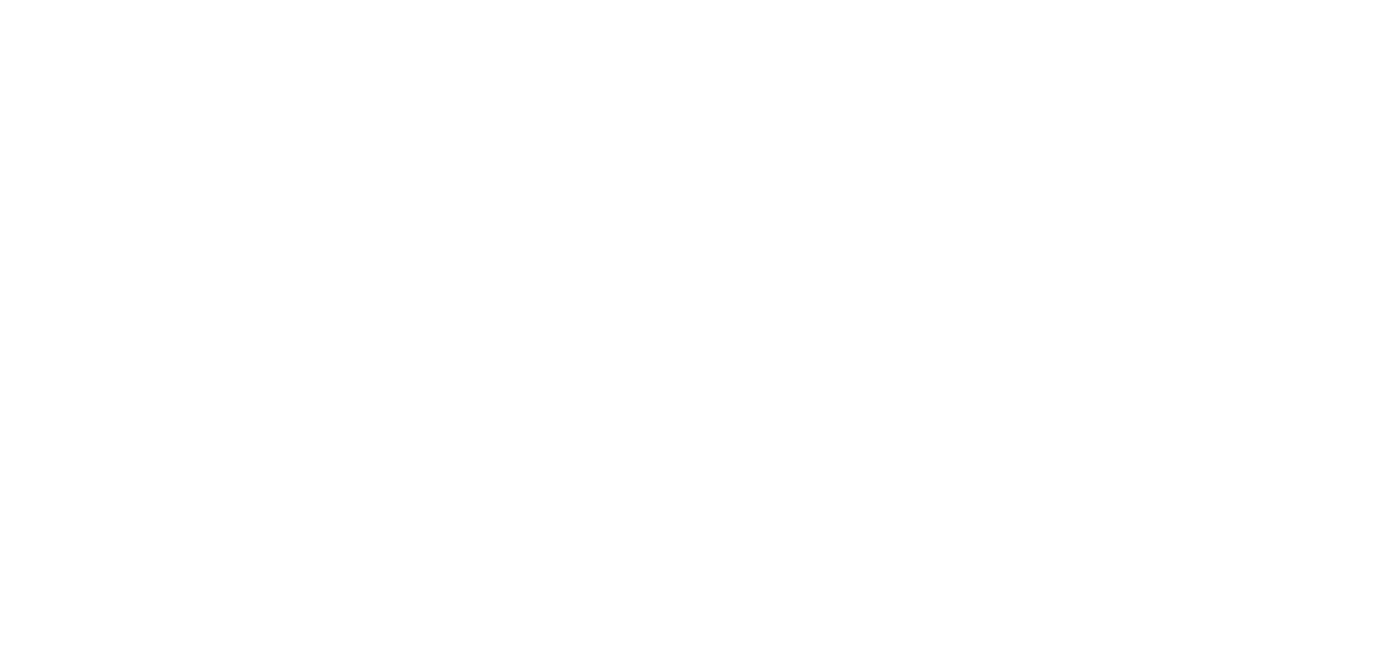 scroll, scrollTop: 0, scrollLeft: 0, axis: both 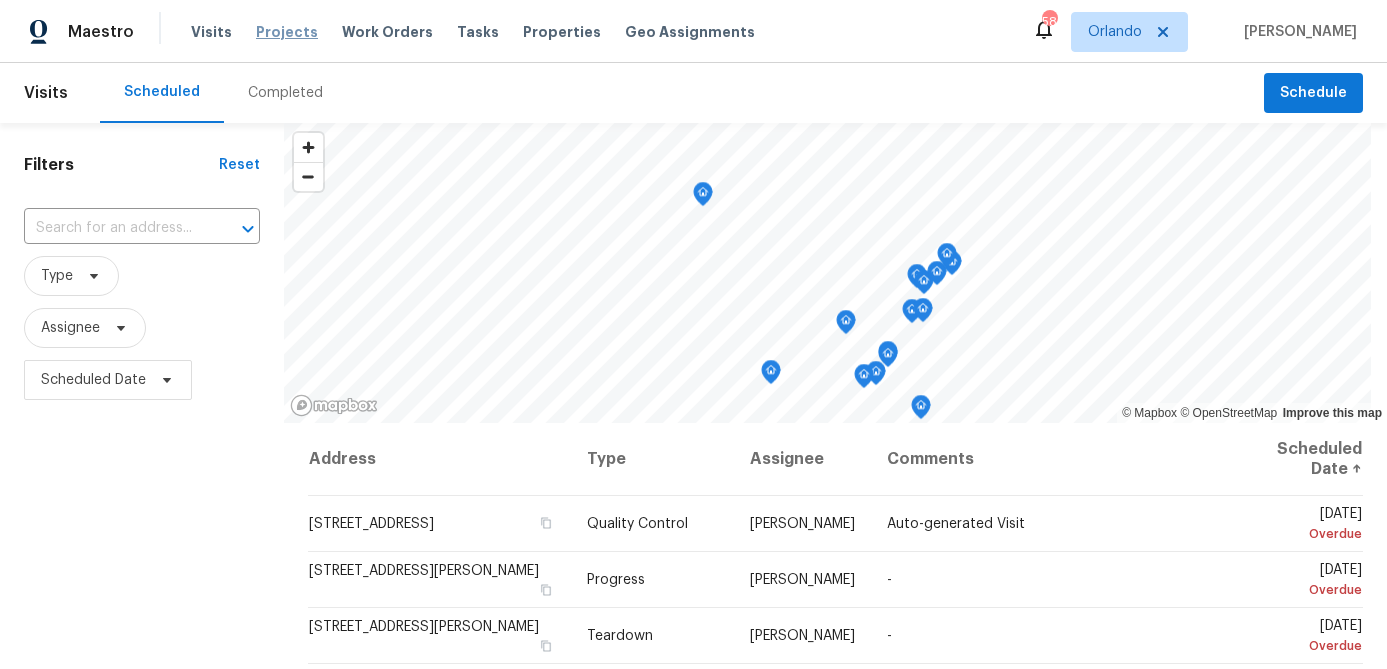 click on "Projects" at bounding box center [287, 32] 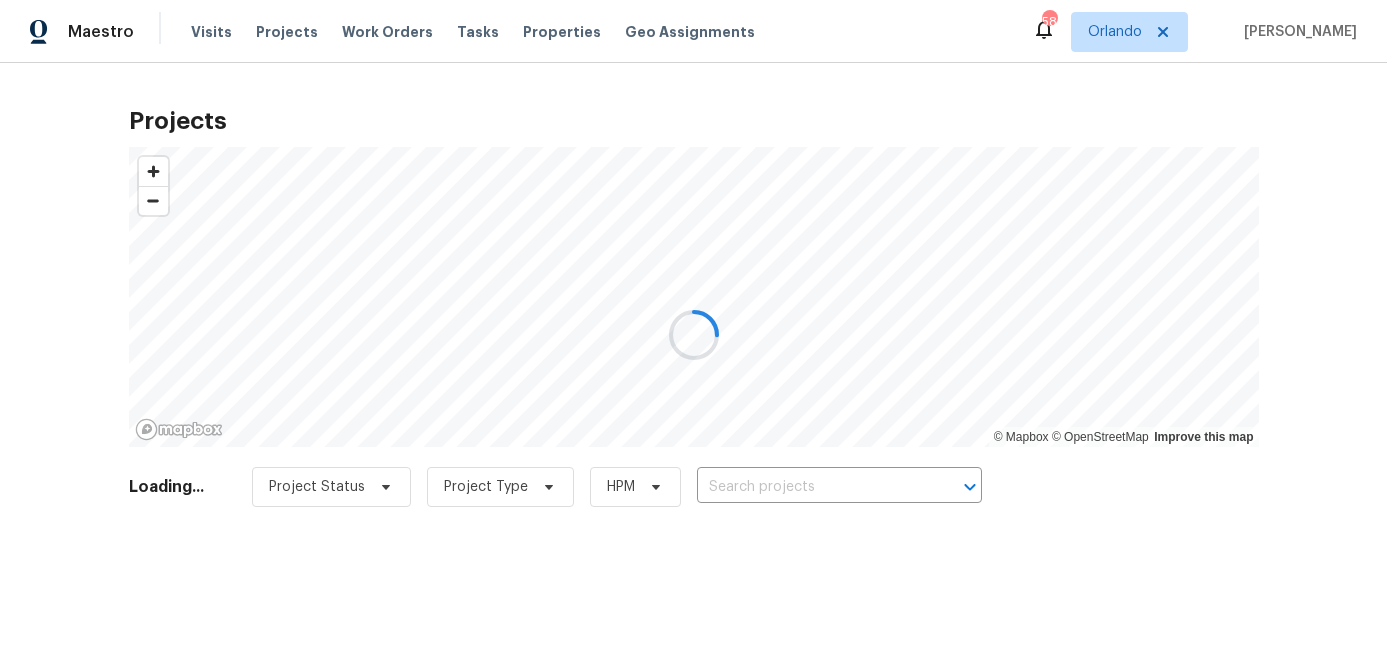 click at bounding box center [693, 334] 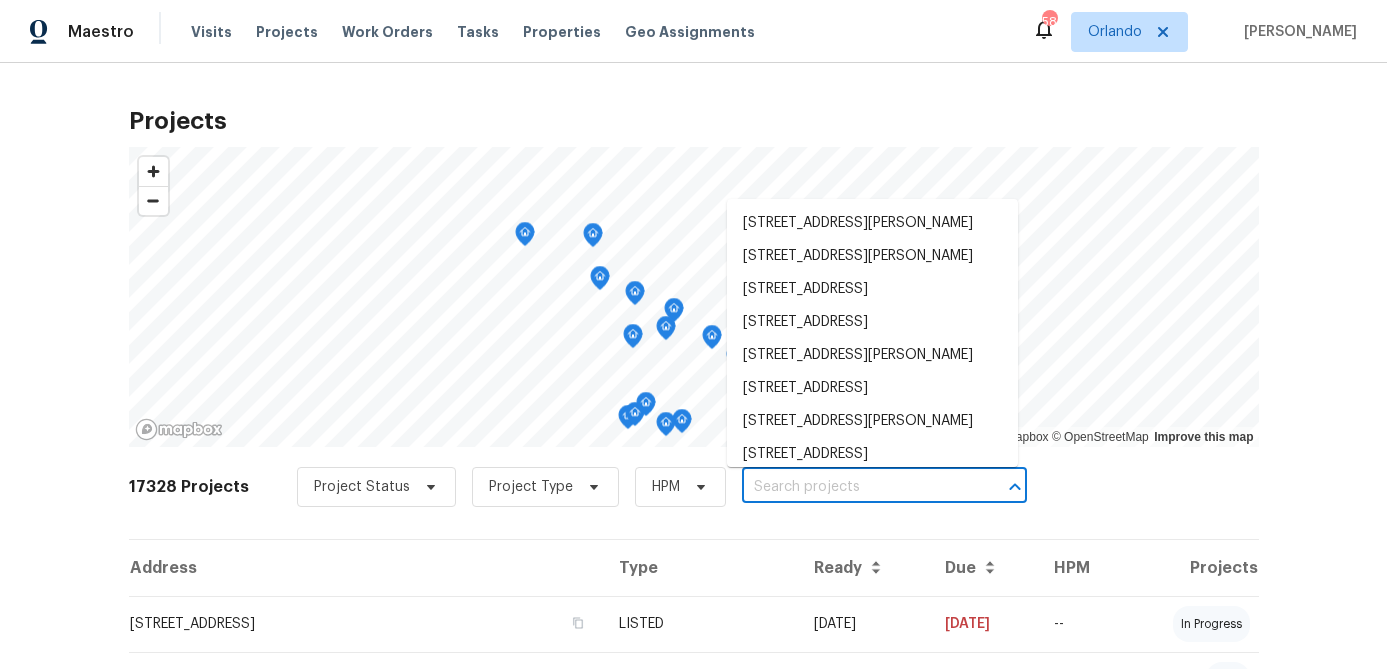 click at bounding box center [856, 487] 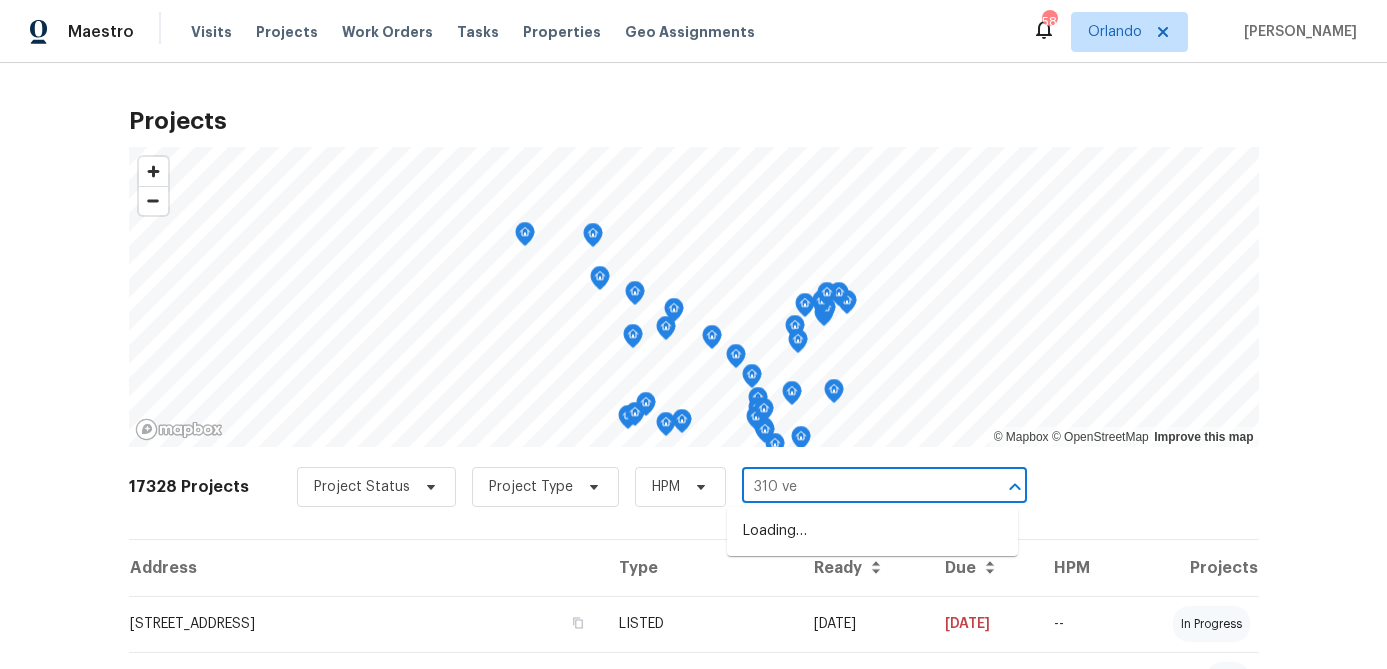 type on "310 vel" 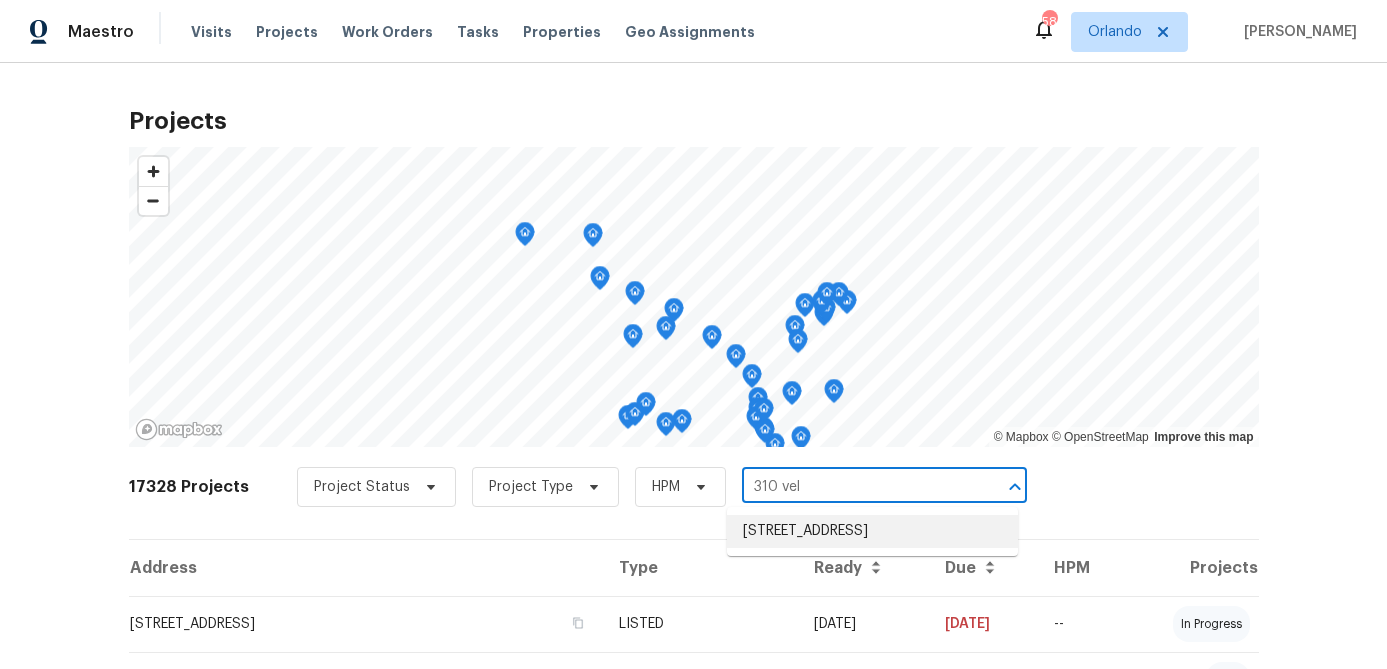 click on "[STREET_ADDRESS]" at bounding box center (872, 531) 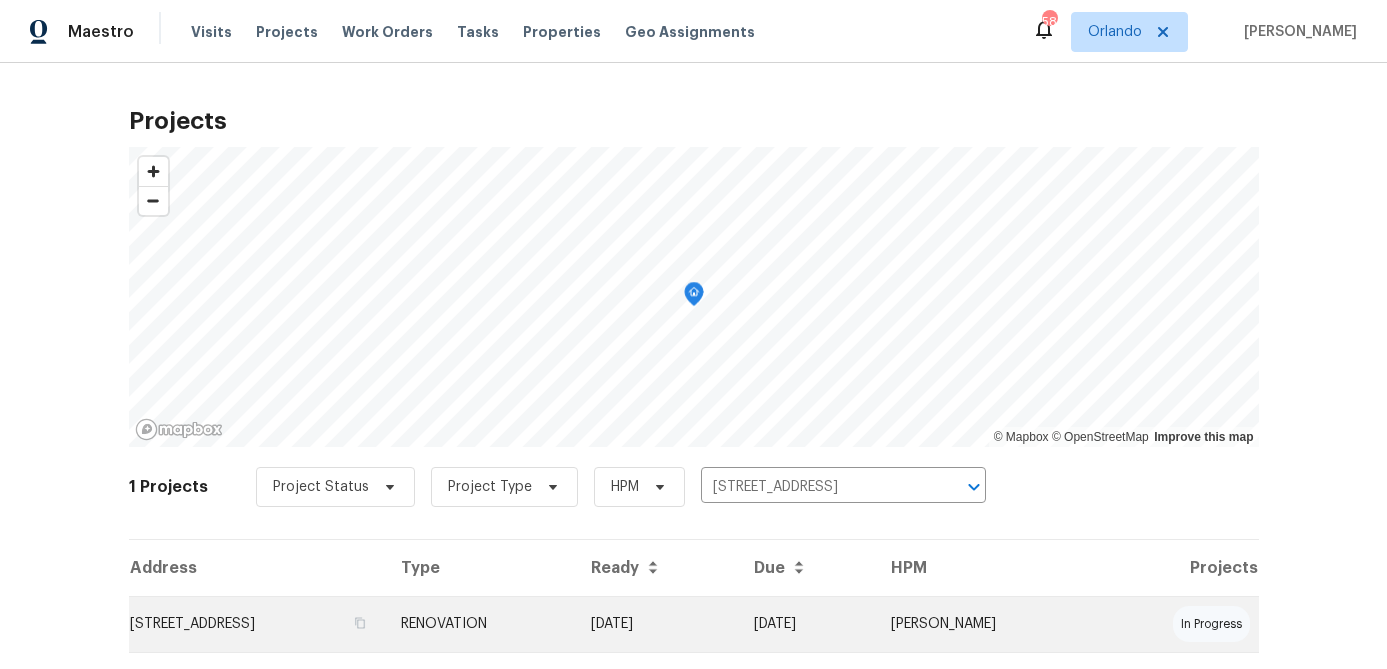 click on "[STREET_ADDRESS]" at bounding box center [257, 624] 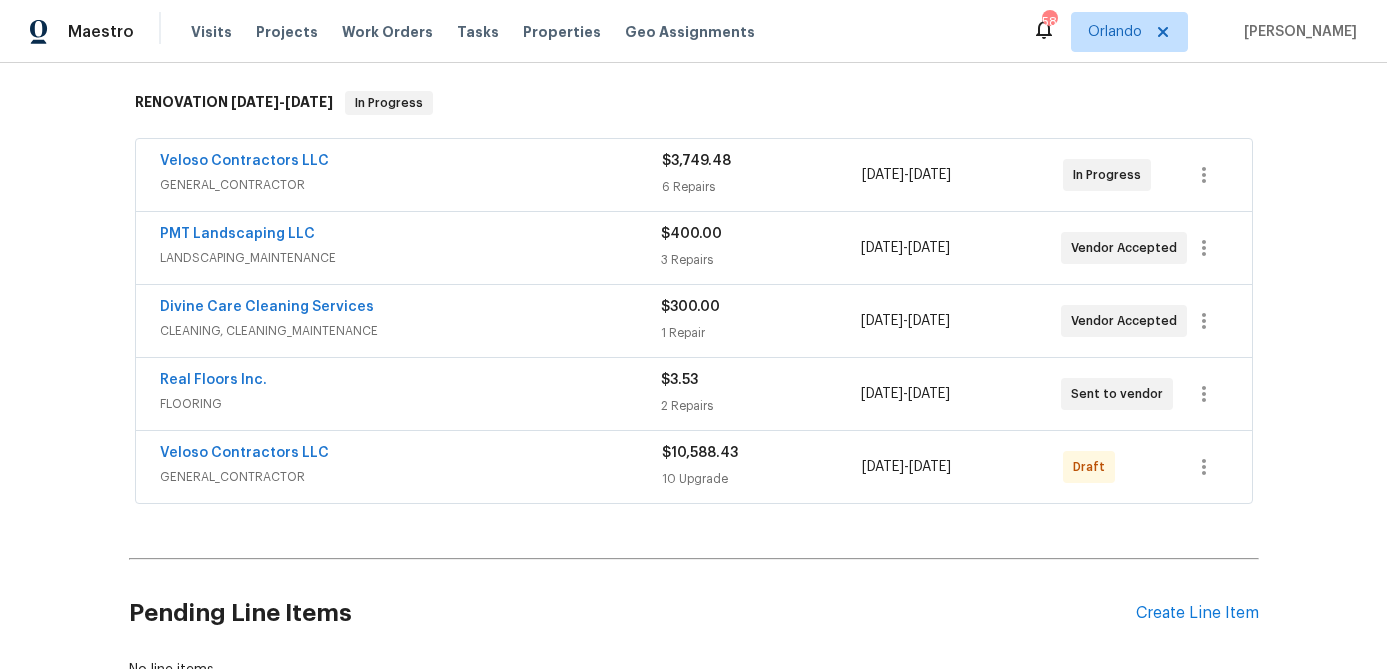 scroll, scrollTop: 309, scrollLeft: 0, axis: vertical 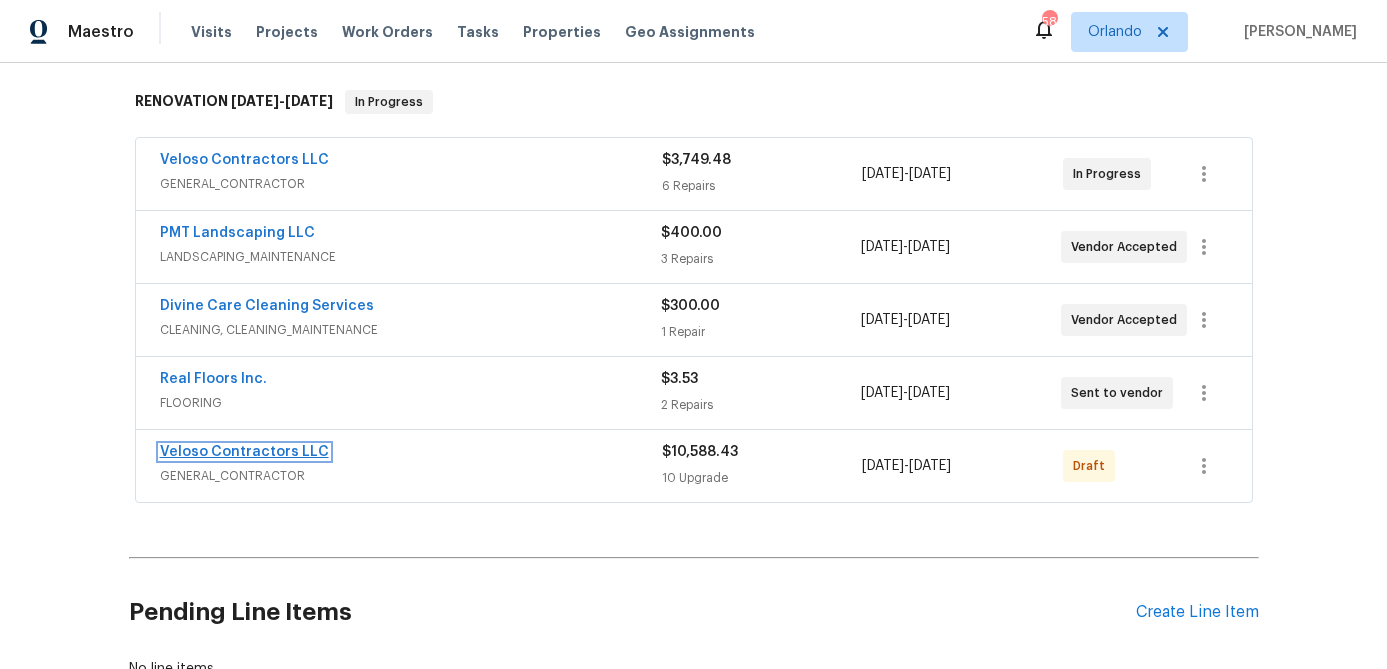 click on "Veloso Contractors LLC" at bounding box center [244, 452] 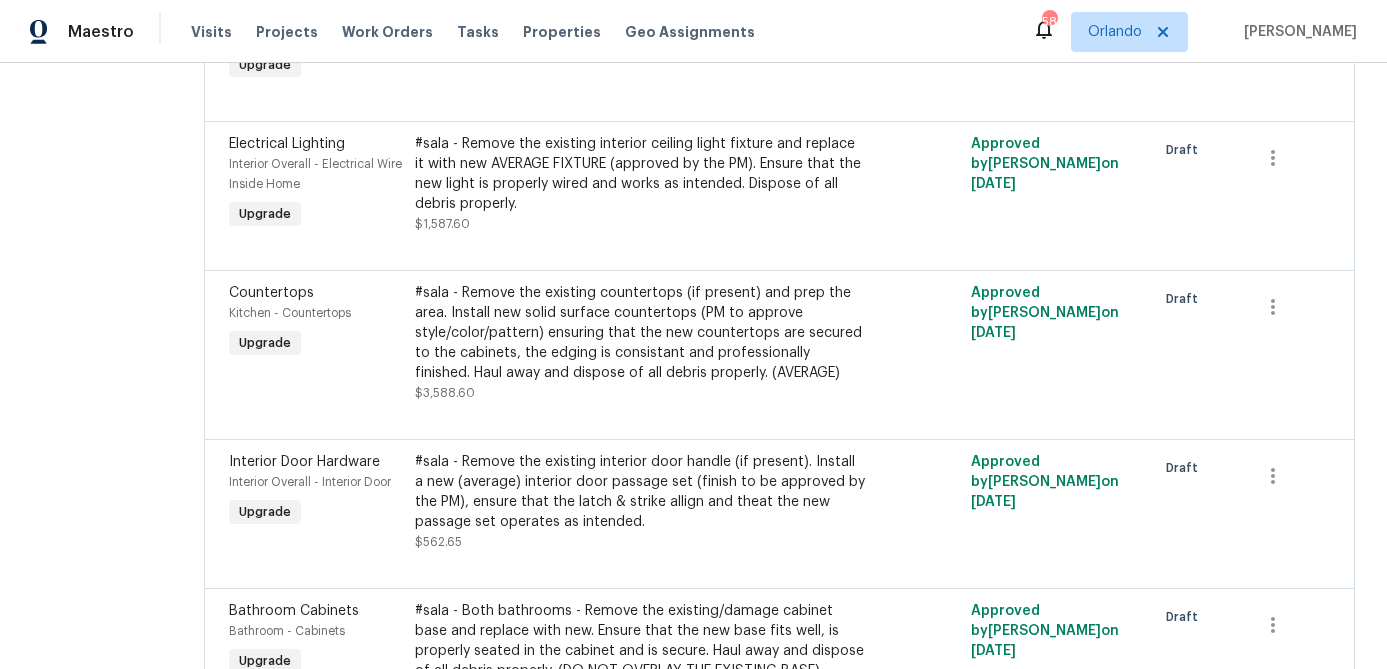 scroll, scrollTop: 900, scrollLeft: 0, axis: vertical 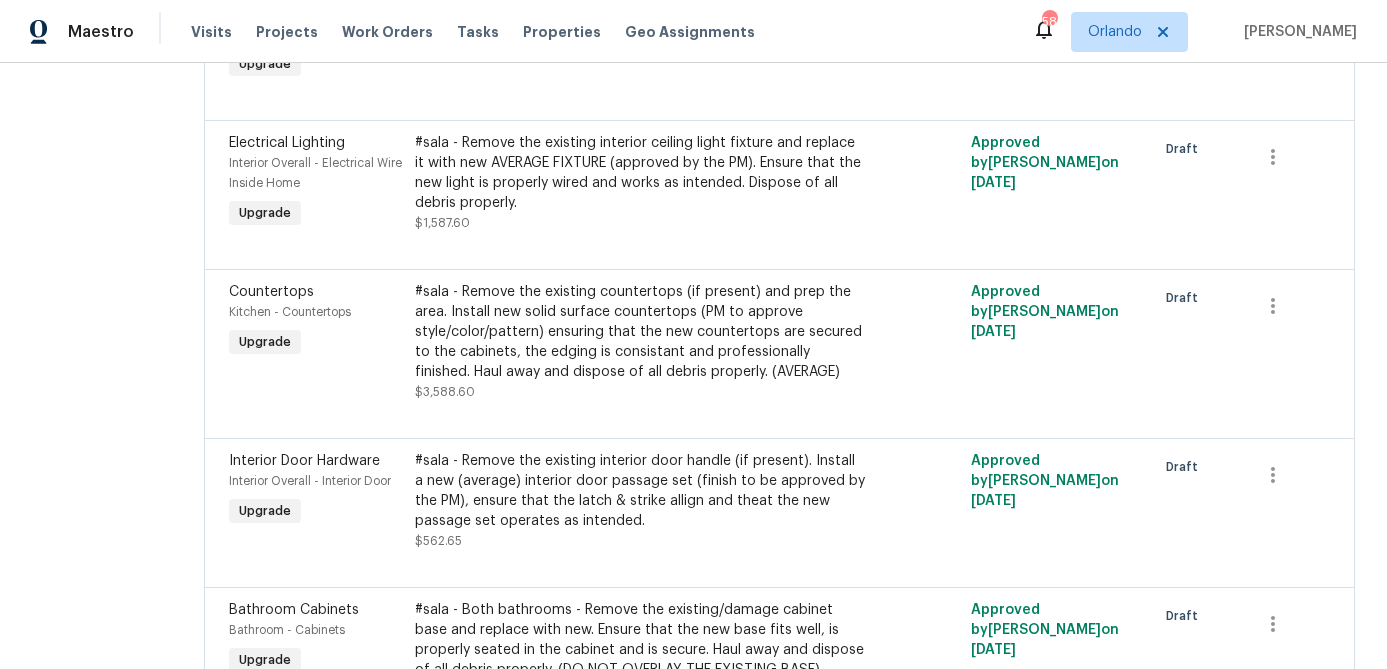 click on "#sala - Remove the existing countertops (if present) and prep the area. Install new solid surface countertops (PM to approve style/color/pattern) ensuring that the new countertops are secured to the cabinets, the edging is consistant and professionally finished. Haul away and dispose of all debris properly. (AVERAGE)" at bounding box center [641, 332] 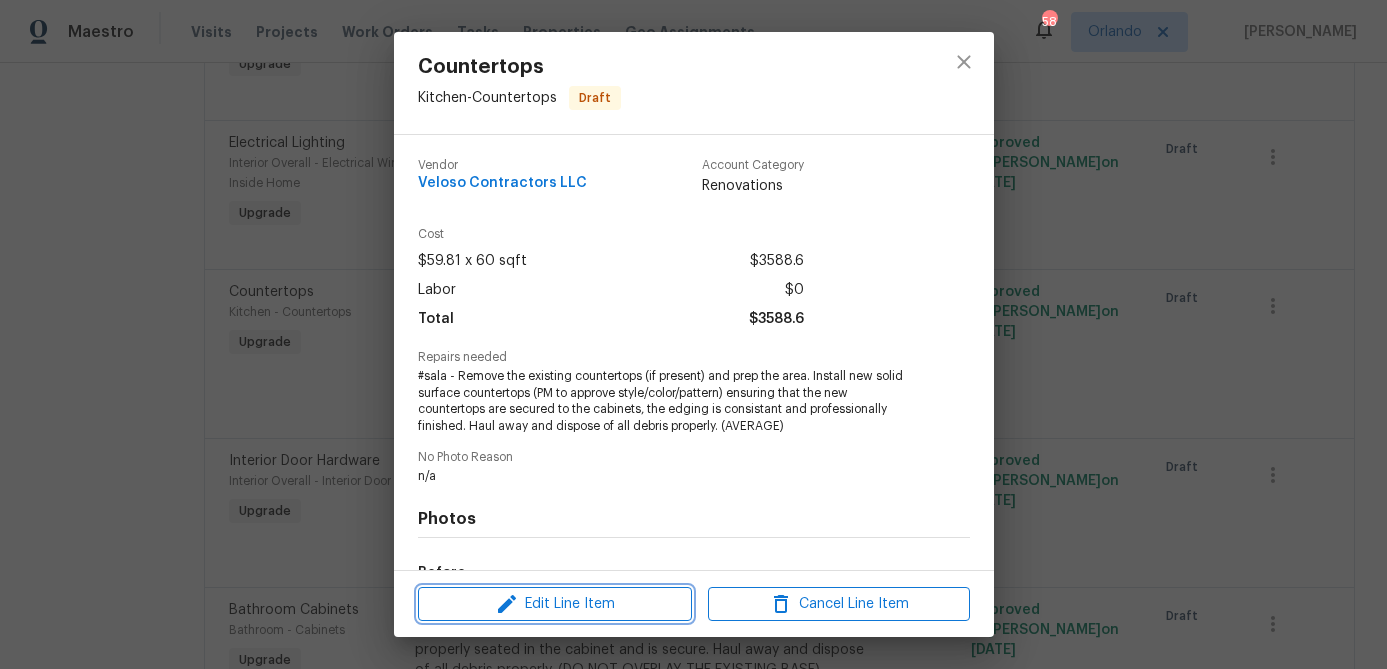 click on "Edit Line Item" at bounding box center [555, 604] 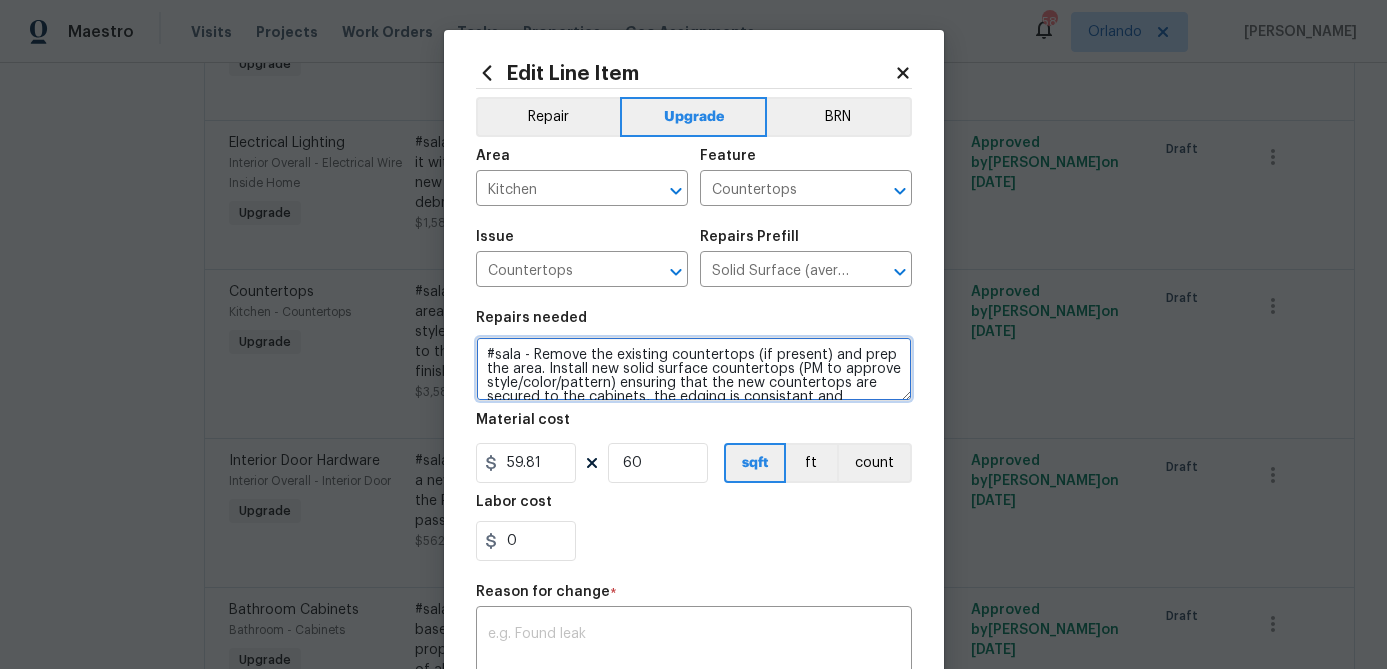 click on "#sala - Remove the existing countertops (if present) and prep the area. Install new solid surface countertops (PM to approve style/color/pattern) ensuring that the new countertops are secured to the cabinets, the edging is consistant and professionally finished. Haul away and dispose of all debris properly. (AVERAGE)" at bounding box center [694, 369] 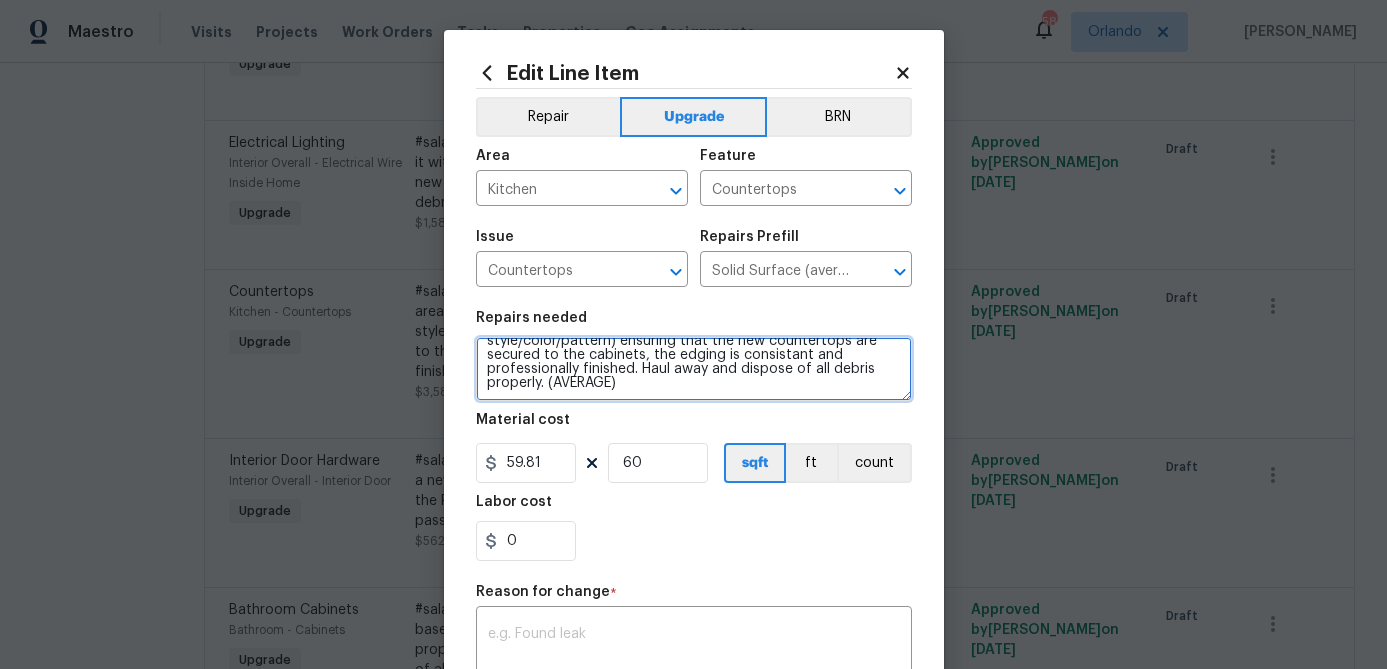 drag, startPoint x: 535, startPoint y: 360, endPoint x: 701, endPoint y: 429, distance: 179.7693 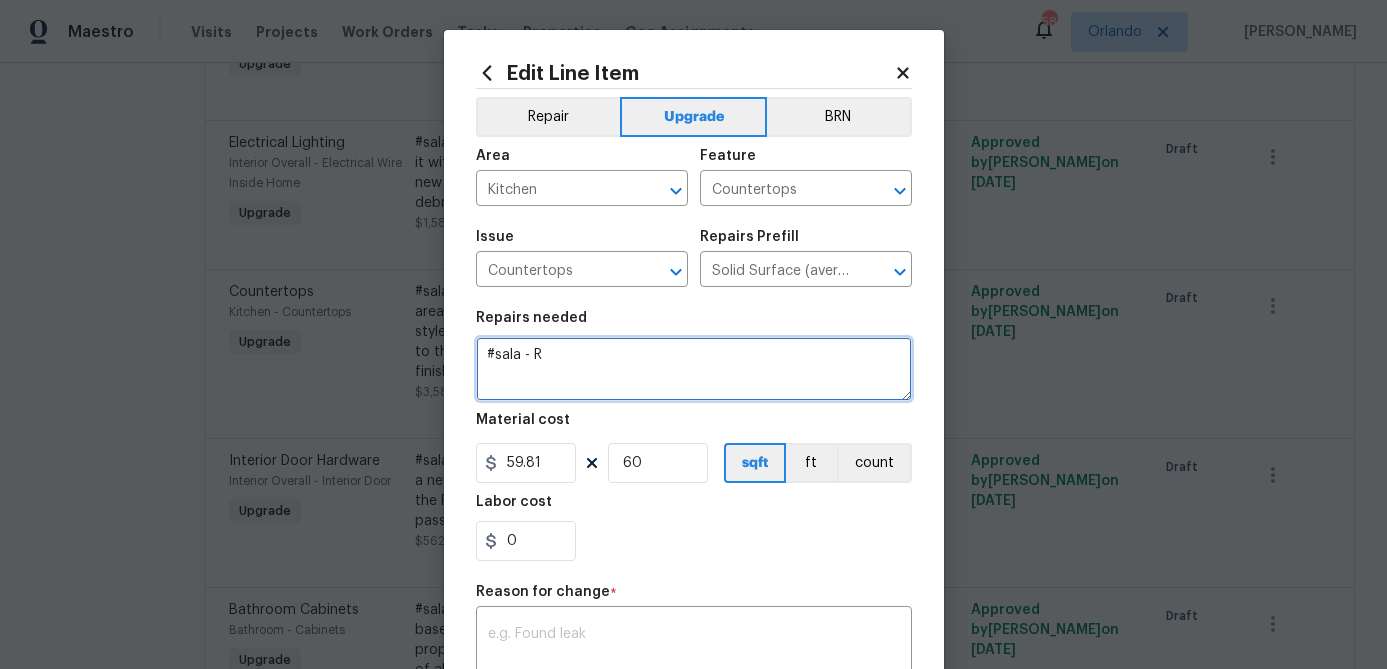 scroll, scrollTop: 0, scrollLeft: 0, axis: both 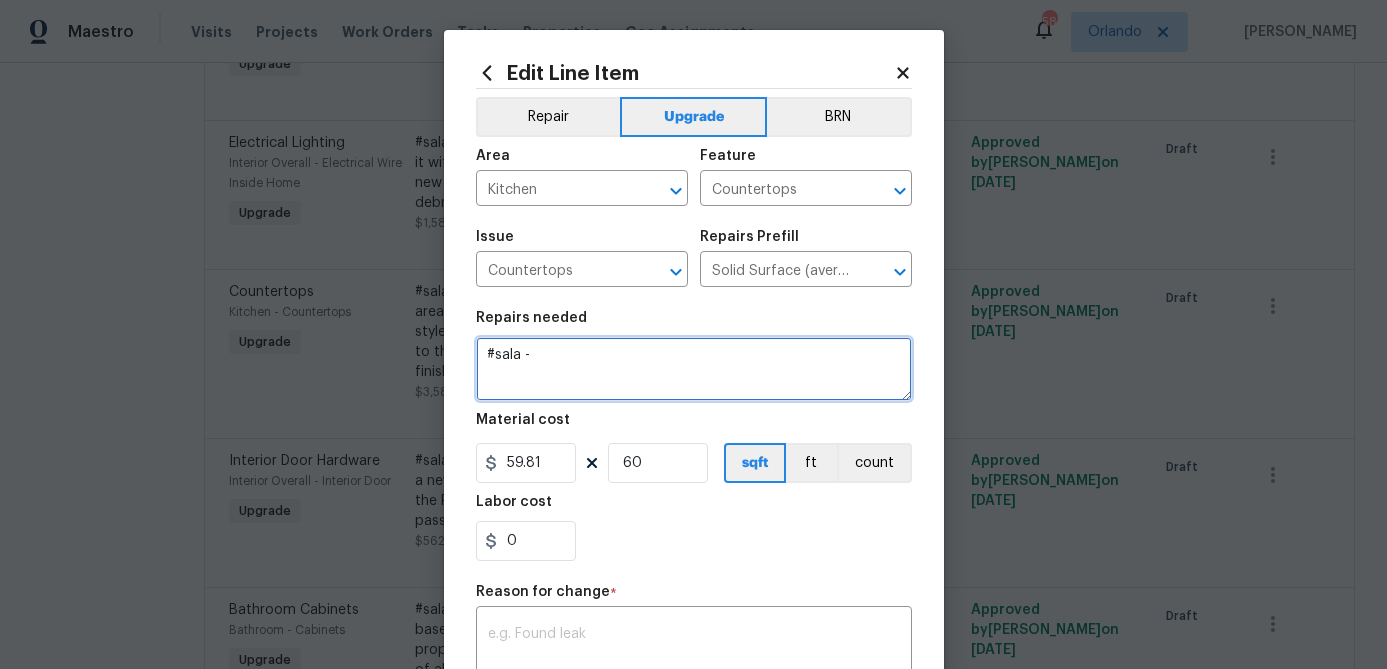 paste on "Kitchen: Install new Dallas White granite countertops, undermount sink, and new faucet. Reconnect plumbing. Trash all old materials." 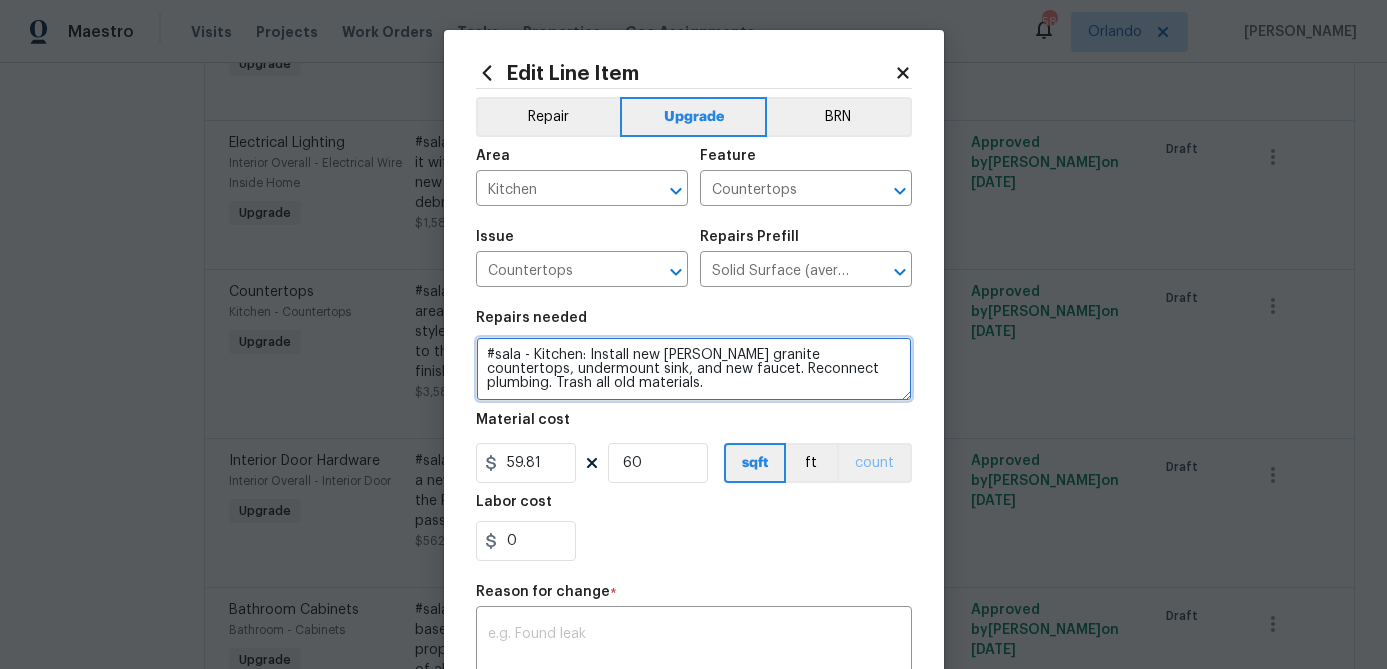type on "#sala - Kitchen: Install new Dallas White granite countertops, undermount sink, and new faucet. Reconnect plumbing. Trash all old materials." 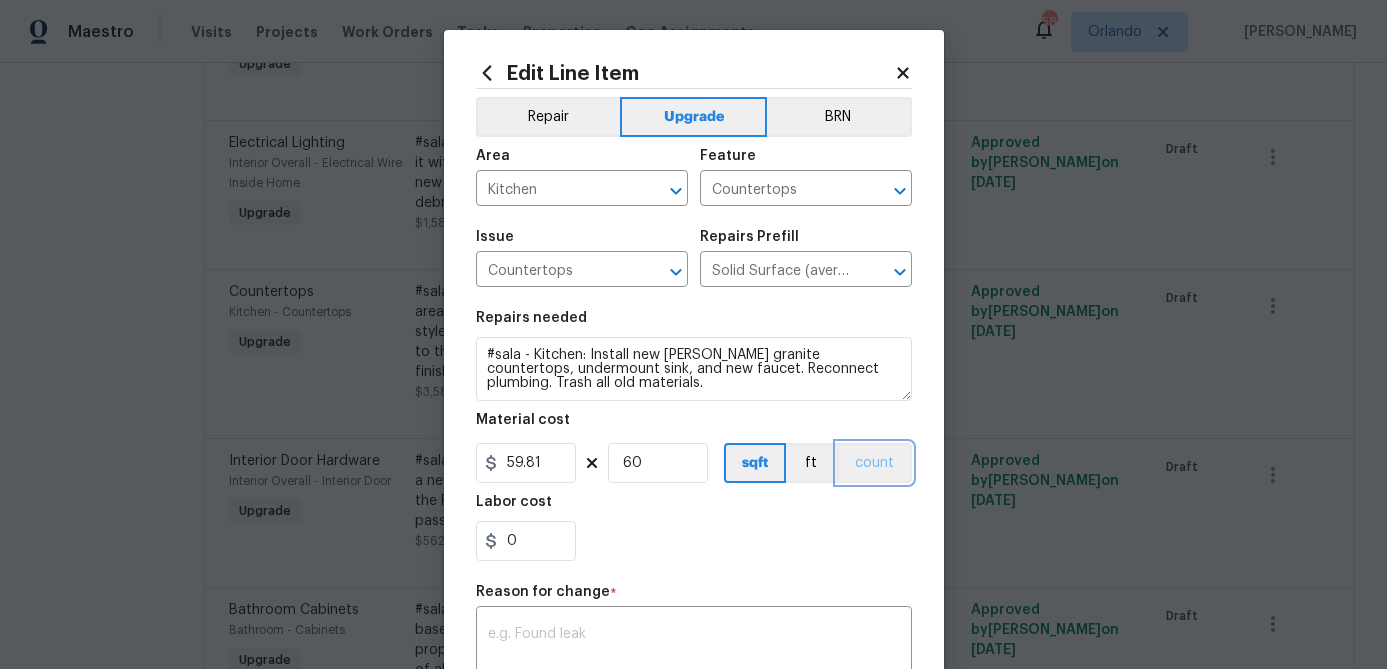 click on "count" at bounding box center [874, 463] 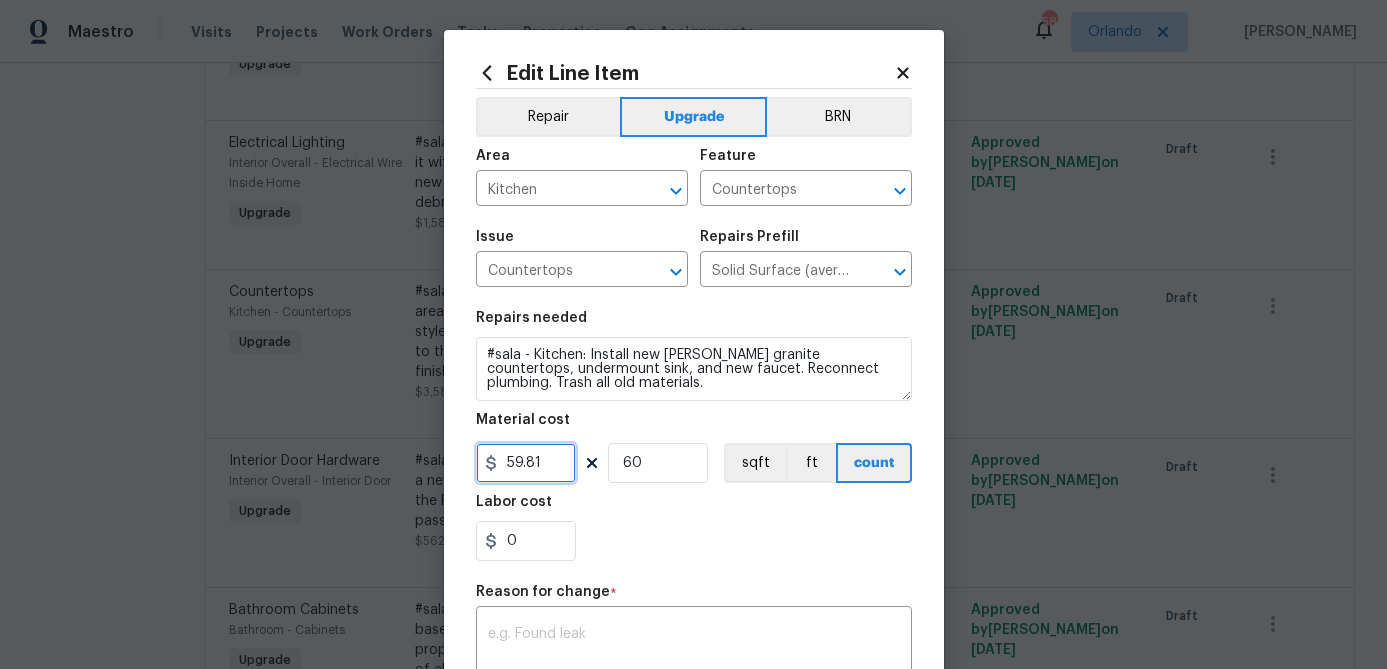 click on "59.81" at bounding box center (526, 463) 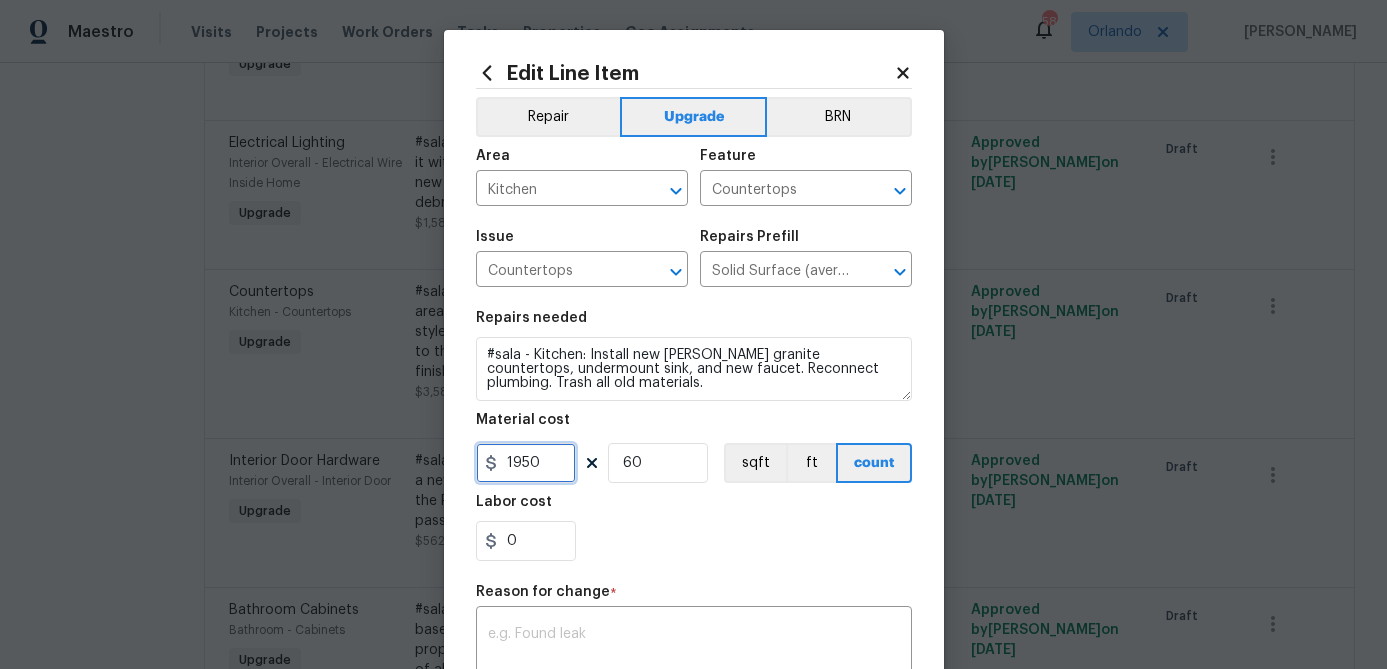type on "1950" 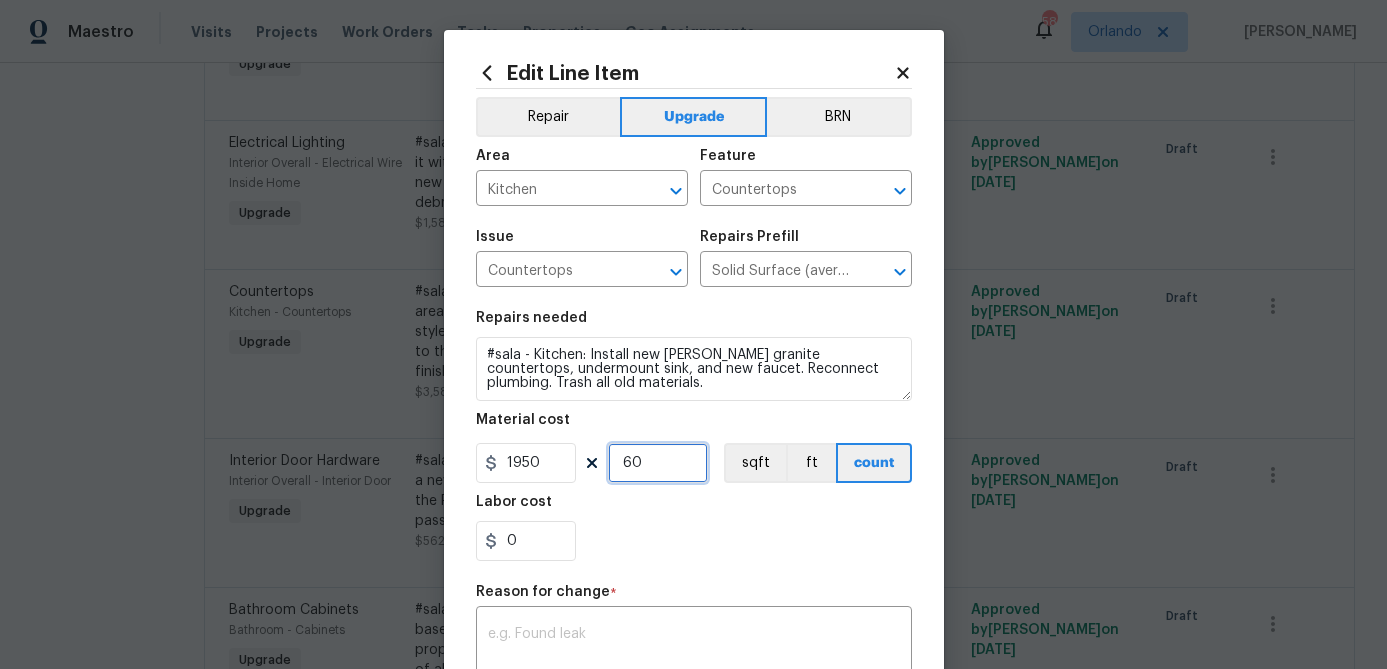 click on "60" at bounding box center (658, 463) 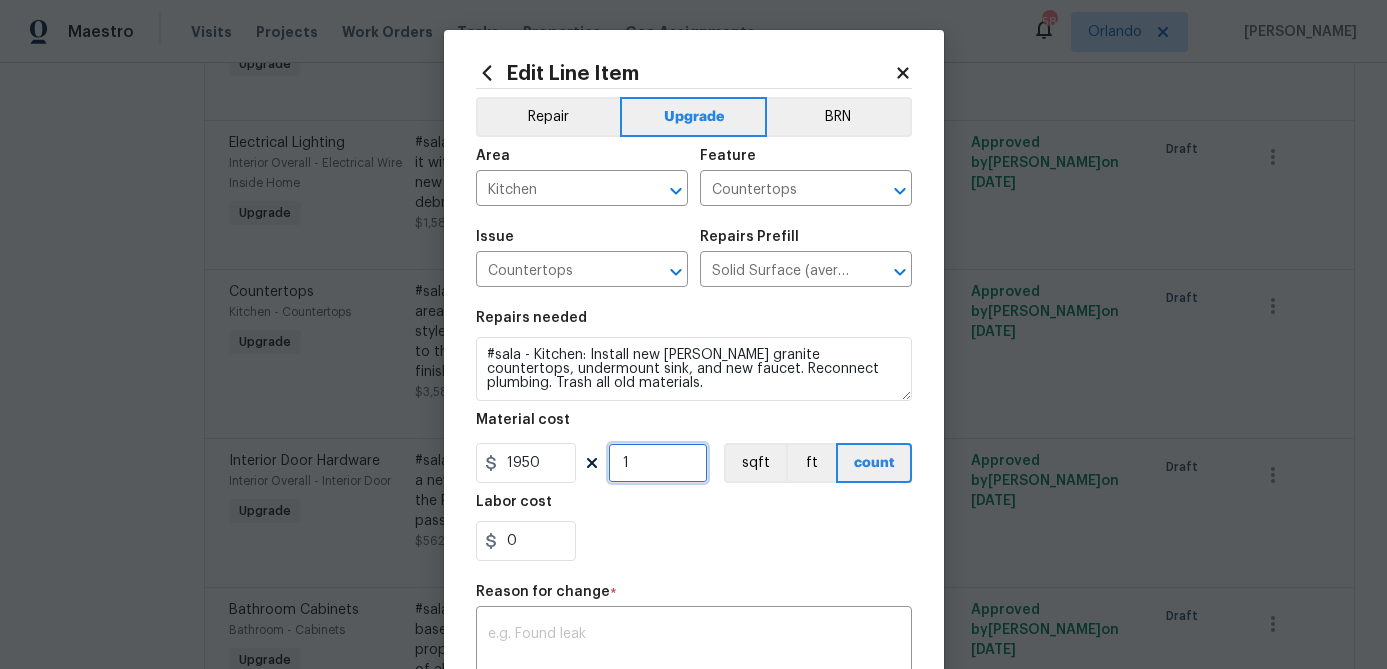 type on "1" 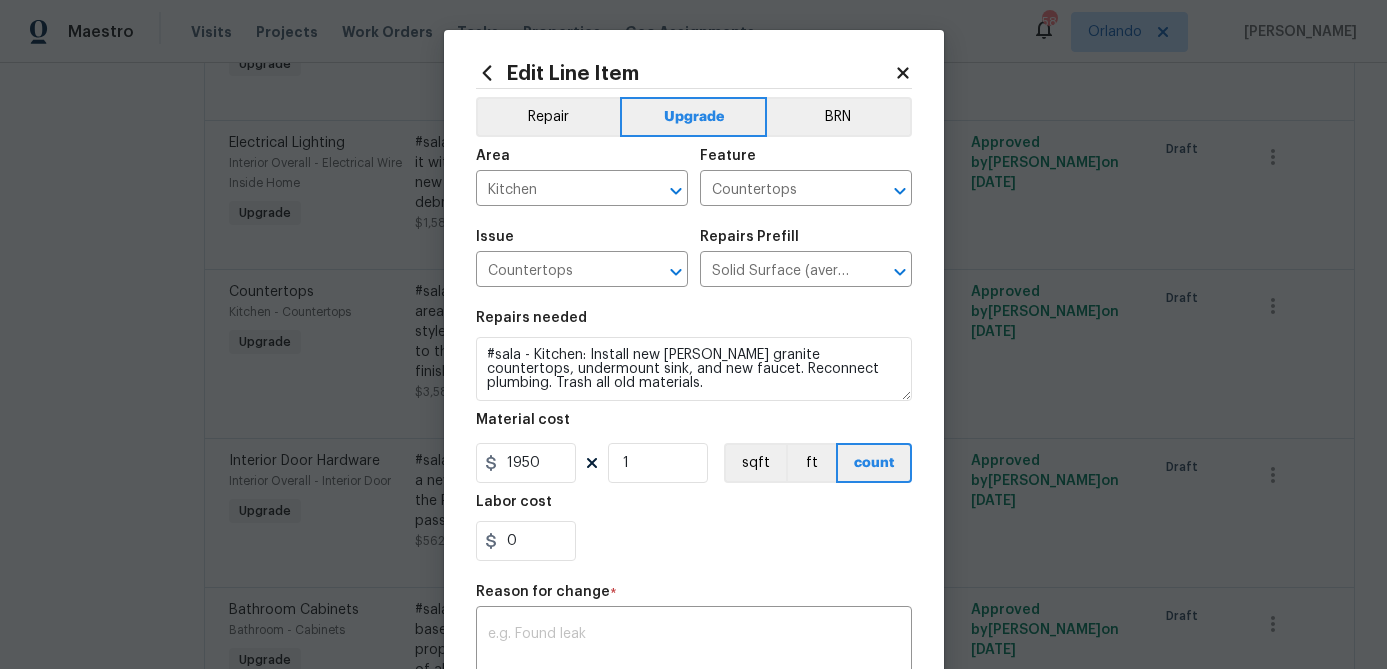 click on "0" at bounding box center [694, 541] 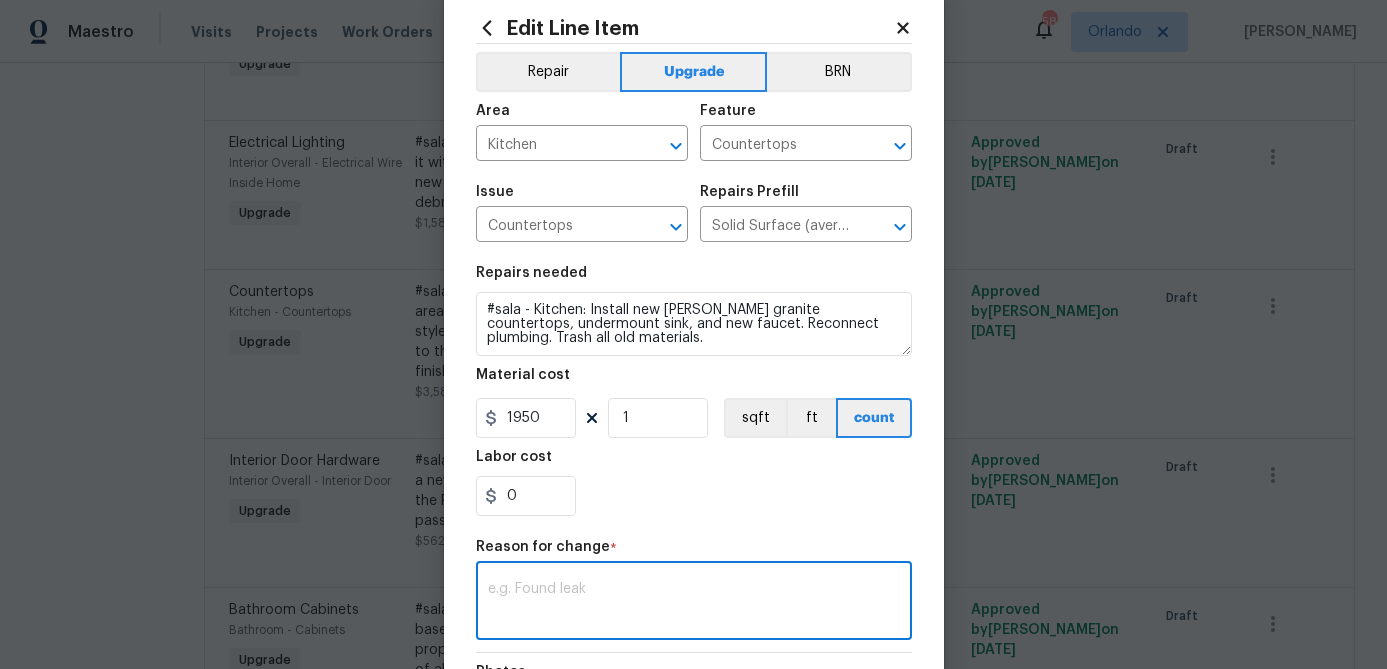 click at bounding box center (694, 603) 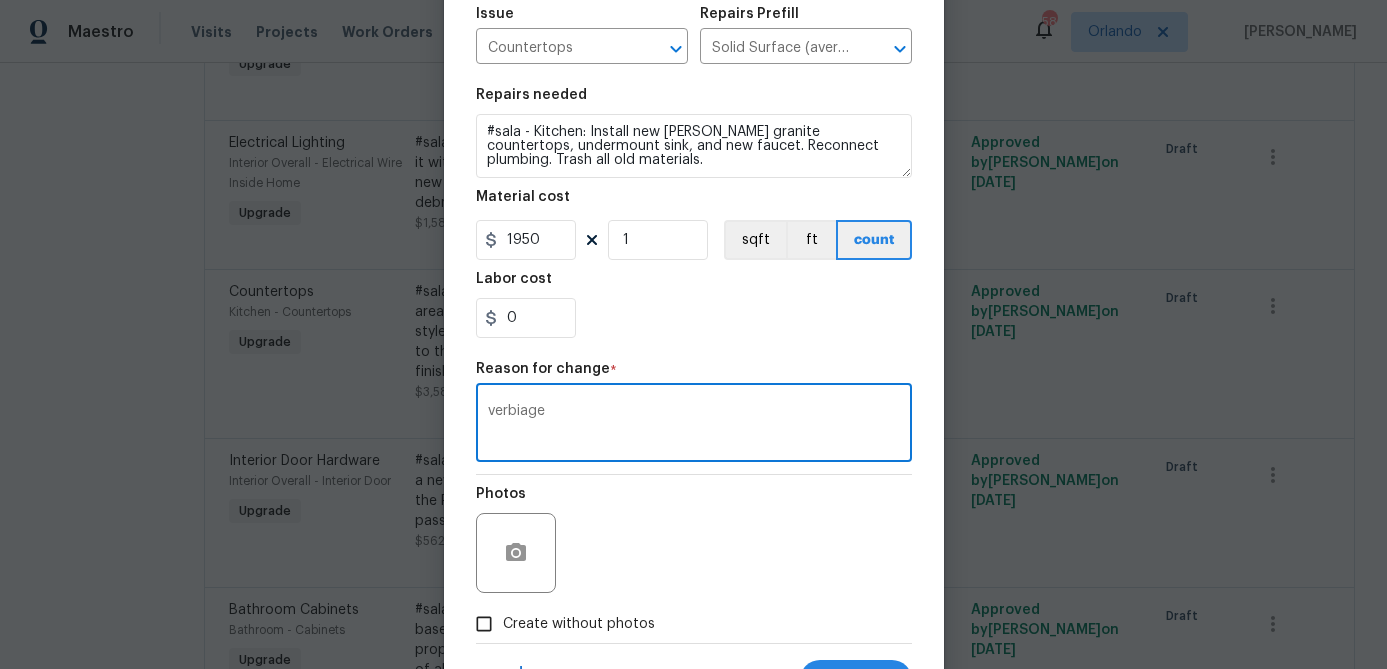 scroll, scrollTop: 264, scrollLeft: 0, axis: vertical 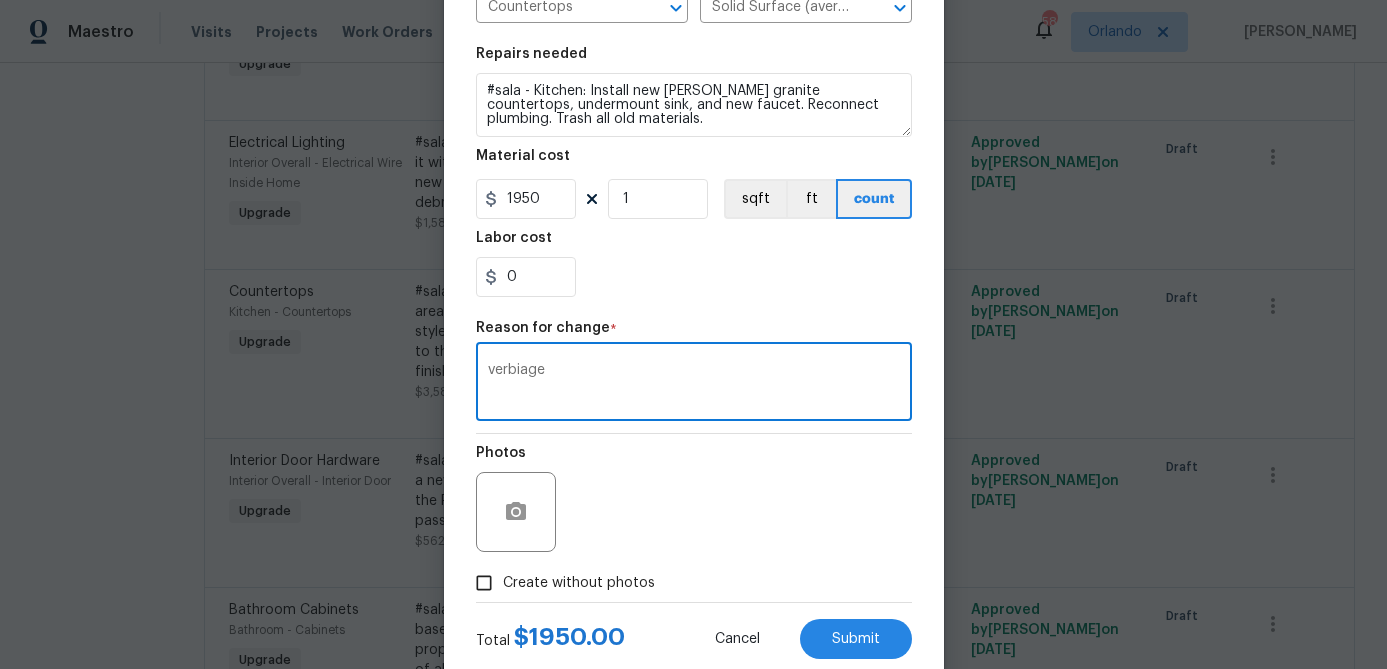 type on "verbiage" 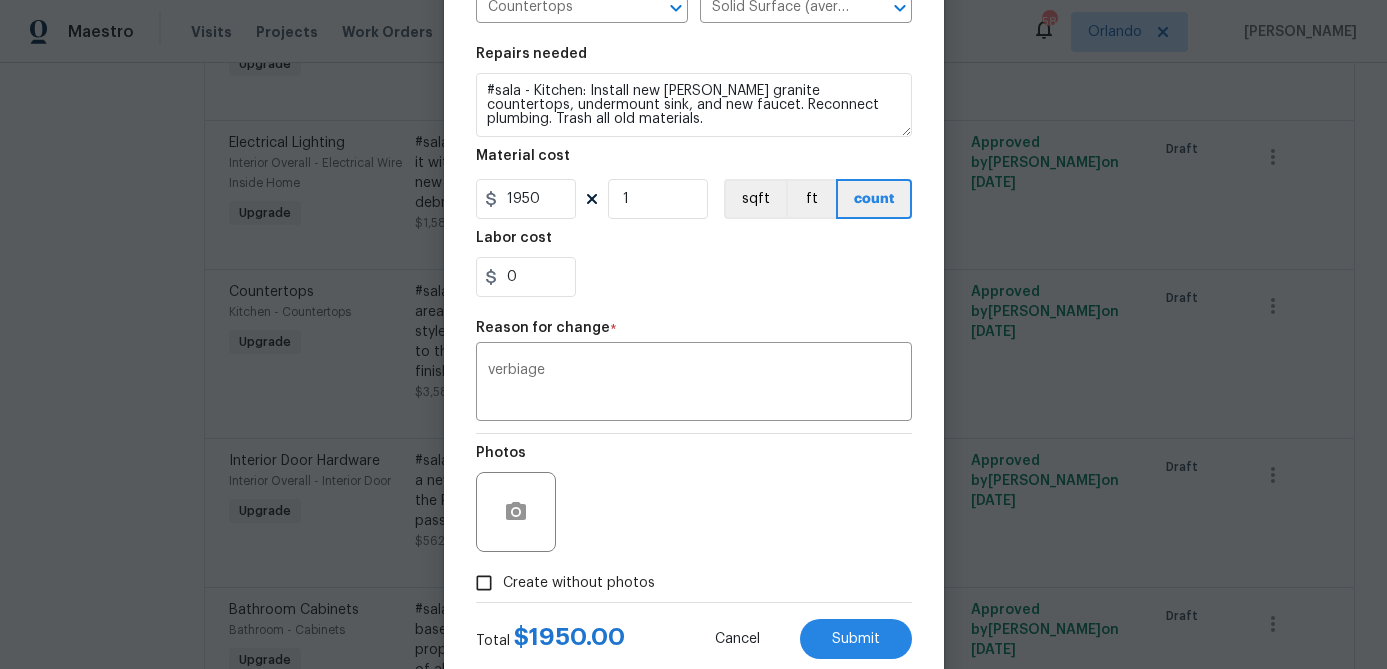 click on "Create without photos" at bounding box center (579, 583) 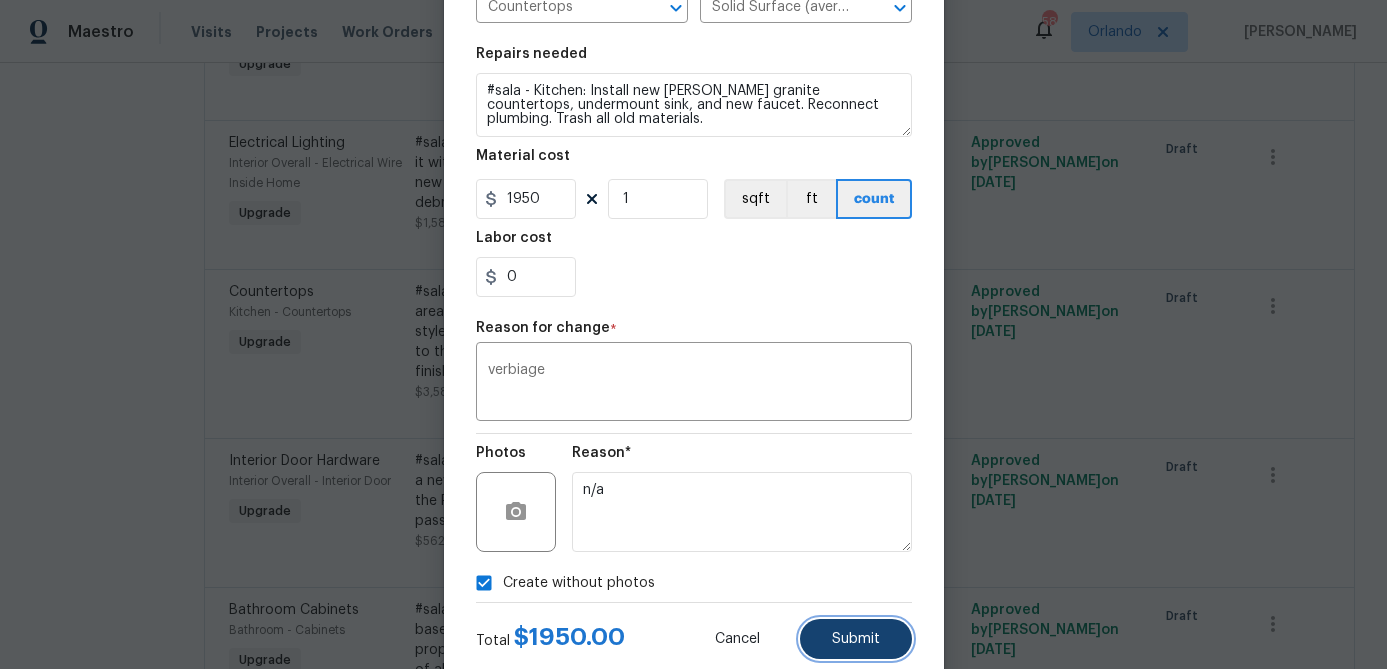 click on "Submit" at bounding box center [856, 639] 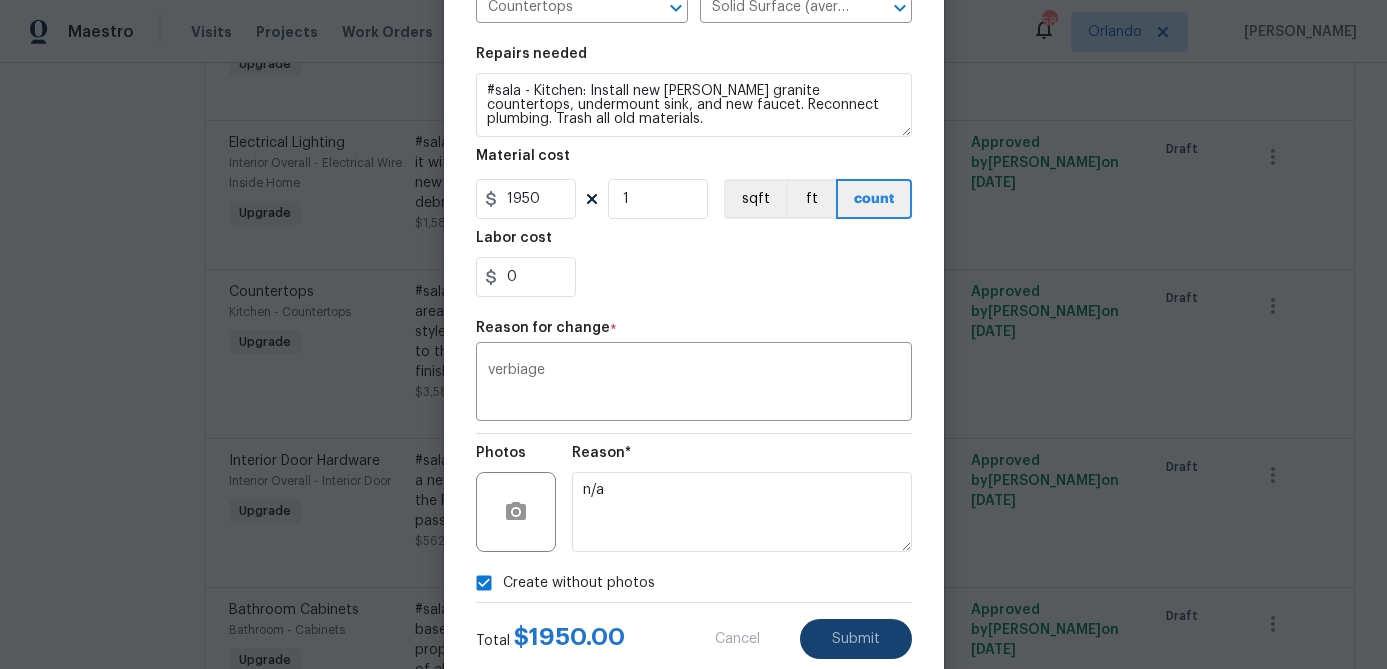 type on "#sala - Remove the existing countertops (if present) and prep the area. Install new solid surface countertops (PM to approve style/color/pattern) ensuring that the new countertops are secured to the cabinets, the edging is consistant and professionally finished. Haul away and dispose of all debris properly. (AVERAGE)" 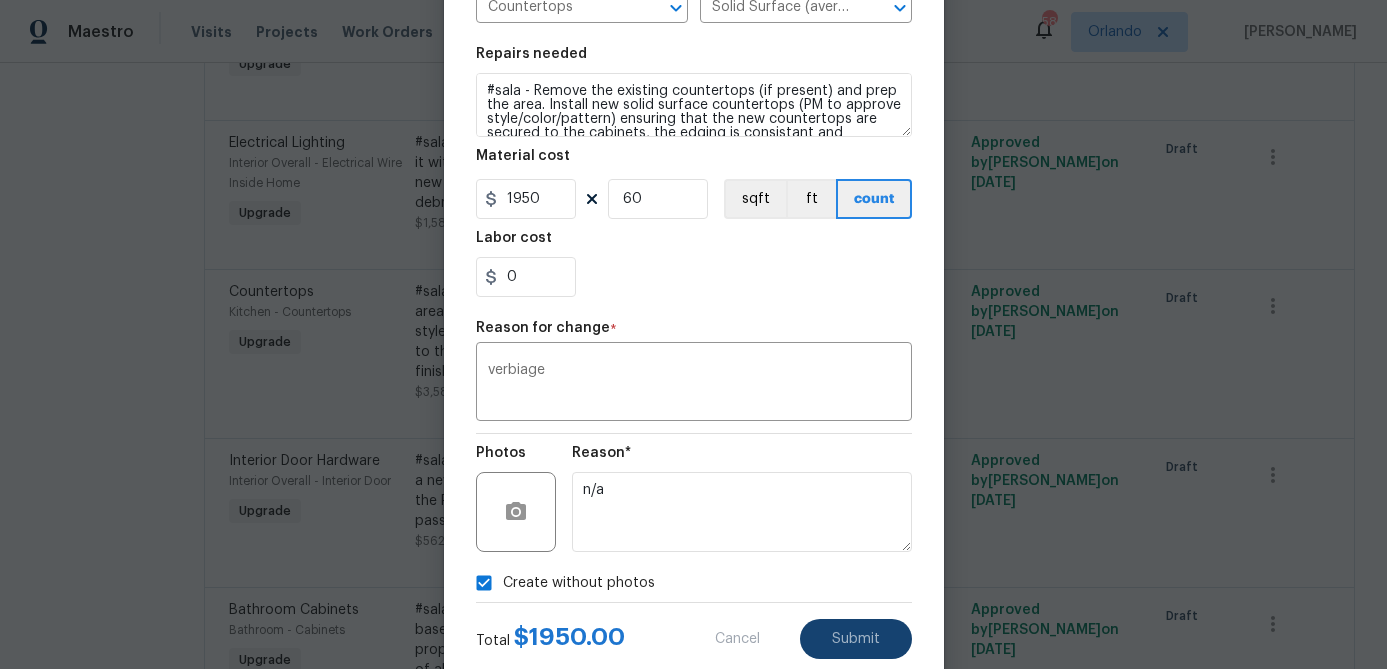 type on "59.81" 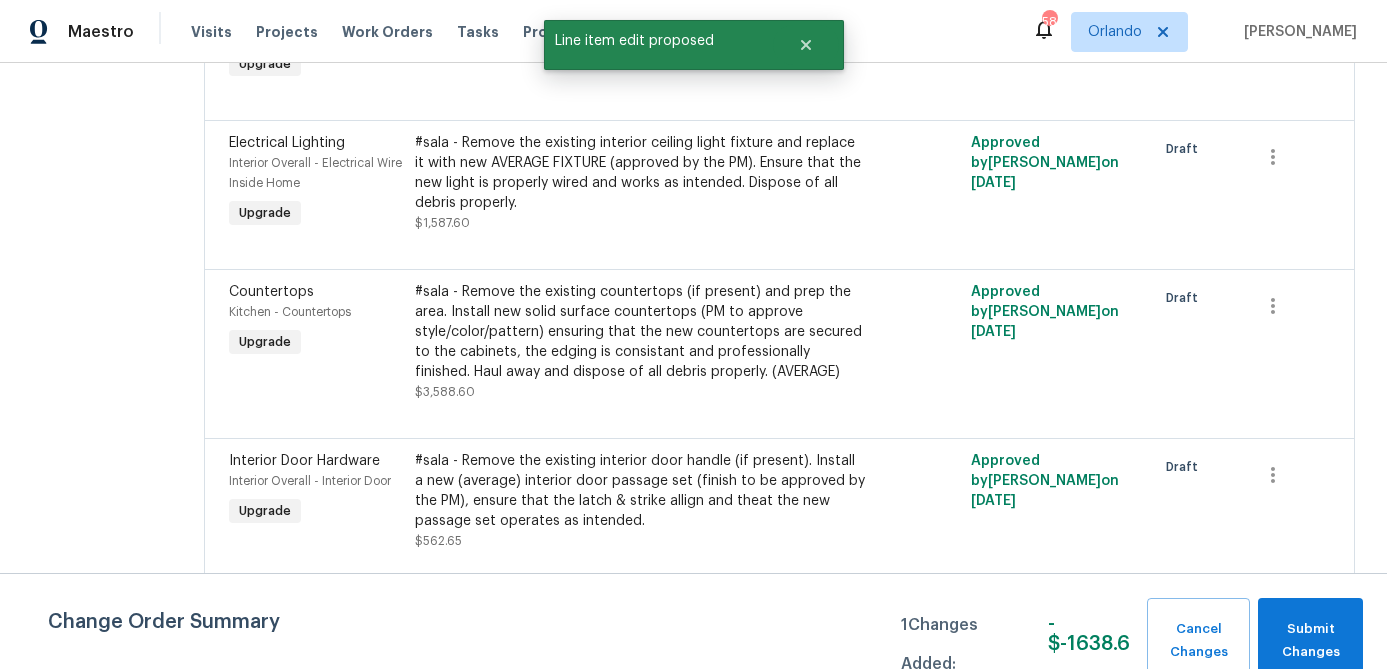 scroll, scrollTop: 0, scrollLeft: 0, axis: both 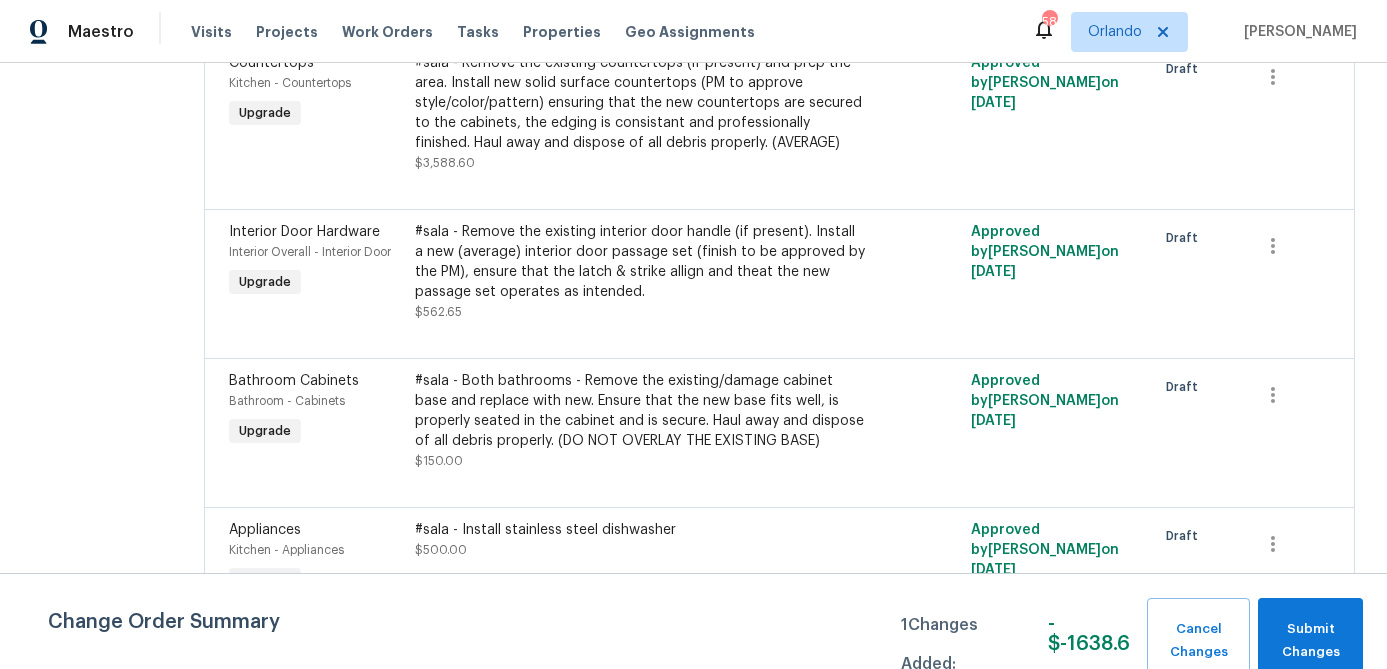 click on "#sala - Remove the existing interior door handle (if present). Install a new (average) interior door passage set (finish to be approved by the PM), ensure that the latch & strike allign and theat the new passage set operates as intended." at bounding box center (641, 262) 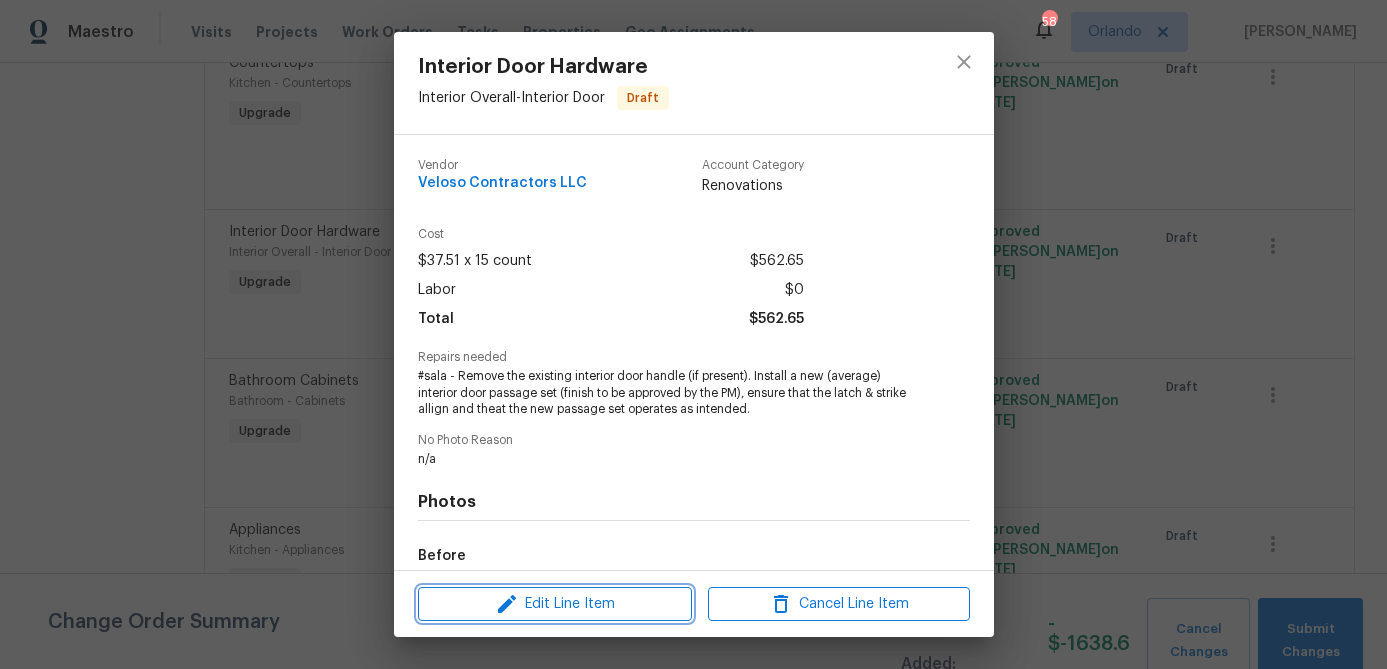 click on "Edit Line Item" at bounding box center (555, 604) 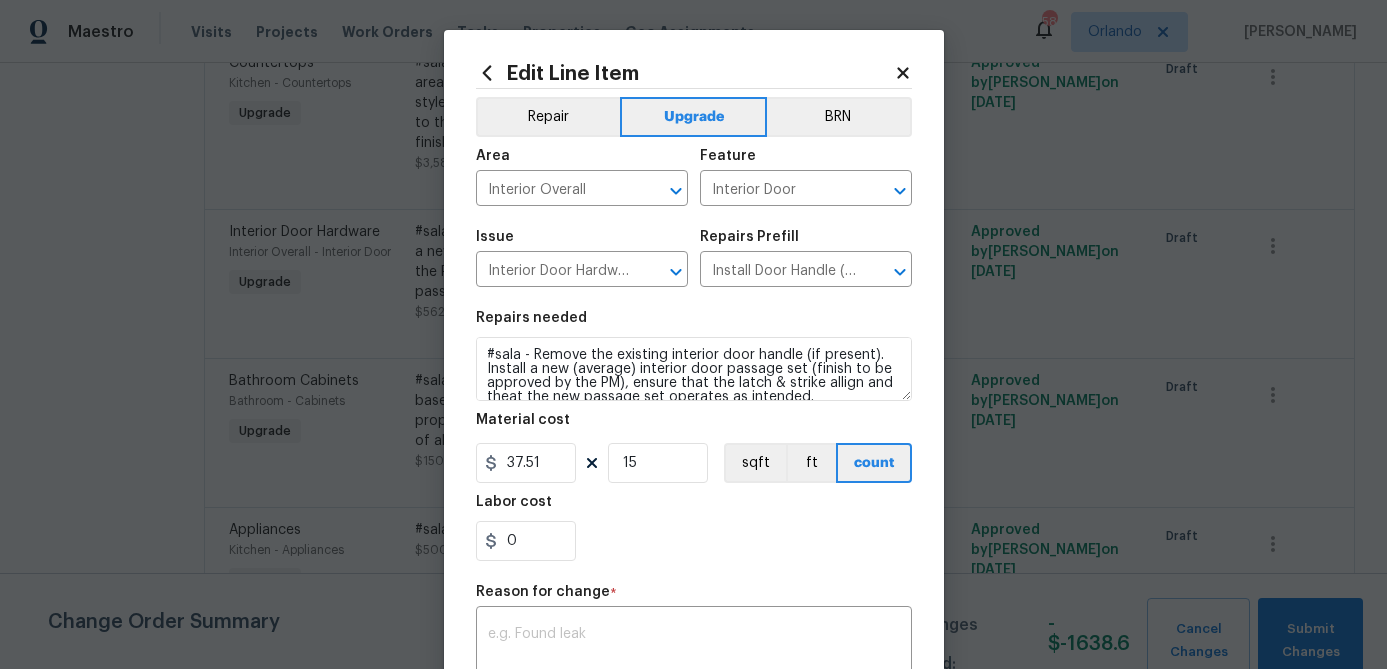 scroll, scrollTop: 14, scrollLeft: 0, axis: vertical 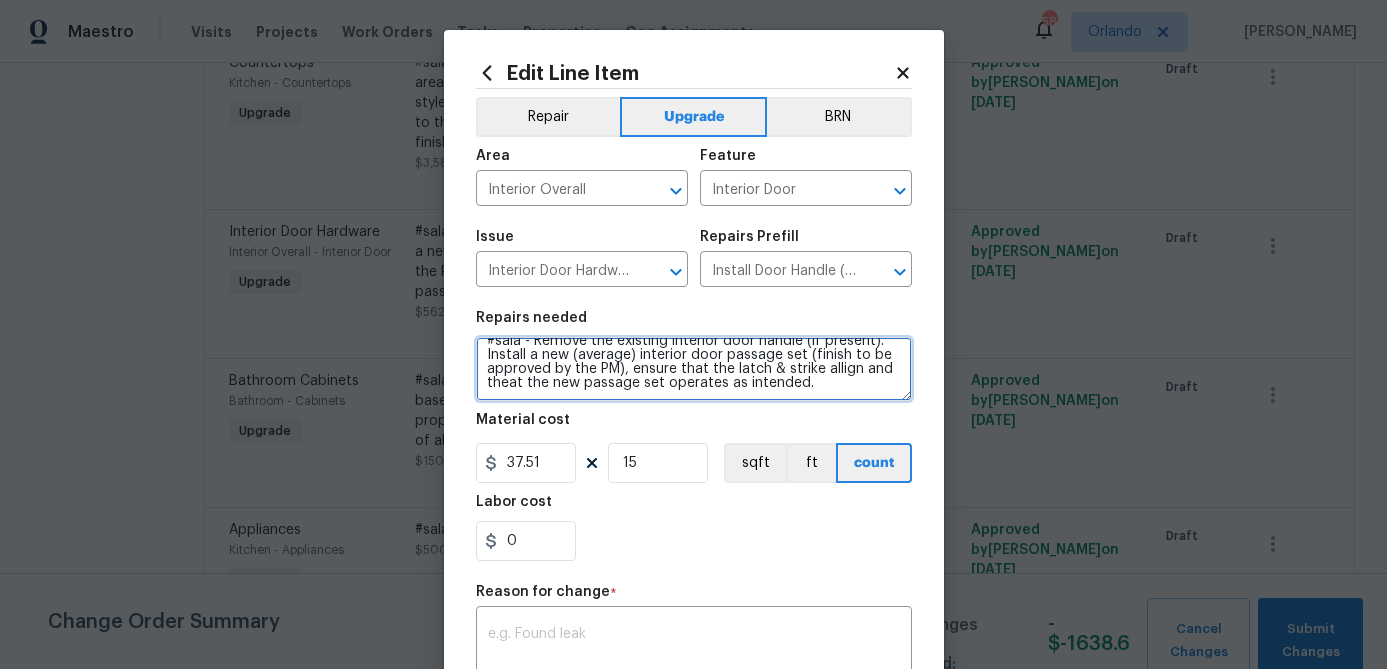 drag, startPoint x: 530, startPoint y: 347, endPoint x: 808, endPoint y: 399, distance: 282.8215 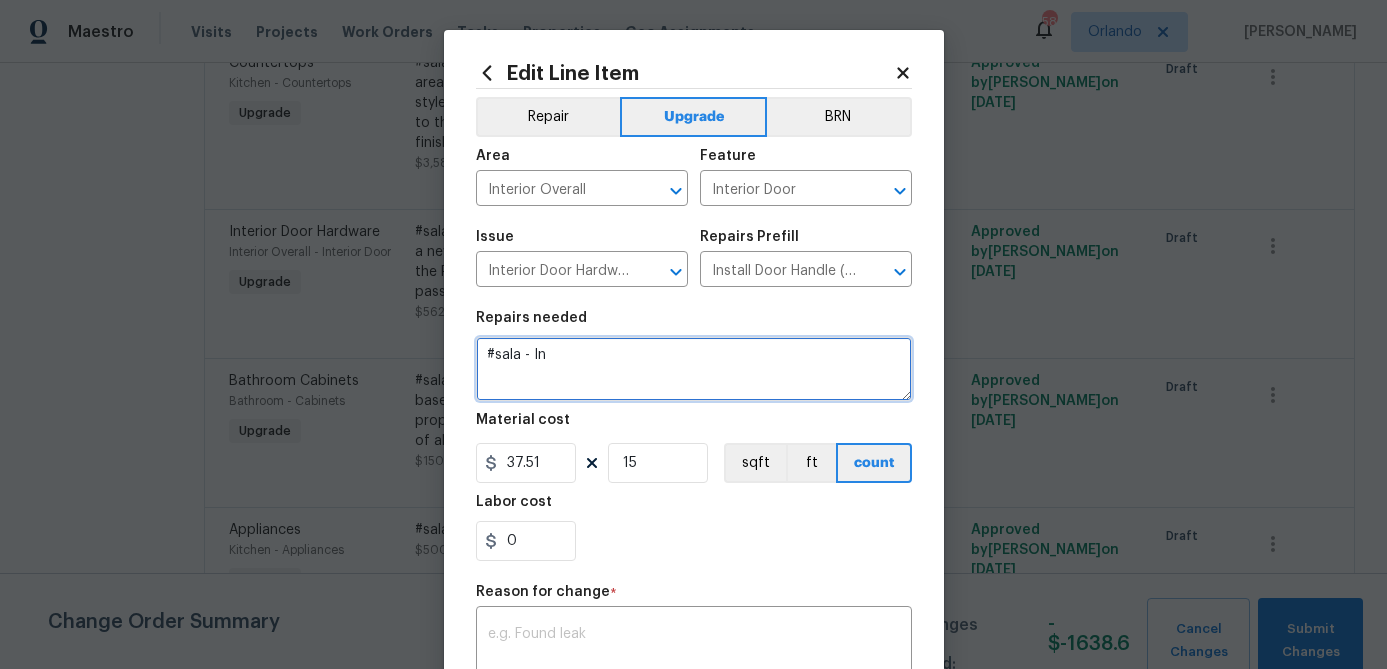 scroll, scrollTop: 0, scrollLeft: 0, axis: both 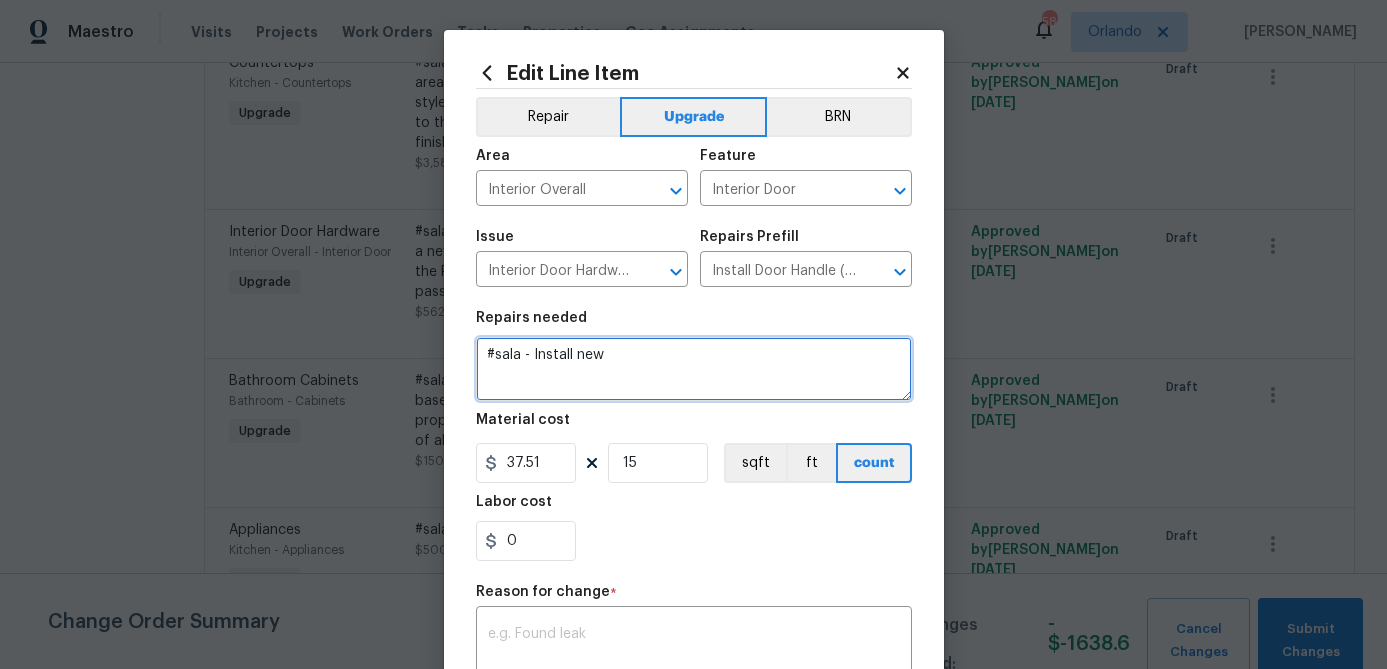 click on "#sala - Install new" at bounding box center (694, 369) 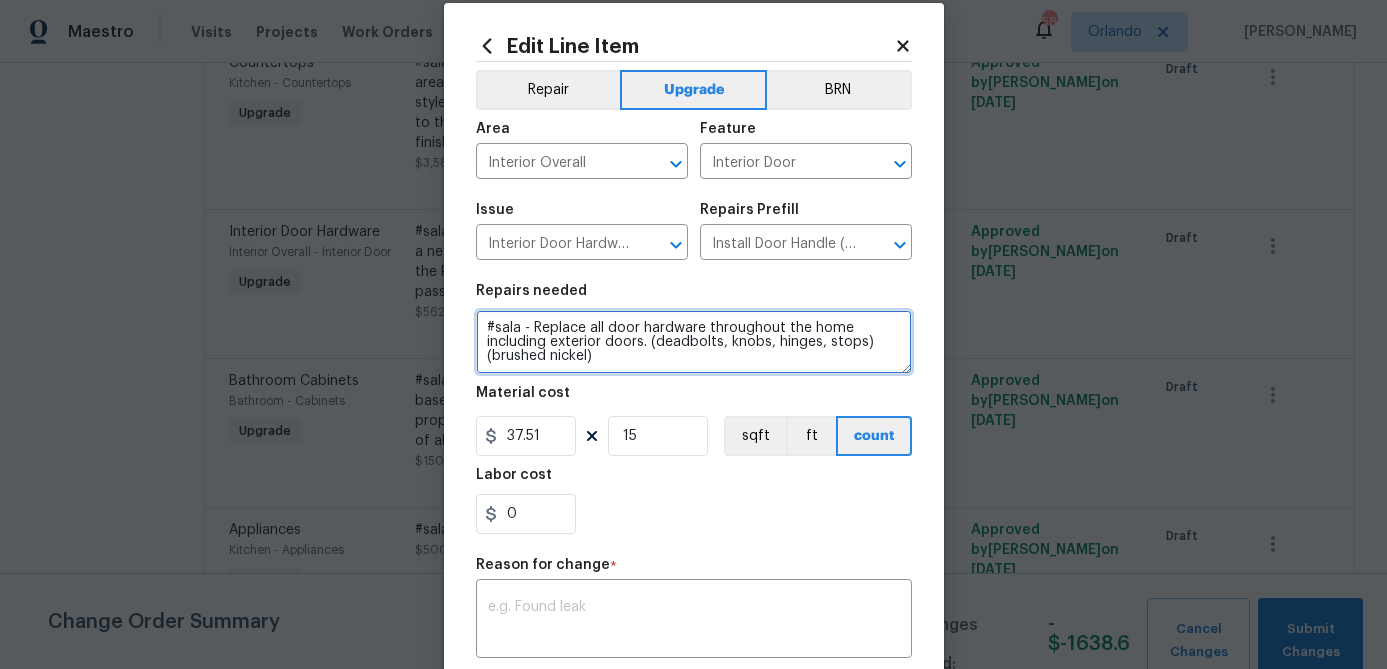 scroll, scrollTop: 32, scrollLeft: 0, axis: vertical 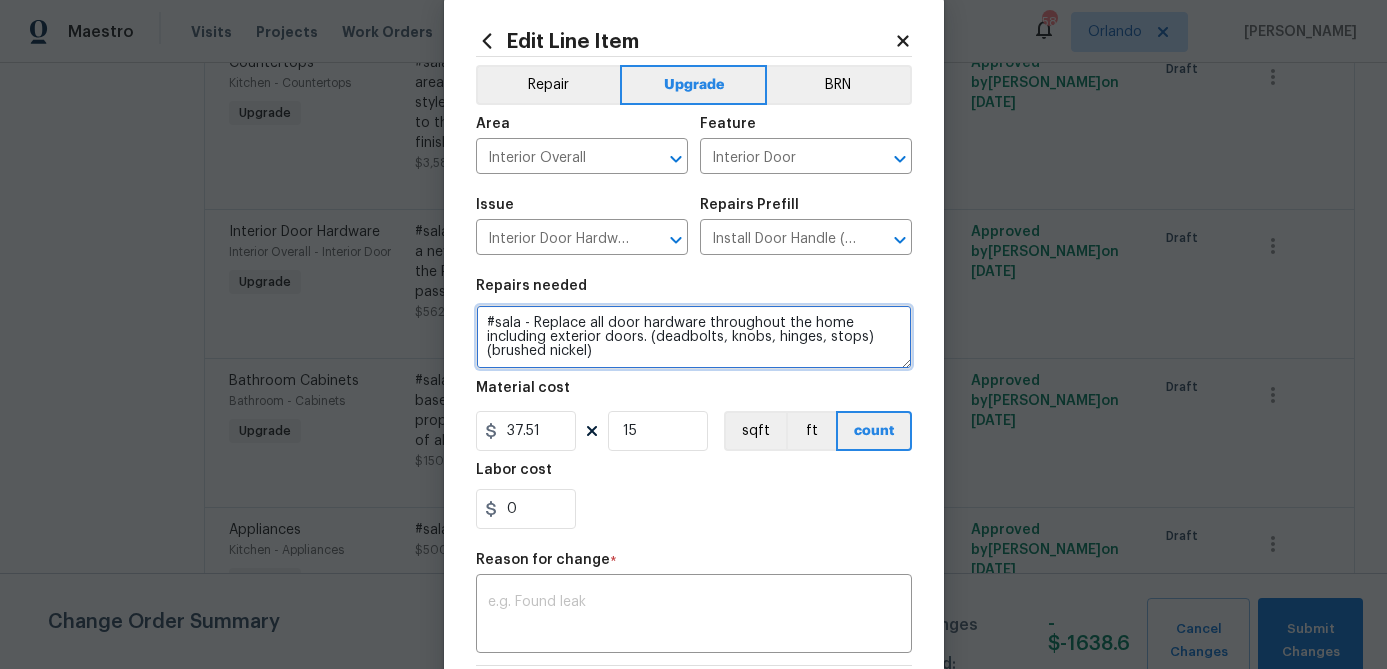 type on "#sala - Replace all door hardware throughout the home including exterior doors. (deadbolts, knobs, hinges, stops) (brushed nickel)" 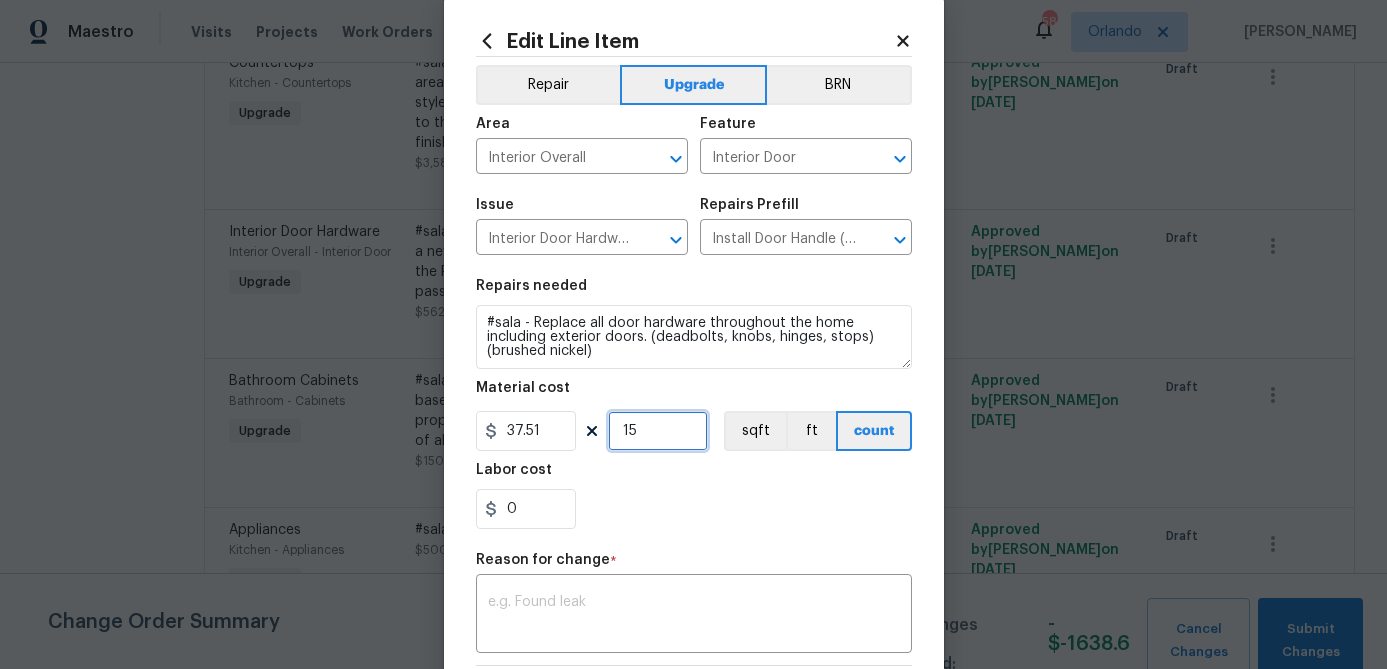 click on "15" at bounding box center [658, 431] 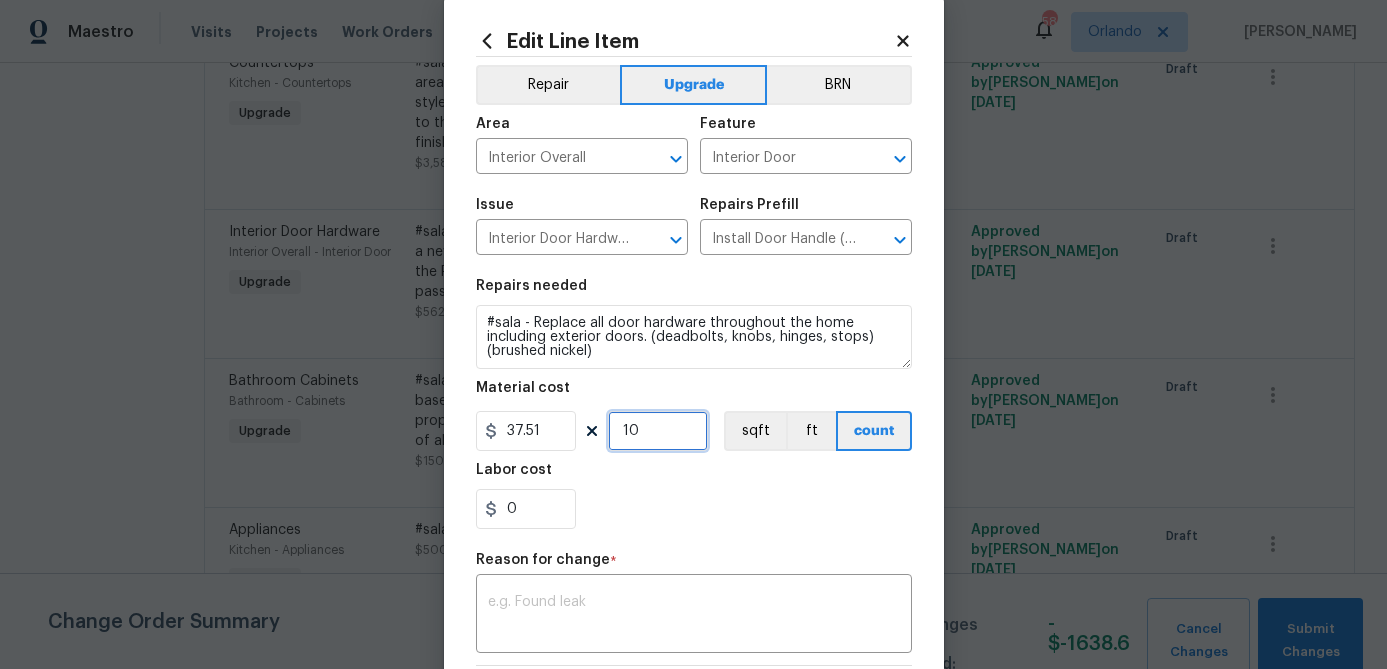 type on "10" 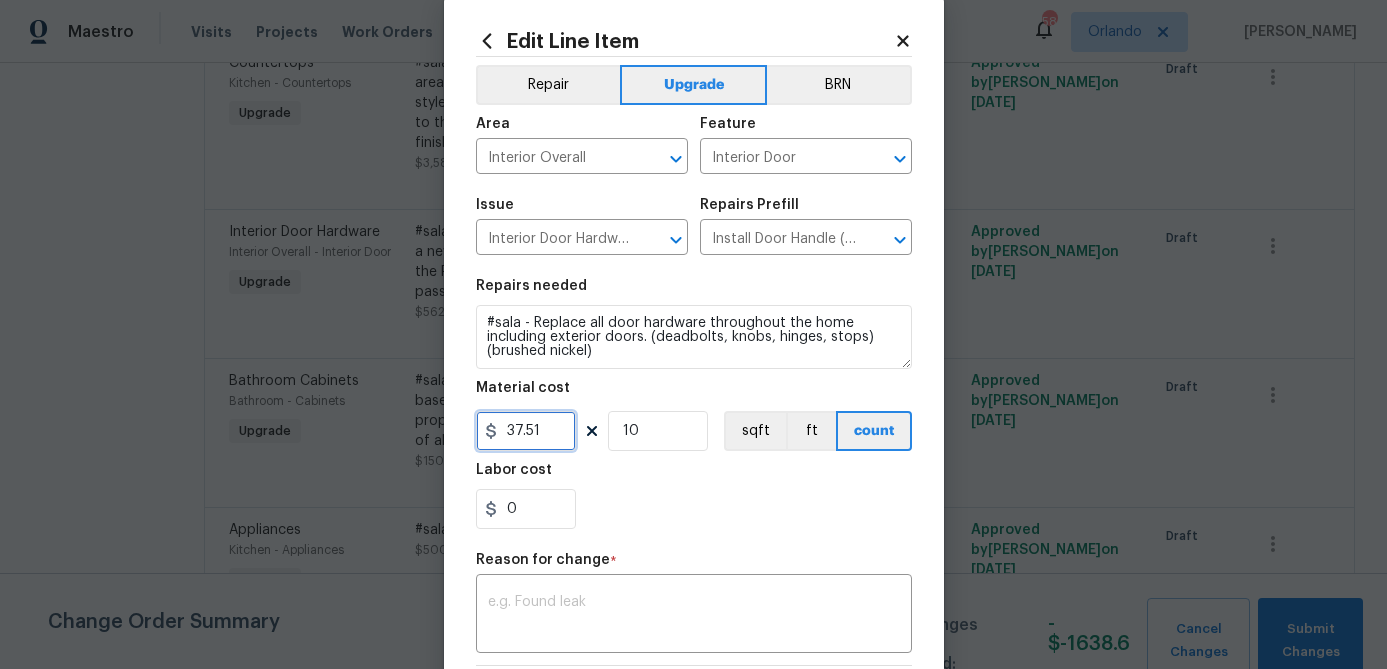click on "37.51" at bounding box center (526, 431) 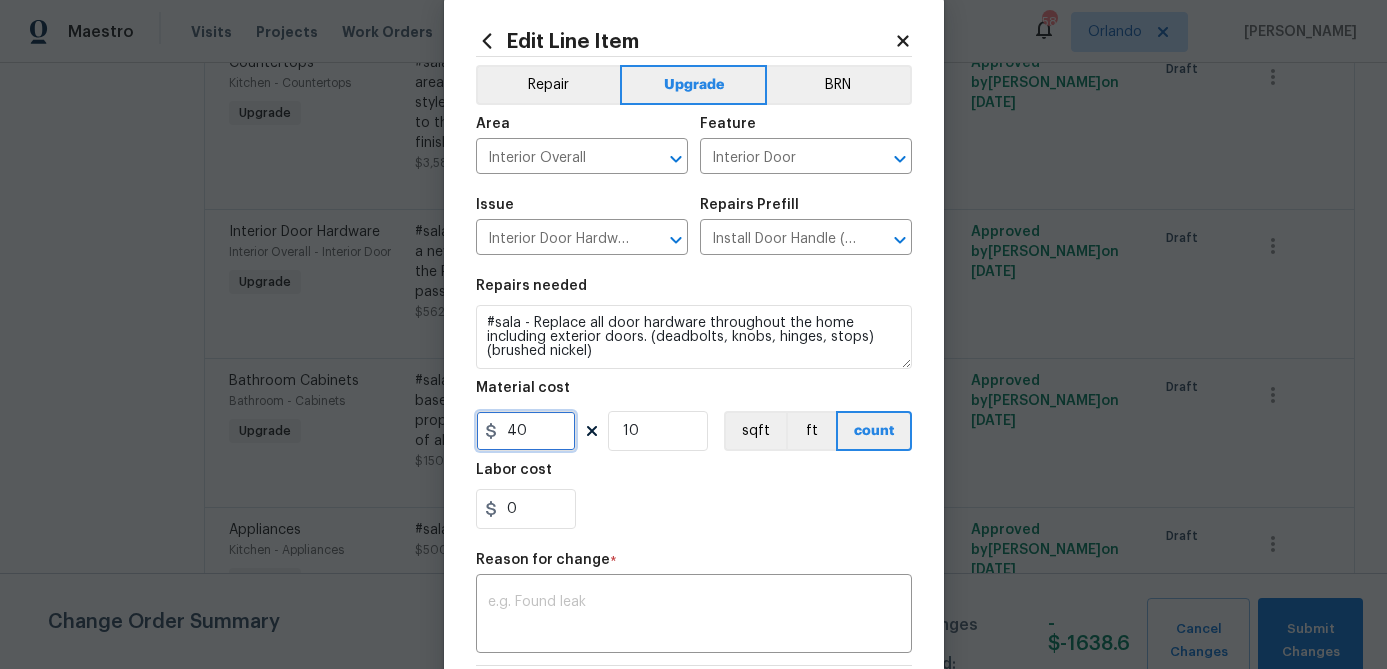 type on "40" 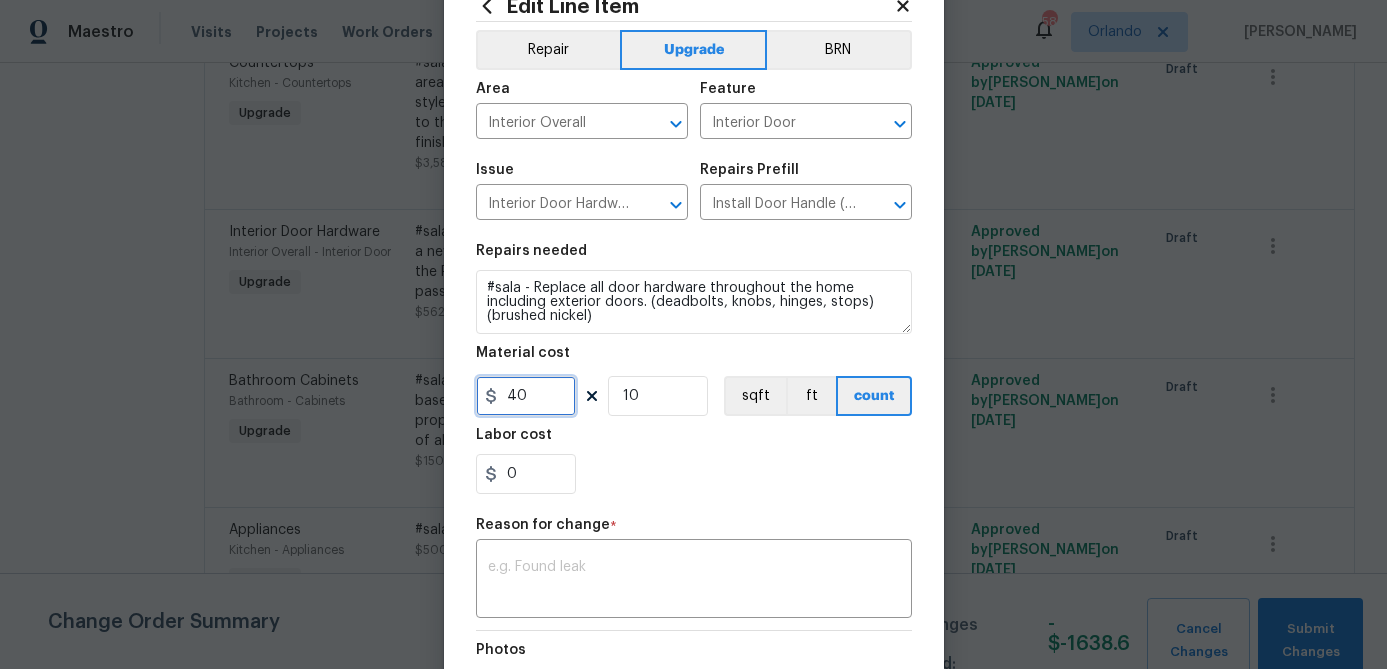 scroll, scrollTop: 84, scrollLeft: 0, axis: vertical 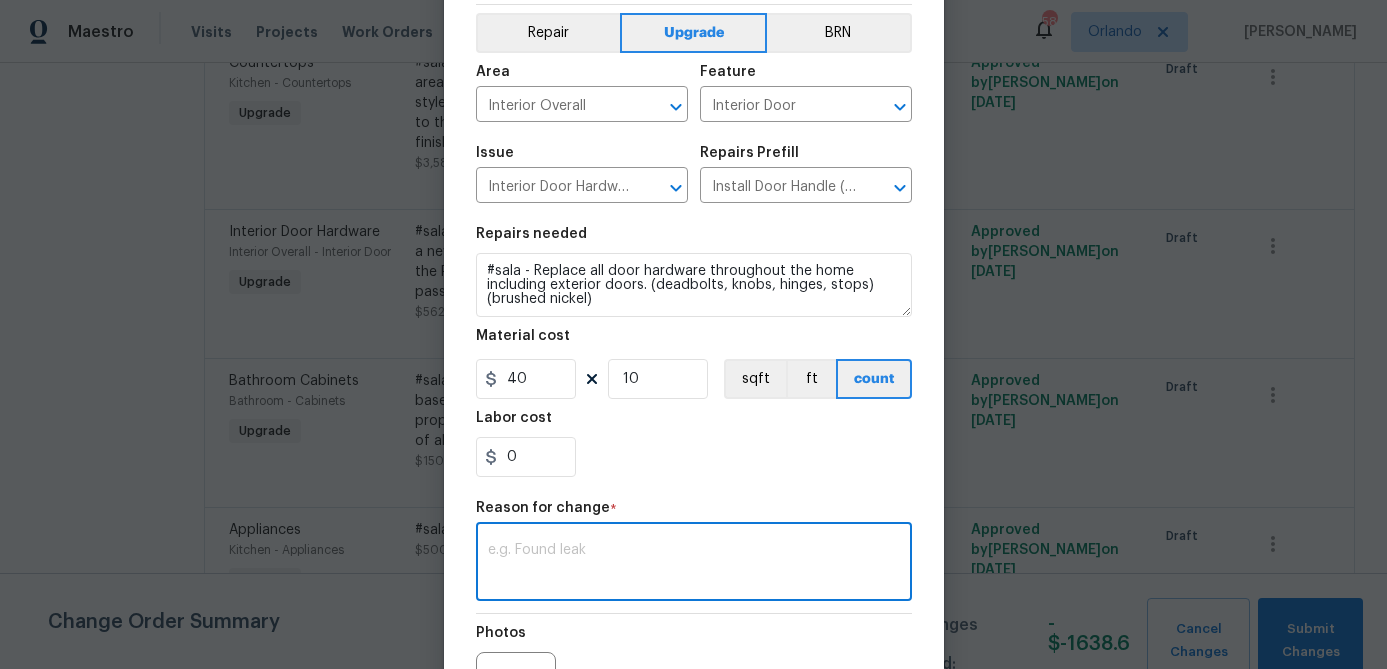 click at bounding box center [694, 564] 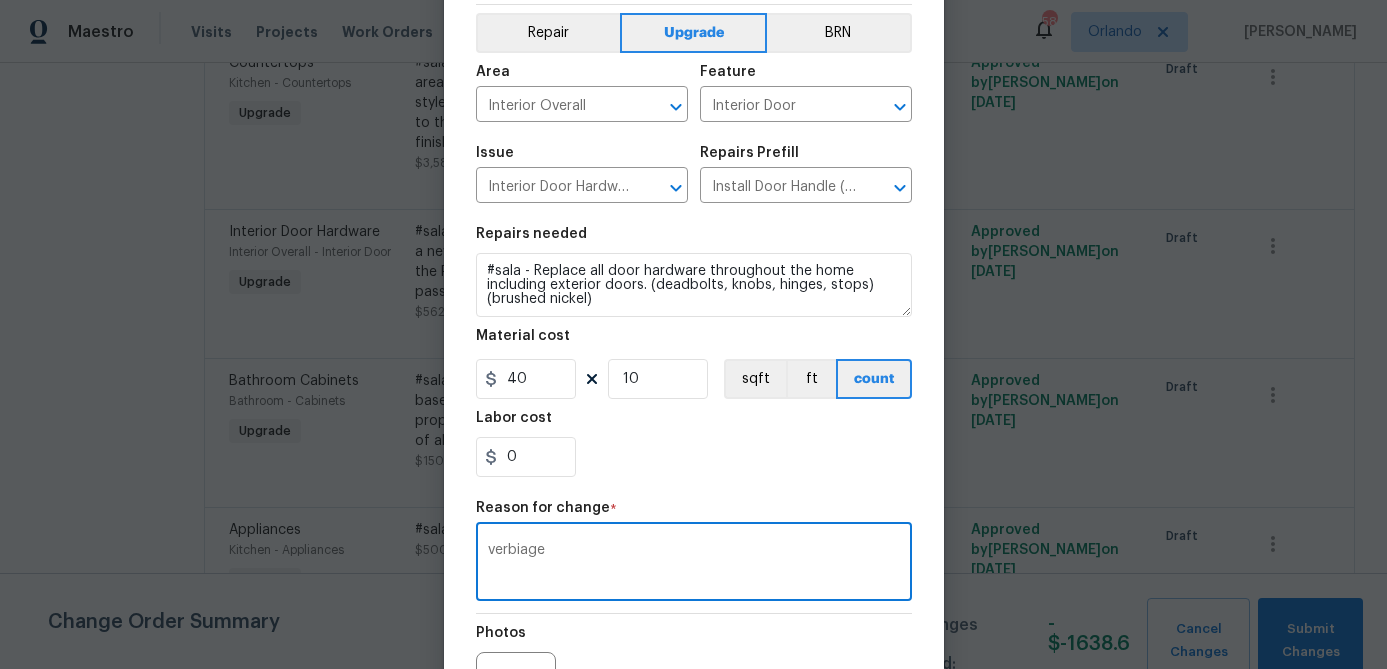 type on "verbiage" 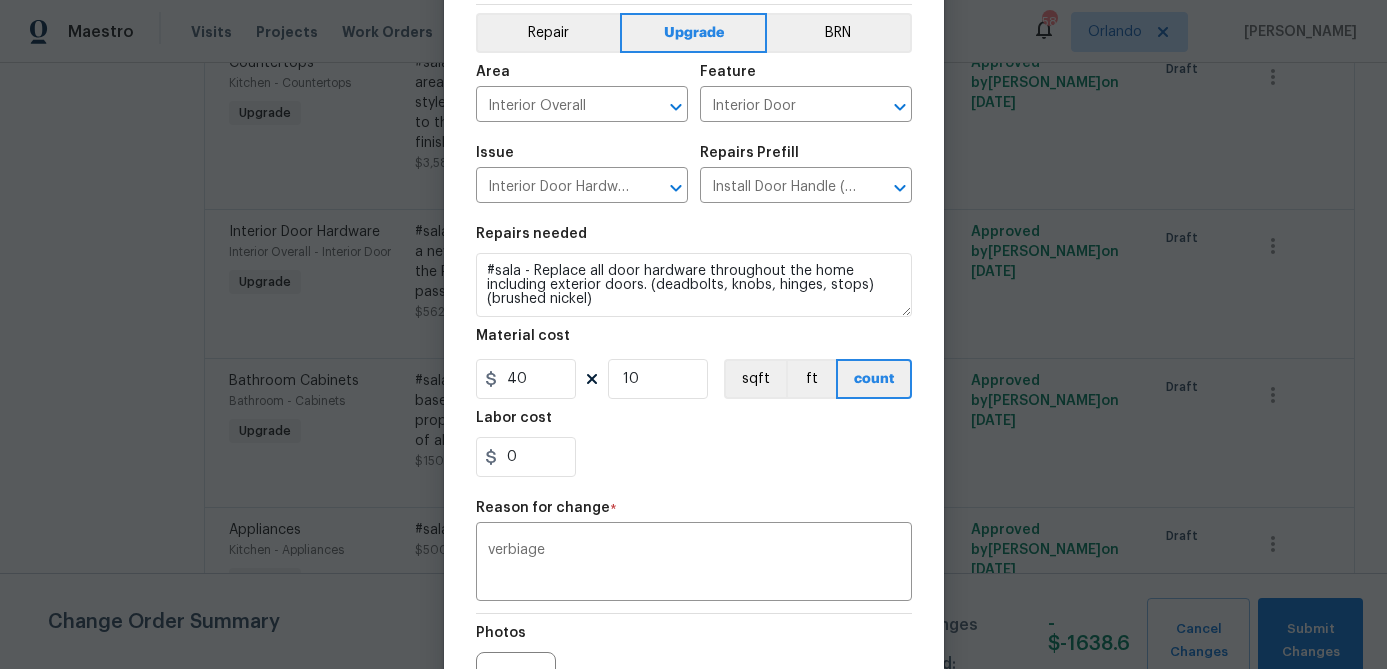 click on "Reason for change *" at bounding box center (694, 514) 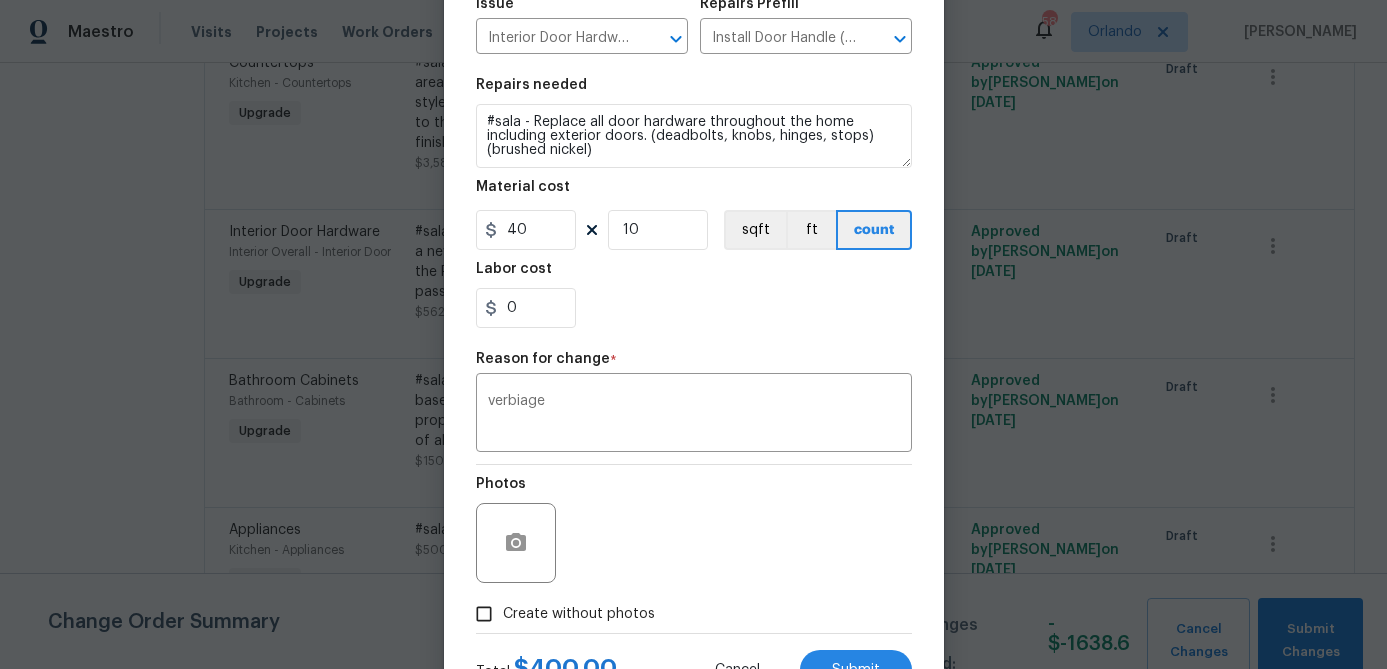 scroll, scrollTop: 290, scrollLeft: 0, axis: vertical 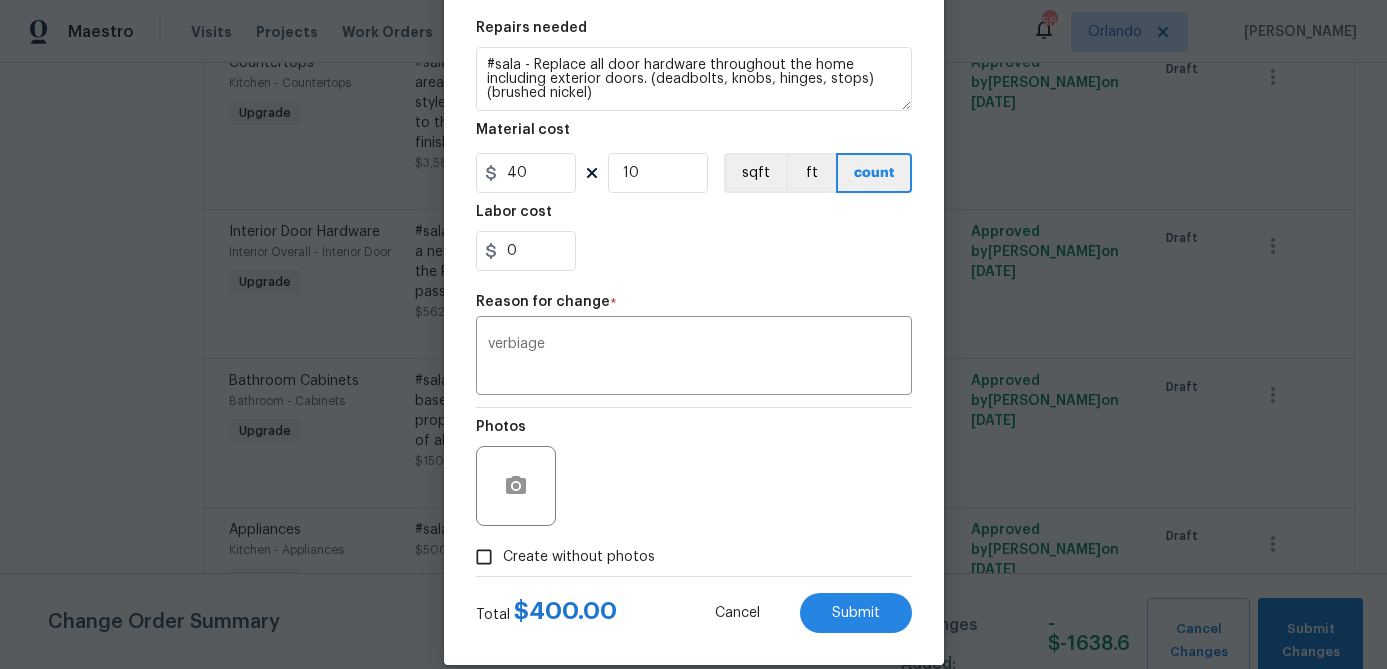 click on "Create without photos" at bounding box center [579, 557] 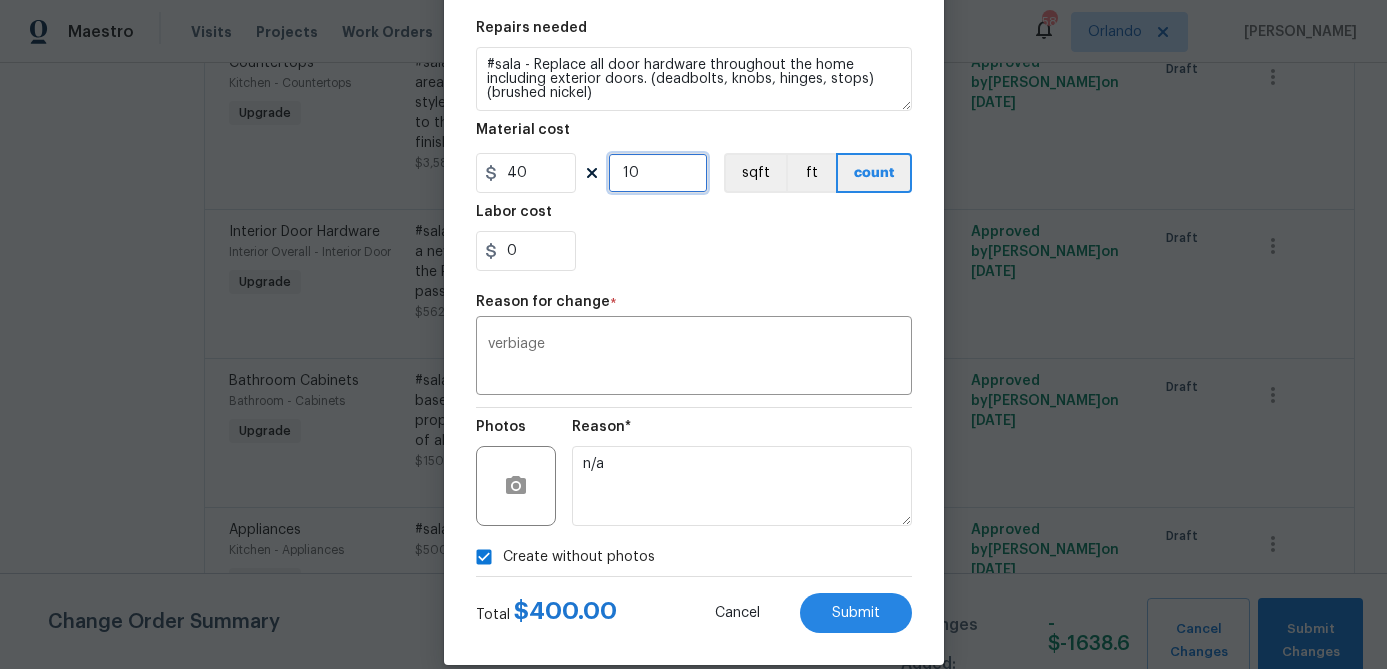 click on "10" at bounding box center [658, 173] 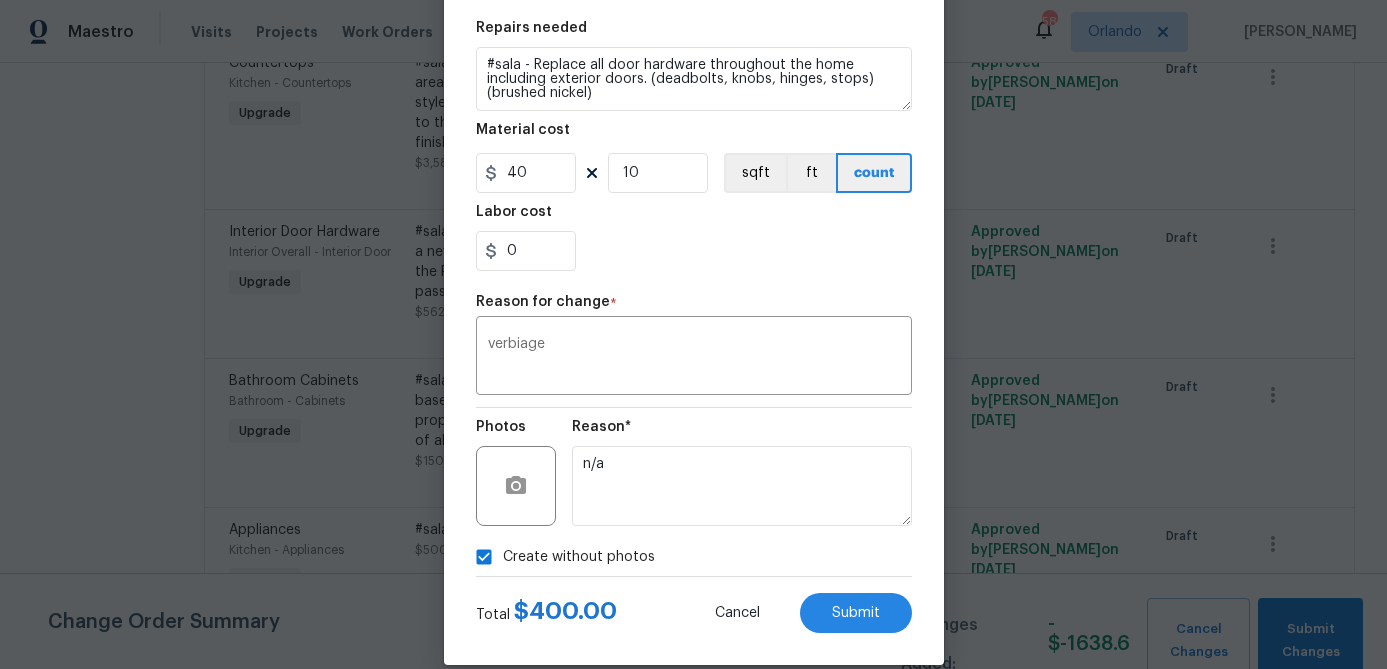 click on "Reason* n/a" at bounding box center (742, 473) 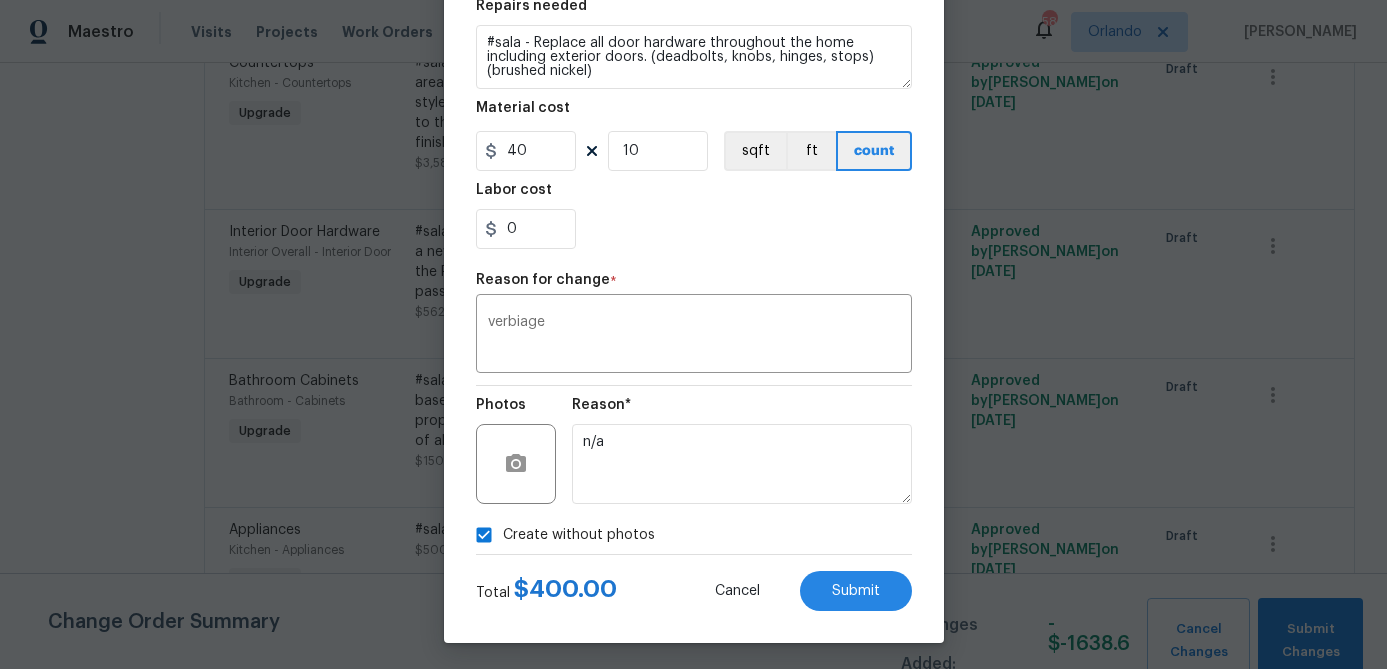 scroll, scrollTop: 317, scrollLeft: 0, axis: vertical 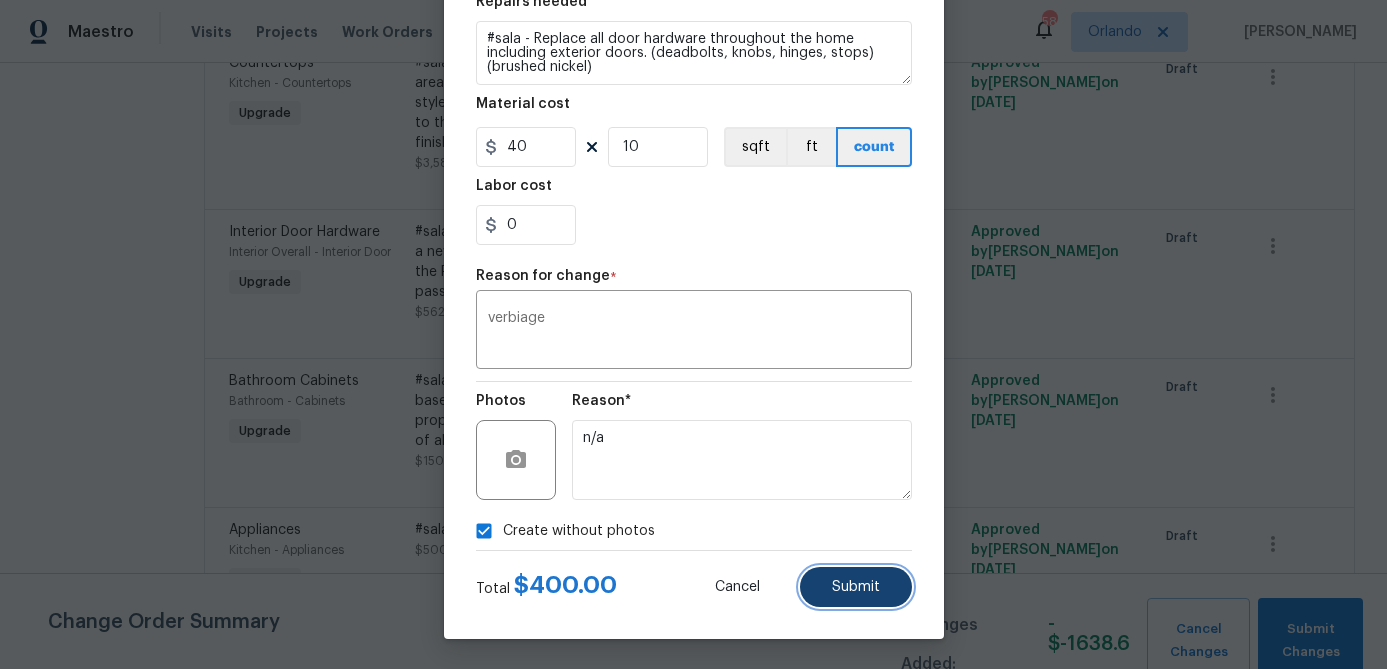 click on "Submit" at bounding box center [856, 587] 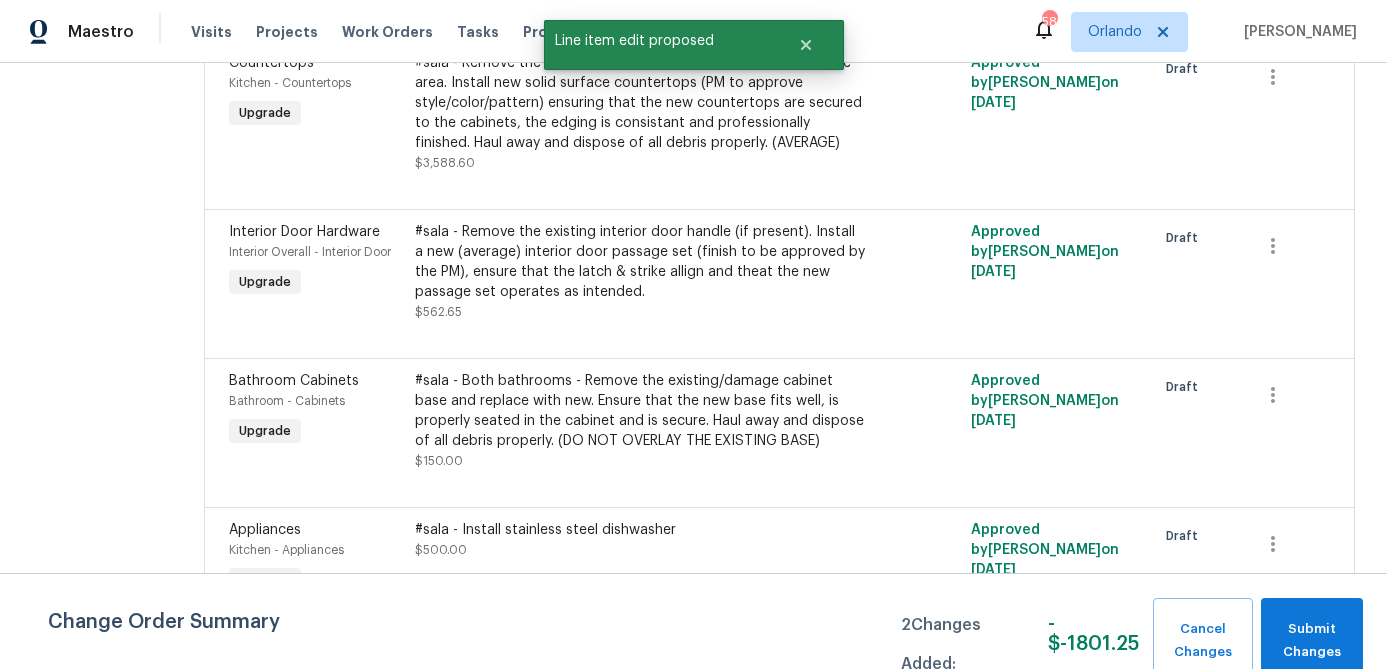 scroll, scrollTop: 0, scrollLeft: 0, axis: both 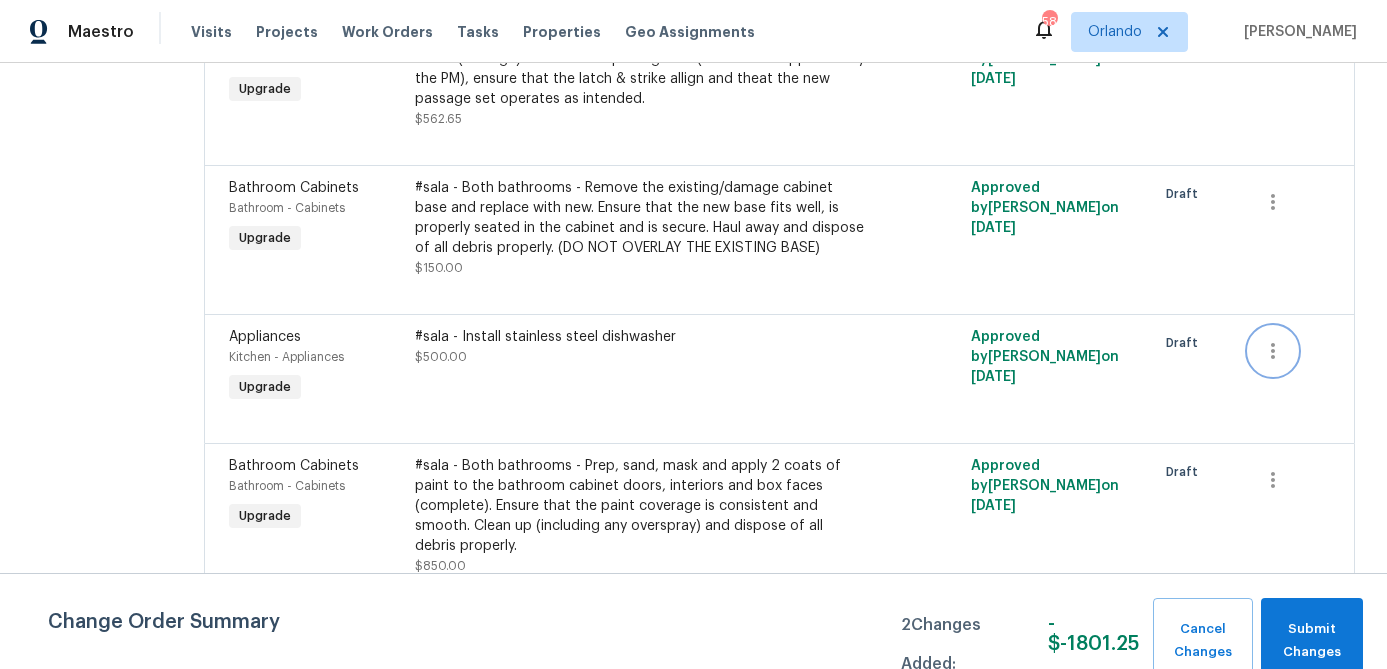 click 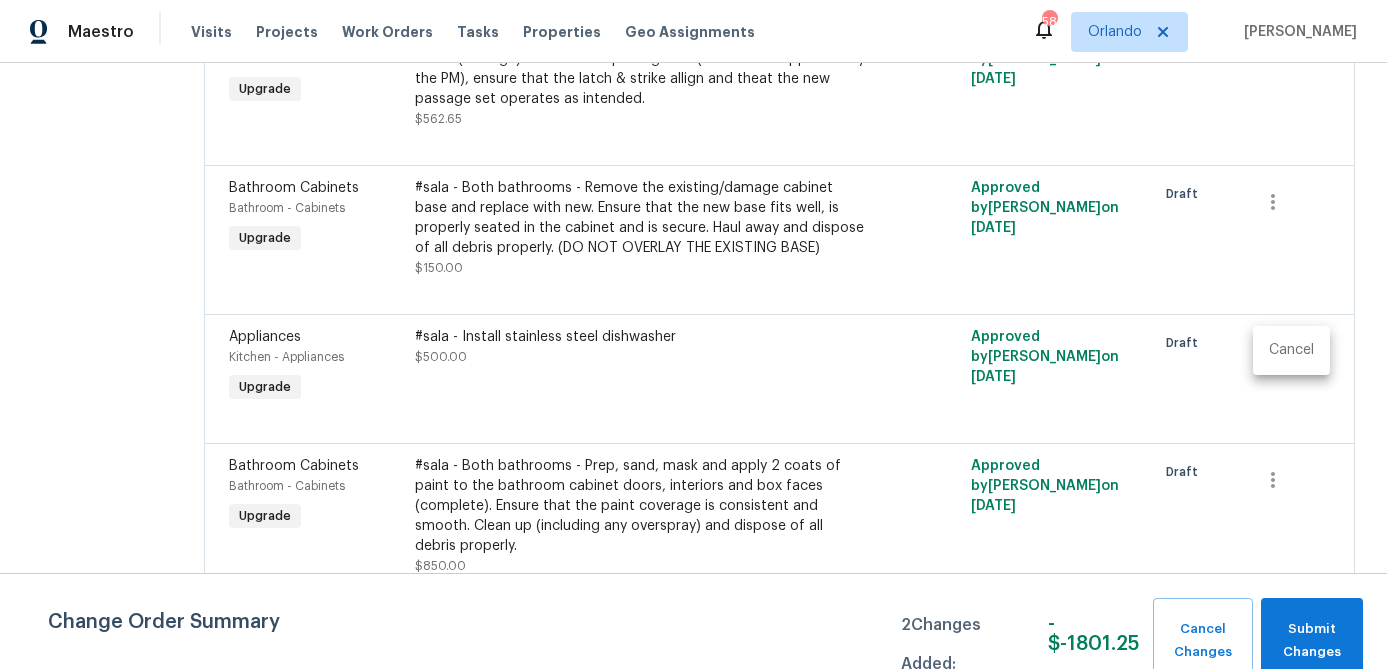 click on "Cancel" at bounding box center (1291, 350) 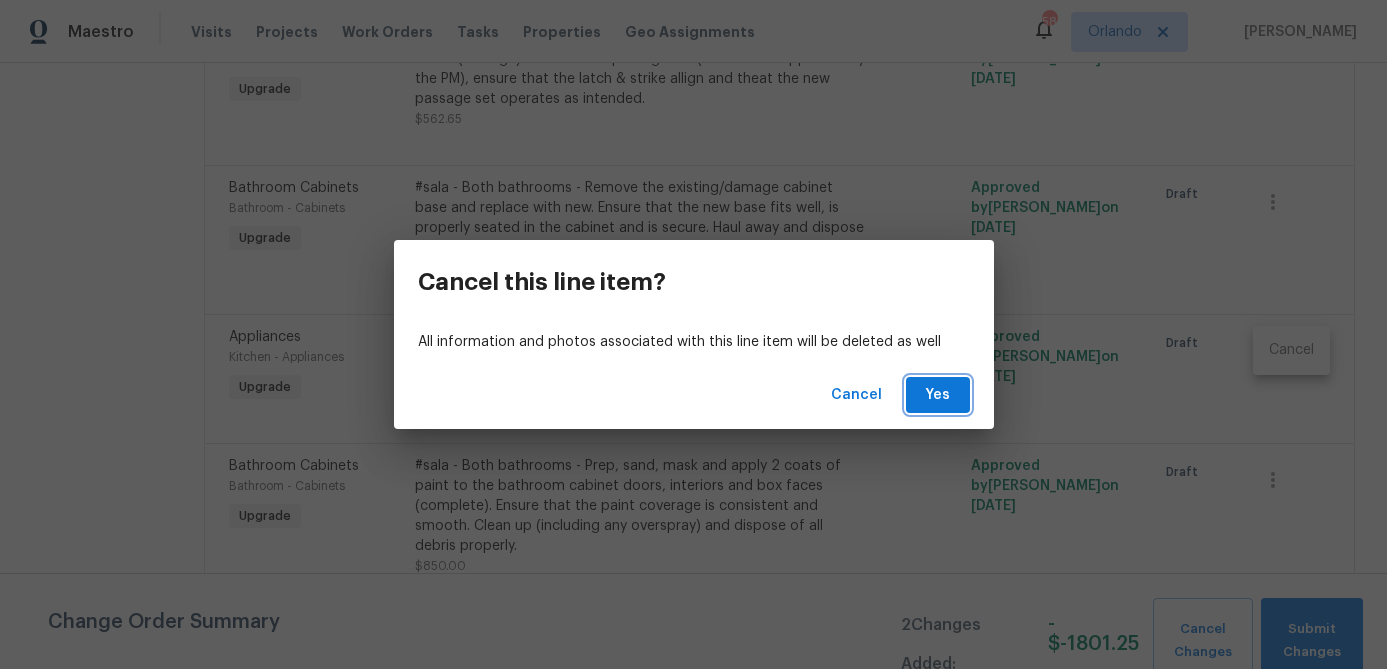 click on "Yes" at bounding box center (938, 395) 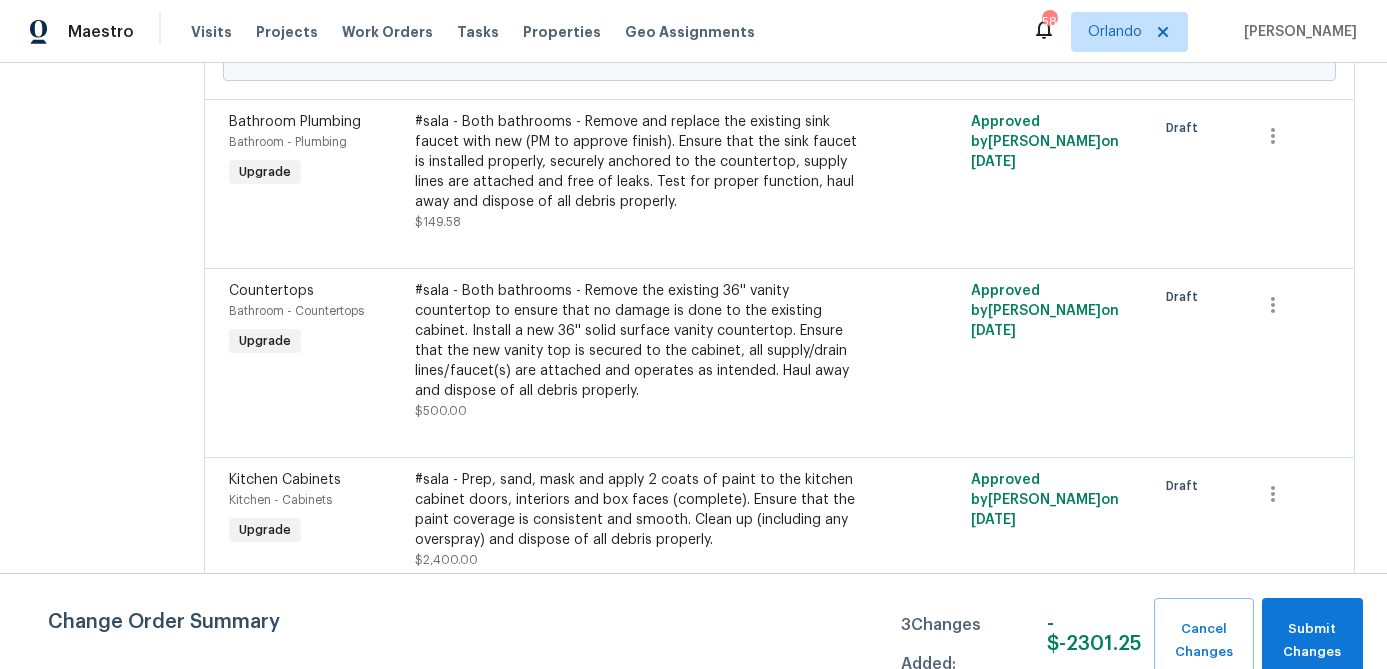 scroll, scrollTop: 842, scrollLeft: 0, axis: vertical 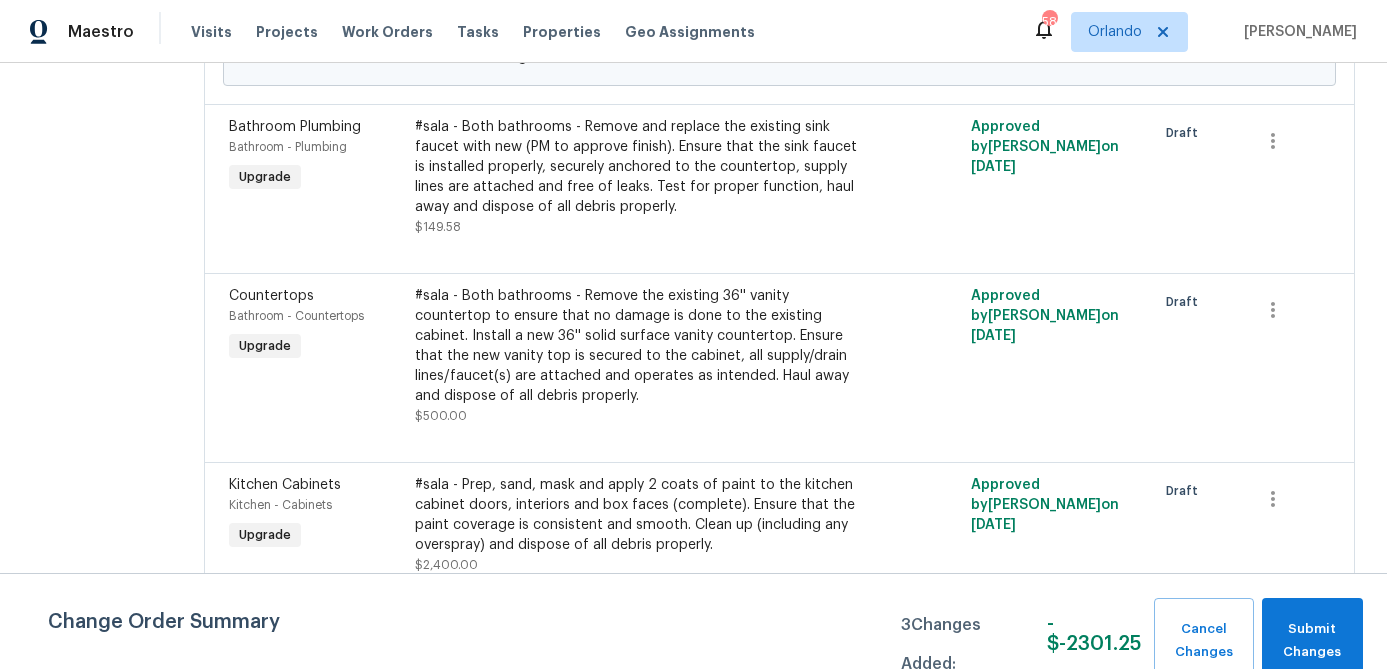 click on "#sala - Both bathrooms - Remove the existing 36'' vanity countertop to ensure that no damage is done to the existing cabinet. Install a new 36'' solid surface vanity countertop. Ensure that the new vanity top is secured to the cabinet, all supply/drain lines/faucet(s) are attached and operates as intended. Haul away and dispose of all debris properly." at bounding box center [641, 346] 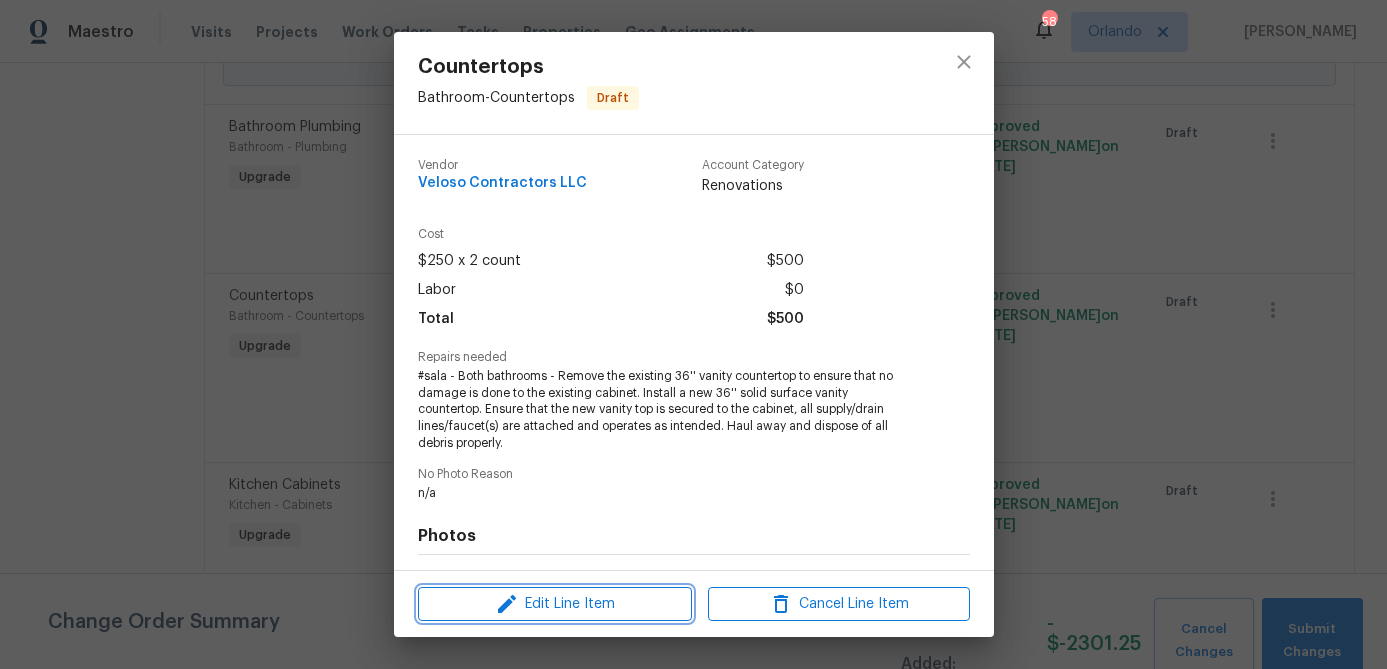 click on "Edit Line Item" at bounding box center (555, 604) 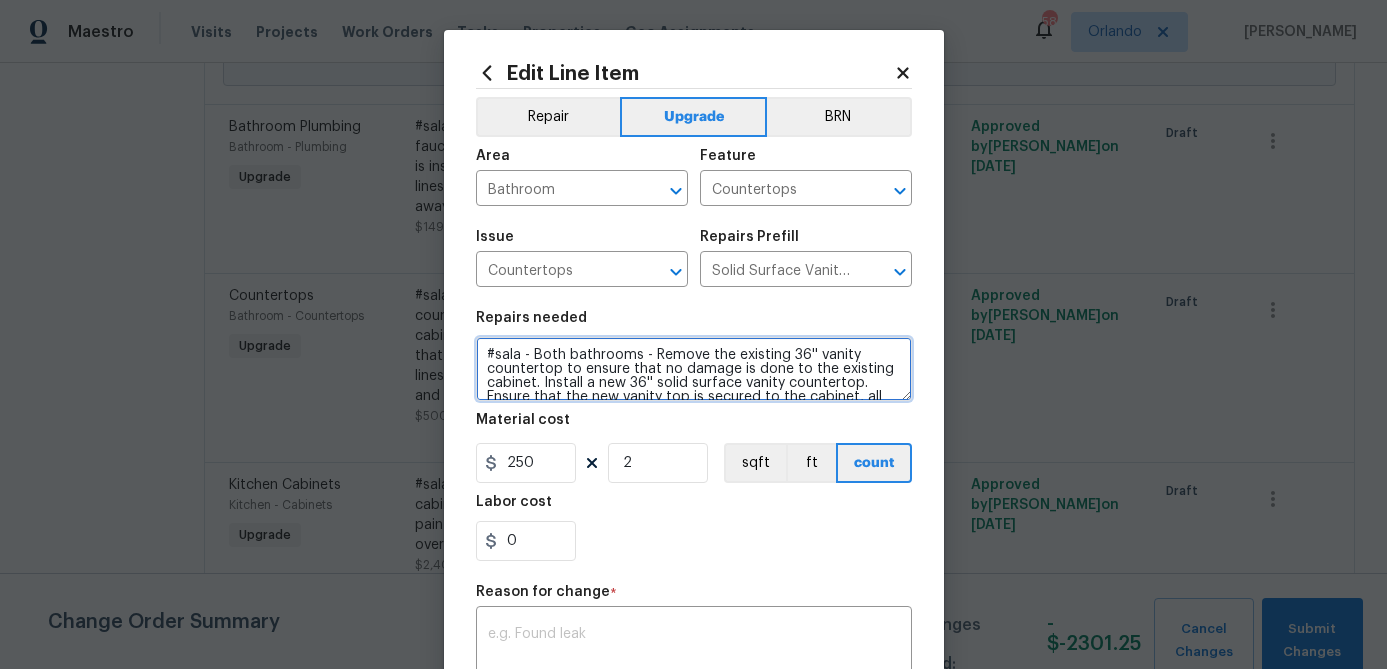 drag, startPoint x: 534, startPoint y: 357, endPoint x: 582, endPoint y: 365, distance: 48.6621 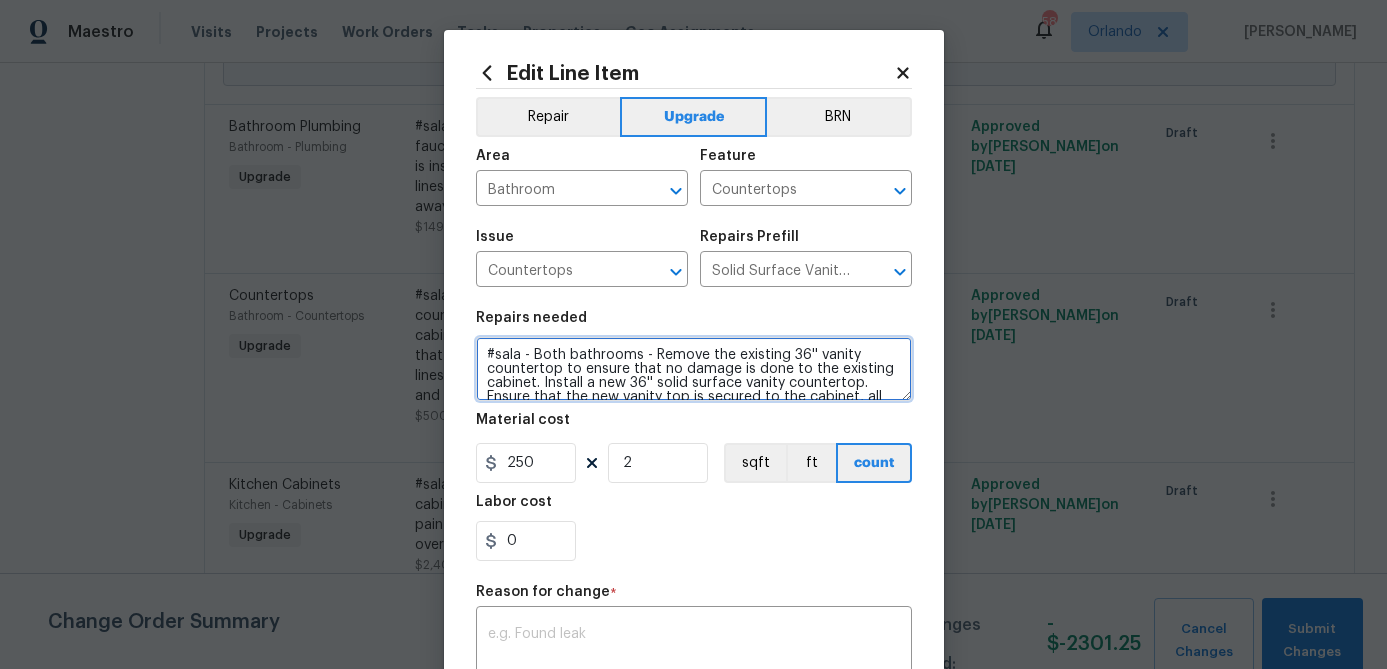 click on "#sala - Both bathrooms - Remove the existing 36'' vanity countertop to ensure that no damage is done to the existing cabinet. Install a new 36'' solid surface vanity countertop. Ensure that the new vanity top is secured to the cabinet, all supply/drain lines/faucet(s) are attached and operates as intended. Haul away and dispose of all debris properly." at bounding box center (694, 369) 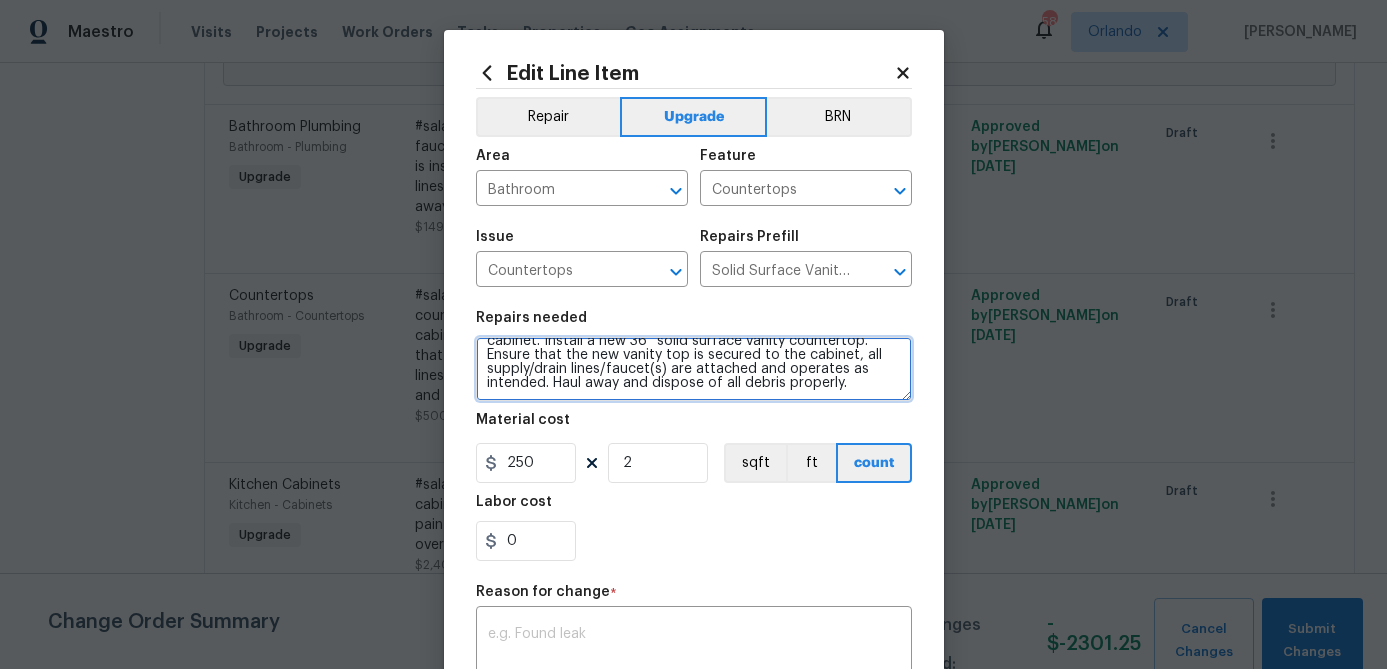 drag, startPoint x: 533, startPoint y: 357, endPoint x: 756, endPoint y: 491, distance: 260.16342 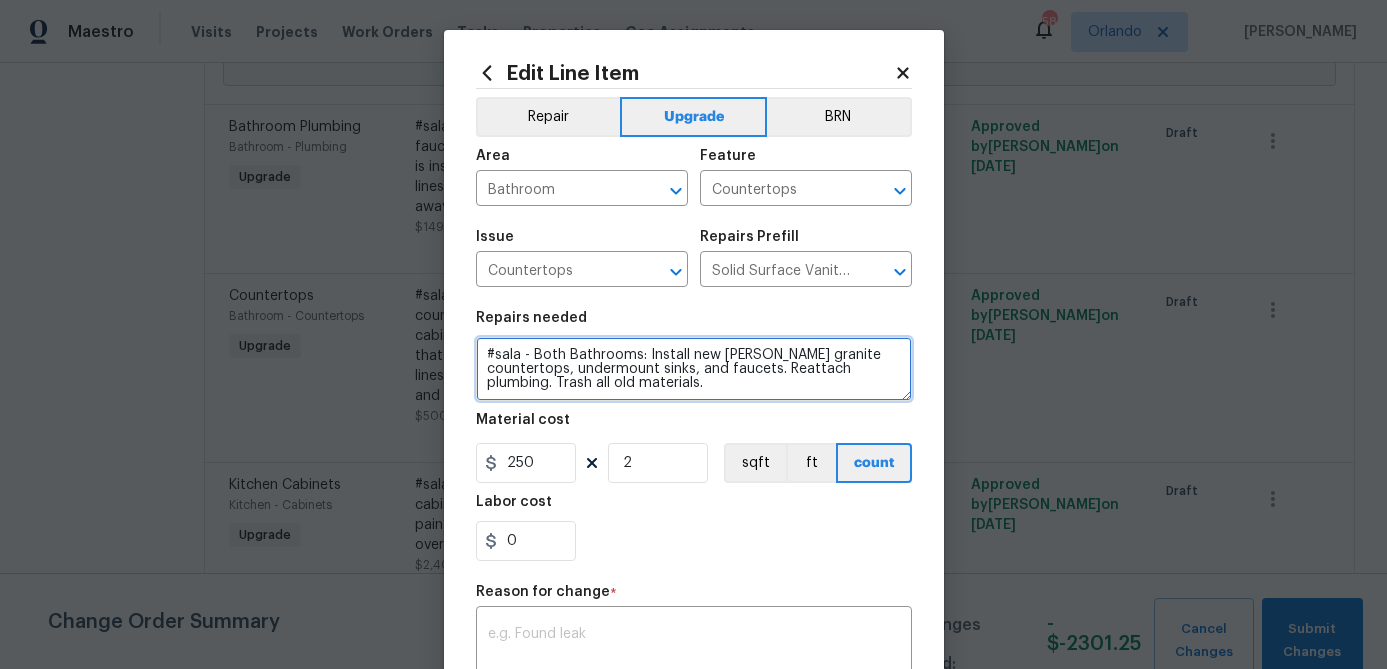 scroll, scrollTop: 0, scrollLeft: 0, axis: both 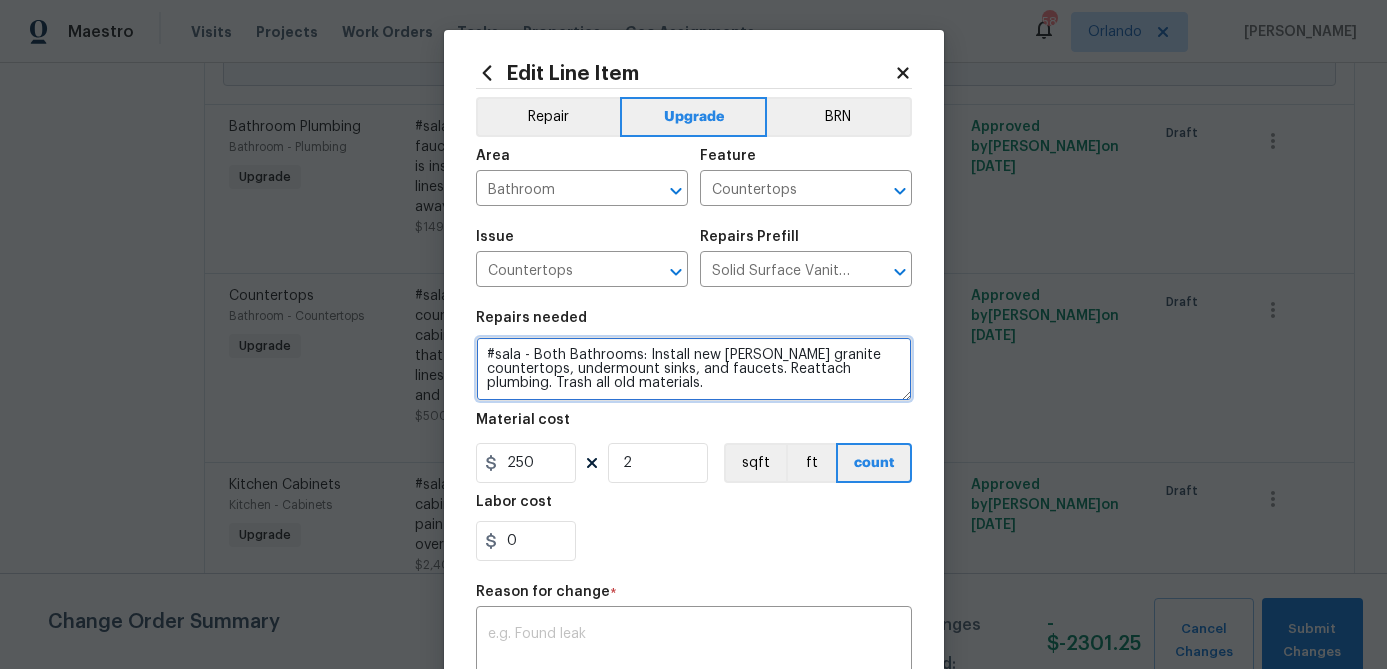 type on "#sala - Both Bathrooms: Install new Dallas White granite countertops, undermount sinks, and faucets. Reattach plumbing. Trash all old materials." 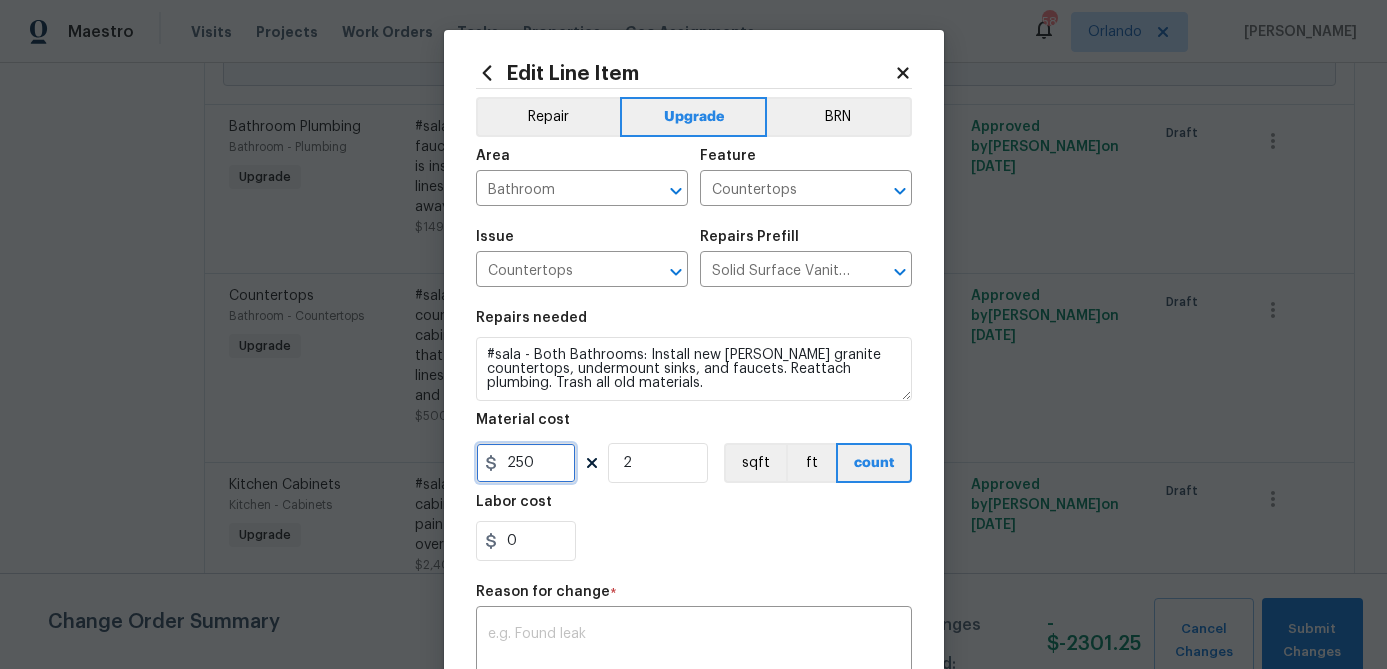 click on "250" at bounding box center (526, 463) 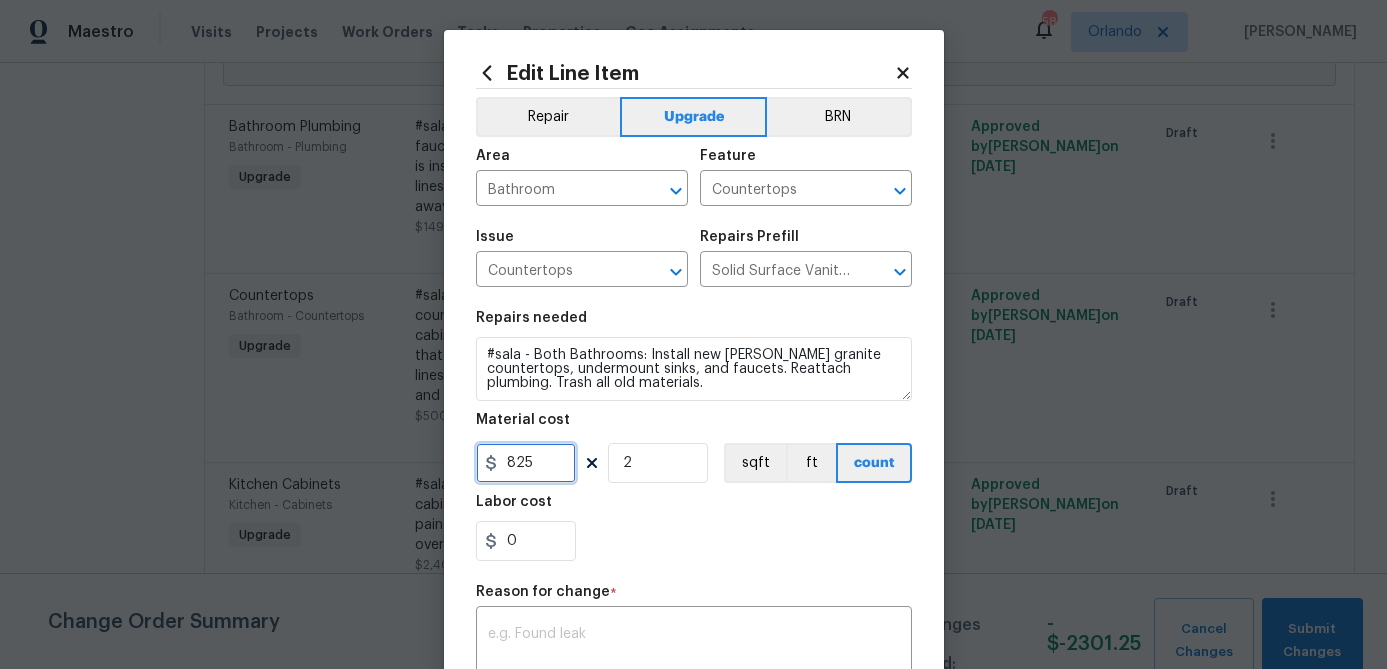 type on "825" 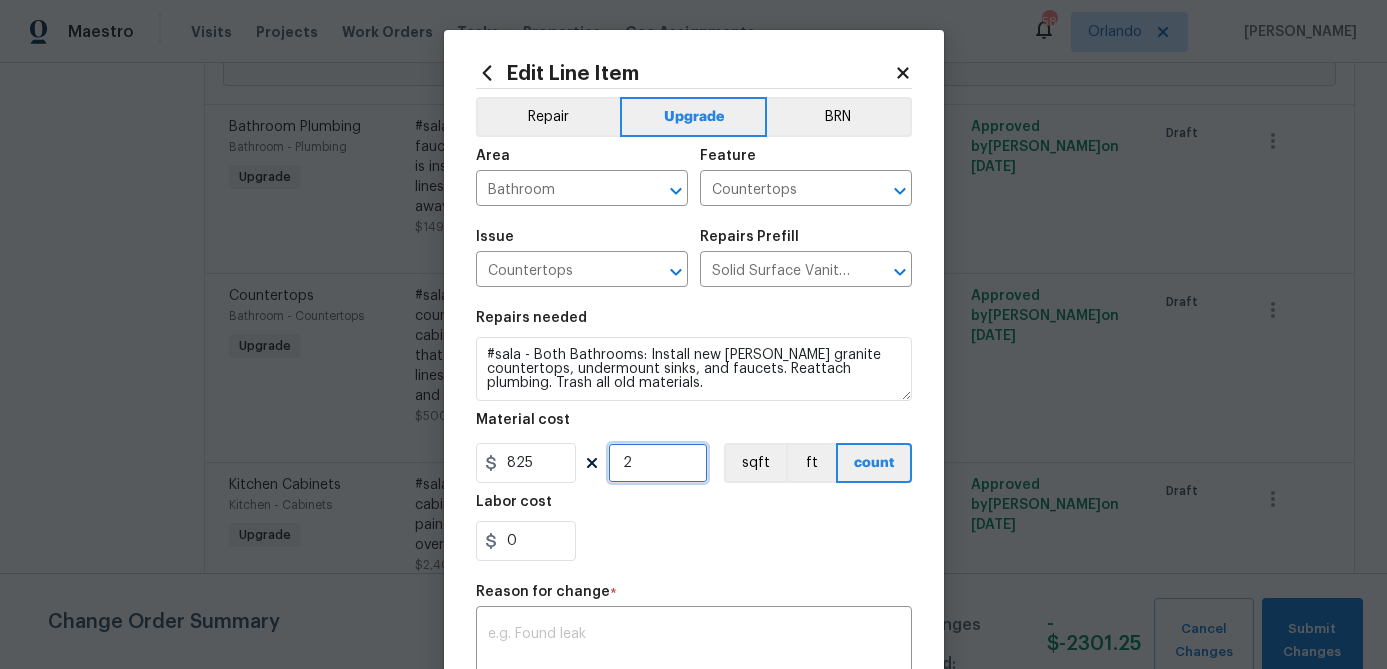 click on "2" at bounding box center [658, 463] 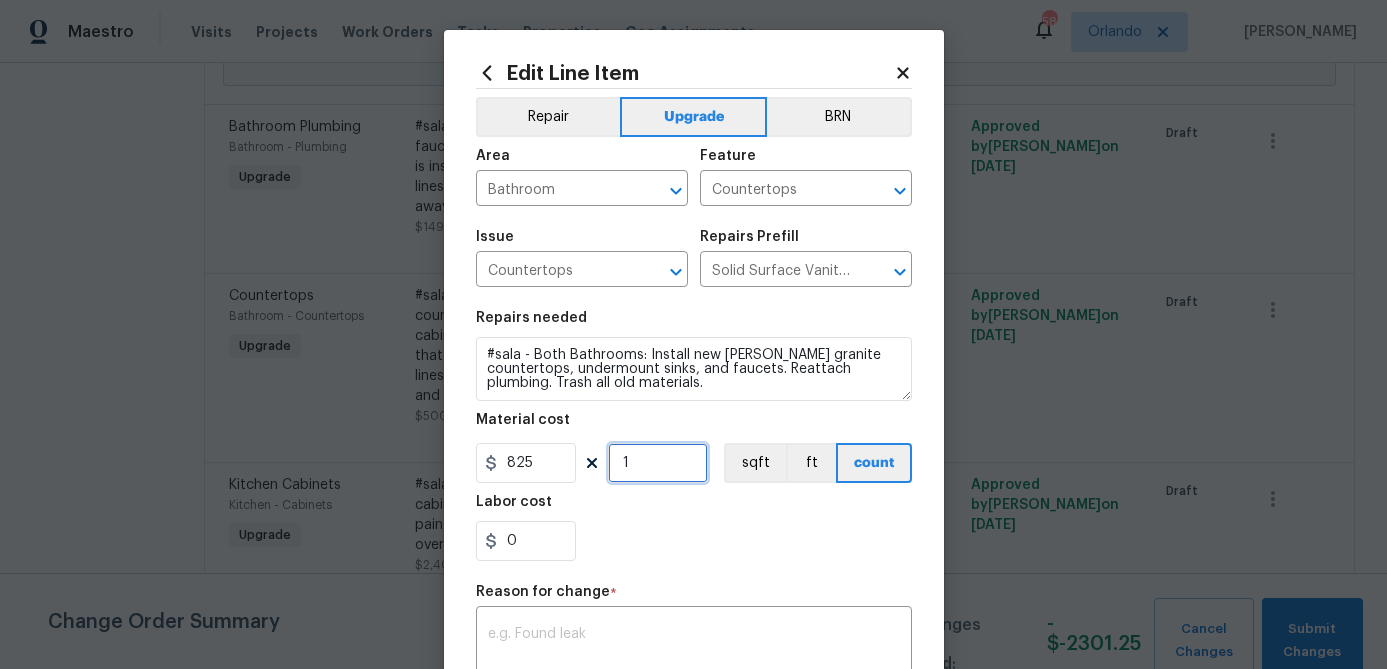 type on "1" 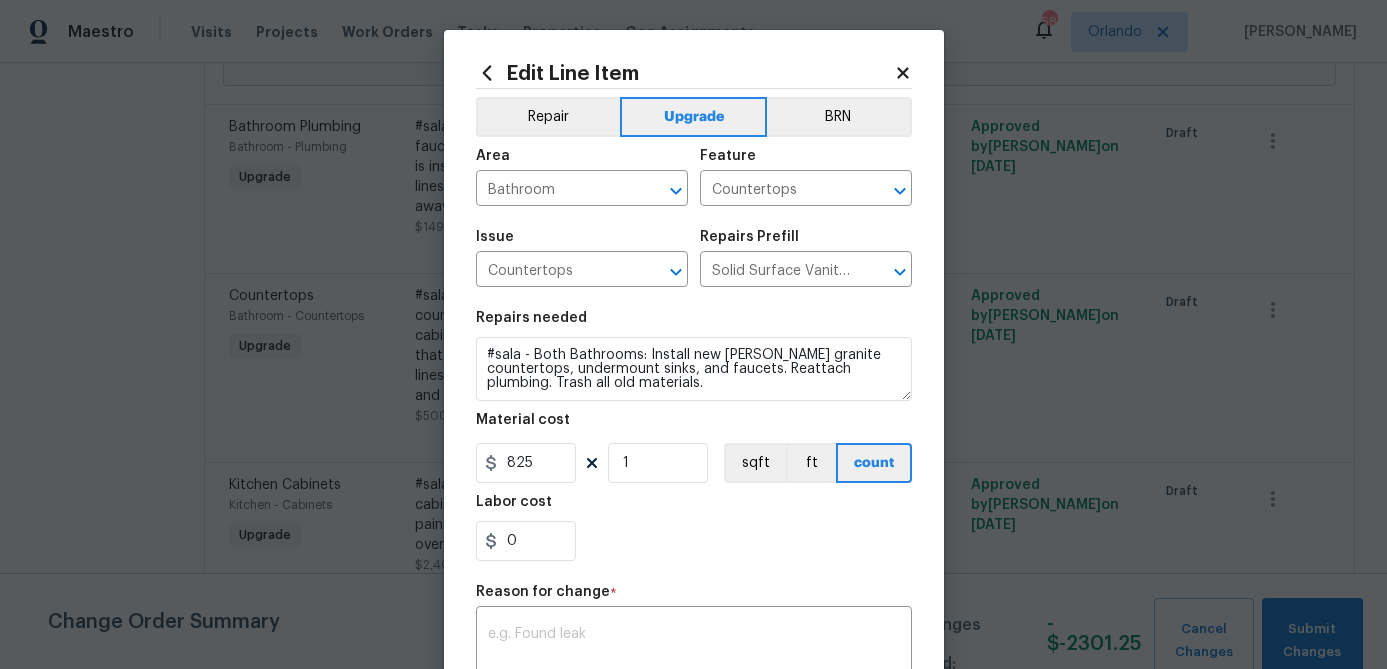 click on "0" at bounding box center (694, 541) 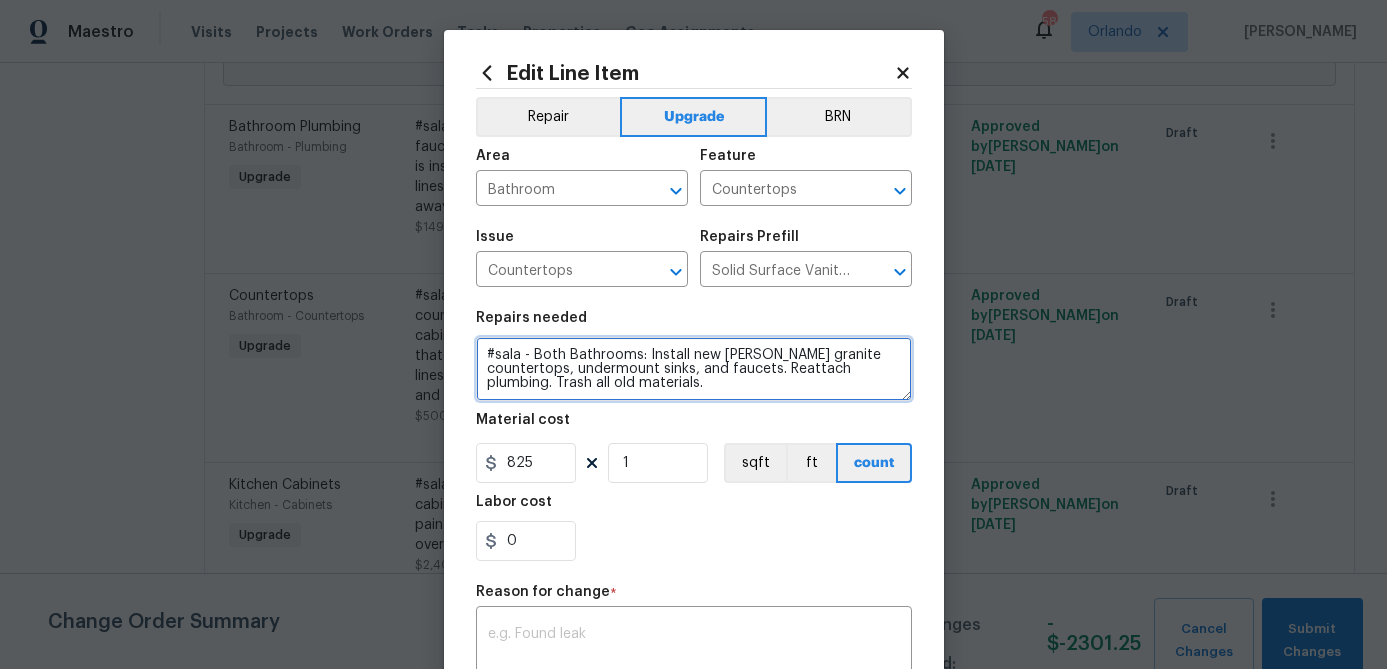 click on "#sala - Both Bathrooms: Install new Dallas White granite countertops, undermount sinks, and faucets. Reattach plumbing. Trash all old materials." at bounding box center (694, 369) 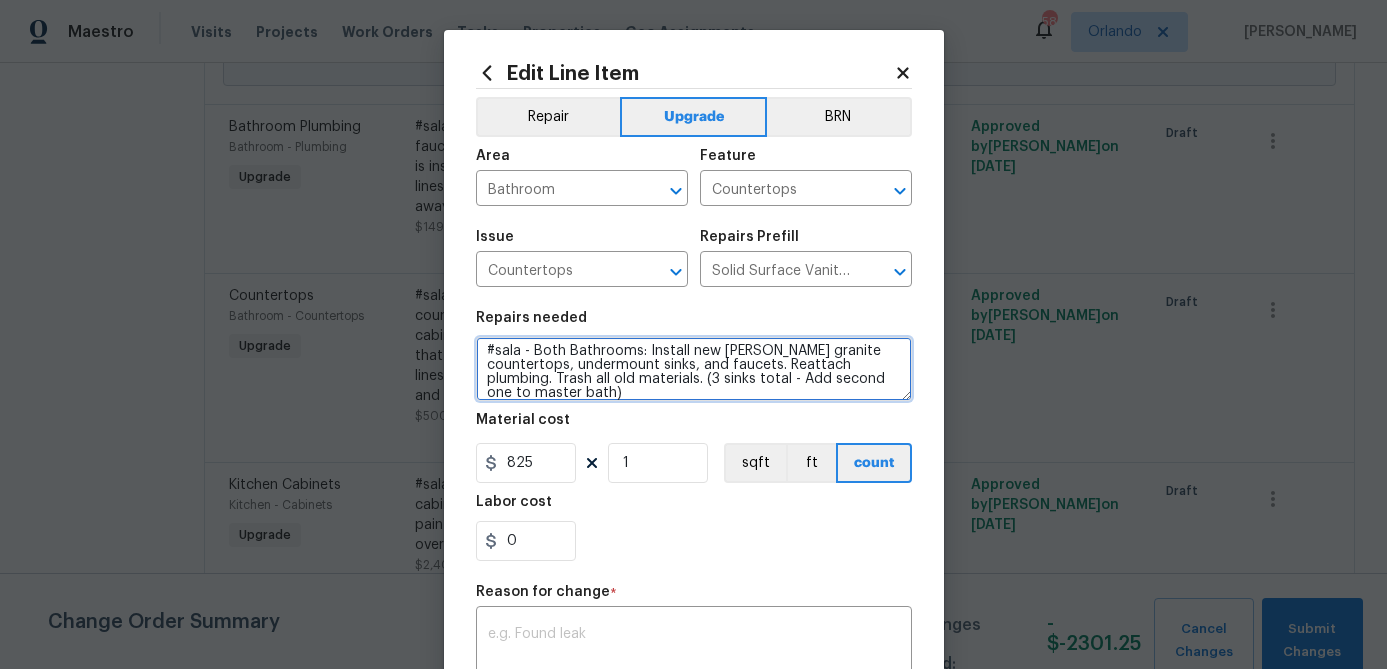 scroll, scrollTop: 14, scrollLeft: 0, axis: vertical 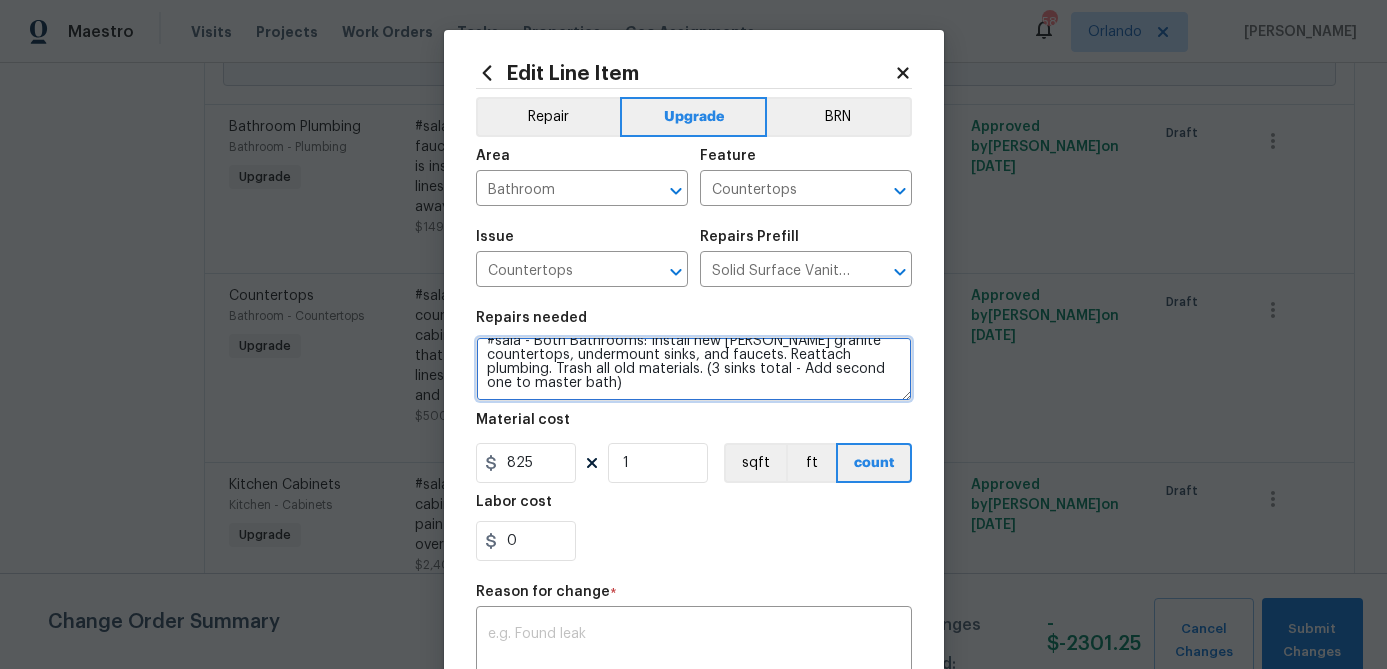 type on "#sala - Both Bathrooms: Install new Dallas White granite countertops, undermount sinks, and faucets. Reattach plumbing. Trash all old materials. (3 sinks total - Add second one to master bath)" 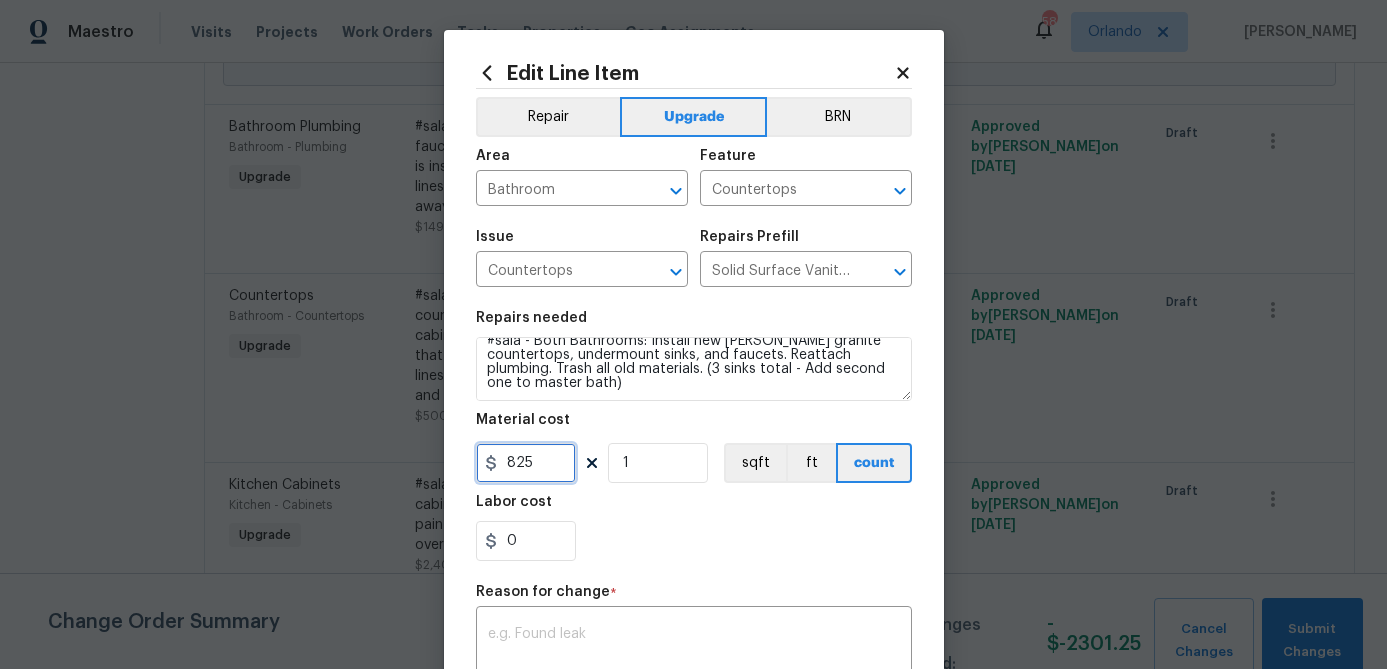 click on "825" at bounding box center [526, 463] 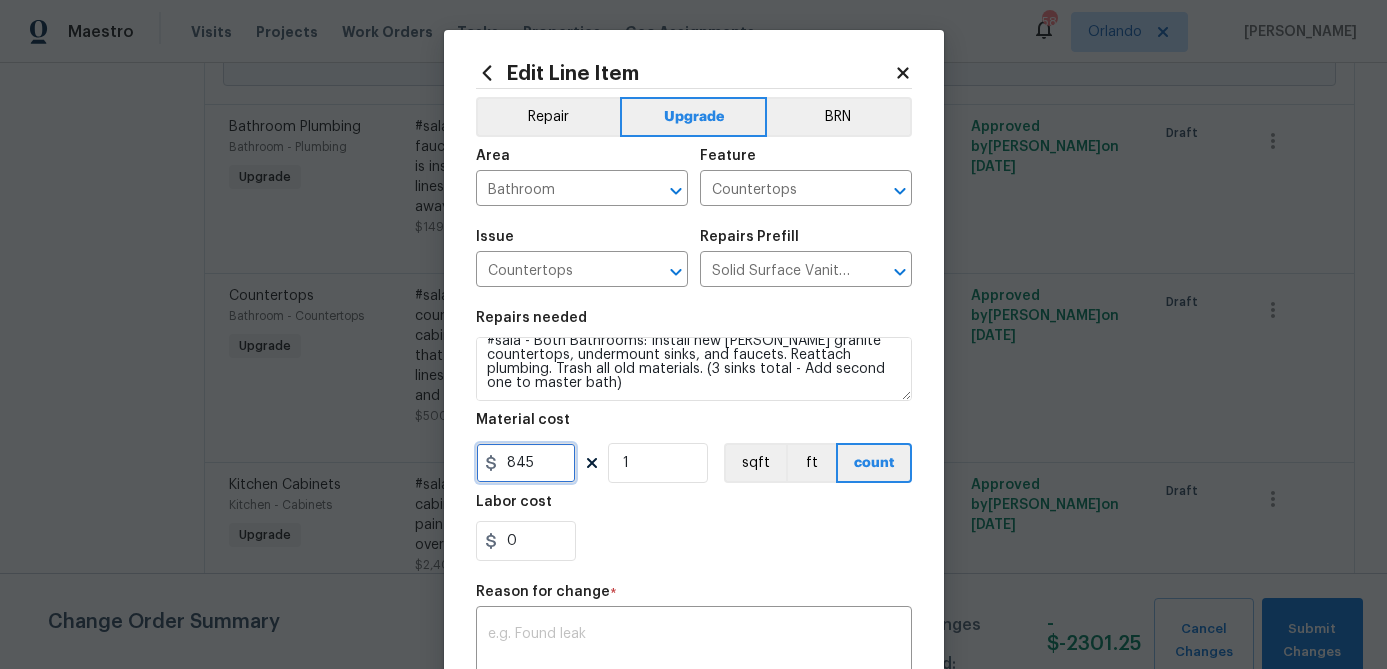 type on "845" 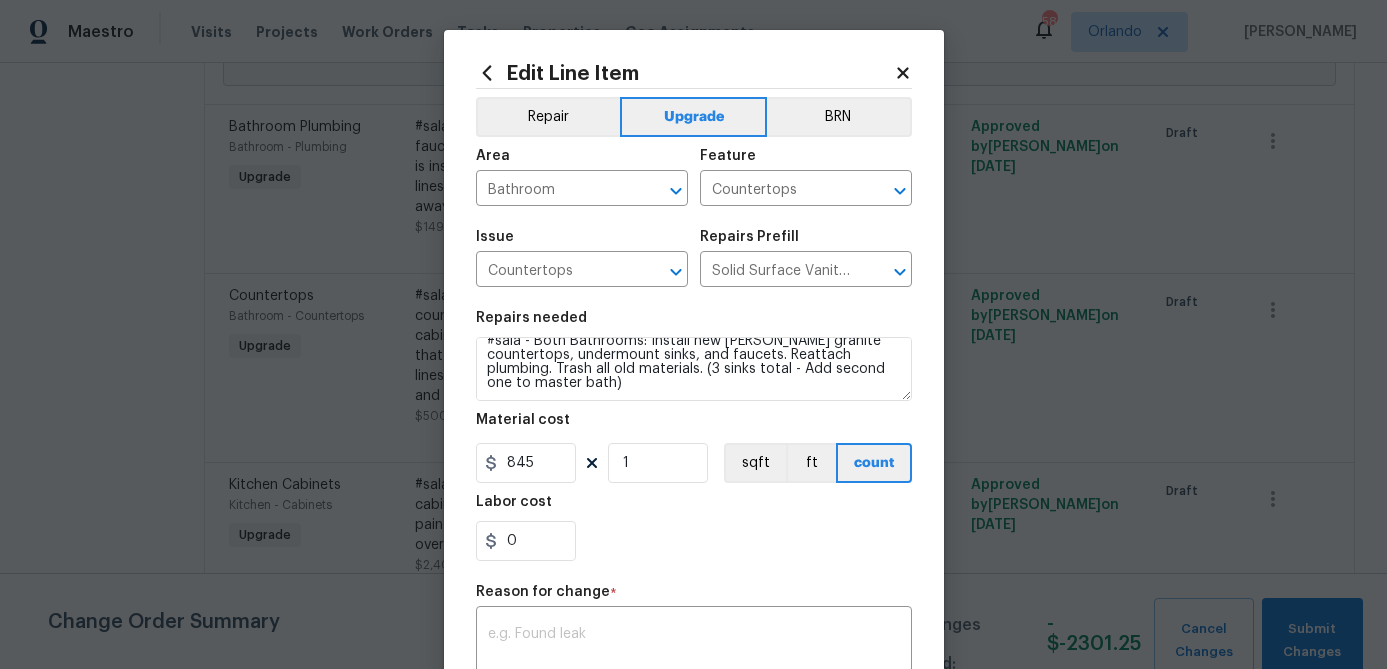 click on "0" at bounding box center [694, 541] 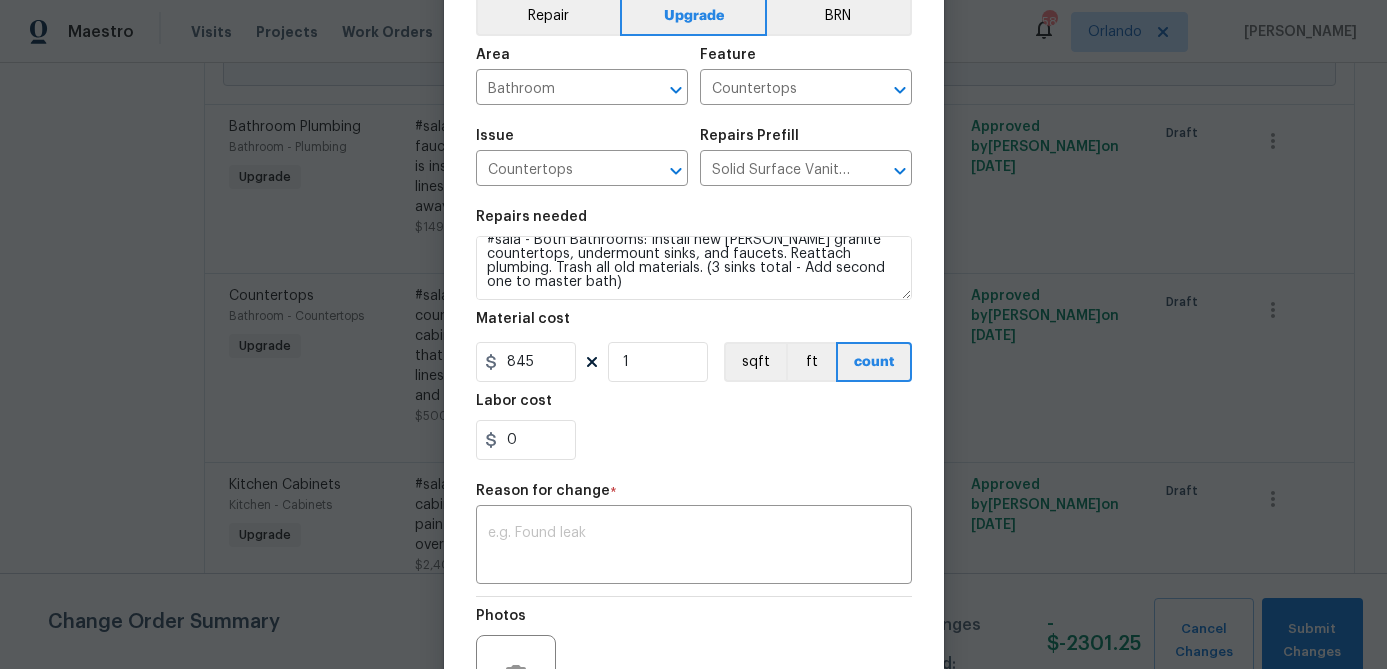 scroll, scrollTop: 159, scrollLeft: 0, axis: vertical 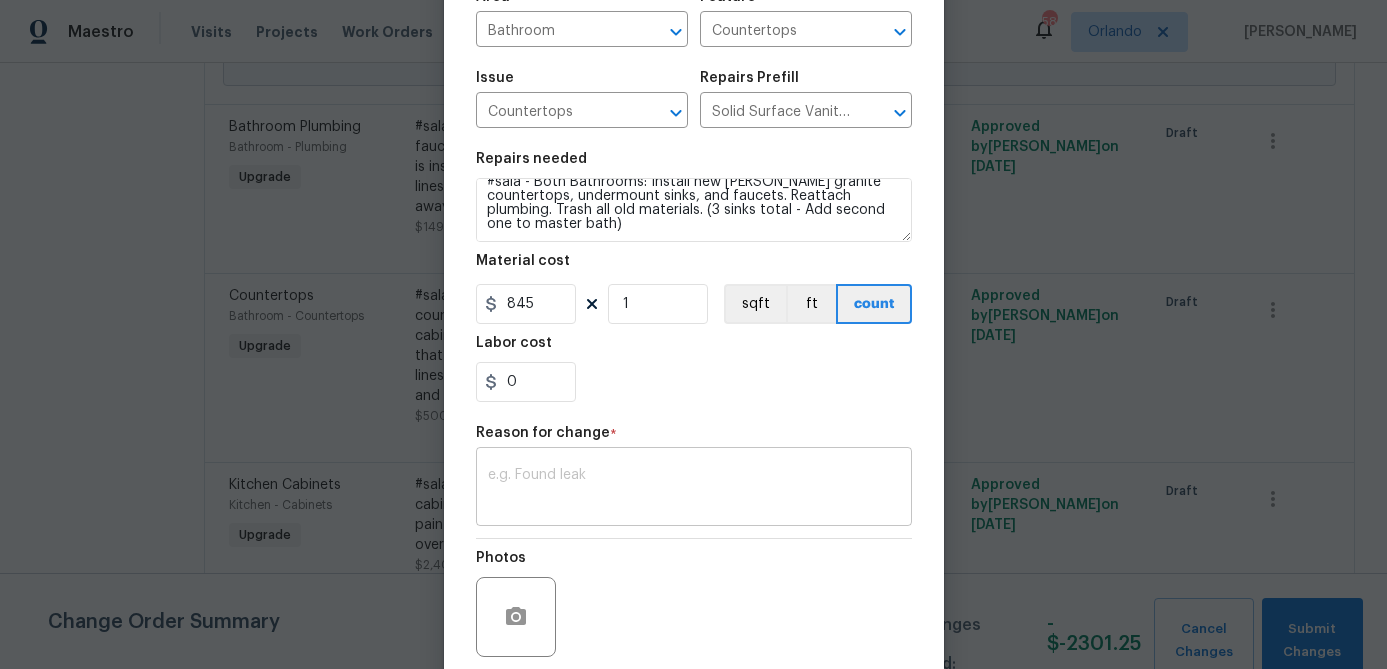 click at bounding box center [694, 489] 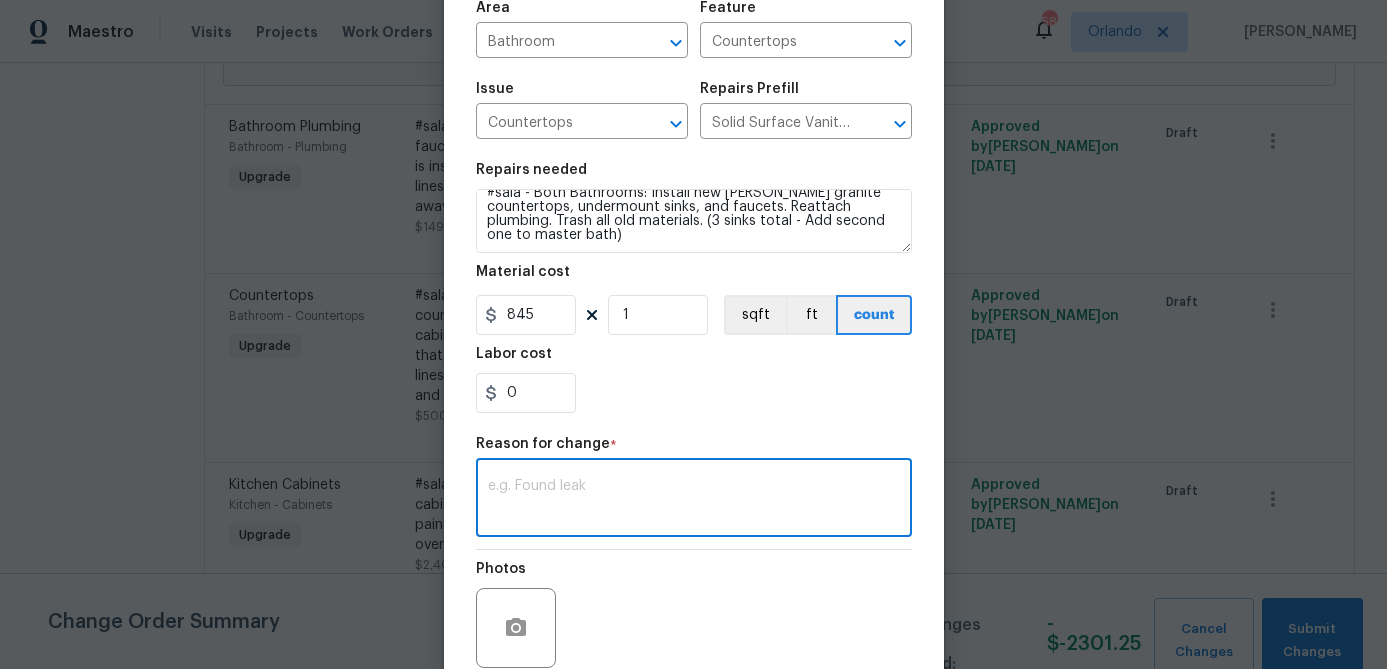 scroll, scrollTop: 160, scrollLeft: 0, axis: vertical 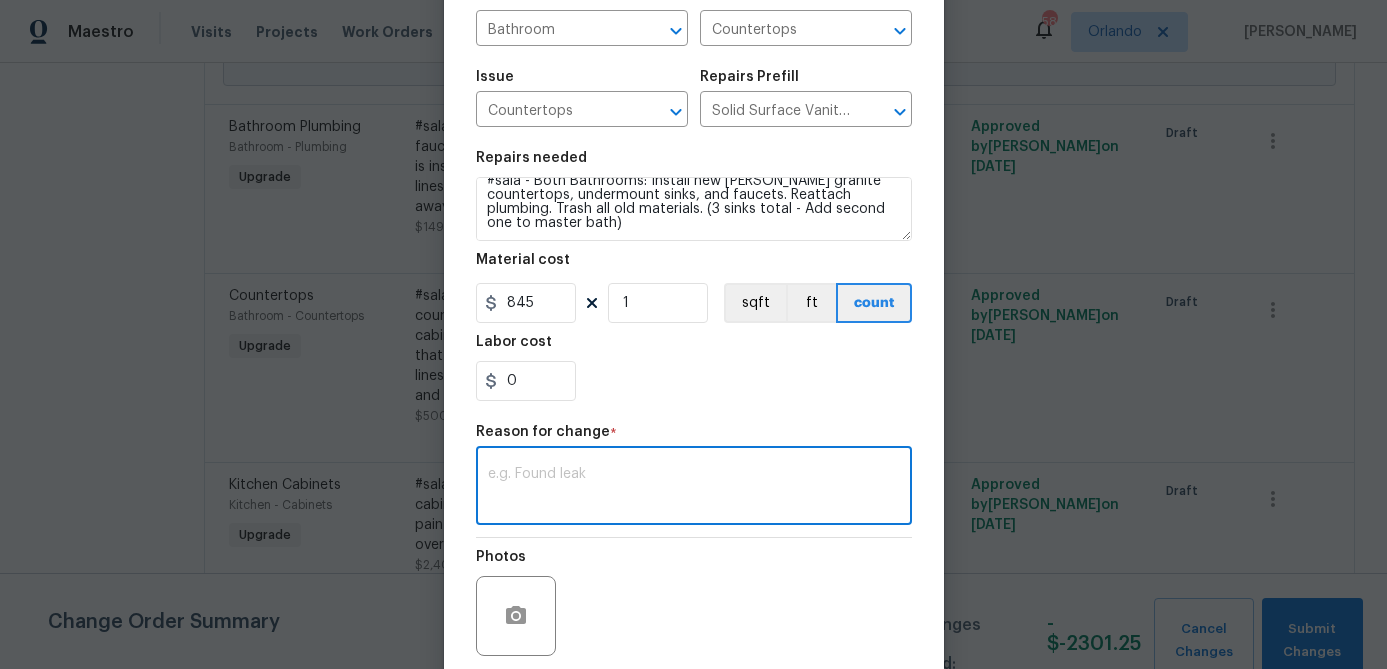 click on "x ​" at bounding box center [694, 488] 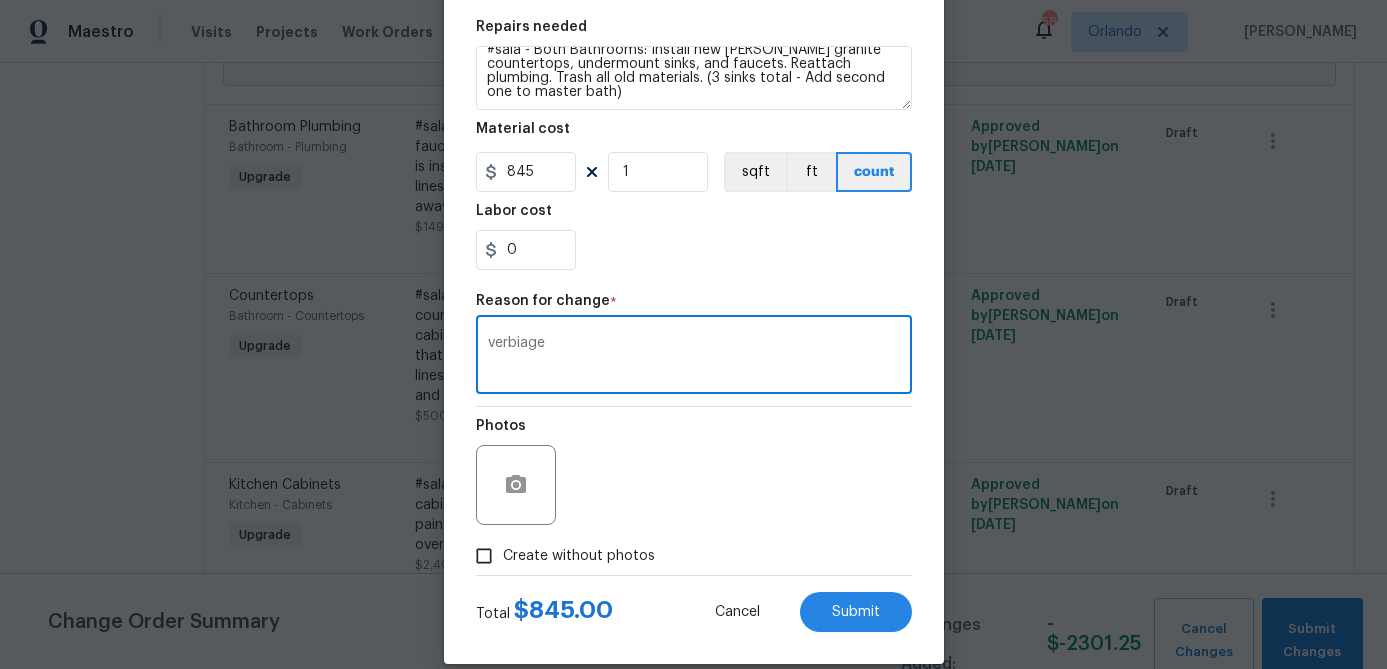 scroll, scrollTop: 317, scrollLeft: 0, axis: vertical 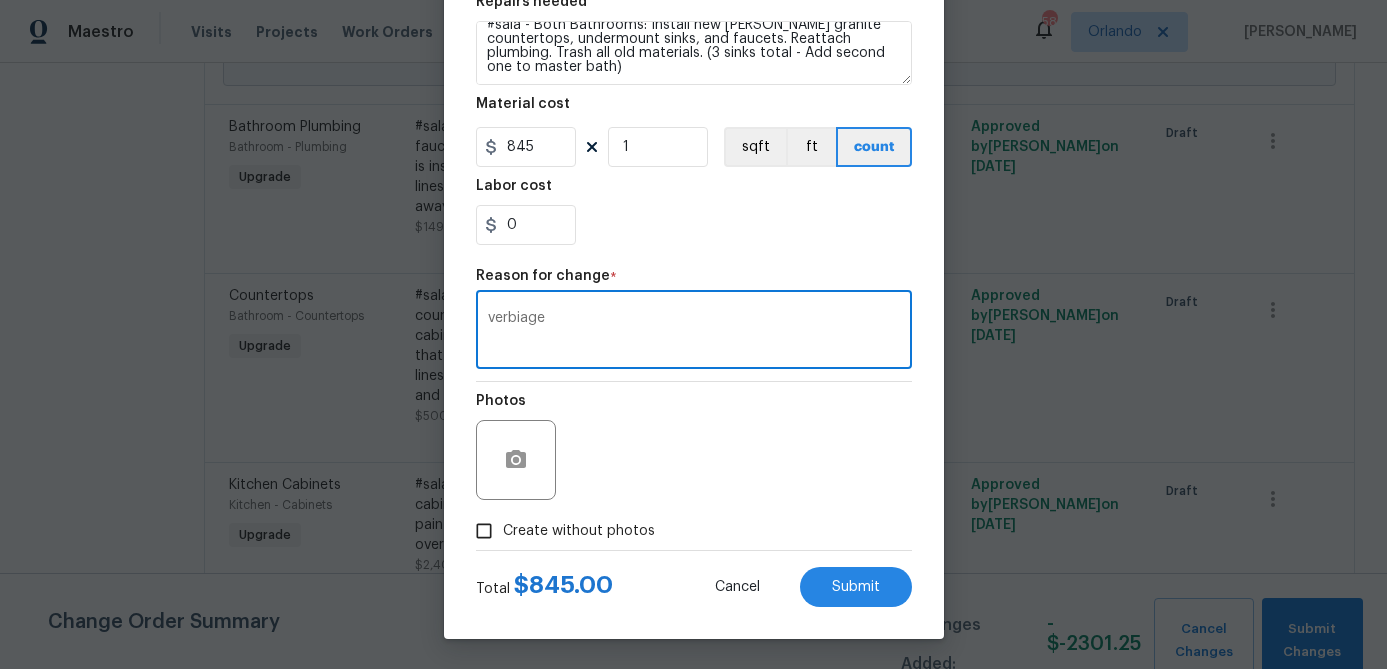type on "verbiage" 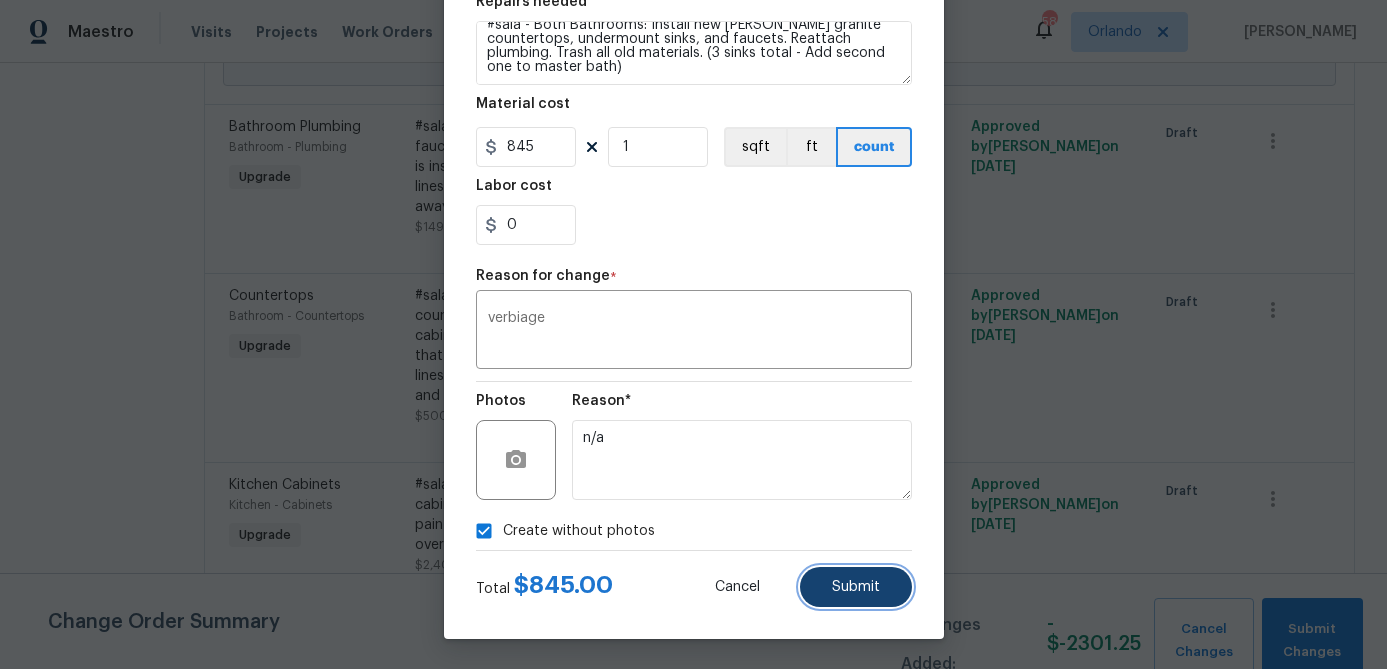 click on "Submit" at bounding box center [856, 587] 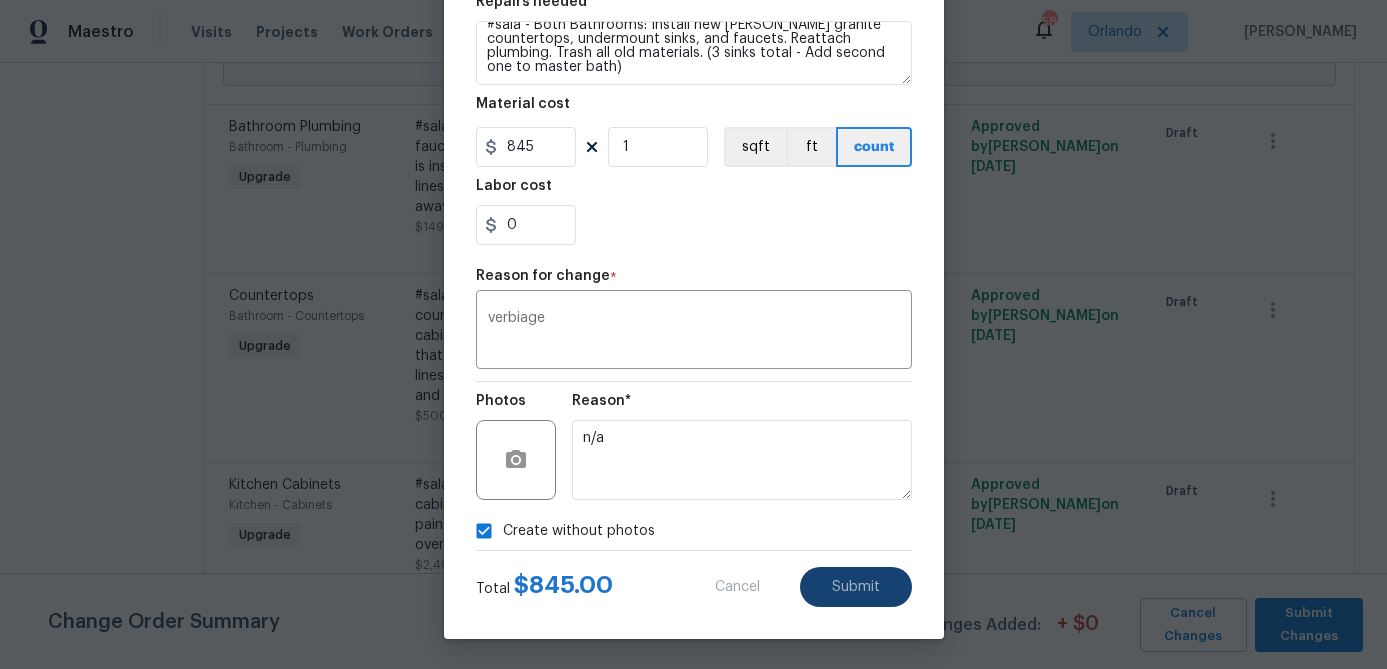 type on "#sala - Both bathrooms - Remove the existing 36'' vanity countertop to ensure that no damage is done to the existing cabinet. Install a new 36'' solid surface vanity countertop. Ensure that the new vanity top is secured to the cabinet, all supply/drain lines/faucet(s) are attached and operates as intended. Haul away and dispose of all debris properly." 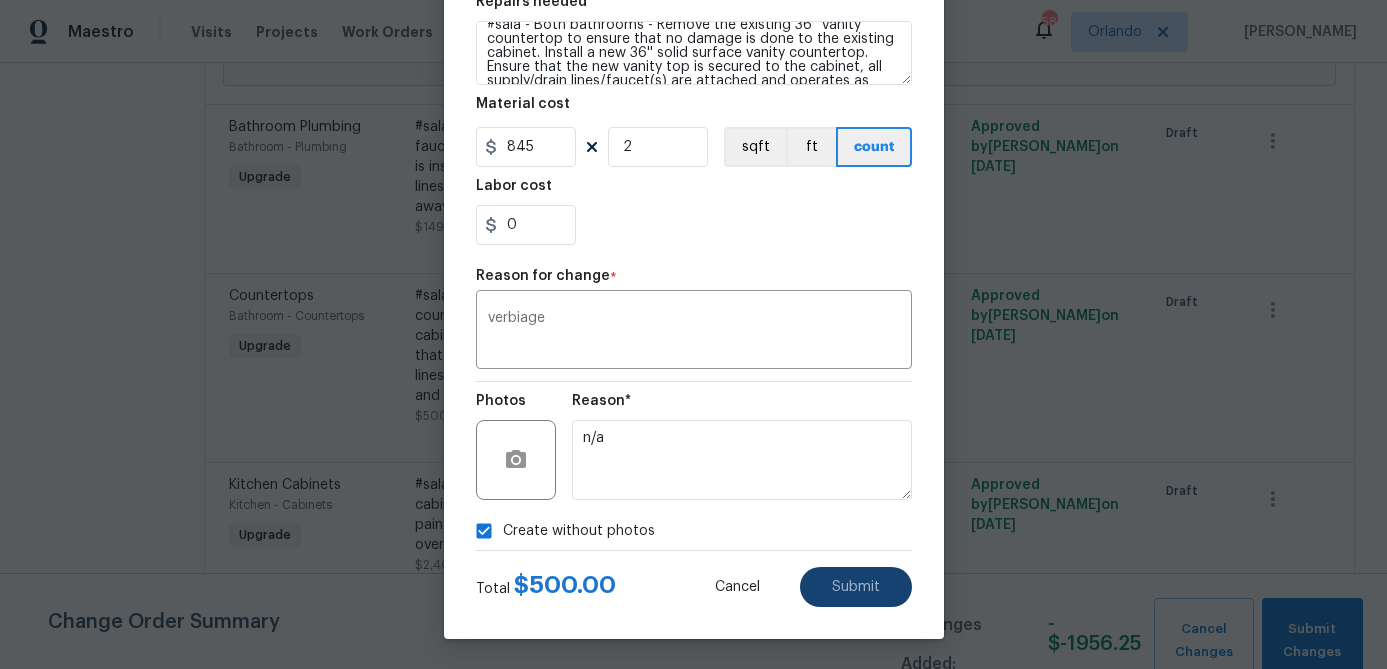 type on "250" 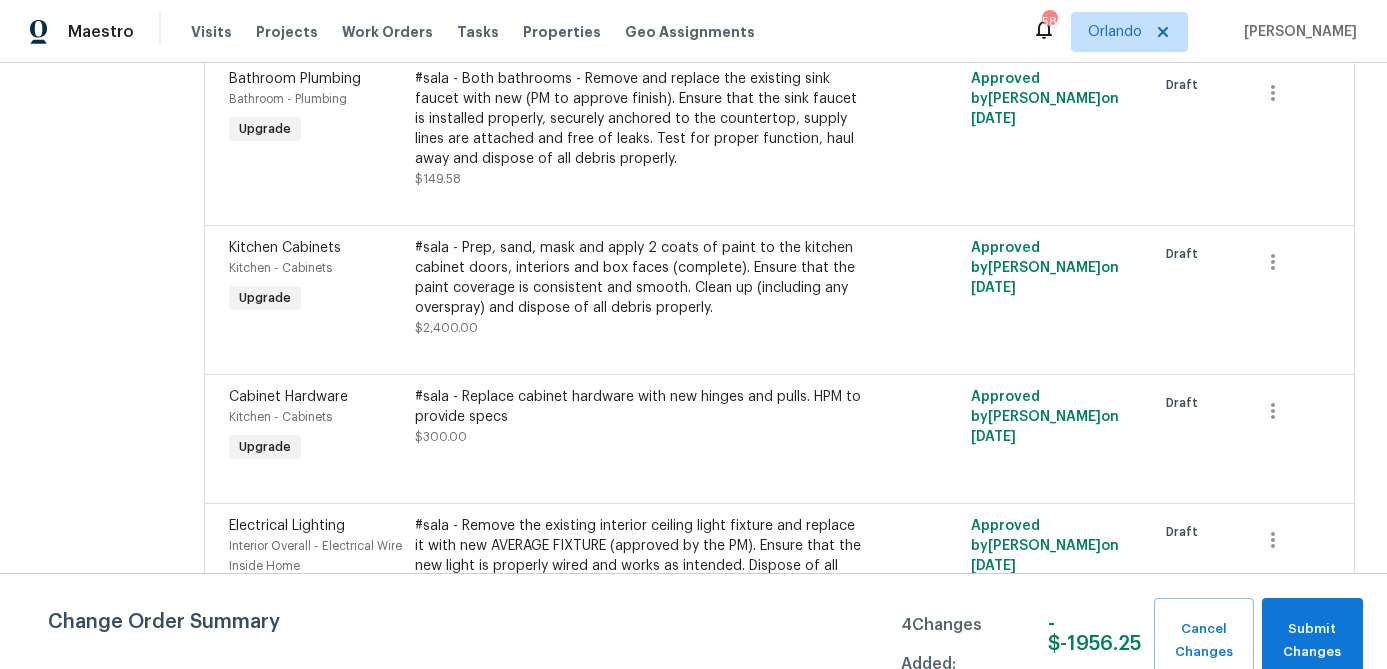 scroll, scrollTop: 1138, scrollLeft: 0, axis: vertical 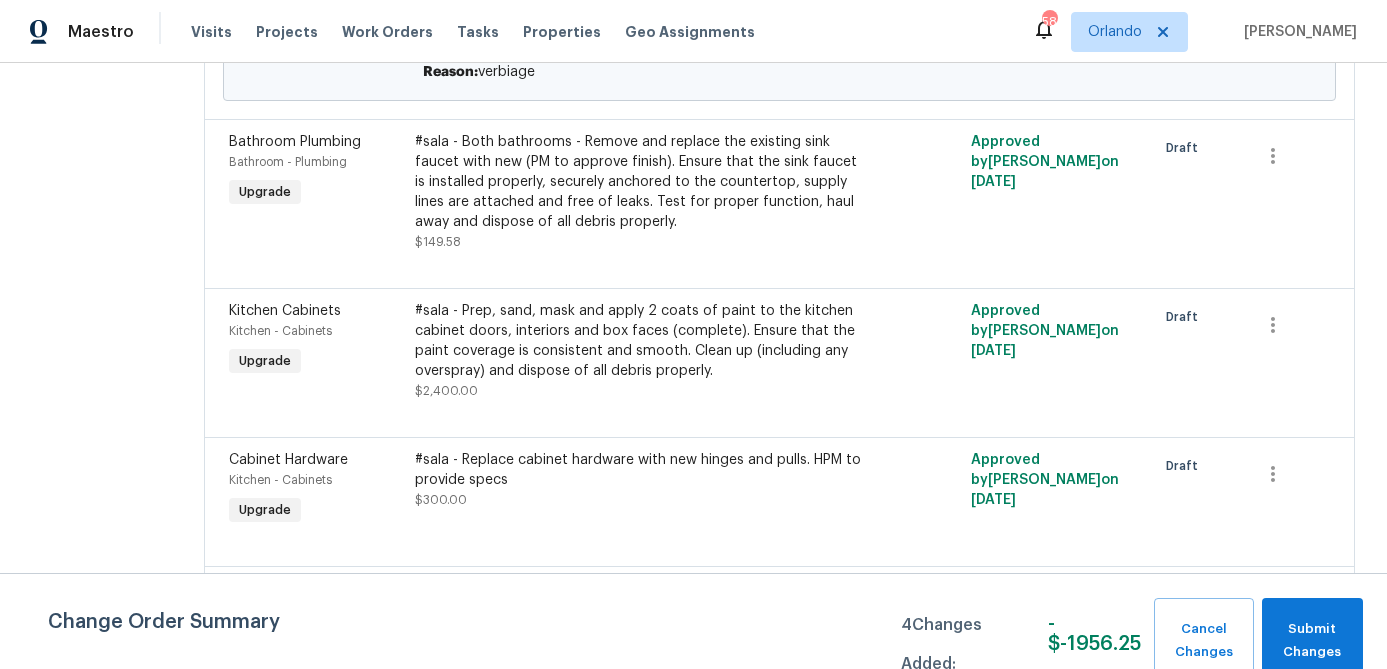 click on "#sala - Both bathrooms - Remove and replace the existing sink faucet with new (PM to approve finish). Ensure that the sink faucet is installed properly, securely anchored to the countertop, supply lines are attached and free of leaks. Test for proper function, haul away and dispose of all debris properly." at bounding box center (641, 182) 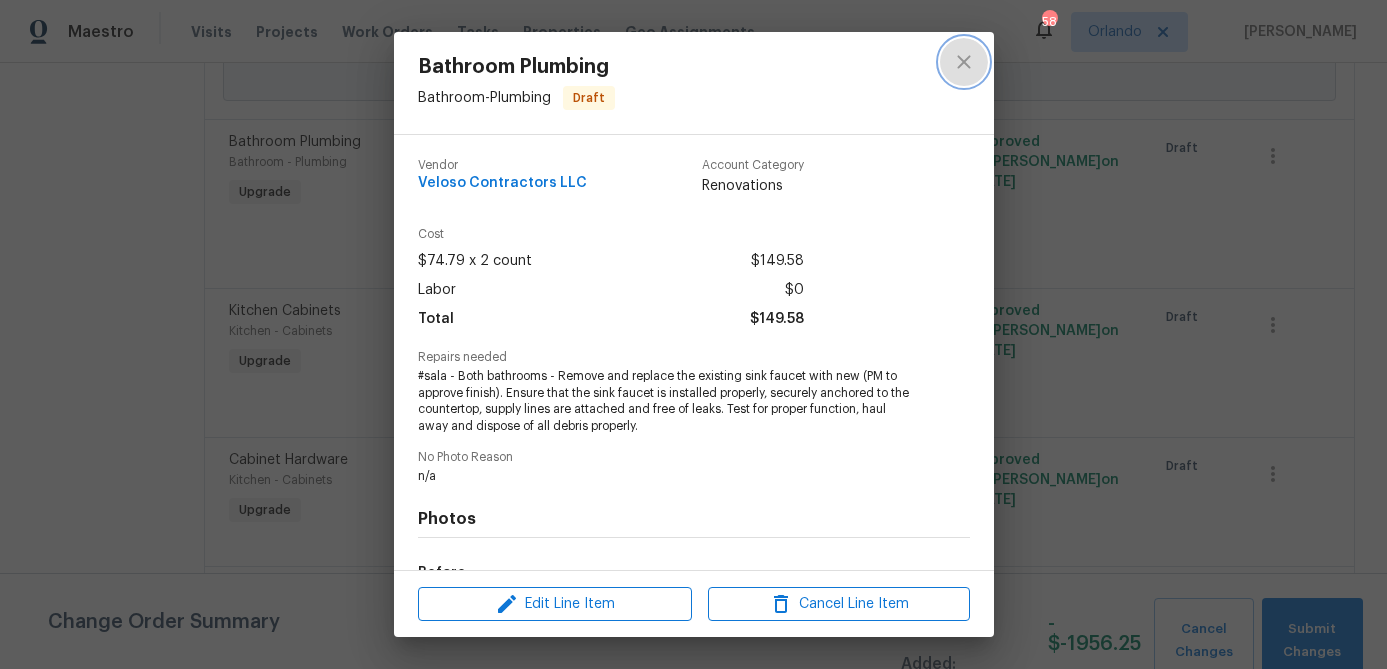 click 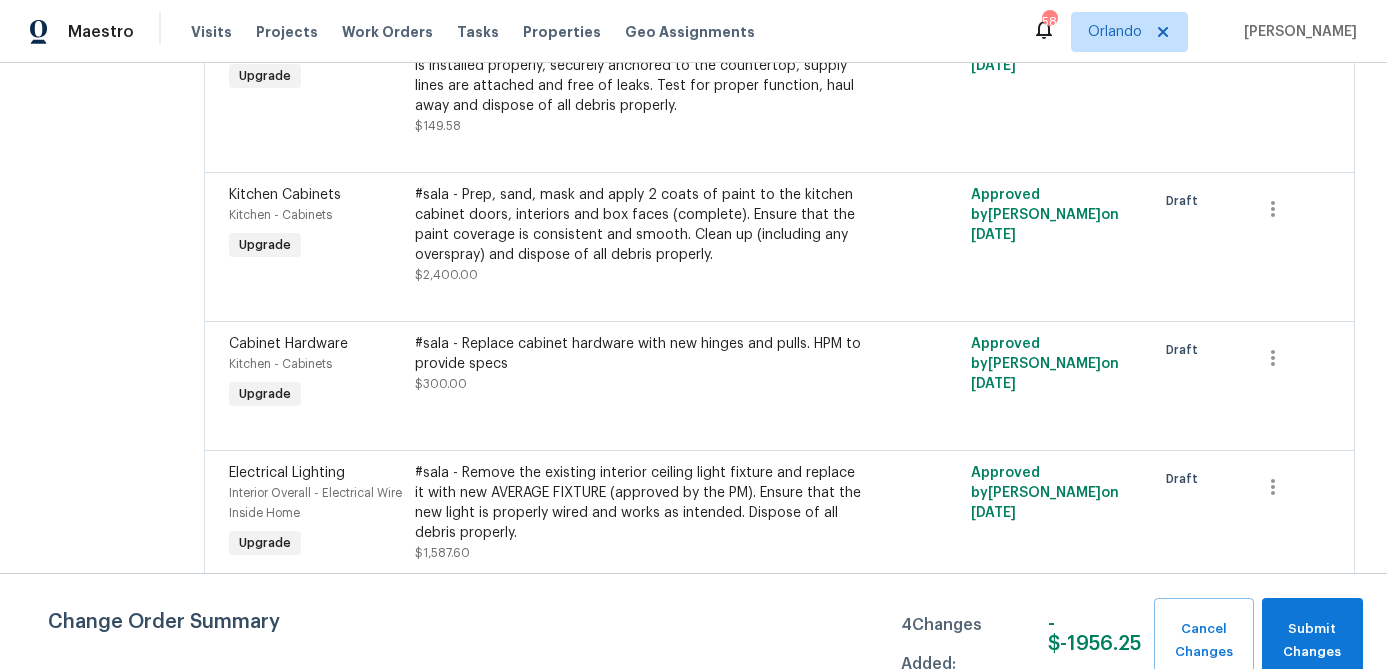 scroll, scrollTop: 1264, scrollLeft: 0, axis: vertical 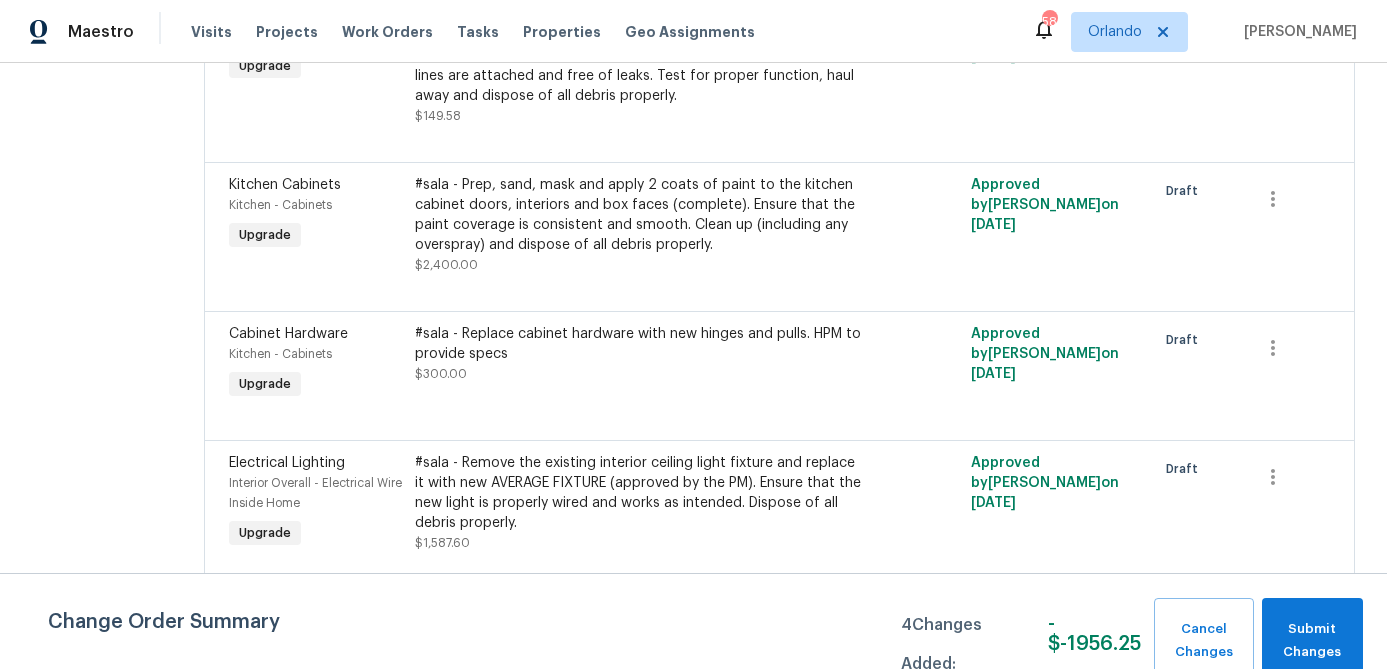 click on "#sala - Replace cabinet hardware with new hinges and pulls. HPM to provide specs" at bounding box center [641, 344] 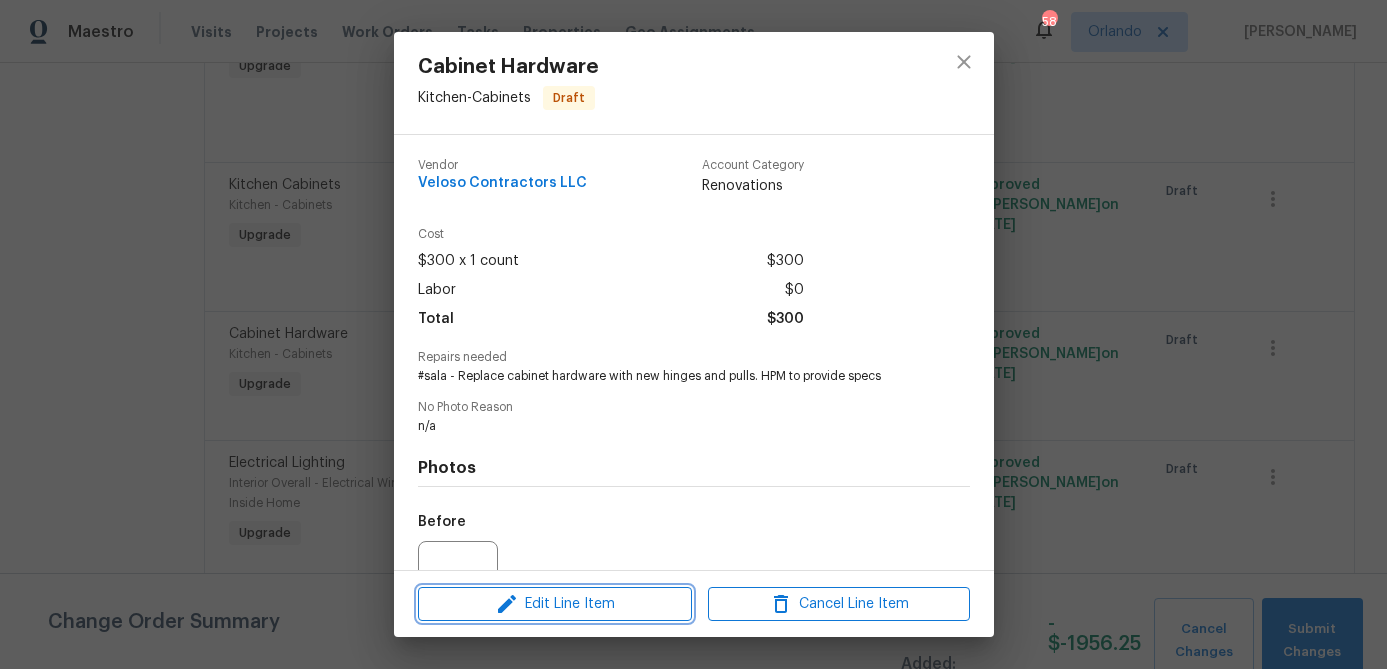 click on "Edit Line Item" at bounding box center [555, 604] 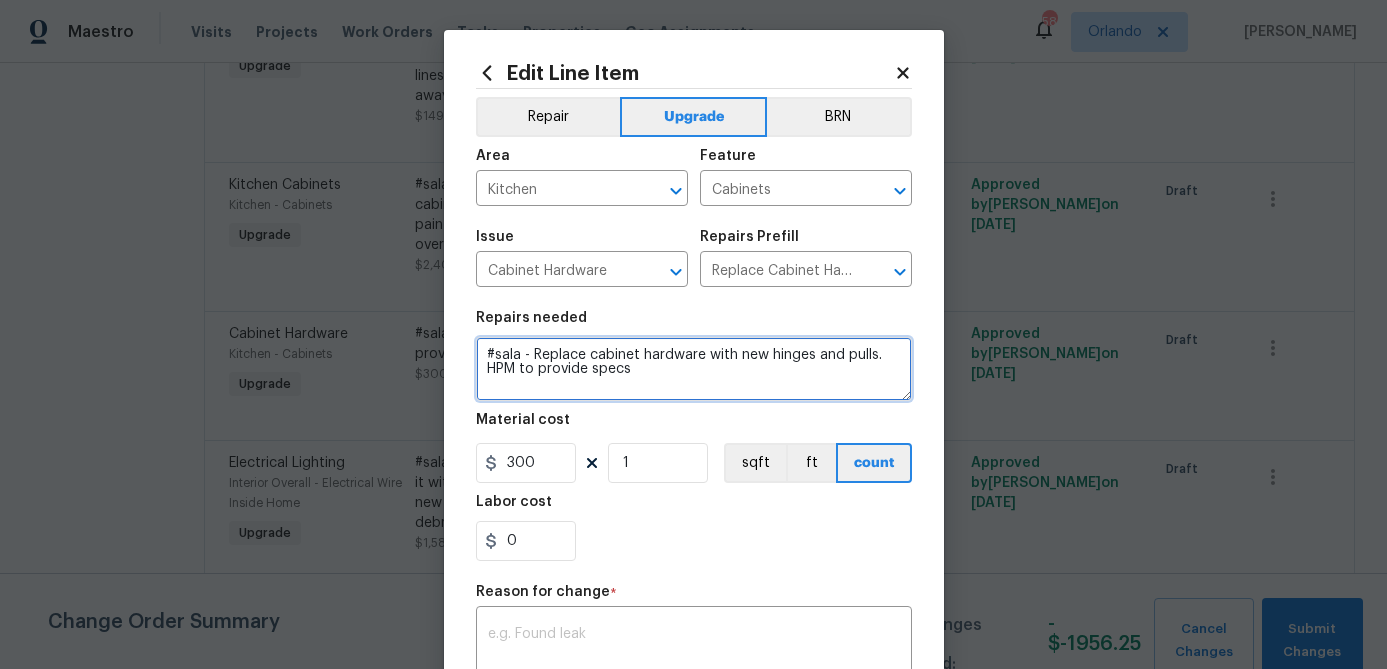 drag, startPoint x: 532, startPoint y: 357, endPoint x: 685, endPoint y: 393, distance: 157.17824 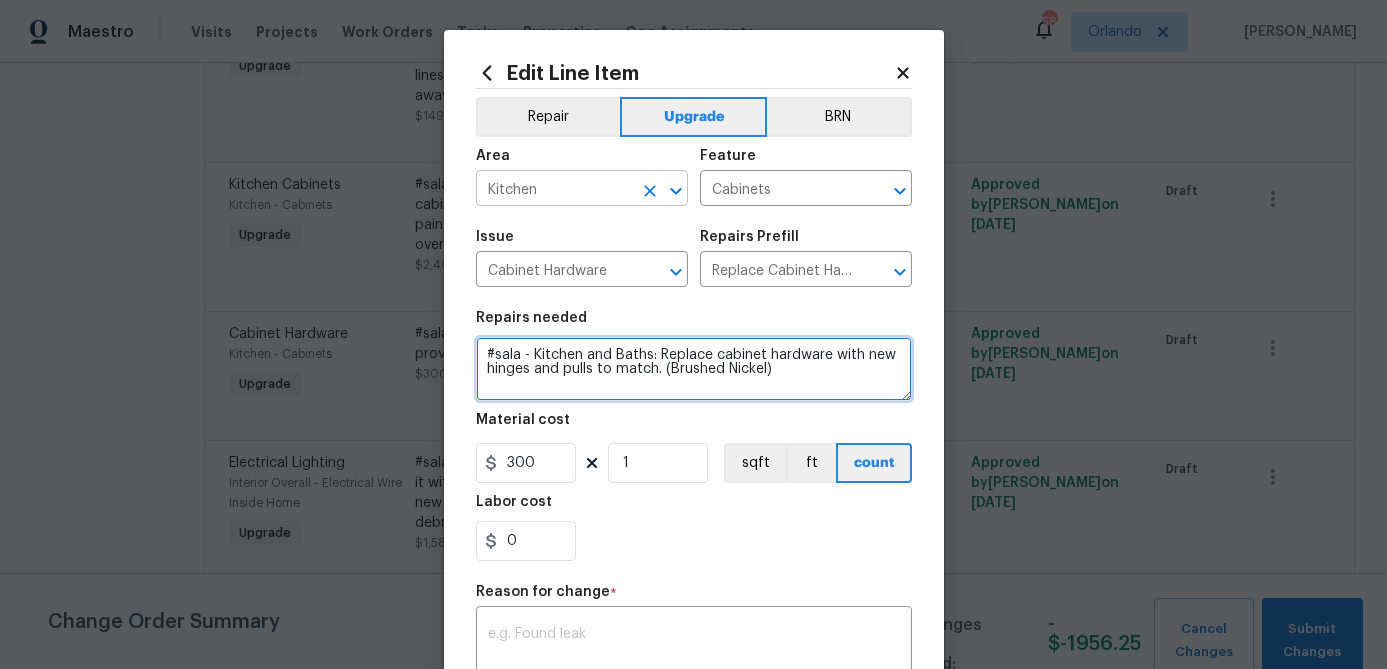 type on "#sala - Kitchen and Baths: Replace cabinet hardware with new hinges and pulls to match. (Brushed Nickel)" 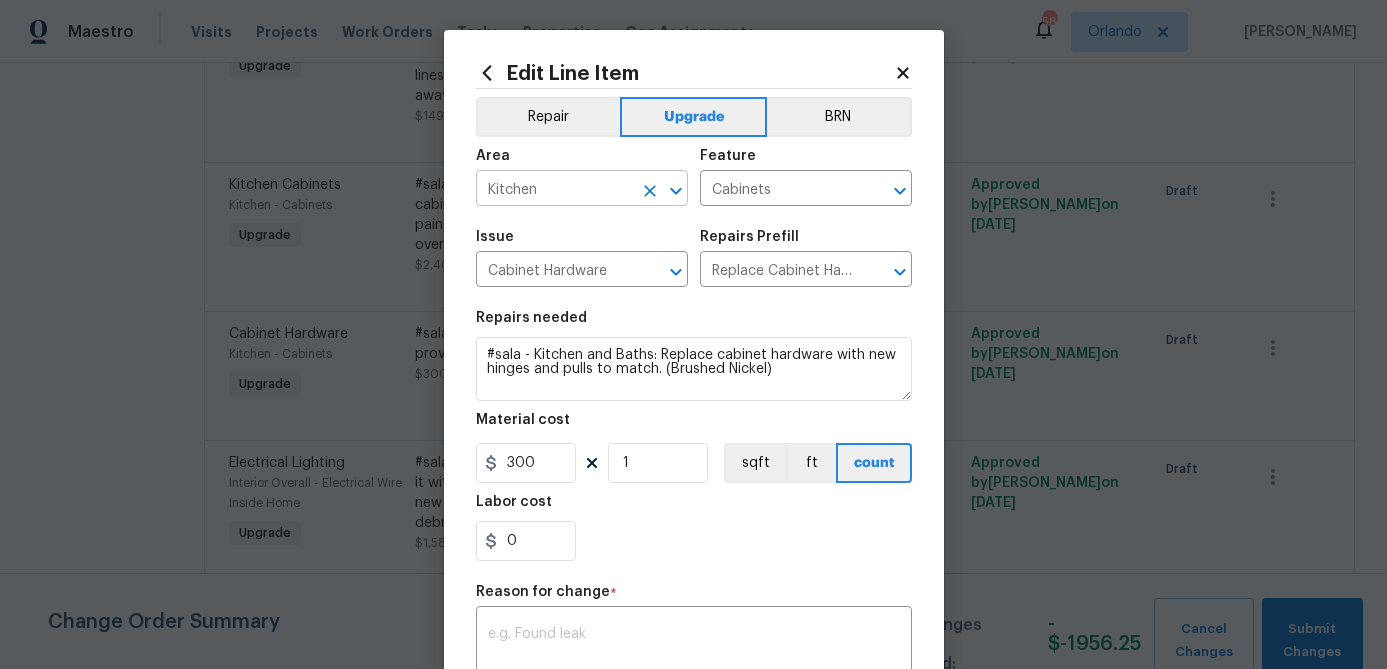 click on "Kitchen" at bounding box center [554, 190] 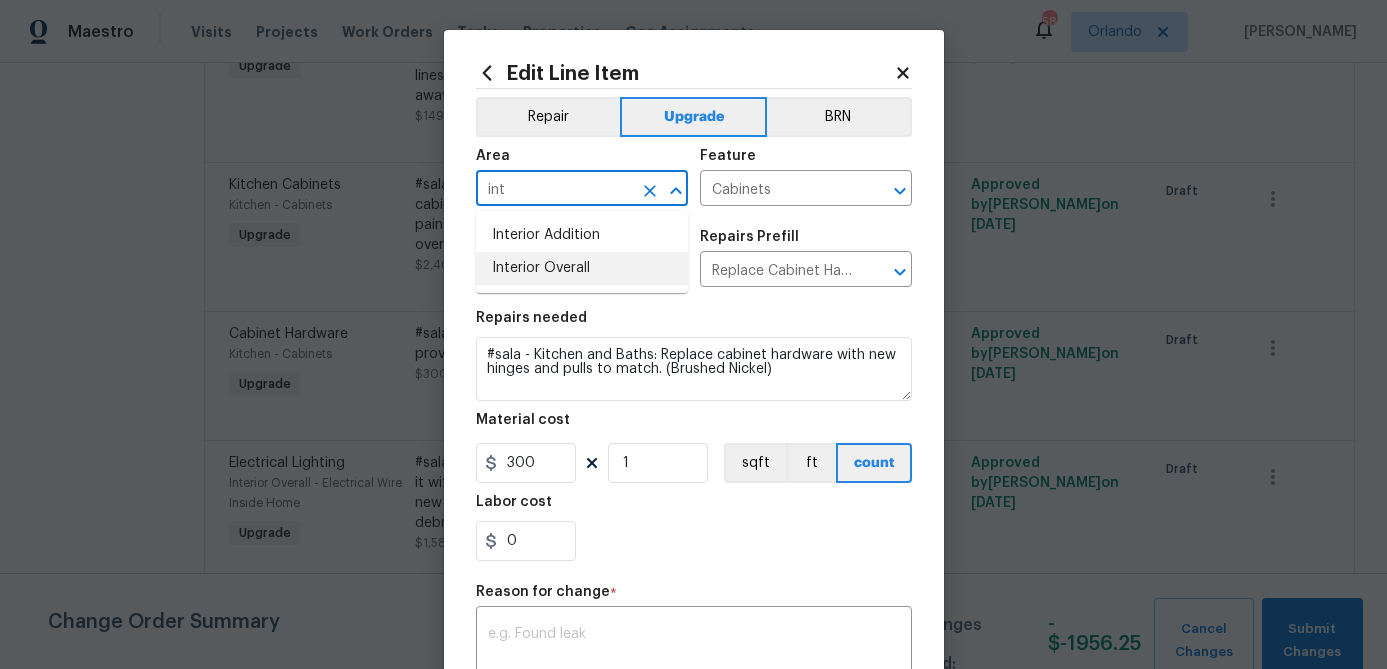 click on "Interior Overall" at bounding box center [582, 268] 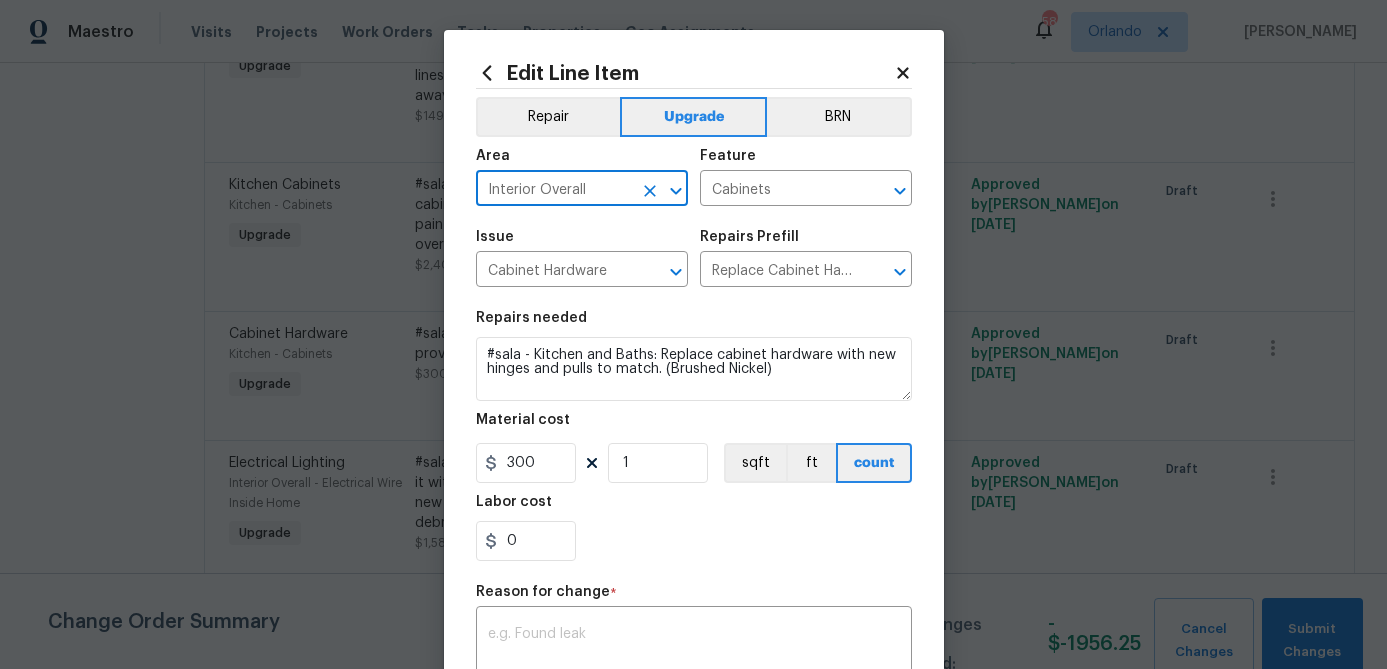 type on "Interior Overall" 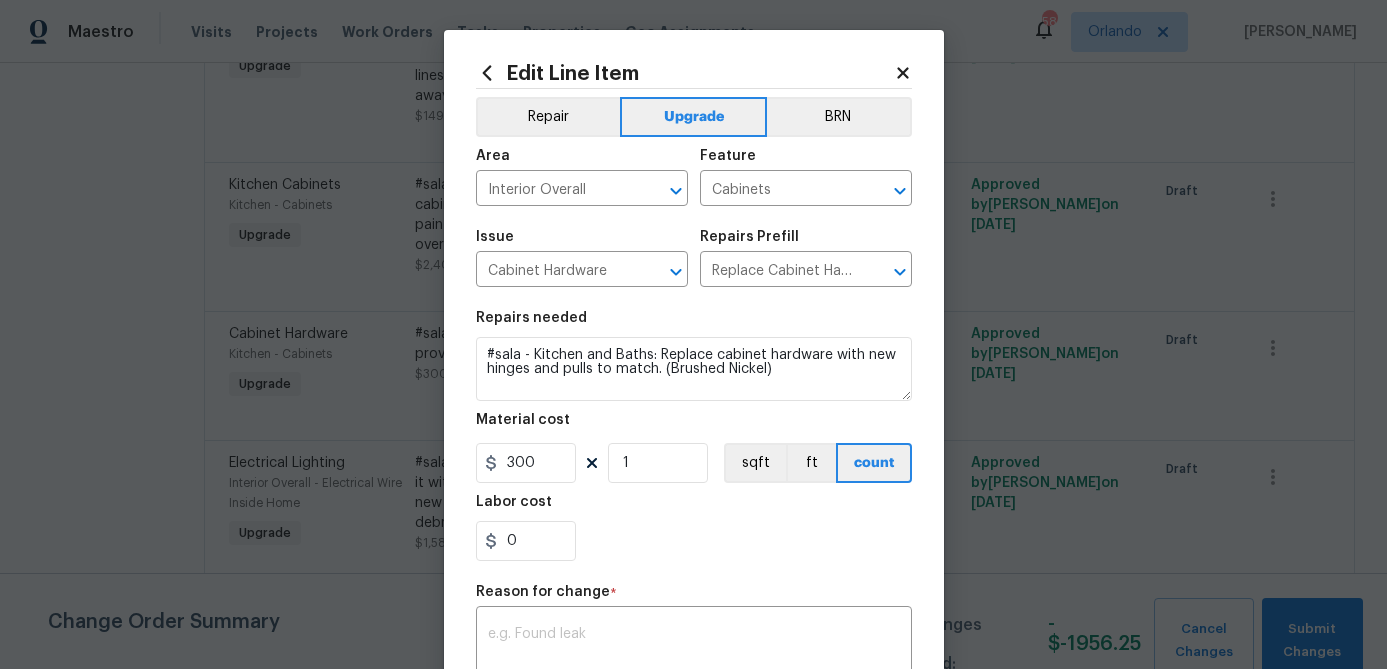 click on "Material cost 300 1 sqft ft count" at bounding box center (694, 448) 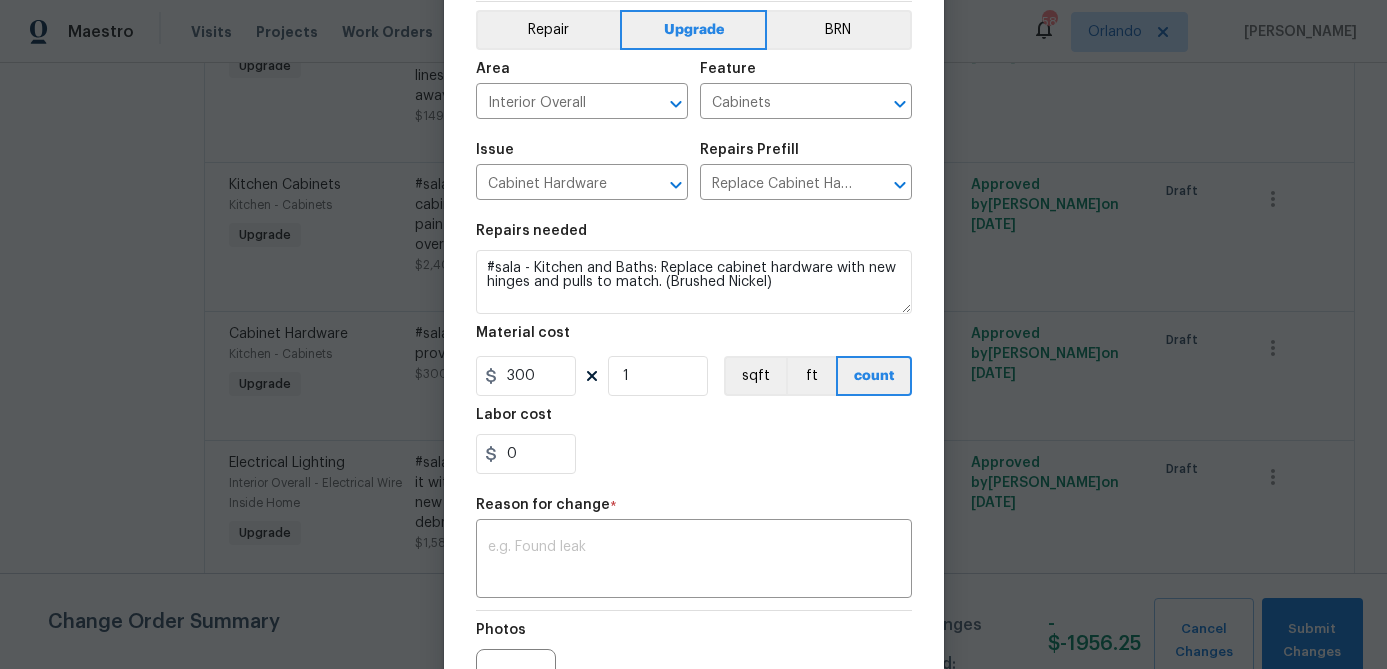 scroll, scrollTop: 89, scrollLeft: 0, axis: vertical 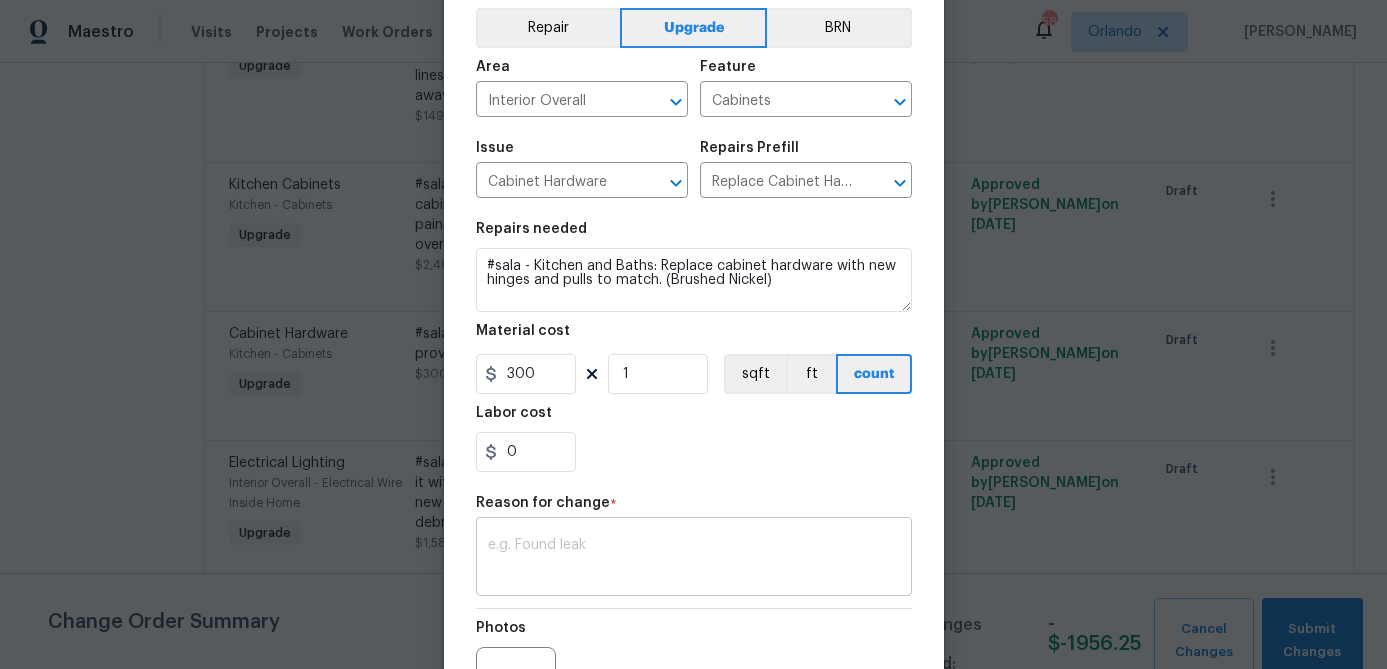 click on "x ​" at bounding box center [694, 559] 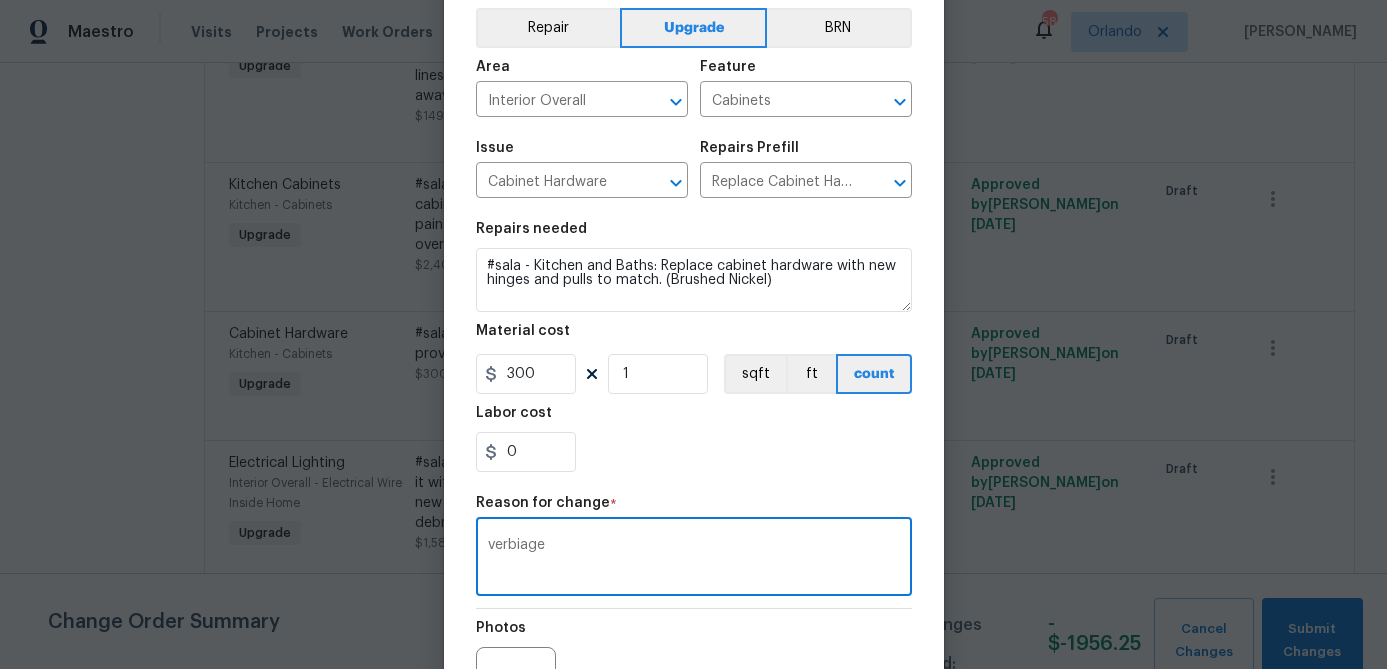 type on "verbiage" 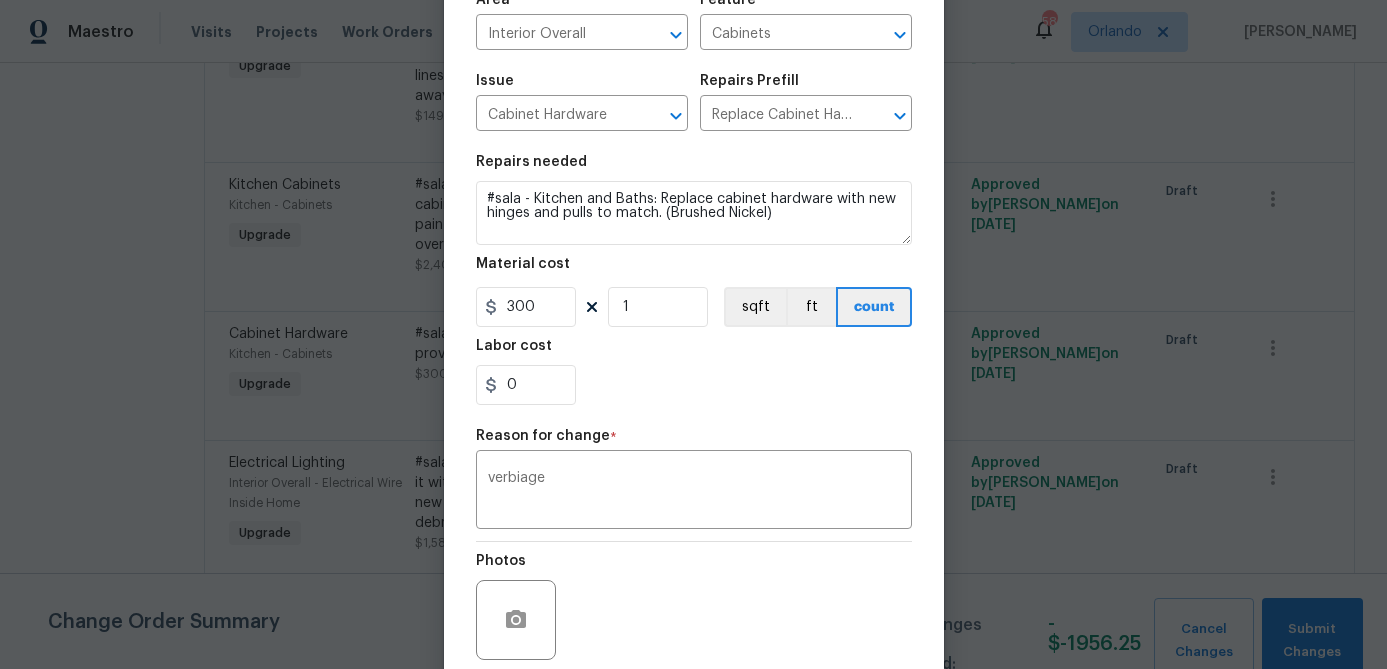 scroll, scrollTop: 242, scrollLeft: 0, axis: vertical 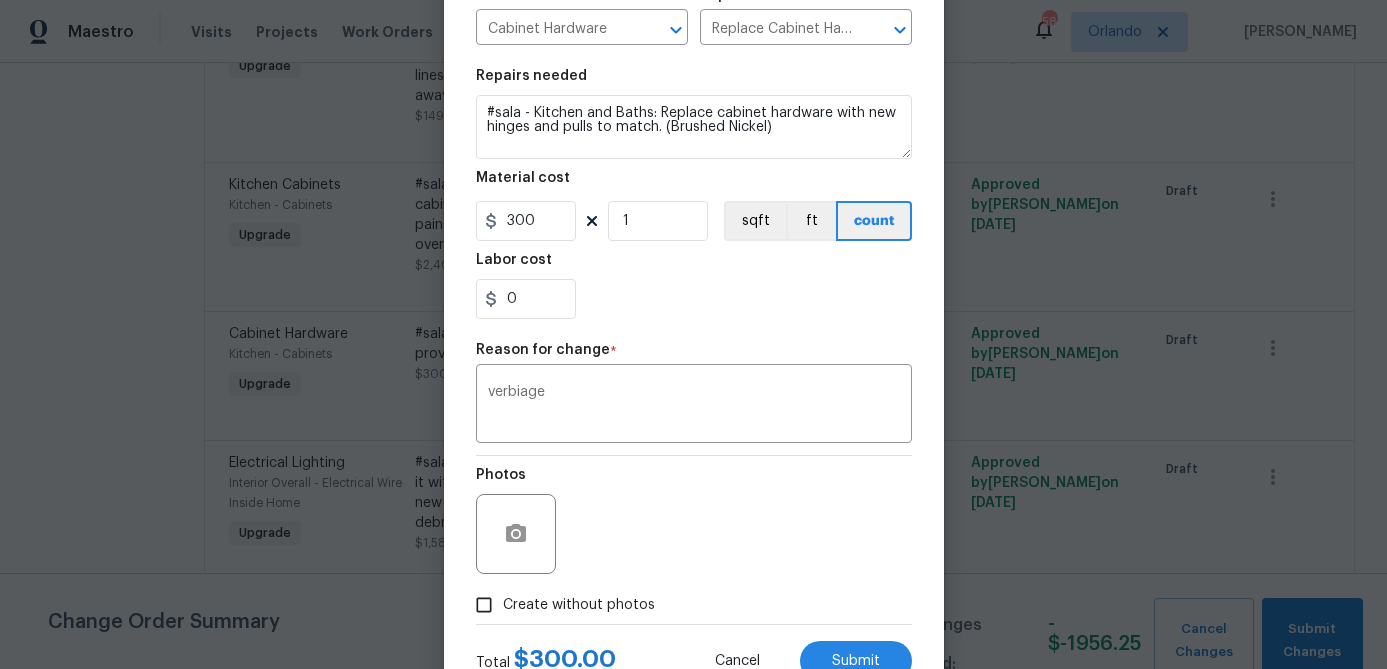click on "Create without photos" at bounding box center [579, 605] 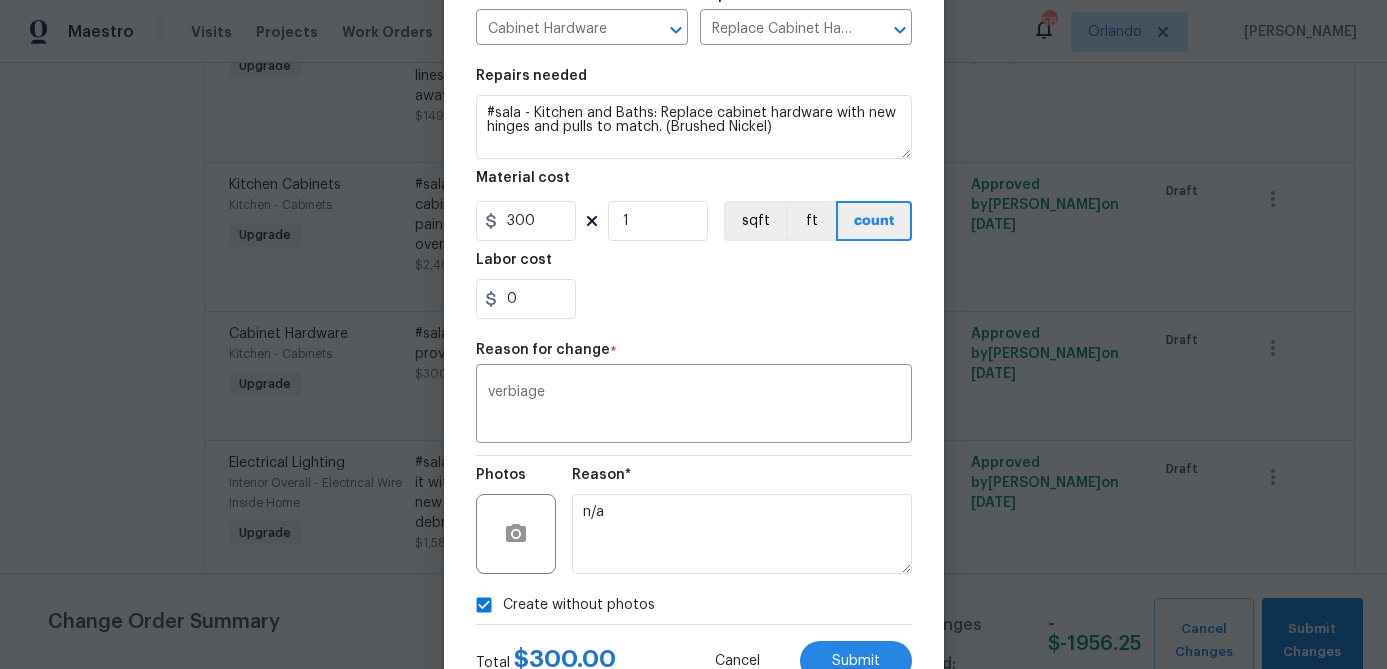 scroll, scrollTop: 265, scrollLeft: 0, axis: vertical 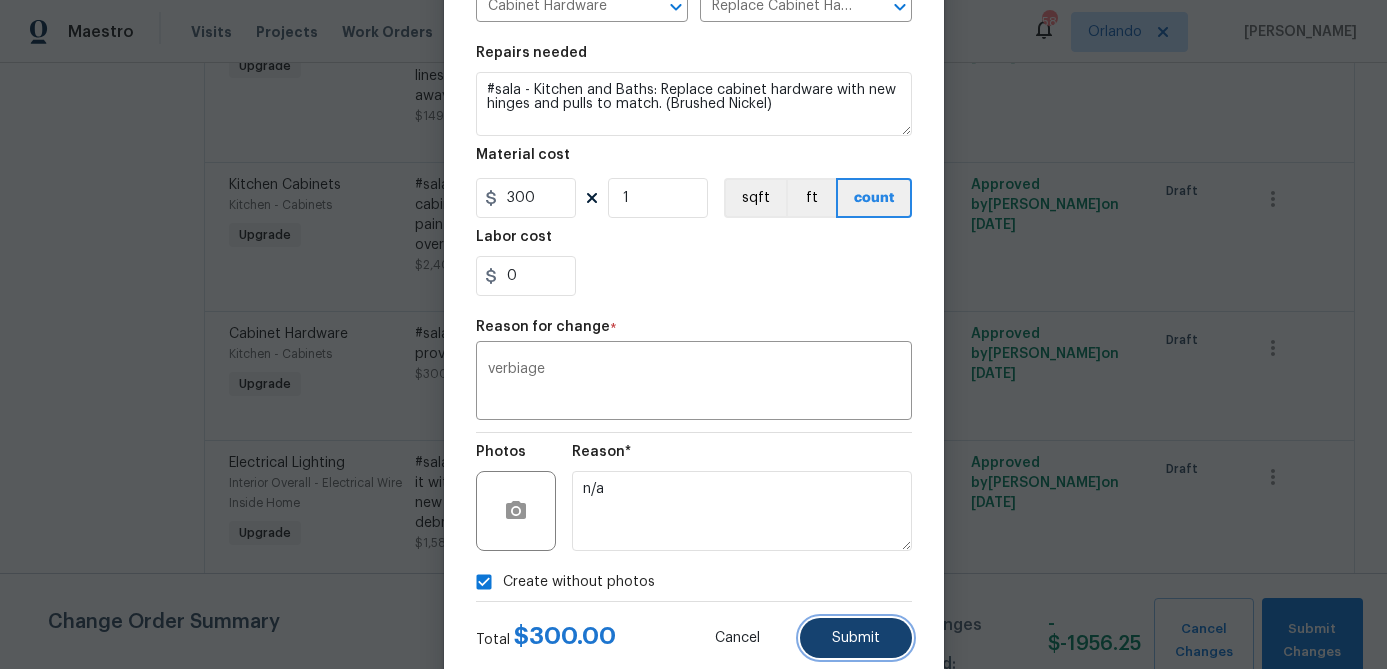 click on "Submit" at bounding box center [856, 638] 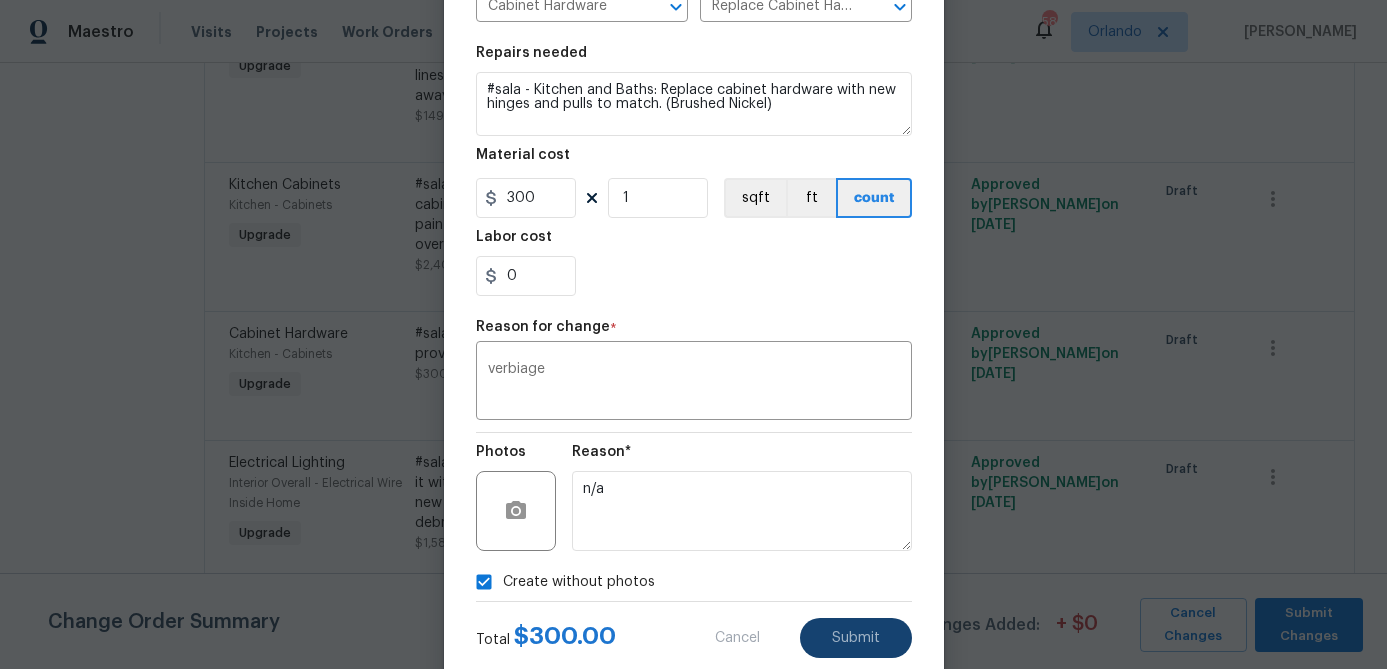 type on "#sala - Replace cabinet hardware with new hinges and pulls. HPM to provide specs" 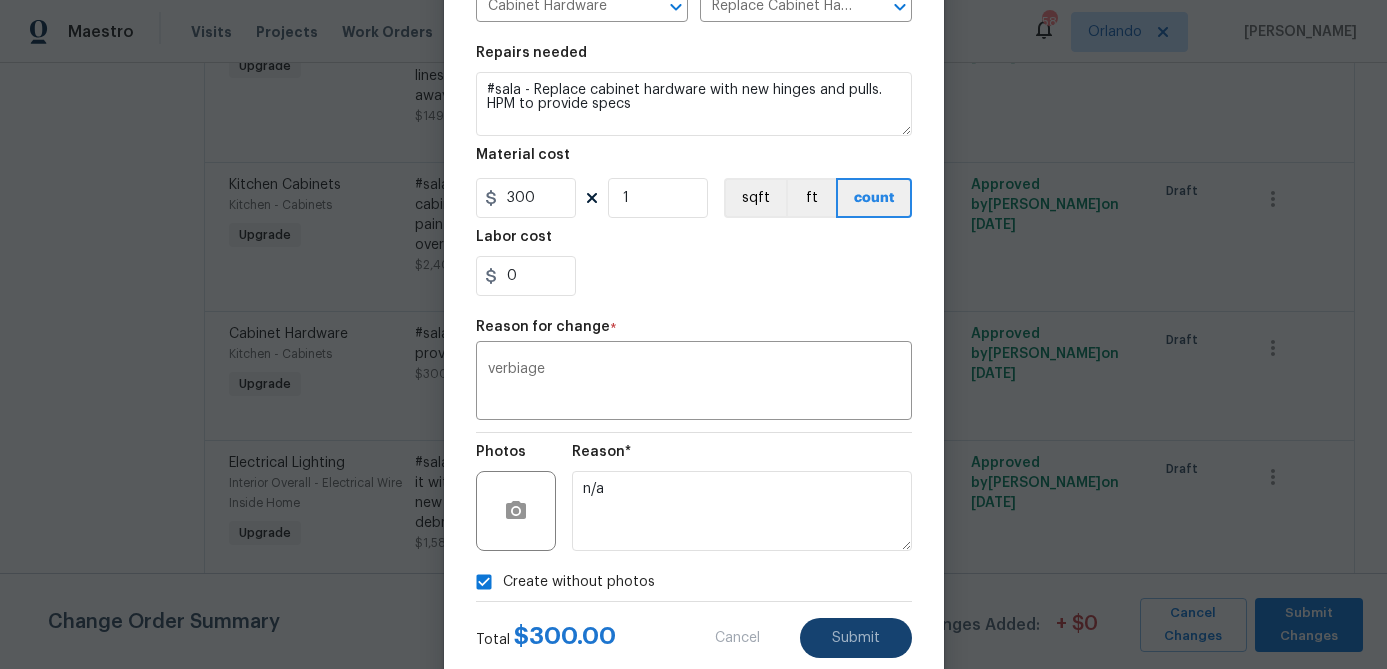 type on "Kitchen" 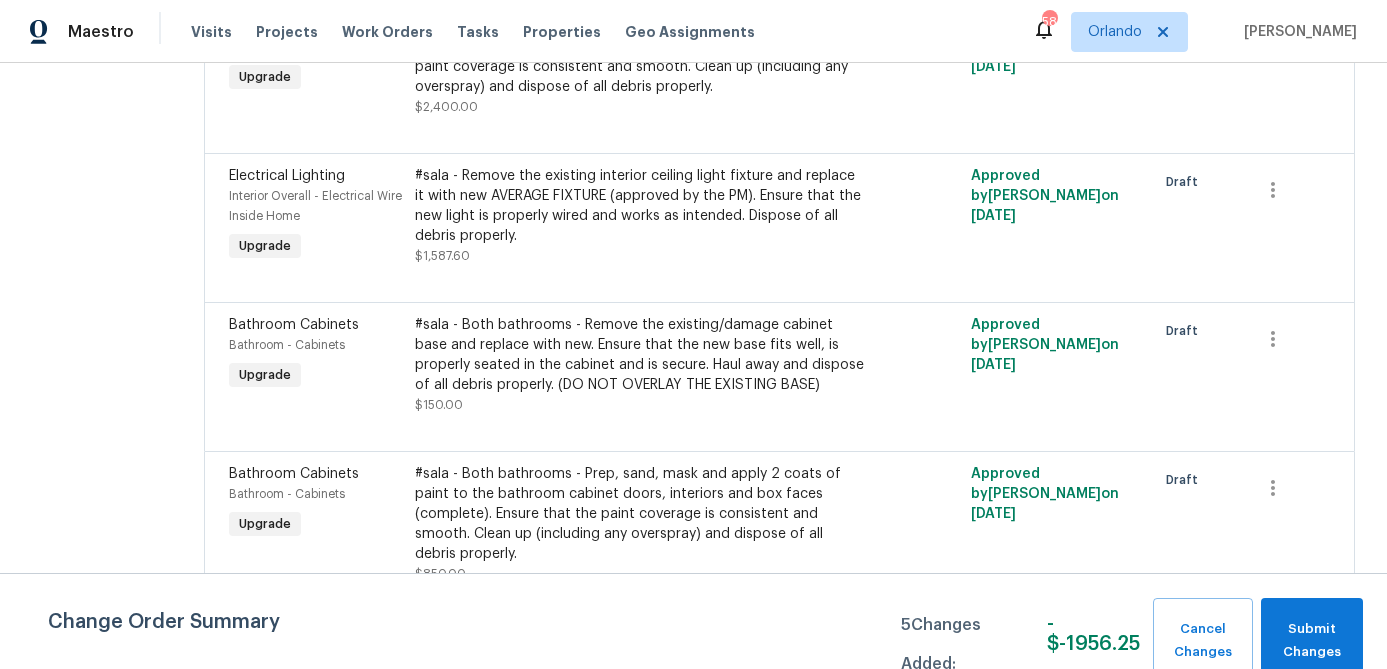 scroll, scrollTop: 1656, scrollLeft: 0, axis: vertical 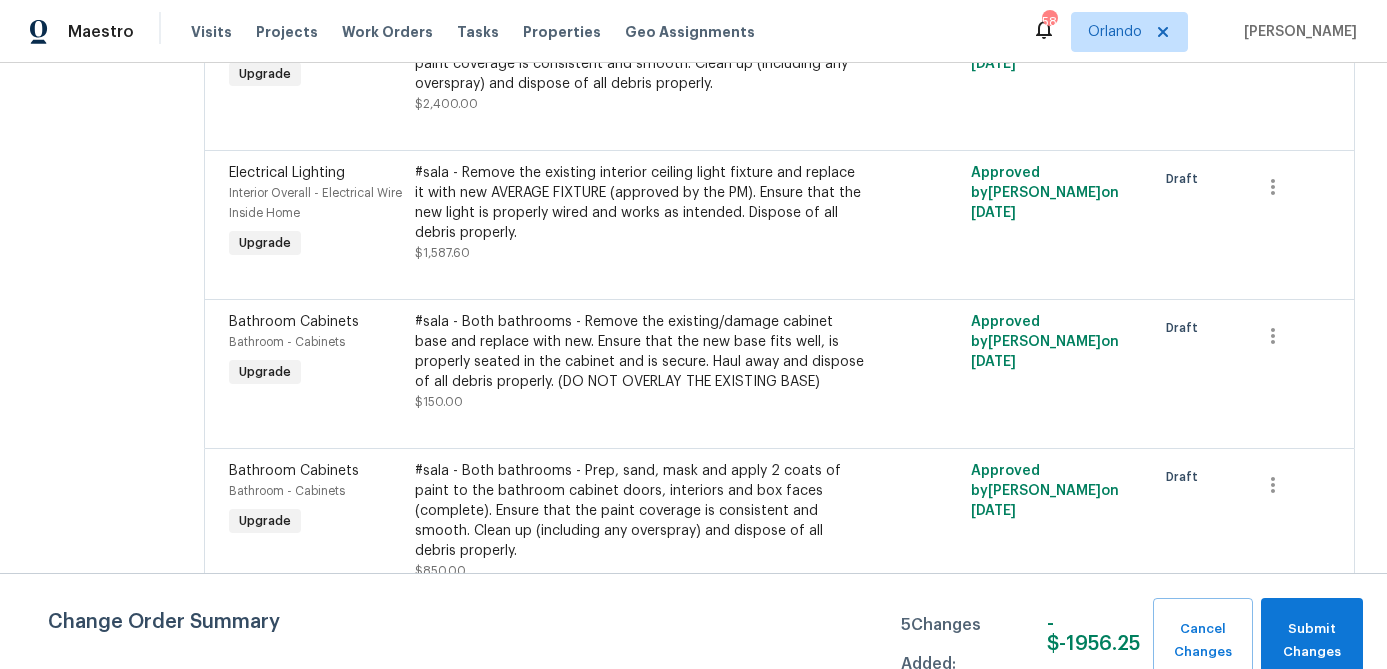 click on "#sala - Remove the existing interior ceiling light fixture and replace it with new AVERAGE FIXTURE (approved by the PM). Ensure that the new light is properly wired and works as intended. Dispose of all debris properly." at bounding box center [641, 203] 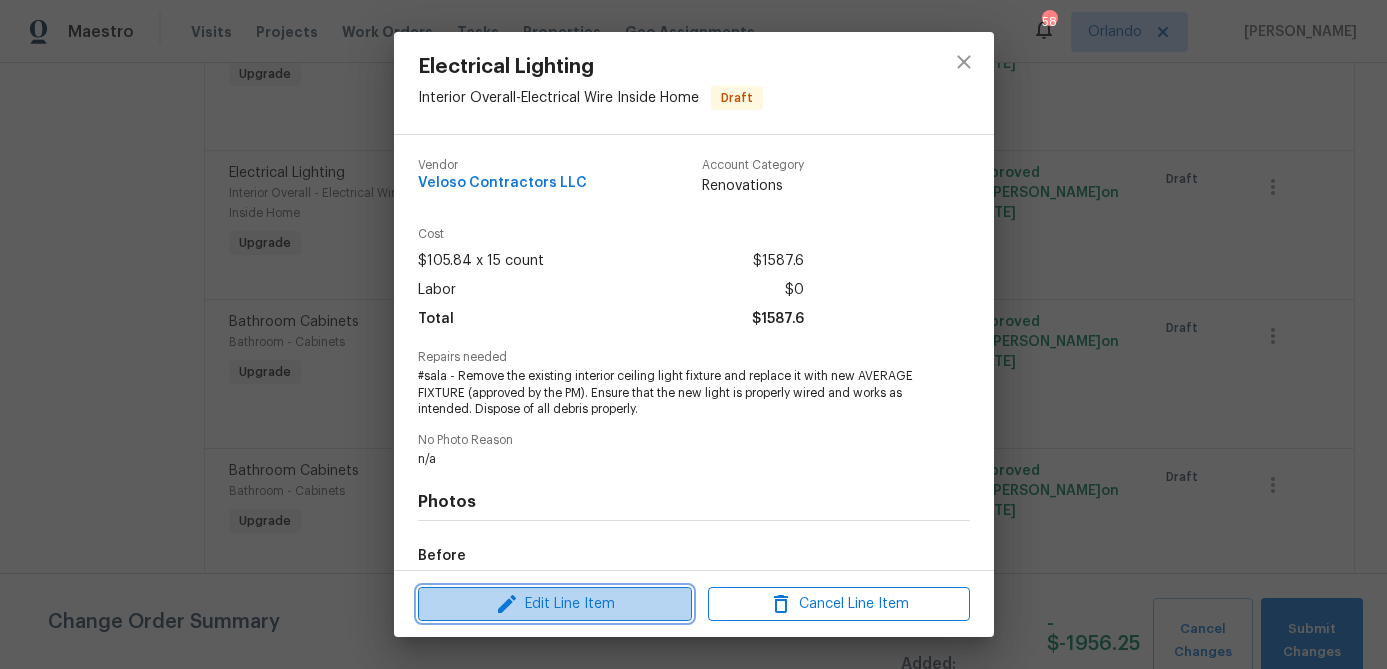click on "Edit Line Item" at bounding box center (555, 604) 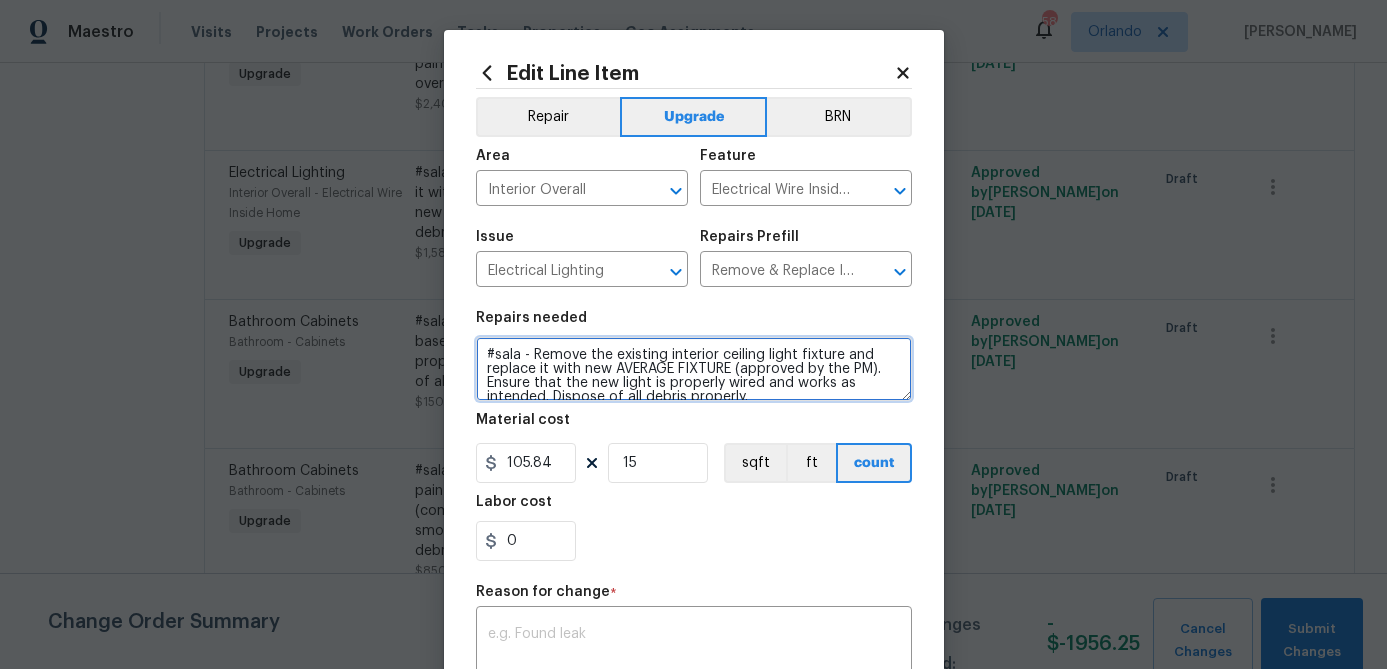 scroll, scrollTop: 14, scrollLeft: 0, axis: vertical 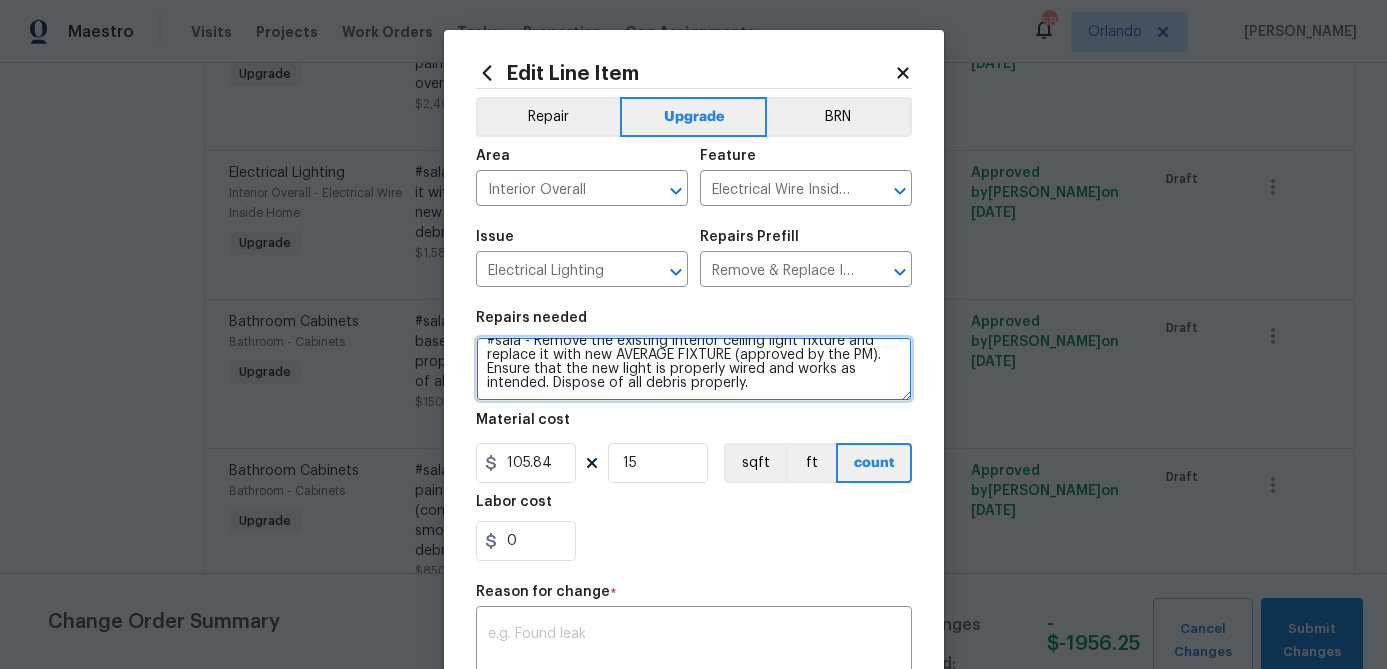 drag, startPoint x: 534, startPoint y: 352, endPoint x: 704, endPoint y: 435, distance: 189.17981 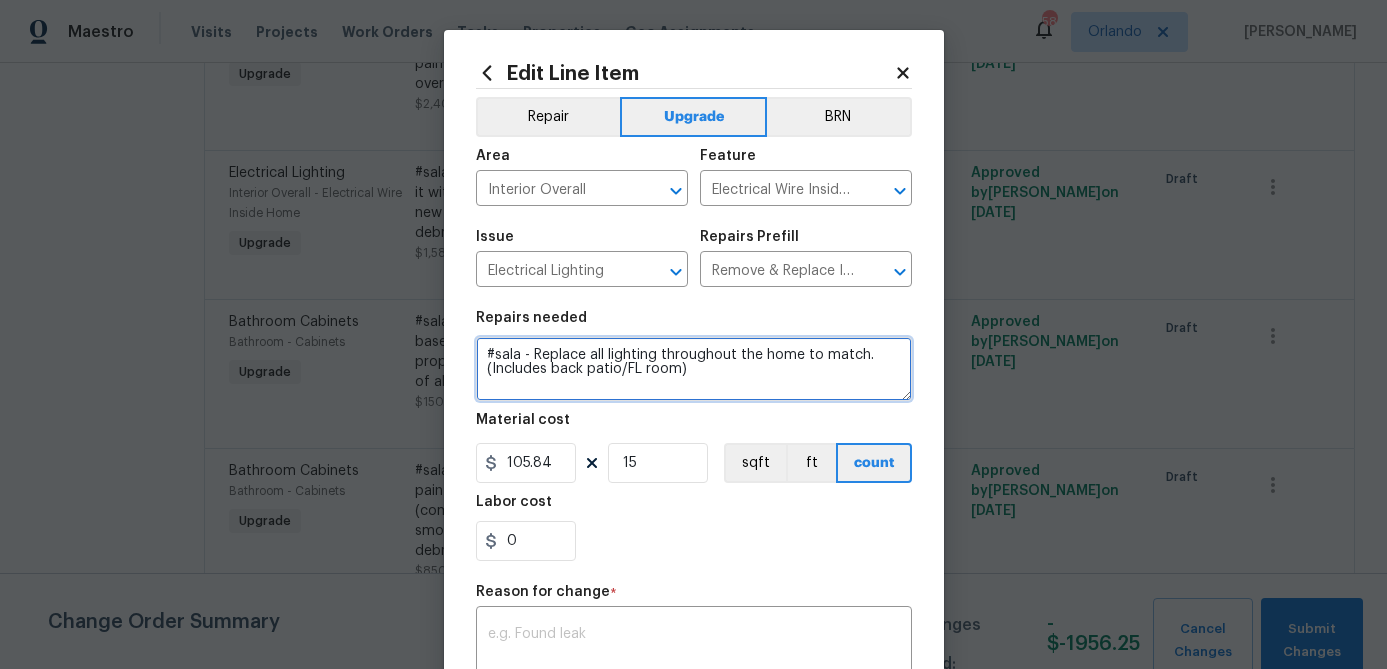 scroll, scrollTop: 0, scrollLeft: 0, axis: both 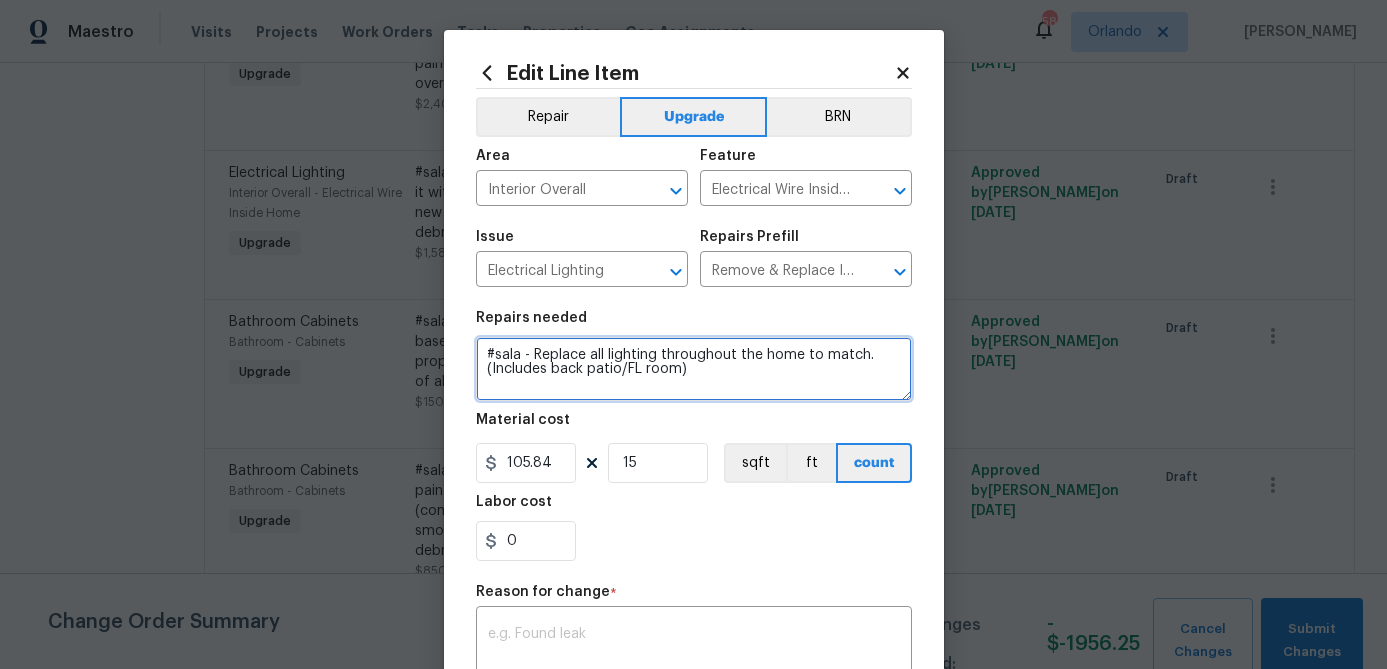 type on "#sala - Replace all lighting throughout the home to match. (Includes back patio/FL room)" 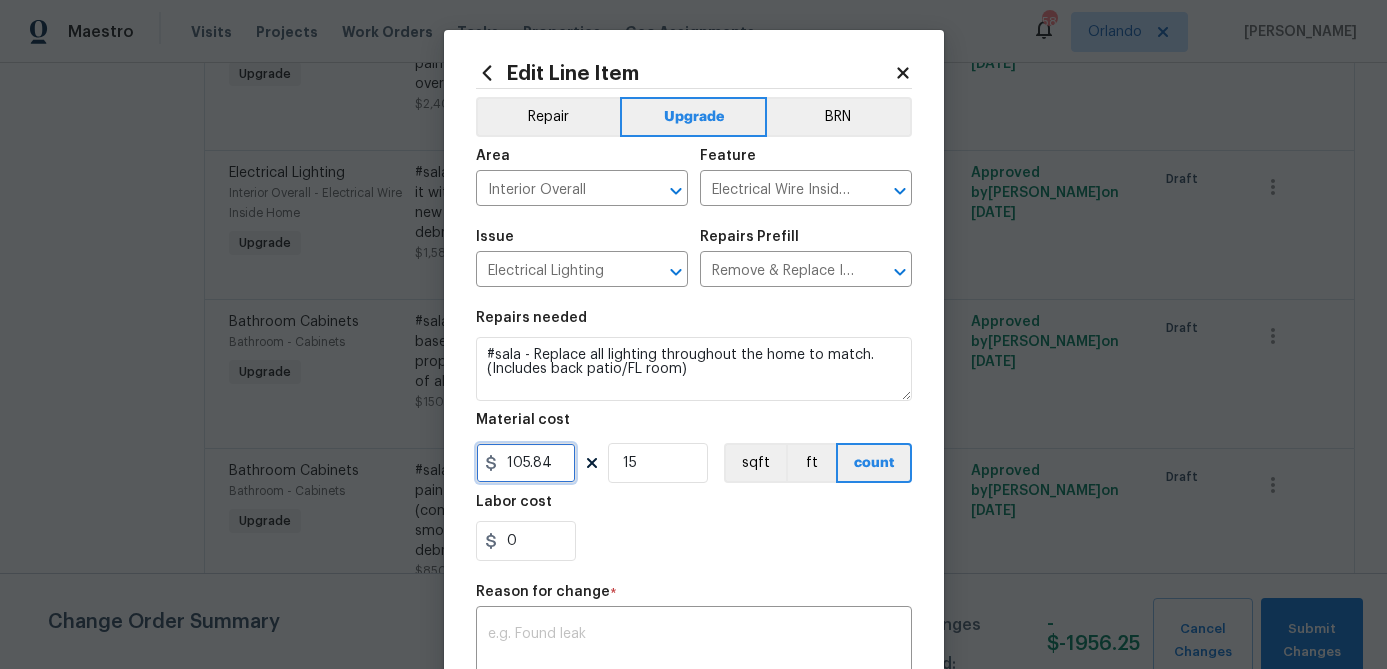click on "105.84" at bounding box center [526, 463] 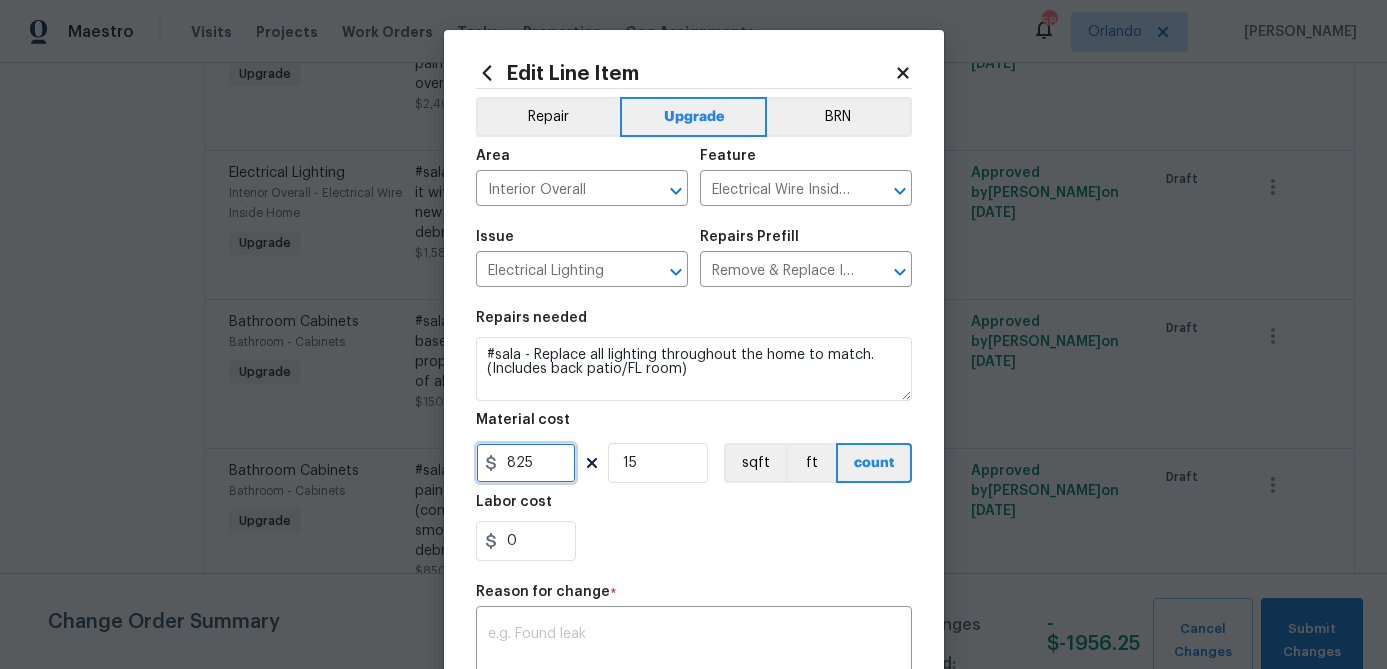 type on "825" 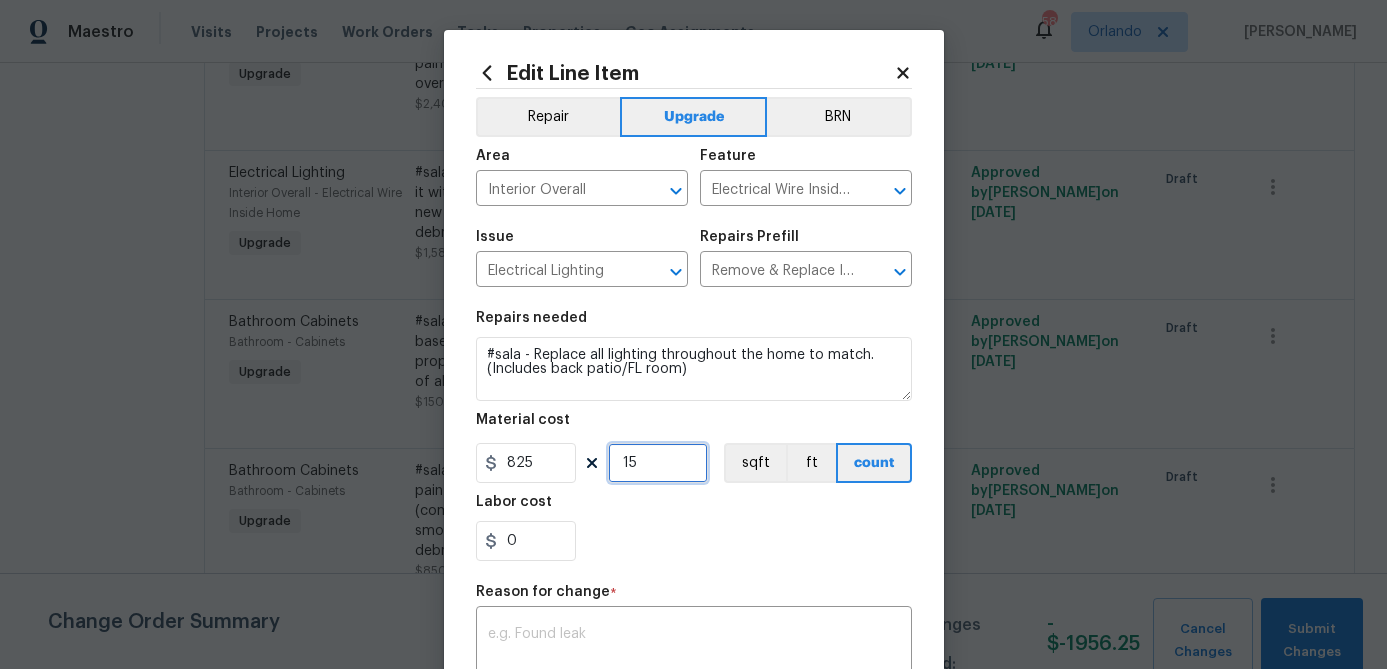 click on "15" at bounding box center [658, 463] 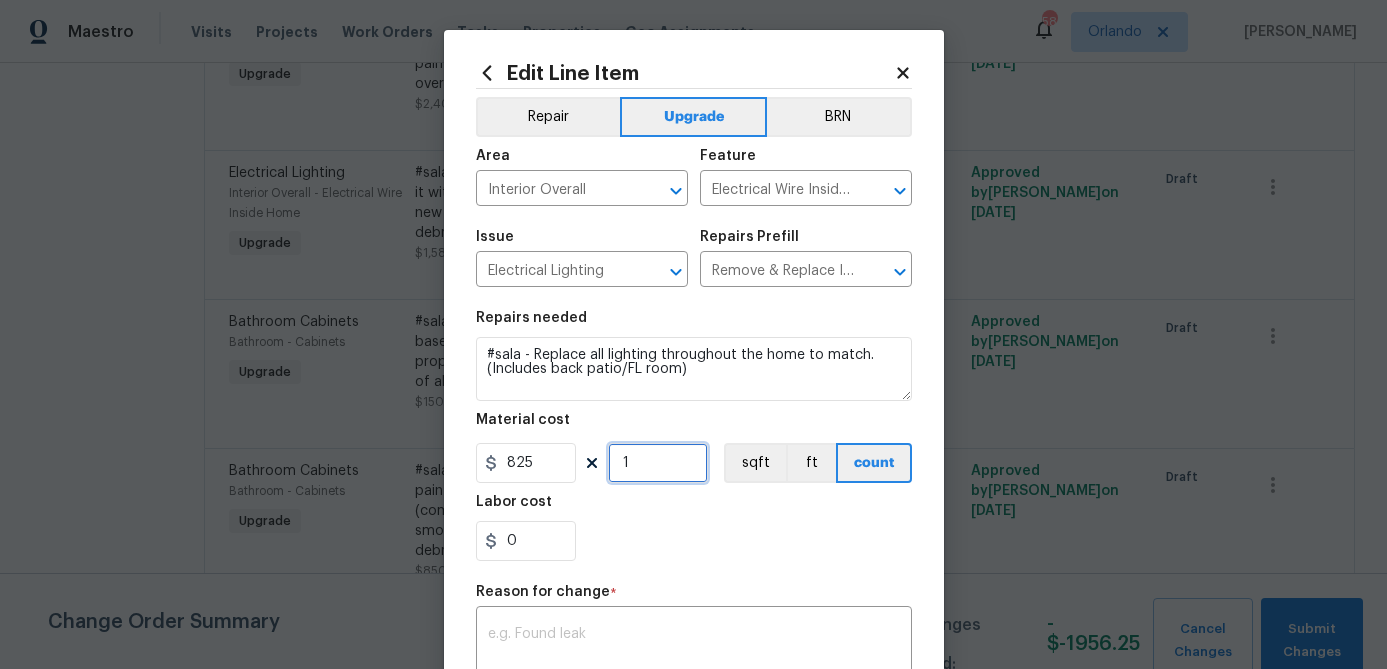 type on "1" 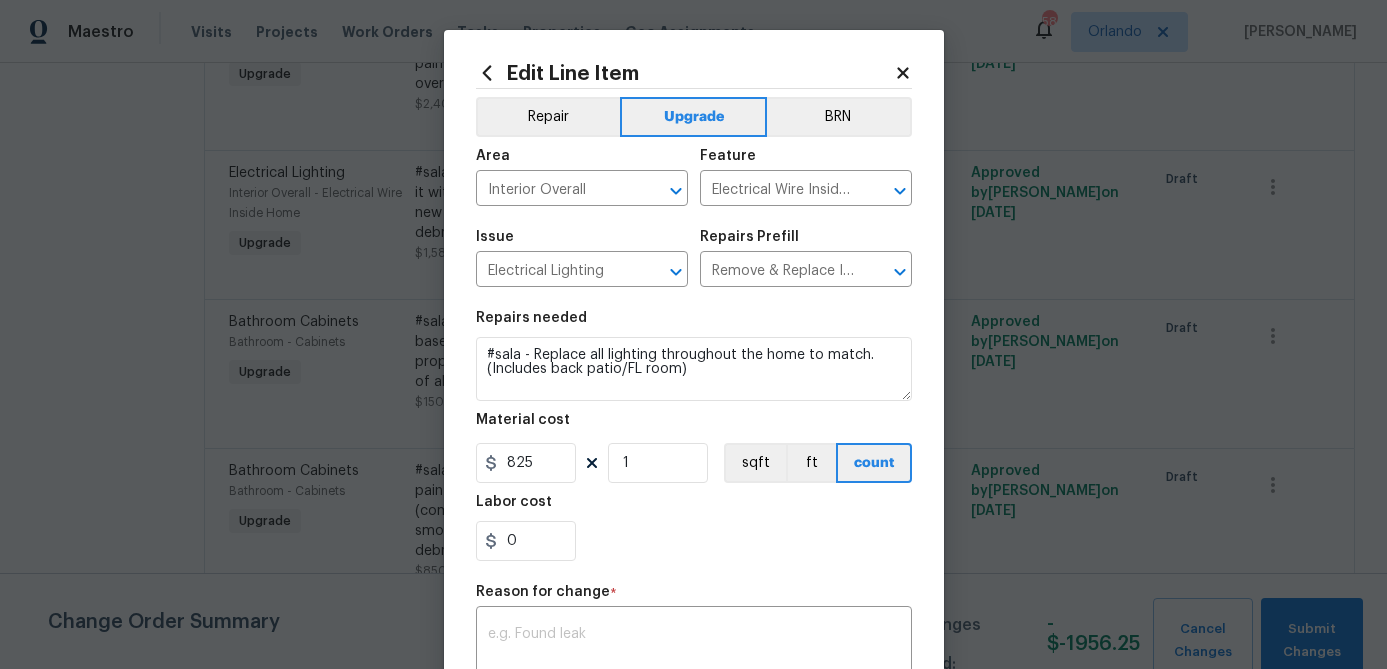 click on "0" at bounding box center [694, 541] 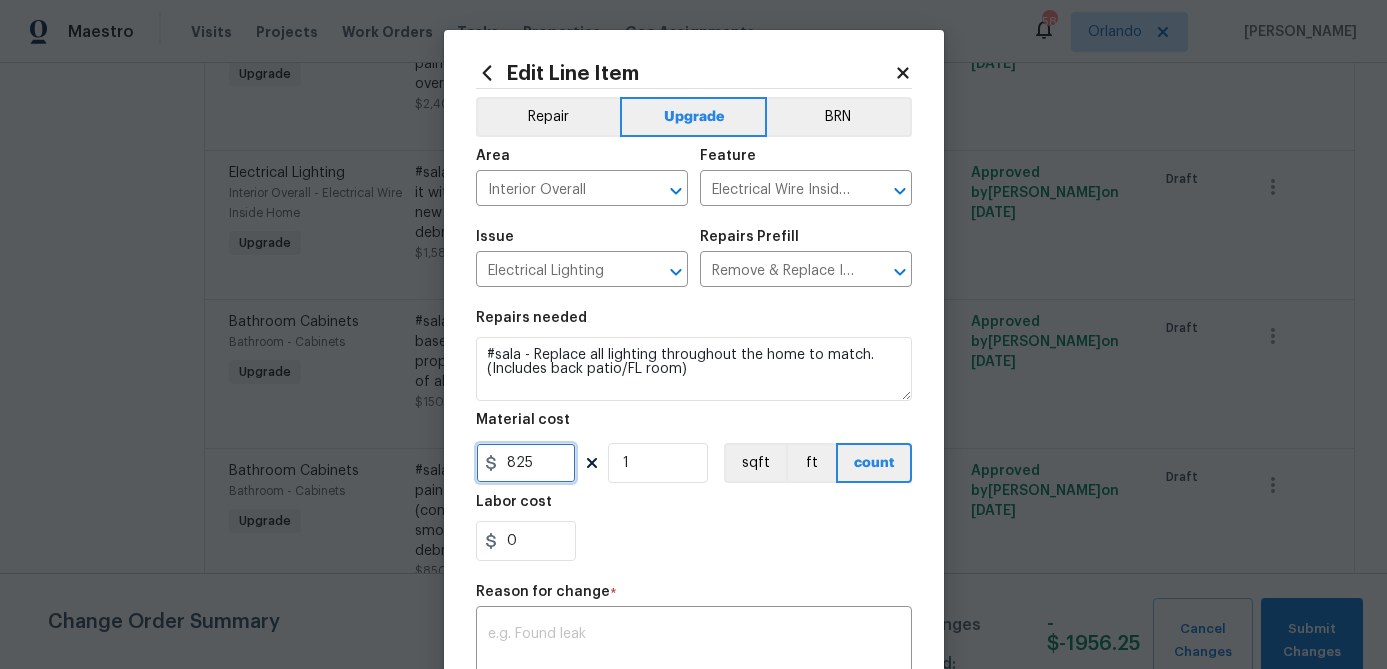 click on "825" at bounding box center (526, 463) 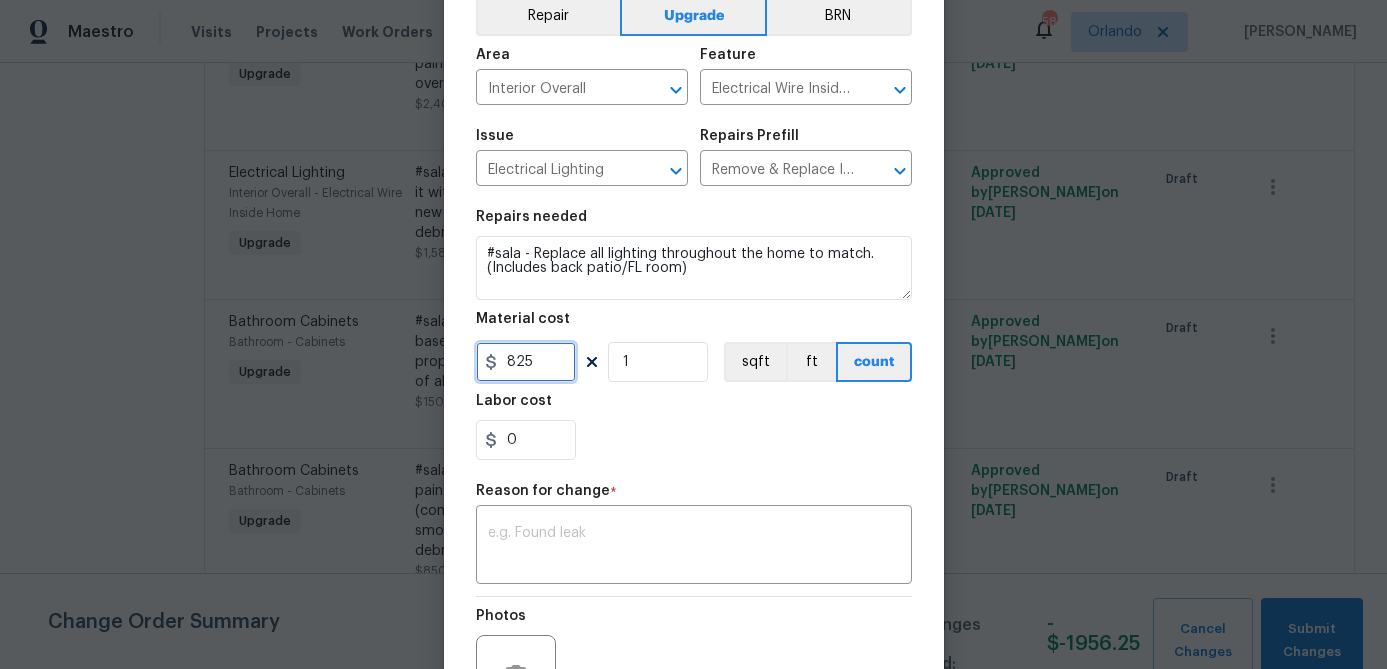 scroll, scrollTop: 104, scrollLeft: 0, axis: vertical 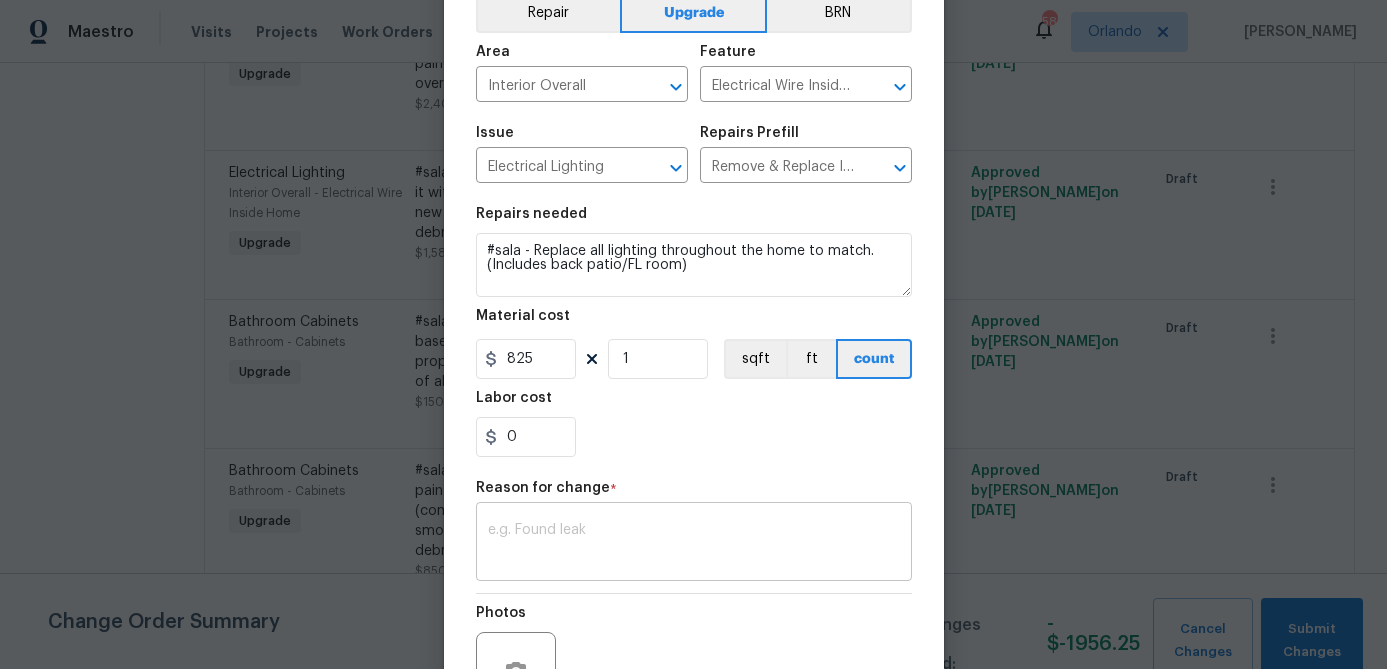 click on "x ​" at bounding box center (694, 544) 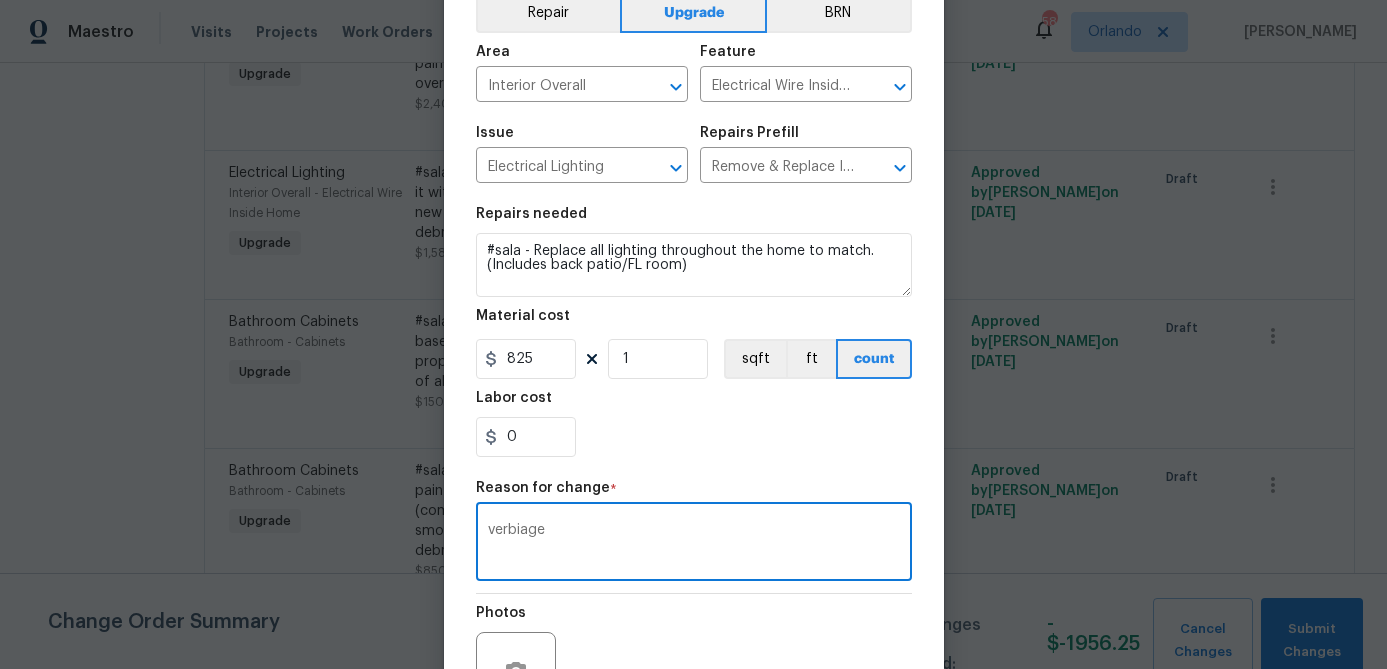 type on "verbiage" 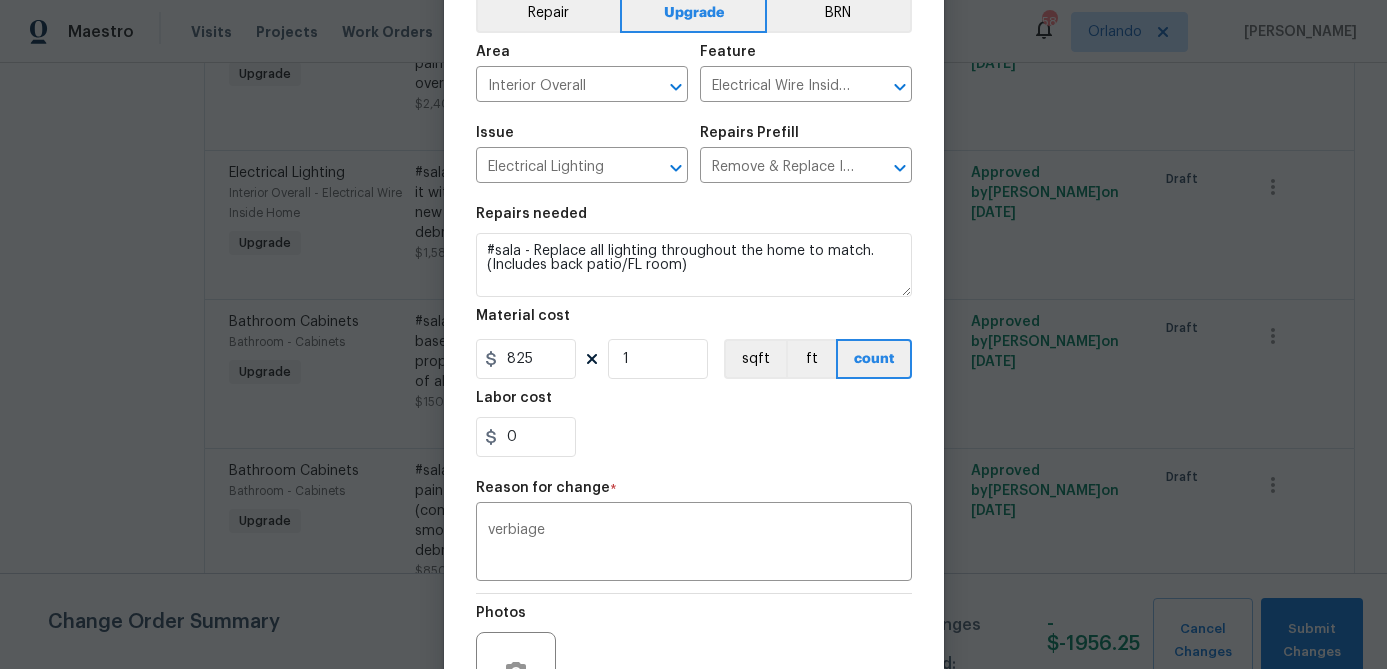 click on "Repair Upgrade BRN Area Interior Overall ​ Feature Electrical Wire Inside Home ​ Issue Electrical Lighting ​ Repairs Prefill Remove & Replace Interior Ceiling Light Fixture (average) $105.84 ​ Repairs needed #sala - Replace all lighting throughout the home to match. (Includes back patio/FL room) Material cost 825 1 sqft ft count Labor cost 0 Reason for change * verbiage x ​ Photos Create without photos" at bounding box center [694, 373] 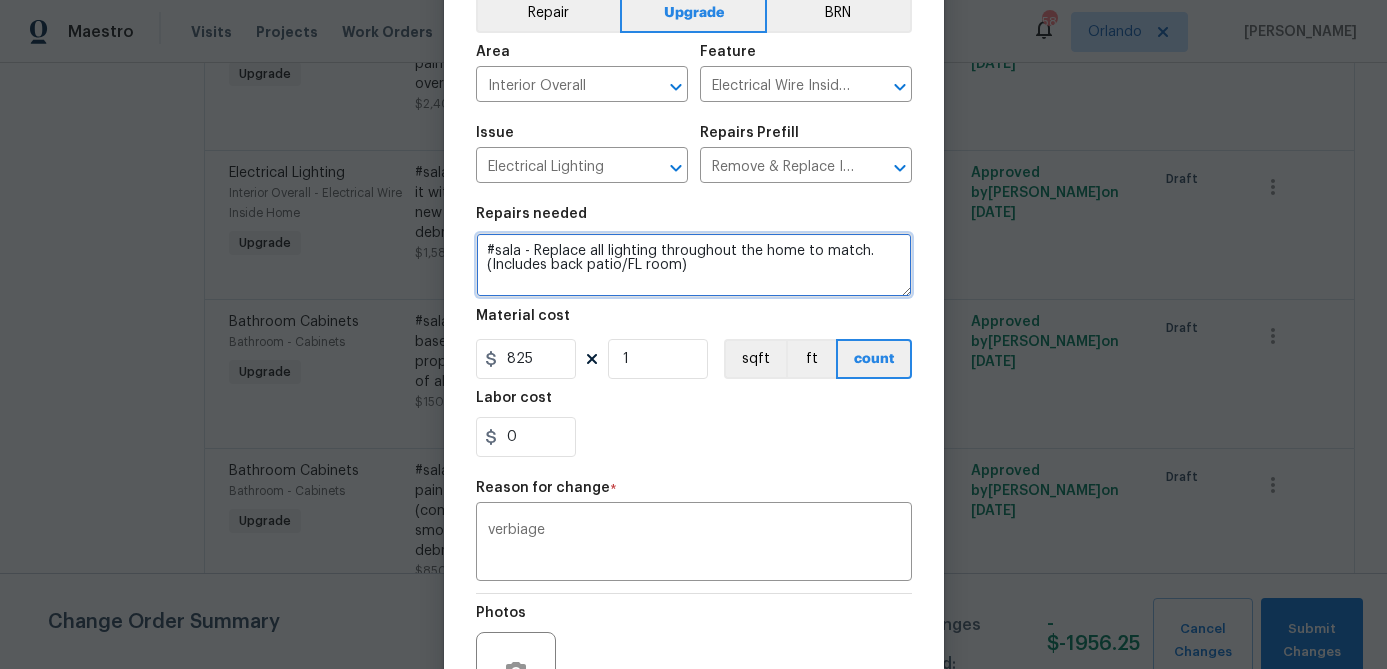 drag, startPoint x: 487, startPoint y: 269, endPoint x: 687, endPoint y: 274, distance: 200.06248 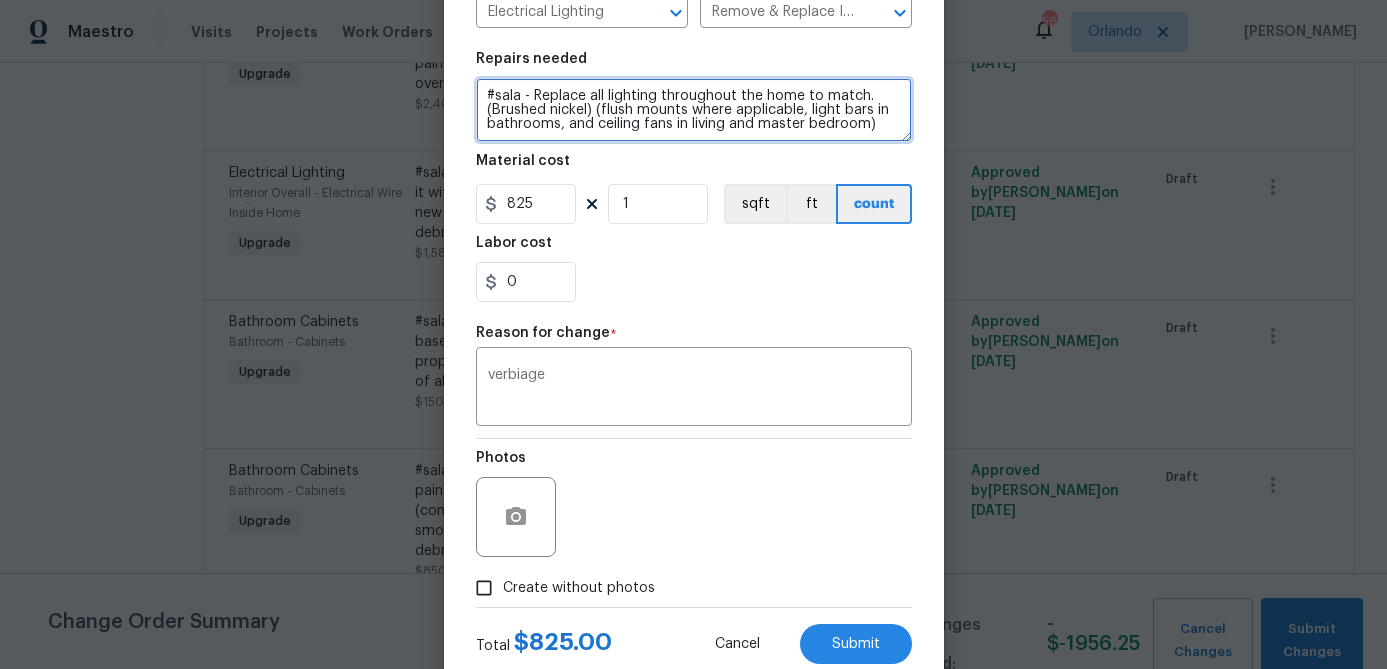 scroll, scrollTop: 265, scrollLeft: 0, axis: vertical 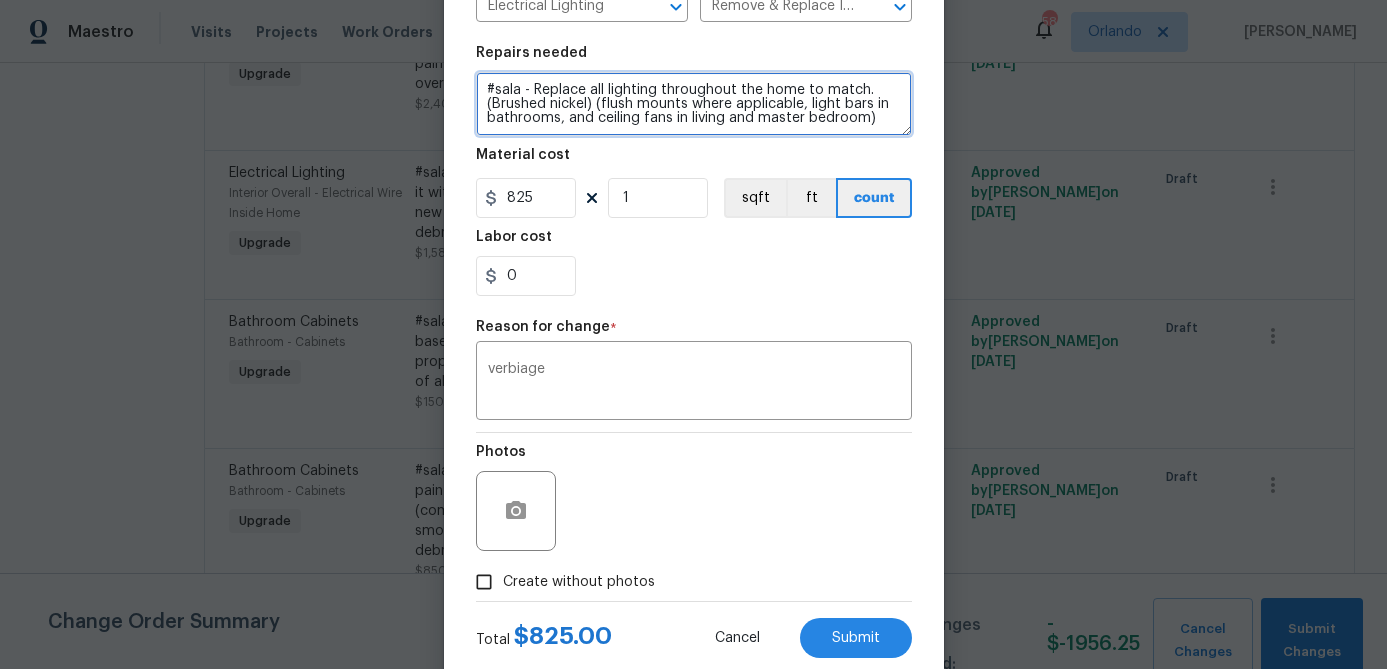 type on "#sala - Replace all lighting throughout the home to match. (Brushed nickel) (flush mounts where applicable, light bars in bathrooms, and ceiling fans in living and master bedroom)" 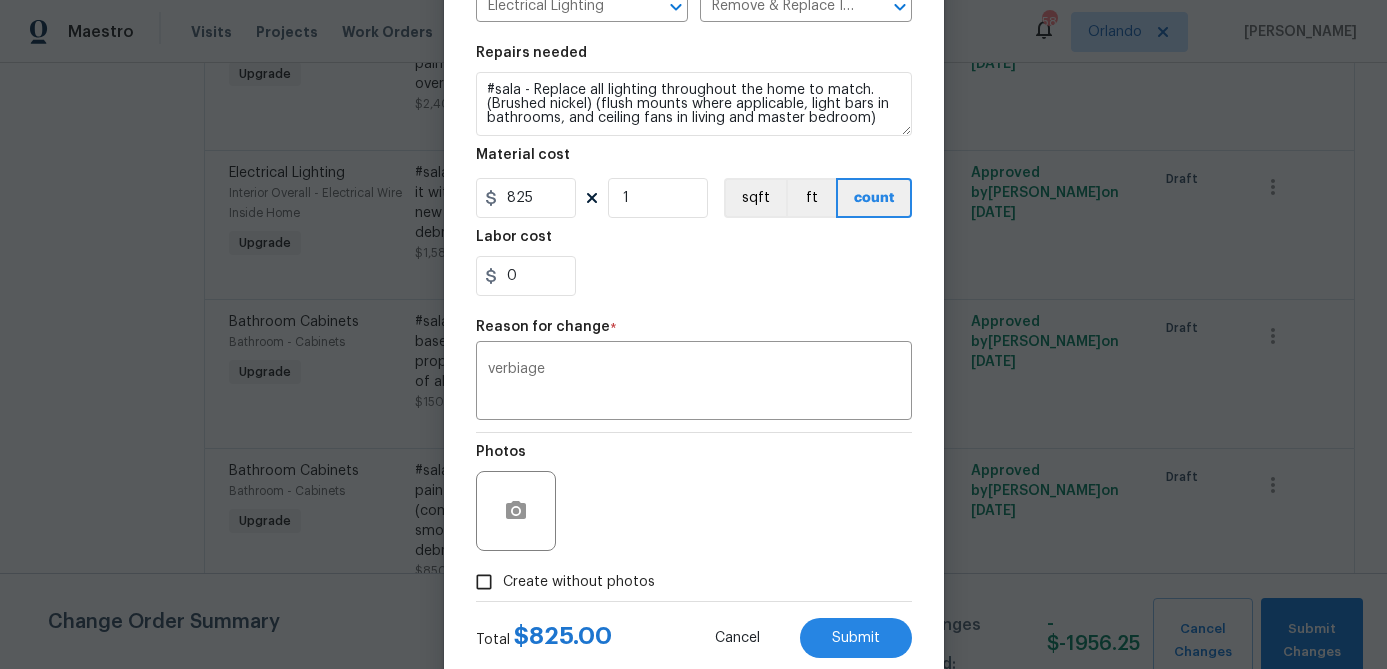 click on "Create without photos" at bounding box center [579, 582] 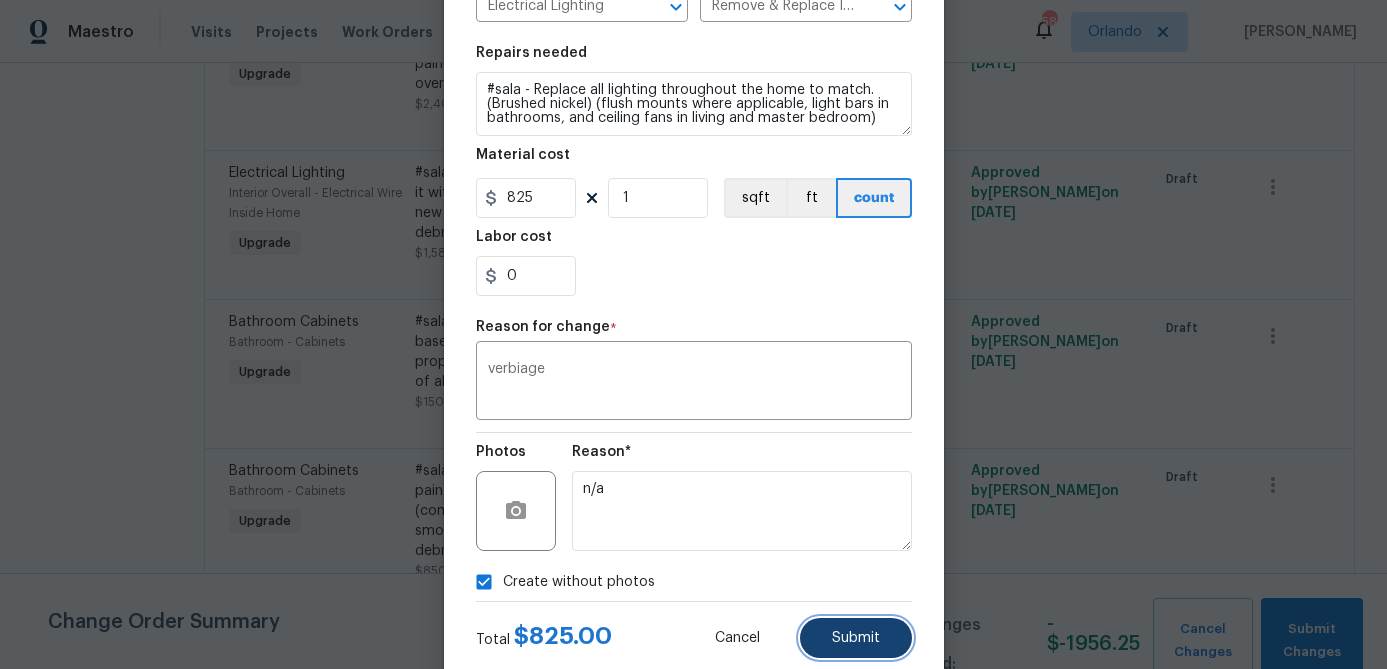 click on "Submit" at bounding box center (856, 638) 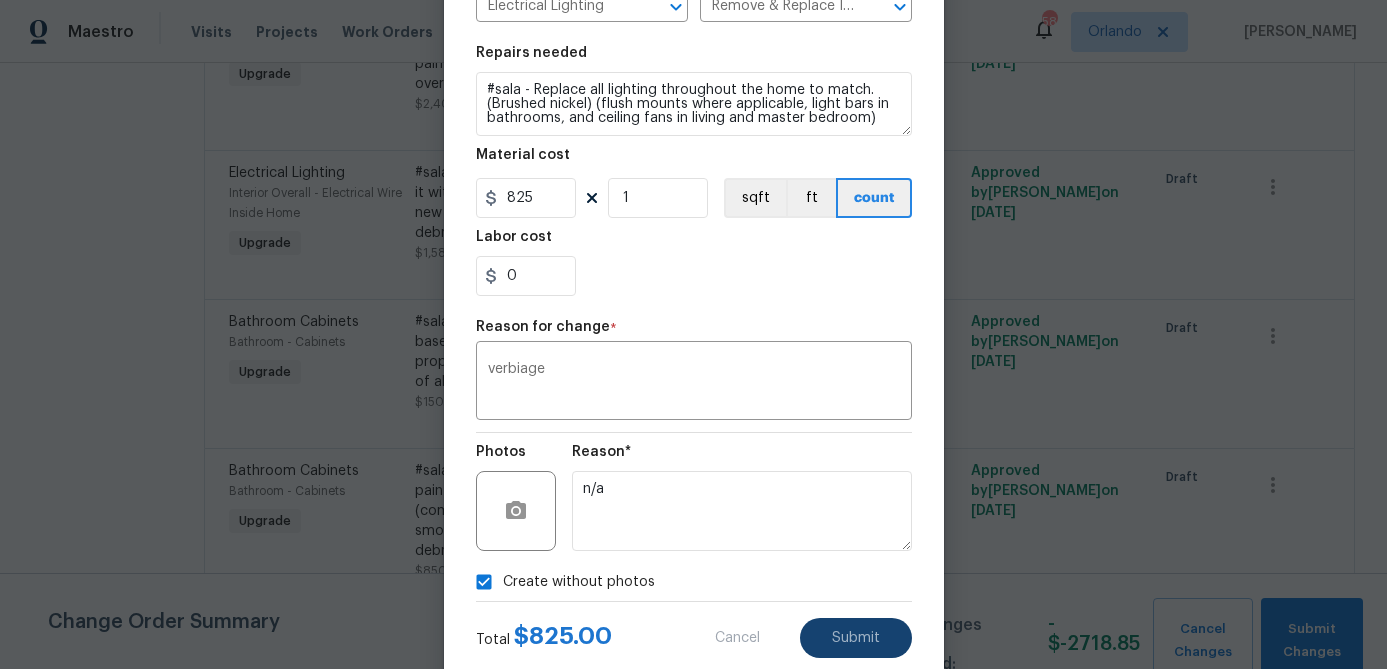 type on "#sala - Remove the existing interior ceiling light fixture and replace it with new AVERAGE FIXTURE (approved by the PM). Ensure that the new light is properly wired and works as intended. Dispose of all debris properly." 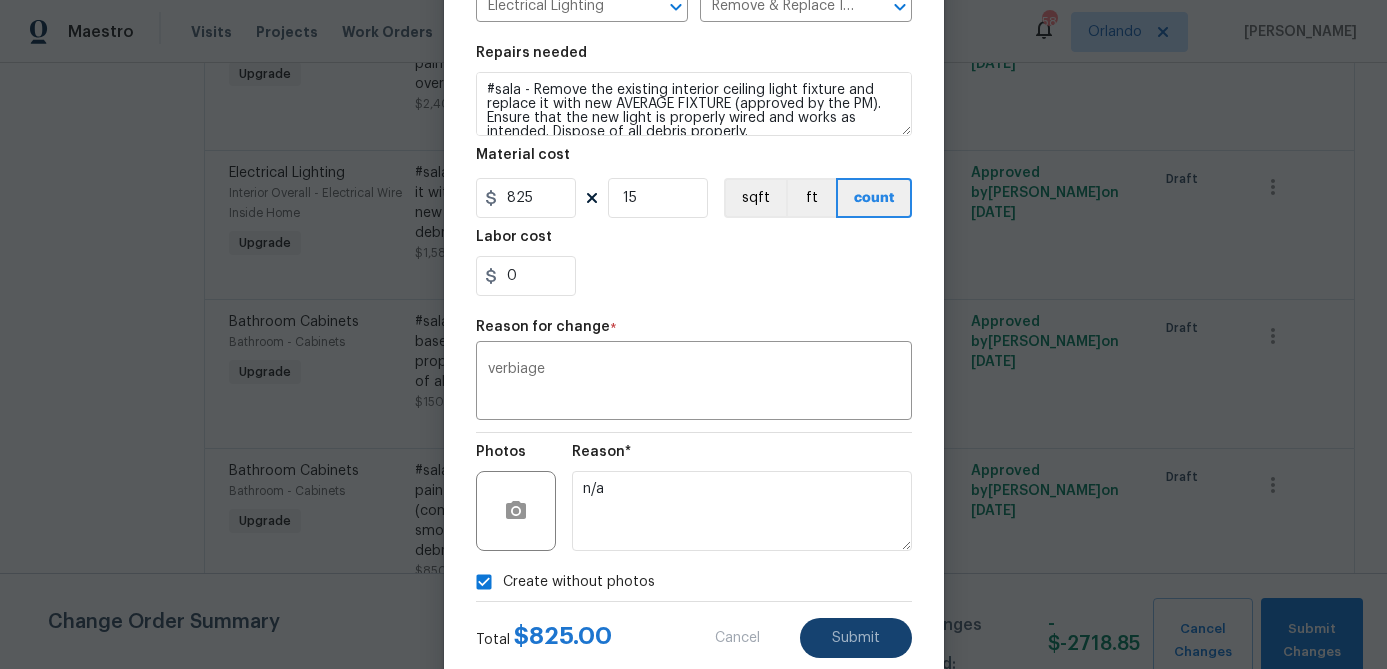 type on "105.84" 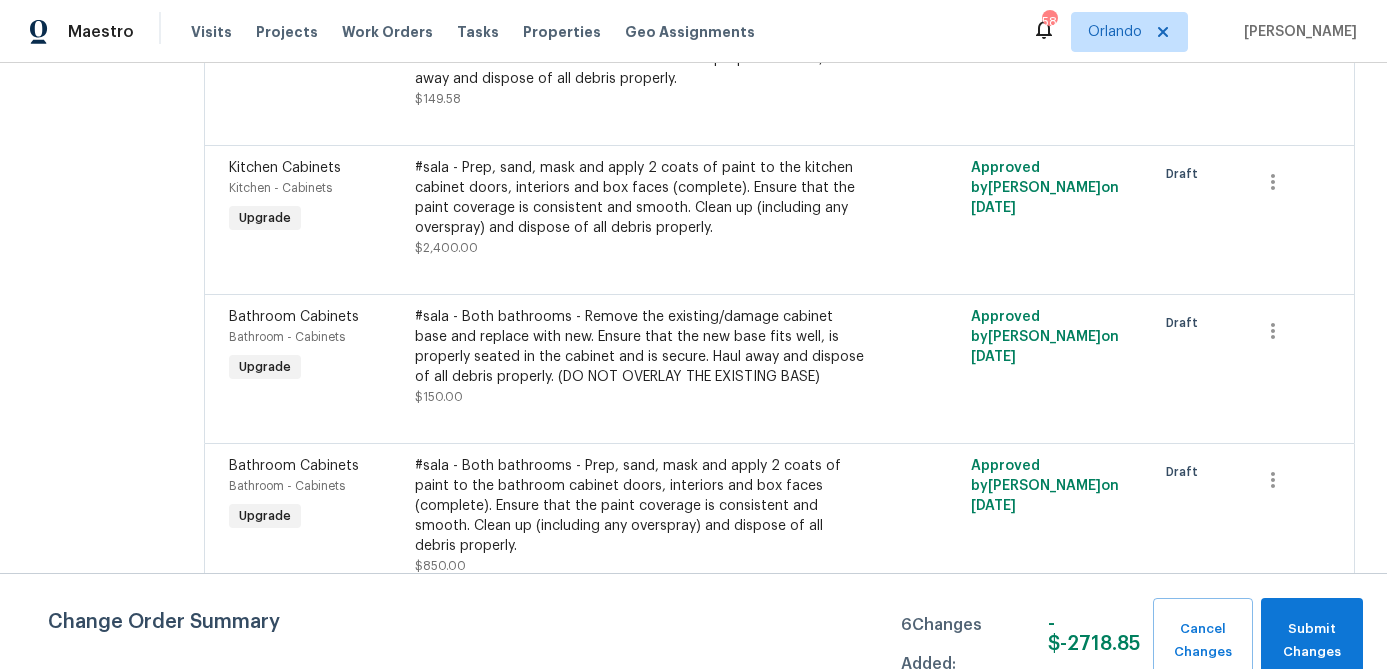 scroll, scrollTop: 1815, scrollLeft: 0, axis: vertical 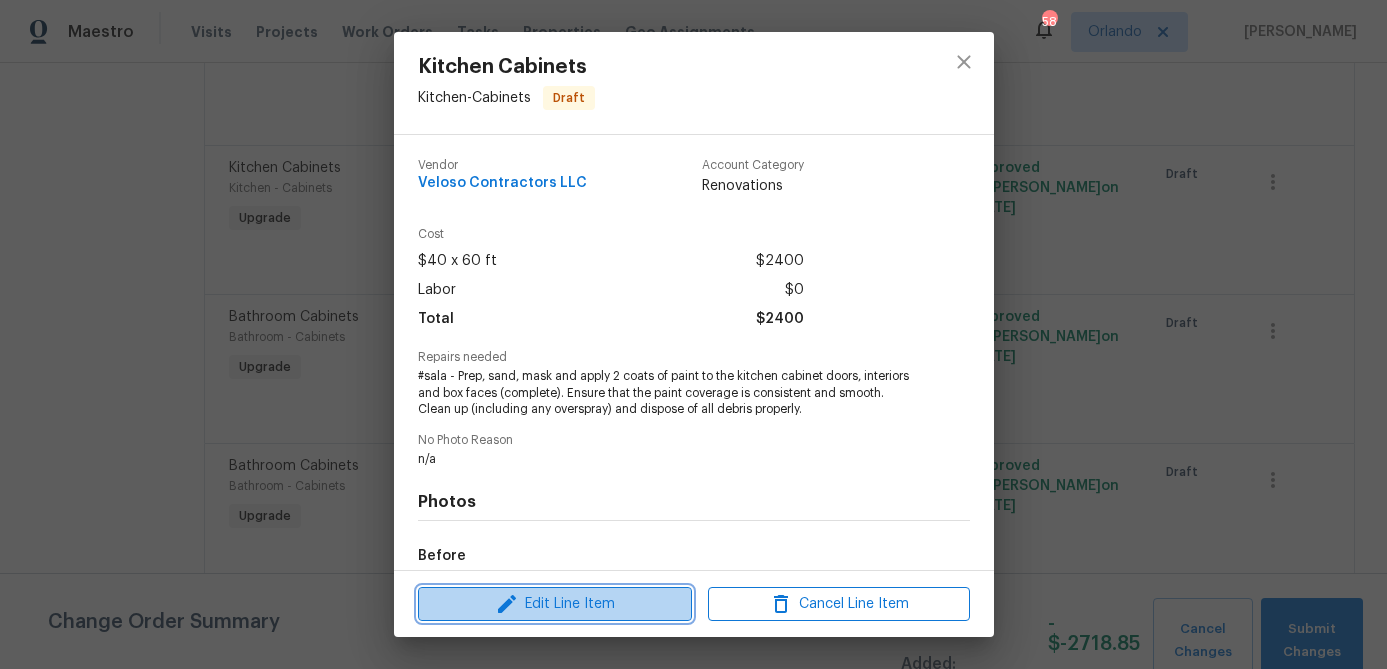 click on "Edit Line Item" at bounding box center [555, 604] 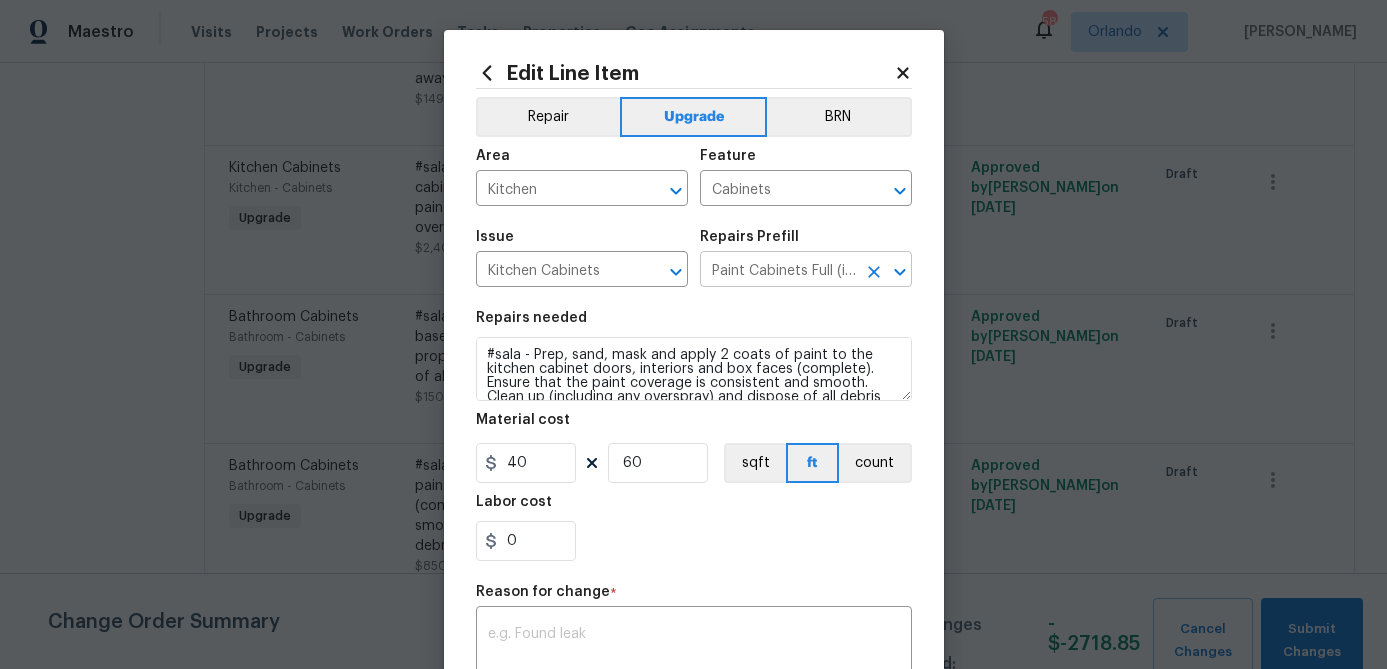 click on "Paint Cabinets Full (inside & out) $40.00" at bounding box center [778, 271] 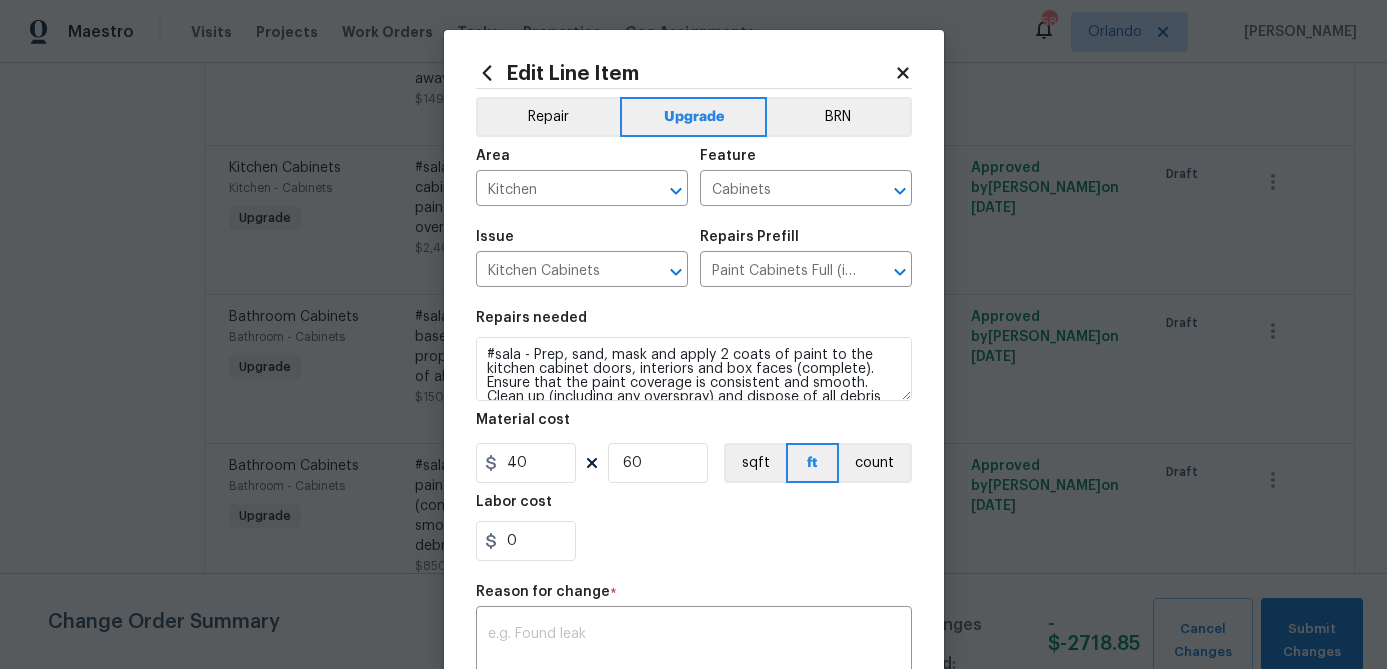 click on "Material cost" at bounding box center [694, 426] 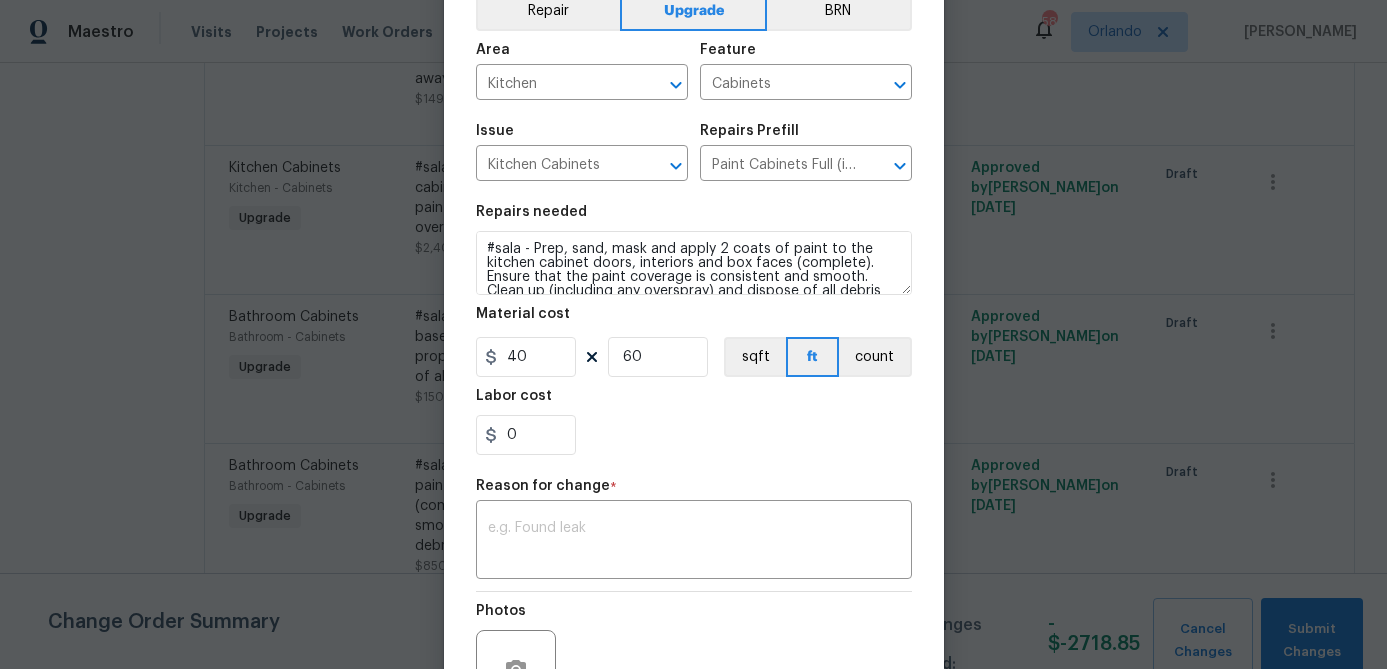 scroll, scrollTop: 86, scrollLeft: 0, axis: vertical 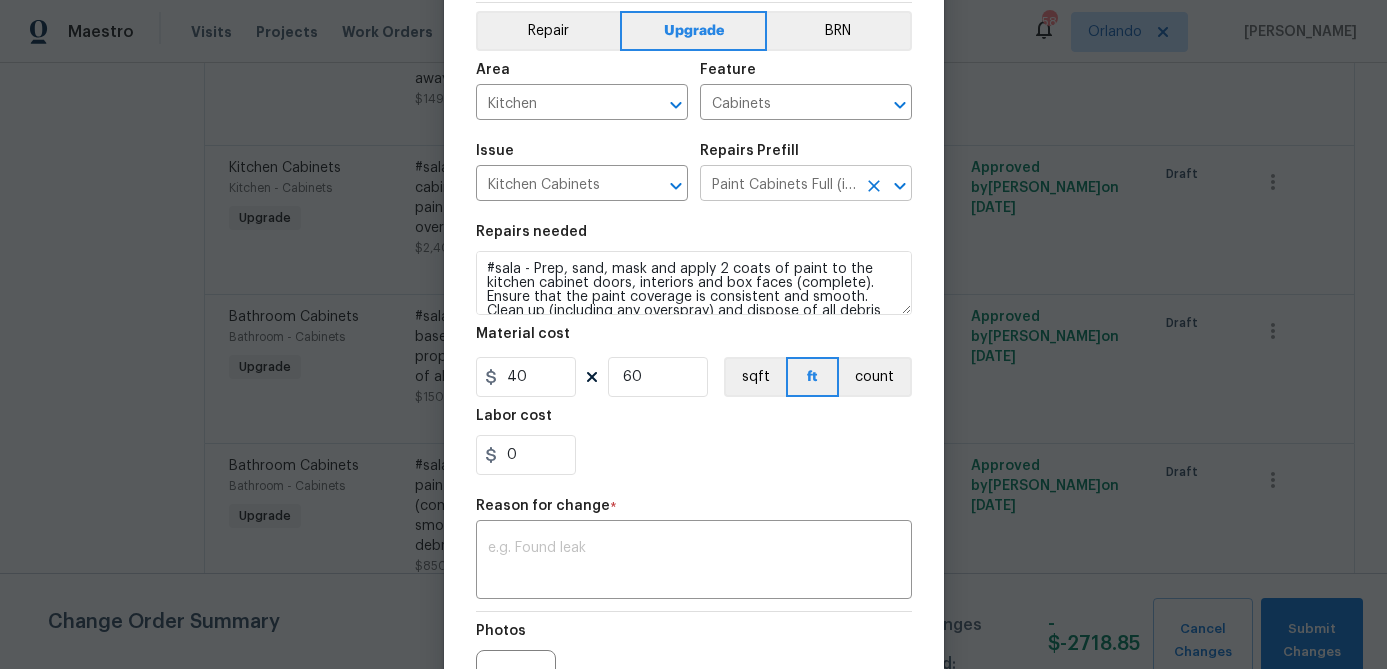 click on "Paint Cabinets Full (inside & out) $40.00" at bounding box center [778, 185] 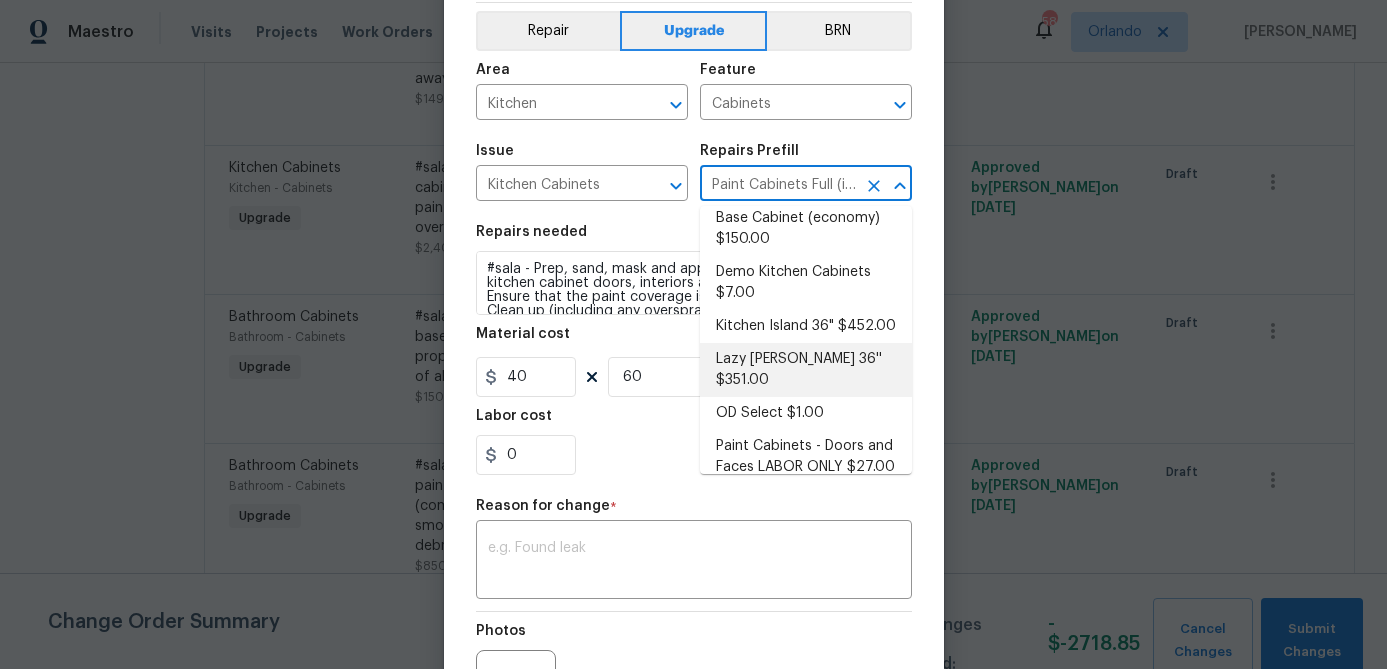 scroll, scrollTop: 0, scrollLeft: 0, axis: both 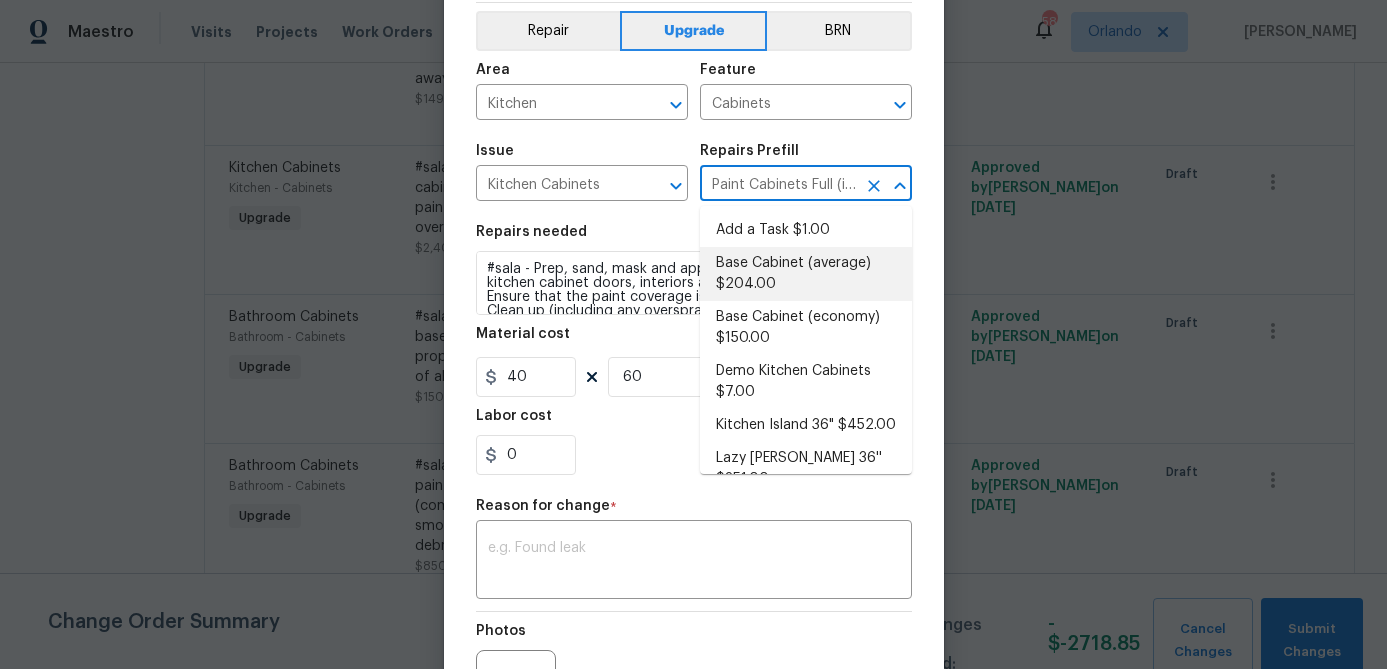 click on "Base Cabinet (average) $204.00" at bounding box center (806, 274) 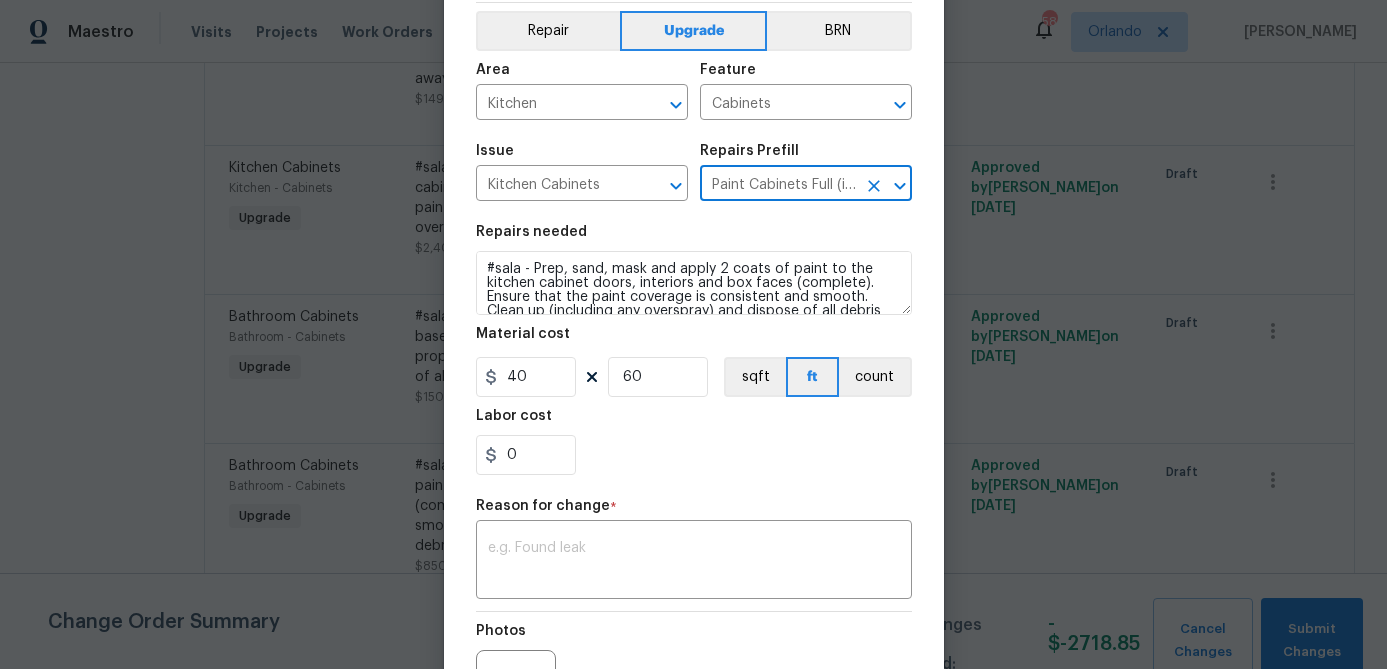 type on "Remove the existing kitchen base cabinets (if present) and install a new kitchen base cabinets (PM to approve of style/finish). Ensure that the new cabinets are properly anchored to the wall and that the new kitchen base cabinets have all of the appropriate hardware and that they operate as intended. Haul away and dispose of all debris. (AVERAGE)" 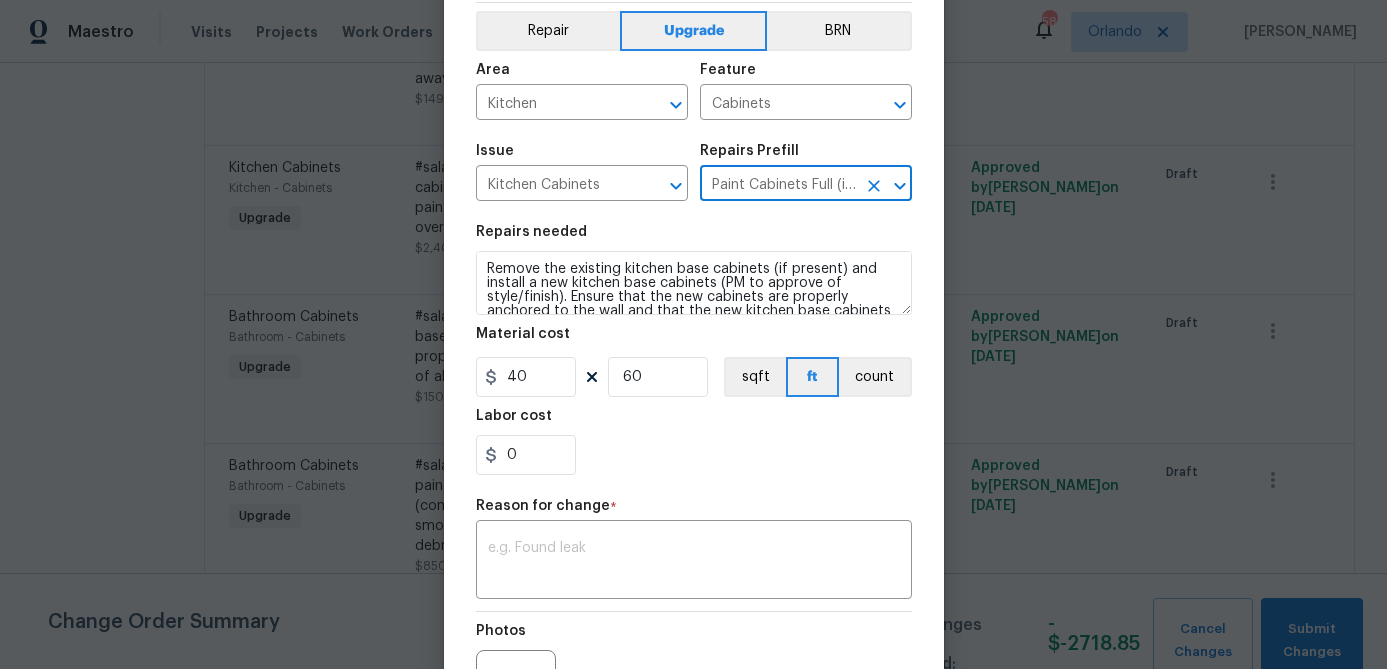 type on "Base Cabinet (average) $204.00" 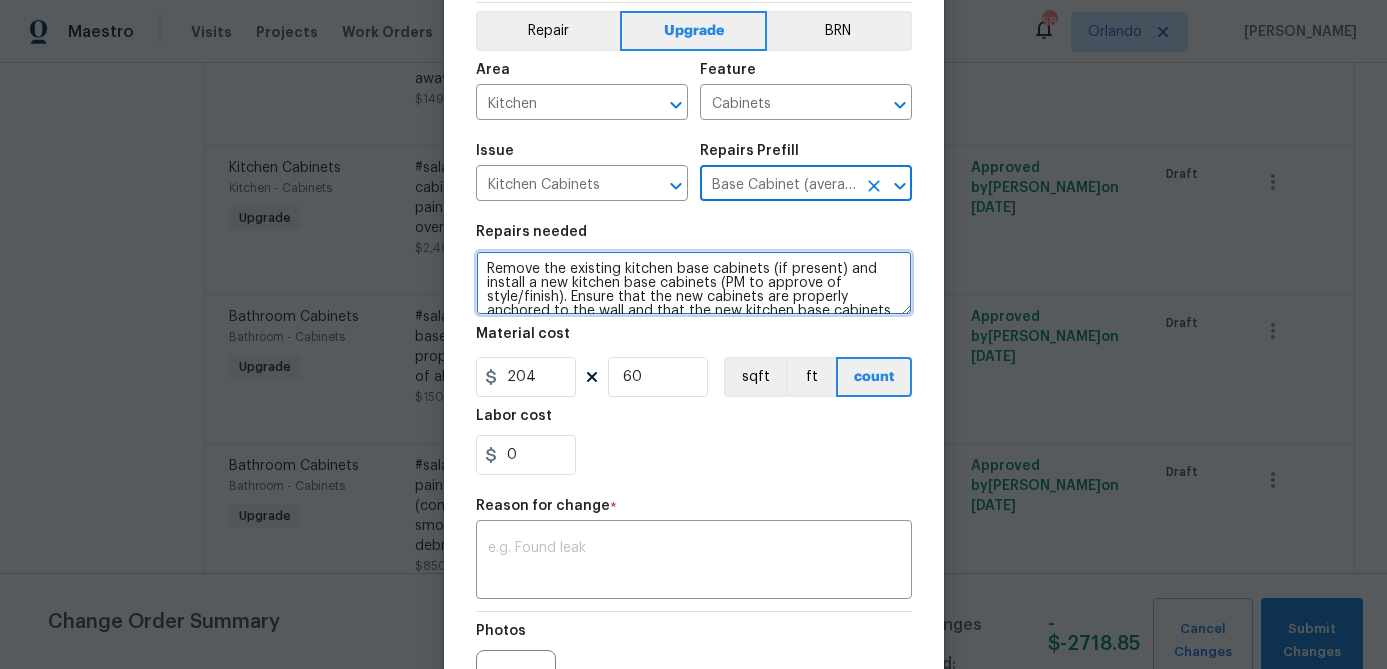 click on "Remove the existing kitchen base cabinets (if present) and install a new kitchen base cabinets (PM to approve of style/finish). Ensure that the new cabinets are properly anchored to the wall and that the new kitchen base cabinets have all of the appropriate hardware and that they operate as intended. Haul away and dispose of all debris. (AVERAGE)" at bounding box center (694, 283) 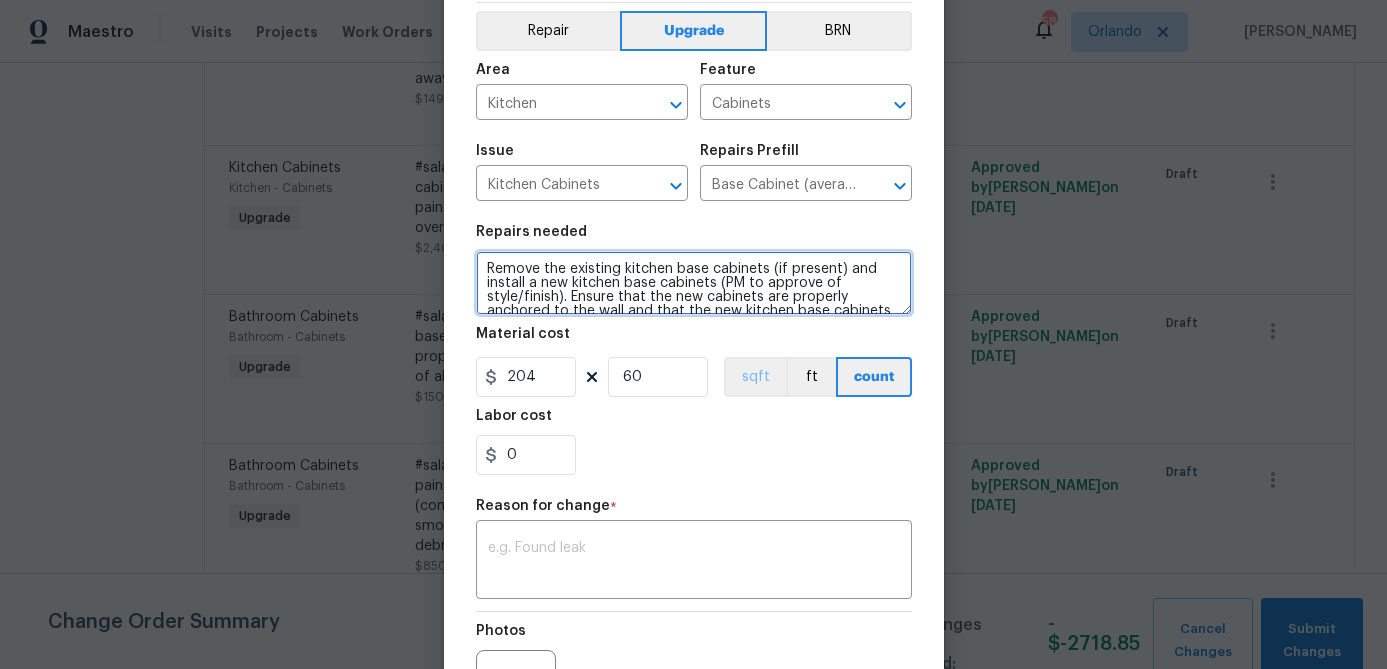 scroll, scrollTop: 42, scrollLeft: 0, axis: vertical 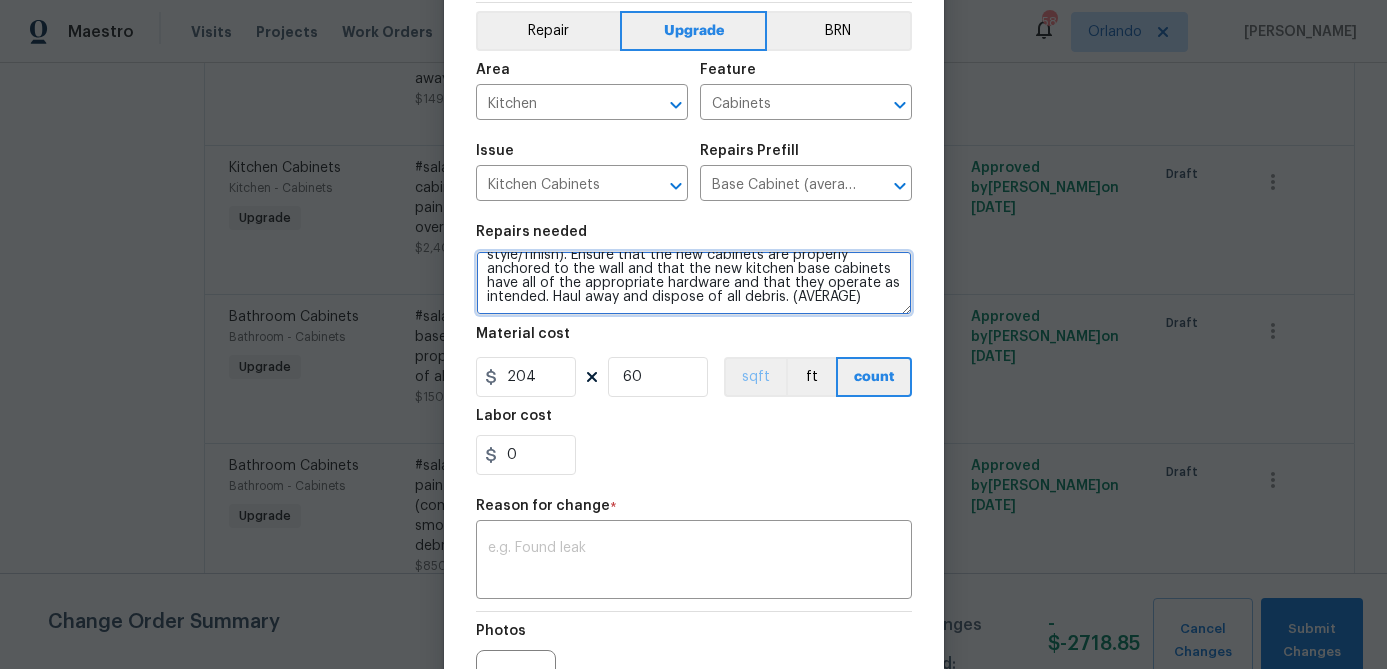 drag, startPoint x: 487, startPoint y: 268, endPoint x: 743, endPoint y: 381, distance: 279.8303 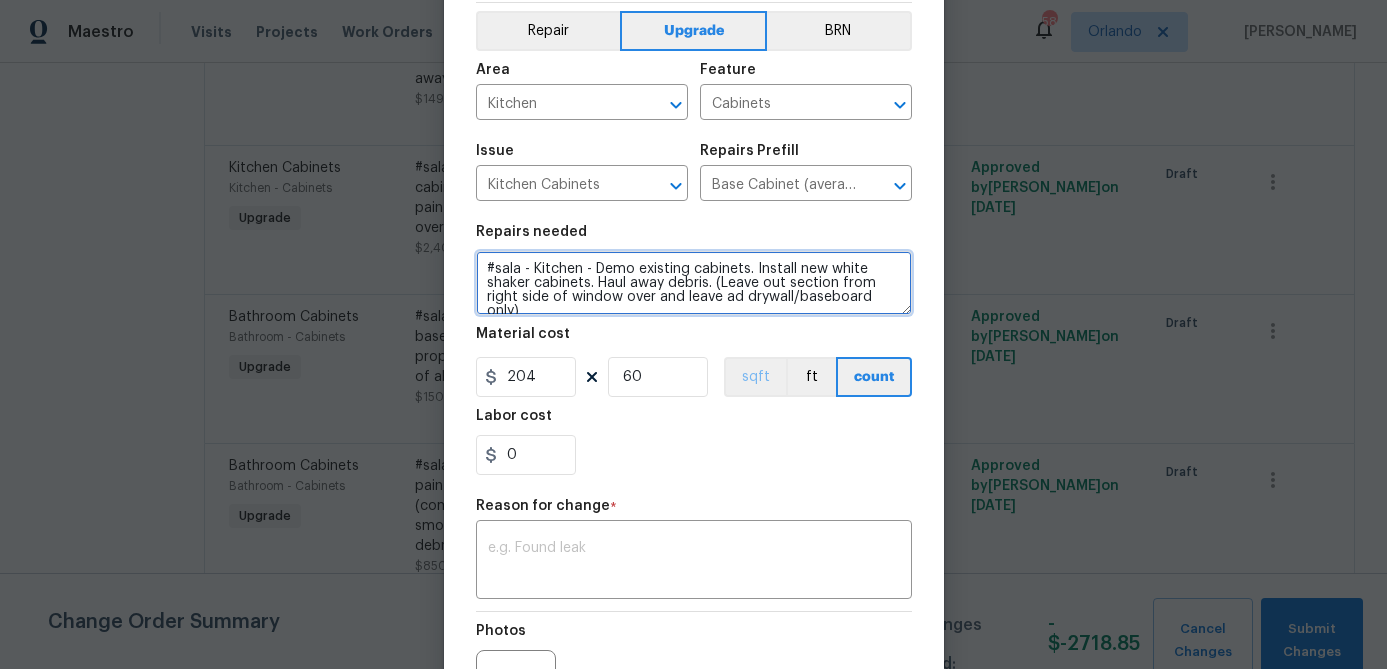 scroll, scrollTop: 4, scrollLeft: 0, axis: vertical 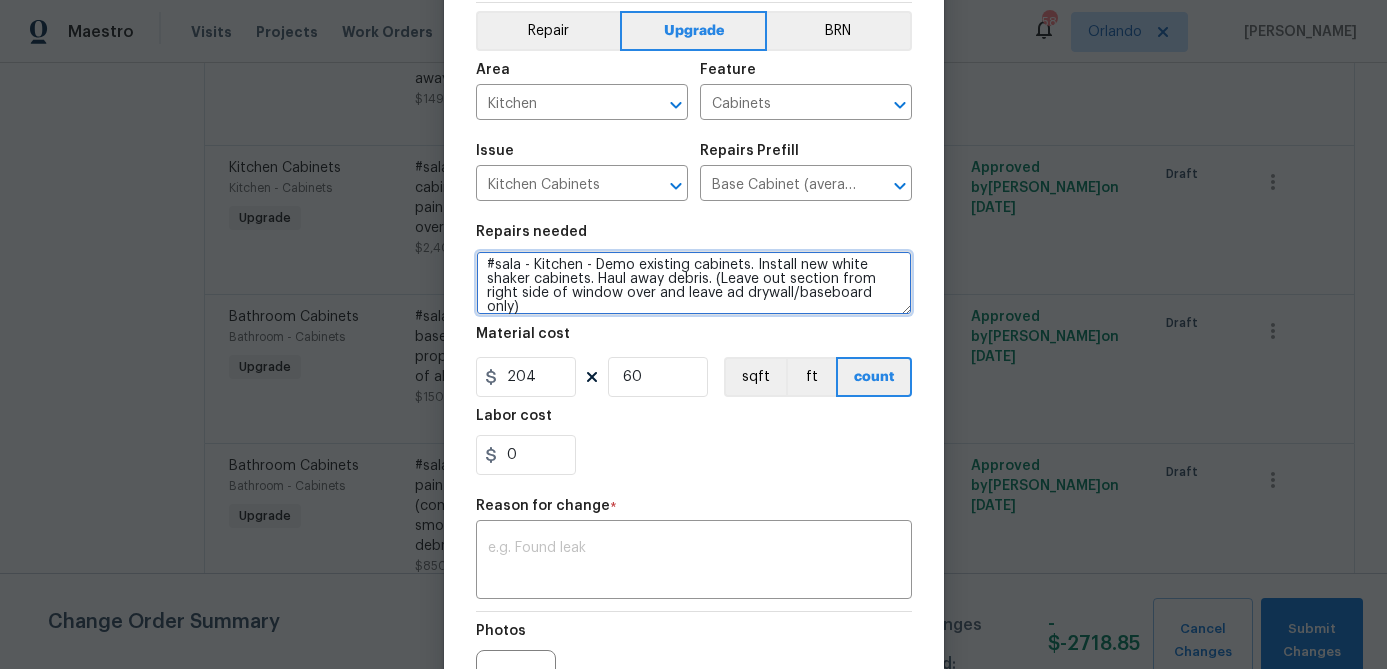 type on "#sala - Kitchen - Demo existing cabinets. Install new white shaker cabinets. Haul away debris. (Leave out section from right side of window over and leave ad drywall/baseboard only)" 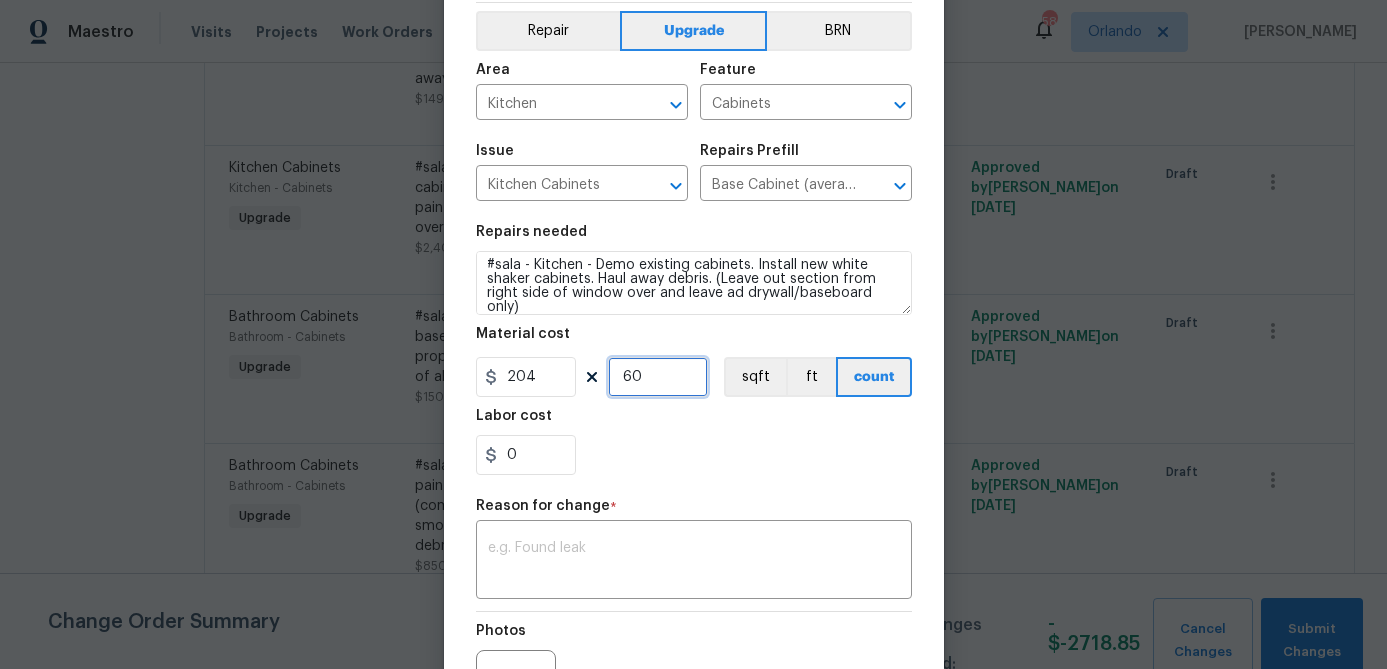 click on "60" at bounding box center (658, 377) 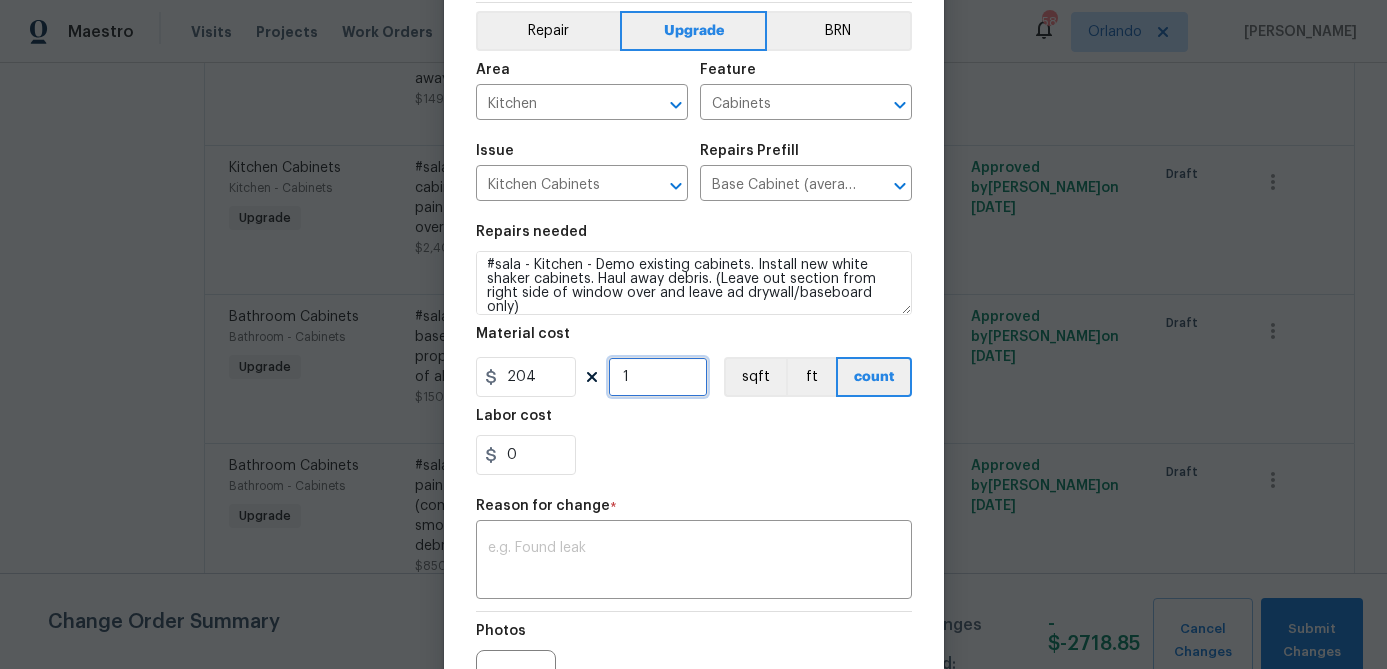 type on "1" 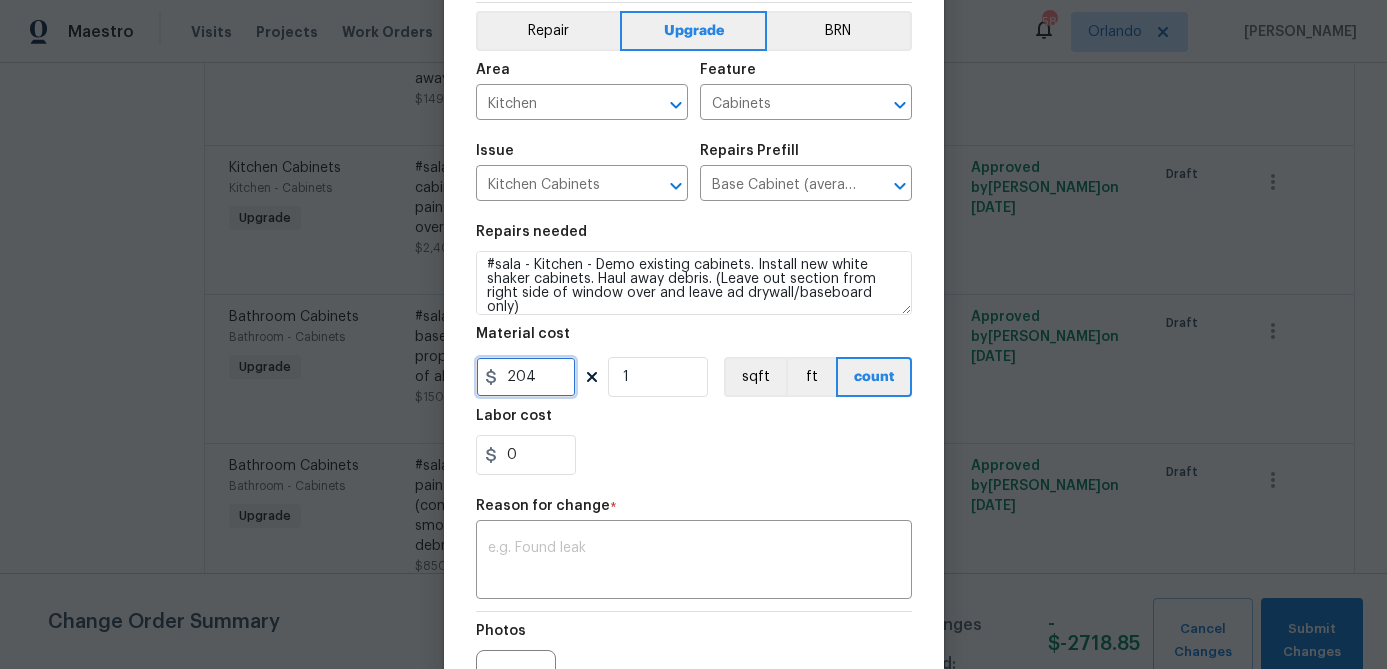 click on "204" at bounding box center (526, 377) 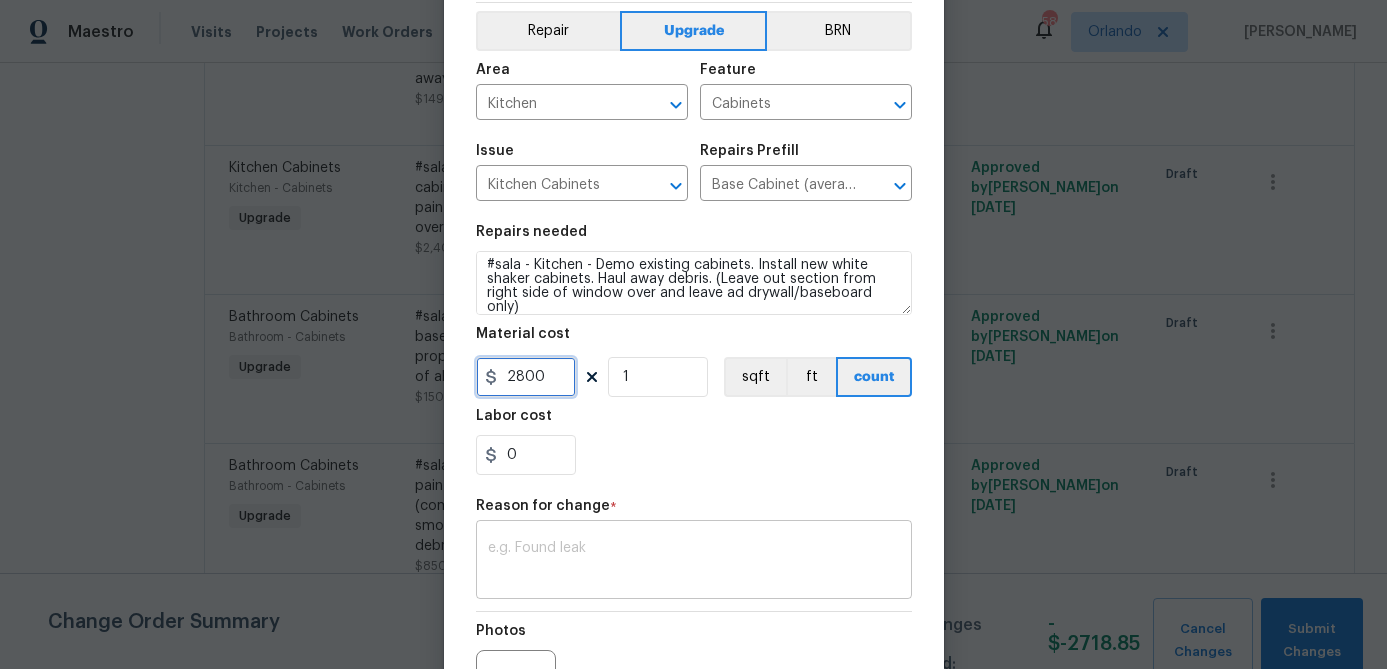 type on "2800" 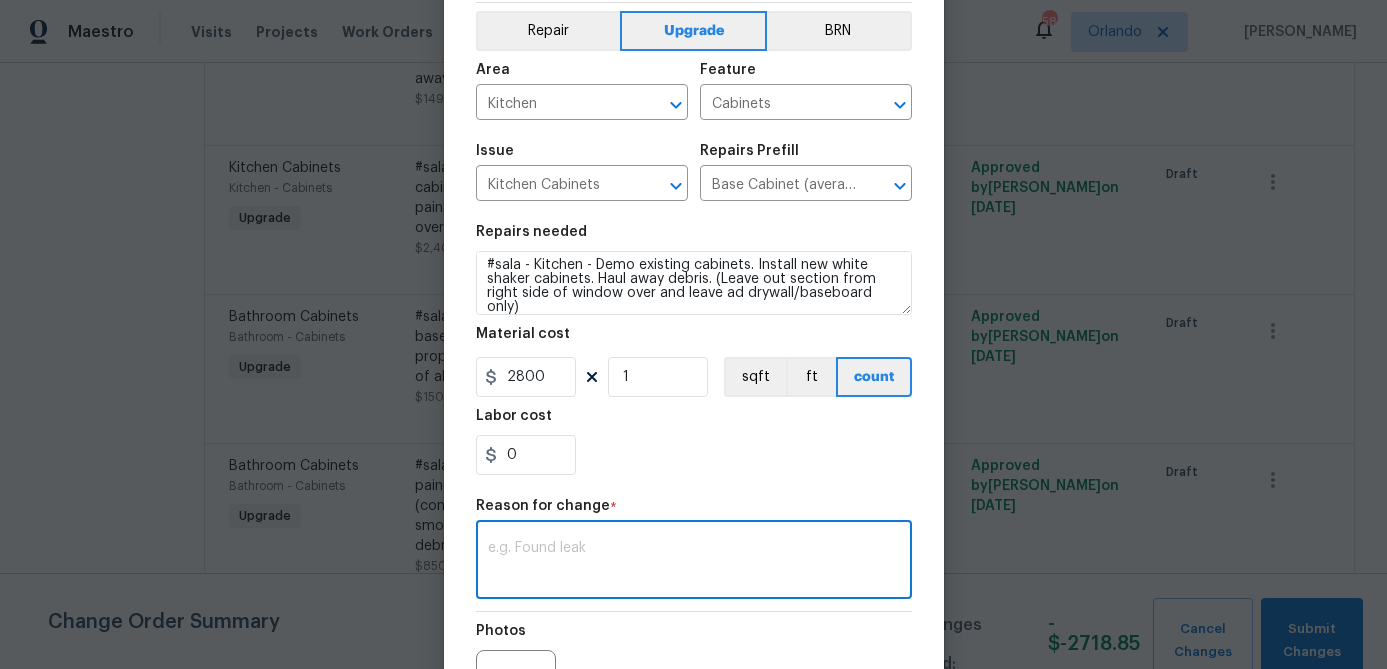 click at bounding box center [694, 562] 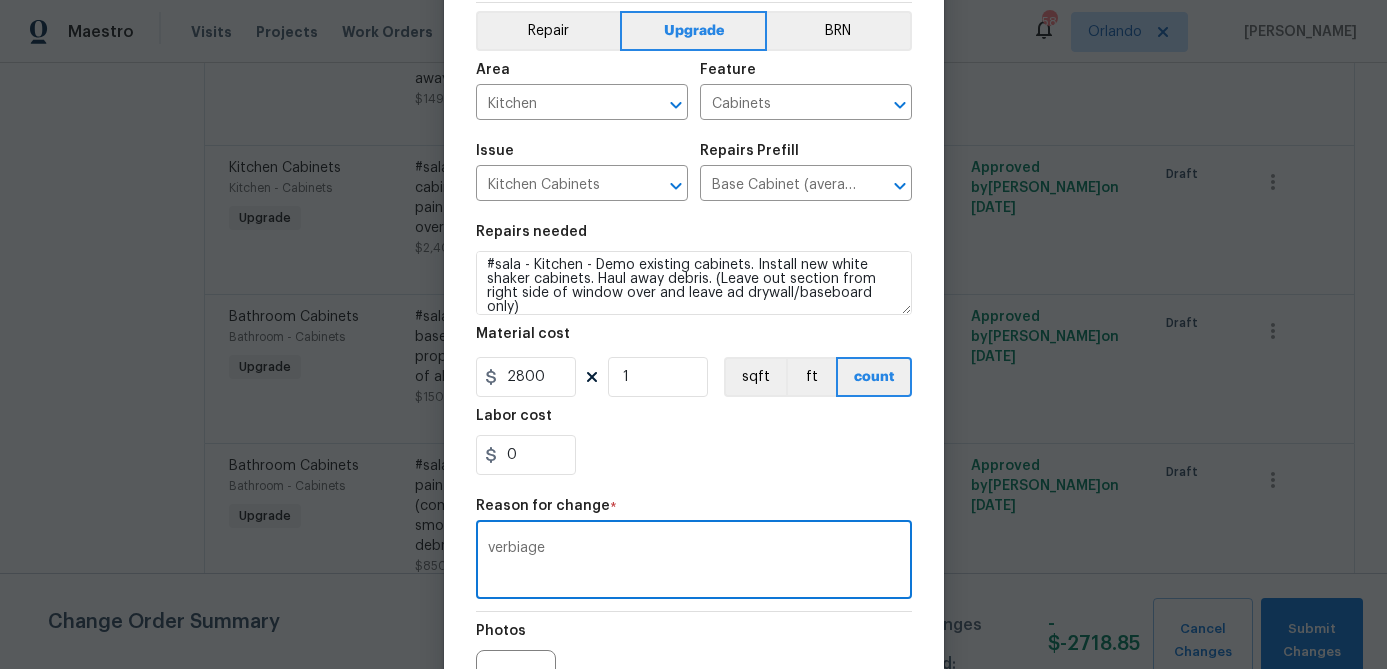 type on "verbiage" 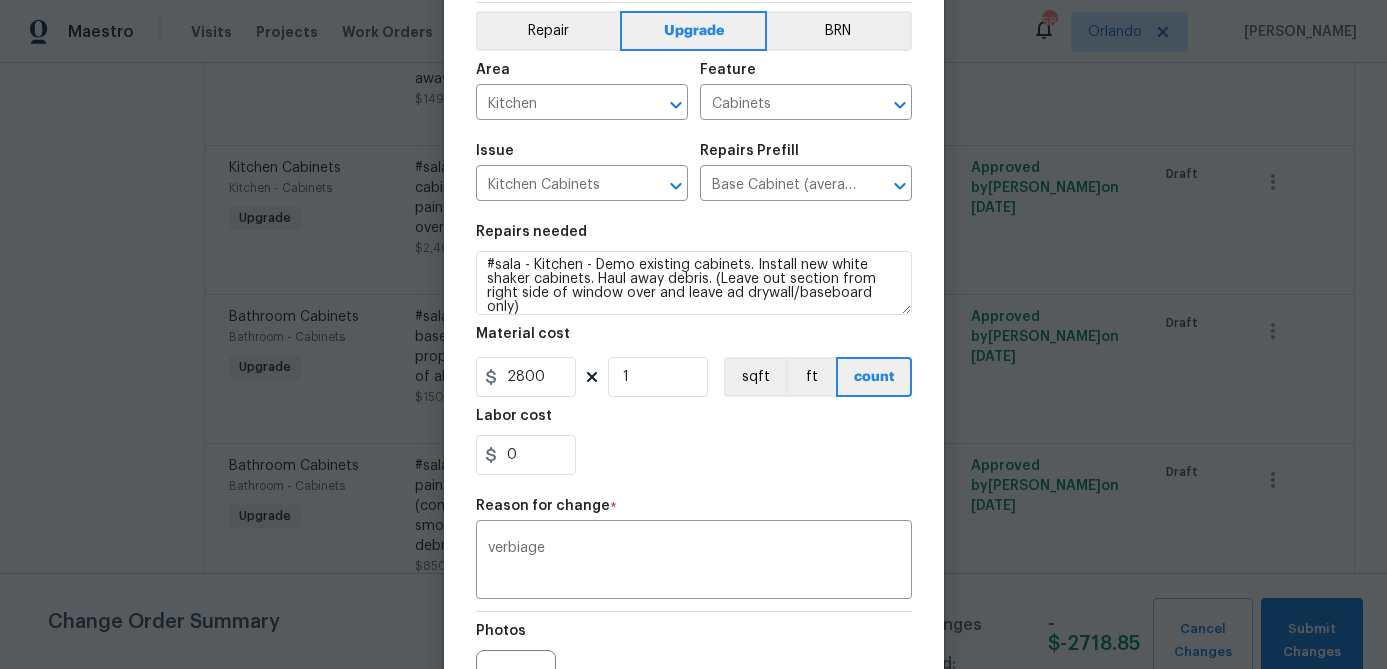 click on "Reason for change *" at bounding box center [694, 512] 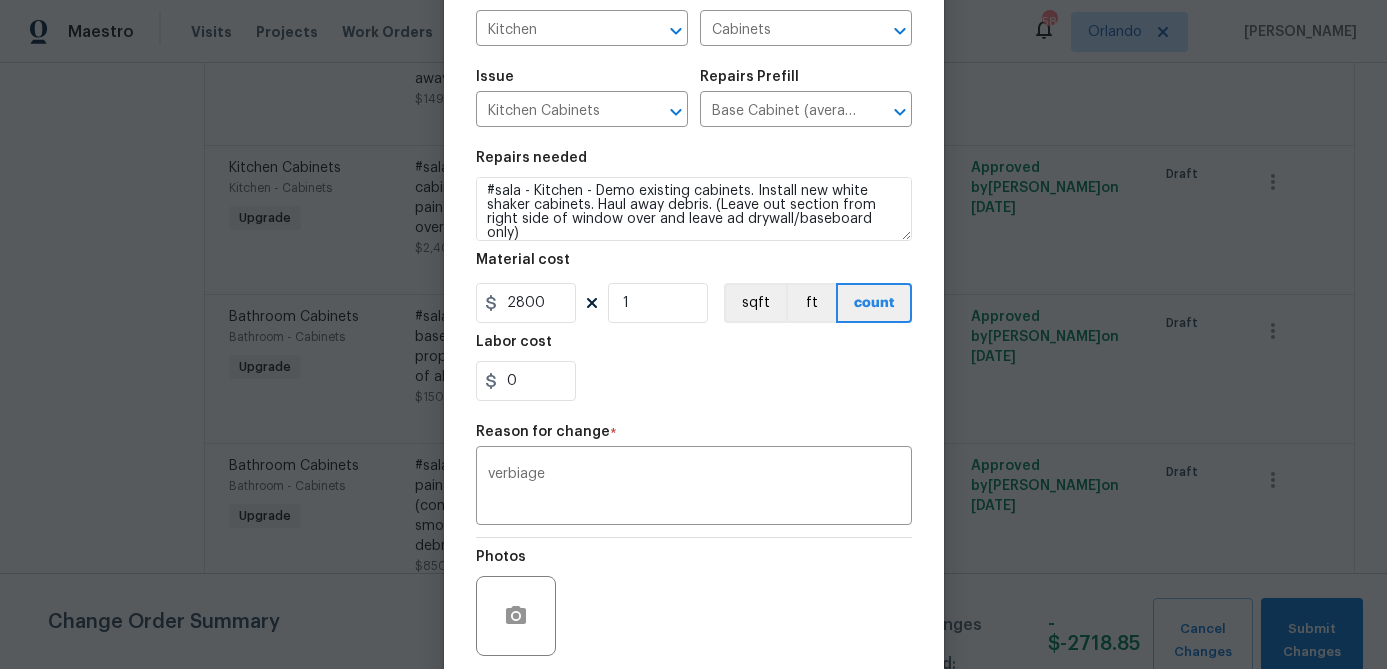 scroll, scrollTop: 287, scrollLeft: 0, axis: vertical 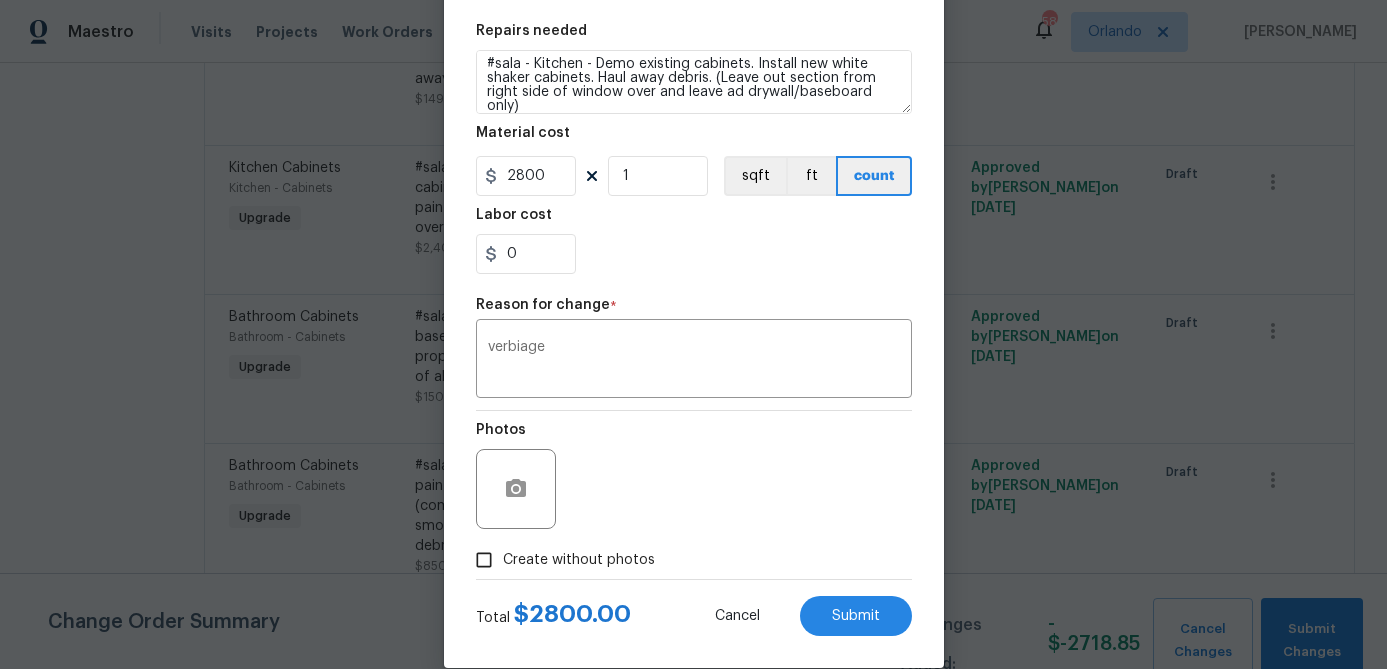 click on "Create without photos" at bounding box center [579, 560] 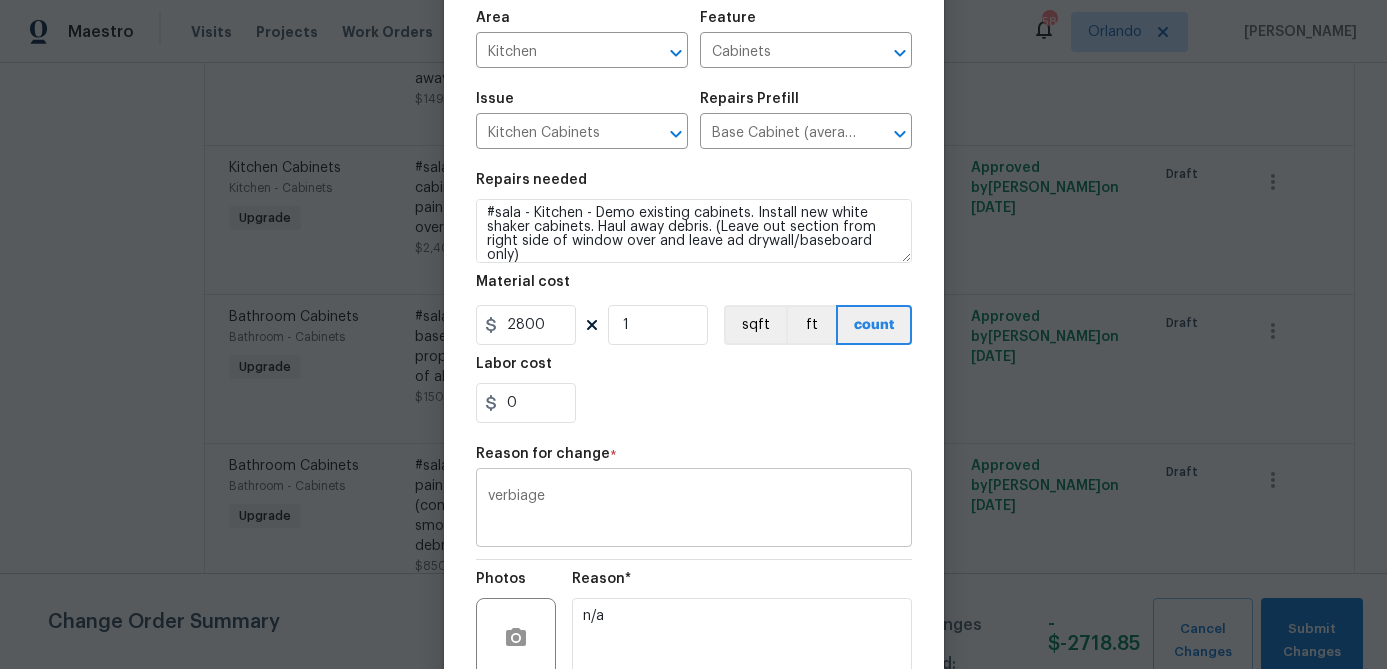 scroll, scrollTop: 317, scrollLeft: 0, axis: vertical 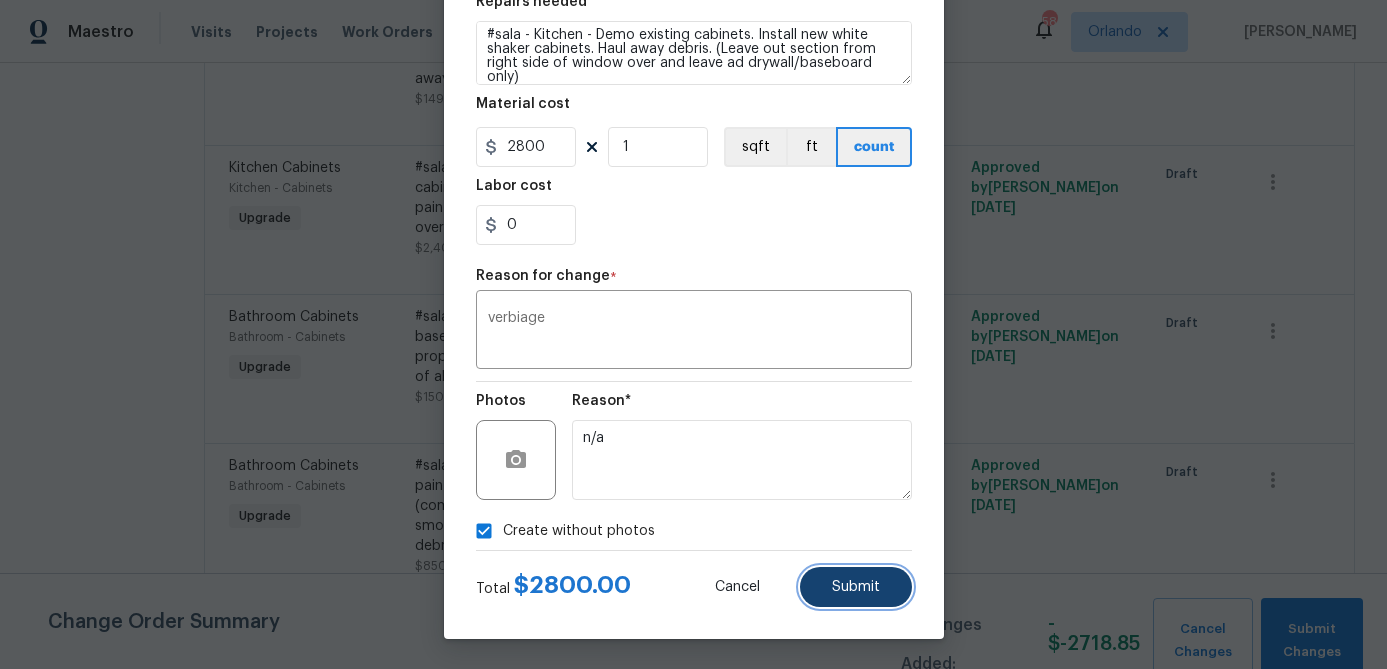 click on "Submit" at bounding box center (856, 587) 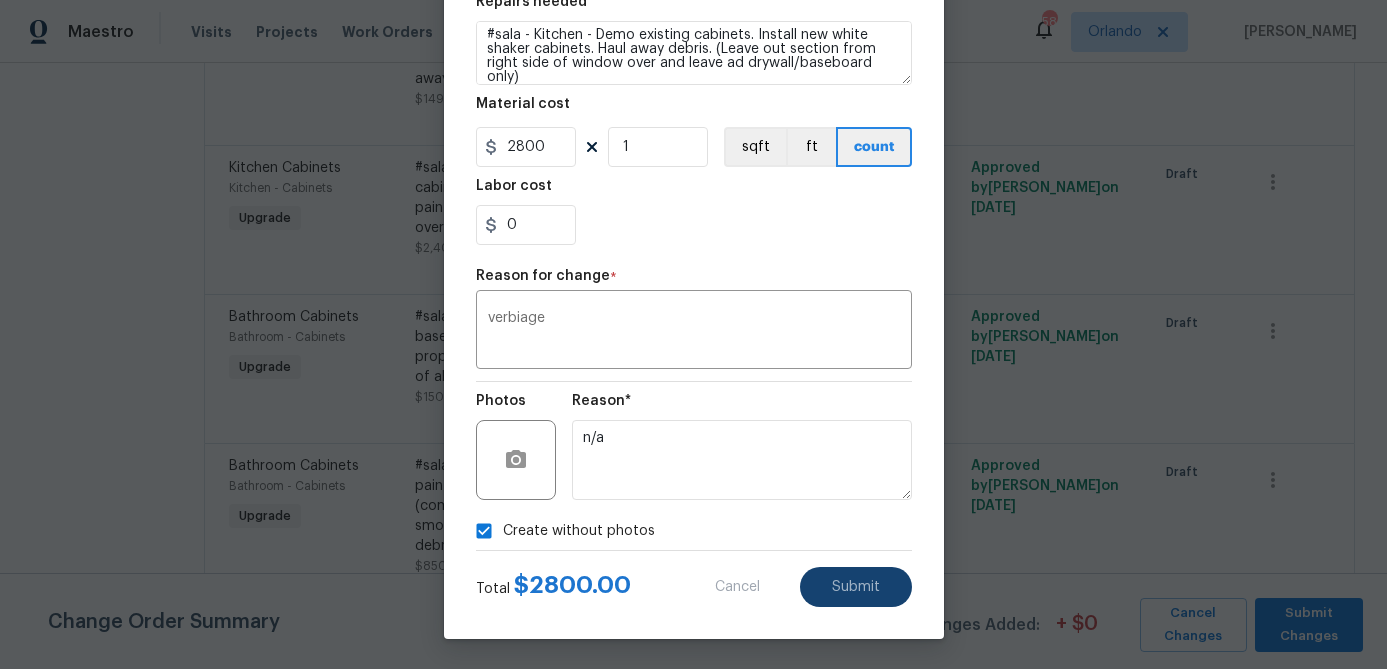 type on "#sala - Prep, sand, mask and apply 2 coats of paint to the kitchen cabinet doors, interiors and box faces (complete). Ensure that the paint coverage is consistent and smooth. Clean up (including any overspray) and dispose of all debris properly." 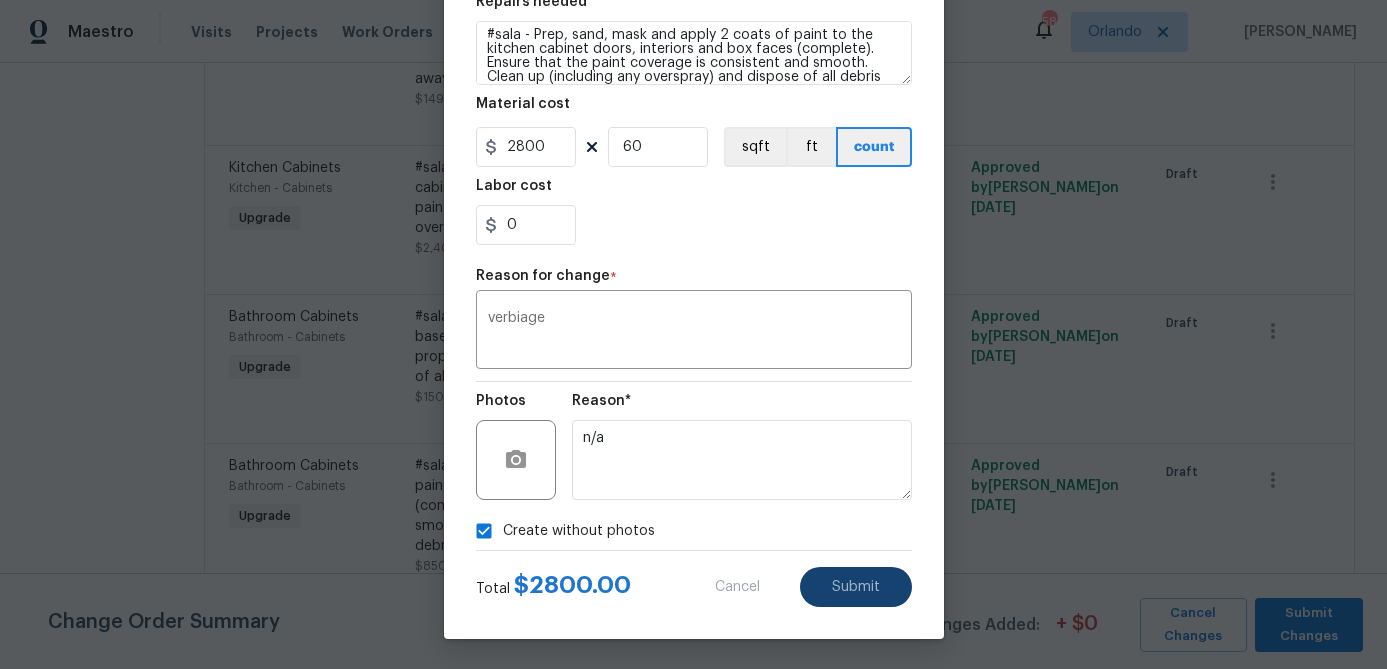type on "Paint Cabinets Full (inside & out) $40.00" 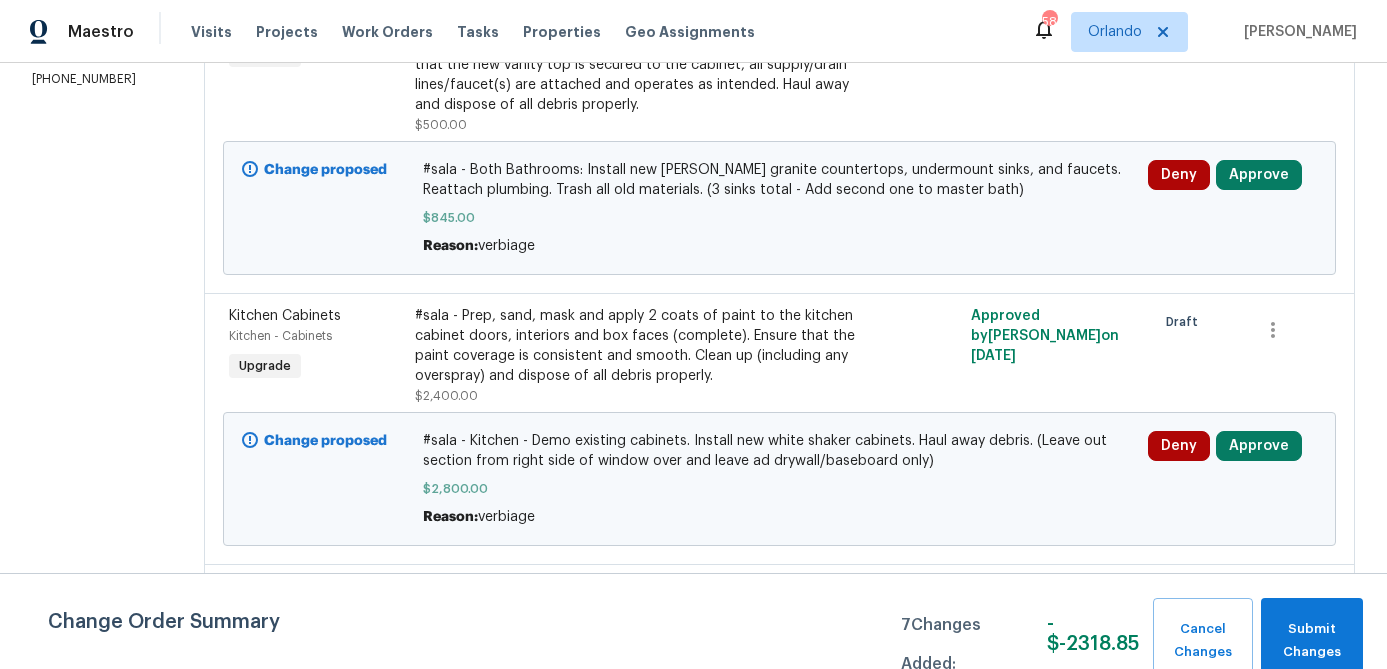 scroll, scrollTop: 399, scrollLeft: 0, axis: vertical 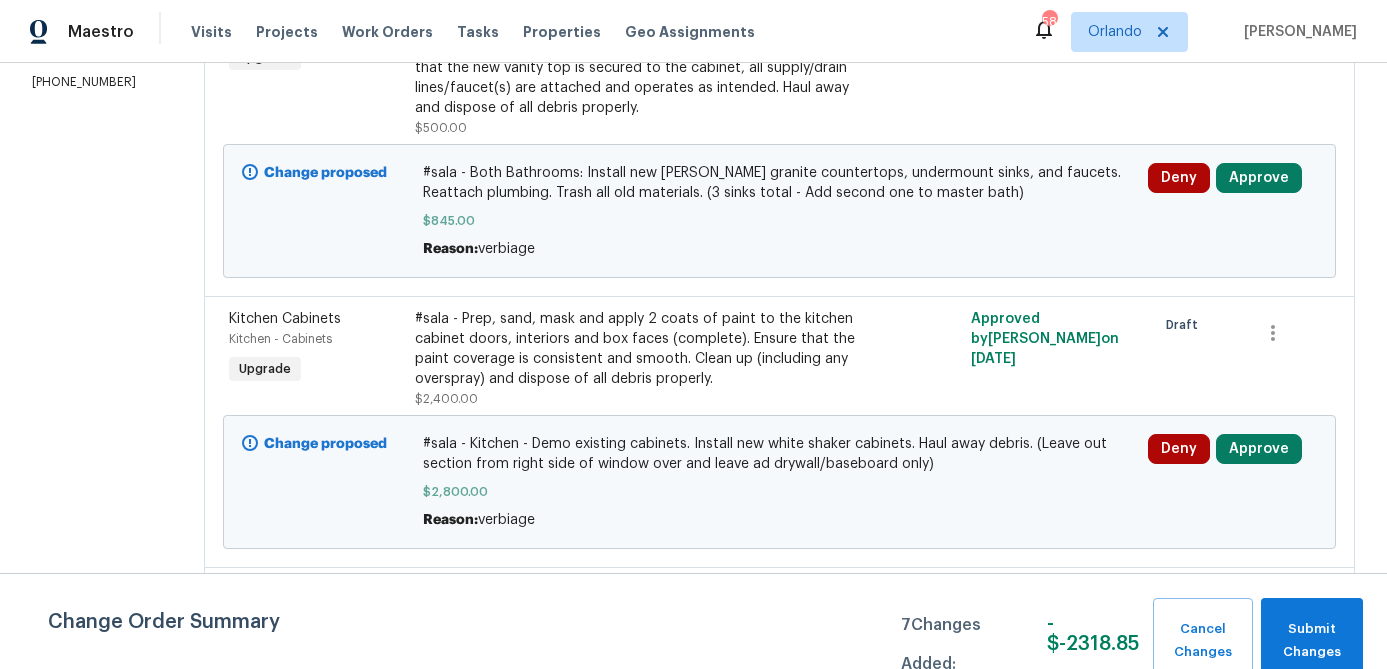 click on "#sala - Kitchen - Demo existing cabinets. Install new white shaker cabinets. Haul away debris. (Leave out section from right side of window over and leave ad drywall/baseboard only)" at bounding box center [779, 454] 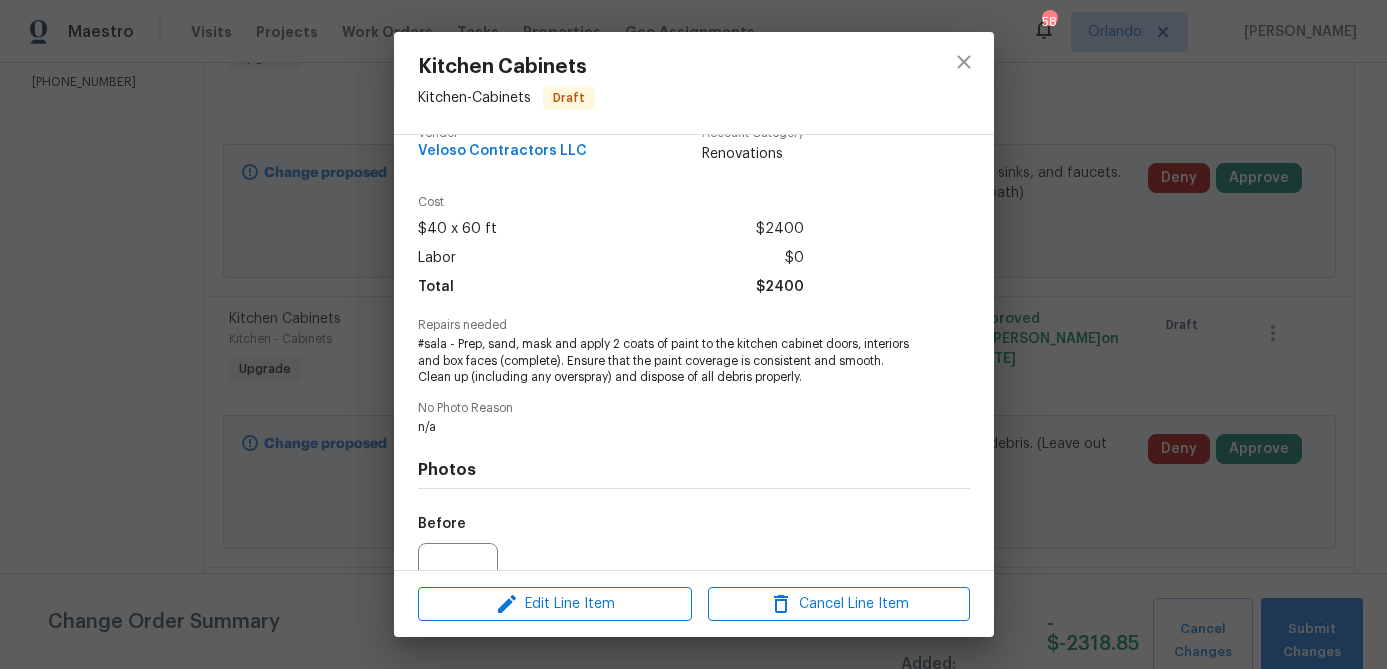 scroll, scrollTop: 12, scrollLeft: 0, axis: vertical 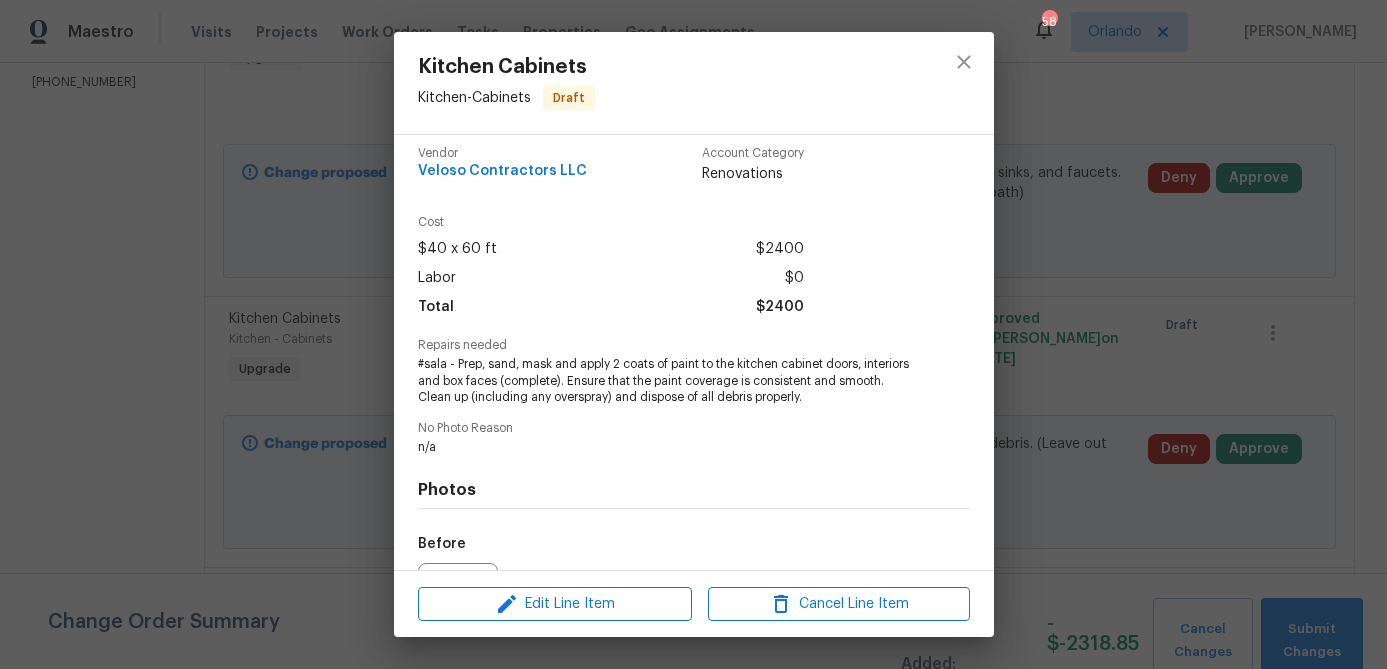 click on "Kitchen Cabinets Kitchen  -  Cabinets Draft Vendor Veloso Contractors LLC Account Category Renovations Cost $40 x 60 ft $2400 Labor $0 Total $2400 Repairs needed #sala - Prep, sand, mask and apply 2 coats of paint to the kitchen cabinet doors, interiors and box faces (complete). Ensure that the paint coverage is consistent and smooth. Clean up (including any overspray) and dispose of all debris properly. No Photo Reason n/a Photos Before After  Edit Line Item  Cancel Line Item" at bounding box center [693, 334] 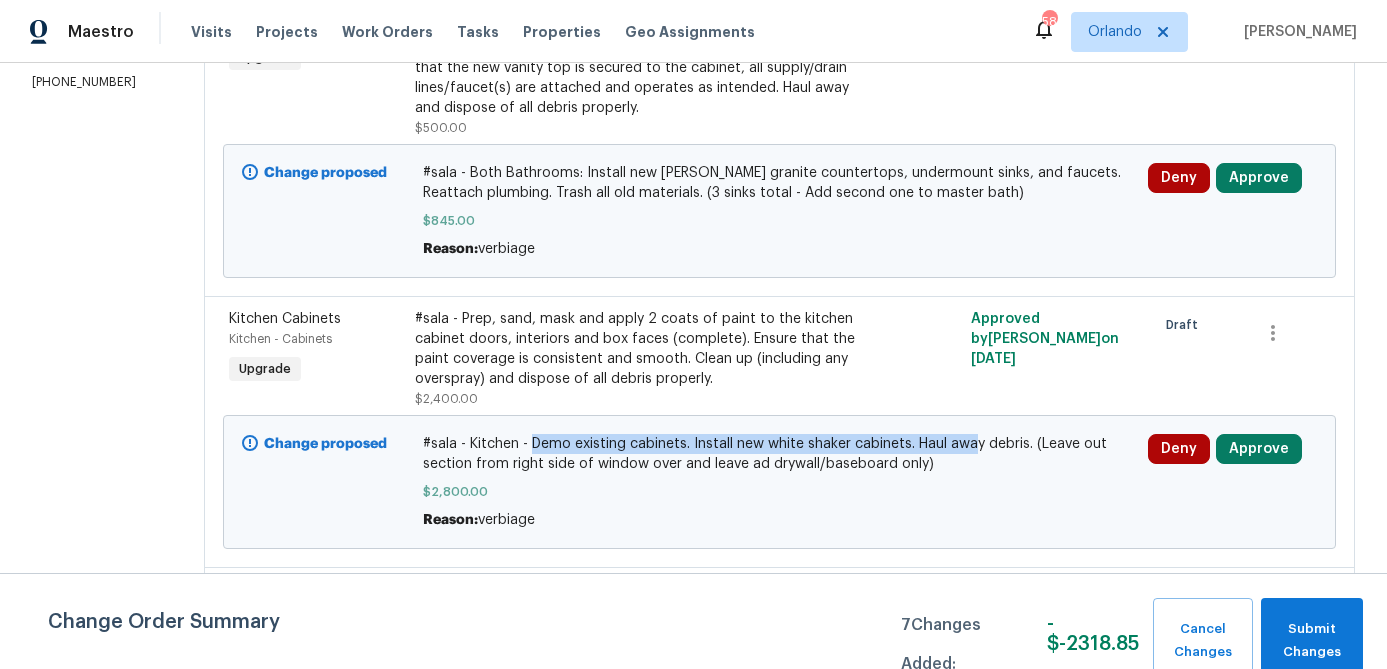 drag, startPoint x: 571, startPoint y: 445, endPoint x: 1013, endPoint y: 452, distance: 442.05542 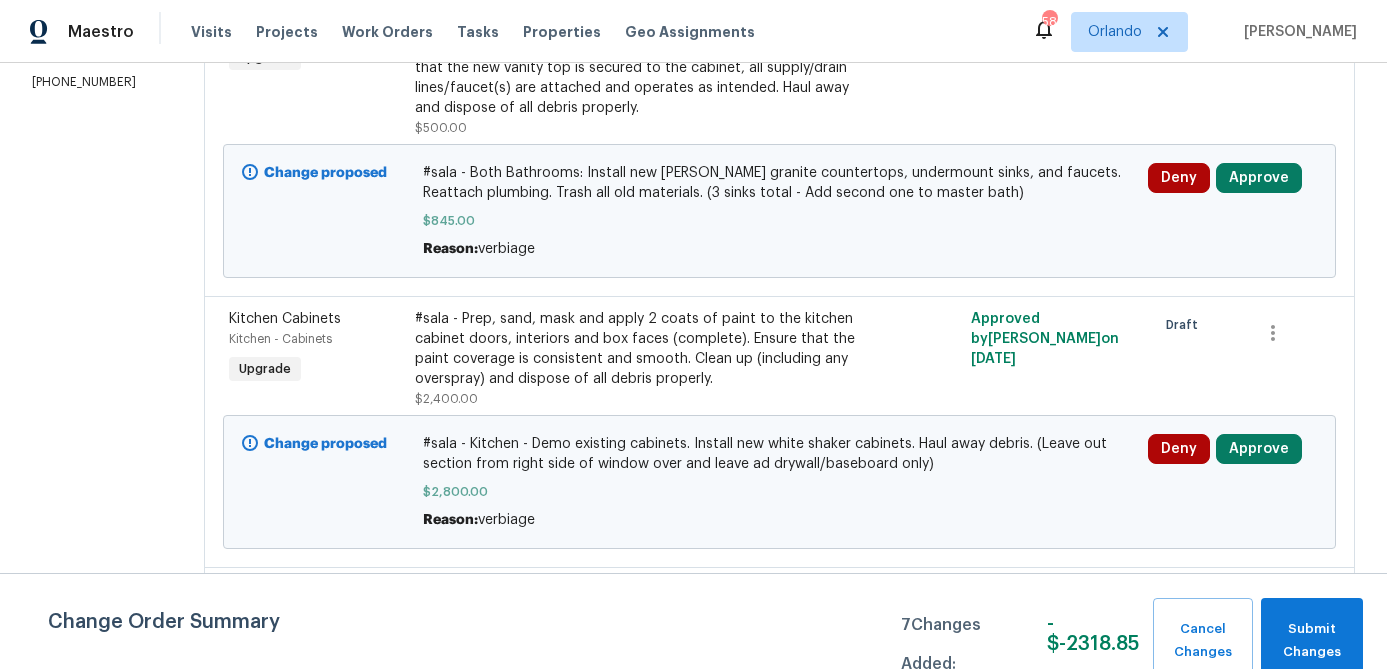 click on "#sala - Kitchen - Demo existing cabinets. Install new white shaker cabinets. Haul away debris. (Leave out section from right side of window over and leave ad drywall/baseboard only)" at bounding box center [779, 454] 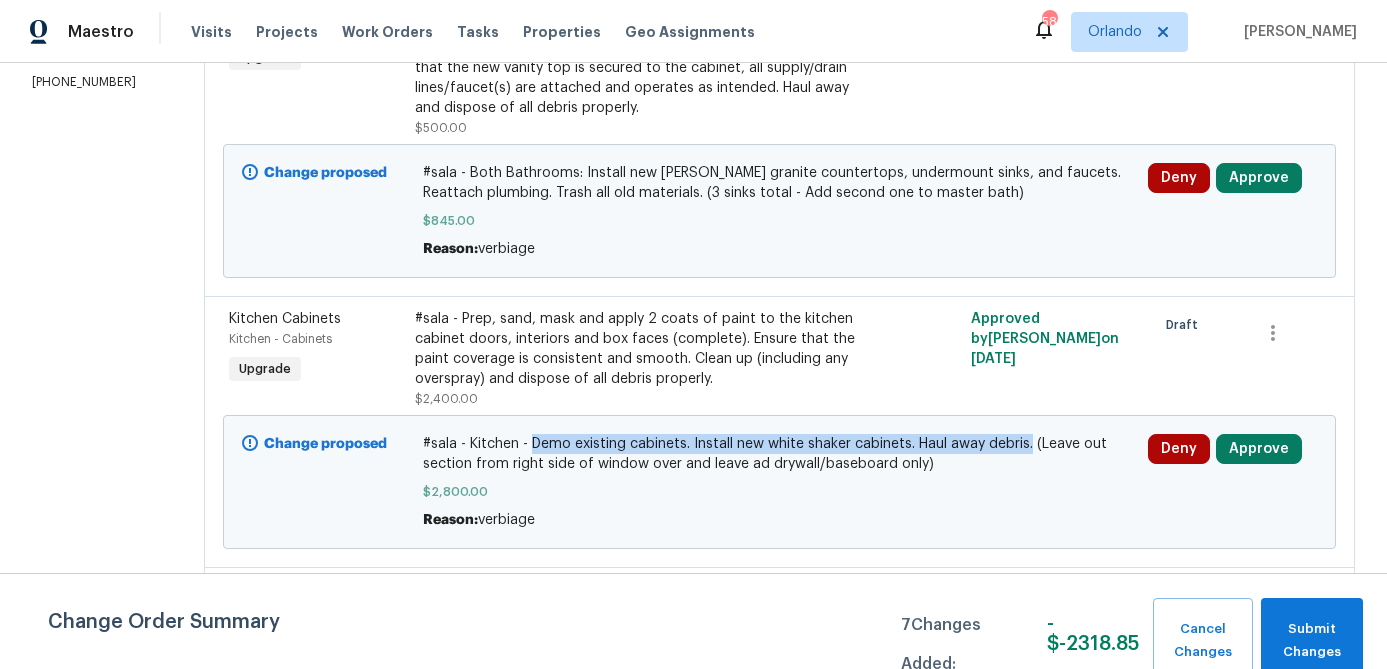 drag, startPoint x: 571, startPoint y: 449, endPoint x: 1068, endPoint y: 453, distance: 497.01608 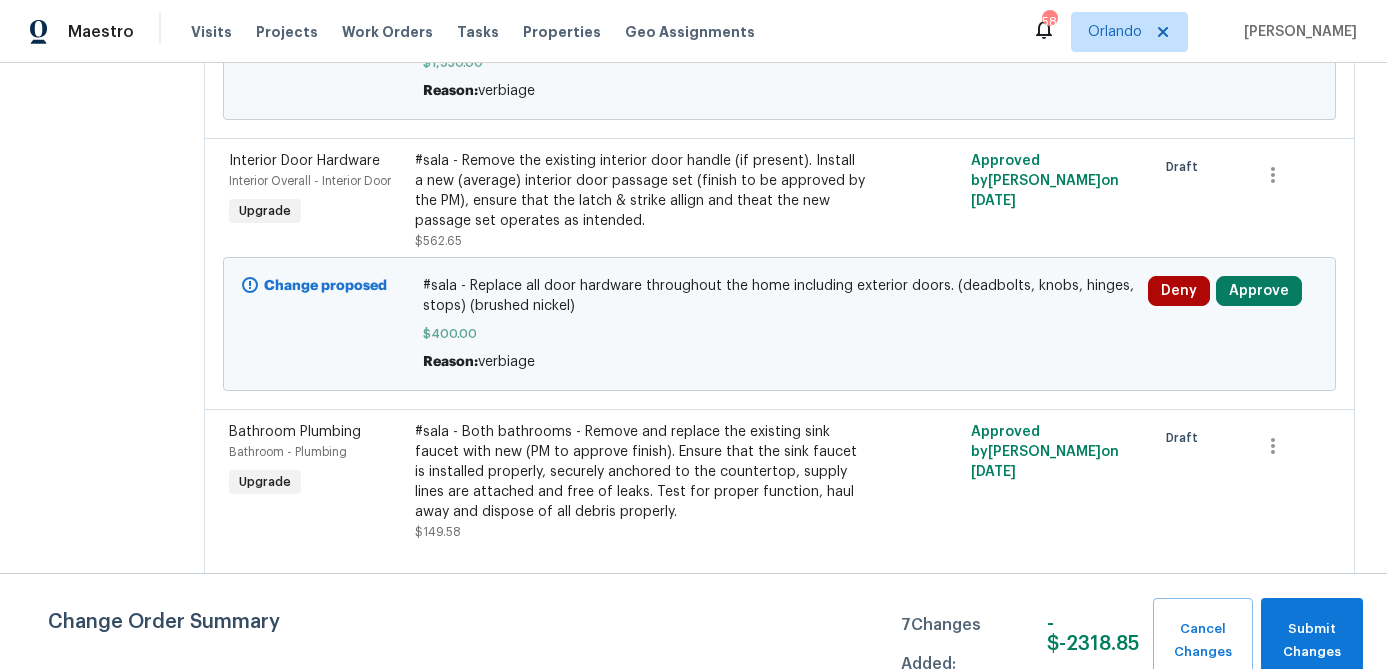 scroll, scrollTop: 1973, scrollLeft: 0, axis: vertical 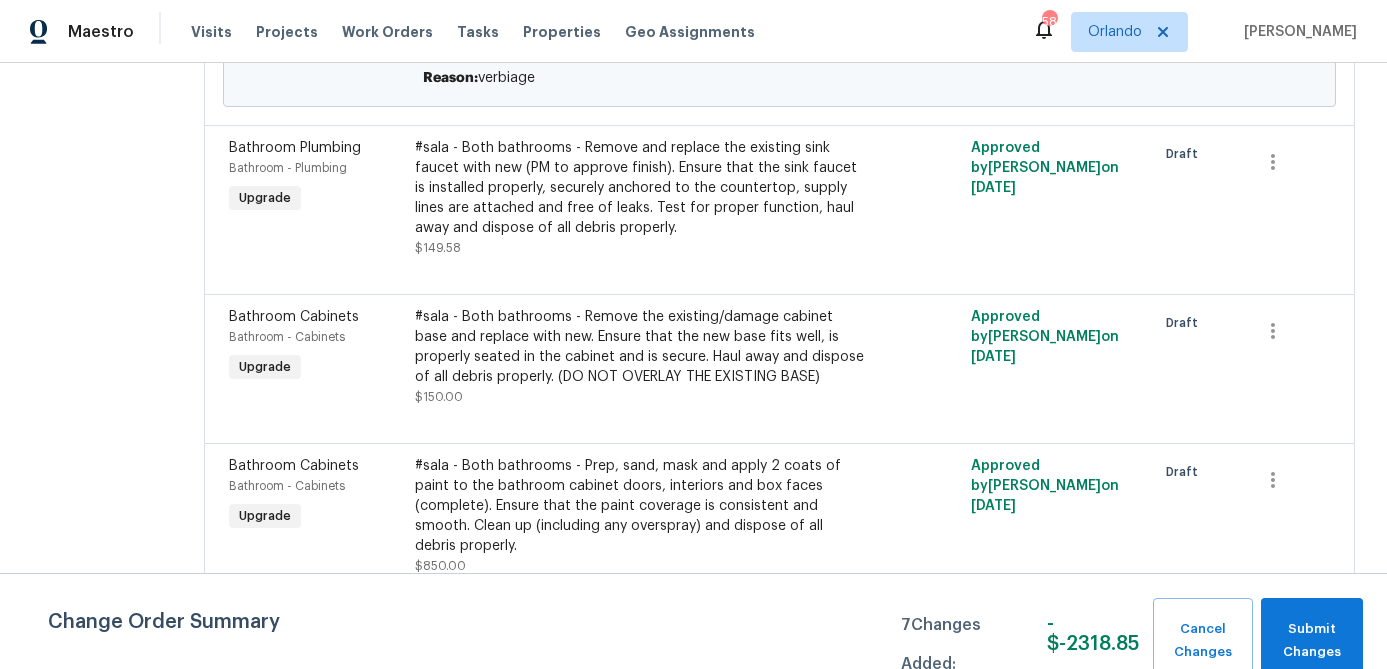 click on "#sala - Both bathrooms - Prep, sand, mask and apply 2 coats of paint to the bathroom cabinet doors, interiors and box faces (complete). Ensure that the paint coverage is consistent and smooth. Clean up (including any overspray) and dispose of all debris properly." at bounding box center [641, 506] 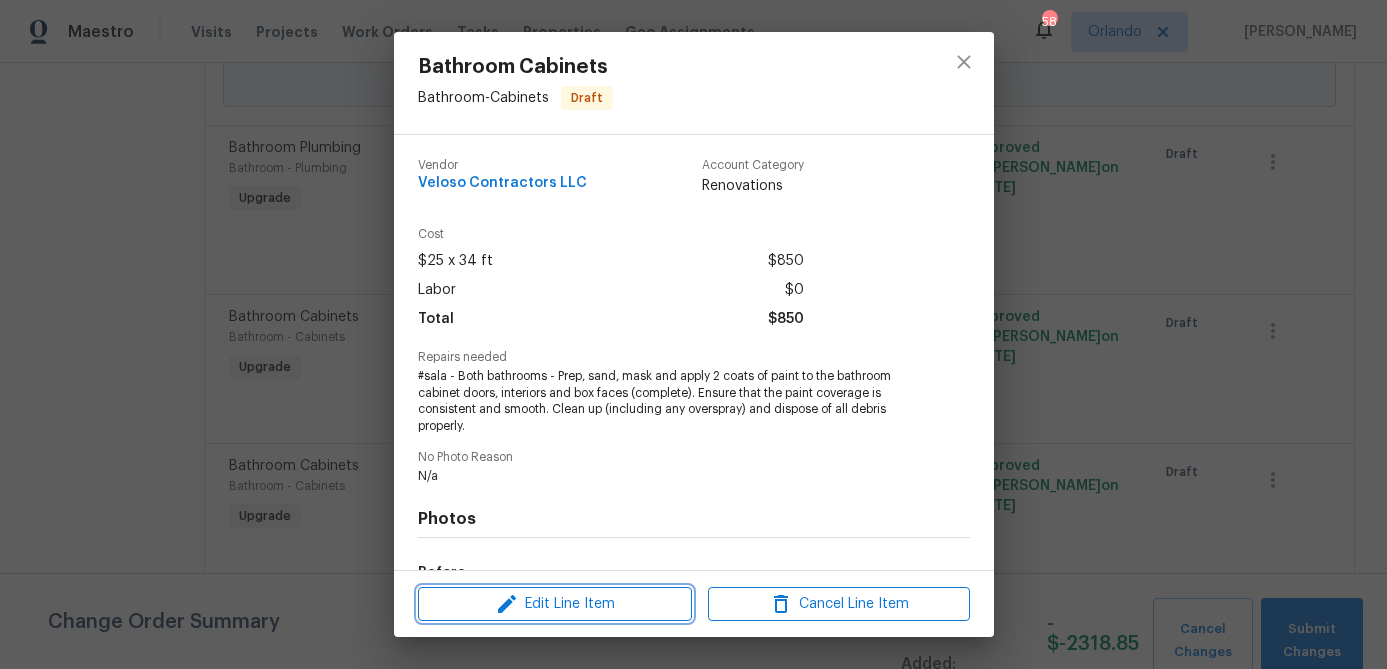 click on "Edit Line Item" at bounding box center (555, 604) 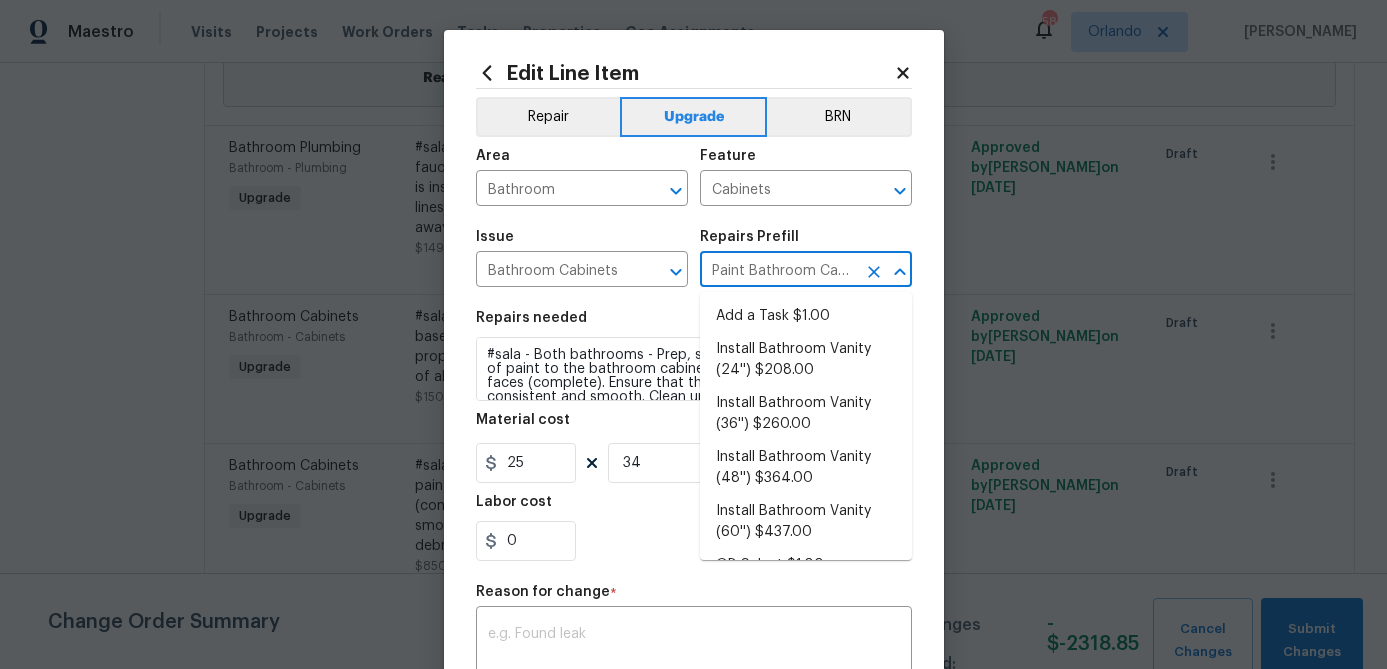 click on "Paint Bathroom Cabinets $25.00" at bounding box center (778, 271) 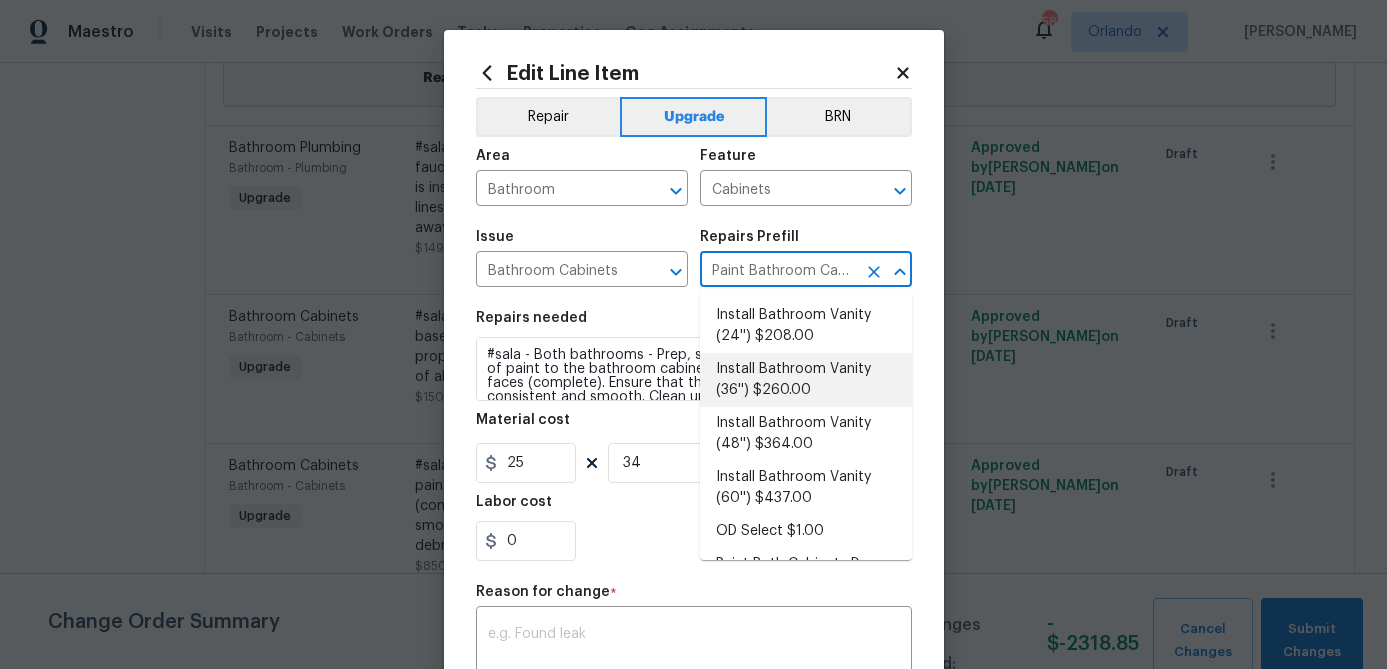 scroll, scrollTop: 35, scrollLeft: 0, axis: vertical 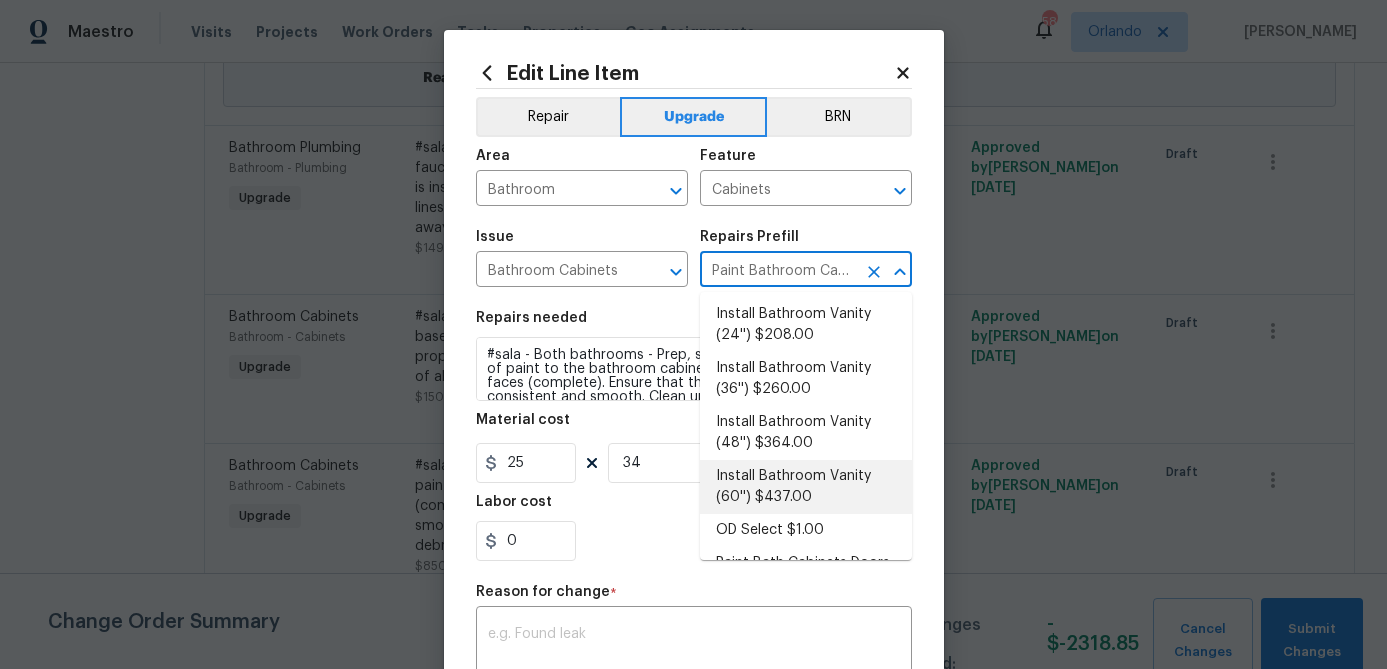 click on "Install Bathroom Vanity (60'') $437.00" at bounding box center [806, 487] 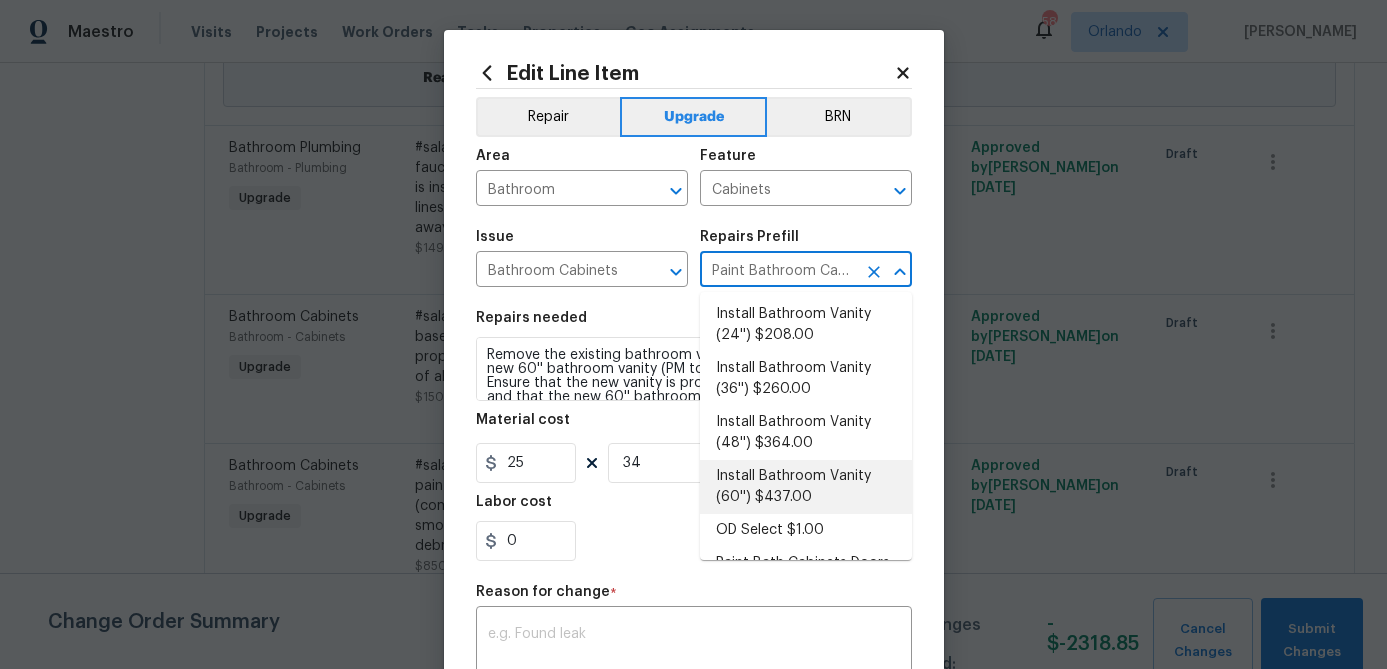 type on "Install Bathroom Vanity (60'') $437.00" 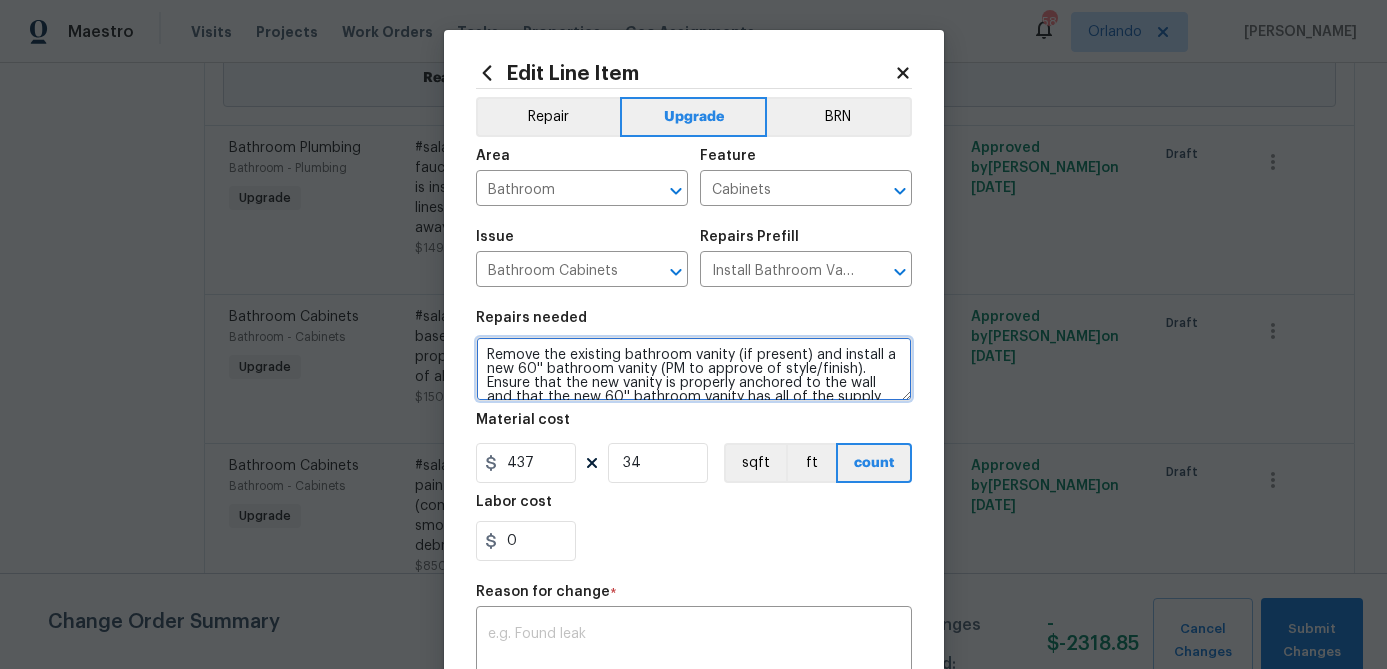 click on "Remove the existing bathroom vanity (if present) and install a new 60'' bathroom vanity (PM to approve of style/finish). Ensure that the new vanity is properly anchored to the wall and that the new 60'' bathroom vanity has all of the supply lines and drains hooked up and that they operate as intended. Haul away and dispose of all debris." at bounding box center [694, 369] 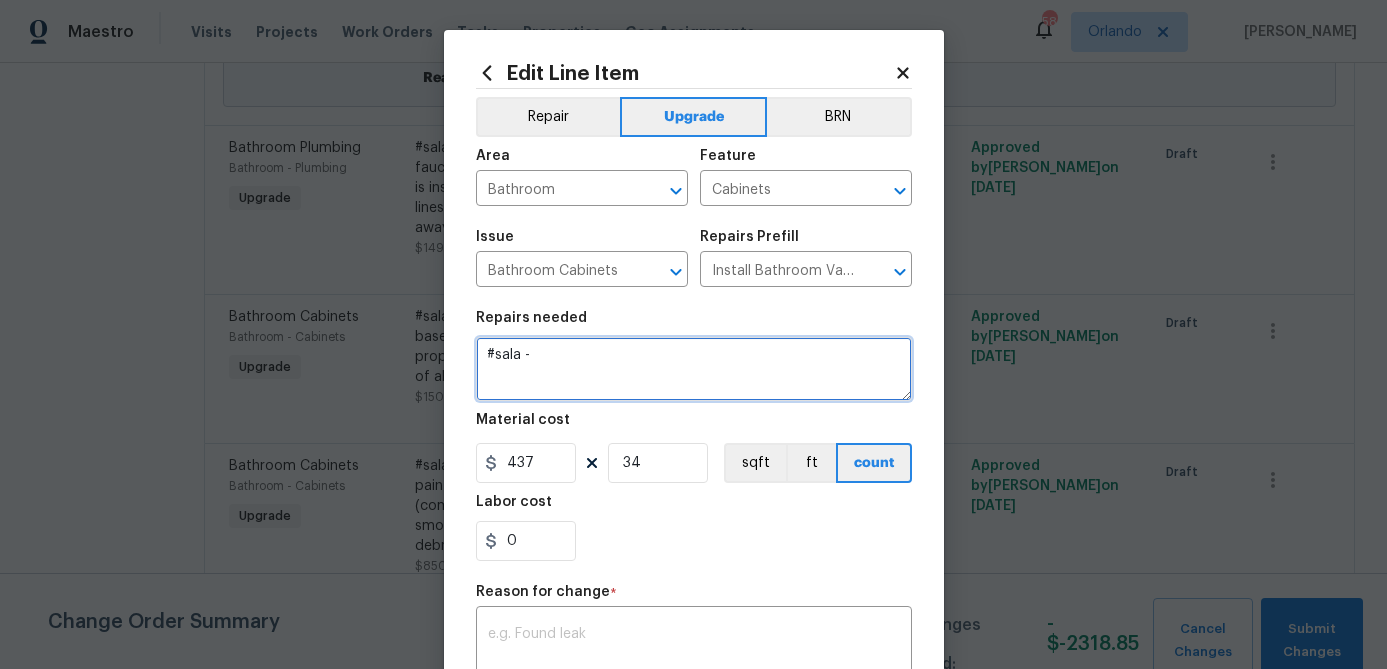 paste on "Demo existing cabinets. Install new white shaker cabinets. Haul away debris." 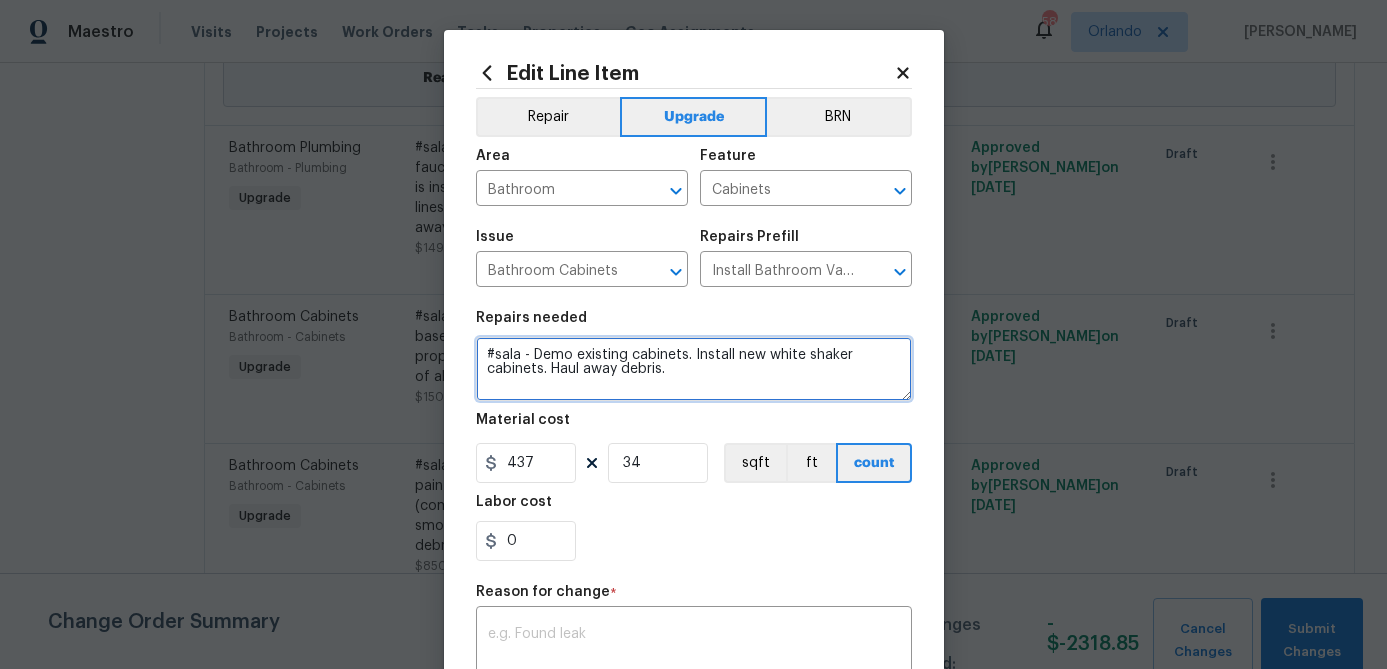 click on "#sala - Demo existing cabinets. Install new white shaker cabinets. Haul away debris." at bounding box center [694, 369] 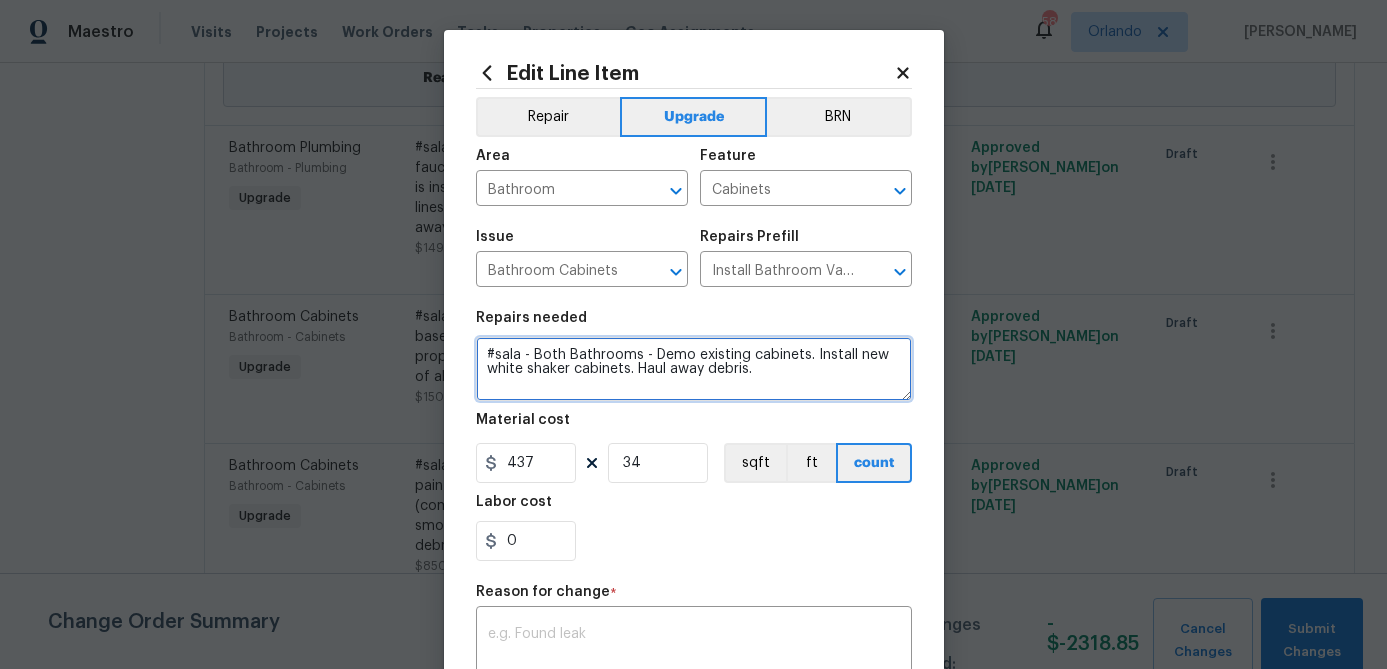 click on "#sala - Both Bathrooms - Demo existing cabinets. Install new white shaker cabinets. Haul away debris." at bounding box center (694, 369) 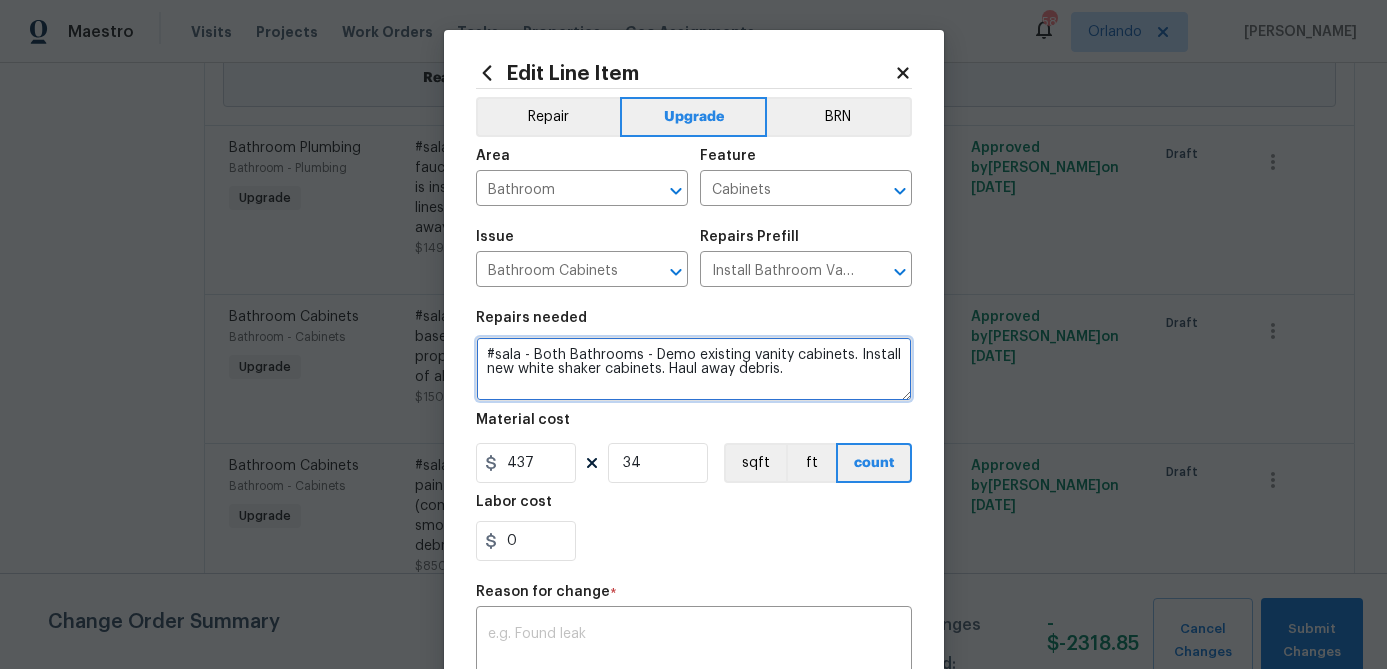 click on "#sala - Both Bathrooms - Demo existing vanity cabinets. Install new white shaker cabinets. Haul away debris." at bounding box center [694, 369] 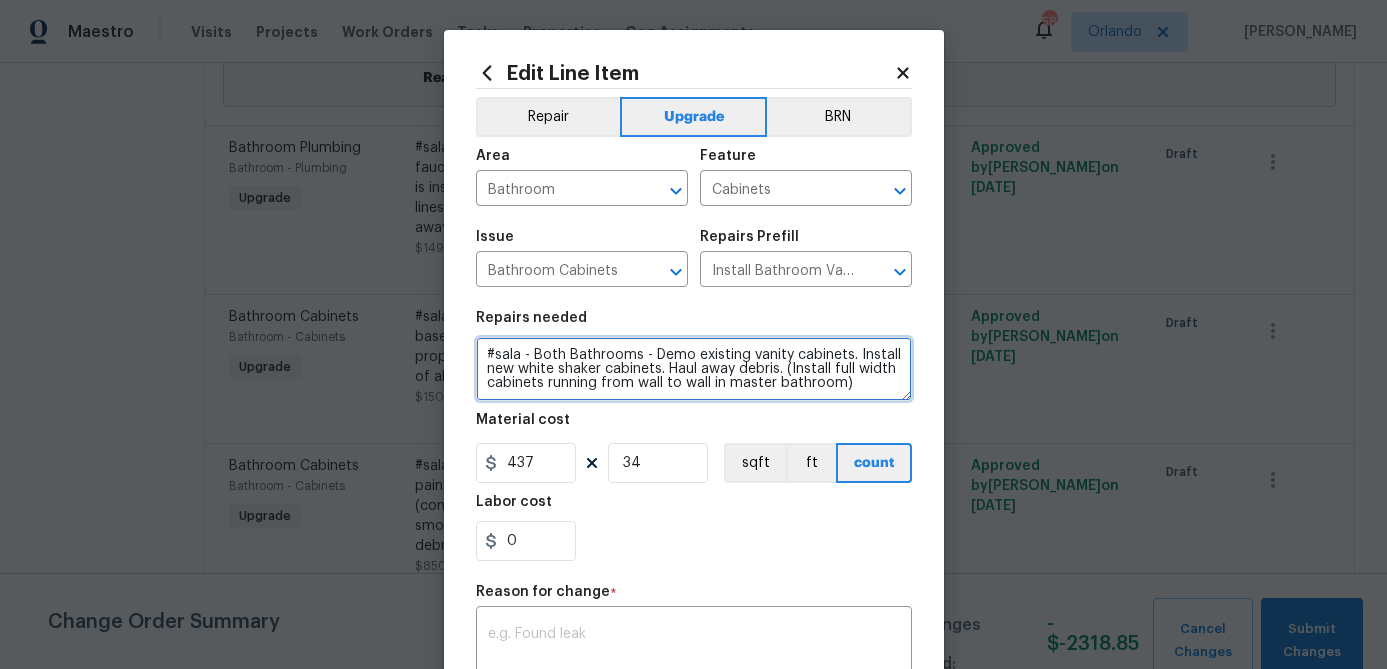 type on "#sala - Both Bathrooms - Demo existing vanity cabinets. Install new white shaker cabinets. Haul away debris. (Install full width cabinets running from wall to wall in master bathroom)" 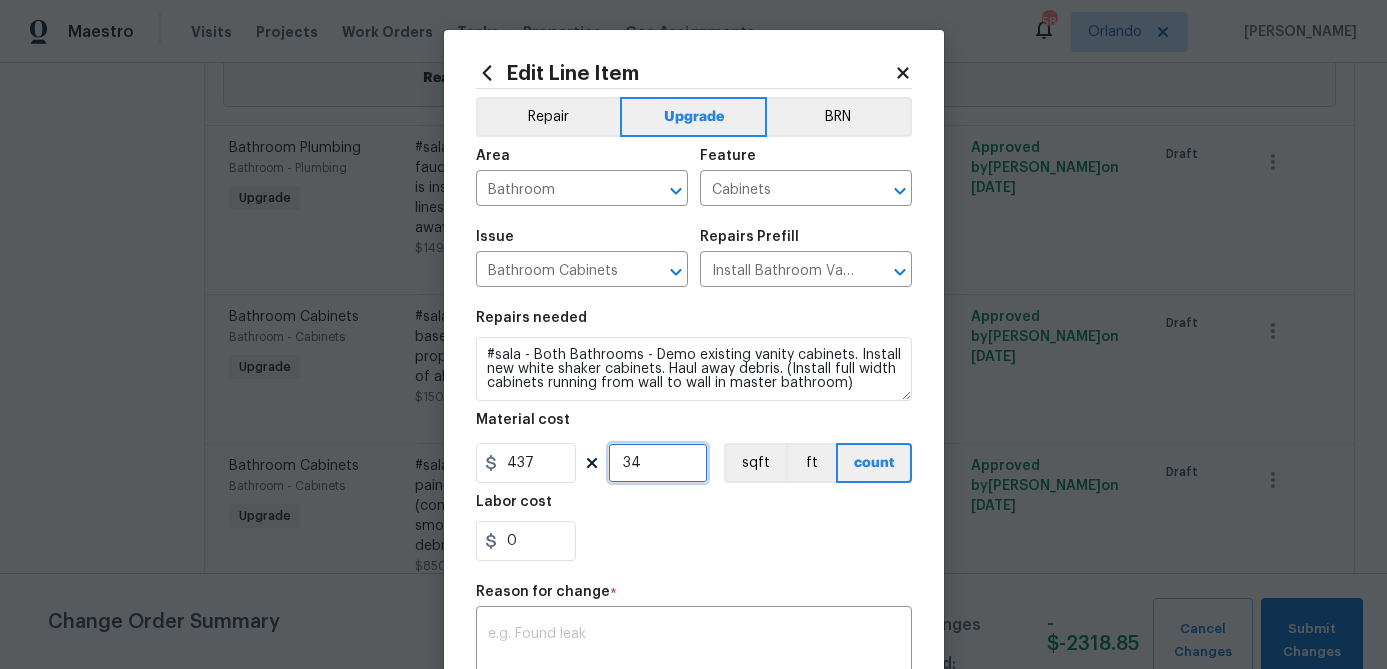 click on "34" at bounding box center [658, 463] 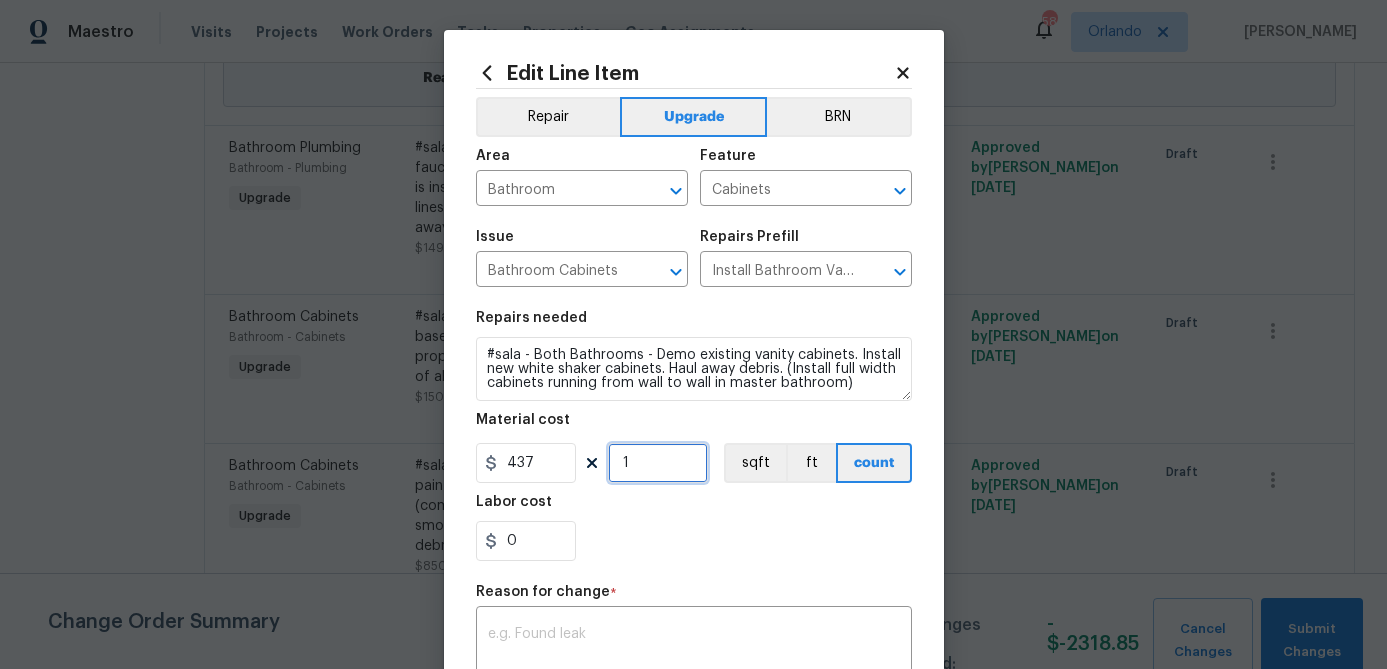 type on "1" 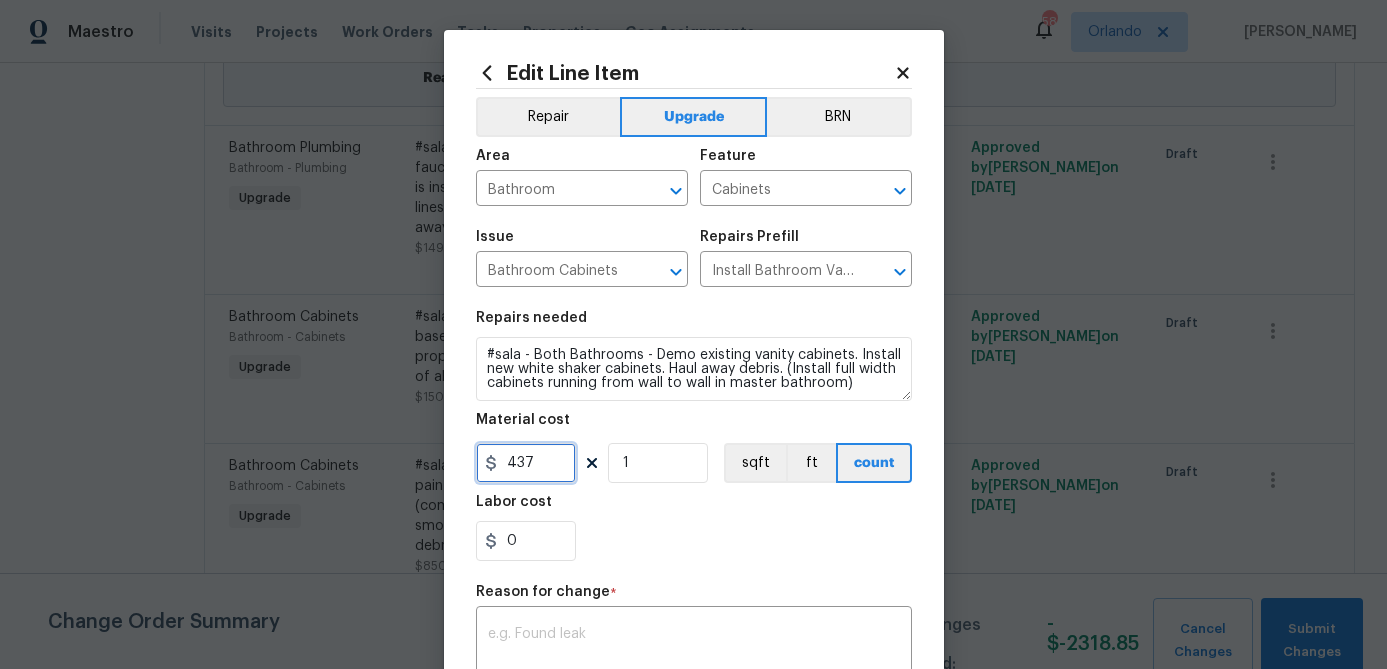 click on "437" at bounding box center [526, 463] 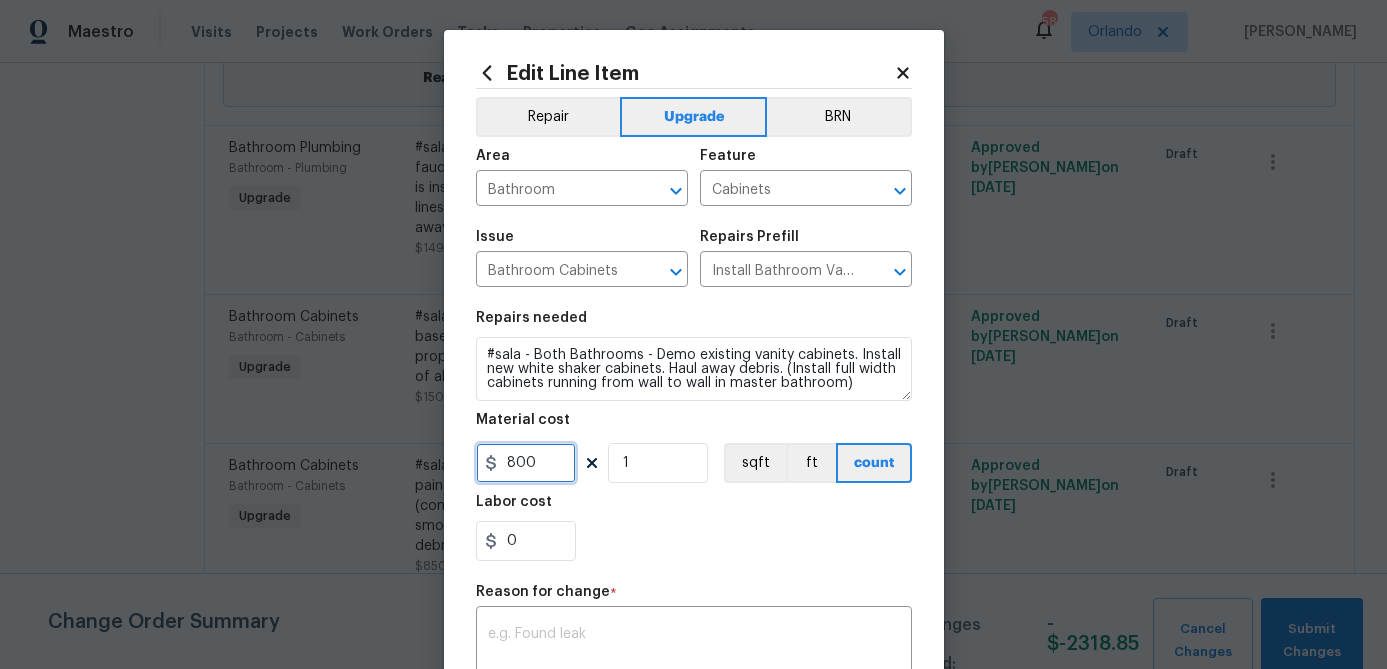 type on "800" 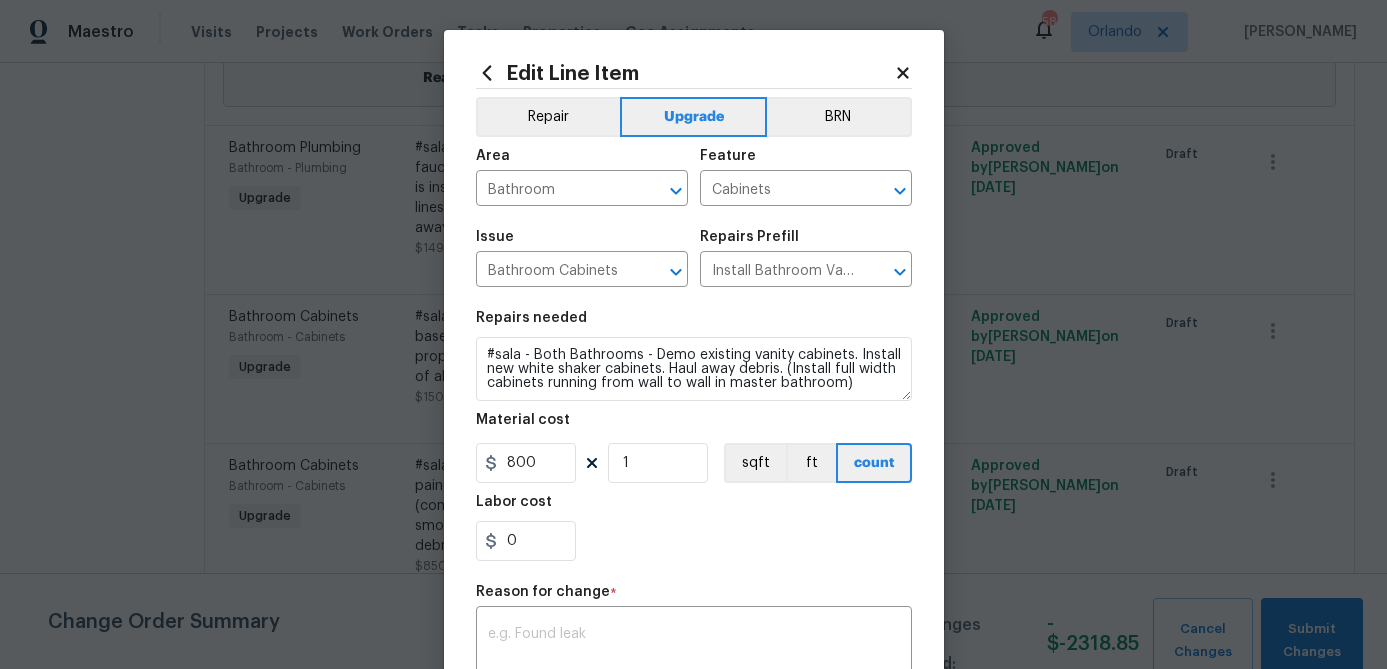 click on "0" at bounding box center [694, 541] 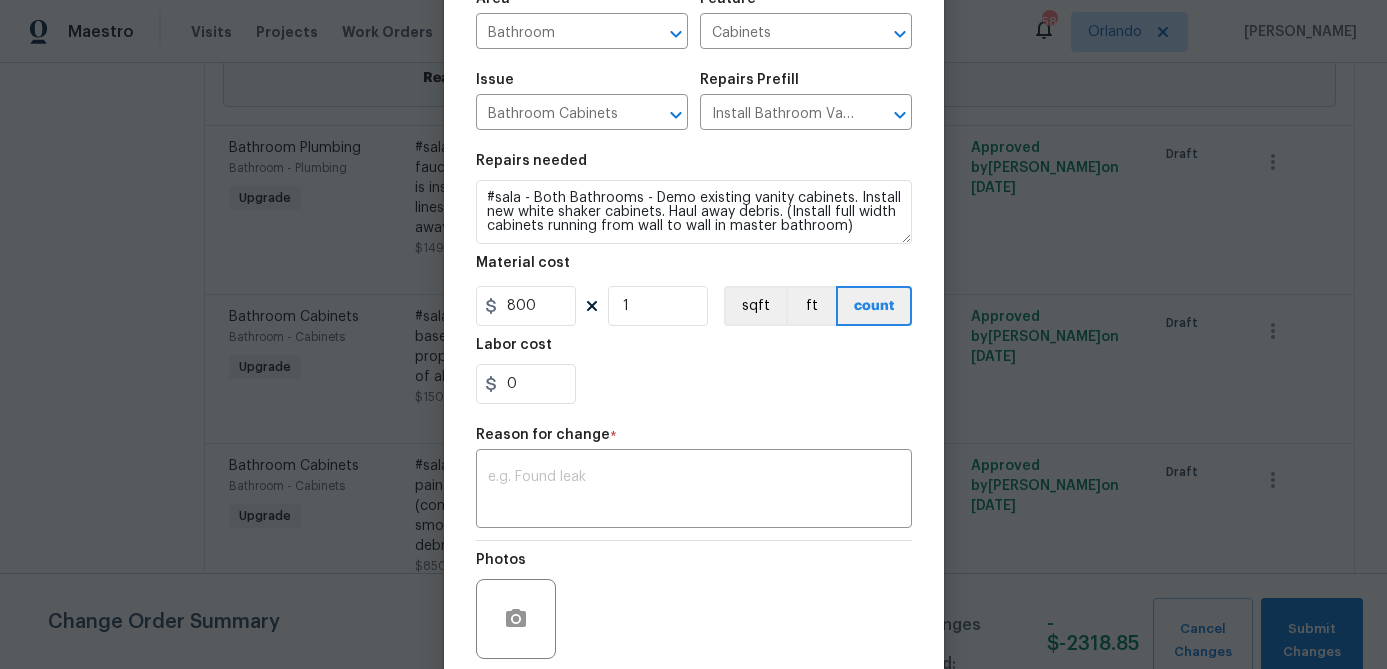 scroll, scrollTop: 161, scrollLeft: 0, axis: vertical 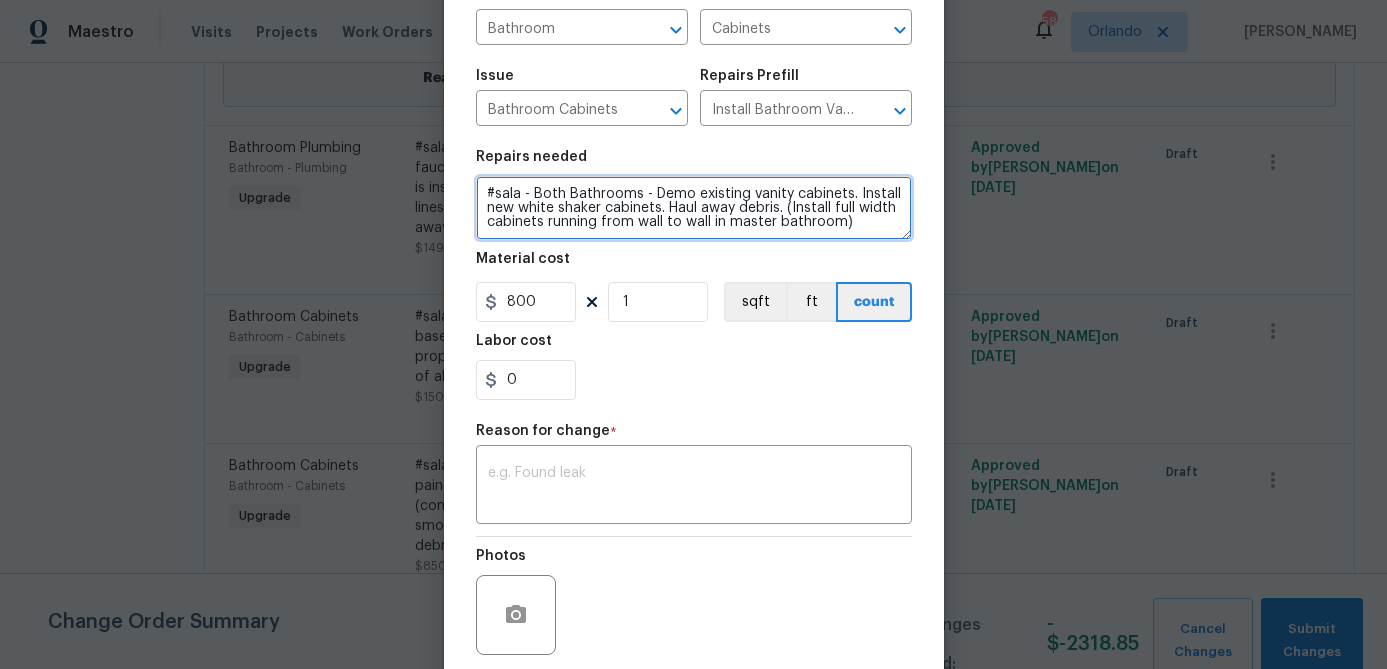 click on "#sala - Both Bathrooms - Demo existing vanity cabinets. Install new white shaker cabinets. Haul away debris. (Install full width cabinets running from wall to wall in master bathroom)" at bounding box center (694, 208) 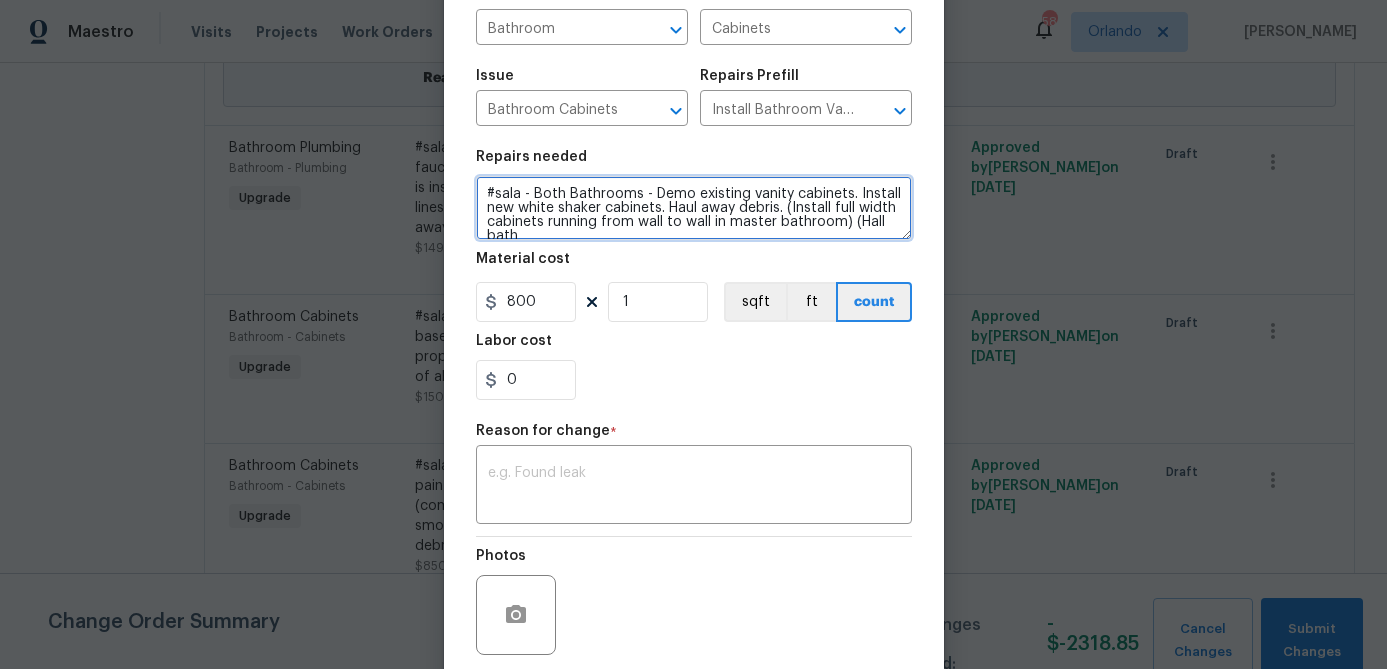 scroll, scrollTop: 4, scrollLeft: 0, axis: vertical 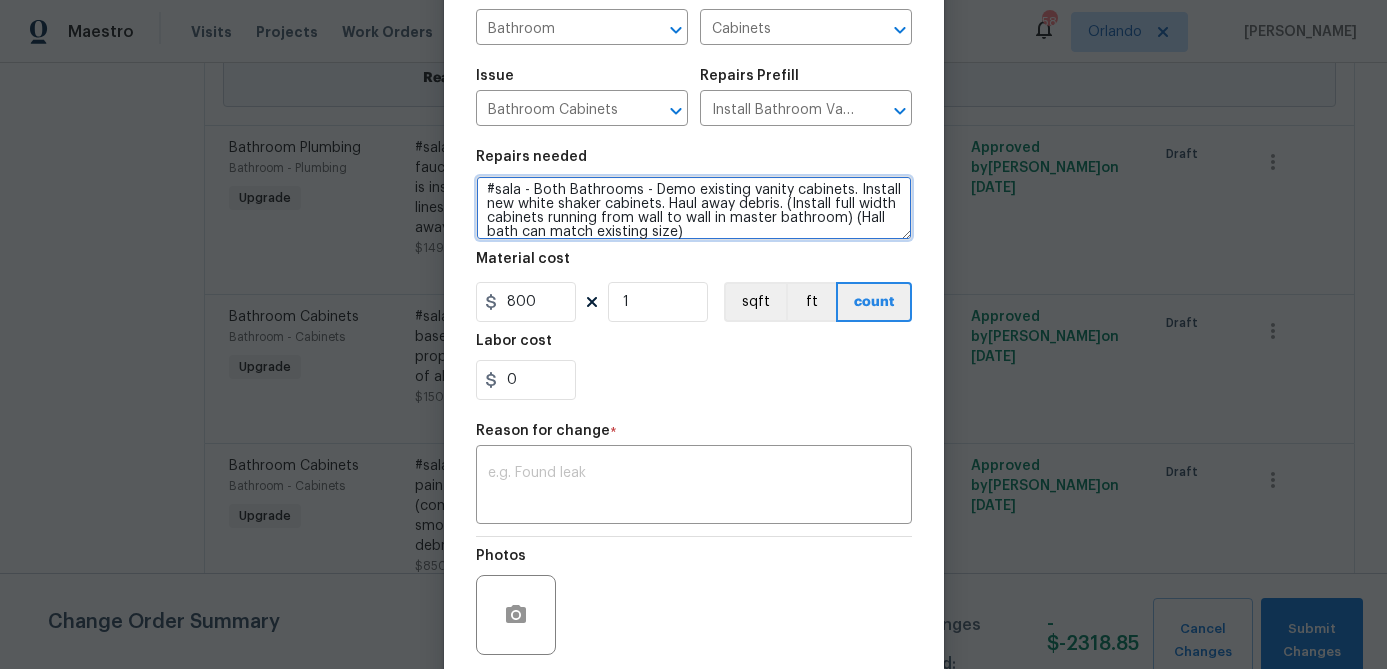 type on "#sala - Both Bathrooms - Demo existing vanity cabinets. Install new white shaker cabinets. Haul away debris. (Install full width cabinets running from wall to wall in master bathroom) (Hall bath can match existing size)" 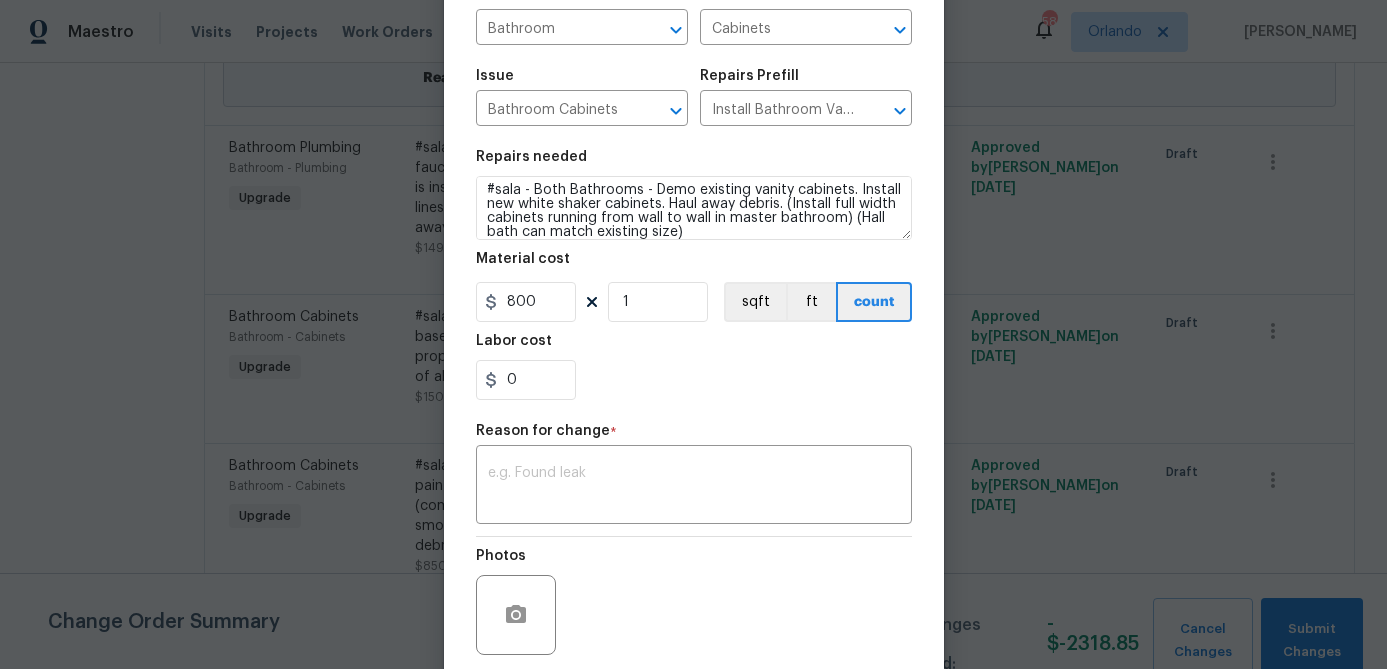 click on "Repairs needed #sala - Both Bathrooms - Demo existing vanity cabinets. Install new white shaker cabinets. Haul away debris. (Install full width cabinets running from wall to wall in master bathroom) (Hall bath can match existing size) Material cost 800 1 sqft ft count Labor cost 0" at bounding box center (694, 275) 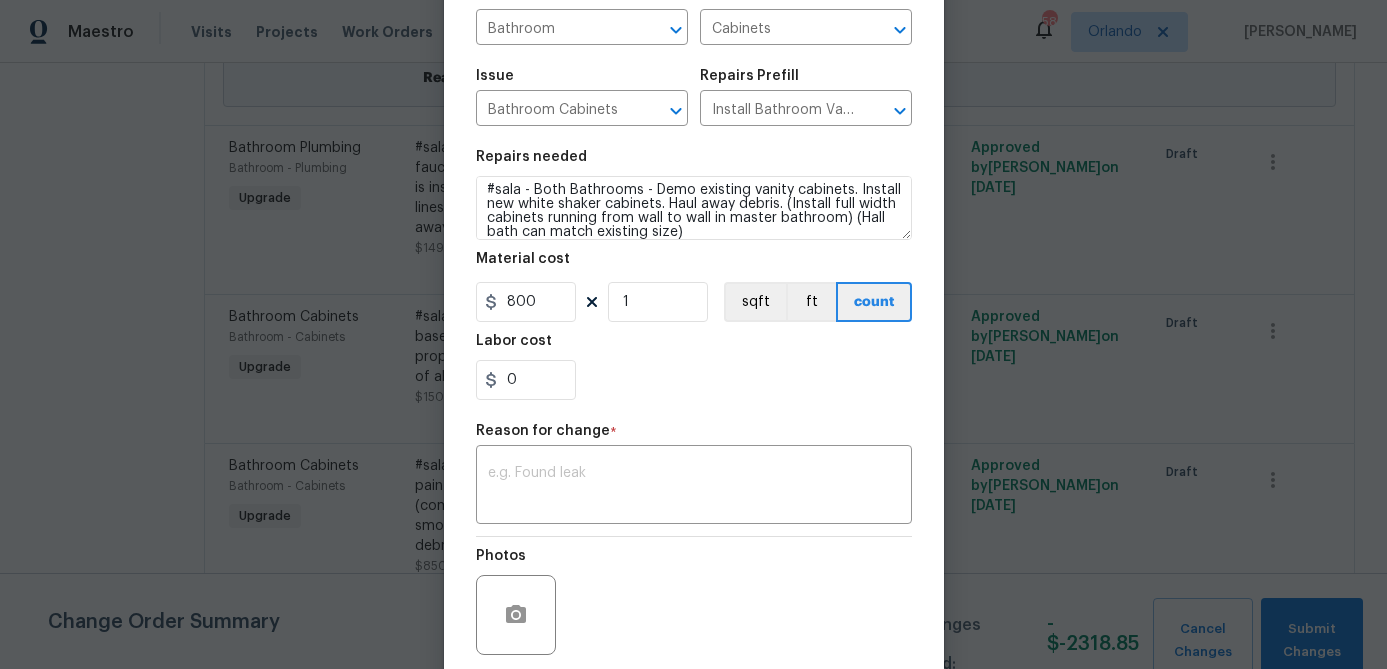 click on "Repairs needed #sala - Both Bathrooms - Demo existing vanity cabinets. Install new white shaker cabinets. Haul away debris. (Install full width cabinets running from wall to wall in master bathroom) (Hall bath can match existing size) Material cost 800 1 sqft ft count Labor cost 0" at bounding box center [694, 275] 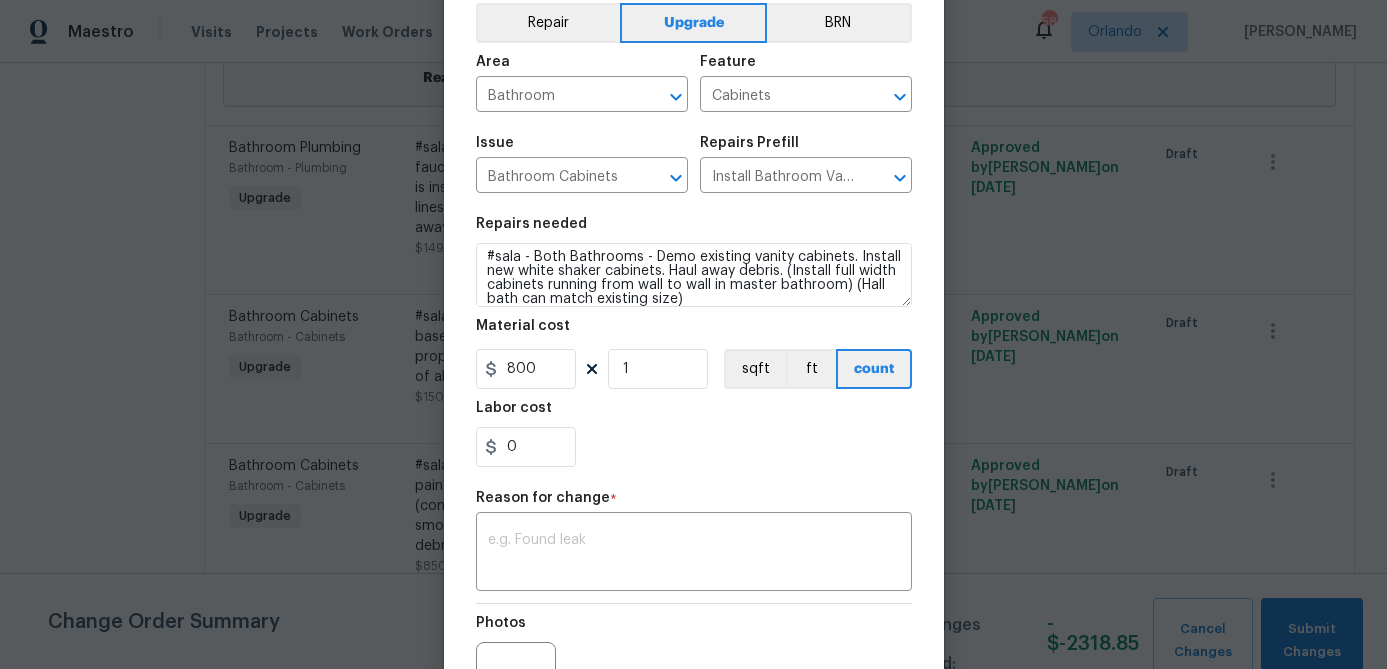scroll, scrollTop: 275, scrollLeft: 0, axis: vertical 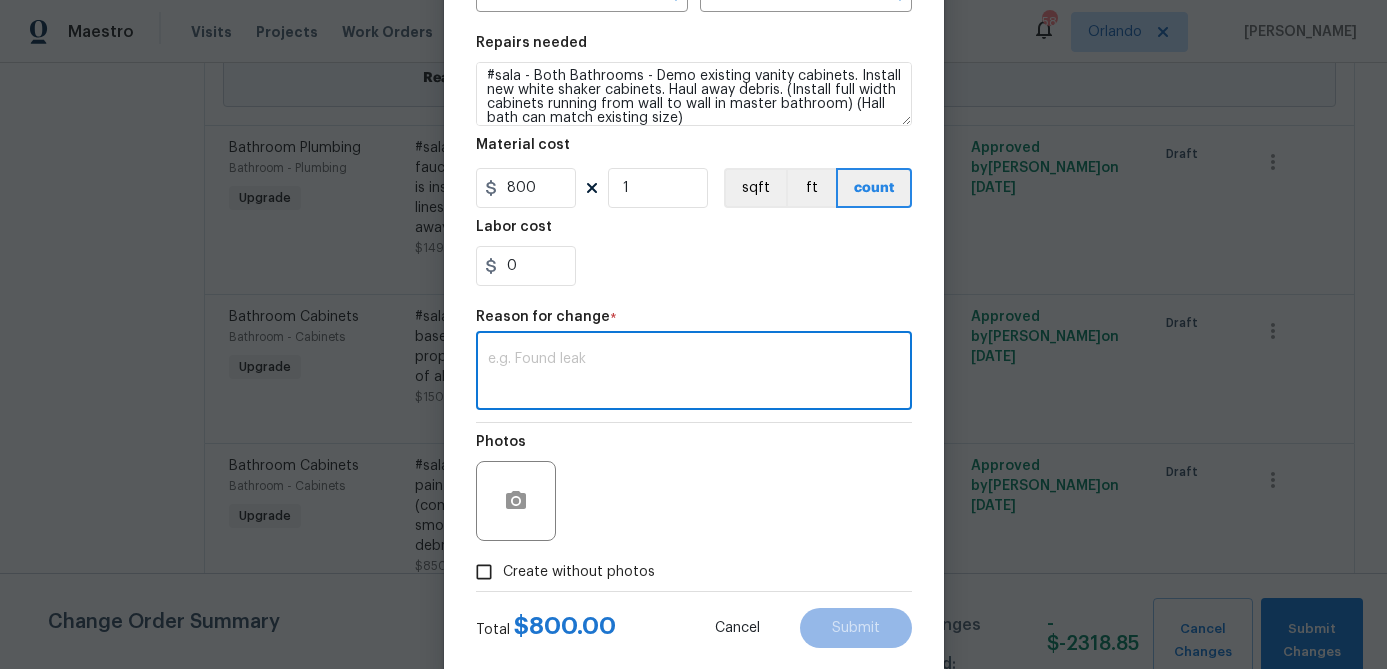 click at bounding box center [694, 373] 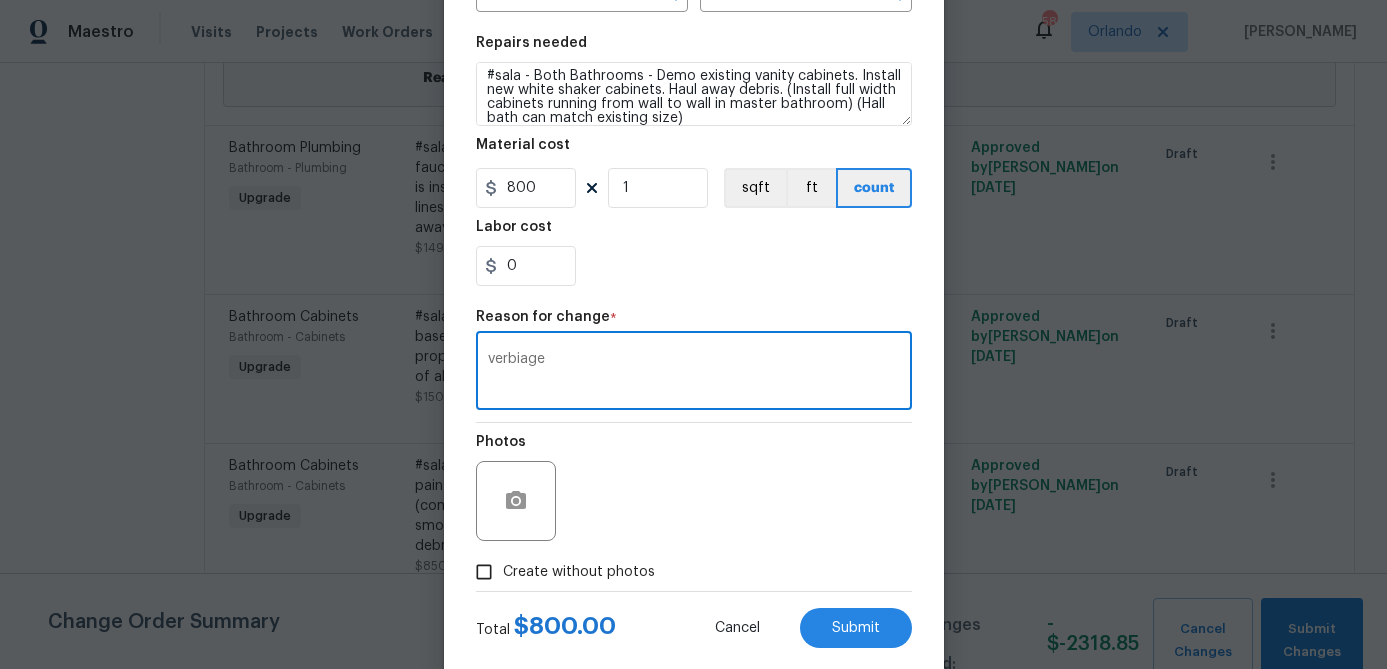 type on "verbiage" 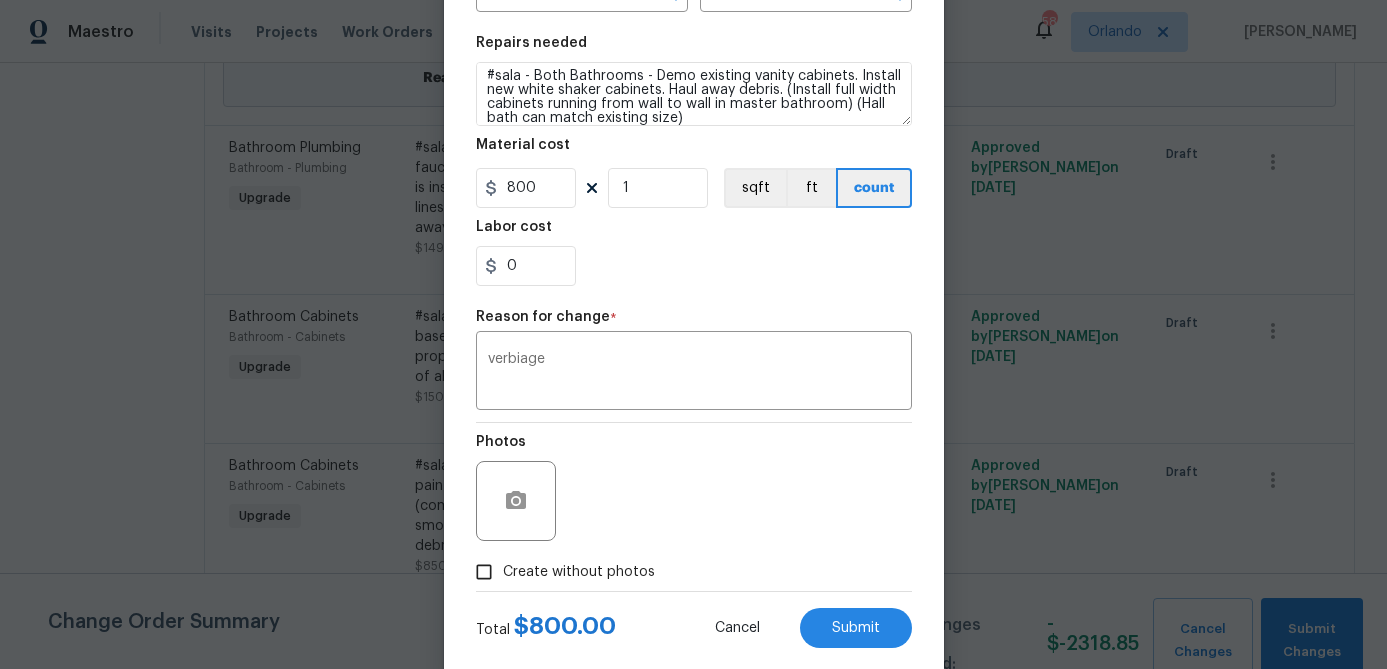 click on "Create without photos" at bounding box center [579, 572] 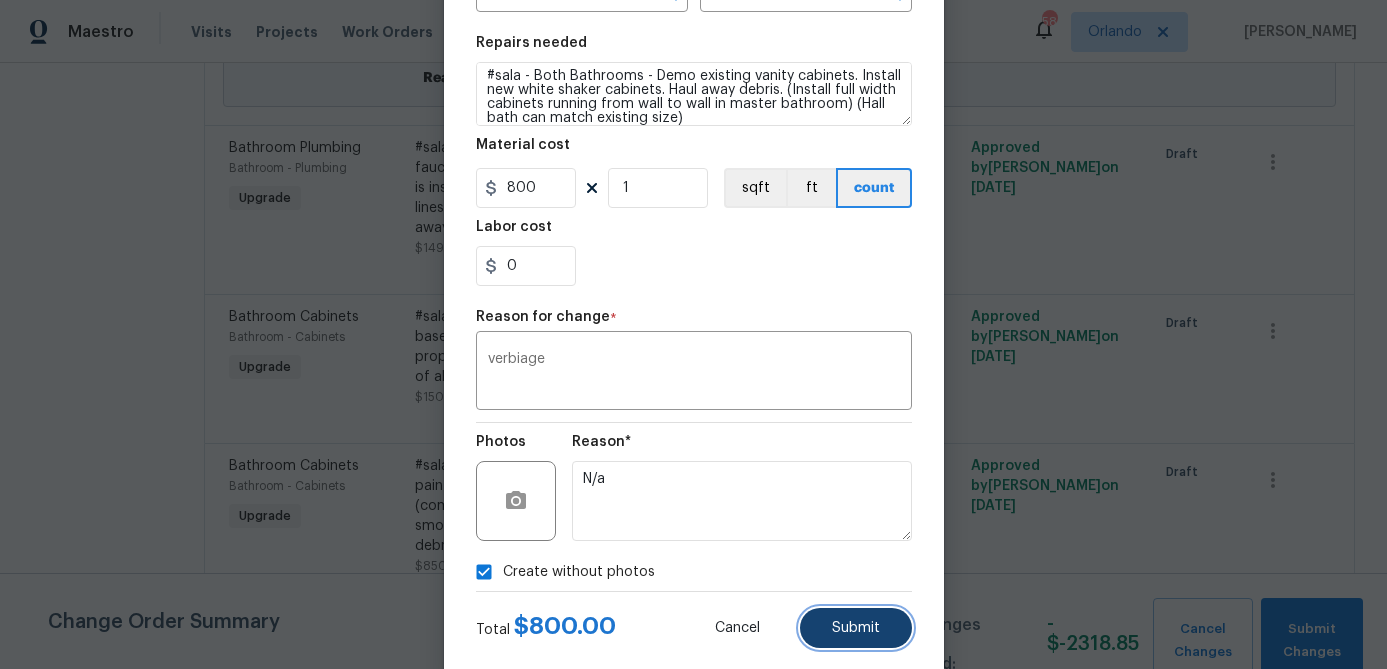 click on "Submit" at bounding box center (856, 628) 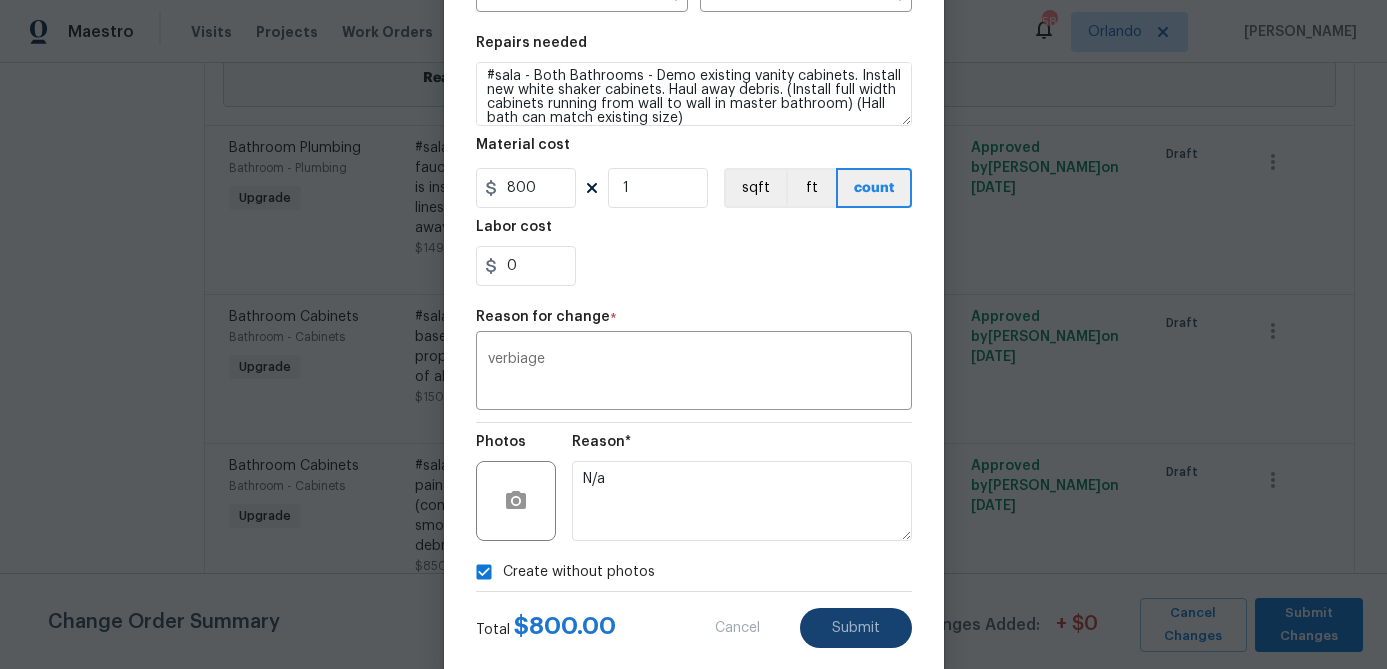 type on "#sala - Both bathrooms - Prep, sand, mask and apply 2 coats of paint to the bathroom cabinet doors, interiors and box faces (complete). Ensure that the paint coverage is consistent and smooth. Clean up (including any overspray) and dispose of all debris properly." 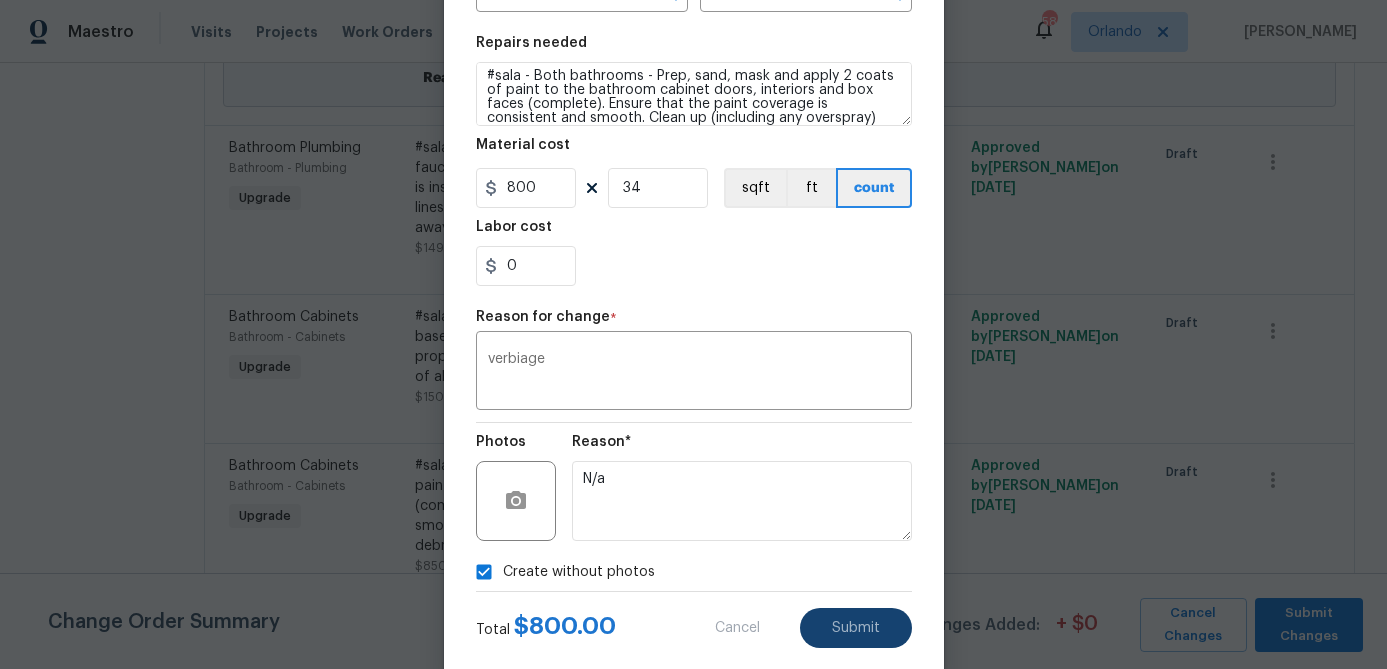 type on "Paint Bathroom Cabinets $25.00" 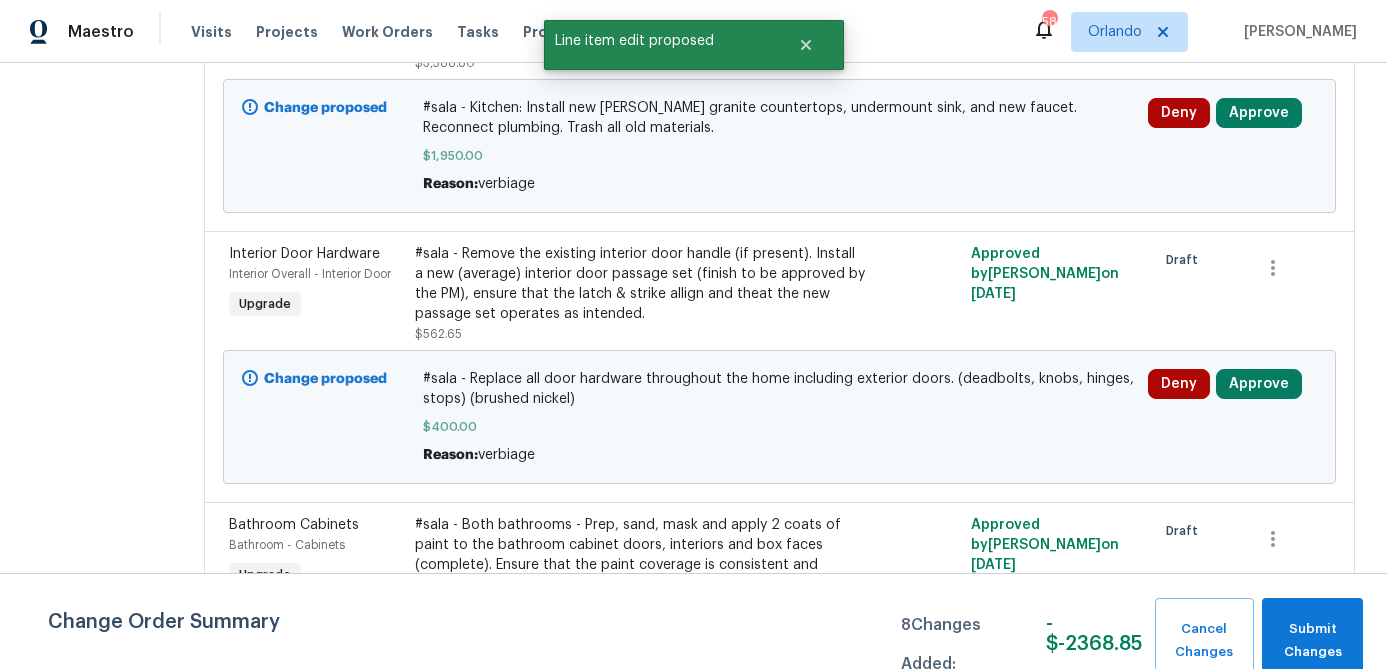 scroll, scrollTop: 2116, scrollLeft: 0, axis: vertical 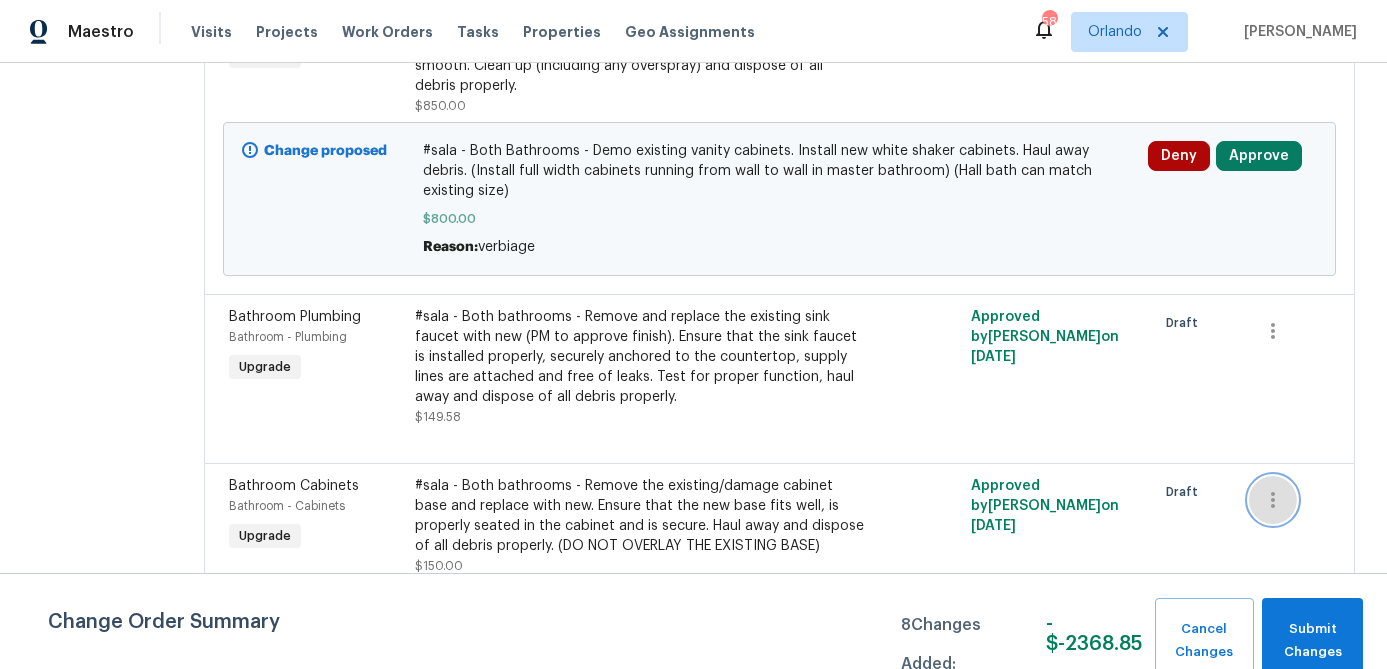 click 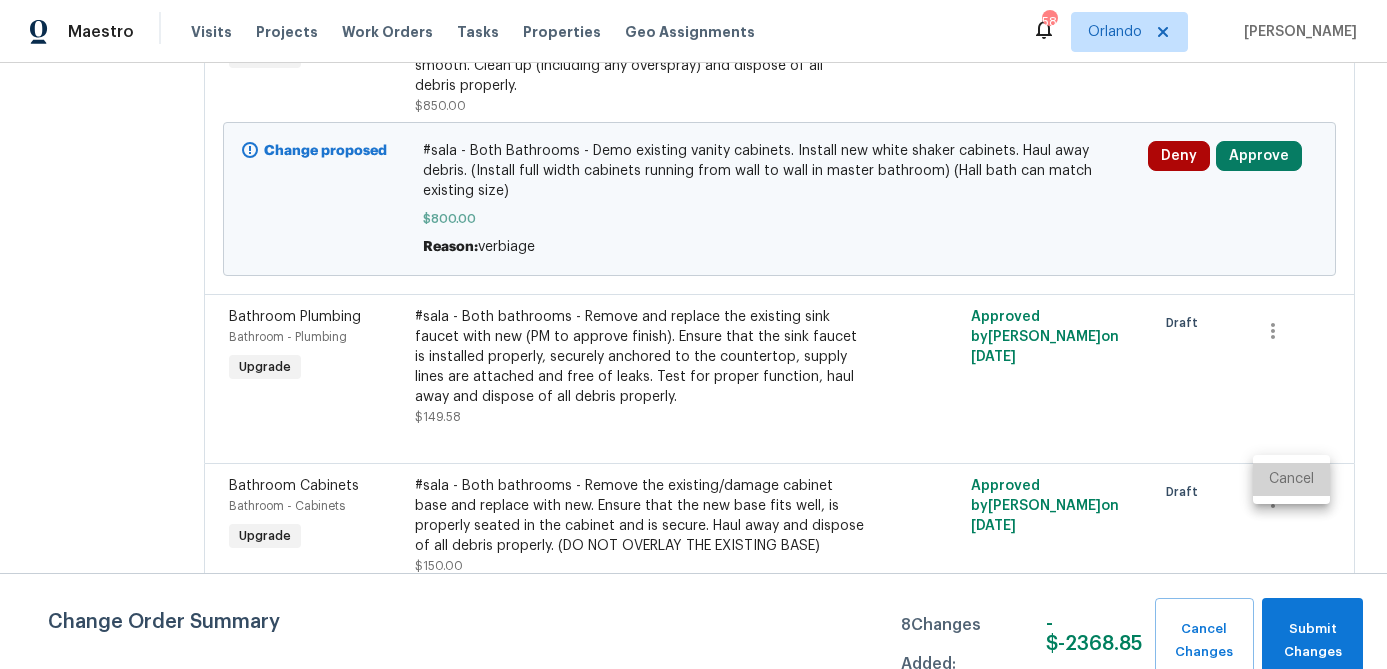 click on "Cancel" at bounding box center [1291, 479] 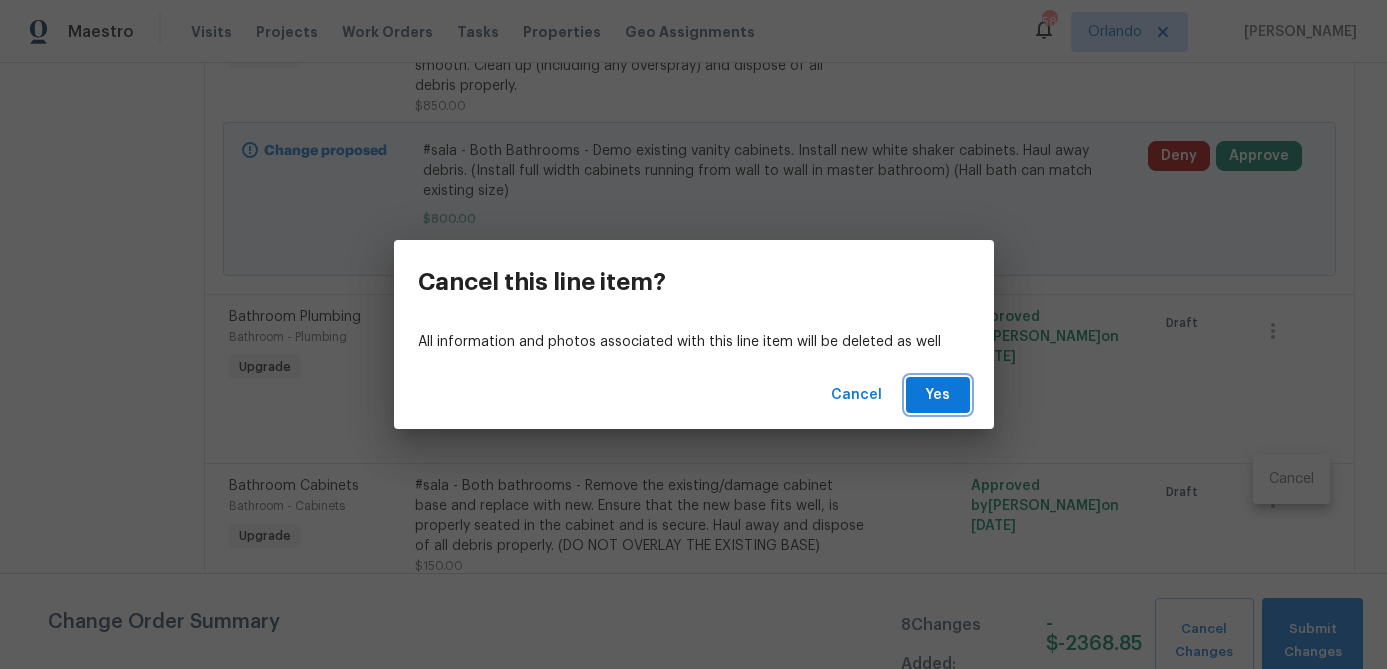 click on "Yes" at bounding box center (938, 395) 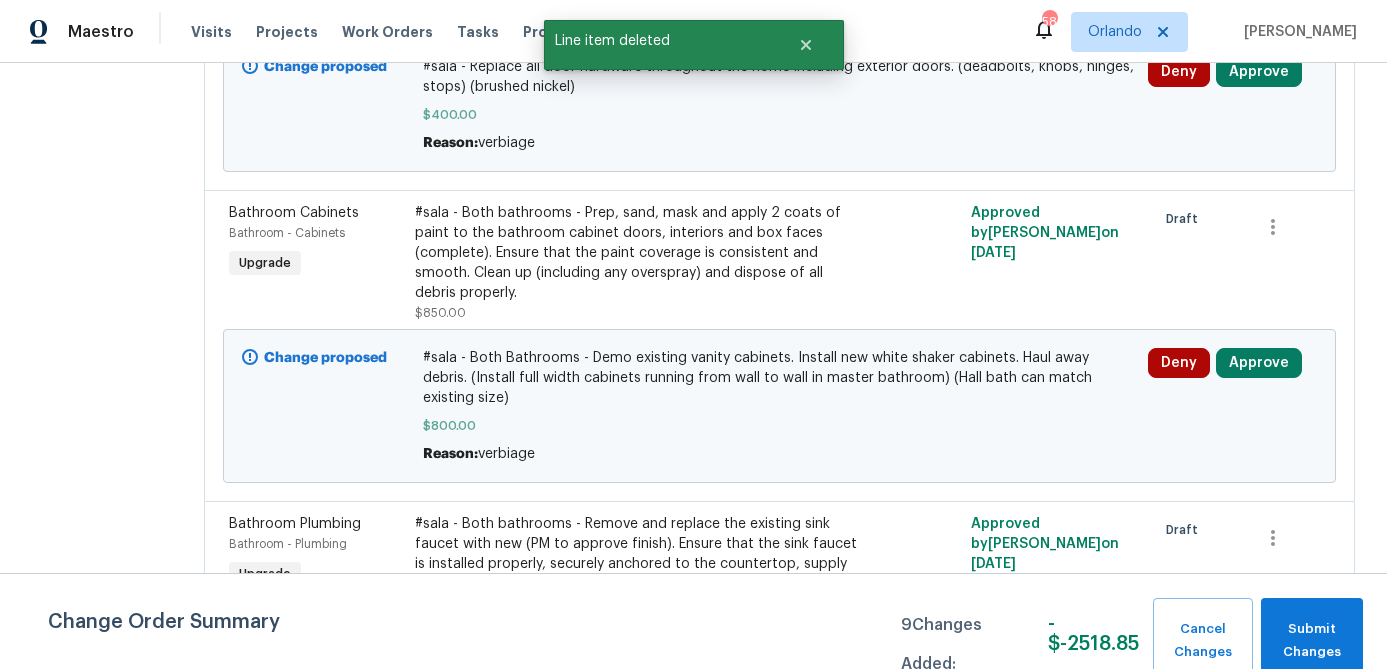 scroll, scrollTop: 1946, scrollLeft: 0, axis: vertical 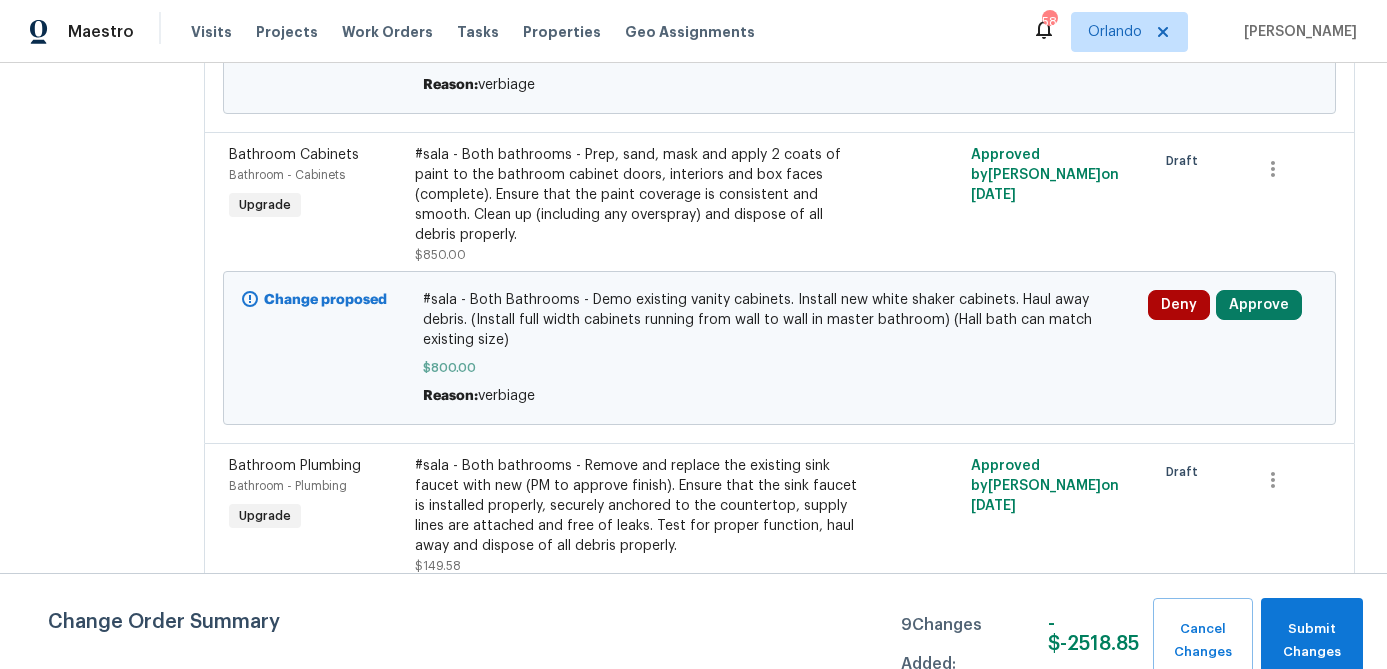 click on "#sala - Both bathrooms - Remove and replace the existing sink faucet with new (PM to approve finish). Ensure that the sink faucet is installed properly, securely anchored to the countertop, supply lines are attached and free of leaks. Test for proper function, haul away and dispose of all debris properly." at bounding box center [641, 506] 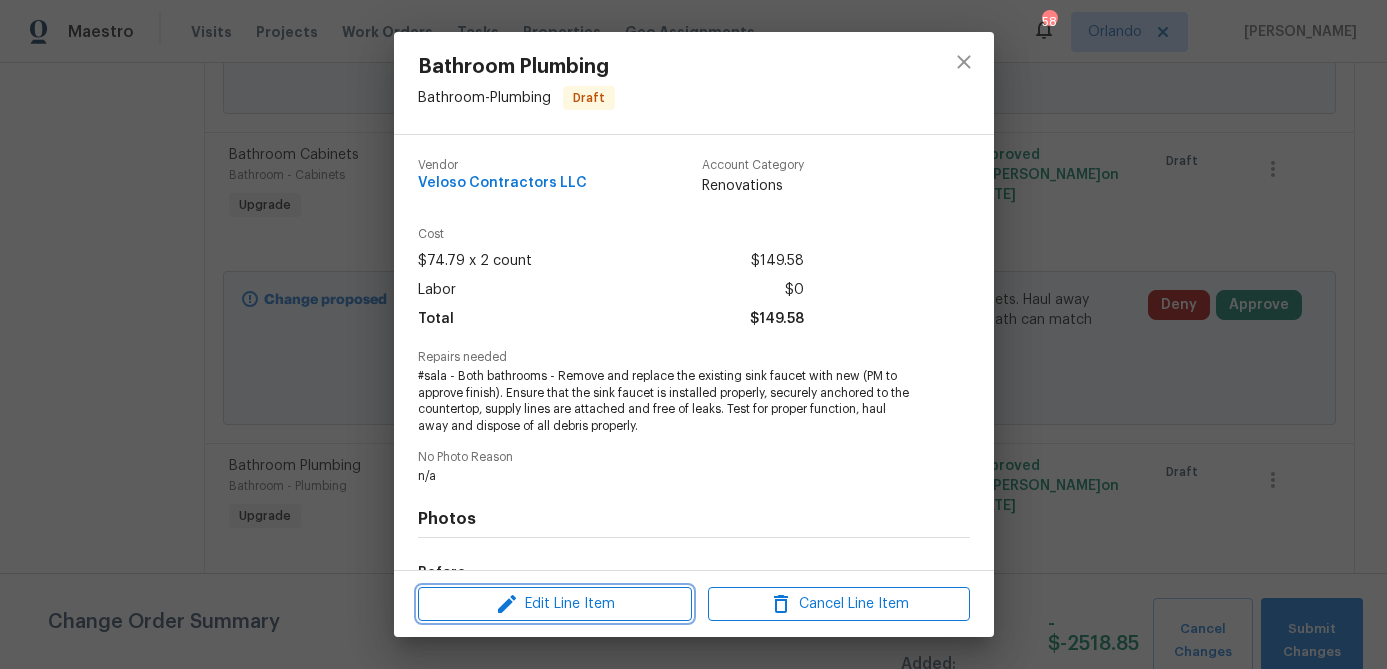click on "Edit Line Item" at bounding box center [555, 604] 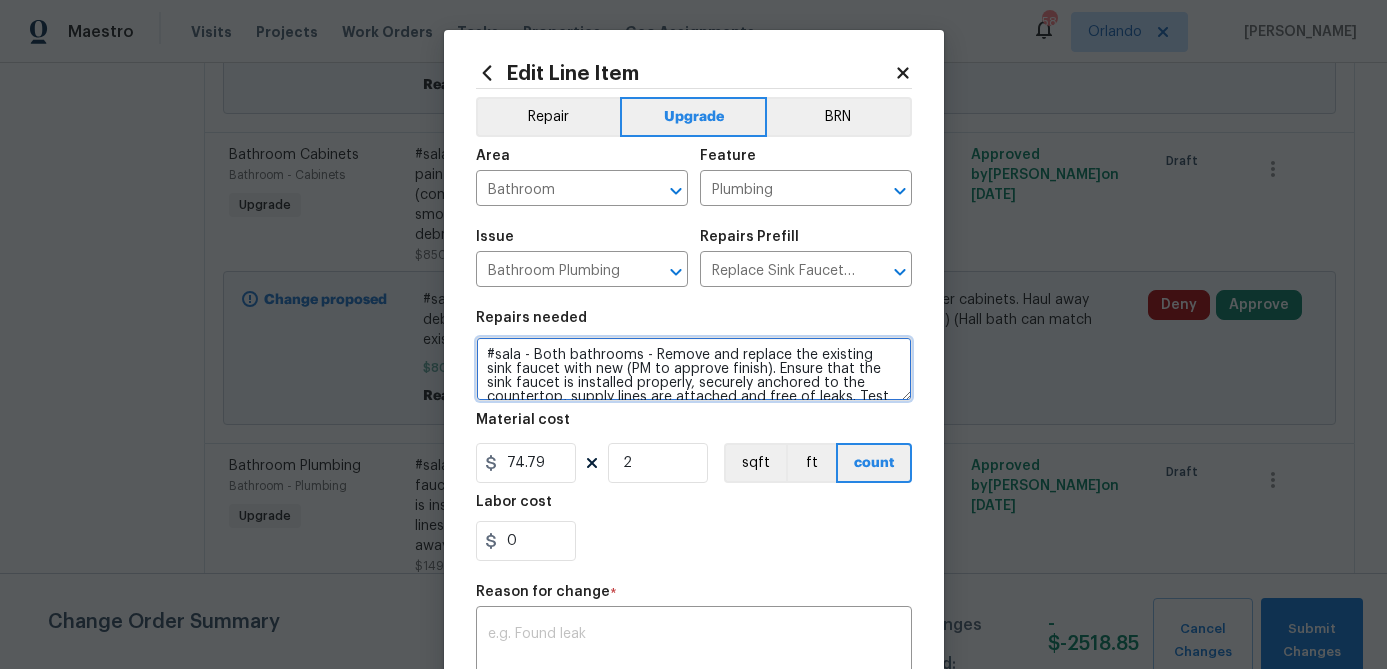 click on "#sala - Both bathrooms - Remove and replace the existing sink faucet with new (PM to approve finish). Ensure that the sink faucet is installed properly, securely anchored to the countertop, supply lines are attached and free of leaks. Test for proper function, haul away and dispose of all debris properly." at bounding box center [694, 369] 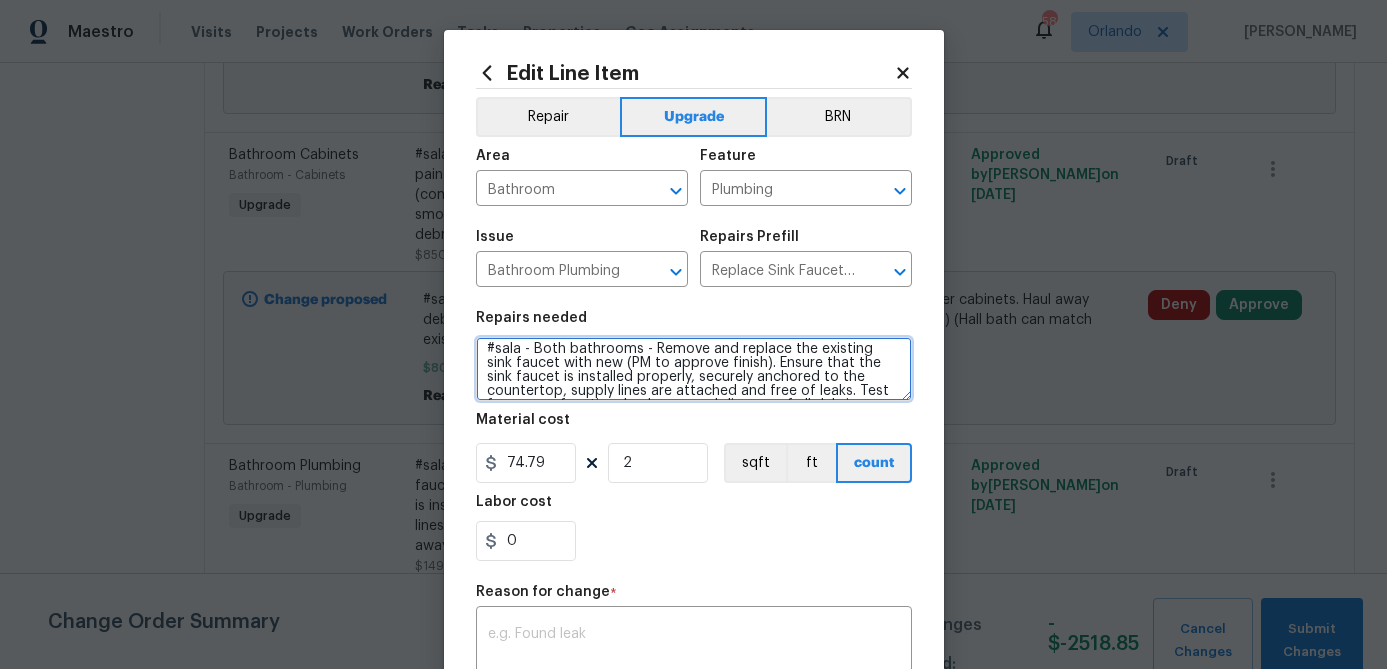 scroll, scrollTop: 1, scrollLeft: 0, axis: vertical 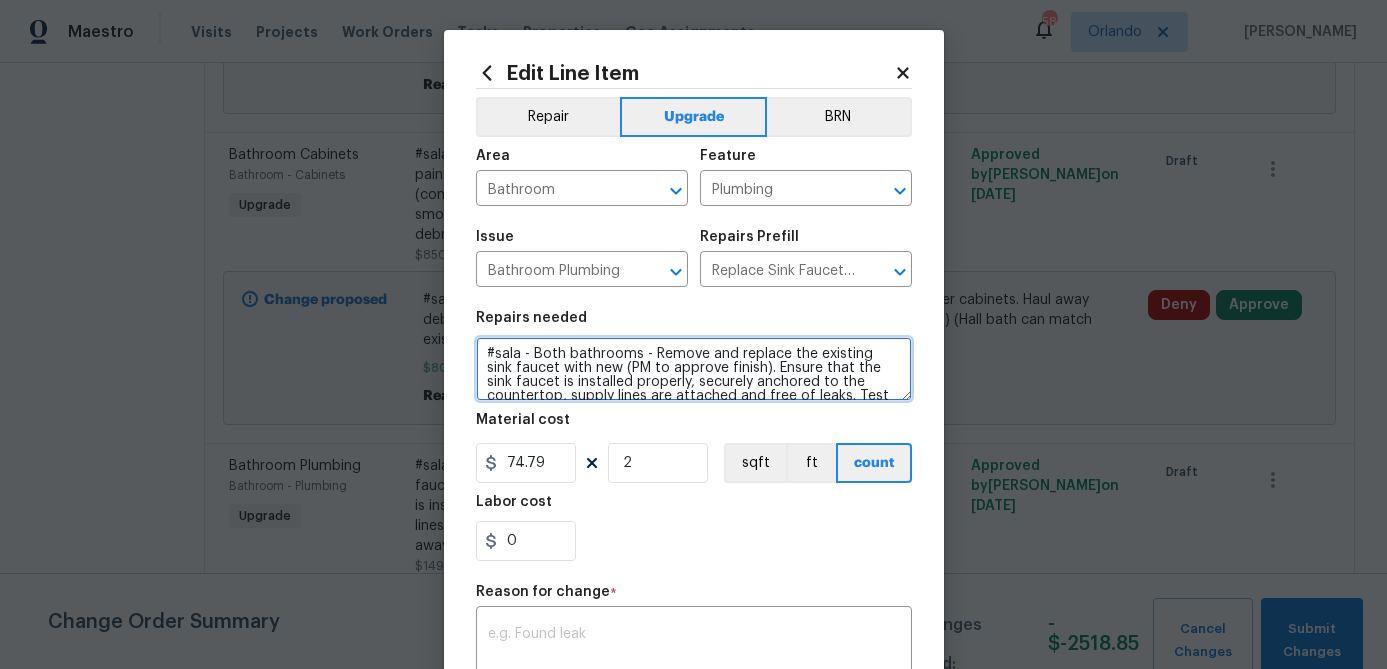 drag, startPoint x: 597, startPoint y: 367, endPoint x: 729, endPoint y: 373, distance: 132.13629 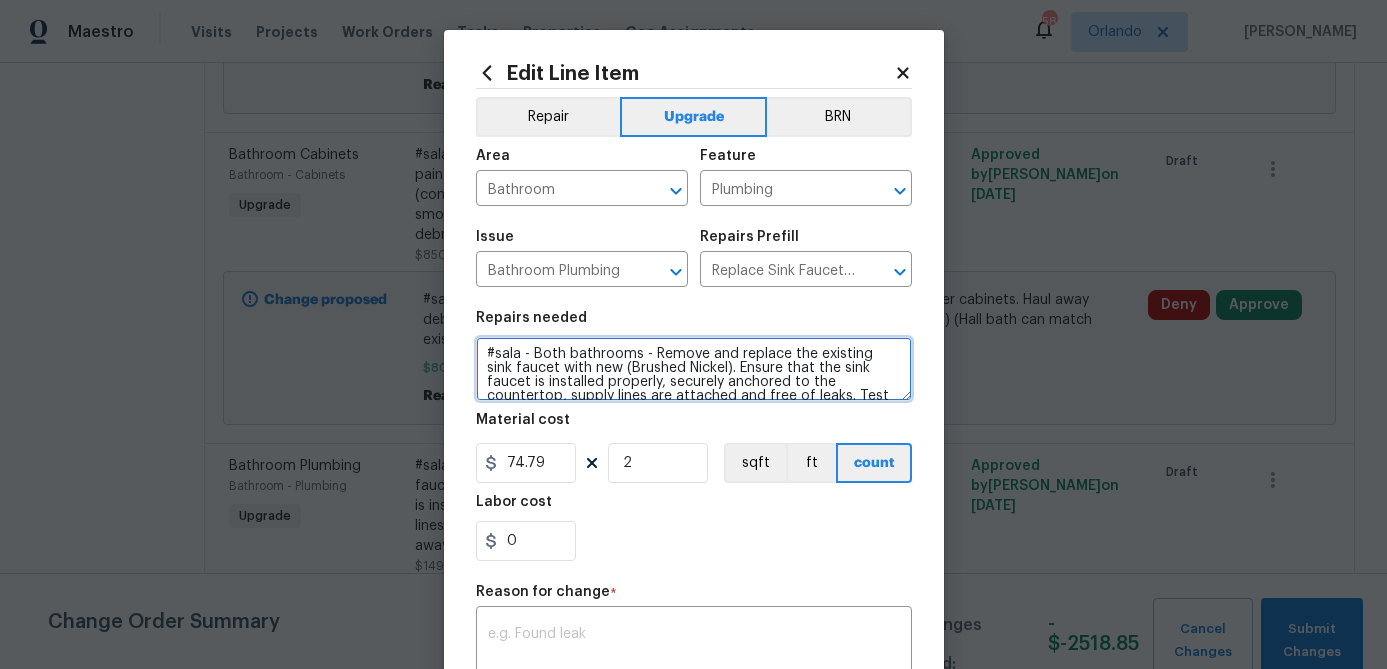 scroll, scrollTop: 28, scrollLeft: 0, axis: vertical 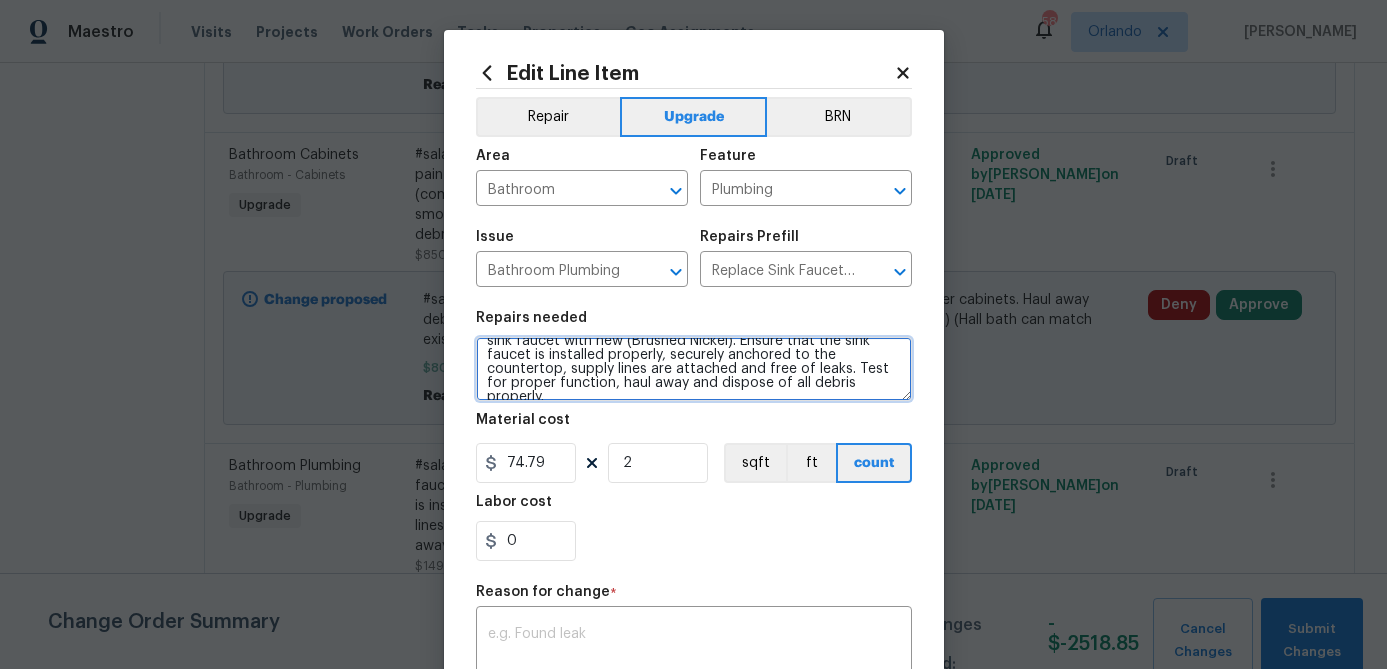 type on "#sala - Both bathrooms - Remove and replace the existing sink faucet with new (Brushed Nickel). Ensure that the sink faucet is installed properly, securely anchored to the countertop, supply lines are attached and free of leaks. Test for proper function, haul away and dispose of all debris properly." 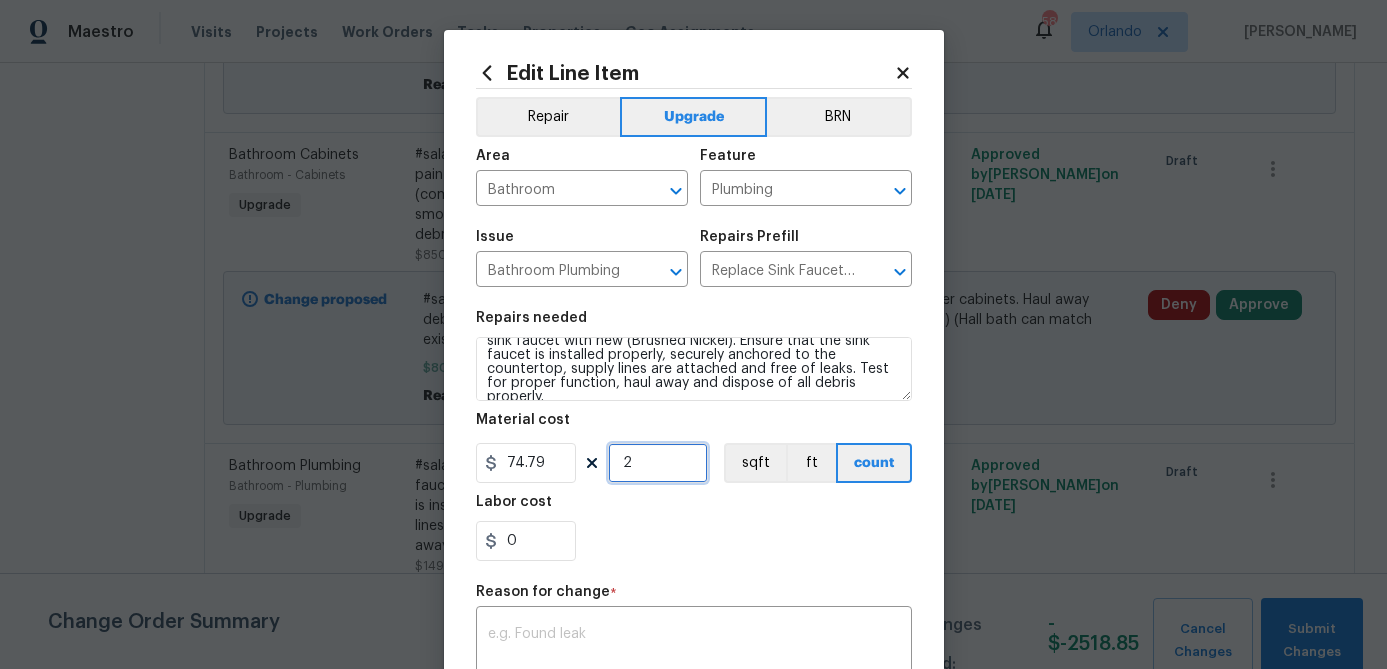 click on "2" at bounding box center (658, 463) 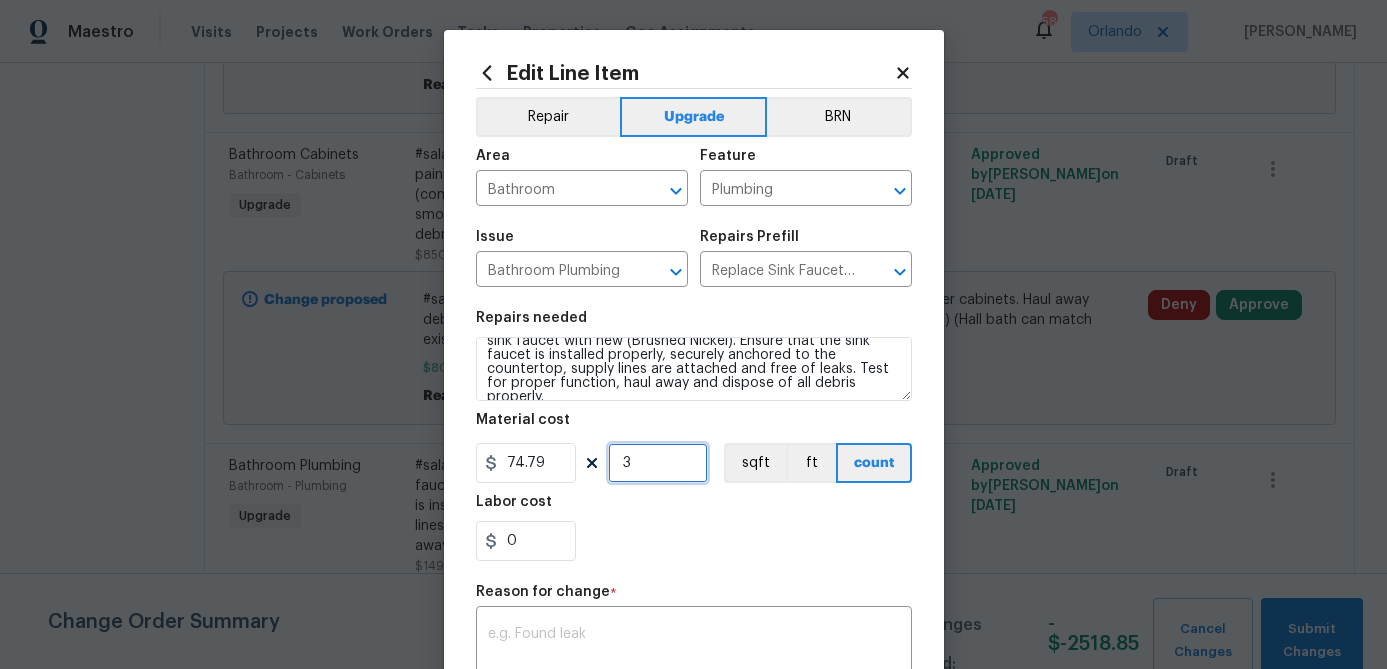 type on "3" 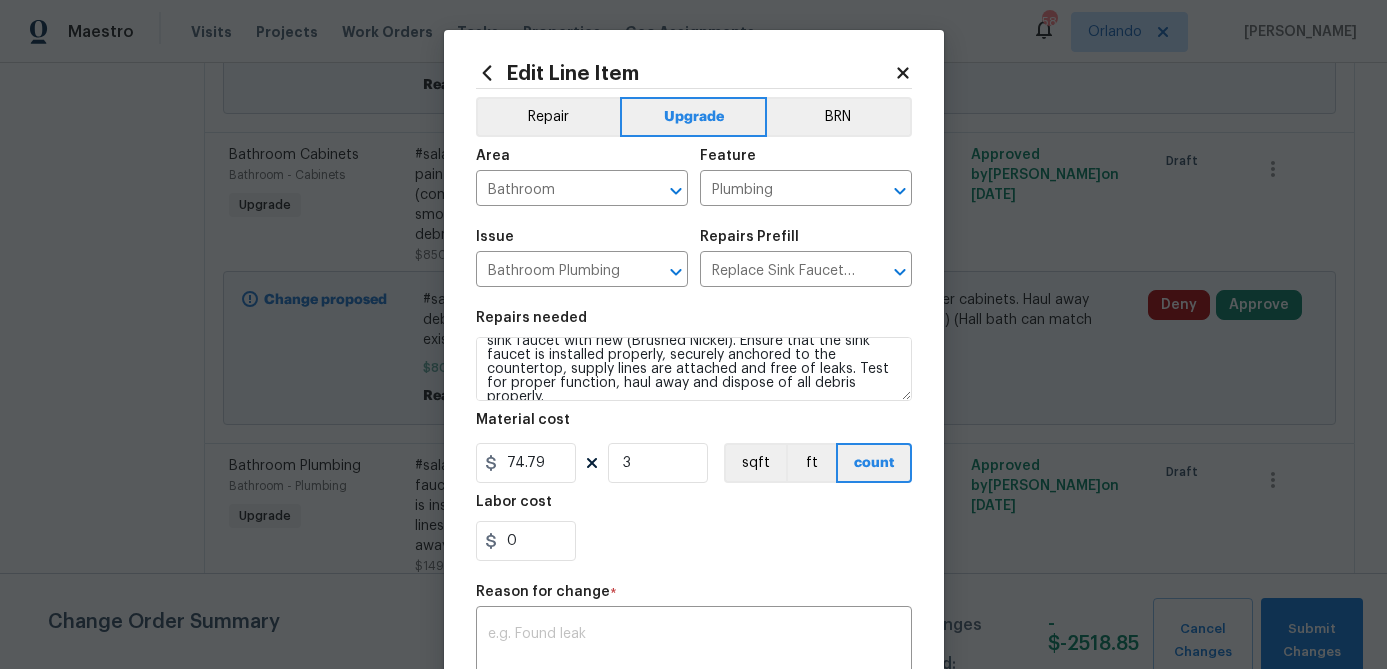 click on "0" at bounding box center [694, 541] 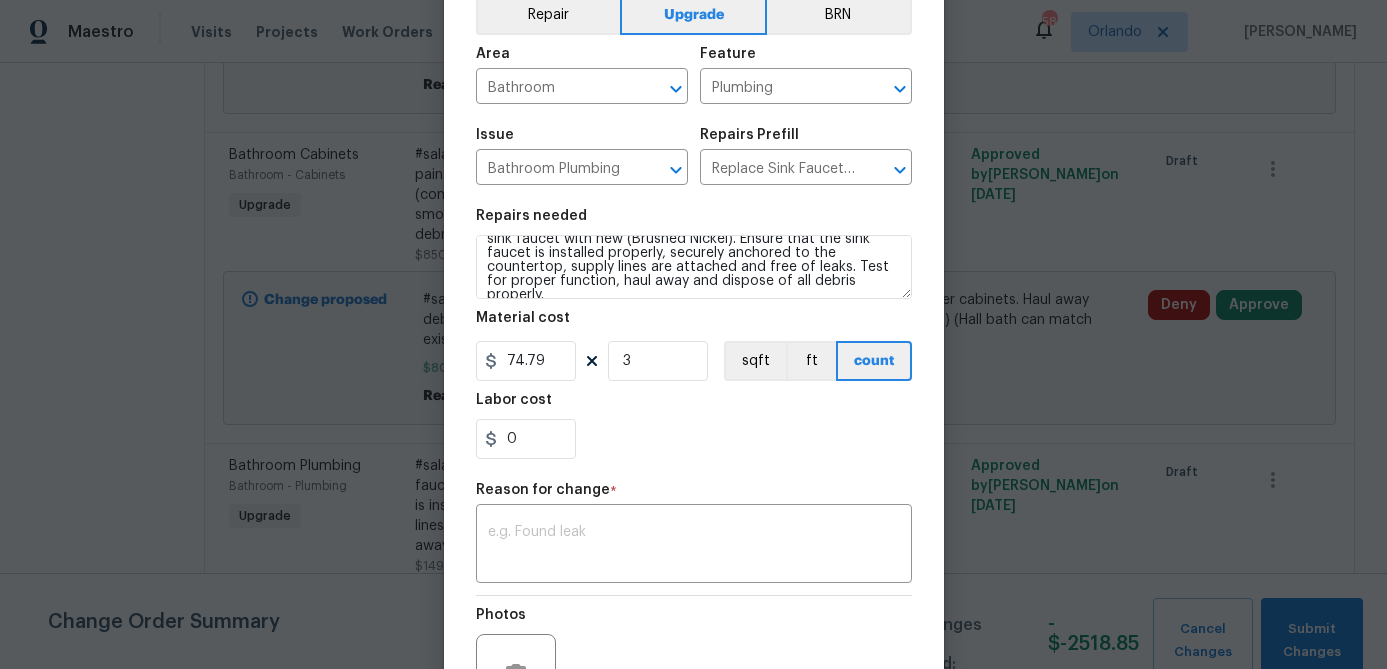 scroll, scrollTop: 127, scrollLeft: 0, axis: vertical 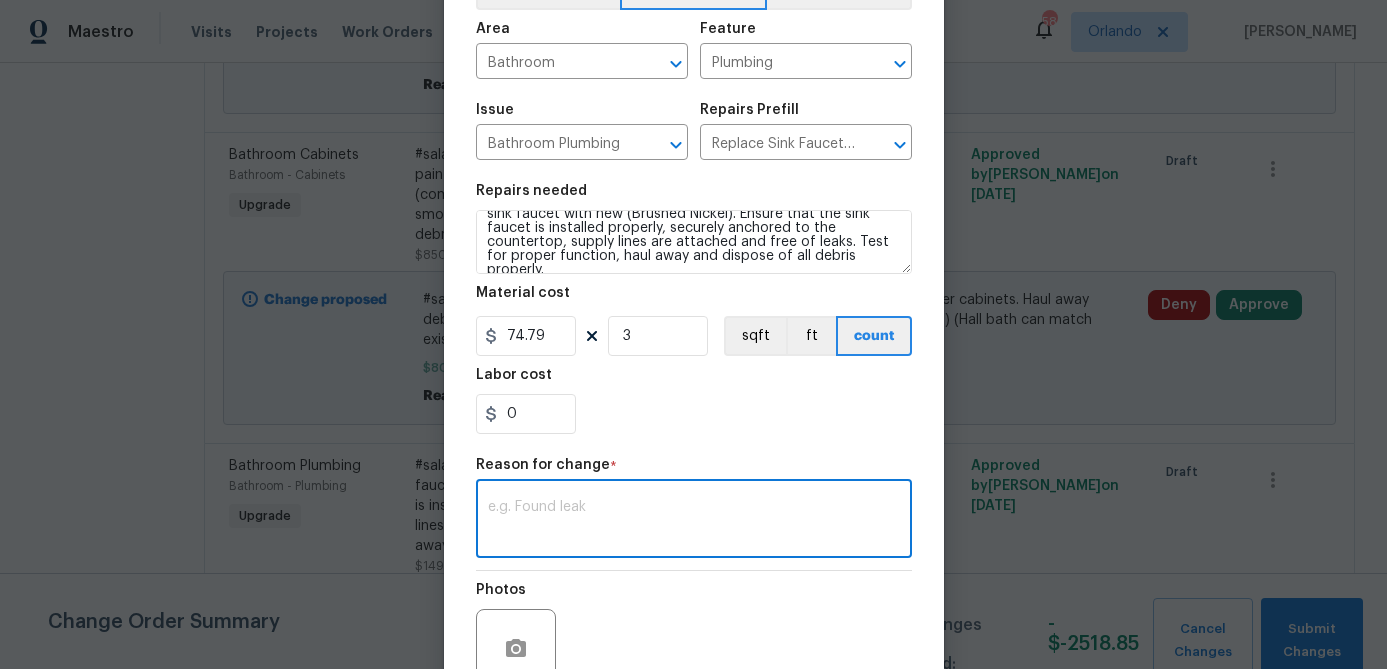 click at bounding box center [694, 521] 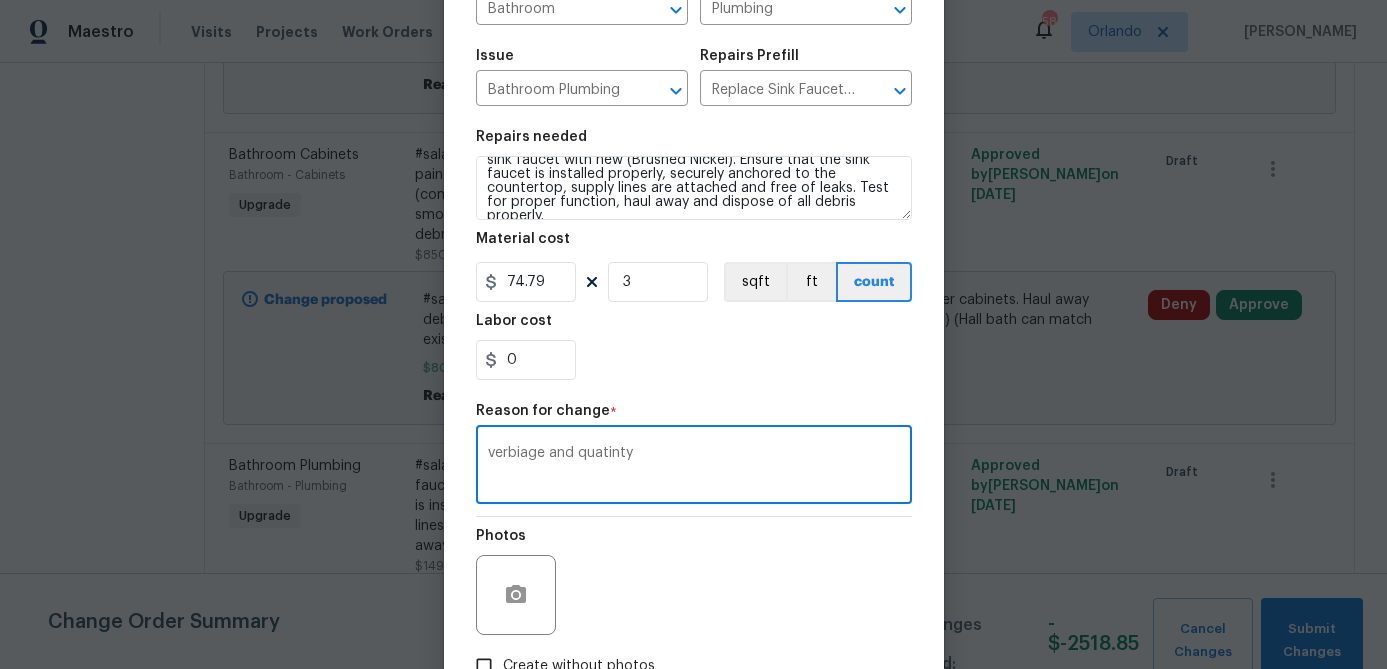 scroll, scrollTop: 202, scrollLeft: 0, axis: vertical 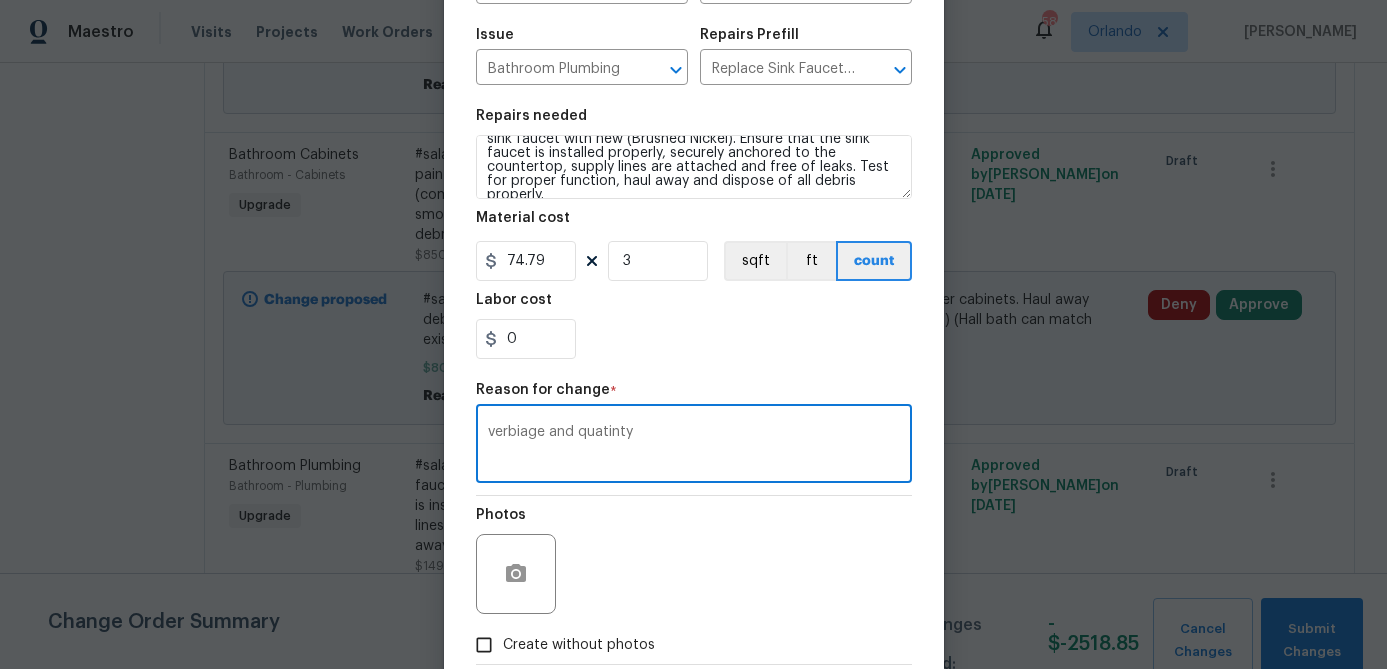 click on "verbiage and quatinty" at bounding box center (694, 446) 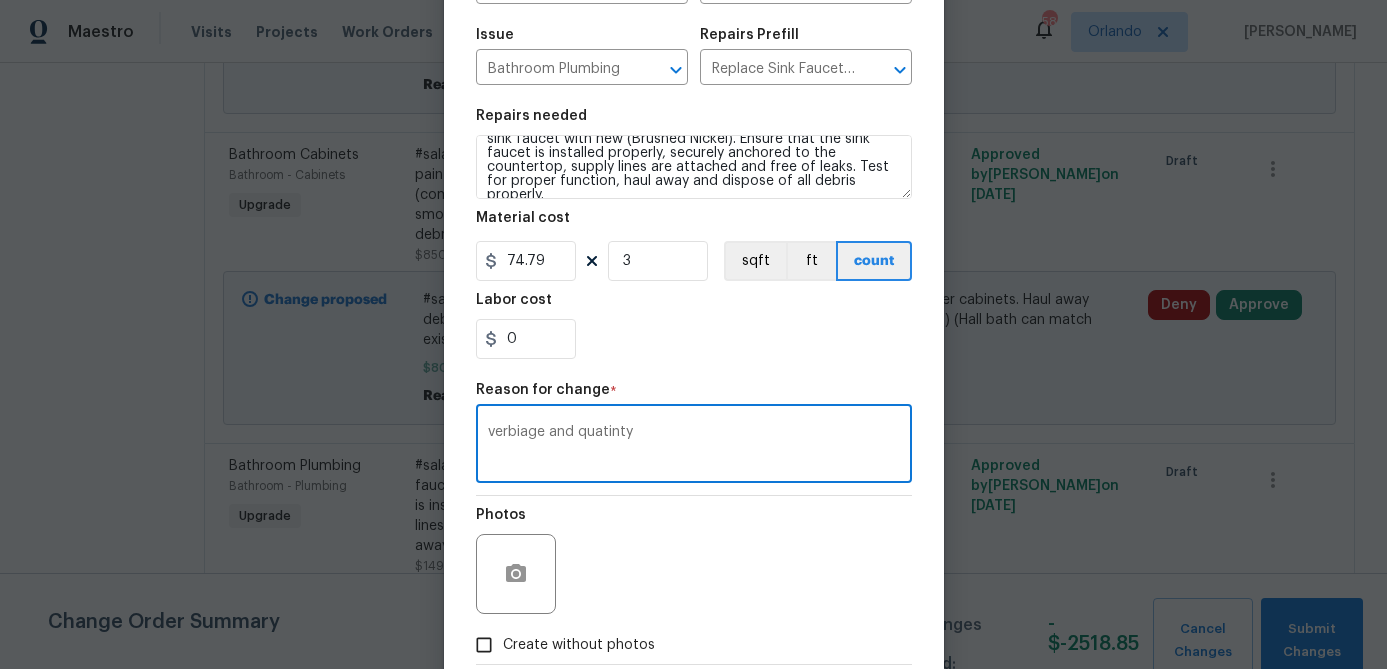 click on "verbiage and quatinty" at bounding box center [694, 446] 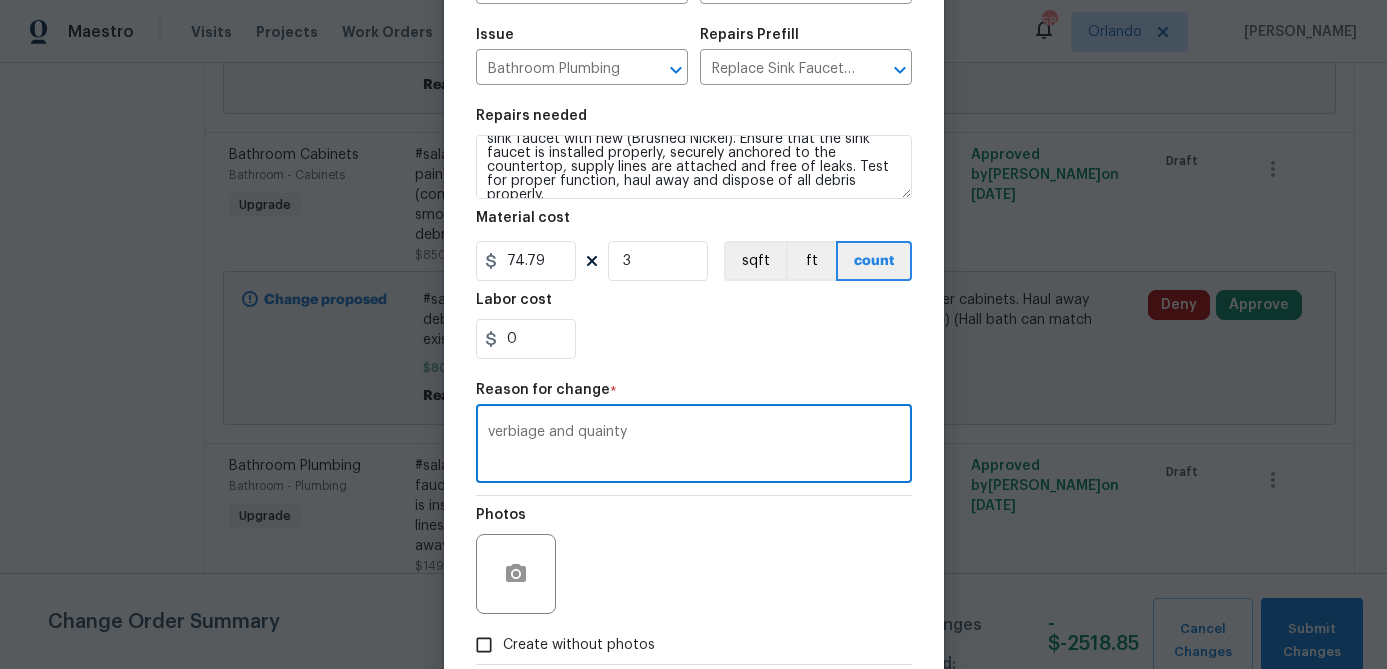 click on "verbiage and quainty" at bounding box center (694, 446) 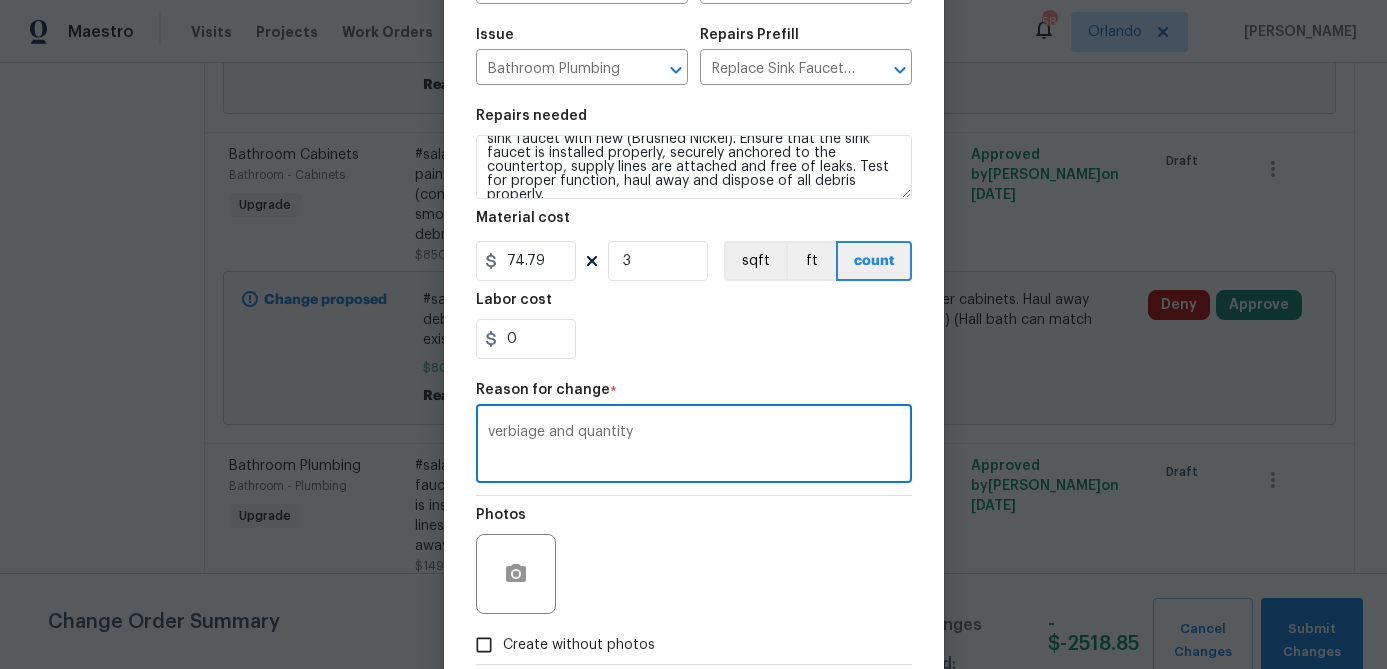 type on "verbiage and quantity" 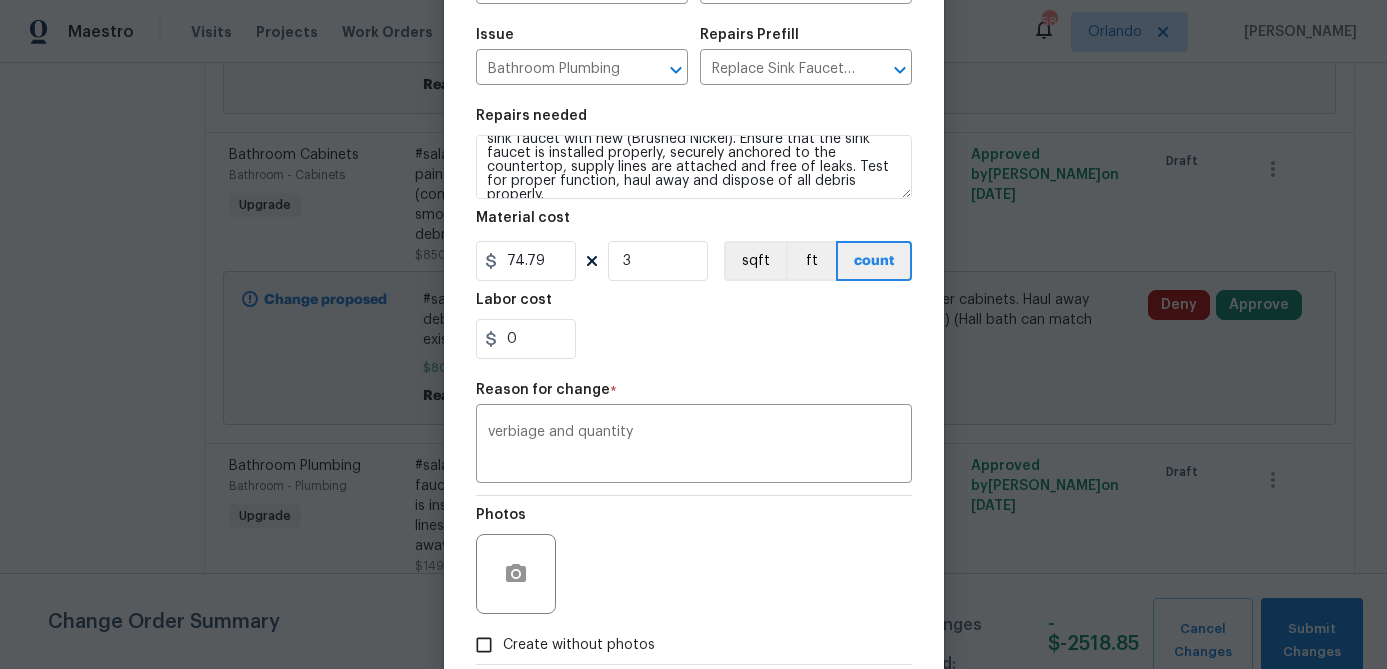 scroll, scrollTop: 243, scrollLeft: 0, axis: vertical 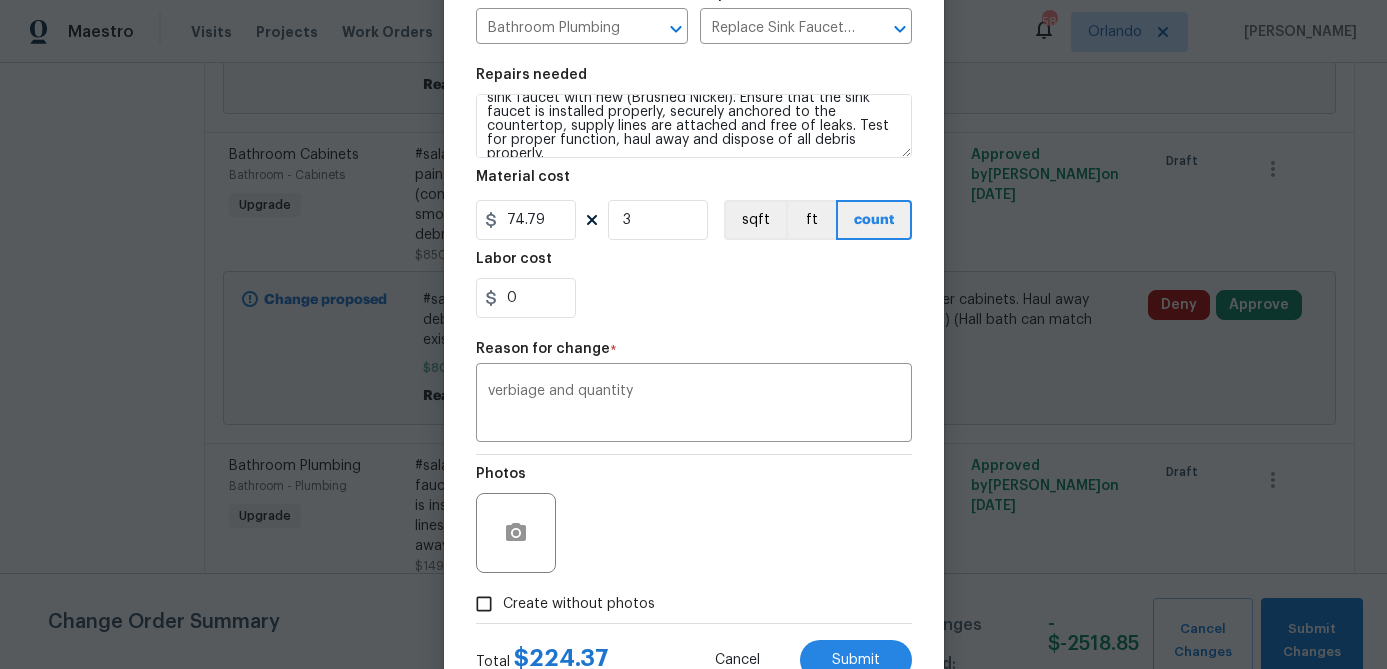 click on "Create without photos" at bounding box center [579, 604] 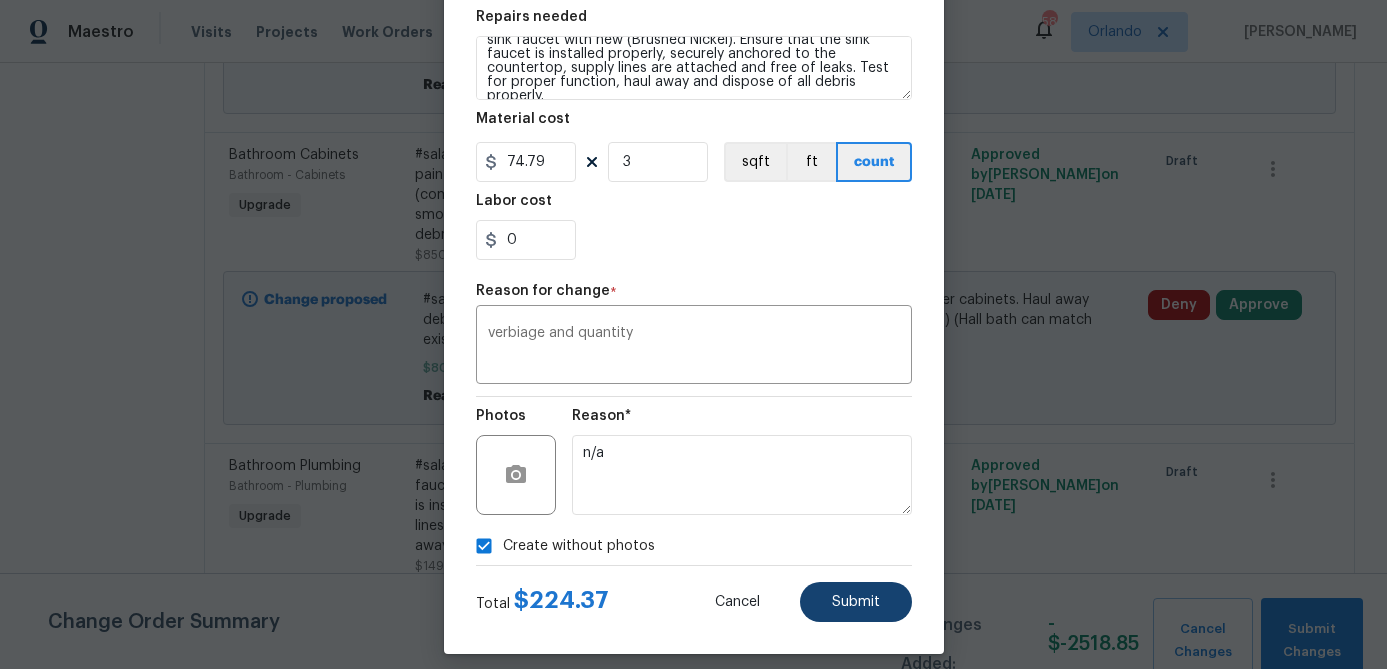 scroll, scrollTop: 316, scrollLeft: 0, axis: vertical 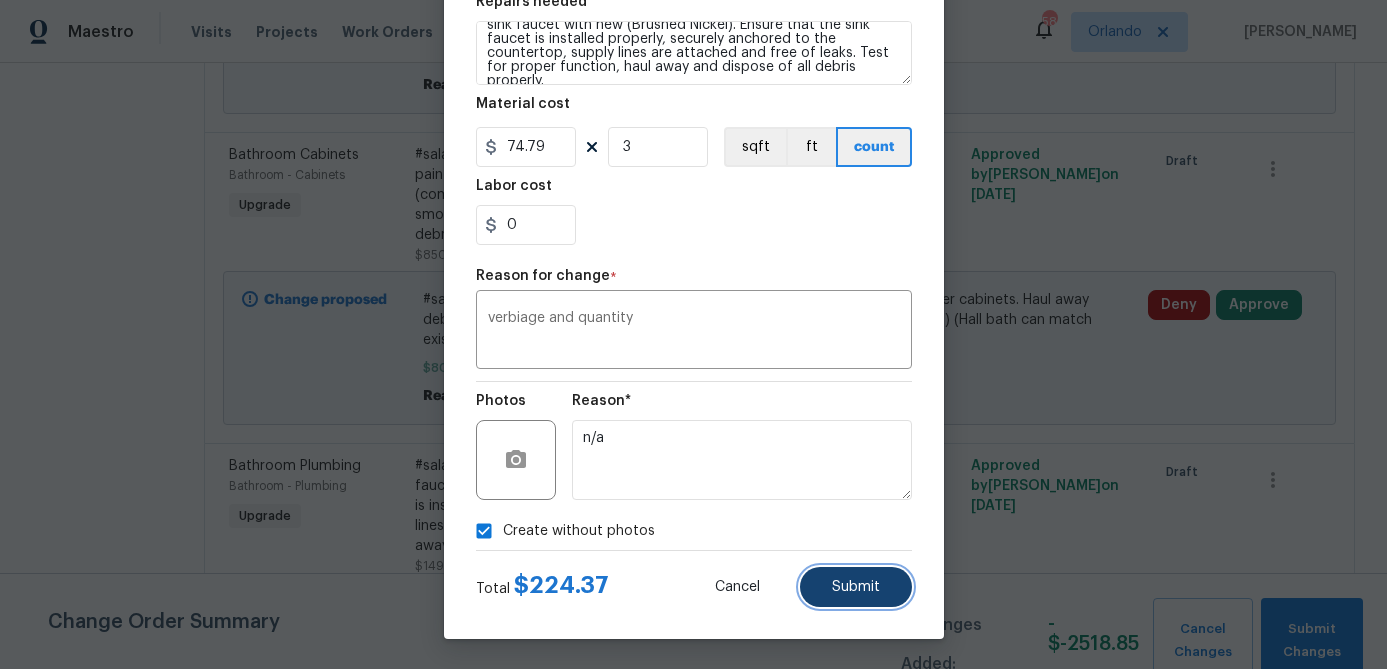 click on "Submit" at bounding box center [856, 587] 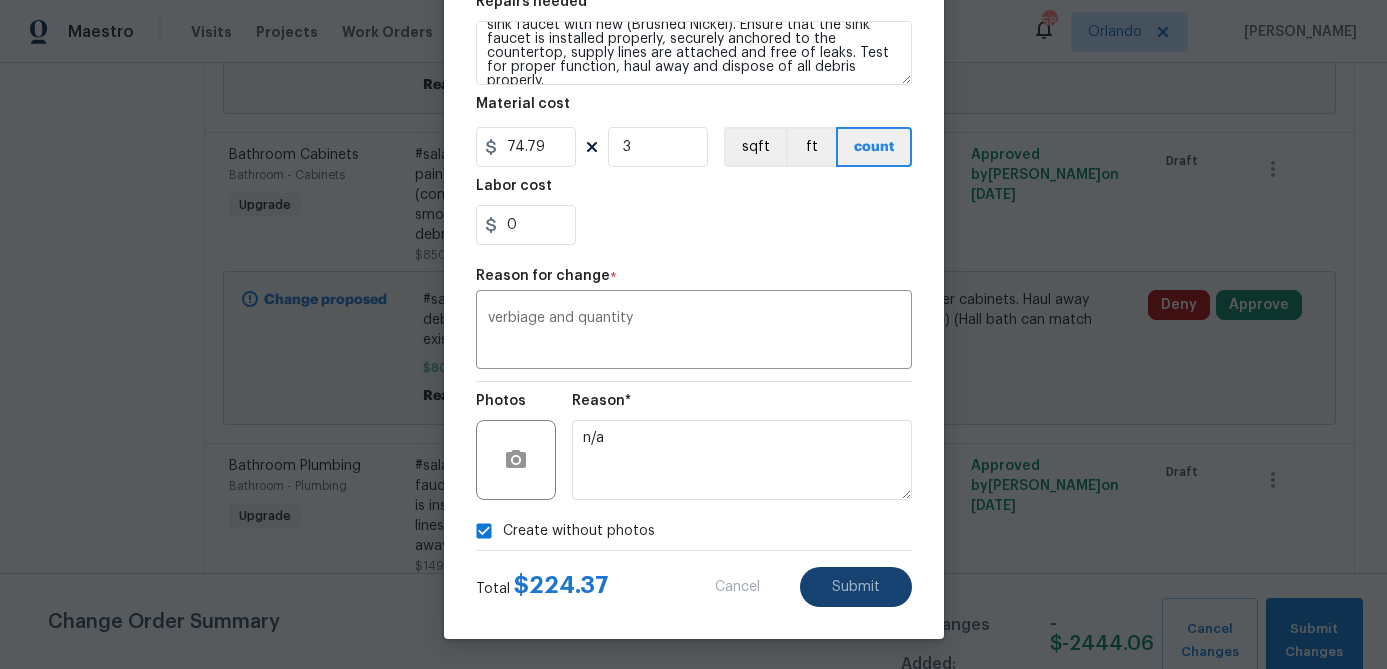 type on "#sala - Both bathrooms - Remove and replace the existing sink faucet with new (PM to approve finish). Ensure that the sink faucet is installed properly, securely anchored to the countertop, supply lines are attached and free of leaks. Test for proper function, haul away and dispose of all debris properly." 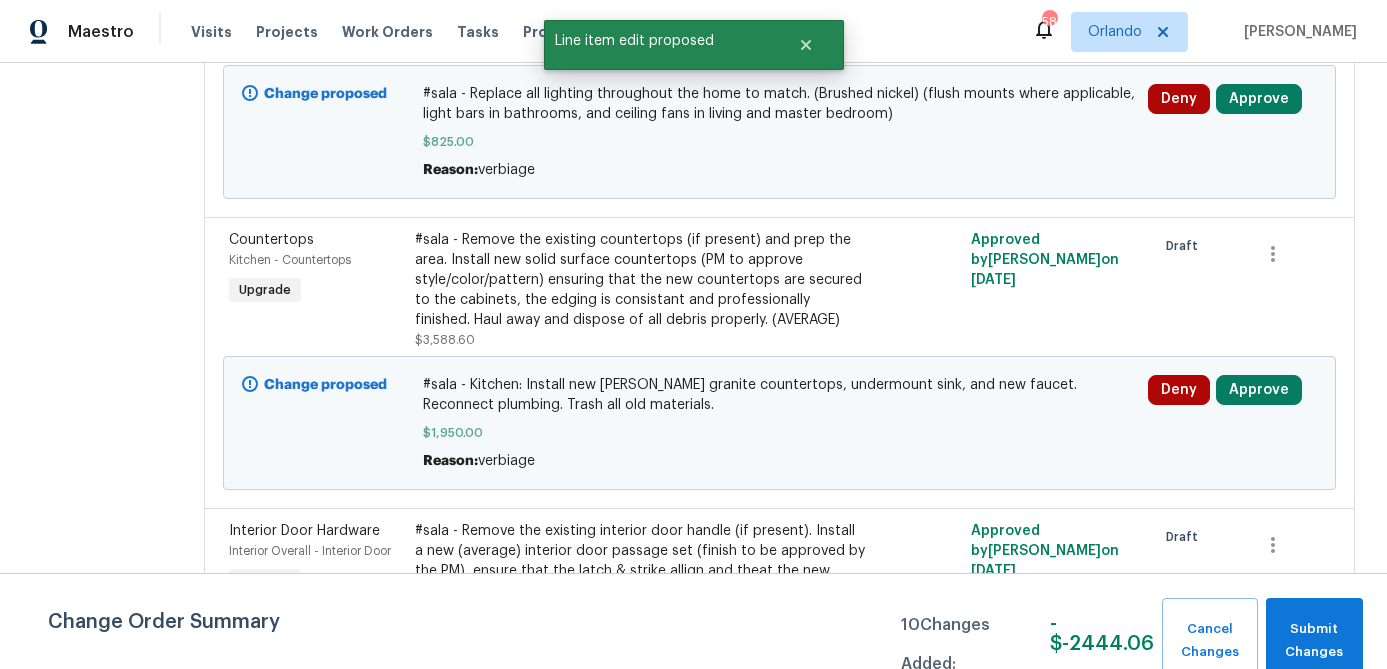 scroll, scrollTop: 2089, scrollLeft: 0, axis: vertical 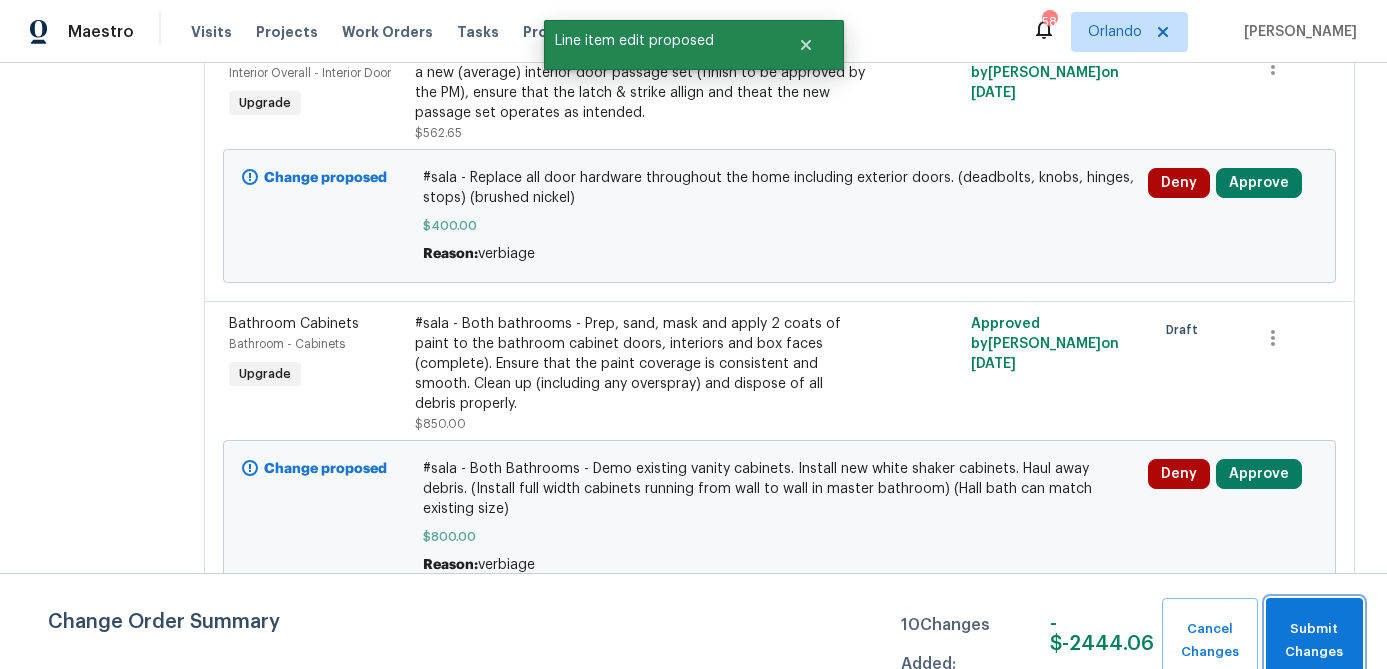 click on "Submit Changes" at bounding box center [1314, 641] 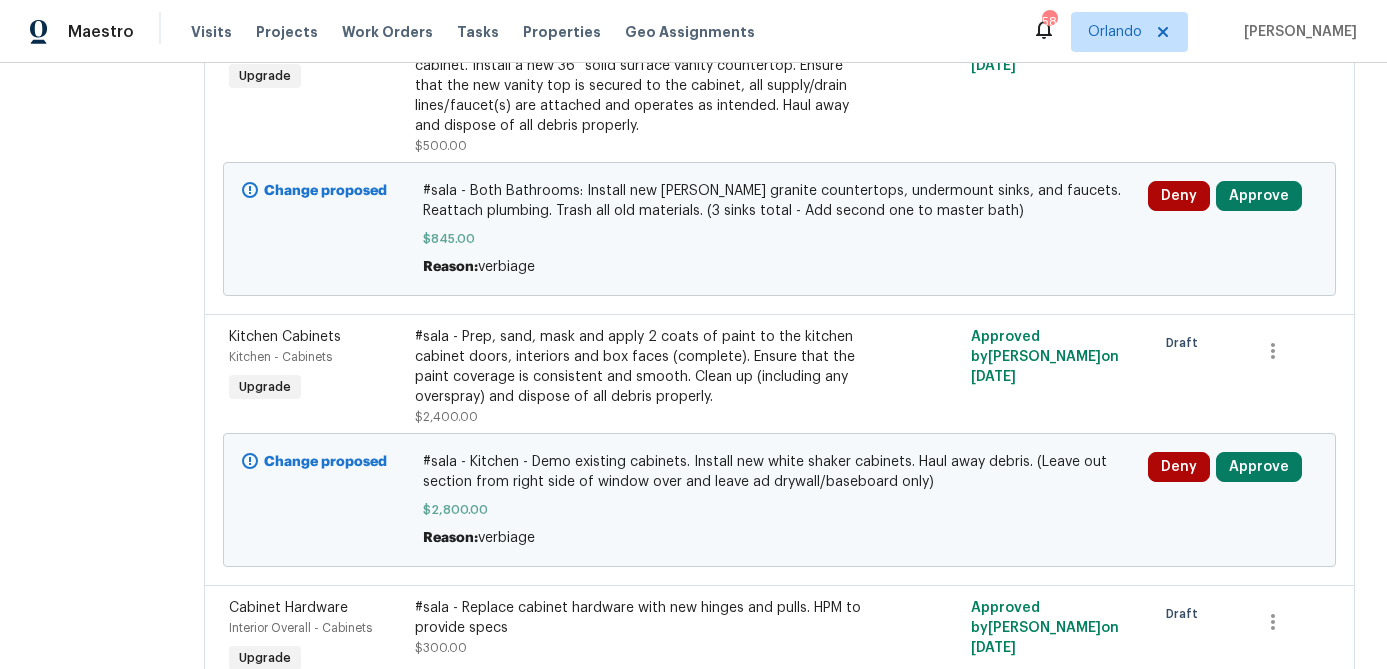 scroll, scrollTop: 0, scrollLeft: 0, axis: both 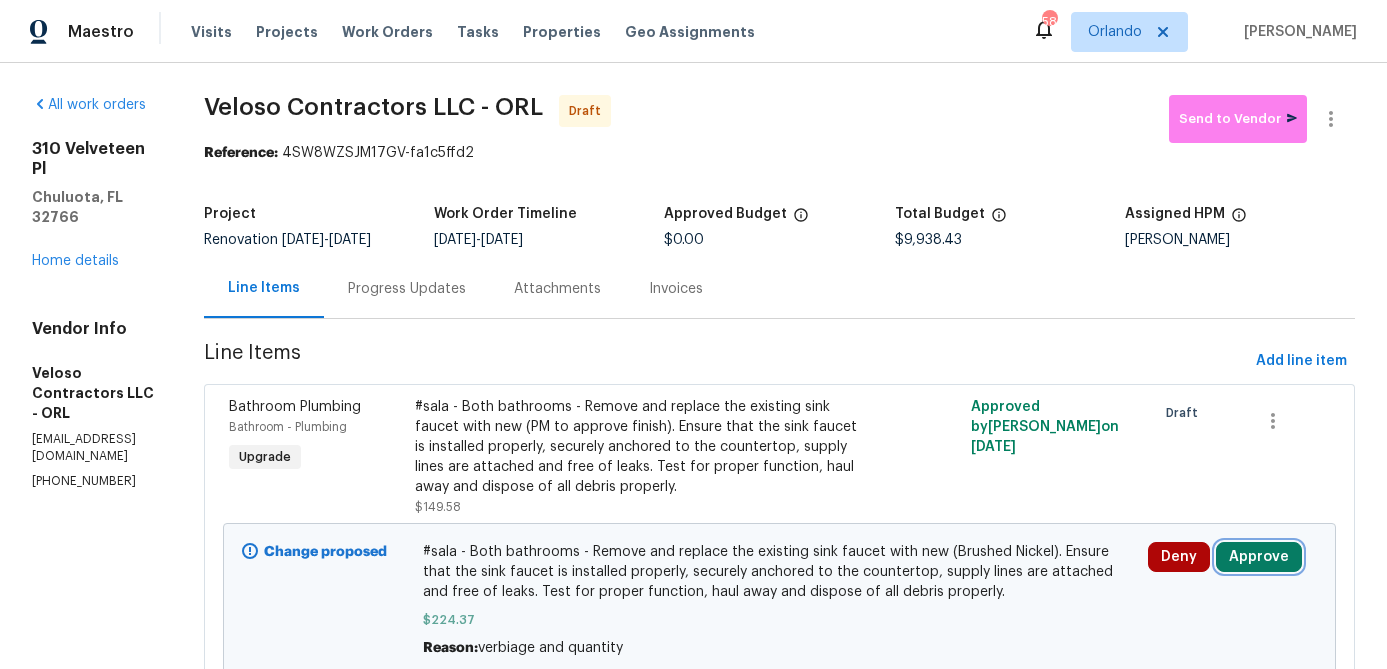 click on "Approve" at bounding box center (1259, 557) 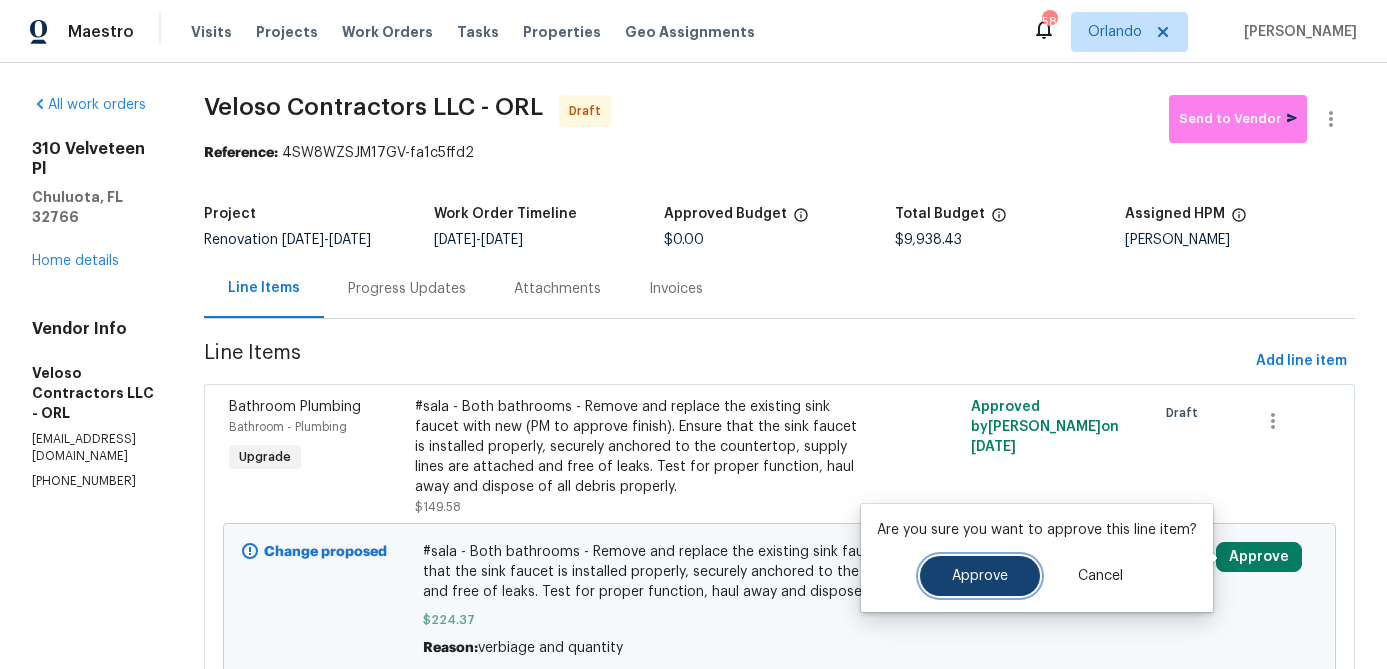 click on "Approve" at bounding box center [980, 576] 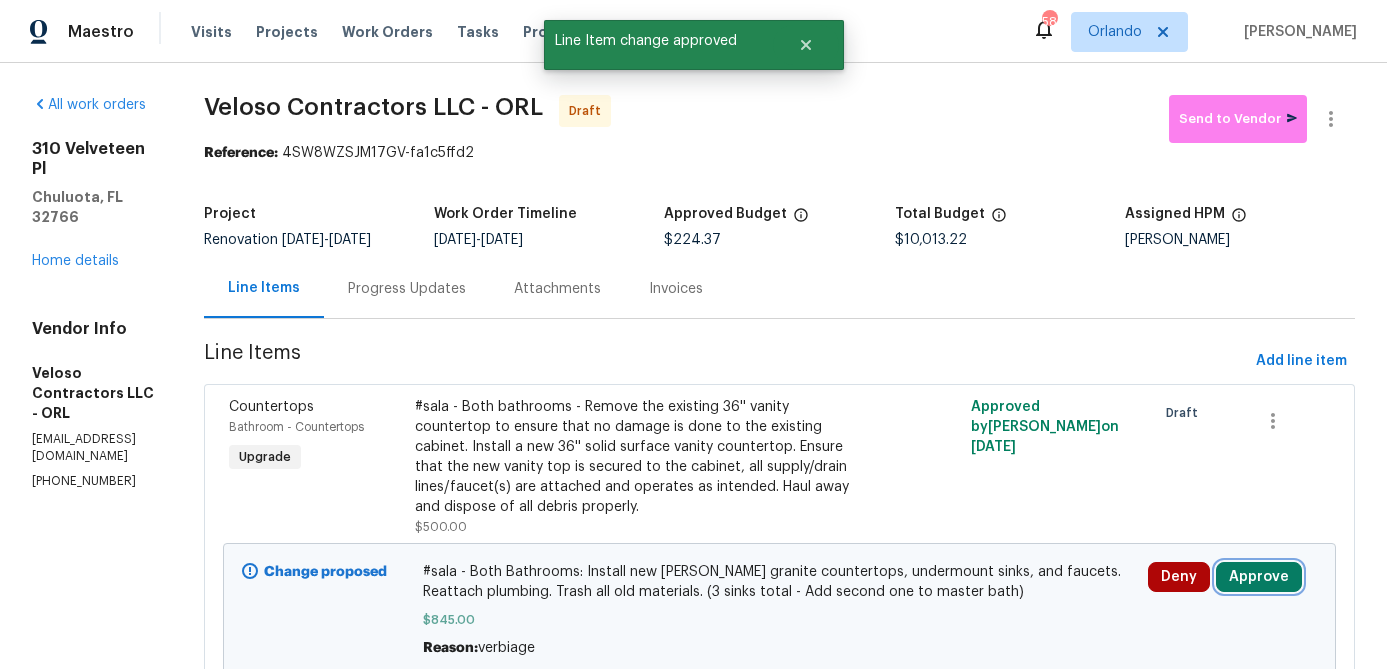 click on "Approve" at bounding box center [1259, 577] 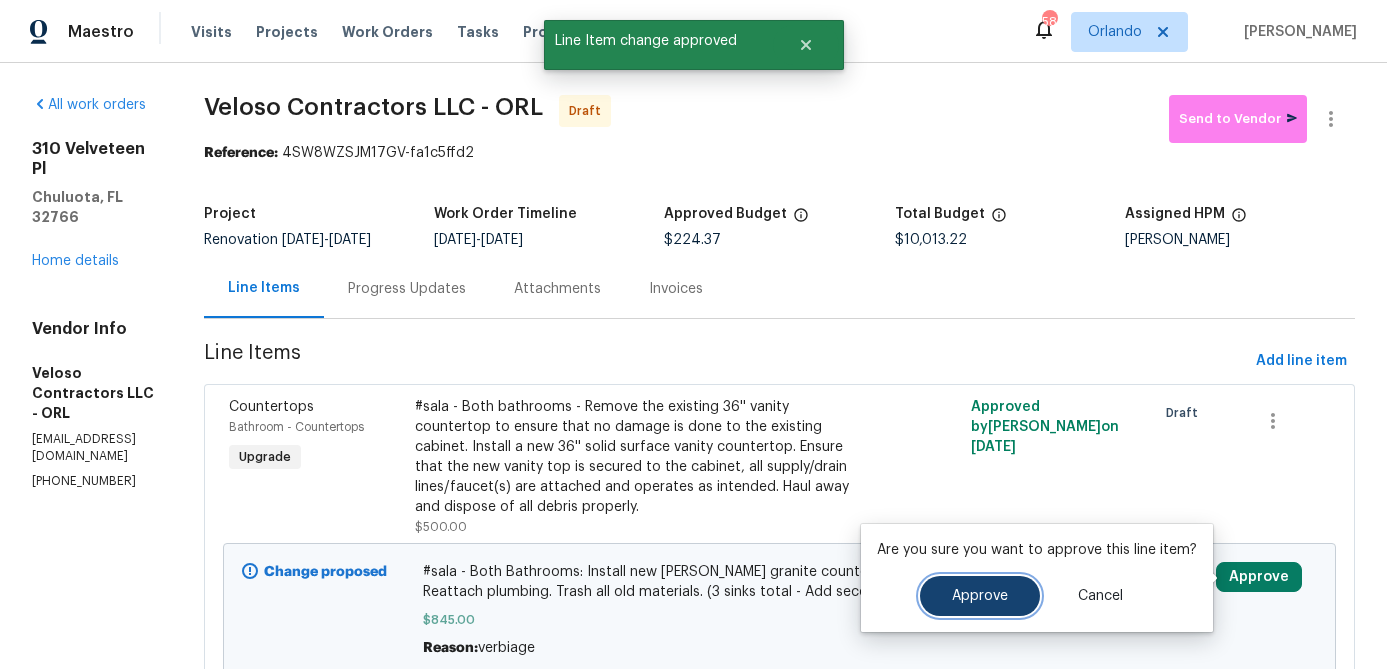 click on "Approve" at bounding box center [980, 596] 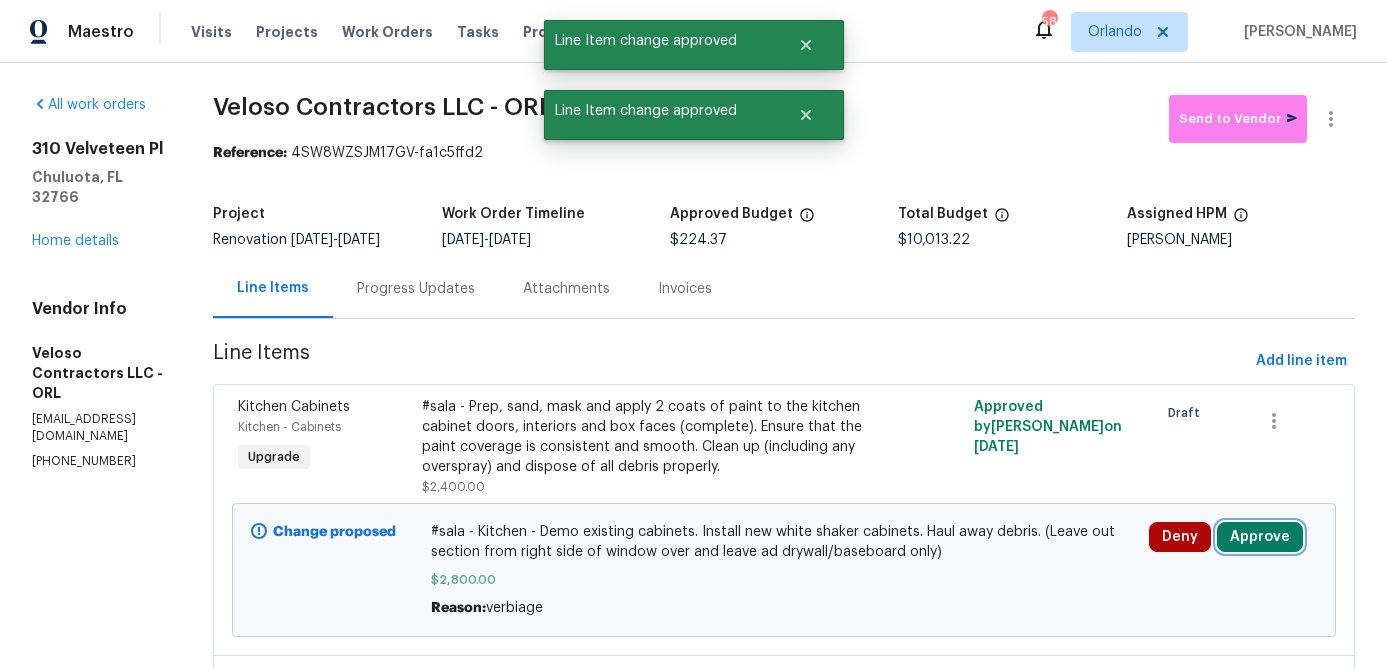 click on "Approve" at bounding box center [1260, 537] 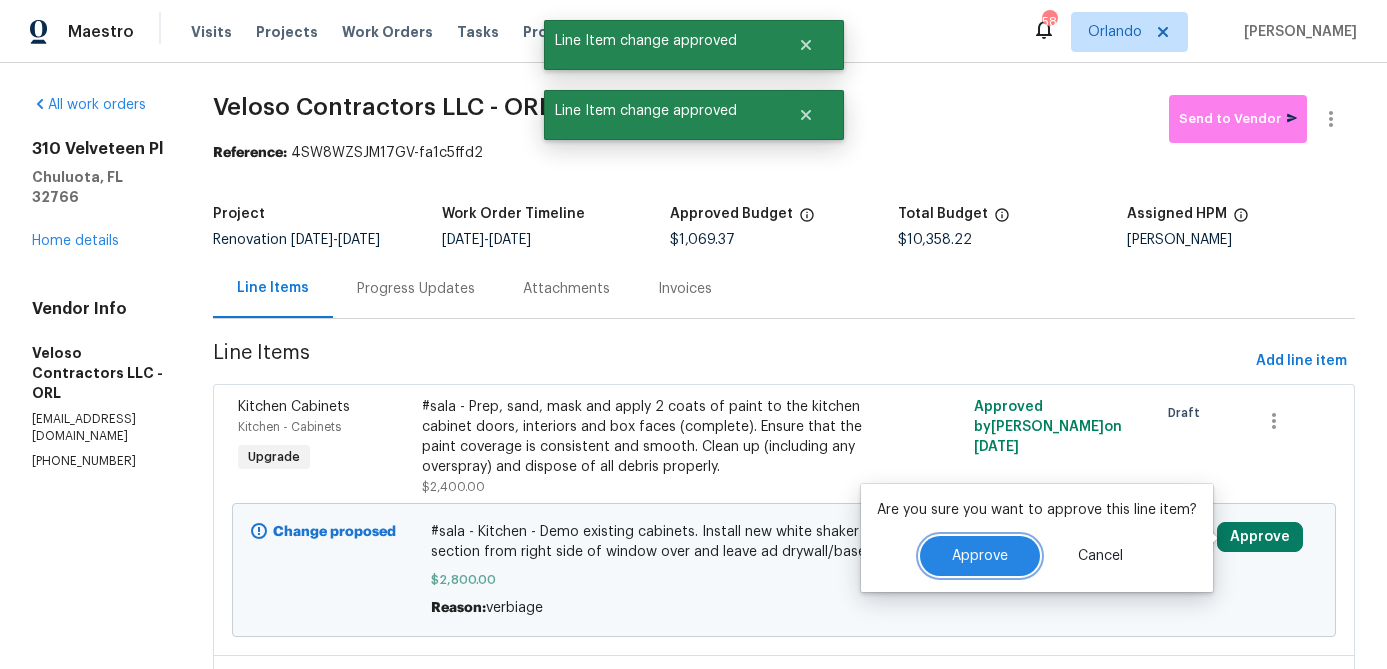 click on "Approve" at bounding box center [980, 556] 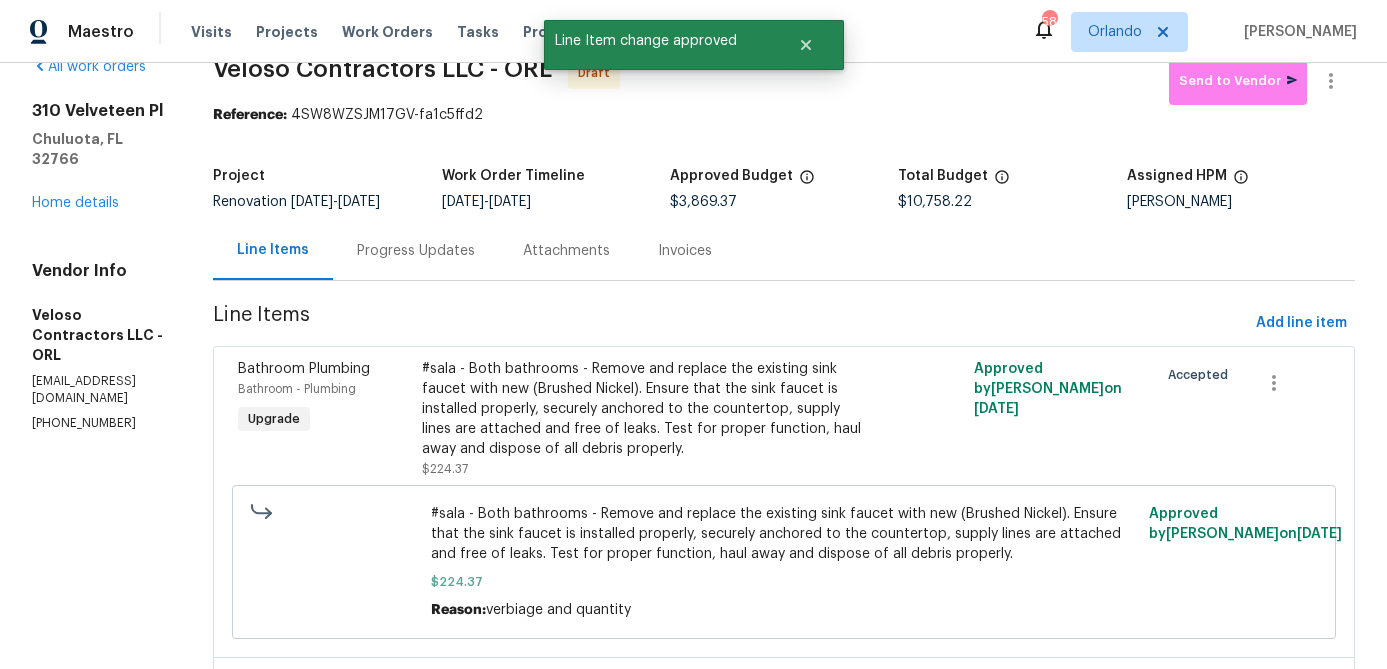 scroll, scrollTop: 0, scrollLeft: 0, axis: both 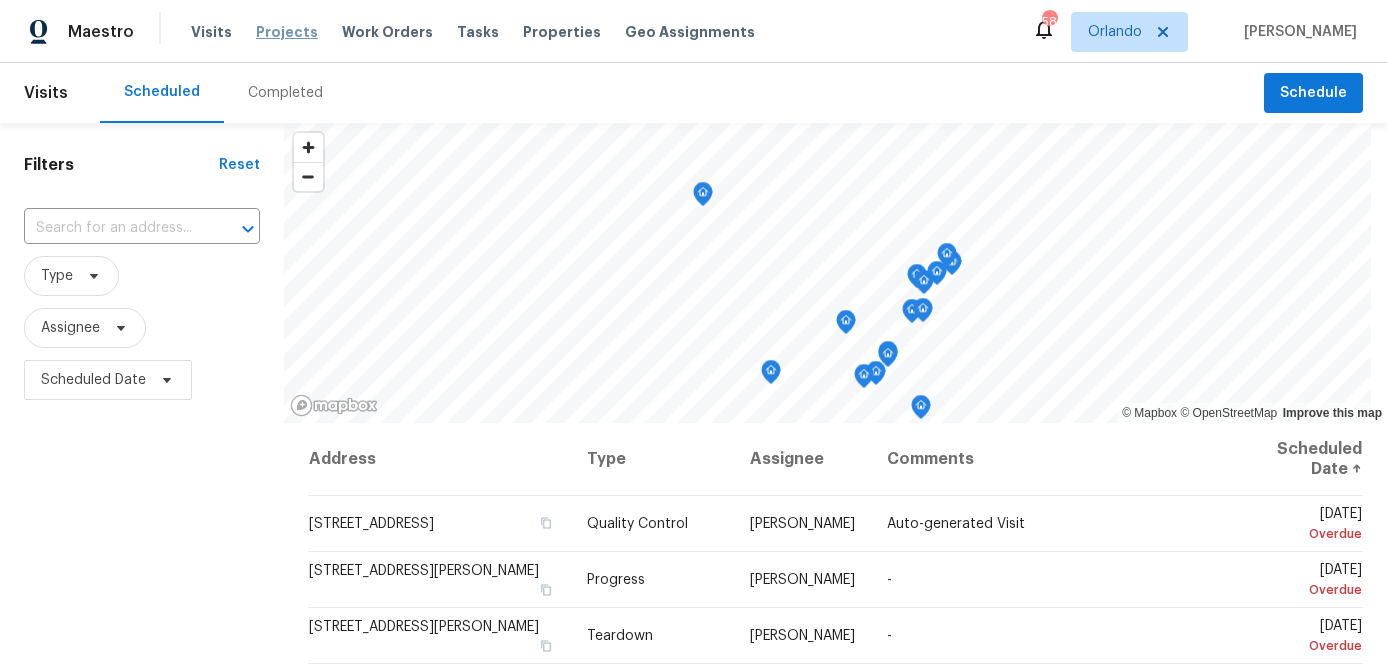 click on "Projects" at bounding box center (287, 32) 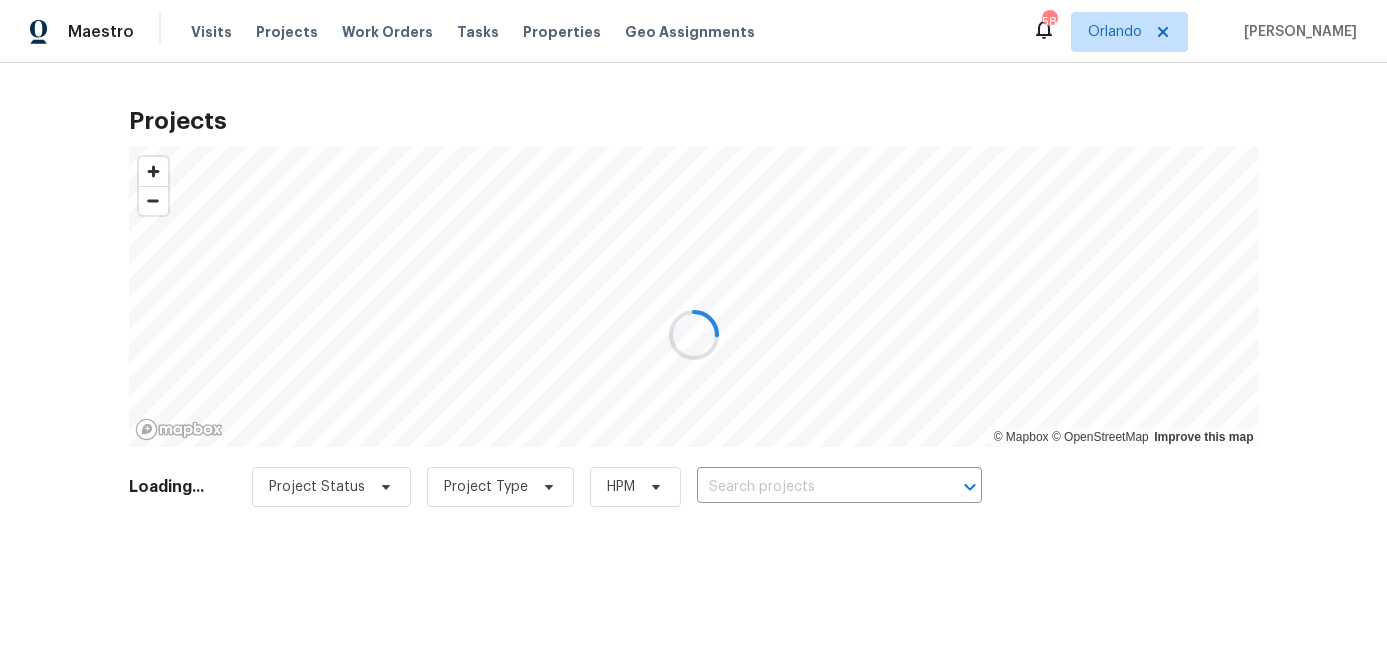 click at bounding box center (693, 334) 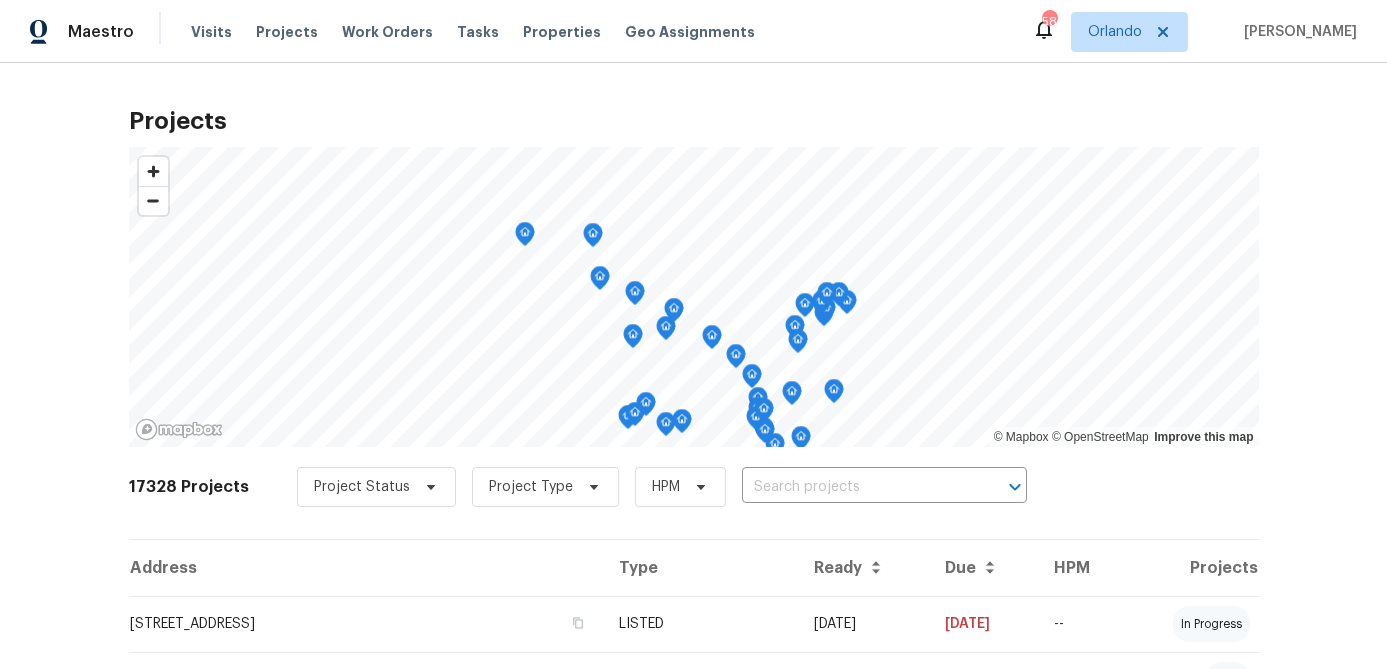 click at bounding box center (856, 487) 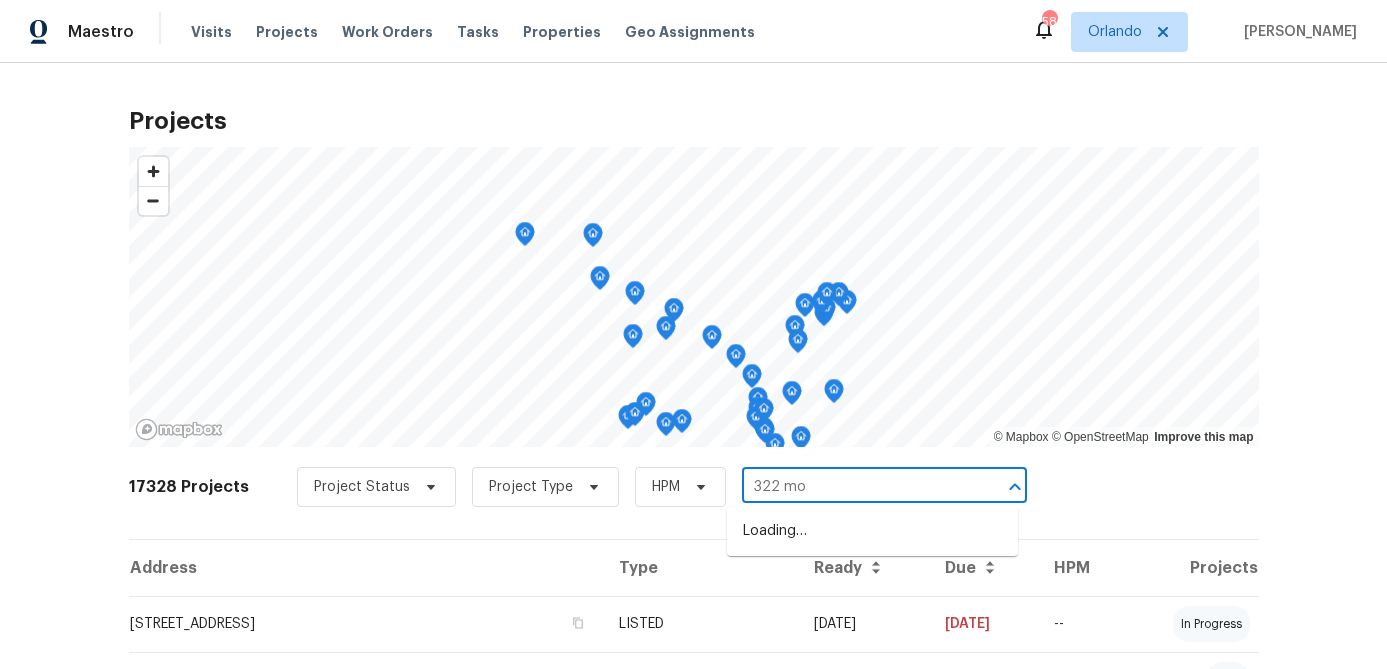 type on "322 mof" 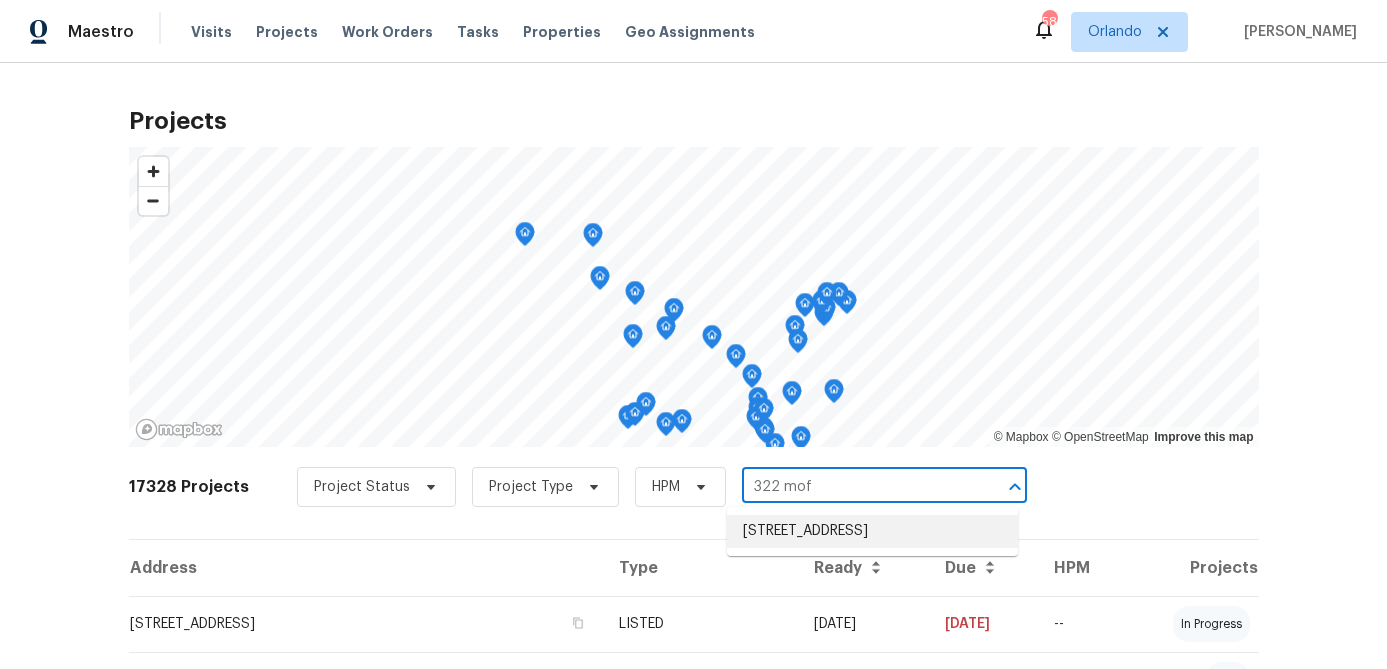click on "322 Moffat Loop, Oviedo, FL 32765" at bounding box center (872, 531) 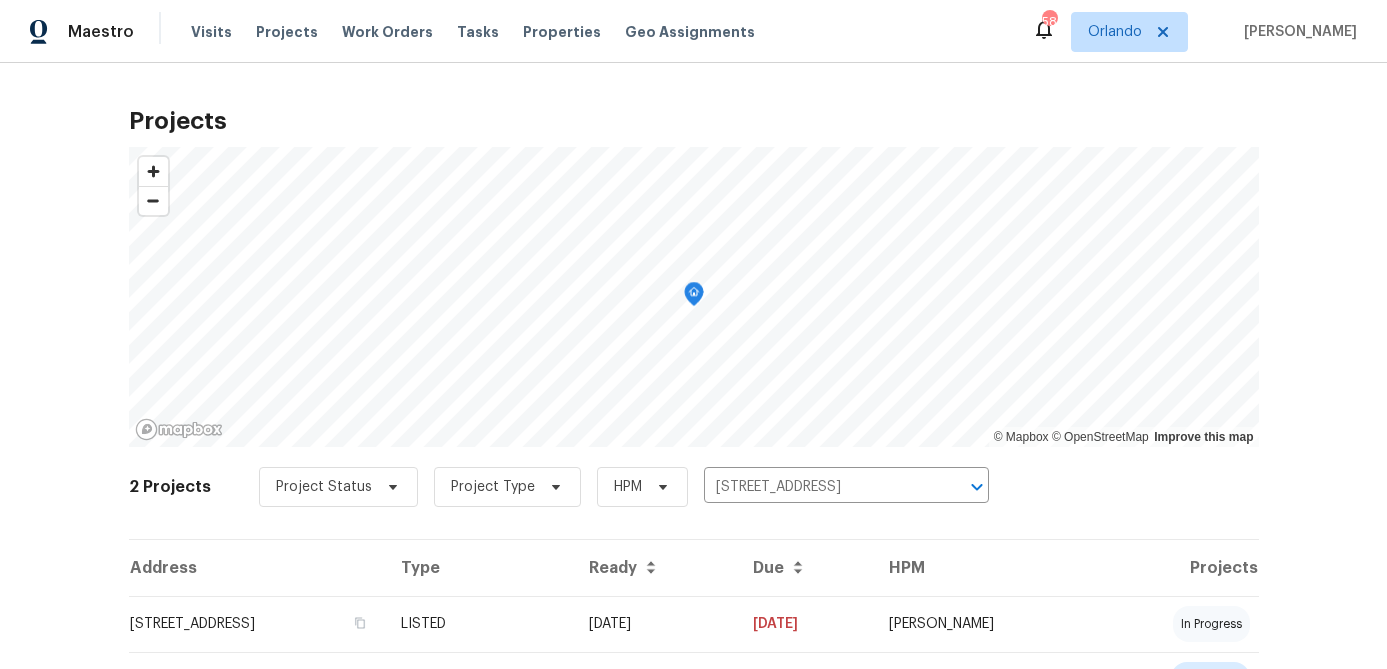 click on "322 Moffat Loop, Oviedo, FL 32765" at bounding box center (257, 624) 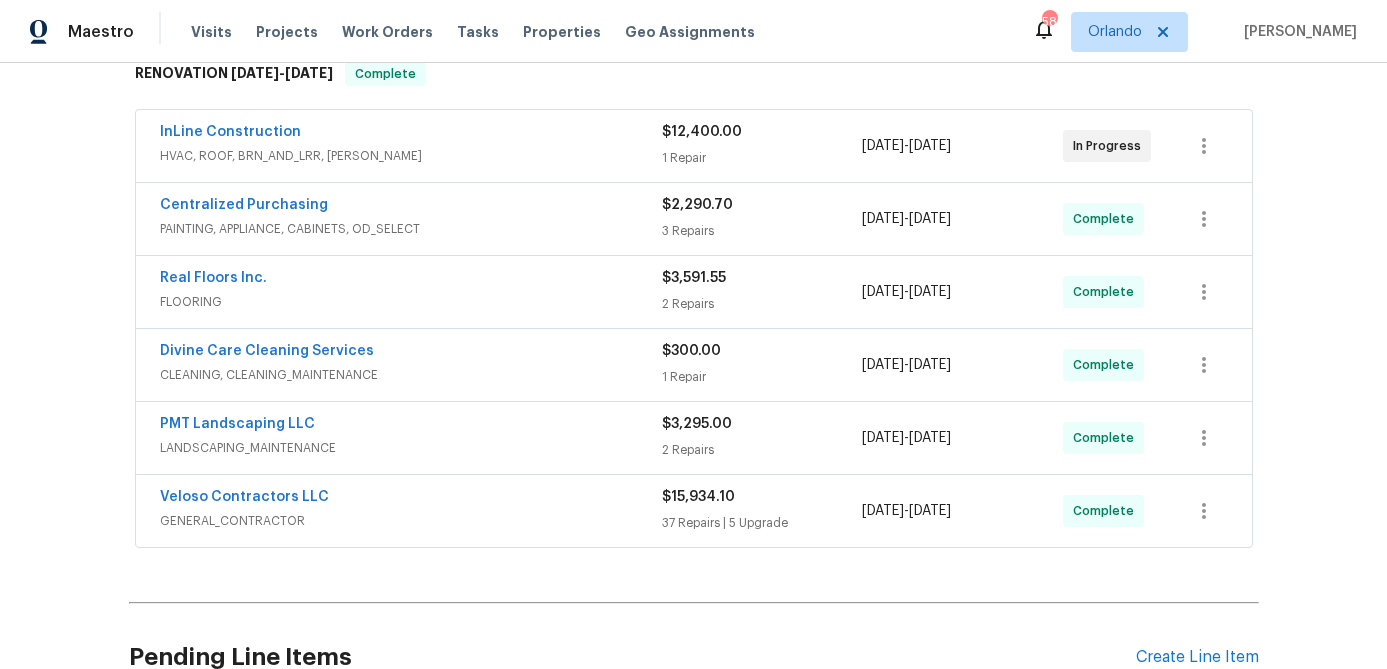 scroll, scrollTop: 522, scrollLeft: 0, axis: vertical 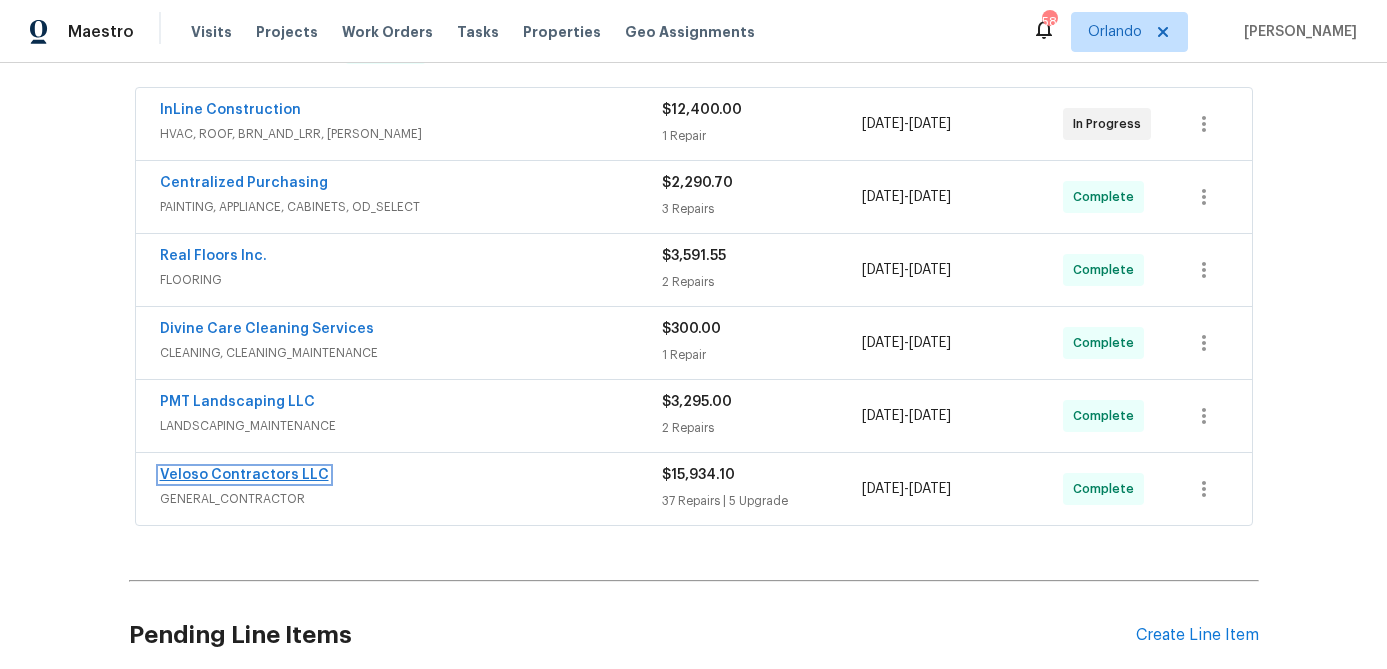 click on "Veloso Contractors LLC" at bounding box center [244, 475] 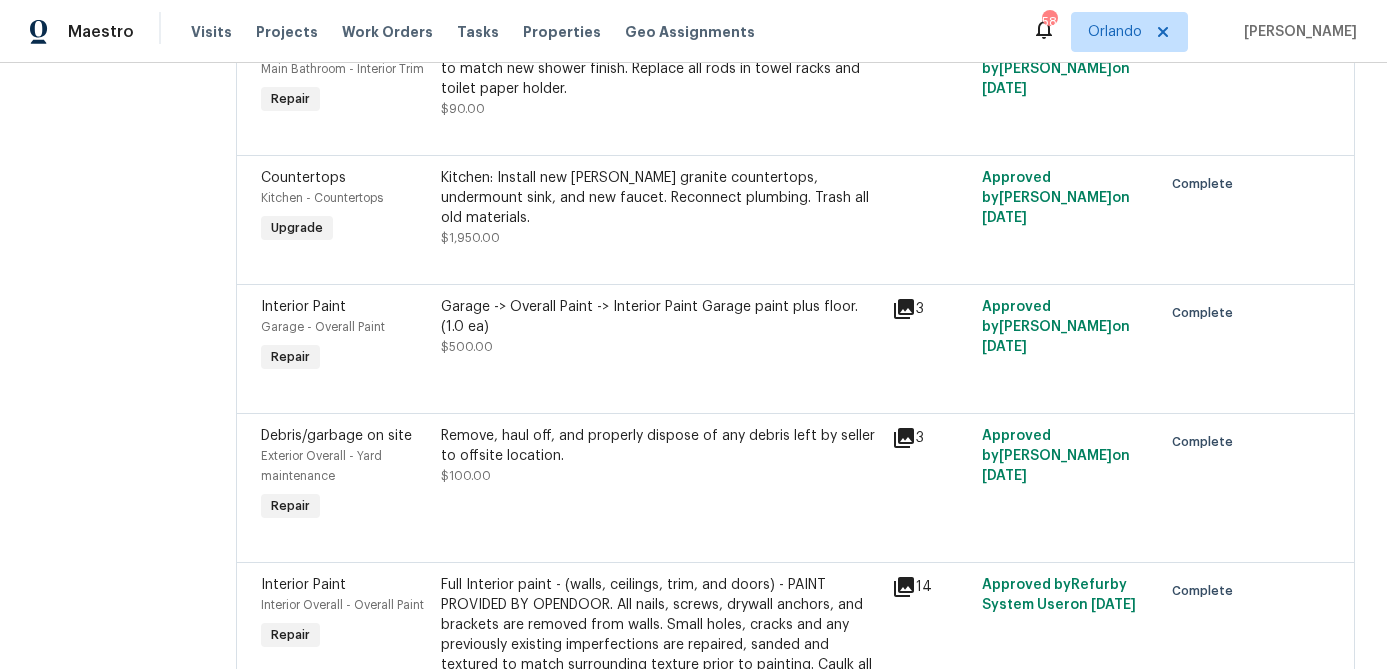 scroll, scrollTop: 492, scrollLeft: 0, axis: vertical 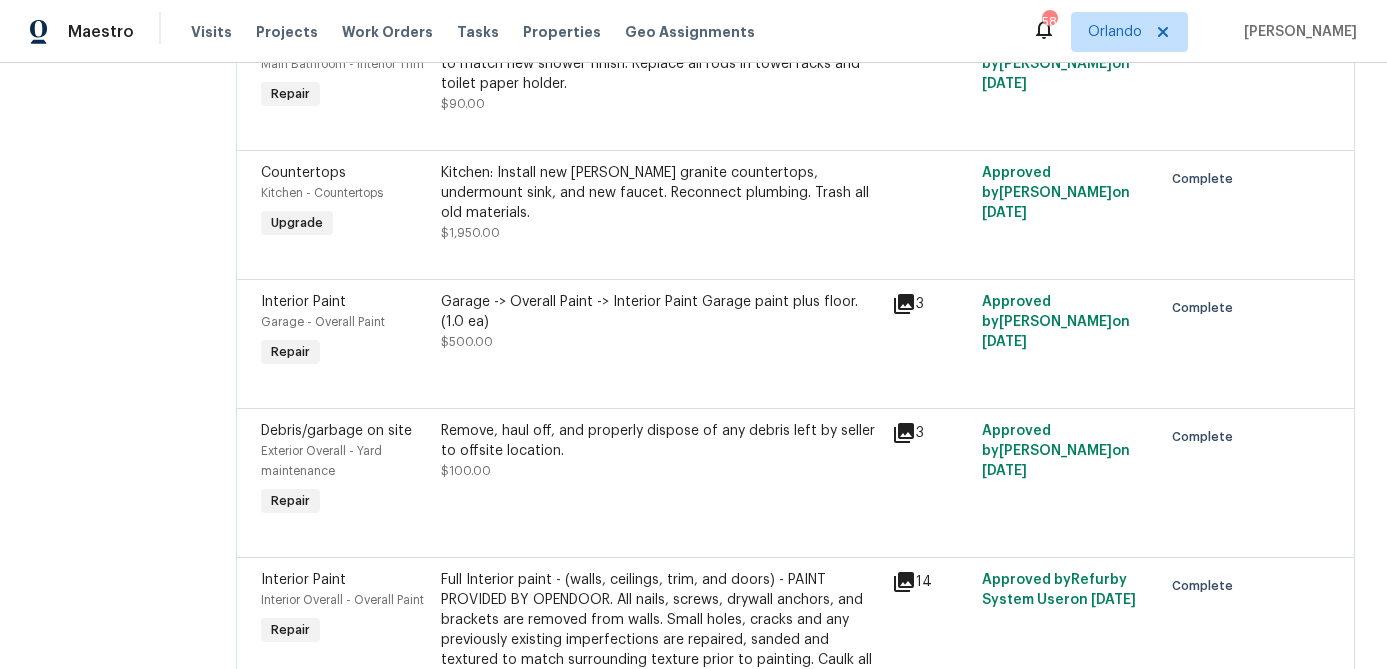 click on "Kitchen: Install new Dallas White granite countertops, undermount sink, and new faucet. Reconnect plumbing. Trash all old materials." at bounding box center (660, 193) 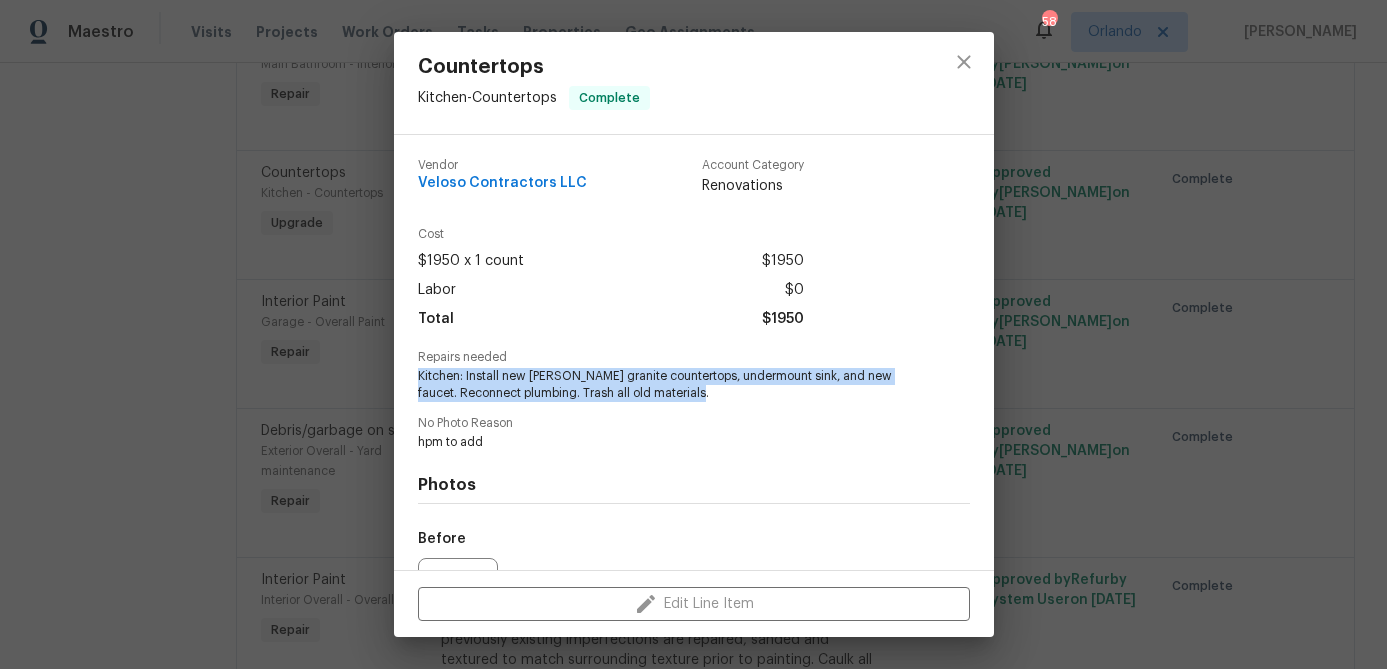 drag, startPoint x: 419, startPoint y: 377, endPoint x: 647, endPoint y: 402, distance: 229.36652 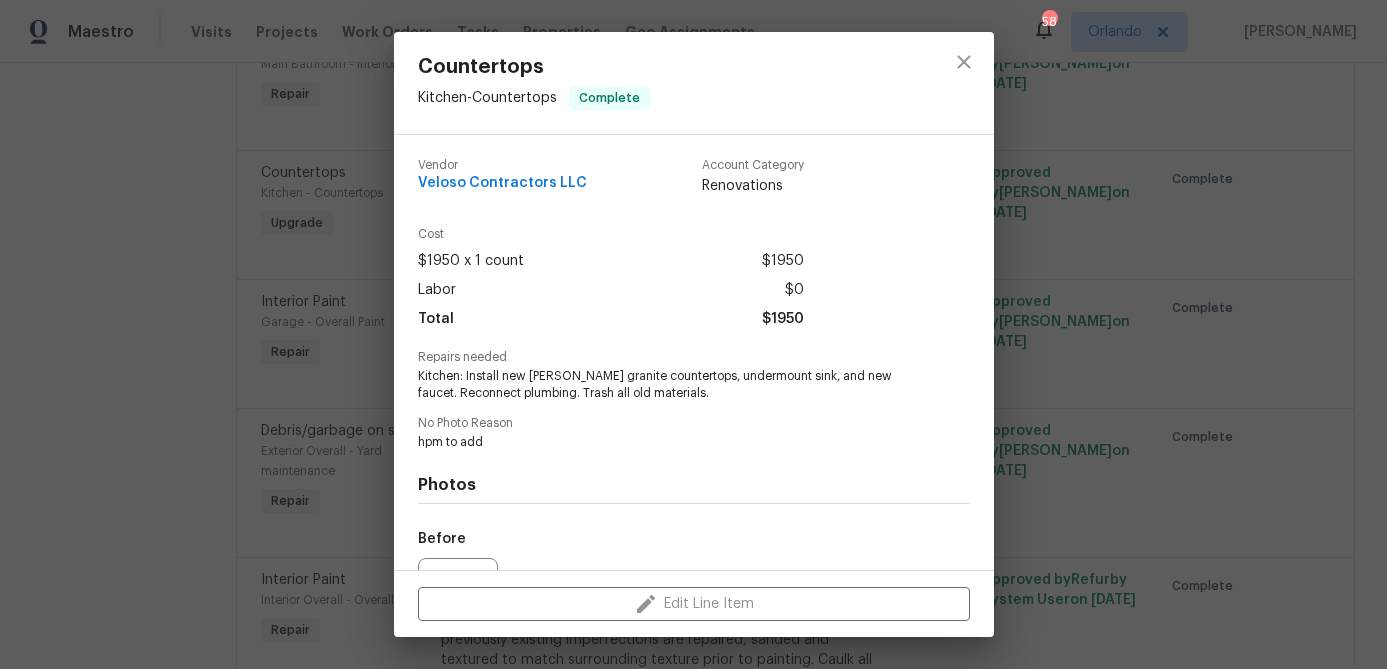 click on "Countertops Kitchen  -  Countertops Complete Vendor Veloso Contractors LLC Account Category Renovations Cost $1950 x 1 count $1950 Labor $0 Total $1950 Repairs needed Kitchen: Install new Dallas White granite countertops, undermount sink, and new faucet. Reconnect plumbing. Trash all old materials. No Photo Reason hpm to add Photos Before After  +1  Edit Line Item" at bounding box center (693, 334) 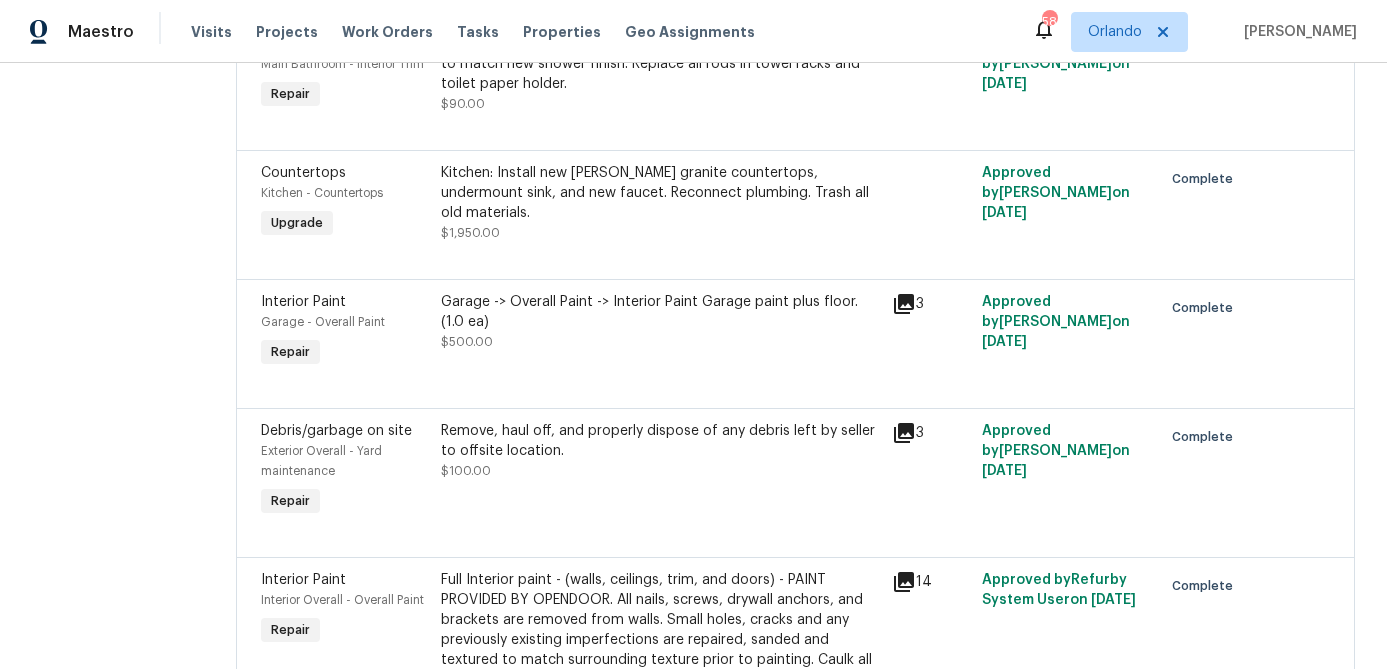 click on "Kitchen: Install new Dallas White granite countertops, undermount sink, and new faucet. Reconnect plumbing. Trash all old materials." at bounding box center (660, 193) 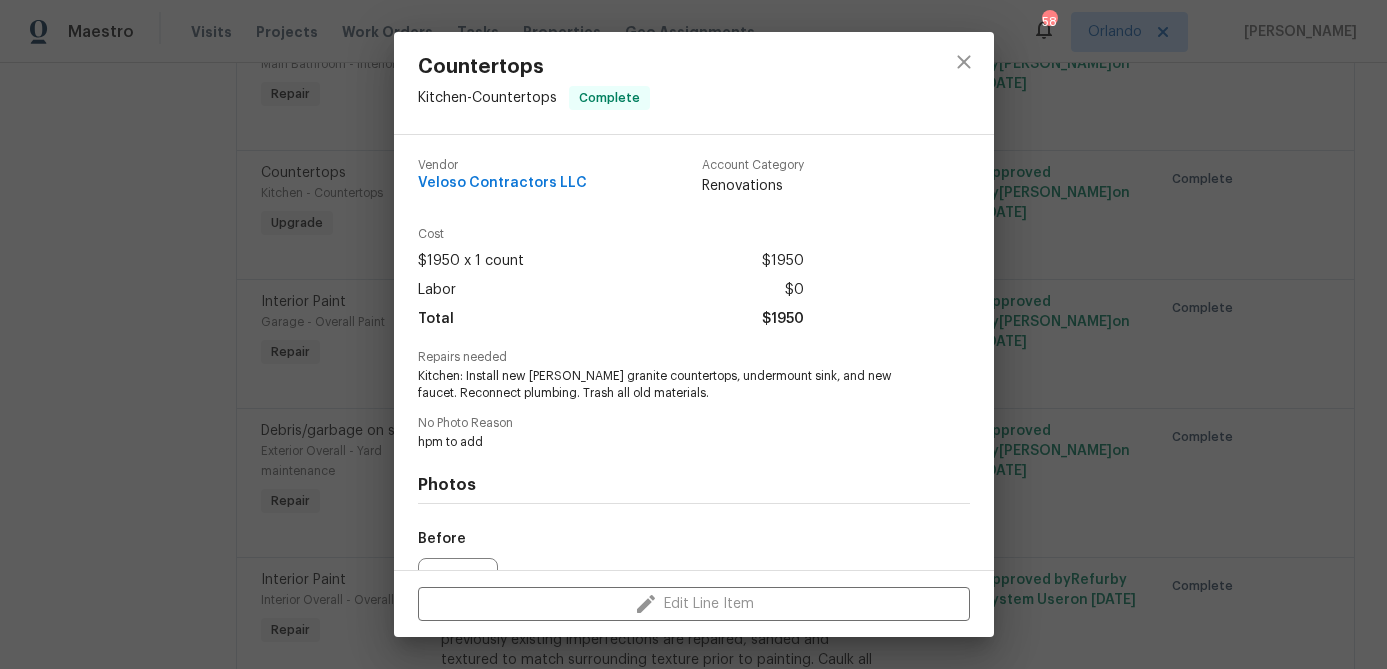scroll, scrollTop: 218, scrollLeft: 0, axis: vertical 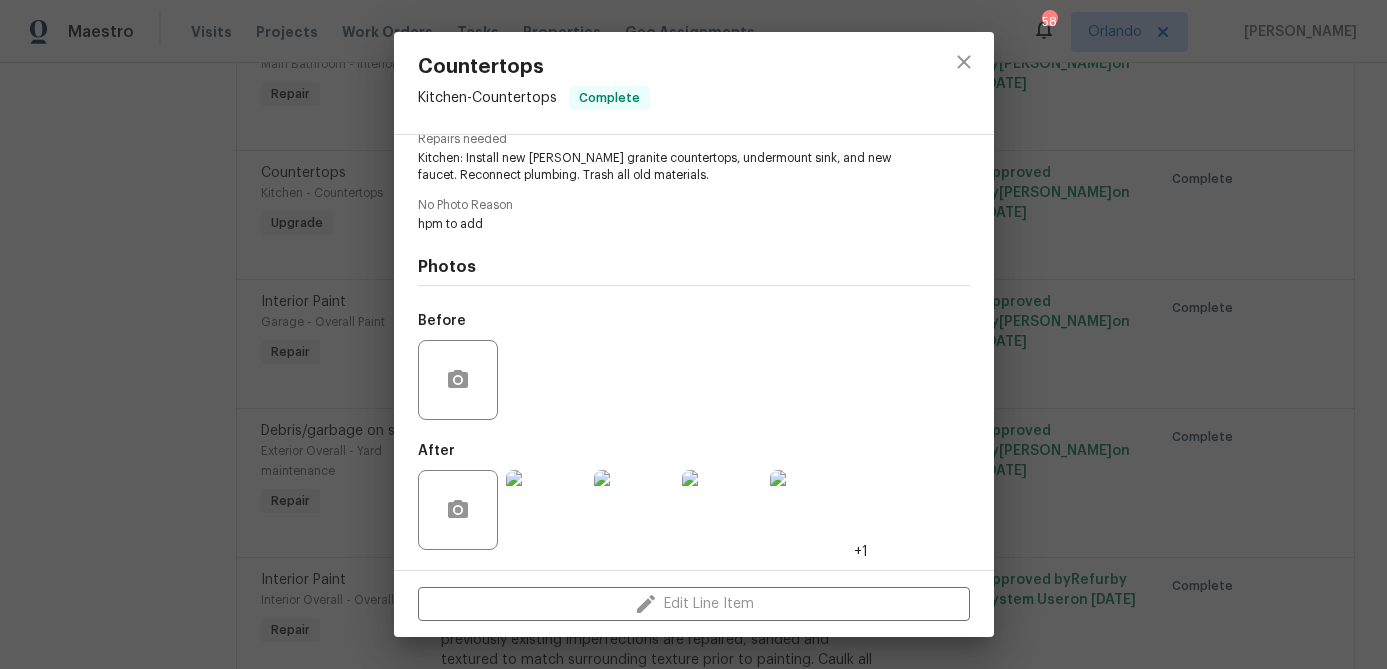 click at bounding box center [634, 510] 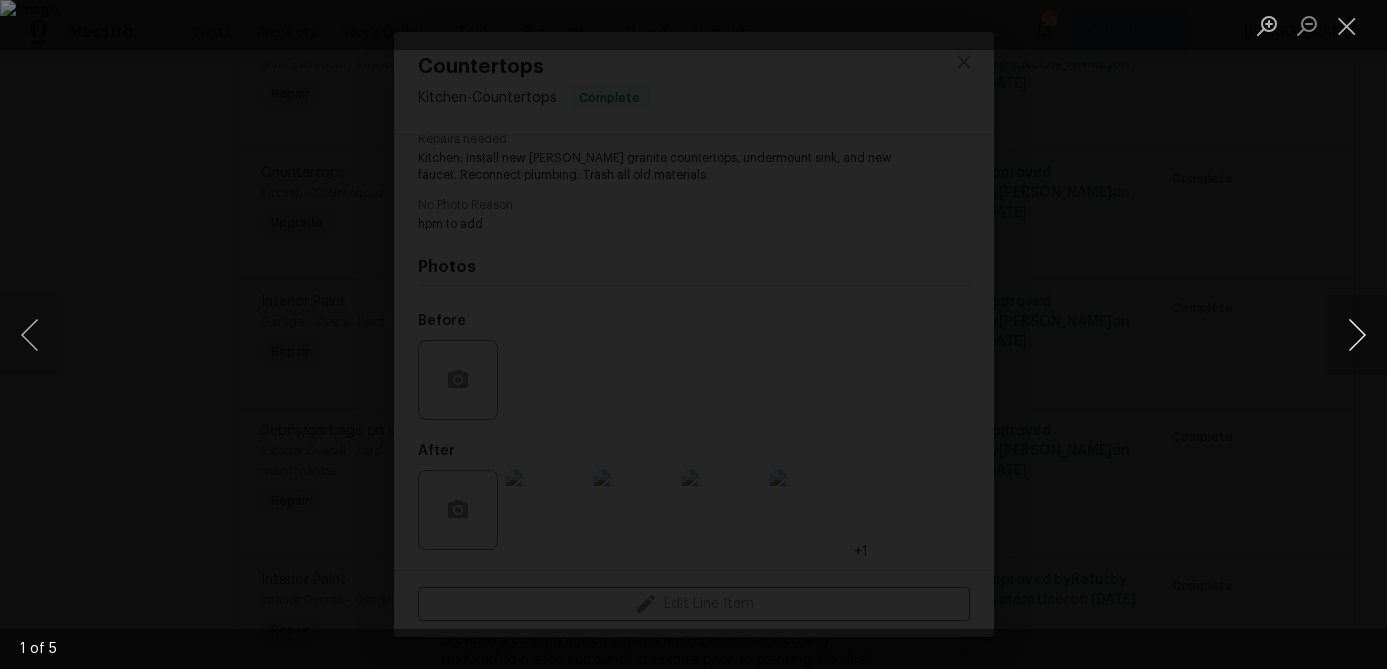 click at bounding box center (1357, 335) 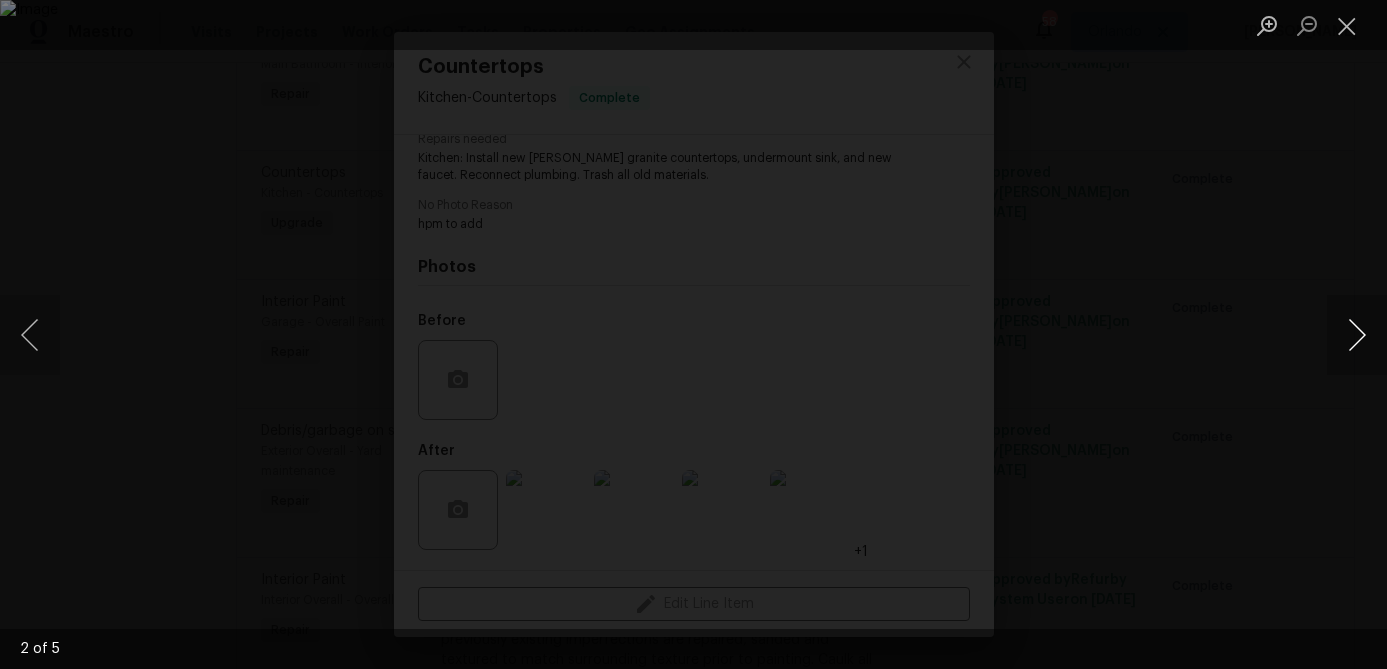 click at bounding box center [1357, 335] 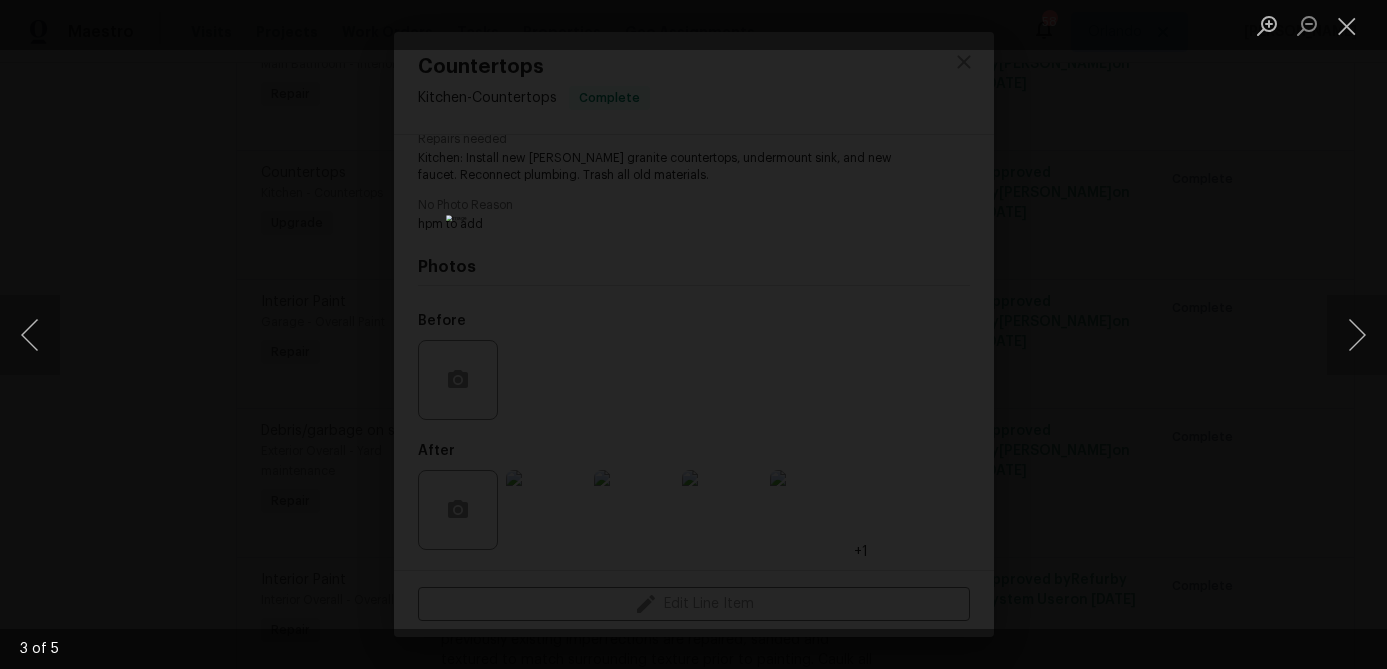 click at bounding box center (693, 334) 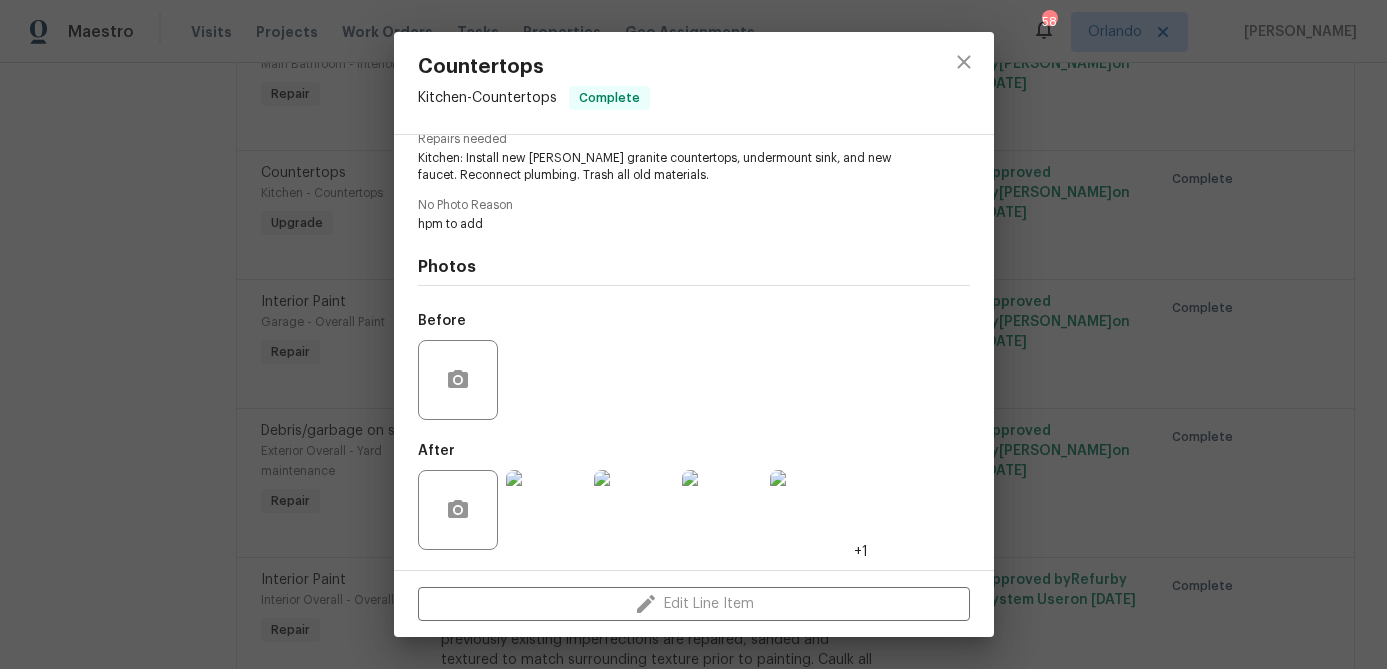 click on "Countertops Kitchen  -  Countertops Complete Vendor Veloso Contractors LLC Account Category Renovations Cost $1950 x 1 count $1950 Labor $0 Total $1950 Repairs needed Kitchen: Install new Dallas White granite countertops, undermount sink, and new faucet. Reconnect plumbing. Trash all old materials. No Photo Reason hpm to add Photos Before After  +1  Edit Line Item" at bounding box center (693, 334) 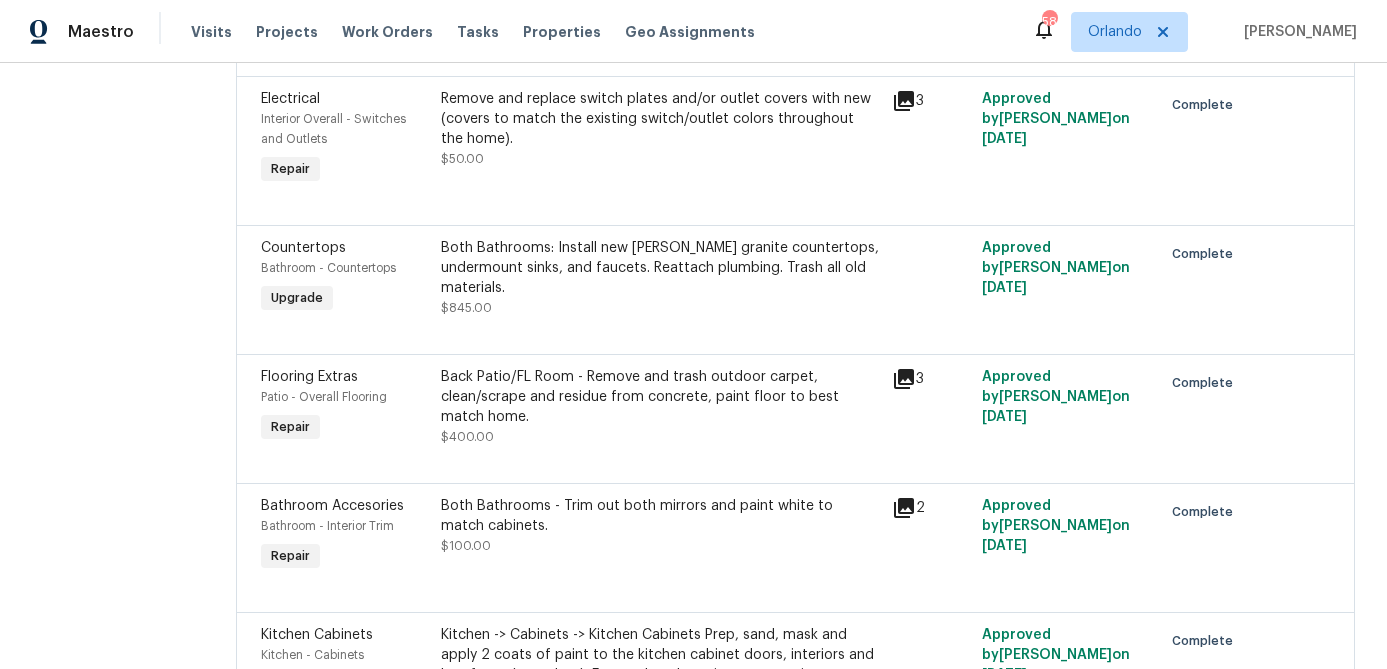 scroll, scrollTop: 6904, scrollLeft: 0, axis: vertical 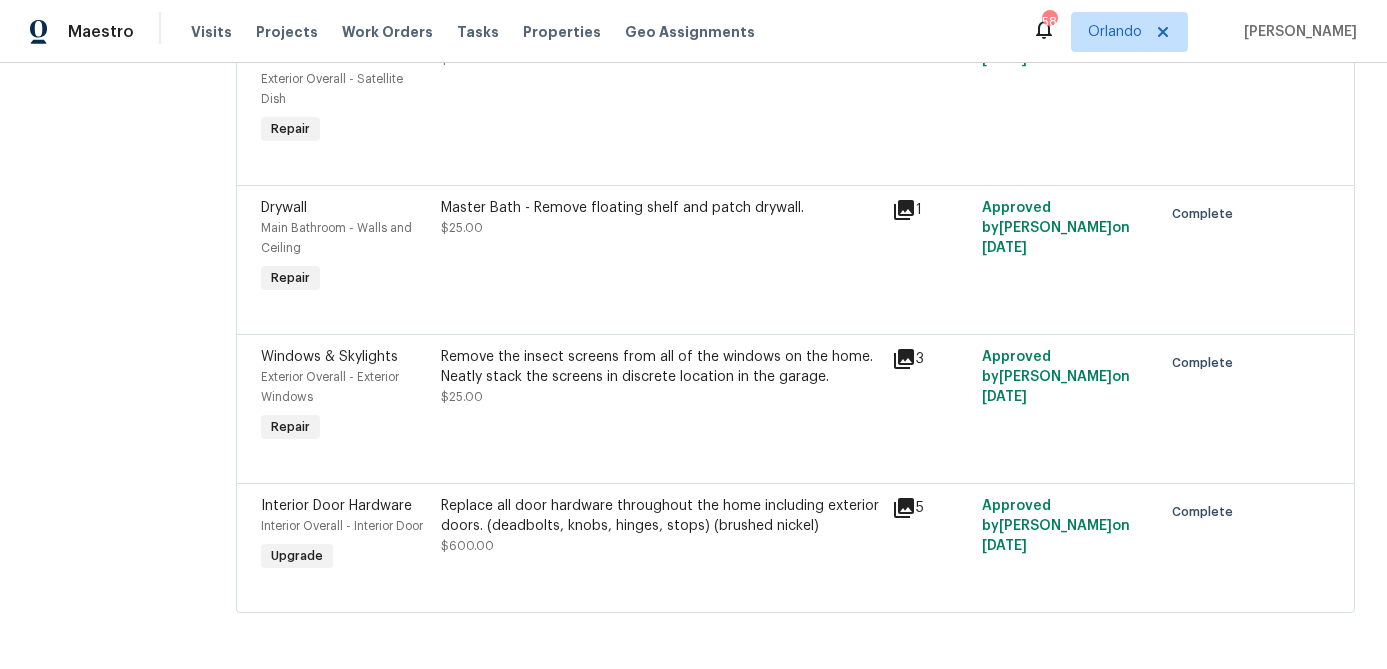 click on "Replace all door hardware throughout the home including exterior doors. (deadbolts, knobs, hinges, stops) (brushed nickel)" at bounding box center (660, 516) 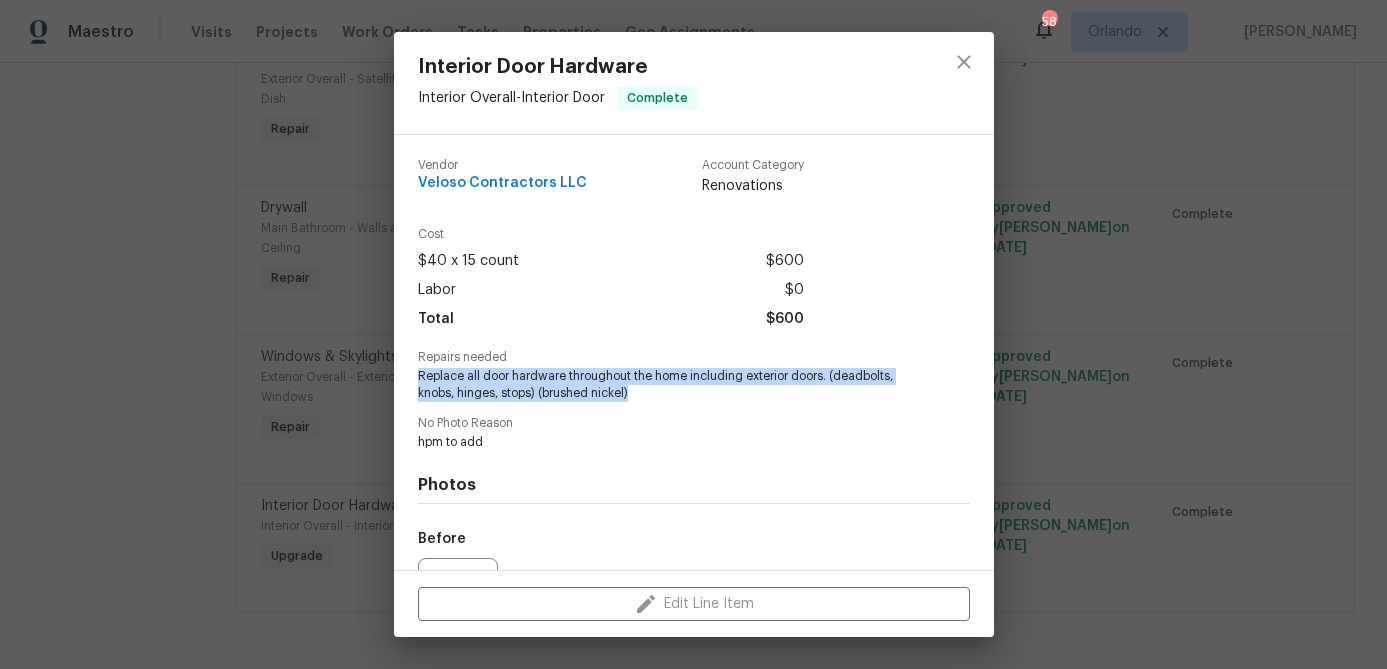 drag, startPoint x: 418, startPoint y: 375, endPoint x: 678, endPoint y: 404, distance: 261.6123 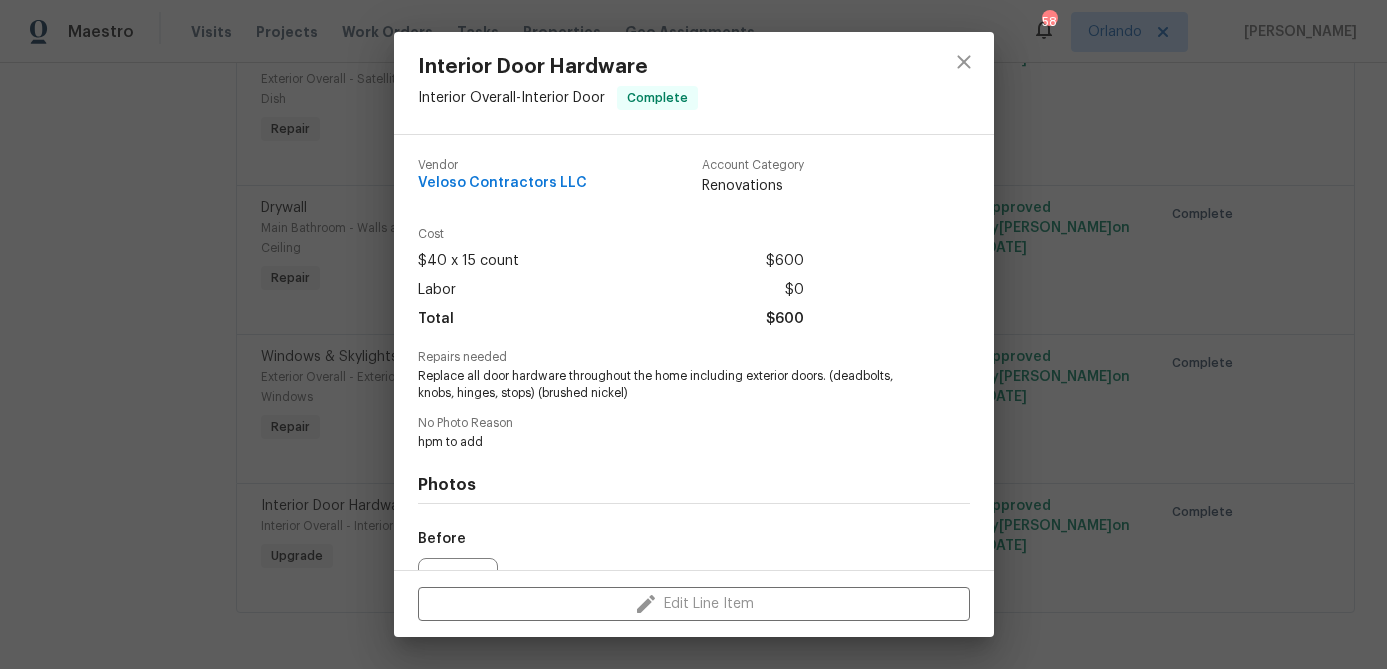 click on "hpm to add" at bounding box center [666, 442] 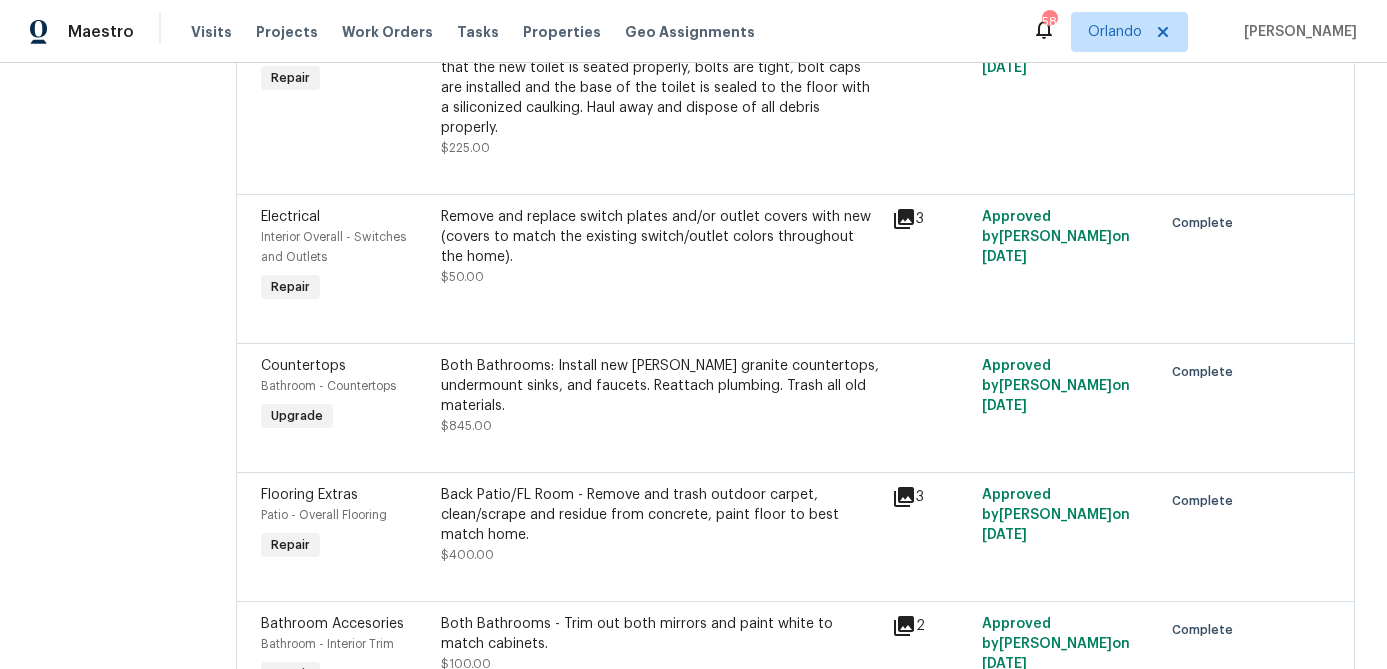 scroll, scrollTop: 2477, scrollLeft: 0, axis: vertical 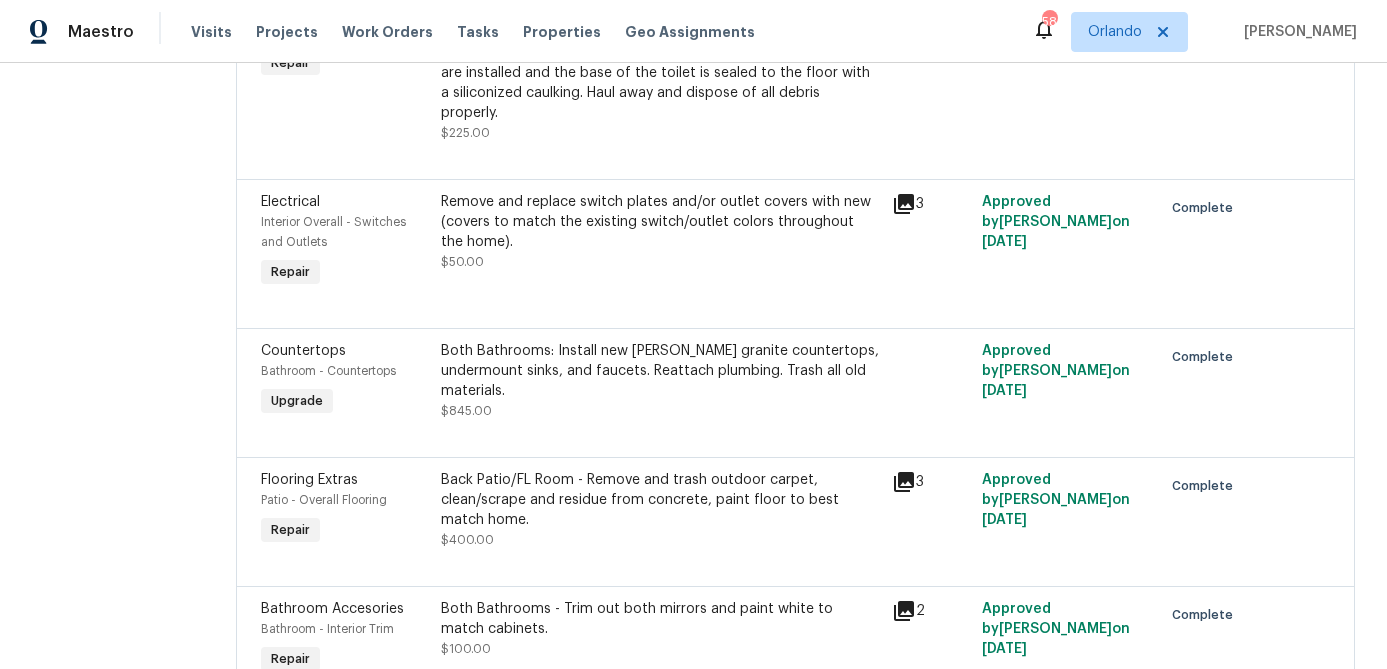 click on "Both Bathrooms: Install new Dallas White granite countertops, undermount sinks, and faucets. Reattach plumbing. Trash all old materials." at bounding box center [660, 371] 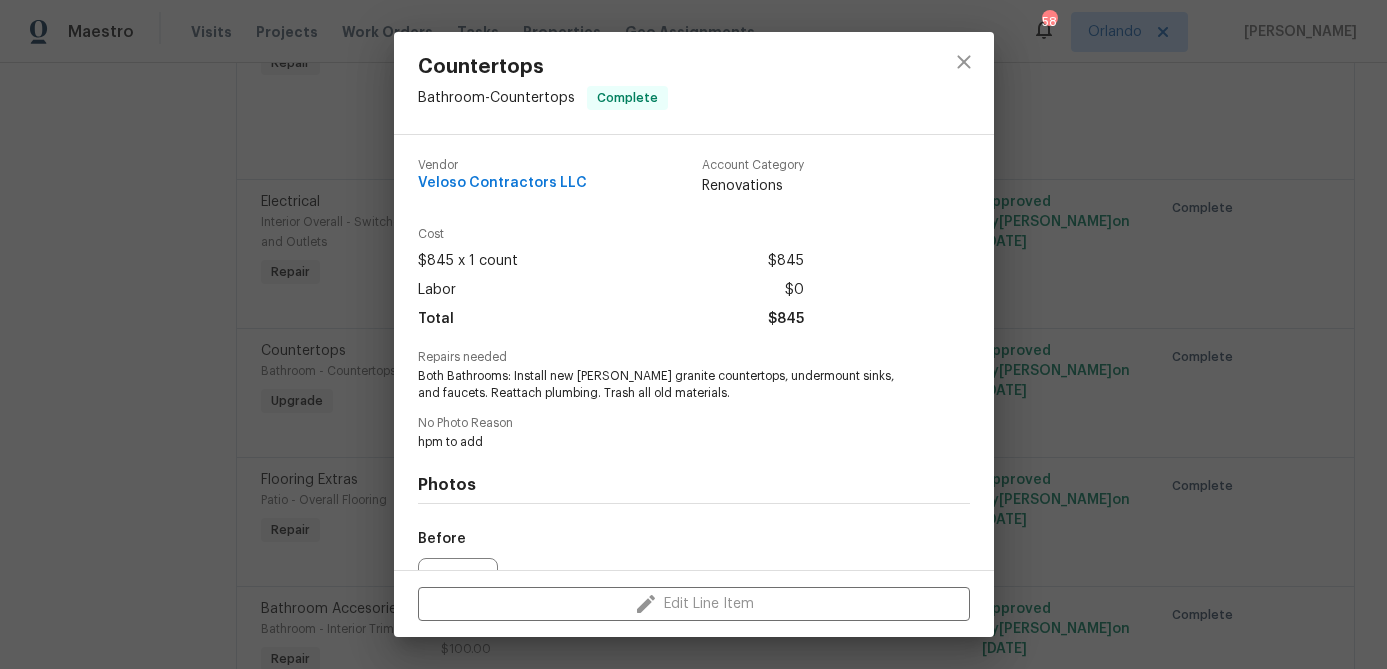 drag, startPoint x: 421, startPoint y: 375, endPoint x: 589, endPoint y: 393, distance: 168.96153 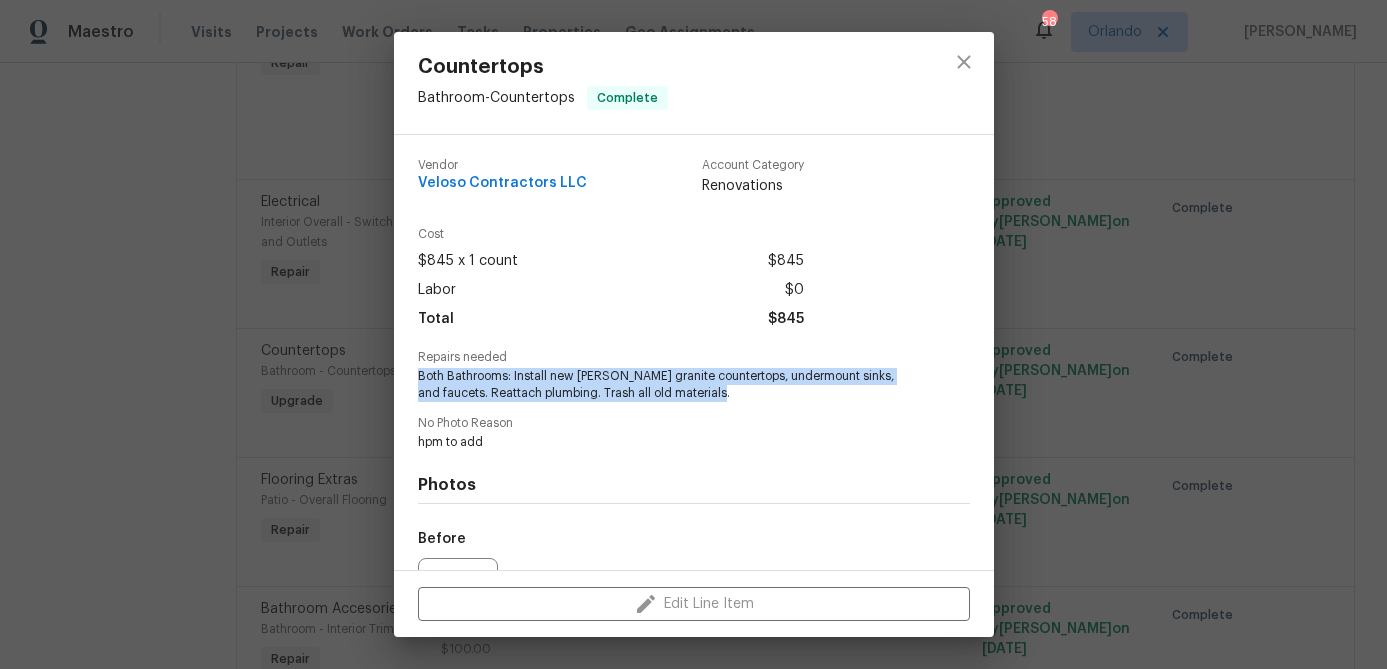 drag, startPoint x: 418, startPoint y: 376, endPoint x: 727, endPoint y: 408, distance: 310.65253 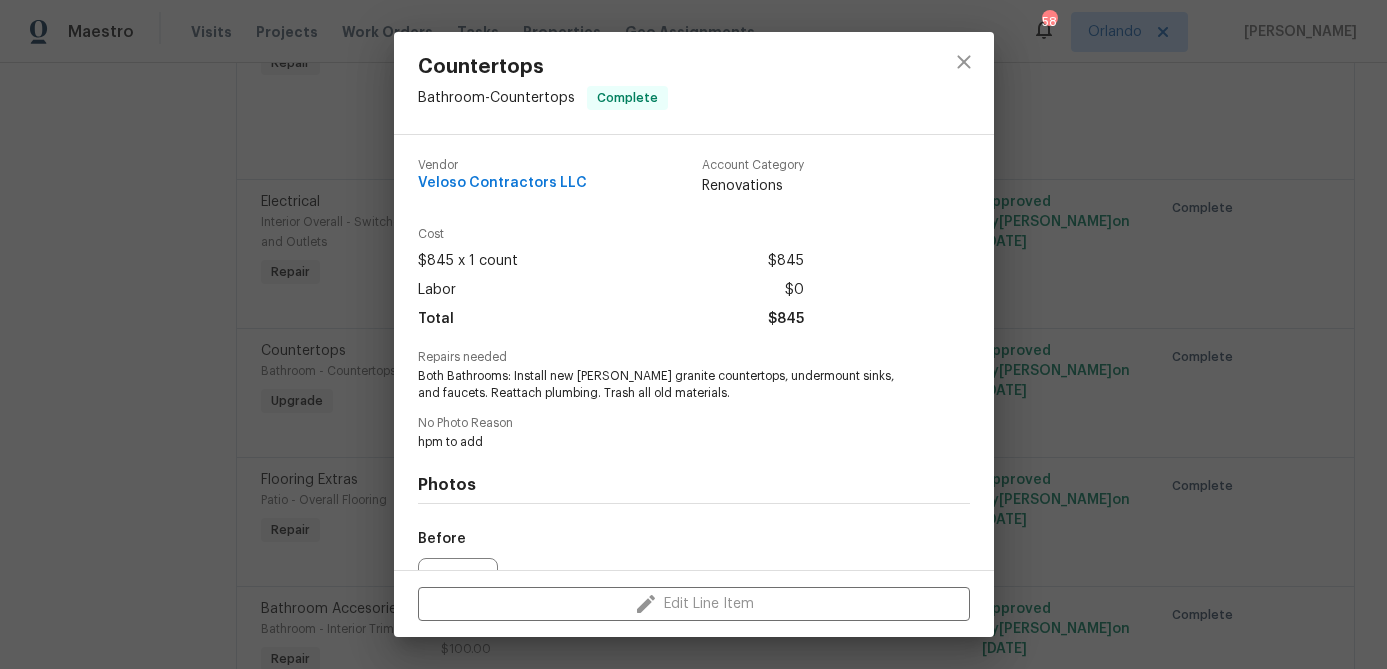 click on "Countertops Bathroom  -  Countertops Complete Vendor Veloso Contractors LLC Account Category Renovations Cost $845 x 1 count $845 Labor $0 Total $845 Repairs needed Both Bathrooms: Install new Dallas White granite countertops, undermount sinks, and faucets. Reattach plumbing. Trash all old materials. No Photo Reason hpm to add Photos Before After  Edit Line Item" at bounding box center [693, 334] 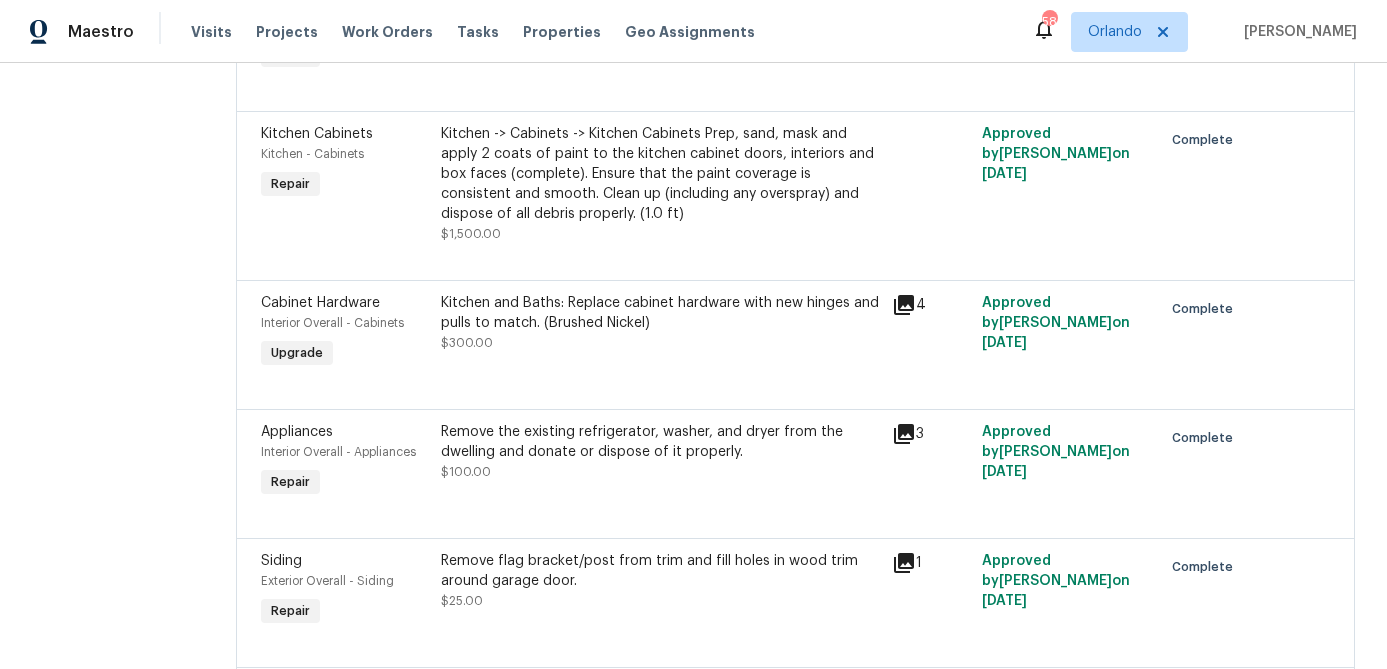 scroll, scrollTop: 3082, scrollLeft: 0, axis: vertical 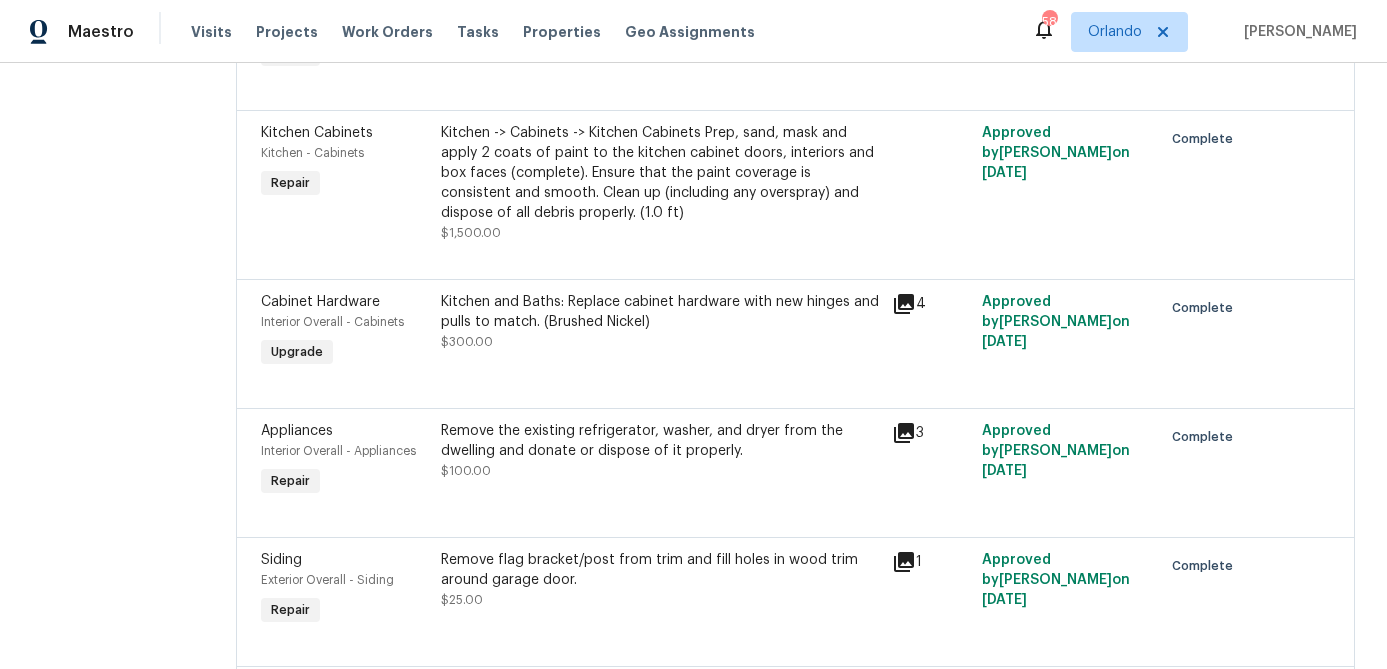 click on "Kitchen and Baths: Replace cabinet hardware with new hinges and pulls to match. (Brushed Nickel) $300.00" at bounding box center (660, 332) 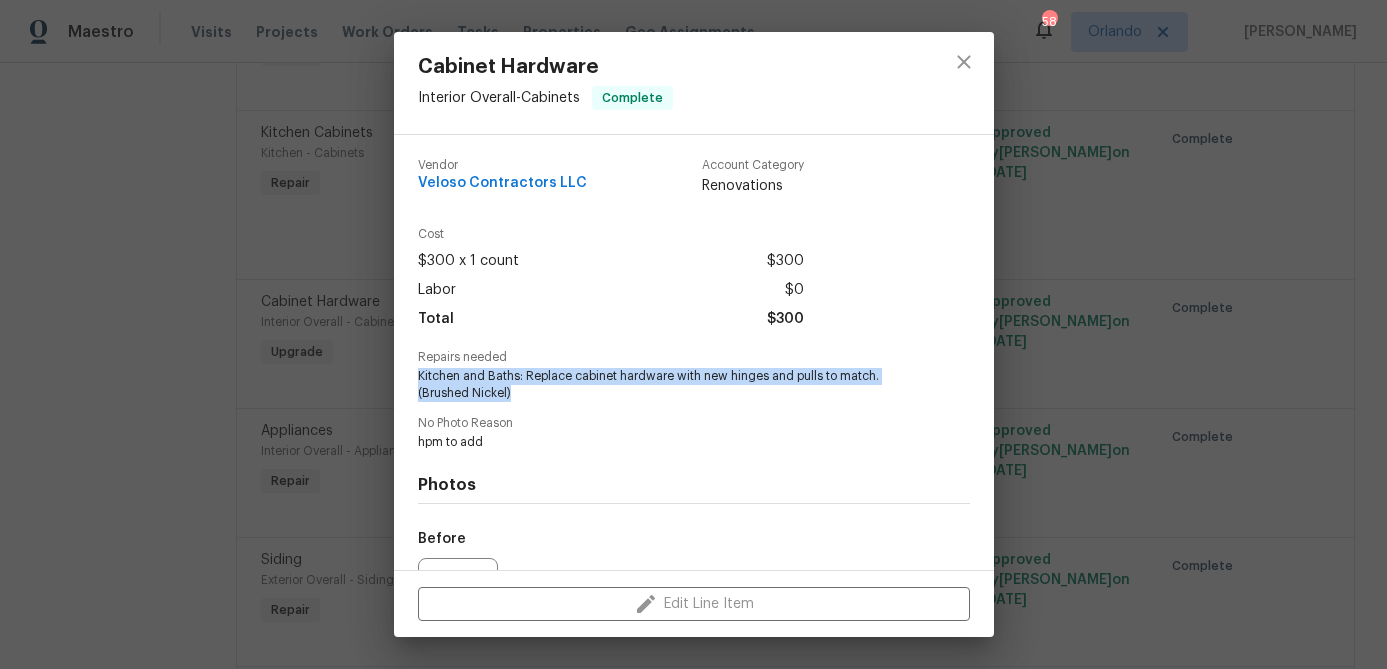drag, startPoint x: 417, startPoint y: 373, endPoint x: 591, endPoint y: 404, distance: 176.73993 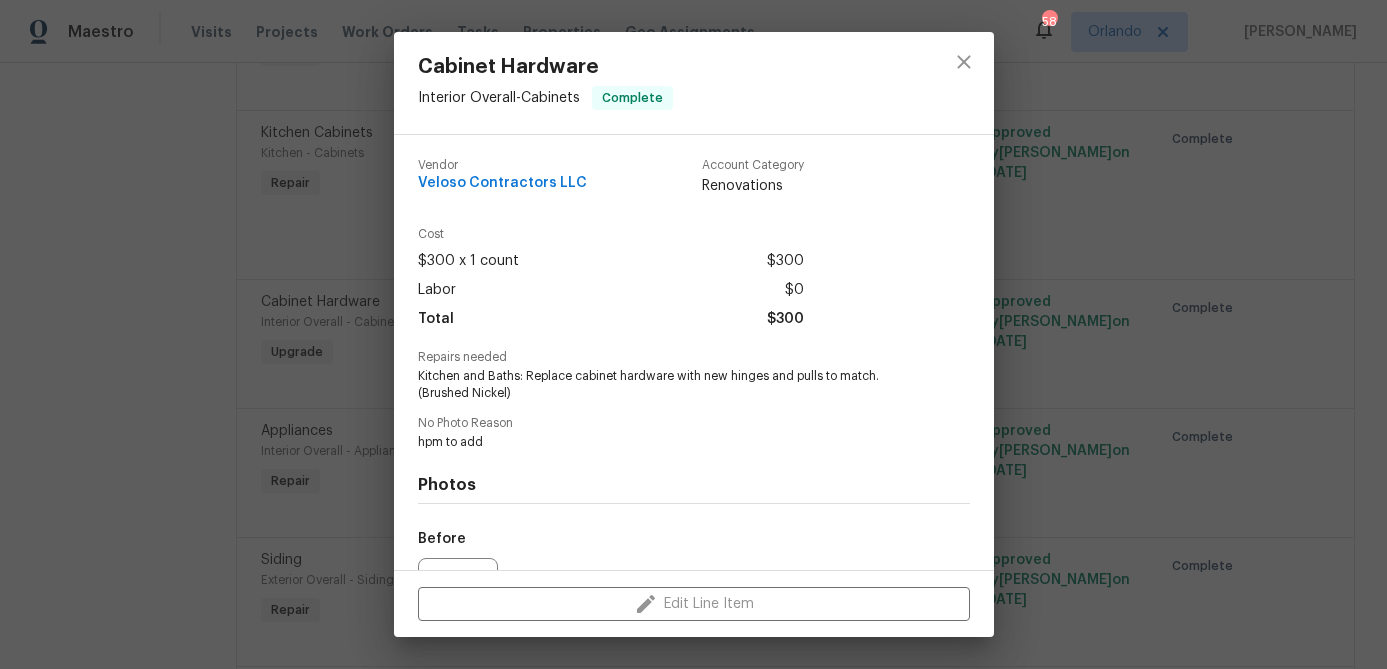 click on "Cabinet Hardware Interior Overall  -  Cabinets Complete Vendor Veloso Contractors LLC Account Category Renovations Cost $300 x 1 count $300 Labor $0 Total $300 Repairs needed Kitchen and Baths: Replace cabinet hardware with new hinges and pulls to match. (Brushed Nickel) No Photo Reason hpm to add Photos Before After  Edit Line Item" at bounding box center (693, 334) 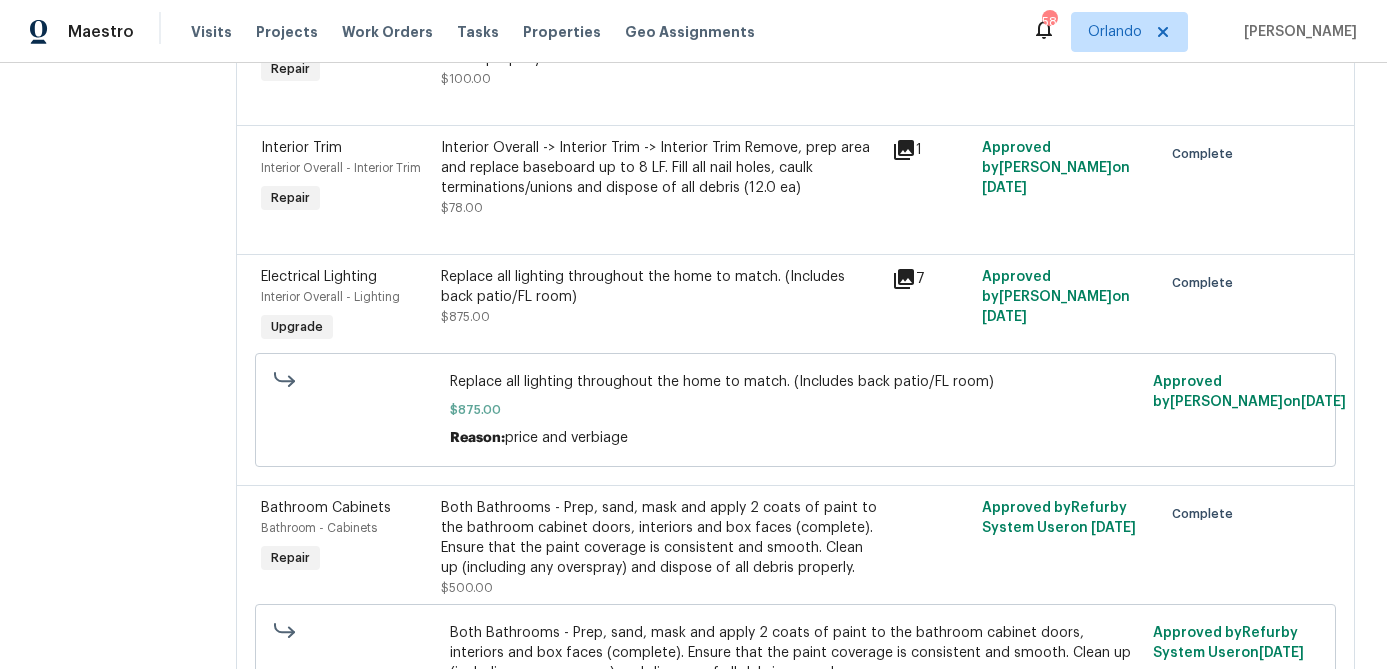 scroll, scrollTop: 5374, scrollLeft: 0, axis: vertical 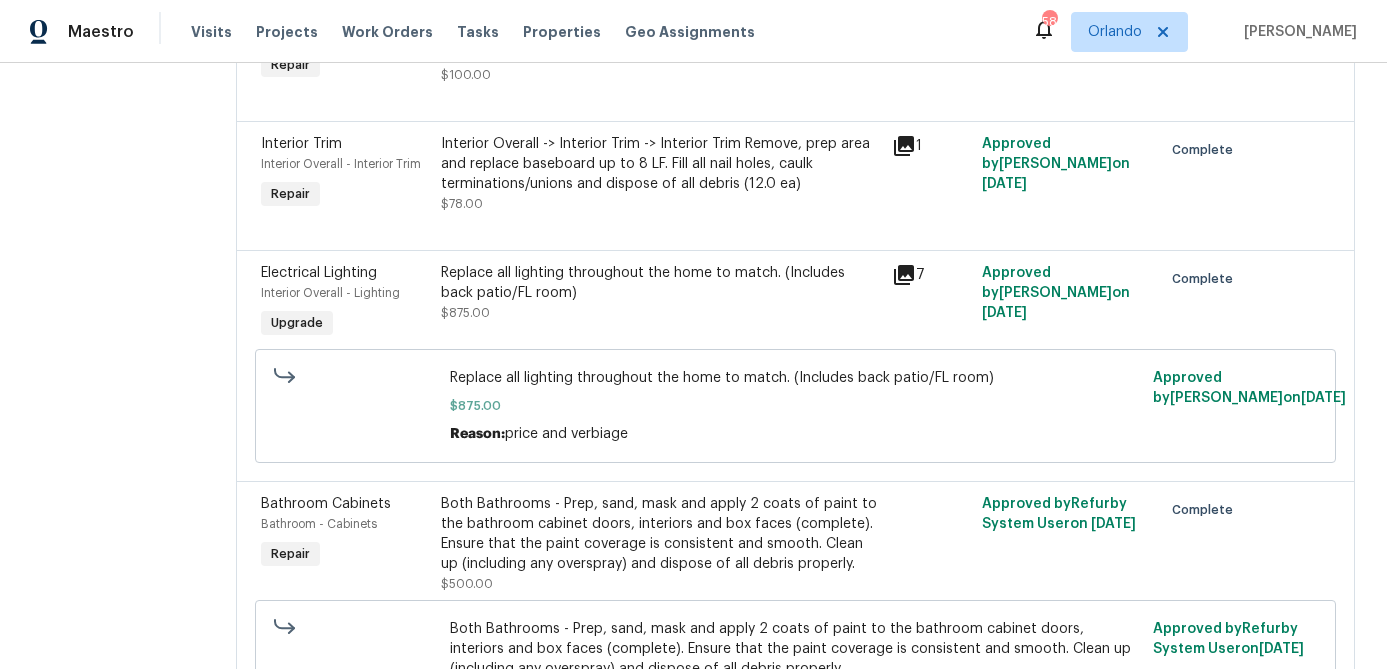 click on "Replace all lighting throughout the home to match. (Includes back patio/FL room)" at bounding box center [660, 283] 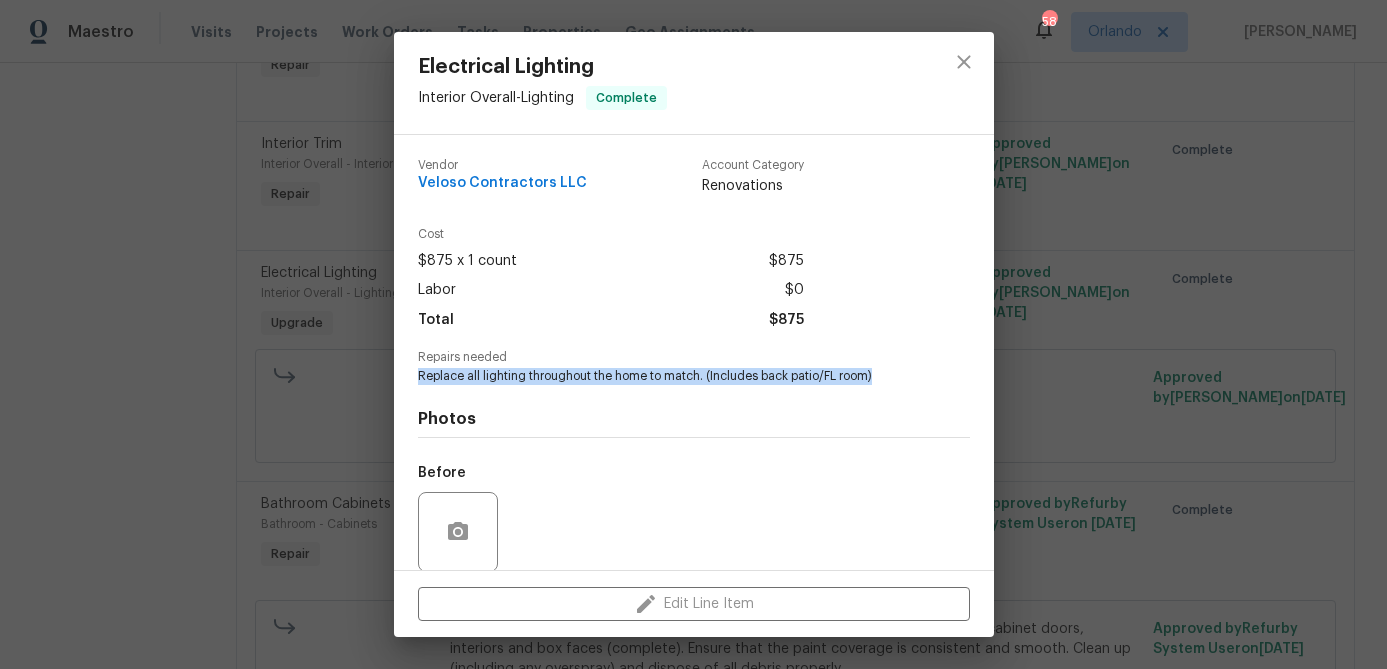drag, startPoint x: 420, startPoint y: 374, endPoint x: 900, endPoint y: 383, distance: 480.08438 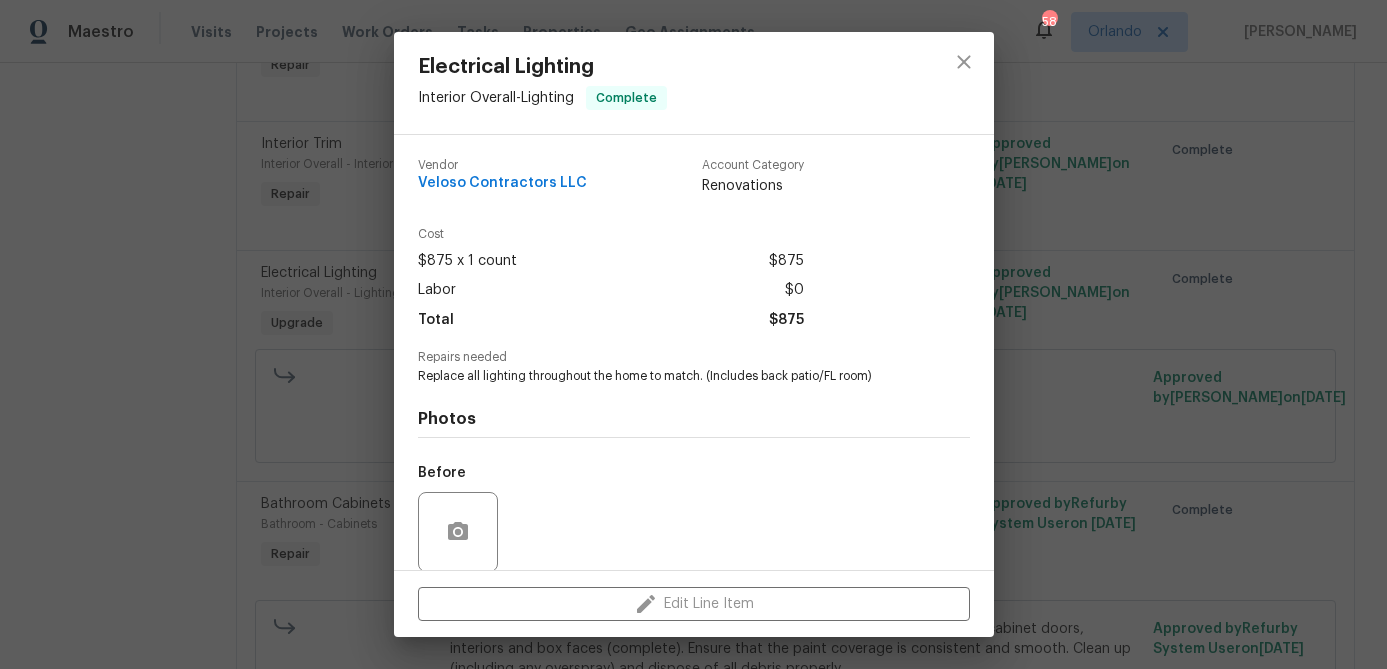 click on "Electrical Lighting Interior Overall  -  Lighting Complete Vendor Veloso Contractors LLC Account Category Renovations Cost $875 x 1 count $875 Labor $0 Total $875 Repairs needed Replace all lighting throughout the home to match. (Includes back patio/FL room) Photos Before After  +3  Edit Line Item" at bounding box center [693, 334] 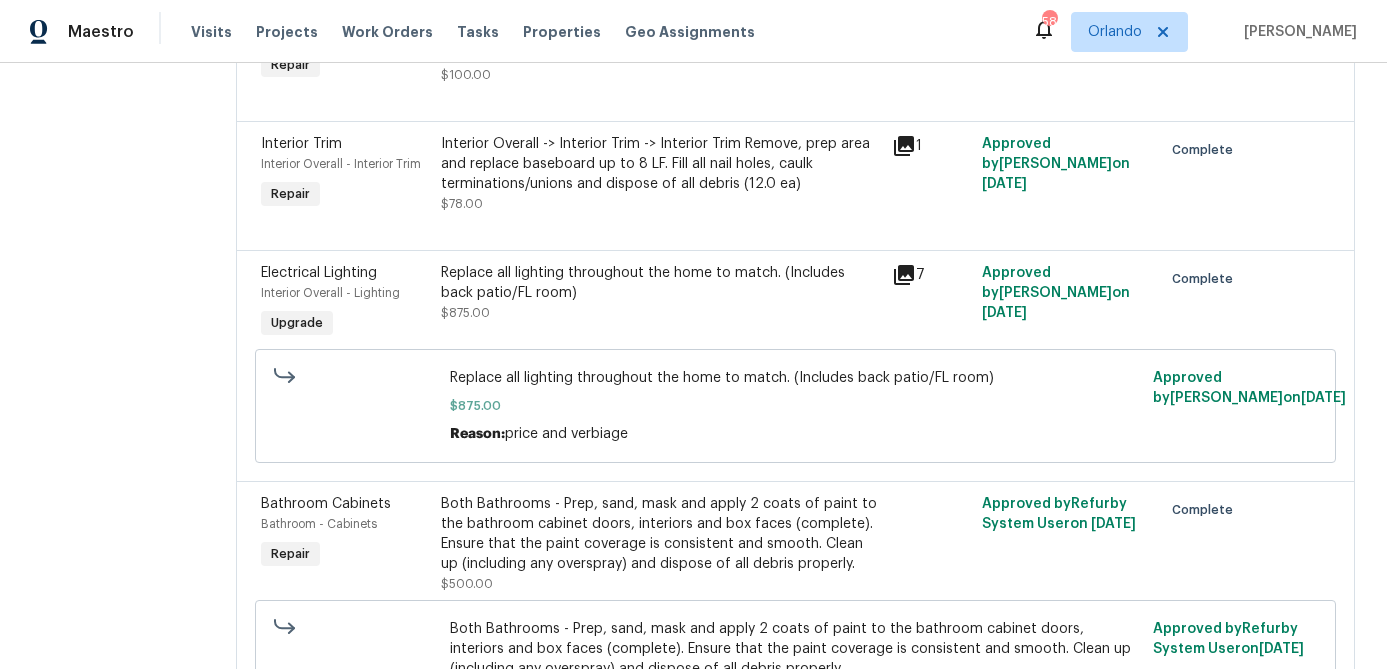 click on "Replace all lighting throughout the home to match. (Includes back patio/FL room)" at bounding box center [660, 283] 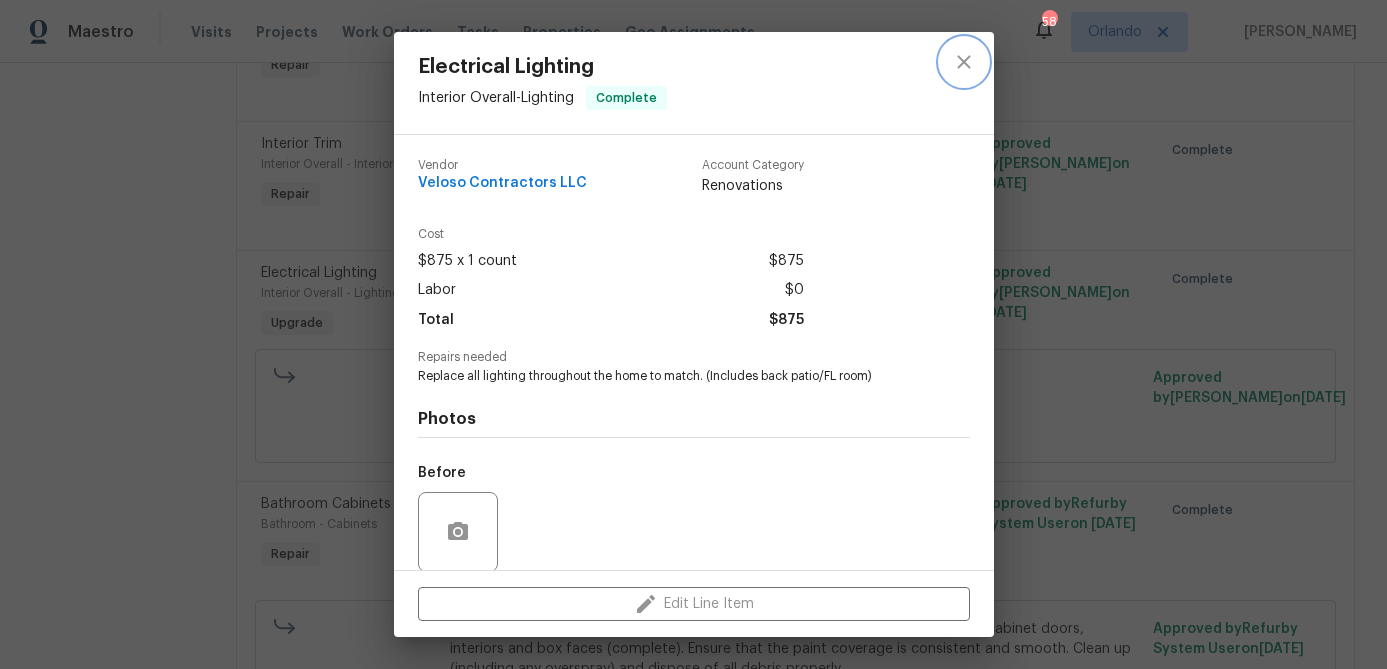 click 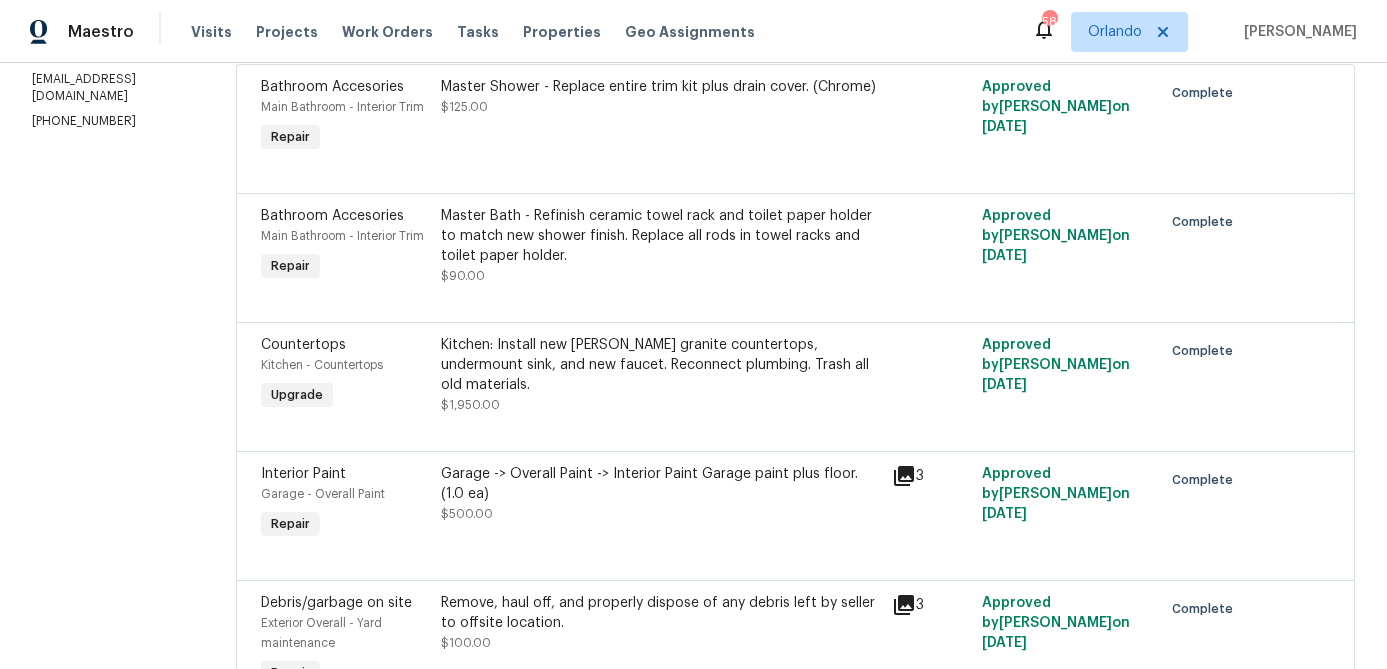 scroll, scrollTop: 2471, scrollLeft: 0, axis: vertical 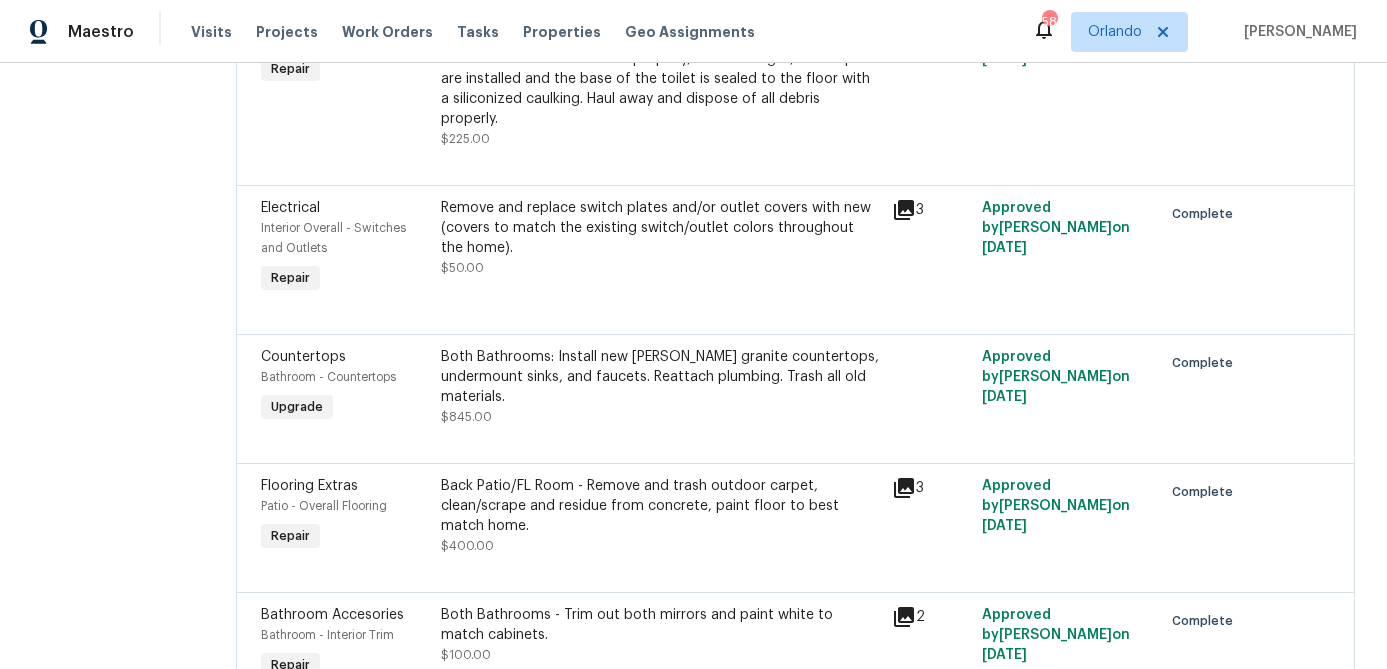 click on "All work orders 322 Moffat Loop Oviedo, FL 32765 Home details Vendor Info Veloso Contractors LLC - ORL velosocontractors@gmail.com (407) 421-1927" at bounding box center (110, 1332) 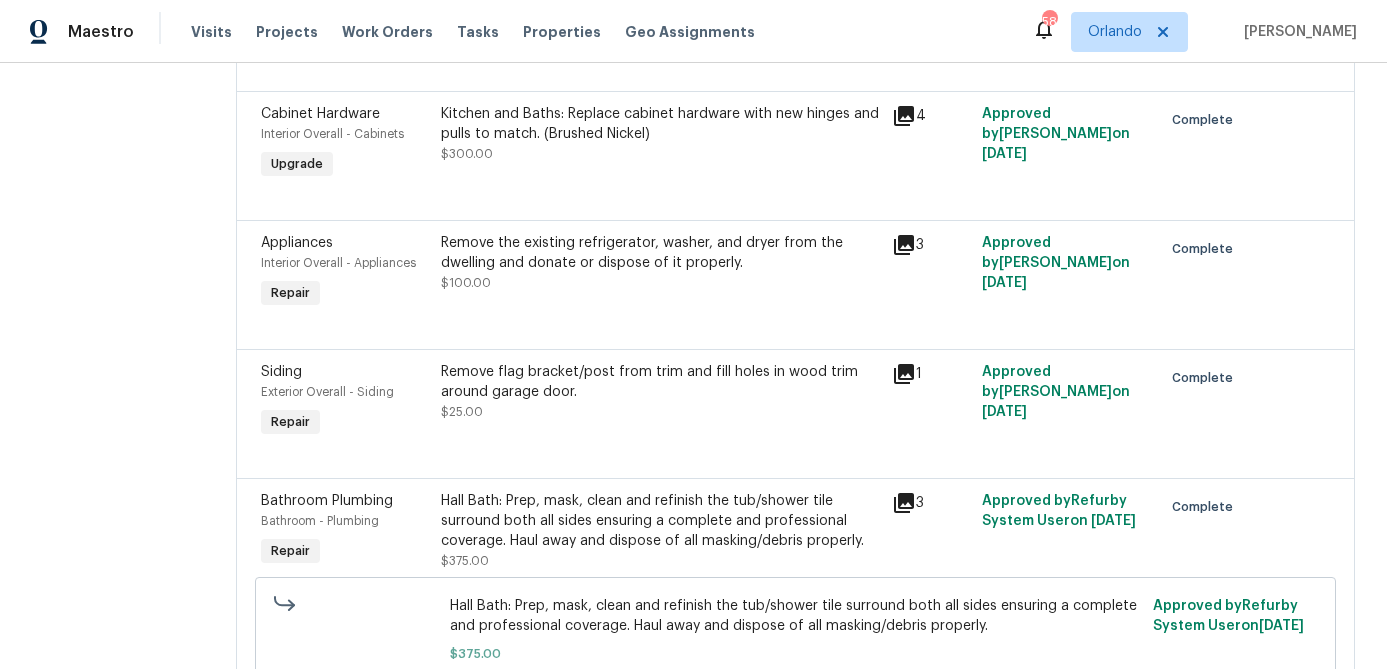scroll, scrollTop: 3272, scrollLeft: 0, axis: vertical 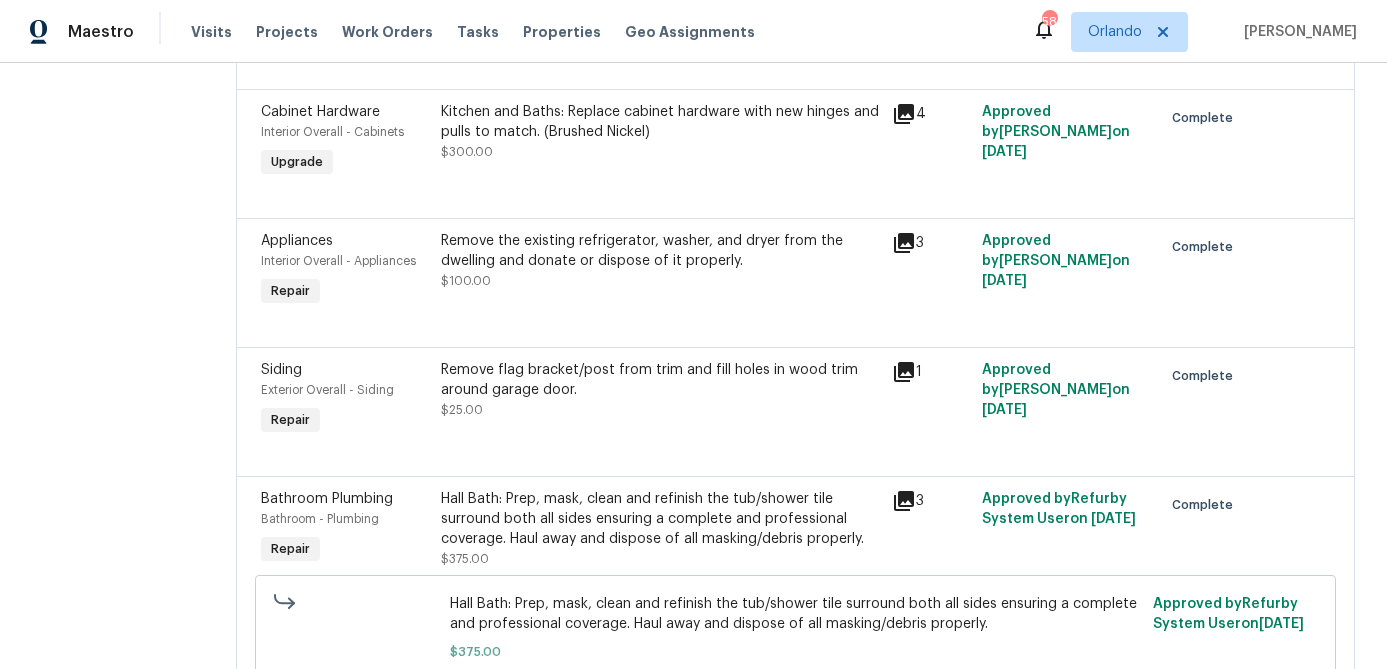 click on "Remove the existing refrigerator, washer, and dryer from the dwelling and donate or dispose of it properly." at bounding box center (660, 251) 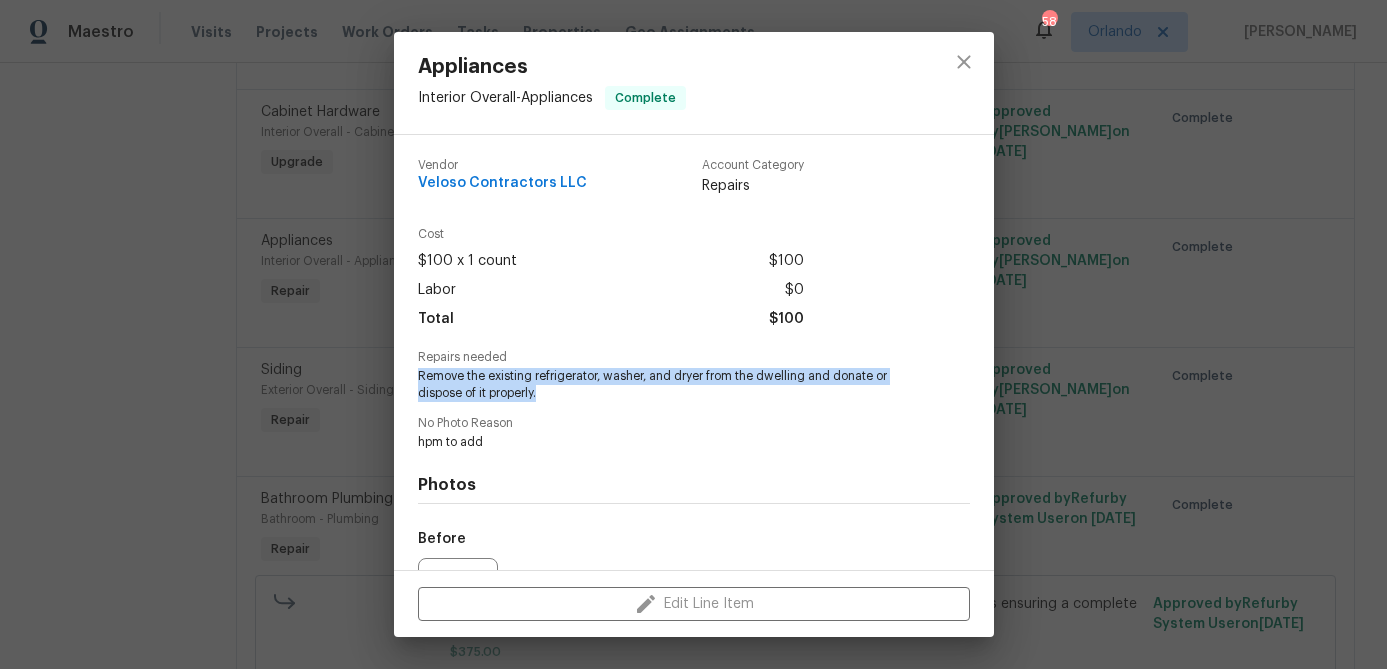 drag, startPoint x: 419, startPoint y: 378, endPoint x: 587, endPoint y: 397, distance: 169.07098 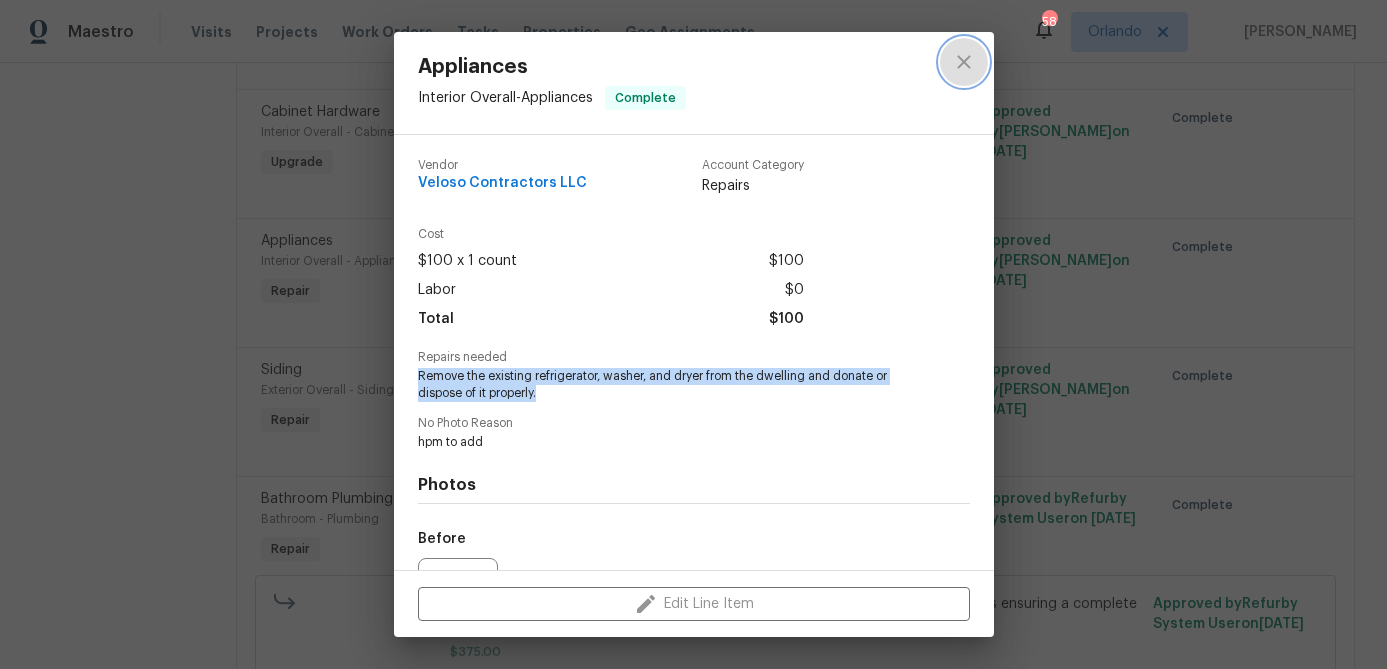 click at bounding box center [964, 62] 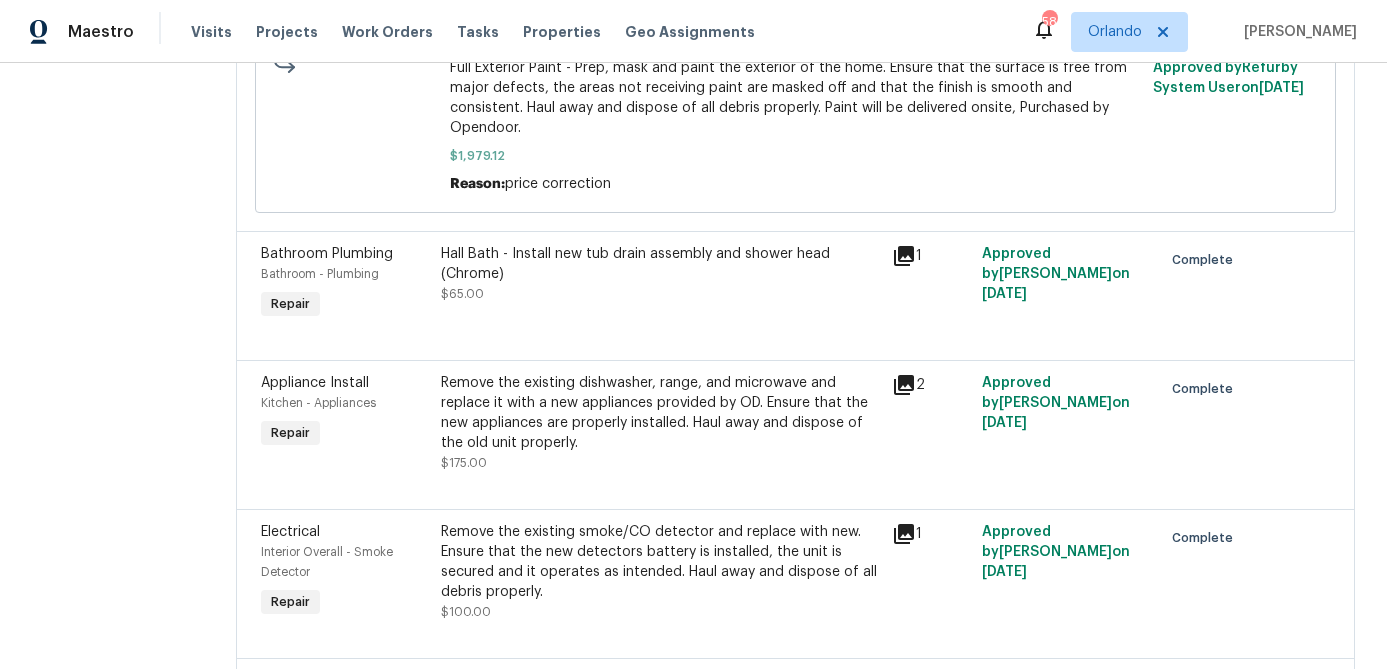 scroll, scrollTop: 4844, scrollLeft: 0, axis: vertical 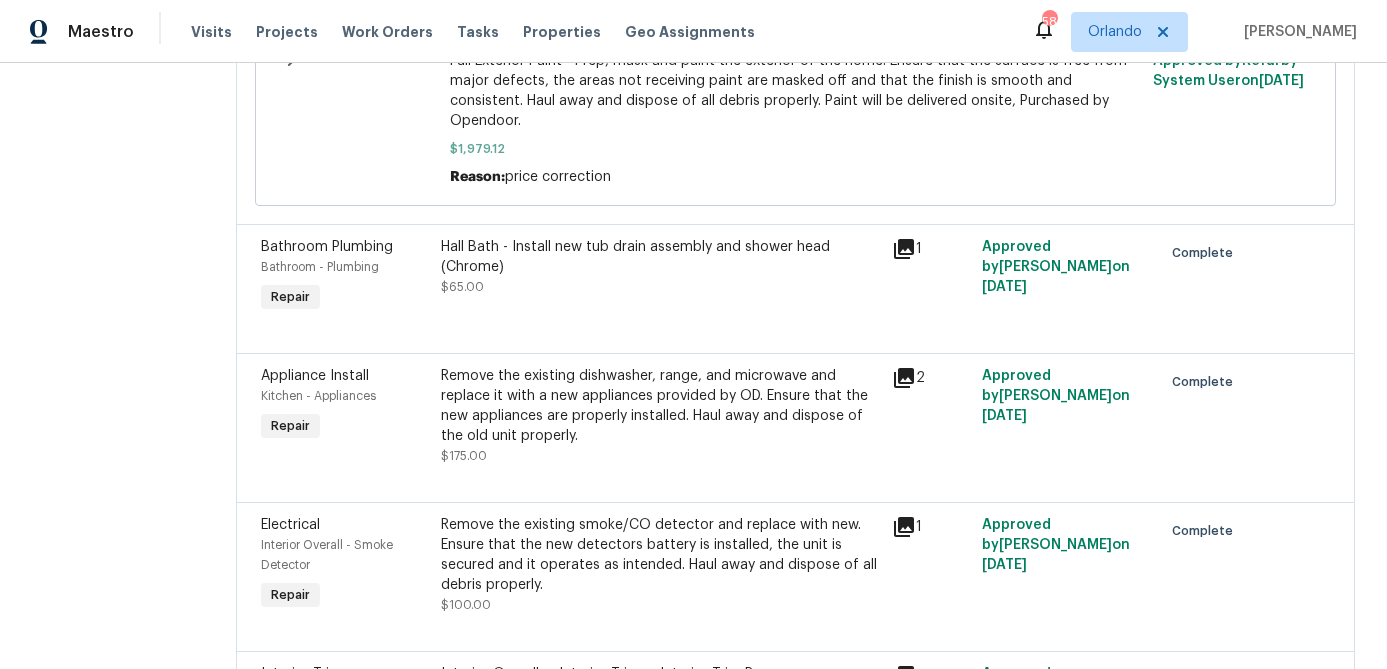 click on "Remove the existing dishwasher, range, and microwave and replace it with a new appliances provided by OD. Ensure that the new appliances are properly installed. Haul away and dispose of the old unit properly." at bounding box center [660, 406] 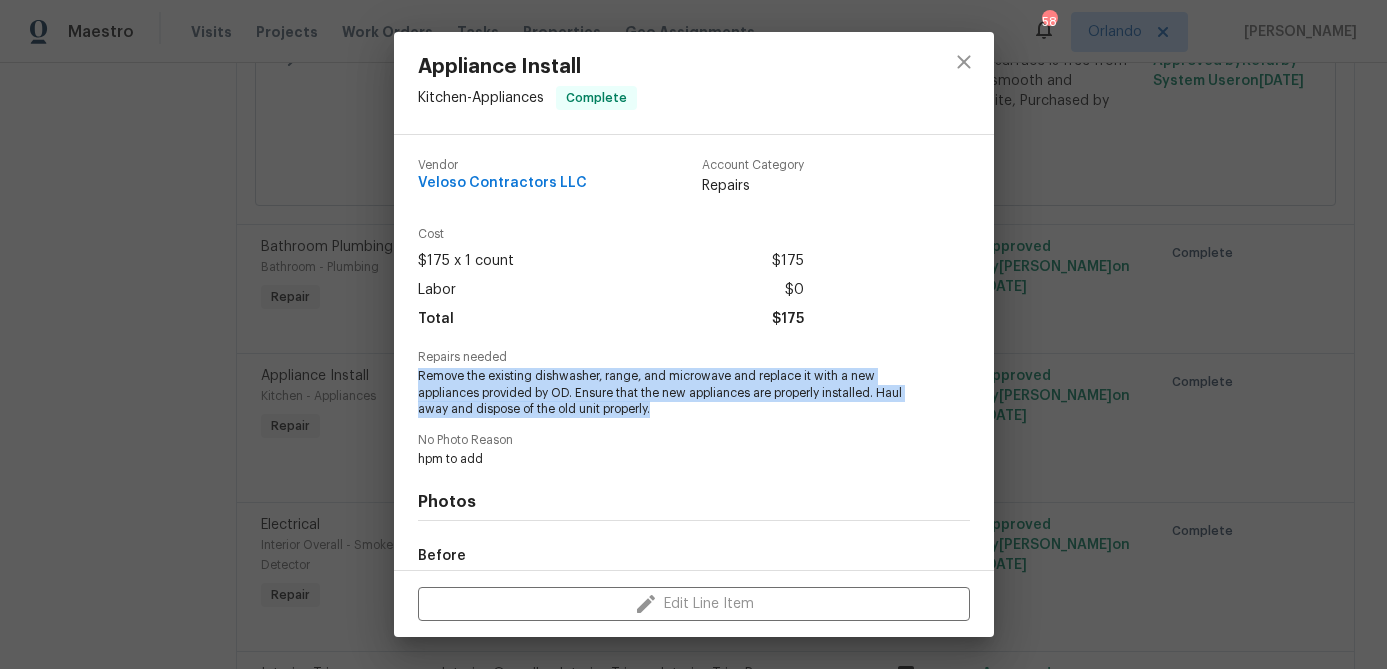 drag, startPoint x: 421, startPoint y: 375, endPoint x: 672, endPoint y: 422, distance: 255.36249 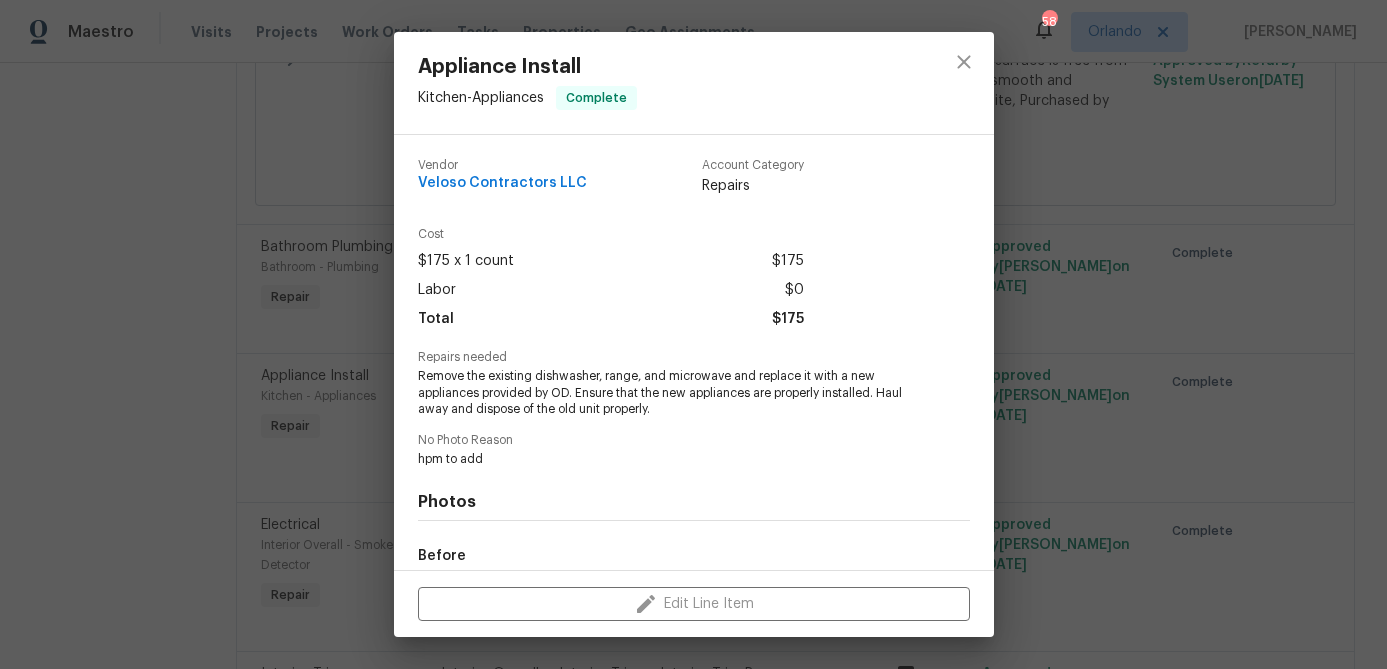 click on "Appliance Install Kitchen  -  Appliances Complete Vendor Veloso Contractors LLC Account Category Repairs Cost $175 x 1 count $175 Labor $0 Total $175 Repairs needed Remove the existing dishwasher, range, and microwave and replace it with a new appliances provided by OD. Ensure that the new appliances are properly installed. Haul away and dispose of the old unit properly. No Photo Reason hpm to add Photos Before After  Edit Line Item" at bounding box center (693, 334) 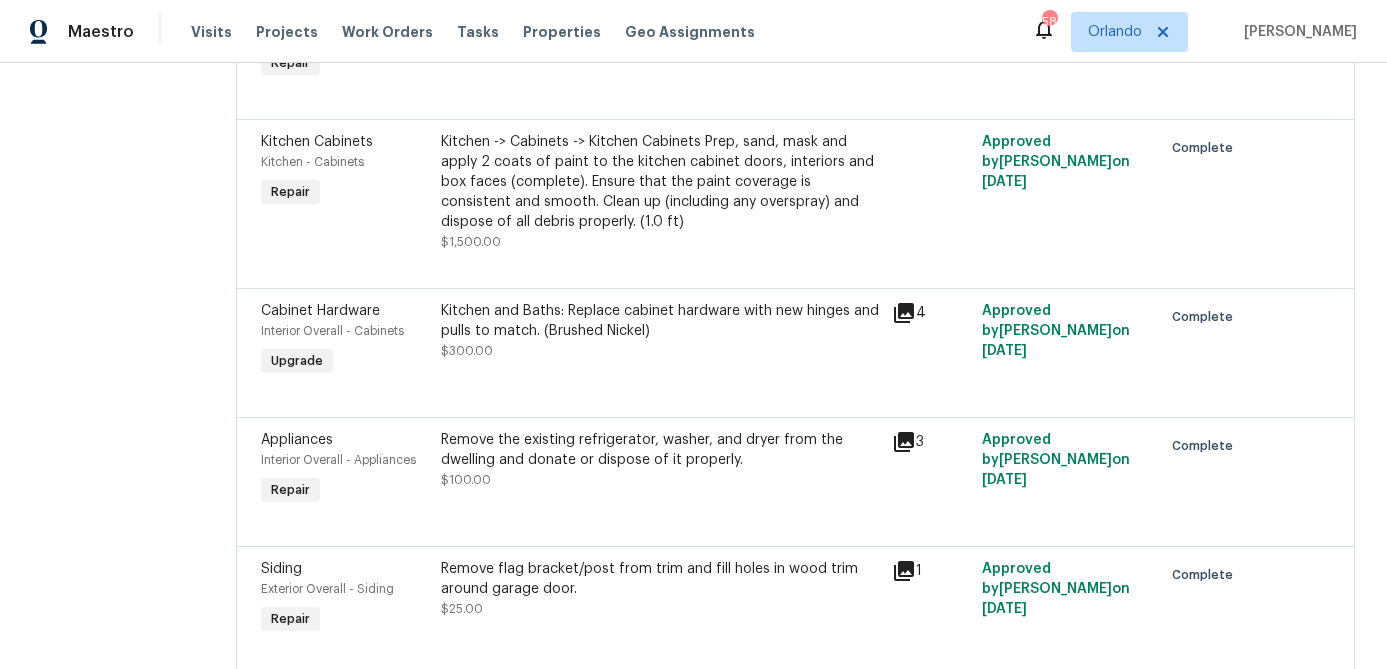 scroll, scrollTop: 3059, scrollLeft: 0, axis: vertical 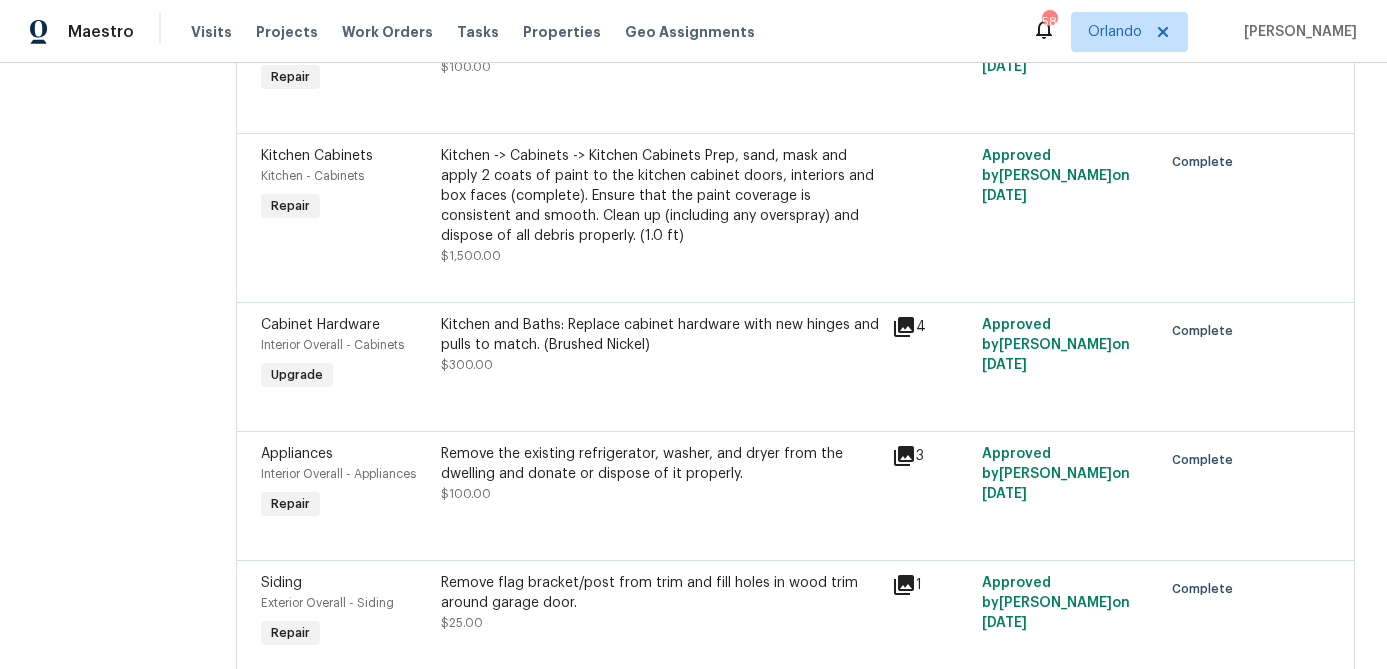 click on "Remove the existing refrigerator, washer, and dryer from the dwelling and donate or dispose of it properly." at bounding box center [660, 464] 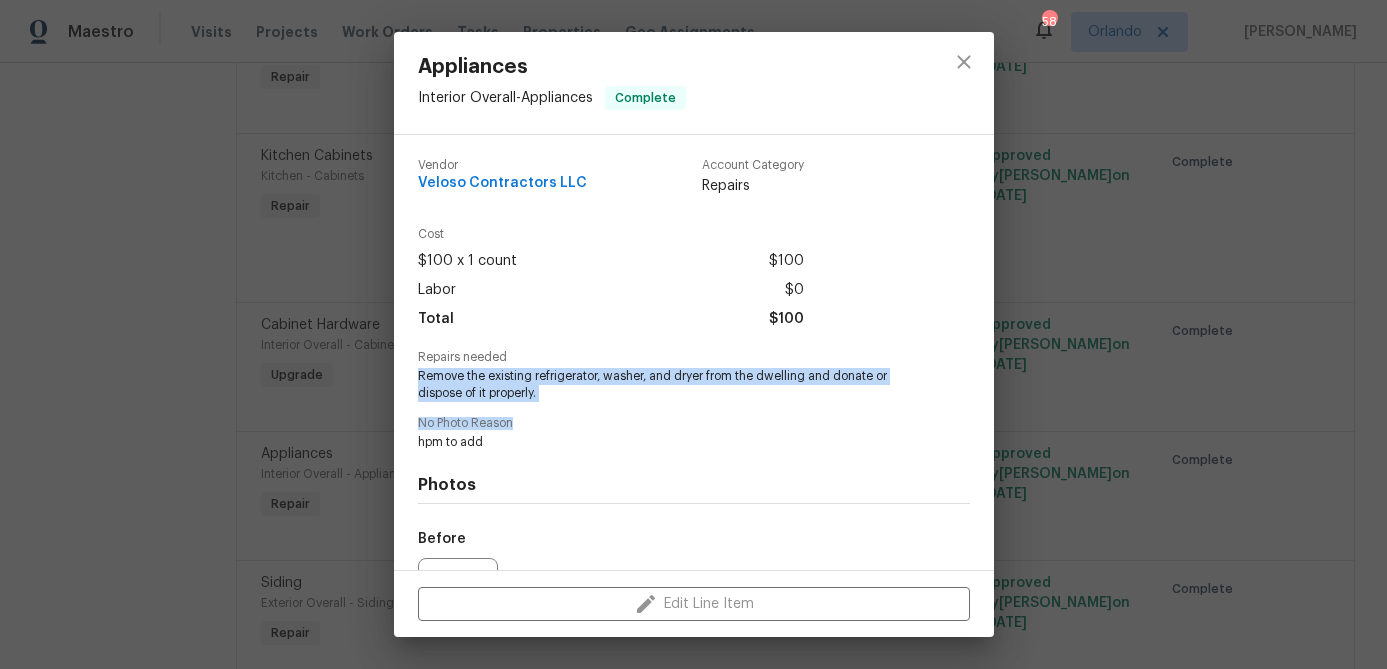 drag, startPoint x: 415, startPoint y: 376, endPoint x: 603, endPoint y: 419, distance: 192.85487 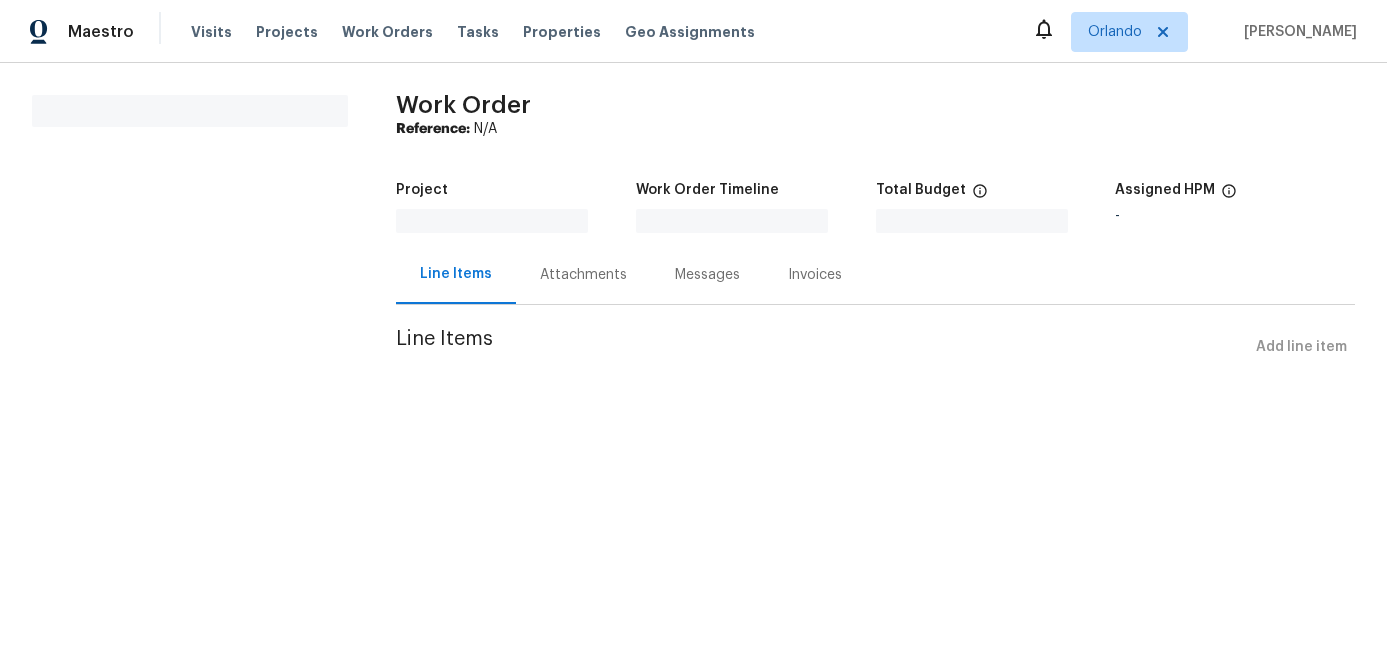 scroll, scrollTop: 0, scrollLeft: 0, axis: both 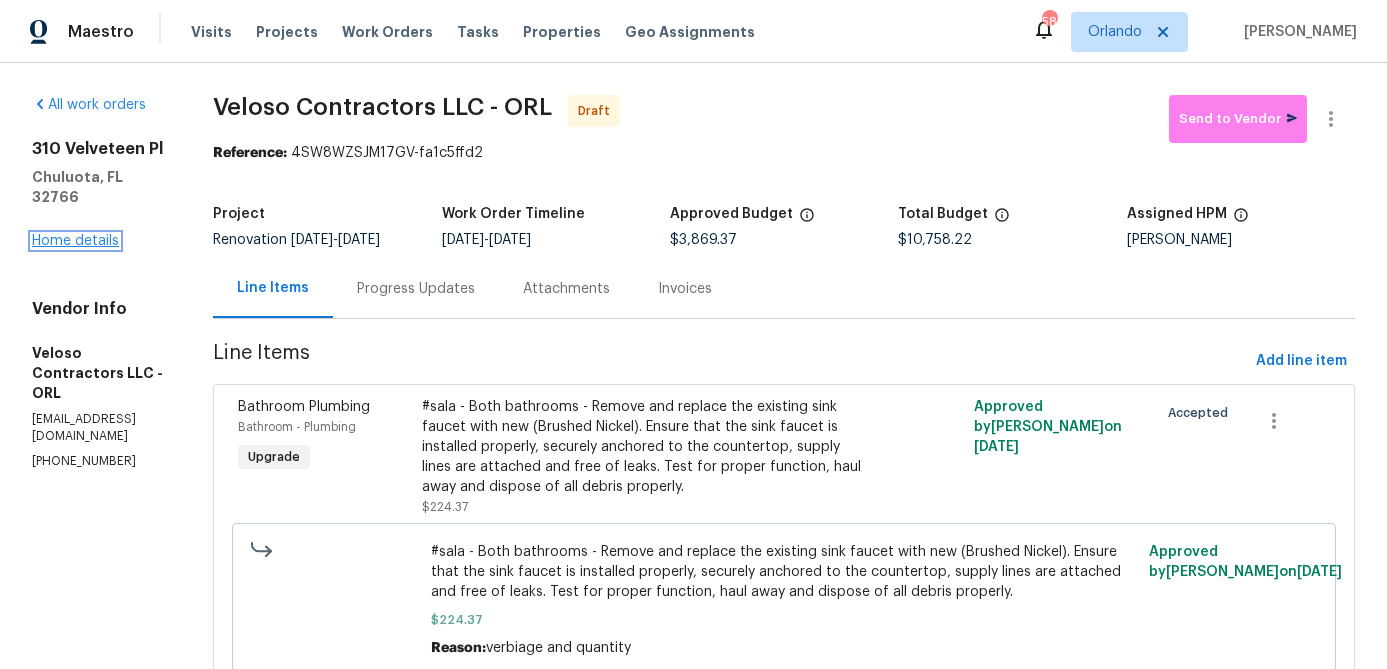 click on "Home details" at bounding box center (75, 241) 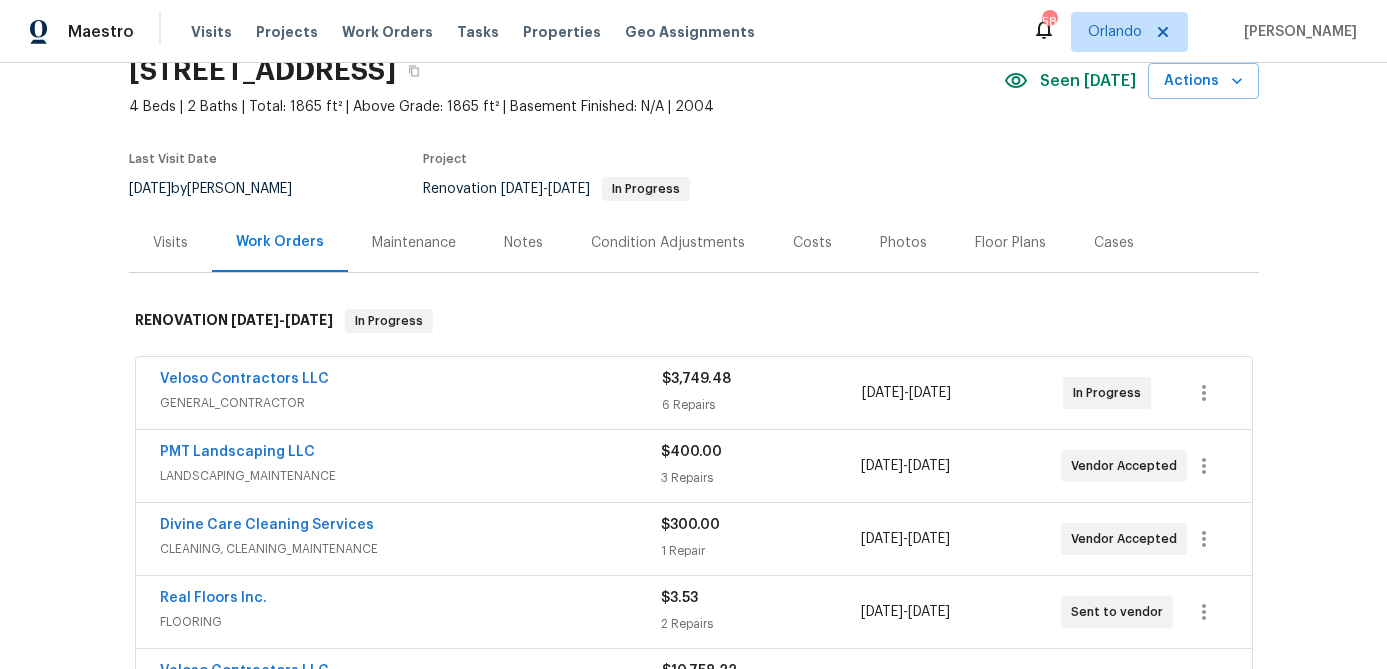 scroll, scrollTop: 117, scrollLeft: 0, axis: vertical 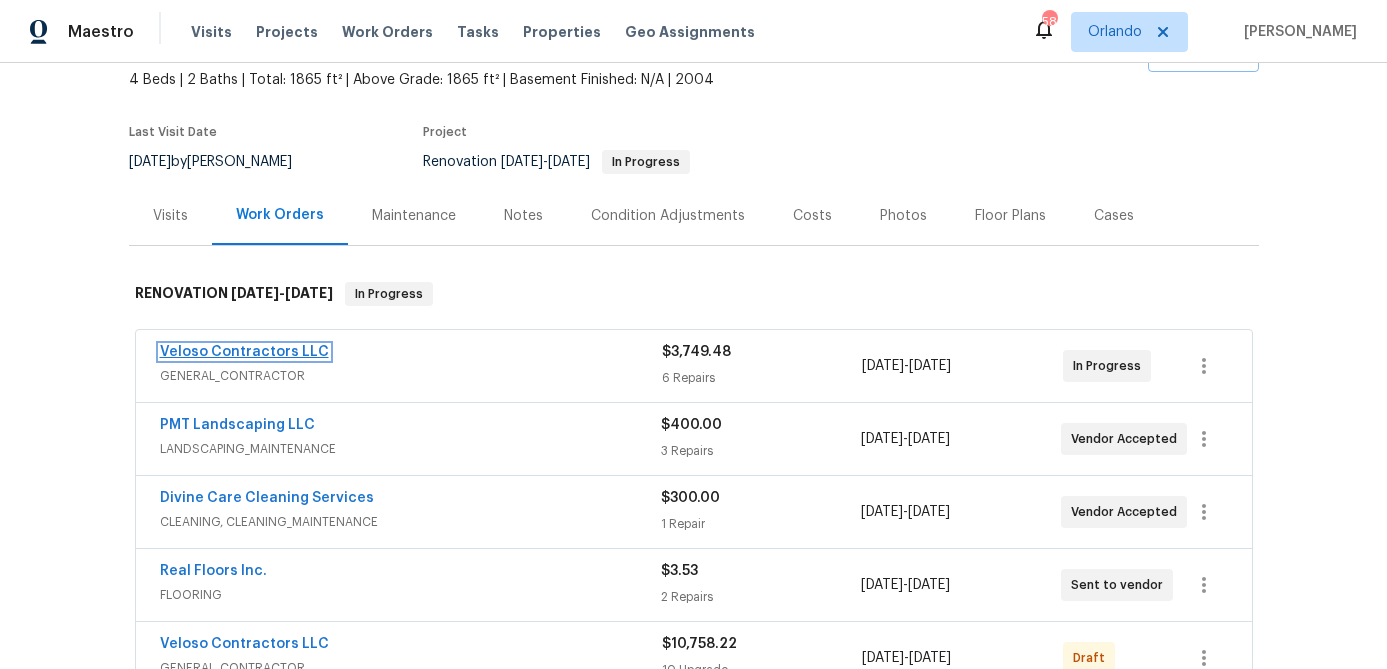 click on "Veloso Contractors LLC" at bounding box center [244, 352] 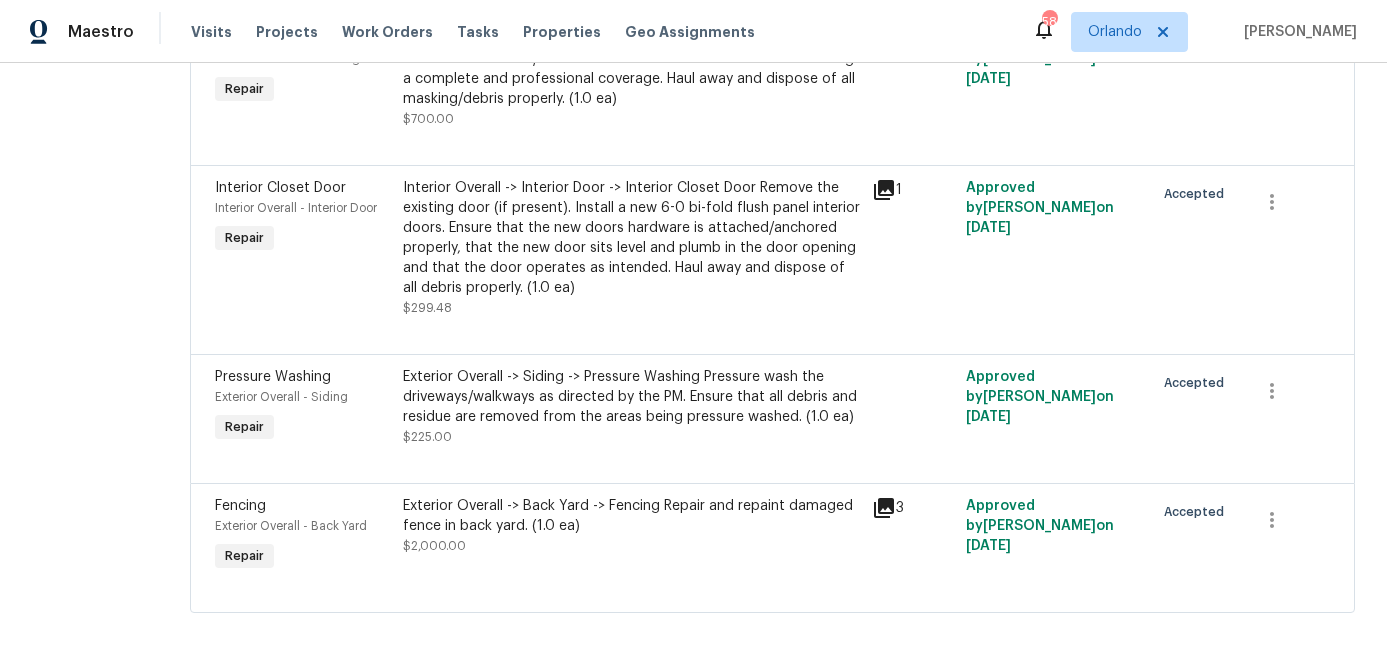 scroll, scrollTop: 0, scrollLeft: 0, axis: both 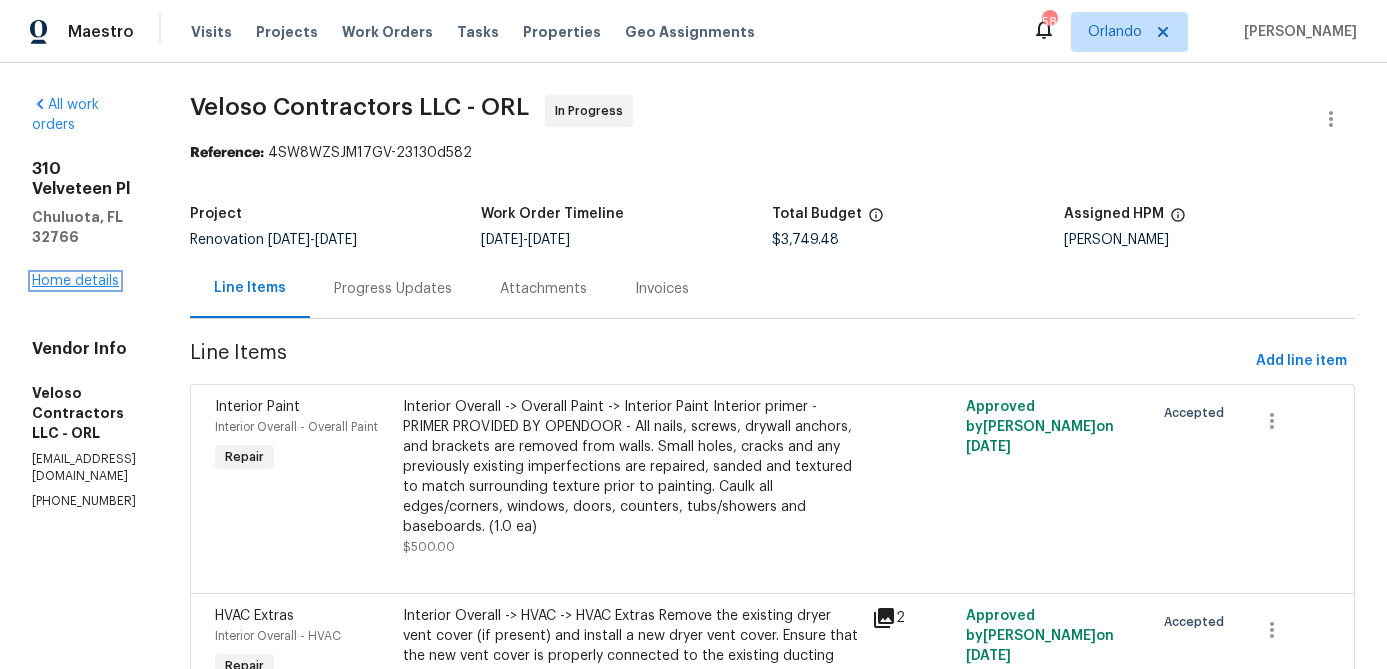 click on "Home details" at bounding box center (75, 281) 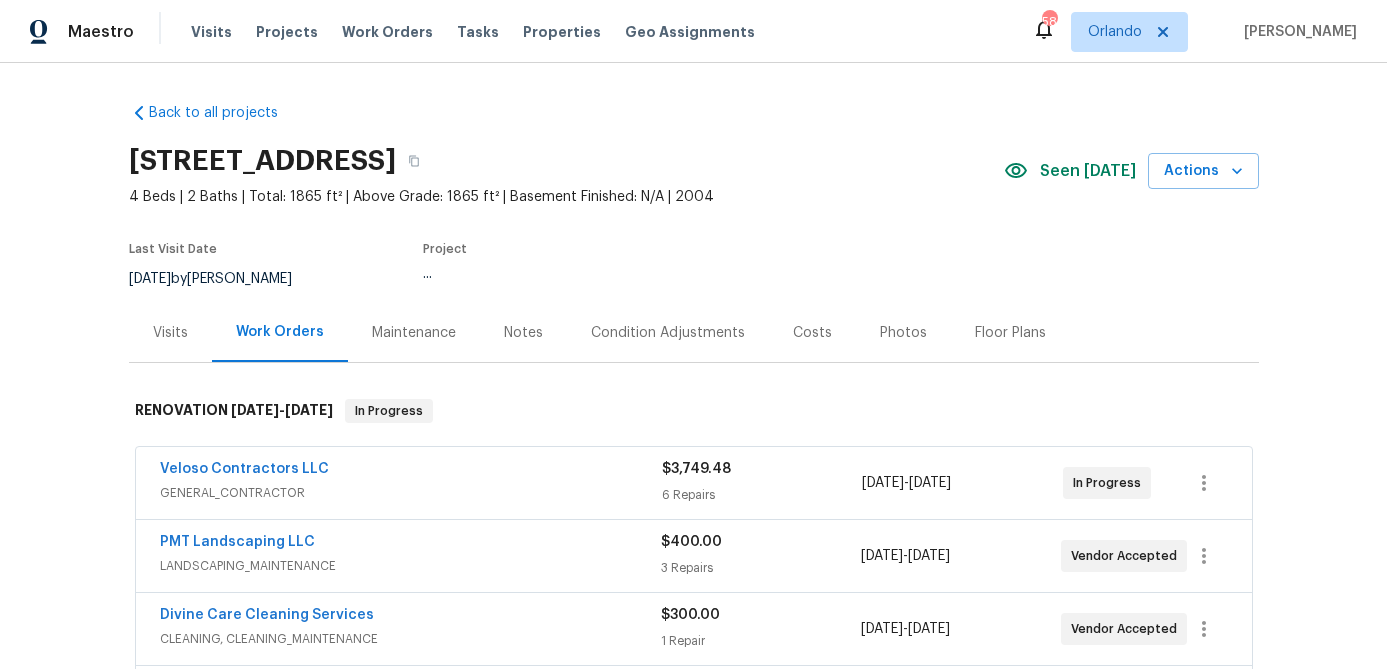 scroll, scrollTop: 455, scrollLeft: 0, axis: vertical 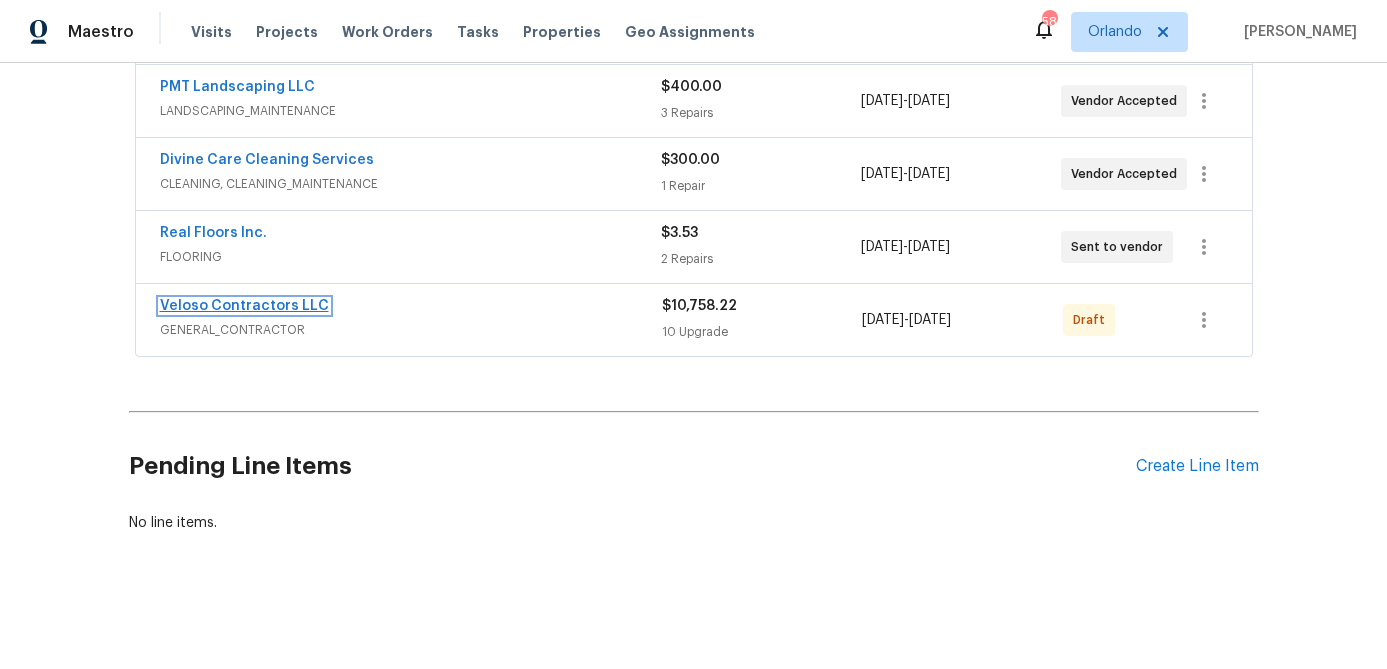 click on "Veloso Contractors LLC" at bounding box center [244, 306] 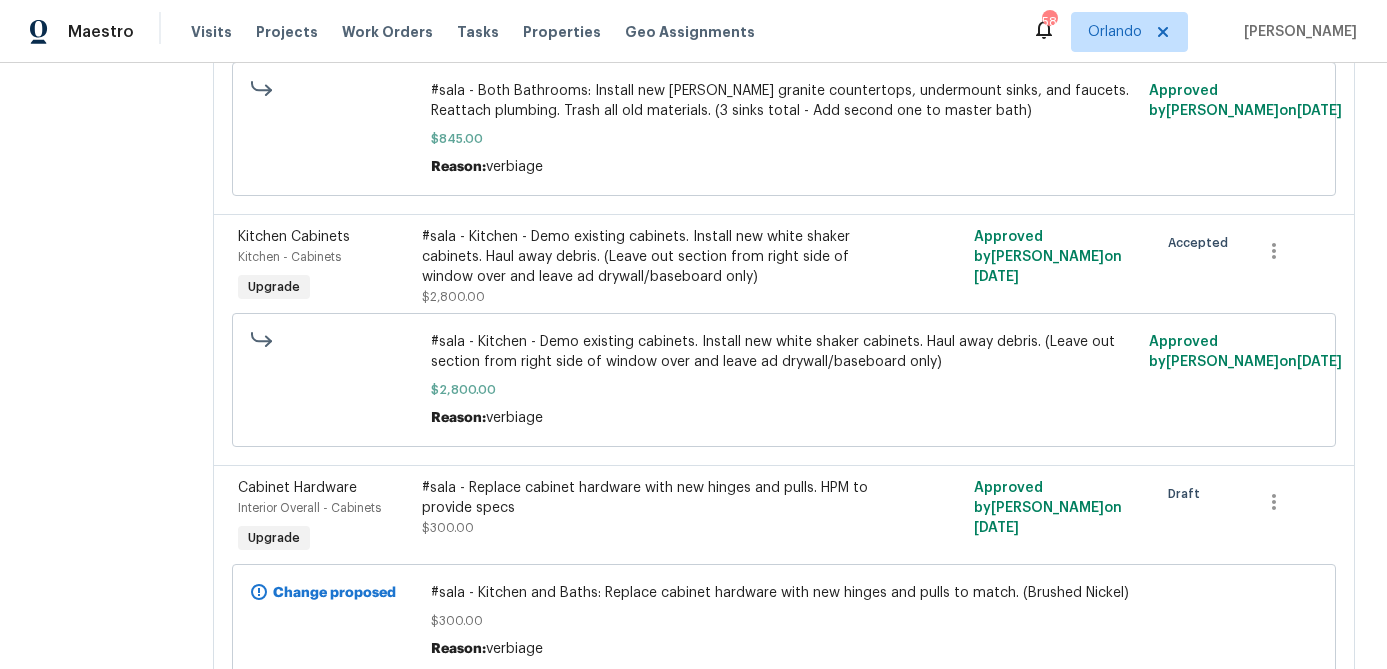 scroll, scrollTop: 0, scrollLeft: 0, axis: both 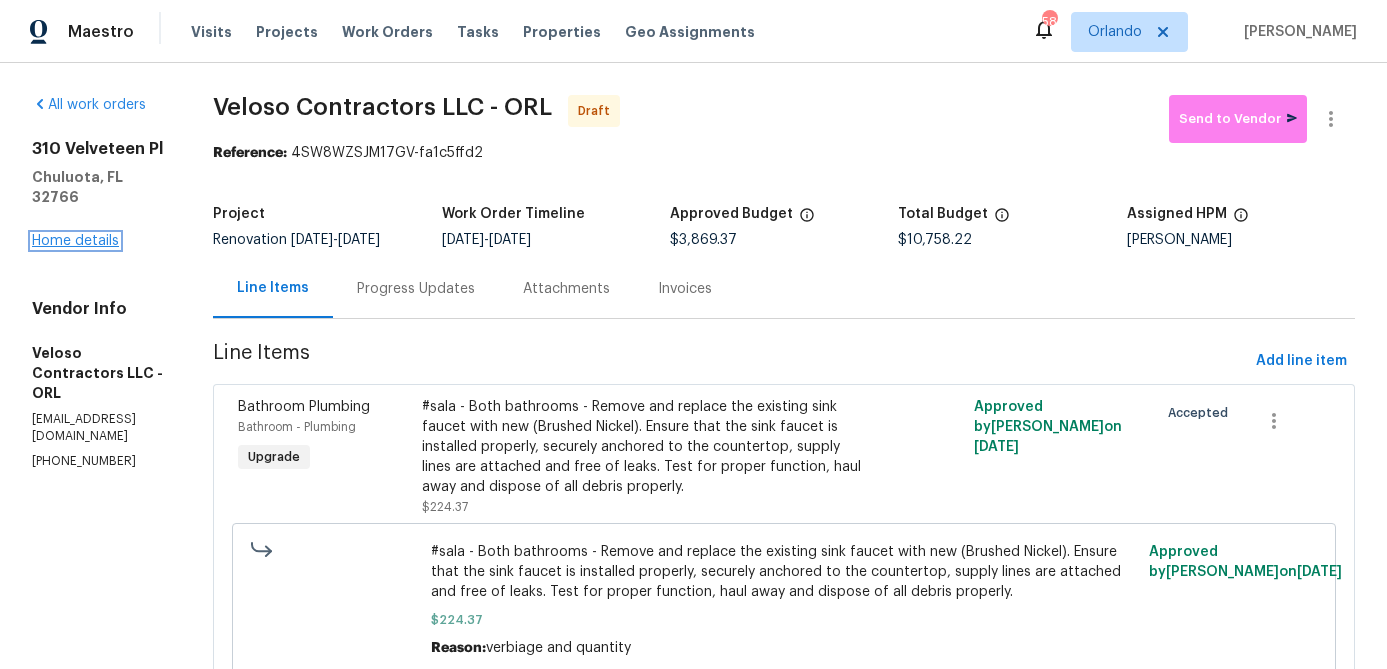 click on "Home details" at bounding box center (75, 241) 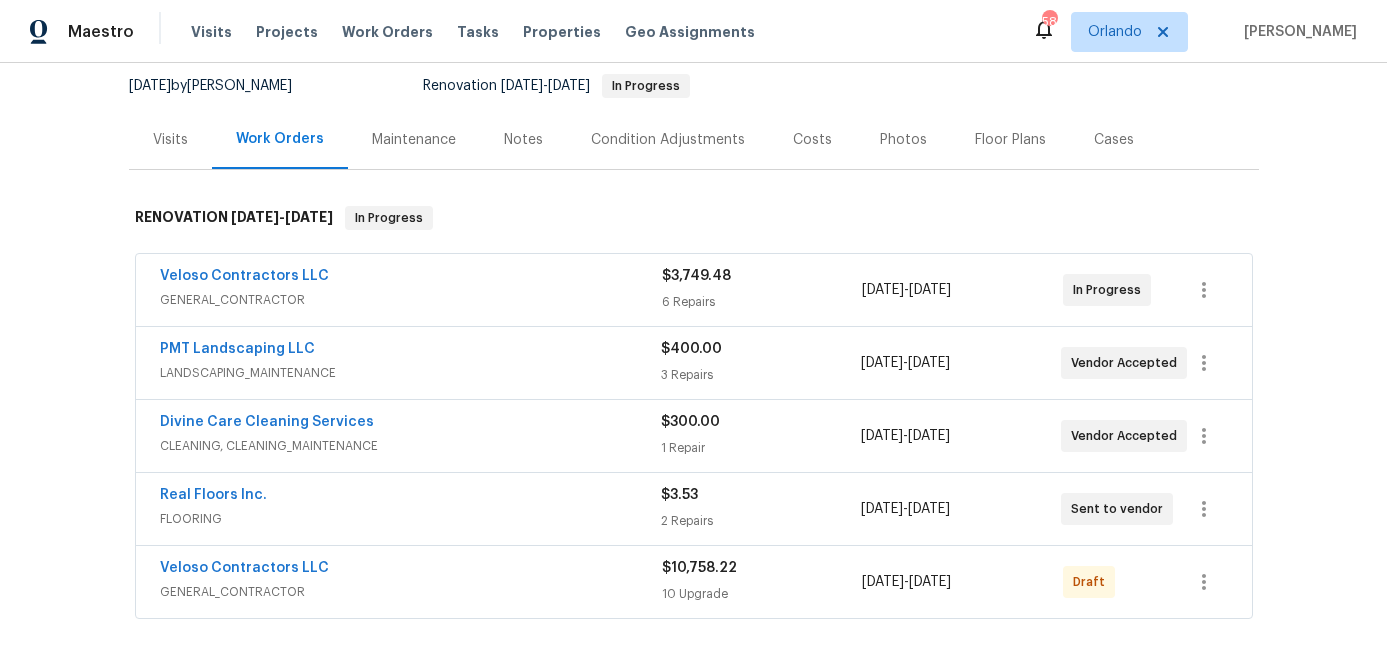 scroll, scrollTop: 195, scrollLeft: 0, axis: vertical 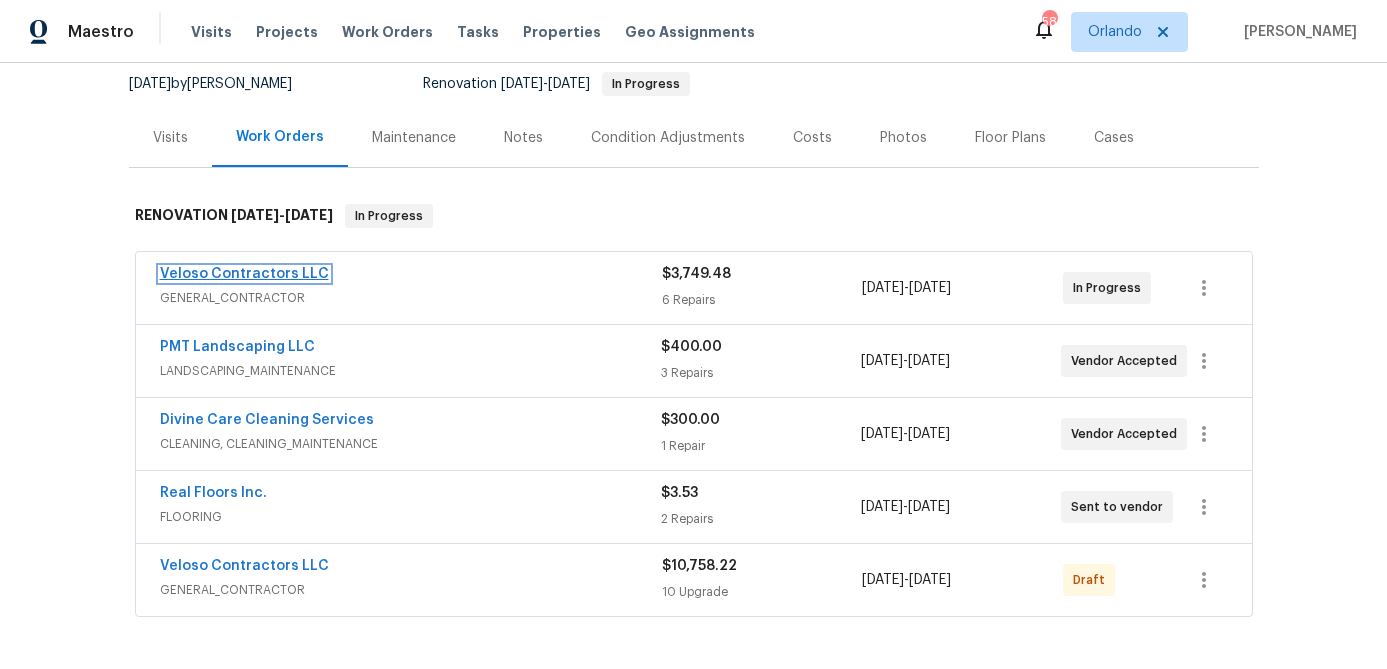 click on "Veloso Contractors LLC" at bounding box center [244, 274] 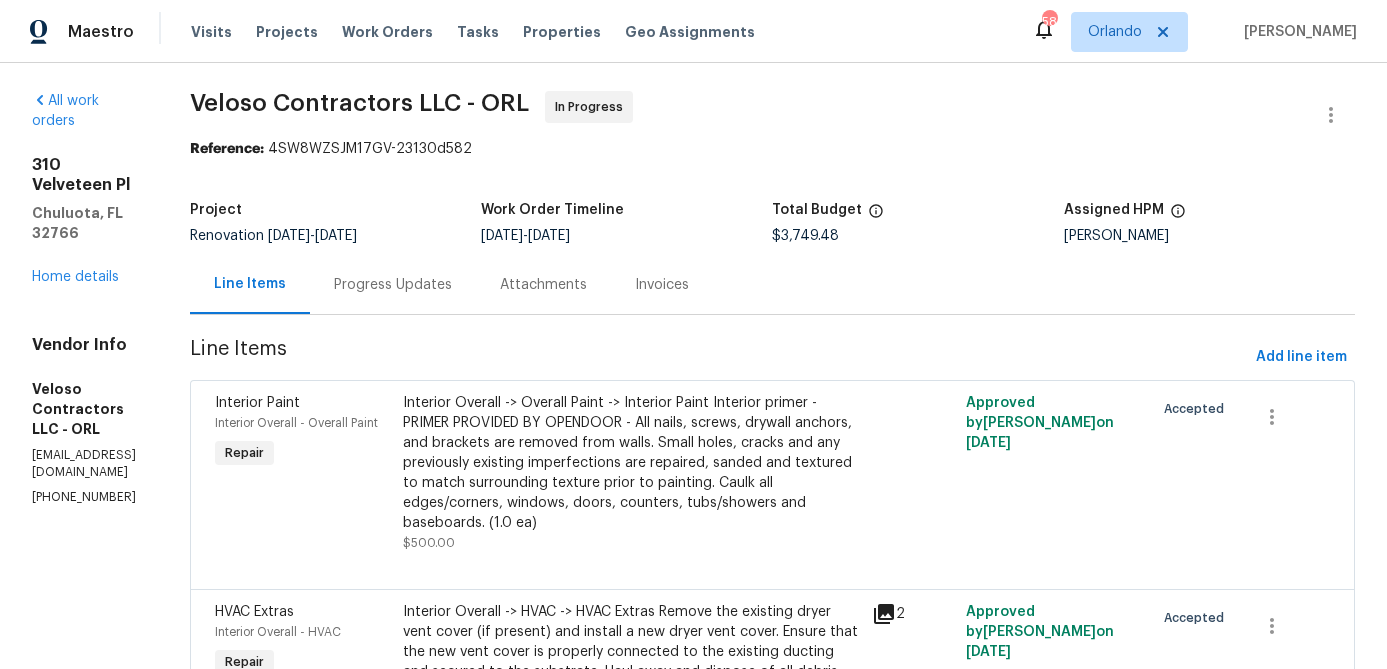 scroll, scrollTop: 0, scrollLeft: 0, axis: both 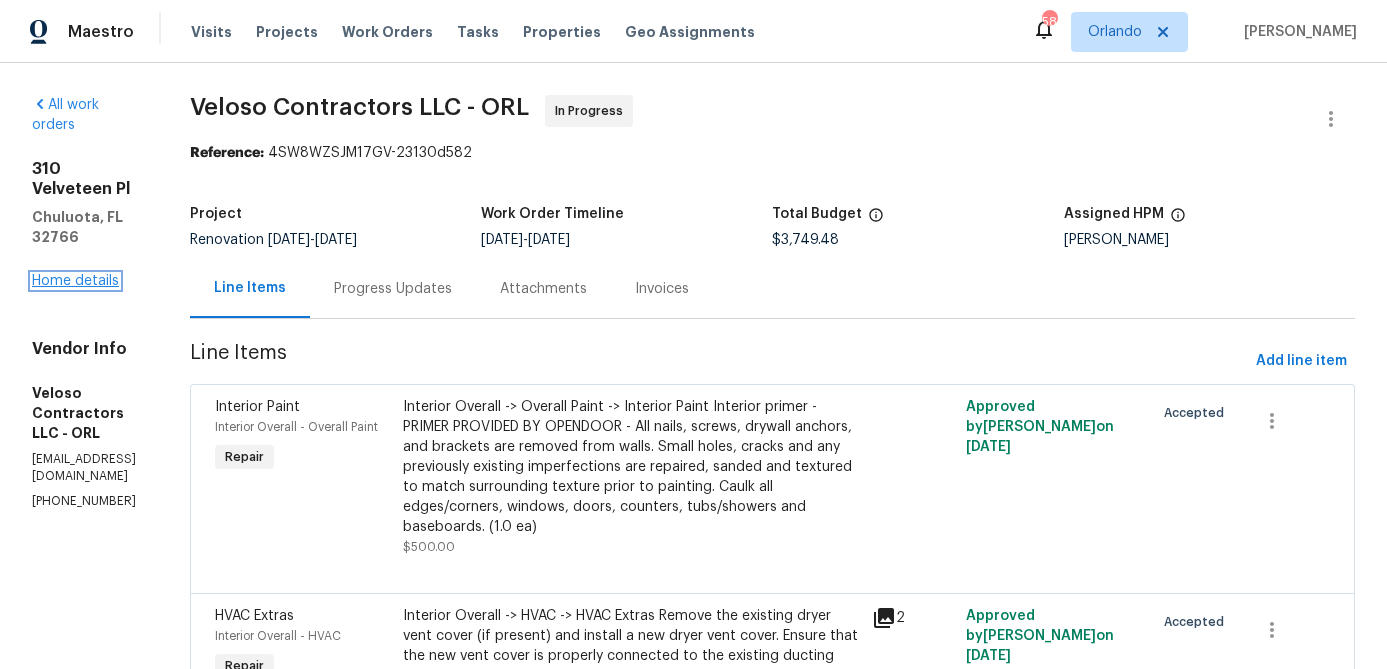 click on "Home details" at bounding box center [75, 281] 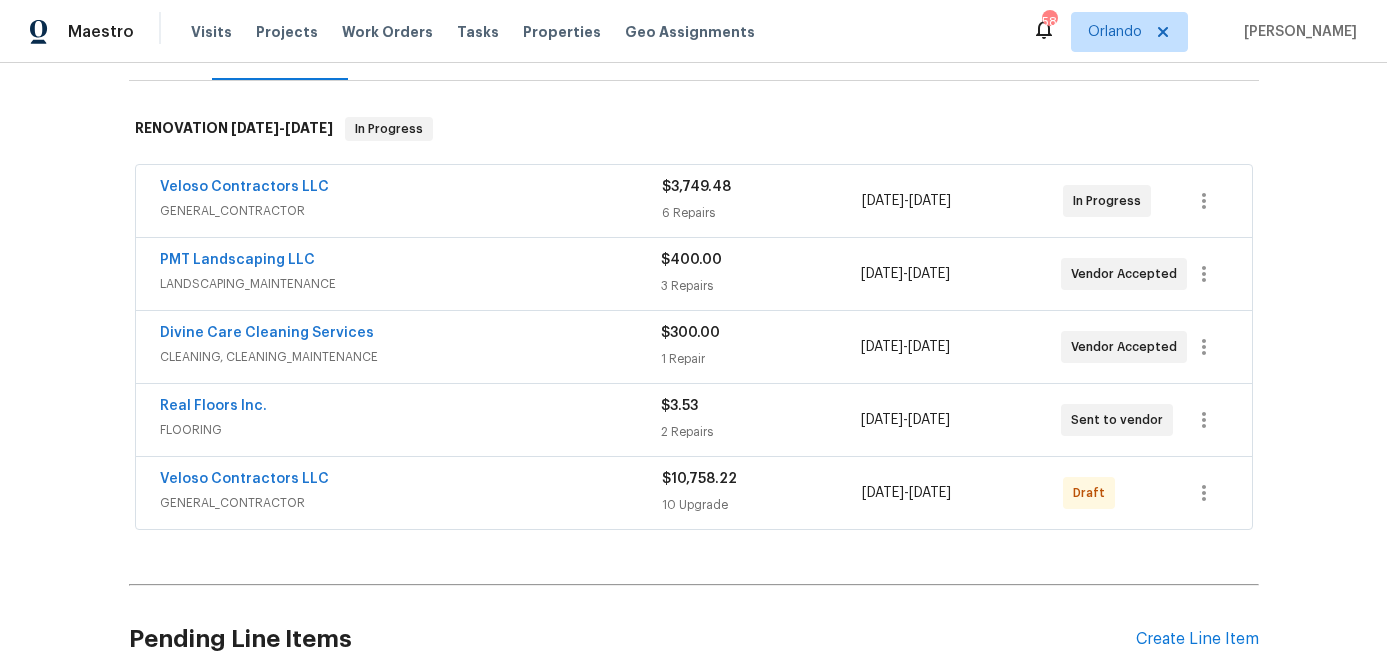 scroll, scrollTop: 294, scrollLeft: 0, axis: vertical 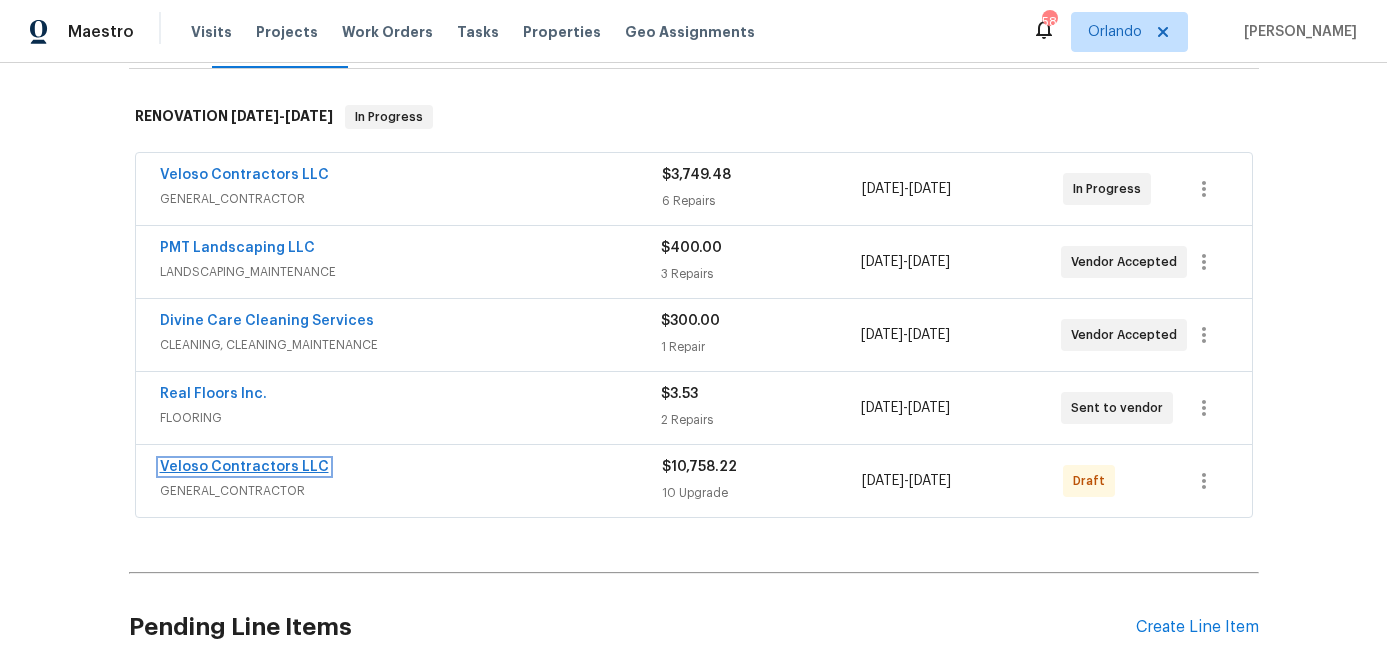 click on "Veloso Contractors LLC" at bounding box center (244, 467) 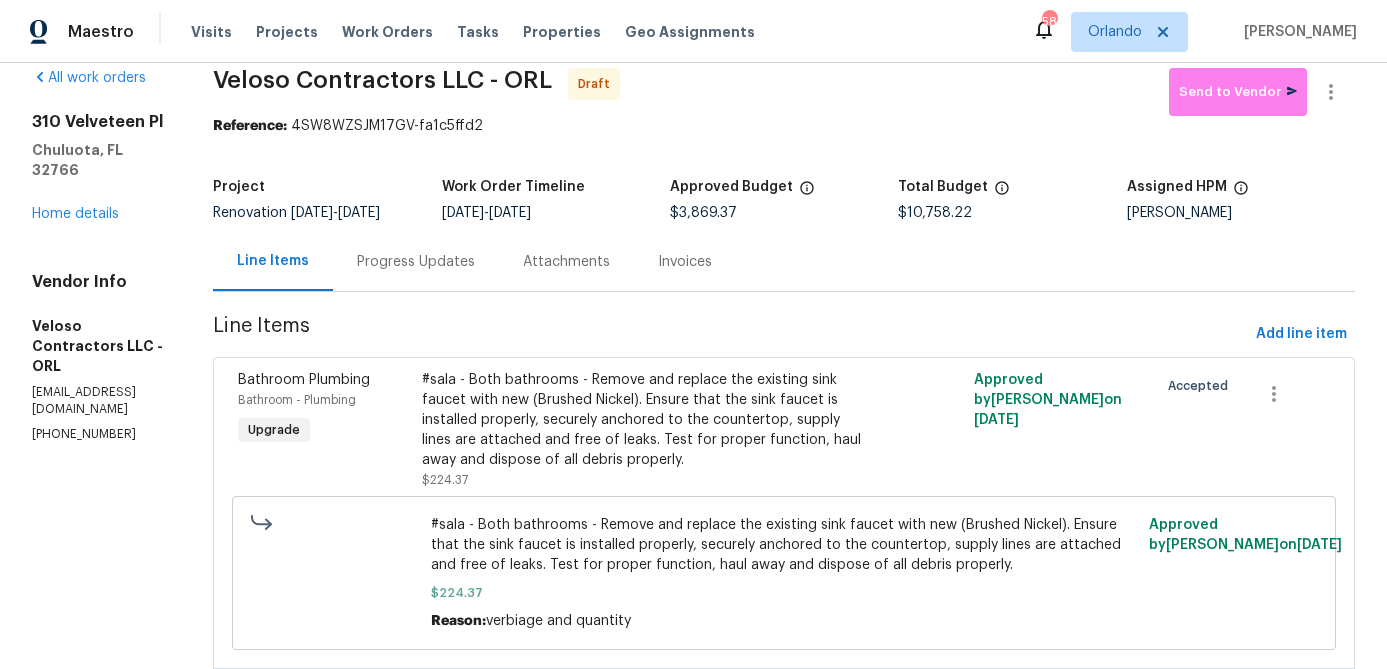 scroll, scrollTop: 34, scrollLeft: 0, axis: vertical 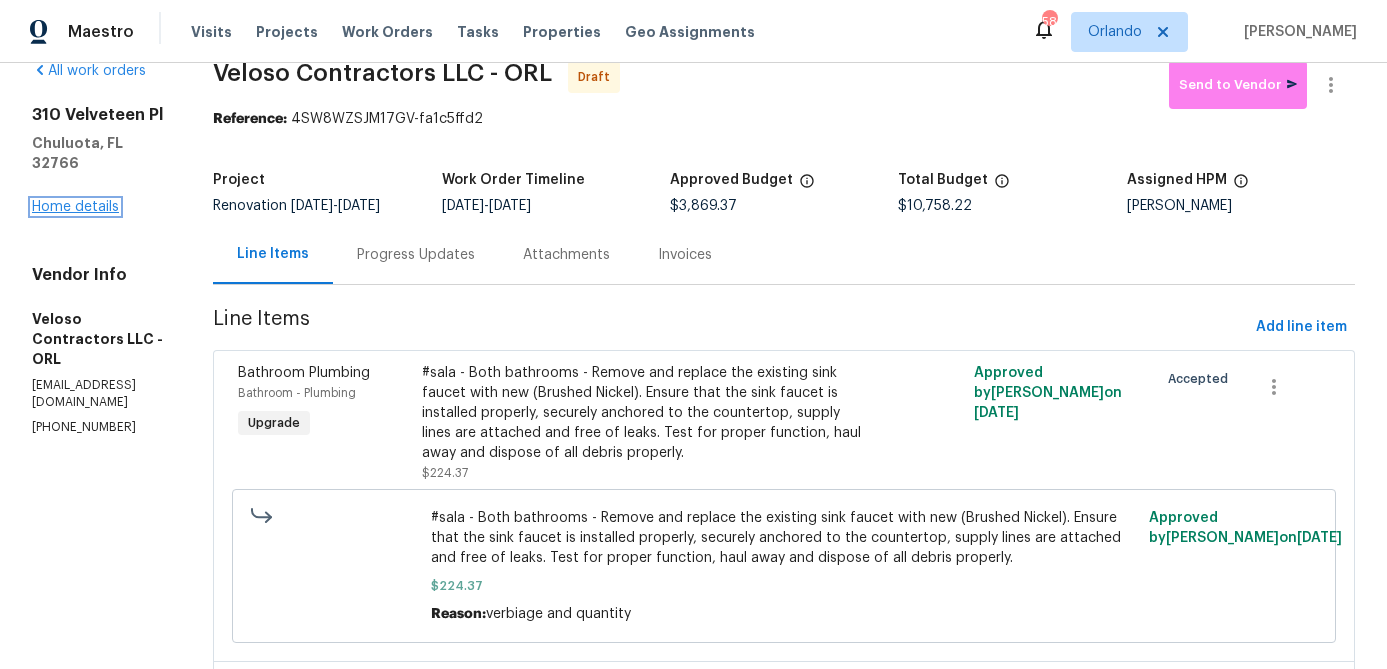 click on "Home details" at bounding box center (75, 207) 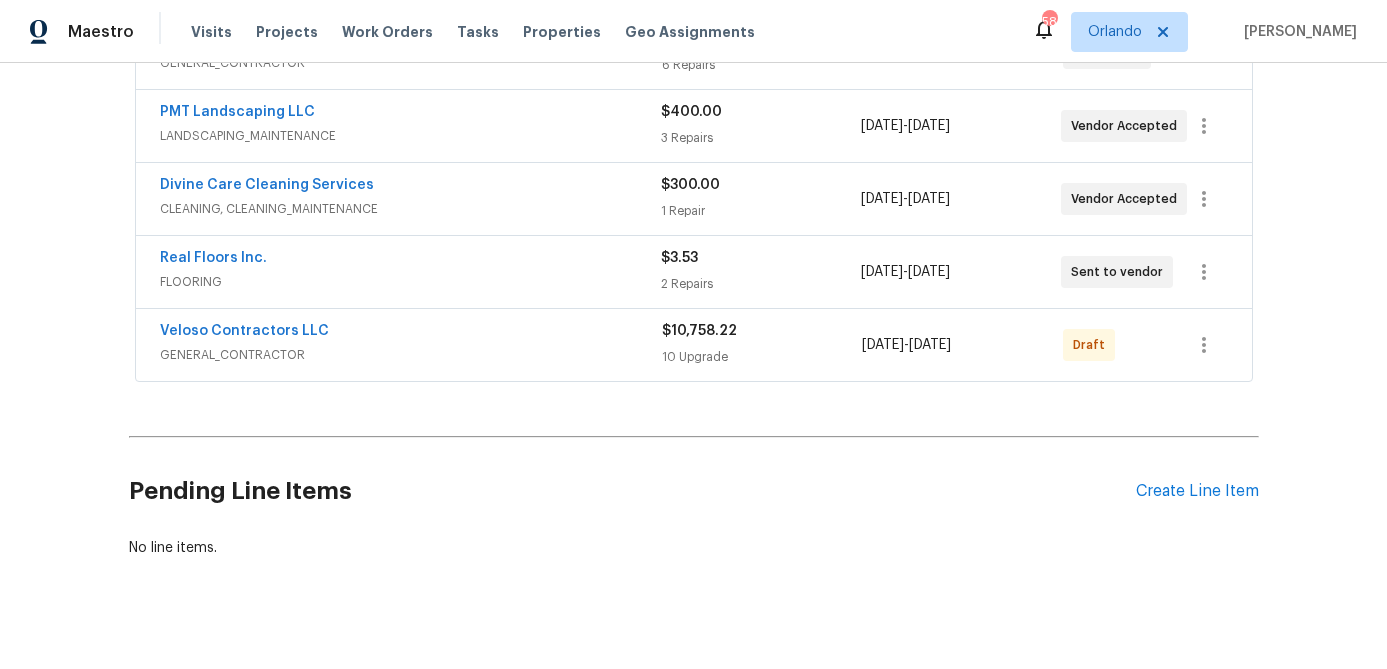 scroll, scrollTop: 455, scrollLeft: 0, axis: vertical 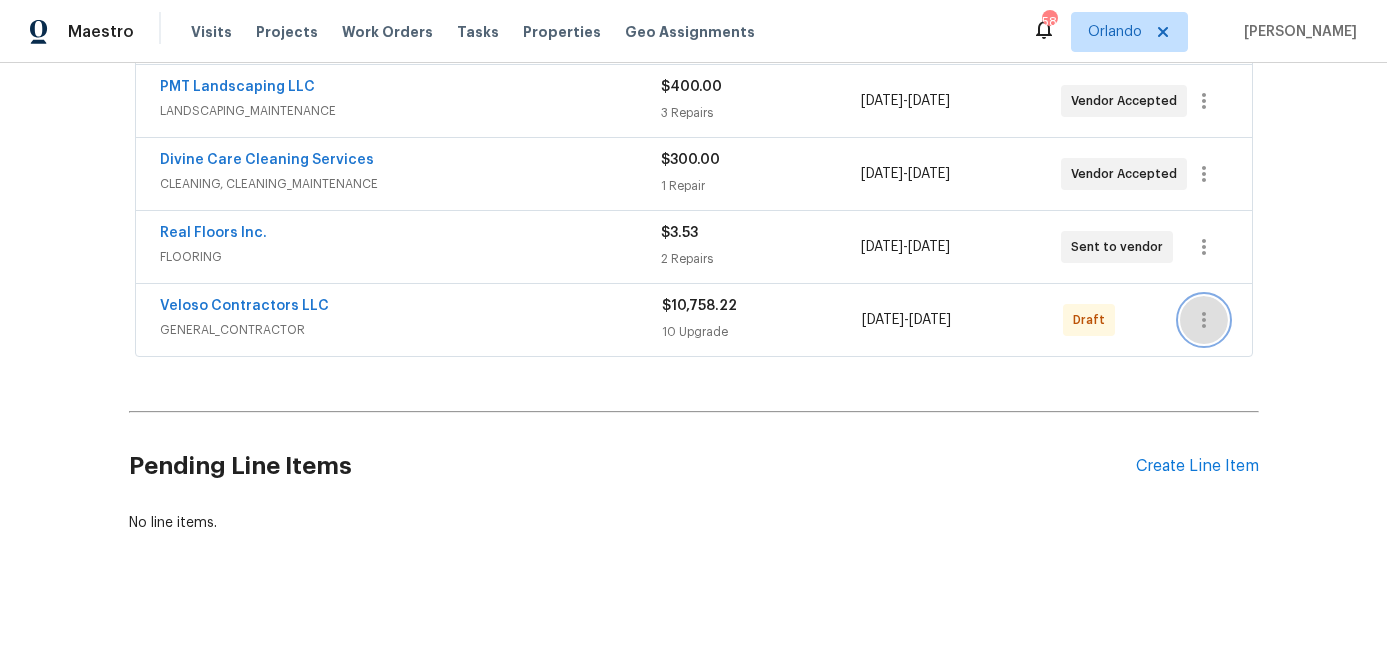 click 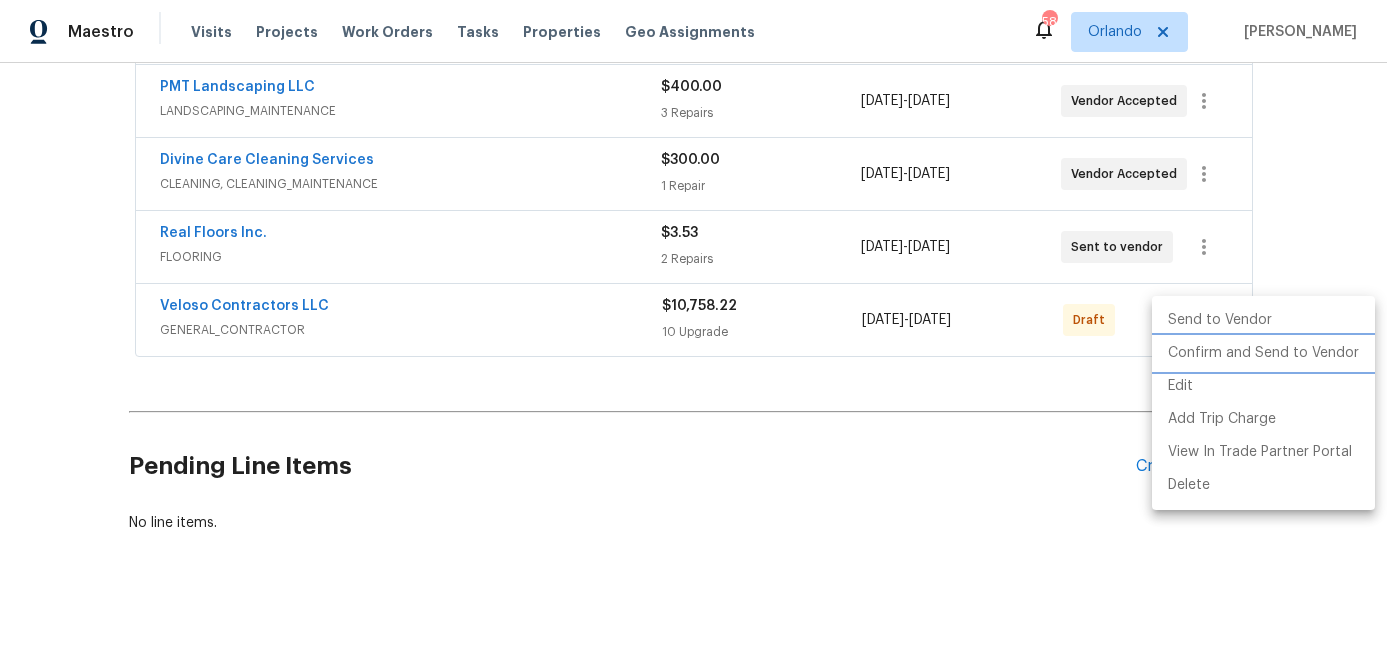 click on "Confirm and Send to Vendor" at bounding box center [1263, 353] 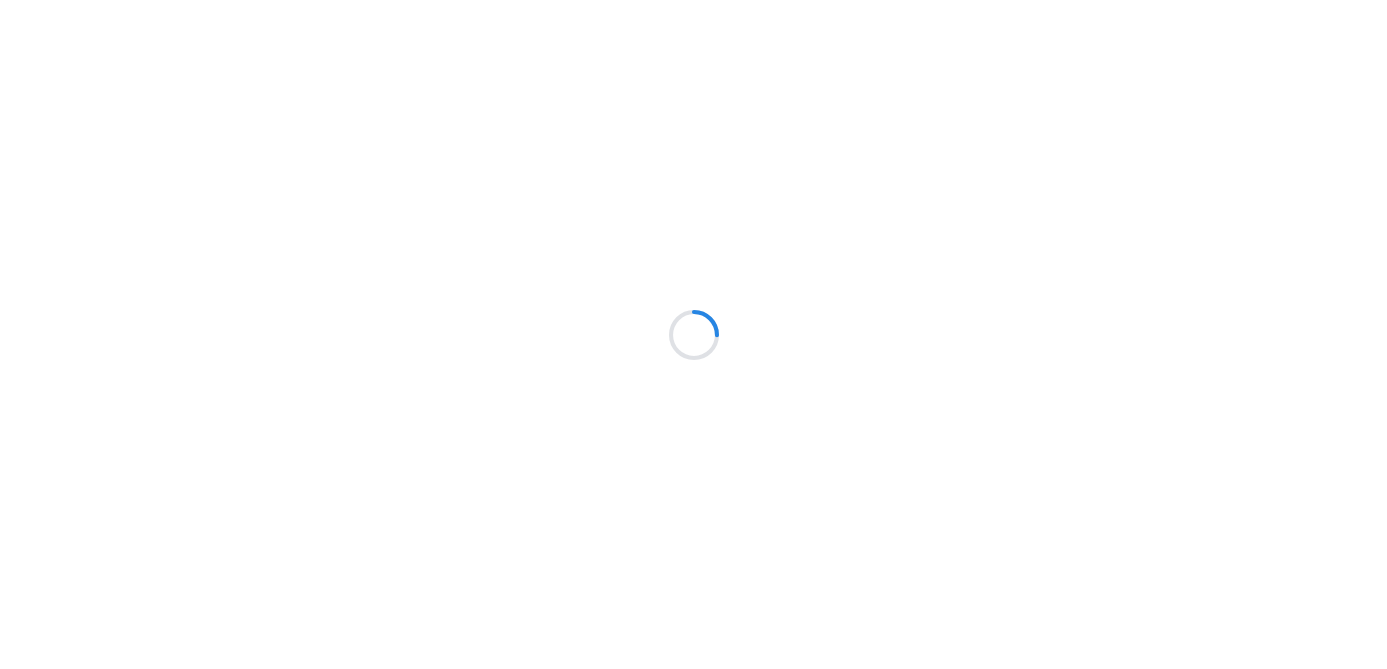 scroll, scrollTop: 0, scrollLeft: 0, axis: both 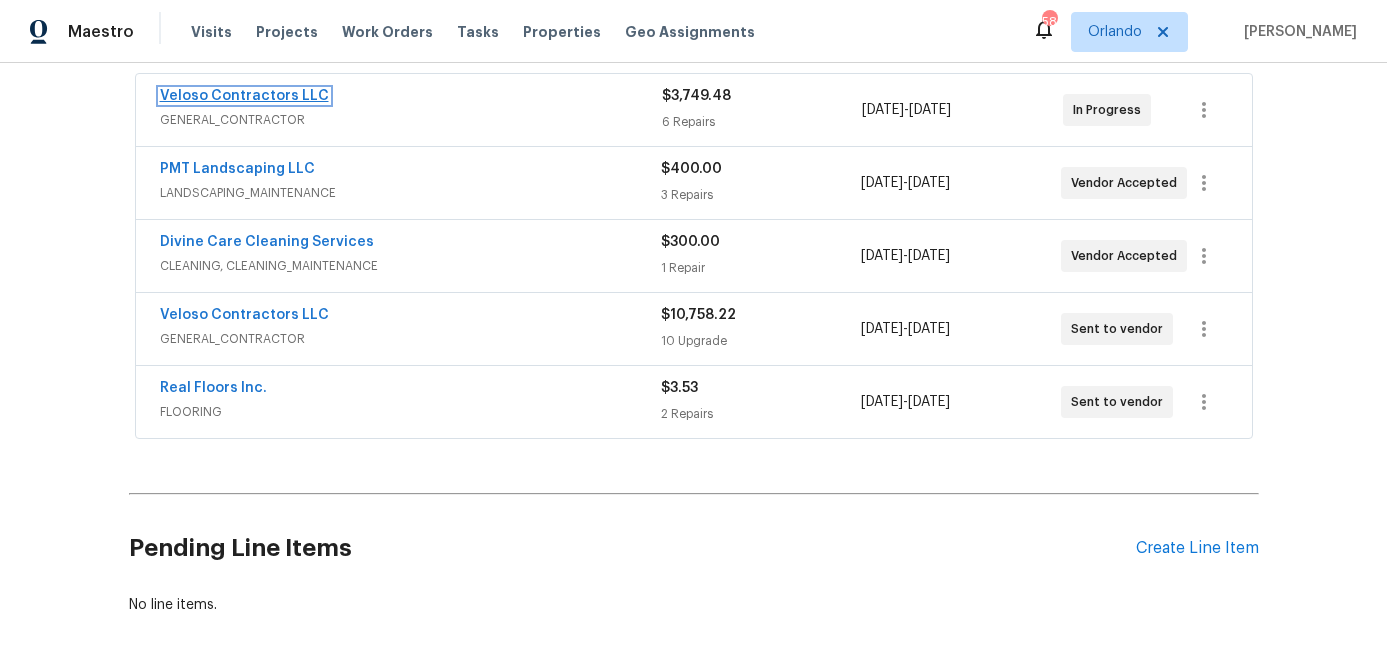 click on "Veloso Contractors LLC" at bounding box center [244, 96] 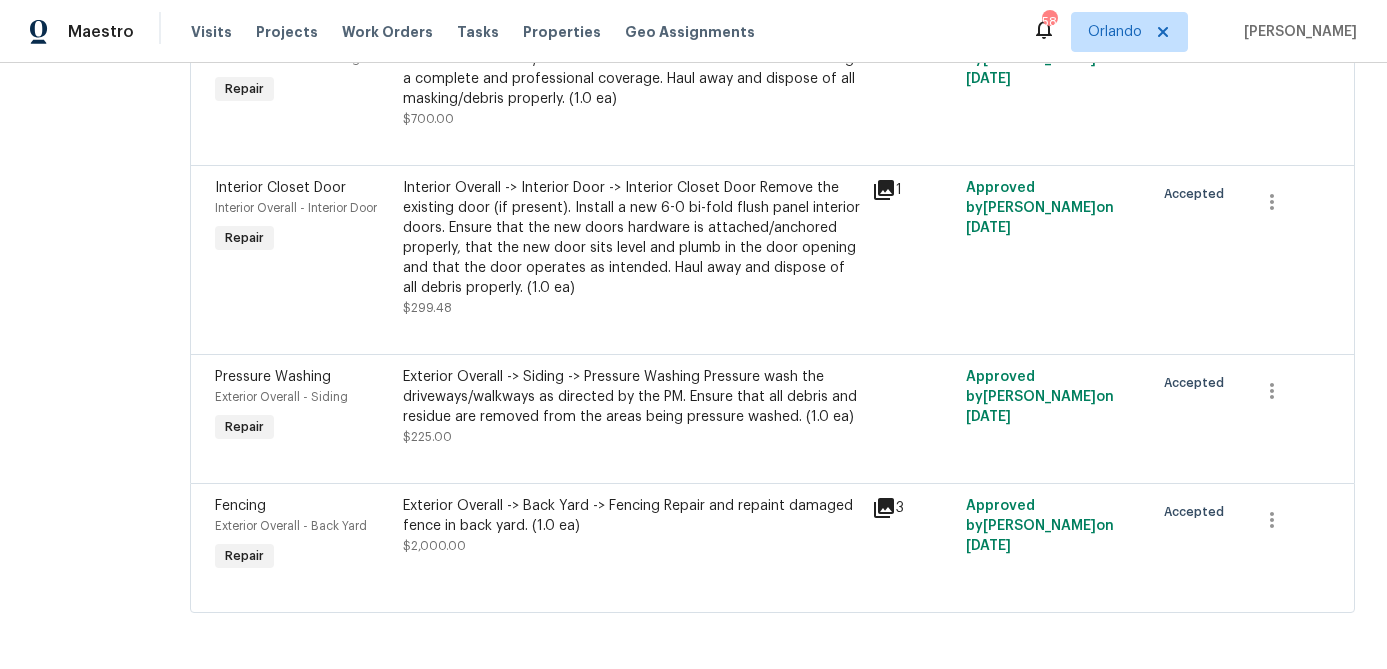 scroll, scrollTop: 769, scrollLeft: 0, axis: vertical 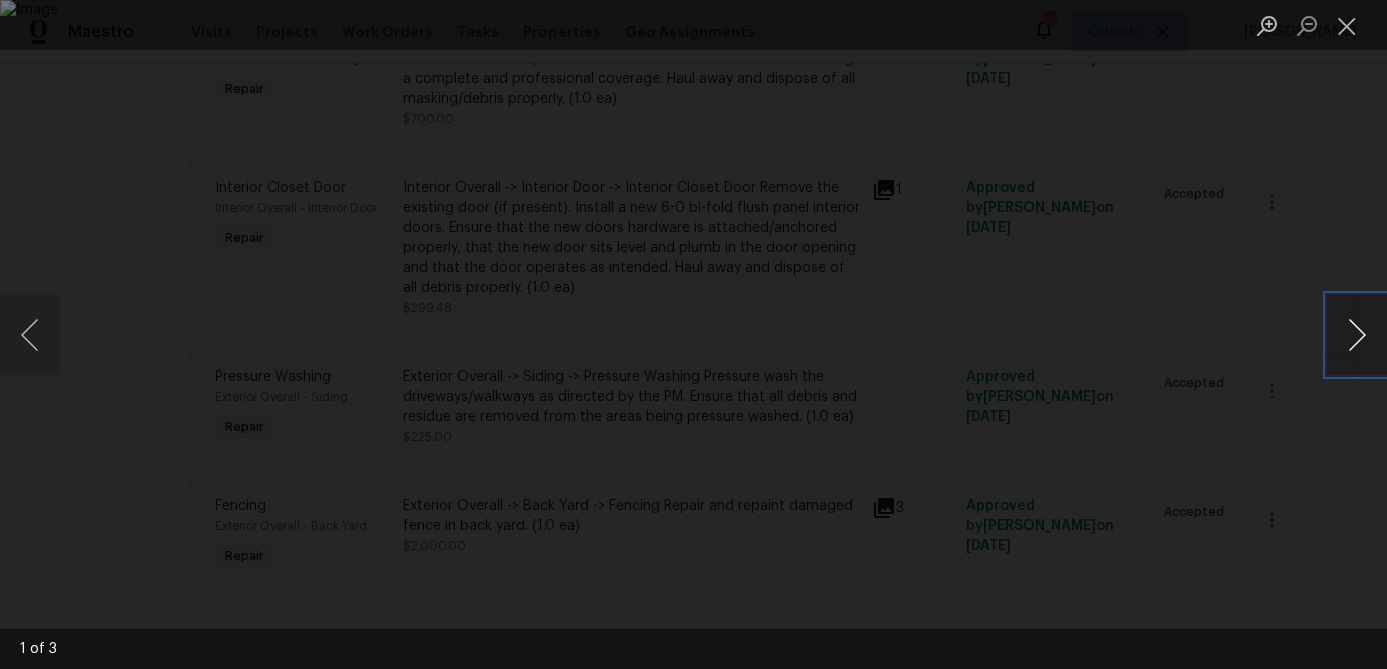 click at bounding box center (1357, 335) 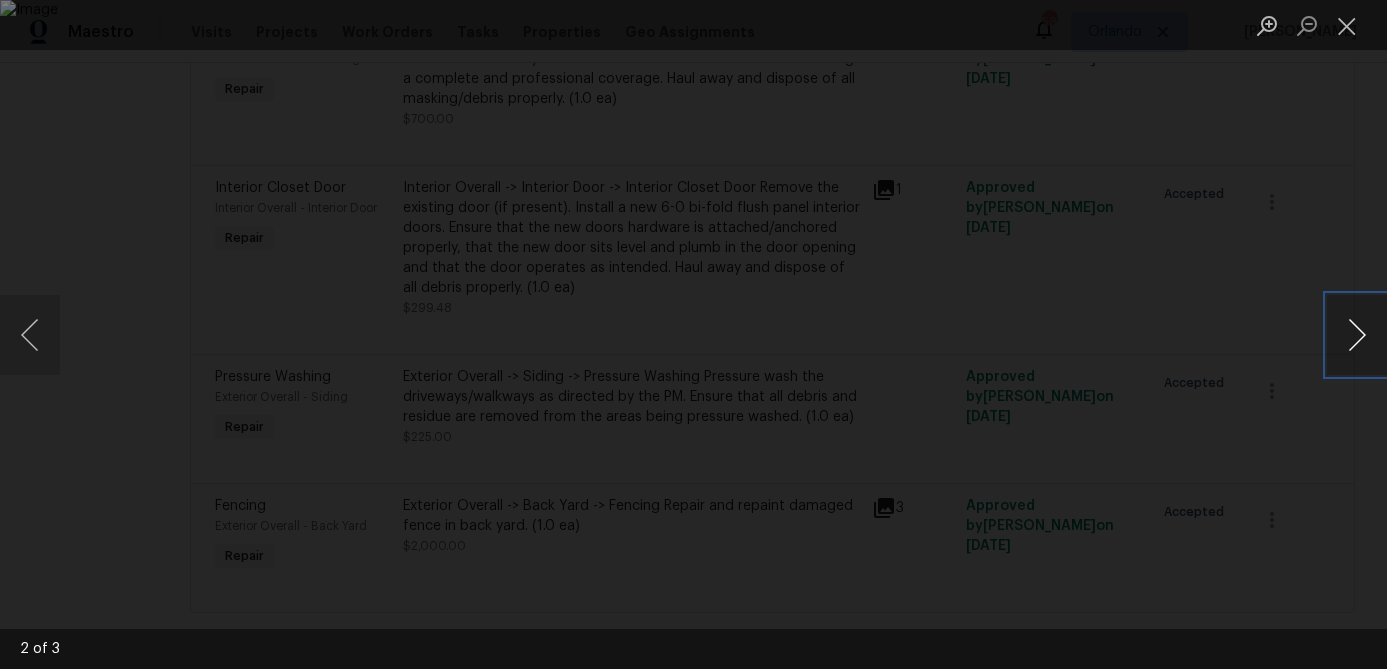 click at bounding box center (1357, 335) 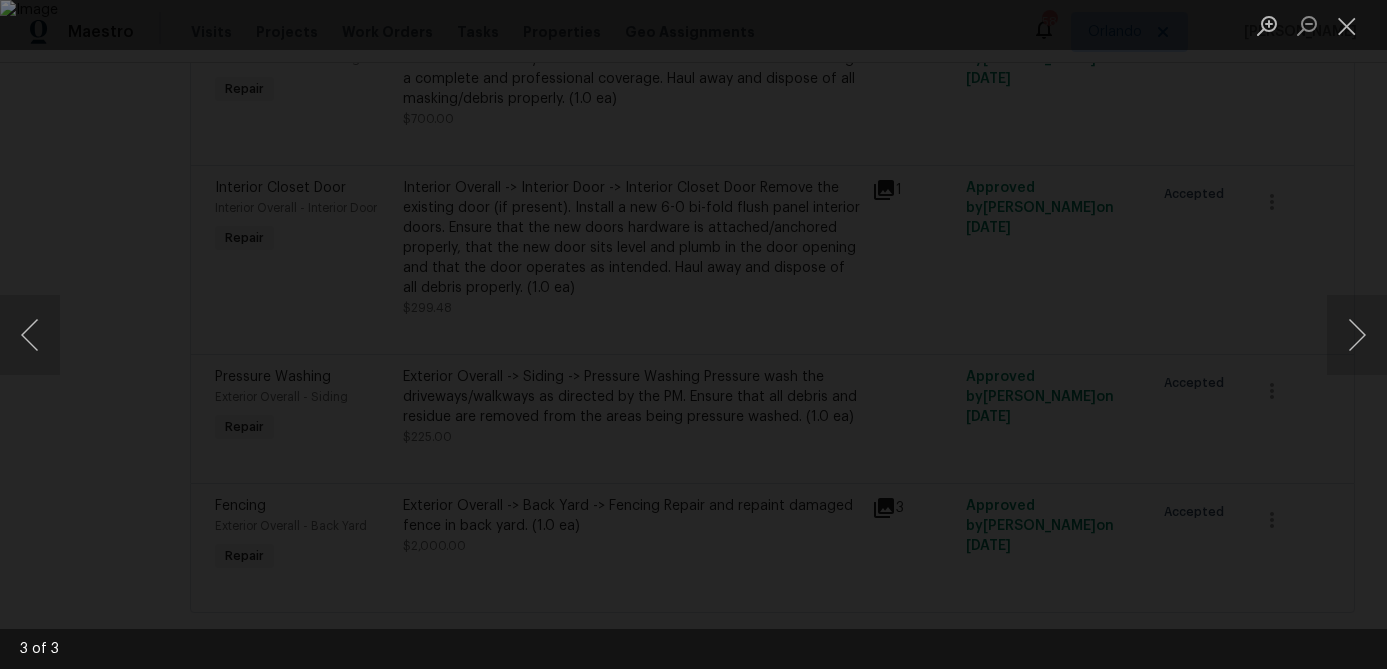 click at bounding box center (693, 334) 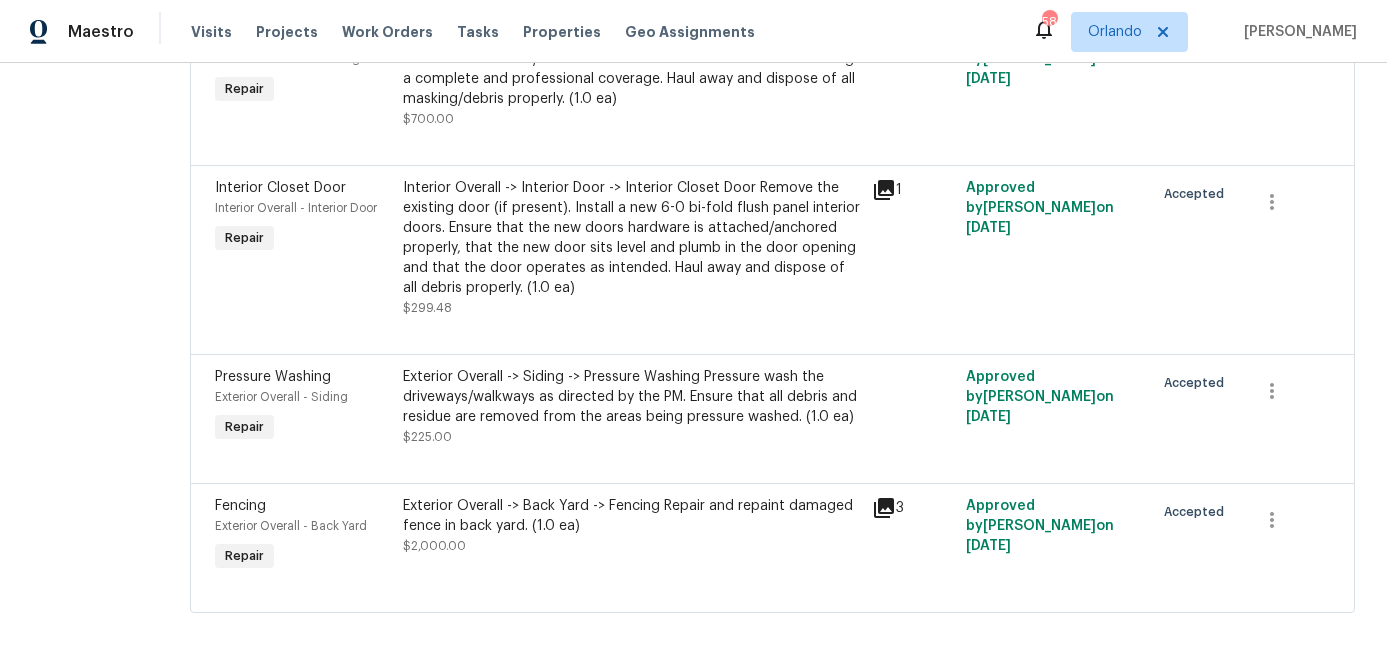 click on "Exterior Overall -> Back Yard -> Fencing
Repair and repaint  damaged fence in back yard.
(1.0 ea)" at bounding box center [632, 516] 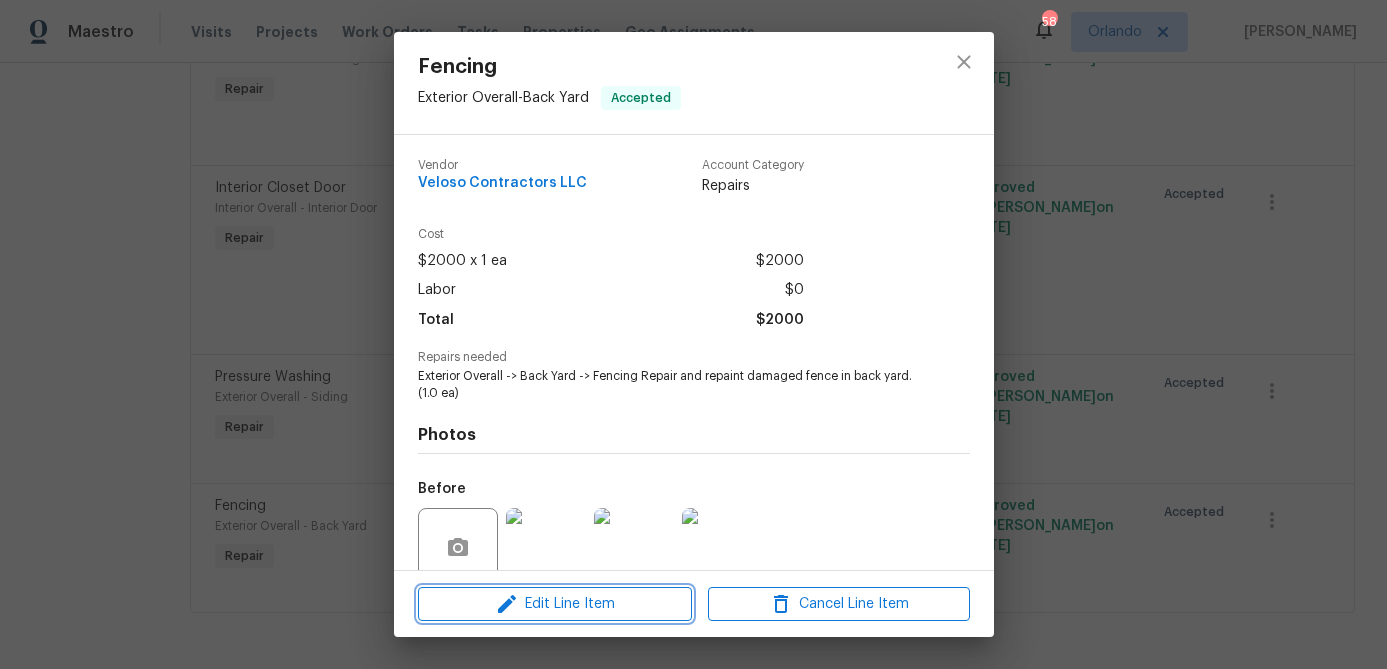 click on "Edit Line Item" at bounding box center [555, 604] 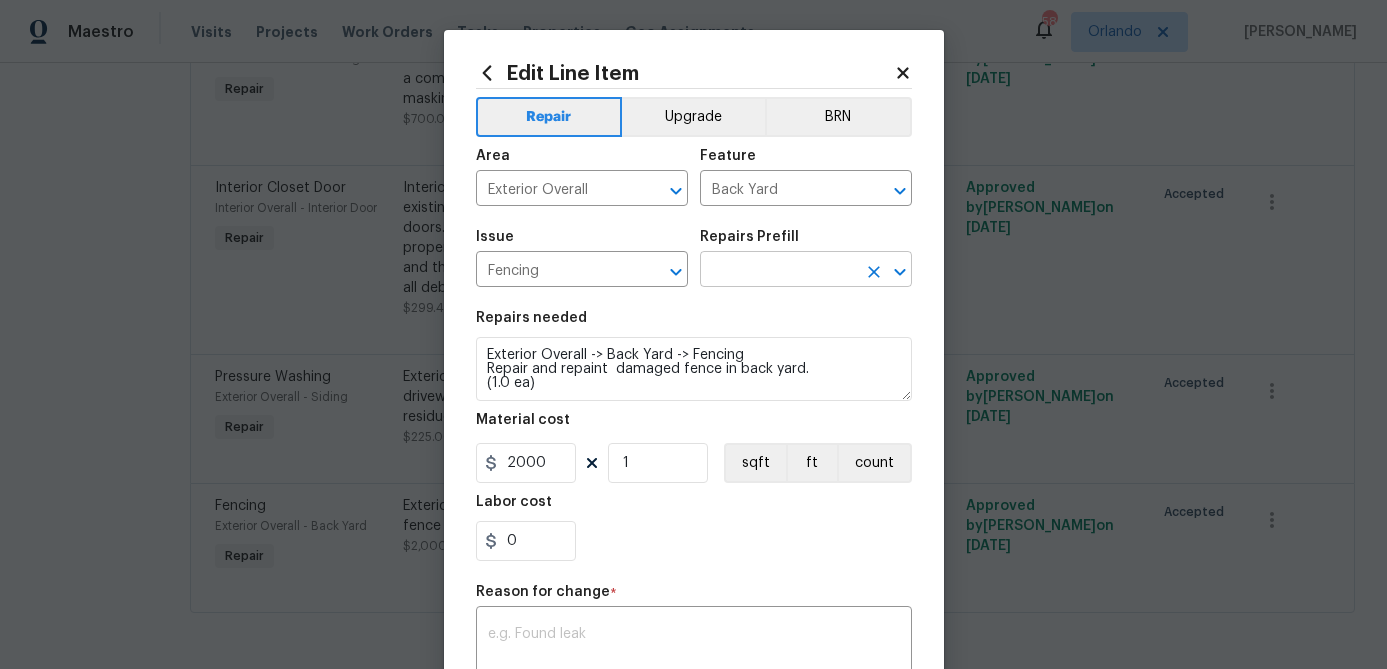 click at bounding box center (778, 271) 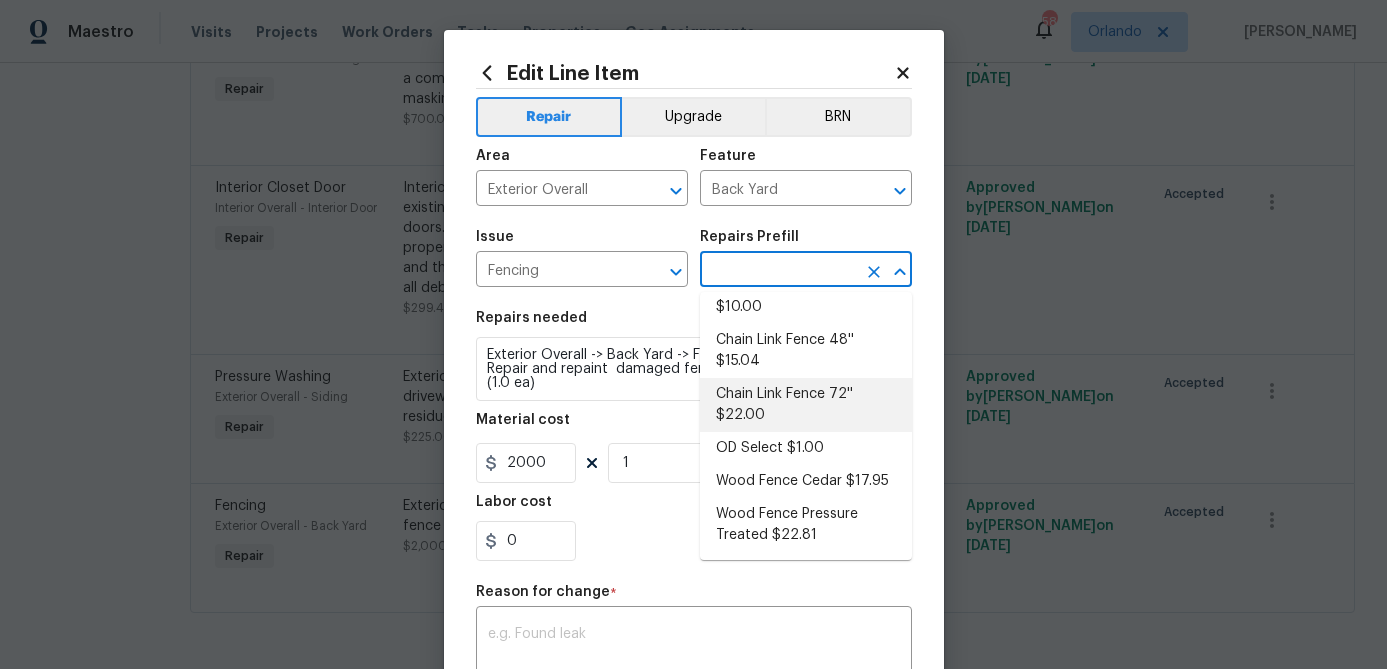 scroll, scrollTop: 0, scrollLeft: 0, axis: both 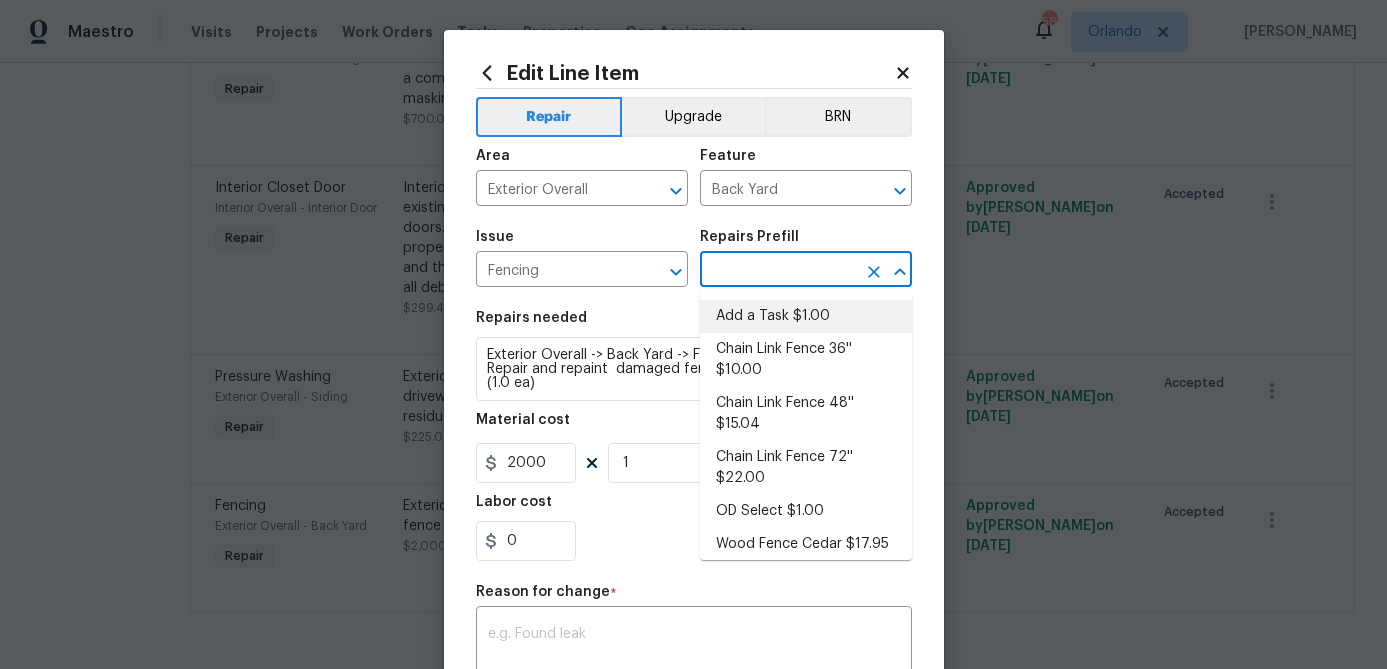 click on "Add a Task $1.00" at bounding box center [806, 316] 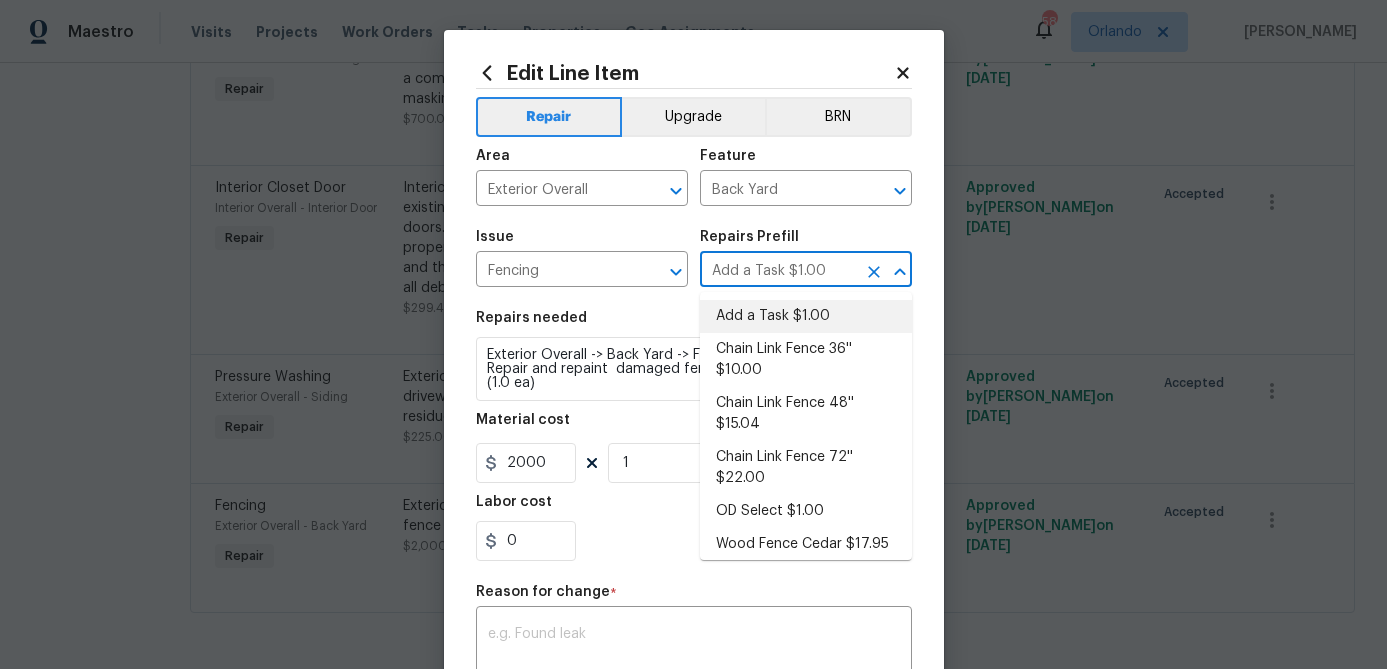 type on "HPM to detail" 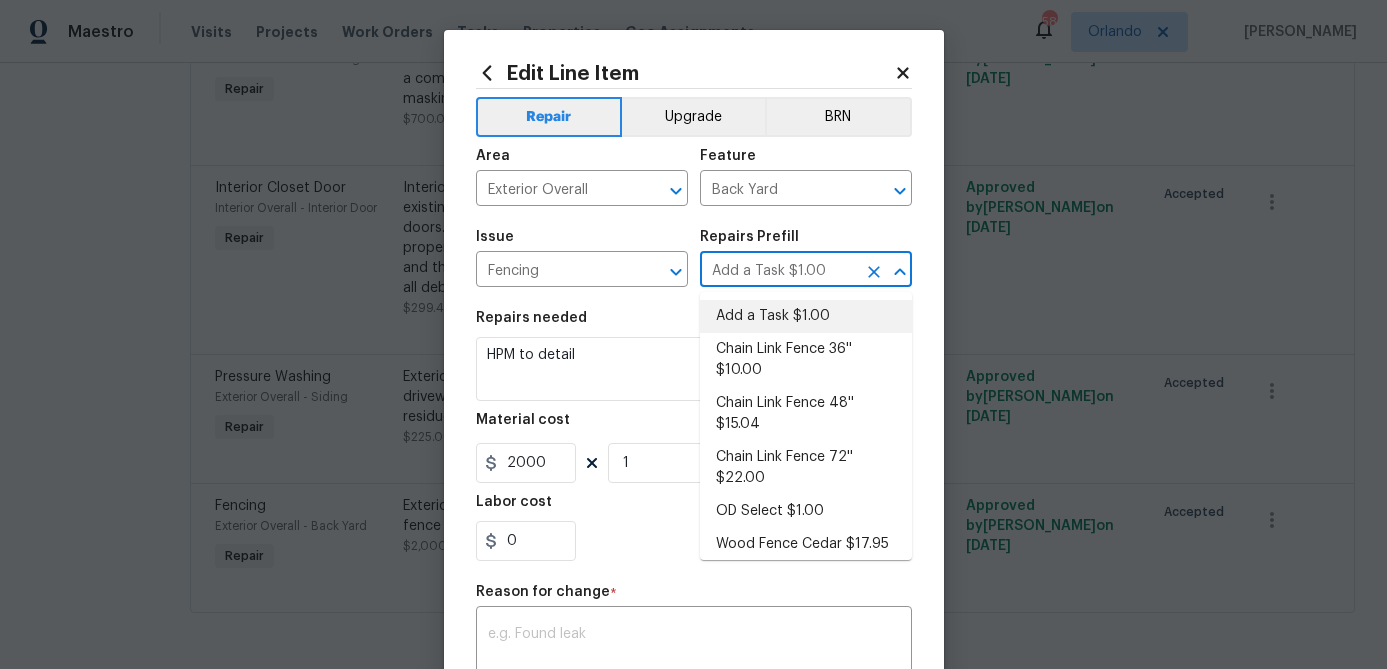 type on "1" 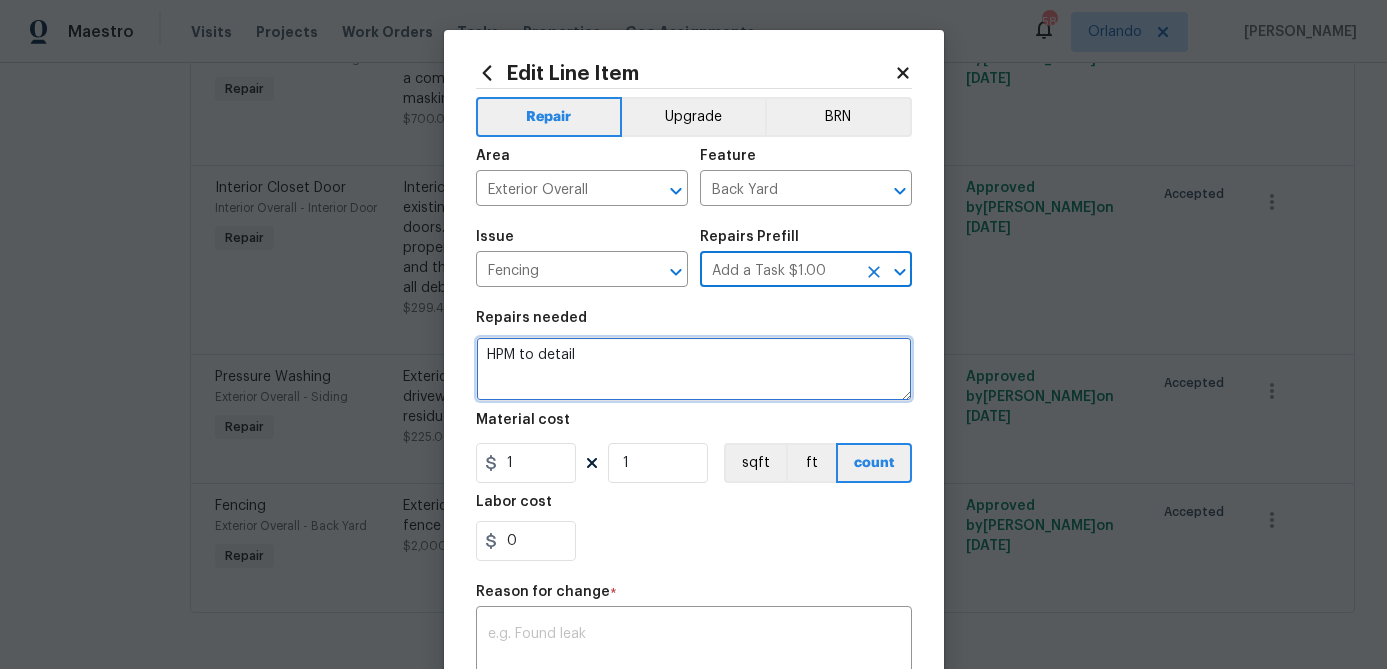 click on "HPM to detail" at bounding box center [694, 369] 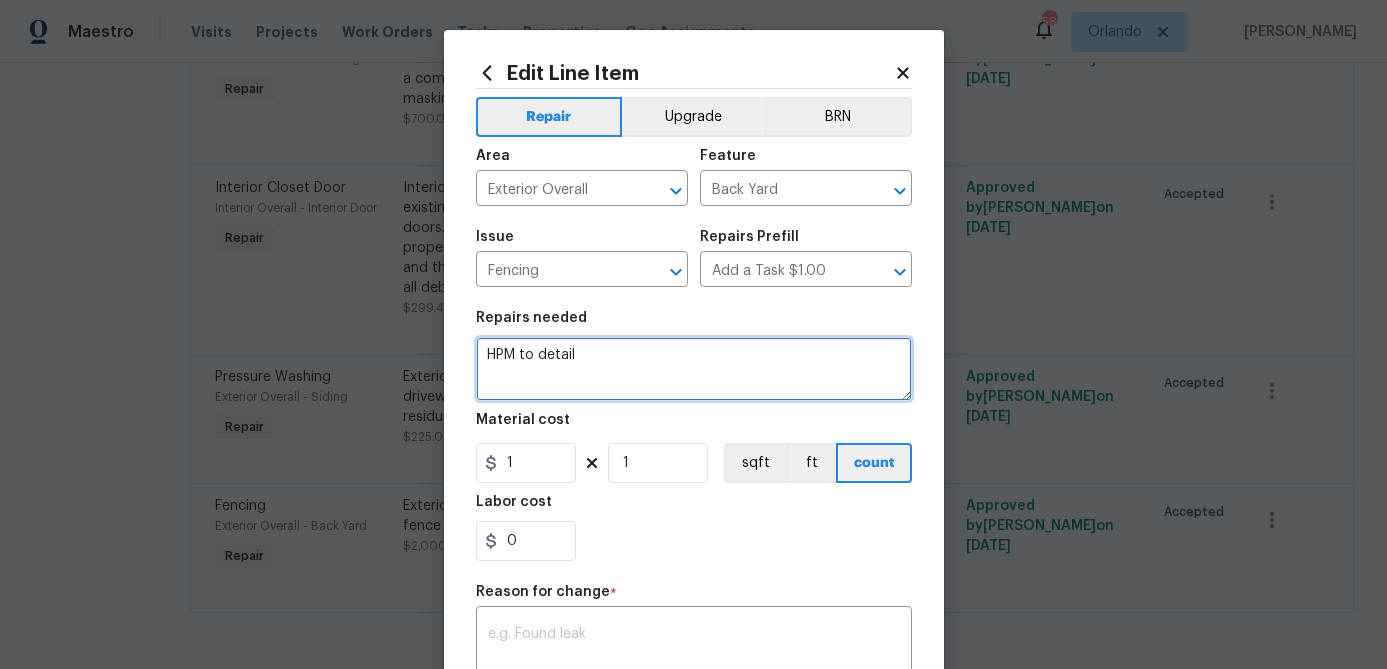click on "HPM to detail" at bounding box center [694, 369] 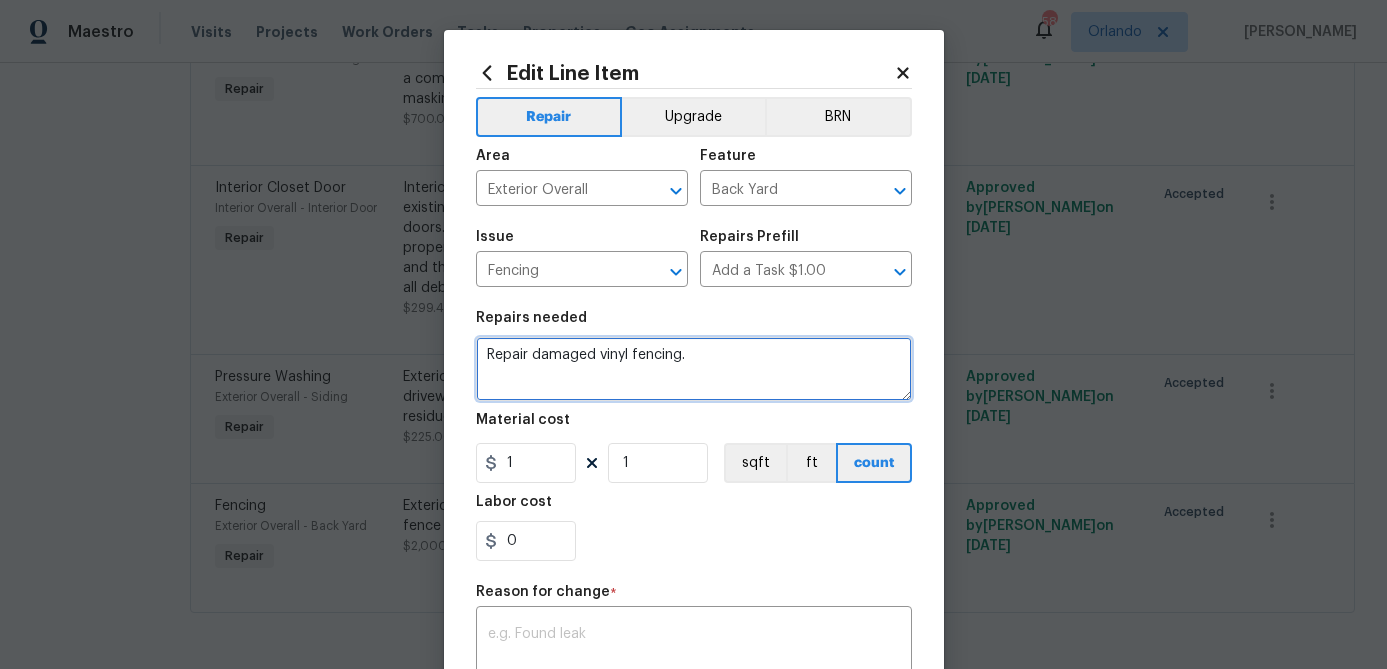 type on "Repair damaged vinyl fencing." 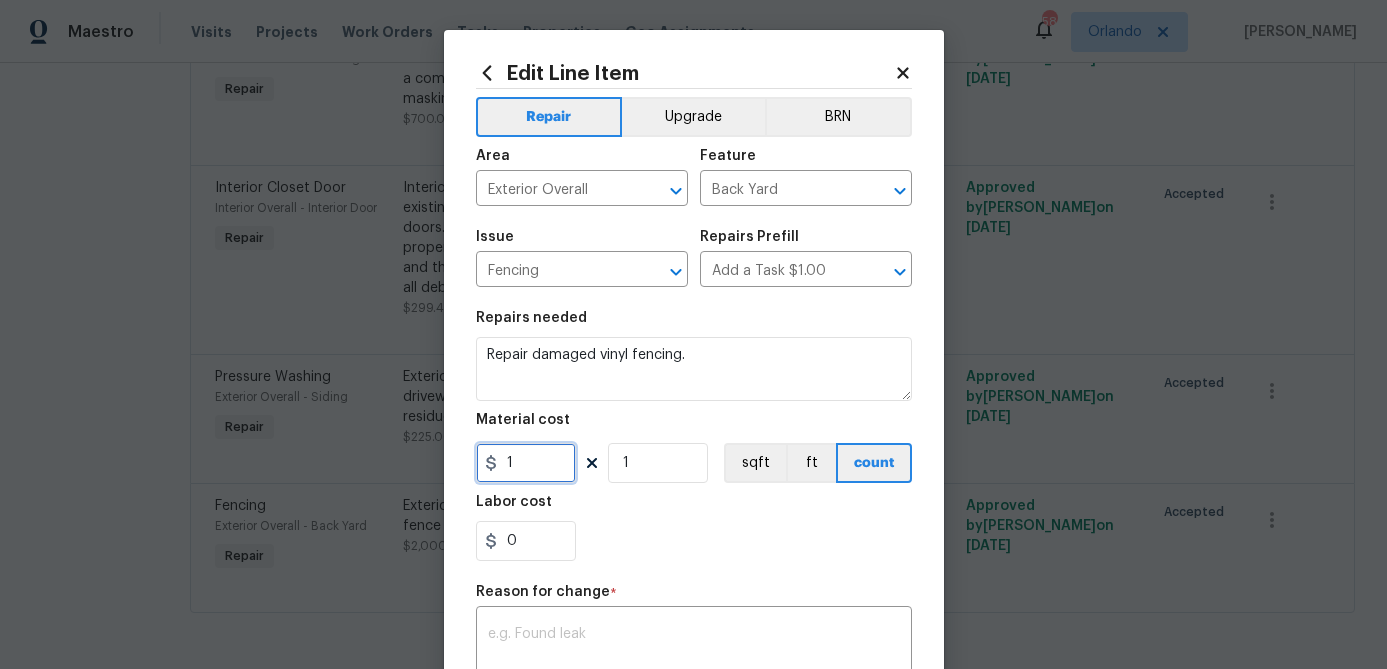click on "1" at bounding box center (526, 463) 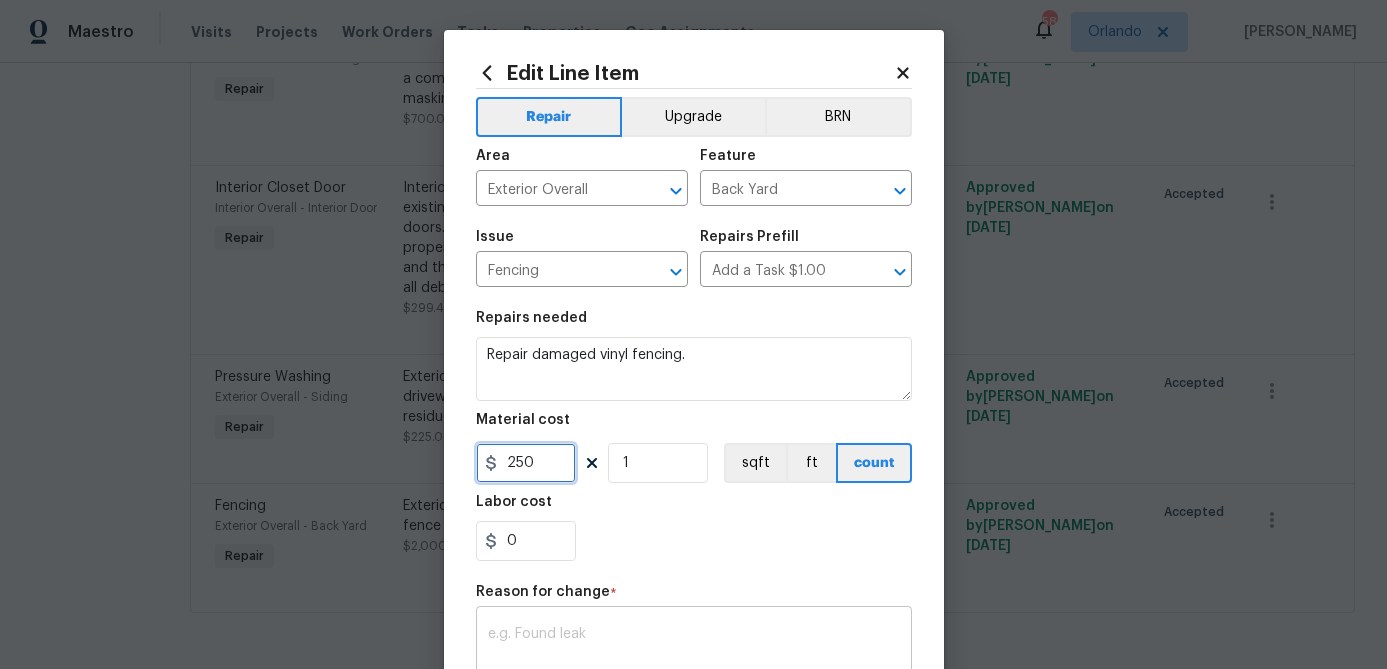 type on "250" 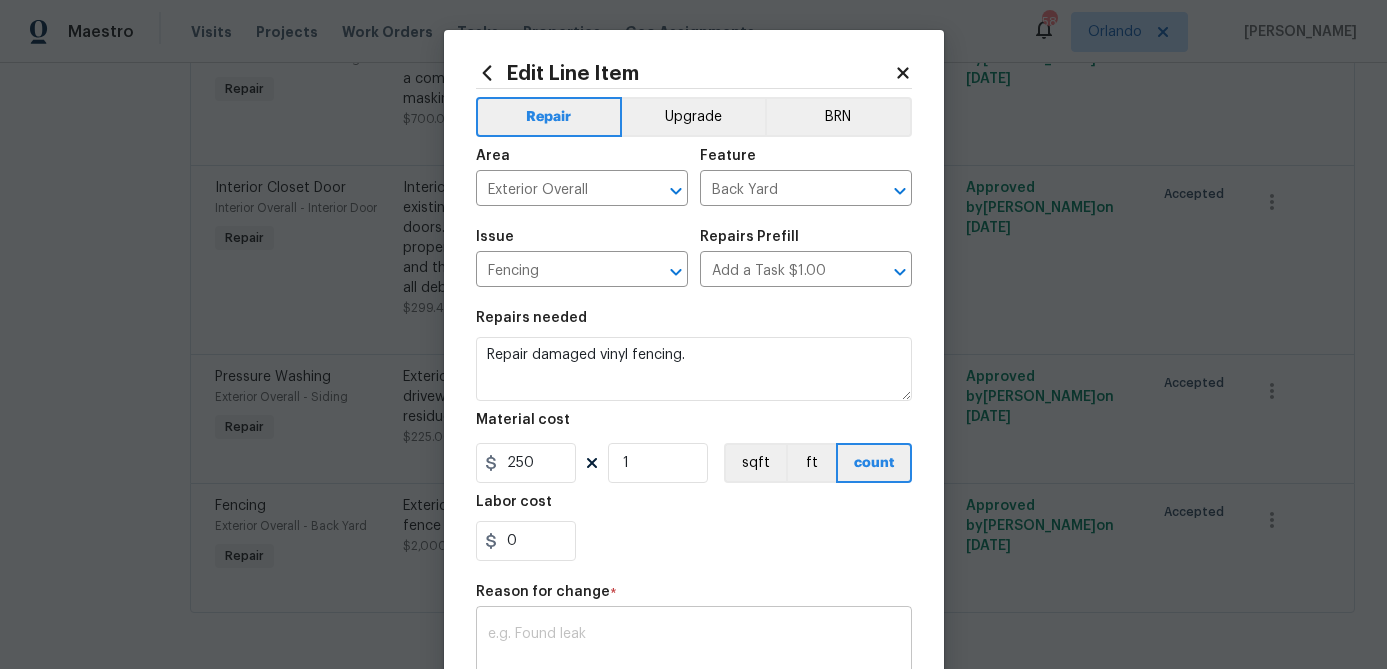 click on "x ​" at bounding box center (694, 648) 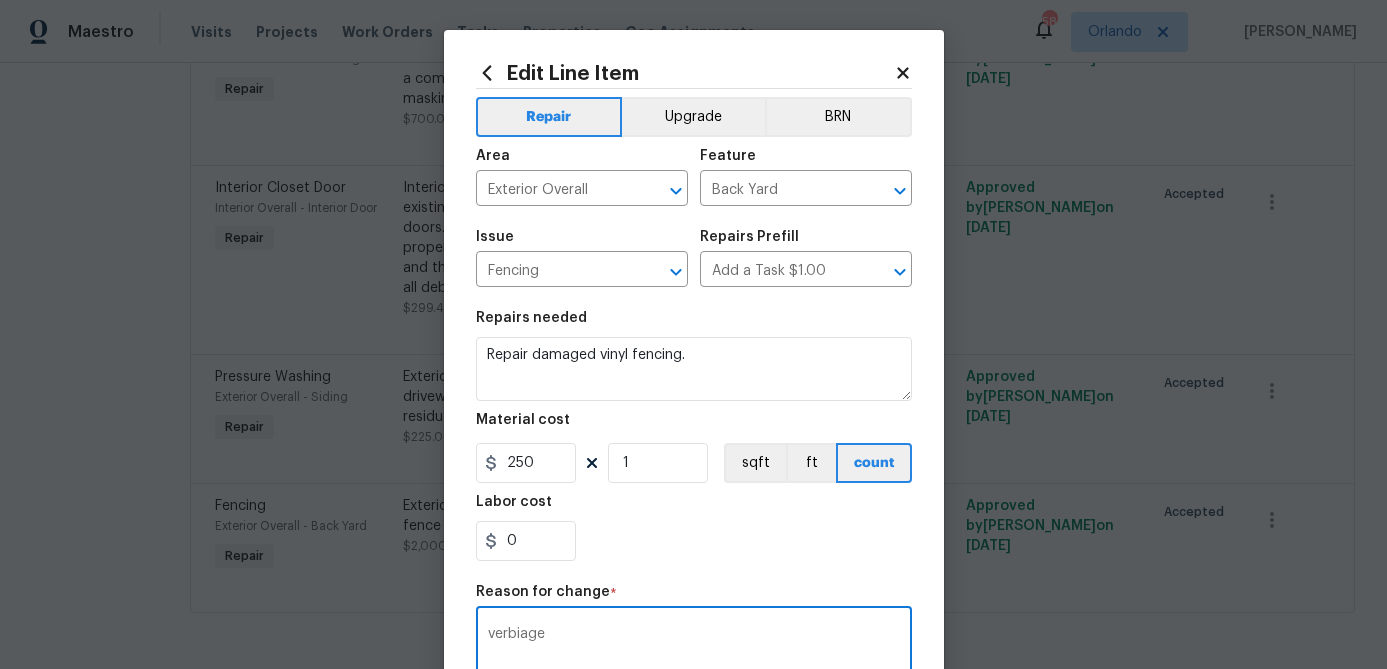 type on "verbiage" 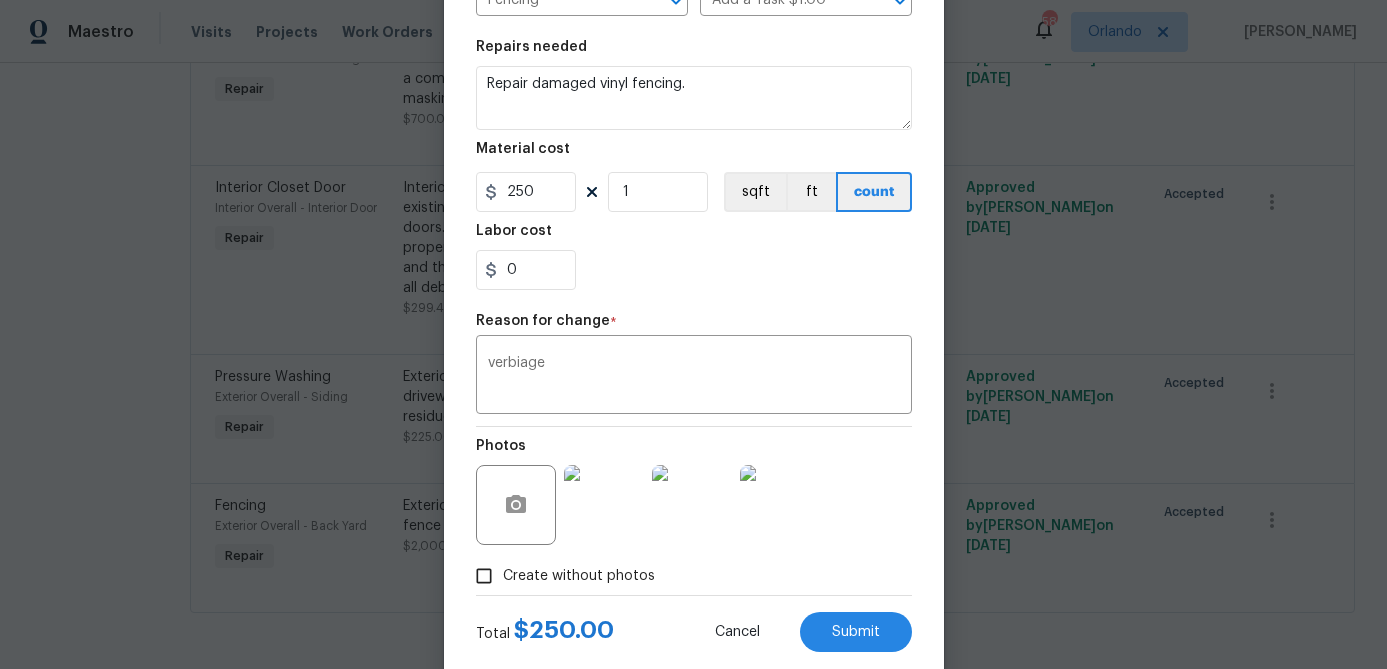 scroll, scrollTop: 317, scrollLeft: 0, axis: vertical 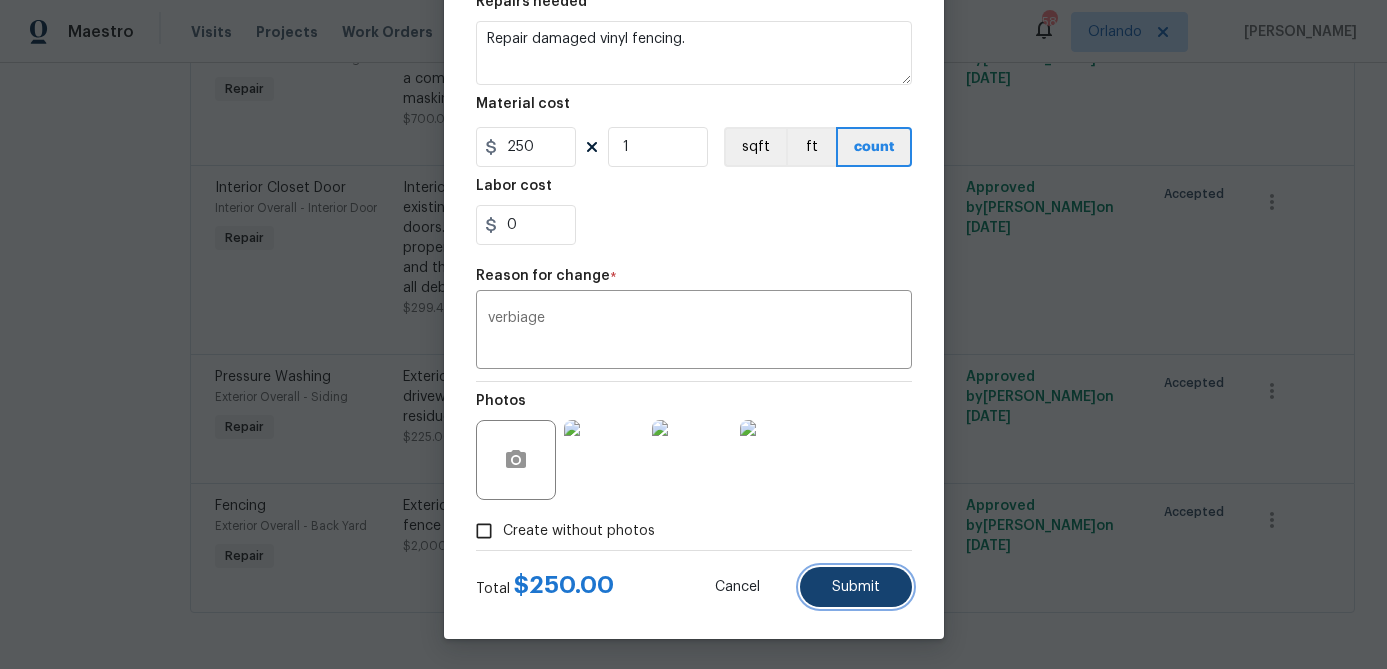 click on "Submit" at bounding box center (856, 587) 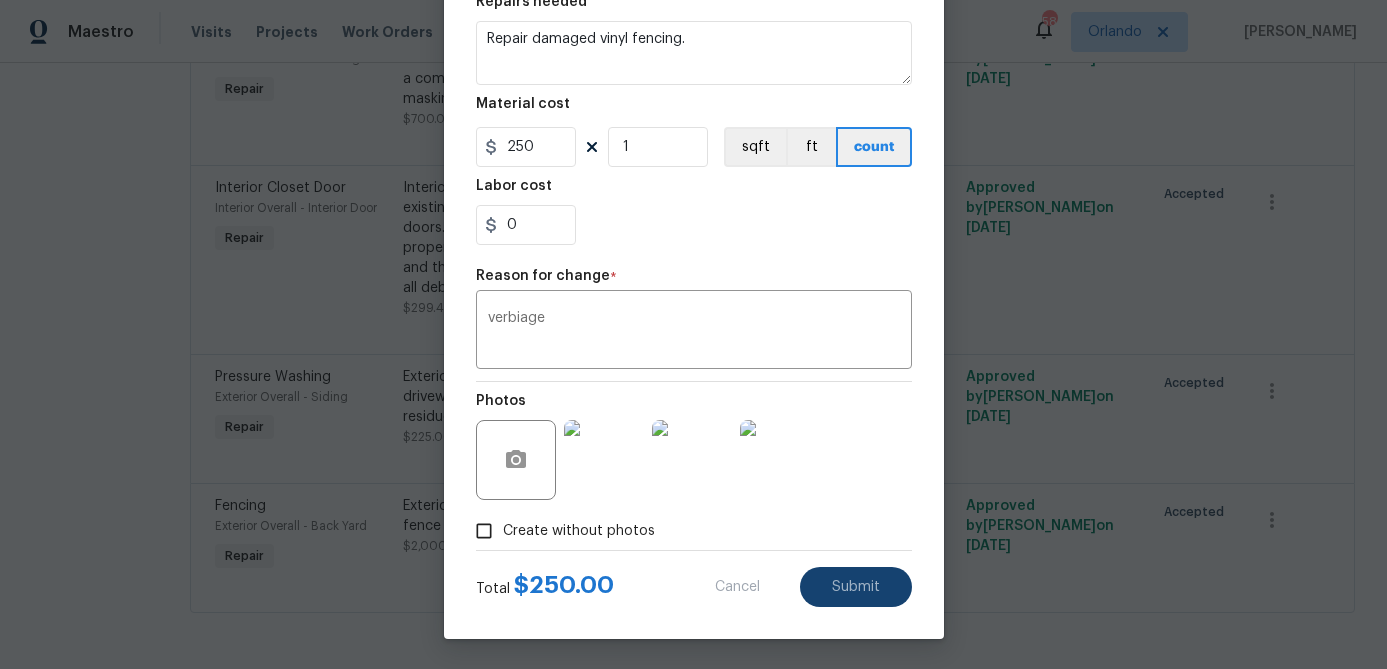 type on "Exterior Overall -> Back Yard -> Fencing
Repair and repaint  damaged fence in back yard.
(1.0 ea)" 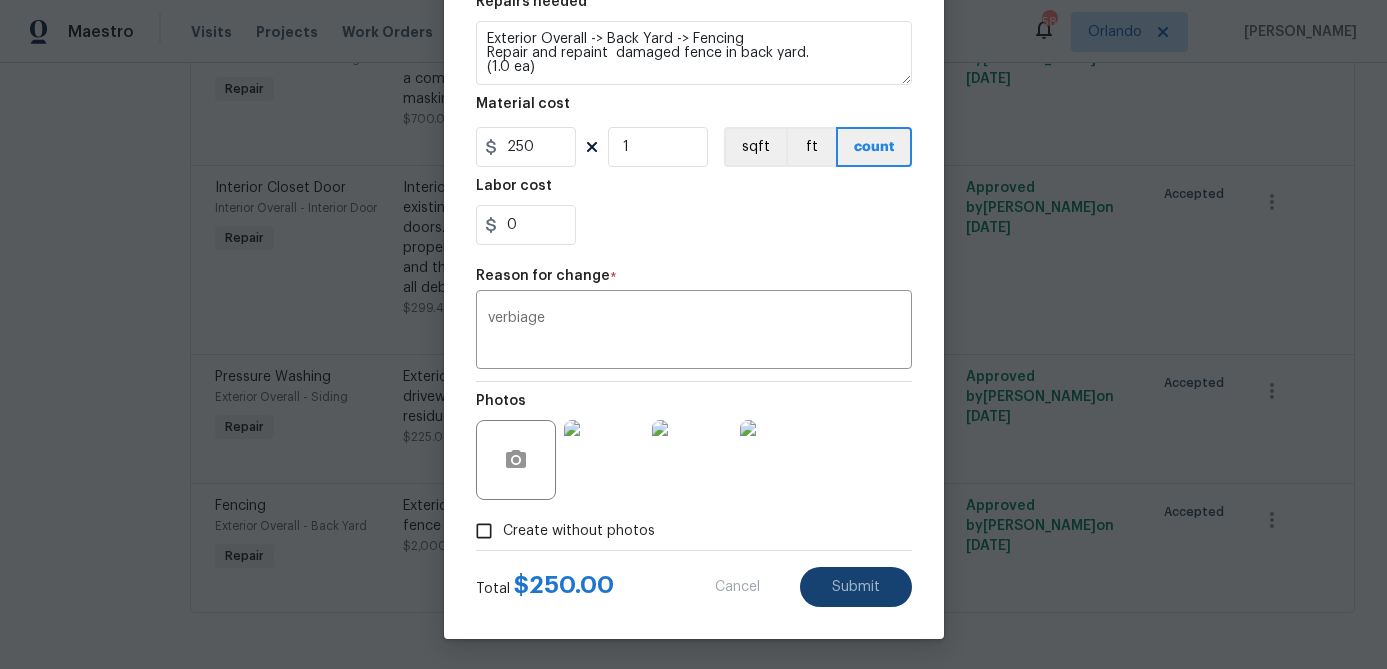 type 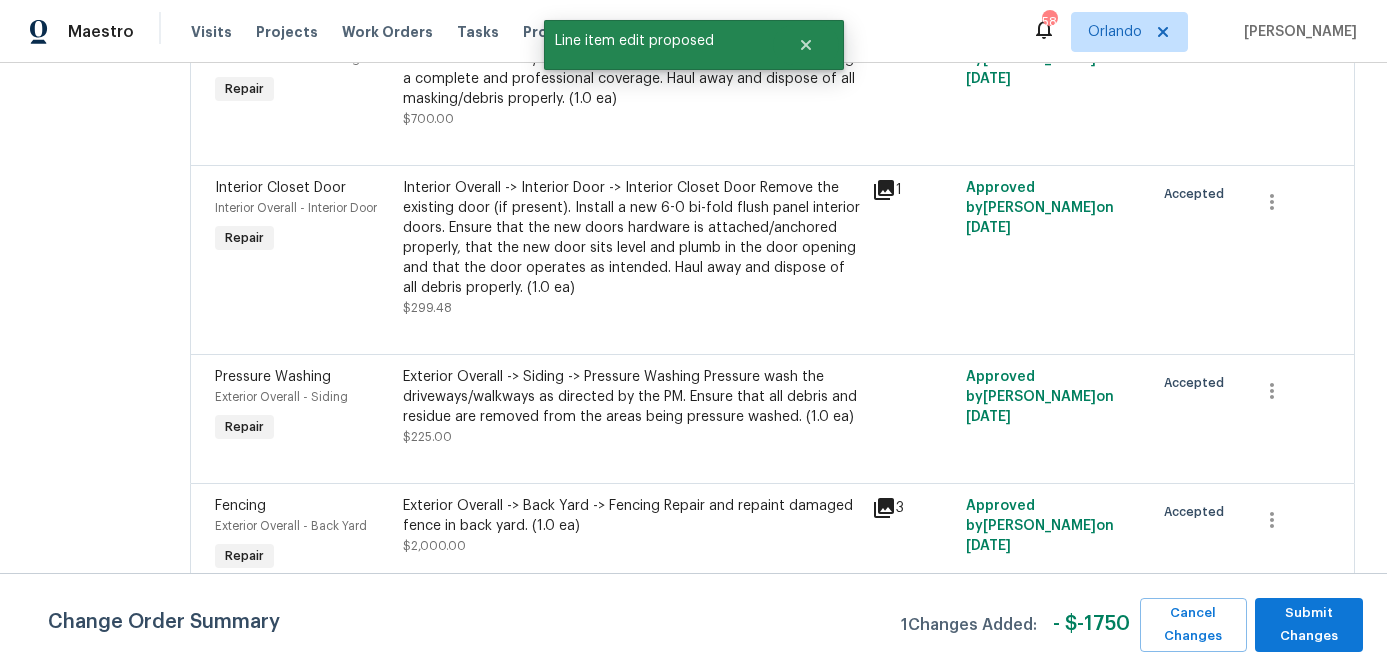 scroll, scrollTop: 0, scrollLeft: 0, axis: both 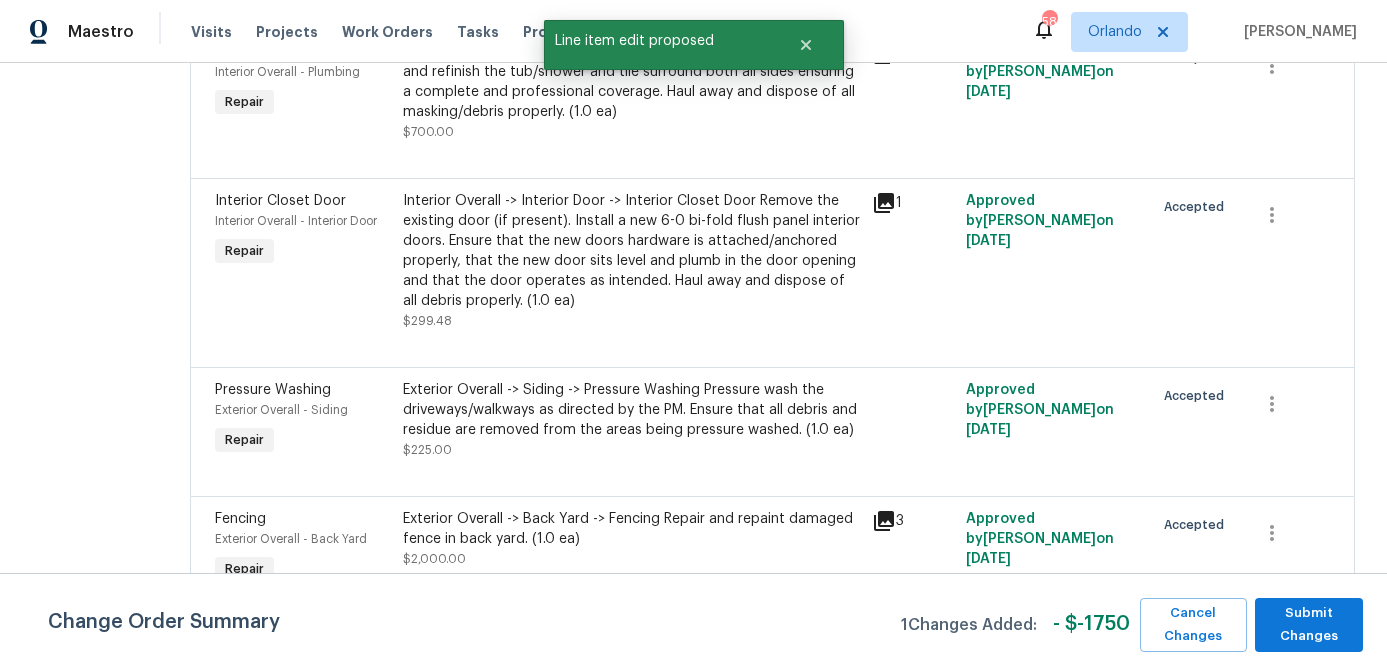 click on "Exterior Overall -> Siding -> Pressure Washing
Pressure wash the driveways/walkways as directed by the PM. Ensure that all debris and residue are removed from the areas being pressure washed.
(1.0 ea)" at bounding box center [632, 410] 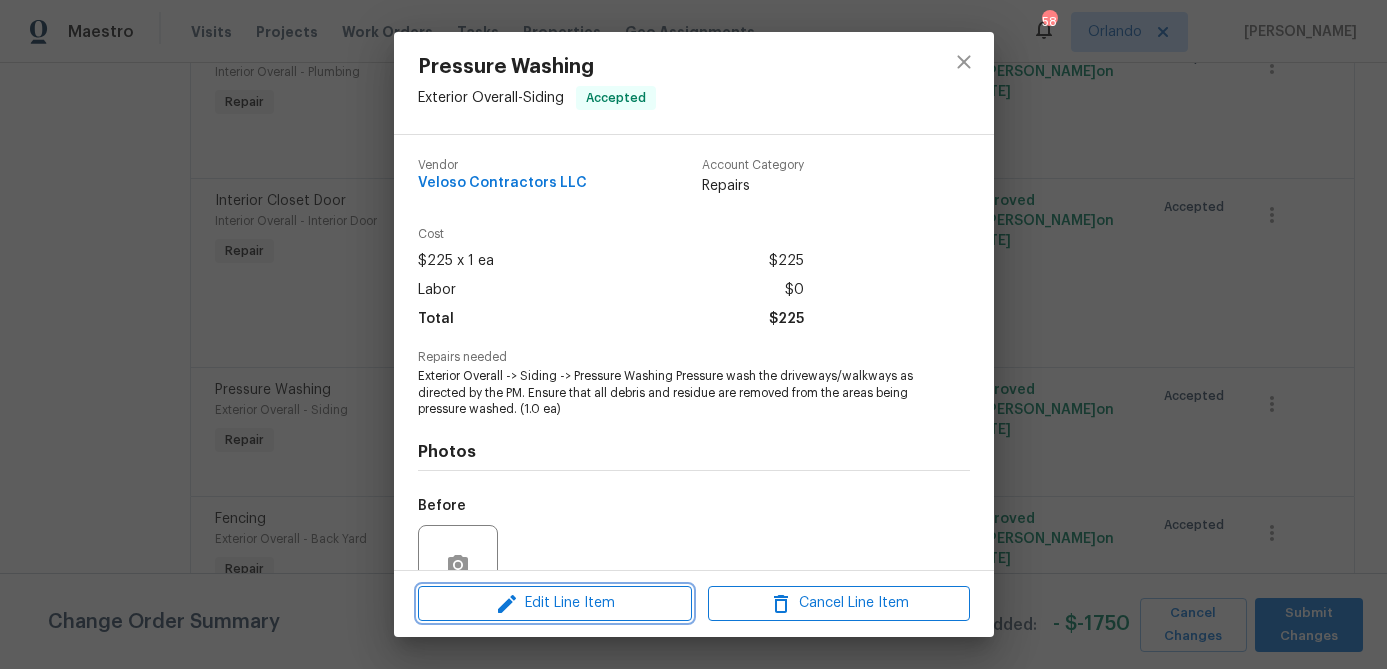 click on "Edit Line Item" at bounding box center [555, 603] 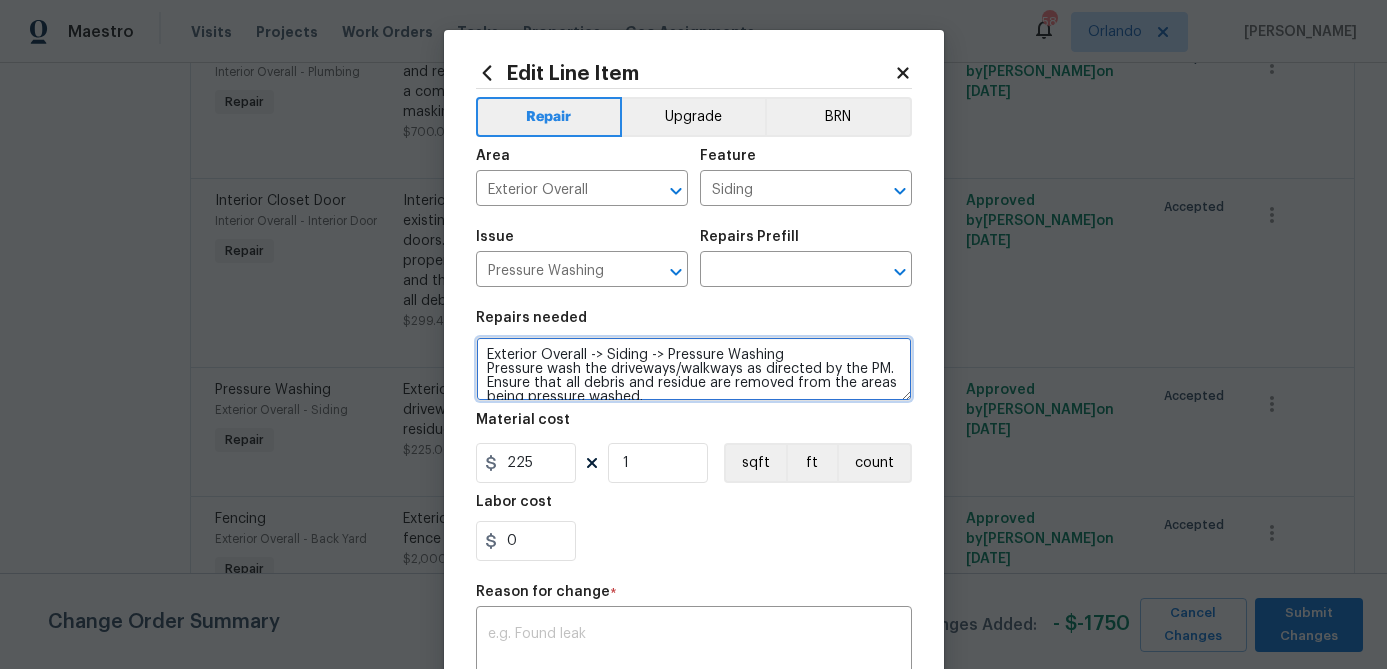 scroll, scrollTop: 28, scrollLeft: 0, axis: vertical 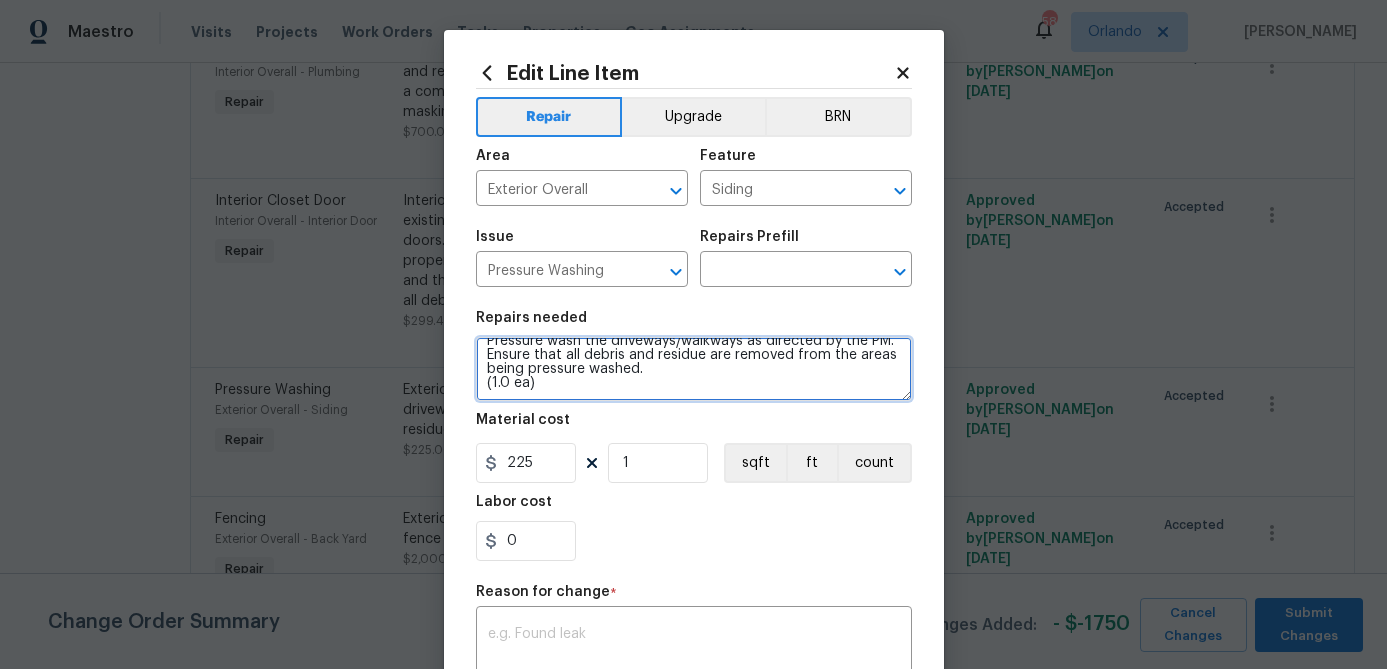 drag, startPoint x: 490, startPoint y: 360, endPoint x: 733, endPoint y: 423, distance: 251.03386 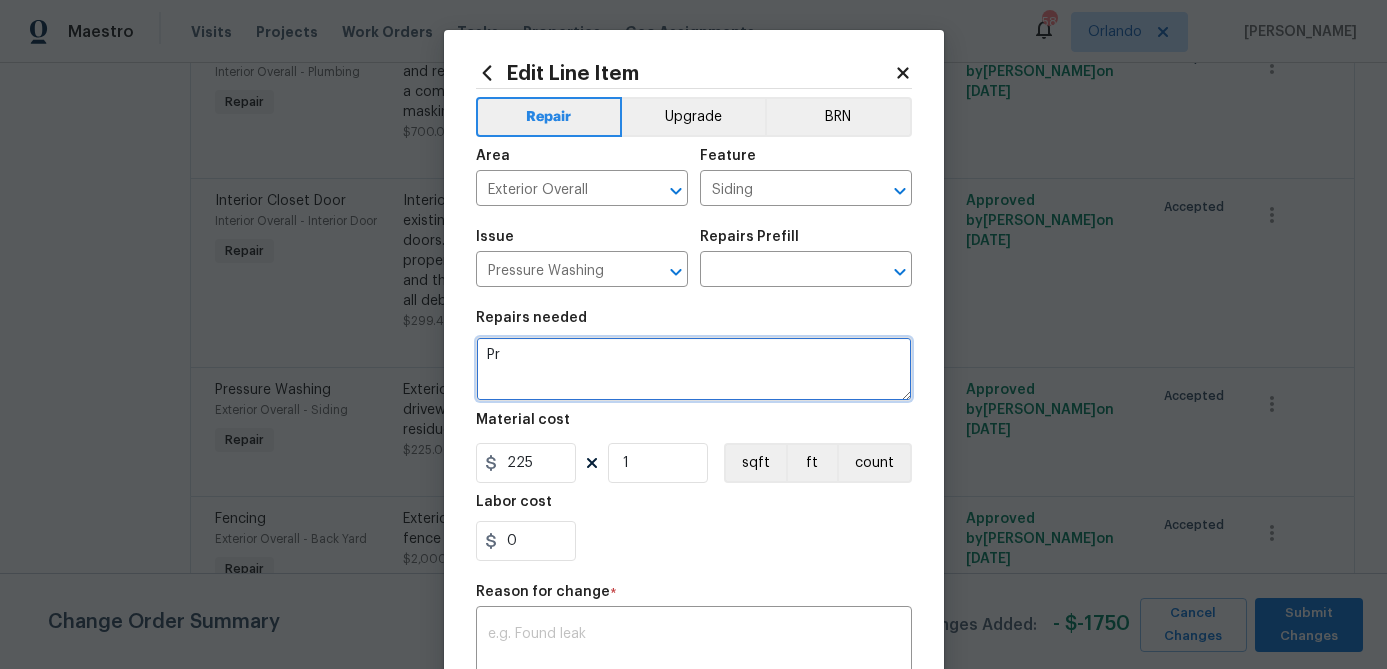 scroll, scrollTop: 0, scrollLeft: 0, axis: both 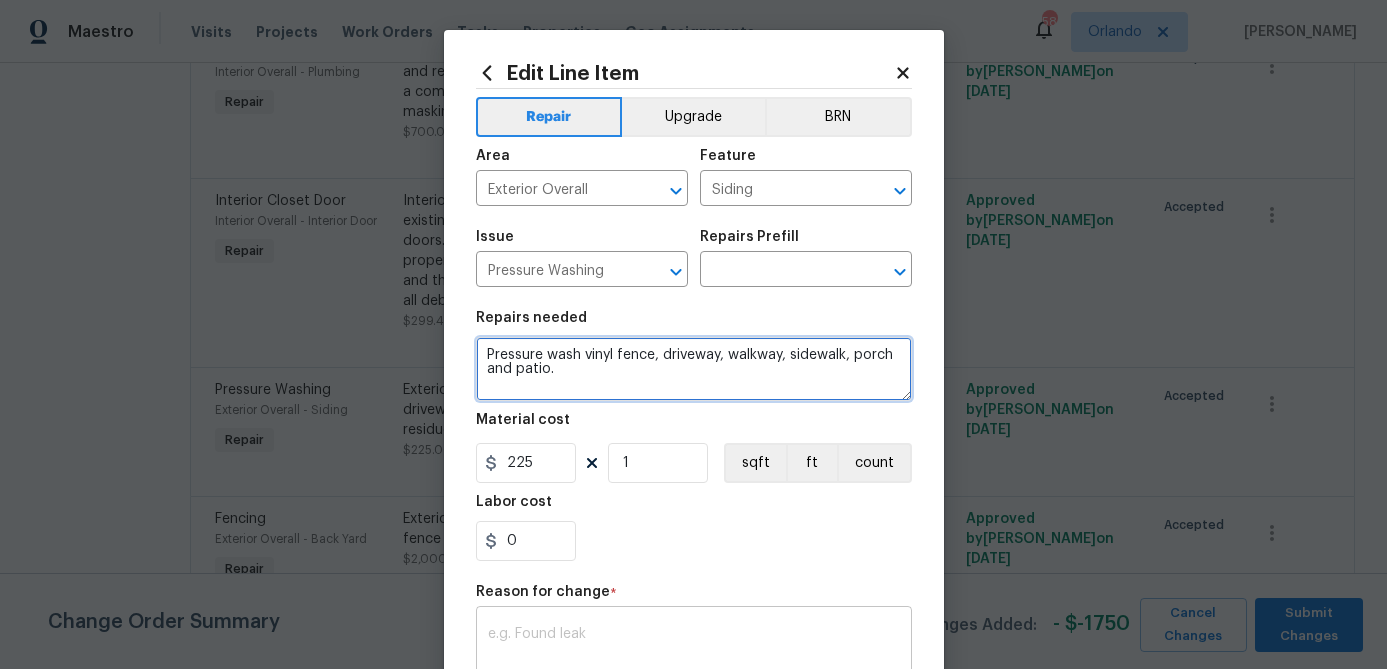 type on "Pressure wash vinyl fence, driveway, walkway, sidewalk, porch and patio." 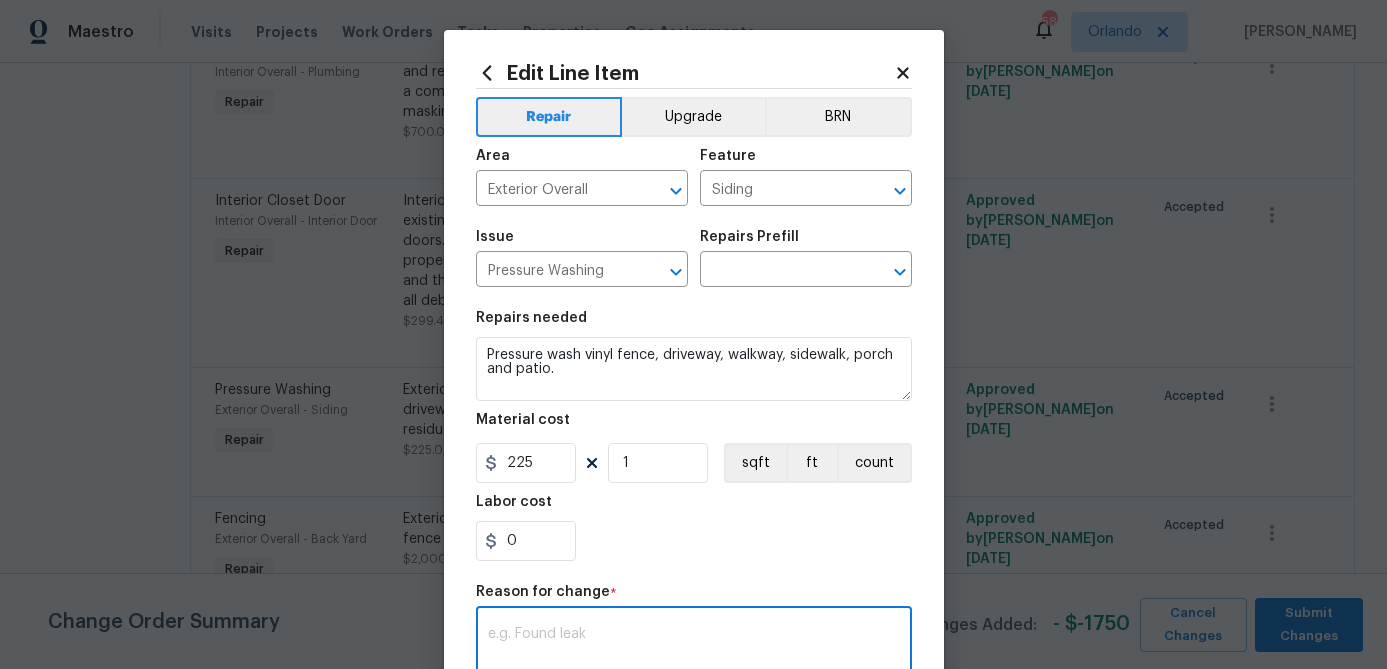 click at bounding box center [694, 648] 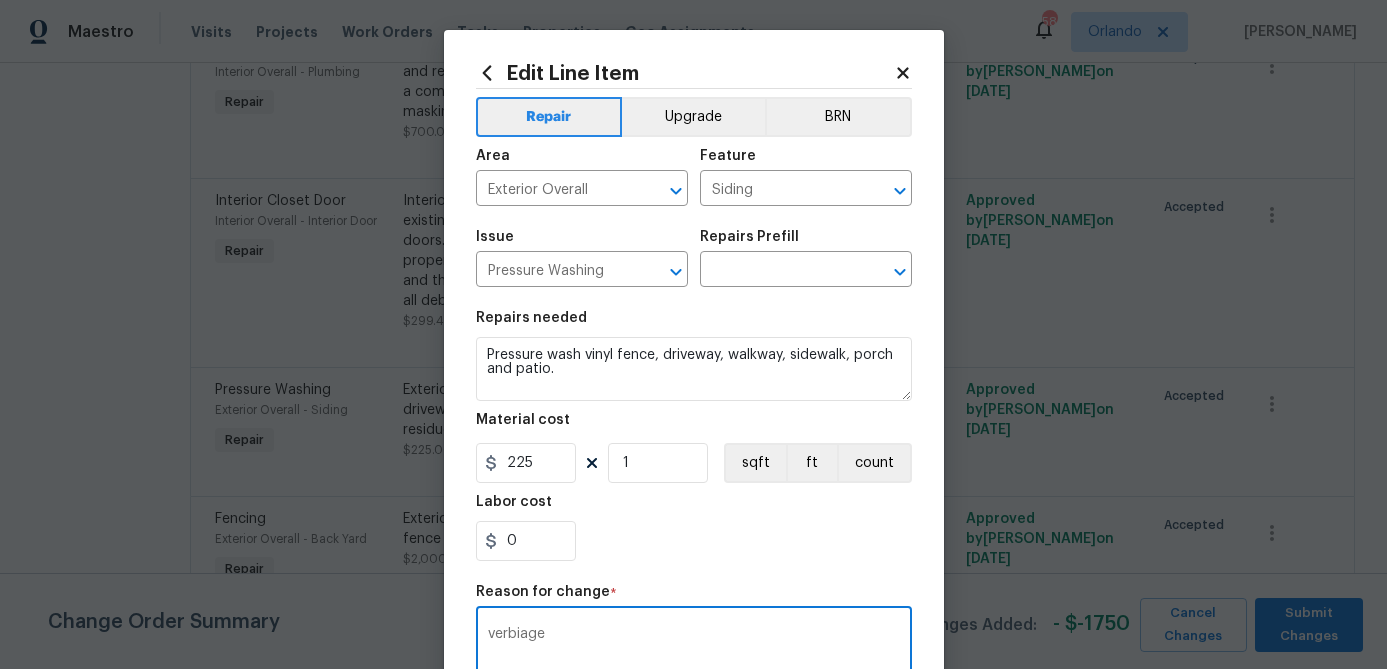 type on "verbiage" 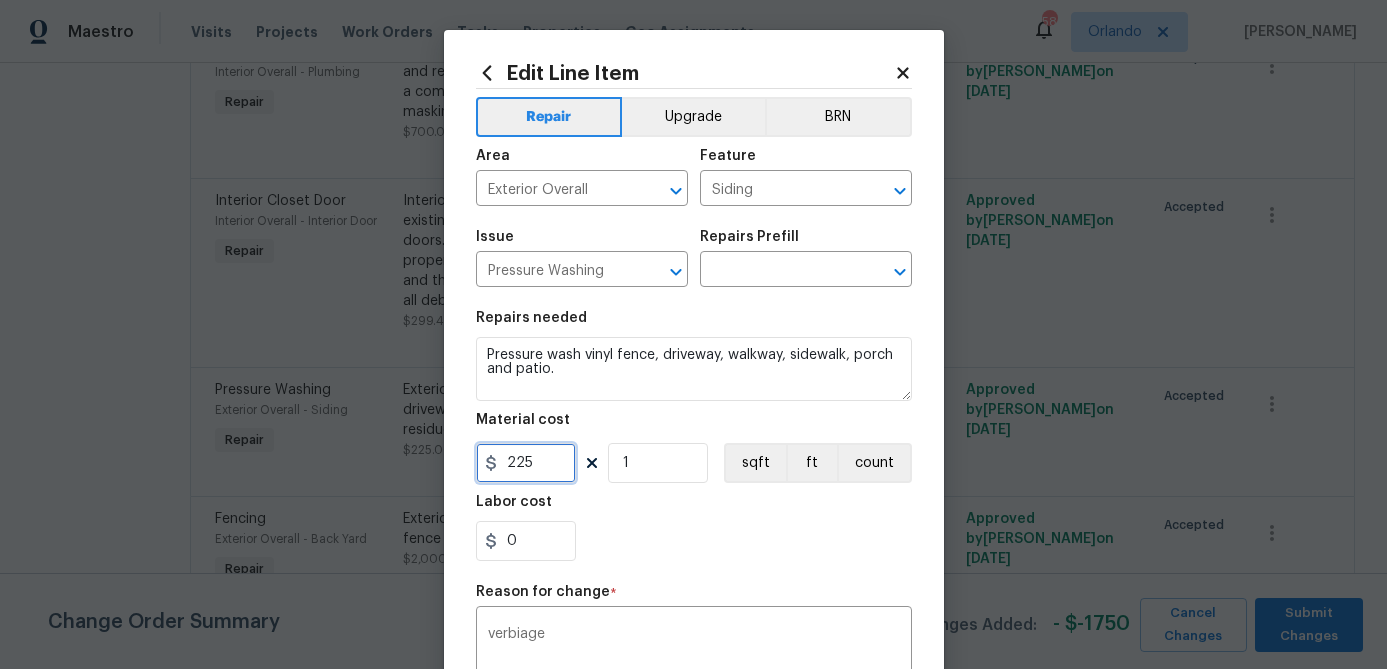 click on "225" at bounding box center (526, 463) 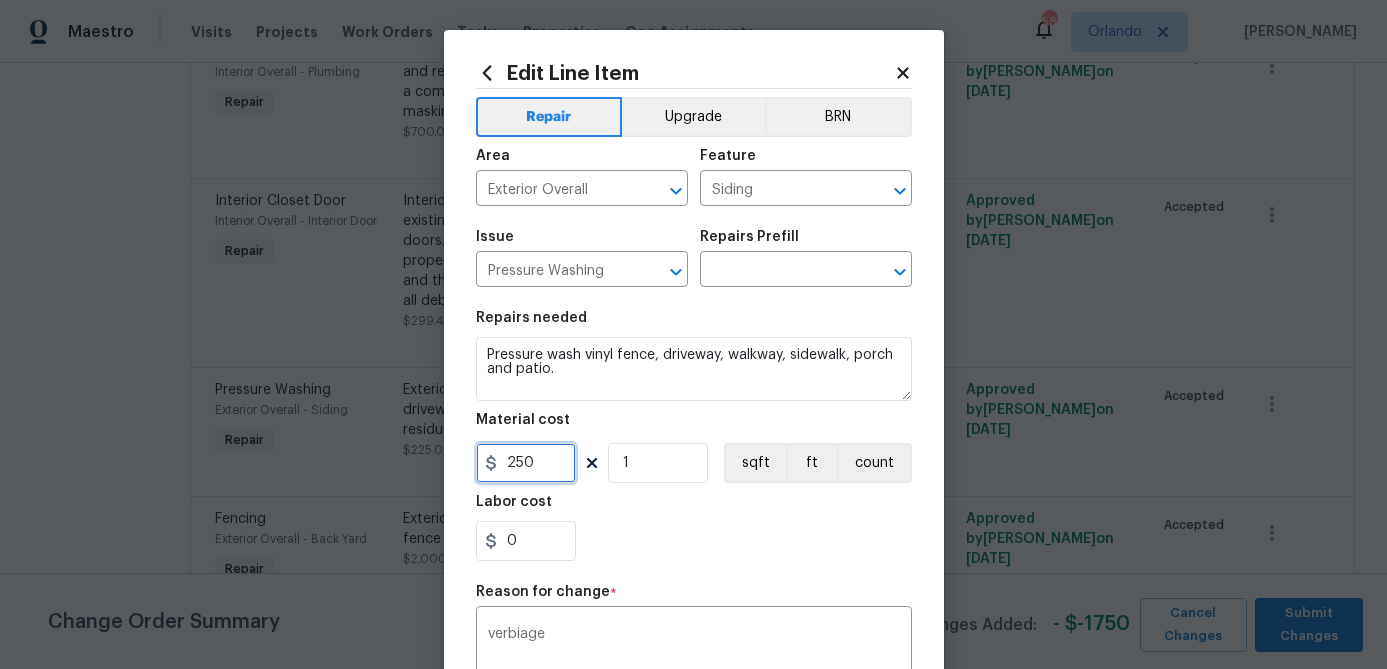 type on "250" 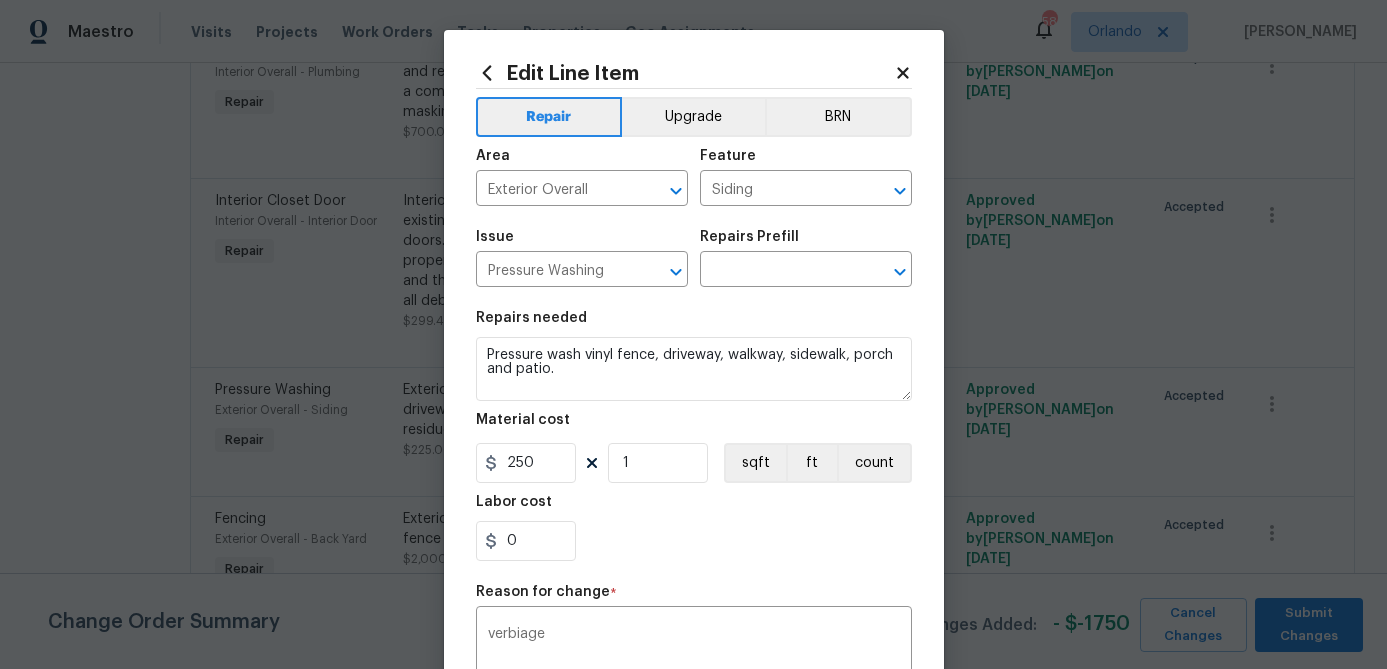 click on "0" at bounding box center [694, 541] 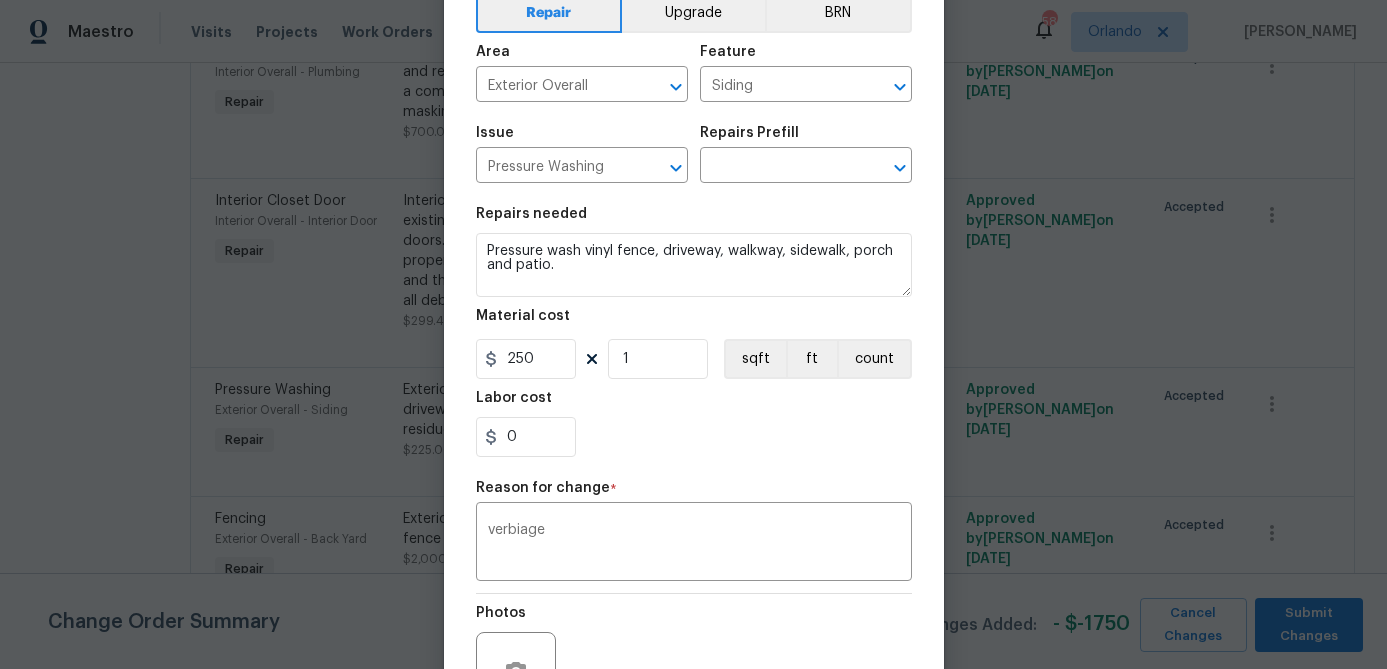 scroll, scrollTop: 122, scrollLeft: 0, axis: vertical 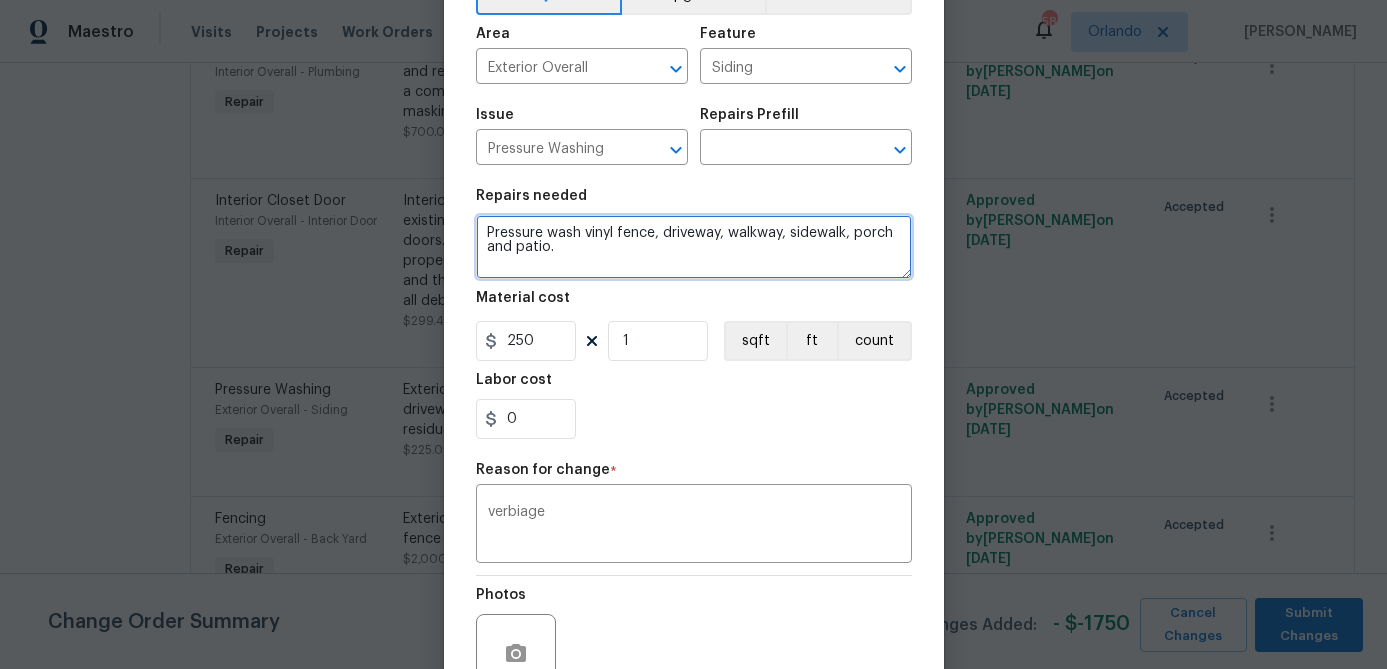 click on "Pressure wash vinyl fence, driveway, walkway, sidewalk, porch and patio." at bounding box center (694, 247) 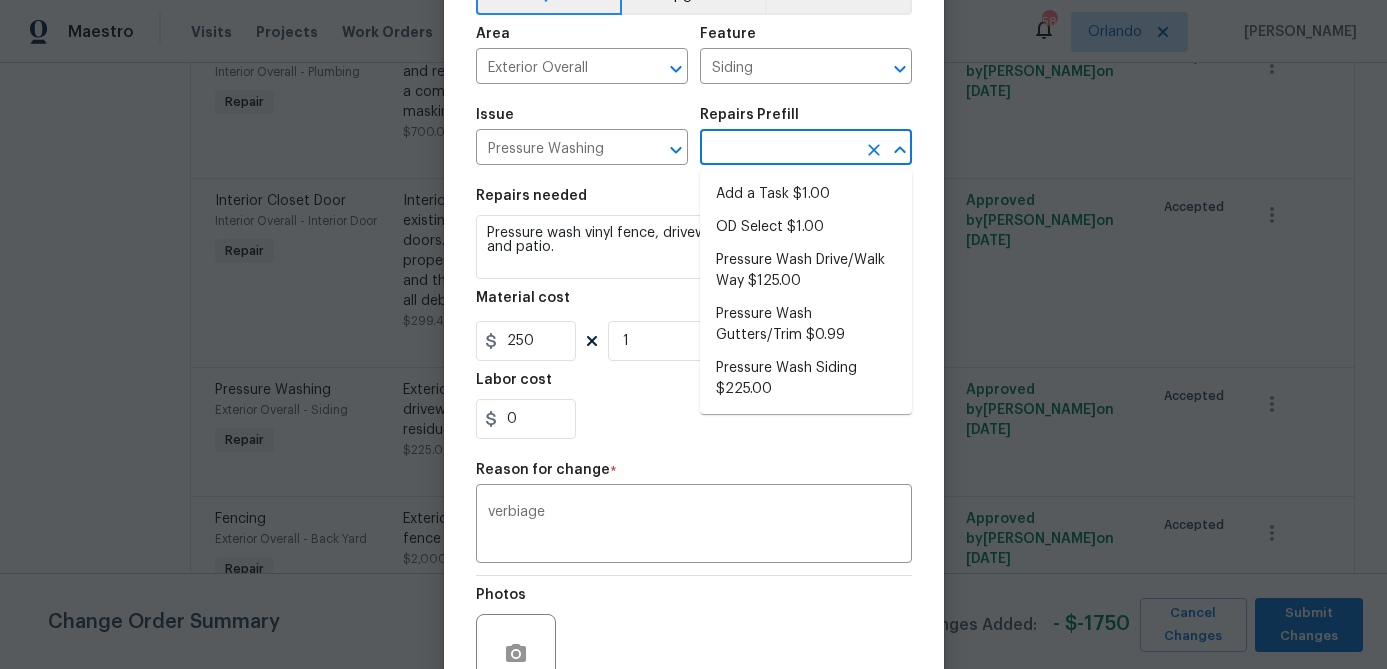 click at bounding box center [778, 149] 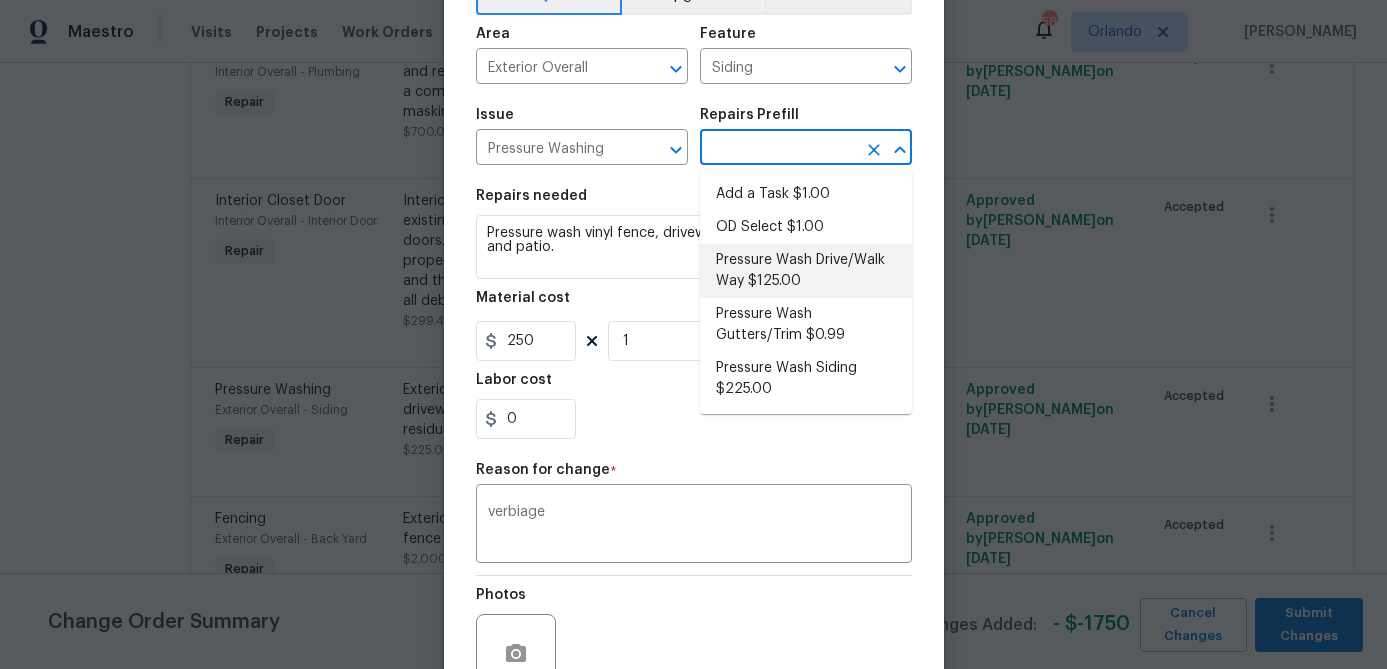 click on "Pressure Wash Drive/Walk Way $125.00" at bounding box center (806, 271) 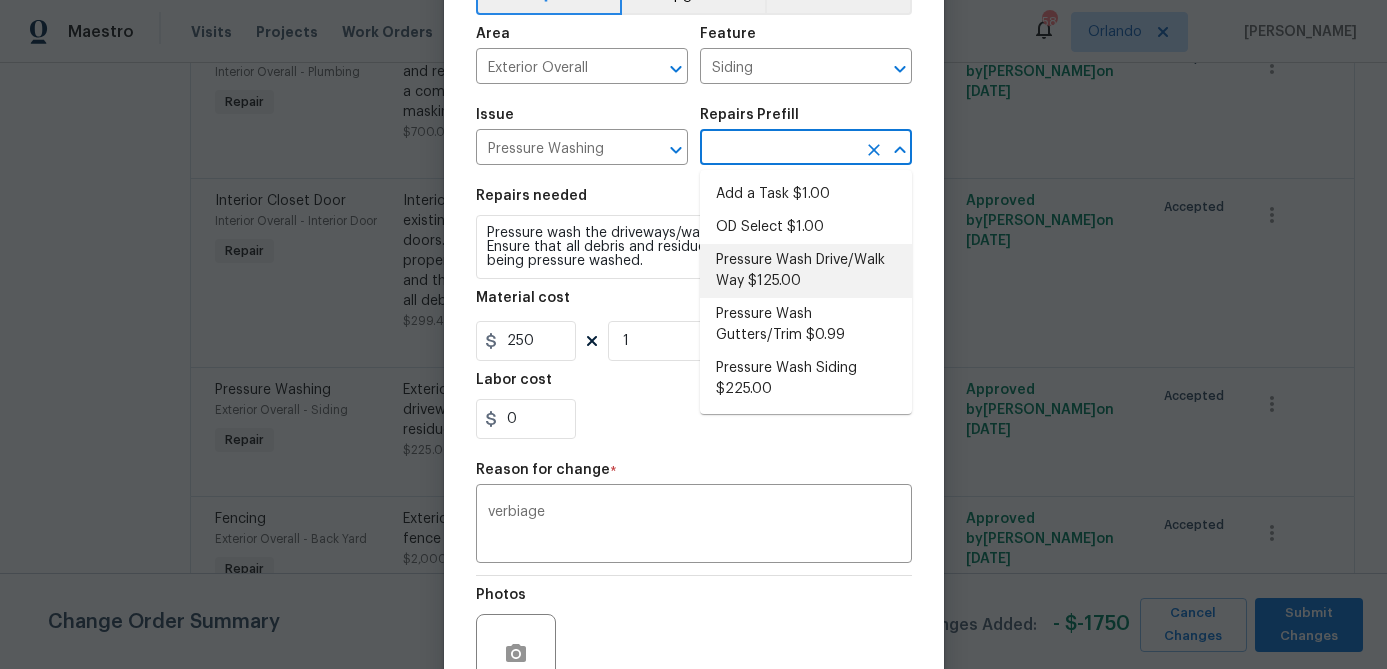 type on "Pressure Wash Drive/Walk Way $125.00" 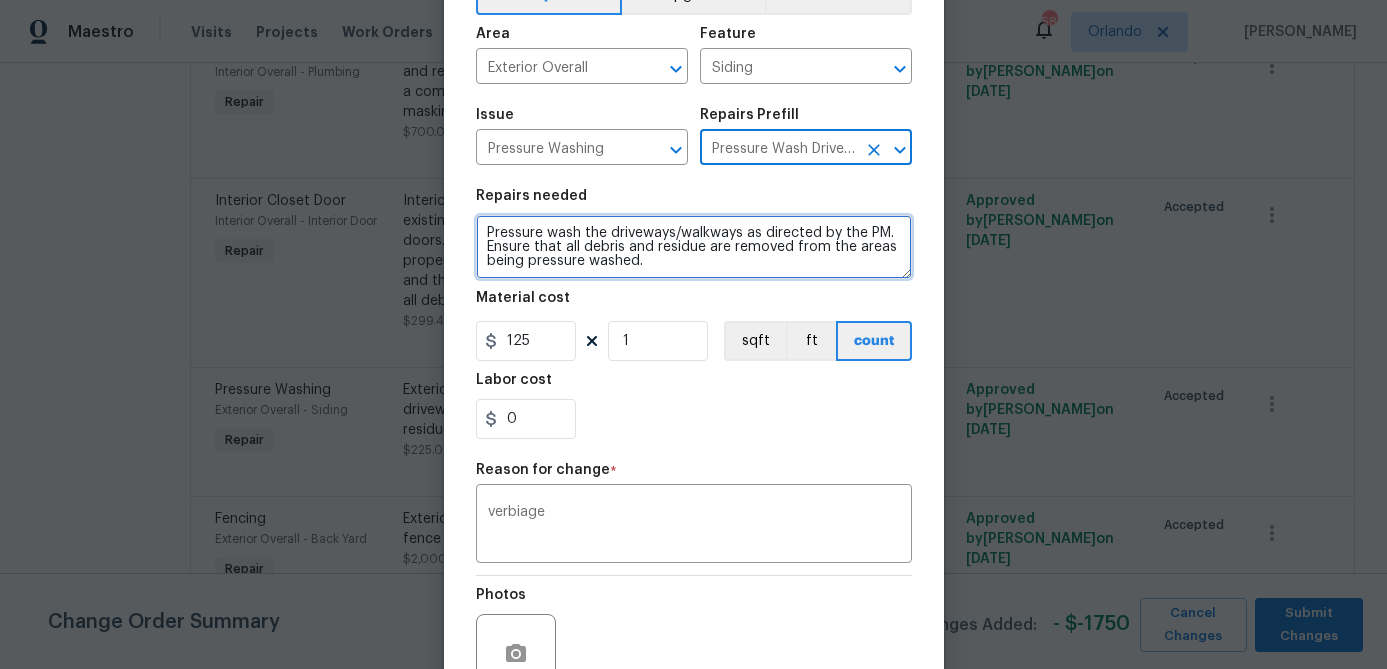 click on "Pressure wash the driveways/walkways as directed by the PM. Ensure that all debris and residue are removed from the areas being pressure washed." at bounding box center (694, 247) 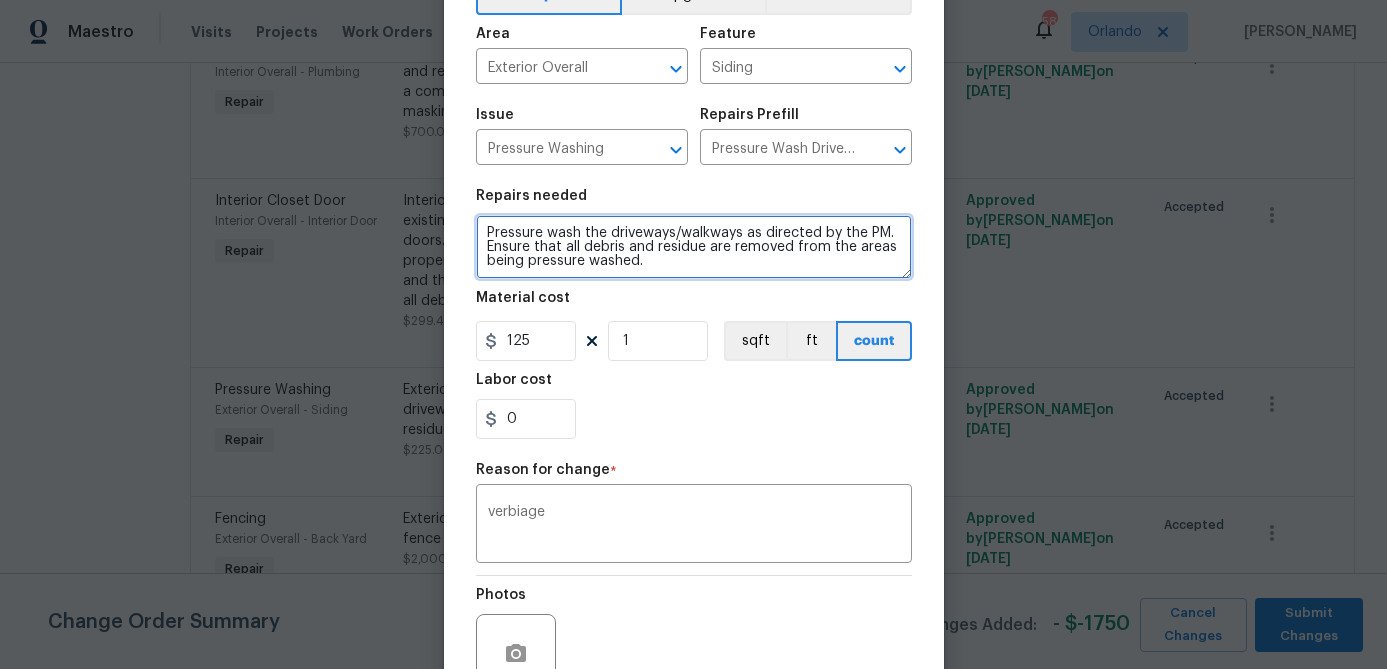 click on "Pressure wash the driveways/walkways as directed by the PM. Ensure that all debris and residue are removed from the areas being pressure washed." at bounding box center (694, 247) 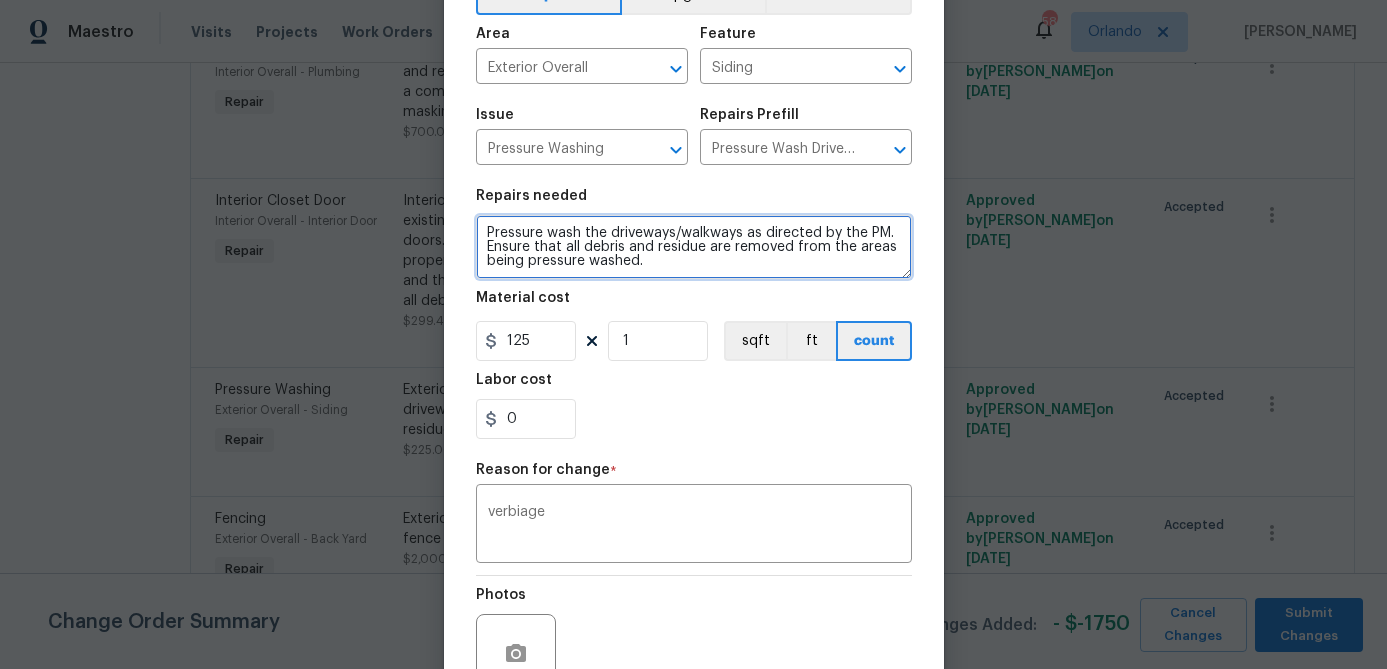 click on "Pressure wash the driveways/walkways as directed by the PM. Ensure that all debris and residue are removed from the areas being pressure washed." at bounding box center [694, 247] 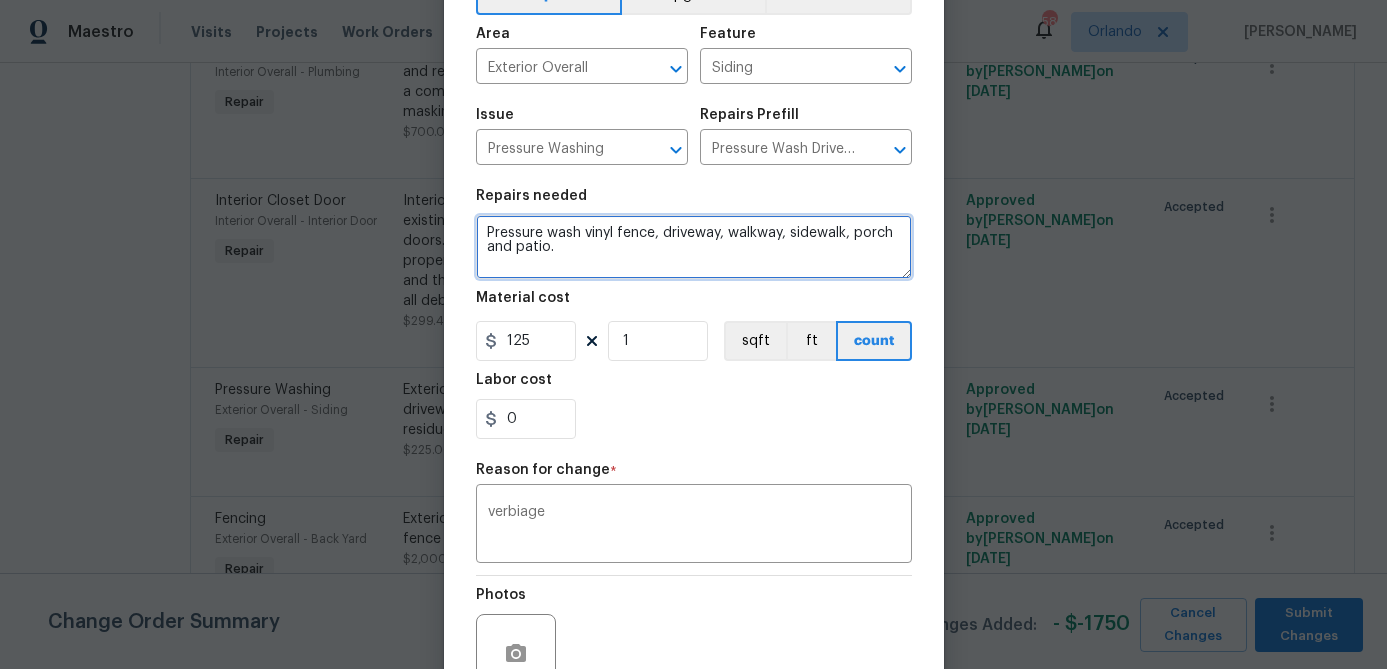 type on "Pressure wash vinyl fence, driveway, walkway, sidewalk, porch and patio." 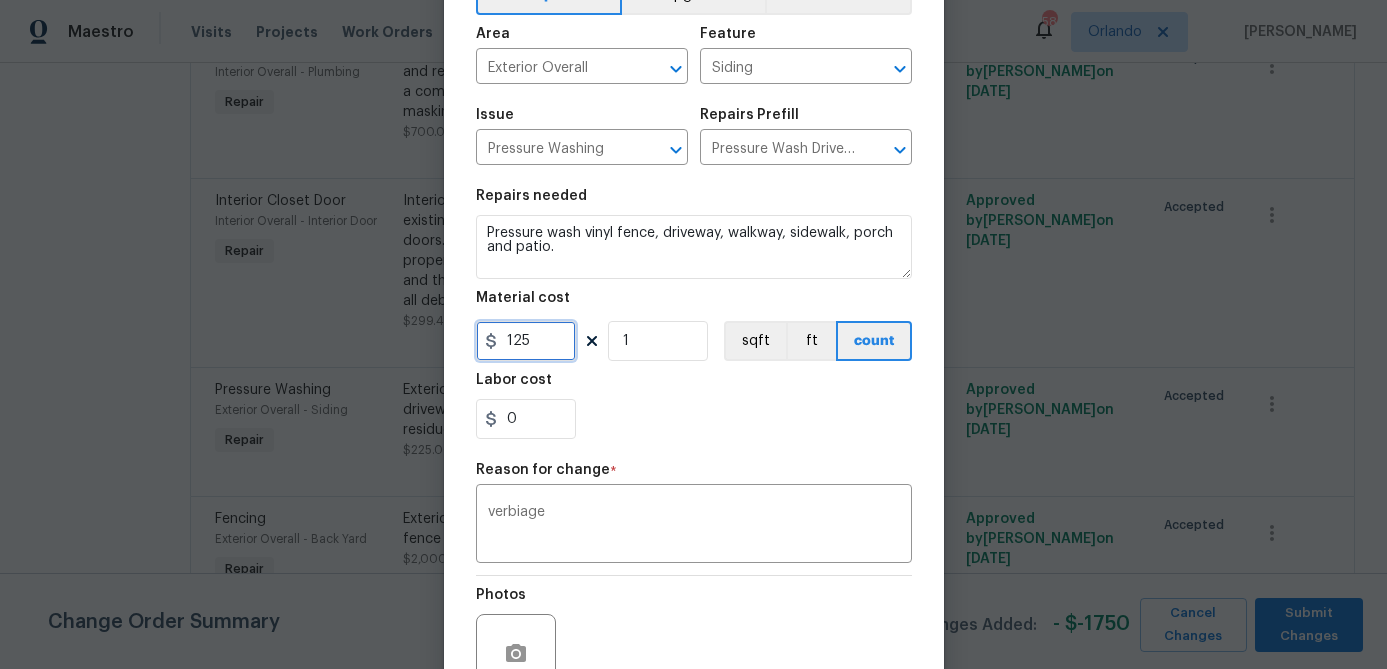 click on "125" at bounding box center (526, 341) 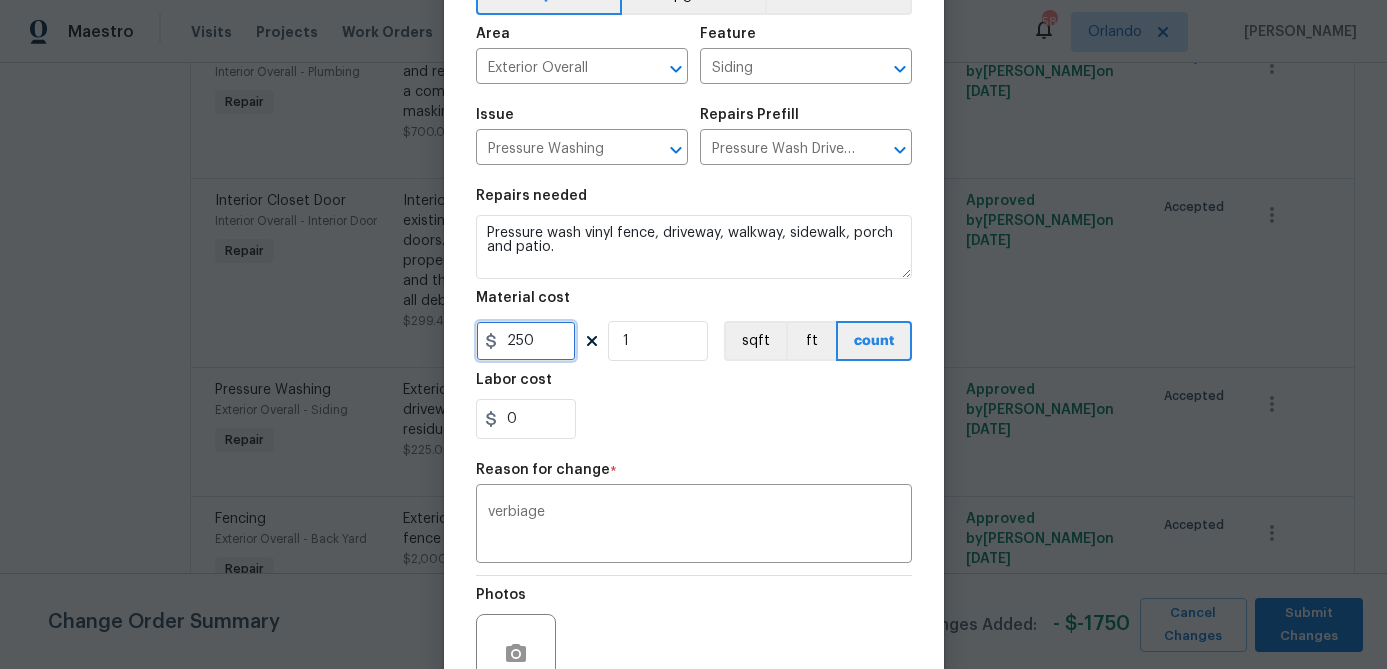 type on "250" 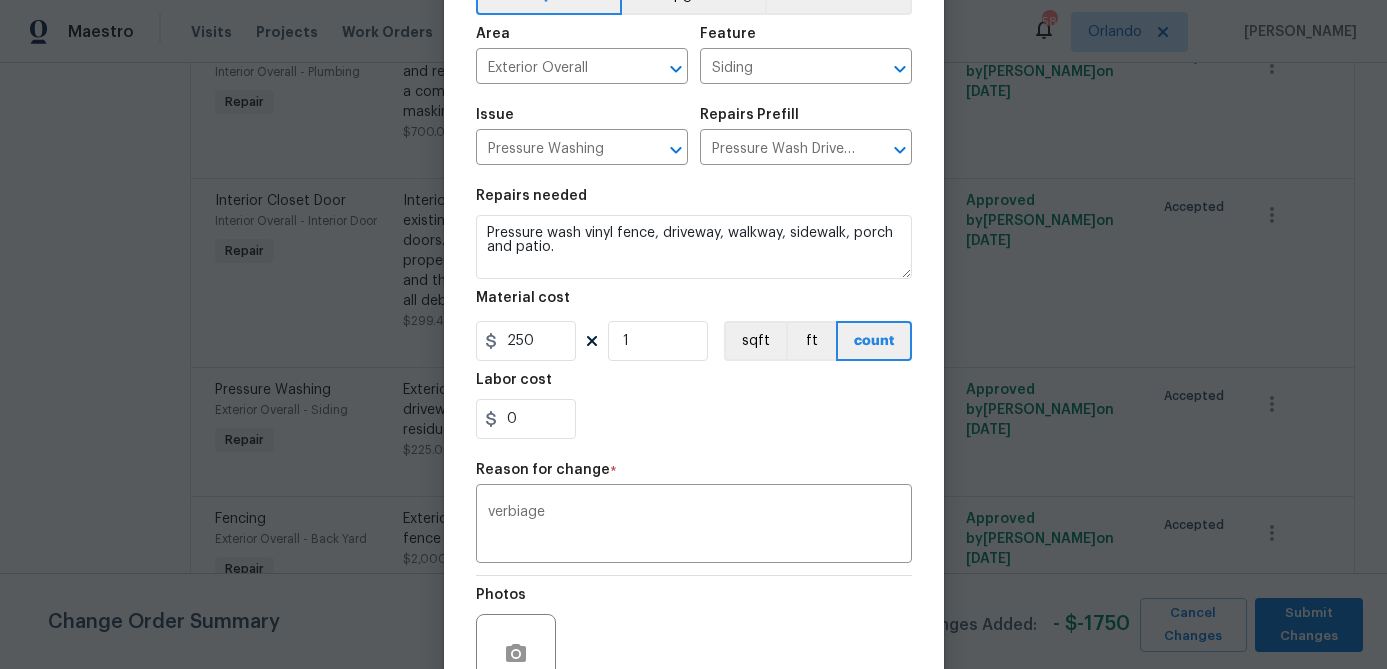 click on "Repair Upgrade BRN Area Exterior Overall ​ Feature Siding ​ Issue Pressure Washing ​ Repairs Prefill Pressure Wash Drive/Walk Way $125.00 ​ Repairs needed Pressure wash vinyl fence, driveway, walkway, sidewalk, porch and patio.  Material cost 250 1 sqft ft count Labor cost 0 Reason for change * verbiage x ​ Photos Create without photos" at bounding box center (694, 355) 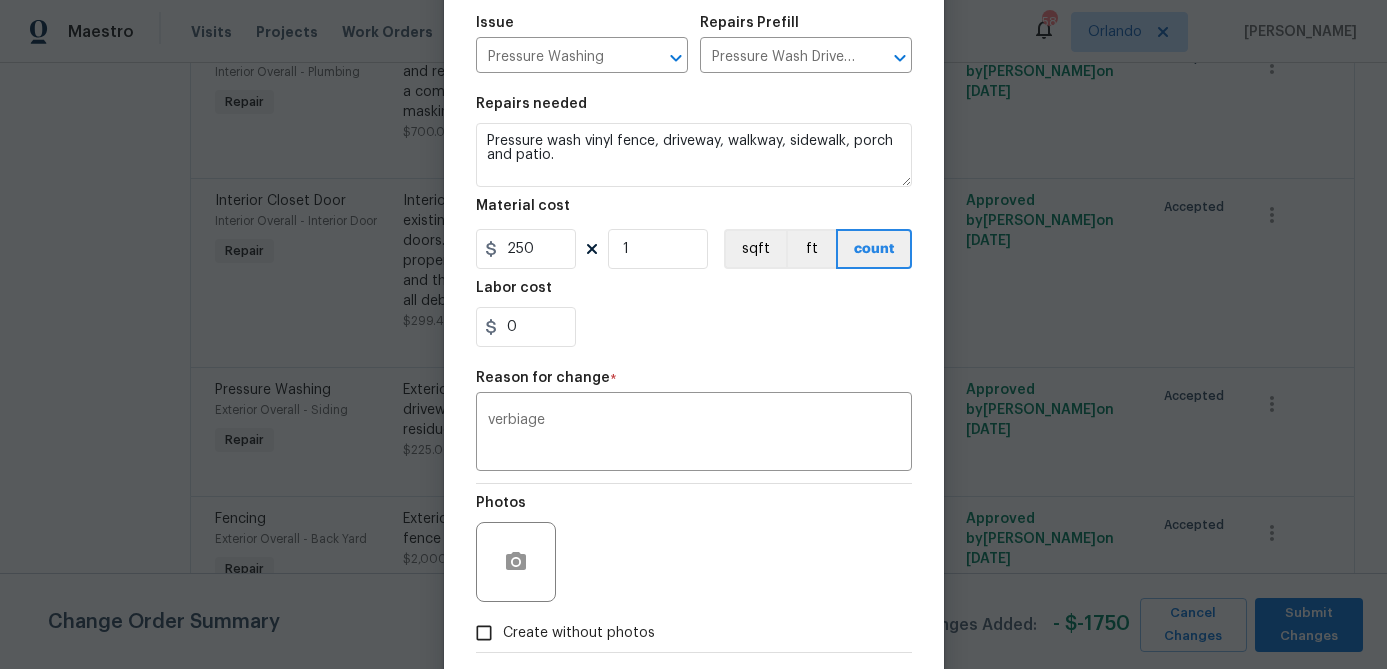 scroll, scrollTop: 238, scrollLeft: 0, axis: vertical 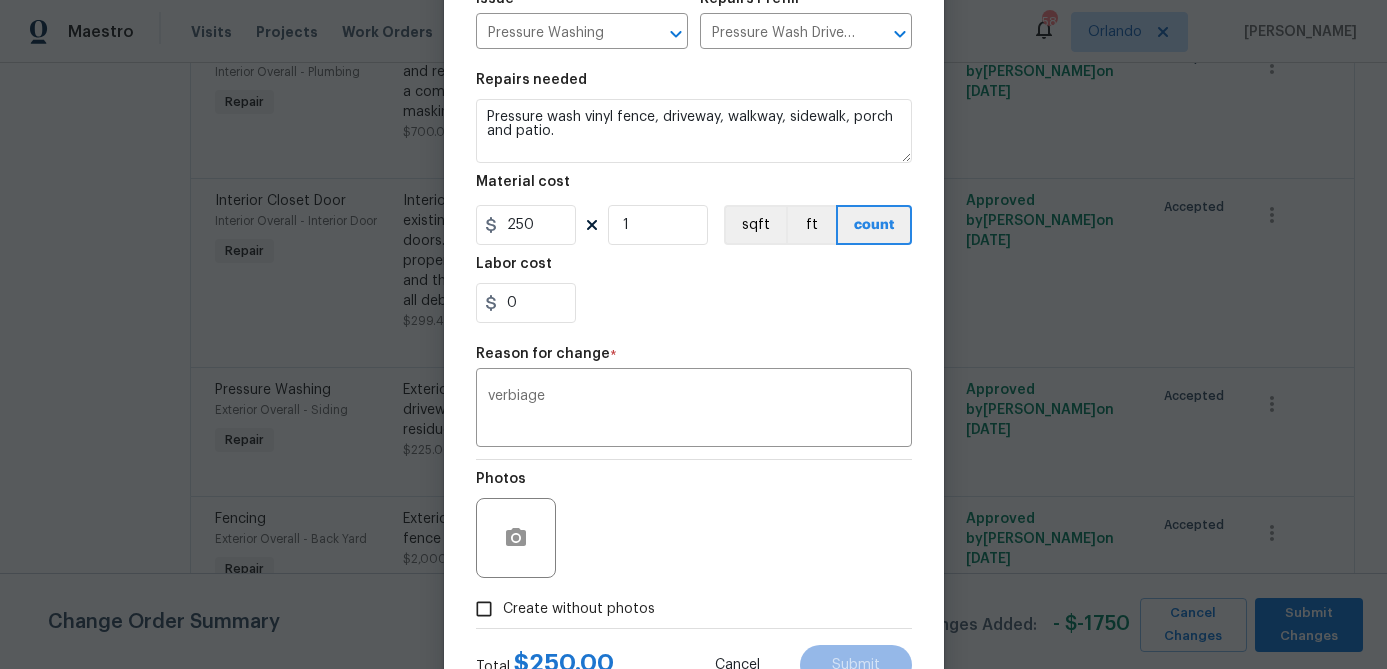 click on "Create without photos" at bounding box center (579, 609) 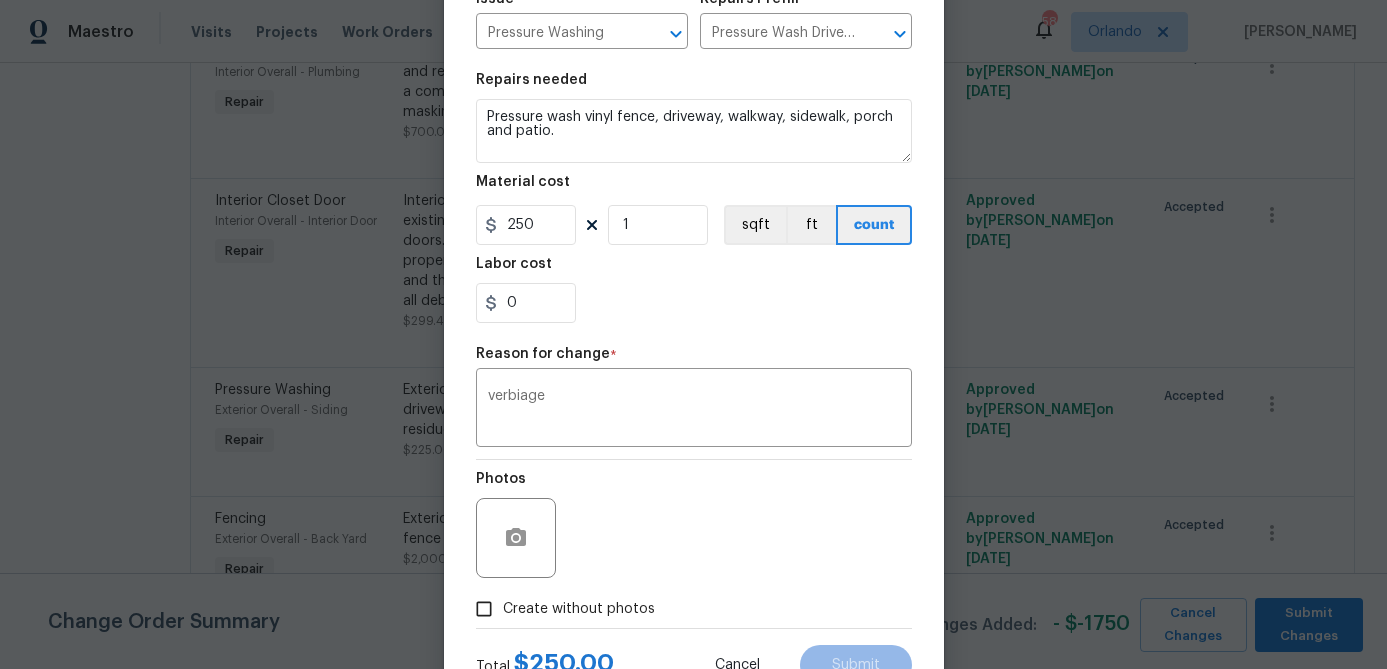 click on "Create without photos" at bounding box center (484, 609) 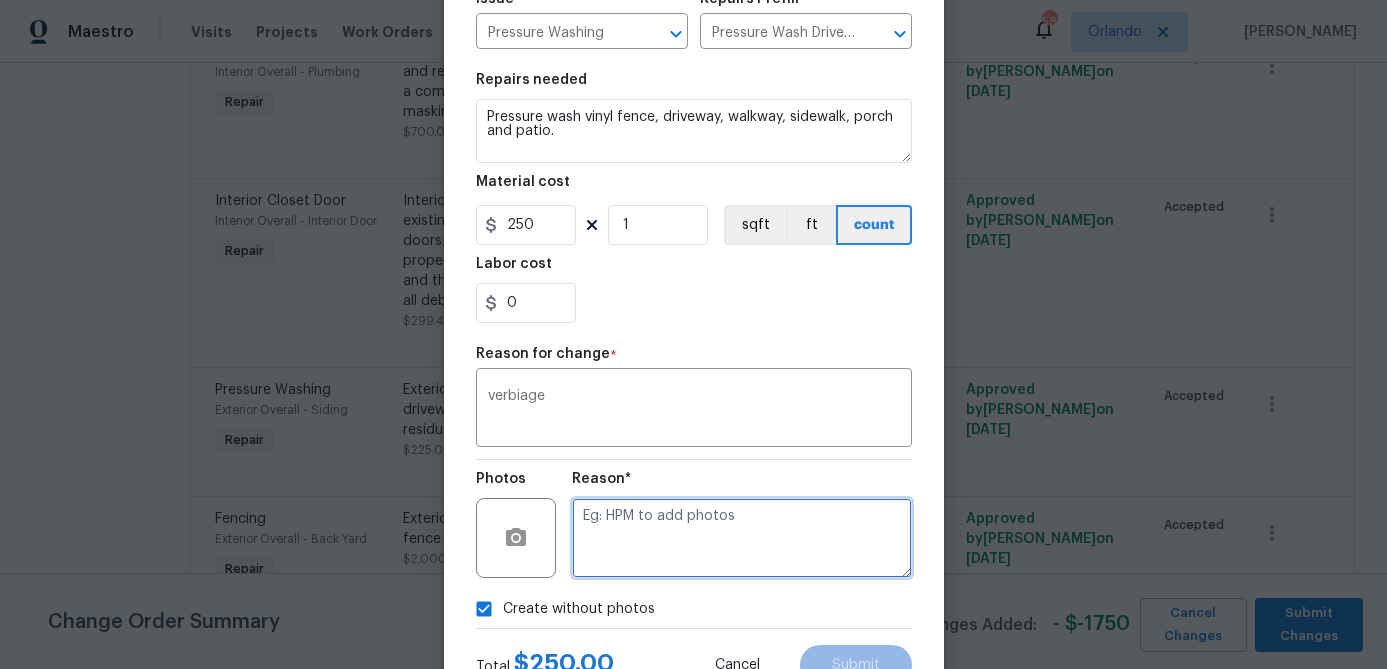 click at bounding box center (742, 538) 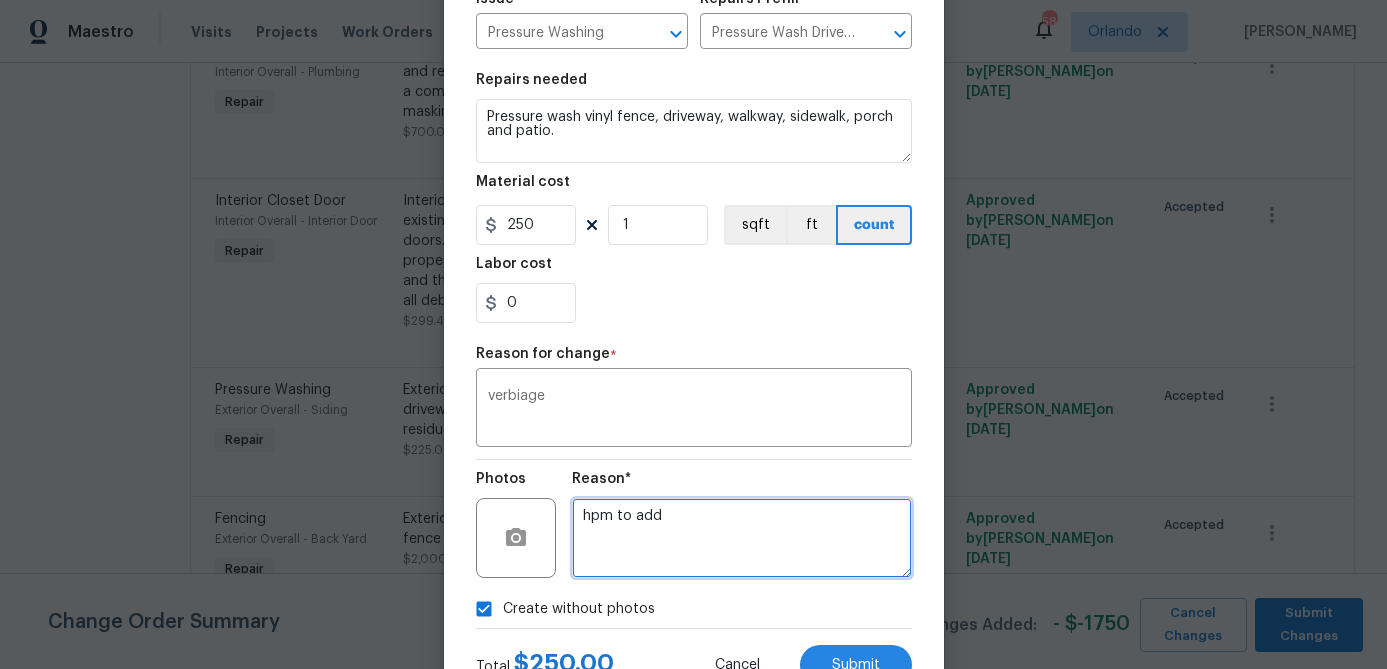 type on "hpm to add" 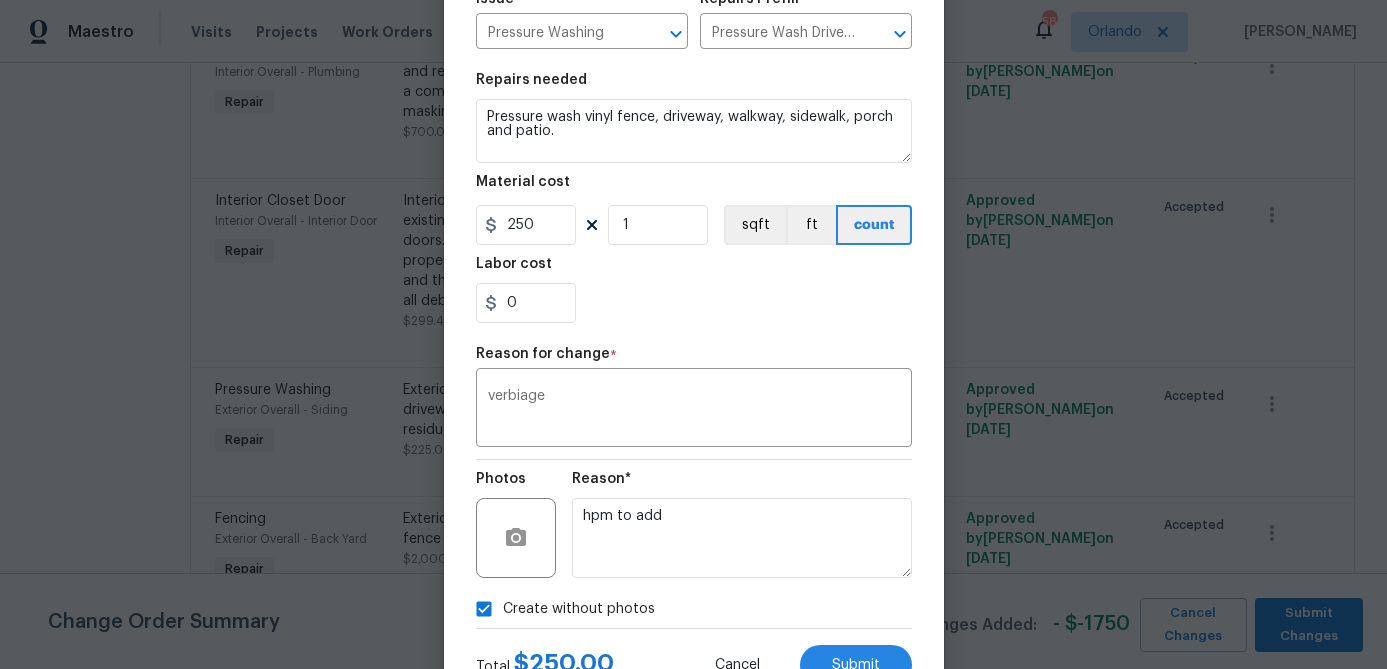 click on "0" at bounding box center [694, 303] 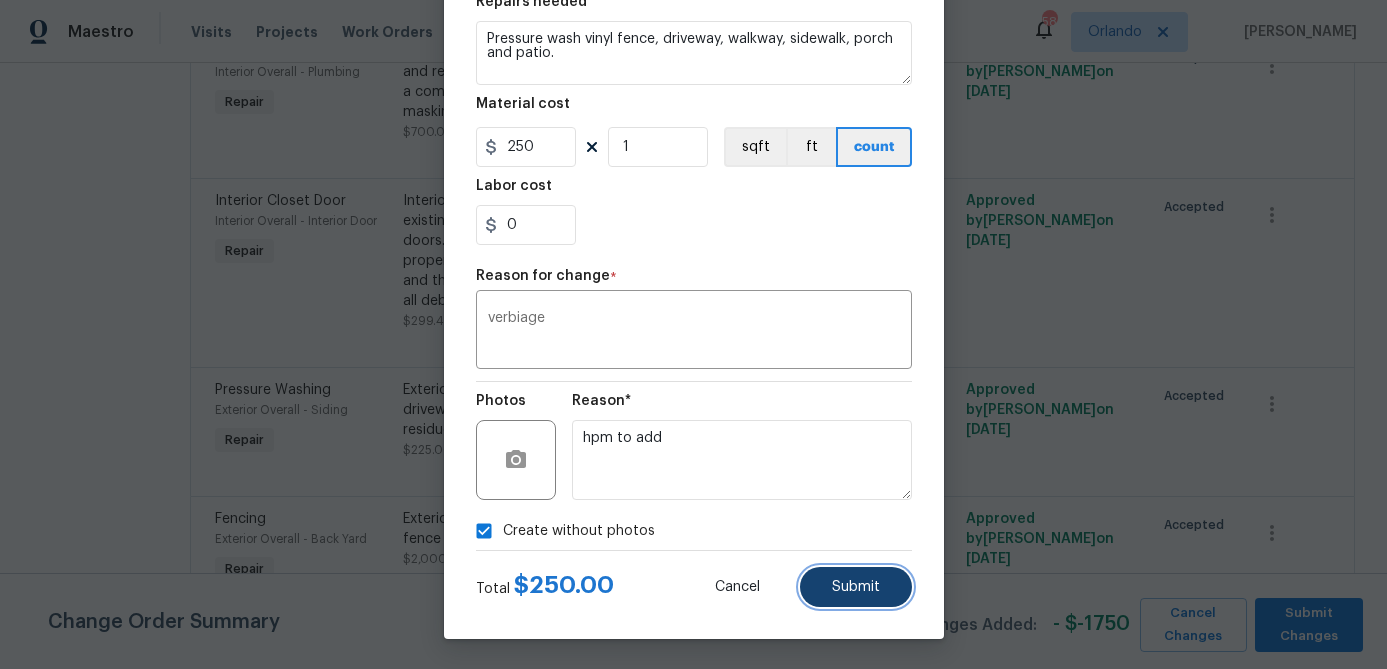 click on "Submit" at bounding box center [856, 587] 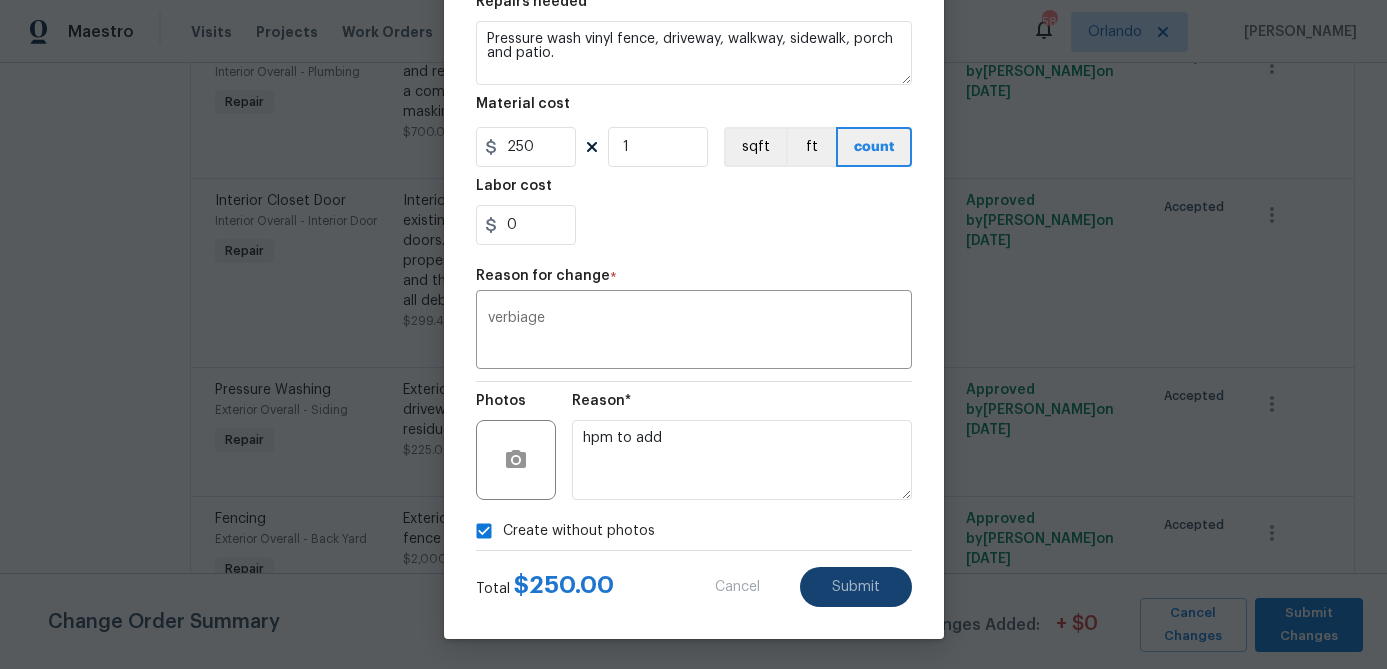 type on "Exterior Overall -> Siding -> Pressure Washing
Pressure wash the driveways/walkways as directed by the PM. Ensure that all debris and residue are removed from the areas being pressure washed.
(1.0 ea)" 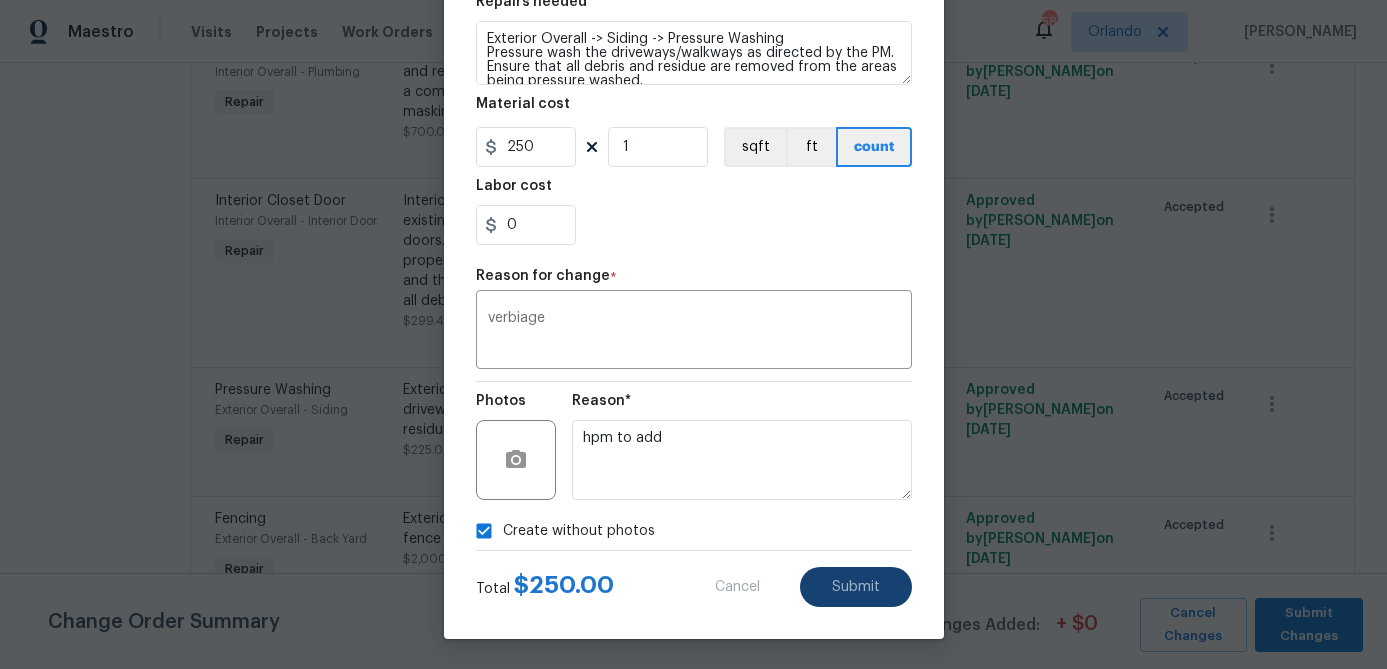 type 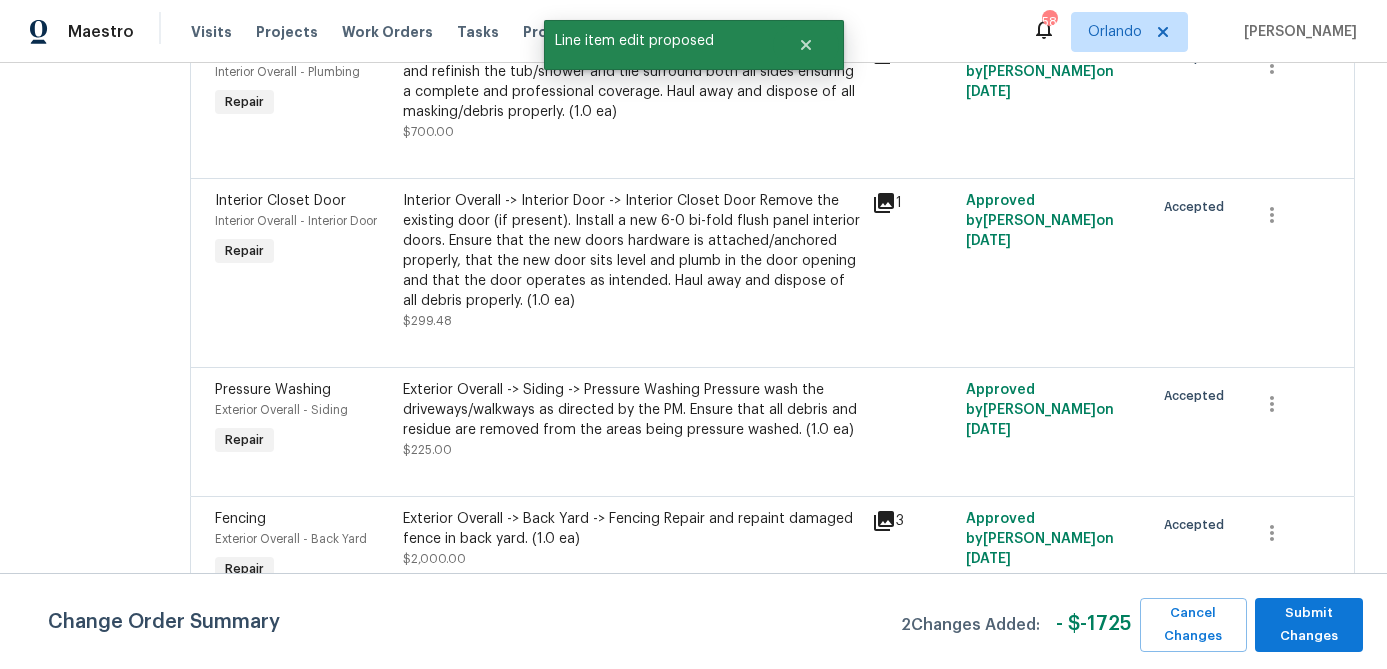 scroll, scrollTop: 0, scrollLeft: 0, axis: both 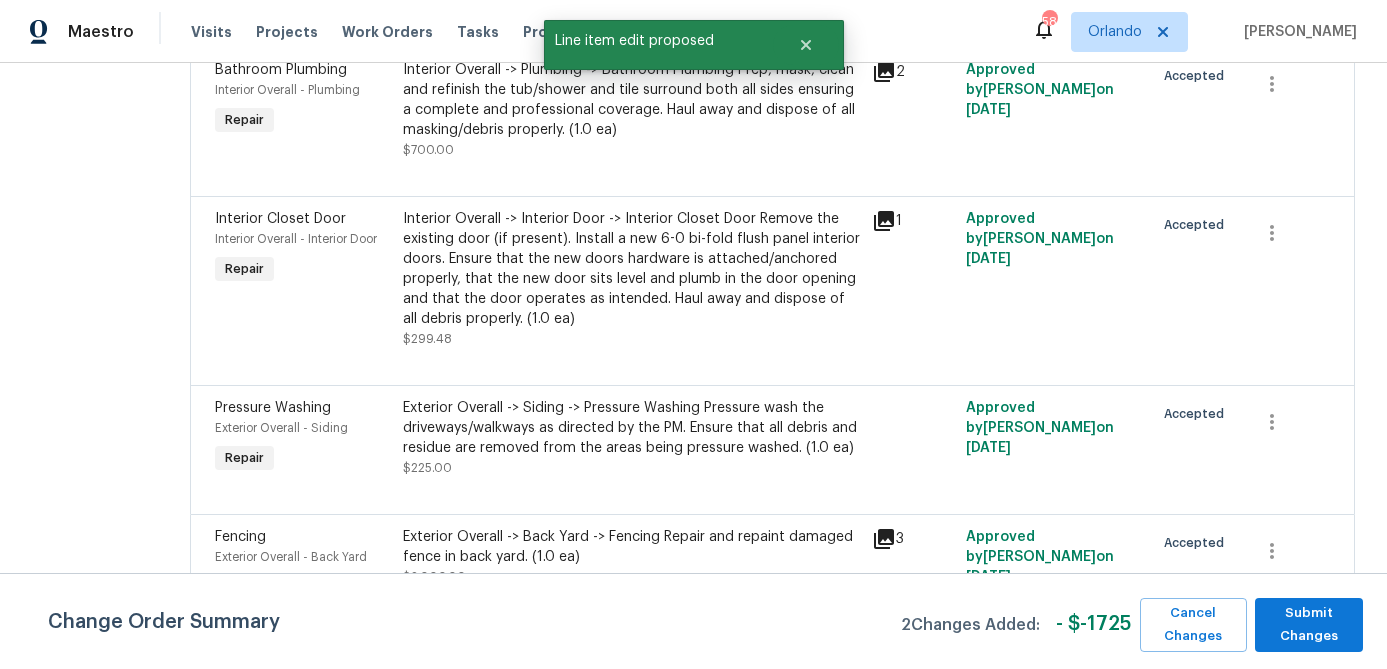 click 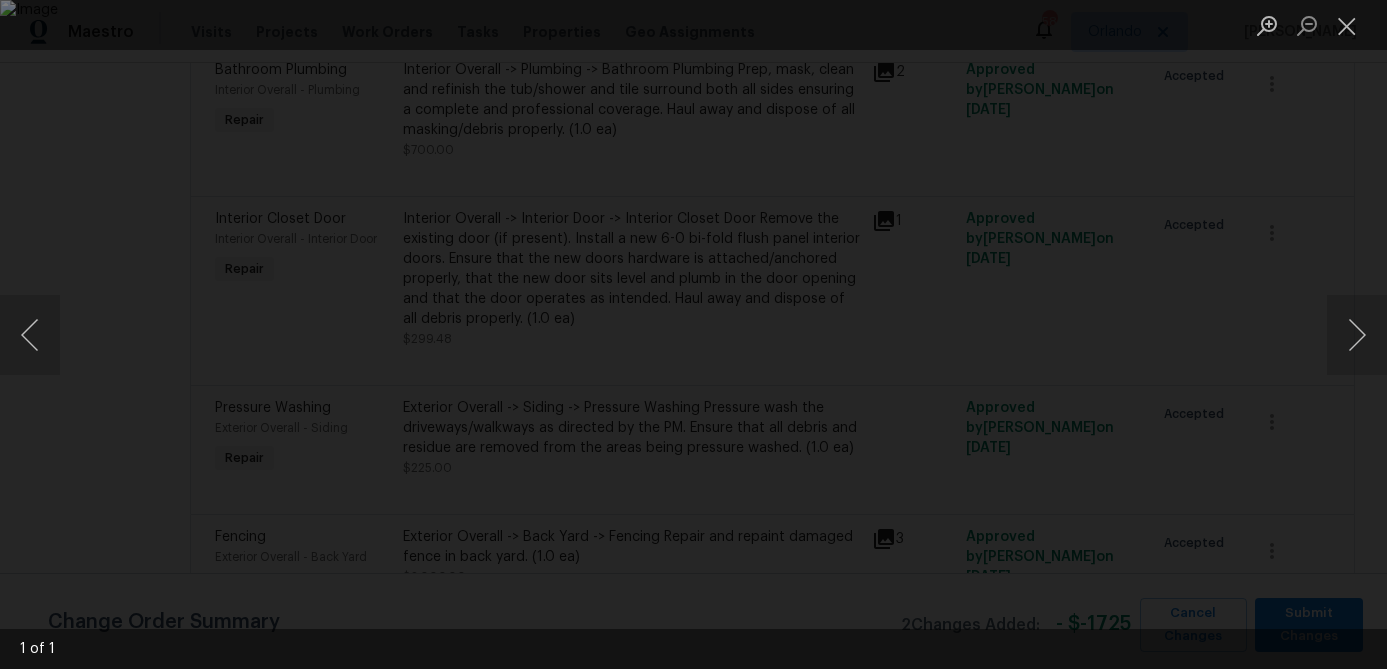click at bounding box center [693, 334] 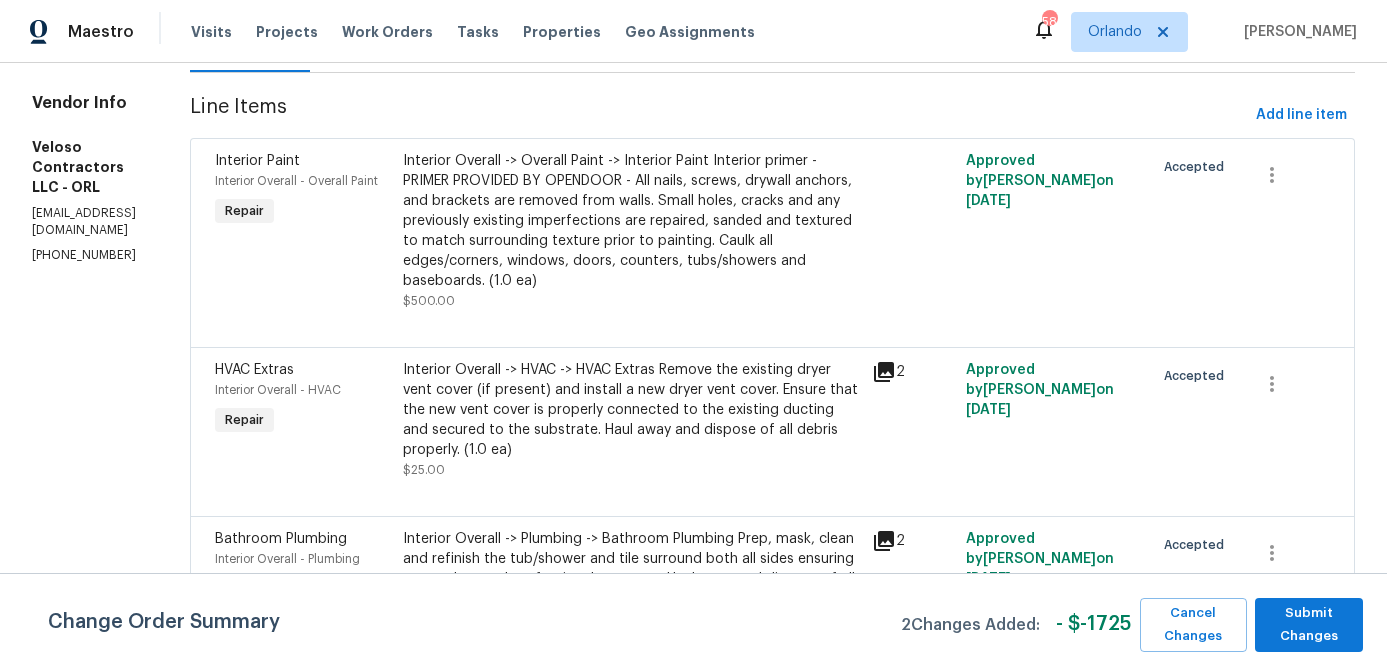 scroll, scrollTop: 244, scrollLeft: 0, axis: vertical 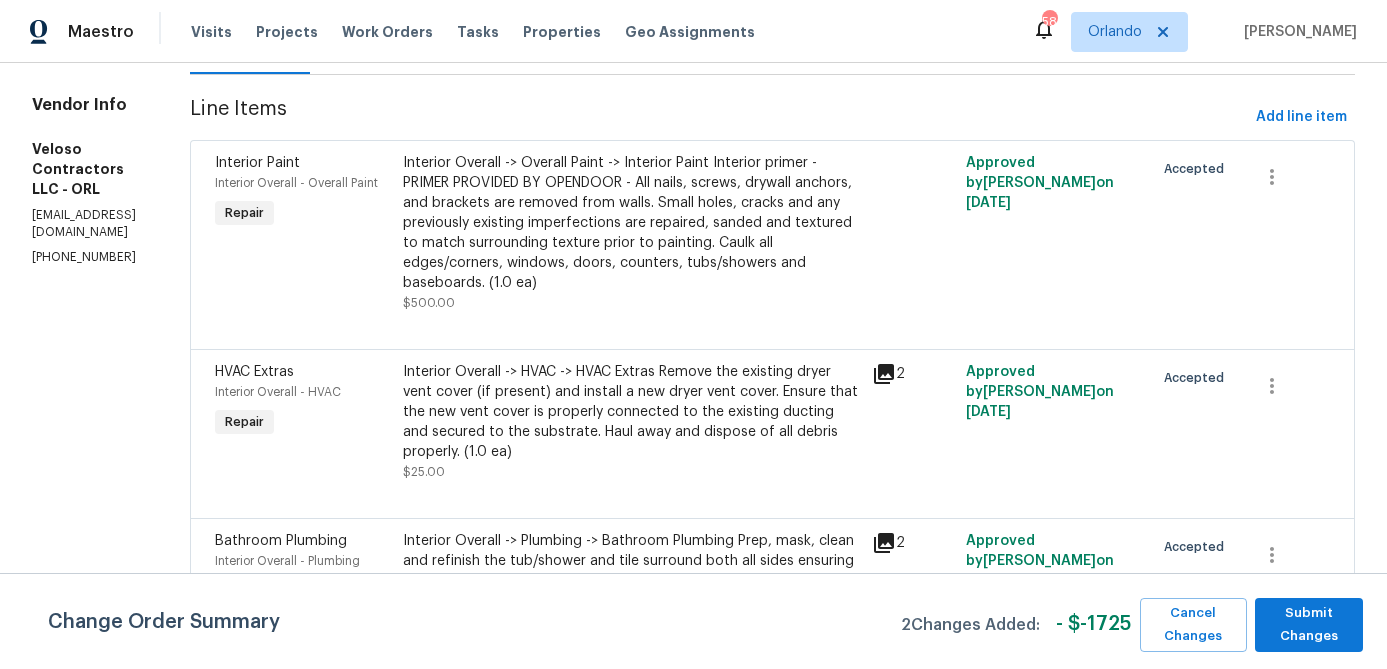 click on "Interior Overall -> Overall Paint -> Interior Paint
Interior primer - PRIMER PROVIDED BY OPENDOOR - All nails, screws, drywall anchors, and brackets are removed from walls. Small holes, cracks and any previously existing imperfections are repaired, sanded and textured to match surrounding texture prior to painting. Caulk all edges/corners, windows, doors, counters, tubs/showers and baseboards.
(1.0 ea)" at bounding box center (632, 223) 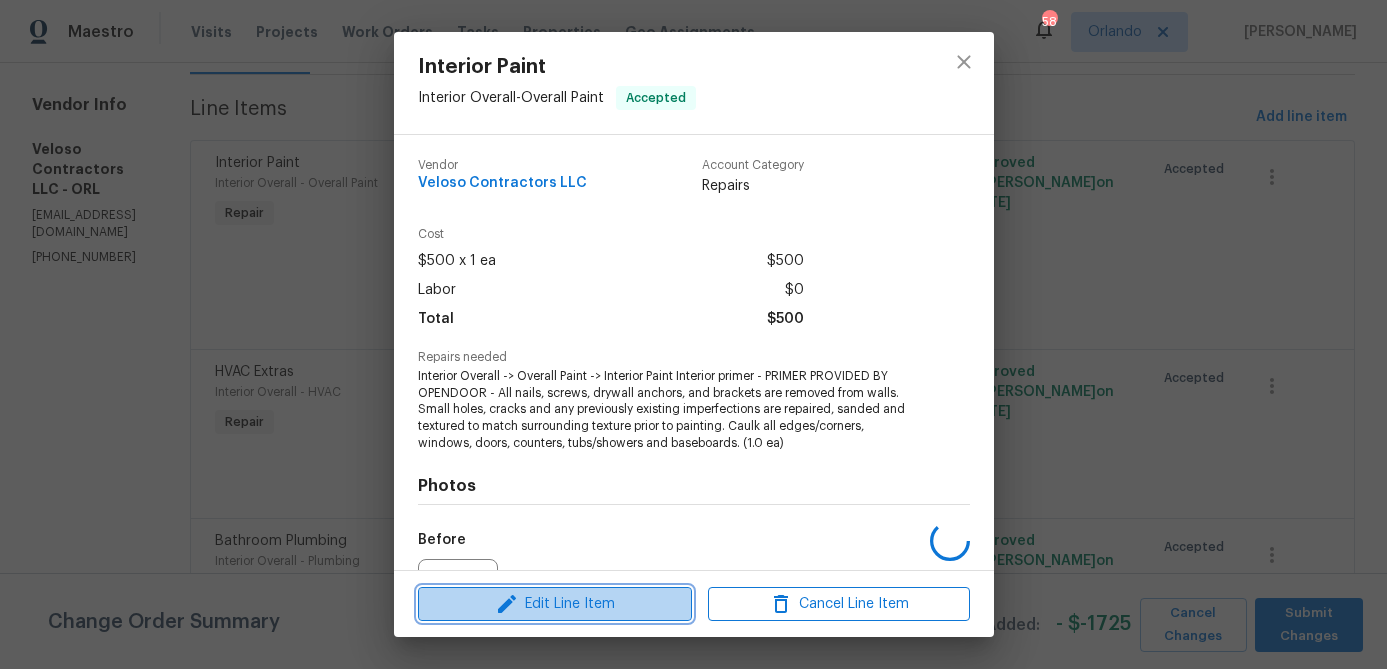 click on "Edit Line Item" at bounding box center [555, 604] 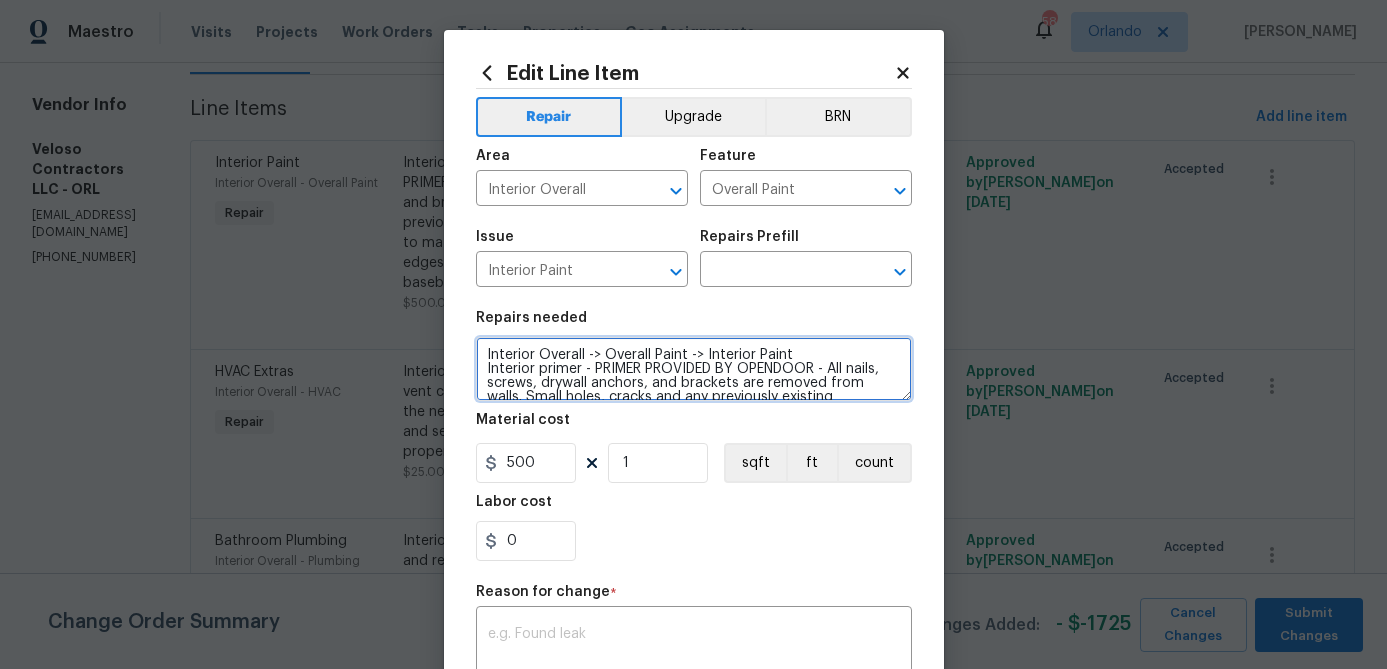 scroll, scrollTop: 70, scrollLeft: 0, axis: vertical 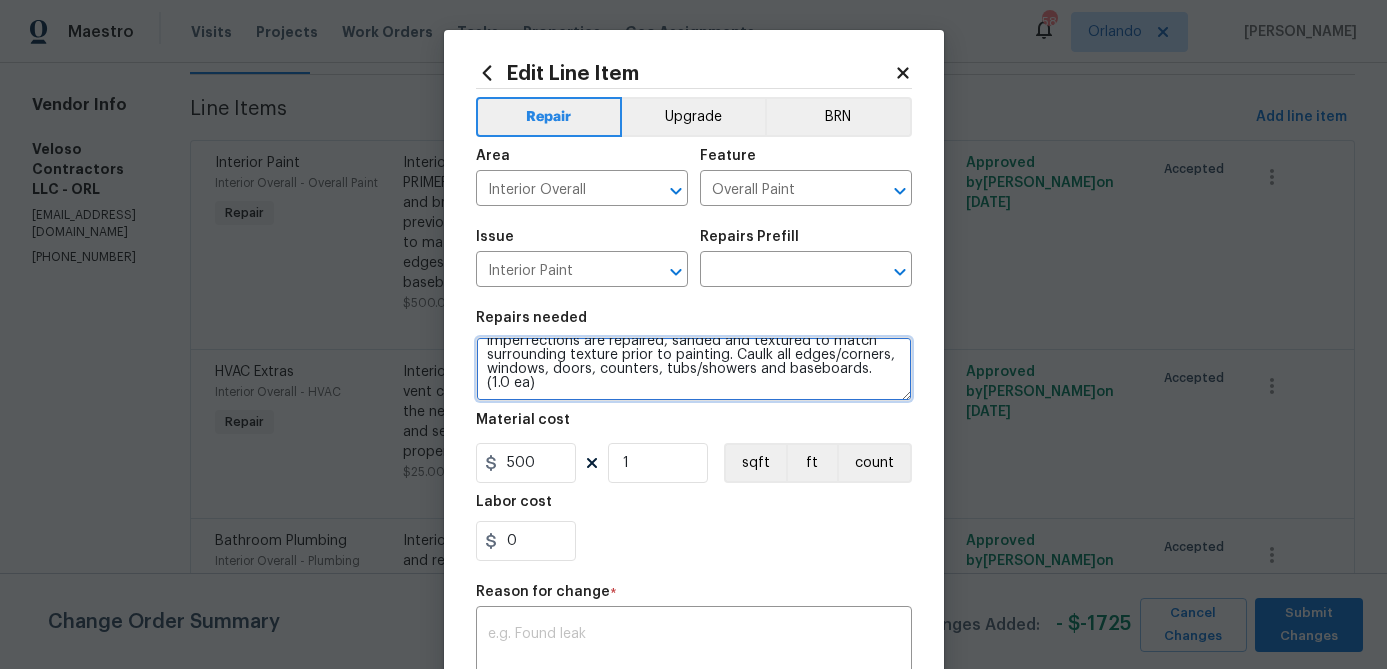 drag, startPoint x: 485, startPoint y: 356, endPoint x: 828, endPoint y: 504, distance: 373.56793 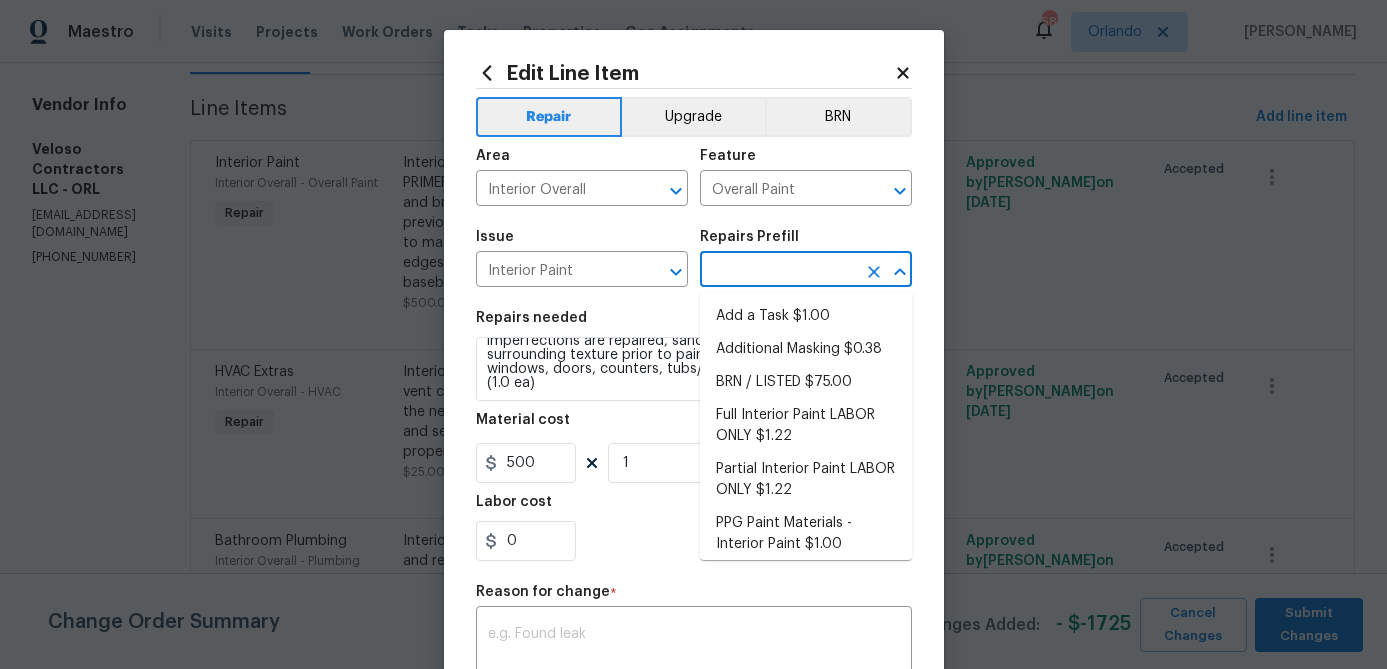 click at bounding box center (778, 271) 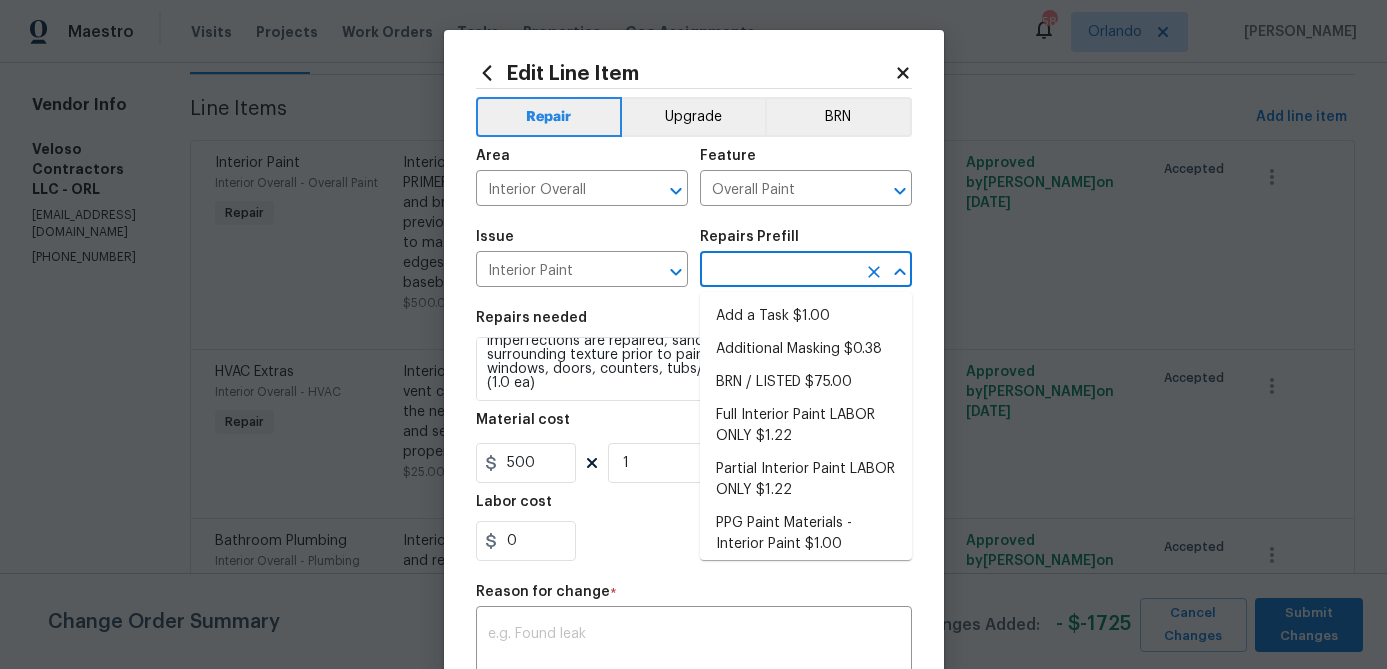 type on "p" 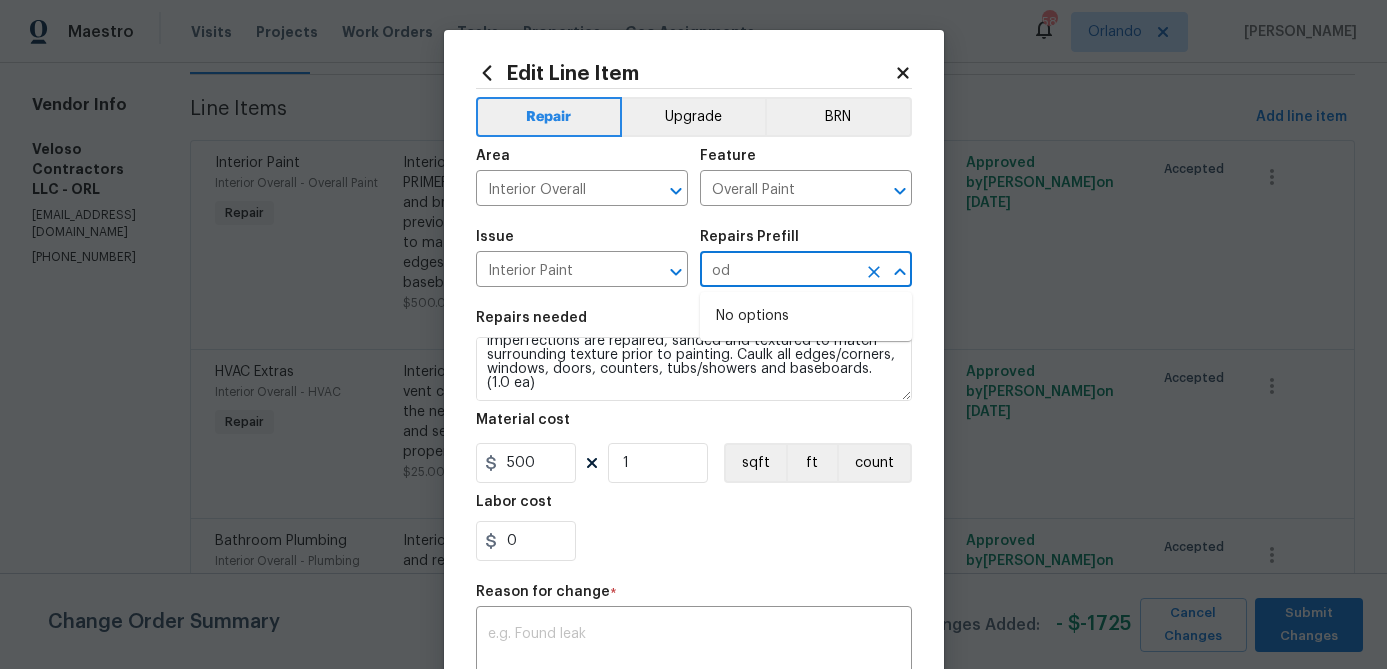 type on "o" 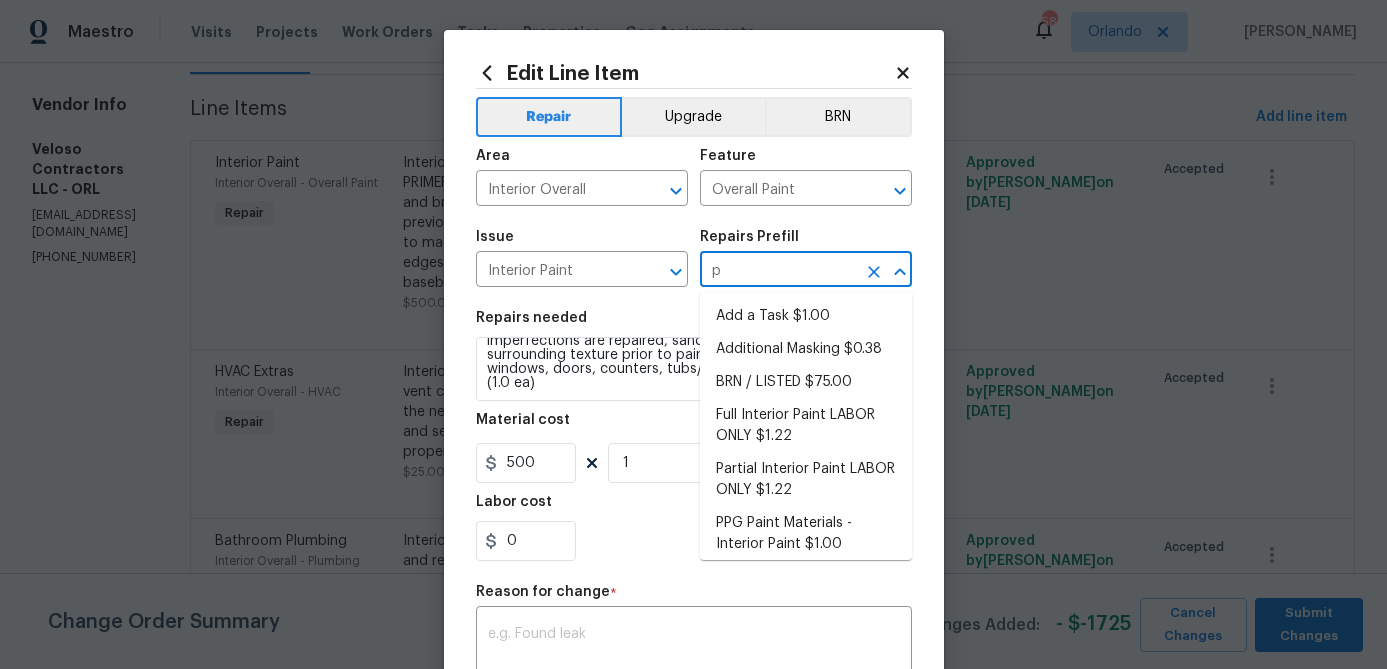 type on "pr" 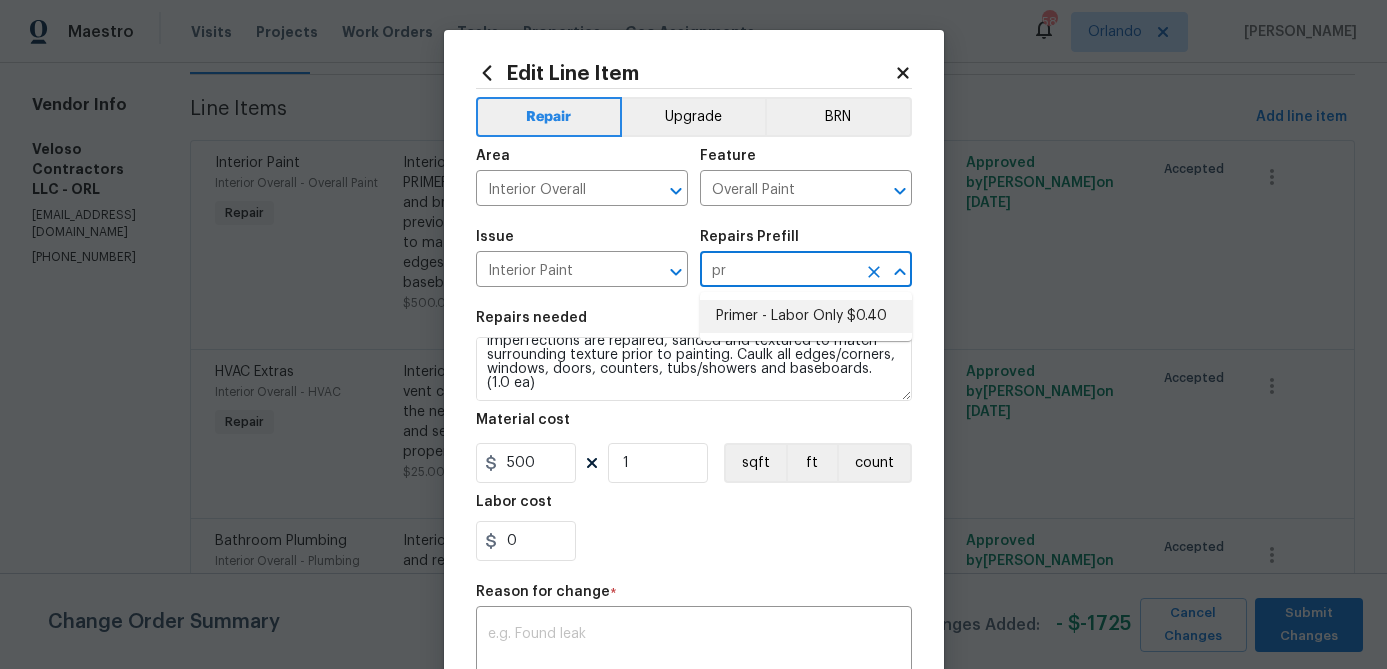 click on "Primer - Labor Only $0.40" at bounding box center [806, 316] 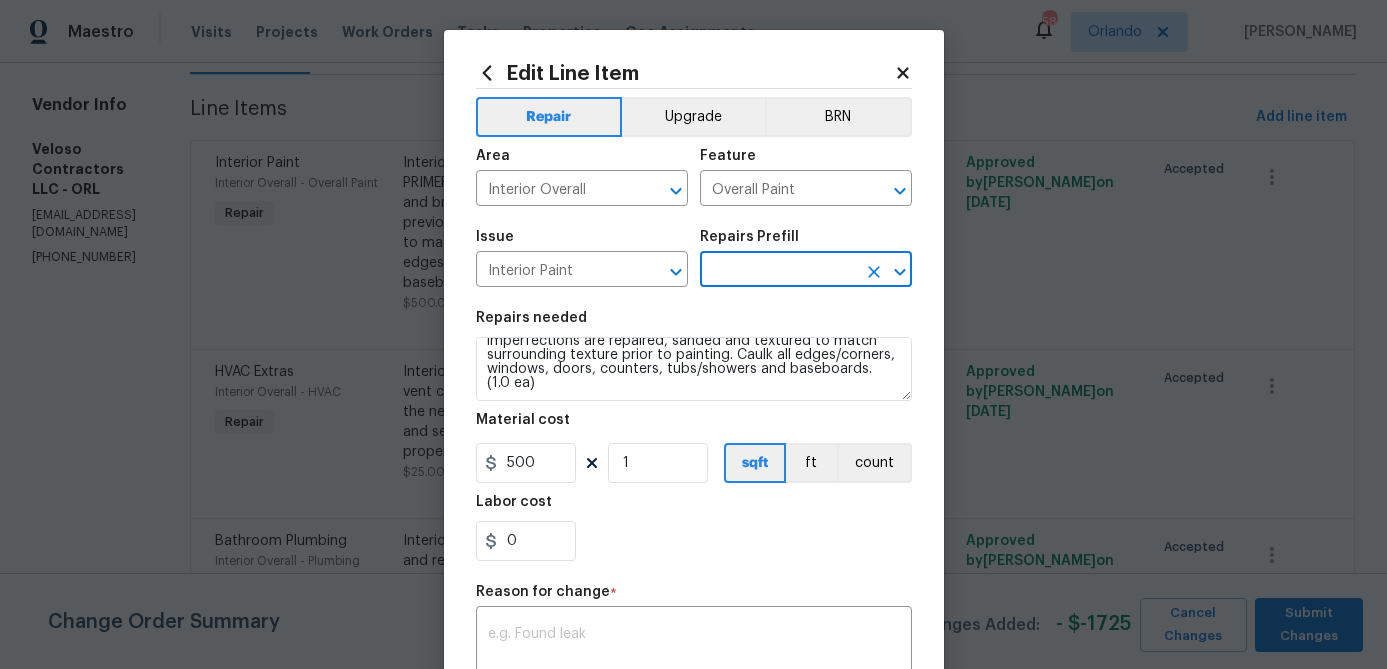 type on "Interior primer - PRIMER PROVIDED BY OPENDOOR - All nails, screws, drywall anchors, and brackets are removed from walls. Small holes, cracks and any previously existing imperfections are repaired, sanded and textured to match surrounding texture prior to painting. Caulk all edges/corners, windows, doors, counters, tubs/showers and baseboards." 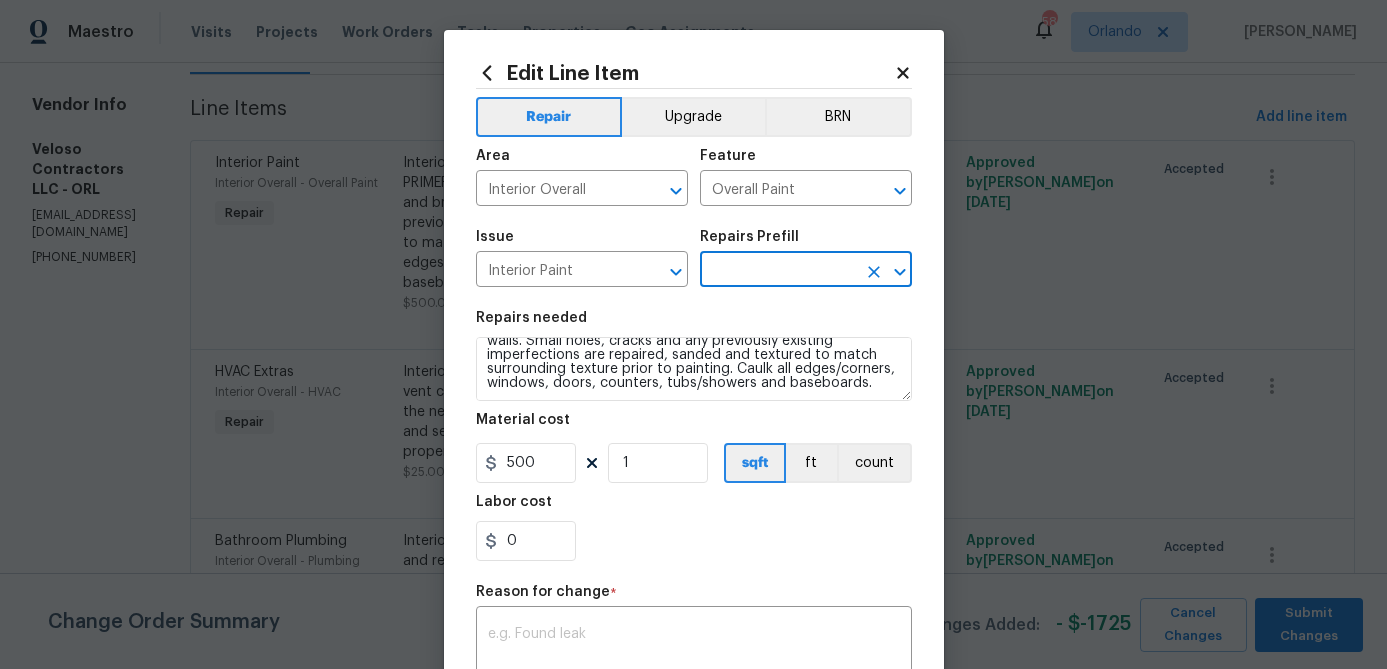 type on "Primer - Labor Only $0.40" 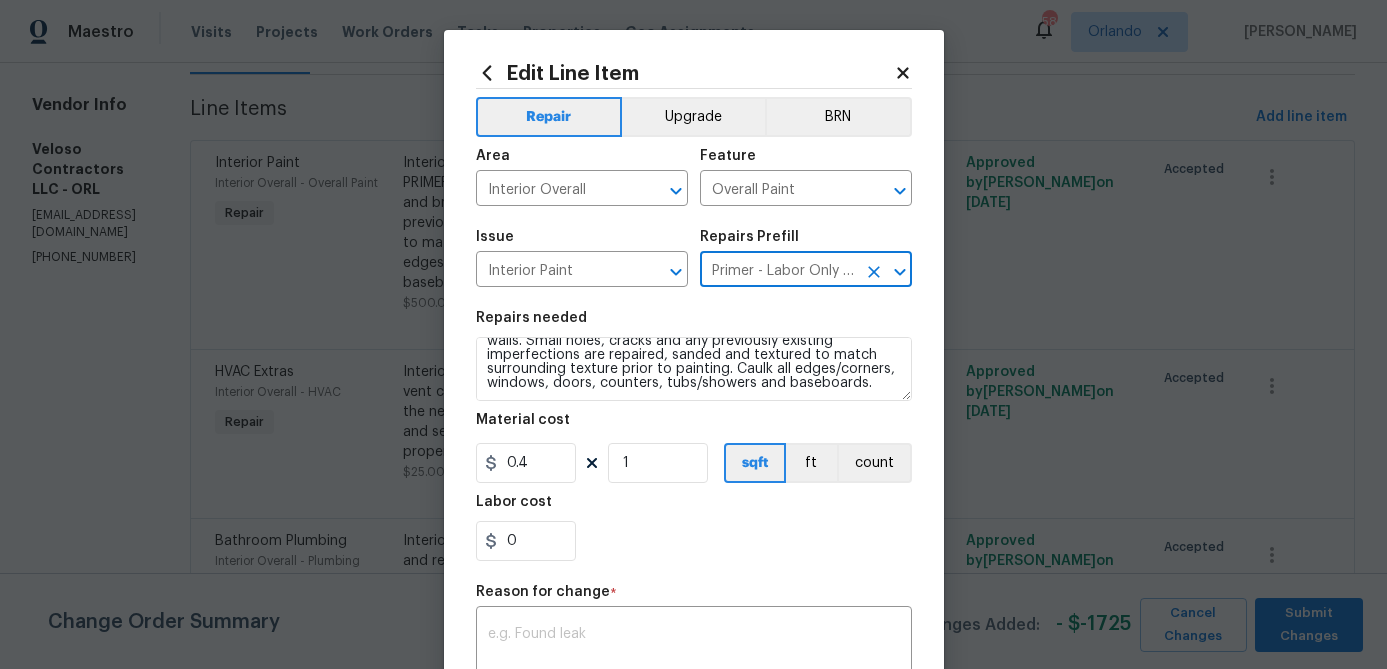 scroll, scrollTop: 42, scrollLeft: 0, axis: vertical 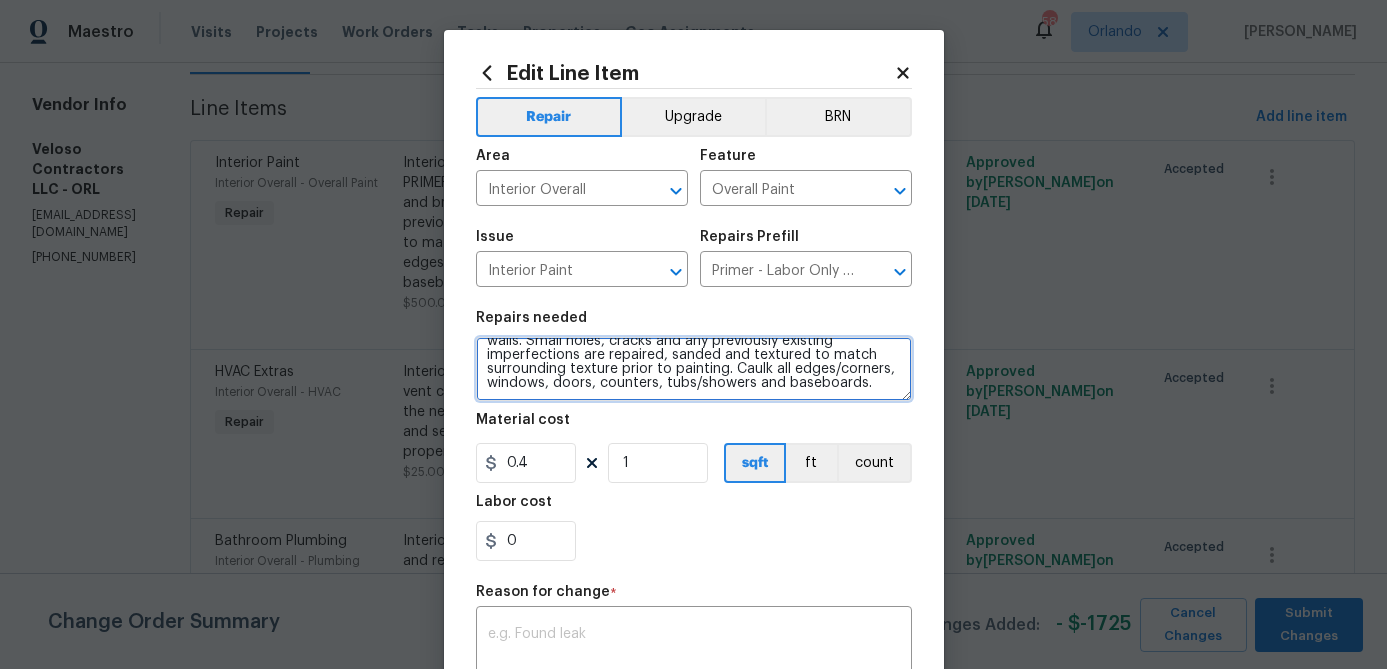 click on "Interior primer - PRIMER PROVIDED BY OPENDOOR - All nails, screws, drywall anchors, and brackets are removed from walls. Small holes, cracks and any previously existing imperfections are repaired, sanded and textured to match surrounding texture prior to painting. Caulk all edges/corners, windows, doors, counters, tubs/showers and baseboards." at bounding box center [694, 369] 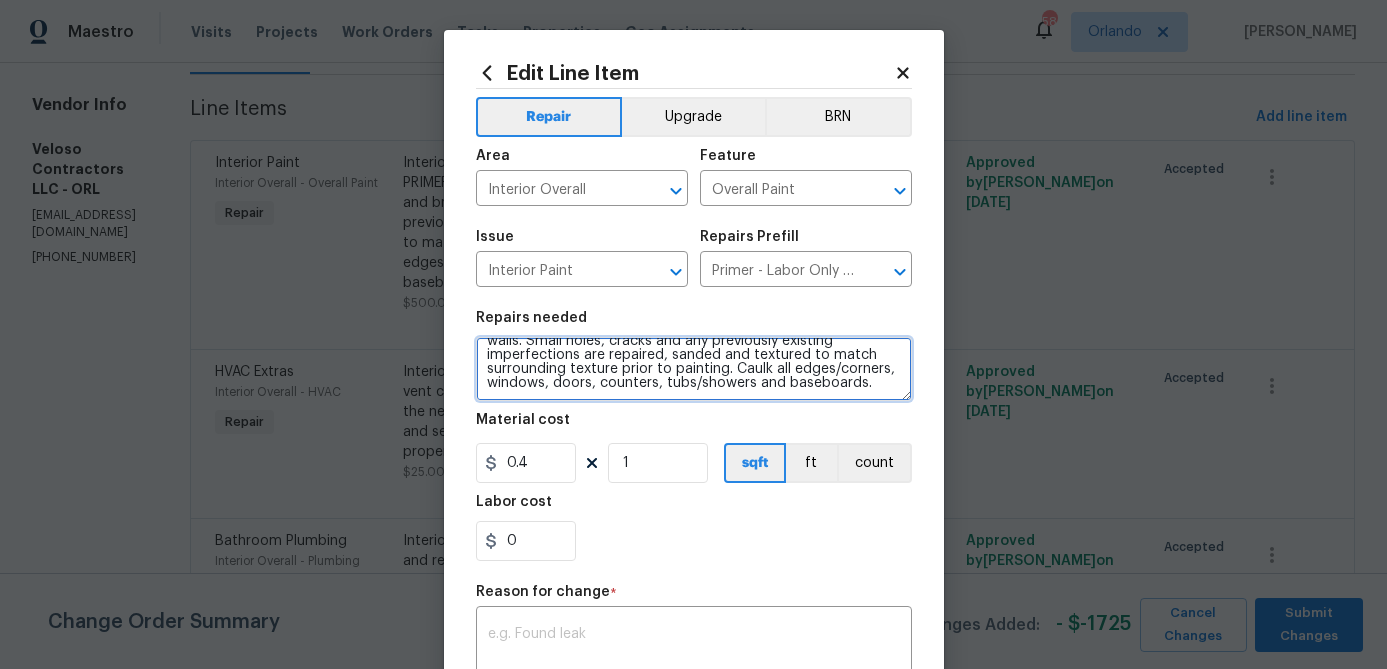 click on "Interior primer - PRIMER PROVIDED BY OPENDOOR - All nails, screws, drywall anchors, and brackets are removed from walls. Small holes, cracks and any previously existing imperfections are repaired, sanded and textured to match surrounding texture prior to painting. Caulk all edges/corners, windows, doors, counters, tubs/showers and baseboards." at bounding box center [694, 369] 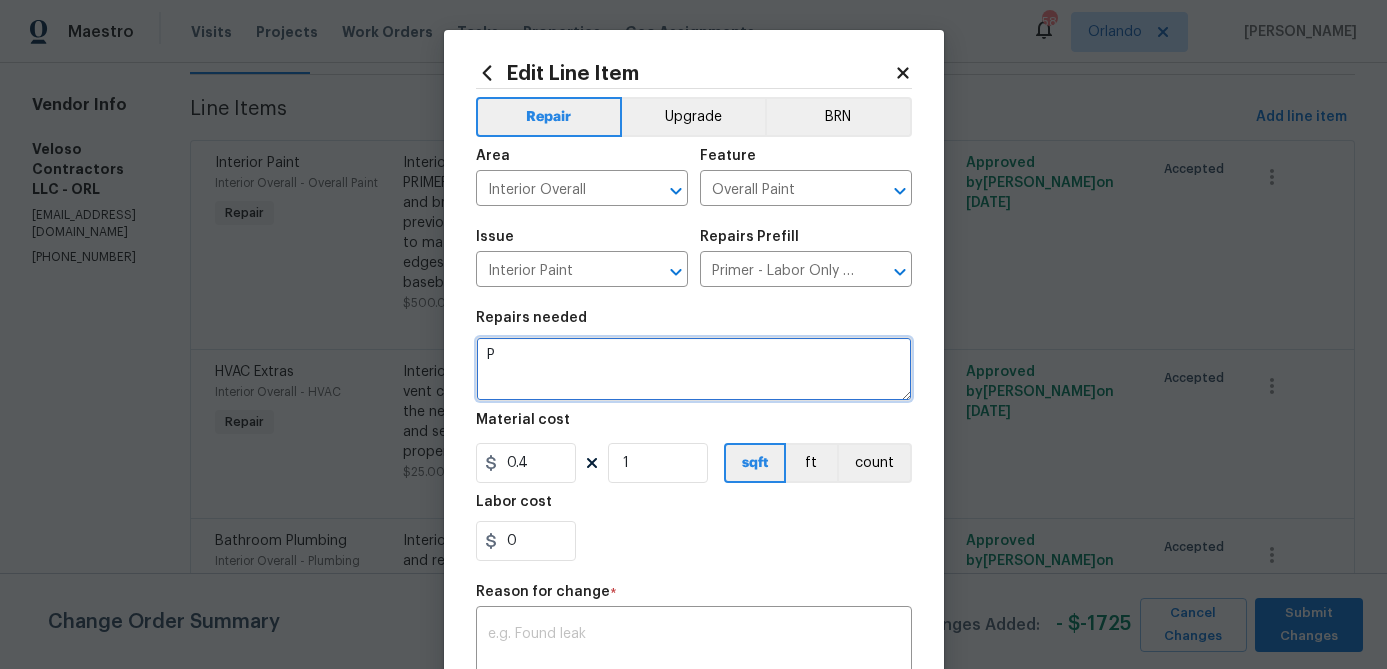 scroll, scrollTop: 0, scrollLeft: 0, axis: both 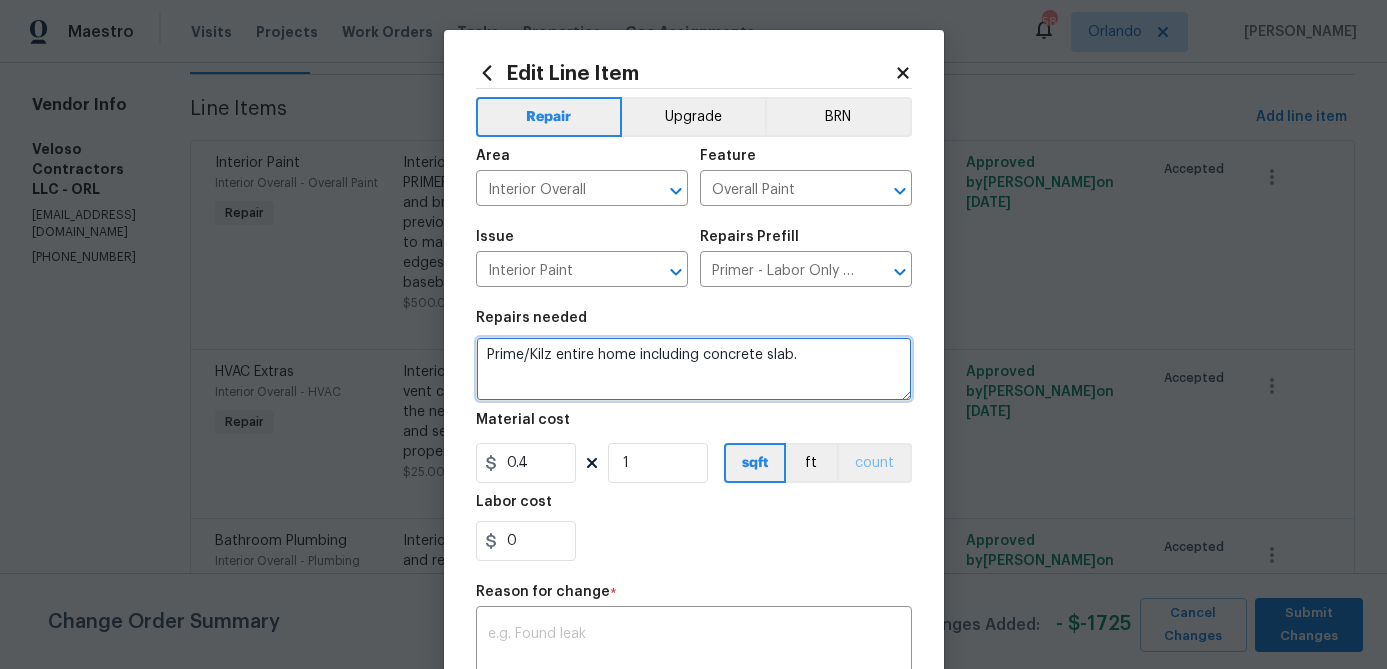 type on "Prime/Kilz entire home including concrete slab." 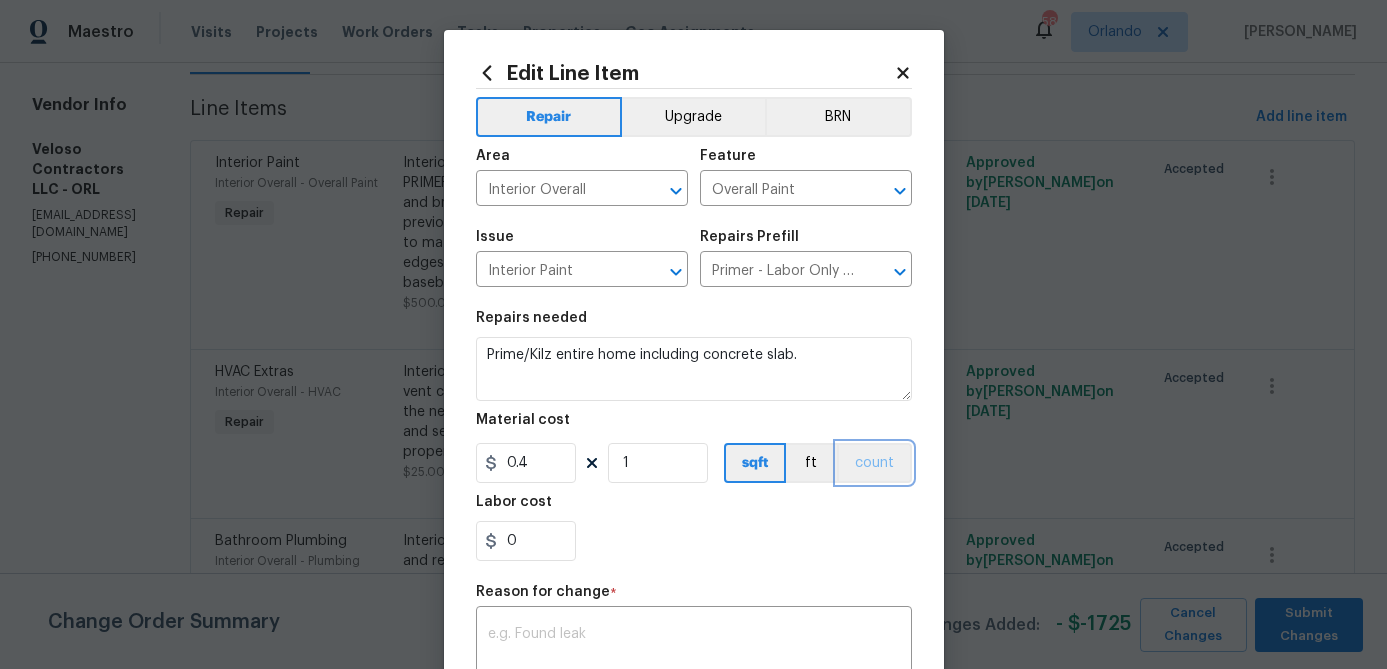 click on "count" at bounding box center (874, 463) 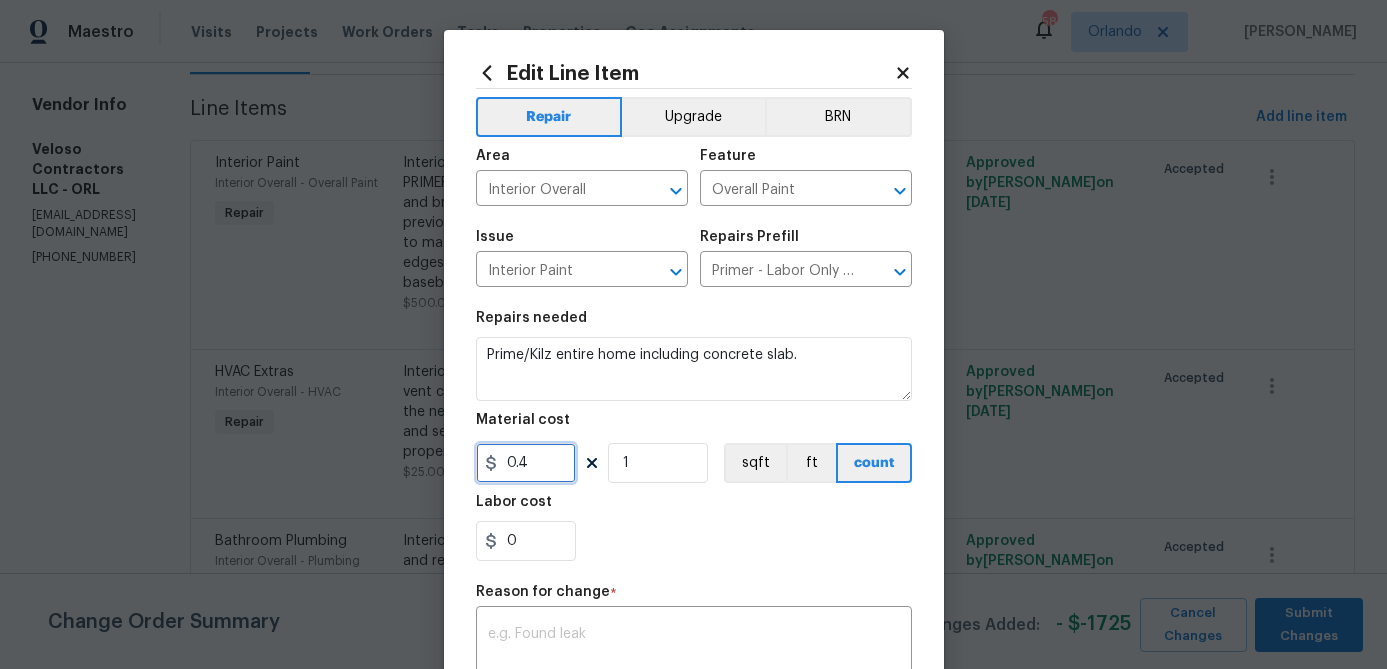 click on "0.4" at bounding box center [526, 463] 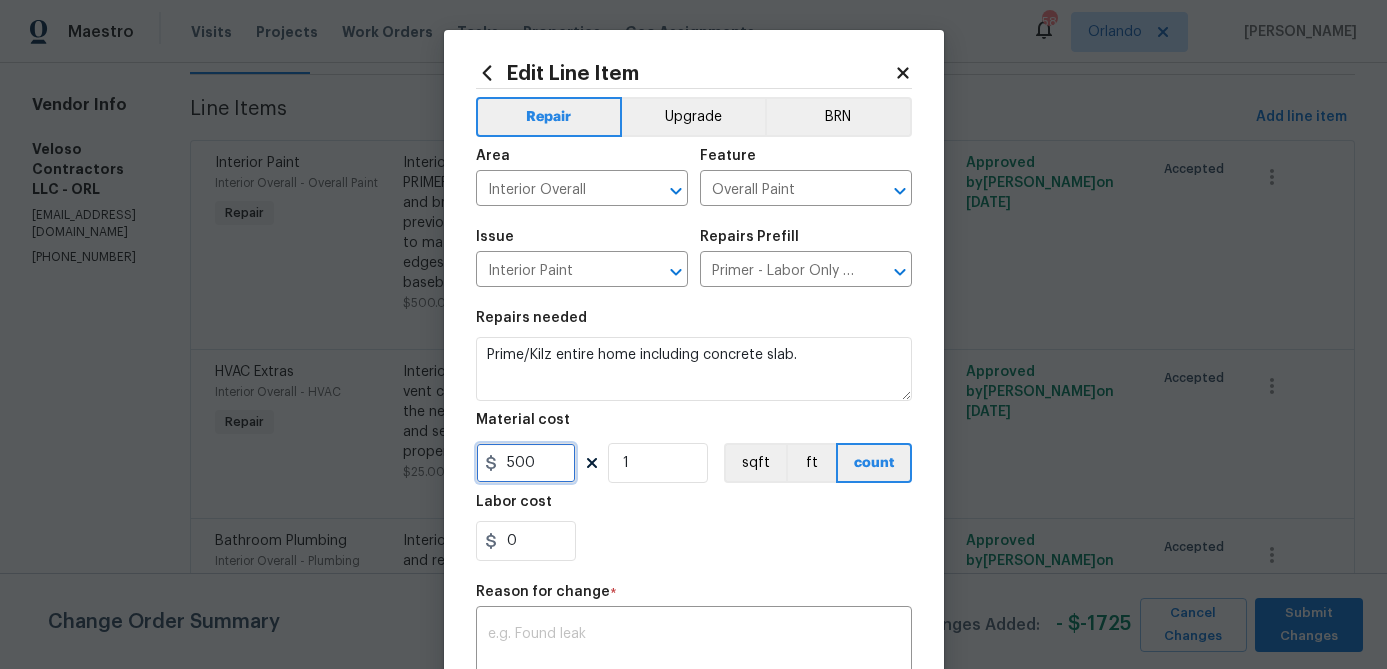 type on "500" 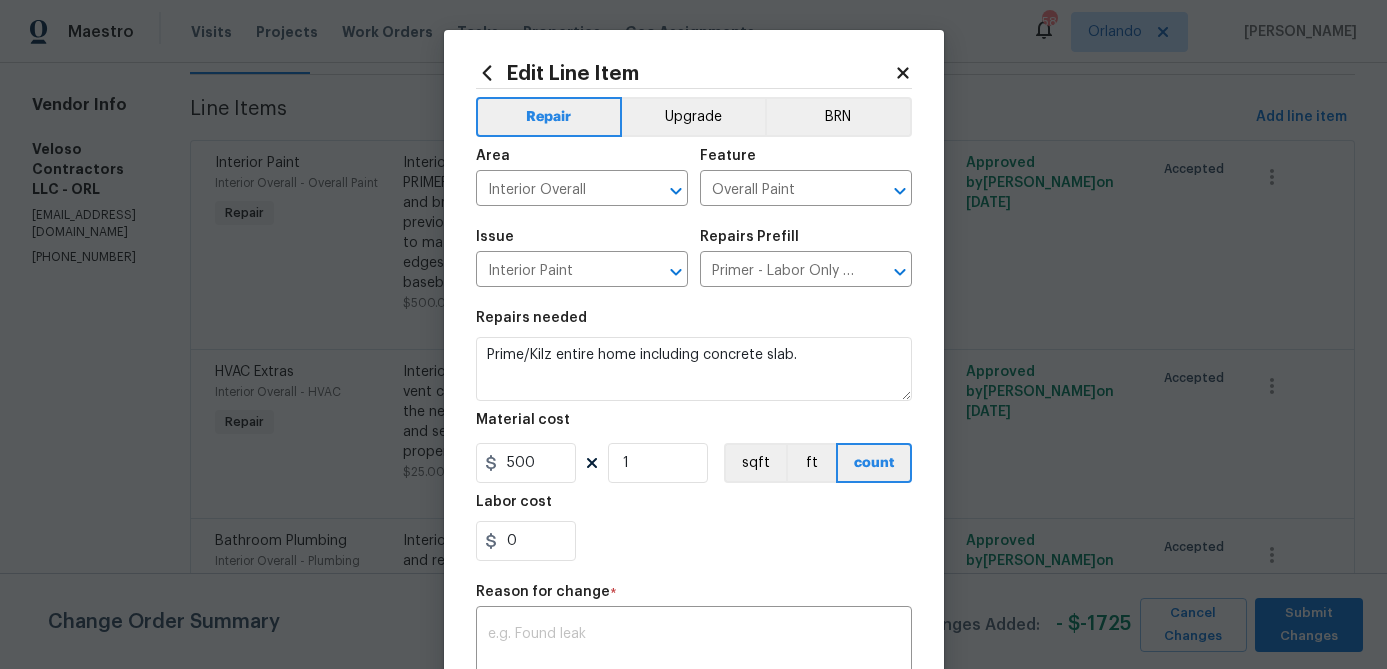 click on "0" at bounding box center [694, 541] 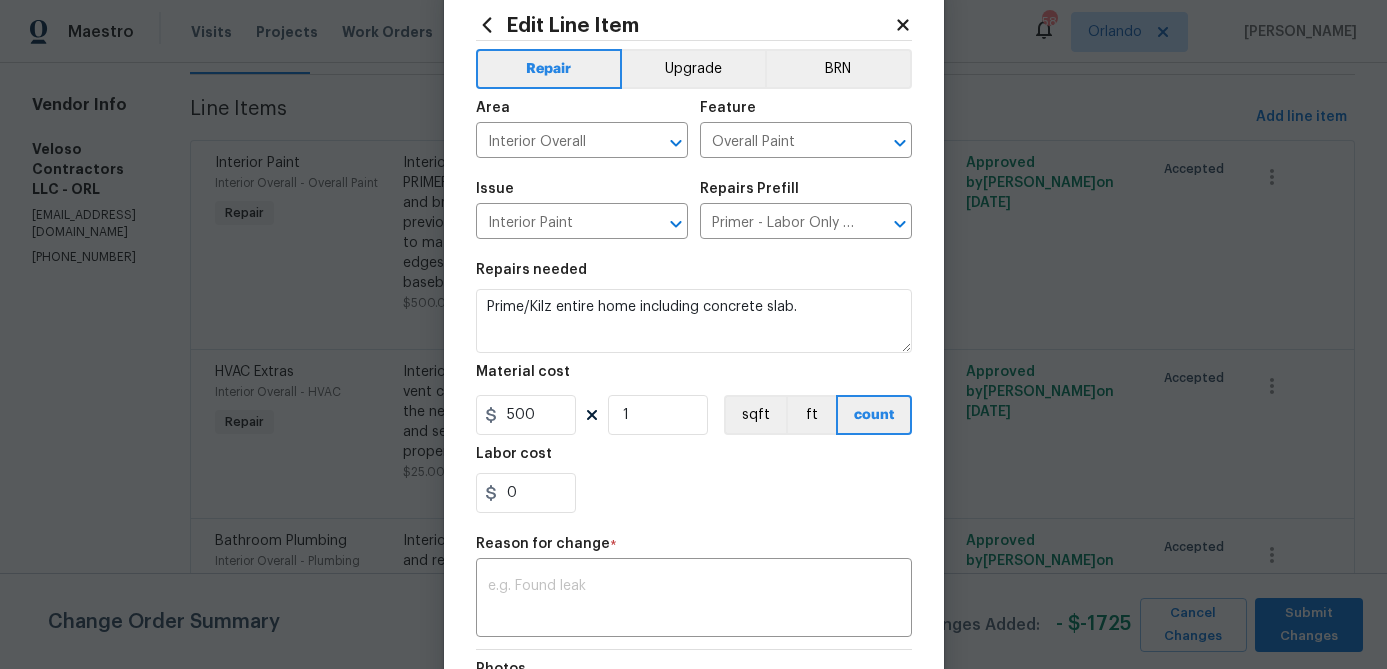 scroll, scrollTop: 58, scrollLeft: 0, axis: vertical 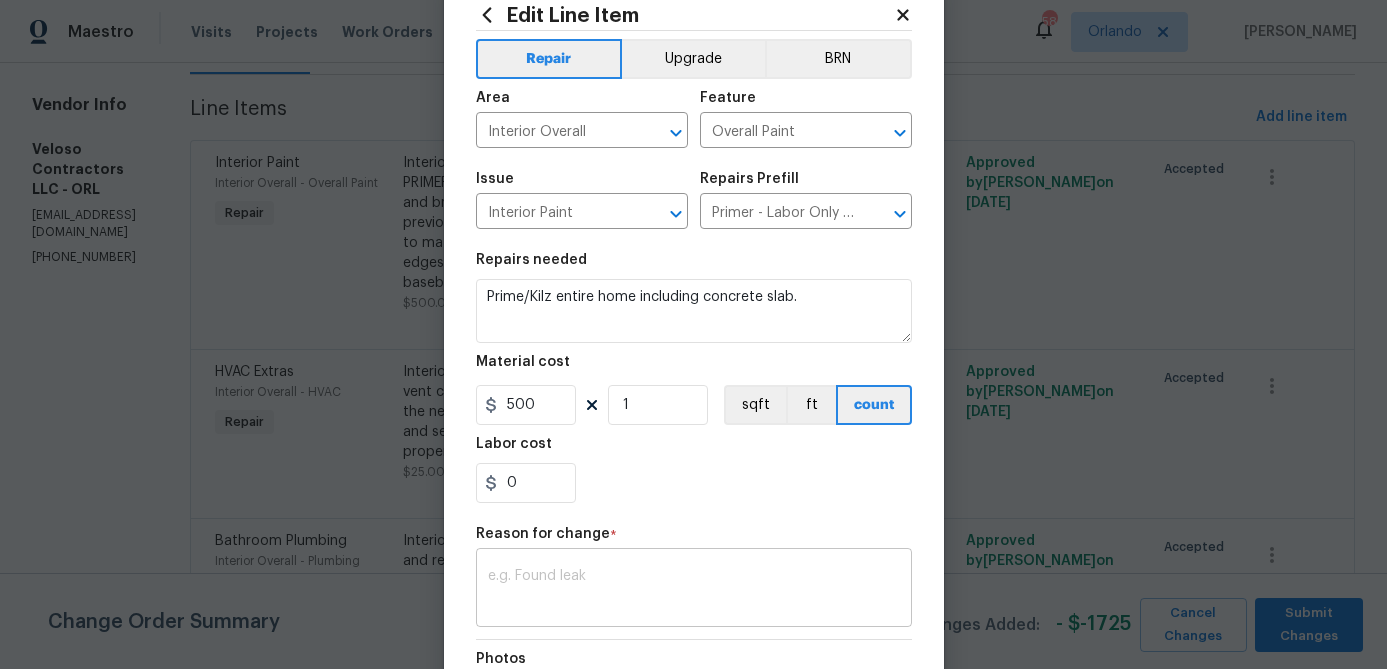click at bounding box center (694, 590) 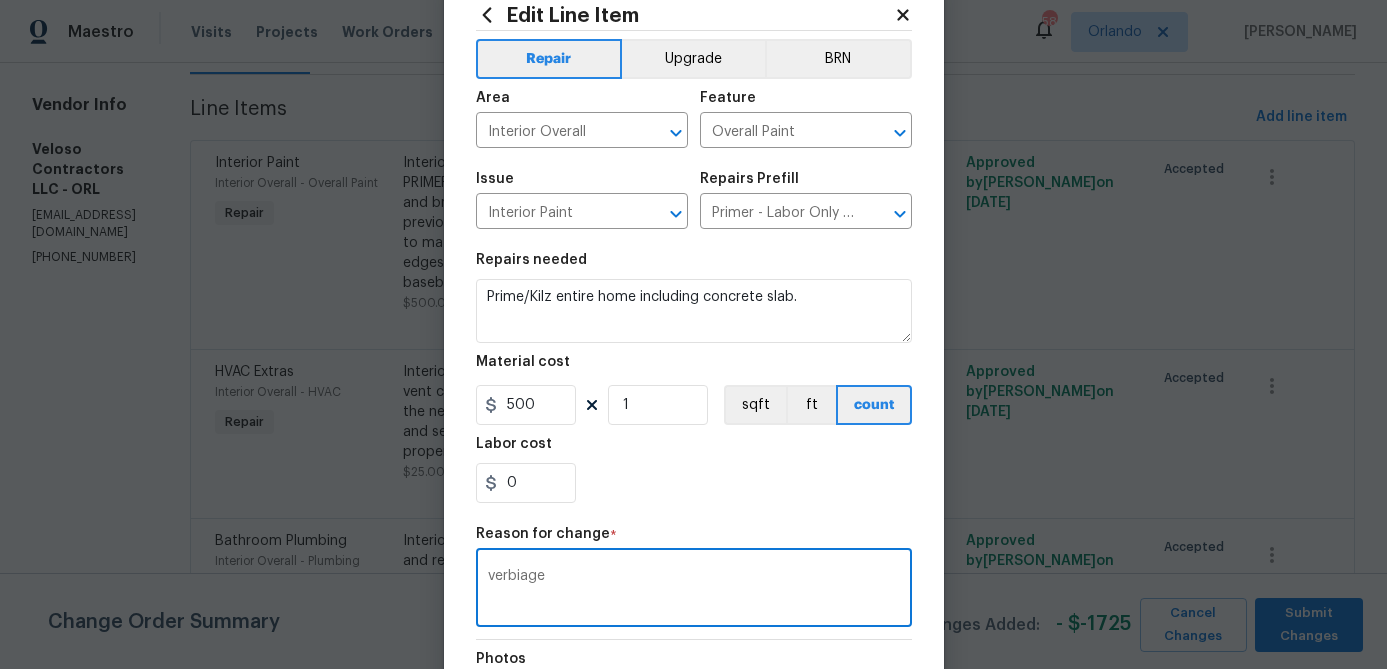 type on "verbiage" 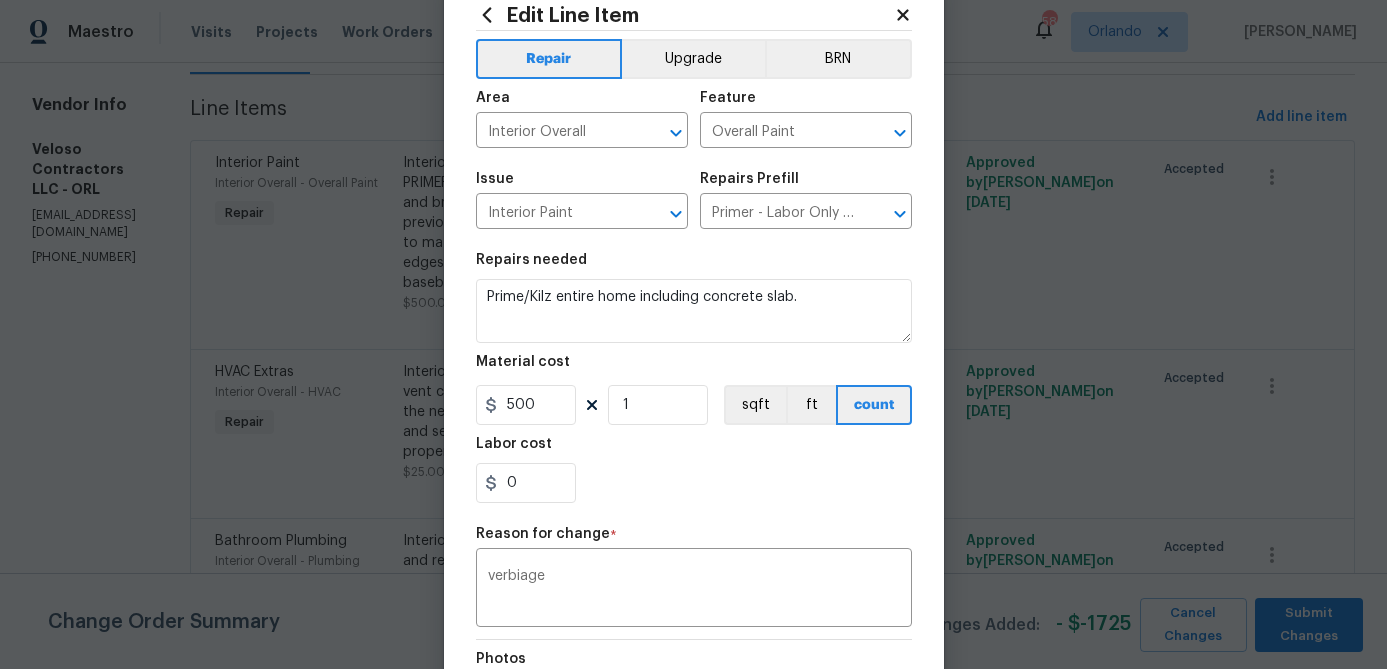 click on "Repair Upgrade BRN Area Interior Overall ​ Feature Overall Paint ​ Issue Interior Paint ​ Repairs Prefill Primer - Labor Only $0.40 ​ Repairs needed Prime/Kilz entire home including concrete slab.  Material cost 500 1 sqft ft count Labor cost 0 Reason for change * verbiage x ​ Photos Create without photos" at bounding box center [694, 419] 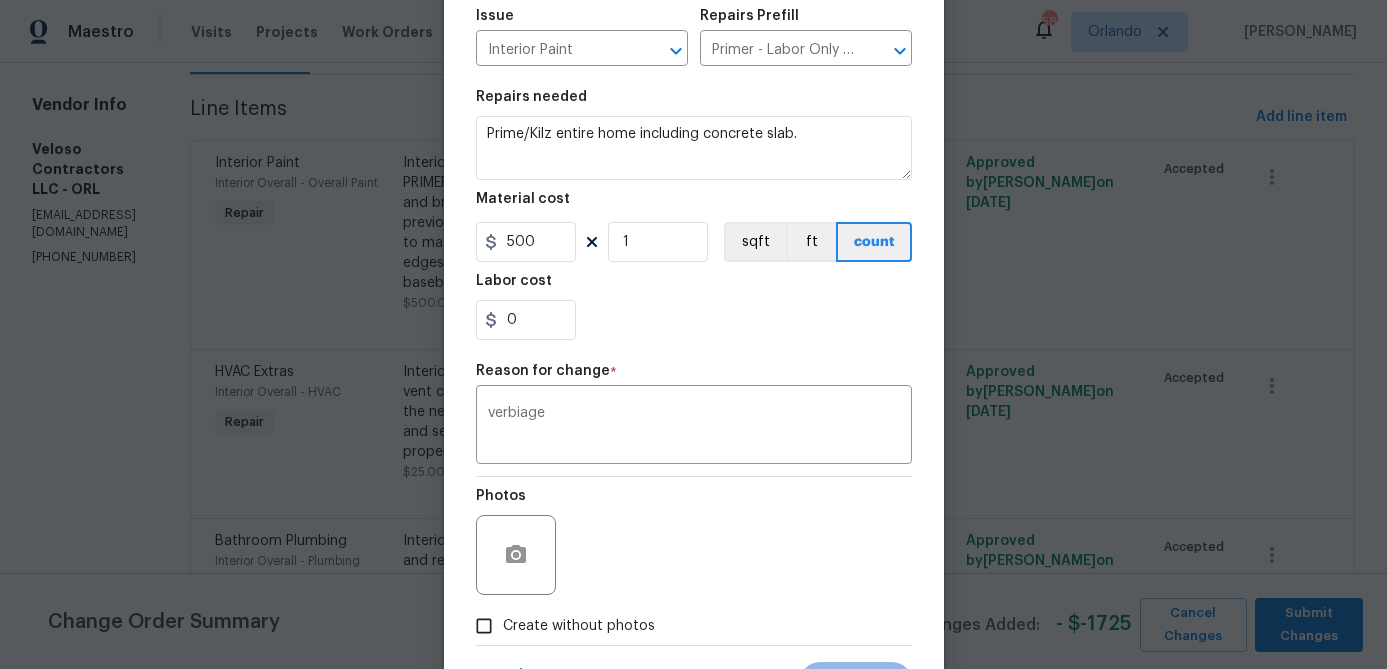 scroll, scrollTop: 259, scrollLeft: 0, axis: vertical 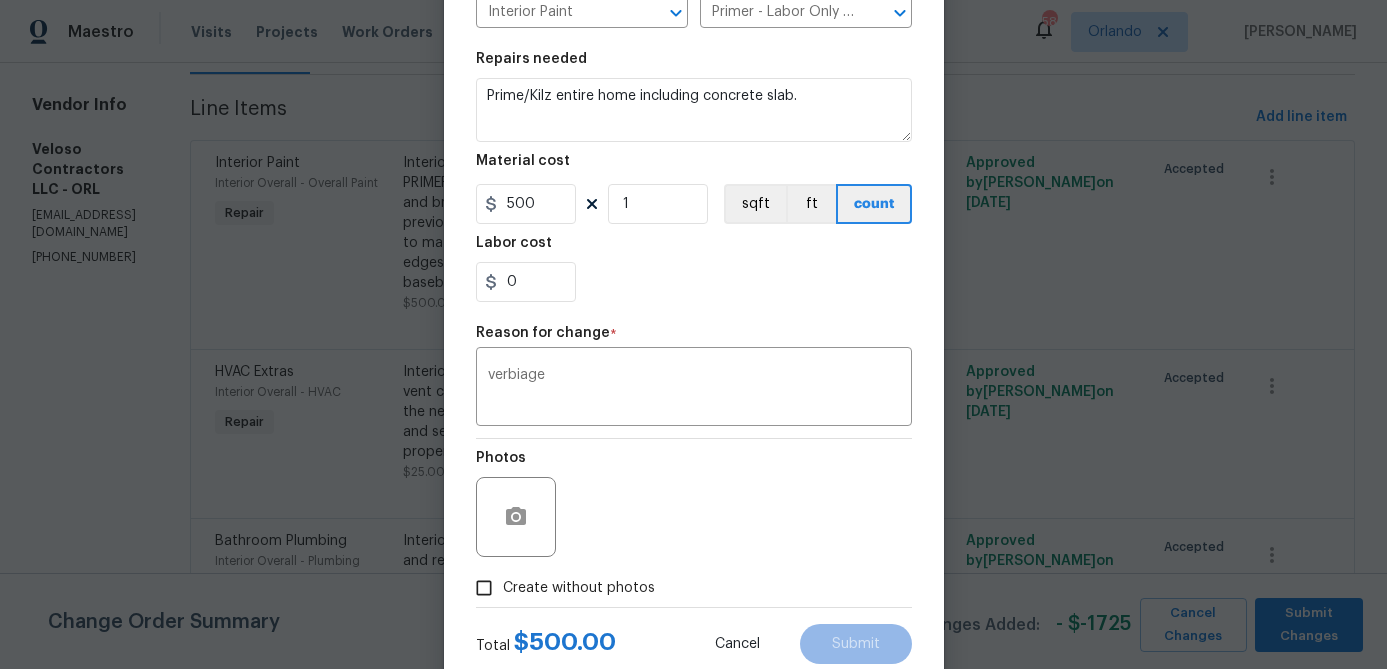 click on "Create without photos" at bounding box center [579, 588] 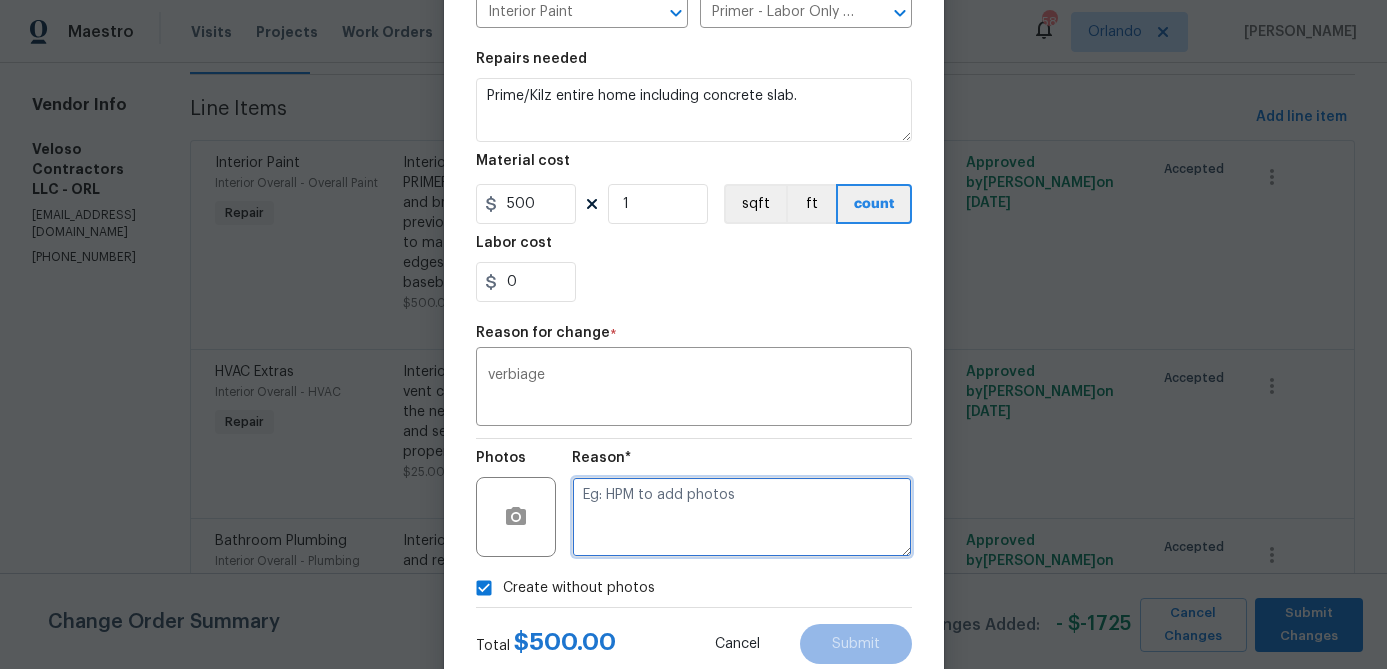 click at bounding box center [742, 517] 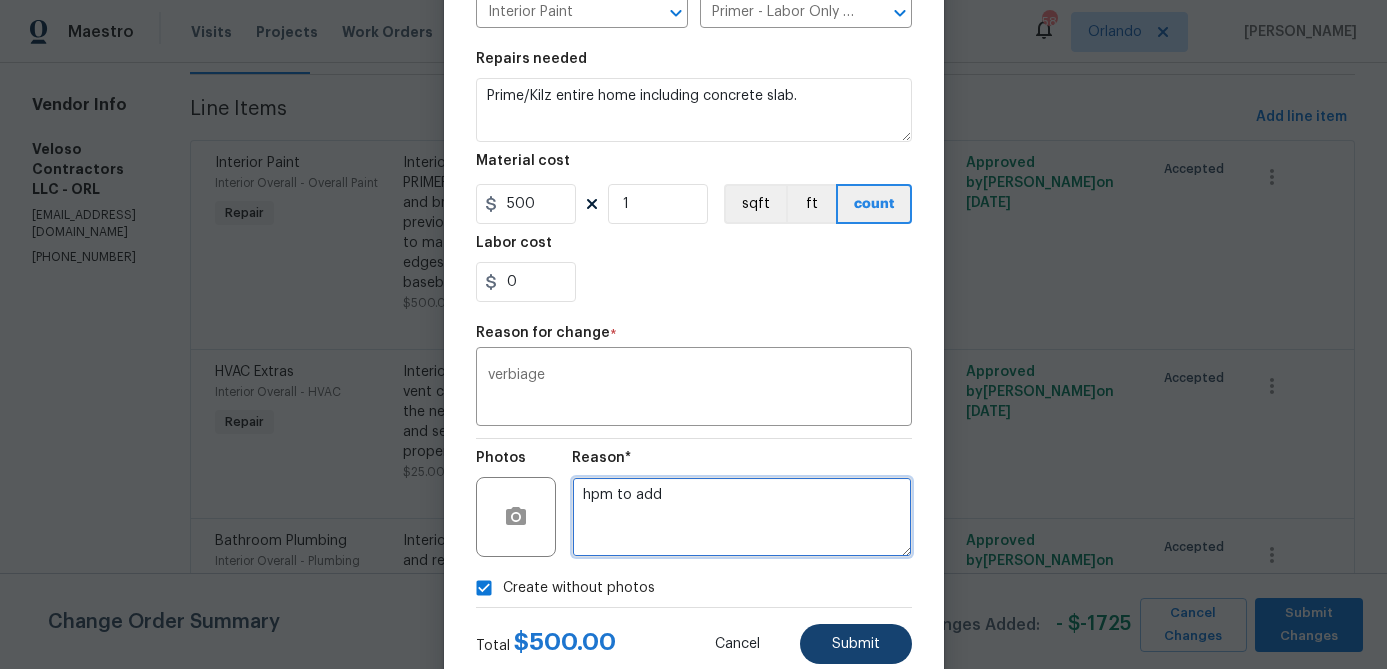 type on "hpm to add" 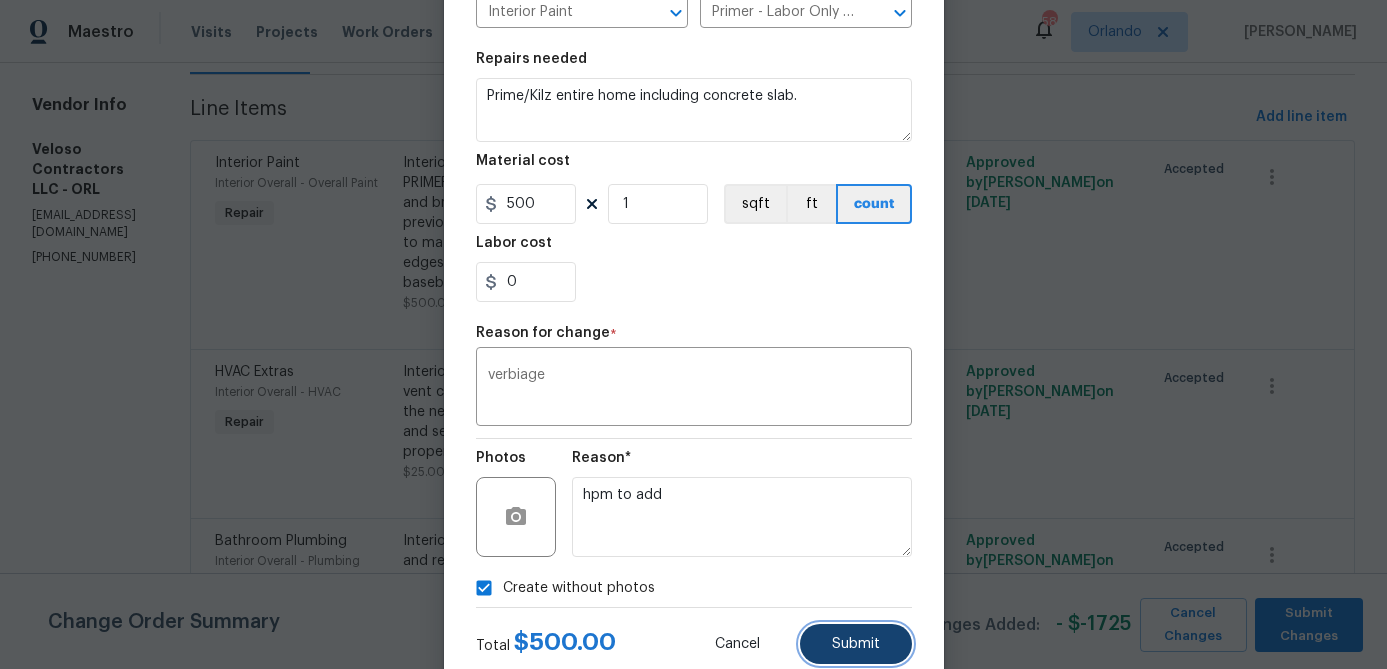 click on "Submit" at bounding box center [856, 644] 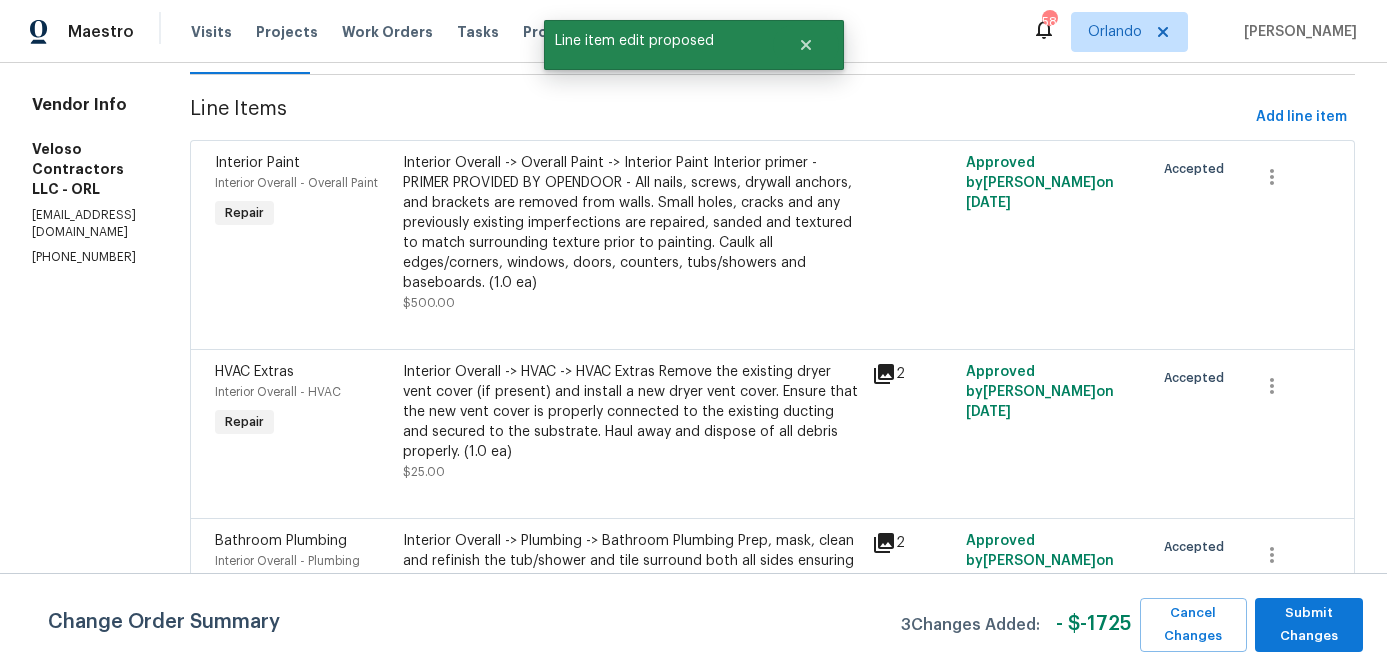 scroll, scrollTop: 0, scrollLeft: 0, axis: both 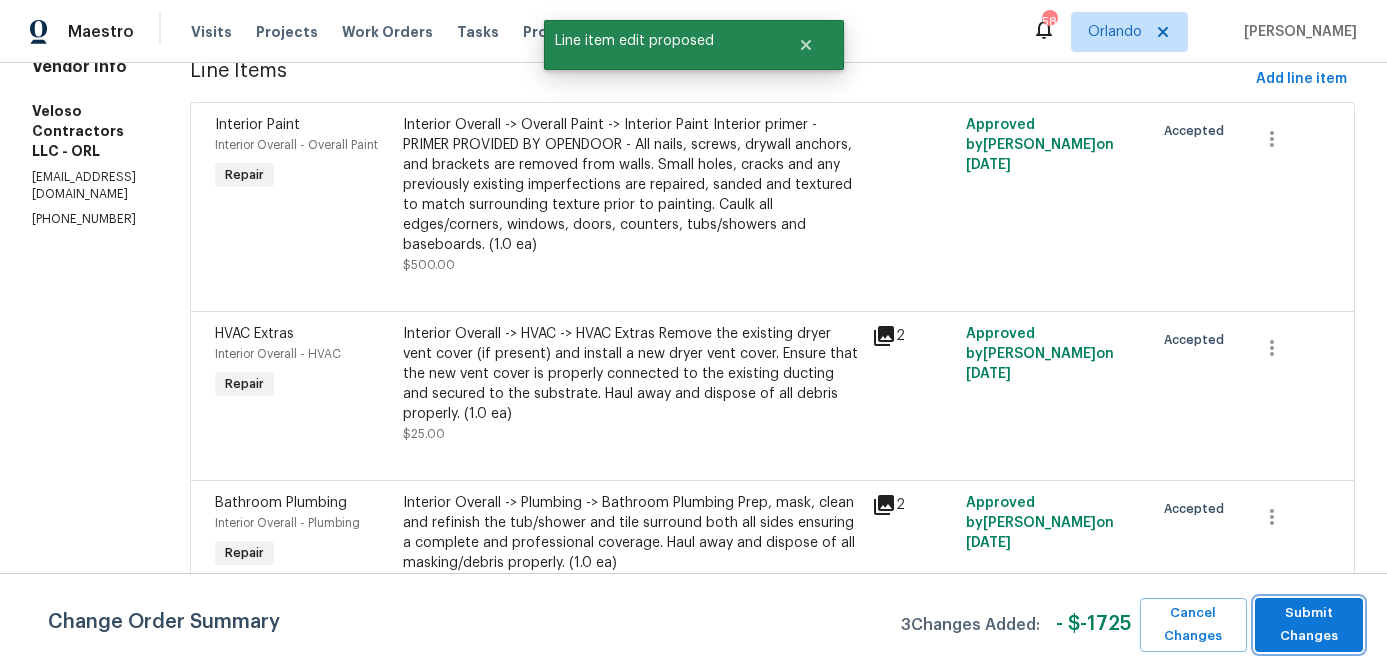 click on "Submit Changes" at bounding box center (1309, 625) 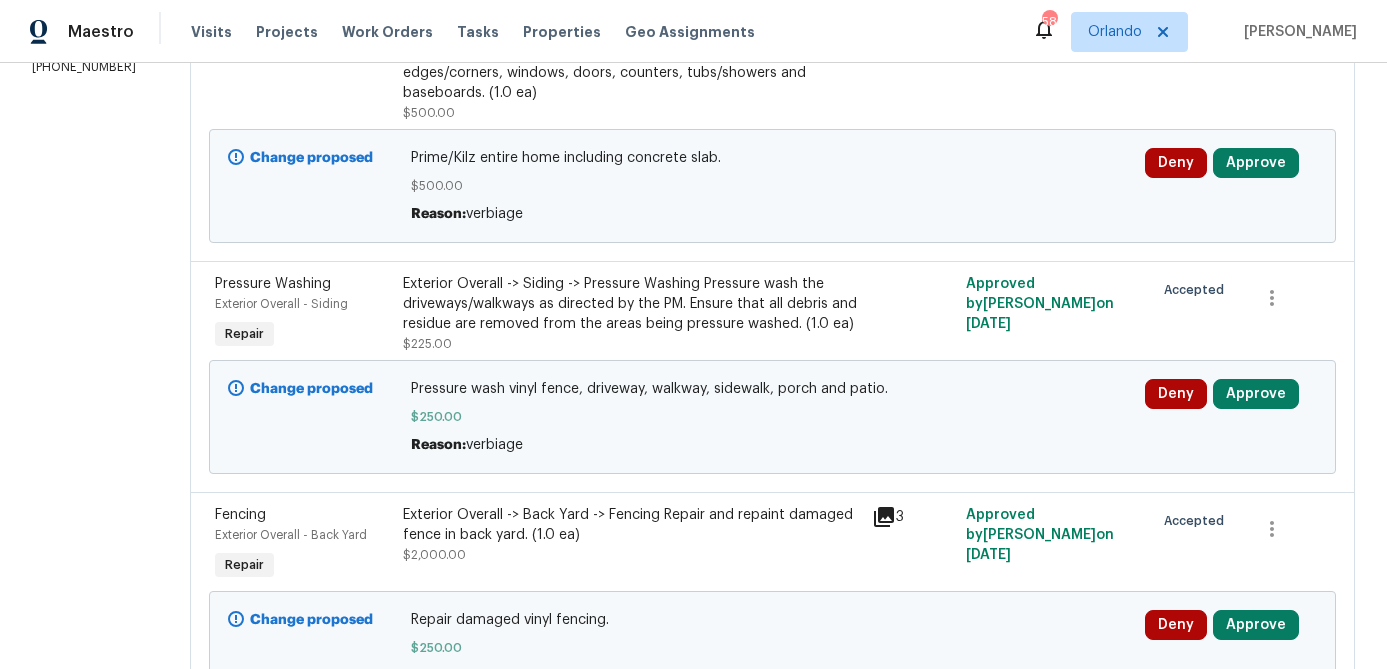 scroll, scrollTop: 368, scrollLeft: 0, axis: vertical 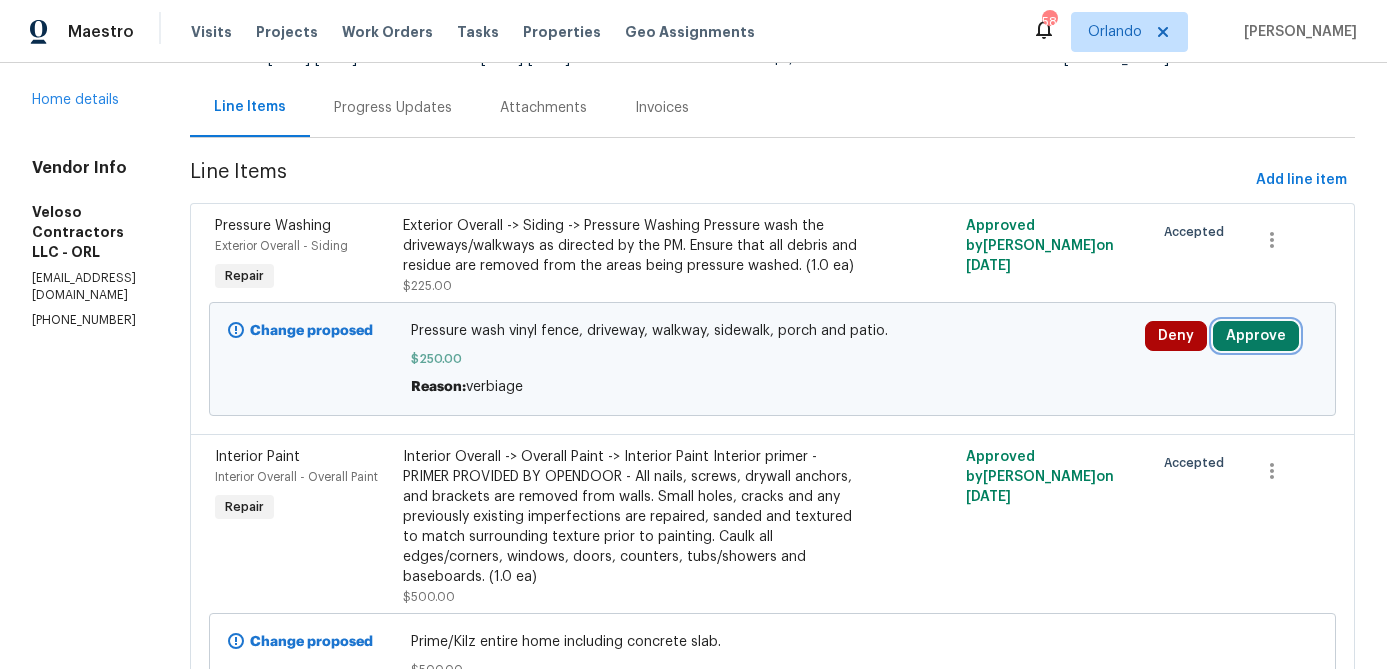 click on "Approve" at bounding box center [1256, 336] 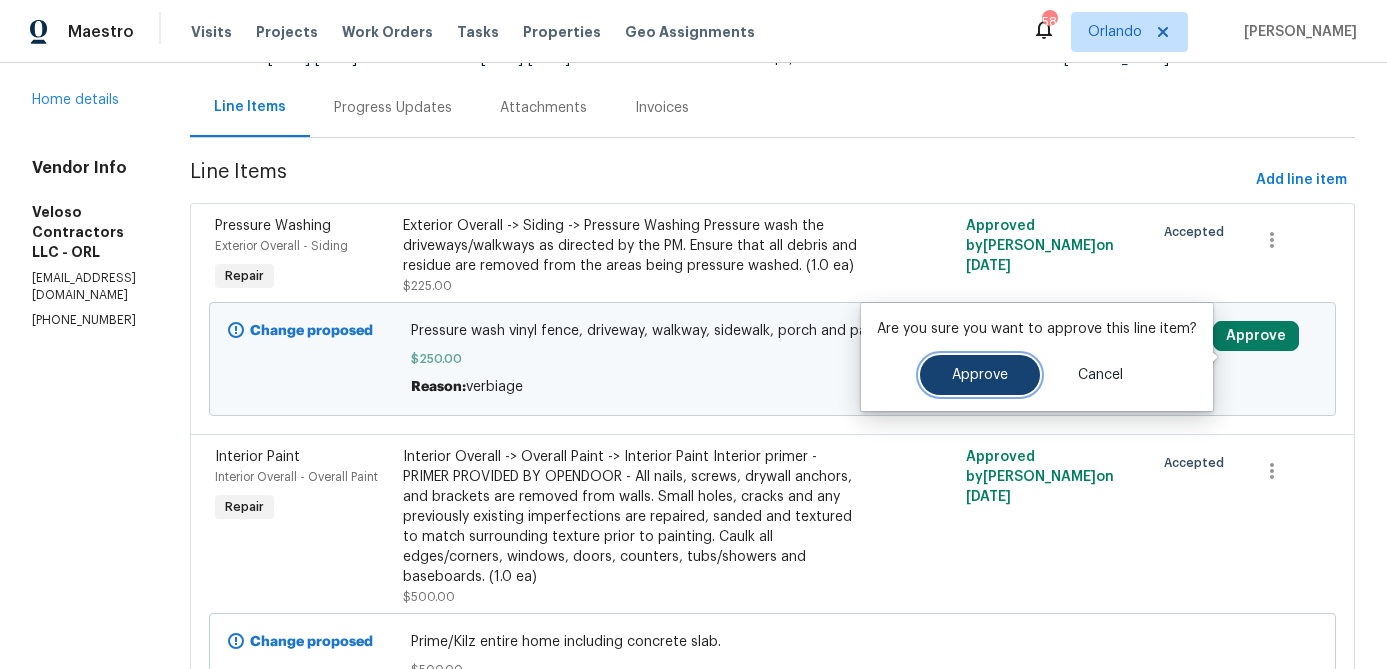 click on "Approve" at bounding box center (980, 375) 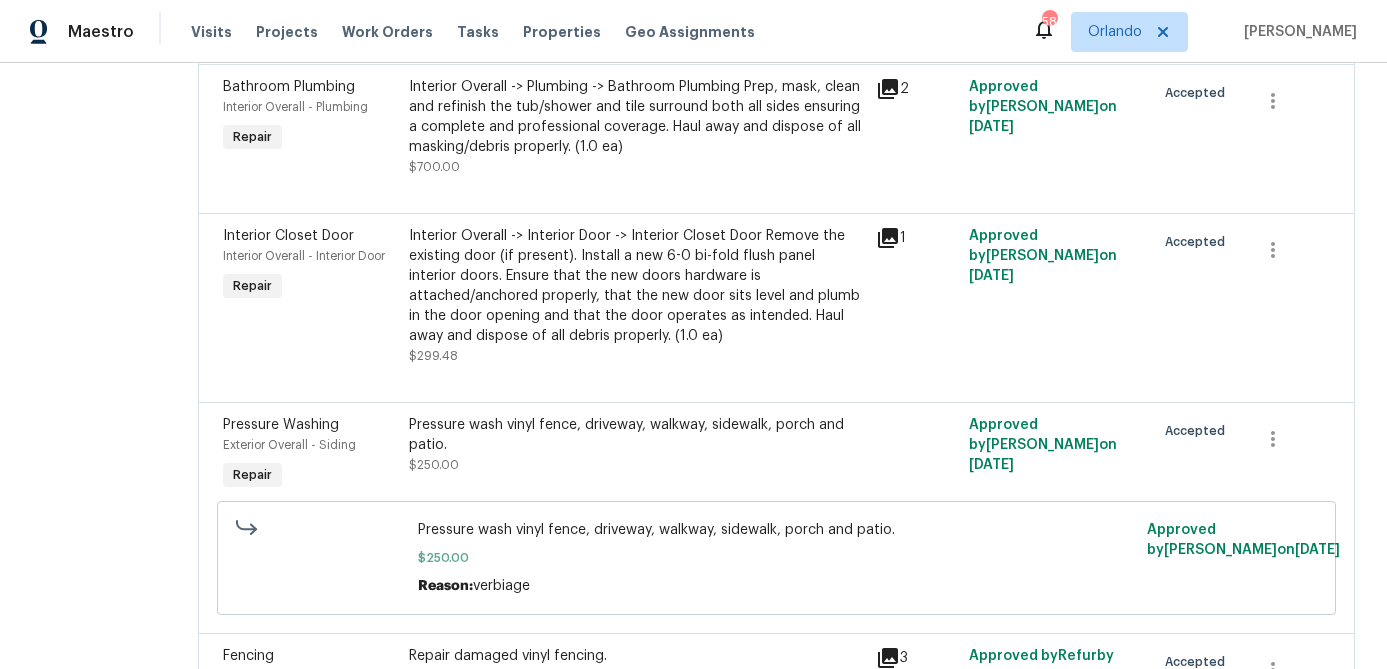 scroll, scrollTop: 760, scrollLeft: 0, axis: vertical 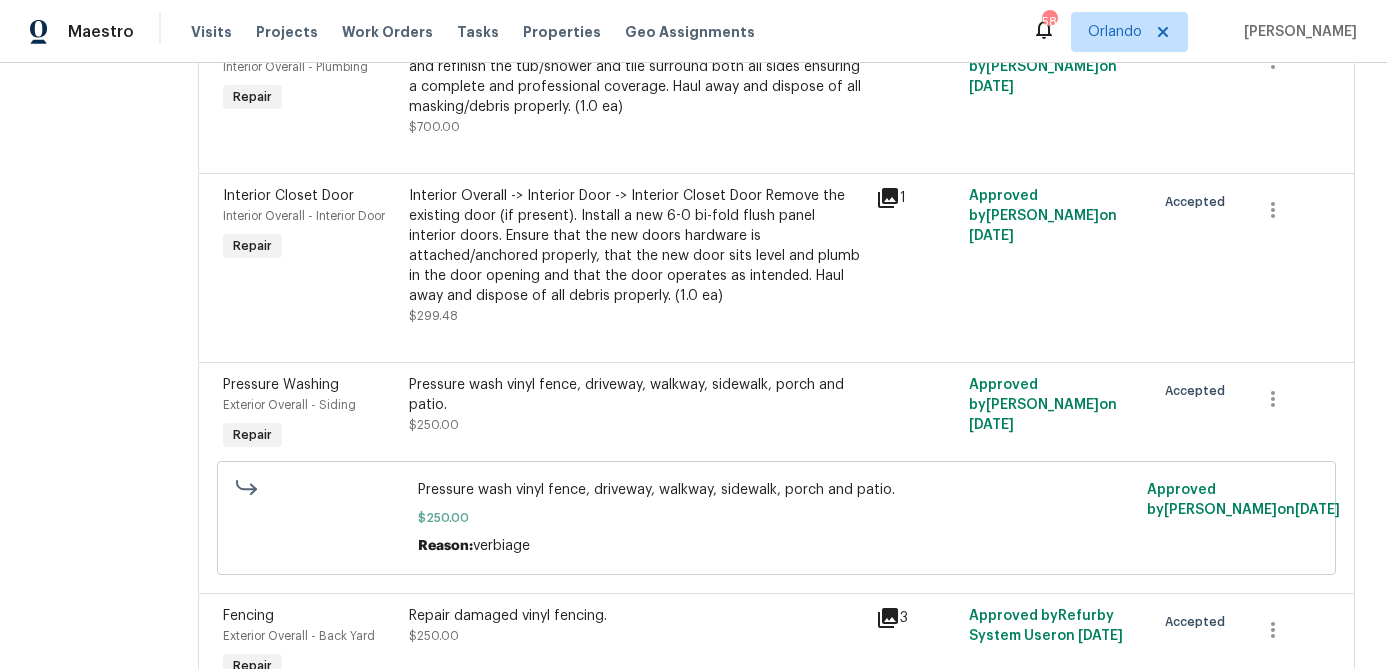 click on "Interior Overall -> Interior Door -> Interior Closet Door
Remove the existing door (if present). Install a new 6-0 bi-fold flush panel interior doors. Ensure that the new doors hardware is attached/anchored properly, that the new door sits level and plumb in the door opening and that the door operates as intended. Haul away and dispose of all debris properly.
(1.0 ea)" at bounding box center [636, 246] 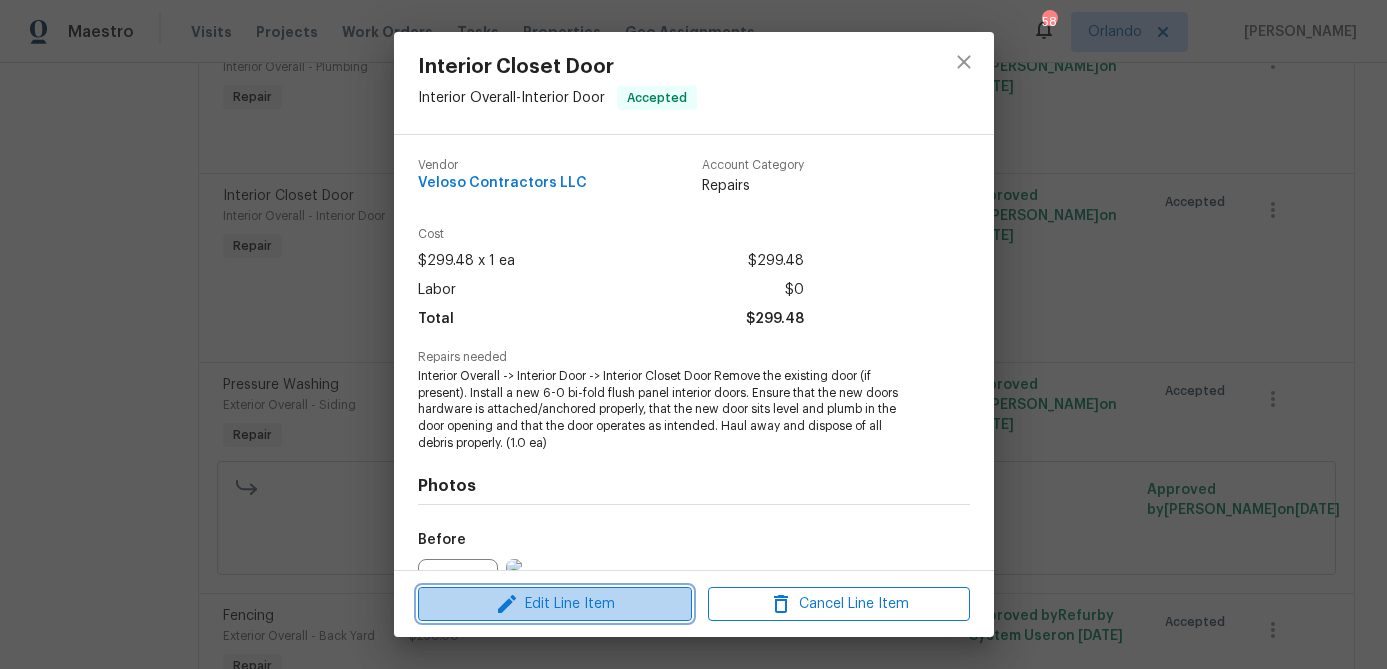 click on "Edit Line Item" at bounding box center (555, 604) 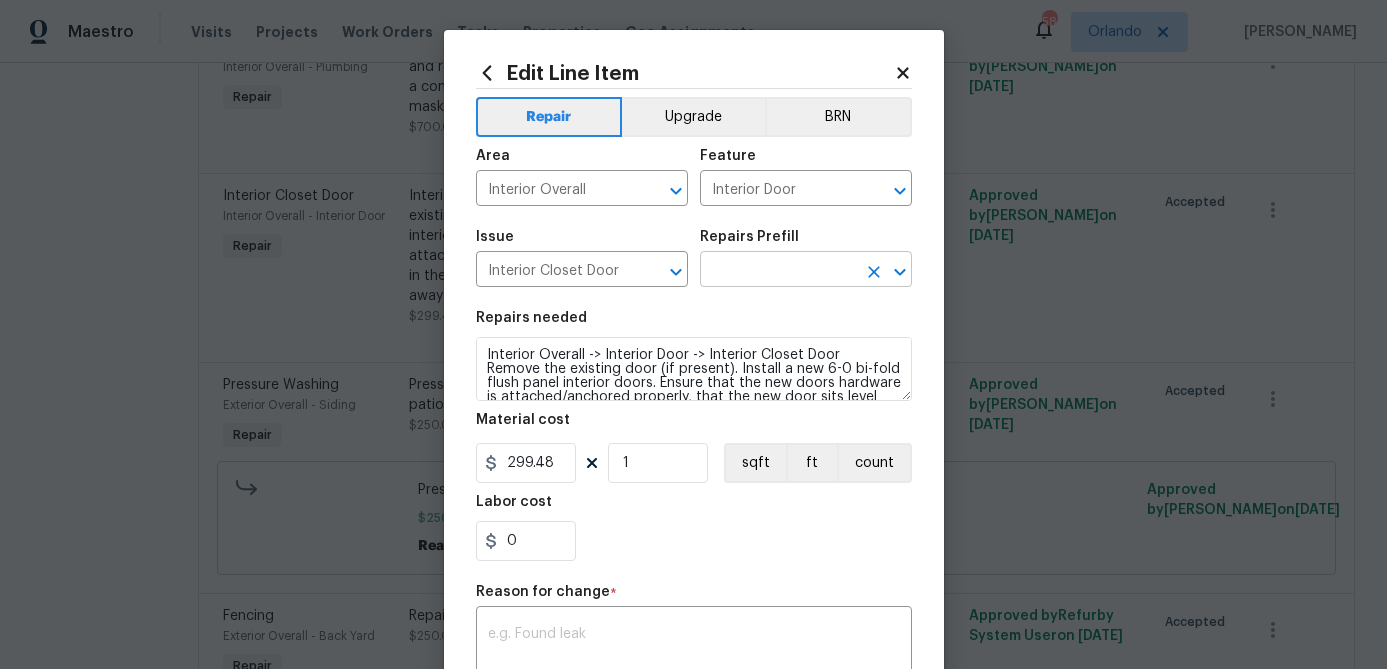 click at bounding box center (778, 271) 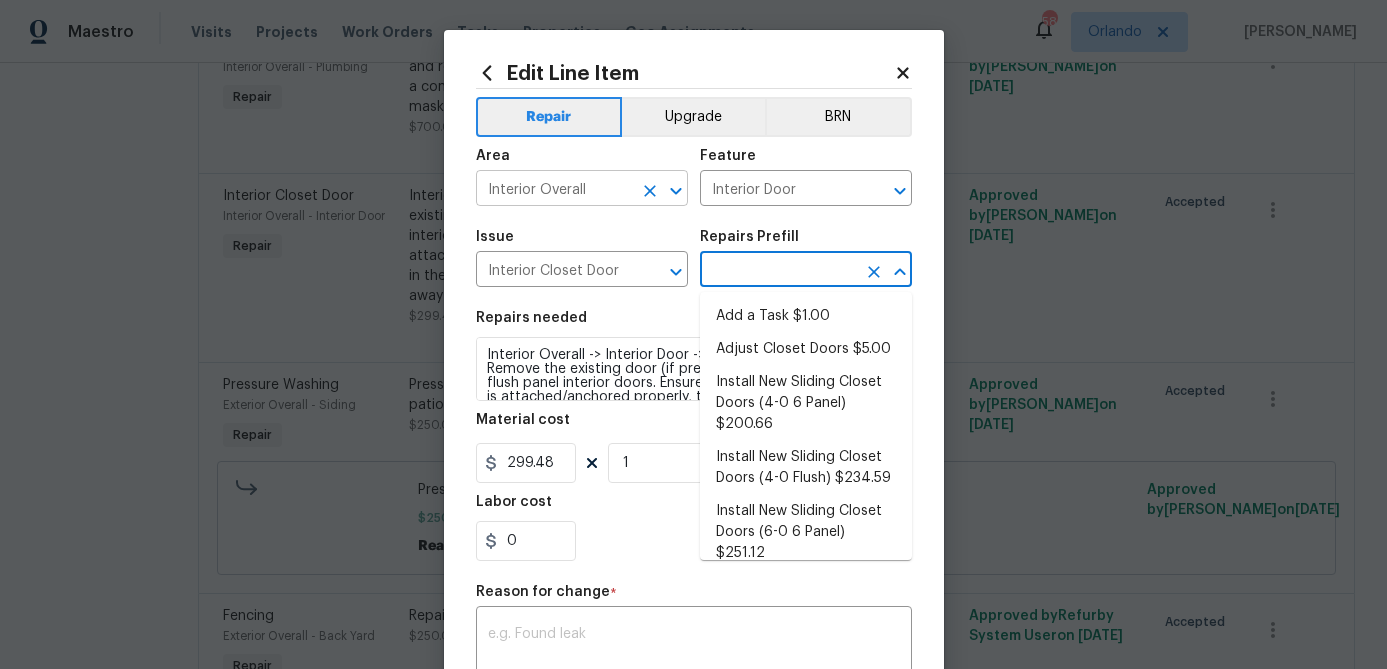 click on "Interior Overall ​" at bounding box center [582, 190] 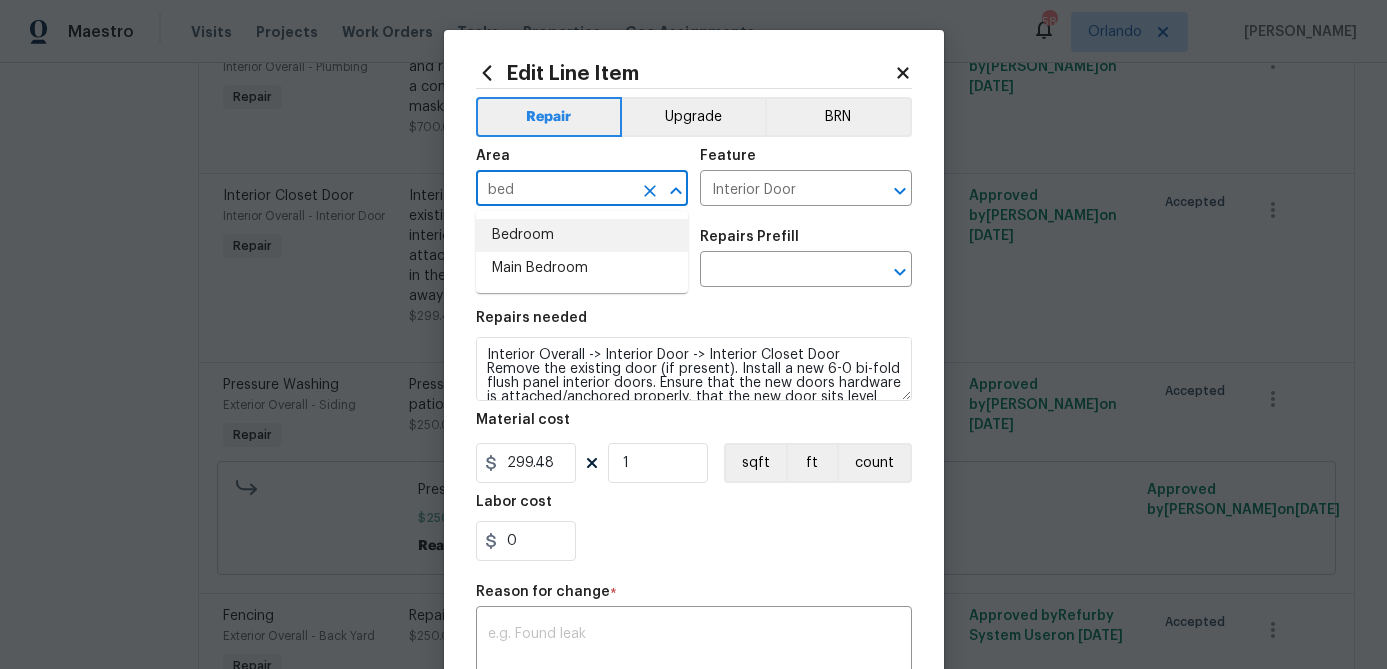 click on "Bedroom" at bounding box center (582, 235) 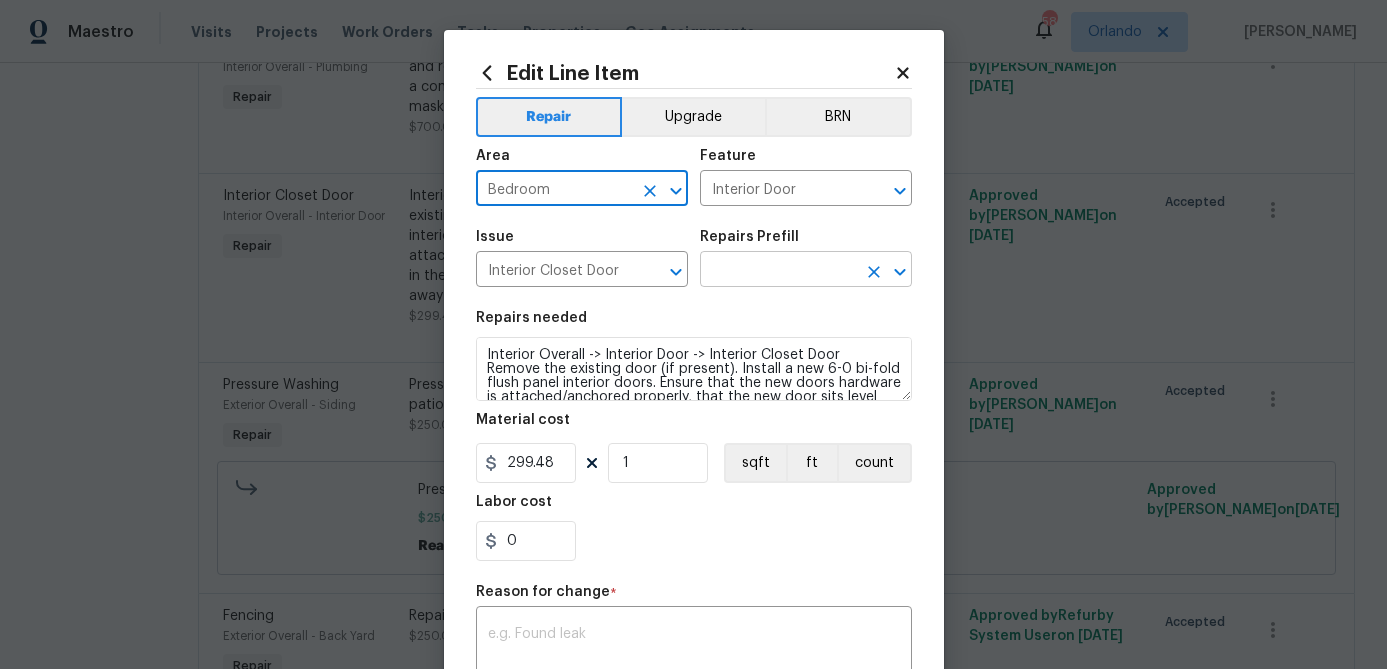 type on "Bedroom" 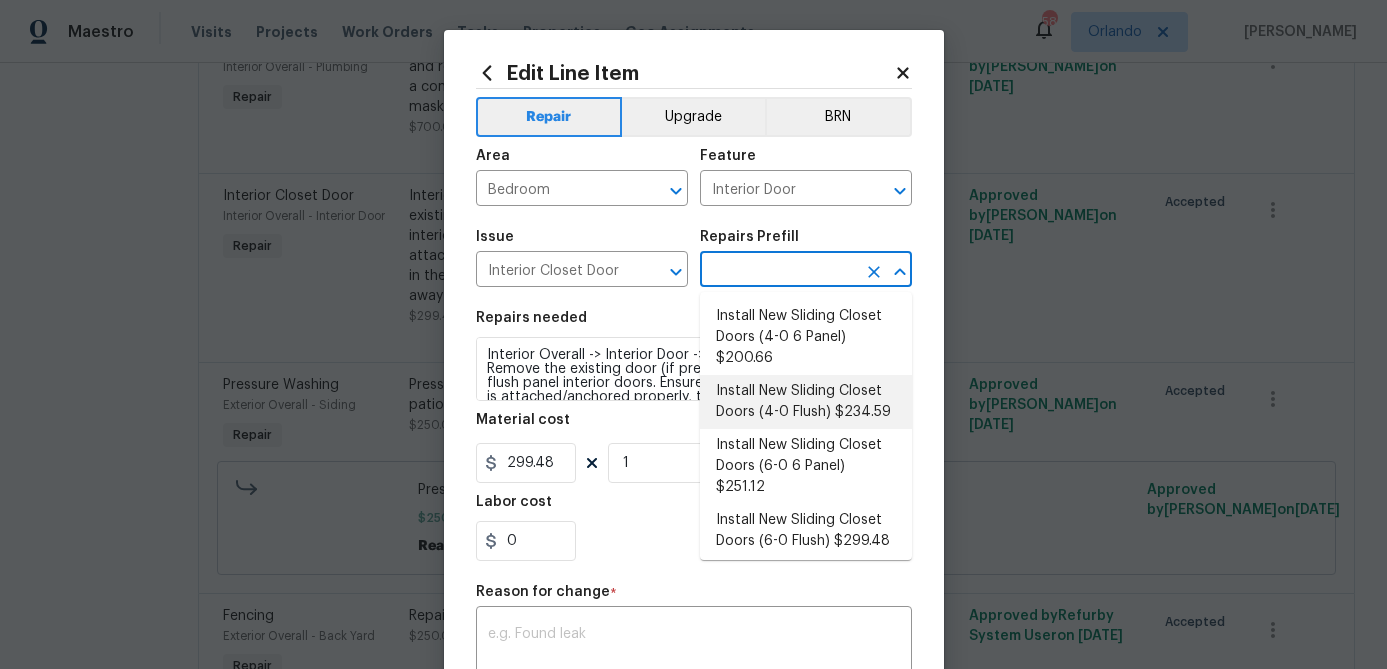 scroll, scrollTop: 84, scrollLeft: 0, axis: vertical 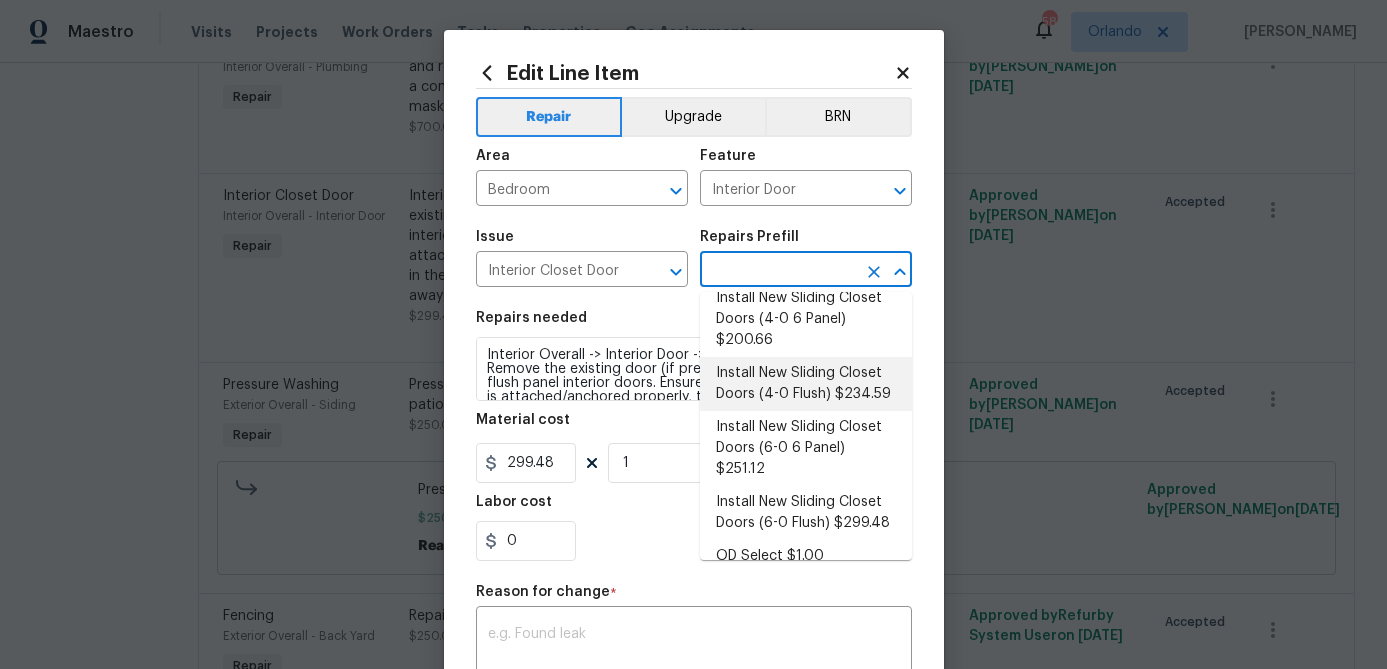 click on "Install New Sliding Closet Doors (4-0 Flush) $234.59" at bounding box center (806, 384) 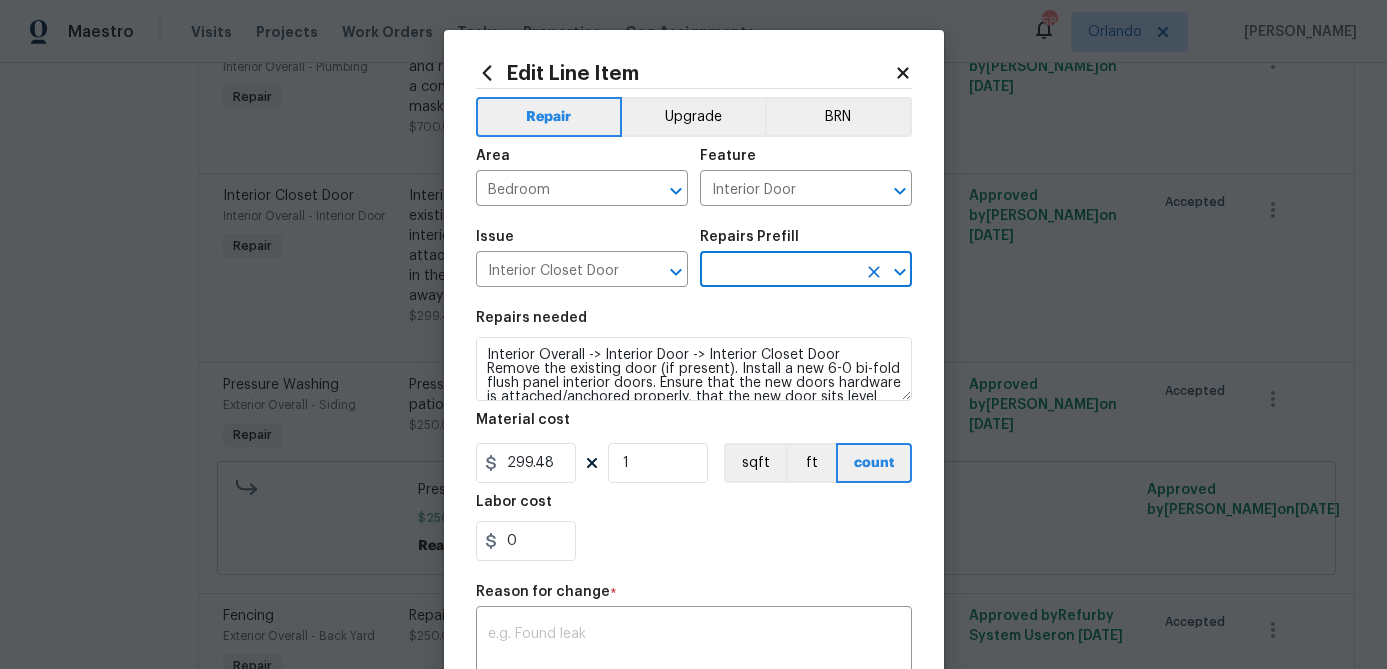 type on "Remove the existing door (if present). Install a new 4-0 bi-fold flush panel interior doors. Ensure that the new doors hardware is attached/anchored properly, that the new door sits level and plumb in the door opening and that the door operates as intended. Haul away and dispose of all debris properly." 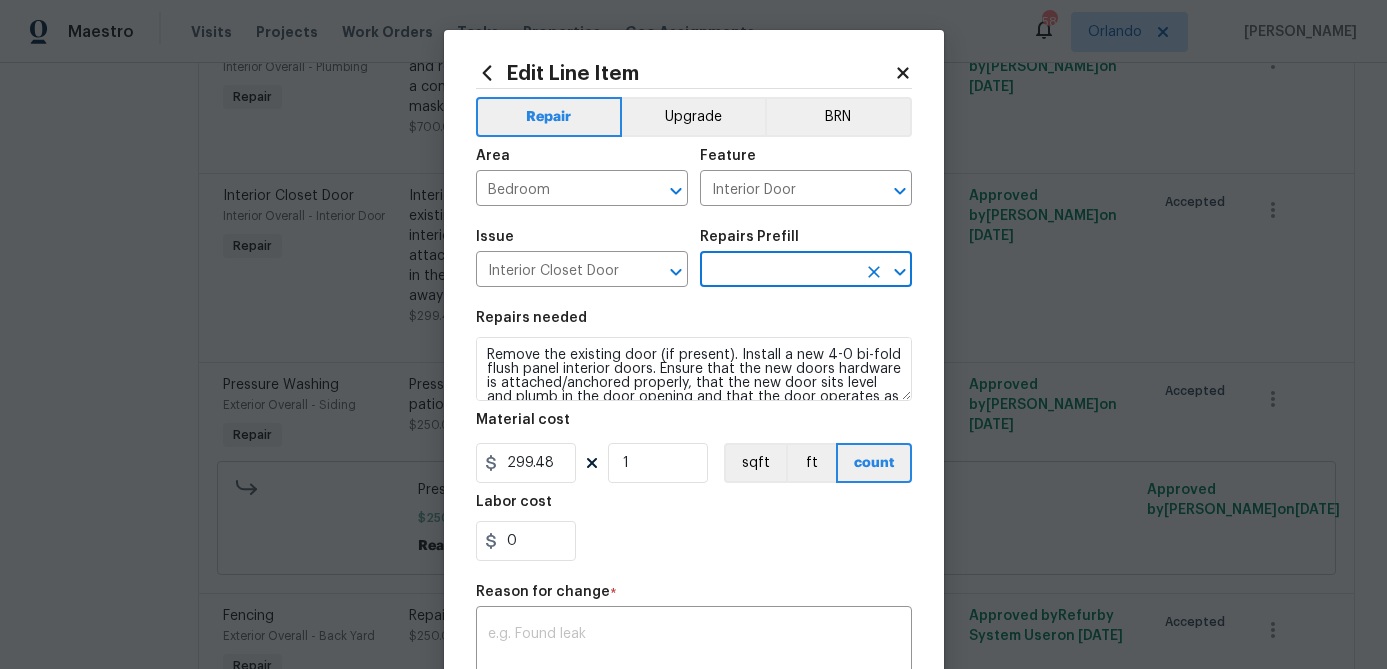 type on "Install New Sliding Closet Doors (4-0 Flush) $234.59" 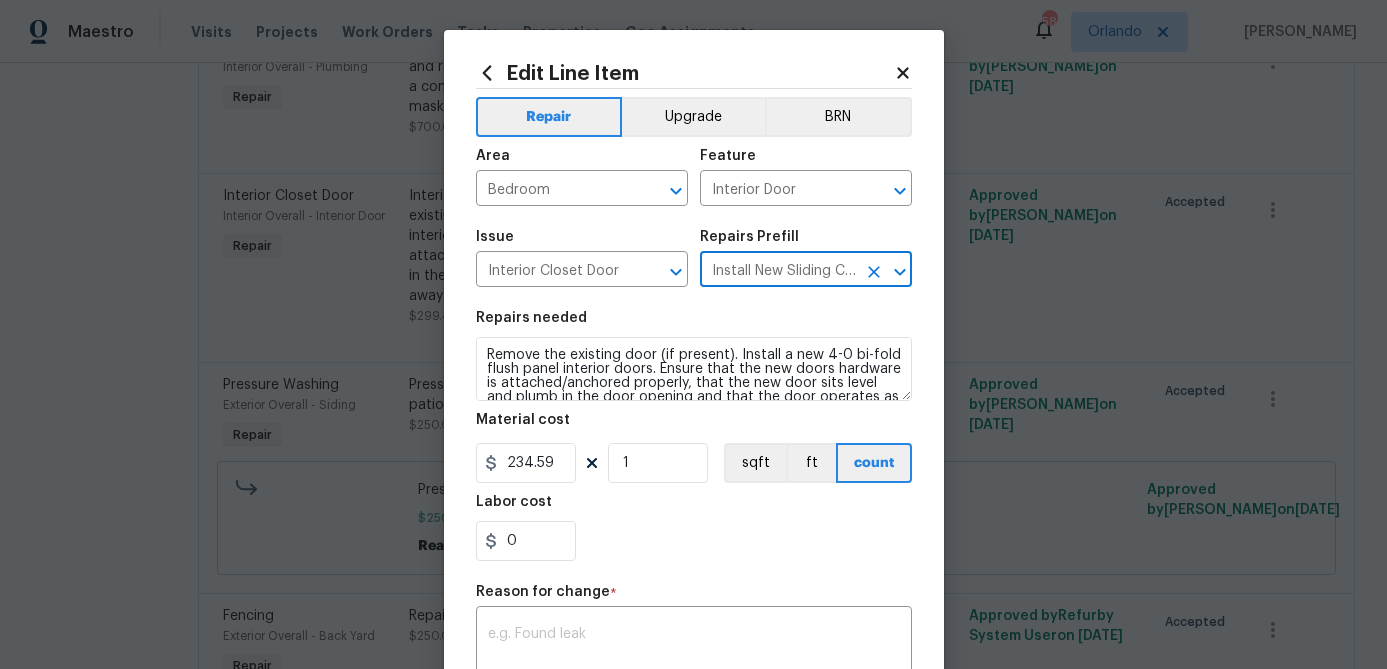 click on "Edit Line Item Repair Upgrade BRN Area Bedroom ​ Feature Interior Door ​ Issue Interior Closet Door ​ Repairs Prefill Install New Sliding Closet Doors (4-0 Flush) $234.59 ​ Repairs needed Remove the existing door (if present). Install a new 4-0 bi-fold flush panel interior doors. Ensure that the new doors hardware is attached/anchored properly, that the new door sits level and plumb in the door opening and that the door operates as intended. Haul away and dispose of all debris properly. Material cost 234.59 1 sqft ft count Labor cost 0 Reason for change * x ​ Photos Create without photos Total   $ 234.59 Cancel Submit" at bounding box center [694, 492] 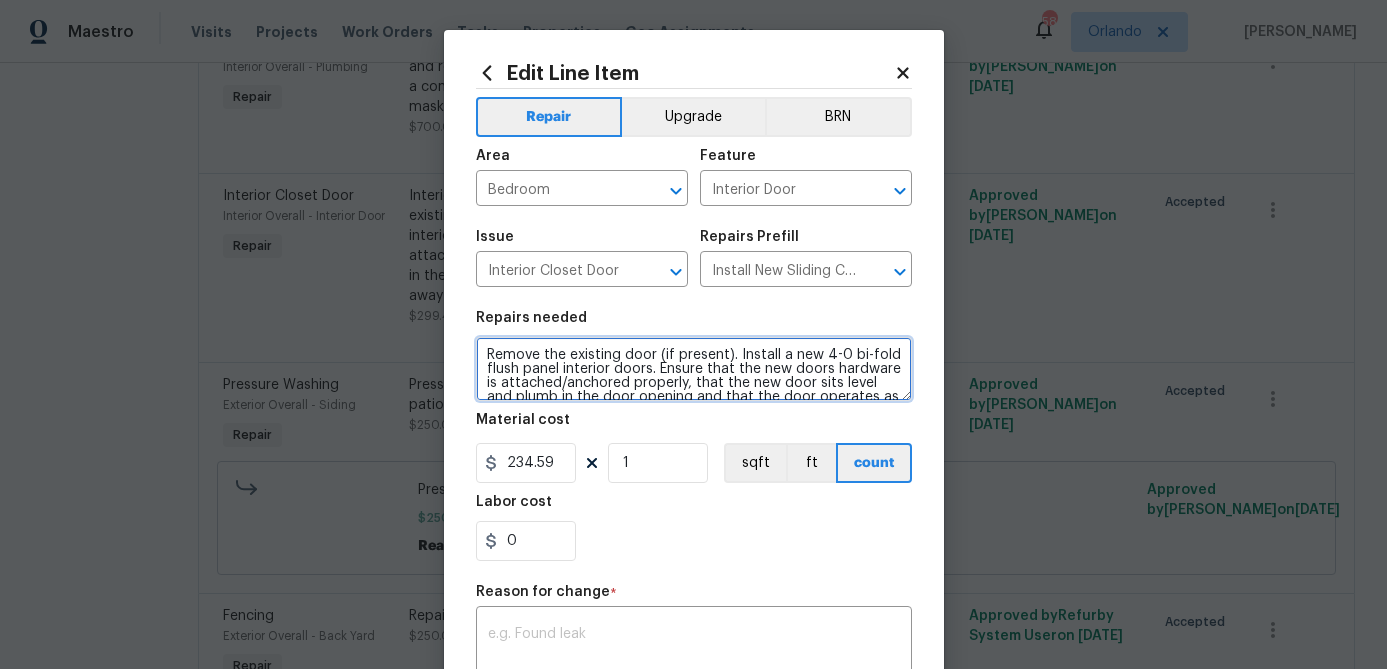 click on "Remove the existing door (if present). Install a new 4-0 bi-fold flush panel interior doors. Ensure that the new doors hardware is attached/anchored properly, that the new door sits level and plumb in the door opening and that the door operates as intended. Haul away and dispose of all debris properly." at bounding box center [694, 369] 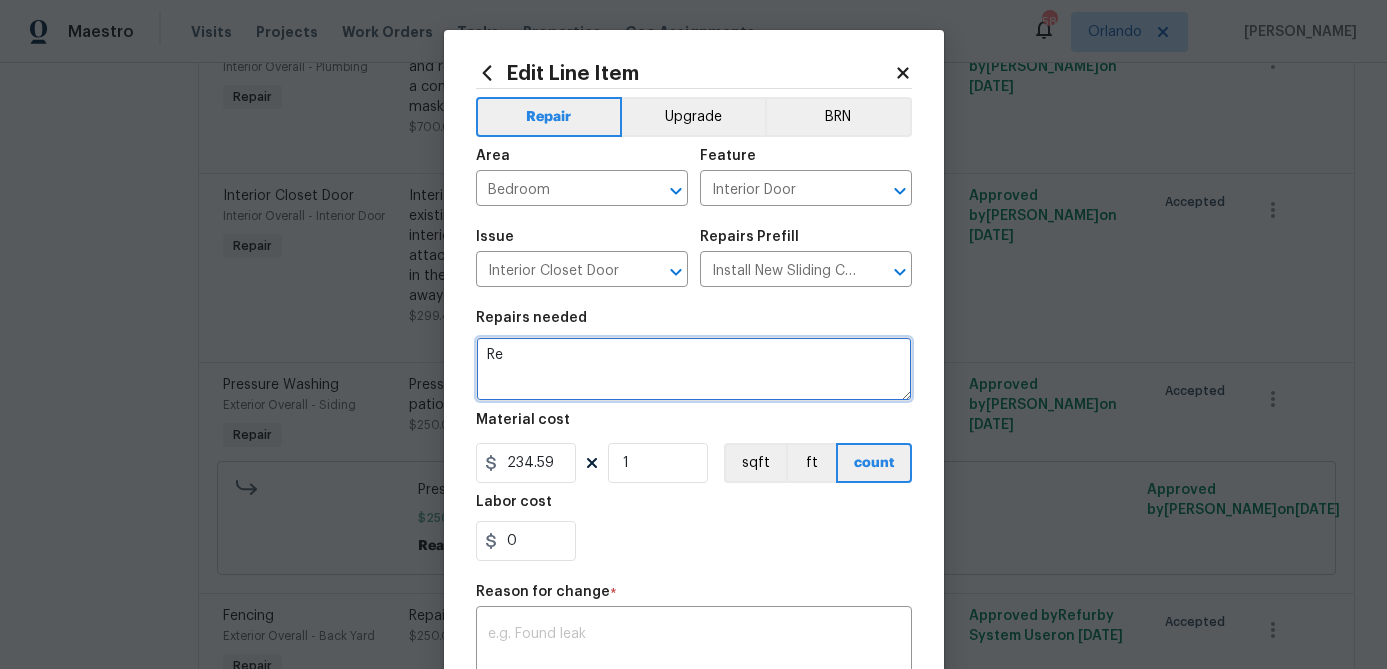 type on "R" 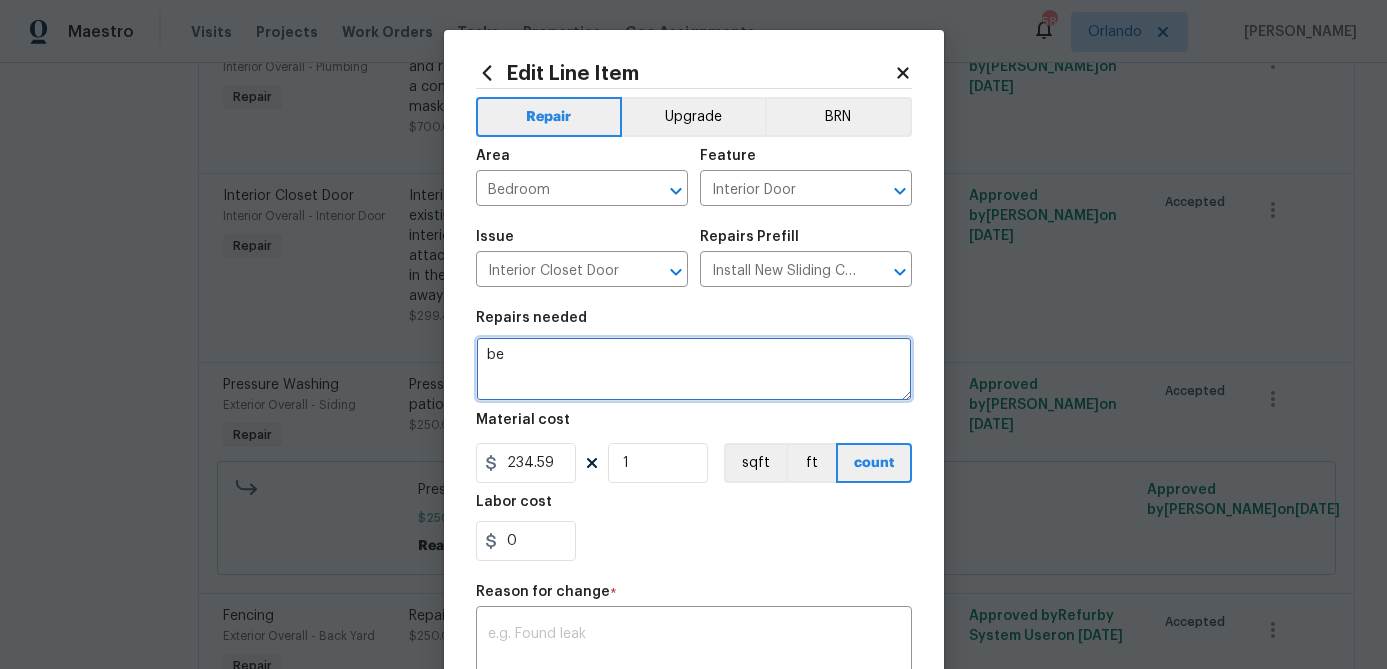 type on "b" 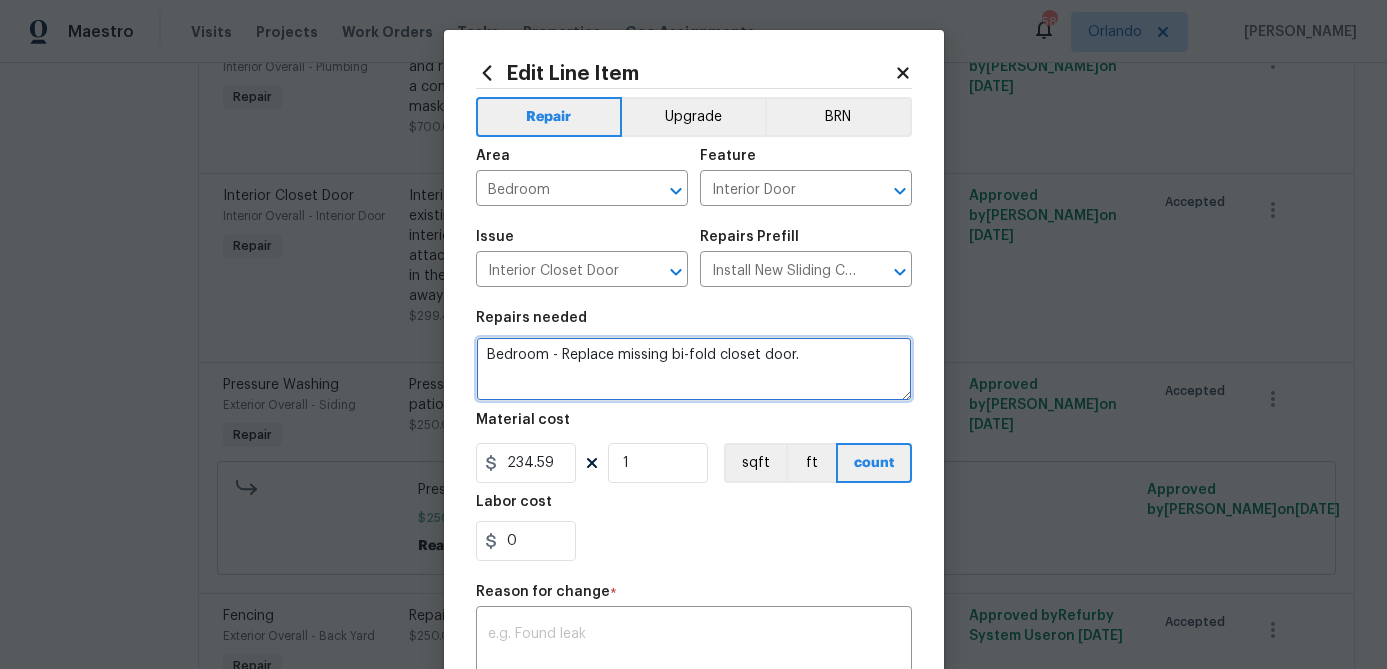 type on "Bedroom - Replace missing bi-fold closet door." 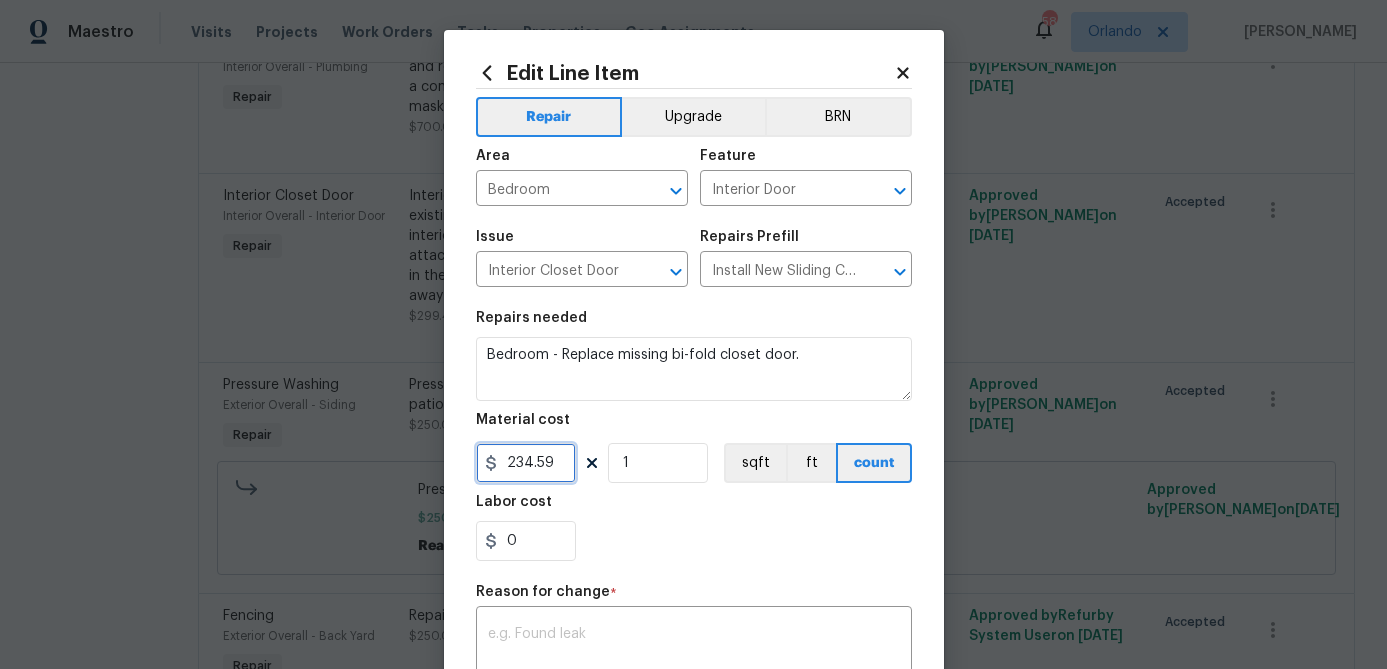 click on "234.59" at bounding box center [526, 463] 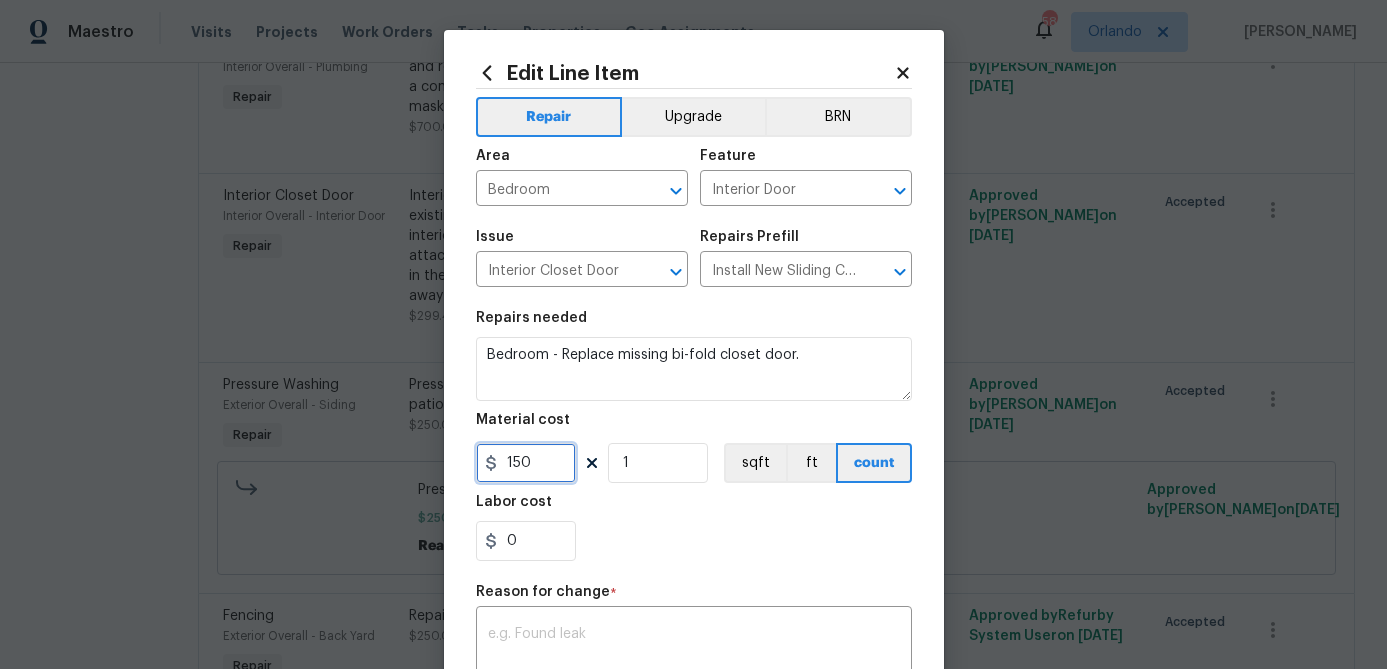 type on "150" 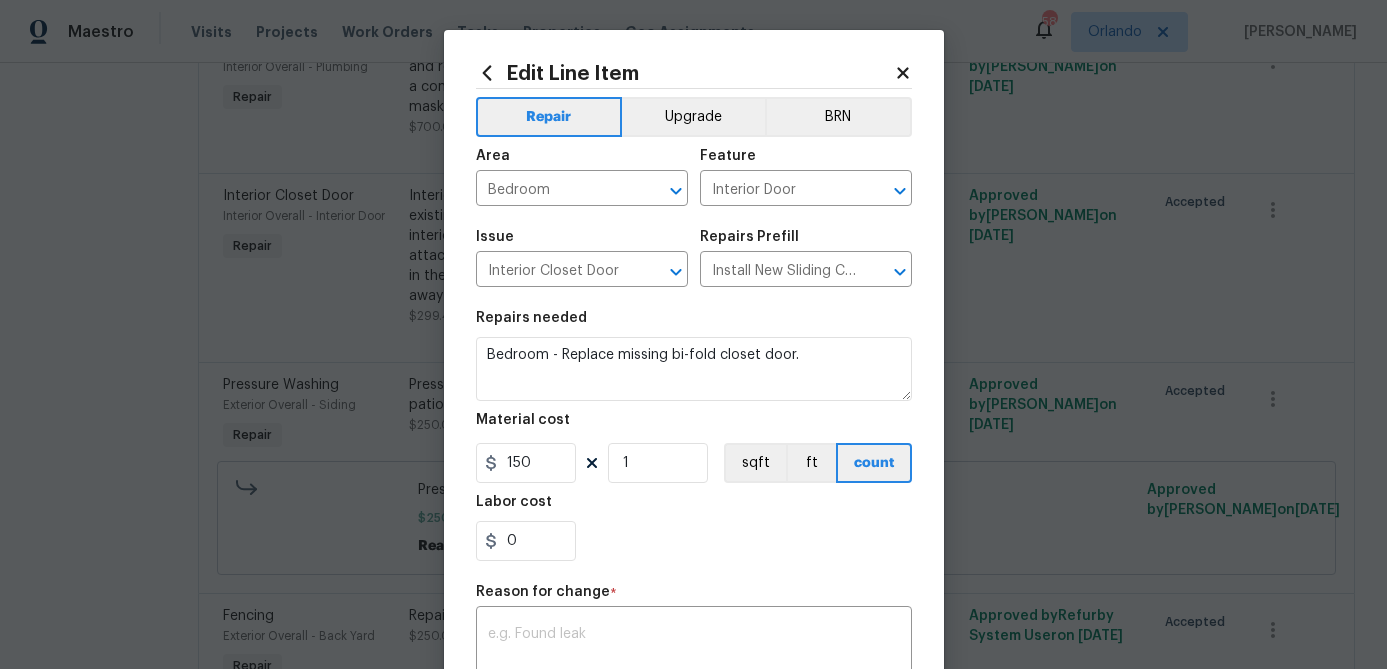 click on "0" at bounding box center [694, 541] 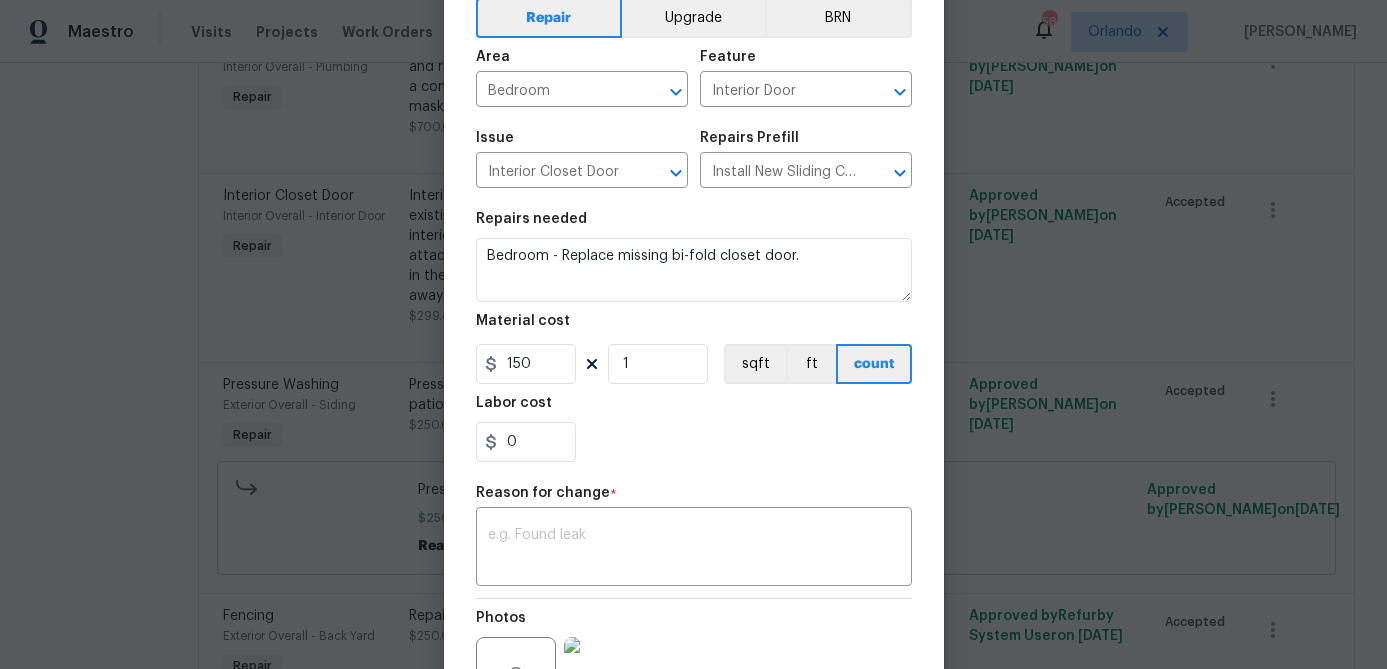 scroll, scrollTop: 156, scrollLeft: 0, axis: vertical 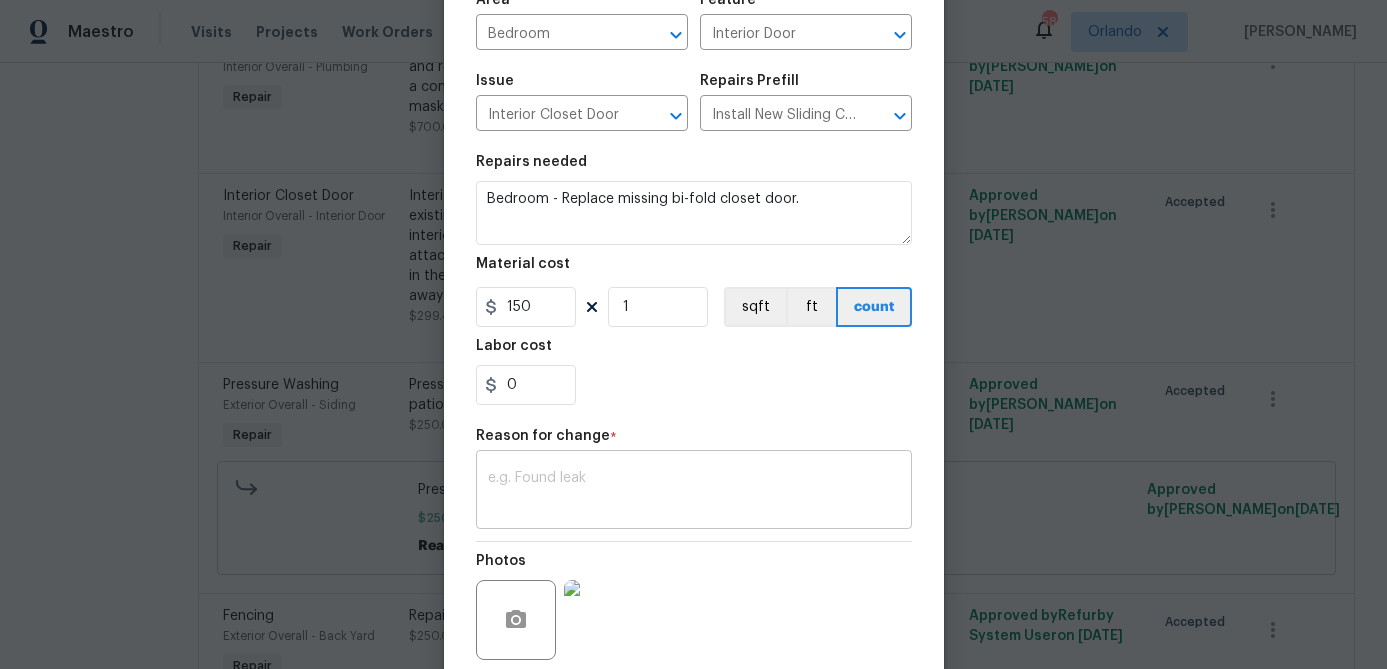 click at bounding box center [694, 492] 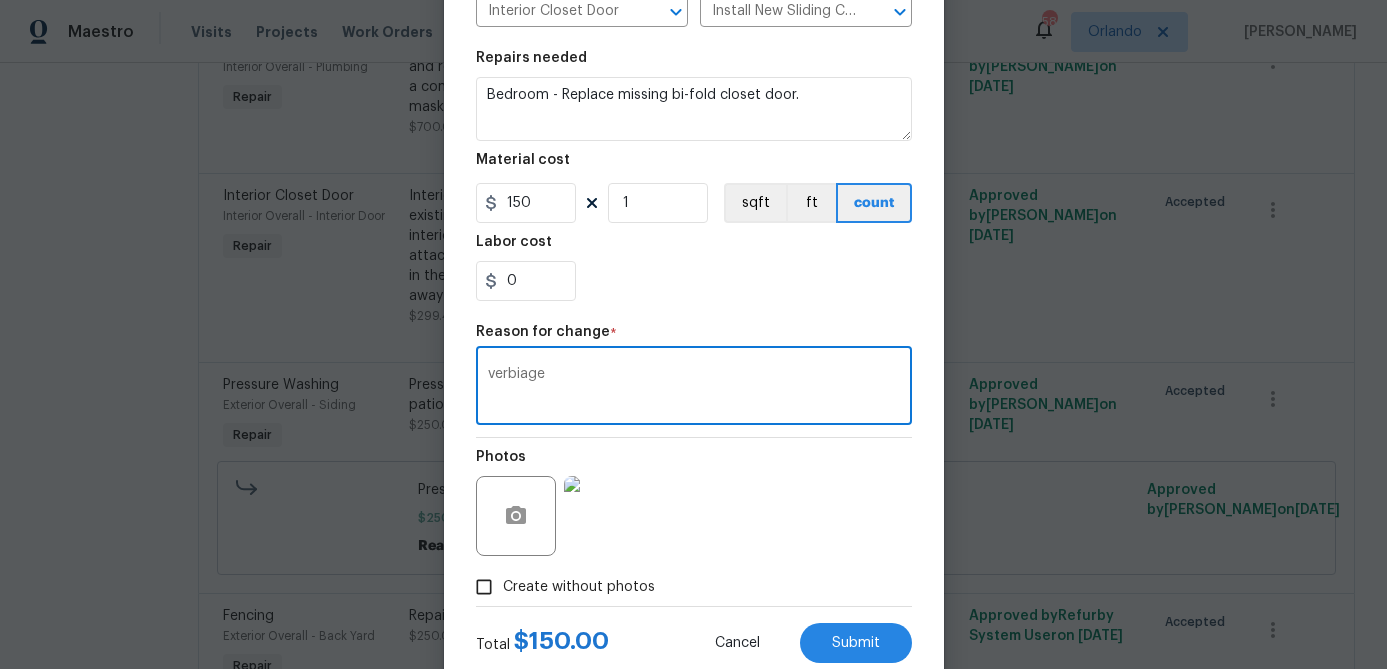 scroll, scrollTop: 261, scrollLeft: 0, axis: vertical 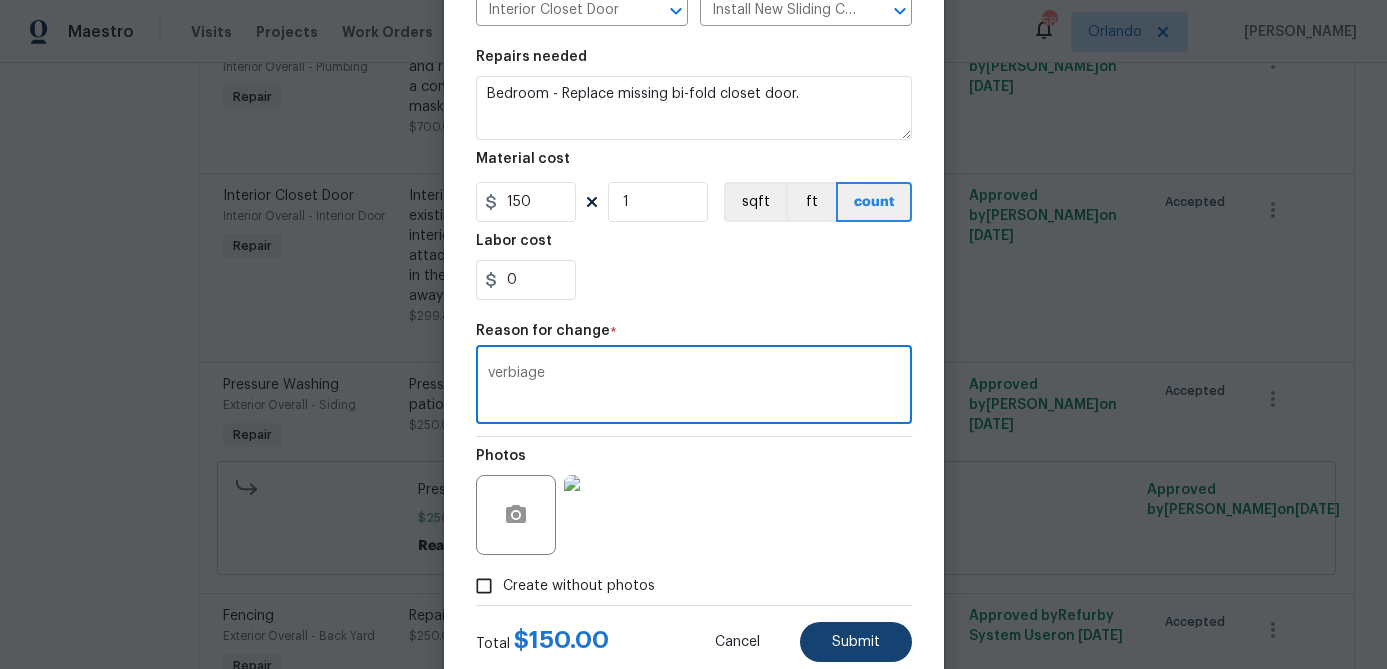 type on "verbiage" 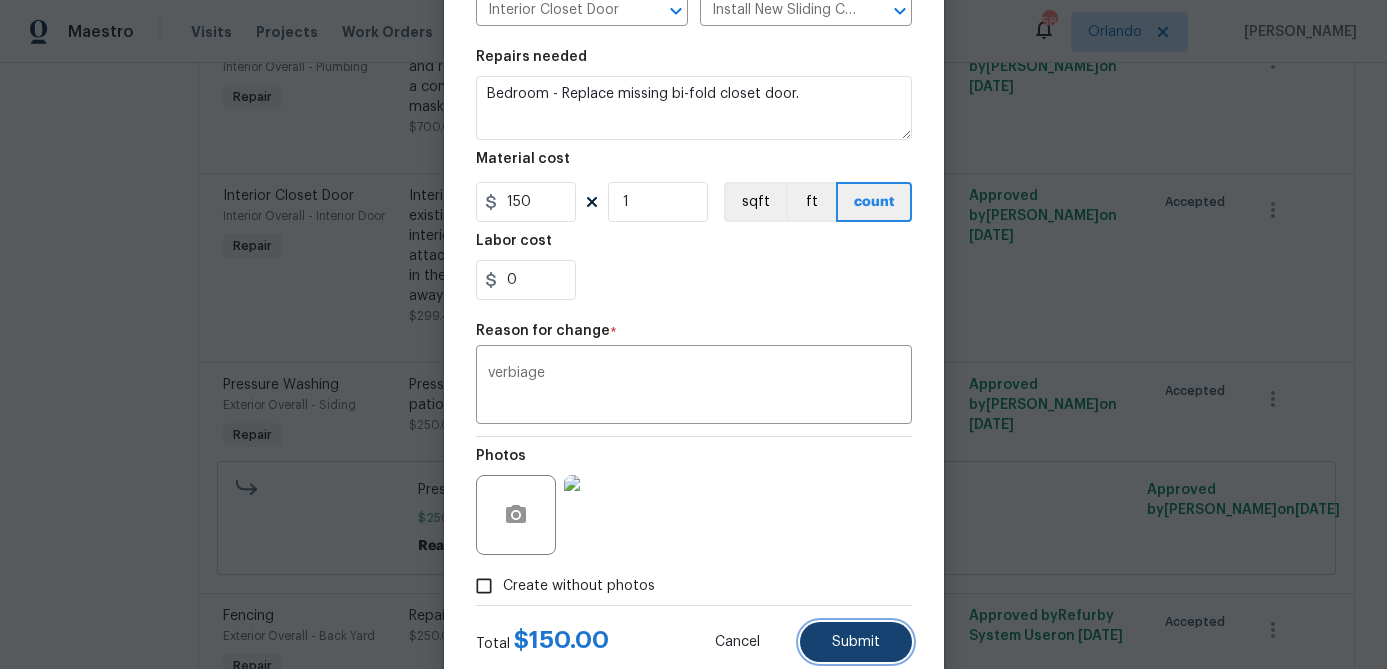 click on "Submit" at bounding box center (856, 642) 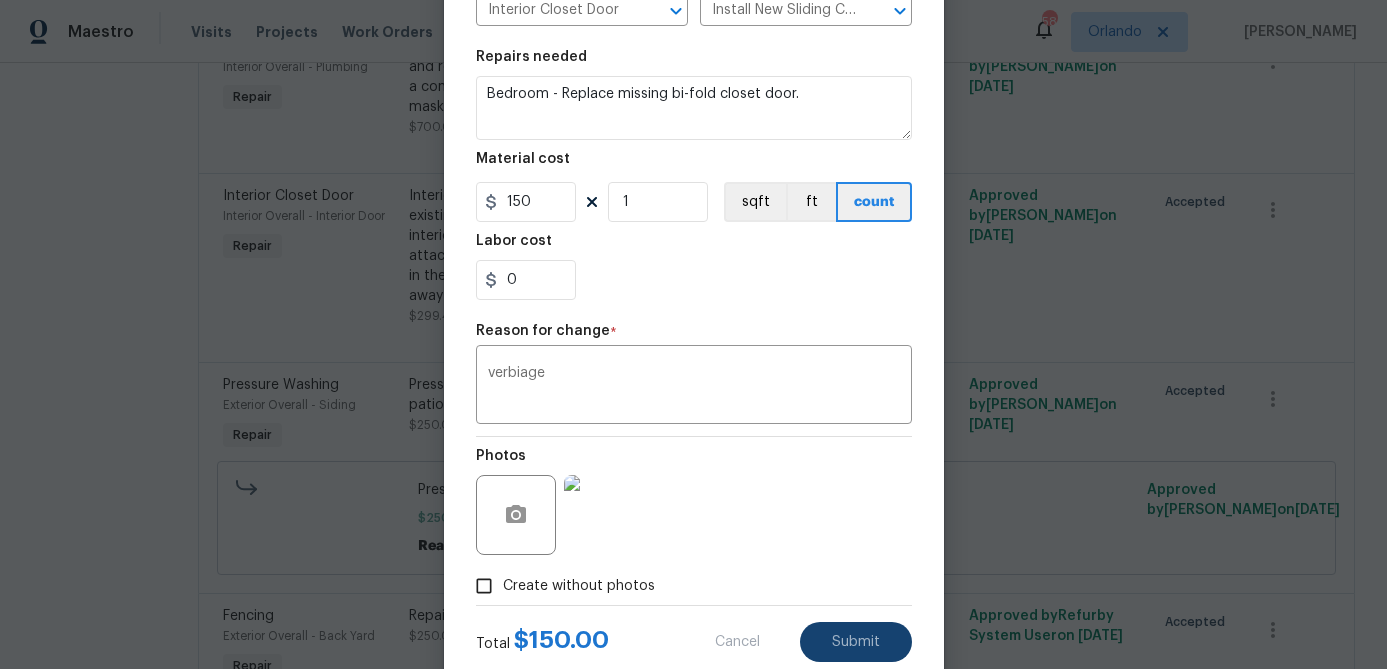 type on "Interior Overall -> Interior Door -> Interior Closet Door
Remove the existing door (if present). Install a new 6-0 bi-fold flush panel interior doors. Ensure that the new doors hardware is attached/anchored properly, that the new door sits level and plumb in the door opening and that the door operates as intended. Haul away and dispose of all debris properly.
(1.0 ea)" 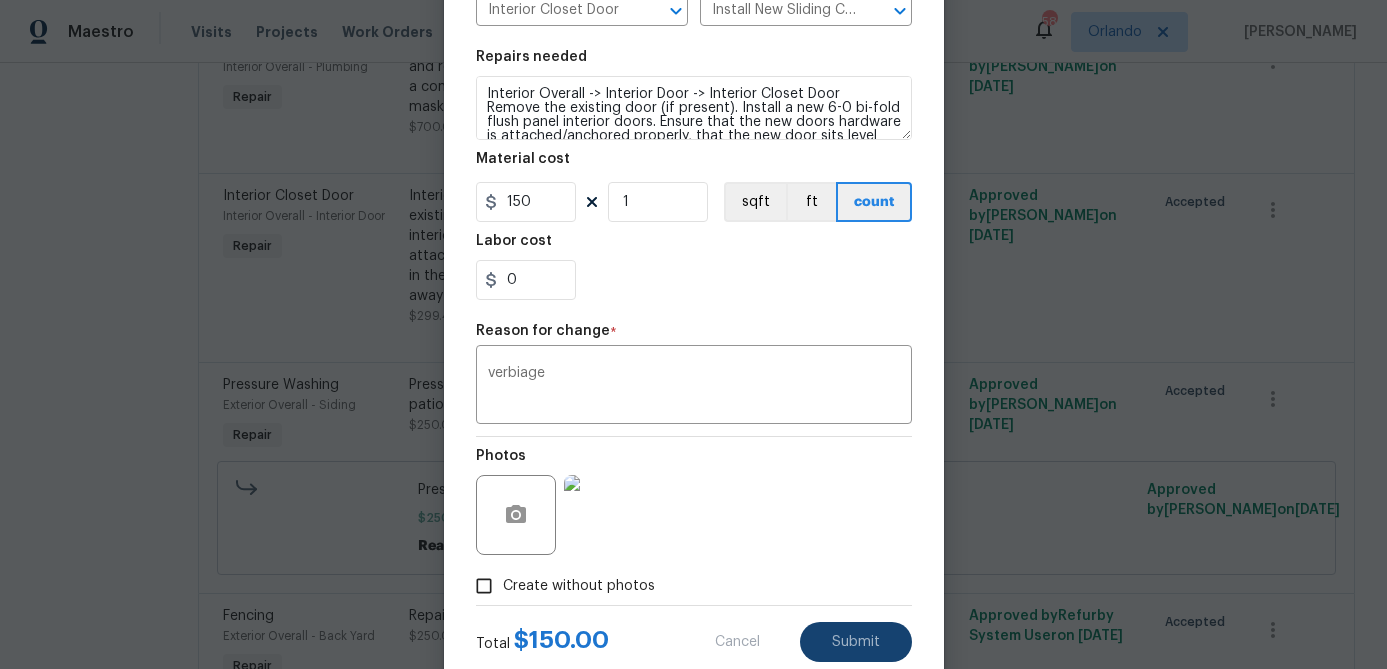 type on "Interior Overall" 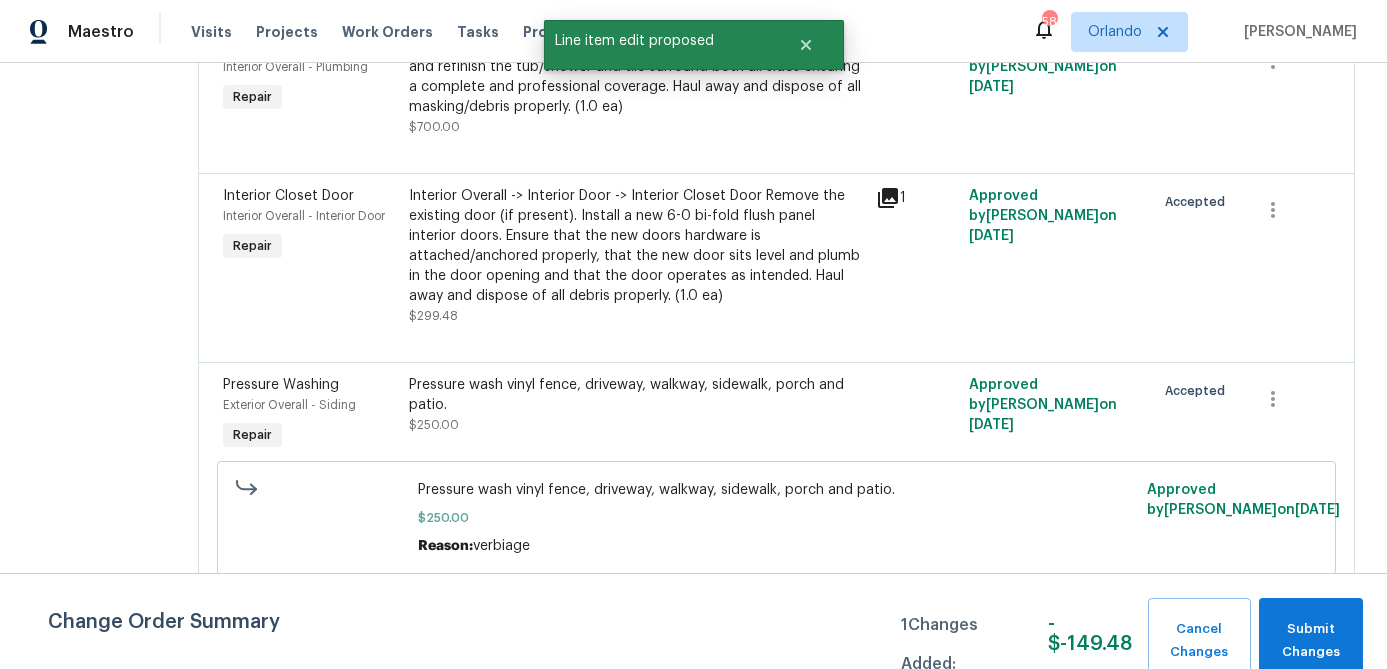 scroll, scrollTop: 0, scrollLeft: 0, axis: both 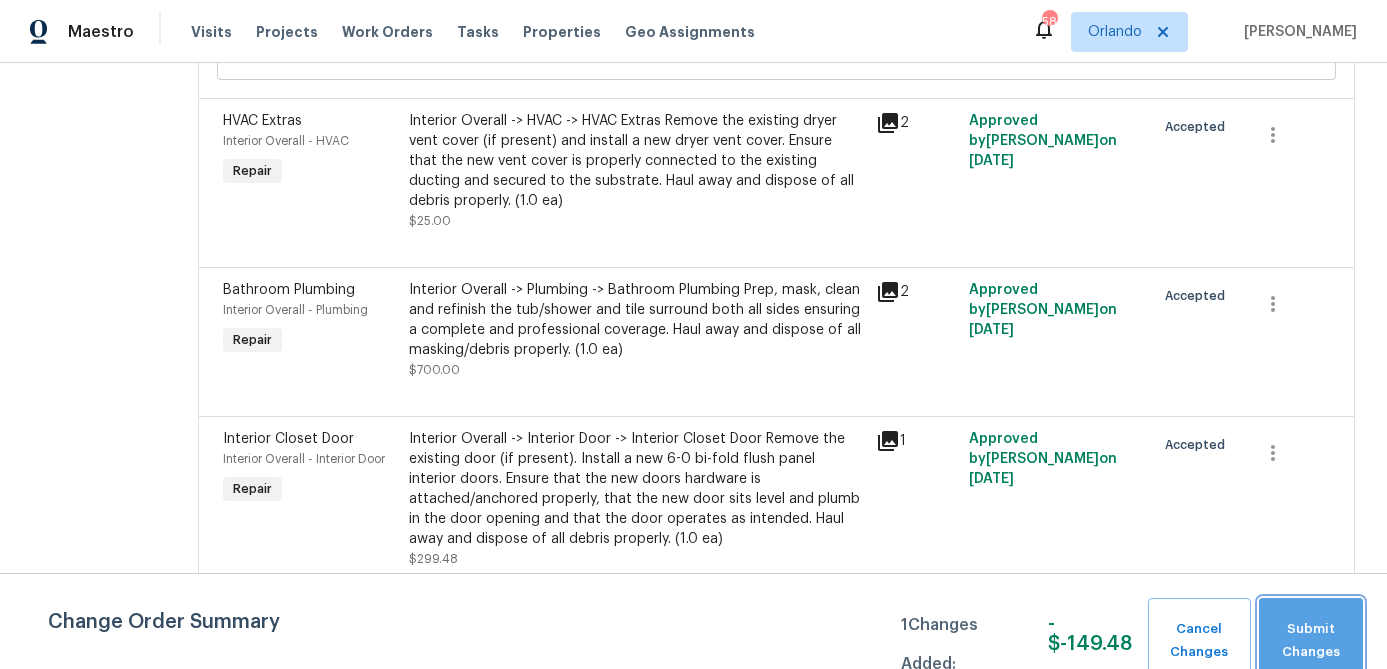 click on "Submit Changes" at bounding box center (1311, 641) 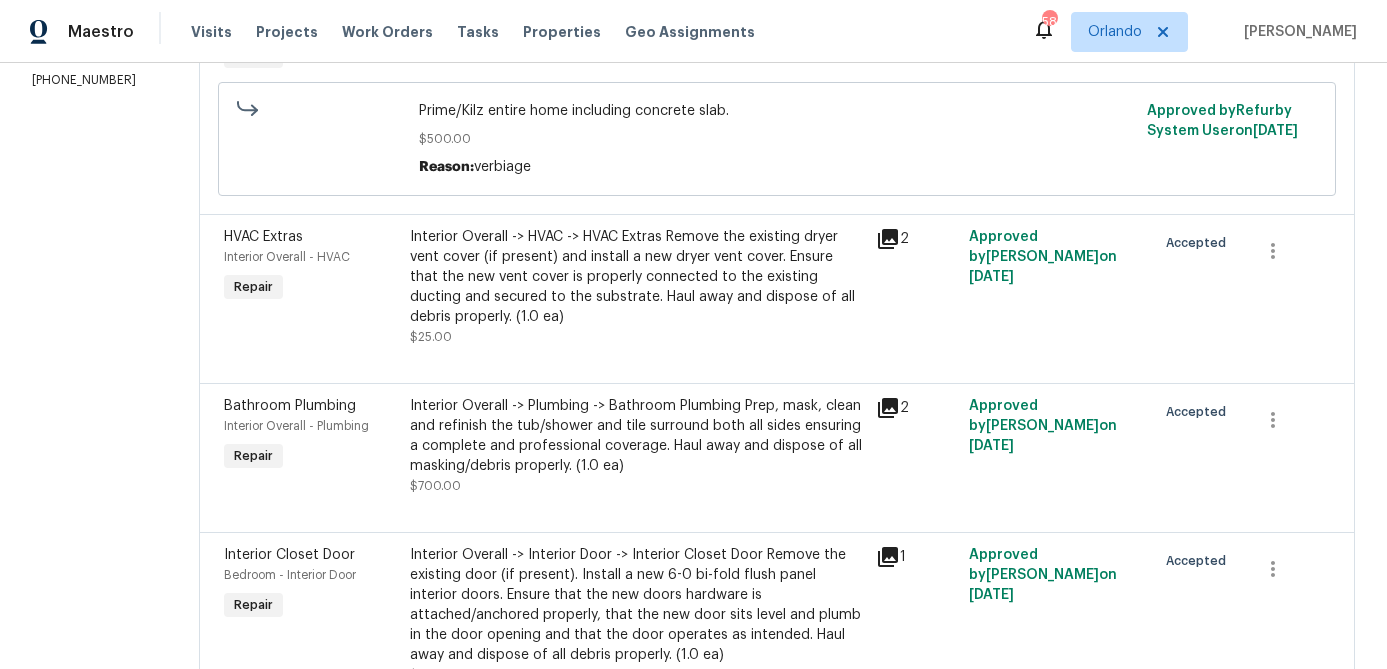 scroll, scrollTop: 0, scrollLeft: 0, axis: both 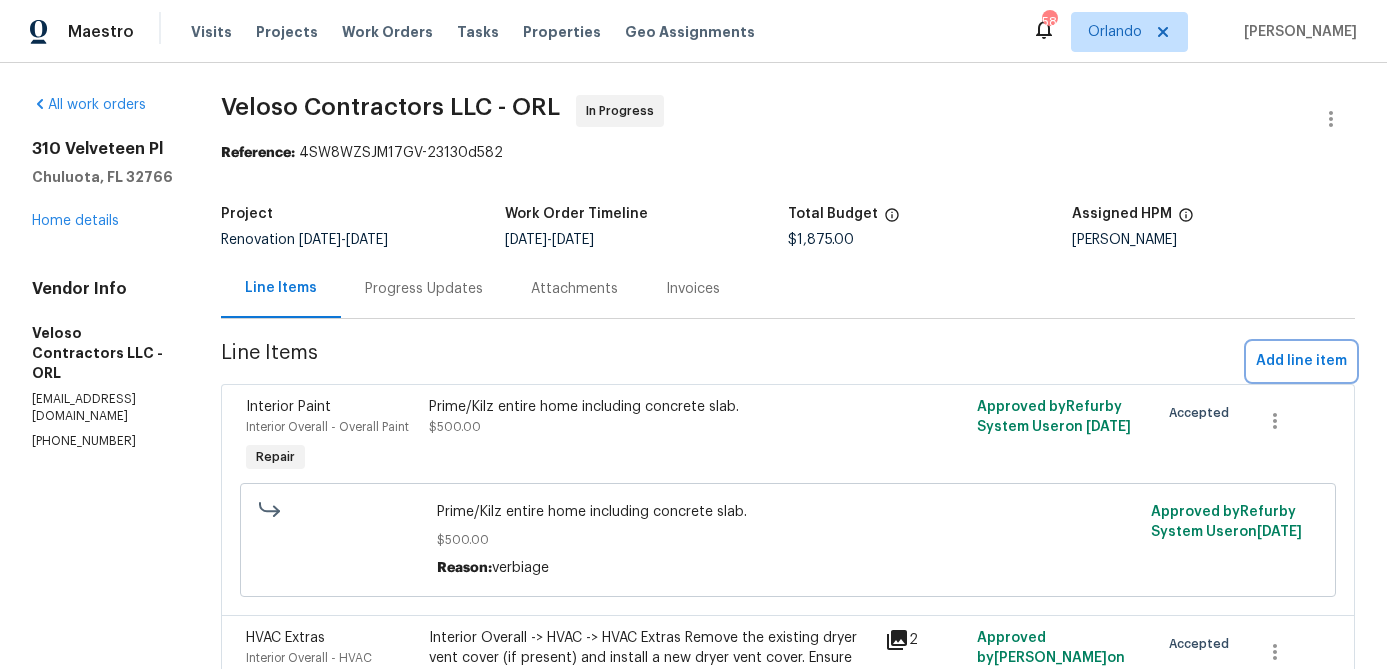 click on "Add line item" at bounding box center (1301, 361) 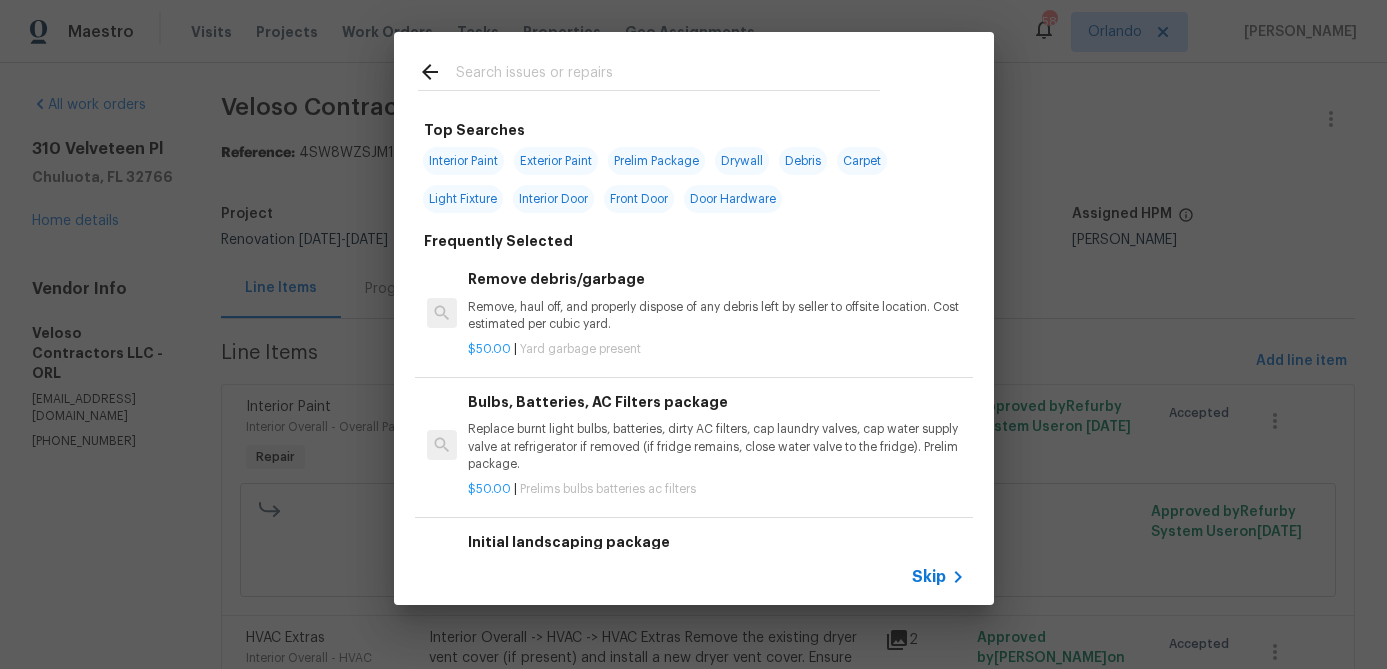 click on "Interior Paint" at bounding box center (463, 161) 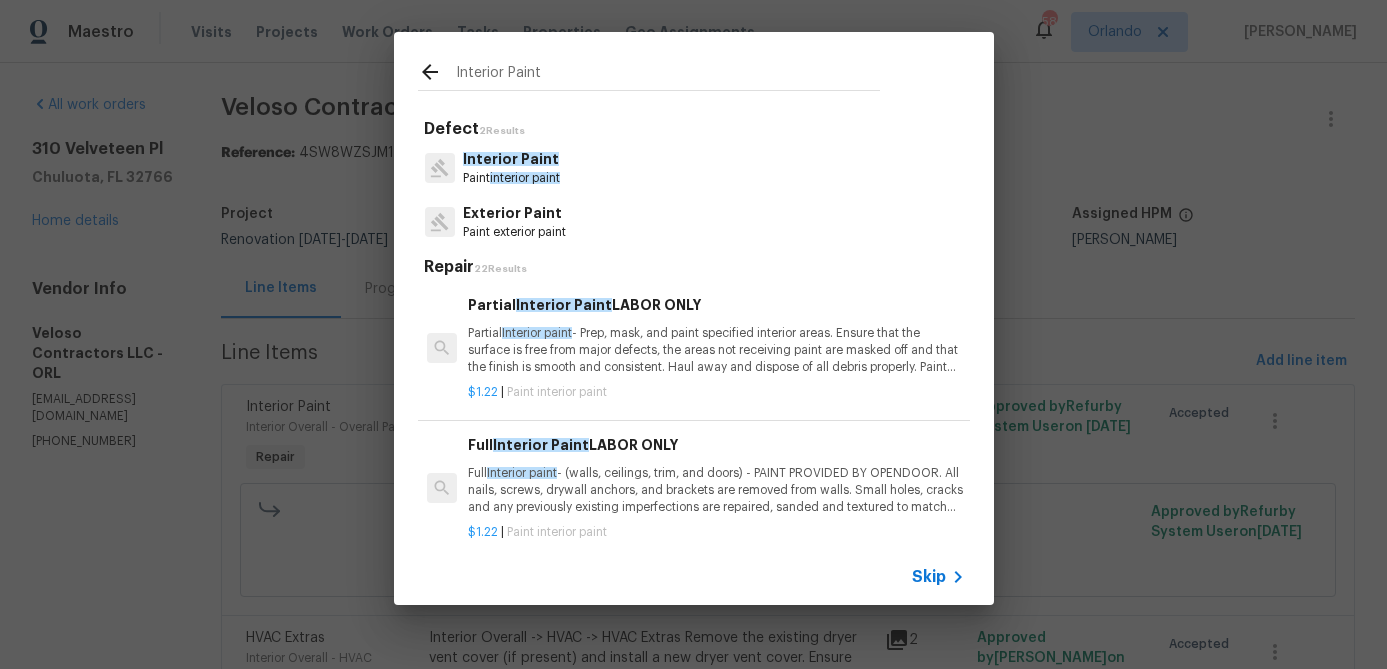 click on "Partial  Interior paint  - Prep, mask, and paint specified interior areas. Ensure that the surface is free from major defects, the areas not receiving paint are masked off and that the finish is smooth and consistent. Haul away and dispose of all debris properly. Paint will be delivered onsite, Purchased by Opendoor." at bounding box center [716, 350] 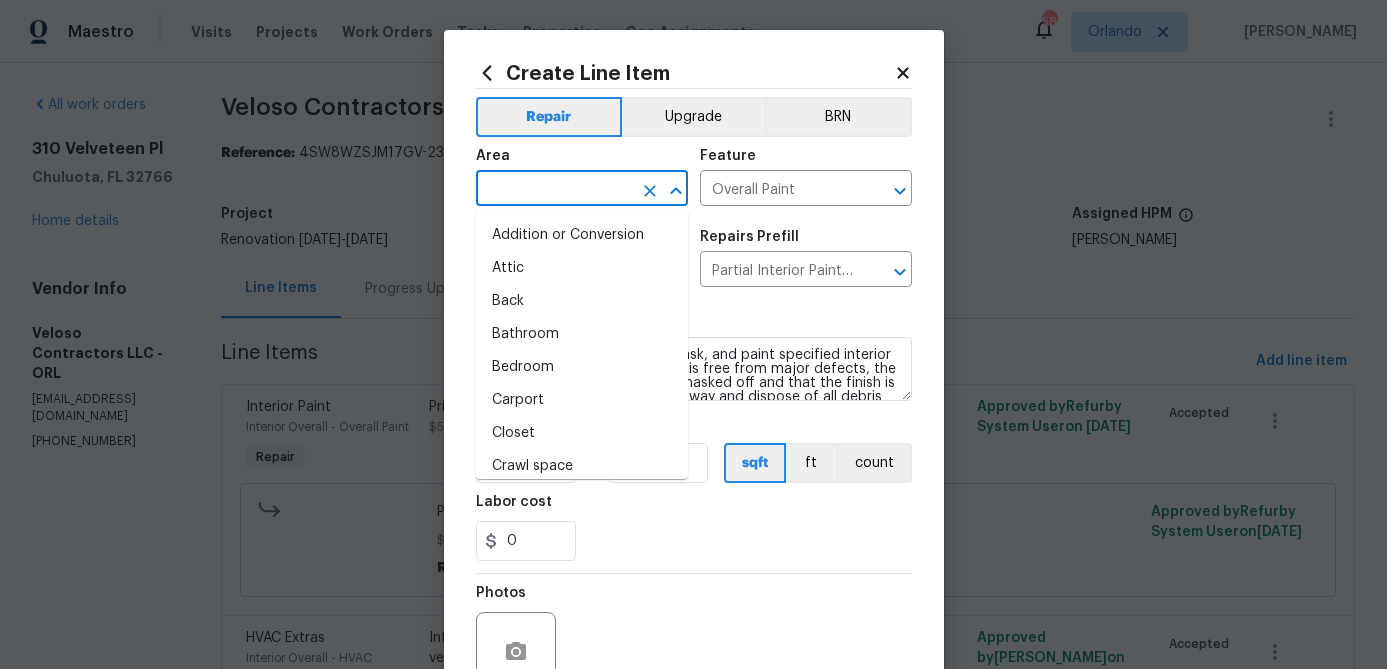 click at bounding box center [554, 190] 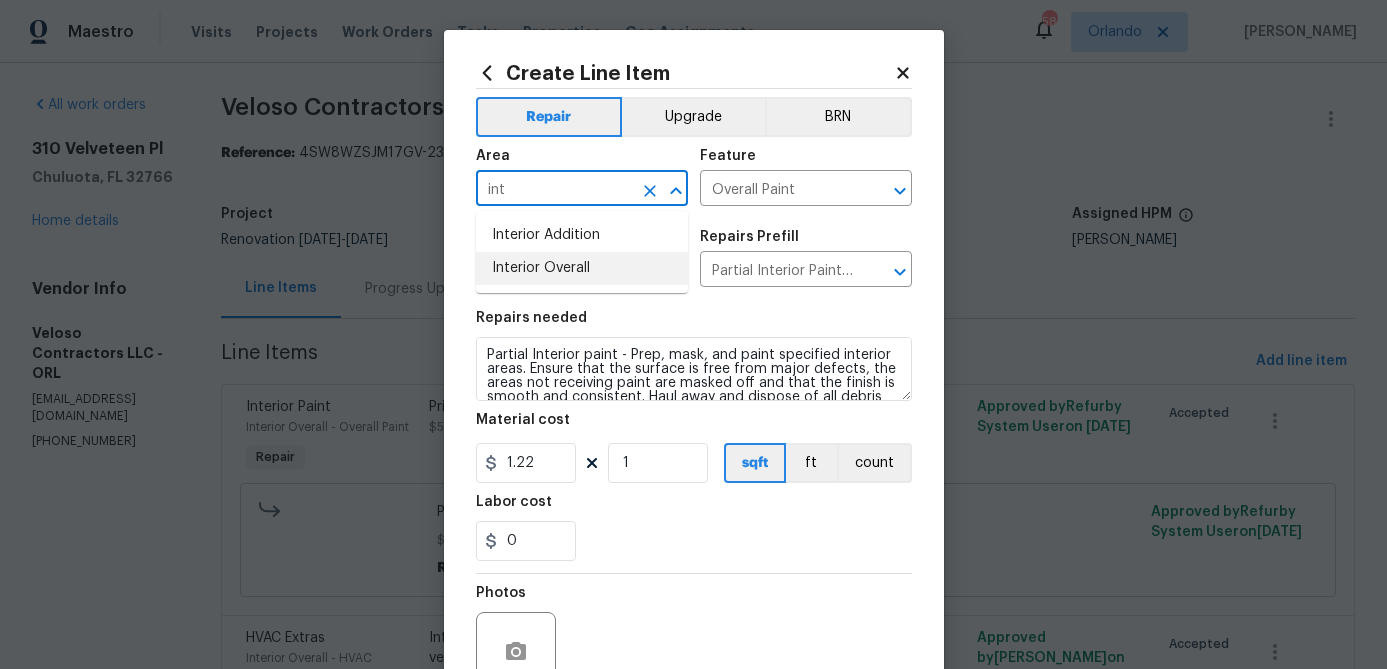click on "Interior Overall" at bounding box center [582, 268] 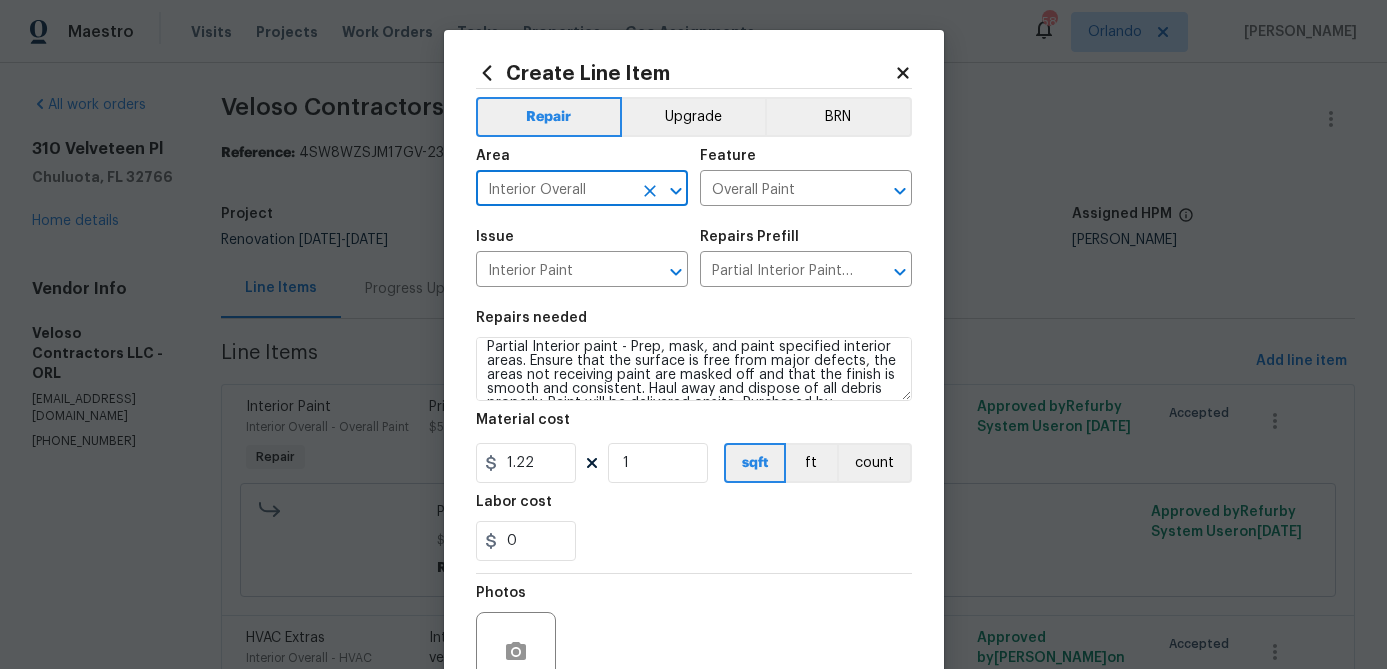 scroll, scrollTop: 0, scrollLeft: 0, axis: both 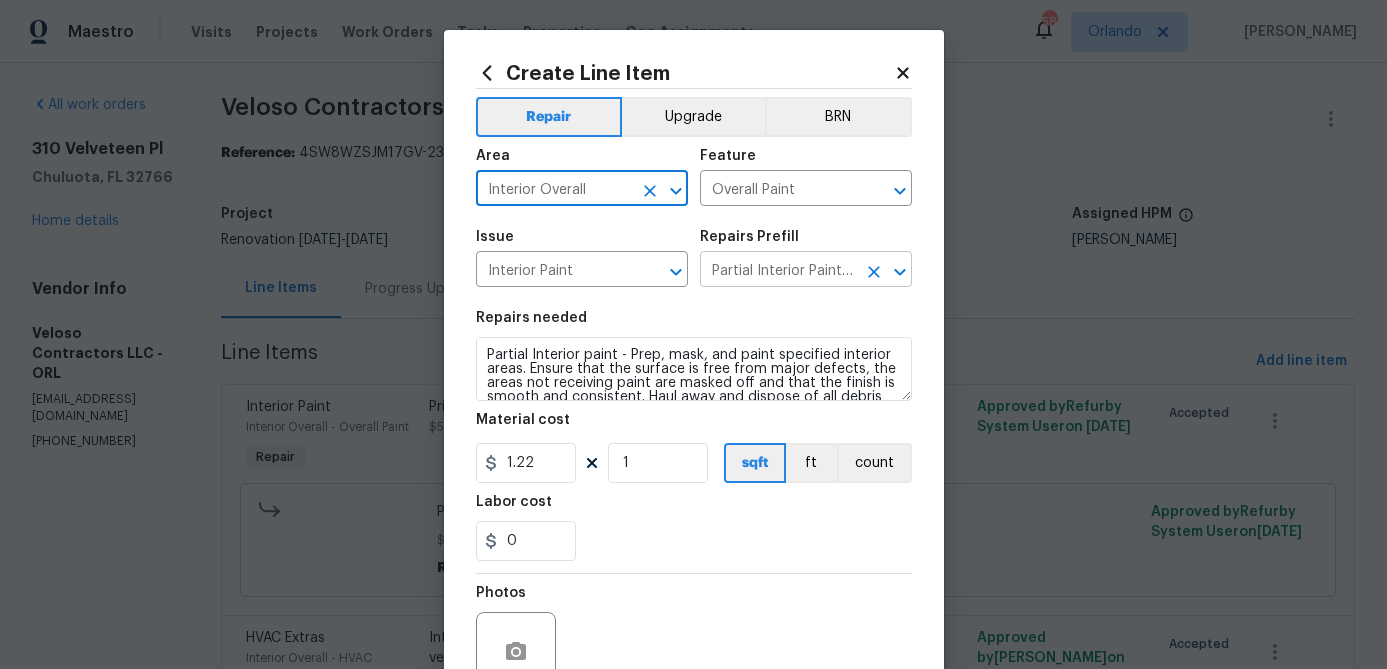 type on "Interior Overall" 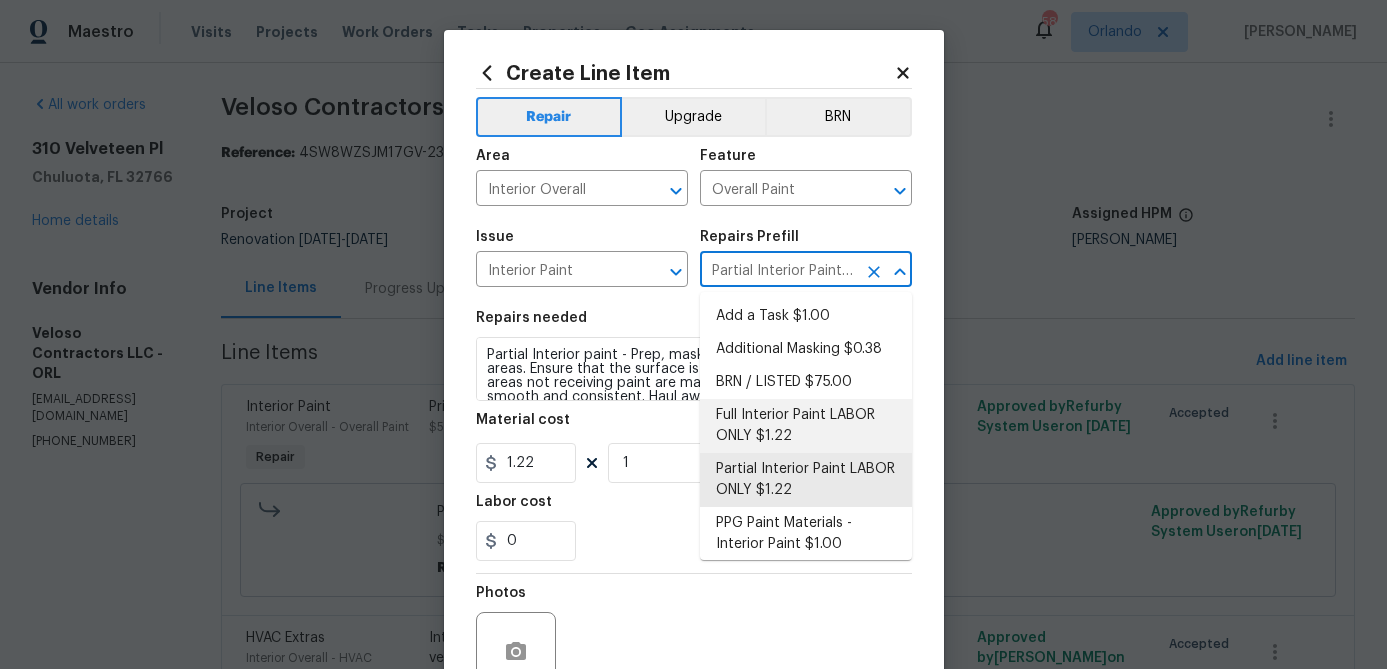 click on "Full Interior Paint LABOR ONLY $1.22" at bounding box center [806, 426] 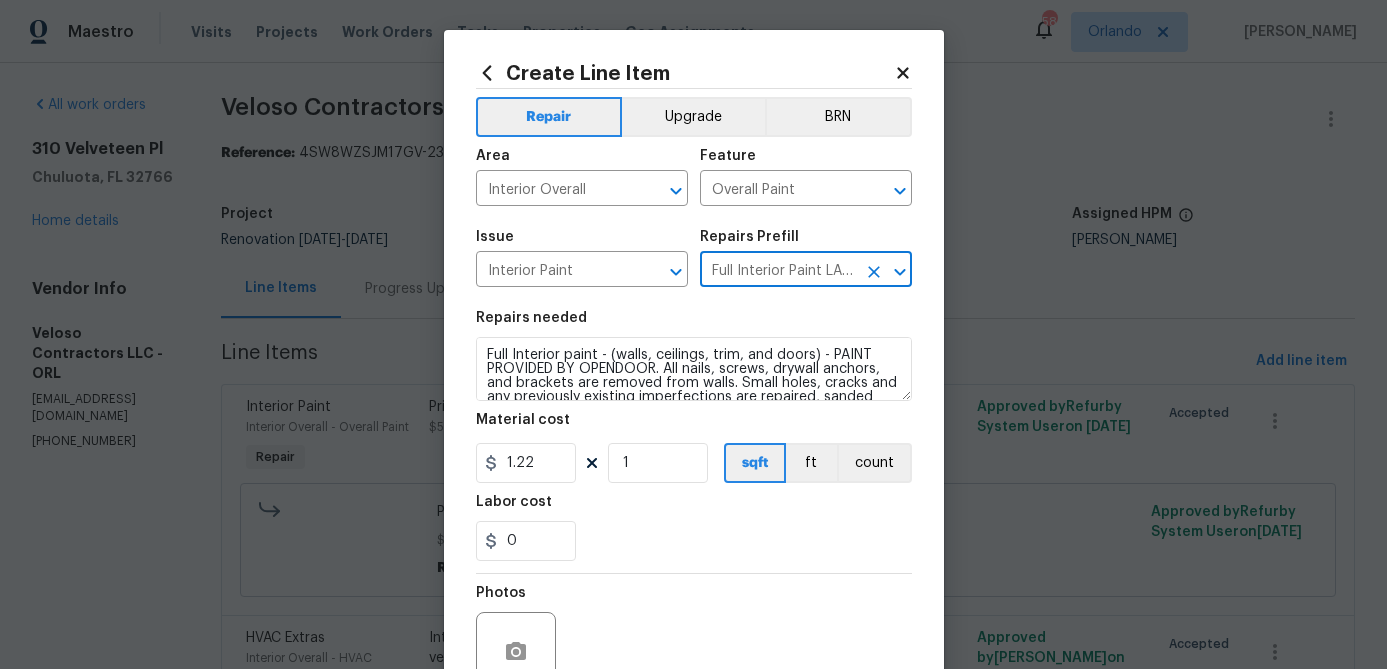 click on "Repairs needed" at bounding box center (694, 324) 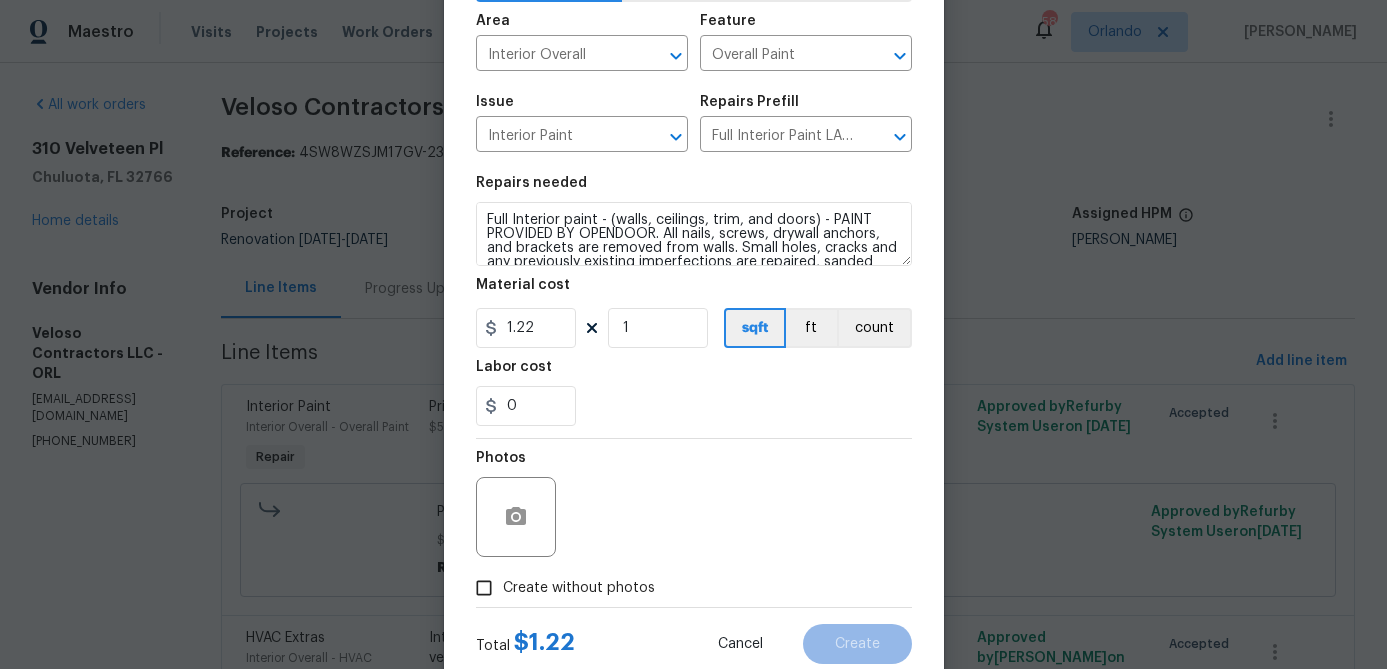 scroll, scrollTop: 193, scrollLeft: 0, axis: vertical 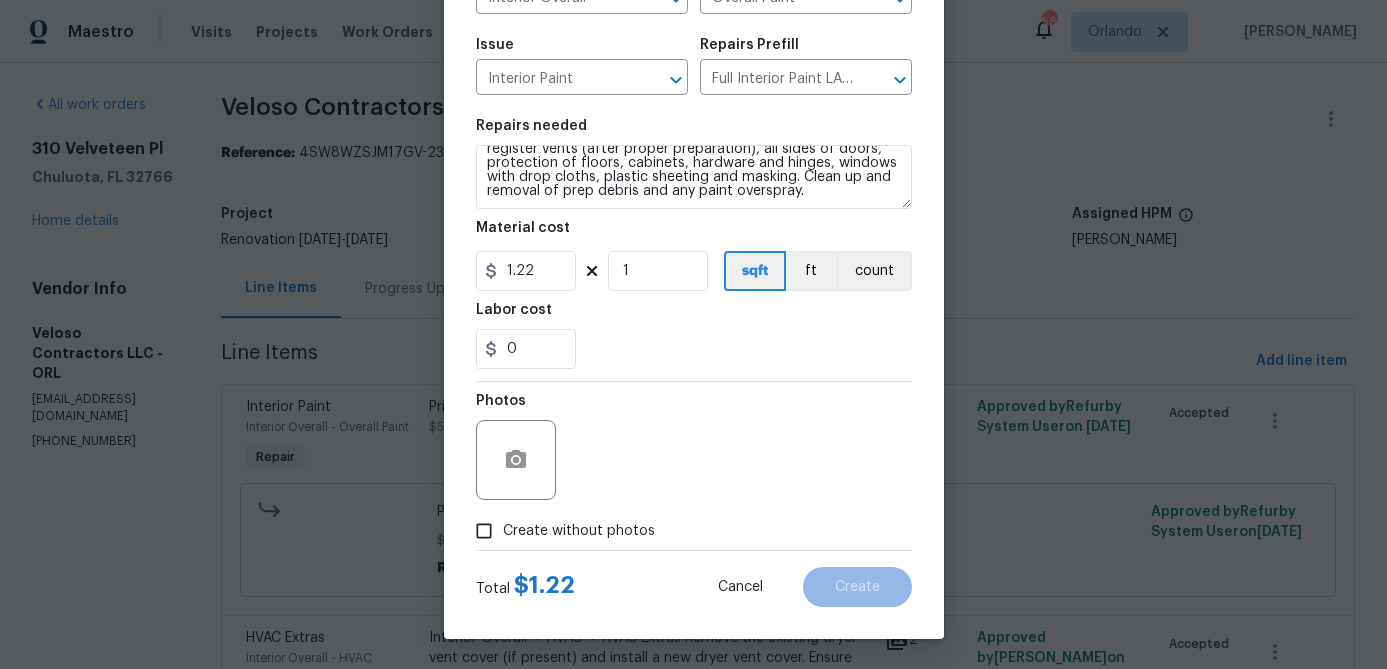 click on "Repairs needed Full Interior paint - (walls, ceilings, trim, and doors) - PAINT PROVIDED BY OPENDOOR. All nails, screws, drywall anchors, and brackets are removed from walls. Small holes, cracks and any previously existing imperfections are repaired, sanded and textured to match surrounding texture prior to painting. Caulk all edges/corners, windows, doors, counters, tubs/showers and baseboards; To include painting of all register vents (after proper preparation), all sides of doors, protection of floors, cabinets, hardware and hinges, windows with drop cloths, plastic sheeting and masking. Clean up and removal of prep debris and any paint overspray. Material cost 1.22 1 sqft ft count Labor cost 0" at bounding box center (694, 244) 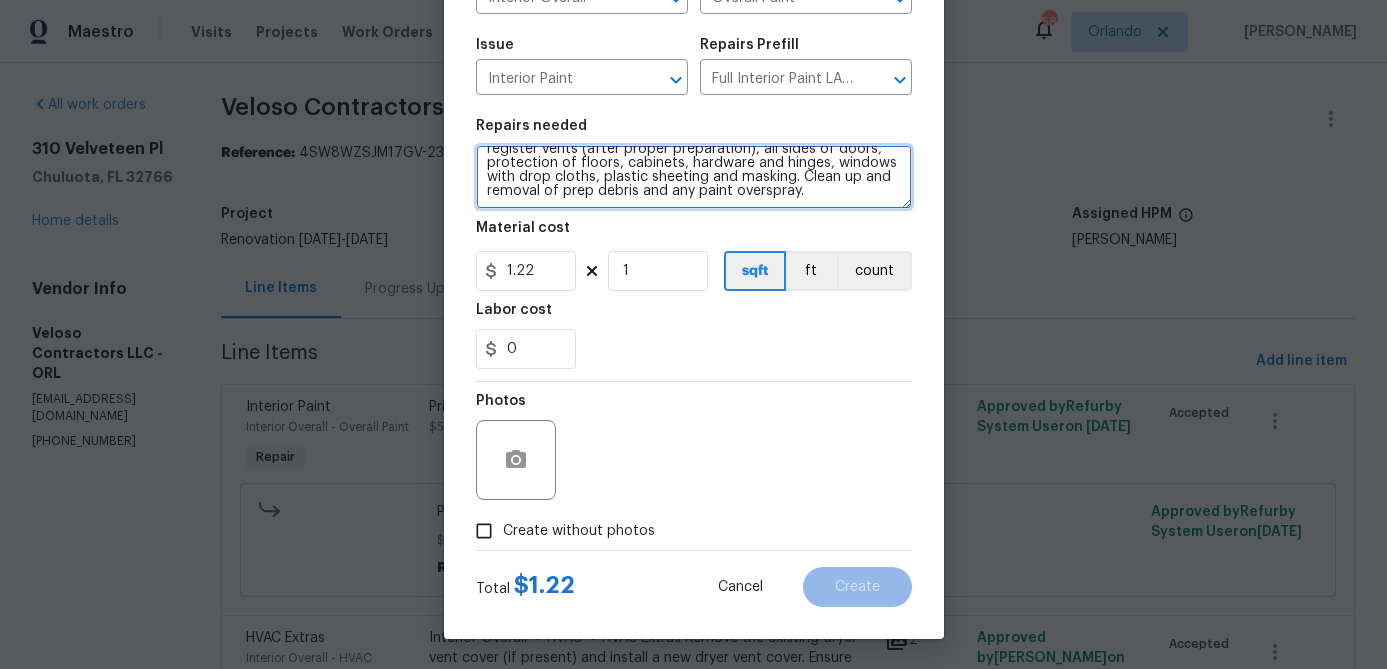 click on "Full Interior paint - (walls, ceilings, trim, and doors) - PAINT PROVIDED BY OPENDOOR. All nails, screws, drywall anchors, and brackets are removed from walls. Small holes, cracks and any previously existing imperfections are repaired, sanded and textured to match surrounding texture prior to painting. Caulk all edges/corners, windows, doors, counters, tubs/showers and baseboards; To include painting of all register vents (after proper preparation), all sides of doors, protection of floors, cabinets, hardware and hinges, windows with drop cloths, plastic sheeting and masking. Clean up and removal of prep debris and any paint overspray." at bounding box center [694, 177] 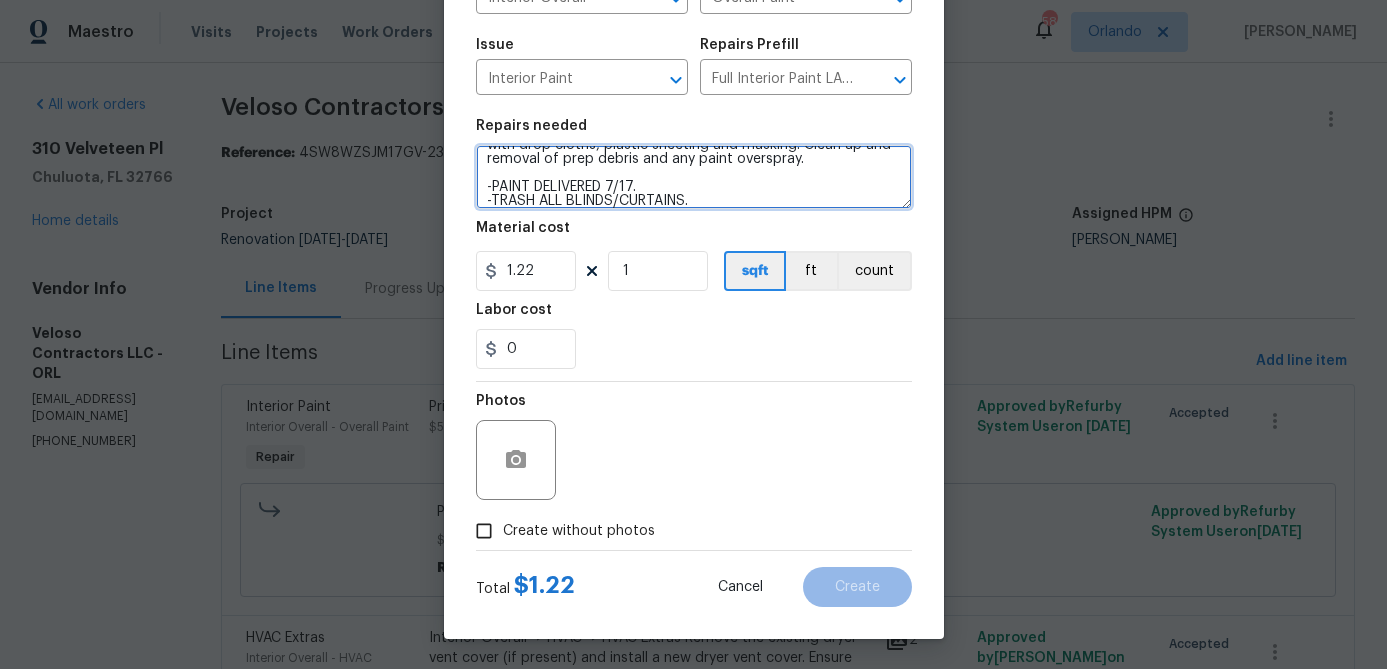 scroll, scrollTop: 158, scrollLeft: 0, axis: vertical 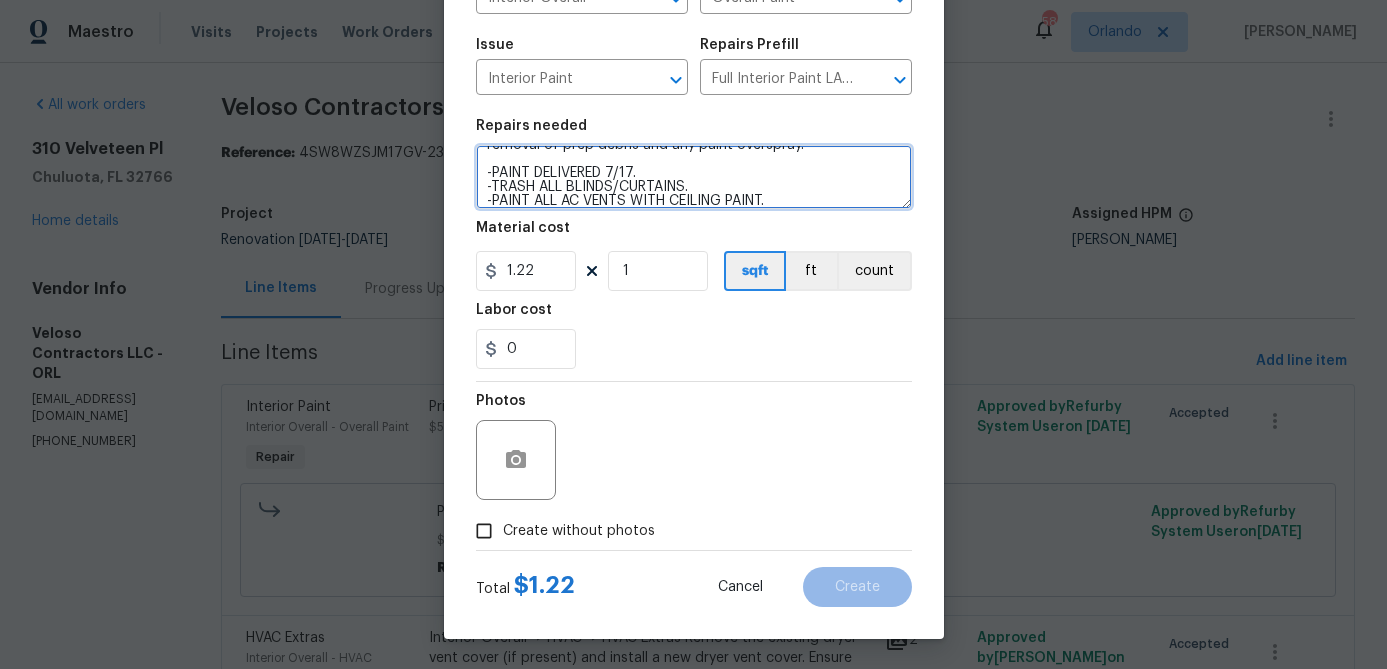 type on "Full Interior paint - (walls, ceilings, trim, and doors) - PAINT PROVIDED BY OPENDOOR. All nails, screws, drywall anchors, and brackets are removed from walls. Small holes, cracks and any previously existing imperfections are repaired, sanded and textured to match surrounding texture prior to painting. Caulk all edges/corners, windows, doors, counters, tubs/showers and baseboards; To include painting of all register vents (after proper preparation), all sides of doors, protection of floors, cabinets, hardware and hinges, windows with drop cloths, plastic sheeting and masking. Clean up and removal of prep debris and any paint overspray.
-PAINT DELIVERED 7/17.
-TRASH ALL BLINDS/CURTAINS.
-PAINT ALL AC VENTS WITH CEILING PAINT." 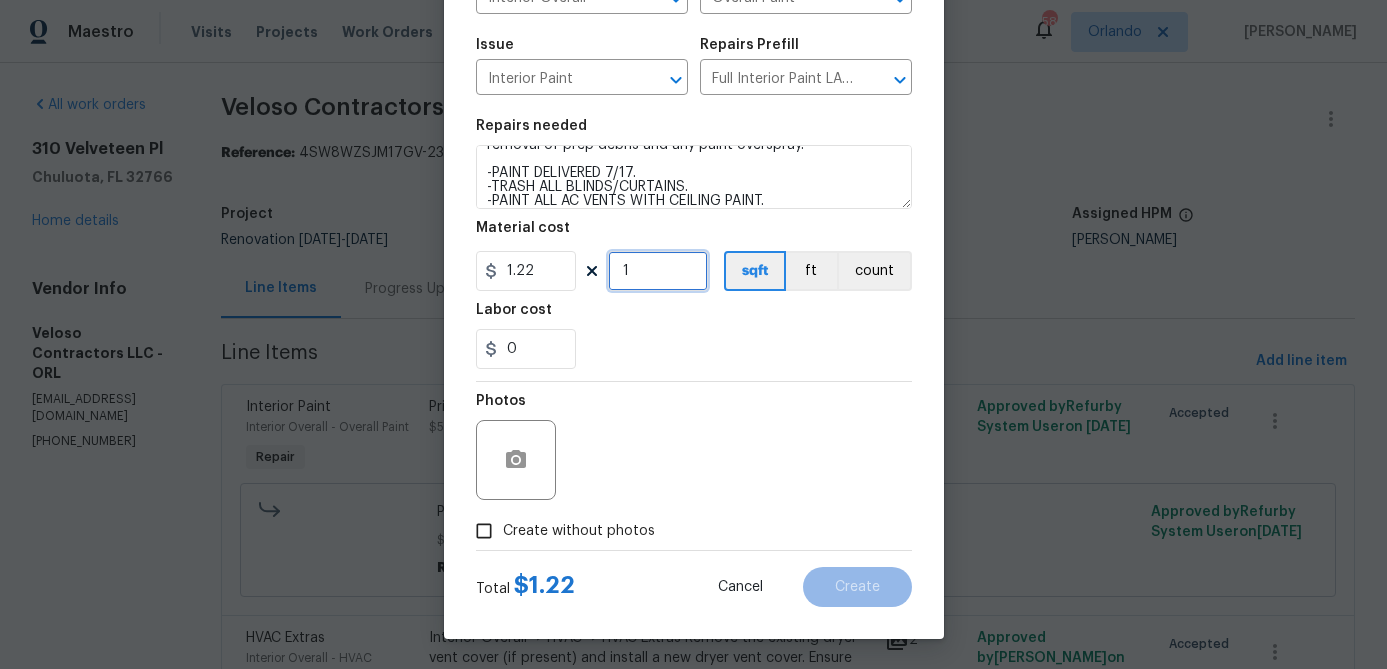 click on "1" at bounding box center [658, 271] 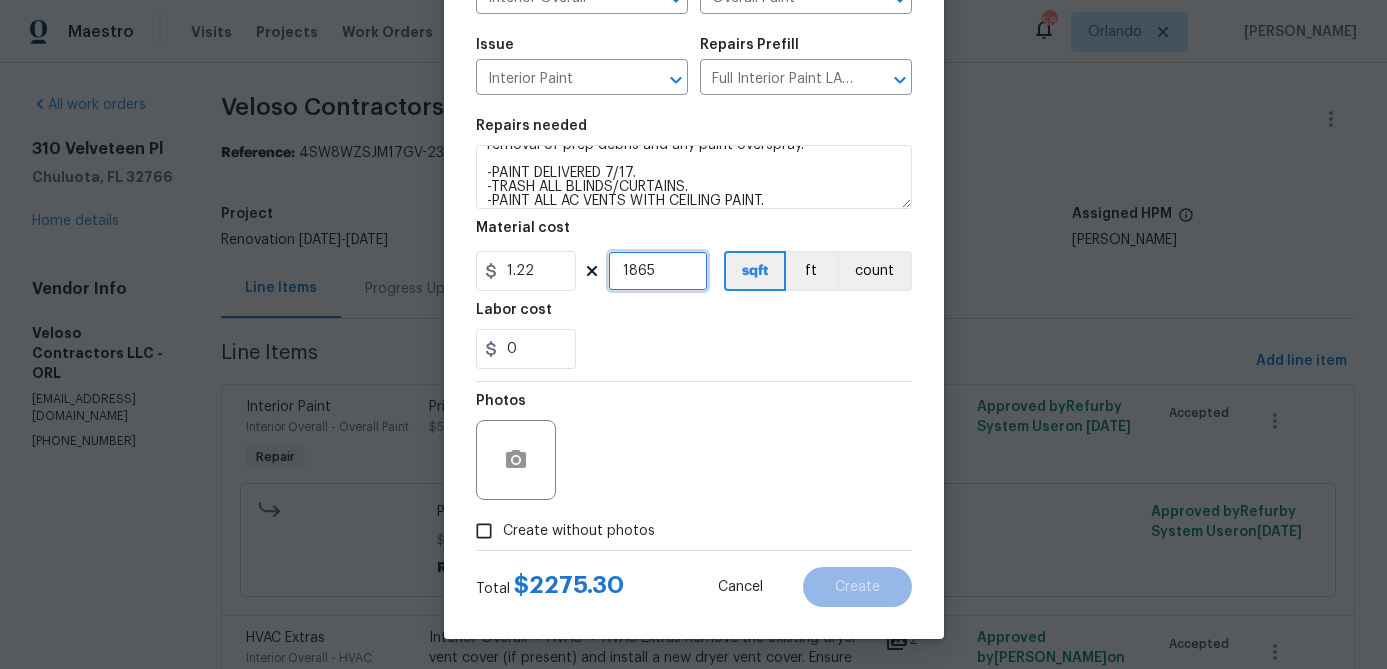 type on "1865" 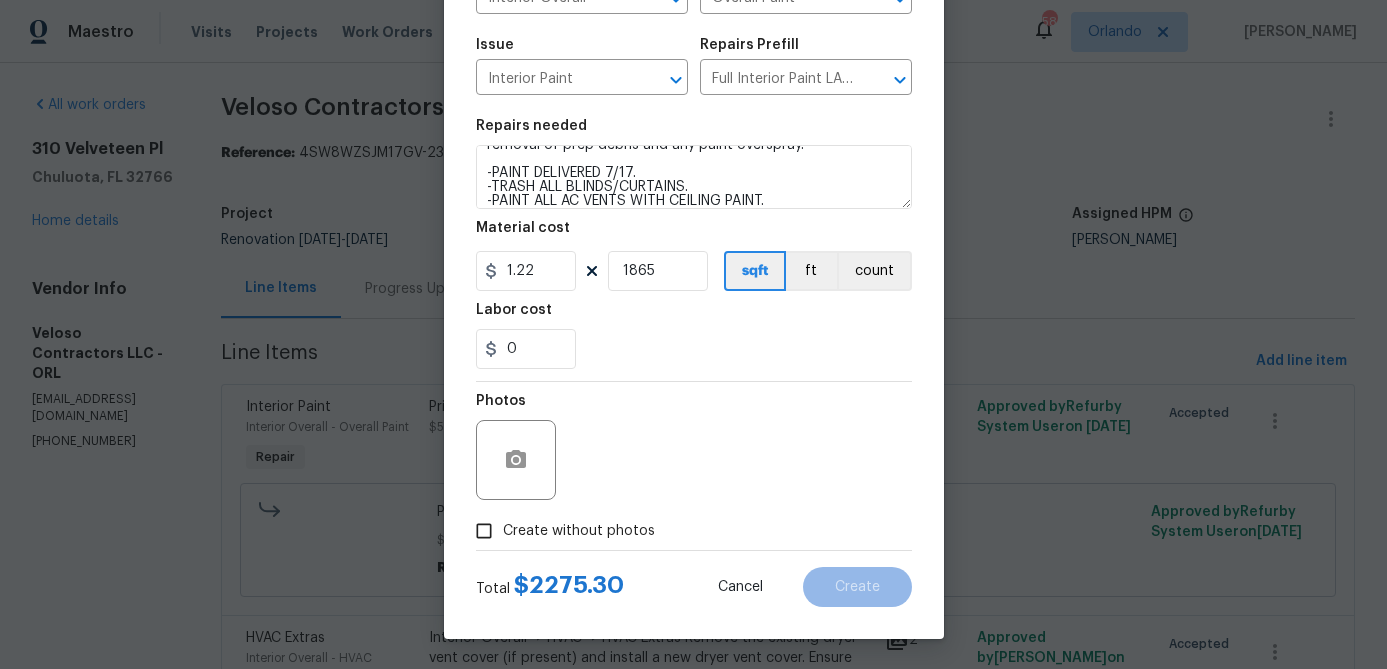 click on "Create without photos" at bounding box center [579, 531] 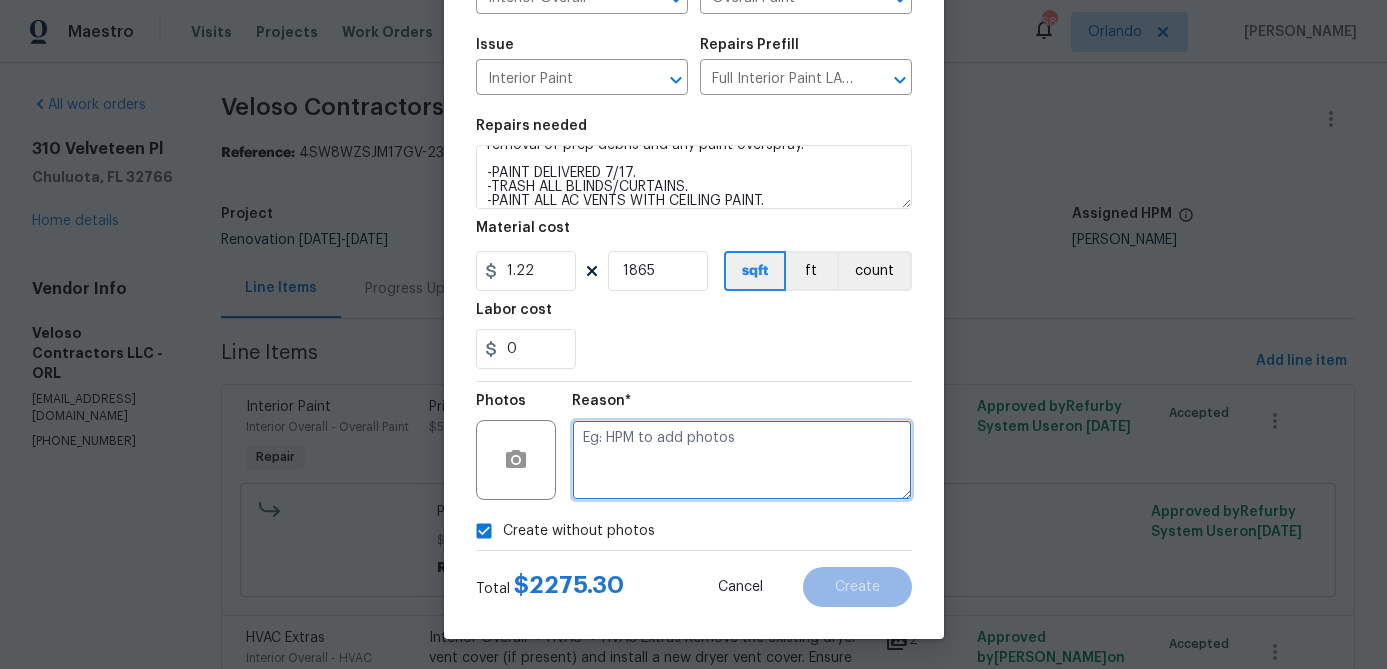 click at bounding box center (742, 460) 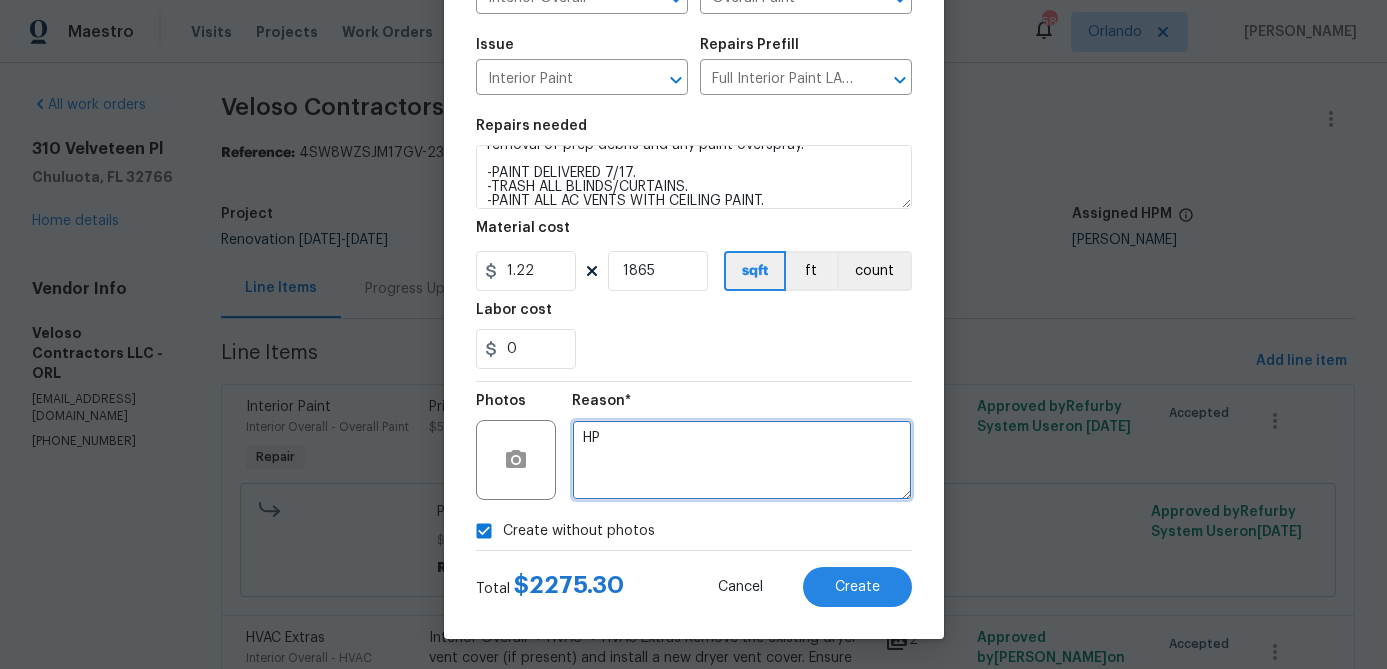 type on "H" 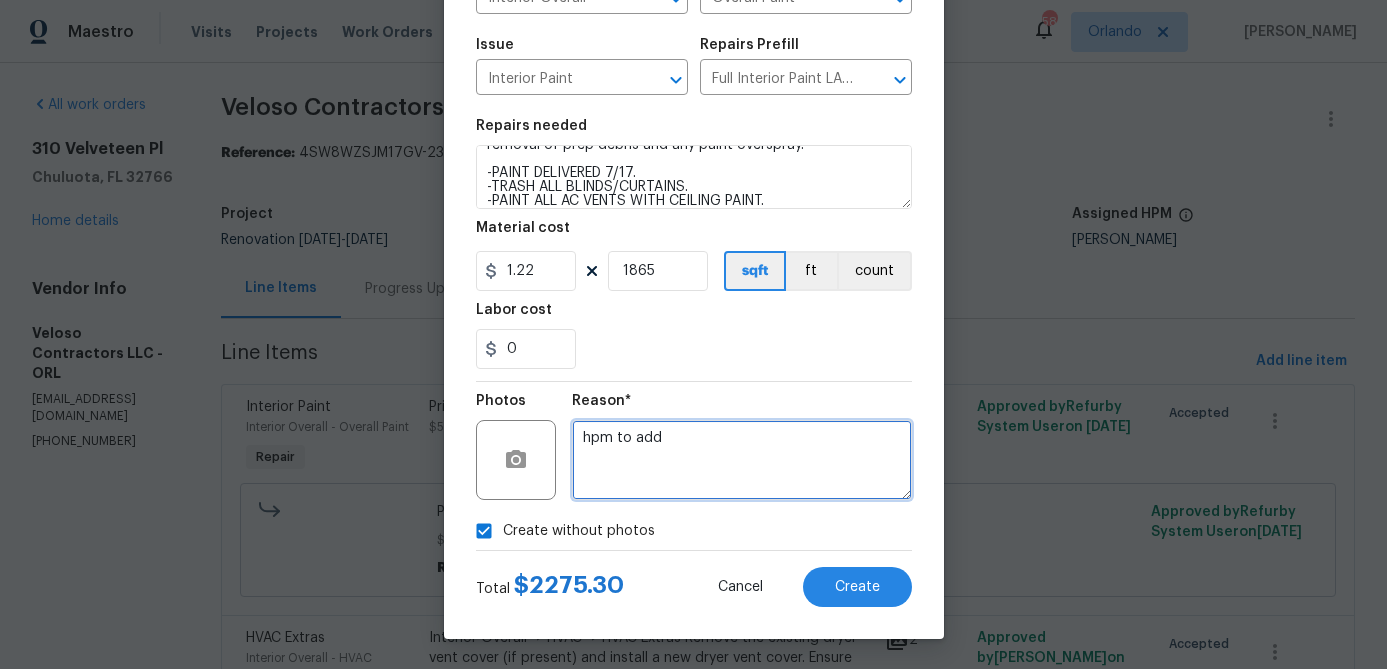 type on "hpm to add" 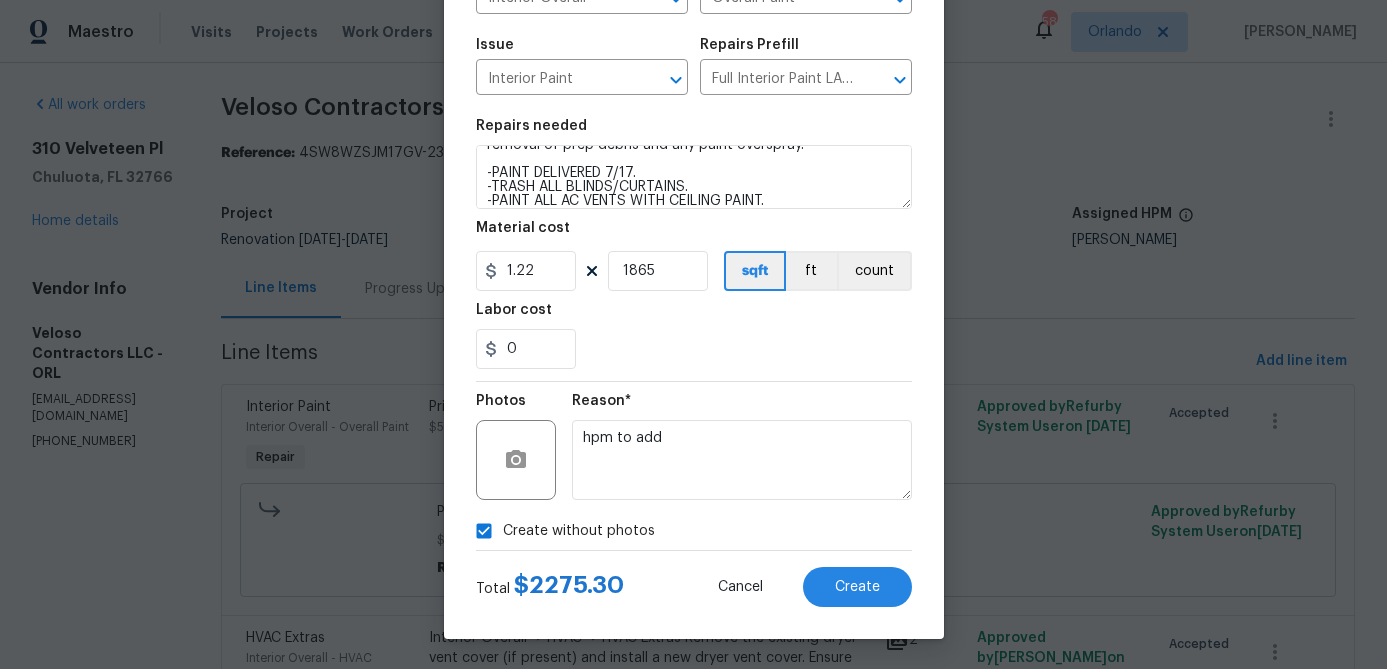 click on "Repairs needed Full Interior paint - (walls, ceilings, trim, and doors) - PAINT PROVIDED BY OPENDOOR. All nails, screws, drywall anchors, and brackets are removed from walls. Small holes, cracks and any previously existing imperfections are repaired, sanded and textured to match surrounding texture prior to painting. Caulk all edges/corners, windows, doors, counters, tubs/showers and baseboards; To include painting of all register vents (after proper preparation), all sides of doors, protection of floors, cabinets, hardware and hinges, windows with drop cloths, plastic sheeting and masking. Clean up and removal of prep debris and any paint overspray.
-PAINT DELIVERED 7/17.
-TRASH ALL BLINDS/CURTAINS.
-PAINT ALL AC VENTS WITH CEILING PAINT.   Material cost 1.22 1865 sqft ft count Labor cost 0" at bounding box center (694, 244) 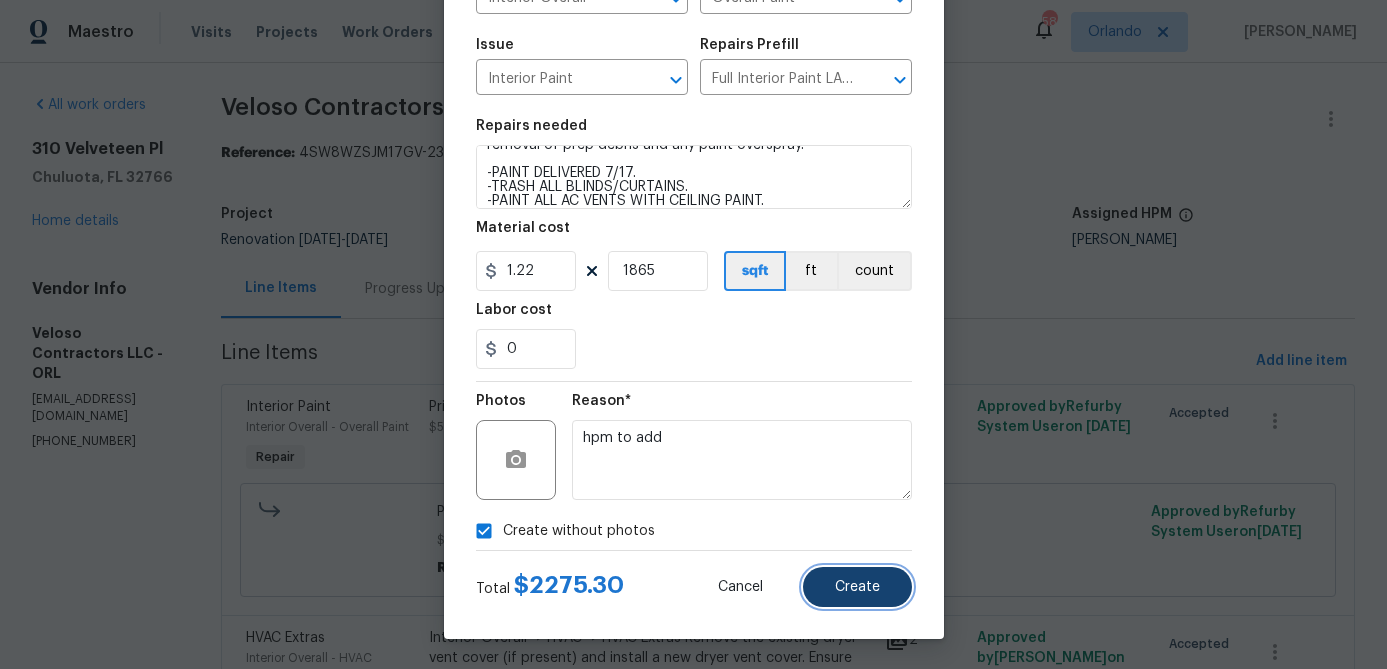 click on "Create" at bounding box center (857, 587) 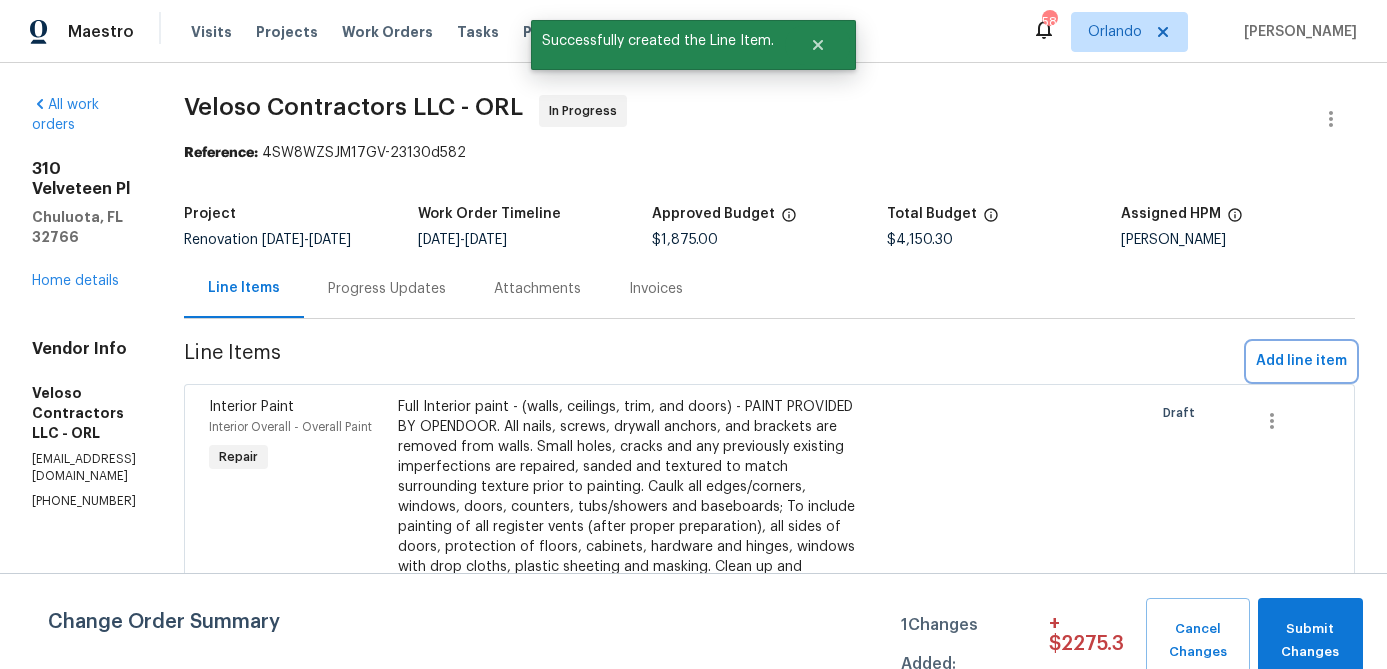 click on "Add line item" at bounding box center (1301, 361) 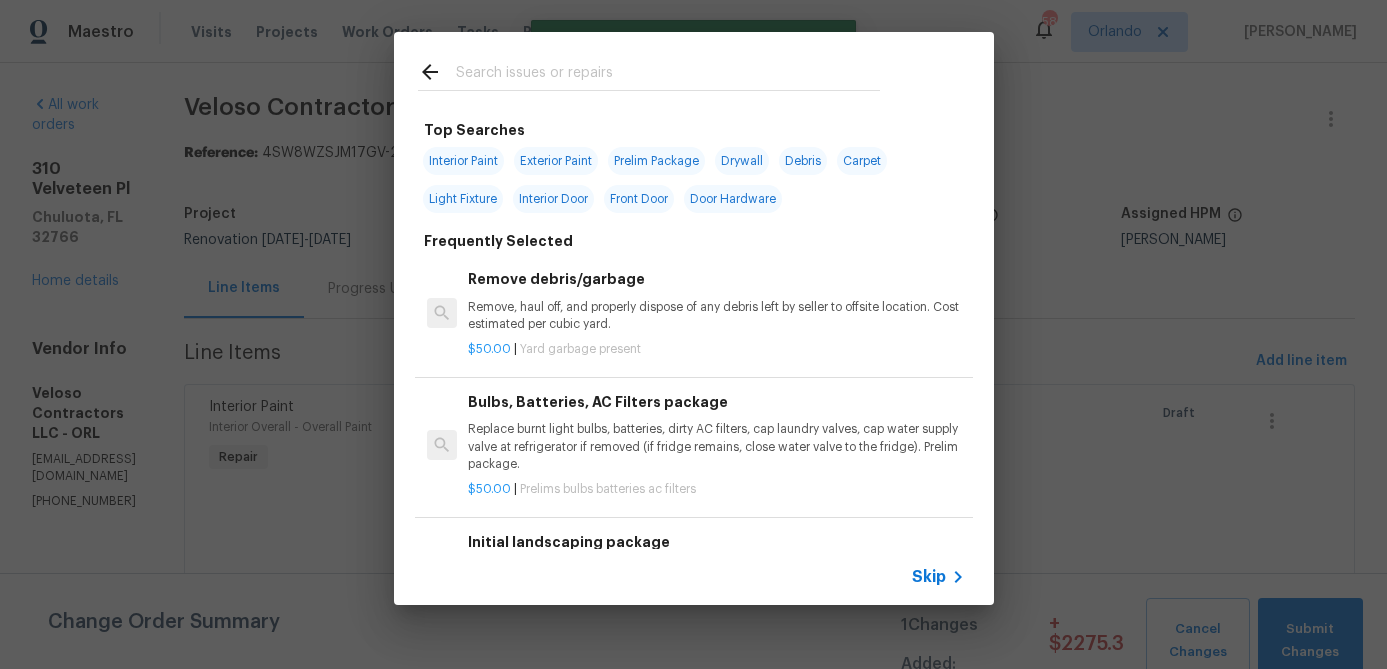 click on "Exterior Paint" at bounding box center (556, 161) 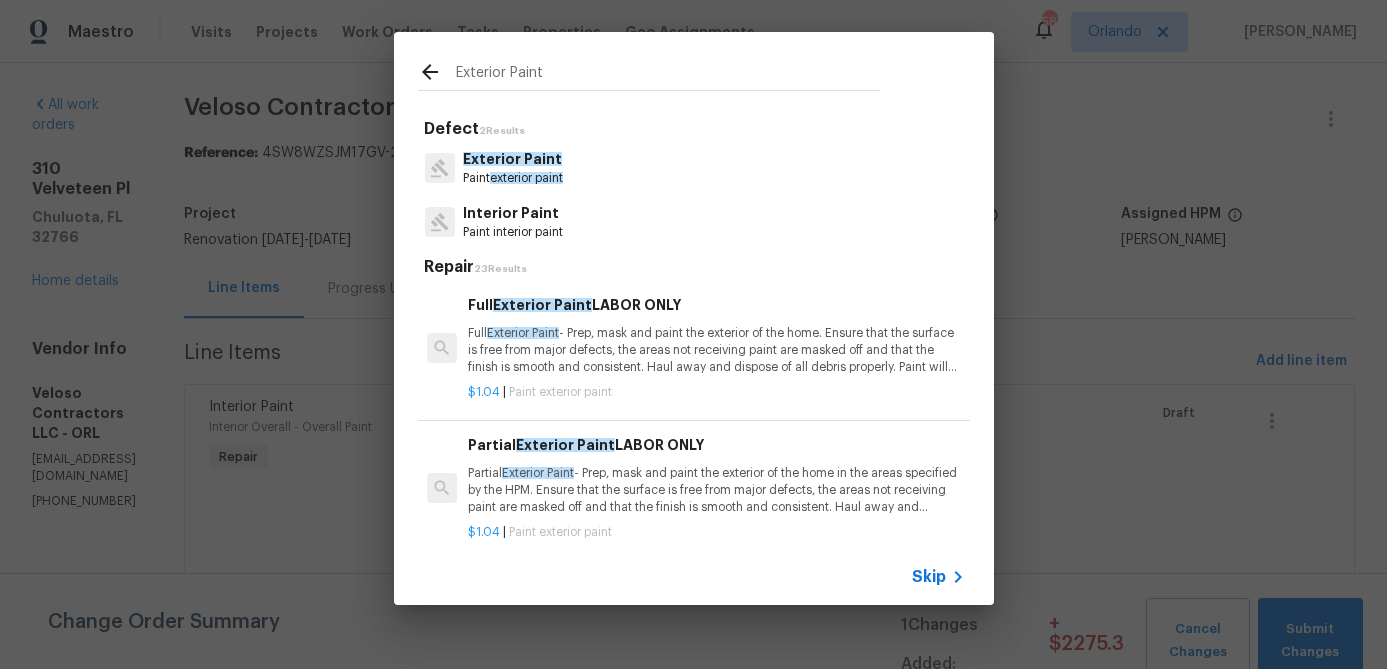 click on "Full  Exterior Paint  - Prep, mask and paint the exterior of the home. Ensure that the surface is free from major defects, the areas not receiving paint are masked off and that the finish is smooth and consistent. Haul away and dispose of all debris properly. Paint will be delivered onsite, Purchased by Opendoor." at bounding box center [716, 350] 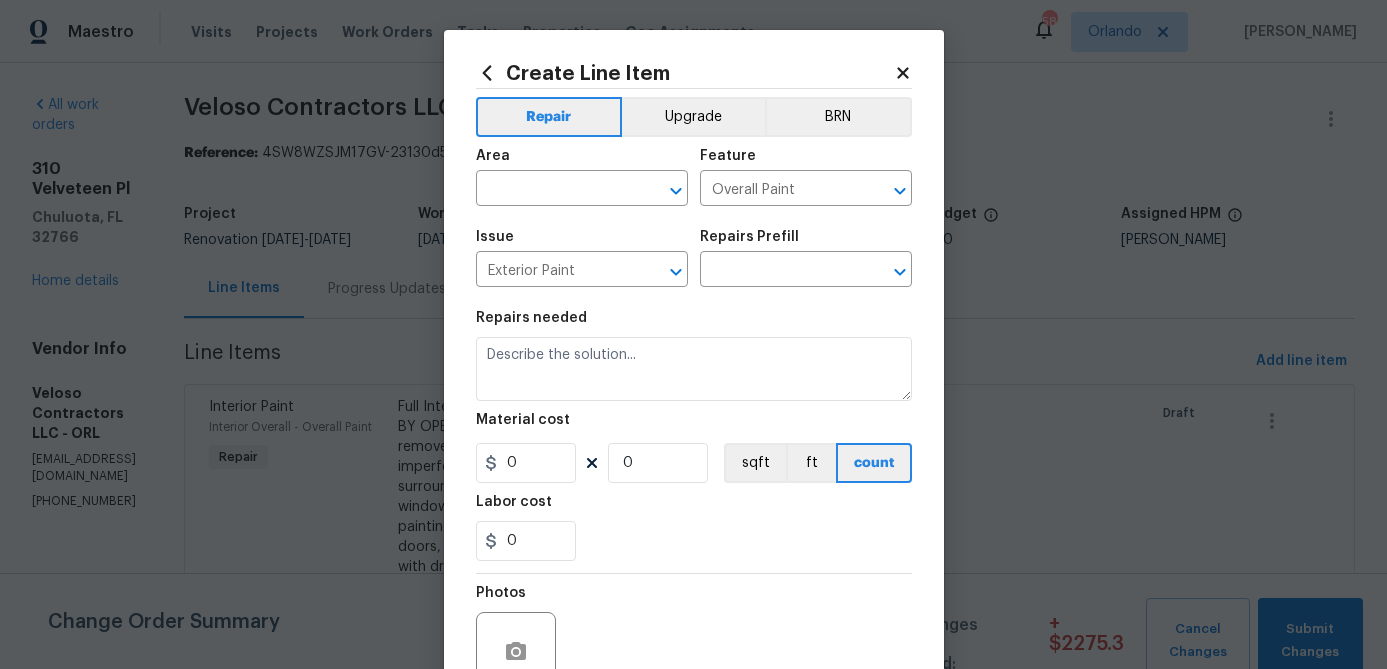 type on "Full Exterior Paint LABOR ONLY $1.04" 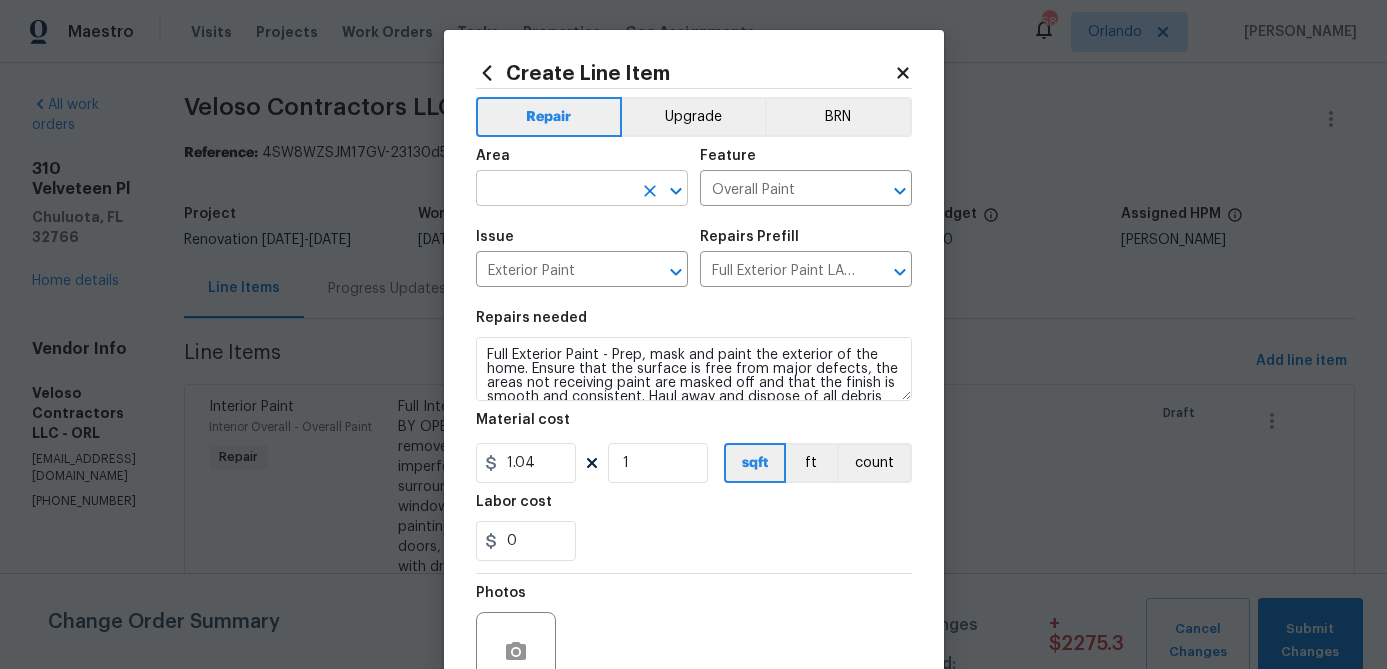 click at bounding box center (554, 190) 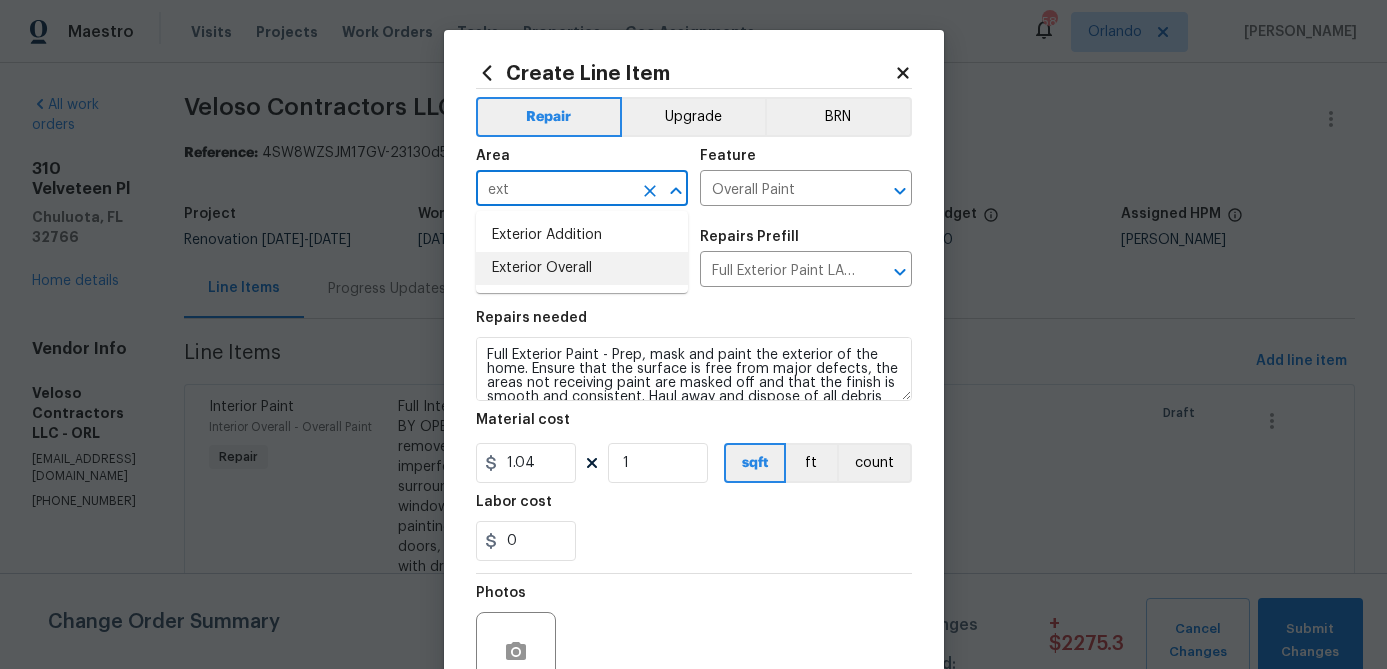 click on "Exterior Overall" at bounding box center (582, 268) 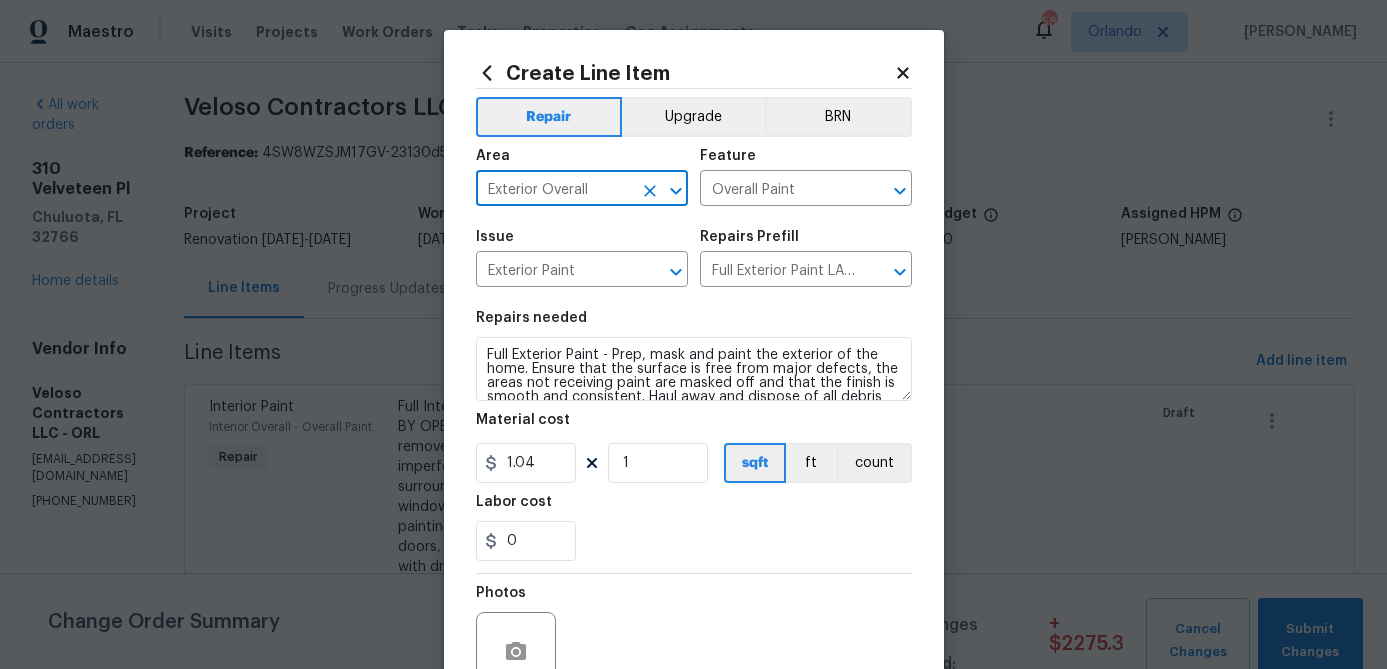 scroll, scrollTop: 42, scrollLeft: 0, axis: vertical 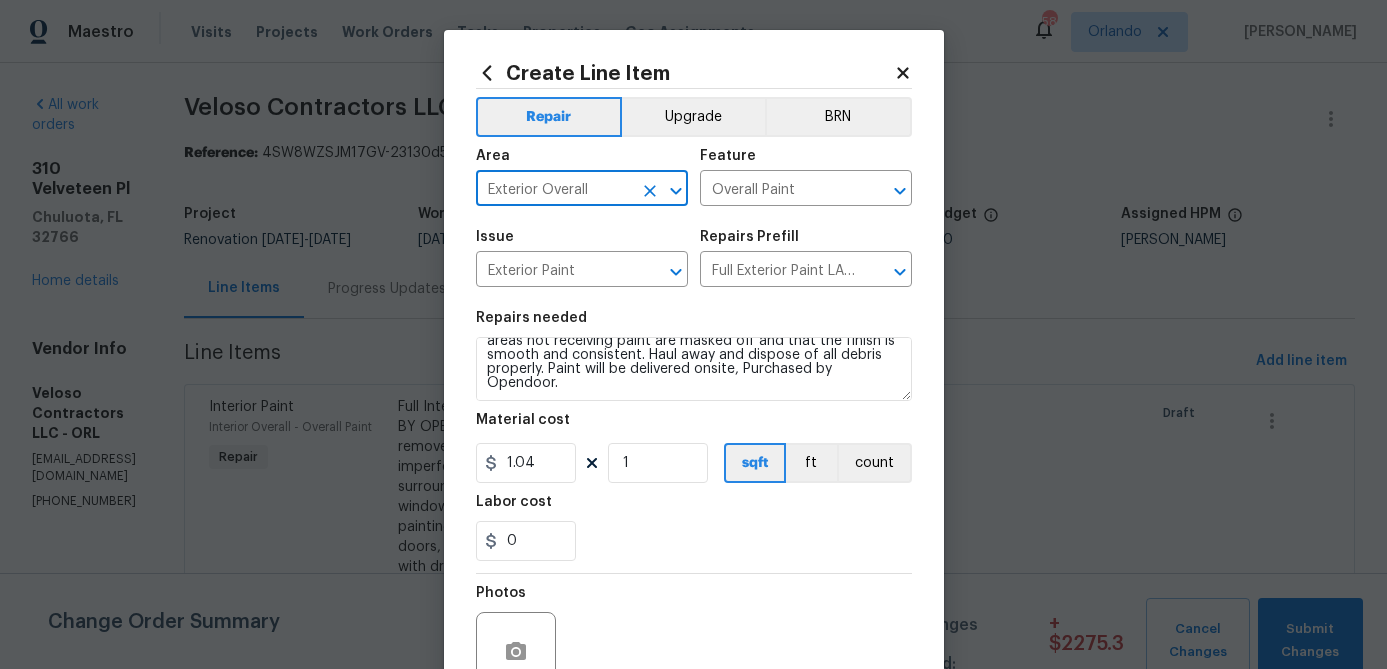 type on "Exterior Overall" 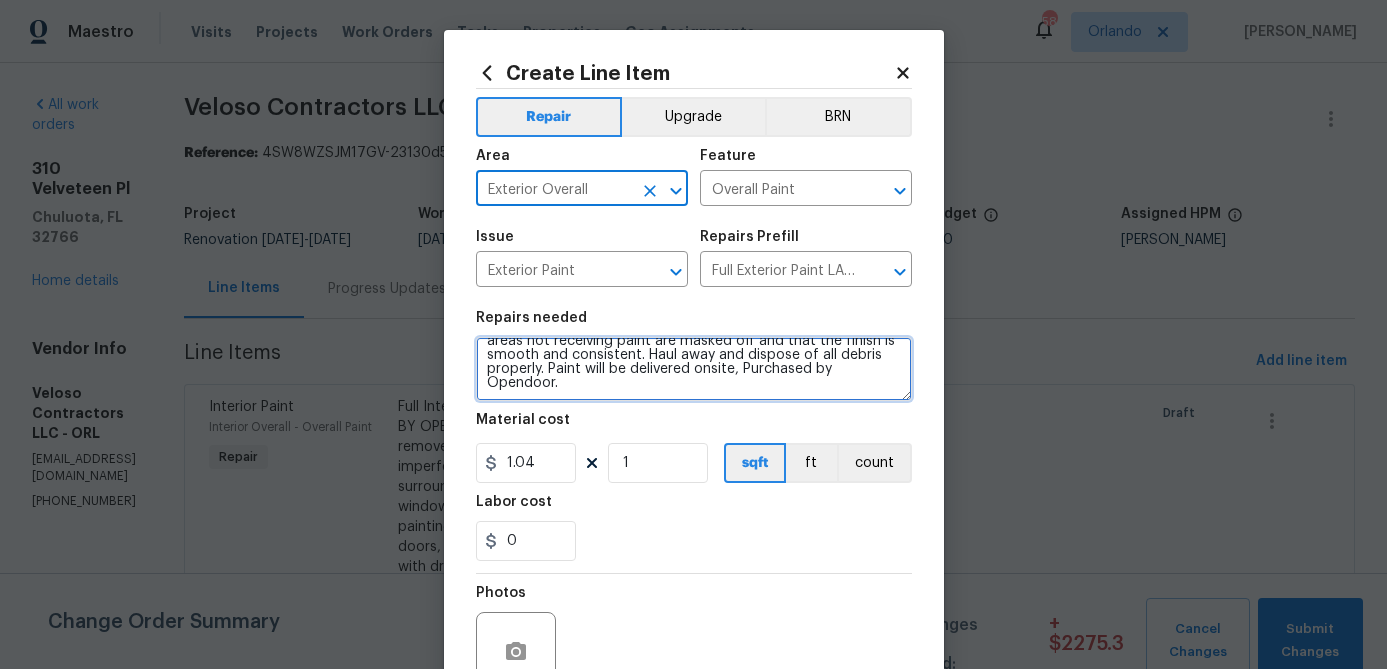 click on "Full Exterior Paint - Prep, mask and paint the exterior of the home. Ensure that the surface is free from major defects, the areas not receiving paint are masked off and that the finish is smooth and consistent. Haul away and dispose of all debris properly. Paint will be delivered onsite, Purchased by Opendoor." at bounding box center [694, 369] 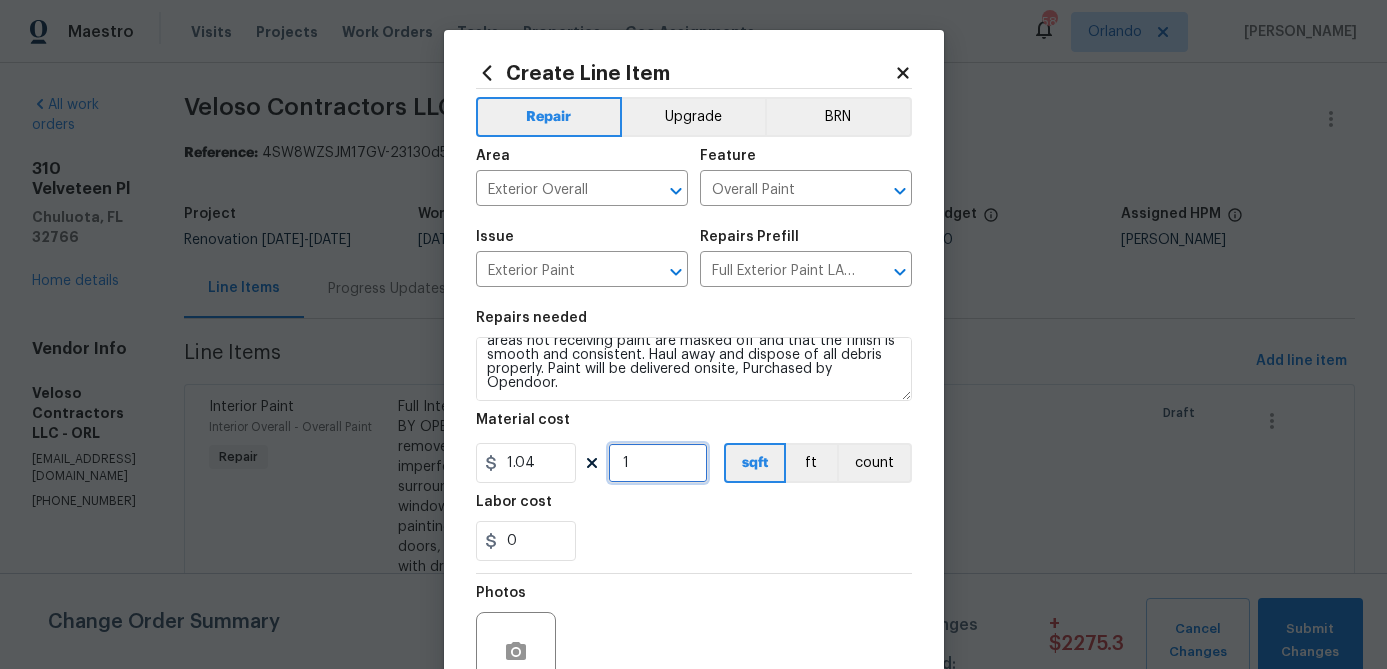 click on "1" at bounding box center [658, 463] 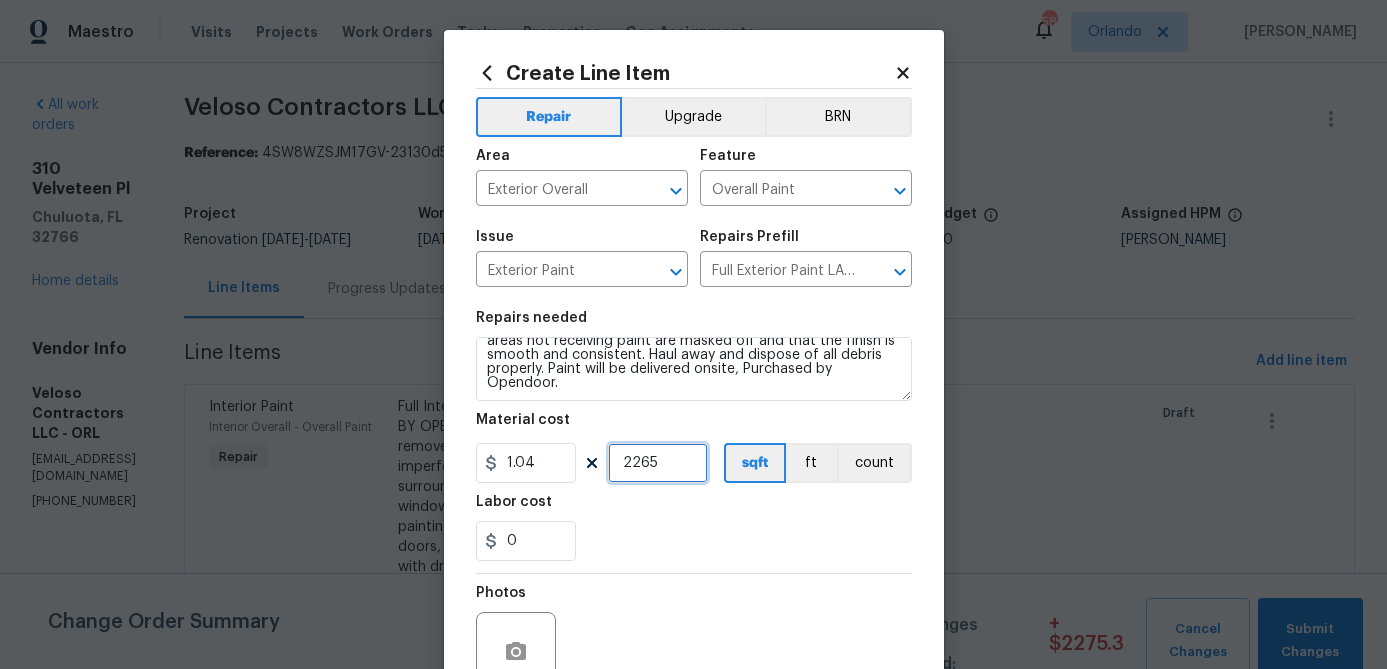type on "2265" 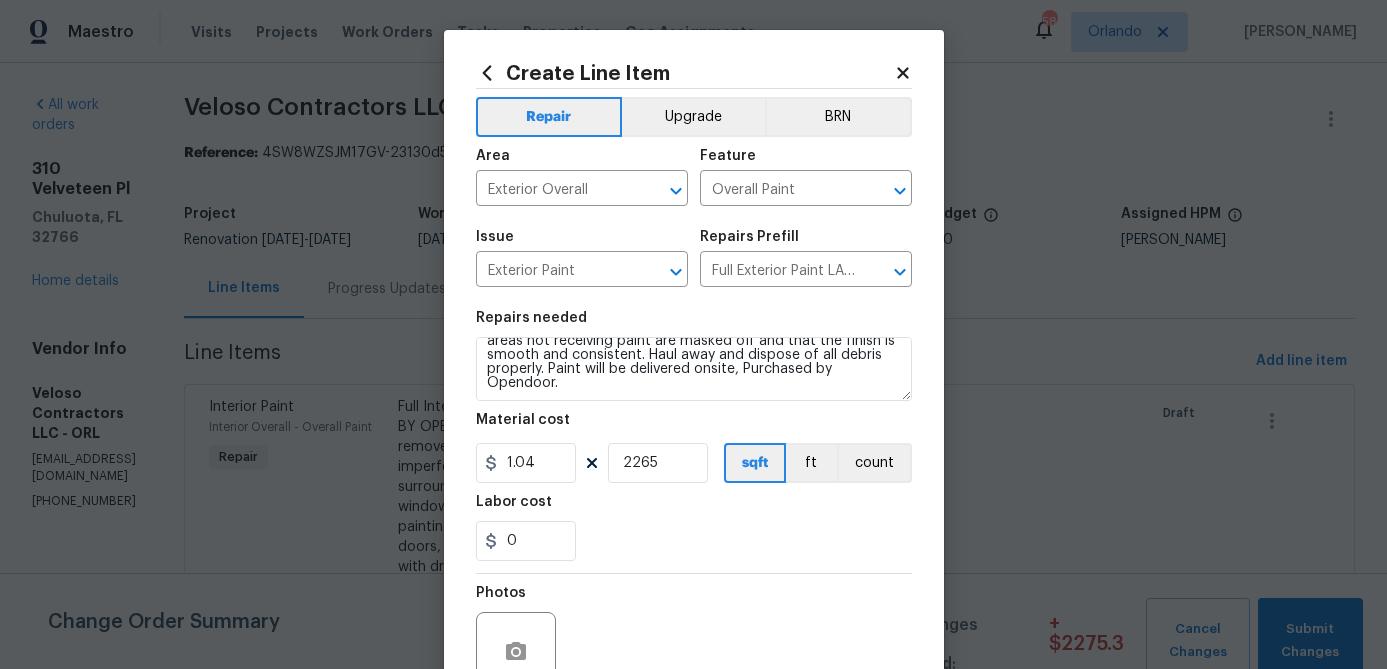 click on "Labor cost" at bounding box center [694, 508] 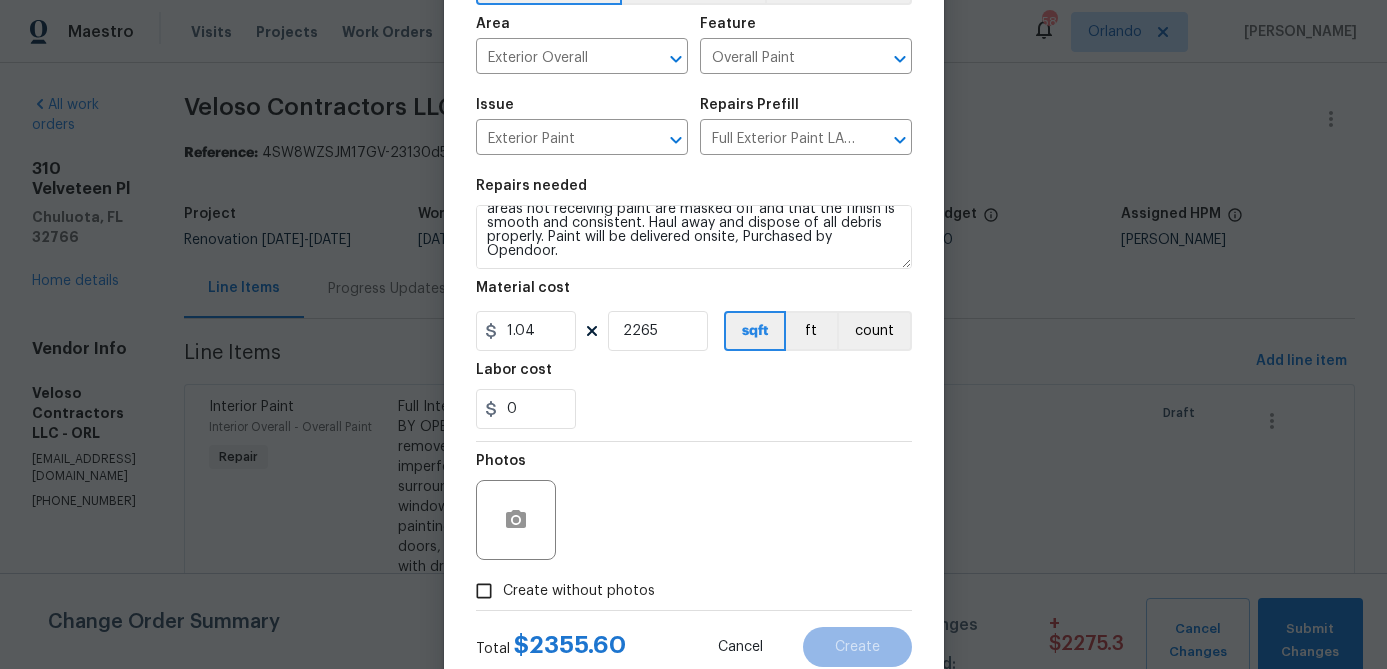 scroll, scrollTop: 193, scrollLeft: 0, axis: vertical 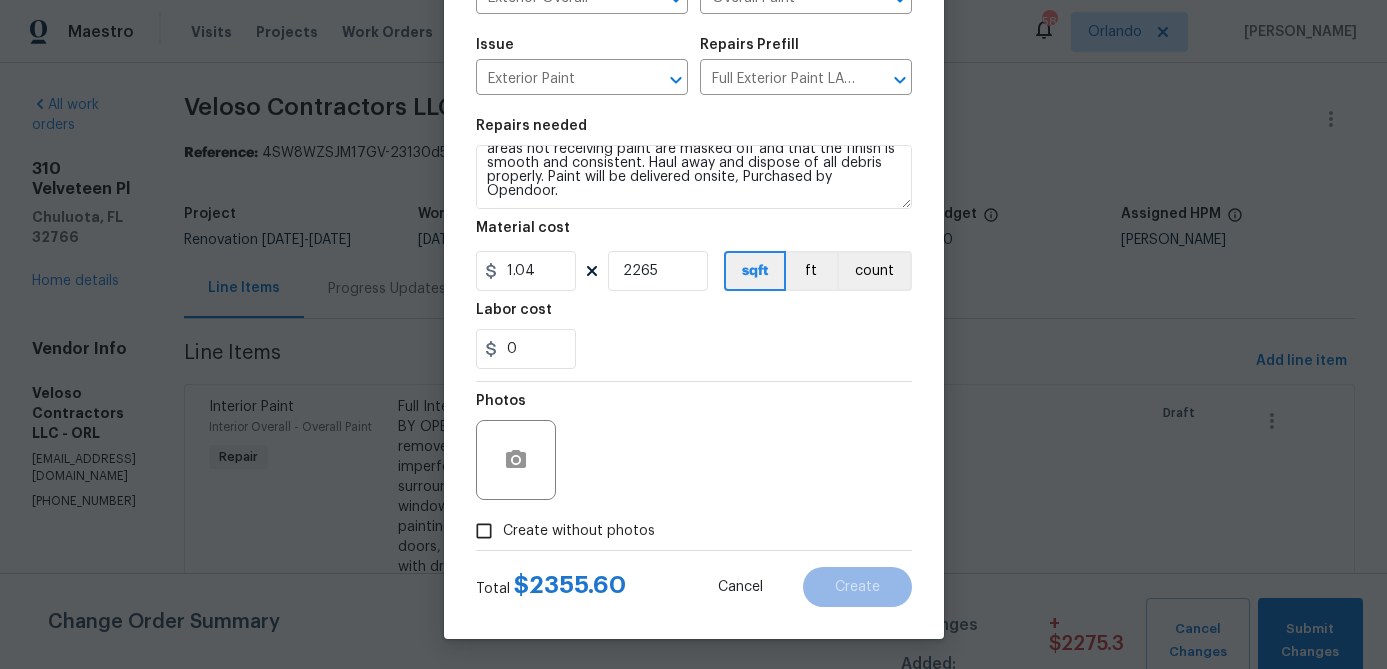 click on "Create without photos" at bounding box center (579, 531) 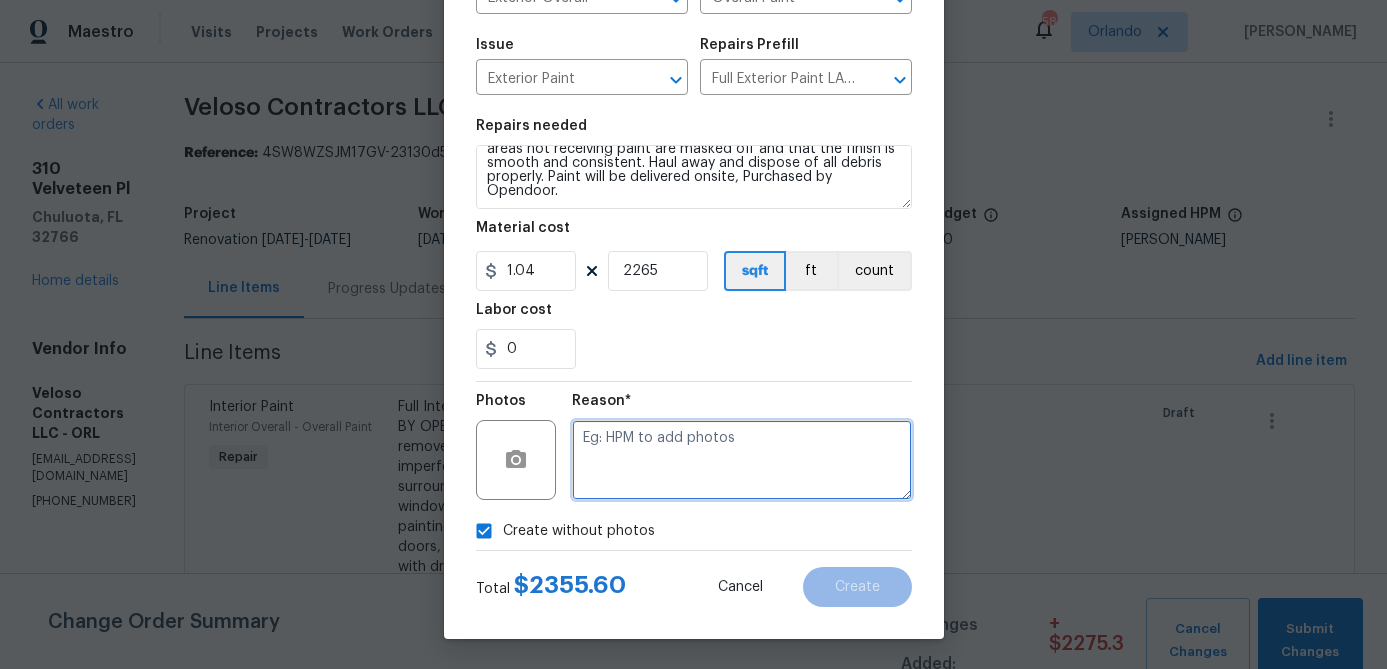 click at bounding box center (742, 460) 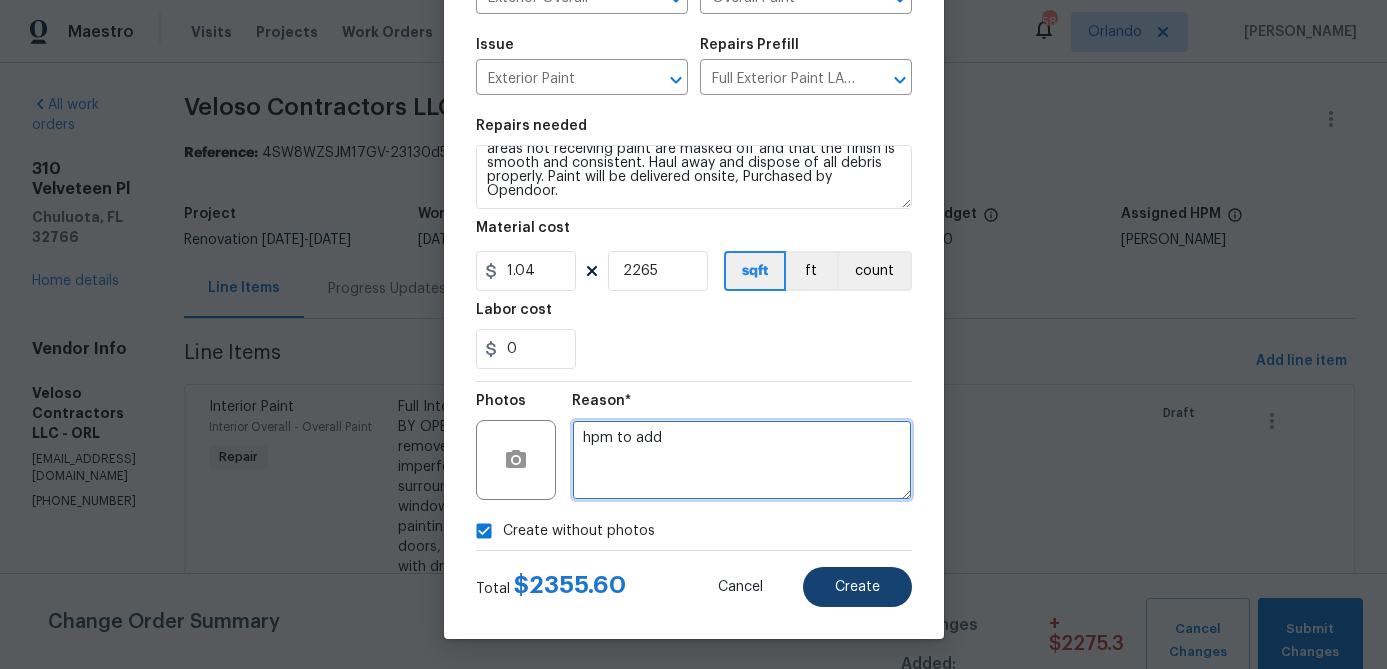 type on "hpm to add" 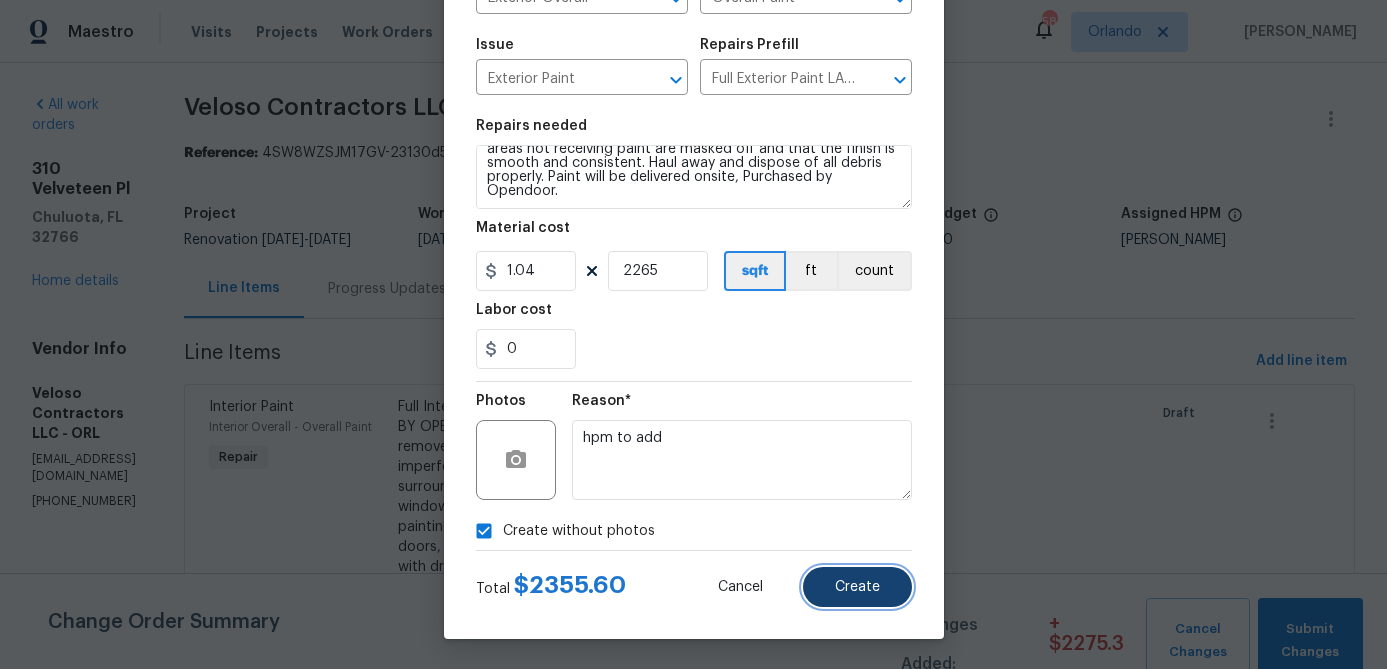 click on "Create" at bounding box center (857, 587) 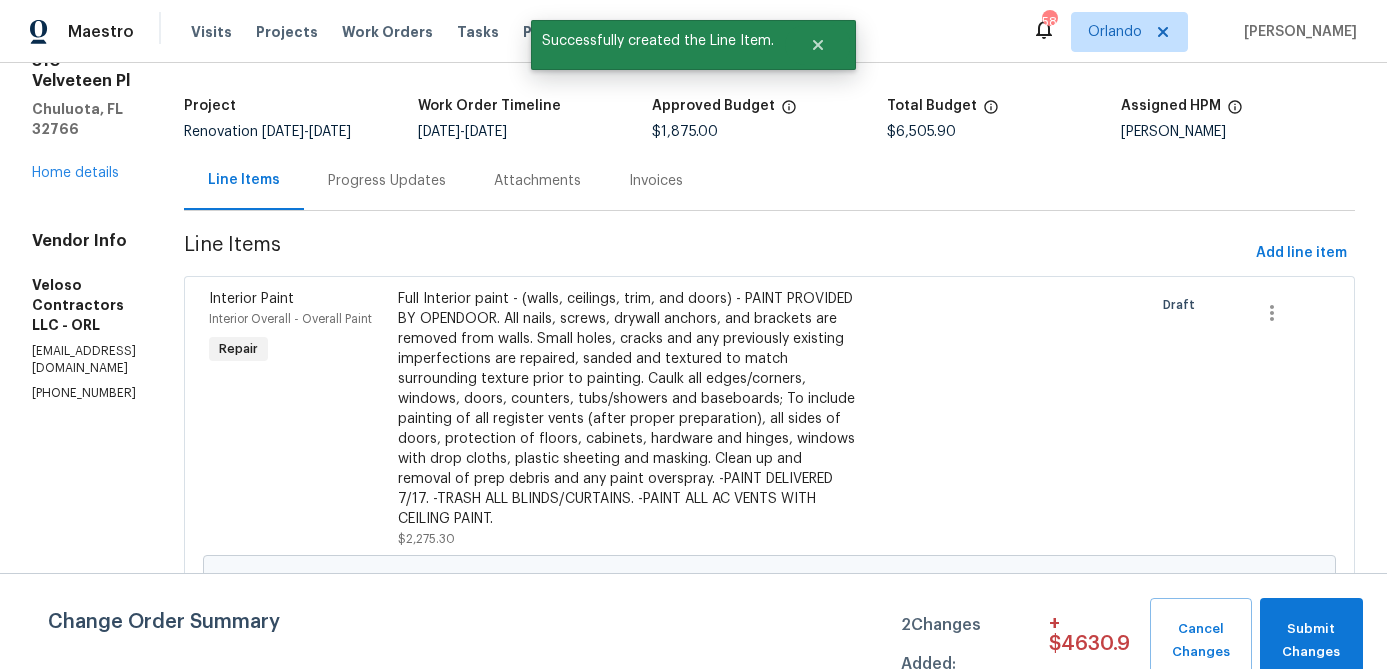 scroll, scrollTop: 0, scrollLeft: 0, axis: both 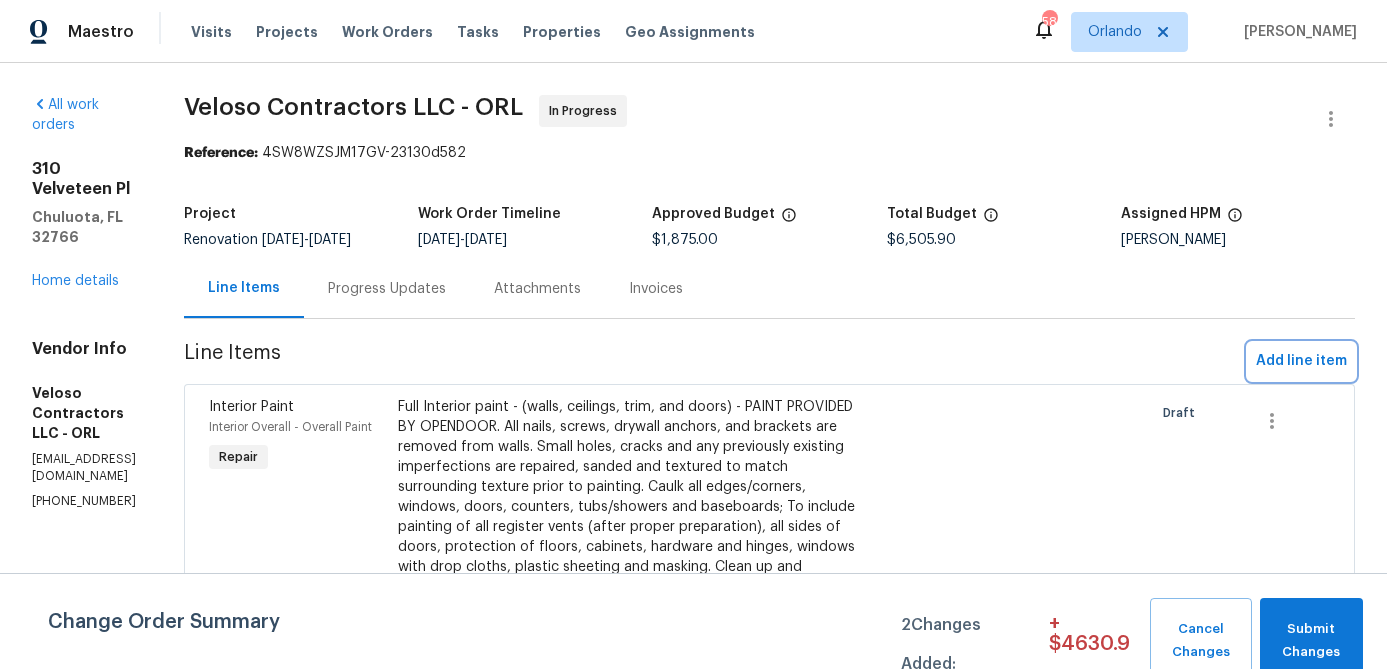 click on "Add line item" at bounding box center [1301, 361] 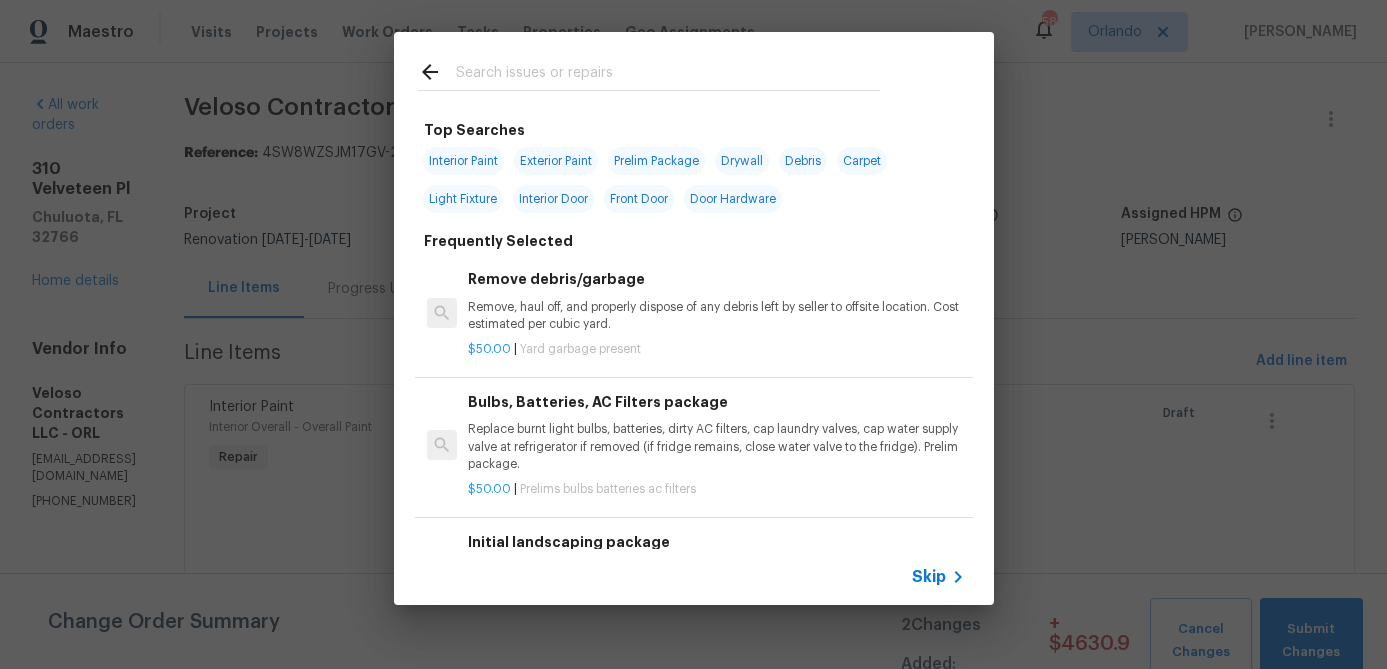click at bounding box center (668, 75) 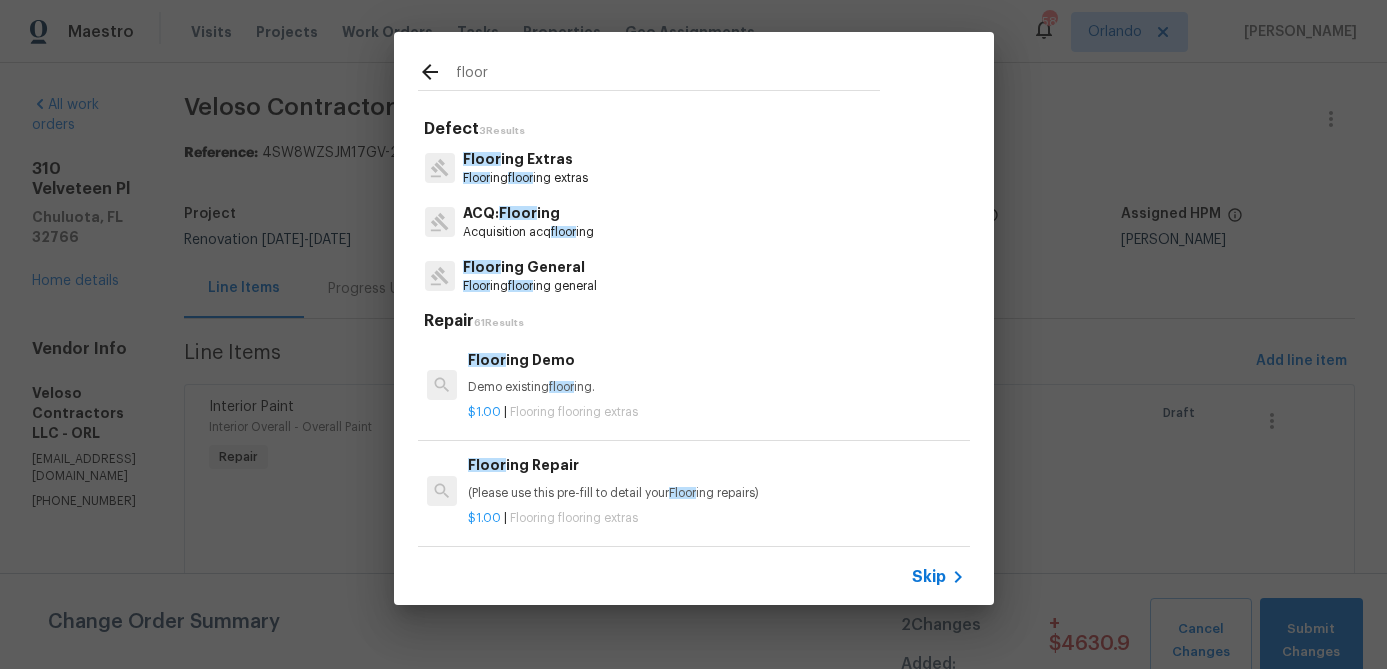 type on "floor" 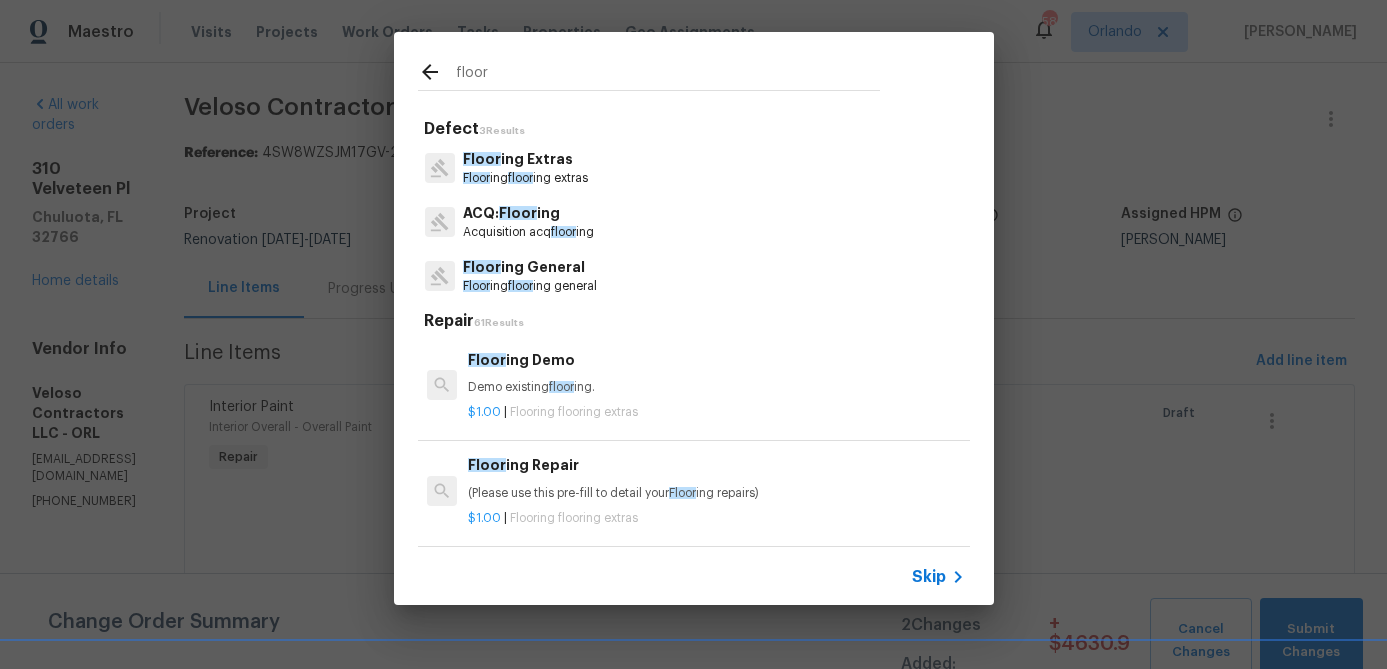 click on "Floor ing  floor ing general" at bounding box center (530, 286) 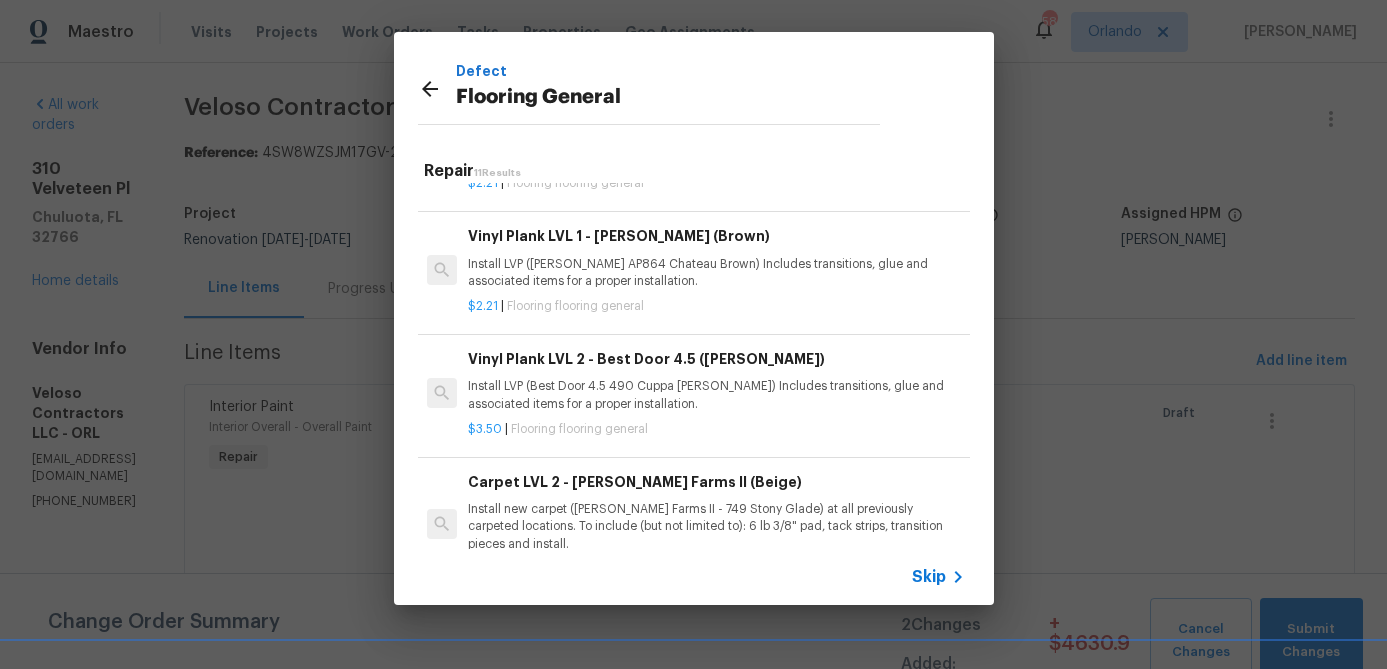 scroll, scrollTop: 906, scrollLeft: 0, axis: vertical 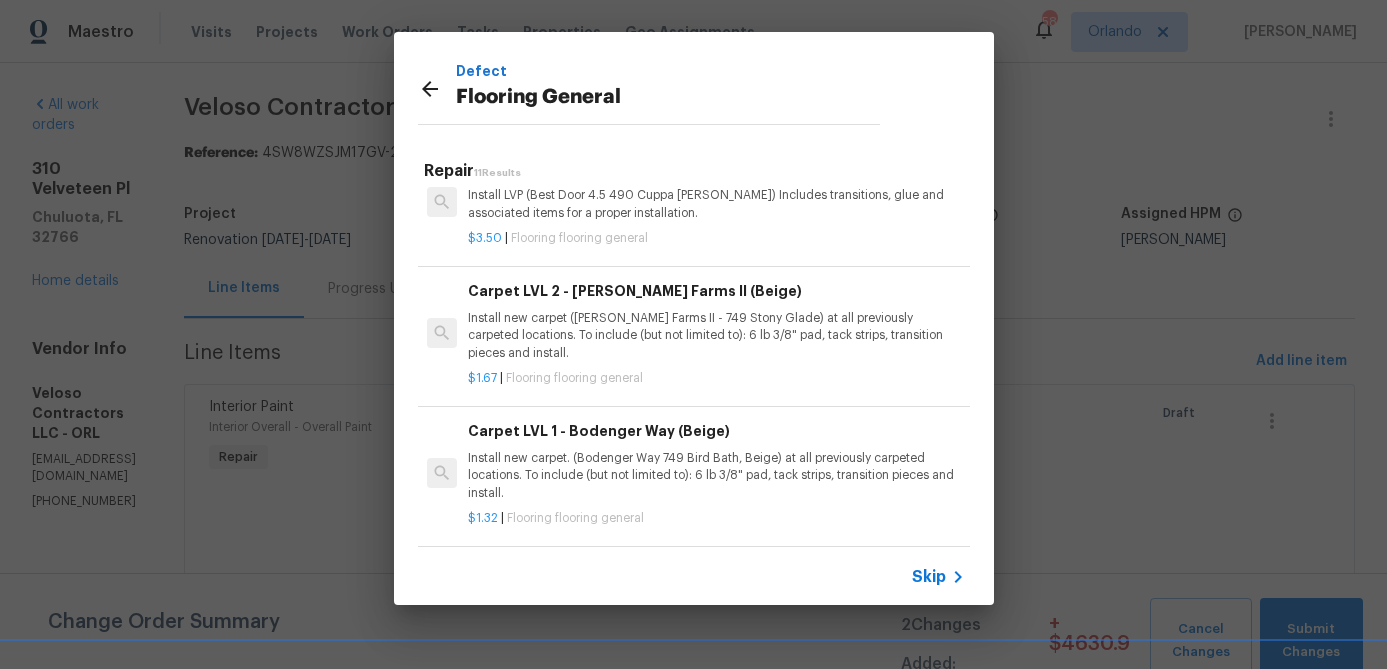 click 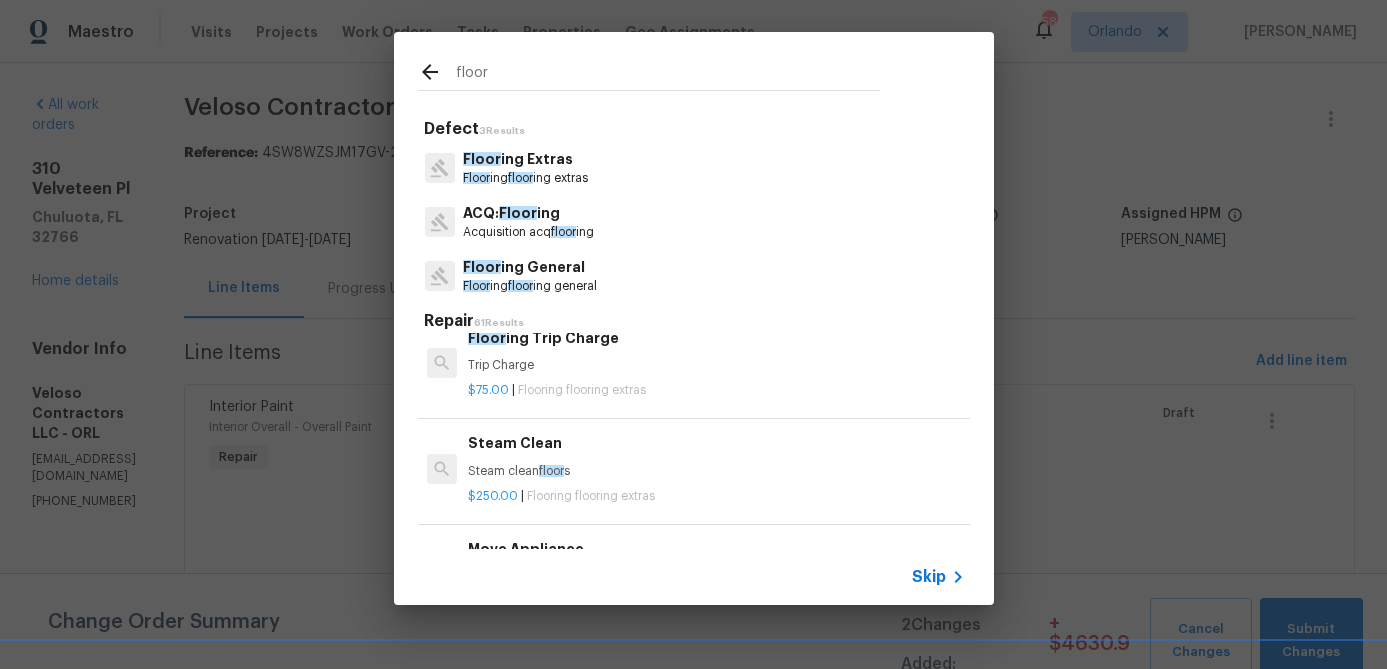 scroll, scrollTop: 561, scrollLeft: 0, axis: vertical 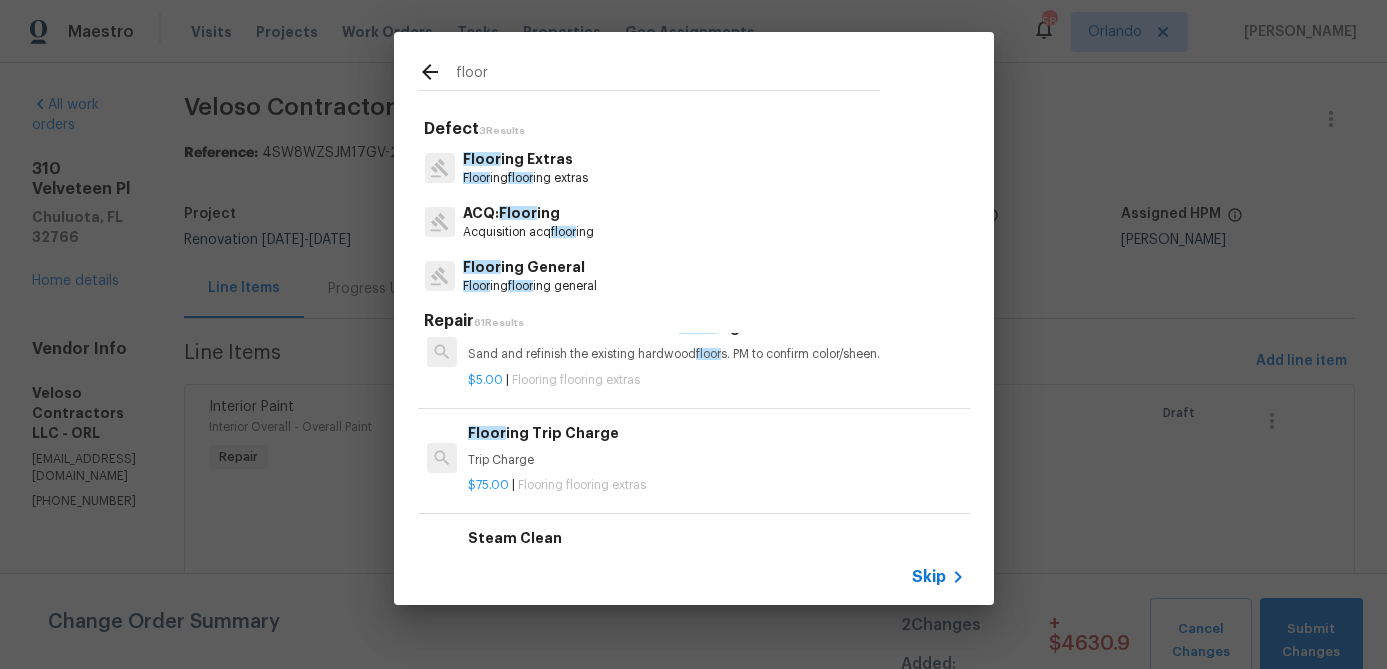 click on "floor" at bounding box center [668, 75] 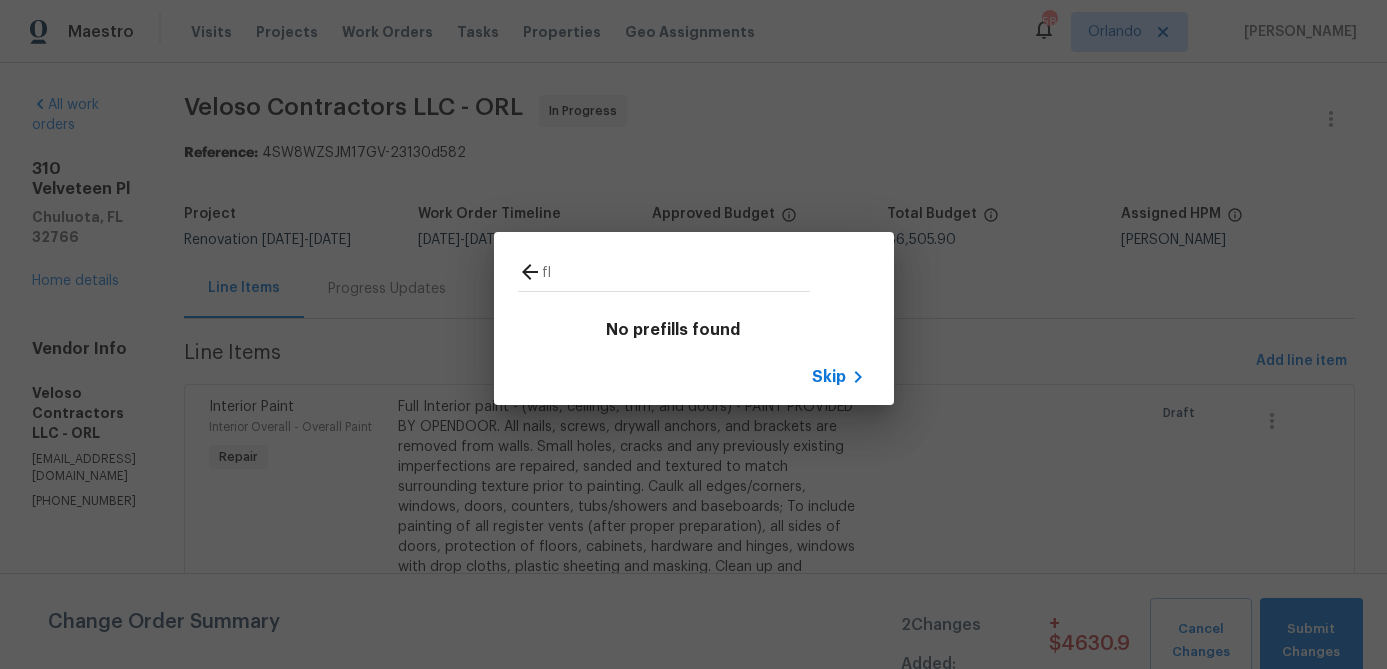 type on "f" 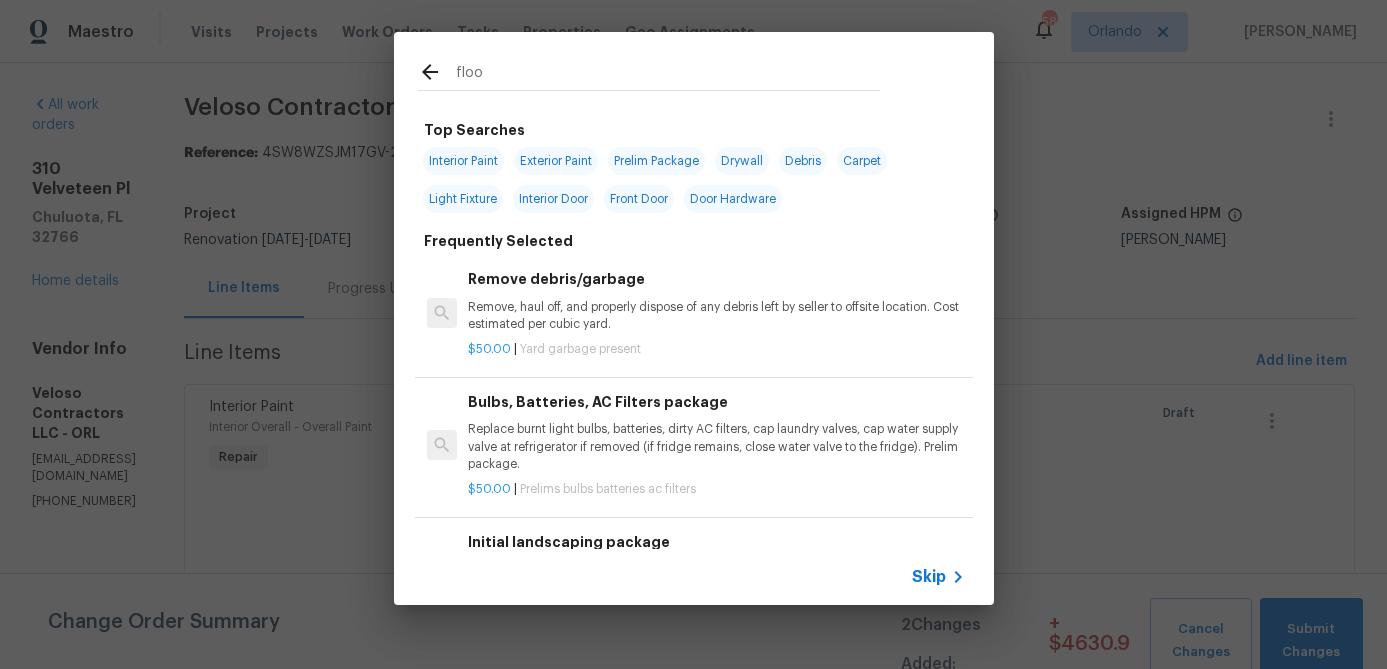 type on "floor" 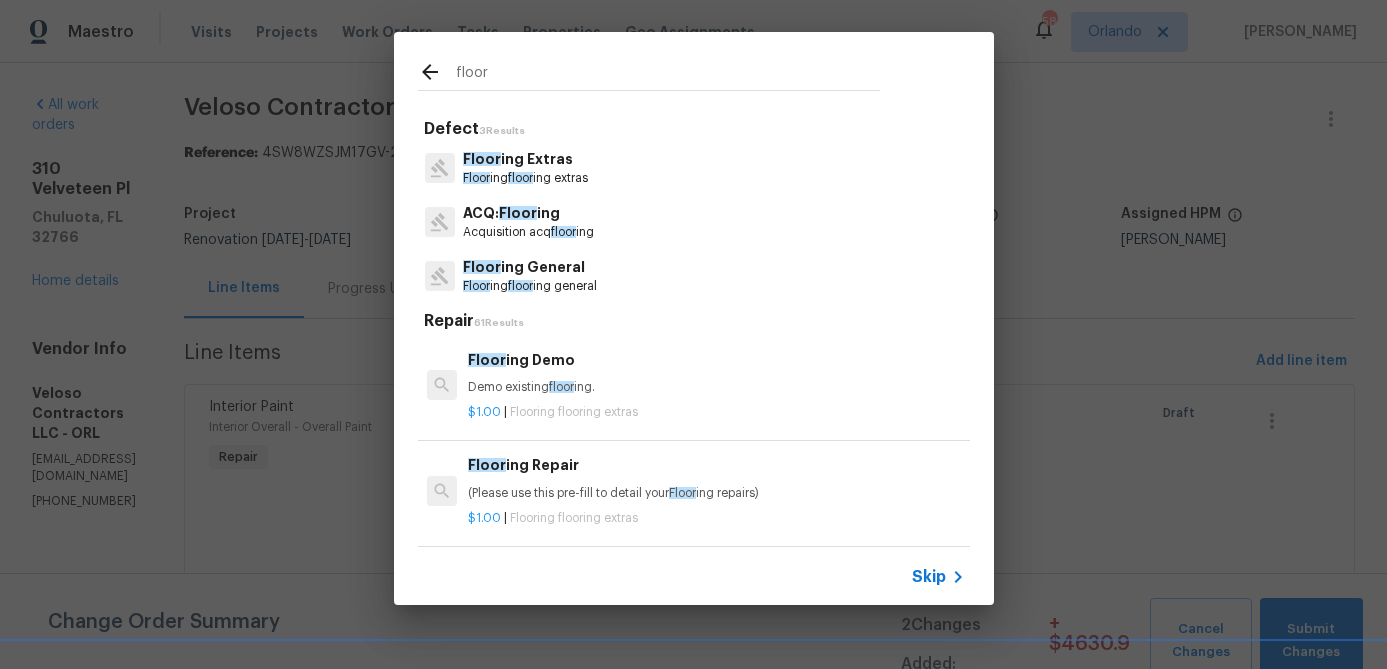 click on "Floor ing  floor ing extras" at bounding box center (525, 178) 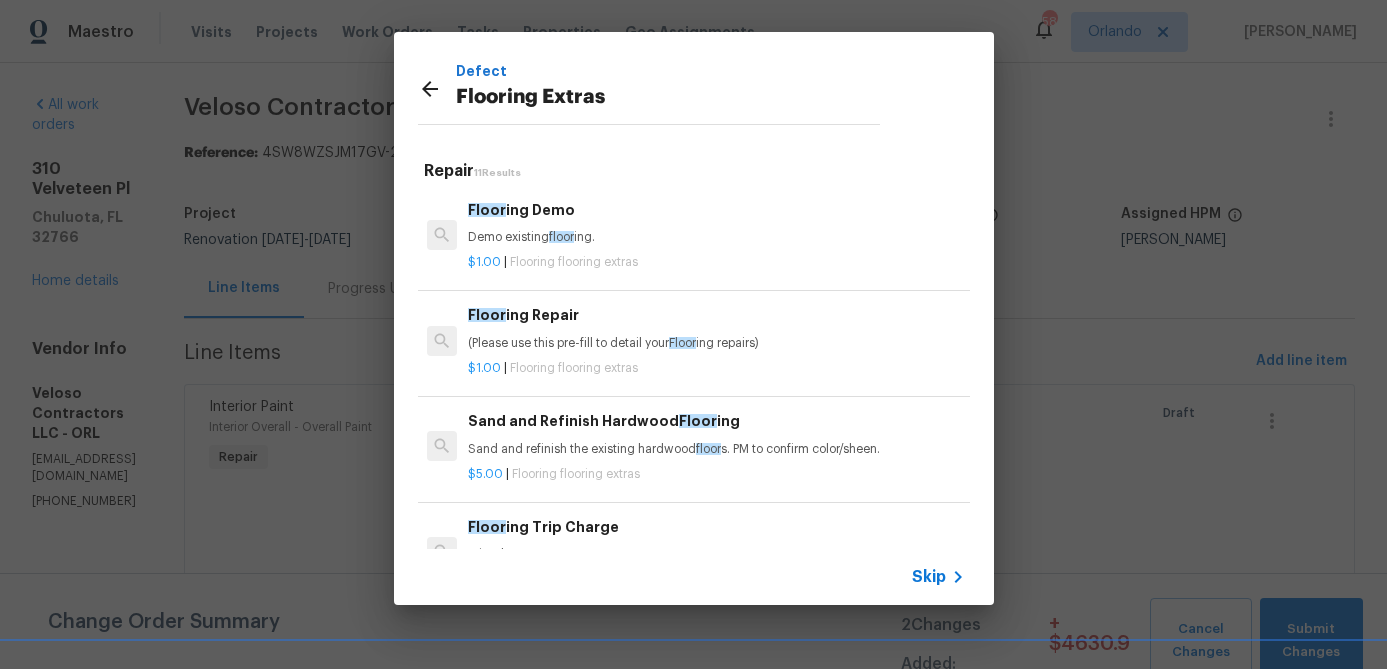 click on "Floor ing Demo" at bounding box center [716, 210] 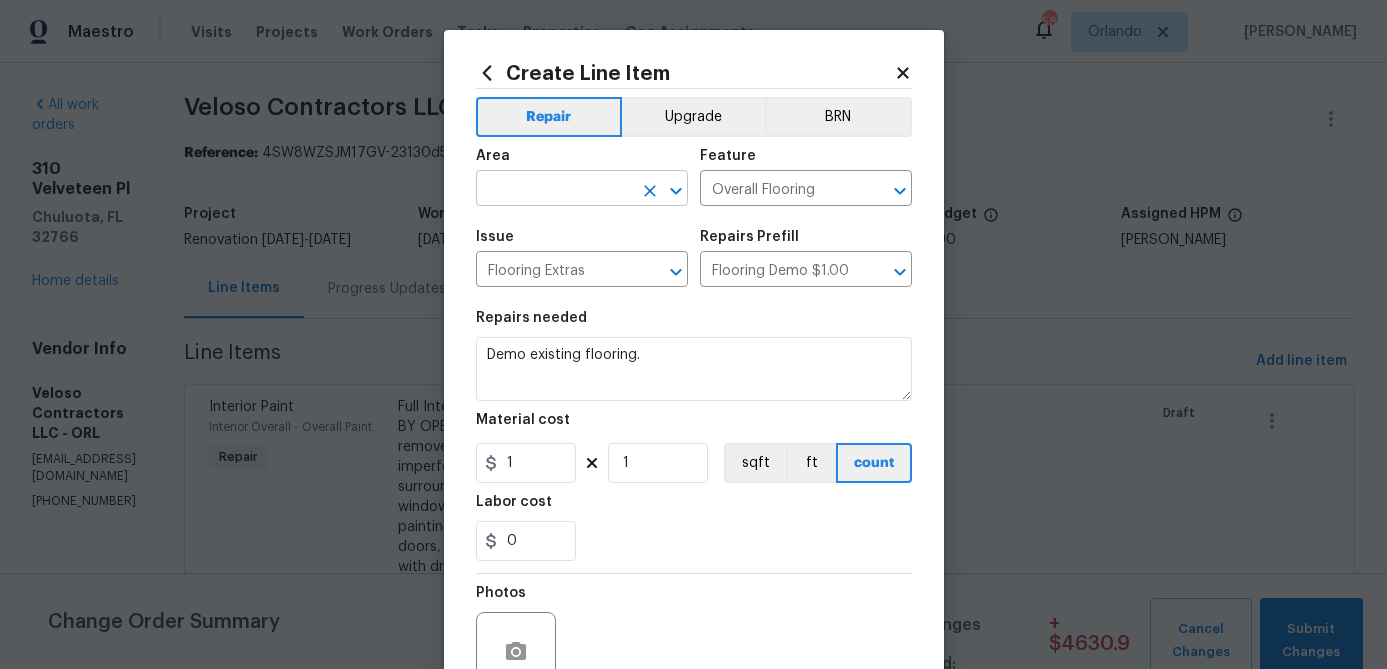 click at bounding box center (554, 190) 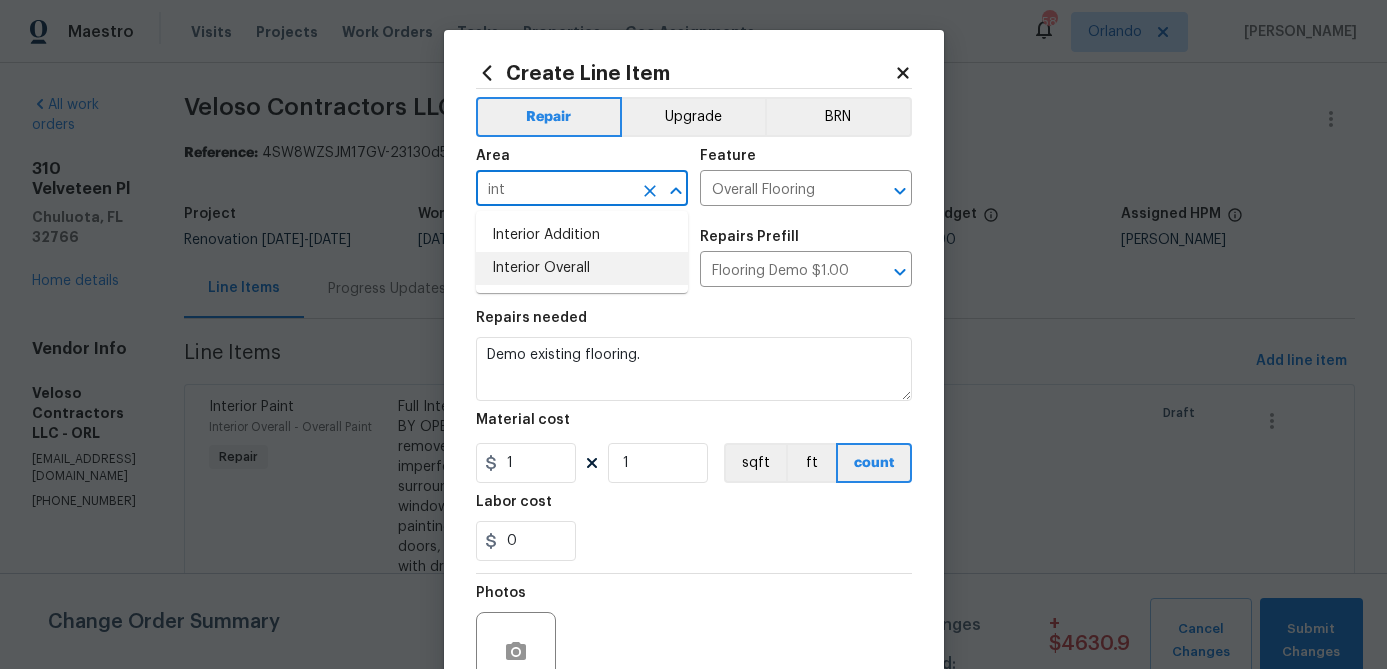 click on "Interior Overall" at bounding box center [582, 268] 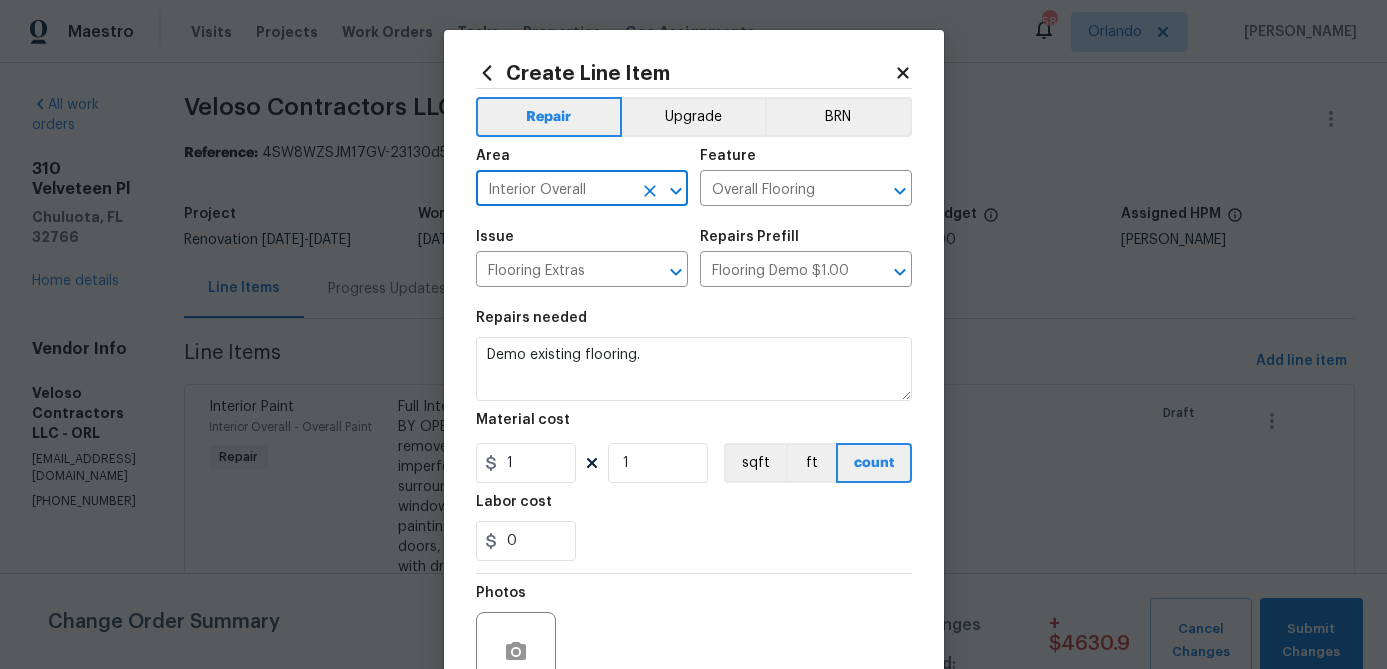 type on "Interior Overall" 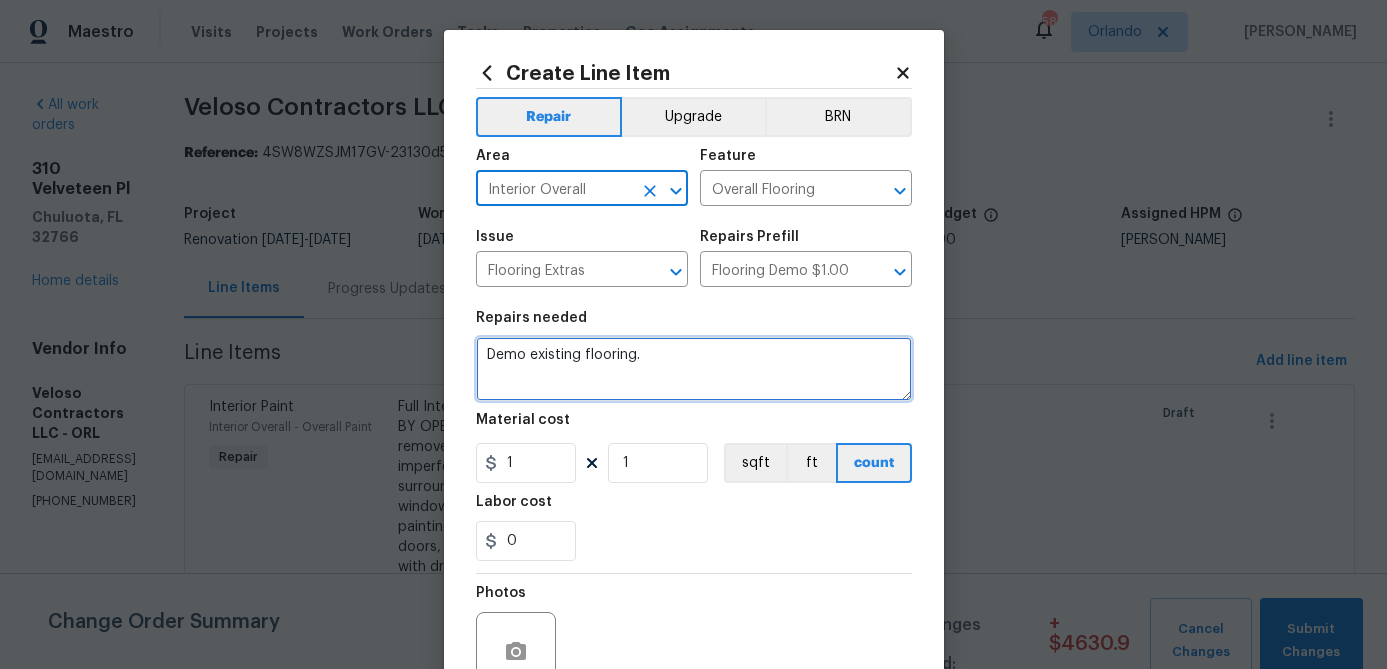click on "Demo existing flooring." at bounding box center (694, 369) 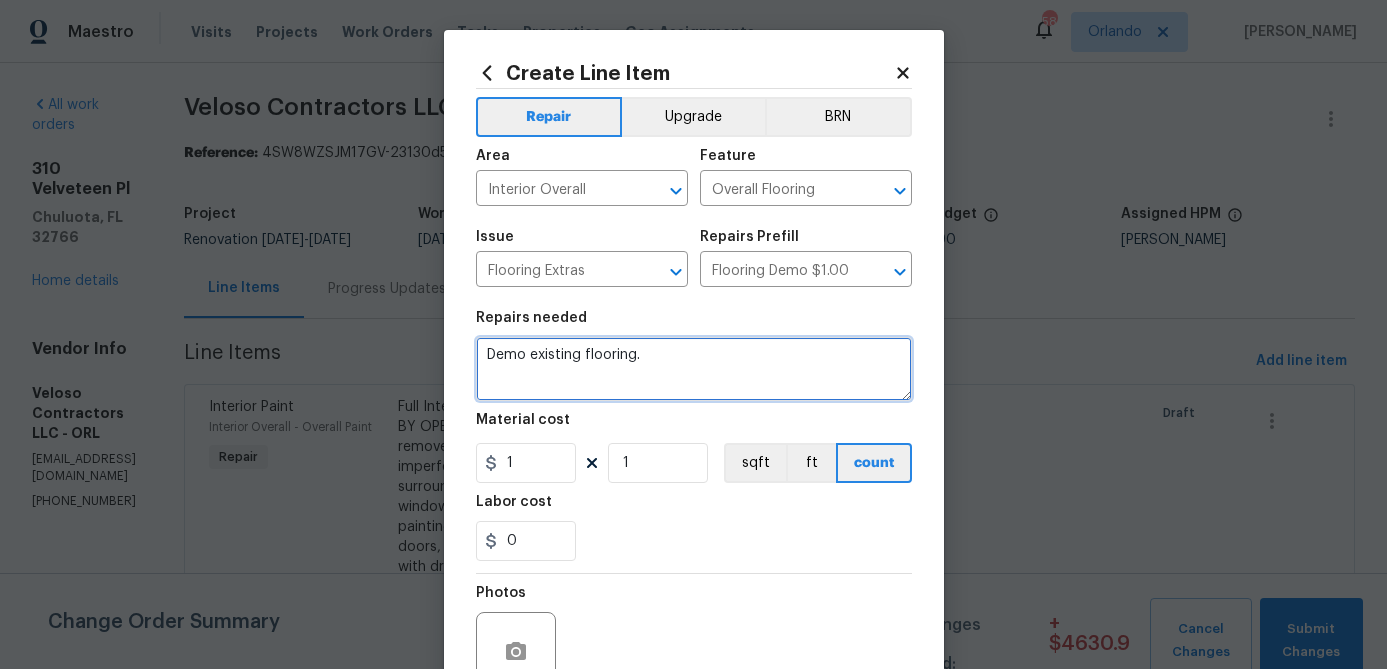 click on "Demo existing flooring." at bounding box center [694, 369] 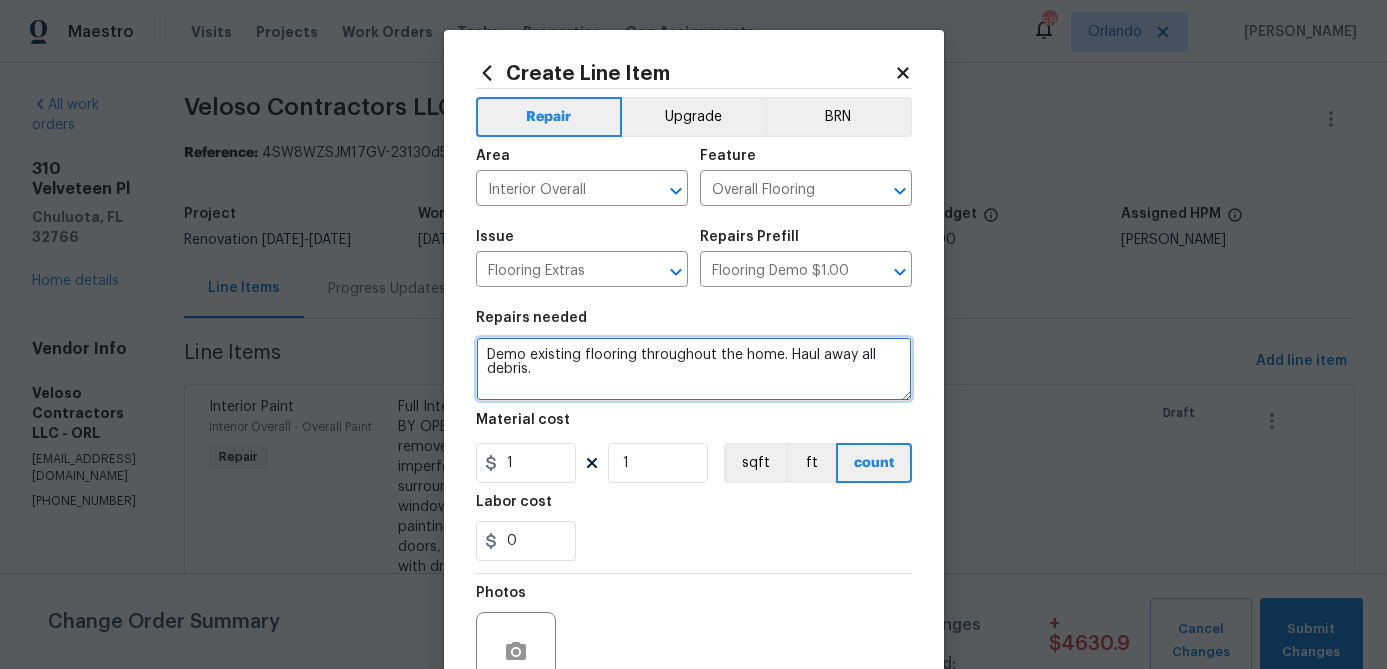 click on "Demo existing flooring throughout the home. Haul away all debris." at bounding box center [694, 369] 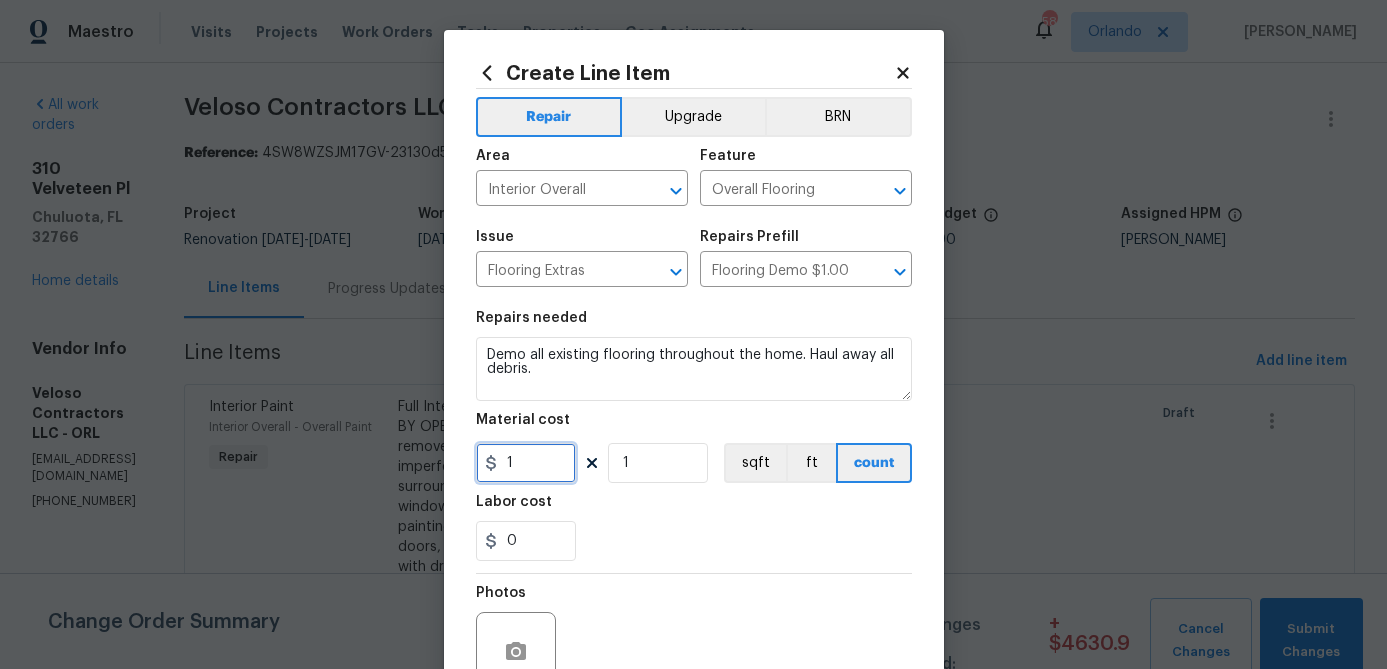 click on "1" at bounding box center (526, 463) 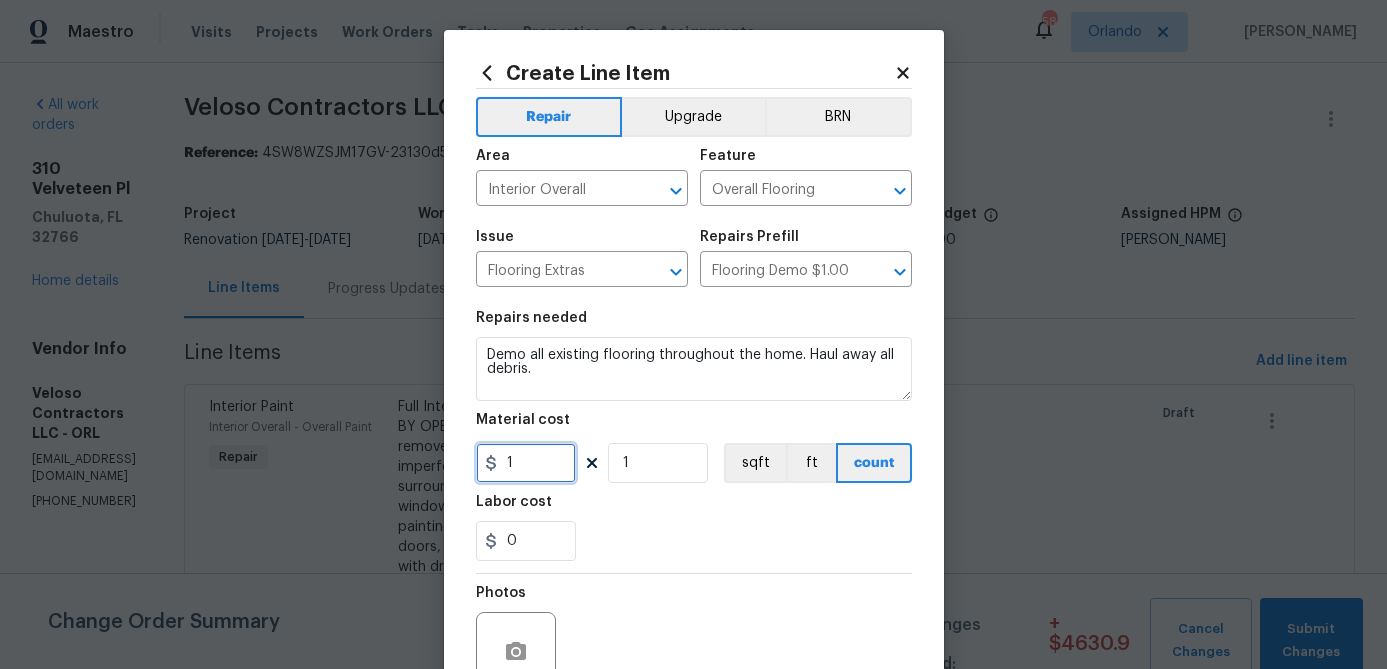 click on "1" at bounding box center [526, 463] 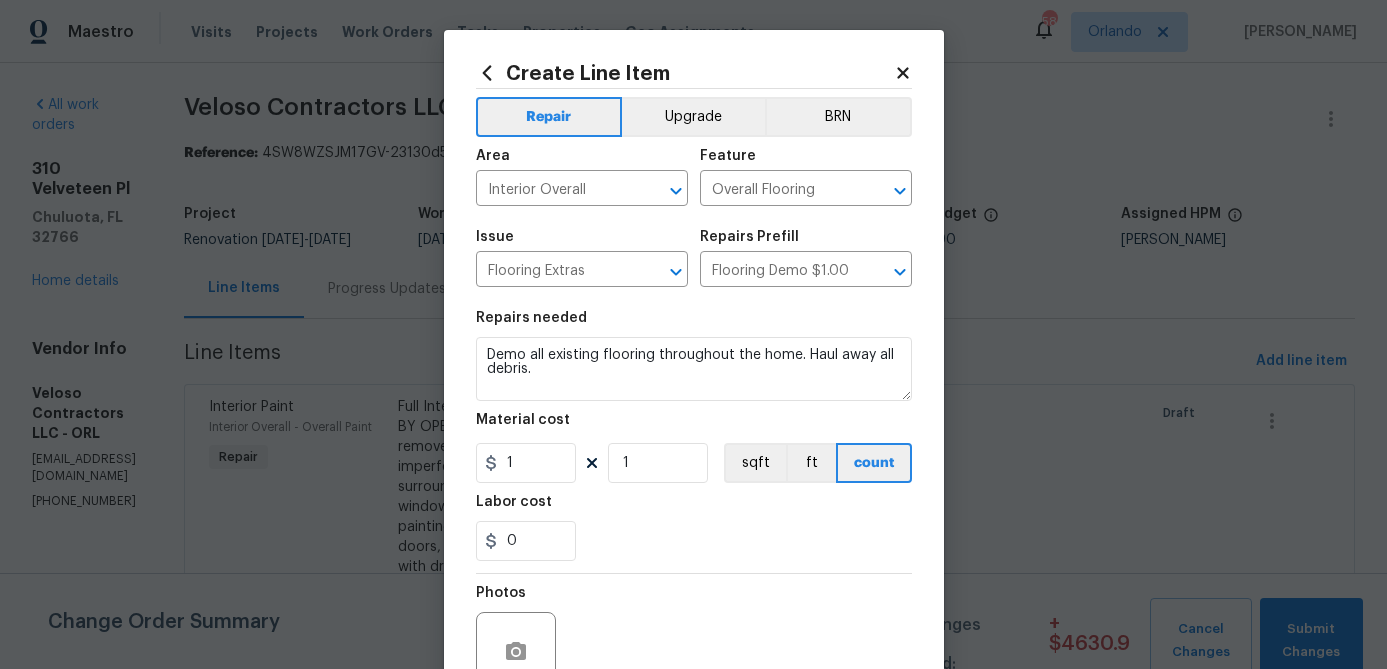 click on "Labor cost" at bounding box center [694, 508] 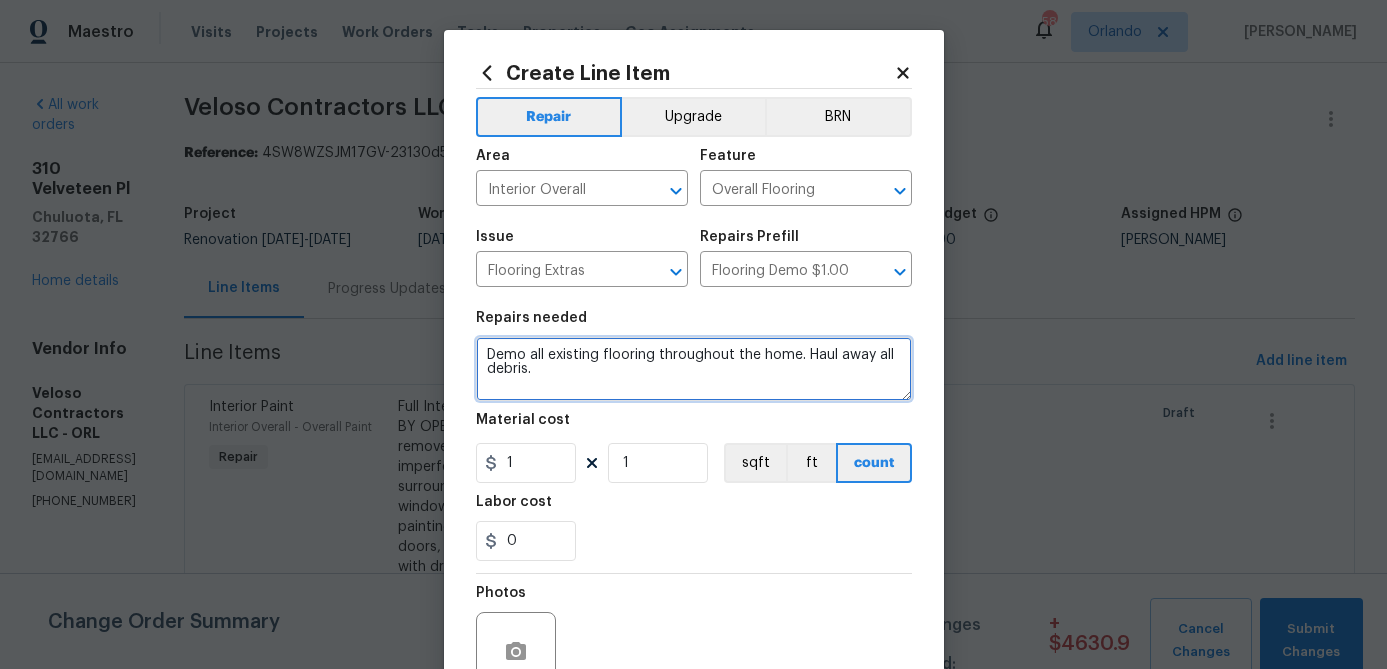 click on "Demo all existing flooring throughout the home. Haul away all debris." at bounding box center [694, 369] 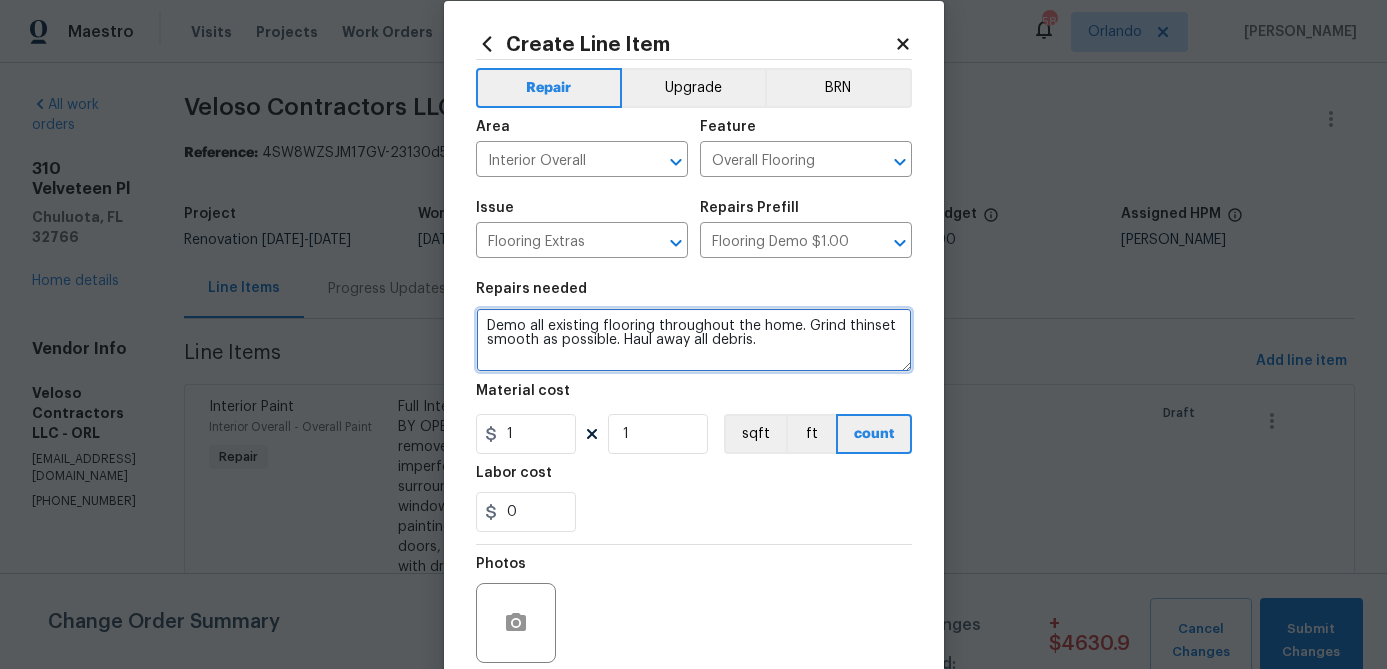 scroll, scrollTop: 30, scrollLeft: 0, axis: vertical 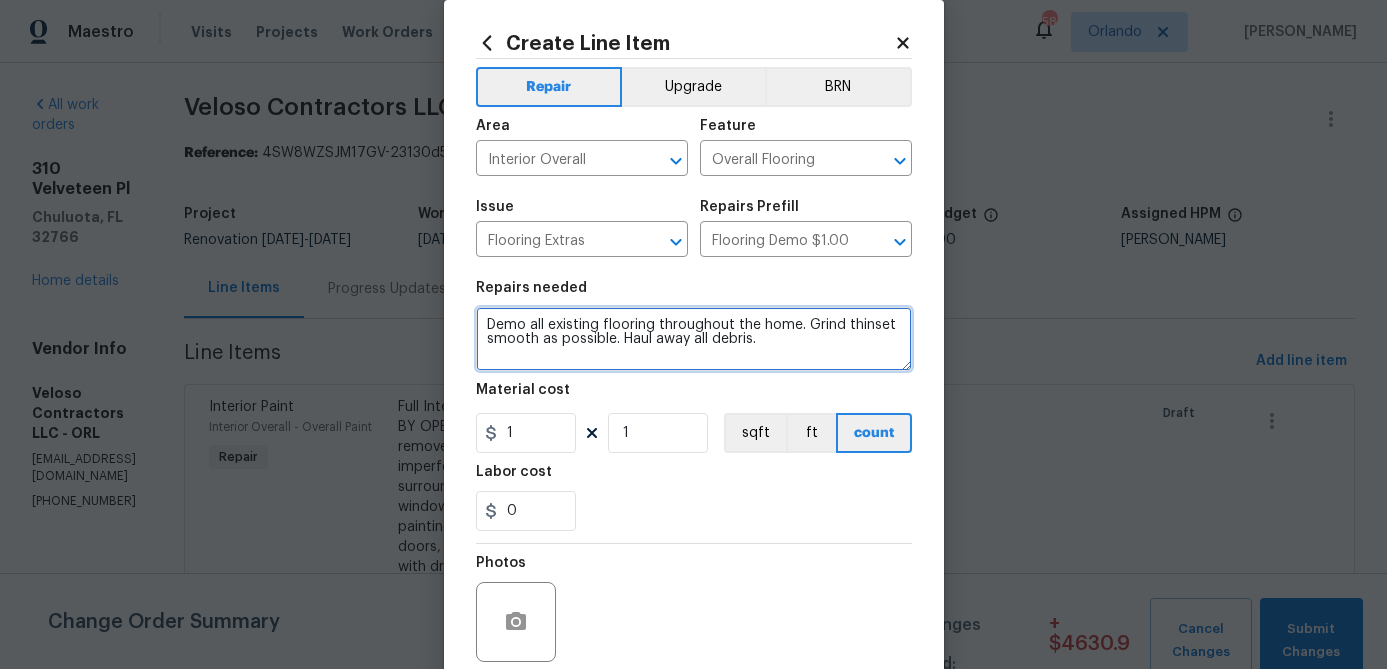 type on "Demo all existing flooring throughout the home. Grind thinset smooth as possible. Haul away all debris." 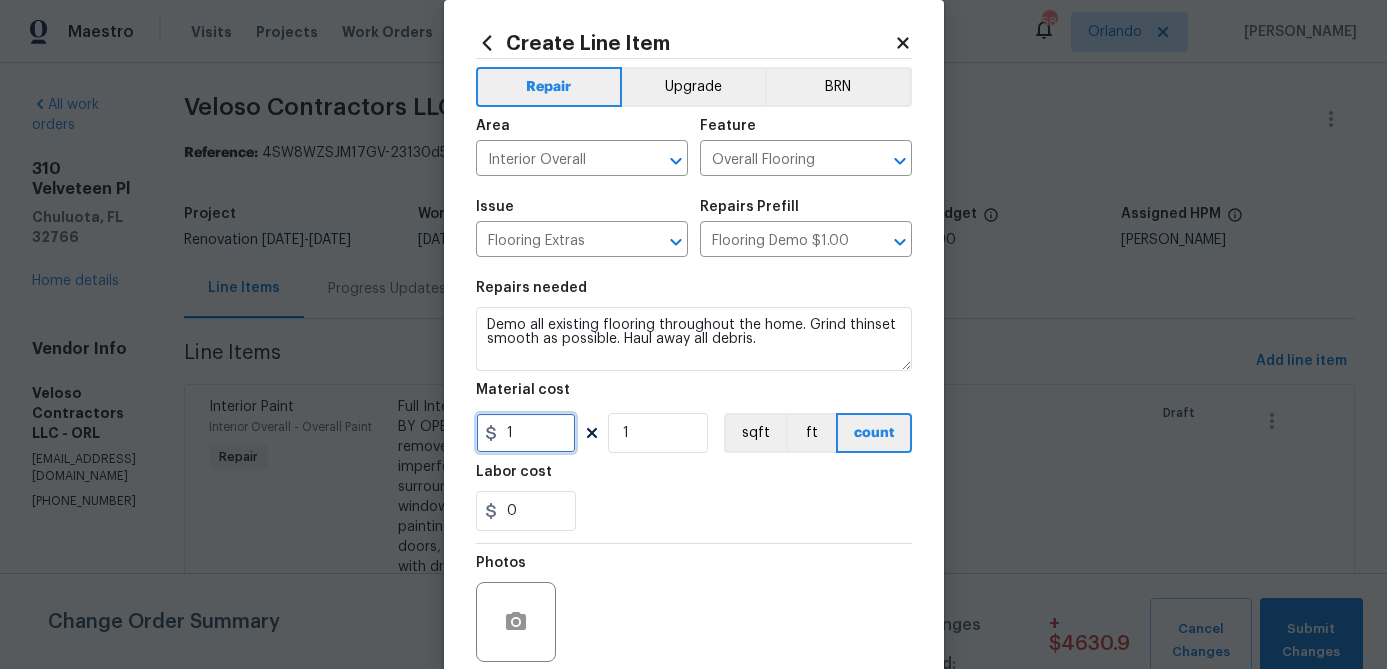 click on "1" at bounding box center [526, 433] 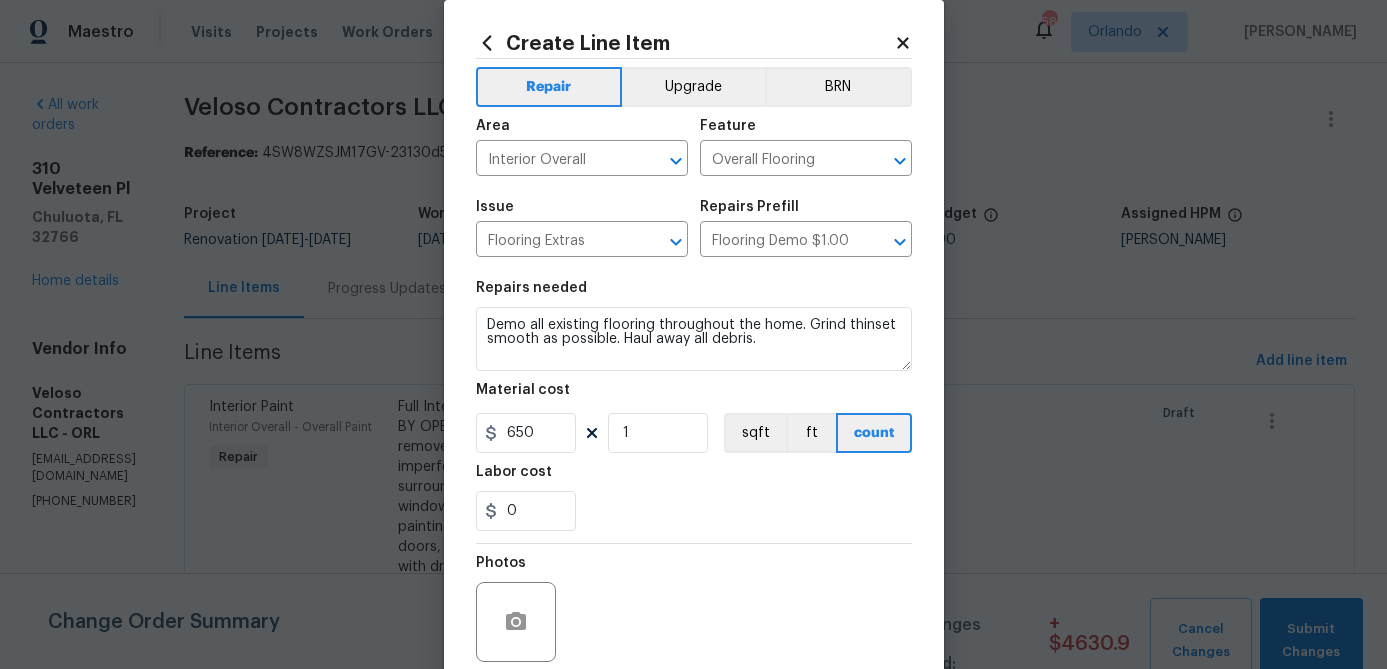 click on "0" at bounding box center [694, 511] 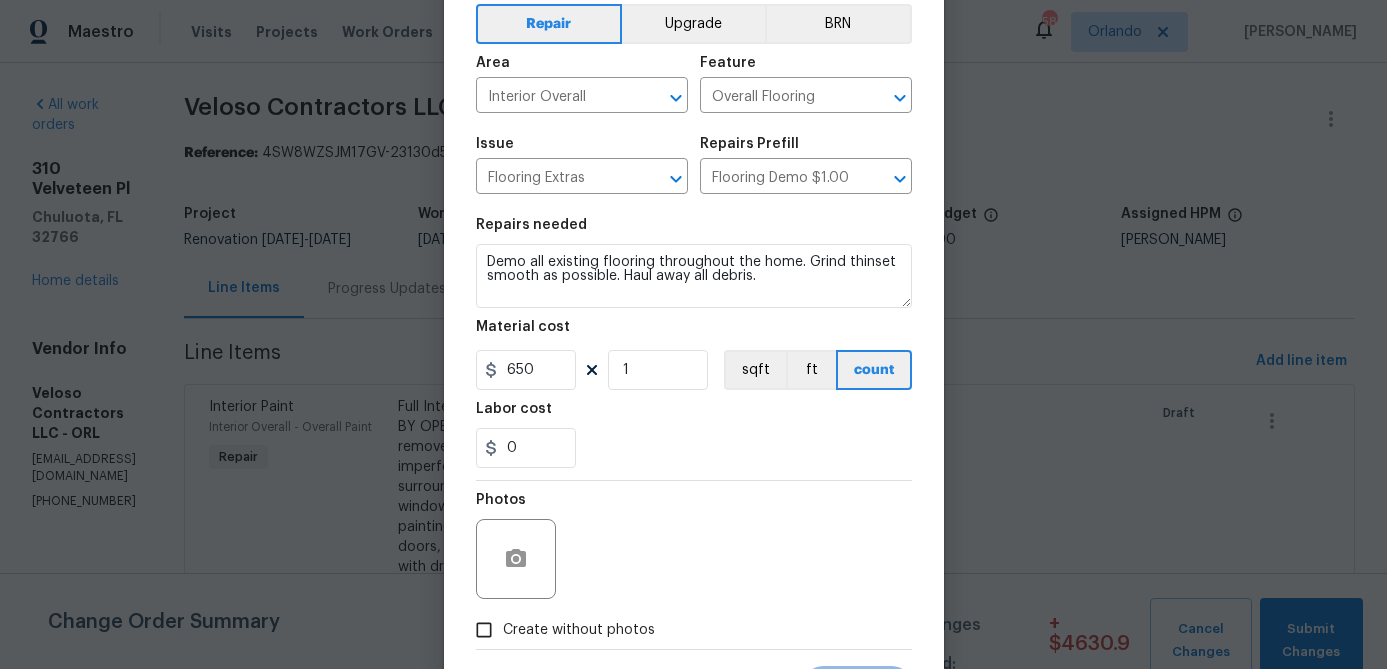 scroll, scrollTop: 104, scrollLeft: 0, axis: vertical 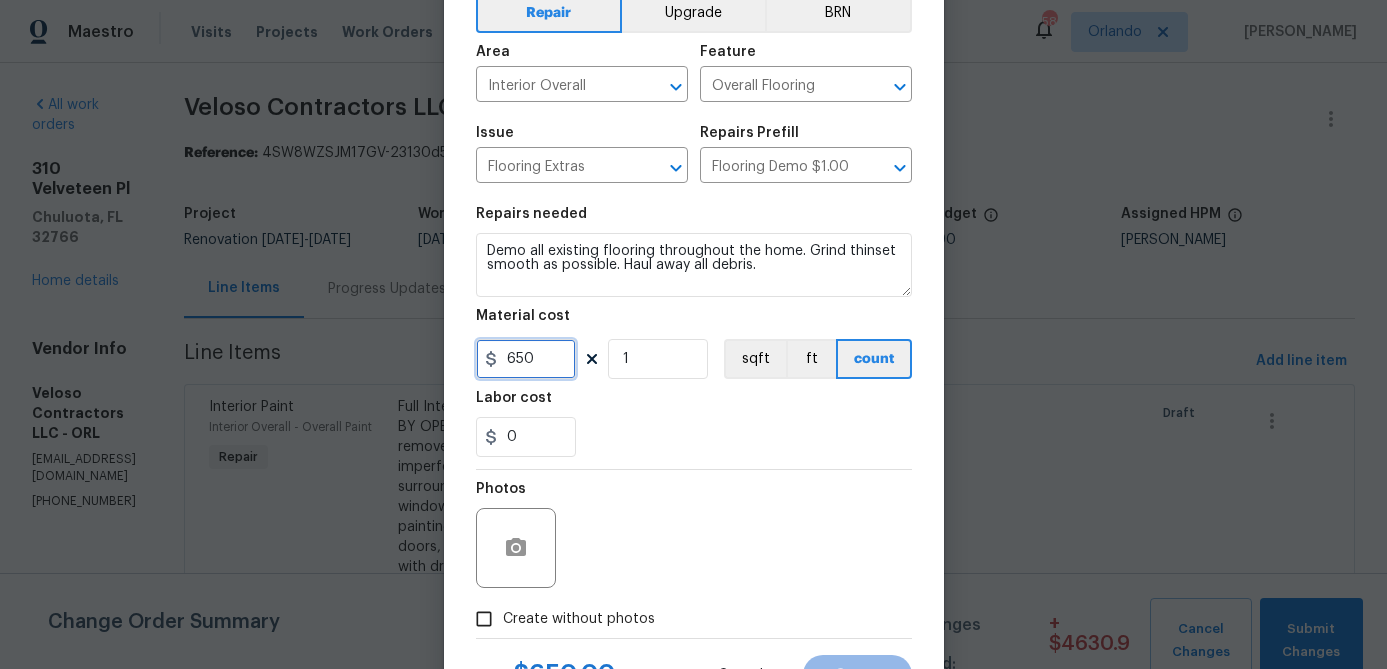 click on "650" at bounding box center (526, 359) 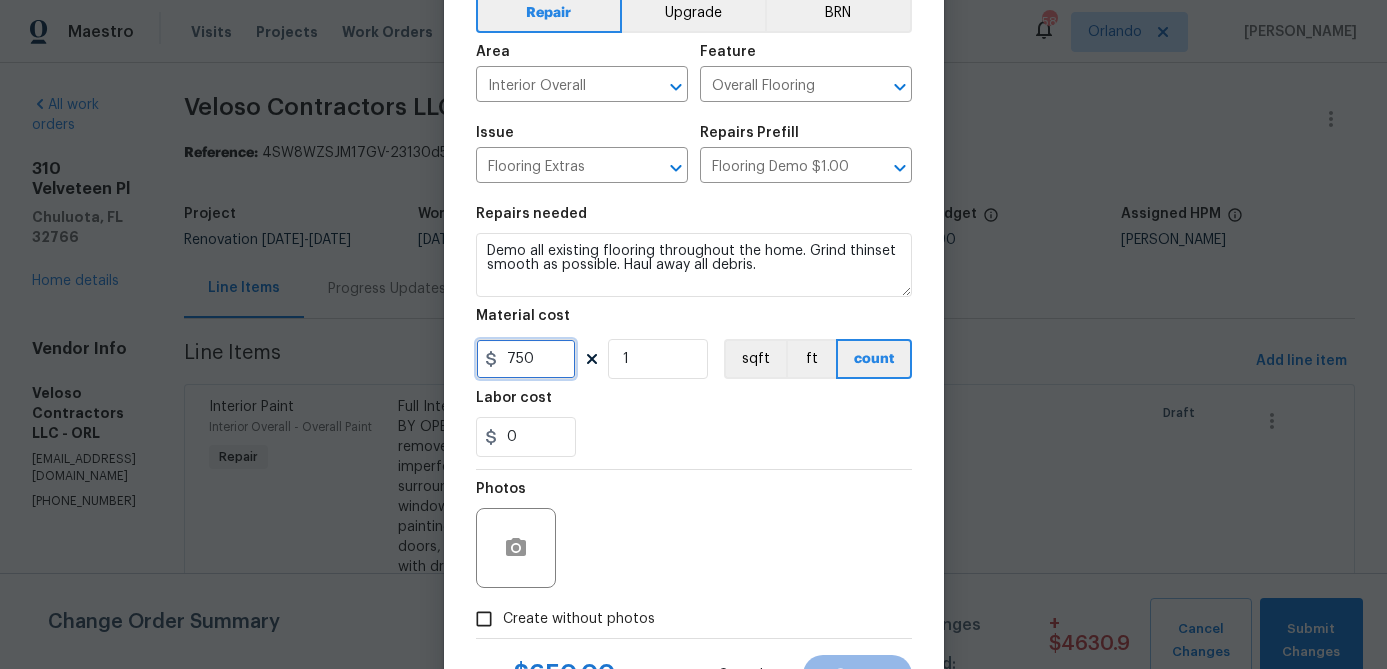 type on "750" 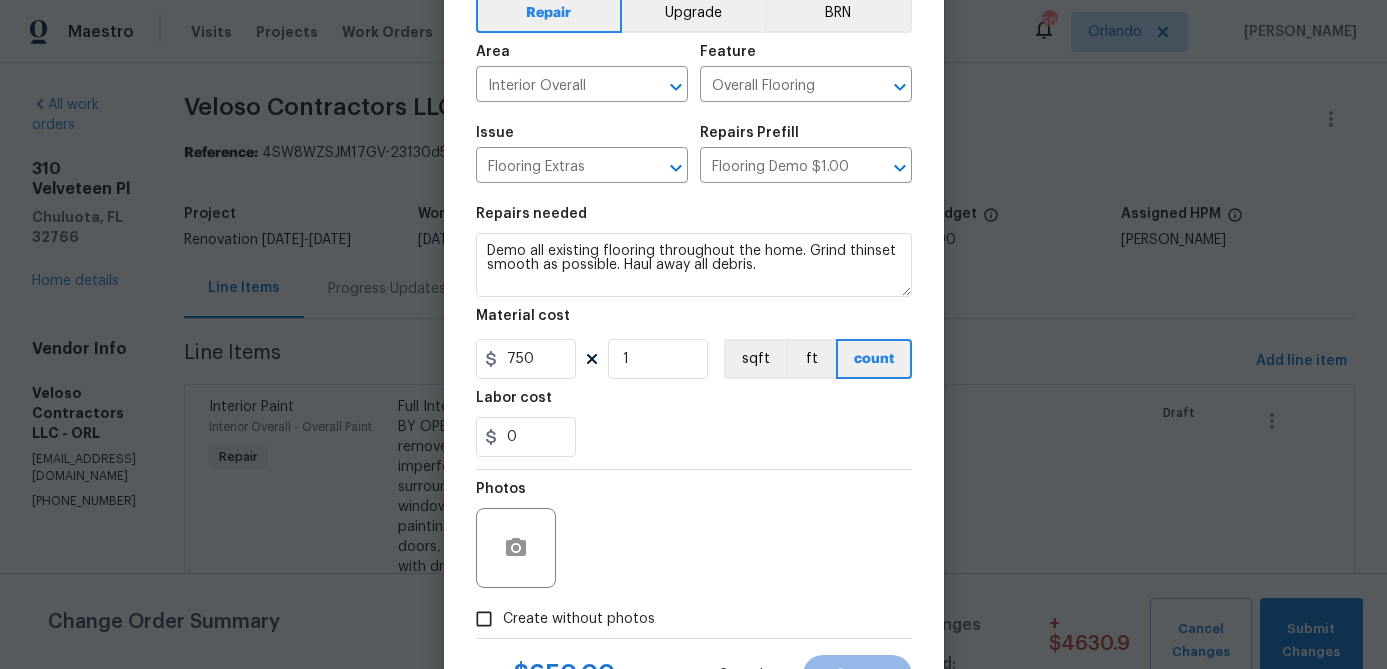 click on "Photos" at bounding box center (694, 535) 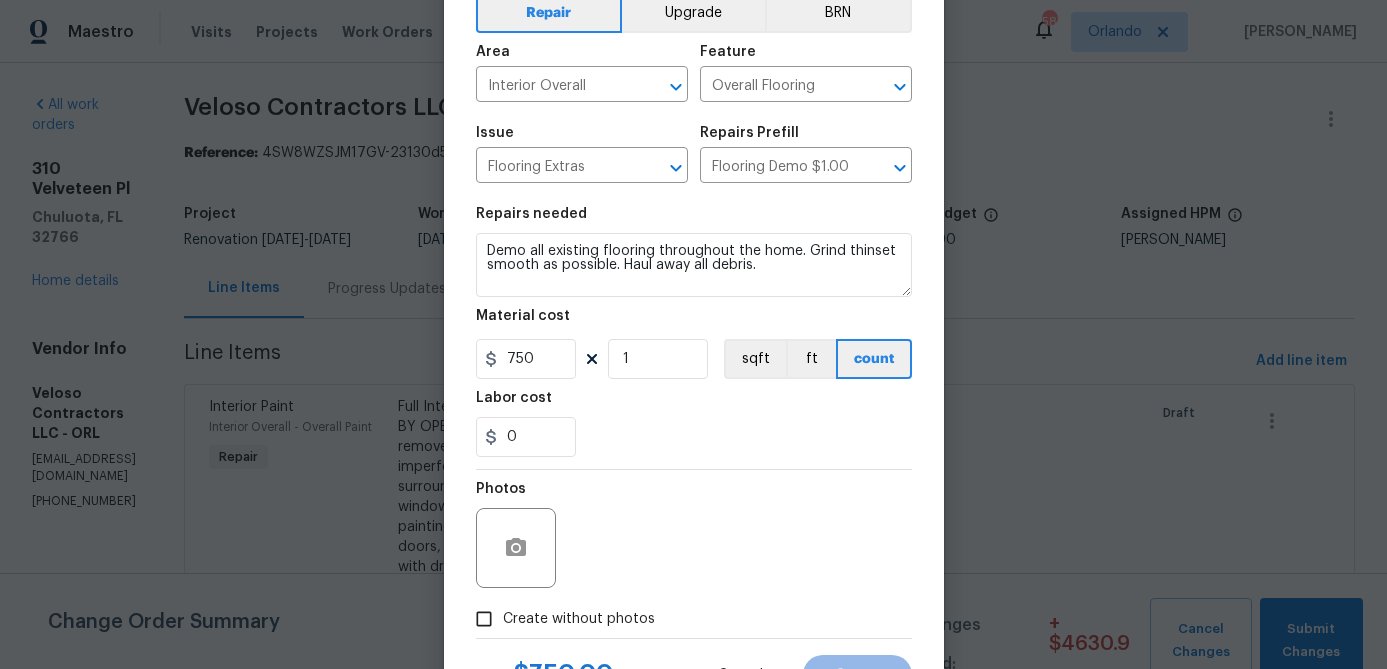 scroll, scrollTop: 146, scrollLeft: 0, axis: vertical 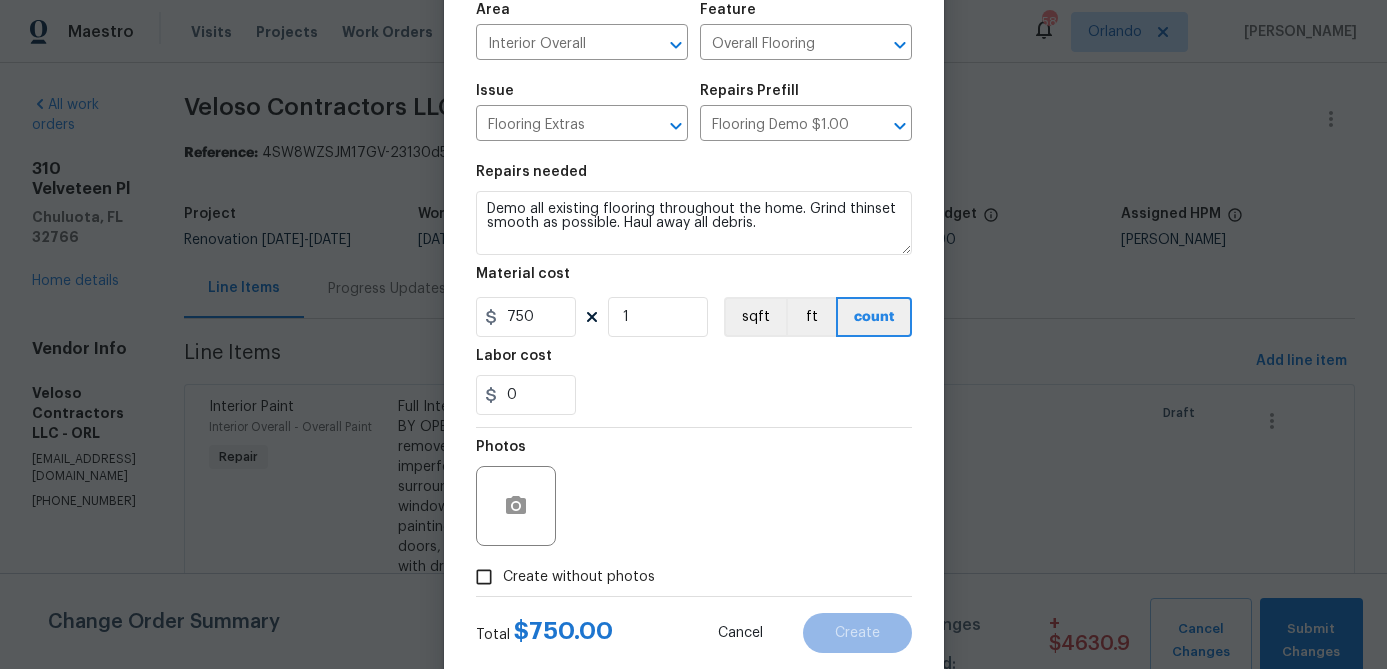 click on "Create without photos" at bounding box center (560, 577) 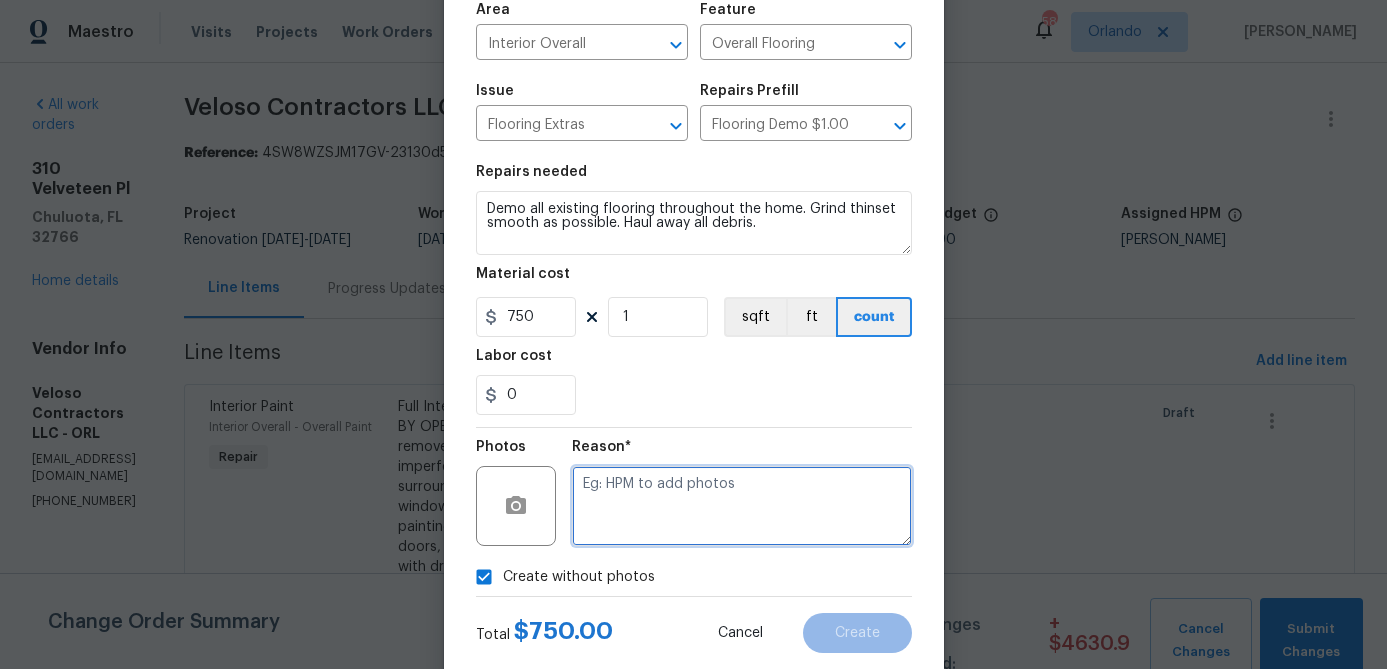 click at bounding box center [742, 506] 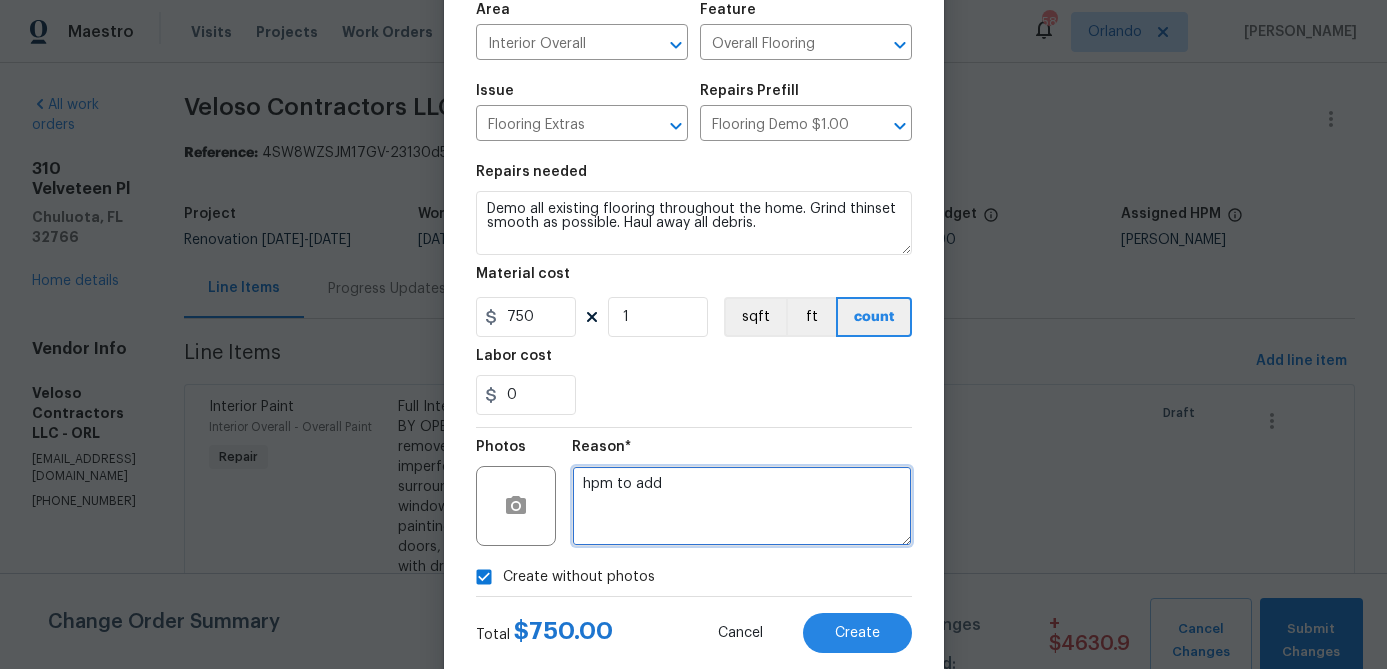 type on "hpm to add" 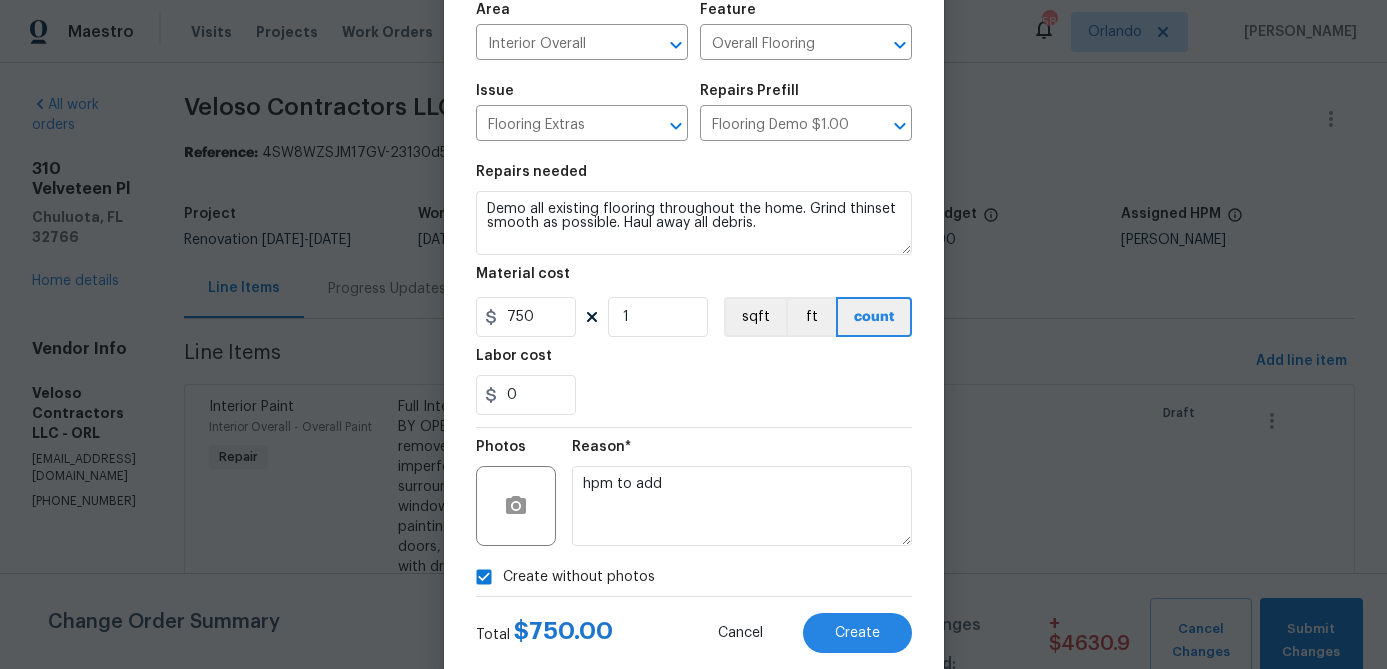 click on "Repairs needed Demo all existing flooring throughout the home. Grind thinset smooth as possible. Haul away all debris.  Material cost 750 1 sqft ft count Labor cost 0" at bounding box center [694, 290] 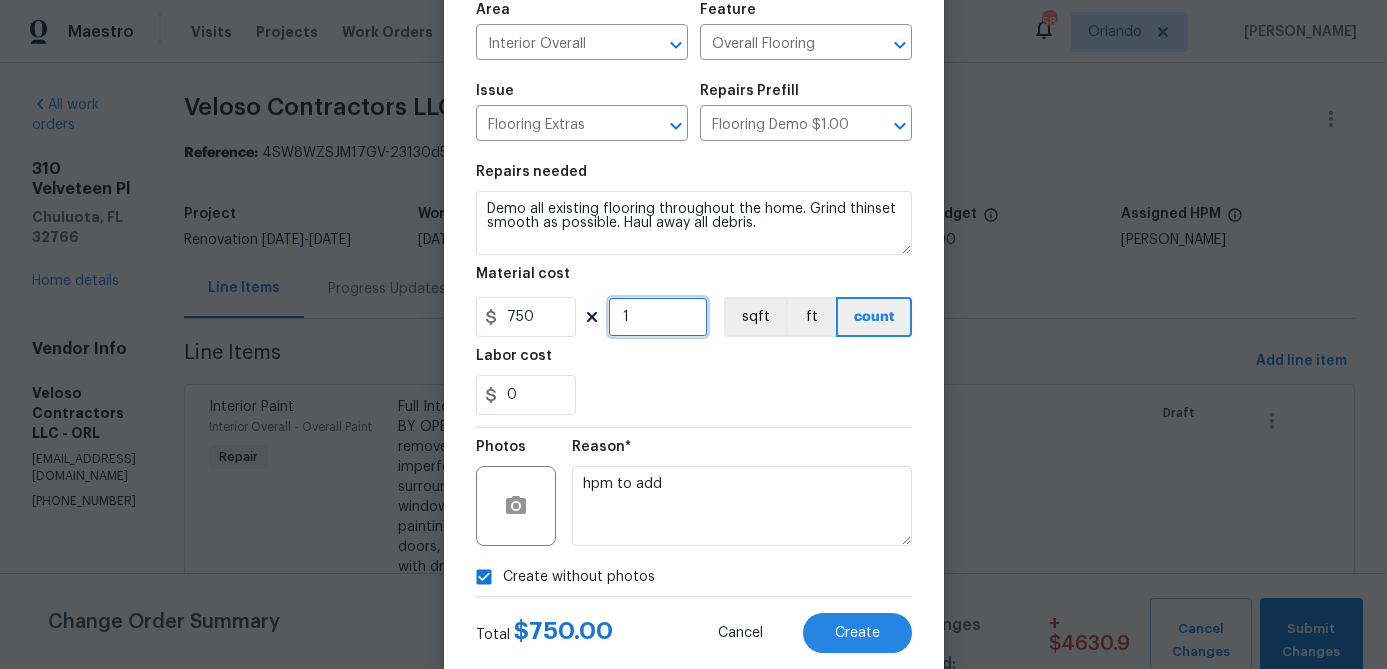 click on "1" at bounding box center (658, 317) 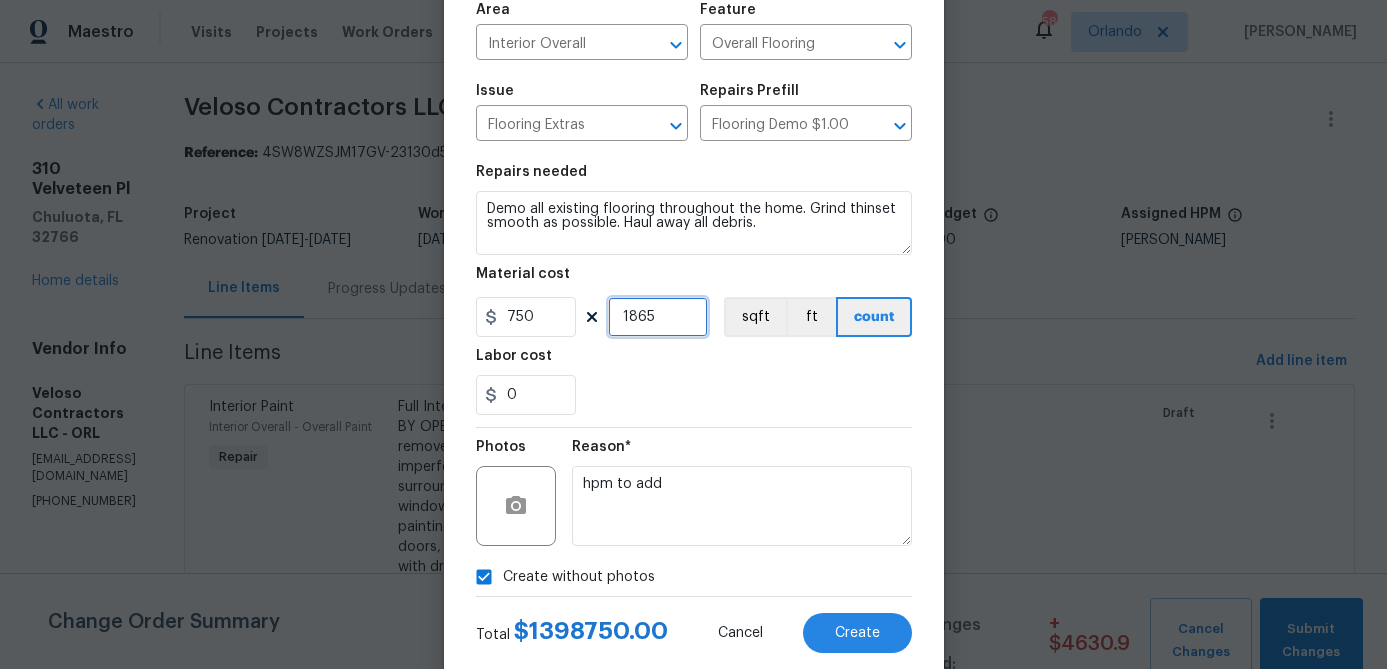 type on "1865" 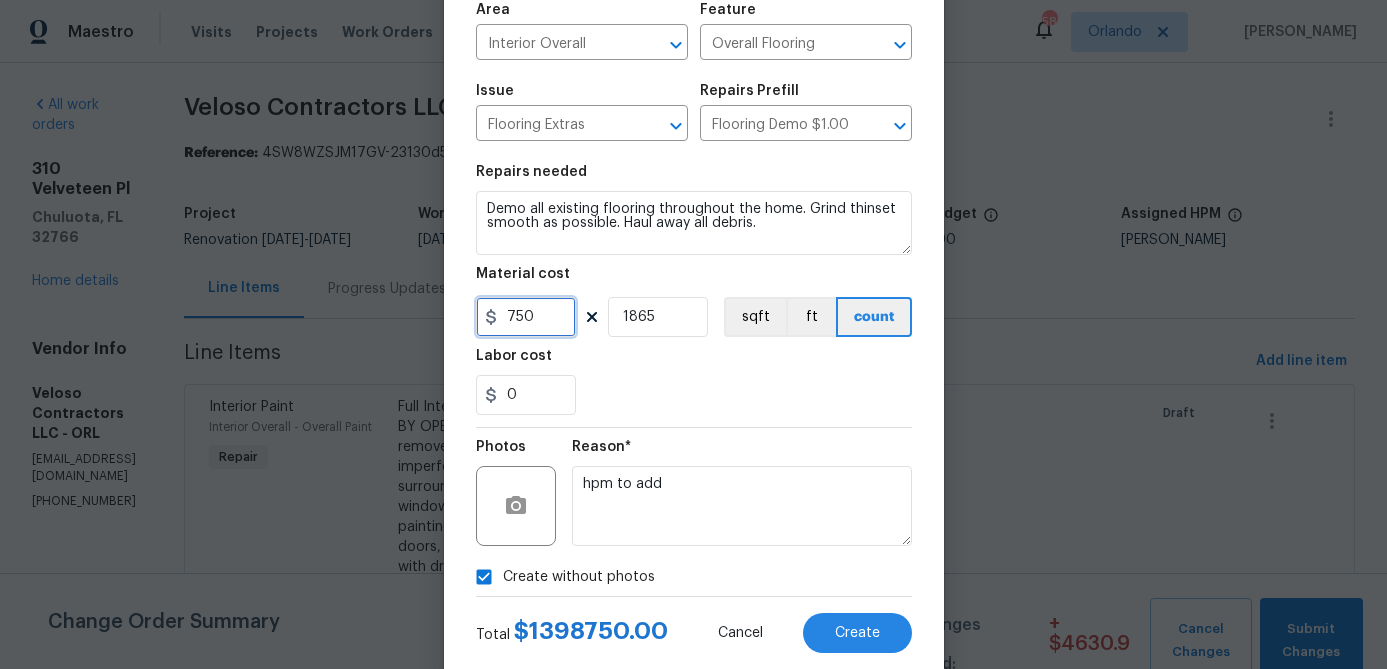 click on "750" at bounding box center (526, 317) 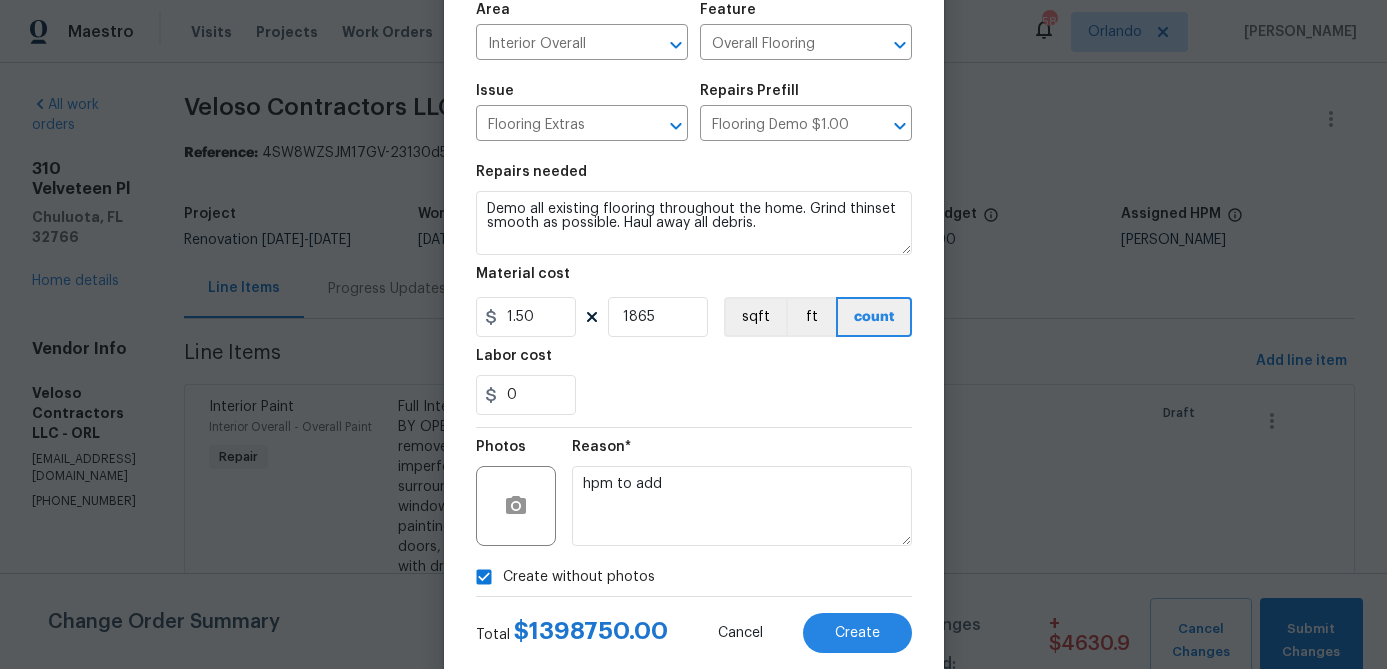 type on "1.5" 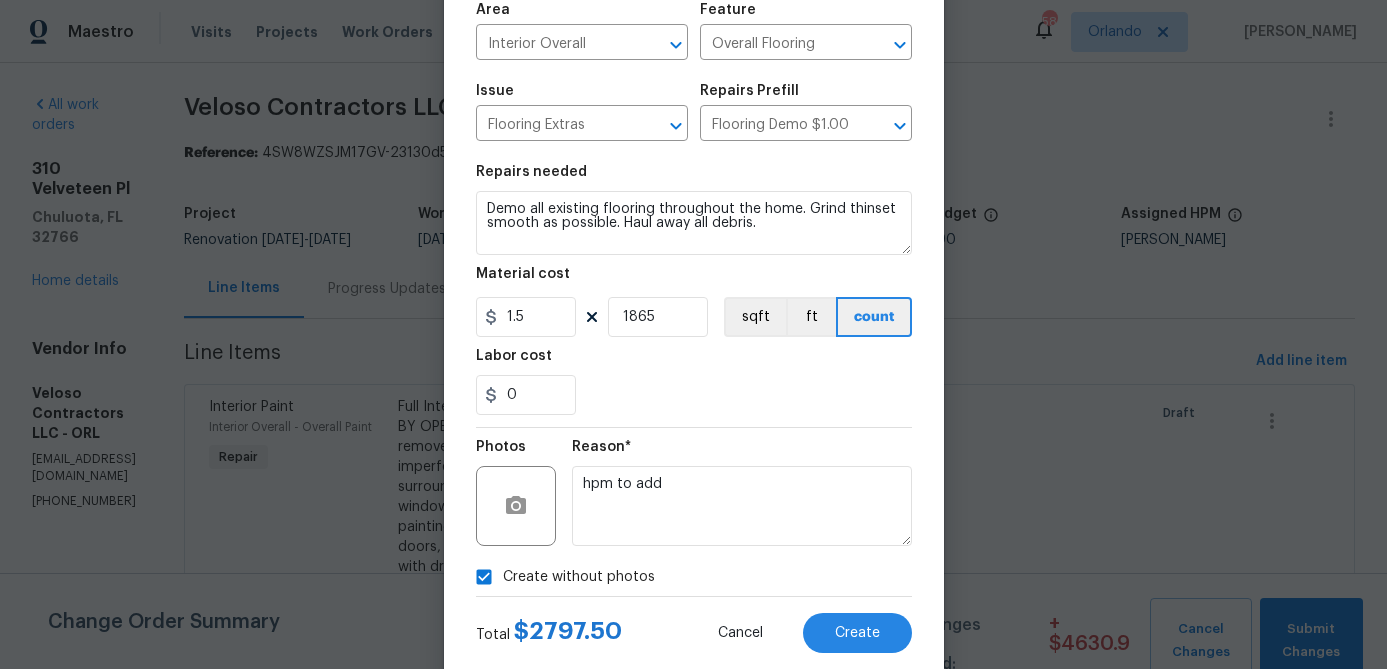 click on "0" at bounding box center (694, 395) 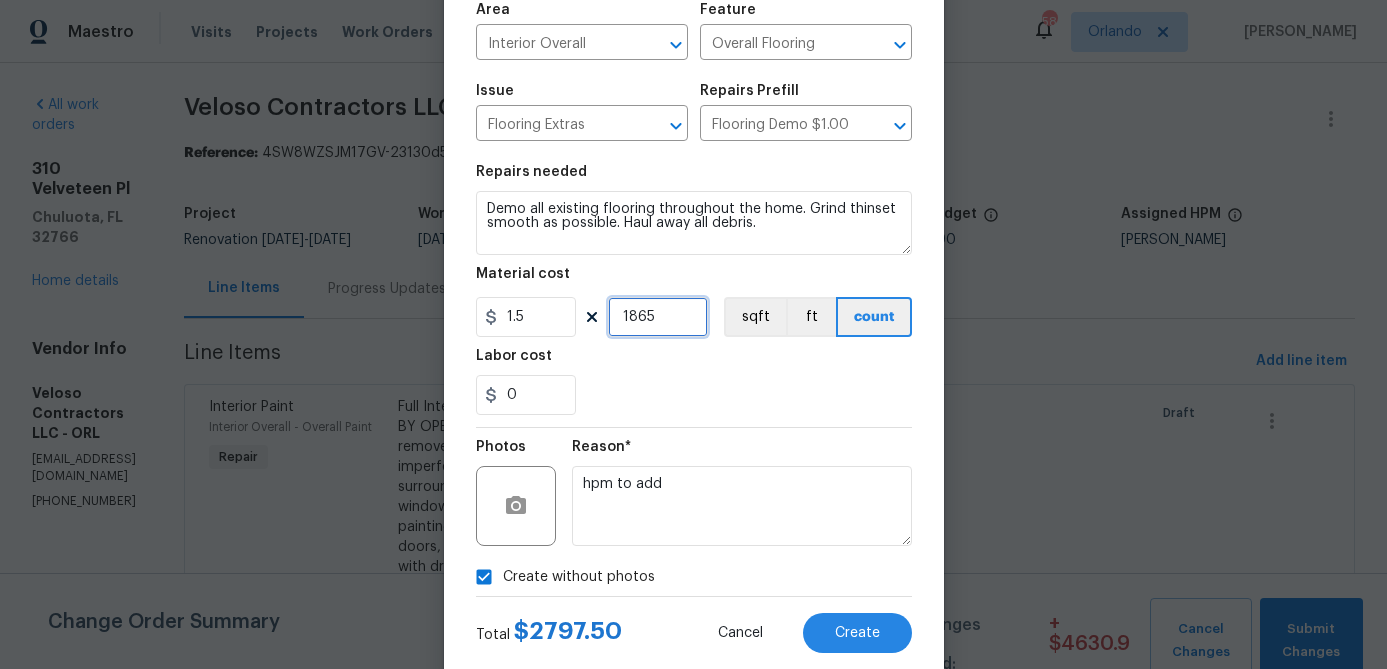 click on "1865" at bounding box center (658, 317) 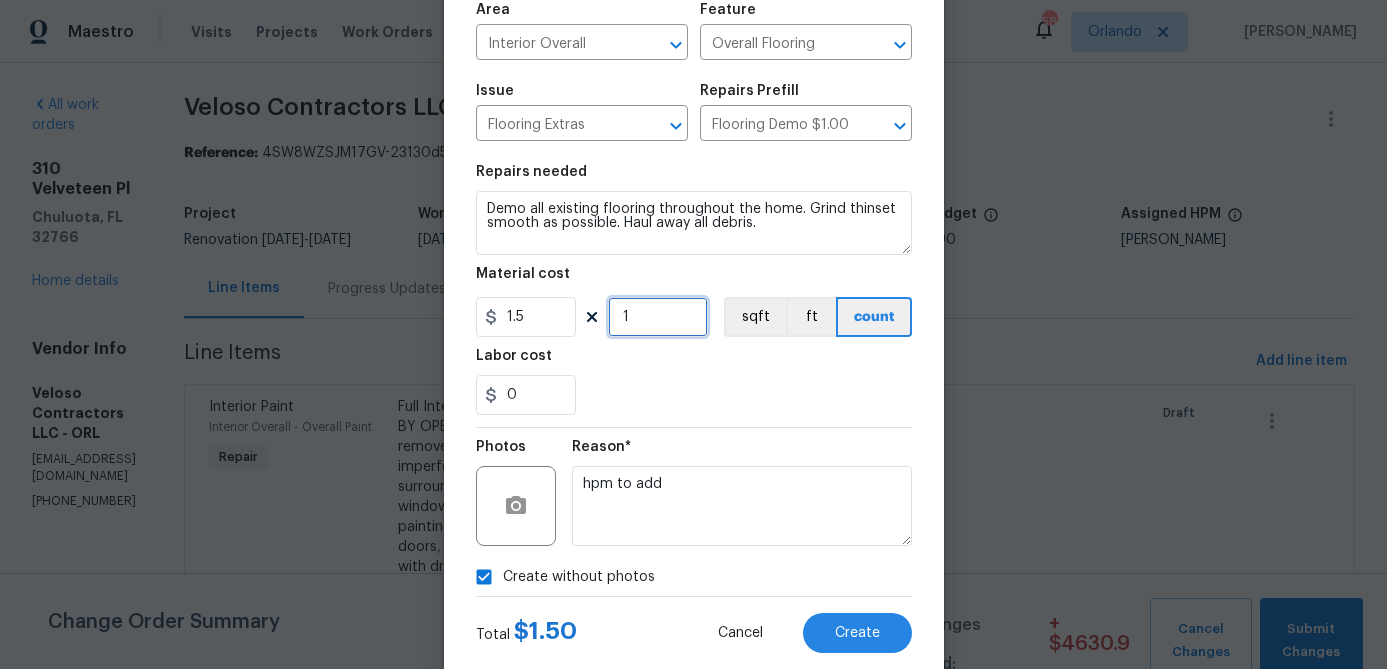 type on "1" 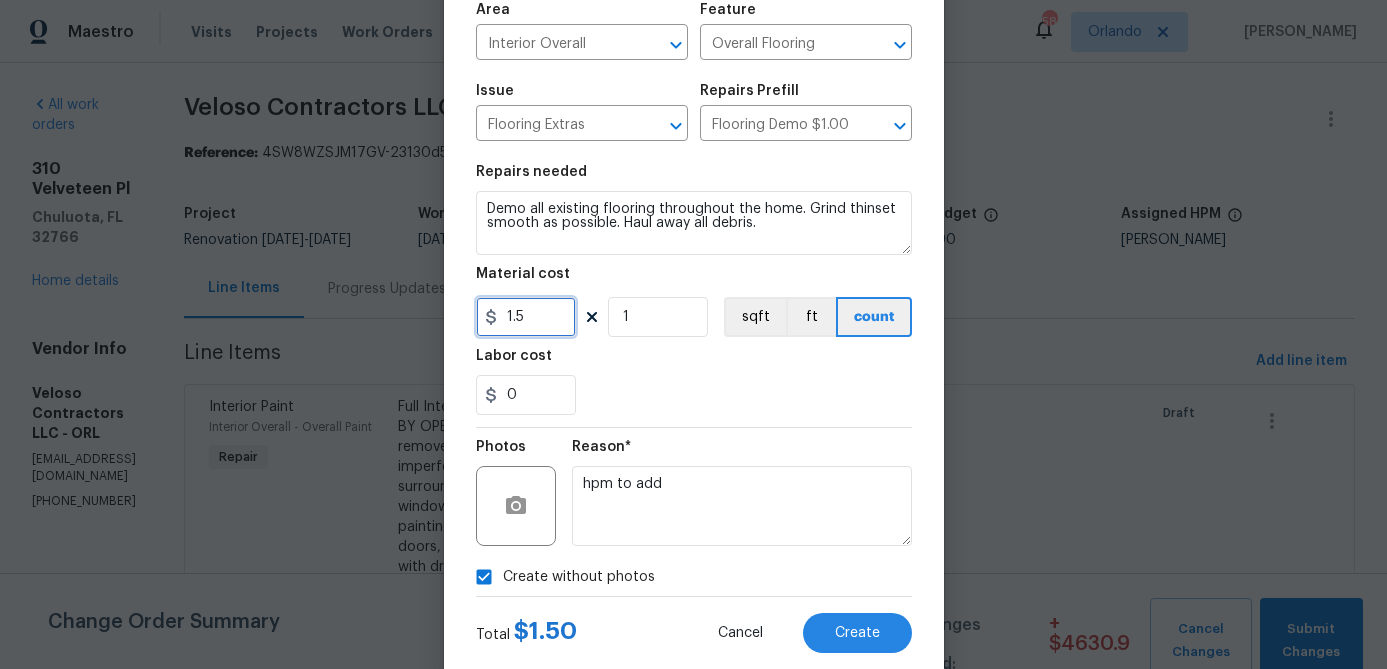 click on "1.5" at bounding box center [526, 317] 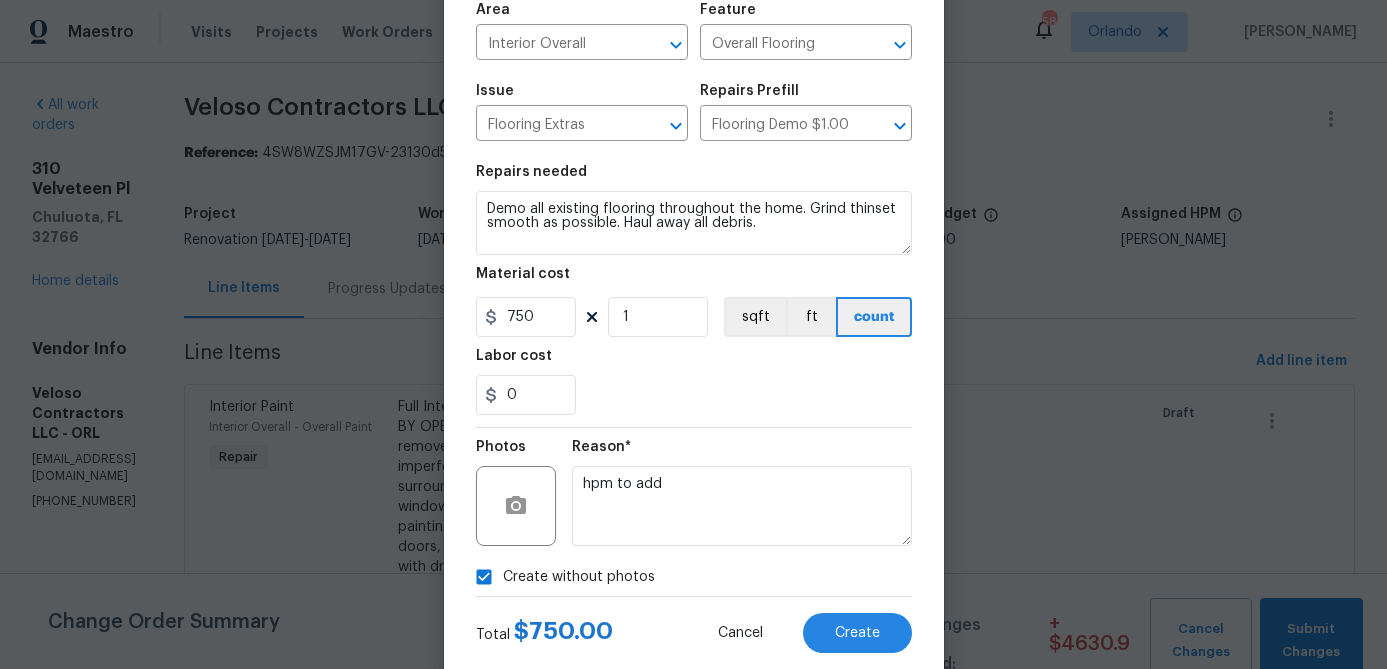 click on "Reason* hpm to add" at bounding box center (742, 493) 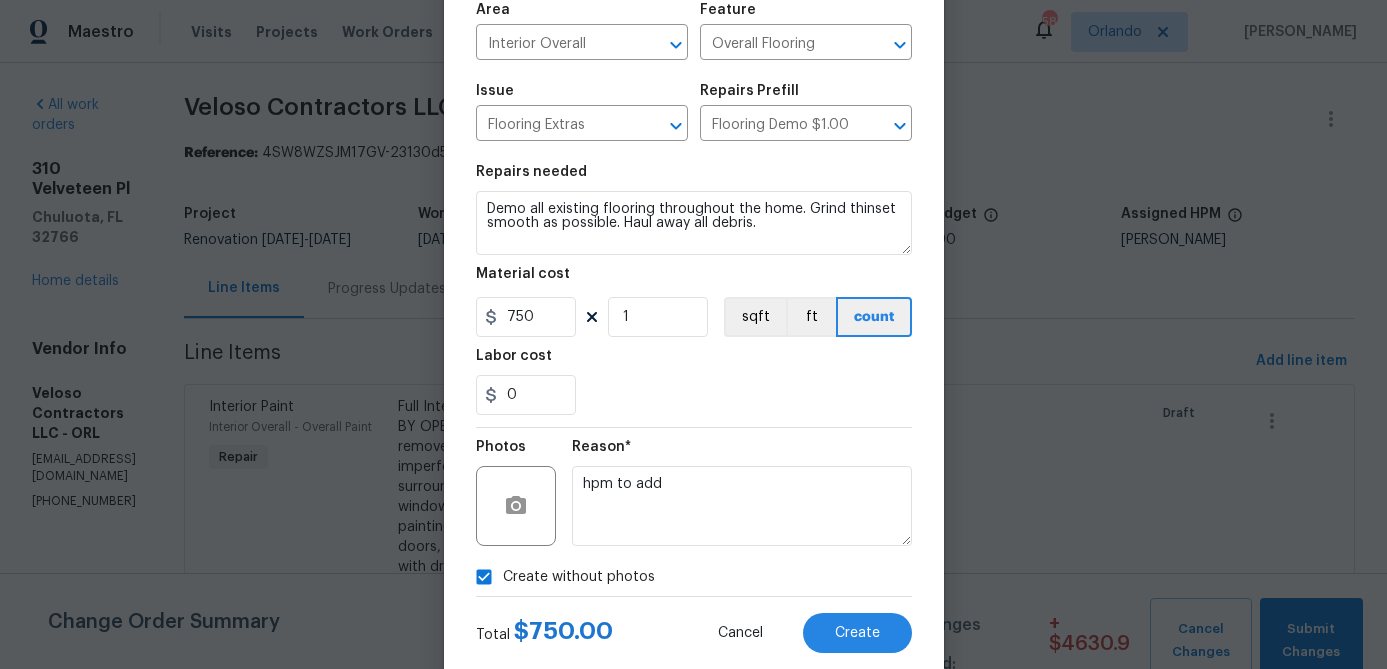 scroll, scrollTop: 193, scrollLeft: 0, axis: vertical 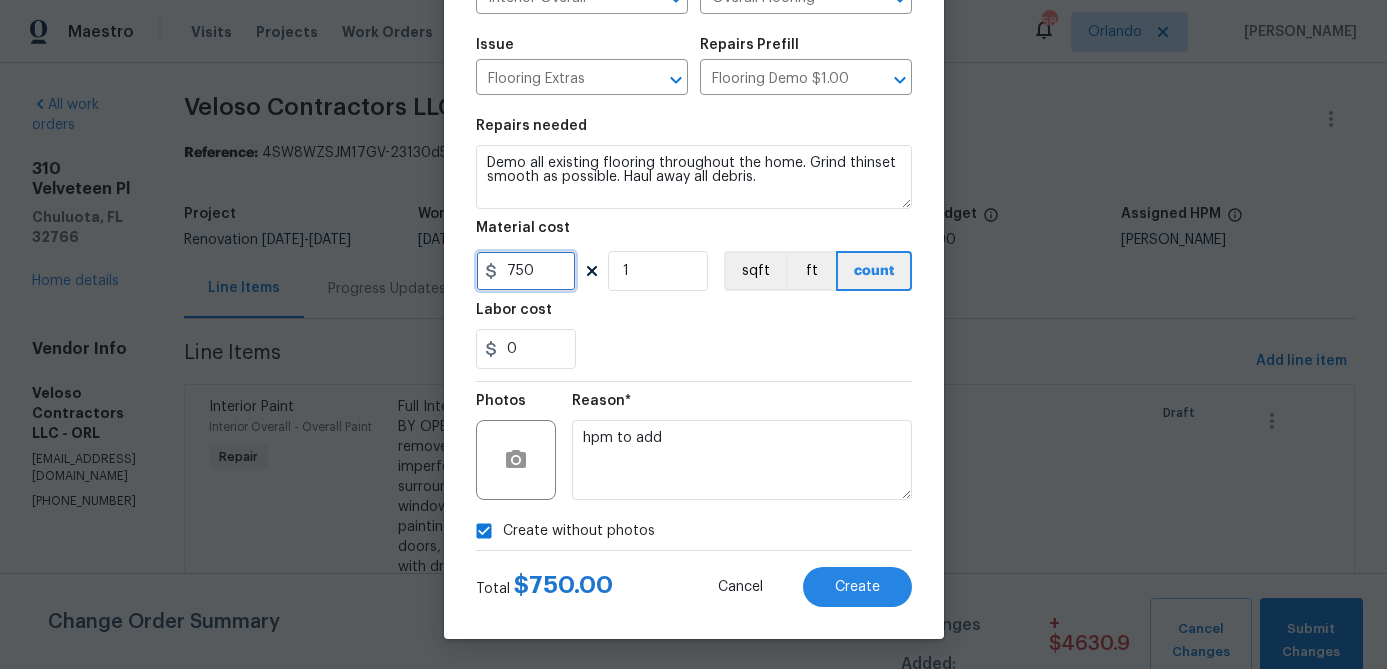 click on "750" at bounding box center [526, 271] 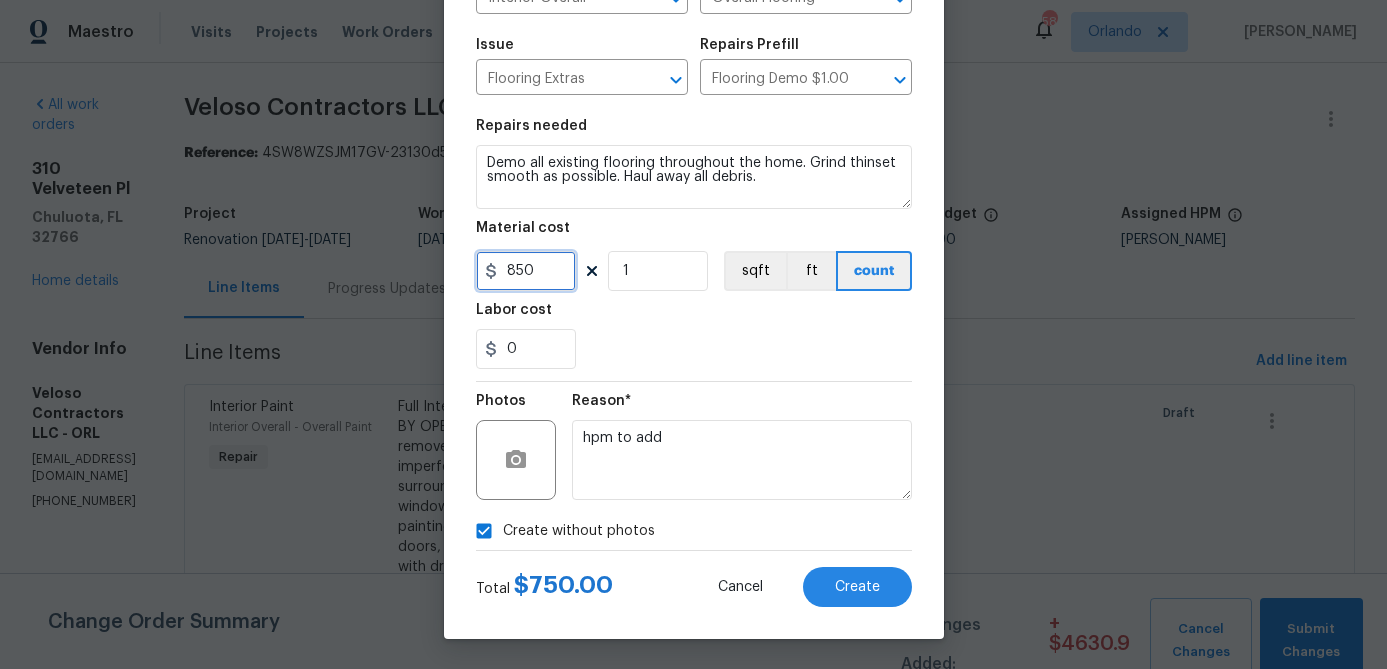 type on "850" 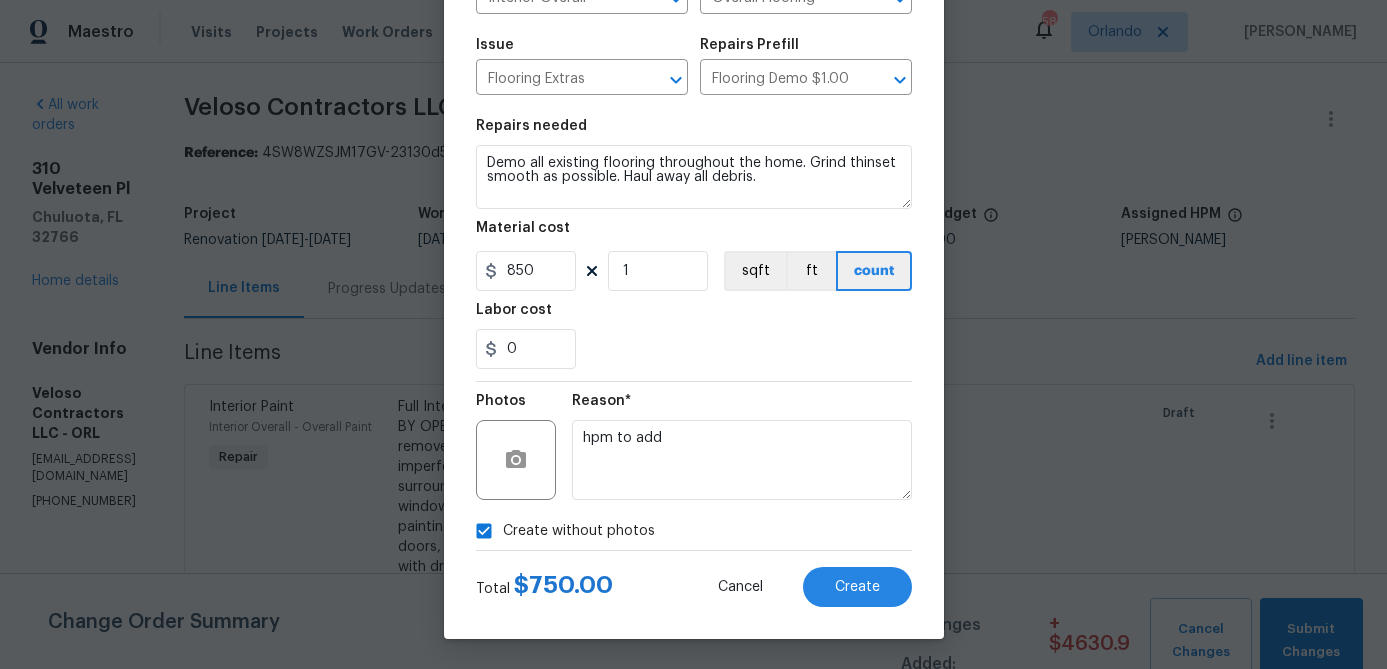 click on "Reason*" at bounding box center (742, 407) 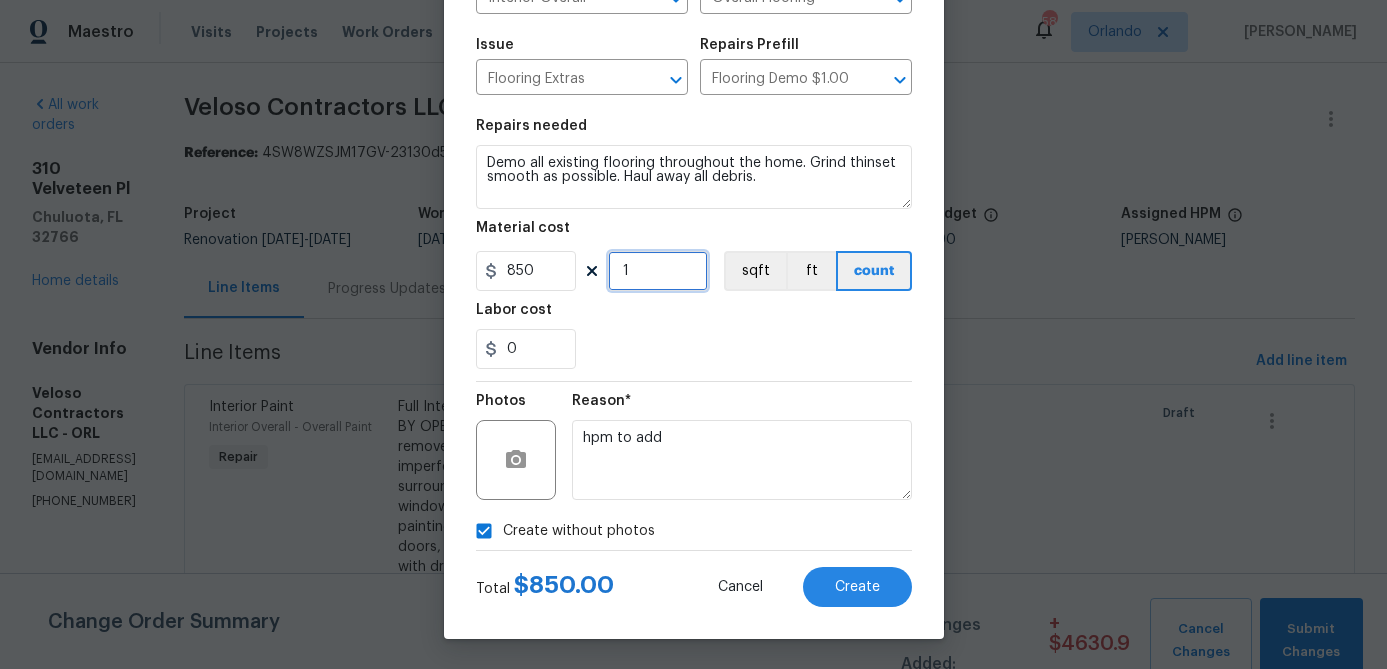 click on "1" at bounding box center (658, 271) 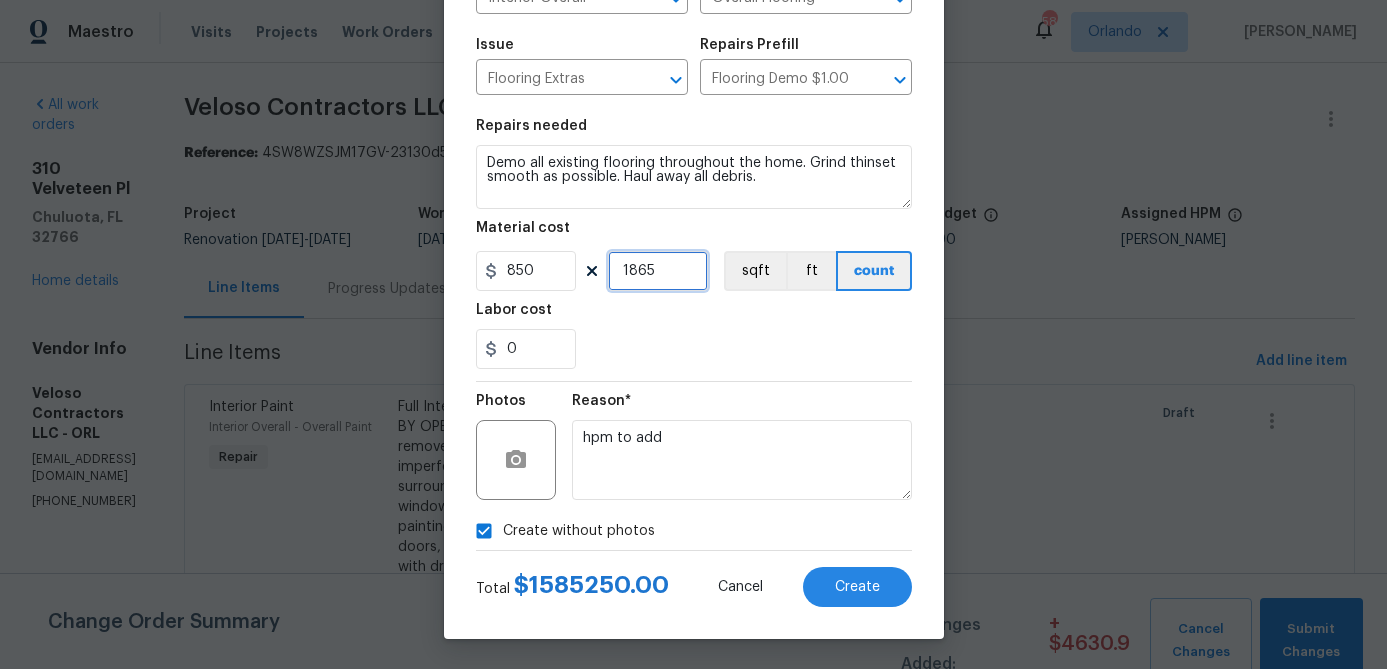 type on "1865" 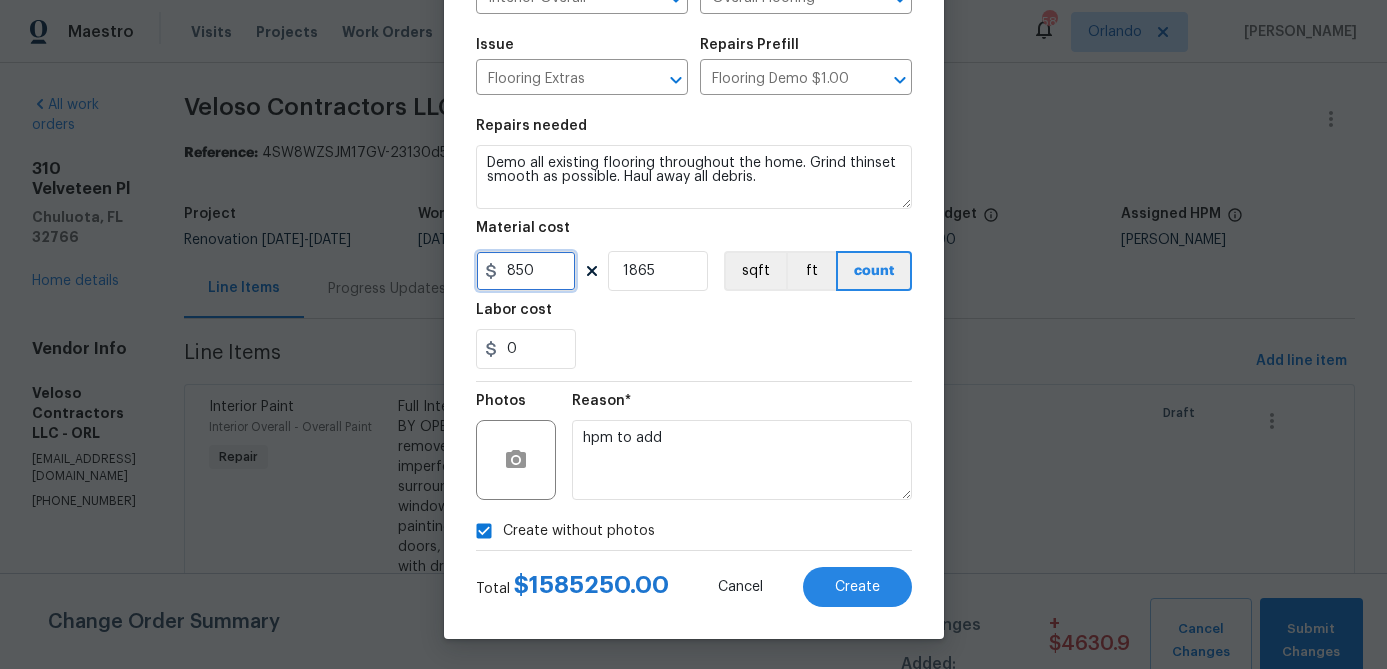 click on "850" at bounding box center (526, 271) 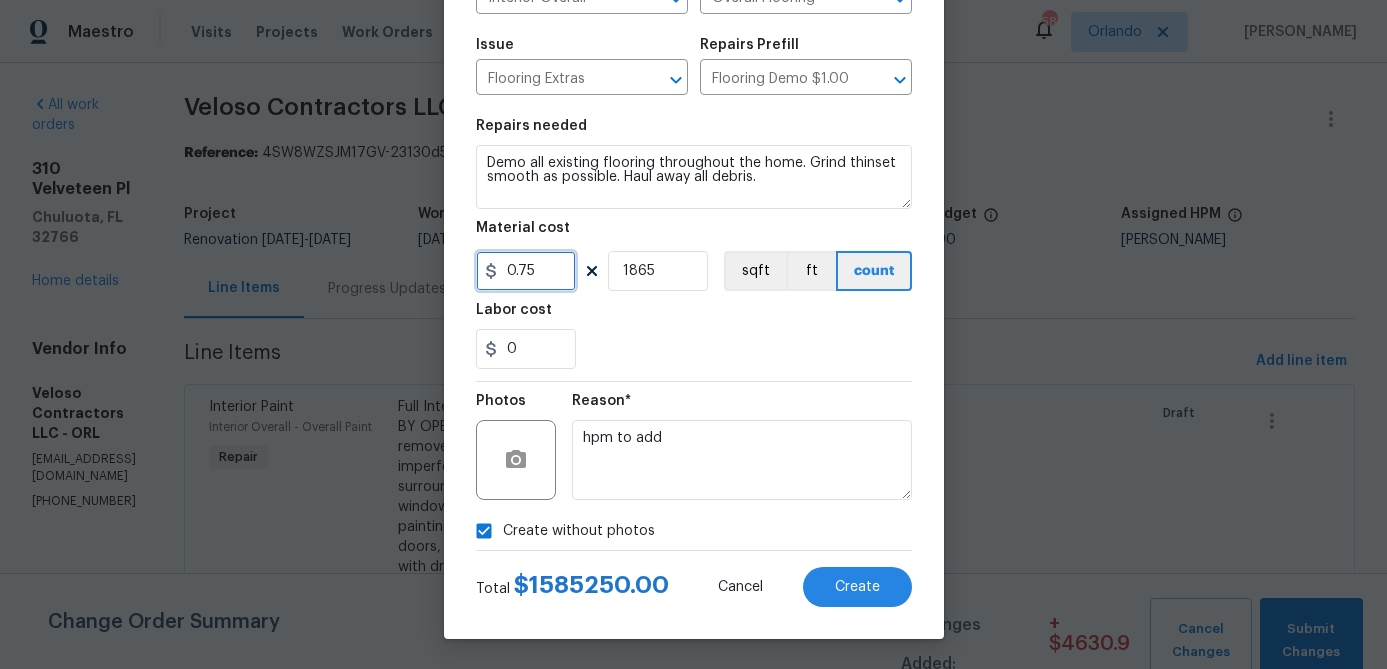 type on "0.75" 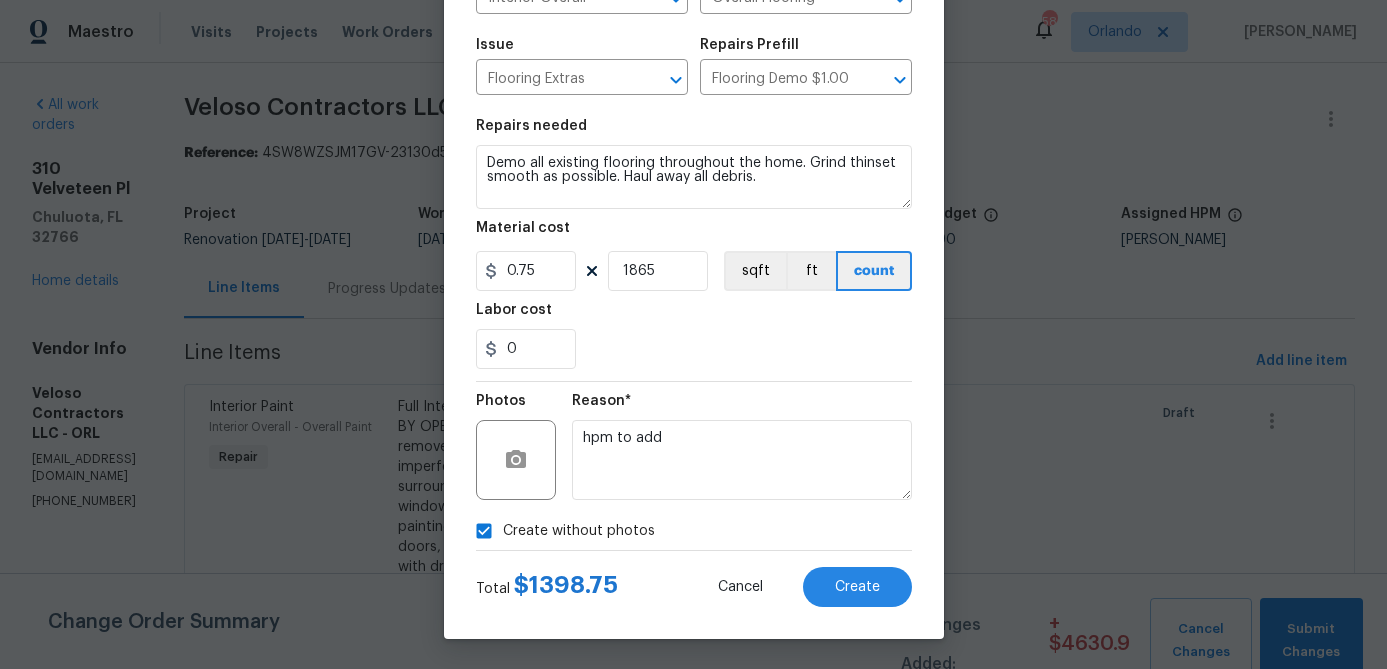 click on "0" at bounding box center (694, 349) 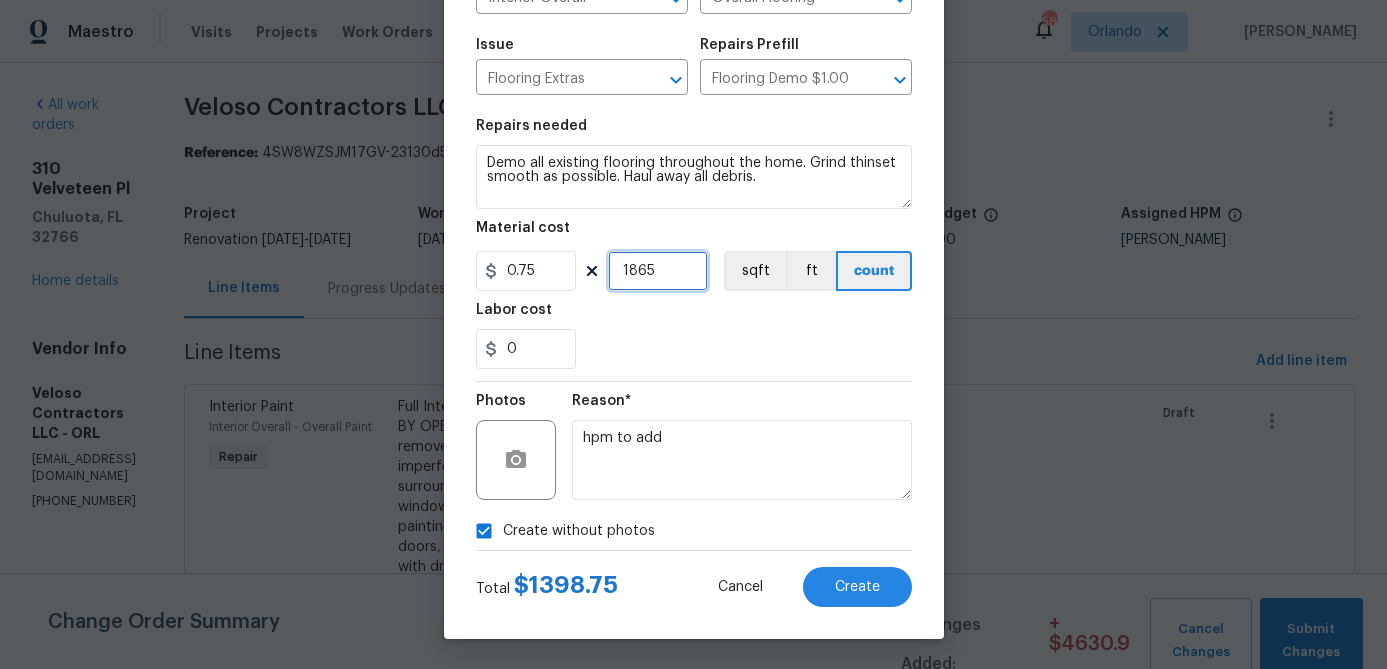 click on "1865" at bounding box center [658, 271] 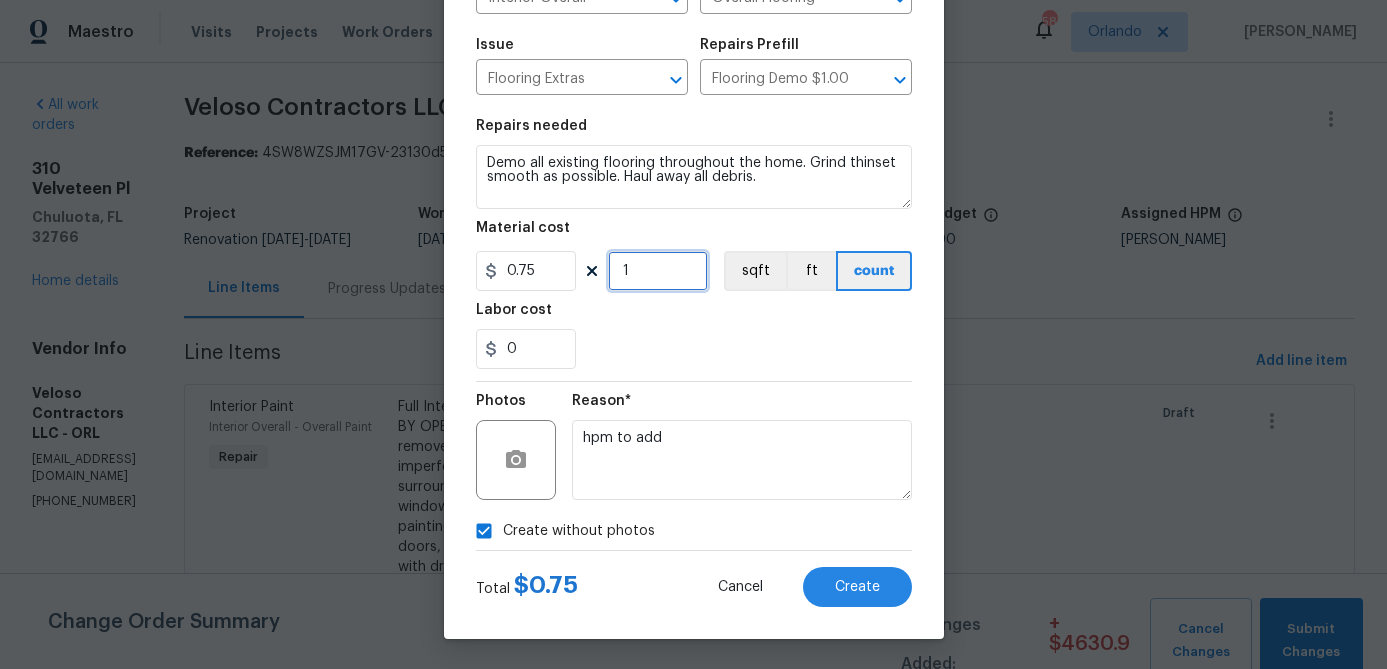 type on "1" 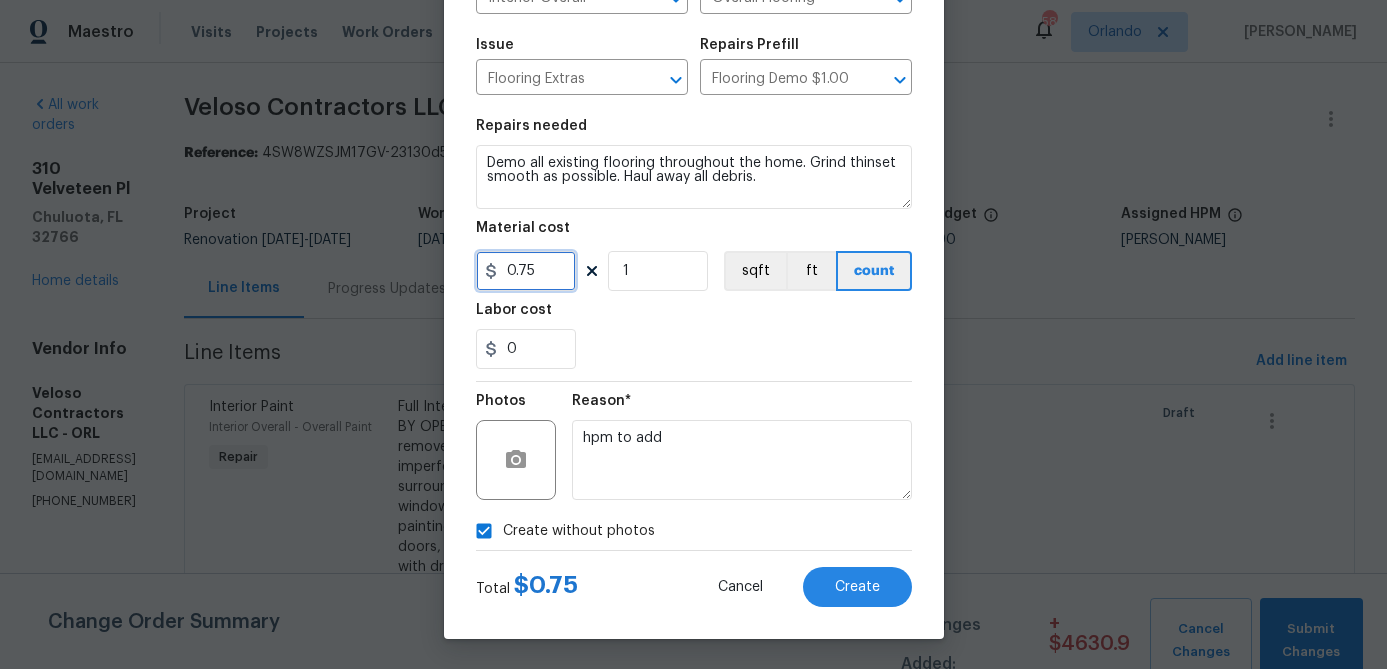 click on "0.75" at bounding box center (526, 271) 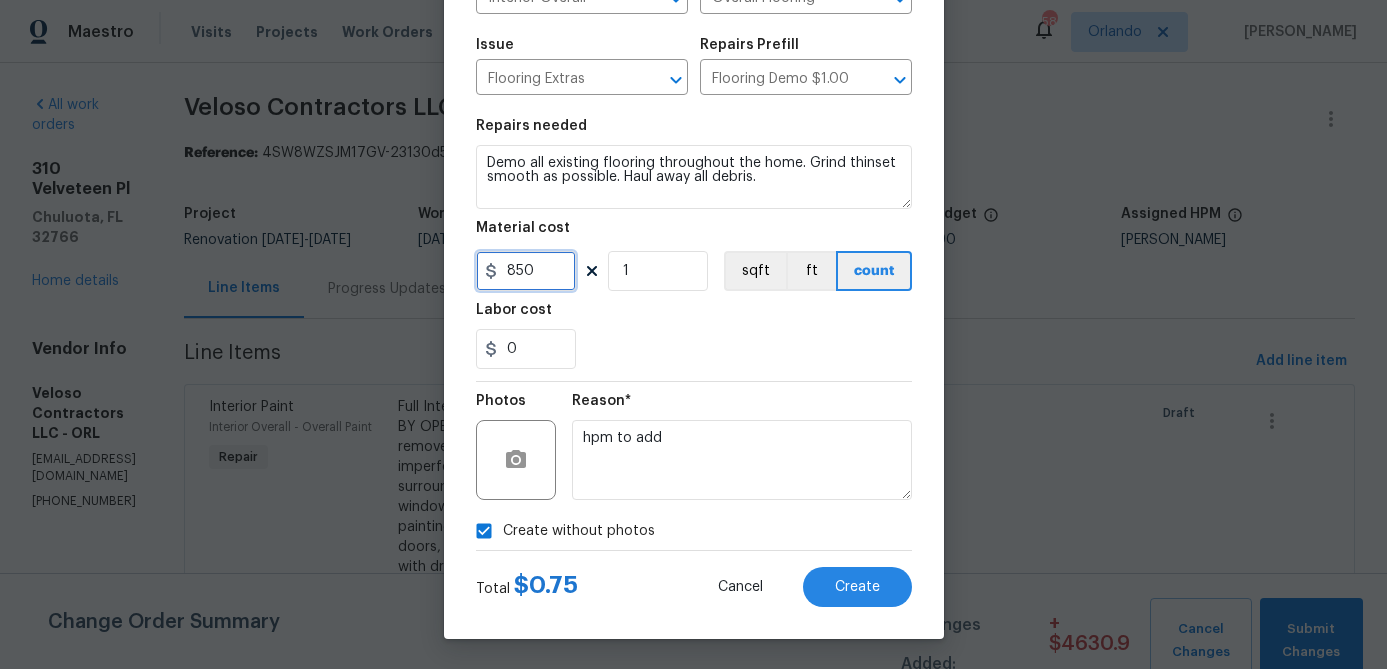 type on "850" 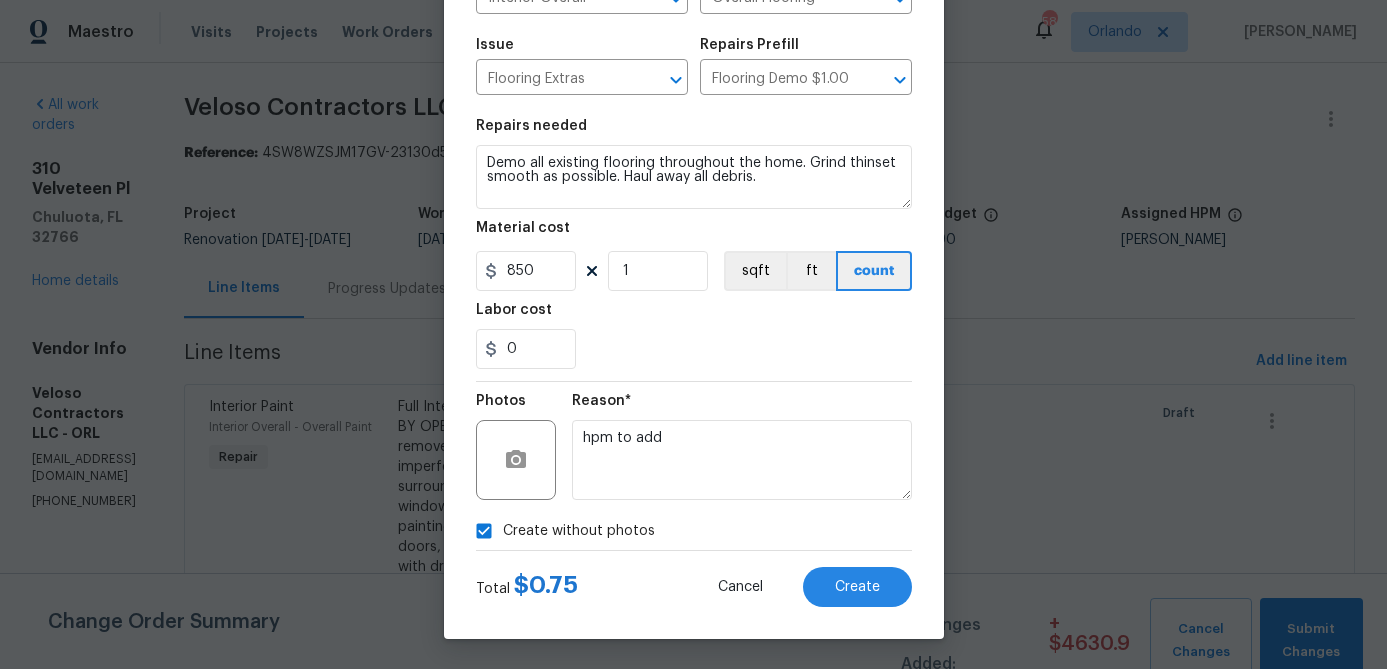 click on "Reason*" at bounding box center [742, 407] 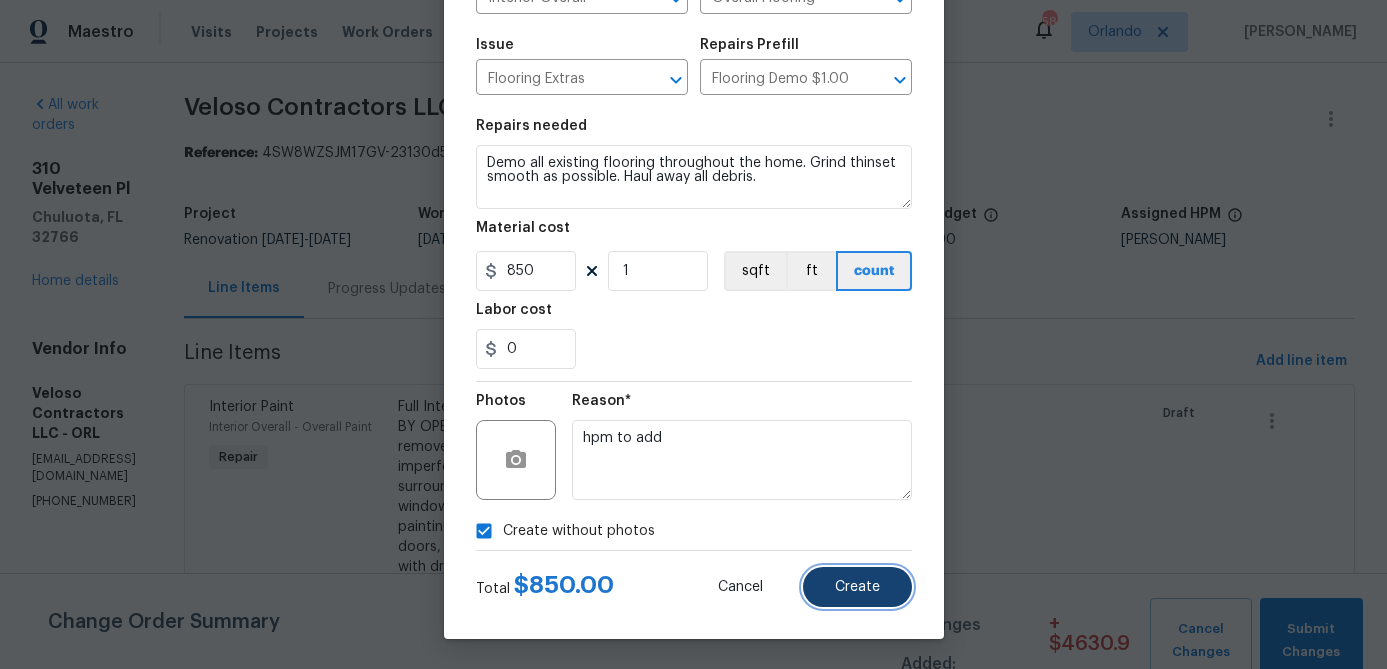 click on "Create" at bounding box center [857, 587] 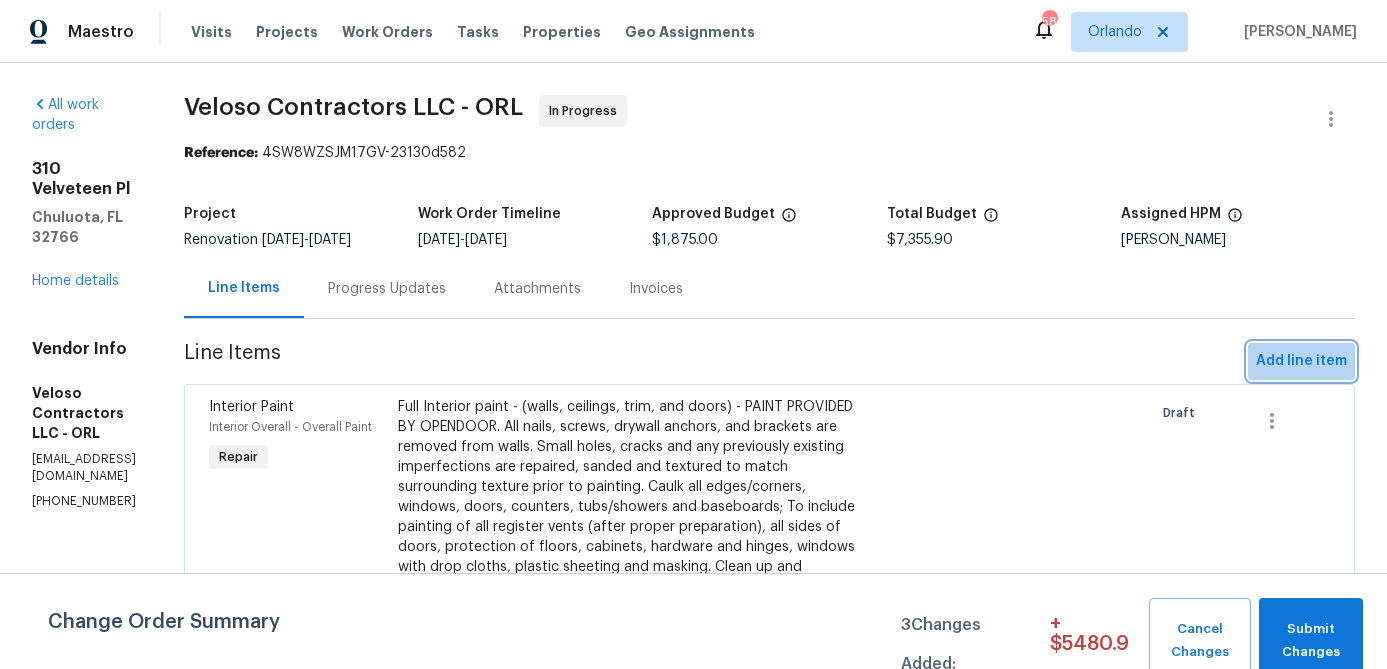 click on "Add line item" at bounding box center (1301, 361) 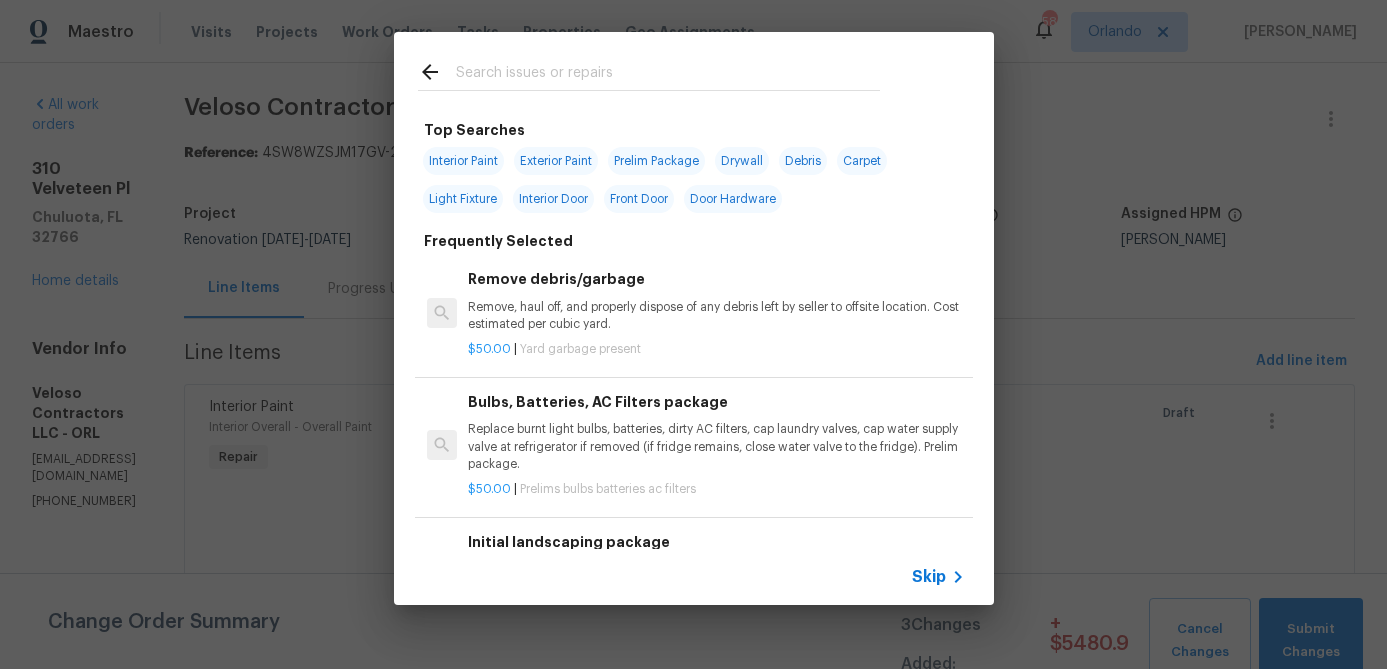 click at bounding box center [649, 71] 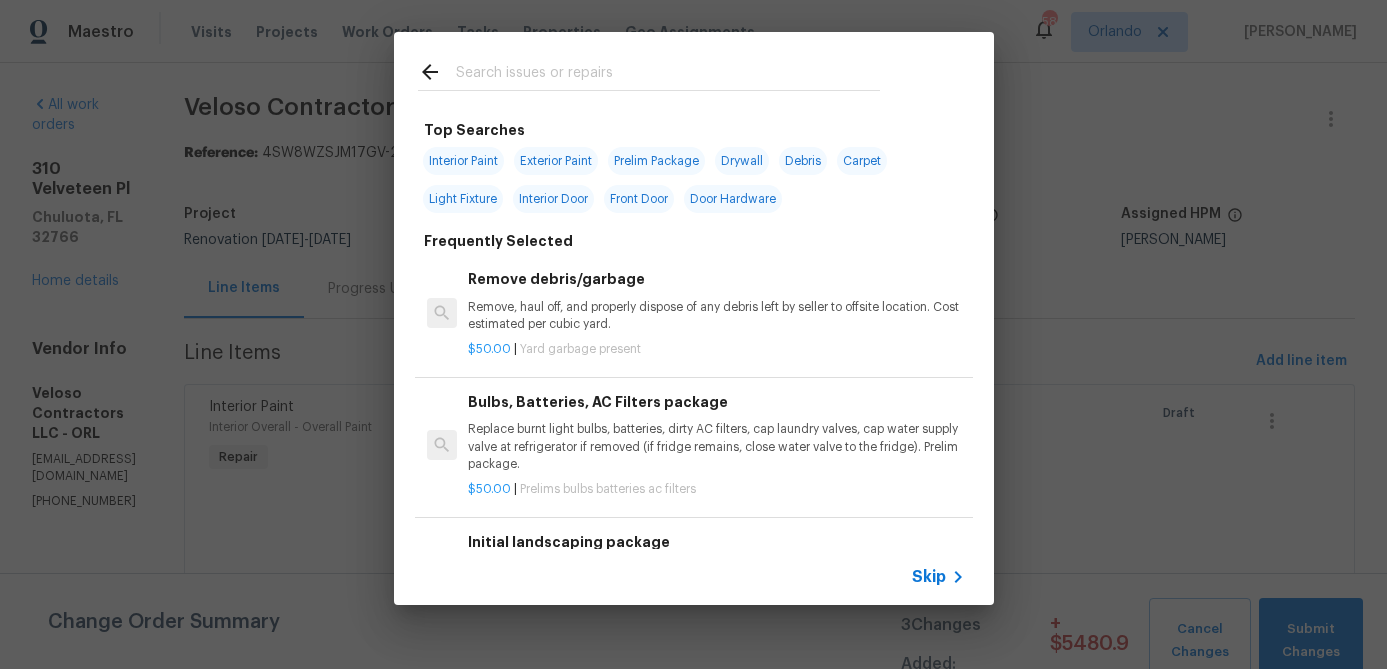 click at bounding box center [668, 75] 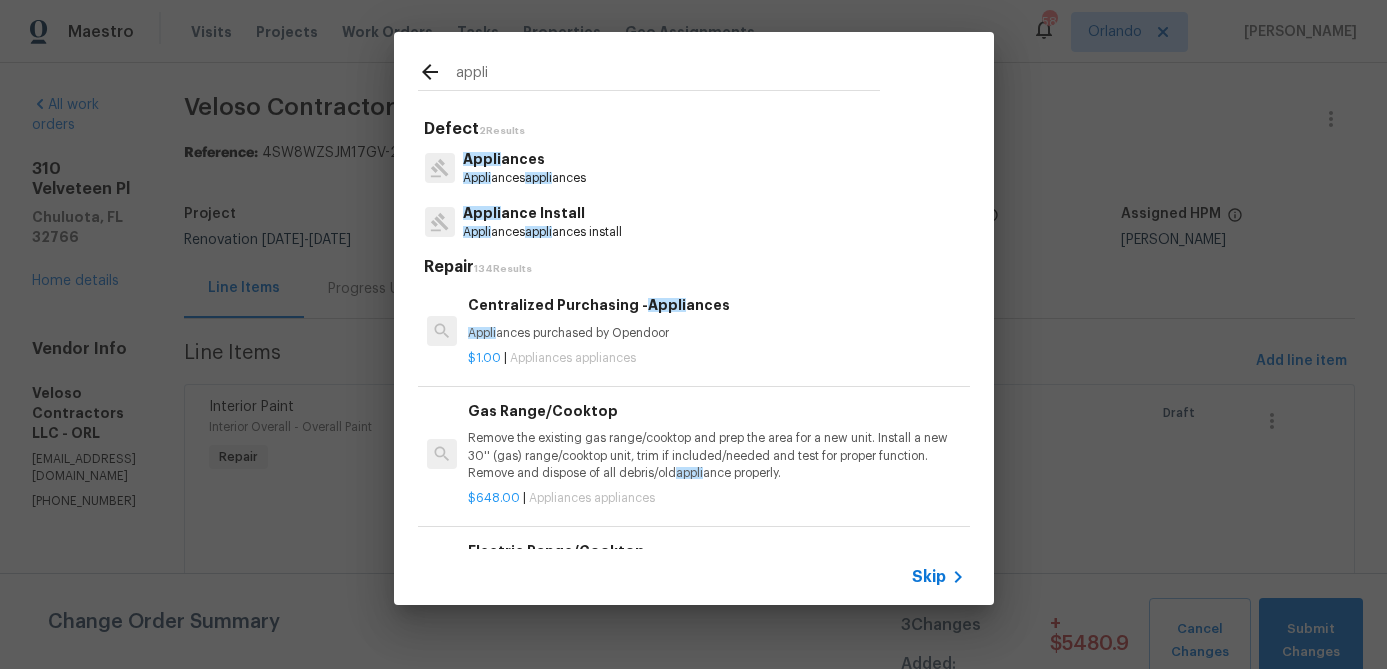 type on "appli" 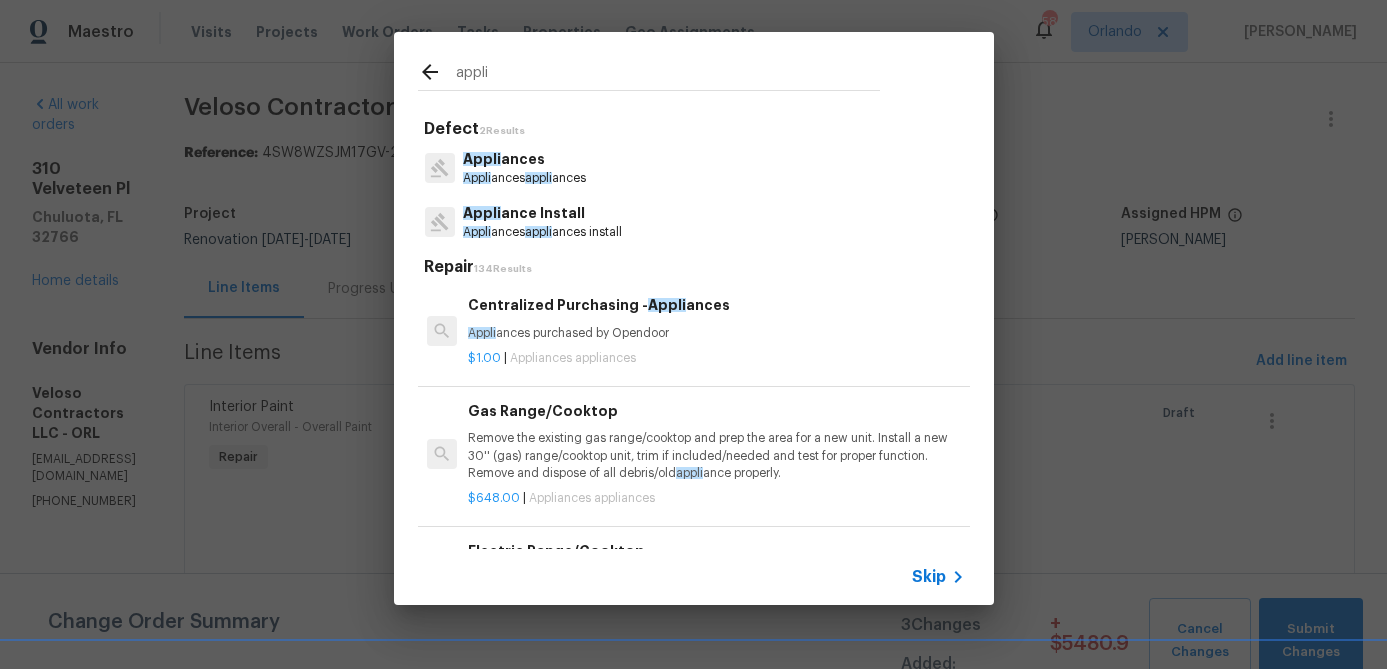 click on "Appli ance Install" at bounding box center (542, 213) 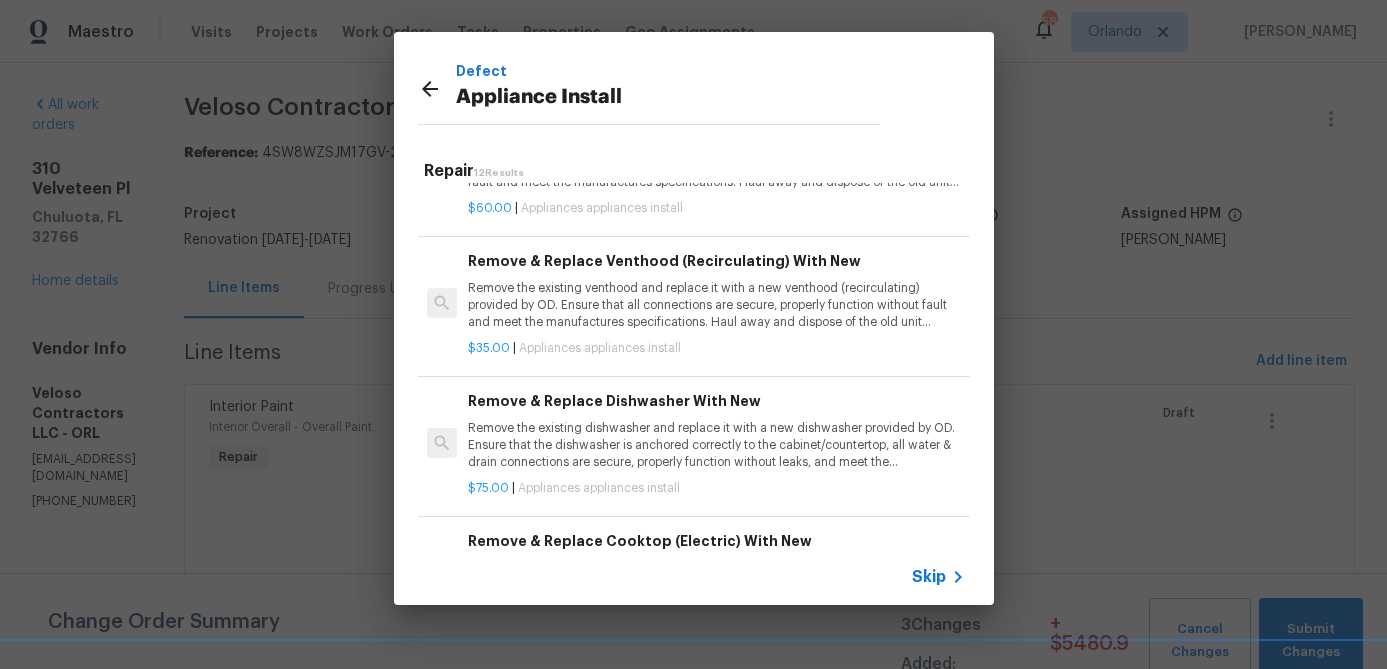 scroll, scrollTop: 233, scrollLeft: 0, axis: vertical 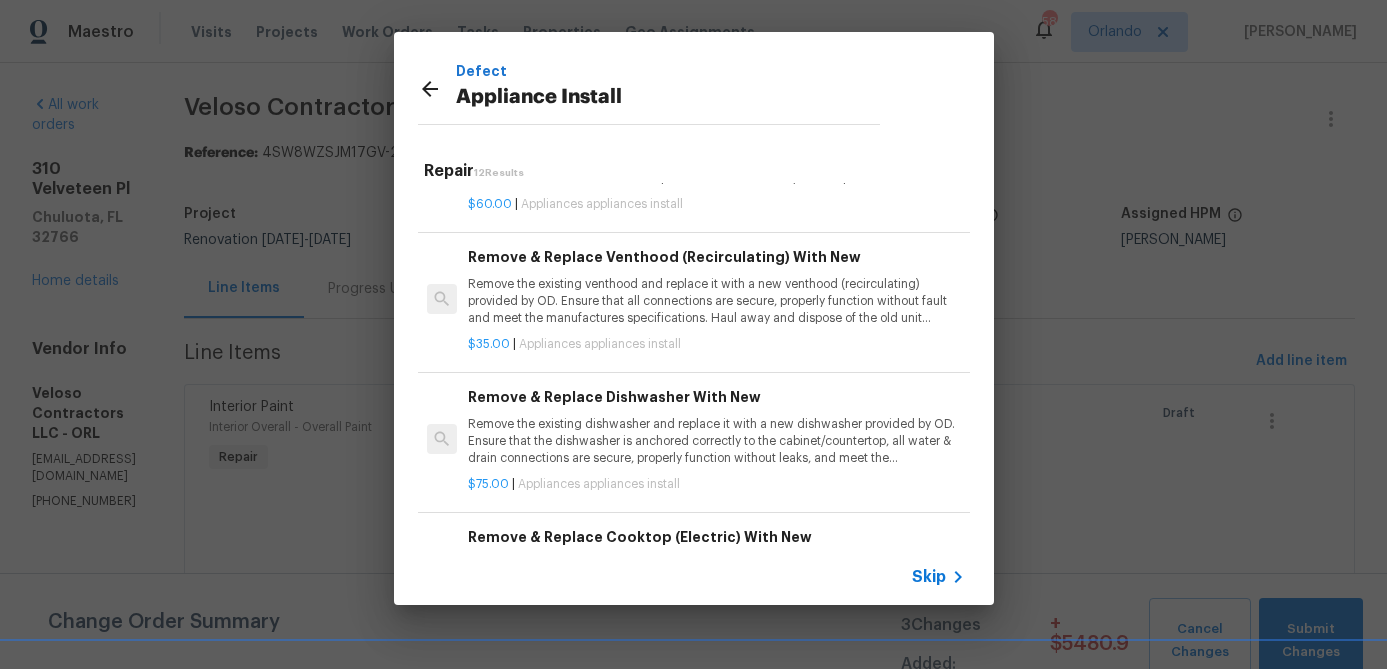 click on "Remove & Replace Dishwasher With New Remove the existing dishwasher and replace it with a new dishwasher provided by OD. Ensure that the dishwasher is anchored correctly to the cabinet/countertop, all water & drain connections are secure, properly function without leaks, and meet the manufactures specifications. Haul away and dispose of the old unit properly." at bounding box center [716, 427] 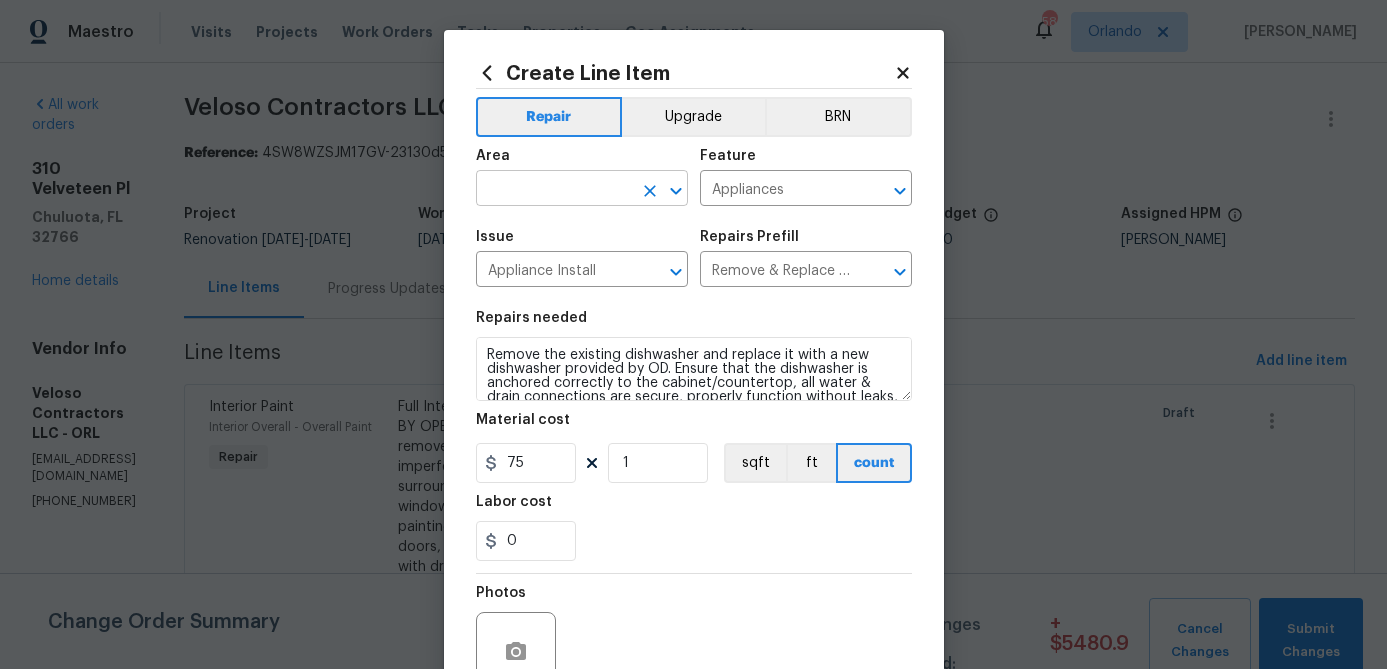 click at bounding box center [554, 190] 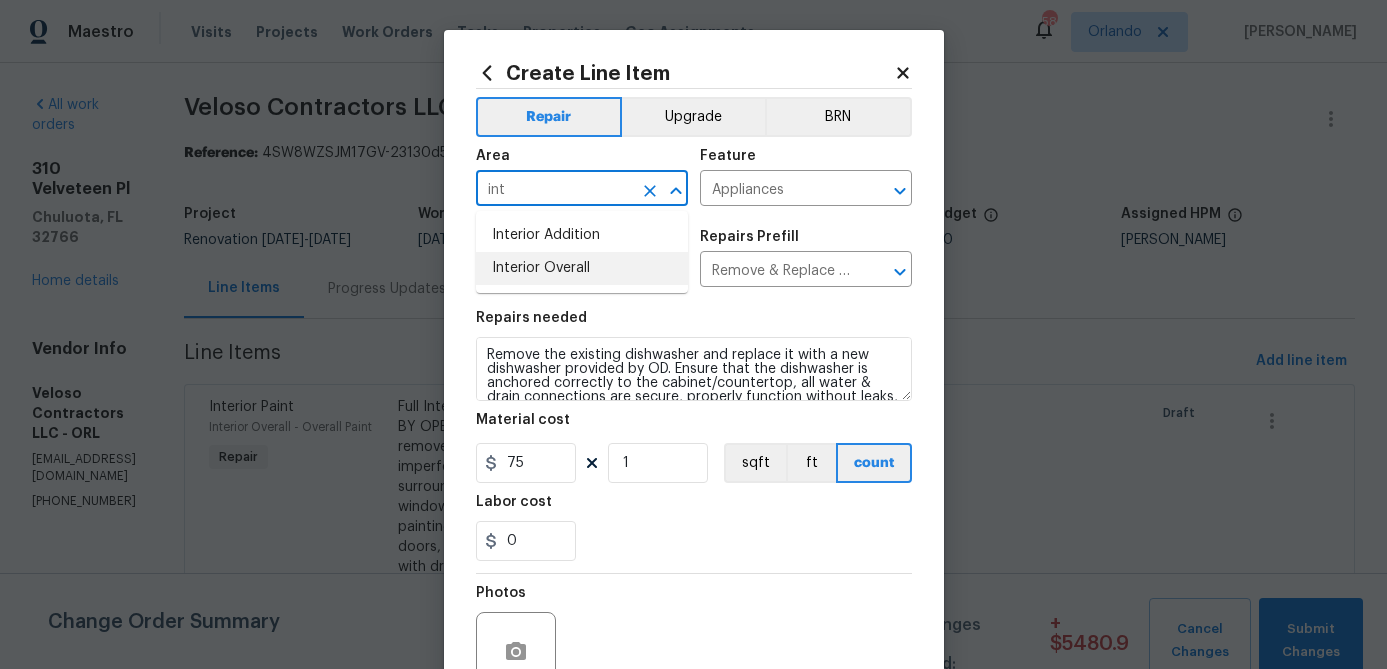click on "Interior Overall" at bounding box center [582, 268] 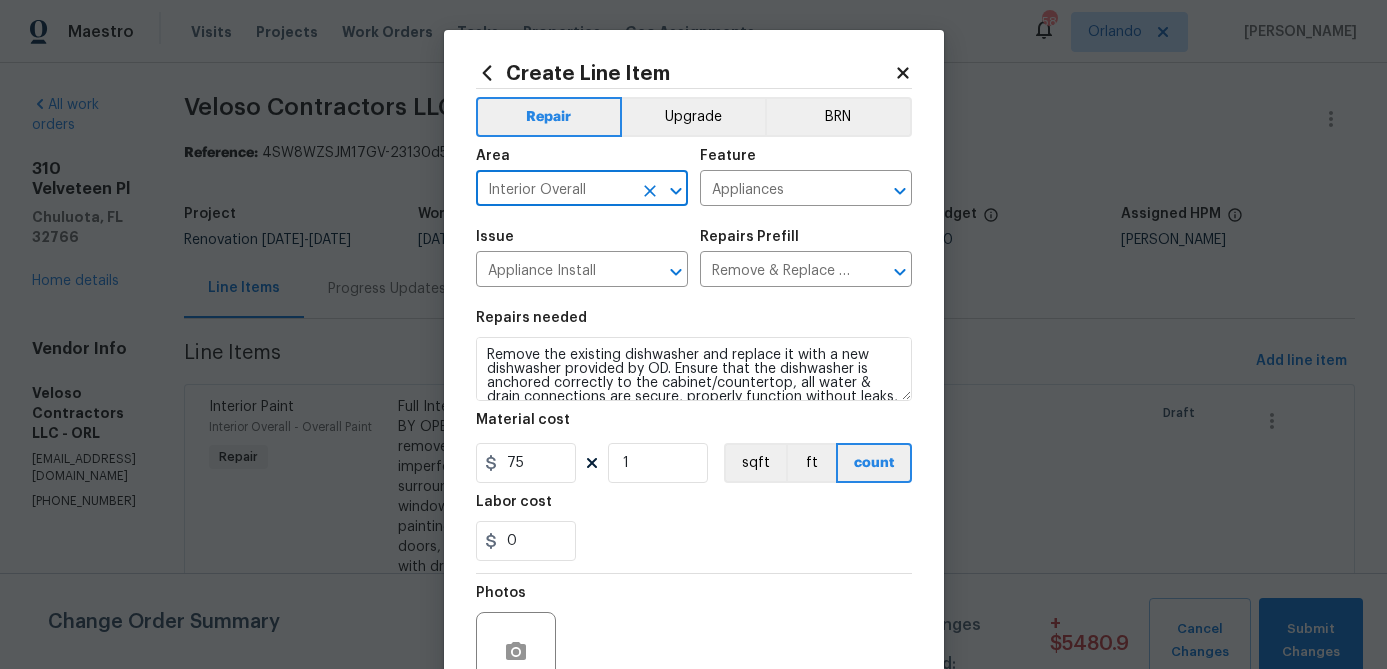 type on "Interior Overall" 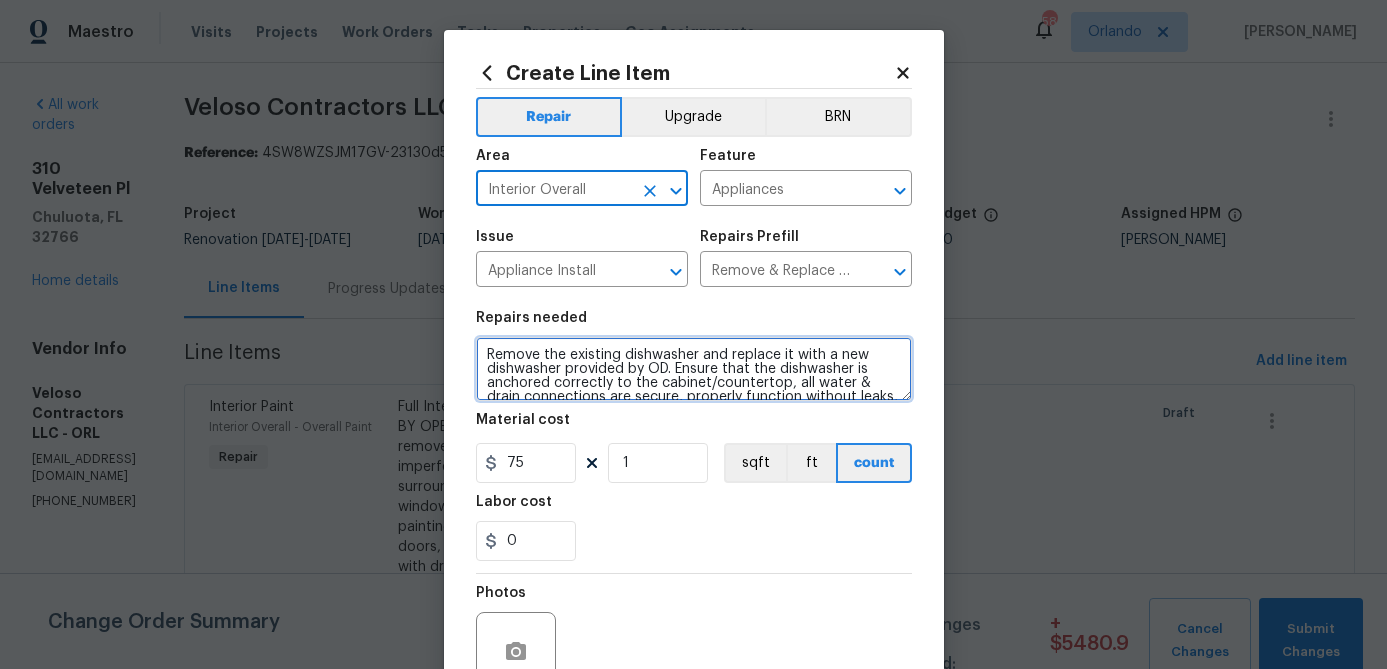 click on "Remove the existing dishwasher and replace it with a new dishwasher provided by OD. Ensure that the dishwasher is anchored correctly to the cabinet/countertop, all water & drain connections are secure, properly function without leaks, and meet the manufactures specifications. Haul away and dispose of the old unit properly." at bounding box center [694, 369] 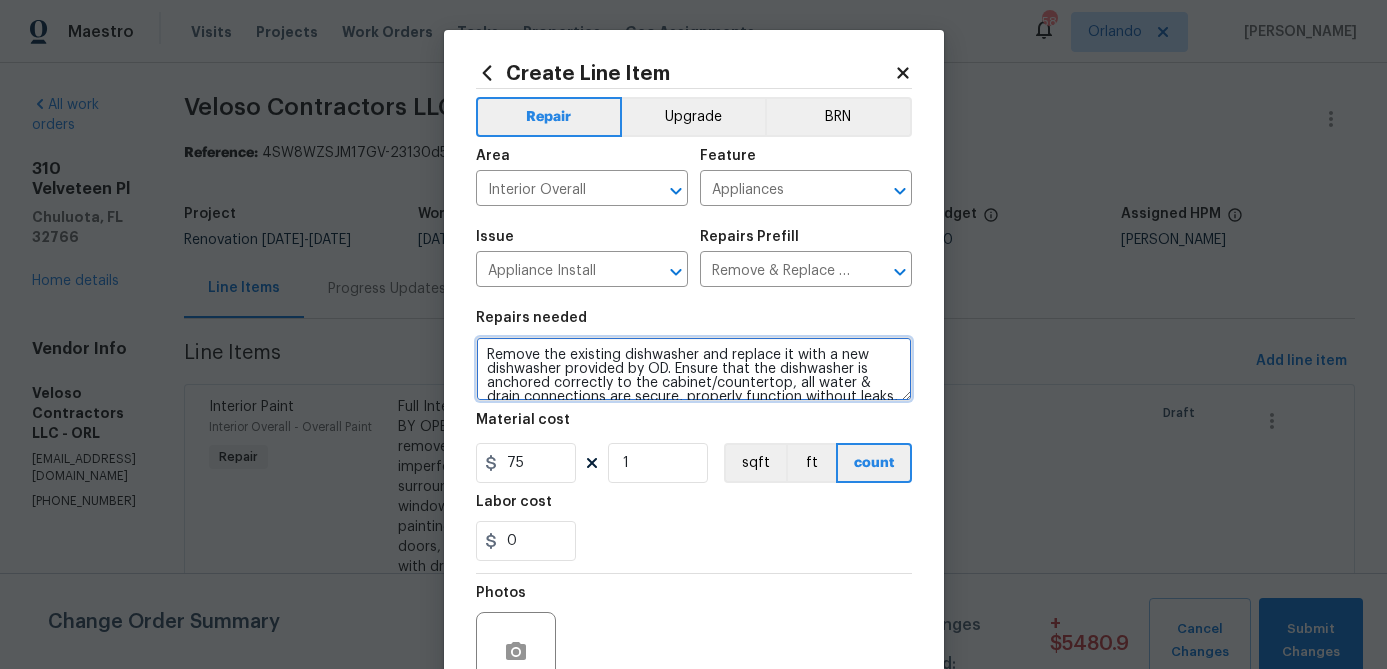 click on "Remove the existing dishwasher and replace it with a new dishwasher provided by OD. Ensure that the dishwasher is anchored correctly to the cabinet/countertop, all water & drain connections are secure, properly function without leaks, and meet the manufactures specifications. Haul away and dispose of the old unit properly." at bounding box center (694, 369) 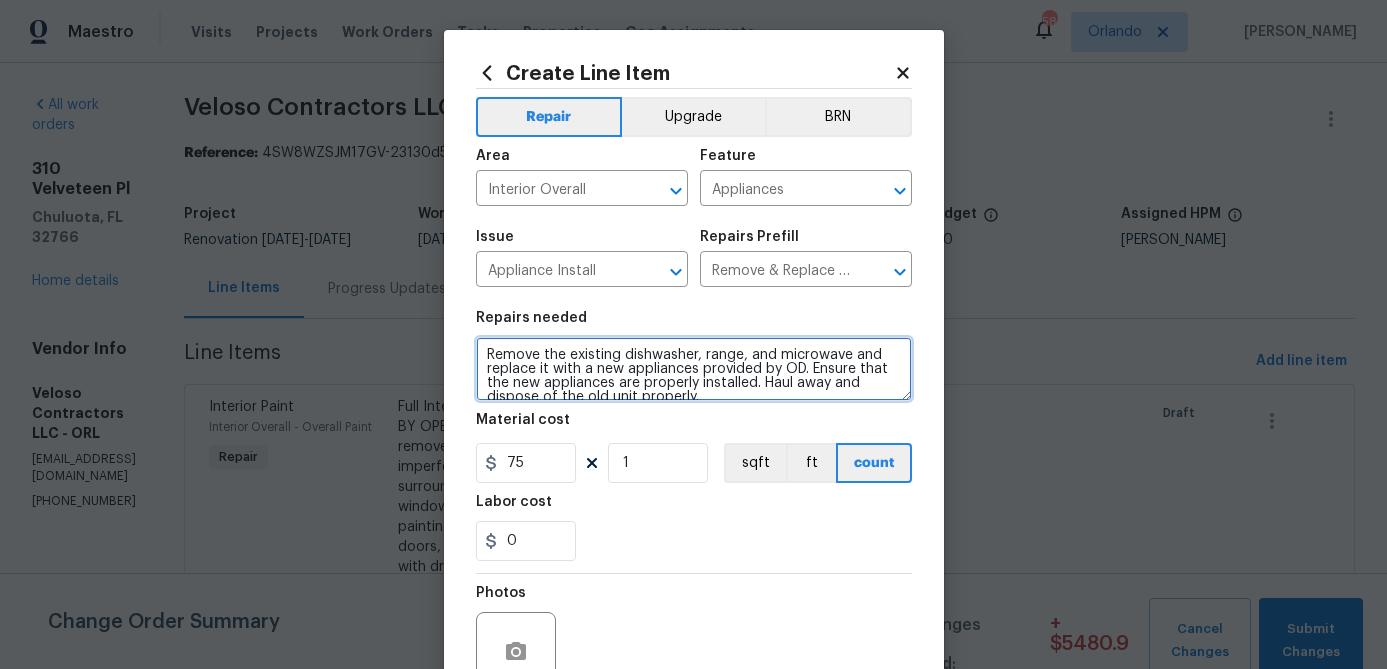 scroll, scrollTop: 4, scrollLeft: 0, axis: vertical 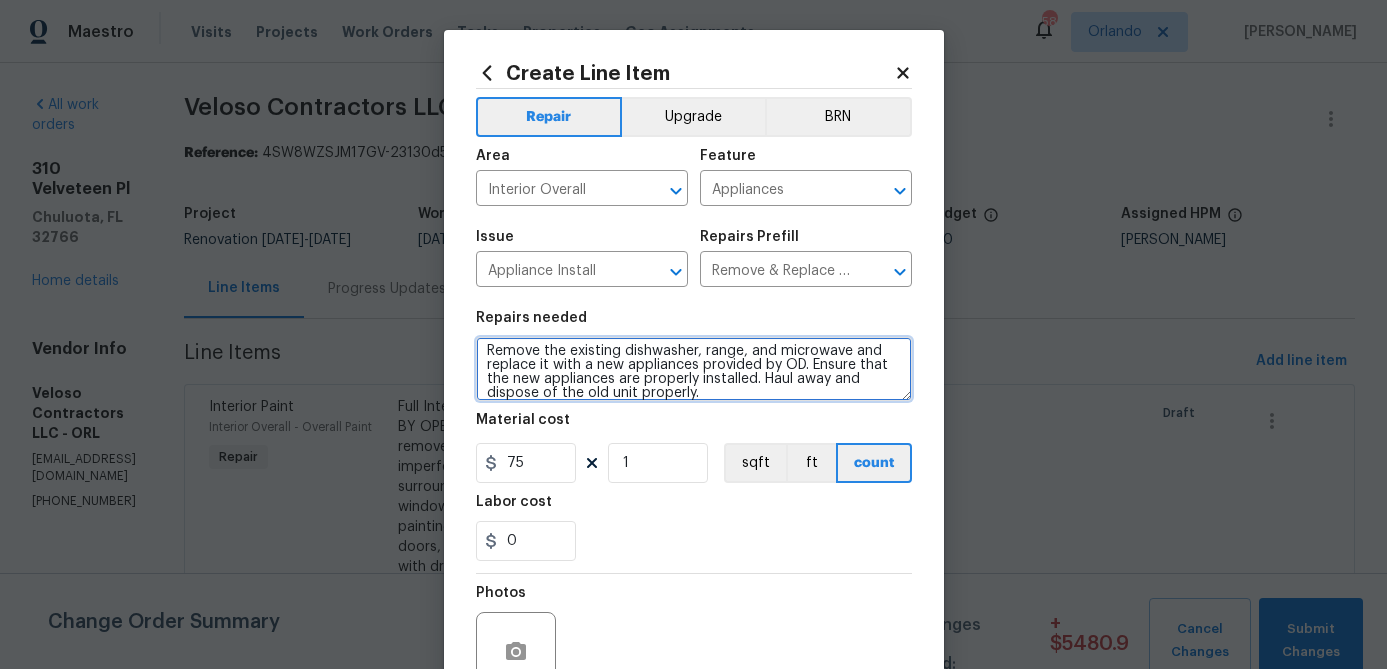 click on "Remove the existing dishwasher, range, and microwave and replace it with a new appliances provided by OD. Ensure that the new appliances are properly installed. Haul away and dispose of the old unit properly." at bounding box center [694, 369] 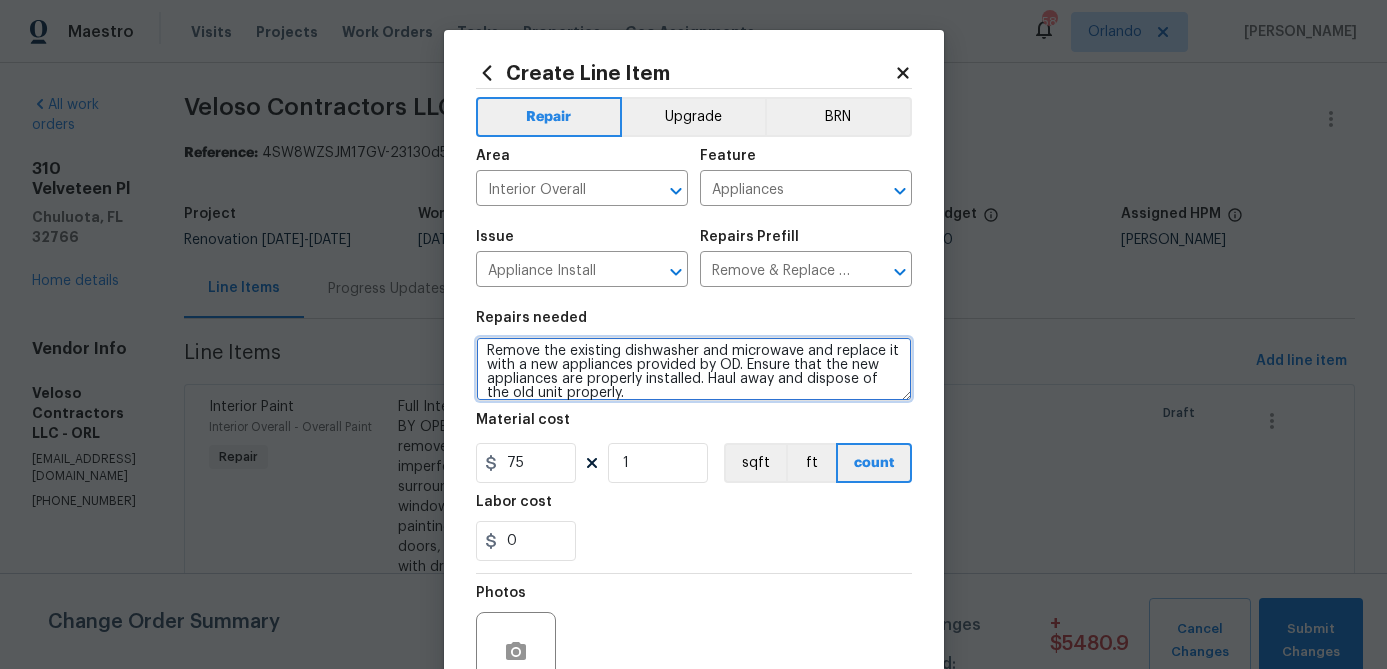 scroll, scrollTop: 14, scrollLeft: 0, axis: vertical 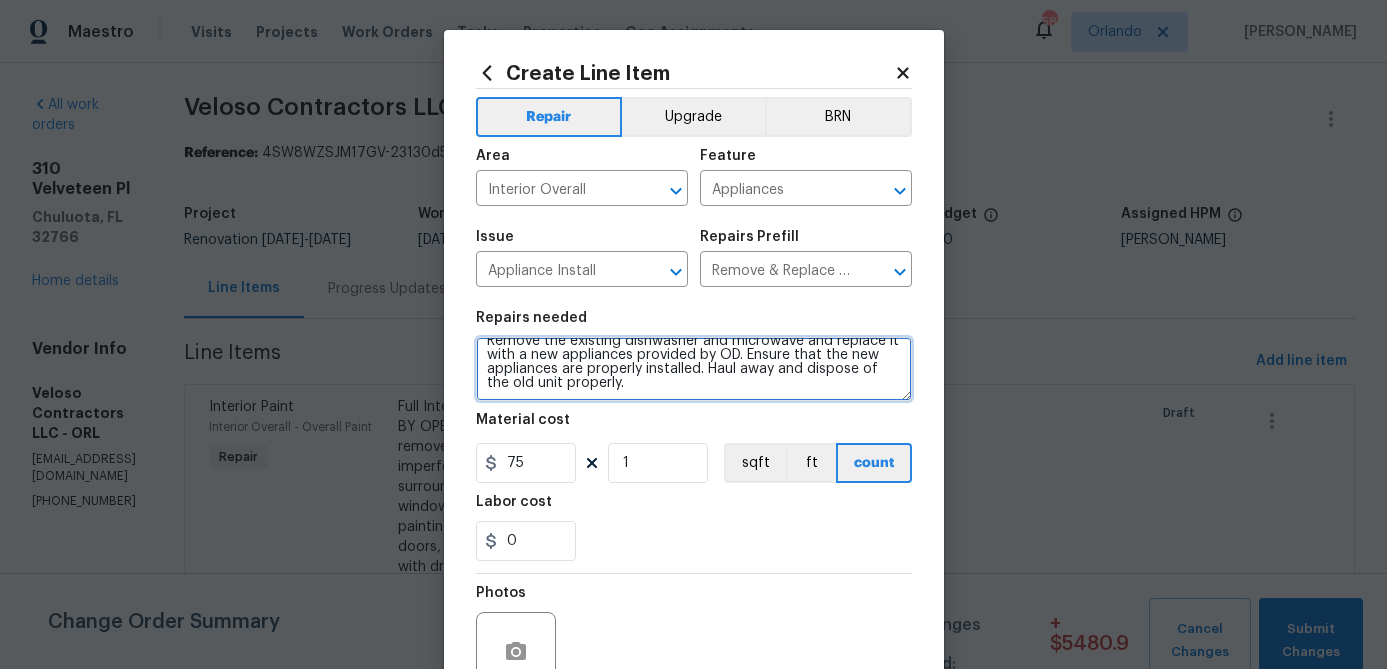 type on "Remove the existing dishwasher and microwave and replace it with a new appliances provided by OD. Ensure that the new appliances are properly installed. Haul away and dispose of the old unit properly." 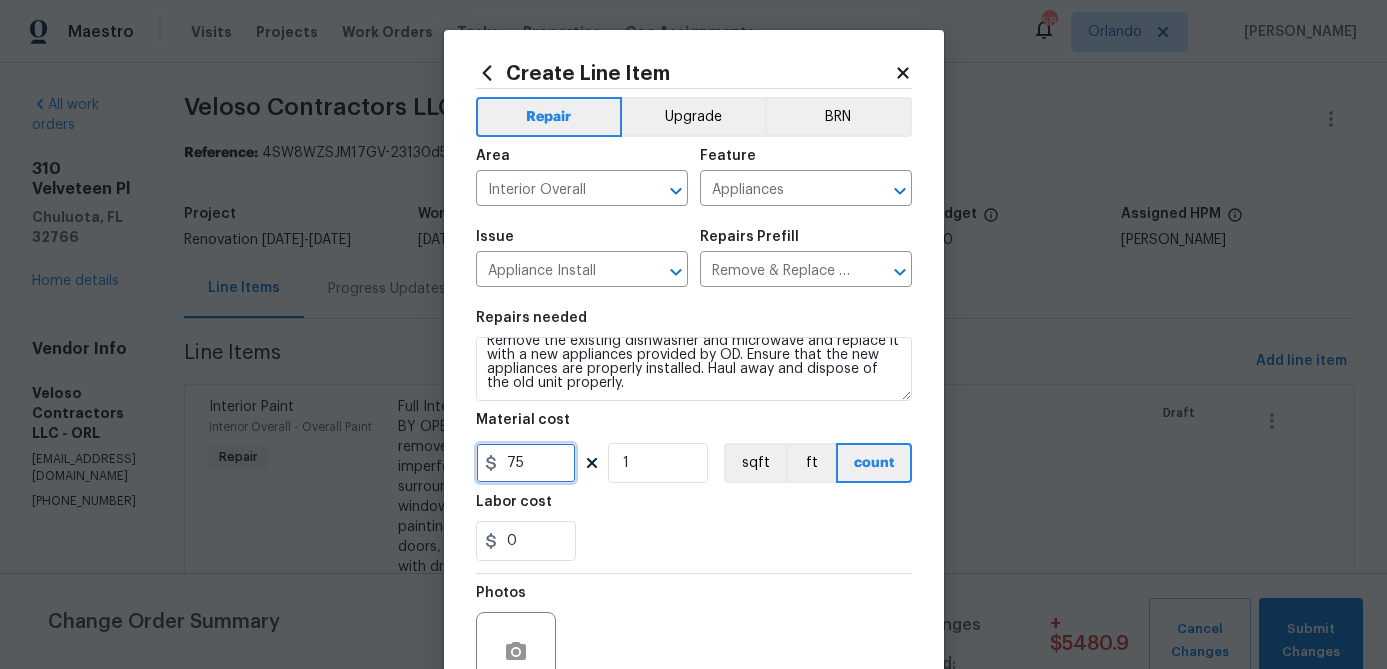 click on "75" at bounding box center [526, 463] 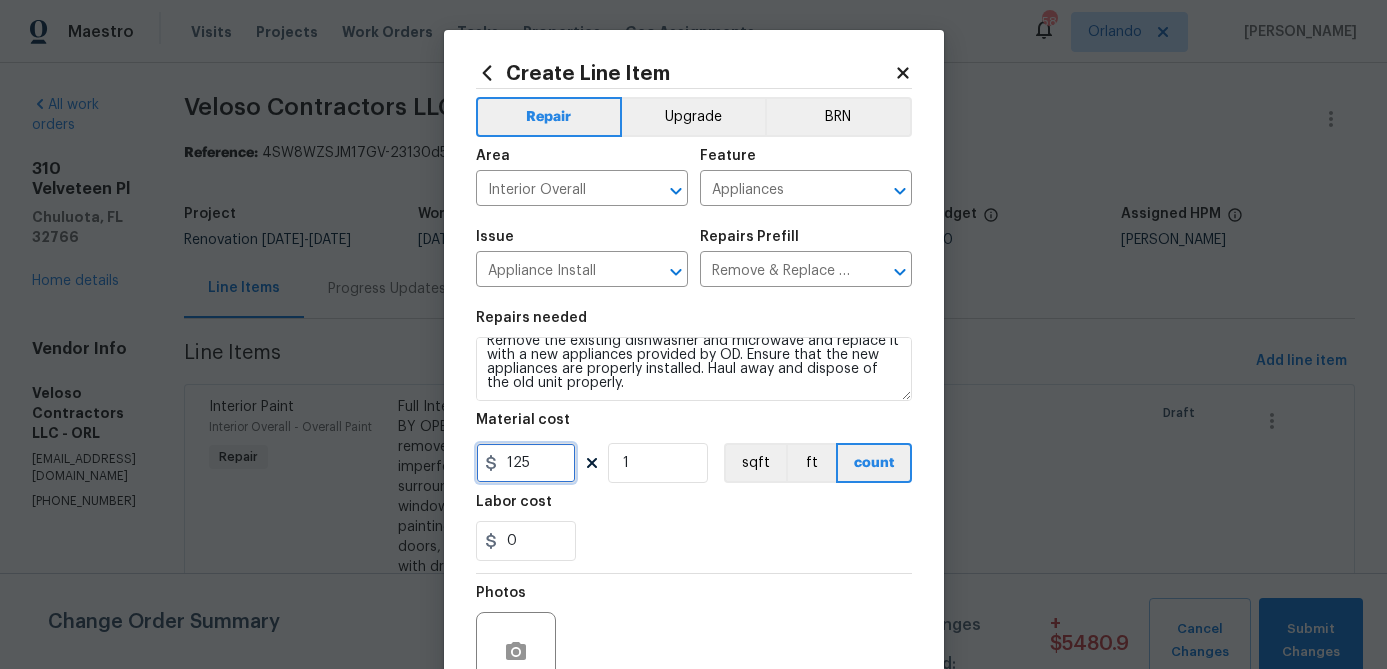 type on "125" 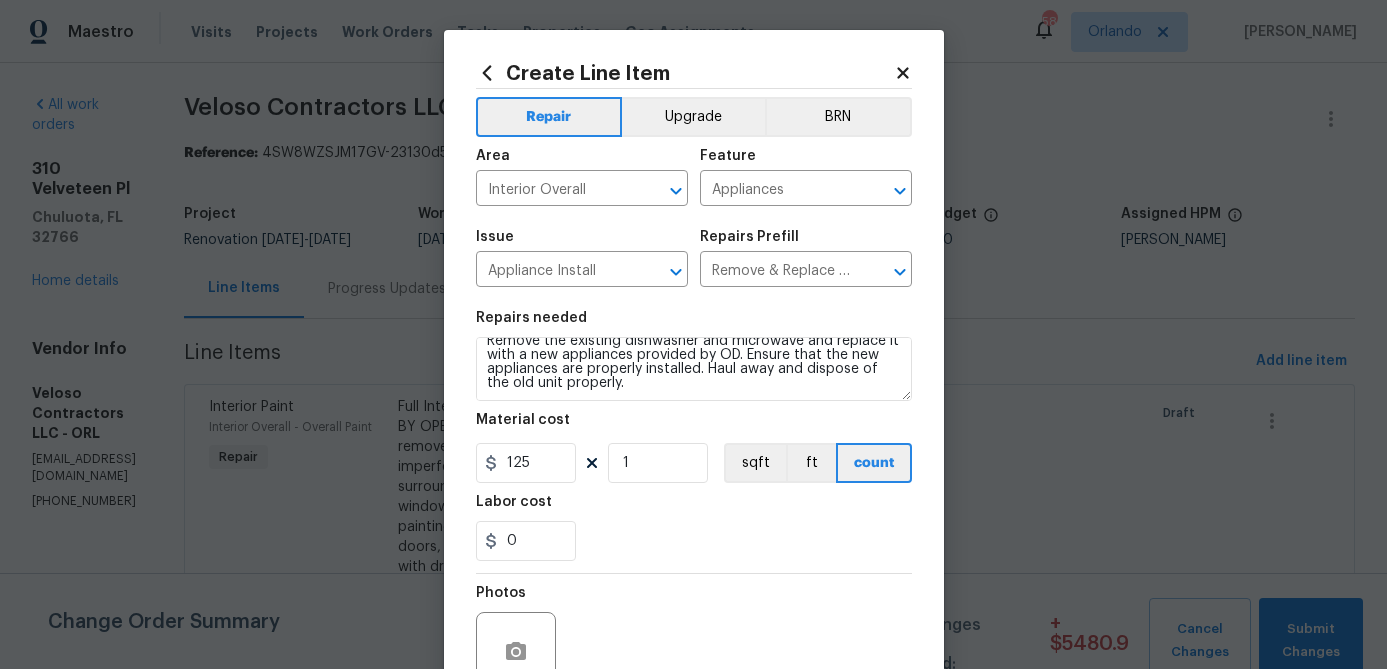 click on "0" at bounding box center (694, 541) 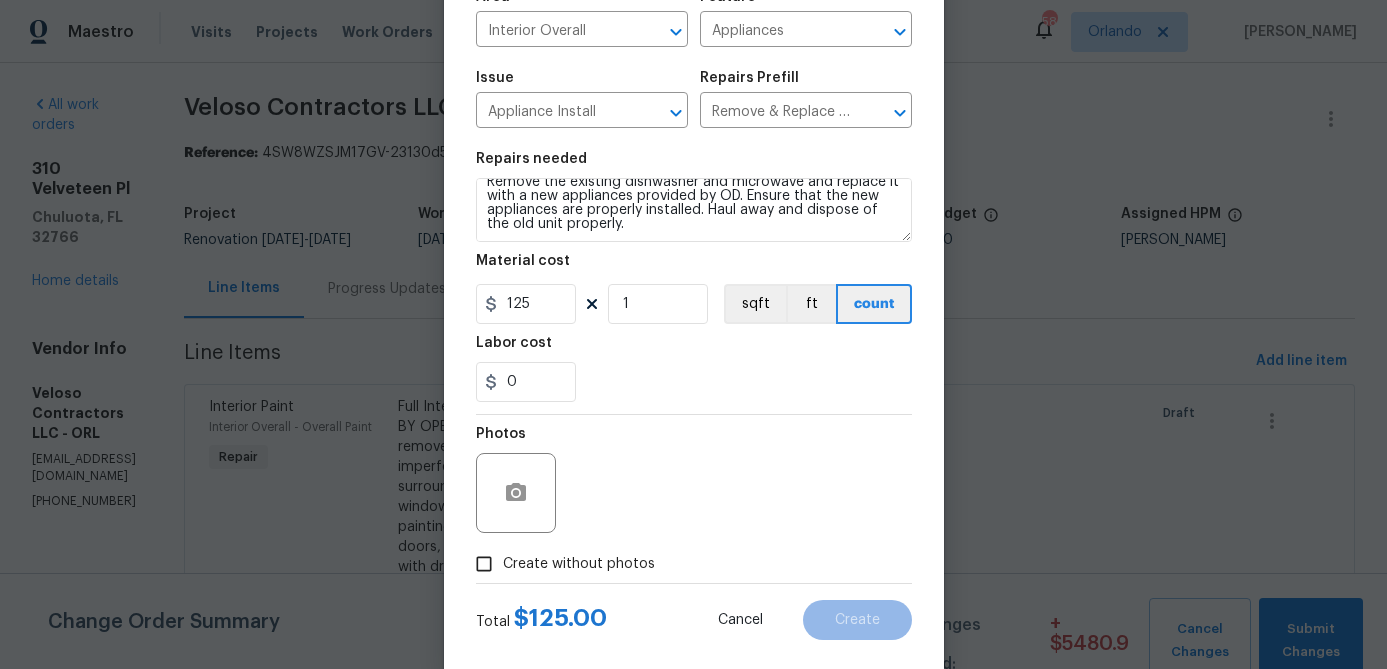 scroll, scrollTop: 162, scrollLeft: 0, axis: vertical 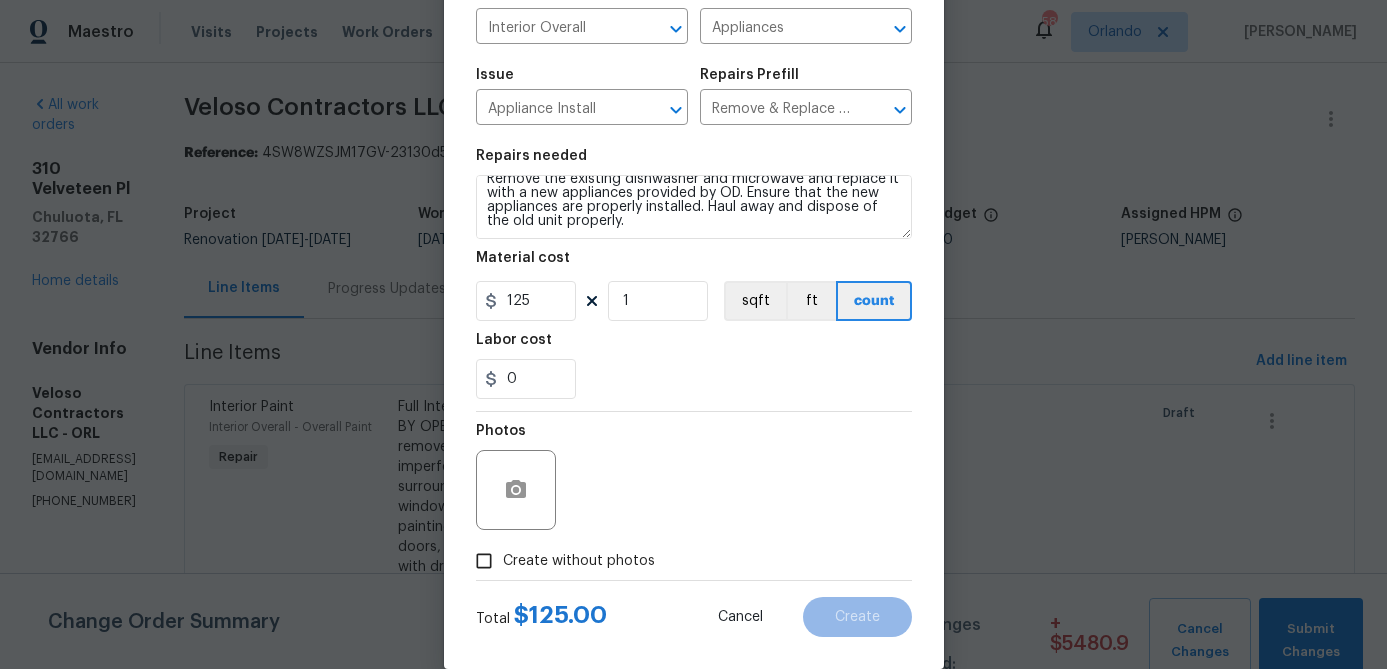 click on "Create without photos" at bounding box center [560, 561] 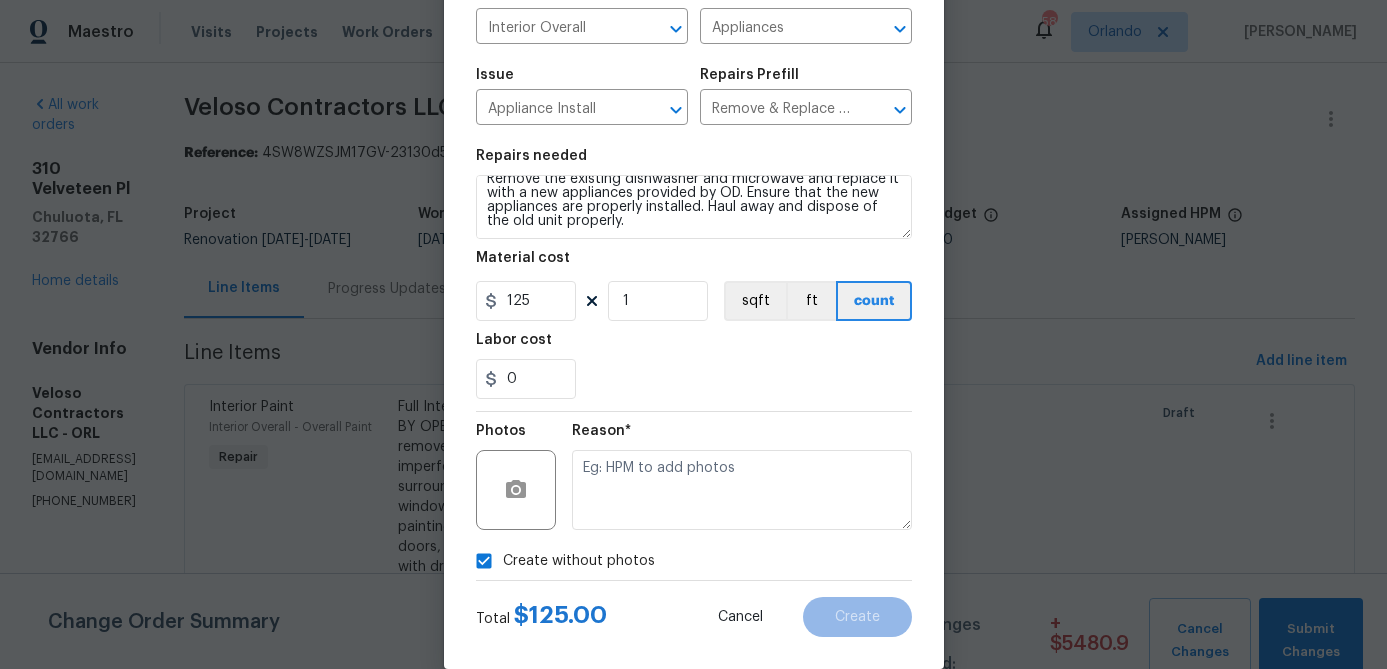 click on "Reason*" at bounding box center (742, 477) 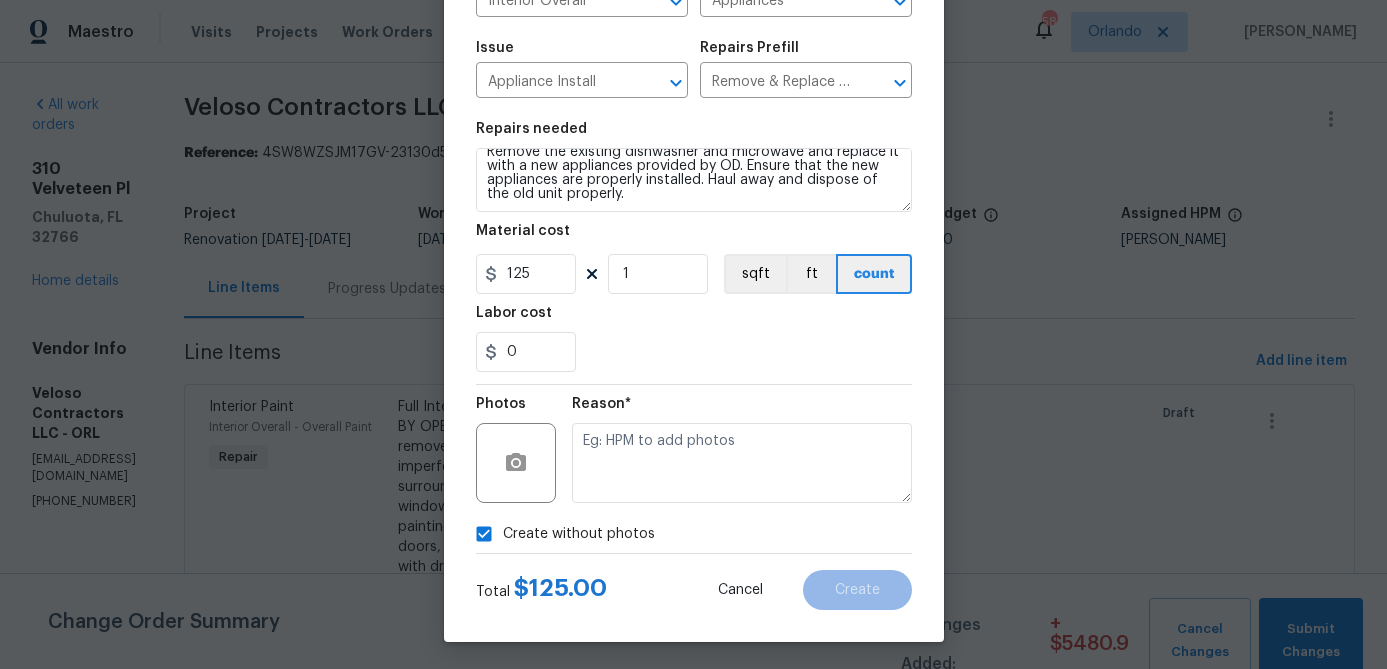 scroll, scrollTop: 193, scrollLeft: 0, axis: vertical 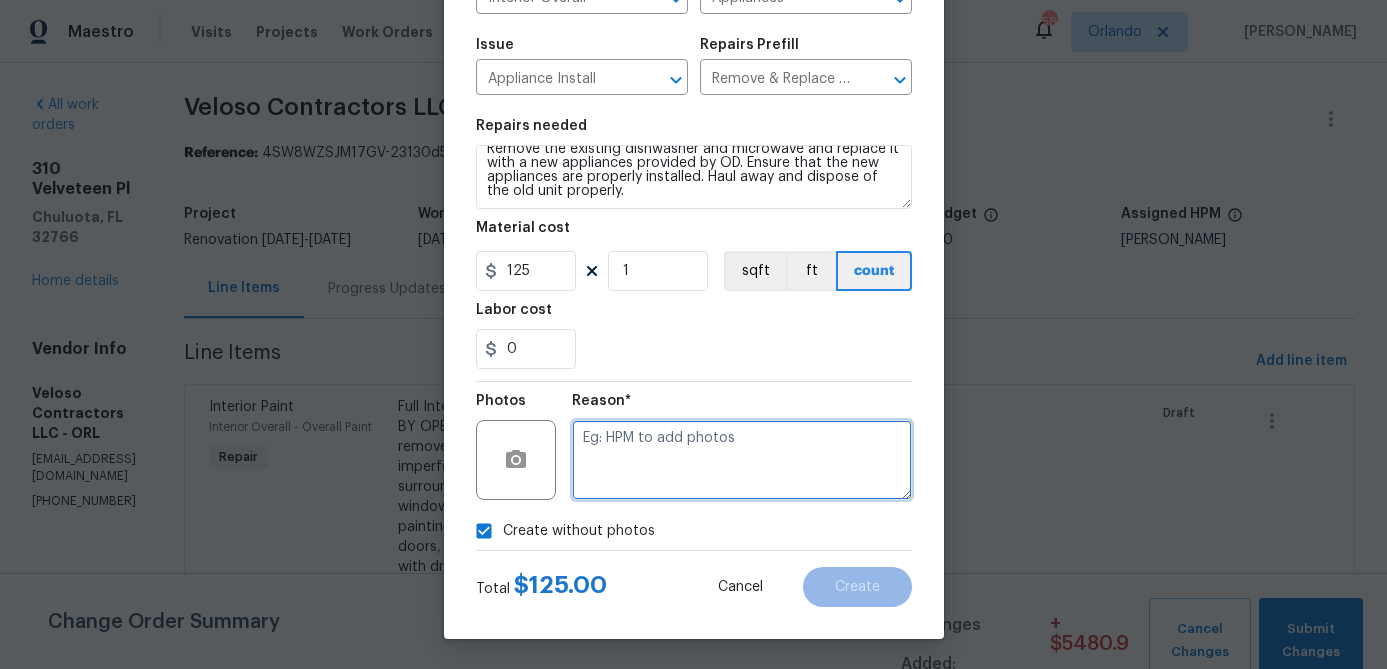 click at bounding box center (742, 460) 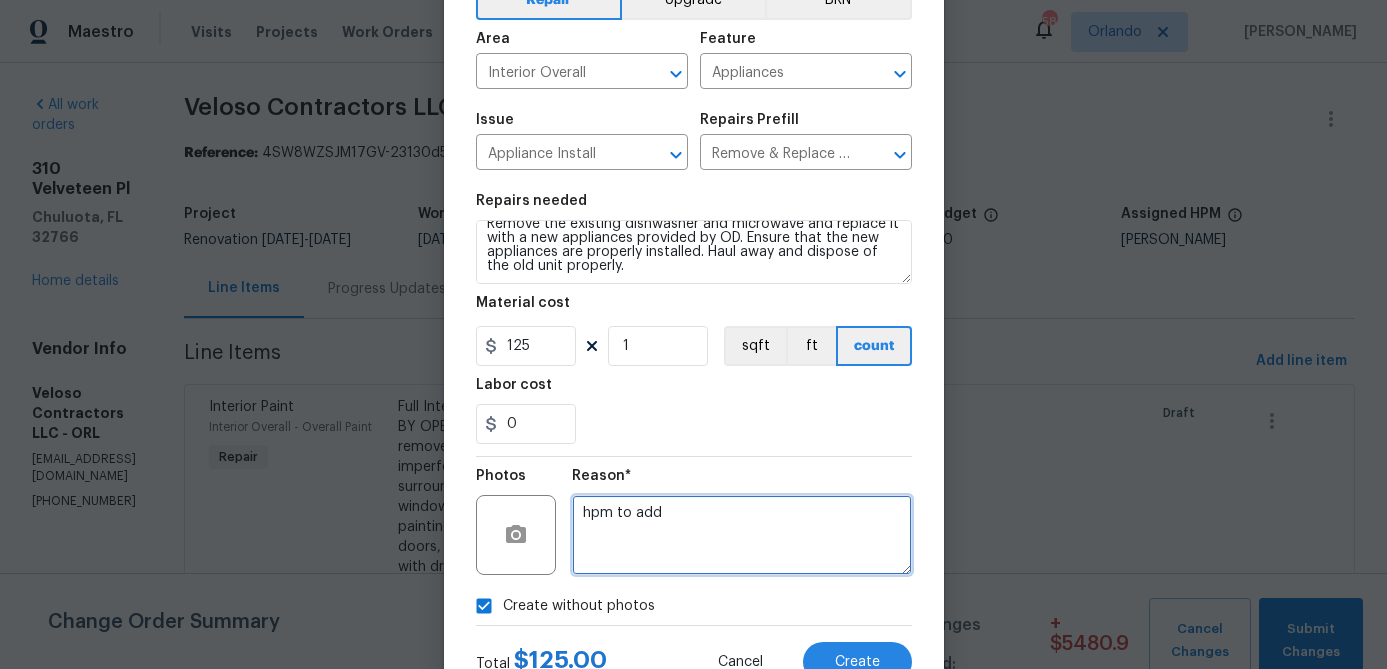 scroll, scrollTop: 0, scrollLeft: 0, axis: both 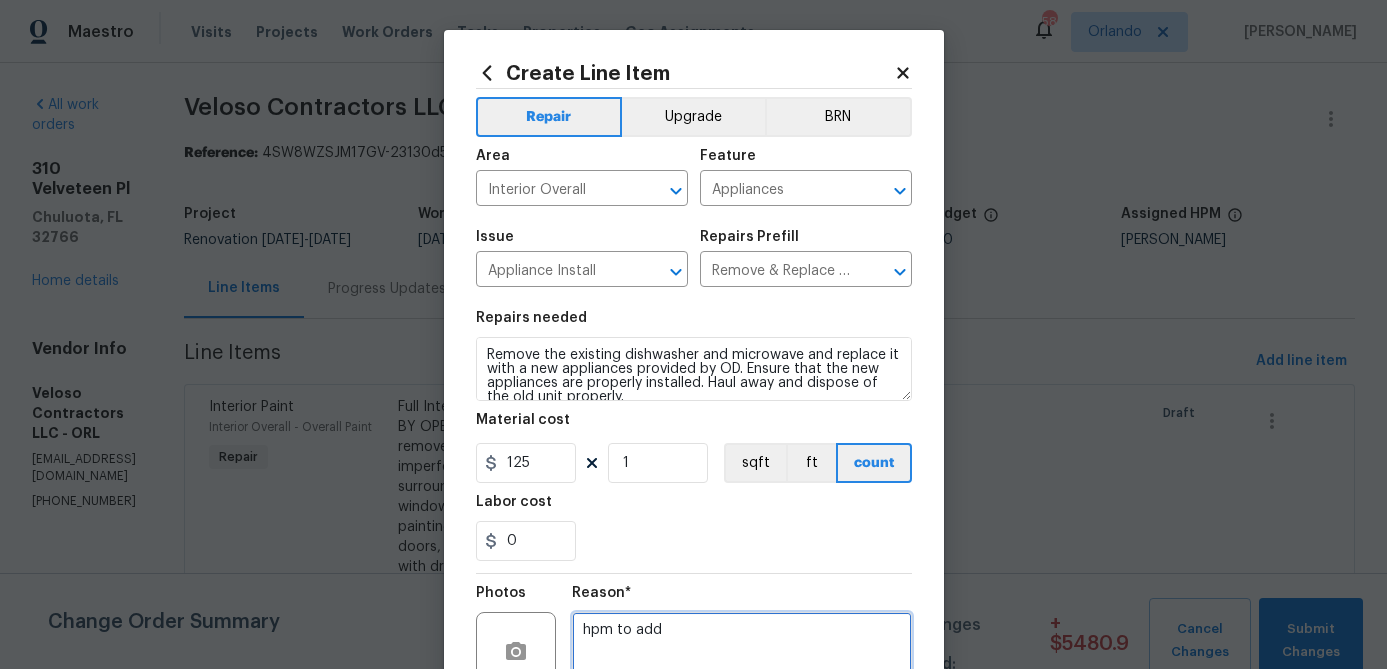 type on "hpm to add" 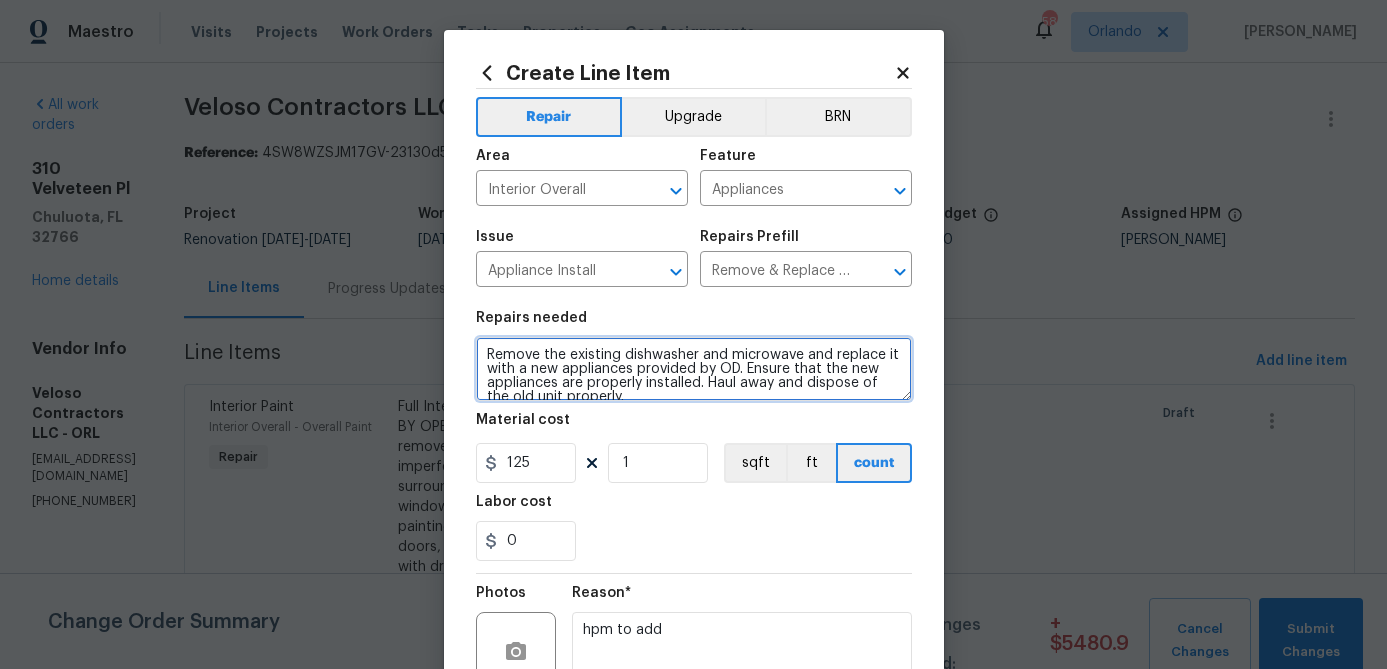 click on "Remove the existing dishwasher and microwave and replace it with a new appliances provided by OD. Ensure that the new appliances are properly installed. Haul away and dispose of the old unit properly." at bounding box center (694, 369) 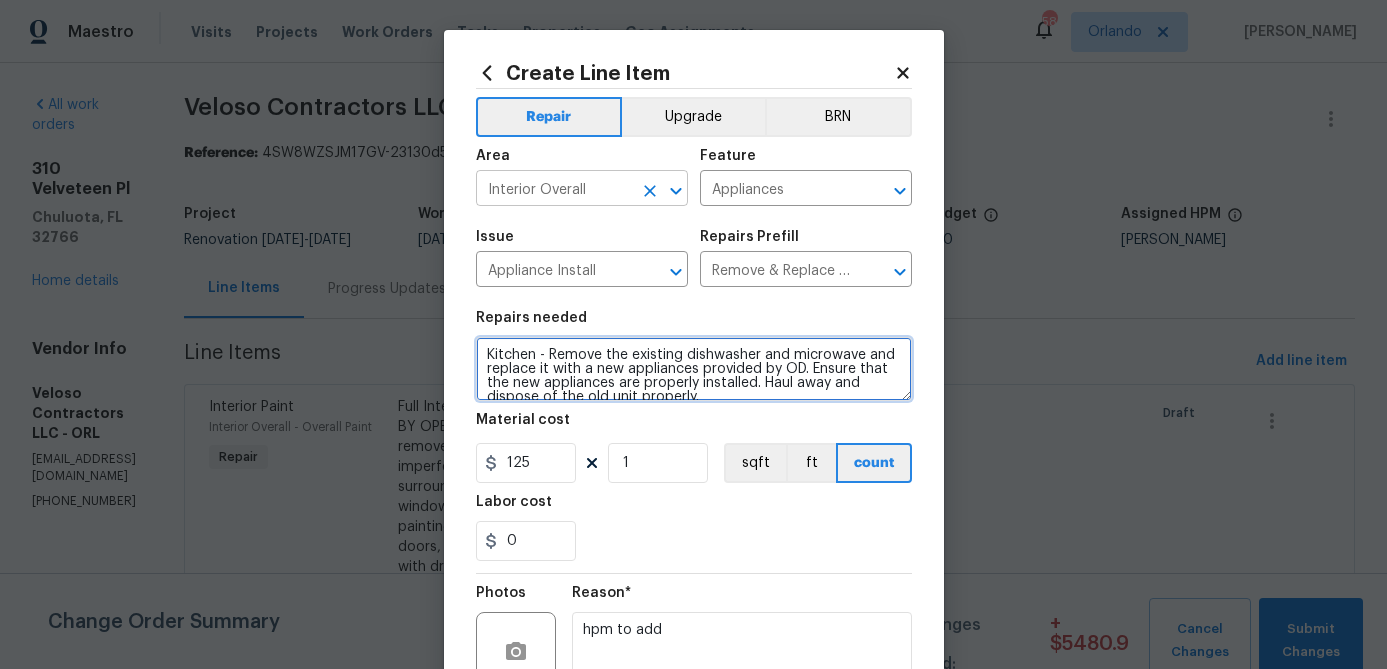 type on "Kitchen - Remove the existing dishwasher and microwave and replace it with a new appliances provided by OD. Ensure that the new appliances are properly installed. Haul away and dispose of the old unit properly." 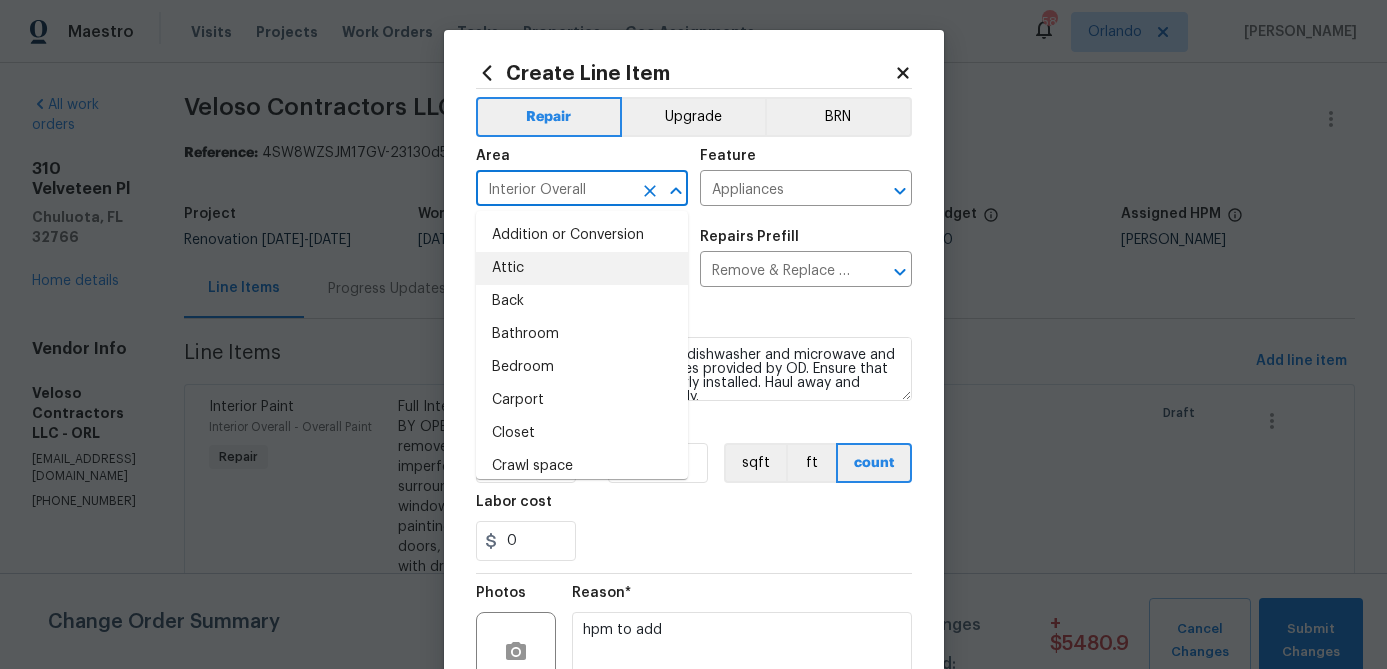click on "Interior Overall" at bounding box center (554, 190) 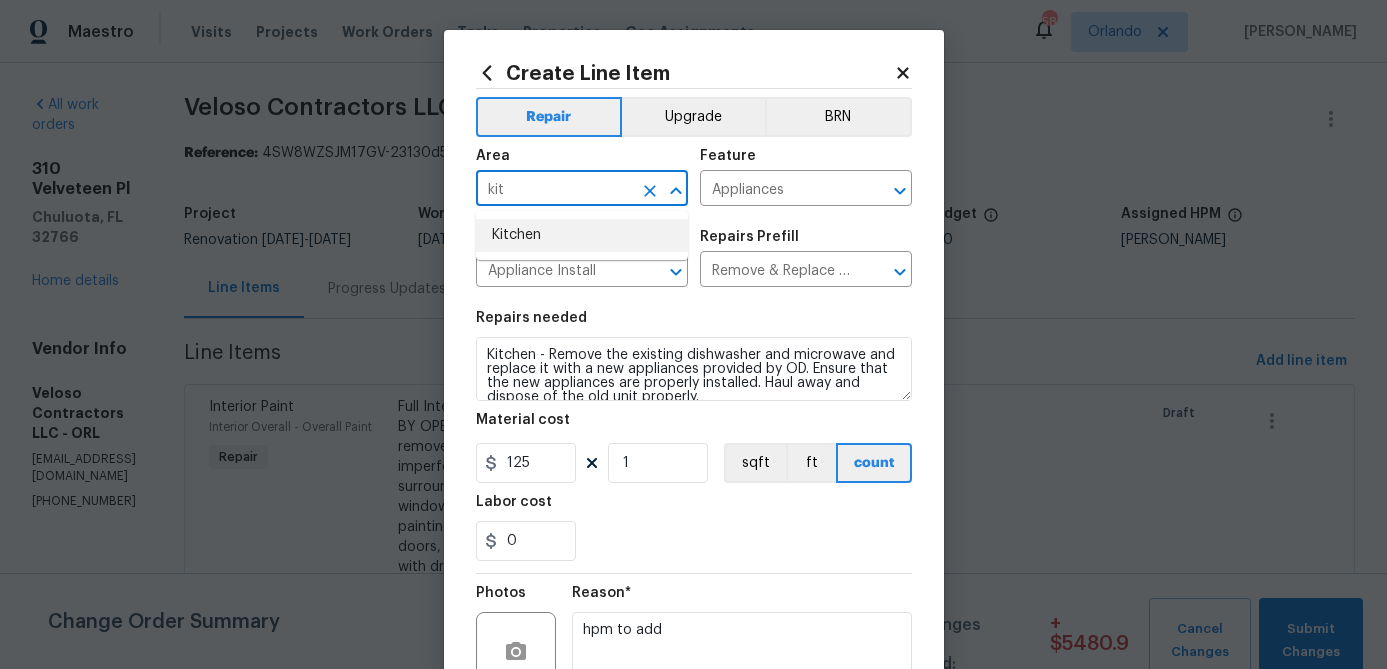 click on "Kitchen" at bounding box center (582, 235) 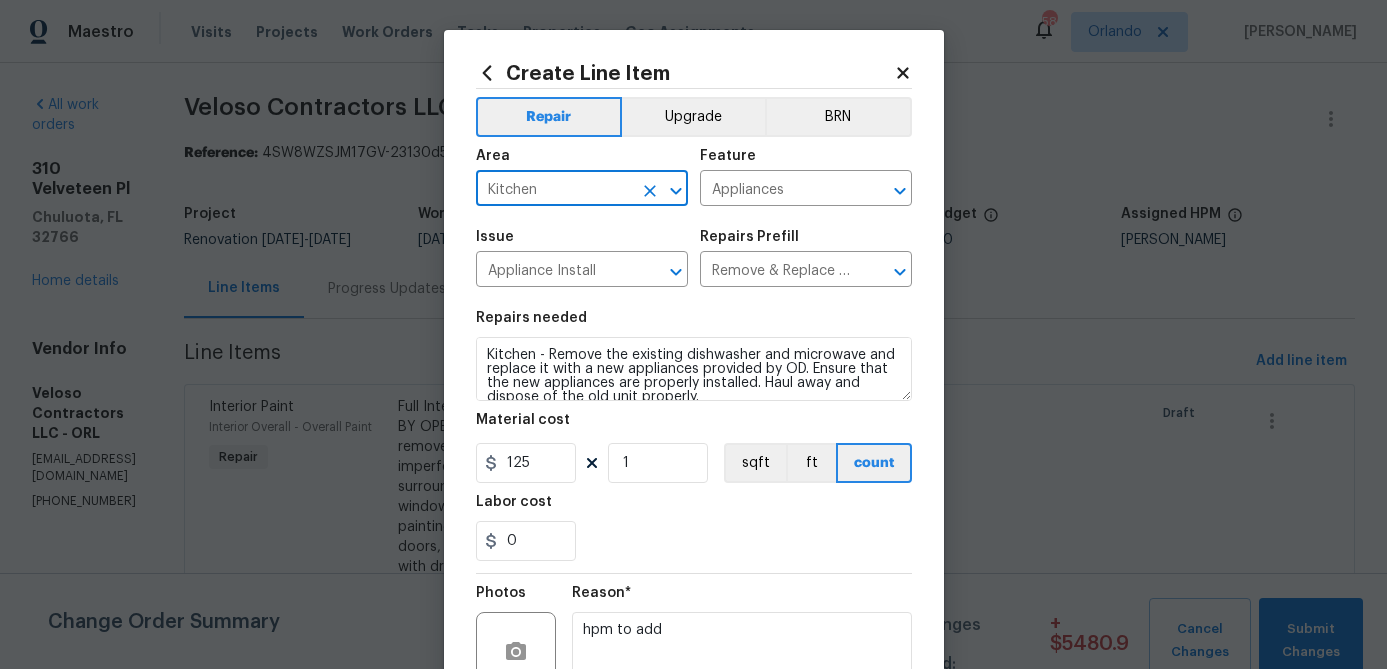 scroll, scrollTop: 14, scrollLeft: 0, axis: vertical 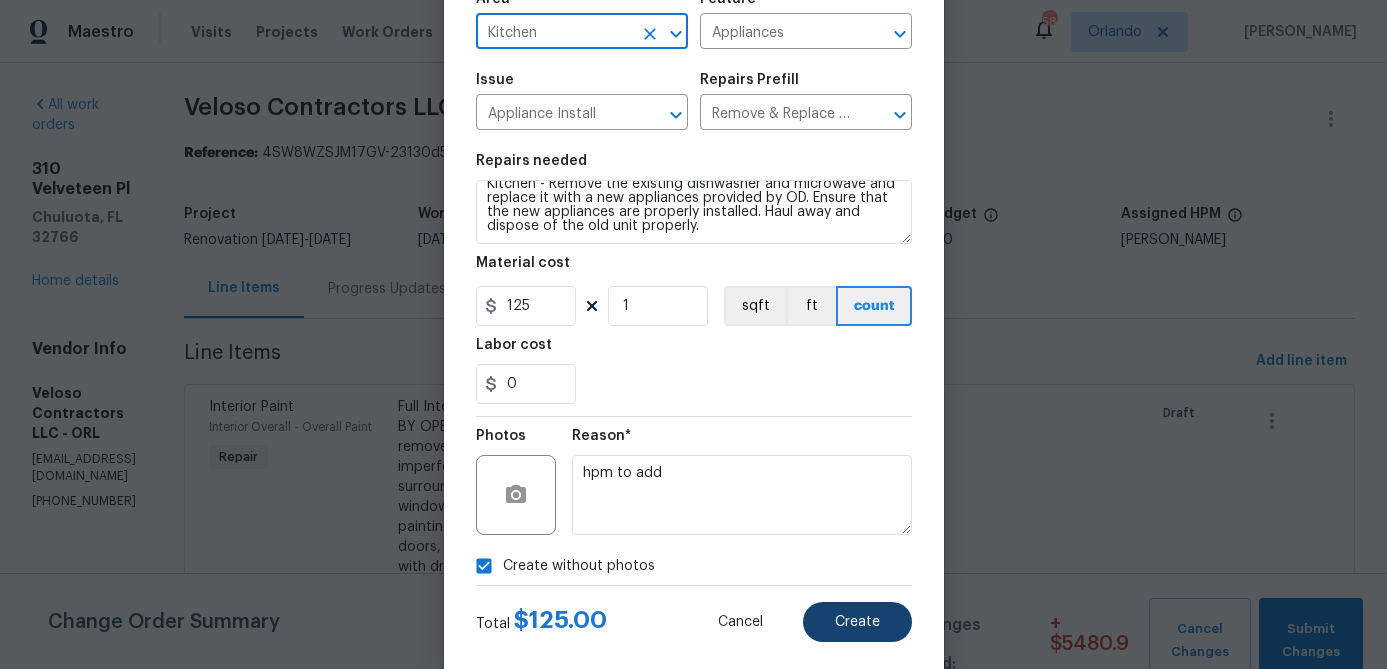type on "Kitchen" 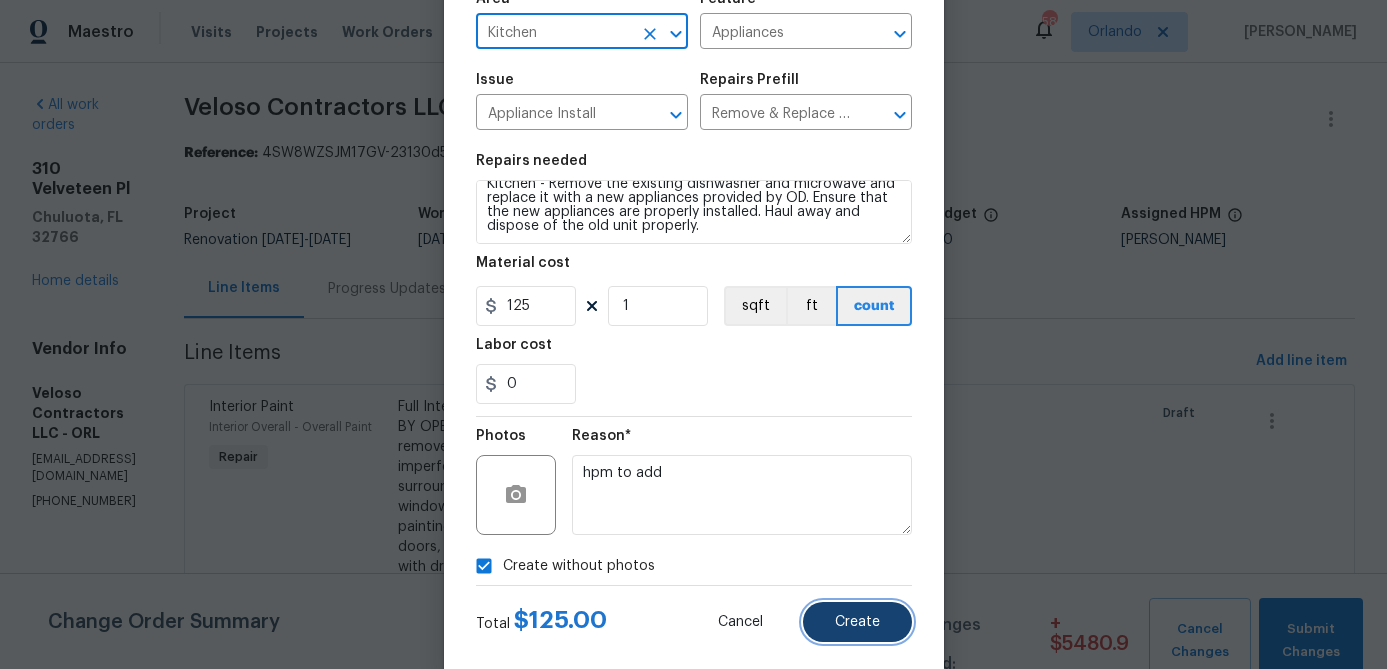 click on "Create" at bounding box center (857, 622) 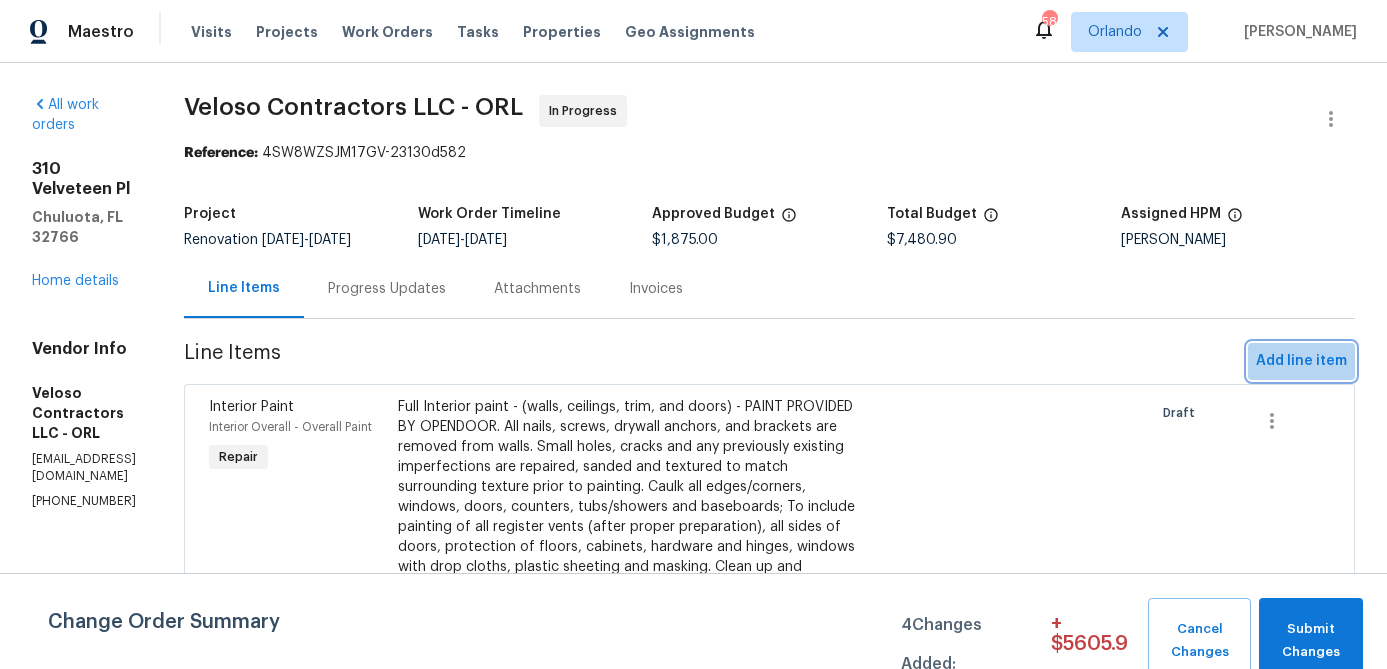 click on "Add line item" at bounding box center [1301, 361] 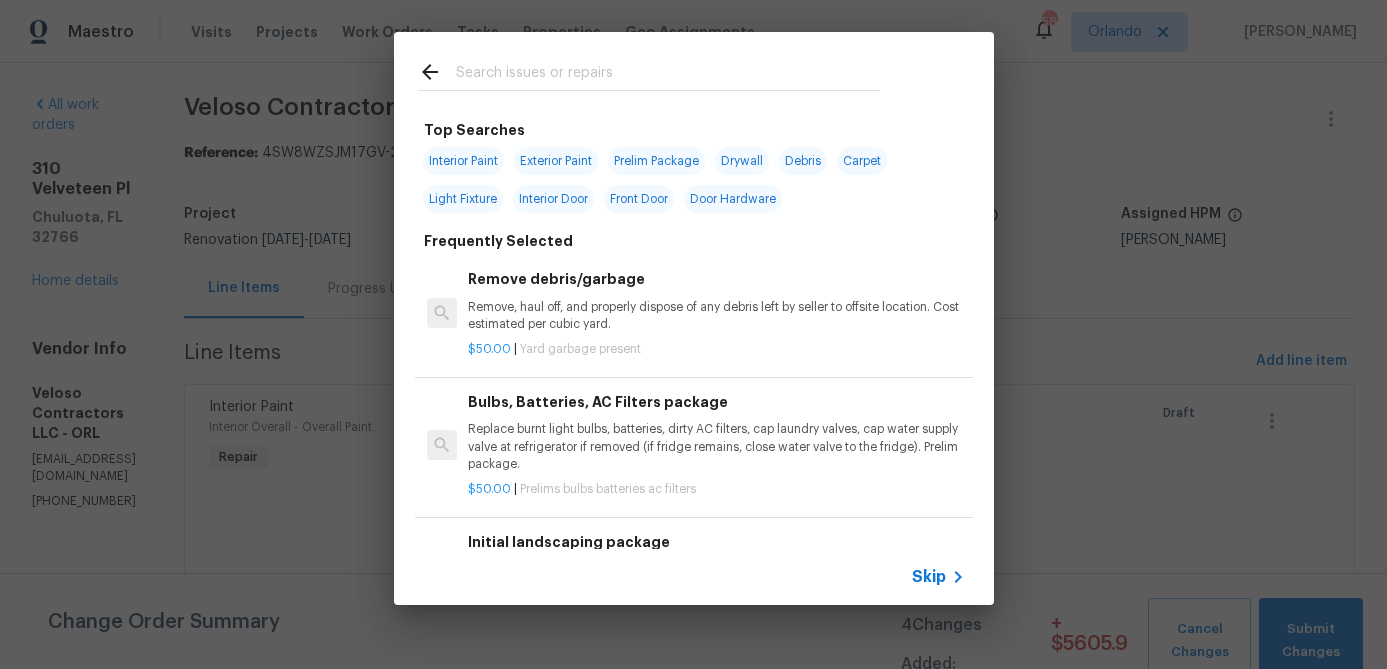 click at bounding box center (668, 75) 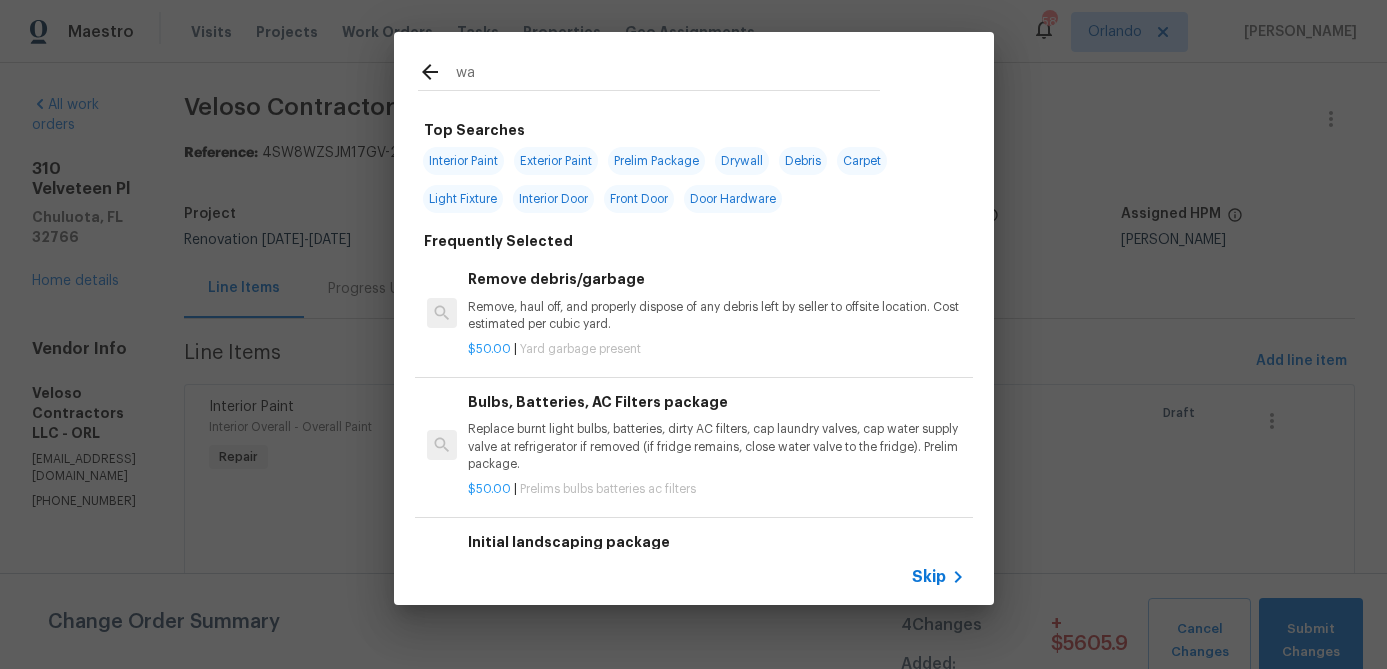 type on "w" 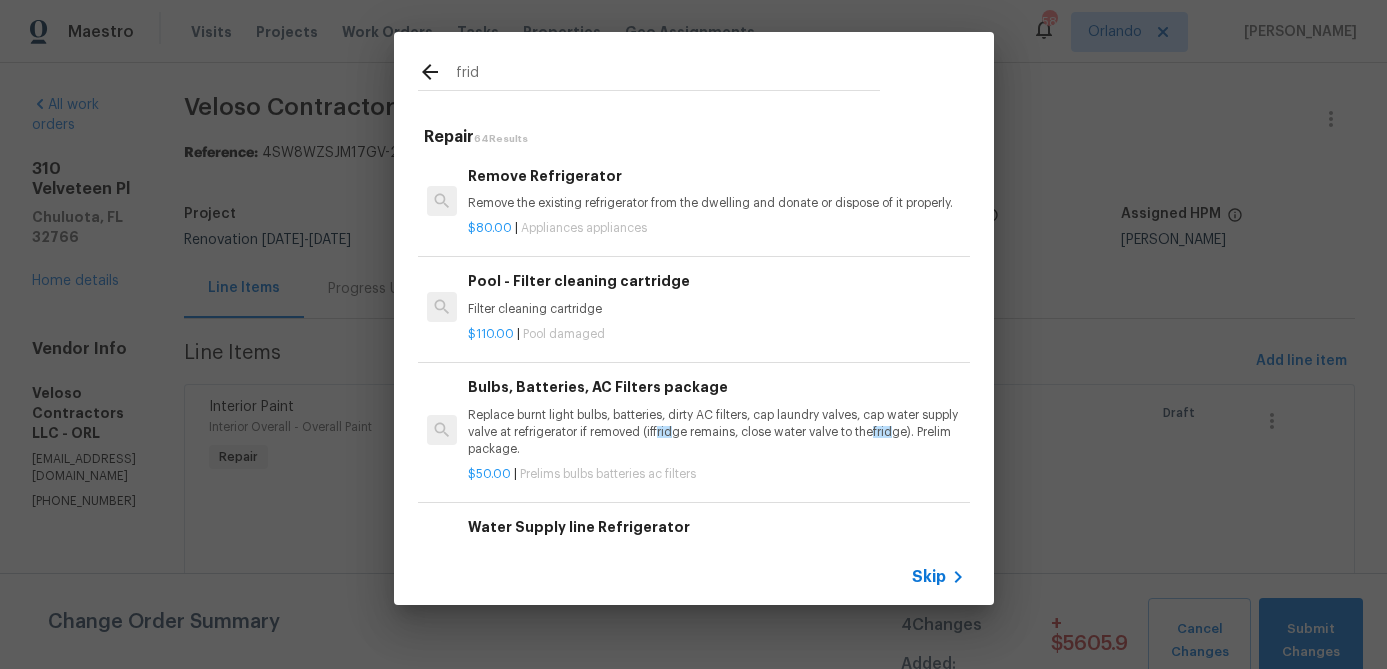 type on "frid" 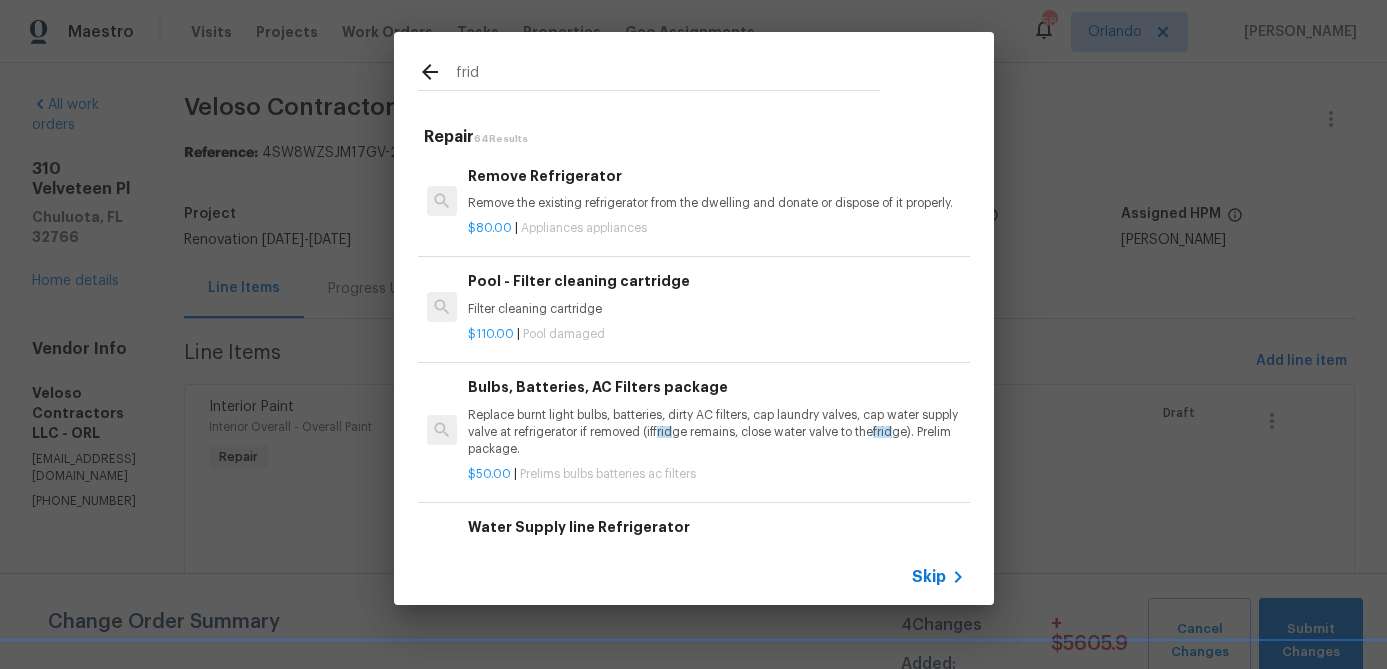 click on "Remove Refrigerator" at bounding box center (716, 176) 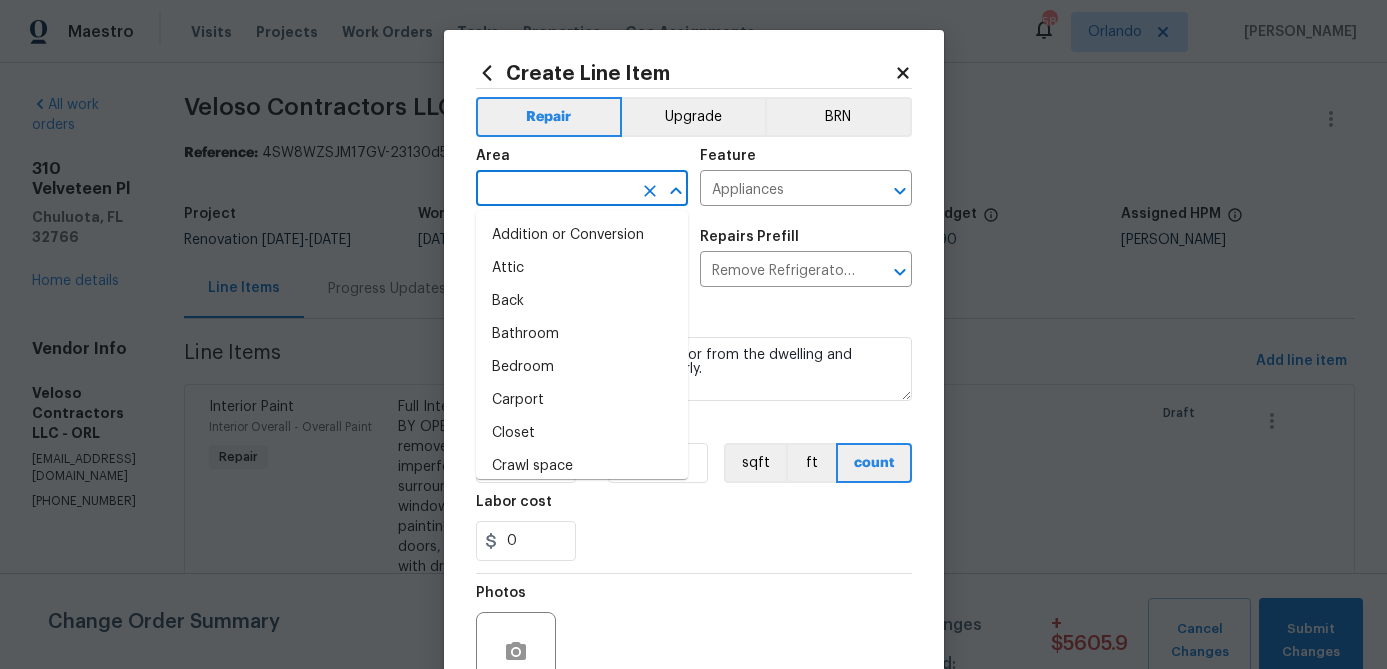 click at bounding box center [554, 190] 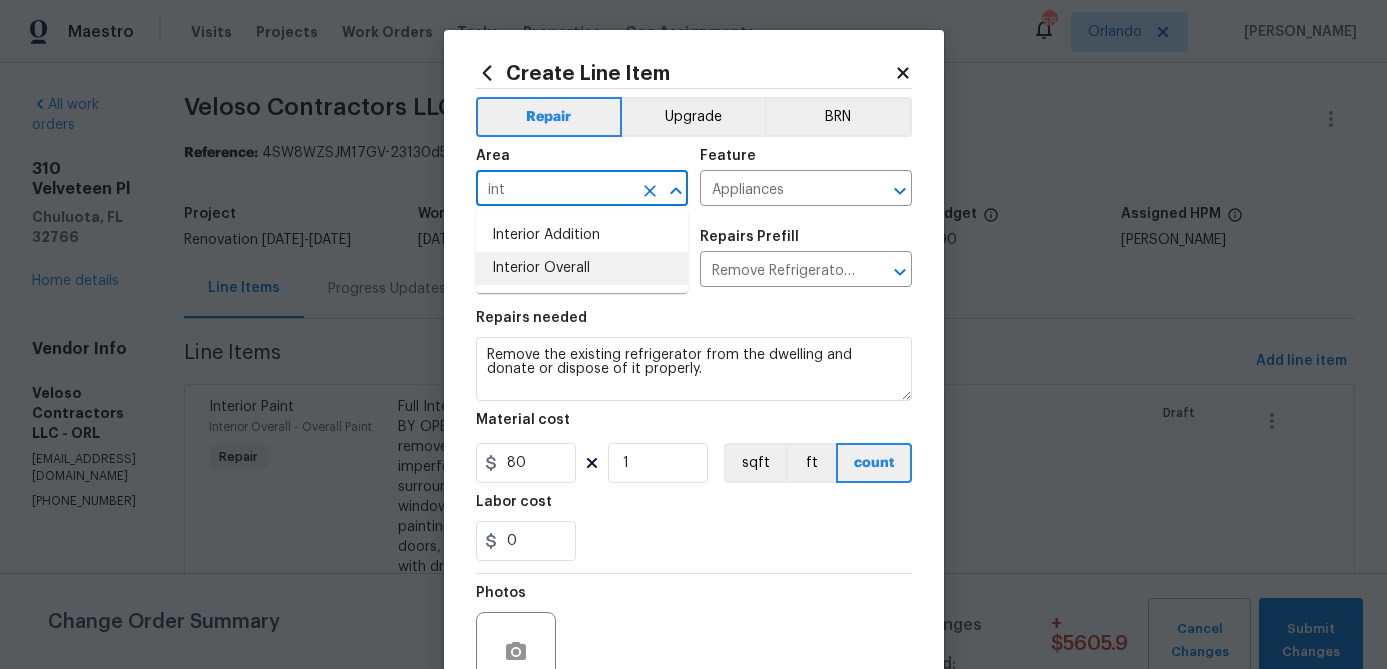 click on "Interior Overall" at bounding box center (582, 268) 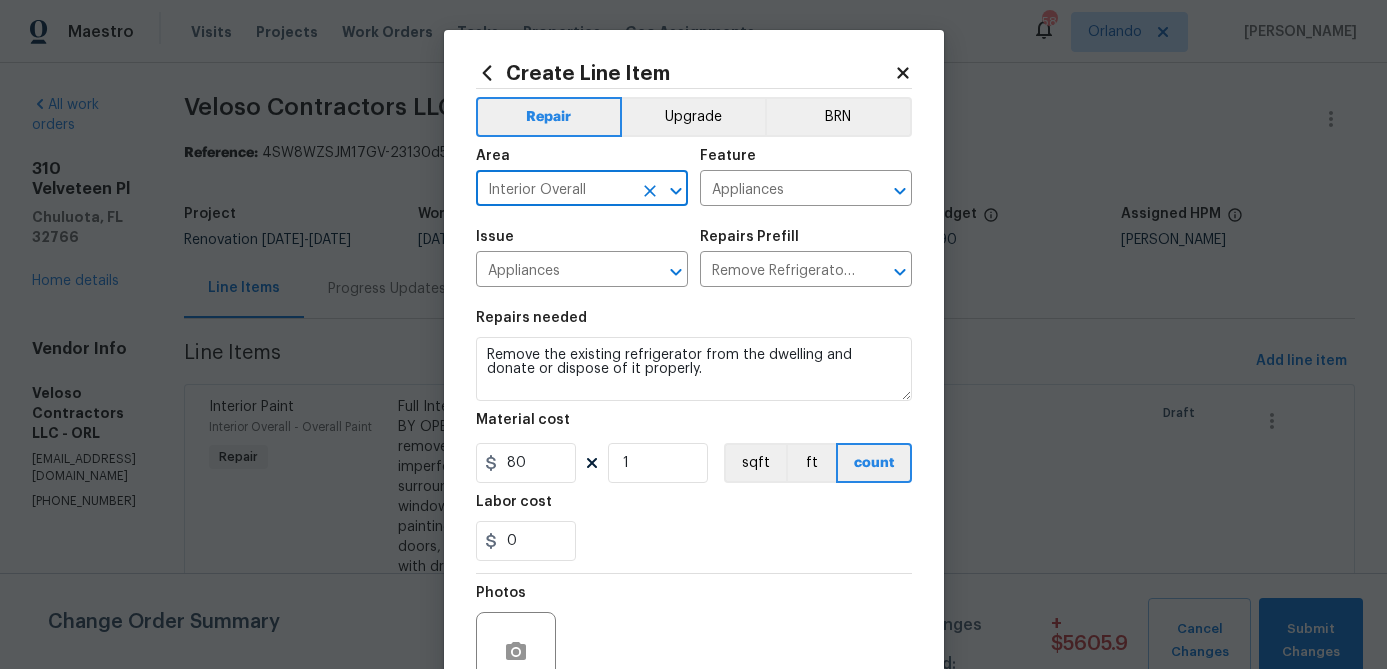 type on "Interior Overall" 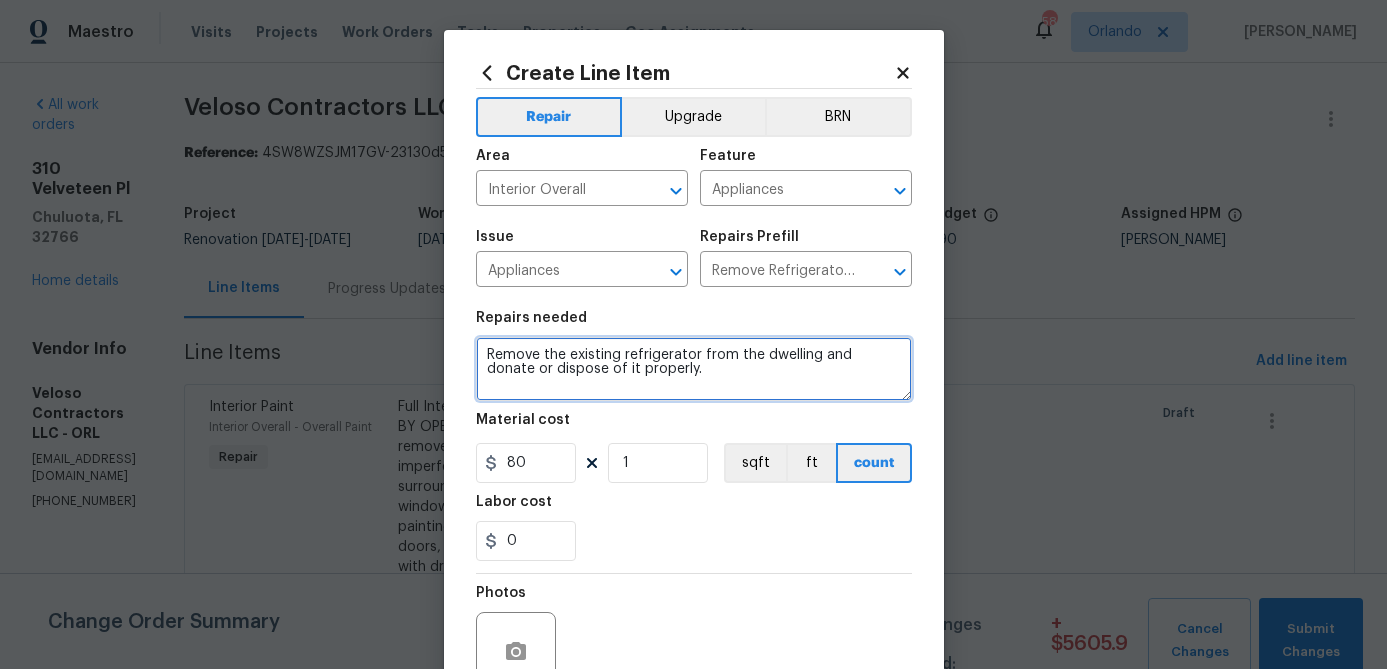 click on "Remove the existing refrigerator from the dwelling and donate or dispose of it properly." at bounding box center (694, 369) 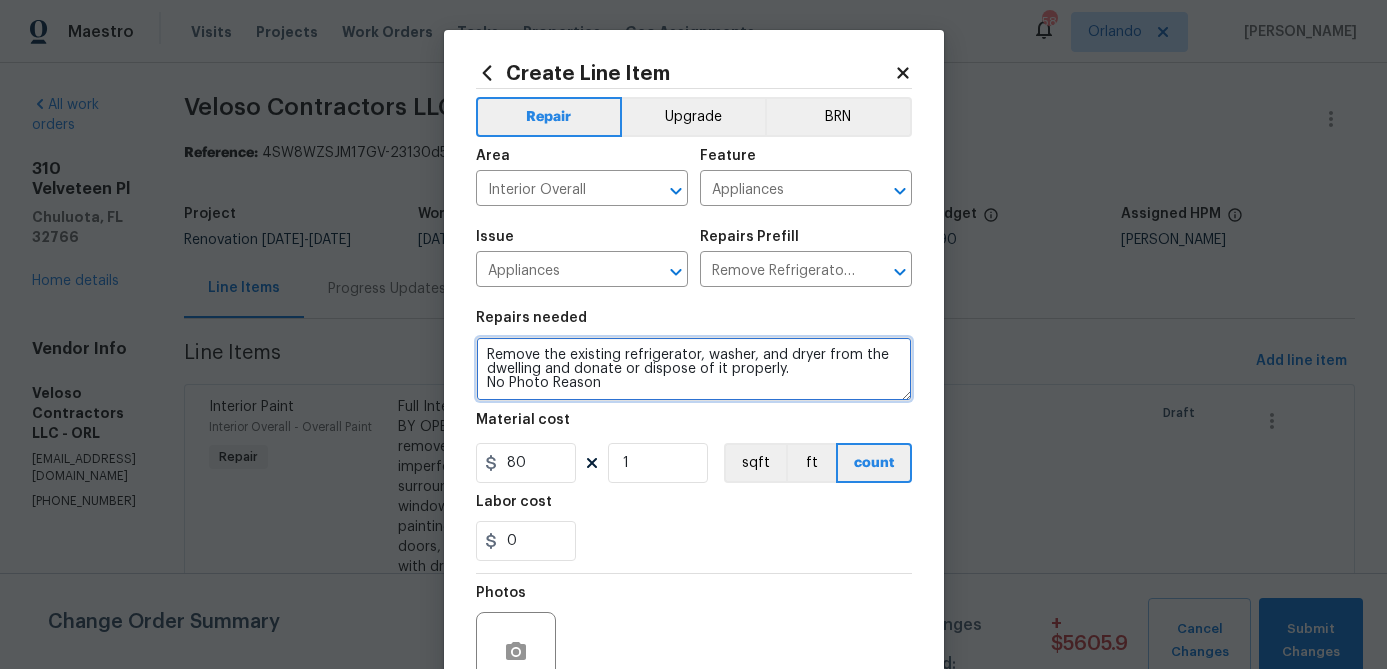 type on "Remove the existing refrigerator, washer, and dryer from the dwelling and donate or dispose of it properly.
No Photo Reason" 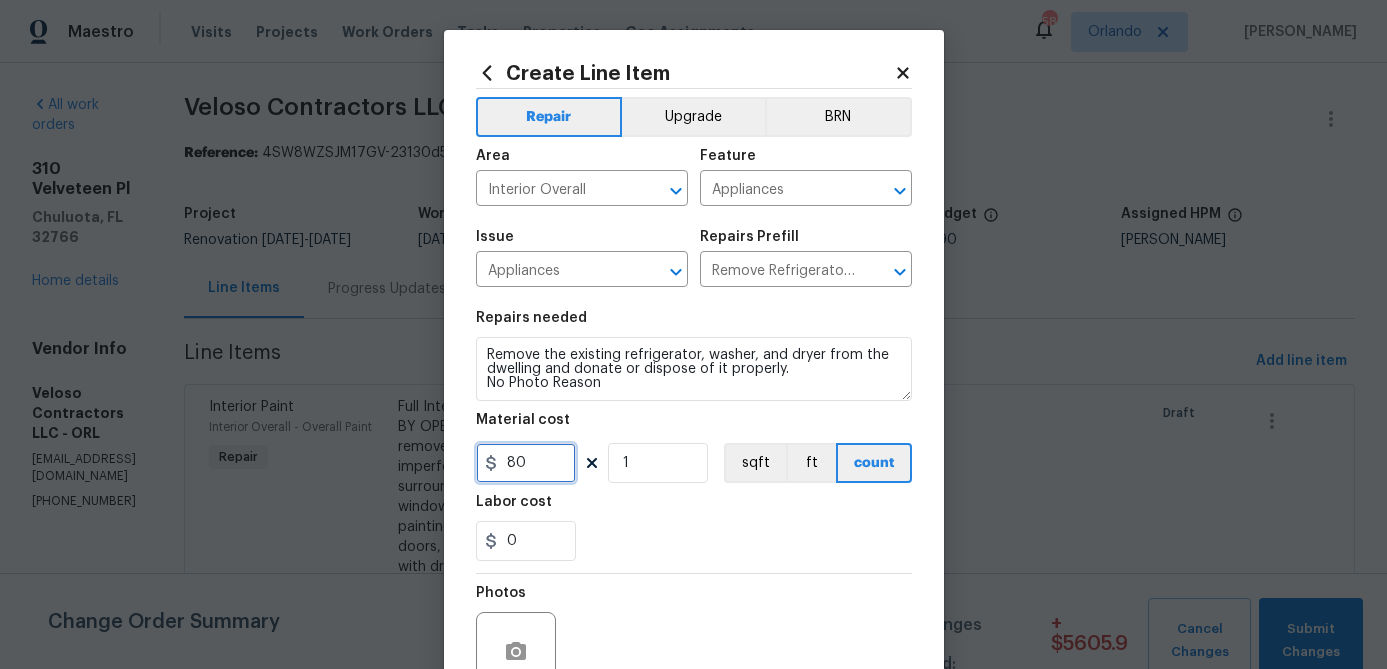 click on "80" at bounding box center [526, 463] 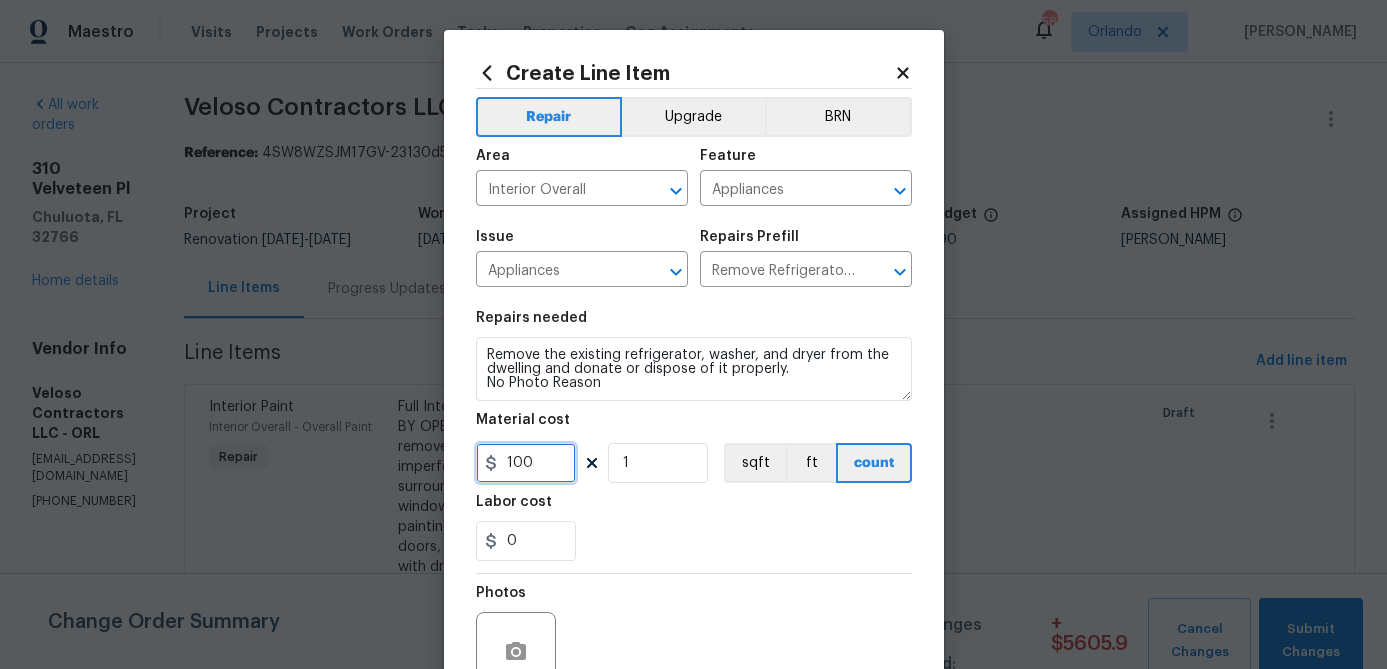 type on "100" 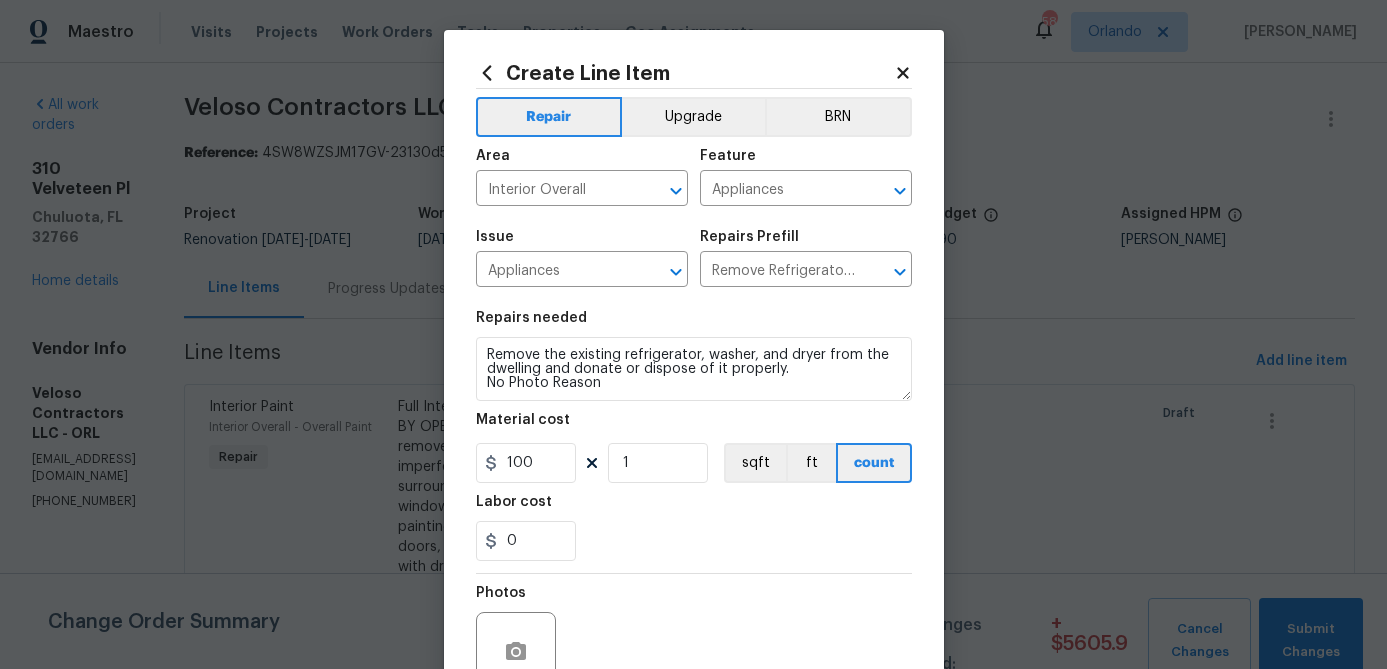 click on "0" at bounding box center [694, 541] 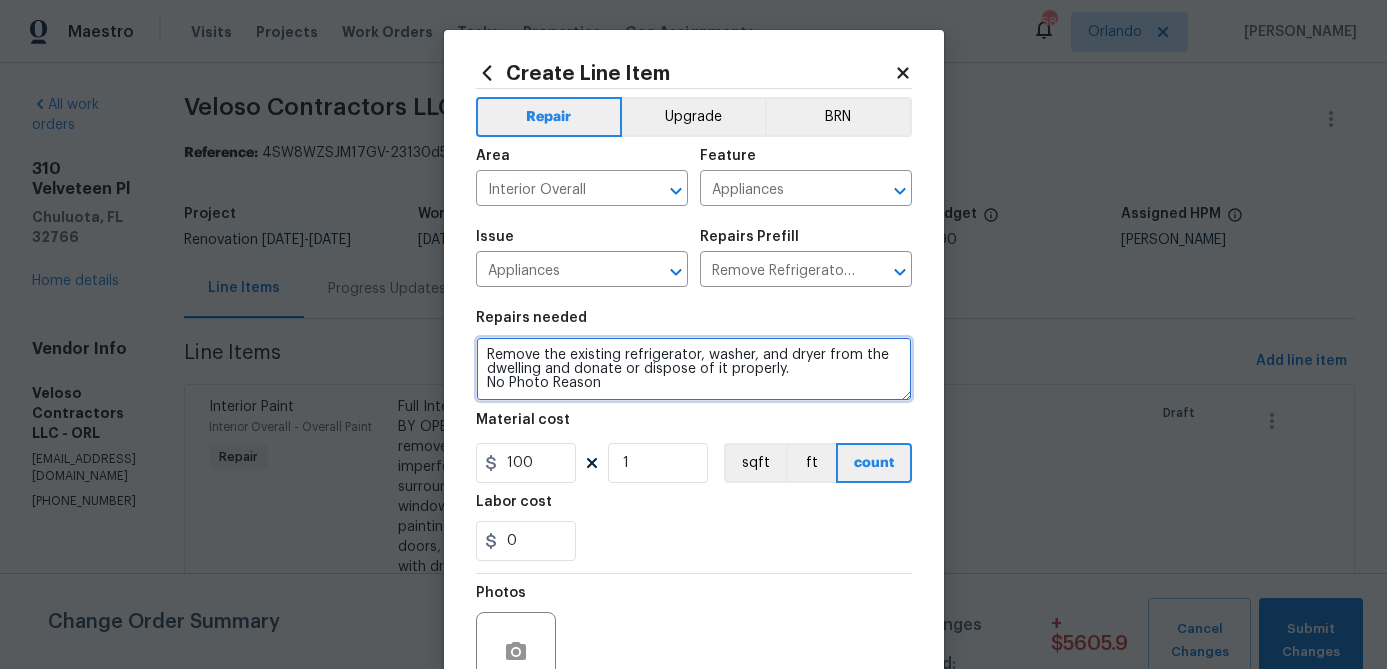 drag, startPoint x: 488, startPoint y: 386, endPoint x: 715, endPoint y: 386, distance: 227 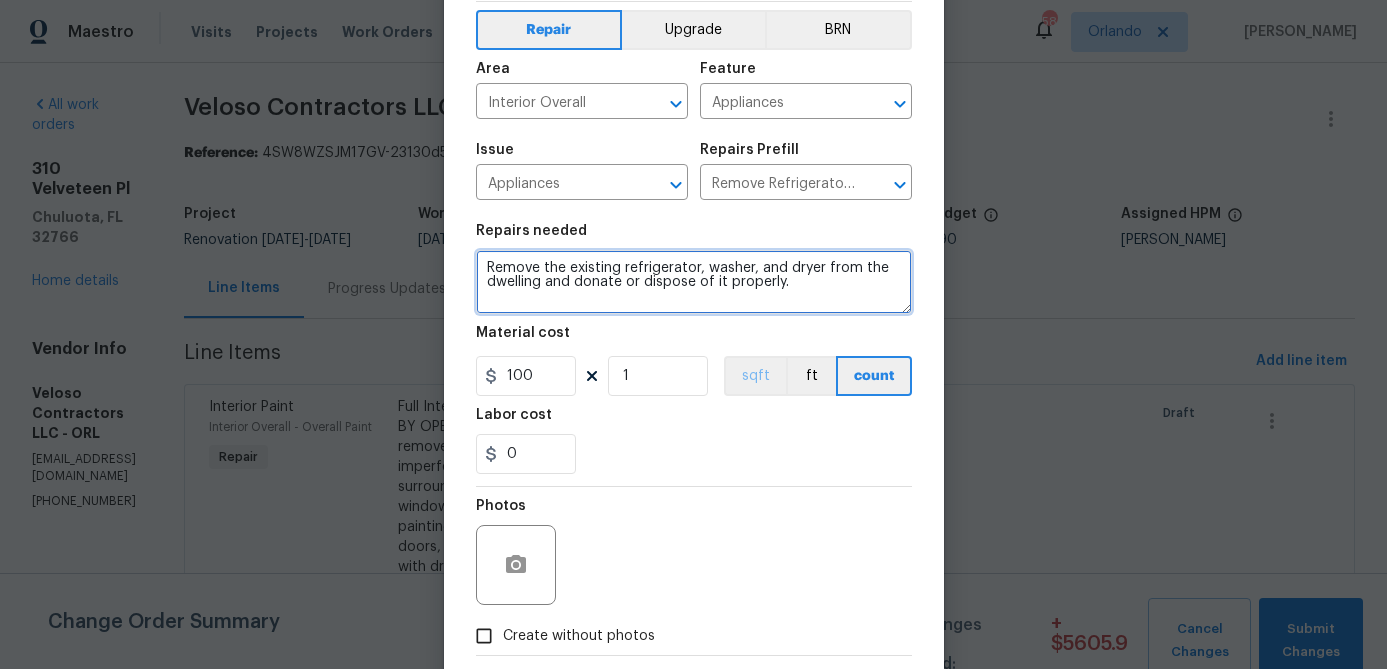 scroll, scrollTop: 193, scrollLeft: 0, axis: vertical 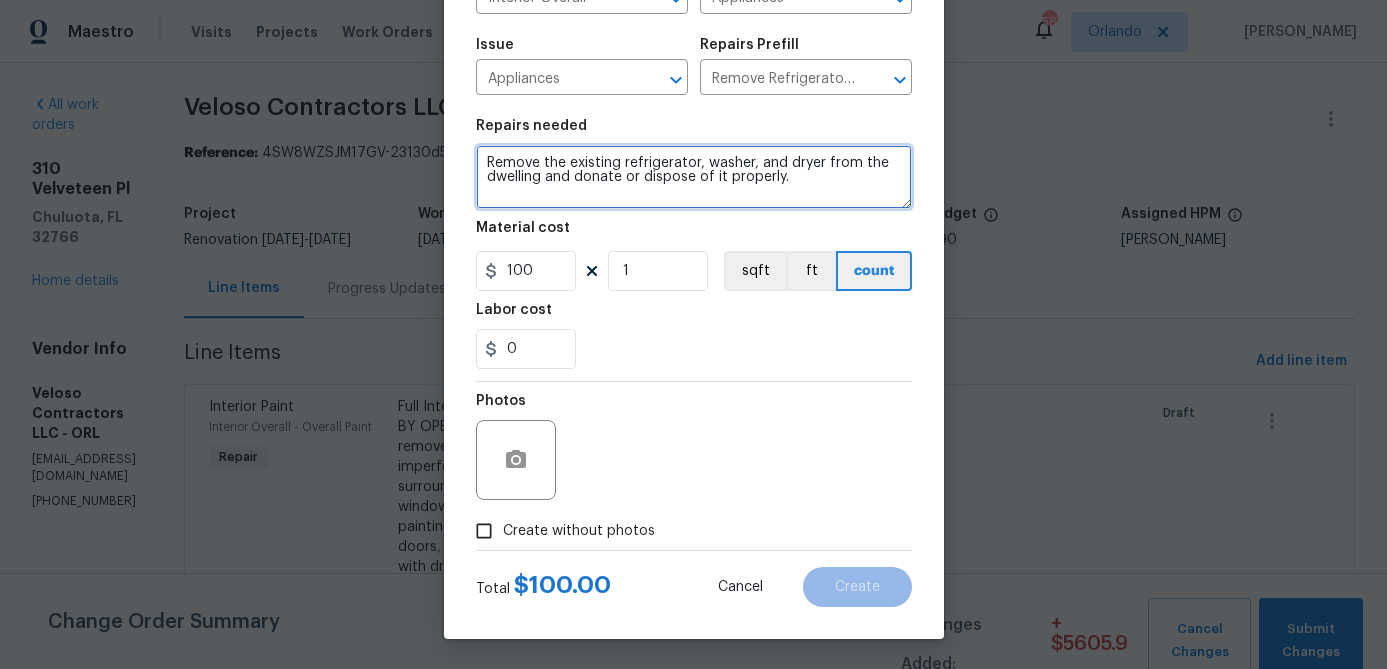 type on "Remove the existing refrigerator, washer, and dryer from the dwelling and donate or dispose of it properly." 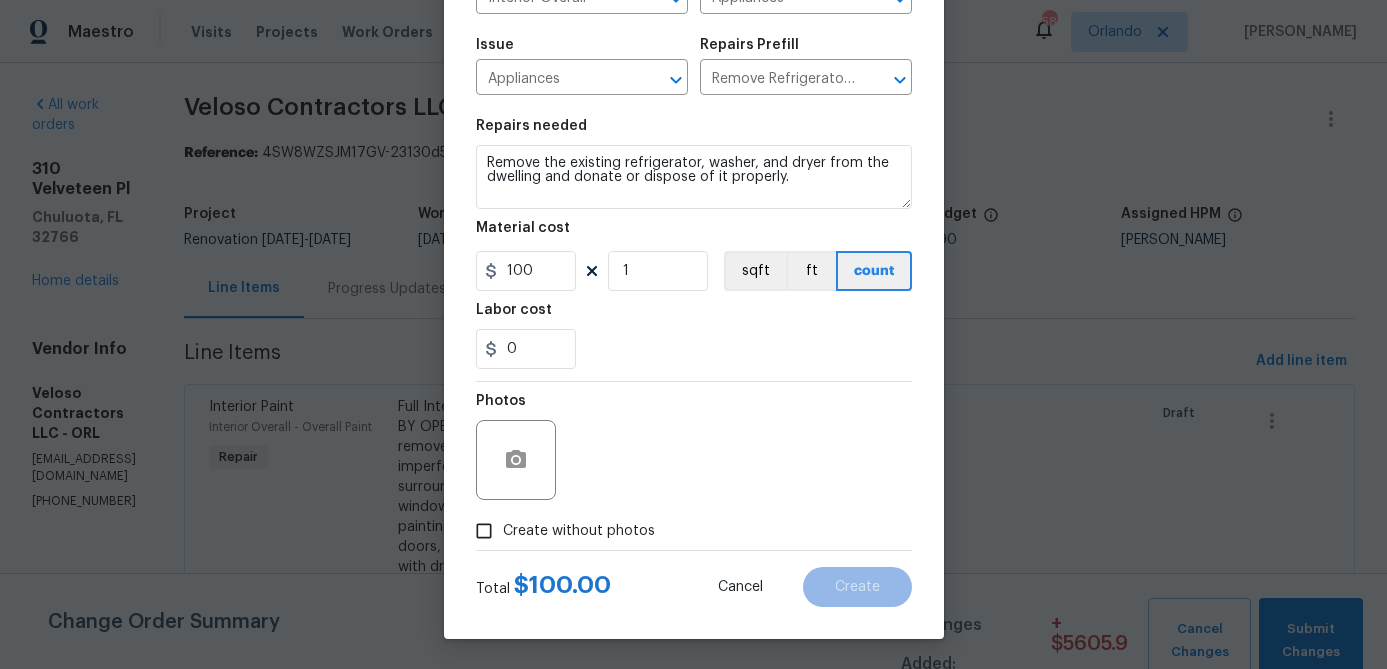 click on "Create without photos" at bounding box center [579, 531] 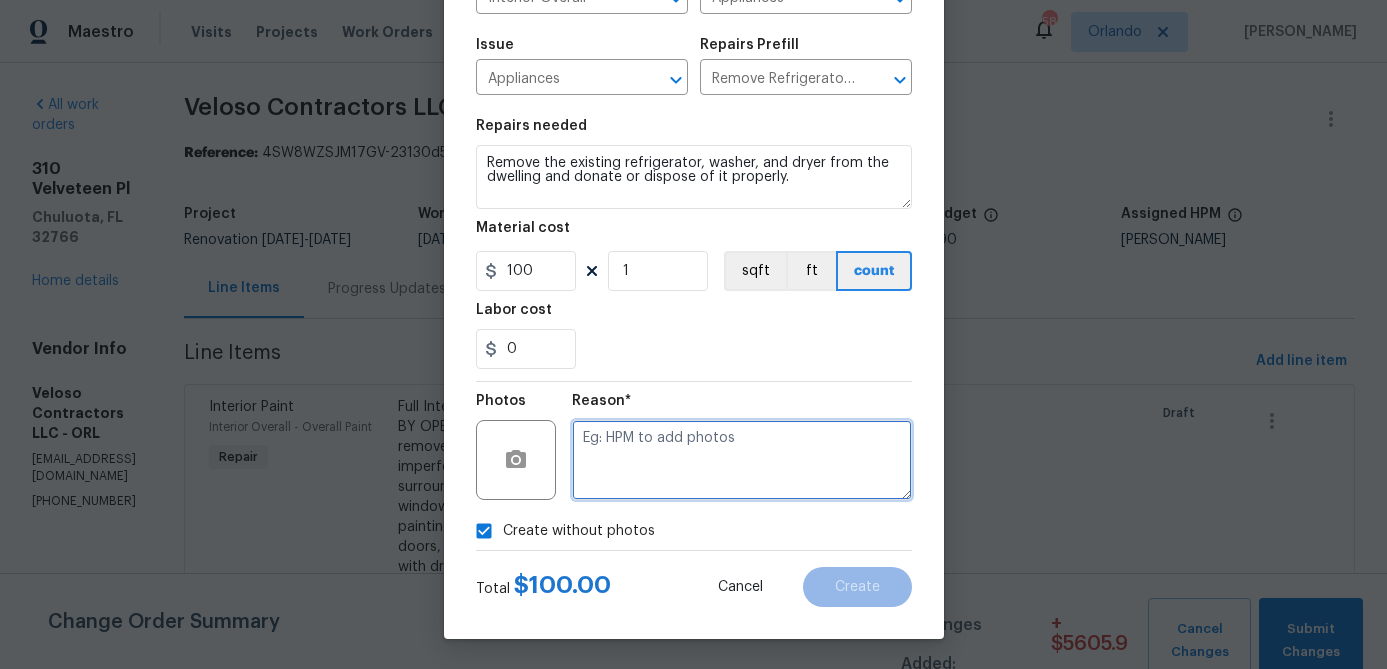 click at bounding box center (742, 460) 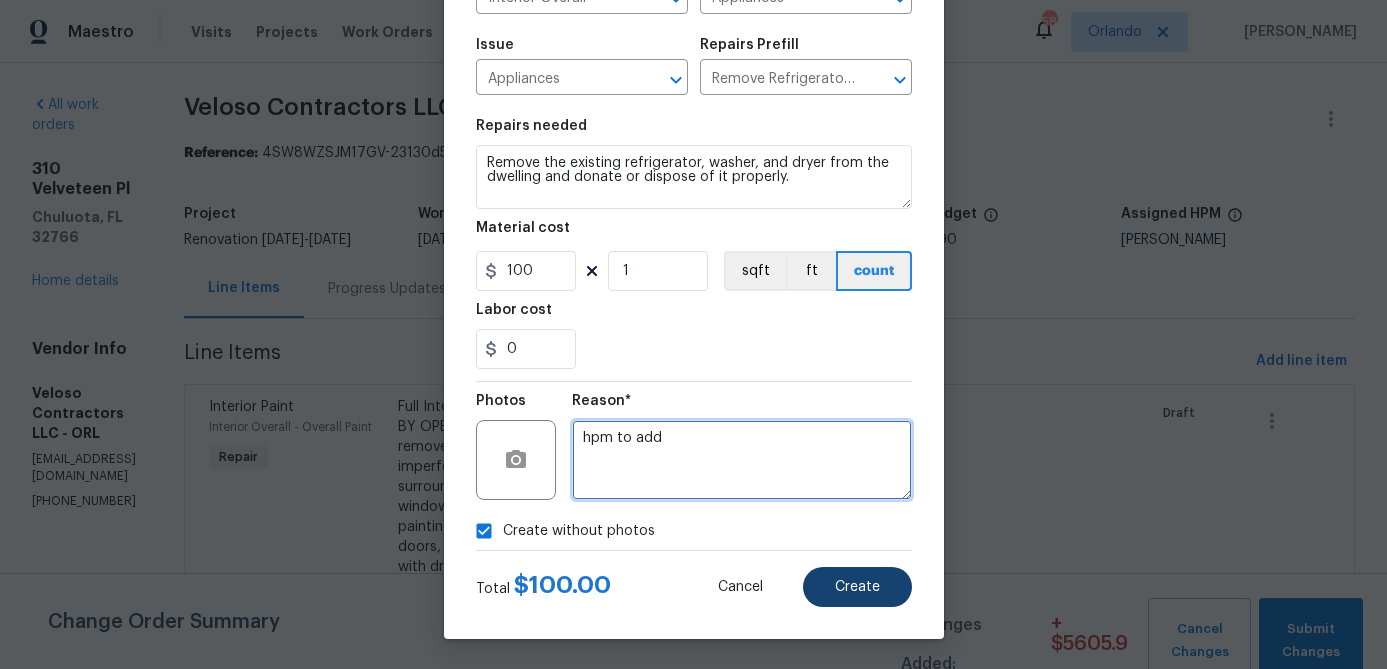 type on "hpm to add" 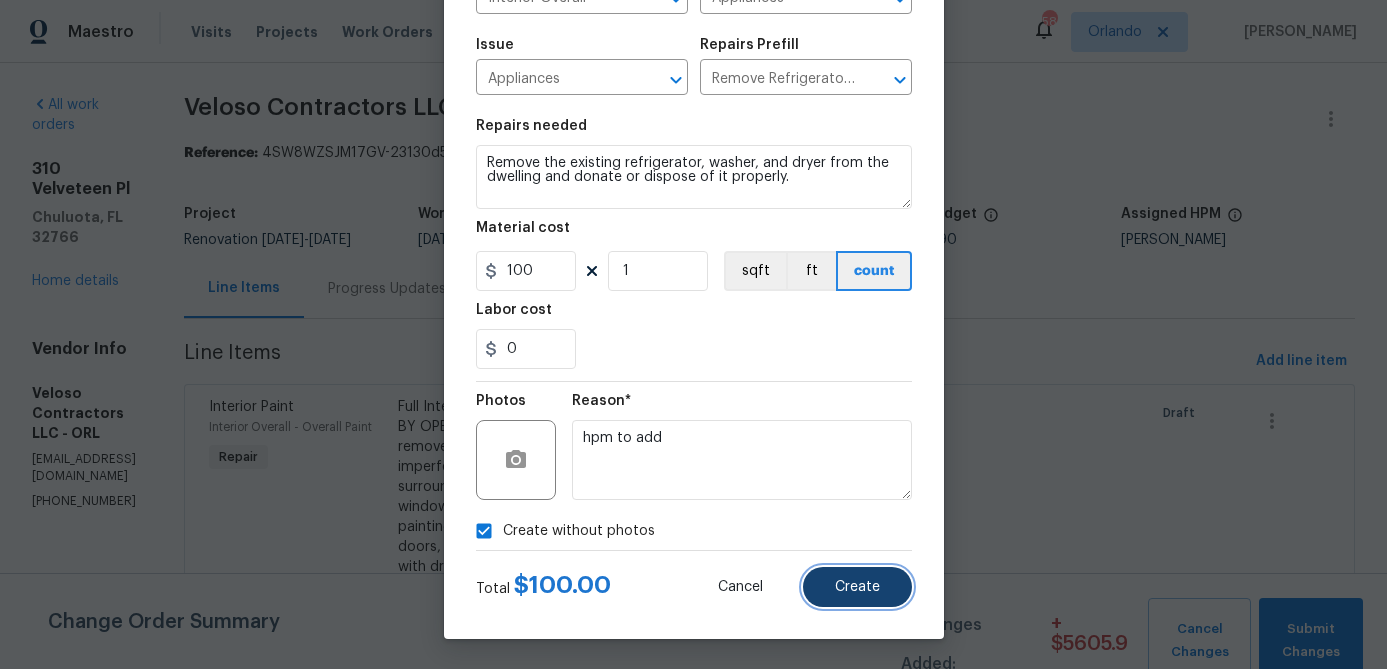 click on "Create" at bounding box center (857, 587) 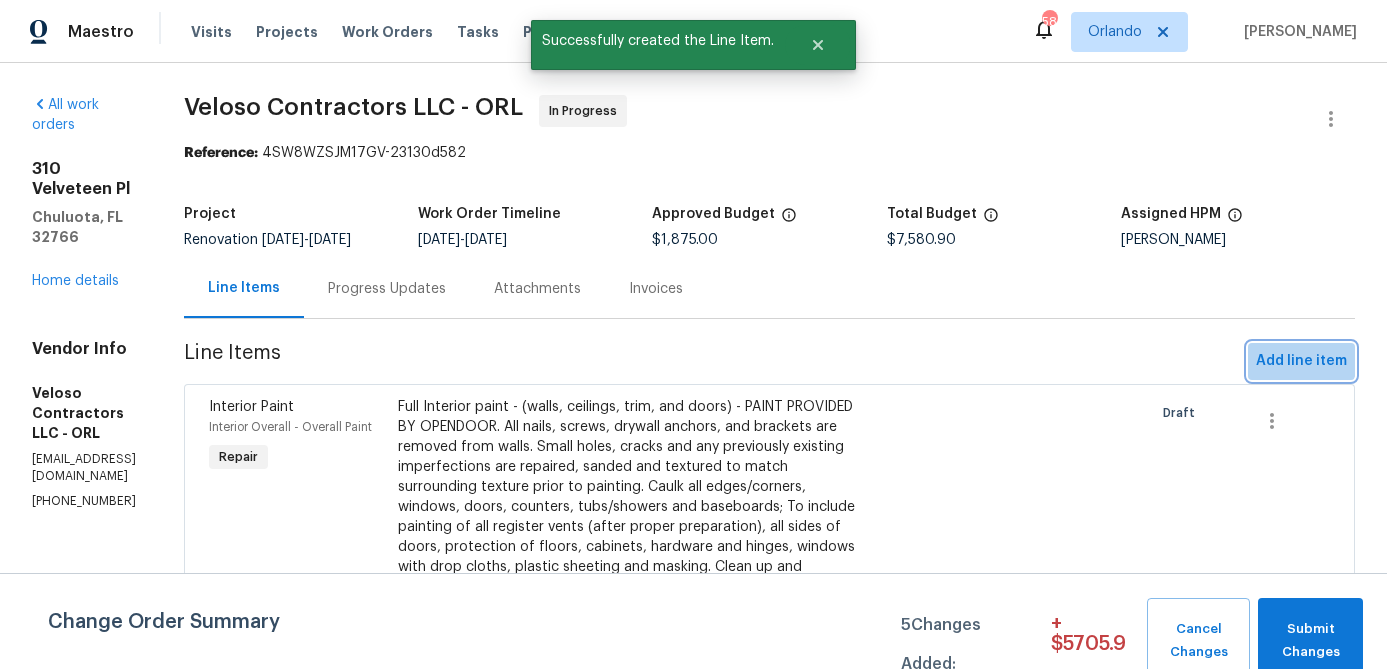click on "Add line item" at bounding box center [1301, 361] 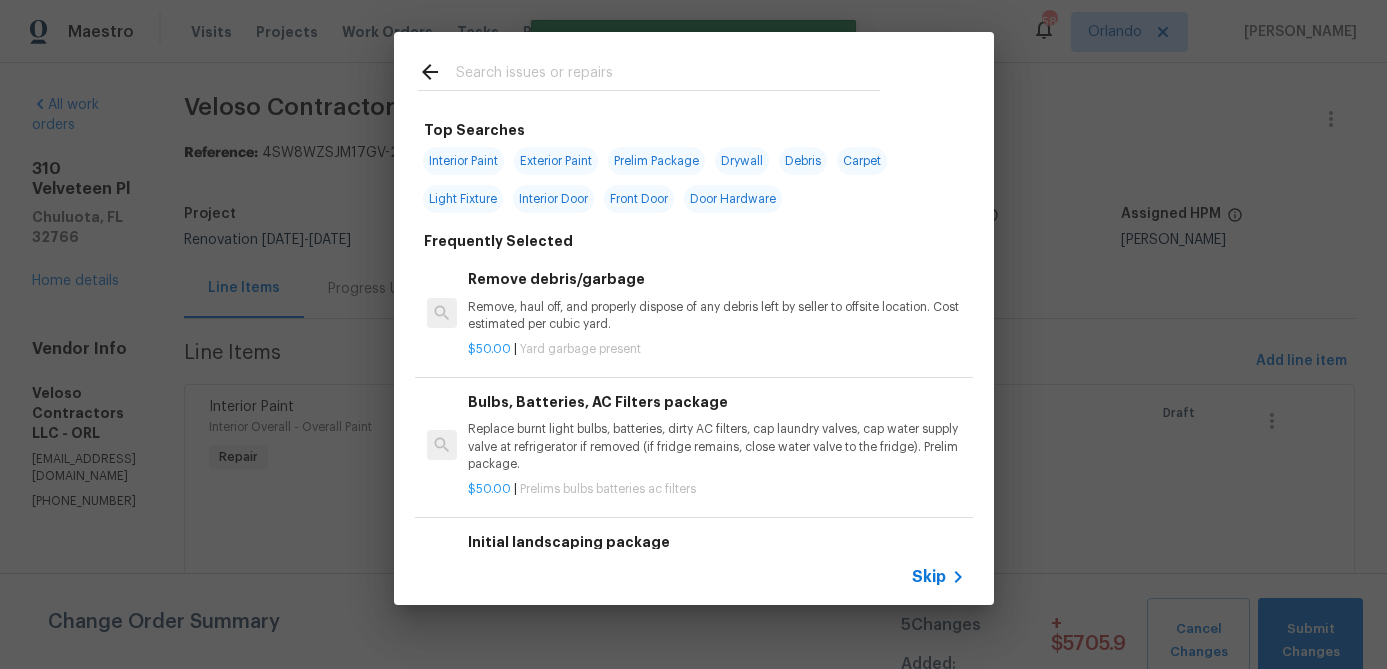 click at bounding box center (668, 75) 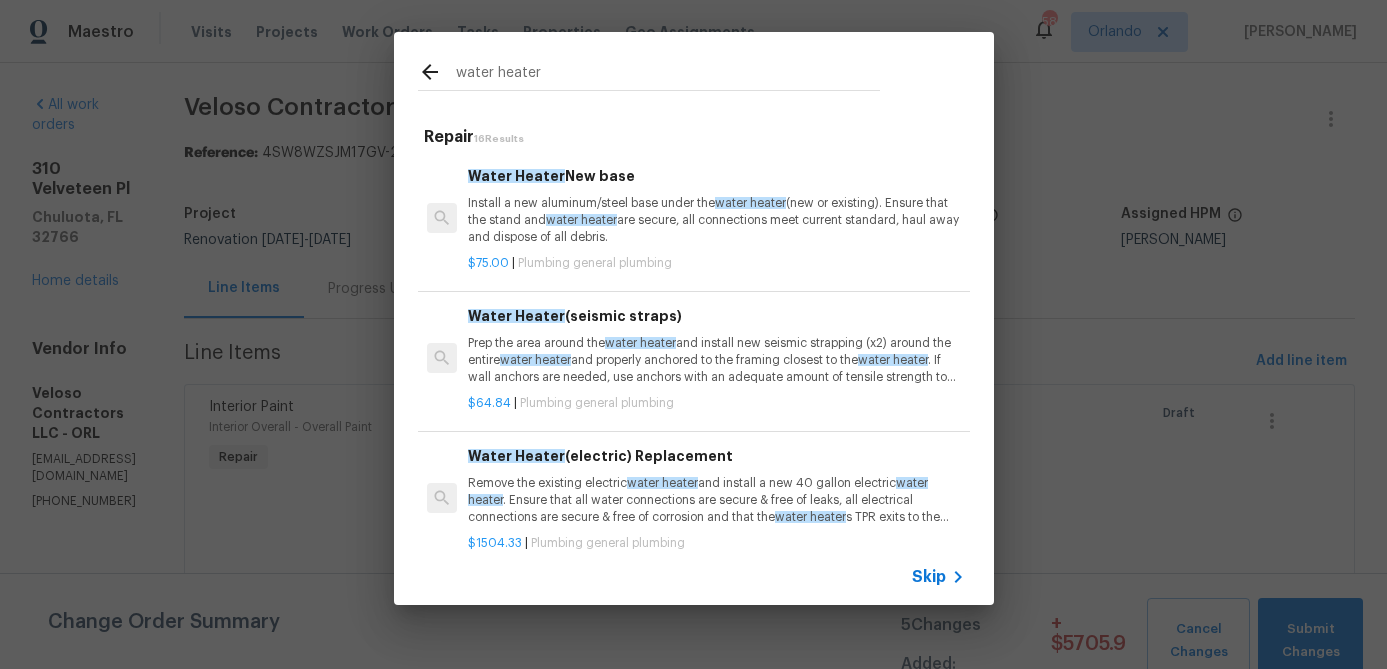 type on "water heater" 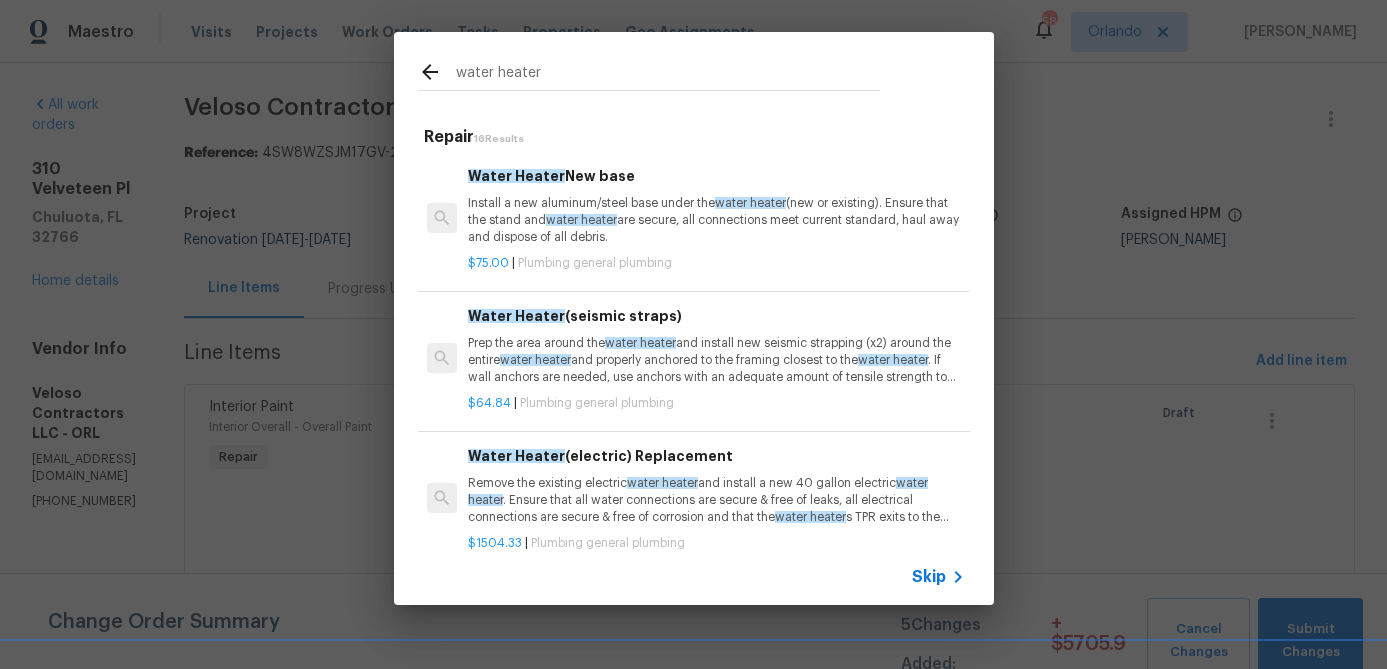 click on "Water Heater  (electric) Replacement Remove the existing electric  water heater  and install a new 40 gallon electric  water heater . Ensure that all water connections are secure & free of leaks, all electrical connections are secure & free of corrosion and that the  water heater s TPR exits to the exterior accordingly. Haul away and dispose of all debris properly." at bounding box center (716, 486) 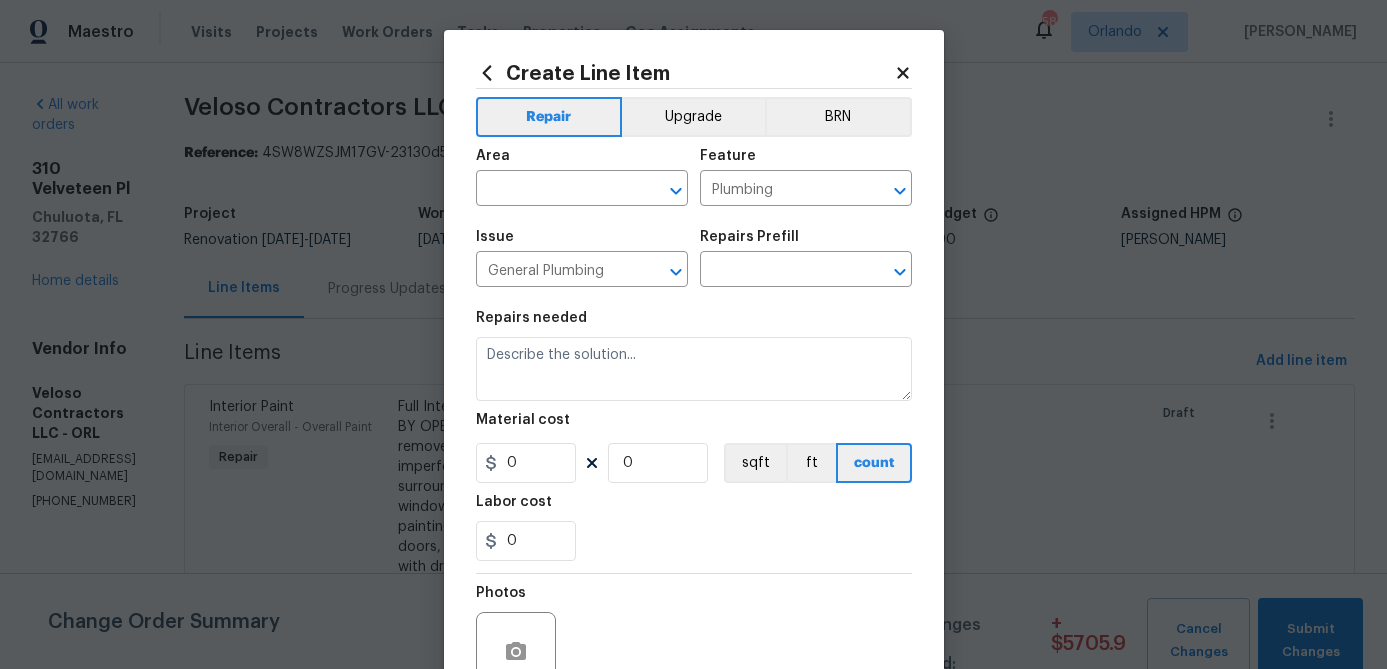 type on "Remove the existing electric water heater and install a new 40 gallon electric water heater. Ensure that all water connections are secure & free of leaks, all electrical connections are secure & free of corrosion and that the water heaters TPR exits to the exterior accordingly. Haul away and dispose of all debris properly." 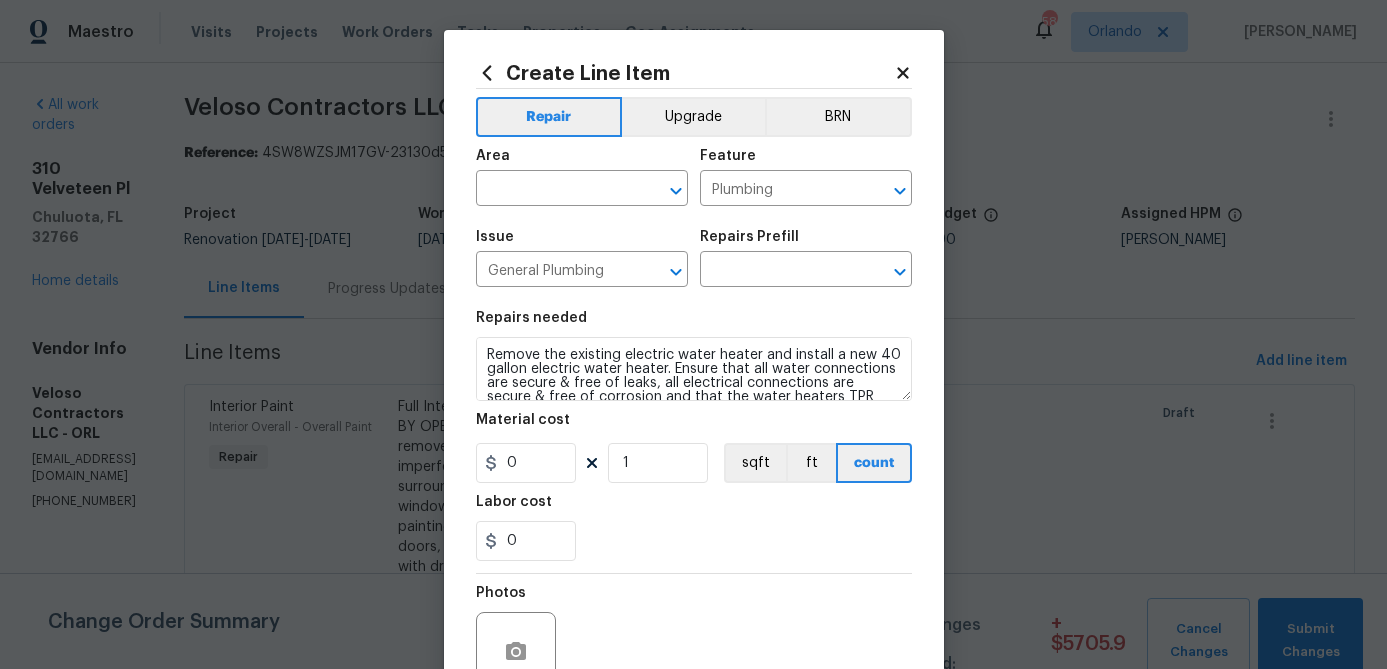 type on "Water Heater (electric) Replacement $1,504.33" 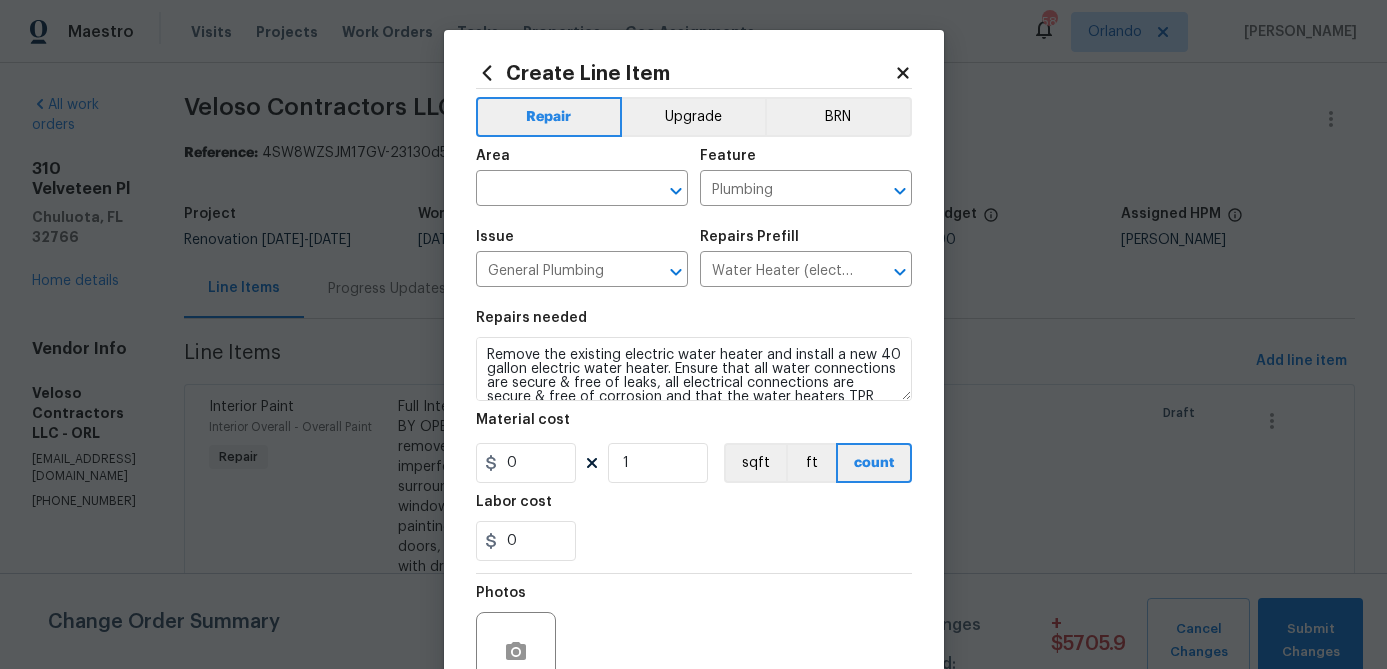 type on "1504.33" 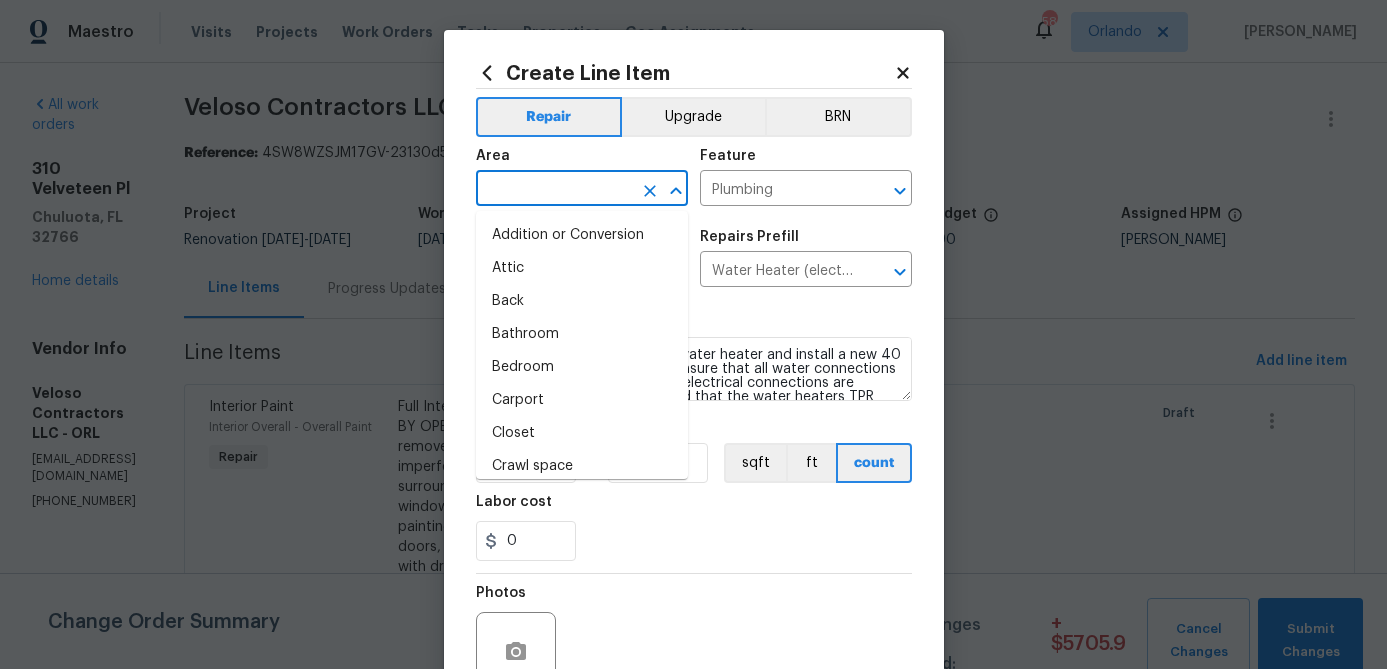 click at bounding box center [554, 190] 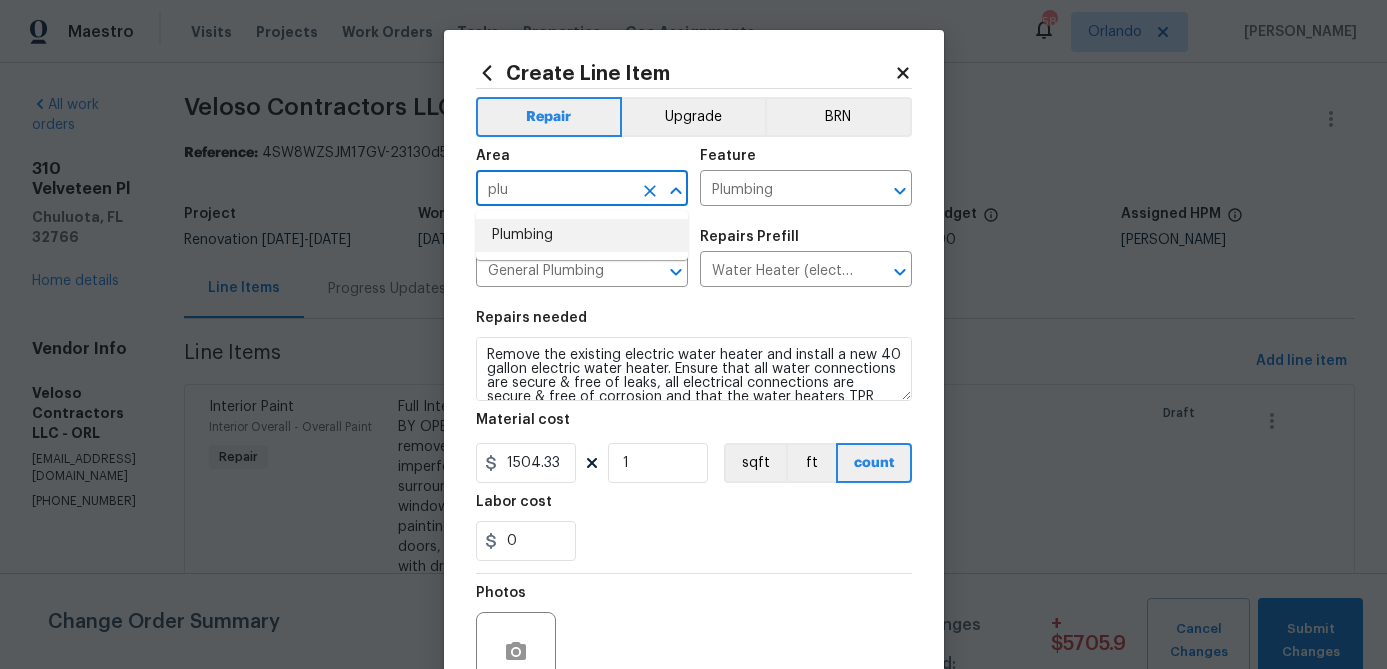 click on "Plumbing" at bounding box center [582, 235] 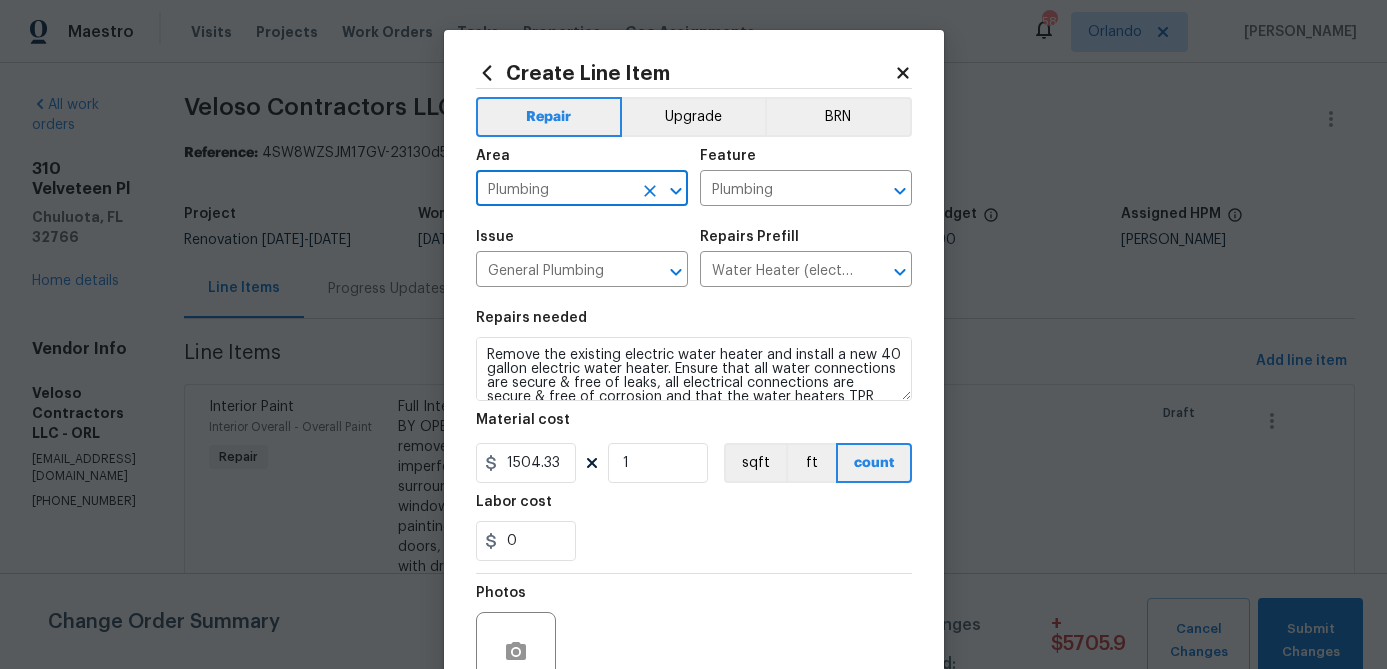 type on "Plumbing" 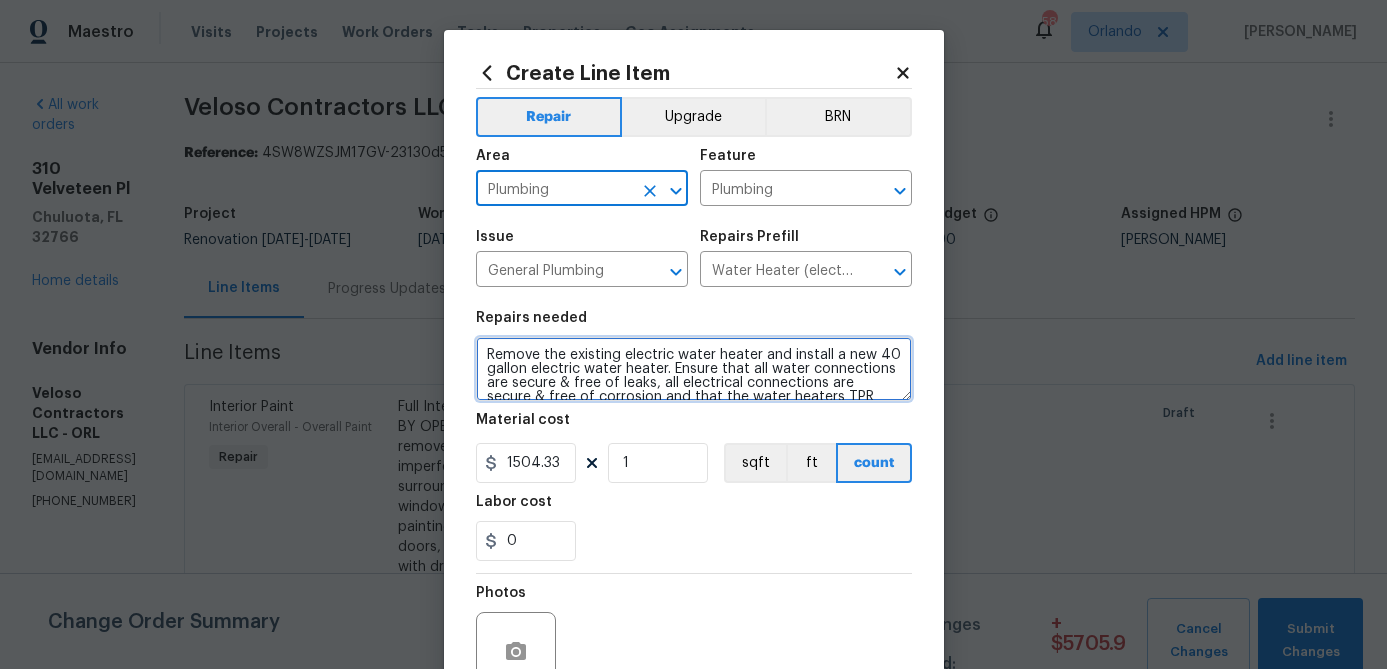 click on "Remove the existing electric water heater and install a new 40 gallon electric water heater. Ensure that all water connections are secure & free of leaks, all electrical connections are secure & free of corrosion and that the water heaters TPR exits to the exterior accordingly. Haul away and dispose of all debris properly." at bounding box center (694, 369) 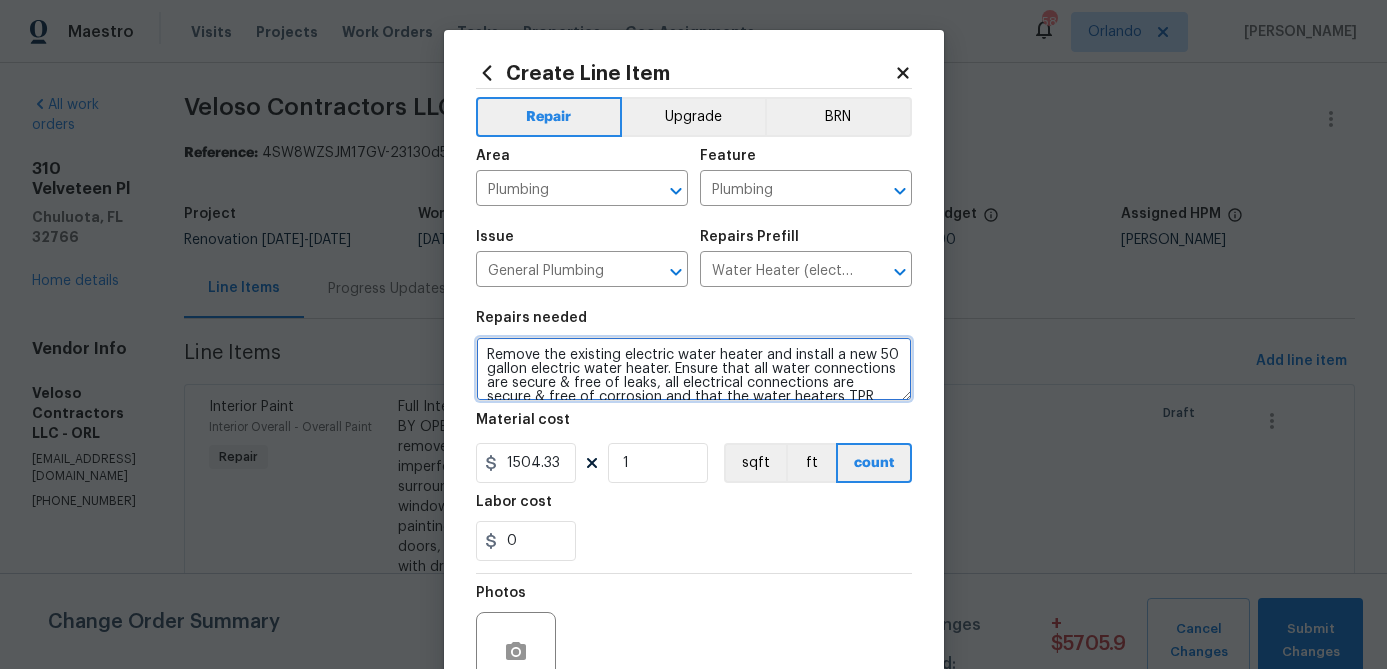 type on "Remove the existing electric water heater and install a new 50 gallon electric water heater. Ensure that all water connections are secure & free of leaks, all electrical connections are secure & free of corrosion and that the water heaters TPR exits to the exterior accordingly. Haul away and dispose of all debris properly." 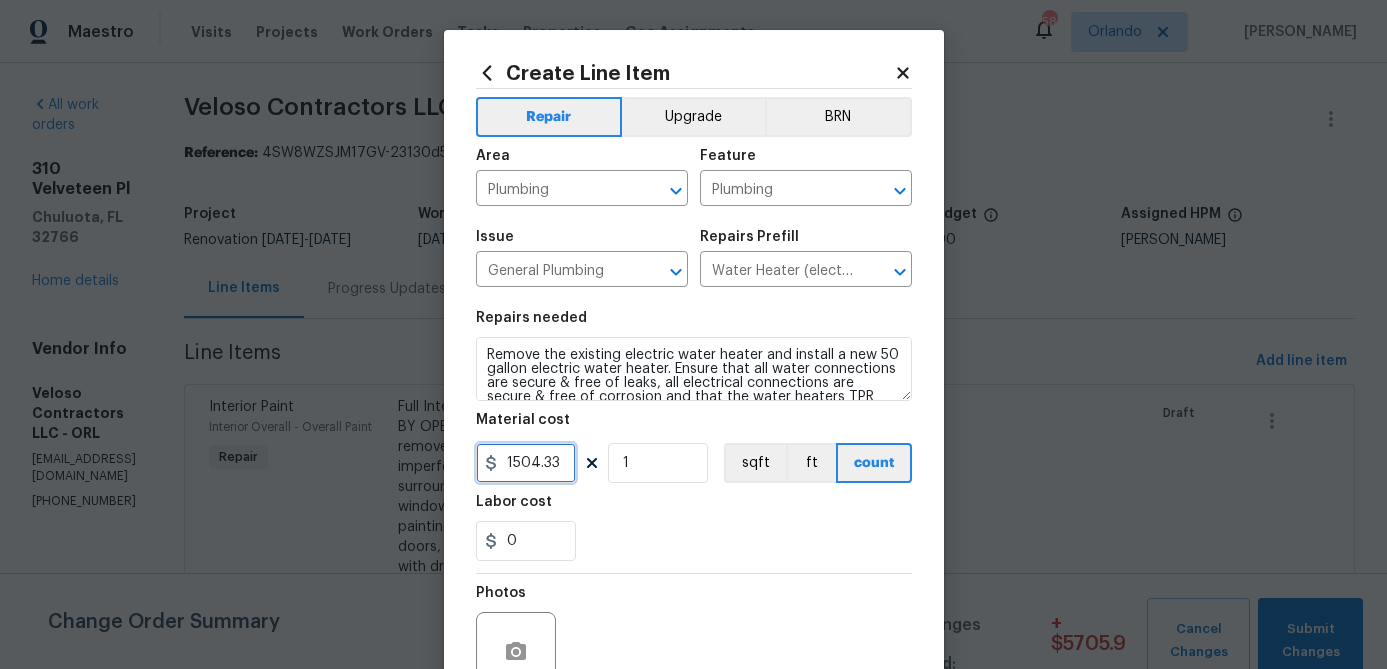 click on "1504.33" at bounding box center [526, 463] 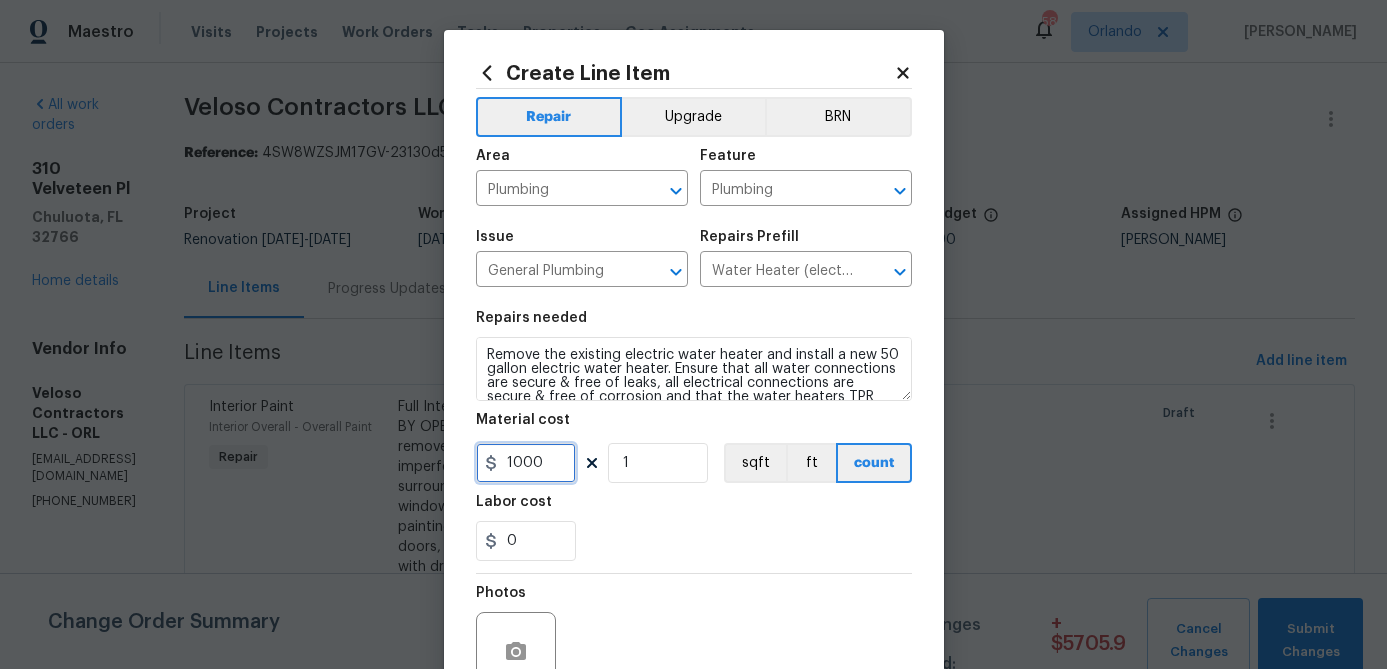 type on "1000" 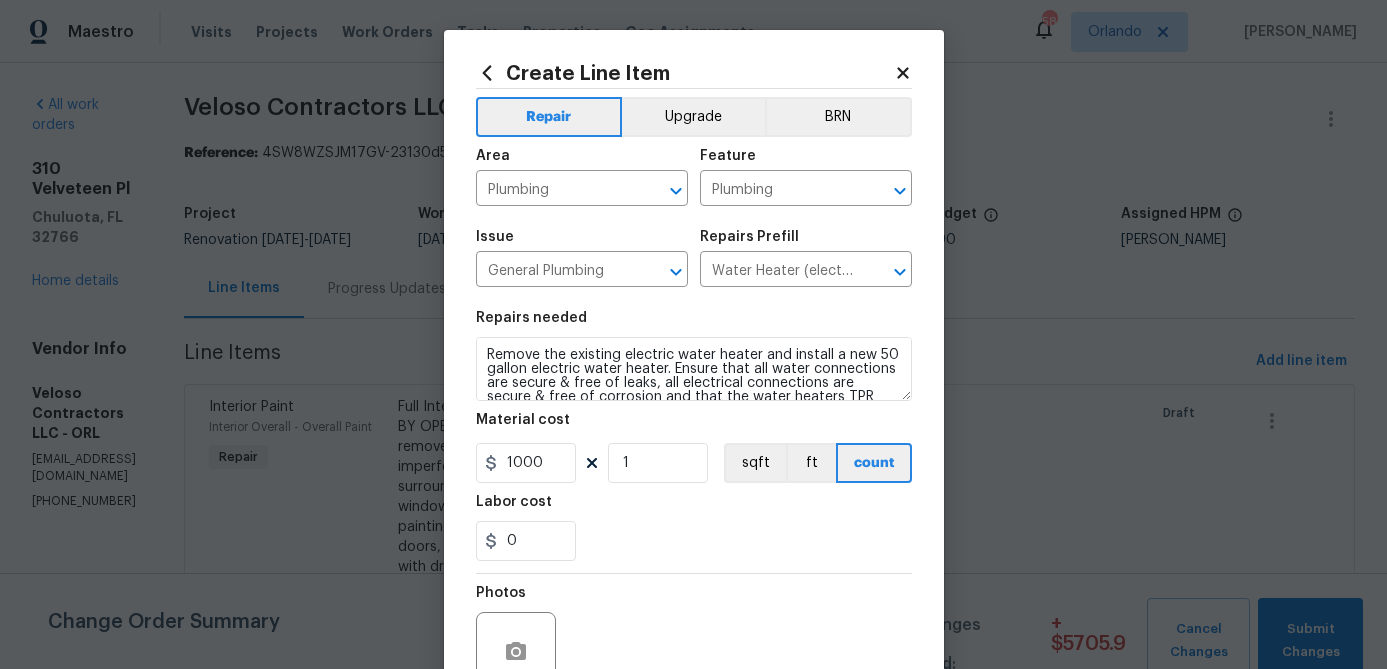 click on "0" at bounding box center [694, 541] 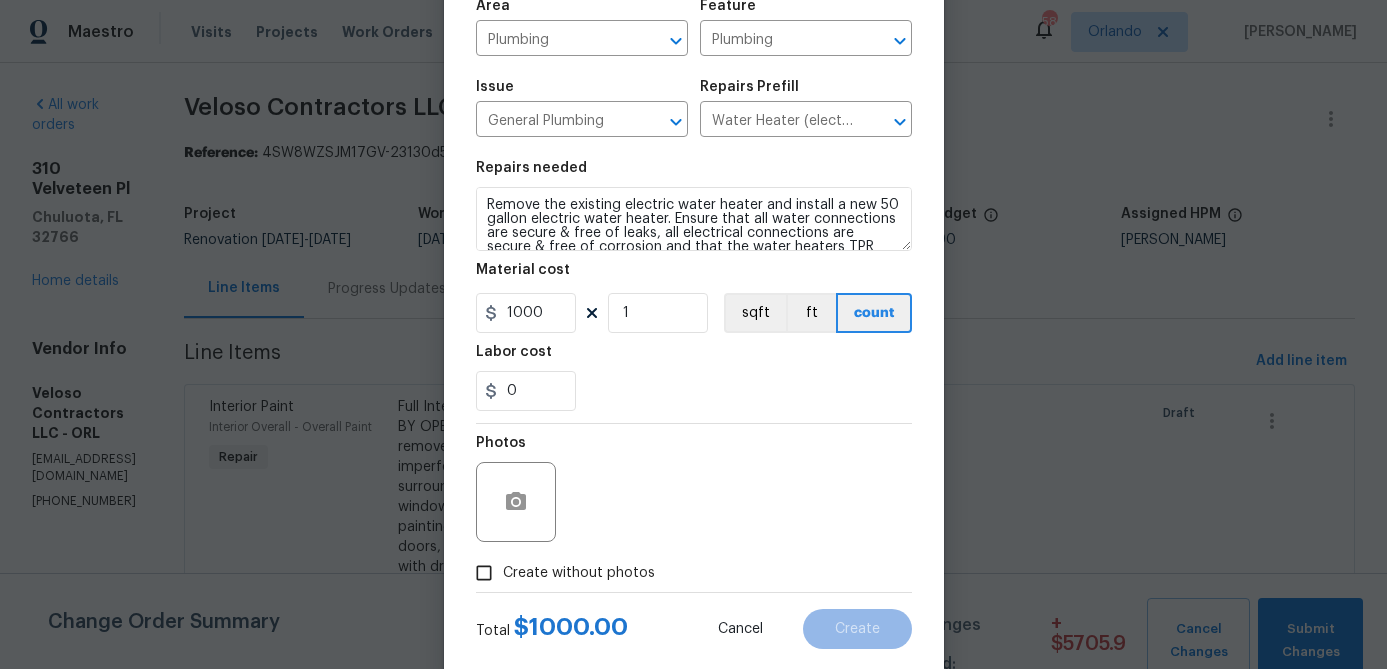 scroll, scrollTop: 168, scrollLeft: 0, axis: vertical 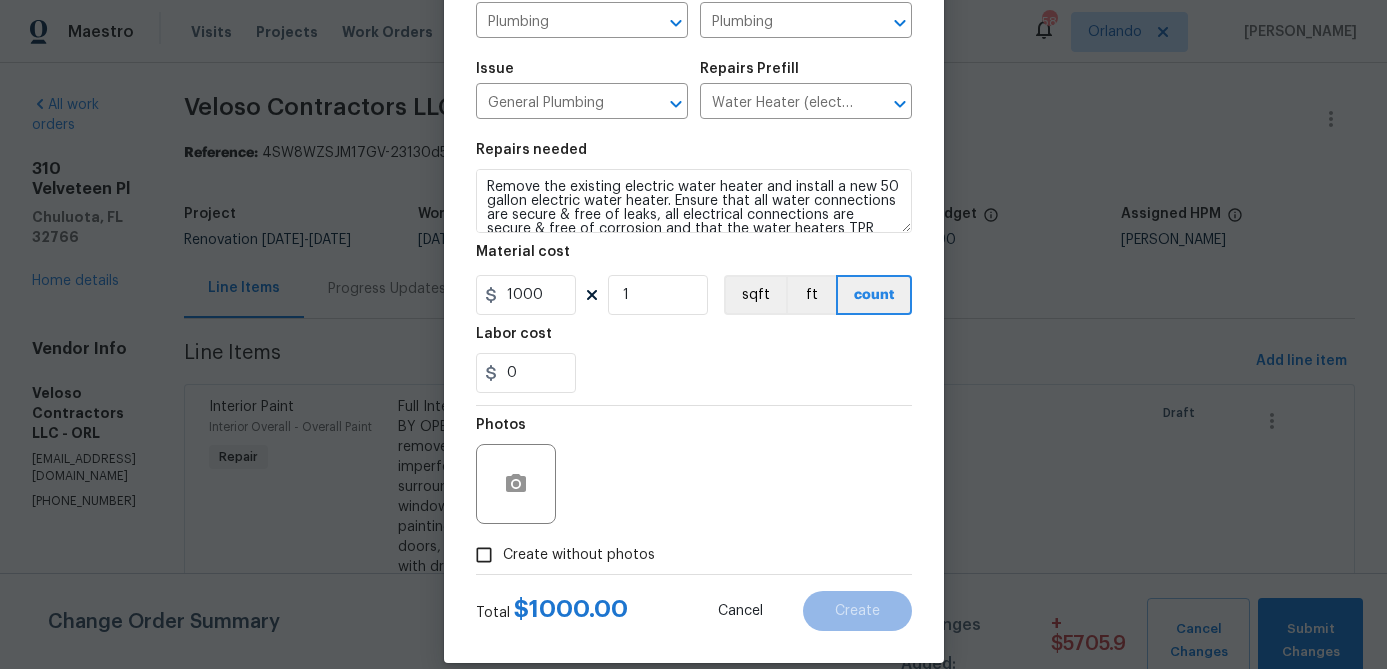 click on "Create without photos" at bounding box center [579, 555] 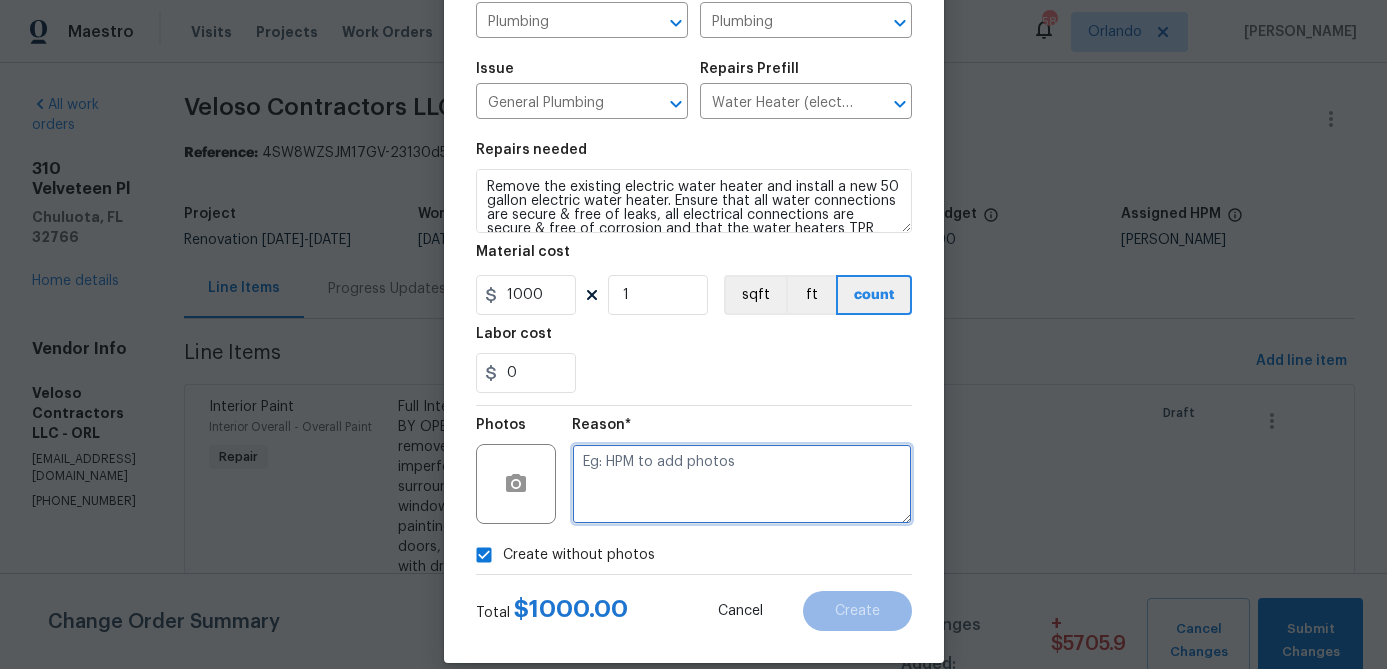 click at bounding box center [742, 484] 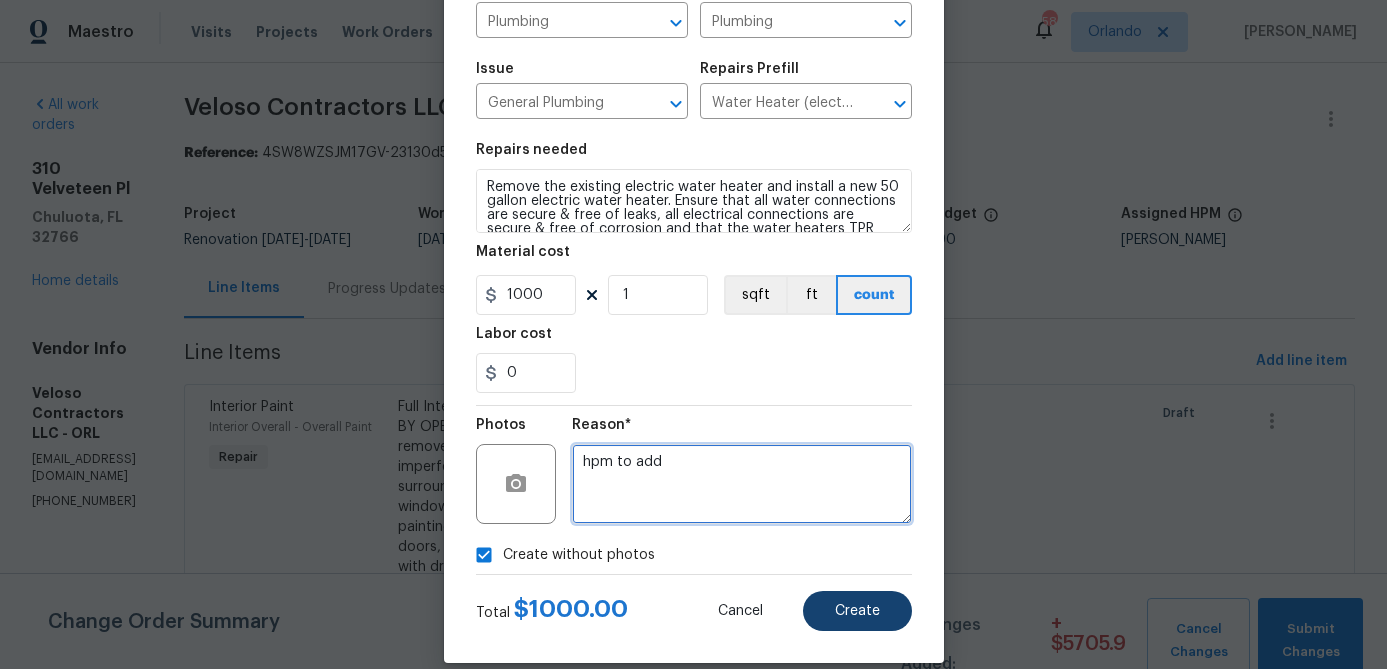 type on "hpm to add" 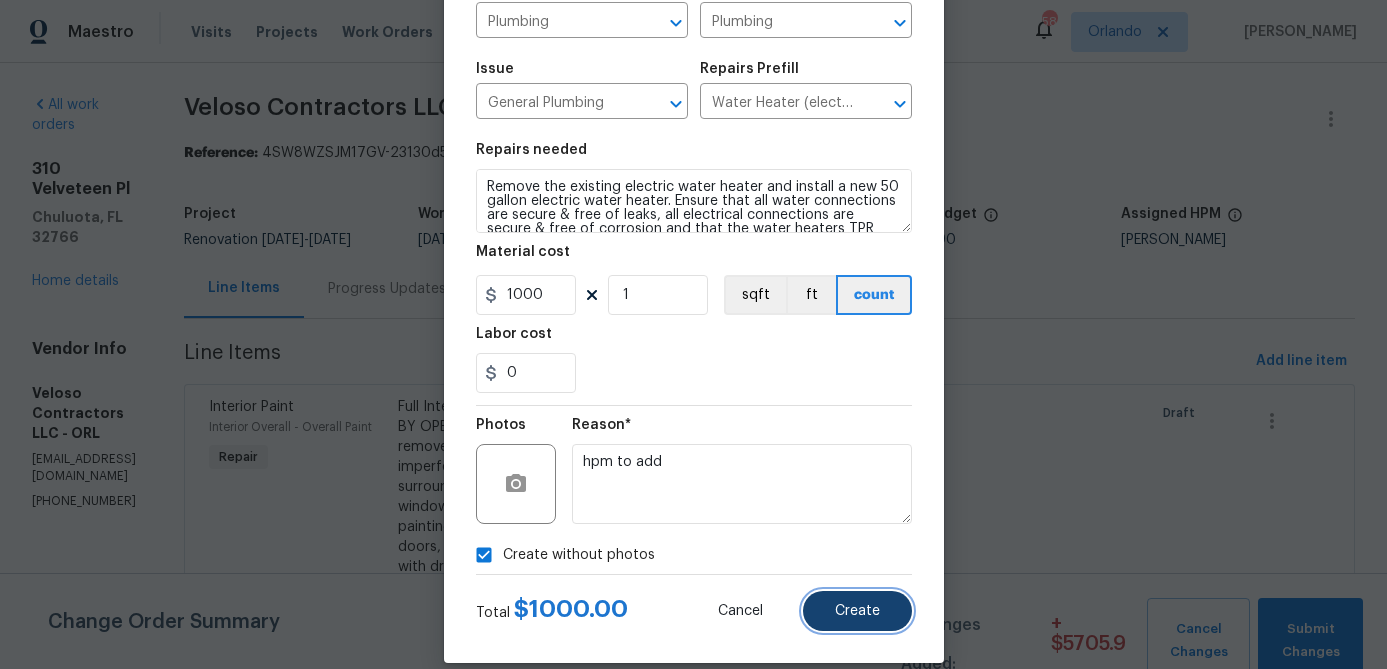 click on "Create" at bounding box center [857, 611] 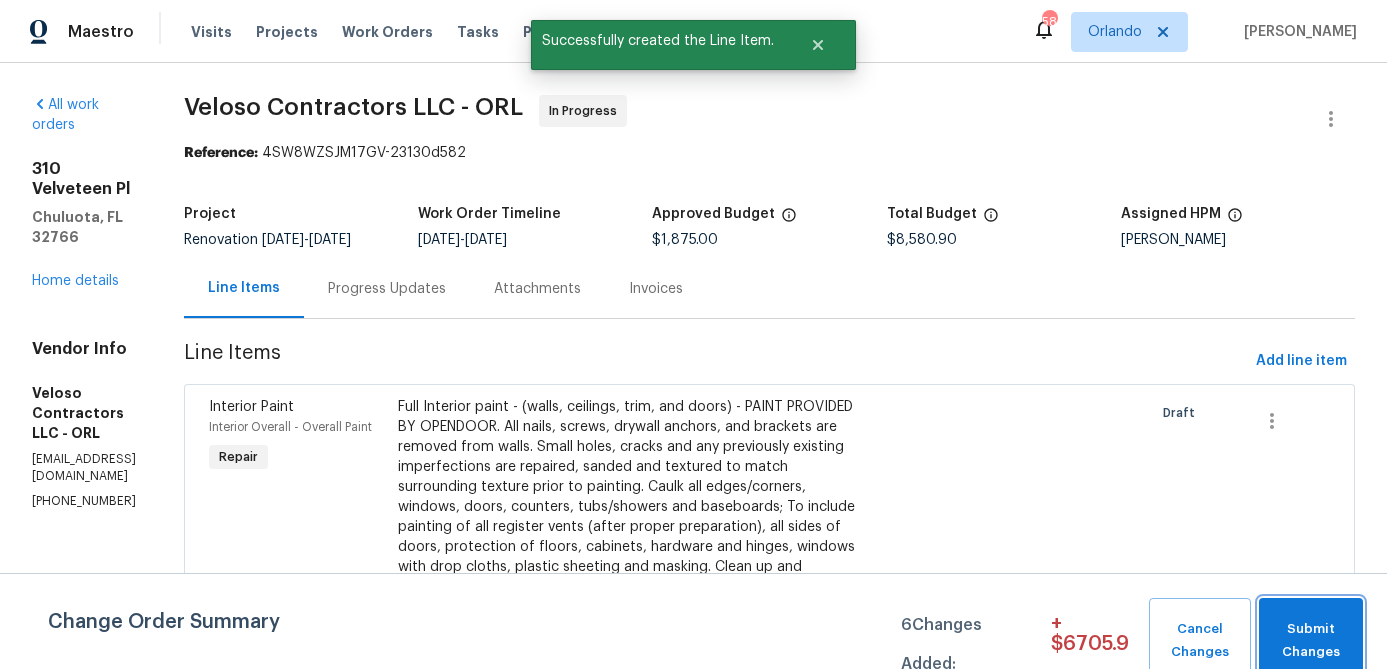 click on "Submit Changes" at bounding box center (1311, 641) 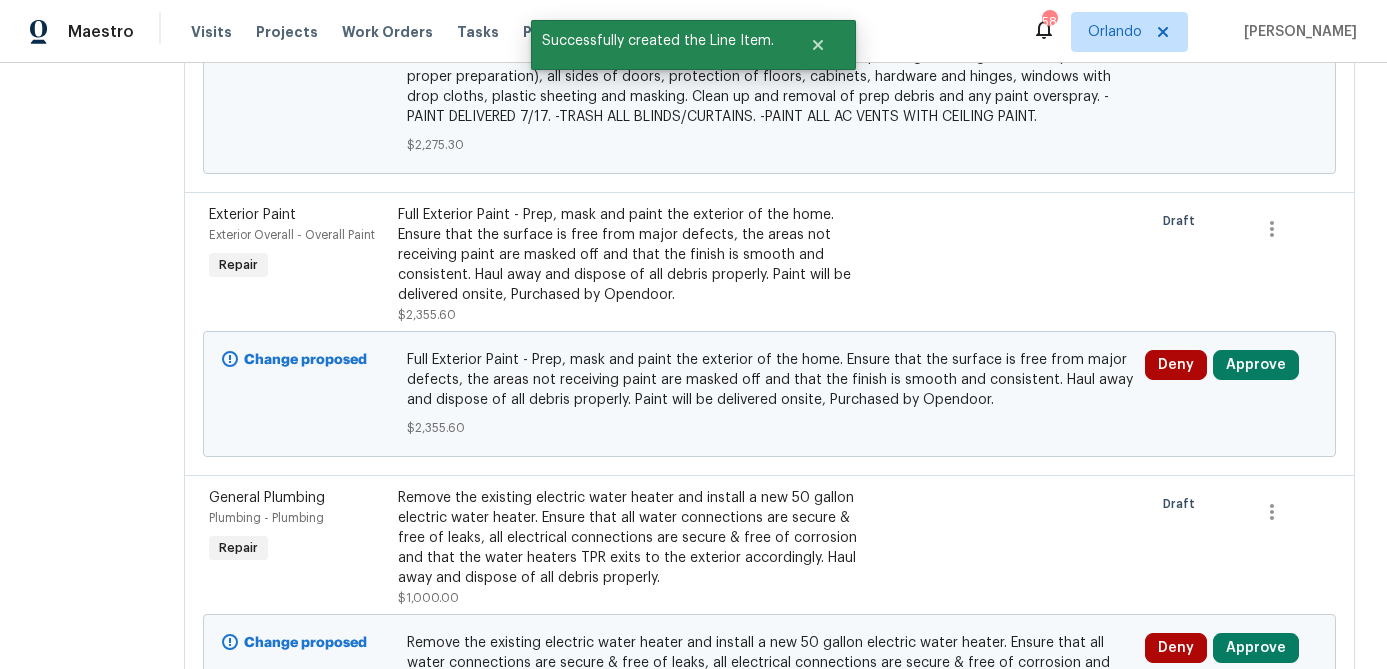 scroll, scrollTop: 960, scrollLeft: 0, axis: vertical 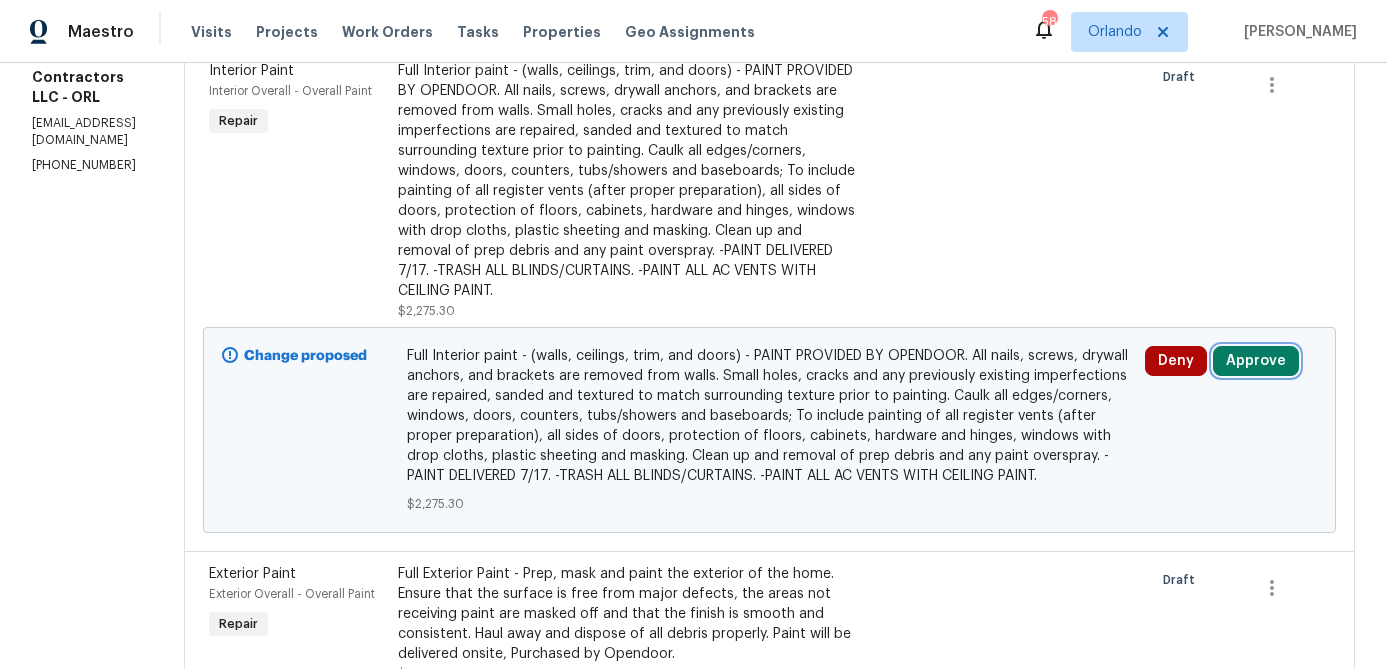 click on "Approve" at bounding box center (1256, 361) 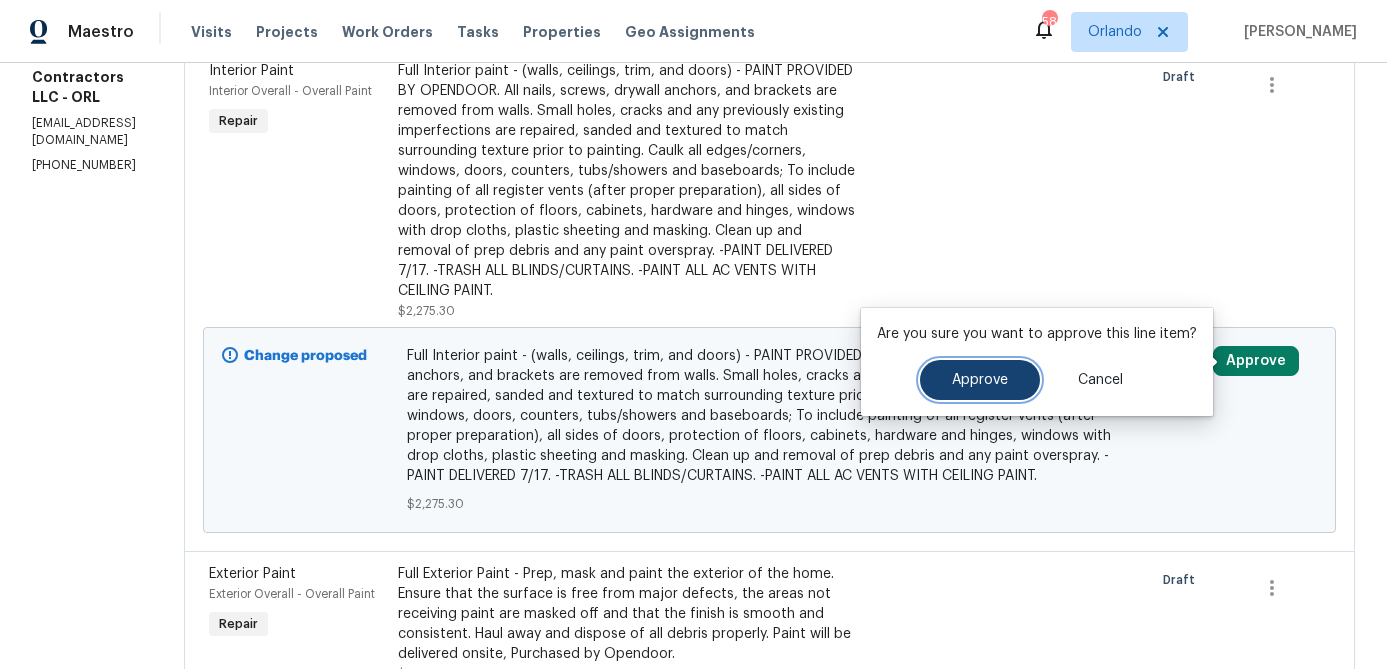 click on "Approve" at bounding box center [980, 380] 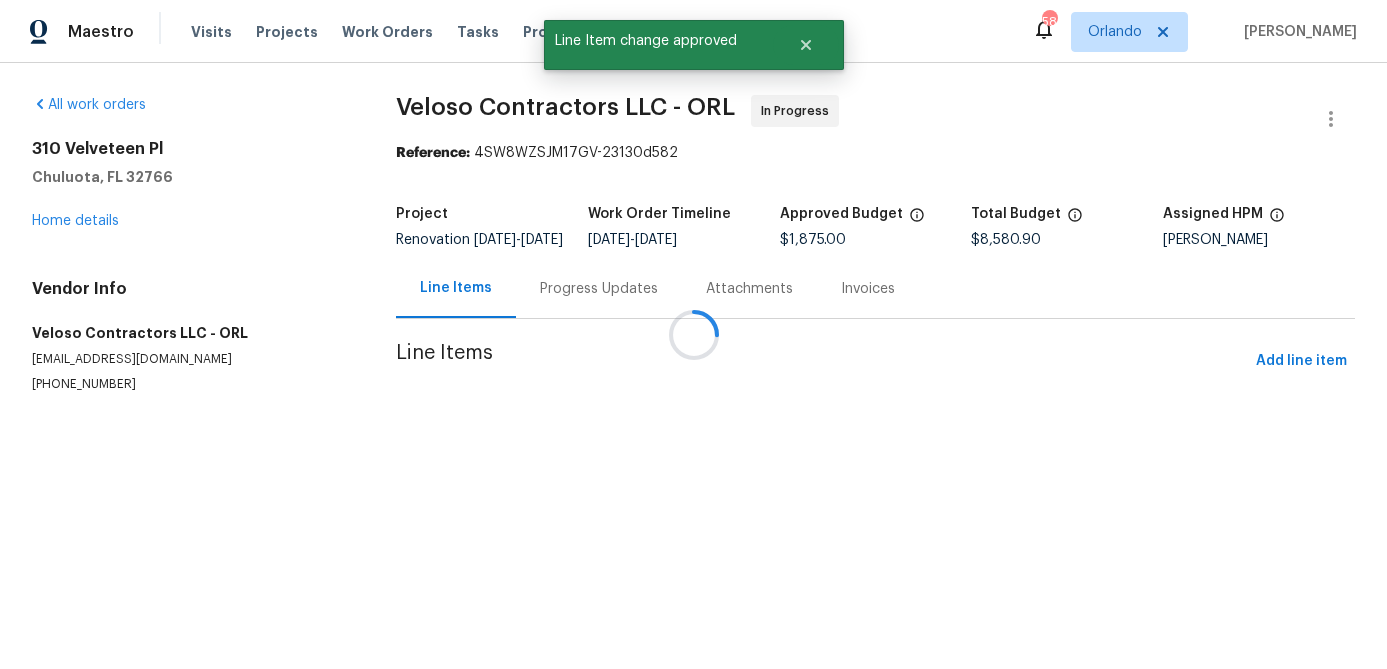 scroll, scrollTop: 0, scrollLeft: 0, axis: both 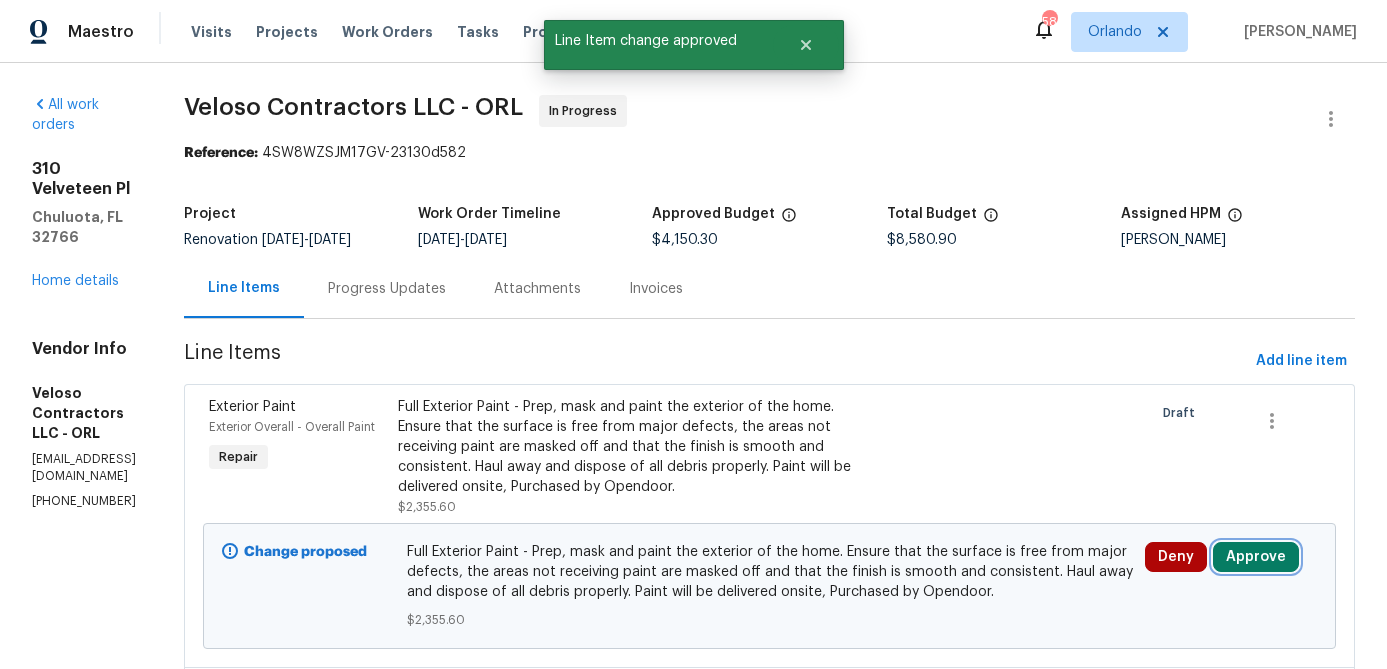 click on "Approve" at bounding box center (1256, 557) 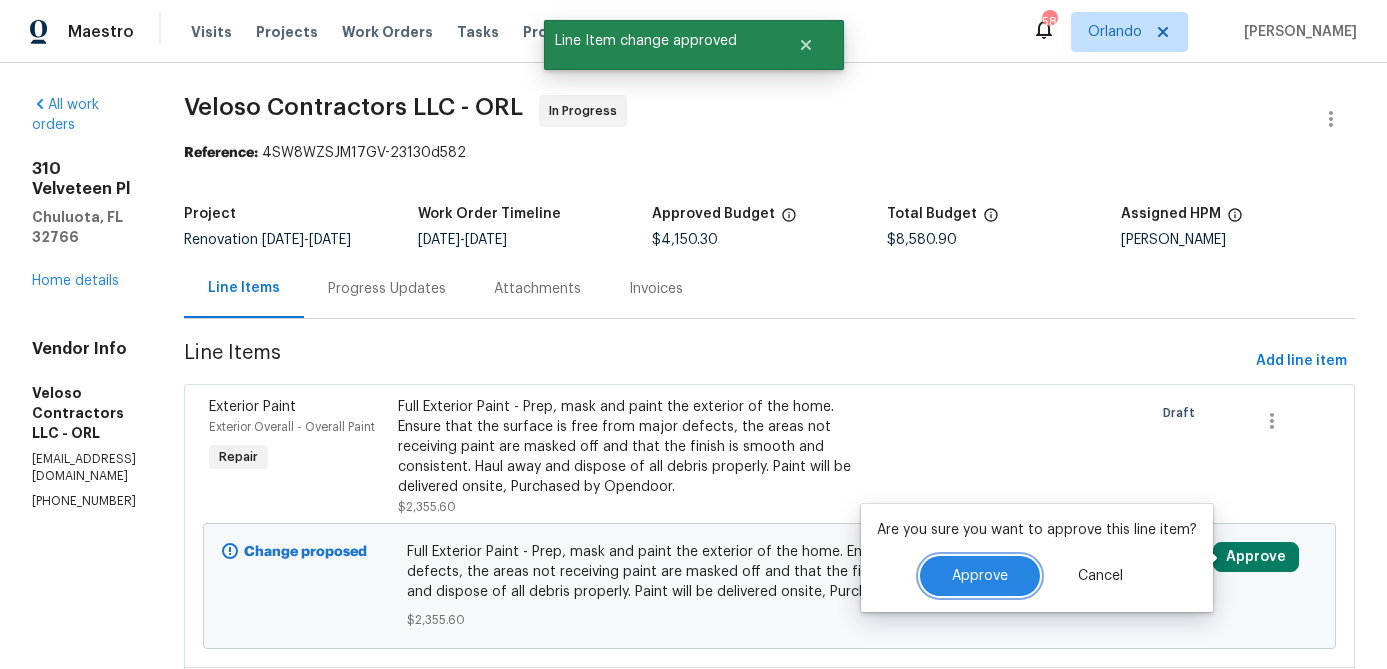 click on "Approve" at bounding box center [980, 576] 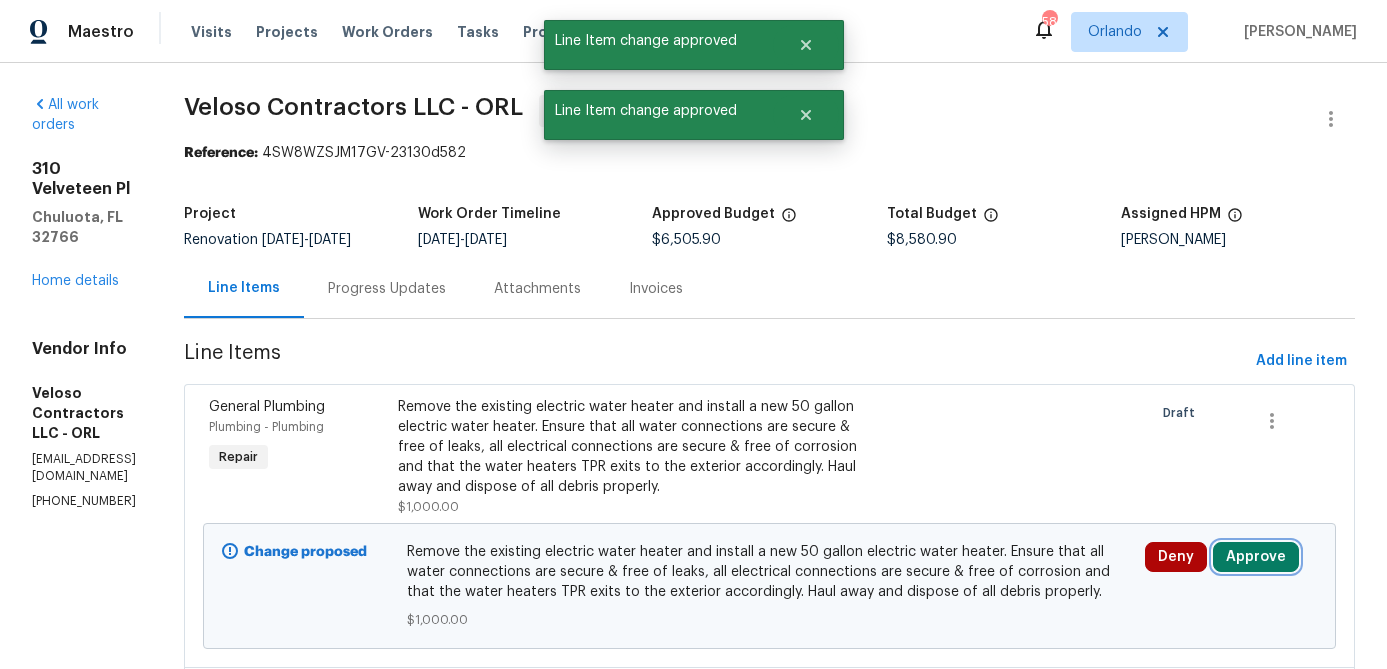 click on "Approve" at bounding box center [1256, 557] 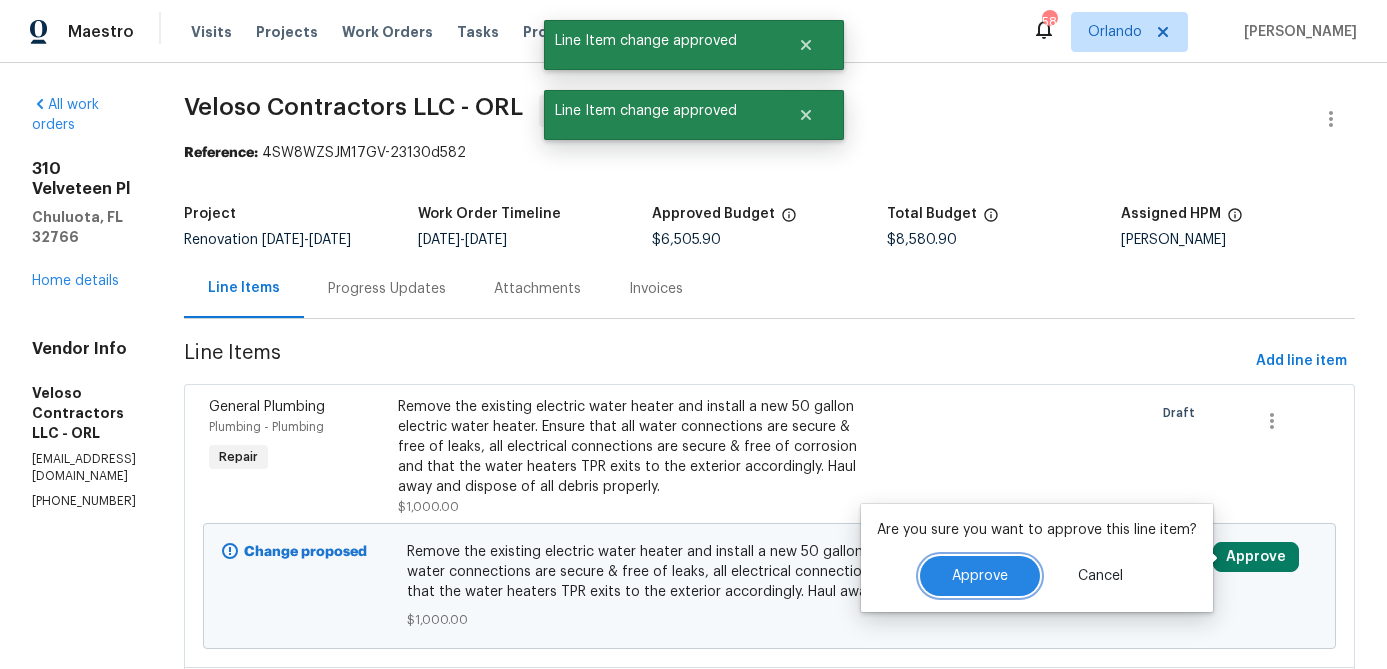 click on "Approve" at bounding box center [980, 576] 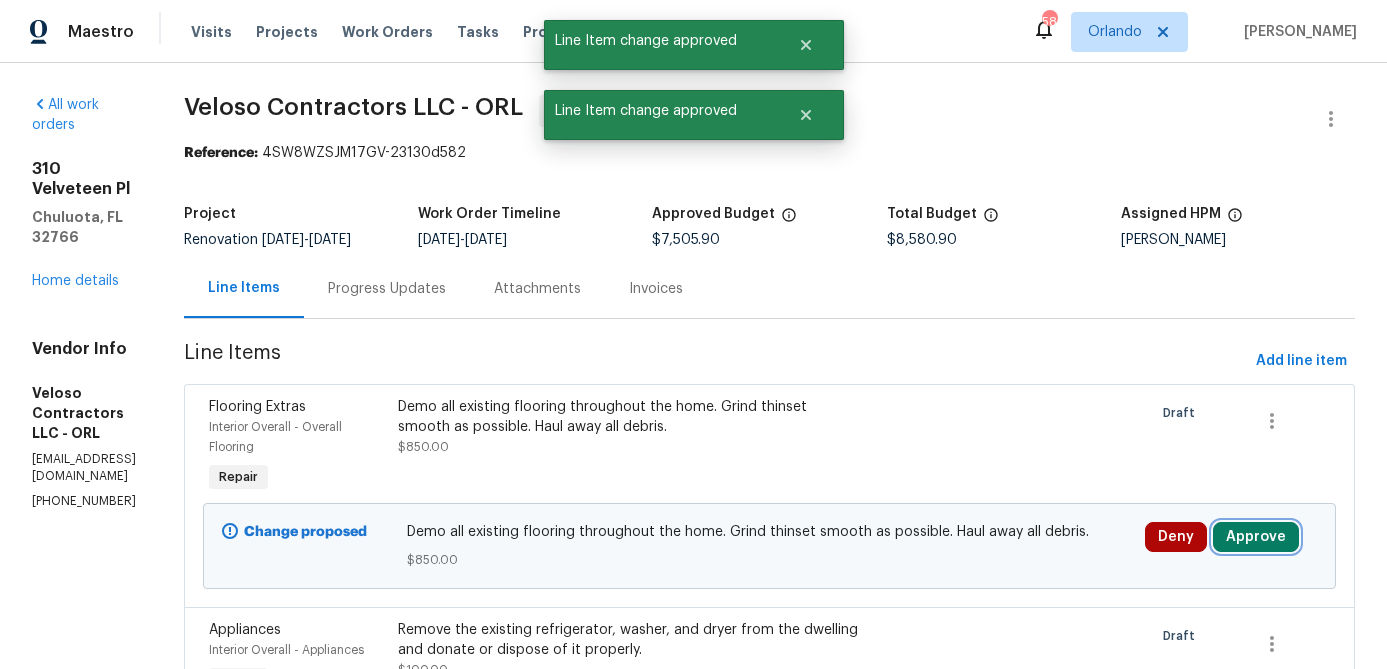 click on "Approve" at bounding box center [1256, 537] 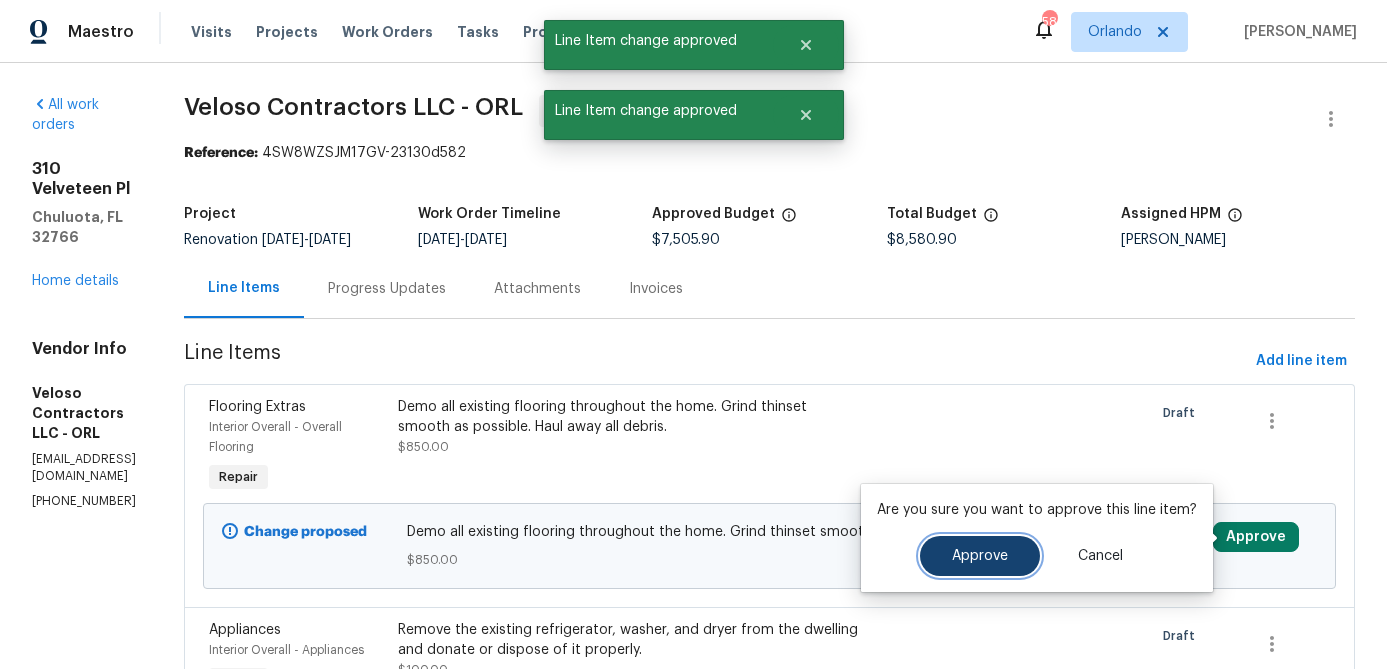 click on "Approve" at bounding box center (980, 556) 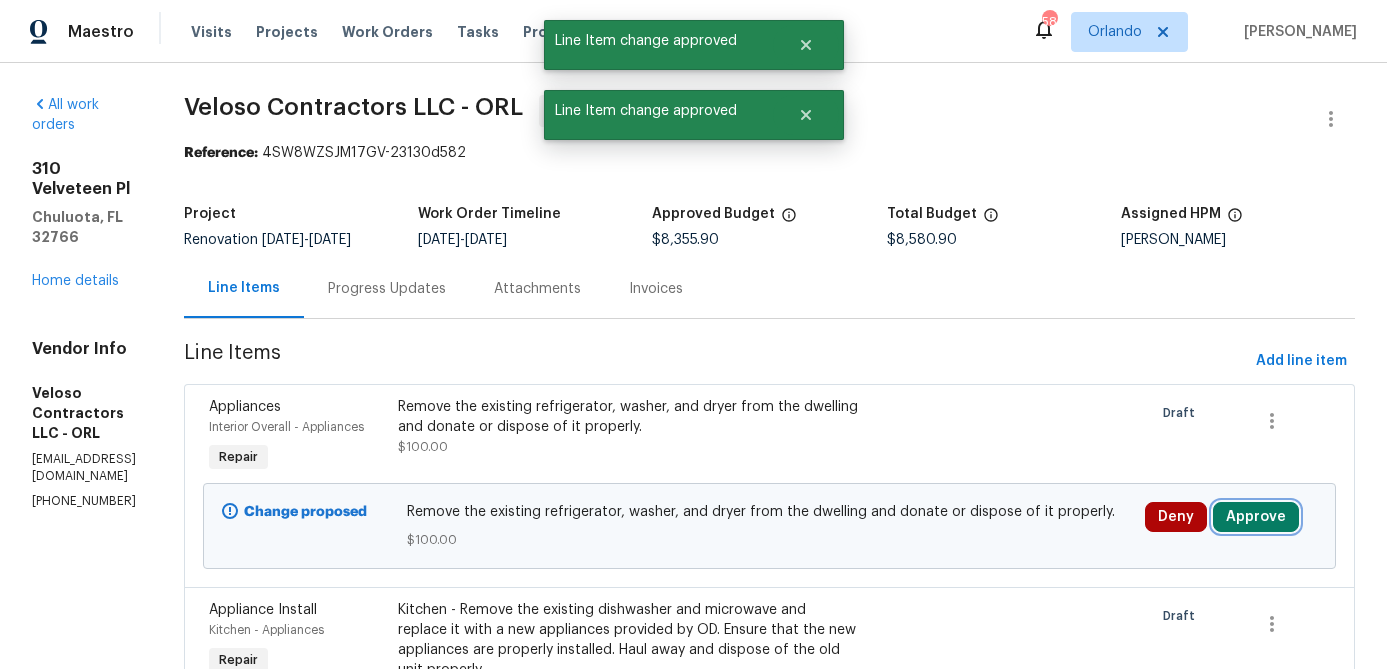 click on "Approve" at bounding box center (1256, 517) 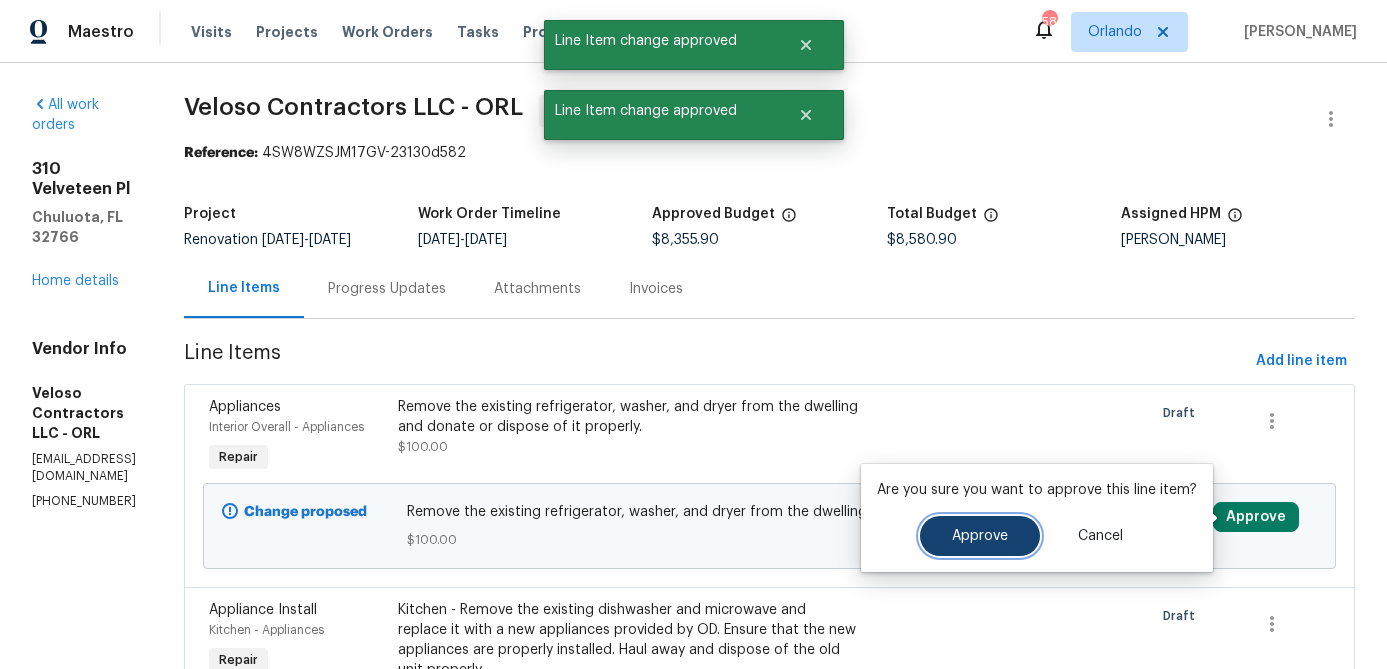 click on "Approve" at bounding box center (980, 536) 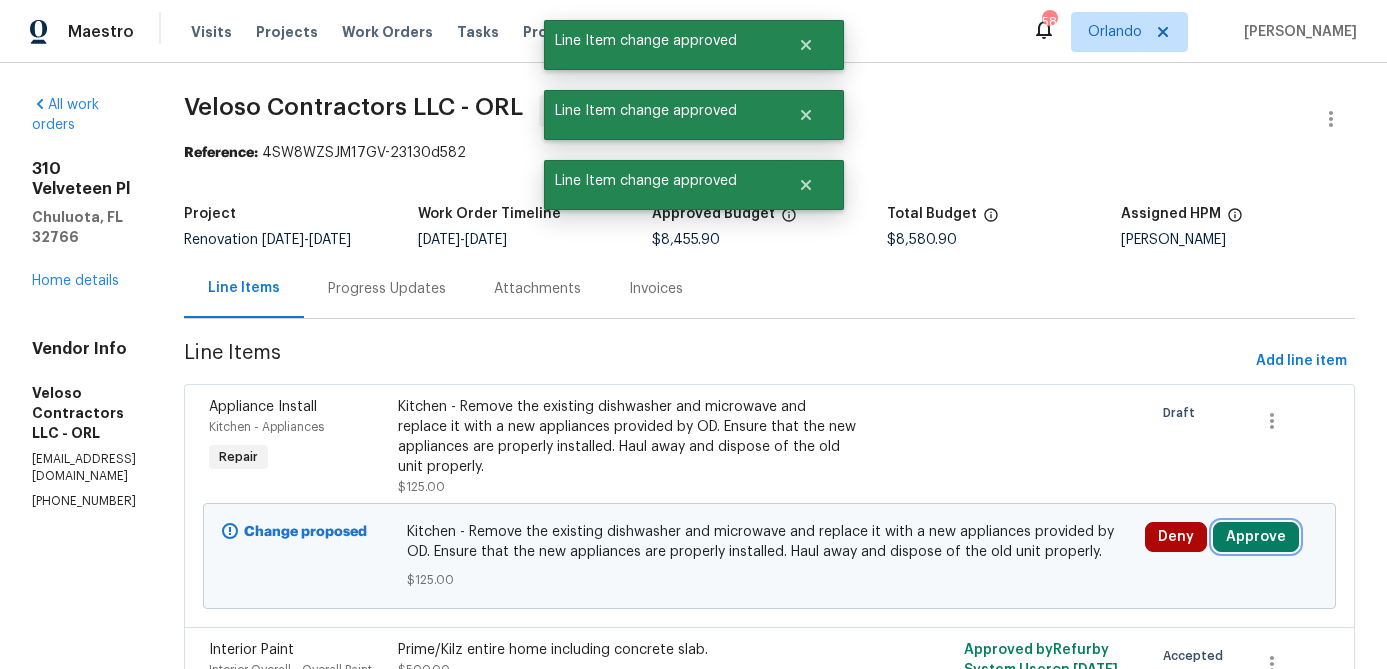 click on "Approve" at bounding box center (1256, 537) 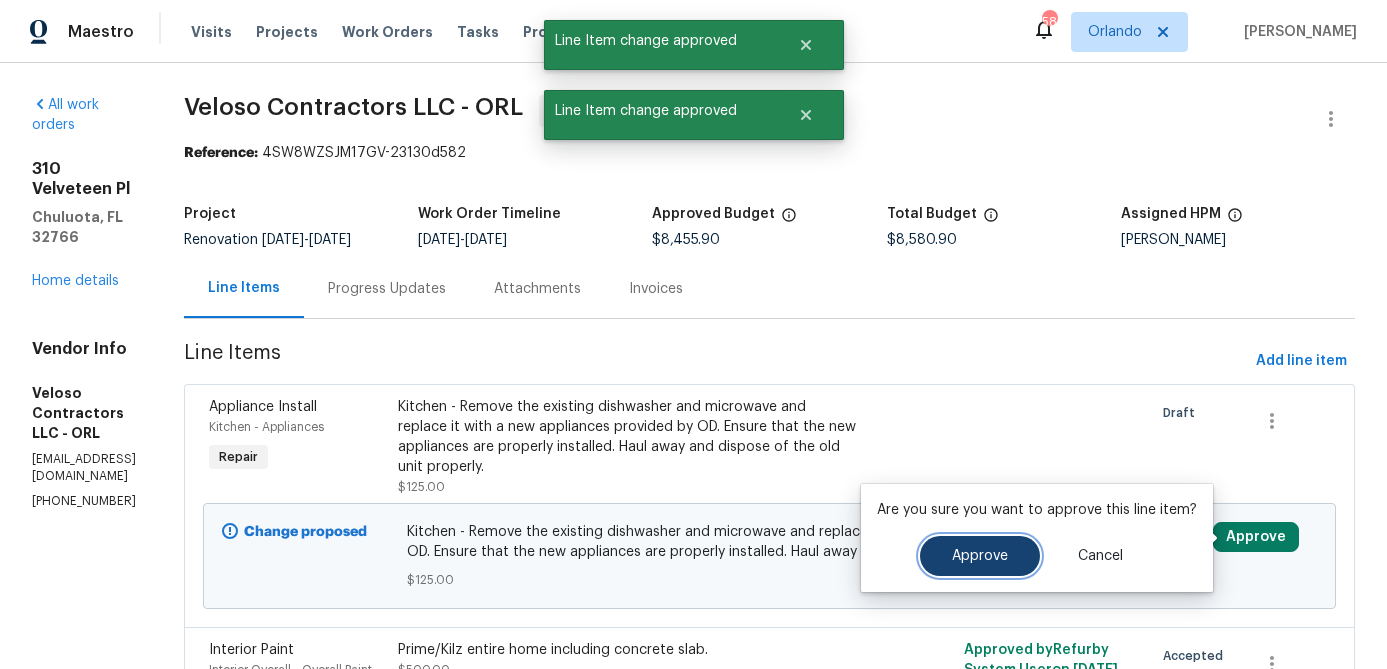 click on "Approve" at bounding box center [980, 556] 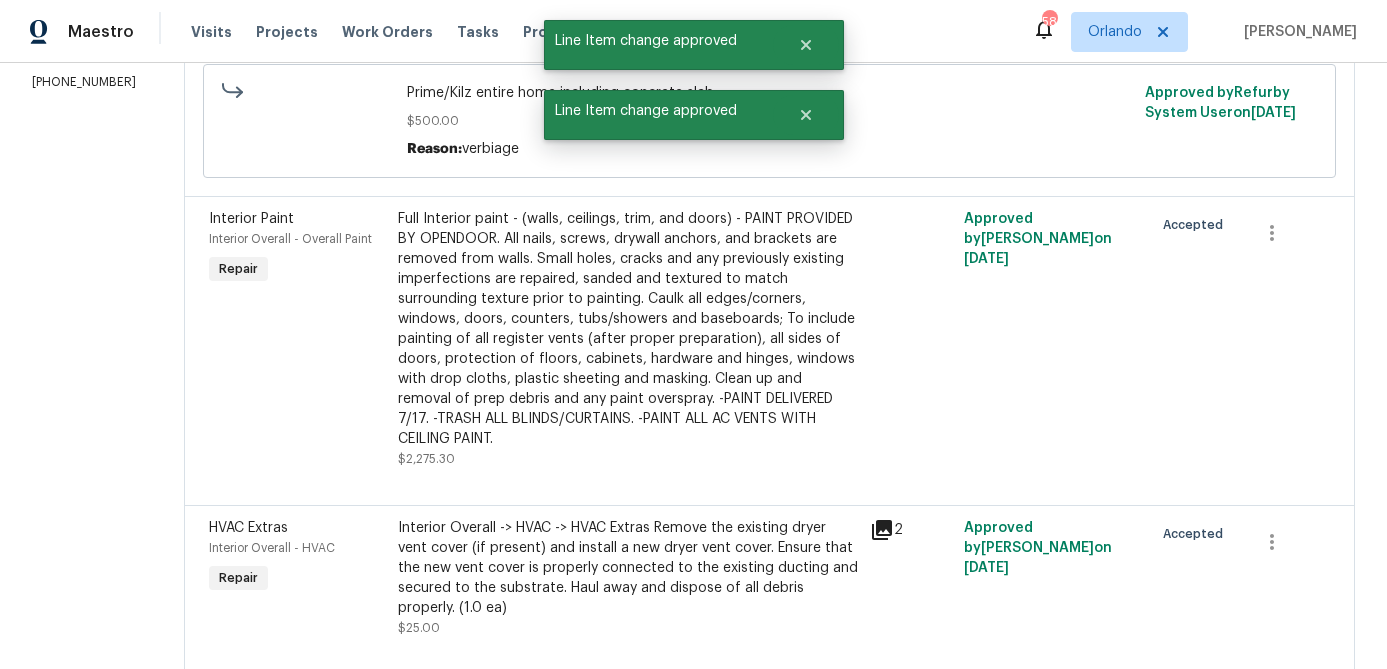scroll, scrollTop: 0, scrollLeft: 0, axis: both 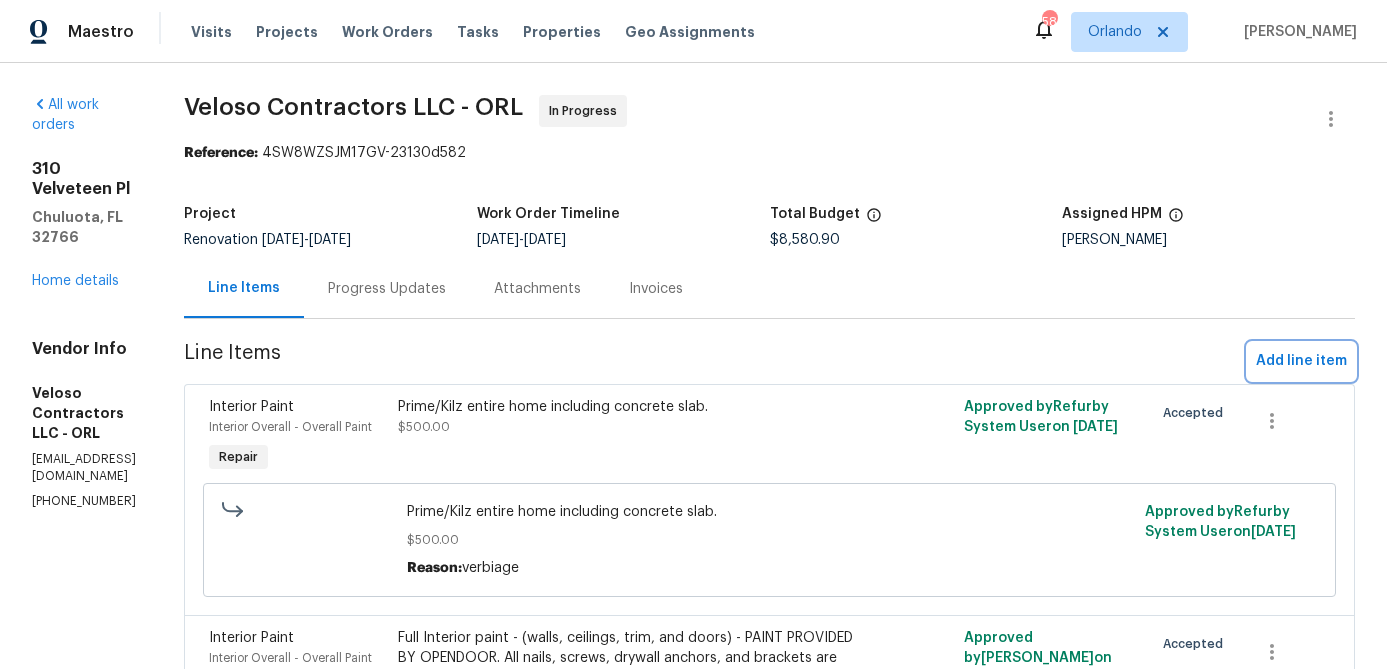 click on "Add line item" at bounding box center (1301, 361) 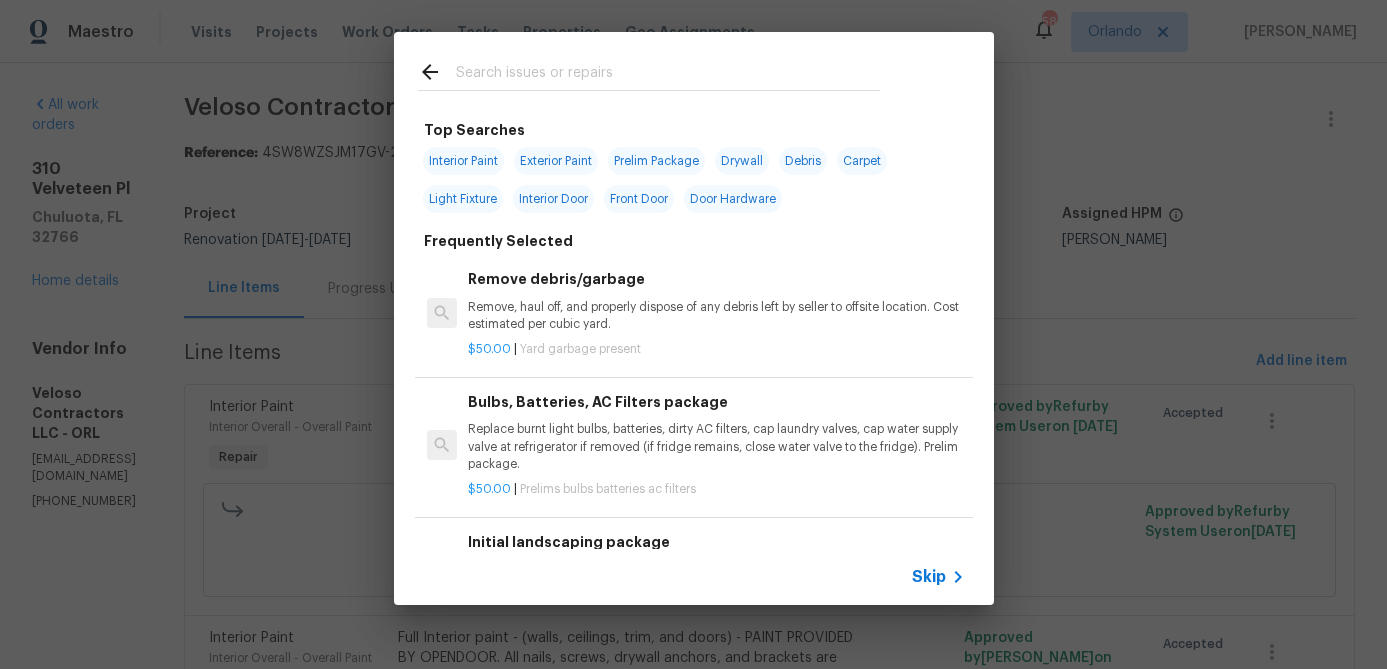 click at bounding box center [668, 75] 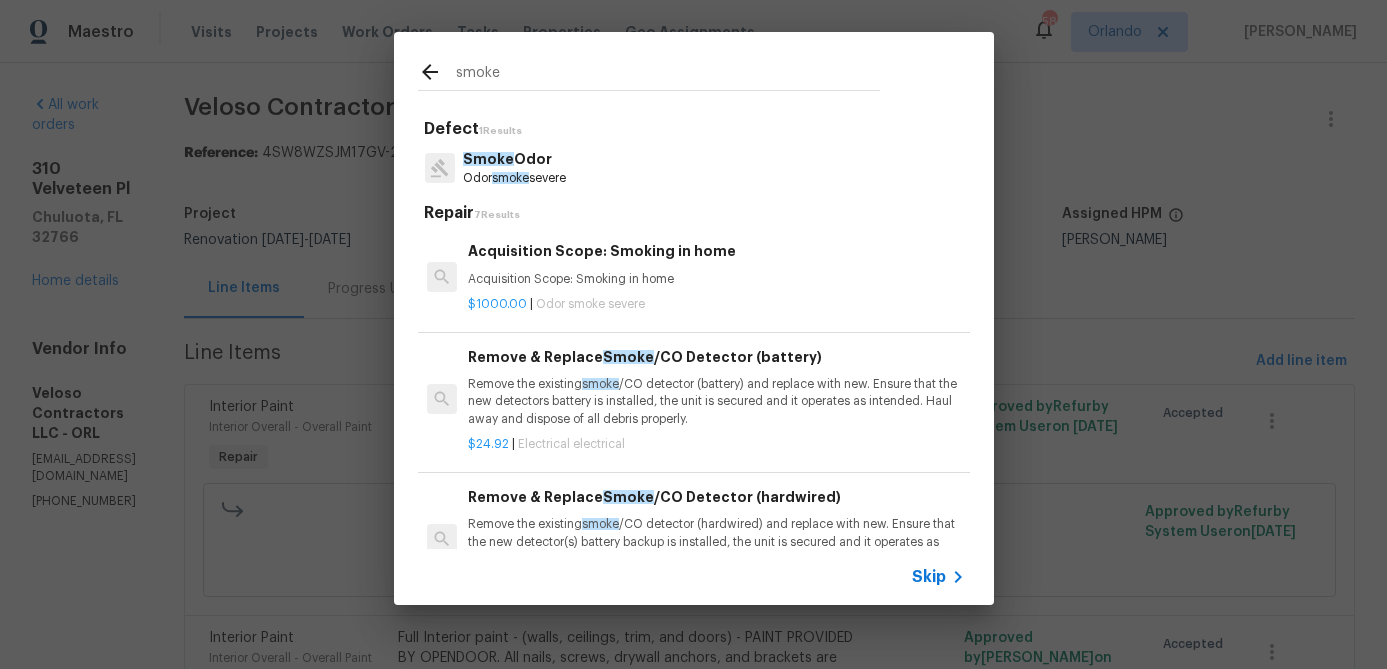 type on "smoke" 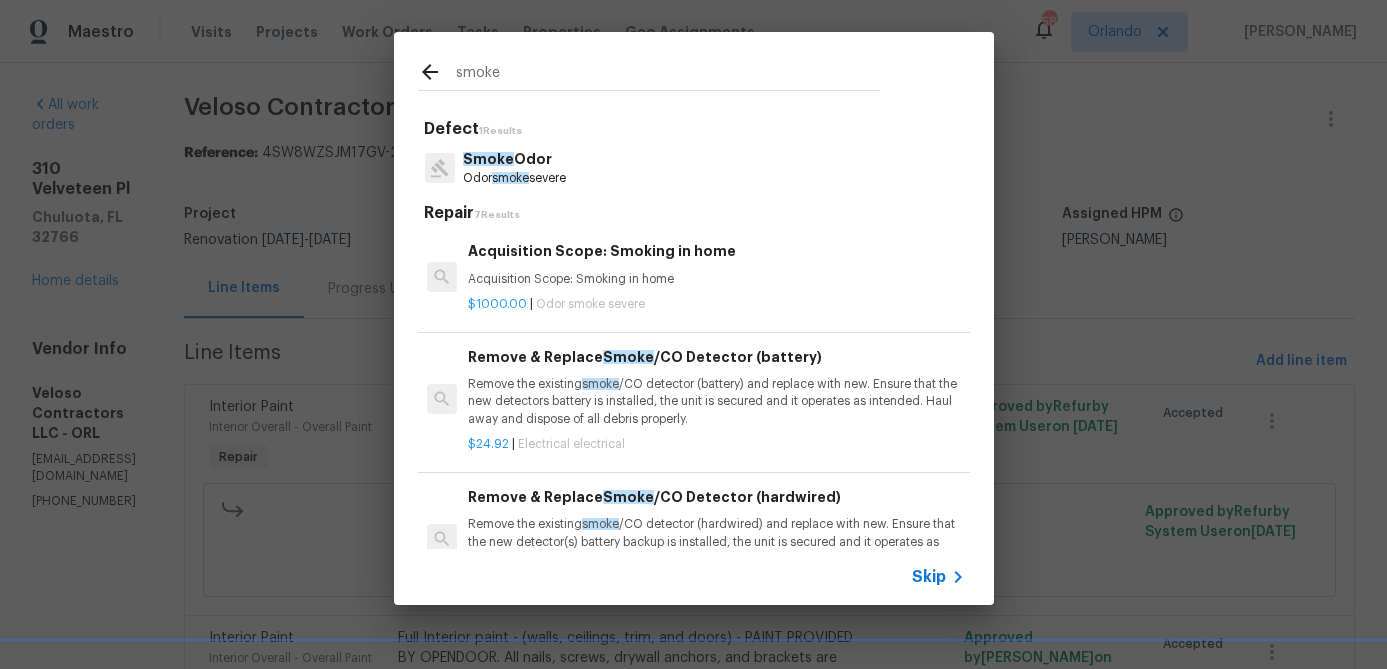 click on "Remove & Replace  Smoke /CO Detector (battery)" at bounding box center [716, 357] 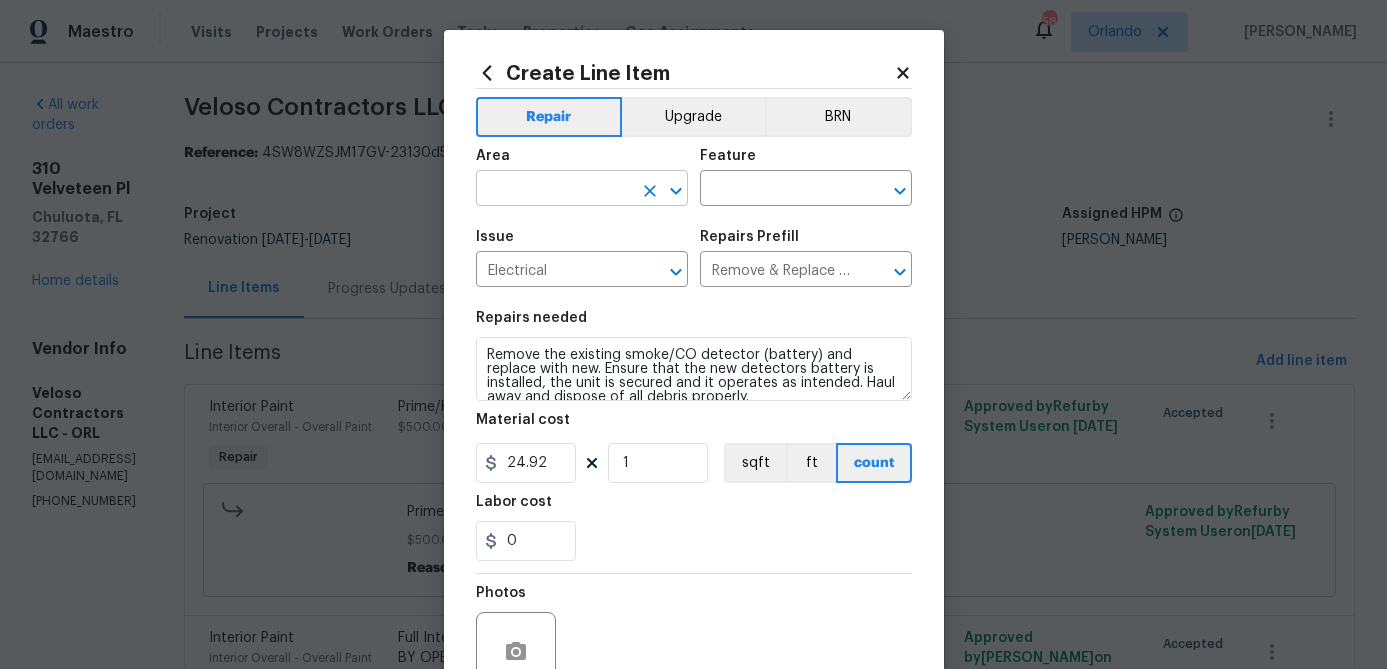click at bounding box center [554, 190] 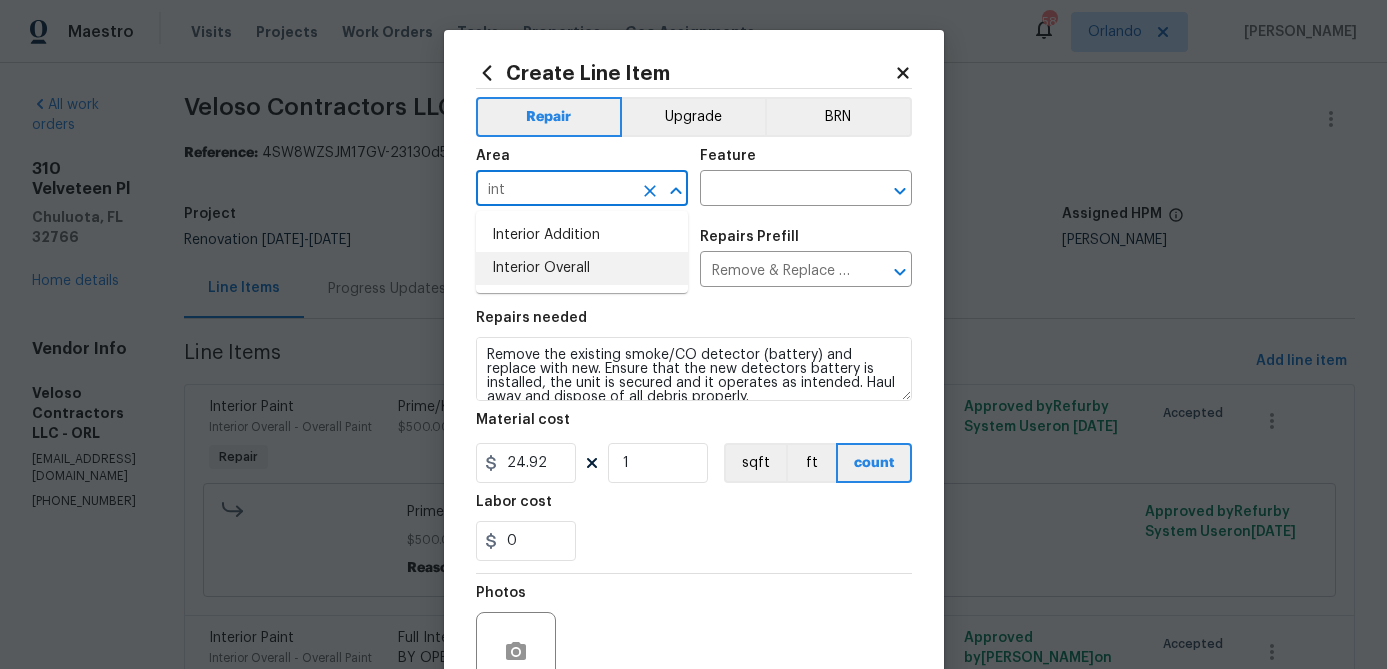 click on "Interior Overall" at bounding box center (582, 268) 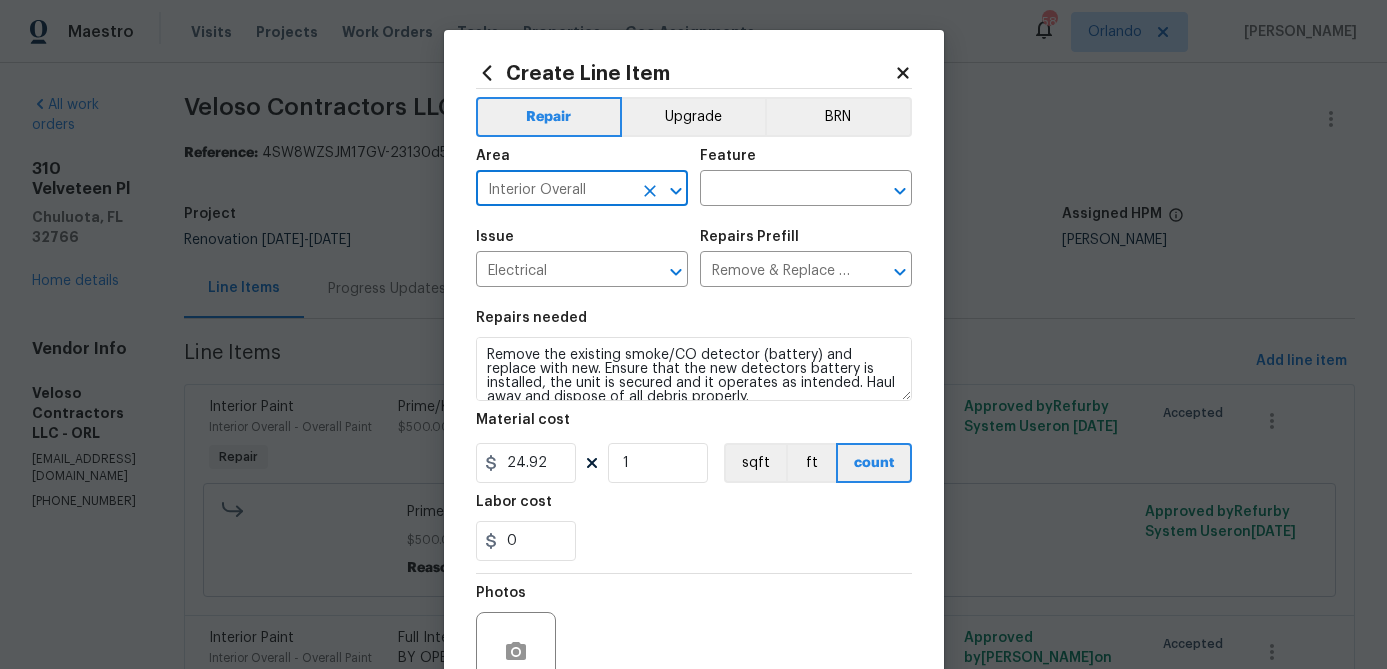 type on "Interior Overall" 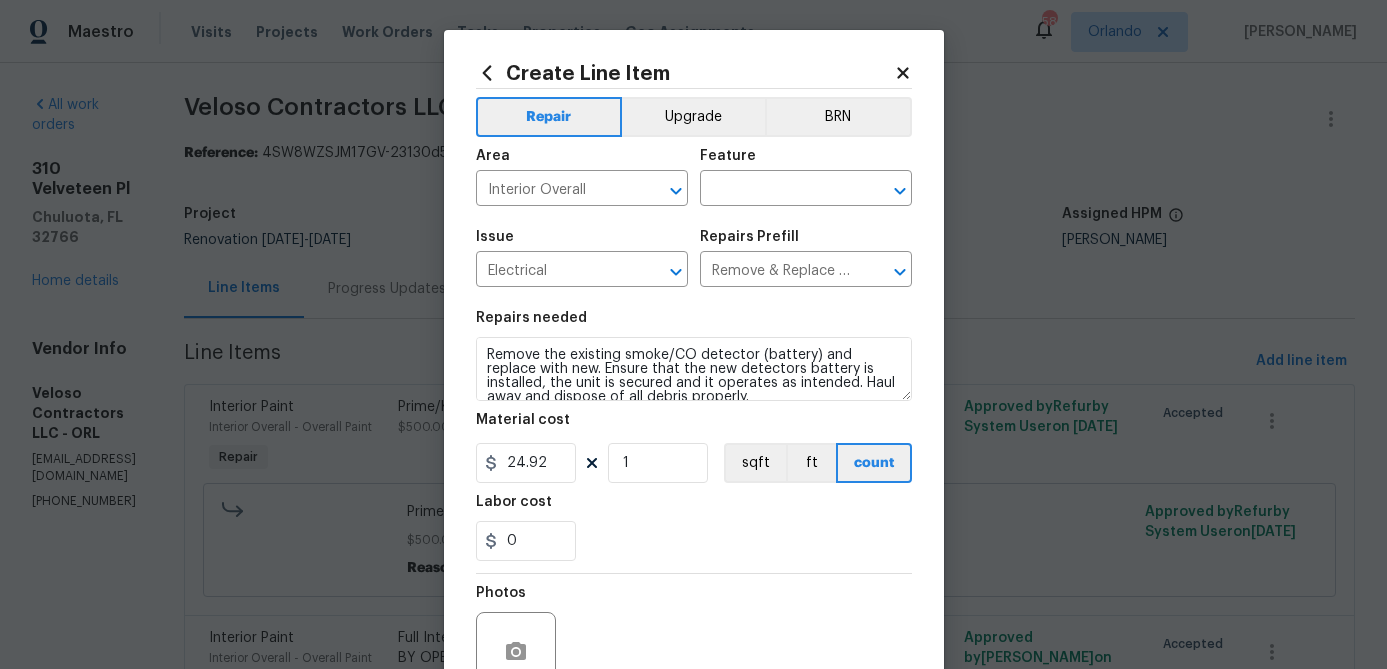 click on "Area Interior Overall ​ Feature ​" at bounding box center (694, 177) 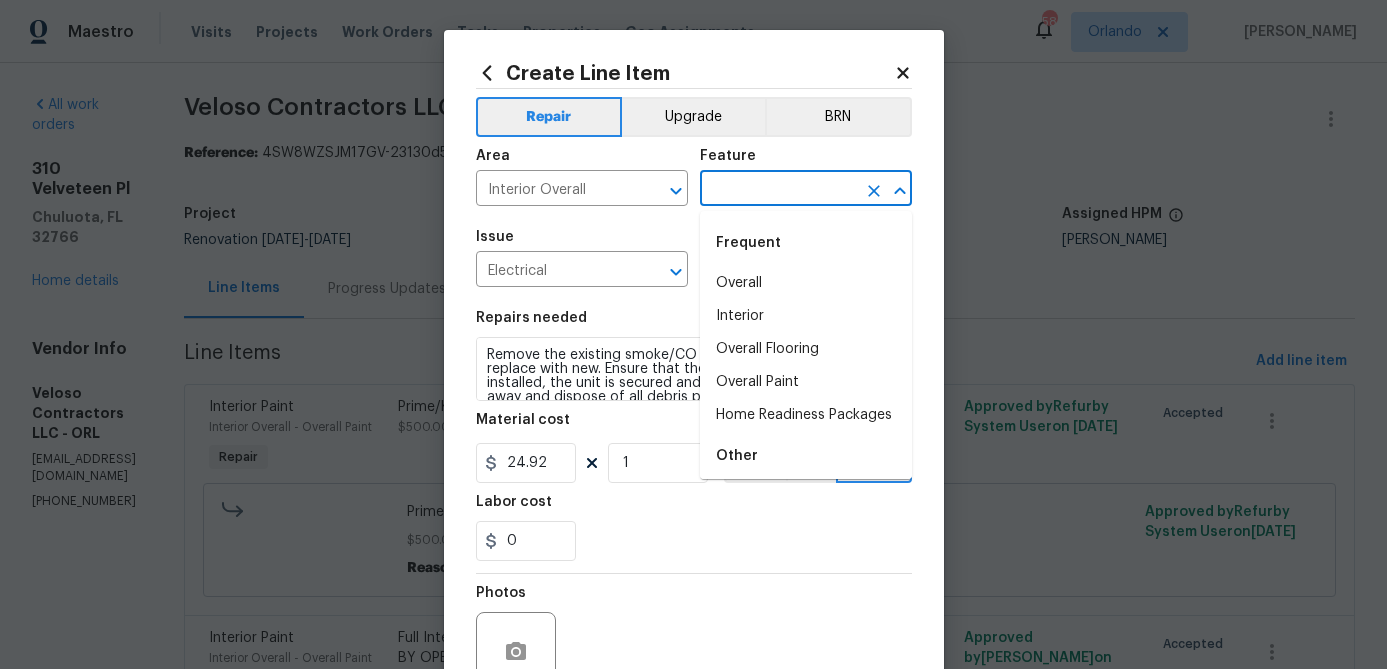 click at bounding box center [778, 190] 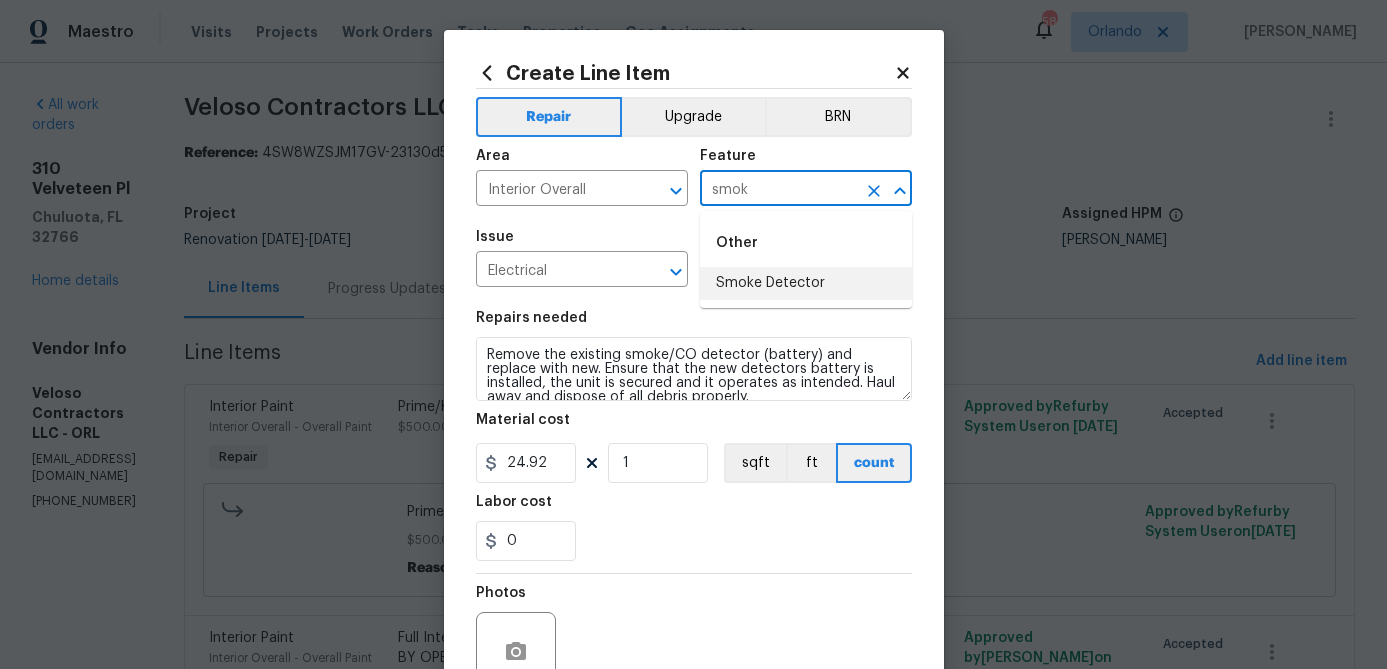 click on "Smoke Detector" at bounding box center (806, 283) 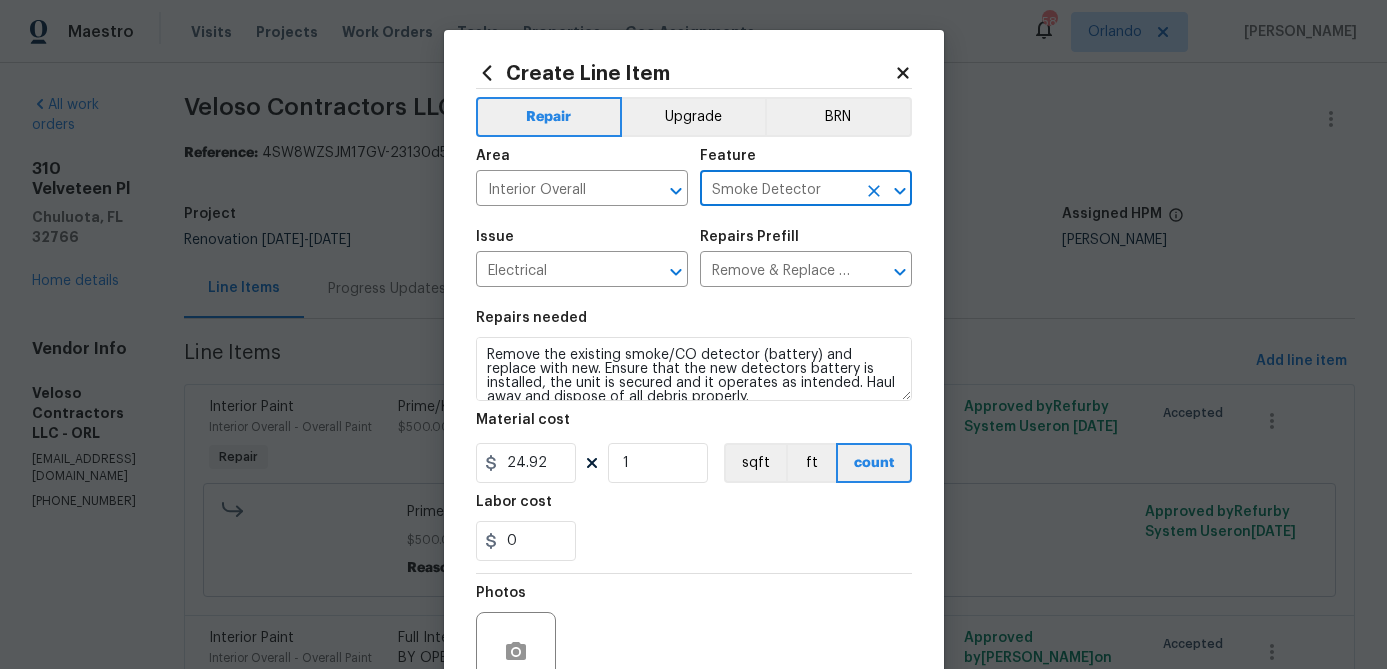 scroll, scrollTop: 14, scrollLeft: 0, axis: vertical 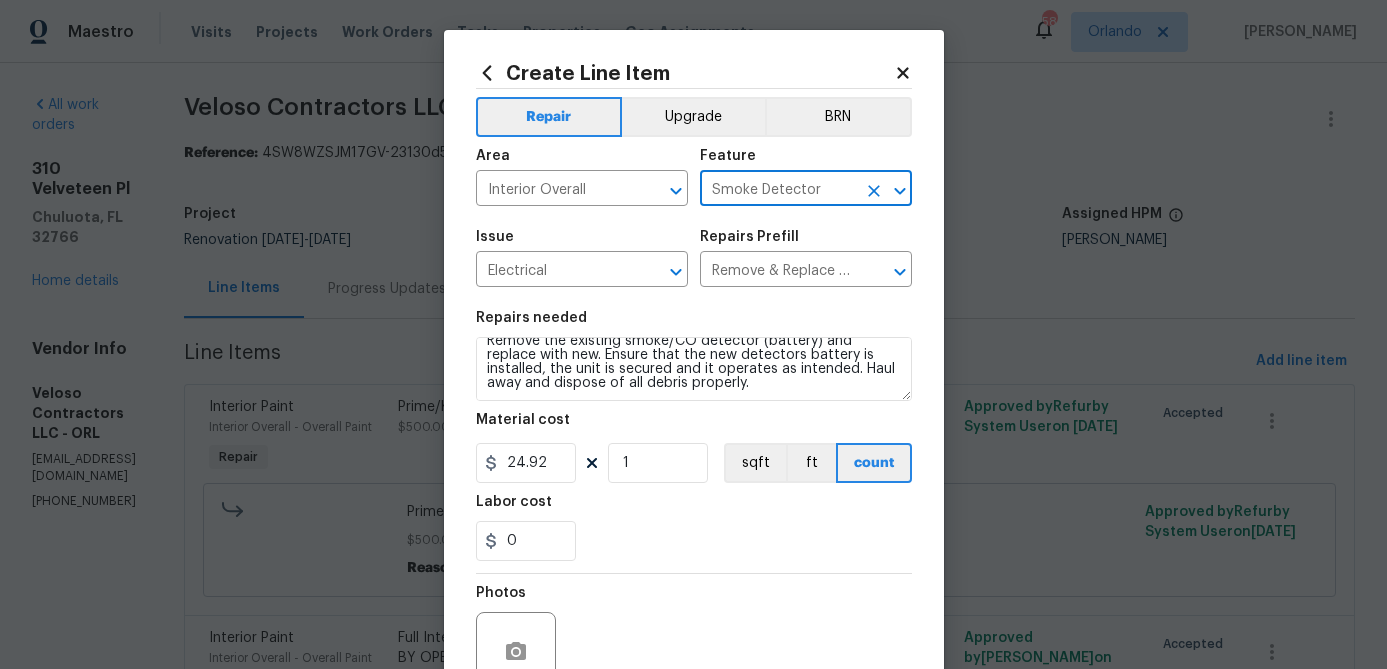 type on "Smoke Detector" 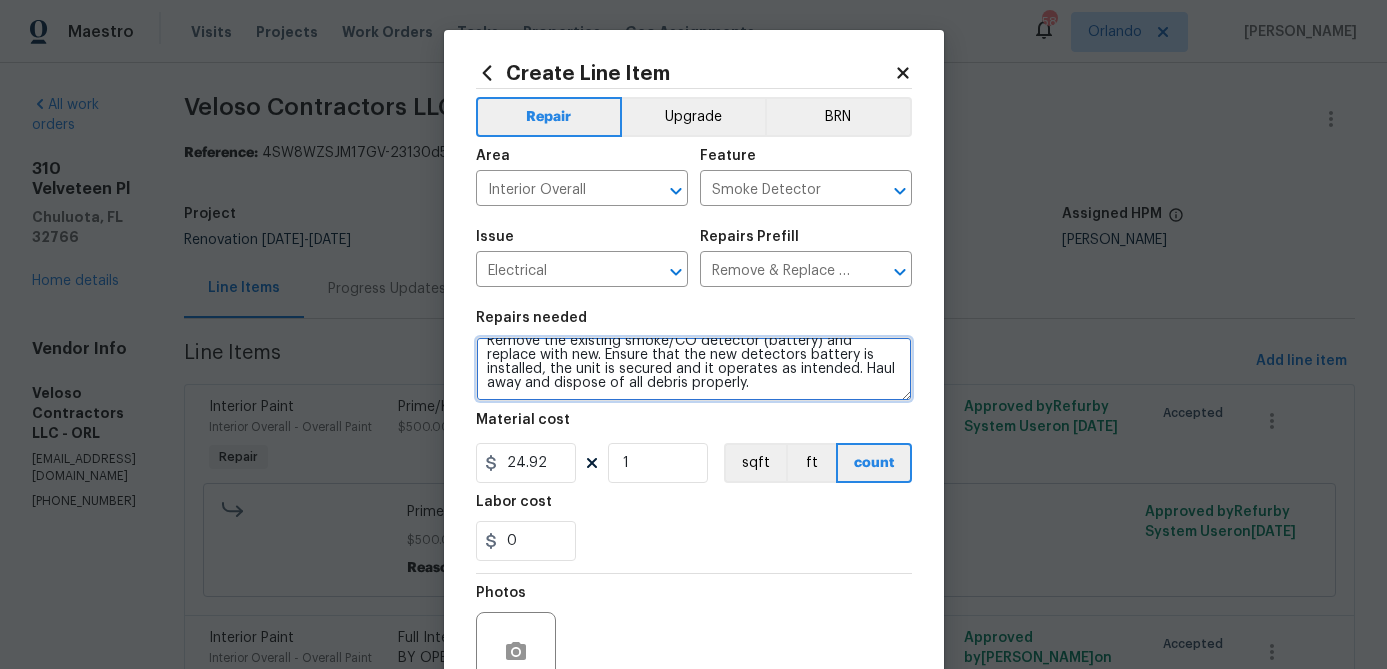 drag, startPoint x: 758, startPoint y: 344, endPoint x: 815, endPoint y: 344, distance: 57 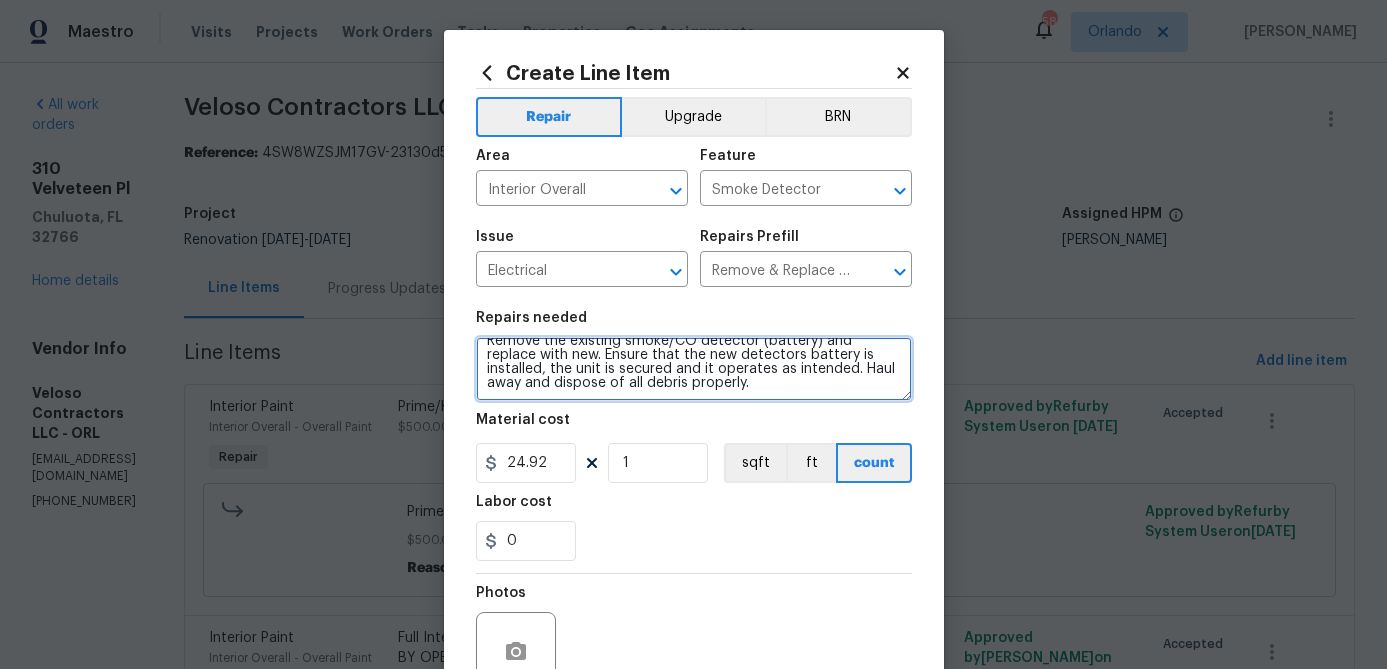 click on "Remove the existing smoke/CO detector (battery) and replace with new. Ensure that the new detectors battery is installed, the unit is secured and it operates as intended. Haul away and dispose of all debris properly." at bounding box center [694, 369] 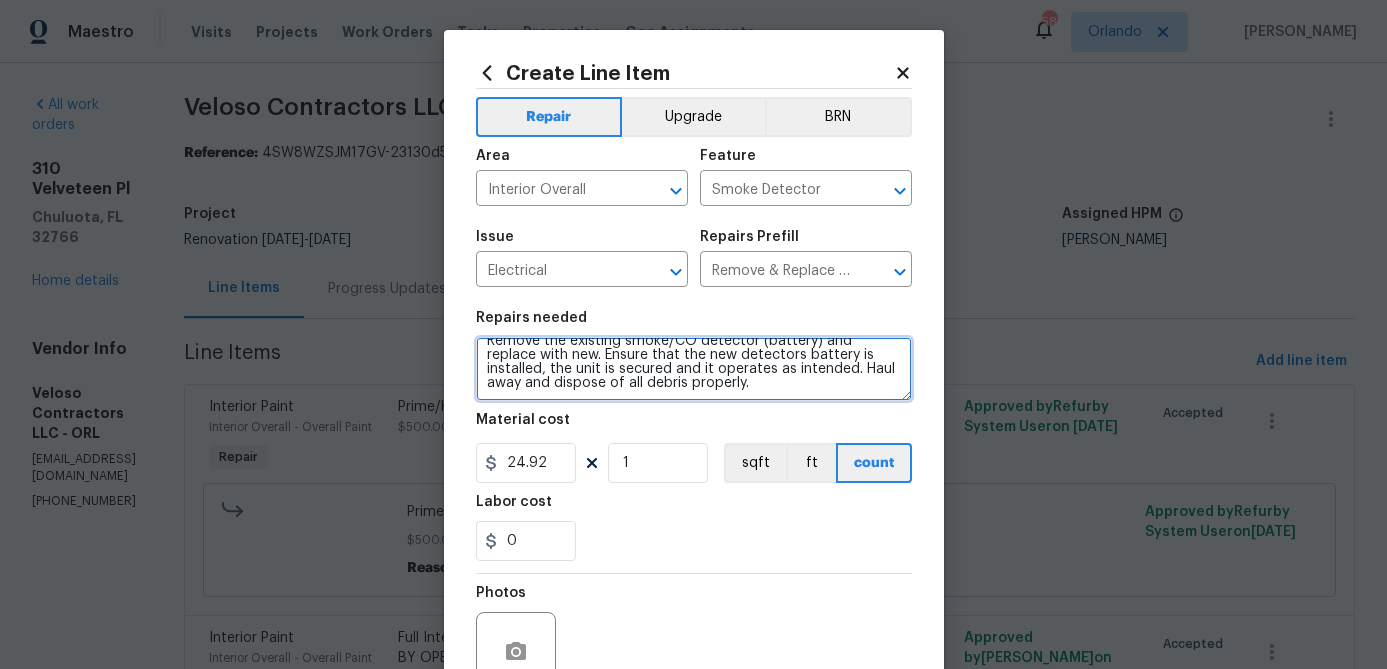 scroll, scrollTop: 0, scrollLeft: 0, axis: both 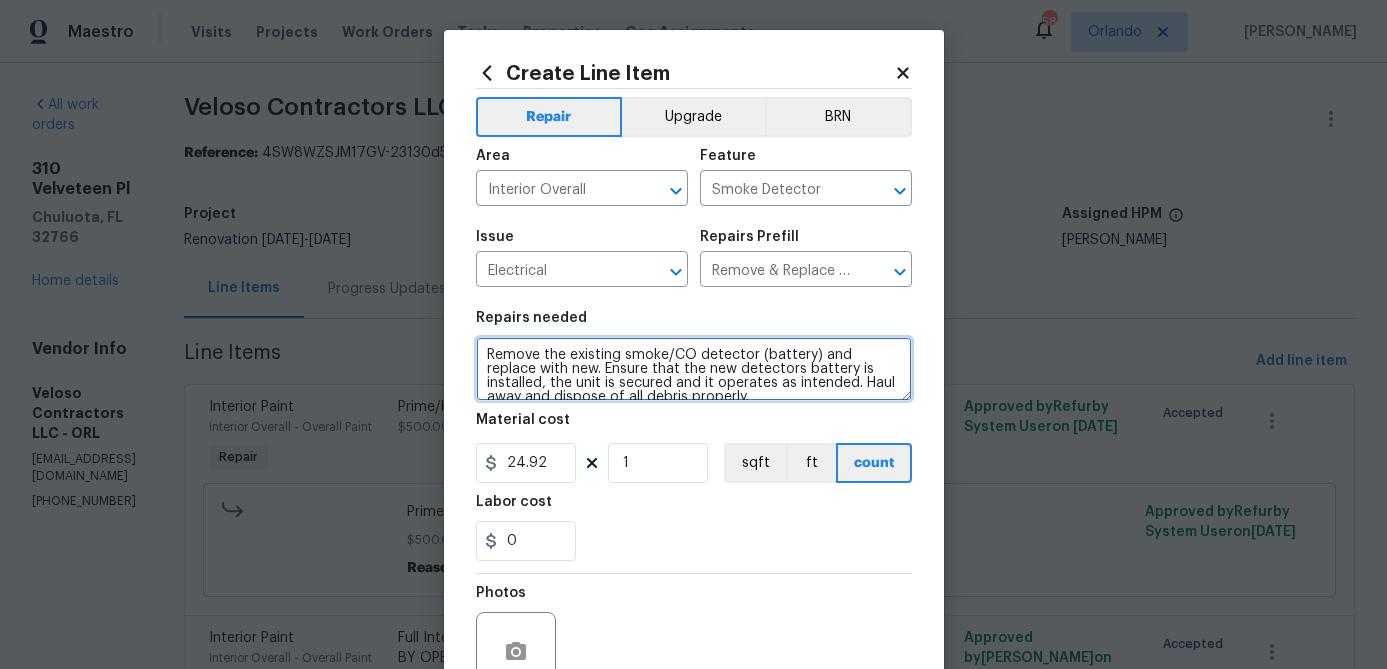 drag, startPoint x: 815, startPoint y: 344, endPoint x: 776, endPoint y: 349, distance: 39.319206 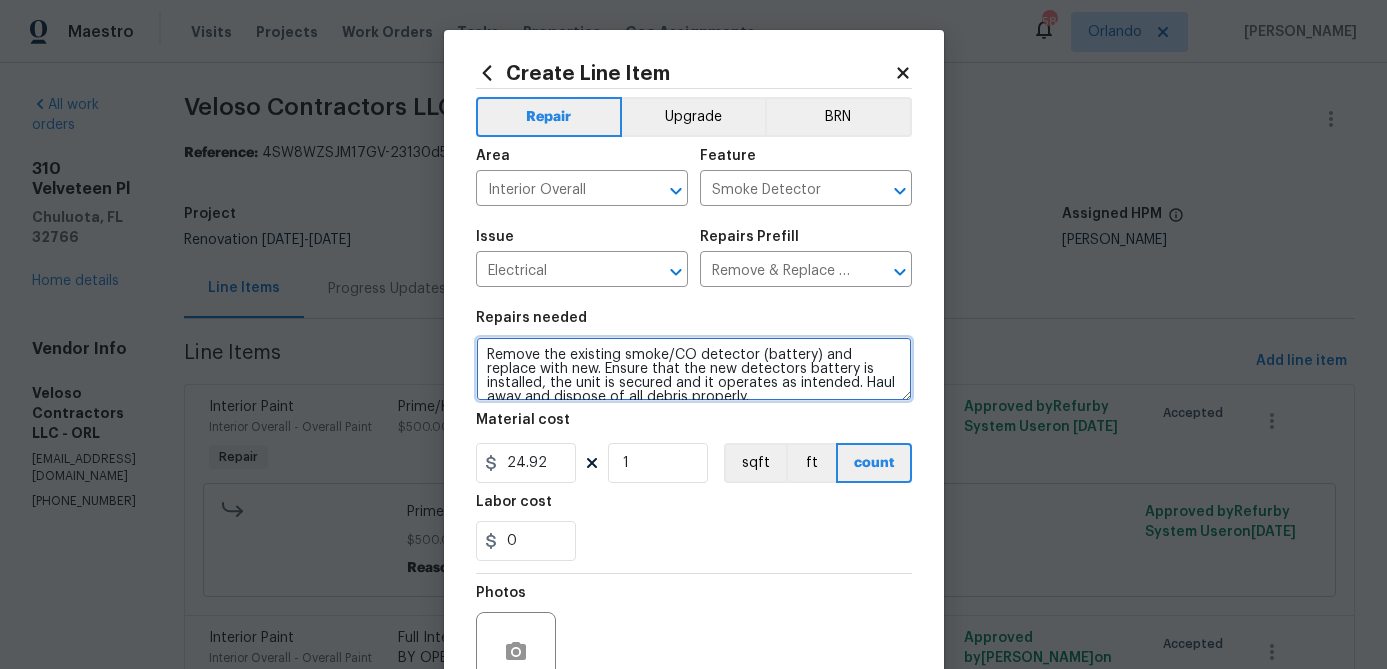click on "Remove the existing smoke/CO detector (battery) and replace with new. Ensure that the new detectors battery is installed, the unit is secured and it operates as intended. Haul away and dispose of all debris properly." at bounding box center (694, 369) 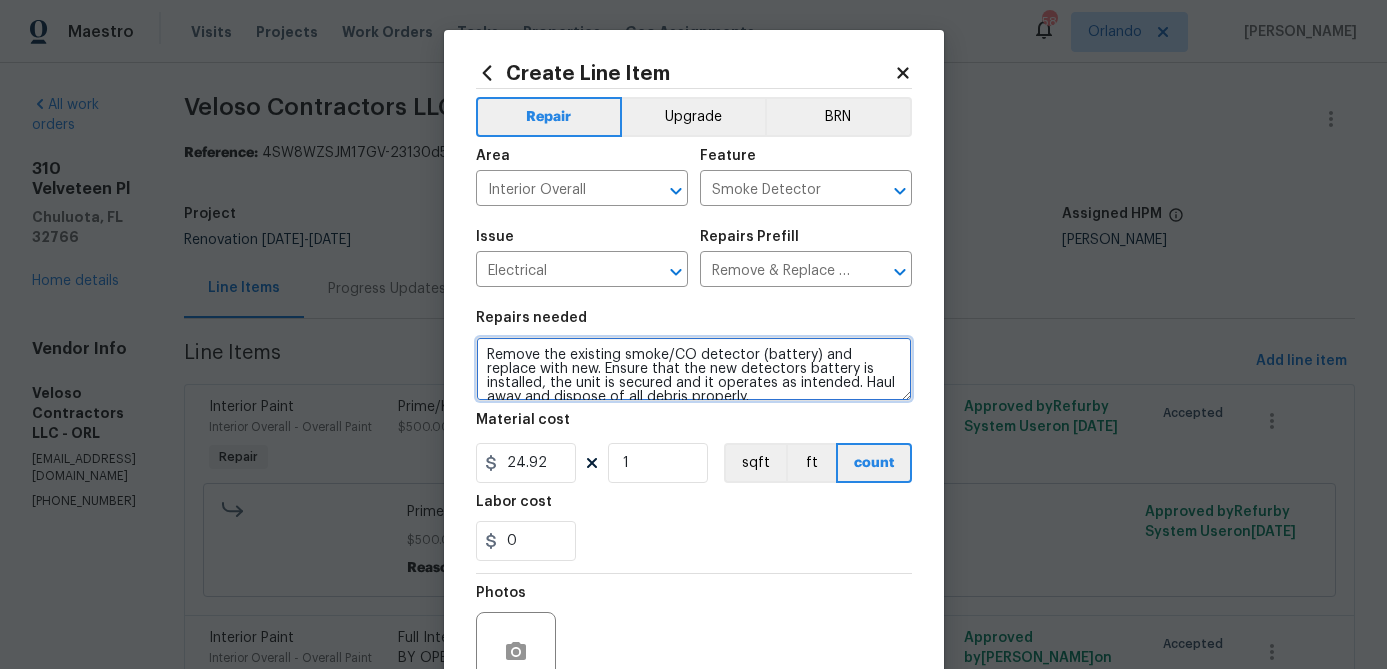click on "Remove the existing smoke/CO detector (battery) and replace with new. Ensure that the new detectors battery is installed, the unit is secured and it operates as intended. Haul away and dispose of all debris properly." at bounding box center (694, 369) 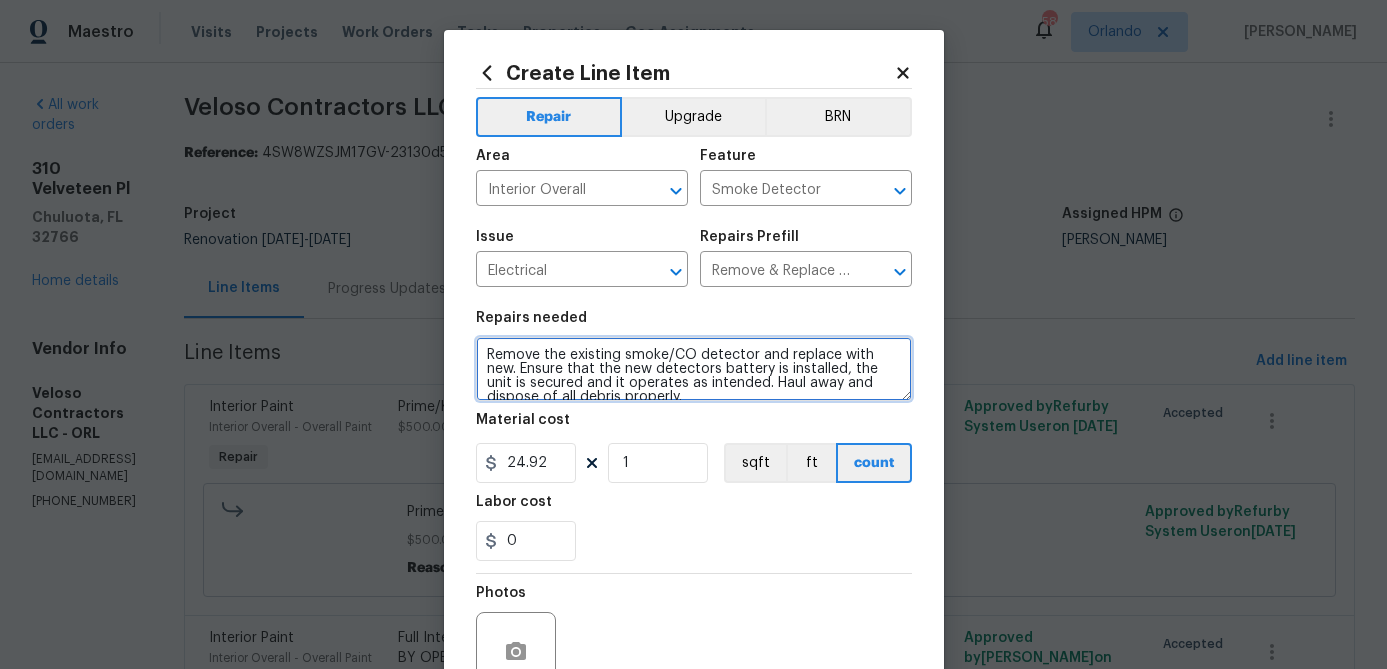 type on "Remove the existing smoke/CO detector and replace with new. Ensure that the new detectors battery is installed, the unit is secured and it operates as intended. Haul away and dispose of all debris properly." 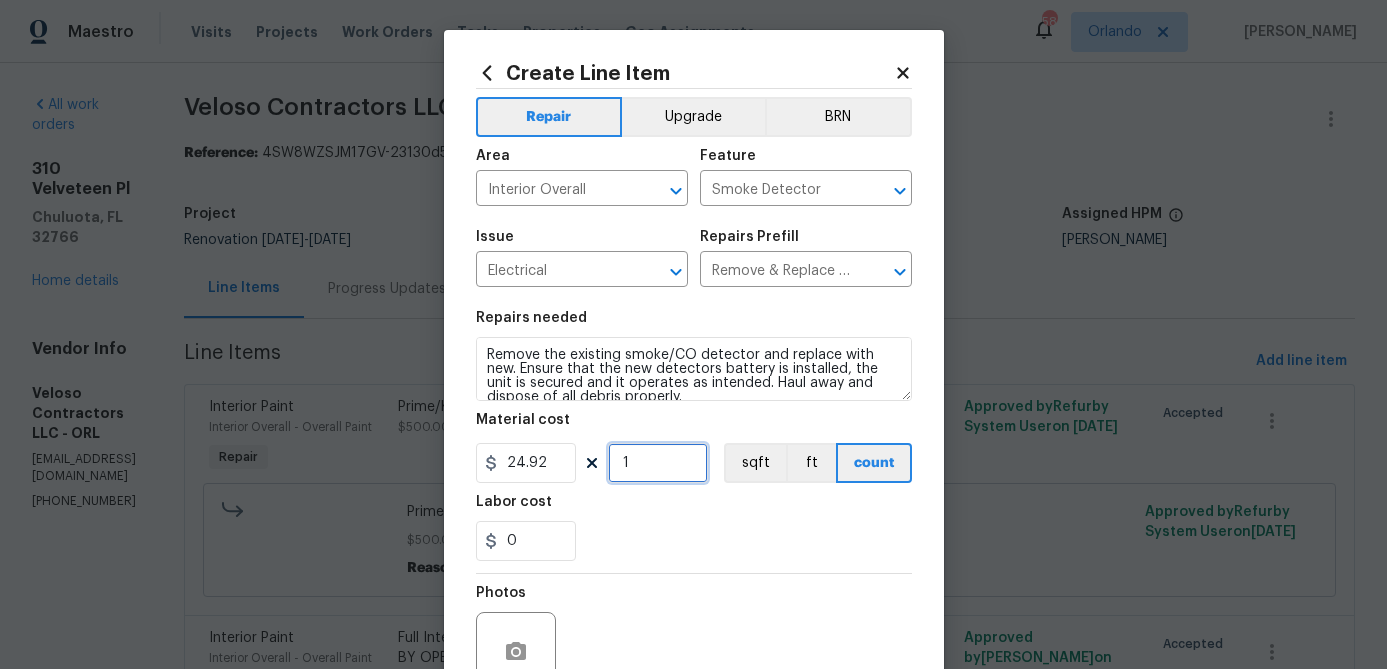 click on "1" at bounding box center [658, 463] 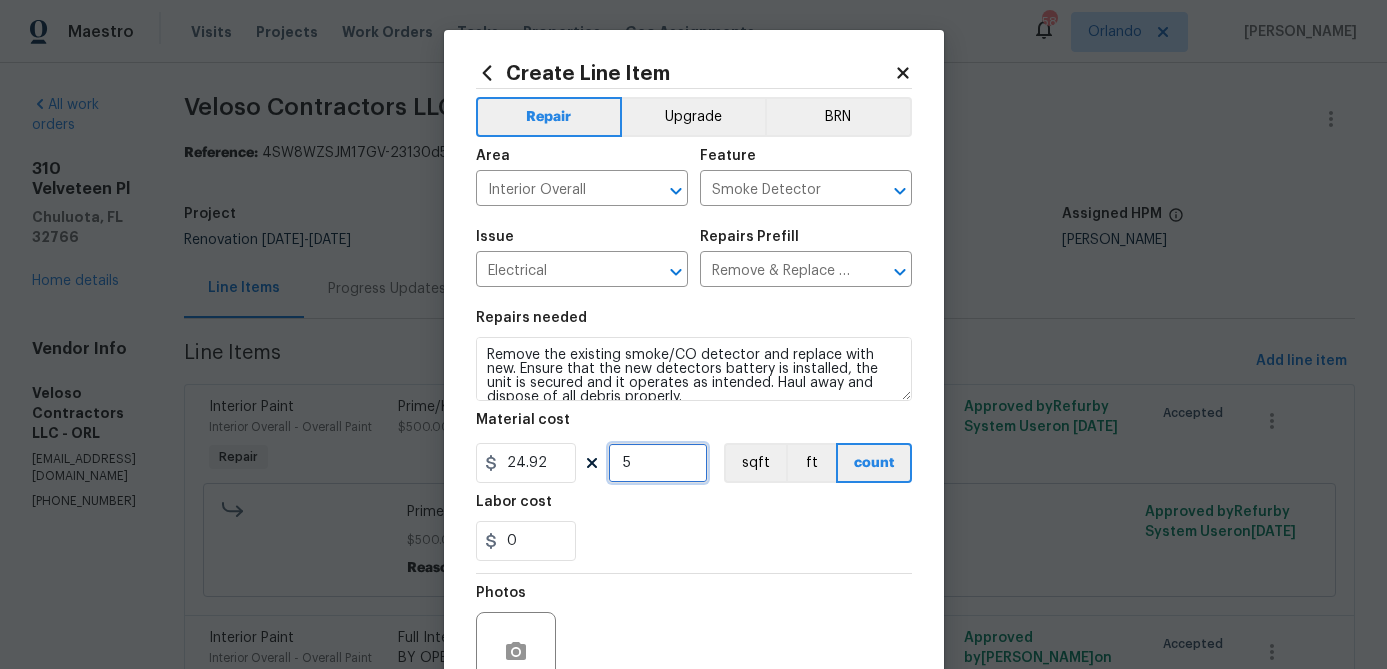 type on "5" 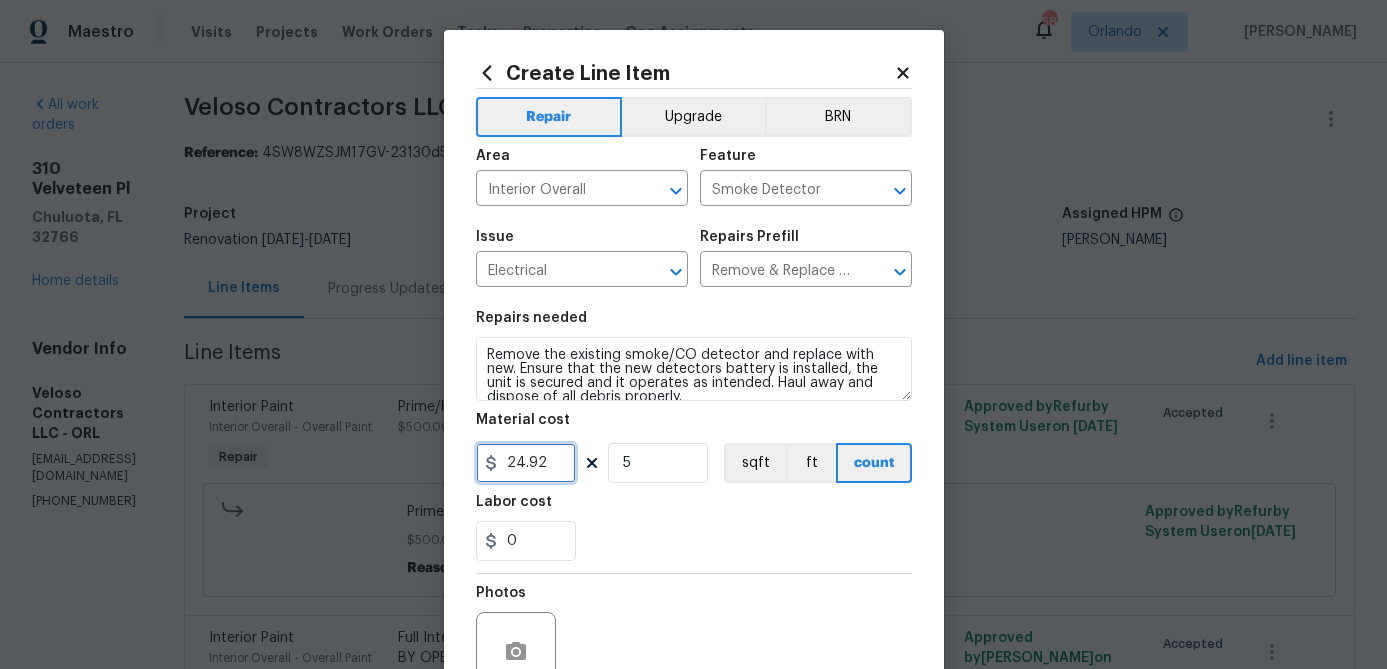 click on "24.92" at bounding box center [526, 463] 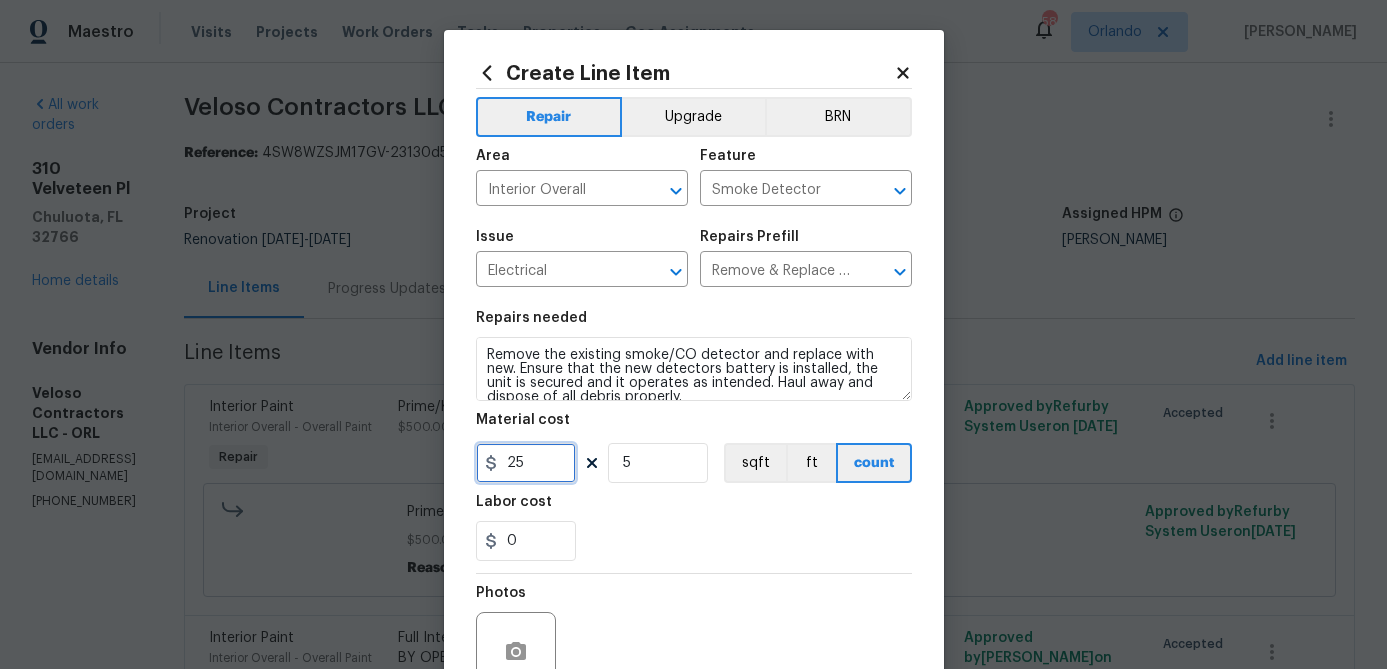 type on "25" 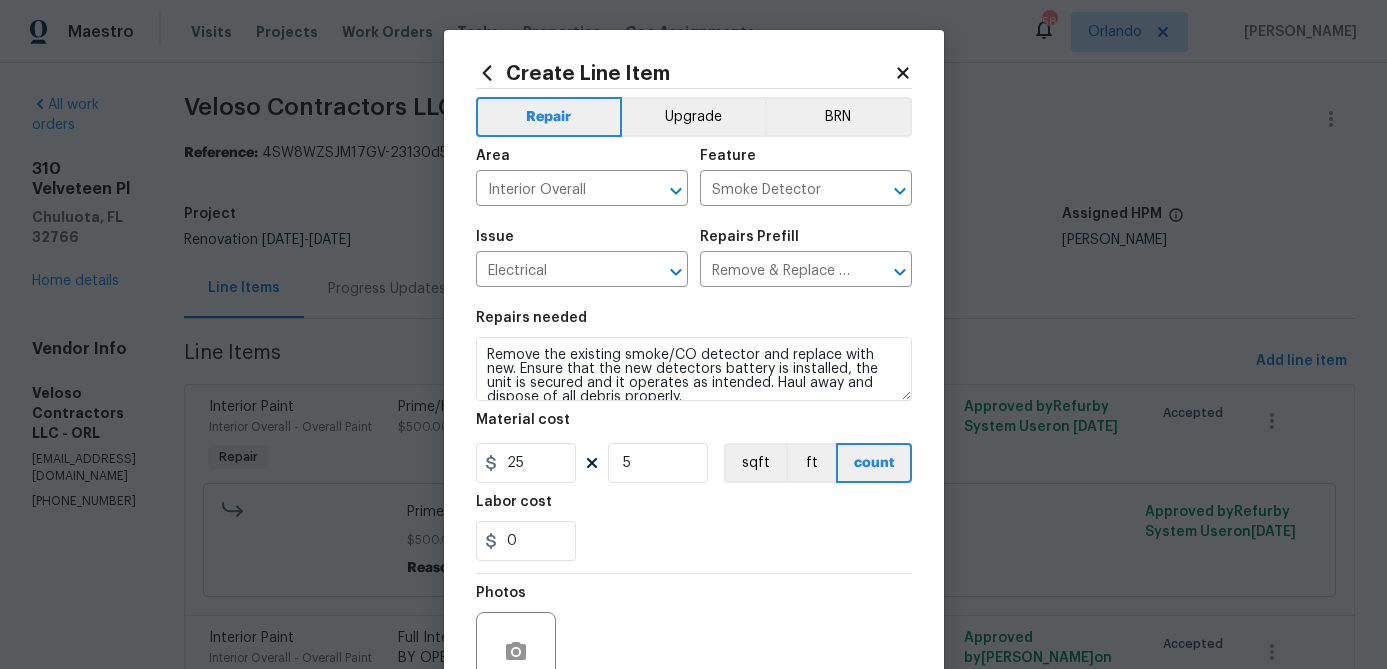 click on "0" at bounding box center [694, 541] 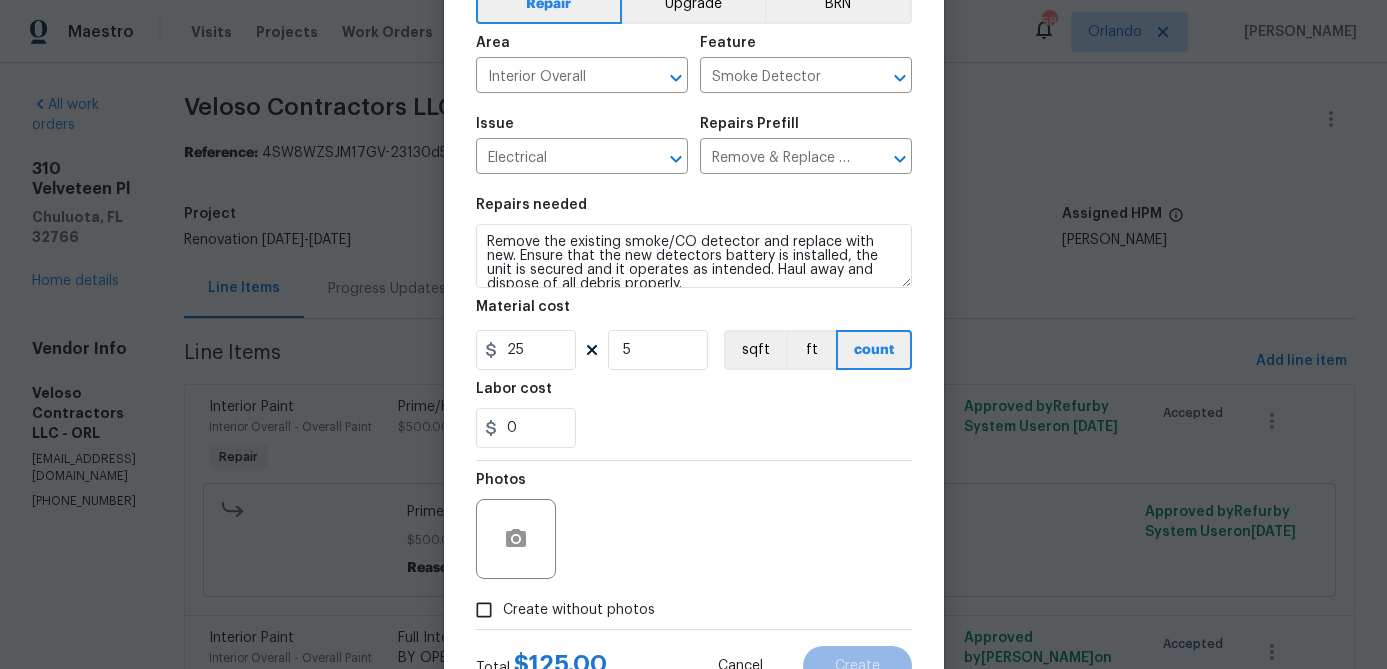scroll, scrollTop: 193, scrollLeft: 0, axis: vertical 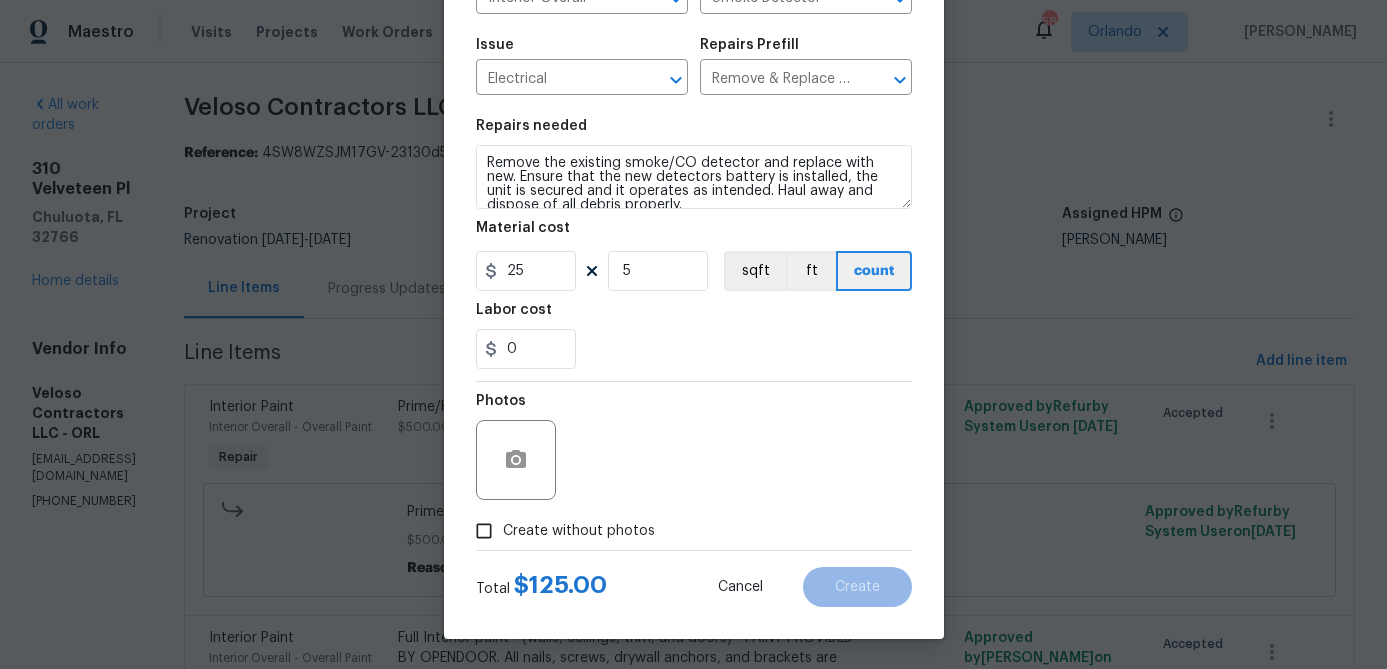 click on "Create without photos" at bounding box center (579, 531) 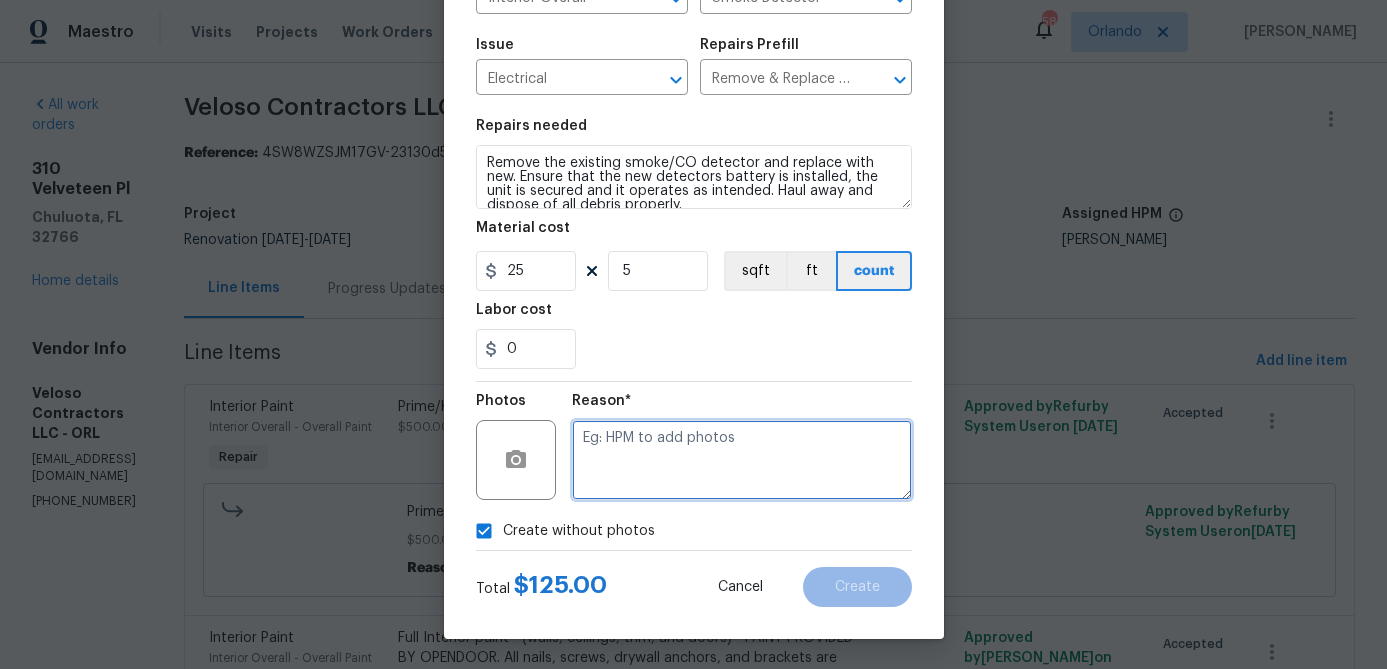 click at bounding box center [742, 460] 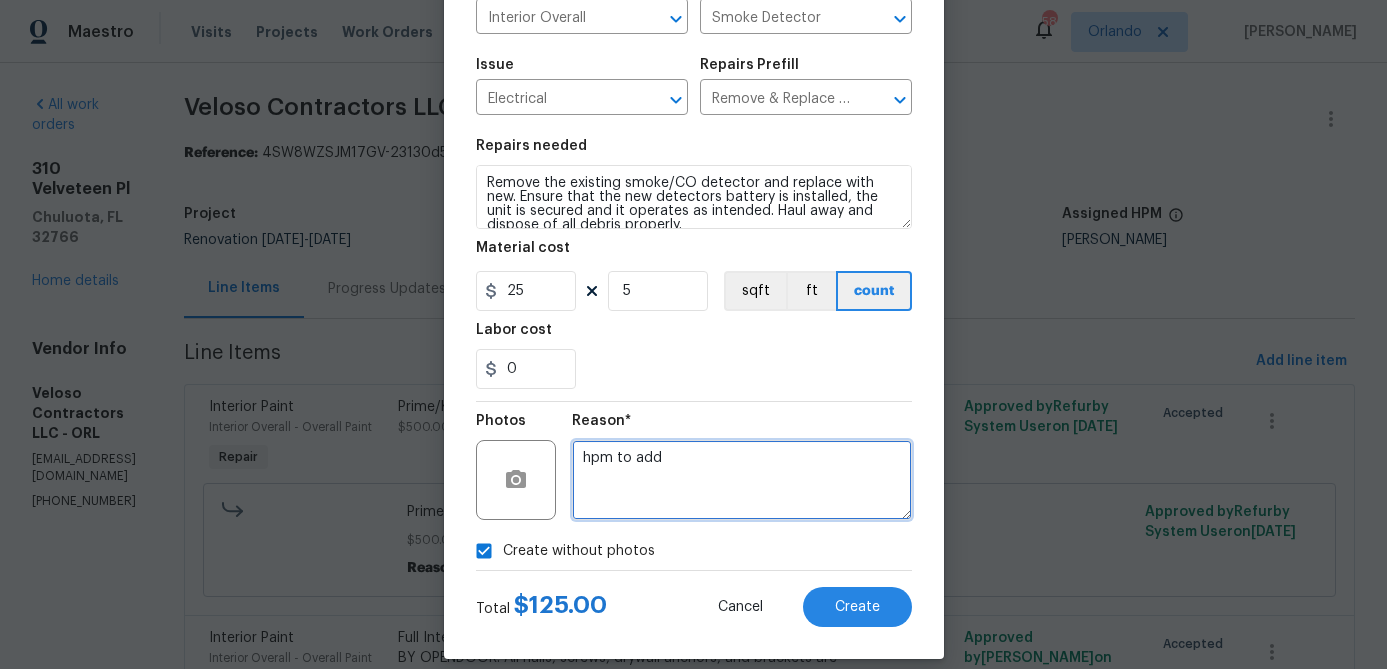 scroll, scrollTop: 193, scrollLeft: 0, axis: vertical 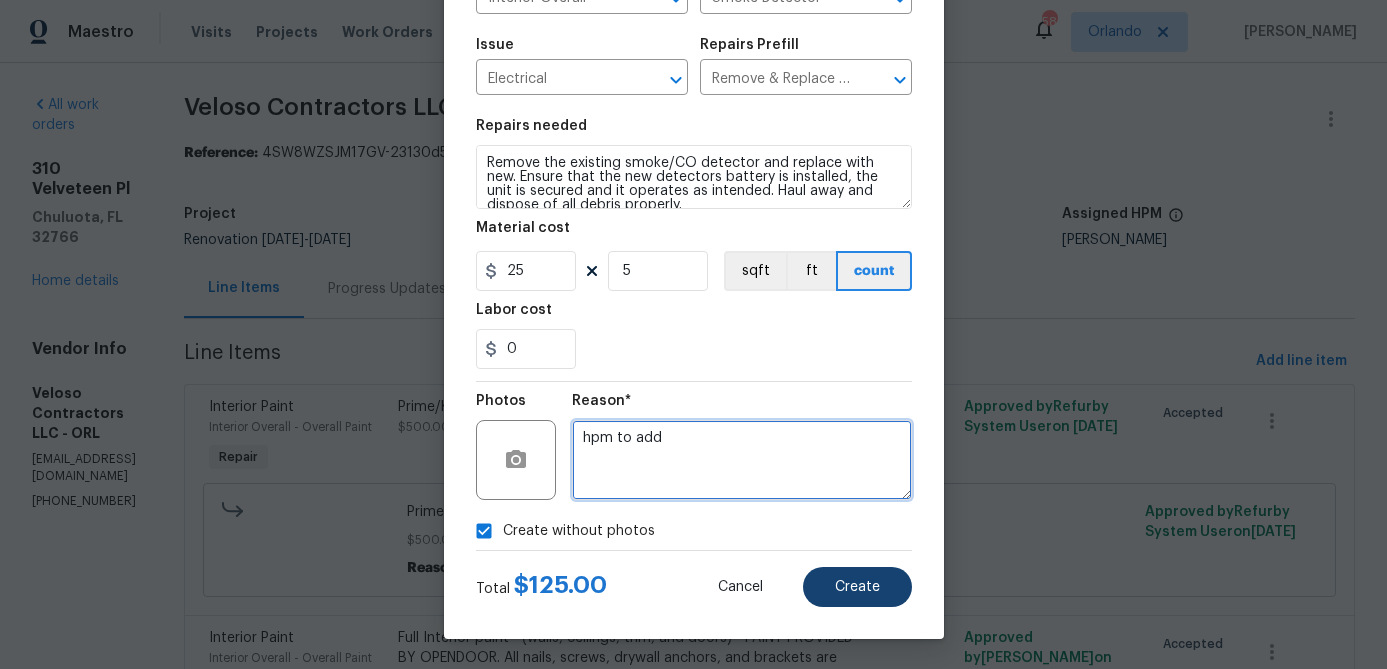 type on "hpm to add" 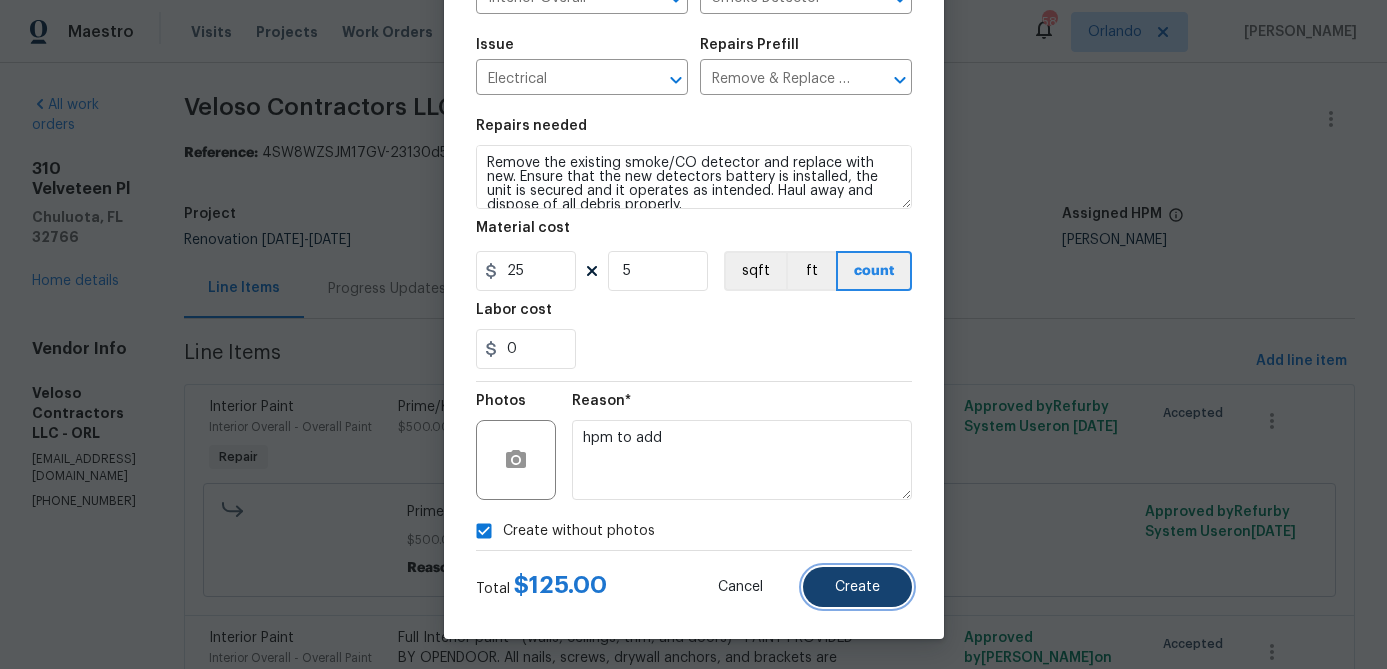 click on "Create" at bounding box center [857, 587] 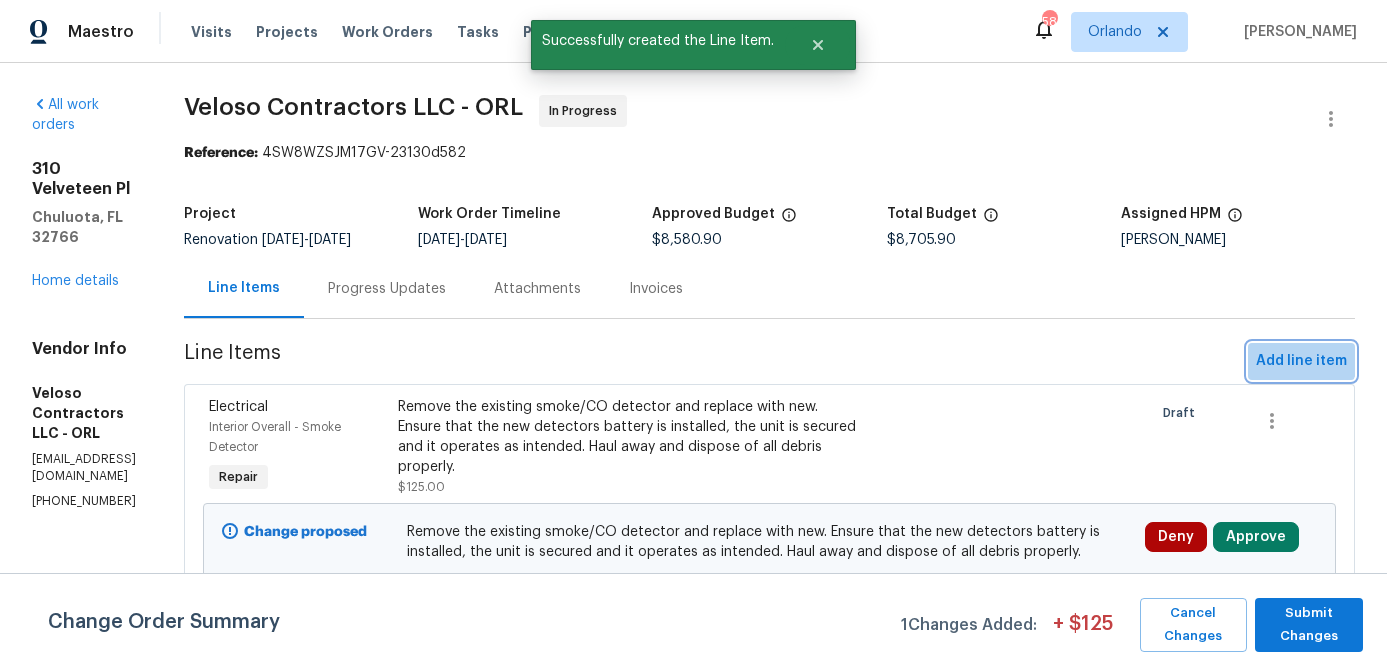 click on "Add line item" at bounding box center (1301, 361) 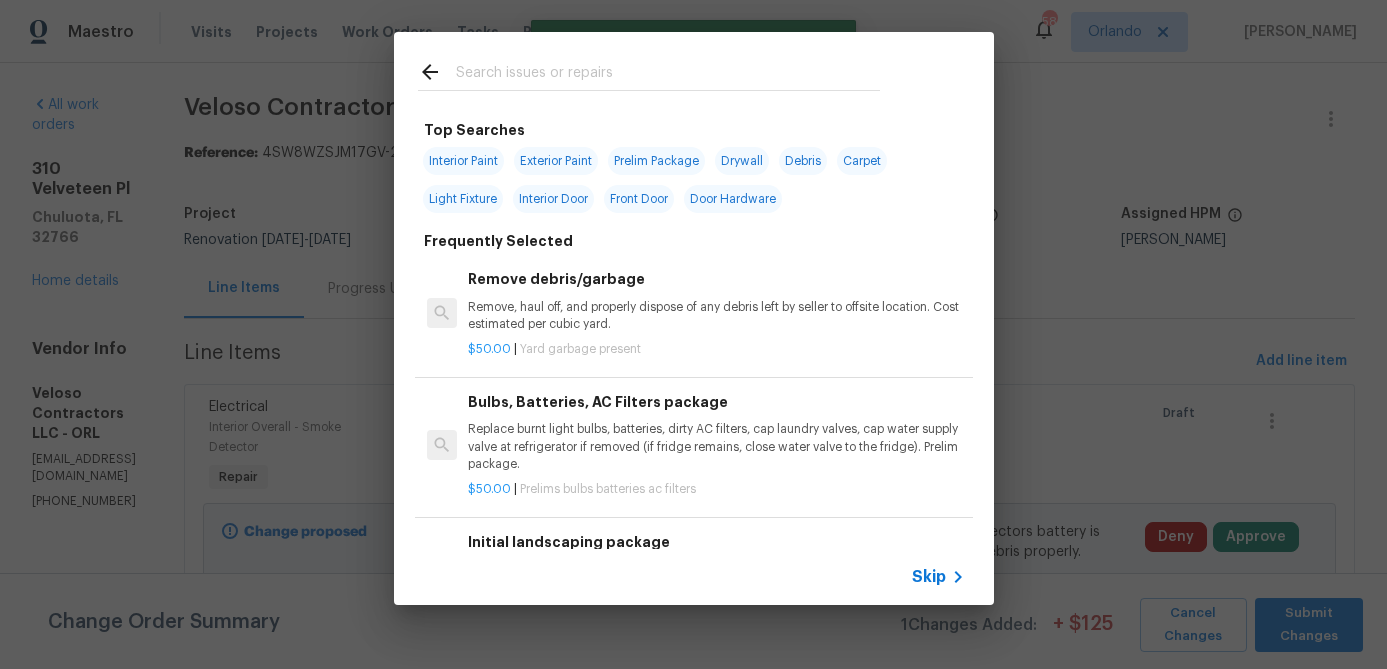 click at bounding box center (668, 75) 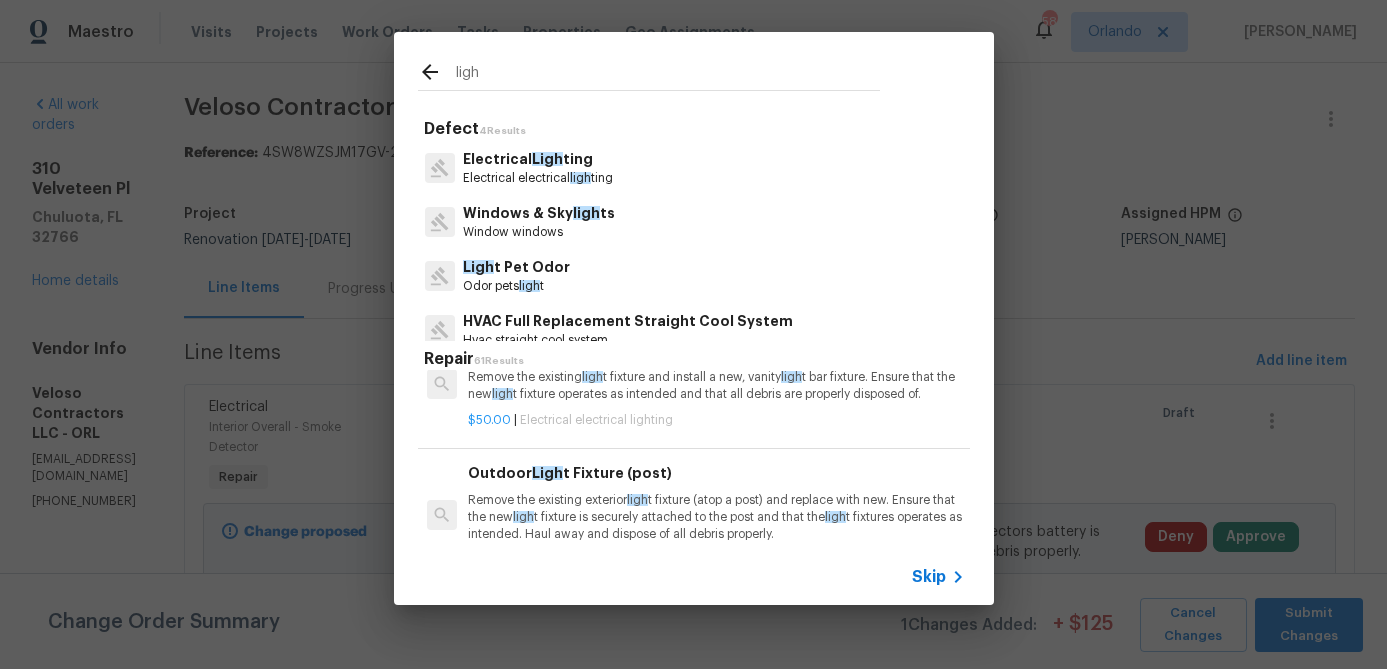 scroll, scrollTop: 0, scrollLeft: 0, axis: both 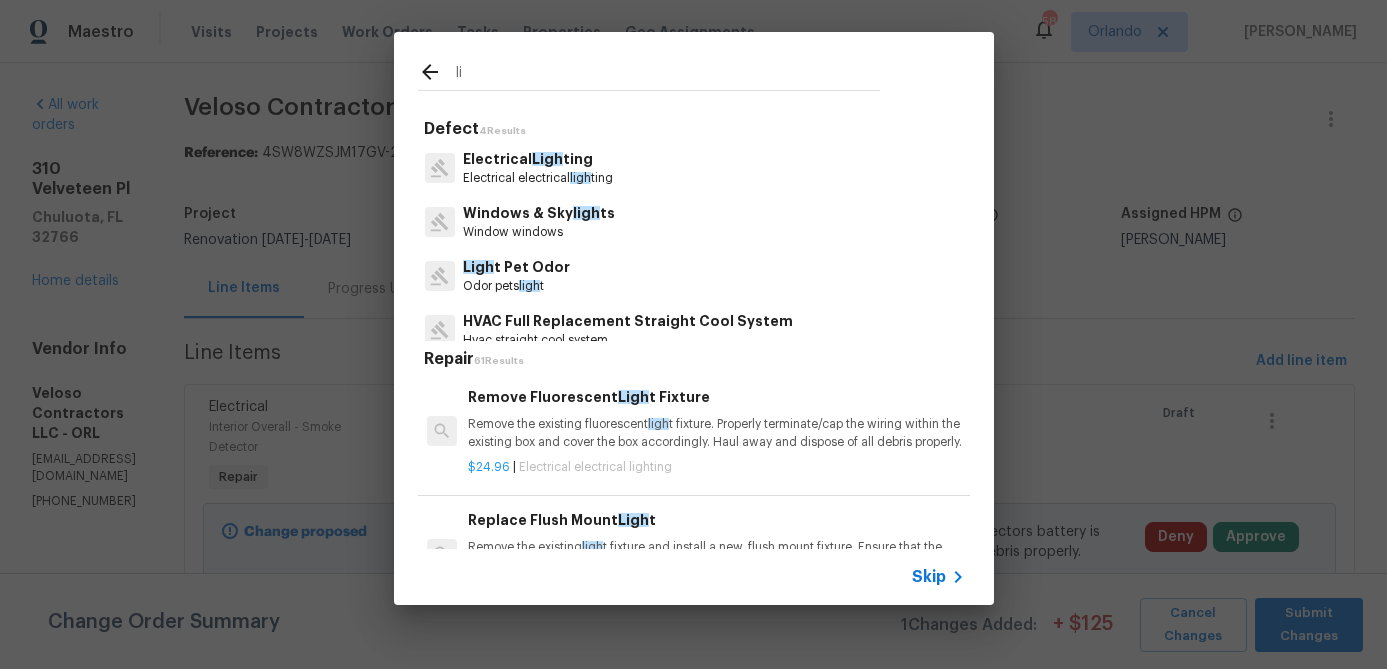 type on "l" 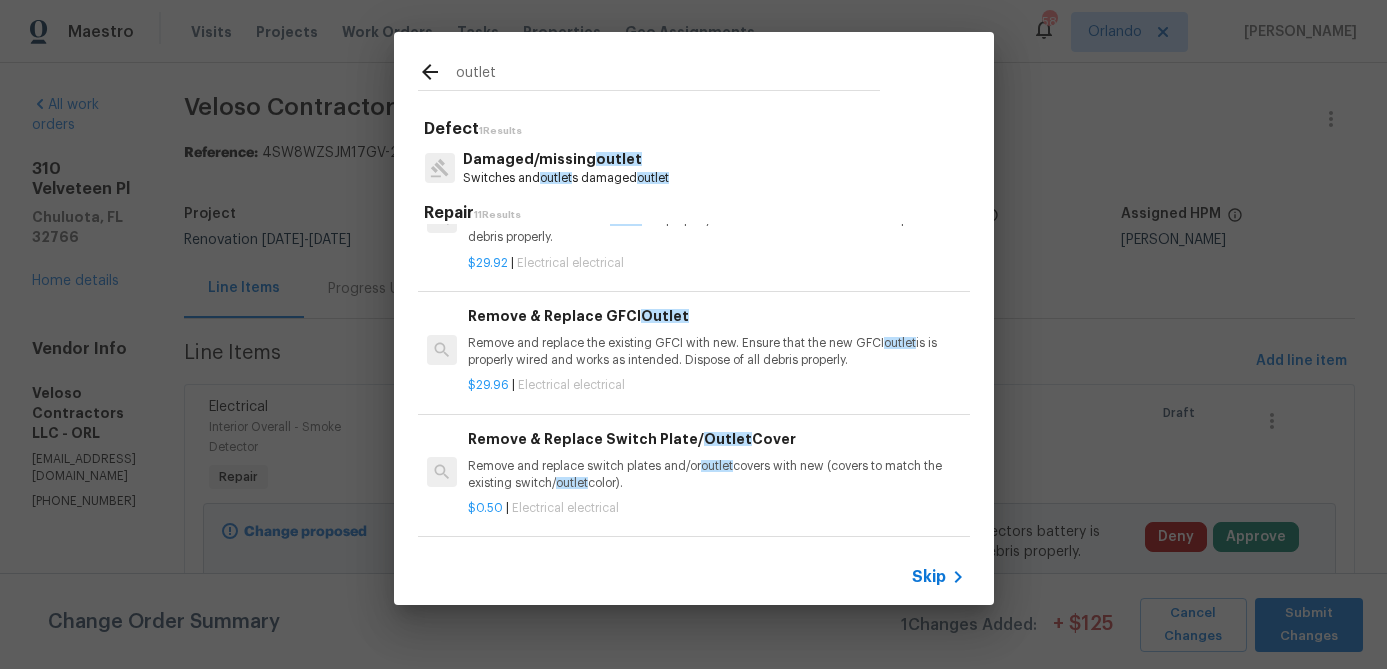 scroll, scrollTop: 429, scrollLeft: 0, axis: vertical 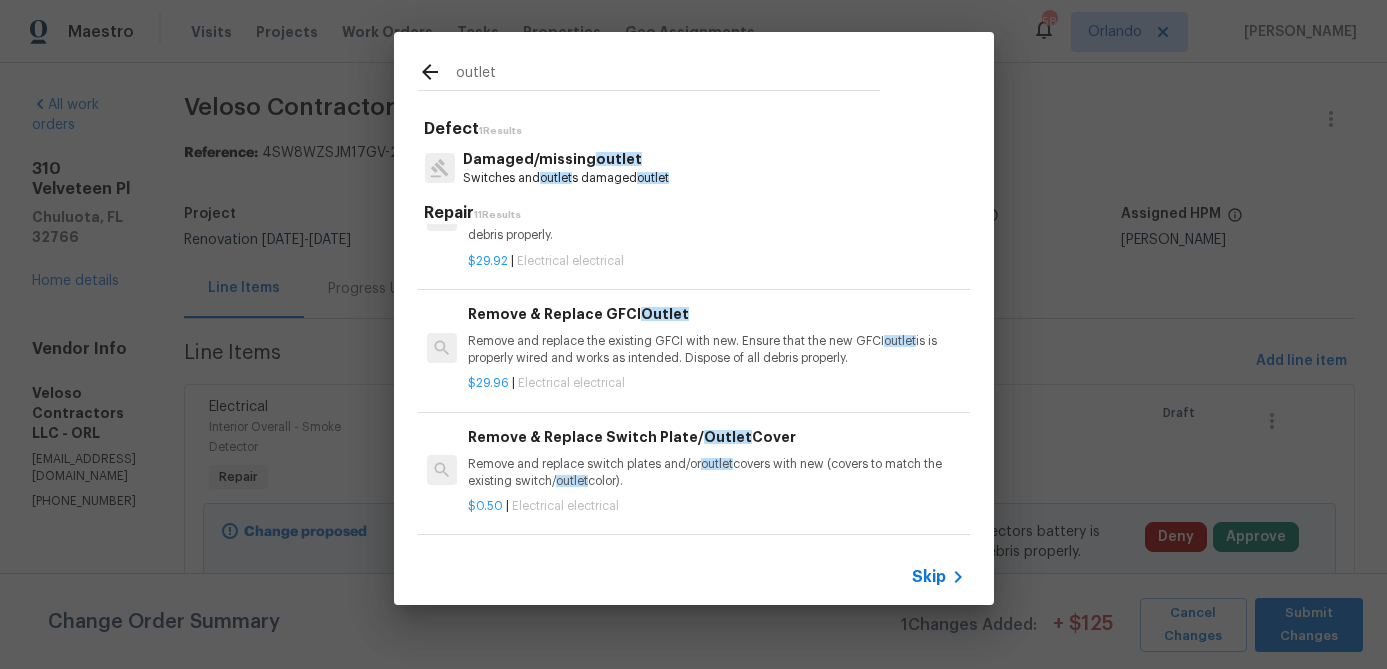type on "outlet" 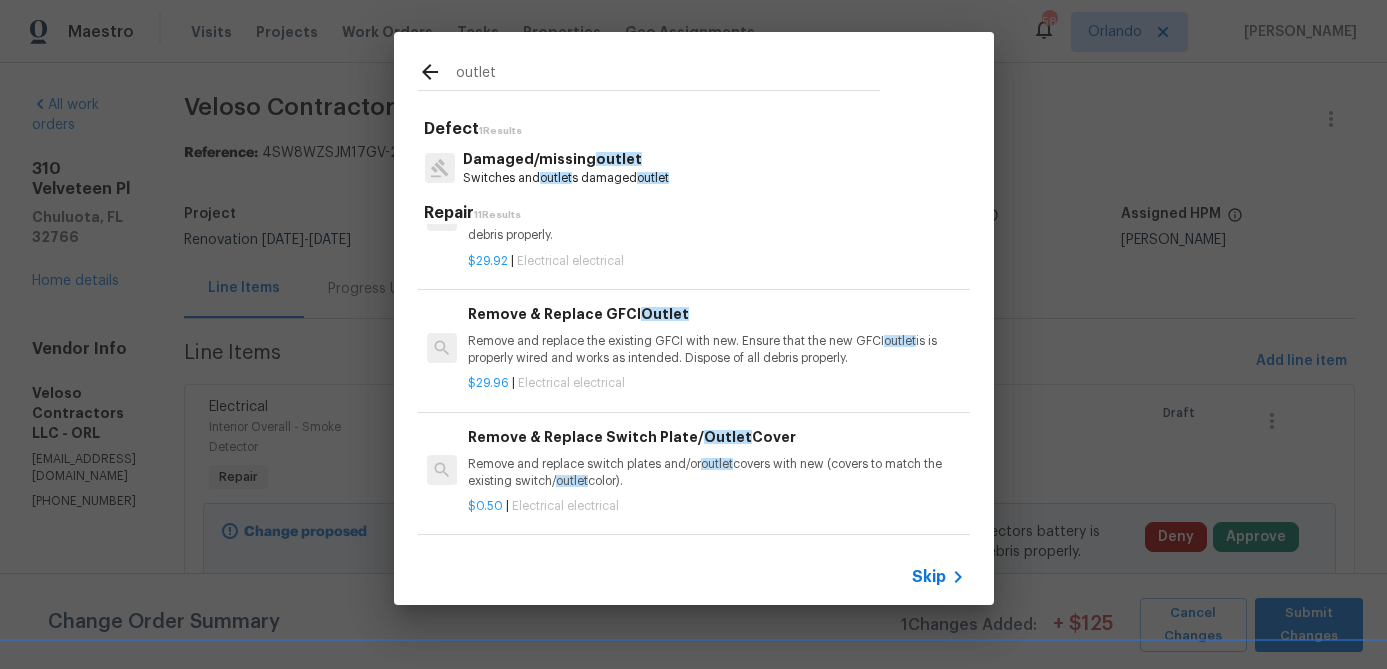 click on "Remove & Replace Switch Plate/ Outlet  Cover Remove and replace switch plates and/or  outlet  covers with new (covers to match the existing switch/ outlet  color)." at bounding box center (716, 458) 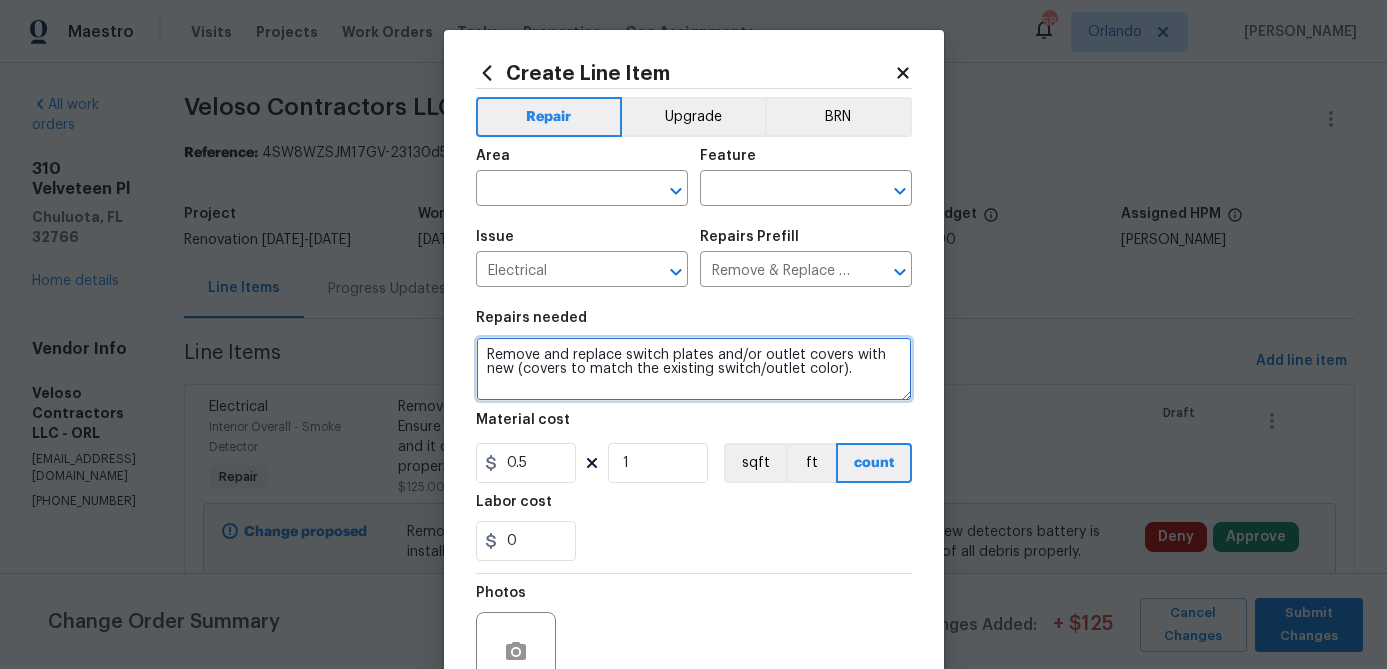 click on "Remove and replace switch plates and/or outlet covers with new (covers to match the existing switch/outlet color)." at bounding box center [694, 369] 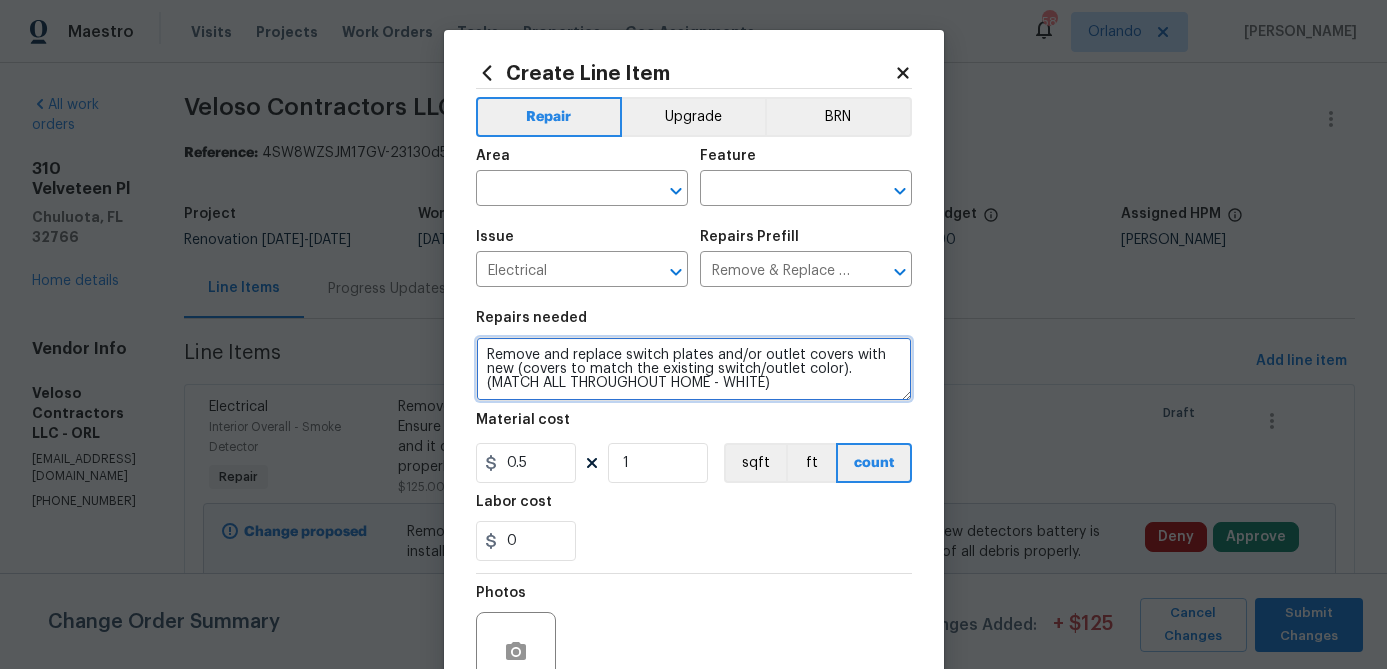 type on "Remove and replace switch plates and/or outlet covers with new (covers to match the existing switch/outlet color). (MATCH ALL THROUGHOUT HOME - WHITE)" 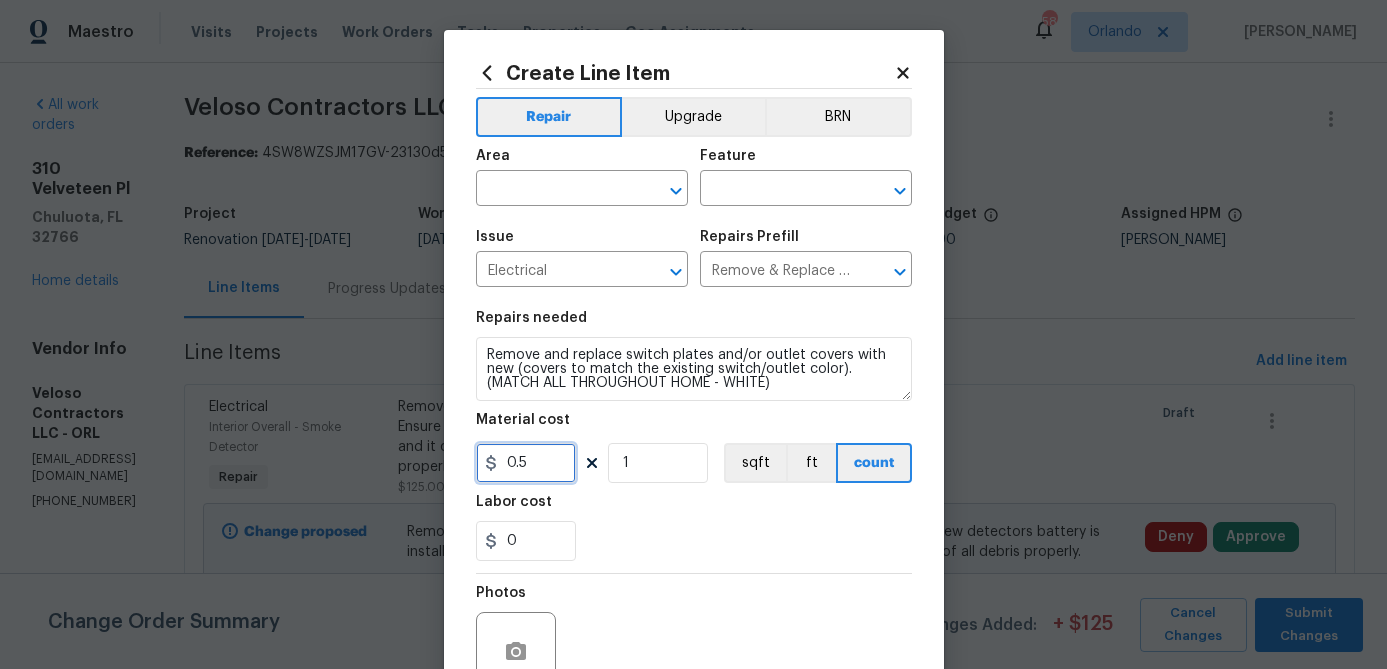 click on "0.5" at bounding box center (526, 463) 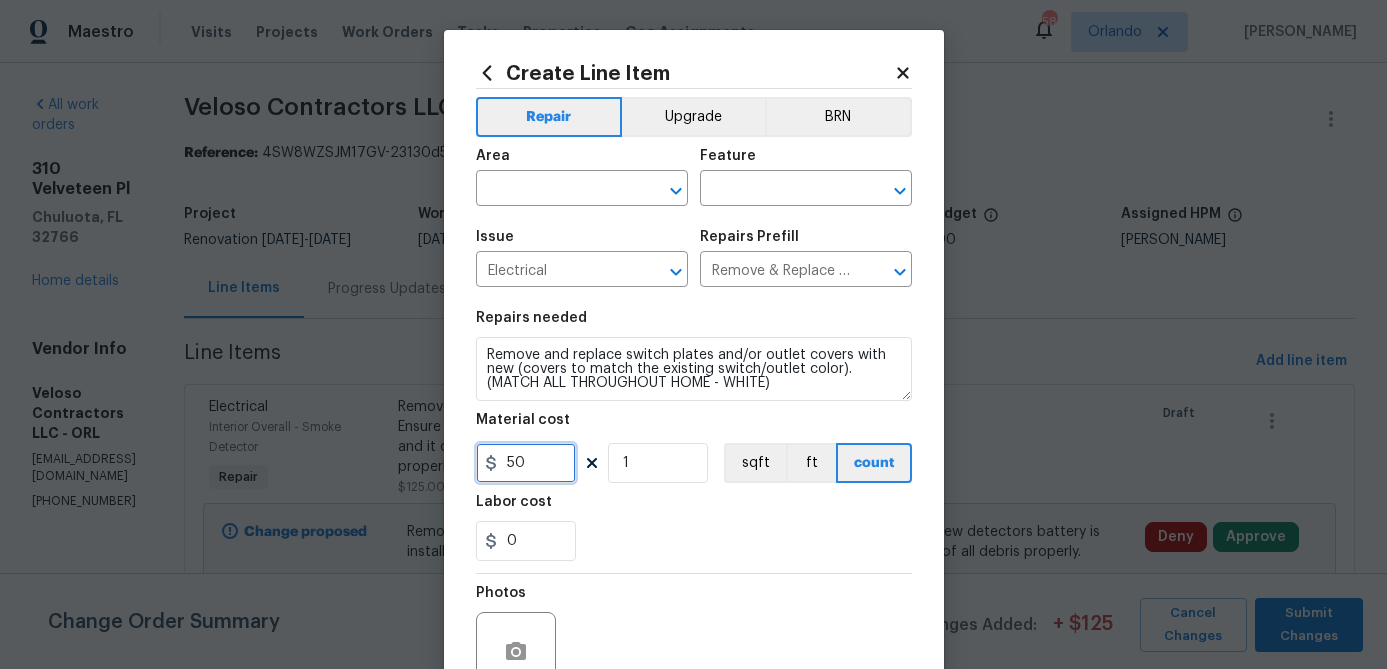 type on "50" 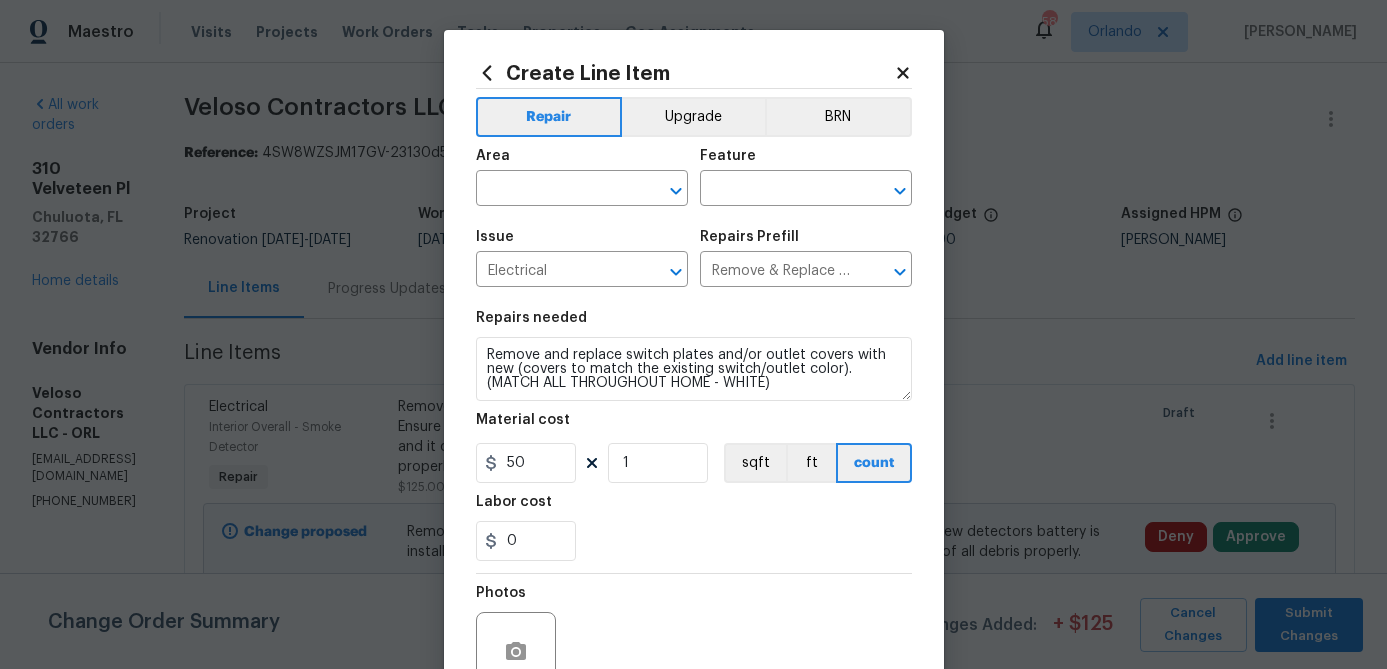 click on "0" at bounding box center (694, 541) 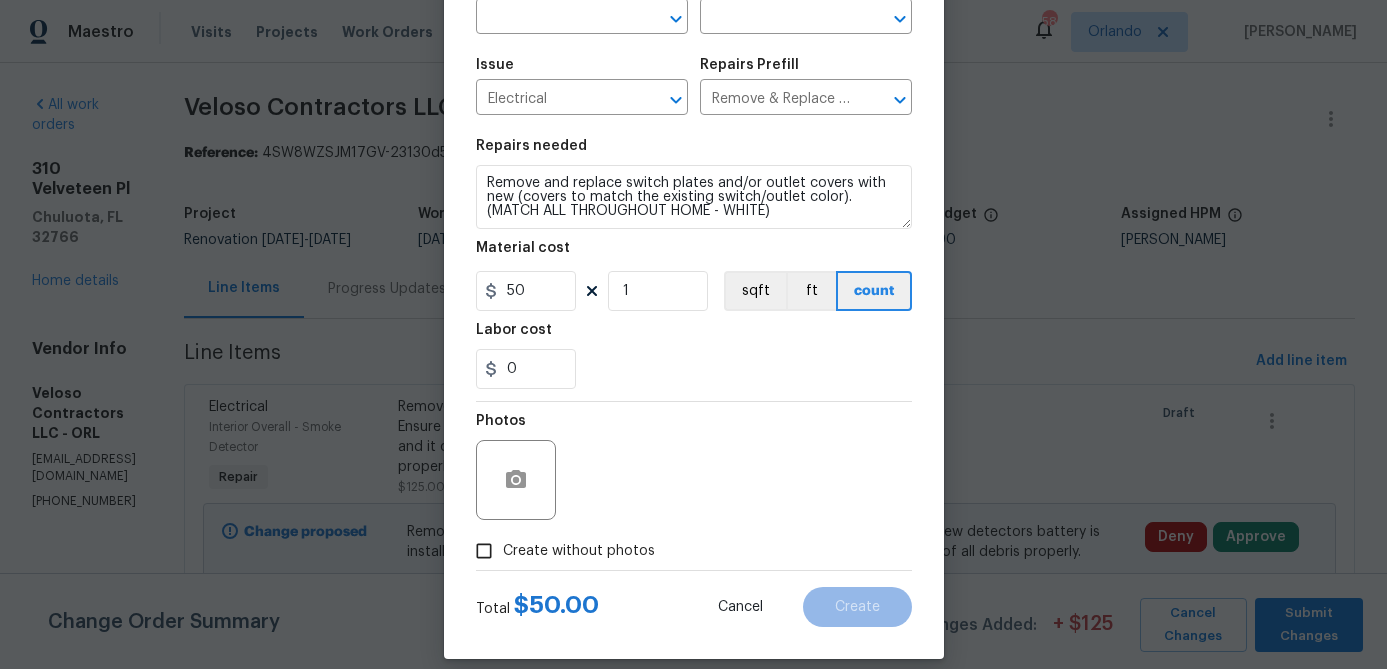 scroll, scrollTop: 0, scrollLeft: 0, axis: both 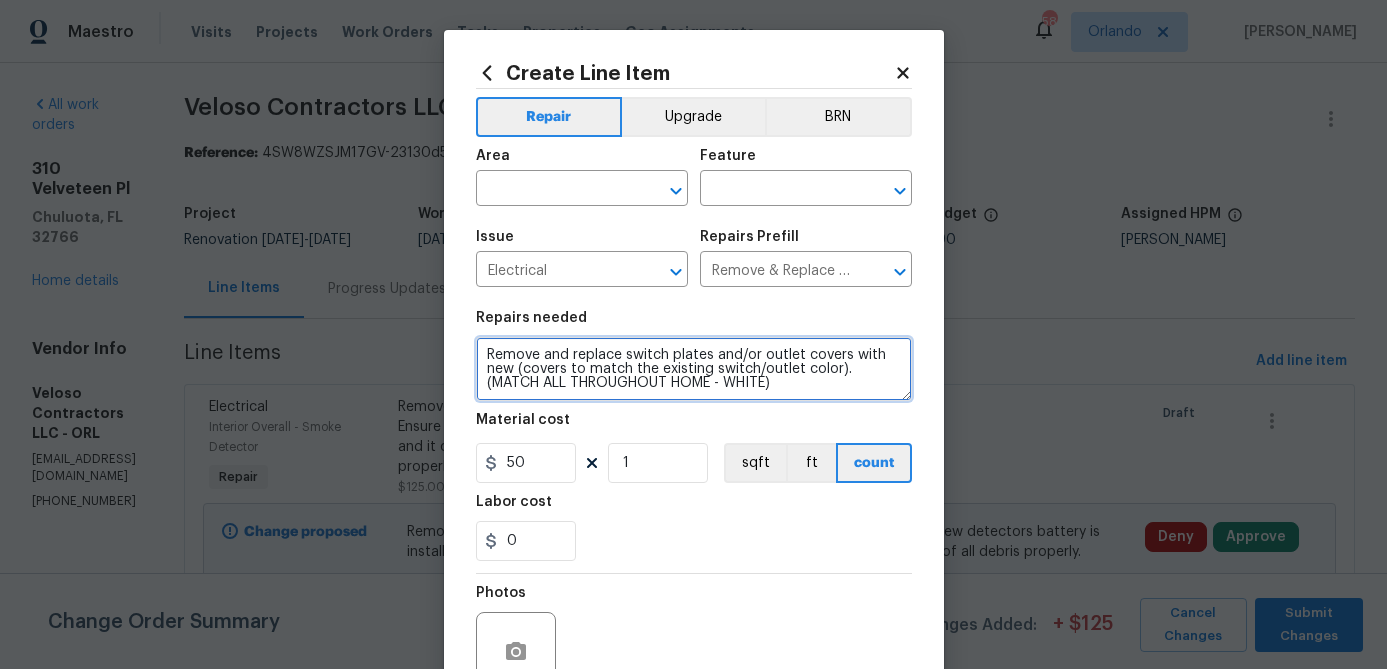 drag, startPoint x: 488, startPoint y: 356, endPoint x: 574, endPoint y: 377, distance: 88.52683 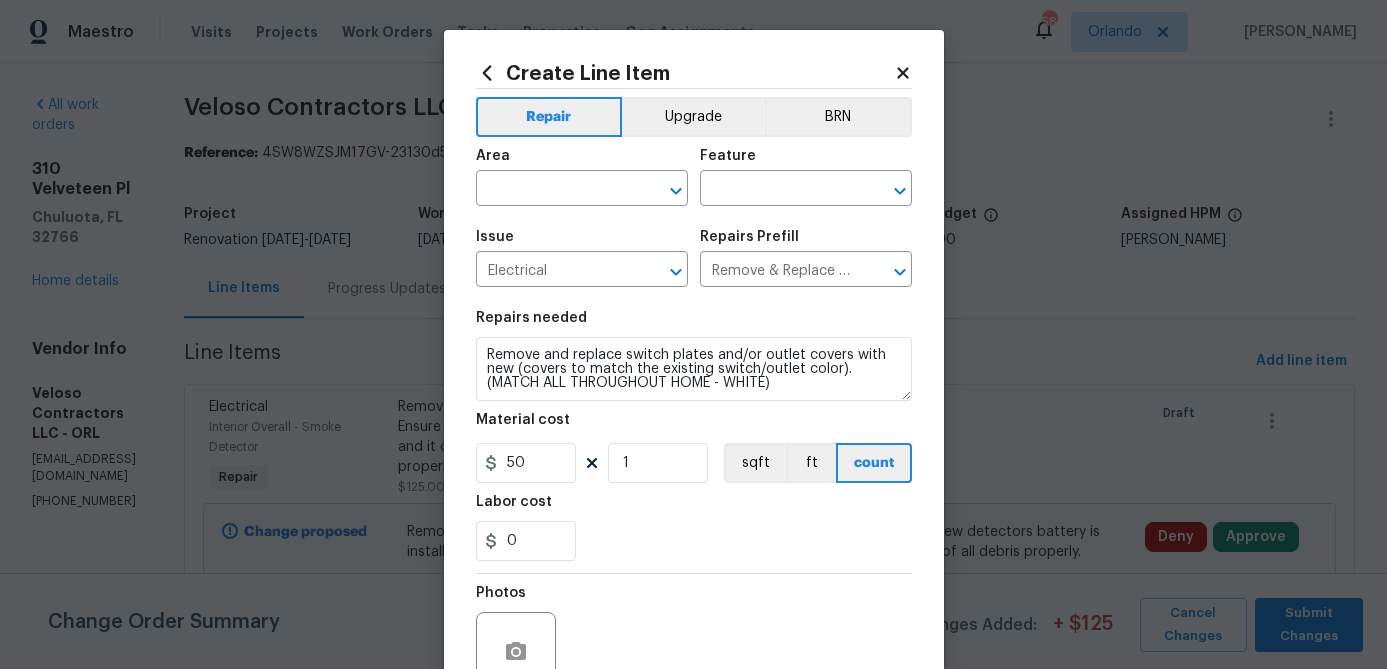 click on "Repairs needed" at bounding box center [694, 324] 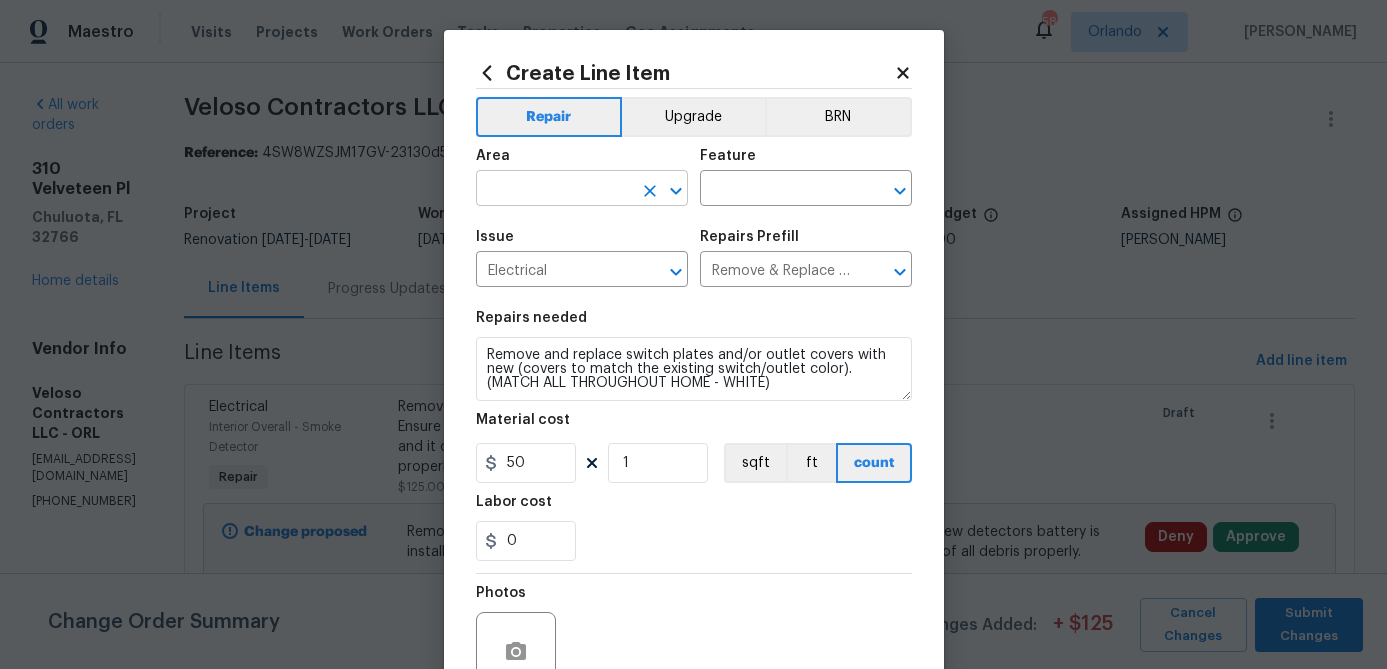 click at bounding box center (554, 190) 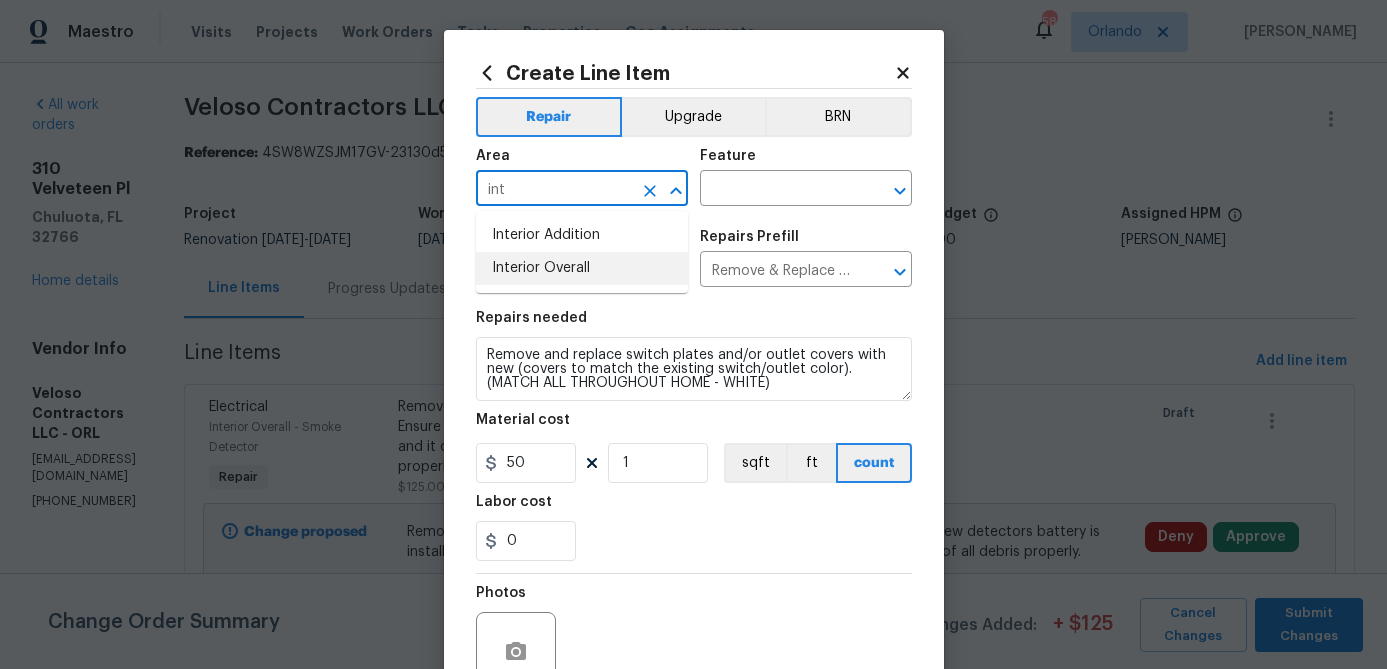 click on "Interior Overall" at bounding box center (582, 268) 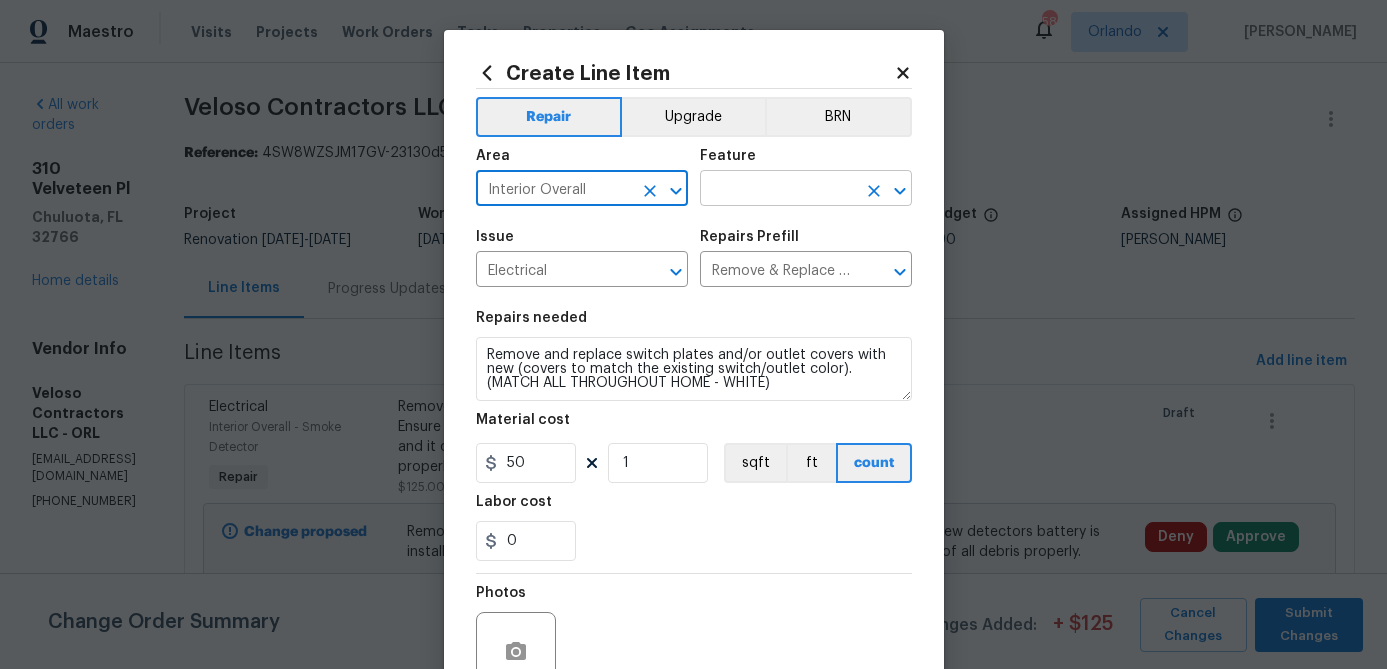 type on "Interior Overall" 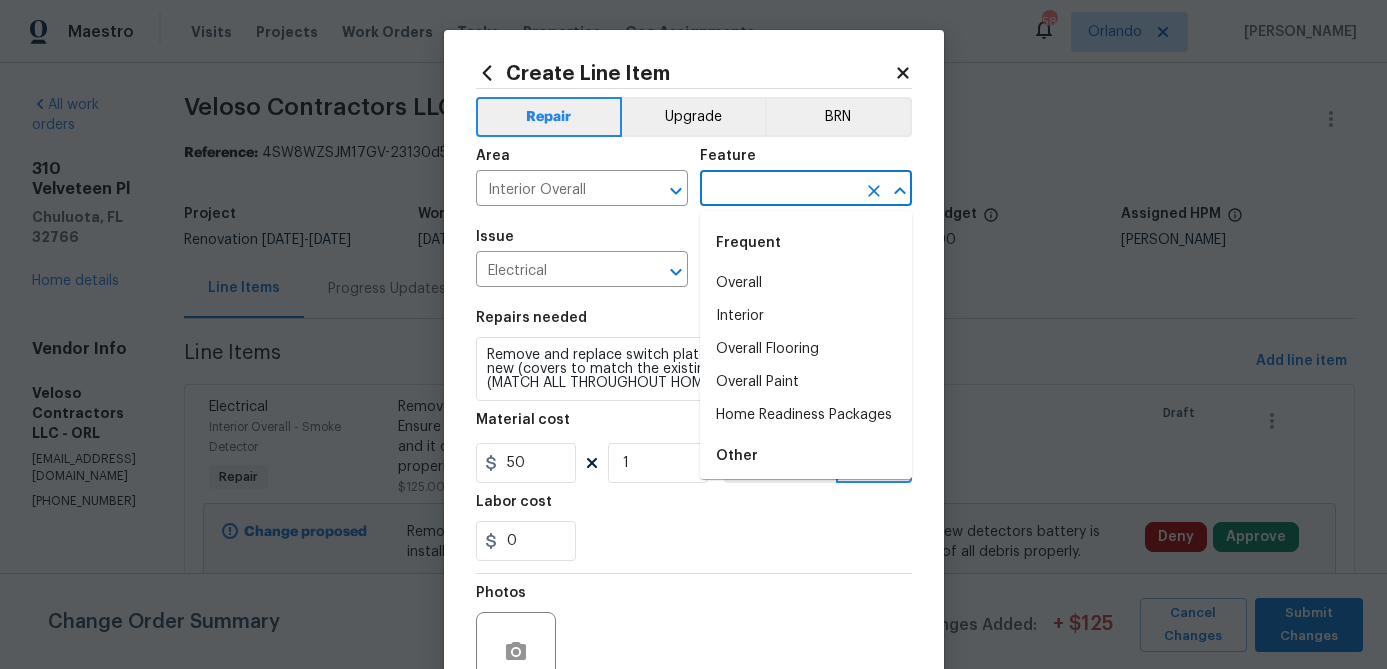 click at bounding box center [778, 190] 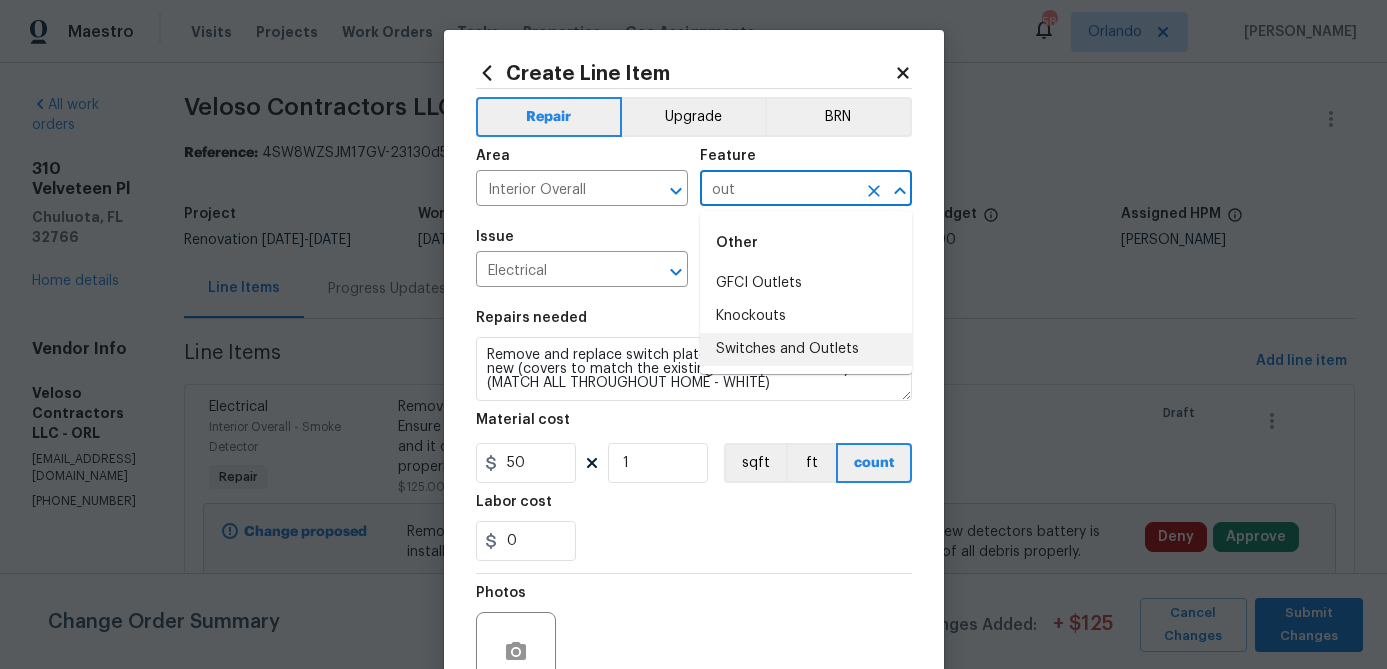 click on "Switches and Outlets" at bounding box center [806, 349] 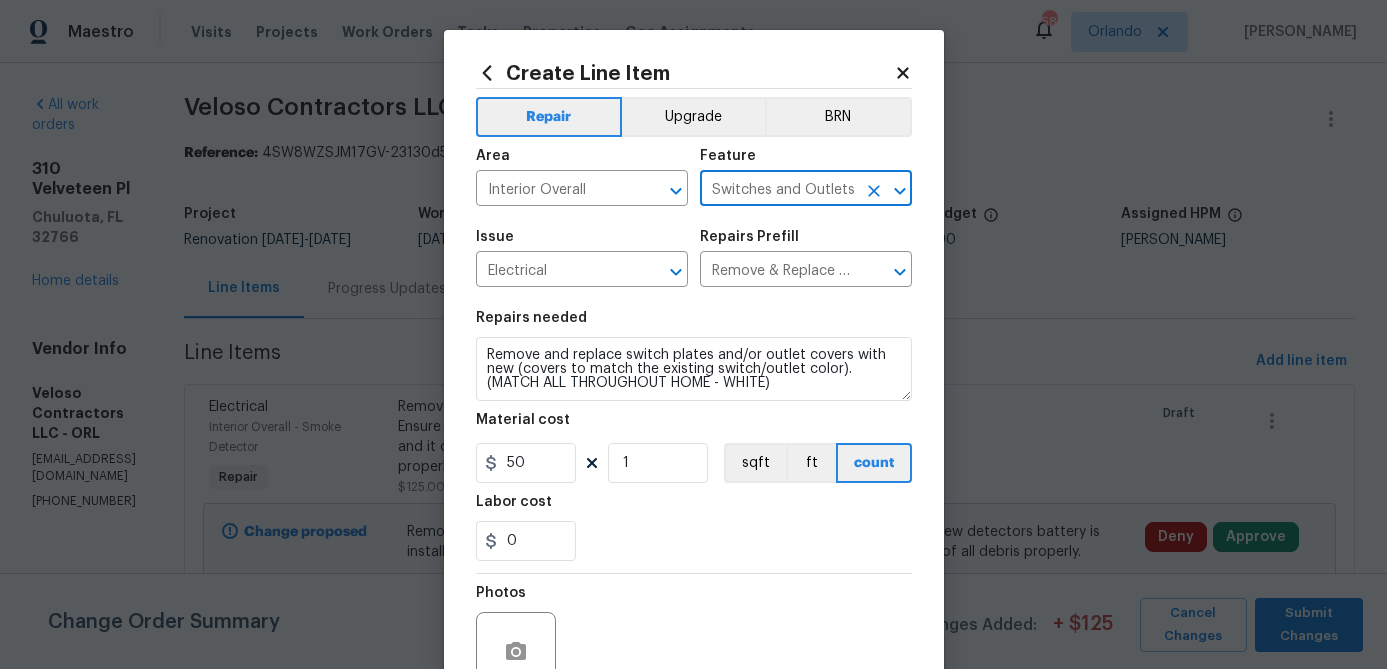 type on "Switches and Outlets" 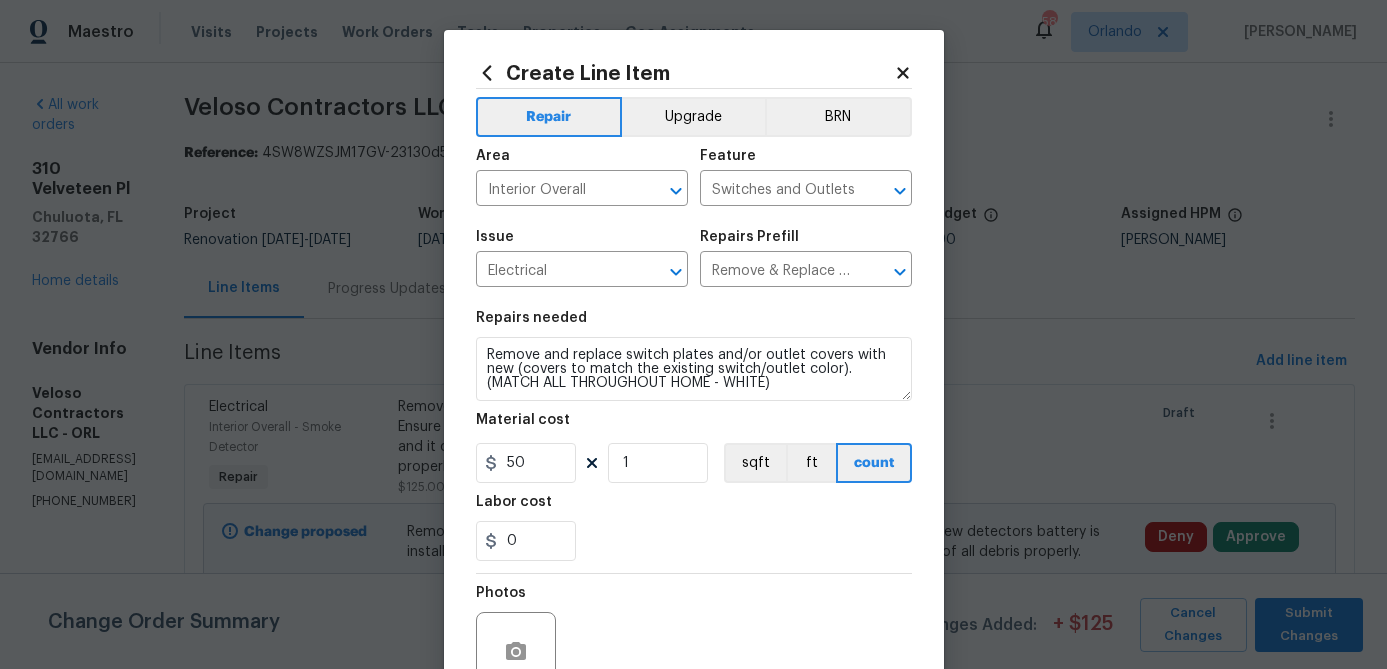 click on "Repairs needed Remove and replace switch plates and/or outlet covers with new (covers to match the existing switch/outlet color). (MATCH ALL THROUGHOUT HOME - WHITE) Material cost 50 1 sqft ft count Labor cost 0" at bounding box center (694, 436) 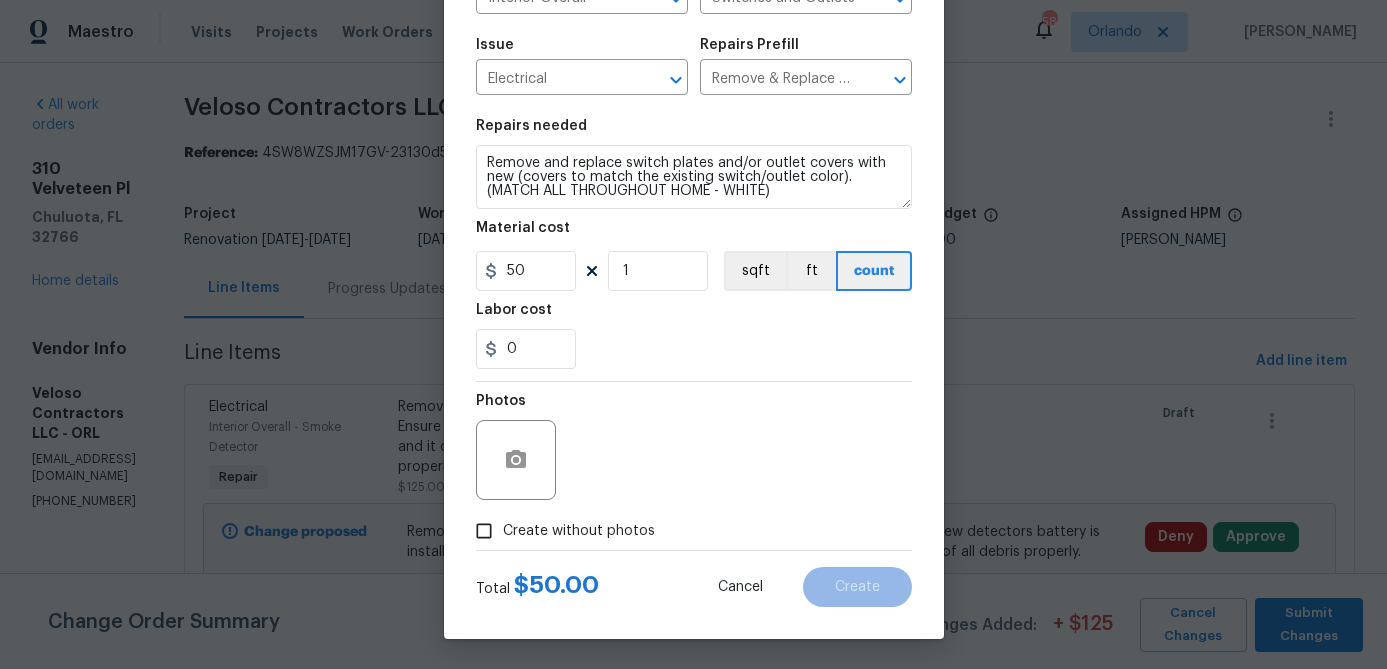 click on "Create without photos" at bounding box center [579, 531] 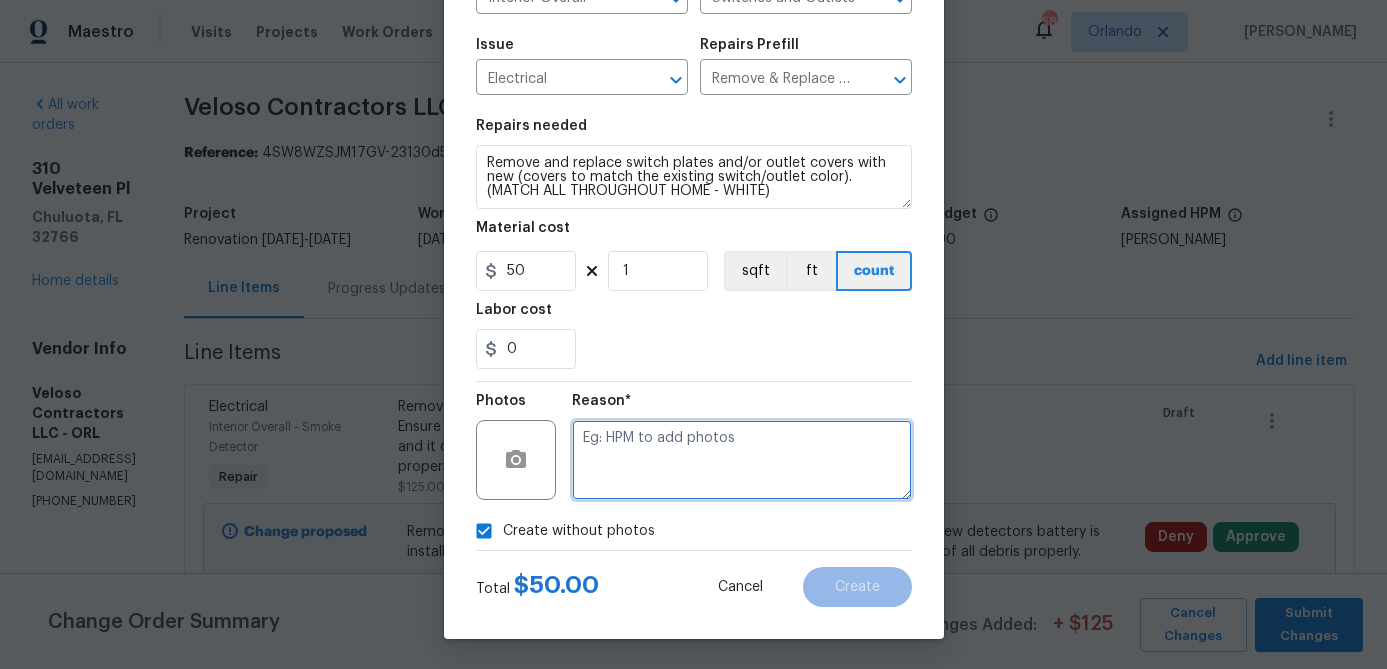click at bounding box center [742, 460] 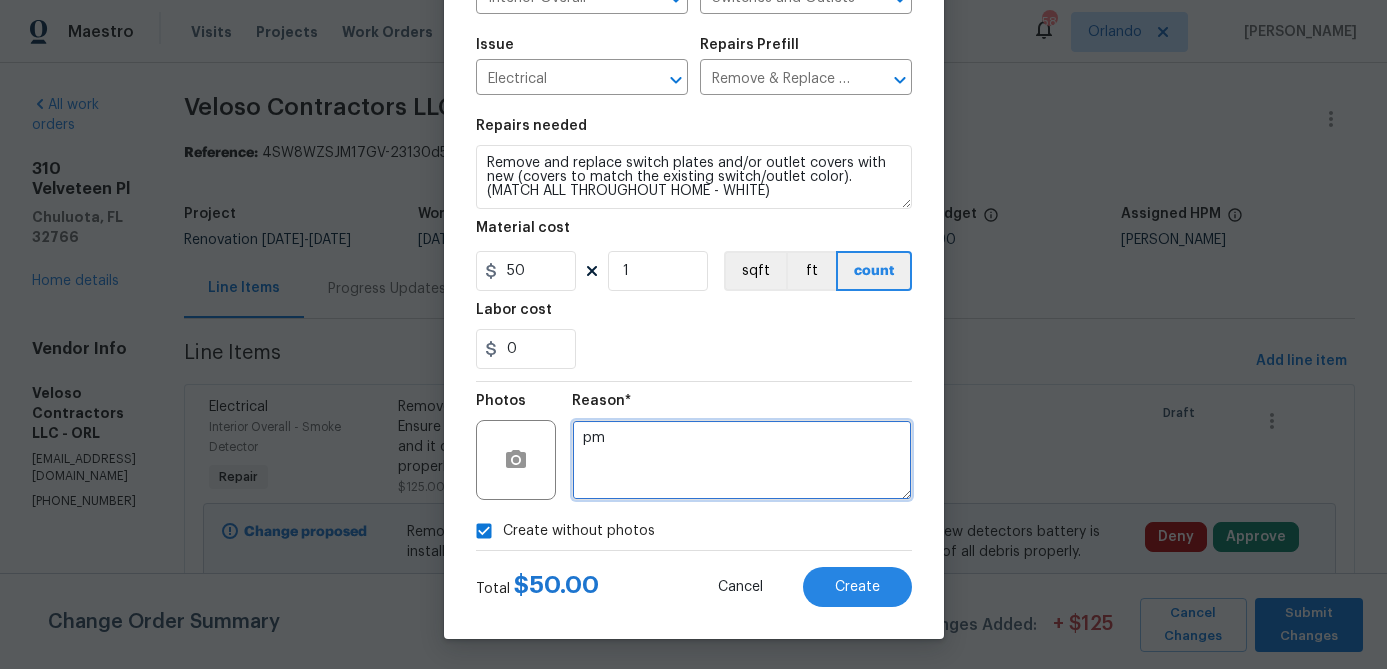 type on "p" 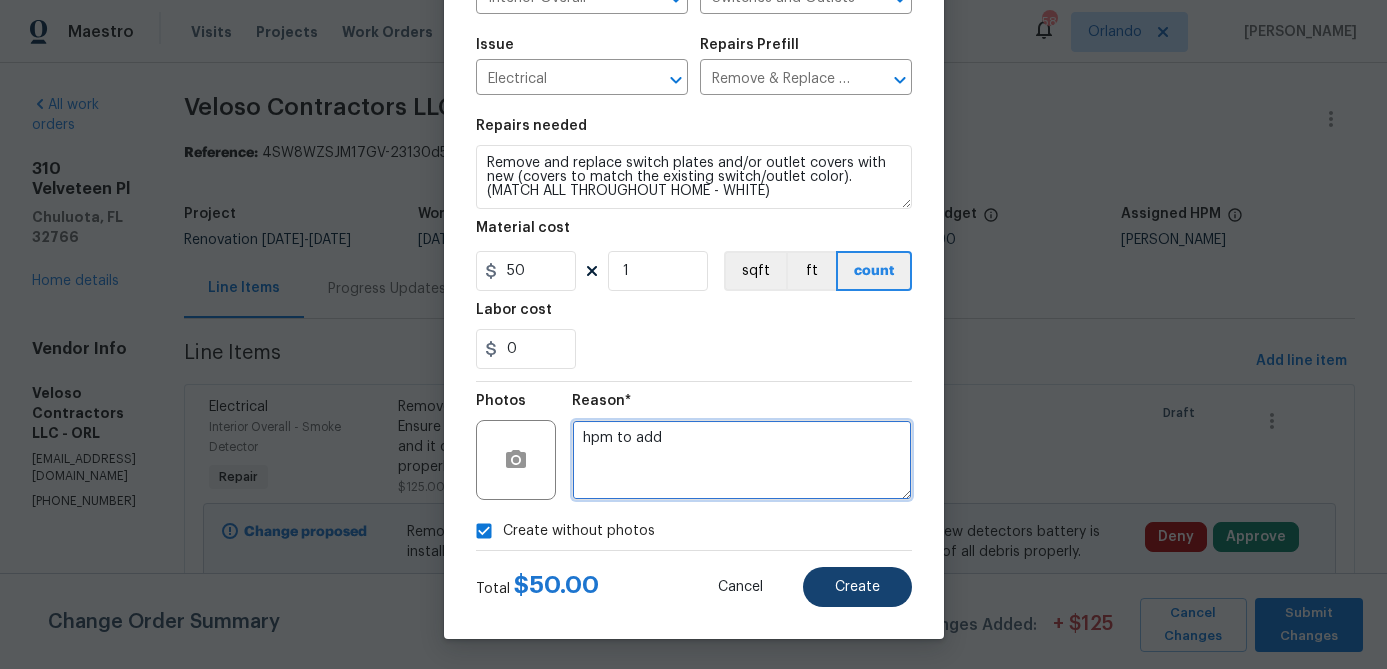type on "hpm to add" 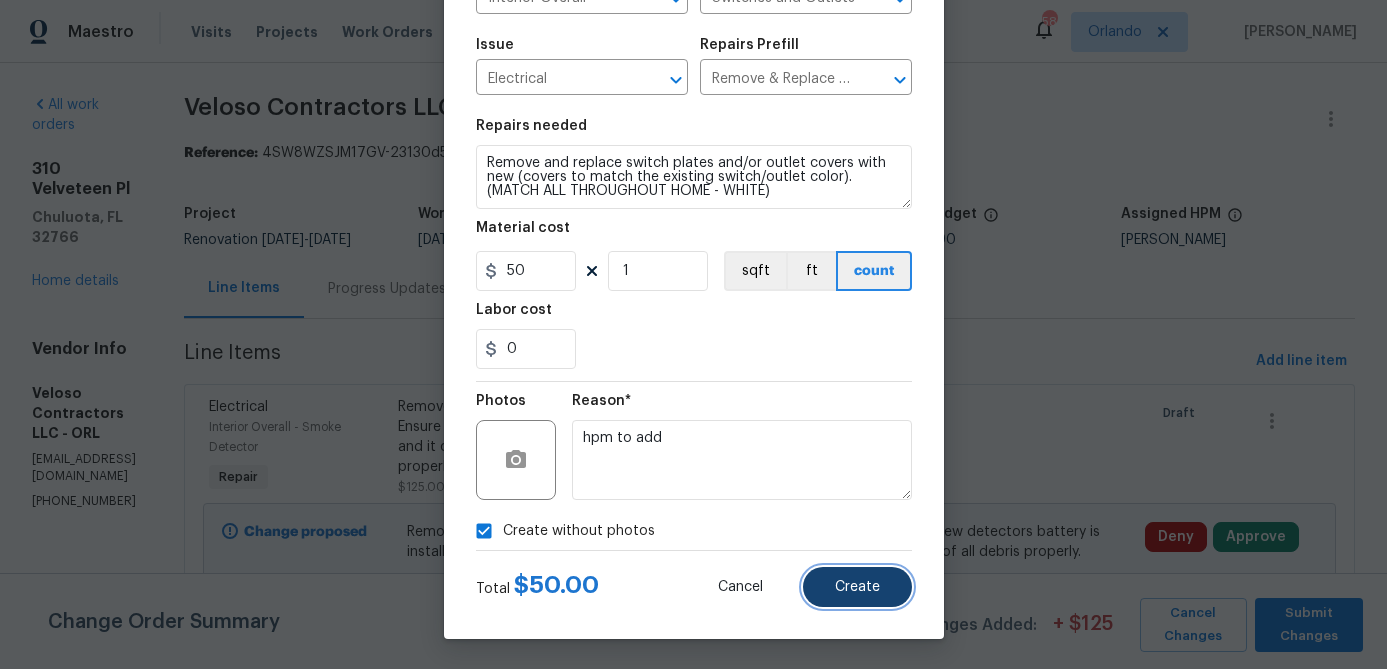 click on "Create" at bounding box center (857, 587) 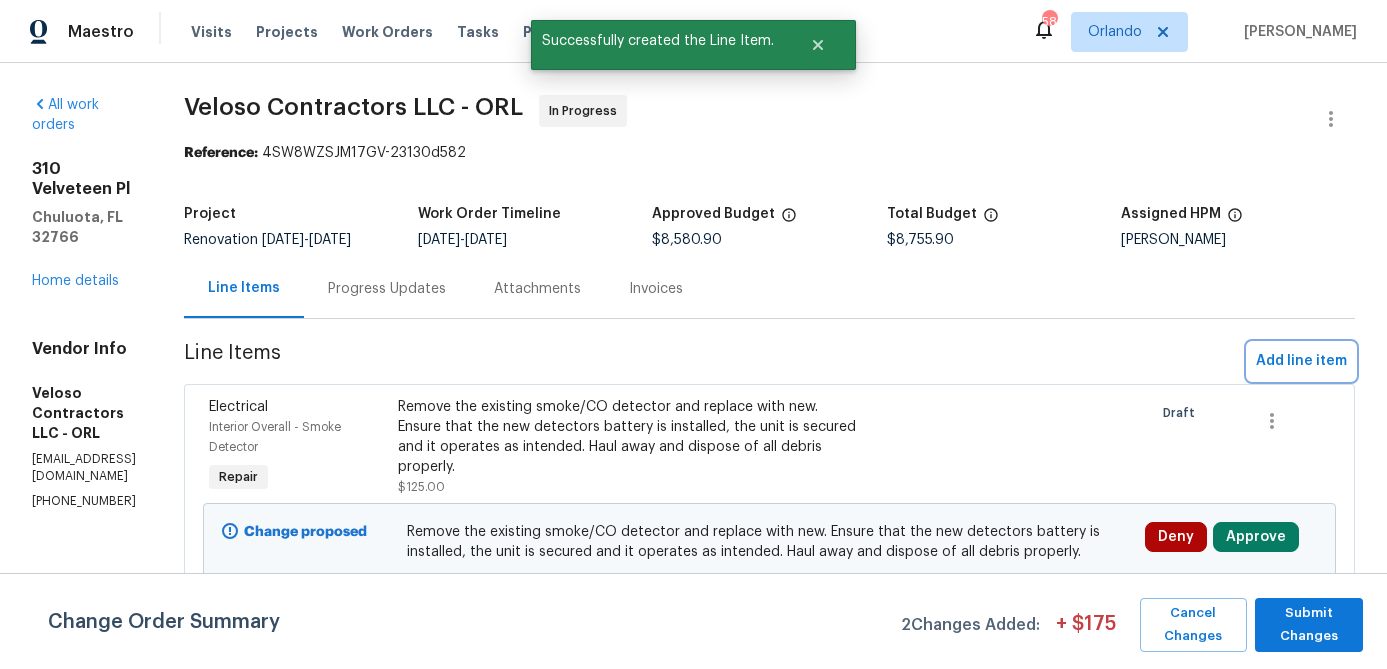 click on "Add line item" at bounding box center (1301, 361) 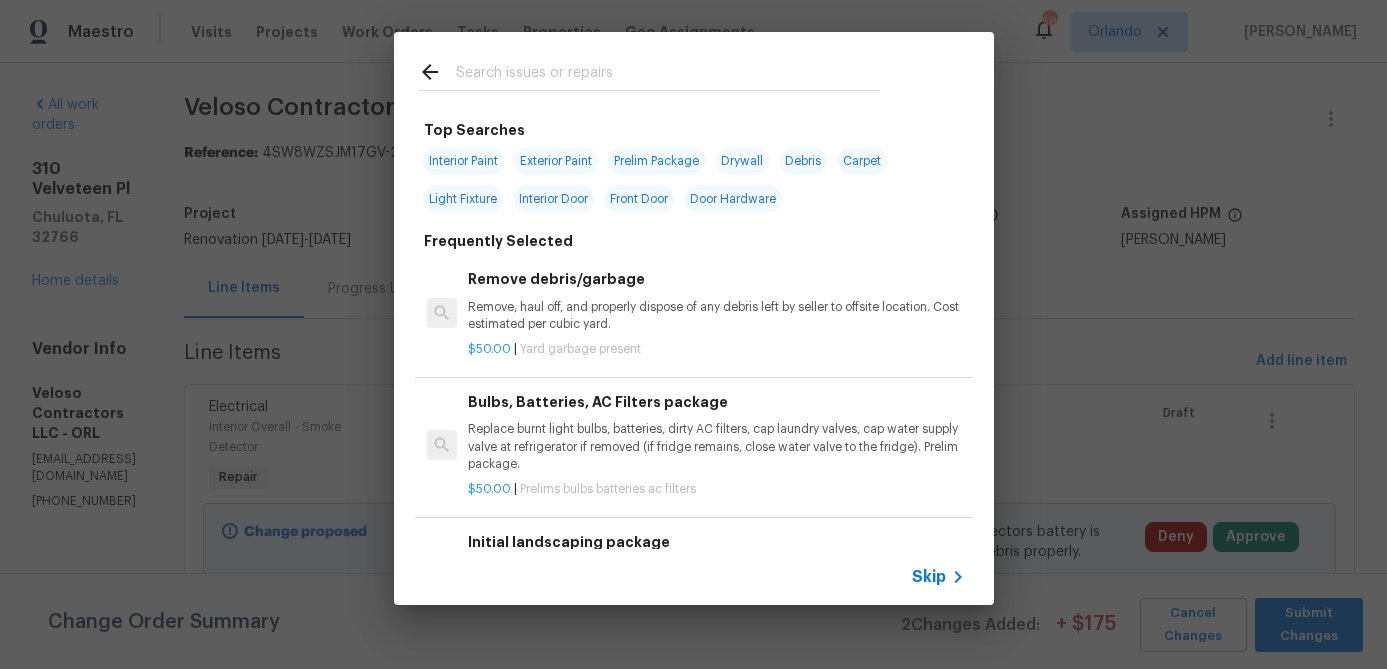 click on "Replace burnt light bulbs, batteries, dirty AC filters, cap laundry valves, cap water supply valve at refrigerator if removed (if fridge remains, close water valve to the fridge). Prelim package." at bounding box center [716, 446] 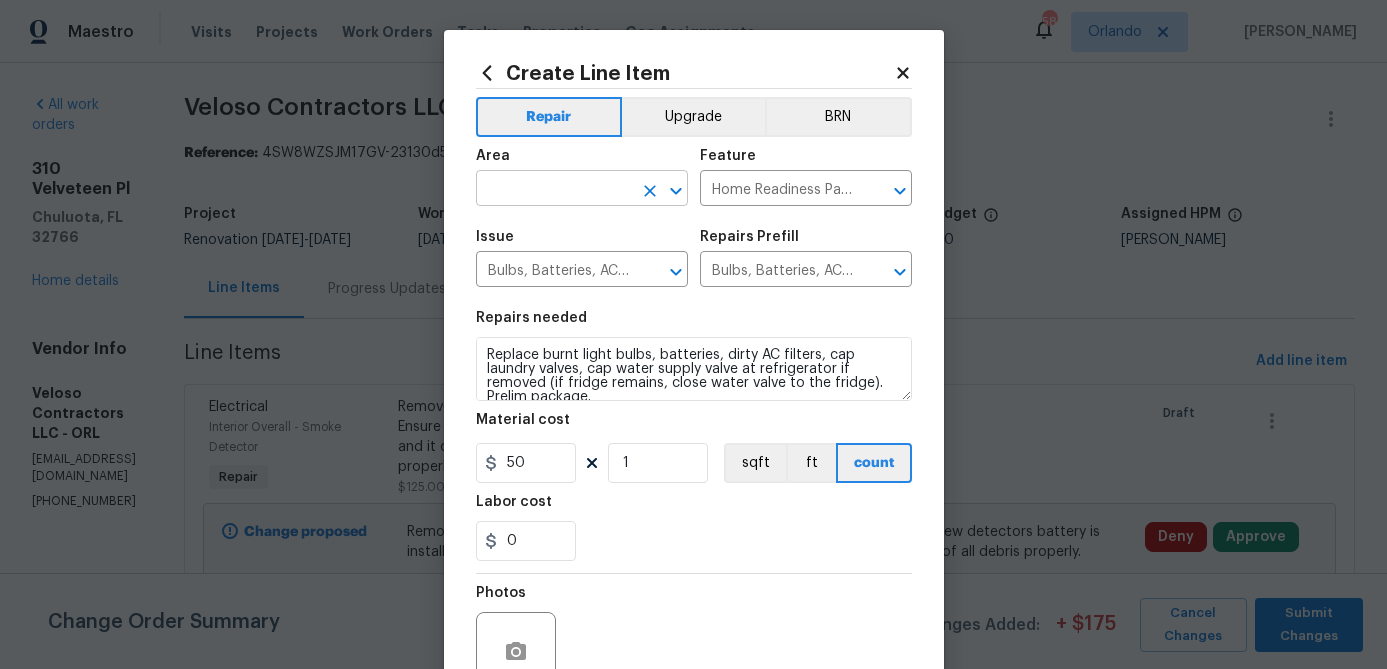 click at bounding box center (554, 190) 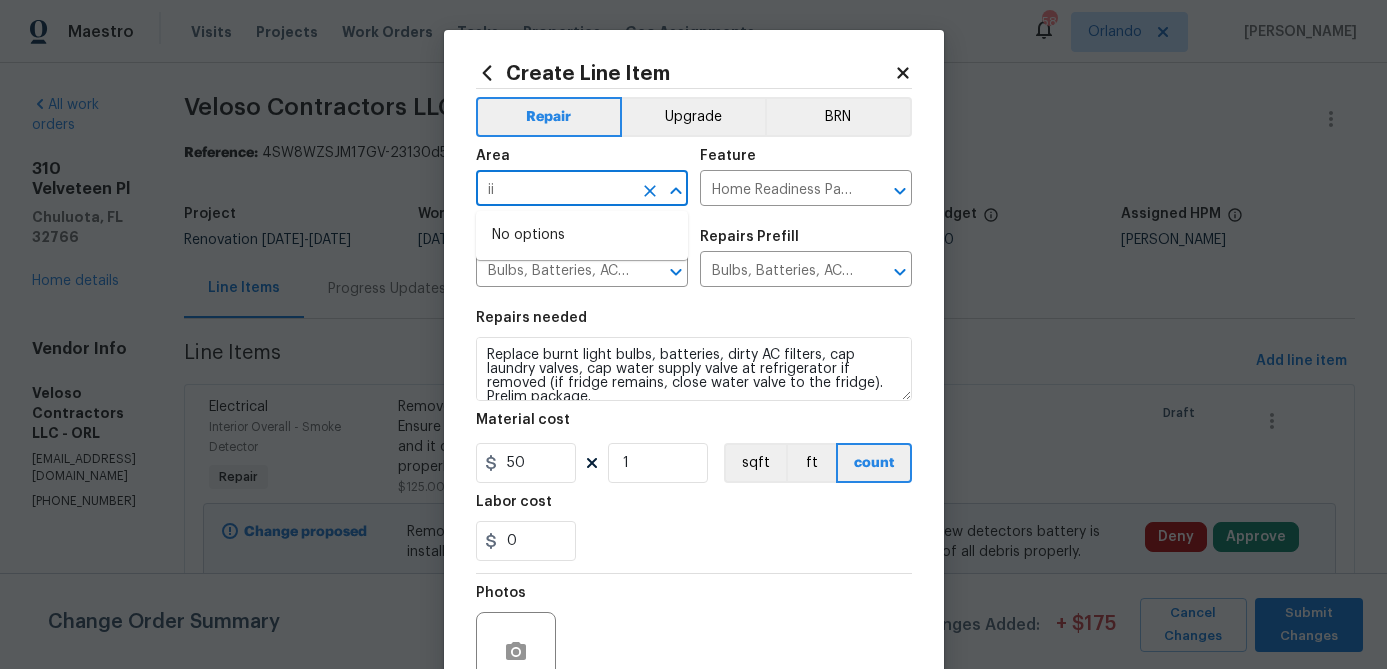 type on "i" 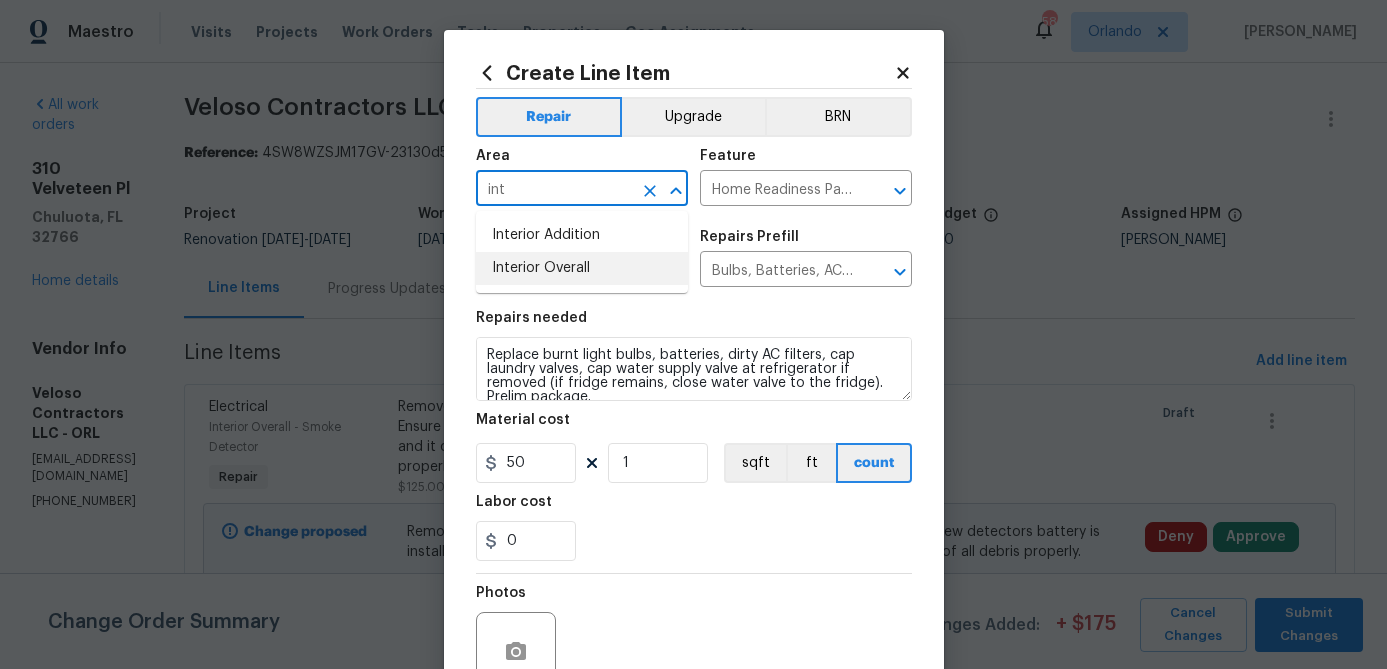 click on "Interior Addition Interior Overall" at bounding box center [582, 252] 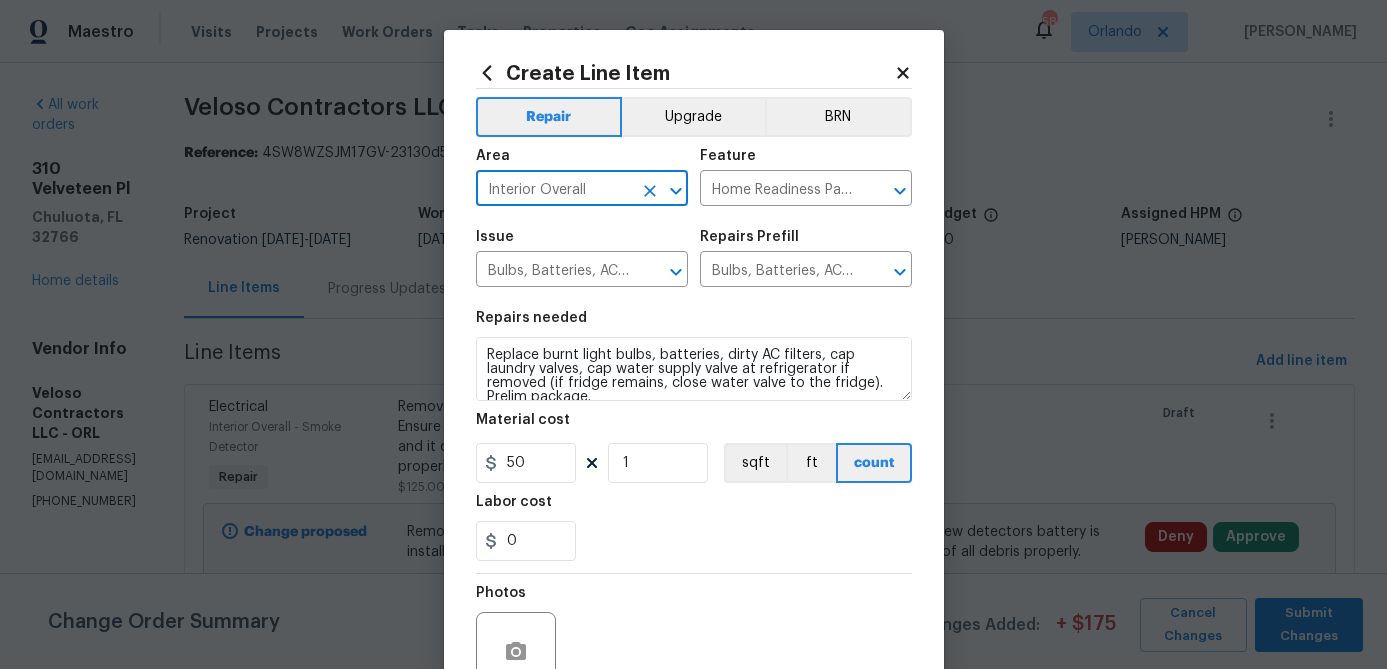 scroll, scrollTop: 85, scrollLeft: 0, axis: vertical 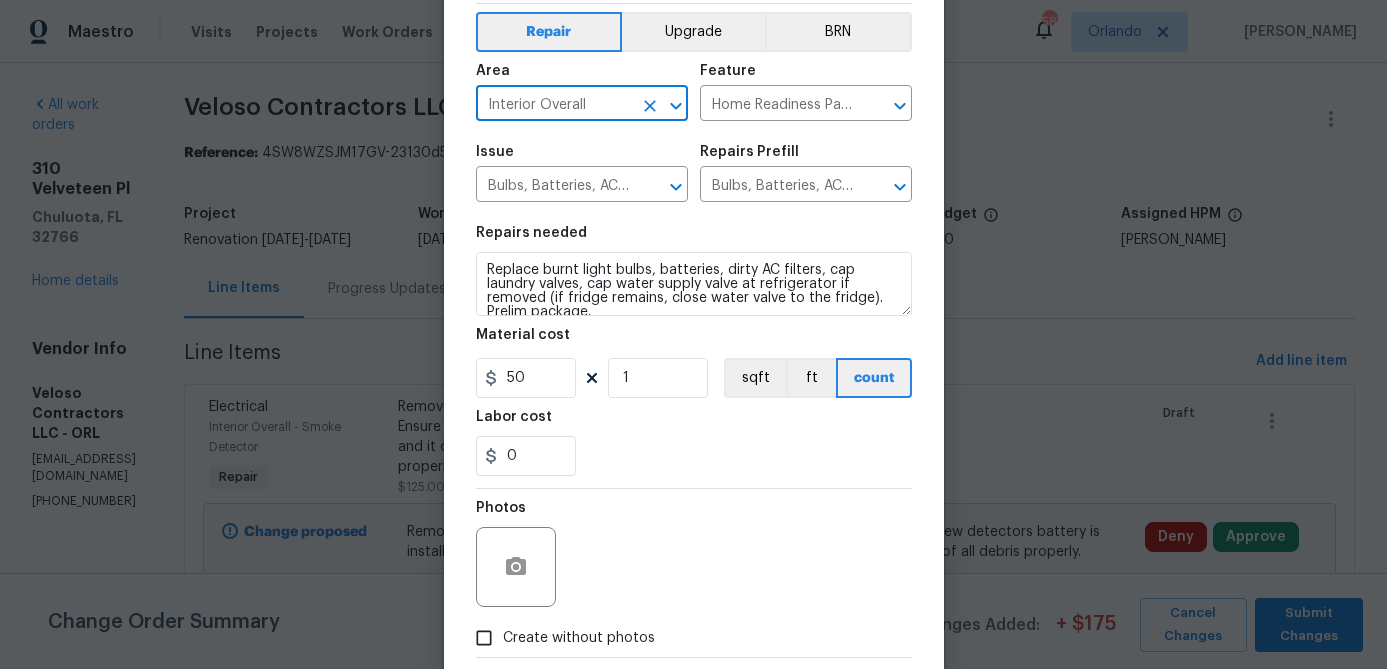 type on "Interior Overall" 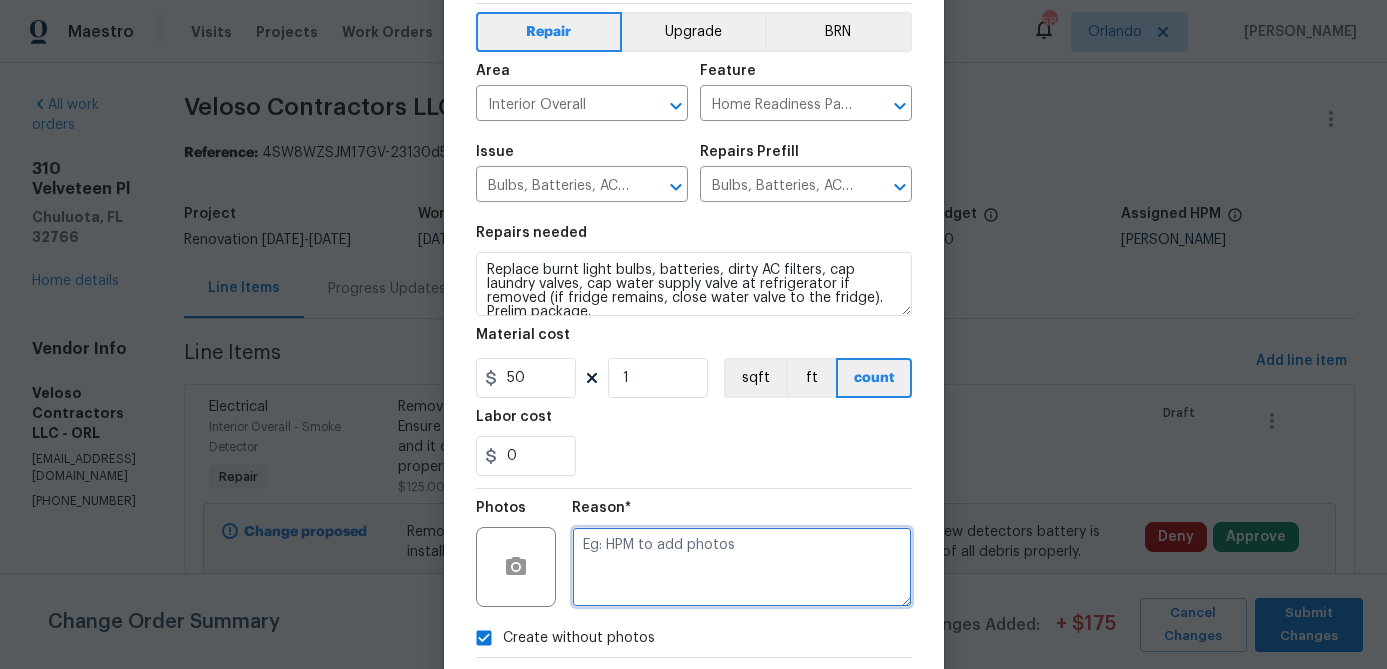 click at bounding box center (742, 567) 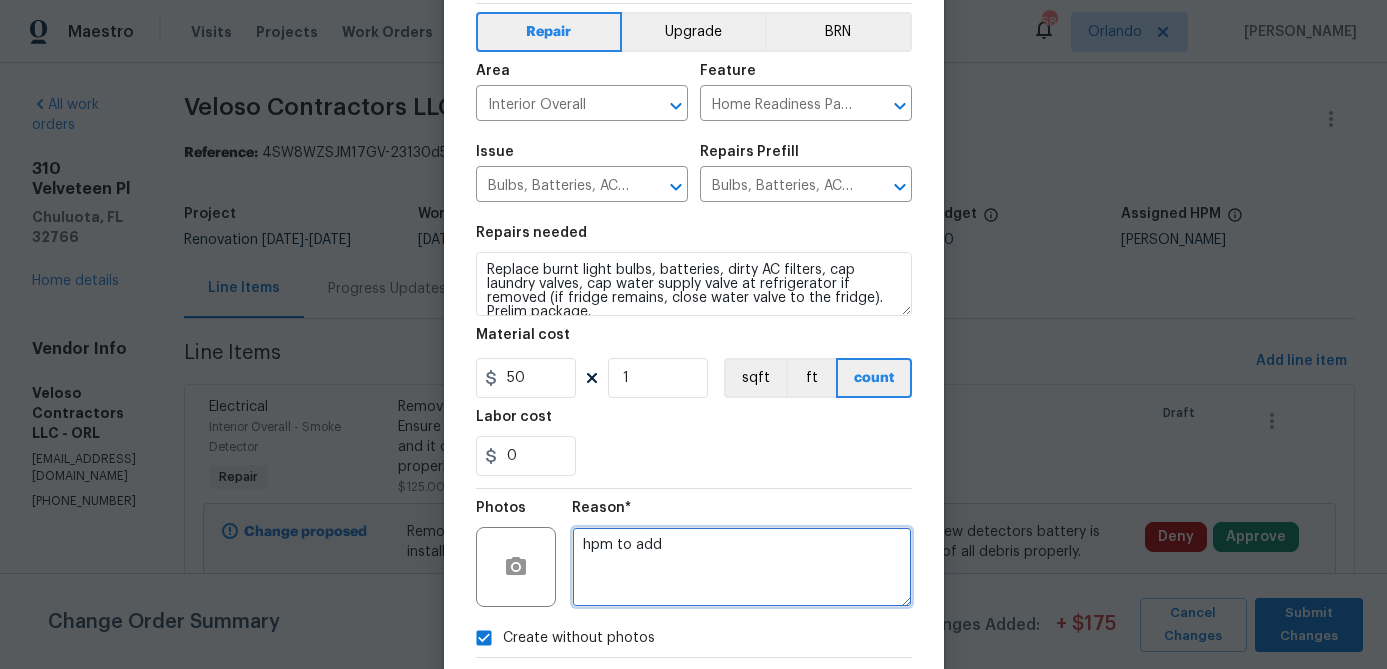 scroll, scrollTop: 193, scrollLeft: 0, axis: vertical 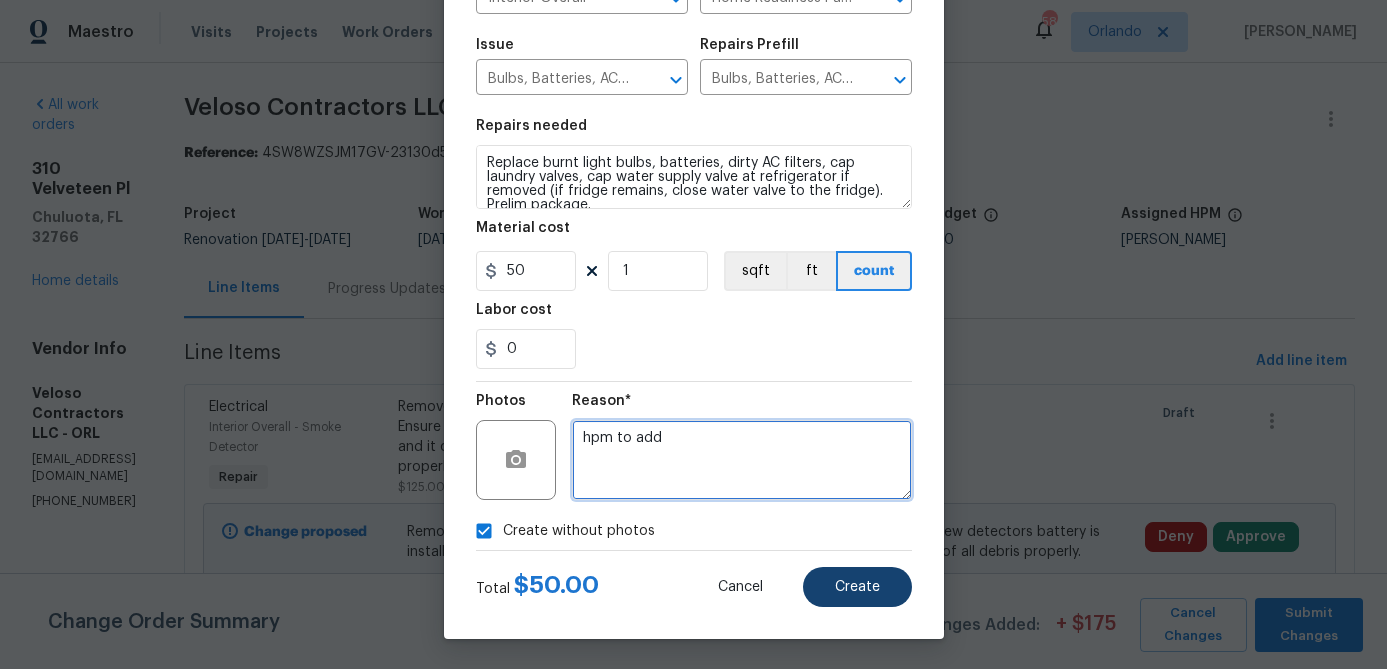 type on "hpm to add" 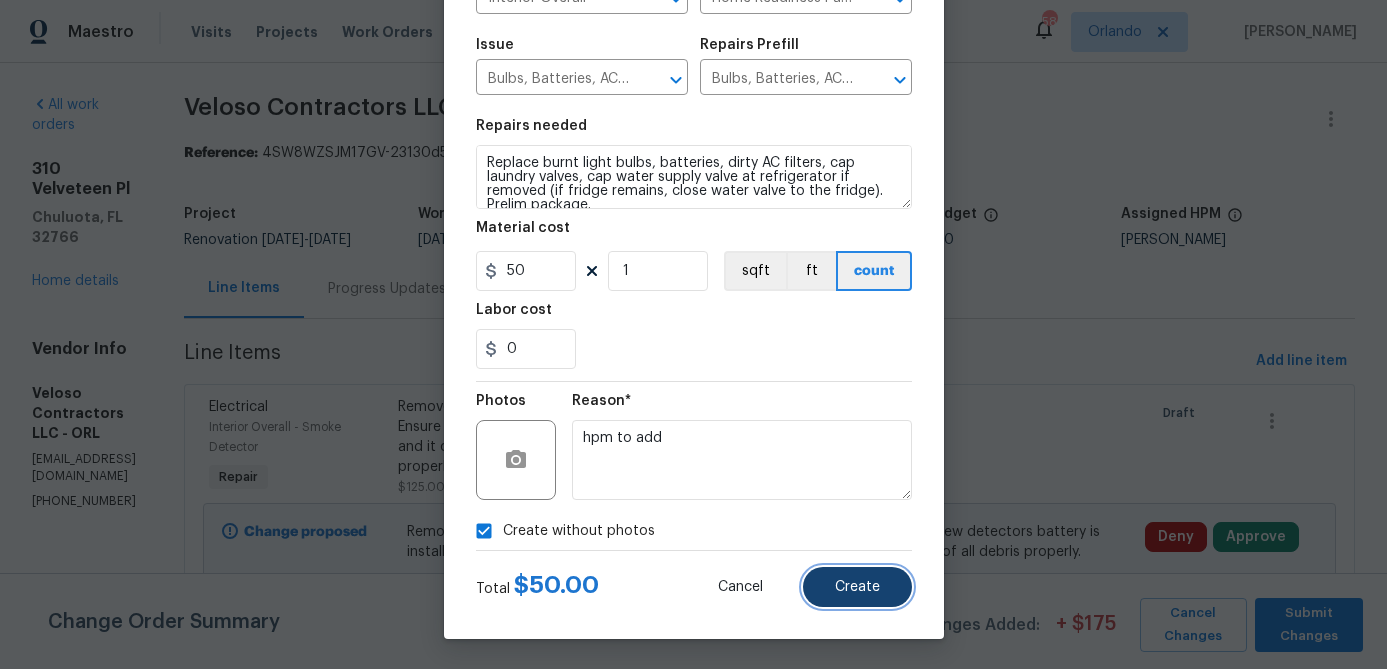 click on "Create" at bounding box center (857, 587) 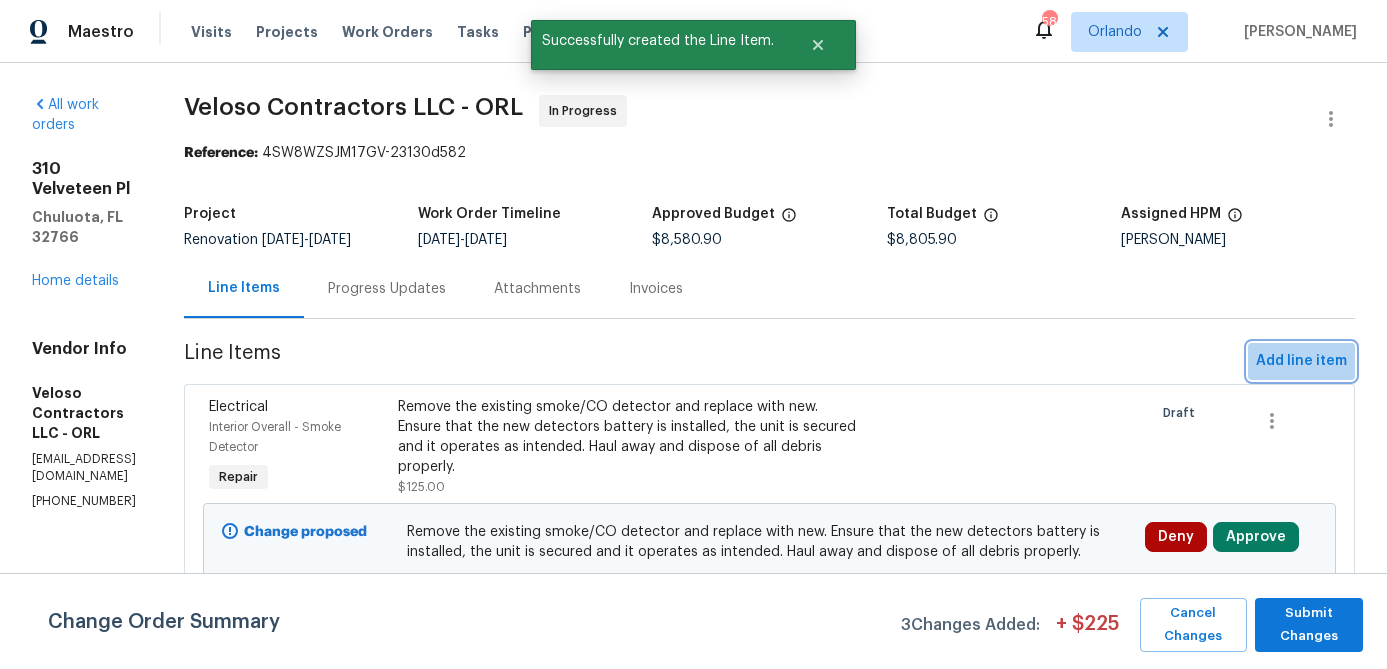 click on "Add line item" at bounding box center [1301, 361] 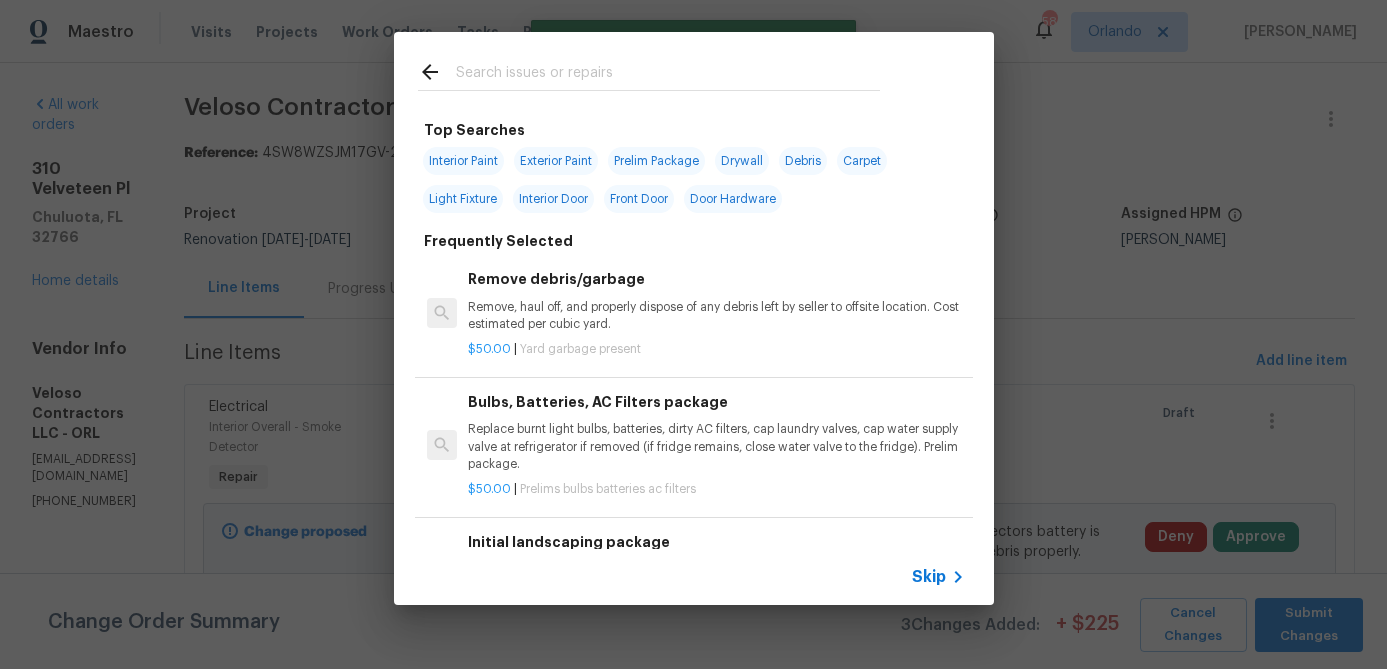 click at bounding box center (668, 75) 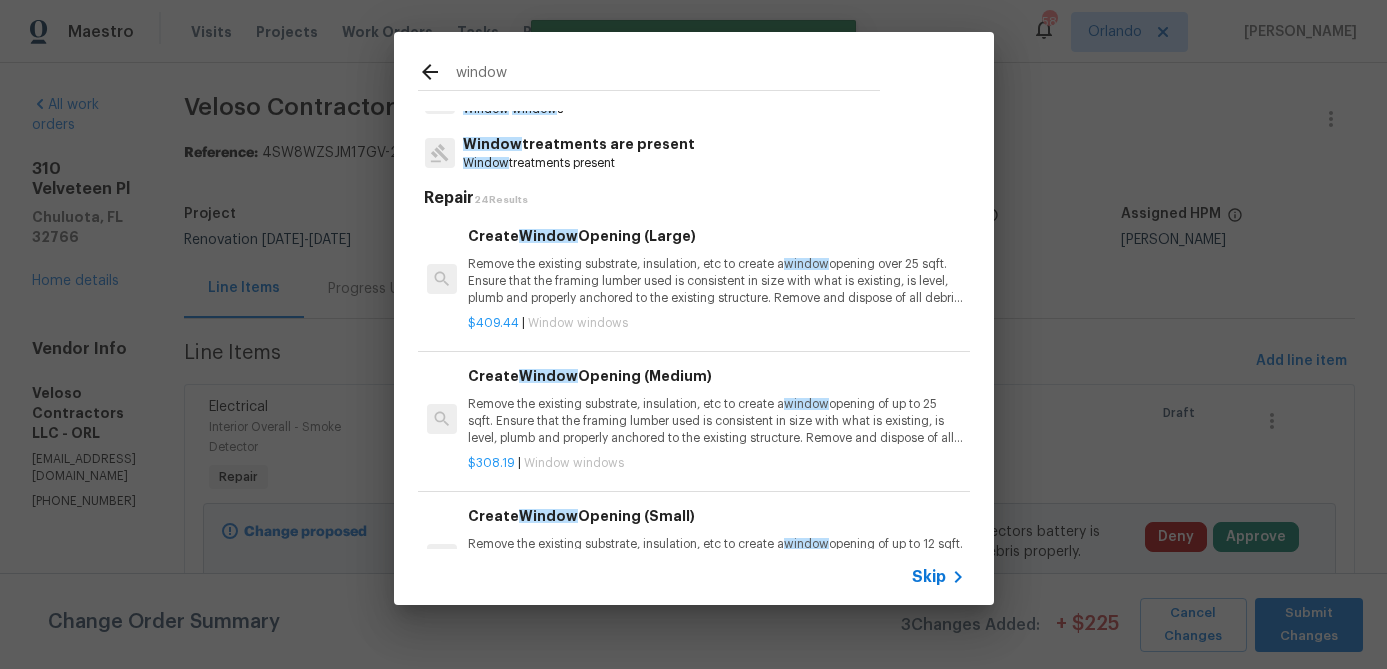 scroll, scrollTop: 70, scrollLeft: 0, axis: vertical 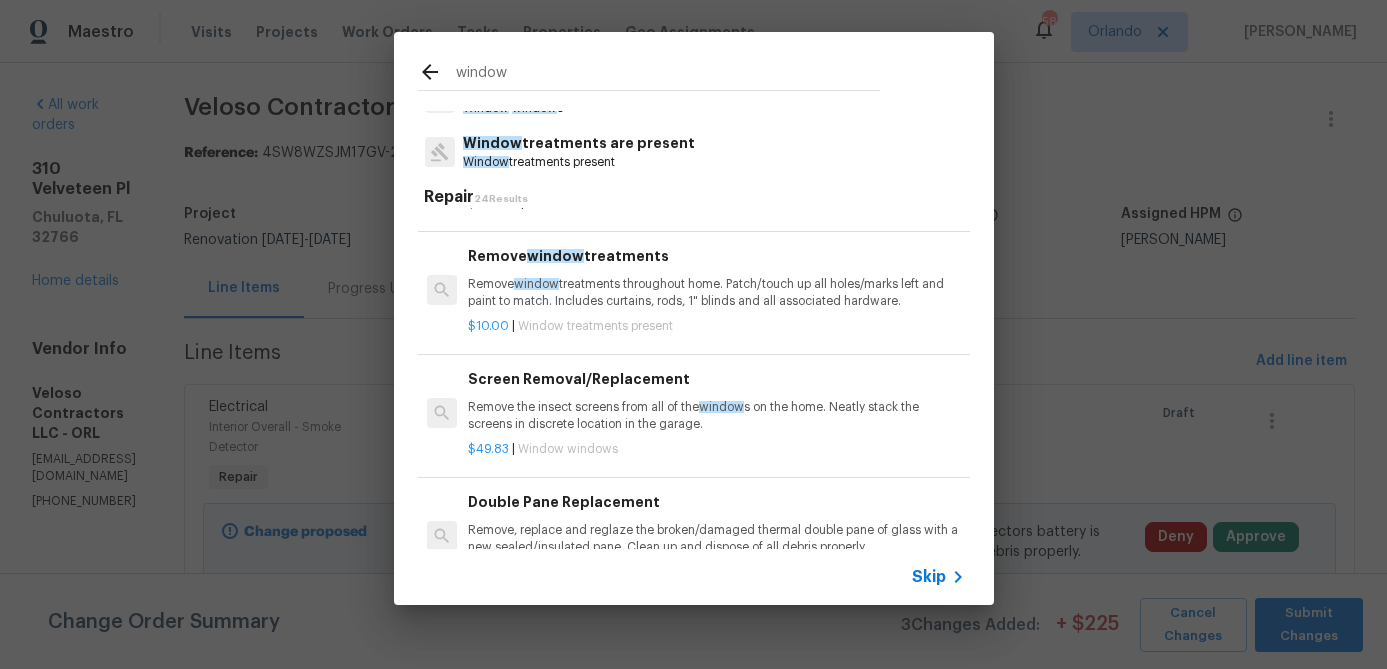 type on "window" 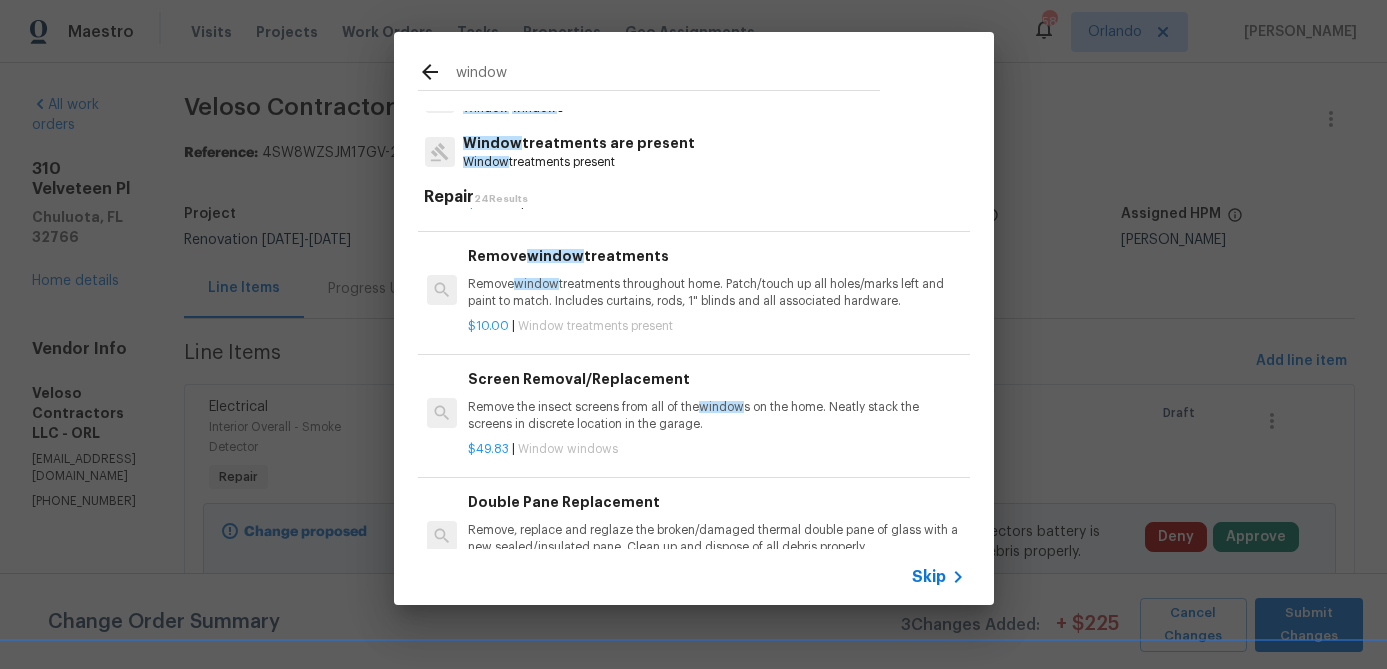 click on "Remove the insect screens from all of the  window s on the home. Neatly stack the screens in discrete location in the garage." at bounding box center [716, 416] 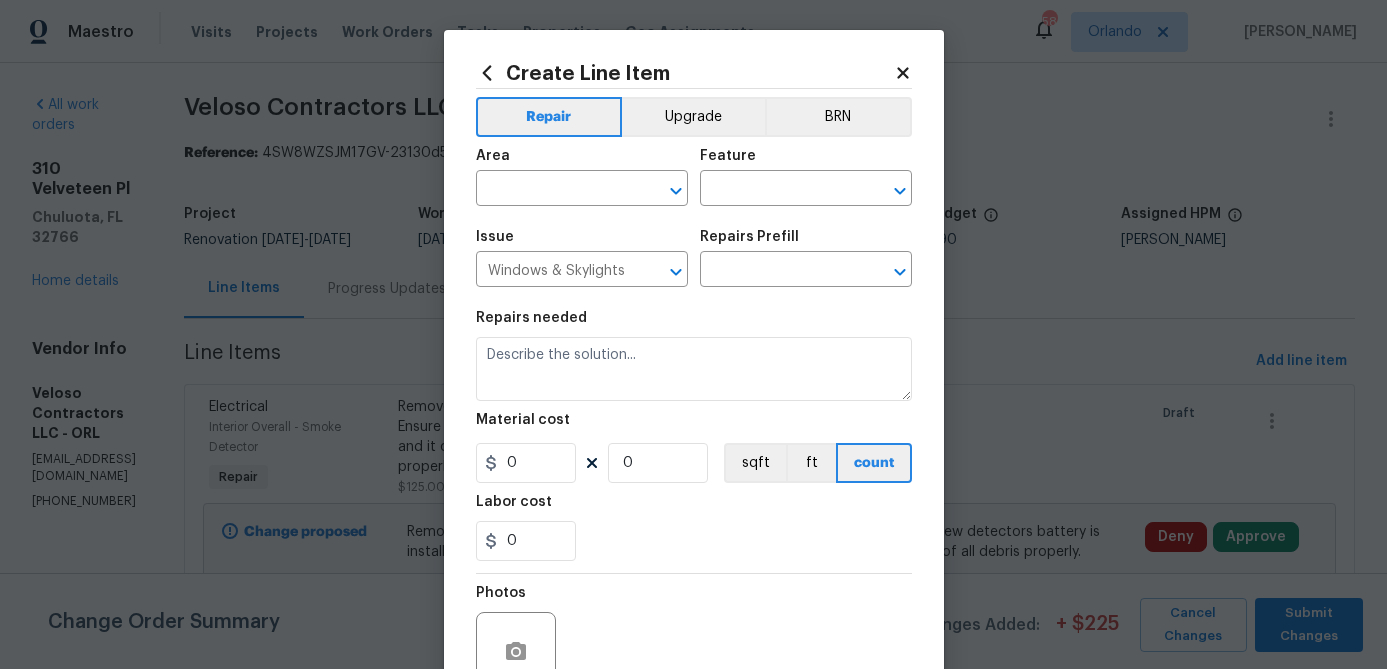type on "Screen Removal/Replacement $49.83" 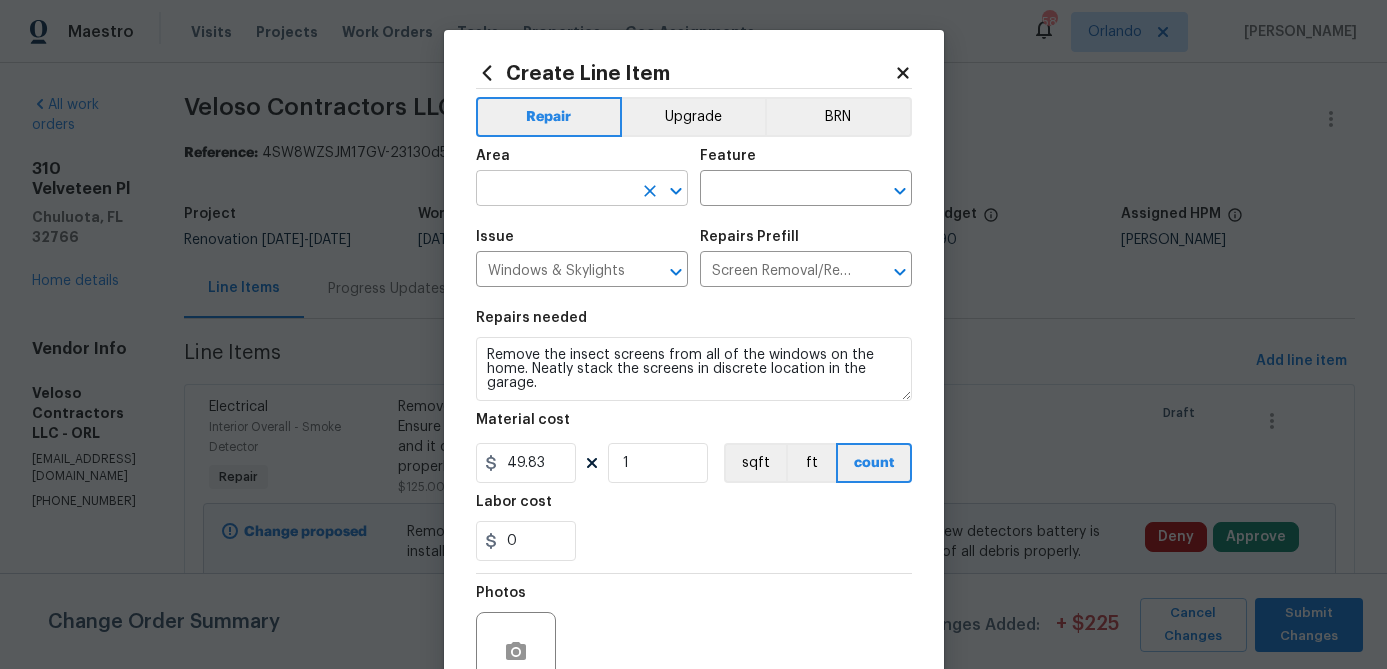 click at bounding box center (554, 190) 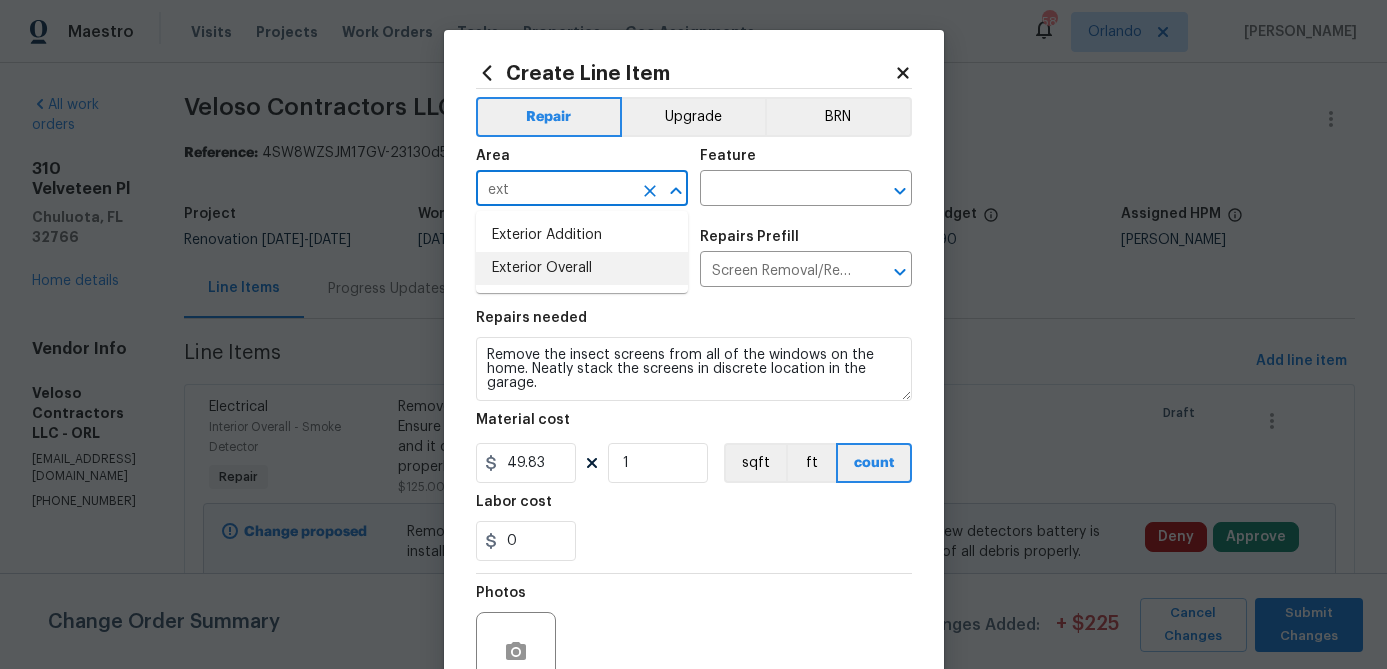 click on "Exterior Overall" at bounding box center [582, 268] 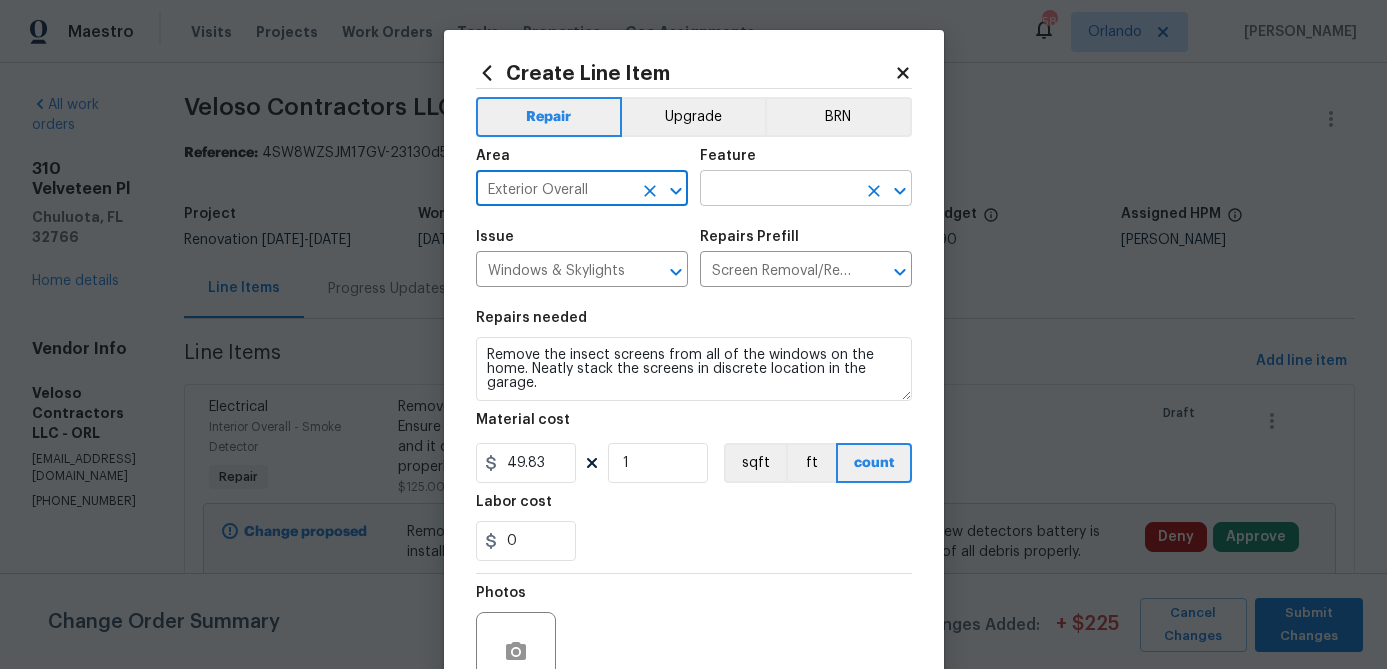 type on "Exterior Overall" 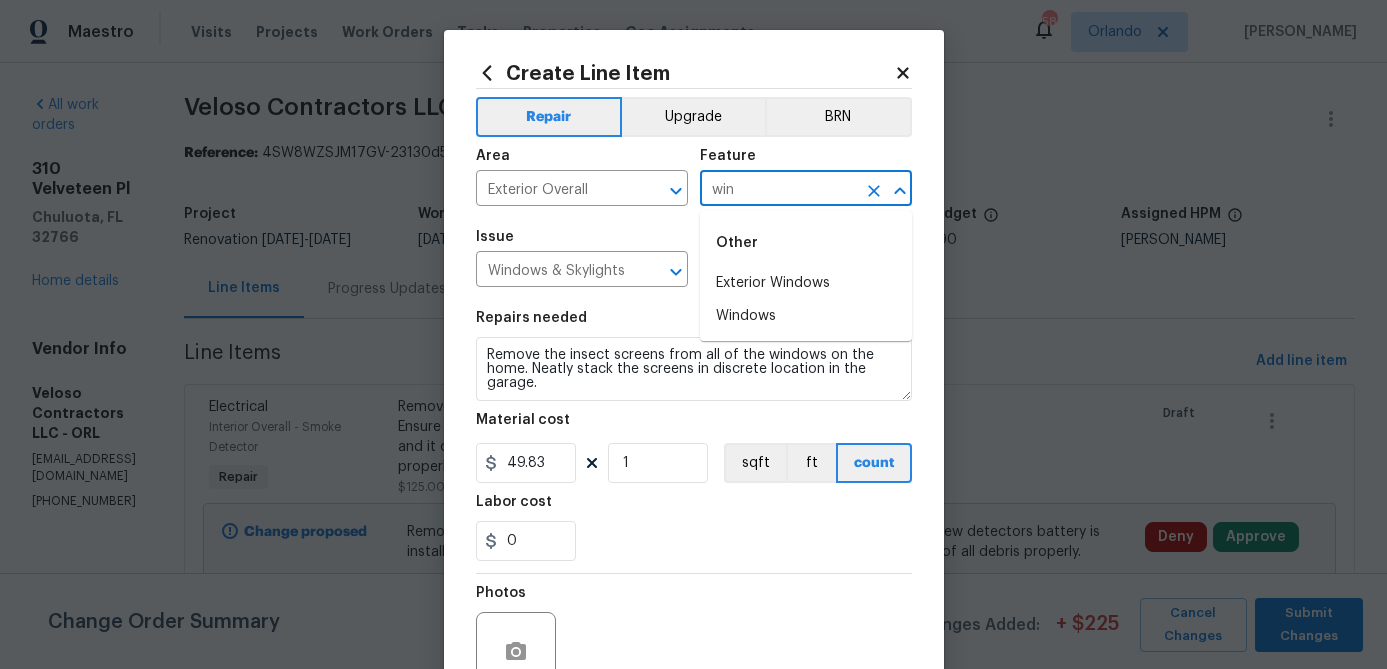 click on "Exterior Windows" at bounding box center (806, 283) 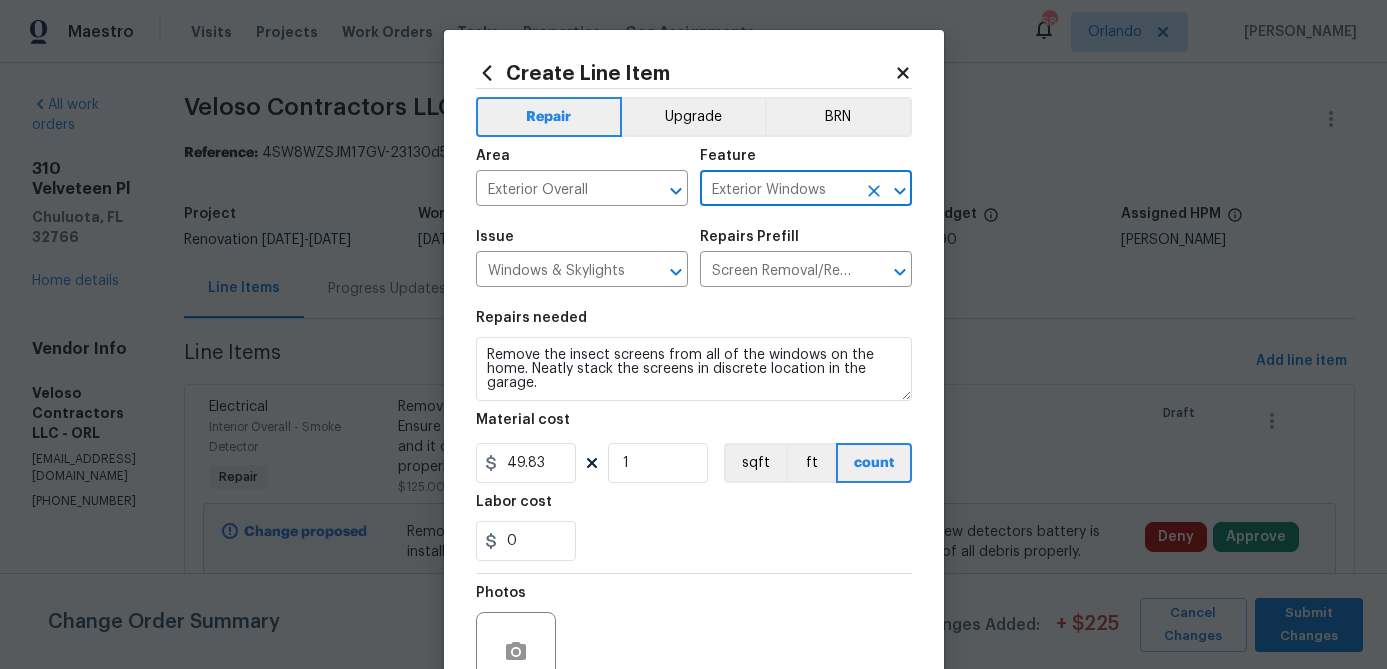 type on "Exterior Windows" 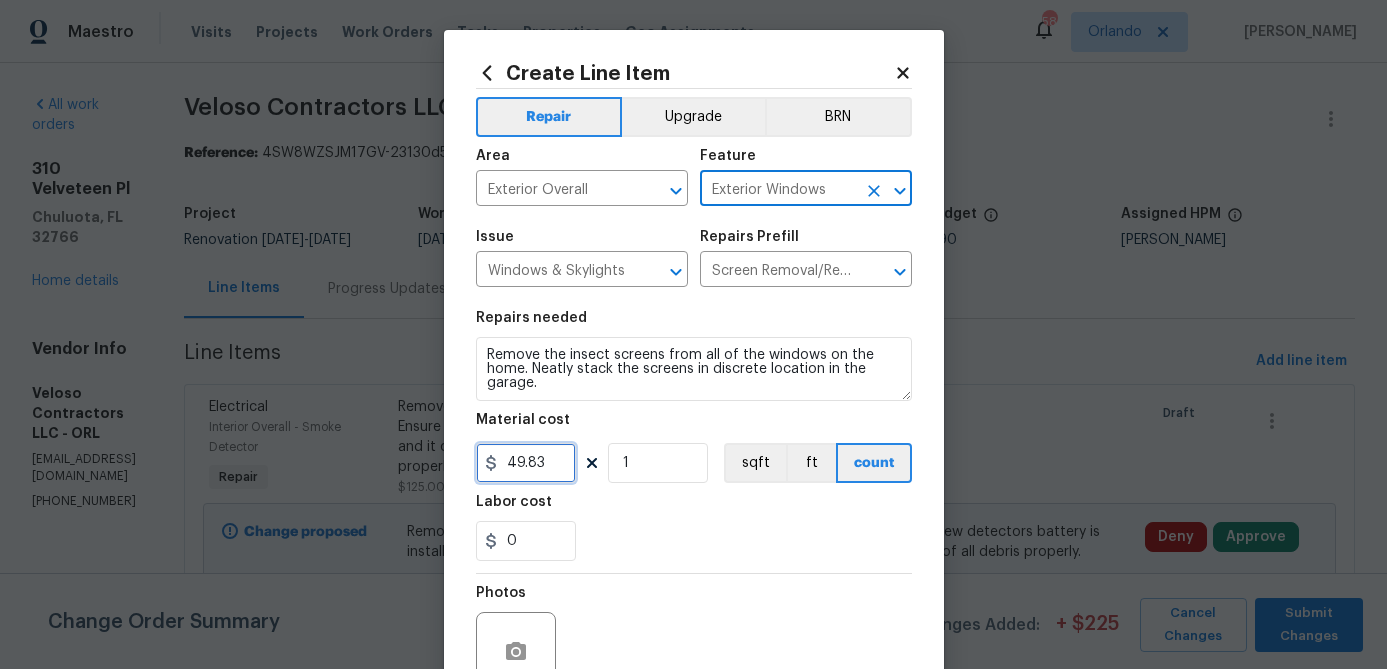 click on "49.83" at bounding box center (526, 463) 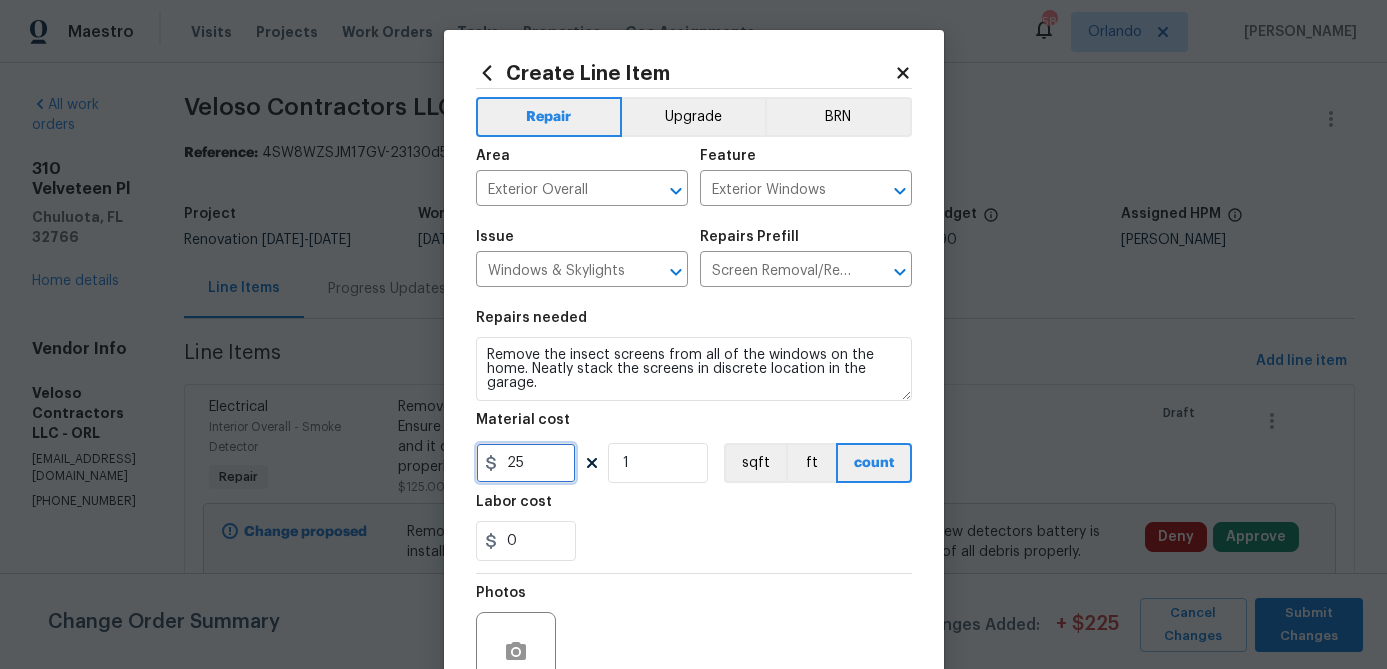 type on "25" 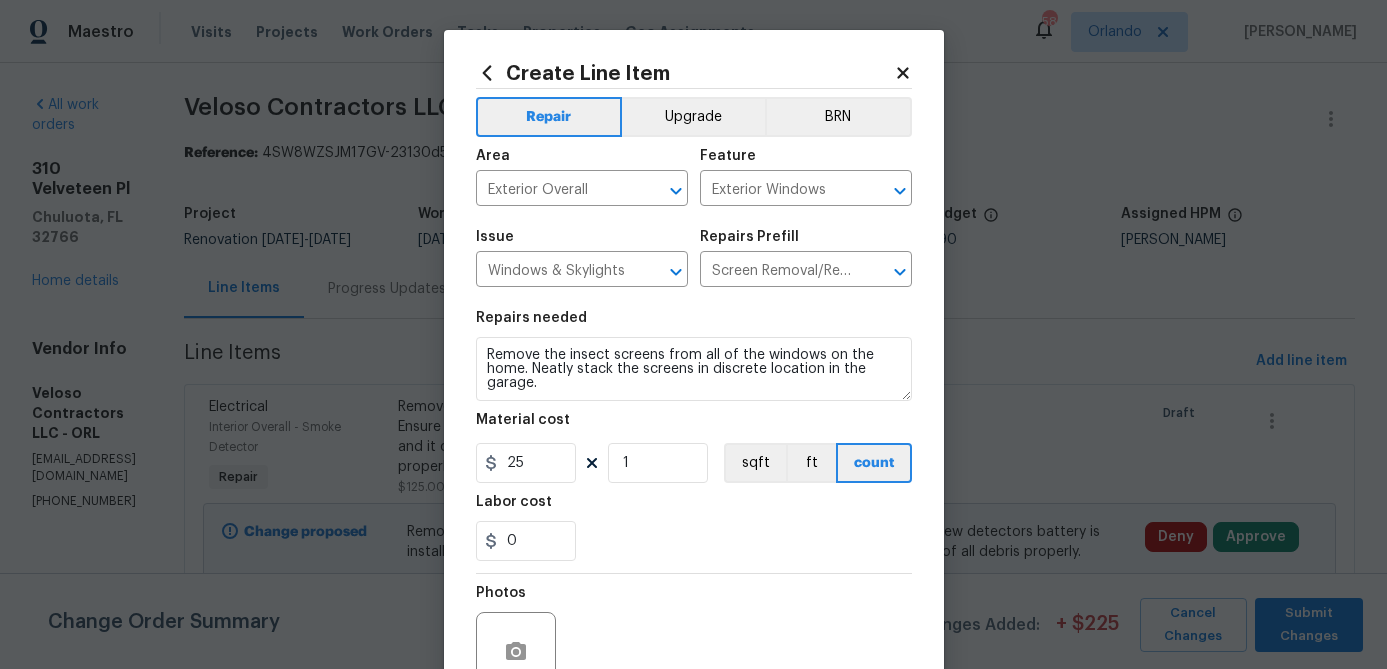 click on "0" at bounding box center (694, 541) 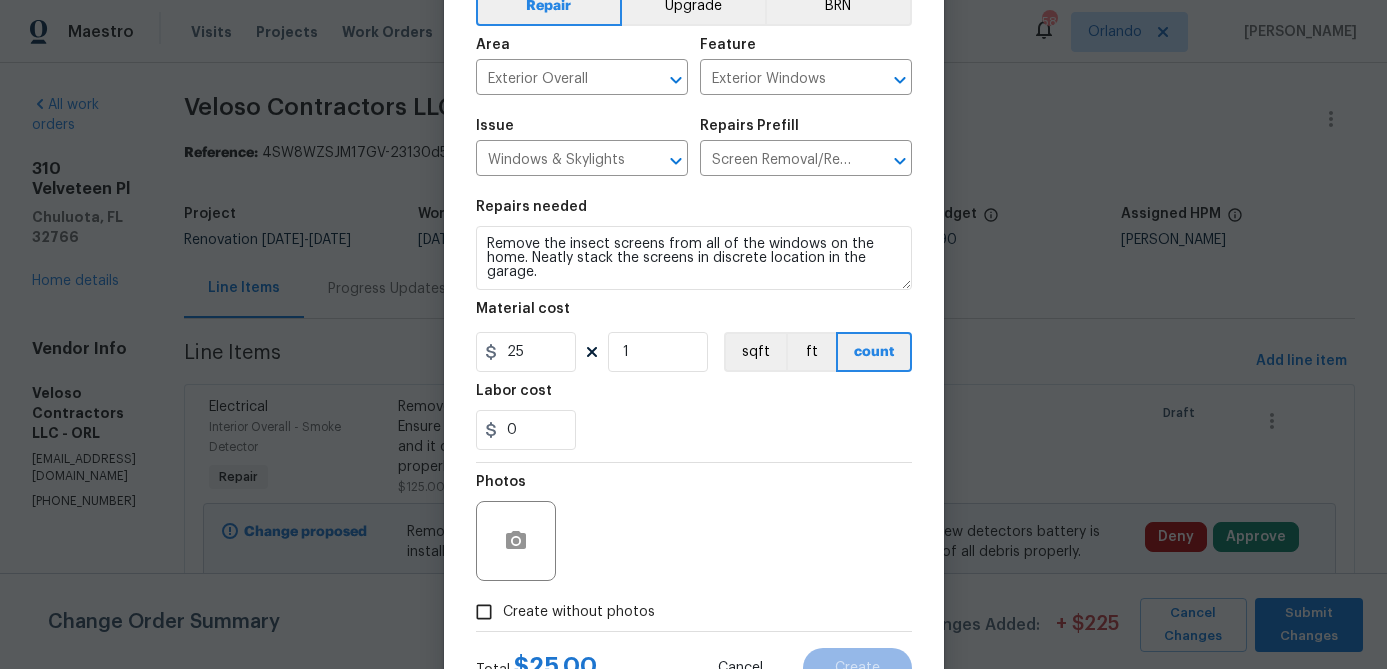 click on "Create without photos" at bounding box center (560, 612) 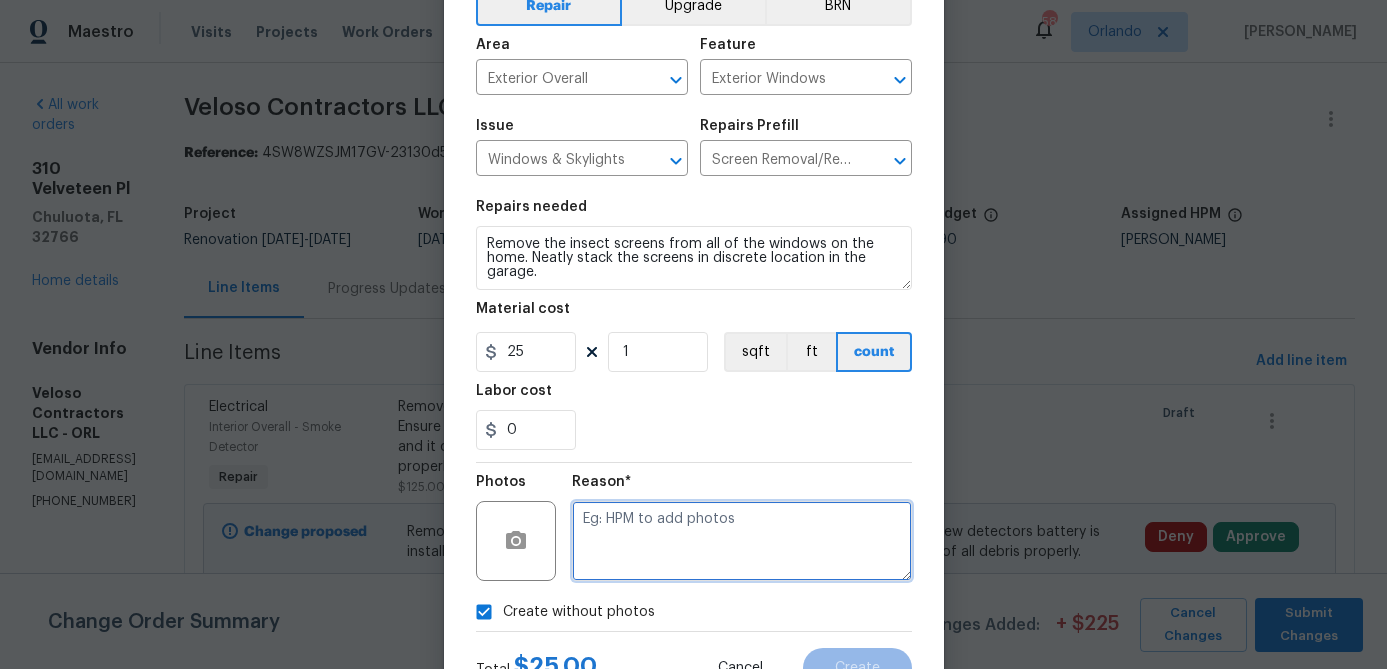 click at bounding box center (742, 541) 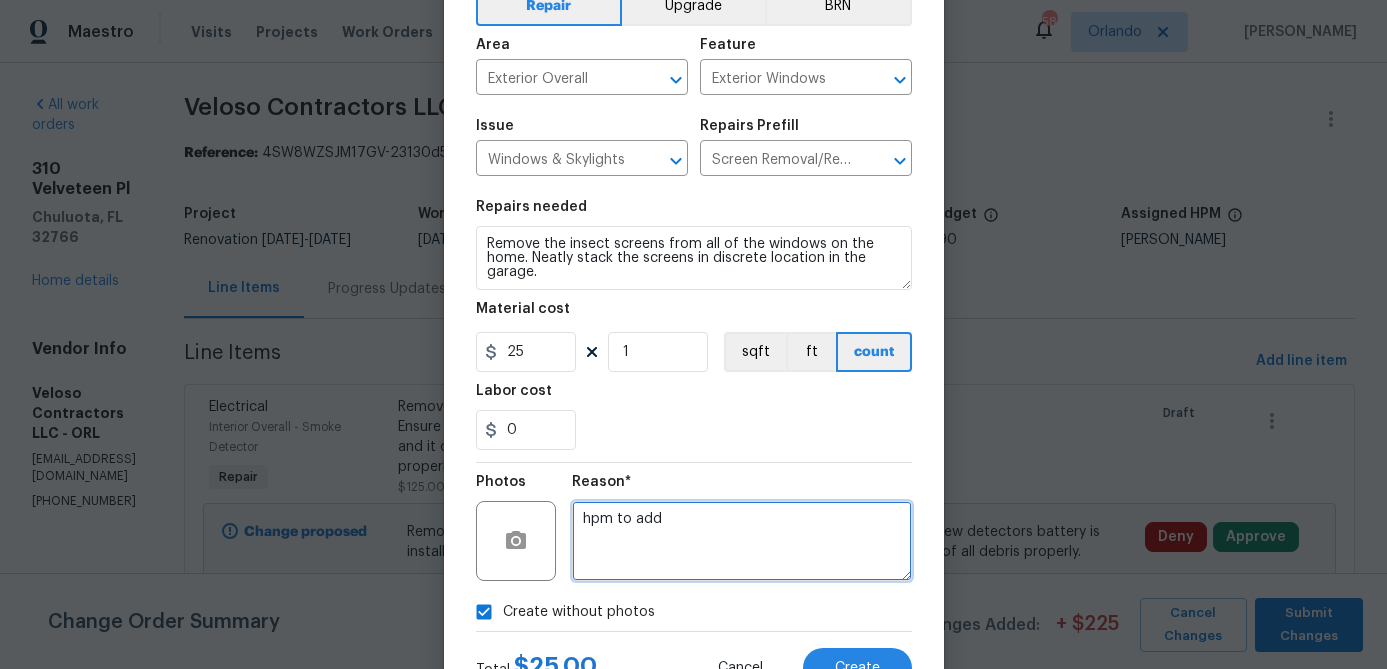 scroll, scrollTop: 193, scrollLeft: 0, axis: vertical 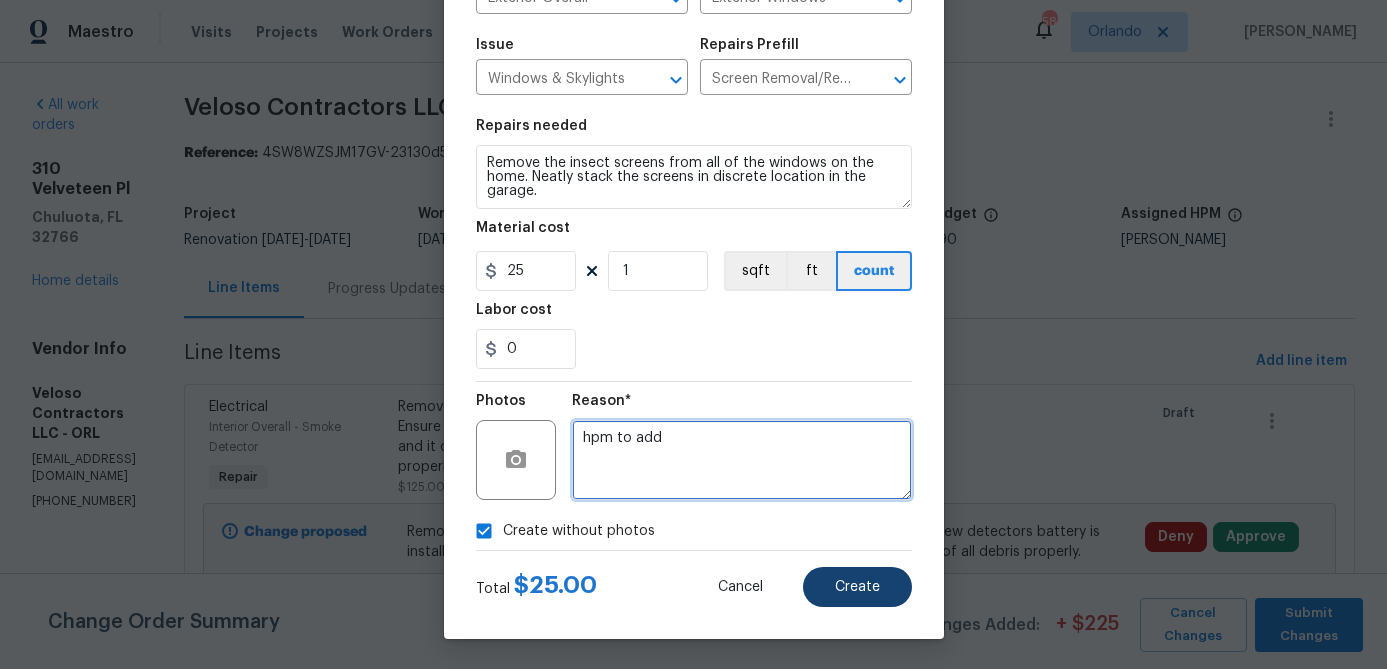 type on "hpm to add" 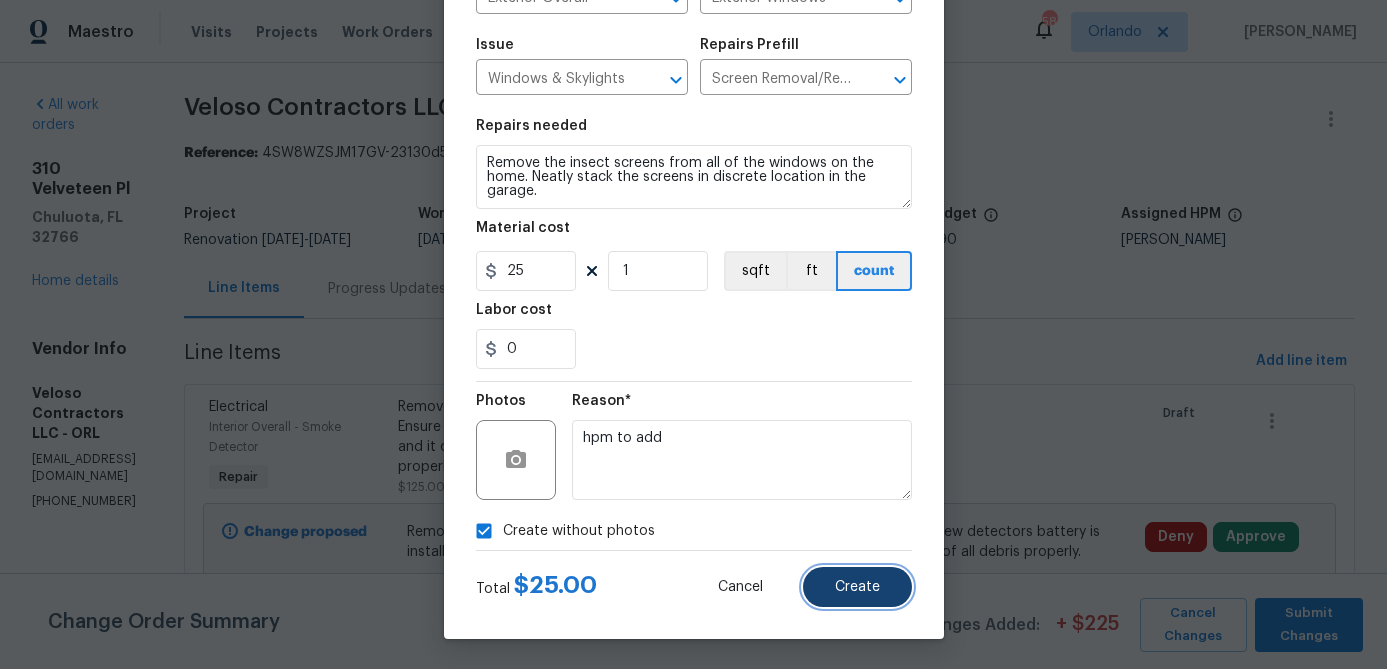 click on "Create" at bounding box center [857, 587] 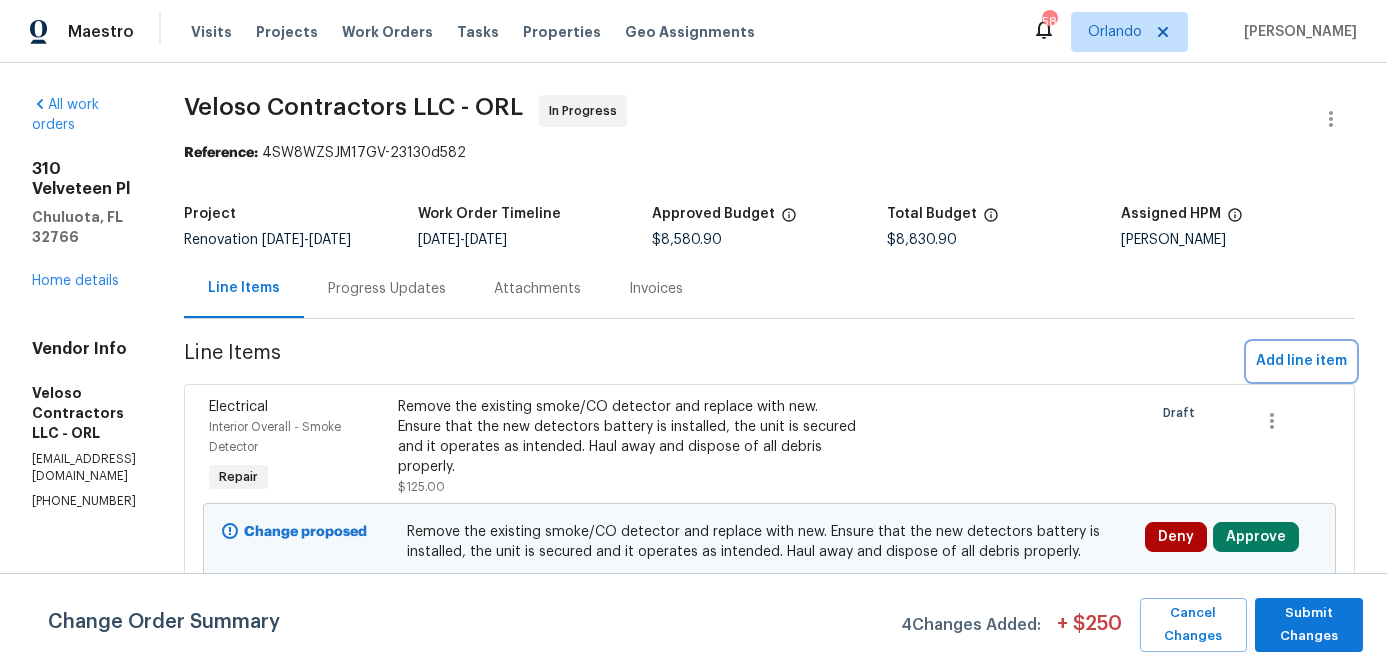 click on "Add line item" at bounding box center (1301, 361) 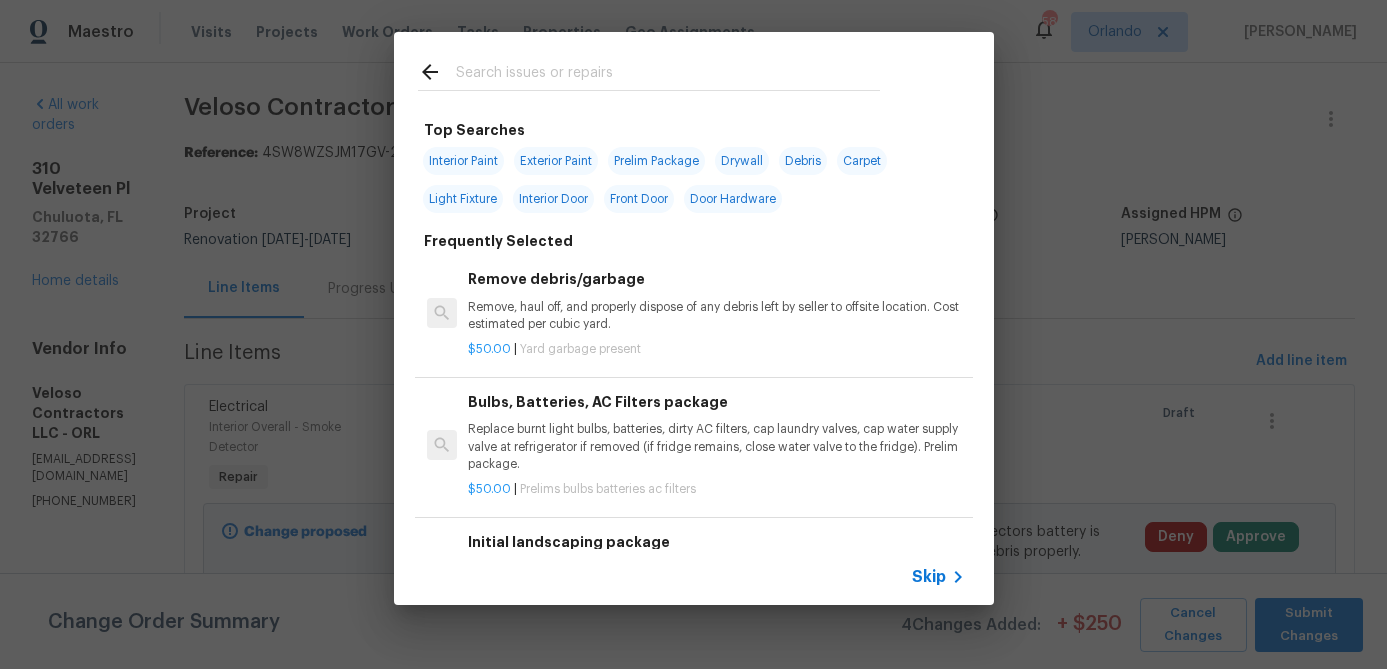 click at bounding box center [668, 75] 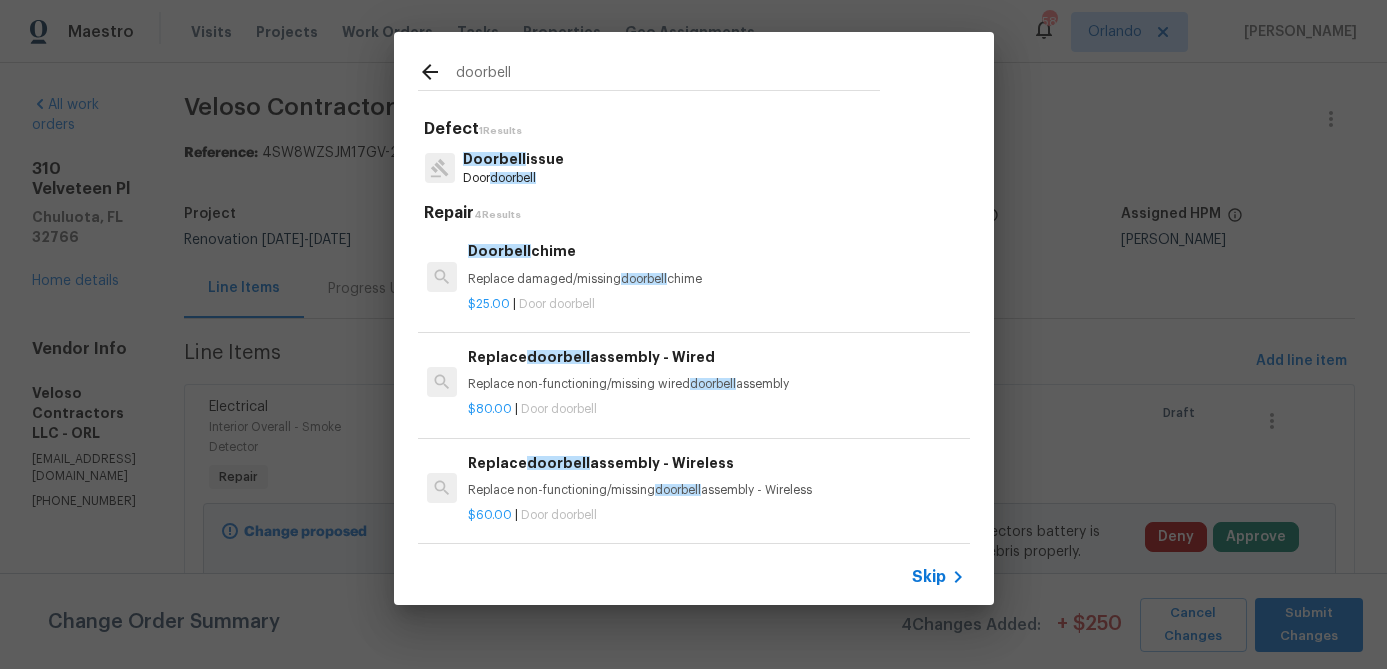 type on "doorbell" 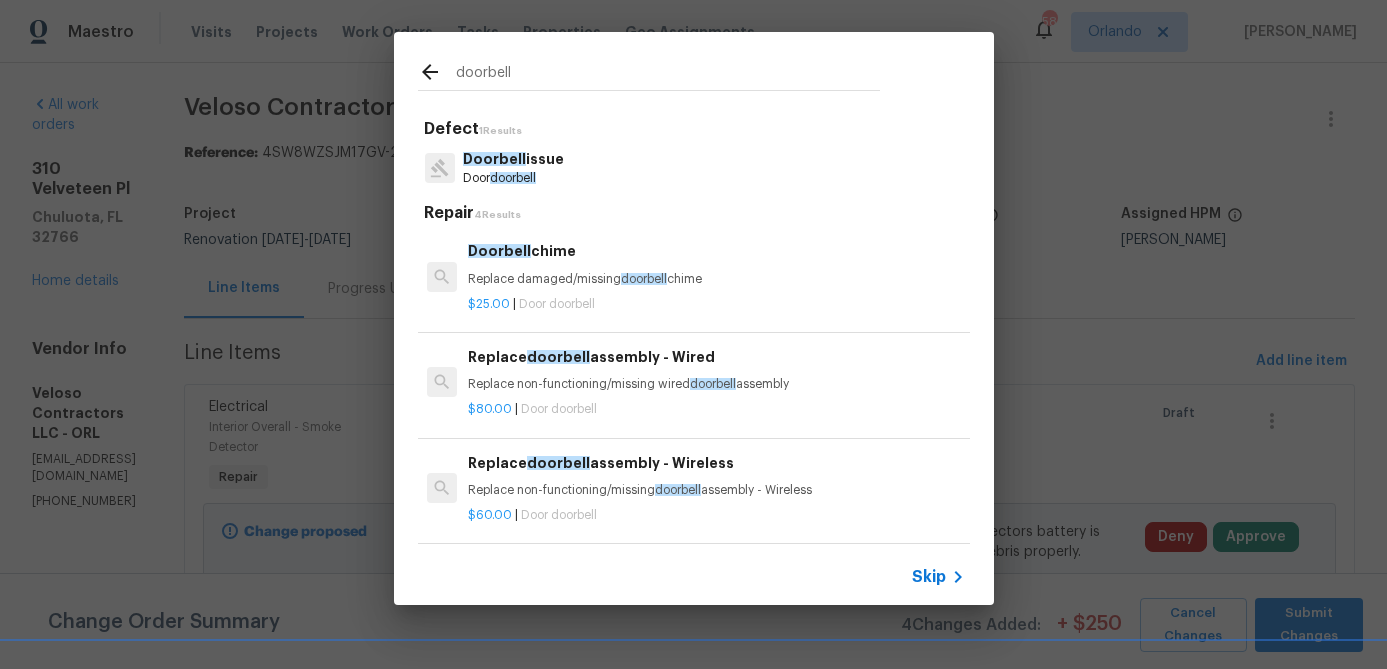 click on "Replace  doorbell  assembly - Wired" at bounding box center [716, 357] 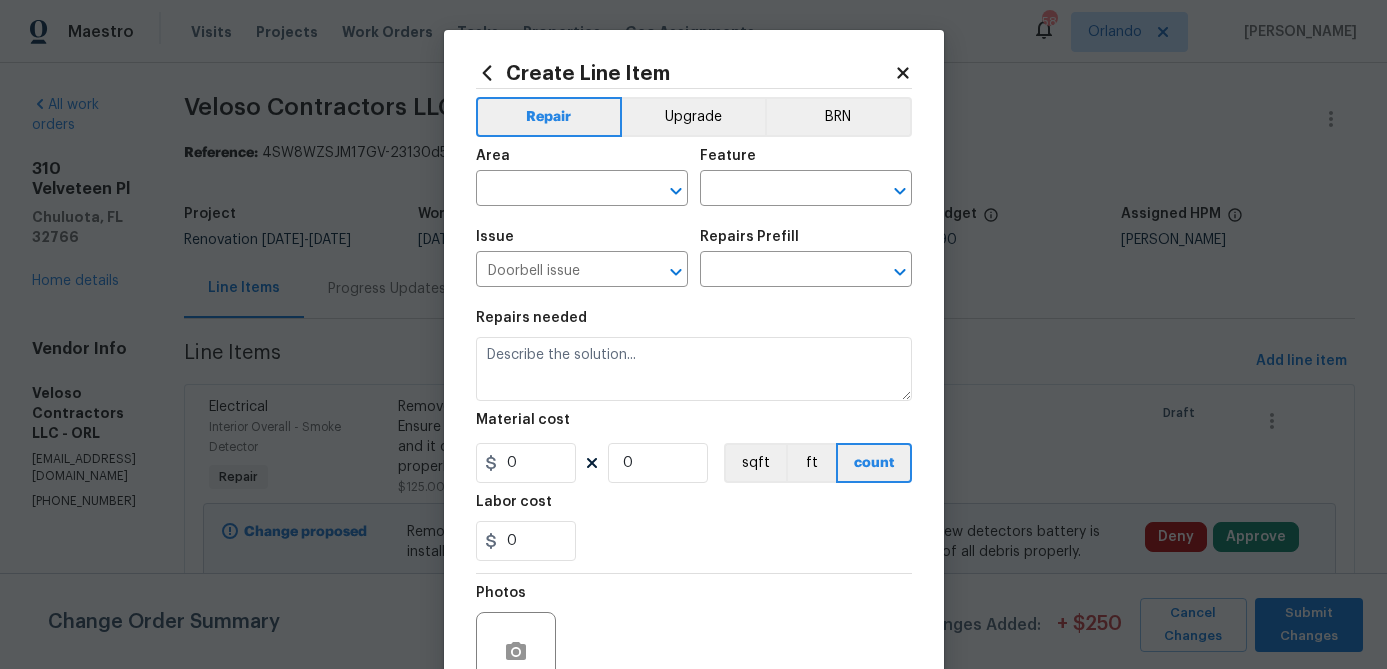 type on "Replace doorbell assembly - Wired $80.00" 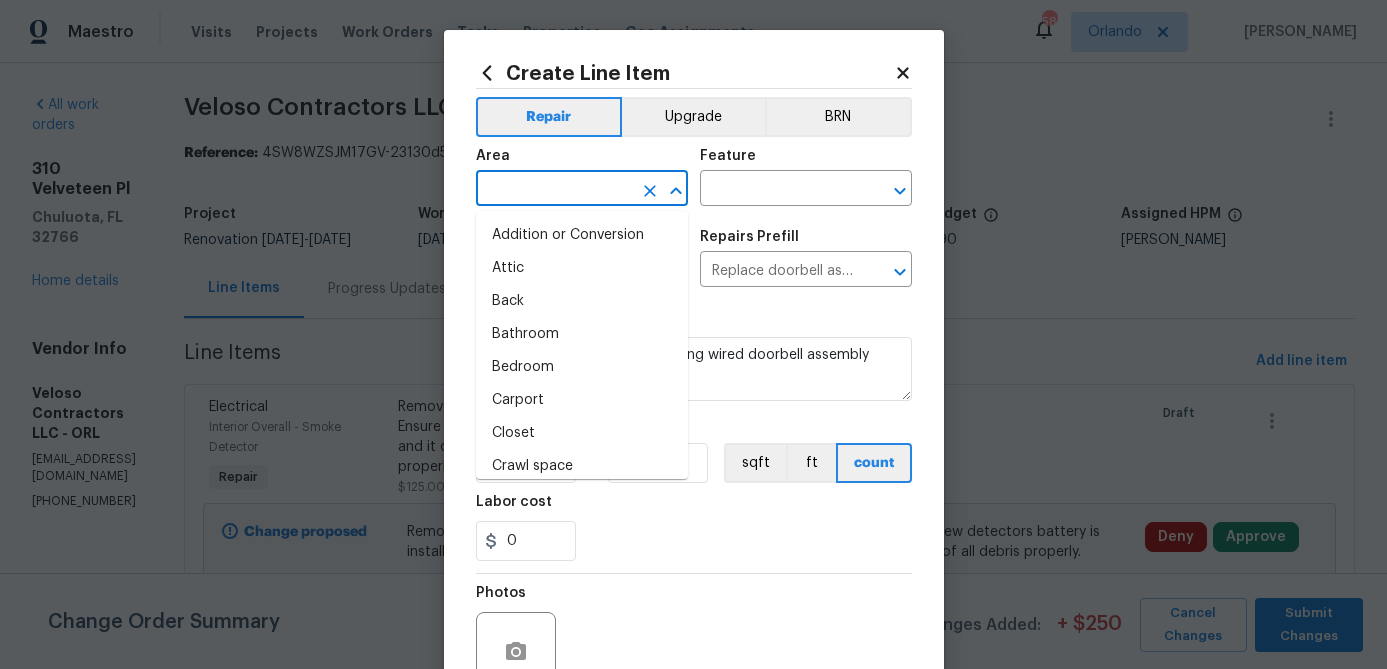 click at bounding box center [554, 190] 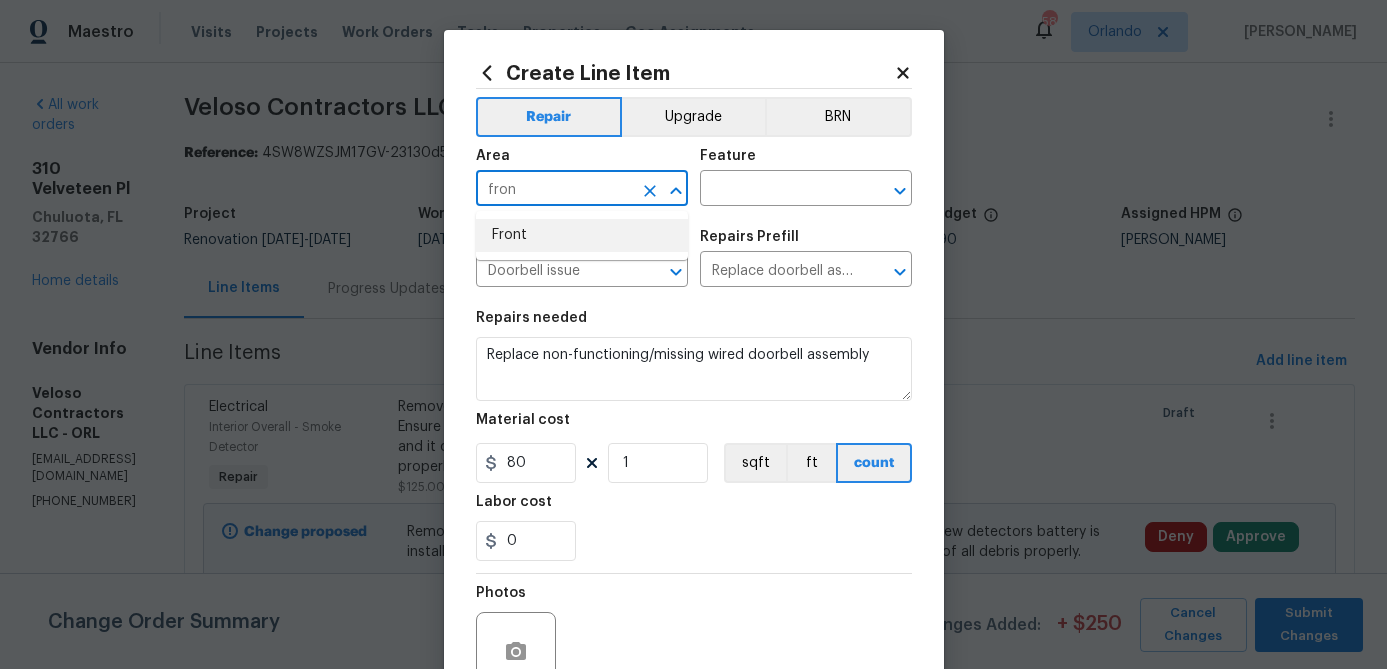 click on "Front" at bounding box center [582, 235] 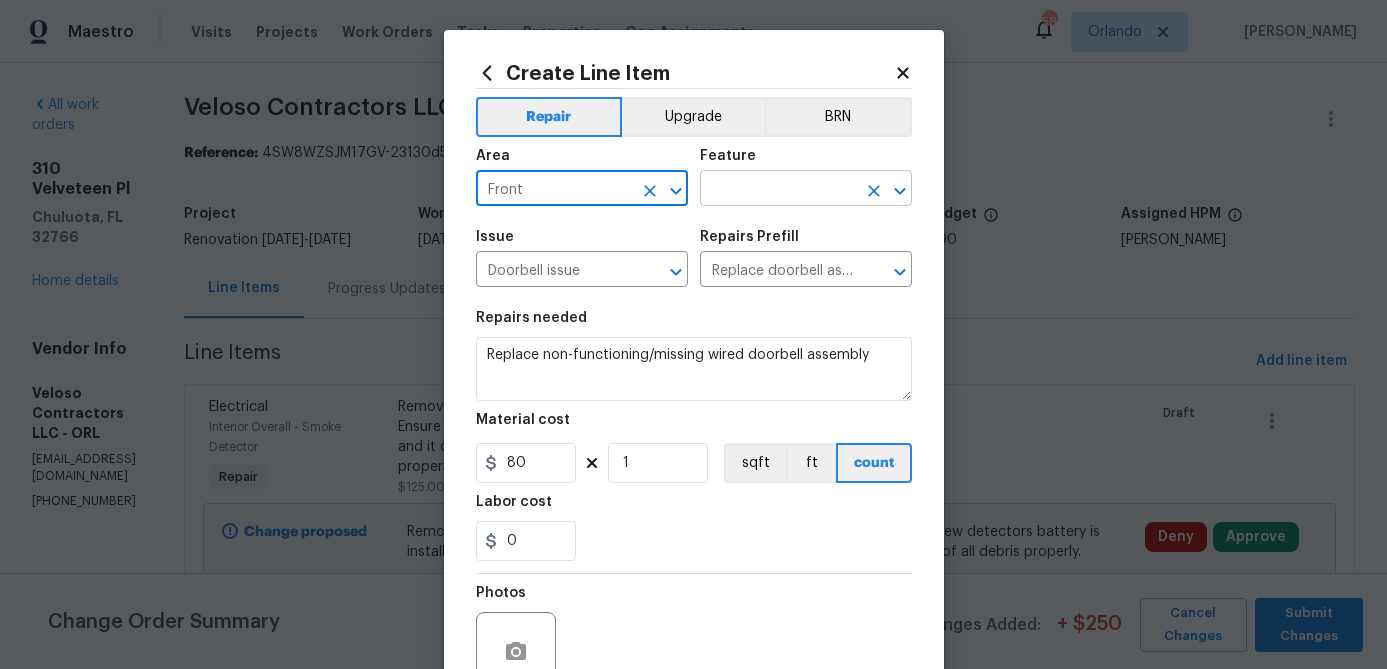 type on "Front" 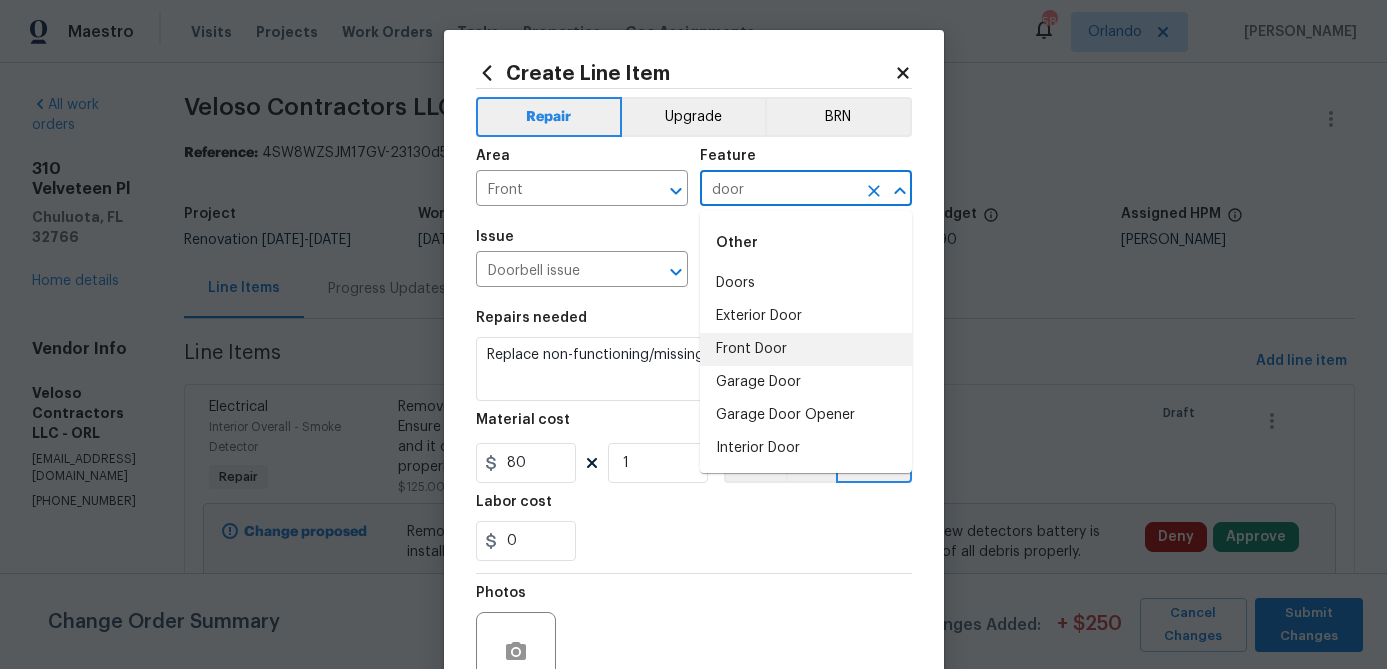 click on "Front Door" at bounding box center (806, 349) 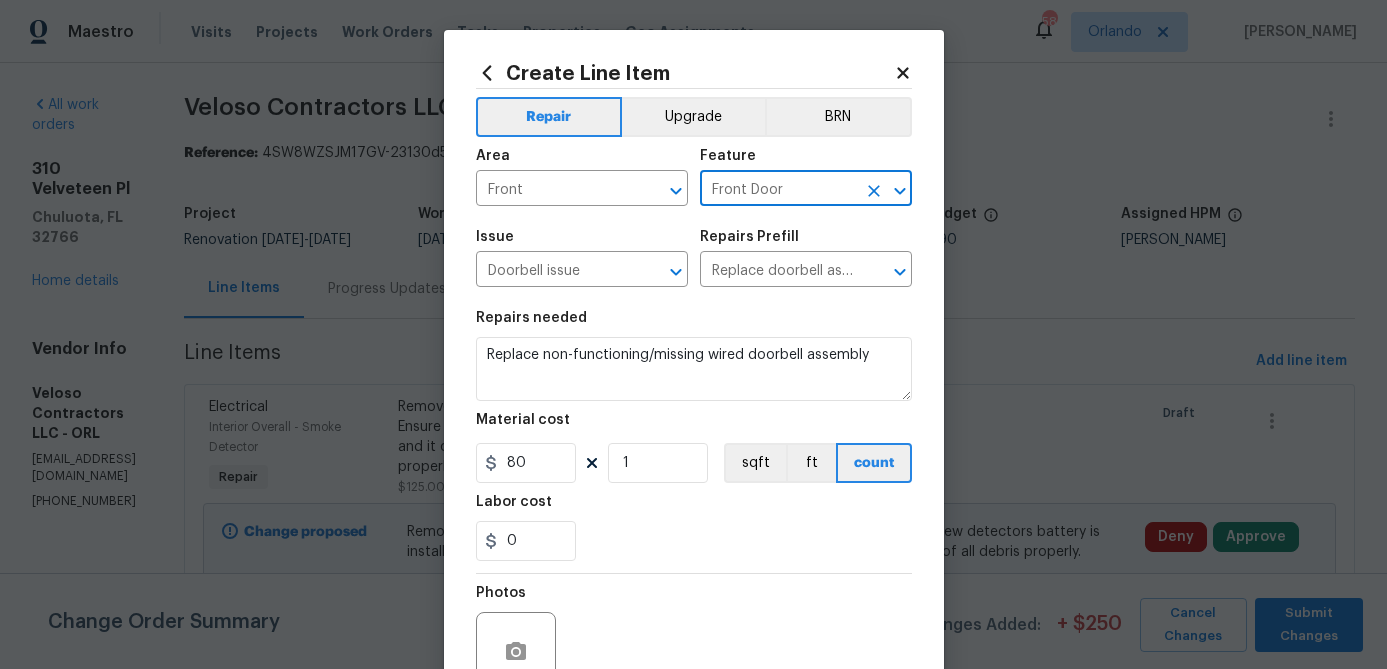 scroll, scrollTop: 182, scrollLeft: 0, axis: vertical 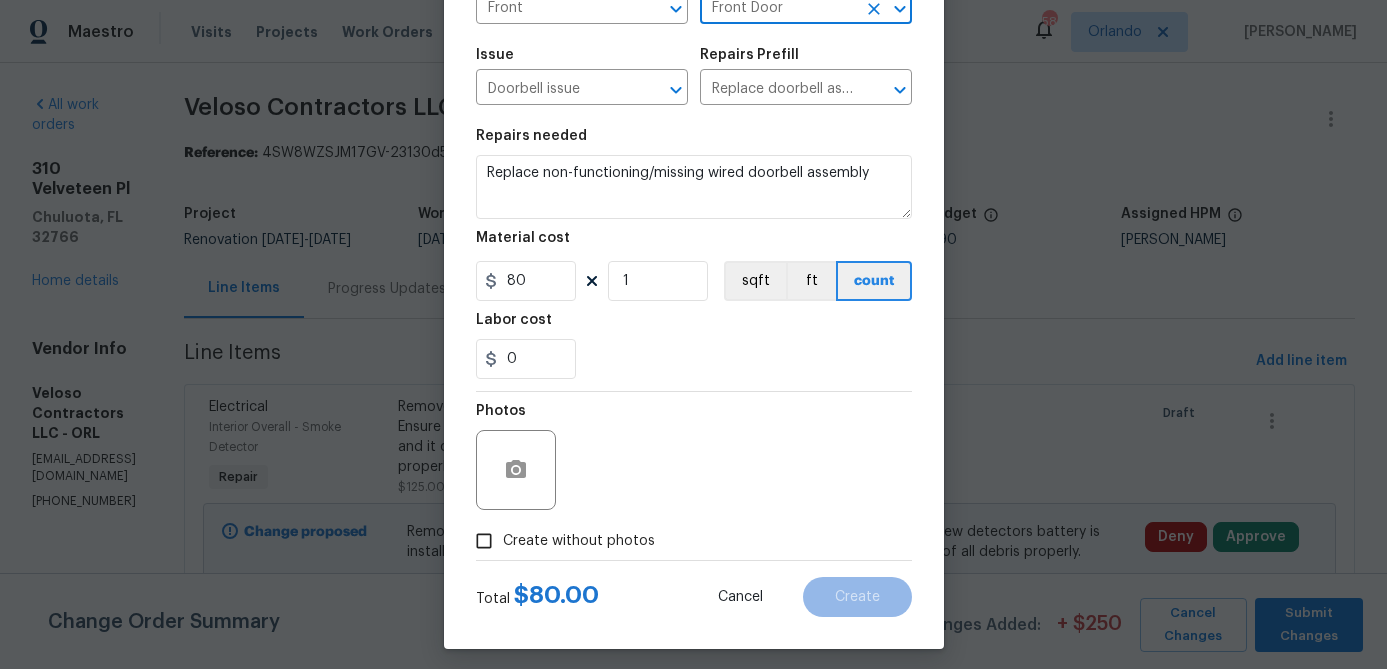 type on "Front Door" 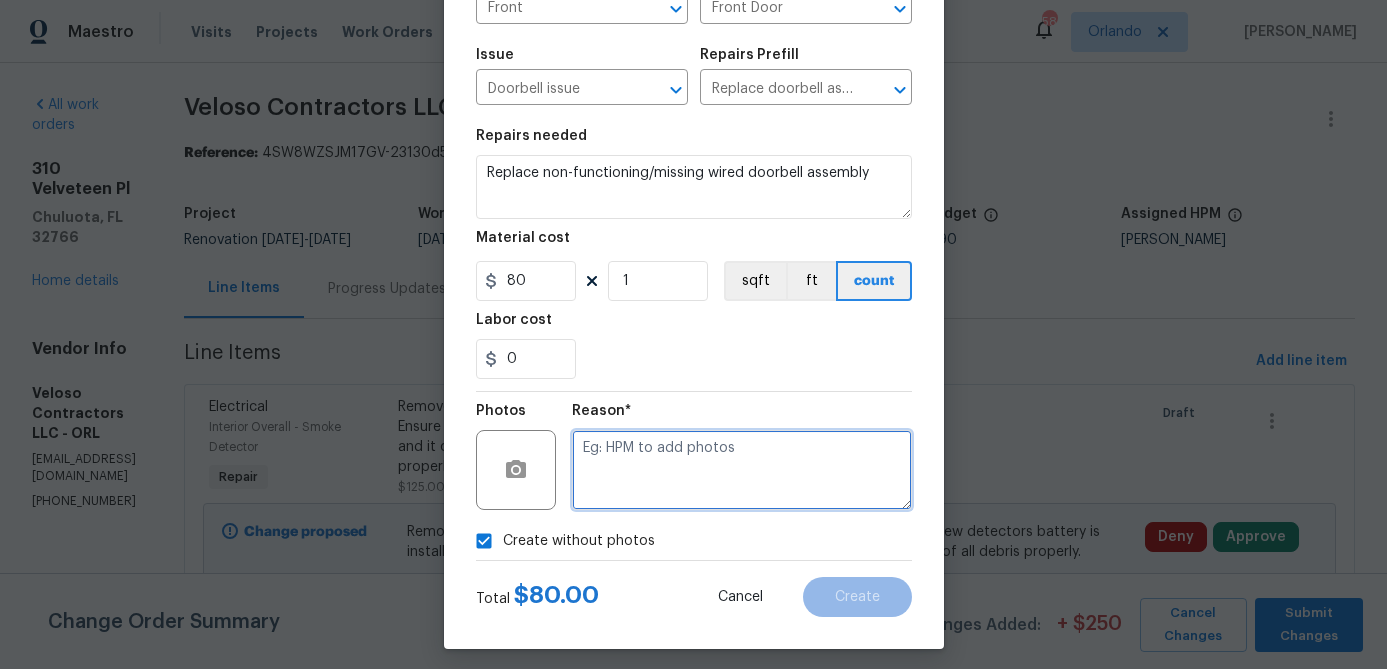 click at bounding box center [742, 470] 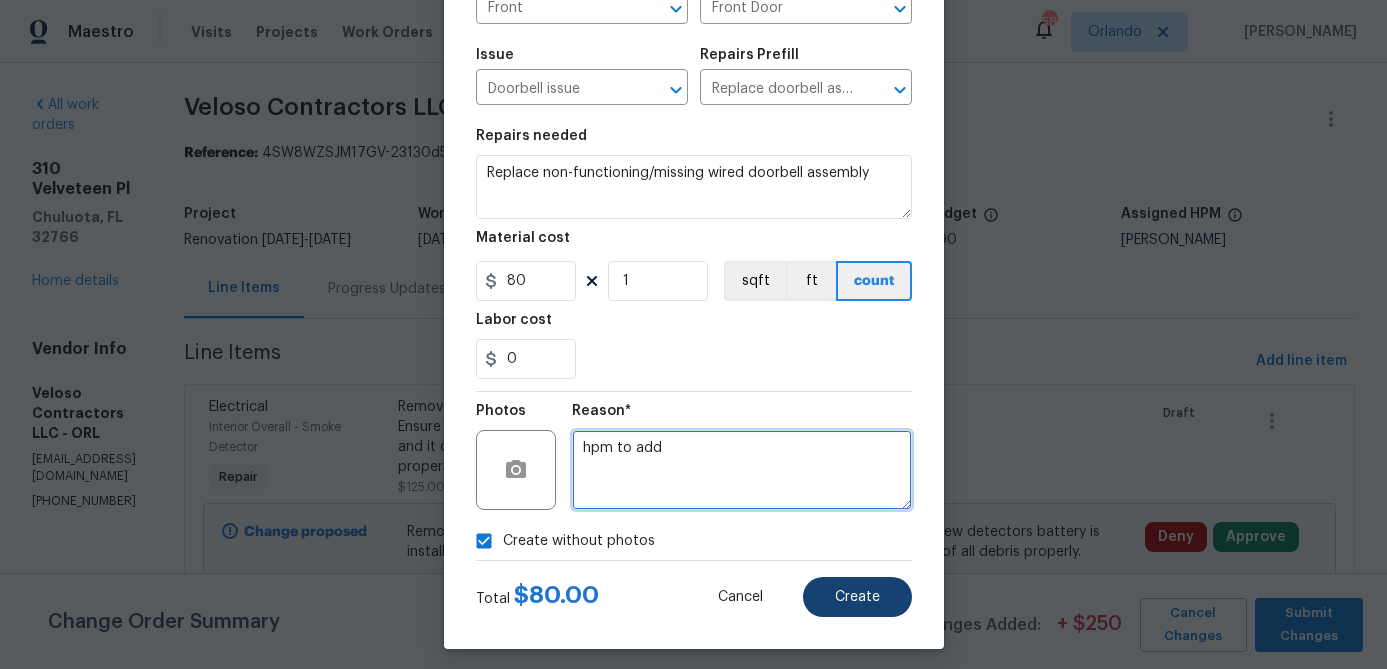 type on "hpm to add" 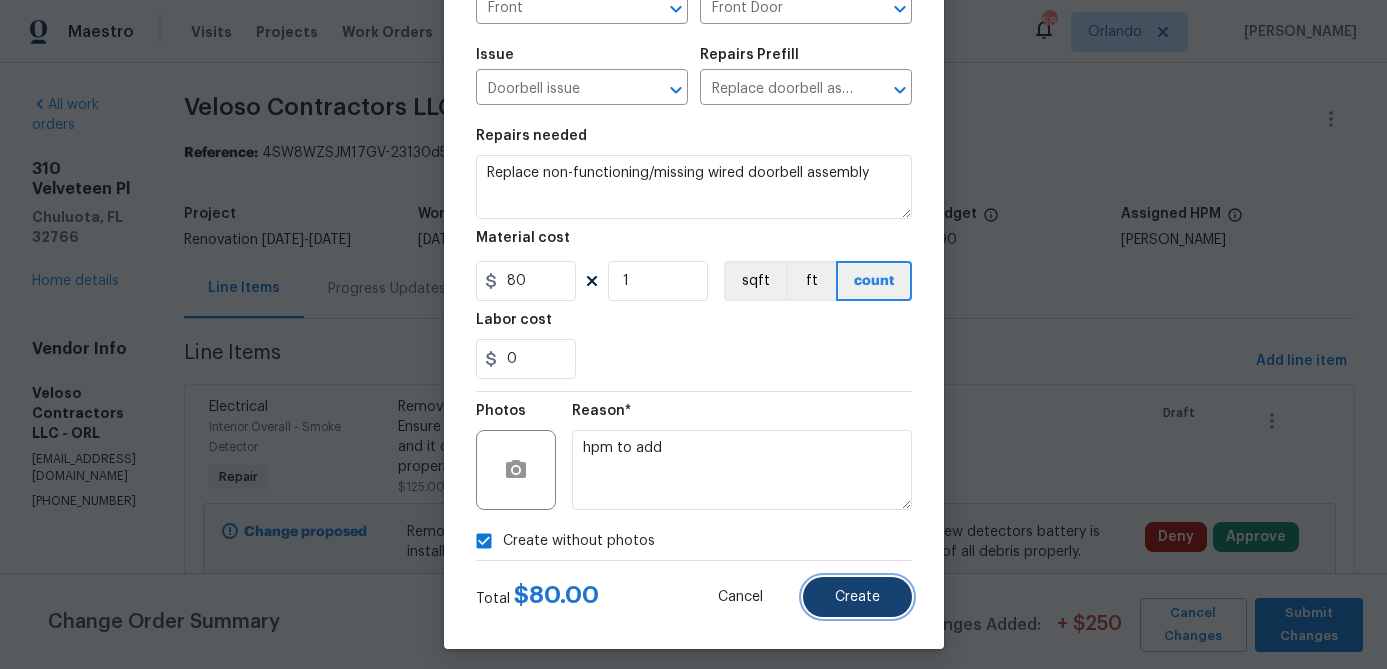 click on "Create" at bounding box center (857, 597) 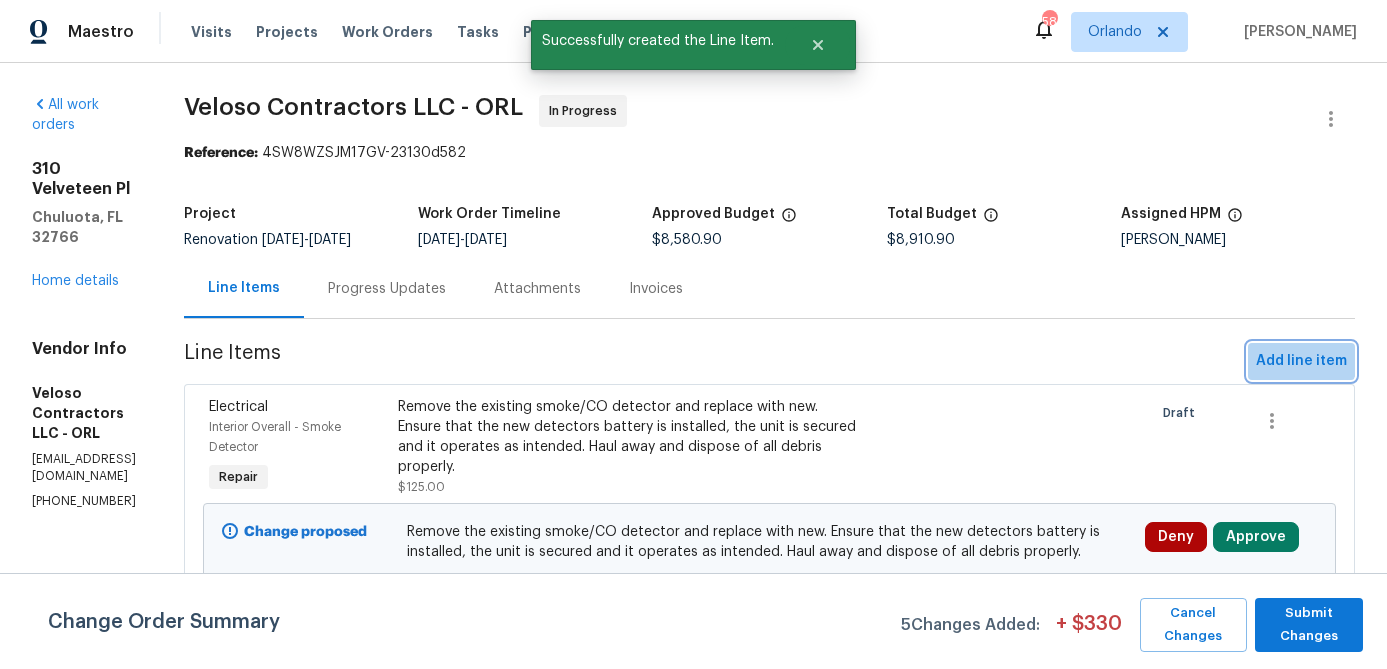click on "Add line item" at bounding box center (1301, 361) 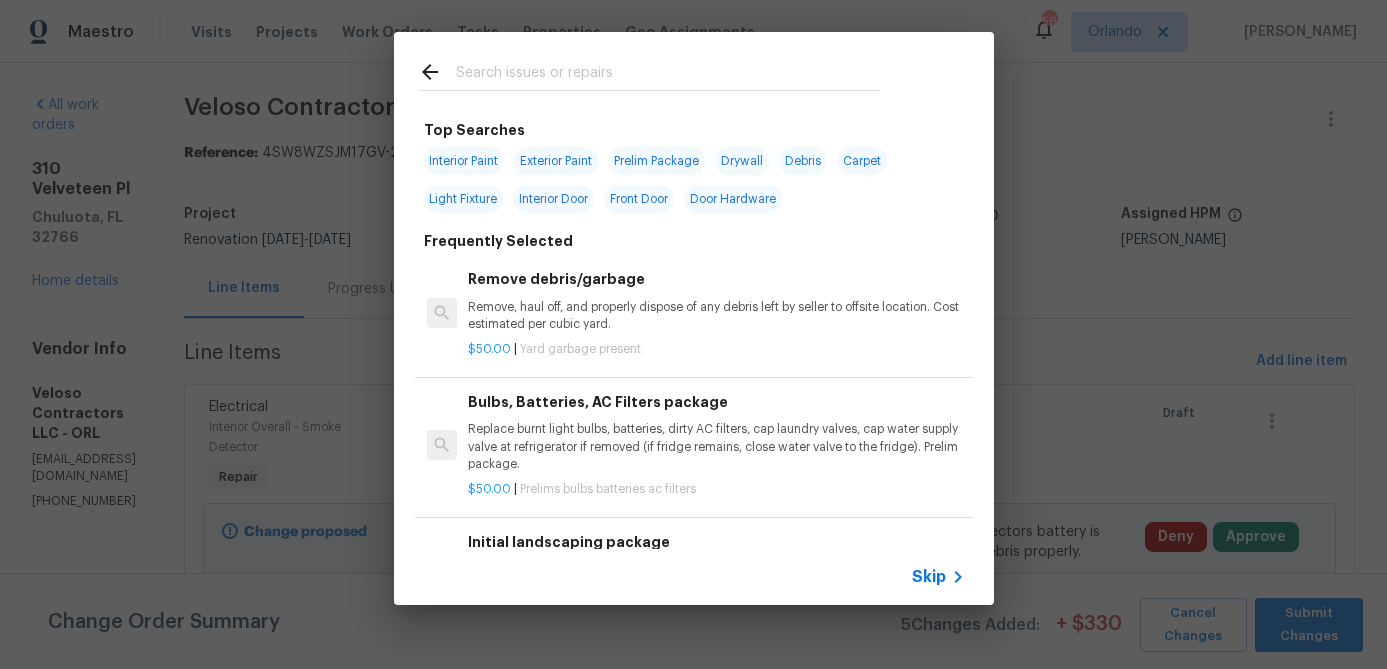 click at bounding box center (668, 75) 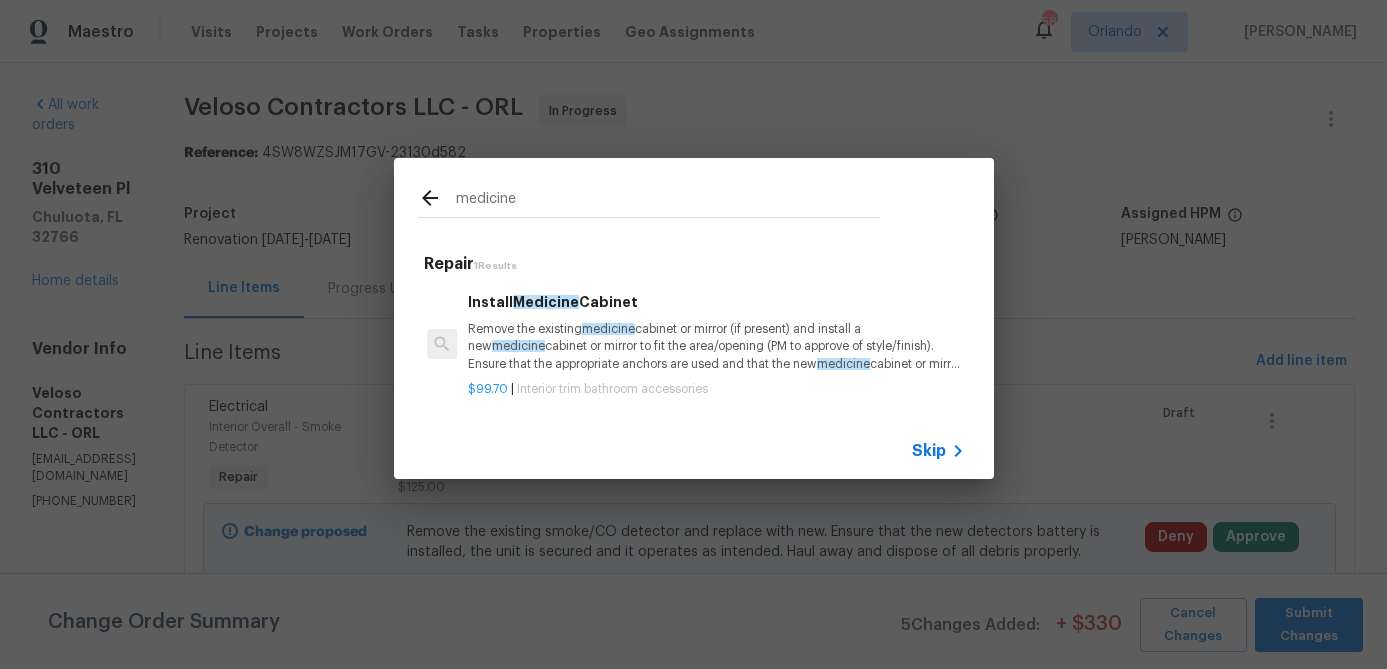 type on "medicine" 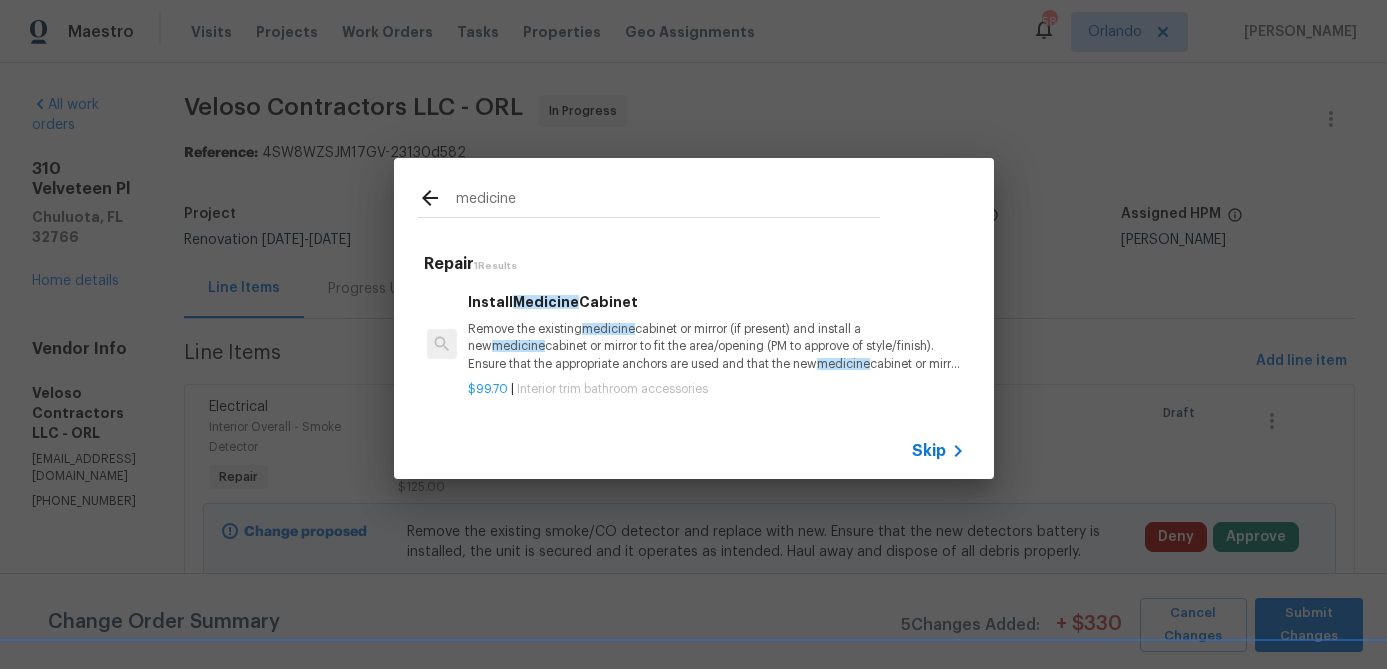 click on "medicine" at bounding box center [608, 329] 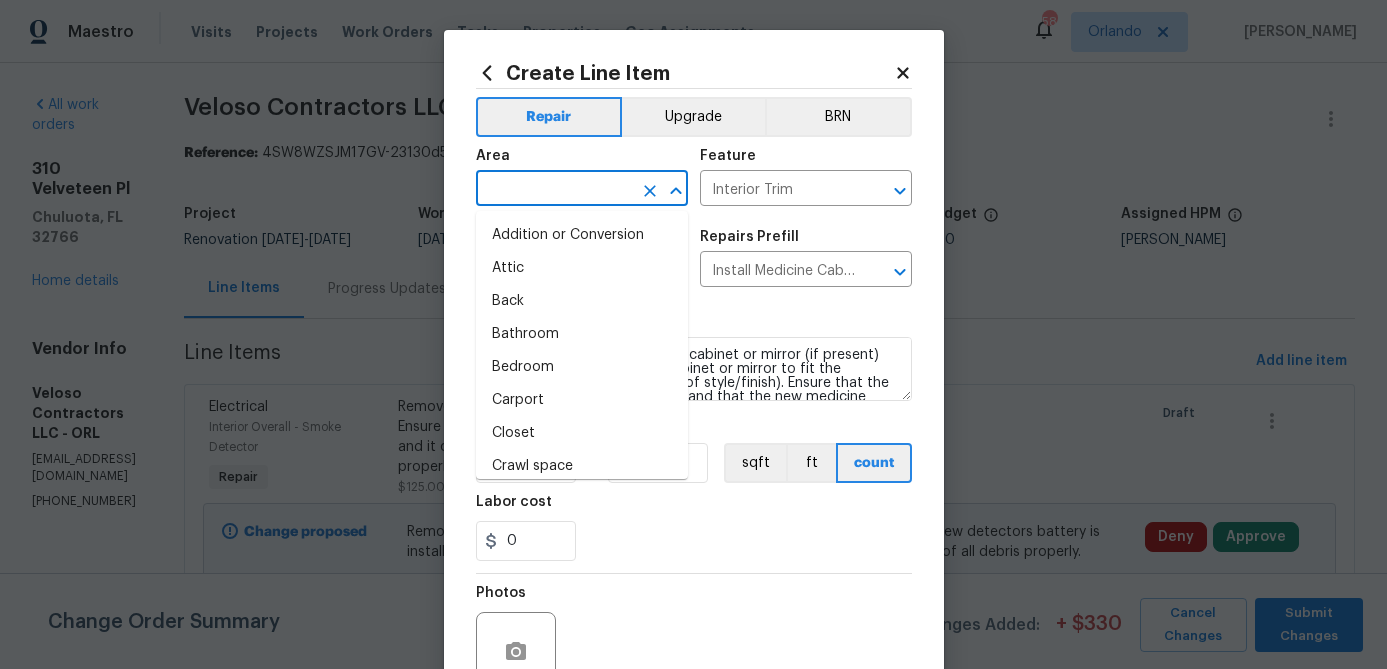 click at bounding box center (554, 190) 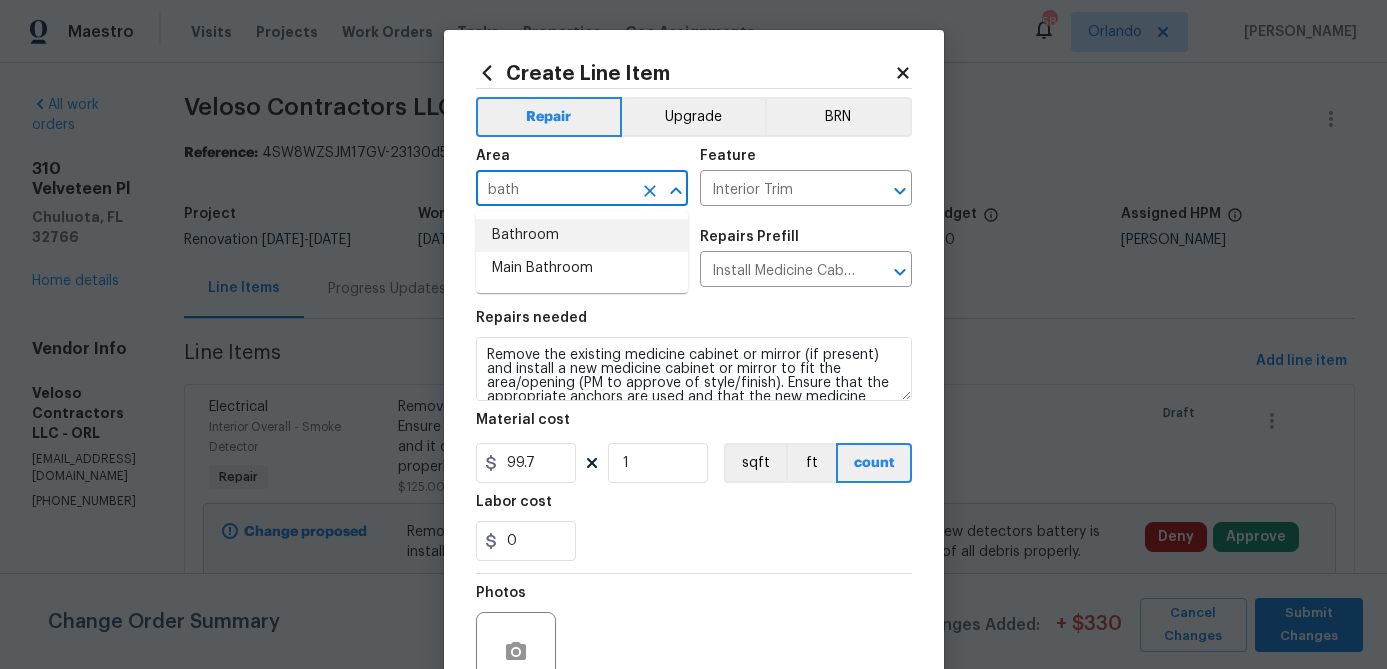 click on "Bathroom" at bounding box center [582, 235] 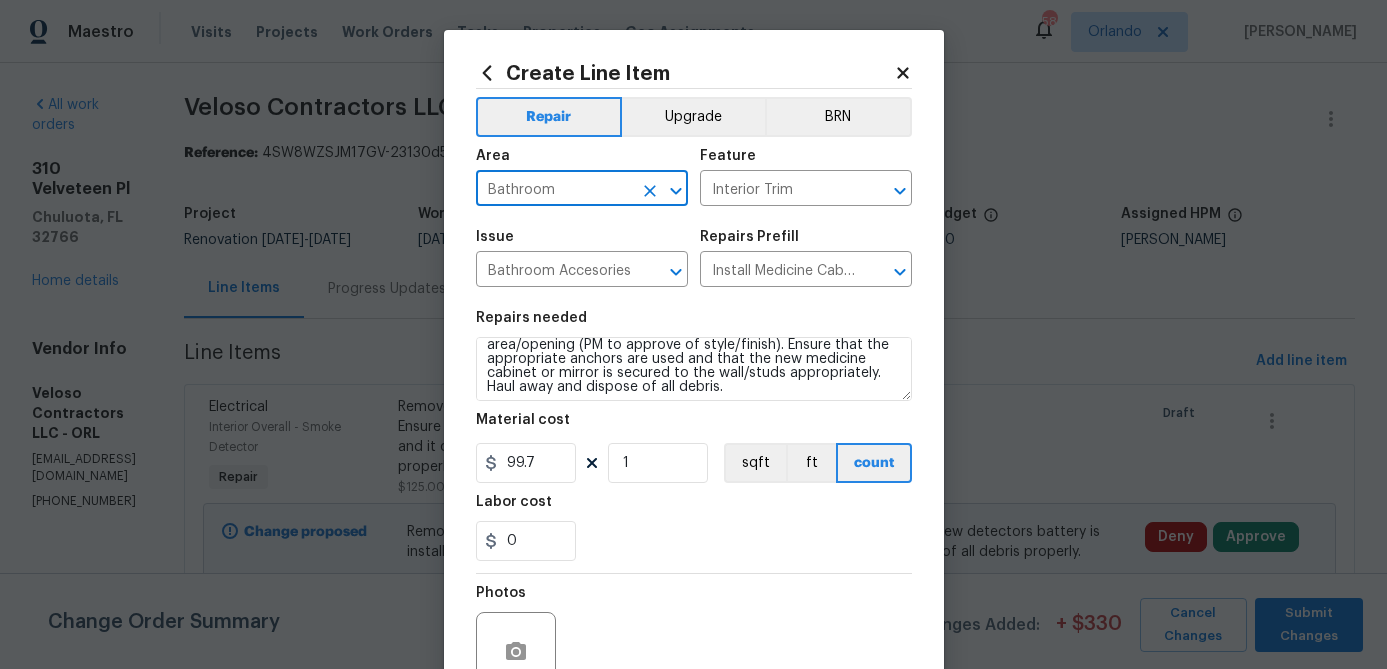 scroll, scrollTop: 42, scrollLeft: 0, axis: vertical 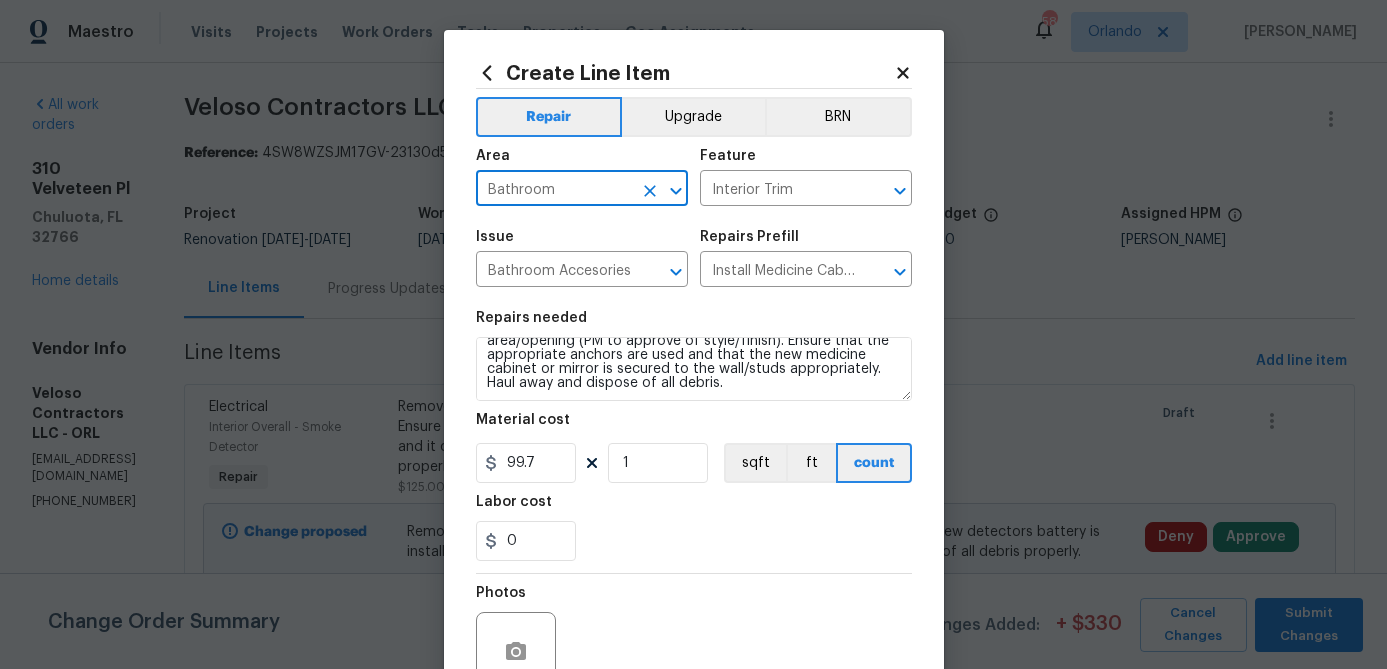 type on "Bathroom" 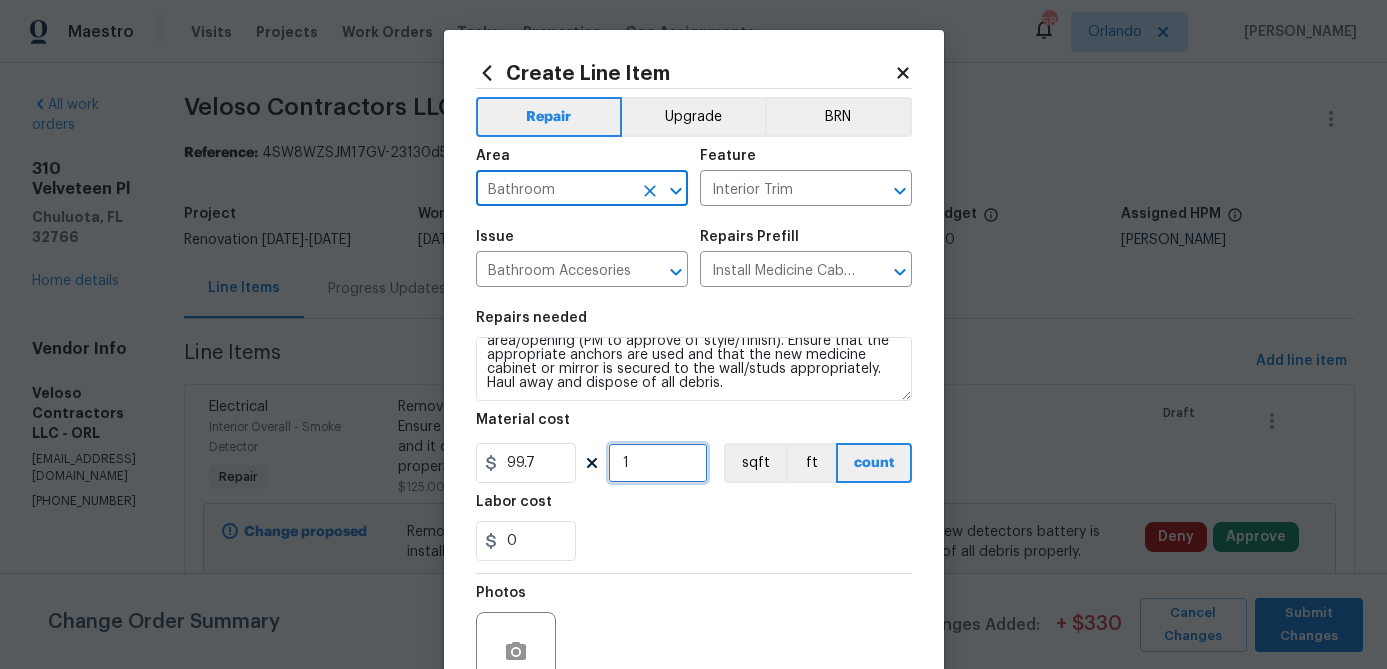 click on "1" at bounding box center [658, 463] 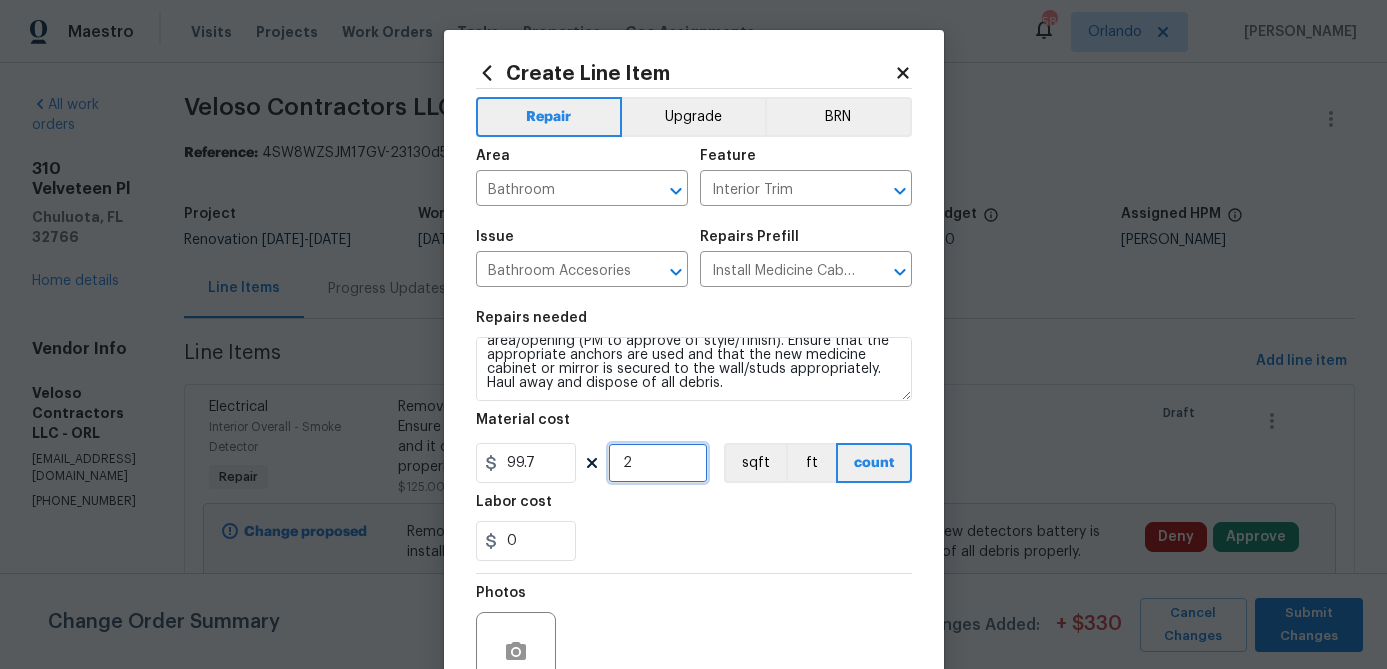 type on "2" 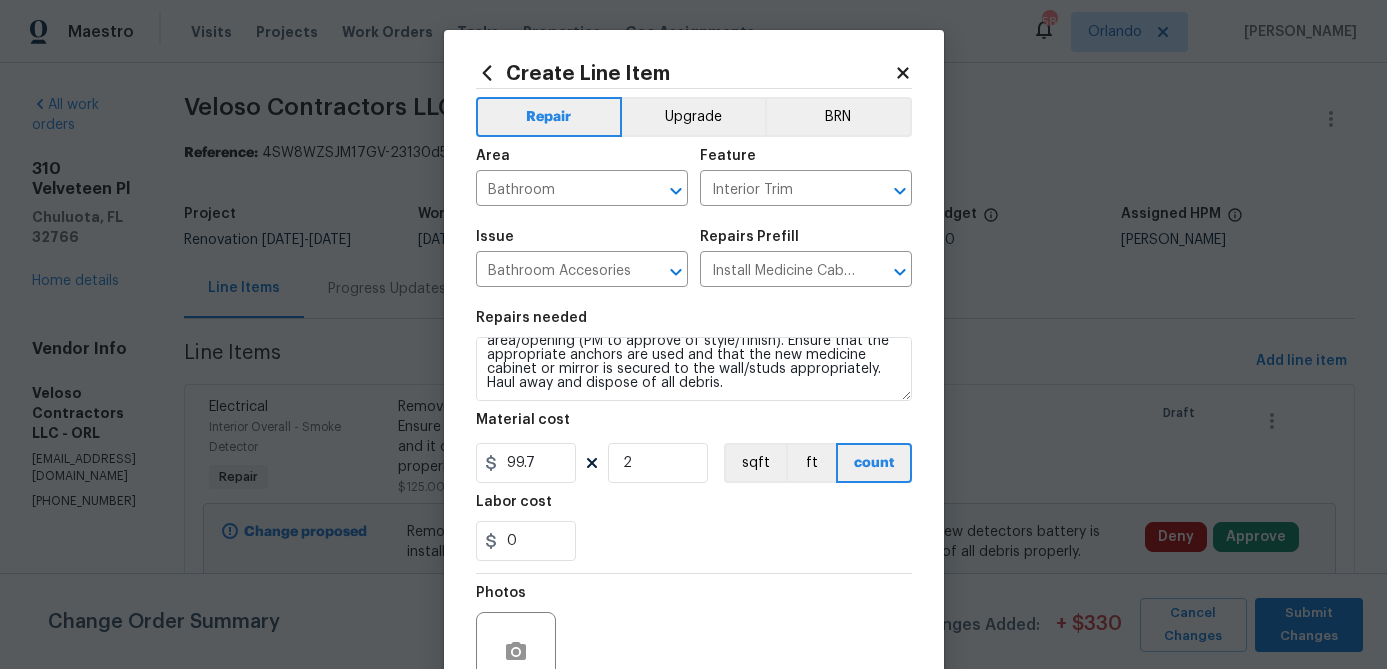 click on "Photos" at bounding box center [694, 639] 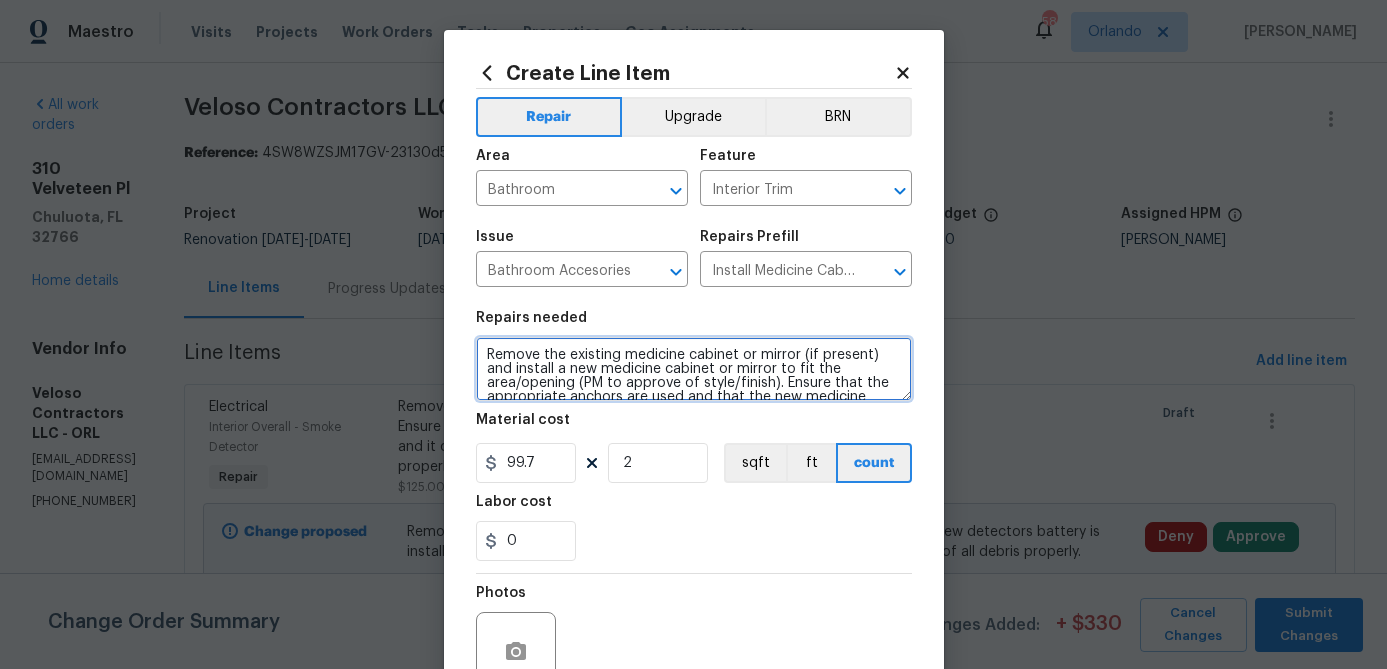 click on "Remove the existing medicine cabinet or mirror (if present) and install a new medicine cabinet or mirror to fit the area/opening (PM to approve of style/finish). Ensure that the appropriate anchors are used and that the new medicine cabinet or mirror is secured to the wall/studs appropriately. Haul away and dispose of all debris." at bounding box center [694, 369] 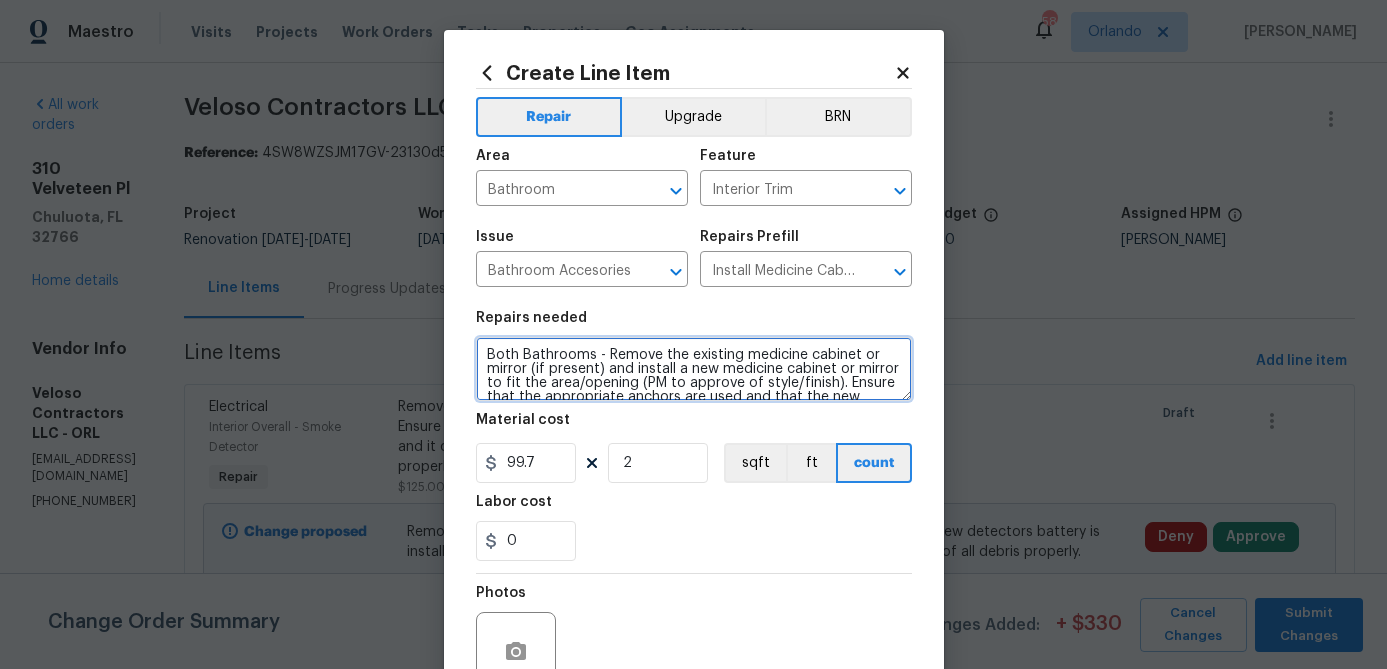 scroll, scrollTop: 193, scrollLeft: 0, axis: vertical 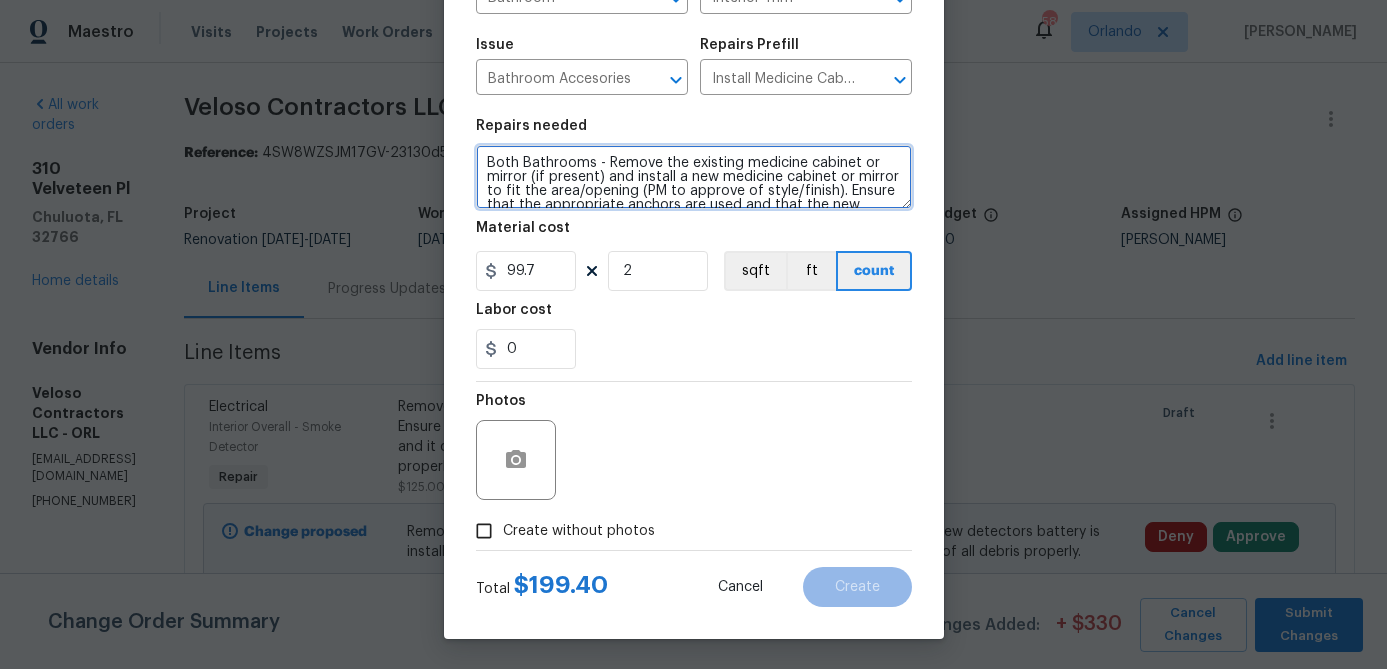 type on "Both Bathrooms - Remove the existing medicine cabinet or mirror (if present) and install a new medicine cabinet or mirror to fit the area/opening (PM to approve of style/finish). Ensure that the appropriate anchors are used and that the new medicine cabinet or mirror is secured to the wall/studs appropriately. Haul away and dispose of all debris." 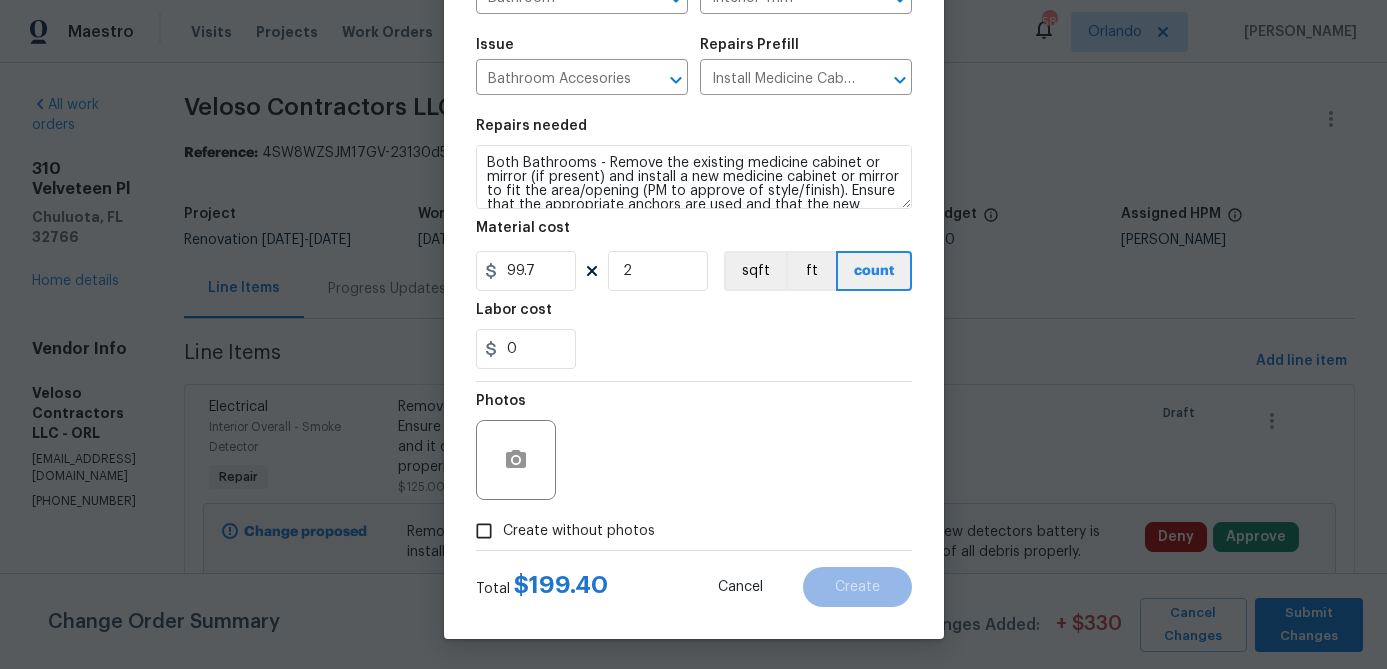 click on "Create without photos" at bounding box center (560, 531) 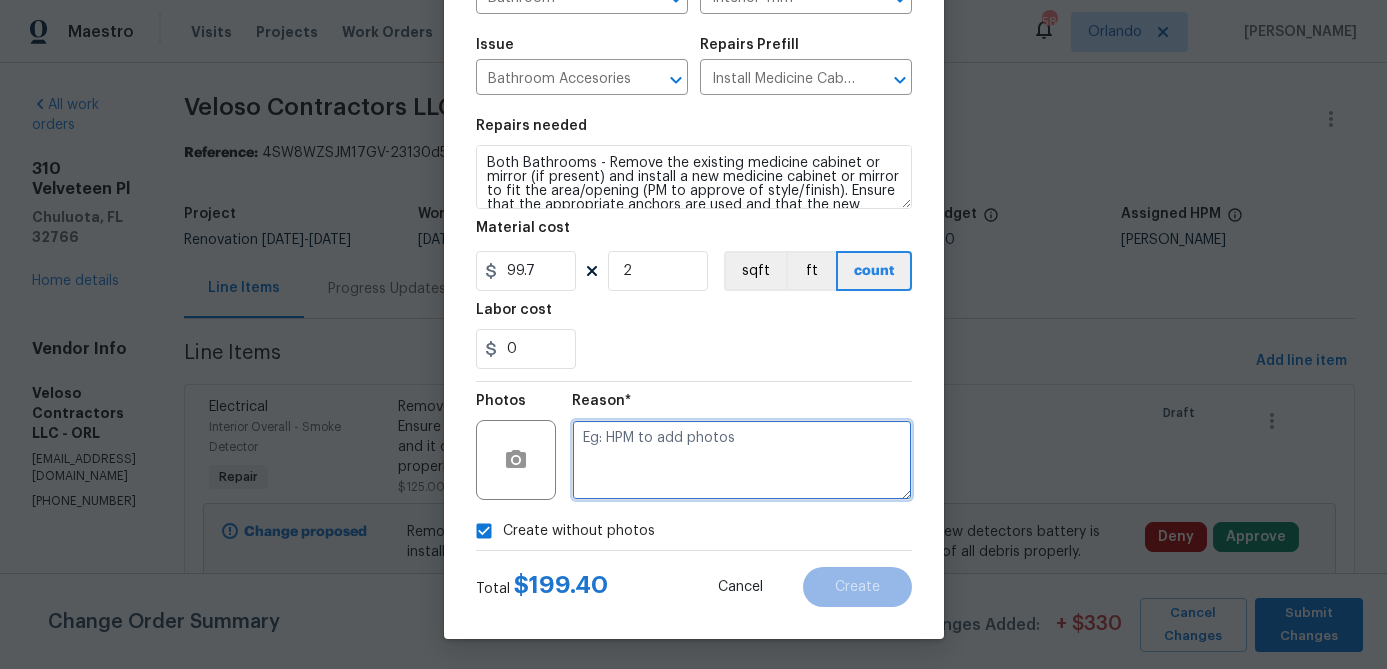 click at bounding box center (742, 460) 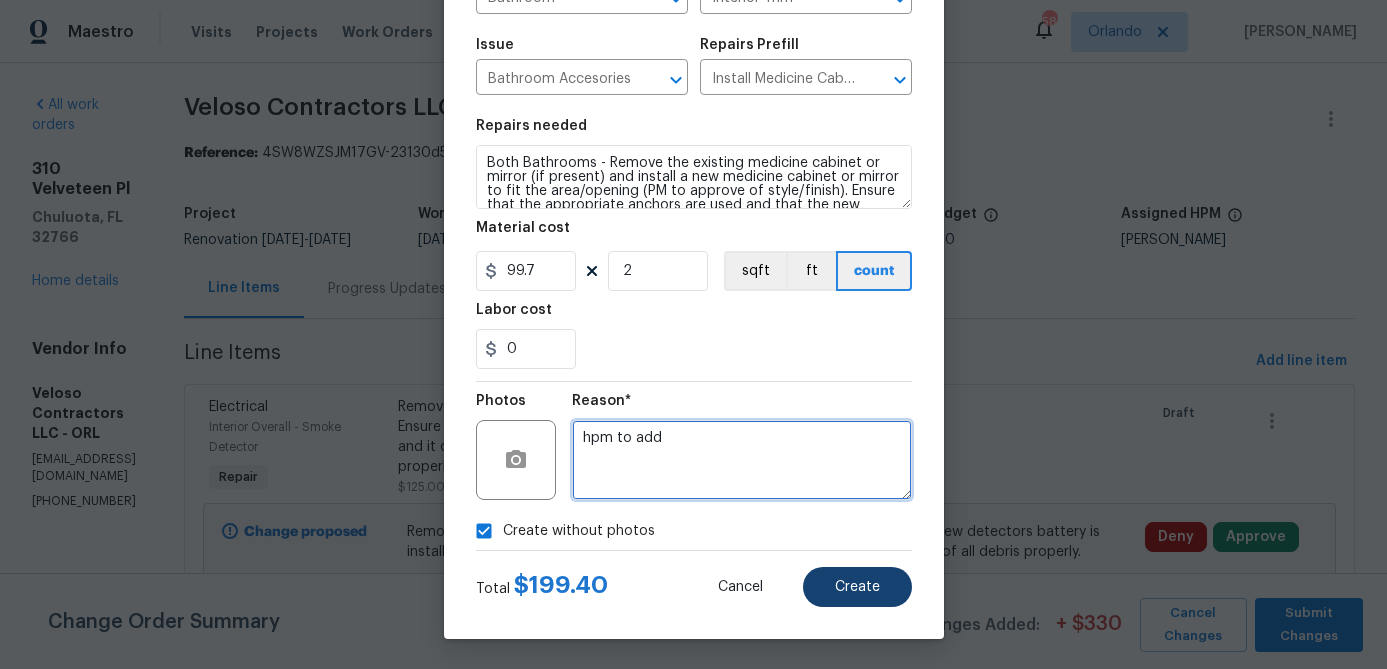 type on "hpm to add" 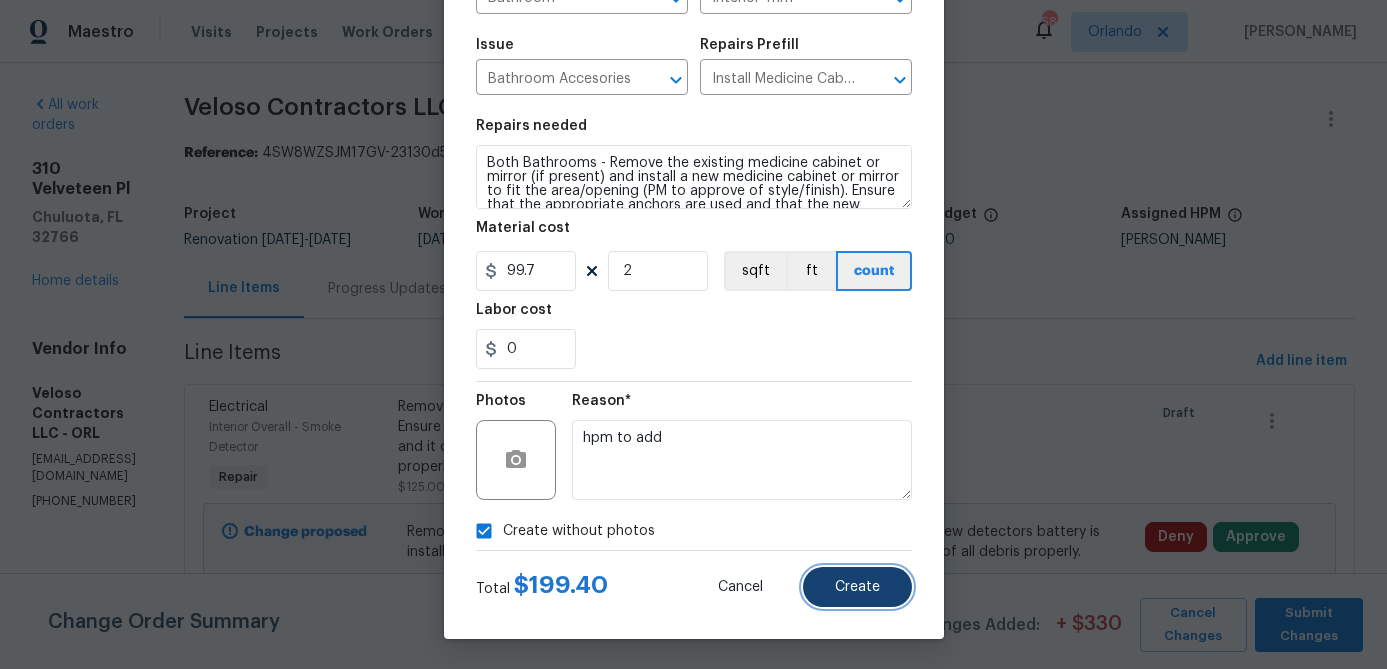 click on "Create" at bounding box center [857, 587] 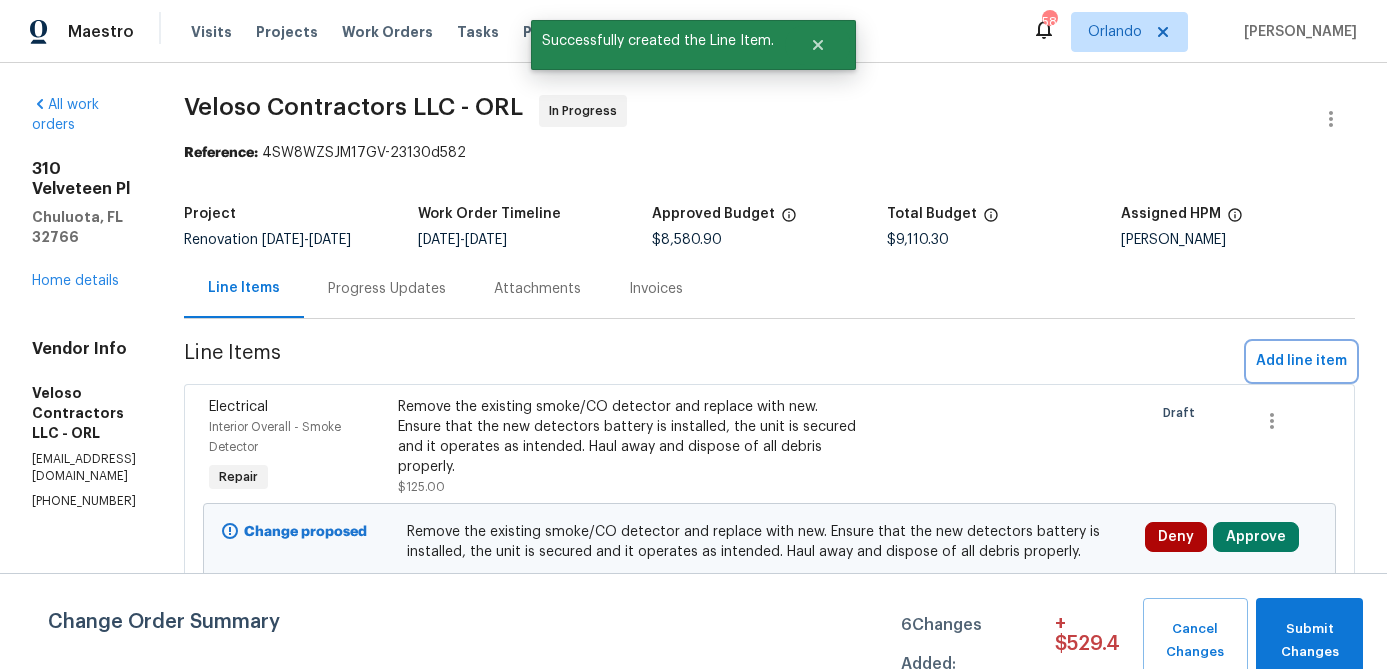 click on "Add line item" at bounding box center [1301, 361] 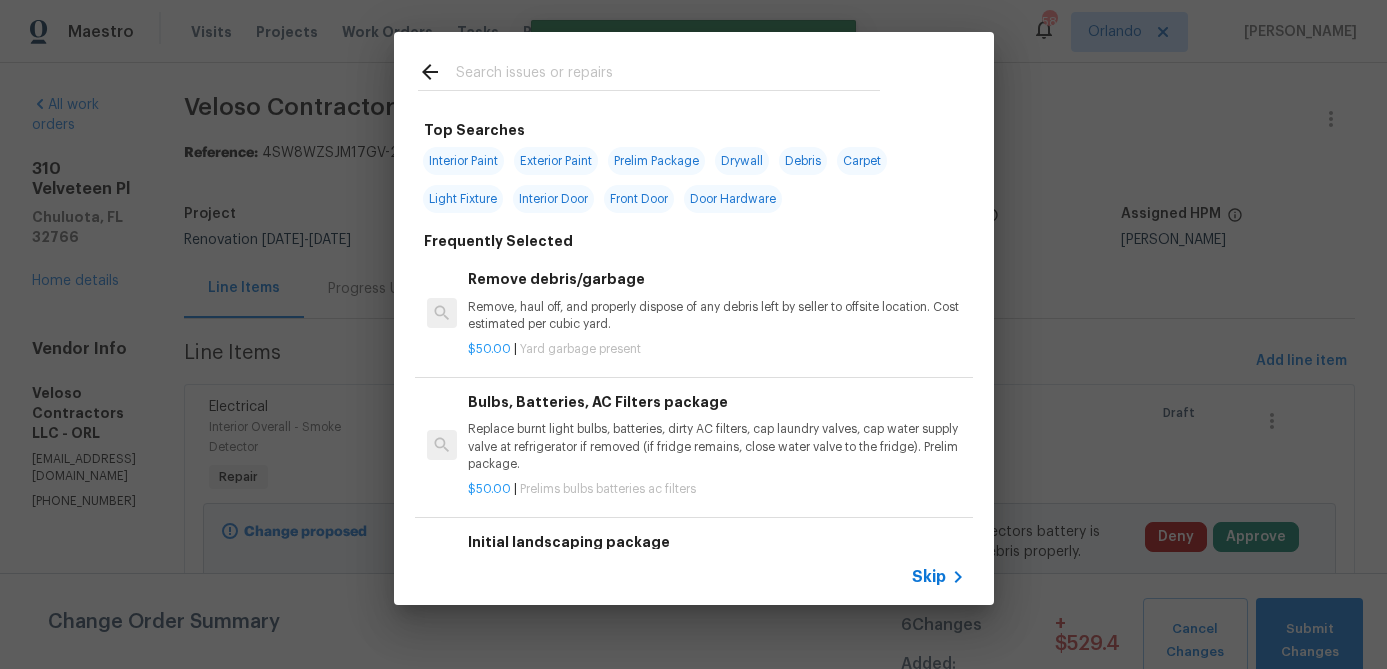 click at bounding box center (668, 75) 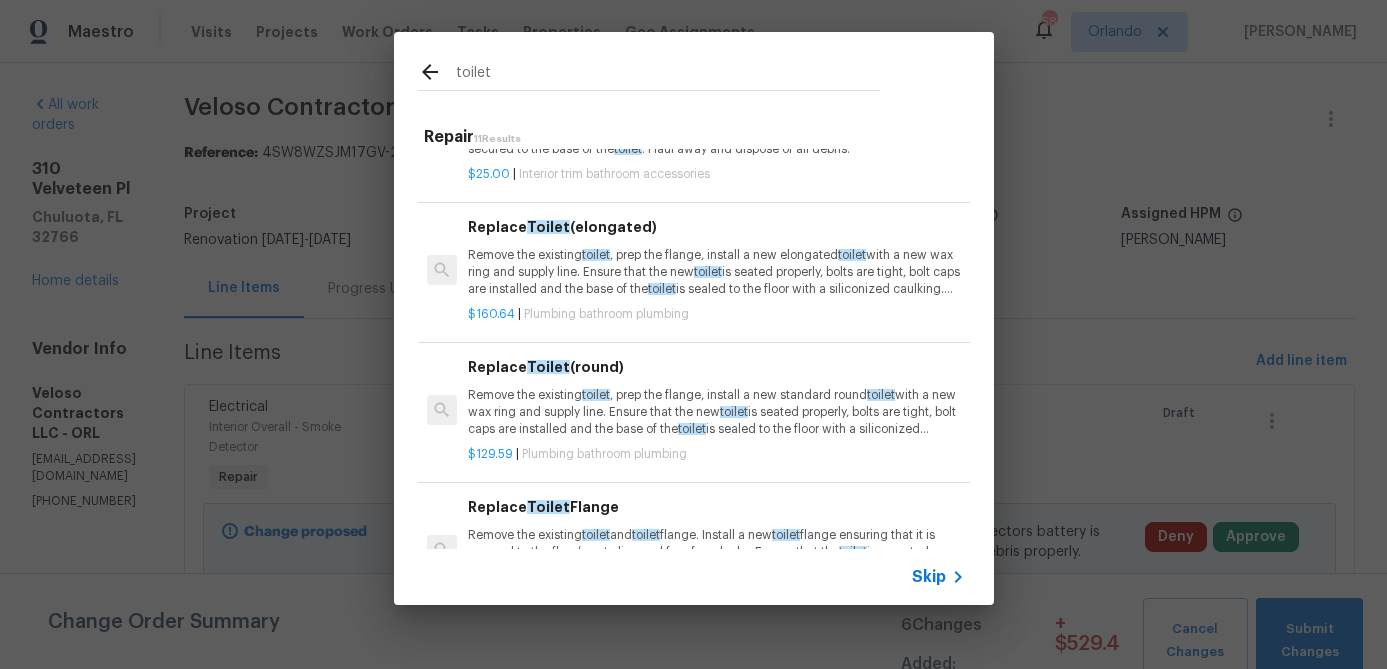 scroll, scrollTop: 439, scrollLeft: 0, axis: vertical 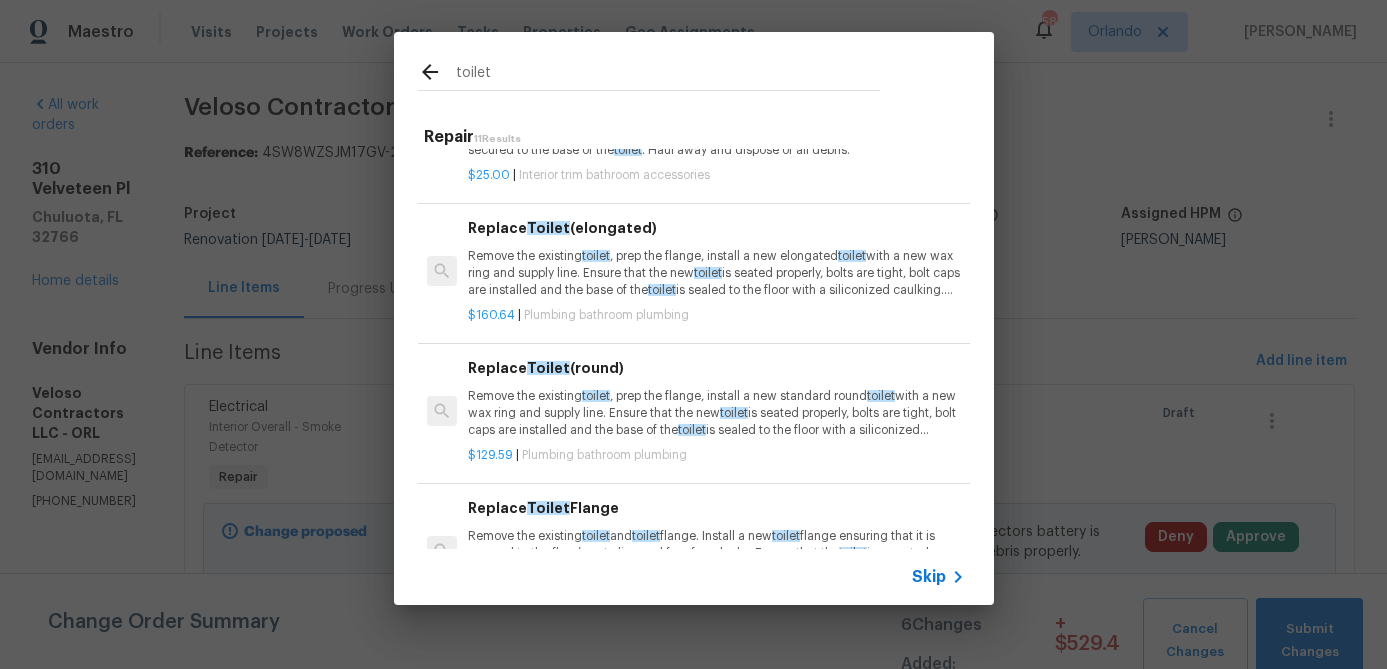 type on "toilet" 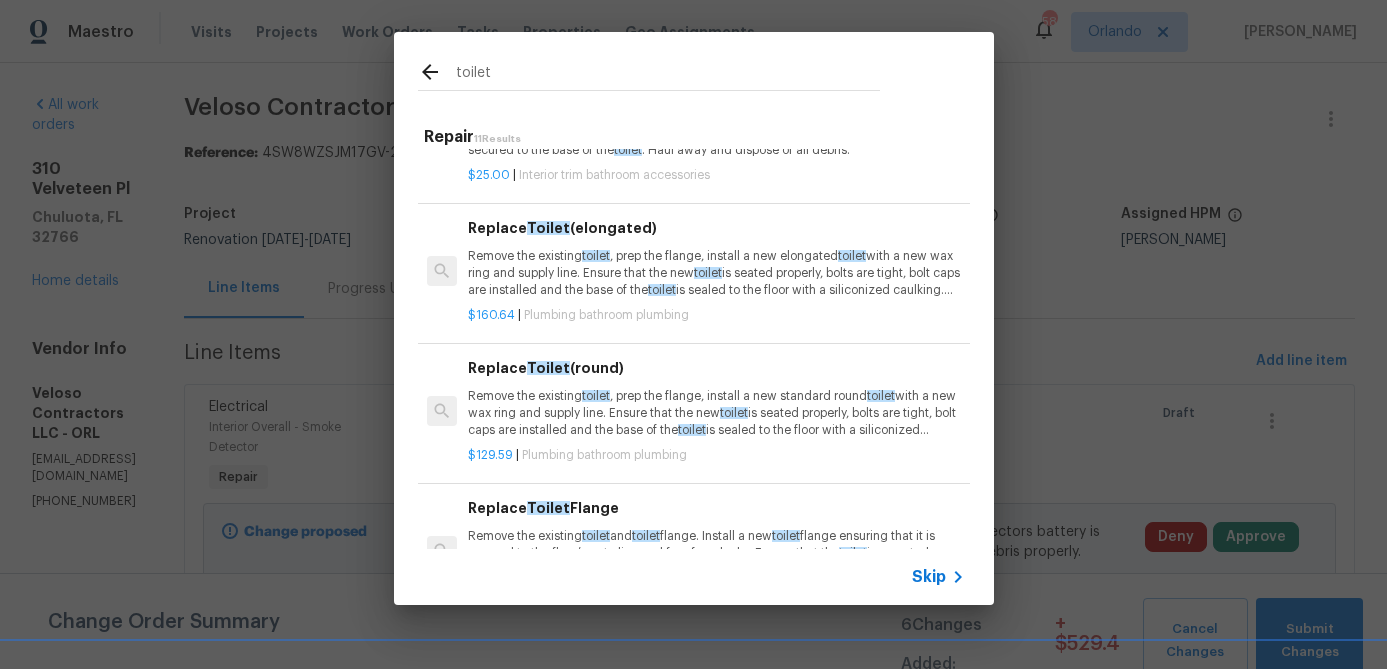 click on "Remove the existing  toilet , prep the flange, install a new elongated  toilet  with a new wax ring and supply line. Ensure that the new  toilet  is seated properly, bolts are tight, bolt caps are installed and the base of the  toilet  is sealed to the floor with a siliconized caulking. Haul away and dispose of all debris properly." at bounding box center (716, 273) 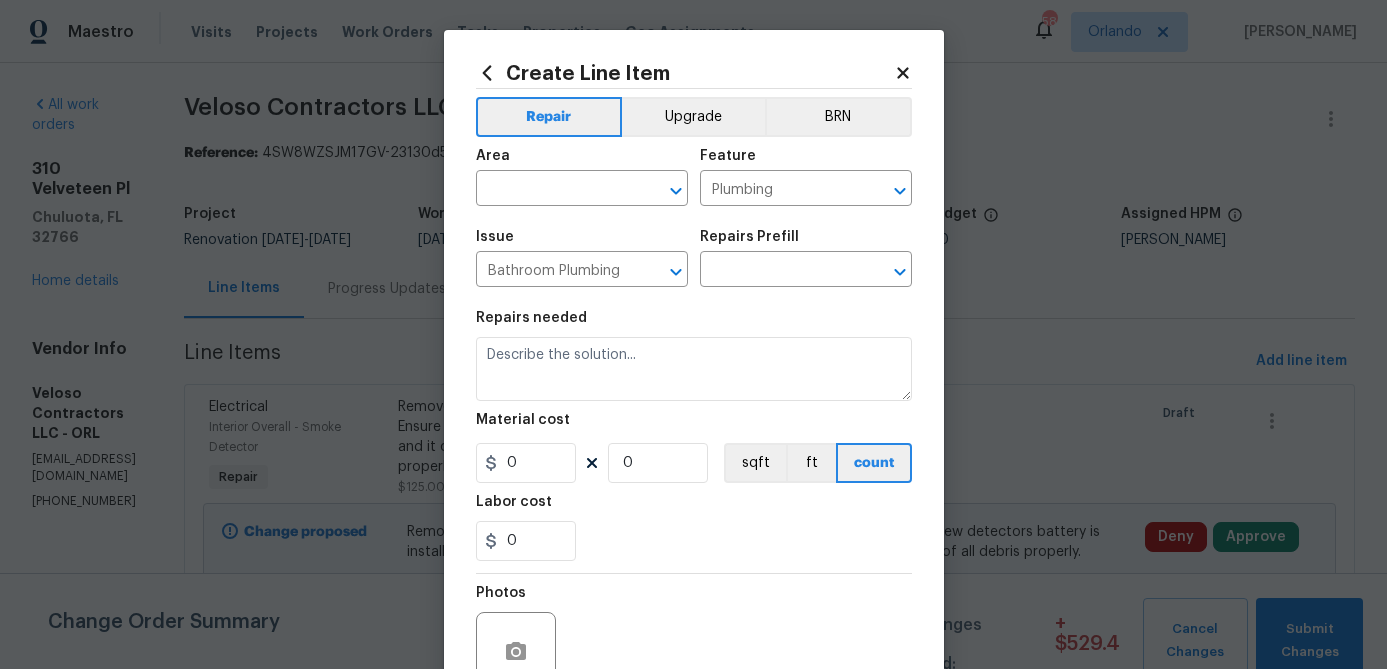 type on "Replace Toilet (elongated) $160.64" 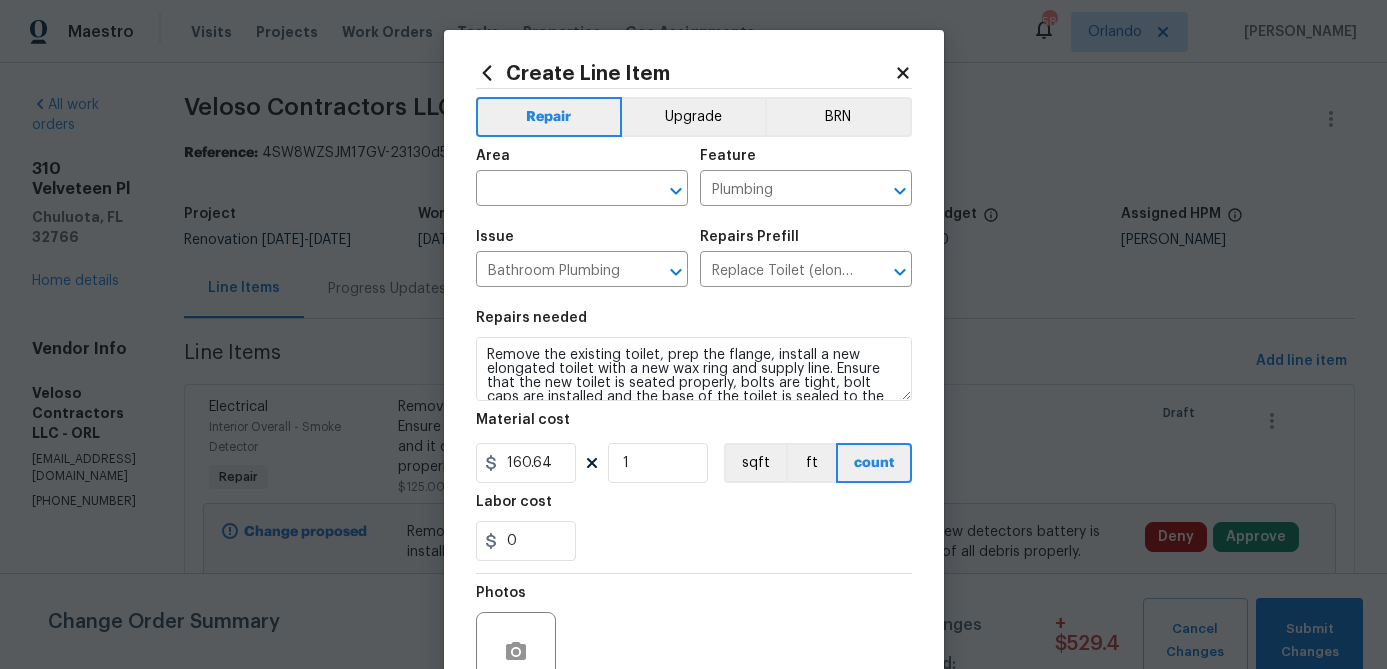 click on "Area ​" at bounding box center (582, 177) 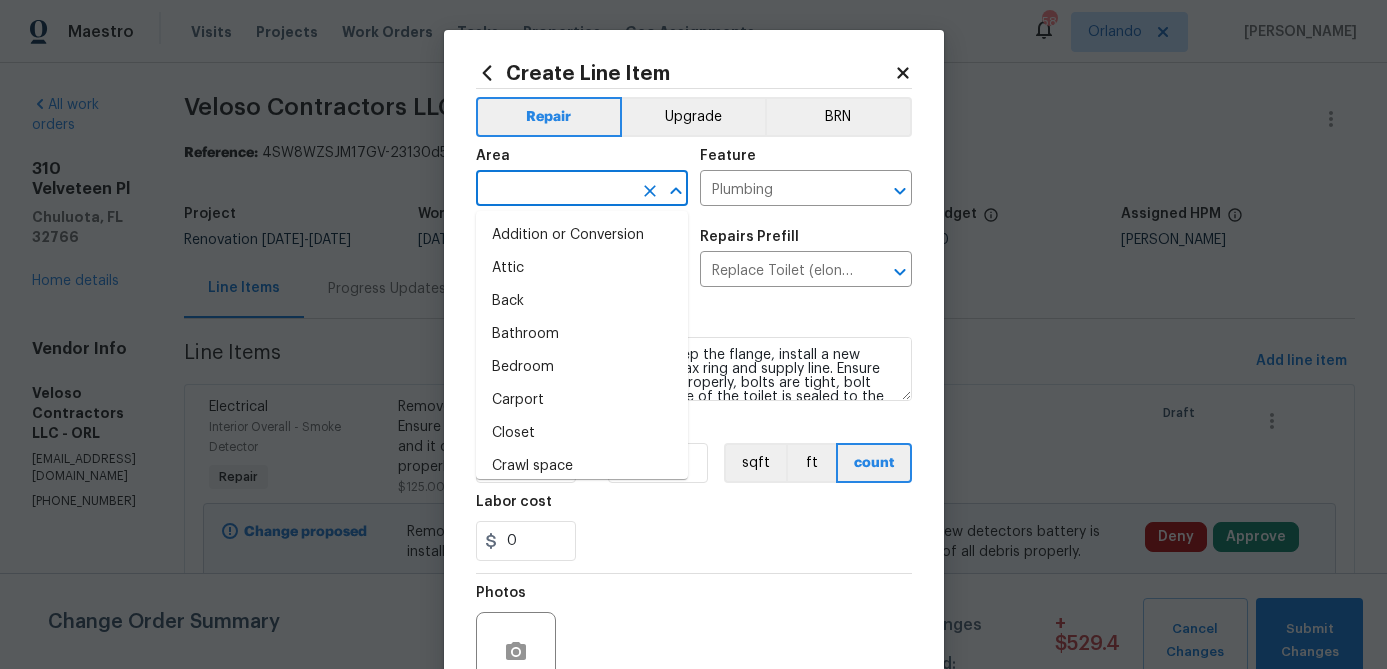 click at bounding box center (554, 190) 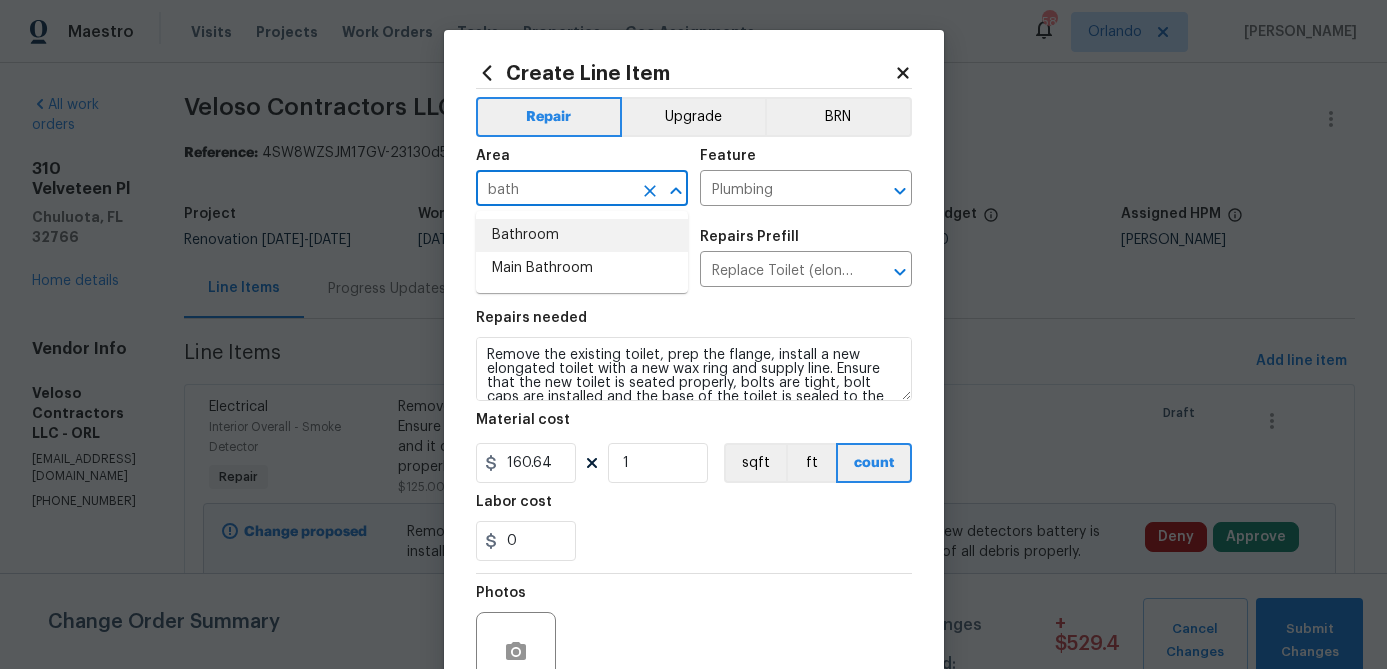 click on "Bathroom" at bounding box center [582, 235] 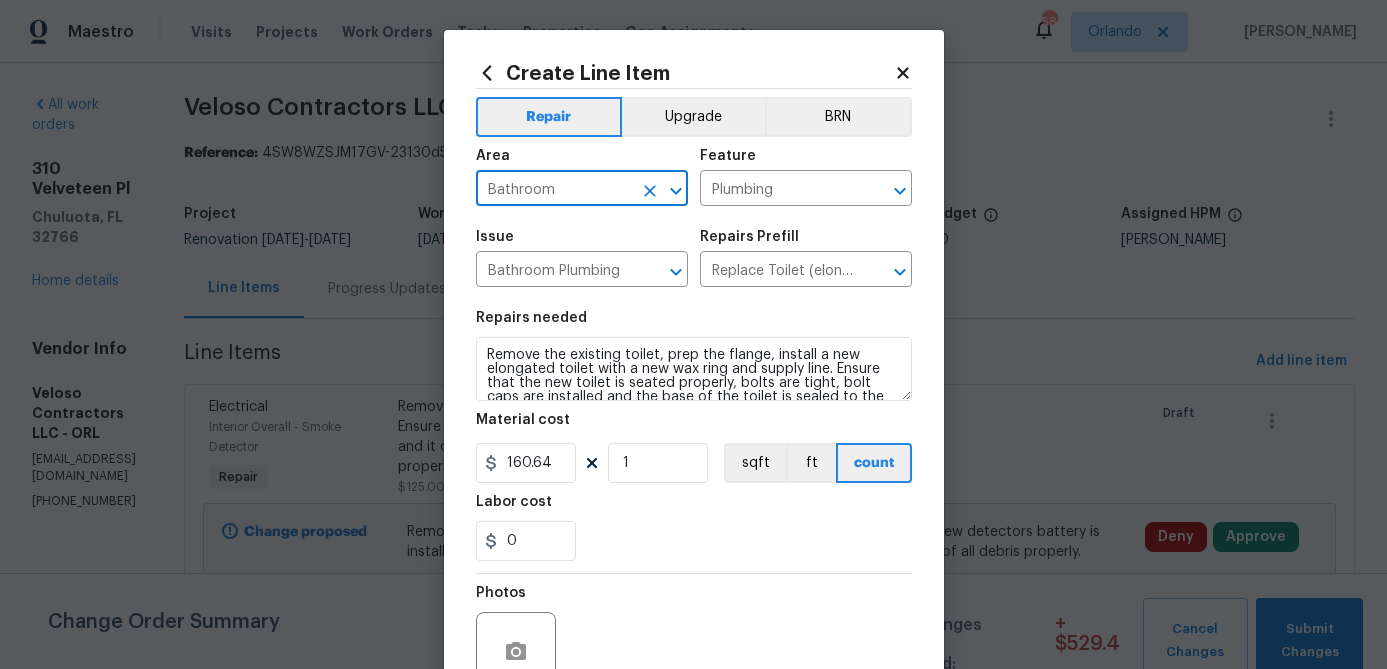 type on "Bathroom" 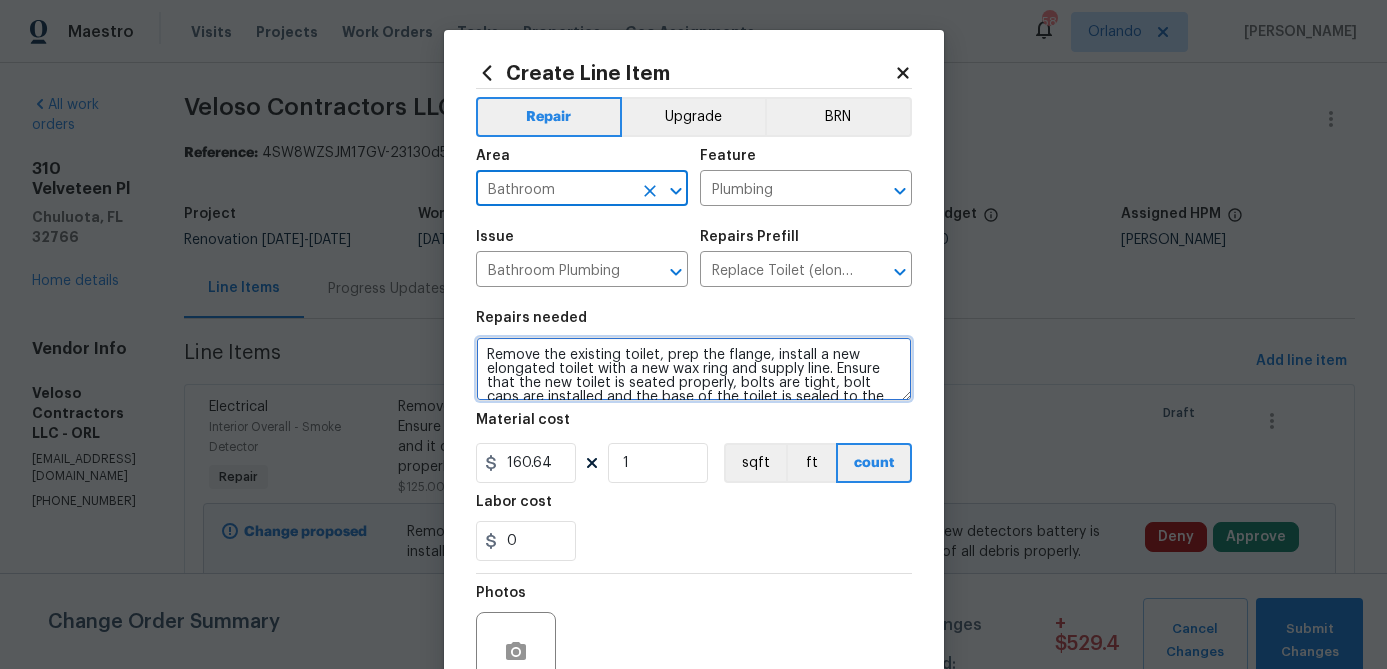 click on "Remove the existing toilet, prep the flange, install a new elongated toilet with a new wax ring and supply line. Ensure that the new toilet is seated properly, bolts are tight, bolt caps are installed and the base of the toilet is sealed to the floor with a siliconized caulking. Haul away and dispose of all debris properly." at bounding box center (694, 369) 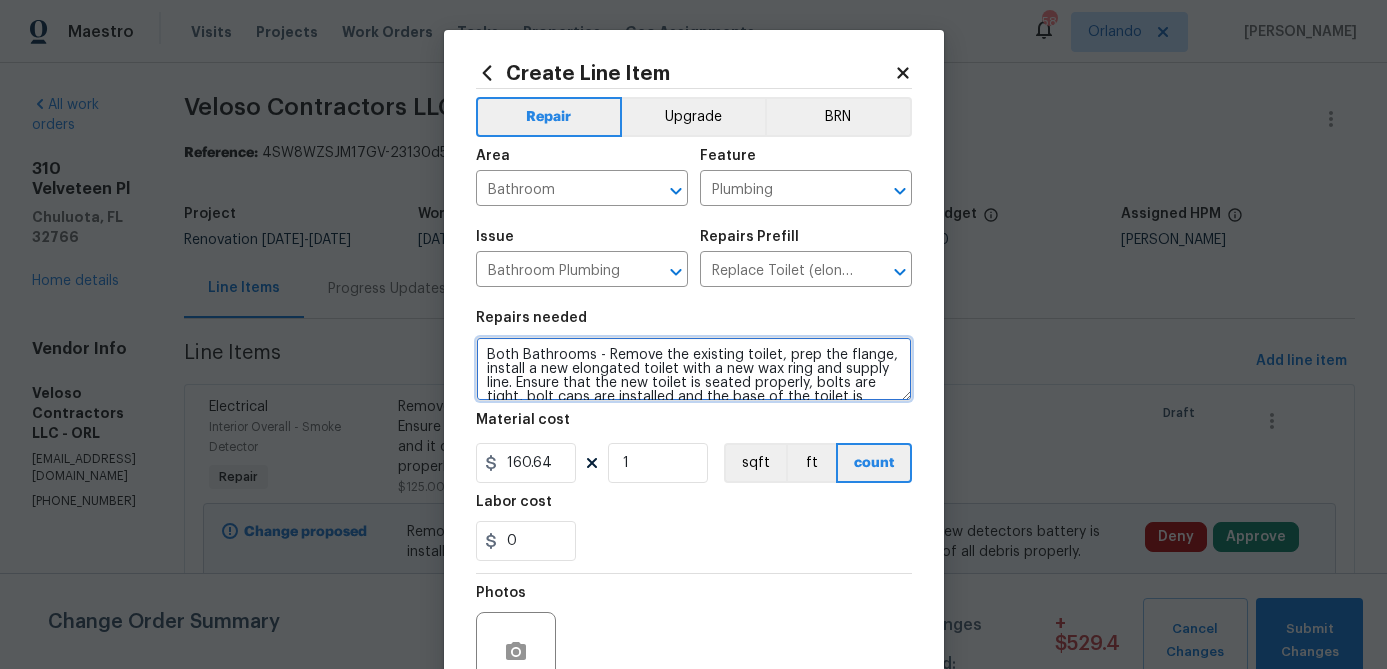 type on "Both Bathrooms - Remove the existing toilet, prep the flange, install a new elongated toilet with a new wax ring and supply line. Ensure that the new toilet is seated properly, bolts are tight, bolt caps are installed and the base of the toilet is sealed to the floor with a siliconized caulking. Haul away and dispose of all debris properly." 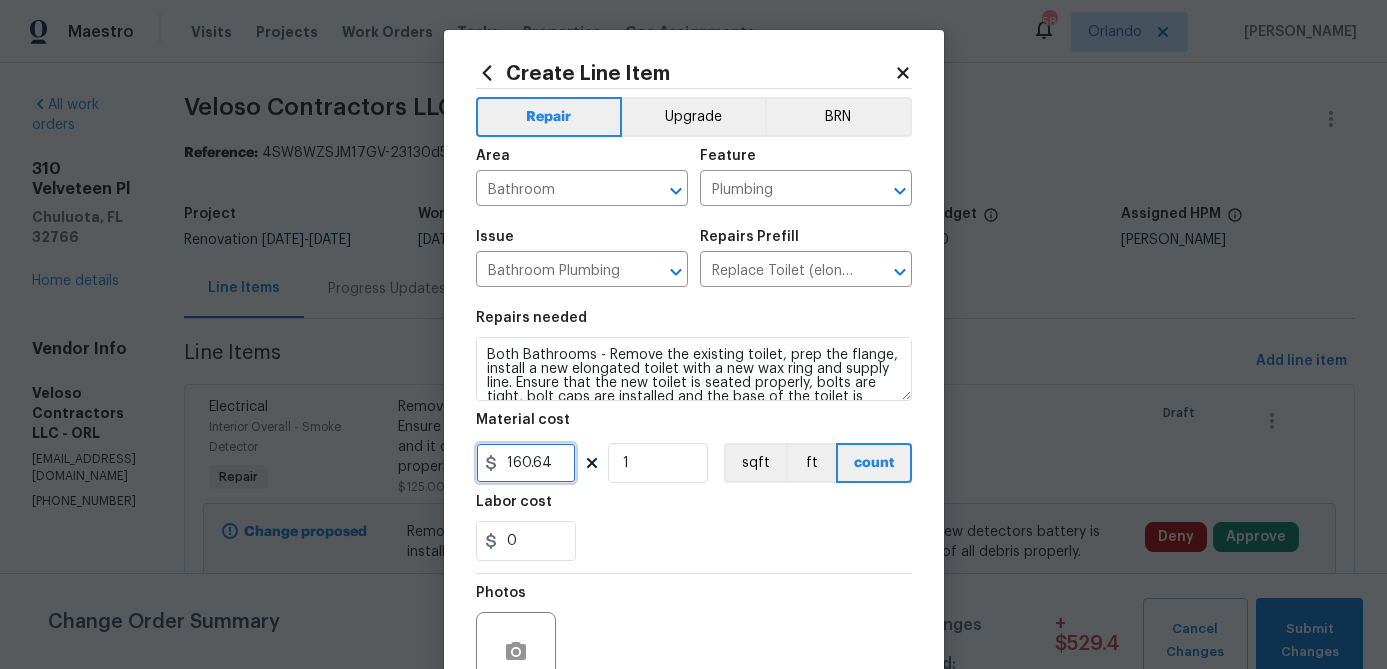 click on "160.64" at bounding box center [526, 463] 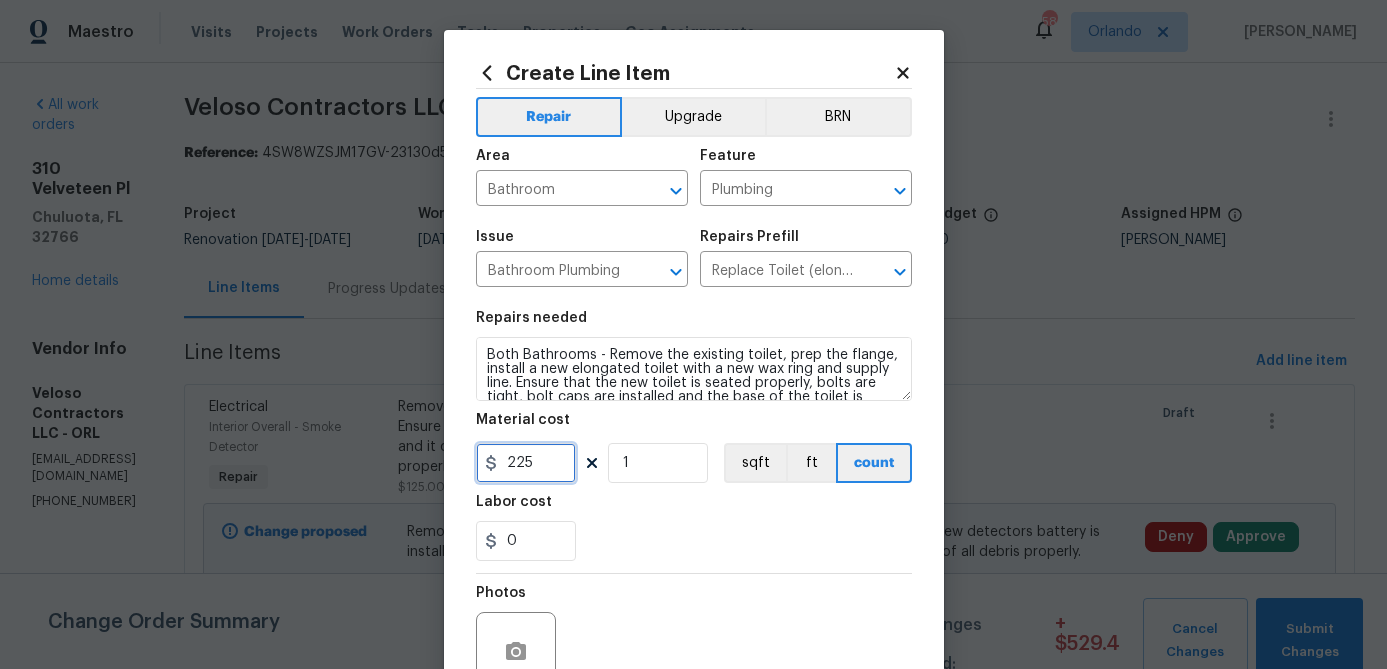 type on "225" 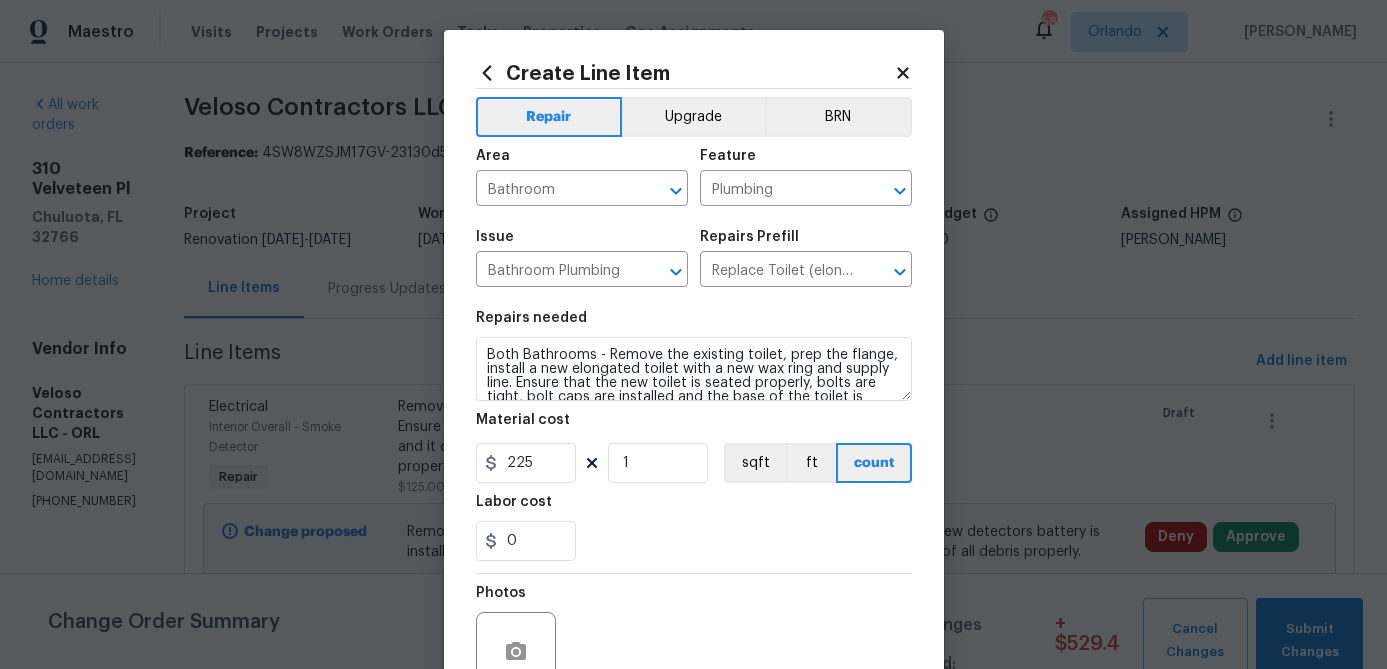 click on "Photos" at bounding box center [694, 639] 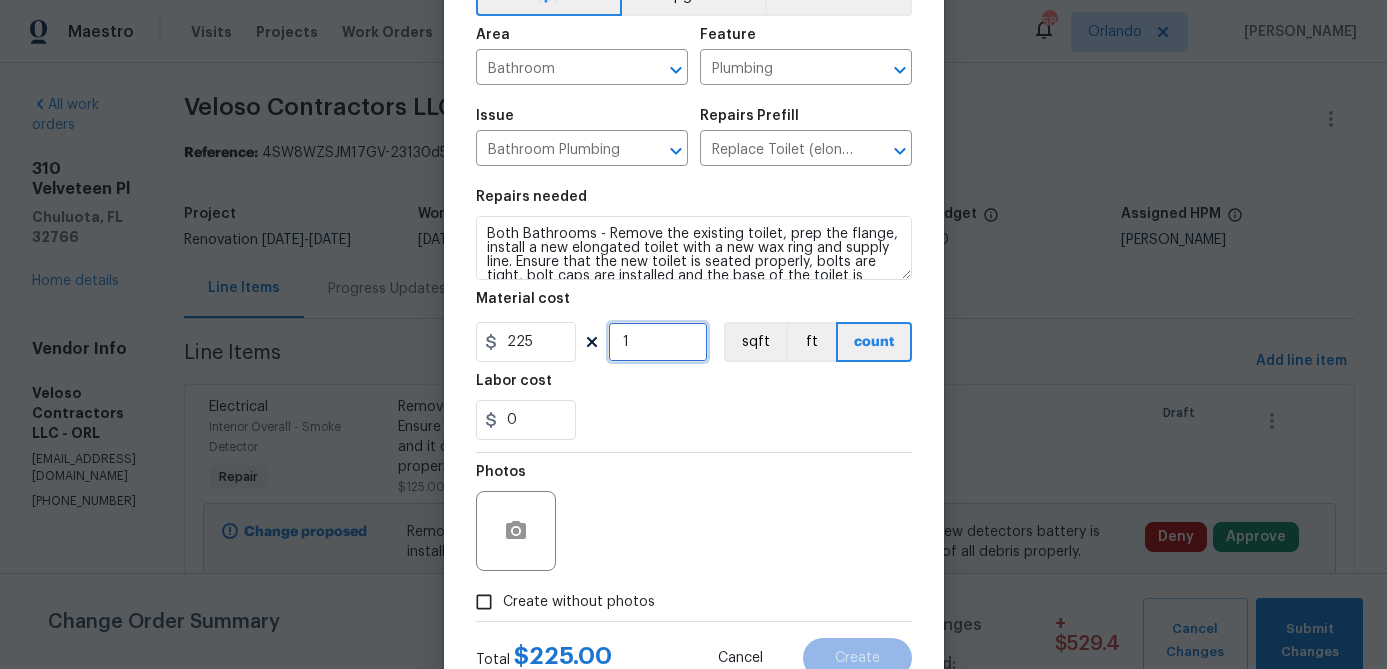 click on "1" at bounding box center [658, 342] 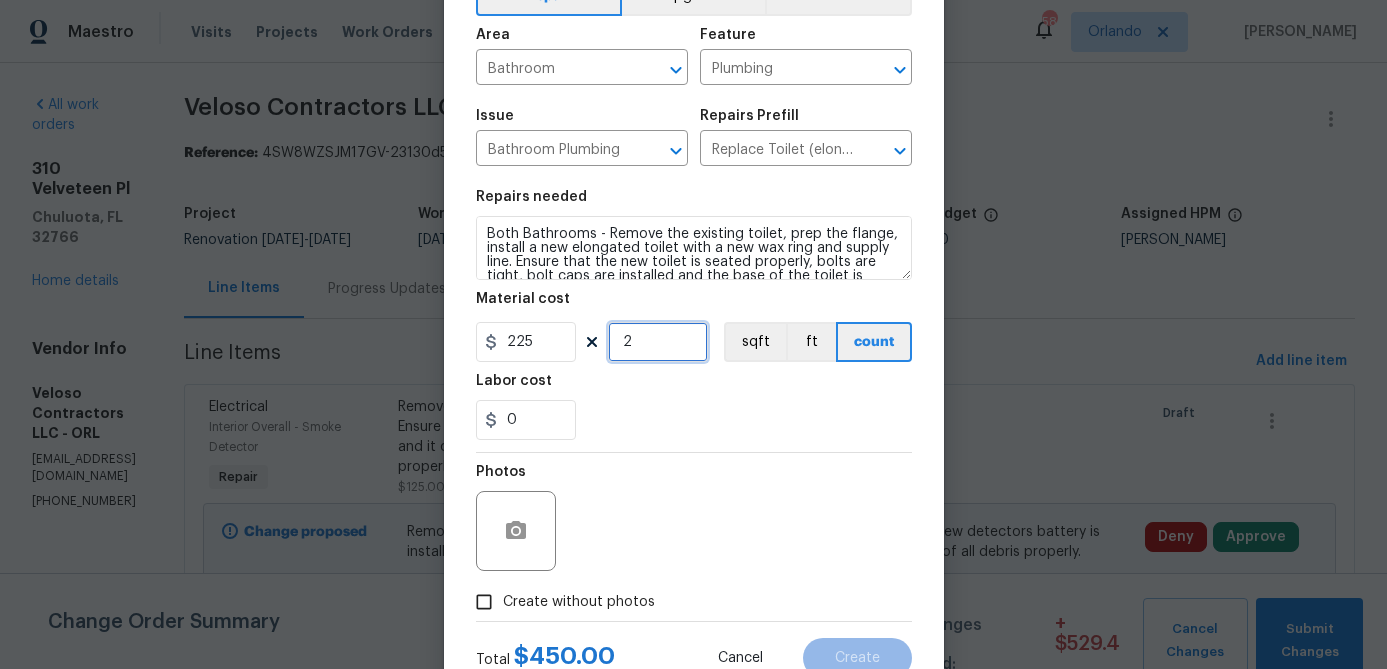 type on "2" 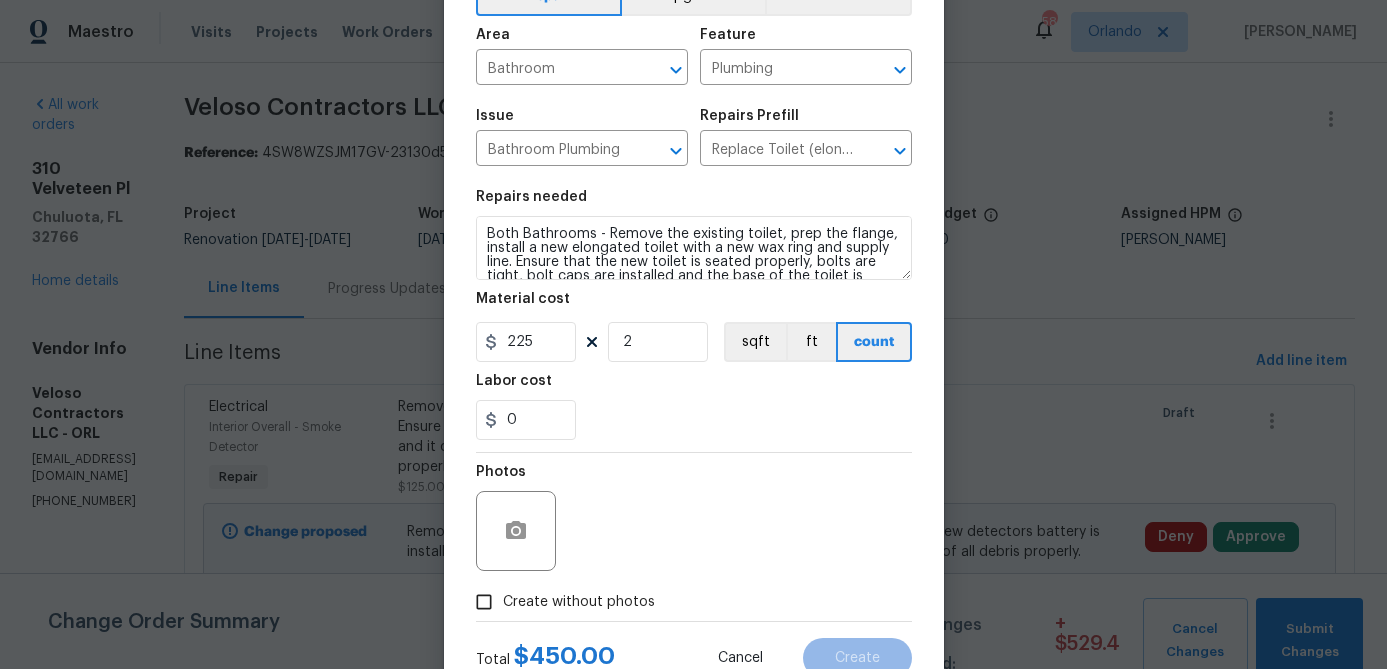click on "Photos" at bounding box center [694, 518] 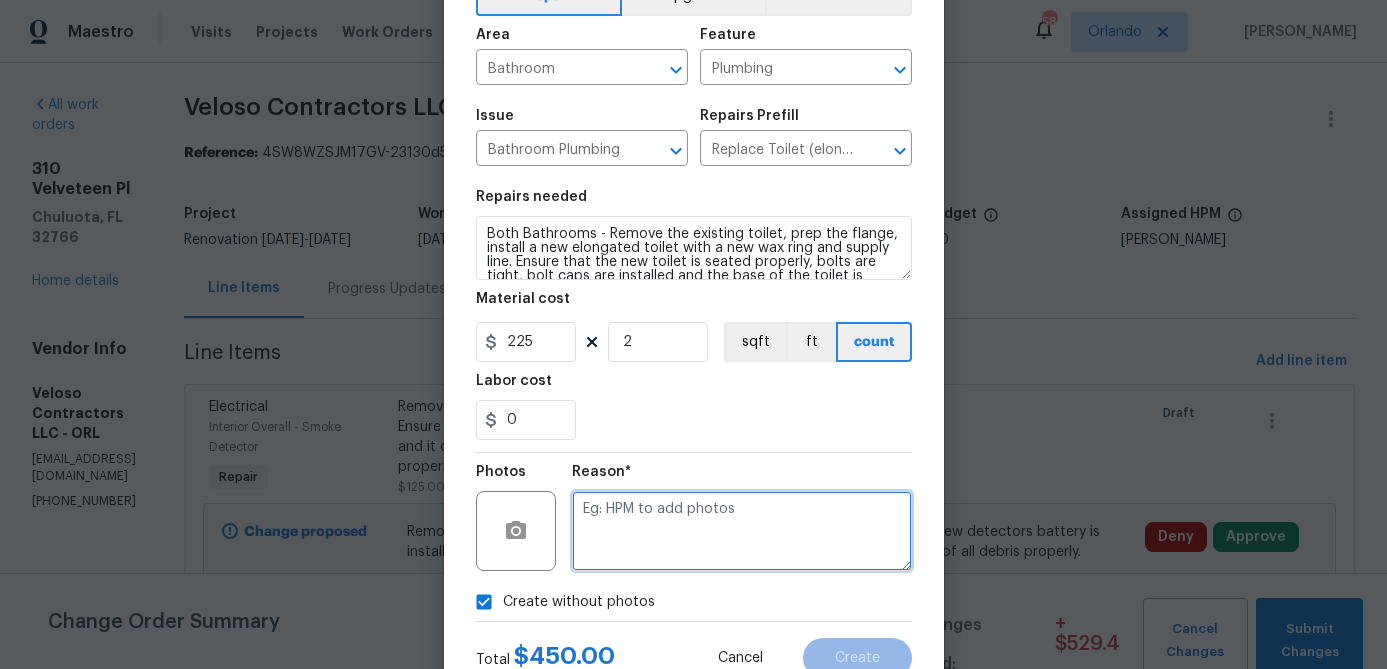 click at bounding box center [742, 531] 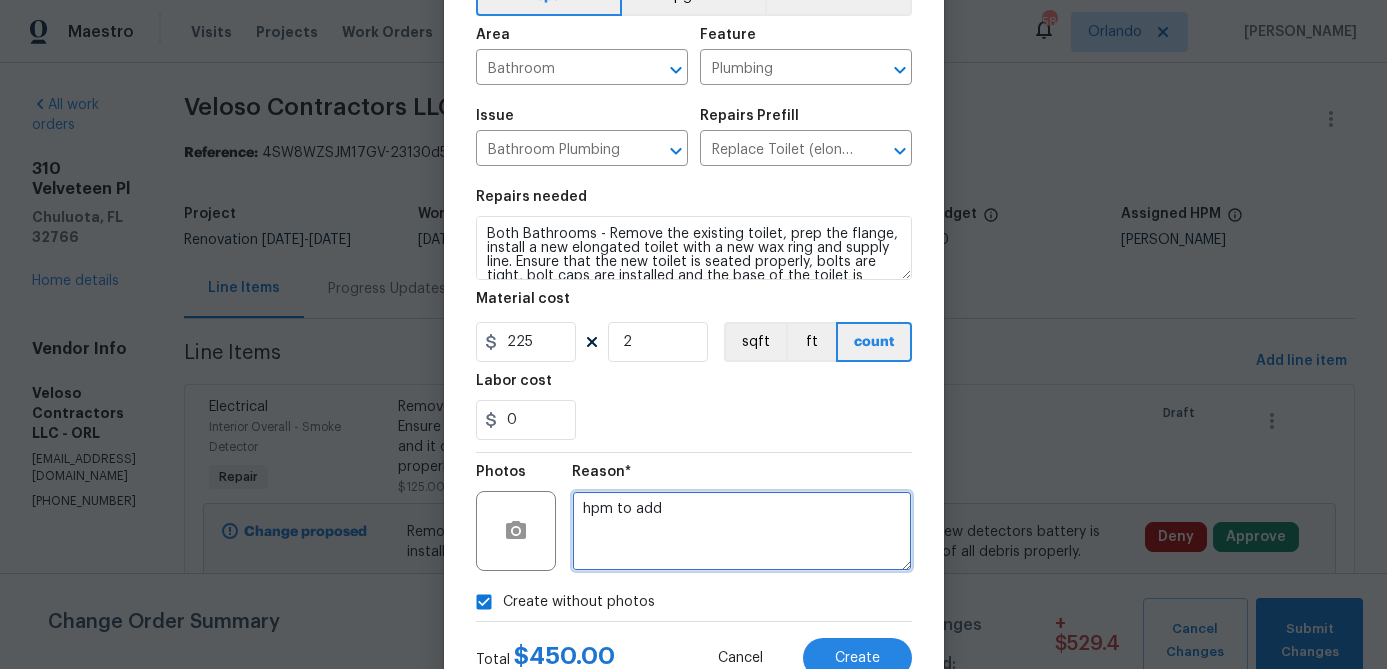 scroll, scrollTop: 153, scrollLeft: 0, axis: vertical 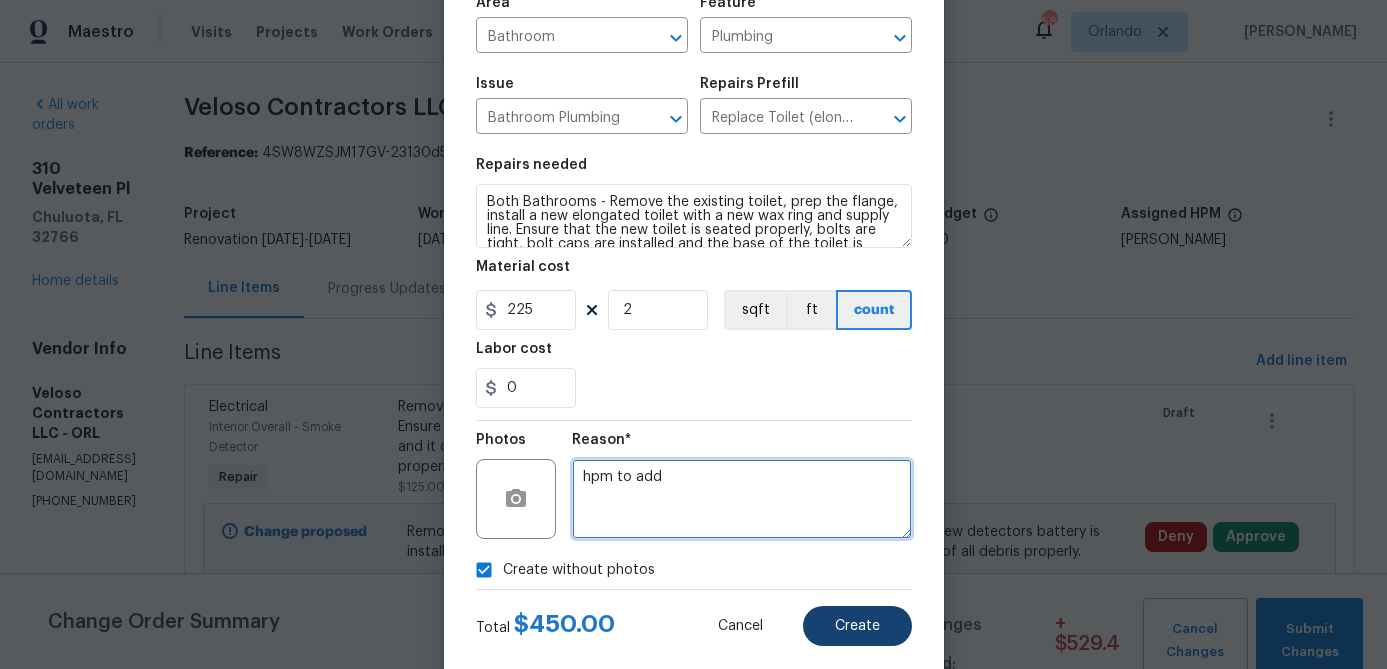 type on "hpm to add" 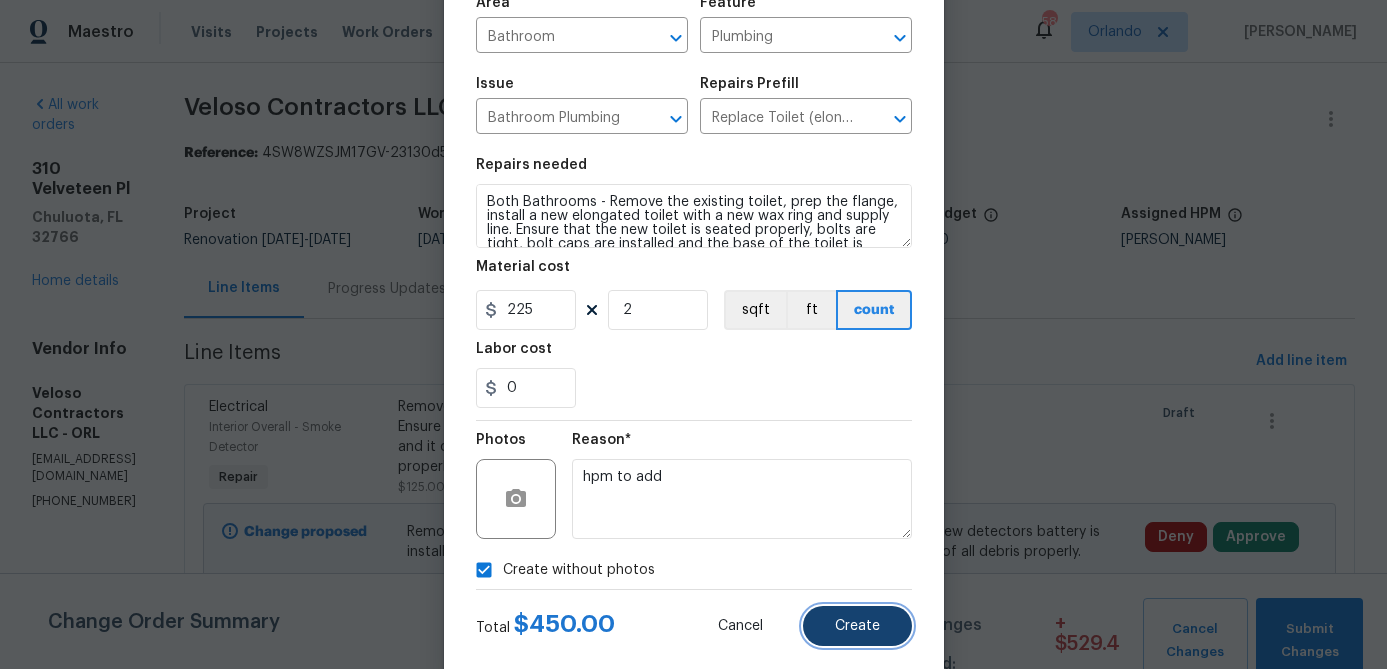 click on "Create" at bounding box center [857, 626] 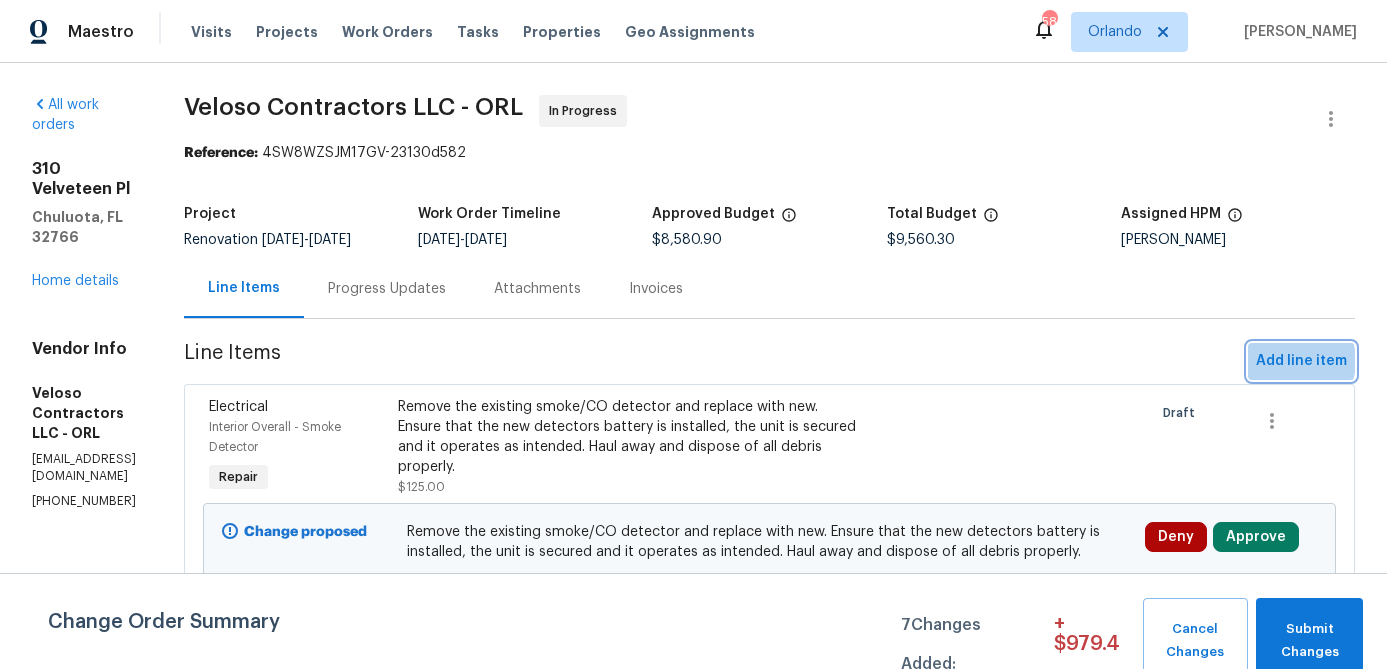 click on "Add line item" at bounding box center [1301, 361] 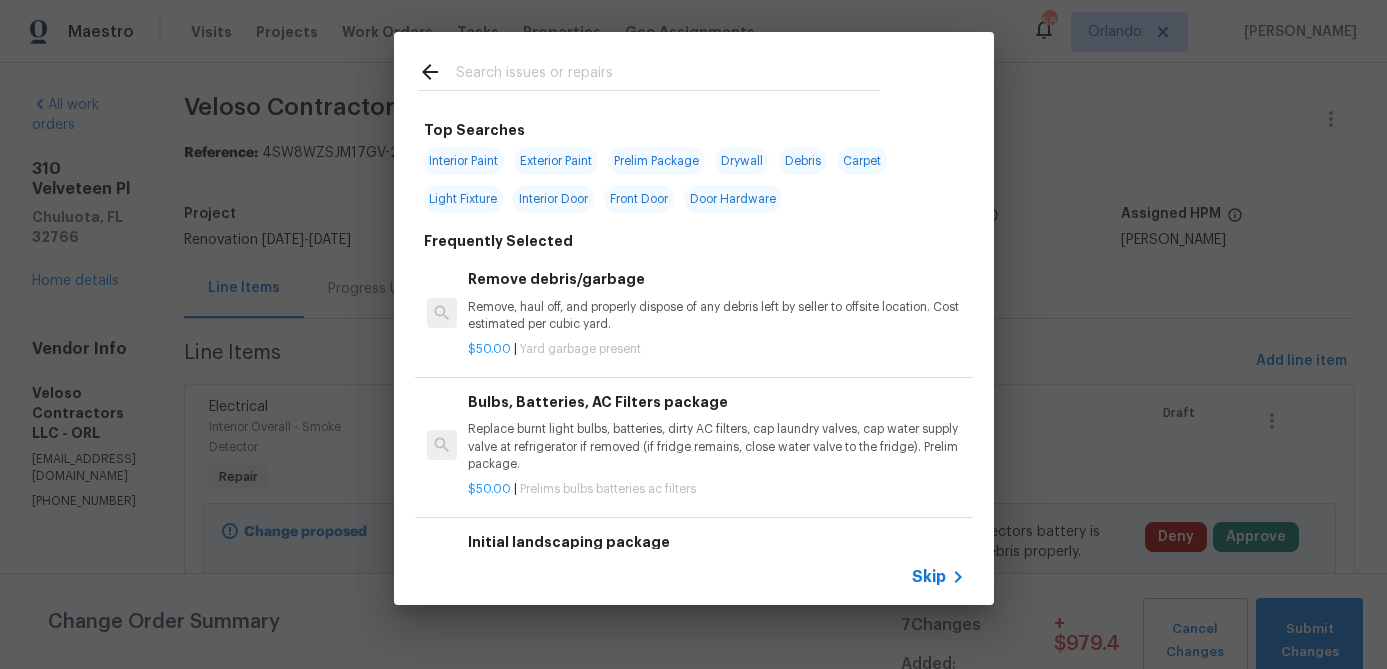 click on "Interior Paint" at bounding box center [463, 161] 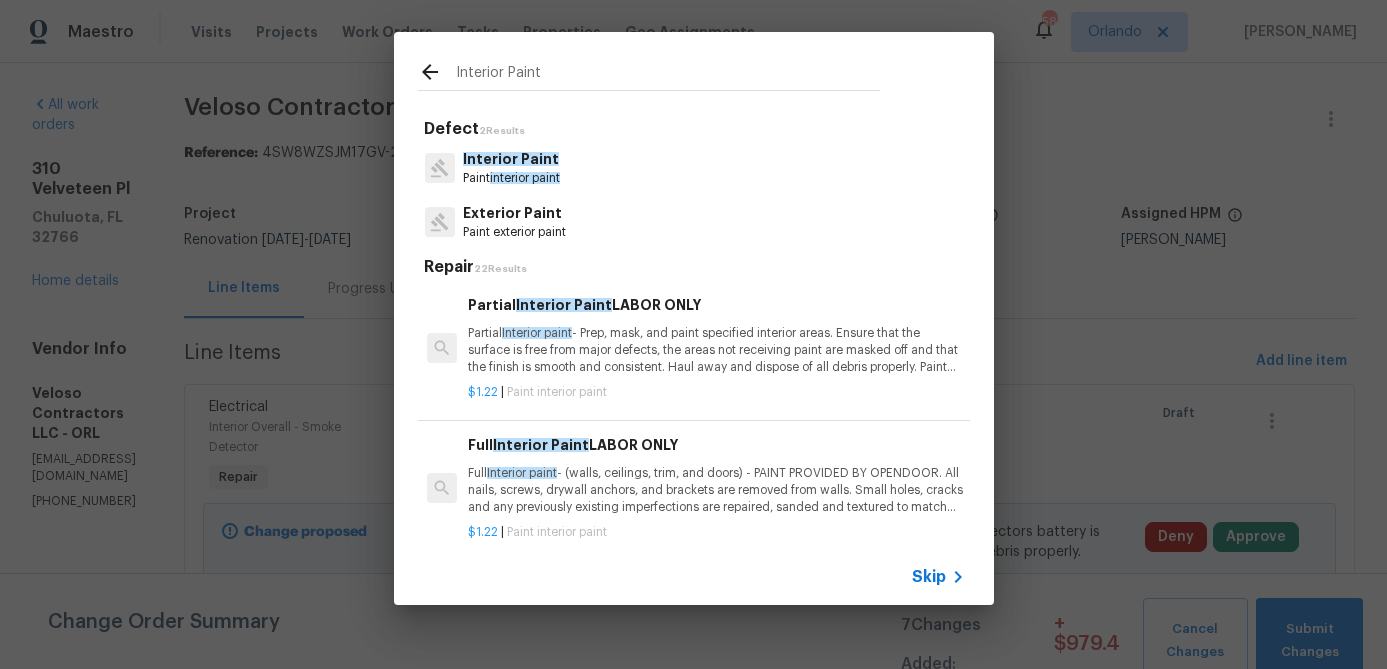 click on "Partial  Interior paint  - Prep, mask, and paint specified interior areas. Ensure that the surface is free from major defects, the areas not receiving paint are masked off and that the finish is smooth and consistent. Haul away and dispose of all debris properly. Paint will be delivered onsite, Purchased by Opendoor." at bounding box center [716, 350] 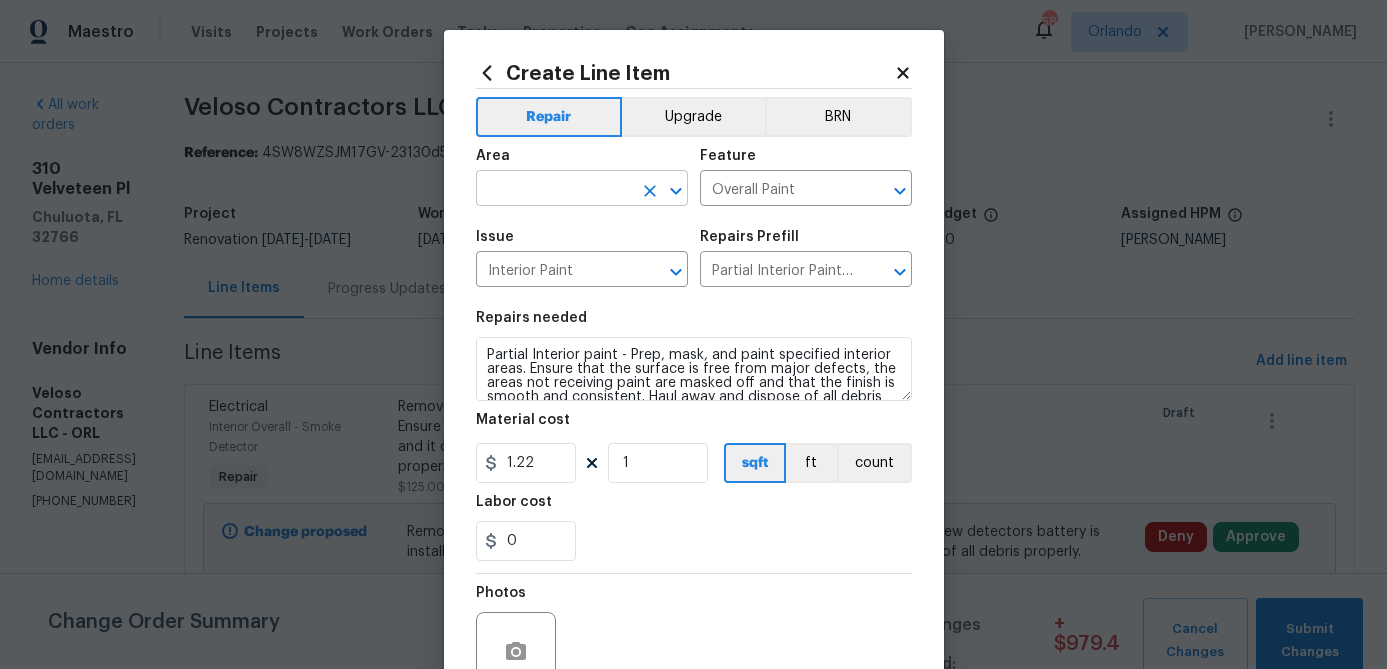 click at bounding box center [554, 190] 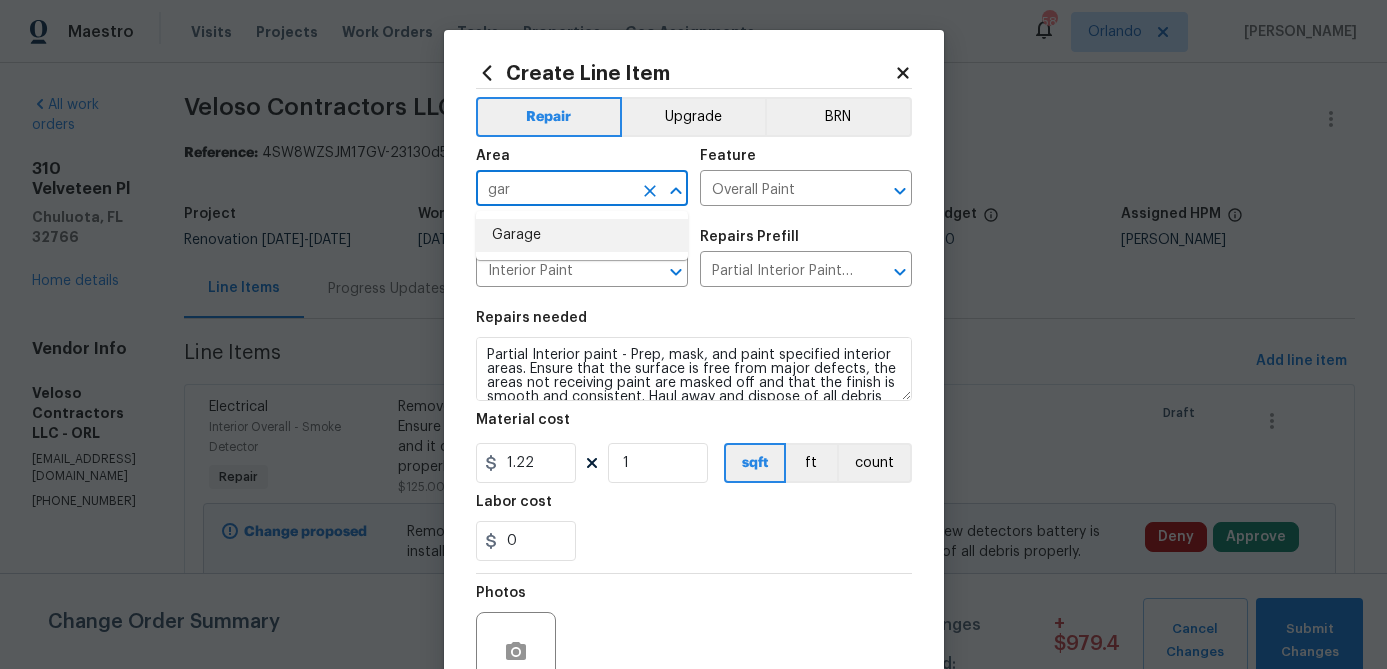 click on "Garage" at bounding box center (582, 235) 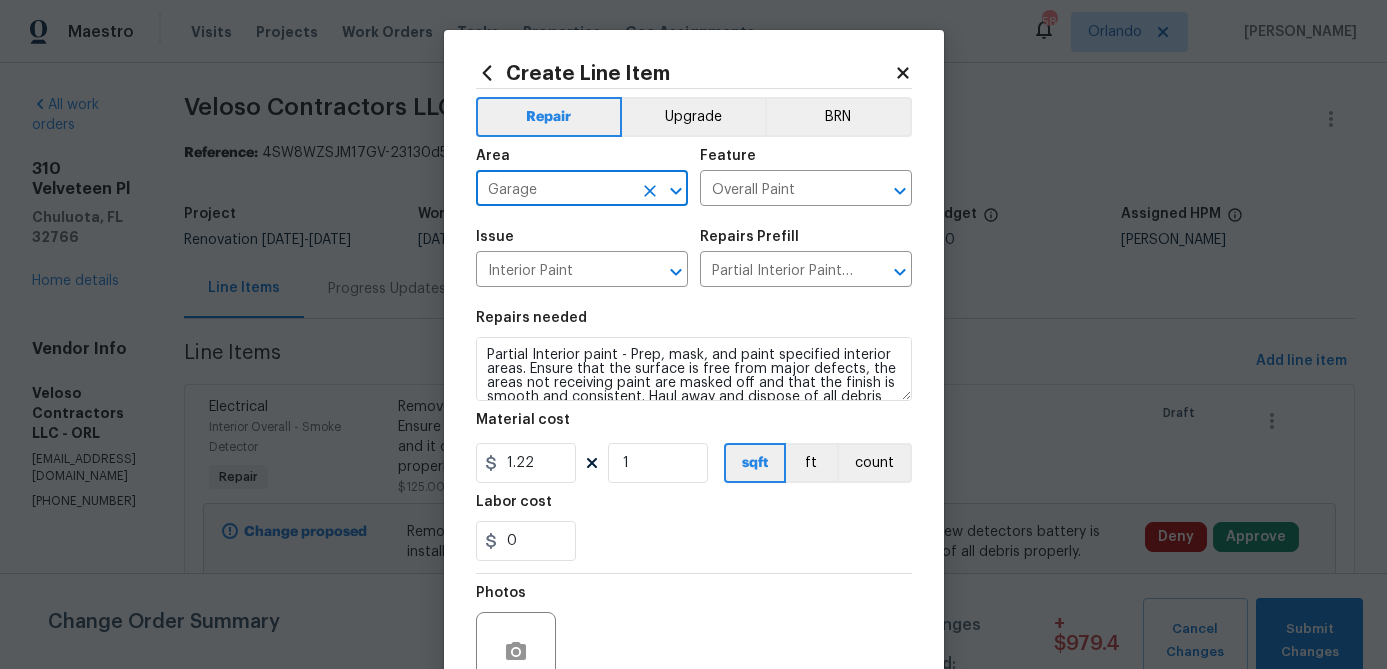 type on "Garage" 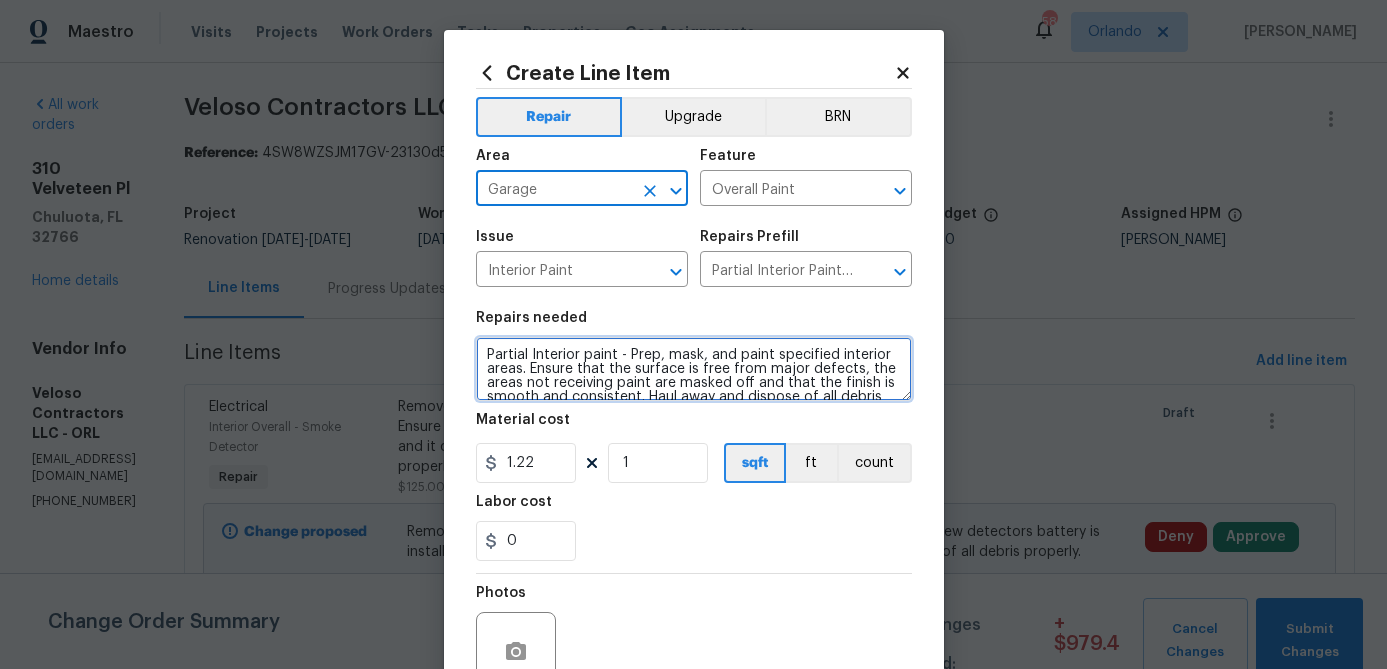 click on "Partial Interior paint - Prep, mask, and paint specified interior areas. Ensure that the surface is free from major defects, the areas not receiving paint are masked off and that the finish is smooth and consistent. Haul away and dispose of all debris properly. Paint will be delivered onsite, Purchased by Opendoor." at bounding box center [694, 369] 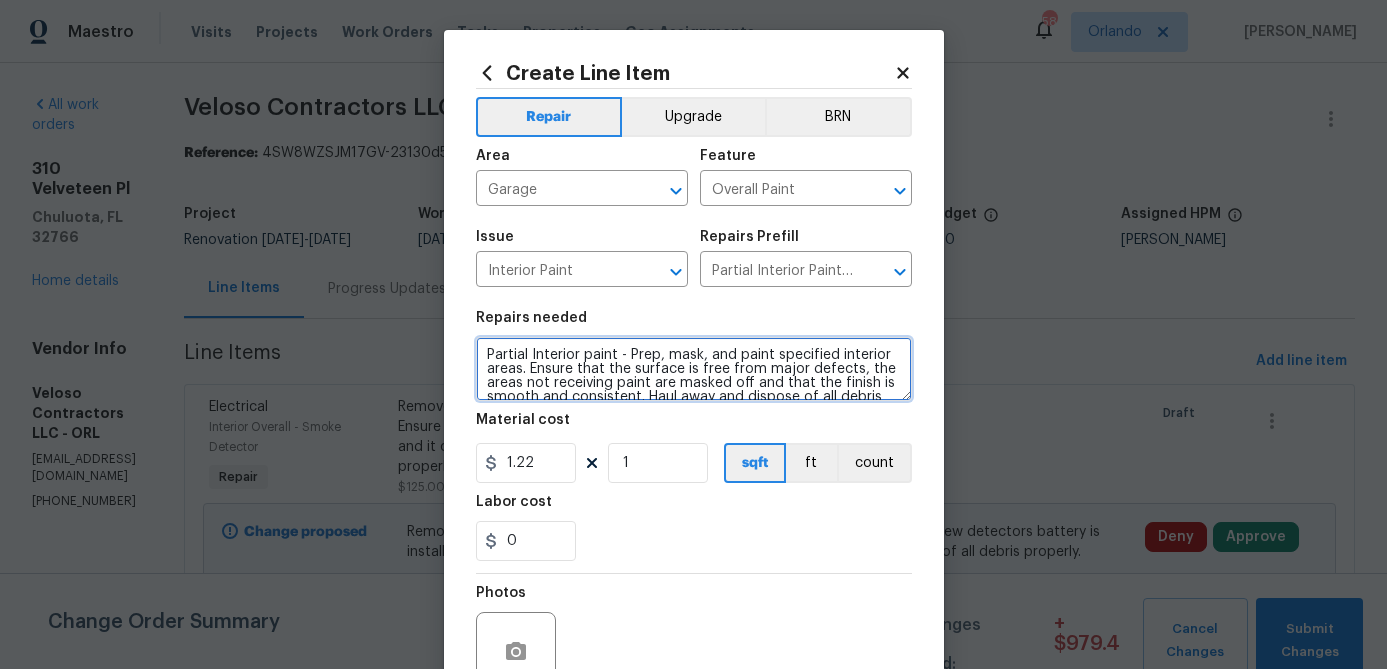 click on "Partial Interior paint - Prep, mask, and paint specified interior areas. Ensure that the surface is free from major defects, the areas not receiving paint are masked off and that the finish is smooth and consistent. Haul away and dispose of all debris properly. Paint will be delivered onsite, Purchased by Opendoor." at bounding box center [694, 369] 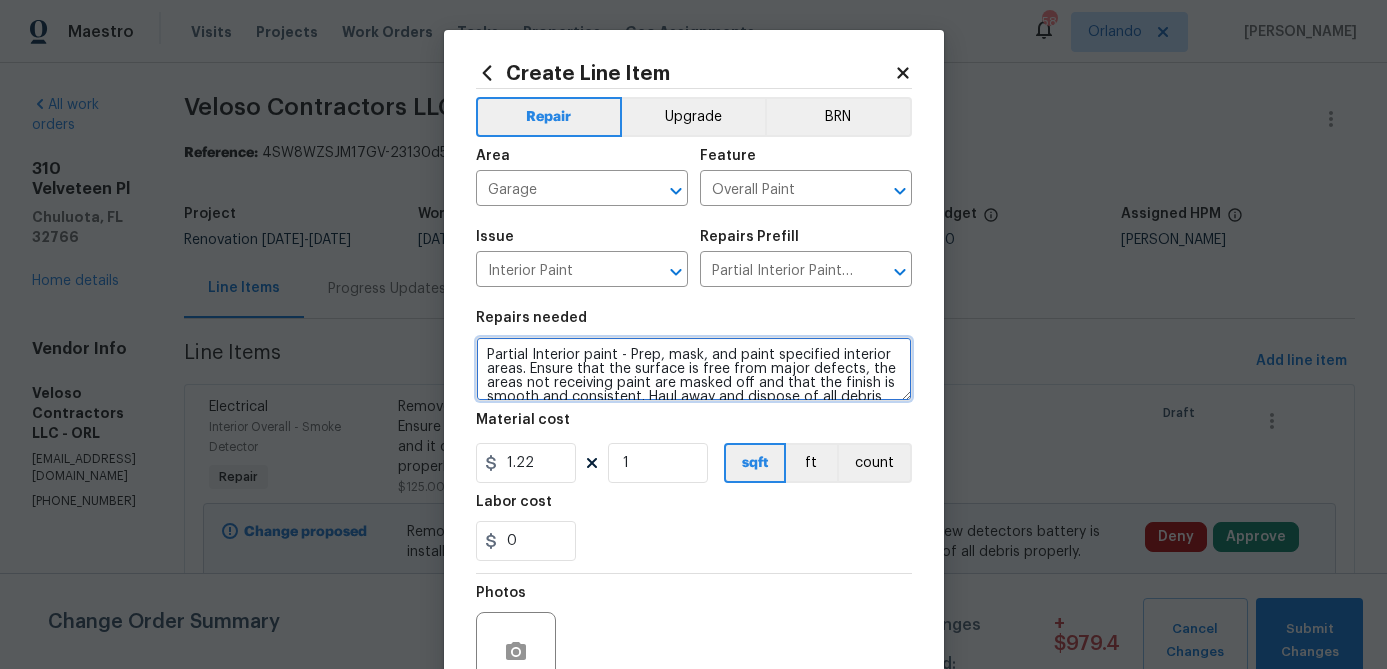 click on "Partial Interior paint - Prep, mask, and paint specified interior areas. Ensure that the surface is free from major defects, the areas not receiving paint are masked off and that the finish is smooth and consistent. Haul away and dispose of all debris properly. Paint will be delivered onsite, Purchased by Opendoor." at bounding box center (694, 369) 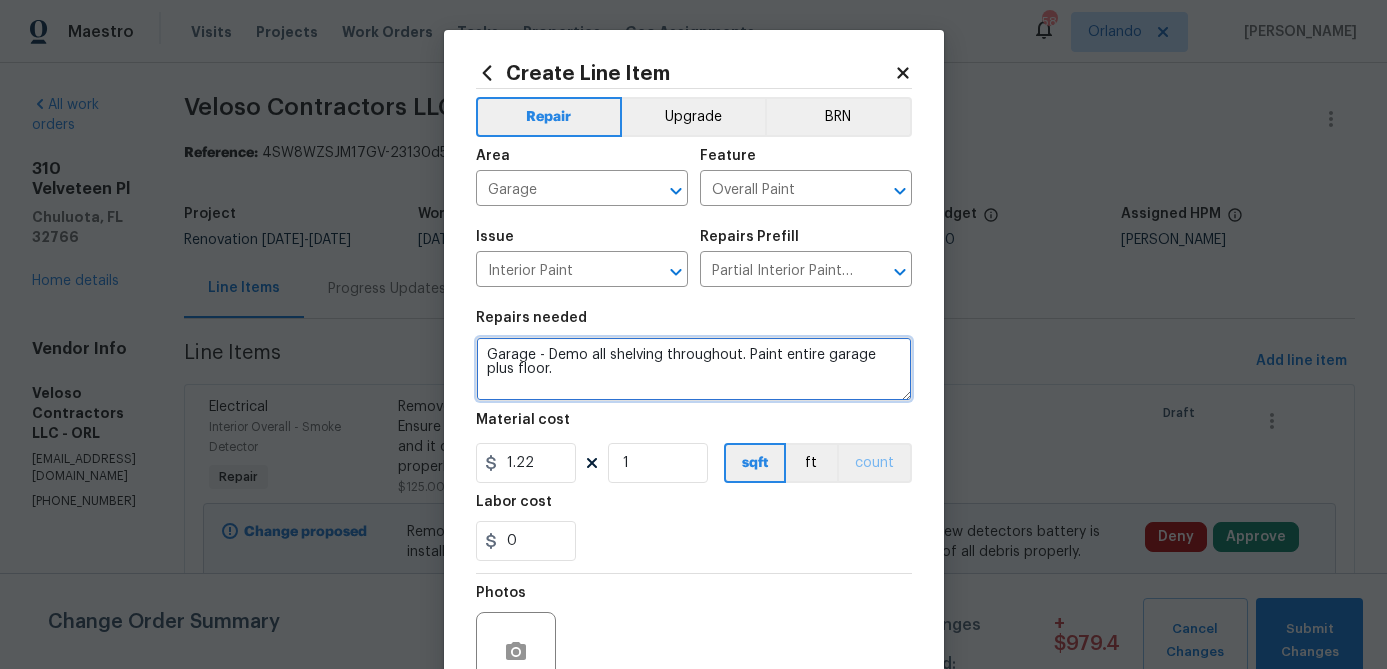 type on "Garage - Demo all shelving throughout. Paint entire garage plus floor." 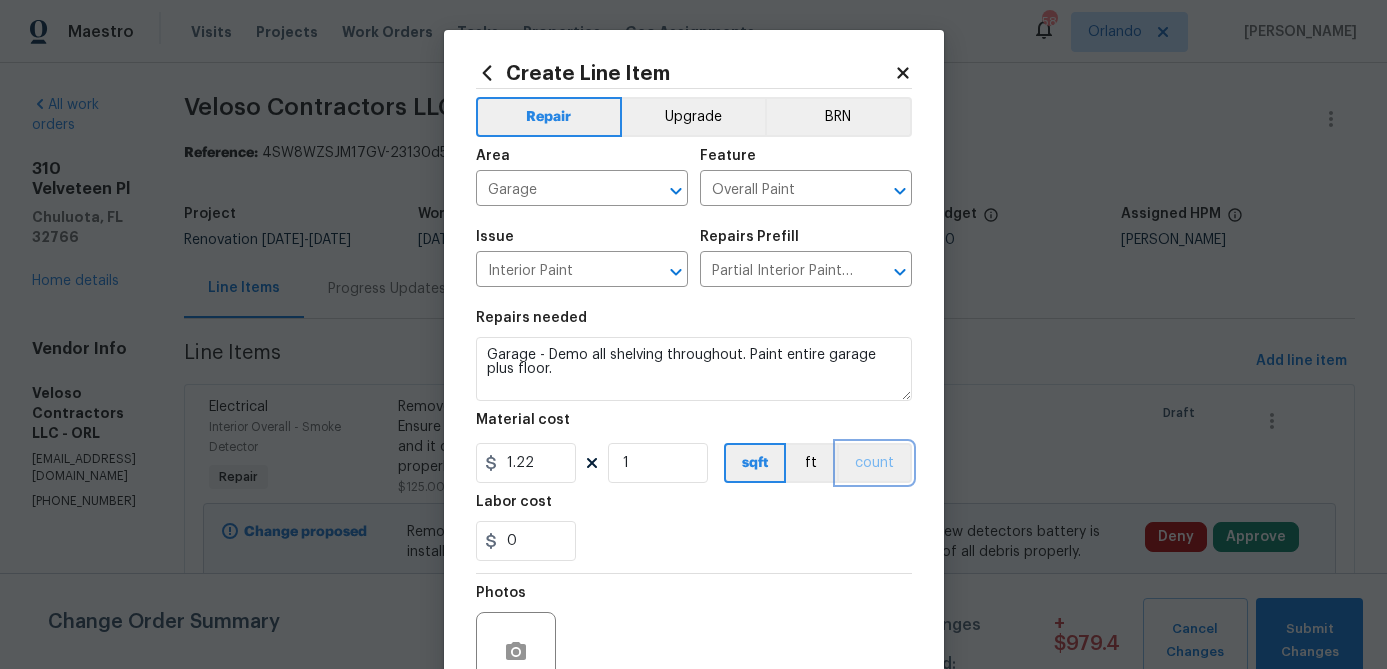 click on "count" at bounding box center [874, 463] 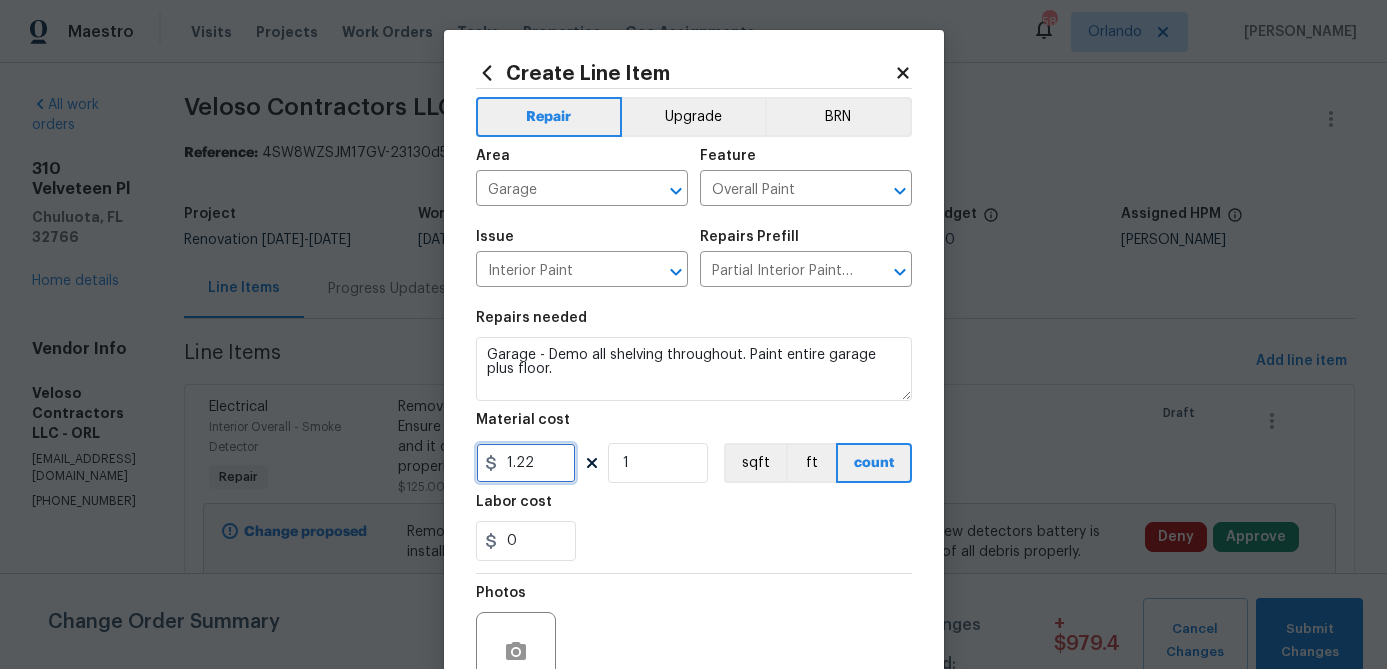 click on "1.22" at bounding box center (526, 463) 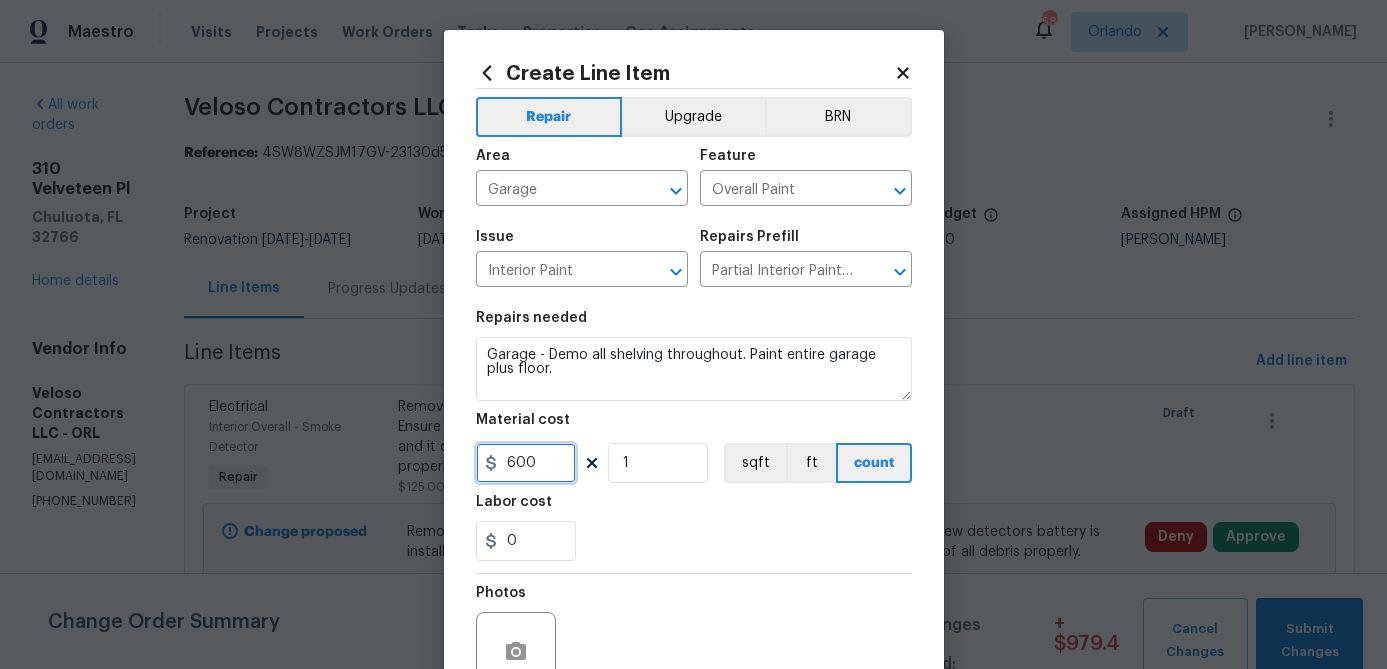 type on "600" 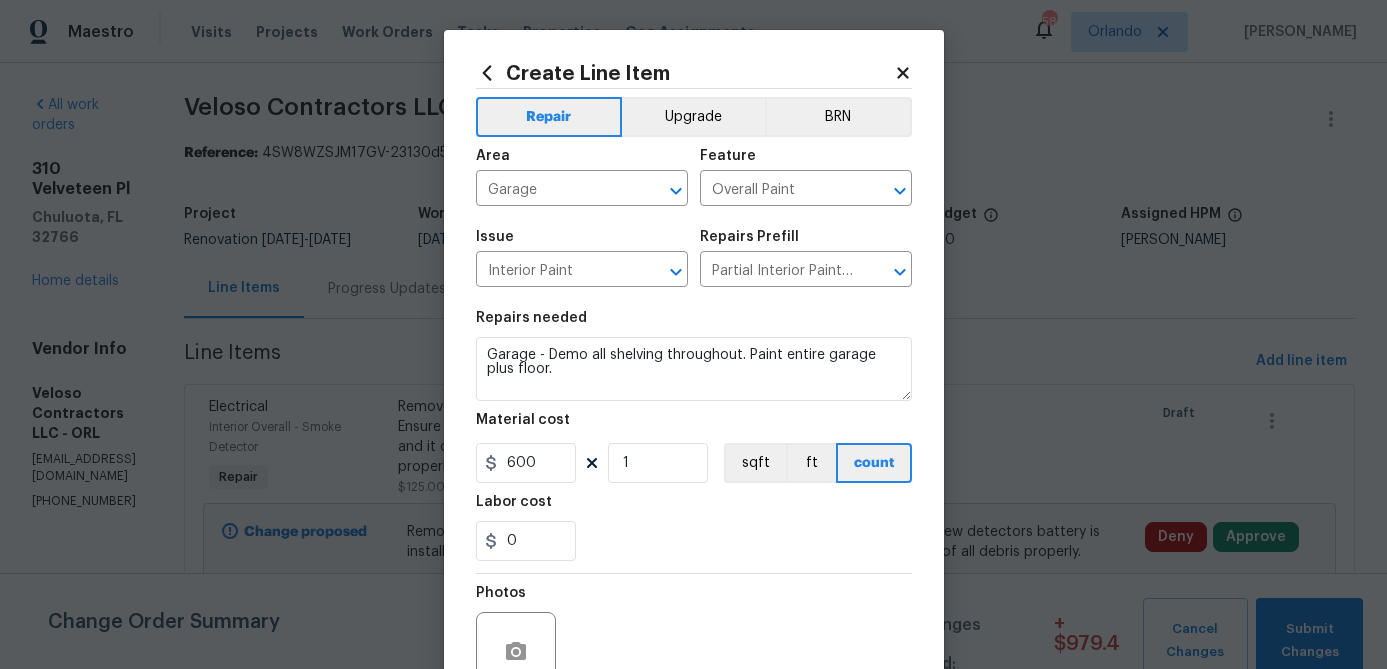 click on "0" at bounding box center (694, 541) 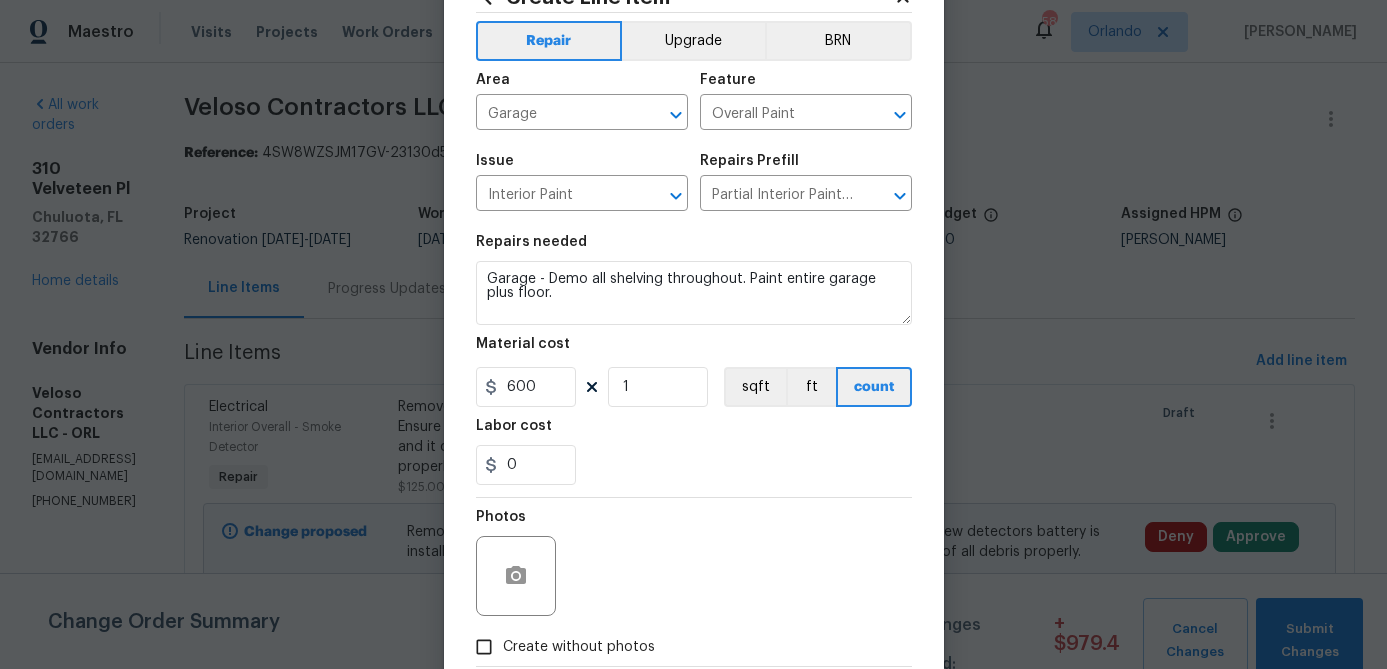 scroll, scrollTop: 85, scrollLeft: 0, axis: vertical 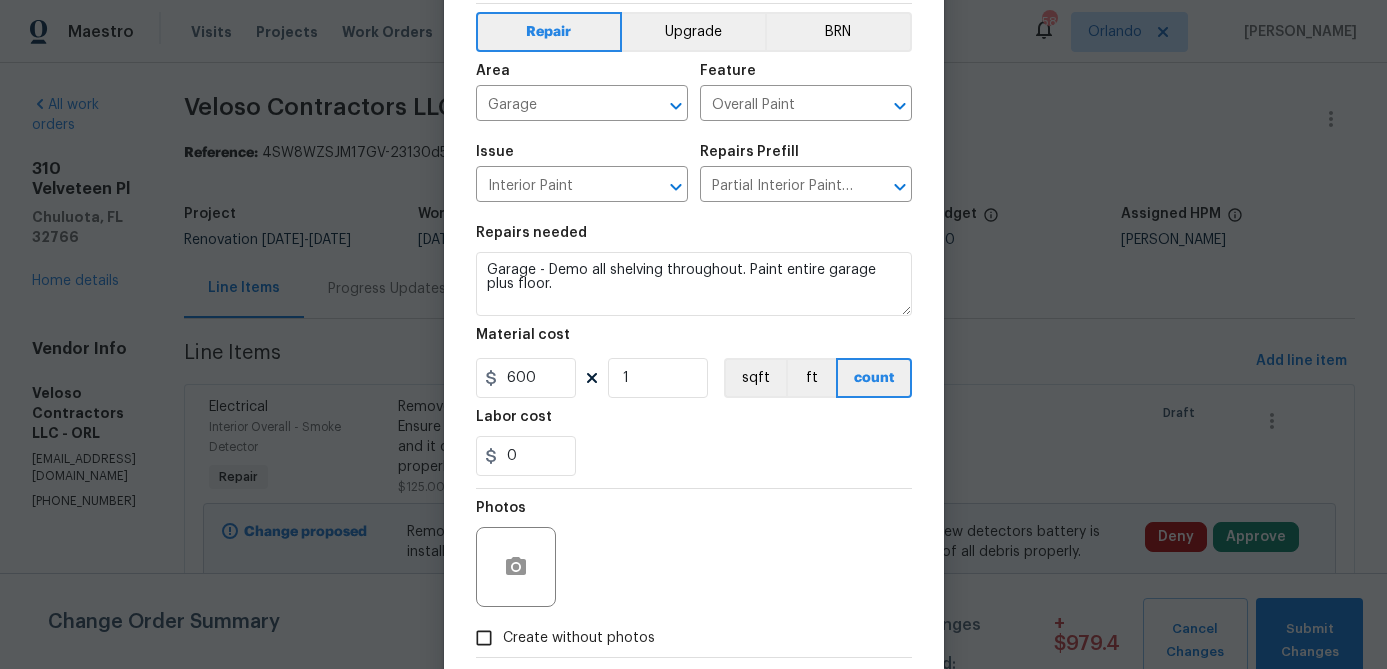 click on "Photos" at bounding box center [694, 554] 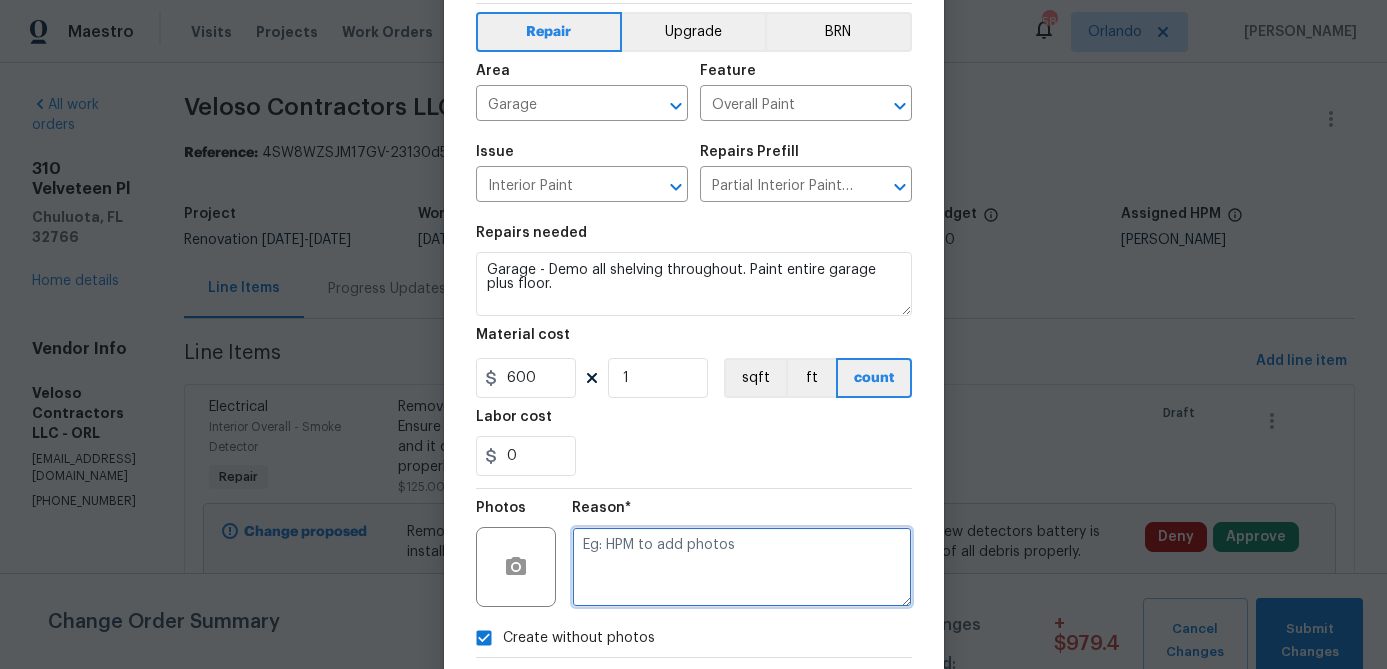 click at bounding box center [742, 567] 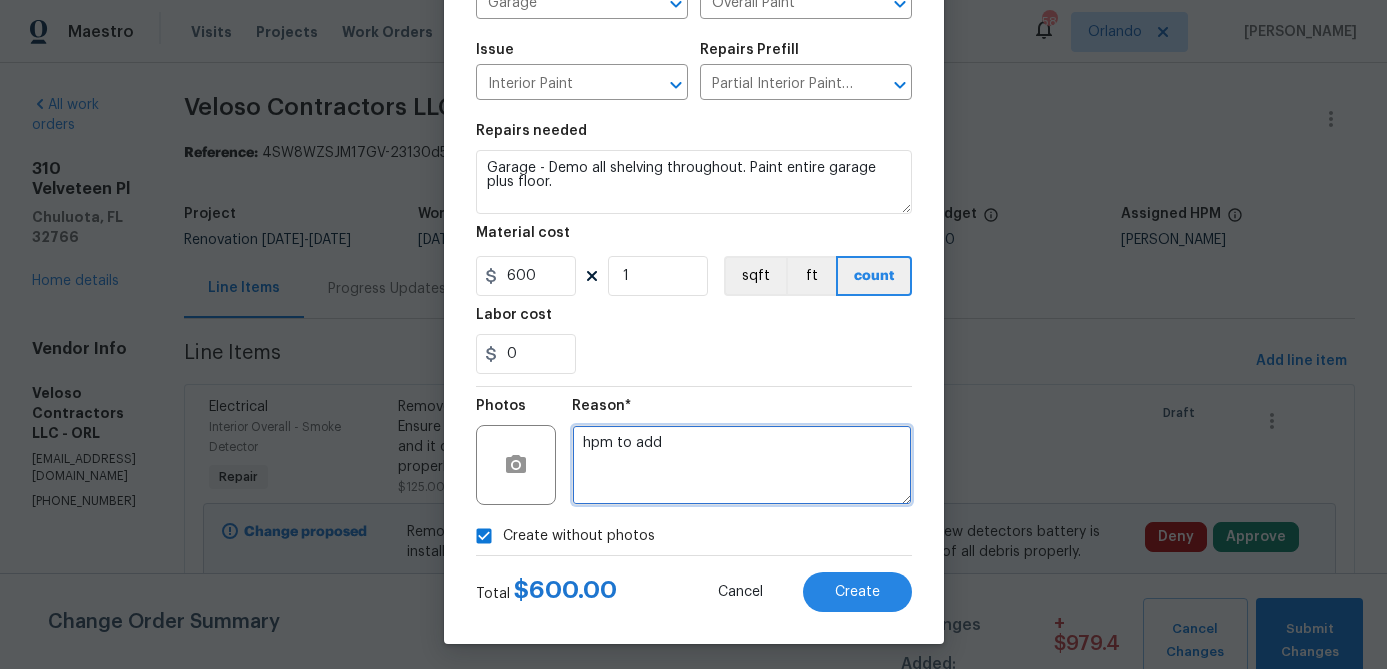 scroll, scrollTop: 193, scrollLeft: 0, axis: vertical 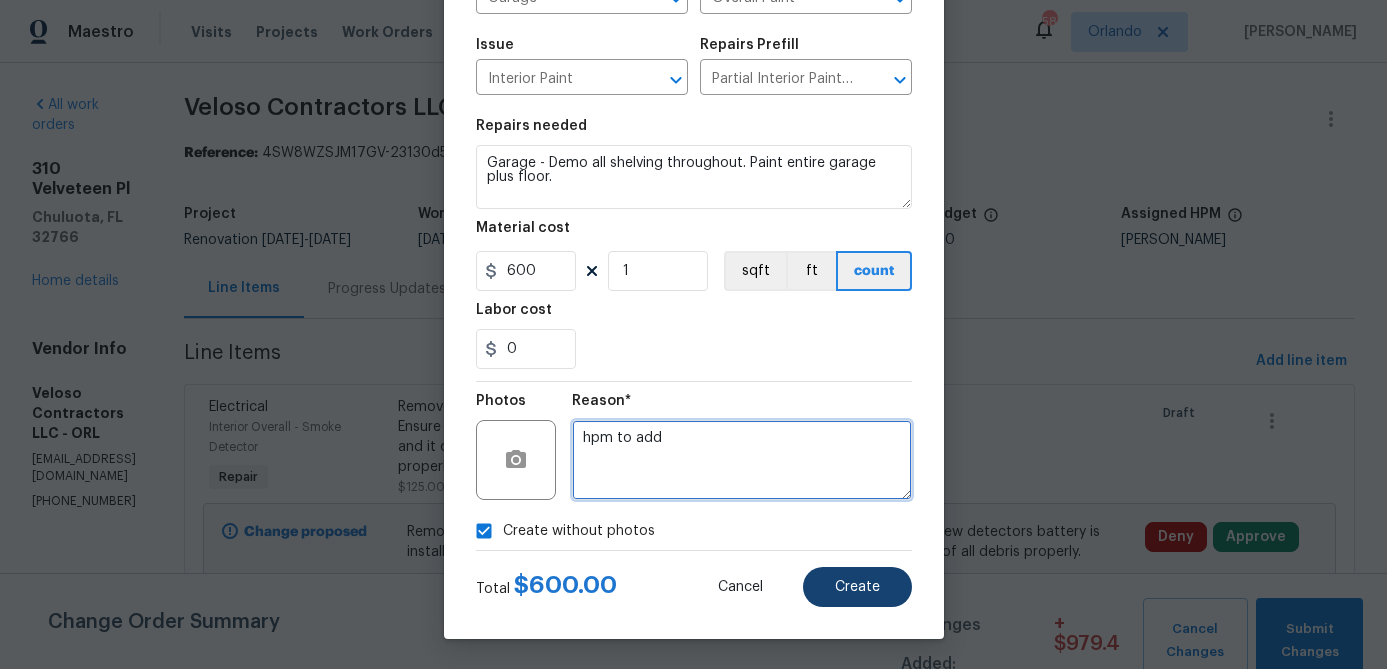 type on "hpm to add" 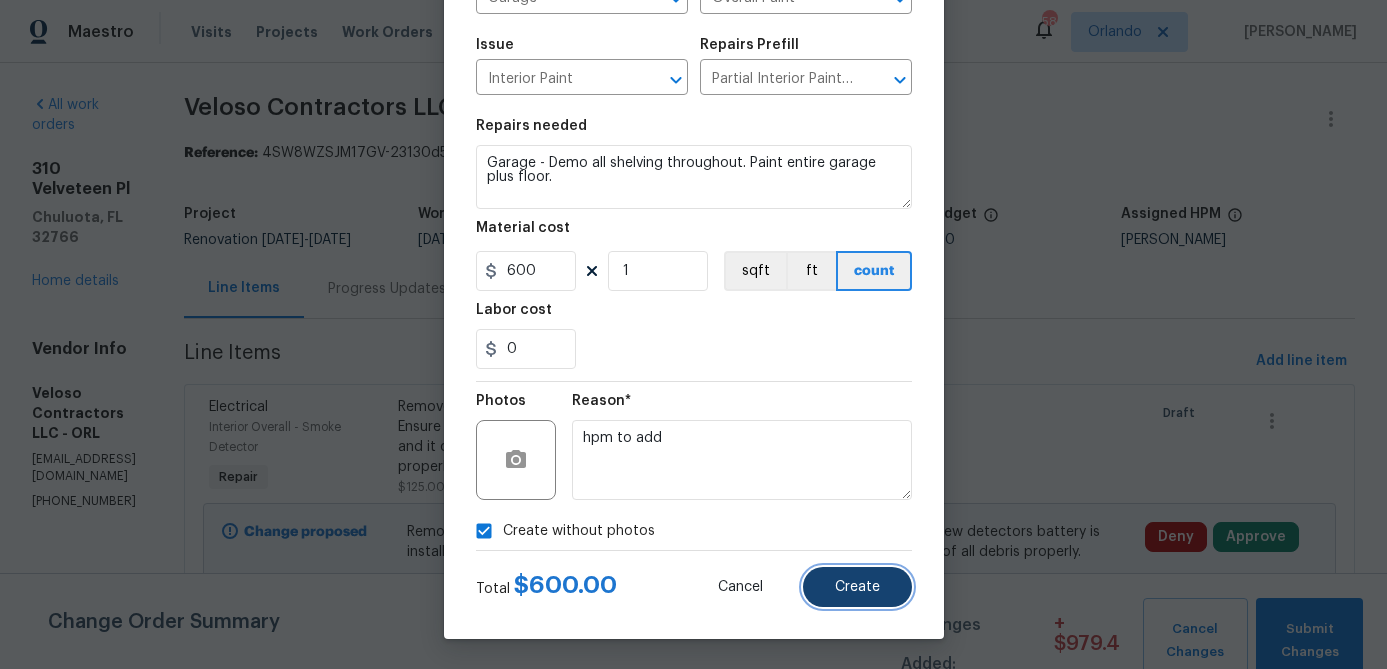 click on "Create" at bounding box center (857, 587) 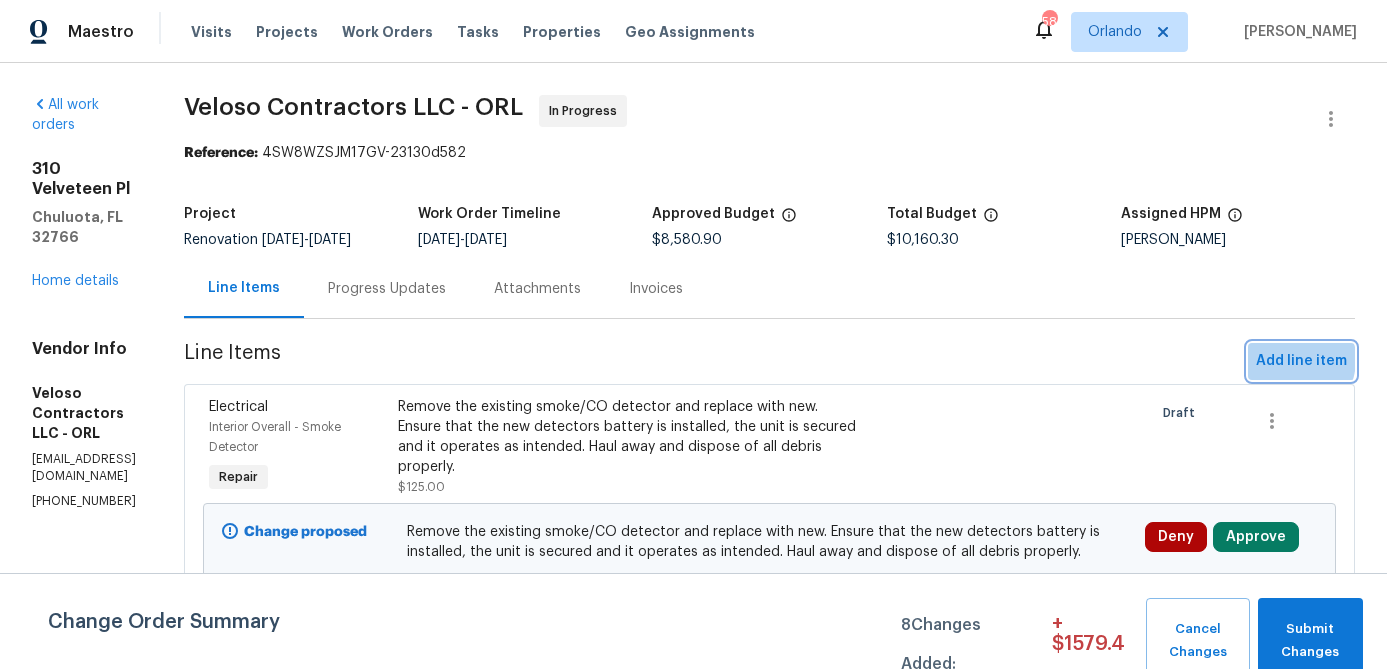 click on "Add line item" at bounding box center (1301, 361) 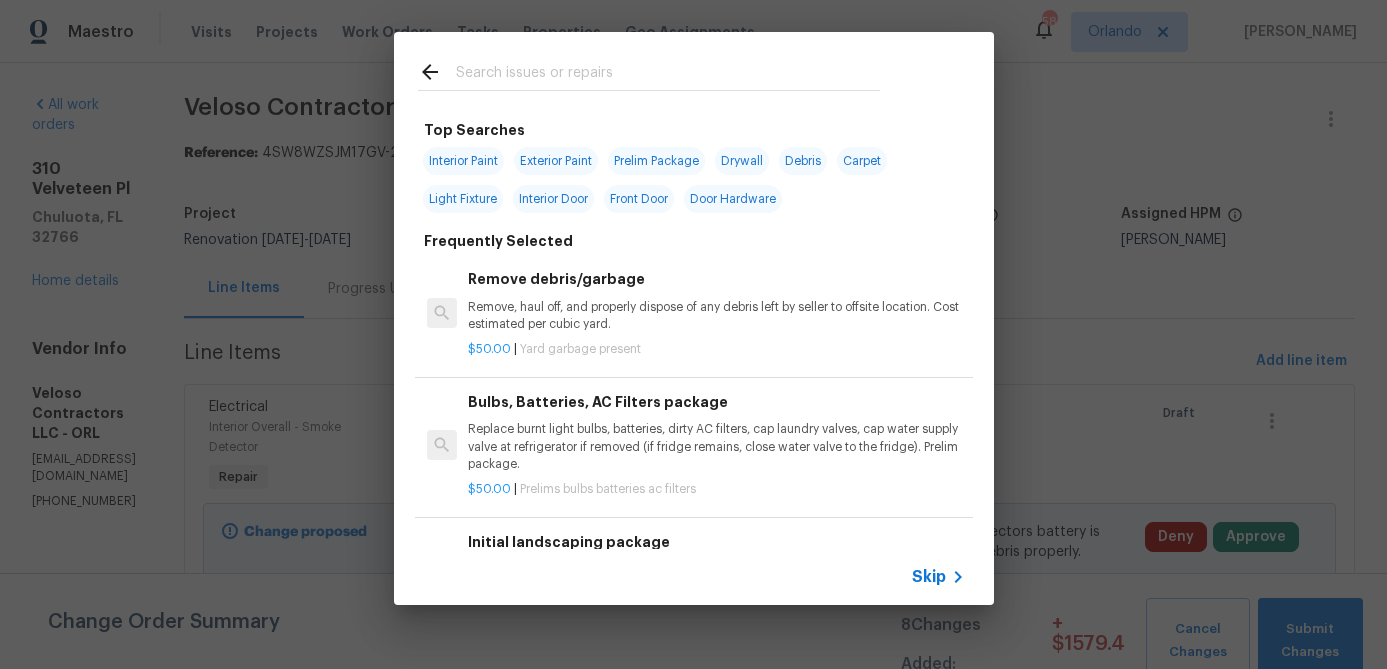 click at bounding box center [668, 75] 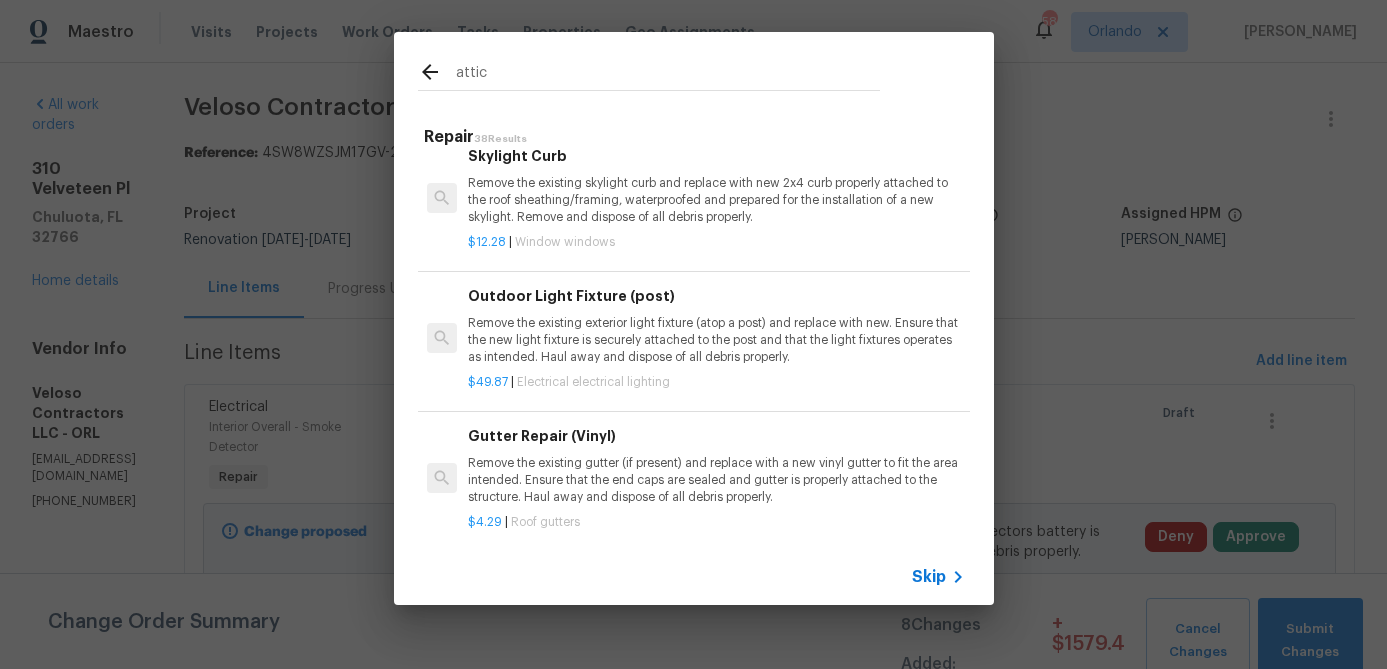scroll, scrollTop: 1214, scrollLeft: 0, axis: vertical 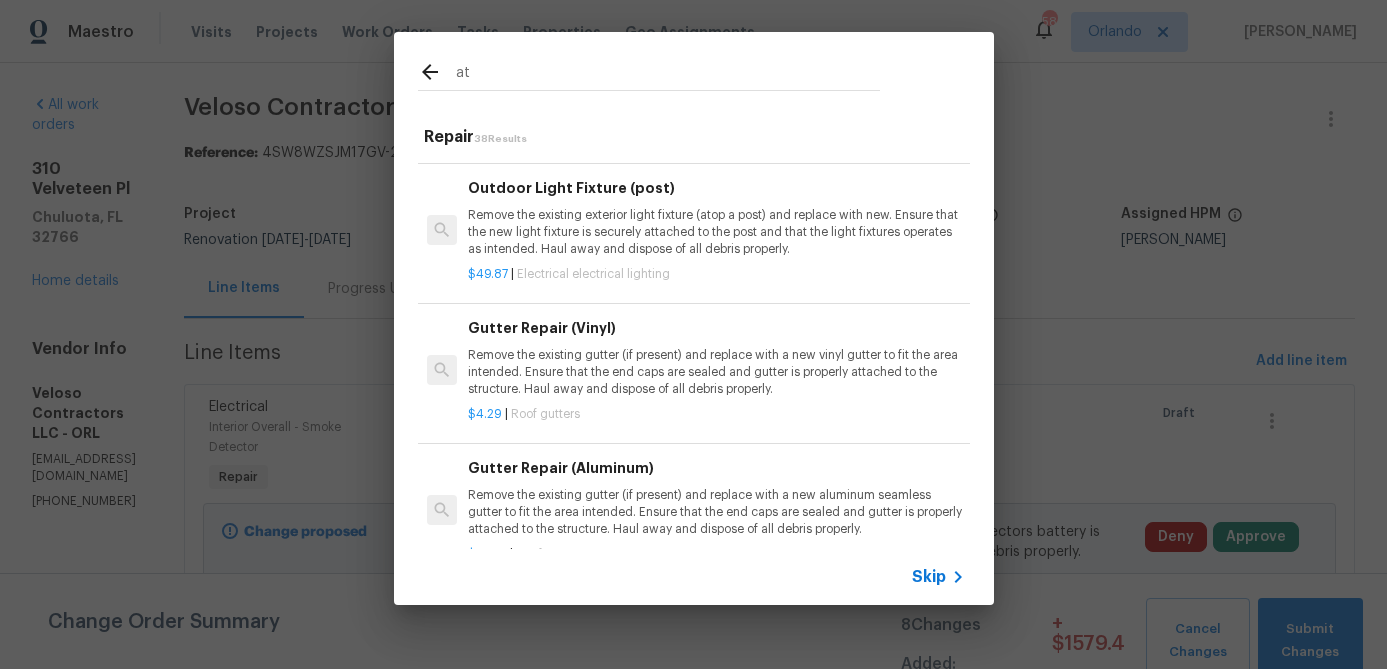 type on "a" 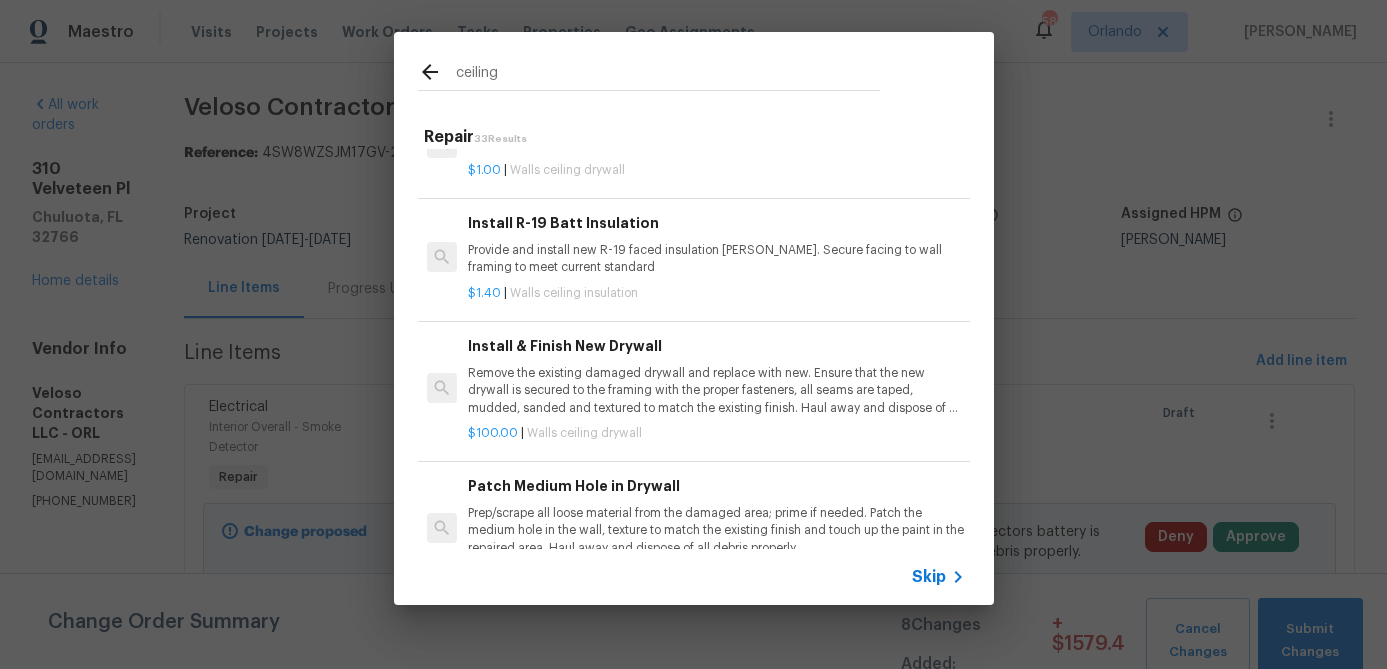 scroll, scrollTop: 1118, scrollLeft: 0, axis: vertical 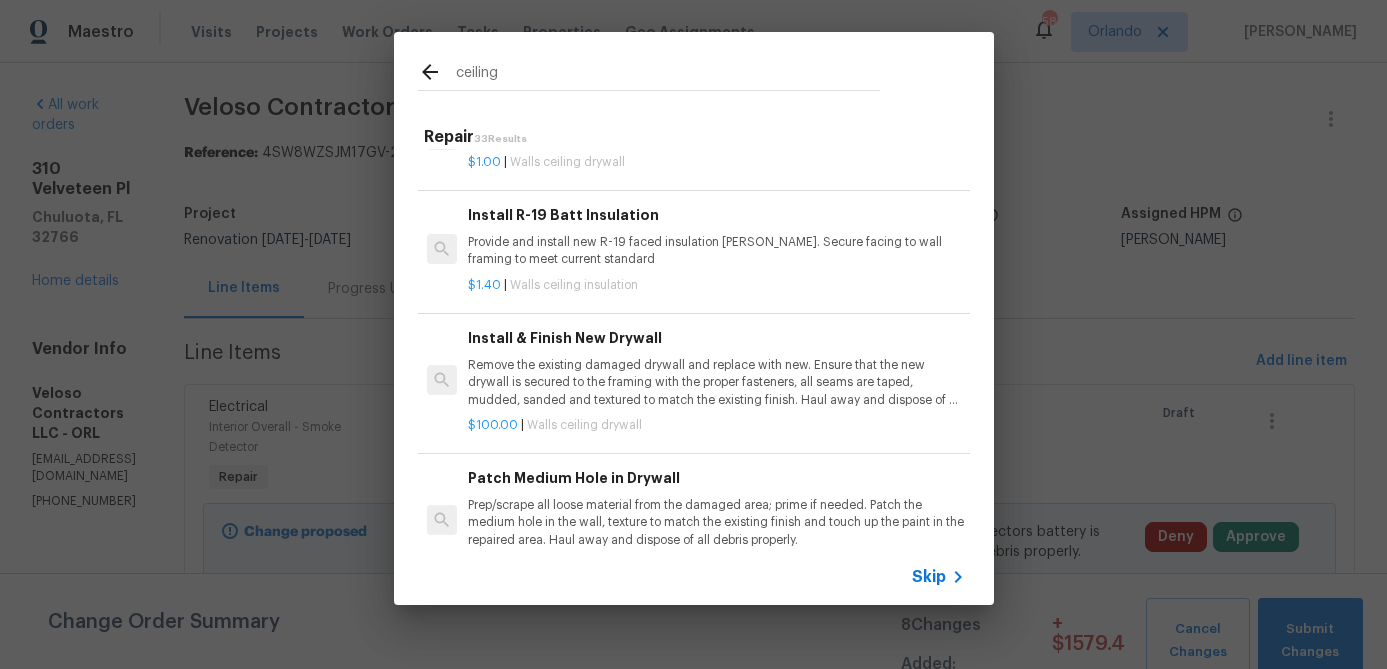 type on "ceiling" 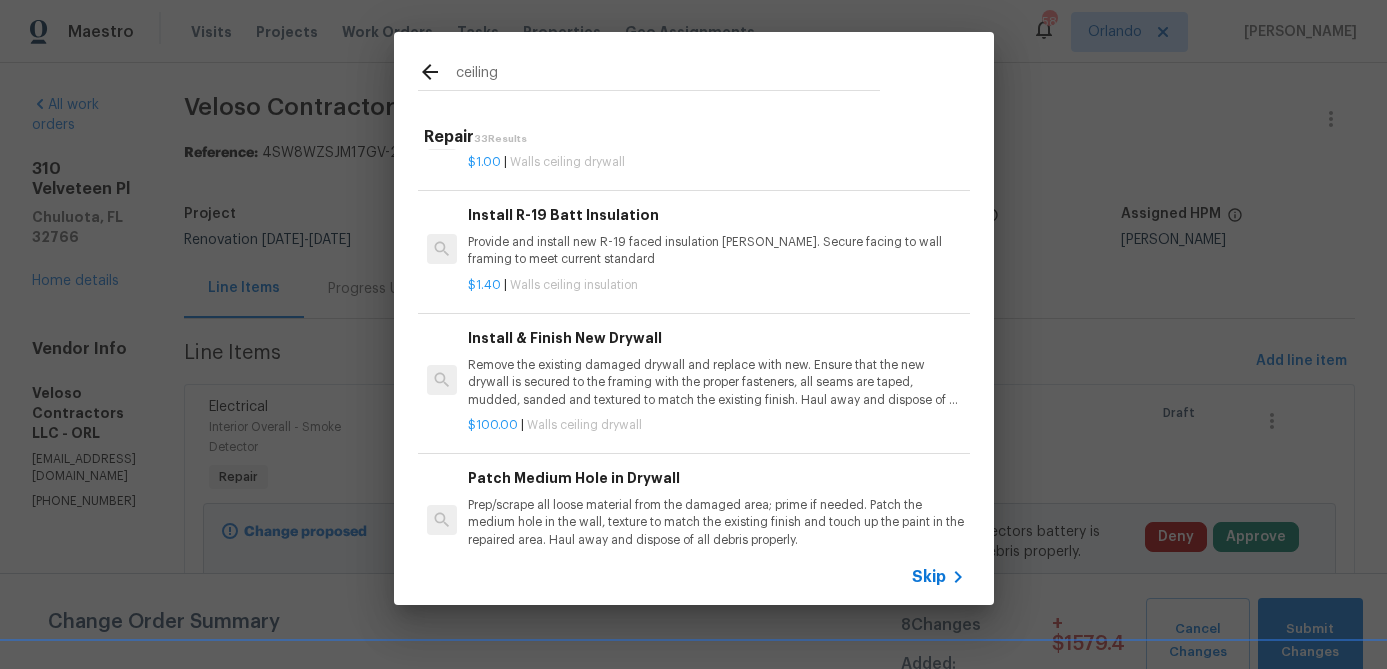 click on "Remove the existing damaged drywall and replace with new. Ensure that the new drywall is secured to the framing with the proper fasteners, all seams are taped, mudded, sanded and textured to match the existing finish. Haul away and dispose of all debris properly." at bounding box center (716, 382) 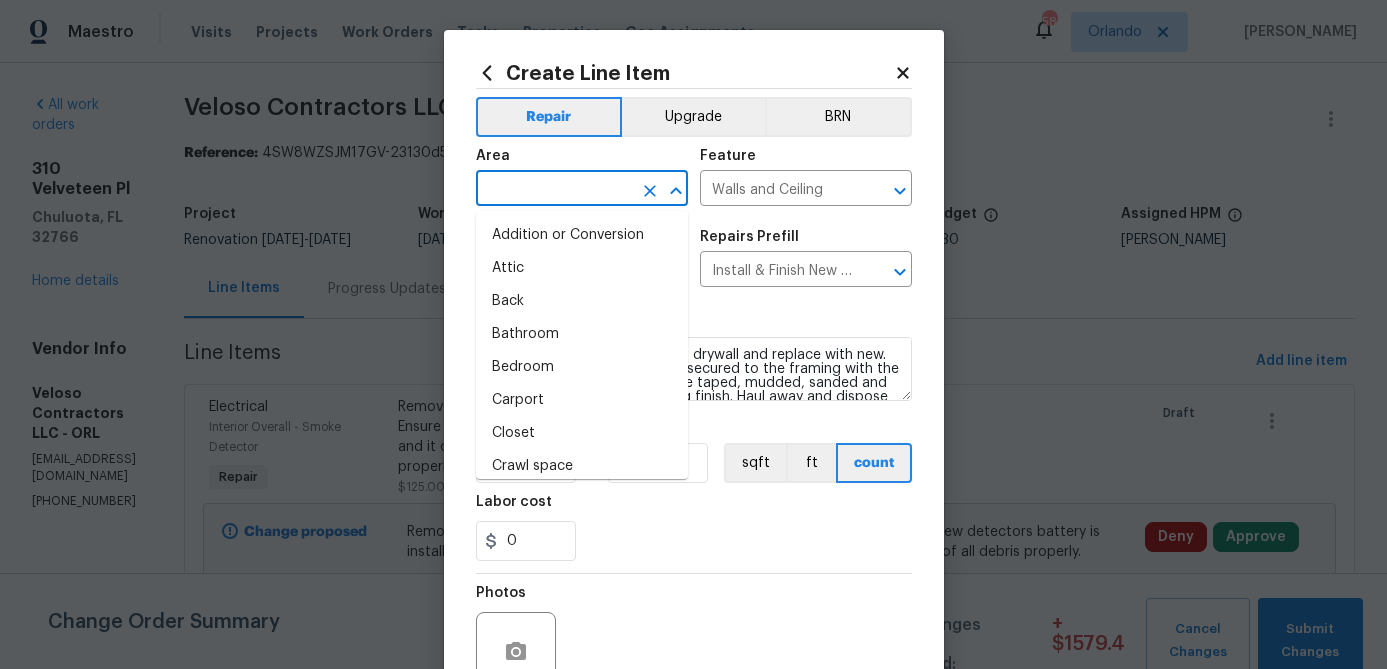 click at bounding box center [554, 190] 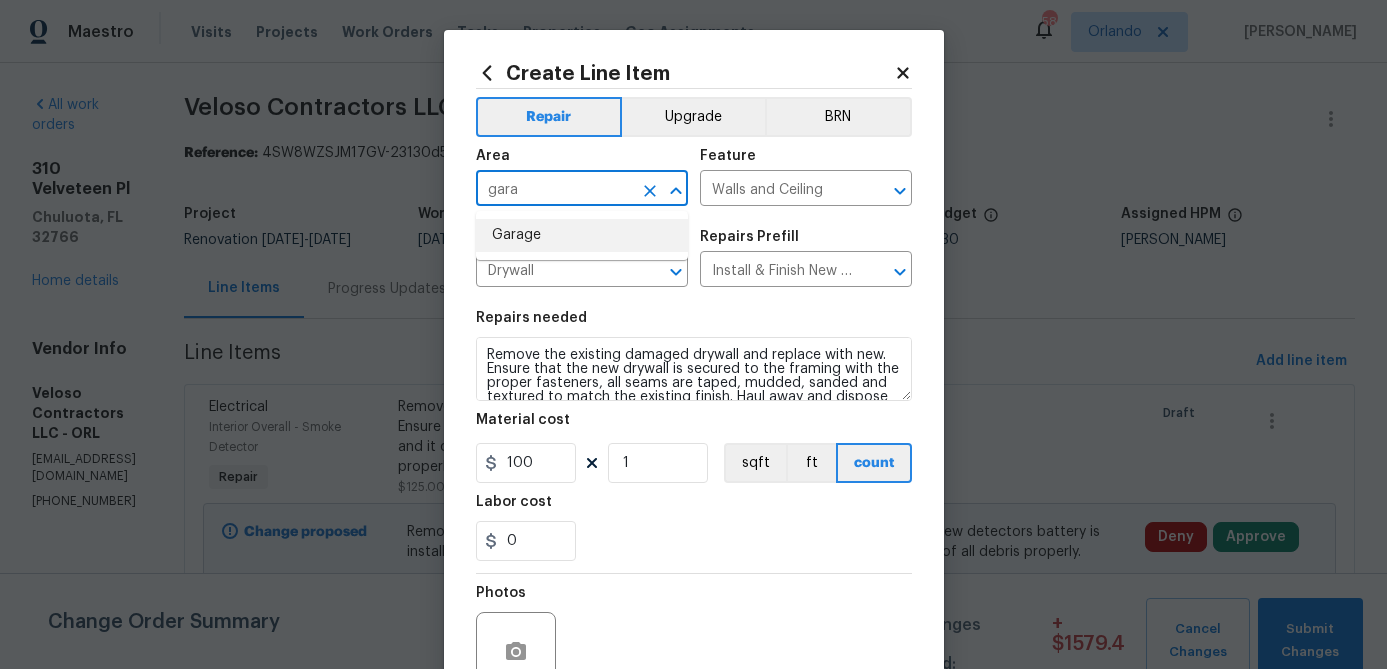 click on "Garage" at bounding box center [582, 235] 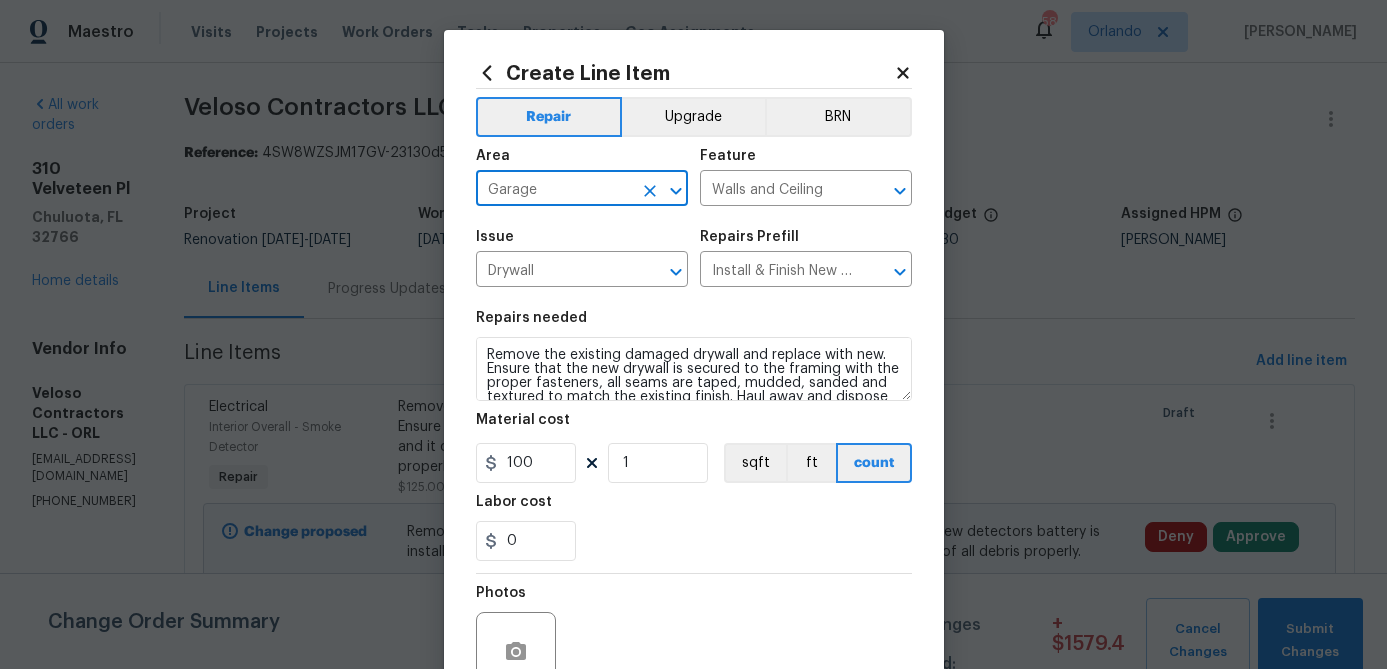 type on "Garage" 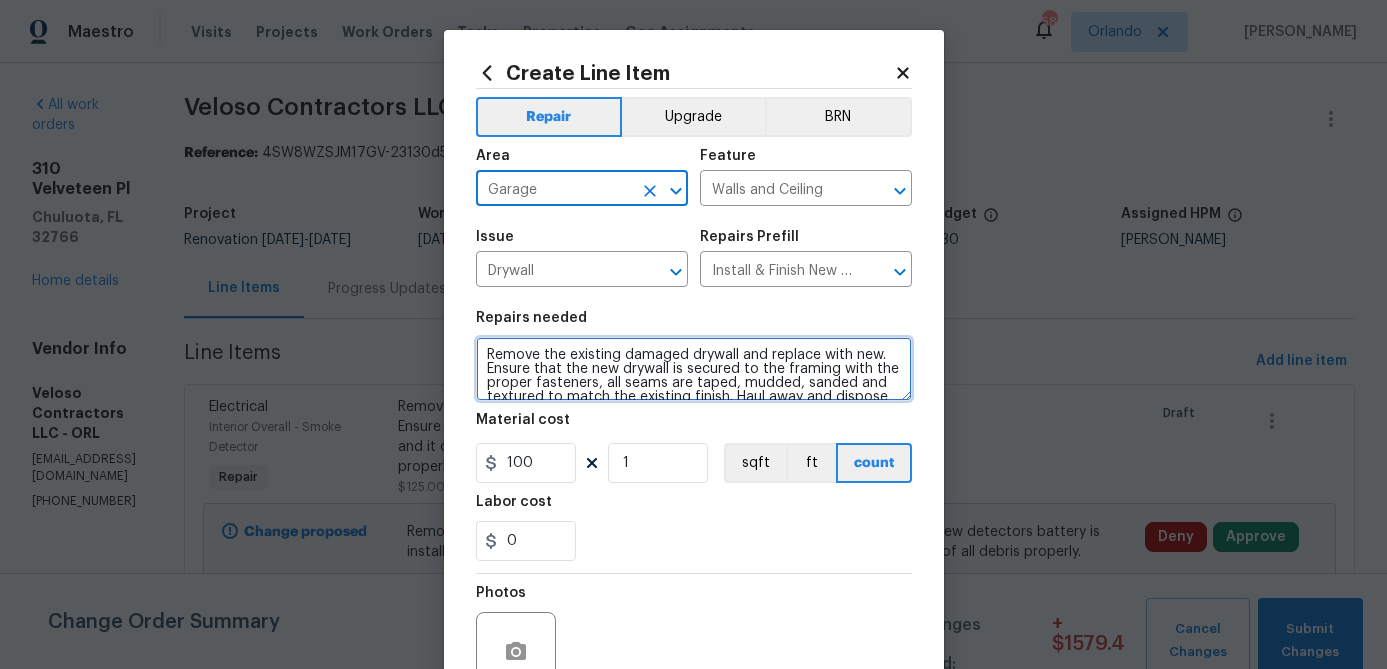 click on "Remove the existing damaged drywall and replace with new. Ensure that the new drywall is secured to the framing with the proper fasteners, all seams are taped, mudded, sanded and textured to match the existing finish. Haul away and dispose of all debris properly." at bounding box center [694, 369] 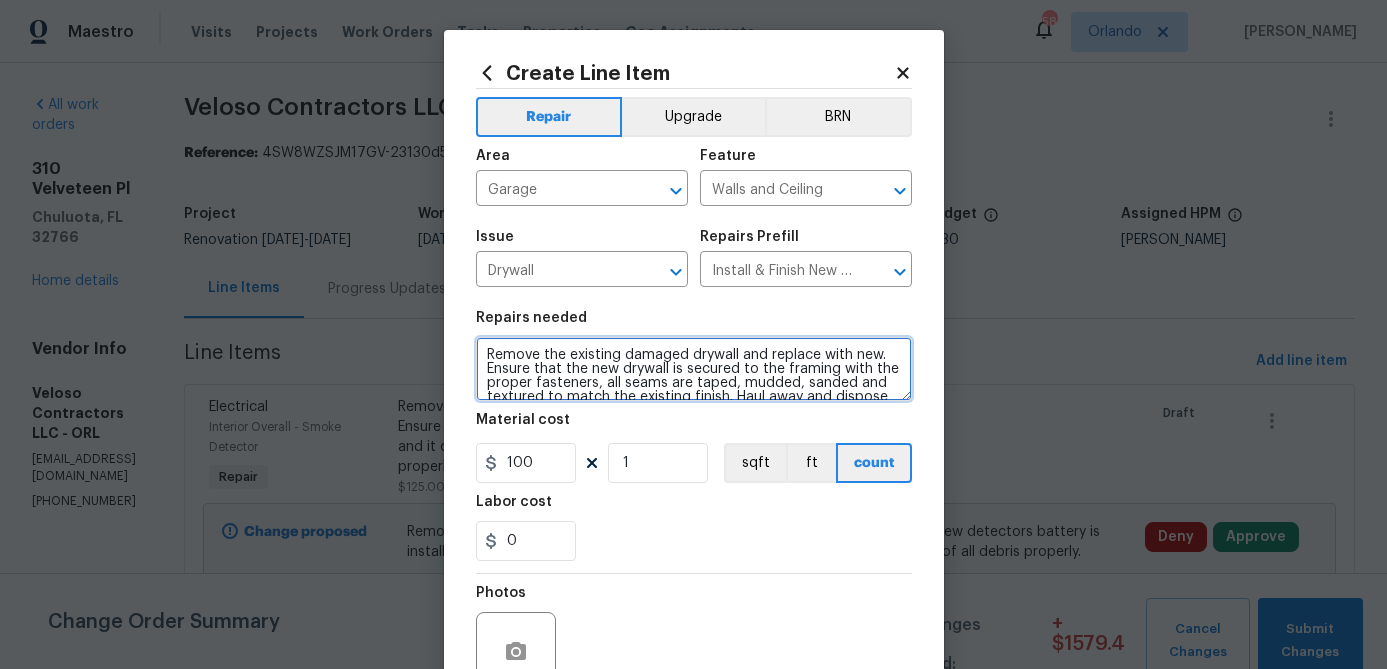 click on "Remove the existing damaged drywall and replace with new. Ensure that the new drywall is secured to the framing with the proper fasteners, all seams are taped, mudded, sanded and textured to match the existing finish. Haul away and dispose of all debris properly." at bounding box center [694, 369] 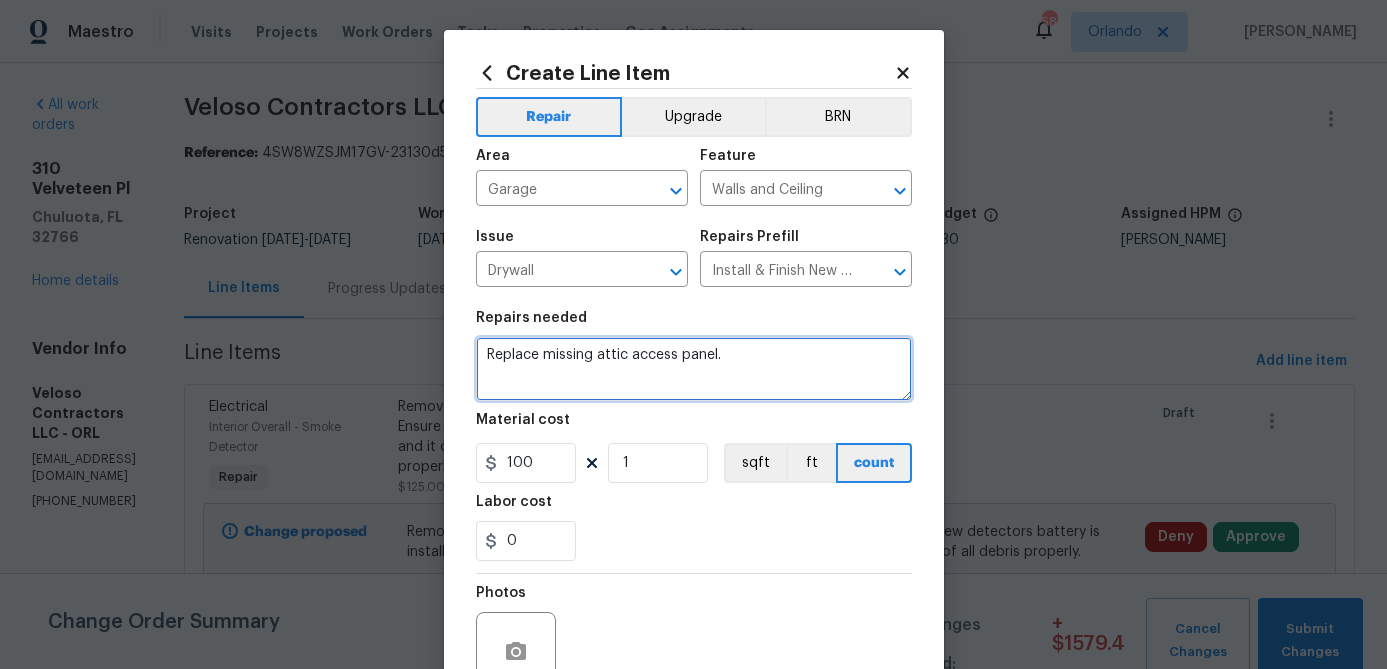 click on "Replace missing attic access panel." at bounding box center (694, 369) 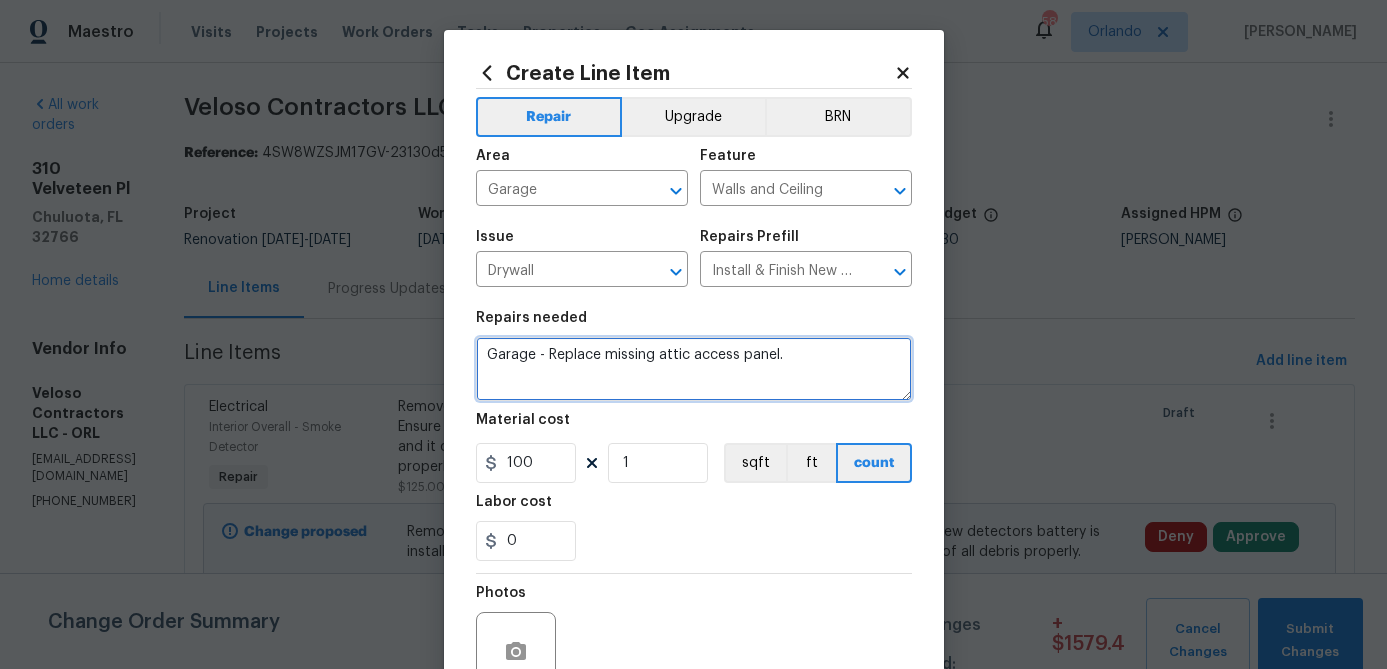 type on "Garage - Replace missing attic access panel." 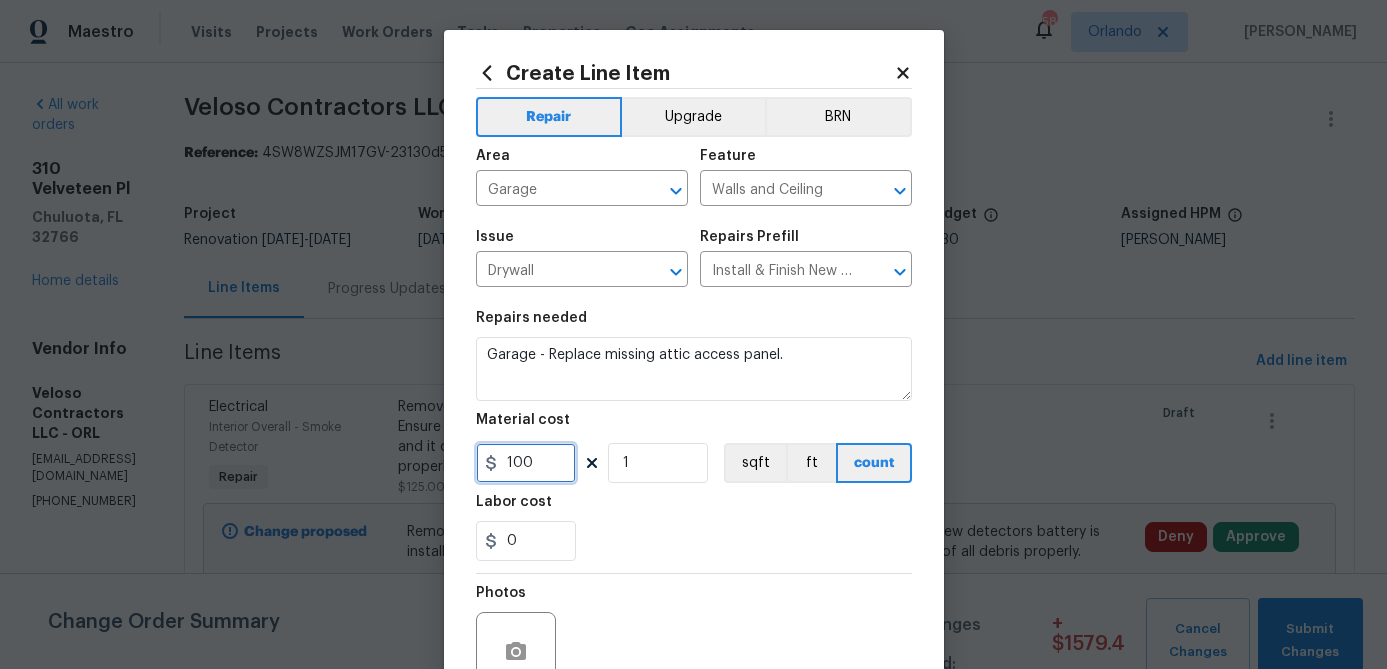 click on "100" at bounding box center (526, 463) 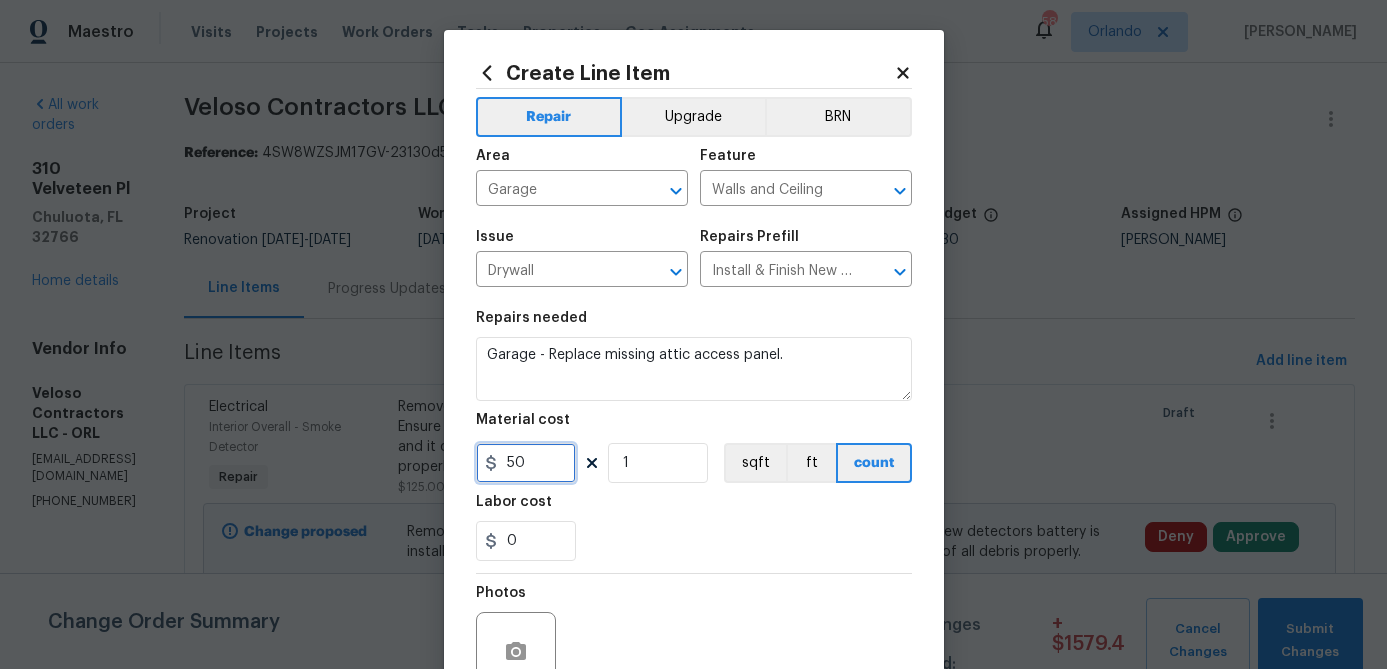 type on "50" 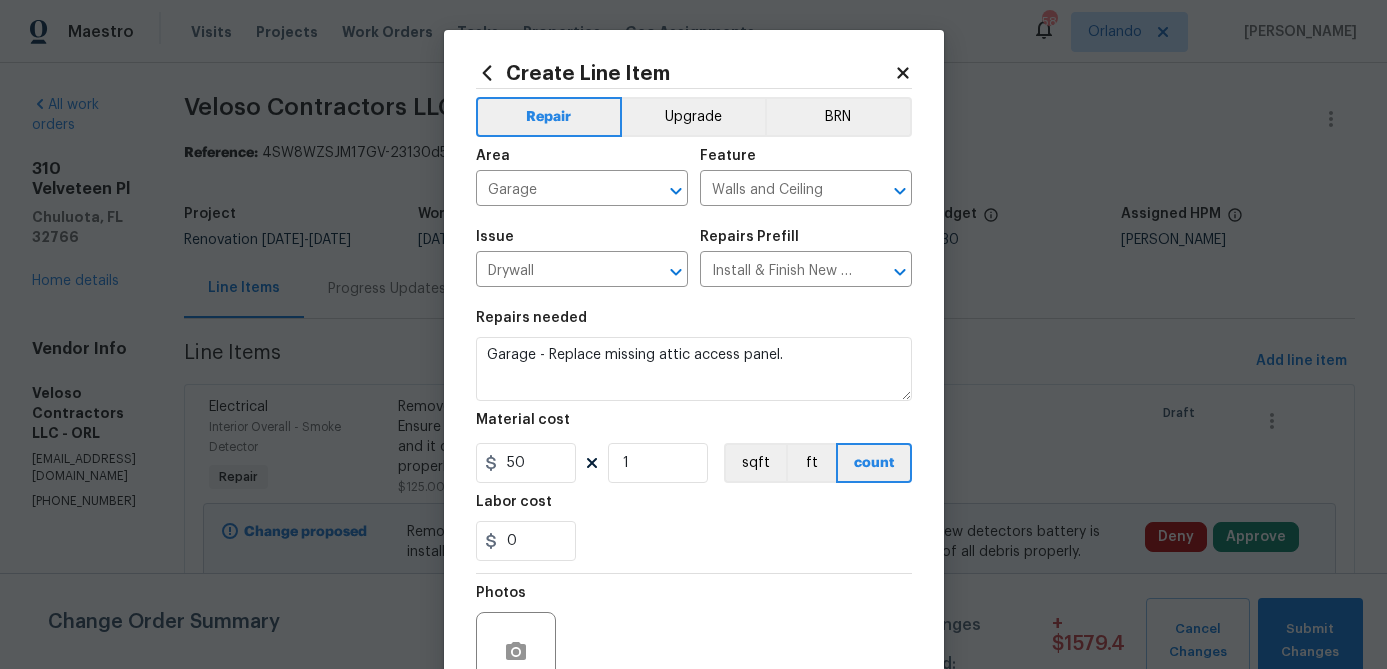 click on "0" at bounding box center (694, 541) 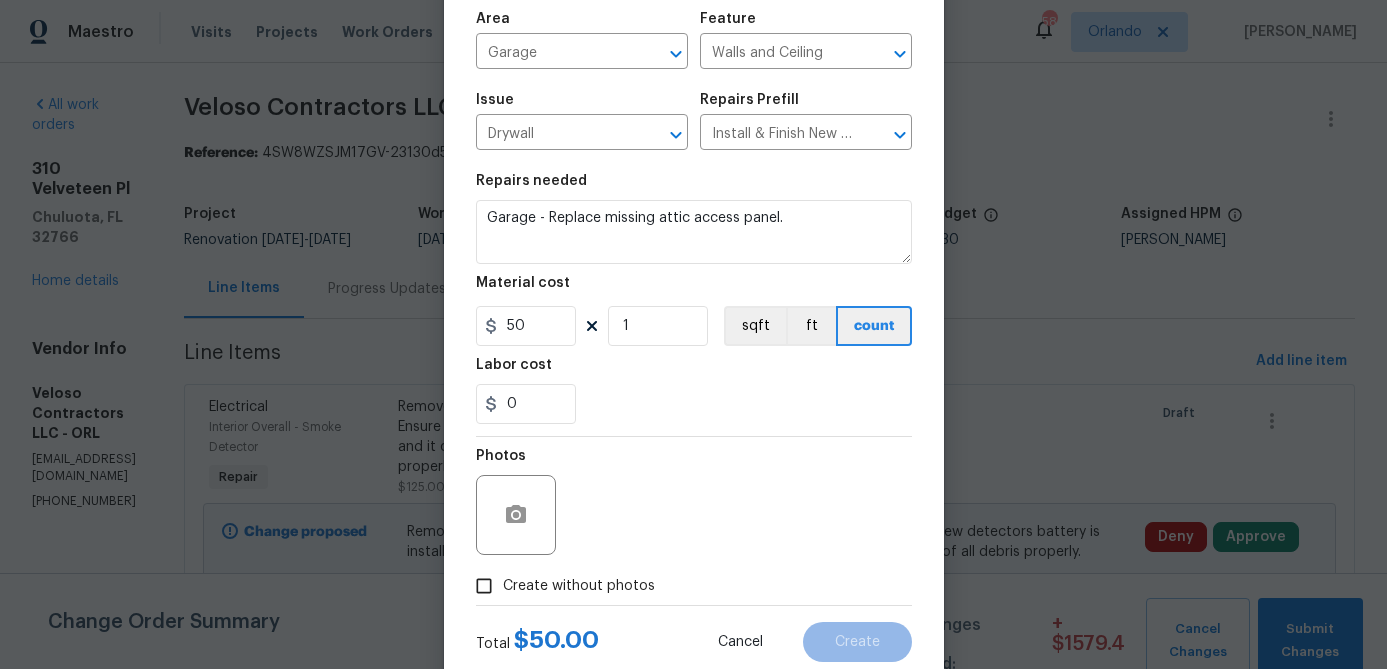 scroll, scrollTop: 193, scrollLeft: 0, axis: vertical 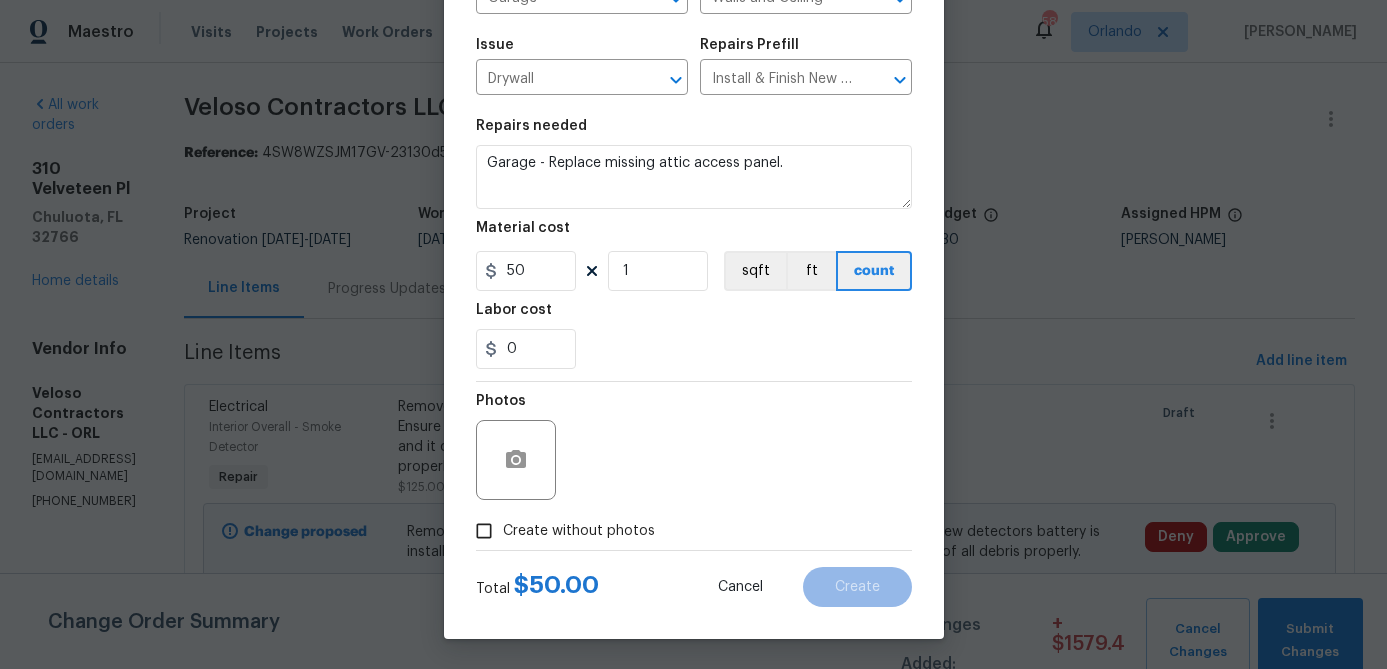 click on "Create without photos" at bounding box center [579, 531] 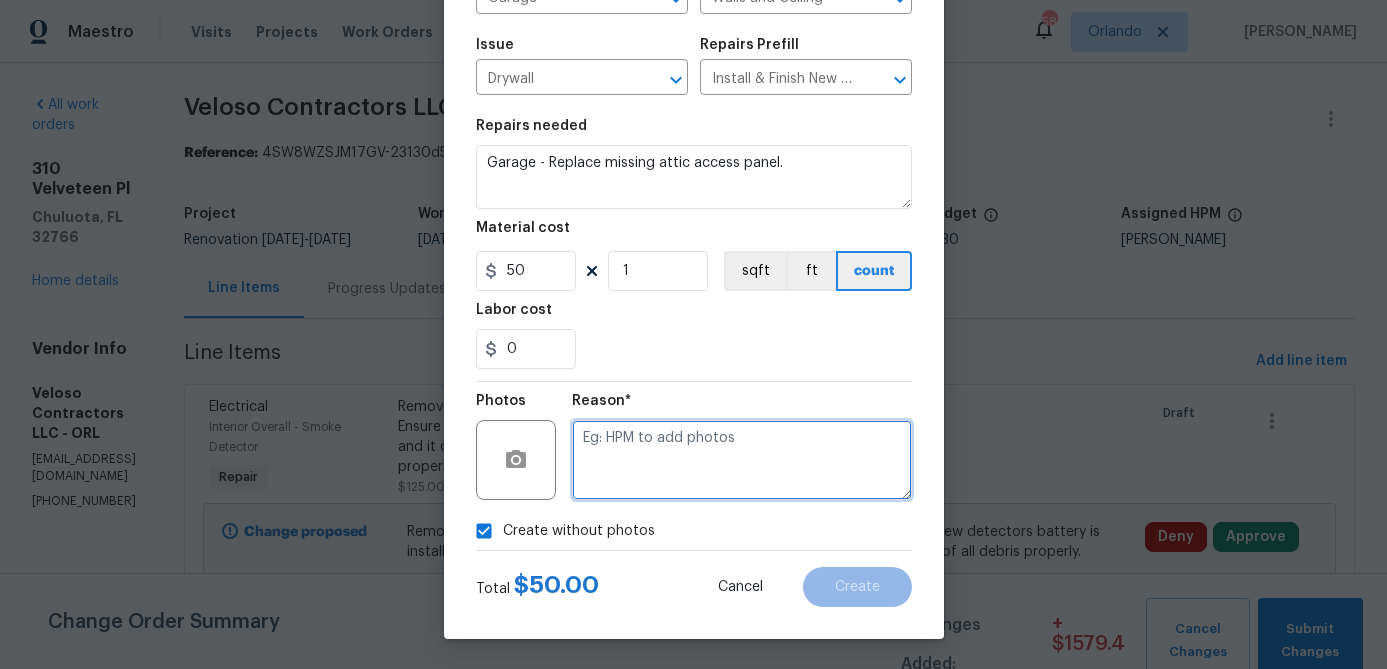 click at bounding box center [742, 460] 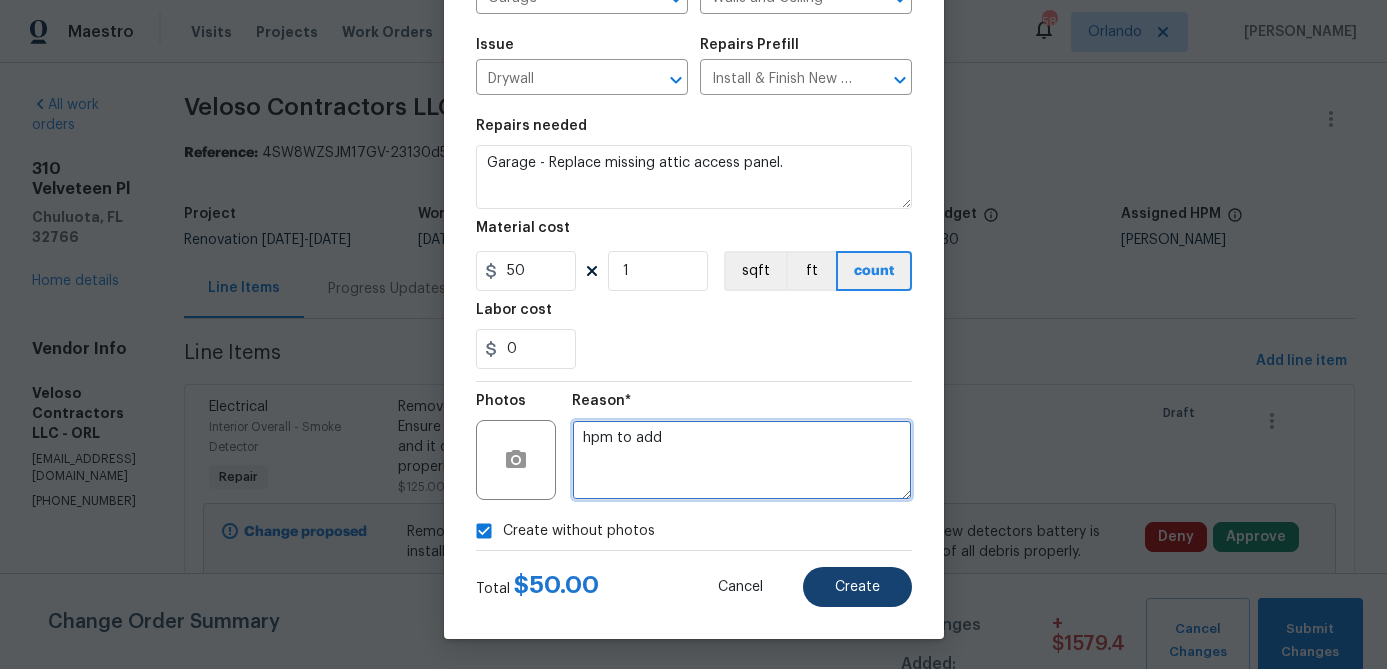 type on "hpm to add" 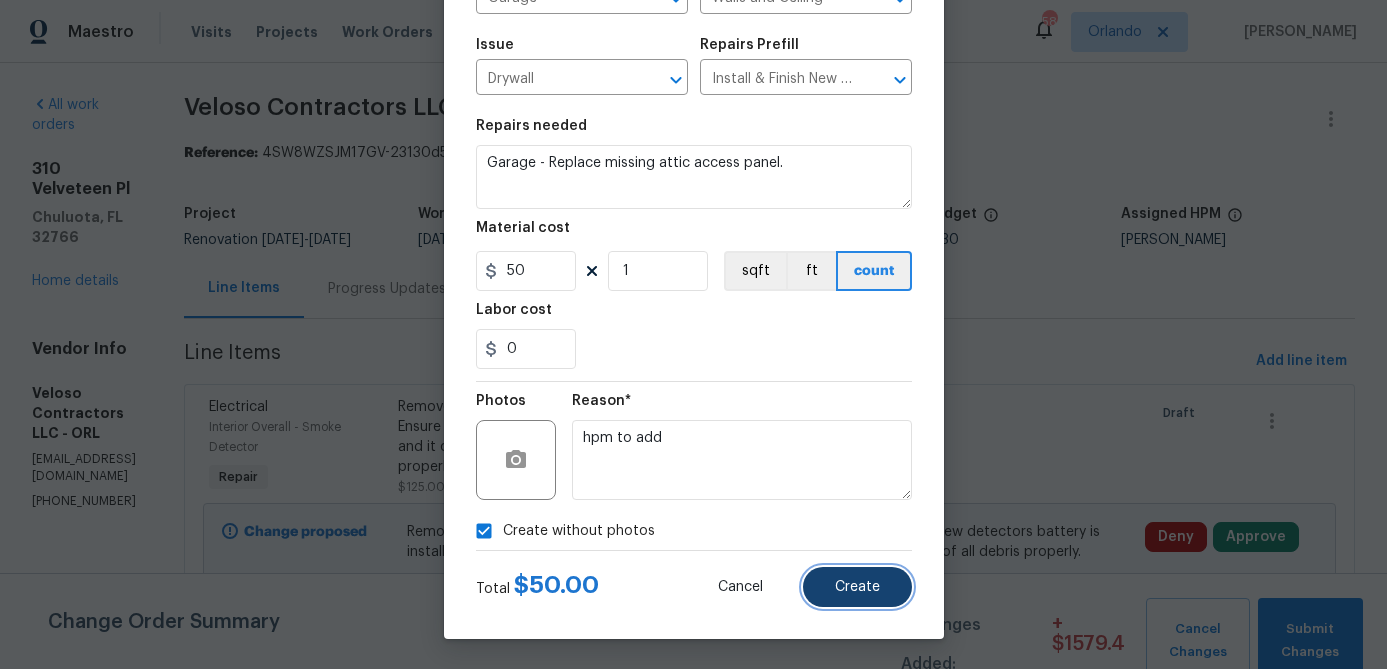 click on "Create" at bounding box center (857, 587) 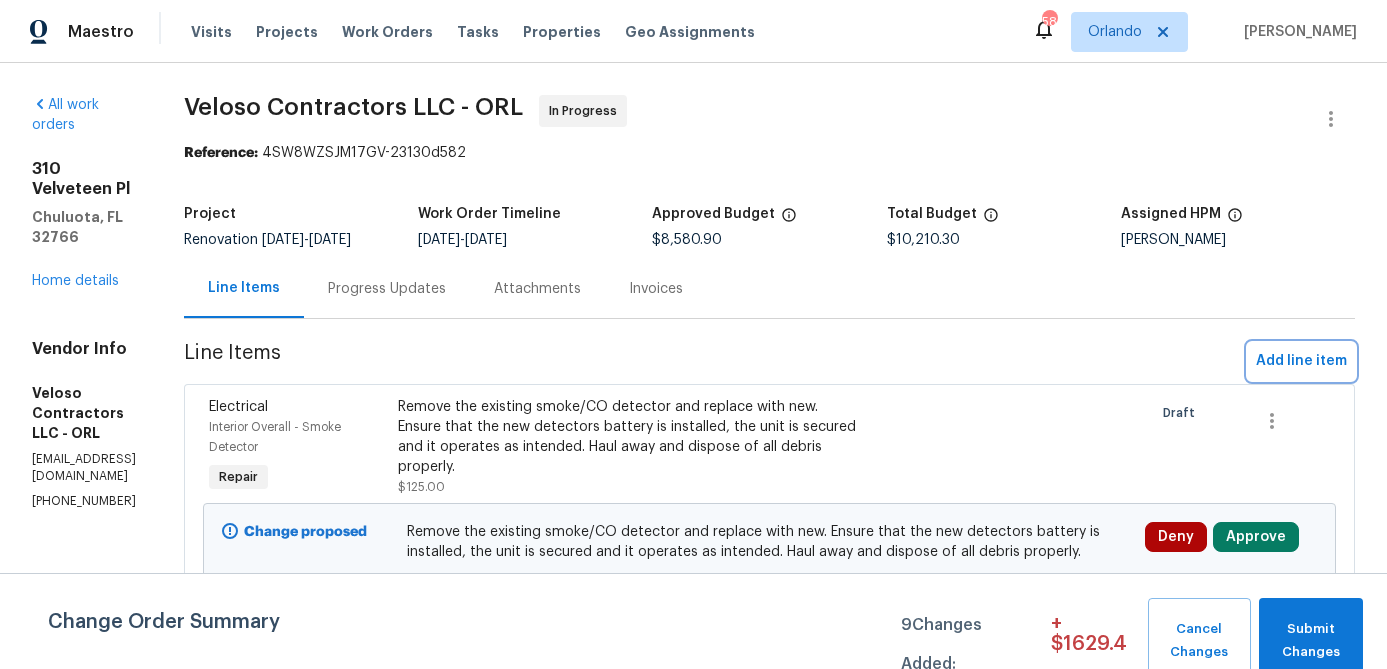 click on "Add line item" at bounding box center (1301, 361) 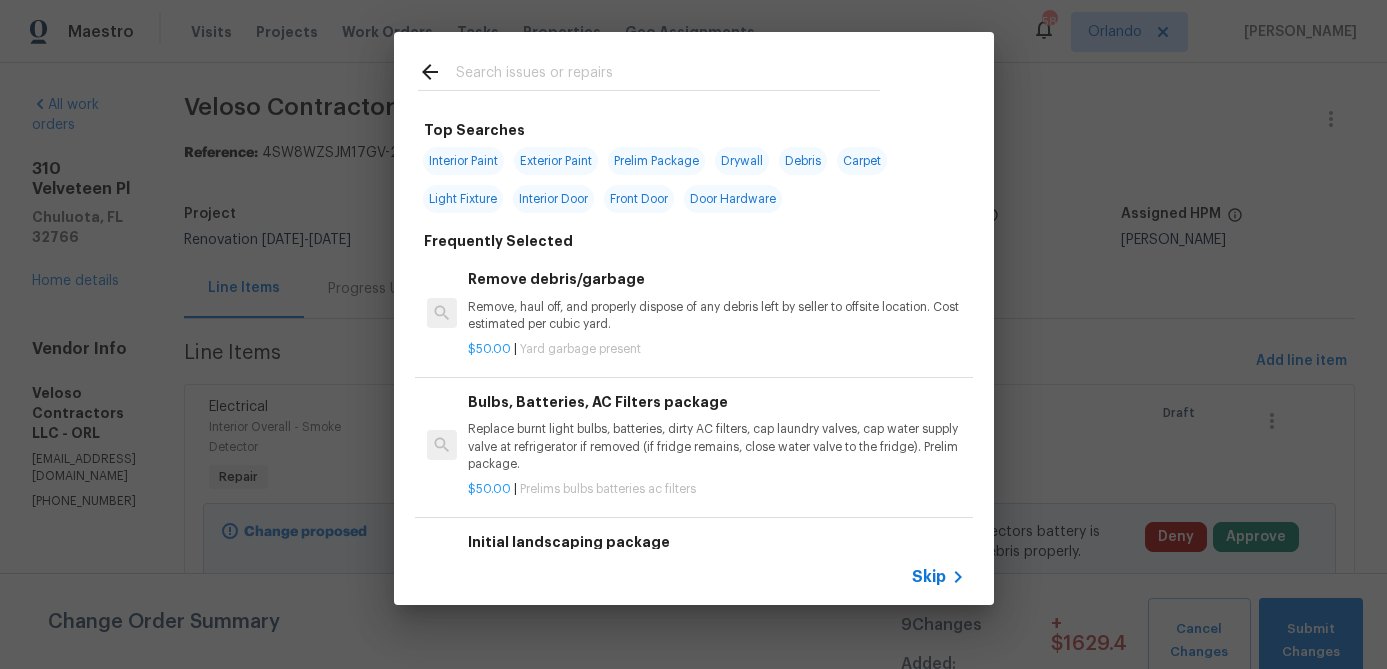 click at bounding box center (668, 75) 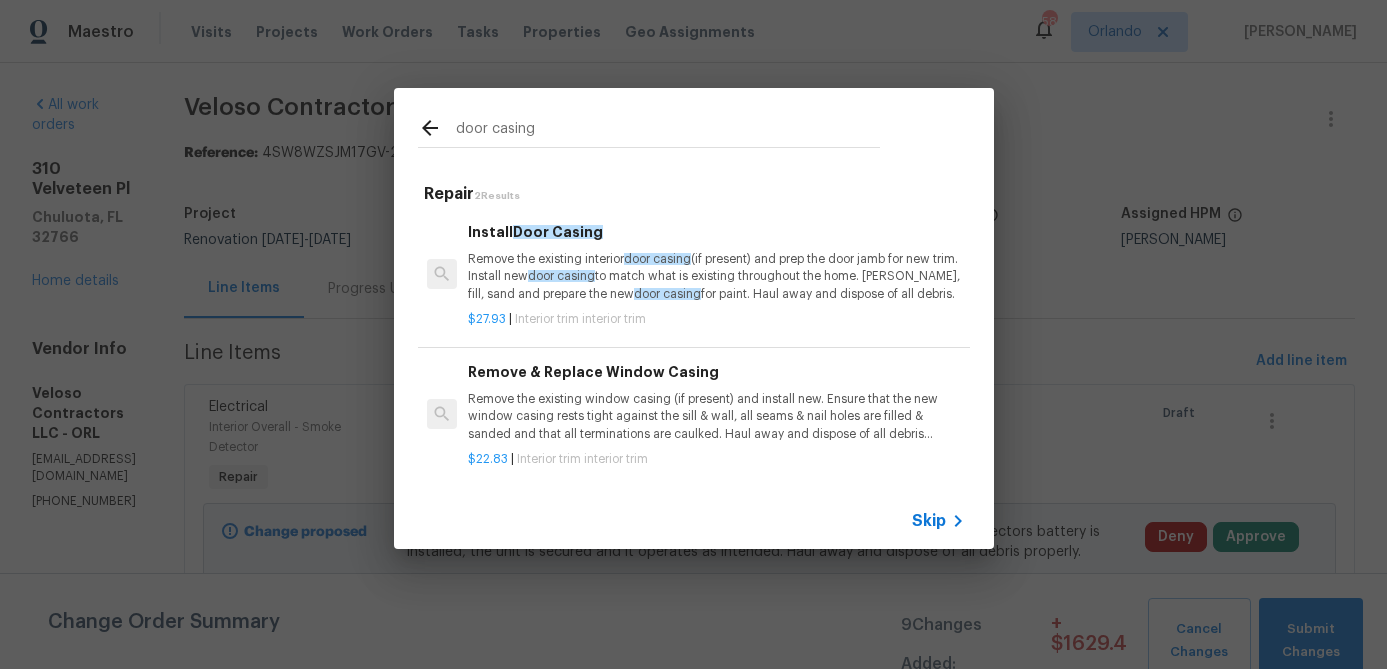 type on "door casing" 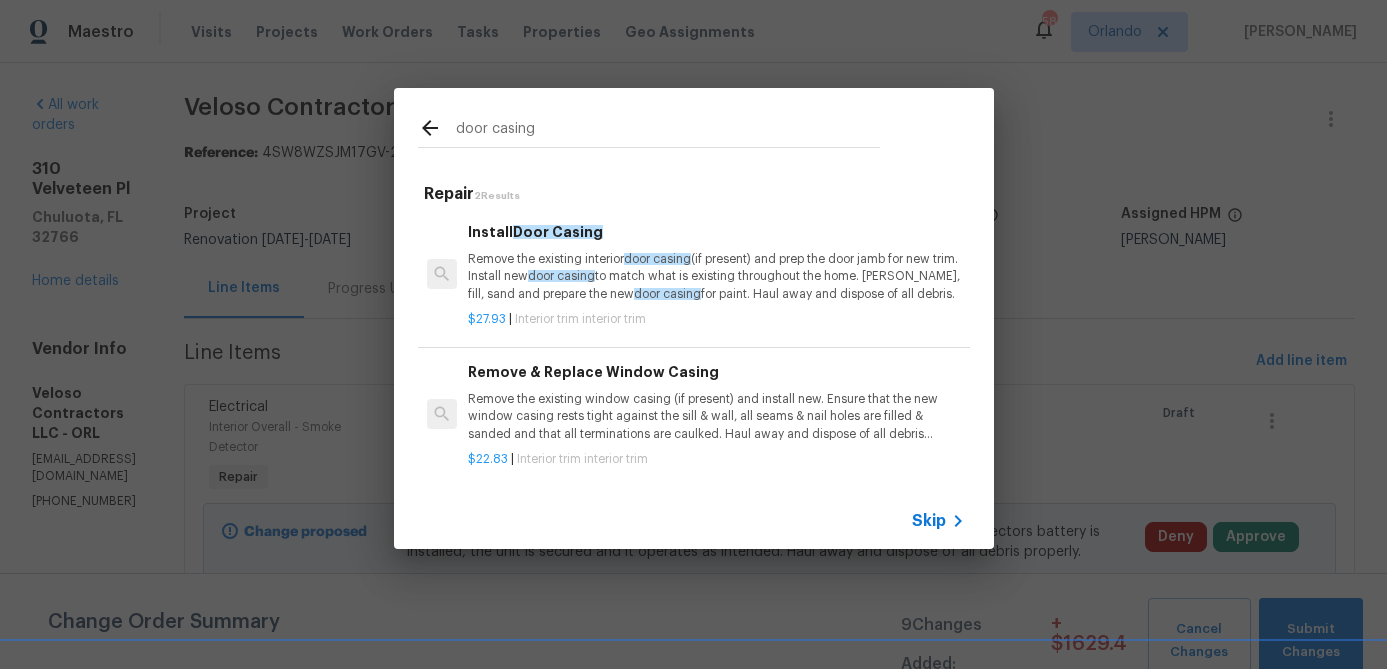 click on "Remove the existing interior  door casing  (if present) and prep the door jamb for new trim. Install new  door casing  to match what is existing throughout the home. Caulk, fill, sand and prepare the new  door casing  for paint. Haul away and dispose of all debris." at bounding box center (716, 276) 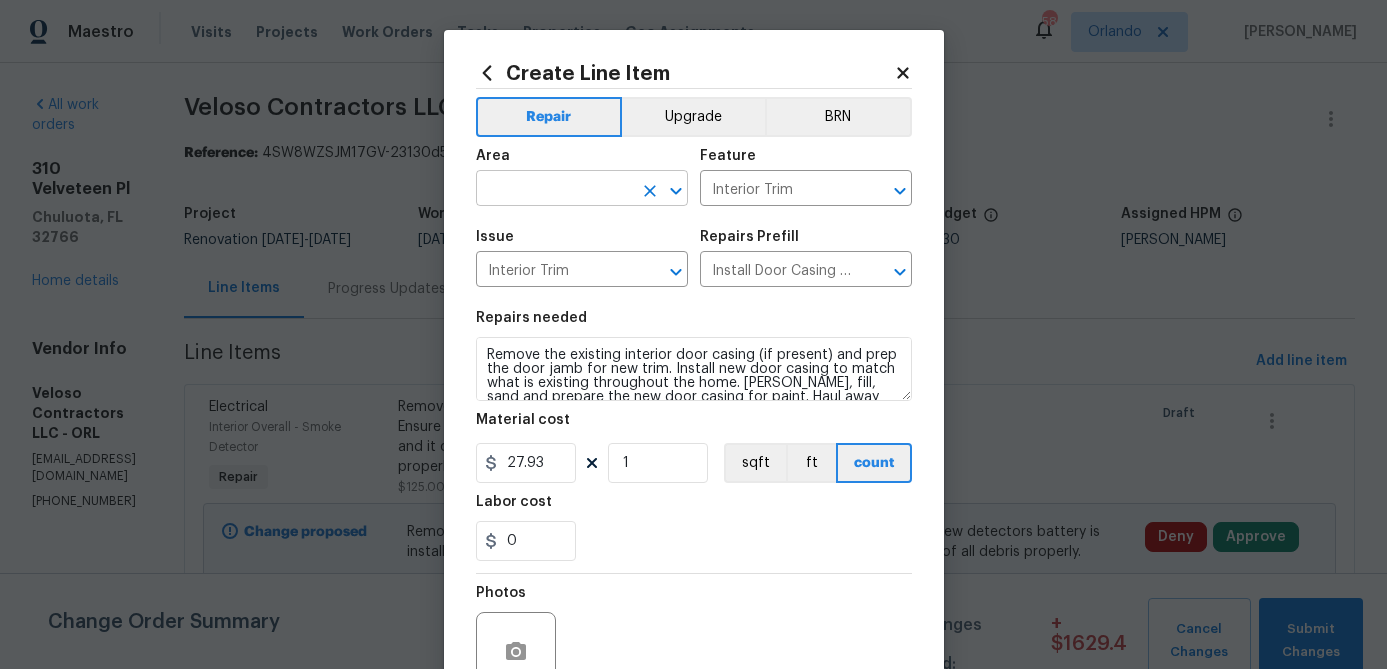 click at bounding box center [554, 190] 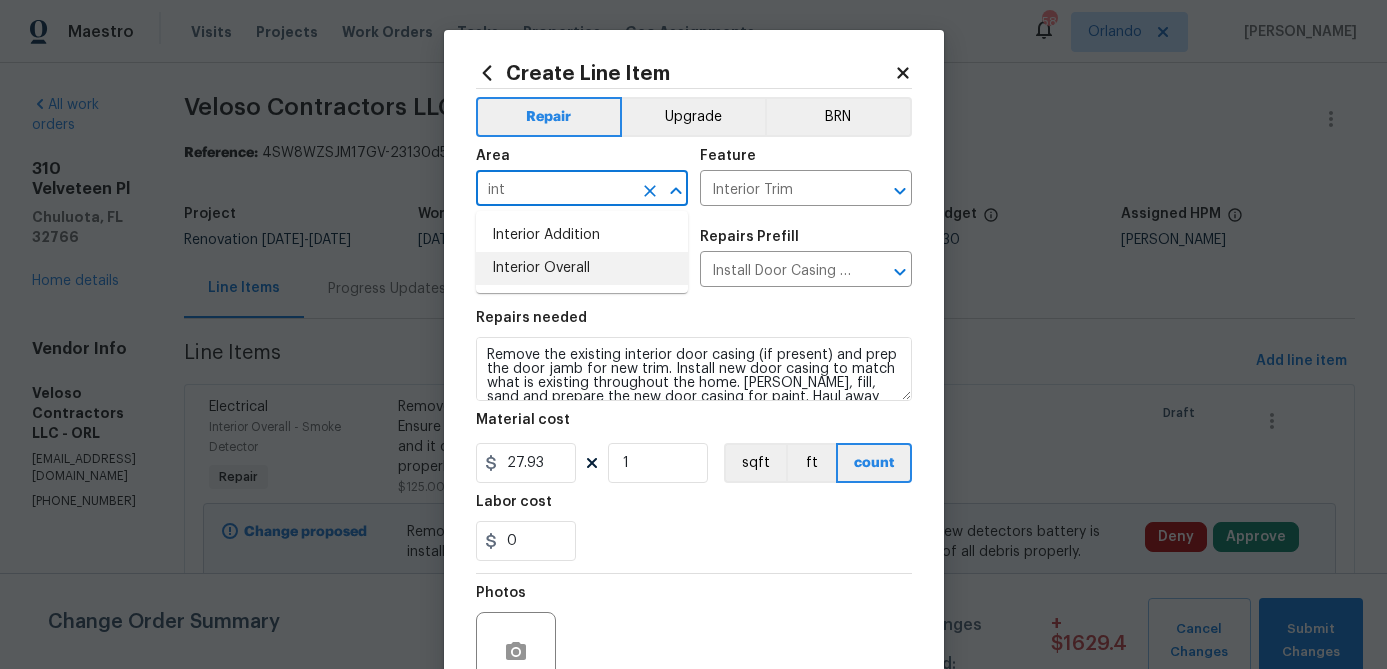 click on "Interior Overall" at bounding box center (582, 268) 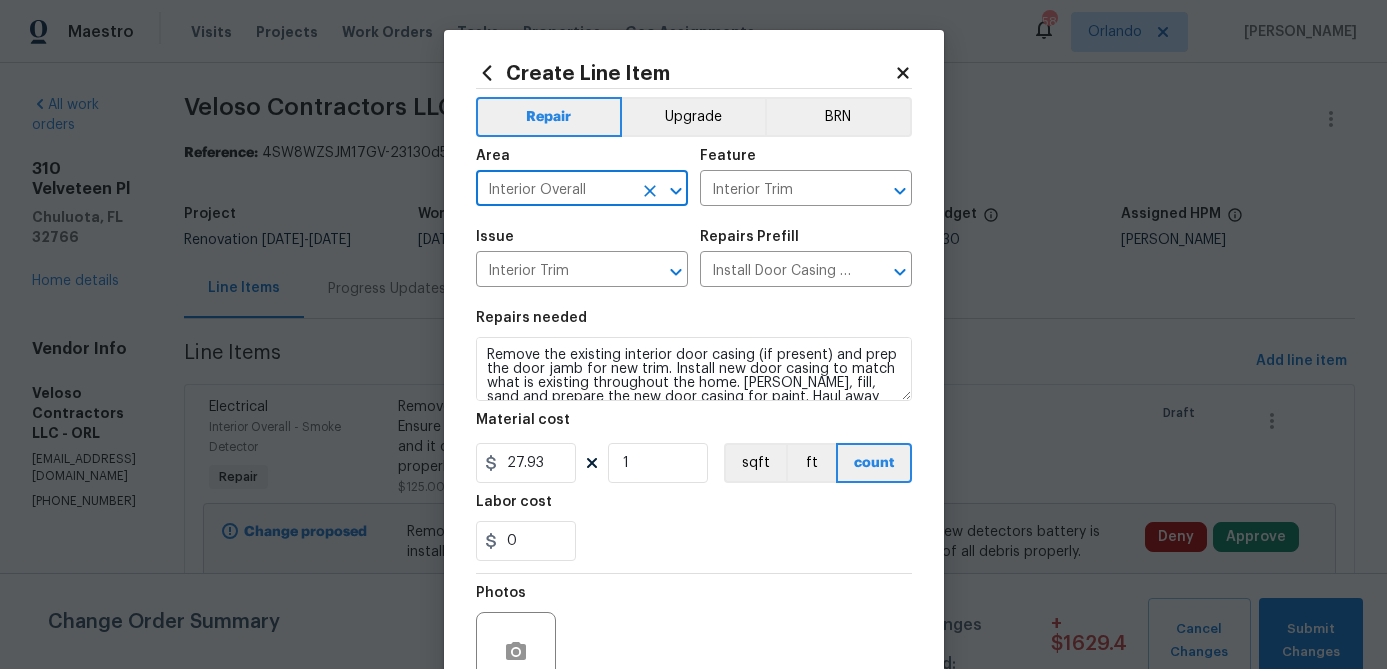 type on "Interior Overall" 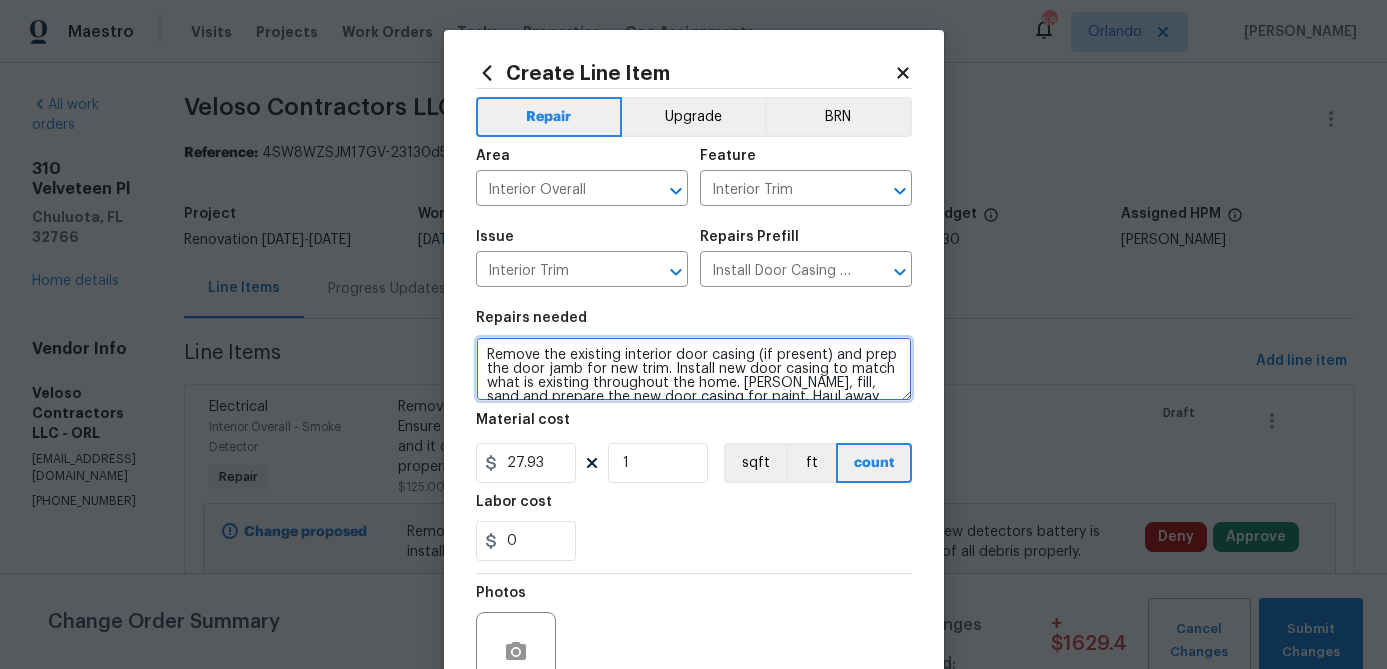 click on "Remove the existing interior door casing (if present) and prep the door jamb for new trim. Install new door casing to match what is existing throughout the home. Caulk, fill, sand and prepare the new door casing for paint. Haul away and dispose of all debris." at bounding box center [694, 369] 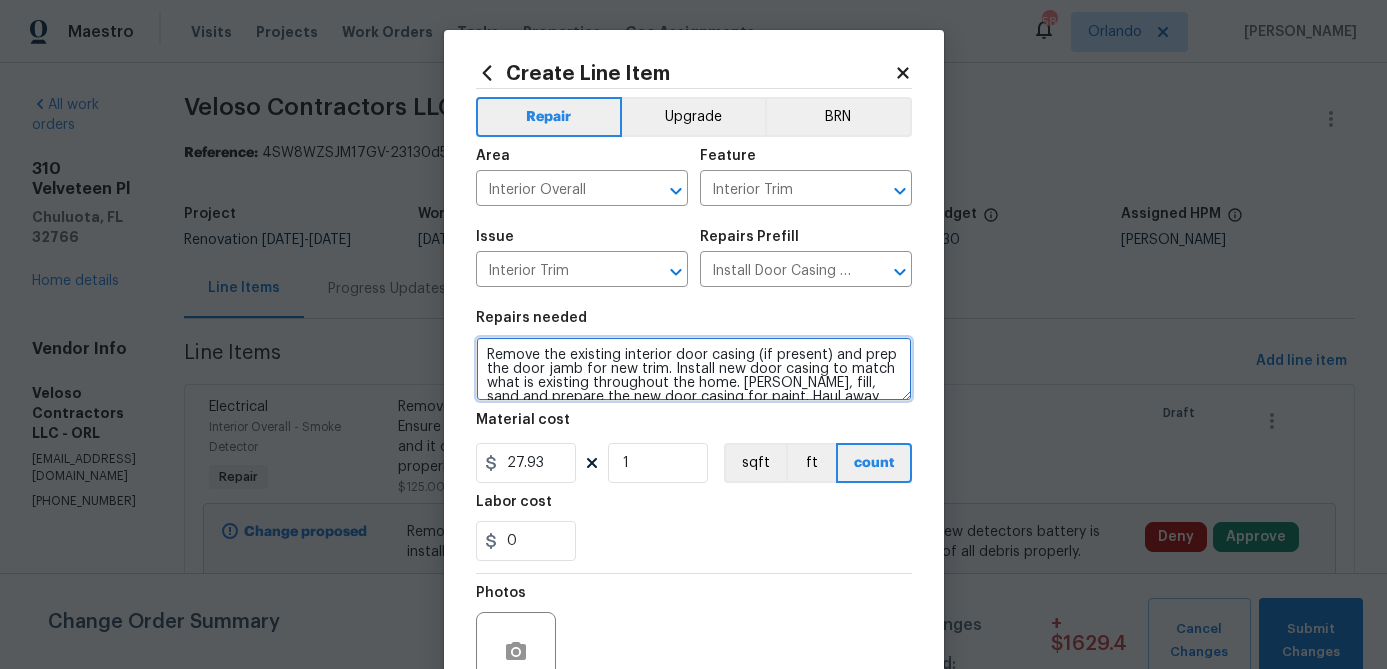click on "Remove the existing interior door casing (if present) and prep the door jamb for new trim. Install new door casing to match what is existing throughout the home. Caulk, fill, sand and prepare the new door casing for paint. Haul away and dispose of all debris." at bounding box center (694, 369) 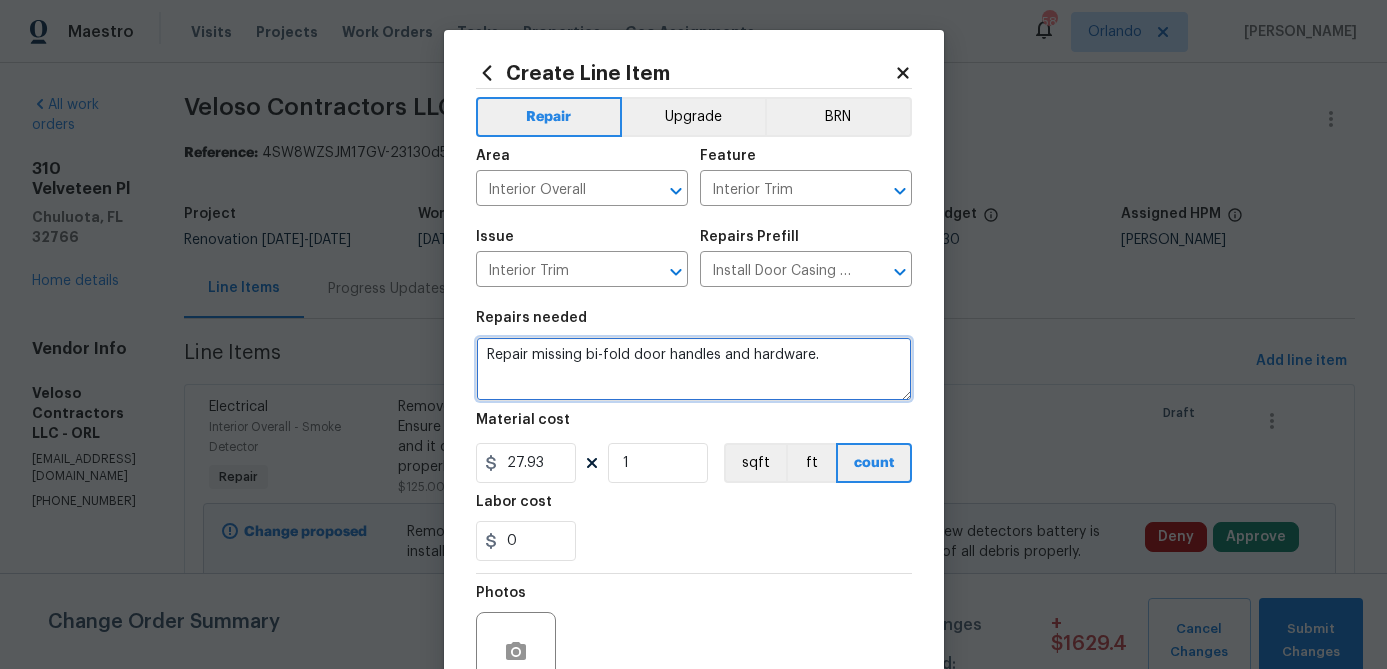 click on "Repair missing bi-fold door handles and hardware." at bounding box center [694, 369] 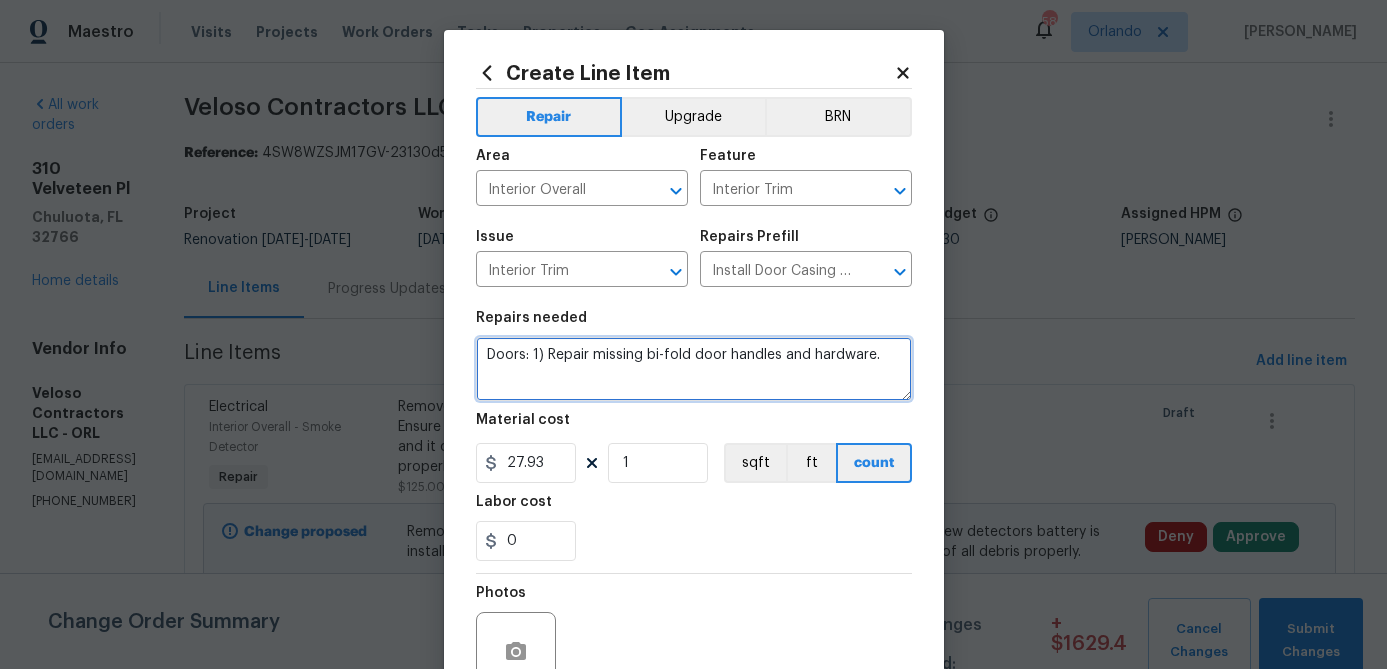 click on "Doors: 1) Repair missing bi-fold door handles and hardware." at bounding box center [694, 369] 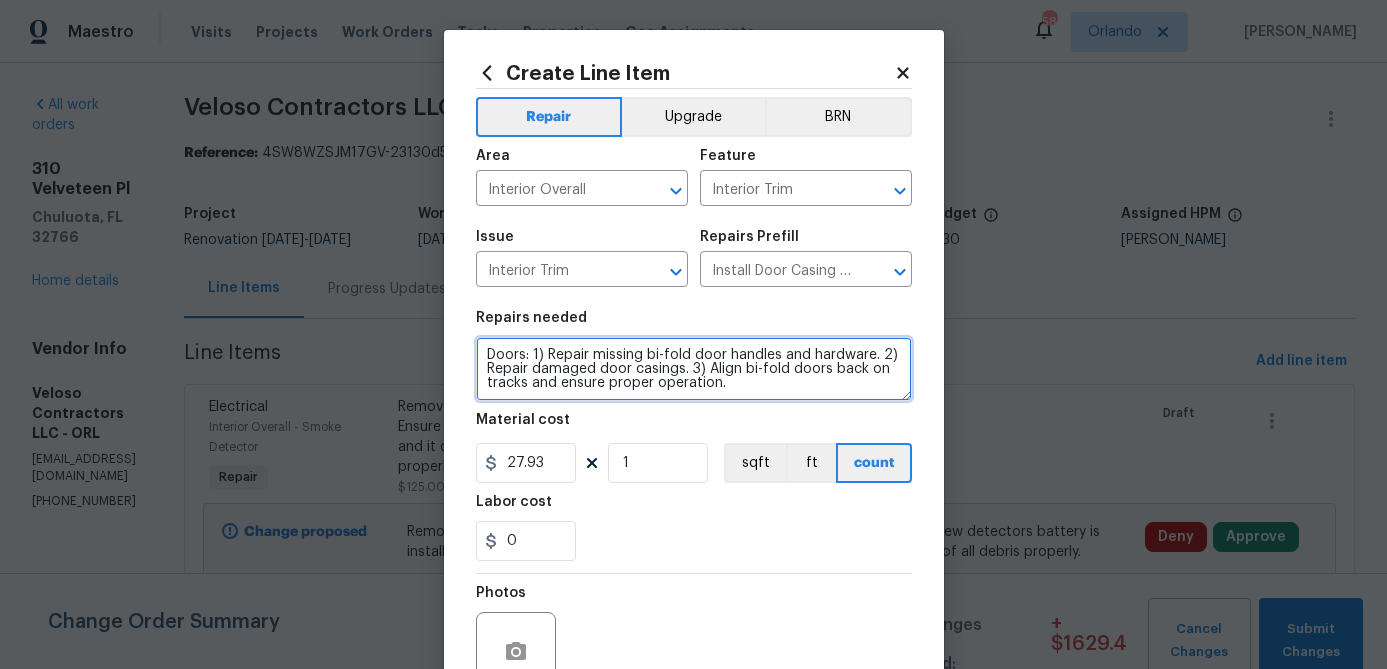 type on "Doors: 1) Repair missing bi-fold door handles and hardware. 2) Repair damaged door casings. 3) Align bi-fold doors back on tracks and ensure proper operation." 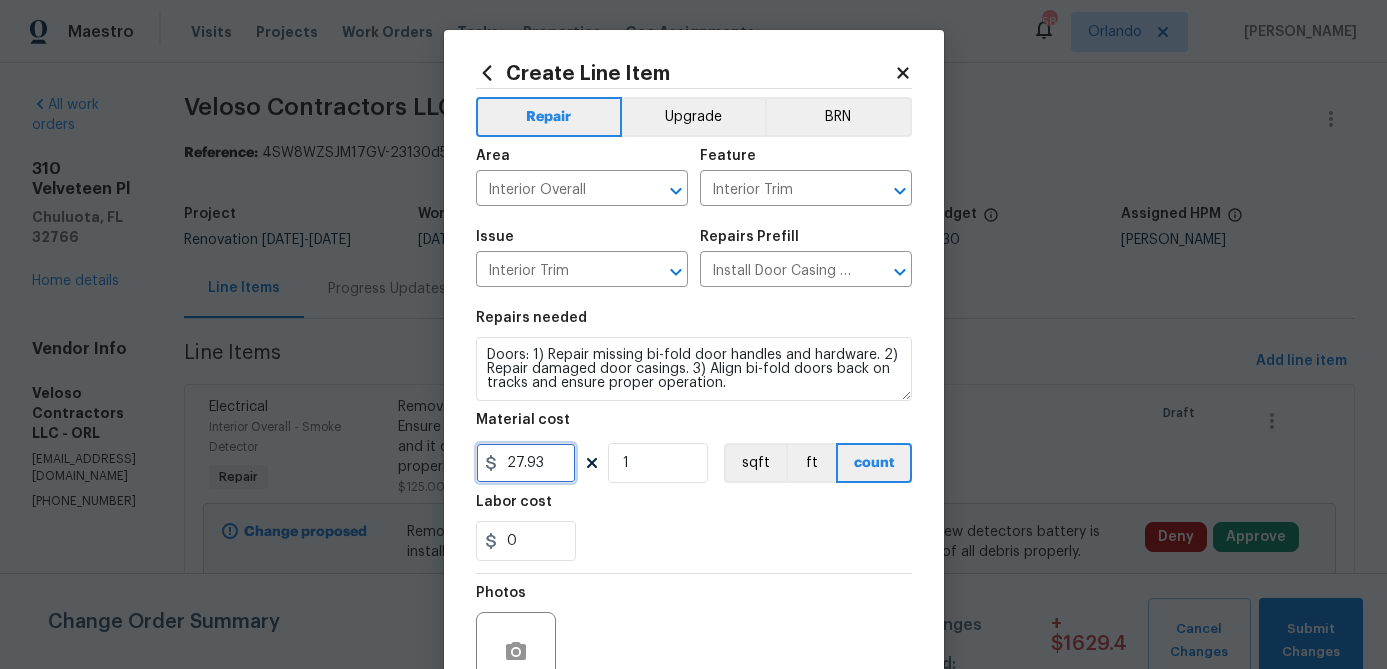 click on "27.93" at bounding box center (526, 463) 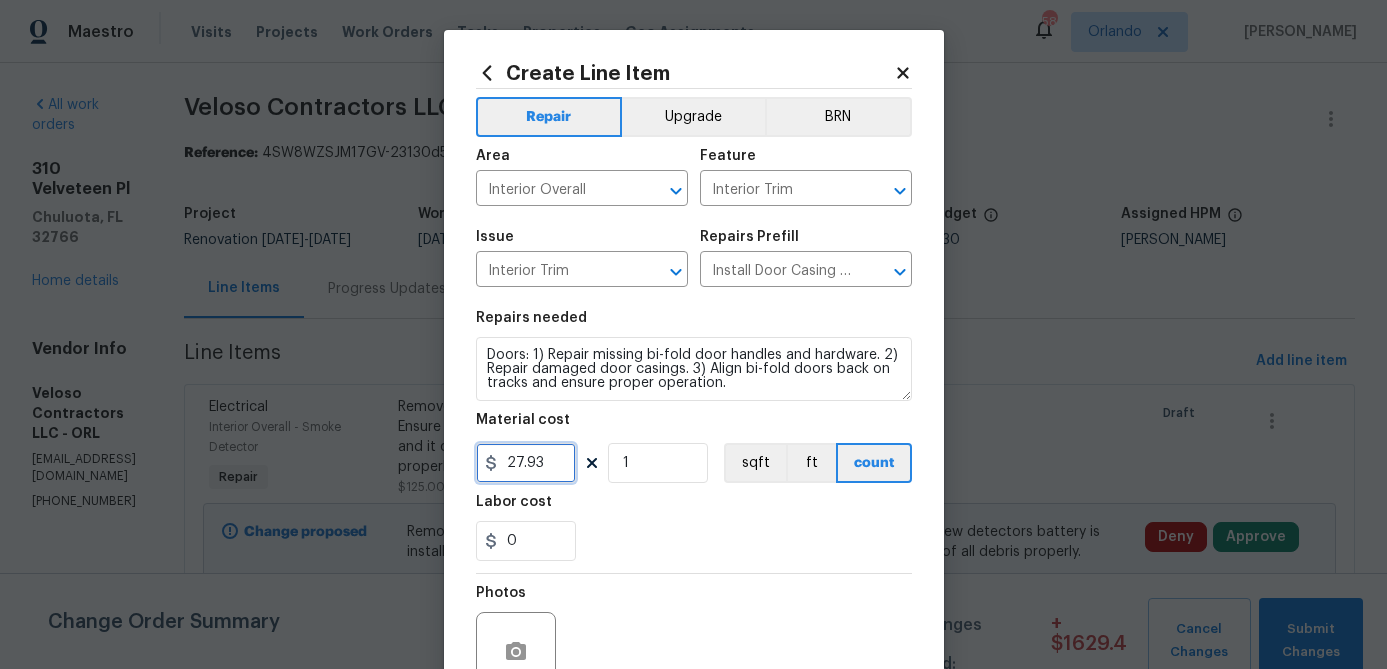 click on "27.93" at bounding box center (526, 463) 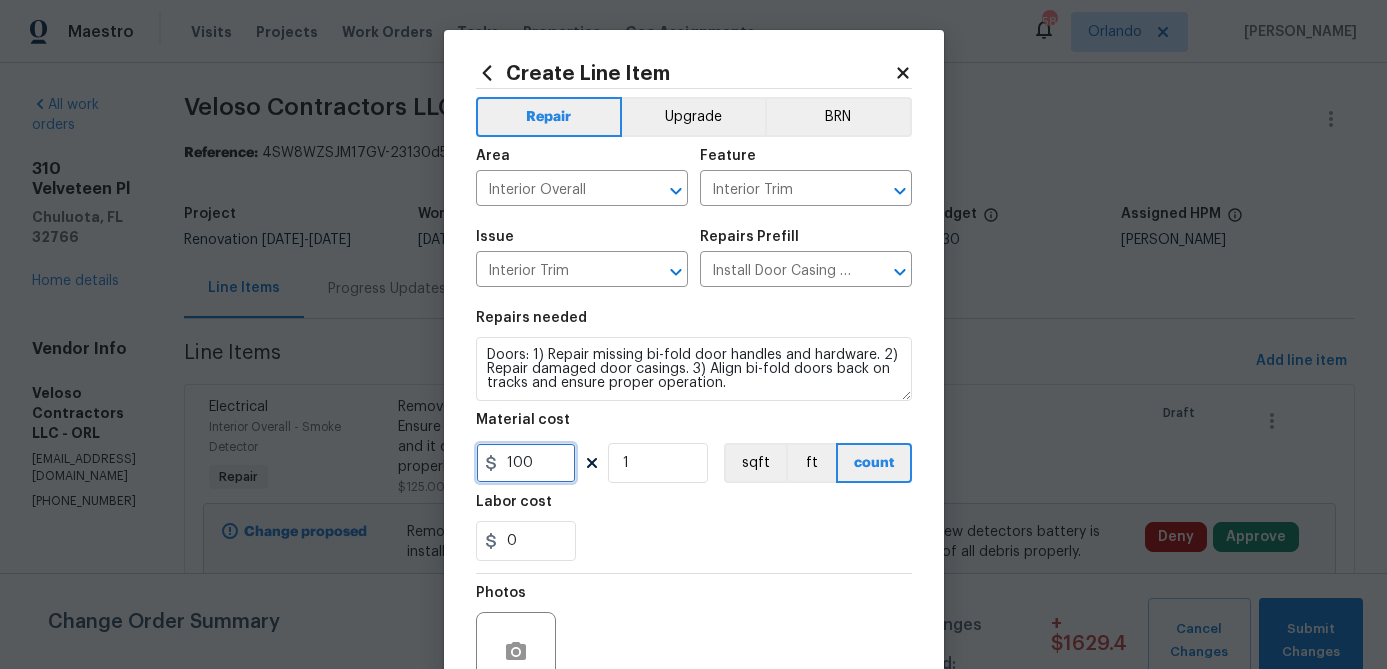 type on "100" 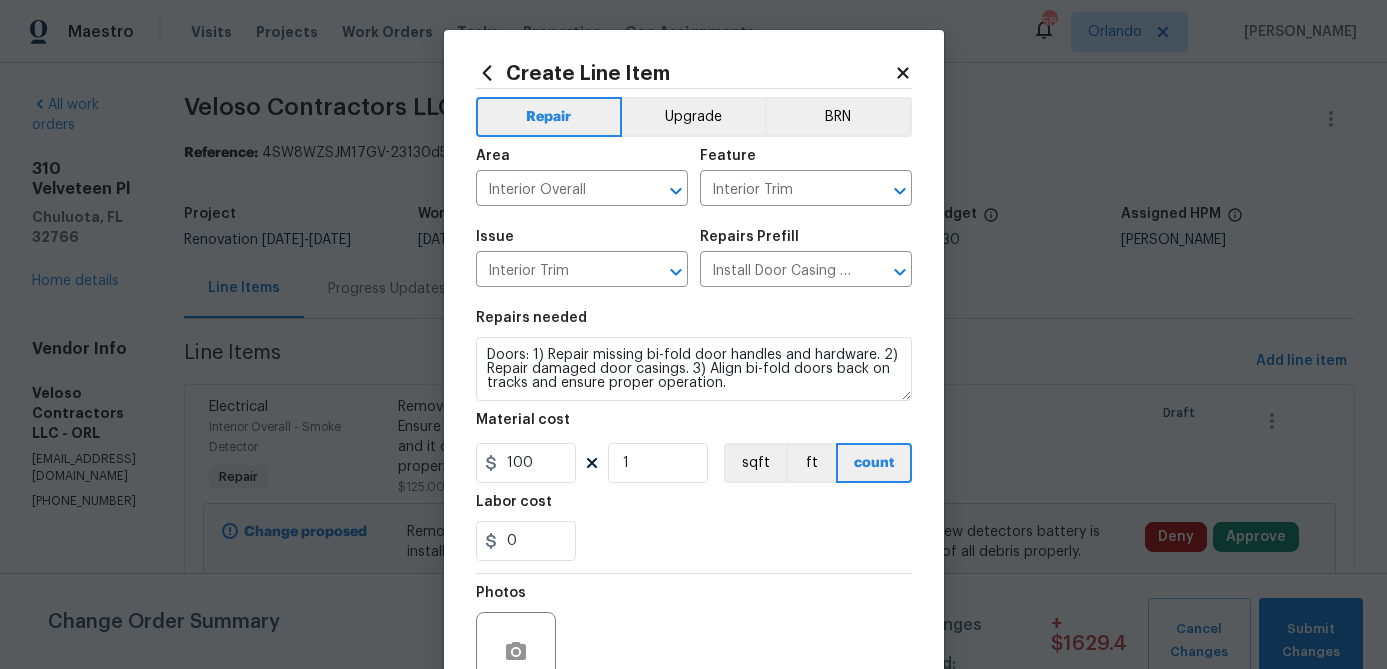 click on "0" at bounding box center [694, 541] 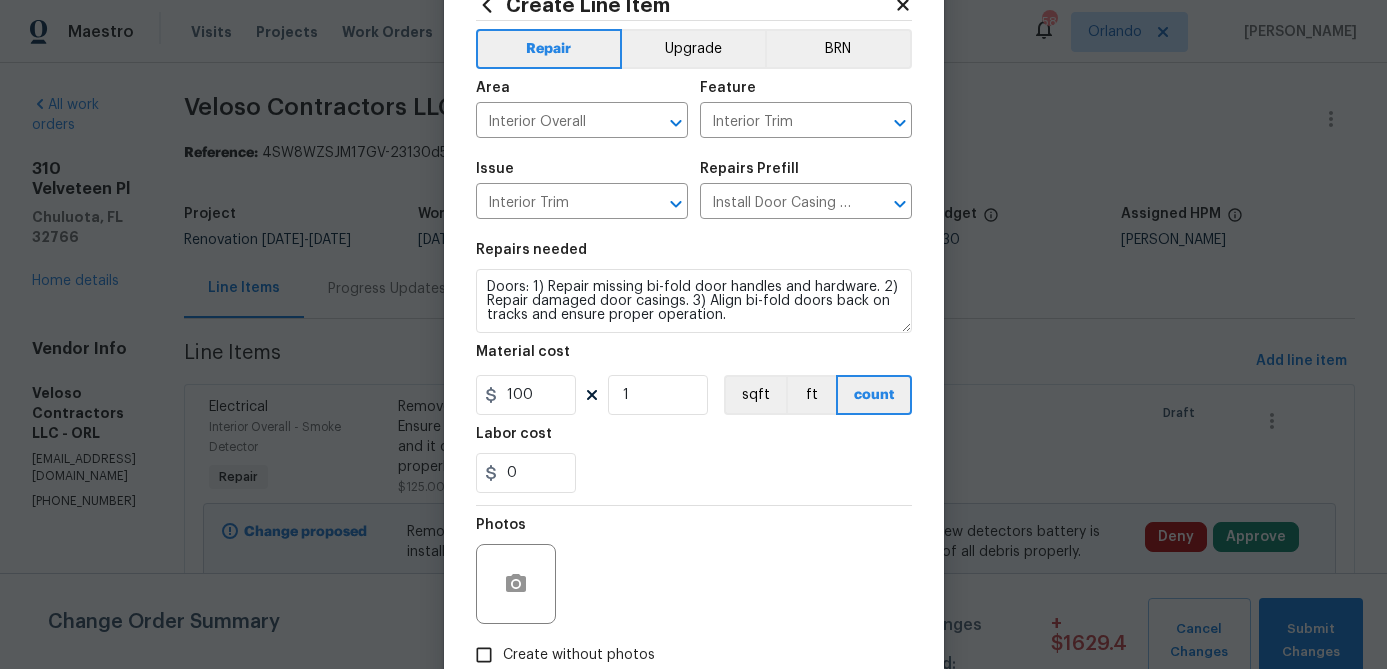 click on "Create without photos" at bounding box center (560, 655) 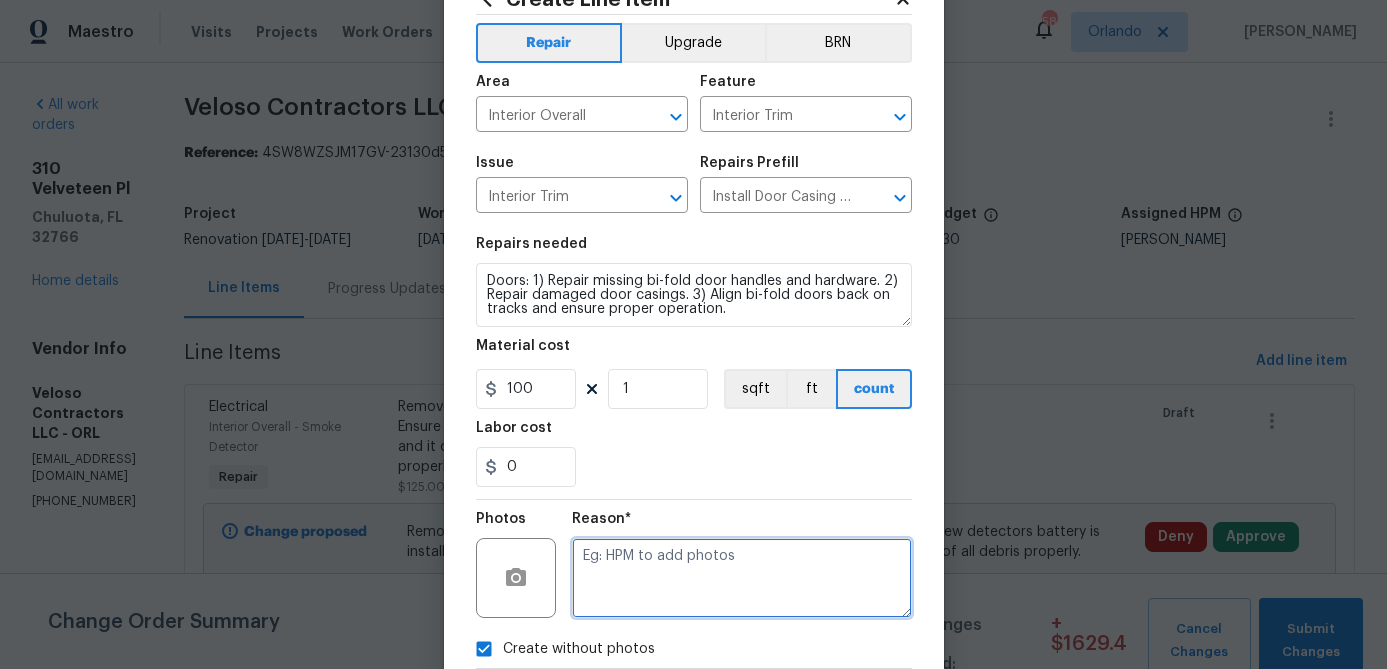 click at bounding box center (742, 578) 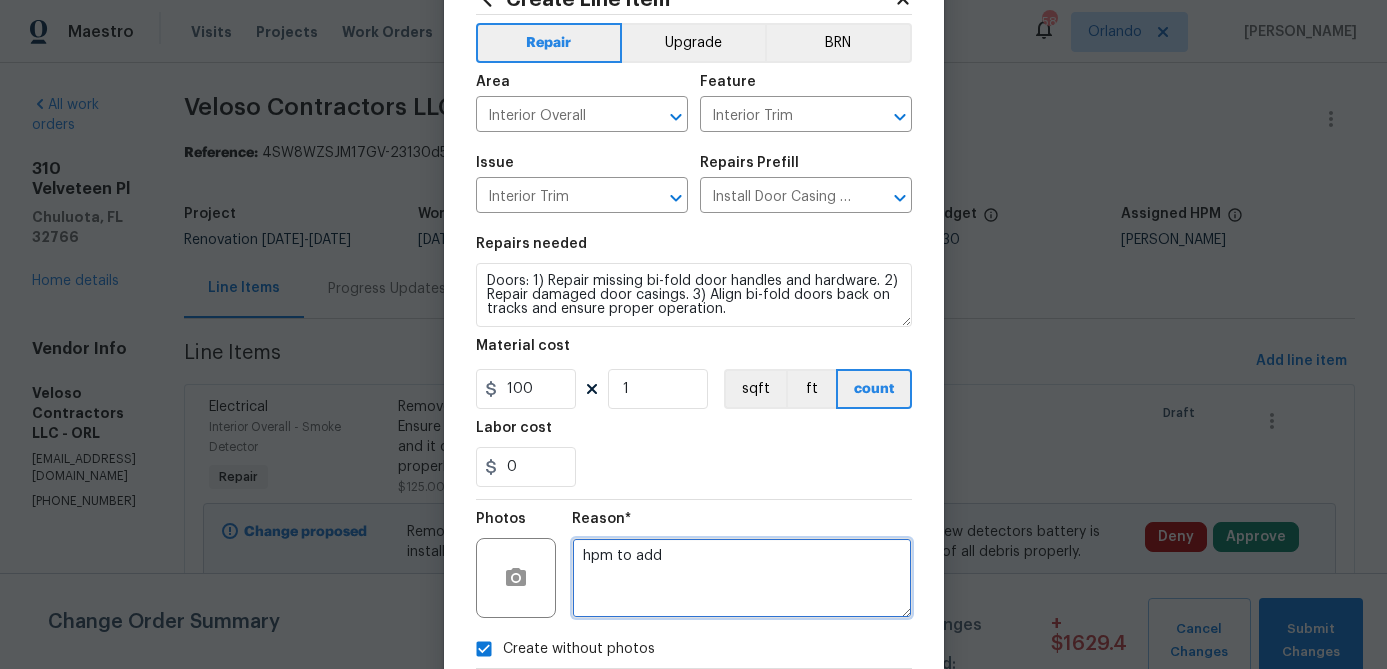 scroll, scrollTop: 193, scrollLeft: 0, axis: vertical 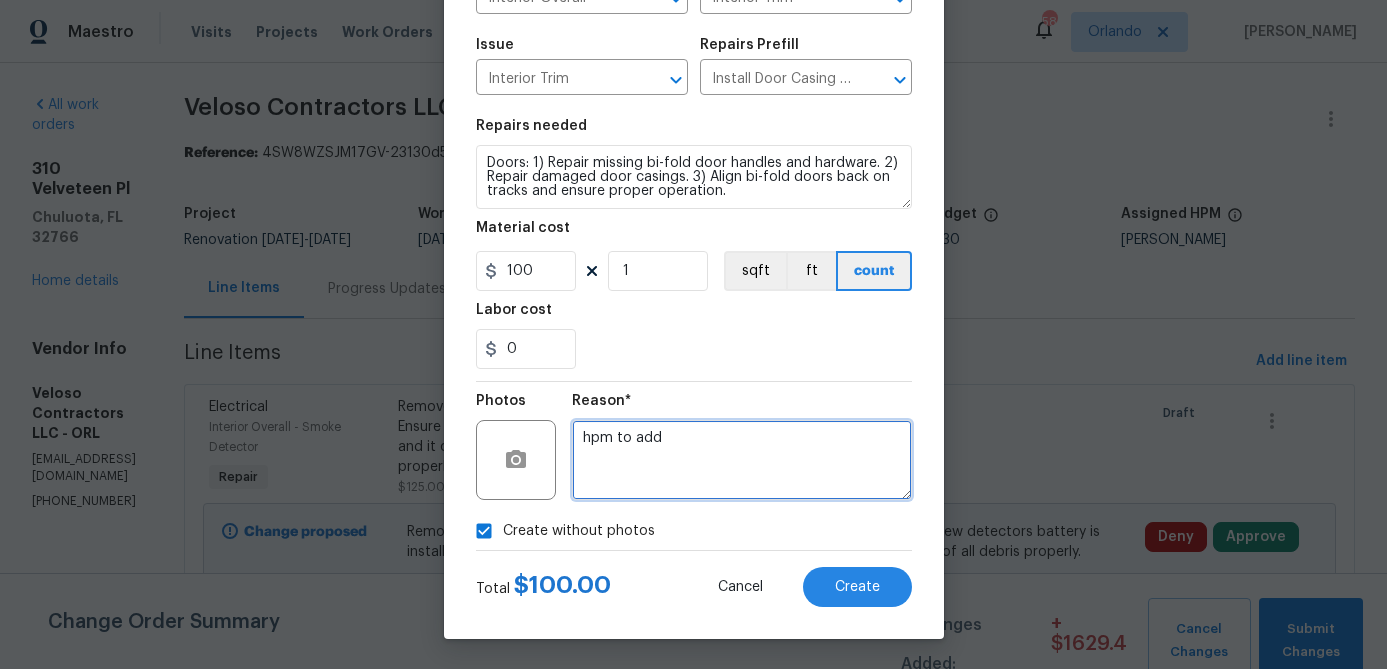 type on "hpm to add" 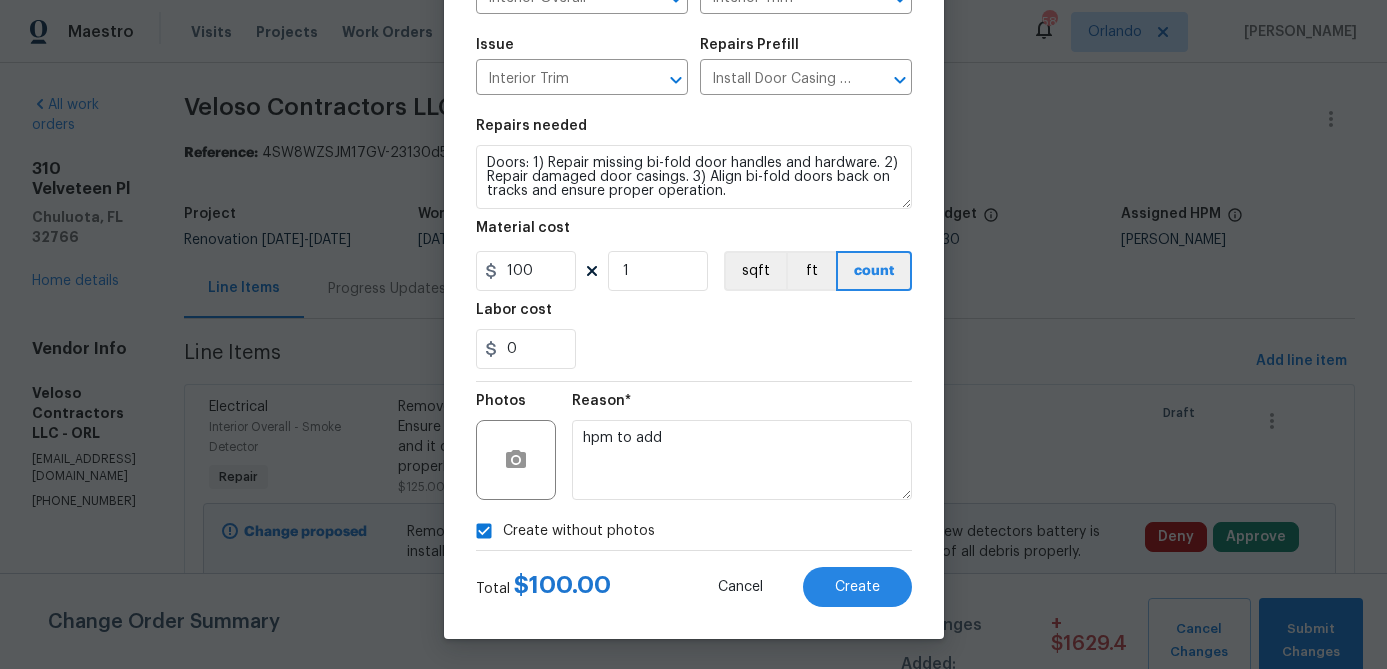 click on "Create Line Item Repair Upgrade BRN Area Interior Overall ​ Feature Interior Trim ​ Issue Interior Trim ​ Repairs Prefill Install Door Casing $27.93 ​ Repairs needed Doors: 1) Repair missing bi-fold door handles and hardware. 2) Repair damaged door casings. 3) Align bi-fold doors back on tracks and ensure proper operation.  Material cost 100 1 sqft ft count Labor cost 0 Photos Reason* hpm to add Create without photos Total   $ 100.00 Cancel Create" at bounding box center [694, 238] 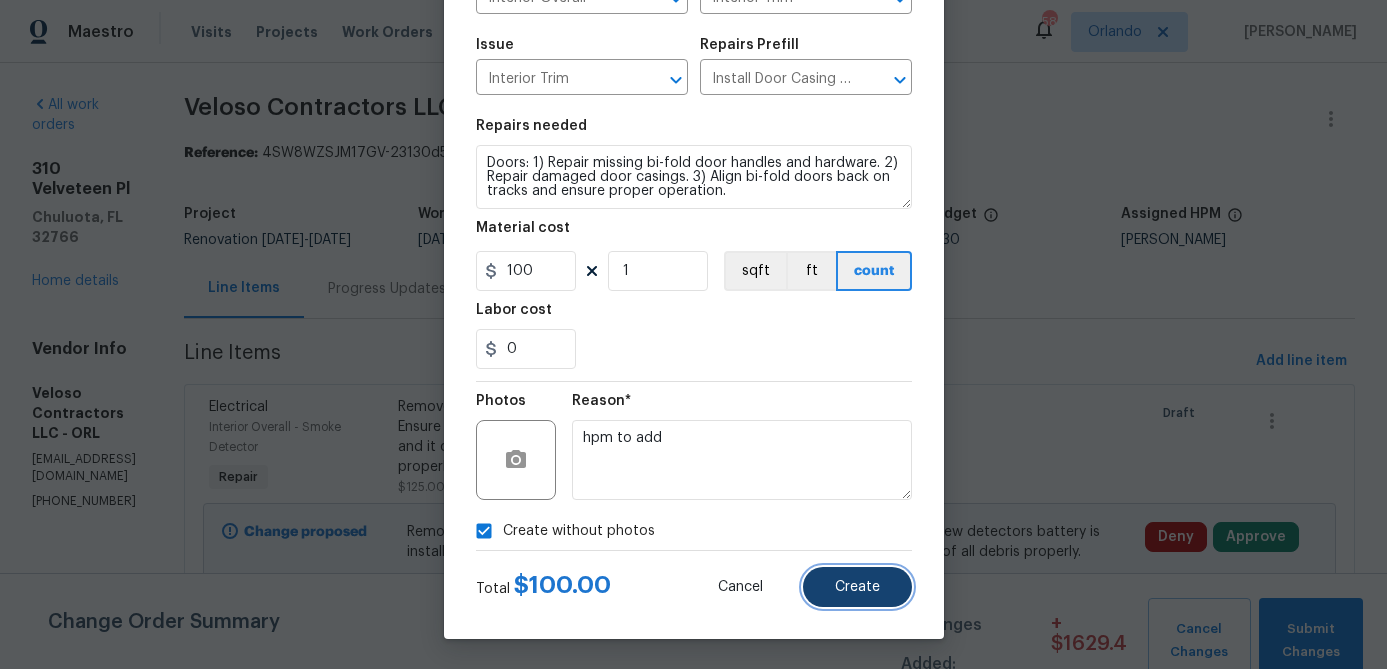 click on "Create" at bounding box center (857, 587) 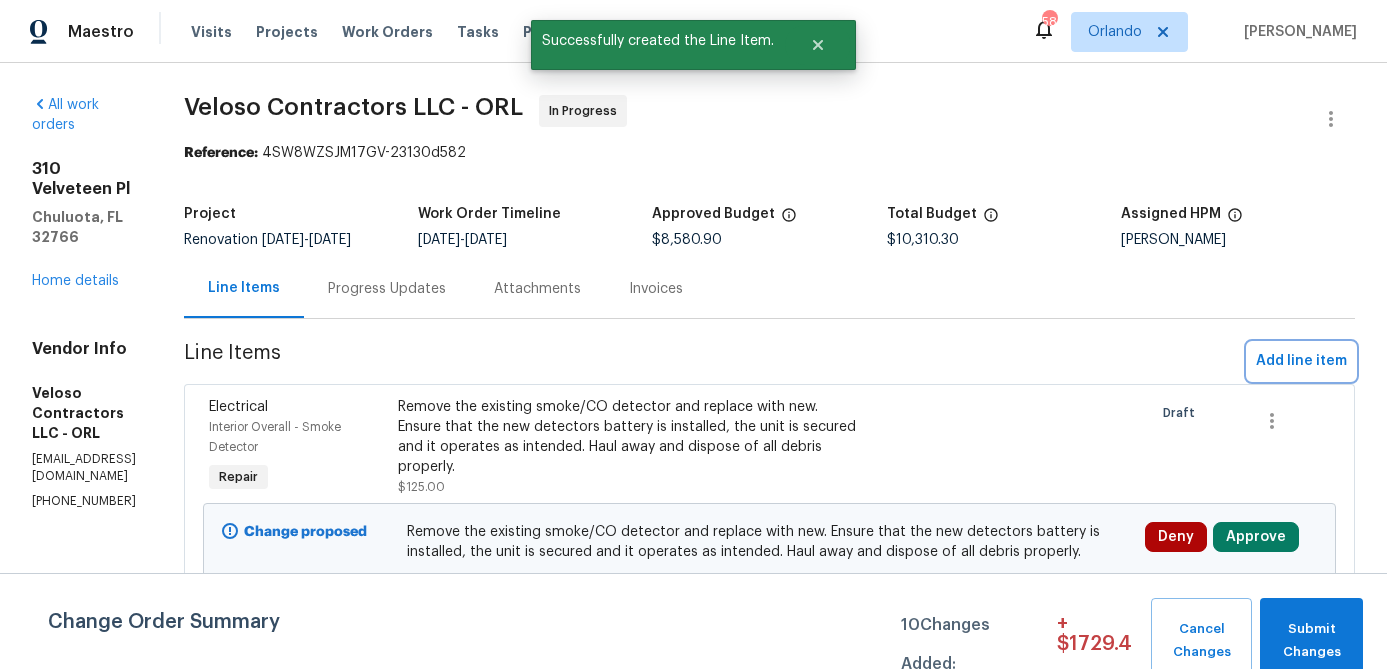click on "Add line item" at bounding box center [1301, 361] 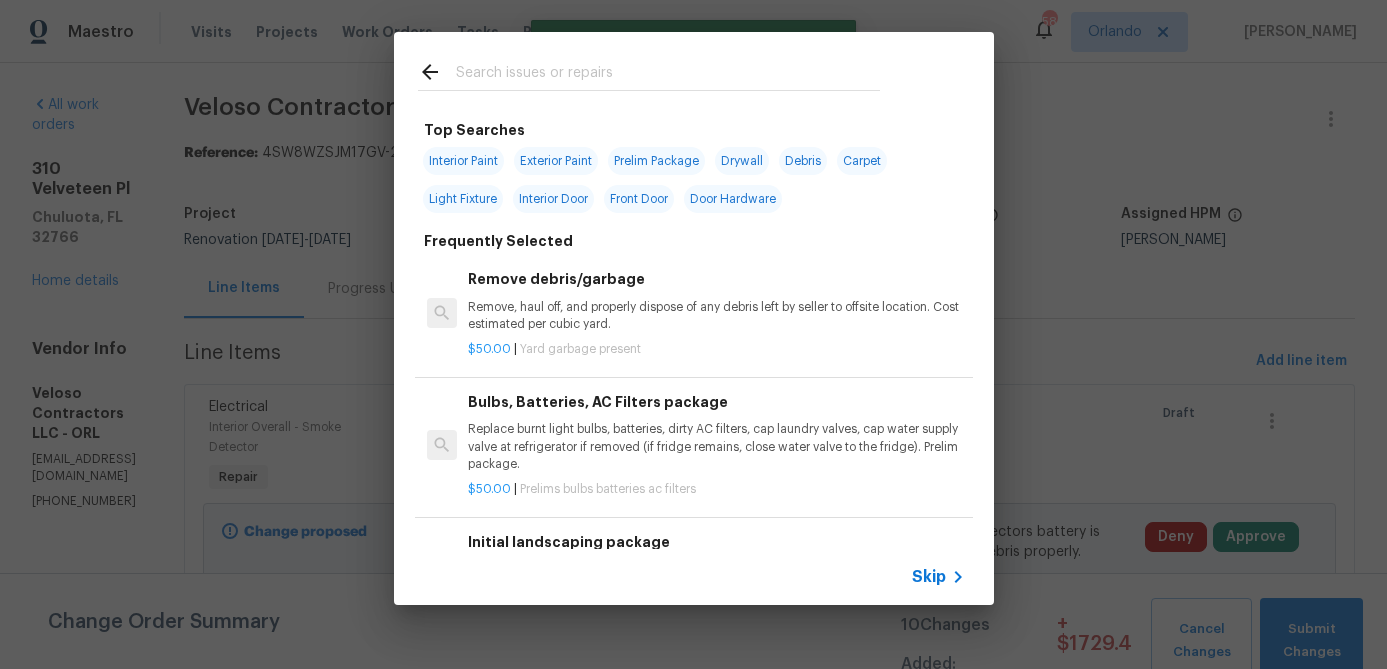 click at bounding box center [668, 75] 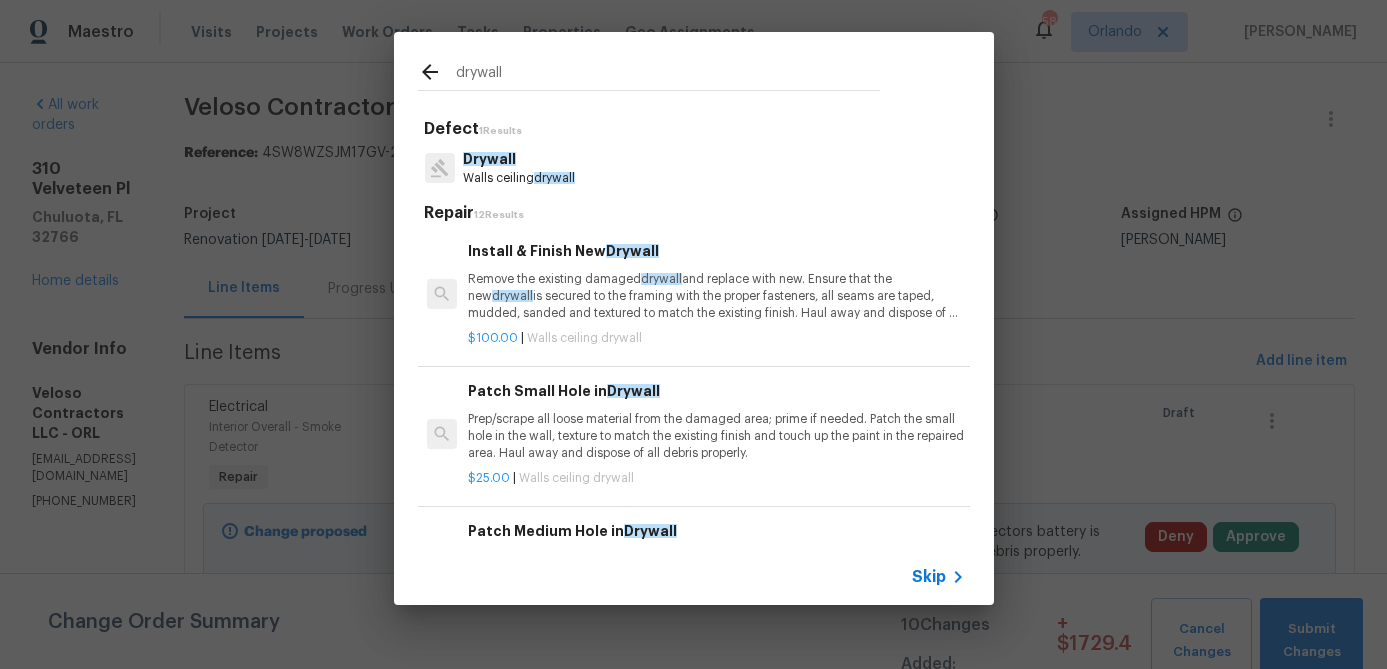type on "drywall" 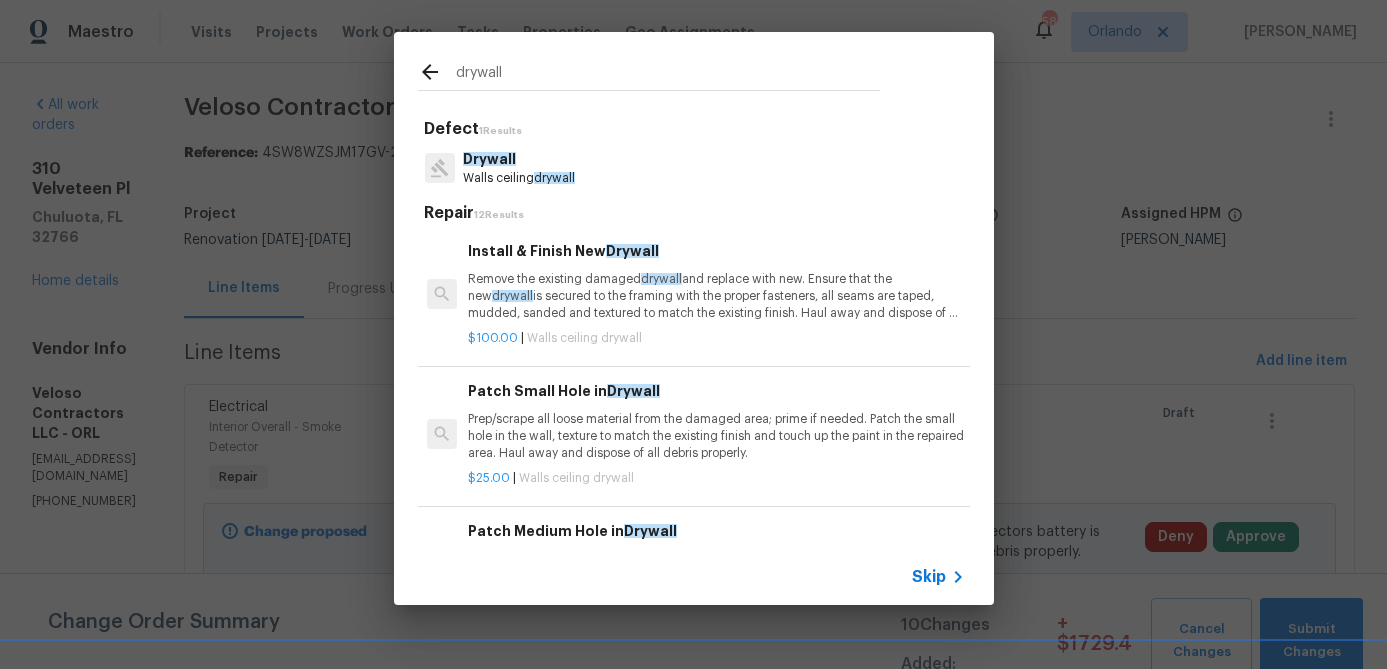 click on "Remove the existing damaged  drywall  and replace with new. Ensure that the new  drywall  is secured to the framing with the proper fasteners, all seams are taped, mudded, sanded and textured to match the existing finish. Haul away and dispose of all debris properly." at bounding box center (716, 296) 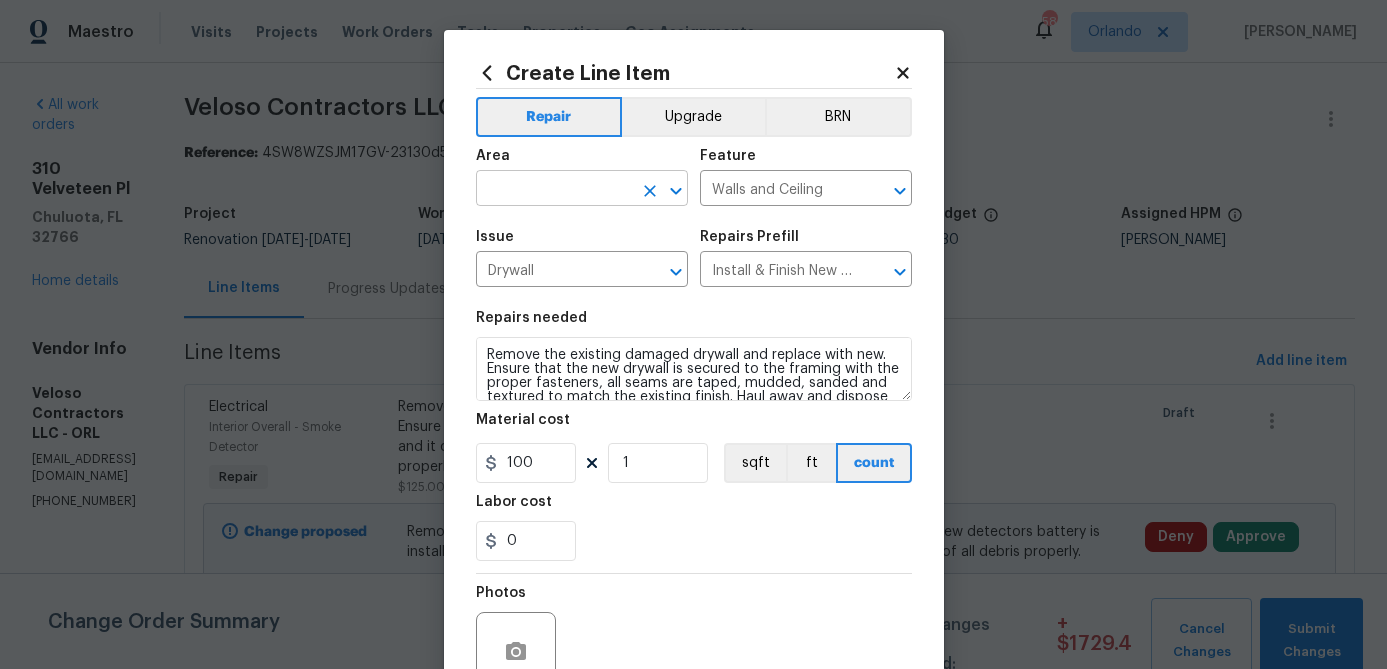 click at bounding box center [554, 190] 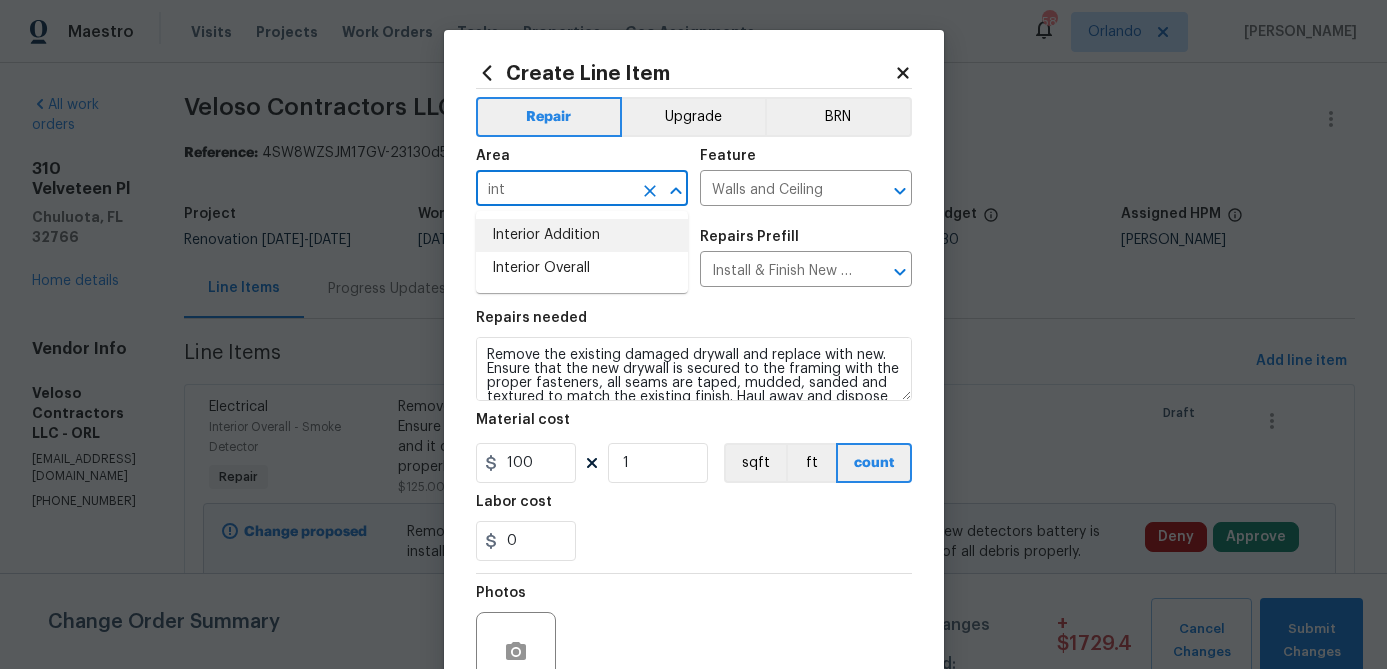click on "Interior Addition" at bounding box center (582, 235) 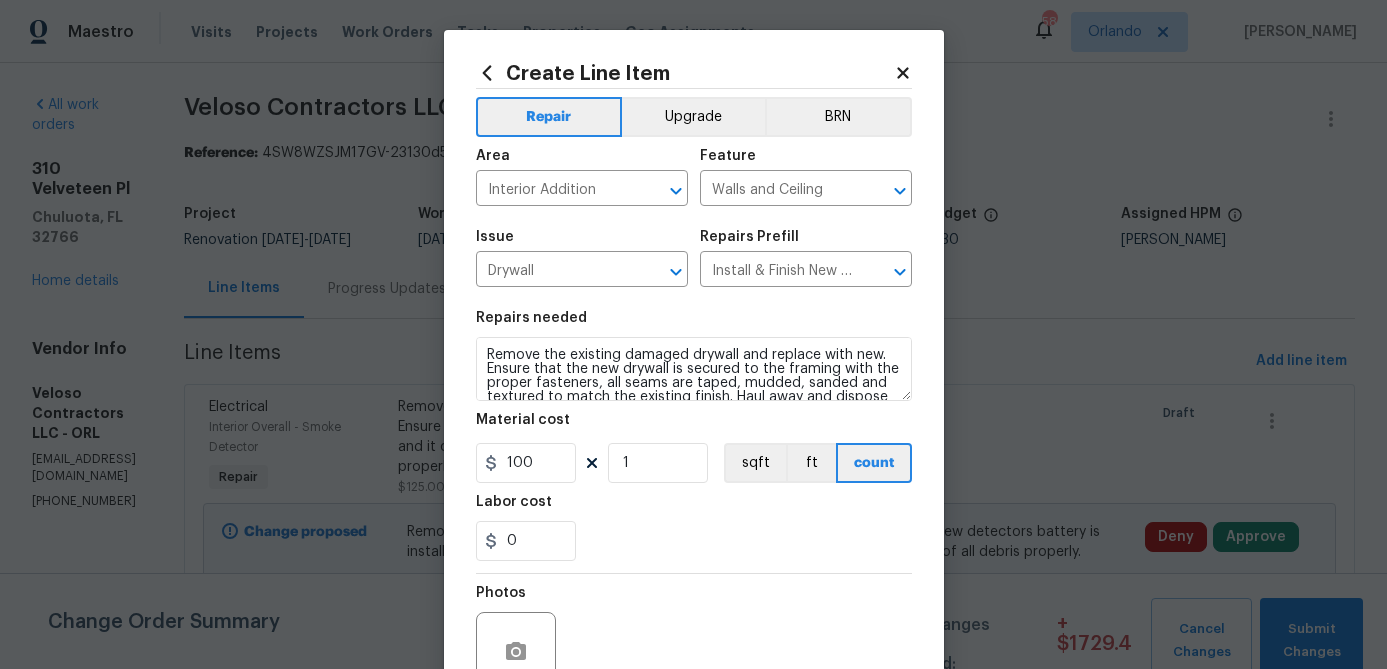 click on "Issue" at bounding box center (582, 243) 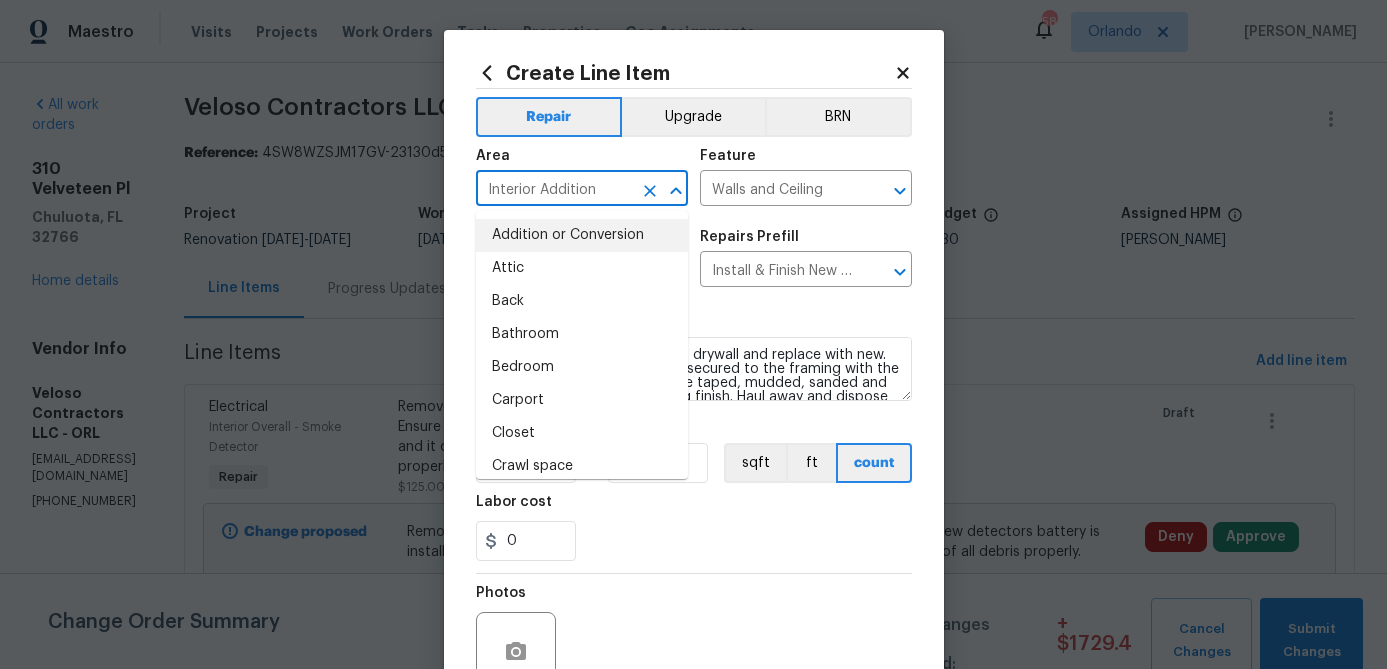 click on "Interior Addition" at bounding box center (554, 190) 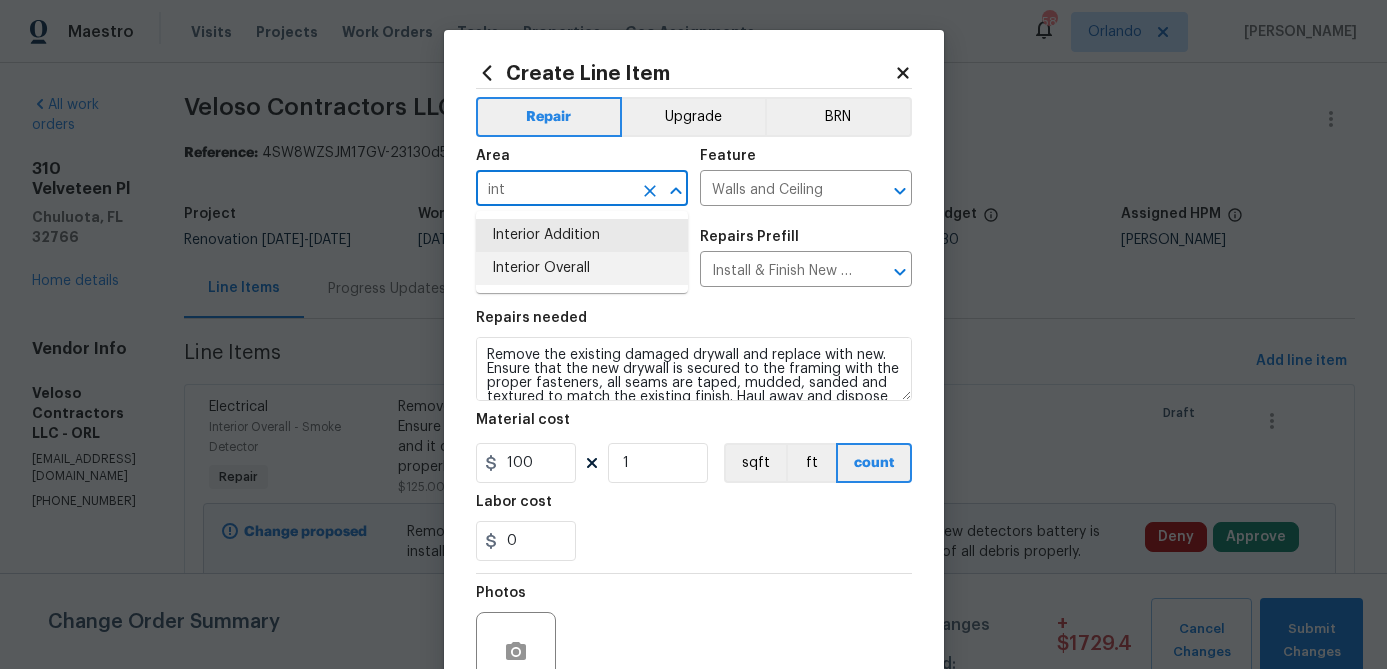 click on "Interior Overall" at bounding box center [582, 268] 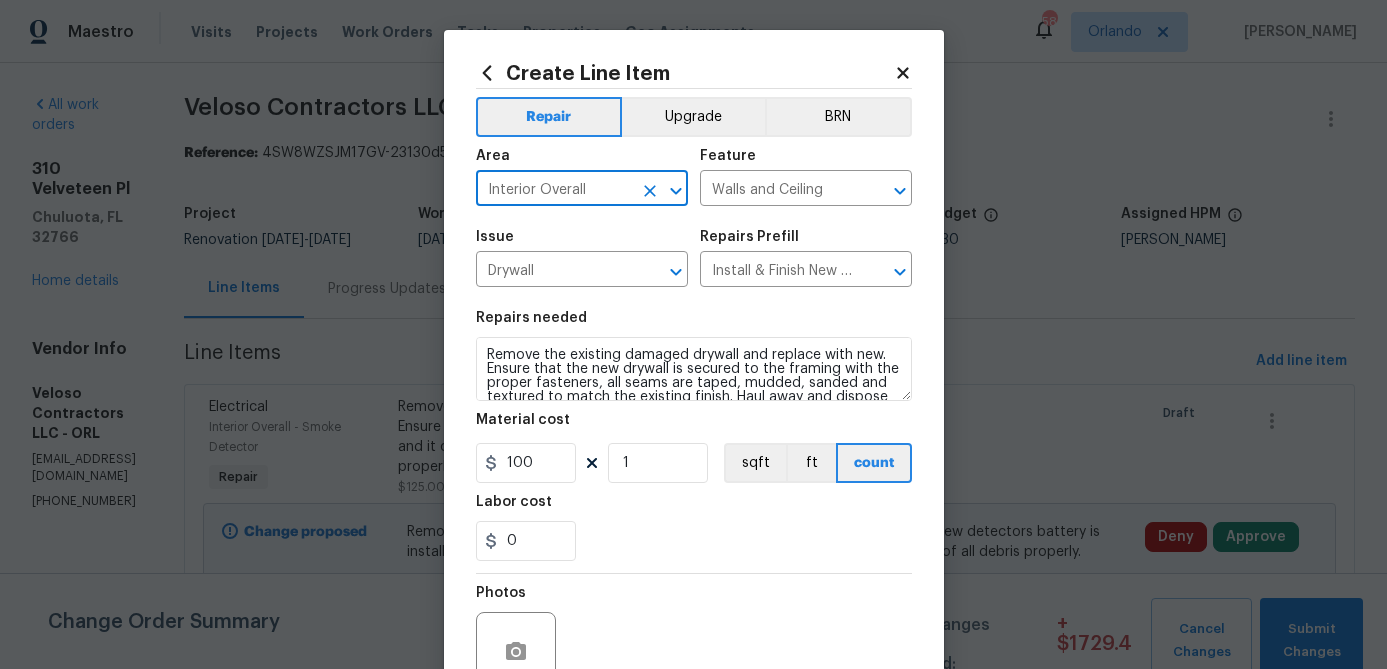 type on "Interior Overall" 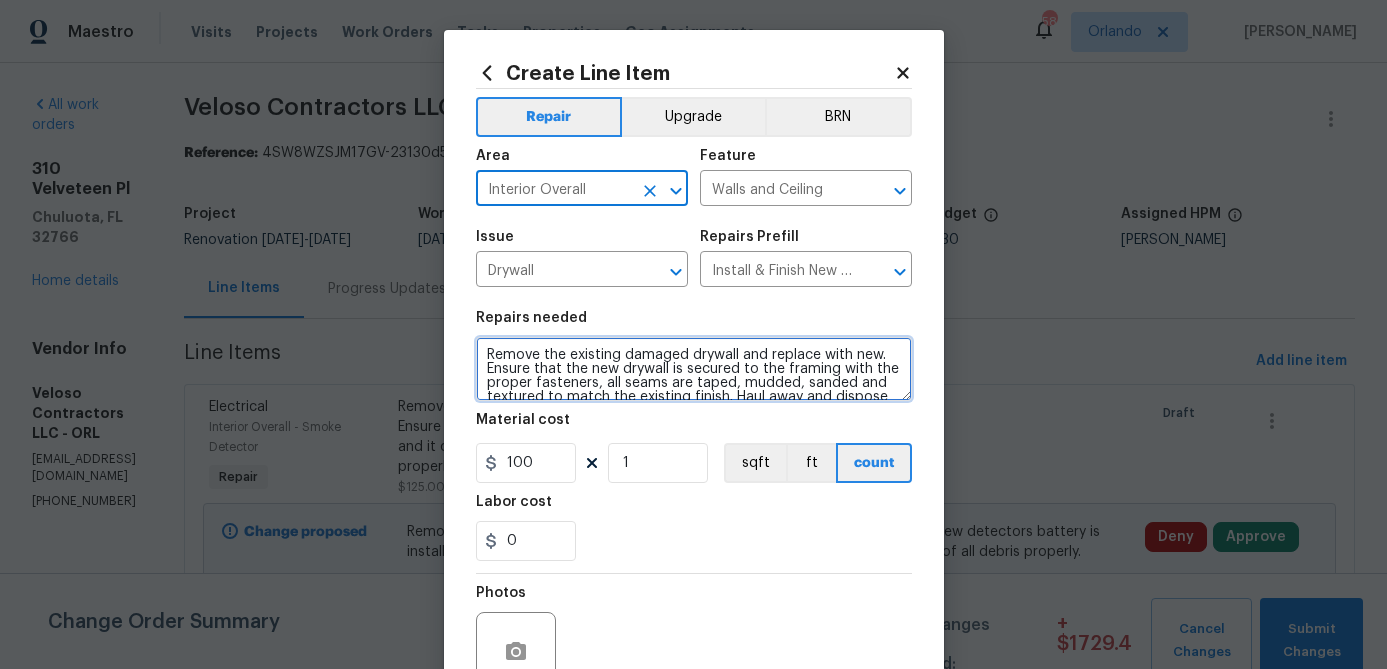 click on "Remove the existing damaged drywall and replace with new. Ensure that the new drywall is secured to the framing with the proper fasteners, all seams are taped, mudded, sanded and textured to match the existing finish. Haul away and dispose of all debris properly." at bounding box center [694, 369] 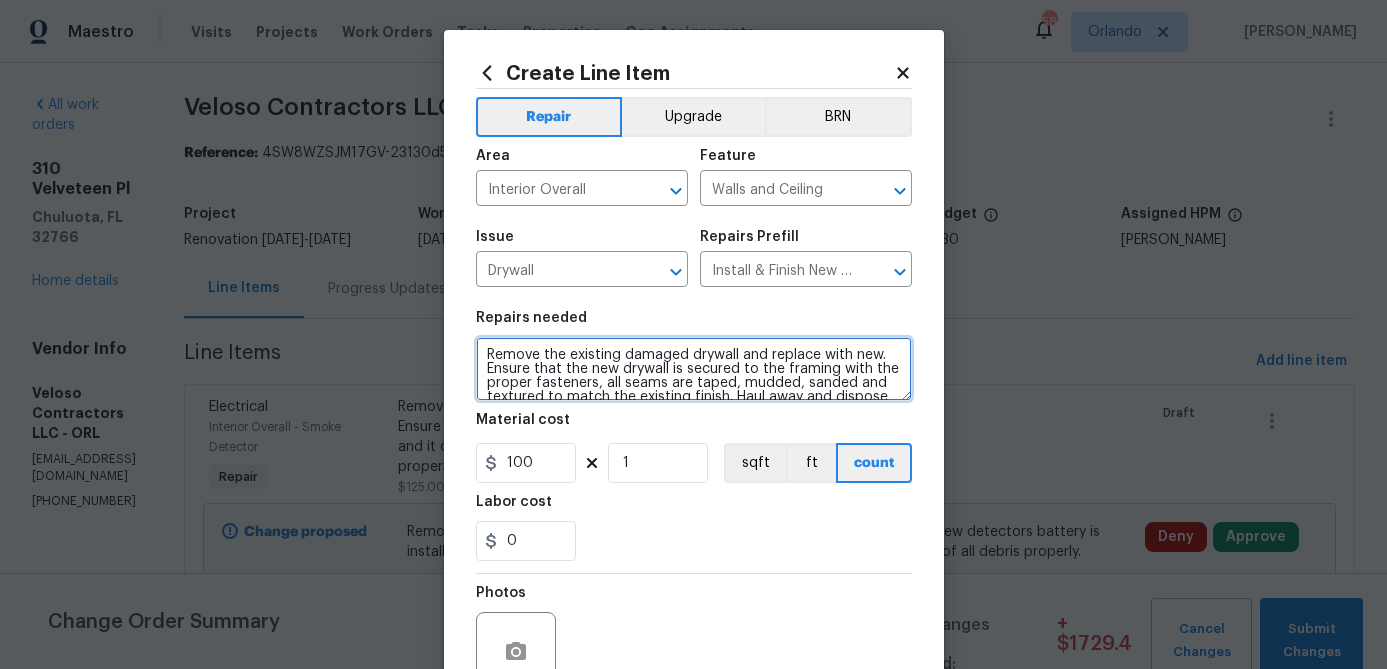click on "Remove the existing damaged drywall and replace with new. Ensure that the new drywall is secured to the framing with the proper fasteners, all seams are taped, mudded, sanded and textured to match the existing finish. Haul away and dispose of all debris properly." at bounding box center (694, 369) 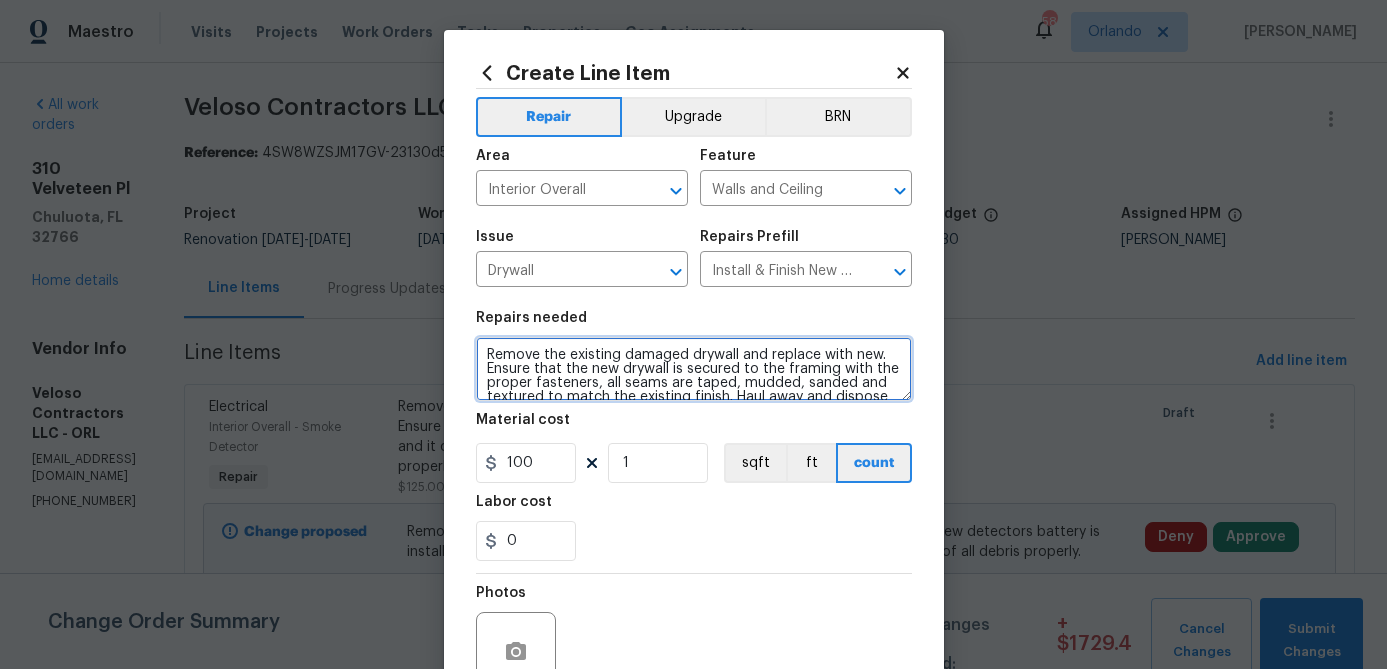click on "Remove the existing damaged drywall and replace with new. Ensure that the new drywall is secured to the framing with the proper fasteners, all seams are taped, mudded, sanded and textured to match the existing finish. Haul away and dispose of all debris properly." at bounding box center [694, 369] 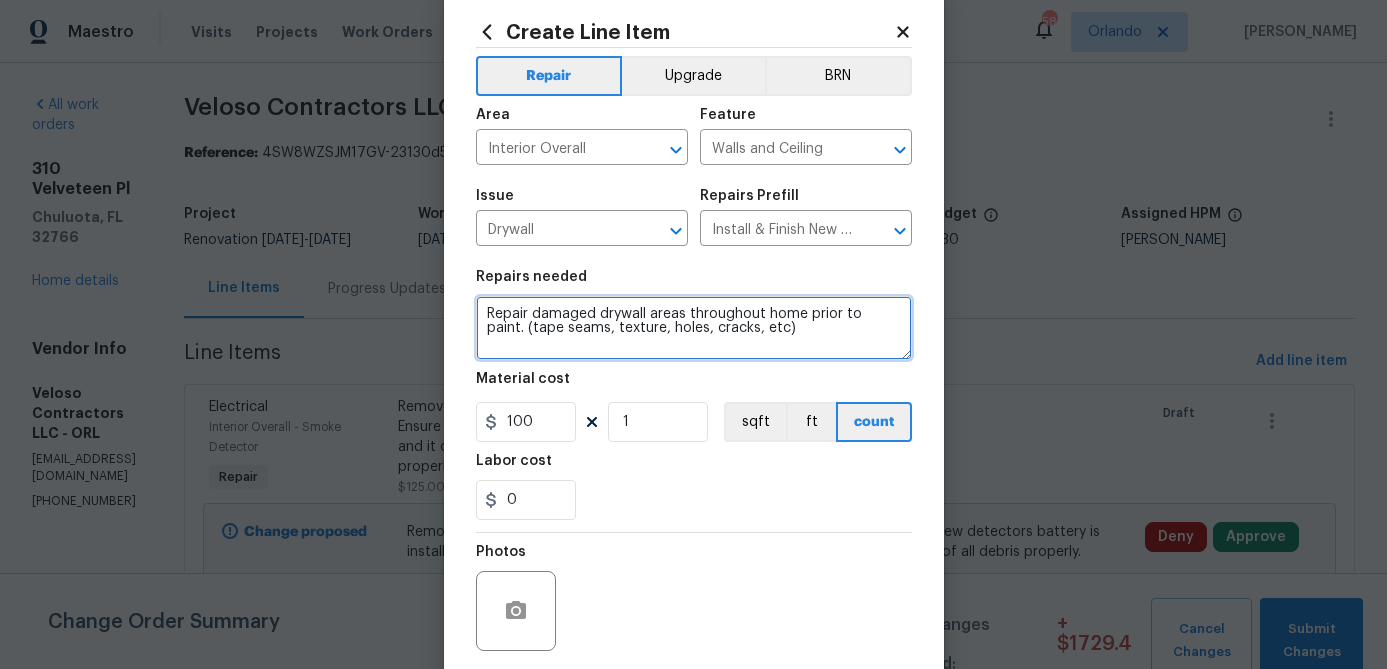scroll, scrollTop: 45, scrollLeft: 0, axis: vertical 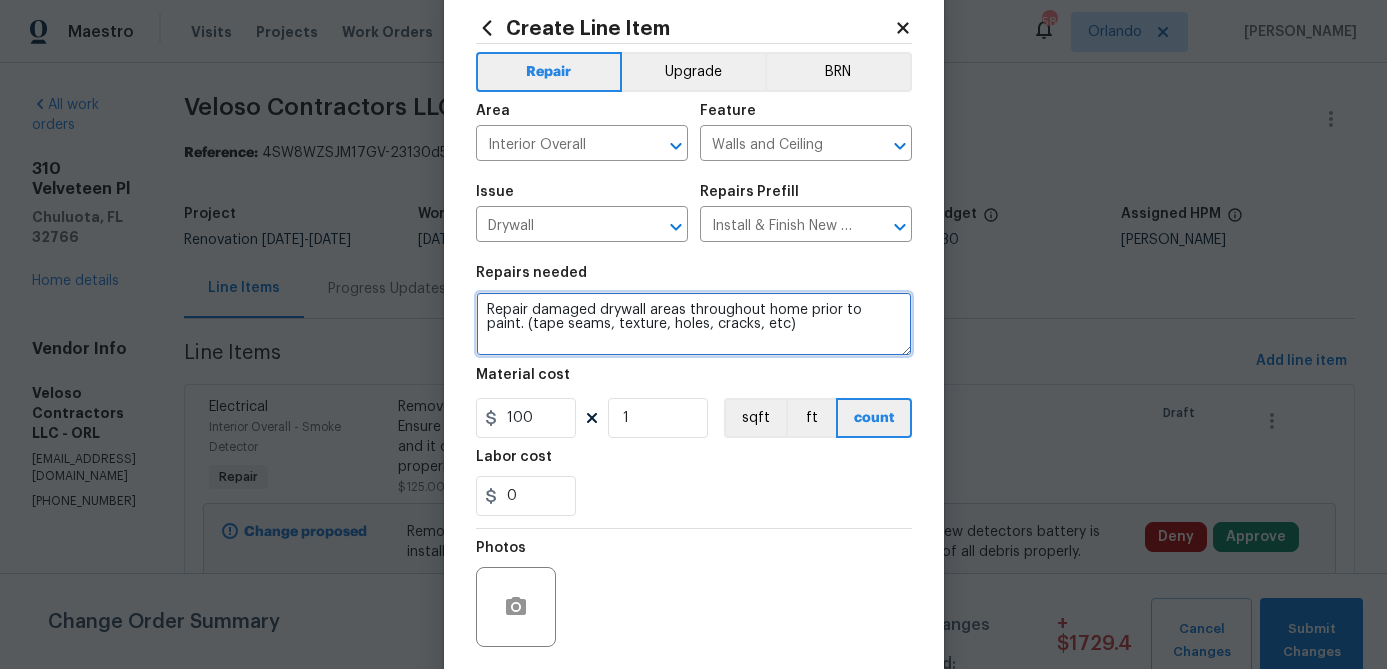 type on "Repair damaged drywall areas throughout home prior to paint. (tape seams, texture, holes, cracks, etc)" 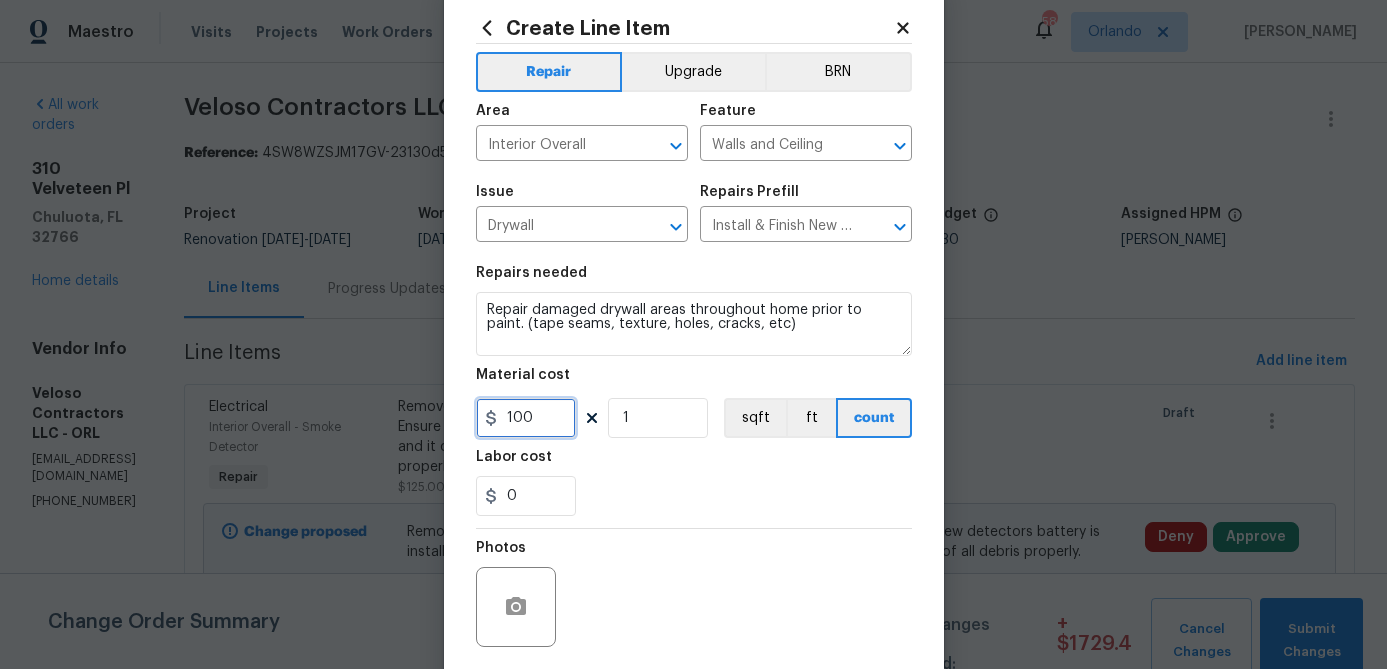 click on "100" at bounding box center (526, 418) 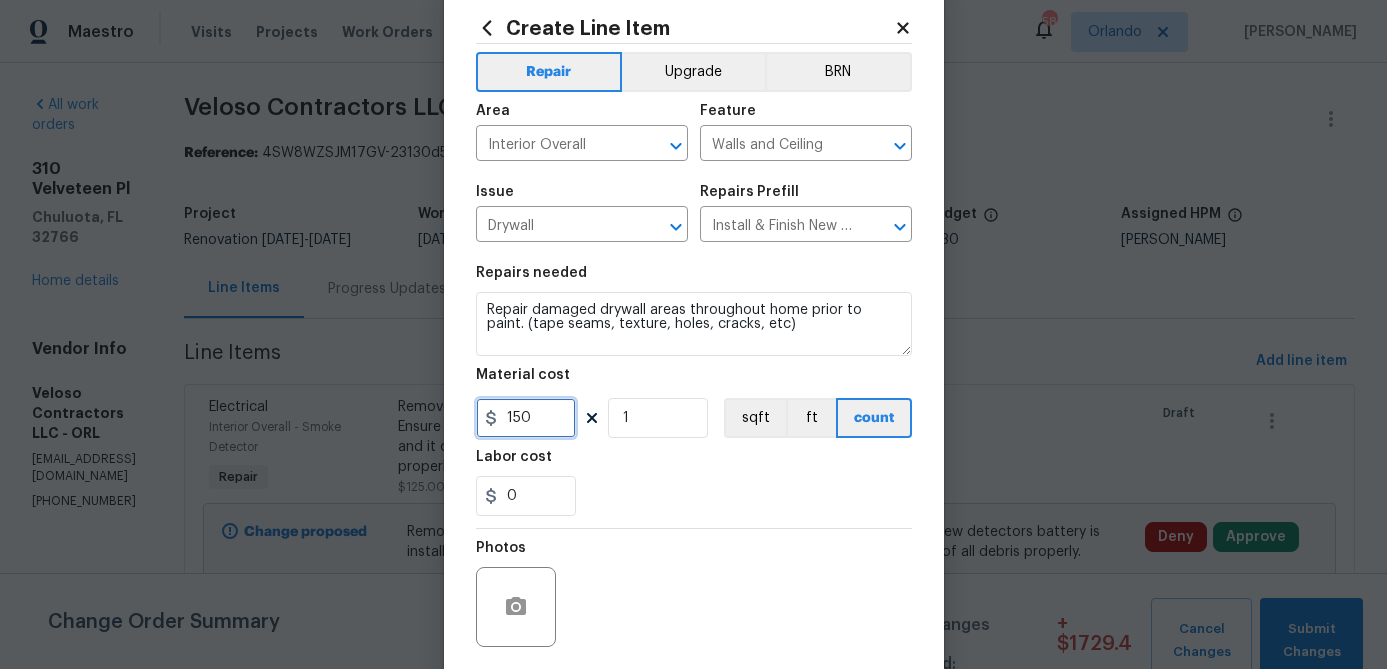 type on "150" 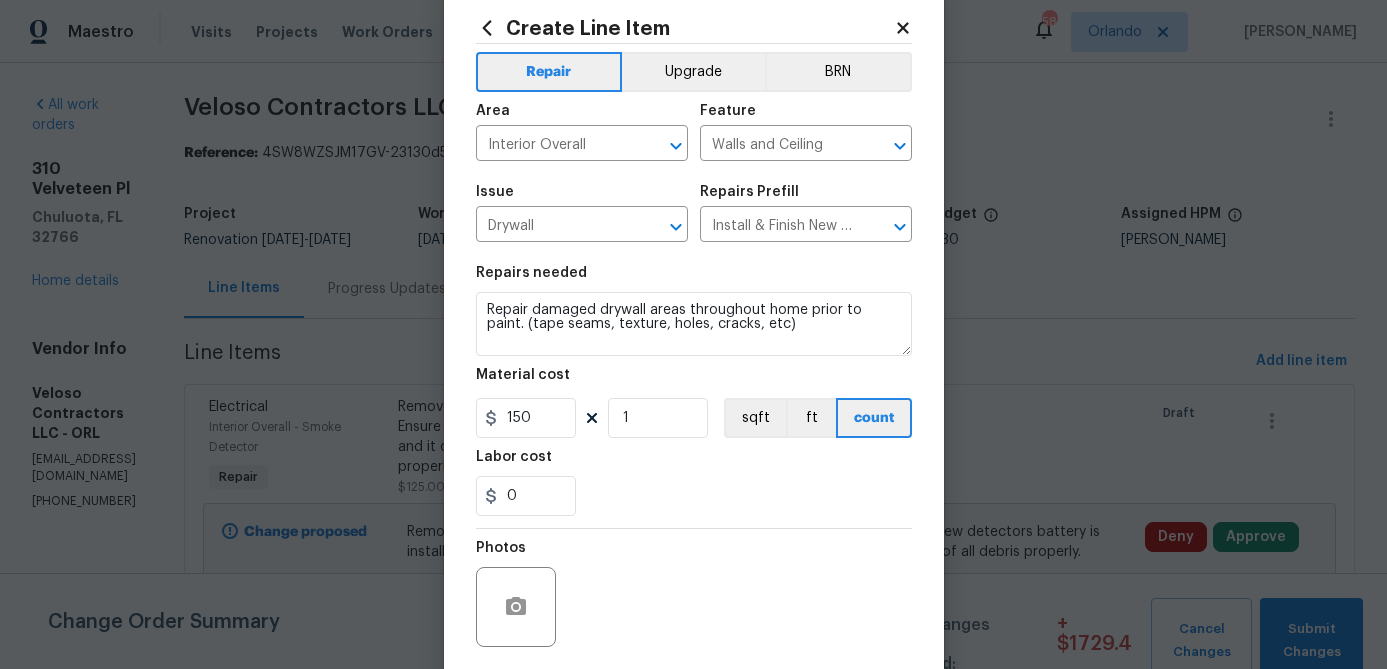 click on "Repairs needed Repair damaged drywall areas throughout home prior to paint. (tape seams, texture, holes, cracks, etc) Material cost 150 1 sqft ft count Labor cost 0" at bounding box center (694, 391) 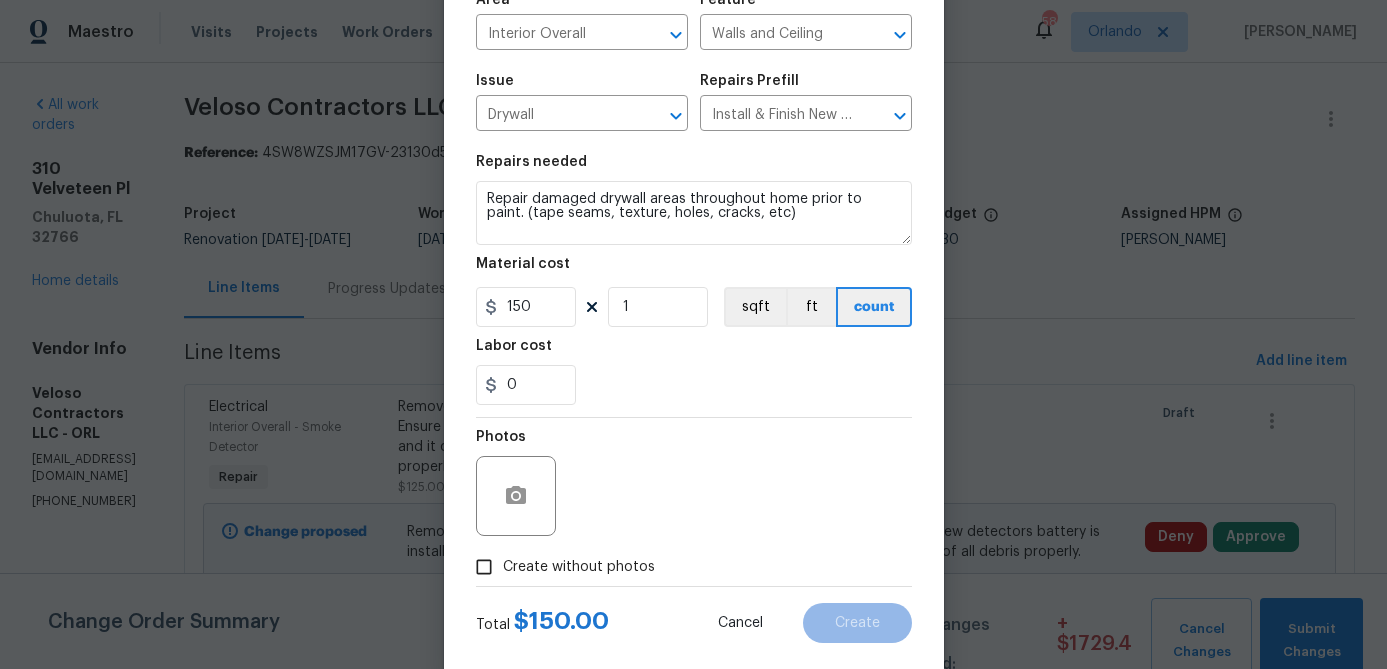 click on "Create without photos" at bounding box center [579, 567] 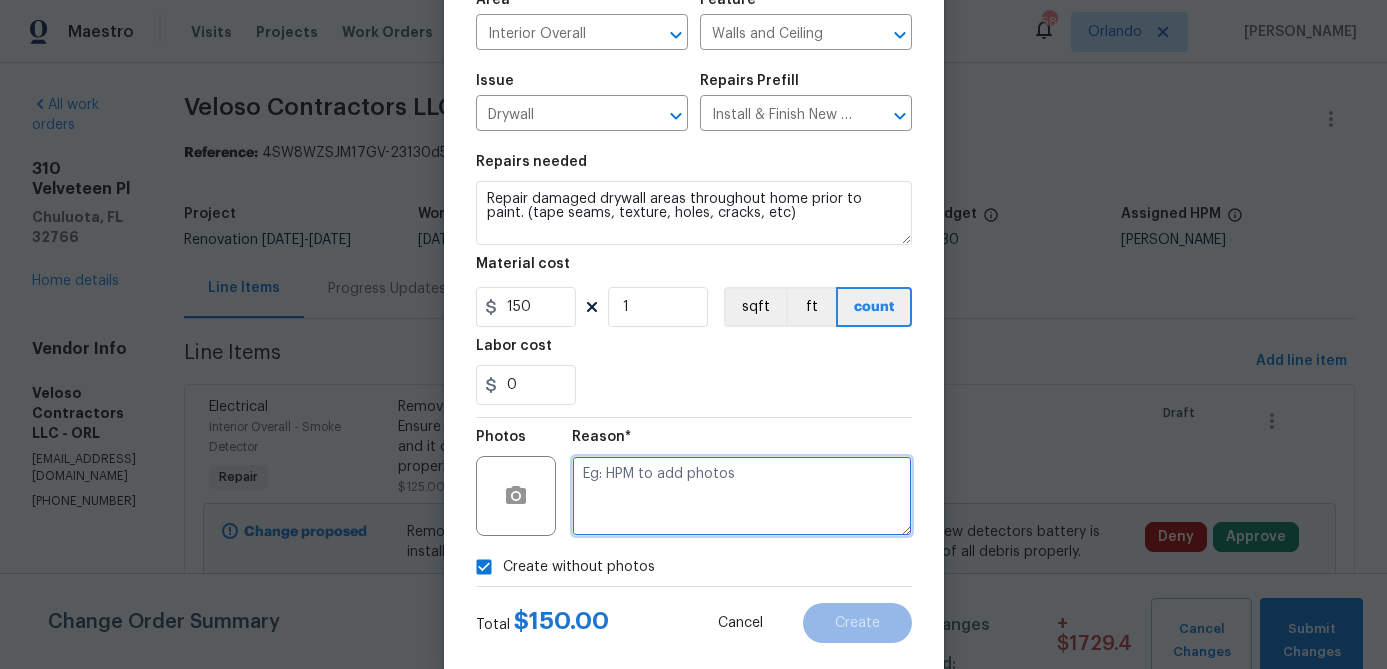 click at bounding box center (742, 496) 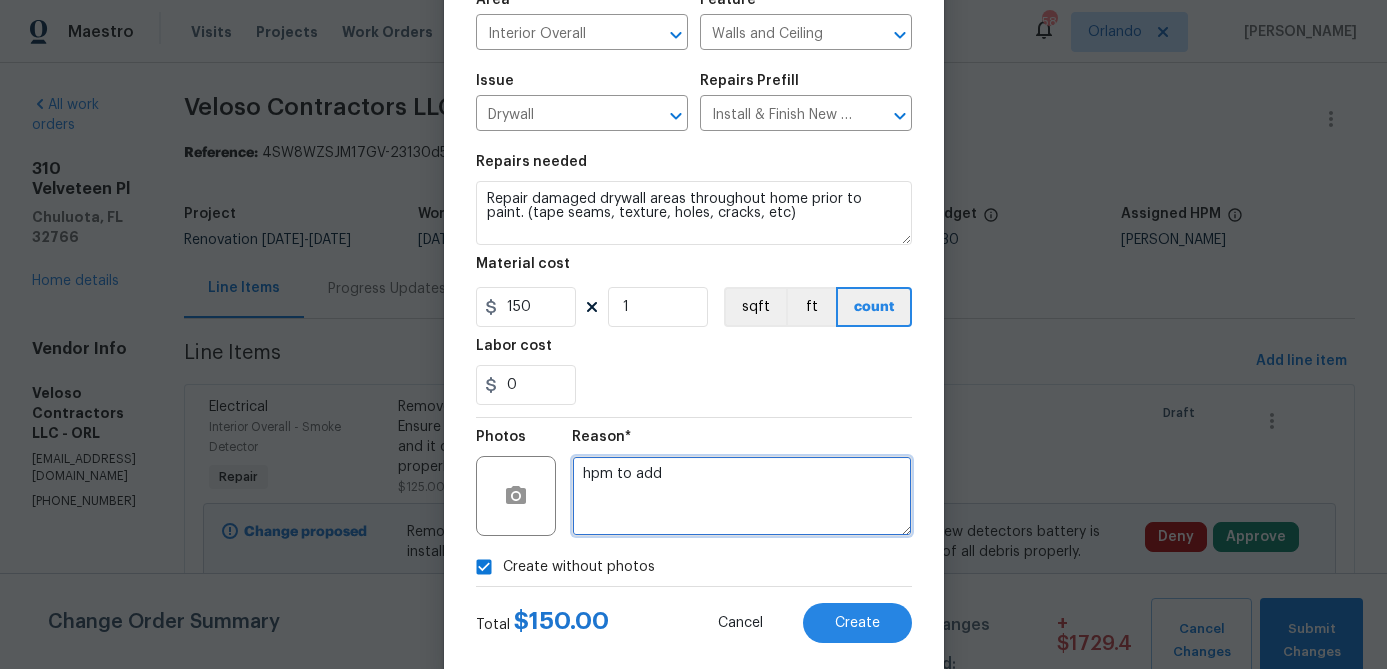 scroll, scrollTop: 193, scrollLeft: 0, axis: vertical 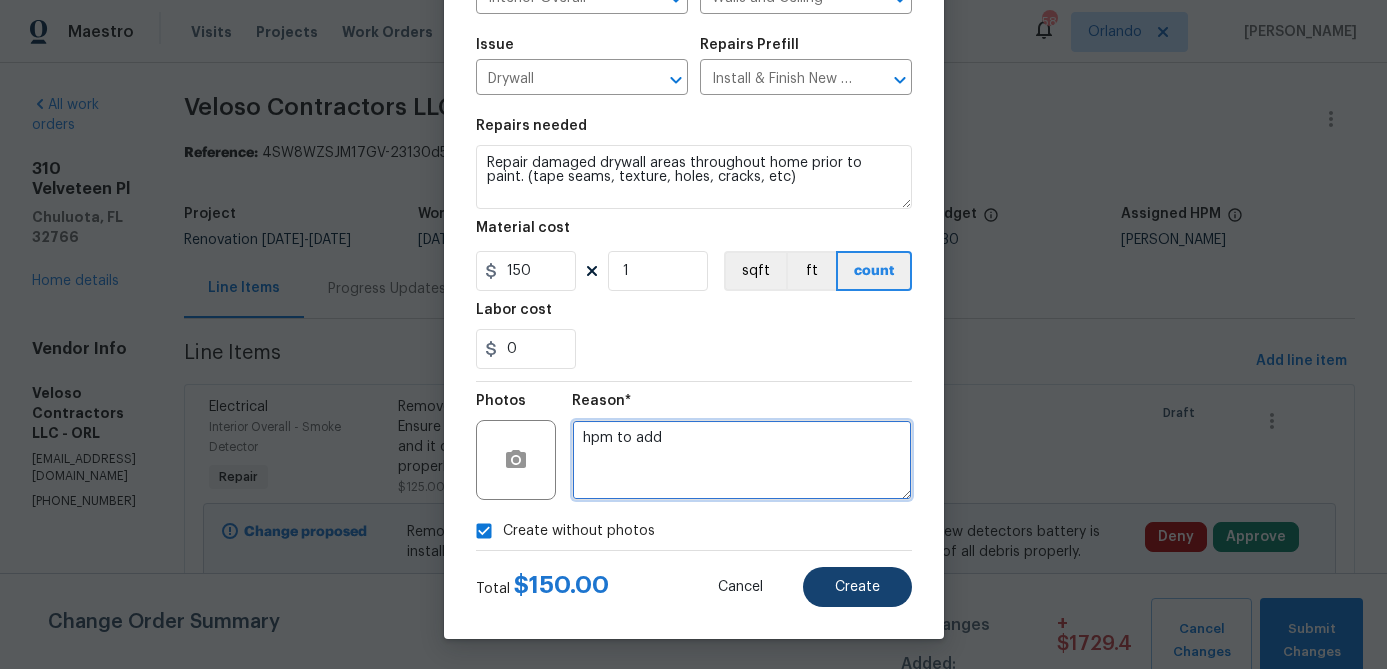type on "hpm to add" 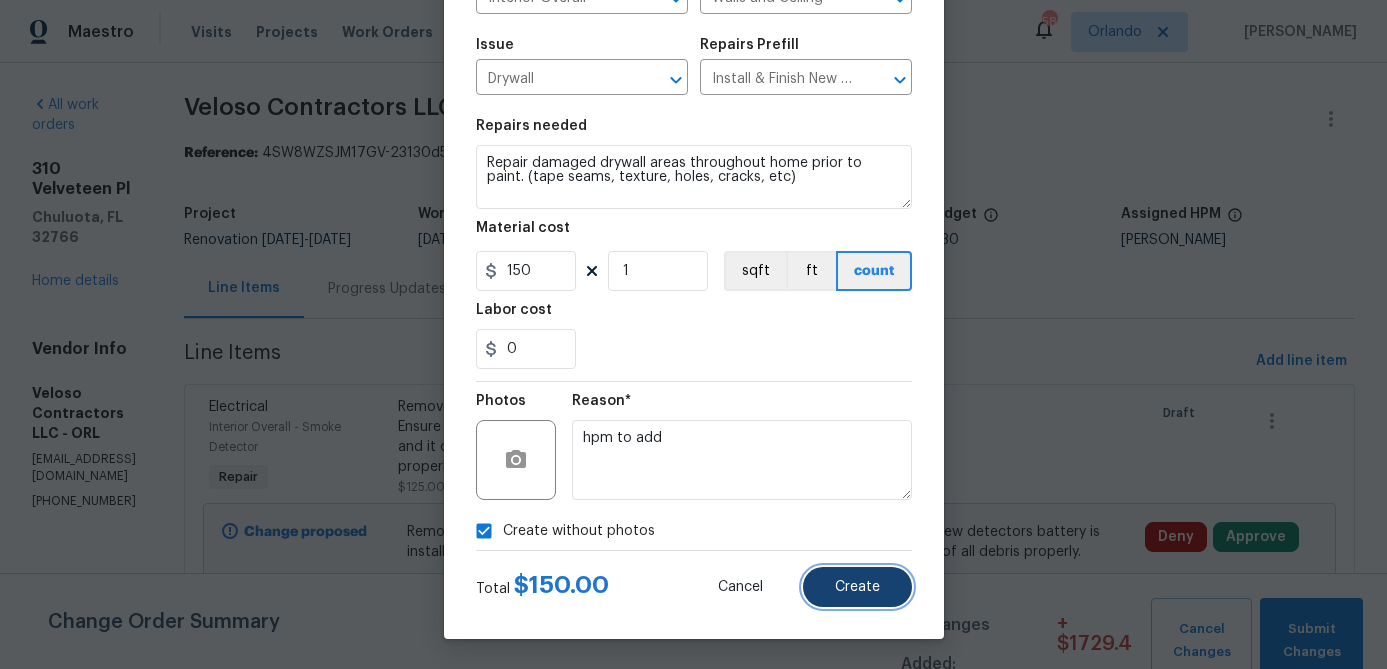 click on "Create" at bounding box center [857, 587] 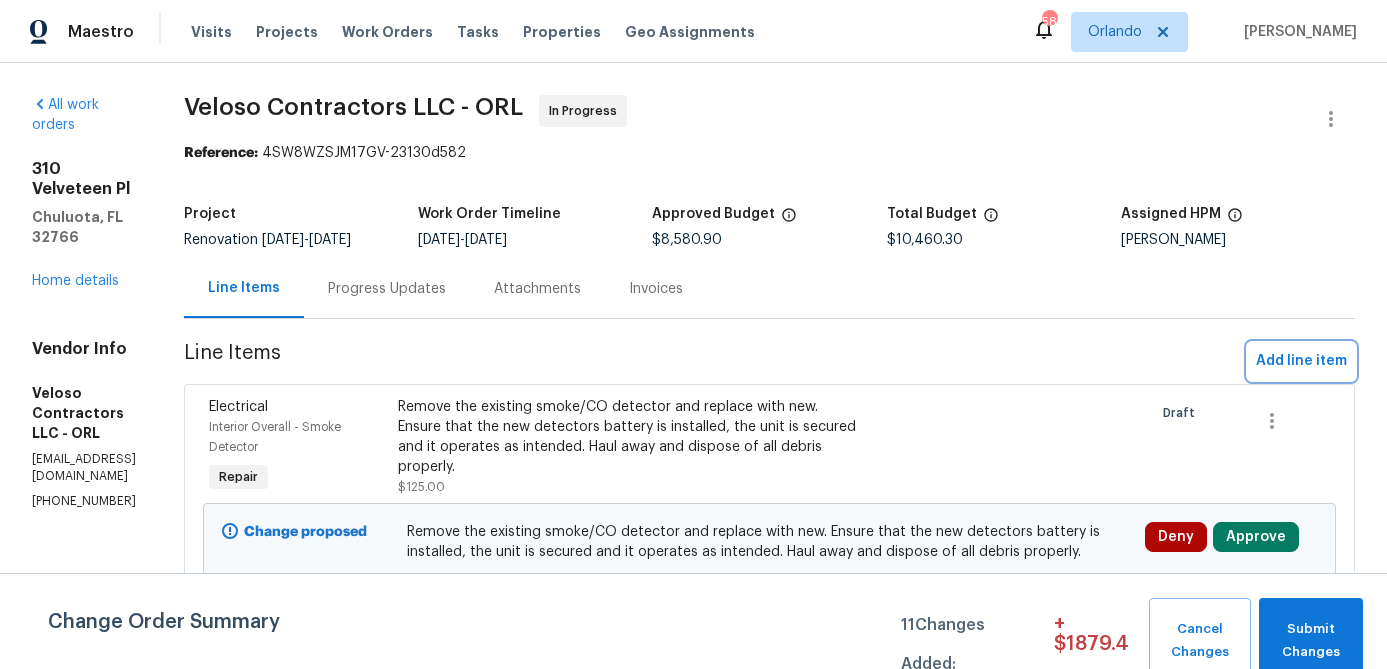 click on "Add line item" at bounding box center (1301, 361) 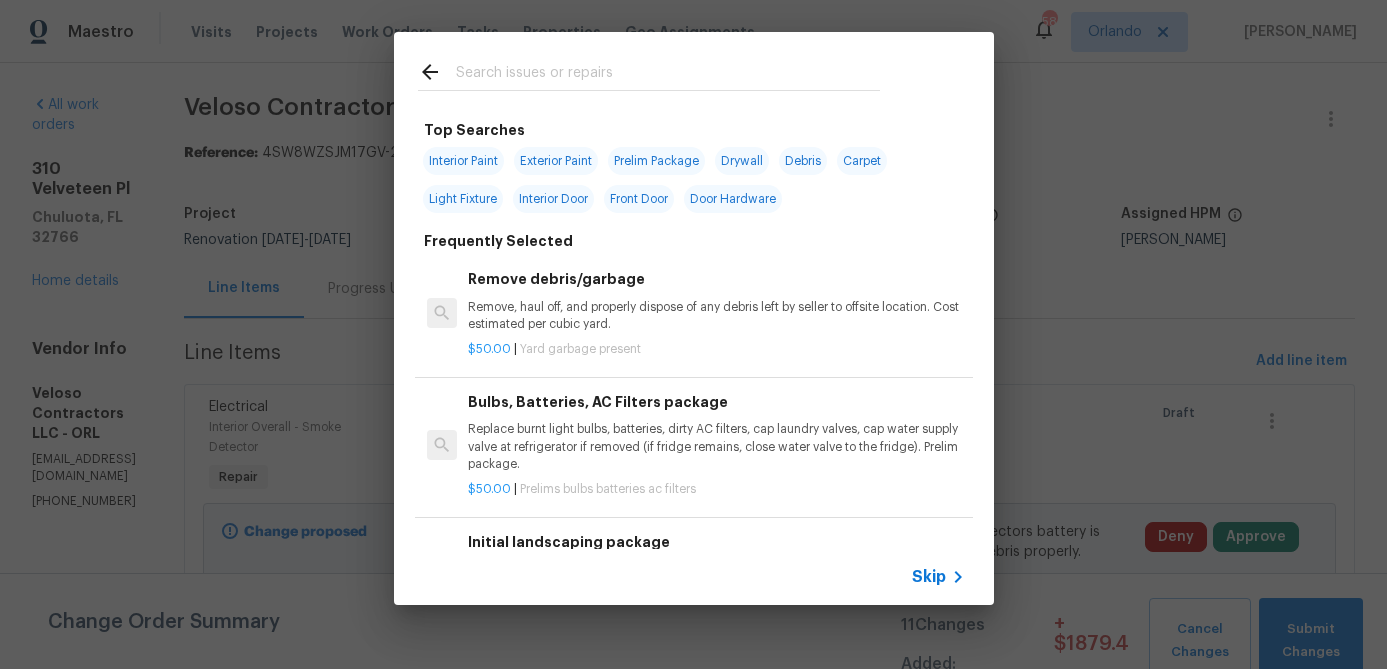 click at bounding box center (668, 75) 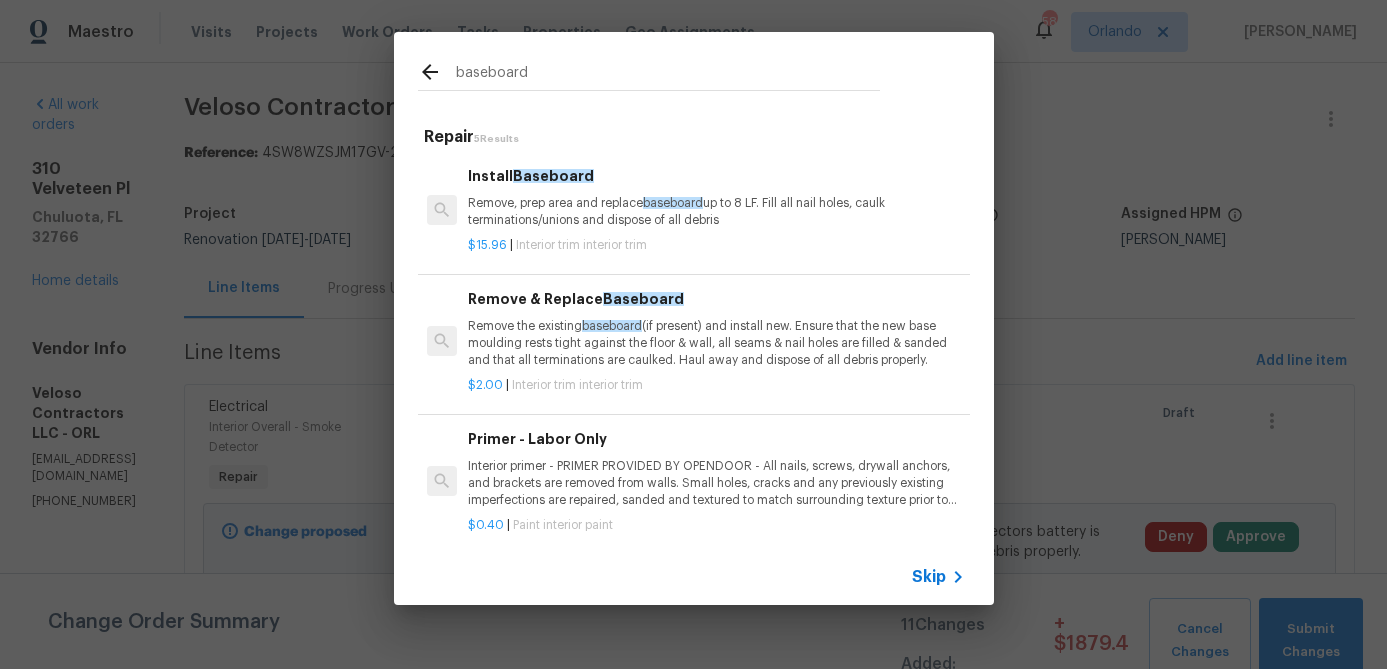 type on "baseboard" 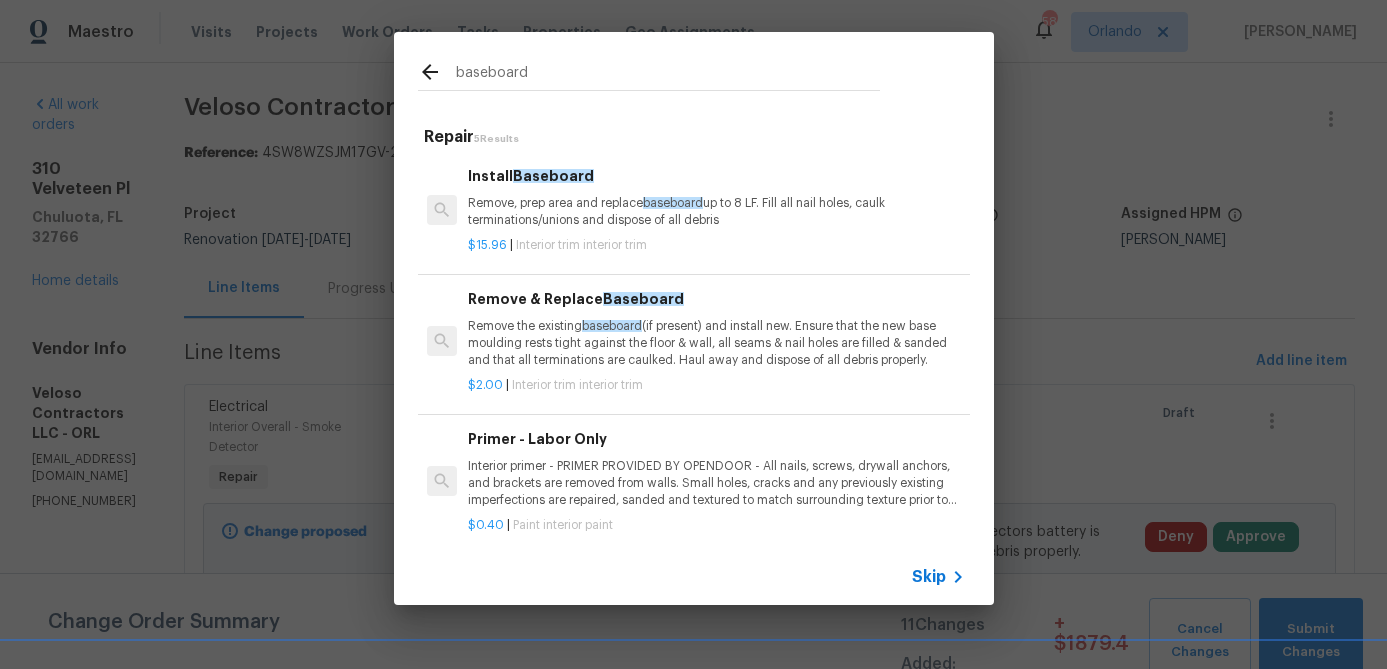 click on "Remove the existing  baseboard  (if present) and install new. Ensure that the new base moulding rests tight against the floor & wall, all seams & nail holes are filled & sanded and that all terminations are caulked. Haul away and dispose of all debris properly." at bounding box center [716, 343] 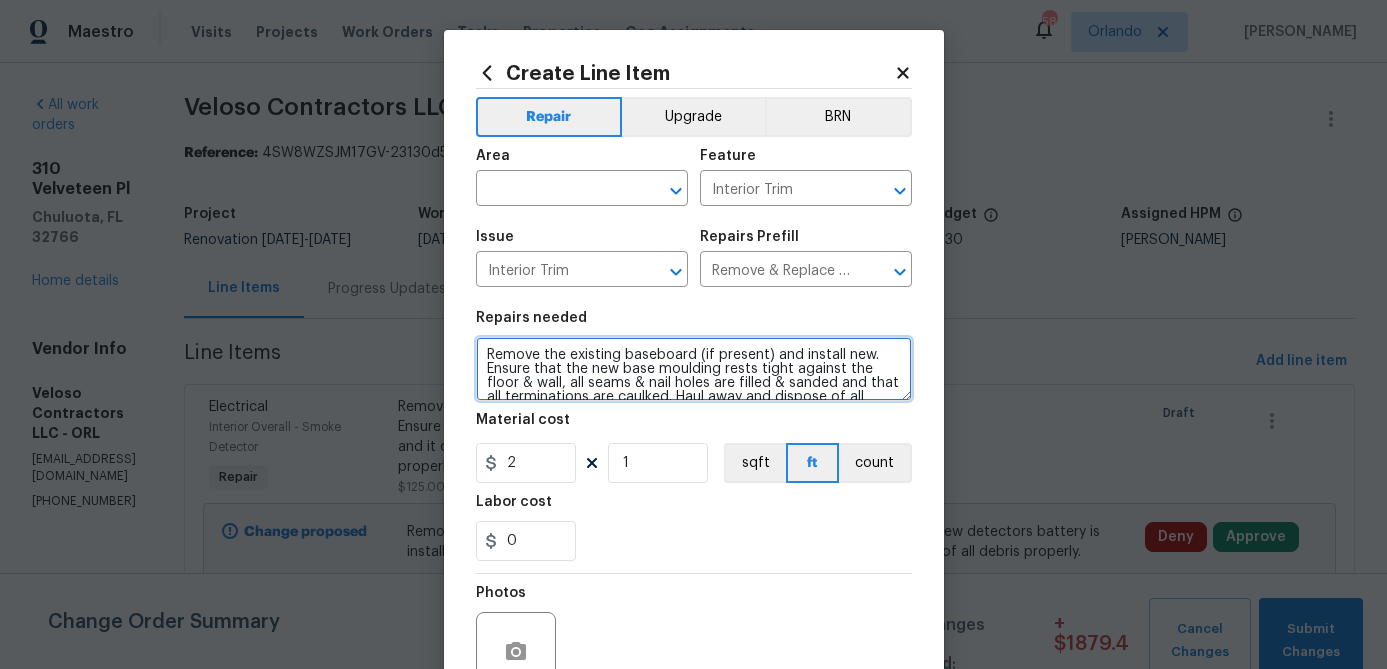 click on "Remove the existing baseboard (if present) and install new. Ensure that the new base moulding rests tight against the floor & wall, all seams & nail holes are filled & sanded and that all terminations are caulked. Haul away and dispose of all debris properly." at bounding box center [694, 369] 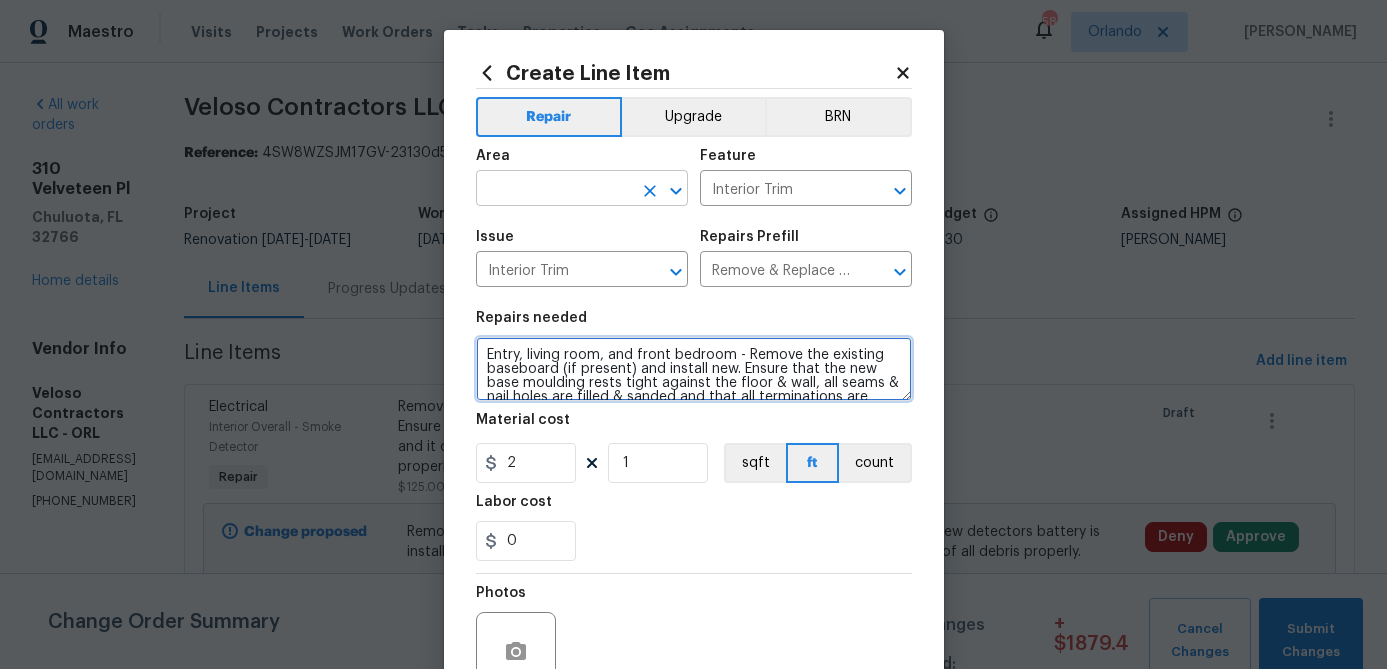 type on "Entry, living room, and front bedroom - Remove the existing baseboard (if present) and install new. Ensure that the new base moulding rests tight against the floor & wall, all seams & nail holes are filled & sanded and that all terminations are caulked. Haul away and dispose of all debris properly." 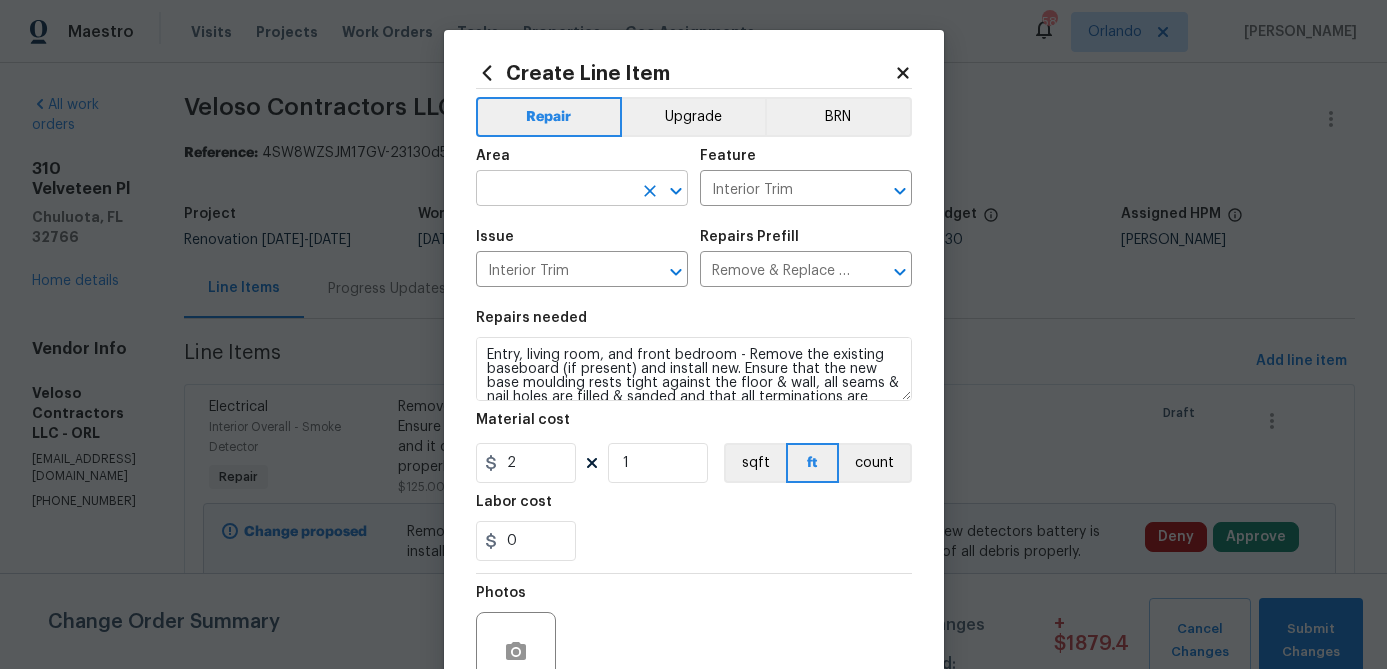 click at bounding box center [554, 190] 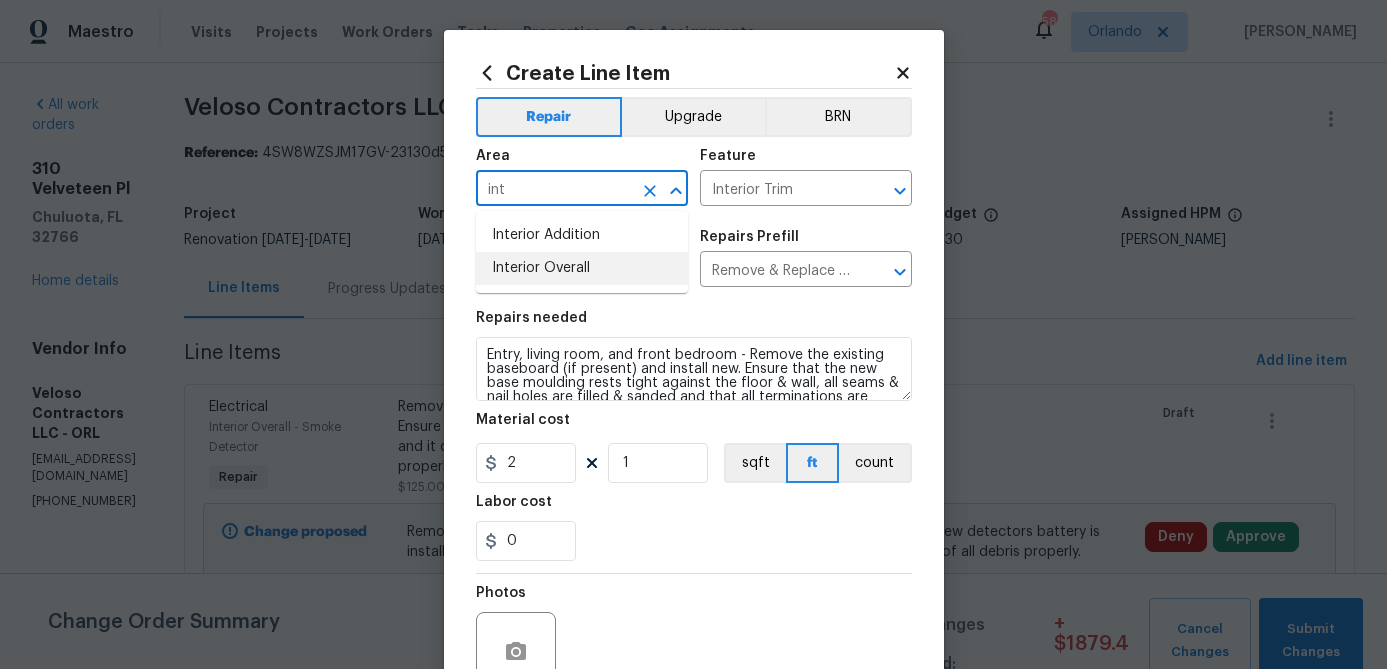 click on "Interior Overall" at bounding box center [582, 268] 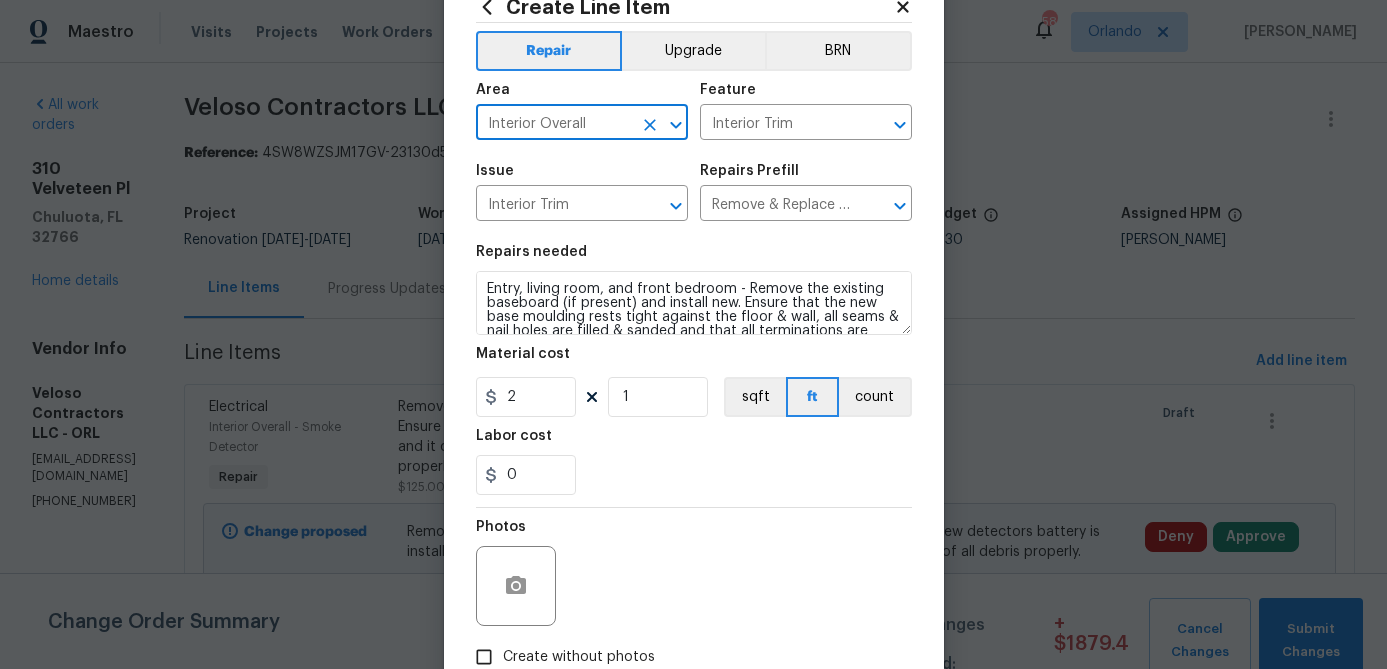 scroll, scrollTop: 95, scrollLeft: 0, axis: vertical 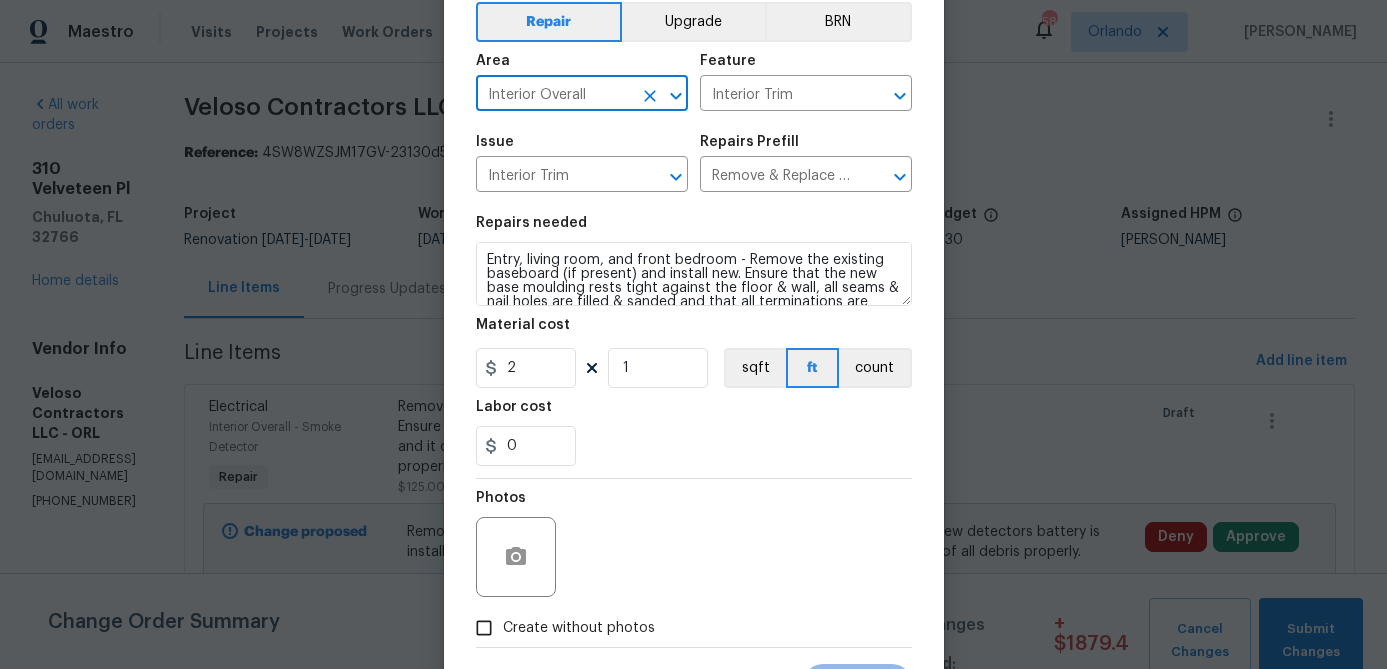 type on "Interior Overall" 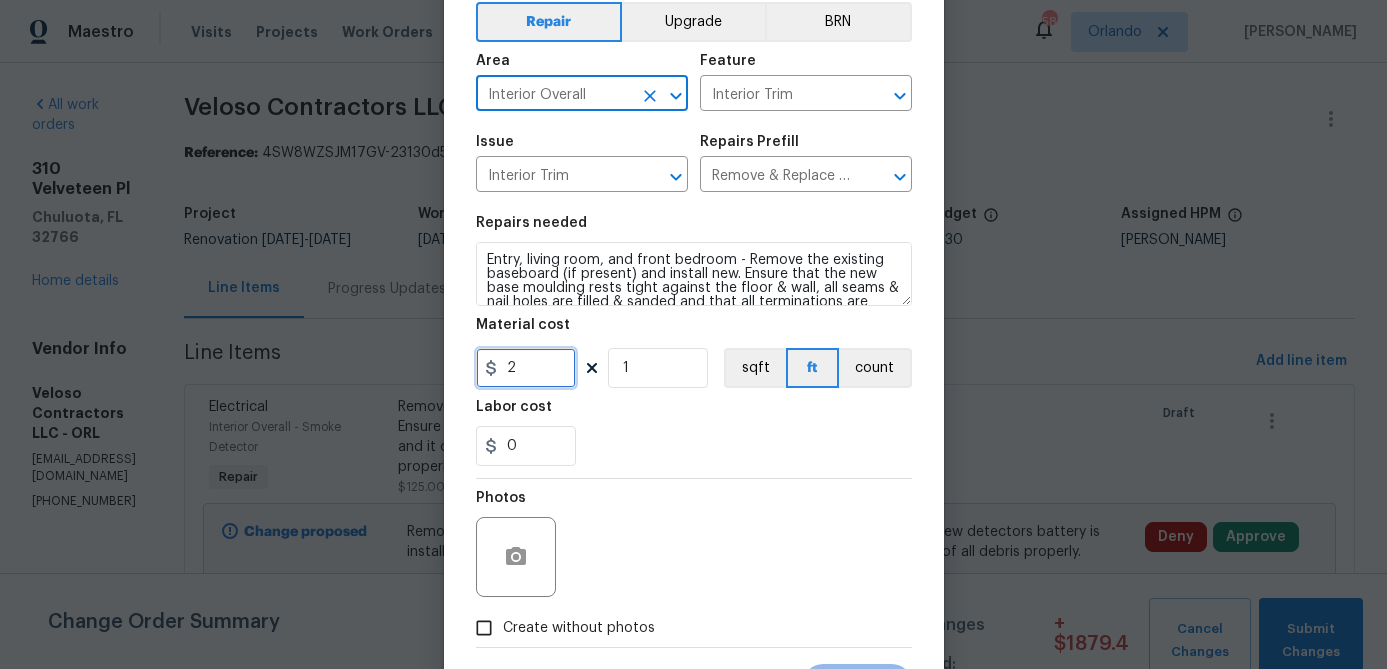 click on "2" at bounding box center (526, 368) 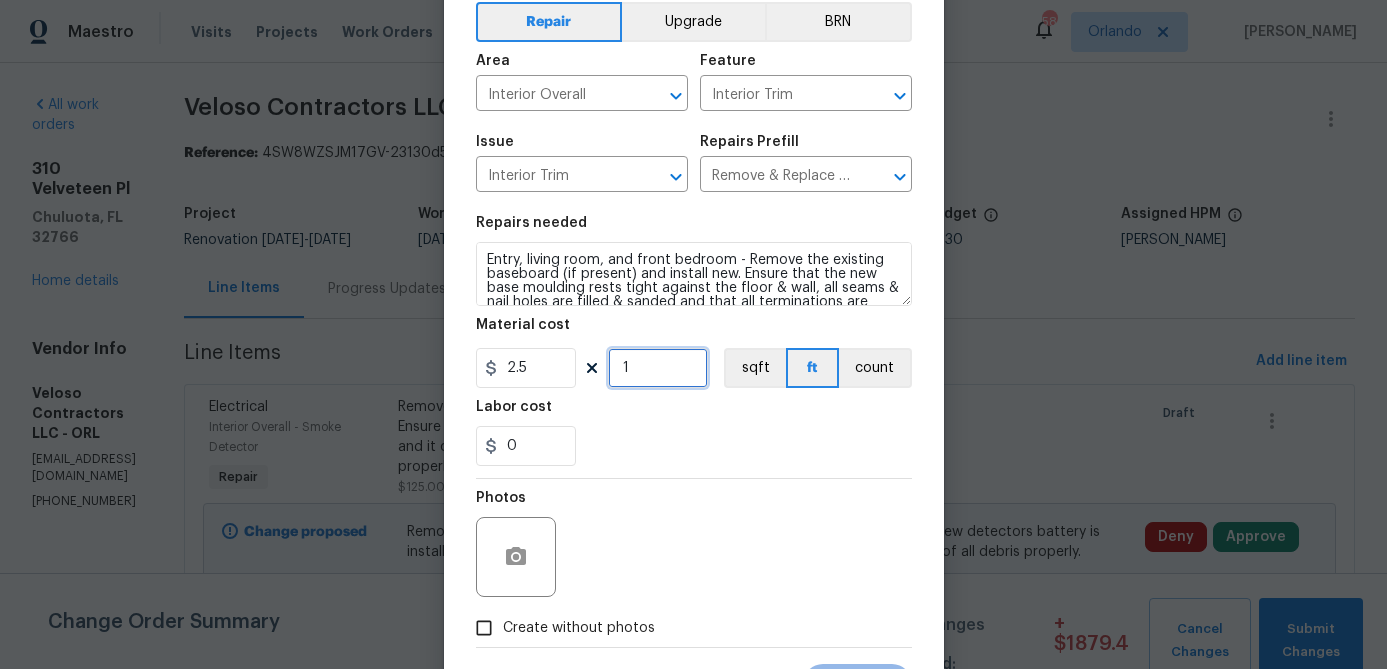 click on "1" at bounding box center [658, 368] 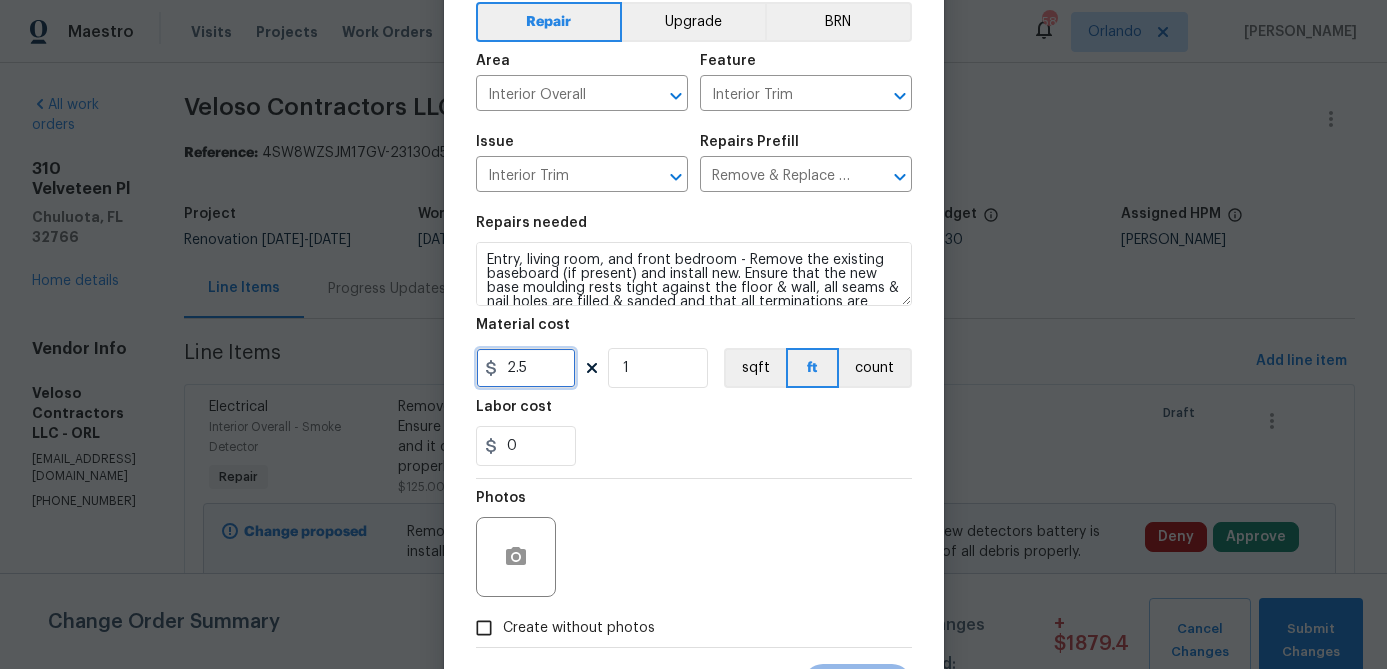 click on "2.5" at bounding box center [526, 368] 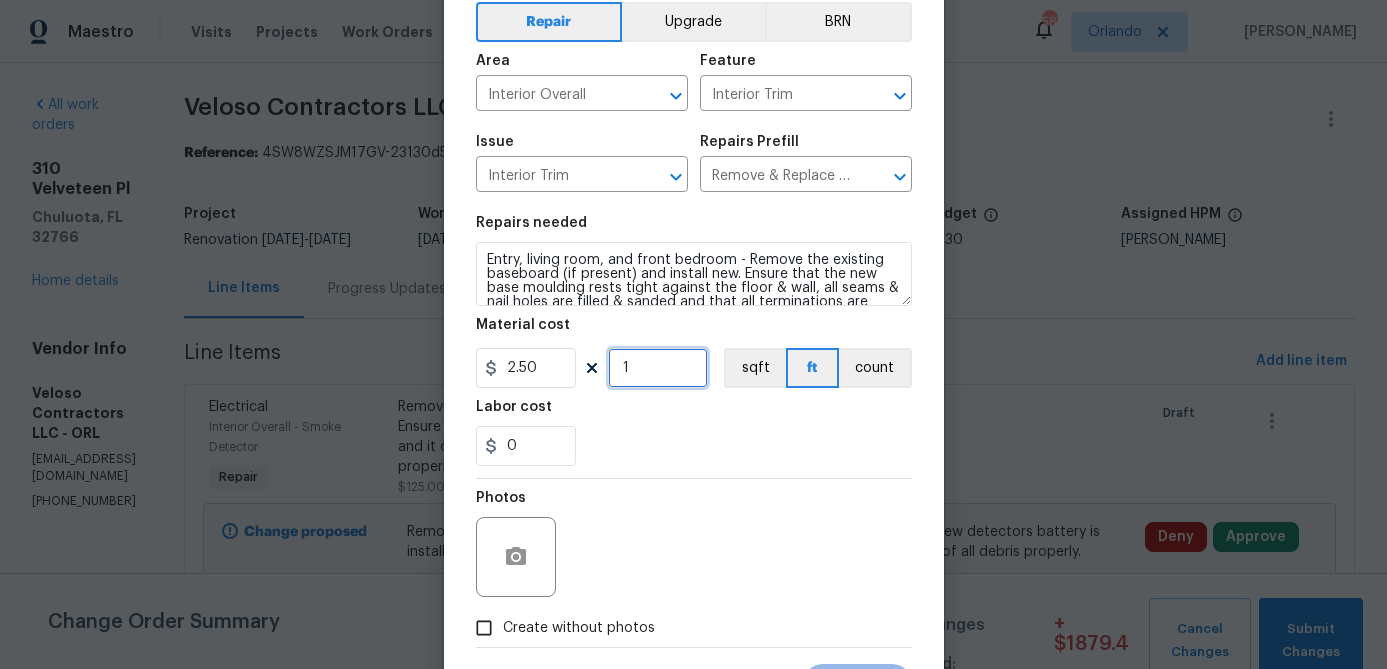 type on "2.5" 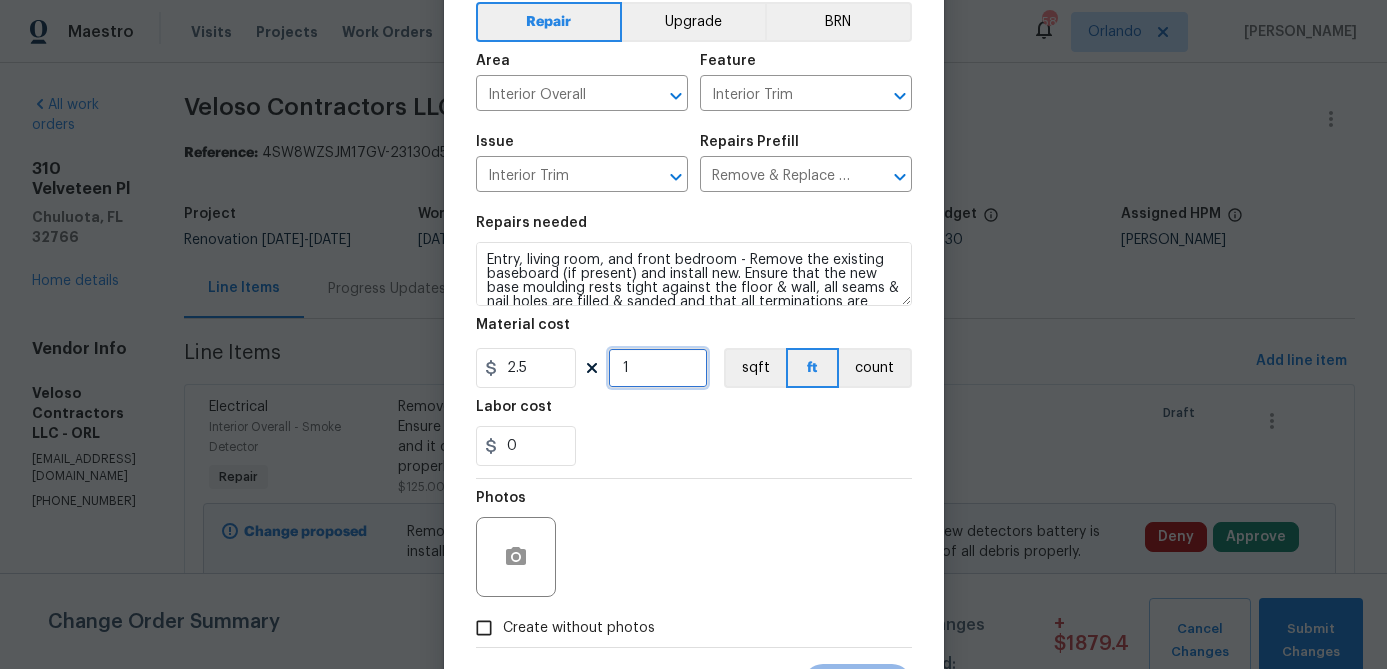 click on "1" at bounding box center (658, 368) 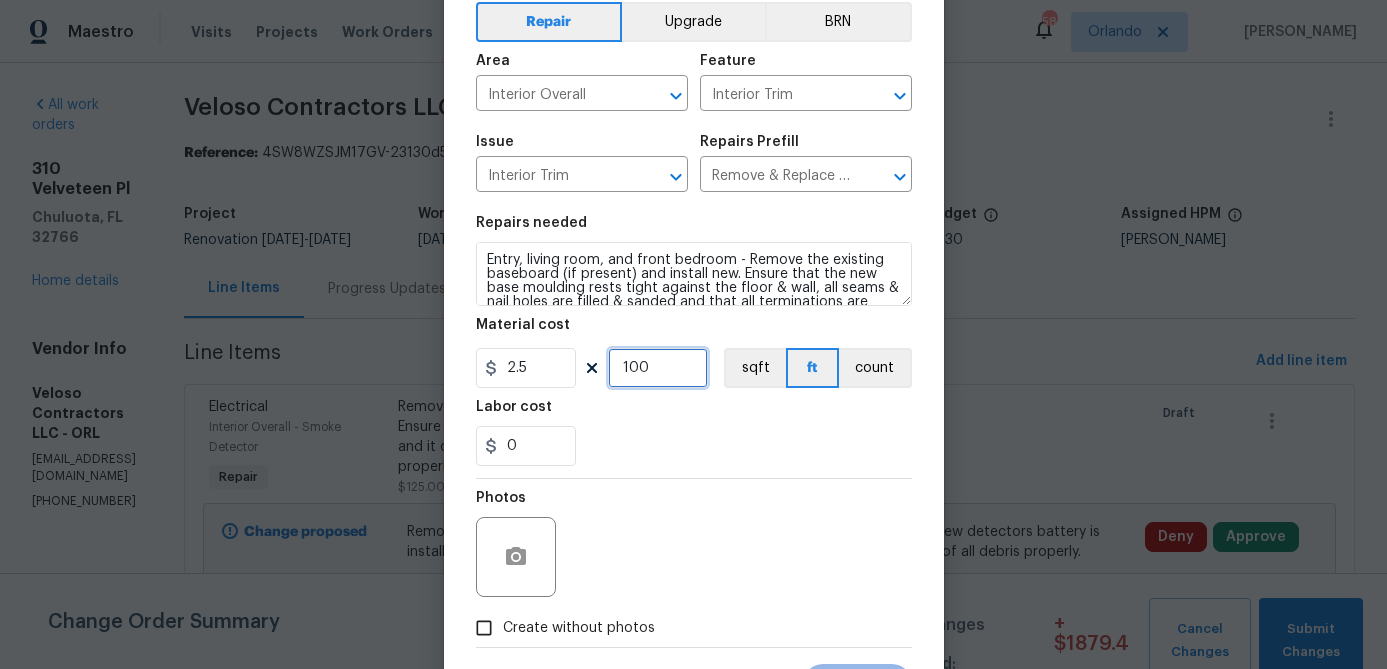 type on "100" 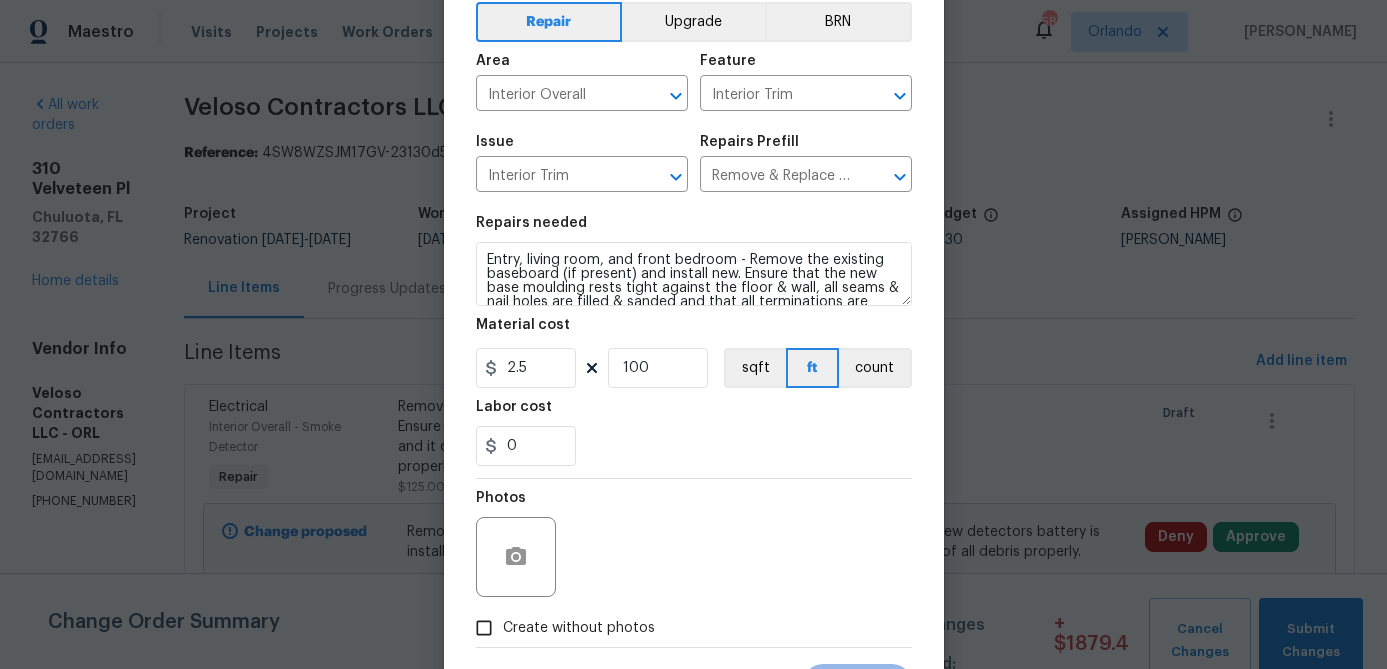click on "0" at bounding box center [694, 446] 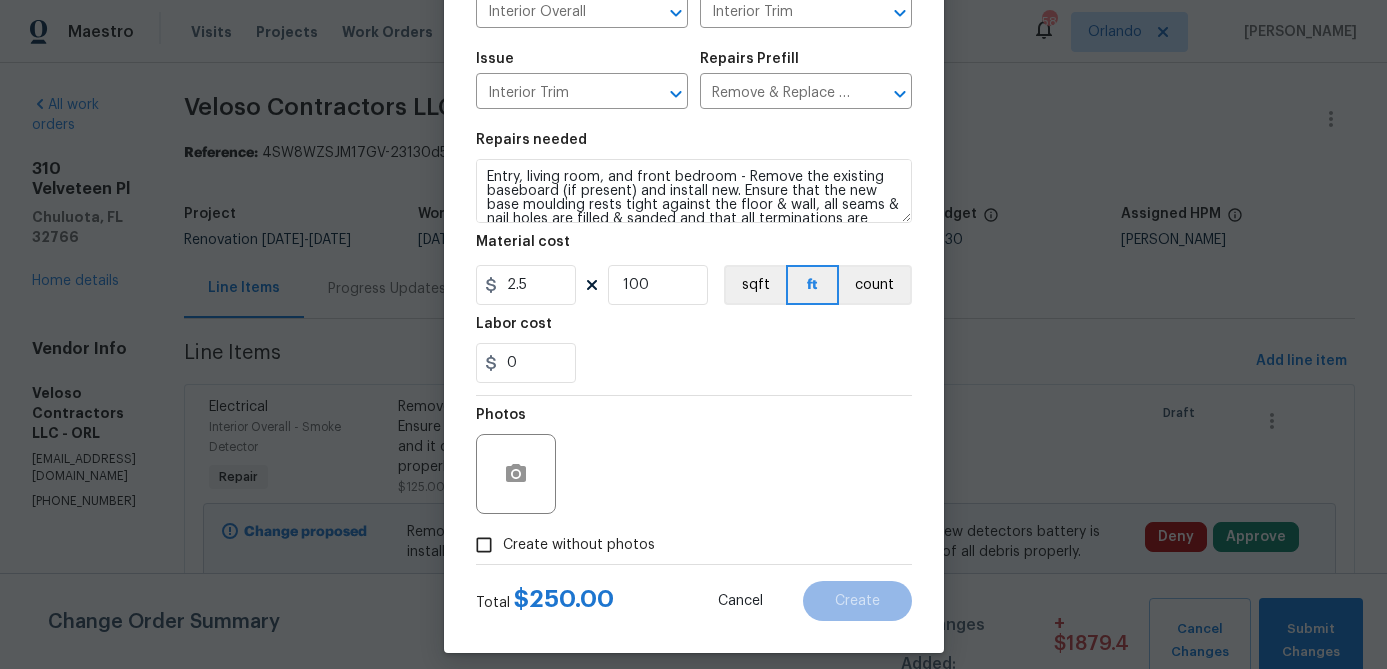 scroll, scrollTop: 193, scrollLeft: 0, axis: vertical 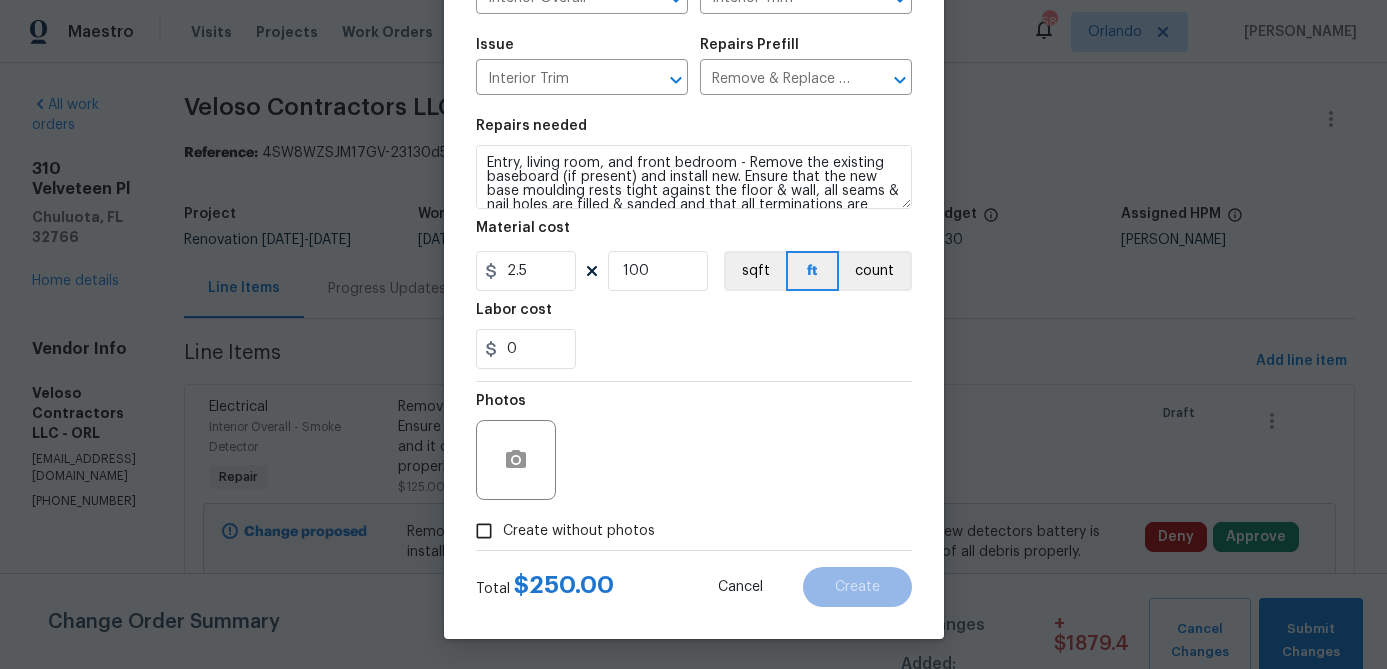click on "Create without photos" at bounding box center (560, 531) 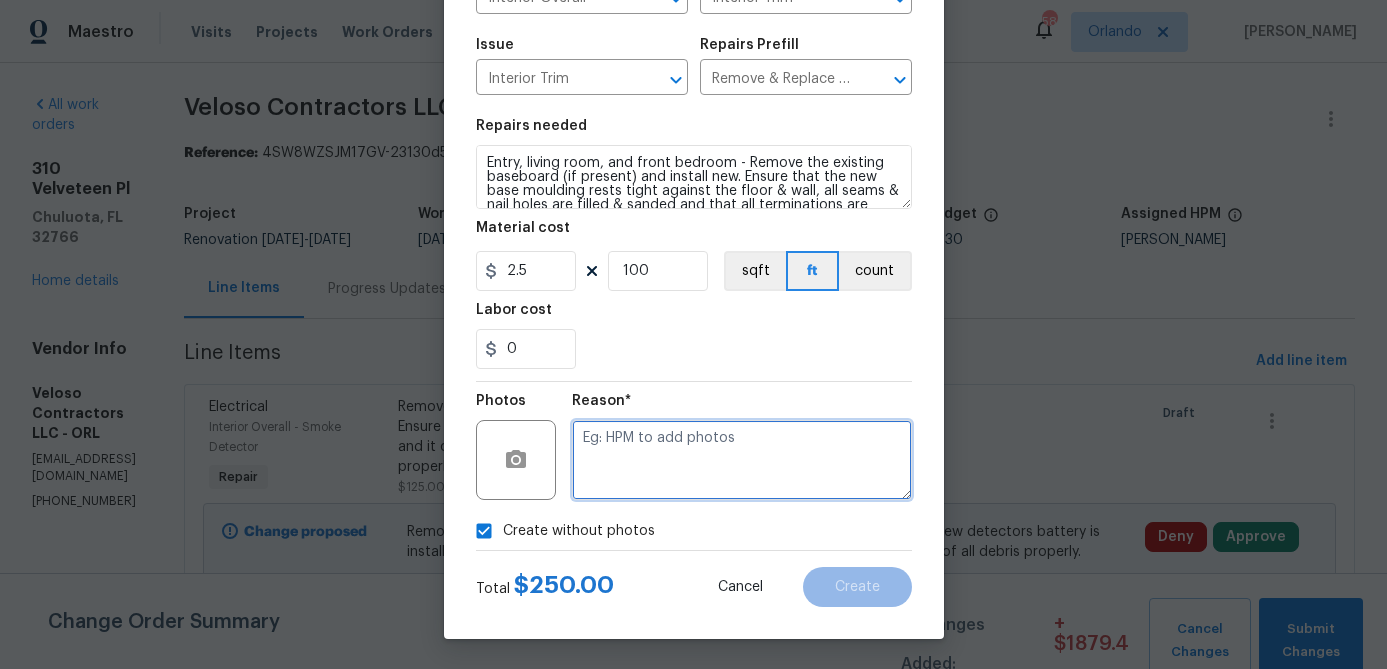 click at bounding box center [742, 460] 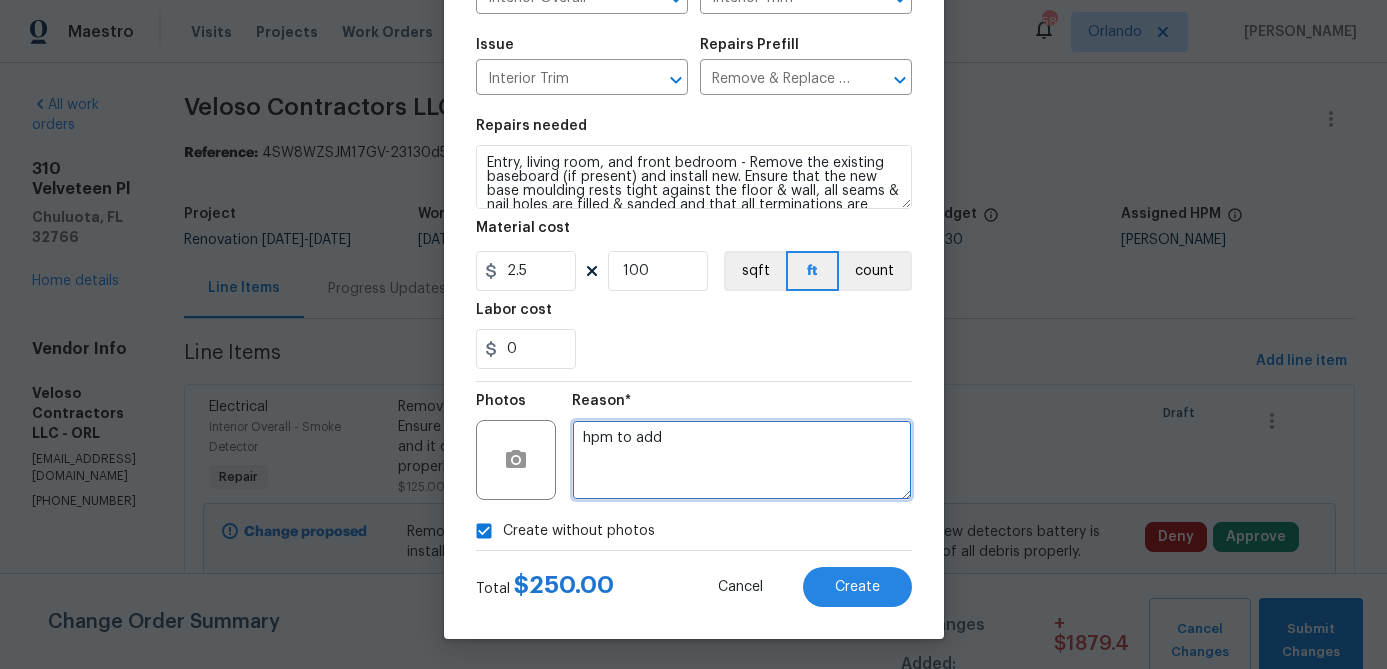 type on "hpm to add" 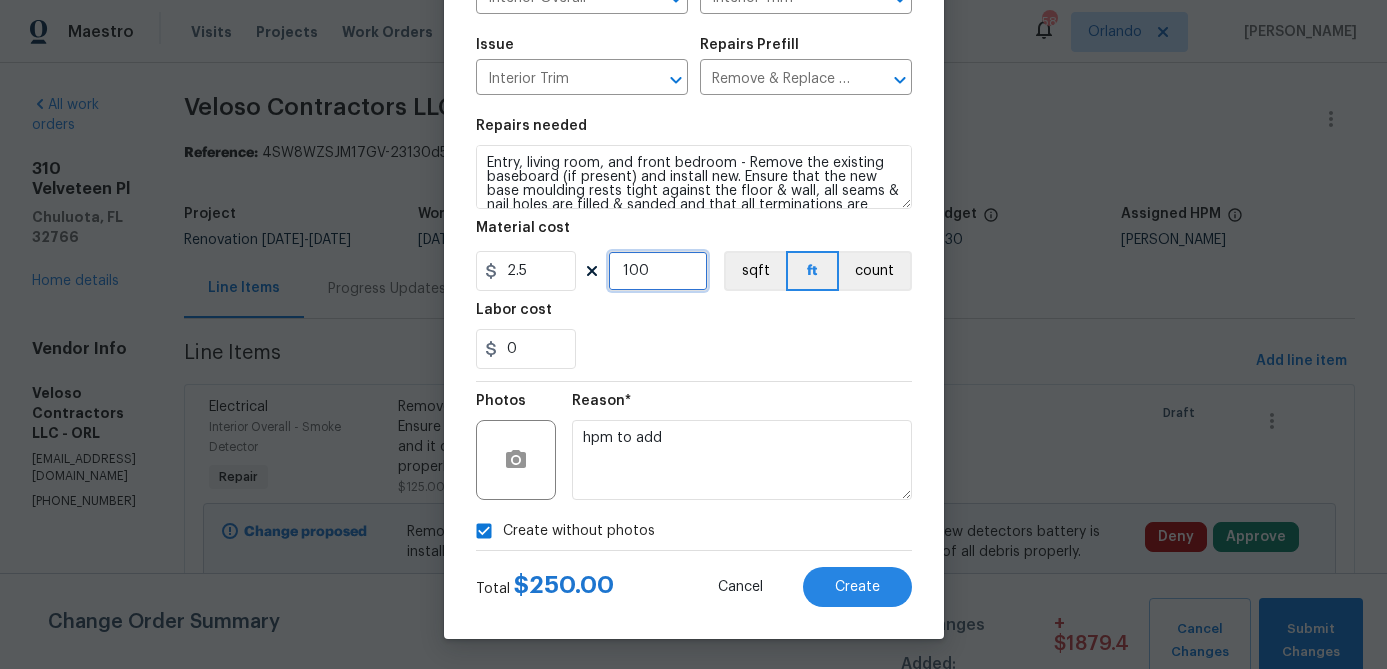 click on "100" at bounding box center [658, 271] 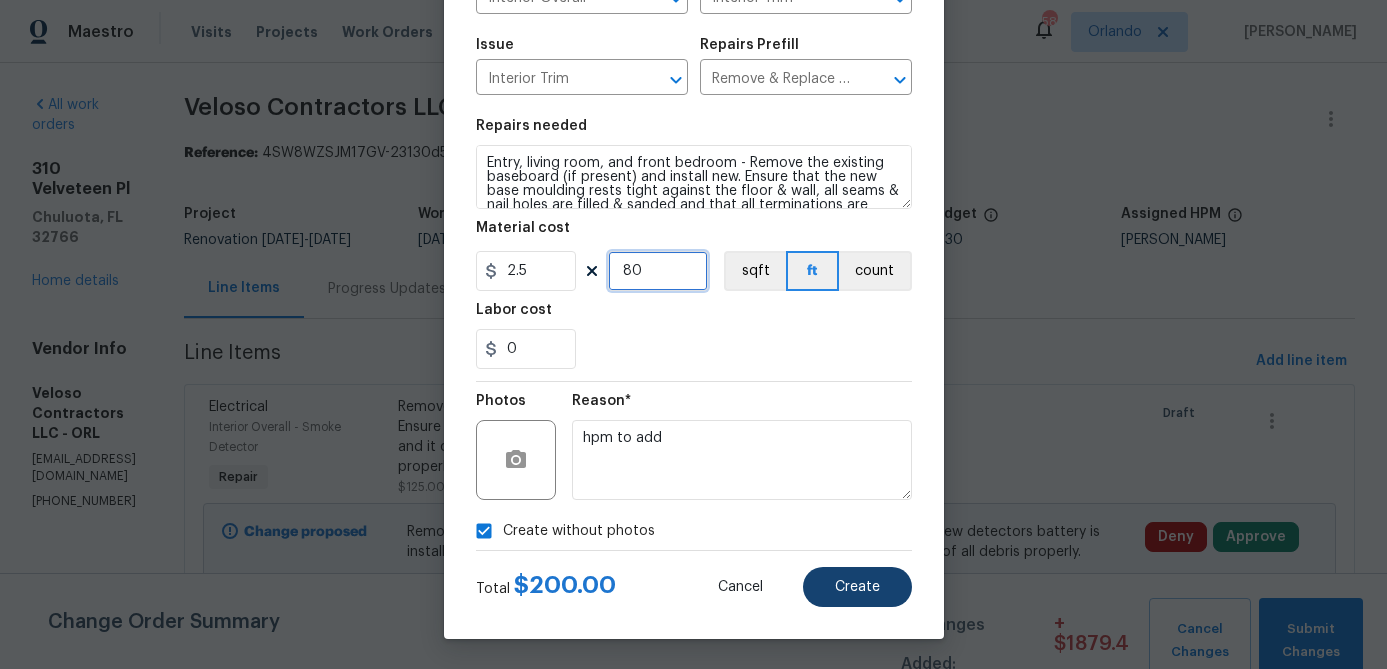 type on "80" 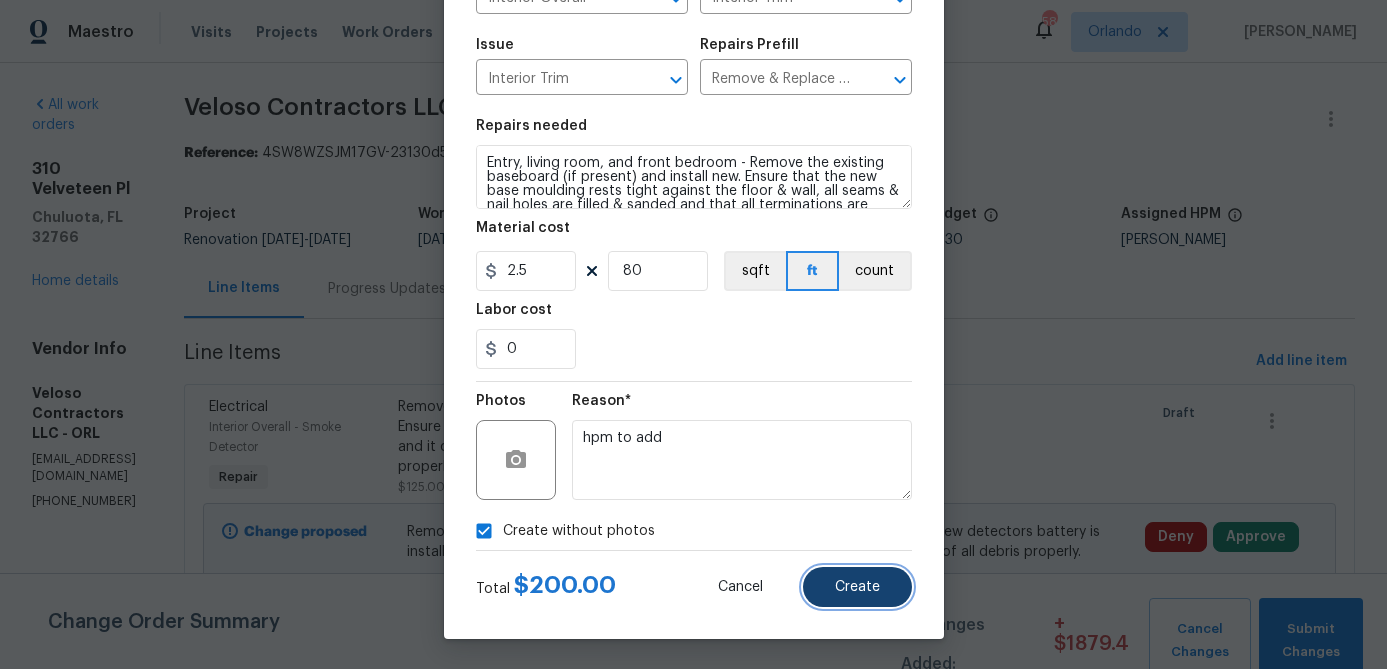 click on "Create" at bounding box center [857, 587] 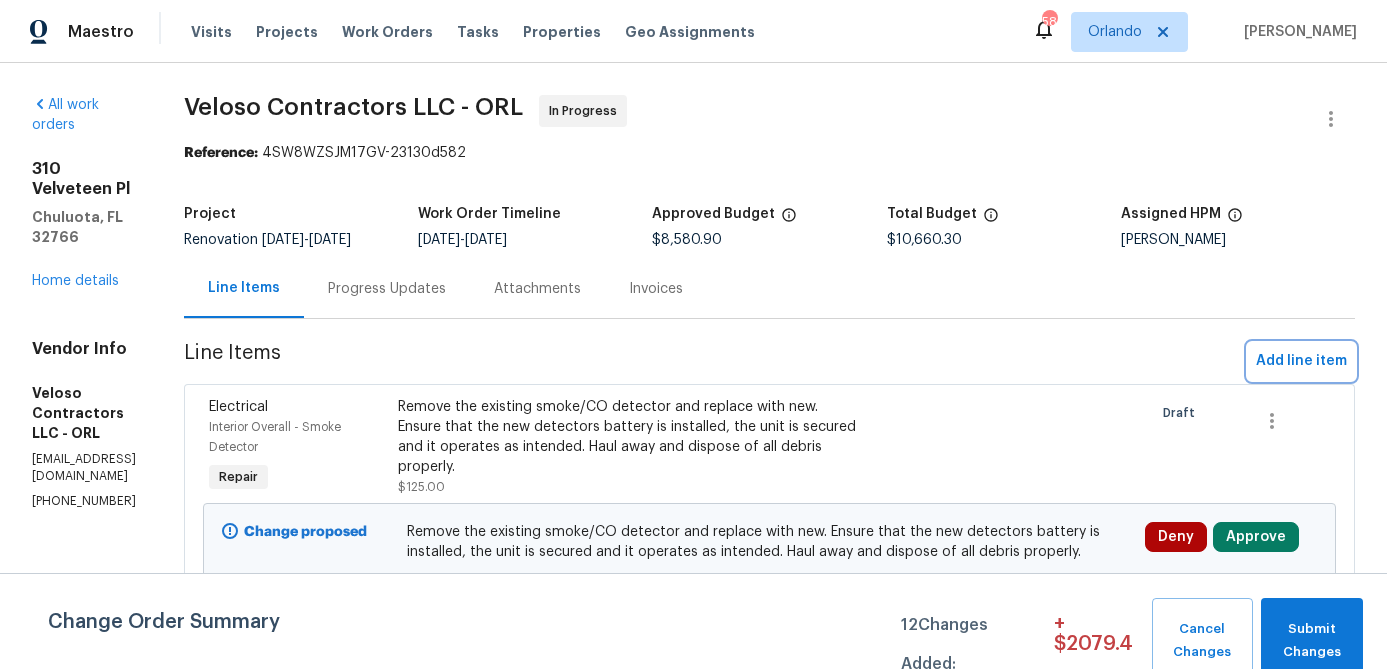 click on "Add line item" at bounding box center (1301, 361) 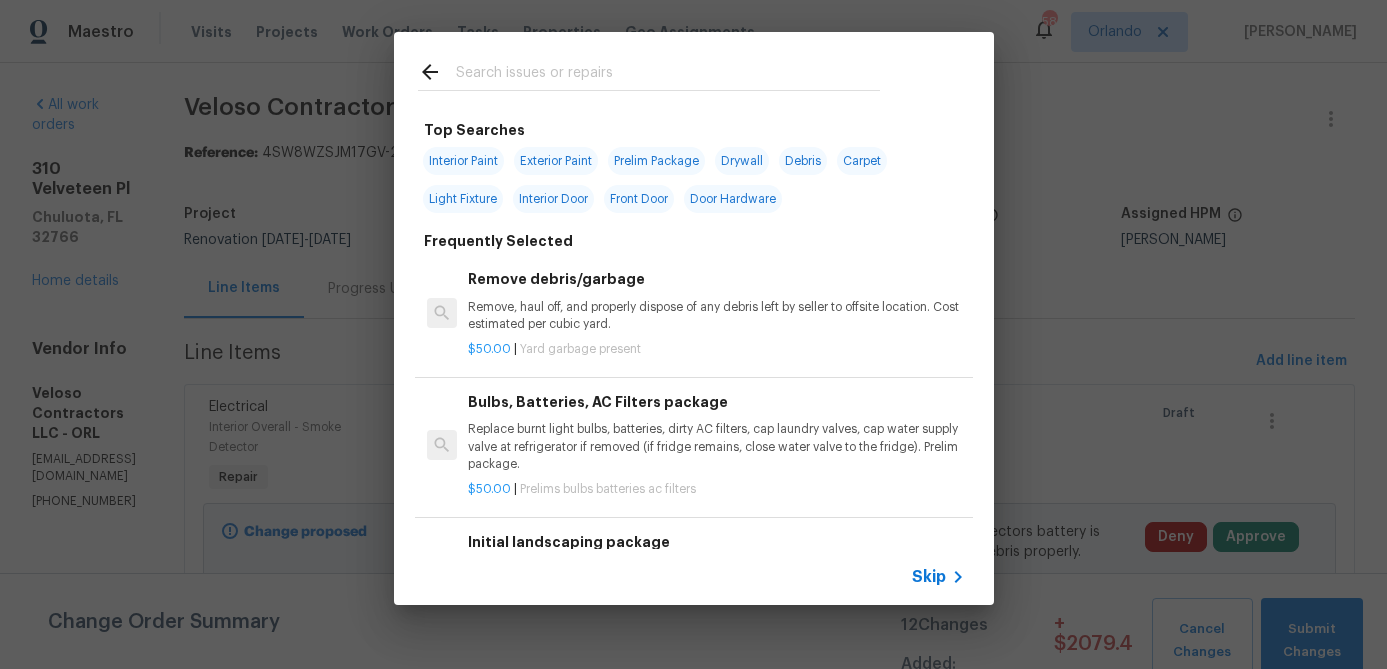click at bounding box center [668, 75] 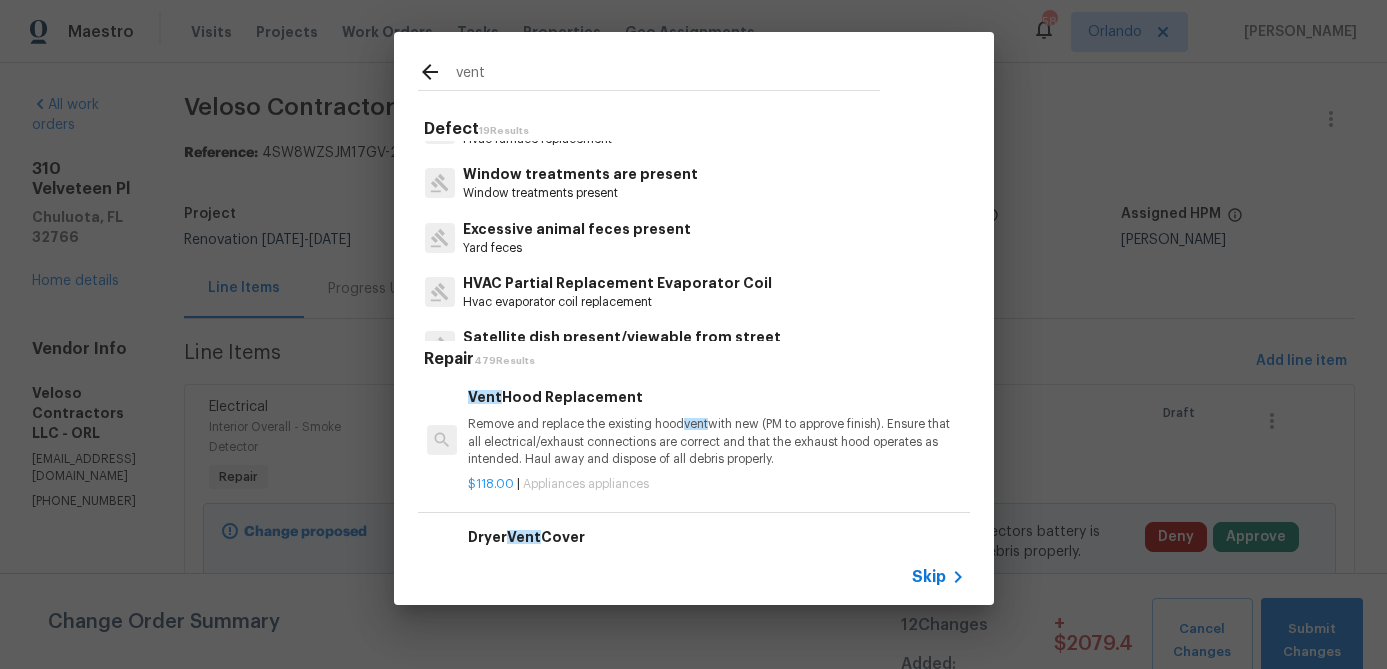 scroll, scrollTop: 208, scrollLeft: 0, axis: vertical 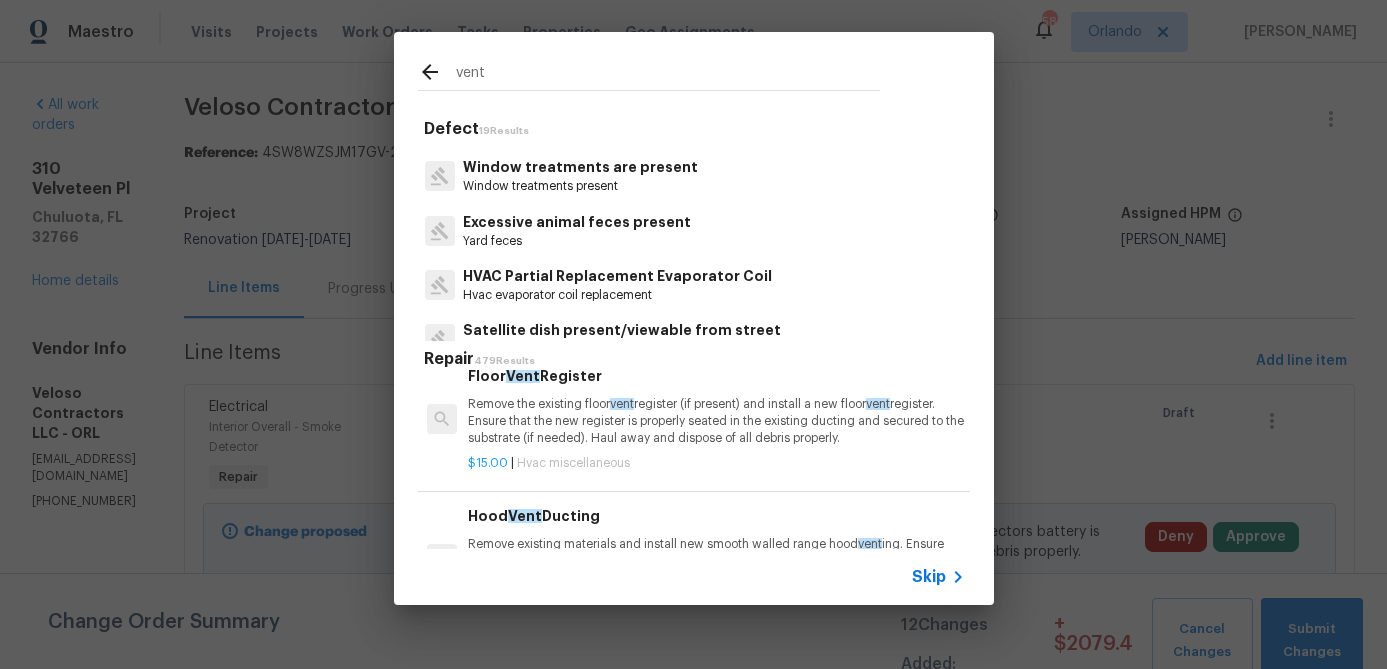 type on "vent" 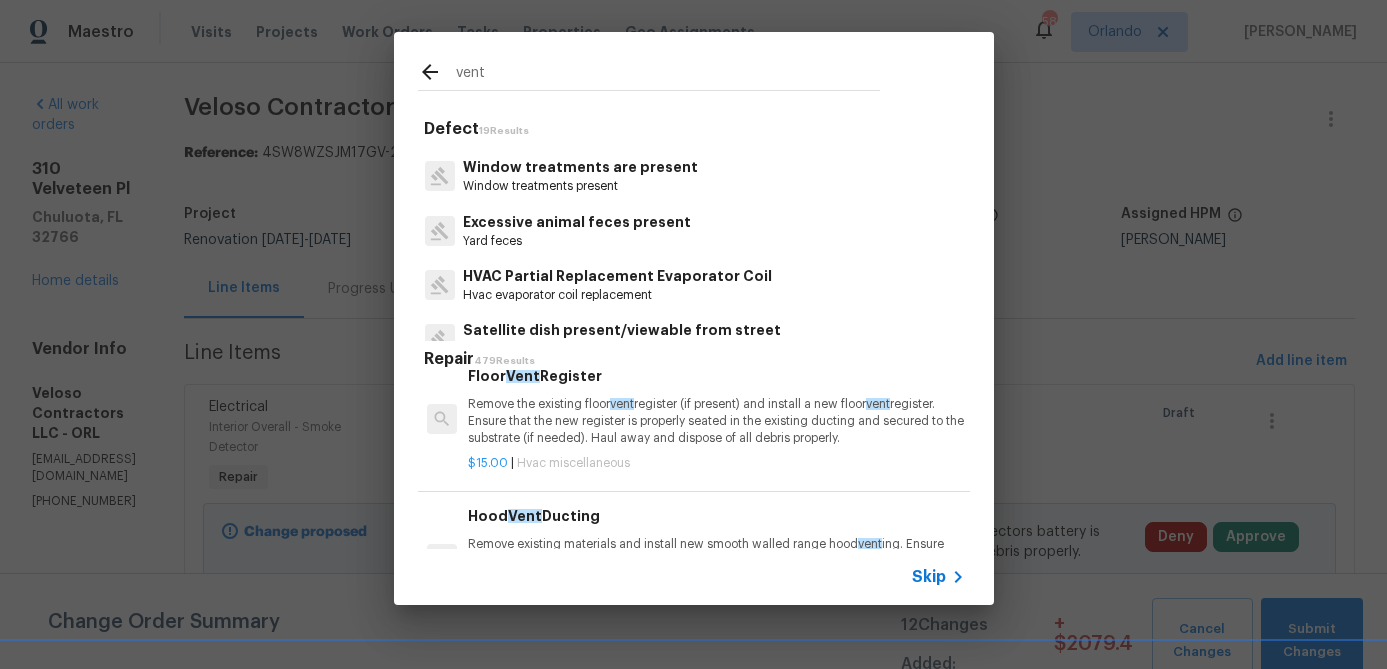 click on "Remove the existing floor  vent  register (if present) and install a new floor  vent  register. Ensure that the new register is properly seated in the existing ducting and secured to the substrate (if needed). Haul away and dispose of all debris properly." at bounding box center [716, 421] 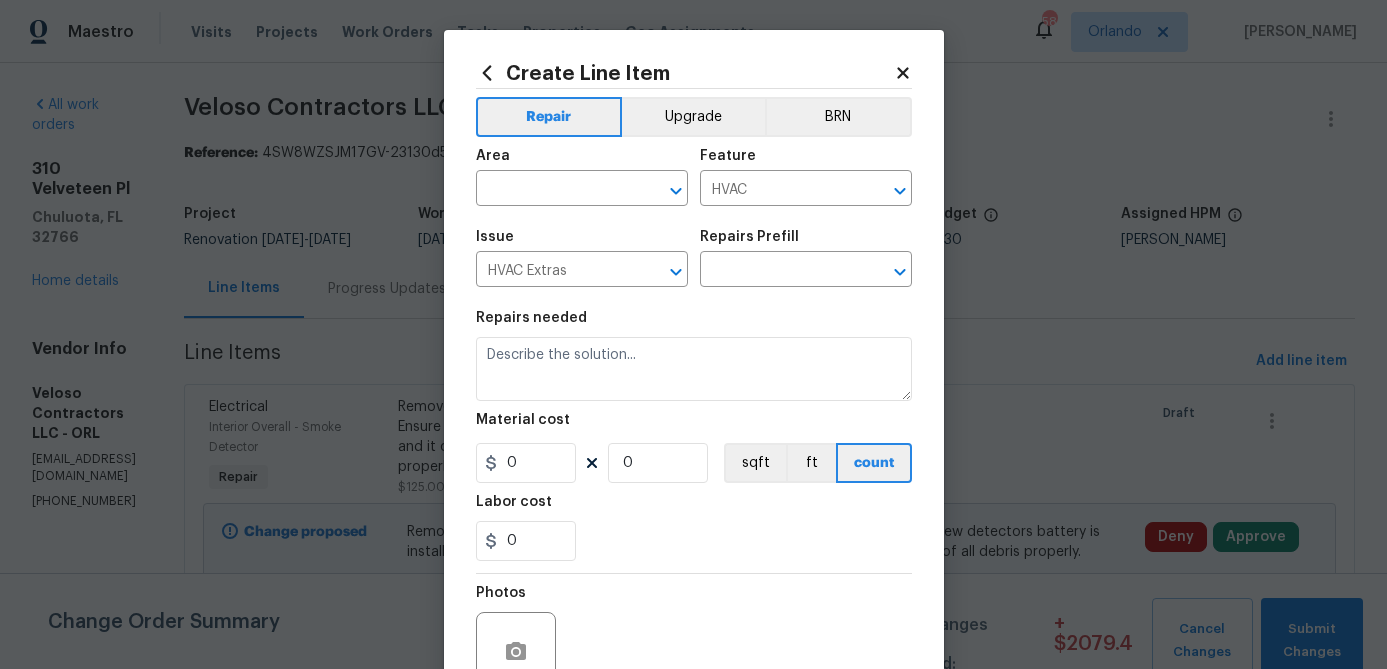 type on "Floor Vent Register $15.00" 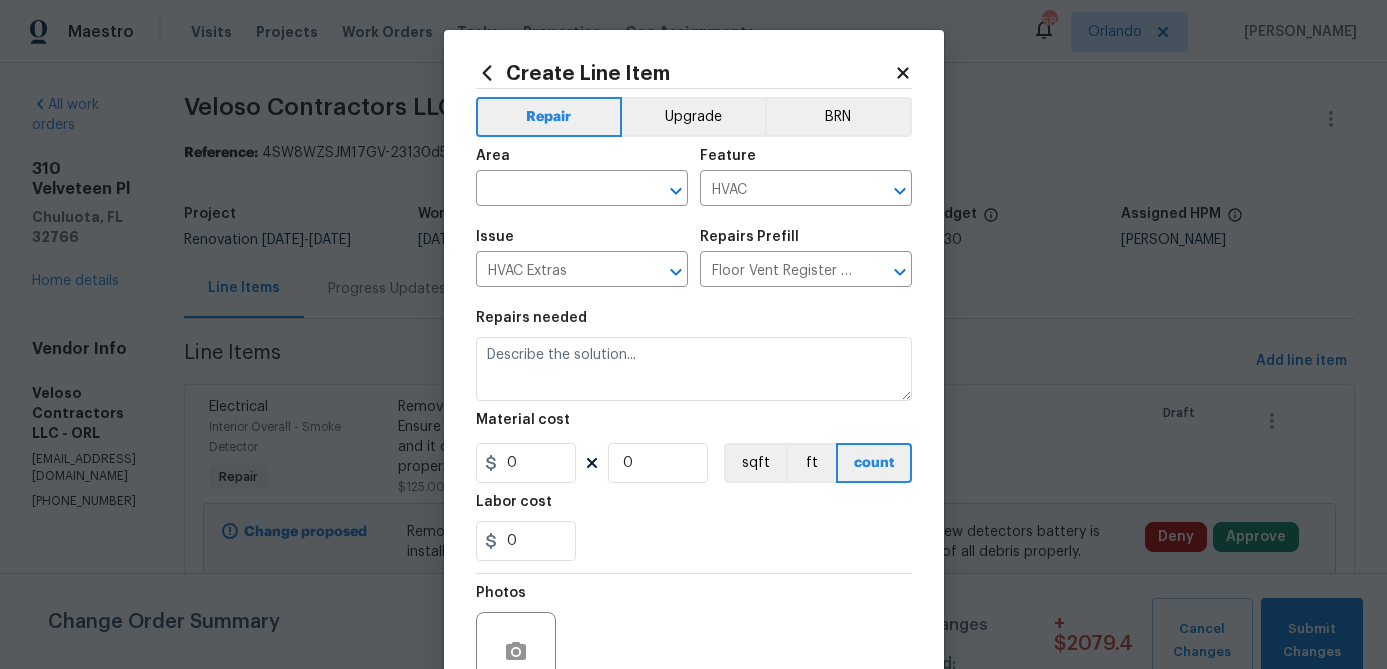 type on "Remove the existing floor vent register (if present) and install a new floor vent register. Ensure that the new register is properly seated in the existing ducting and secured to the substrate (if needed). Haul away and dispose of all debris properly." 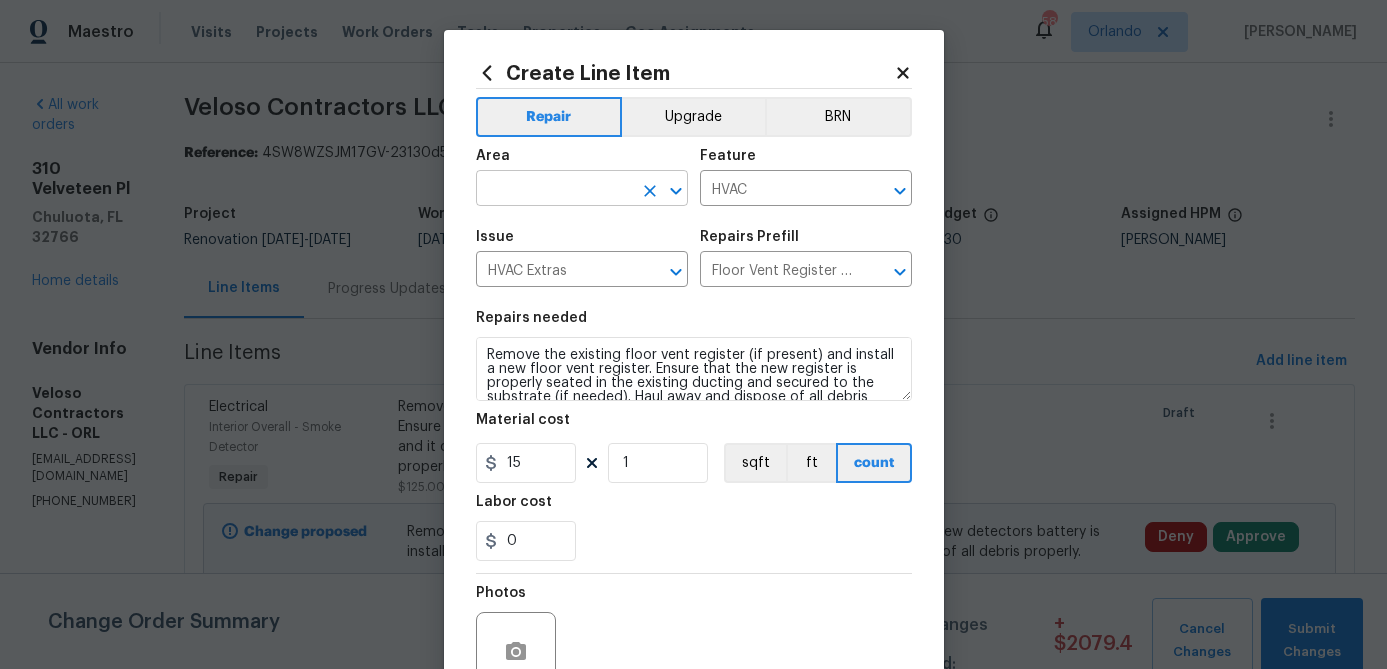 click at bounding box center [554, 190] 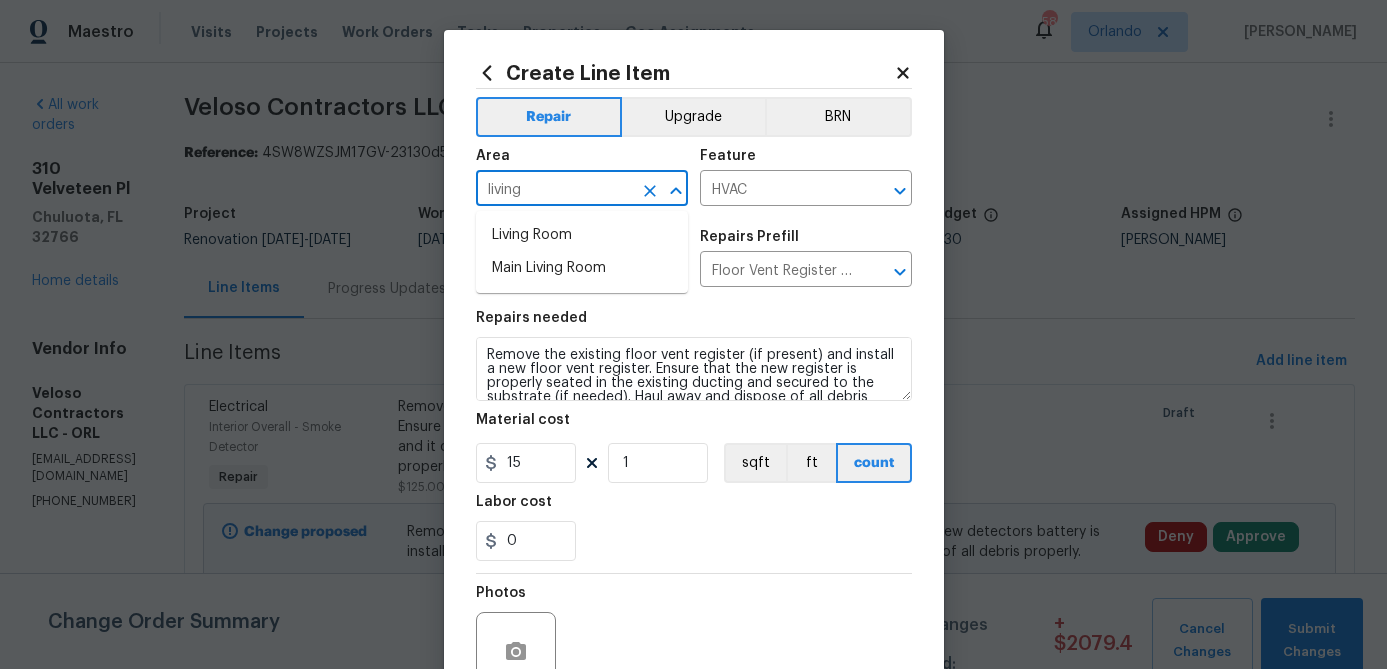 click on "Living Room" at bounding box center [582, 235] 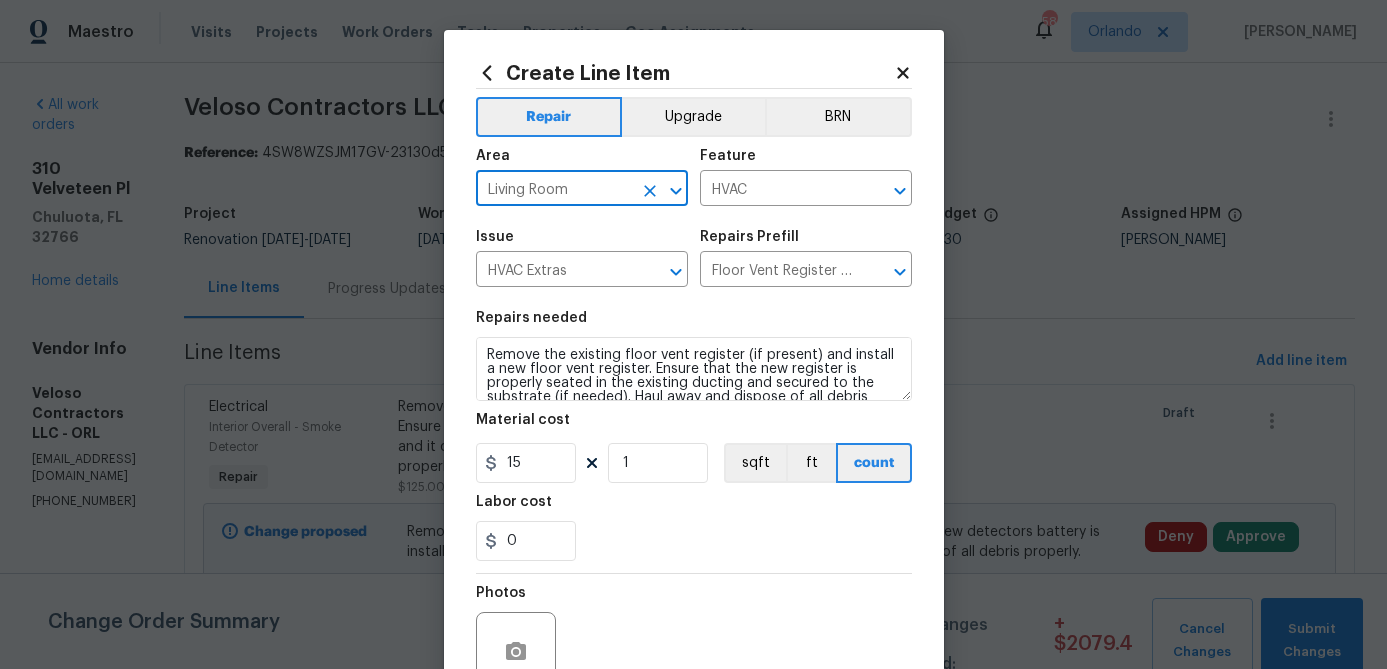 type on "Living Room" 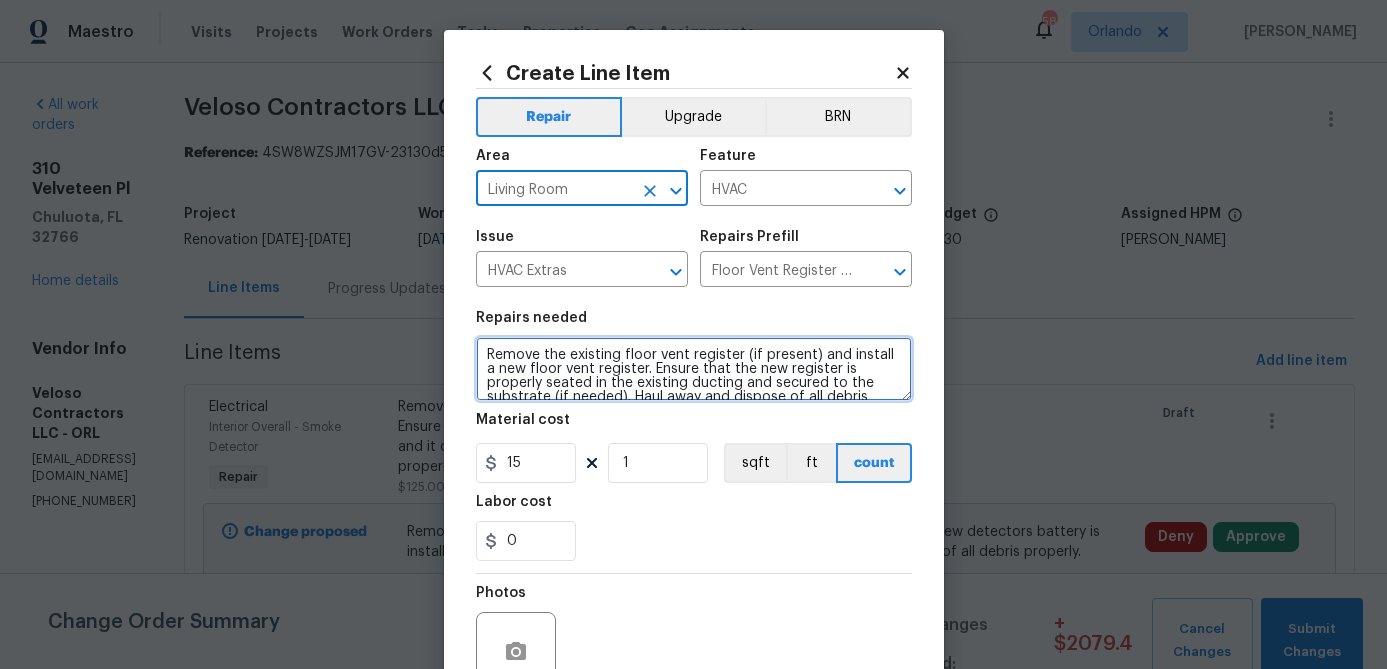 click on "Remove the existing floor vent register (if present) and install a new floor vent register. Ensure that the new register is properly seated in the existing ducting and secured to the substrate (if needed). Haul away and dispose of all debris properly." at bounding box center [694, 369] 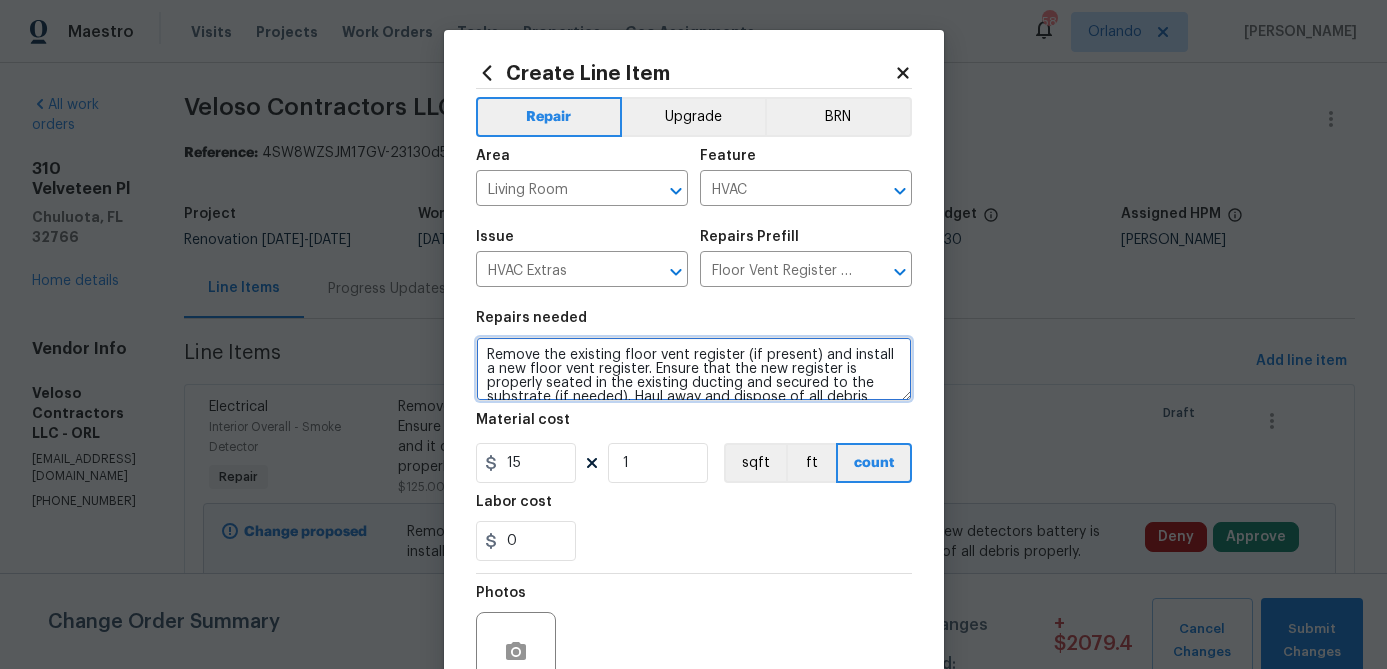 click on "Remove the existing floor vent register (if present) and install a new floor vent register. Ensure that the new register is properly seated in the existing ducting and secured to the substrate (if needed). Haul away and dispose of all debris properly." at bounding box center (694, 369) 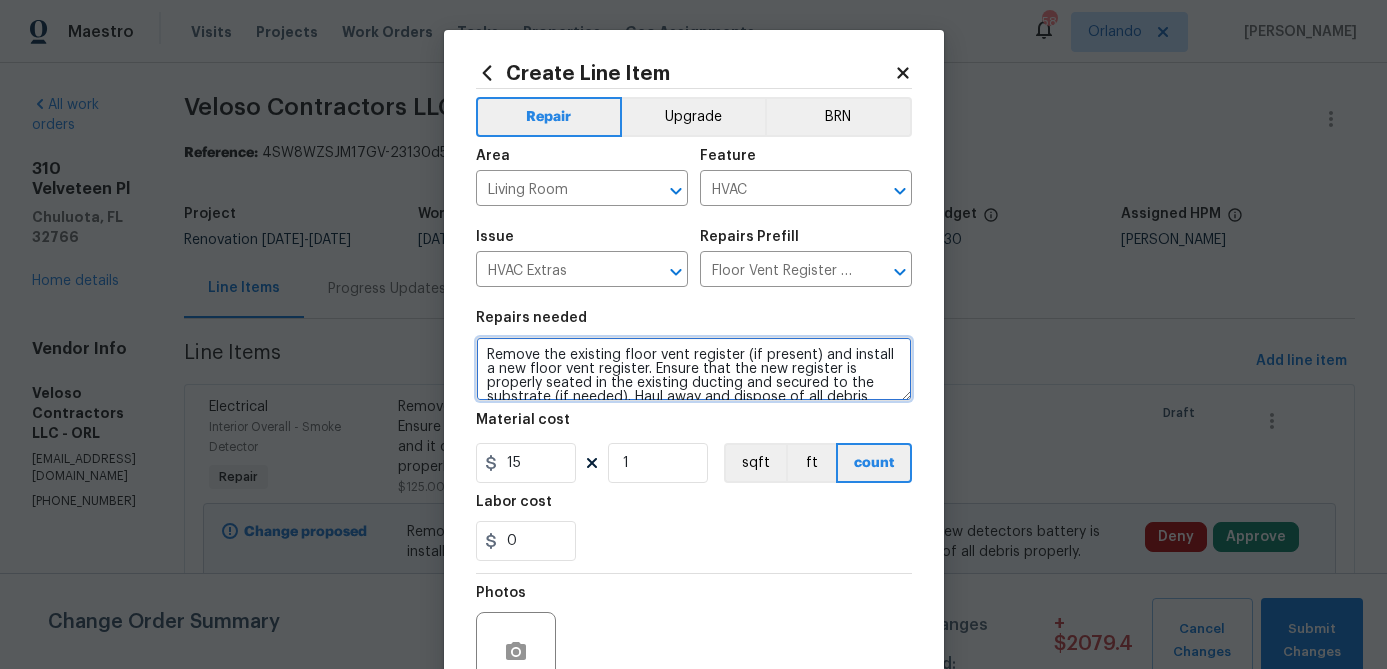 click on "Remove the existing floor vent register (if present) and install a new floor vent register. Ensure that the new register is properly seated in the existing ducting and secured to the substrate (if needed). Haul away and dispose of all debris properly." at bounding box center (694, 369) 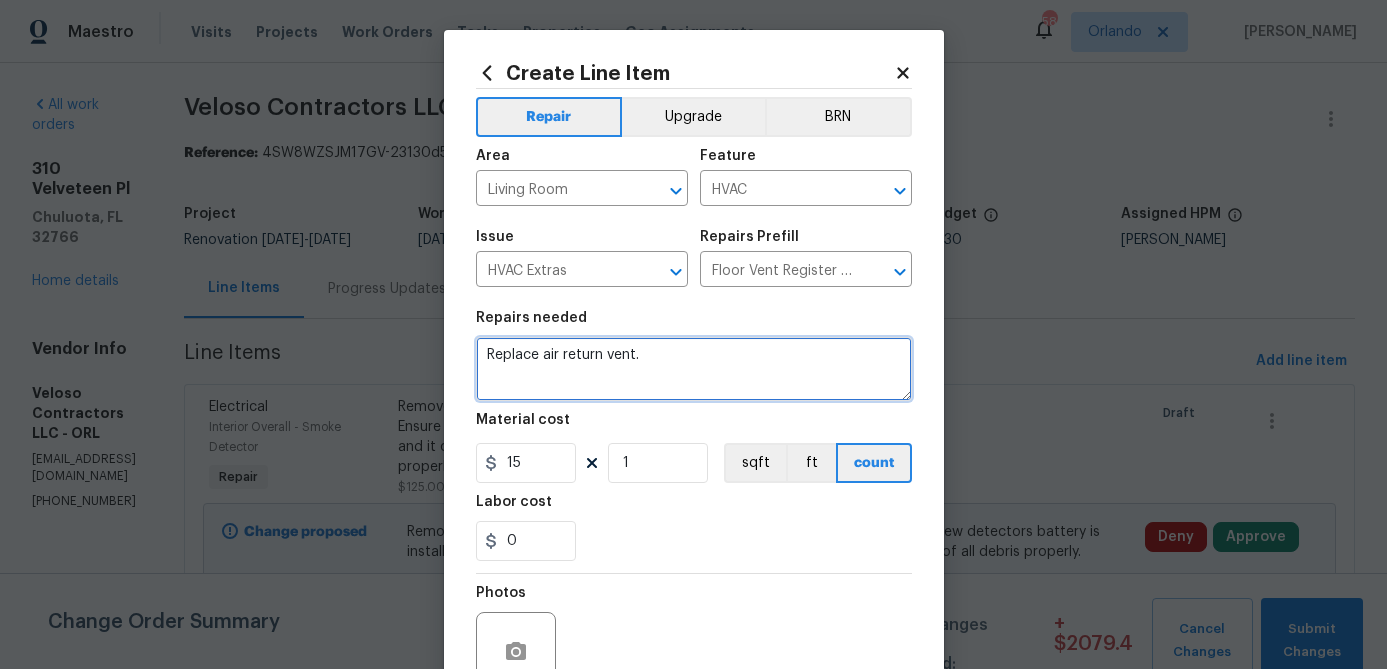 click on "Replace air return vent." at bounding box center [694, 369] 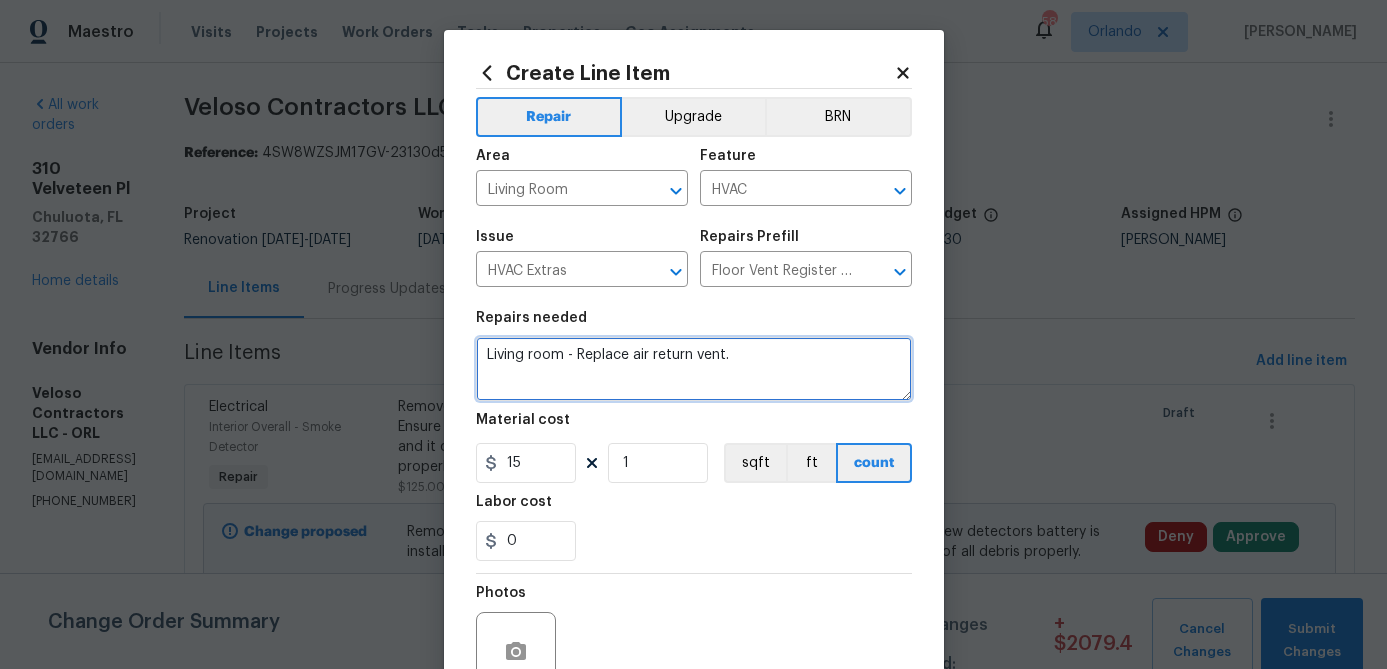 type on "Living room - Replace air return vent." 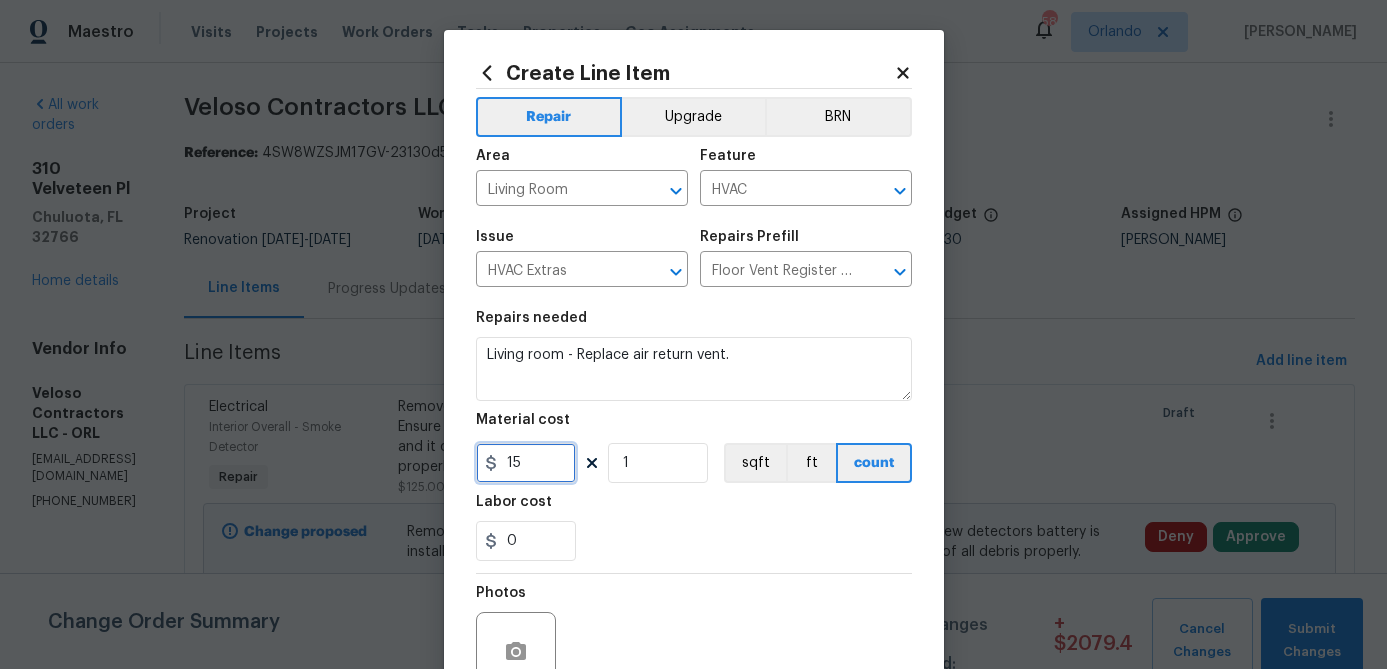 click on "15" at bounding box center (526, 463) 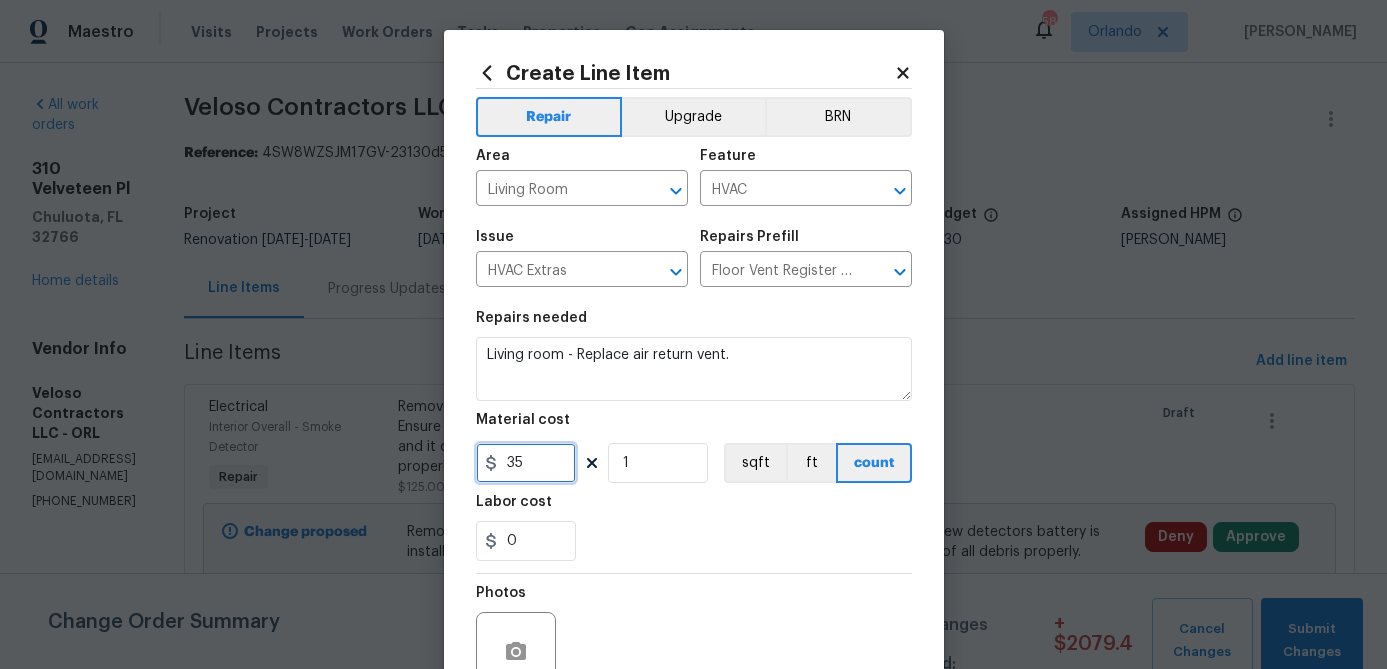 type on "35" 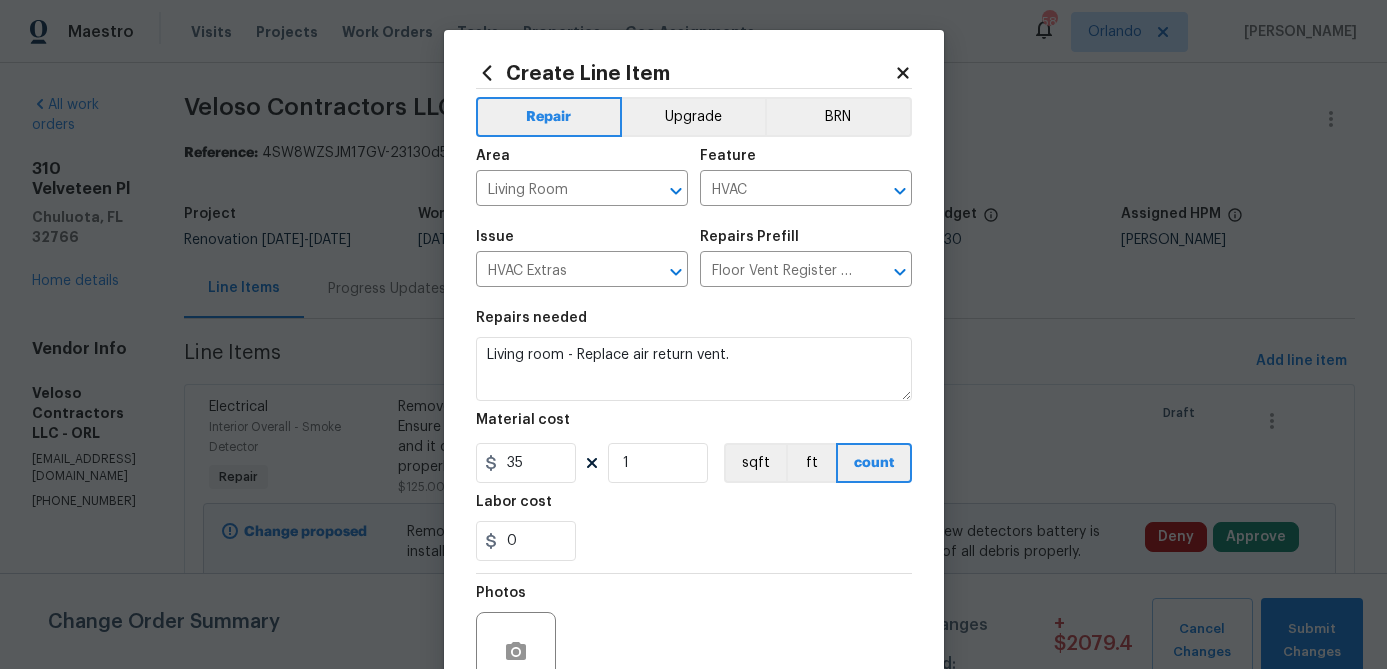 click on "0" at bounding box center (694, 541) 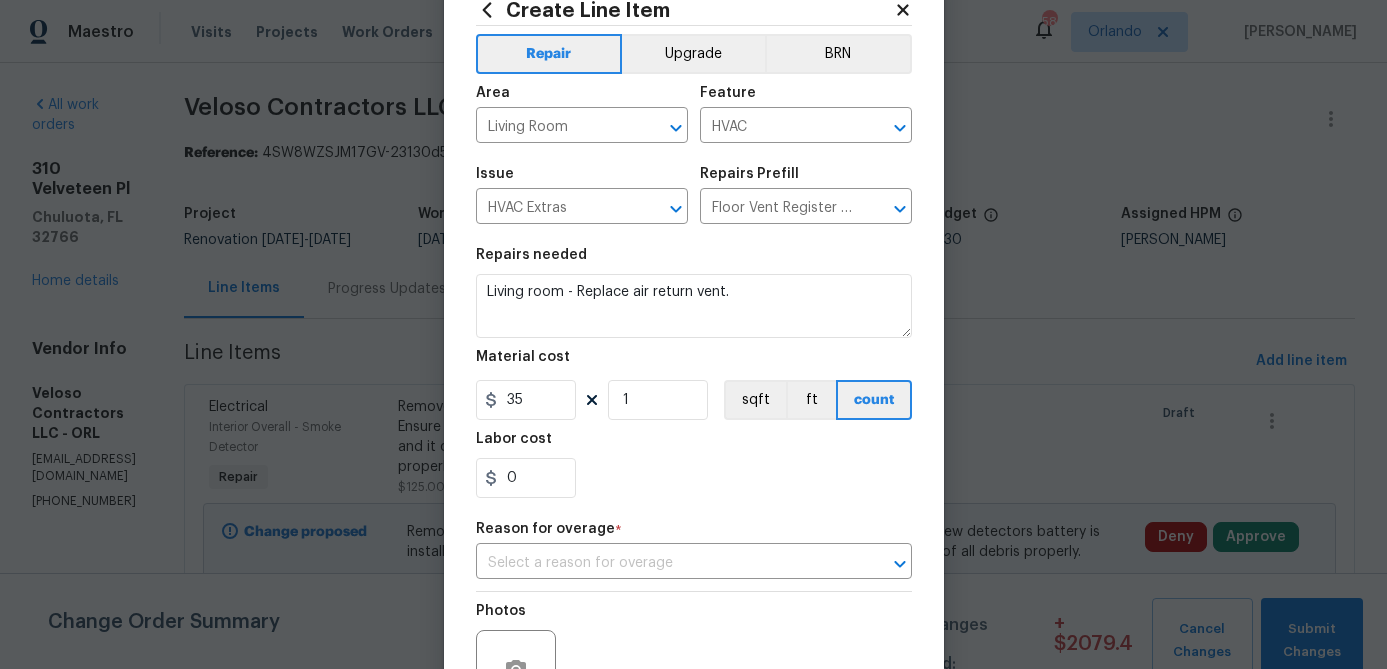 scroll, scrollTop: 110, scrollLeft: 0, axis: vertical 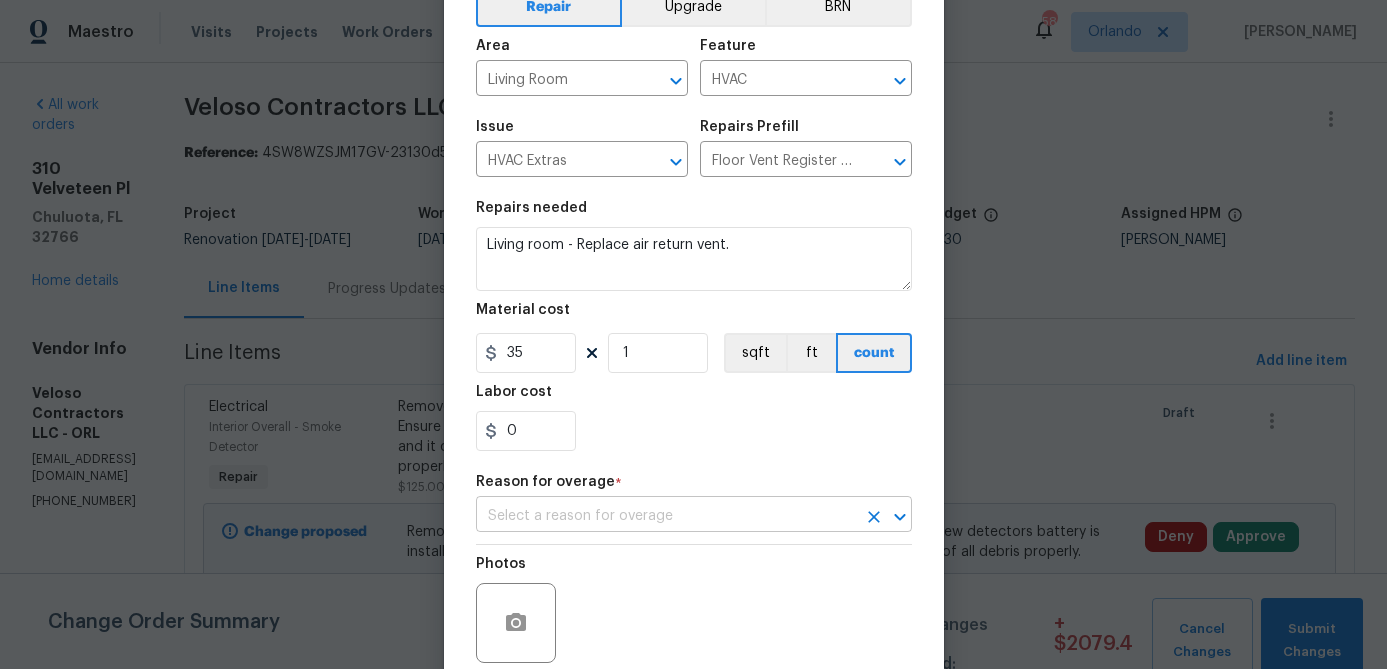 click at bounding box center (666, 516) 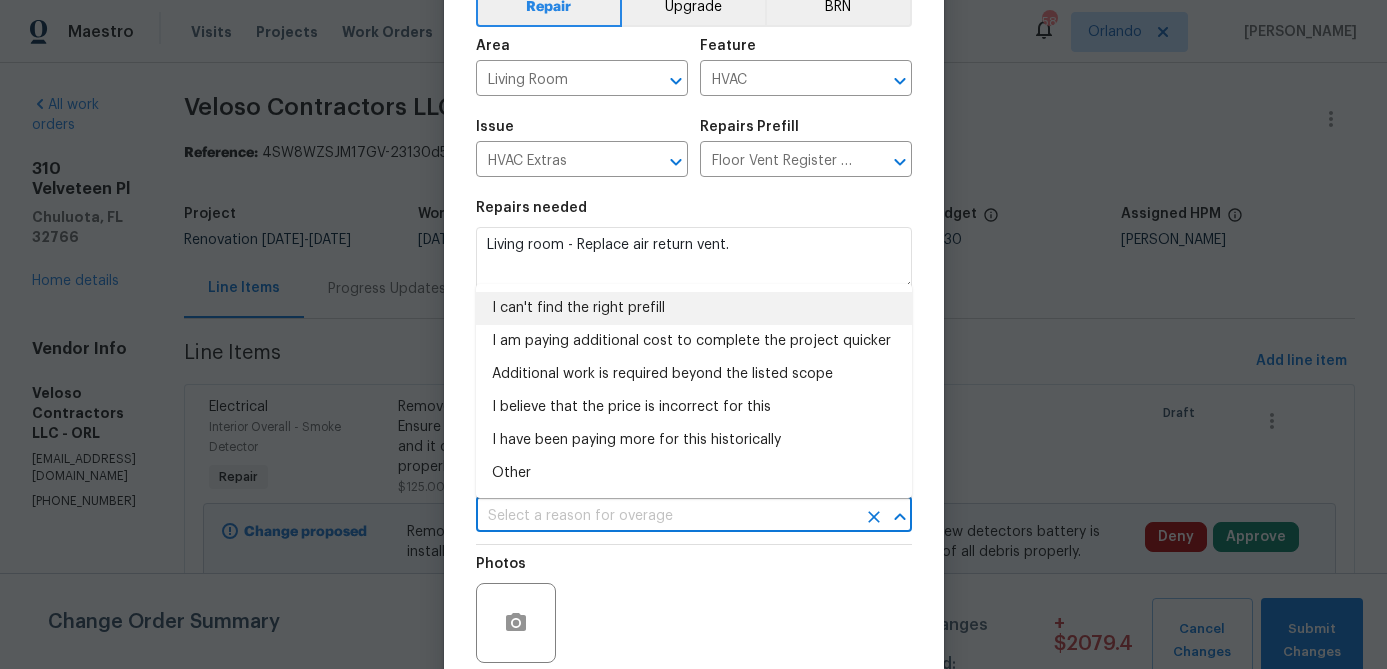 click on "I can't find the right prefill" at bounding box center (694, 308) 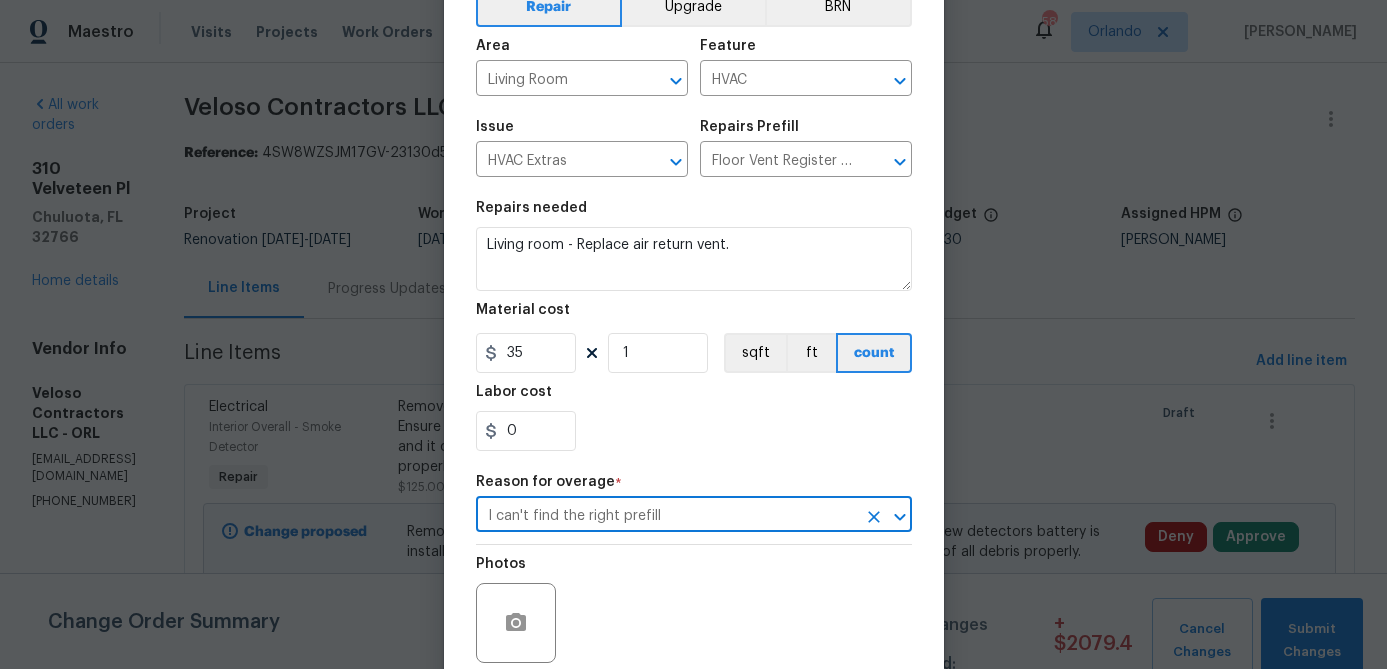 scroll, scrollTop: 274, scrollLeft: 0, axis: vertical 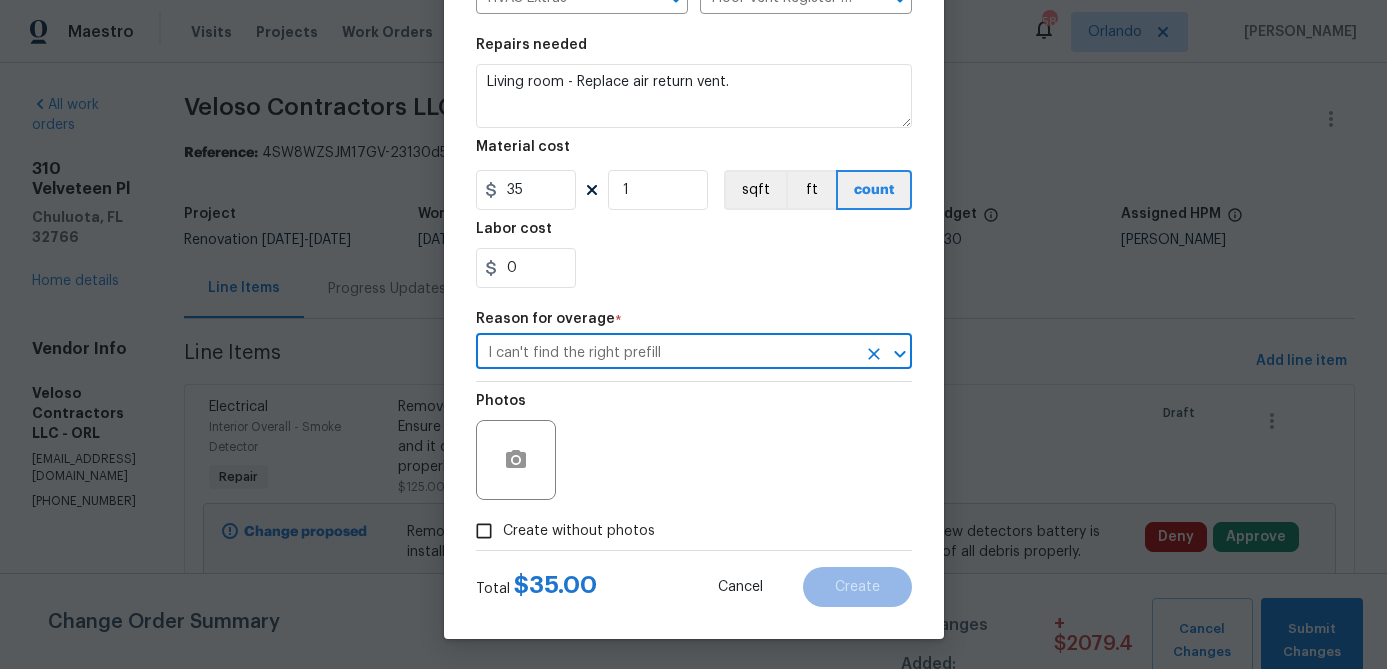 click on "Create without photos" at bounding box center [579, 531] 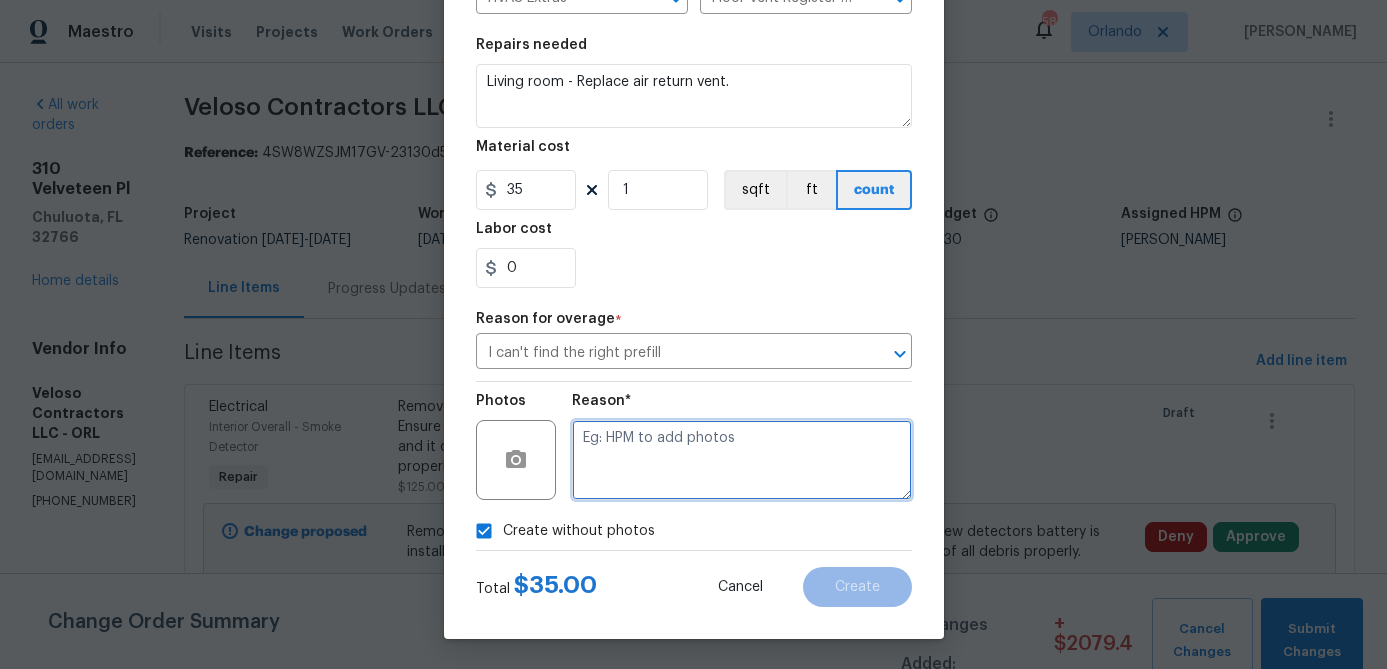 click at bounding box center (742, 460) 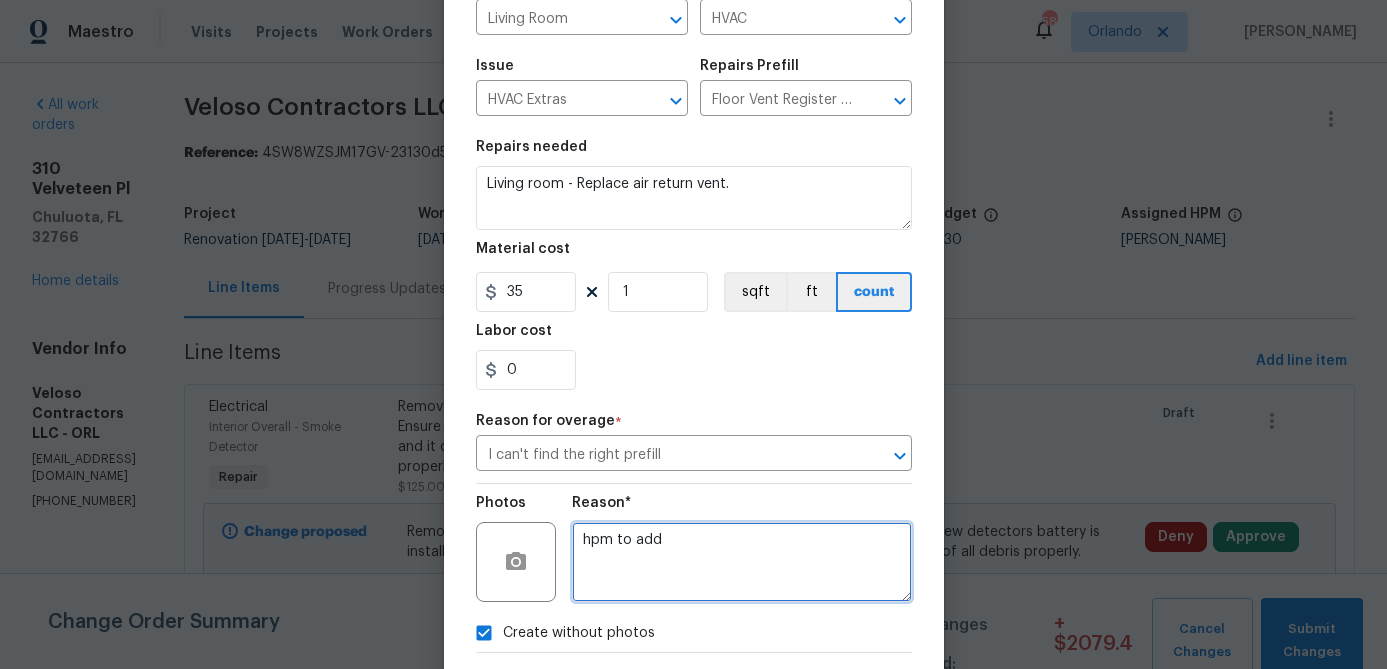 scroll, scrollTop: 0, scrollLeft: 0, axis: both 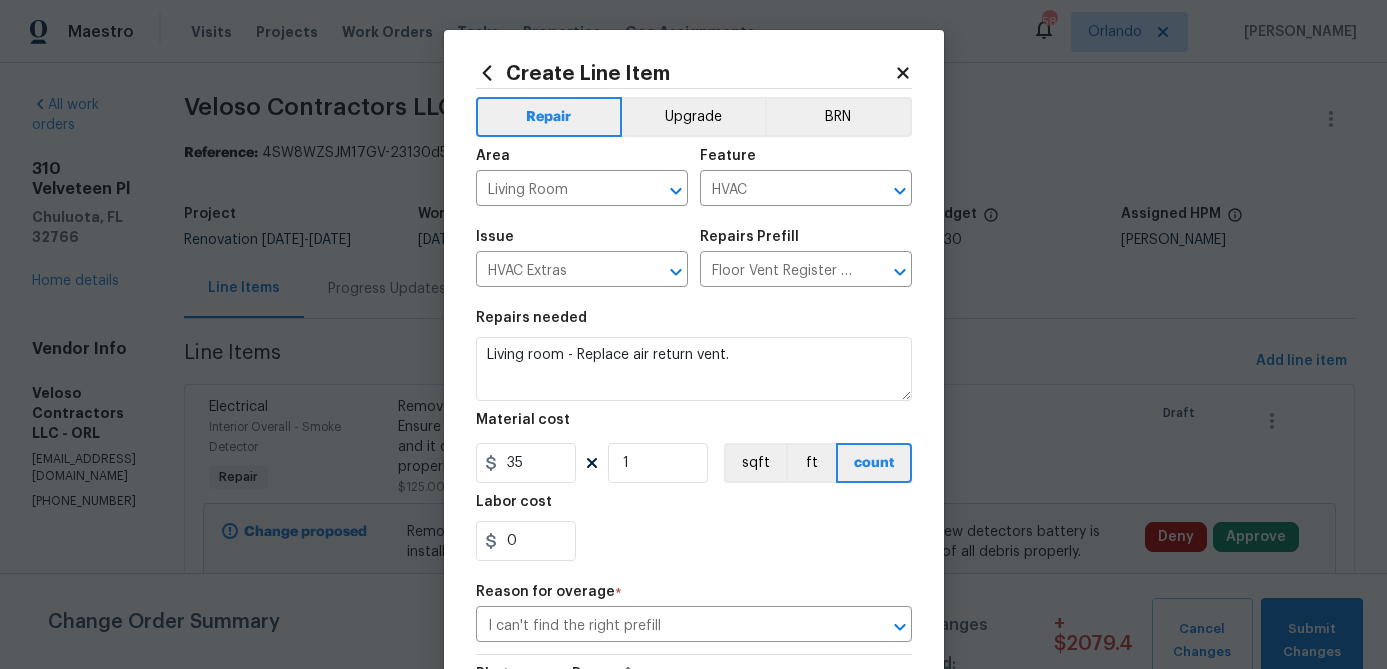 type on "hpm to add" 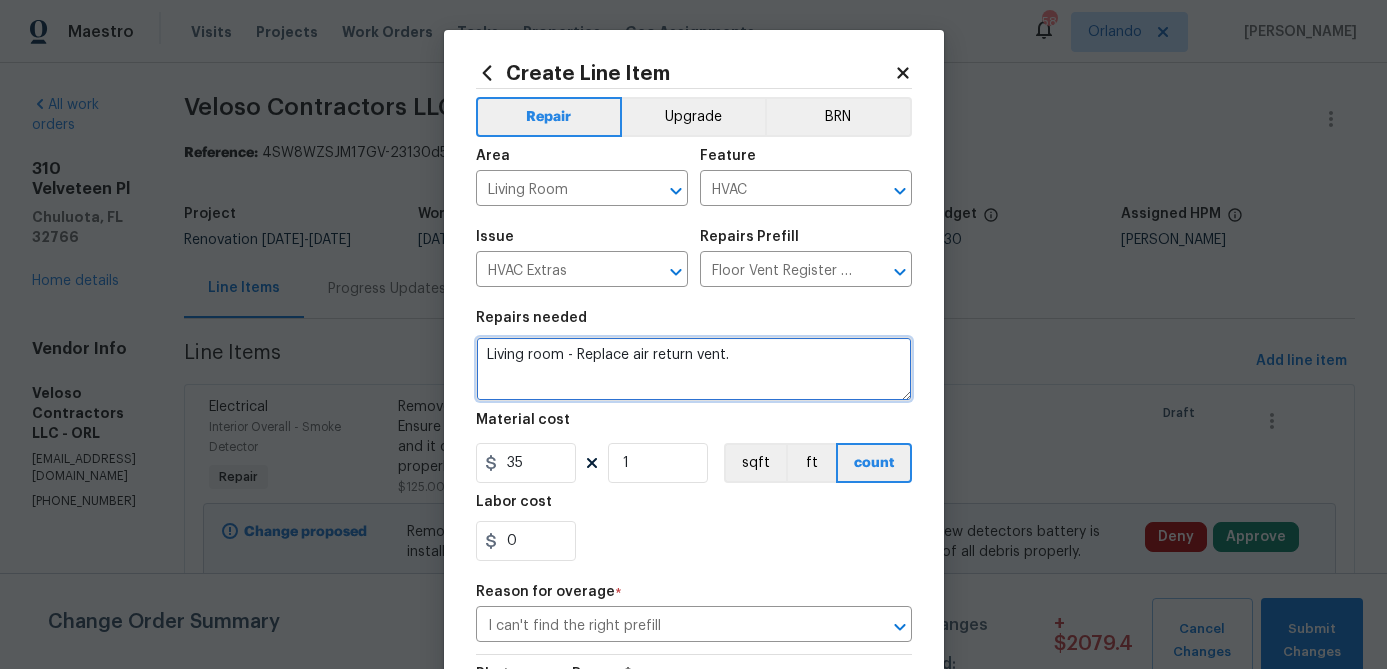 click on "Living room - Replace air return vent." at bounding box center (694, 369) 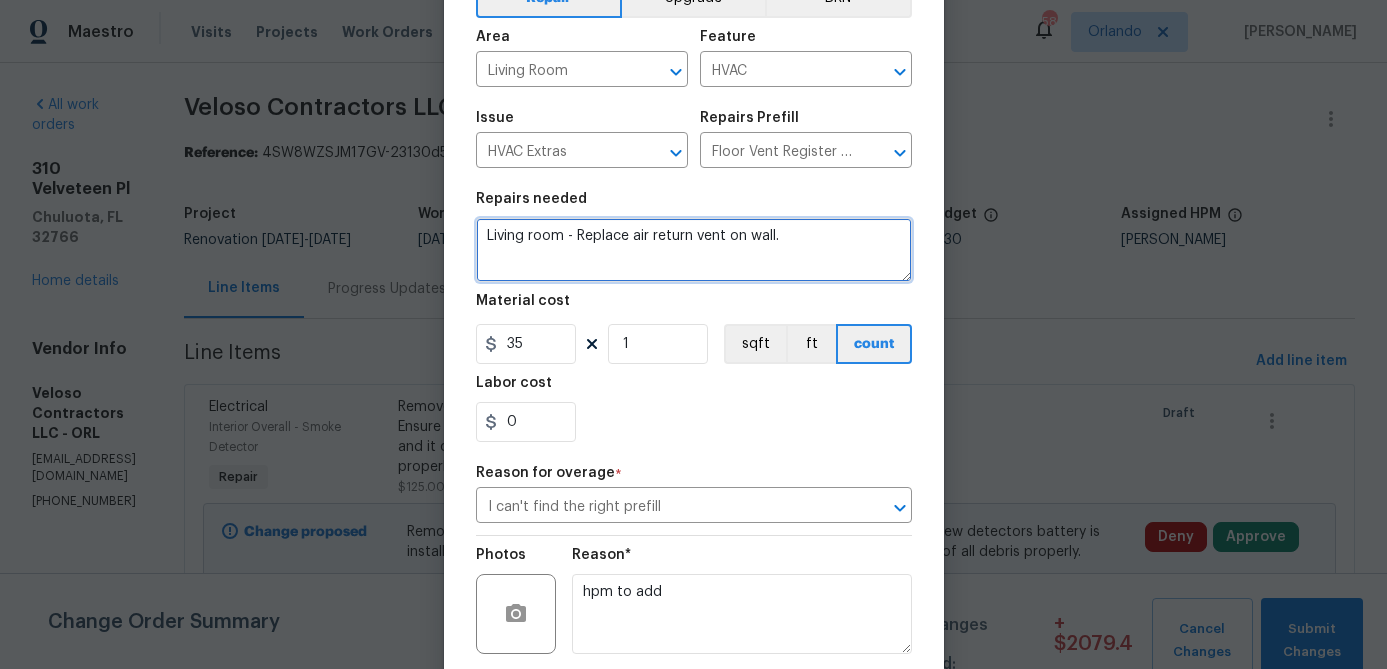 scroll, scrollTop: 274, scrollLeft: 0, axis: vertical 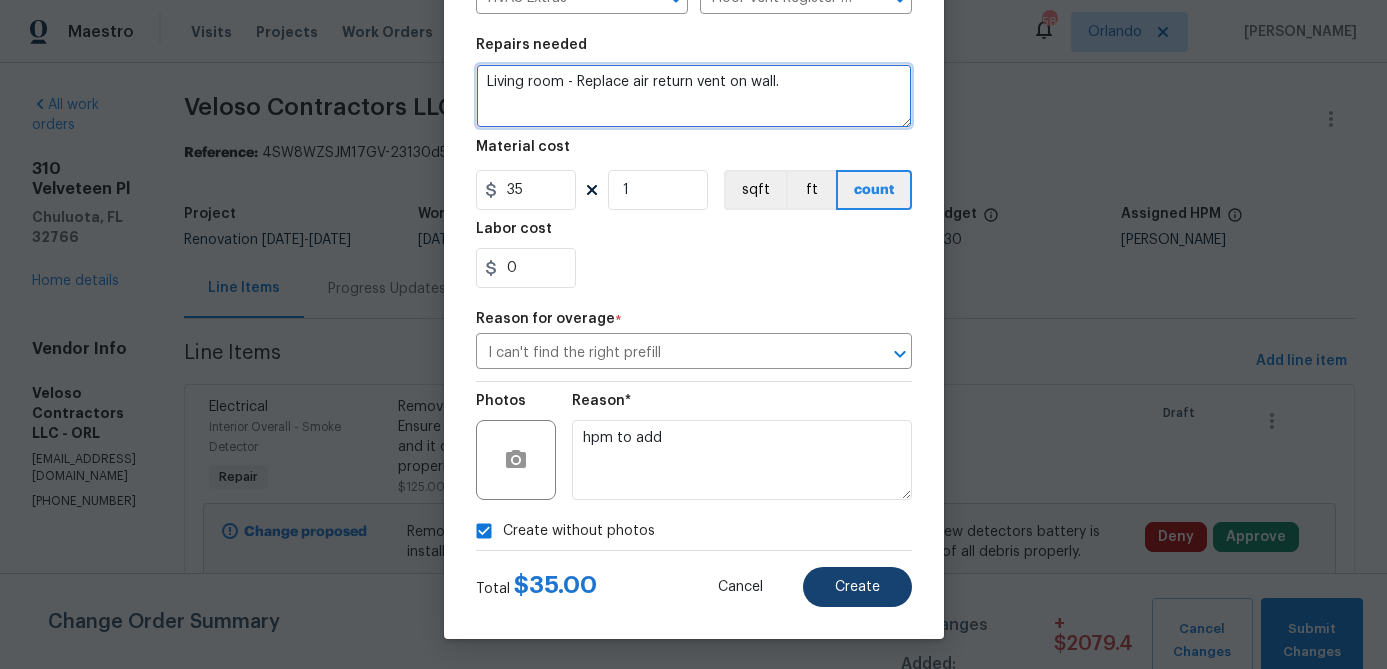 type on "Living room - Replace air return vent on wall." 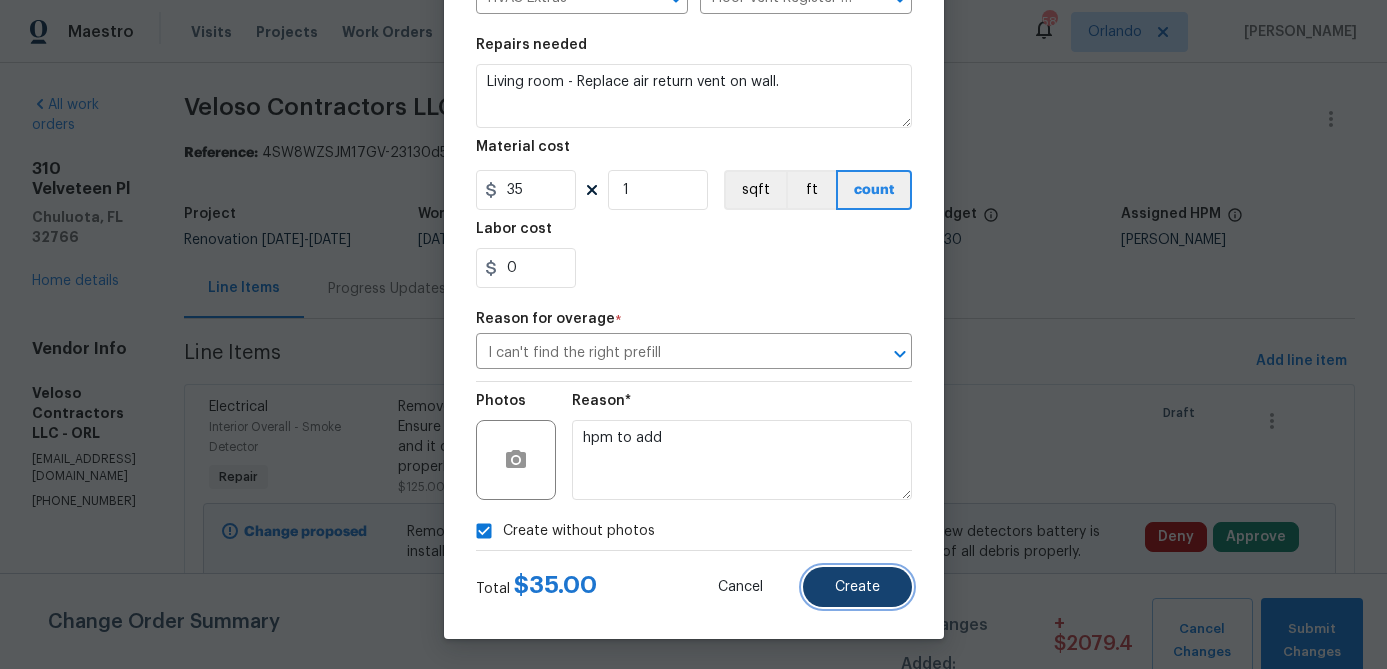 click on "Create" at bounding box center (857, 587) 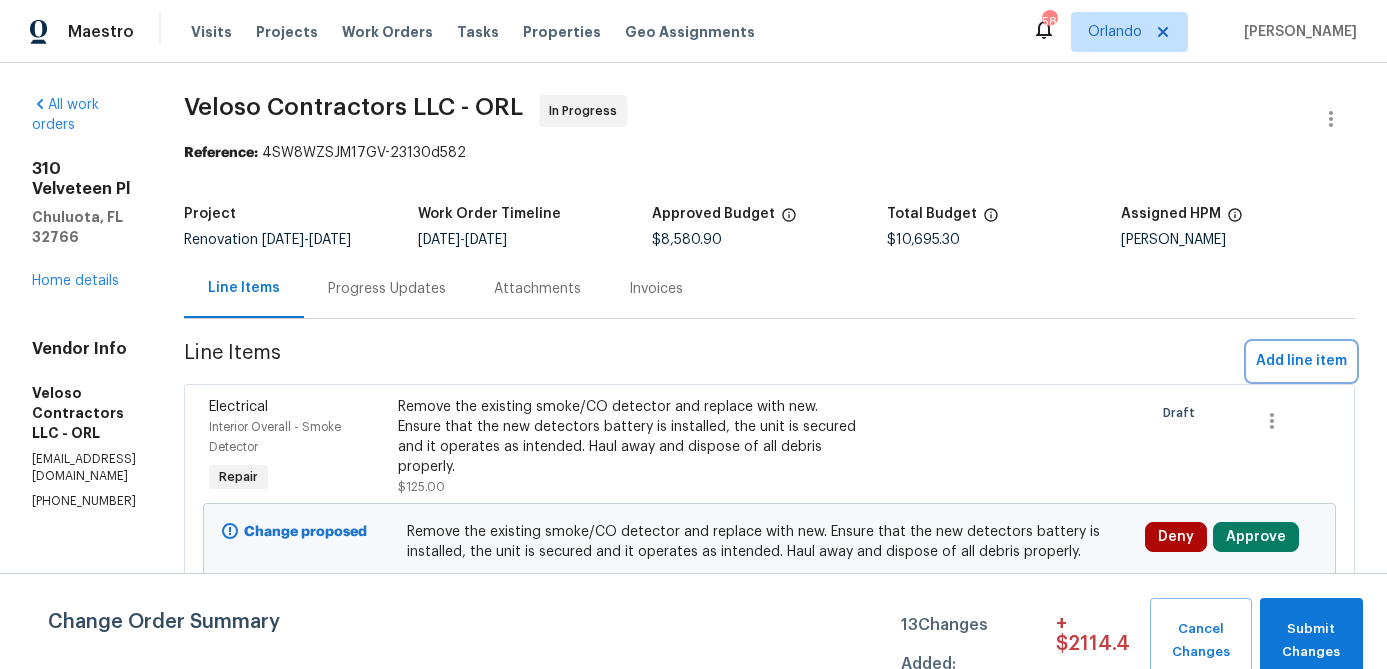 click on "Add line item" at bounding box center [1301, 361] 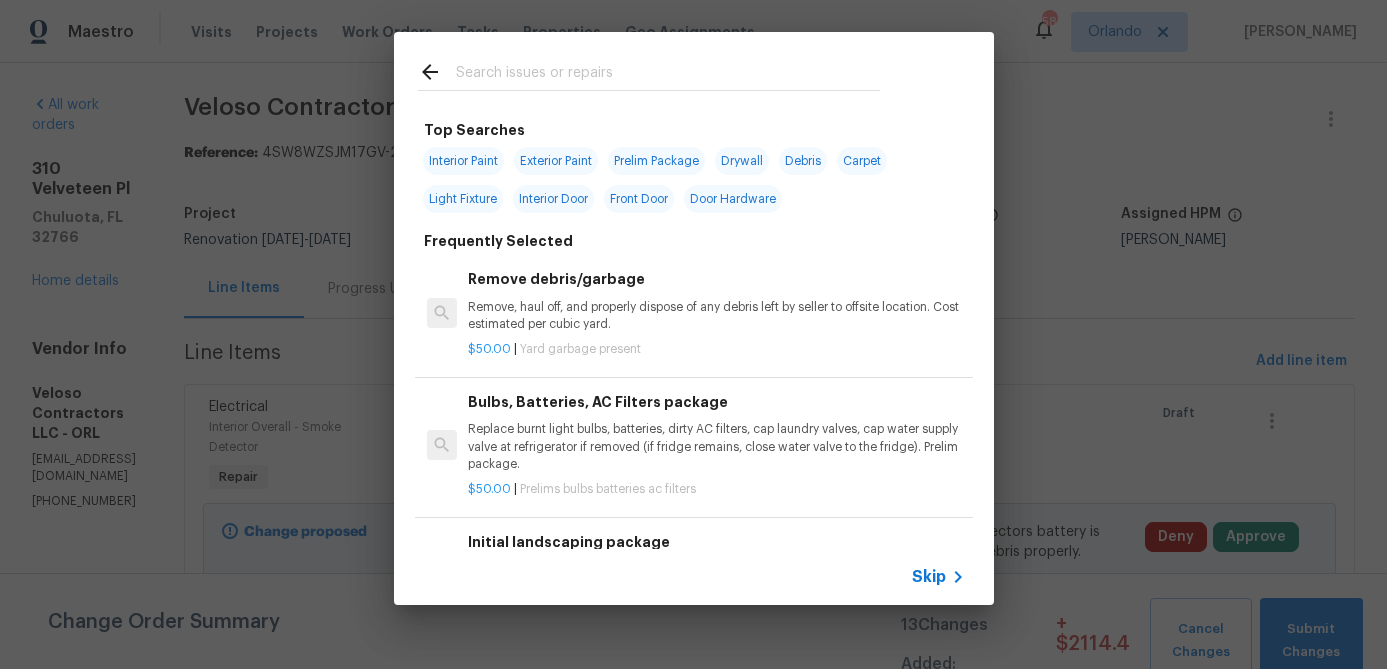 click at bounding box center (668, 75) 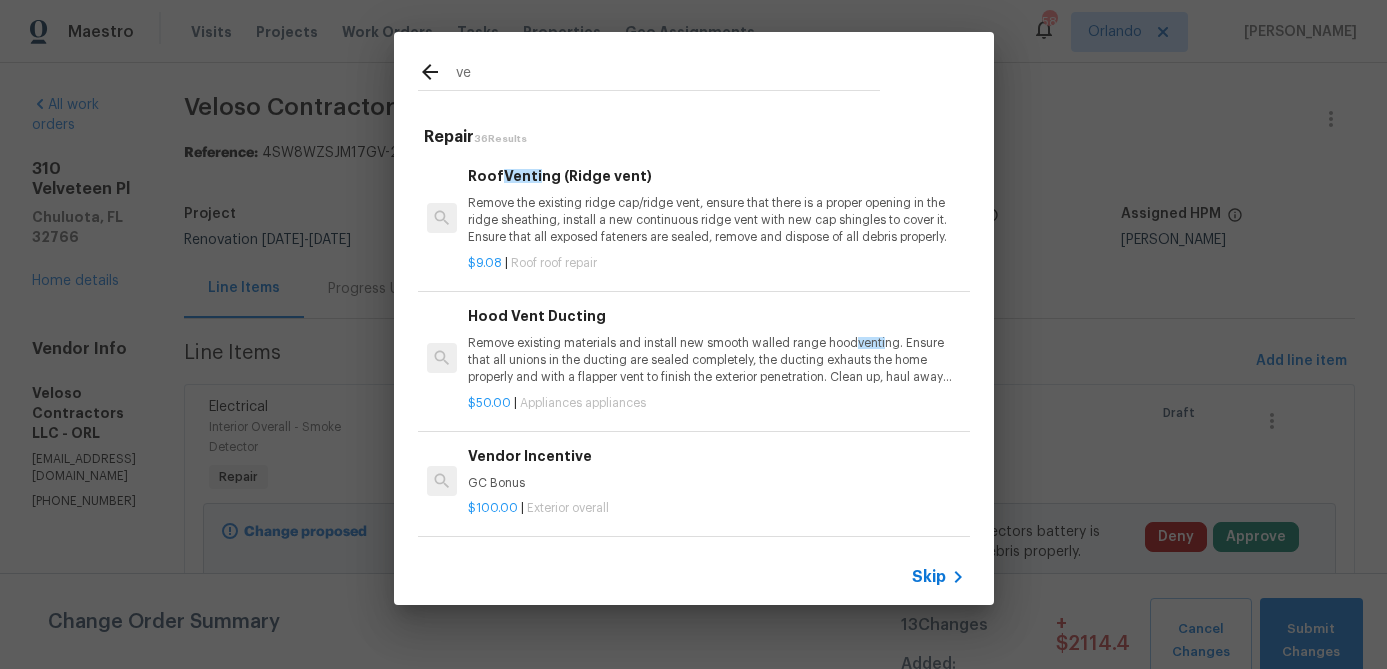 type on "v" 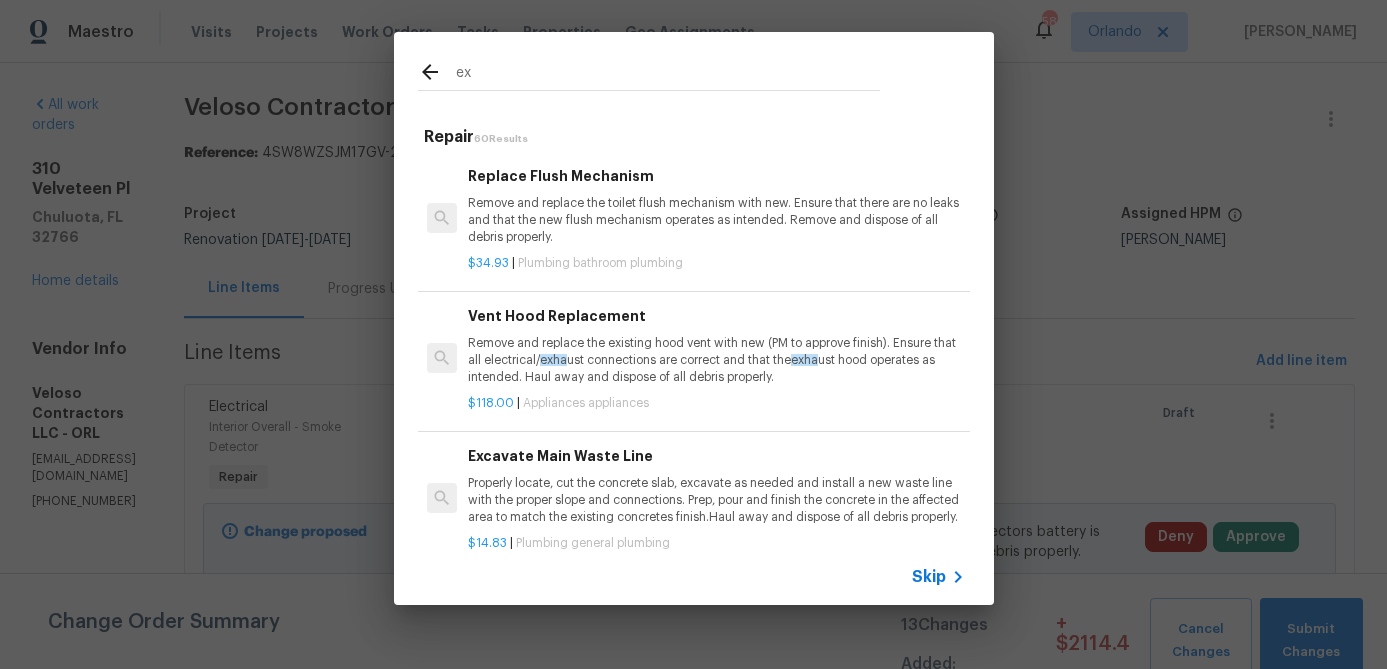 type on "e" 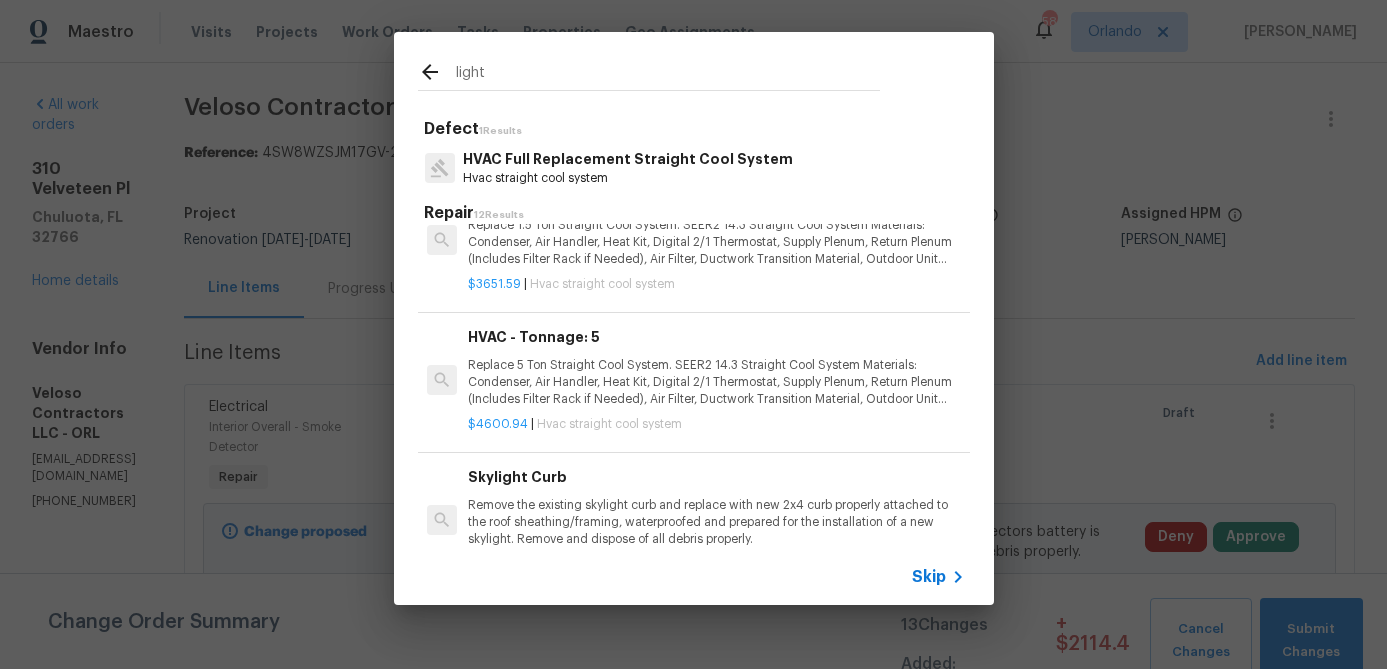 scroll, scrollTop: 759, scrollLeft: 0, axis: vertical 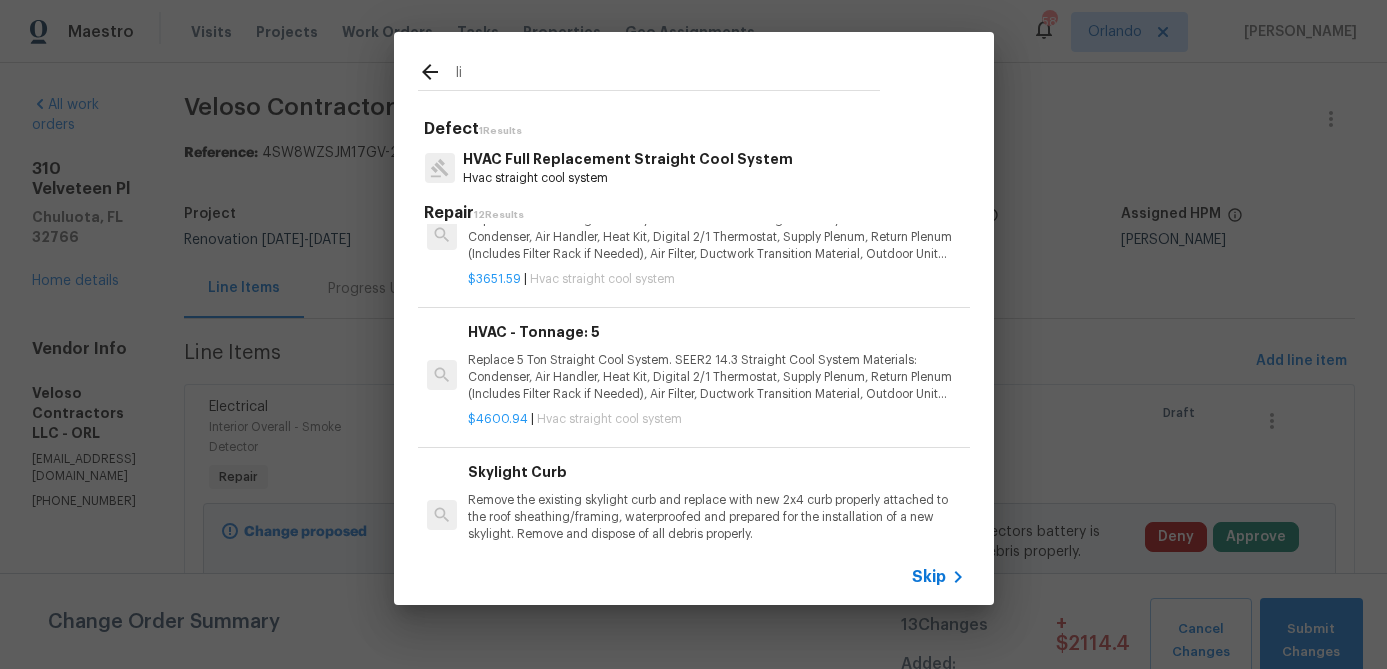 type on "l" 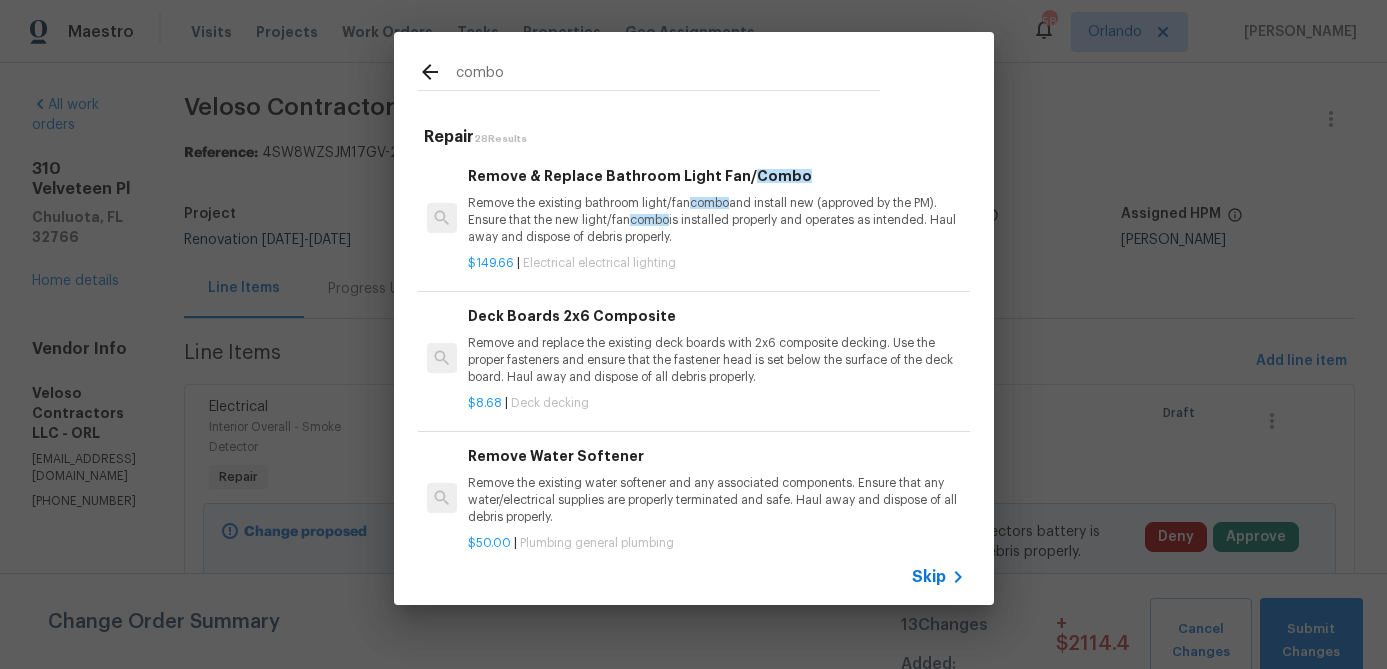type on "combo" 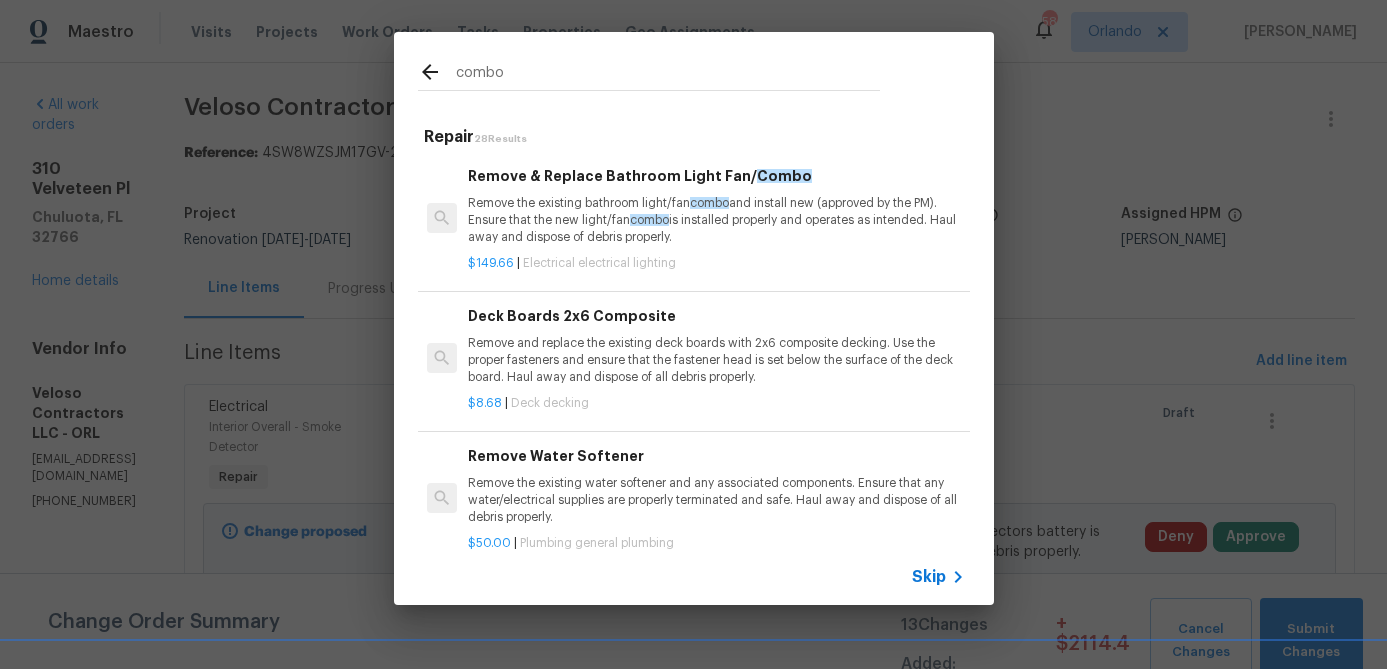 click on "Remove the existing bathroom light/fan  combo  and install new (approved by the PM). Ensure that the new light/fan  combo  is installed properly and operates as intended. Haul away and dispose of debris properly." at bounding box center (716, 220) 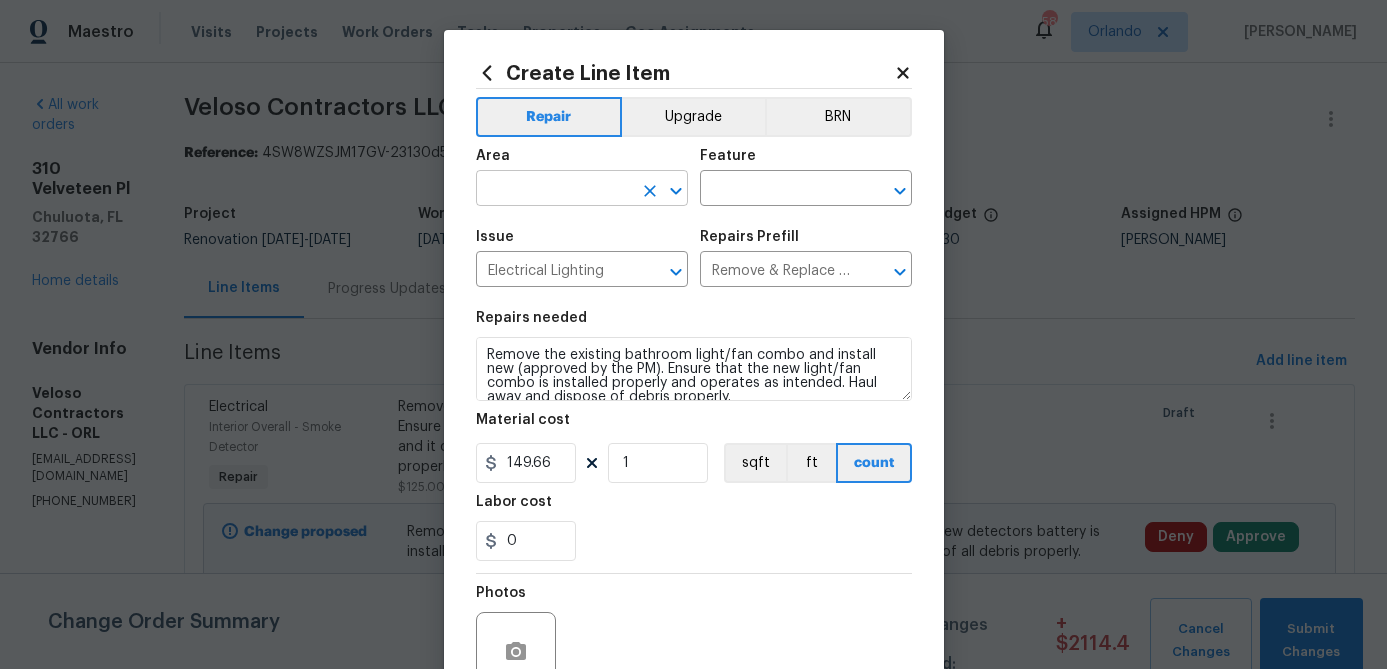 click at bounding box center (554, 190) 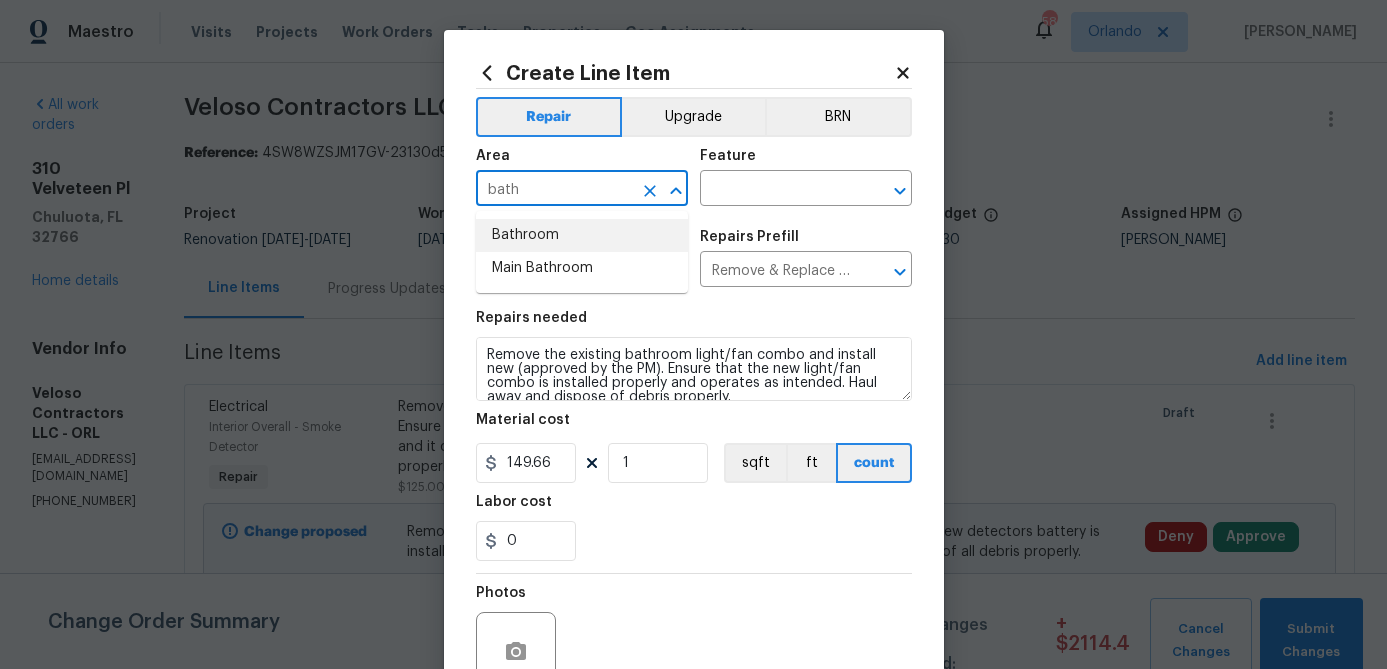 click on "Bathroom" at bounding box center (582, 235) 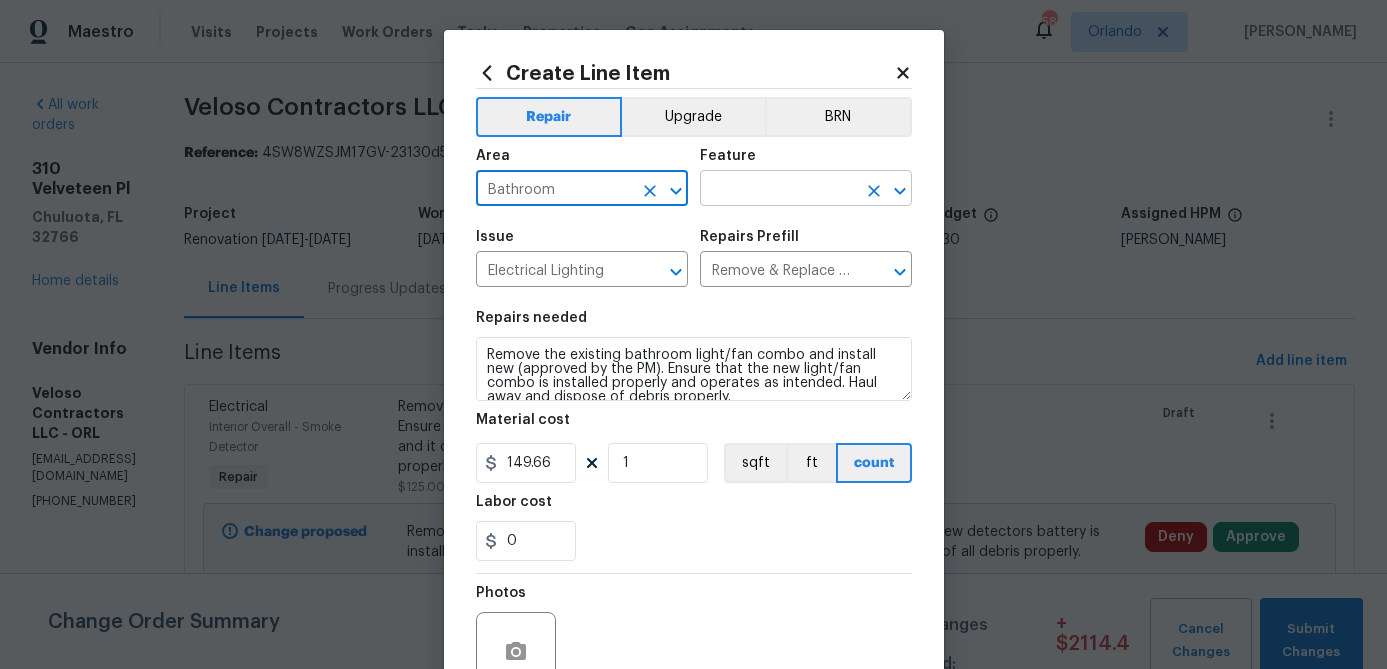 type on "Bathroom" 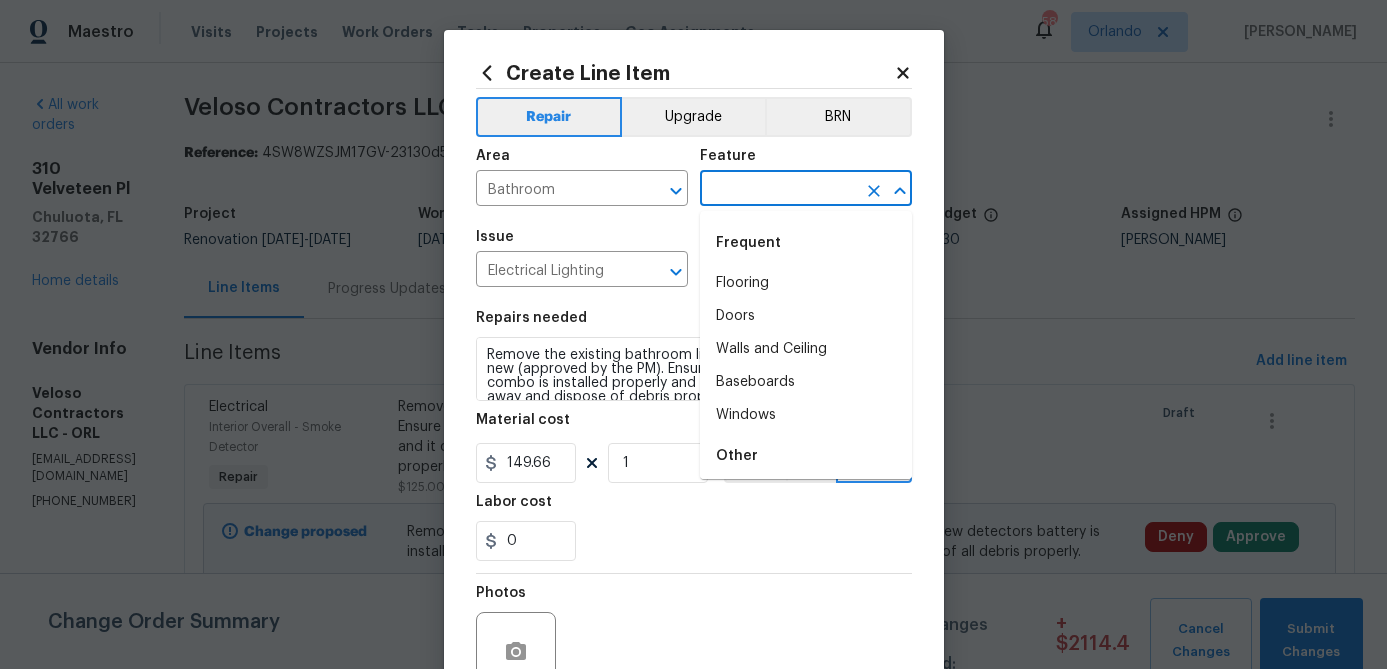 click at bounding box center (778, 190) 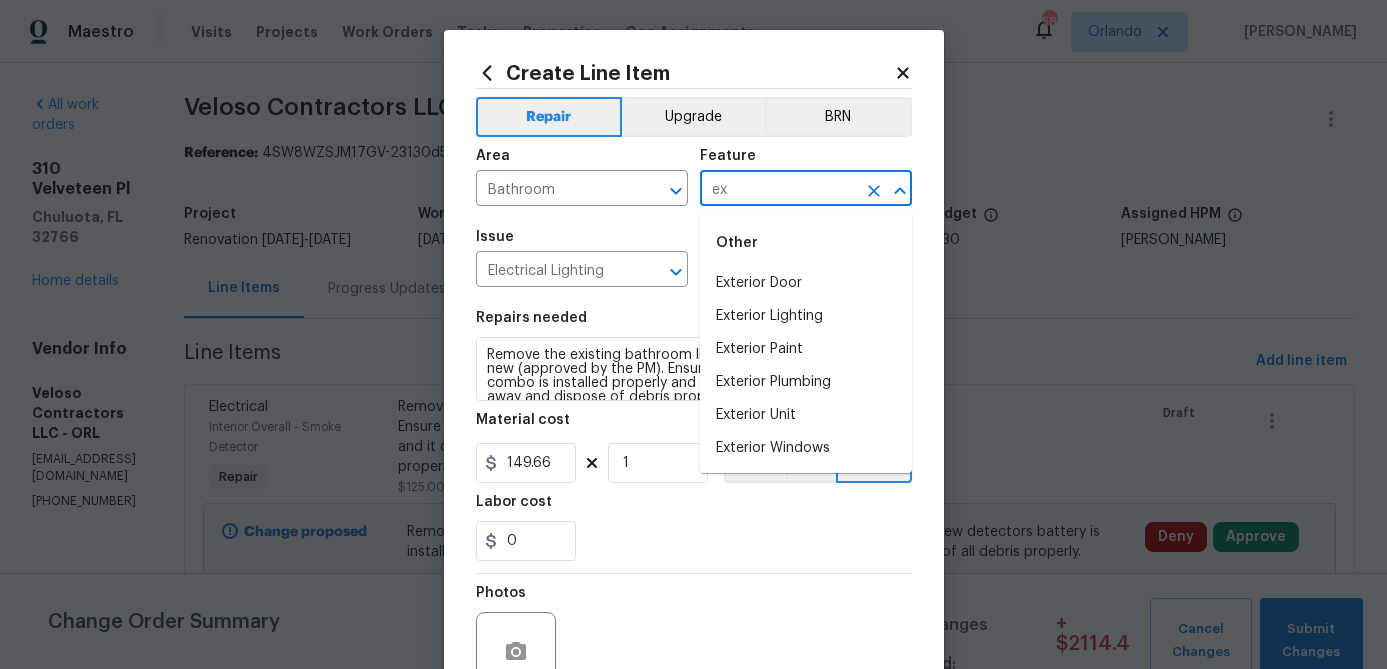 type on "e" 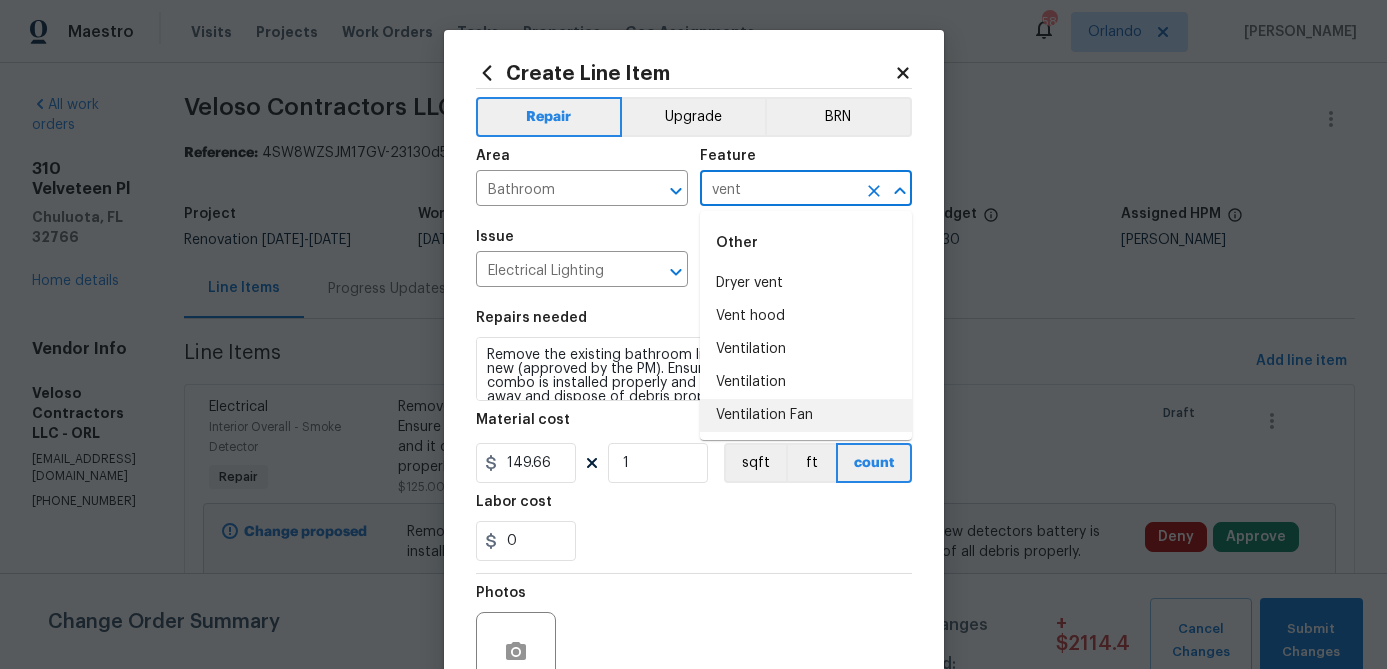 click on "Ventilation Fan" at bounding box center [806, 415] 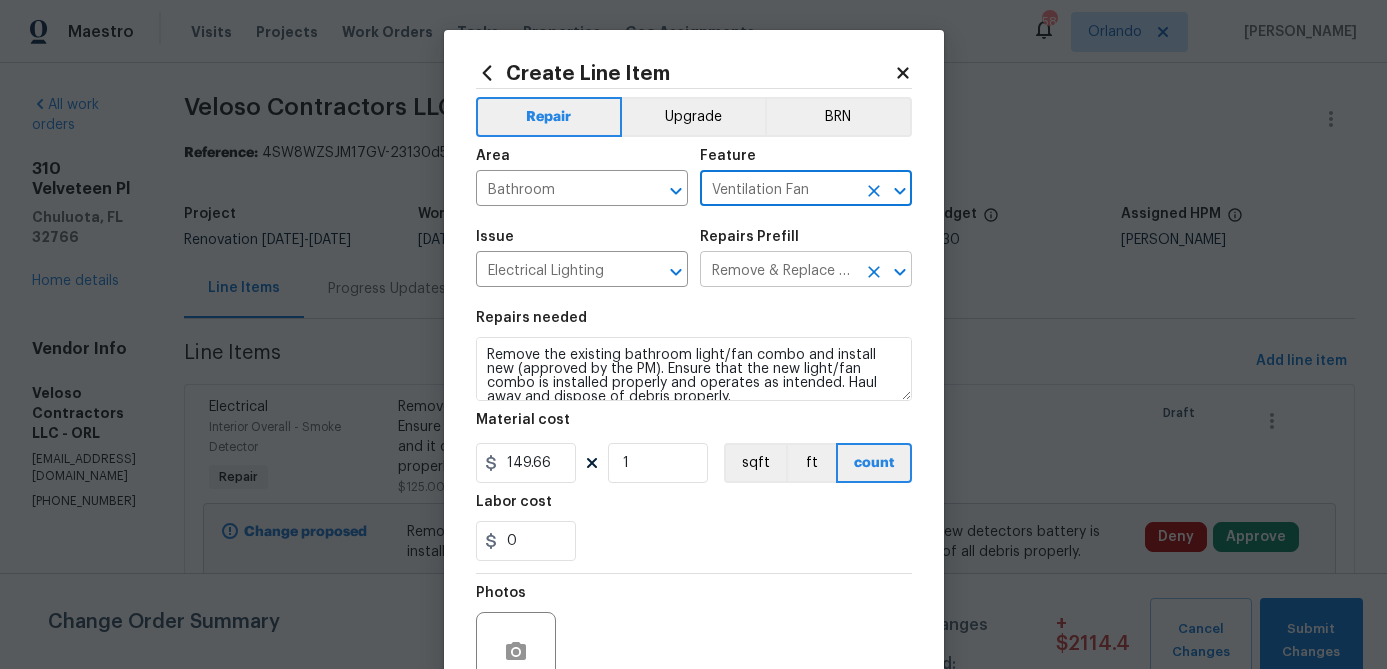 type on "Ventilation Fan" 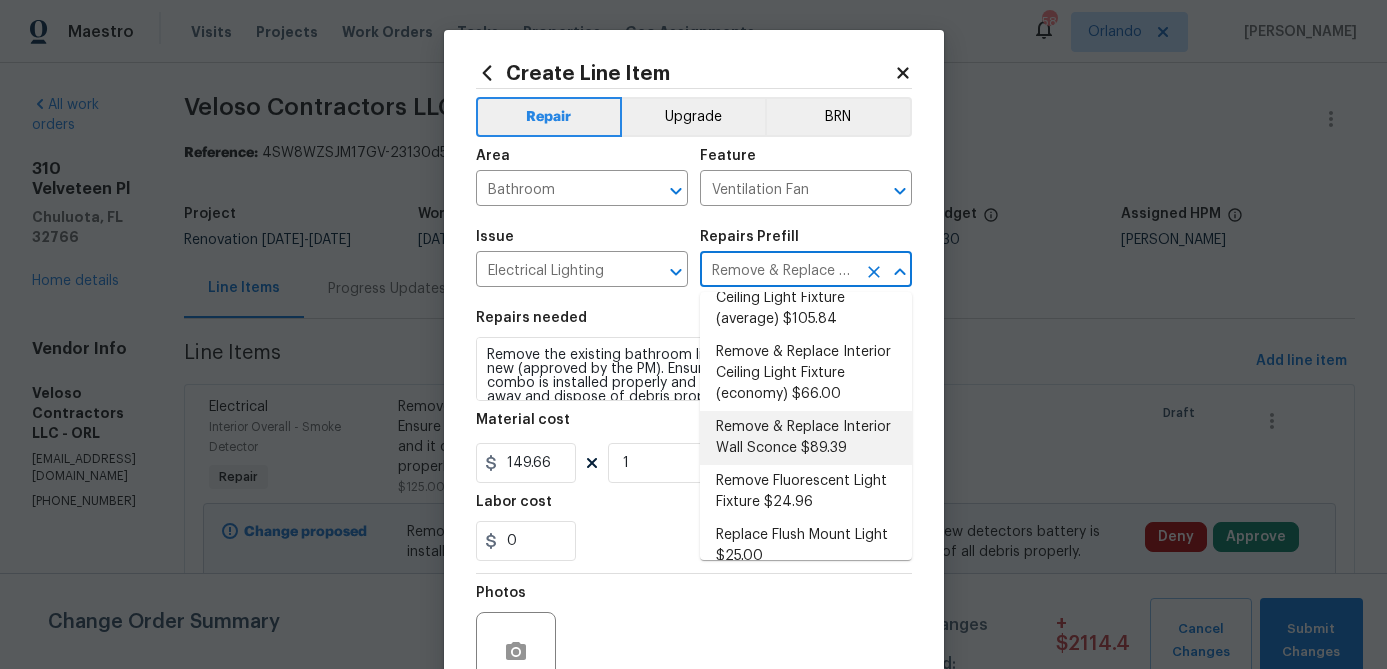scroll, scrollTop: 0, scrollLeft: 0, axis: both 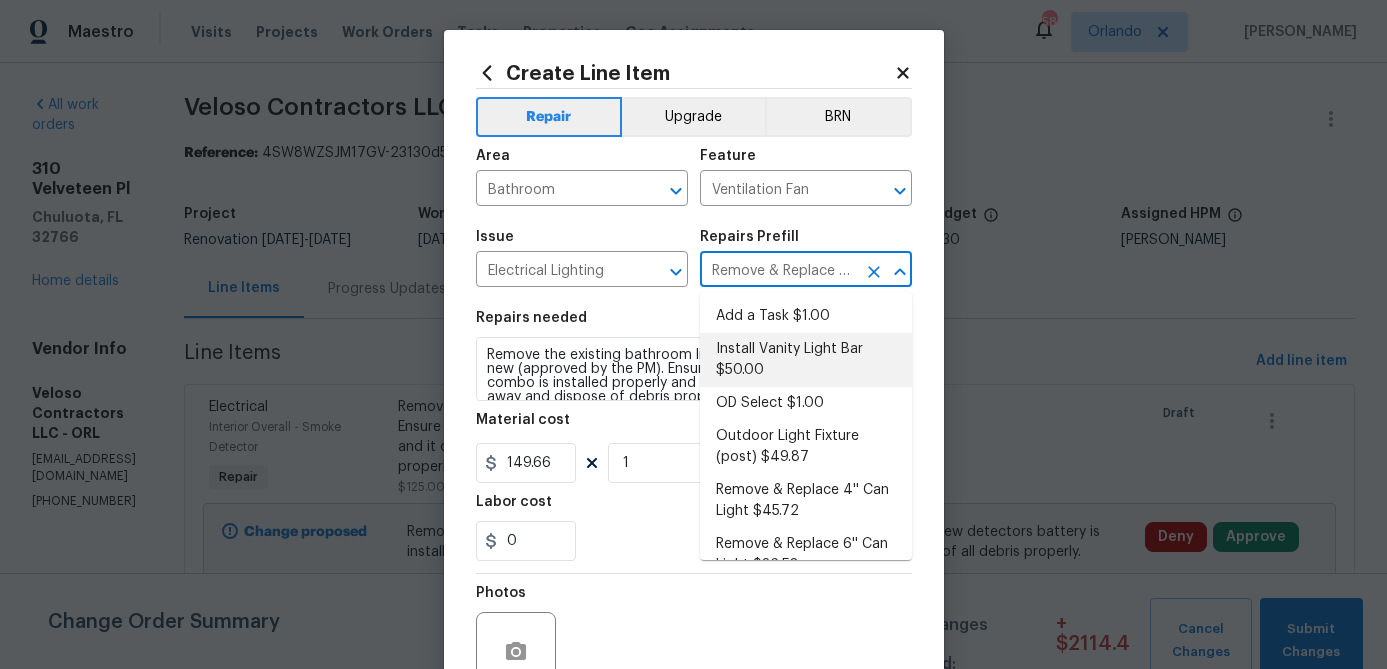 click on "Repairs needed" at bounding box center (694, 324) 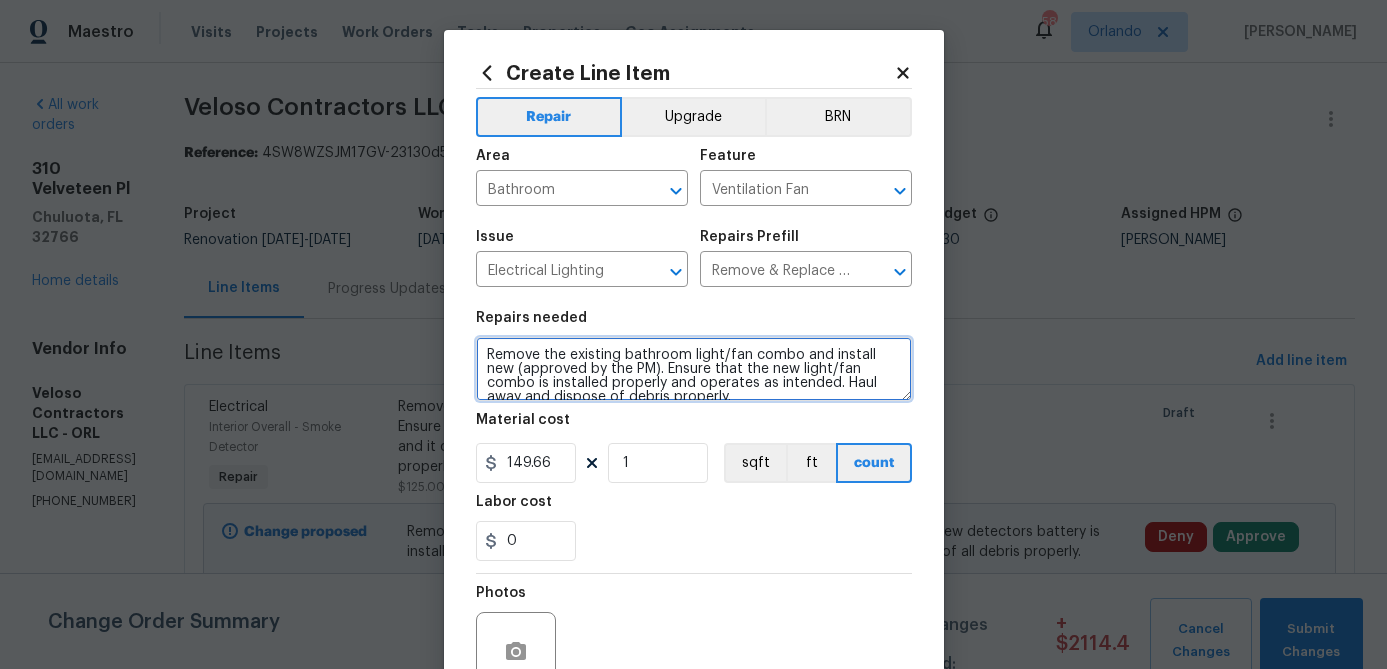click on "Remove the existing bathroom light/fan combo and install new (approved by the PM). Ensure that the new light/fan combo is installed properly and operates as intended. Haul away and dispose of debris properly." at bounding box center (694, 369) 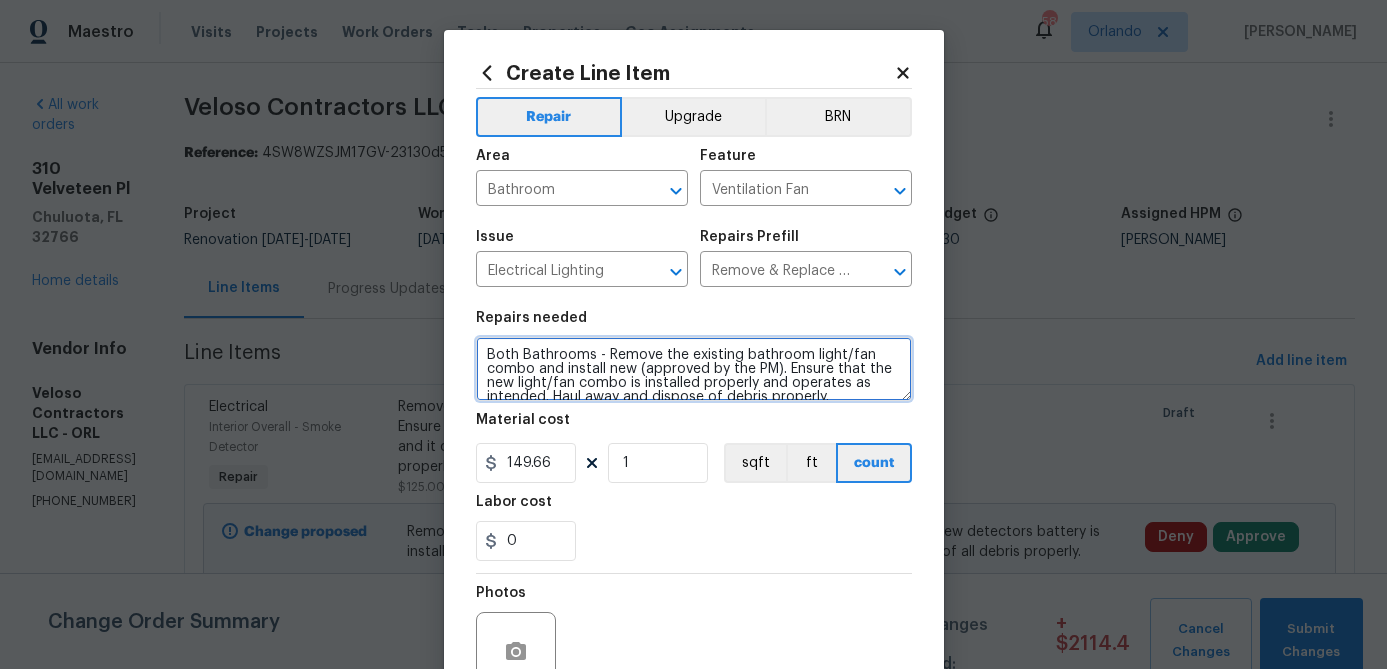 click on "Both Bathrooms - Remove the existing bathroom light/fan combo and install new (approved by the PM). Ensure that the new light/fan combo is installed properly and operates as intended. Haul away and dispose of debris properly." at bounding box center [694, 369] 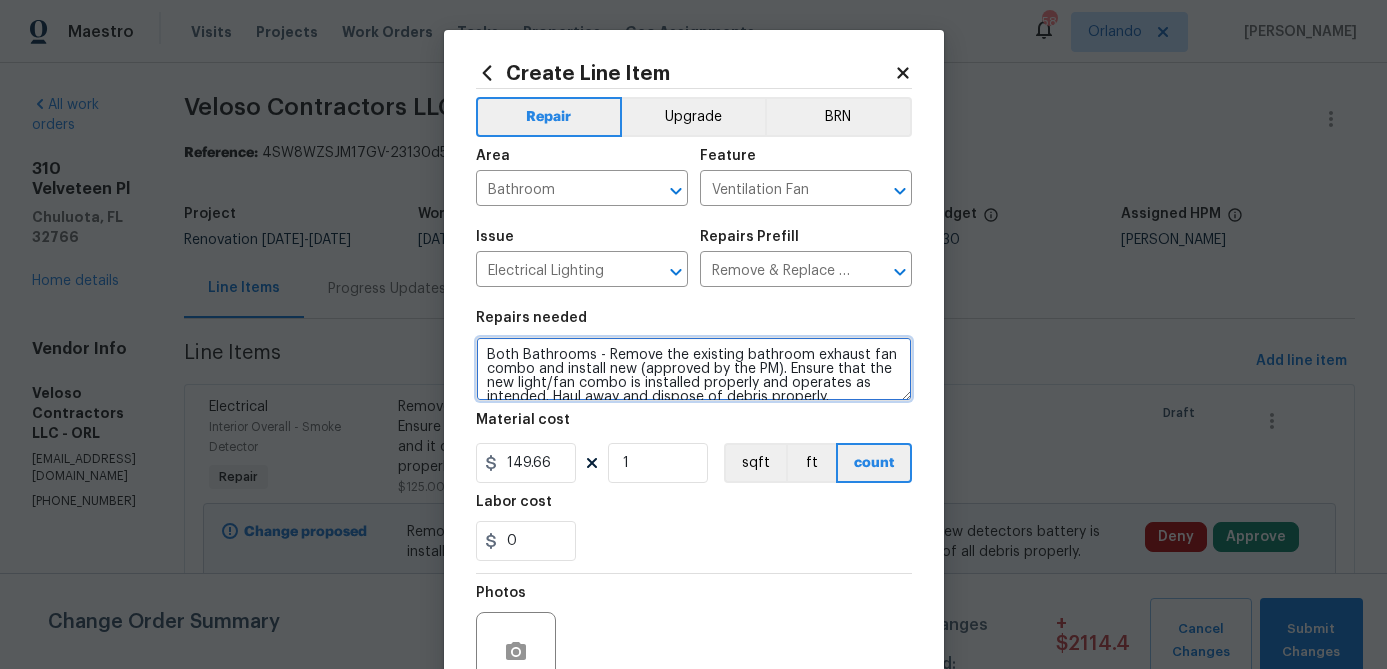 click on "Both Bathrooms - Remove the existing bathroom exhaust fan combo and install new (approved by the PM). Ensure that the new light/fan combo is installed properly and operates as intended. Haul away and dispose of debris properly." at bounding box center [694, 369] 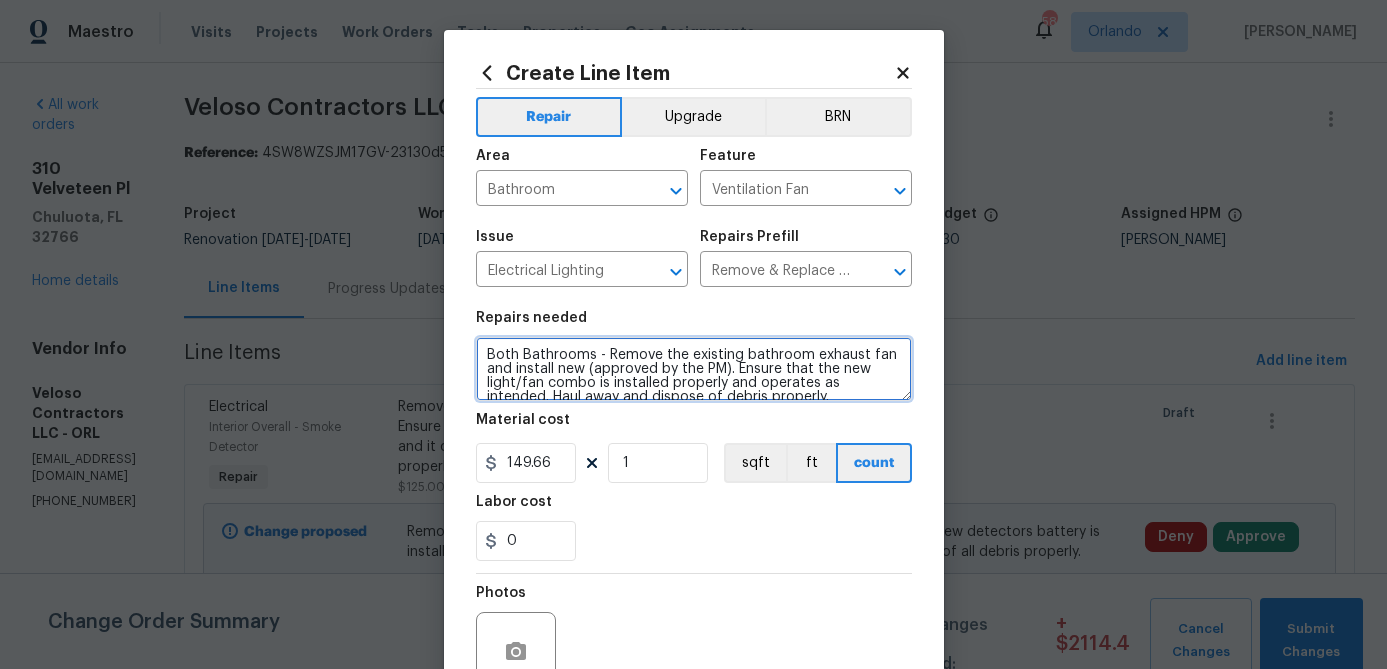drag, startPoint x: 589, startPoint y: 372, endPoint x: 726, endPoint y: 371, distance: 137.00365 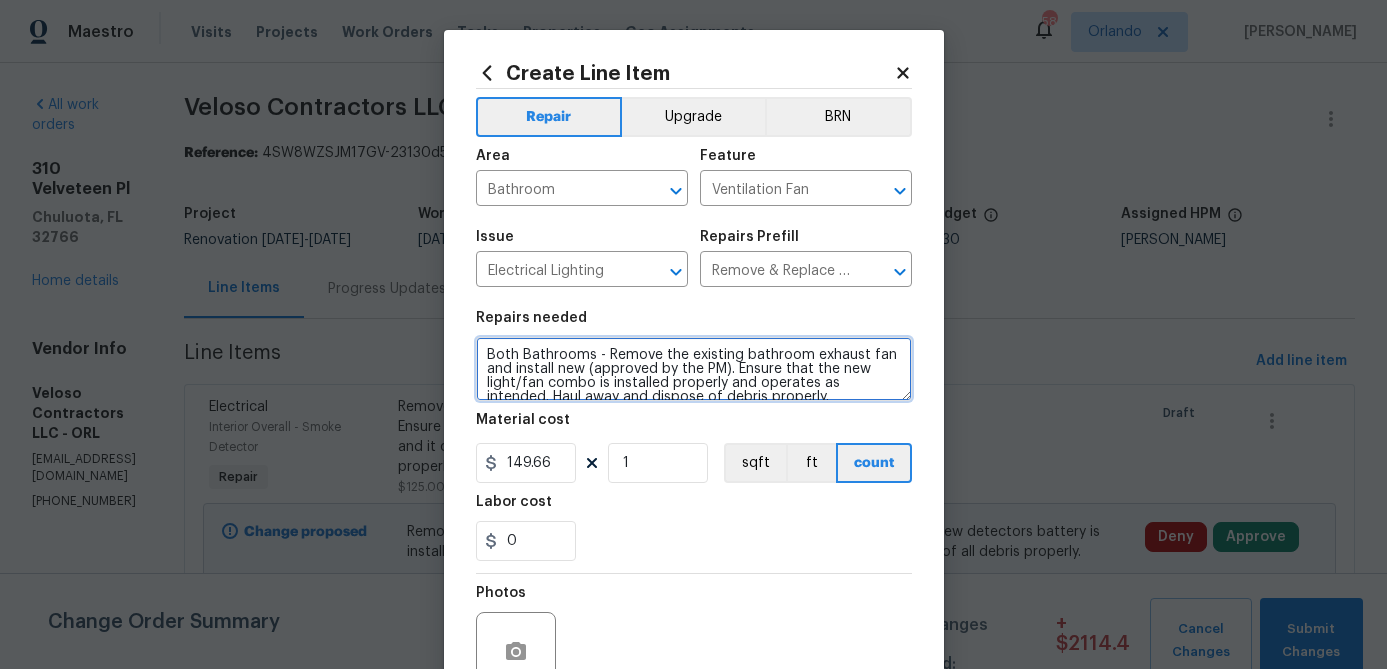 click on "Both Bathrooms - Remove the existing bathroom exhaust fan and install new (approved by the PM). Ensure that the new light/fan combo is installed properly and operates as intended. Haul away and dispose of debris properly." at bounding box center [694, 369] 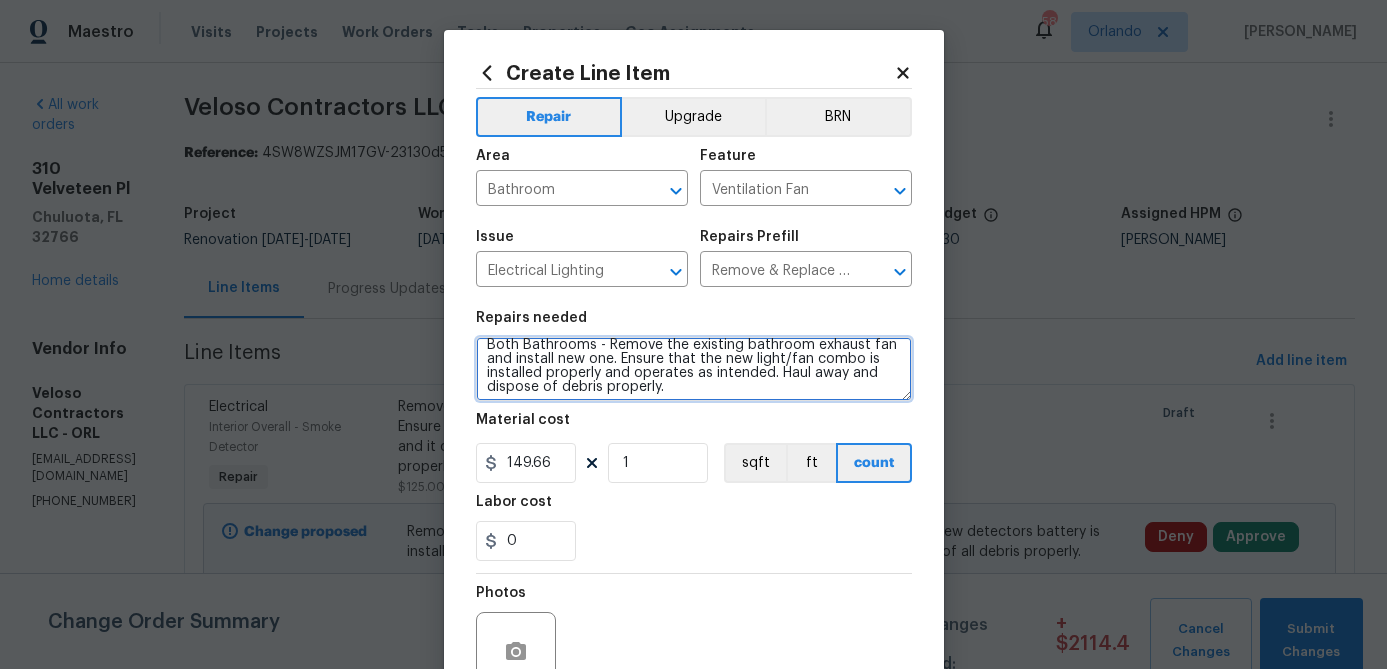 scroll, scrollTop: 11, scrollLeft: 0, axis: vertical 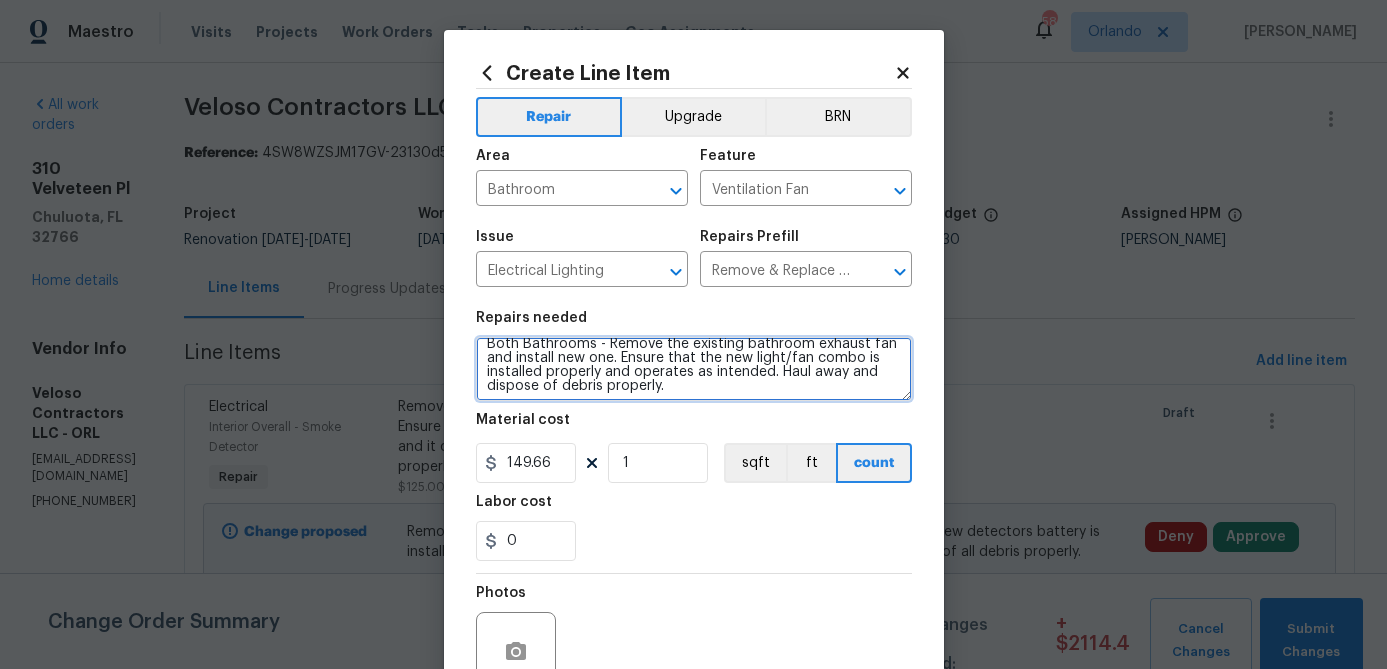 drag, startPoint x: 789, startPoint y: 362, endPoint x: 754, endPoint y: 362, distance: 35 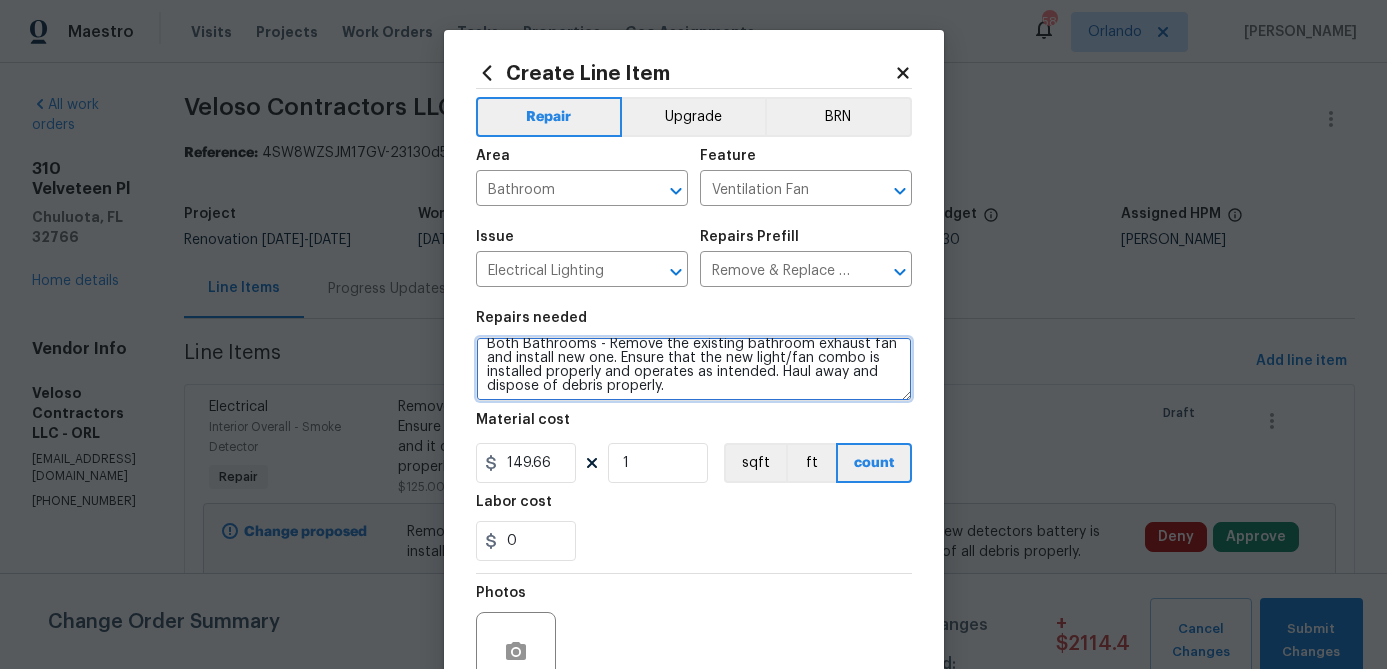 click on "Both Bathrooms - Remove the existing bathroom exhaust fan and install new one. Ensure that the new light/fan combo is installed properly and operates as intended. Haul away and dispose of debris properly." at bounding box center [694, 369] 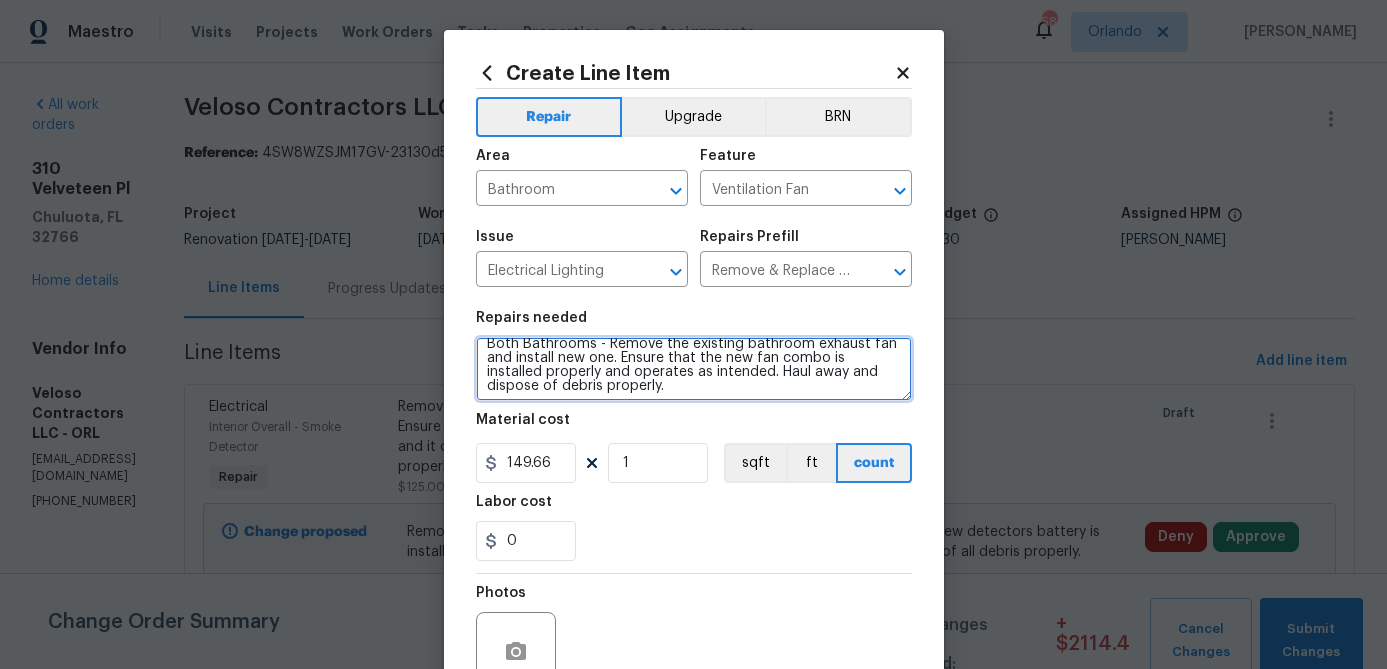click on "Both Bathrooms - Remove the existing bathroom exhaust fan and install new one. Ensure that the new fan combo is installed properly and operates as intended. Haul away and dispose of debris properly." at bounding box center [694, 369] 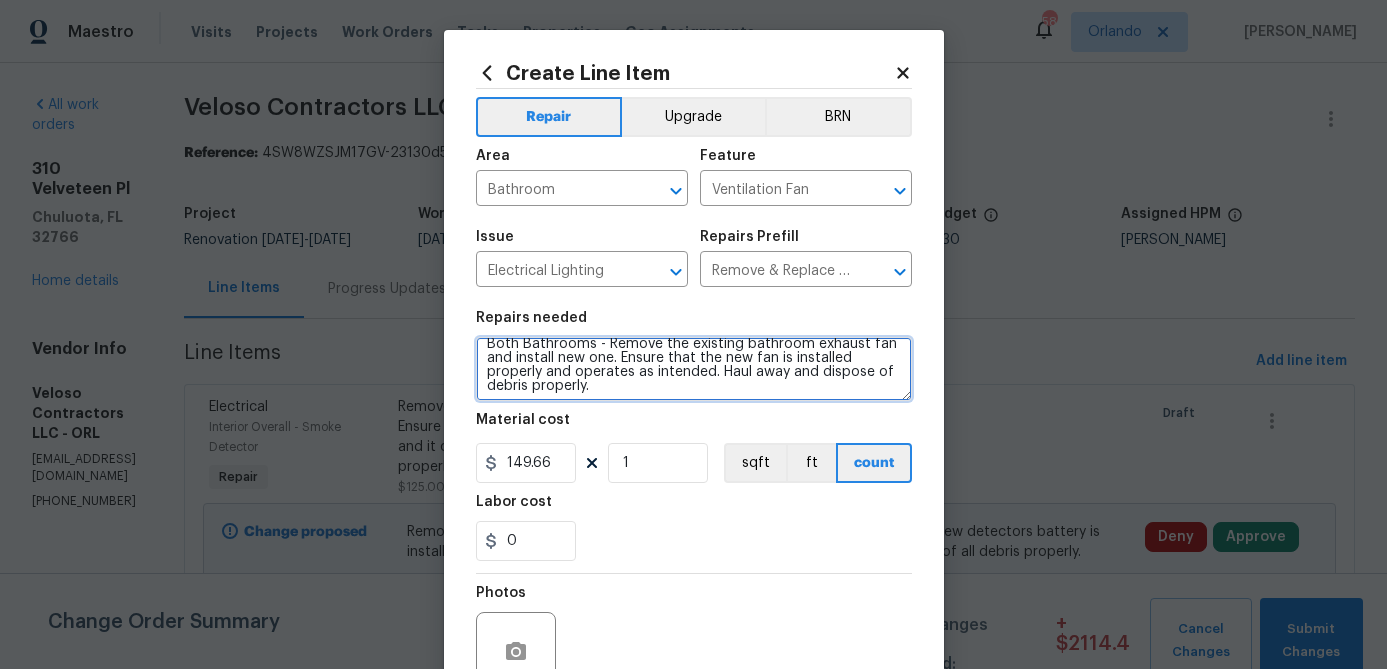scroll, scrollTop: 14, scrollLeft: 0, axis: vertical 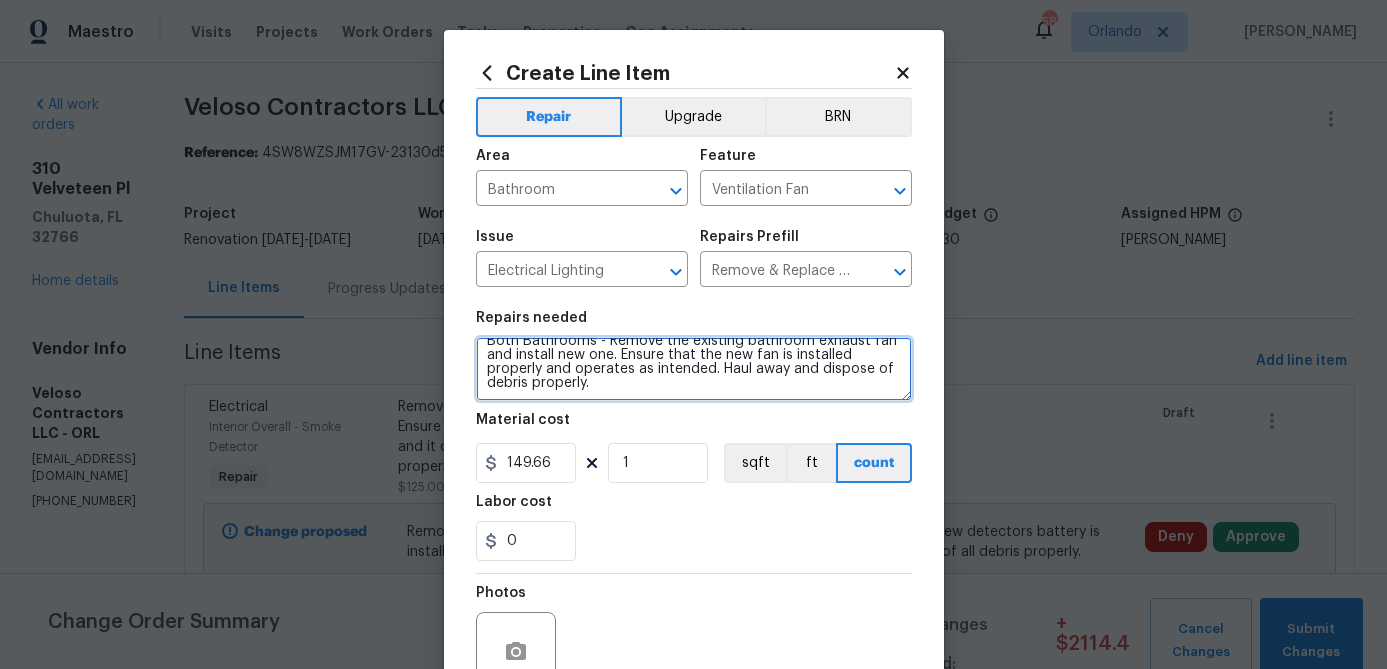 type on "Both Bathrooms - Remove the existing bathroom exhaust fan and install new one. Ensure that the new fan is installed properly and operates as intended. Haul away and dispose of debris properly." 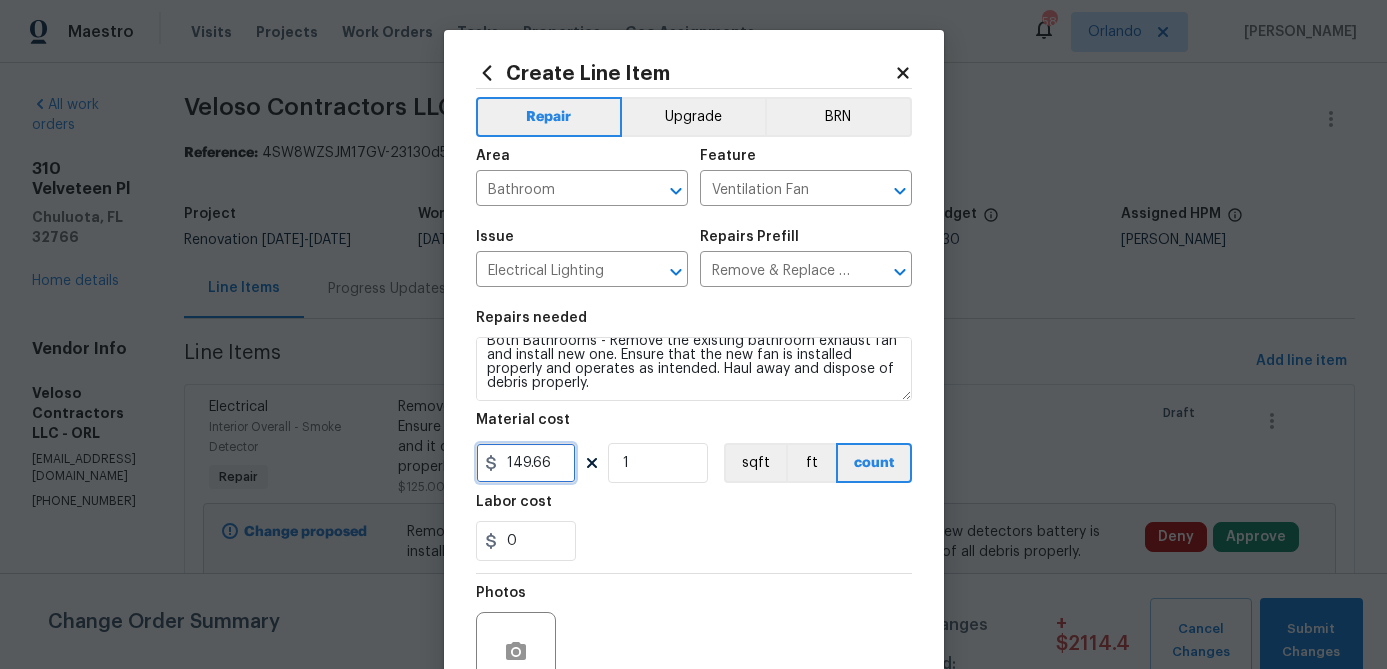 click on "149.66" at bounding box center (526, 463) 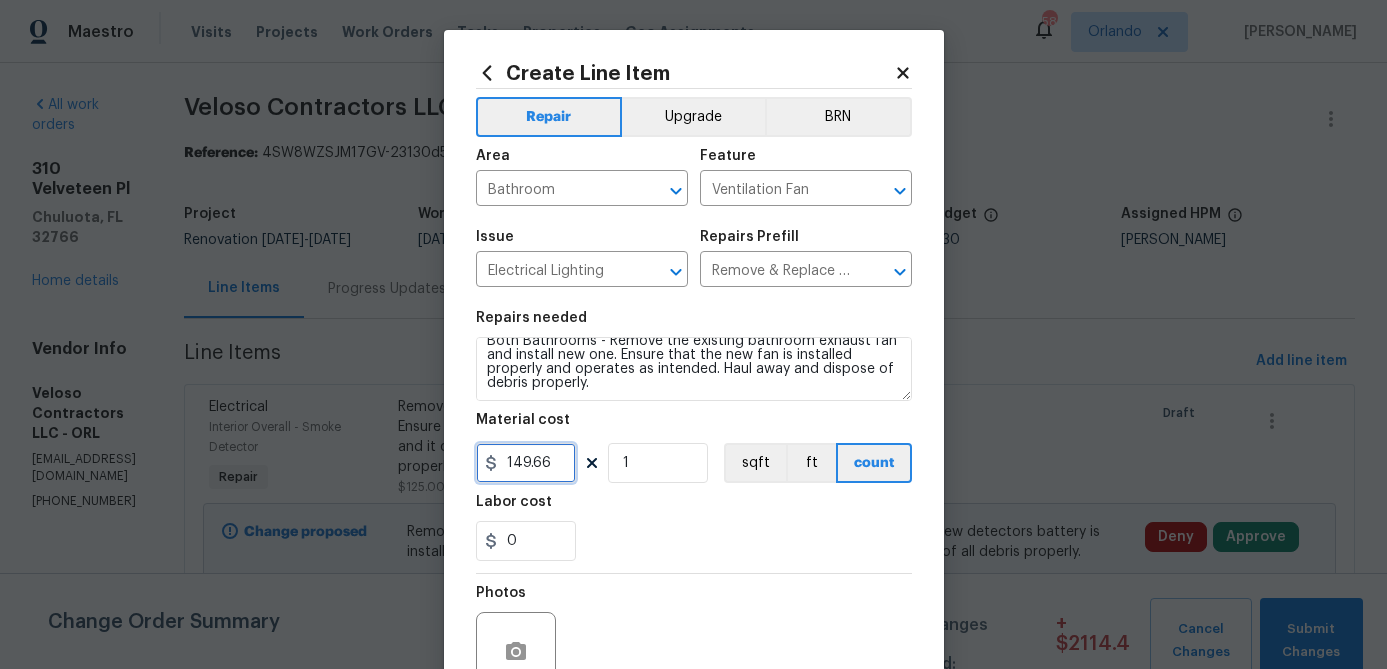 click on "149.66" at bounding box center [526, 463] 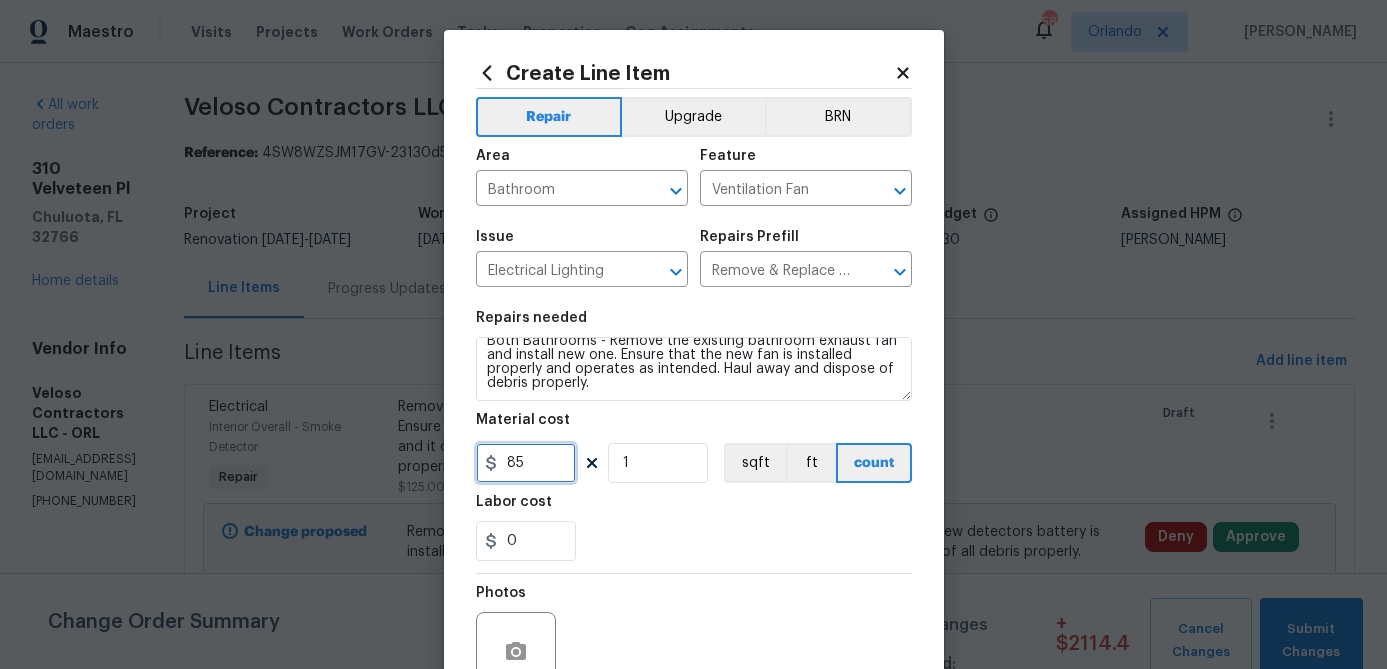 type on "85" 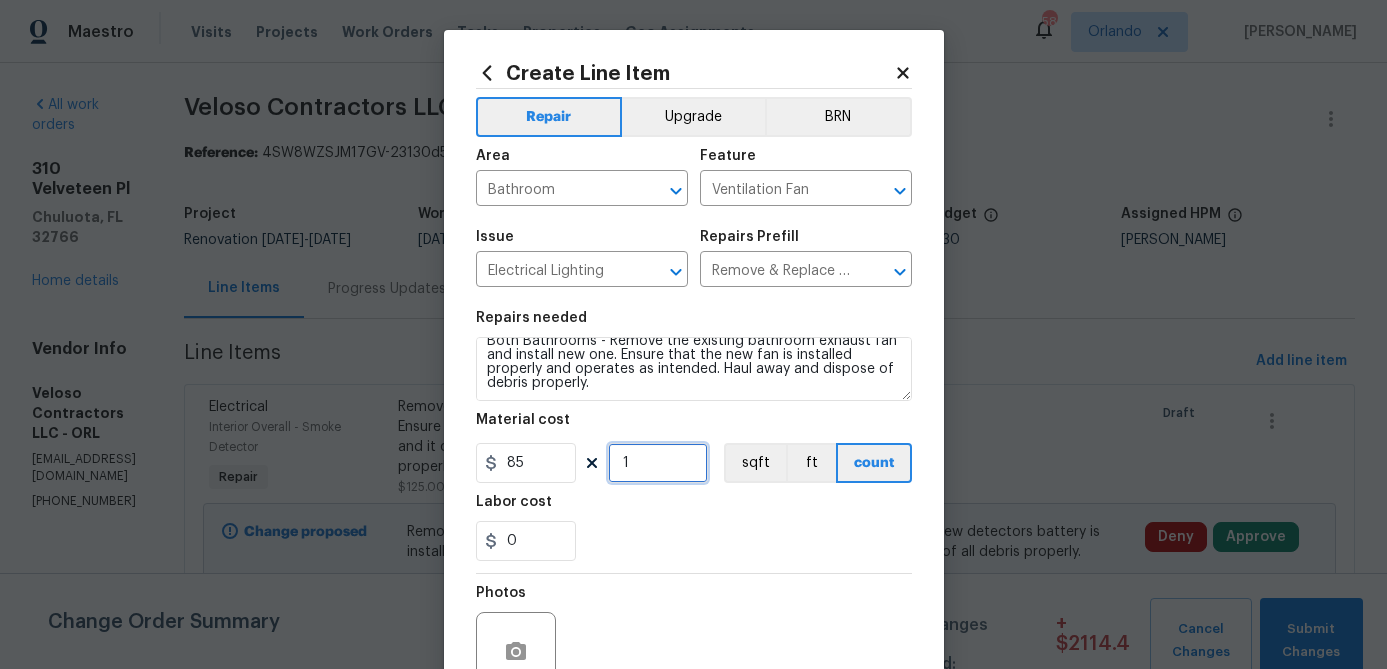 click on "1" at bounding box center (658, 463) 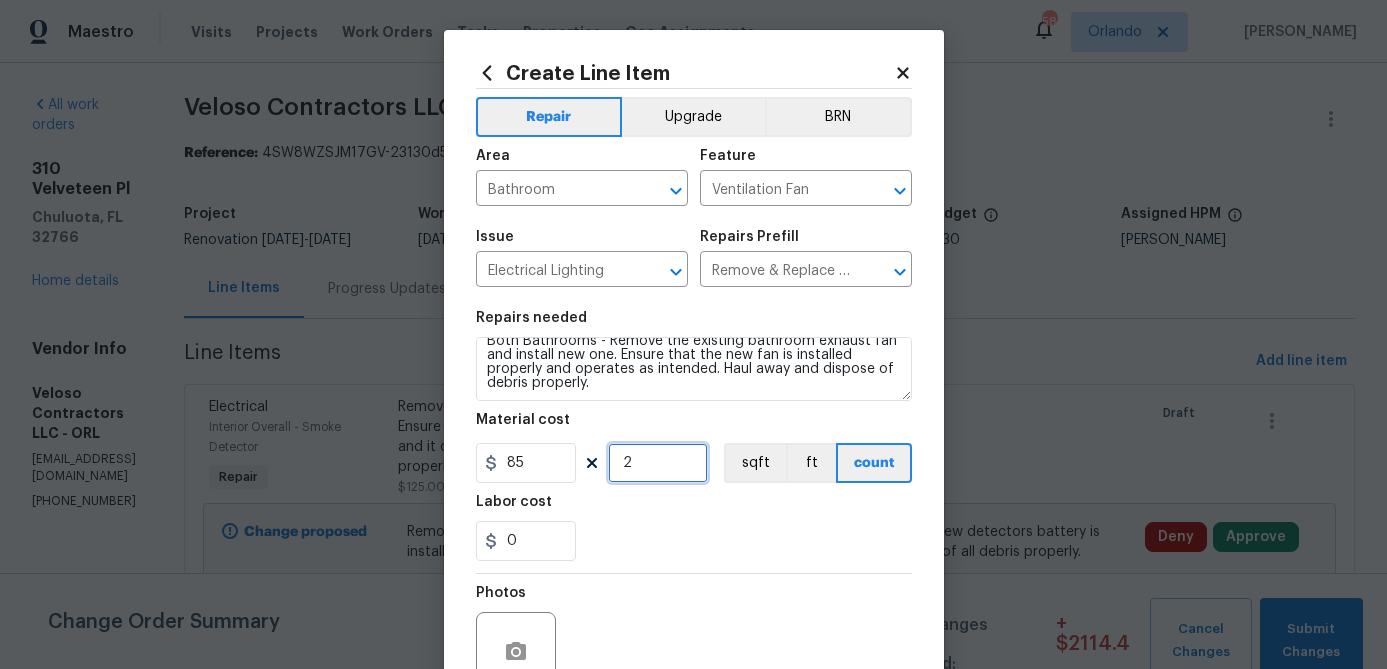 type on "2" 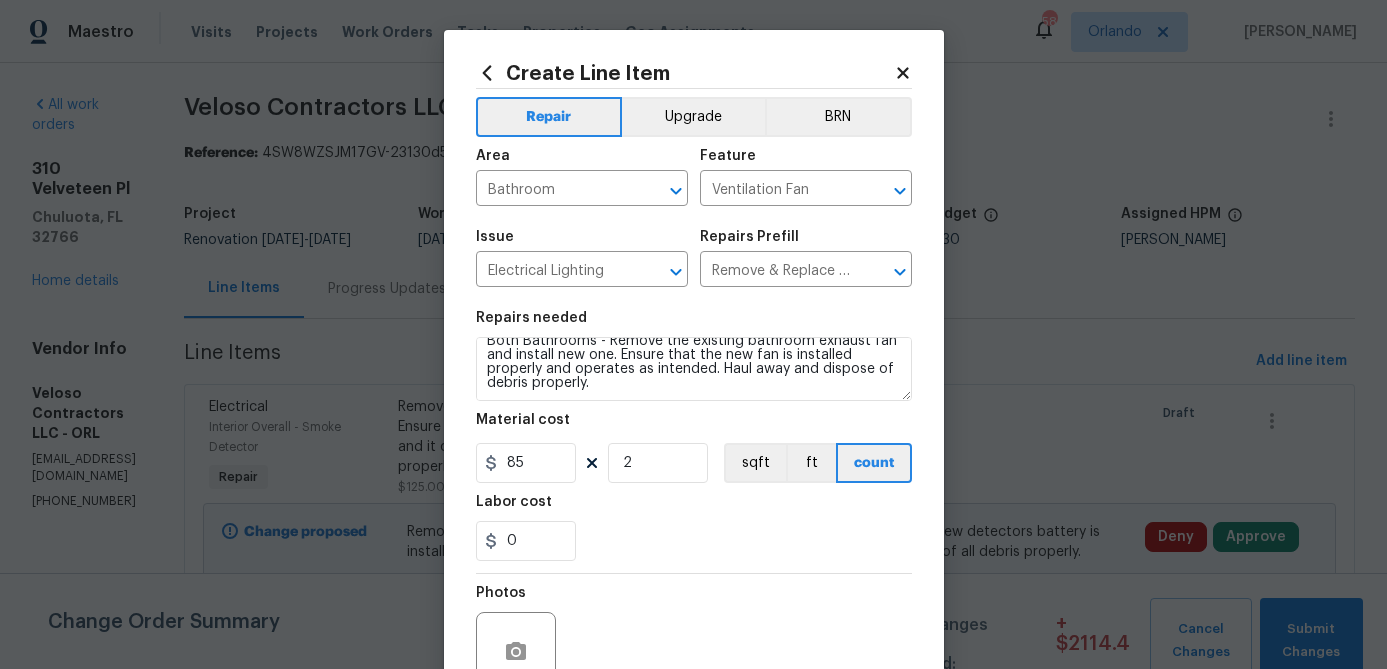 click on "0" at bounding box center [694, 541] 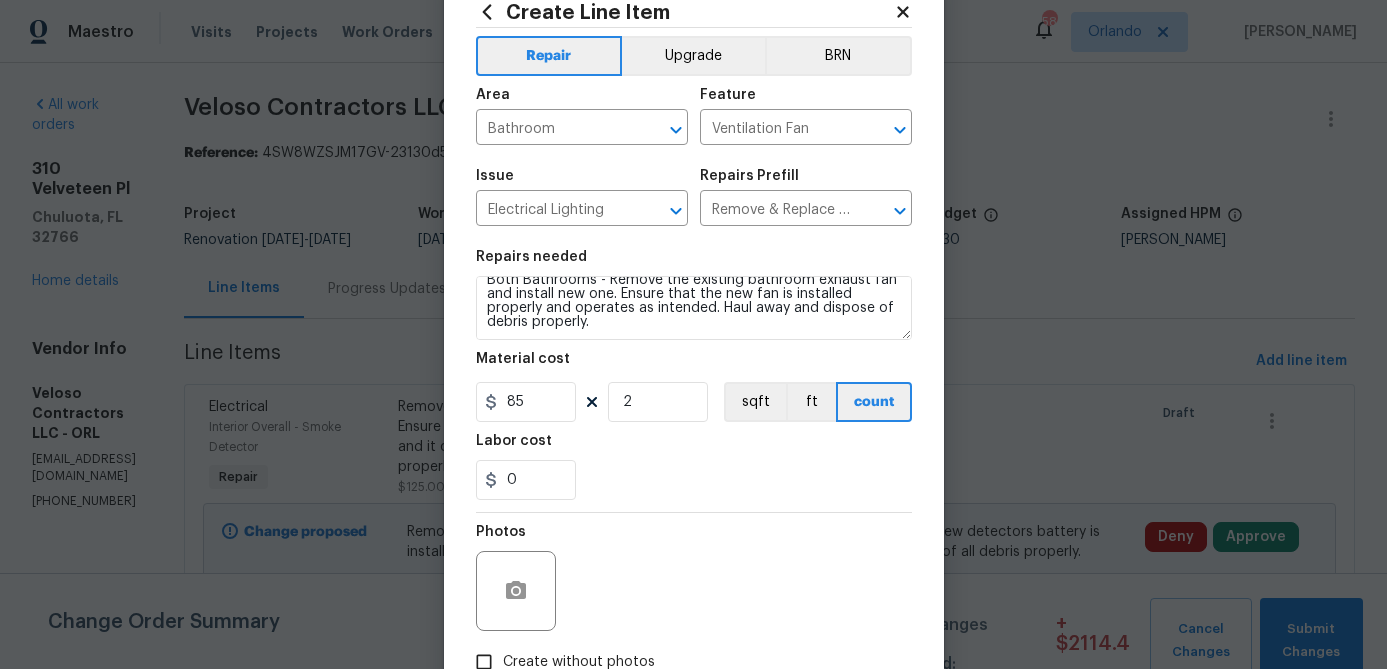 click on "Create without photos" at bounding box center (579, 662) 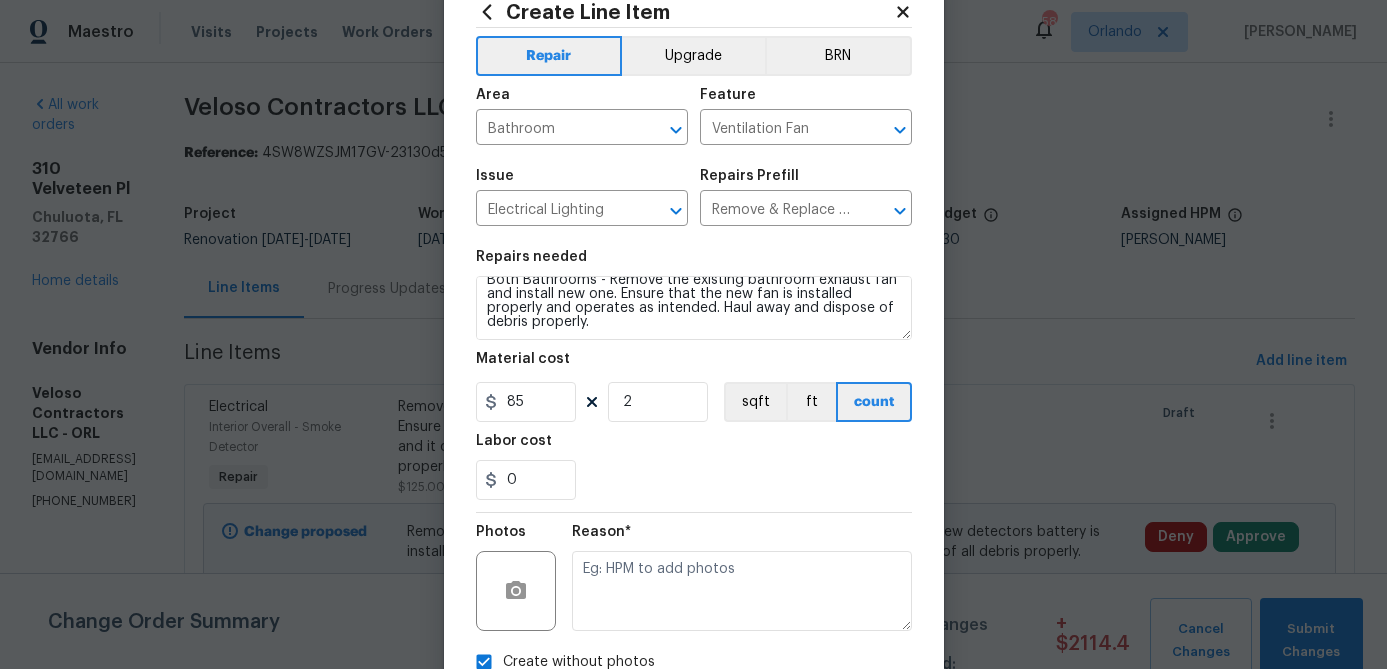 scroll, scrollTop: 74, scrollLeft: 0, axis: vertical 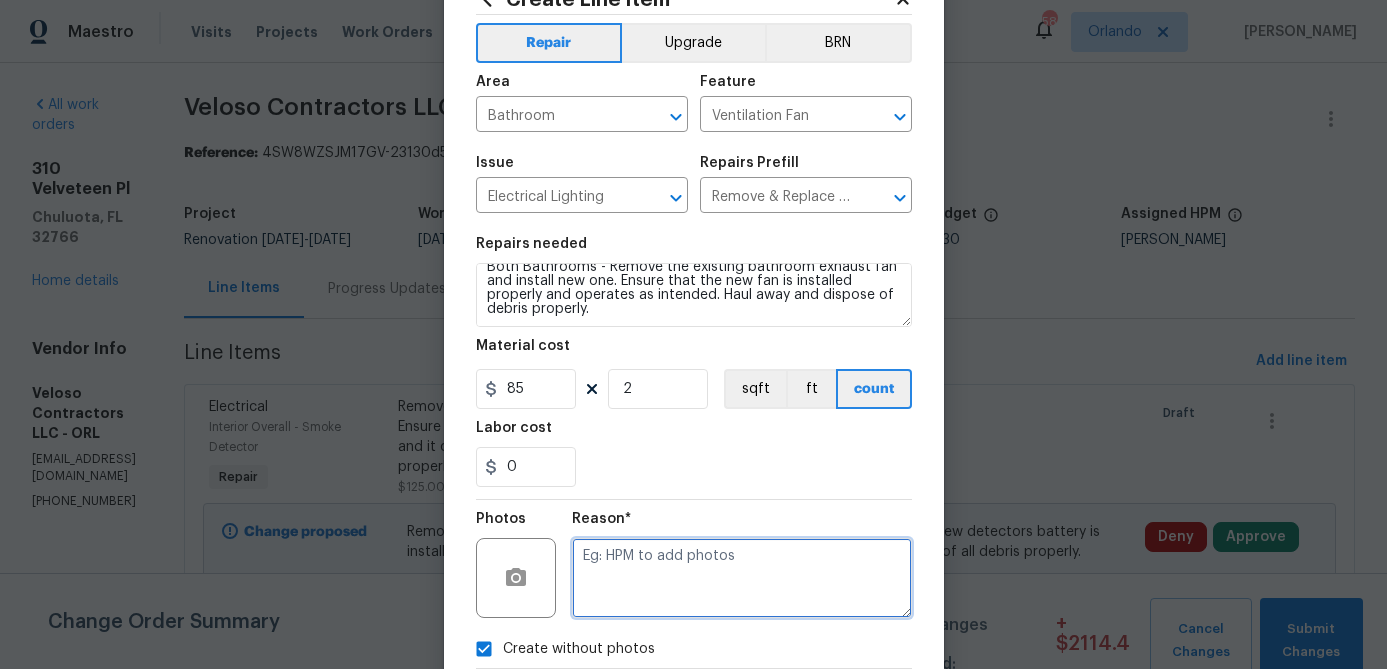click at bounding box center (742, 578) 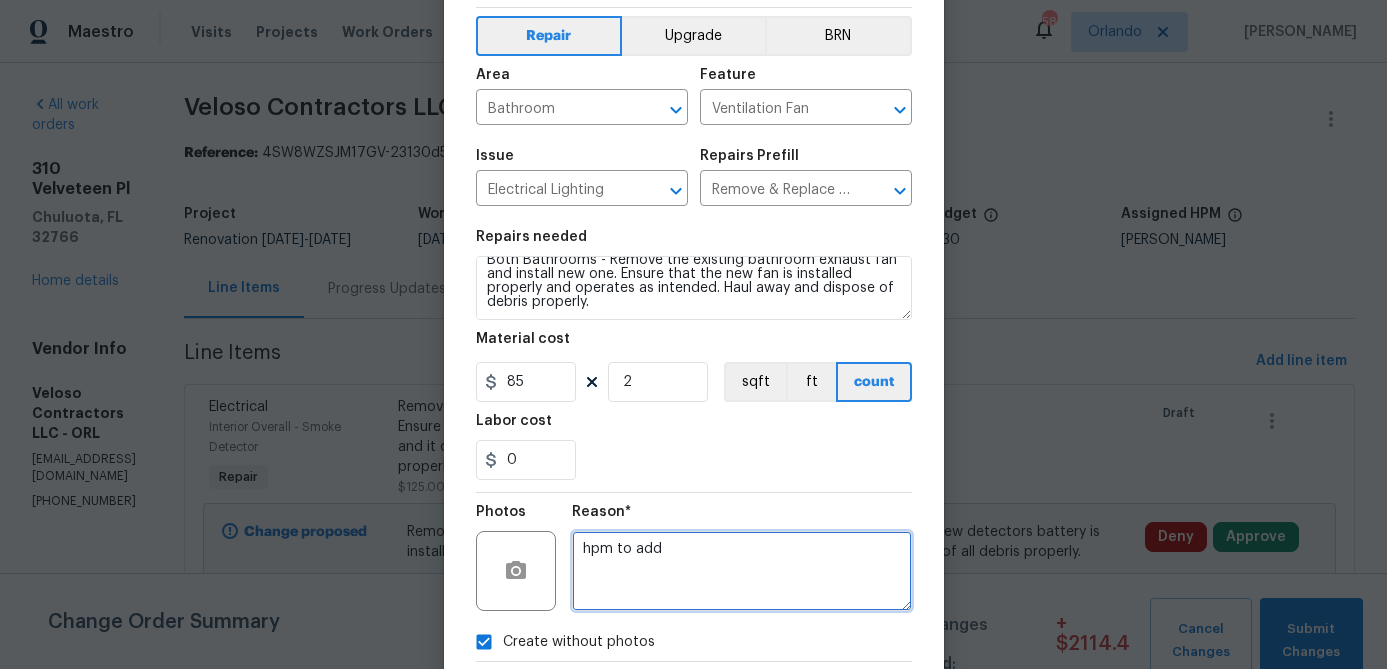 scroll, scrollTop: 96, scrollLeft: 0, axis: vertical 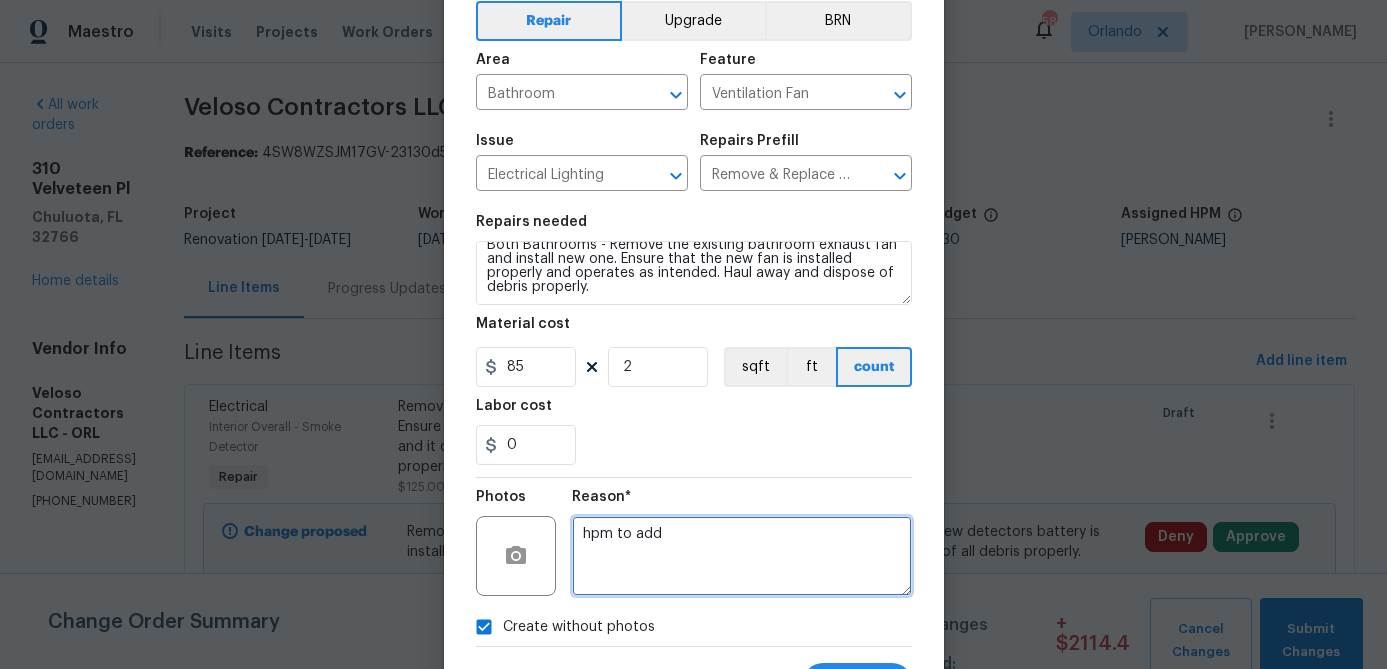 type on "hpm to add" 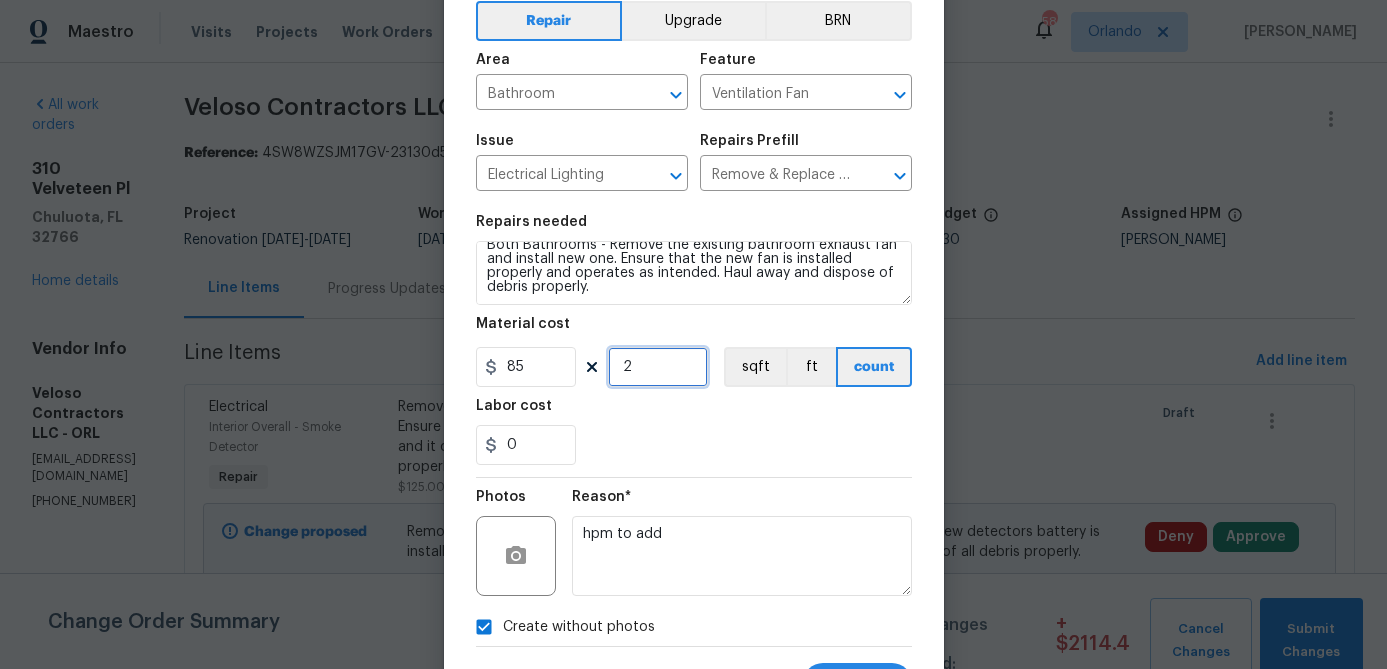 click on "2" at bounding box center [658, 367] 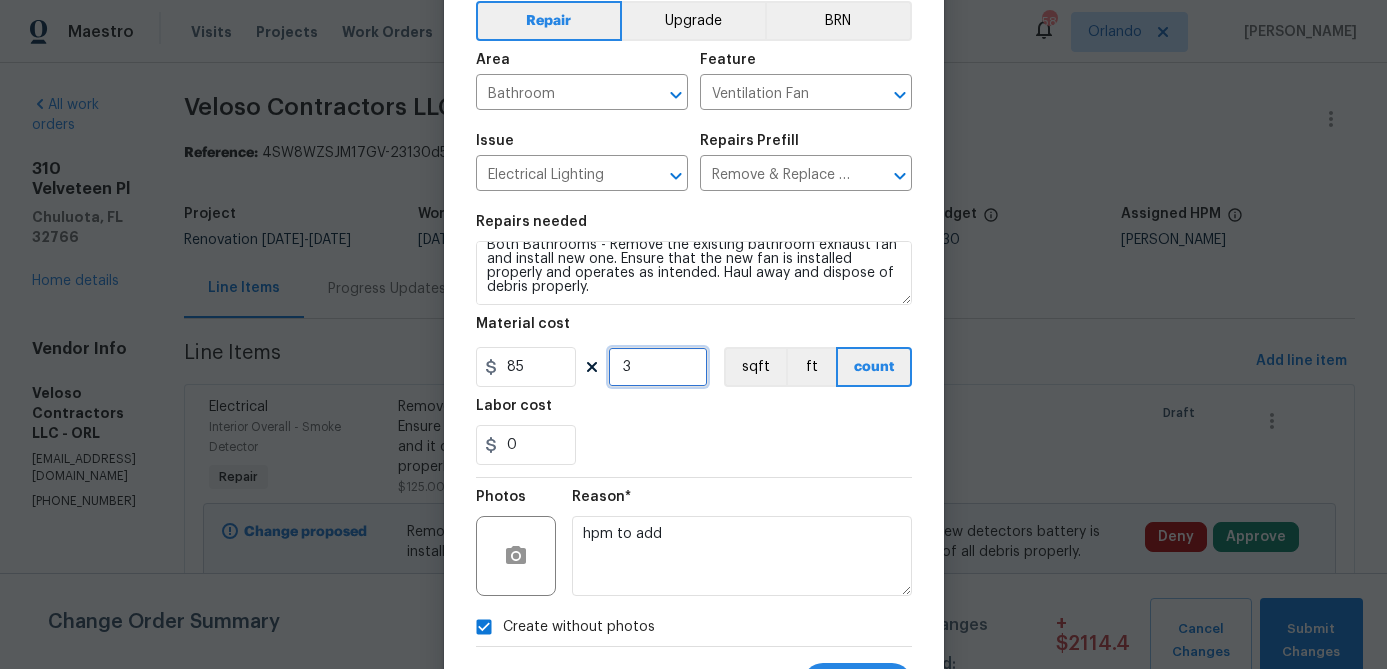 type on "3" 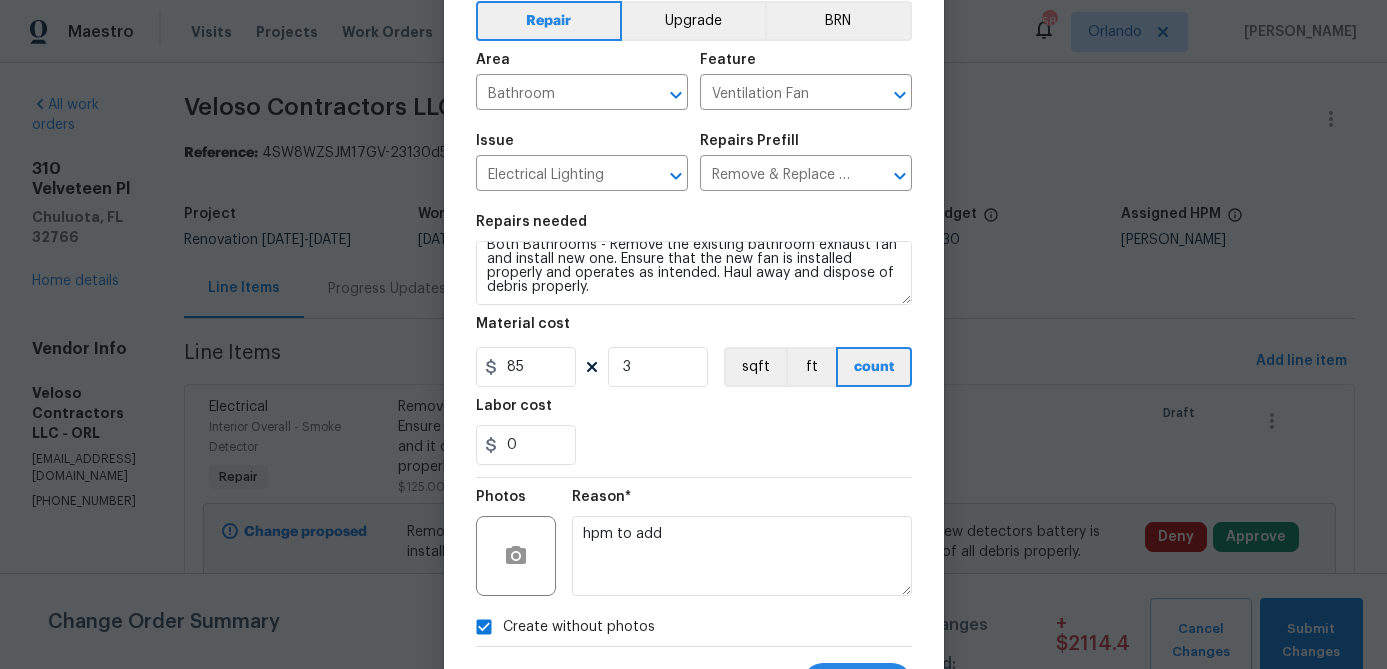 click on "0" at bounding box center [694, 445] 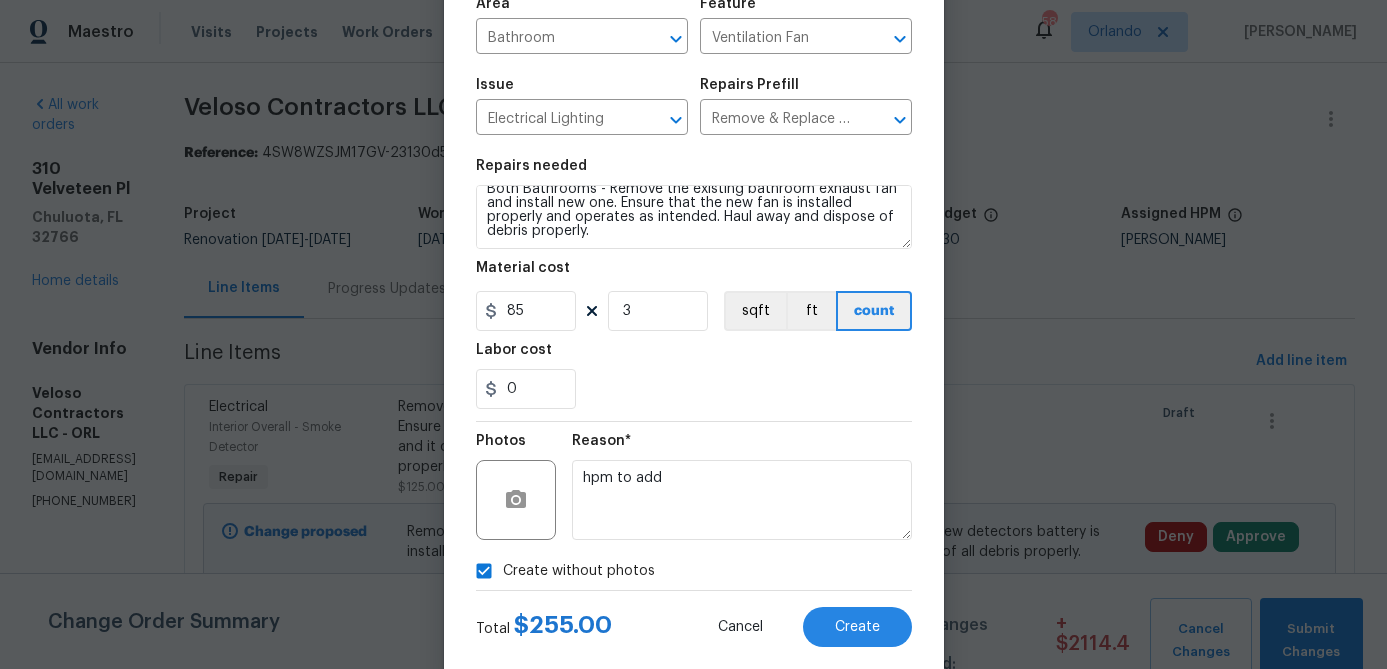 scroll, scrollTop: 193, scrollLeft: 0, axis: vertical 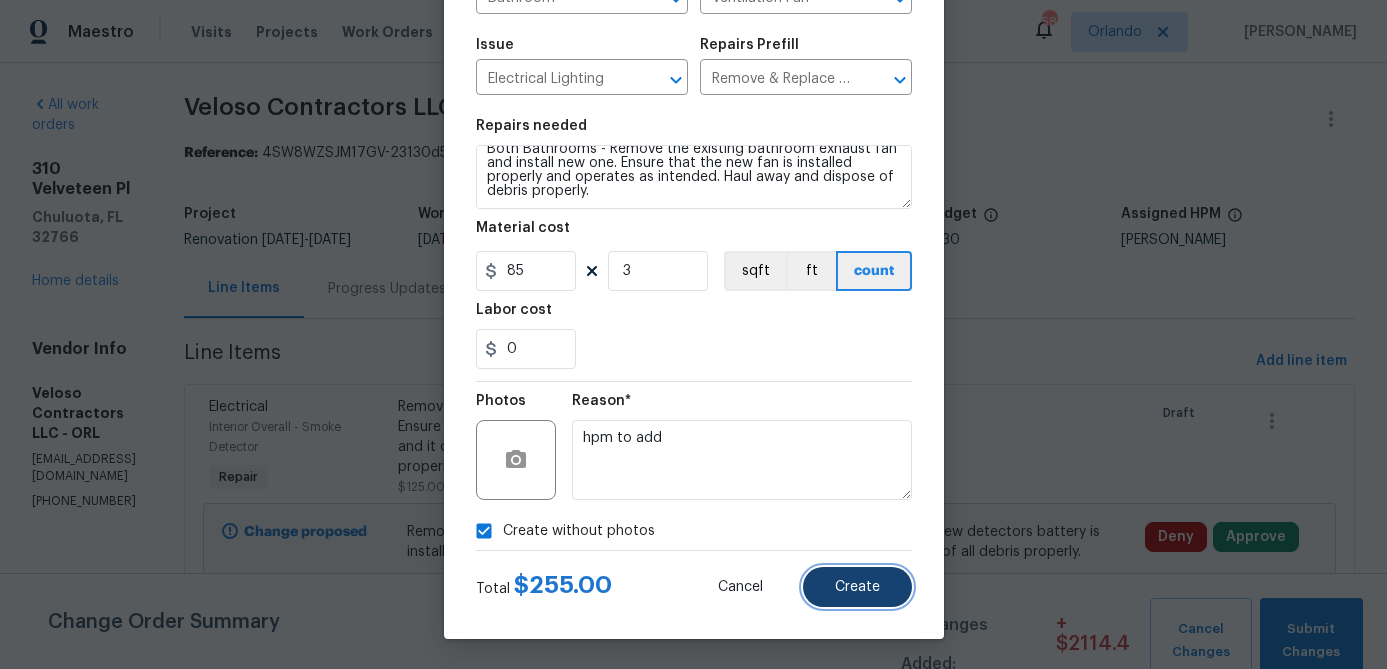 click on "Create" at bounding box center [857, 587] 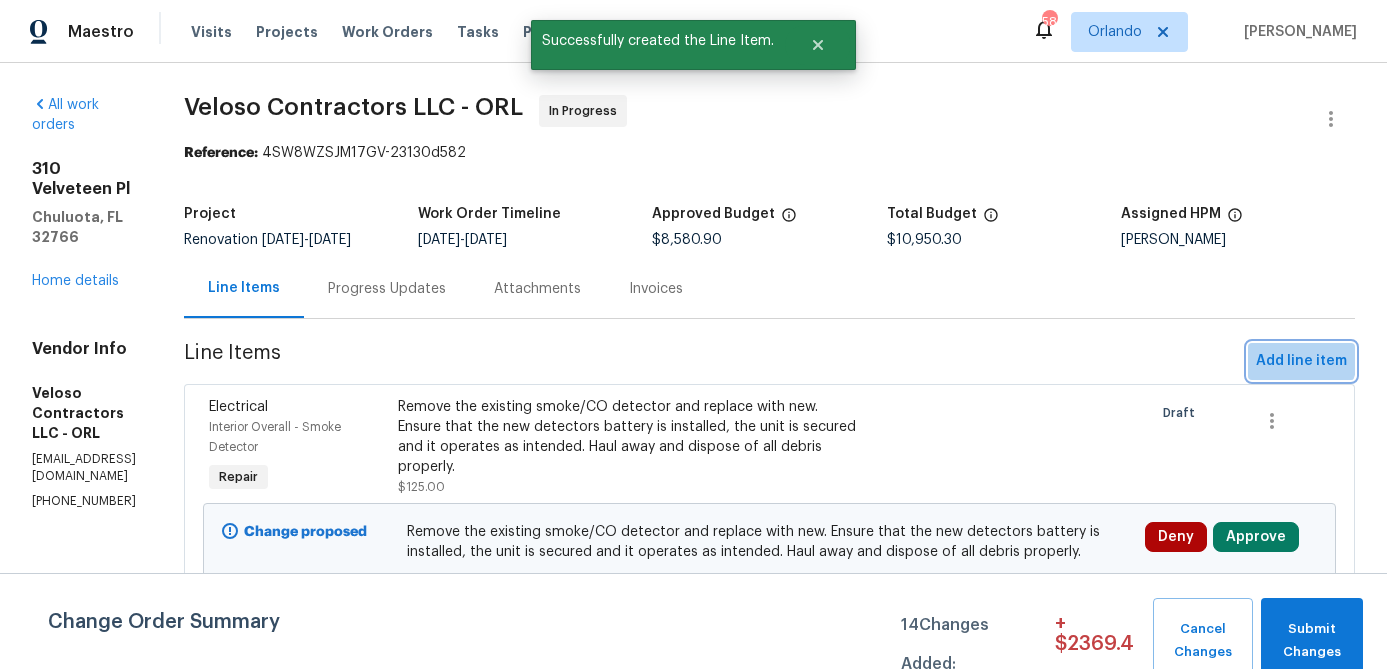 click on "Add line item" at bounding box center [1301, 361] 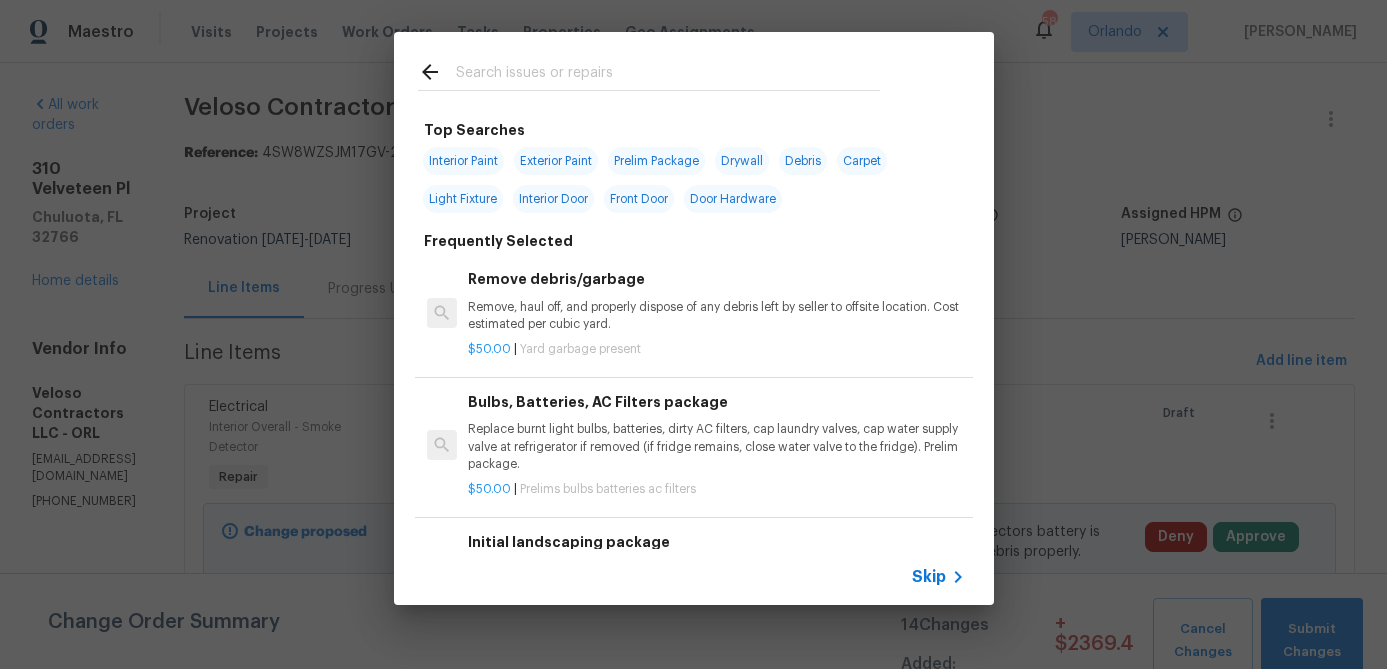 click at bounding box center (668, 75) 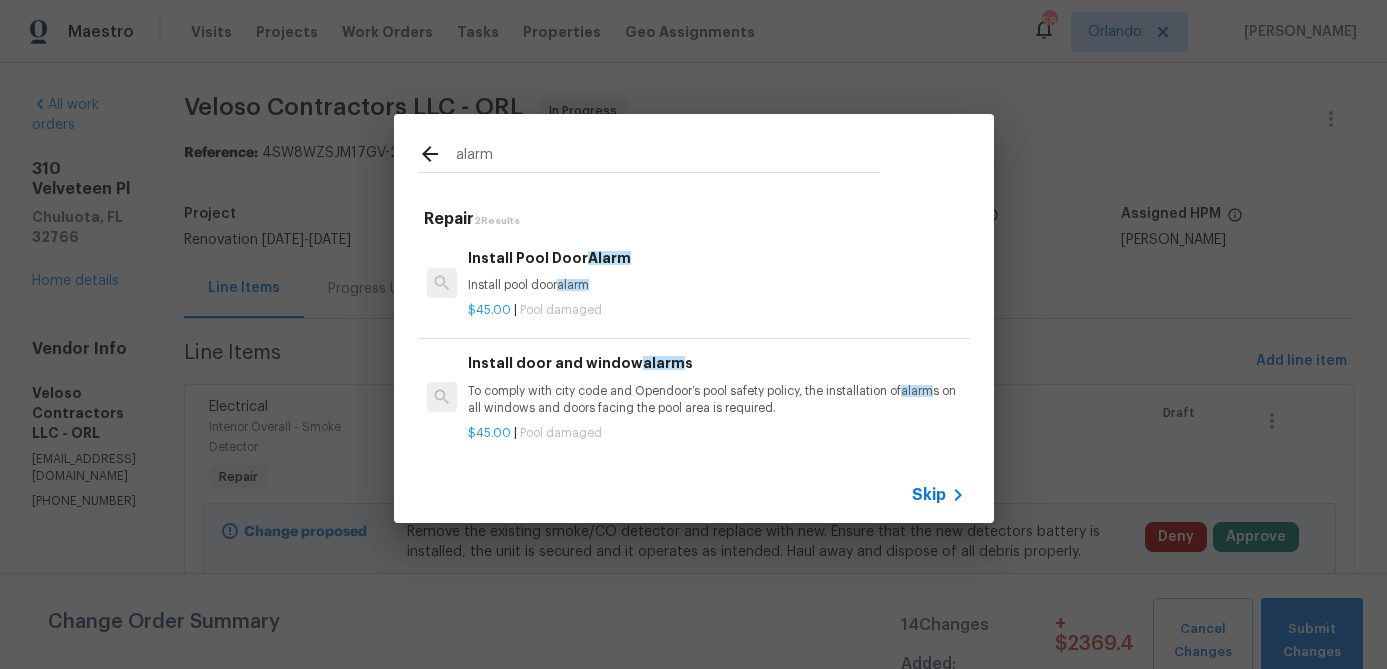 type on "alarm" 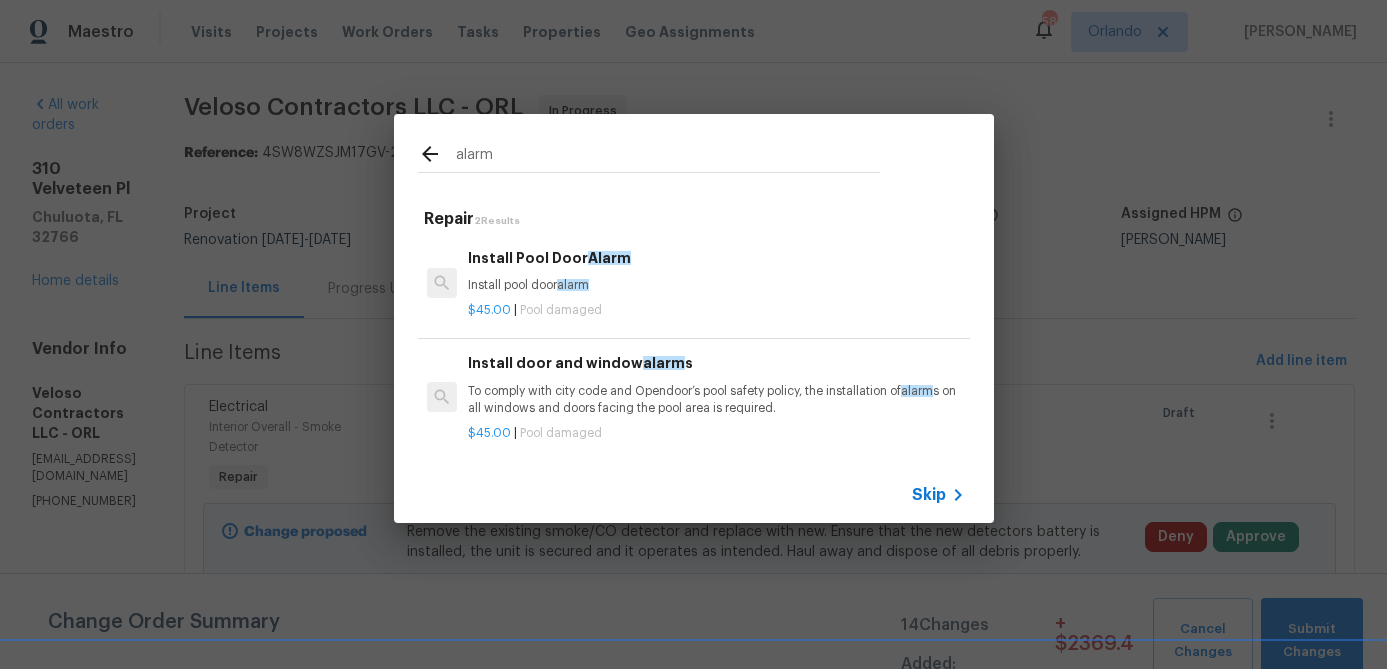 click on "To comply with city code and Opendoor’s pool safety policy, the installation of  alarm s on all windows and doors facing the pool area is required." at bounding box center [716, 400] 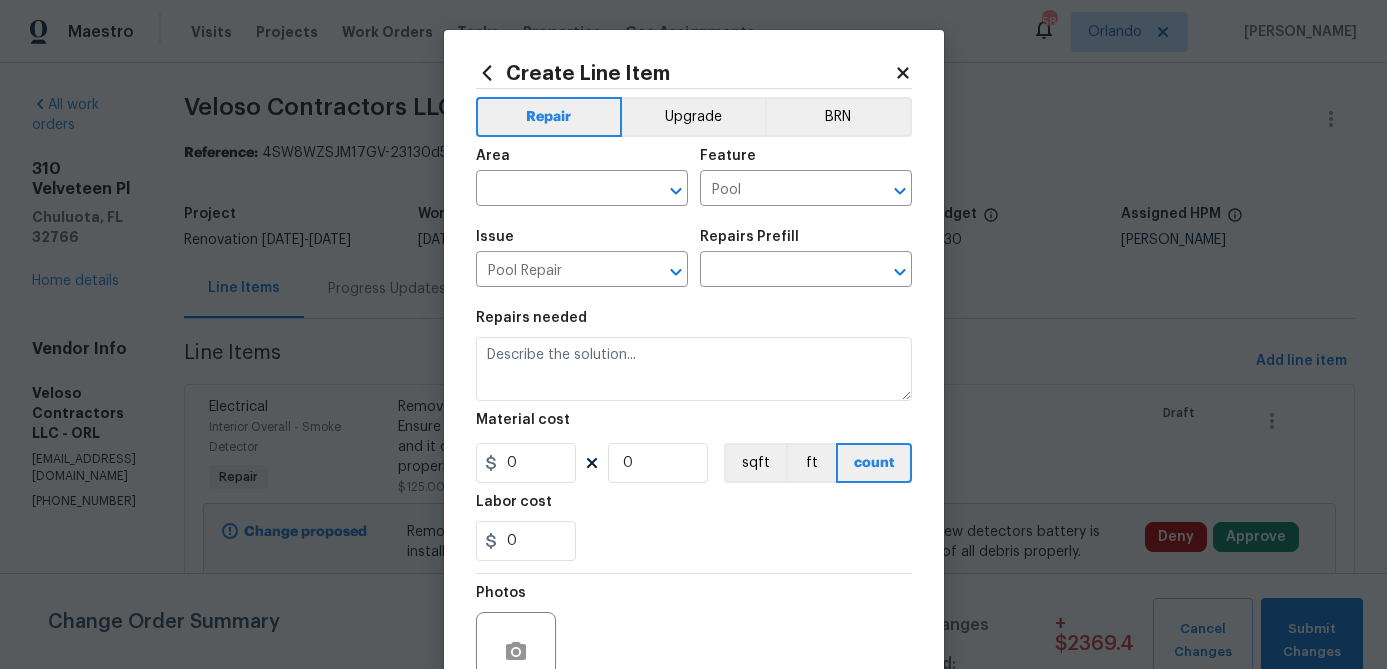 type on "Install door and window alarms $45.00" 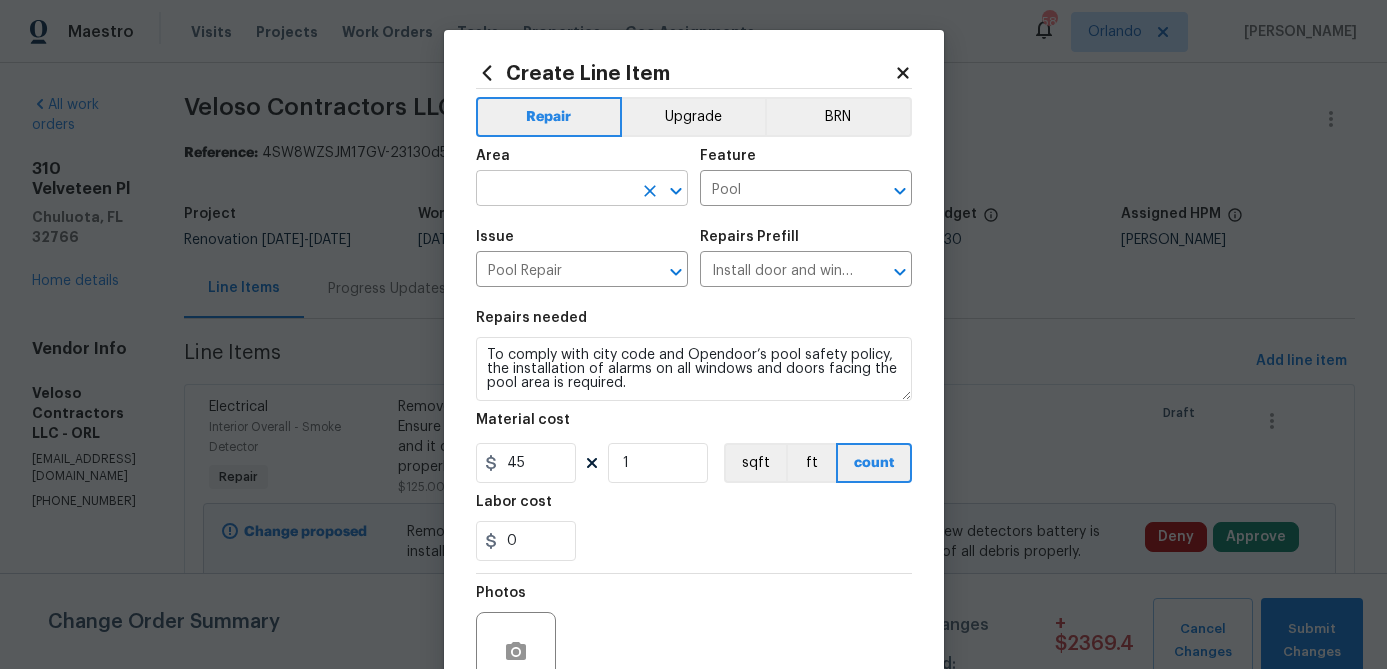 click at bounding box center [554, 190] 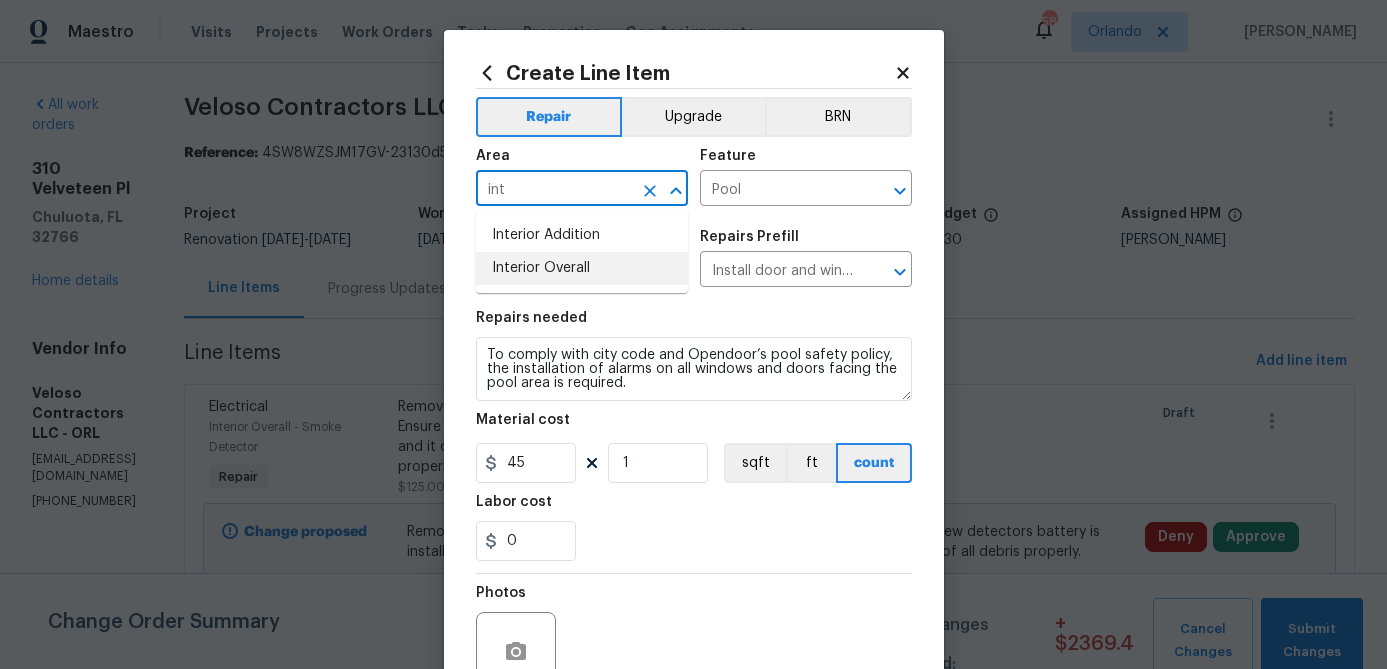 click on "Interior Overall" at bounding box center (582, 268) 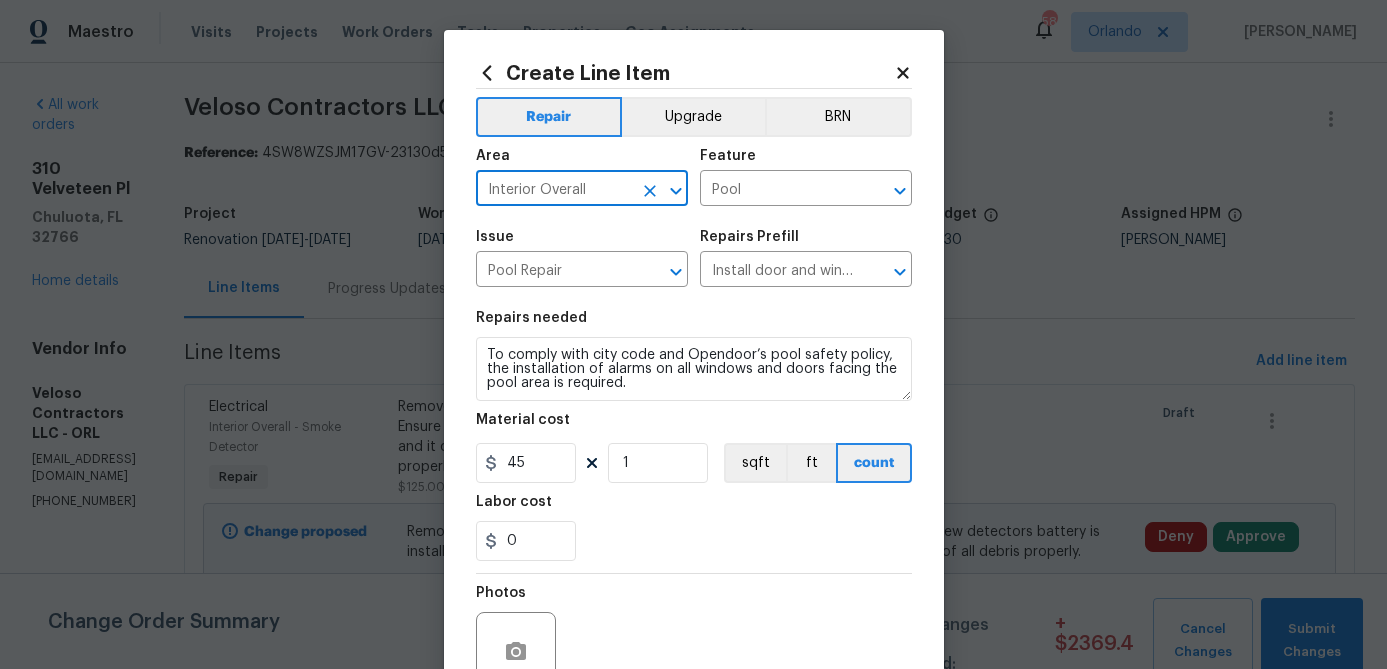 type on "Interior Overall" 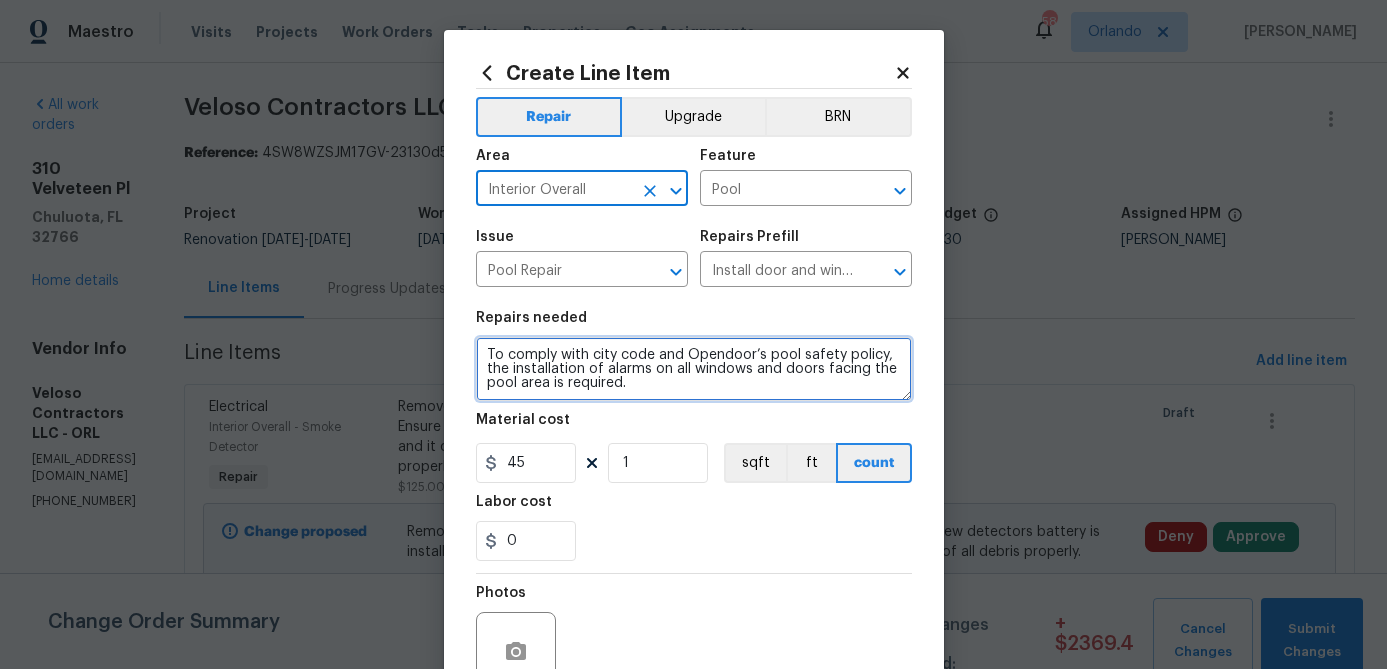 click on "To comply with city code and Opendoor’s pool safety policy, the installation of alarms on all windows and doors facing the pool area is required." at bounding box center [694, 369] 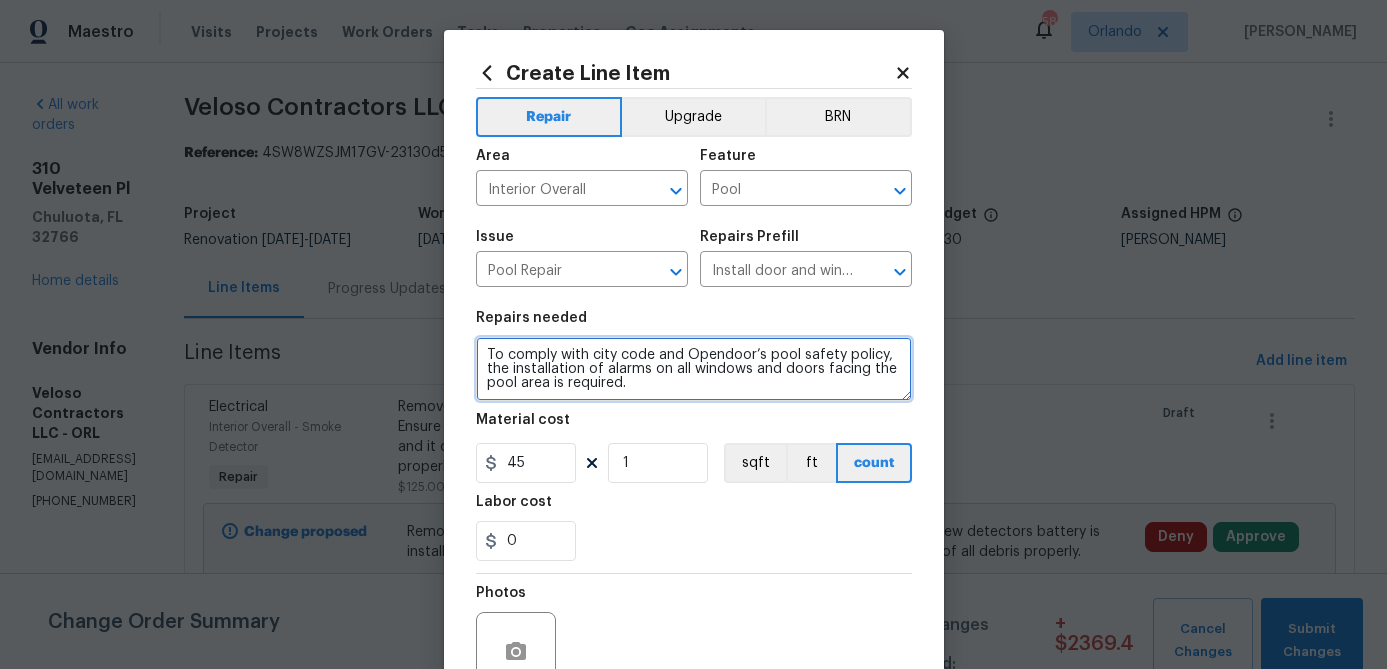 click on "To comply with city code and Opendoor’s pool safety policy, the installation of alarms on all windows and doors facing the pool area is required." at bounding box center (694, 369) 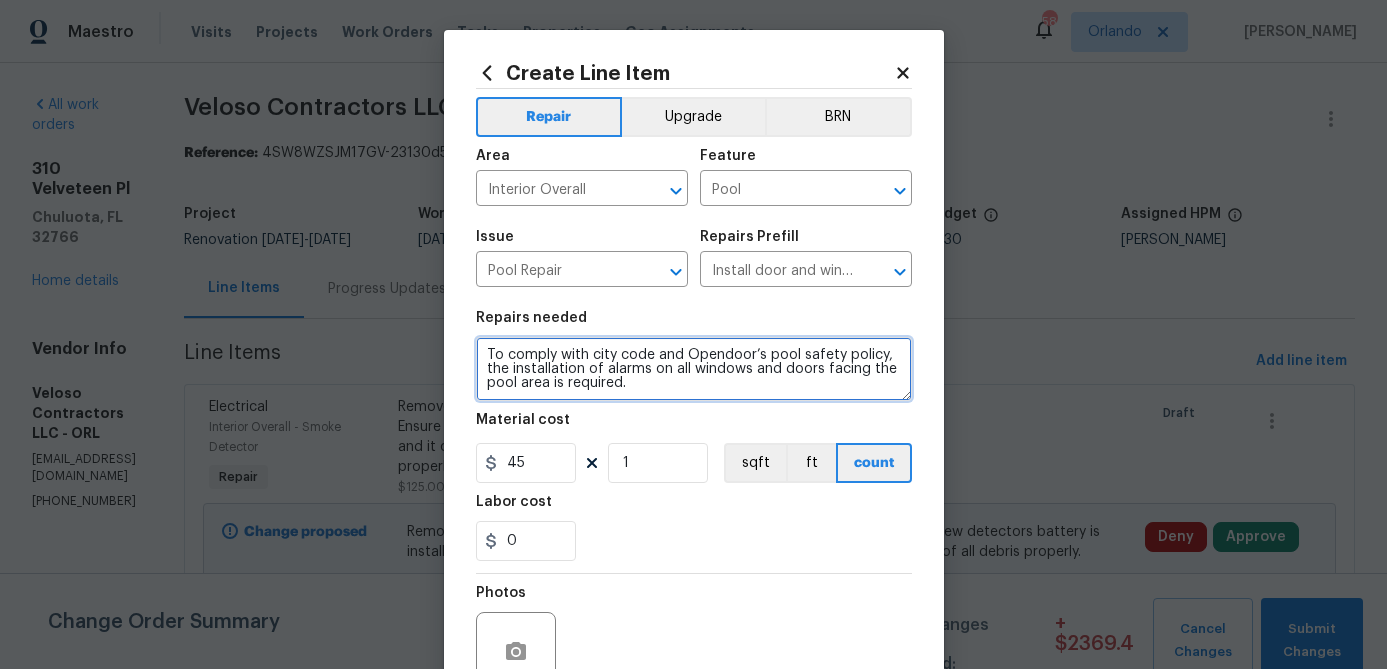 click on "To comply with city code and Opendoor’s pool safety policy, the installation of alarms on all windows and doors facing the pool area is required." at bounding box center (694, 369) 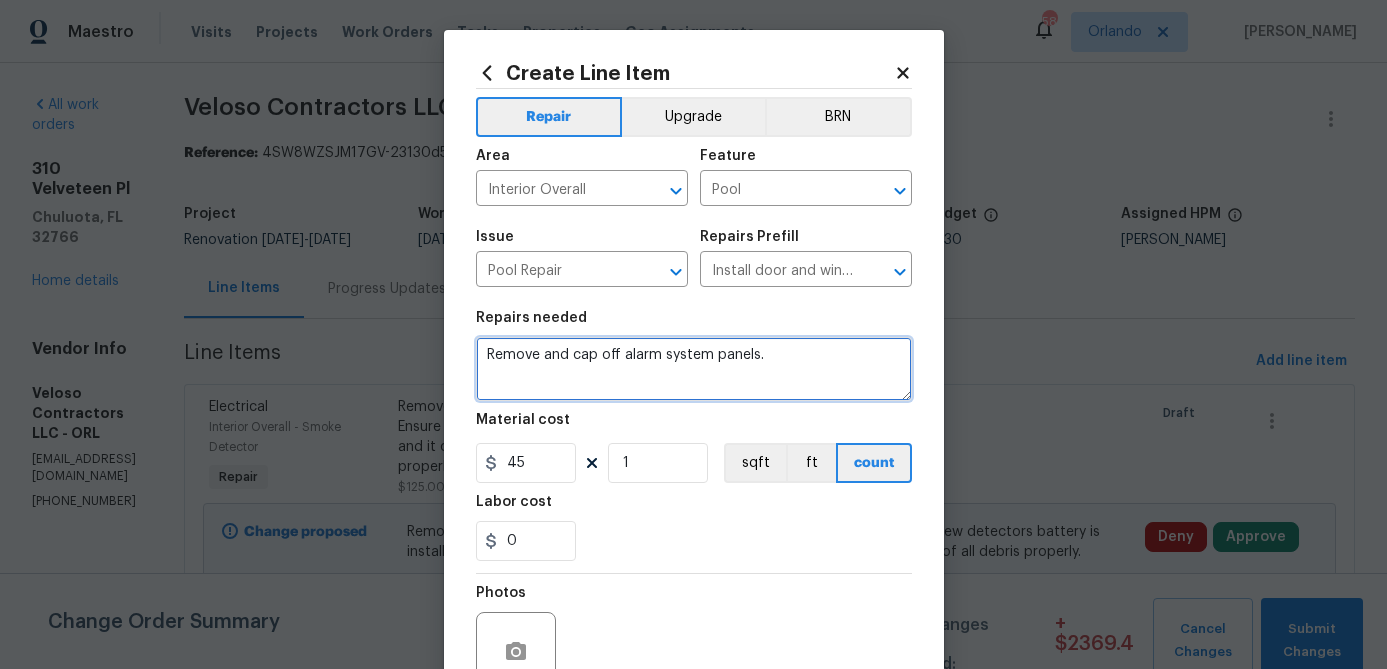 type on "Remove and cap off alarm system panels." 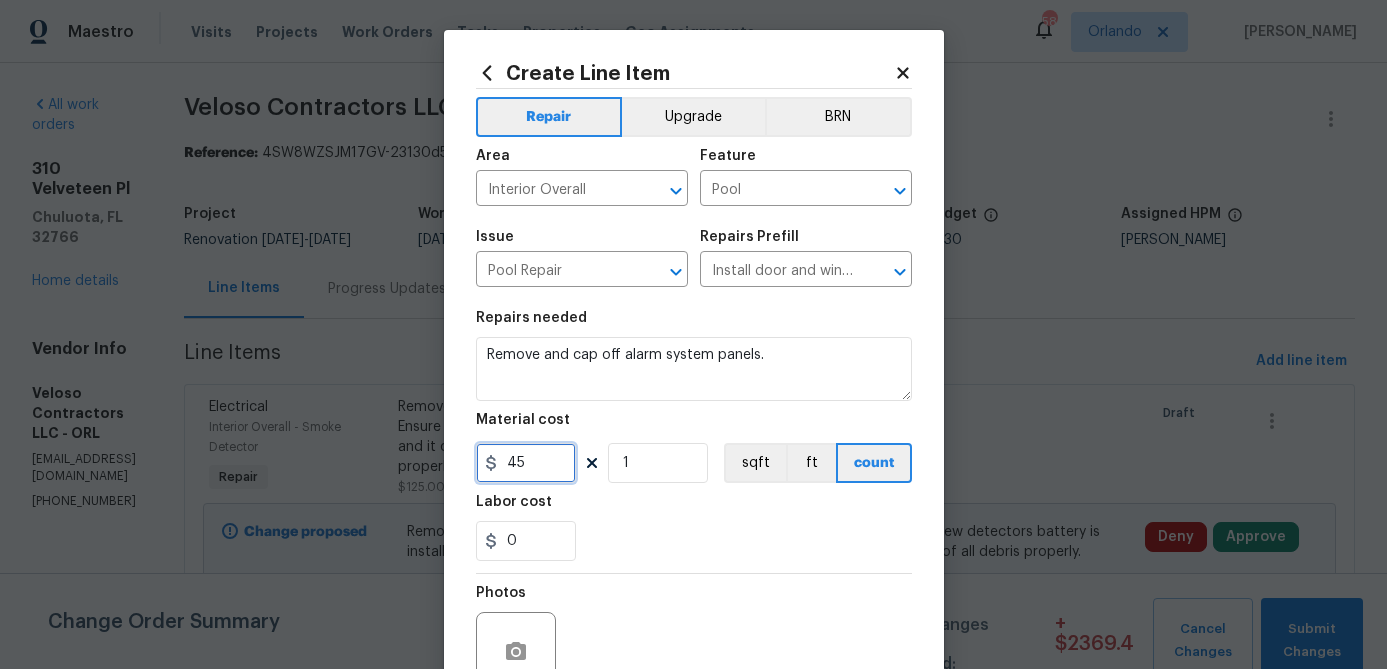 click on "45" at bounding box center [526, 463] 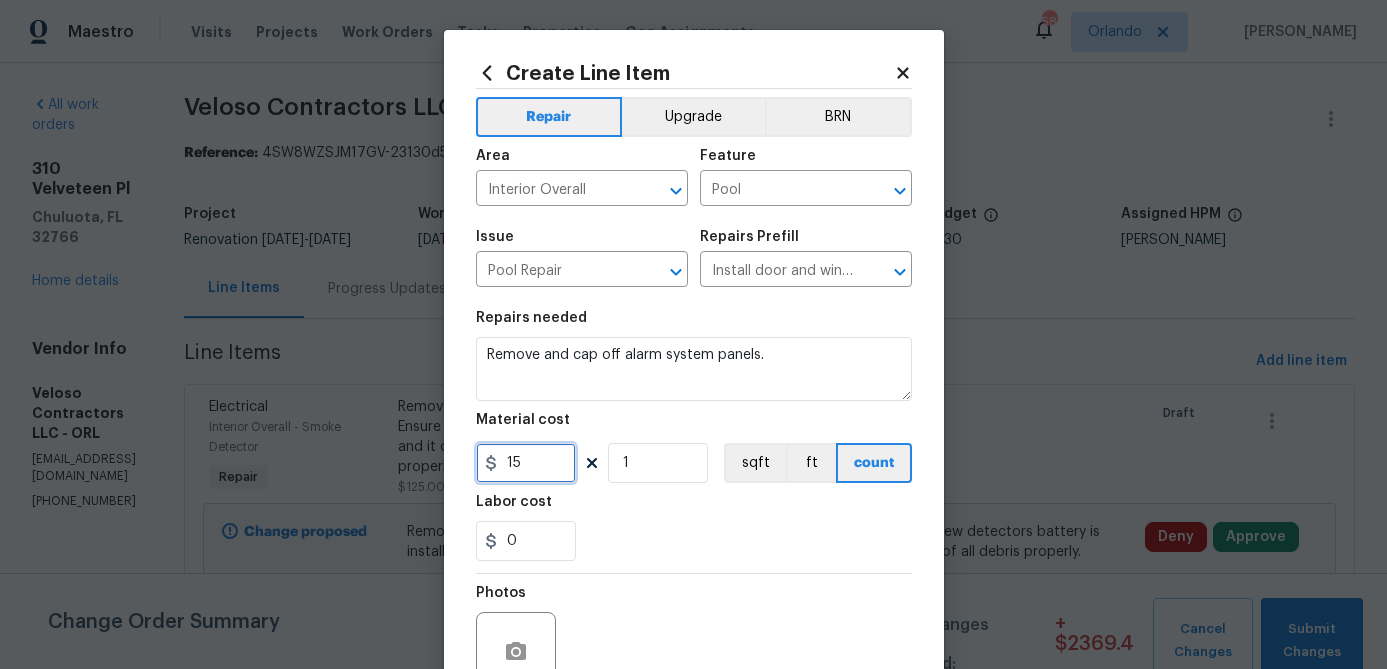 type on "15" 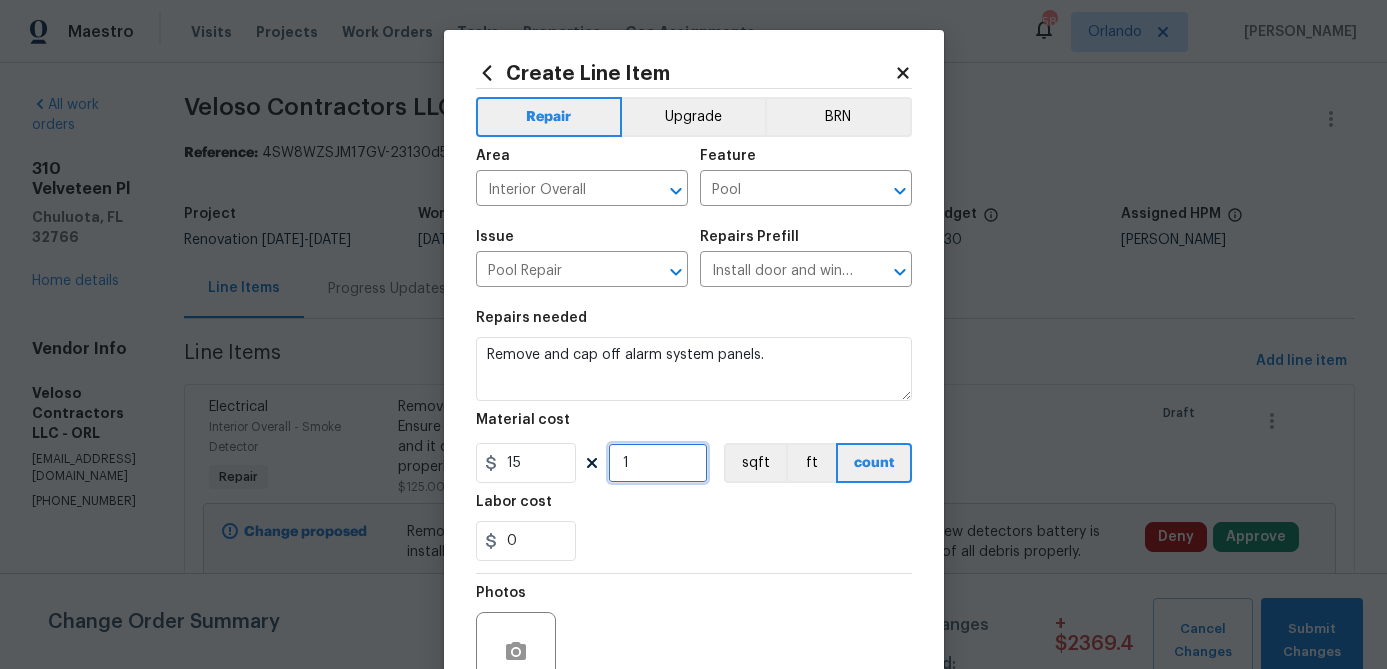 click on "1" at bounding box center [658, 463] 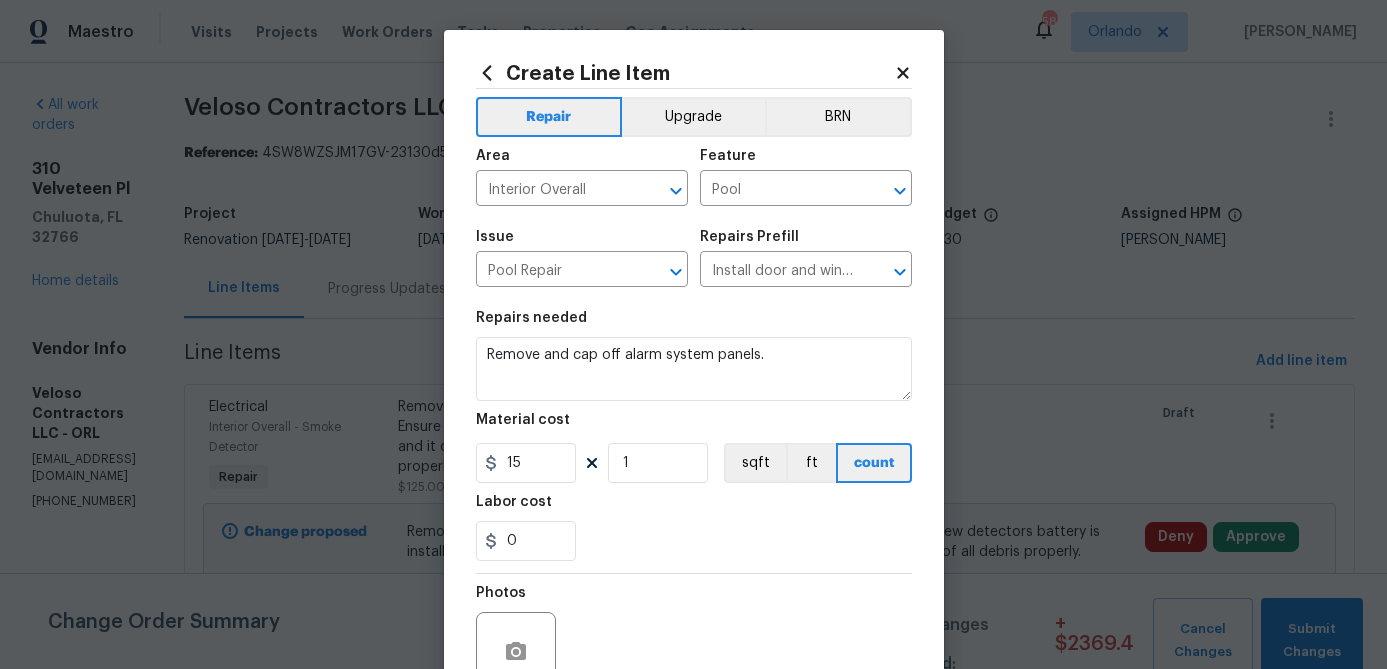 click on "0" at bounding box center [694, 541] 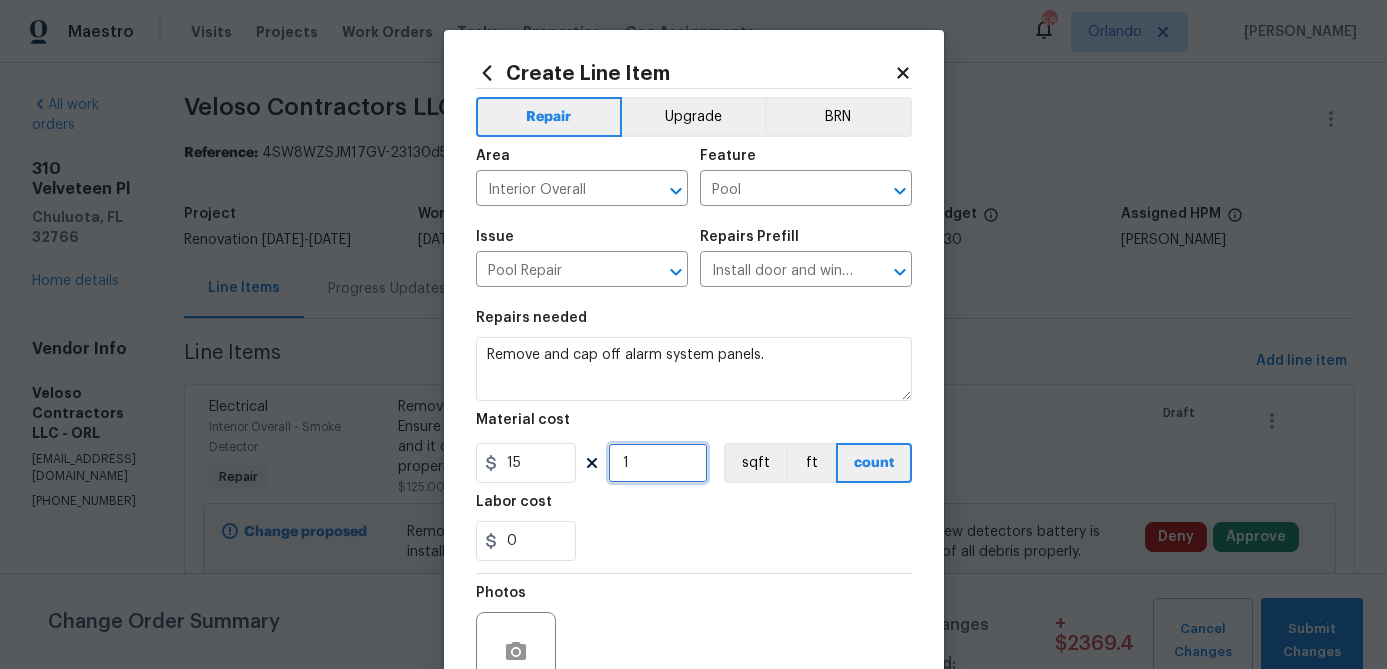 click on "1" at bounding box center [658, 463] 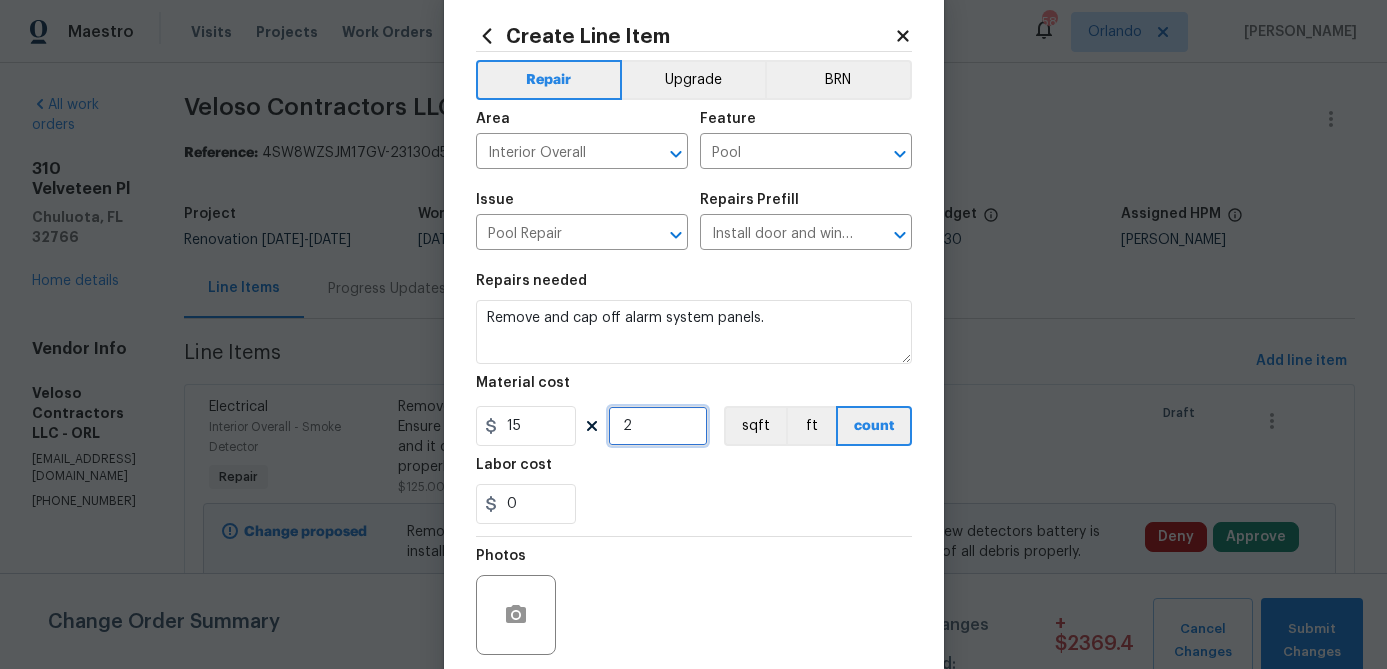 scroll, scrollTop: 50, scrollLeft: 0, axis: vertical 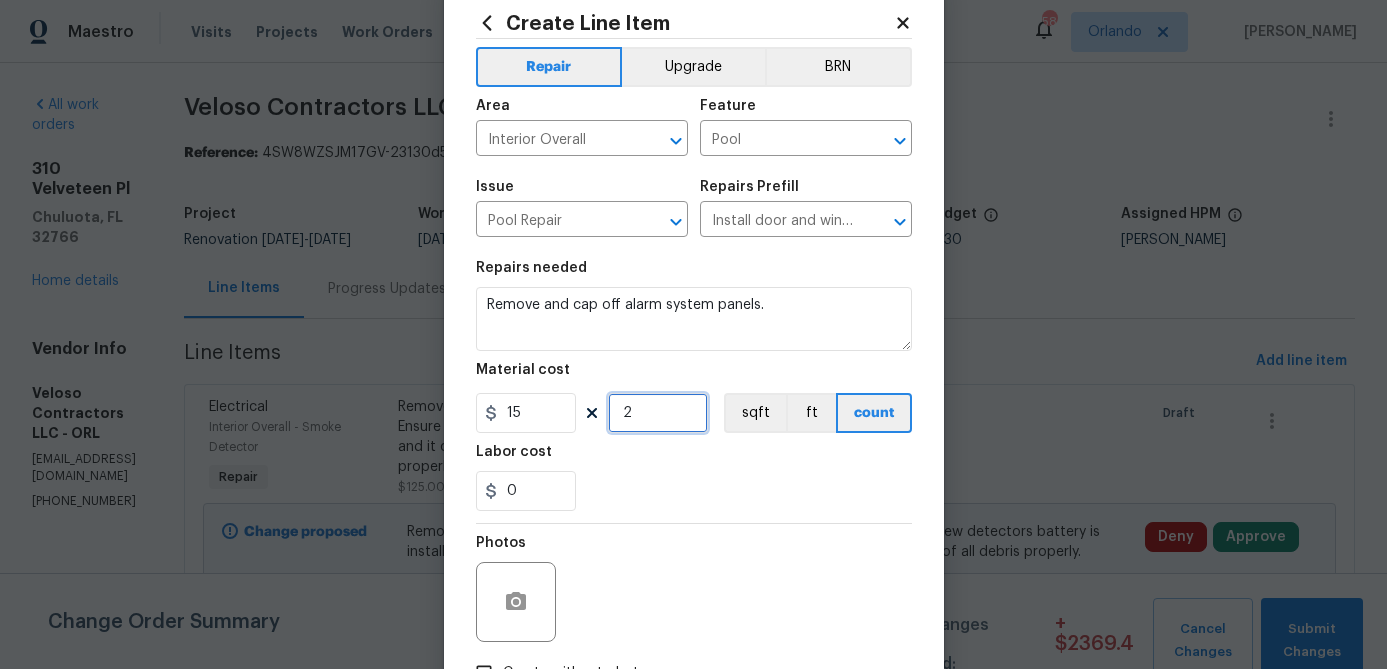 type on "2" 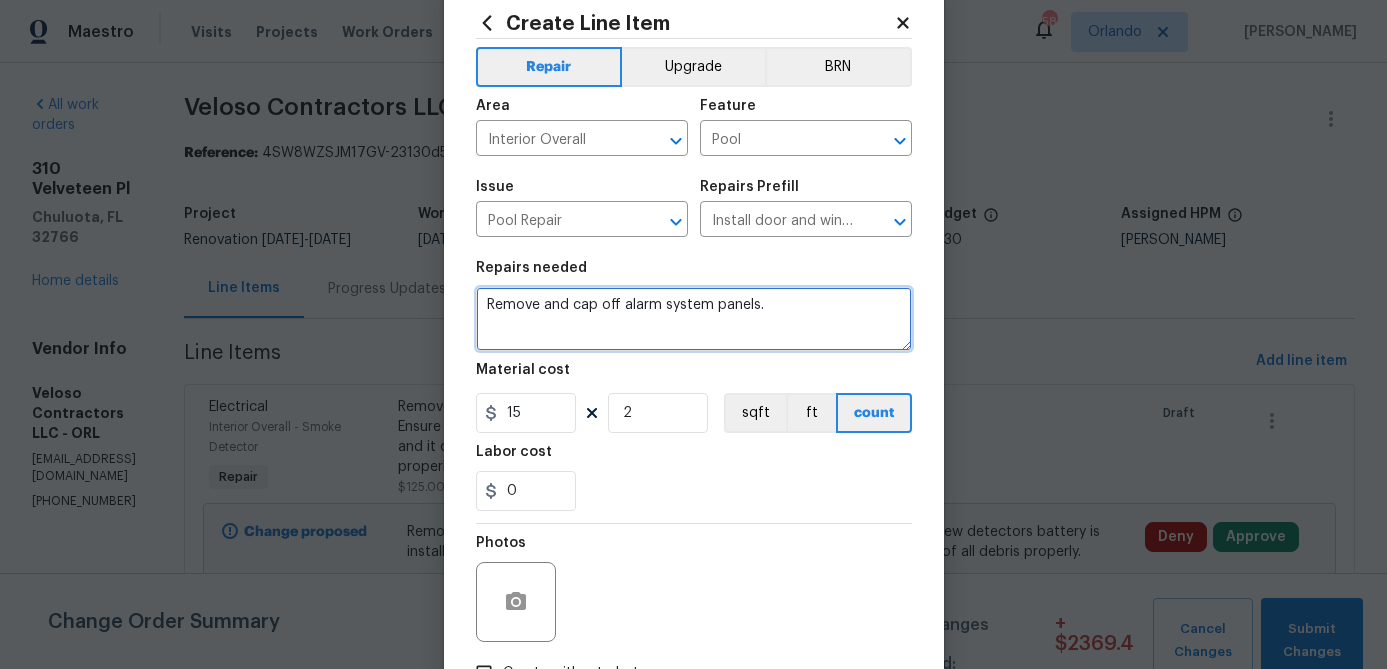 click on "Remove and cap off alarm system panels." at bounding box center [694, 319] 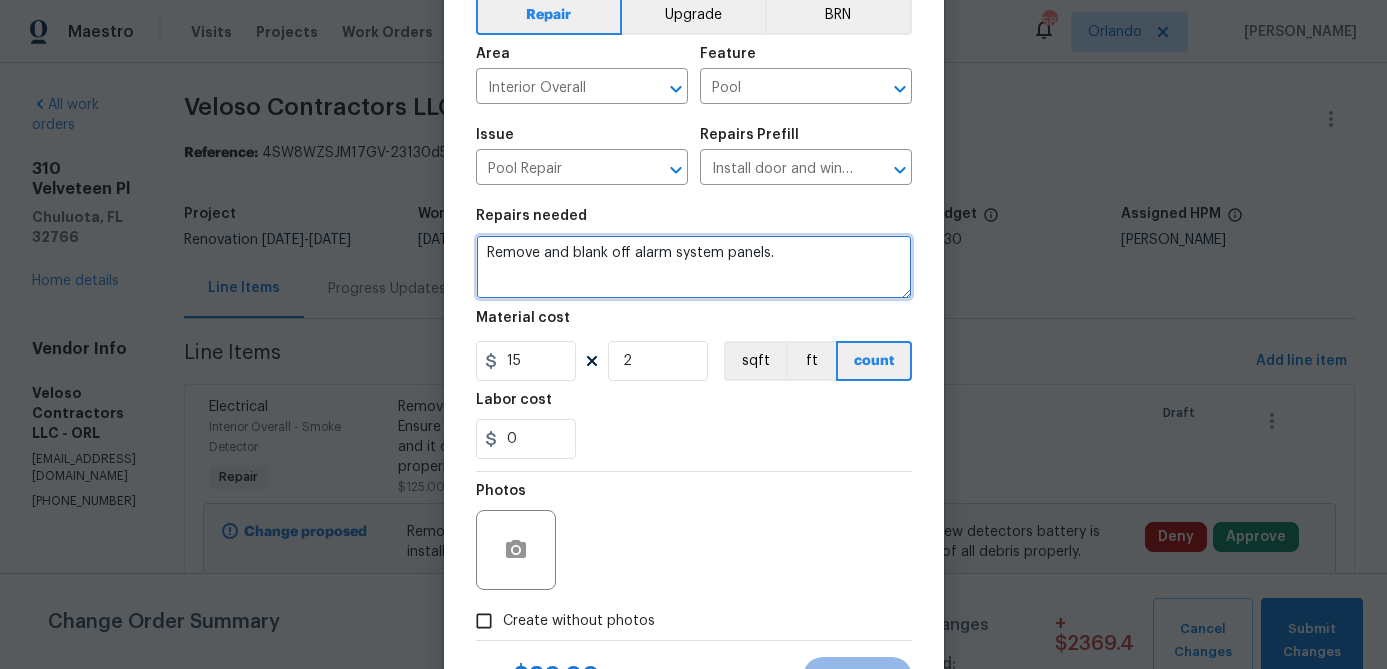 scroll, scrollTop: 193, scrollLeft: 0, axis: vertical 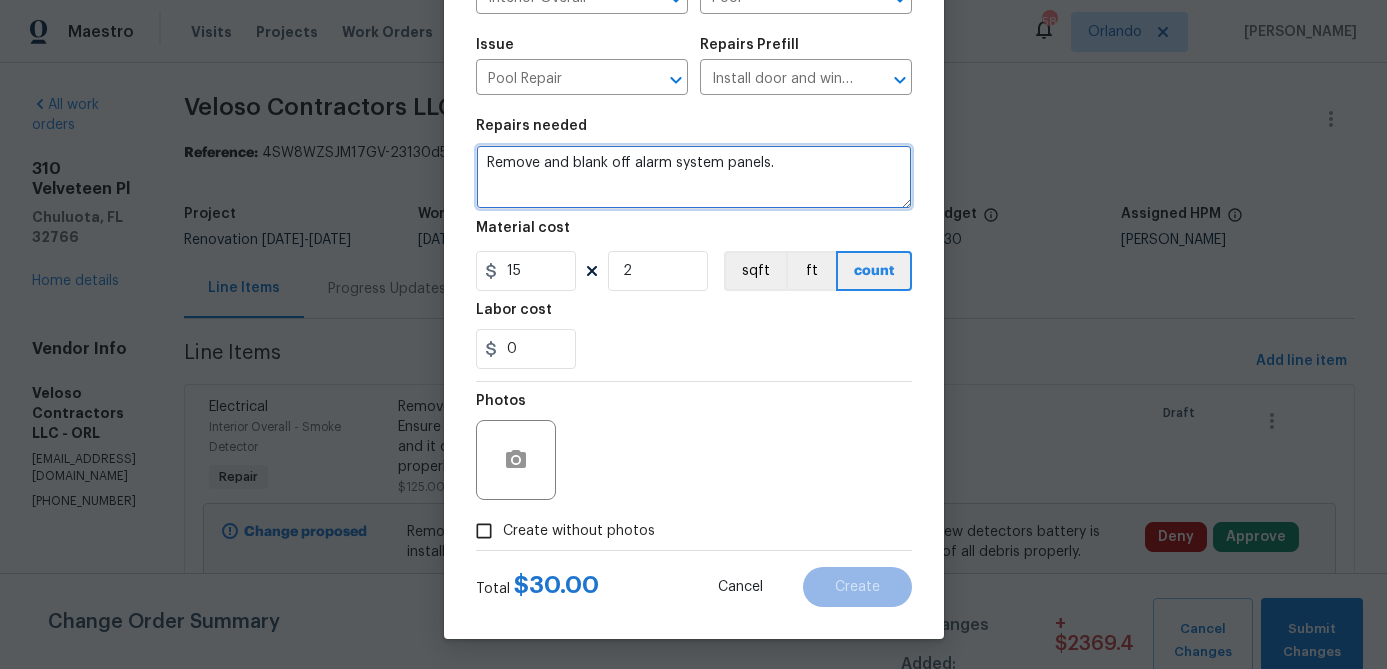 type on "Remove and blank off alarm system panels." 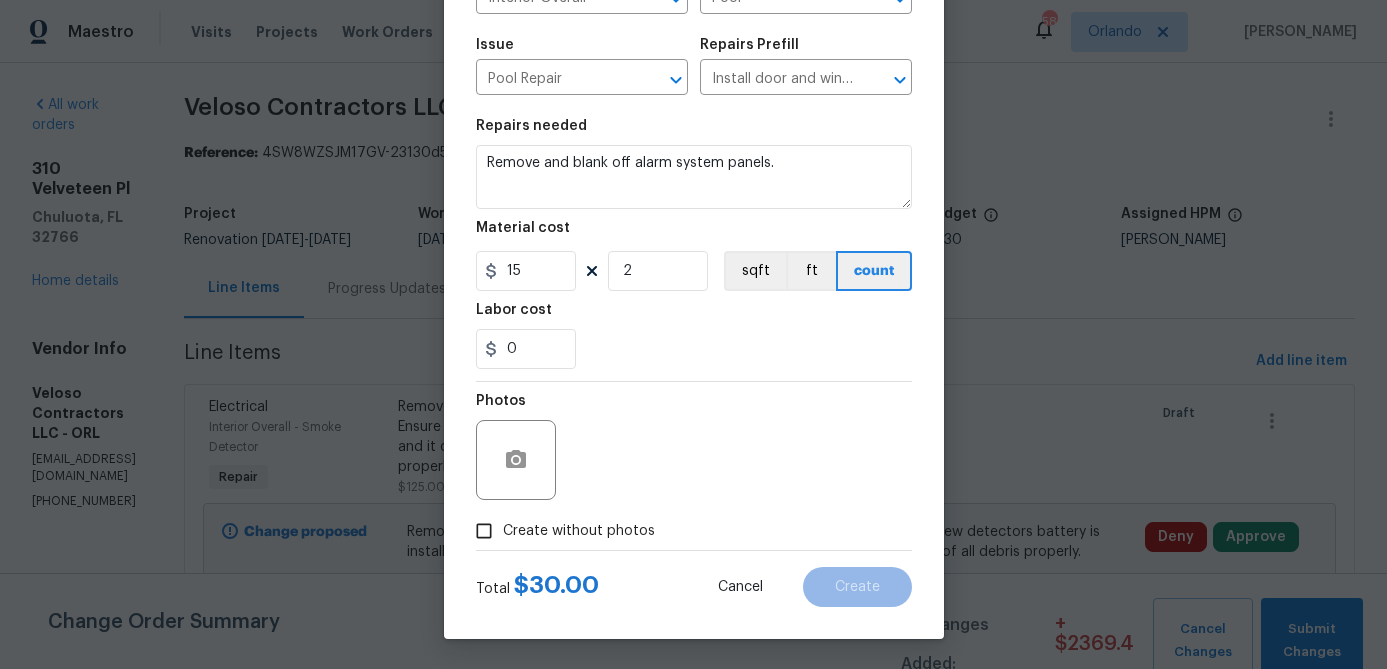 click on "Create without photos" at bounding box center (579, 531) 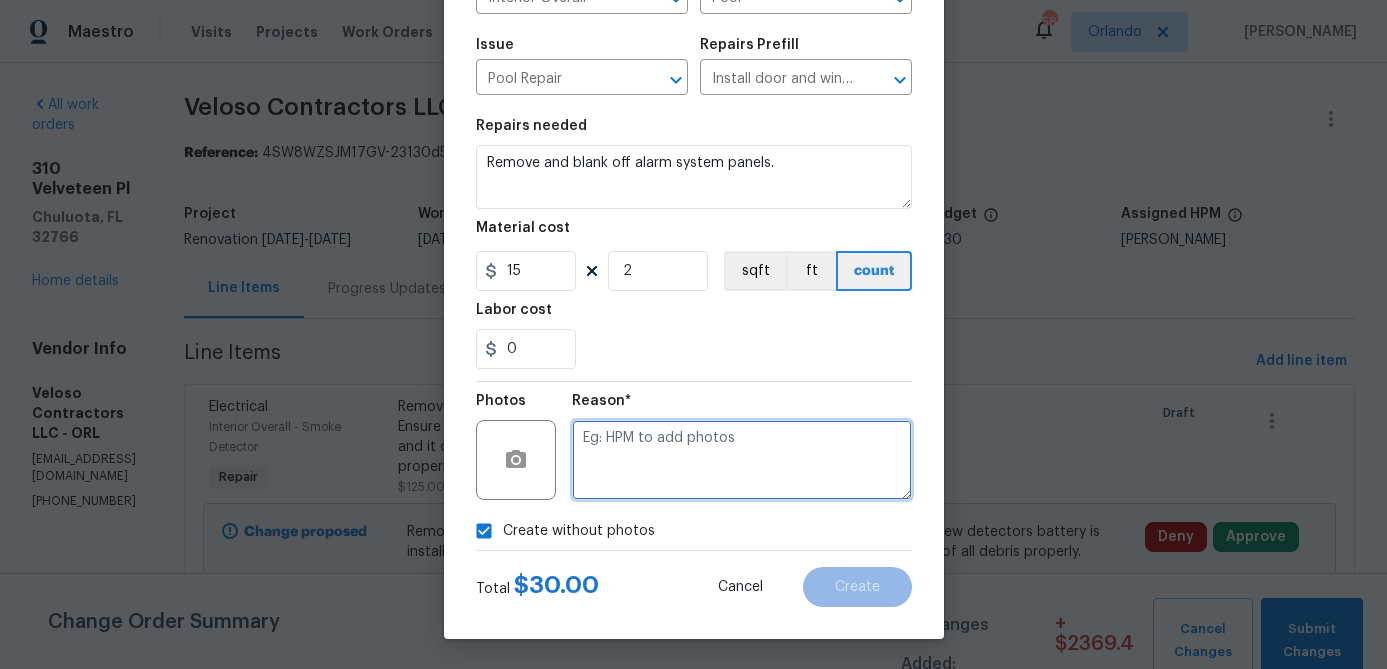 click at bounding box center [742, 460] 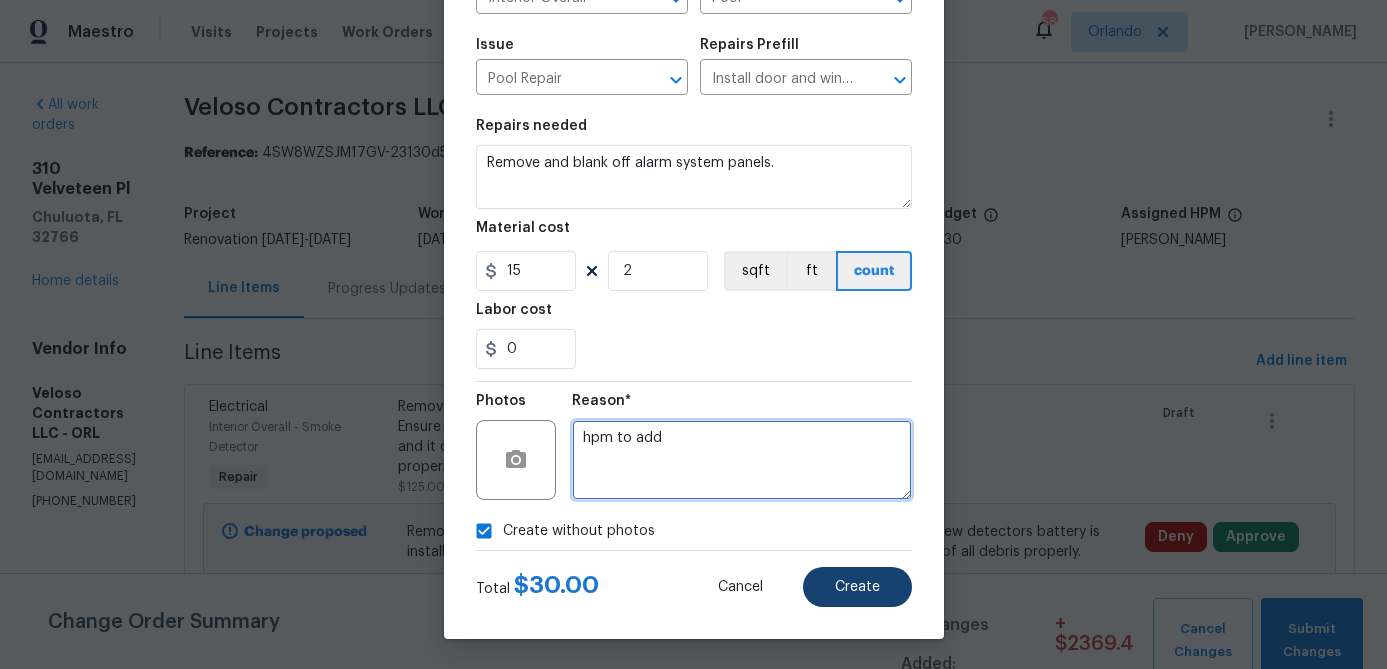 type on "hpm to add" 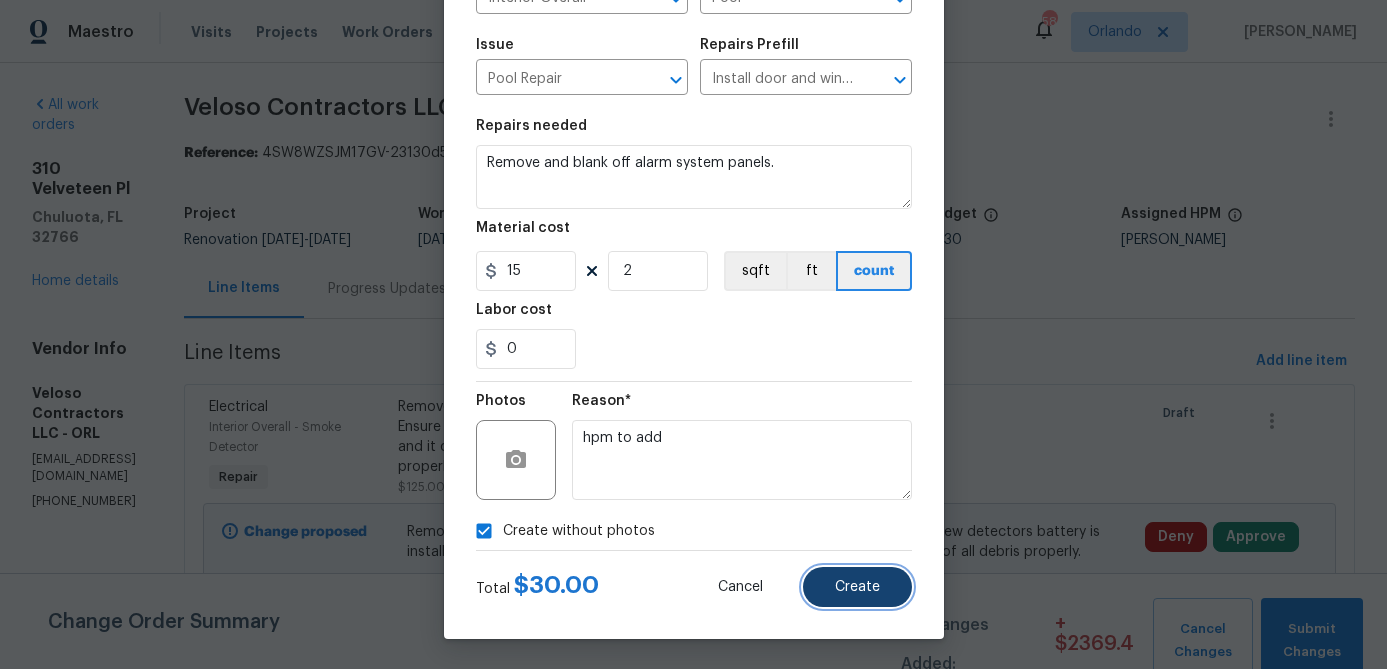 click on "Create" at bounding box center (857, 587) 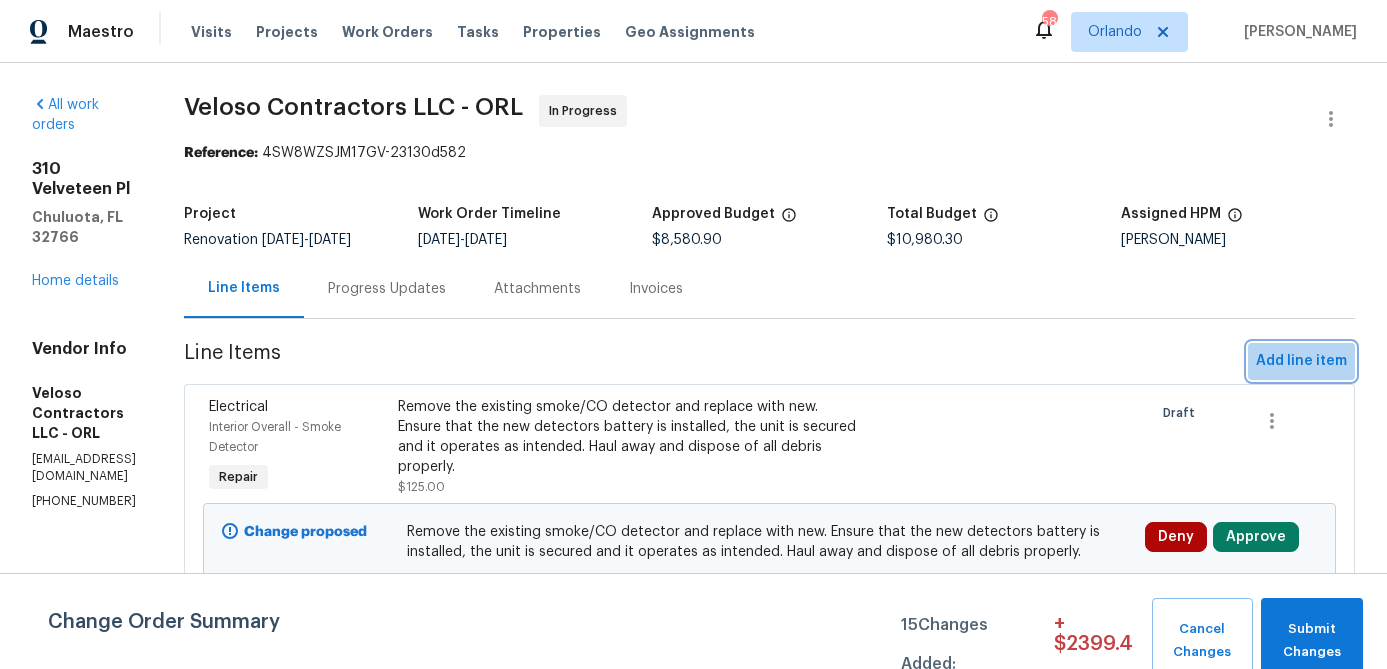 click on "Add line item" at bounding box center [1301, 361] 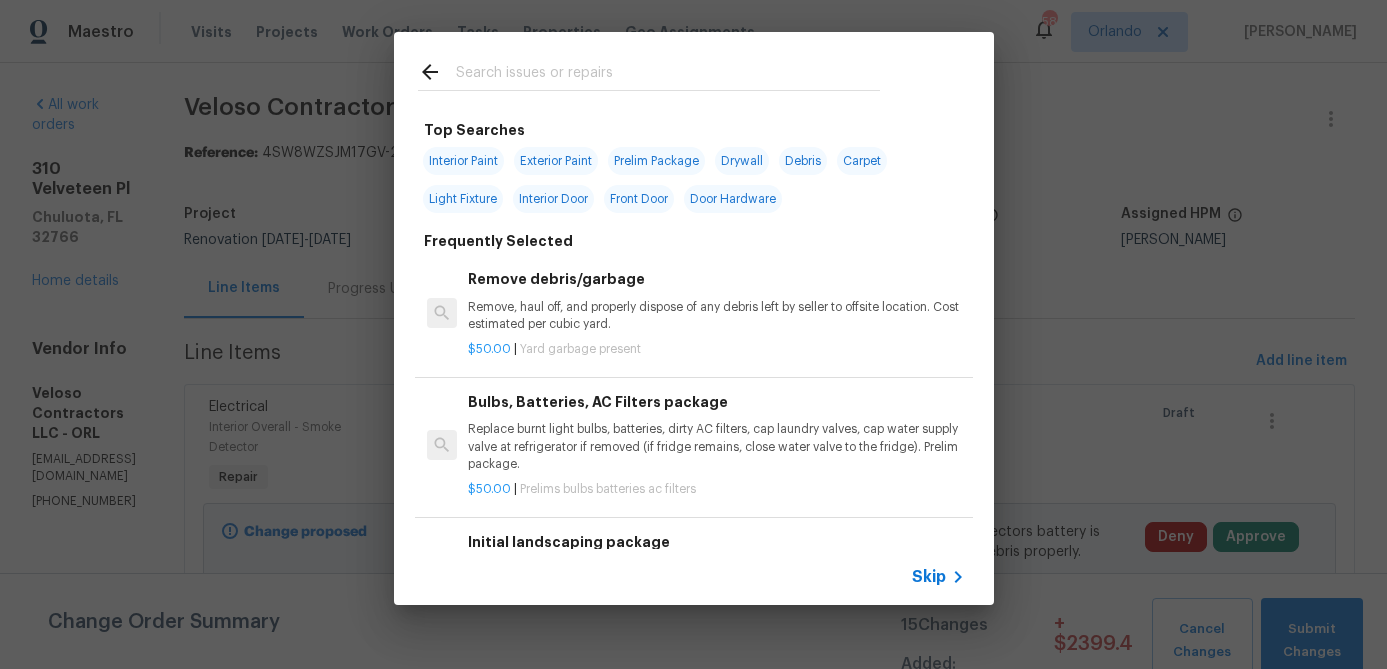 click at bounding box center [668, 75] 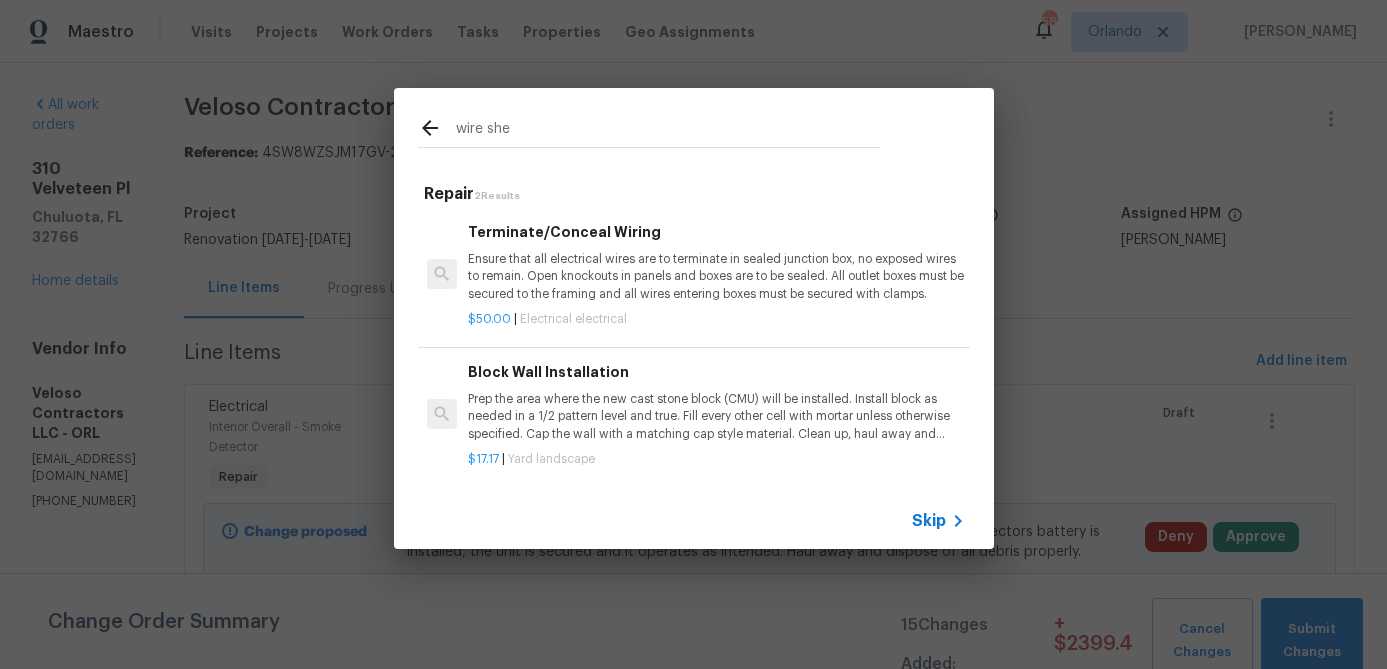 scroll, scrollTop: 3, scrollLeft: 0, axis: vertical 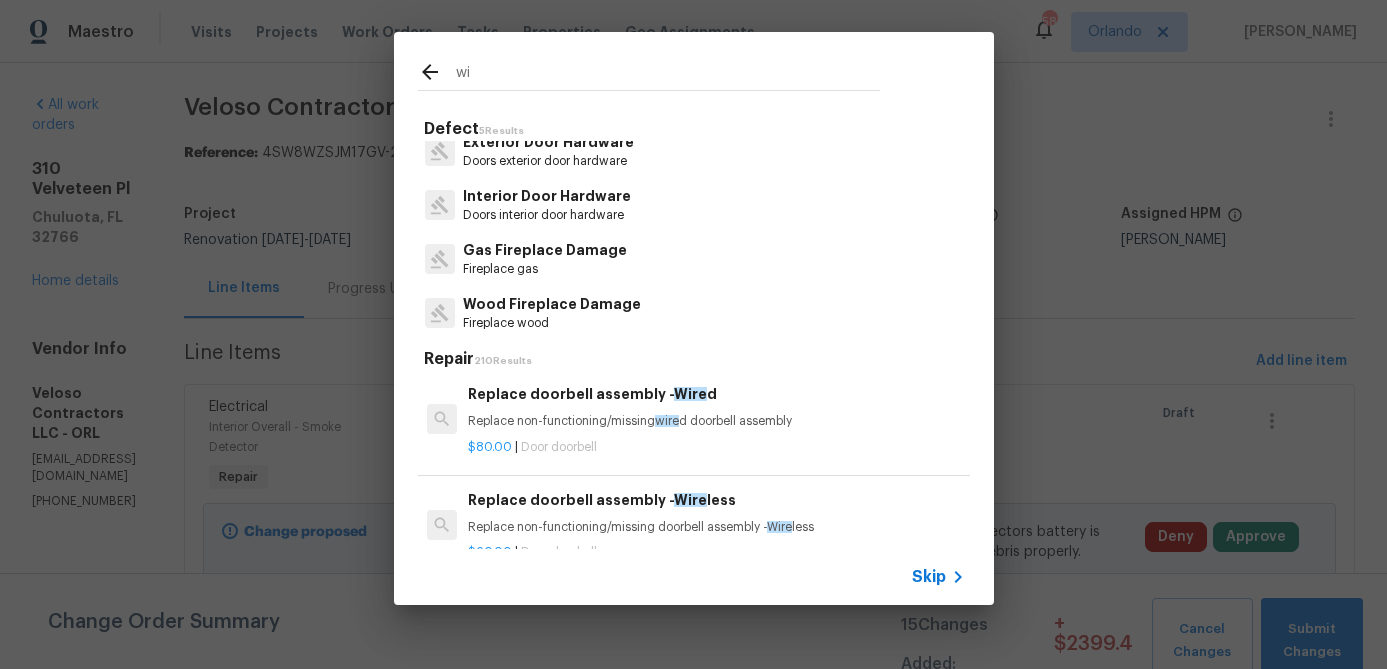 type on "w" 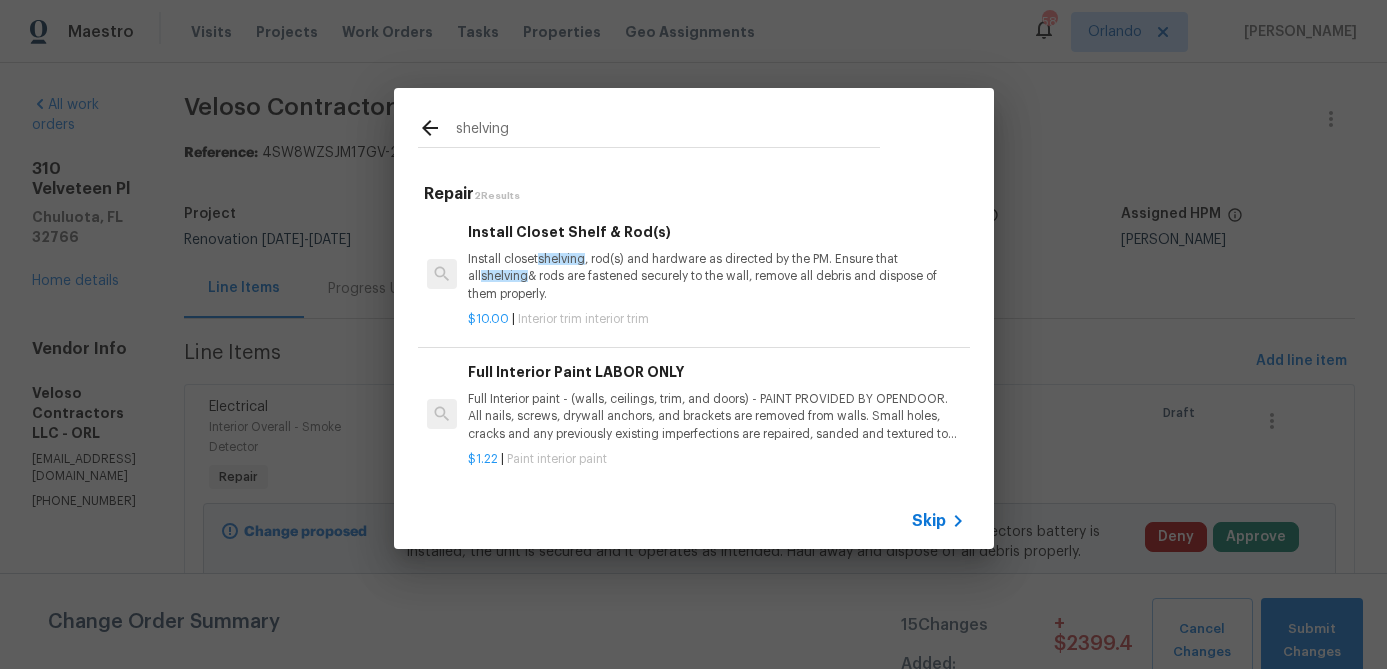 type on "shelving" 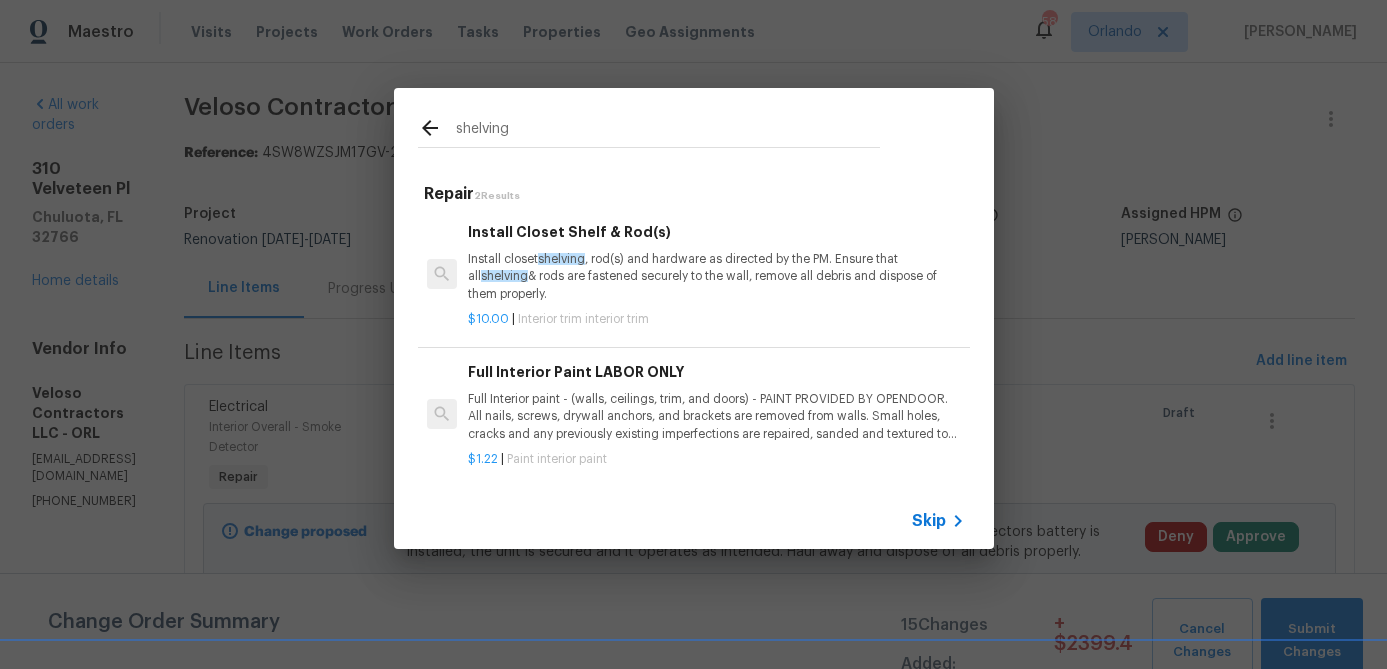 click on "Install closet  shelving , rod(s) and hardware as directed by the PM. Ensure that all  shelving  & rods are fastened securely to the wall, remove all debris and dispose of them properly." at bounding box center [716, 276] 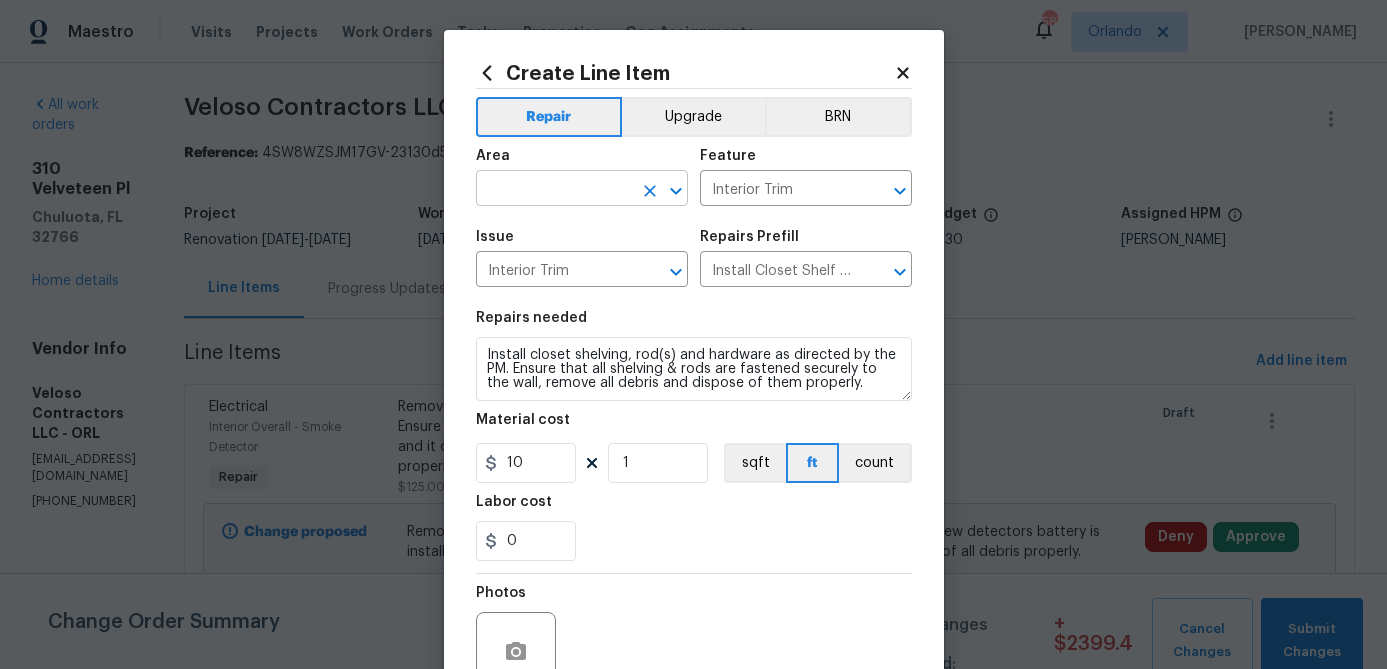 click at bounding box center [554, 190] 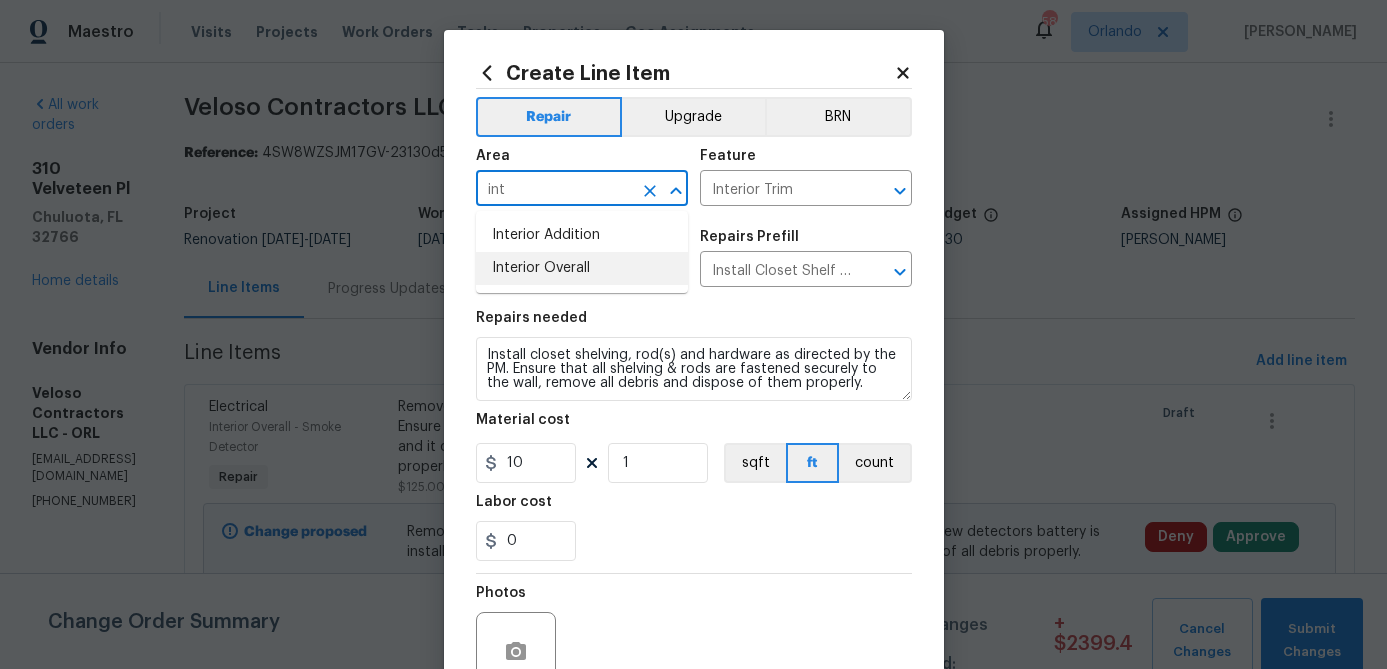 click on "Interior Overall" at bounding box center (582, 268) 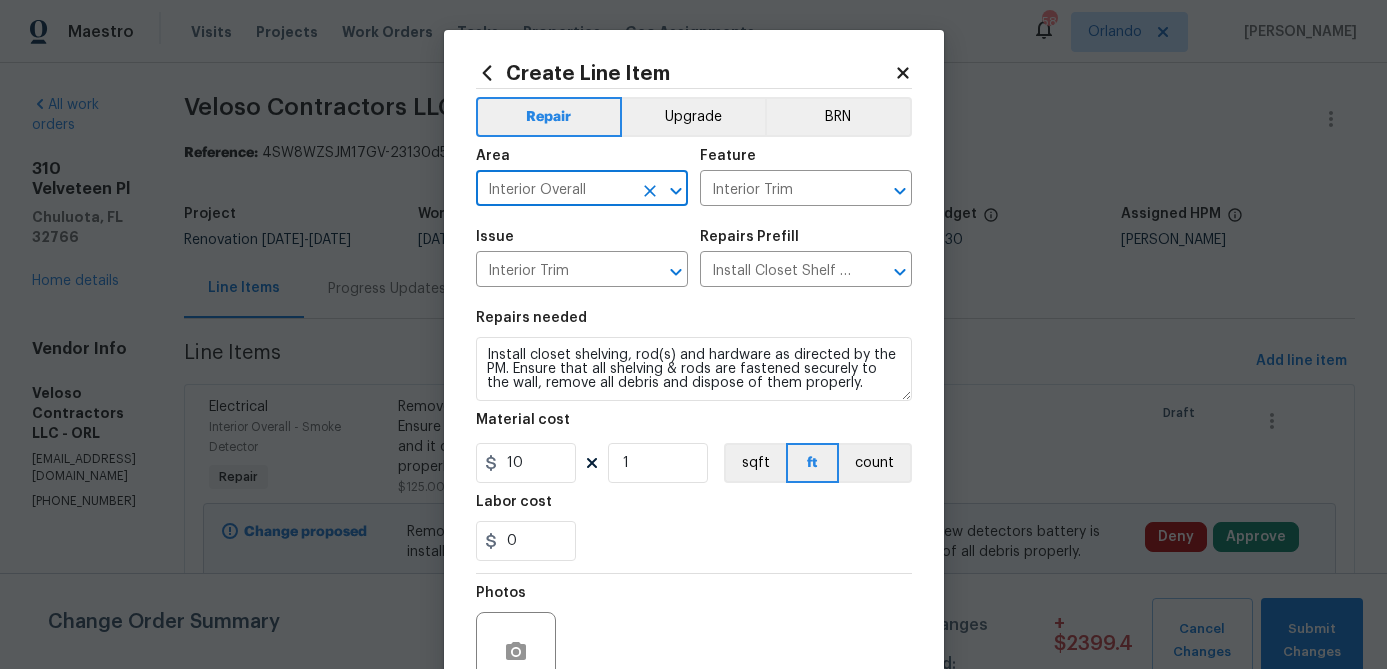 type on "Interior Overall" 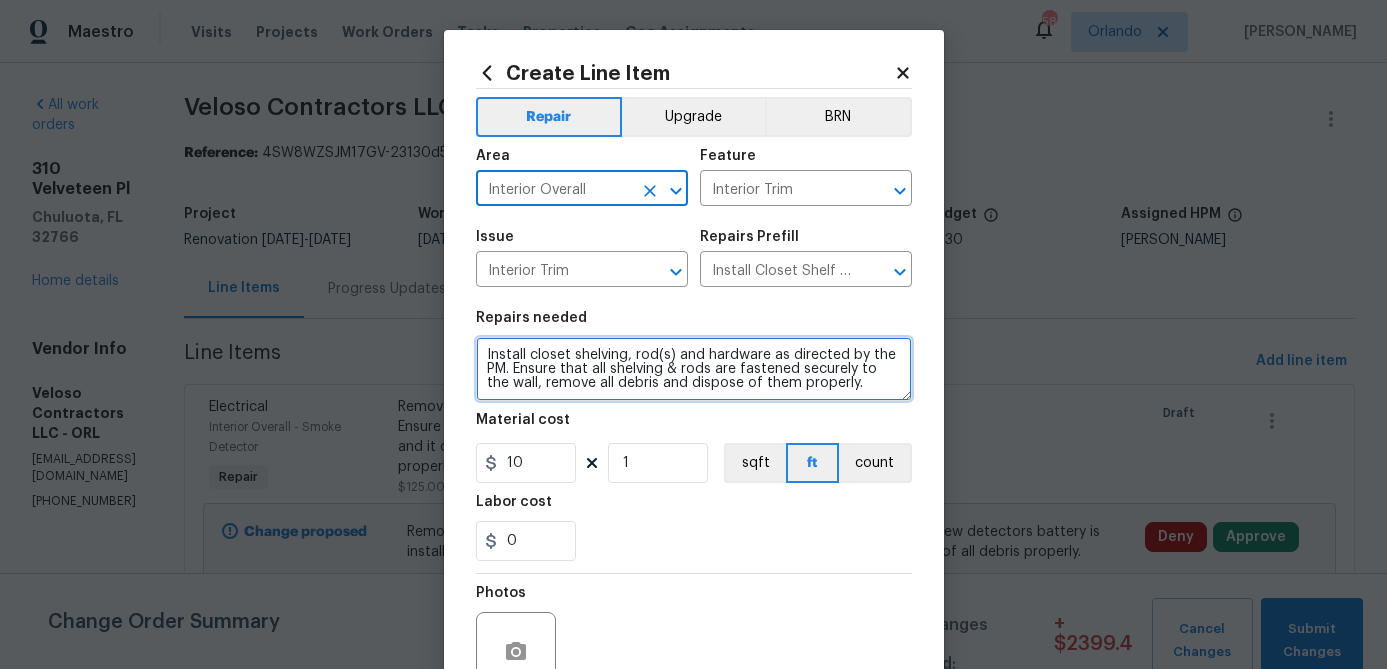 click on "Install closet shelving, rod(s) and hardware as directed by the PM. Ensure that all shelving & rods are fastened securely to the wall, remove all debris and dispose of them properly." at bounding box center (694, 369) 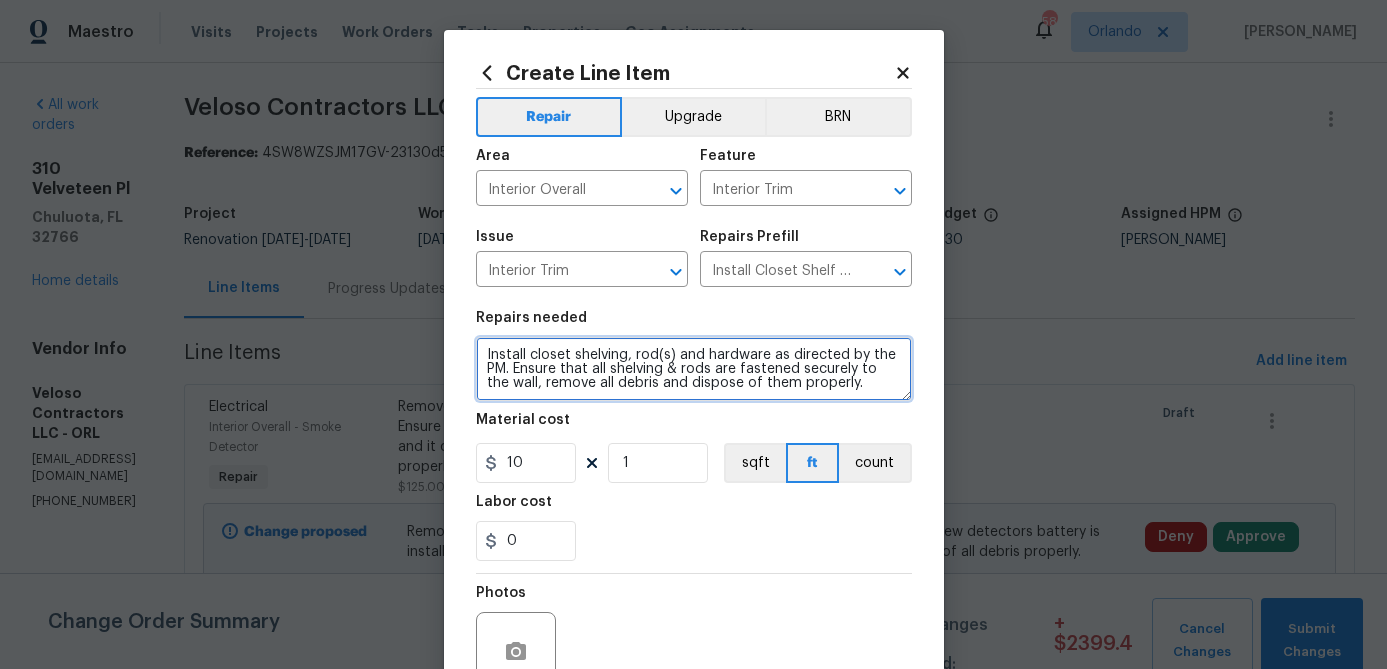 click on "Install closet shelving, rod(s) and hardware as directed by the PM. Ensure that all shelving & rods are fastened securely to the wall, remove all debris and dispose of them properly." at bounding box center (694, 369) 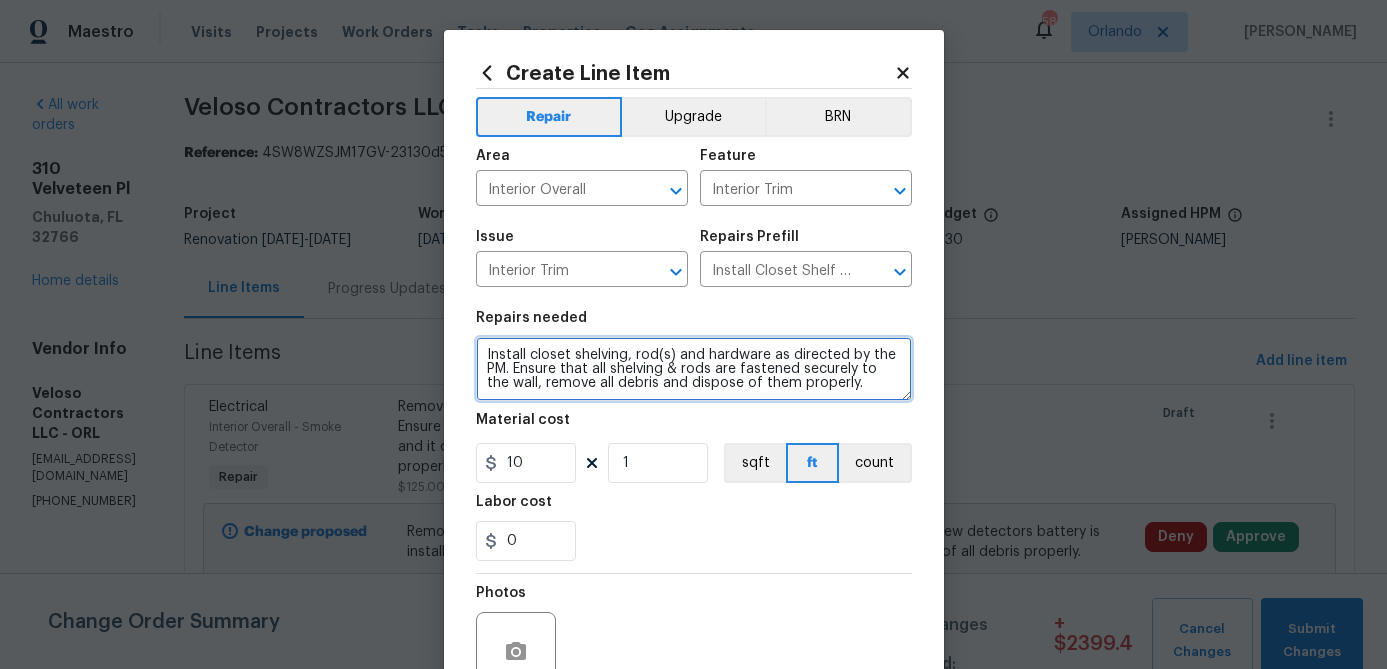 click on "Install closet shelving, rod(s) and hardware as directed by the PM. Ensure that all shelving & rods are fastened securely to the wall, remove all debris and dispose of them properly." at bounding box center [694, 369] 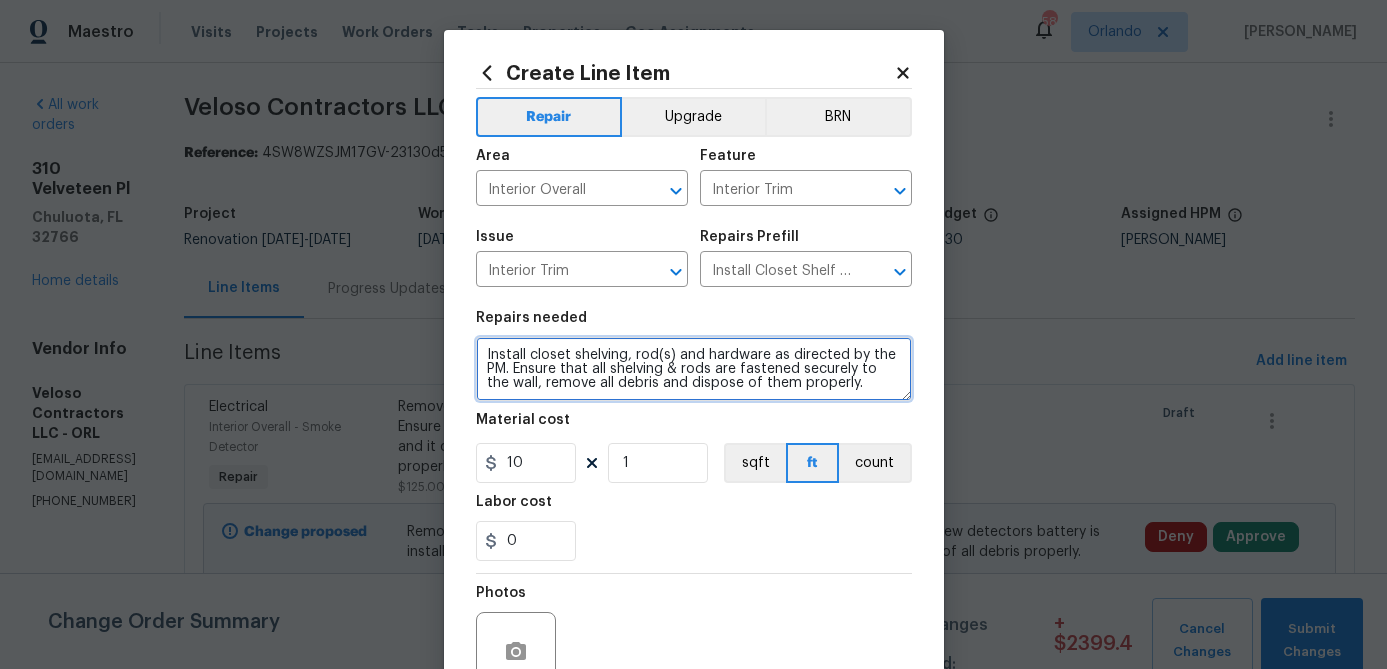 click on "Install closet shelving, rod(s) and hardware as directed by the PM. Ensure that all shelving & rods are fastened securely to the wall, remove all debris and dispose of them properly." at bounding box center (694, 369) 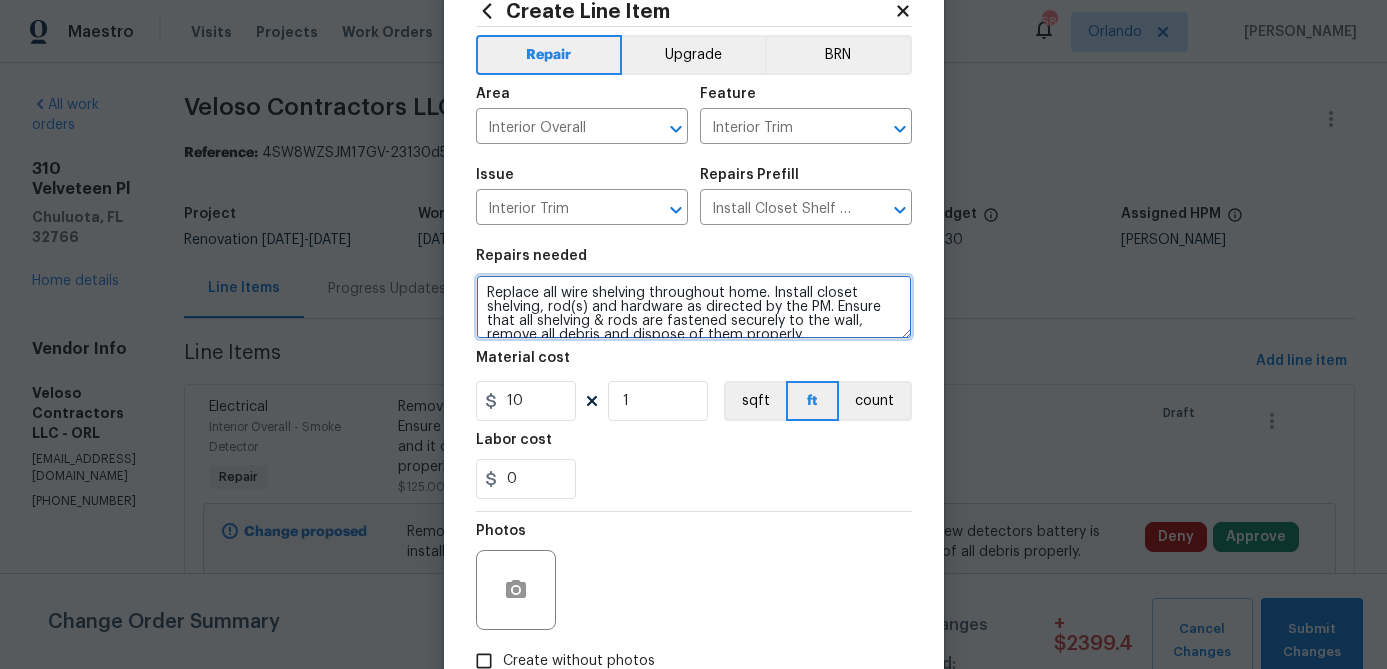scroll, scrollTop: 76, scrollLeft: 0, axis: vertical 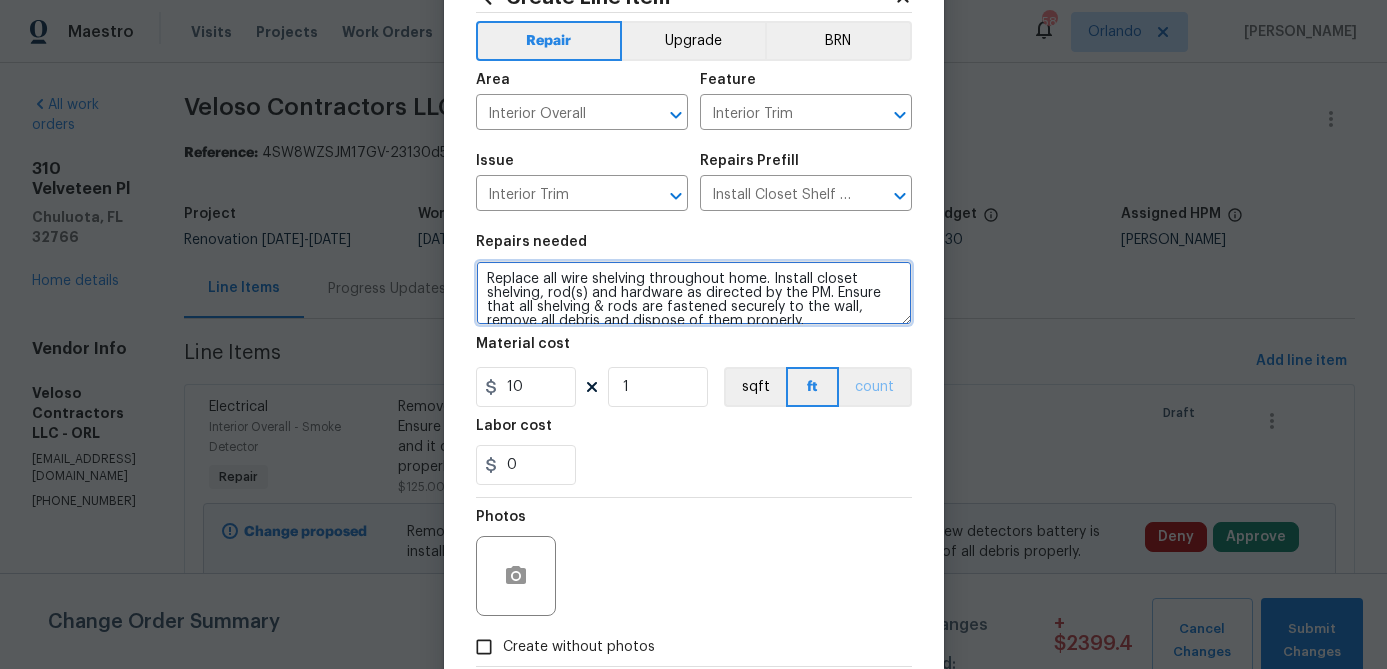 type on "Replace all wire shelving throughout home. Install closet shelving, rod(s) and hardware as directed by the PM. Ensure that all shelving & rods are fastened securely to the wall, remove all debris and dispose of them properly." 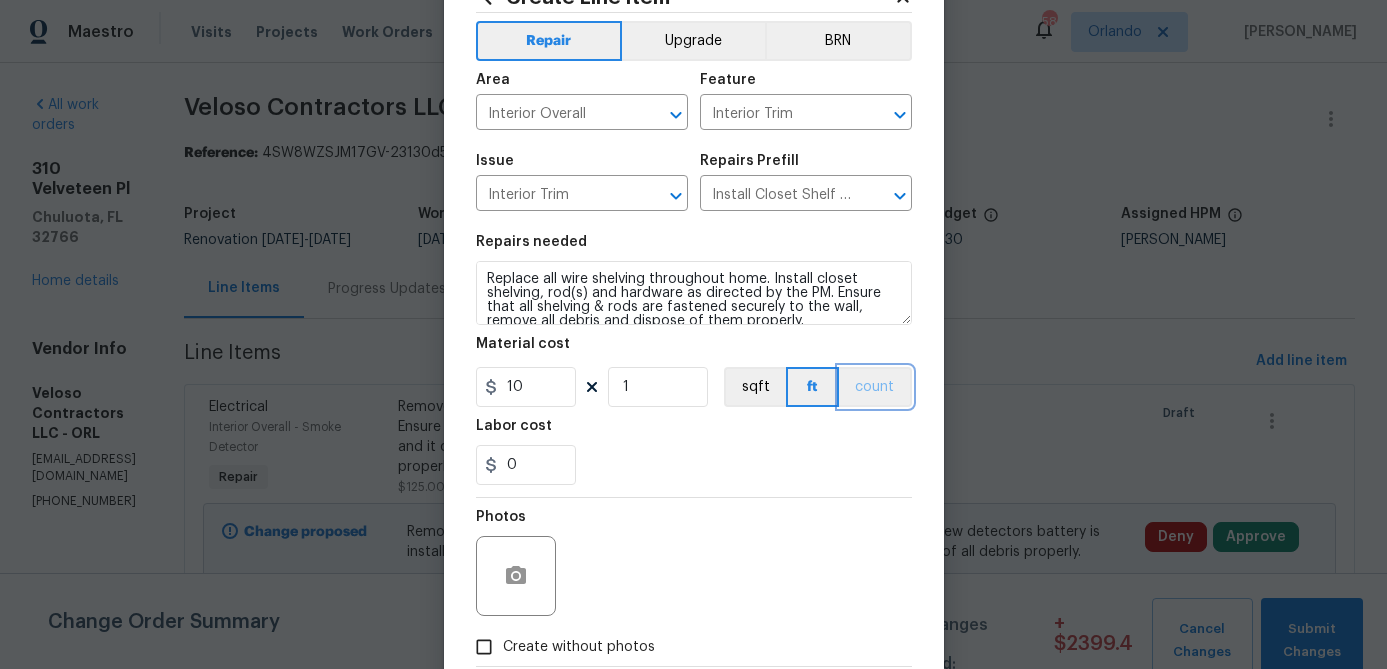 click on "count" at bounding box center [875, 387] 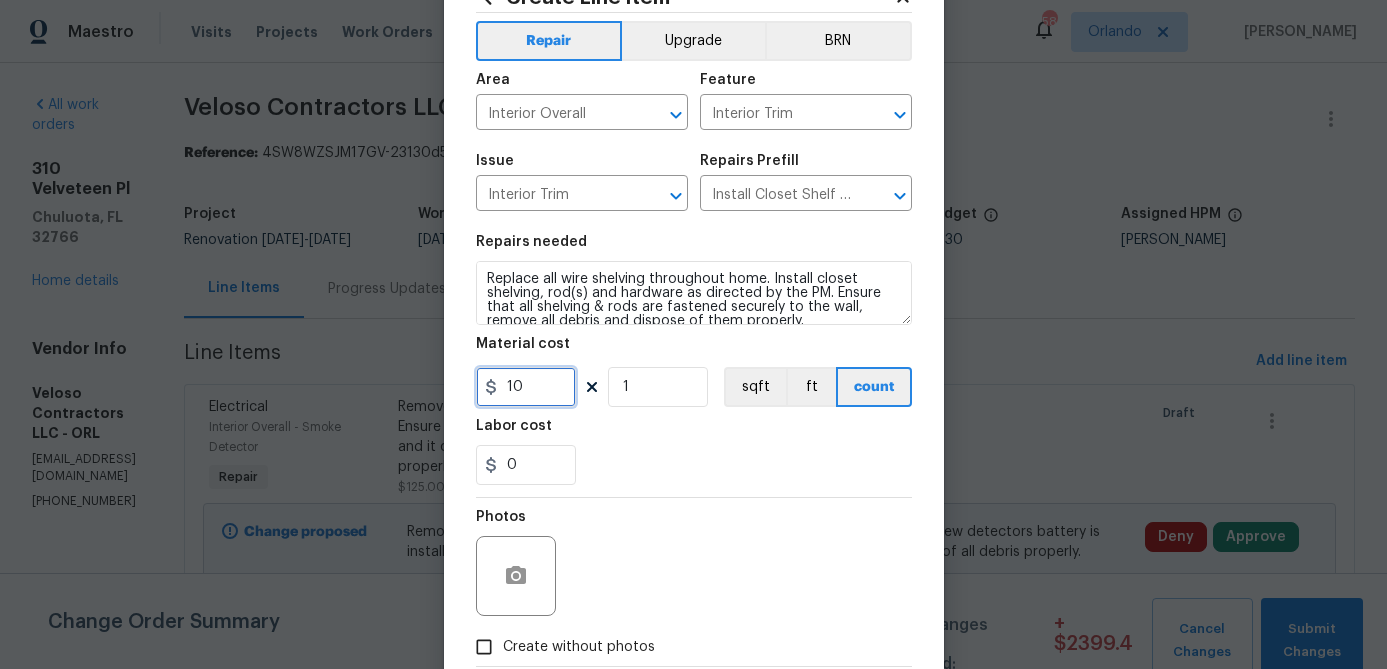 click on "10" at bounding box center [526, 387] 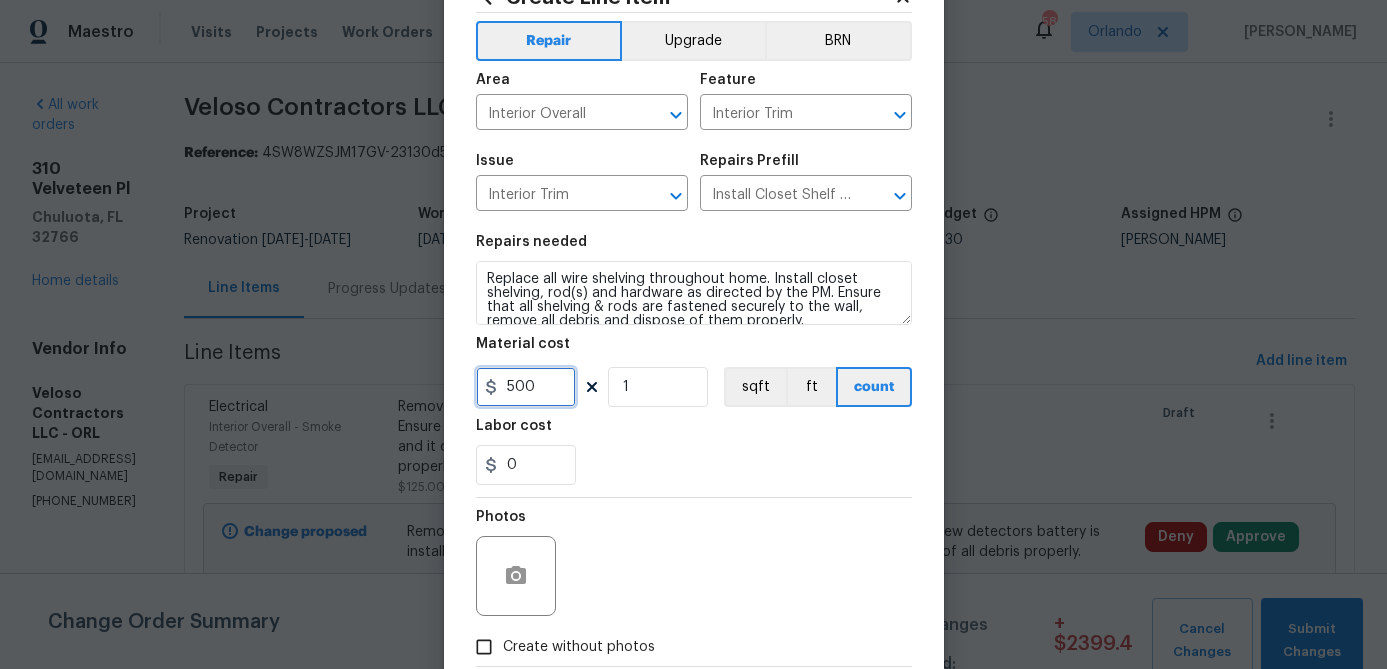 type on "500" 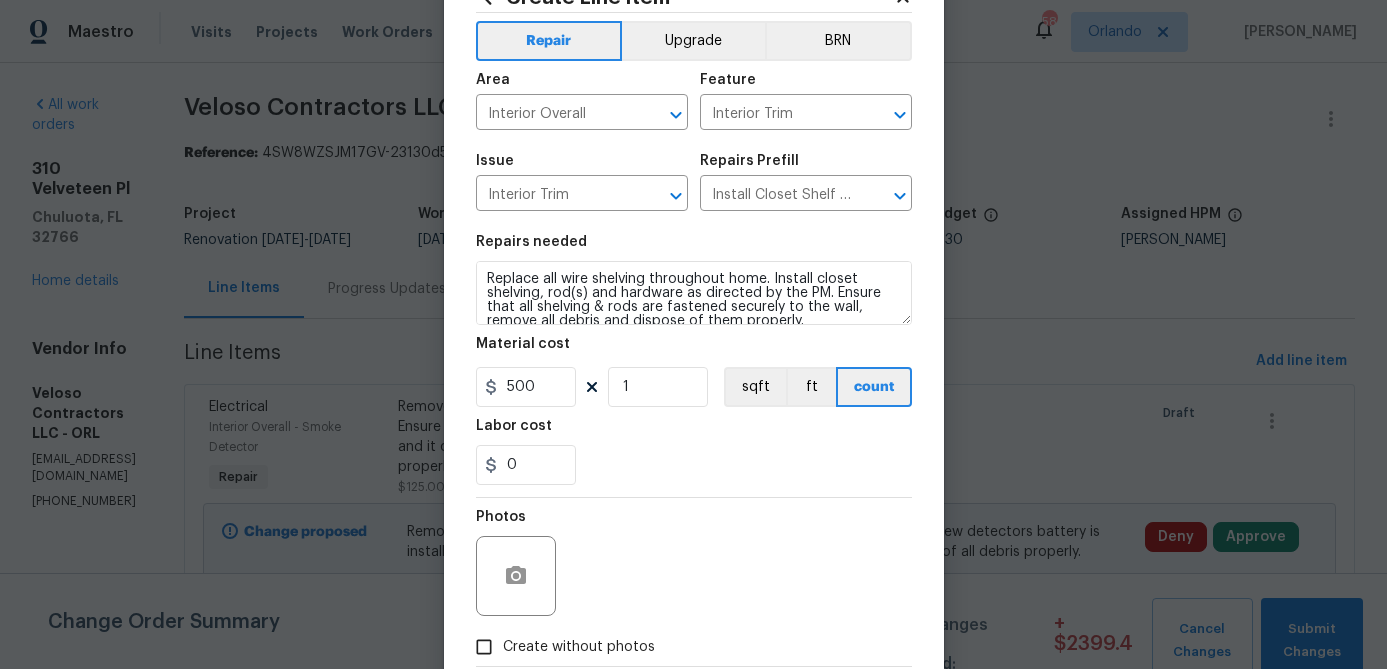 click on "Repairs needed Replace all wire shelving throughout home. Install closet shelving, rod(s) and hardware as directed by the PM. Ensure that all shelving & rods are fastened securely to the wall, remove all debris and dispose of them properly. Material cost 500 1 sqft ft count Labor cost 0" at bounding box center (694, 360) 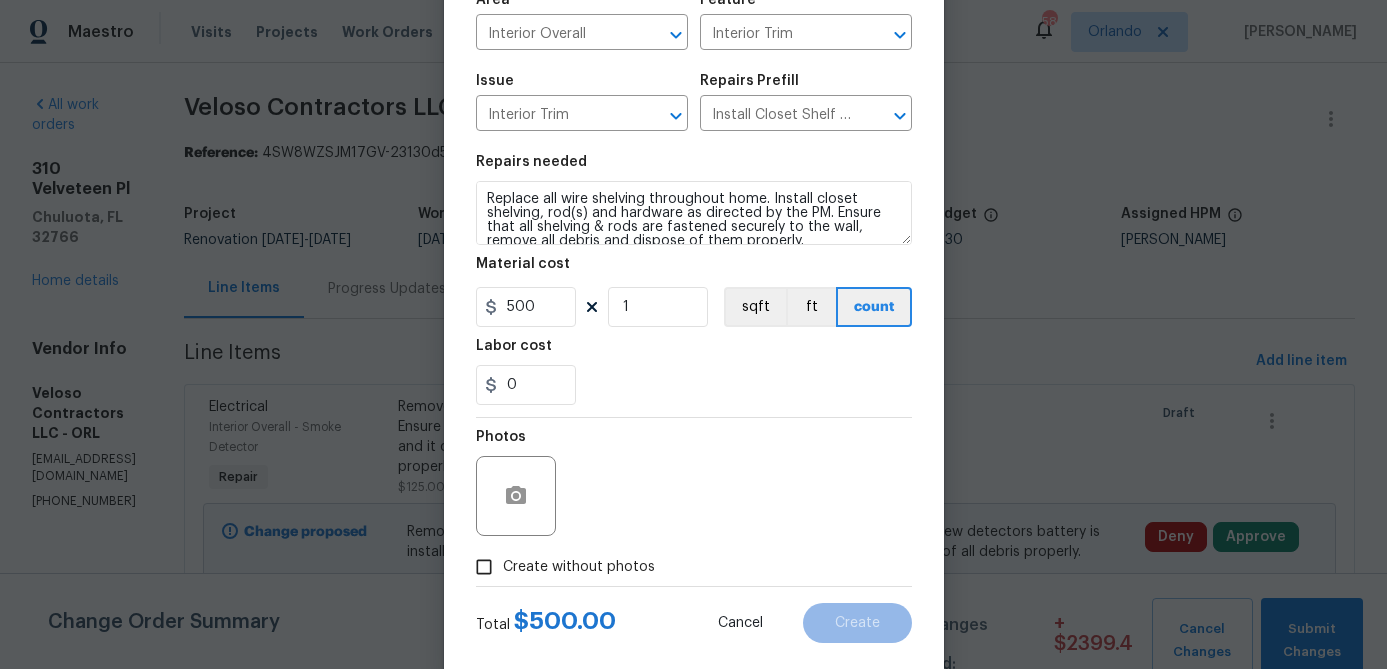 scroll, scrollTop: 193, scrollLeft: 0, axis: vertical 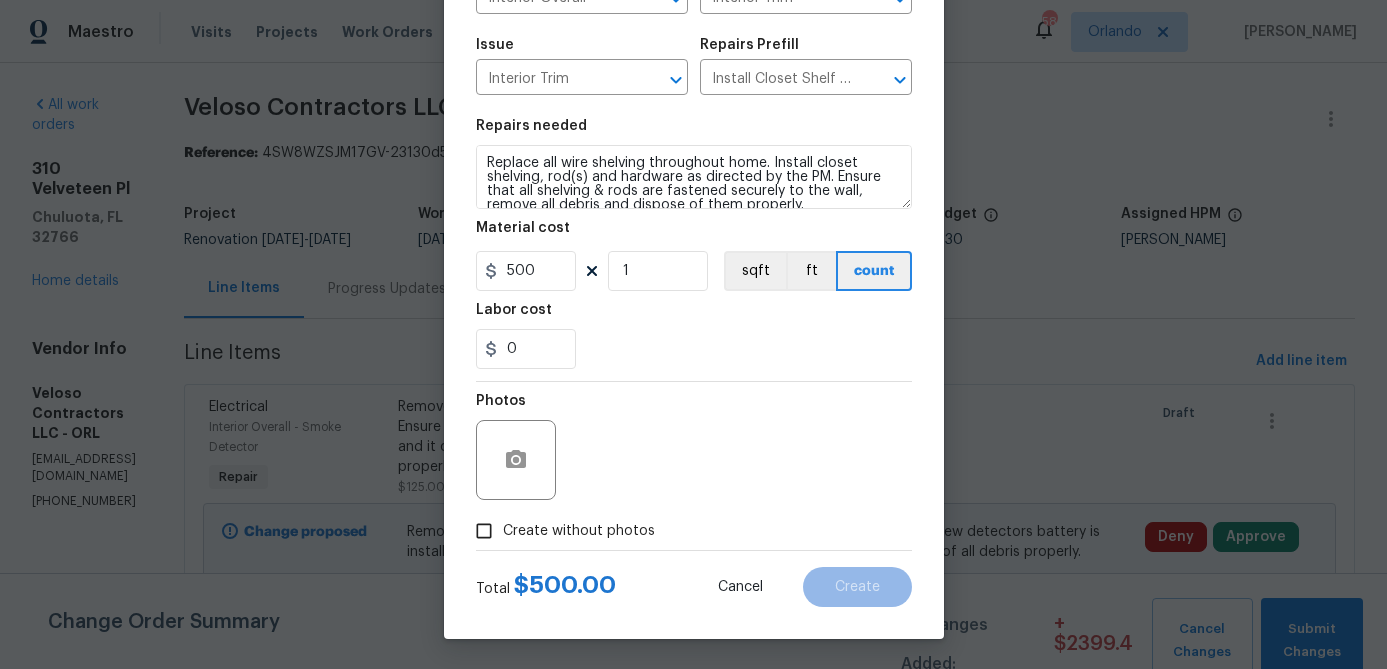 click on "Create without photos" at bounding box center [579, 531] 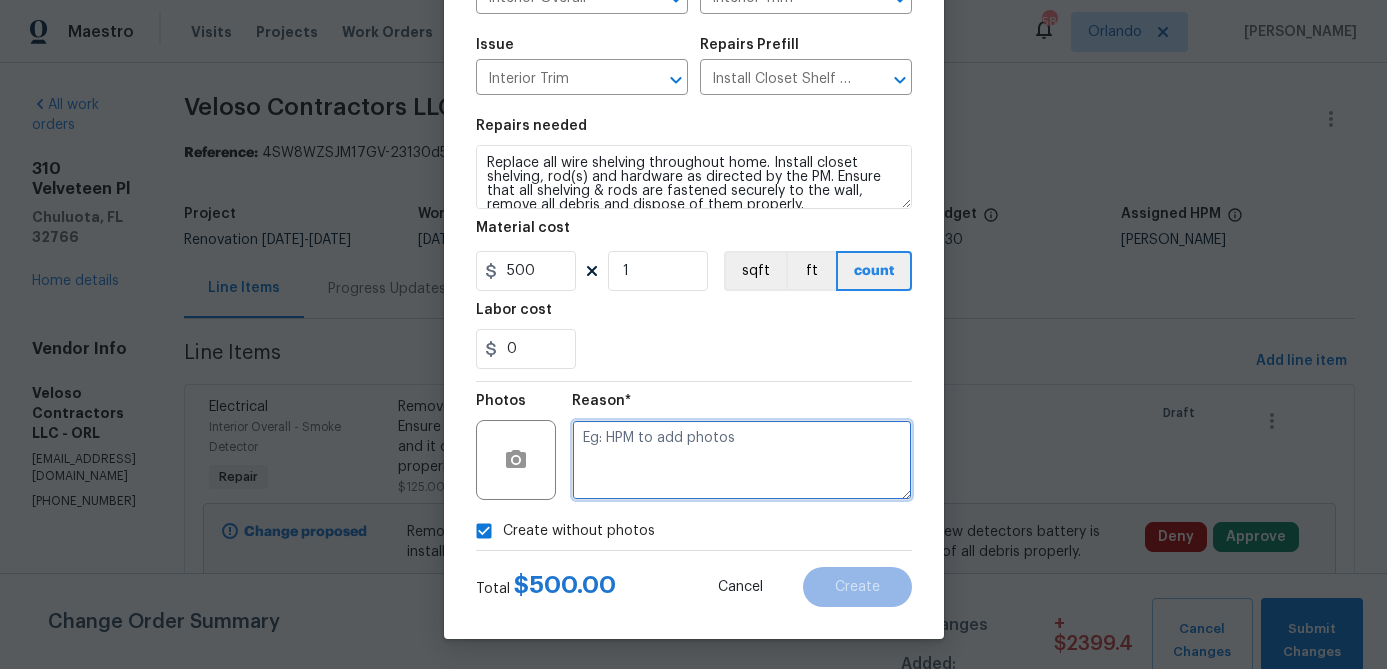 click at bounding box center (742, 460) 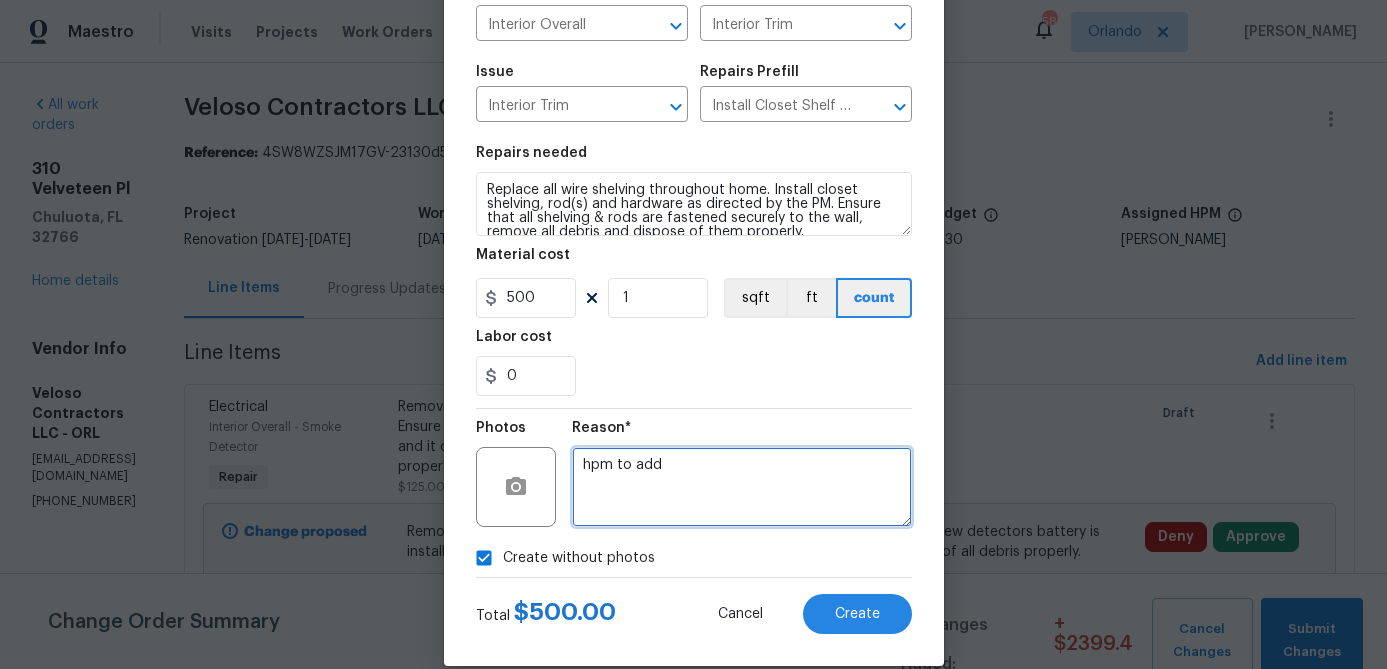 scroll, scrollTop: 193, scrollLeft: 0, axis: vertical 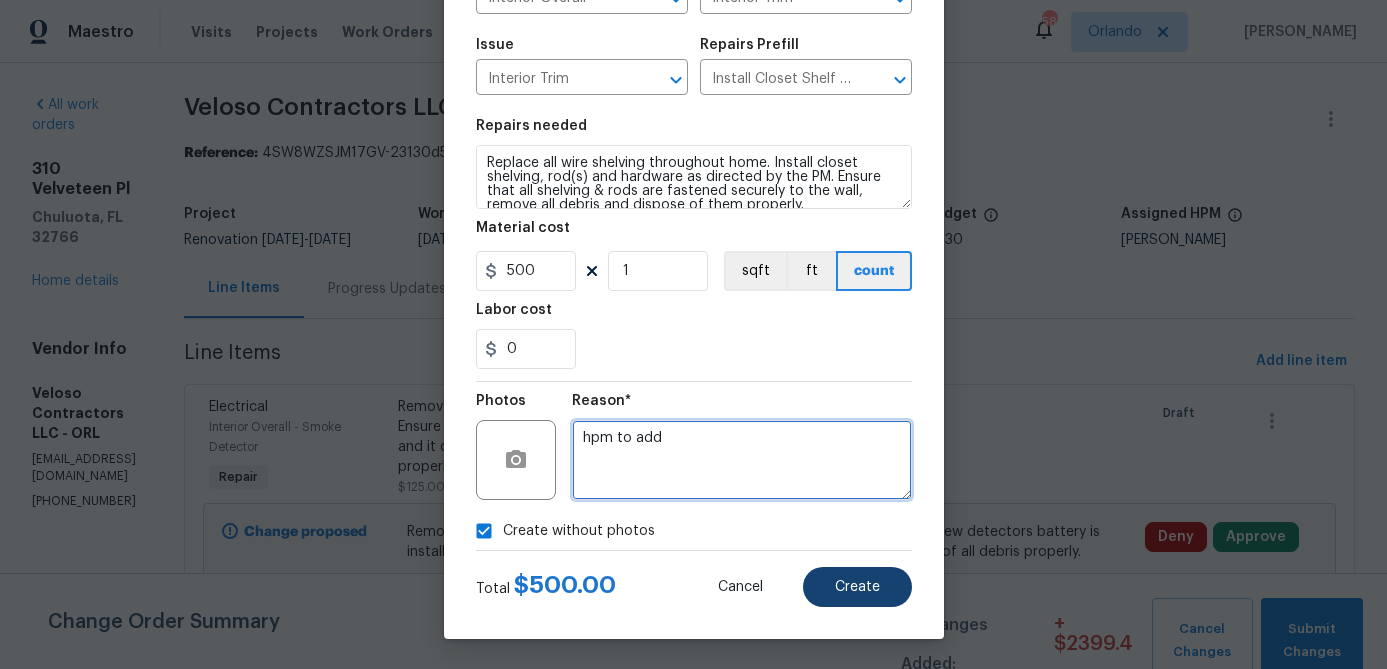 type on "hpm to add" 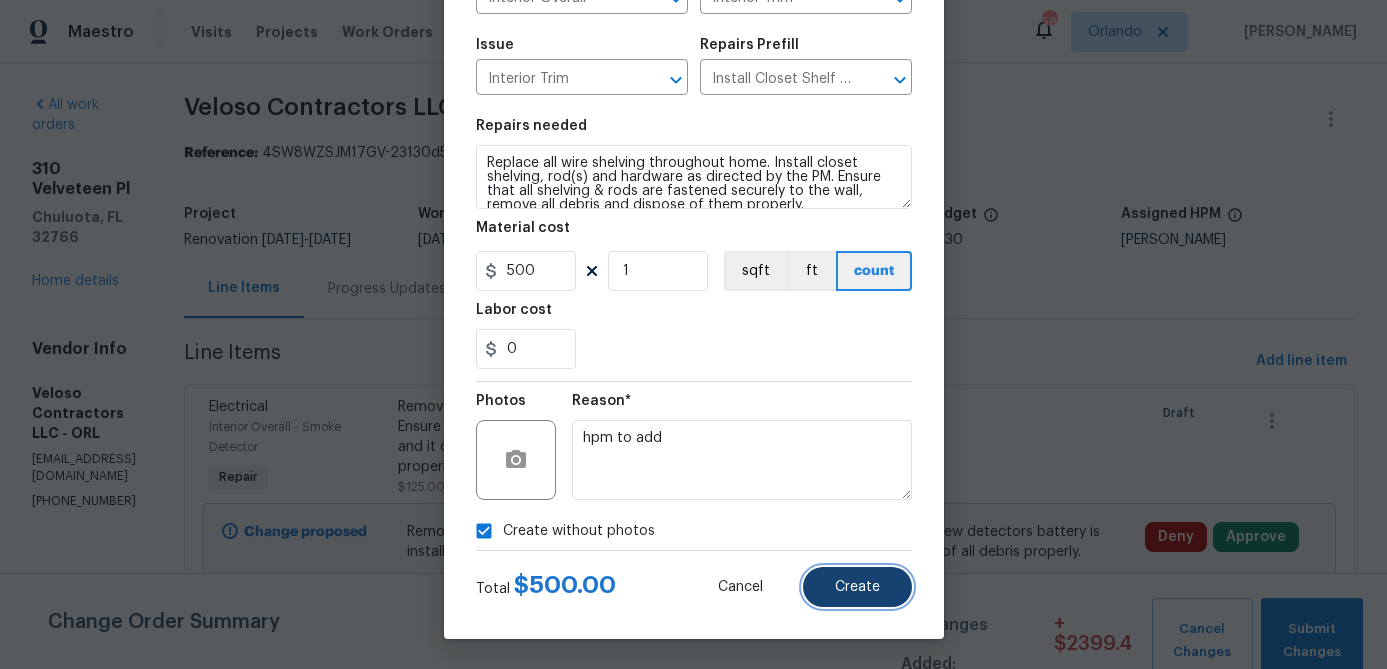 click on "Create" at bounding box center (857, 587) 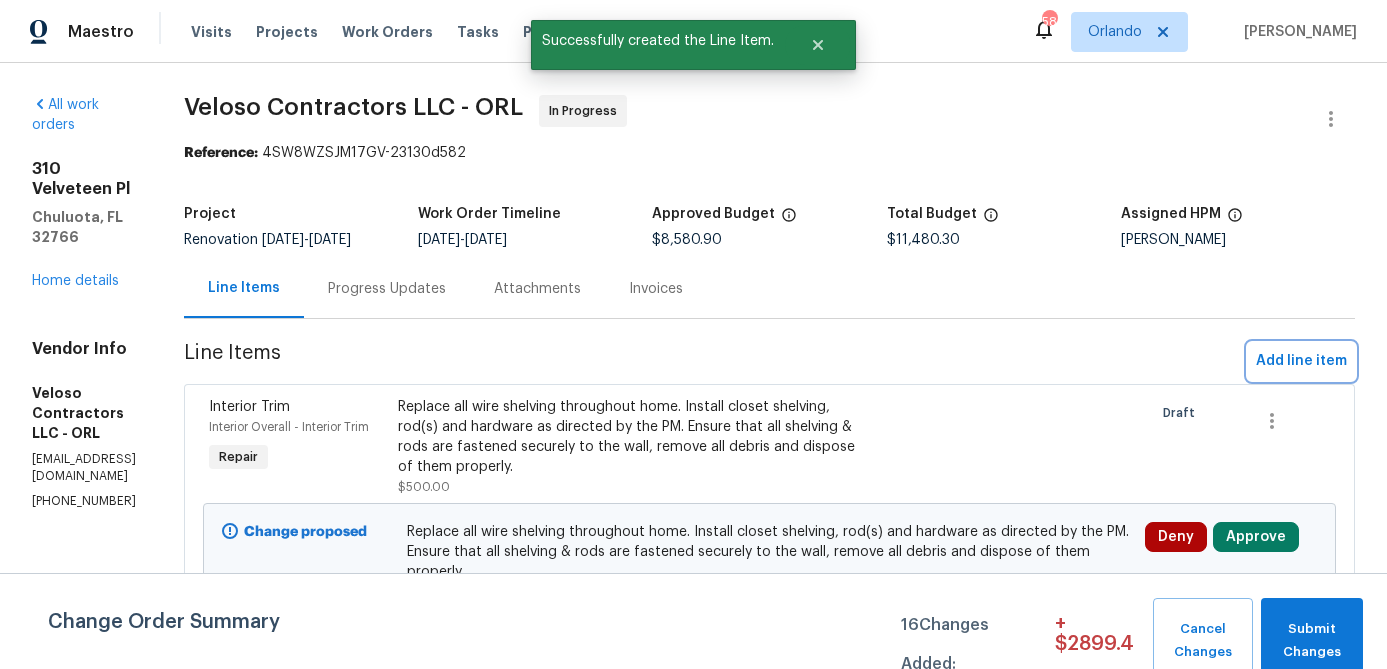 click on "Add line item" at bounding box center [1301, 361] 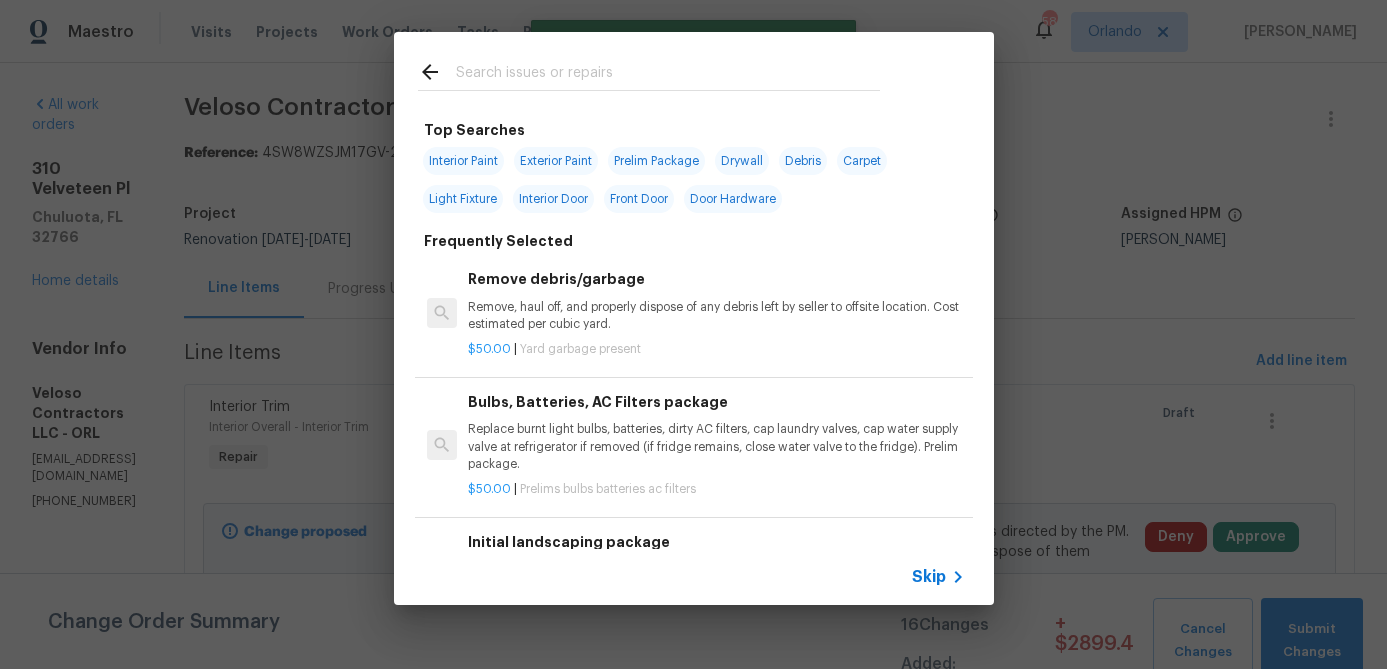 click at bounding box center [668, 75] 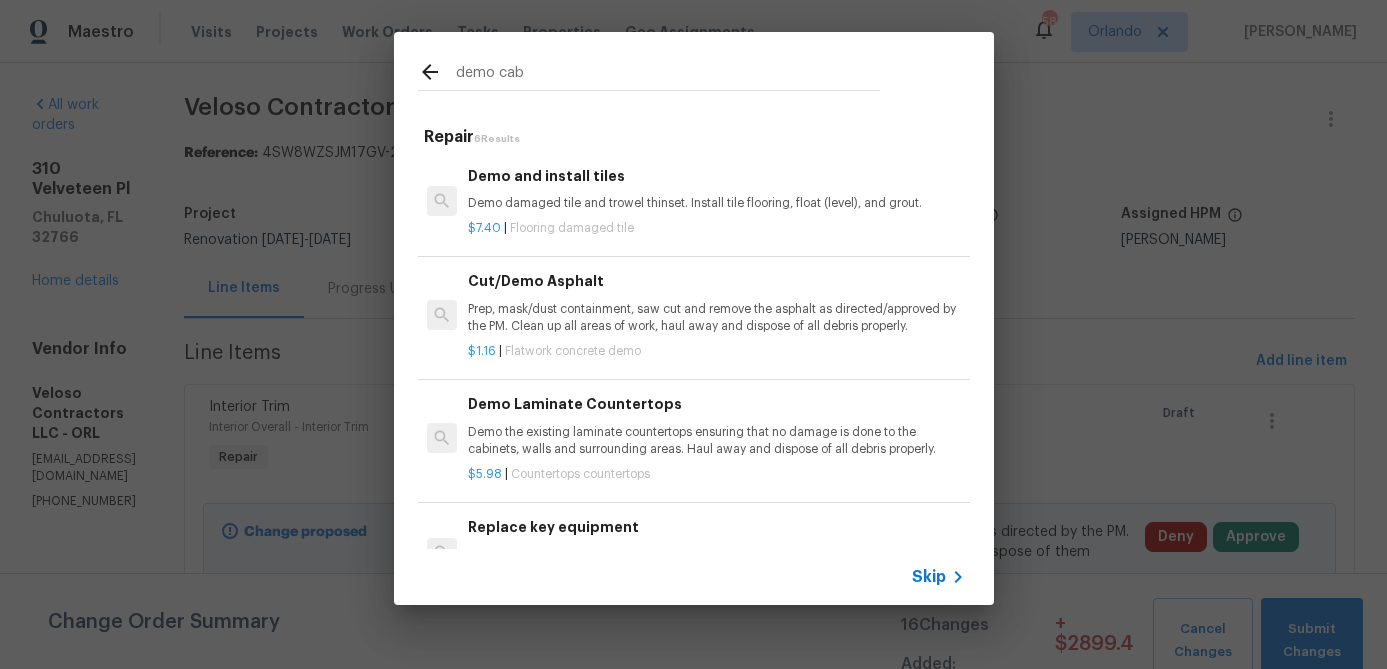 scroll, scrollTop: 33, scrollLeft: 0, axis: vertical 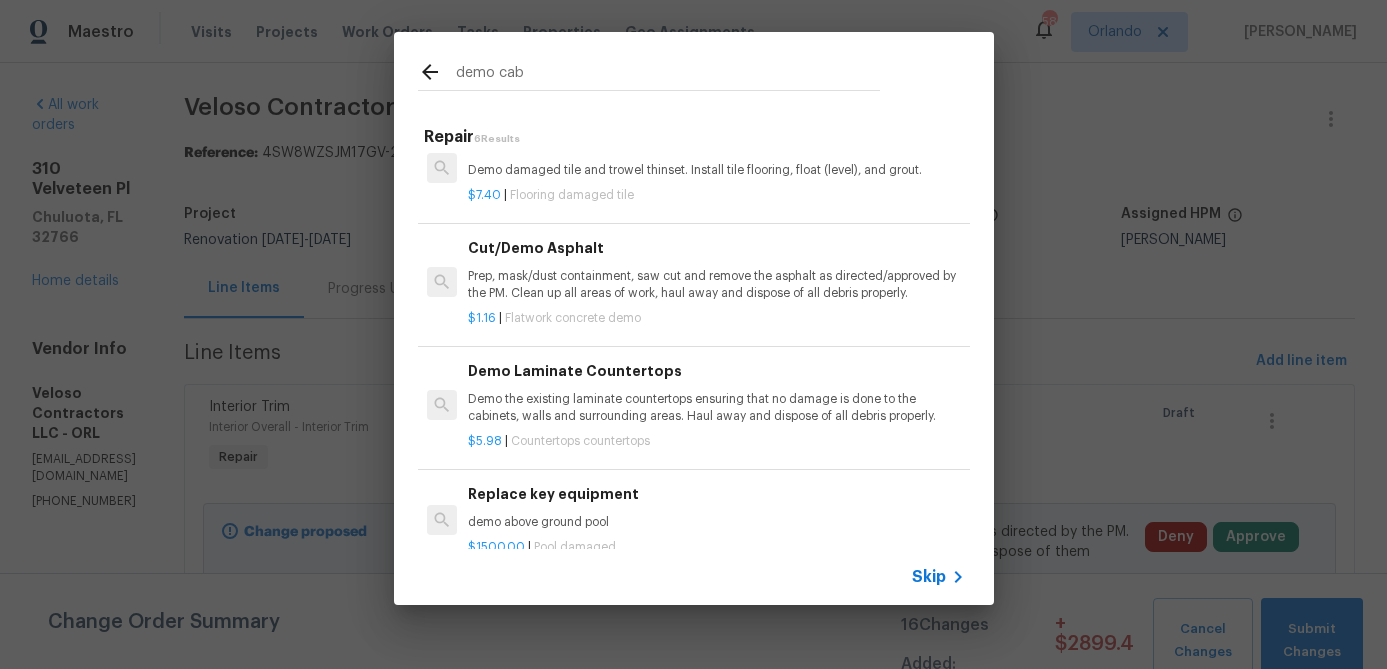 type on "demo cab" 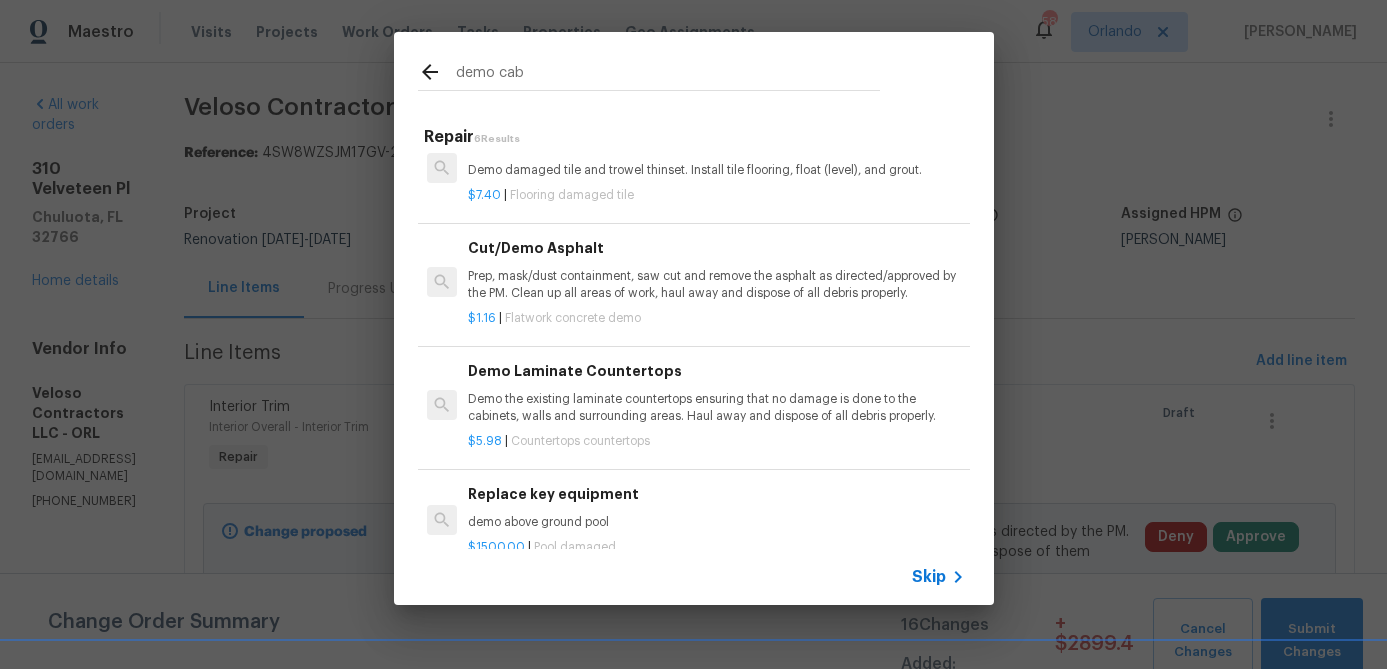 click on "Demo the existing laminate countertops ensuring that no damage is done to the cabinets, walls and surrounding areas. Haul away and dispose of all debris properly." at bounding box center [716, 408] 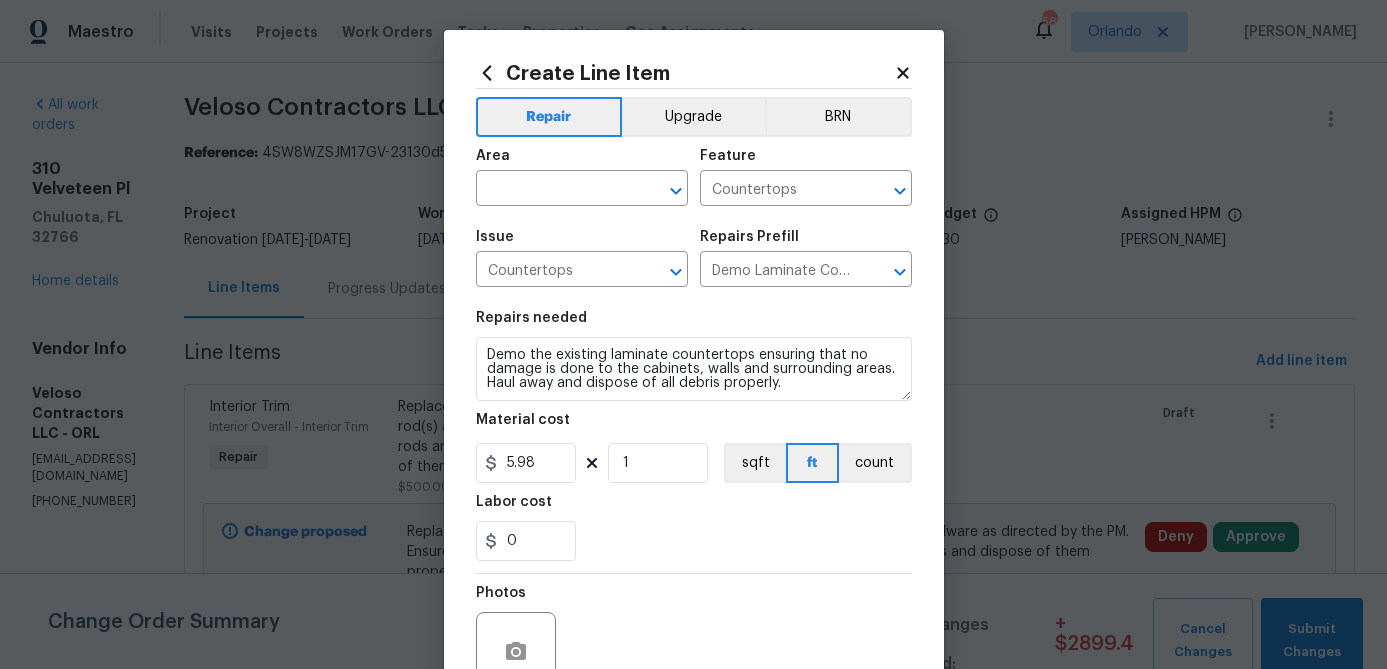 click on "Area ​" at bounding box center [582, 177] 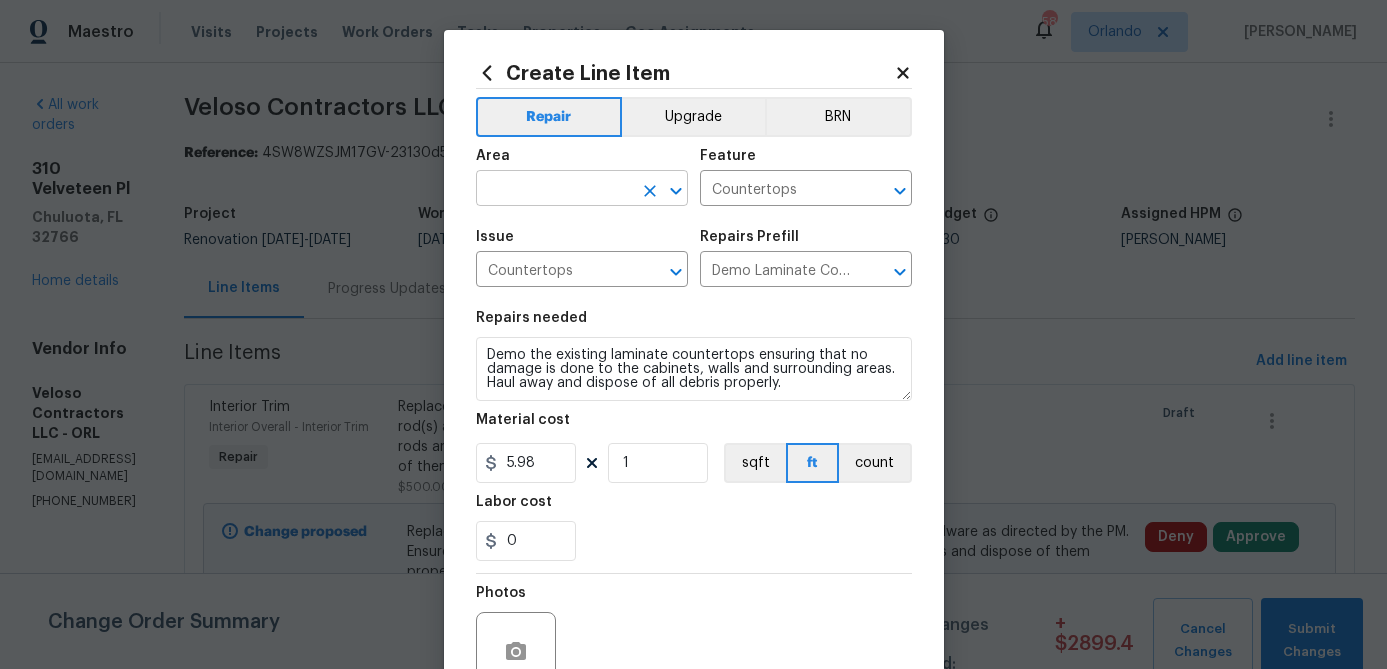 click at bounding box center (554, 190) 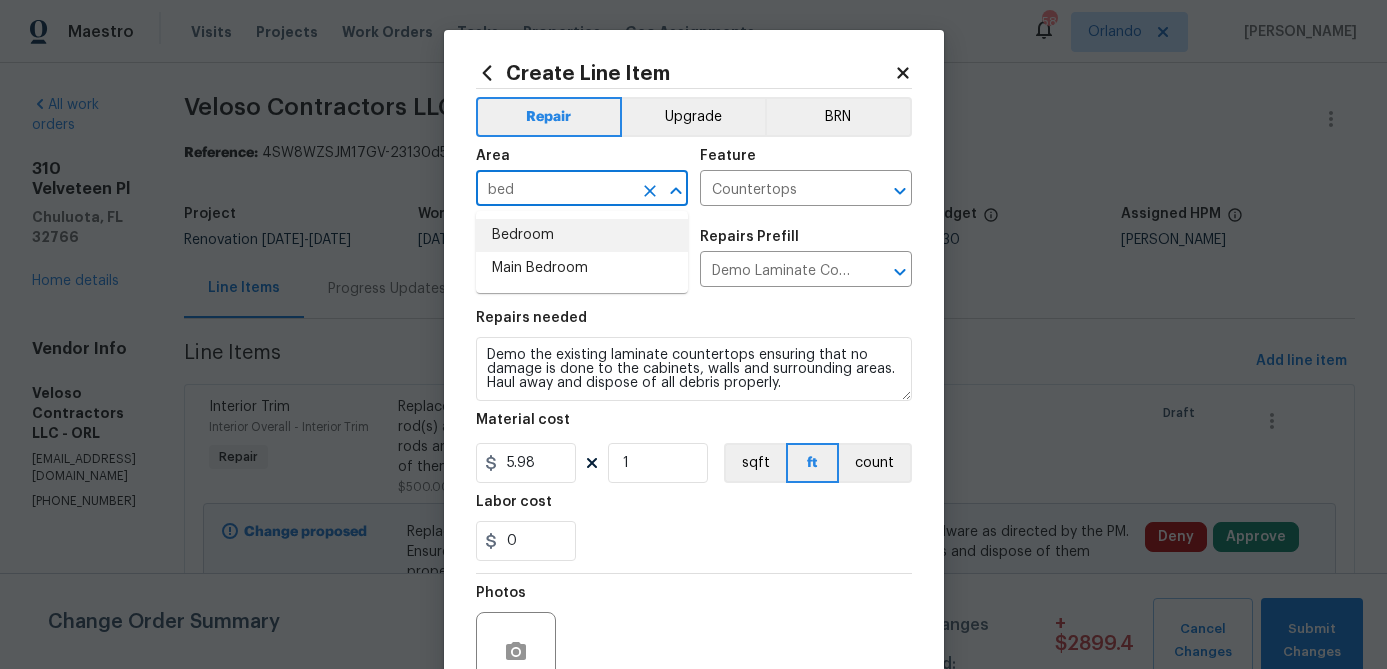 click on "Bedroom" at bounding box center (582, 235) 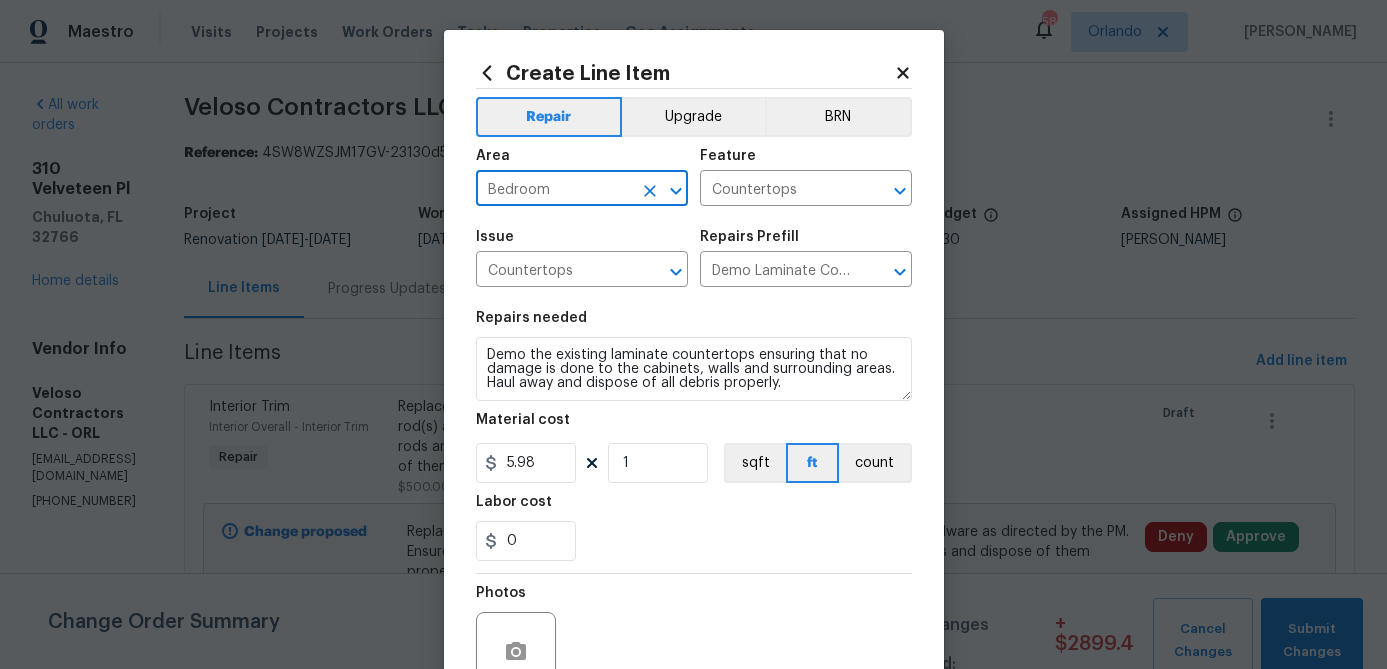 type on "Bedroom" 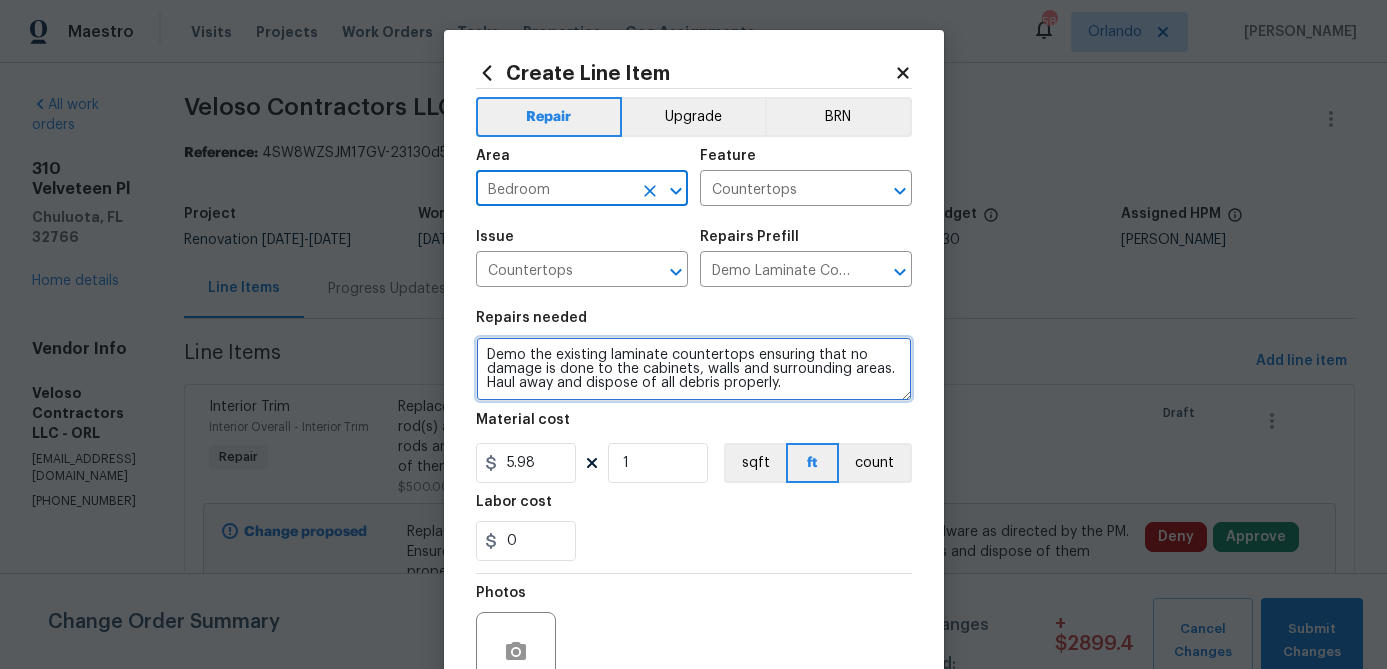 click on "Demo the existing laminate countertops ensuring that no damage is done to the cabinets, walls and surrounding areas. Haul away and dispose of all debris properly." at bounding box center (694, 369) 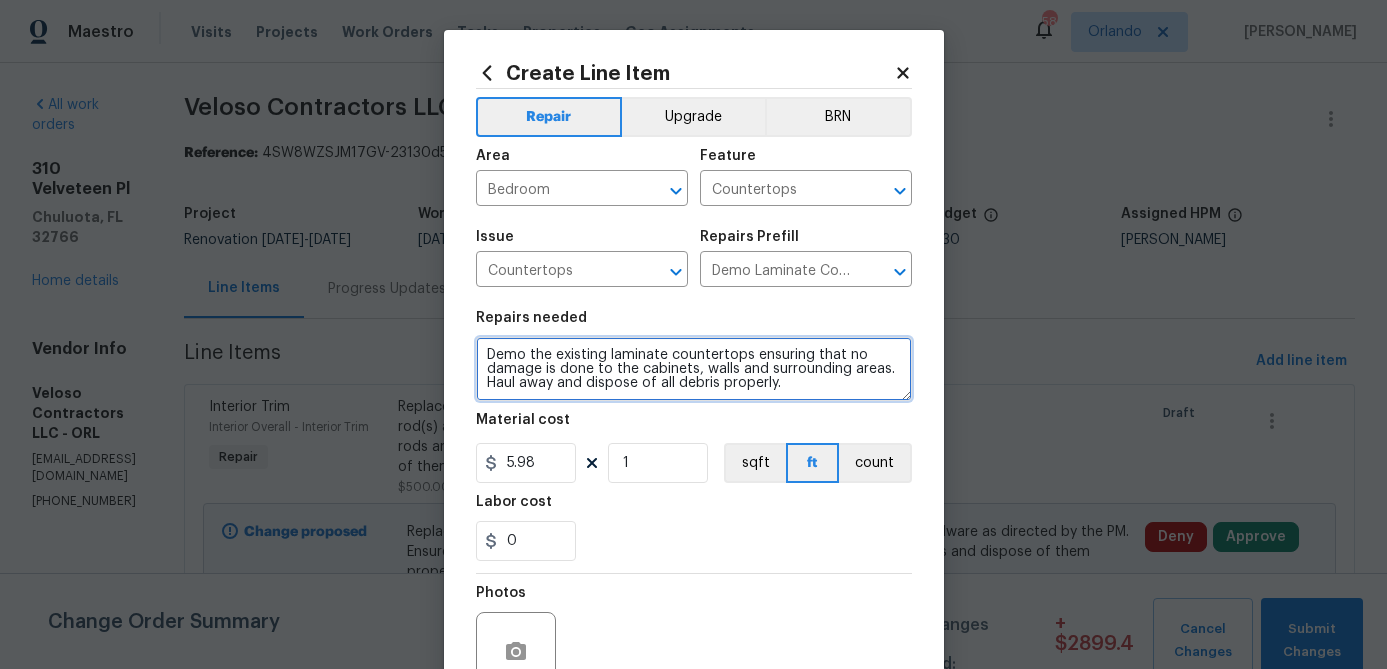 click on "Demo the existing laminate countertops ensuring that no damage is done to the cabinets, walls and surrounding areas. Haul away and dispose of all debris properly." at bounding box center (694, 369) 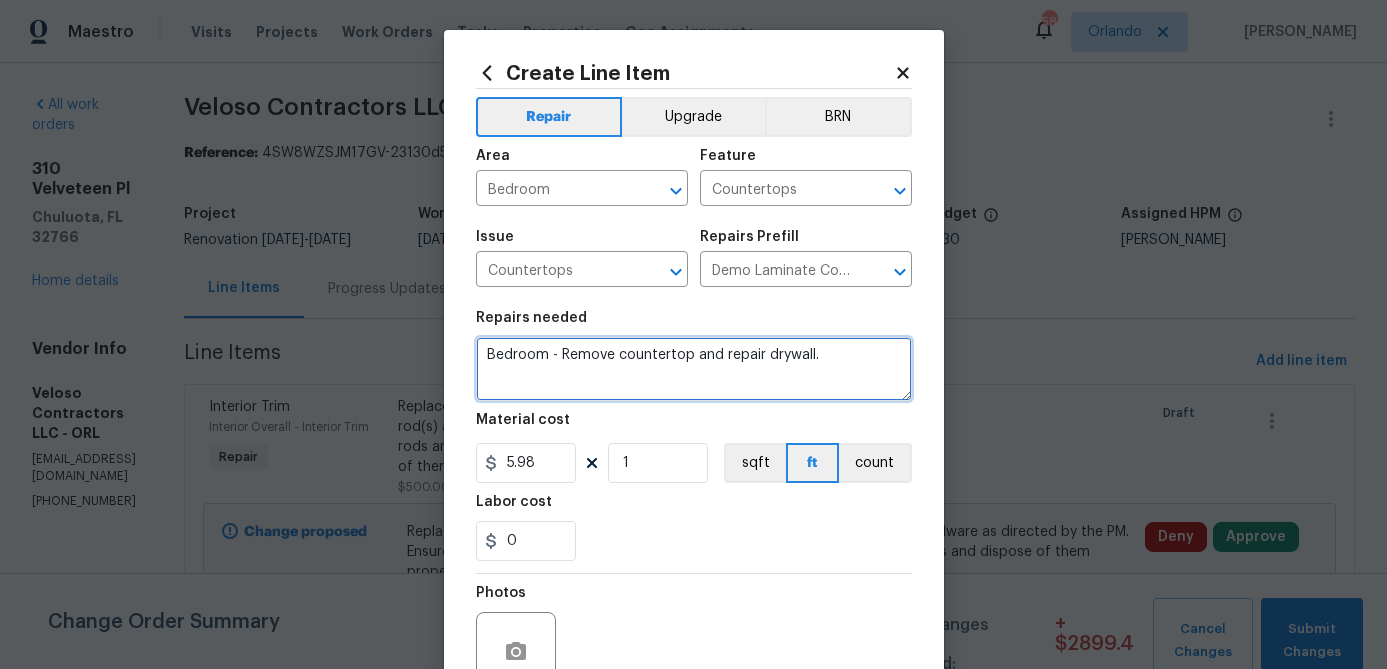 click on "Bedroom - Remove countertop and repair drywall." at bounding box center [694, 369] 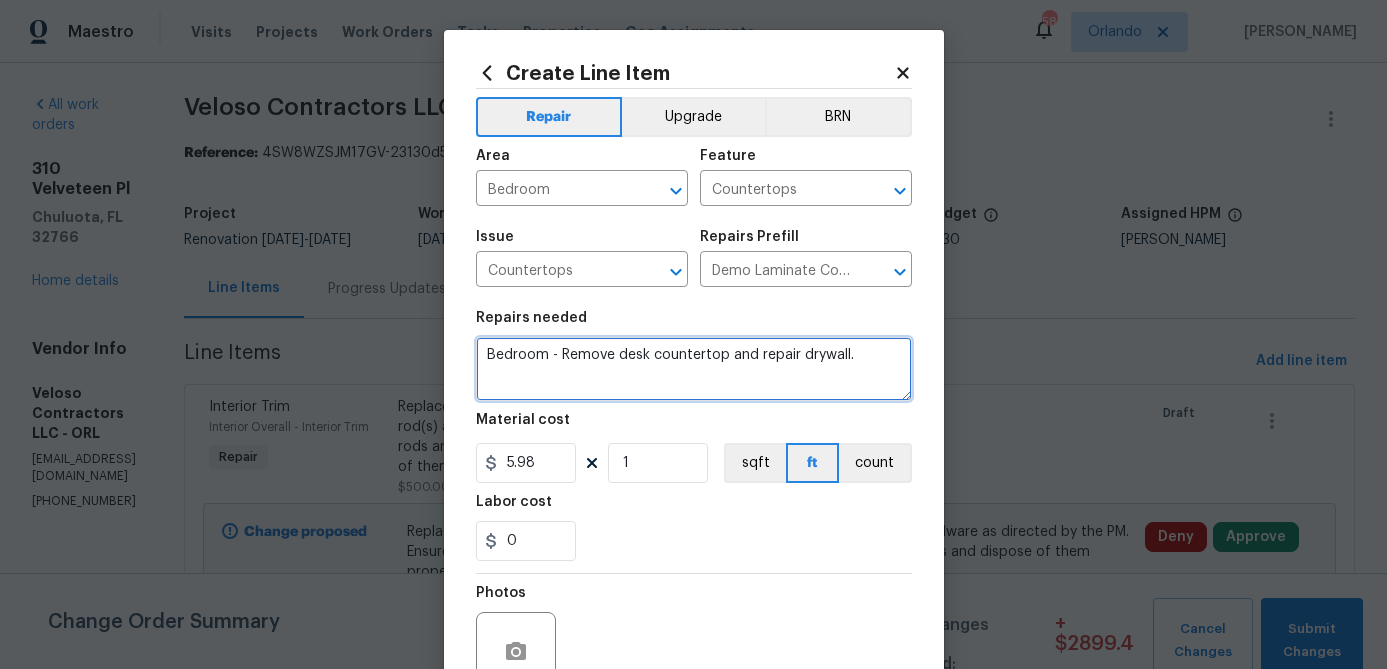 click on "Bedroom - Remove desk countertop and repair drywall." at bounding box center [694, 369] 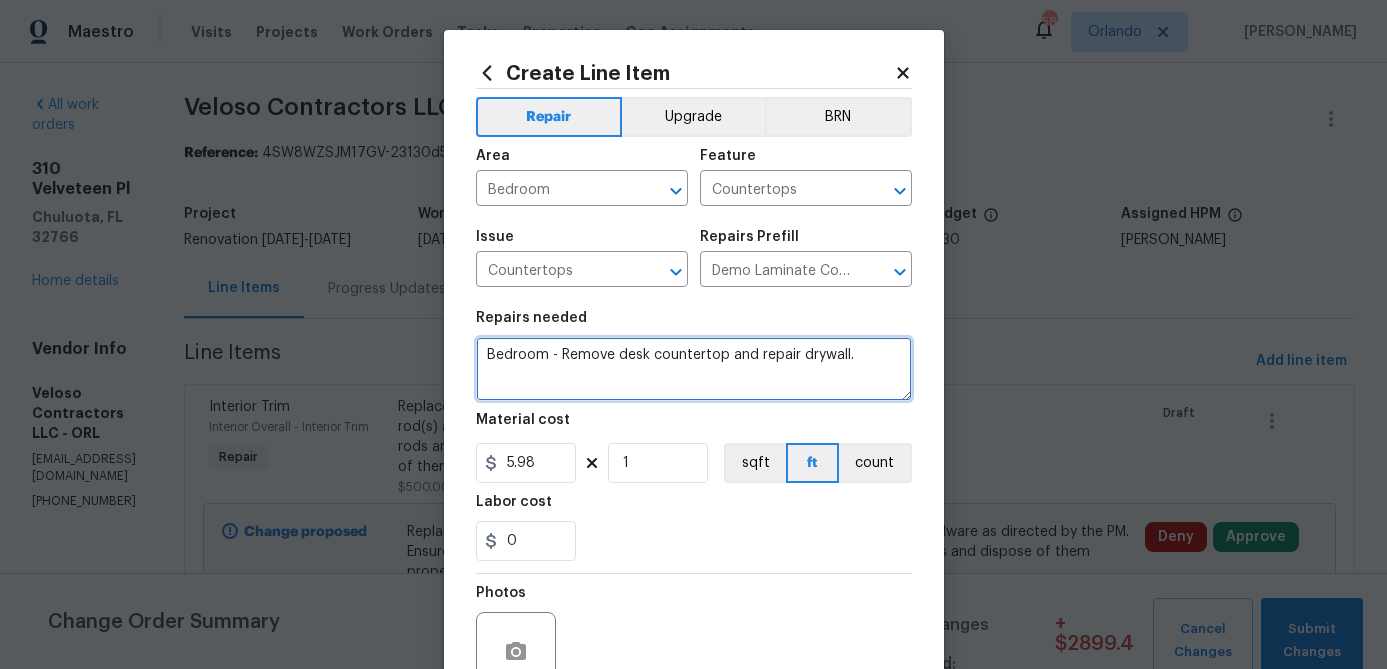 click on "Bedroom - Remove desk countertop and repair drywall." at bounding box center (694, 369) 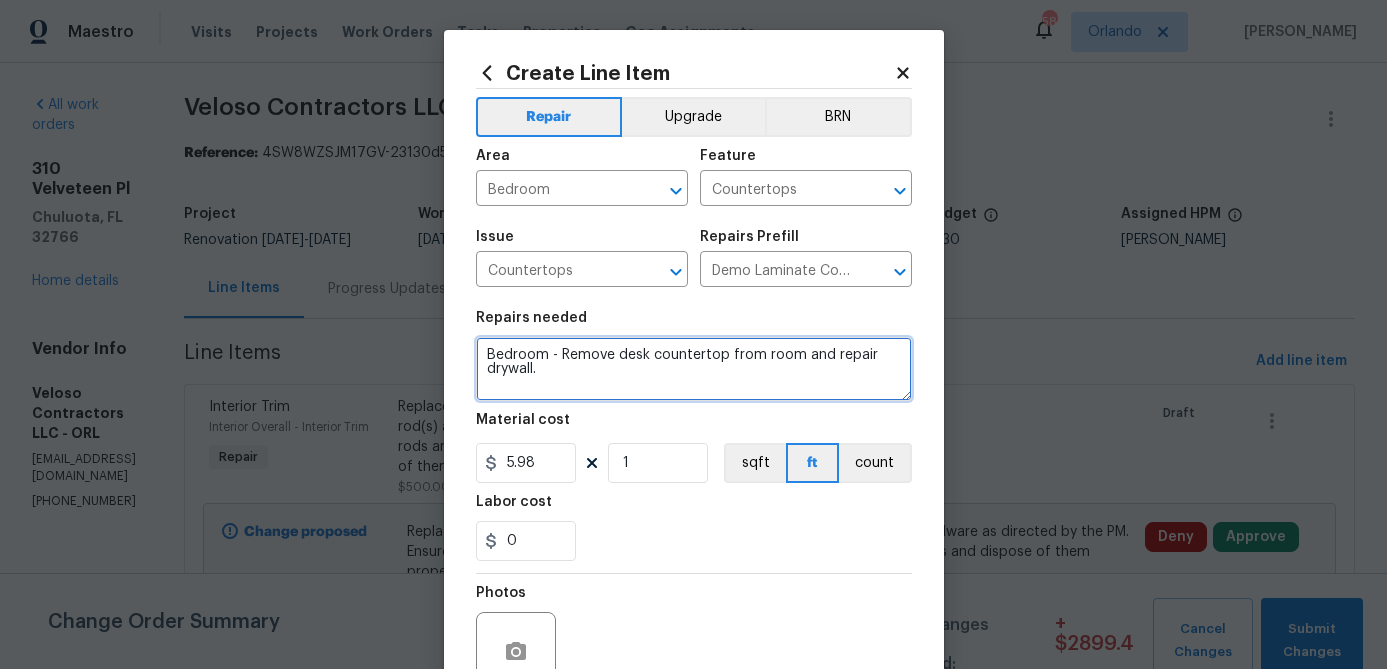 click on "Bedroom - Remove desk countertop from room and repair drywall." at bounding box center [694, 369] 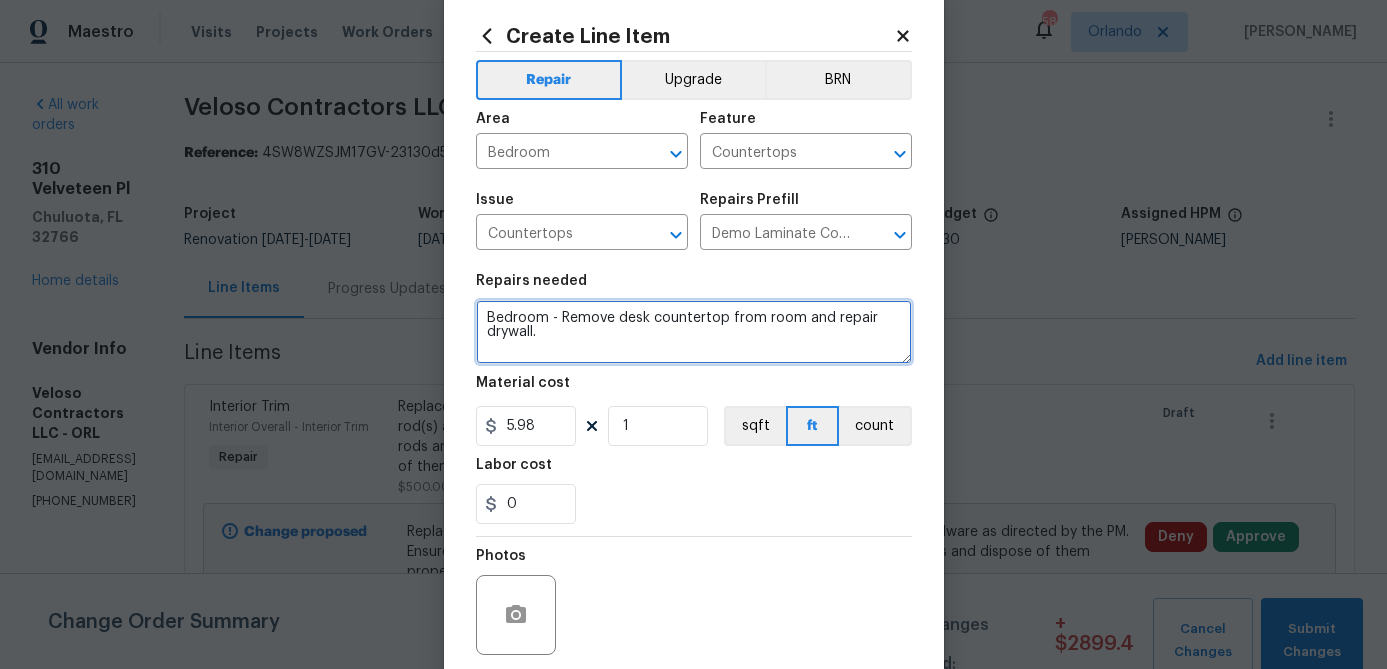 scroll, scrollTop: 53, scrollLeft: 0, axis: vertical 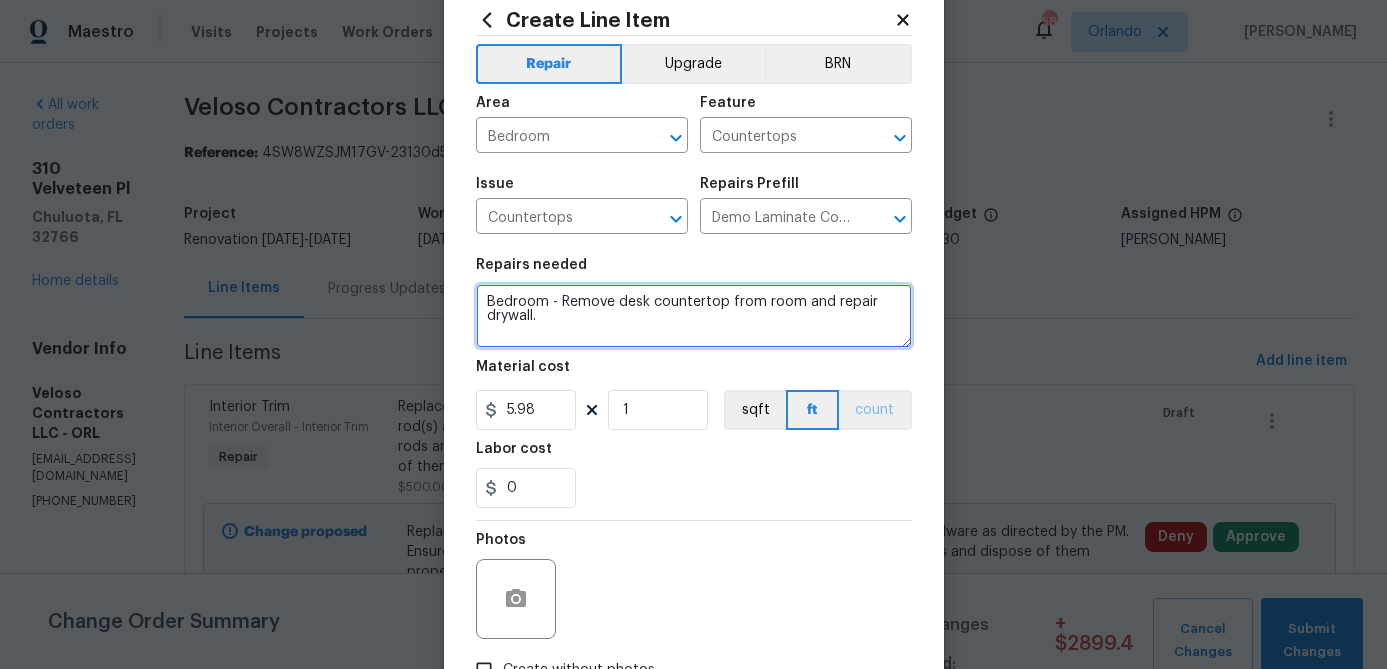 type on "Bedroom - Remove desk countertop from room and repair drywall." 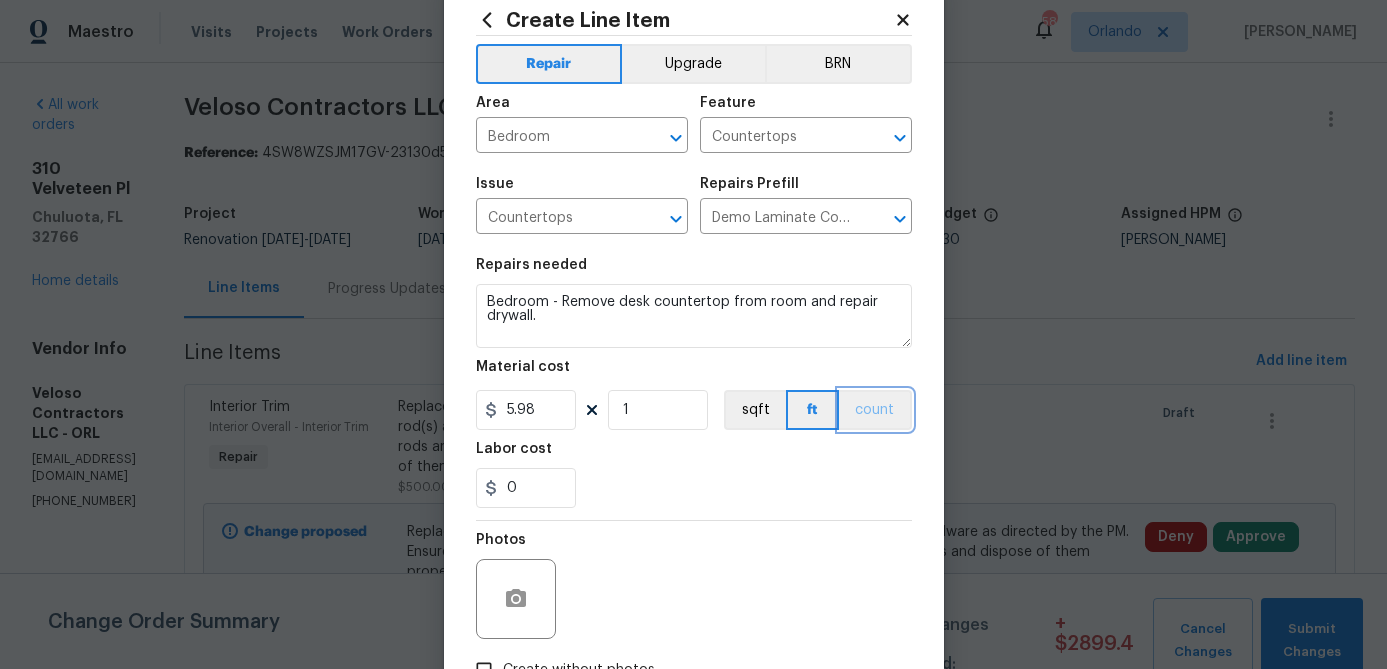 click on "count" at bounding box center [875, 410] 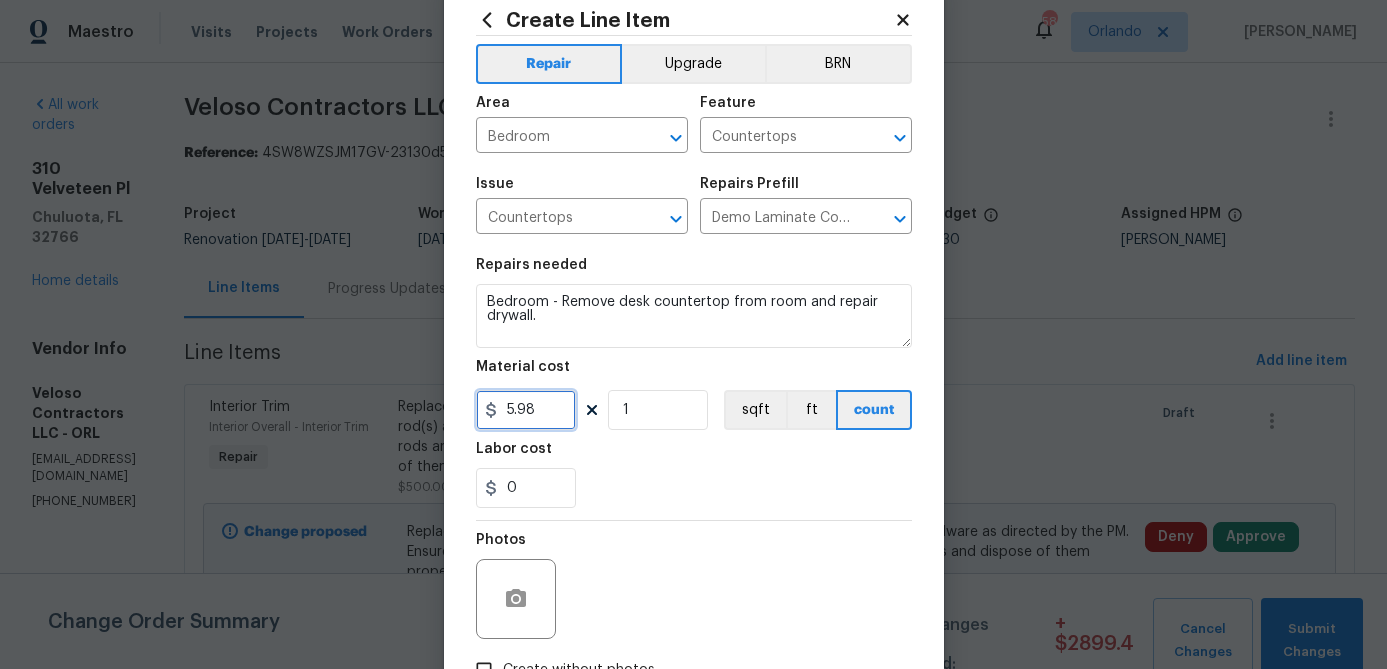 click on "5.98" at bounding box center [526, 410] 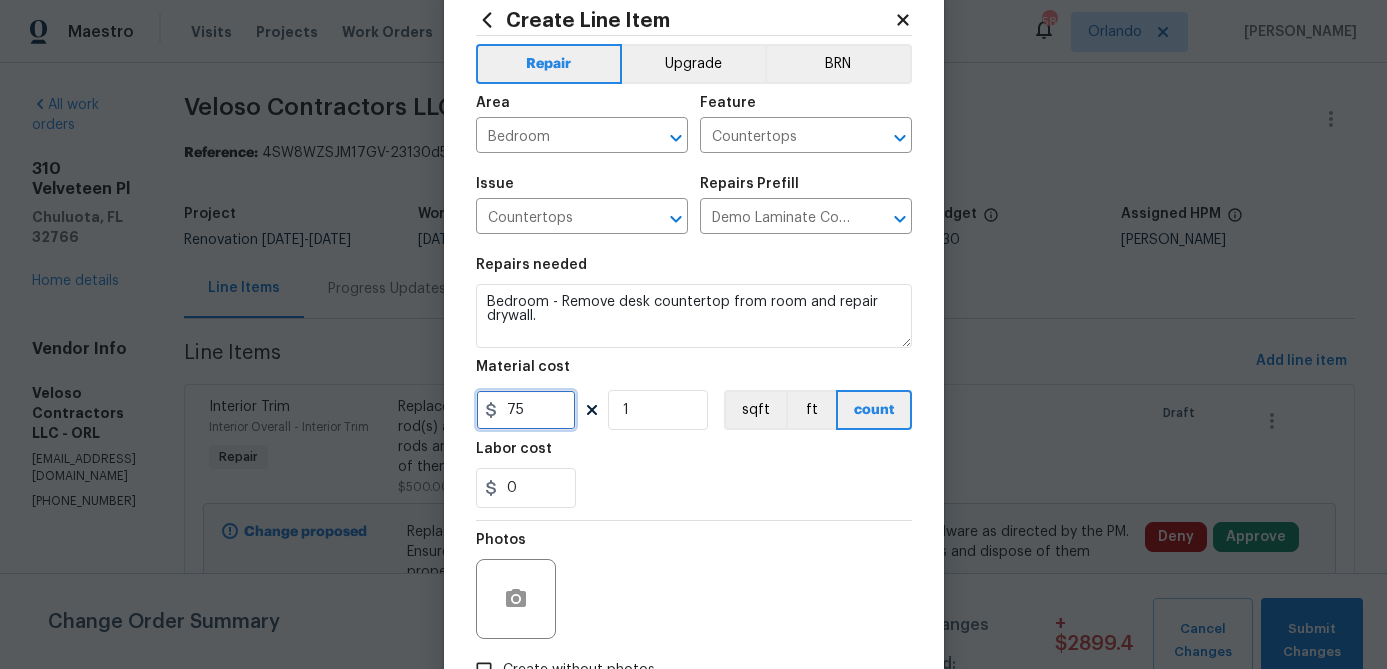 type on "75" 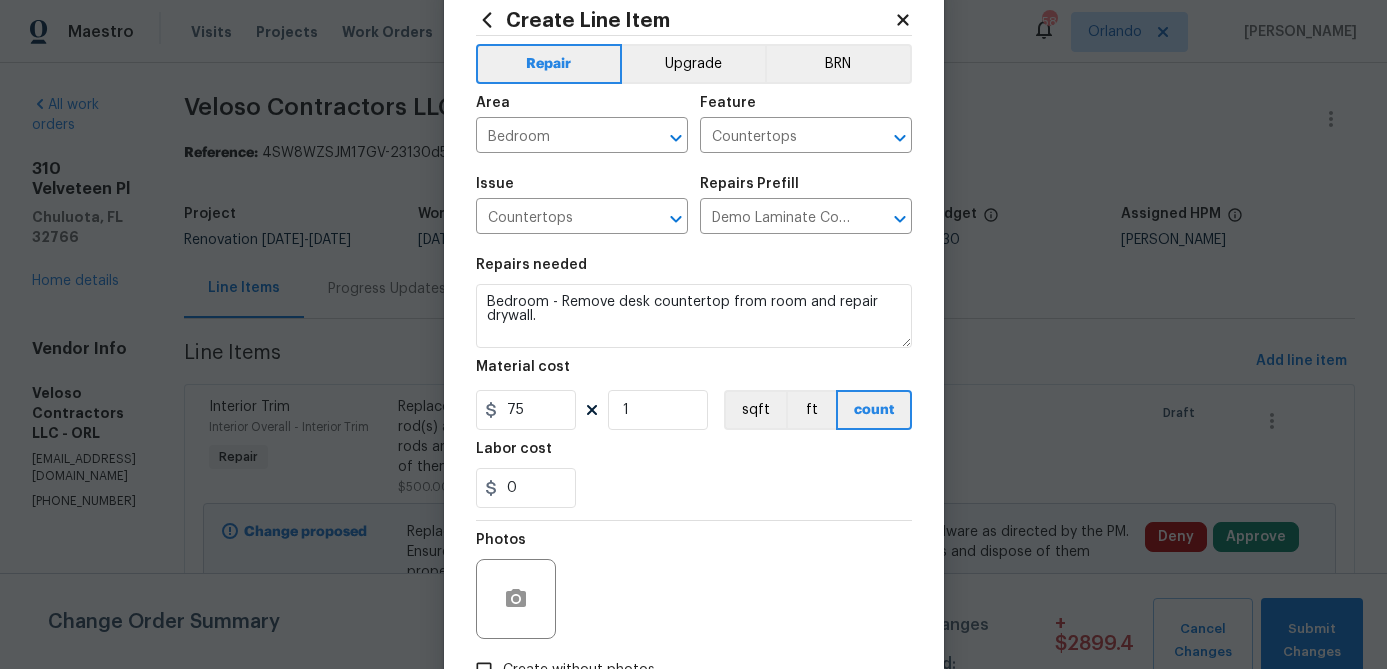 click on "0" at bounding box center (694, 488) 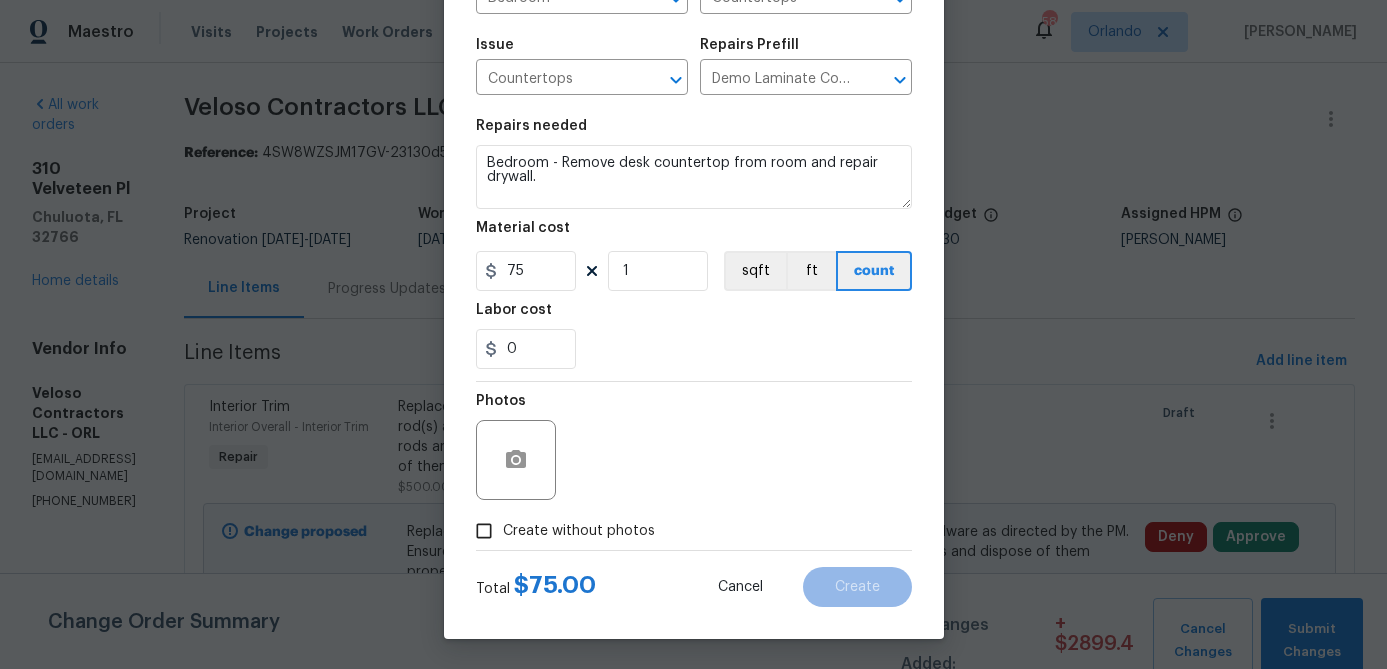 click on "Create without photos" at bounding box center (579, 531) 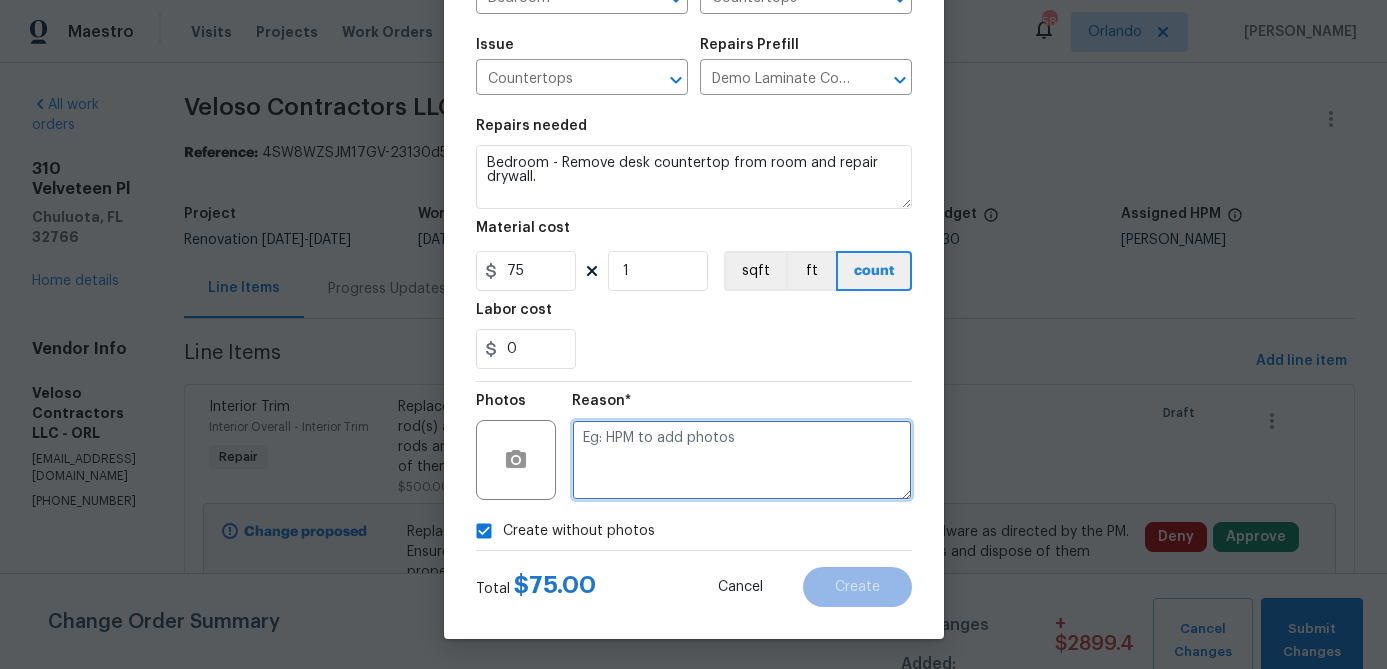 click at bounding box center [742, 460] 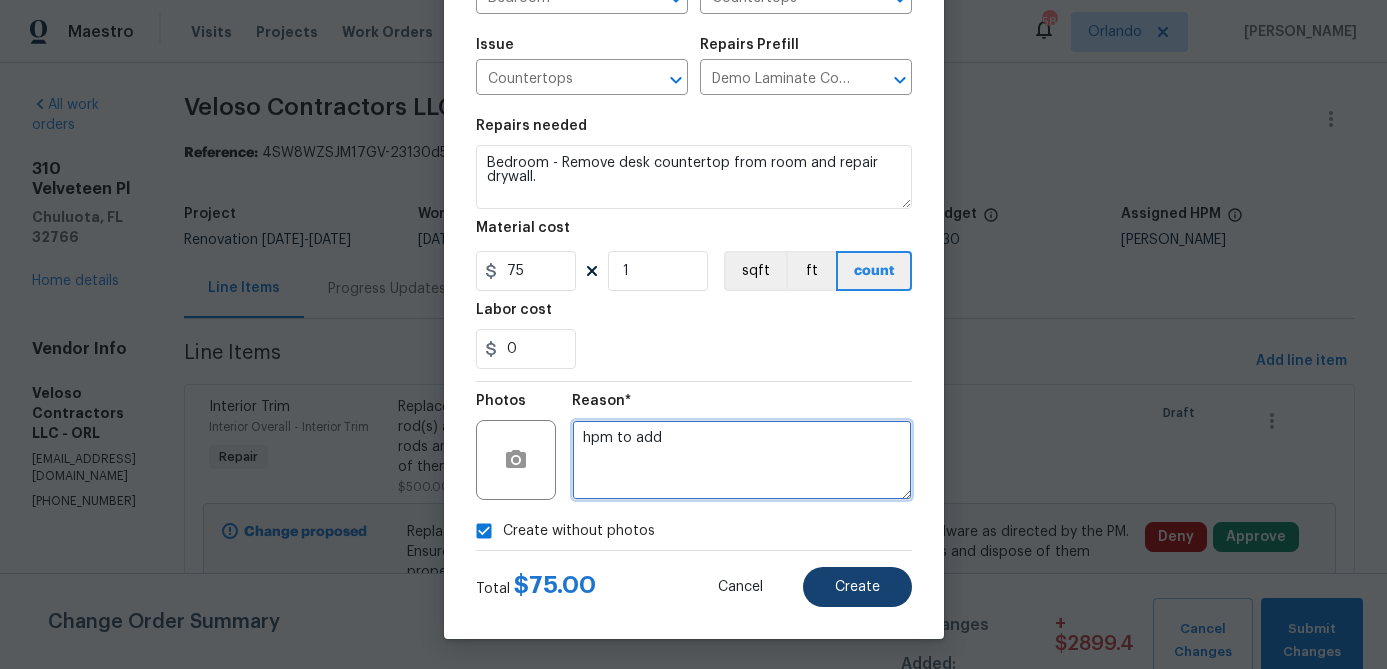 type on "hpm to add" 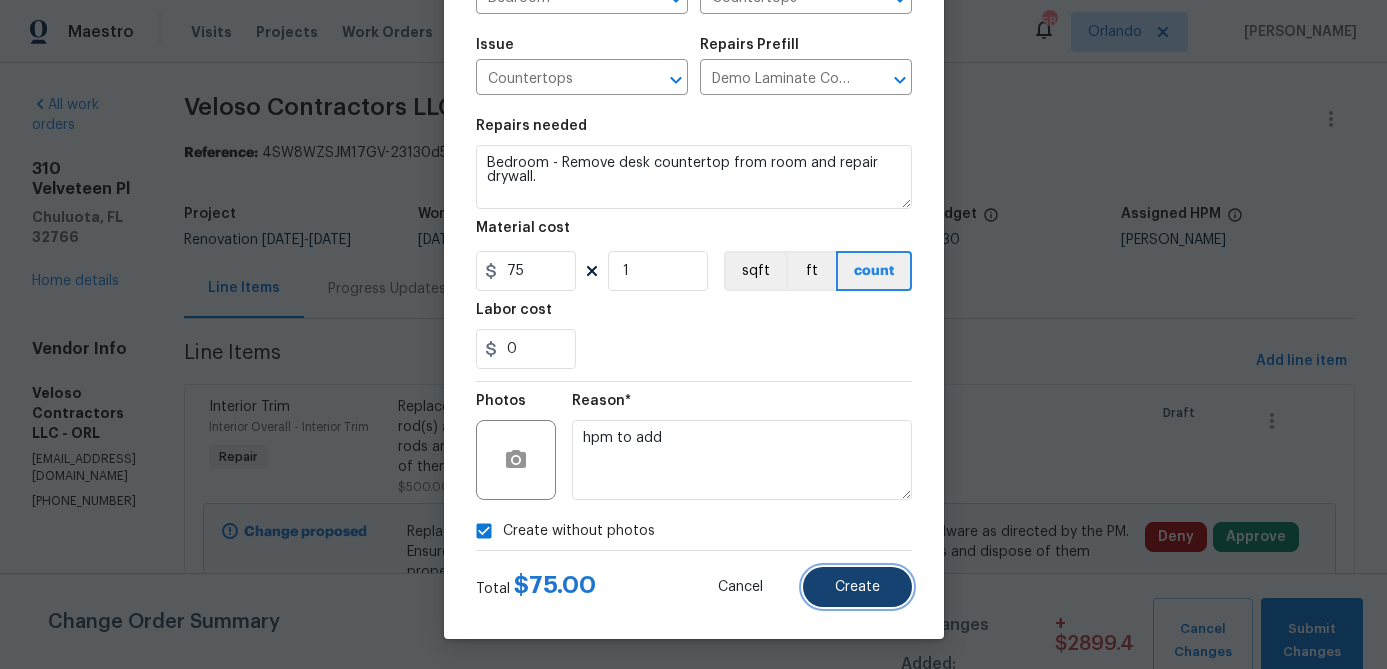 click on "Create" at bounding box center [857, 587] 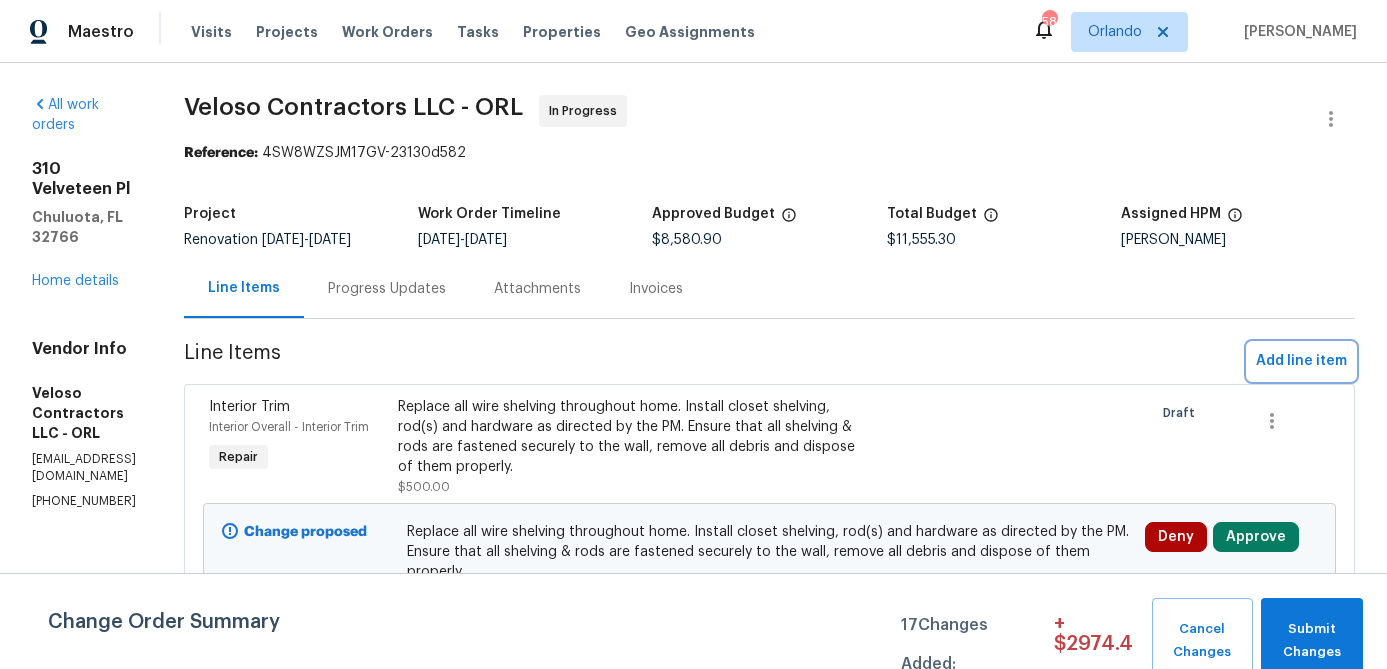 click on "Add line item" at bounding box center (1301, 361) 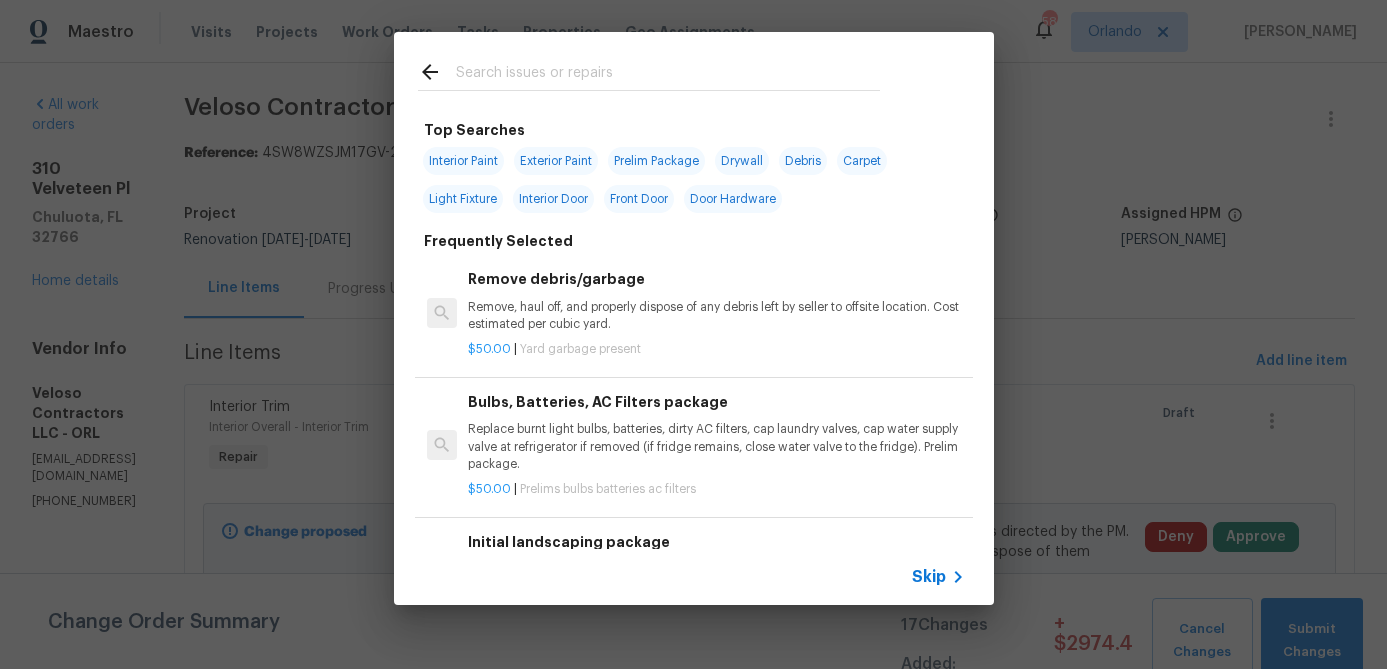click at bounding box center (668, 75) 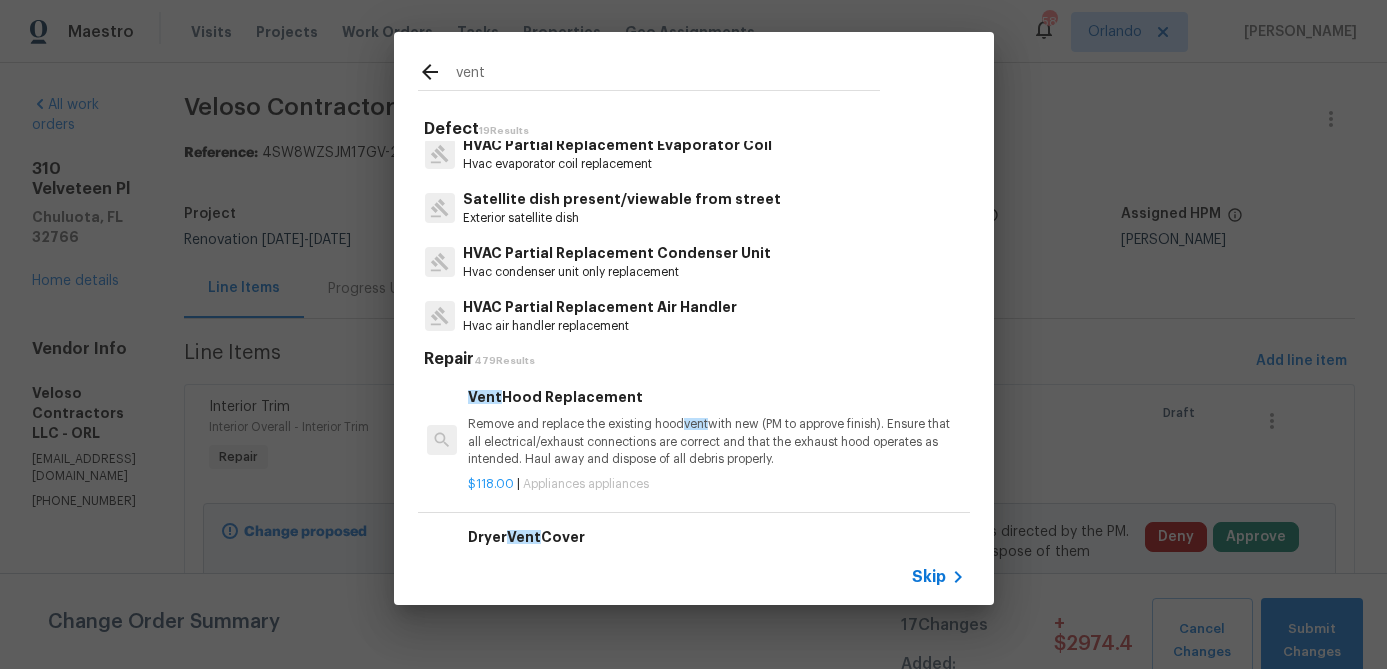 scroll, scrollTop: 360, scrollLeft: 0, axis: vertical 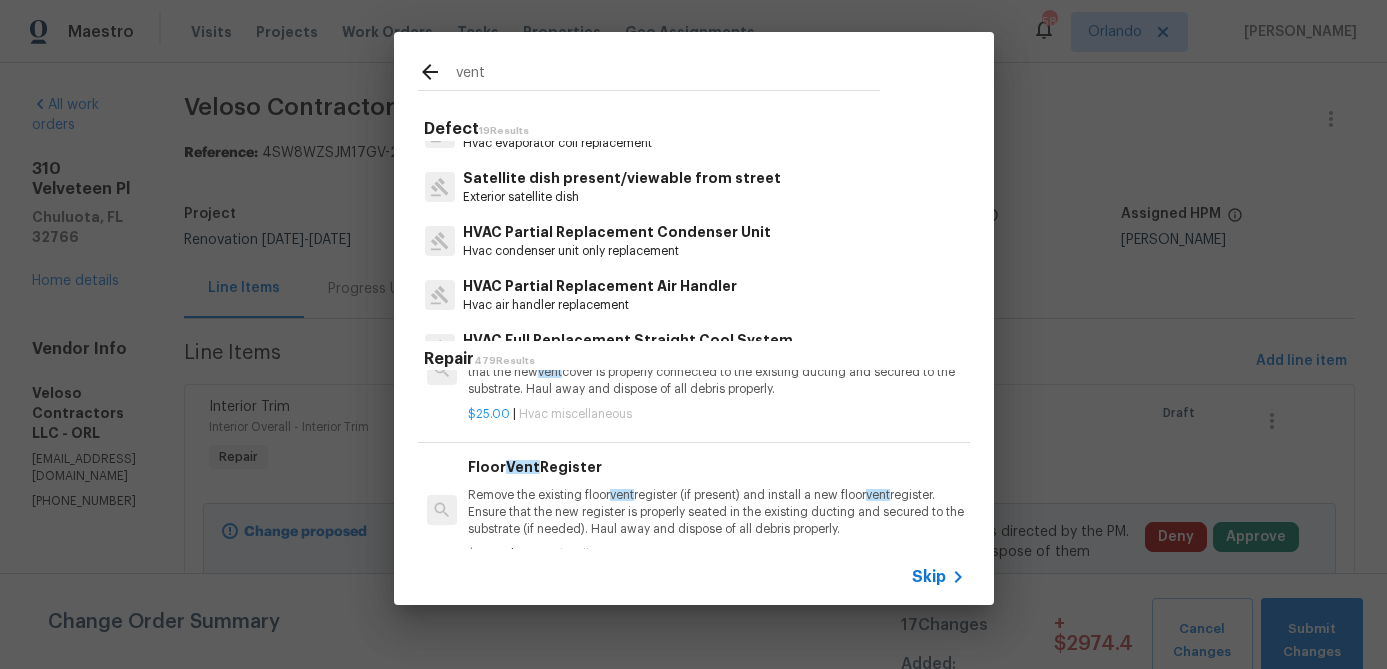type on "vent" 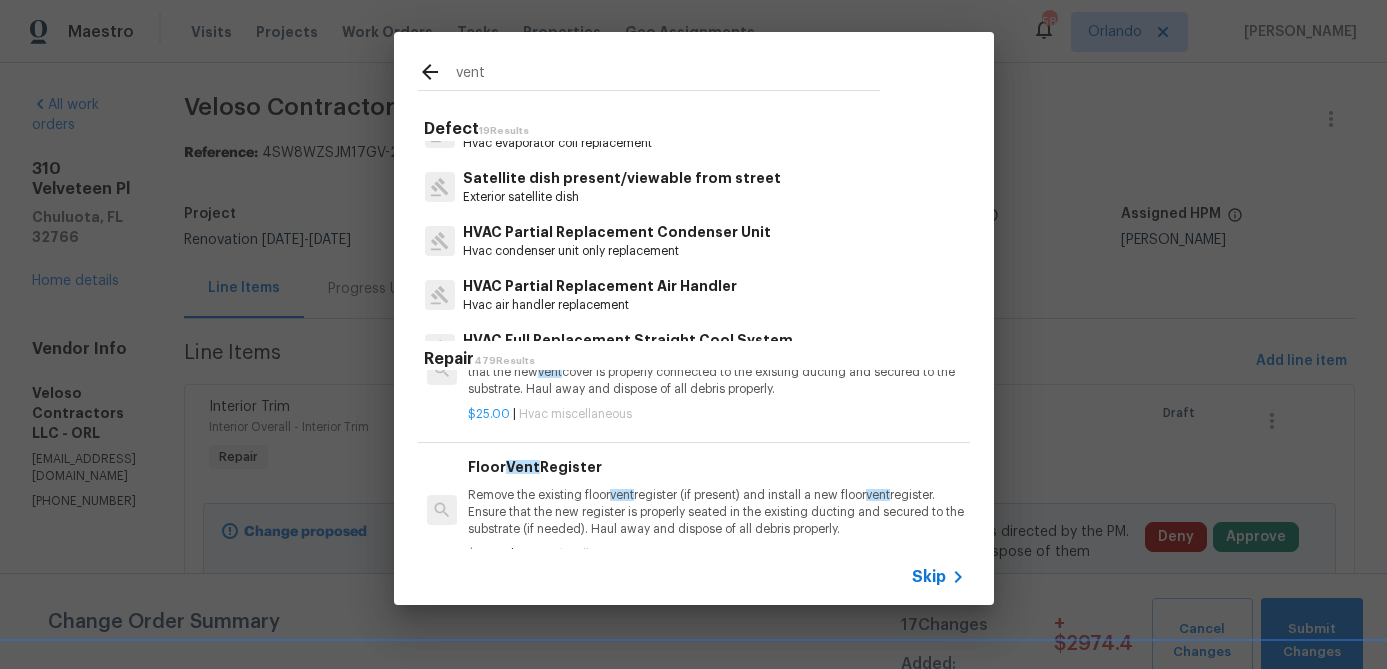 click on "Floor  Vent  Register Remove the existing floor  vent  register (if present) and install a new floor  vent  register. Ensure that the new register is properly seated in the existing ducting and secured to the substrate (if needed). Haul away and dispose of all debris properly." at bounding box center (716, 497) 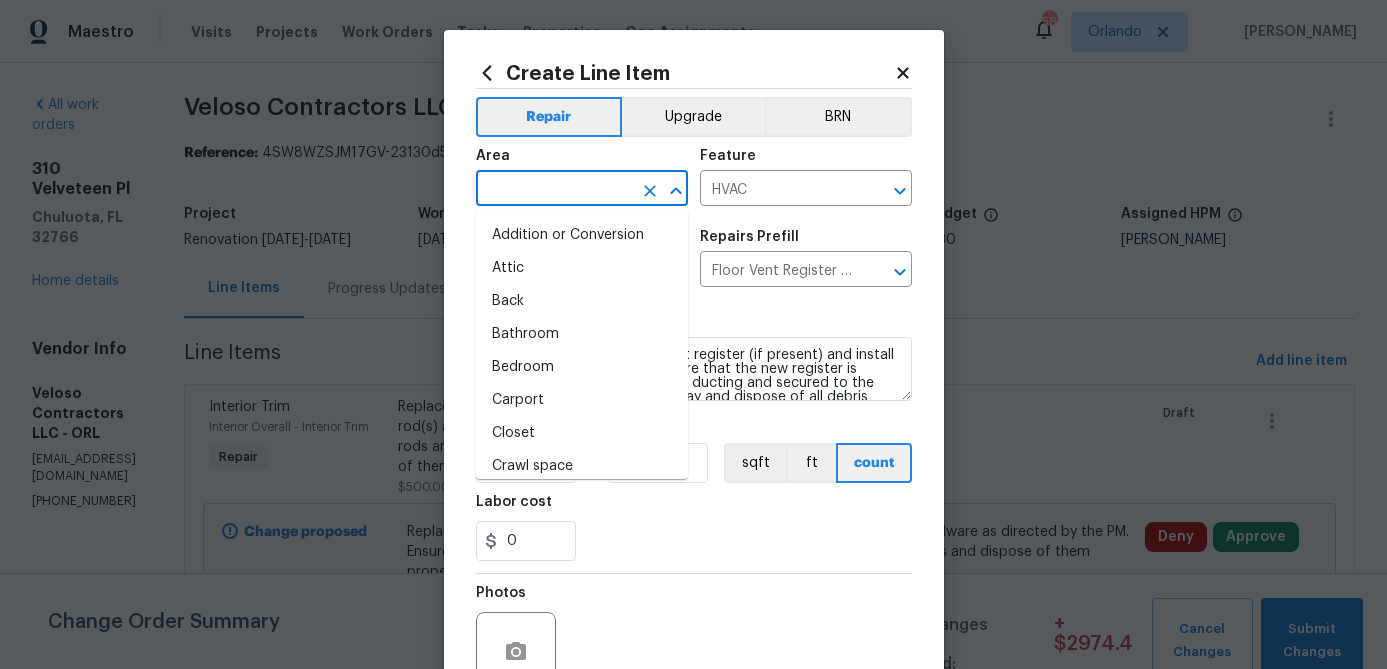 click at bounding box center (554, 190) 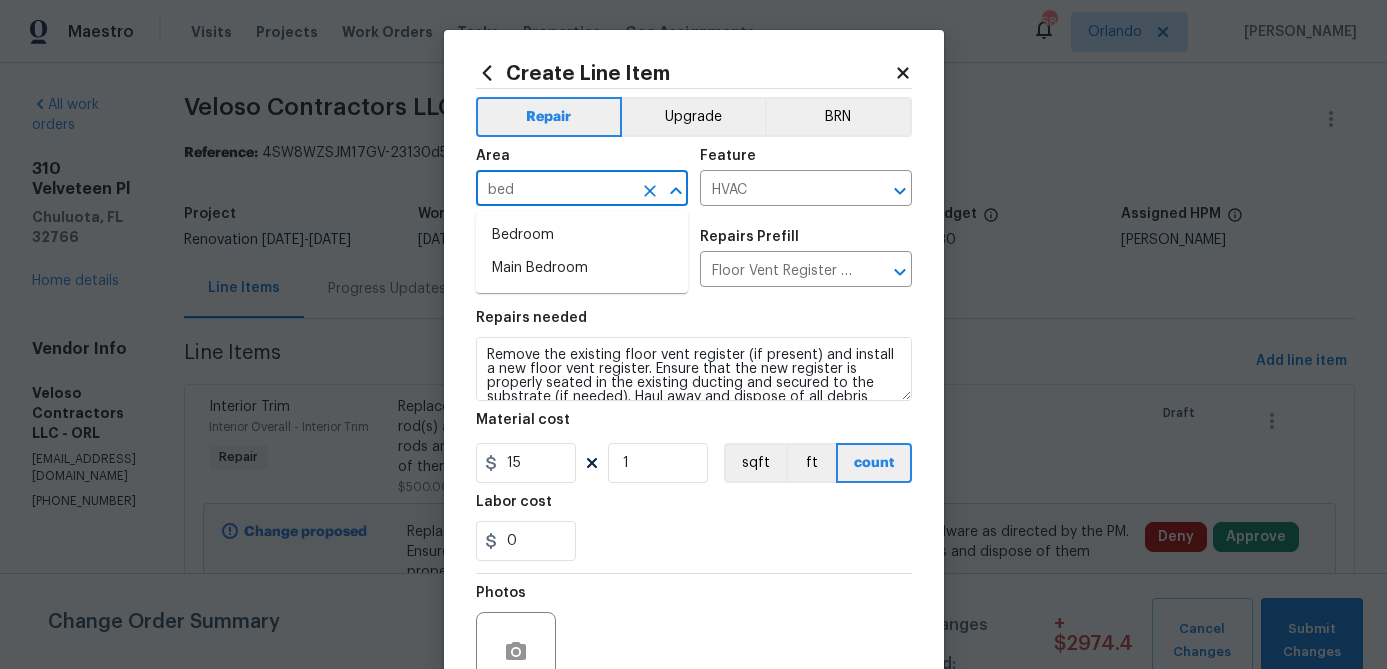 click on "Bedroom" at bounding box center [582, 235] 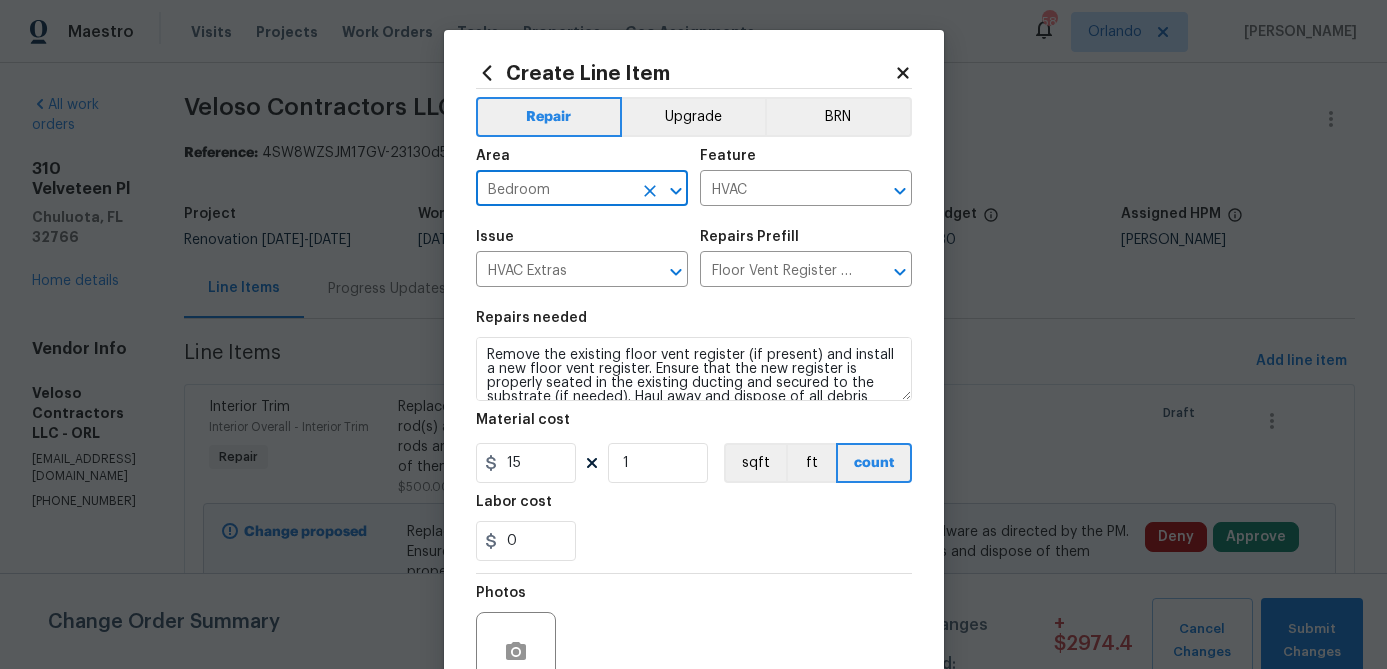 type on "Bedroom" 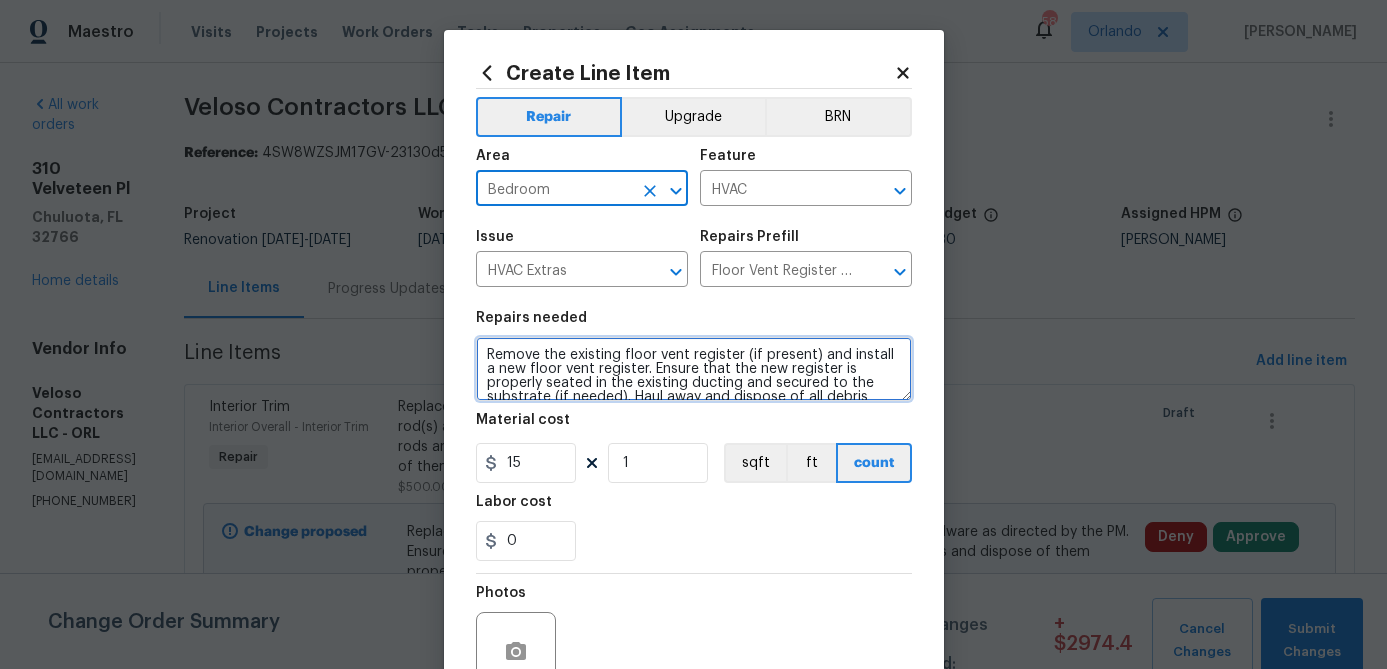 click on "Remove the existing floor vent register (if present) and install a new floor vent register. Ensure that the new register is properly seated in the existing ducting and secured to the substrate (if needed). Haul away and dispose of all debris properly." at bounding box center (694, 369) 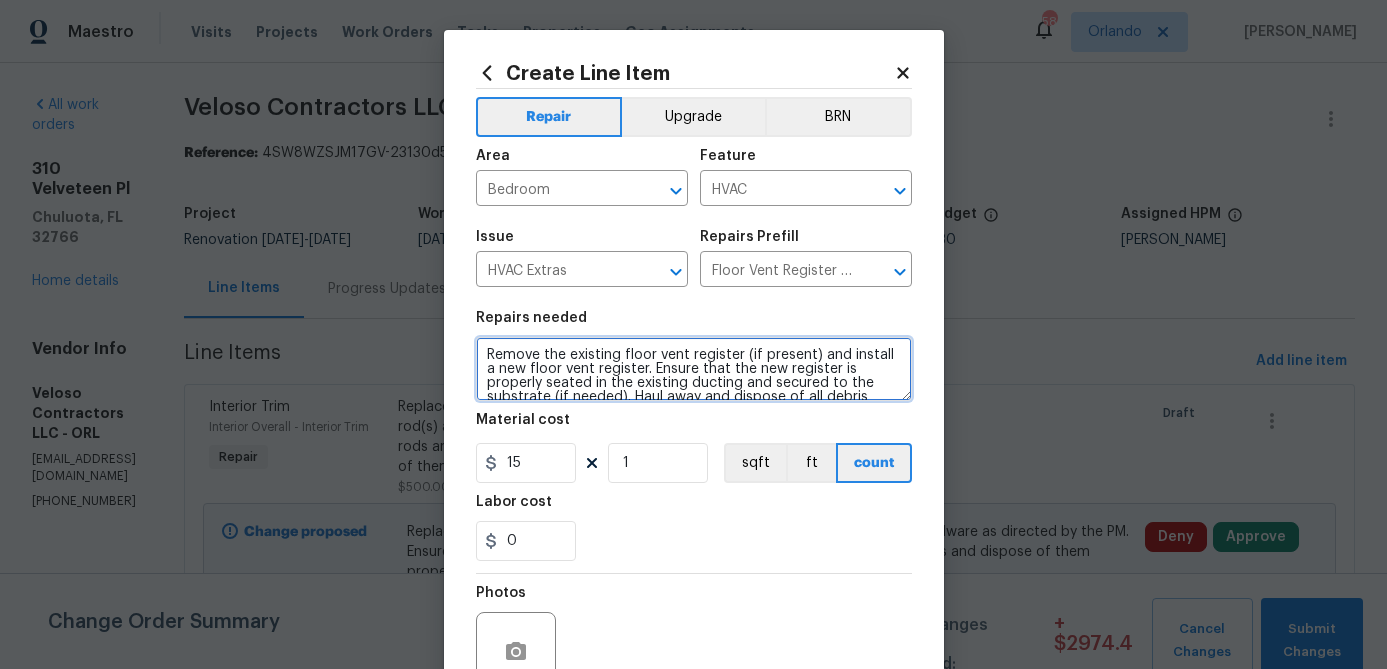 click on "Remove the existing floor vent register (if present) and install a new floor vent register. Ensure that the new register is properly seated in the existing ducting and secured to the substrate (if needed). Haul away and dispose of all debris properly." at bounding box center (694, 369) 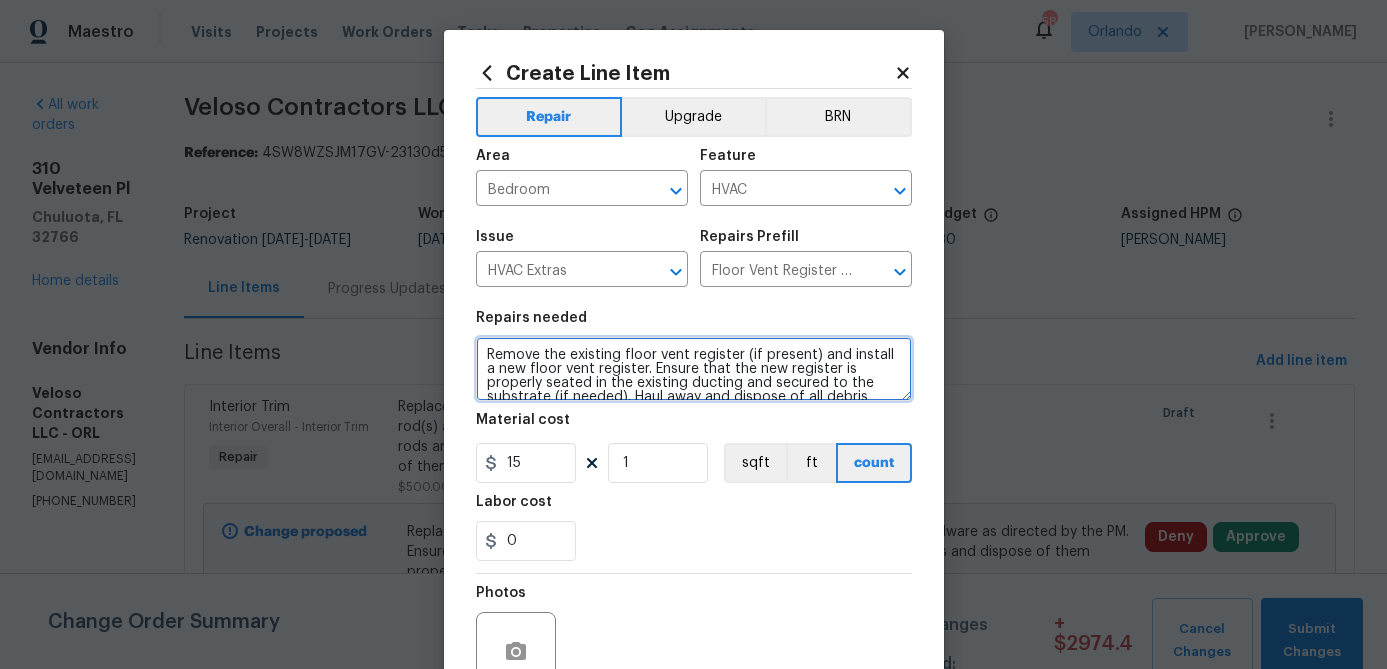 click on "Remove the existing floor vent register (if present) and install a new floor vent register. Ensure that the new register is properly seated in the existing ducting and secured to the substrate (if needed). Haul away and dispose of all debris properly." at bounding box center [694, 369] 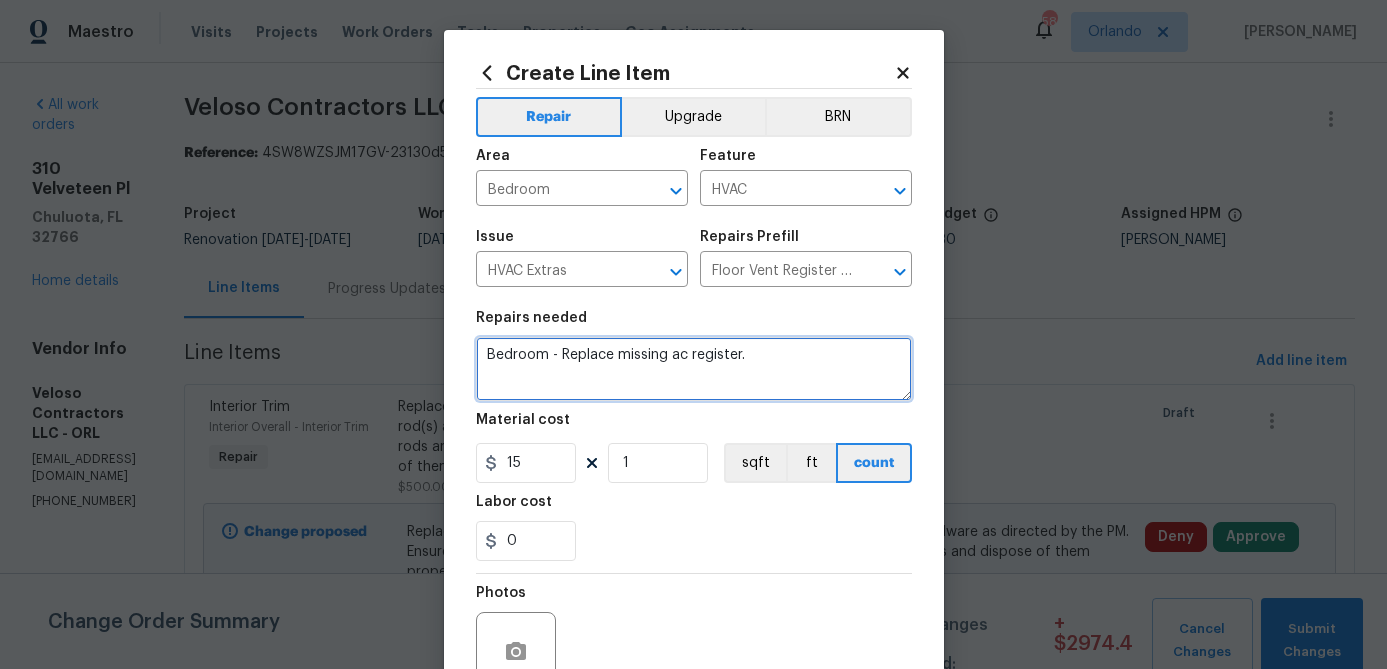 click on "Bedroom - Replace missing ac register." at bounding box center [694, 369] 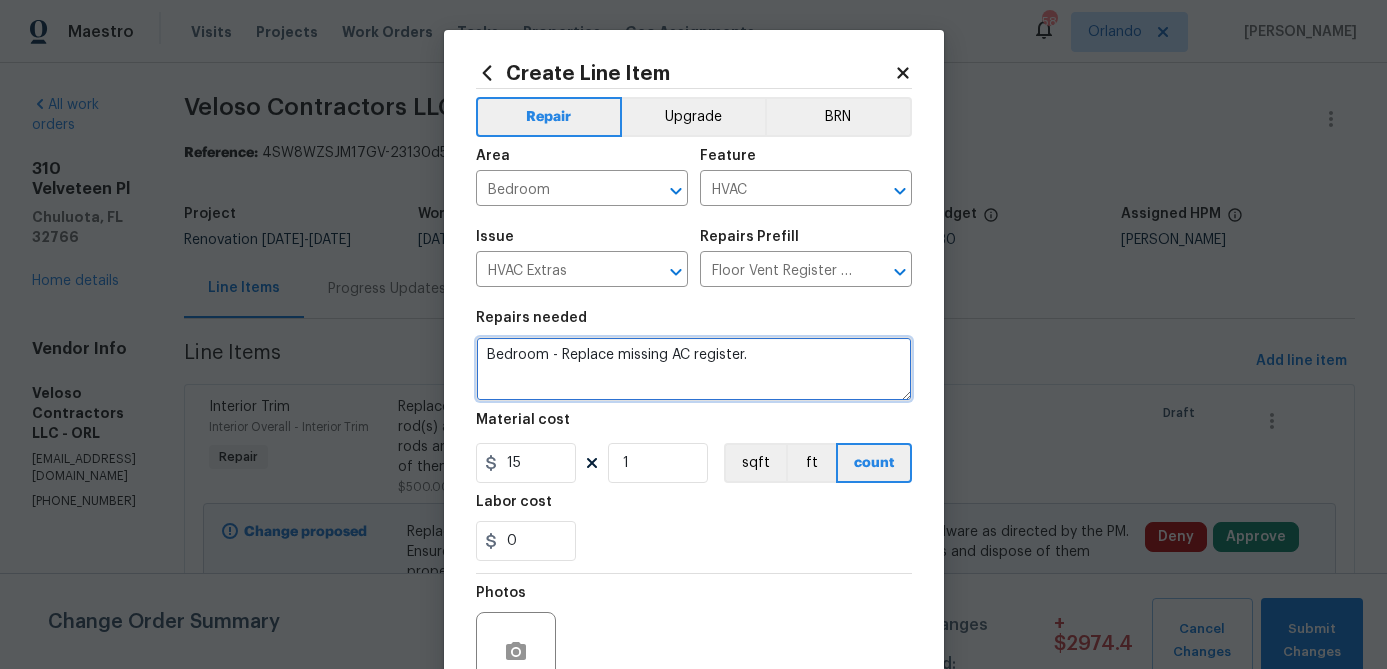 type on "Bedroom - Replace missing AC register." 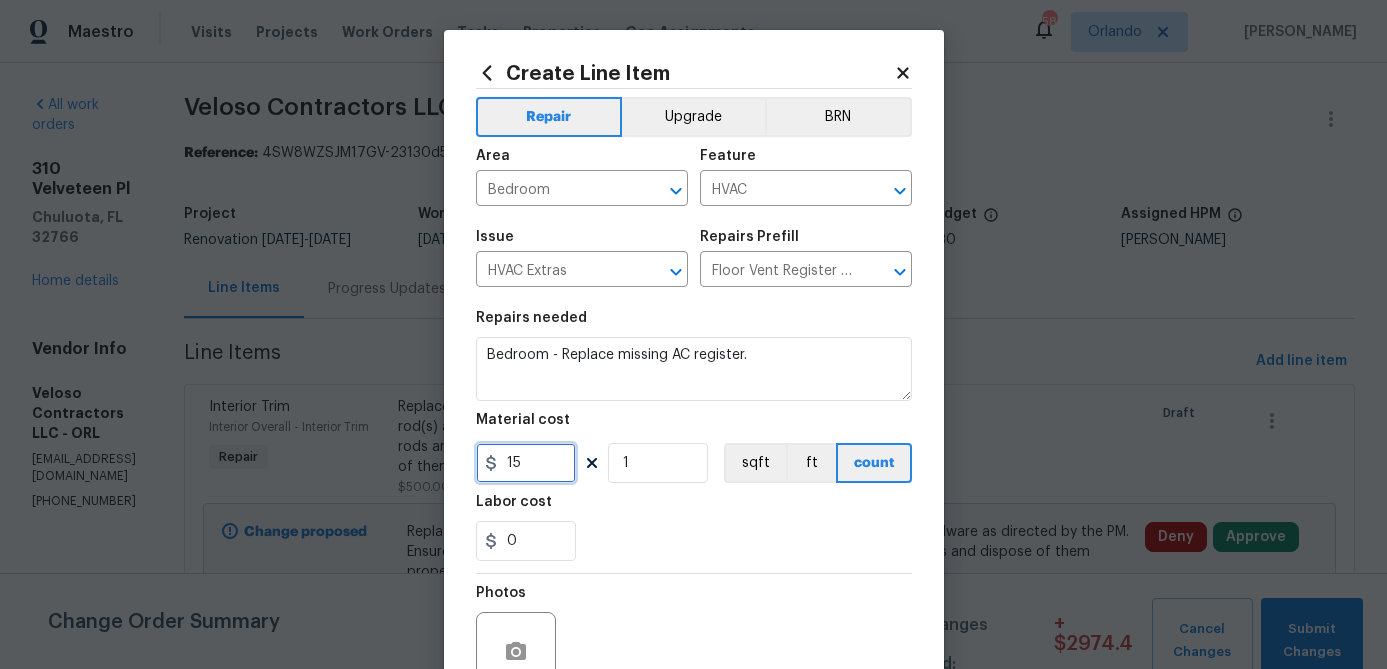 click on "15" at bounding box center [526, 463] 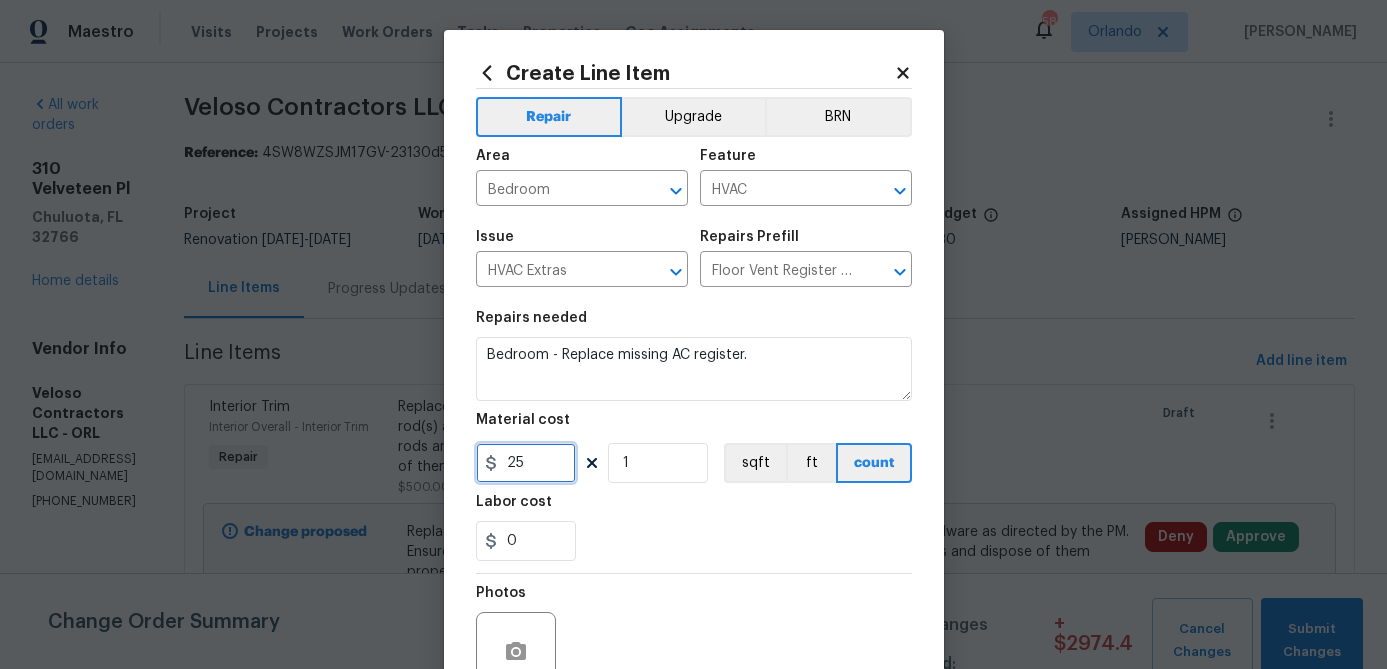 type on "25" 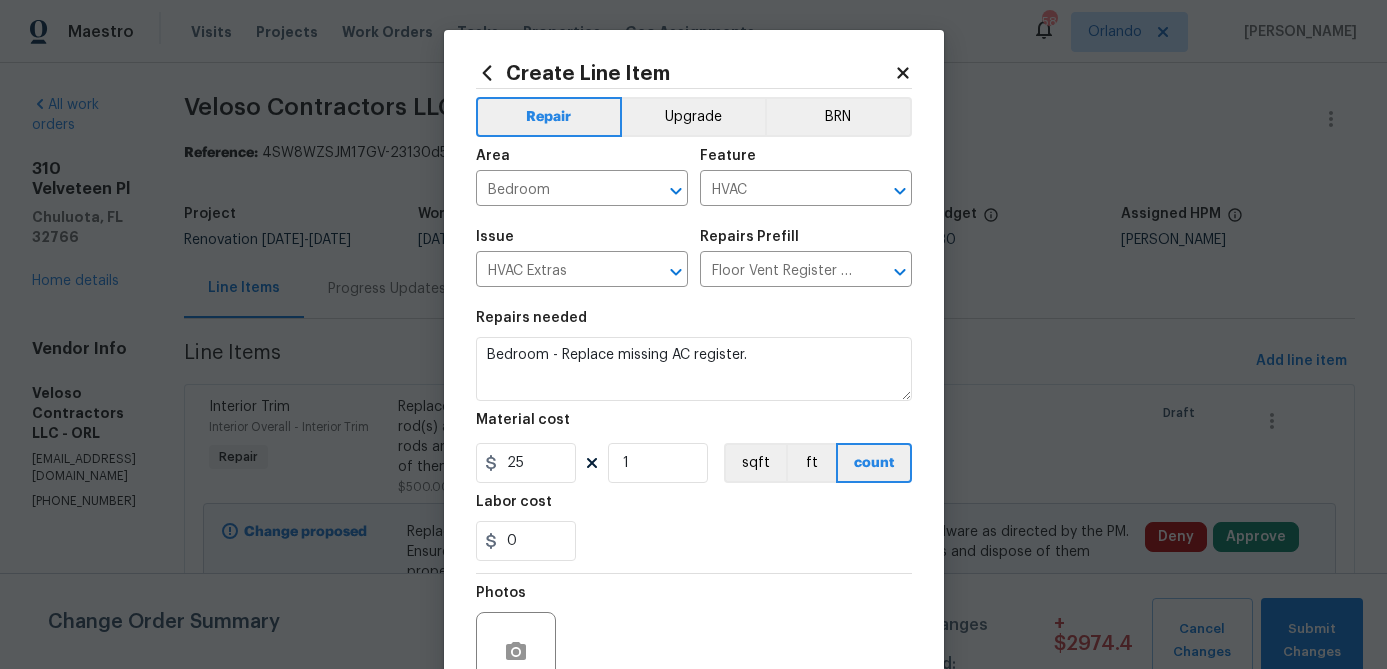 click on "0" at bounding box center [694, 541] 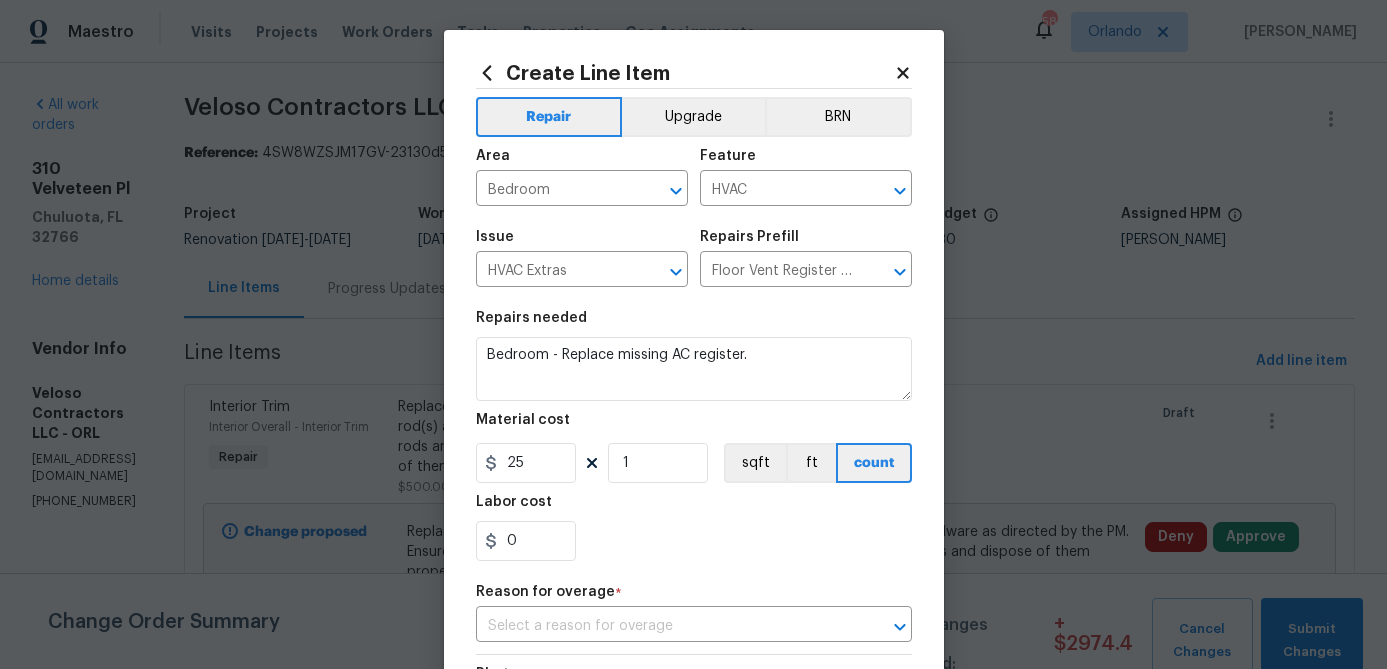 scroll, scrollTop: 134, scrollLeft: 0, axis: vertical 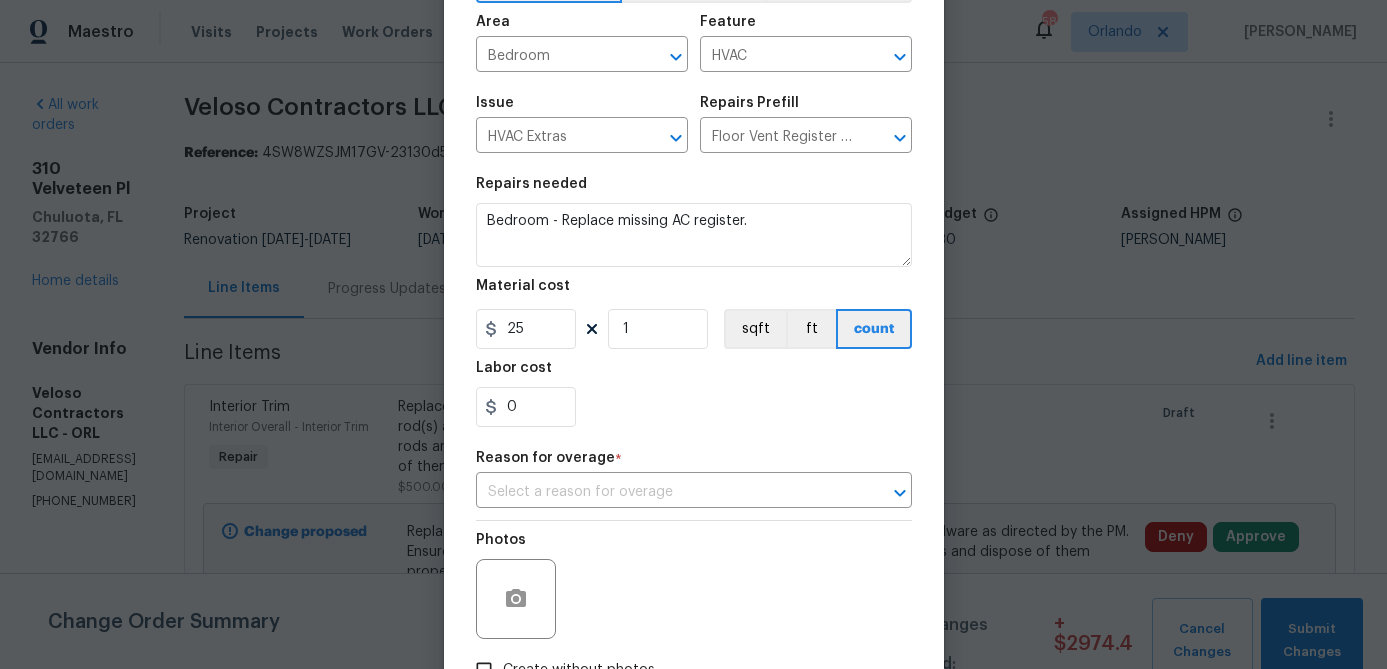click on "Reason for overage *" at bounding box center (694, 464) 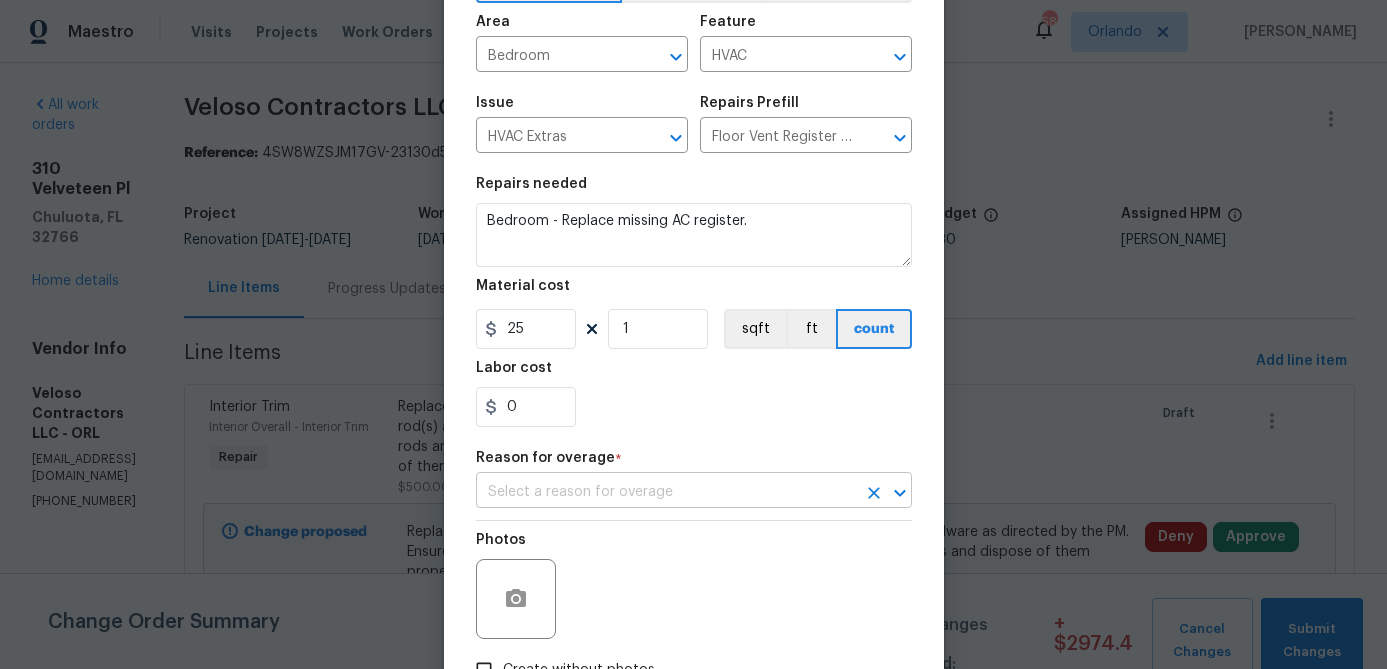 click at bounding box center [666, 492] 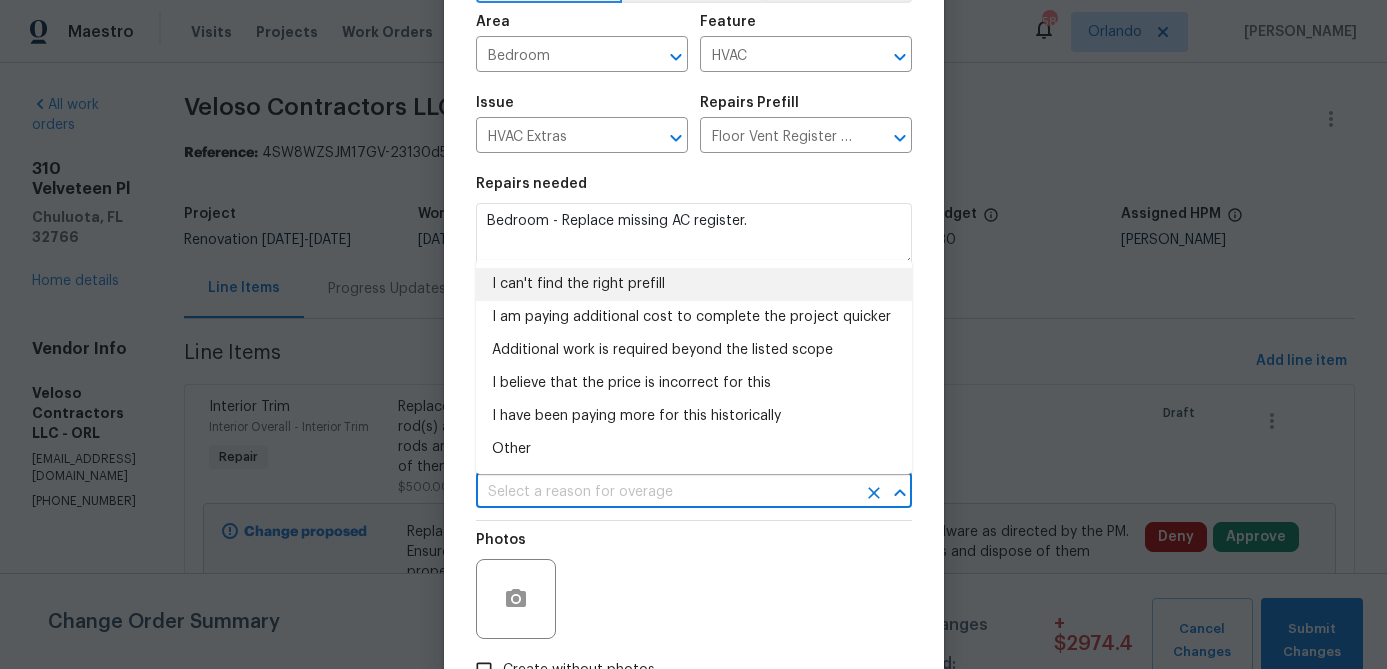 click on "I can't find the right prefill" at bounding box center [694, 284] 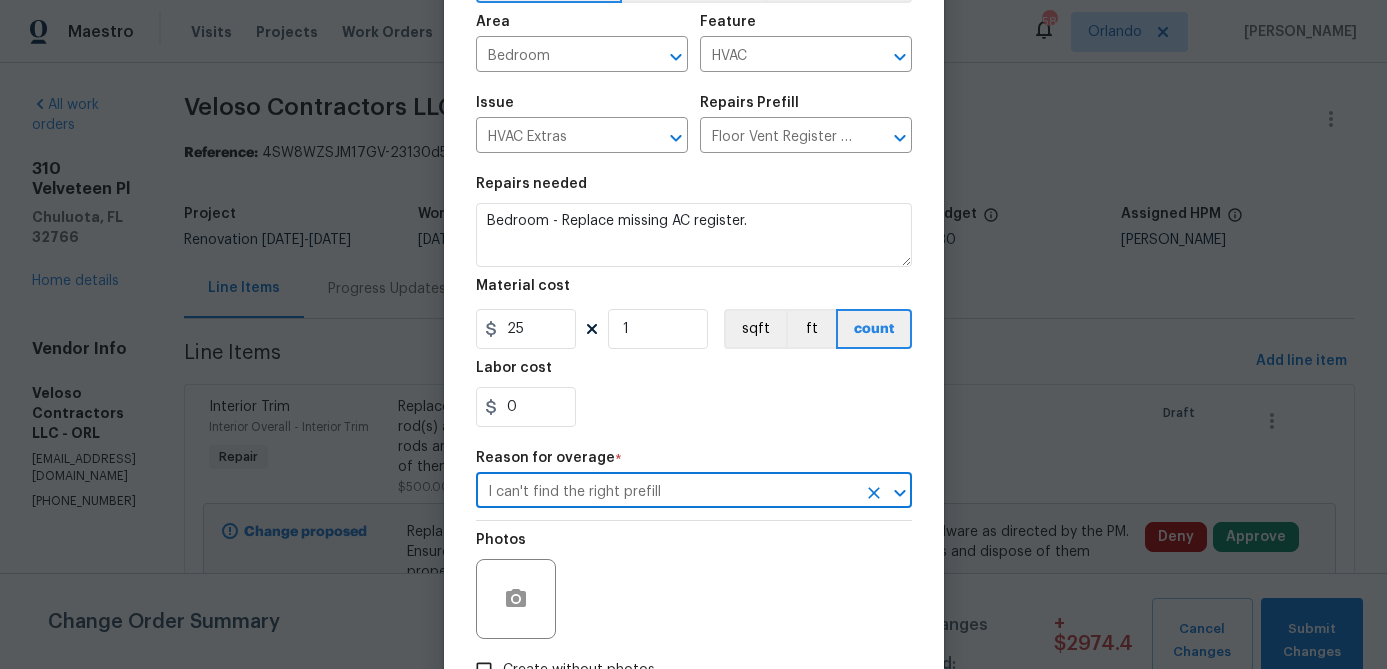 scroll, scrollTop: 274, scrollLeft: 0, axis: vertical 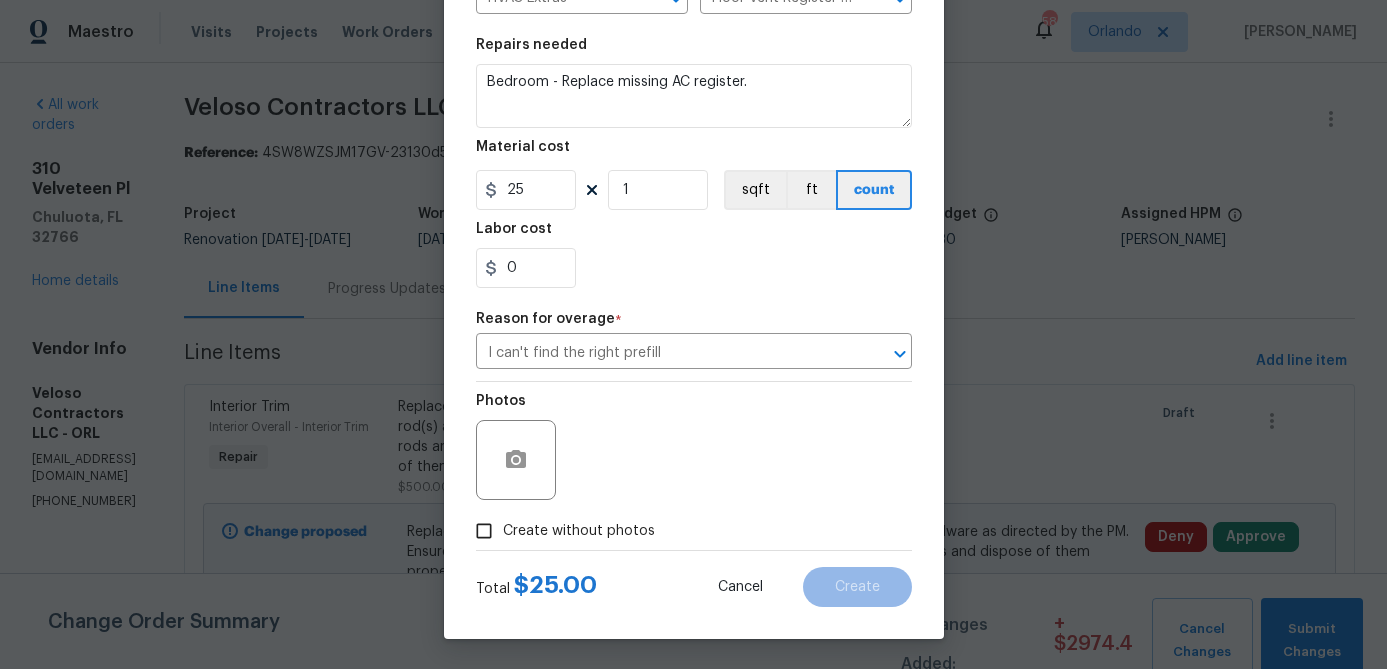 click on "Create without photos" at bounding box center (579, 531) 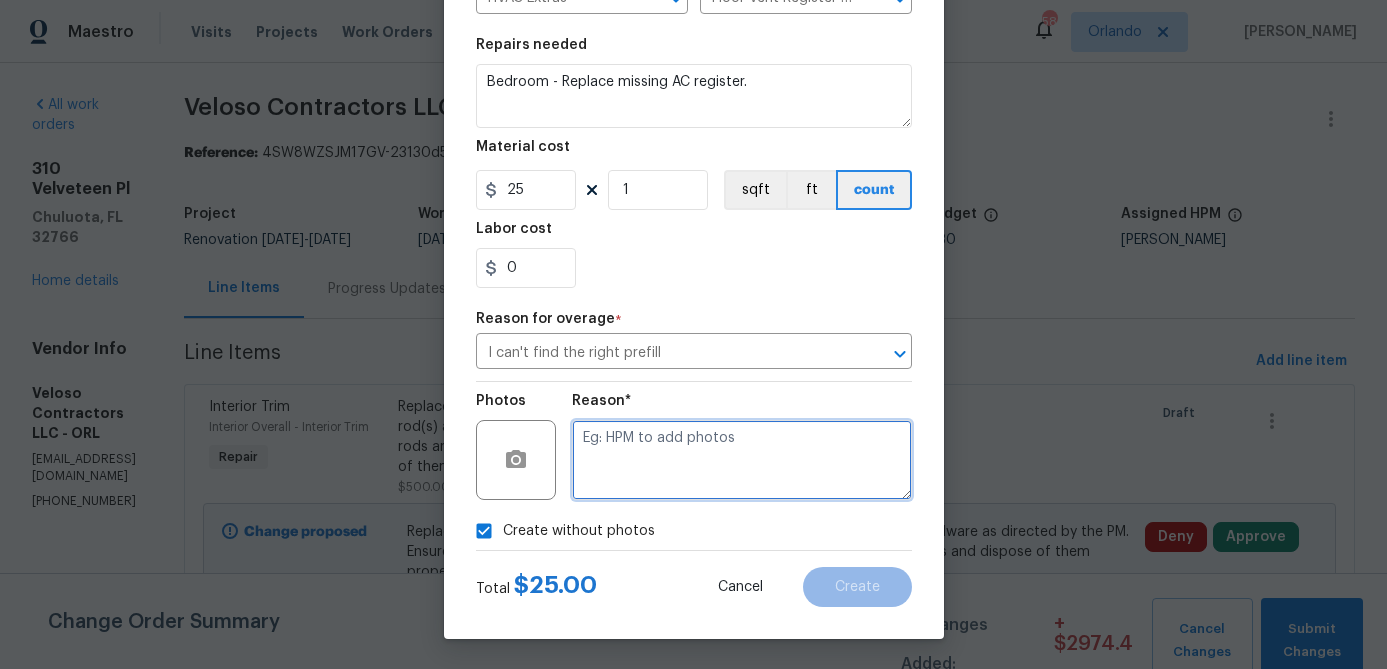 click at bounding box center (742, 460) 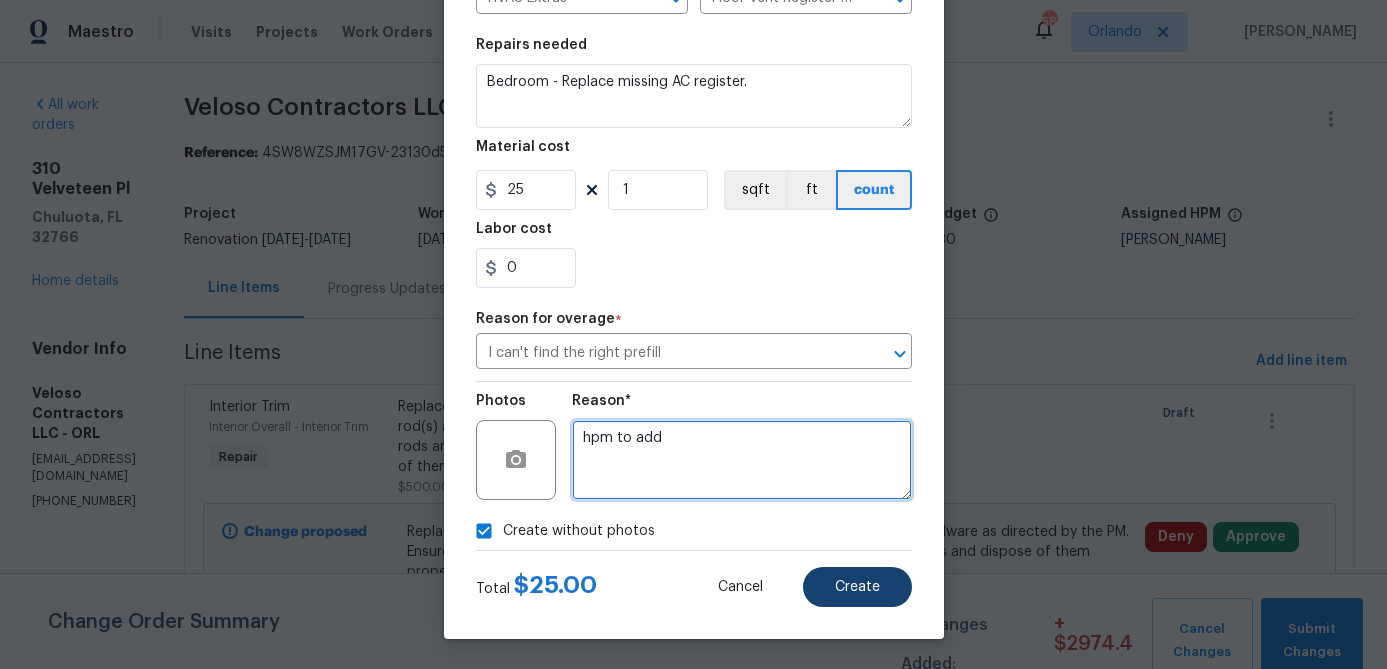 type on "hpm to add" 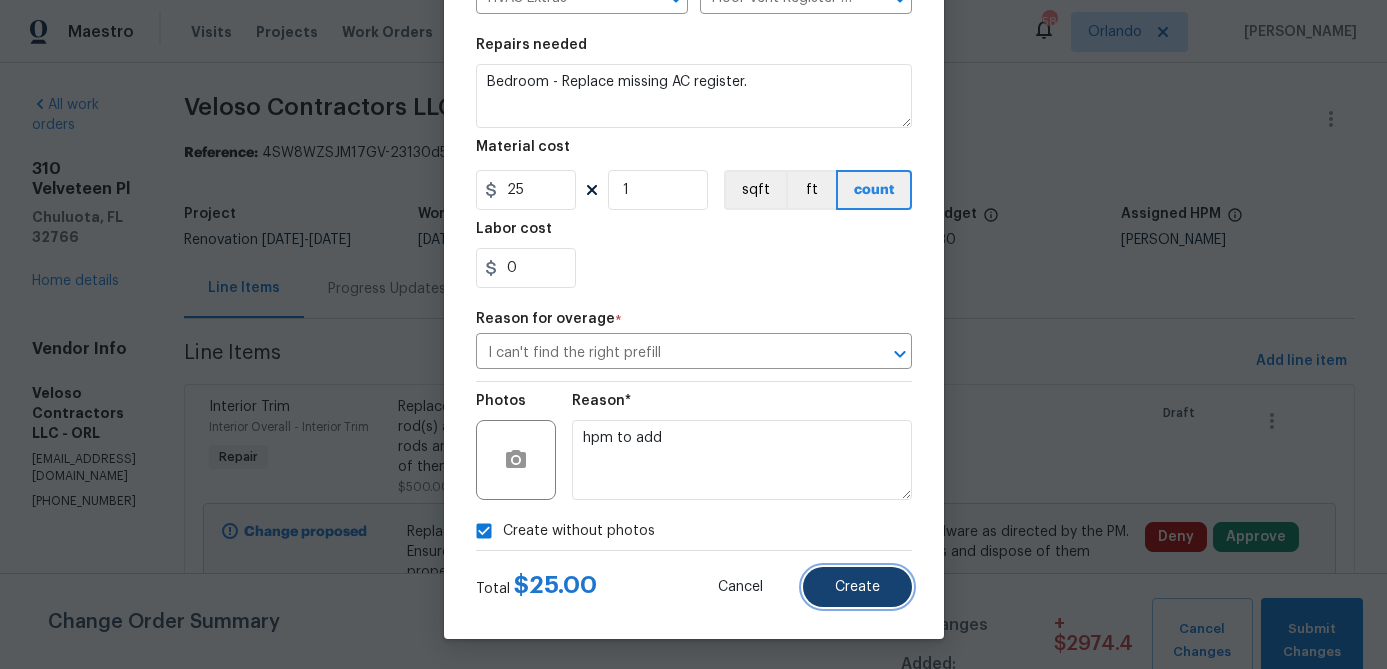 click on "Create" at bounding box center (857, 587) 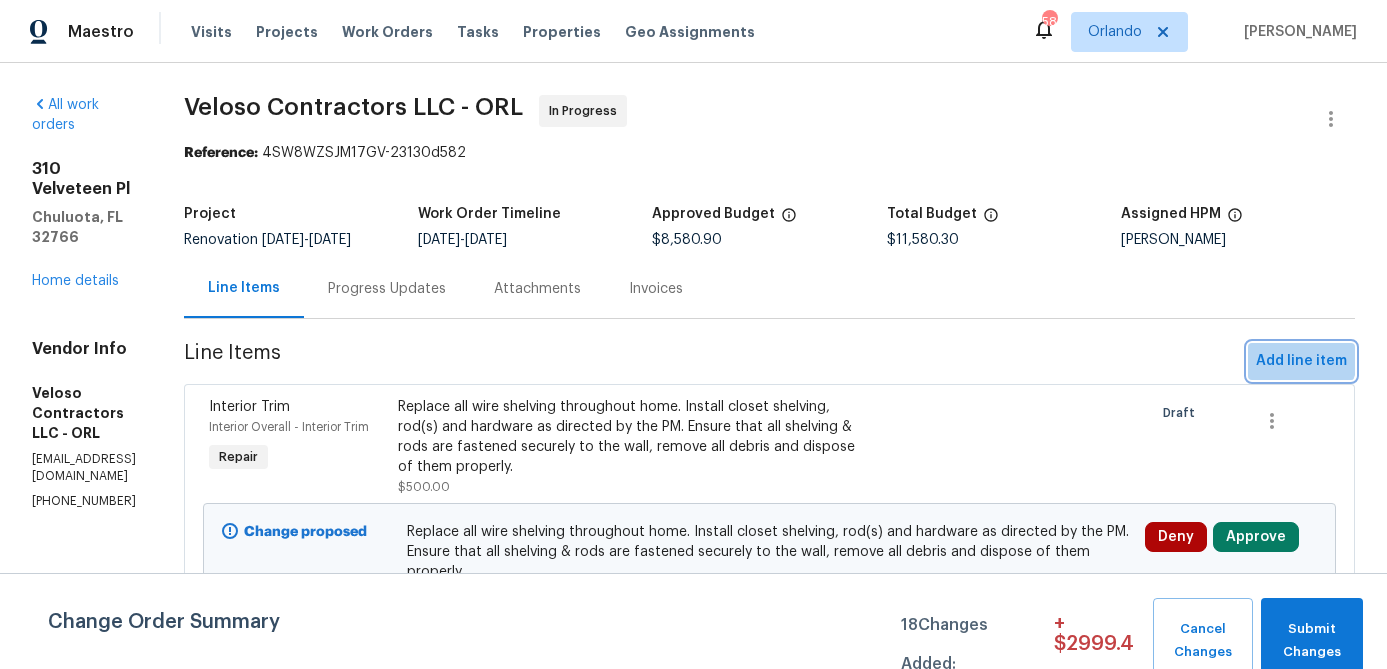 click on "Add line item" at bounding box center [1301, 361] 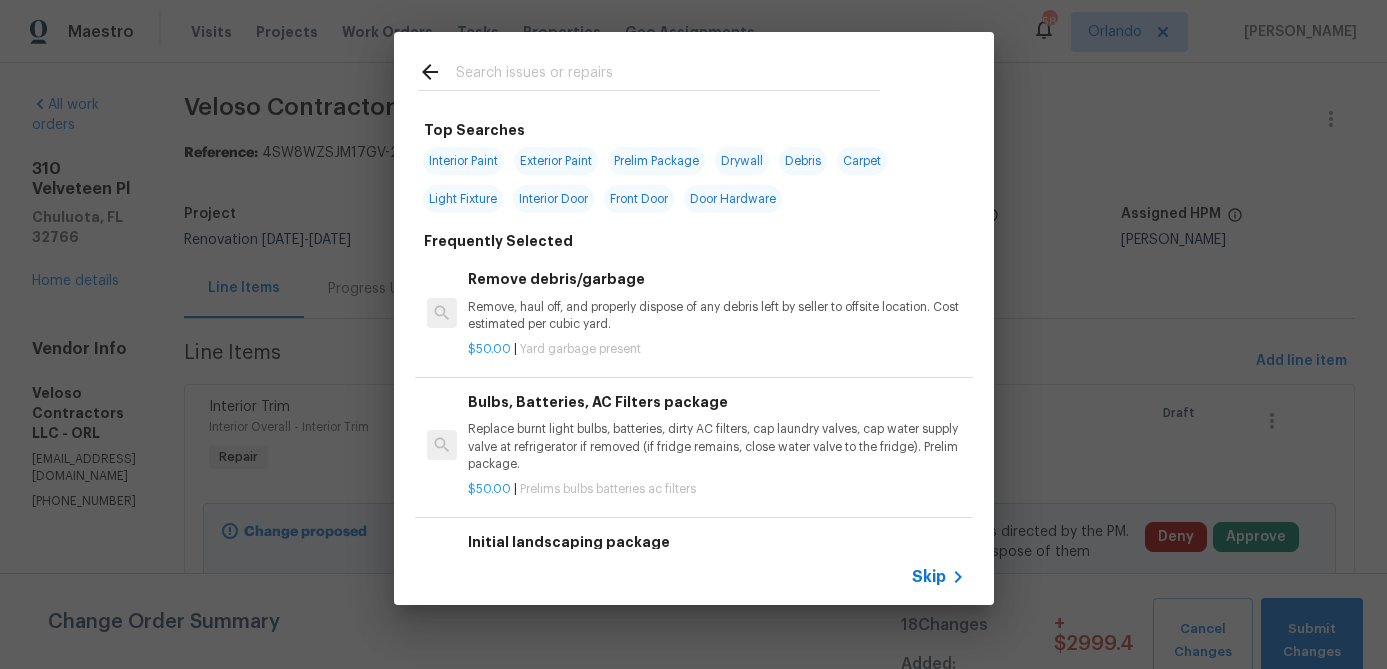 click at bounding box center [668, 75] 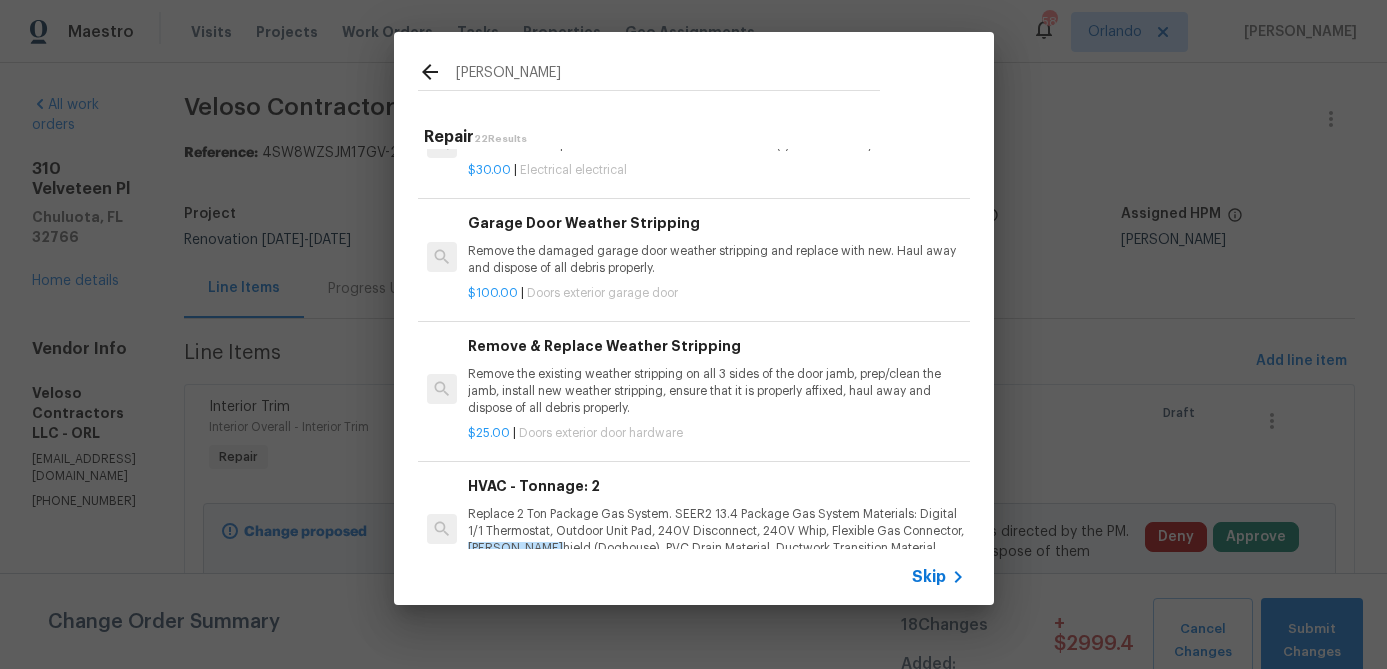 scroll, scrollTop: 65, scrollLeft: 0, axis: vertical 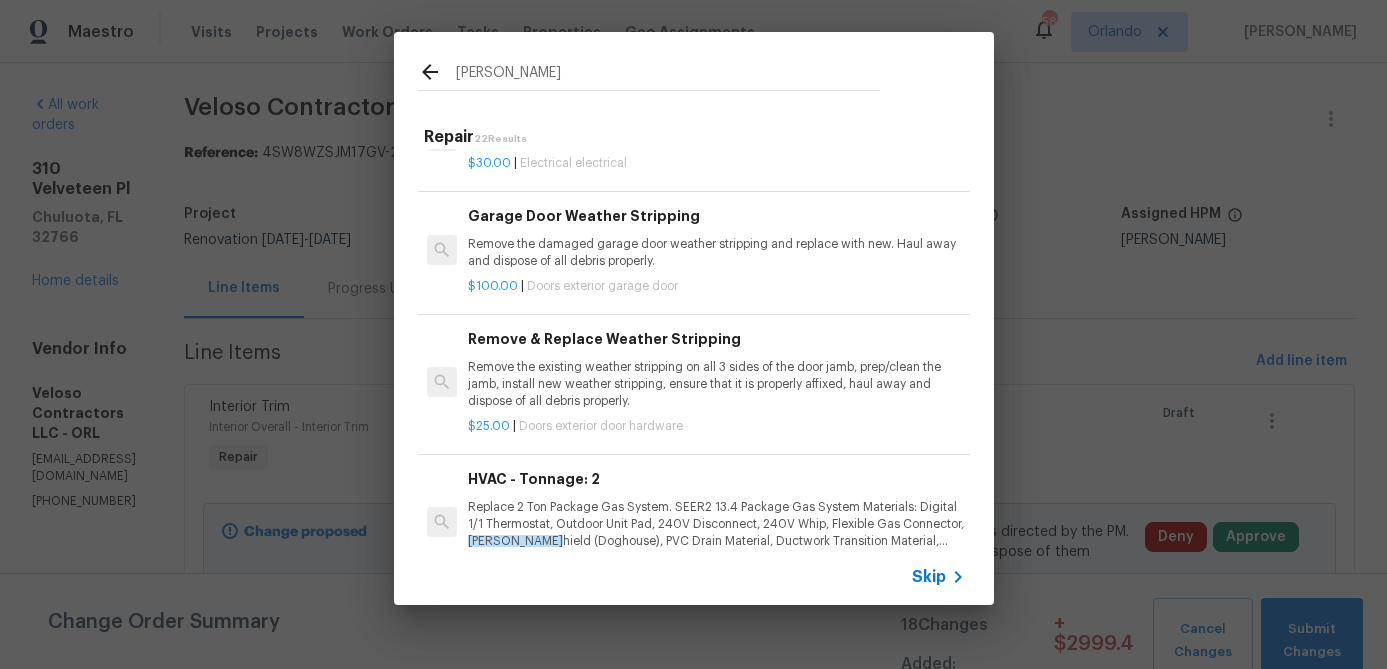 type on "weathers" 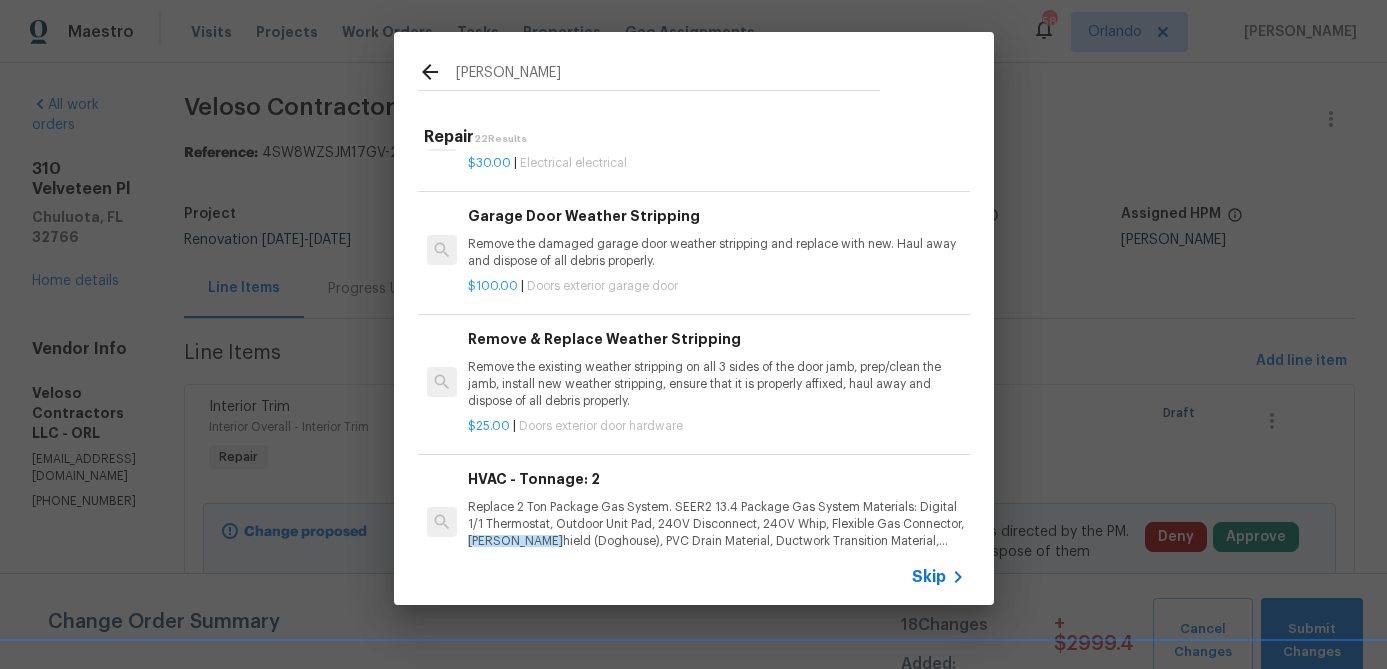 click on "Remove the existing weather stripping on all 3 sides of the door jamb, prep/clean the jamb, install new weather stripping, ensure that it is properly affixed, haul away and dispose of all debris properly." at bounding box center [716, 384] 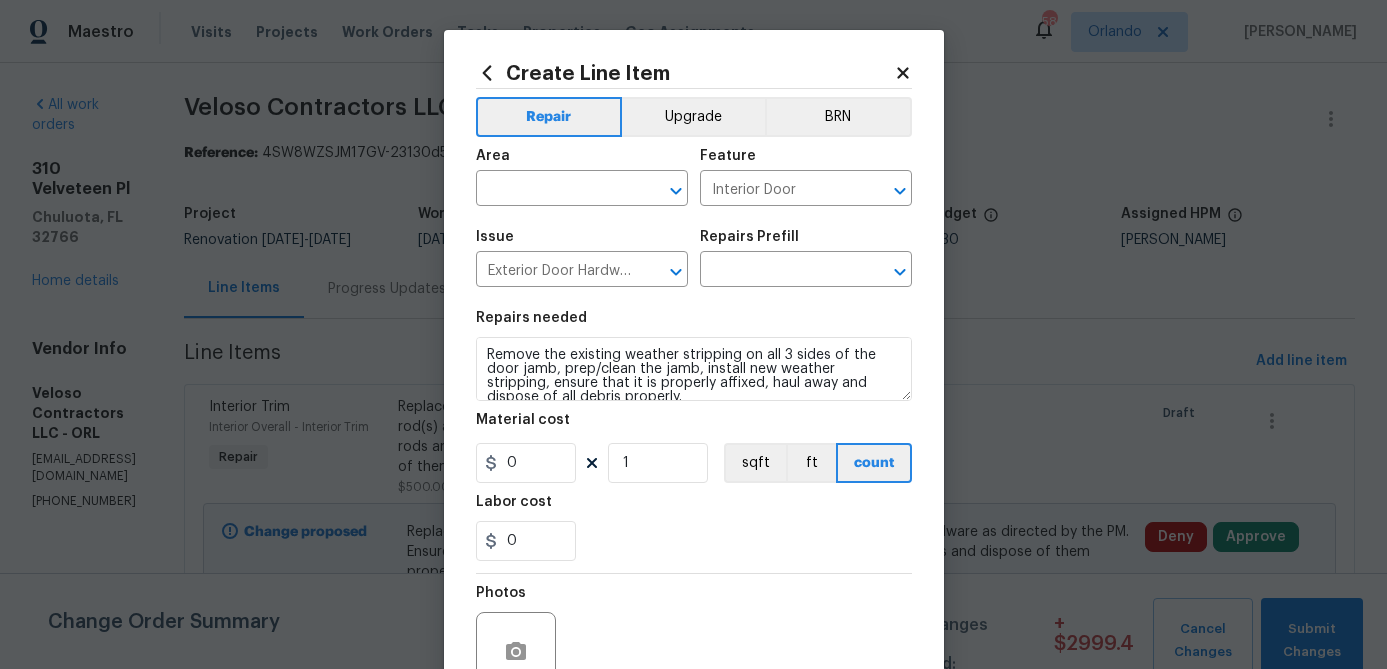 type on "Remove & Replace Weather Stripping $25.00" 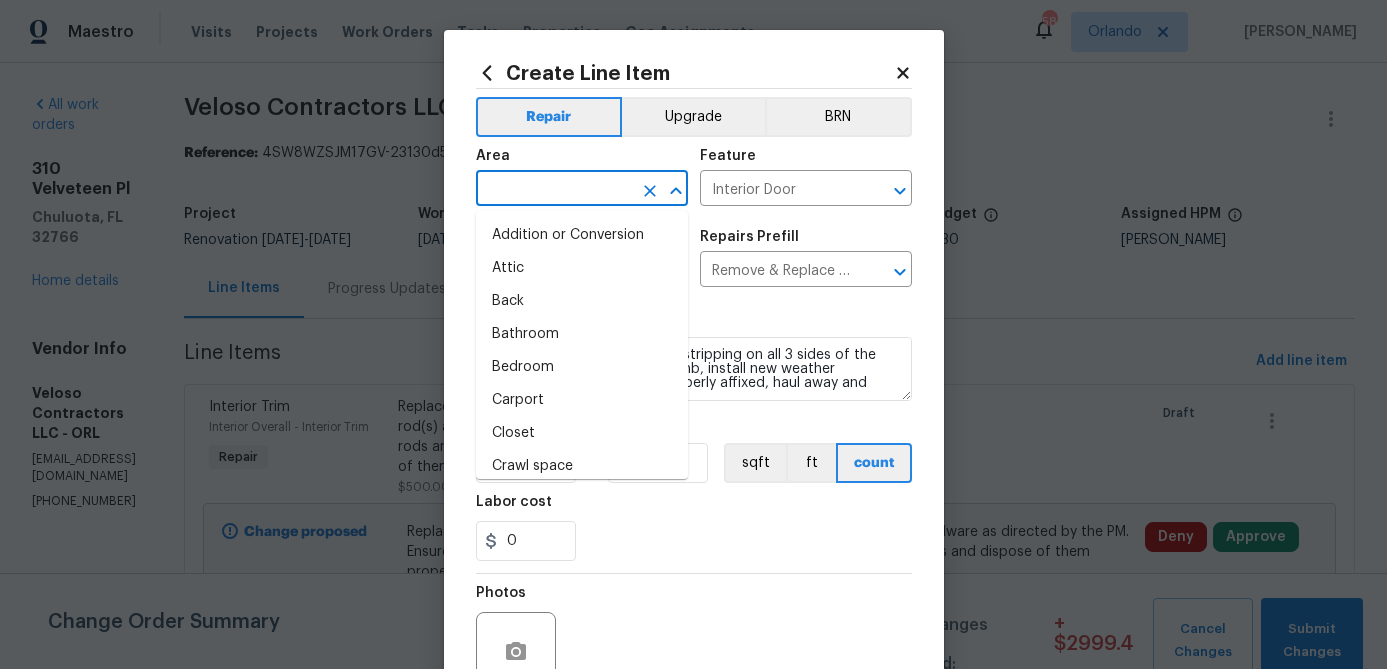 click at bounding box center (554, 190) 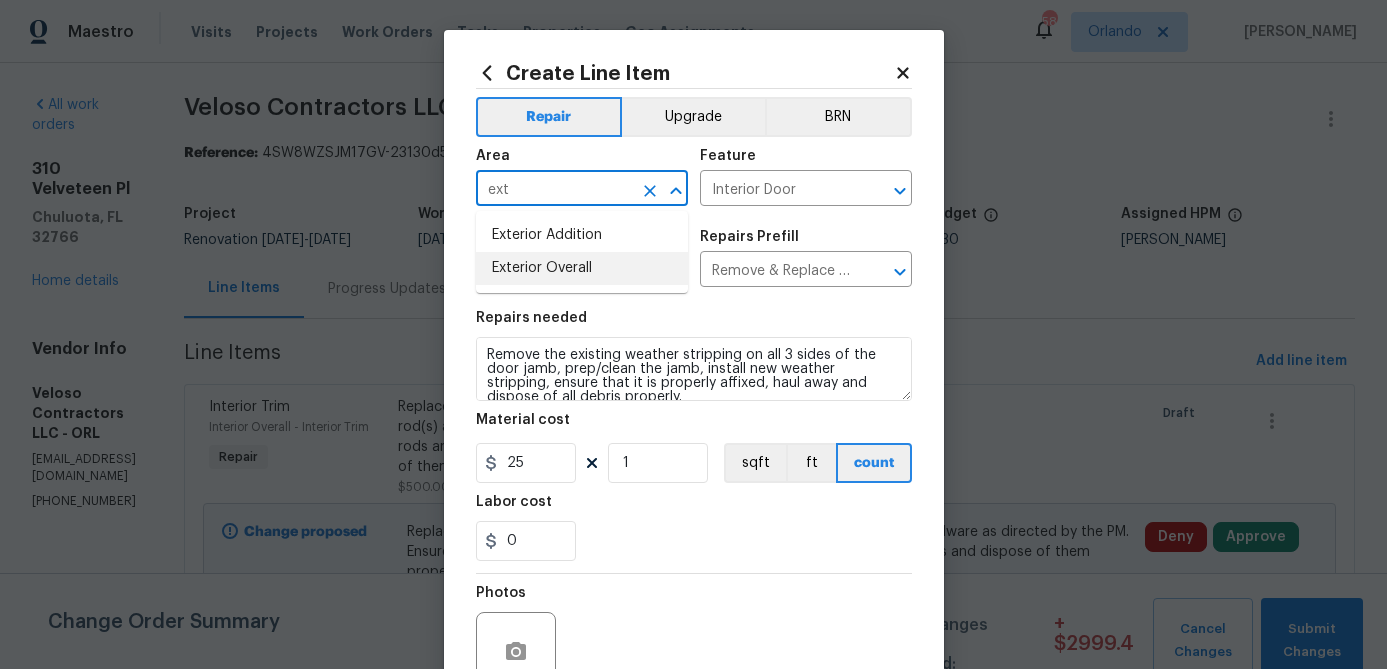 click on "Exterior Overall" at bounding box center (582, 268) 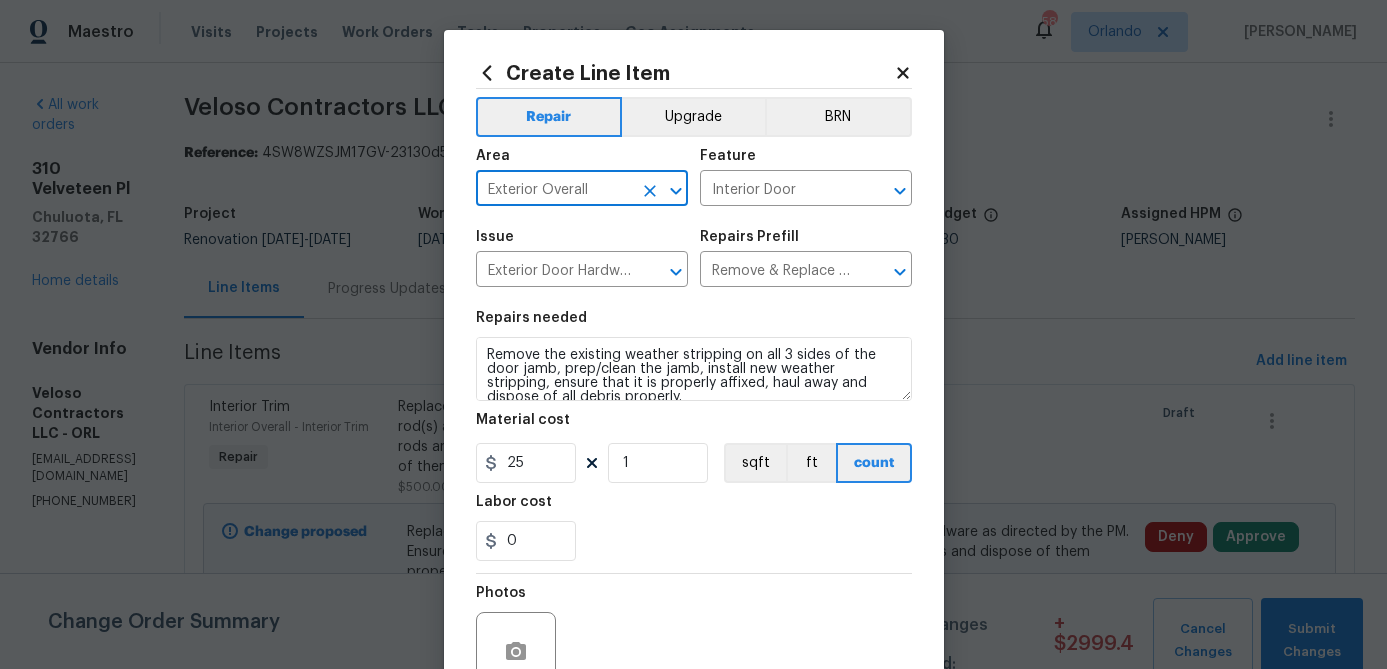 type on "Exterior Overall" 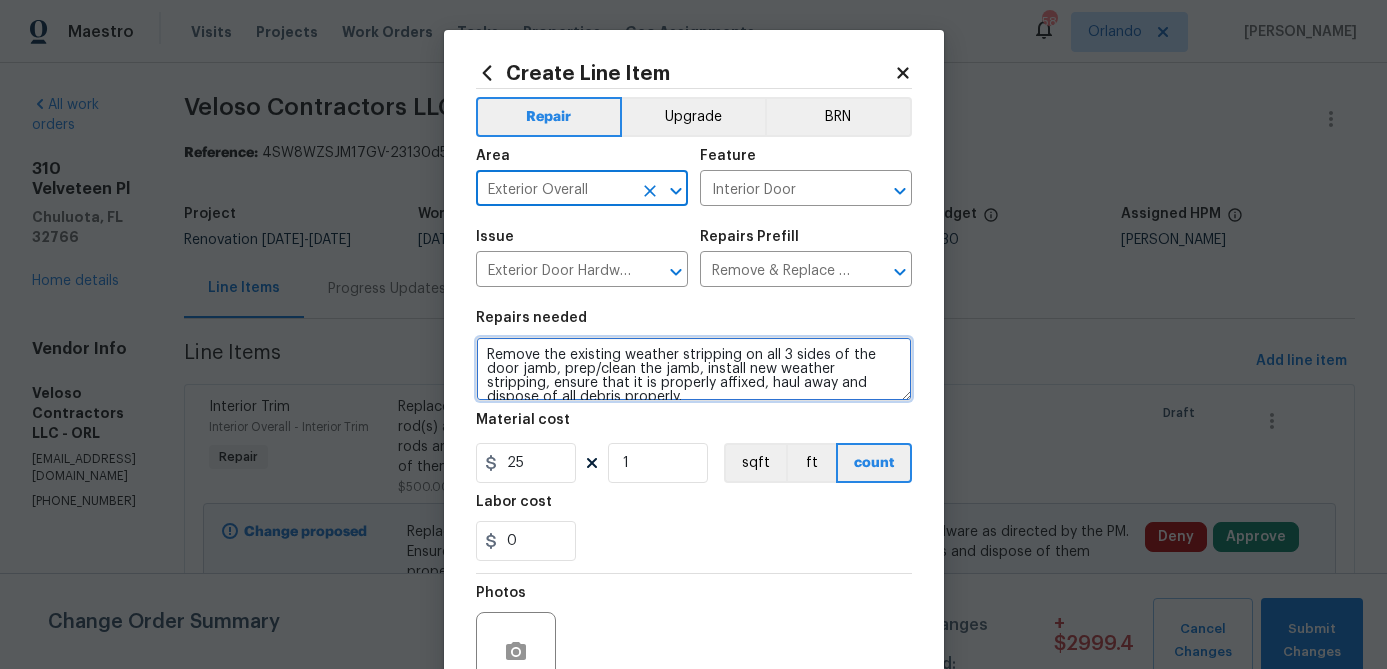 click on "Remove the existing weather stripping on all 3 sides of the door jamb, prep/clean the jamb, install new weather stripping, ensure that it is properly affixed, haul away and dispose of all debris properly." at bounding box center [694, 369] 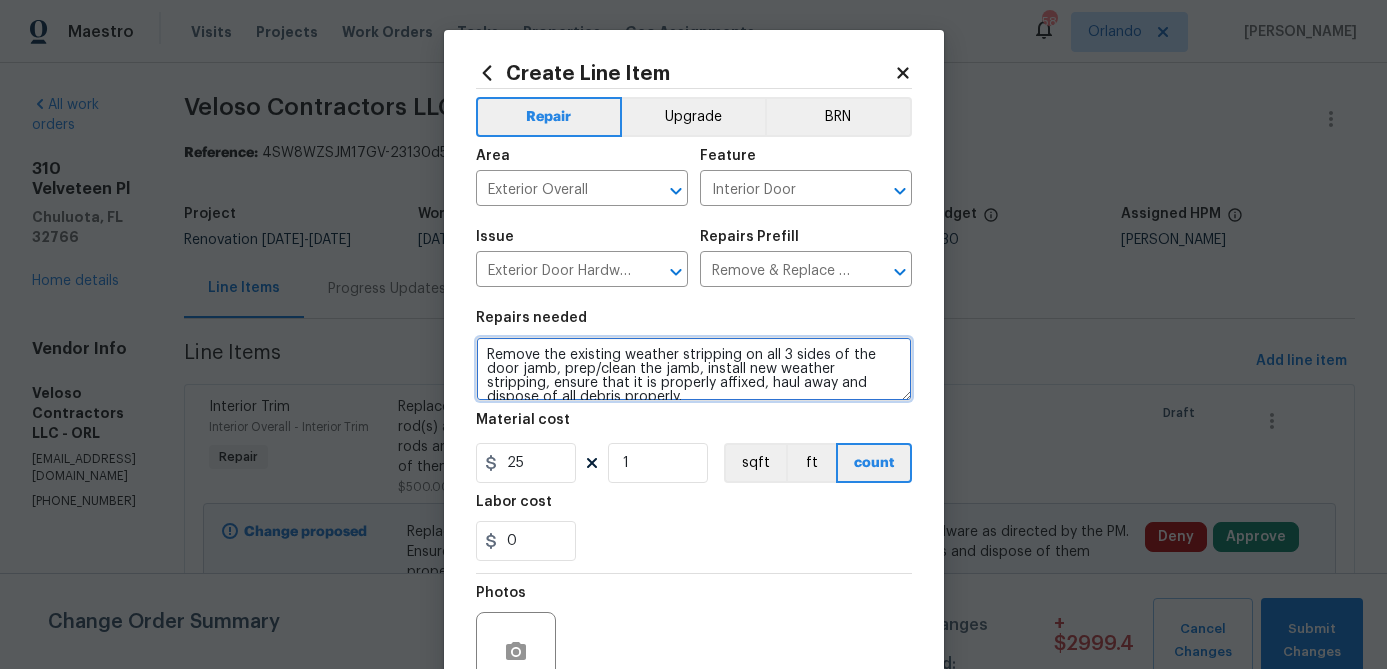 click on "Remove the existing weather stripping on all 3 sides of the door jamb, prep/clean the jamb, install new weather stripping, ensure that it is properly affixed, haul away and dispose of all debris properly." at bounding box center (694, 369) 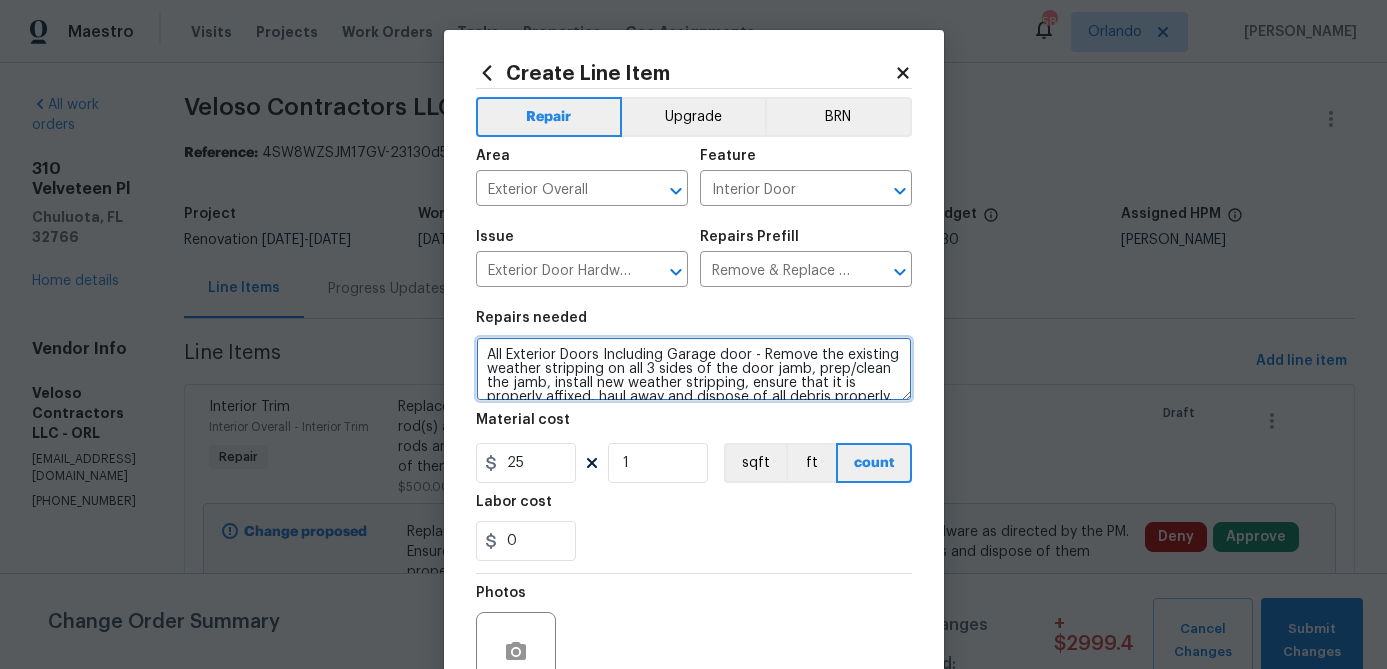 click on "All Exterior Doors Including Garage door - Remove the existing weather stripping on all 3 sides of the door jamb, prep/clean the jamb, install new weather stripping, ensure that it is properly affixed, haul away and dispose of all debris properly." at bounding box center [694, 369] 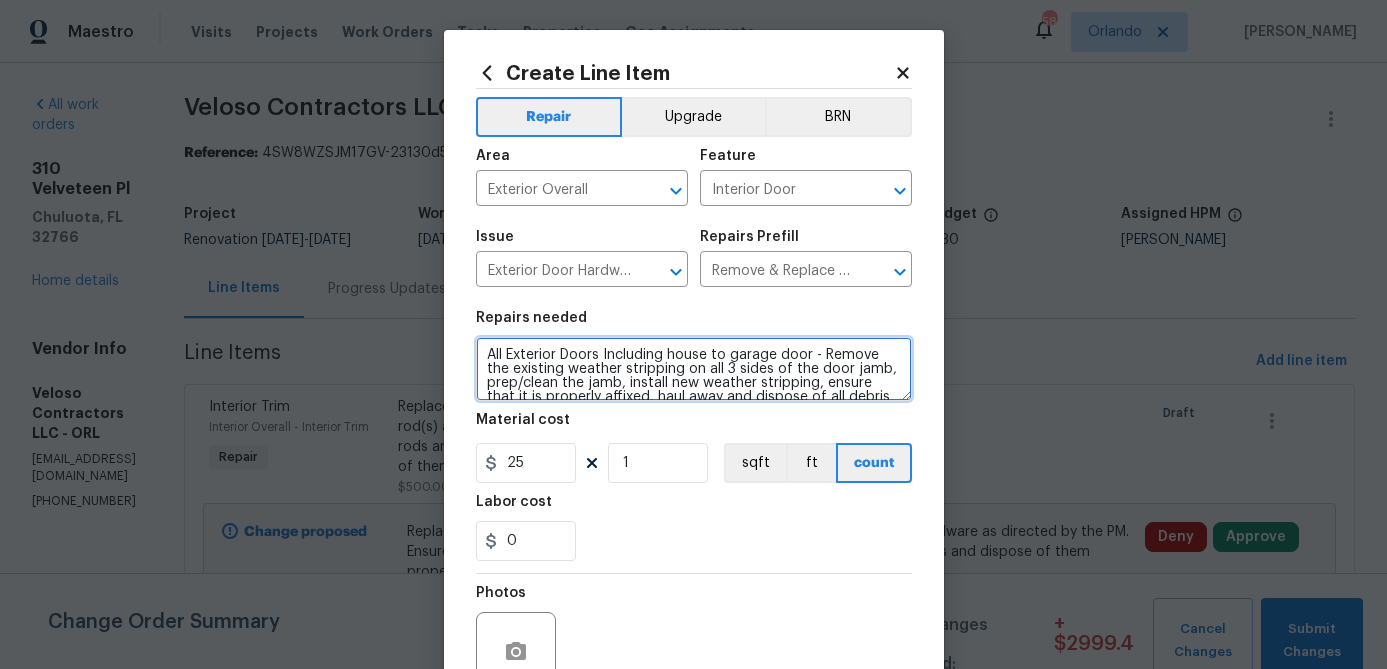 drag, startPoint x: 605, startPoint y: 358, endPoint x: 662, endPoint y: 358, distance: 57 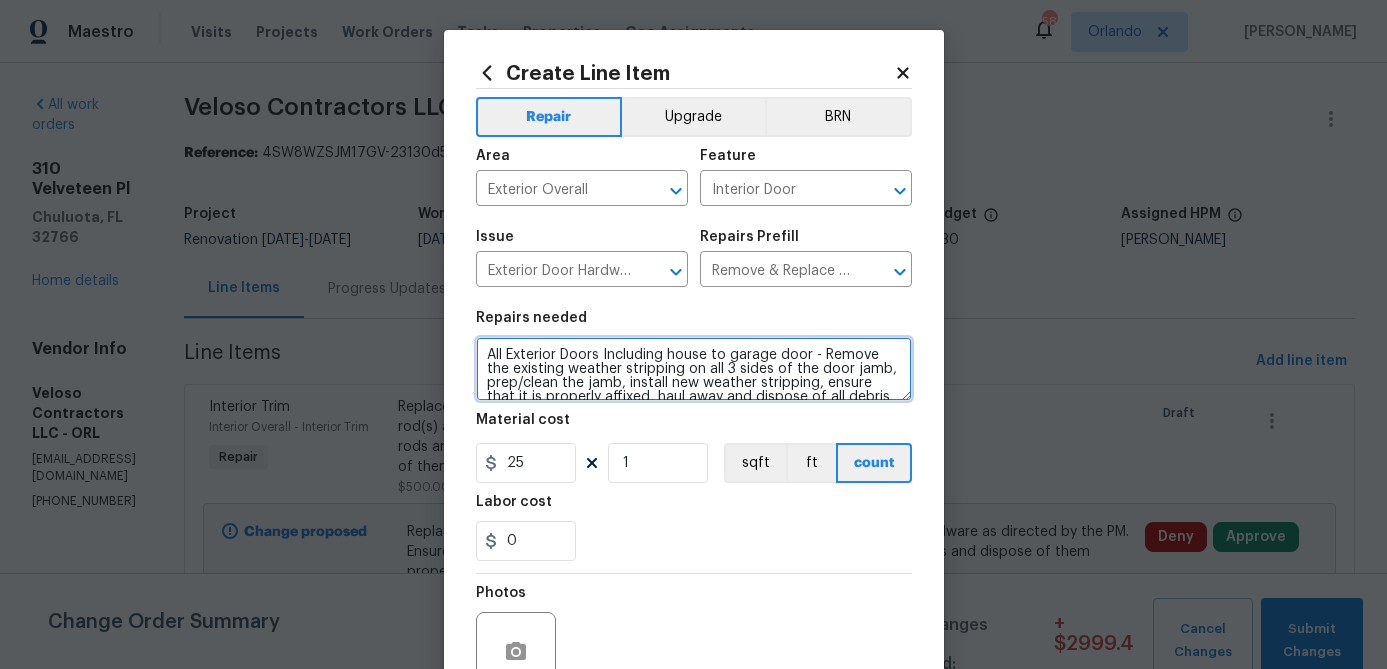 click on "All Exterior Doors Including house to garage door - Remove the existing weather stripping on all 3 sides of the door jamb, prep/clean the jamb, install new weather stripping, ensure that it is properly affixed, haul away and dispose of all debris properly." at bounding box center [694, 369] 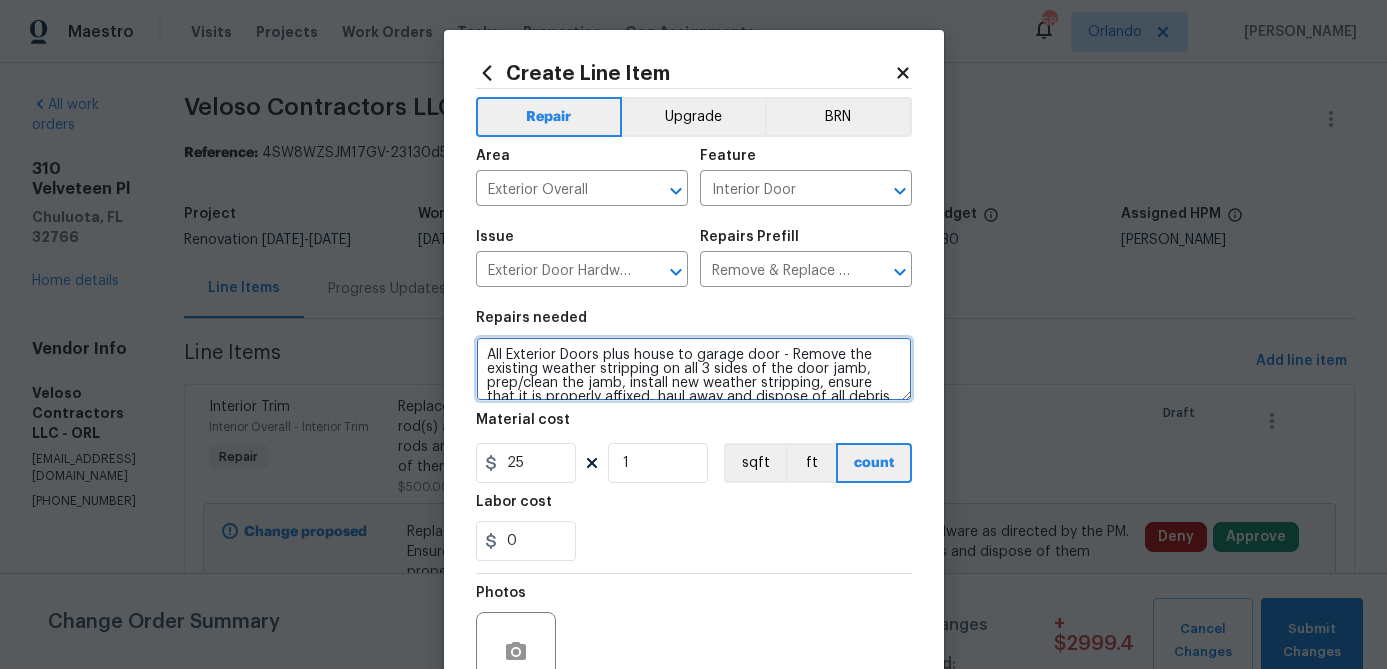 type on "All Exterior Doors plus house to garage door - Remove the existing weather stripping on all 3 sides of the door jamb, prep/clean the jamb, install new weather stripping, ensure that it is properly affixed, haul away and dispose of all debris properly." 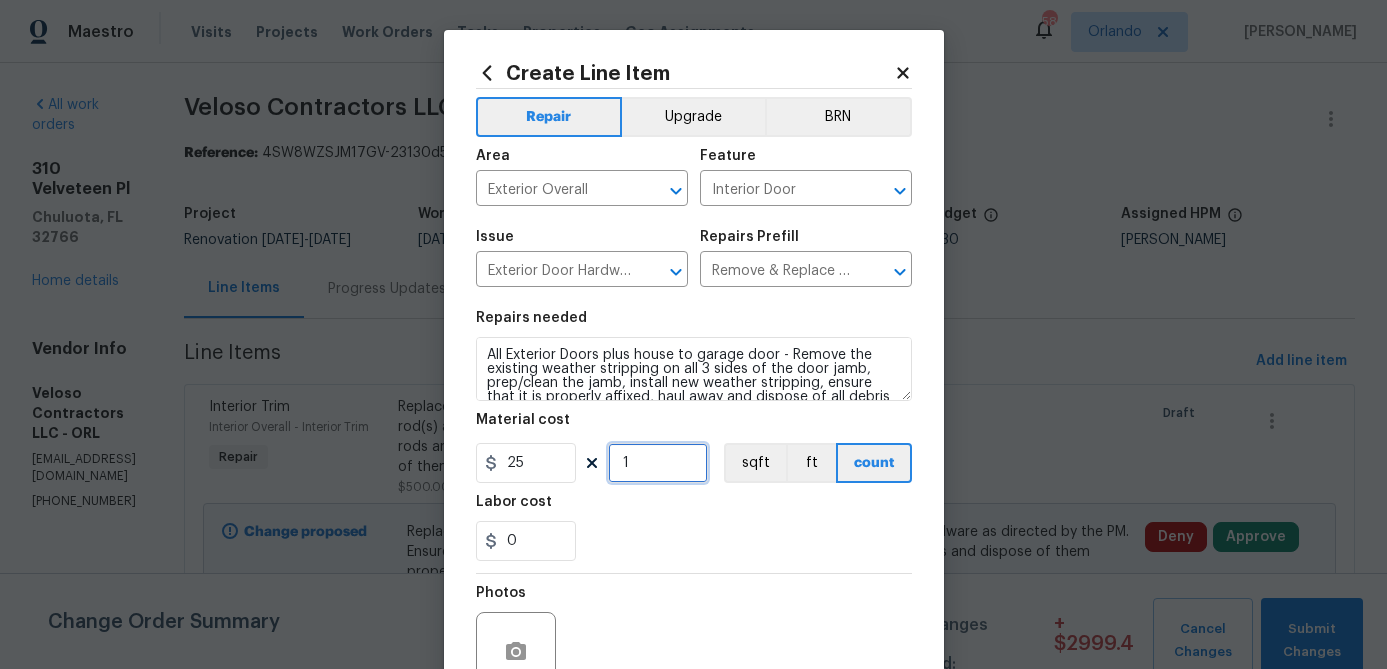 click on "1" at bounding box center (658, 463) 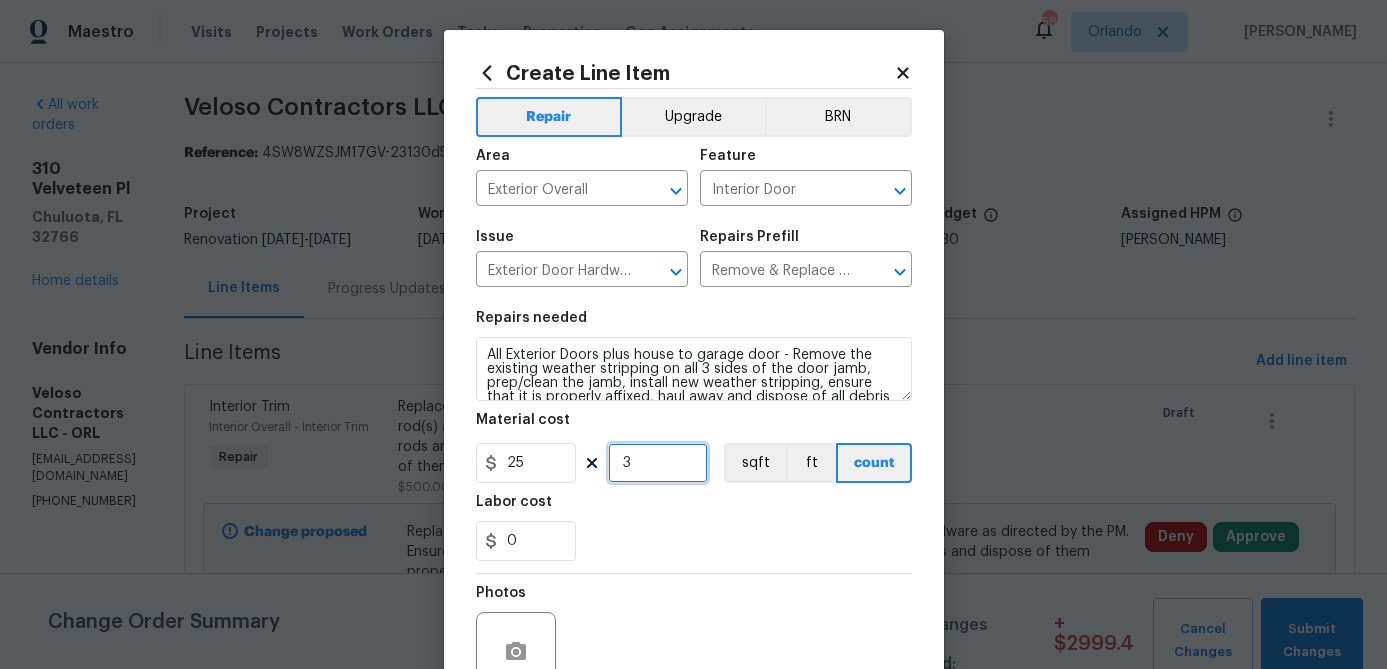 type on "3" 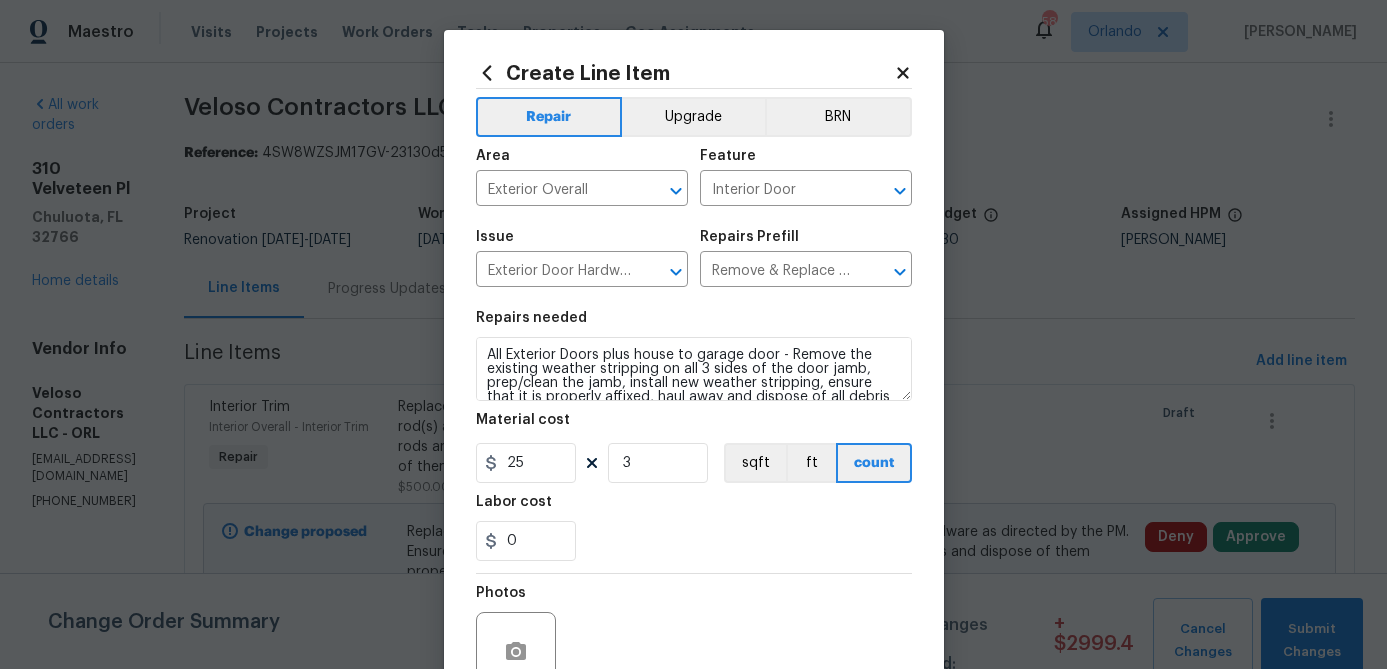 click on "0" at bounding box center [694, 541] 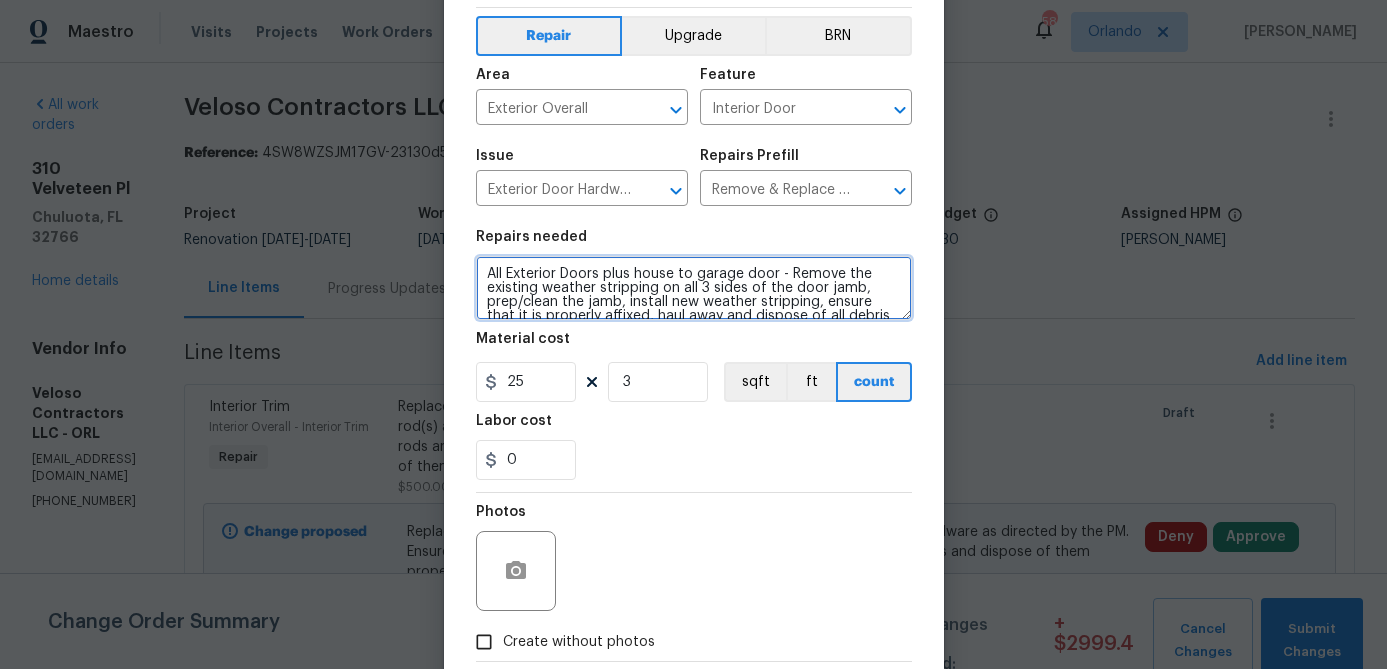 drag, startPoint x: 564, startPoint y: 277, endPoint x: 455, endPoint y: 280, distance: 109.041275 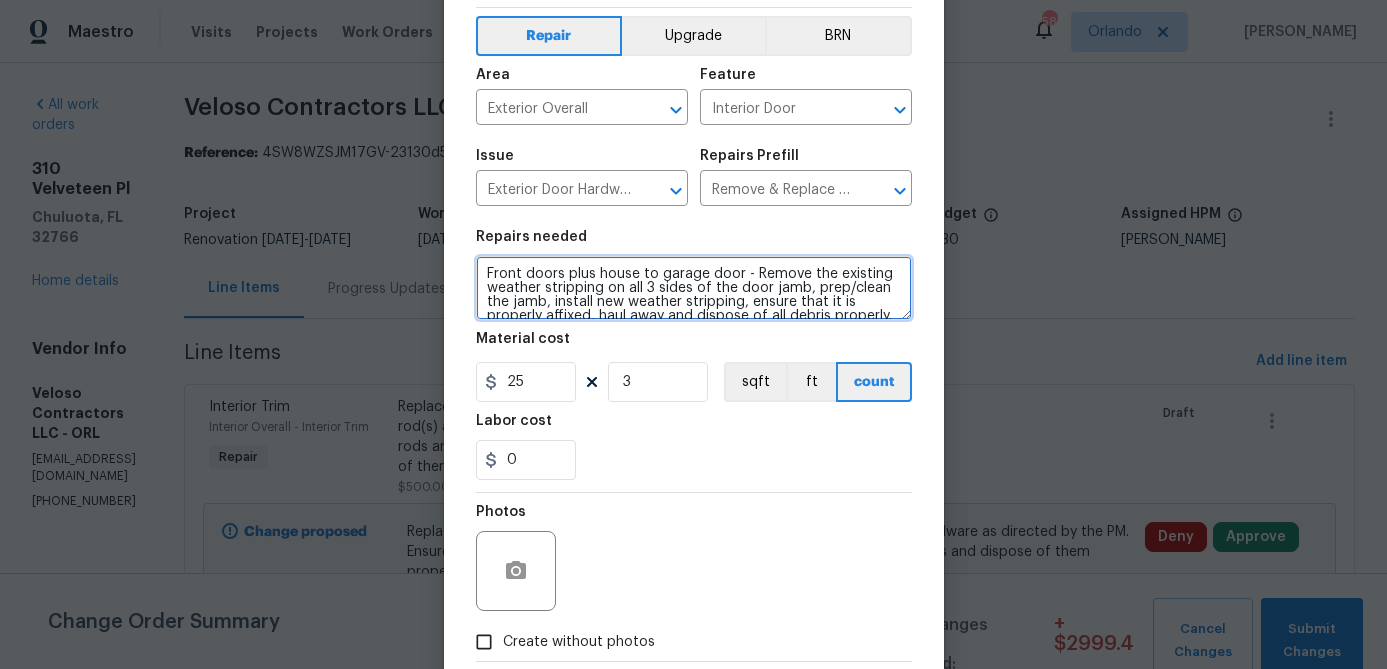 click on "Front doors plus house to garage door - Remove the existing weather stripping on all 3 sides of the door jamb, prep/clean the jamb, install new weather stripping, ensure that it is properly affixed, haul away and dispose of all debris properly." at bounding box center (694, 288) 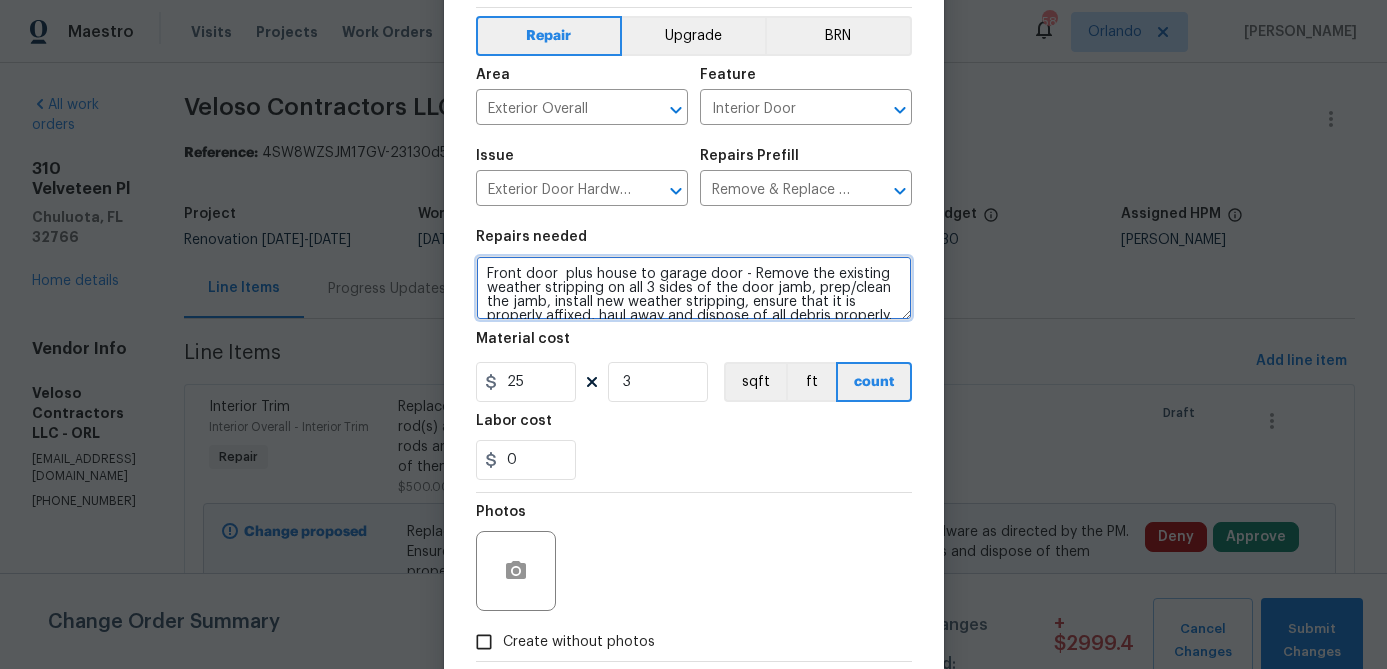 click on "Front door  plus house to garage door - Remove the existing weather stripping on all 3 sides of the door jamb, prep/clean the jamb, install new weather stripping, ensure that it is properly affixed, haul away and dispose of all debris properly." at bounding box center [694, 288] 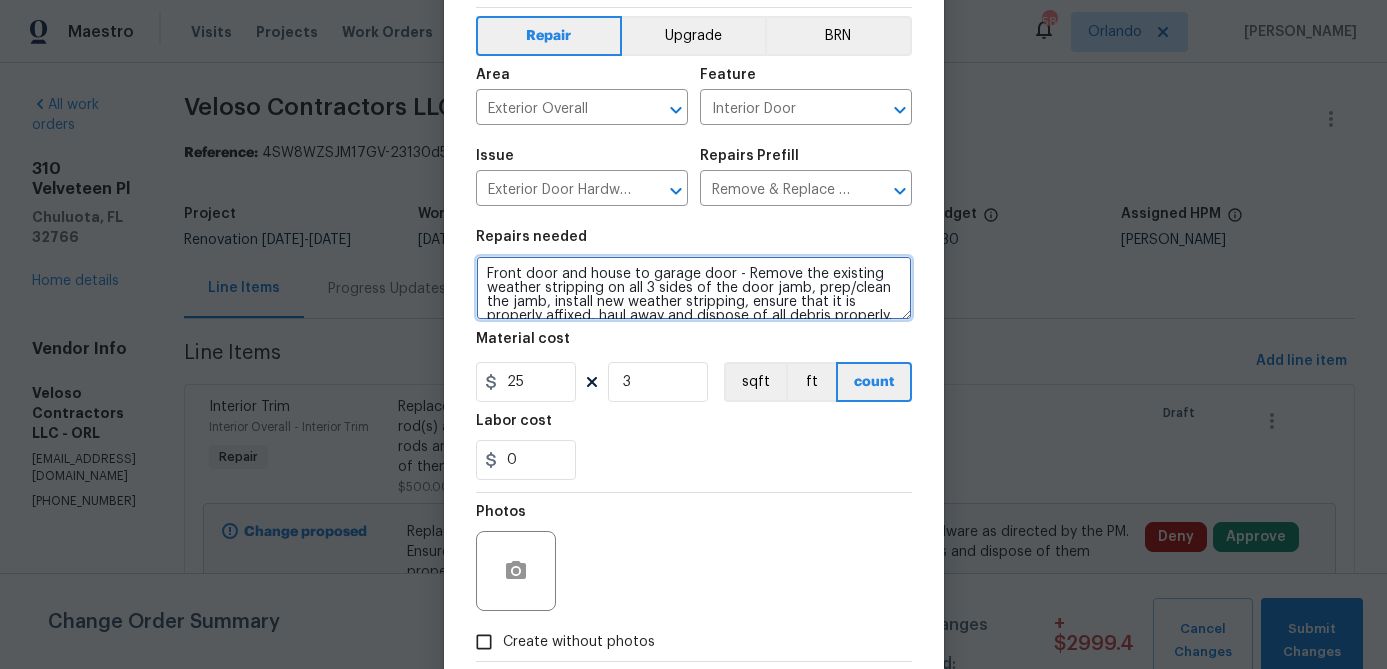 type on "Front door and house to garage door - Remove the existing weather stripping on all 3 sides of the door jamb, prep/clean the jamb, install new weather stripping, ensure that it is properly affixed, haul away and dispose of all debris properly." 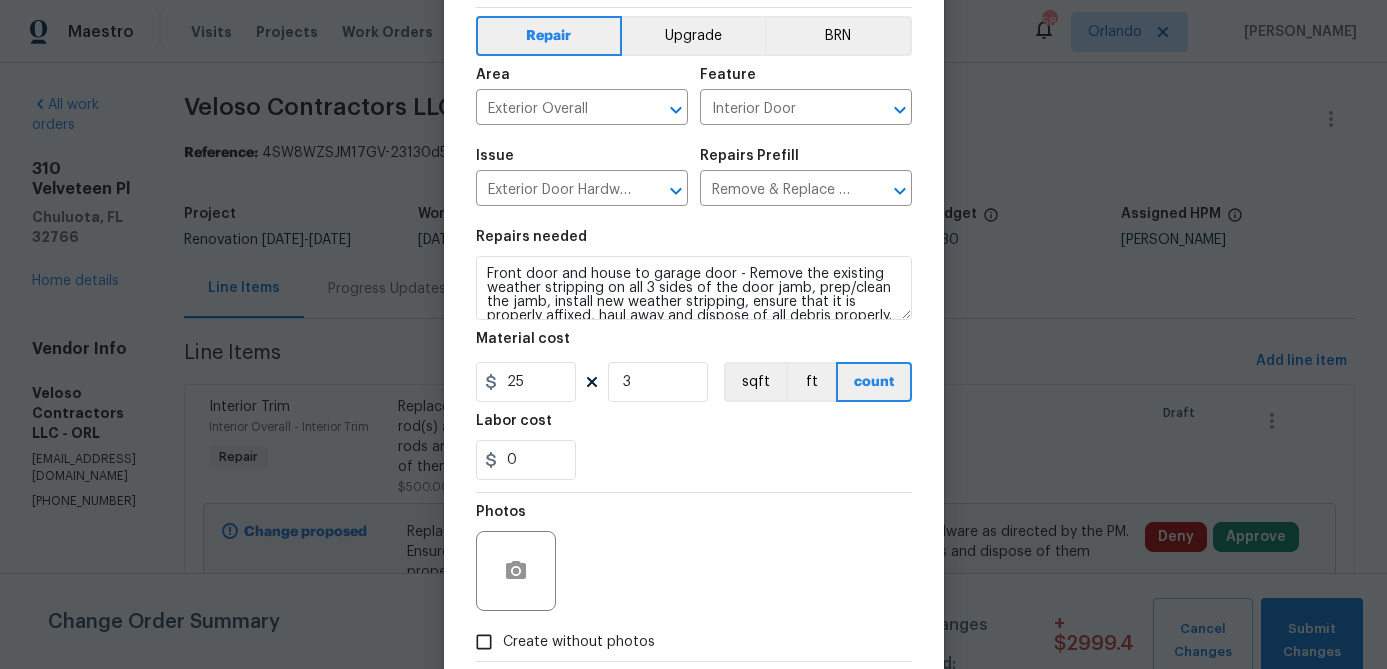 click on "Labor cost" at bounding box center [694, 427] 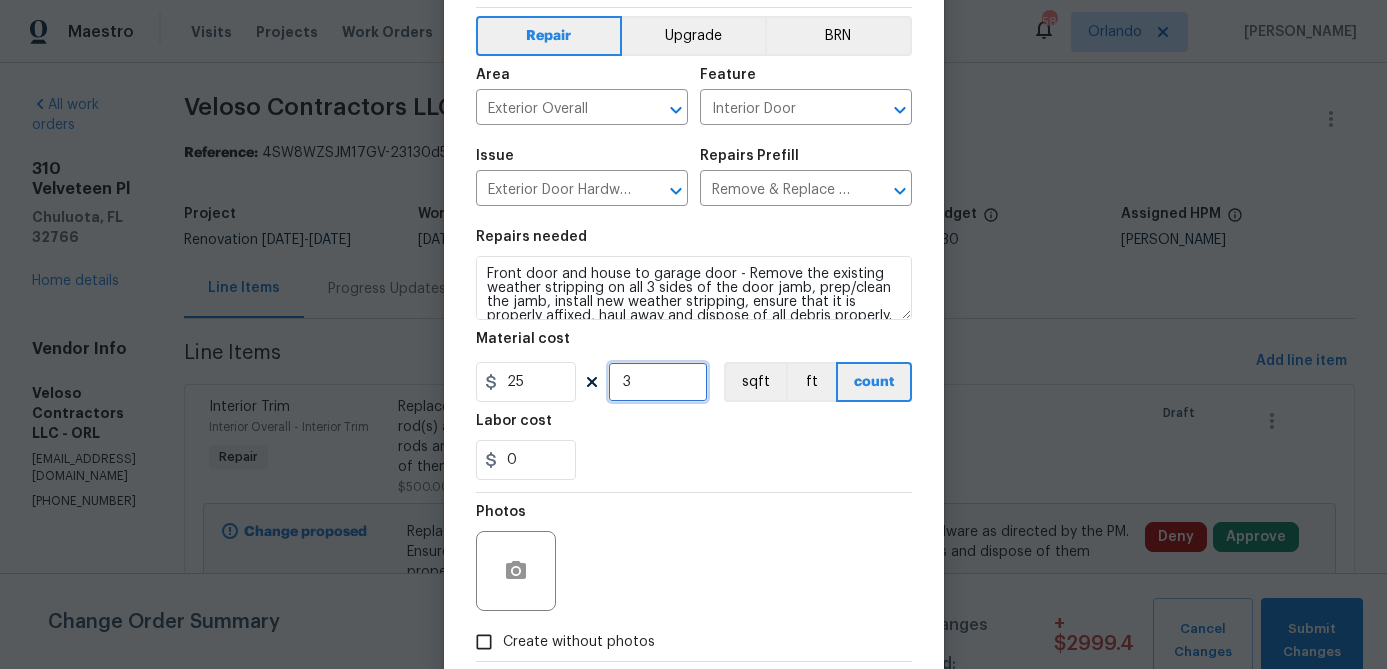 click on "3" at bounding box center [658, 382] 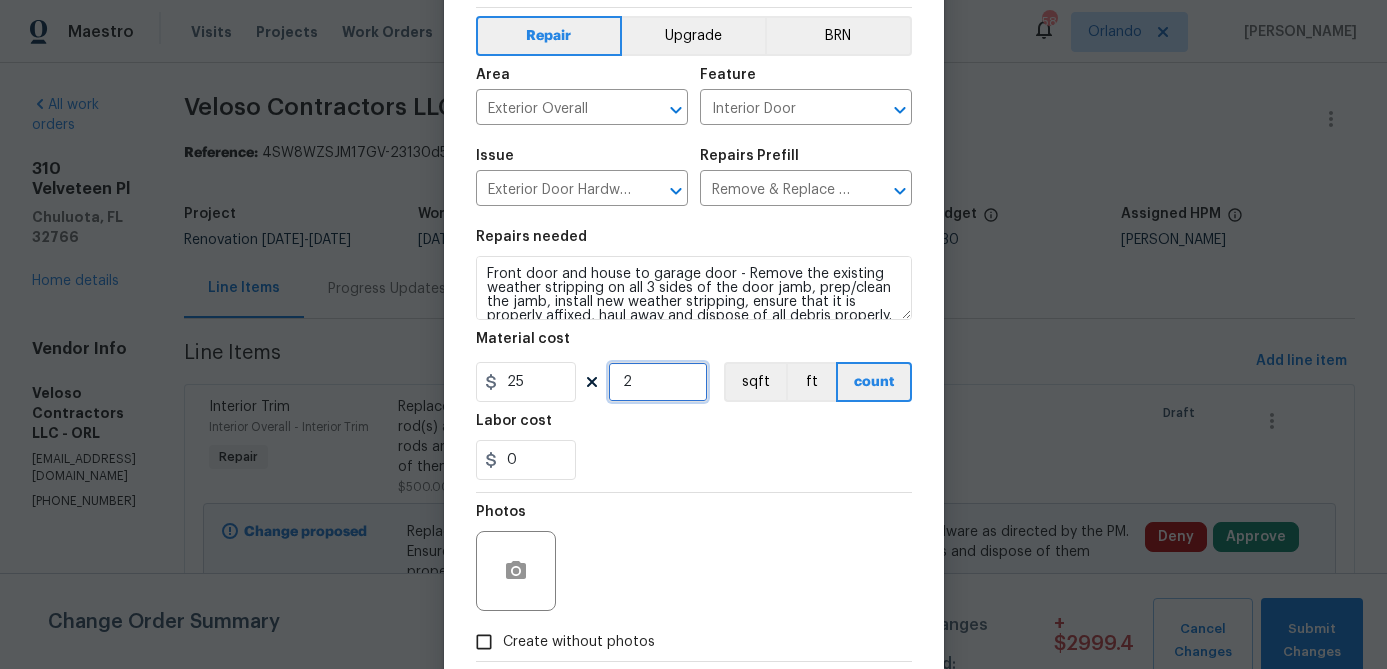 type on "2" 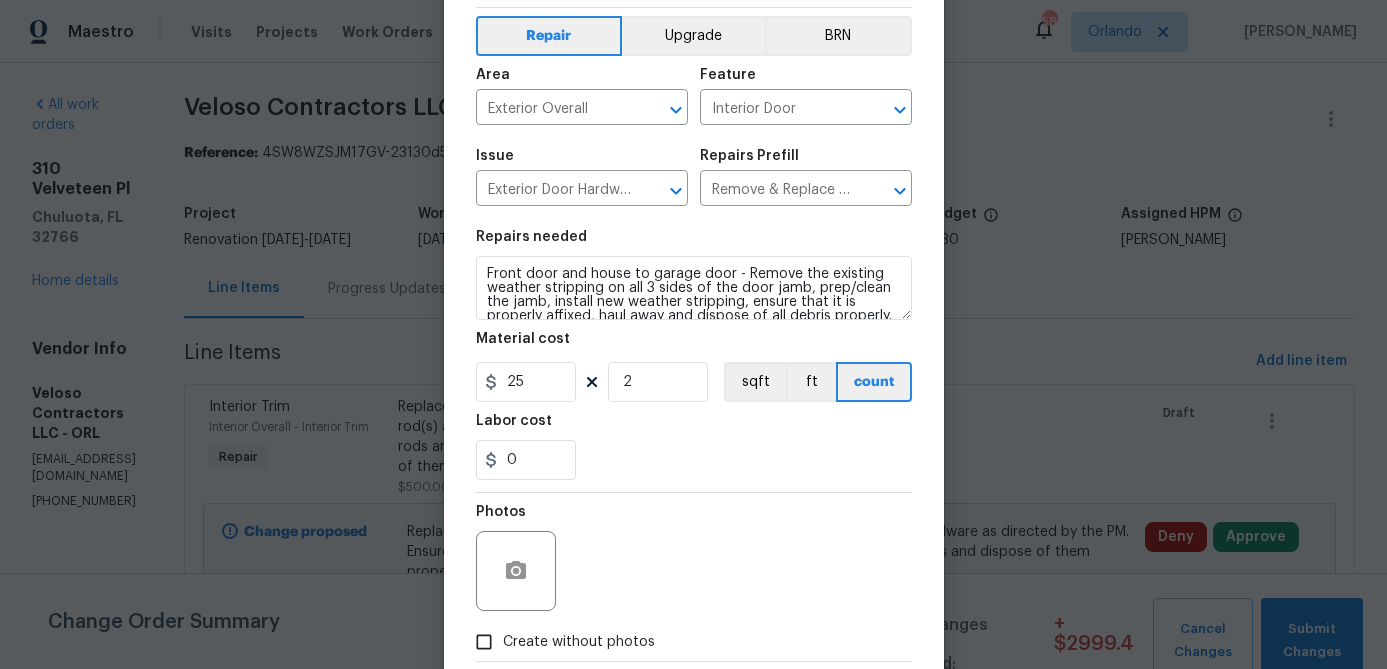 click on "0" at bounding box center (694, 460) 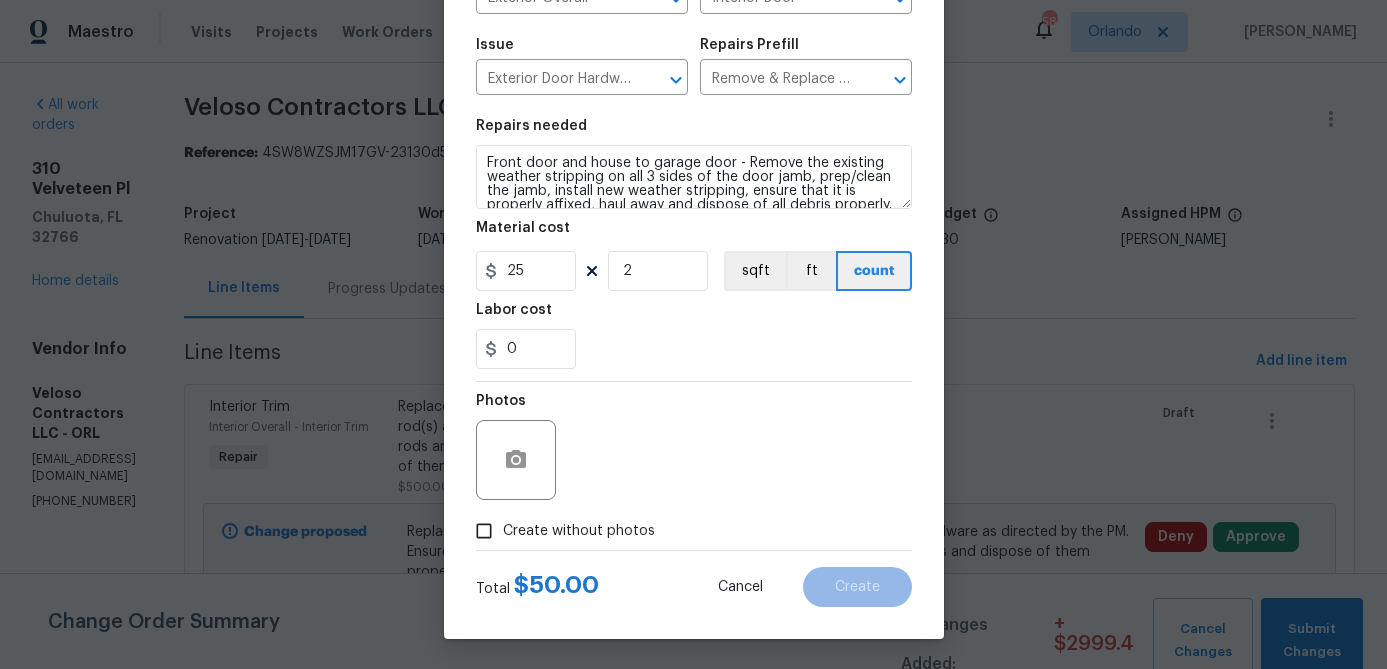 click on "Create without photos" at bounding box center [579, 531] 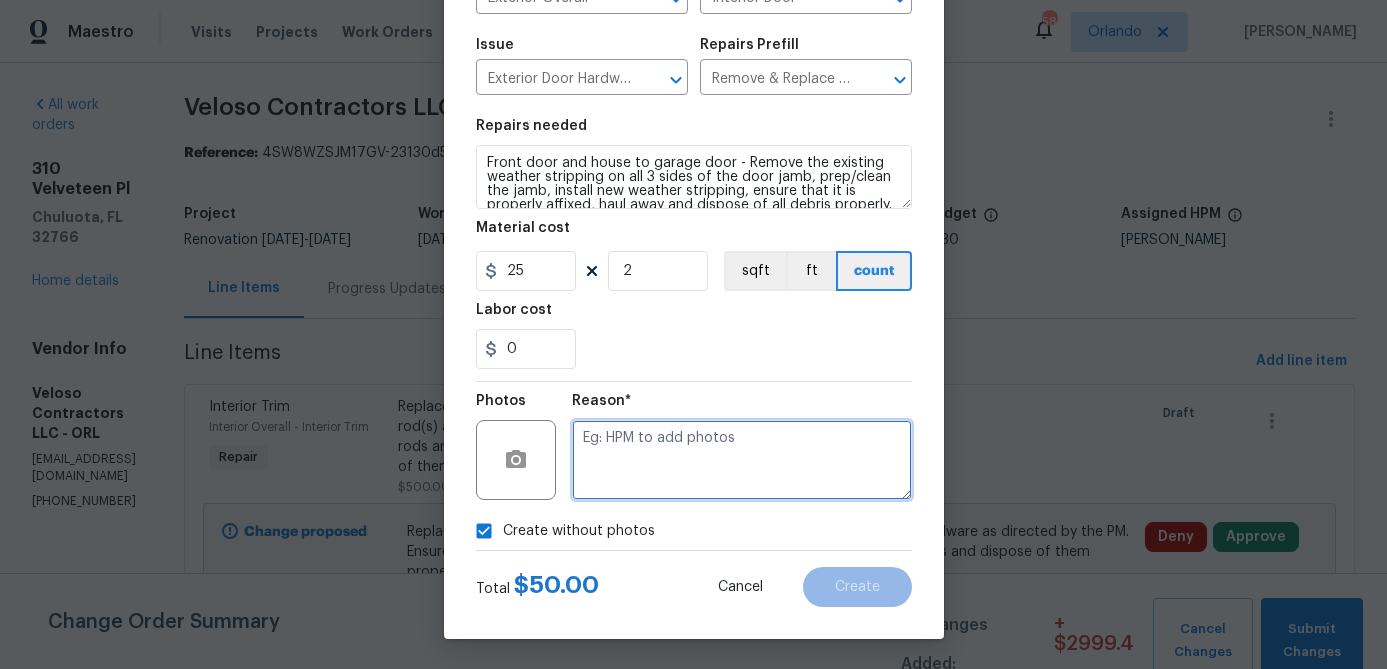 click at bounding box center (742, 460) 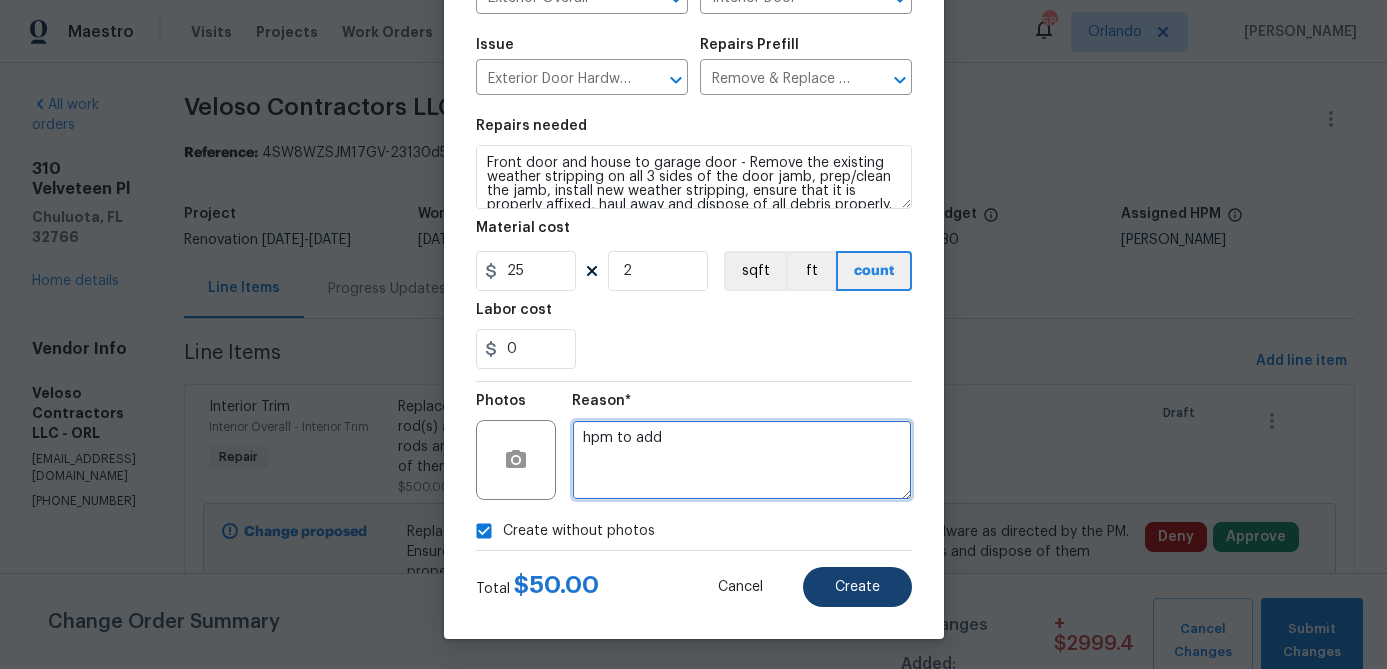 type on "hpm to add" 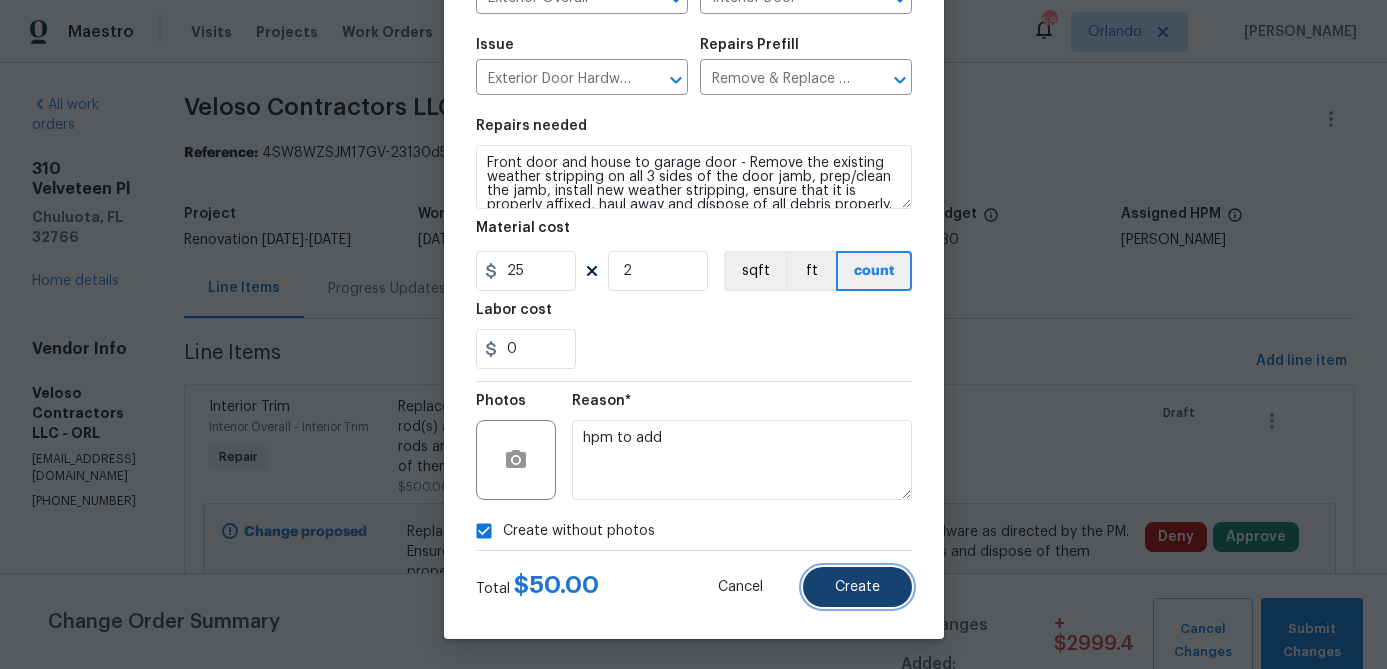 click on "Create" at bounding box center (857, 587) 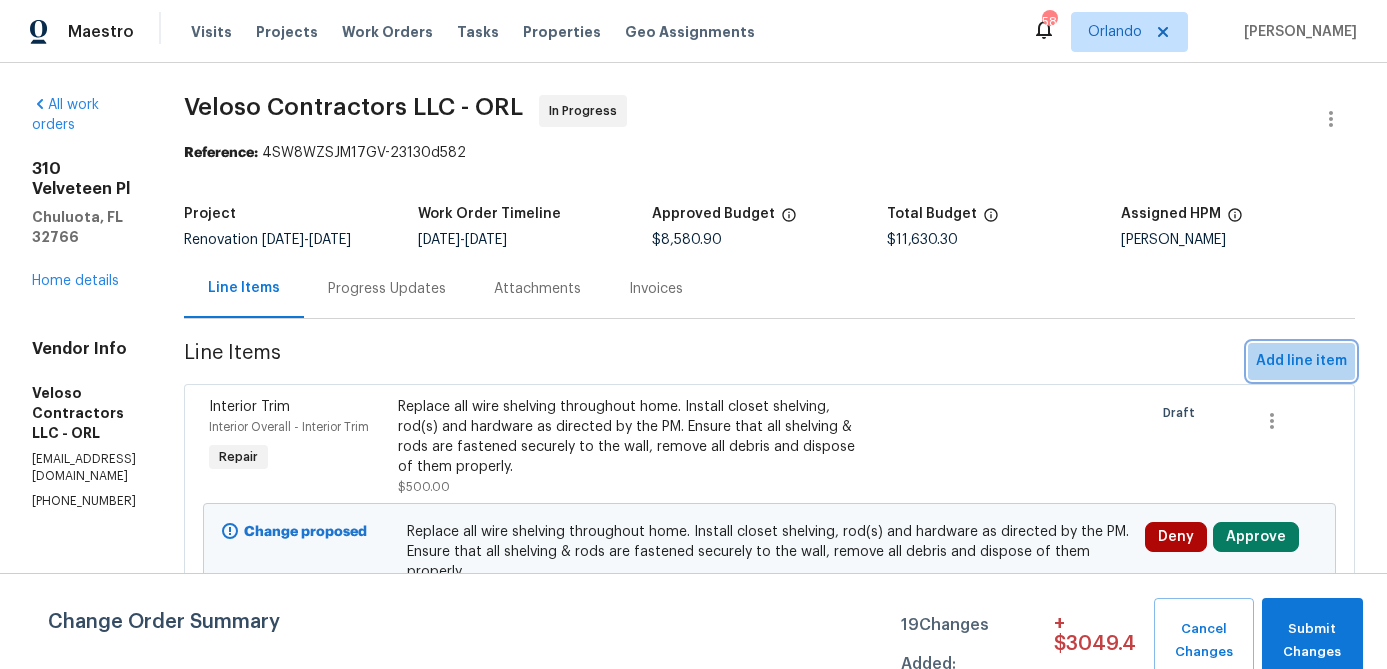 click on "Add line item" at bounding box center (1301, 361) 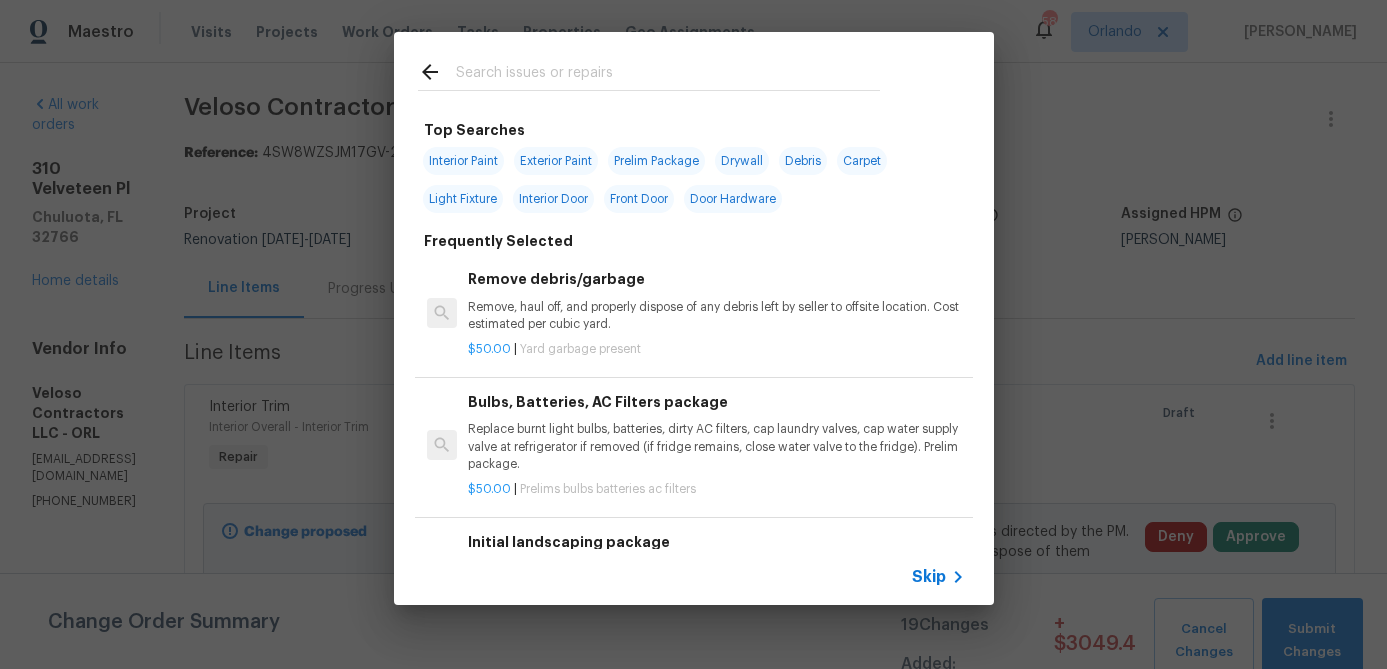 click at bounding box center (668, 75) 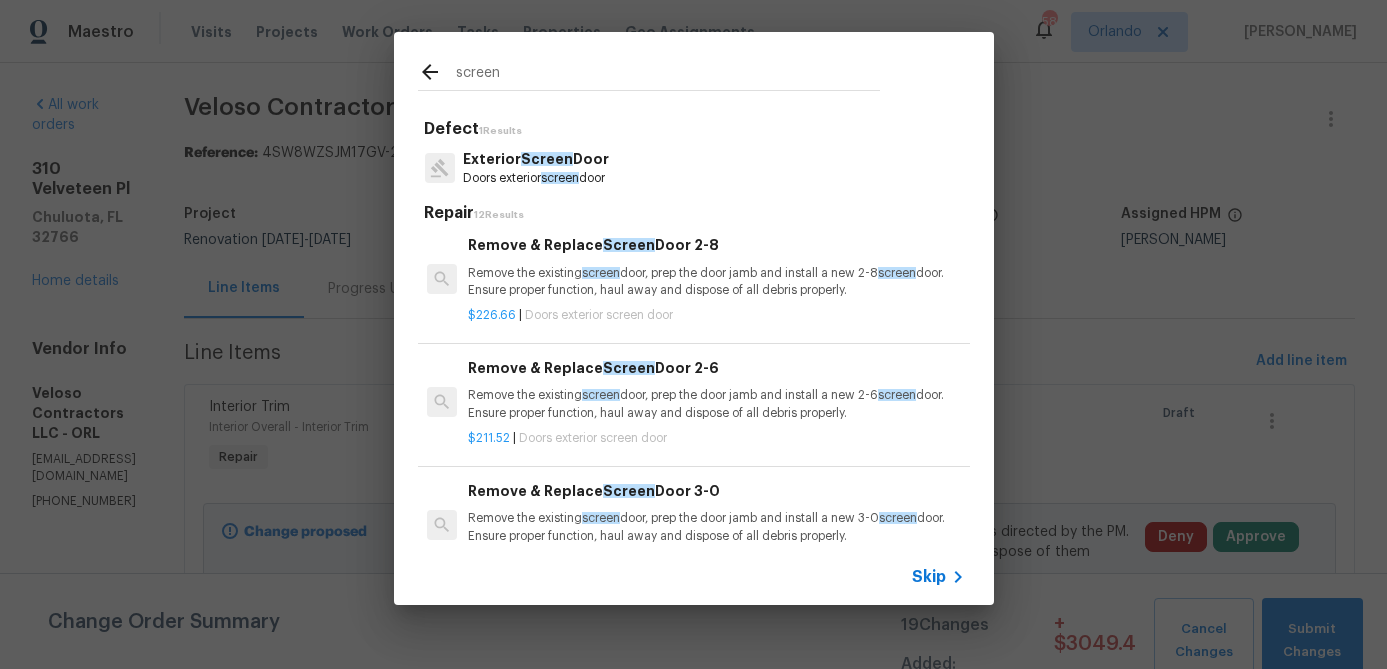 scroll, scrollTop: 1, scrollLeft: 0, axis: vertical 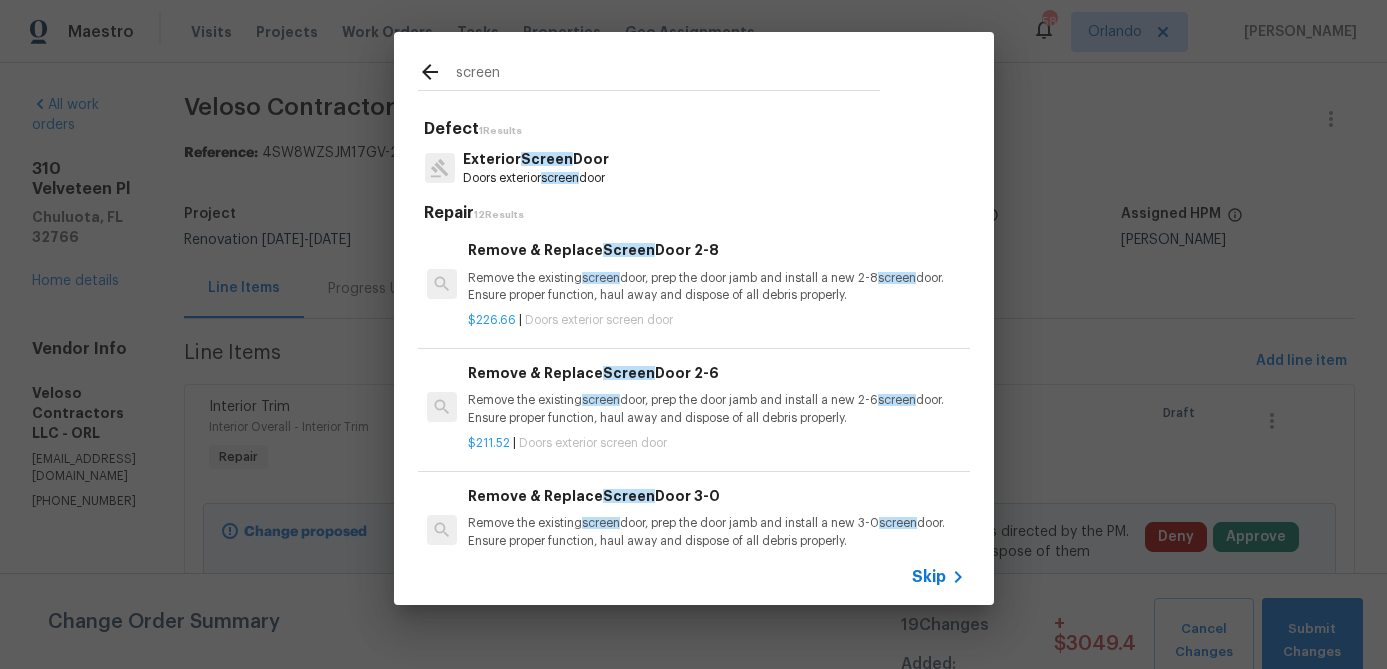 type on "screen" 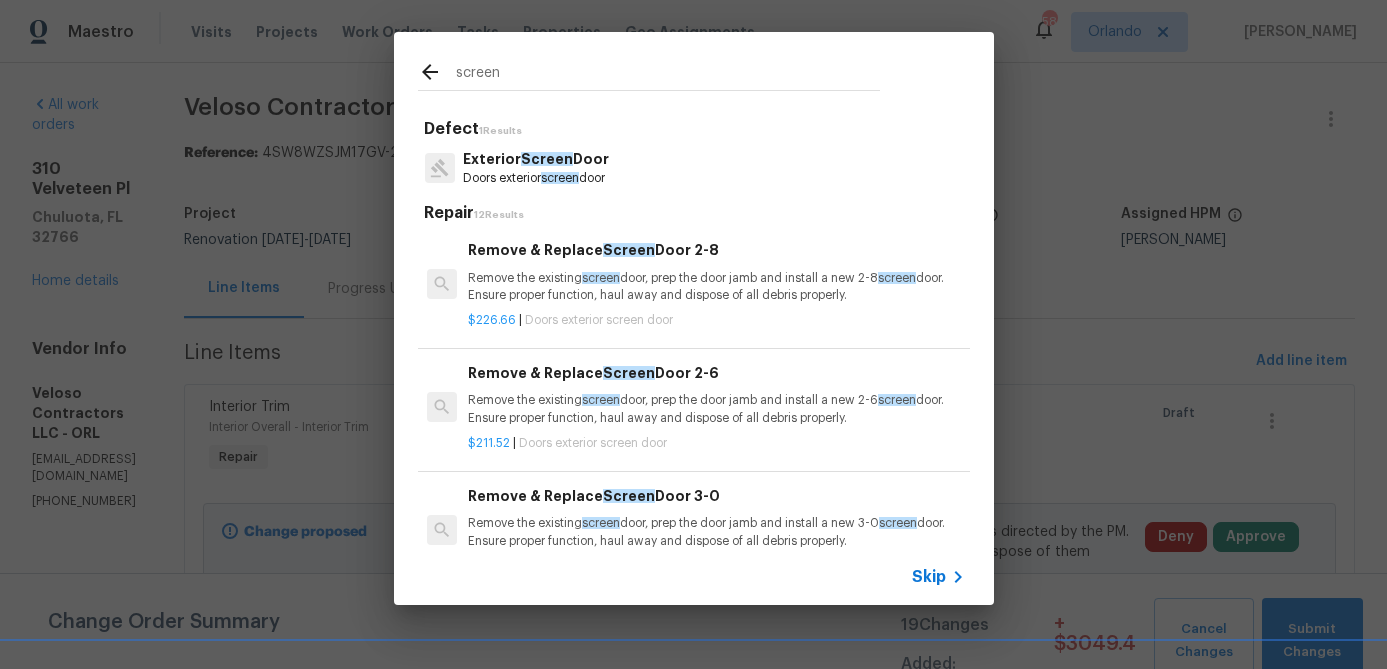 click on "Remove the existing  screen  door, prep the door jamb and install a new 2-8  screen  door. Ensure proper function, haul away and dispose of all debris properly." at bounding box center [716, 287] 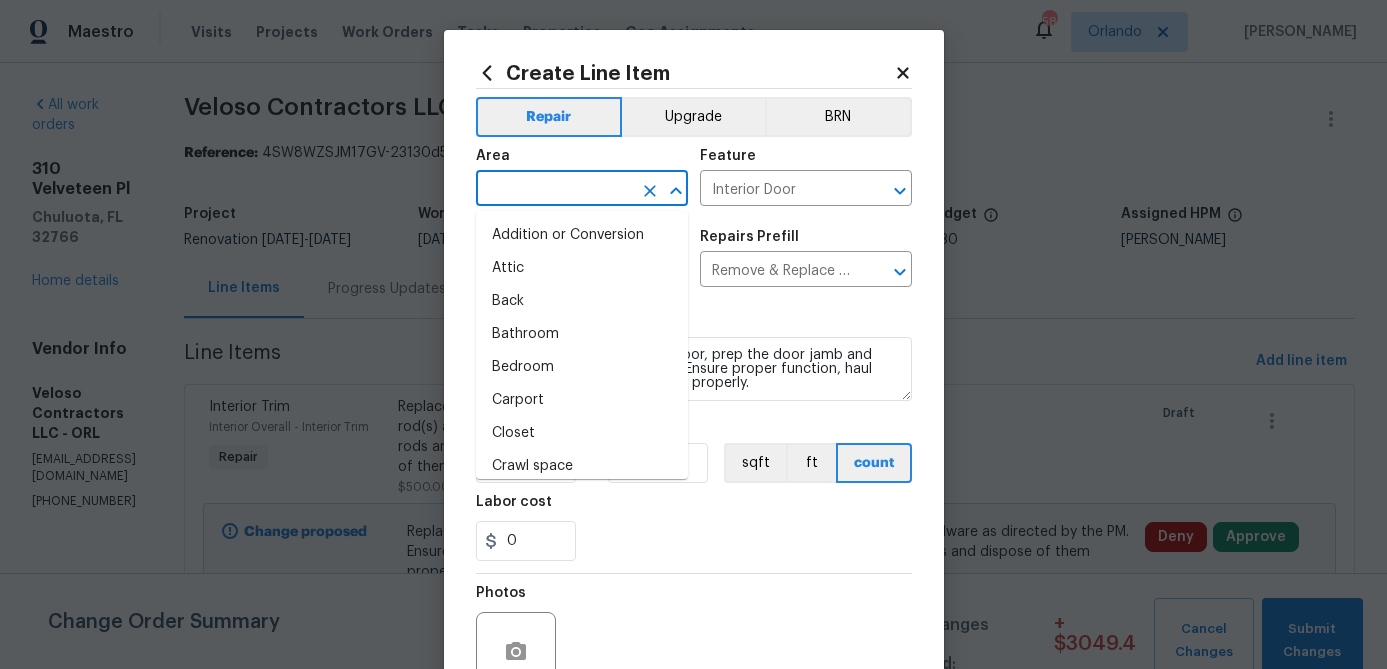 click at bounding box center (554, 190) 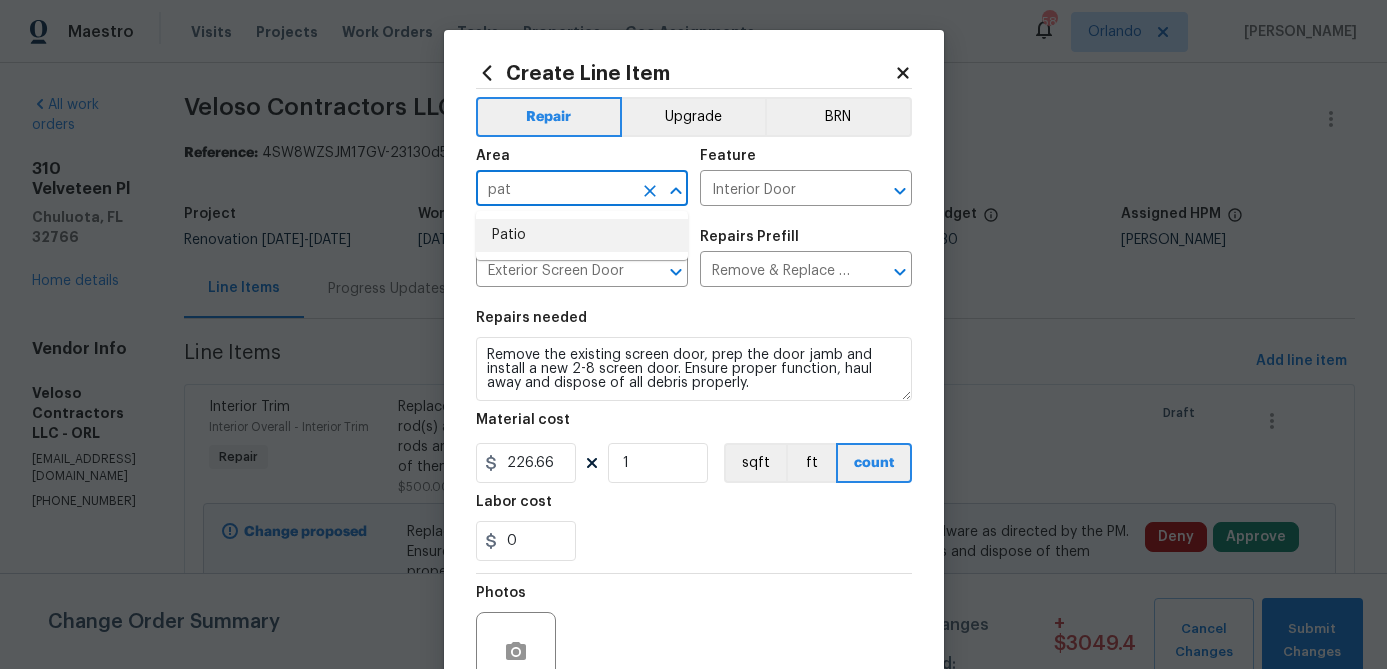 click on "Patio" at bounding box center (582, 235) 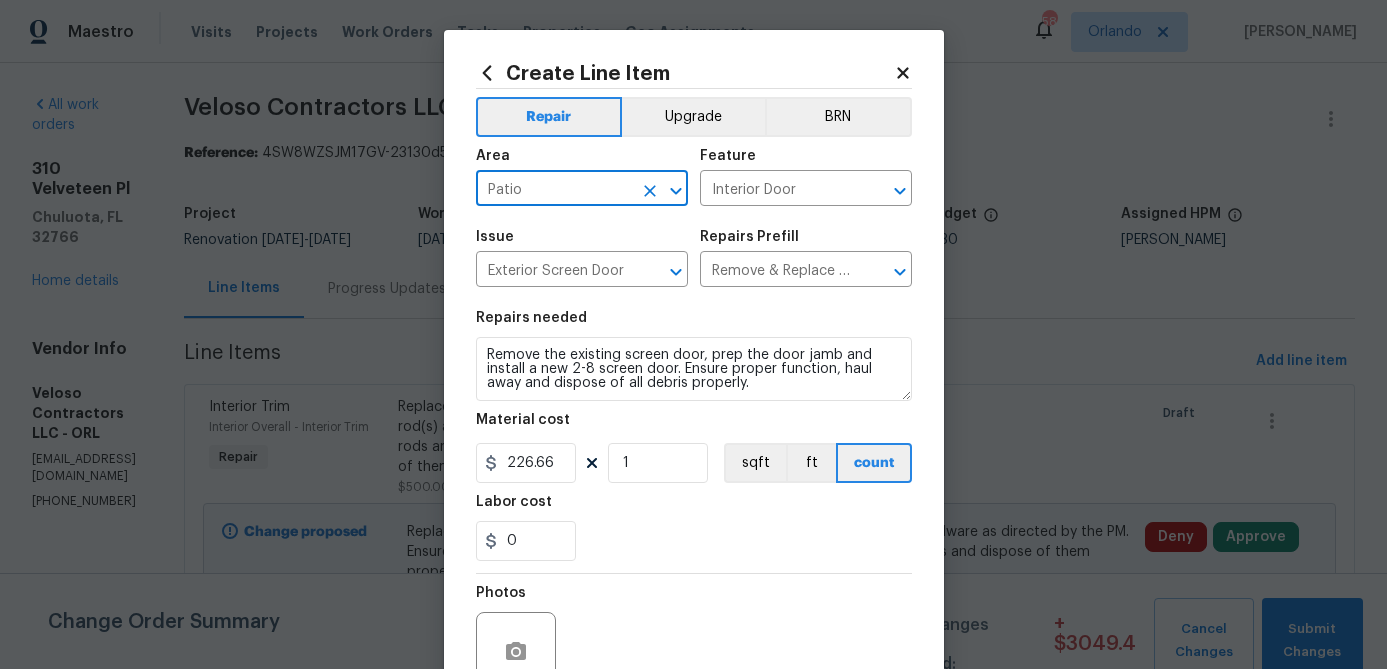 type on "Patio" 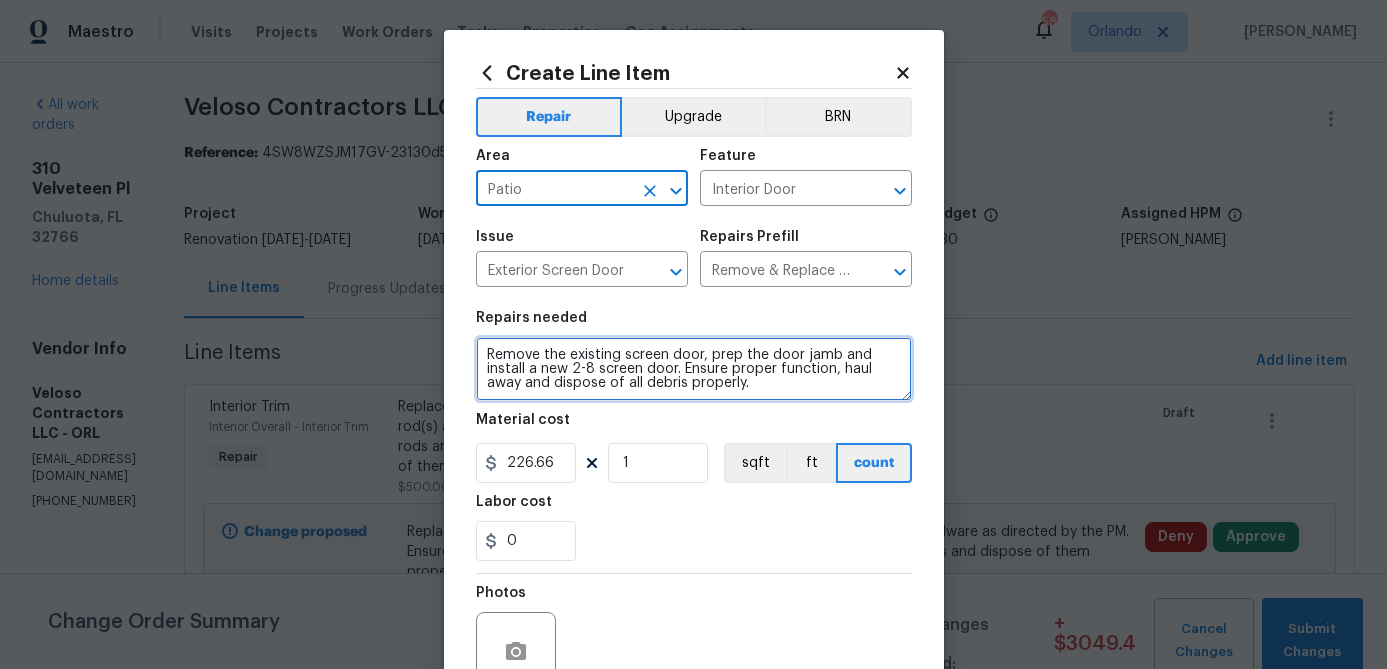 click on "Remove the existing screen door, prep the door jamb and install a new 2-8 screen door. Ensure proper function, haul away and dispose of all debris properly." at bounding box center [694, 369] 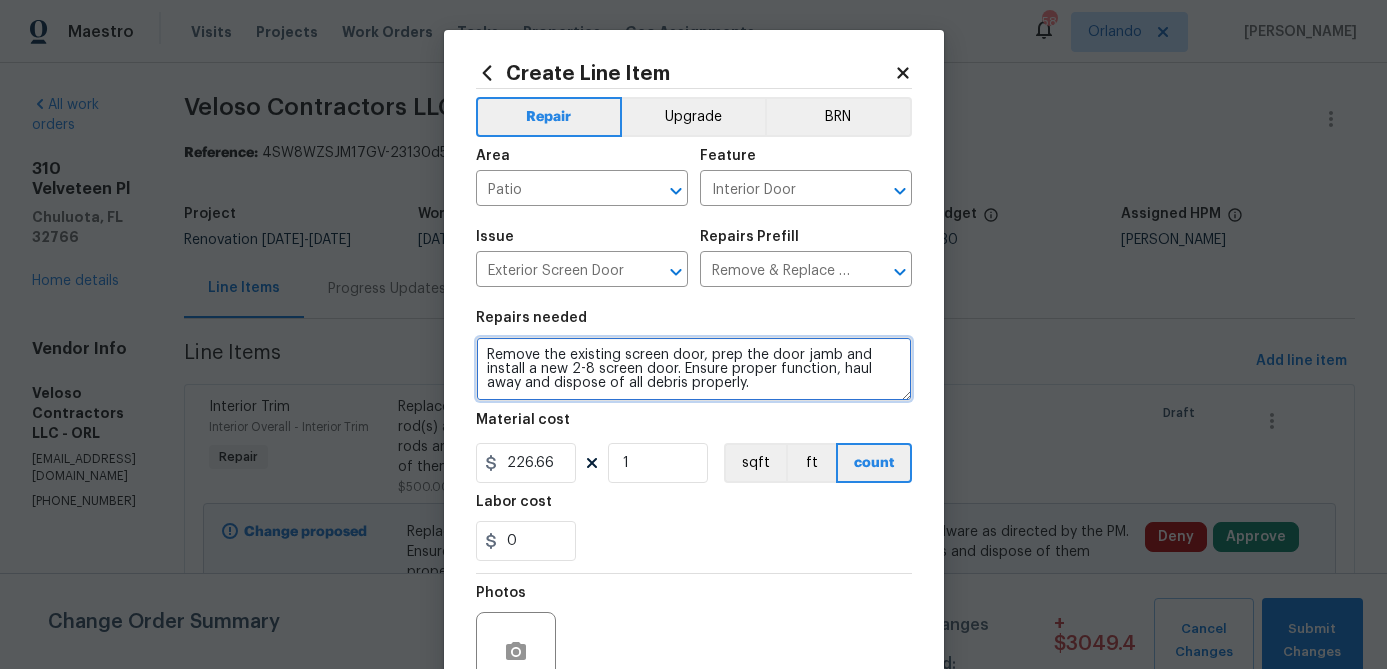 click on "Remove the existing screen door, prep the door jamb and install a new 2-8 screen door. Ensure proper function, haul away and dispose of all debris properly." at bounding box center (694, 369) 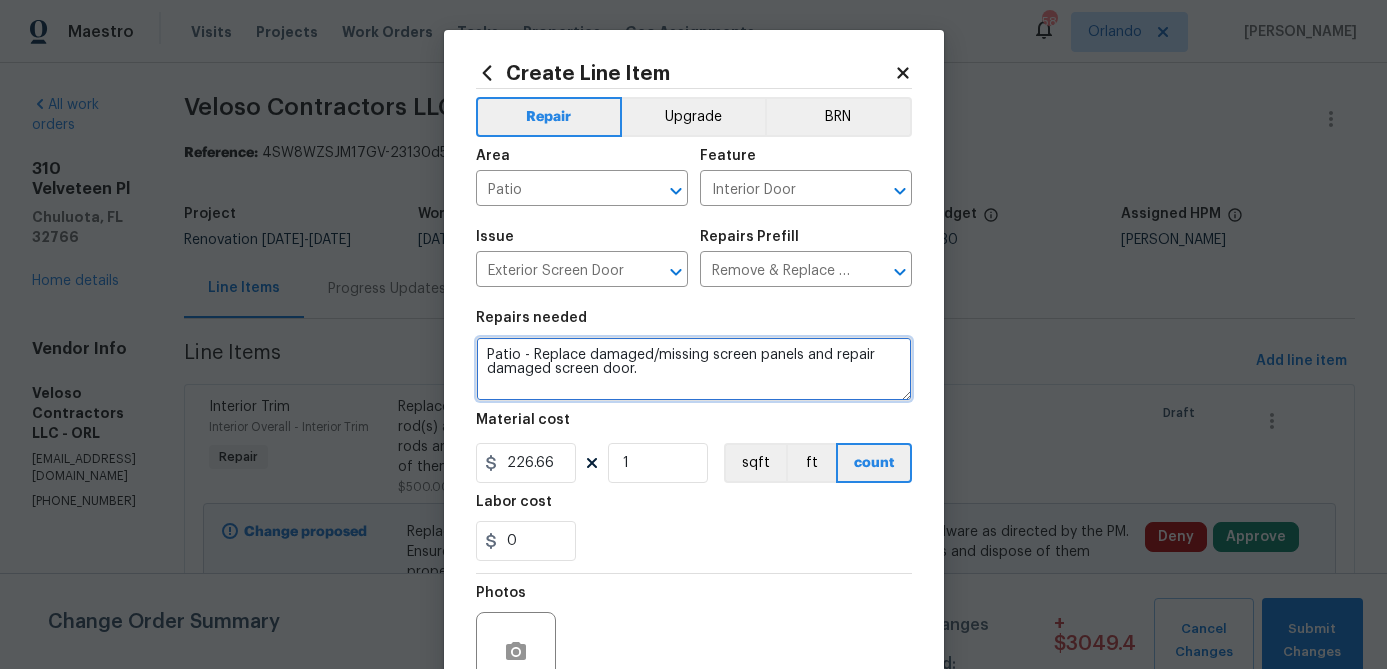 type on "Patio - Replace damaged/missing screen panels and repair damaged screen door." 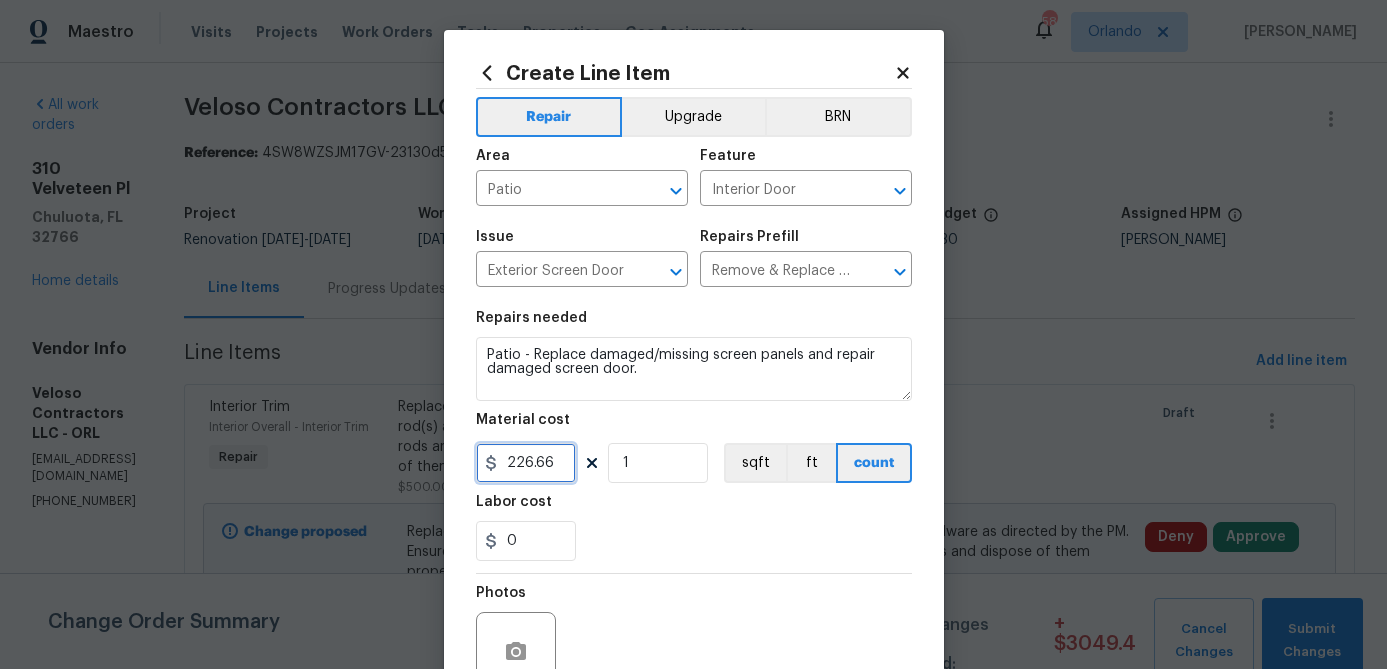 click on "226.66" at bounding box center [526, 463] 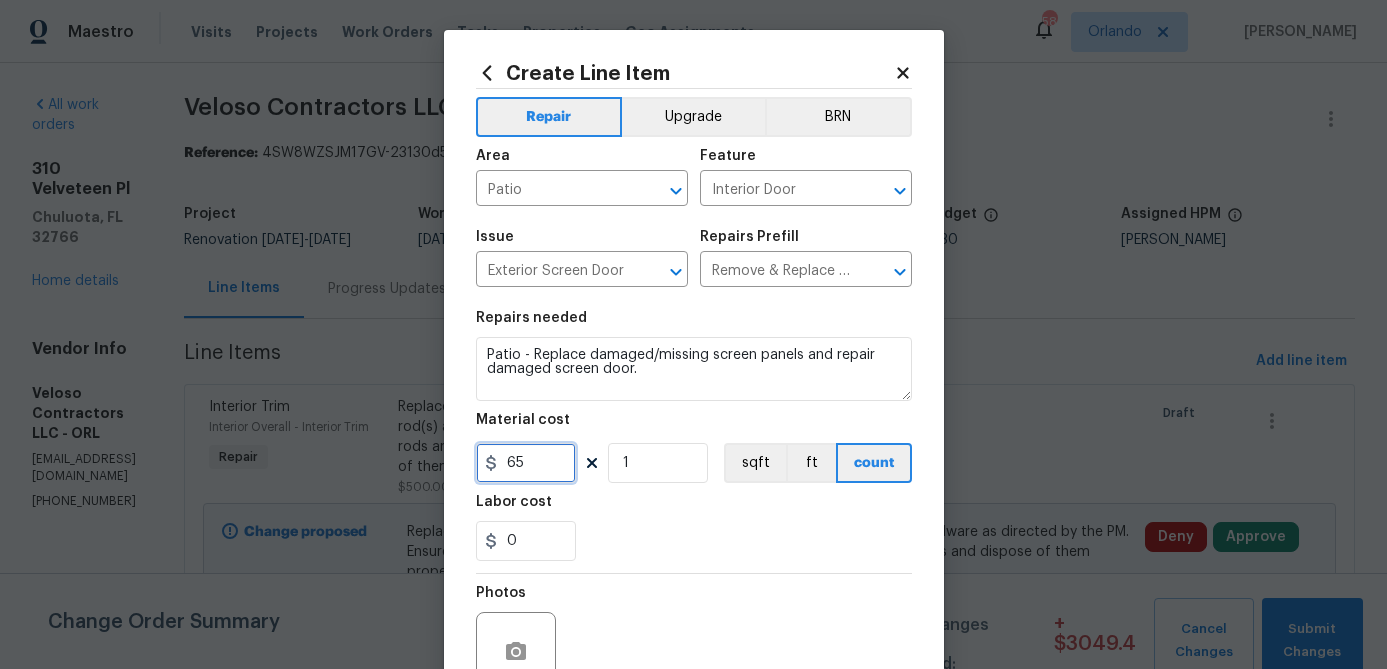 type on "65" 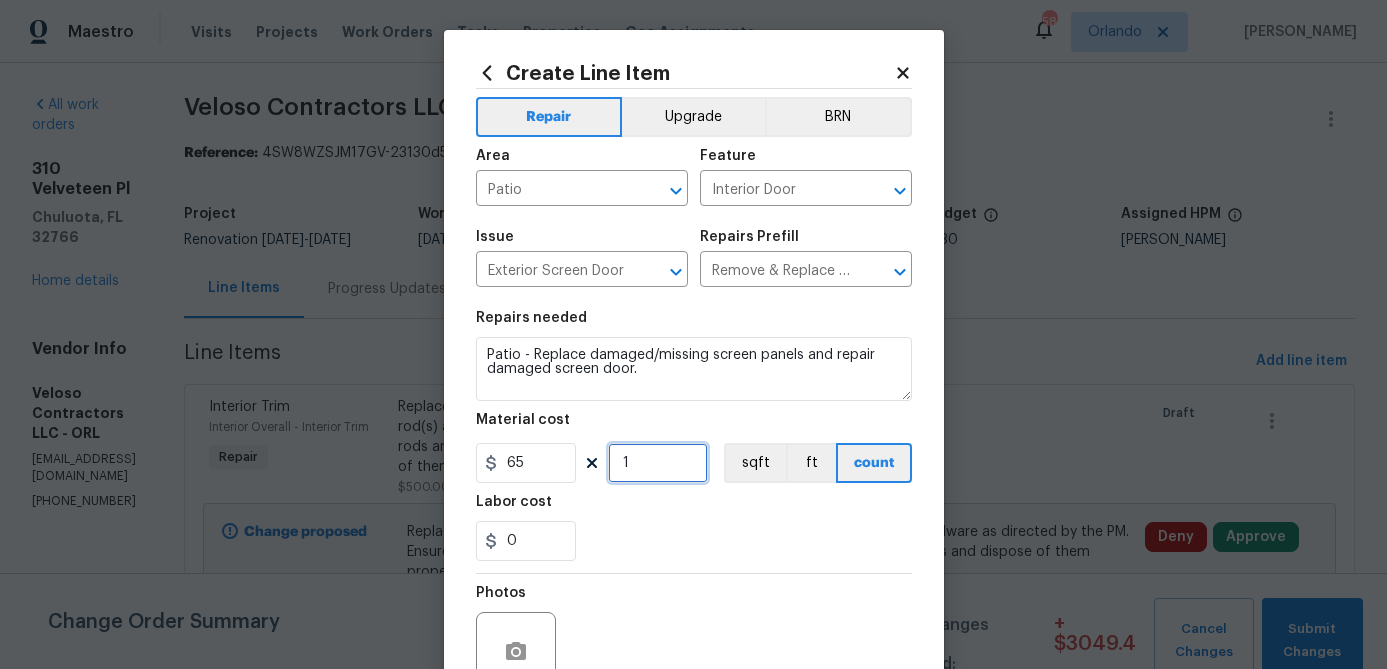 click on "1" at bounding box center [658, 463] 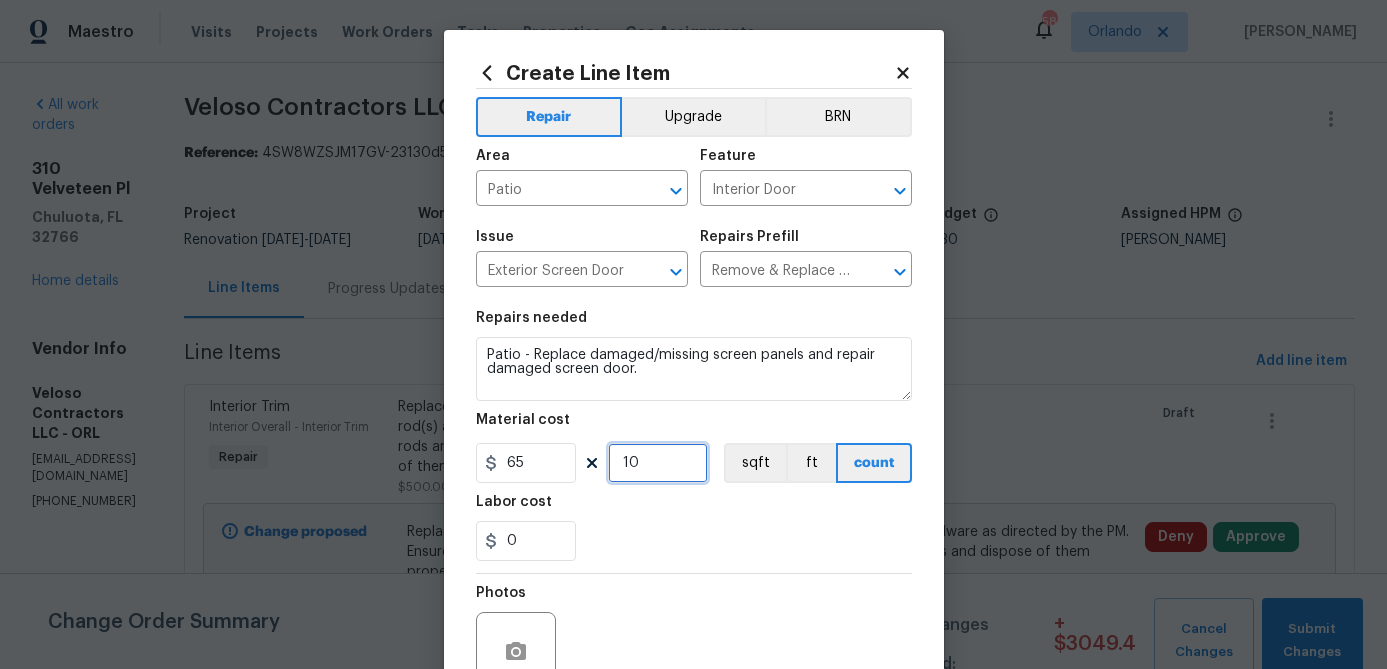 type on "10" 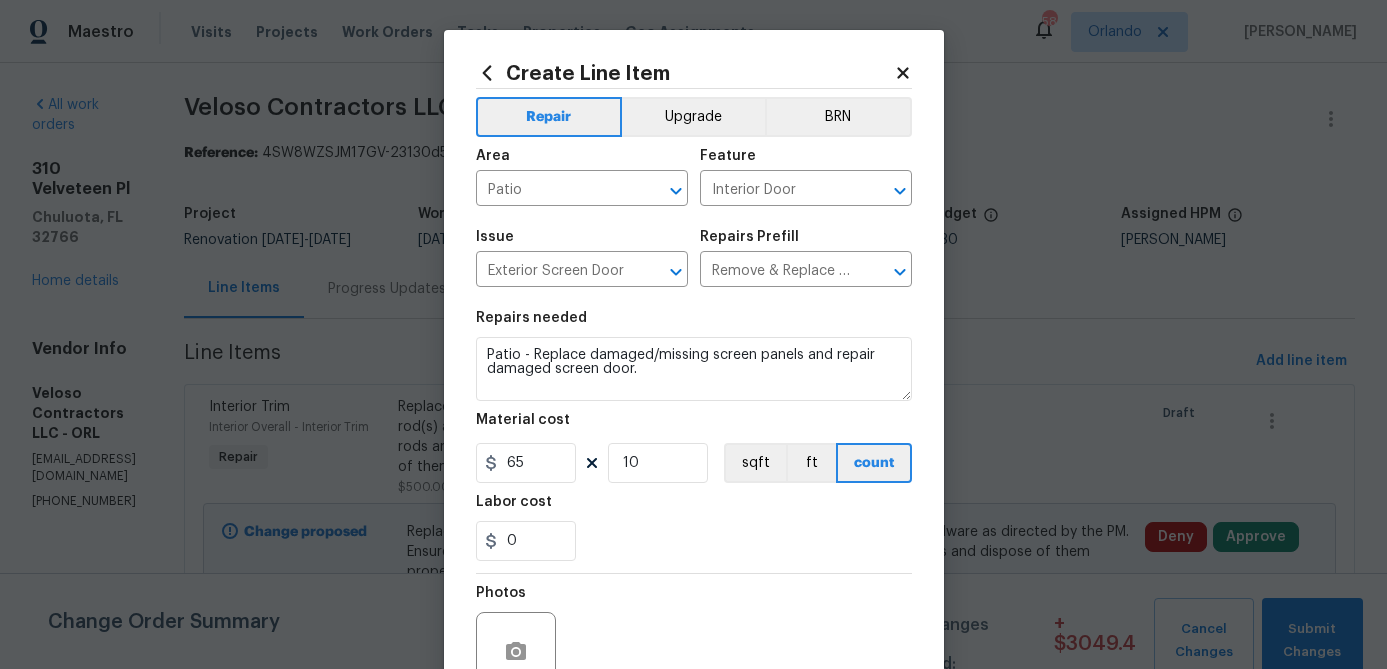 click on "0" at bounding box center (694, 541) 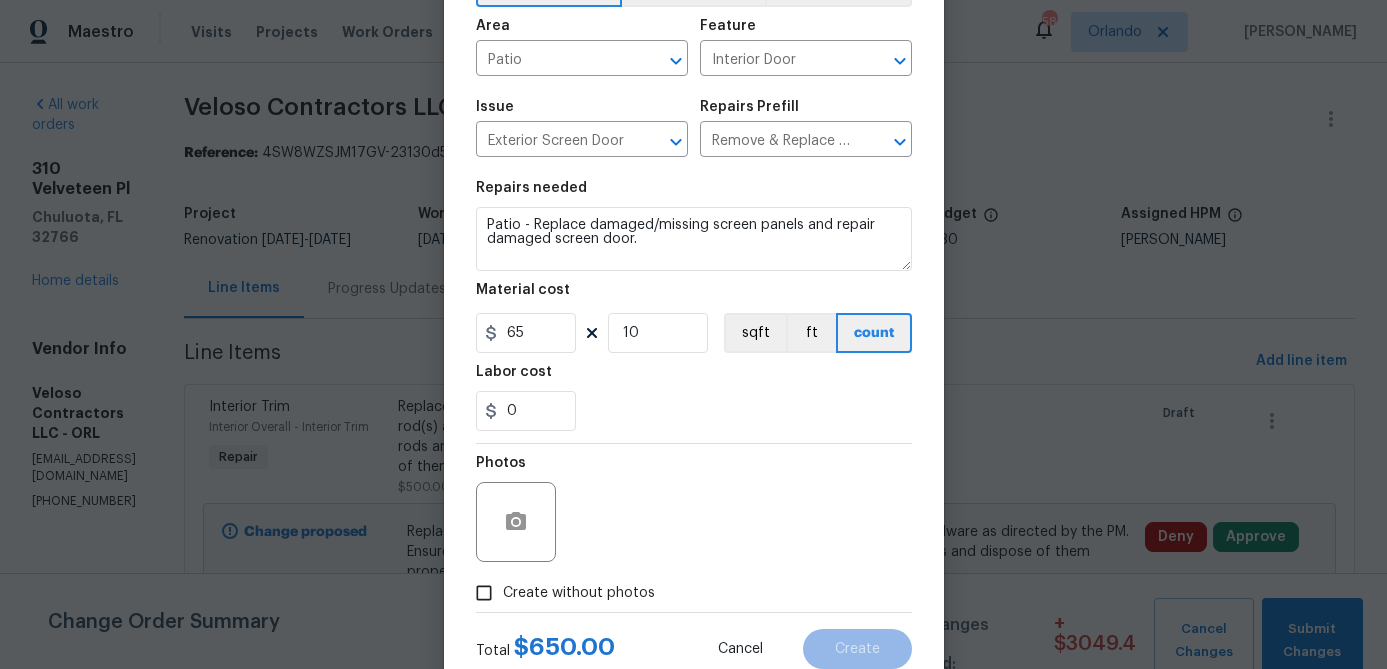 scroll, scrollTop: 193, scrollLeft: 0, axis: vertical 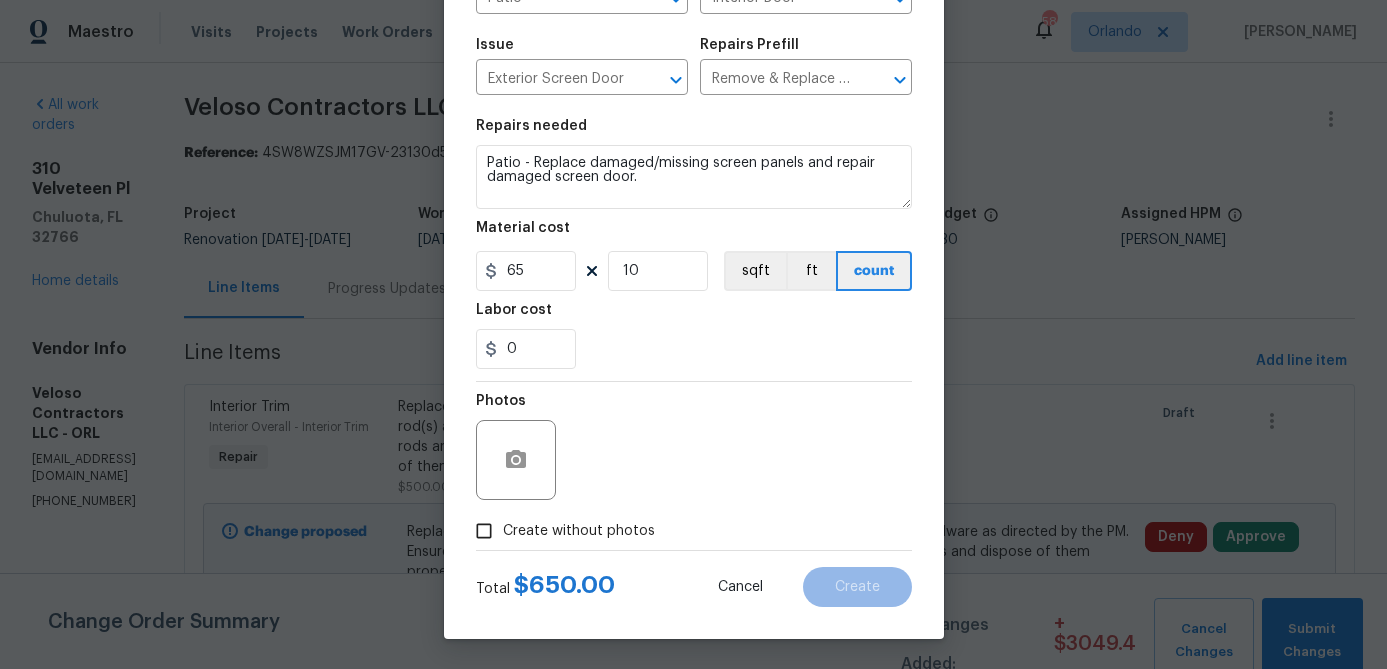 click on "Create without photos" at bounding box center [579, 531] 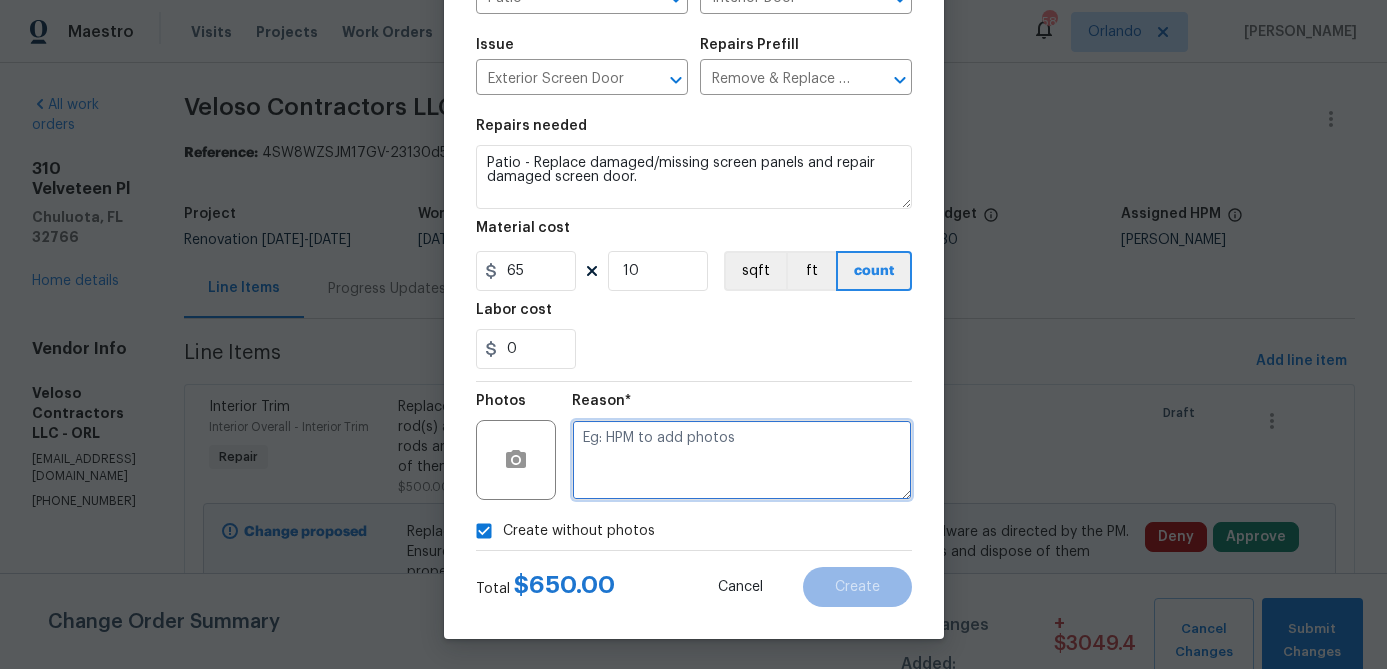 click at bounding box center (742, 460) 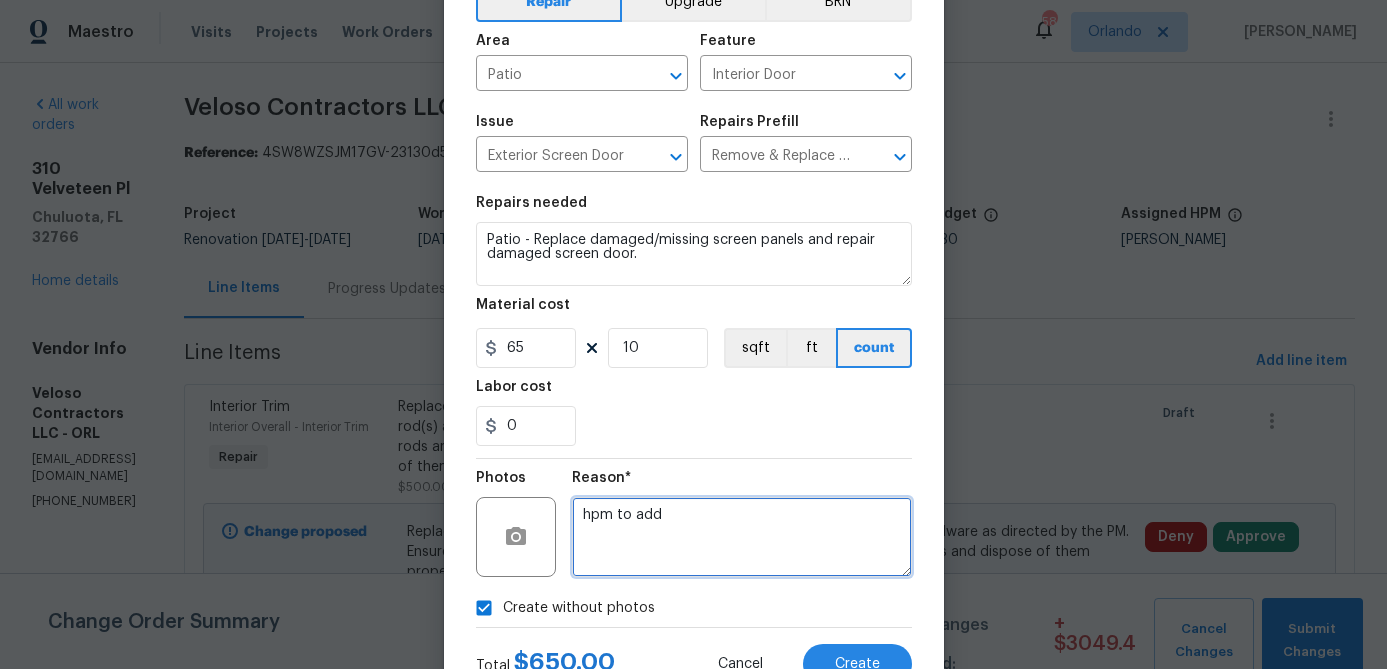 scroll, scrollTop: 114, scrollLeft: 0, axis: vertical 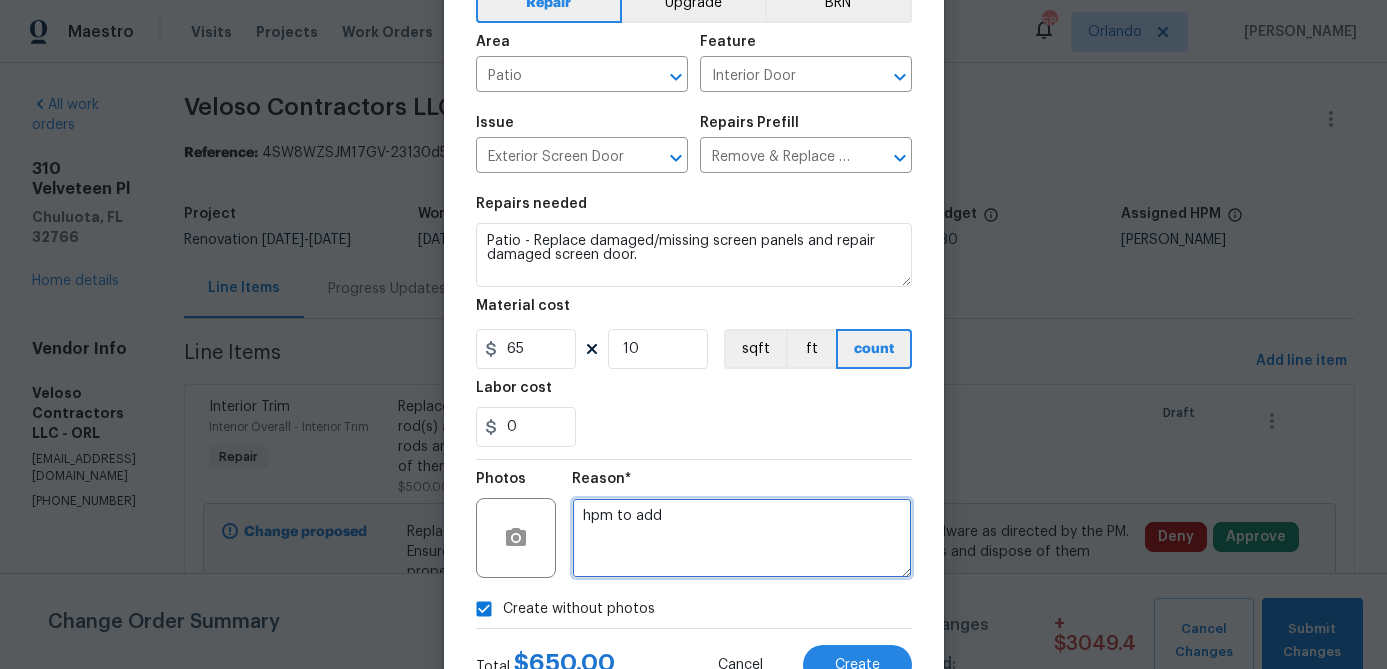type on "hpm to add" 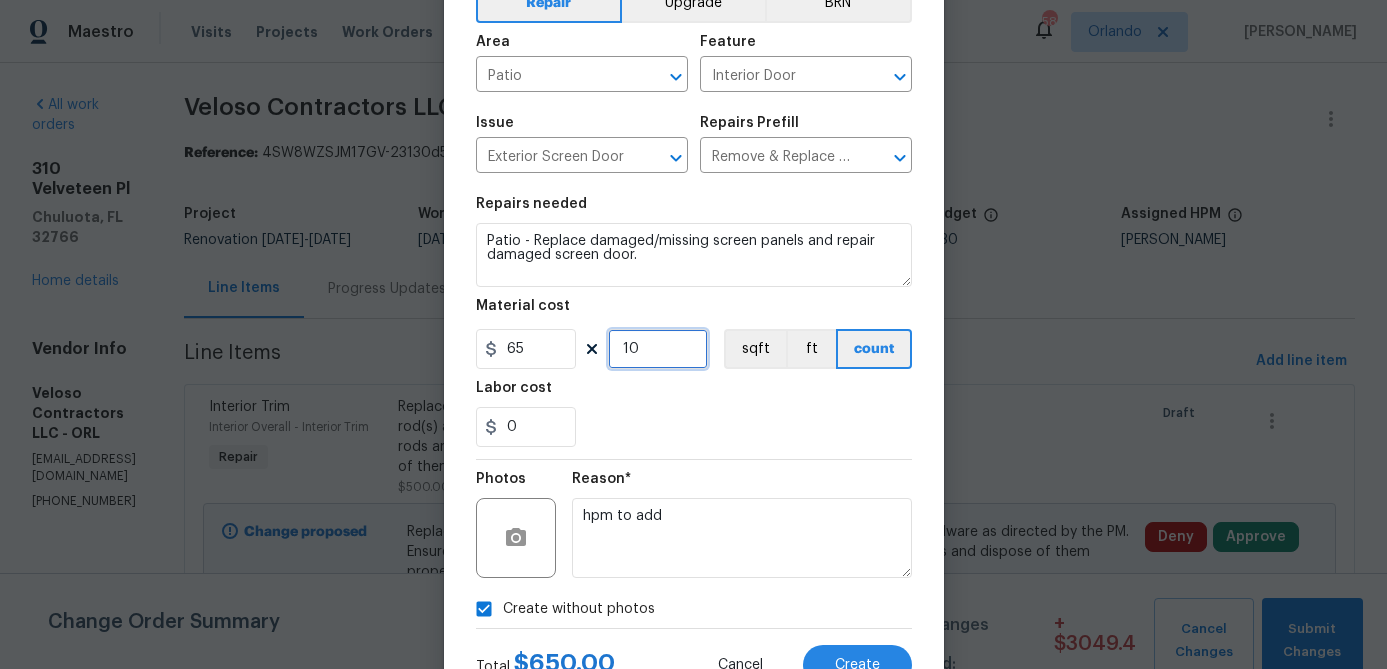 click on "10" at bounding box center [658, 349] 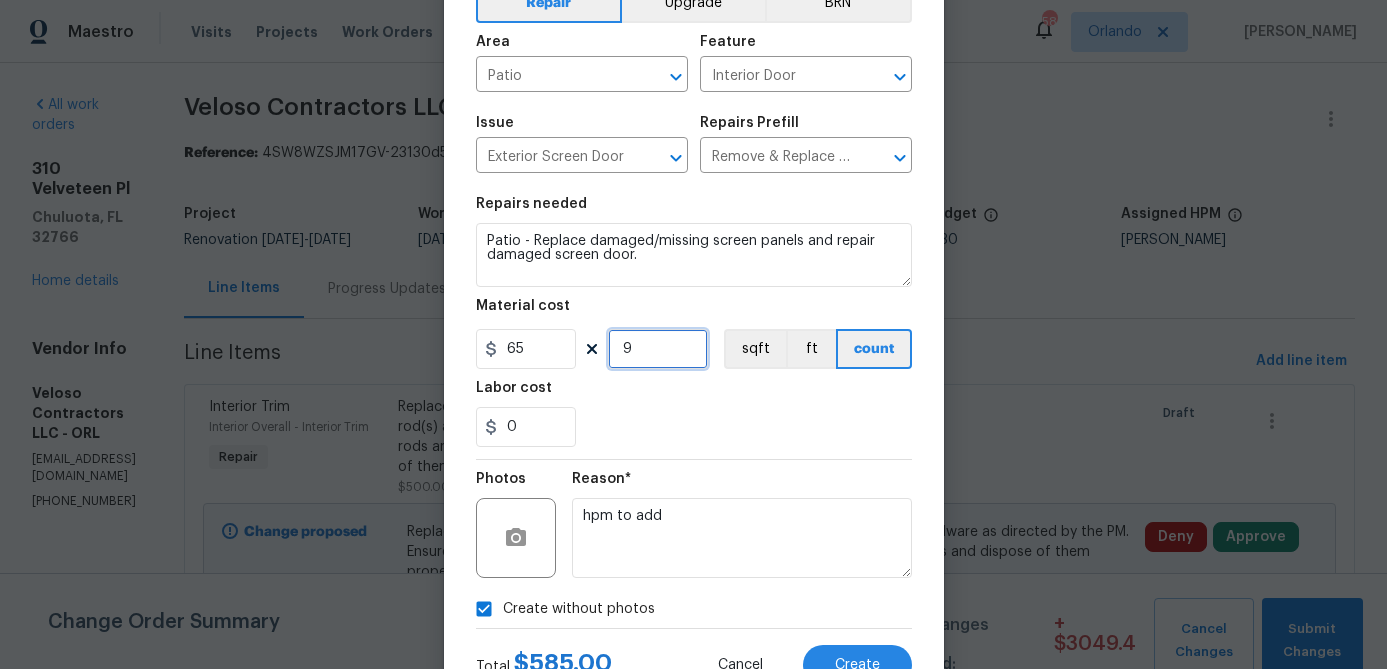 type on "9" 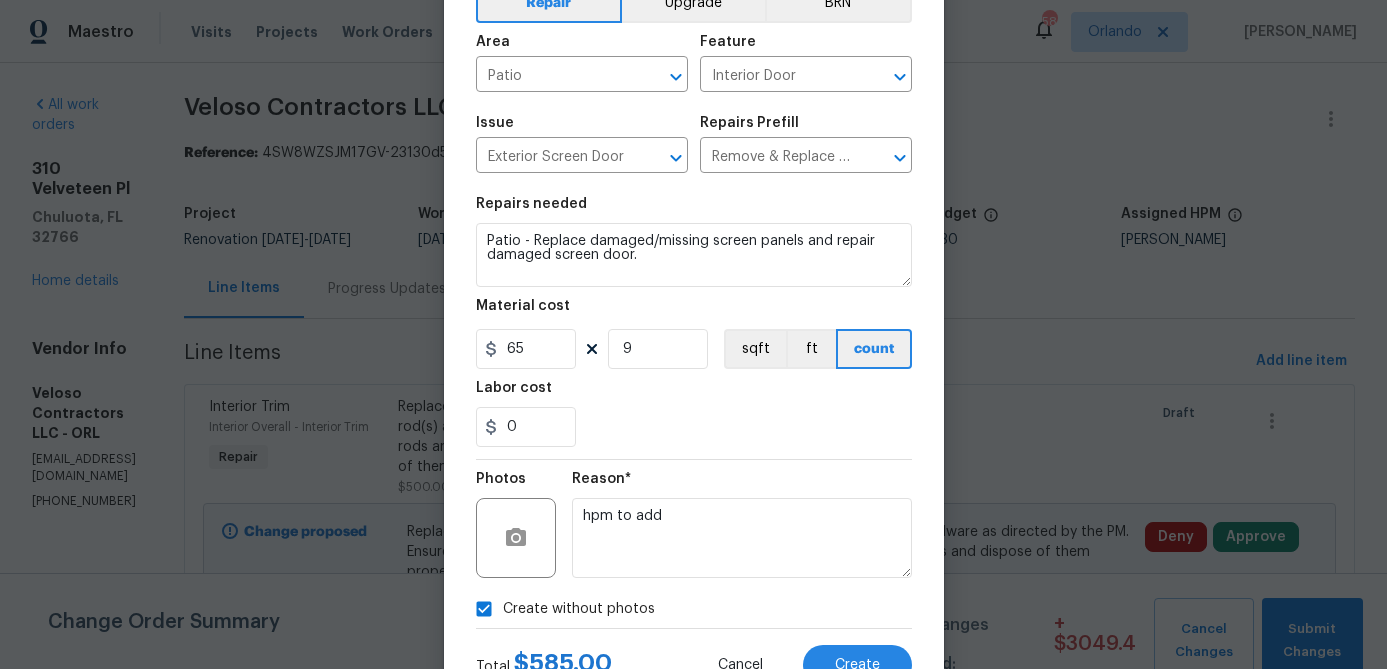 click on "0" at bounding box center (694, 427) 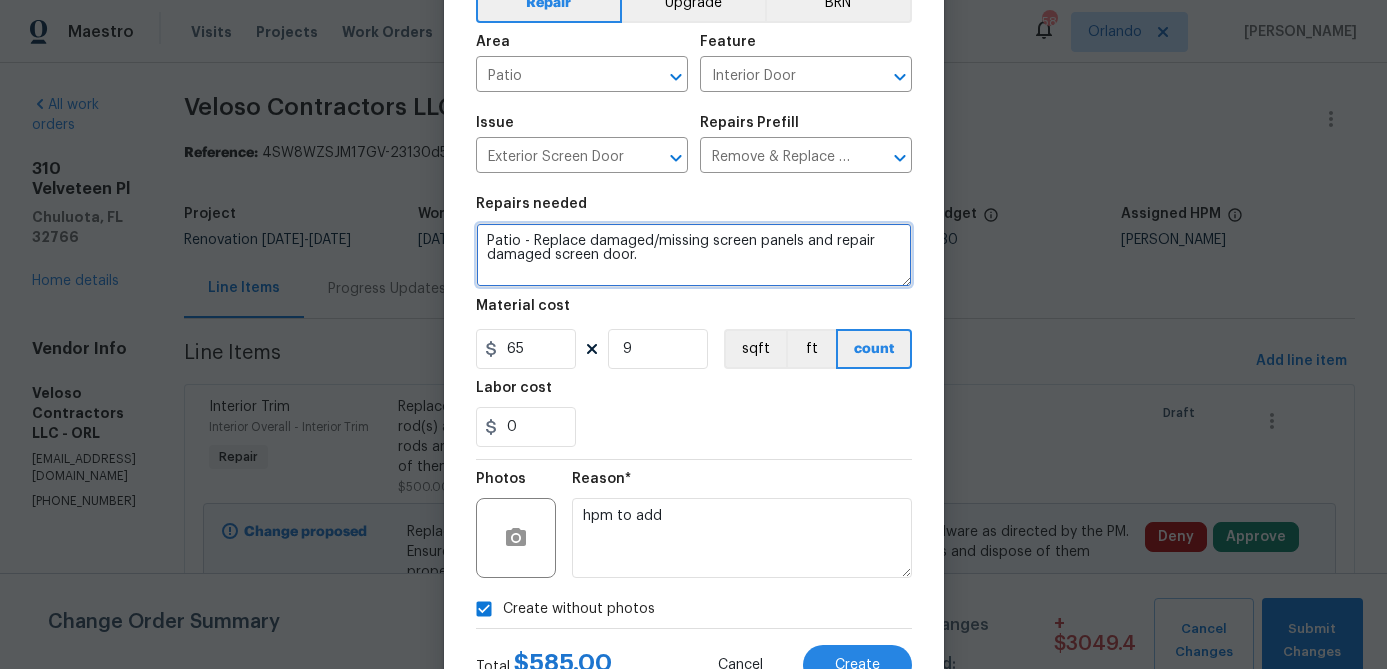 click on "Patio - Replace damaged/missing screen panels and repair damaged screen door." at bounding box center [694, 255] 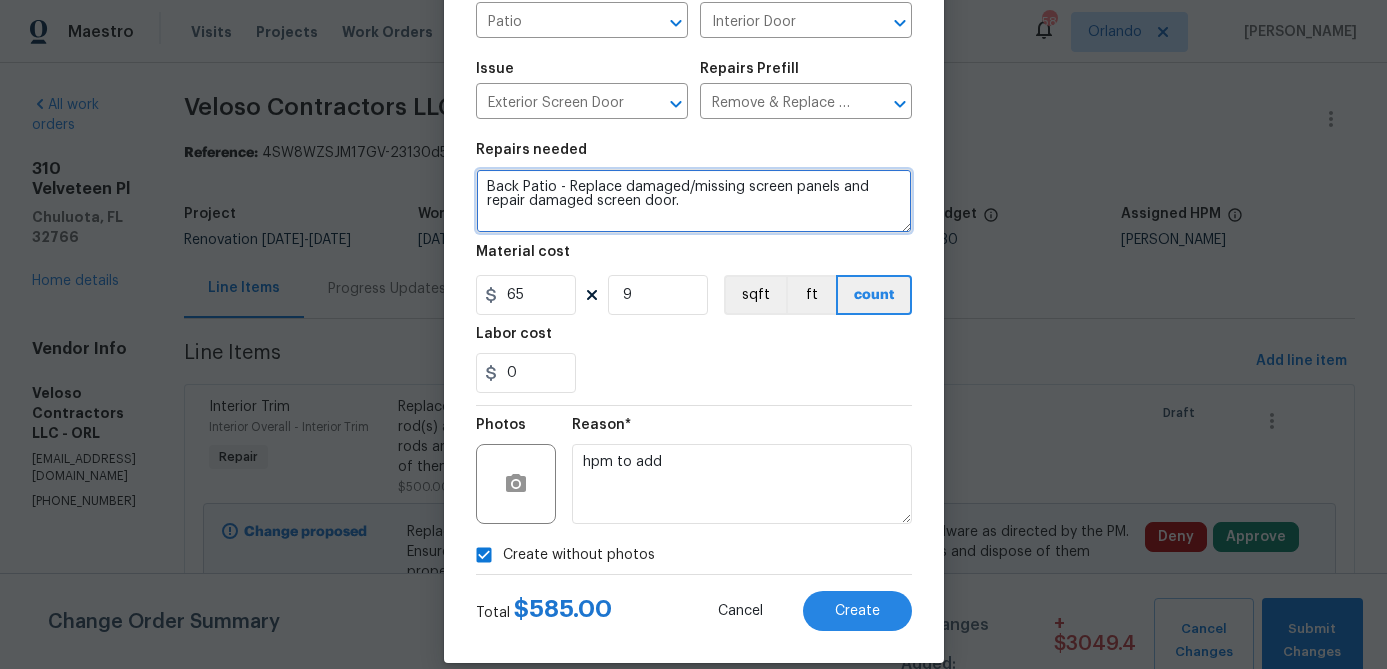 scroll, scrollTop: 193, scrollLeft: 0, axis: vertical 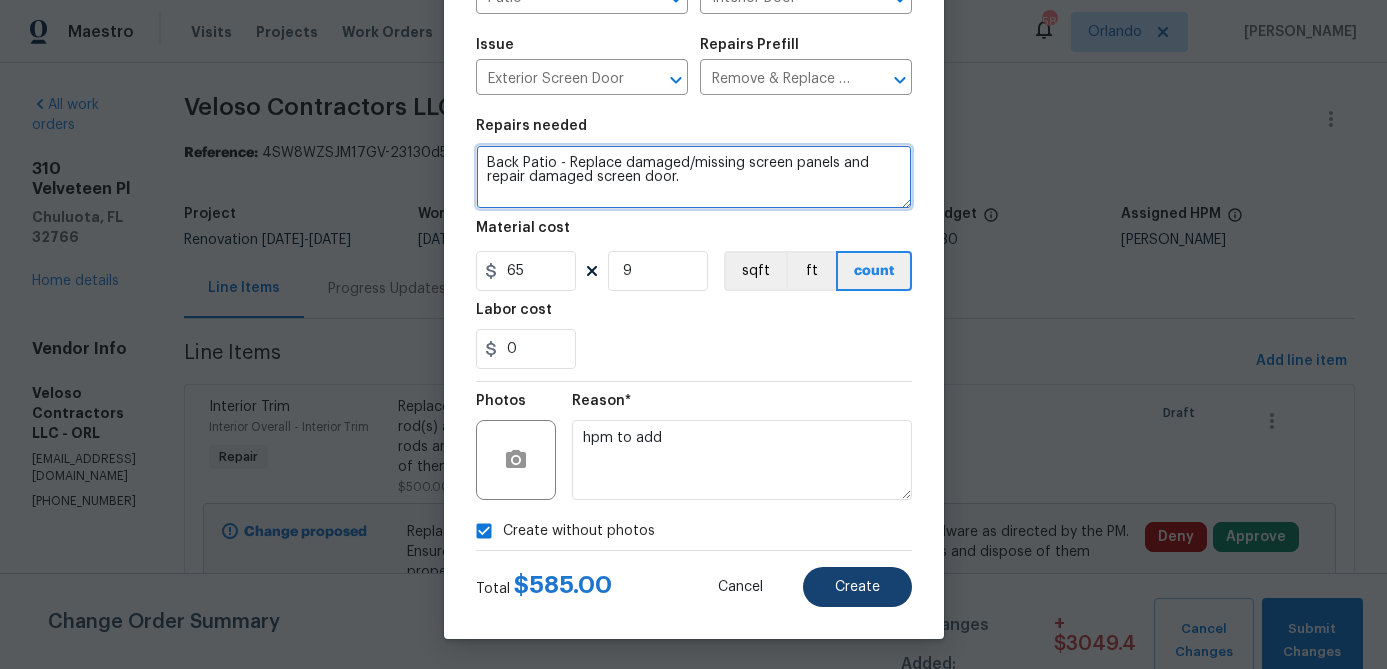 type on "Back Patio - Replace damaged/missing screen panels and repair damaged screen door." 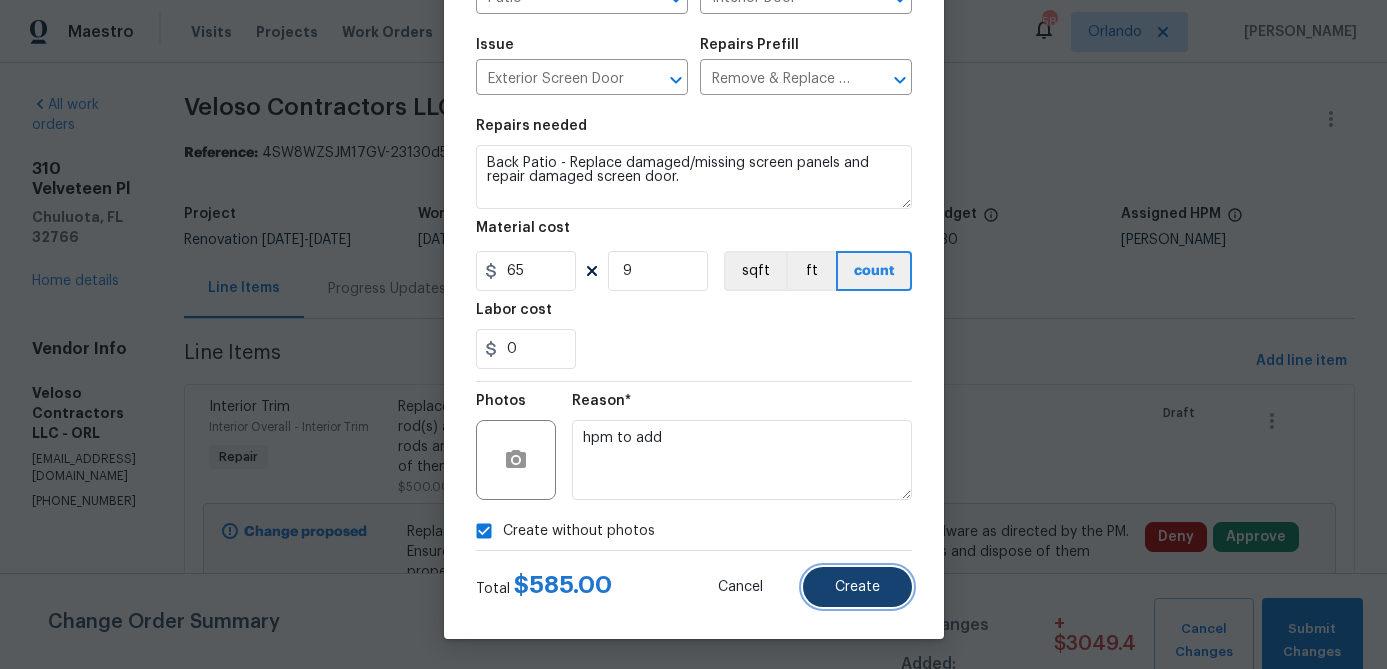 click on "Create" at bounding box center [857, 587] 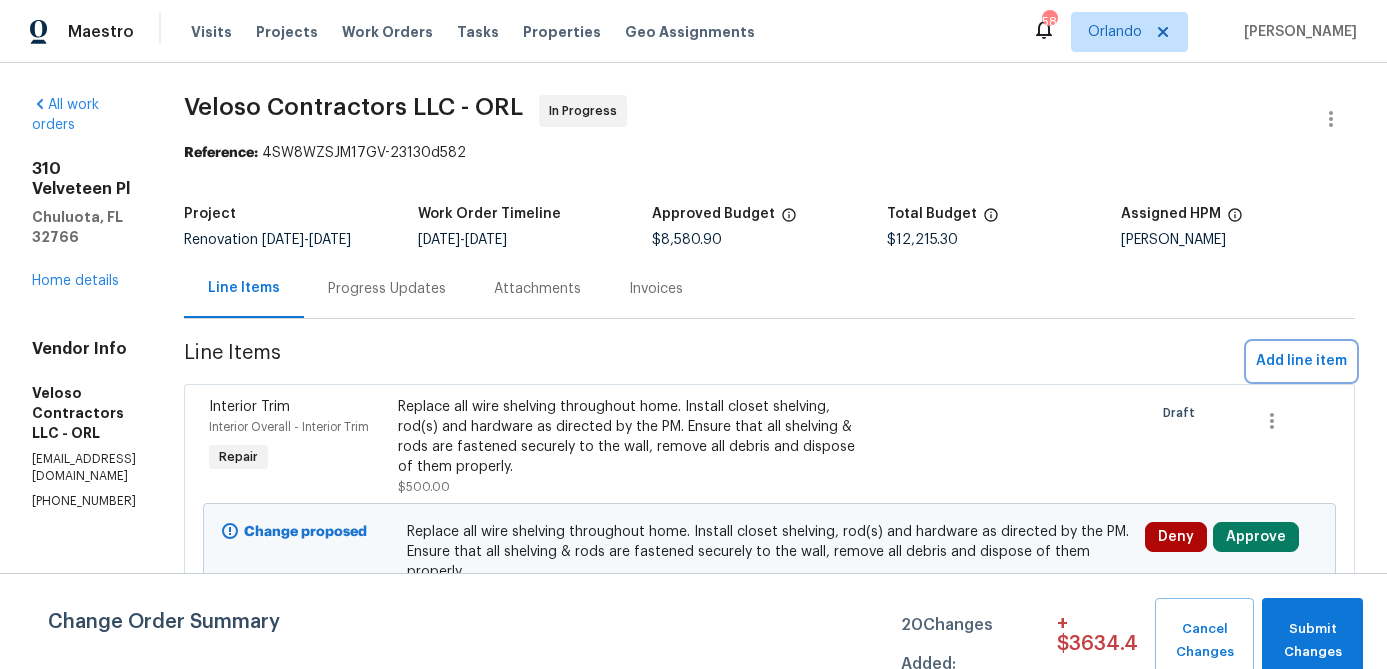 click on "Add line item" at bounding box center (1301, 361) 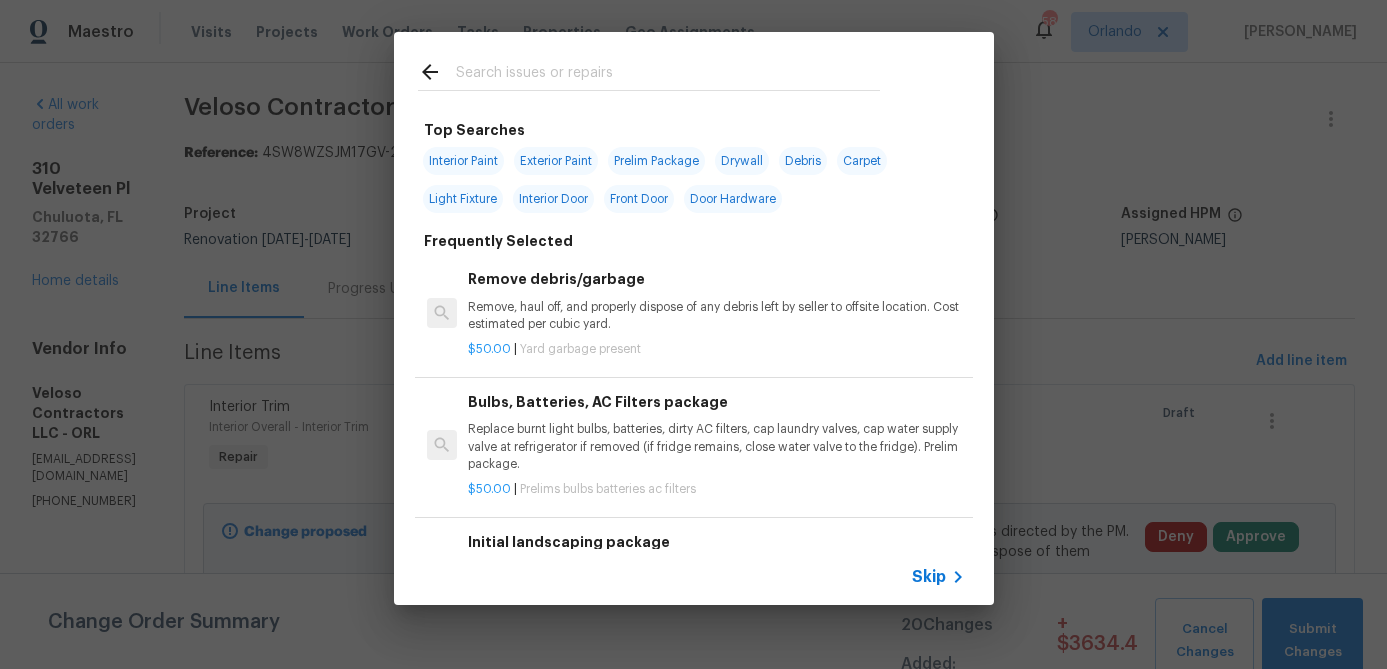 click at bounding box center [649, 90] 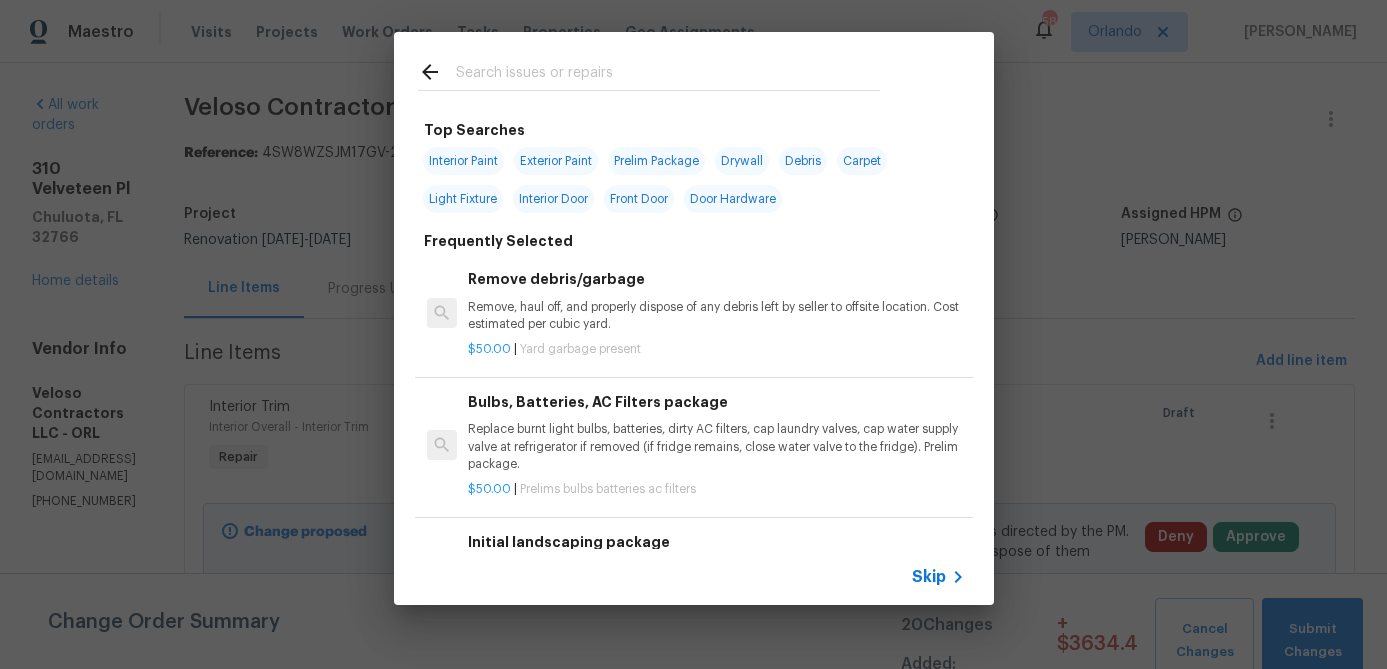 click at bounding box center (668, 75) 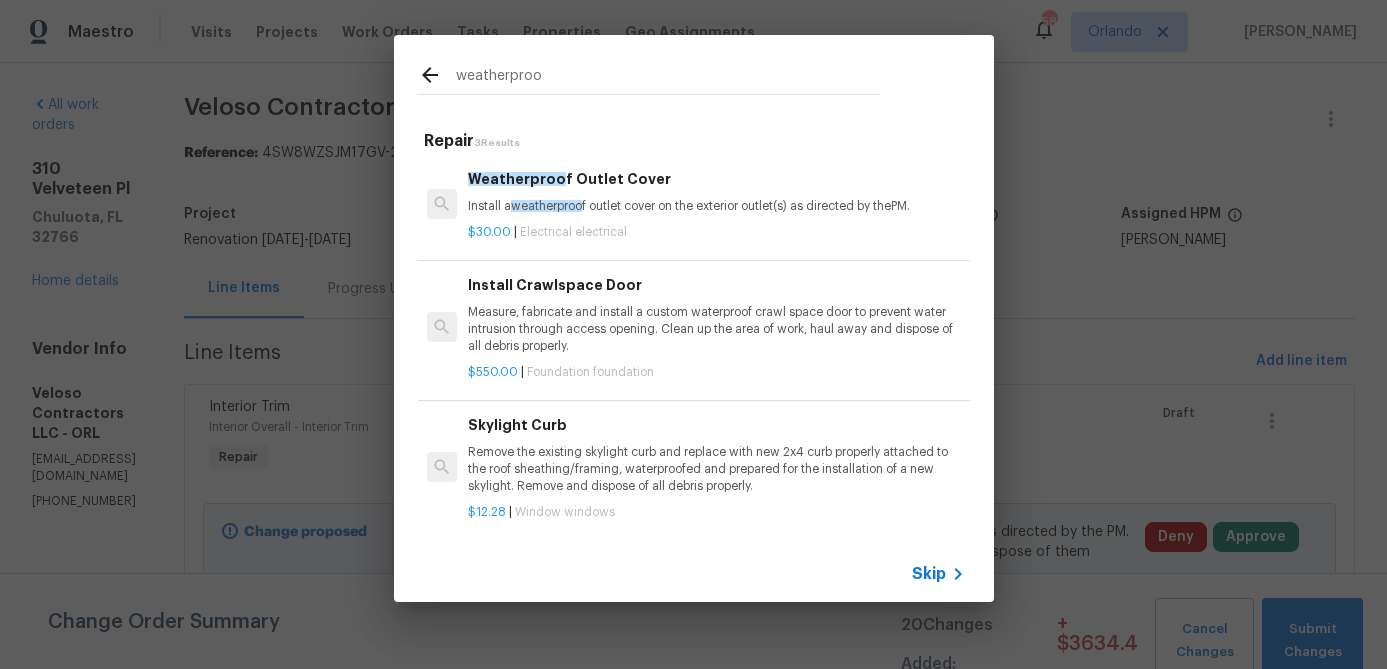 type on "weatherproo" 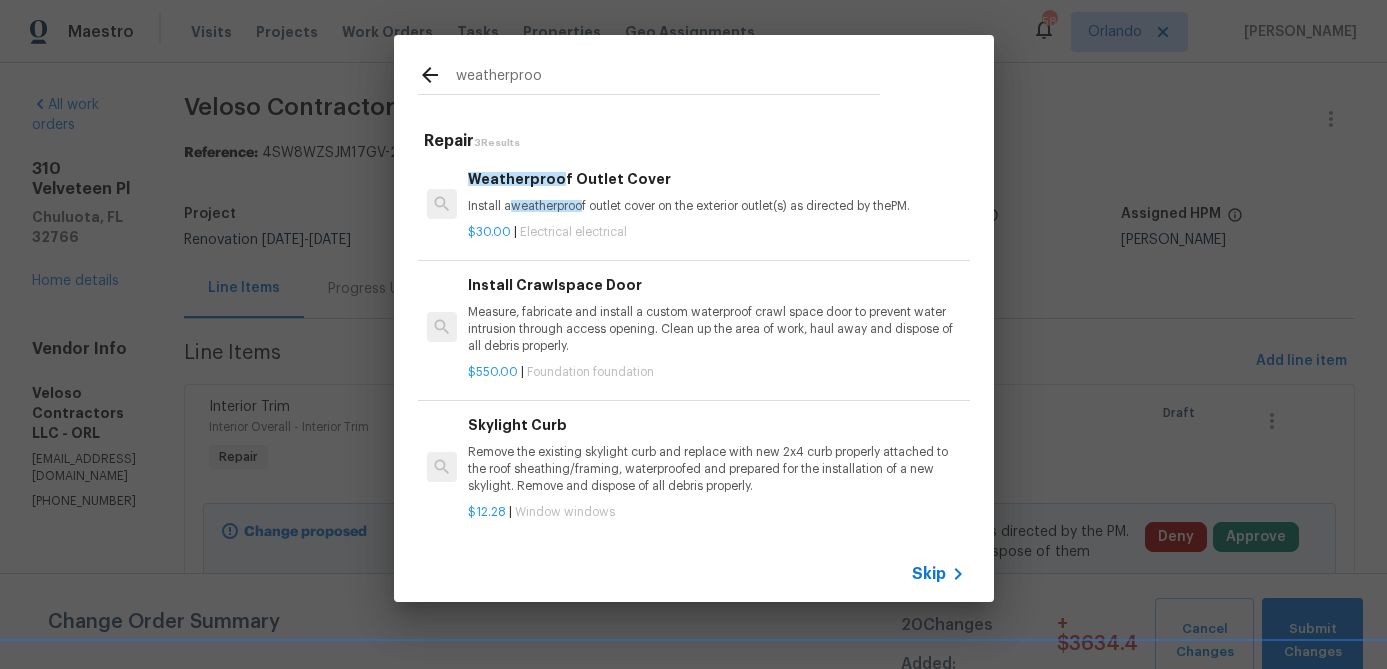 click on "Install a  weatherproo f outlet cover on the exterior outlet(s) as directed by thePM." at bounding box center [716, 206] 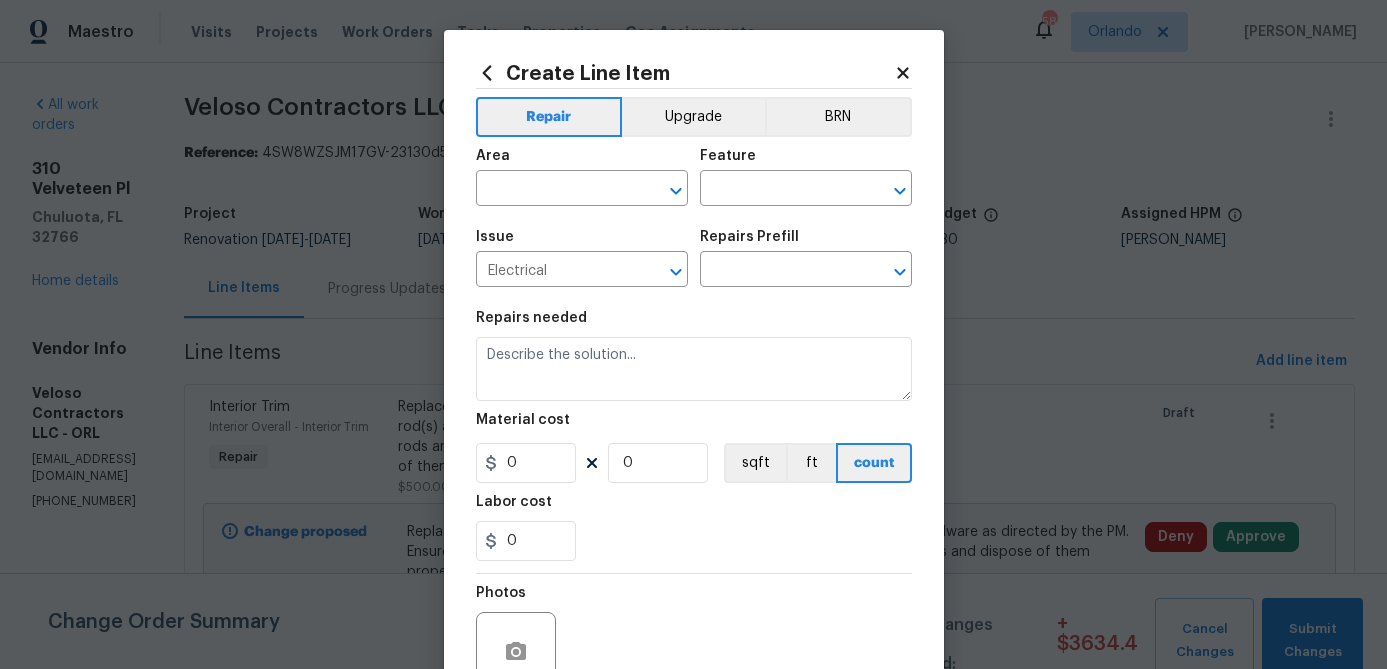 type on "Install a weatherproof outlet cover on the exterior outlet(s) as directed by thePM." 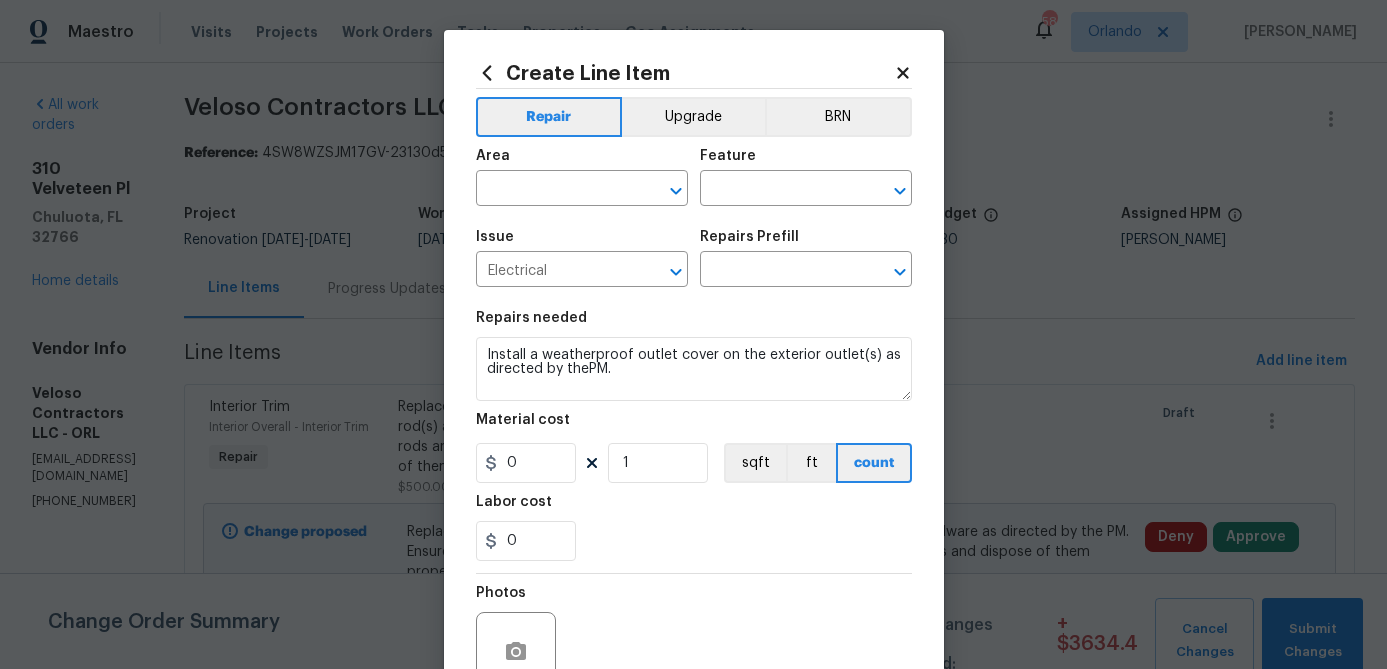 type on "Weatherproof Outlet Cover $30.00" 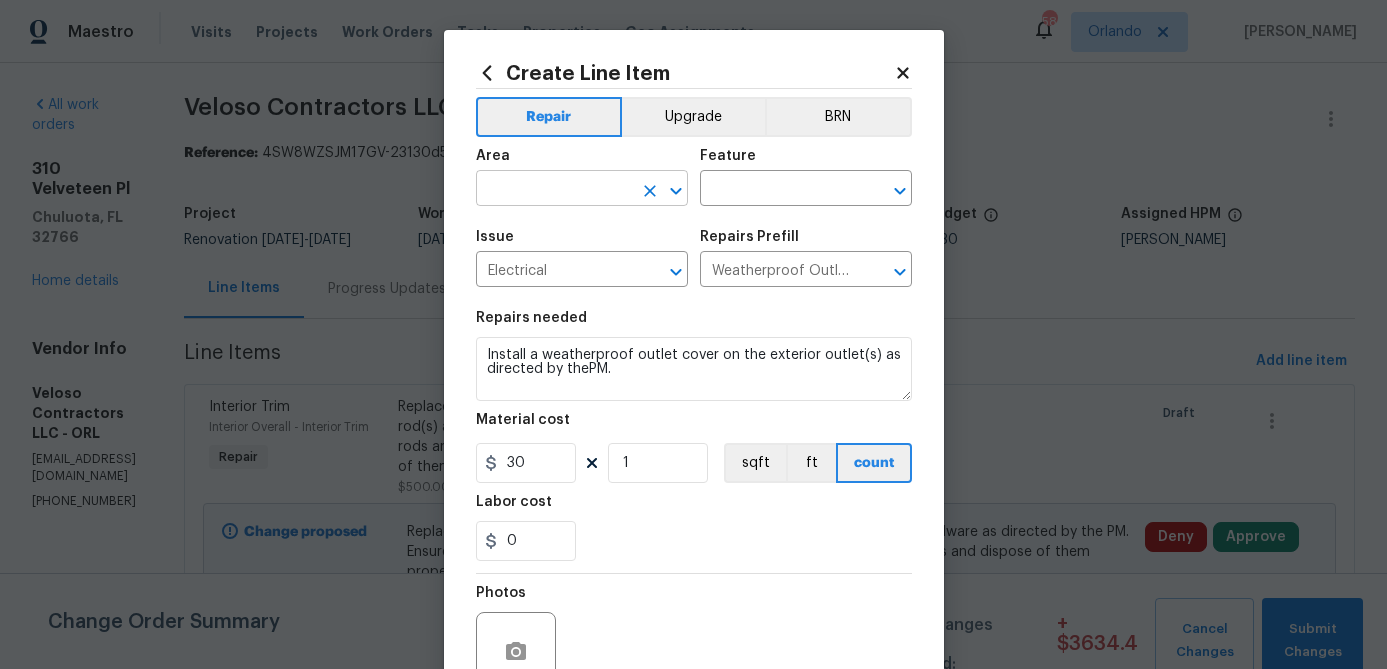 click at bounding box center (554, 190) 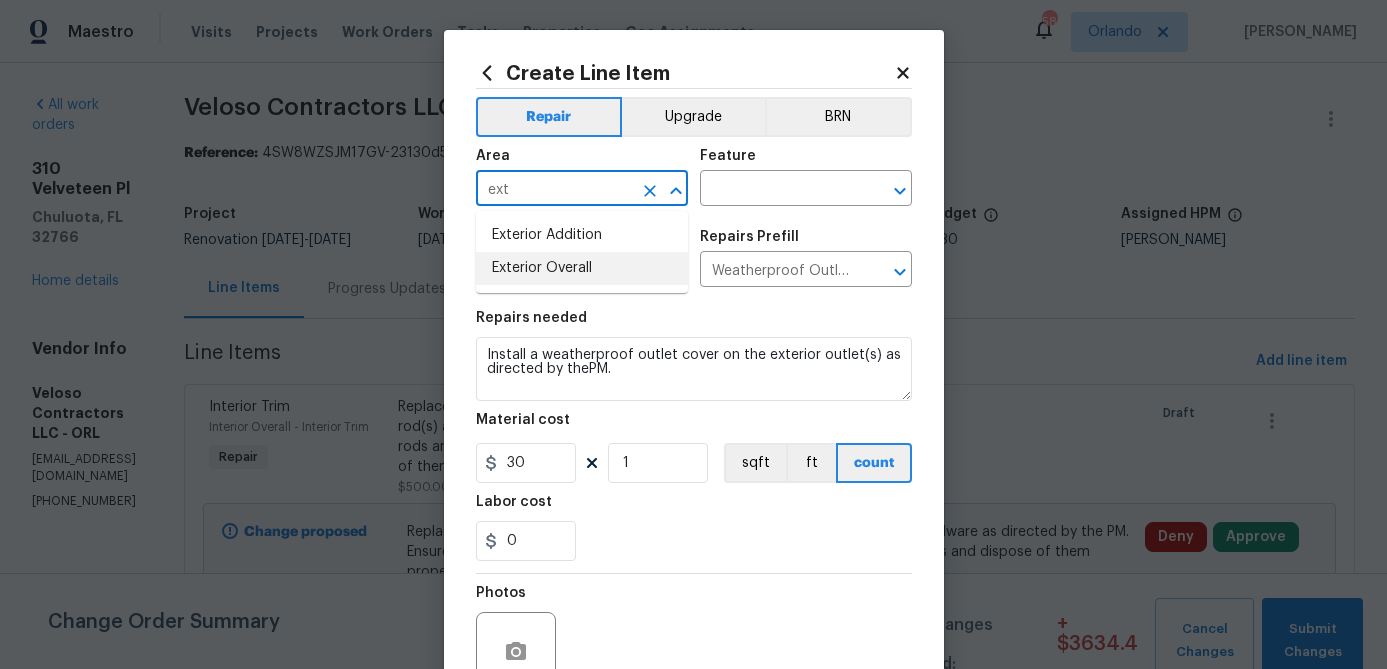click on "Exterior Overall" at bounding box center [582, 268] 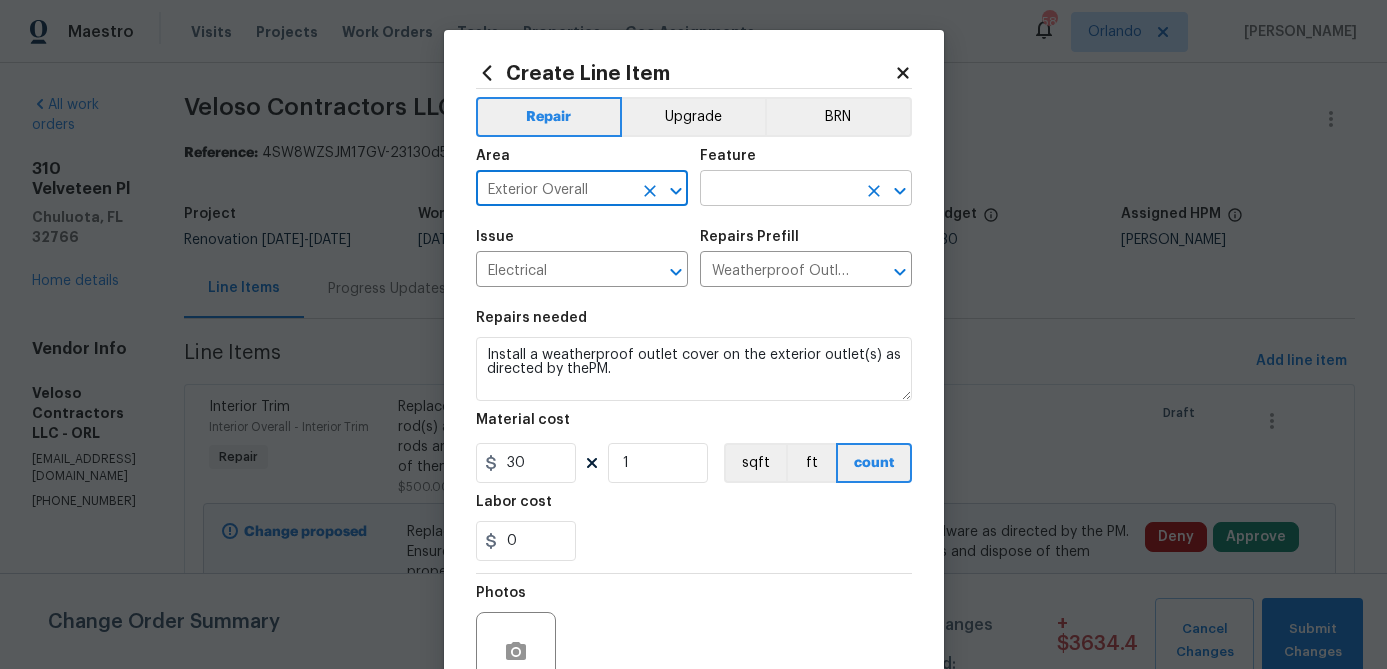 type on "Exterior Overall" 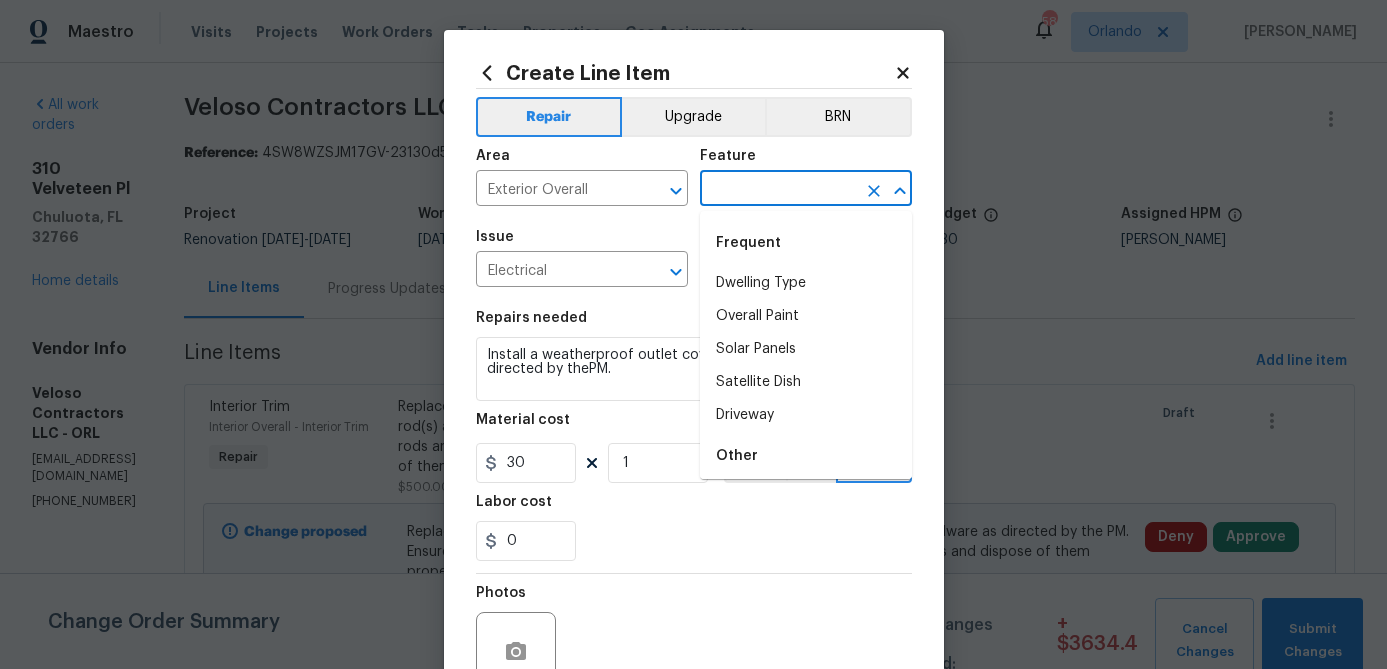 click at bounding box center (778, 190) 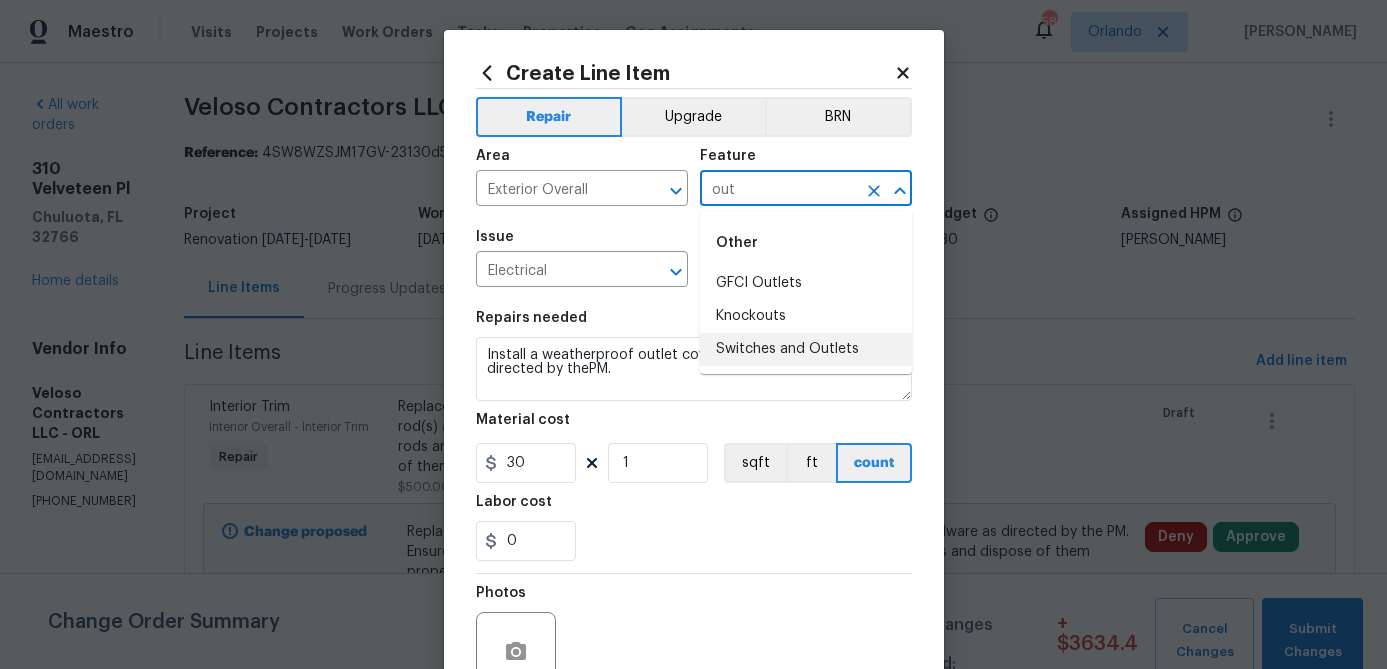 click on "Switches and Outlets" at bounding box center (806, 349) 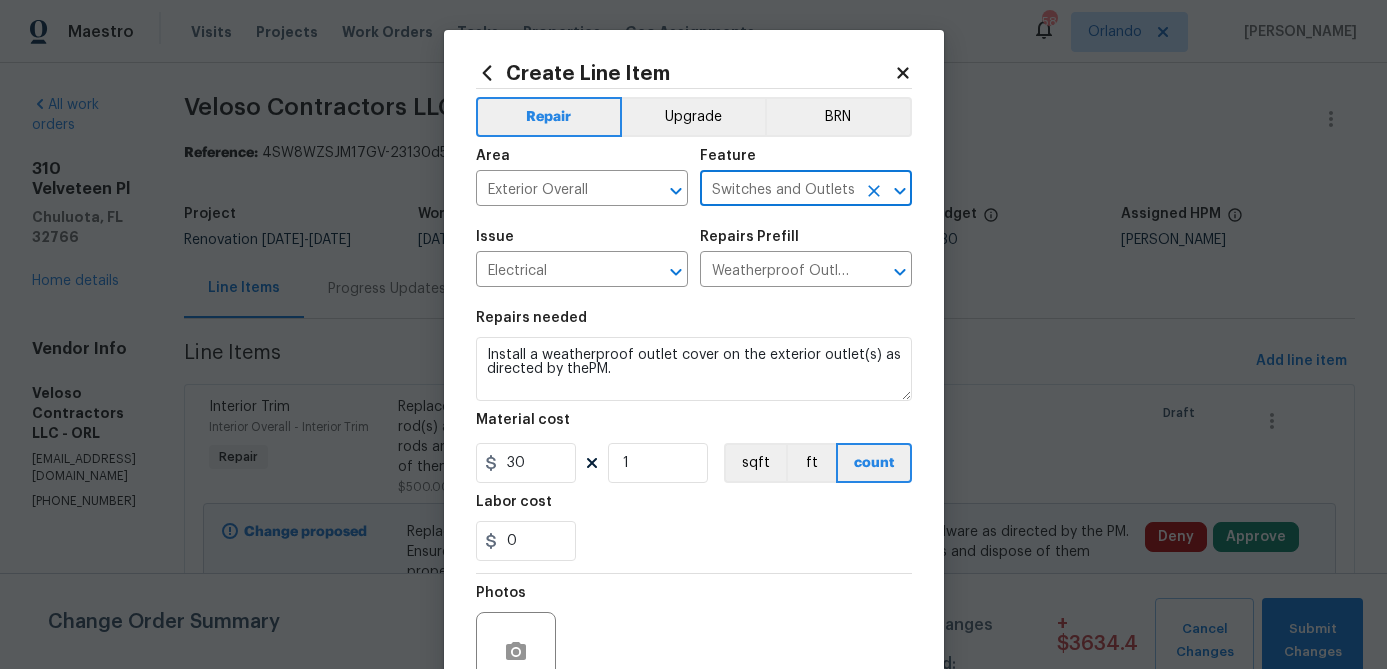 type on "Switches and Outlets" 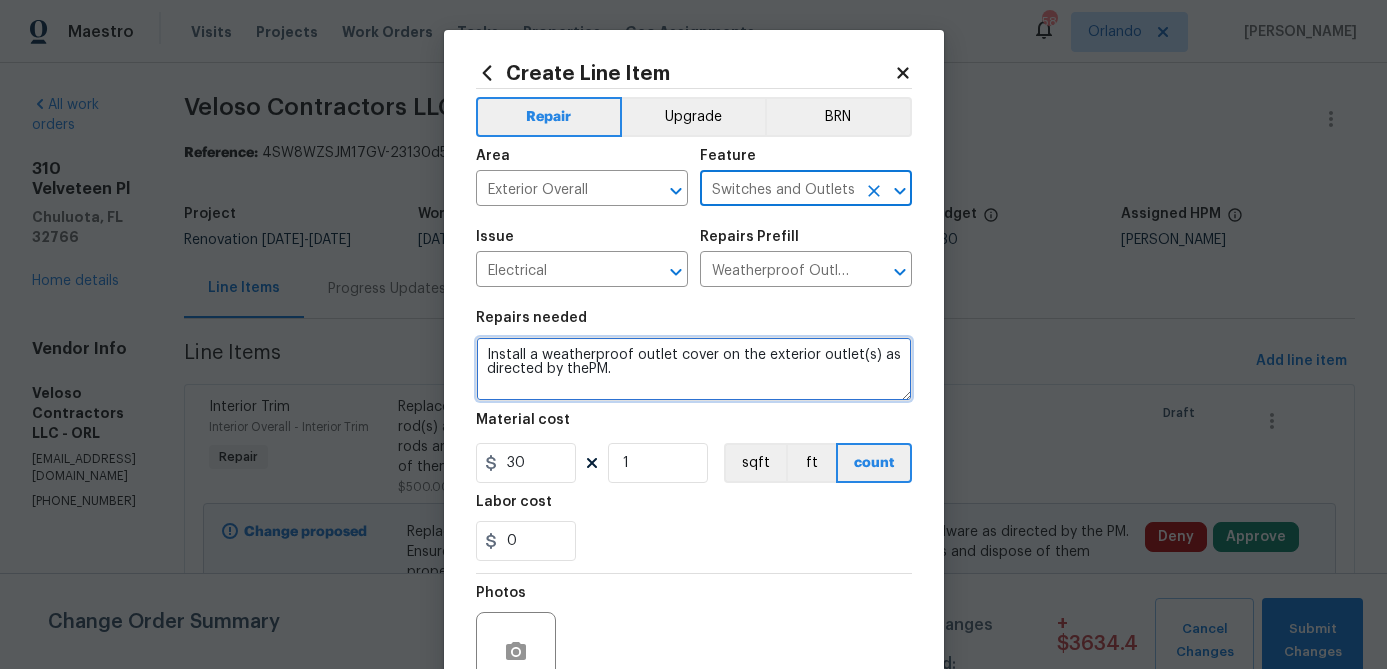 click on "Install a weatherproof outlet cover on the exterior outlet(s) as directed by thePM." at bounding box center [694, 369] 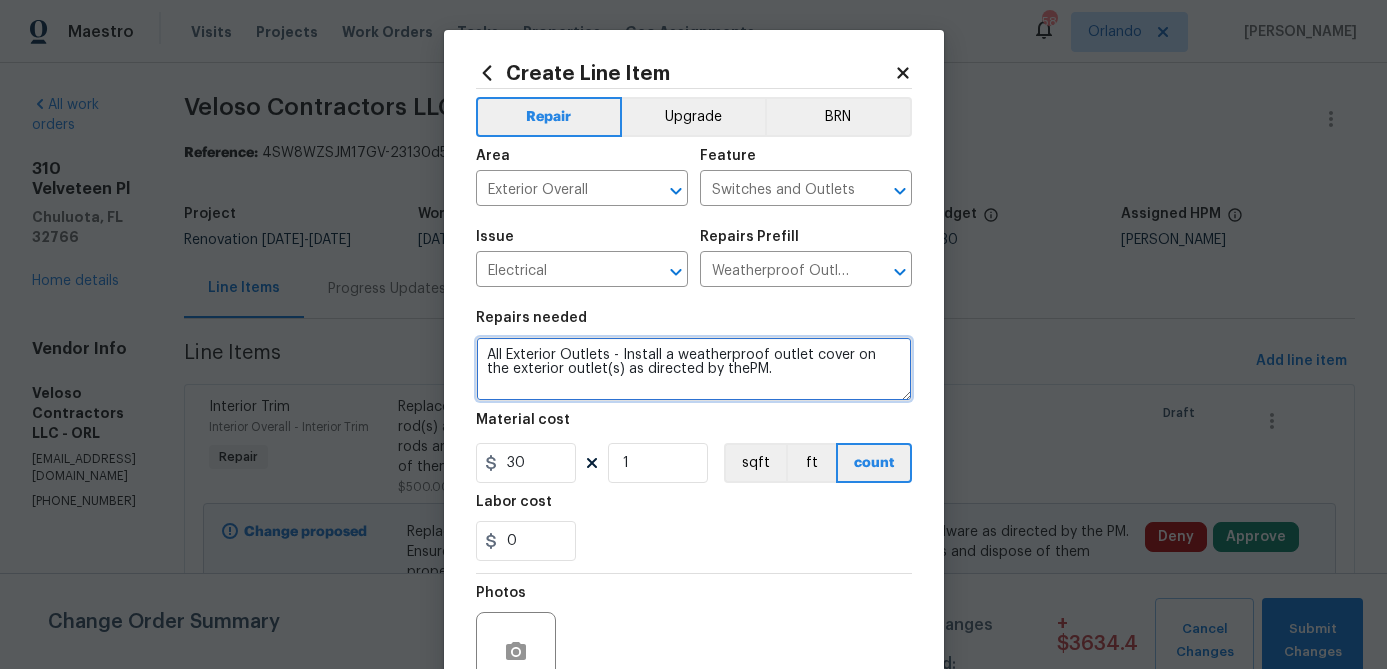 type on "All Exterior Outlets - Install a weatherproof outlet cover on the exterior outlet(s) as directed by thePM." 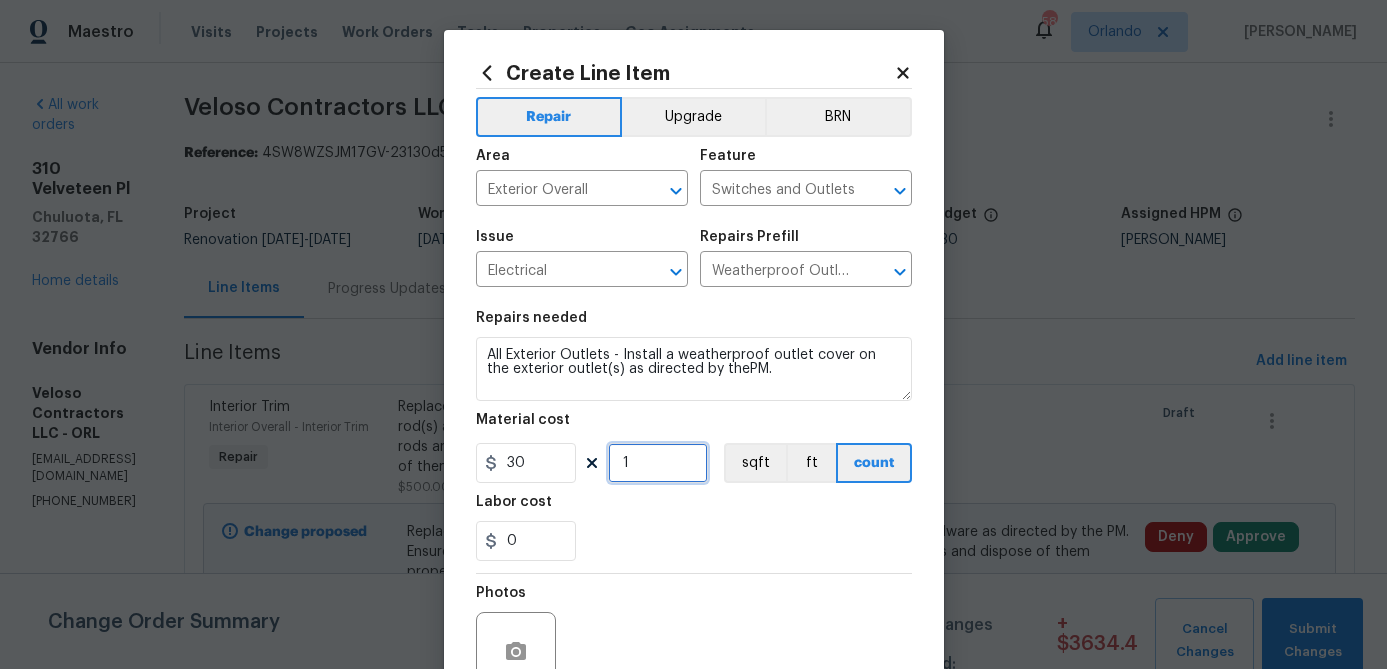 click on "1" at bounding box center (658, 463) 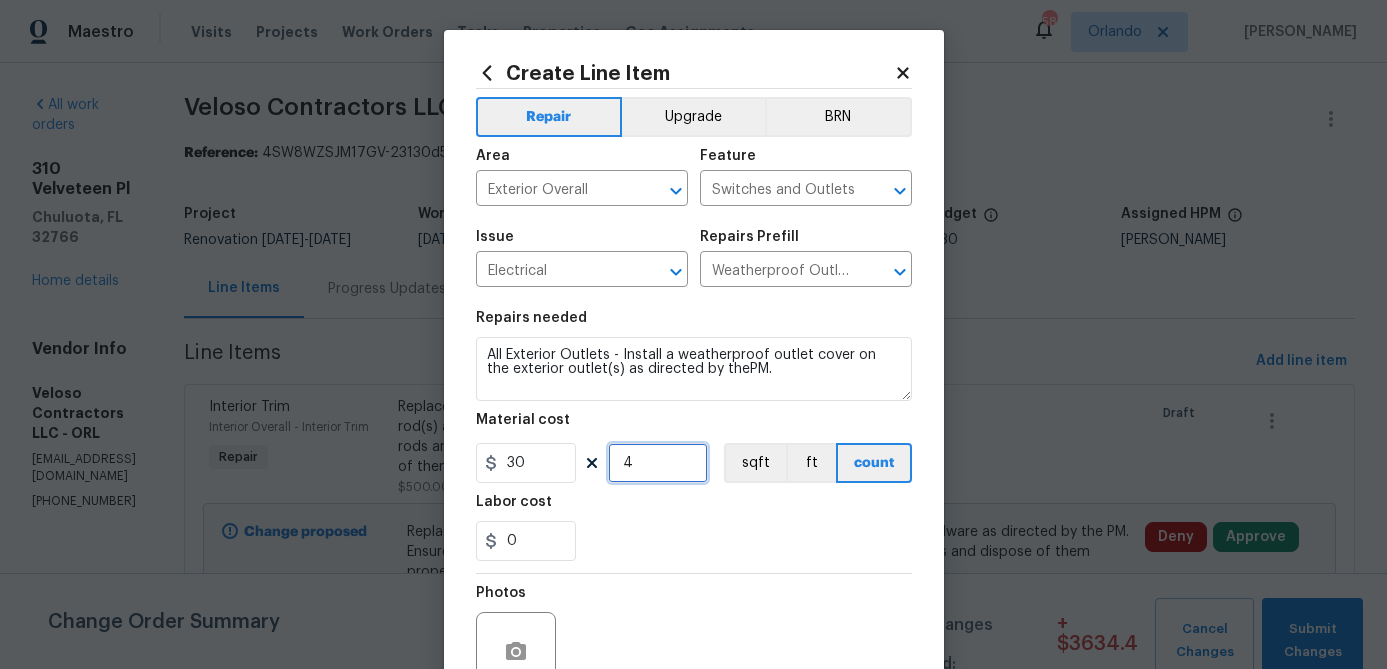 type on "4" 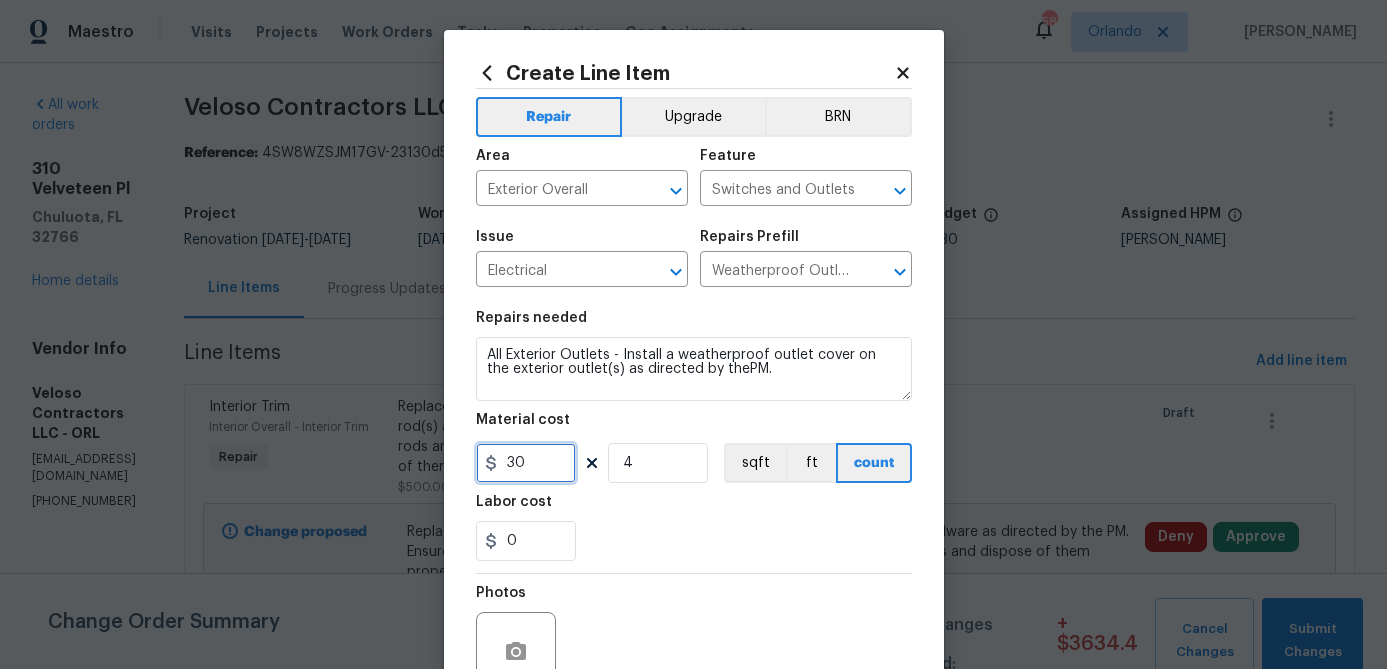 click on "30" at bounding box center (526, 463) 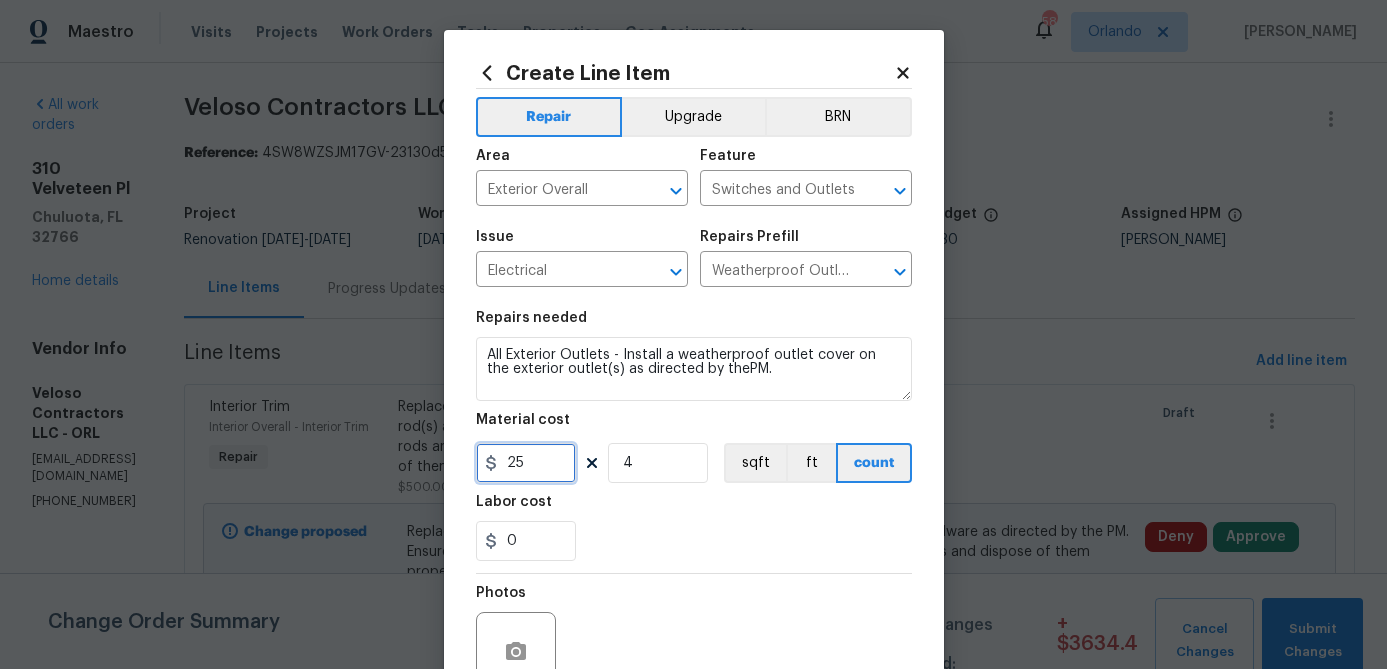 type on "25" 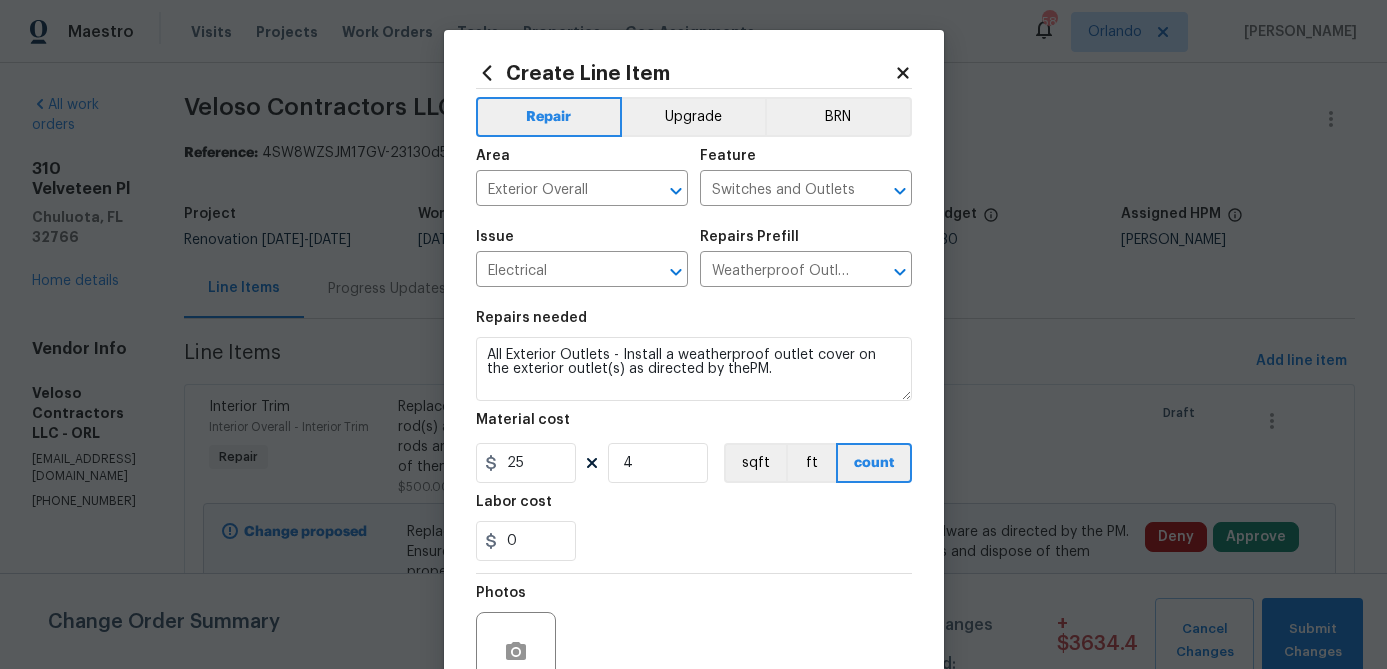 click on "0" at bounding box center (694, 541) 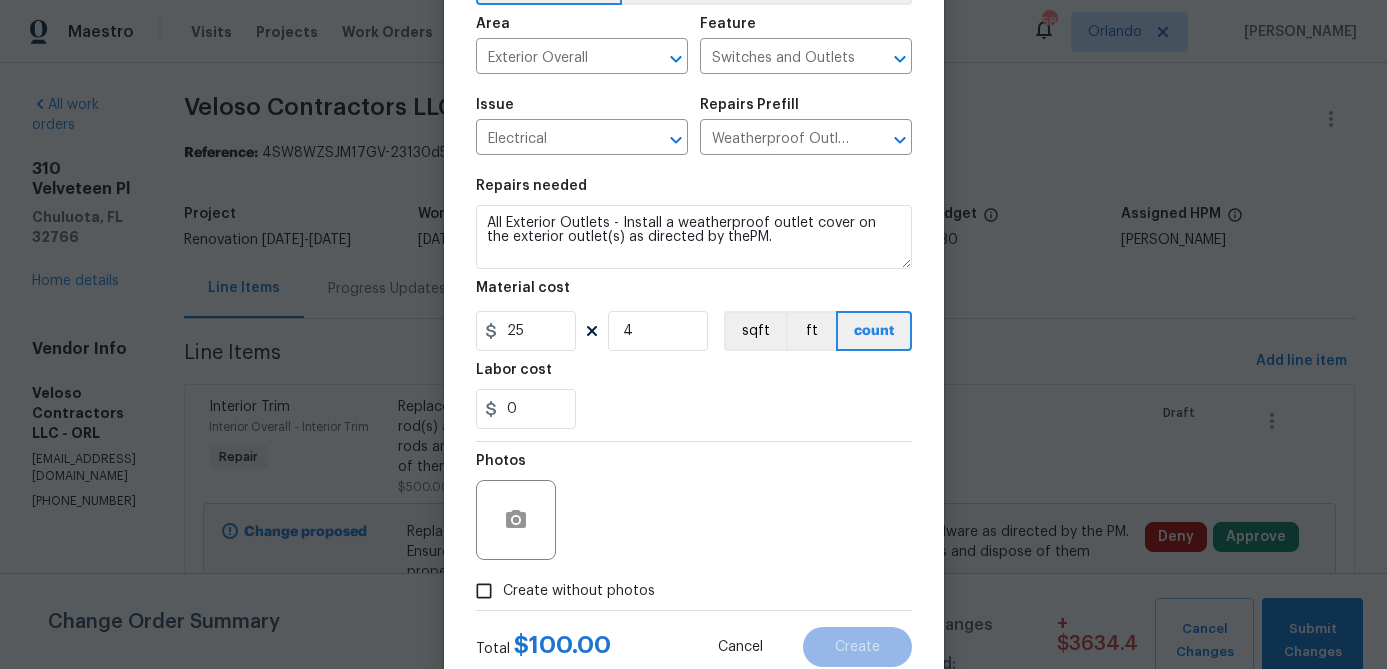 scroll, scrollTop: 193, scrollLeft: 0, axis: vertical 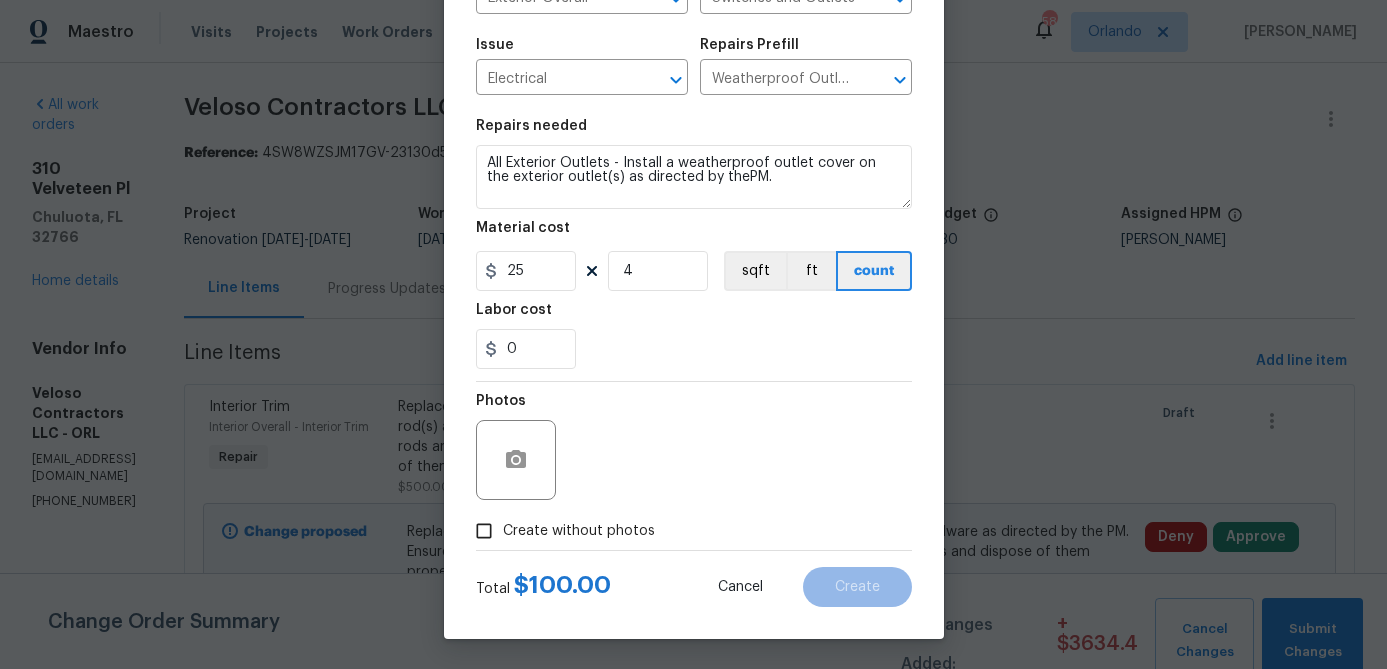 click on "Create without photos" at bounding box center (579, 531) 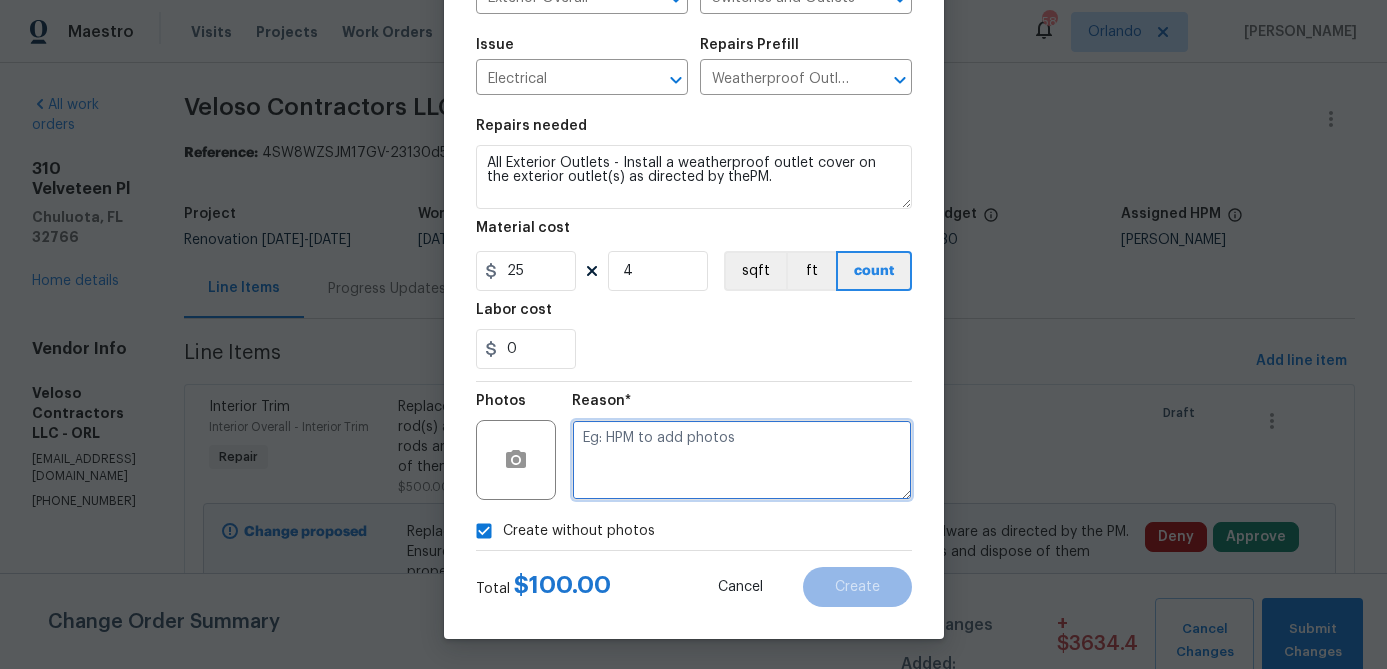 click at bounding box center (742, 460) 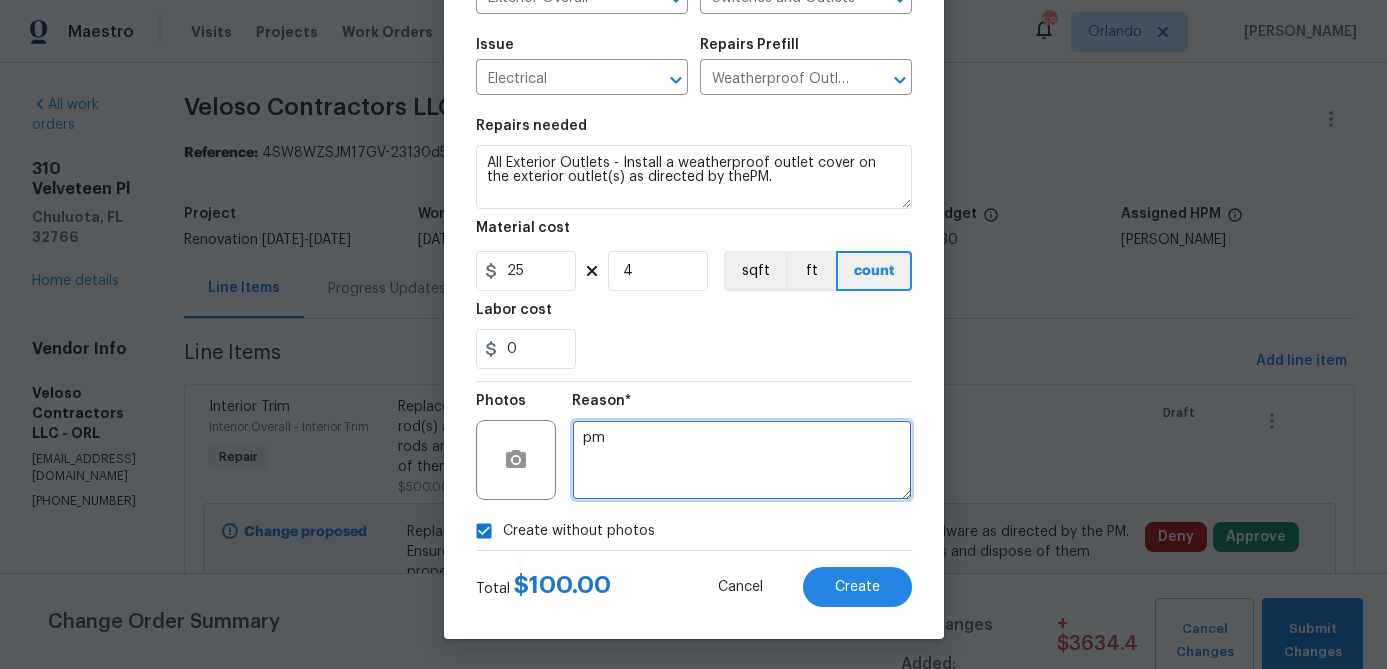 type on "p" 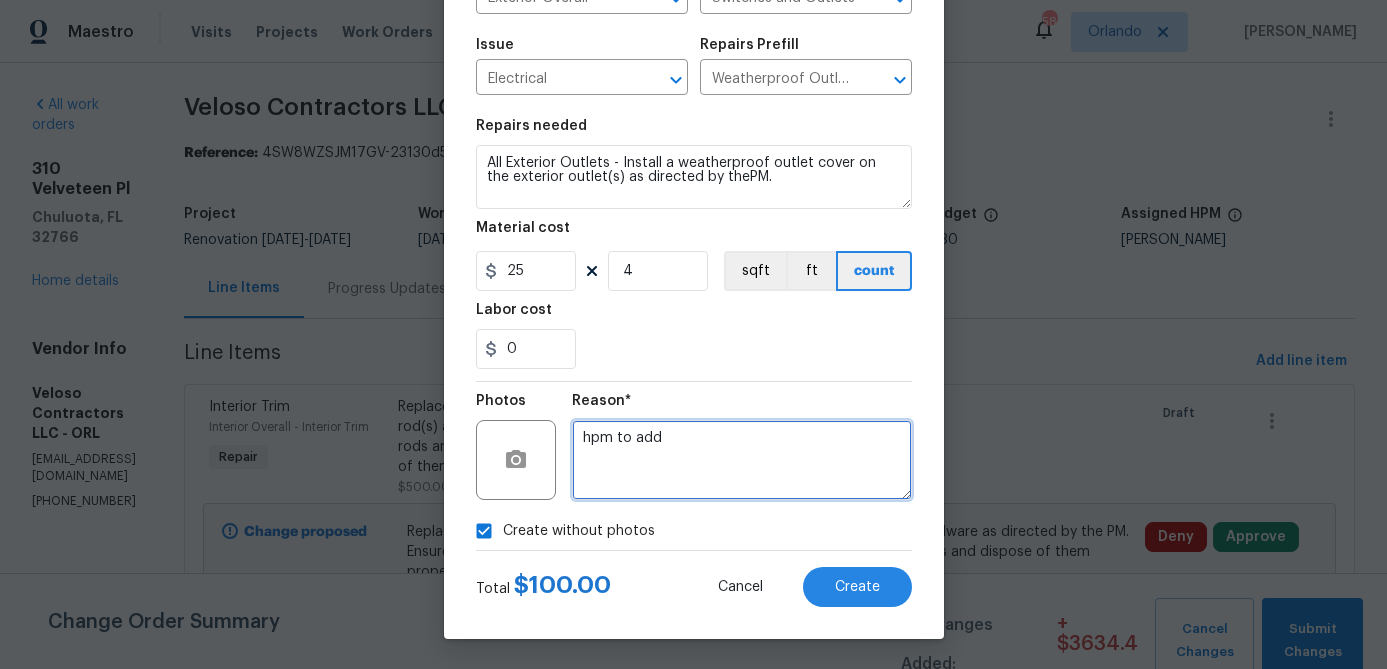 type on "hpm to add" 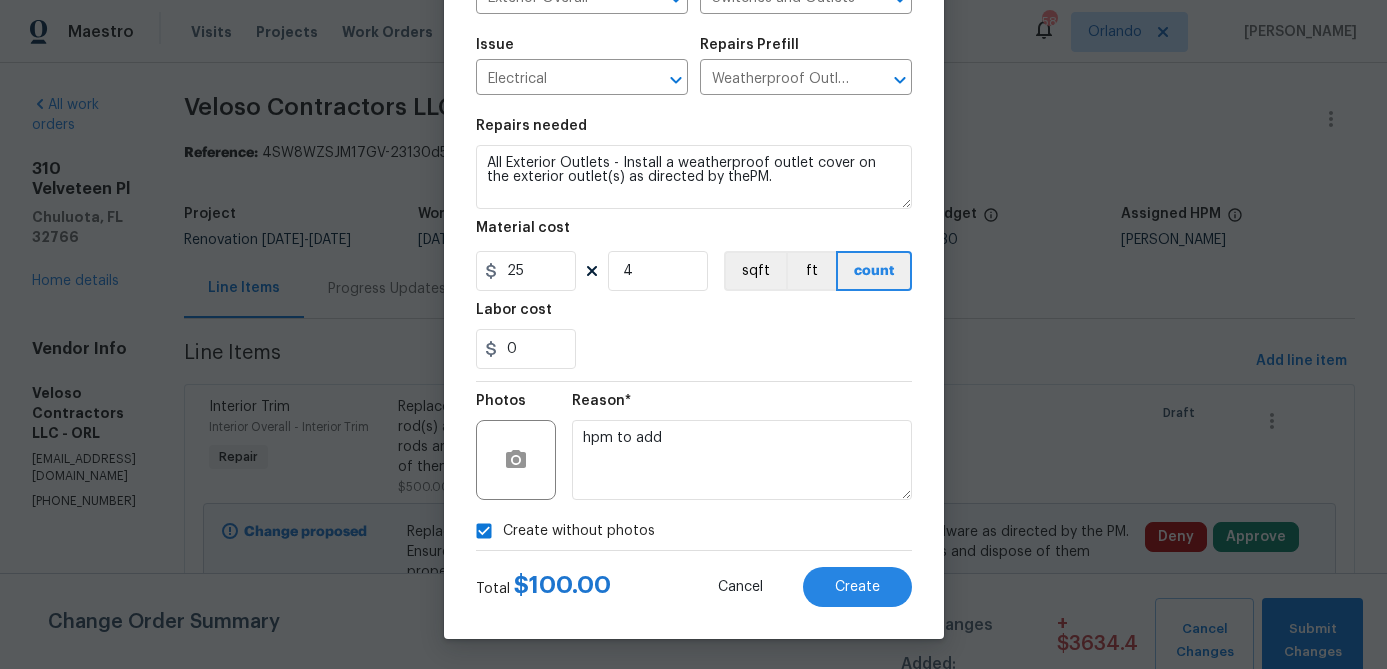 click on "0" at bounding box center (694, 349) 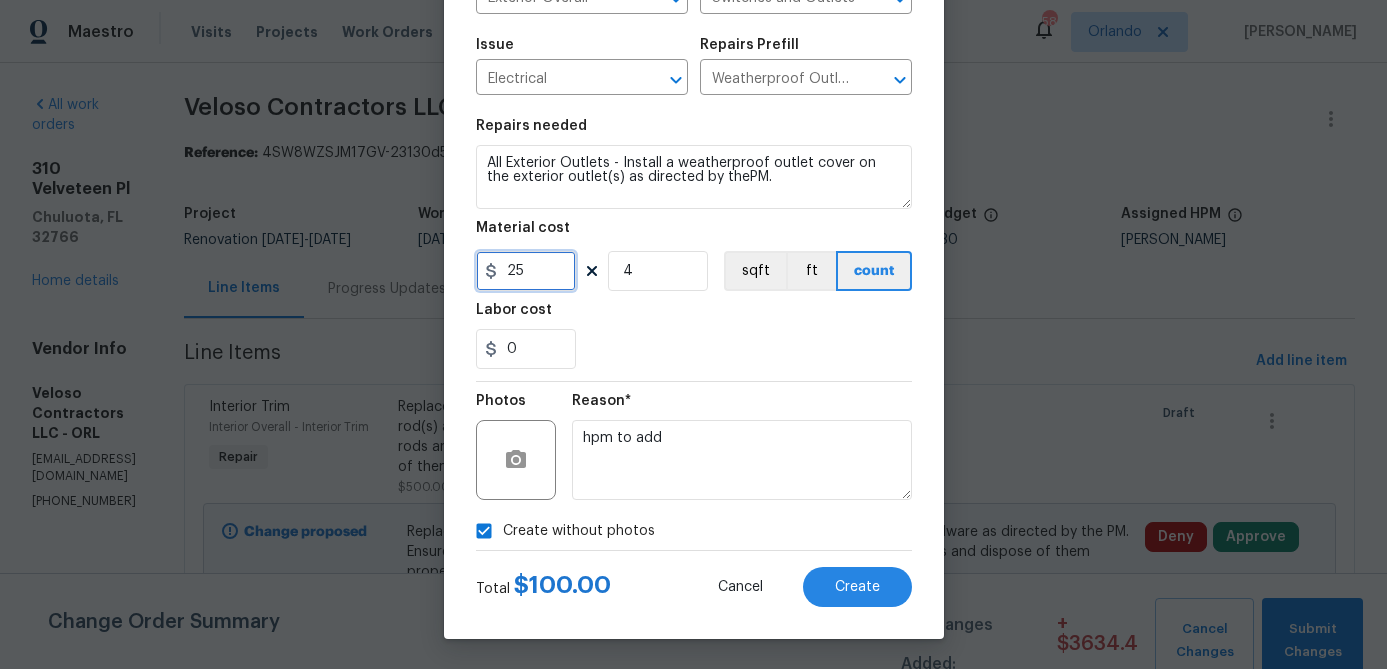click on "25" at bounding box center (526, 271) 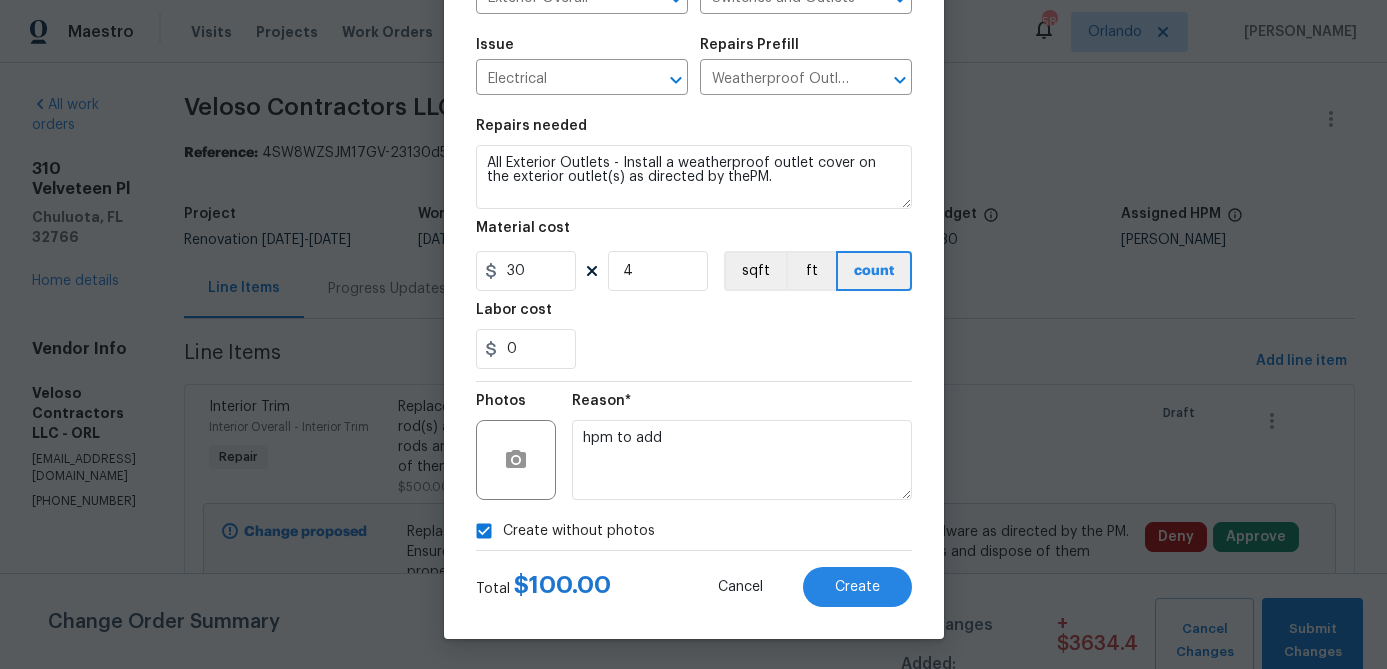 click on "Reason* hpm to add" at bounding box center (742, 447) 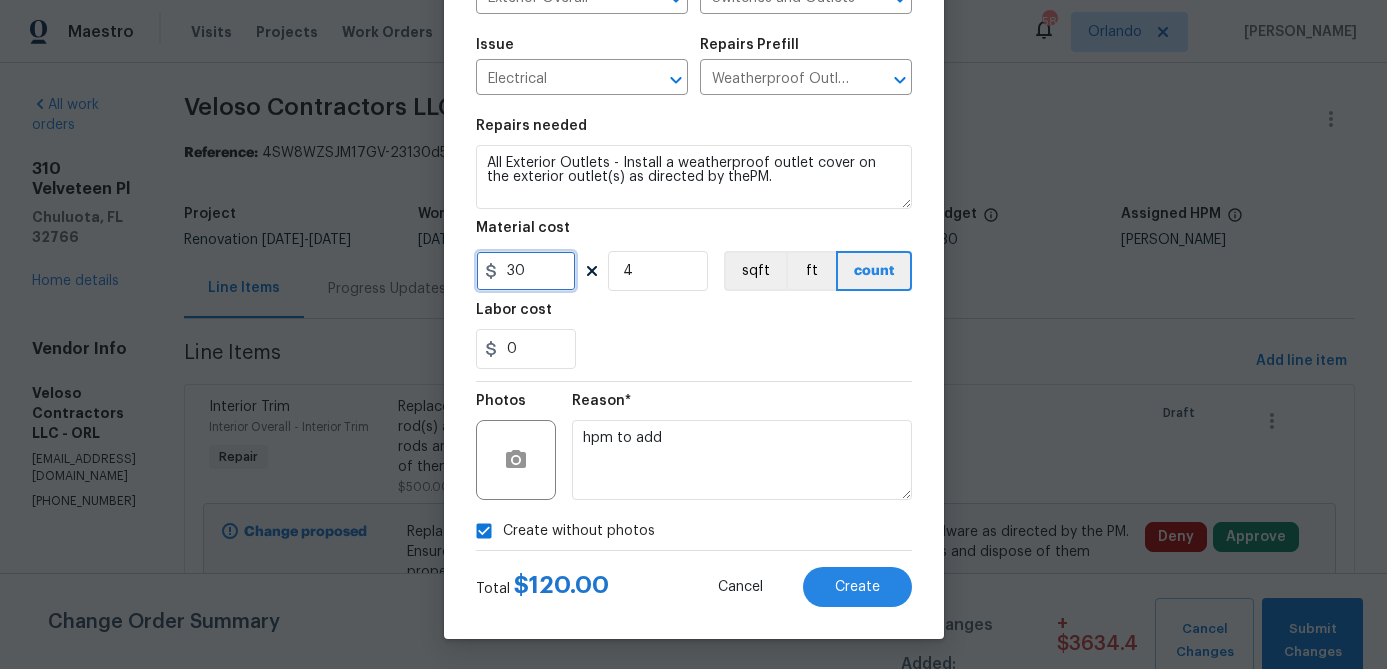 click on "30" at bounding box center (526, 271) 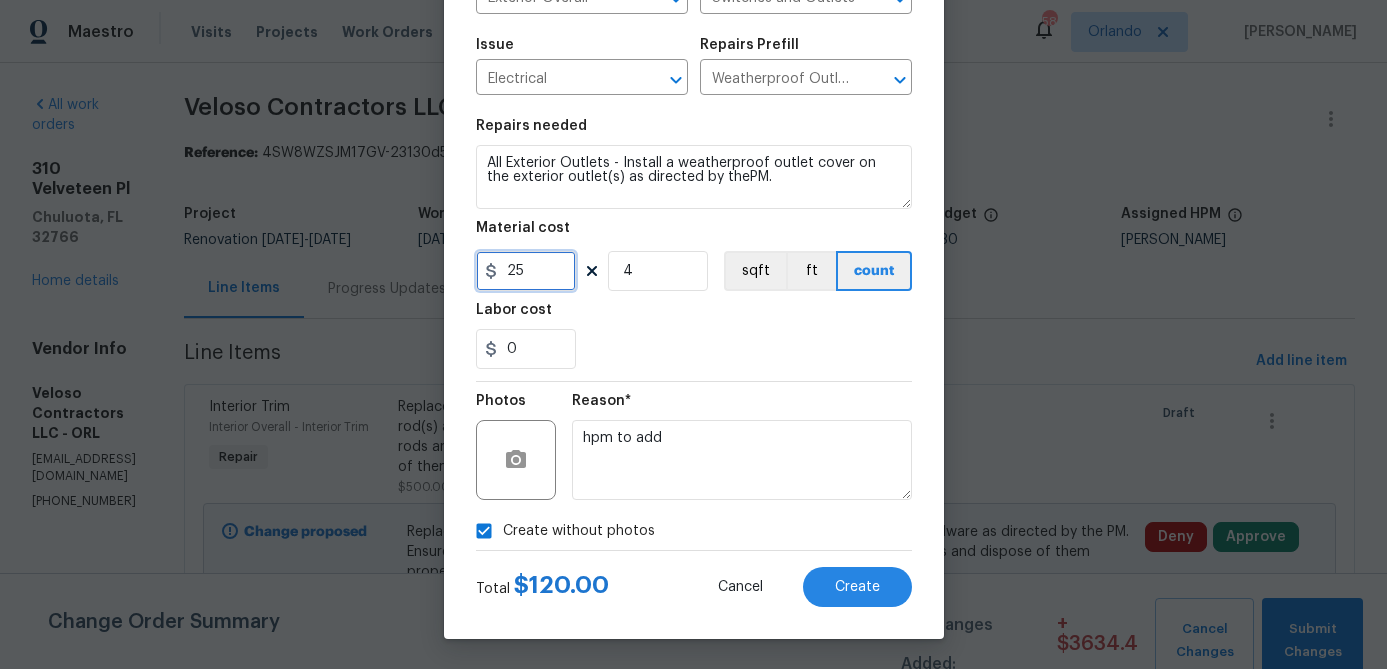 type on "25" 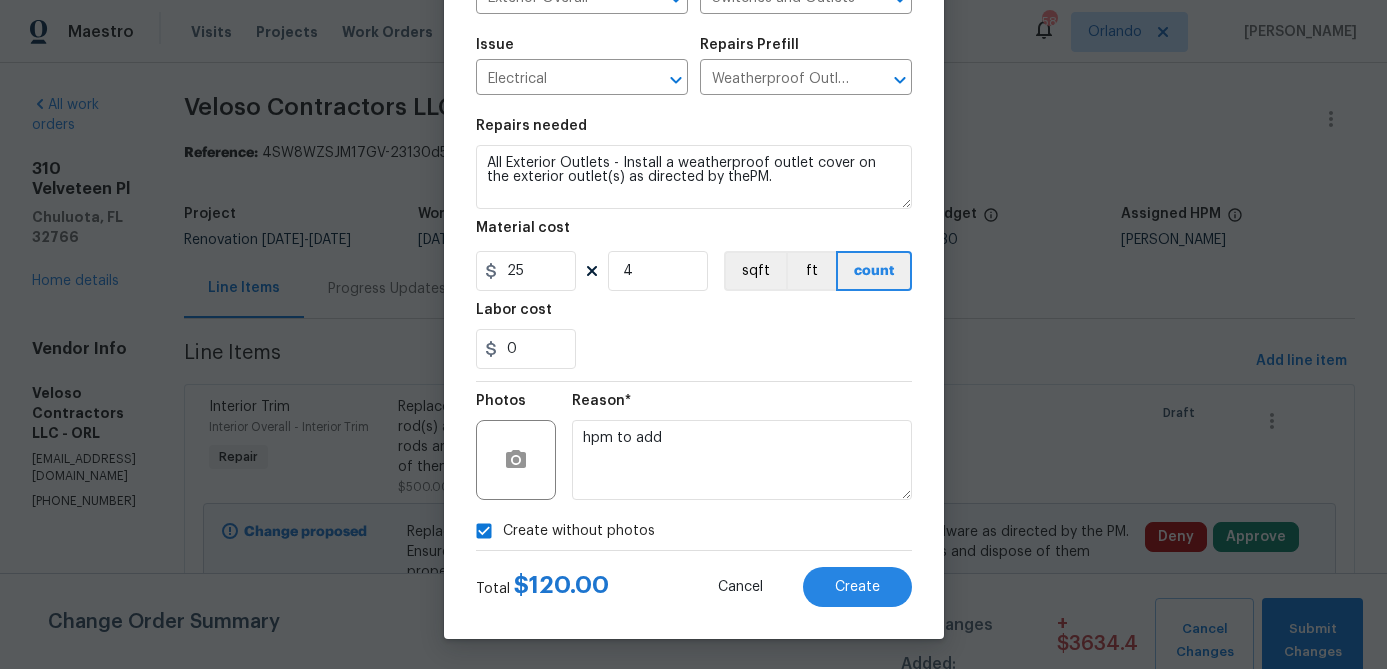 click on "0" at bounding box center [694, 349] 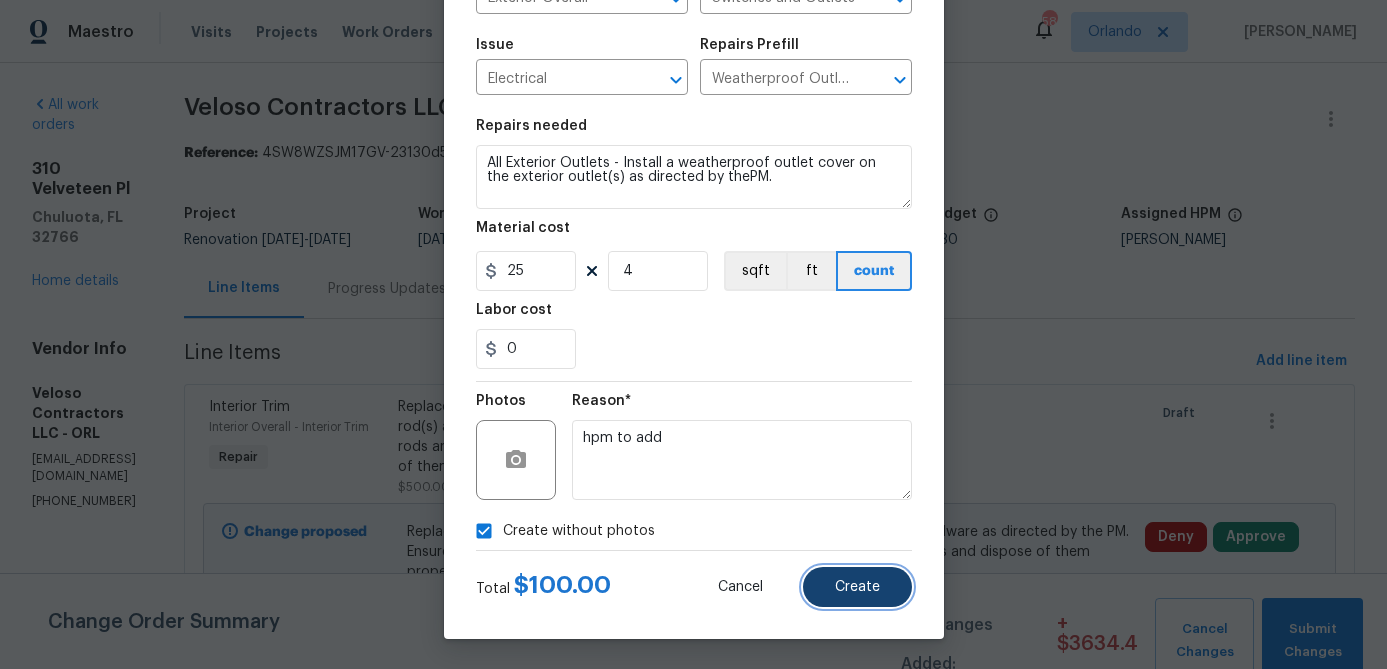 click on "Create" at bounding box center [857, 587] 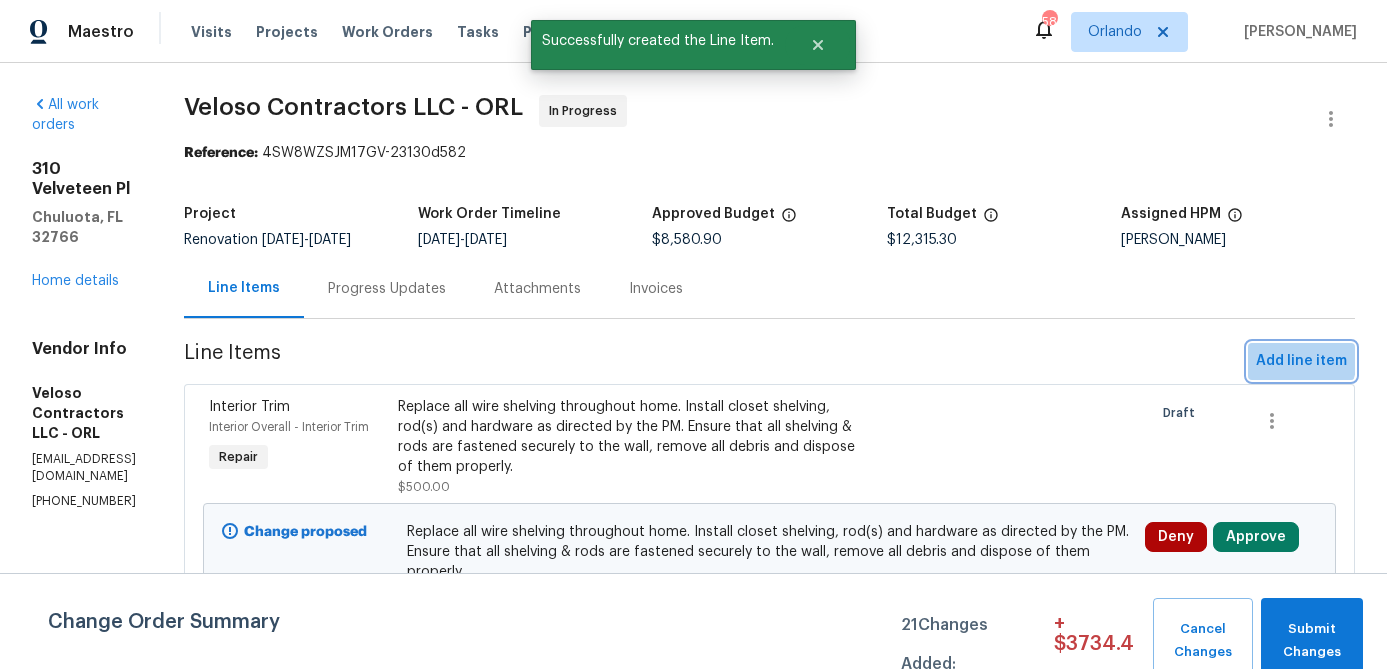 click on "Add line item" at bounding box center [1301, 361] 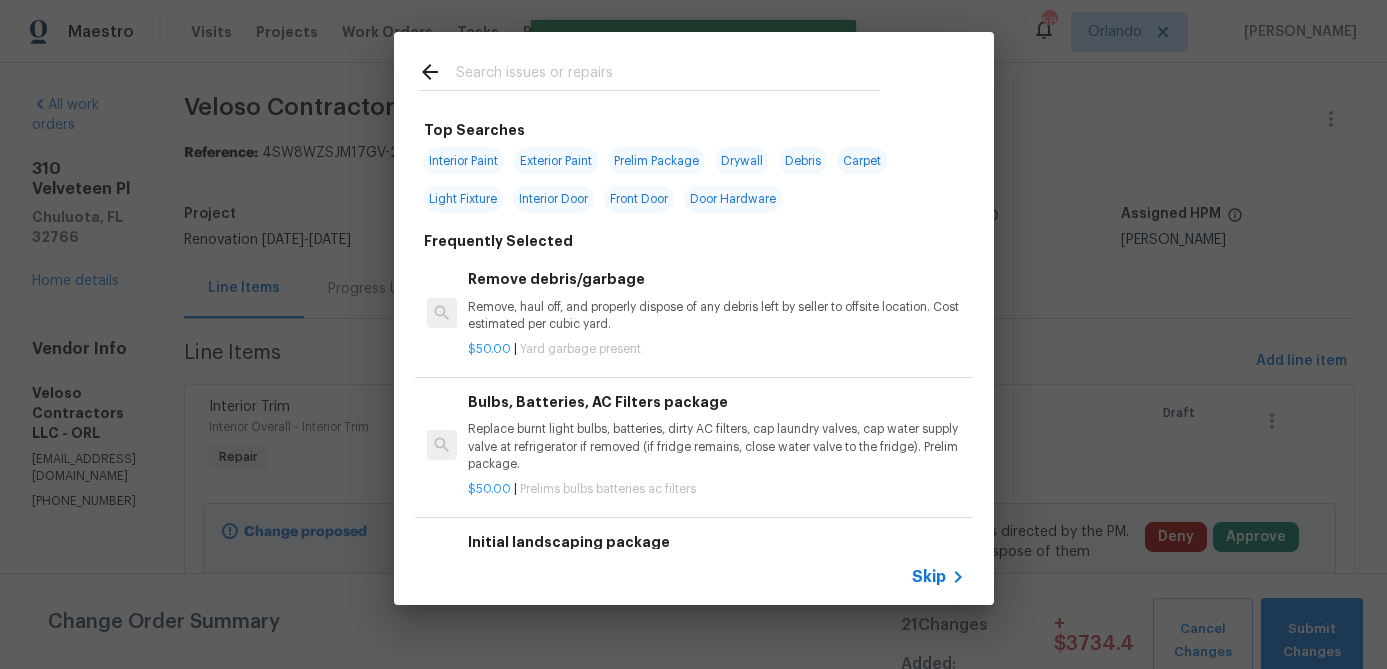 click at bounding box center [668, 75] 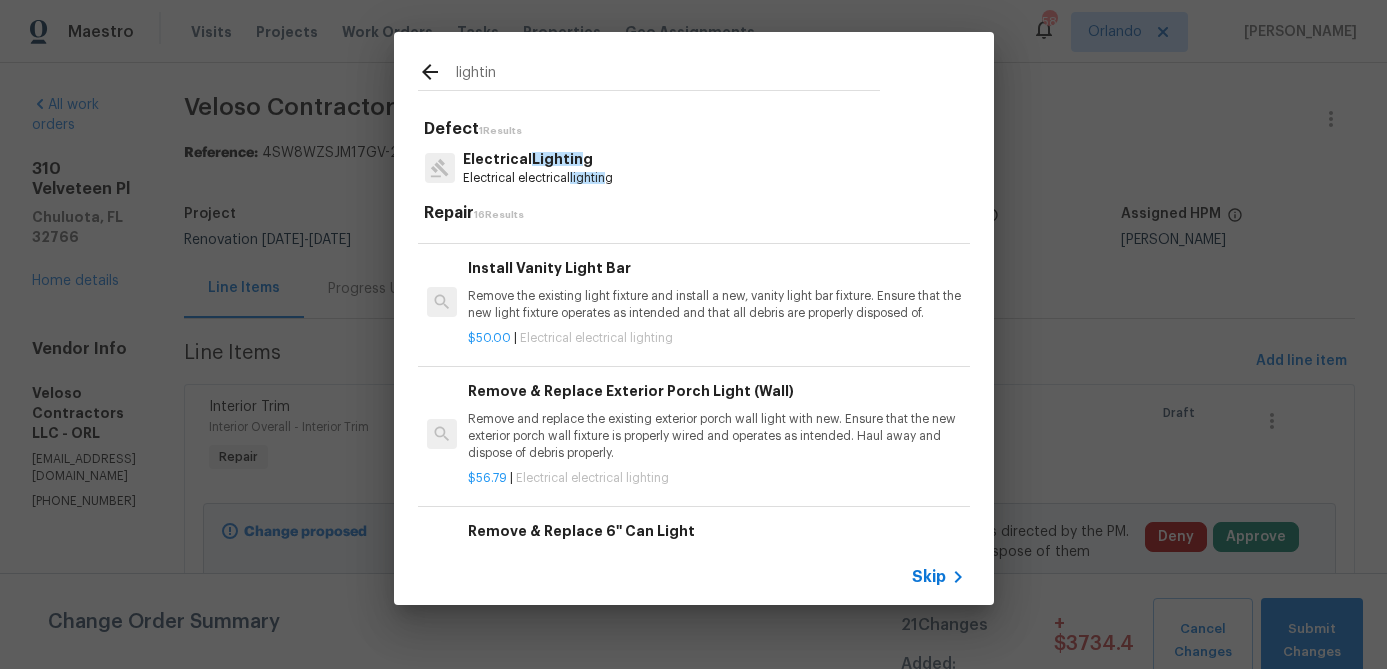 scroll, scrollTop: 167, scrollLeft: 0, axis: vertical 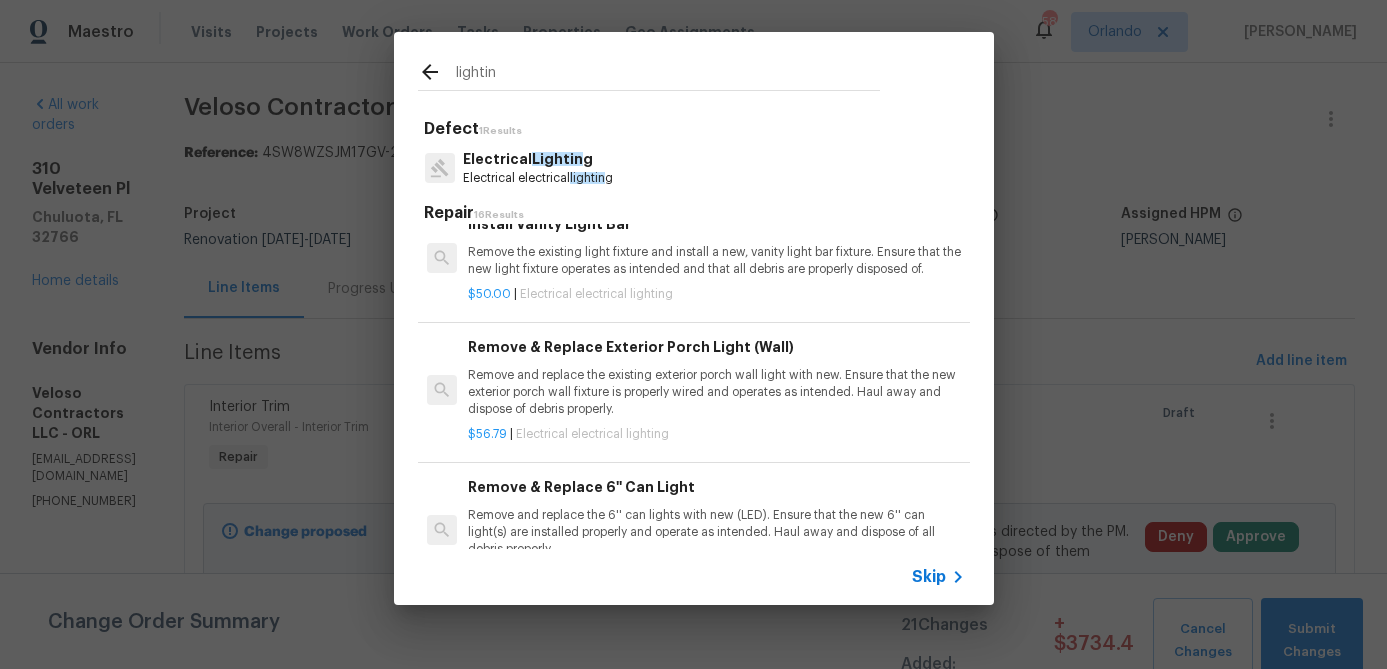 type on "lightin" 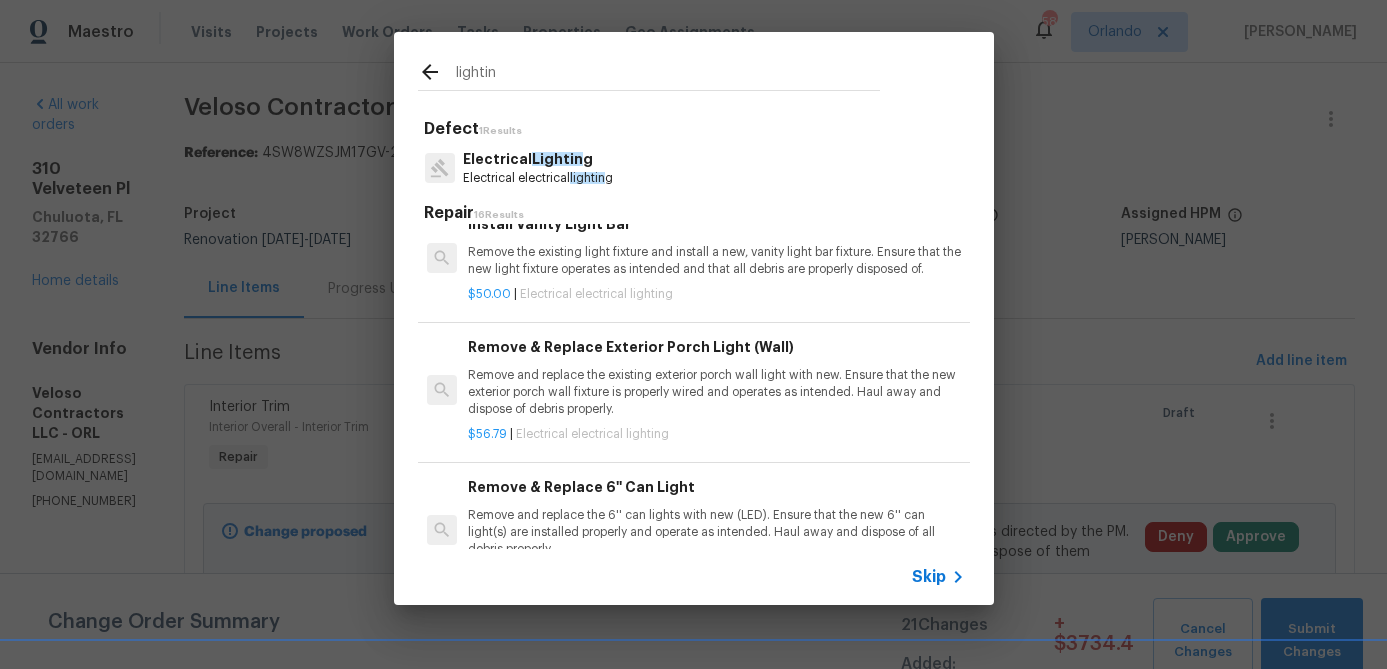 click on "Remove and replace the existing exterior porch wall light with new. Ensure that the new exterior porch wall fixture is properly wired and operates as intended. Haul away and dispose of debris properly." at bounding box center (716, 392) 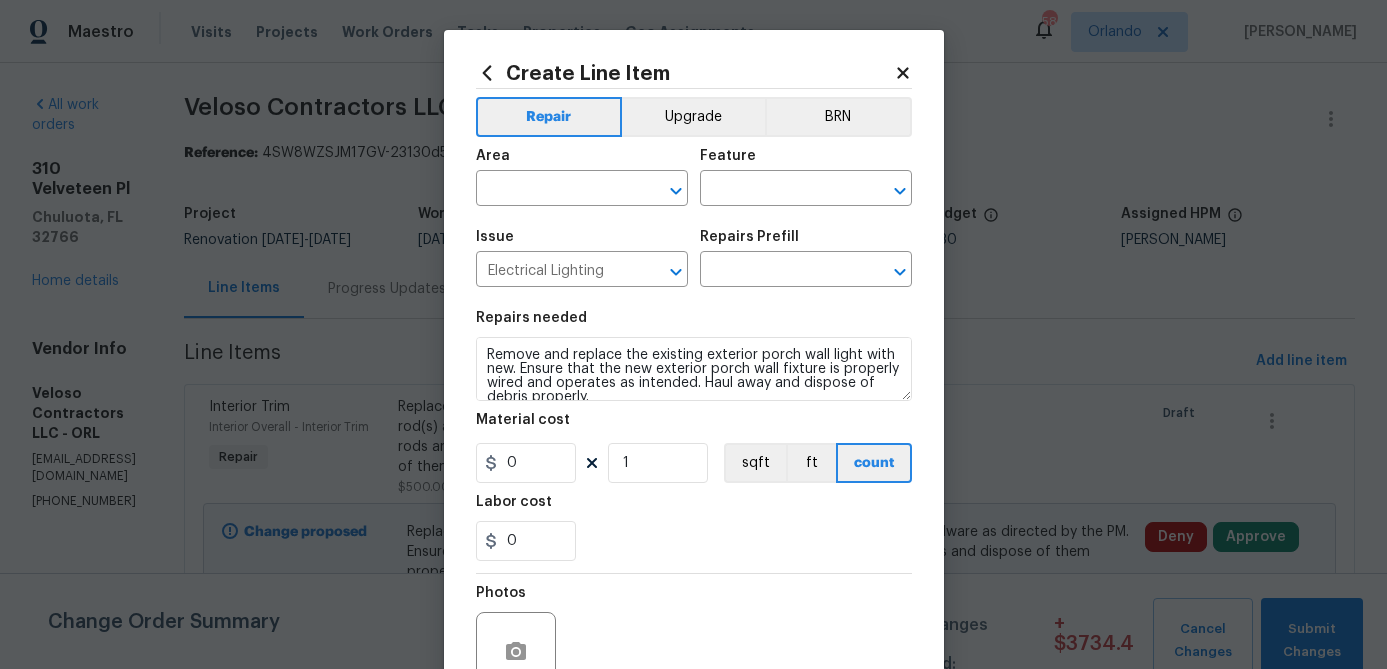 type on "Remove & Replace Exterior Porch Light (Wall) $56.79" 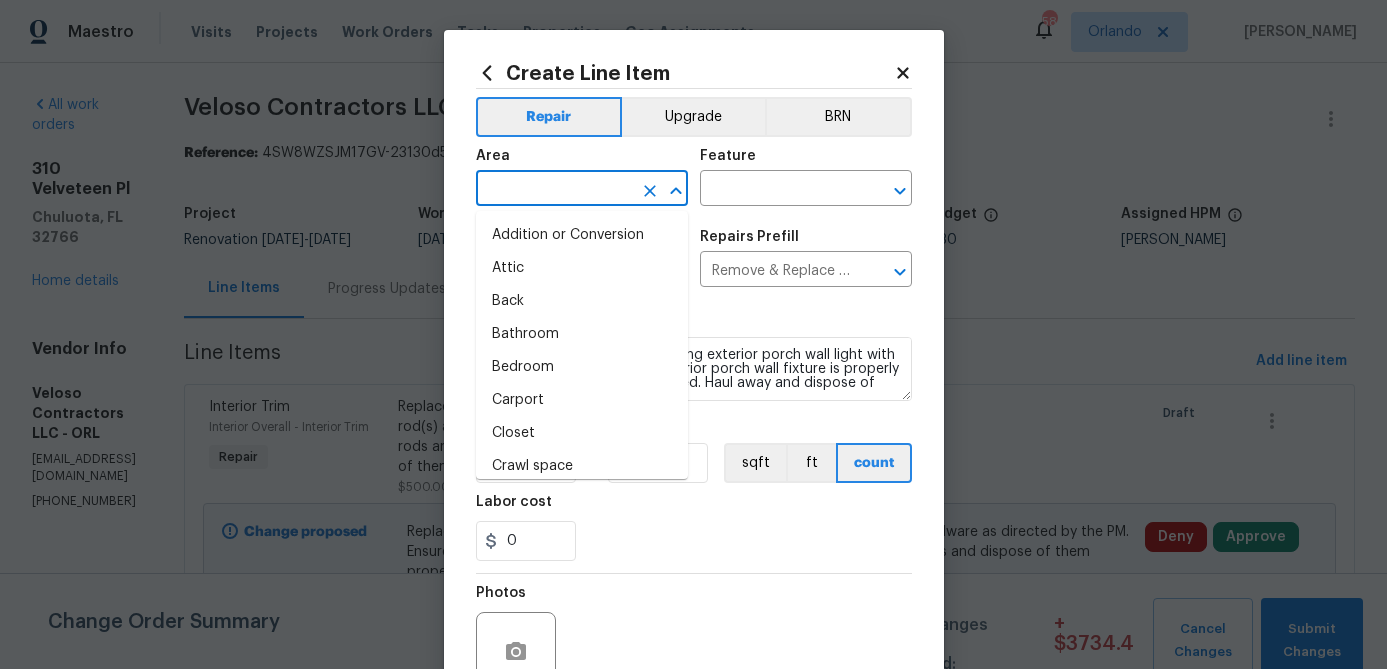 click at bounding box center [554, 190] 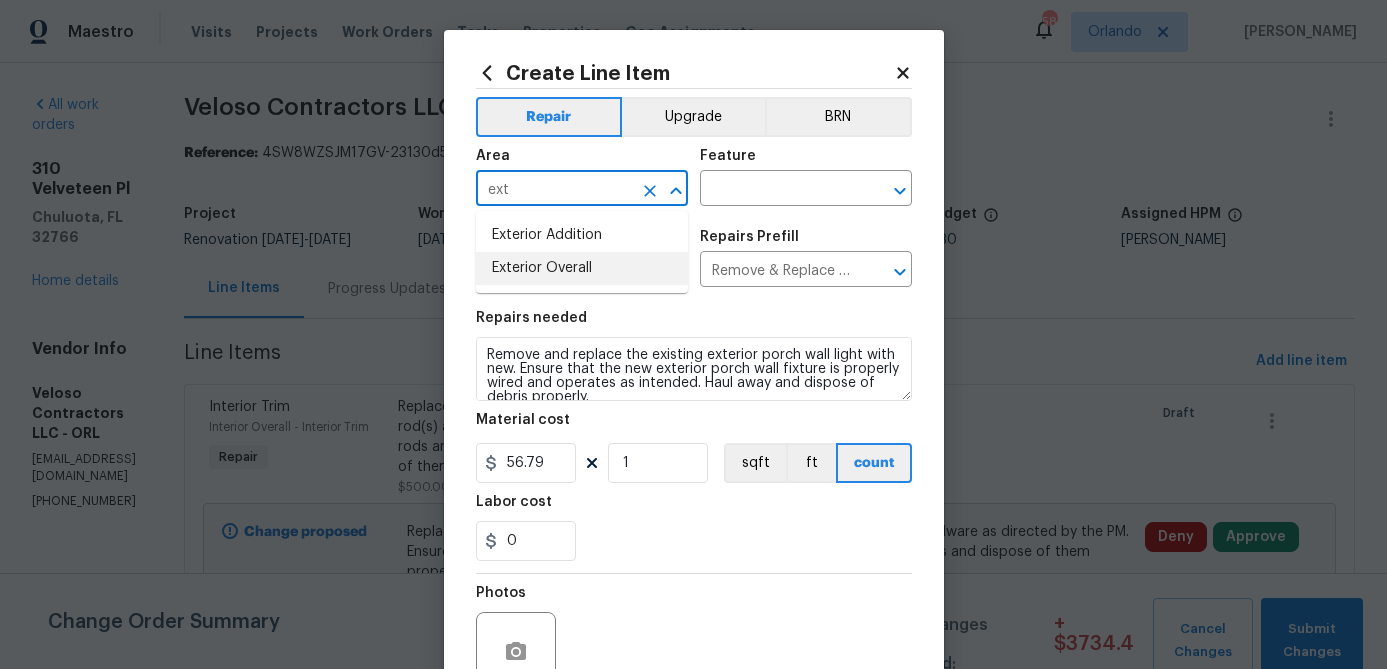 click on "Exterior Overall" at bounding box center [582, 268] 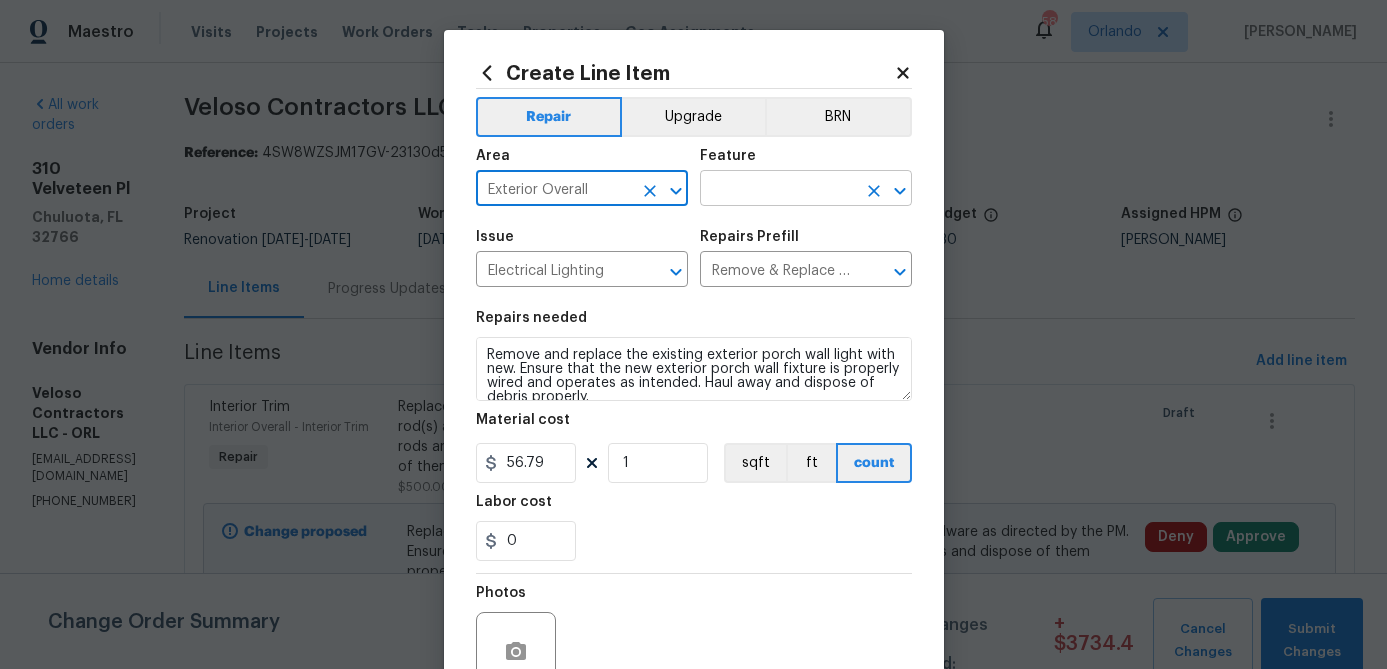 type on "Exterior Overall" 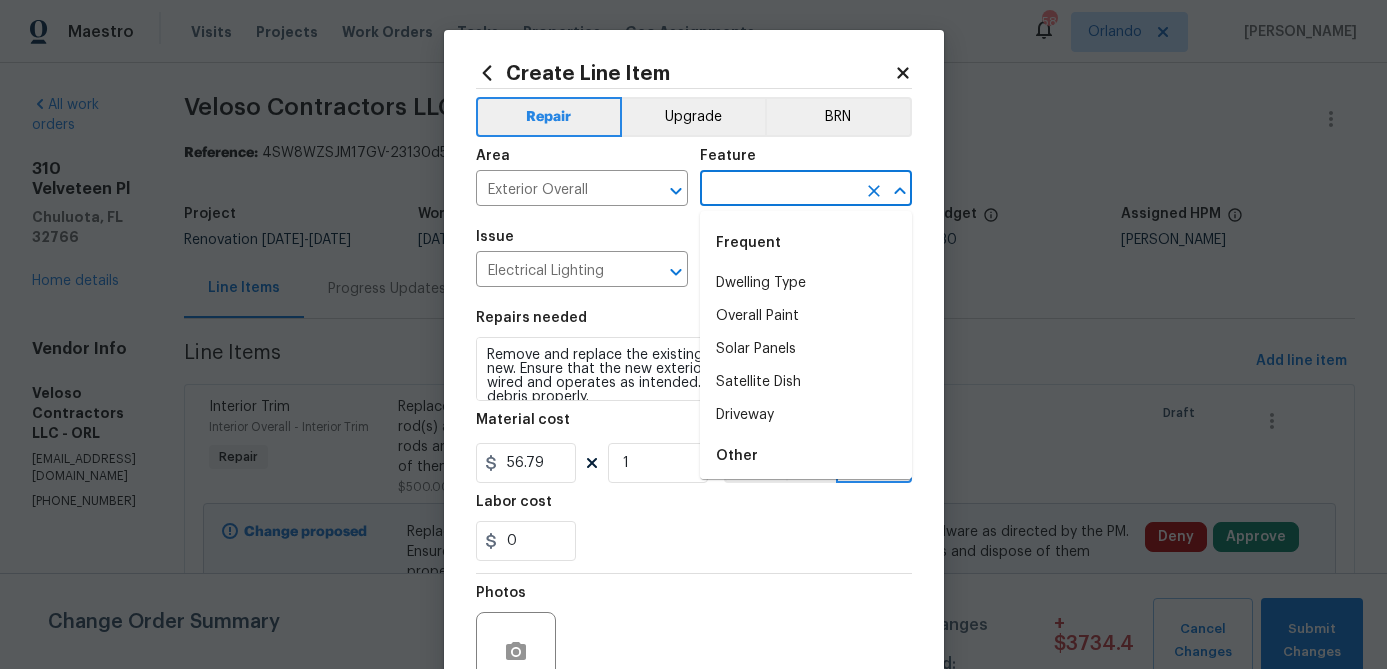 click at bounding box center (778, 190) 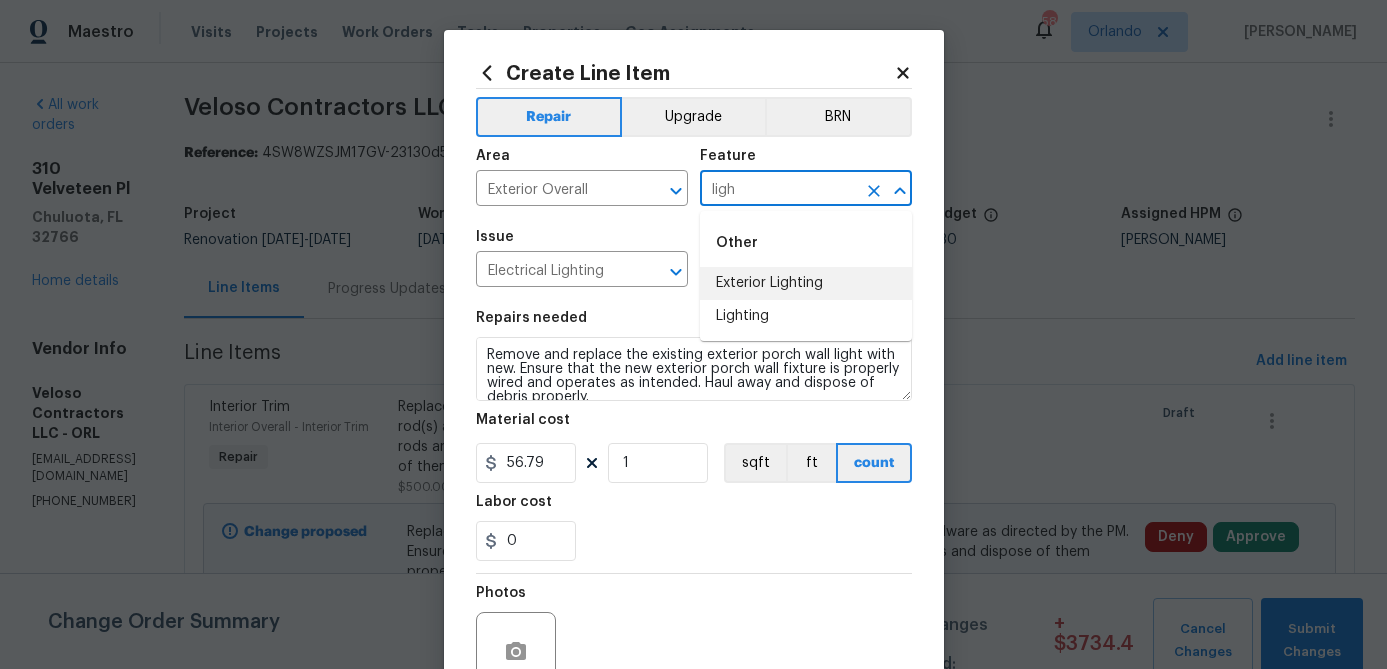 click on "Exterior Lighting" at bounding box center [806, 283] 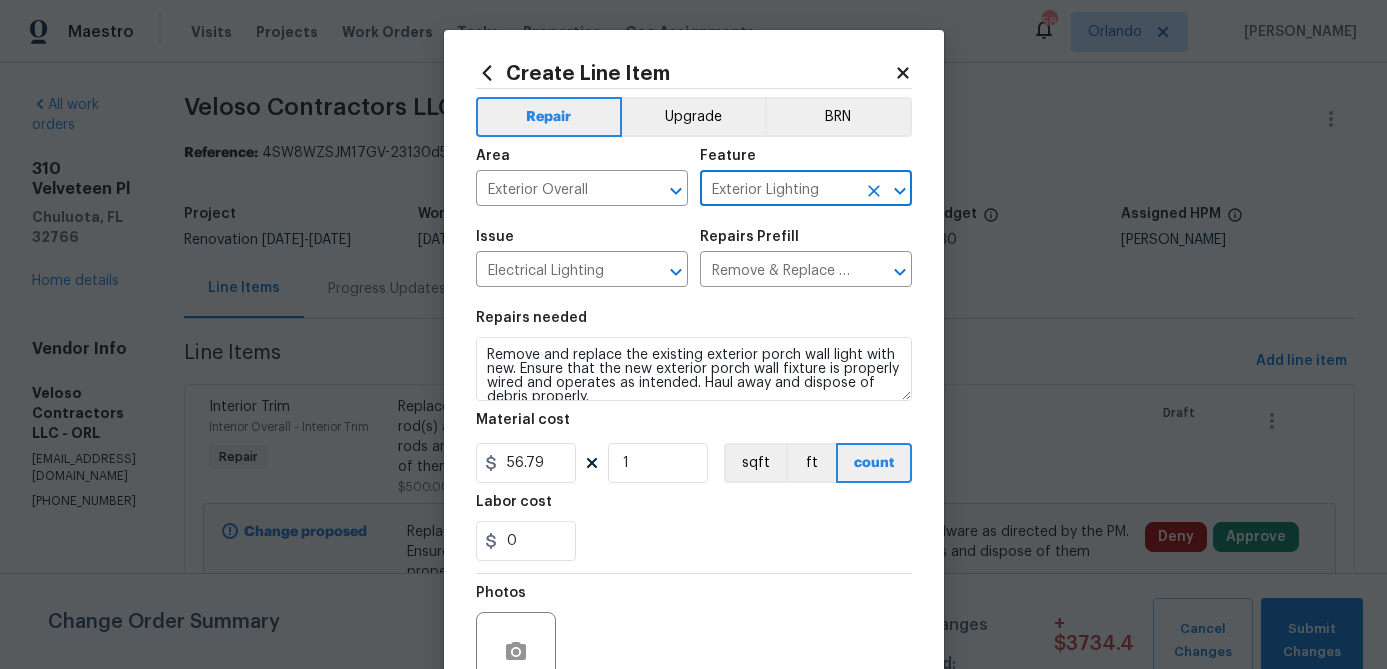 type on "Exterior Lighting" 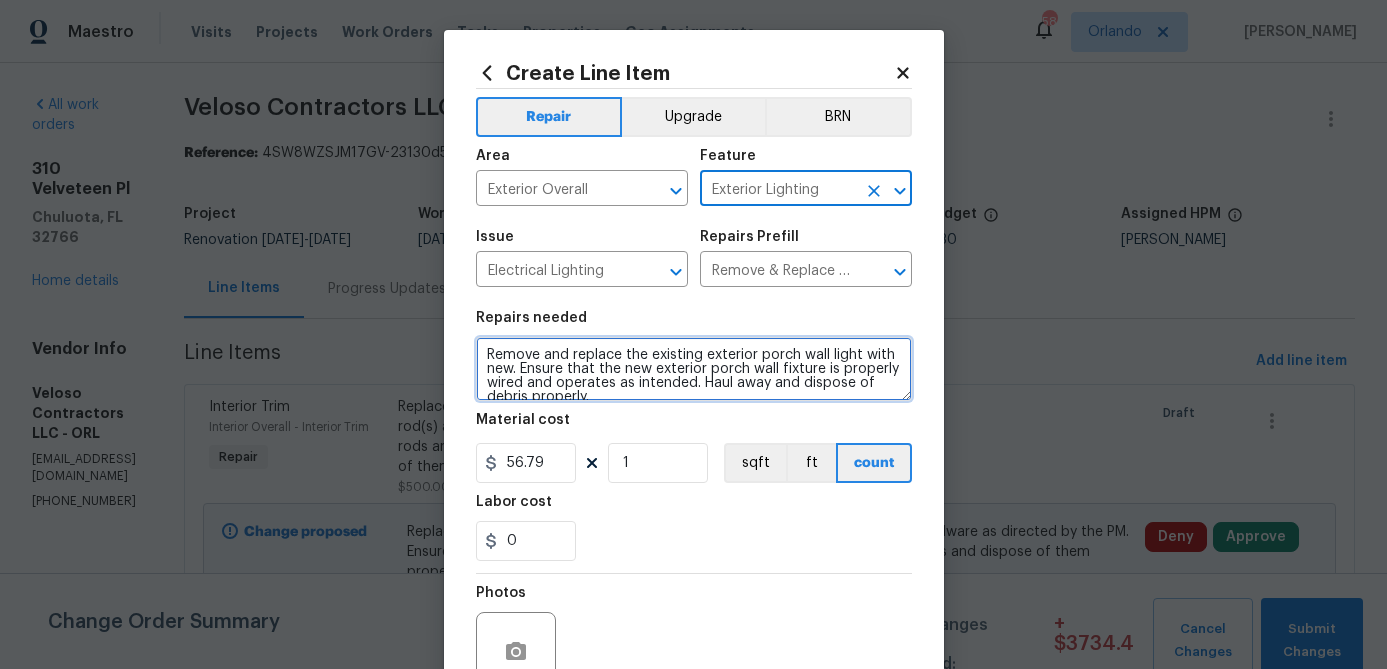 click on "Remove and replace the existing exterior porch wall light with new. Ensure that the new exterior porch wall fixture is properly wired and operates as intended. Haul away and dispose of debris properly." at bounding box center [694, 369] 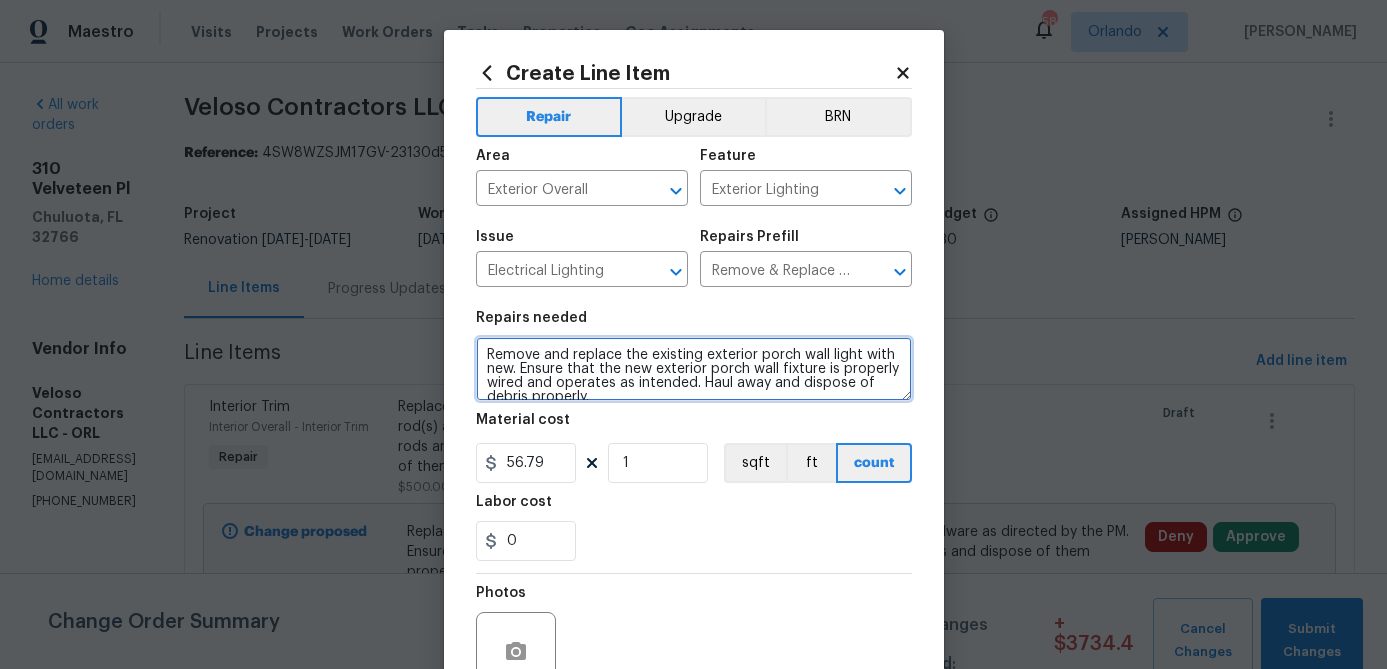 click on "Remove and replace the existing exterior porch wall light with new. Ensure that the new exterior porch wall fixture is properly wired and operates as intended. Haul away and dispose of debris properly." at bounding box center [694, 369] 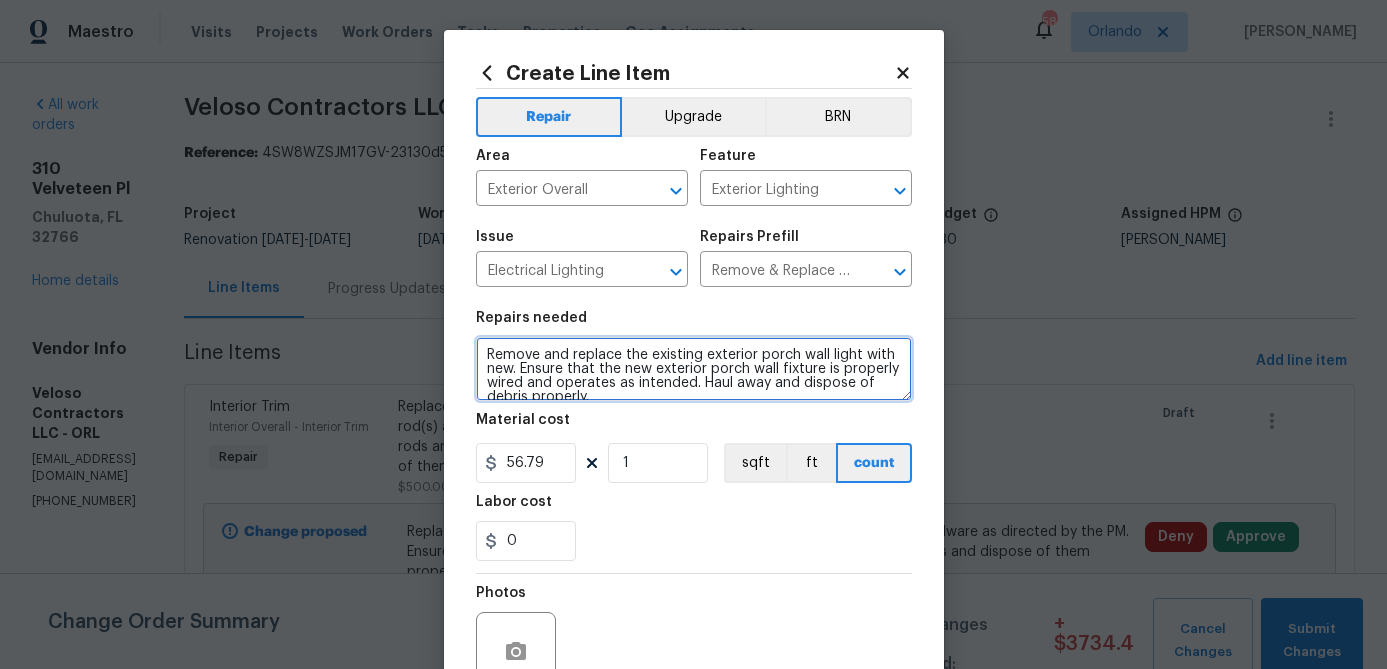 click on "Remove and replace the existing exterior porch wall light with new. Ensure that the new exterior porch wall fixture is properly wired and operates as intended. Haul away and dispose of debris properly." at bounding box center [694, 369] 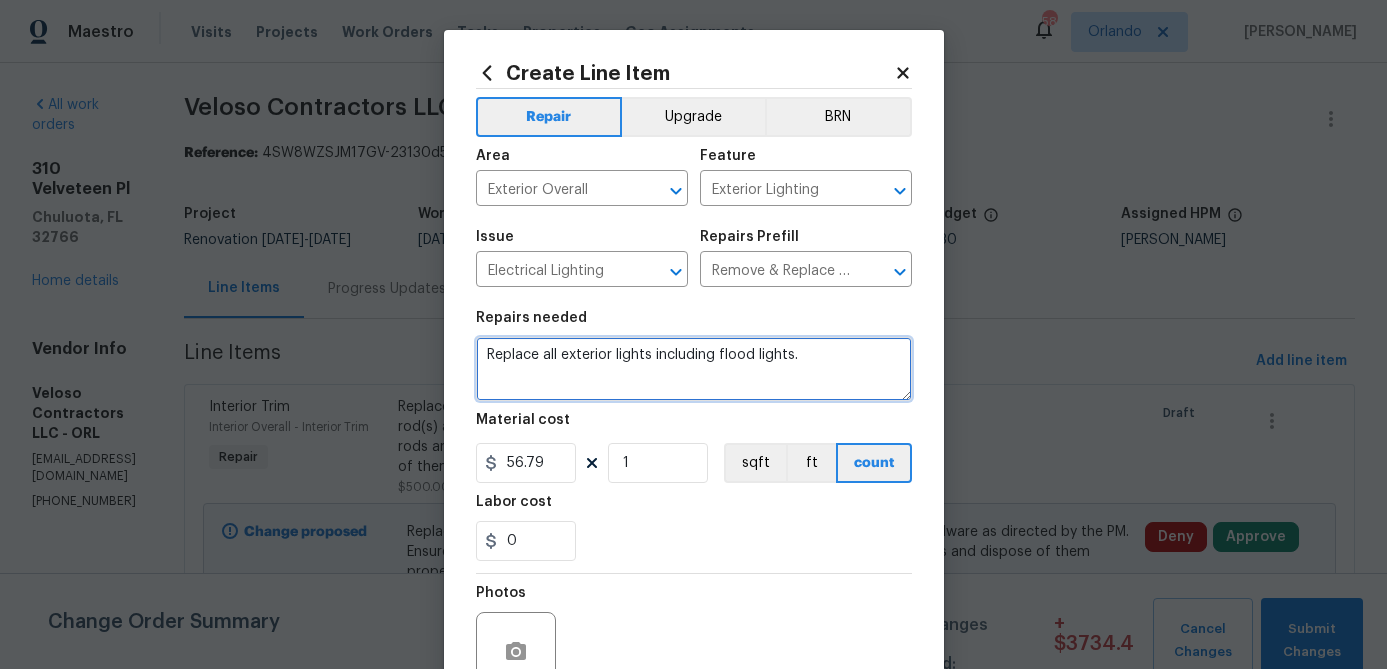 type on "Replace all exterior lights including flood lights." 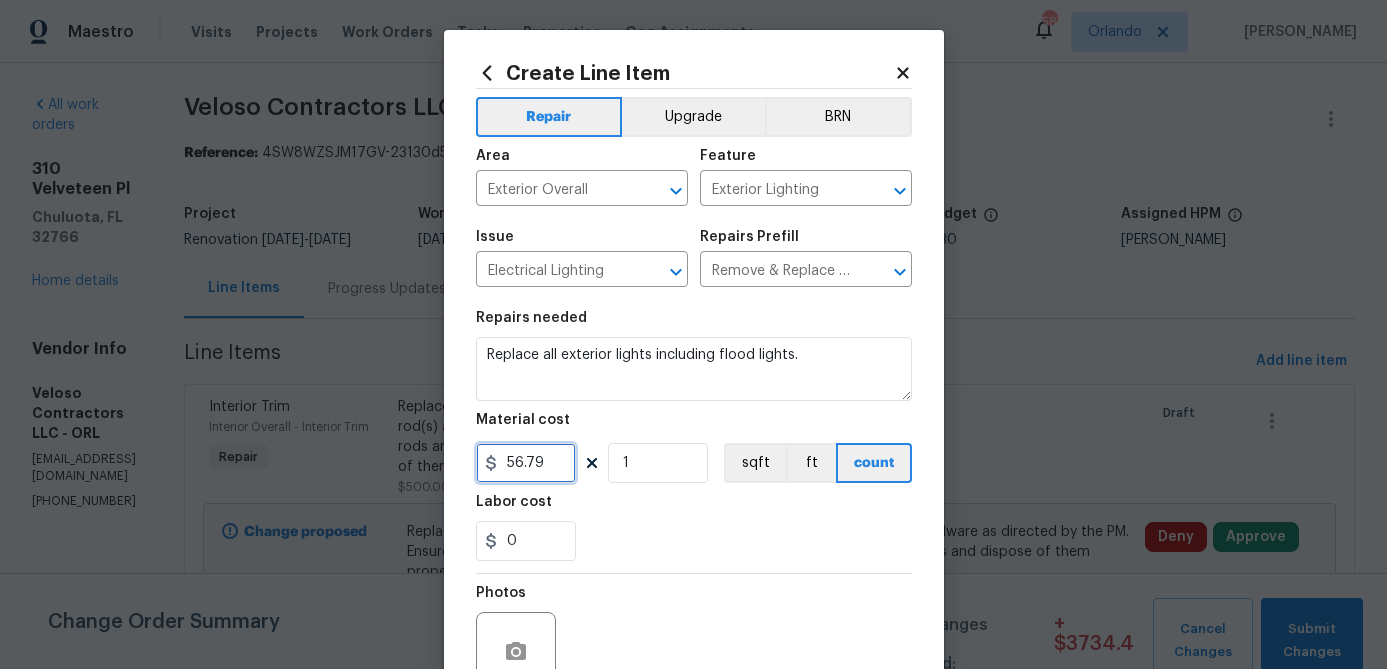 click on "56.79" at bounding box center [526, 463] 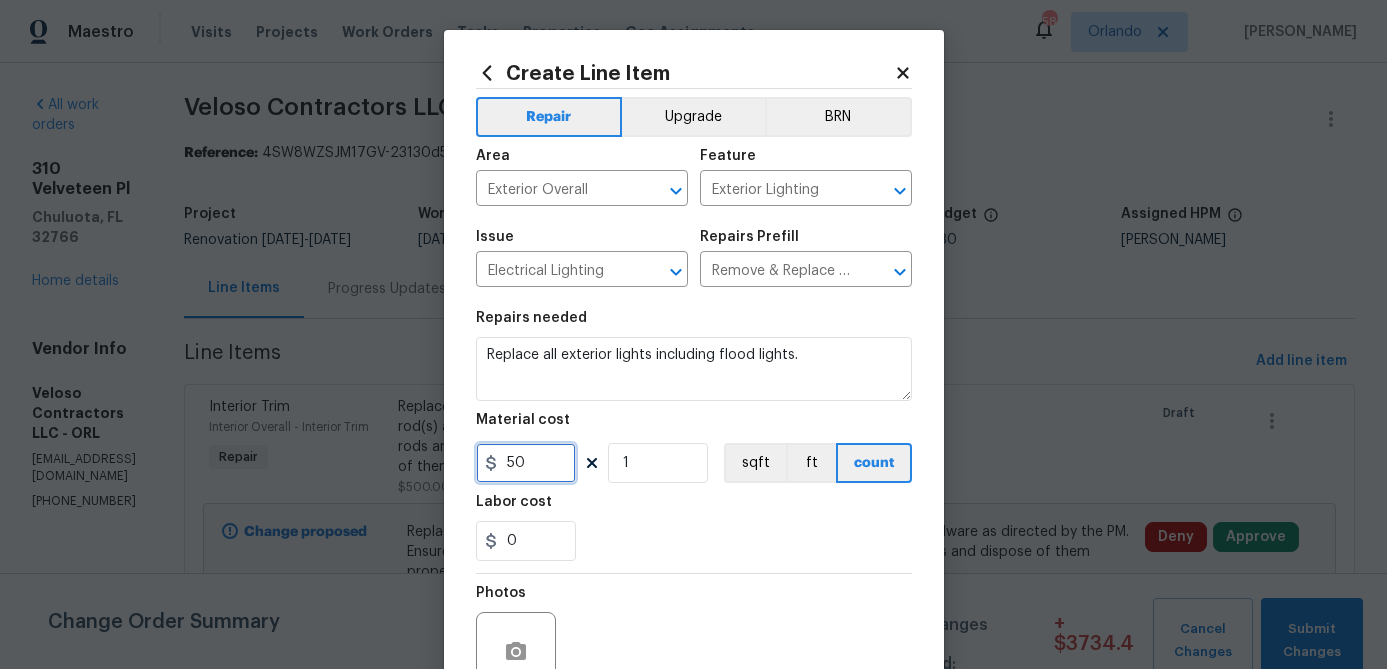 type on "50" 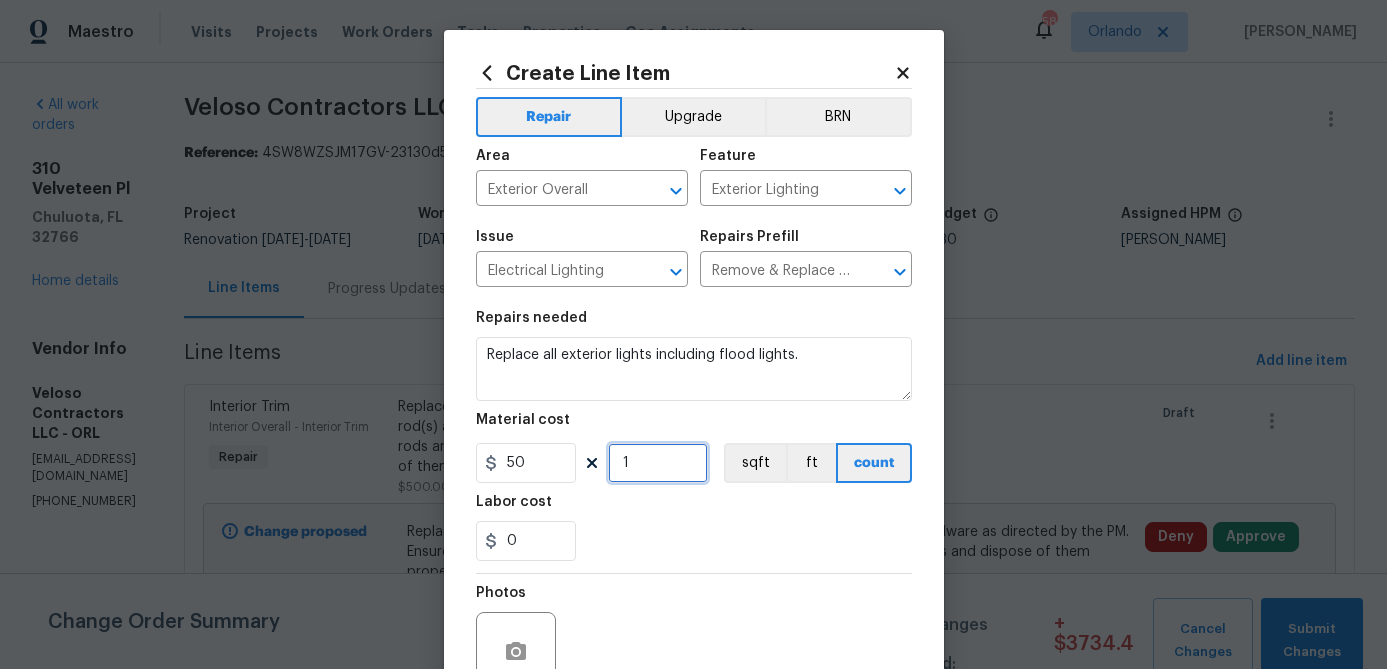 click on "1" at bounding box center (658, 463) 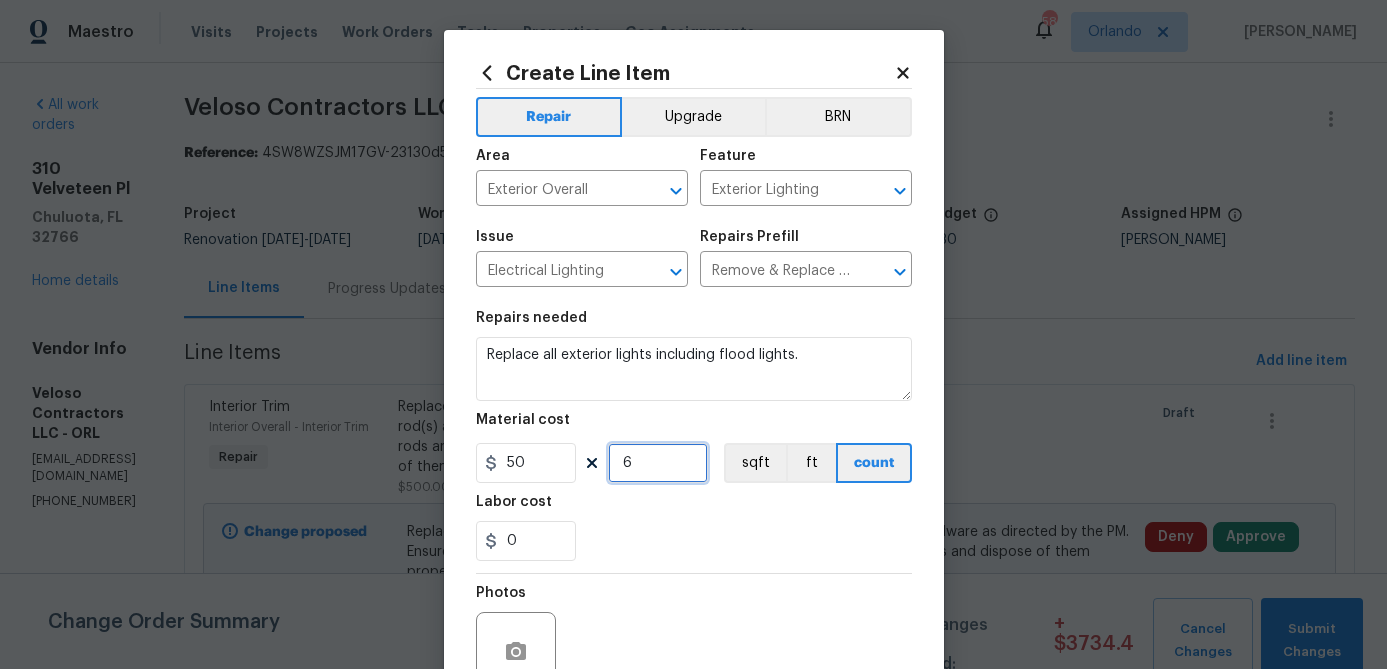 type on "6" 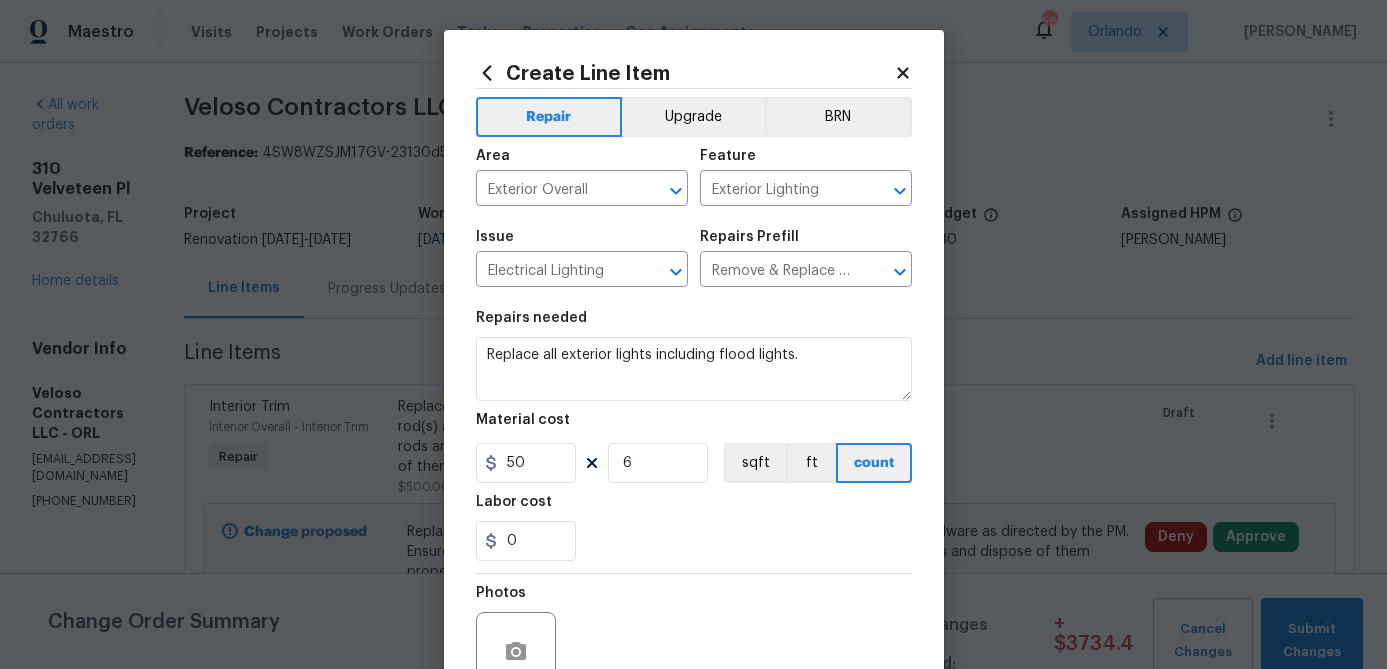 click on "Repairs needed Replace all exterior lights including flood lights.  Material cost 50 6 sqft ft count Labor cost 0" at bounding box center (694, 436) 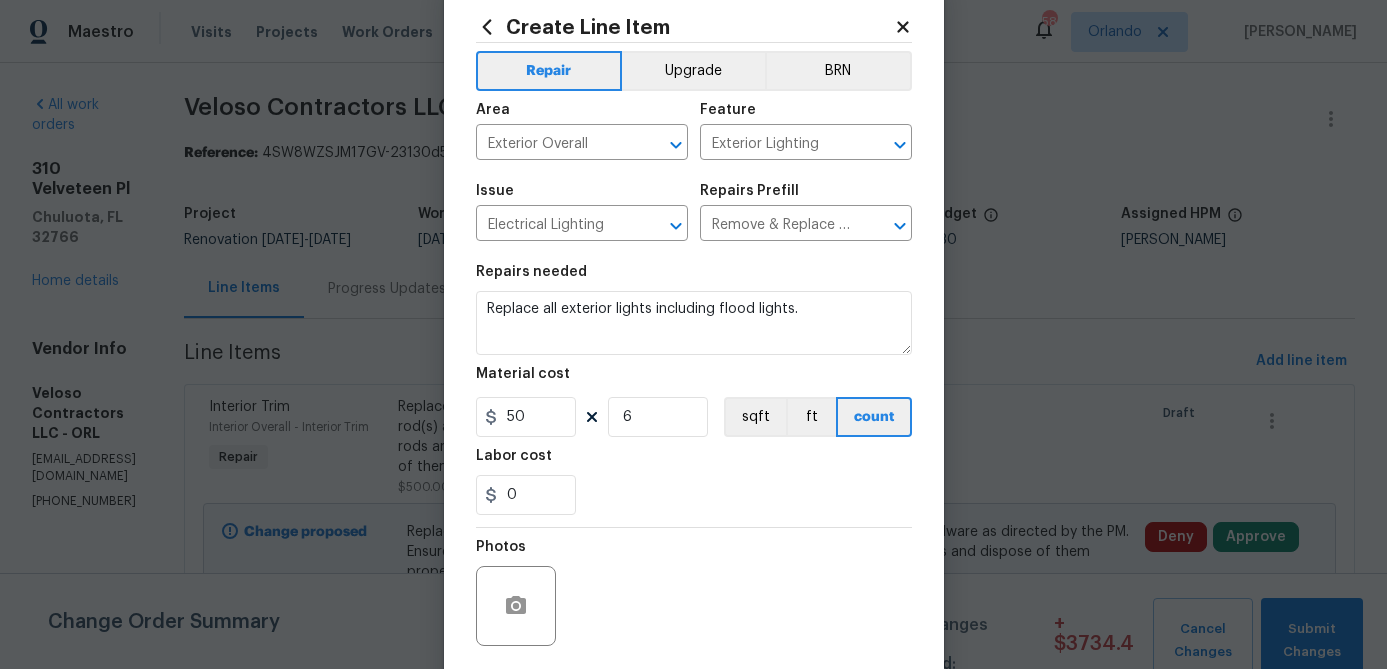 scroll, scrollTop: 56, scrollLeft: 0, axis: vertical 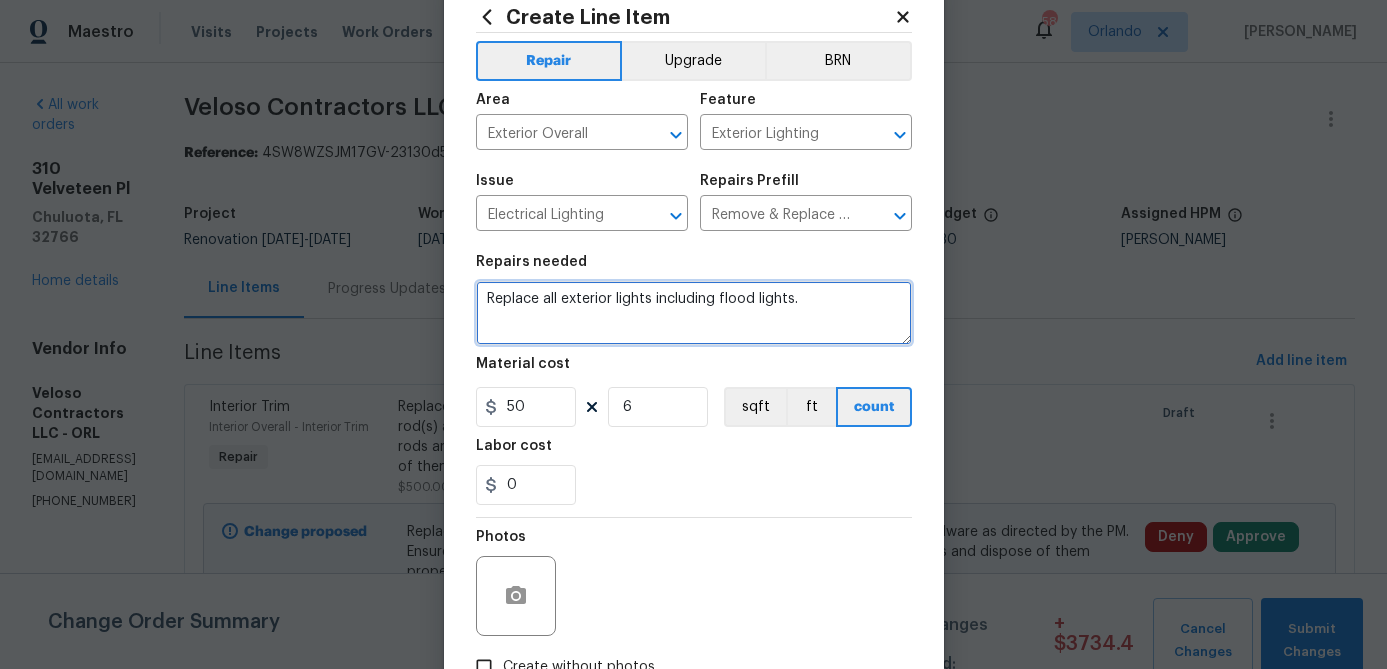 click on "Replace all exterior lights including flood lights." at bounding box center (694, 313) 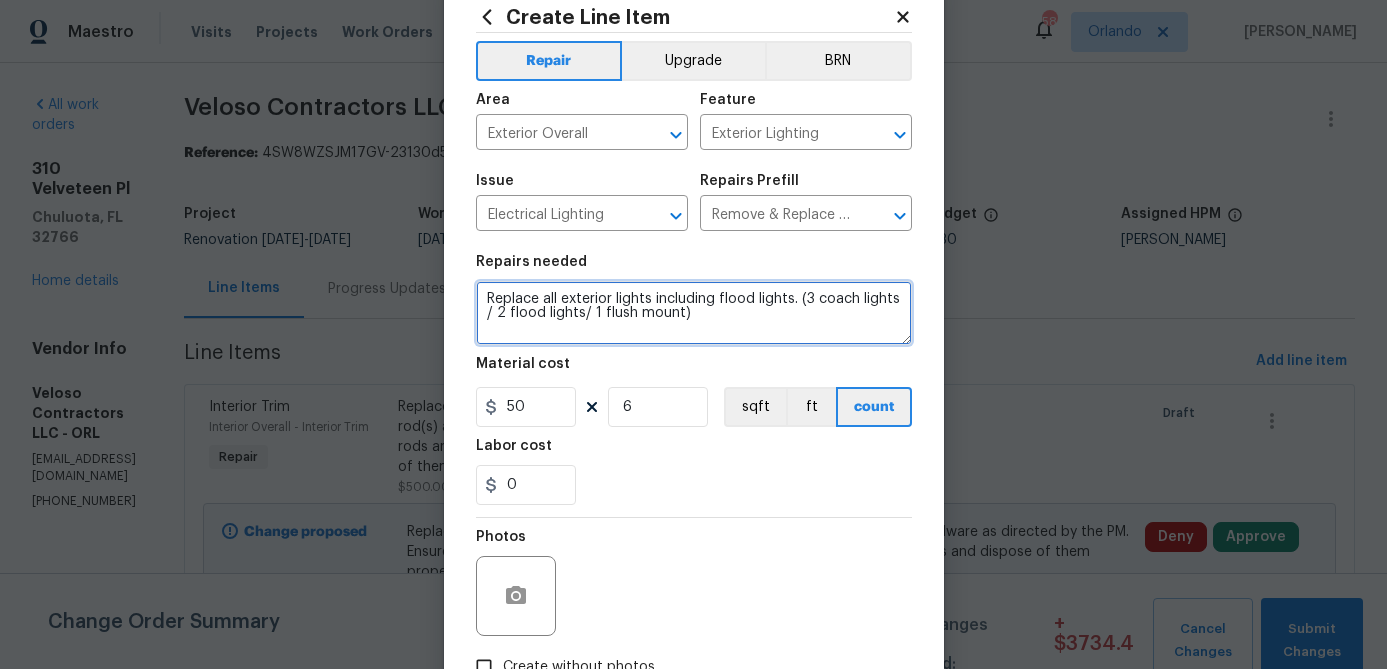 click on "Replace all exterior lights including flood lights. (3 coach lights / 2 flood lights/ 1 flush mount)" at bounding box center (694, 313) 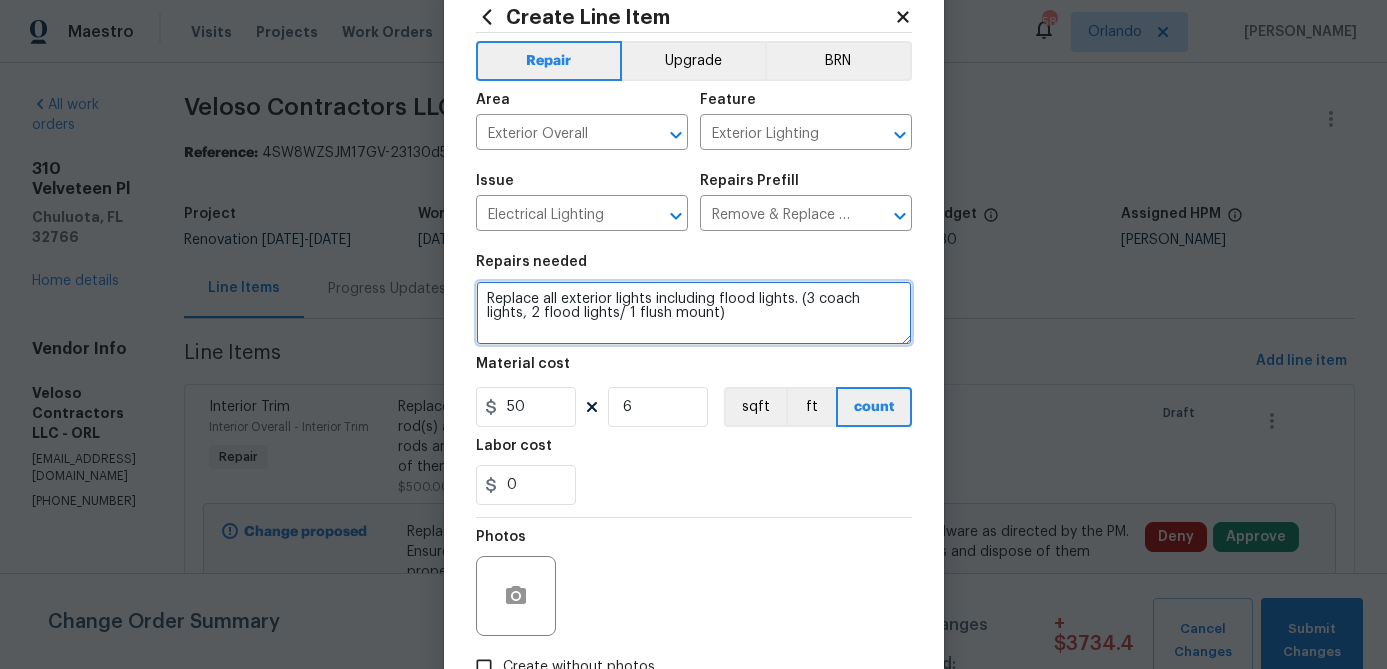 click on "Replace all exterior lights including flood lights. (3 coach lights, 2 flood lights/ 1 flush mount)" at bounding box center [694, 313] 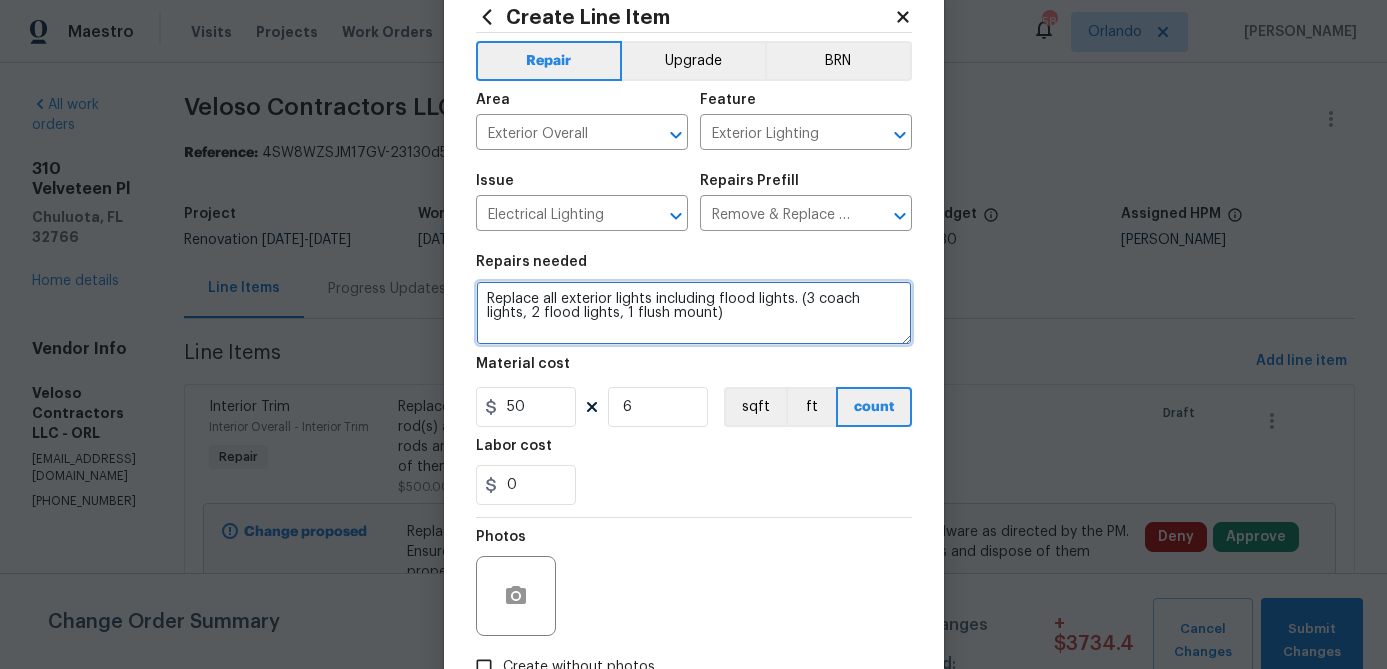 click on "Replace all exterior lights including flood lights. (3 coach lights, 2 flood lights, 1 flush mount)" at bounding box center [694, 313] 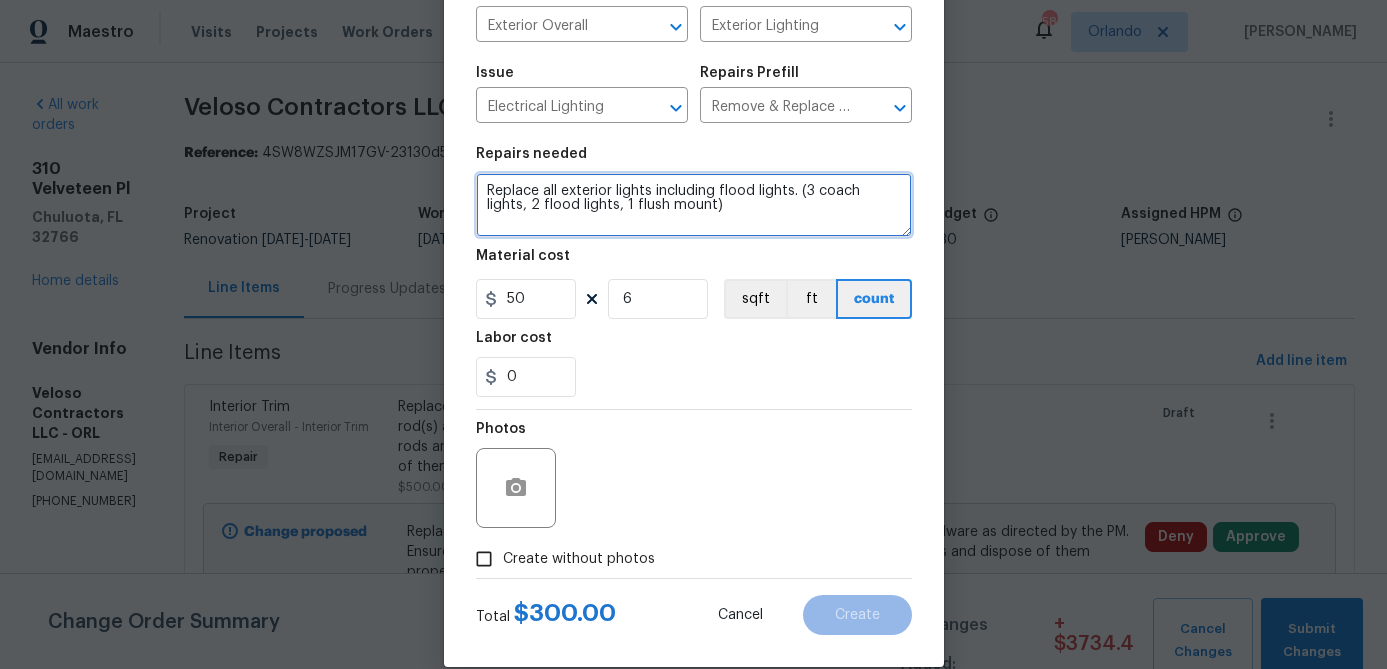 scroll, scrollTop: 193, scrollLeft: 0, axis: vertical 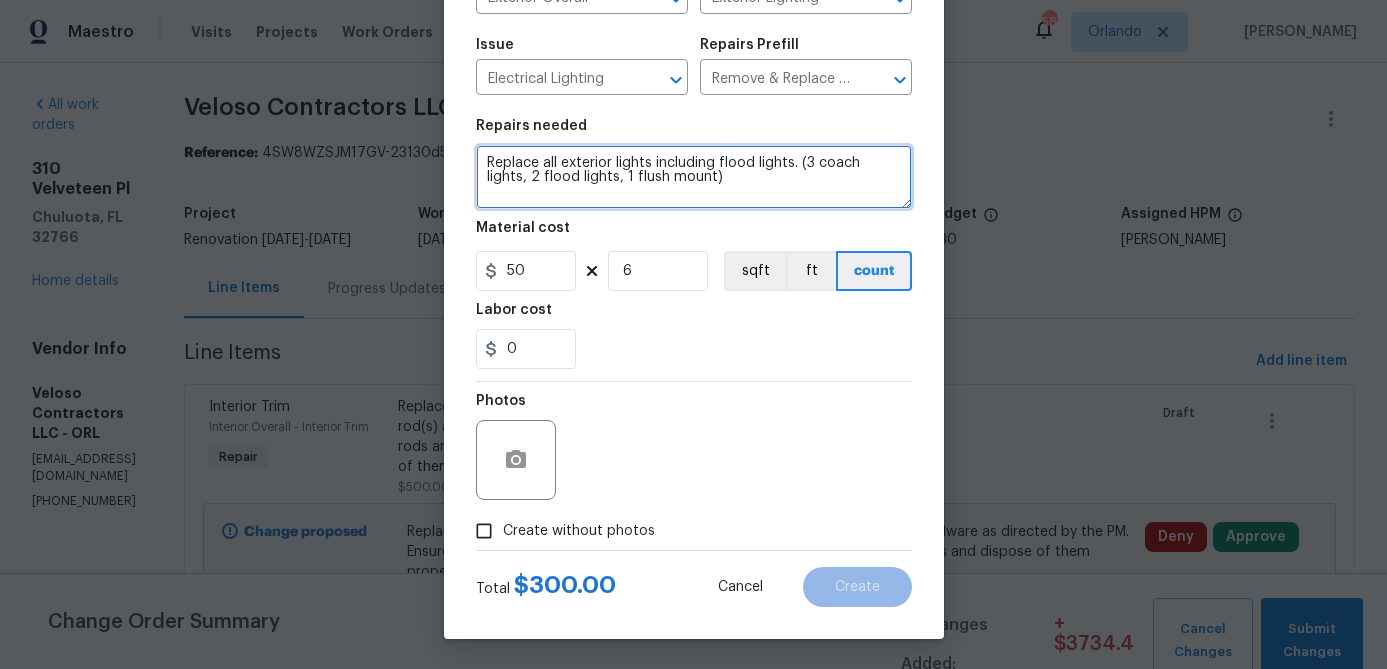 type on "Replace all exterior lights including flood lights. (3 coach lights, 2 flood lights, 1 flush mount)" 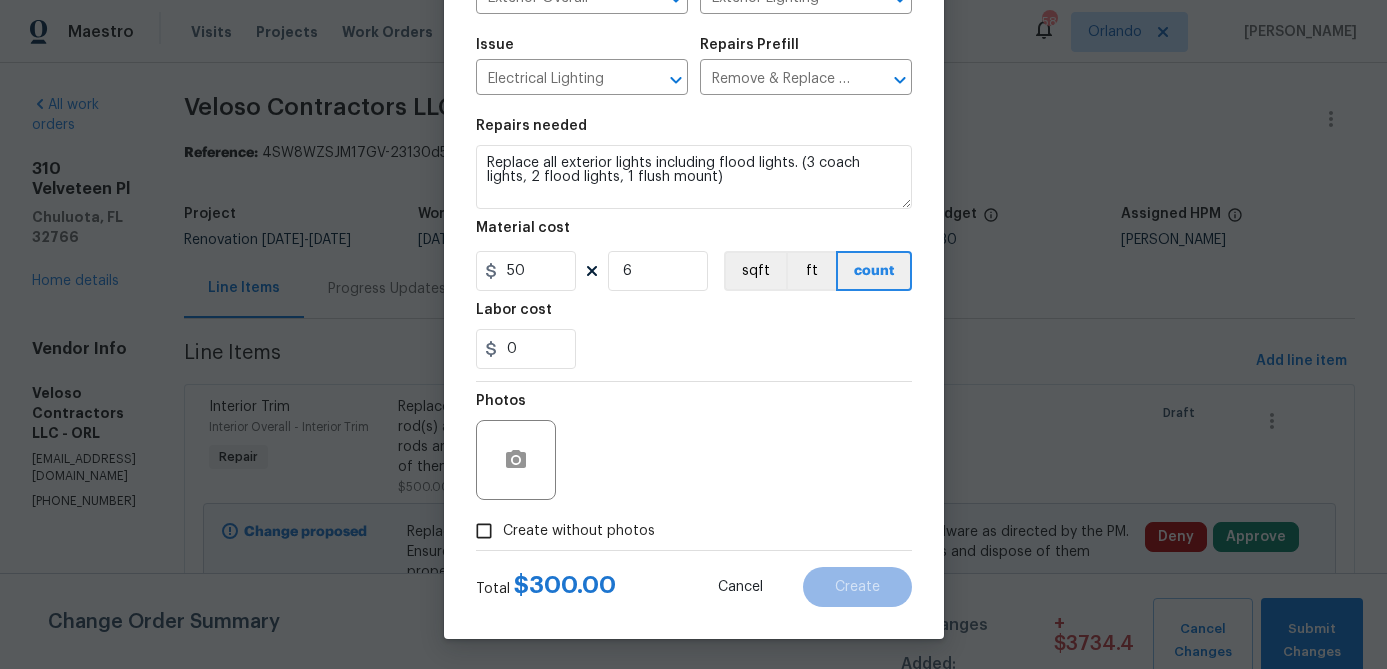 click on "Create without photos" at bounding box center [579, 531] 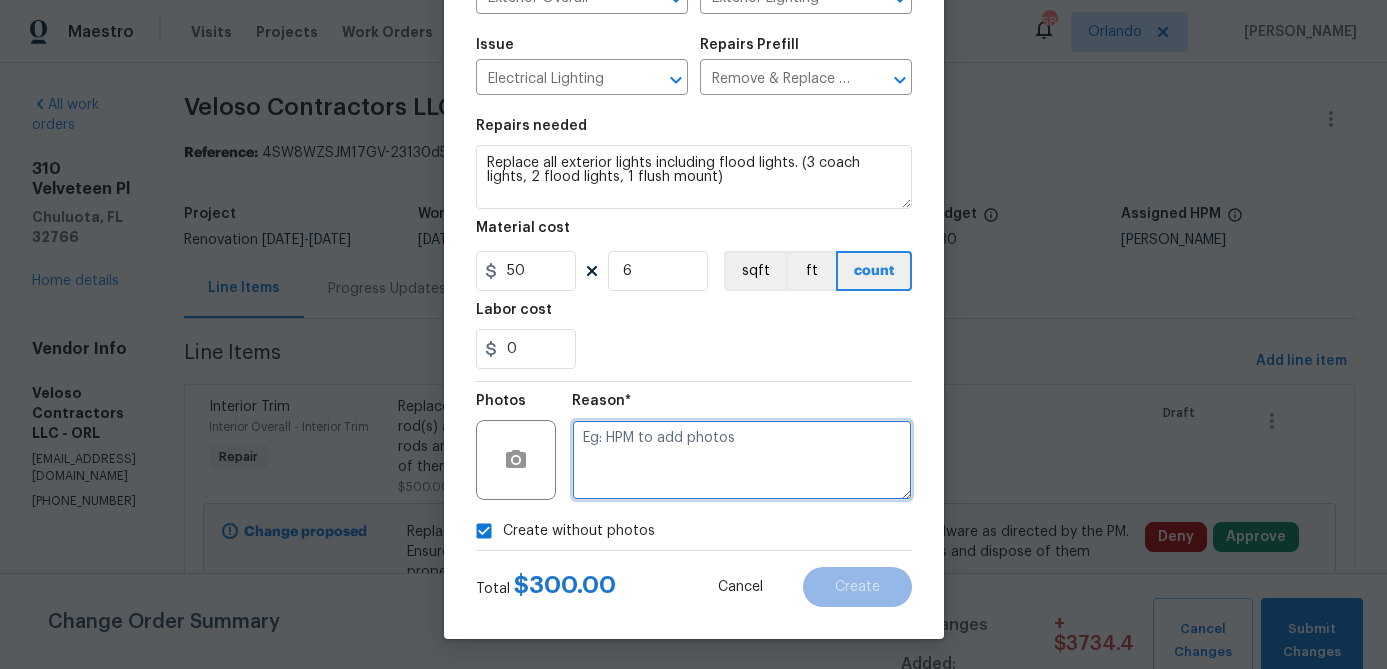 click at bounding box center [742, 460] 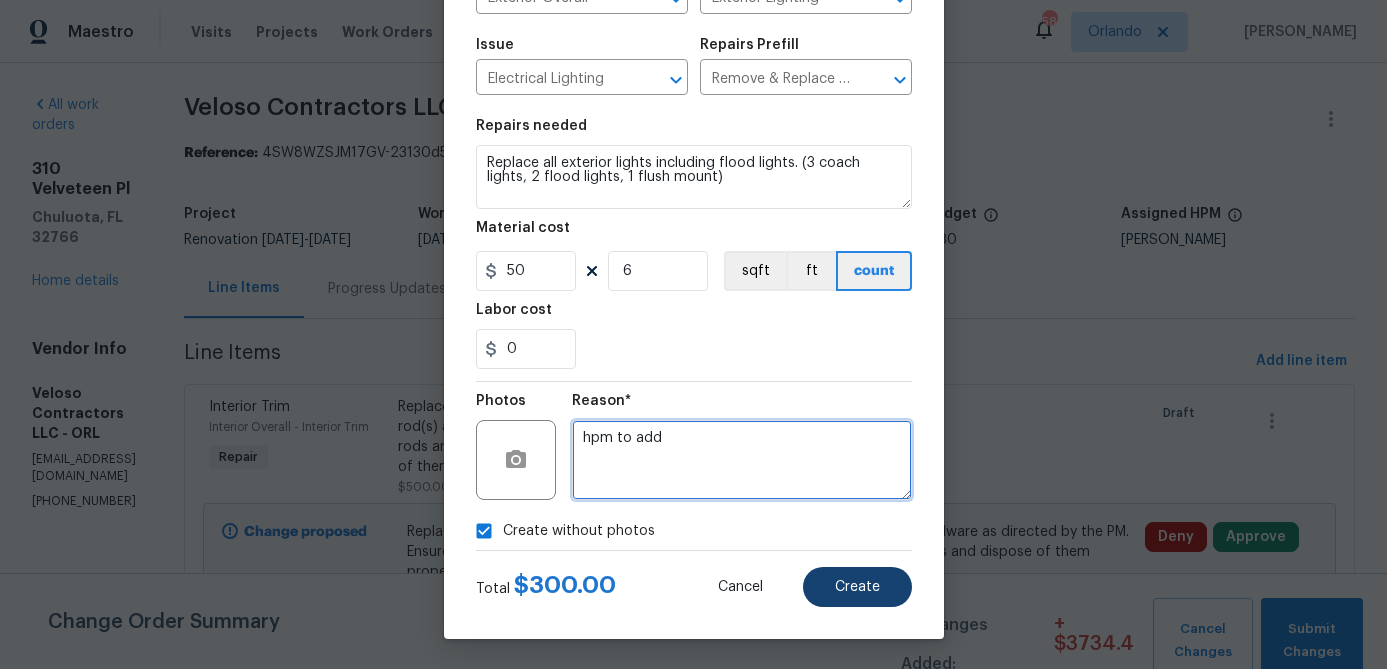 type on "hpm to add" 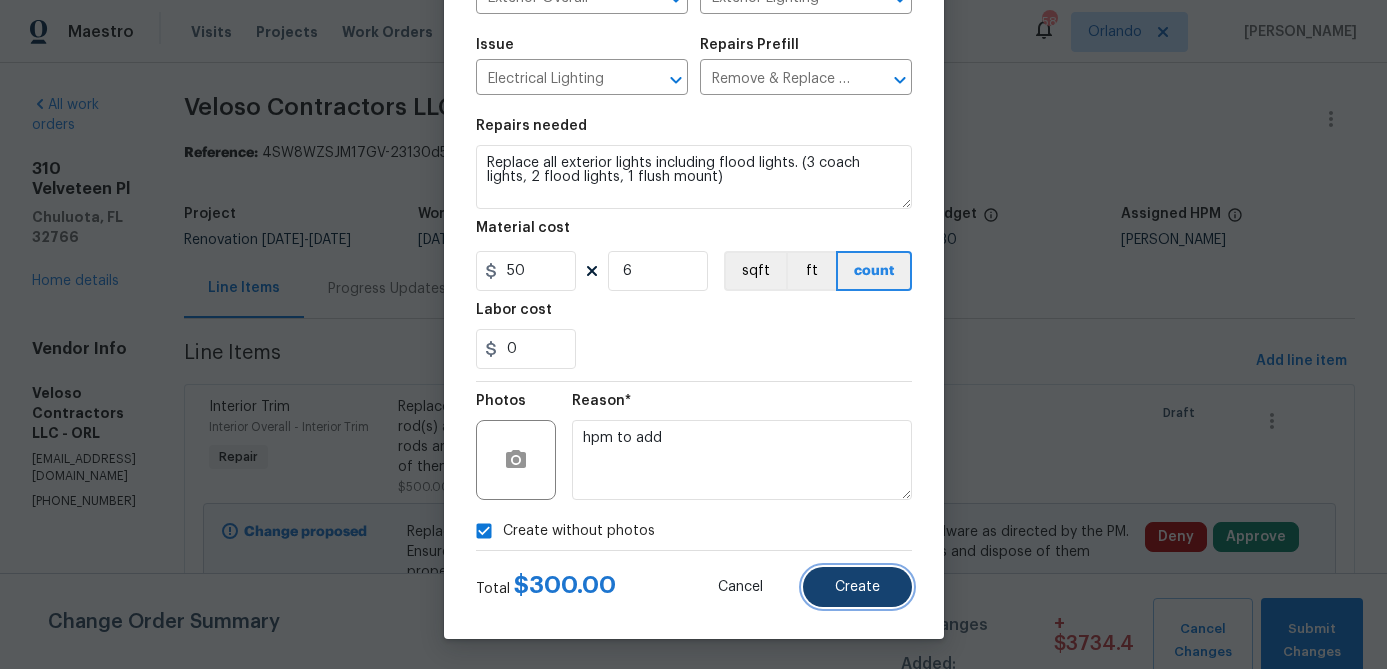 click on "Create" at bounding box center [857, 587] 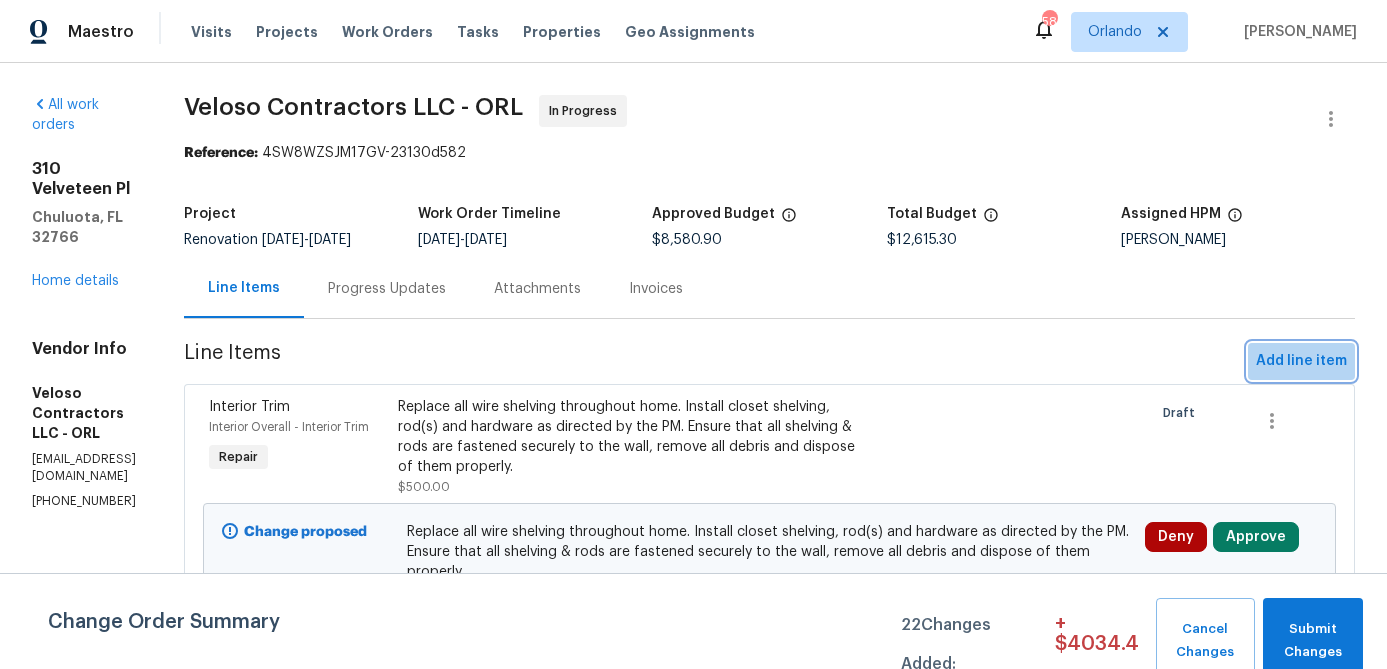 click on "Add line item" at bounding box center (1301, 361) 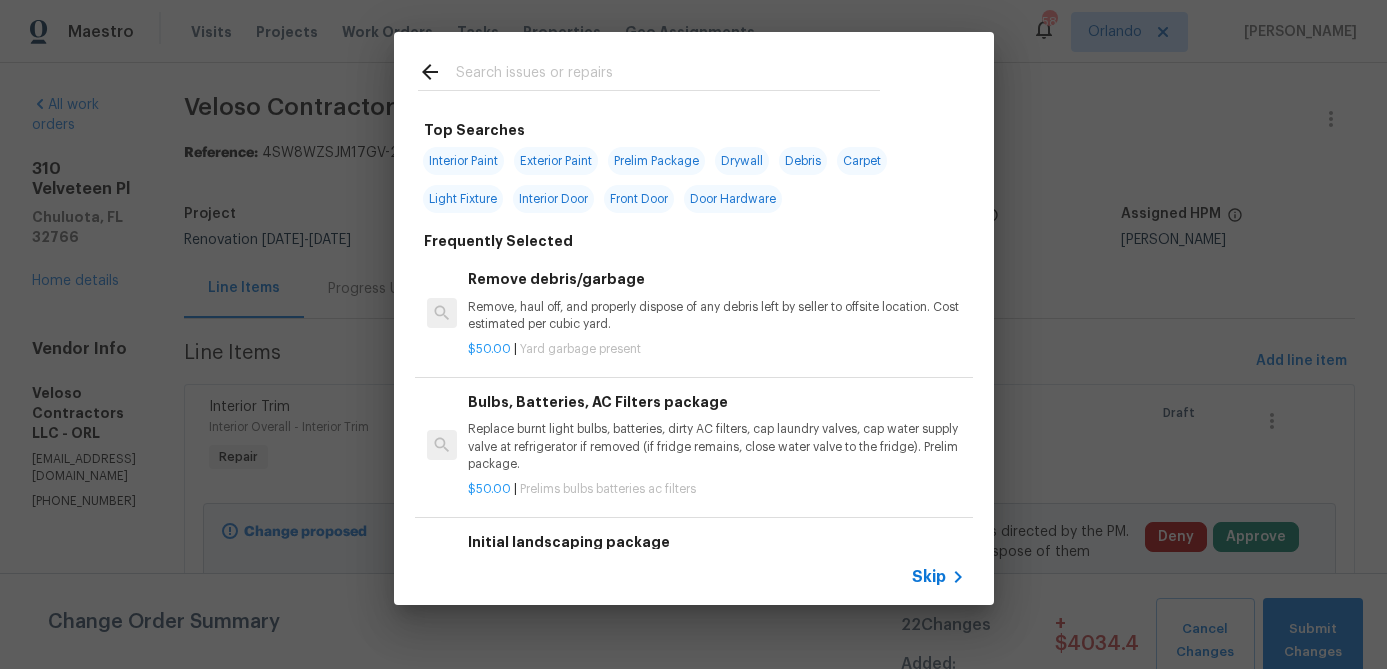 click at bounding box center [668, 75] 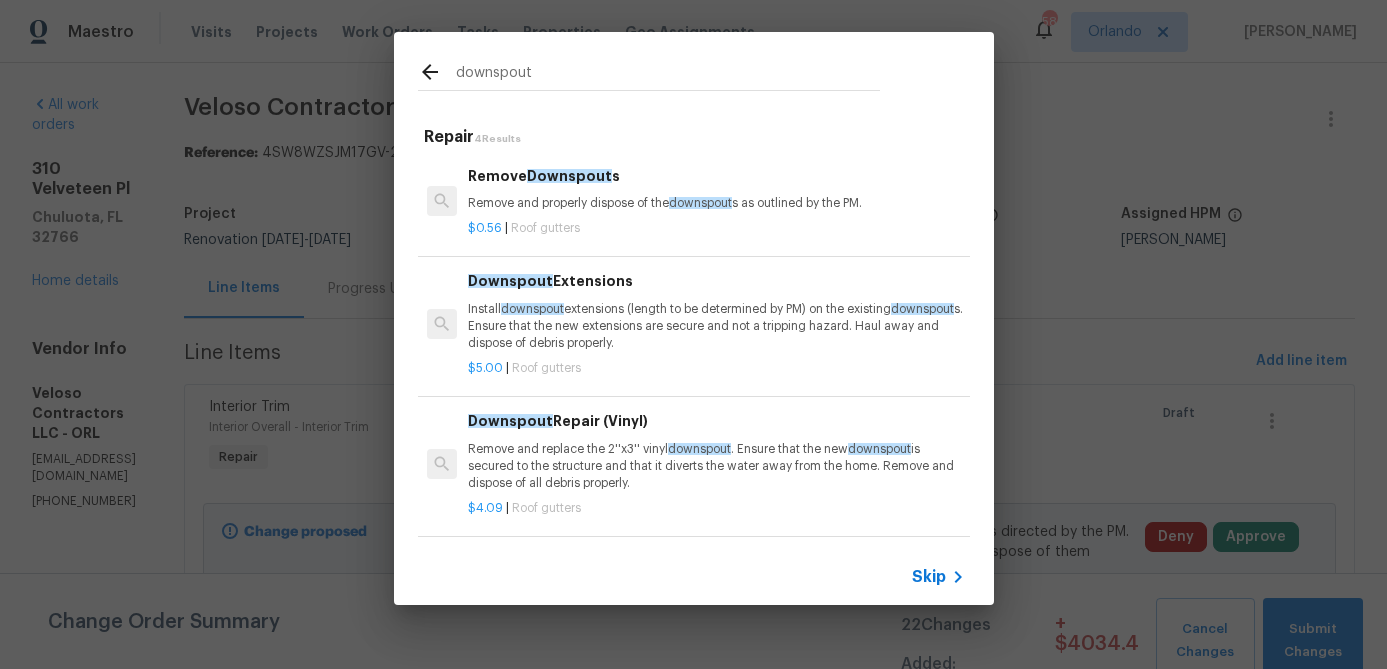 scroll, scrollTop: 29, scrollLeft: 0, axis: vertical 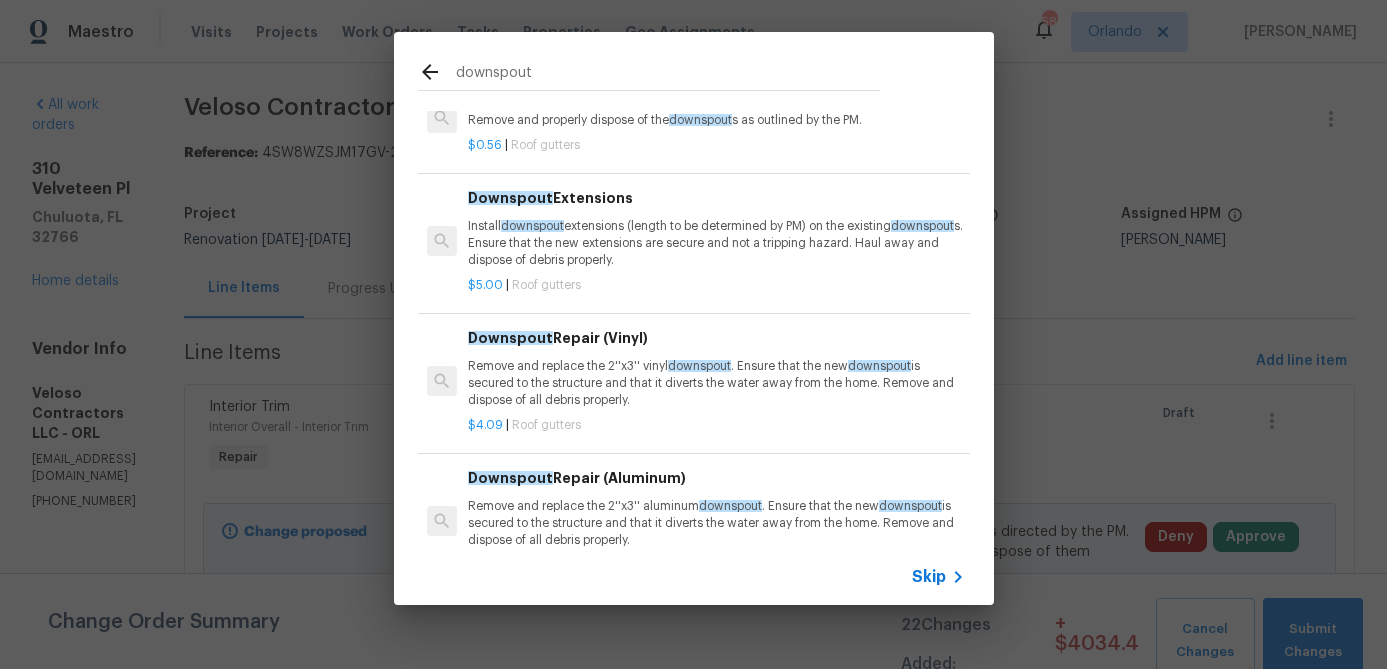 type on "downspout" 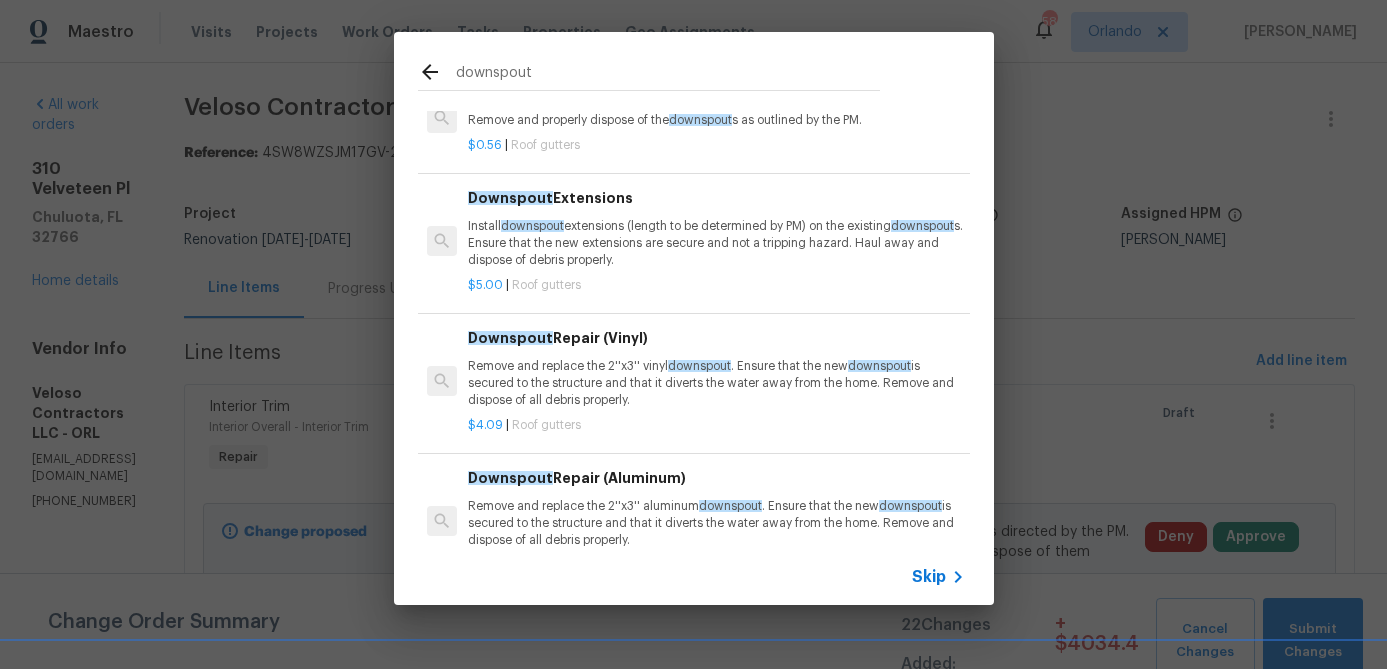 click on "Install  downspout  extensions (length to be determined by PM) on the existing  downspout s. Ensure that the new extensions are secure and not a tripping hazard. Haul away and dispose of debris properly." at bounding box center [716, 243] 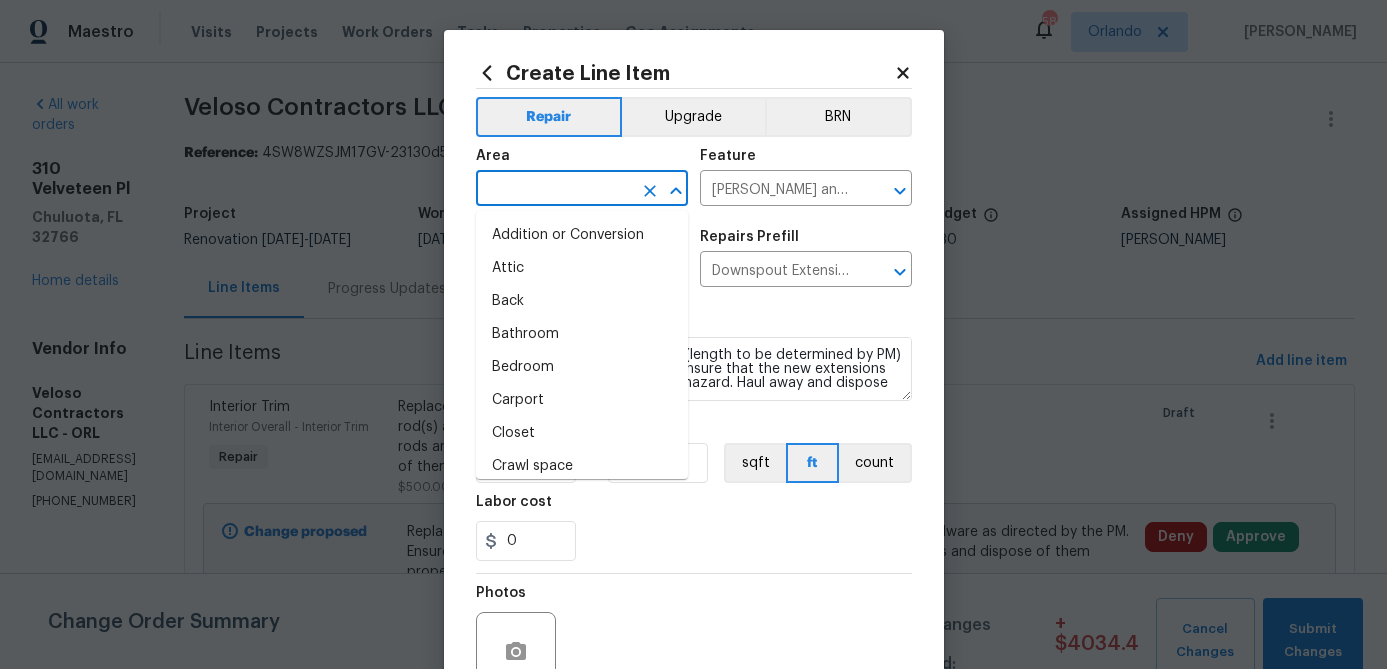 click at bounding box center [554, 190] 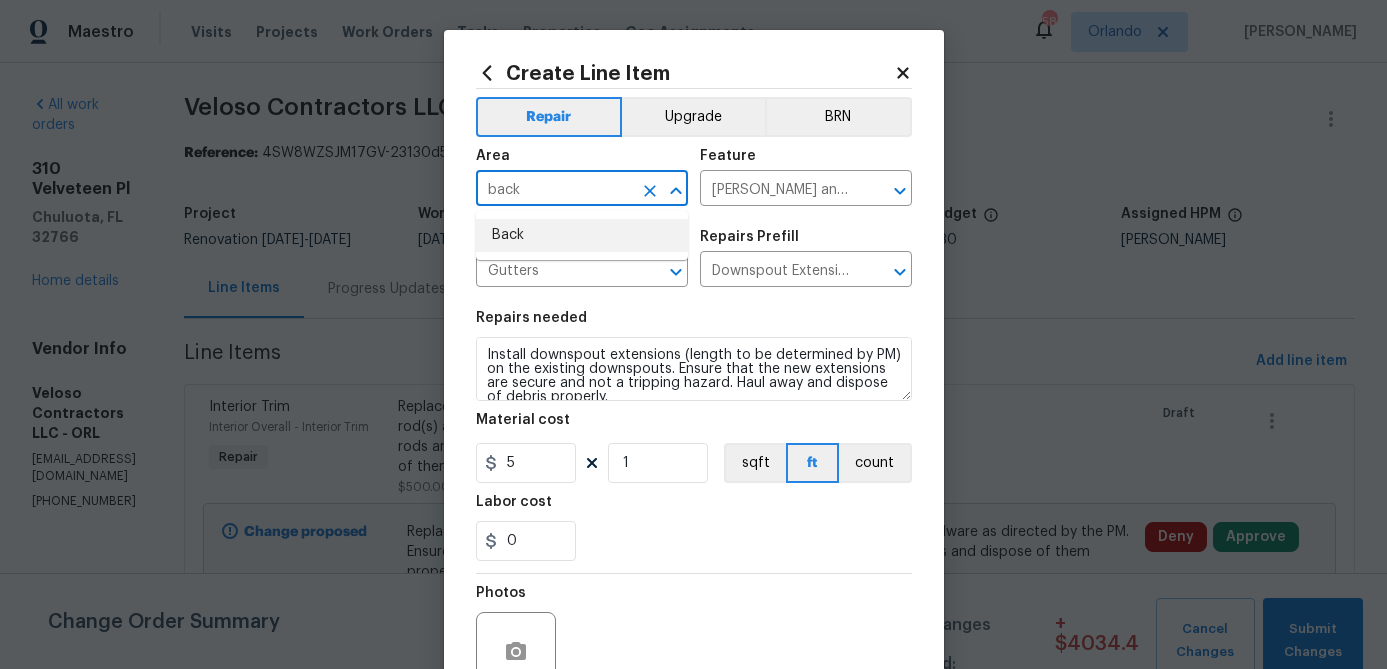 click on "Back" at bounding box center [582, 235] 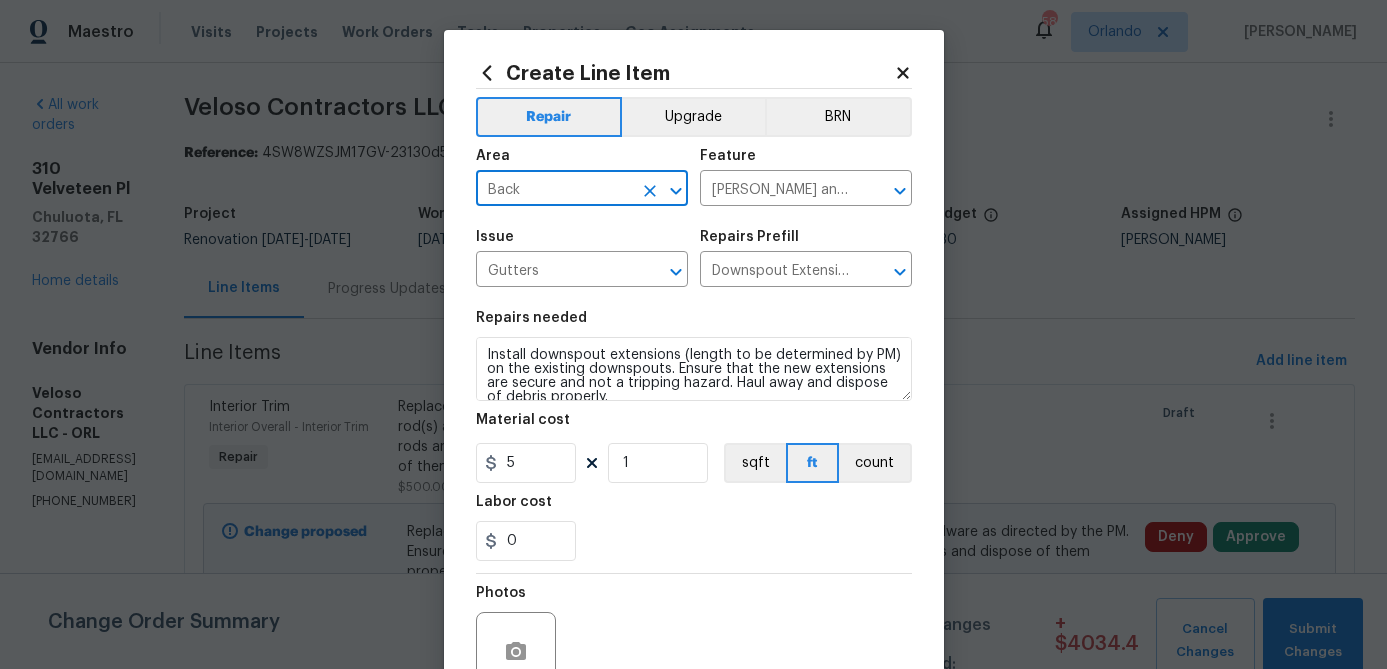 scroll, scrollTop: 14, scrollLeft: 0, axis: vertical 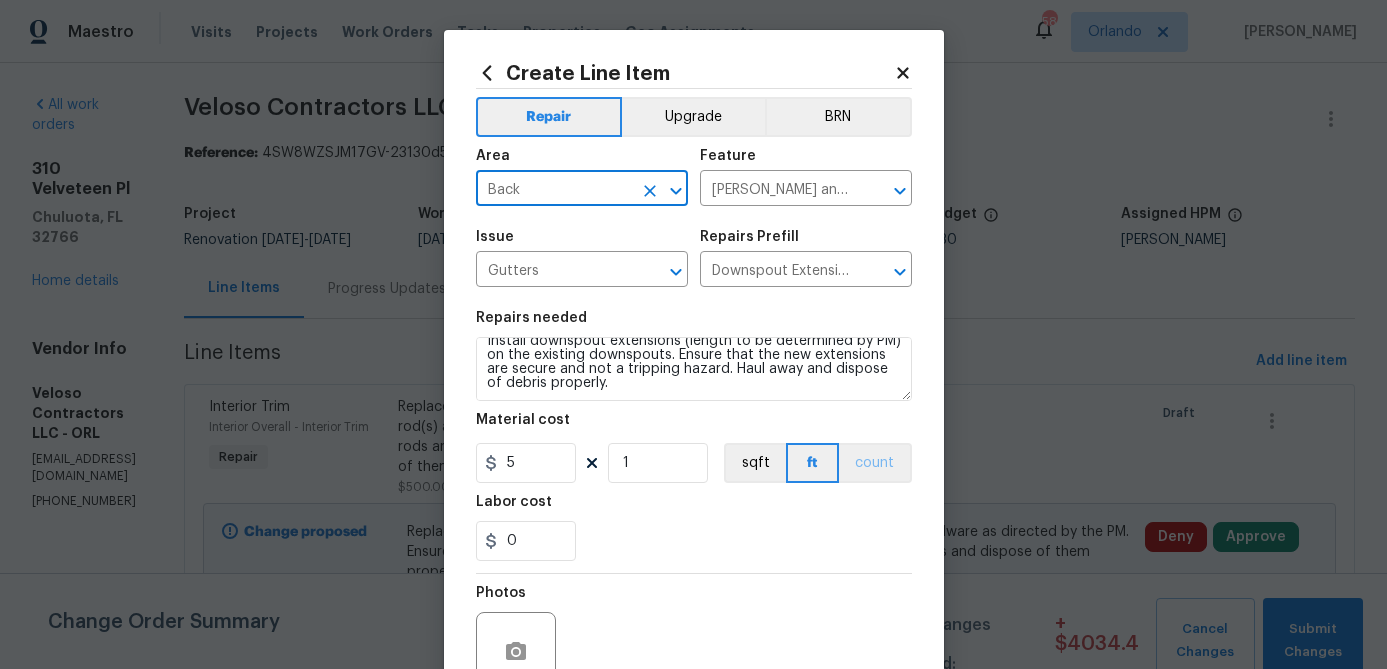 type on "Back" 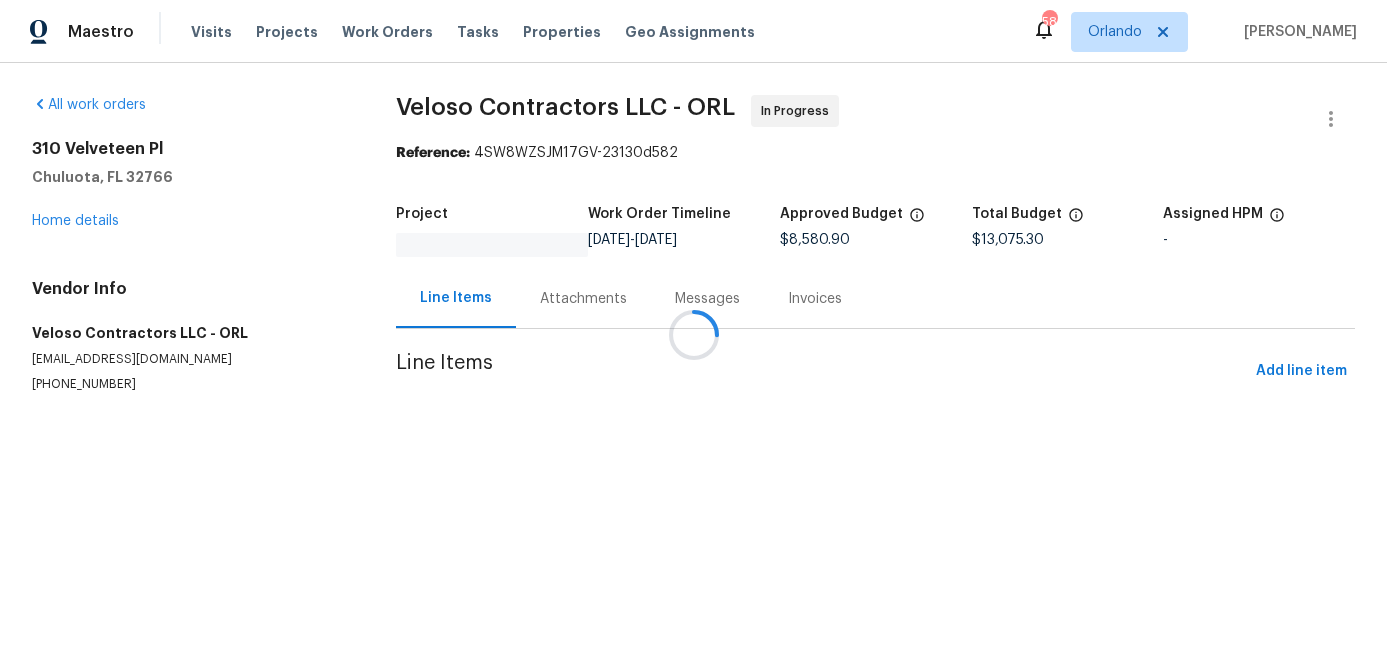 scroll, scrollTop: 0, scrollLeft: 0, axis: both 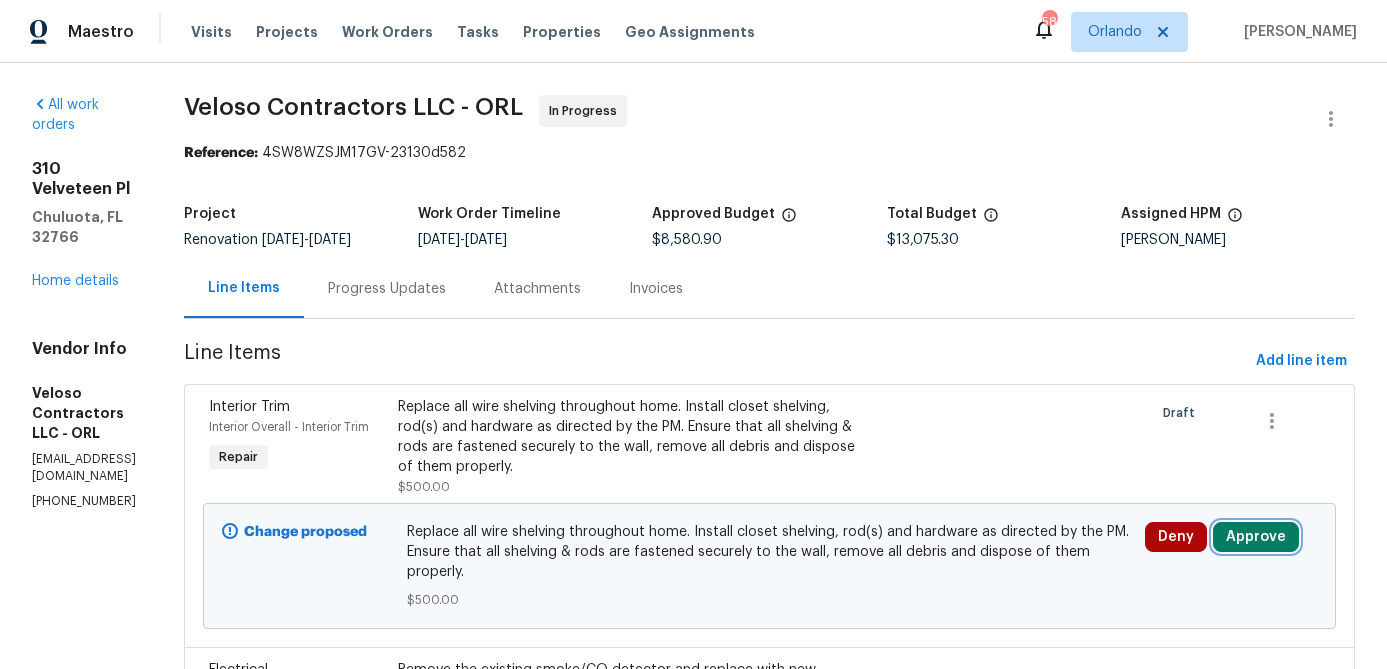 click on "Approve" at bounding box center (1256, 537) 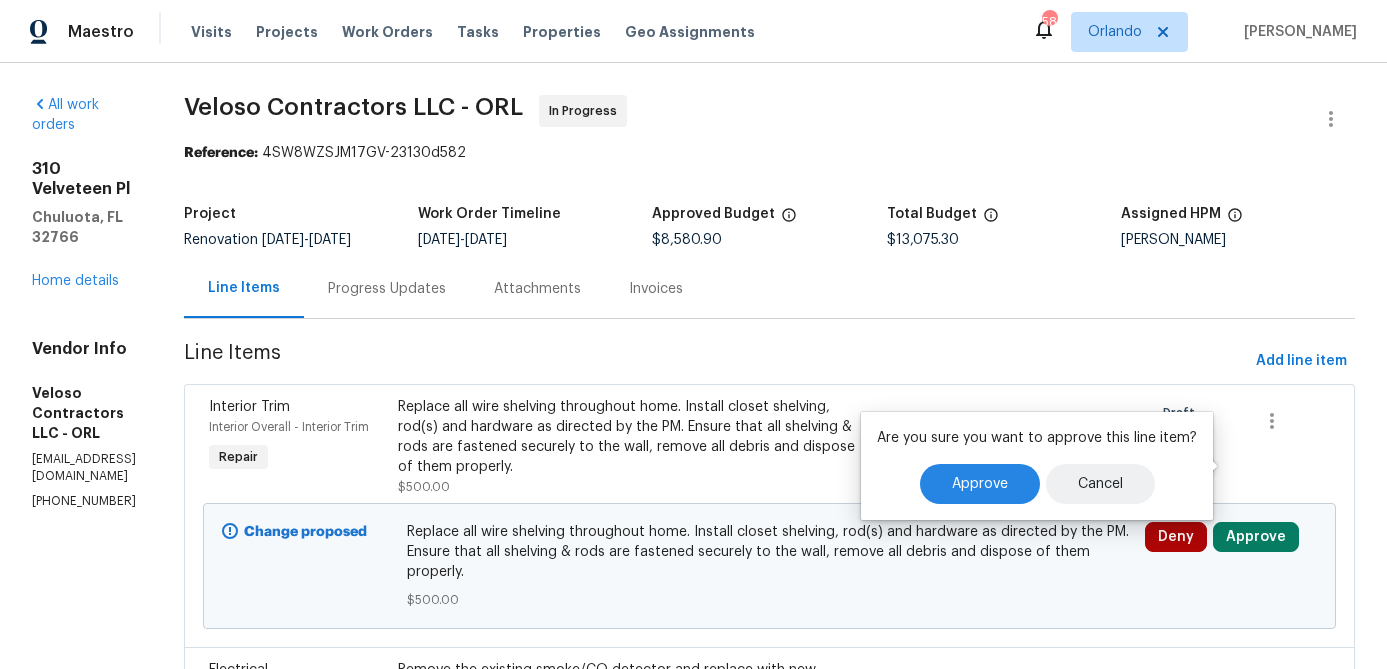 scroll, scrollTop: 72, scrollLeft: 0, axis: vertical 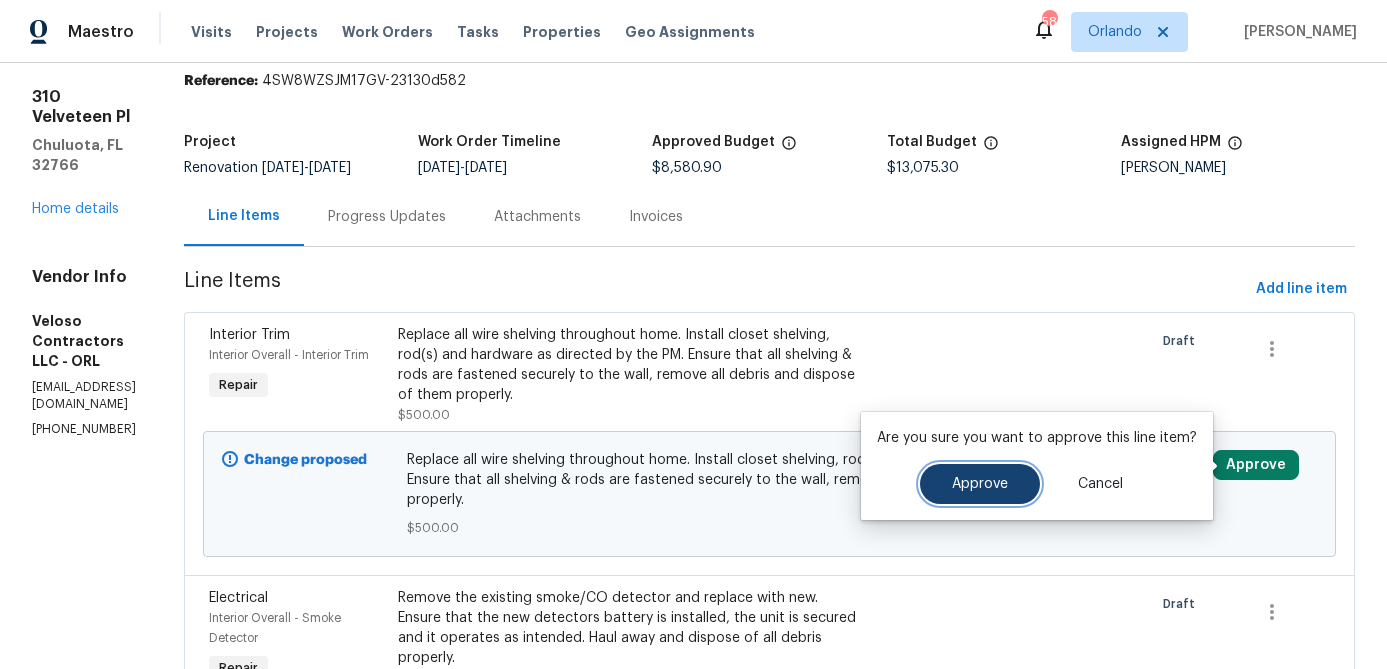 click on "Approve" at bounding box center [980, 484] 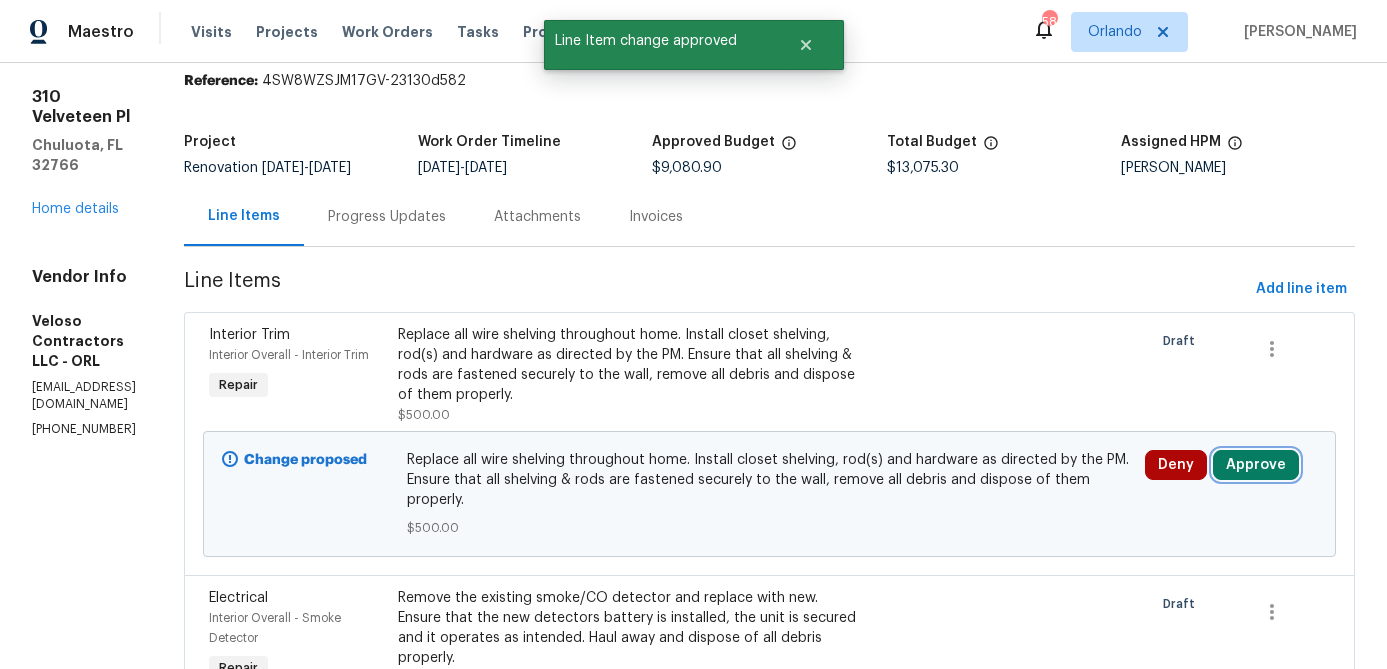 click on "Approve" at bounding box center [1256, 465] 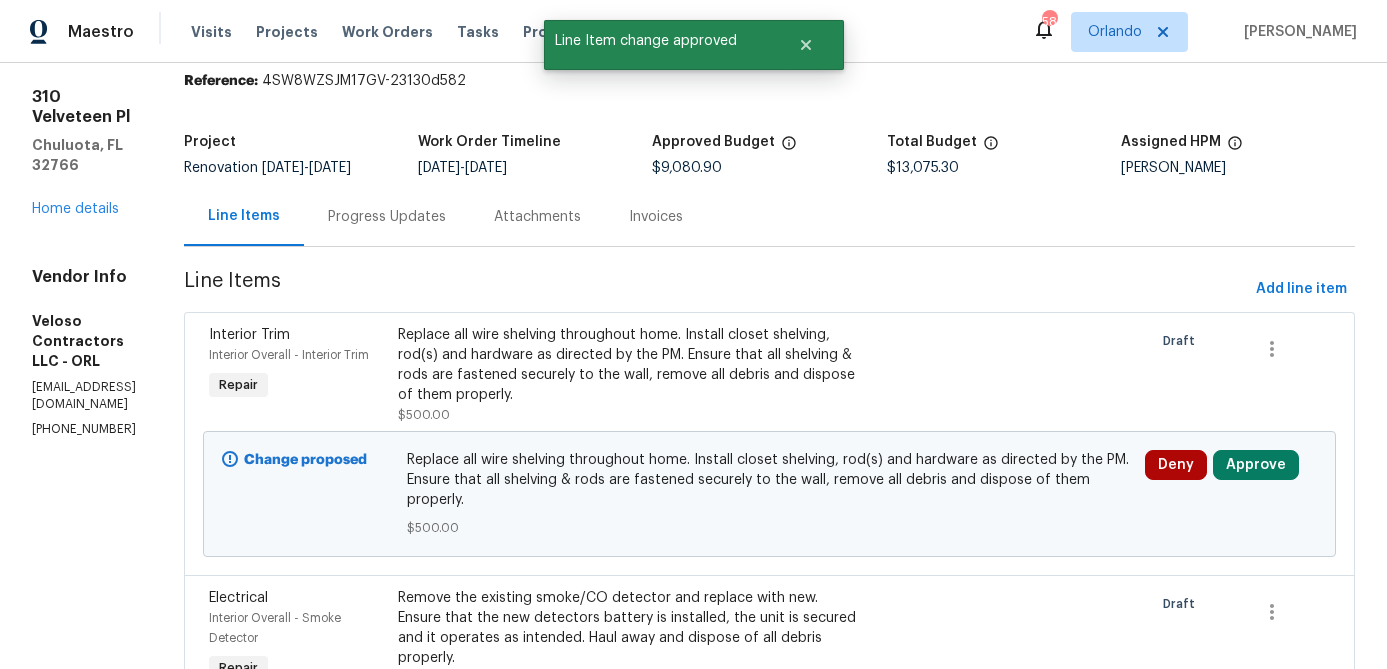 scroll, scrollTop: 0, scrollLeft: 0, axis: both 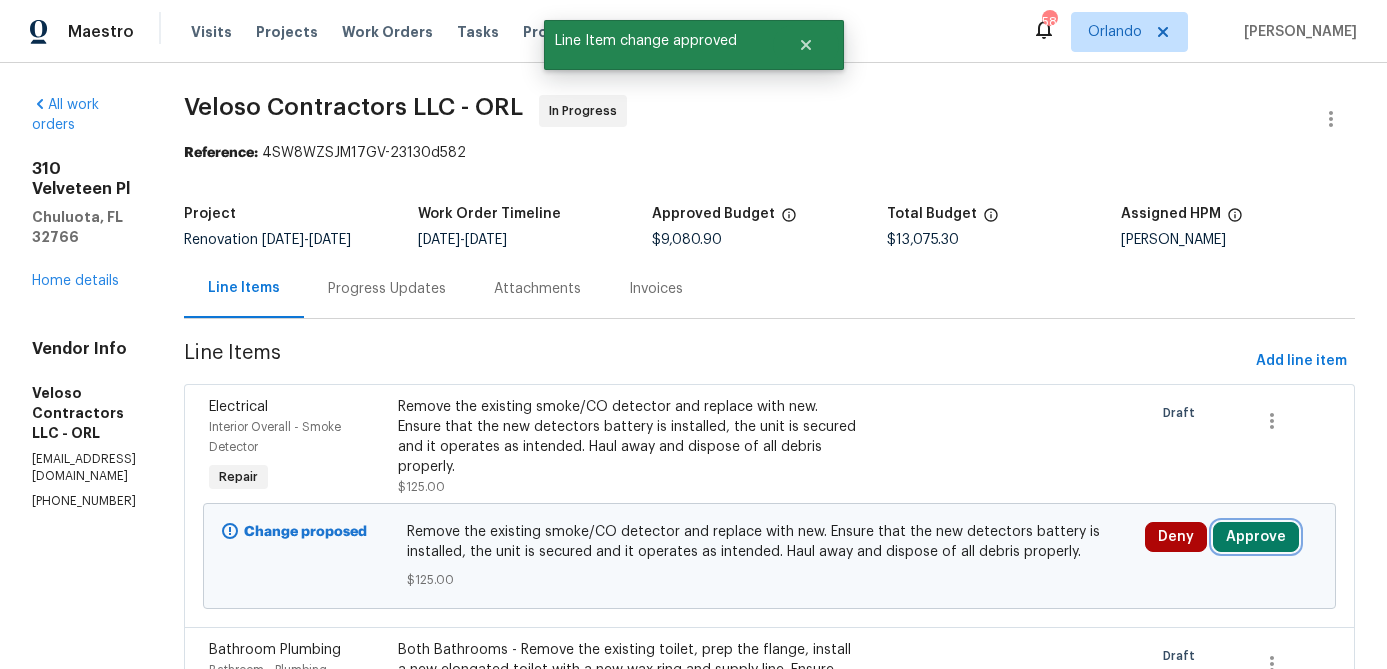 click on "Approve" at bounding box center [1256, 537] 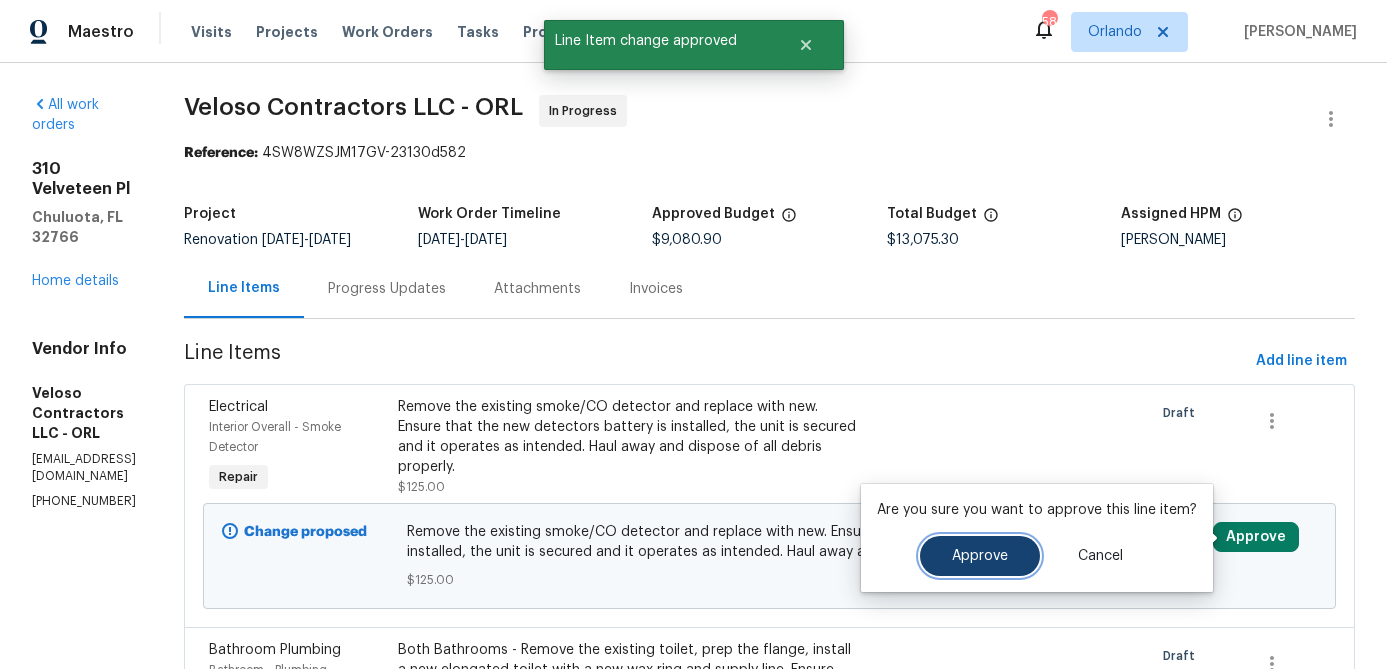 click on "Approve" at bounding box center (980, 556) 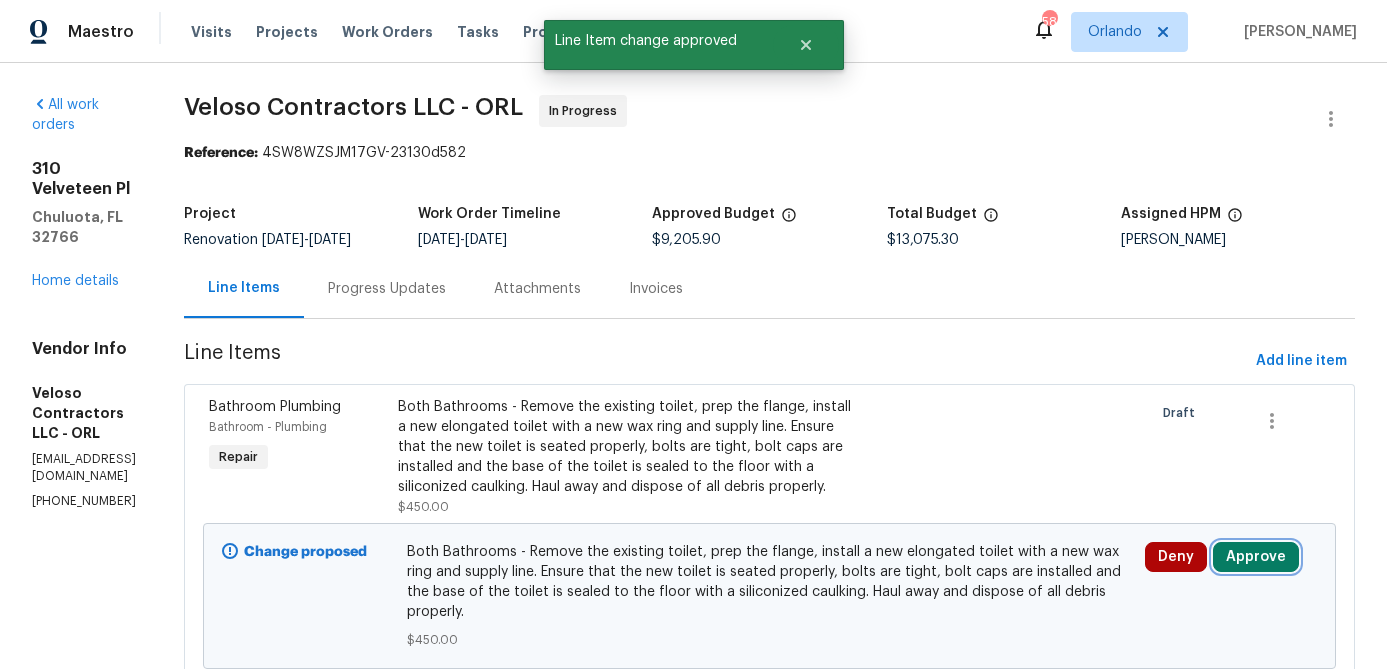 click on "Approve" at bounding box center (1256, 557) 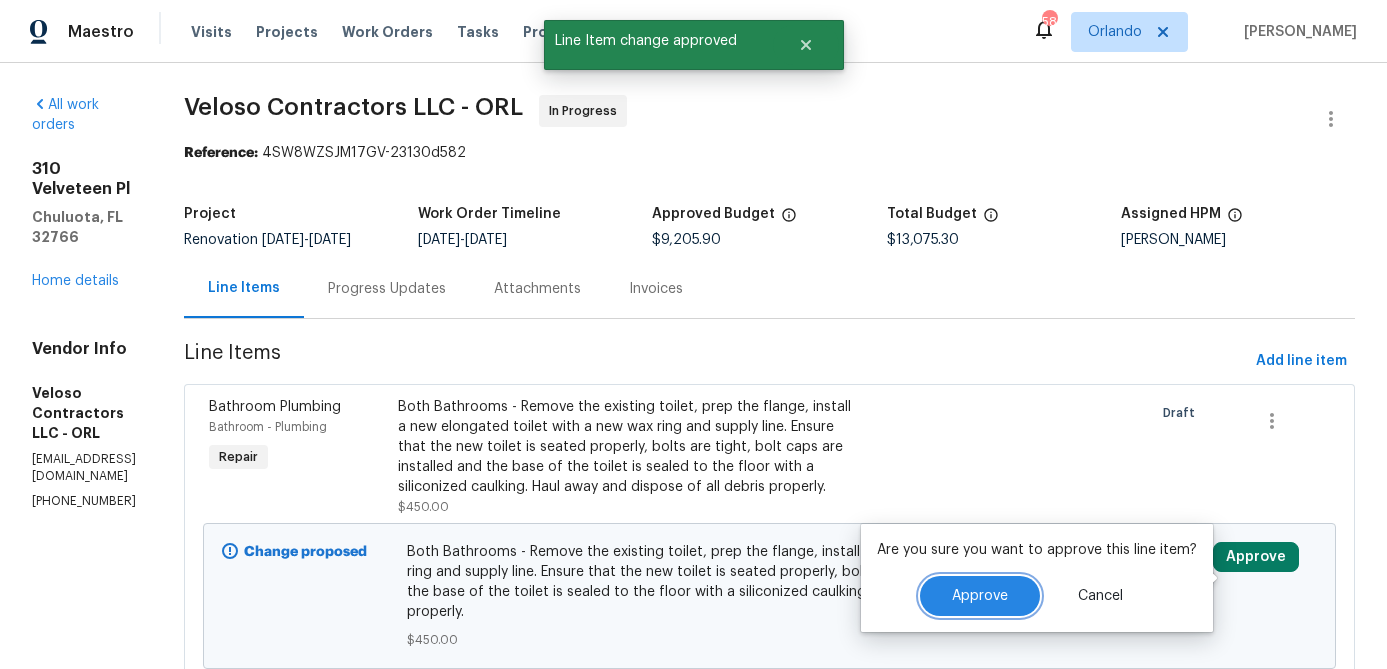 click on "Approve" at bounding box center (980, 596) 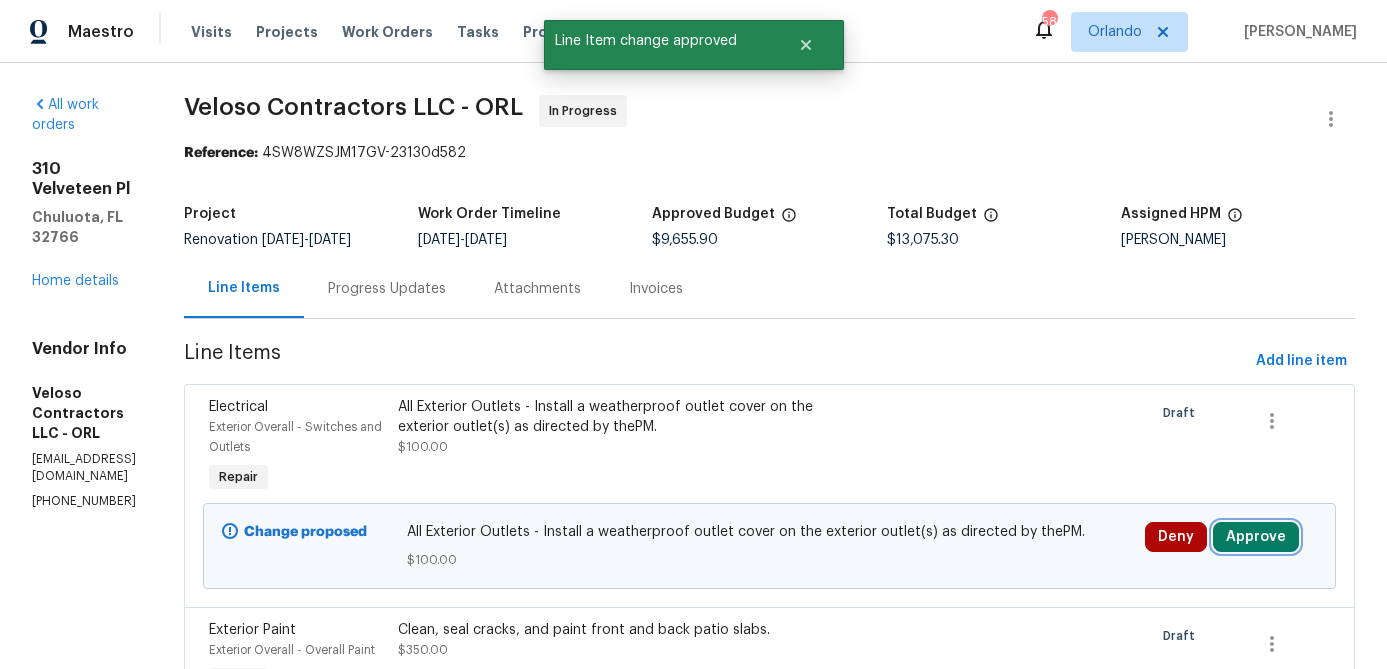click on "Approve" at bounding box center (1256, 537) 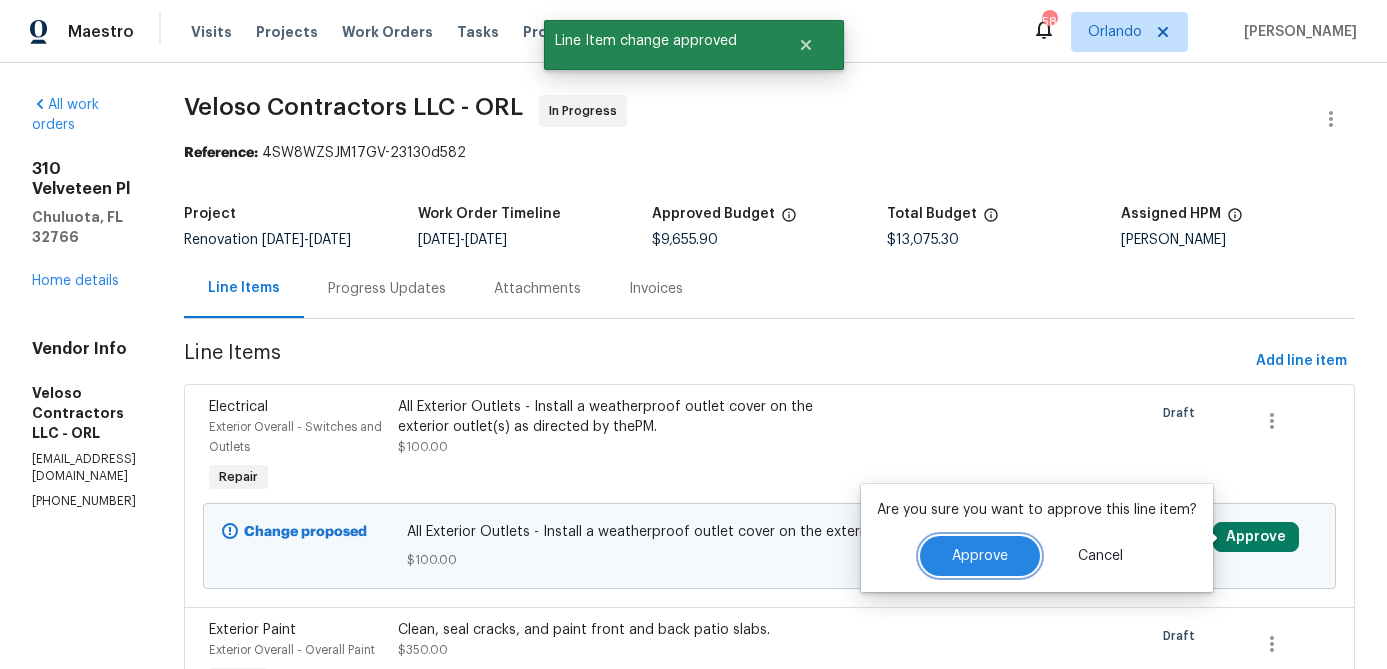 click on "Approve" at bounding box center (980, 556) 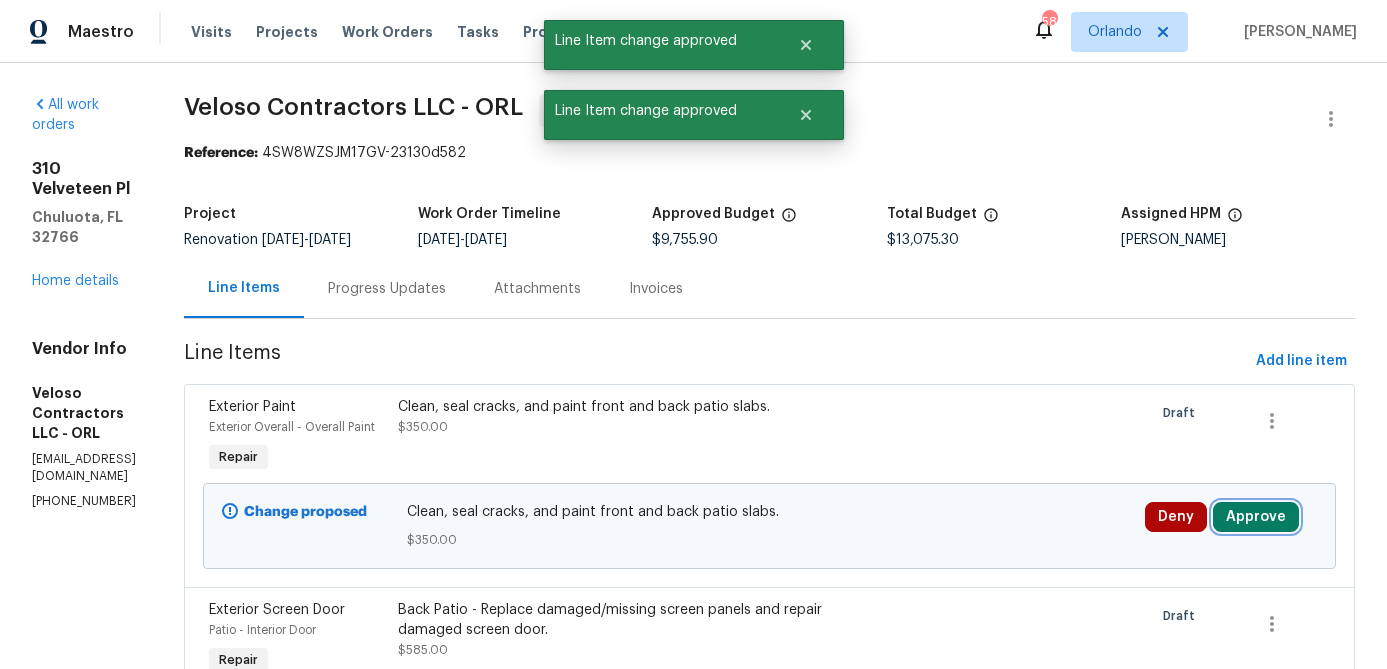 click on "Approve" at bounding box center [1256, 517] 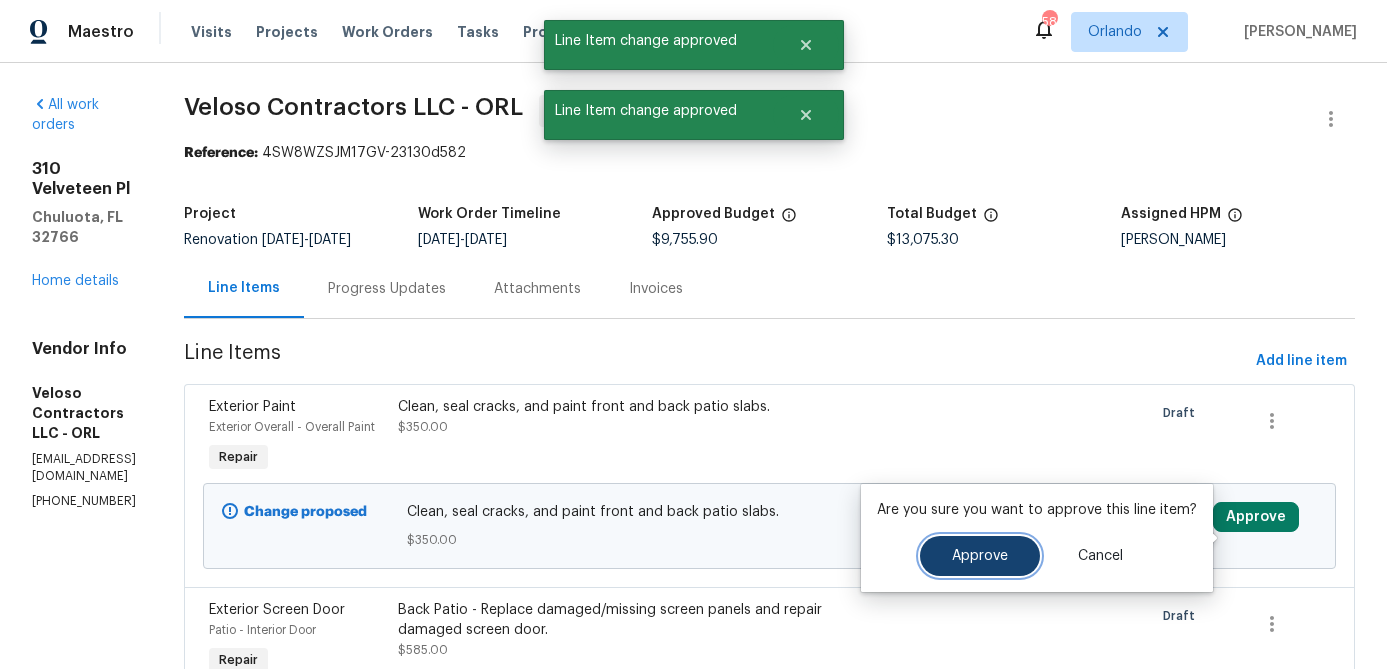 click on "Approve" at bounding box center [980, 556] 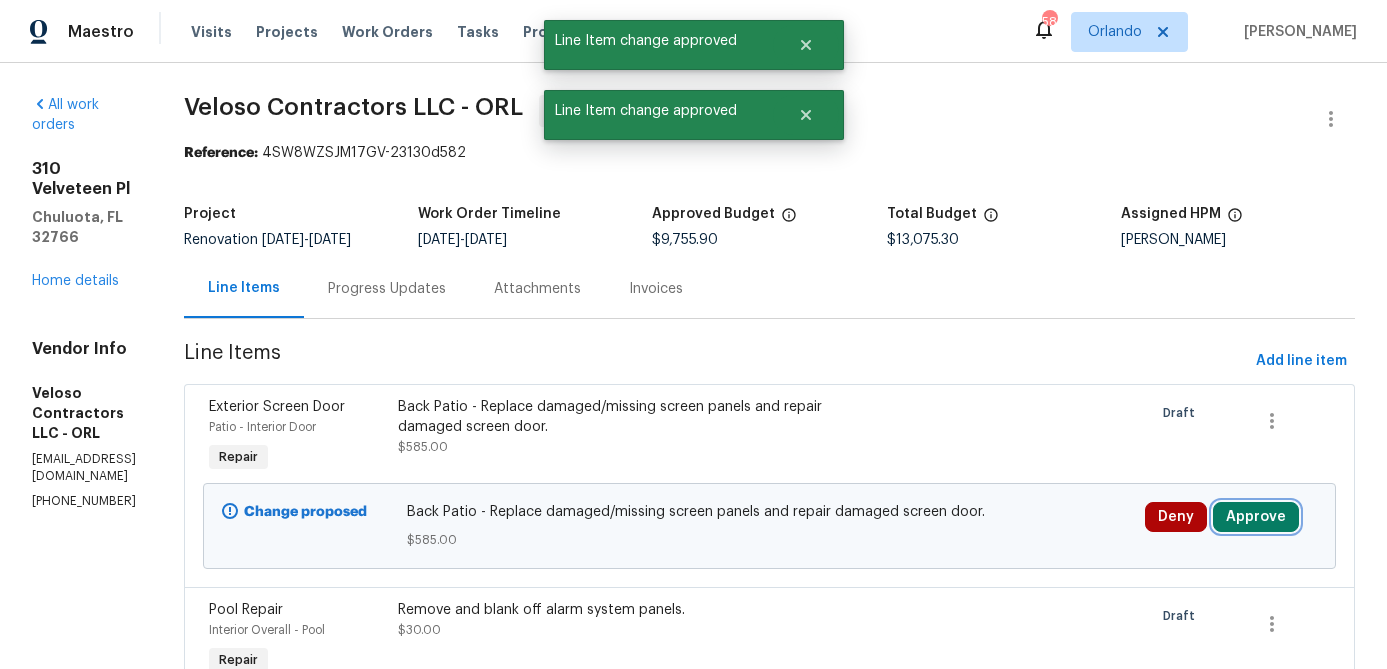 click on "Approve" at bounding box center (1256, 517) 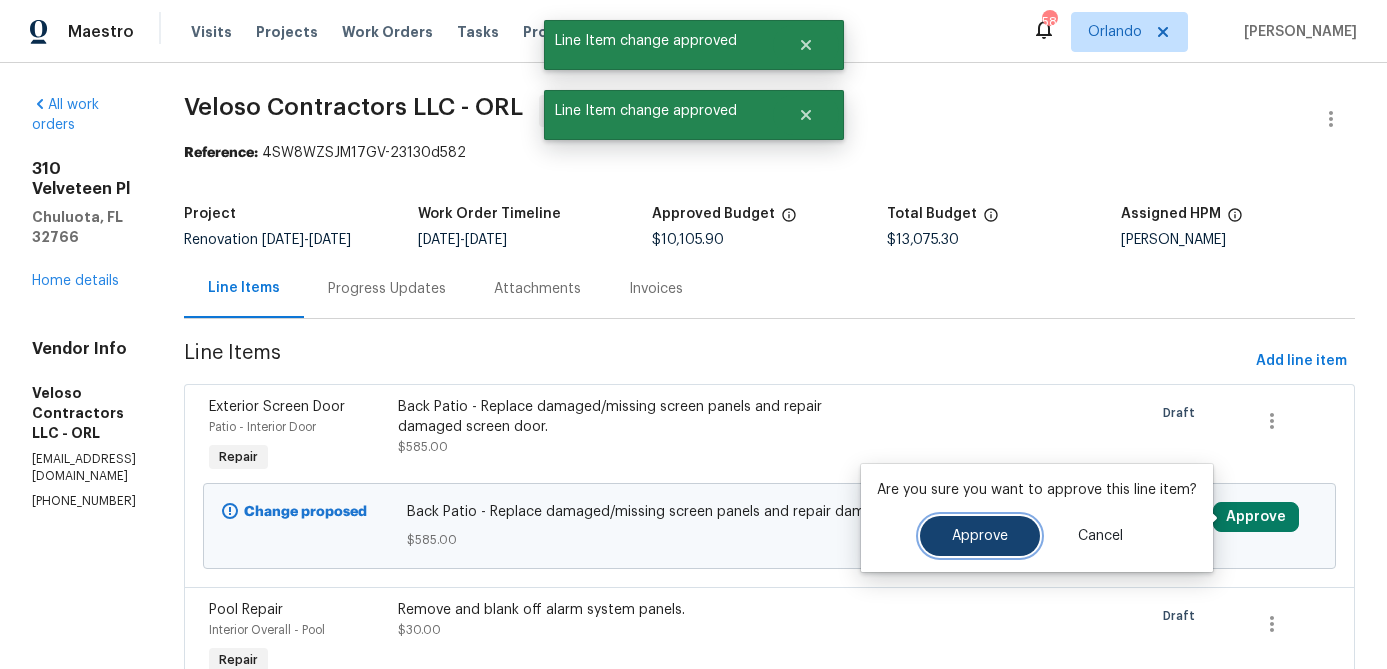 click on "Approve" at bounding box center (980, 536) 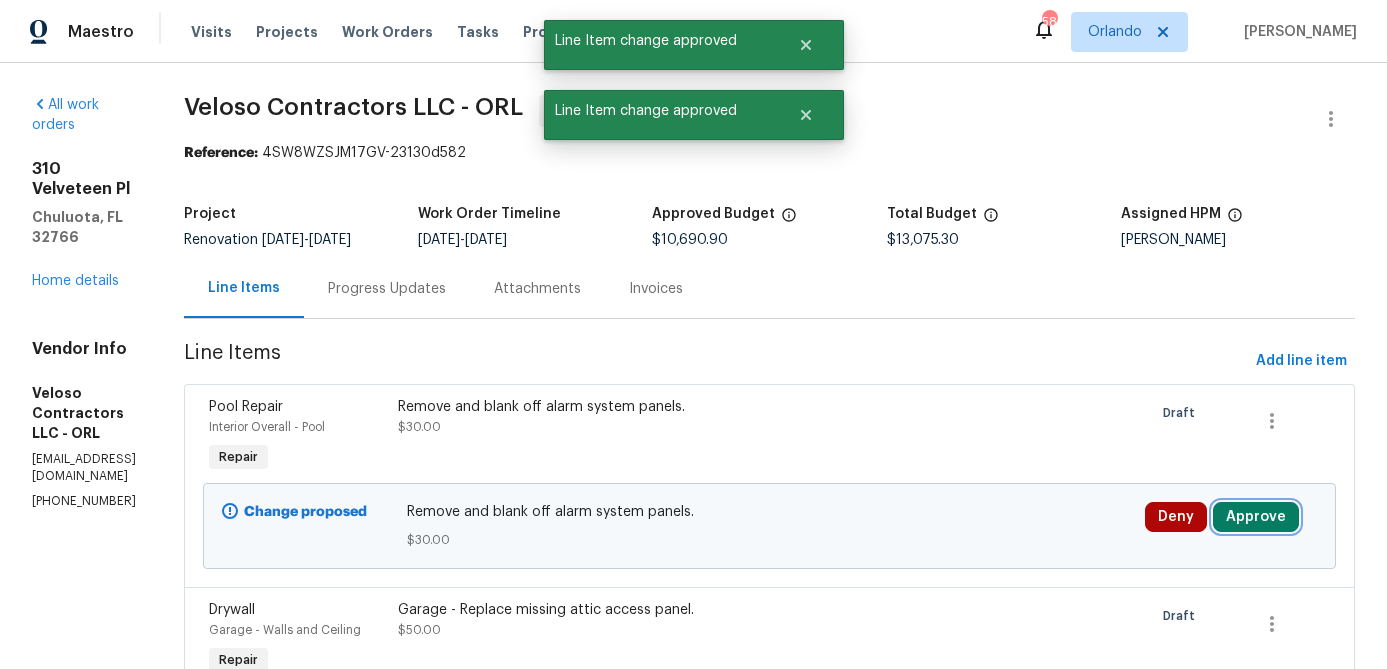 click on "Approve" at bounding box center (1256, 517) 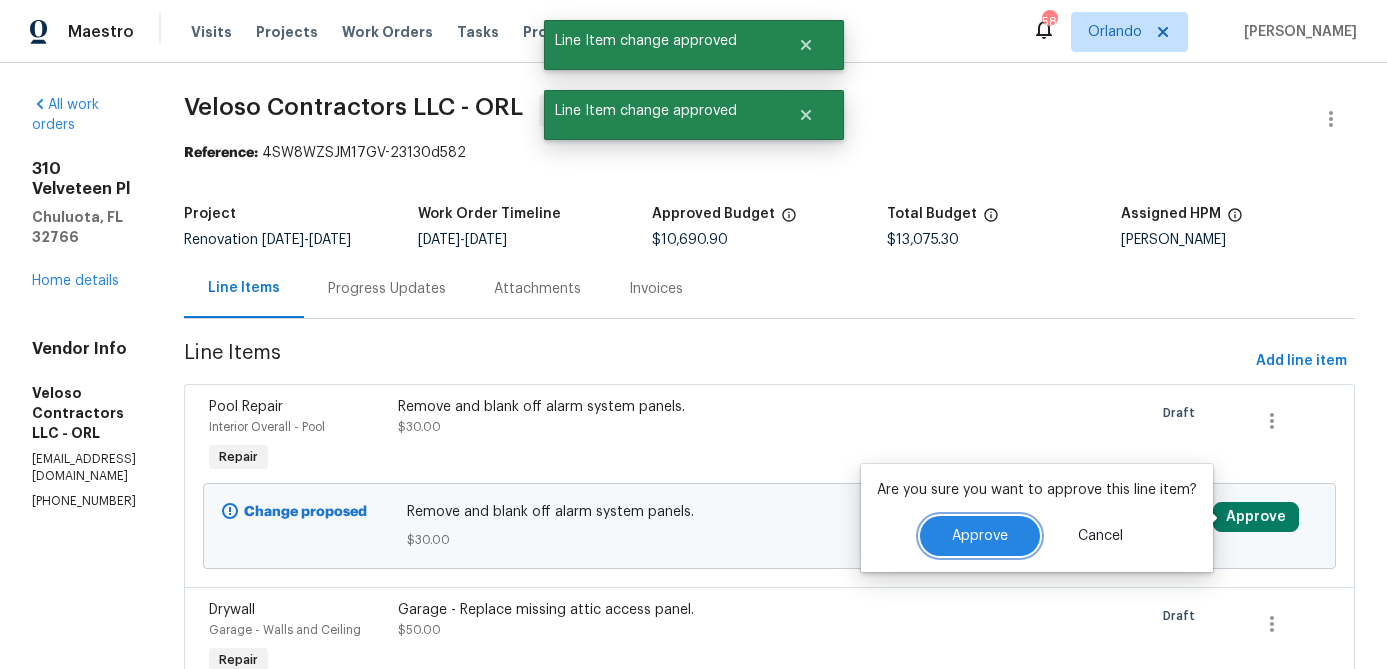 click on "Approve" at bounding box center [980, 536] 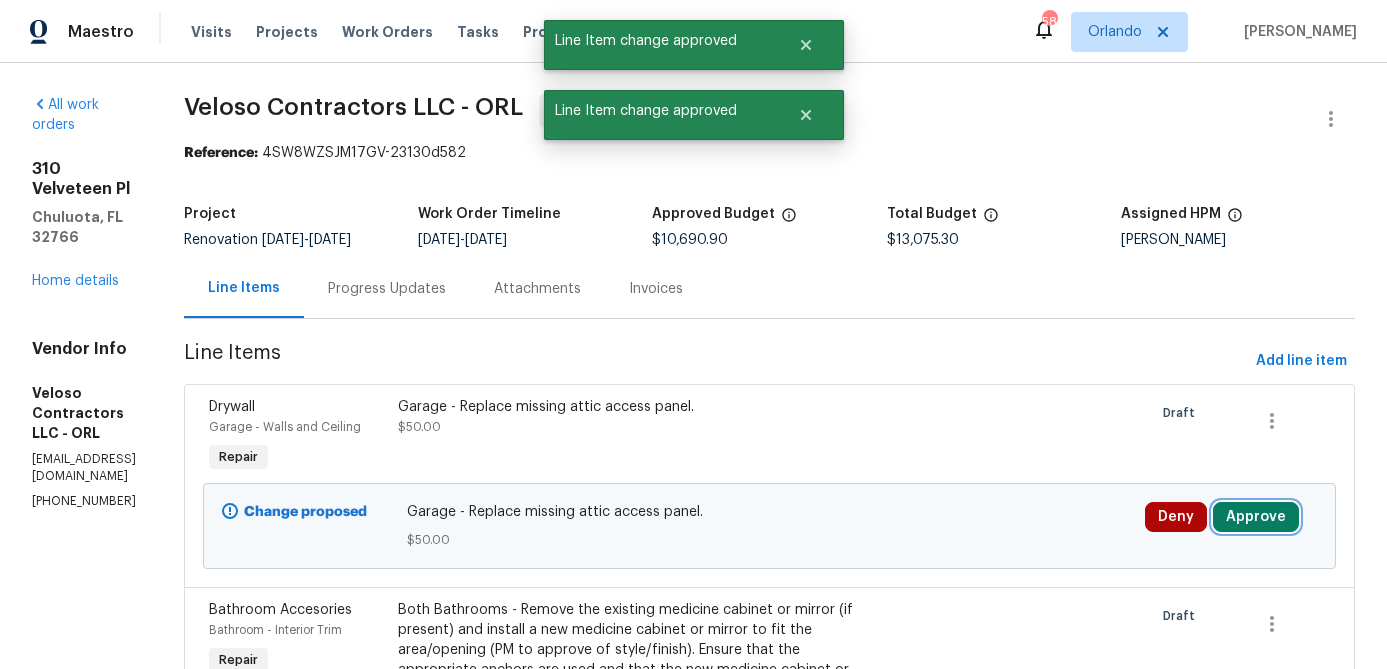 click on "Approve" at bounding box center (1256, 517) 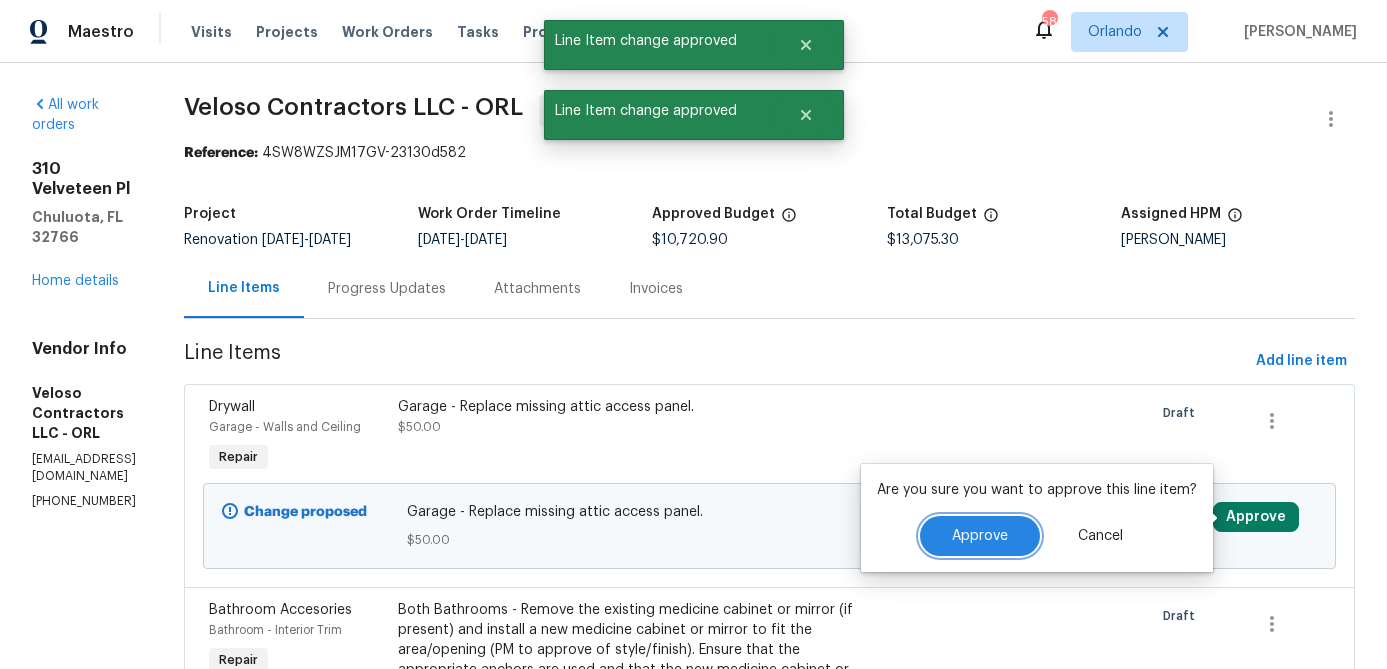 click on "Approve" at bounding box center [980, 536] 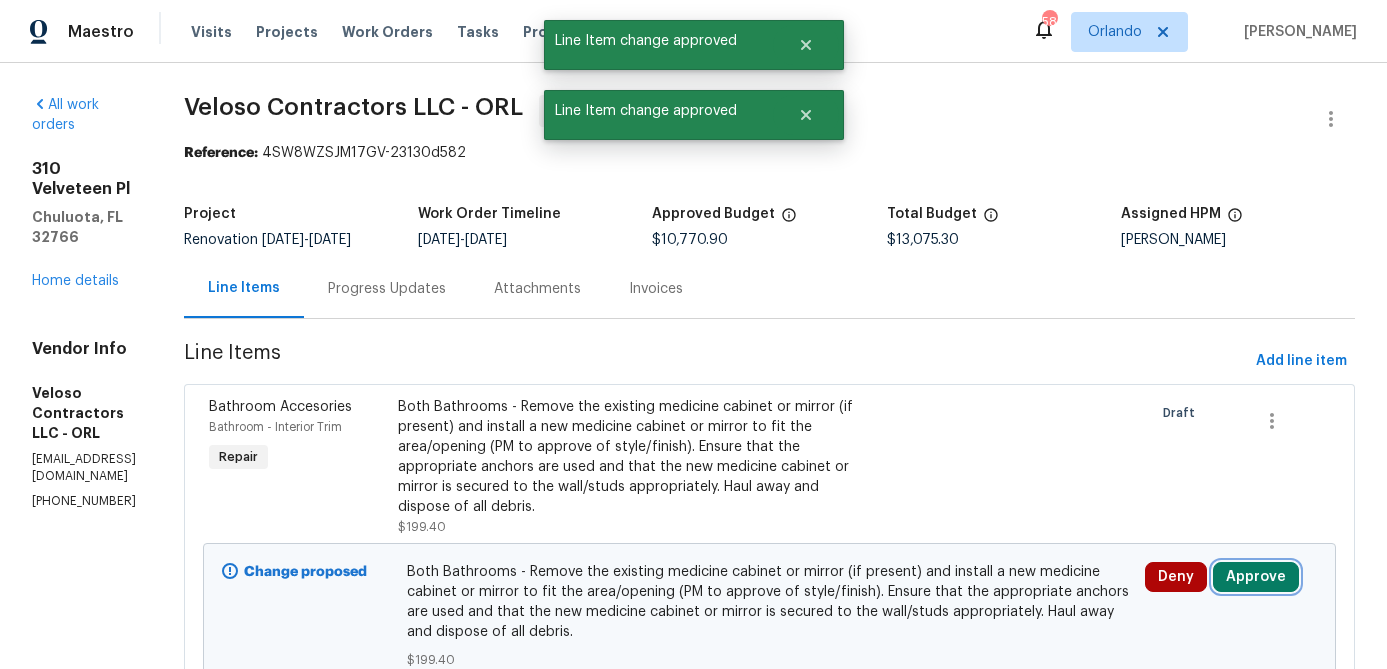 click on "Approve" at bounding box center [1256, 577] 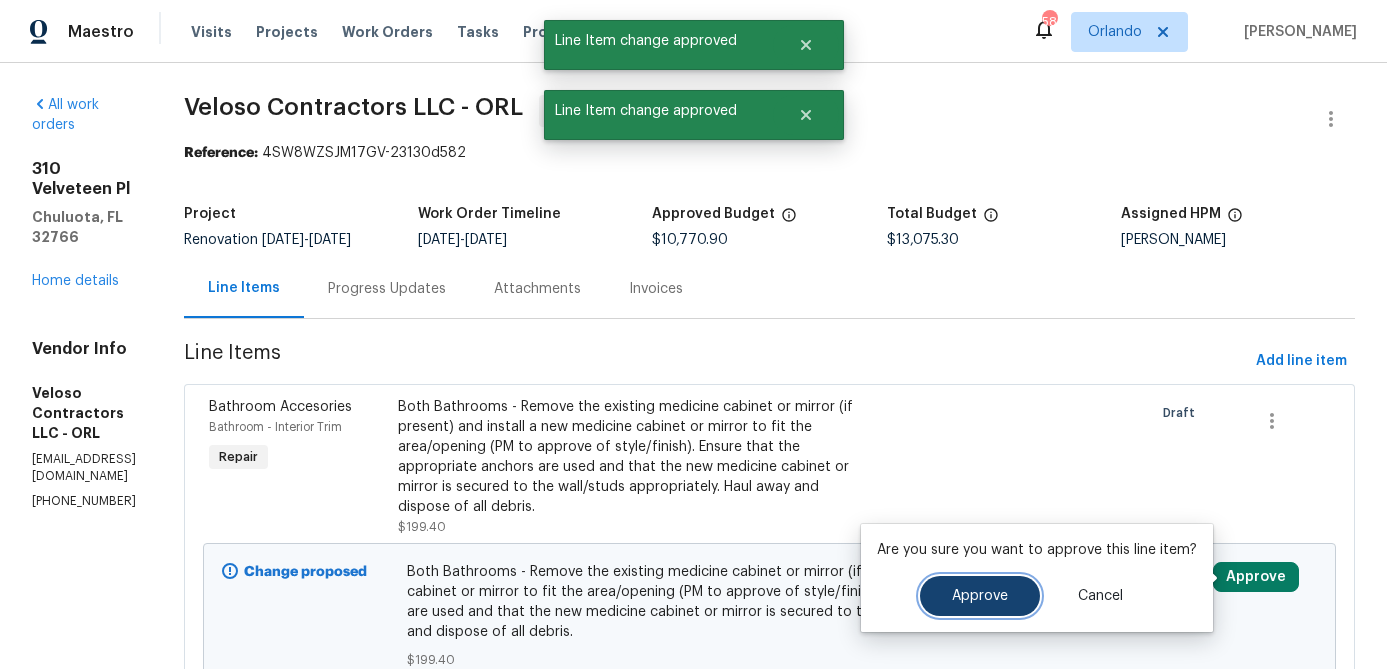 click on "Approve" at bounding box center [980, 596] 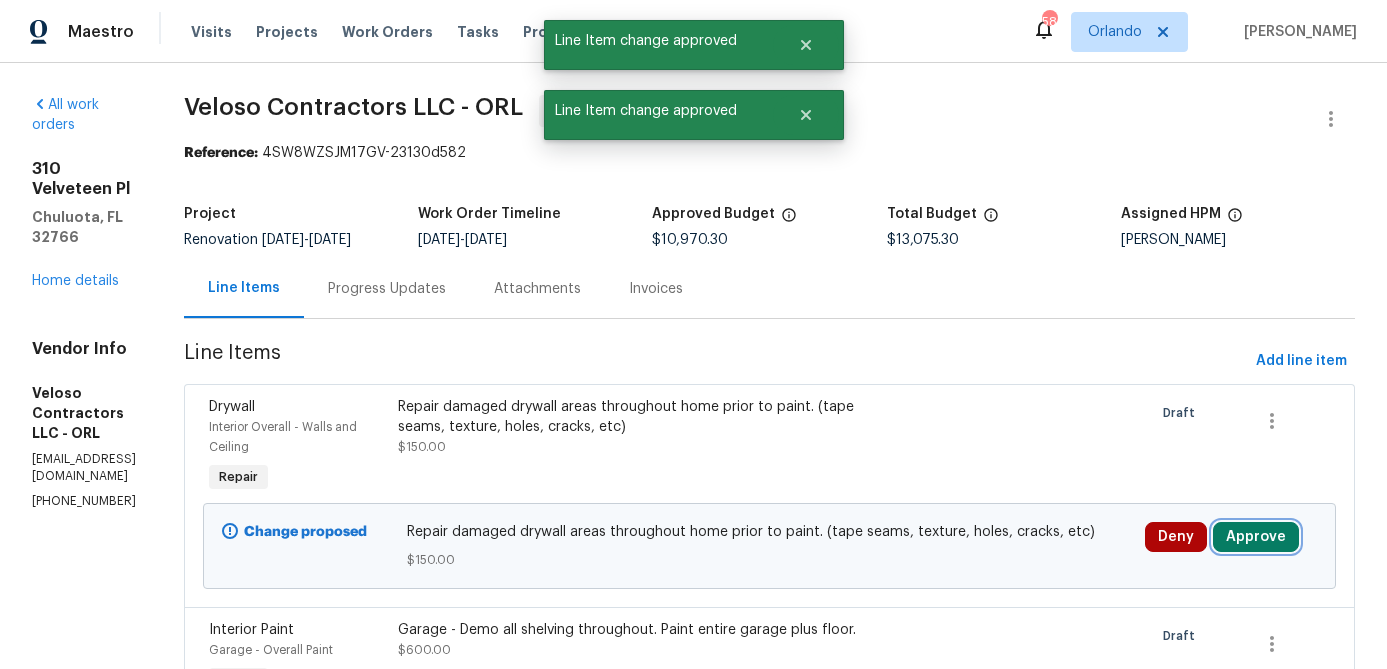 click on "Approve" at bounding box center (1256, 537) 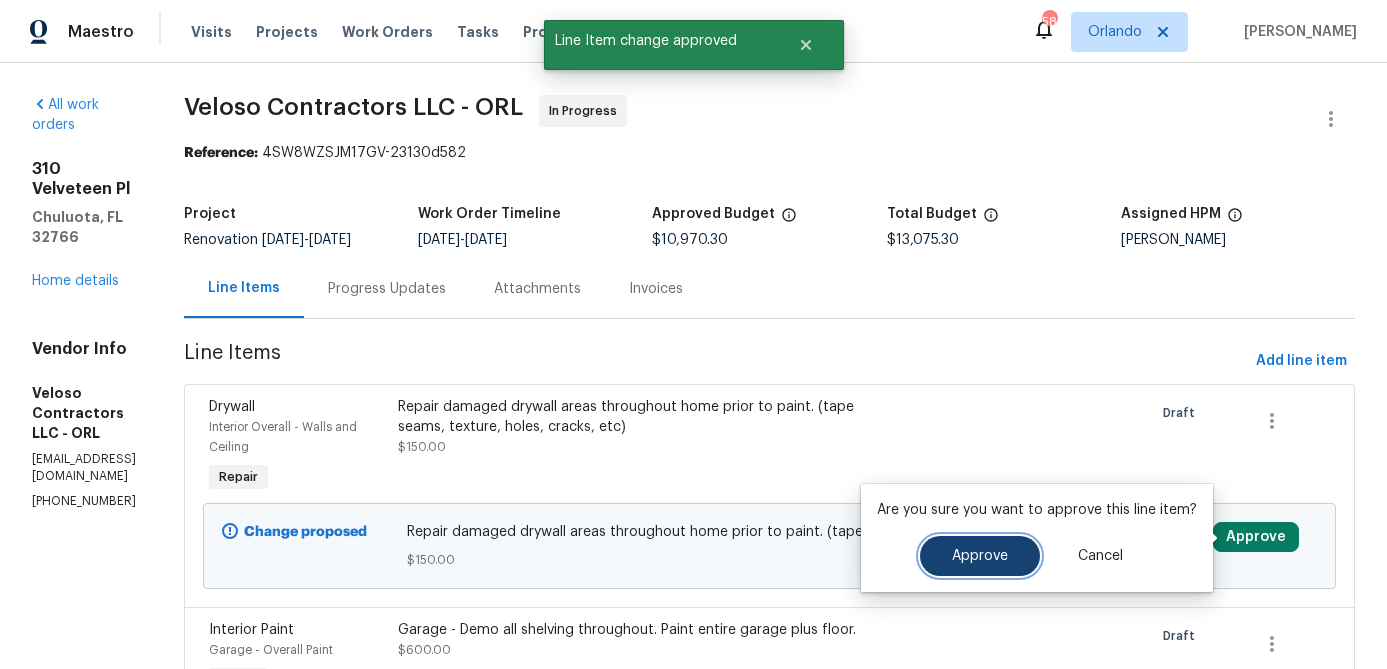click on "Approve" at bounding box center [980, 556] 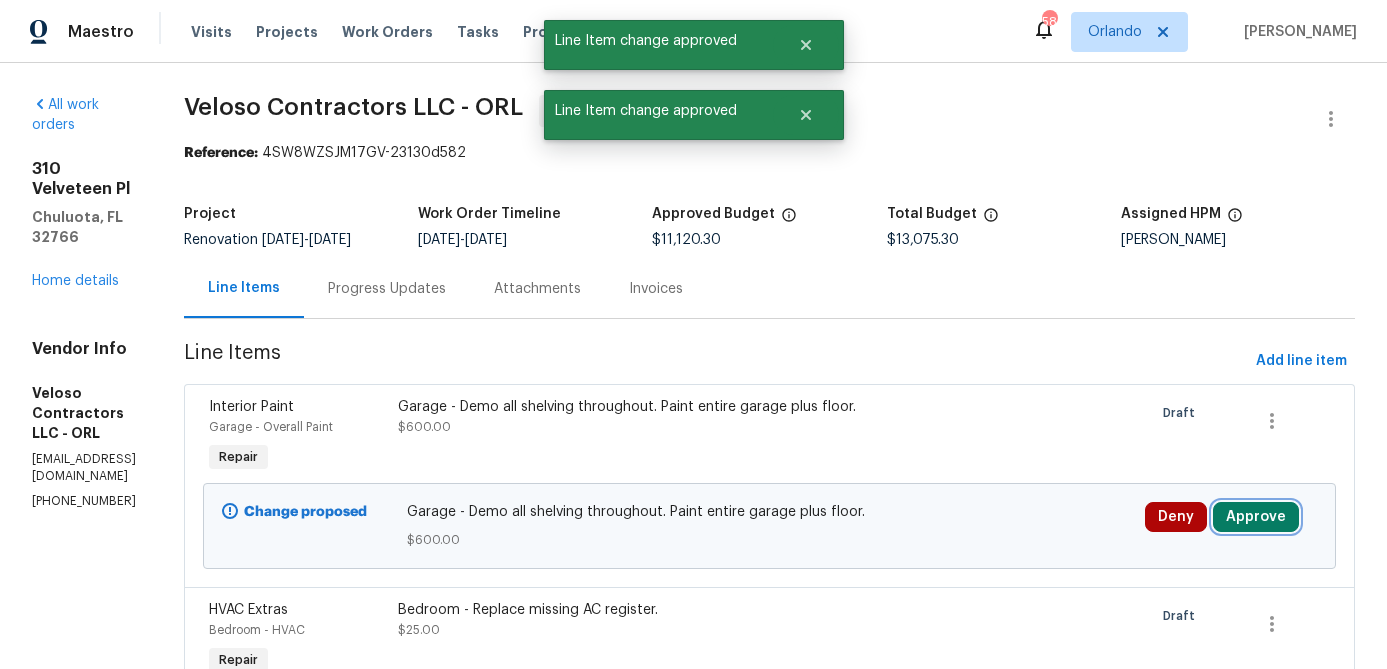click on "Approve" at bounding box center [1256, 517] 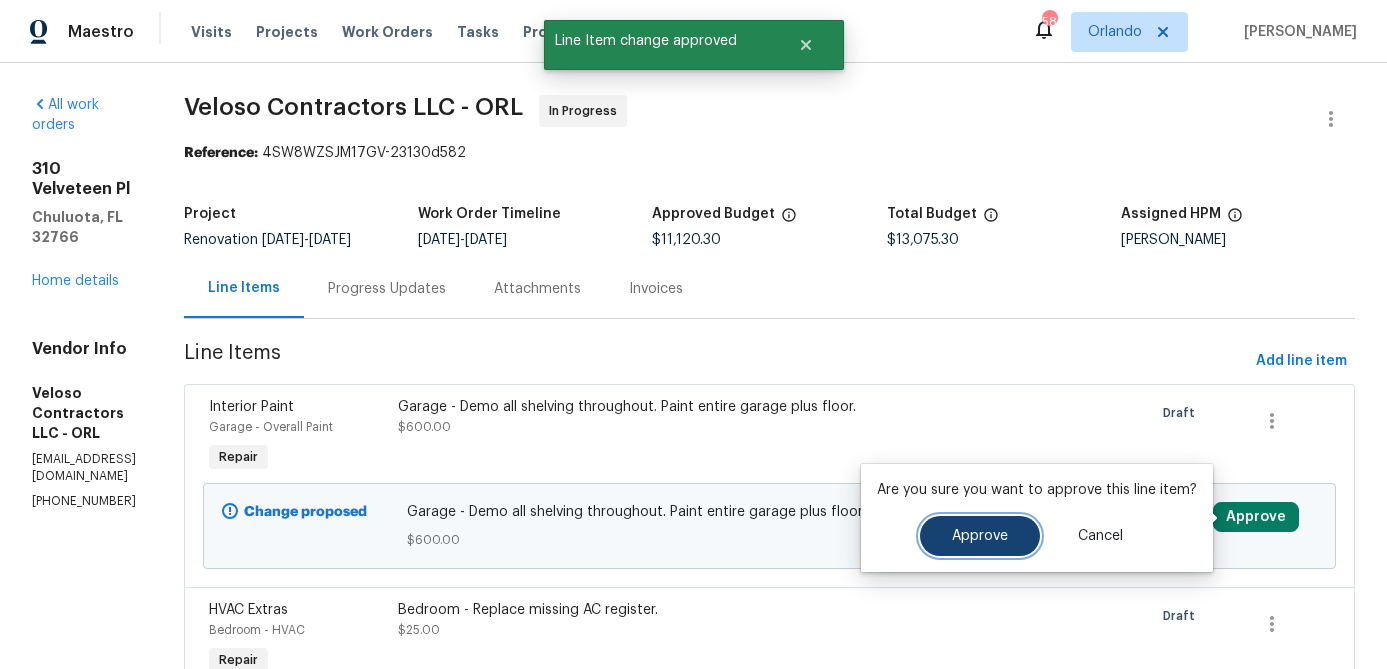 click on "Approve" at bounding box center [980, 536] 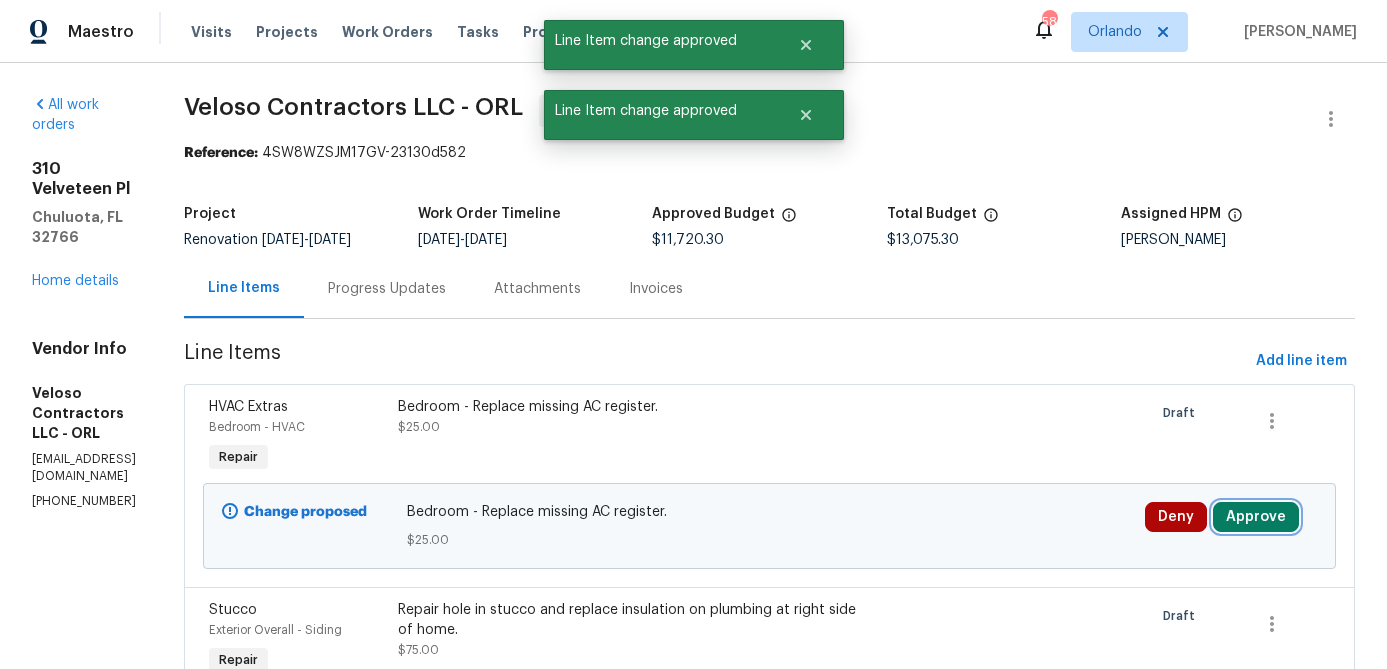 click on "Approve" at bounding box center [1256, 517] 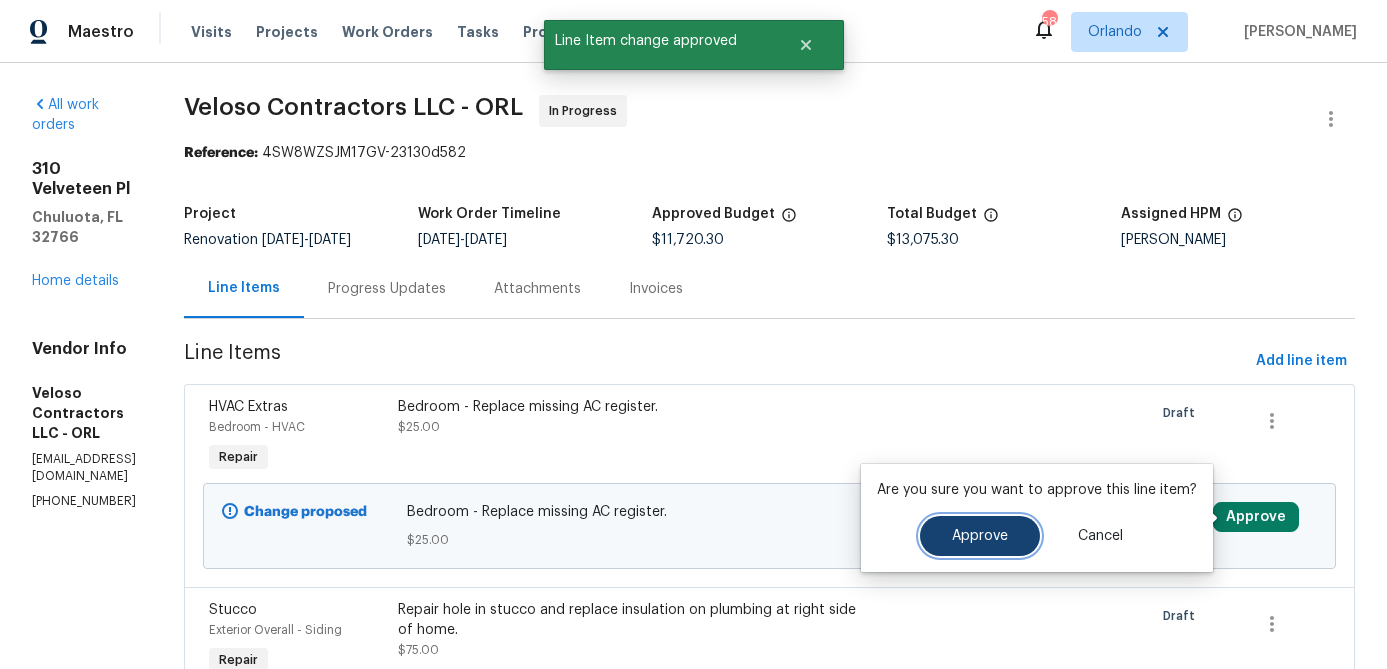 click on "Approve" at bounding box center [980, 536] 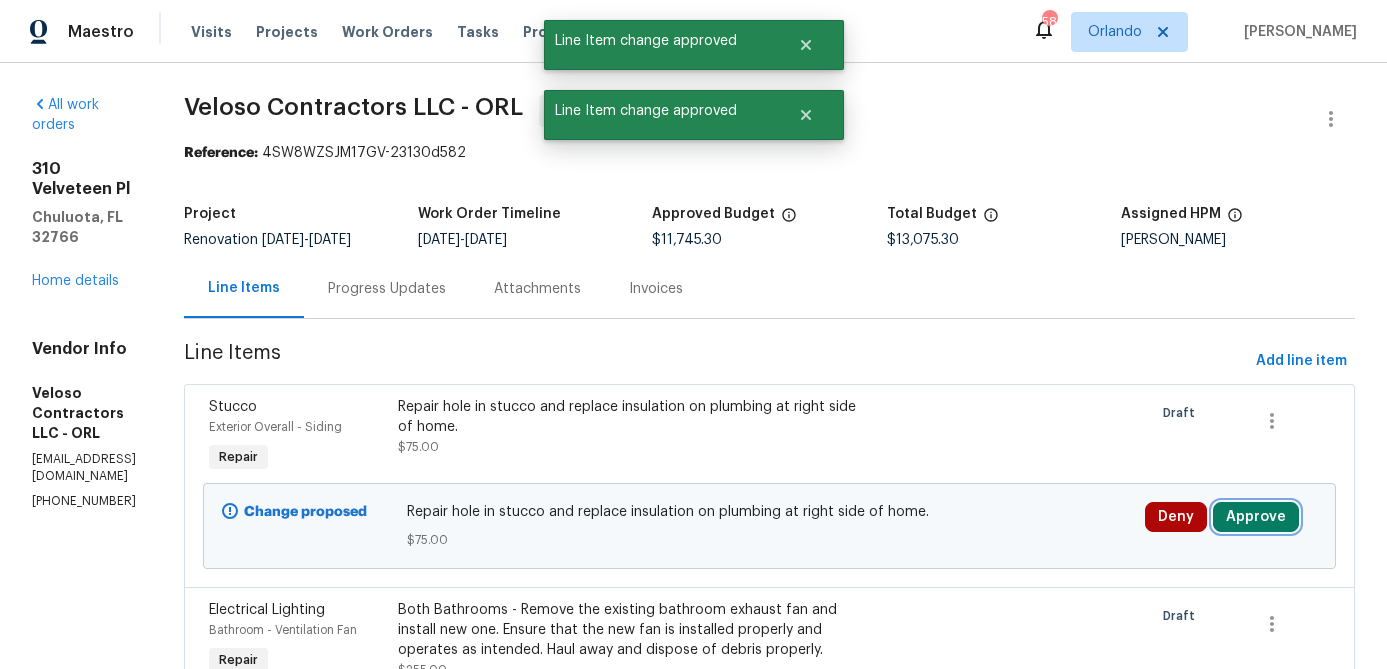 click on "Approve" at bounding box center (1256, 517) 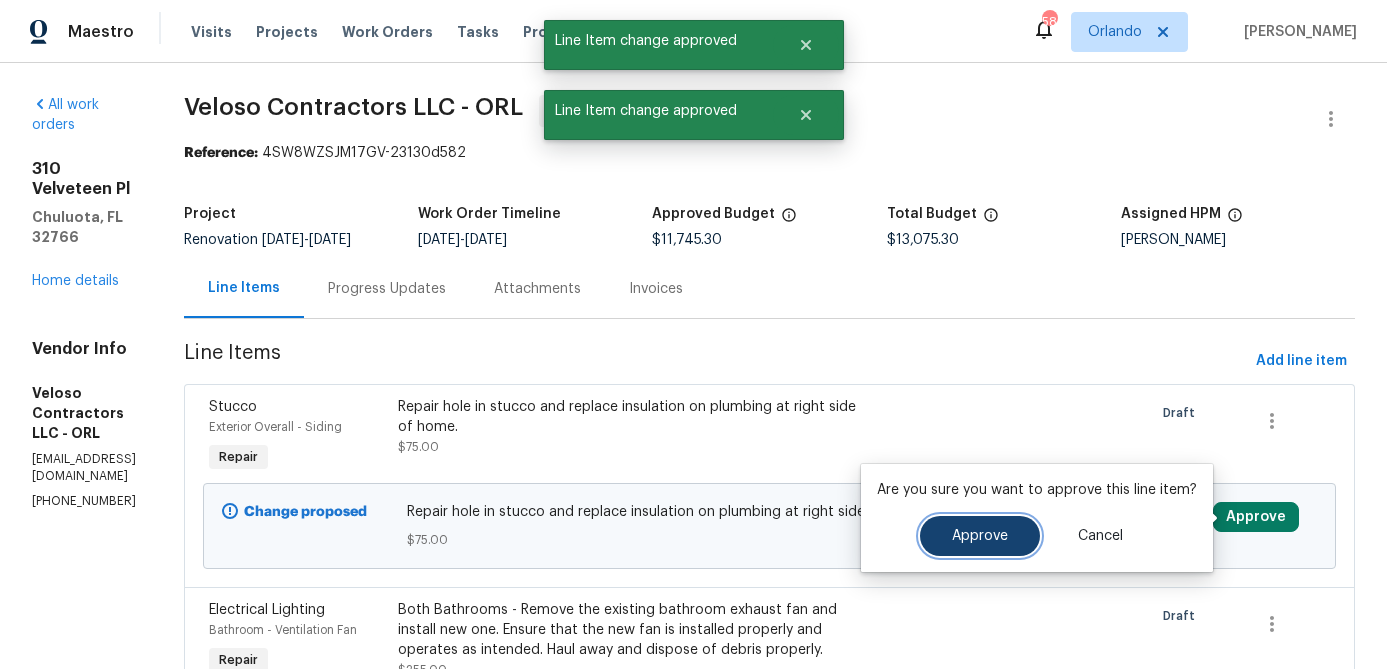 click on "Approve" at bounding box center [980, 536] 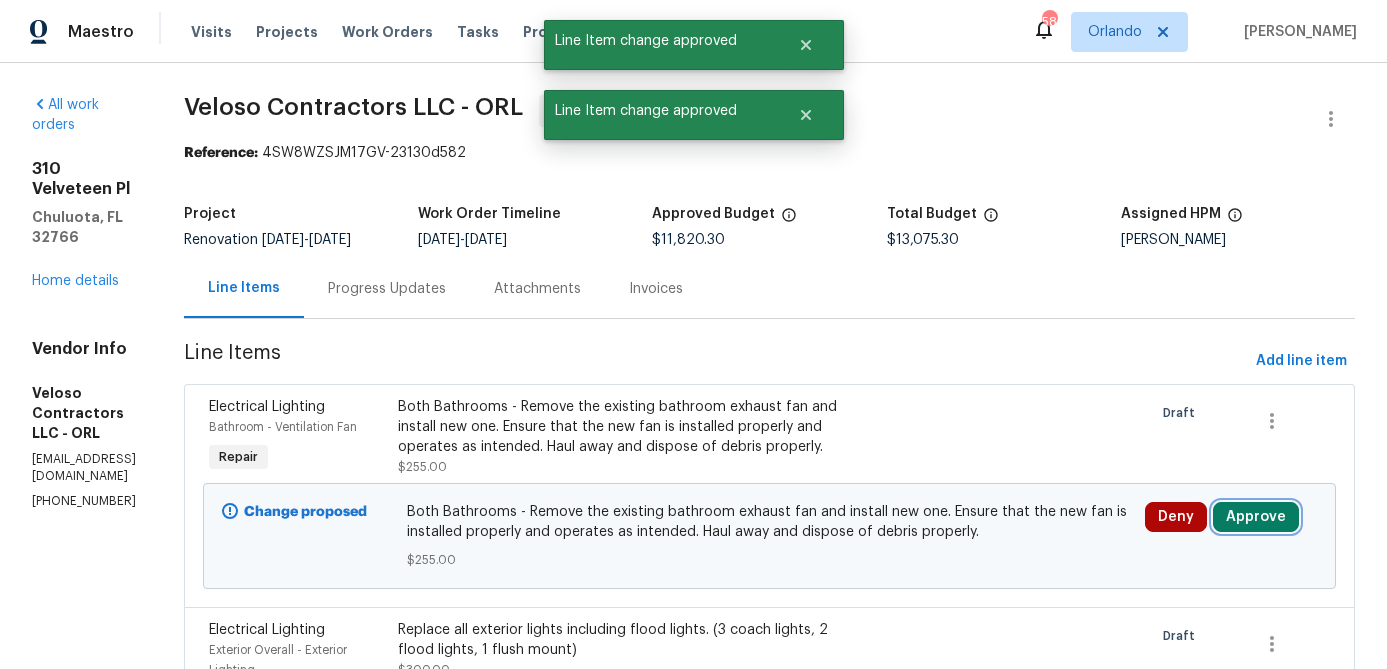 click on "Approve" at bounding box center (1256, 517) 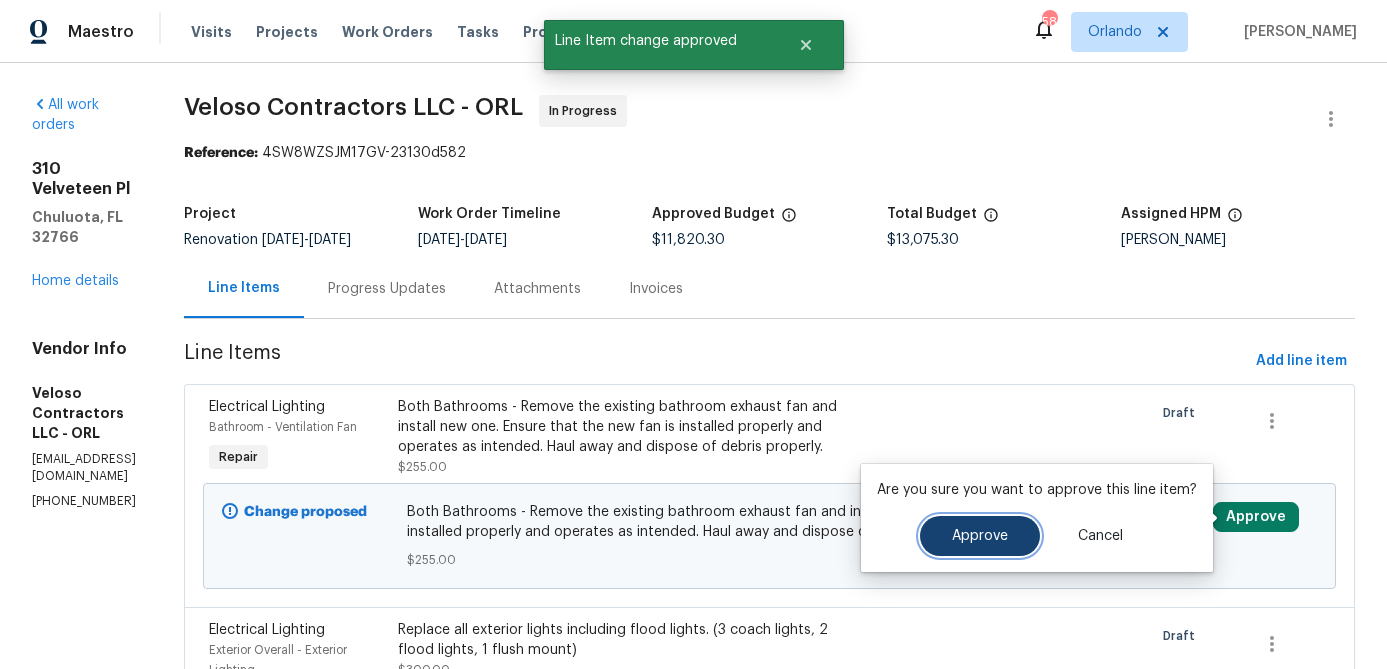 click on "Approve" at bounding box center (980, 536) 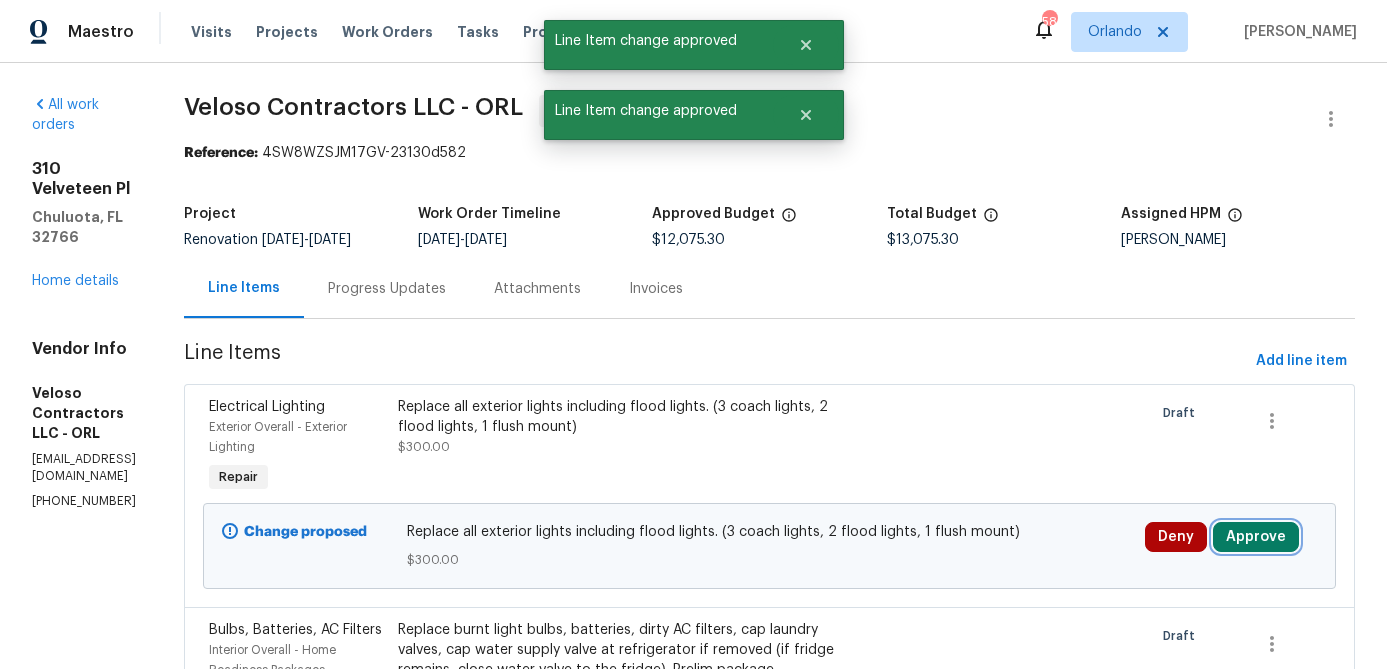 click on "Approve" at bounding box center (1256, 537) 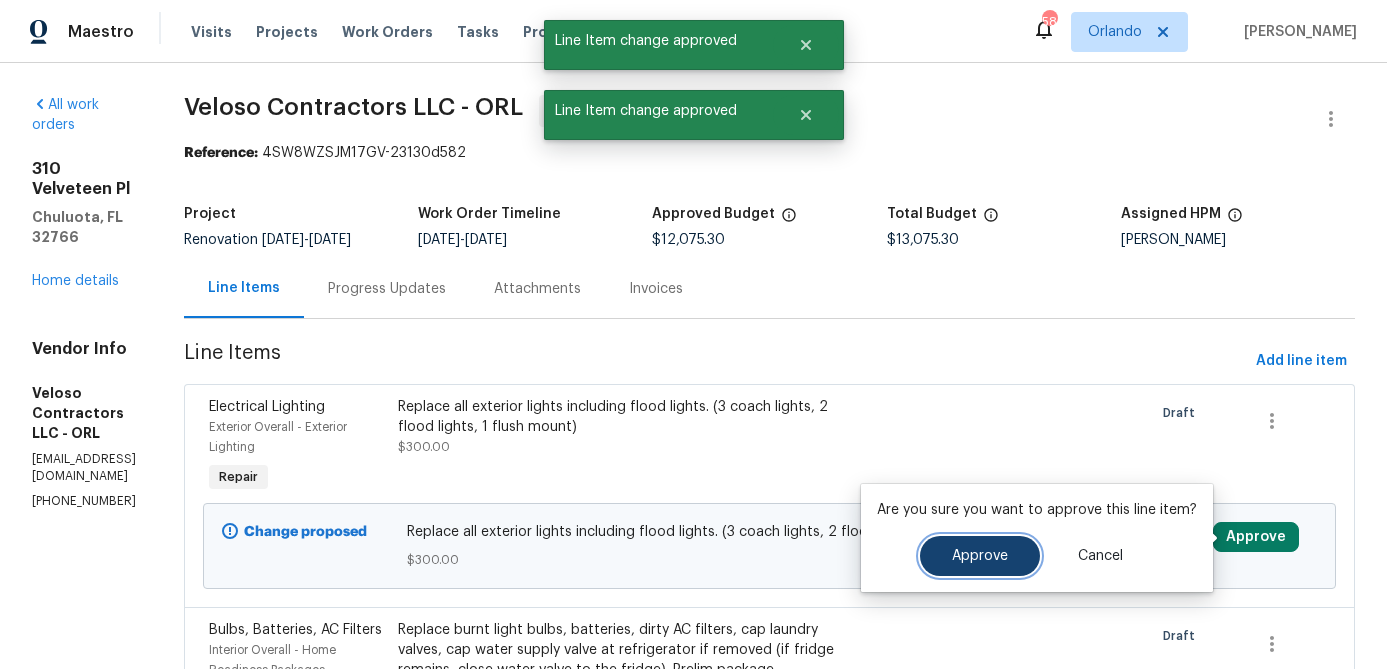 click on "Approve" at bounding box center [980, 556] 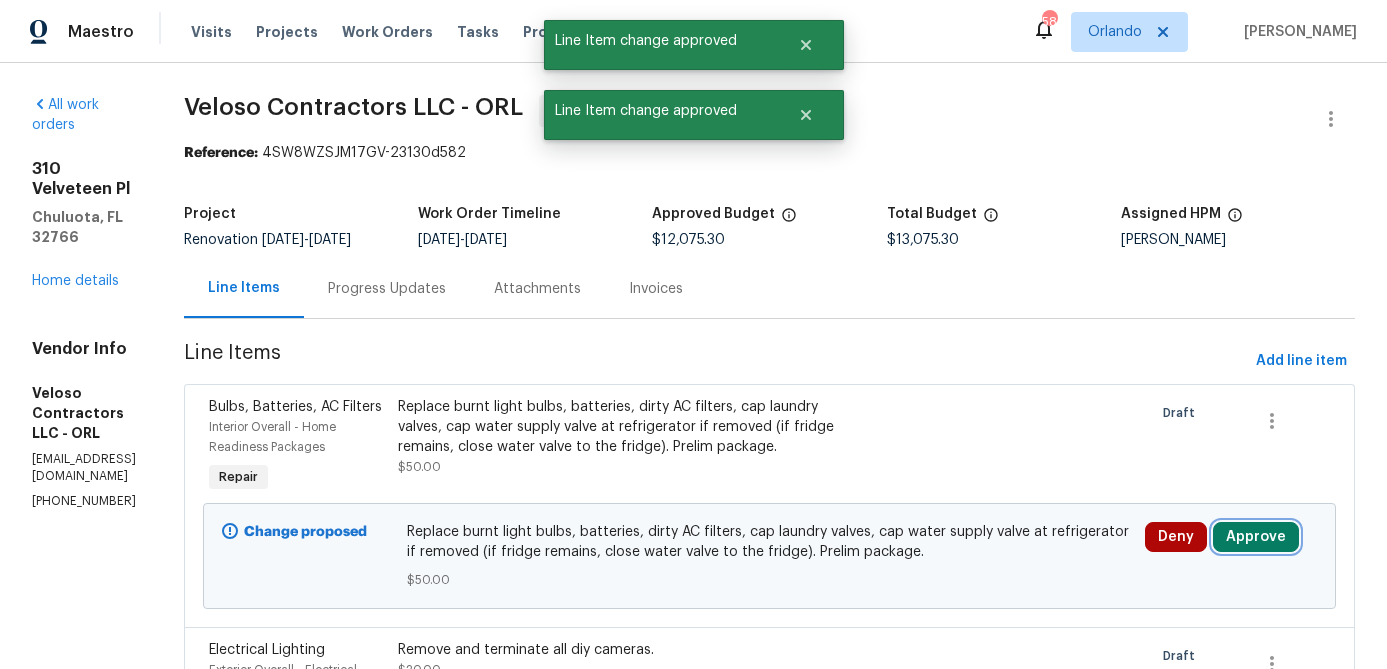 click on "Approve" at bounding box center (1256, 537) 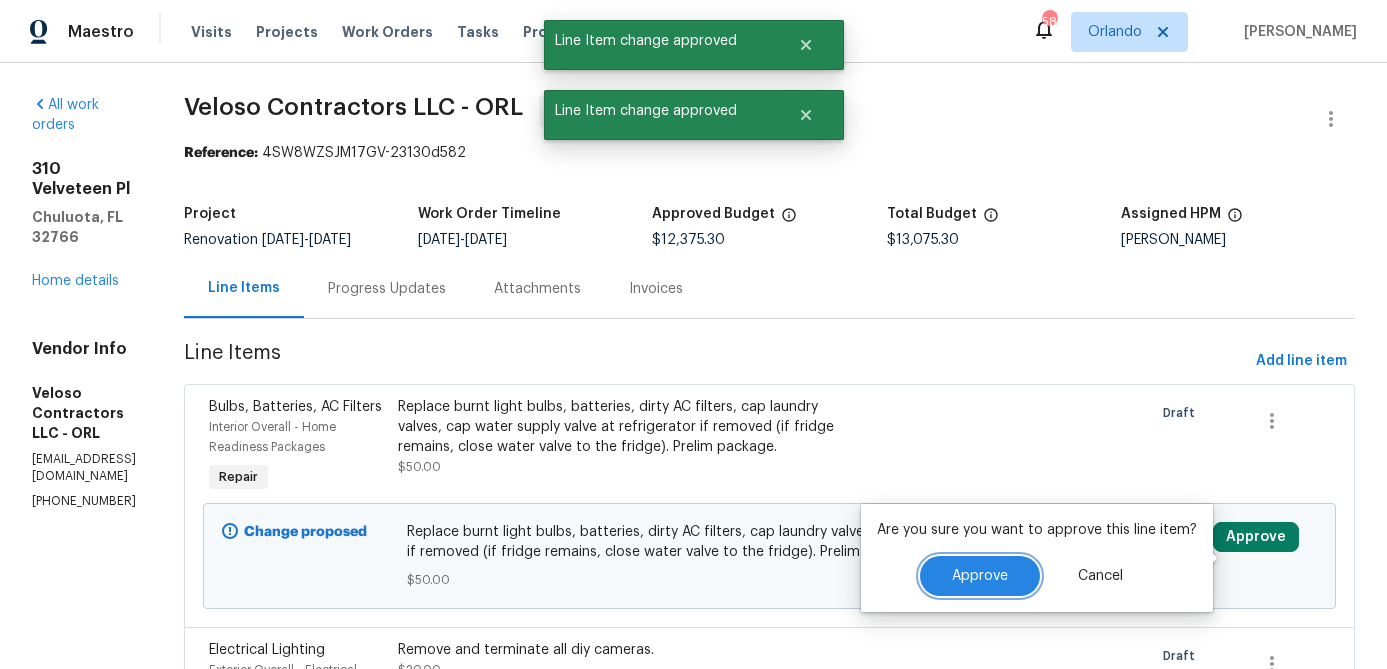click on "Approve" at bounding box center [980, 576] 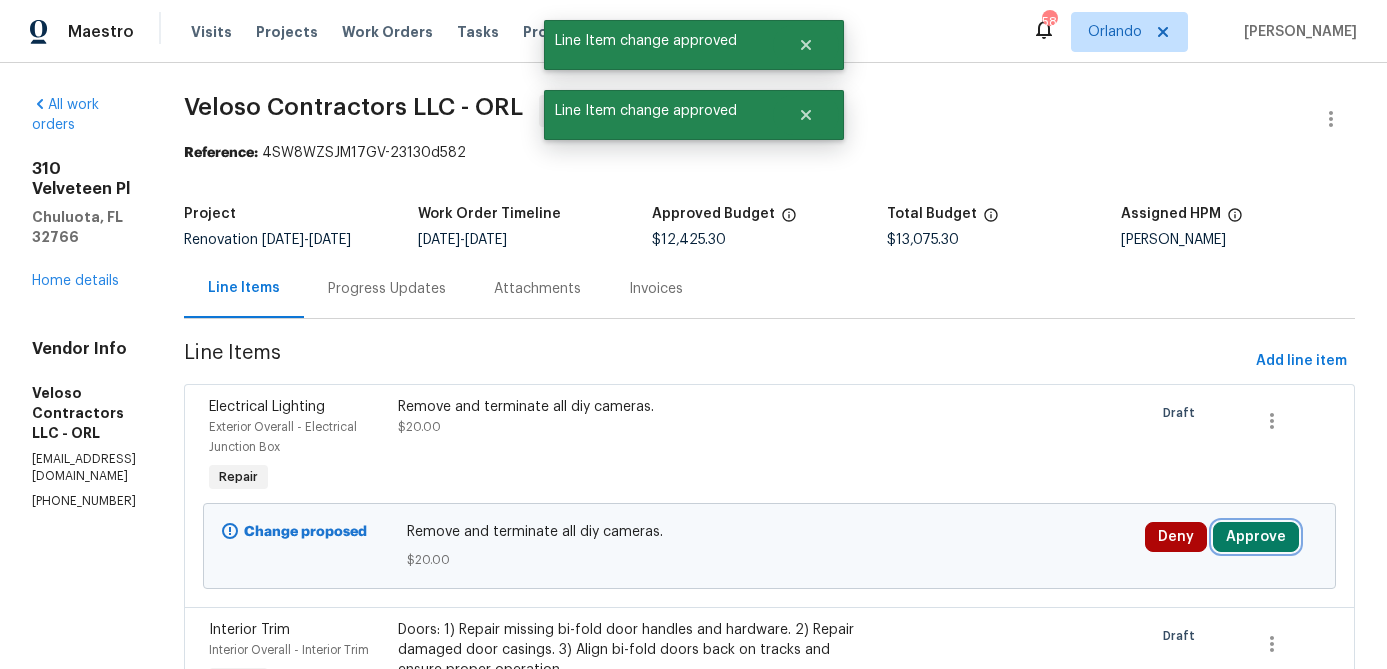 click on "Approve" at bounding box center [1256, 537] 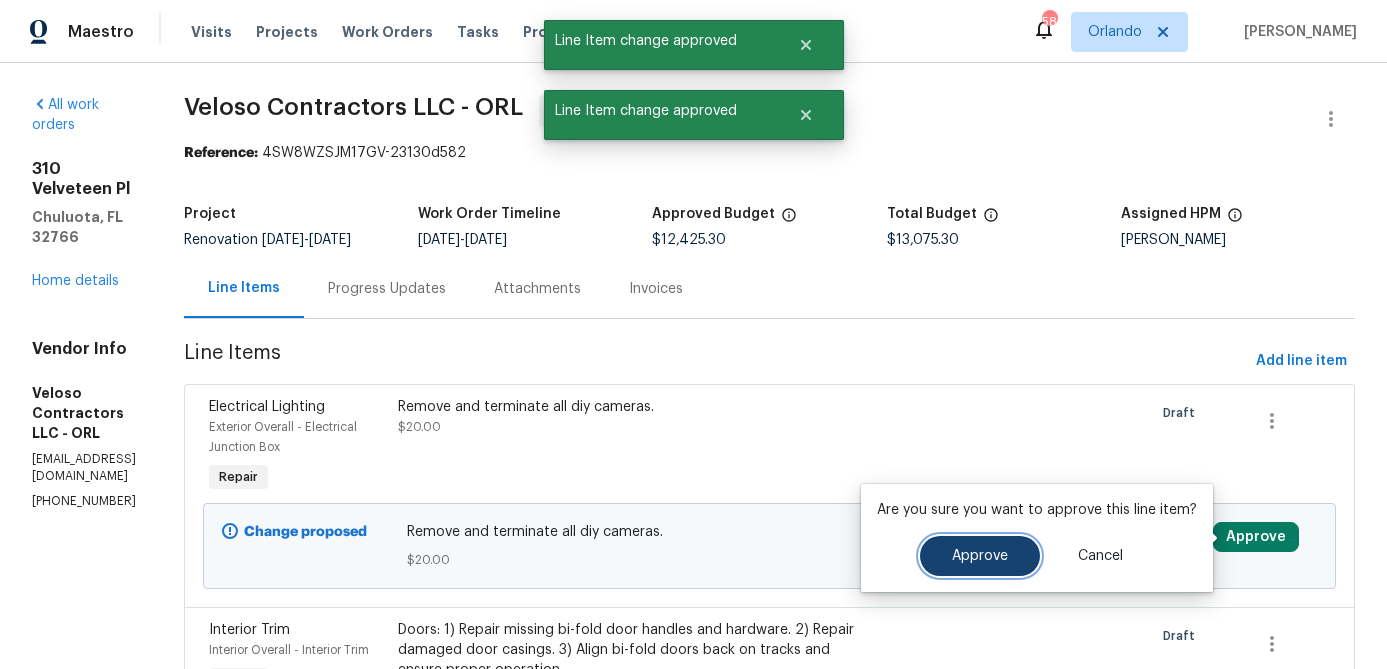 click on "Approve" at bounding box center [980, 556] 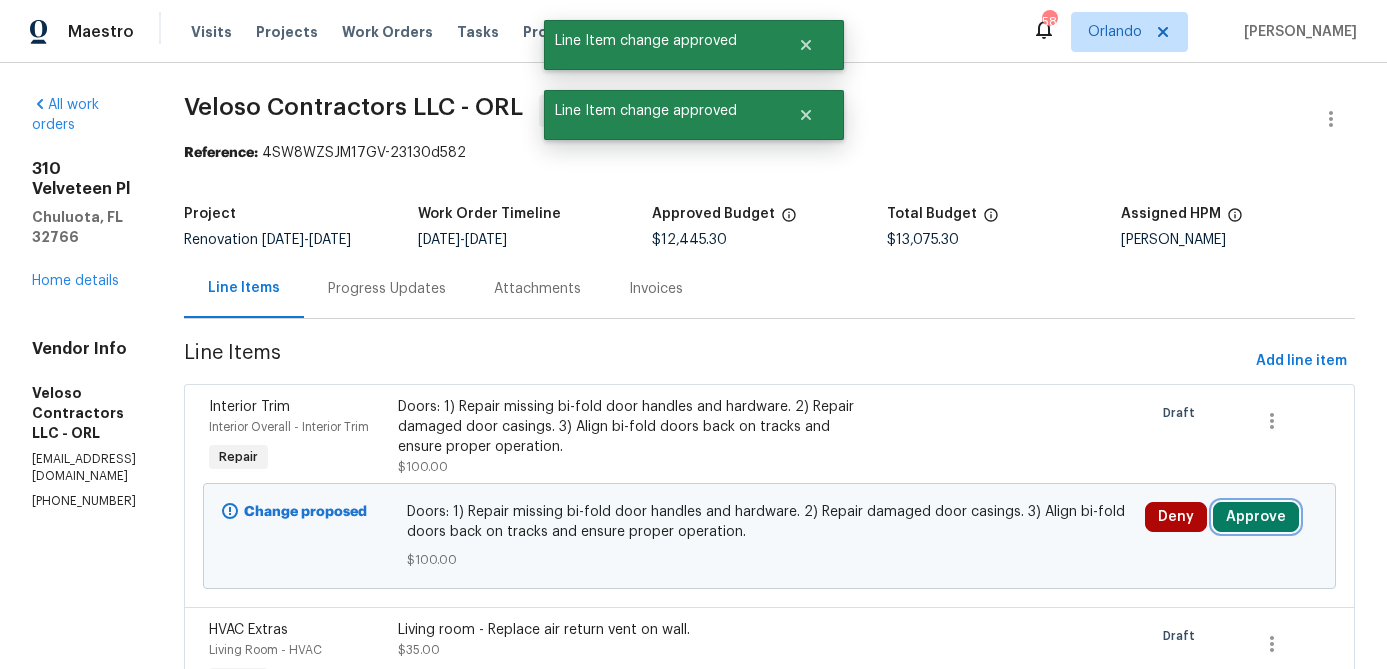 click on "Approve" at bounding box center [1256, 517] 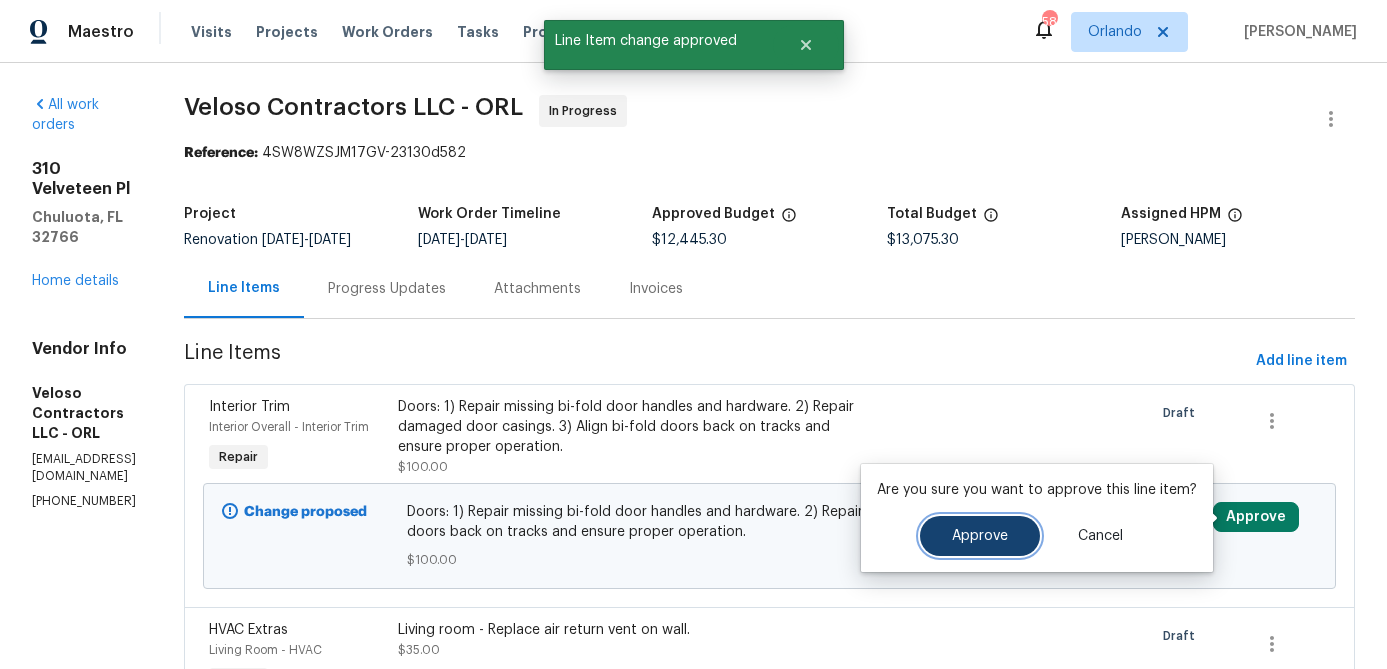 click on "Approve" at bounding box center [980, 536] 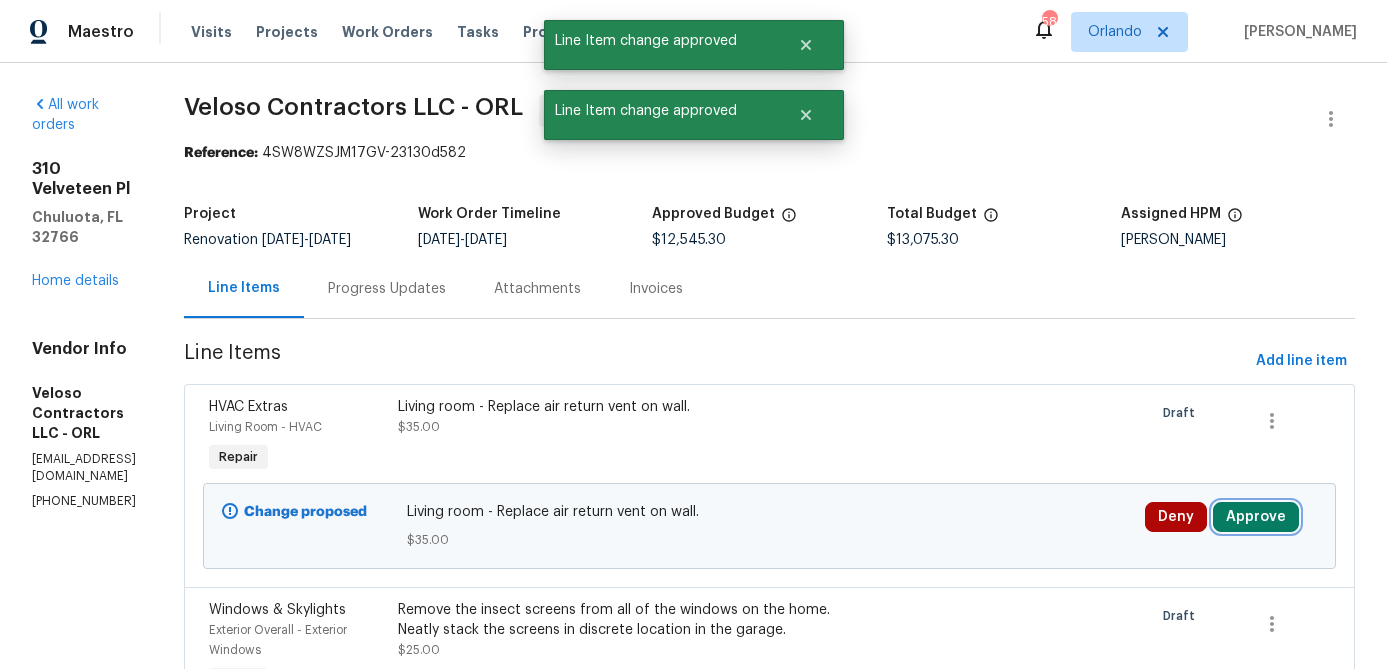 click on "Approve" at bounding box center (1256, 517) 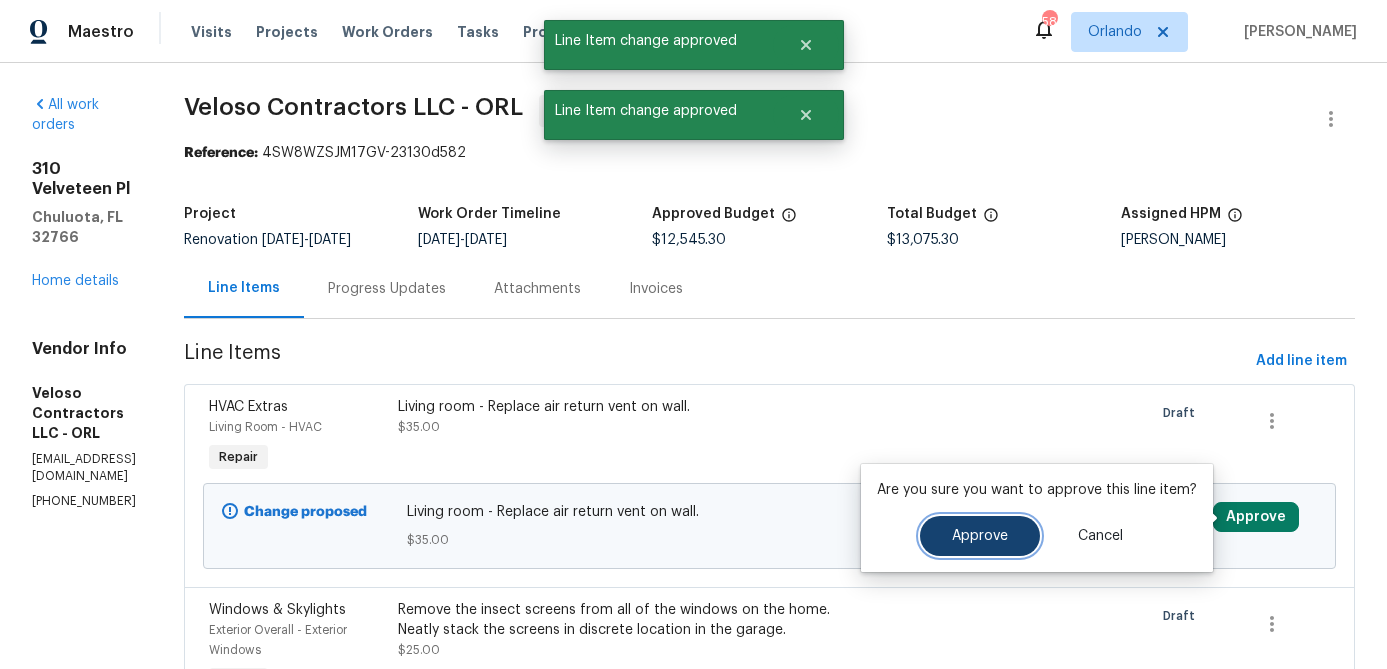 click on "Approve" at bounding box center [980, 536] 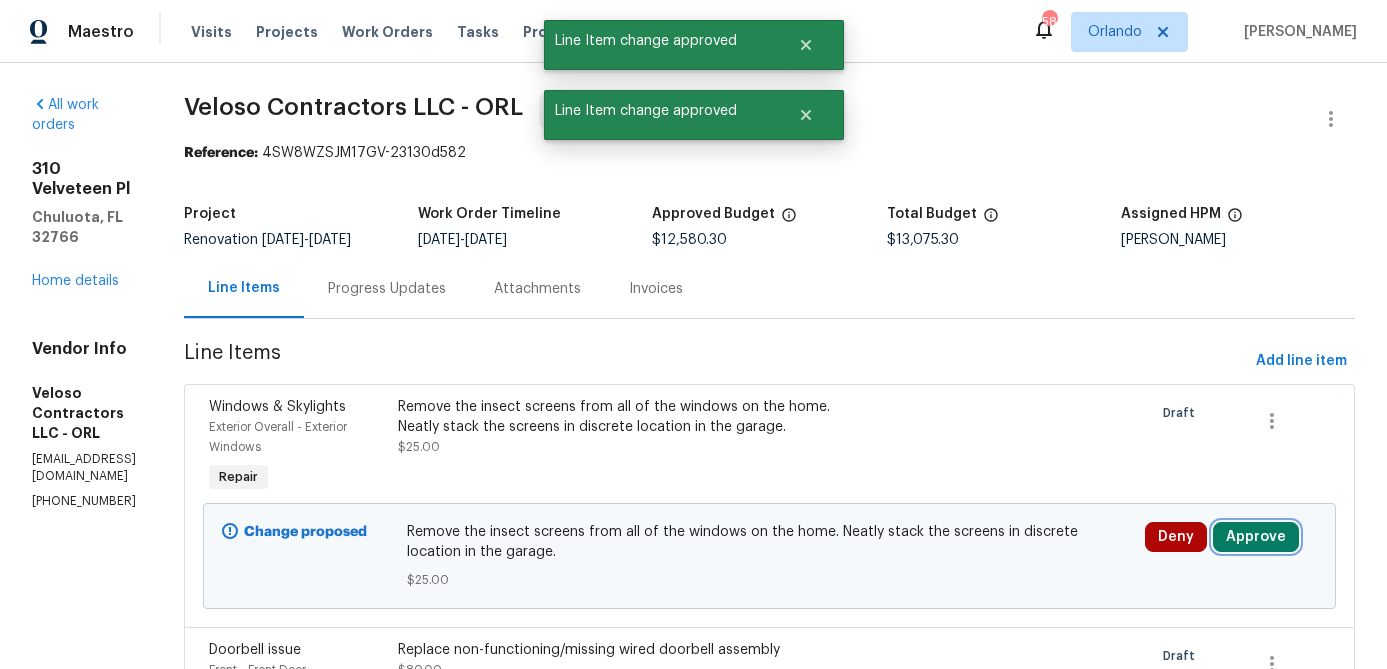 click on "Approve" at bounding box center (1256, 537) 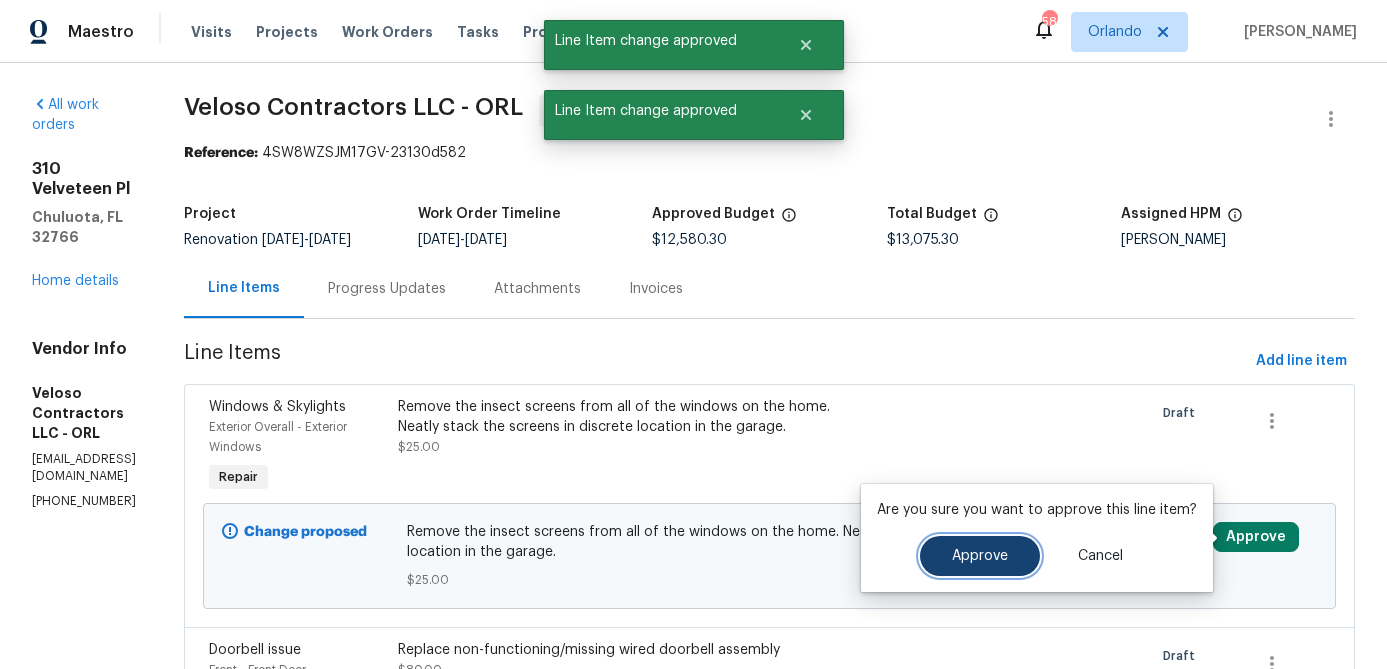 click on "Approve" at bounding box center (980, 556) 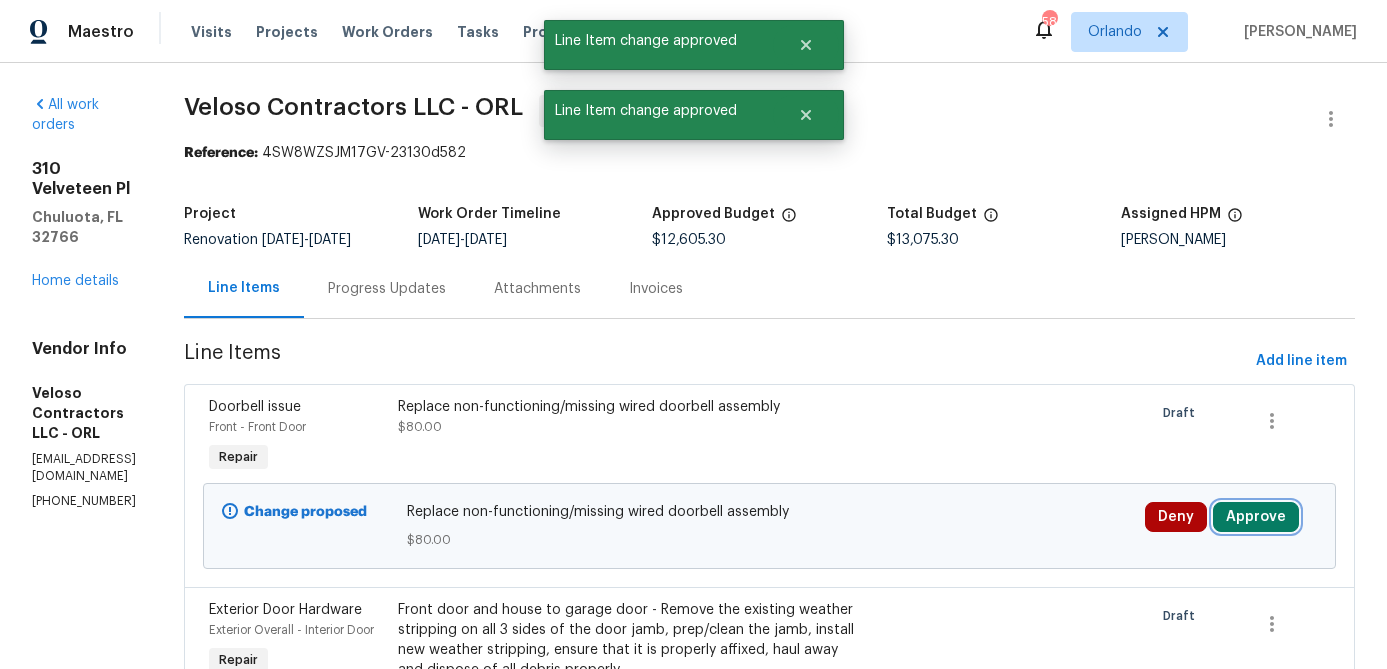 click on "Approve" at bounding box center [1256, 517] 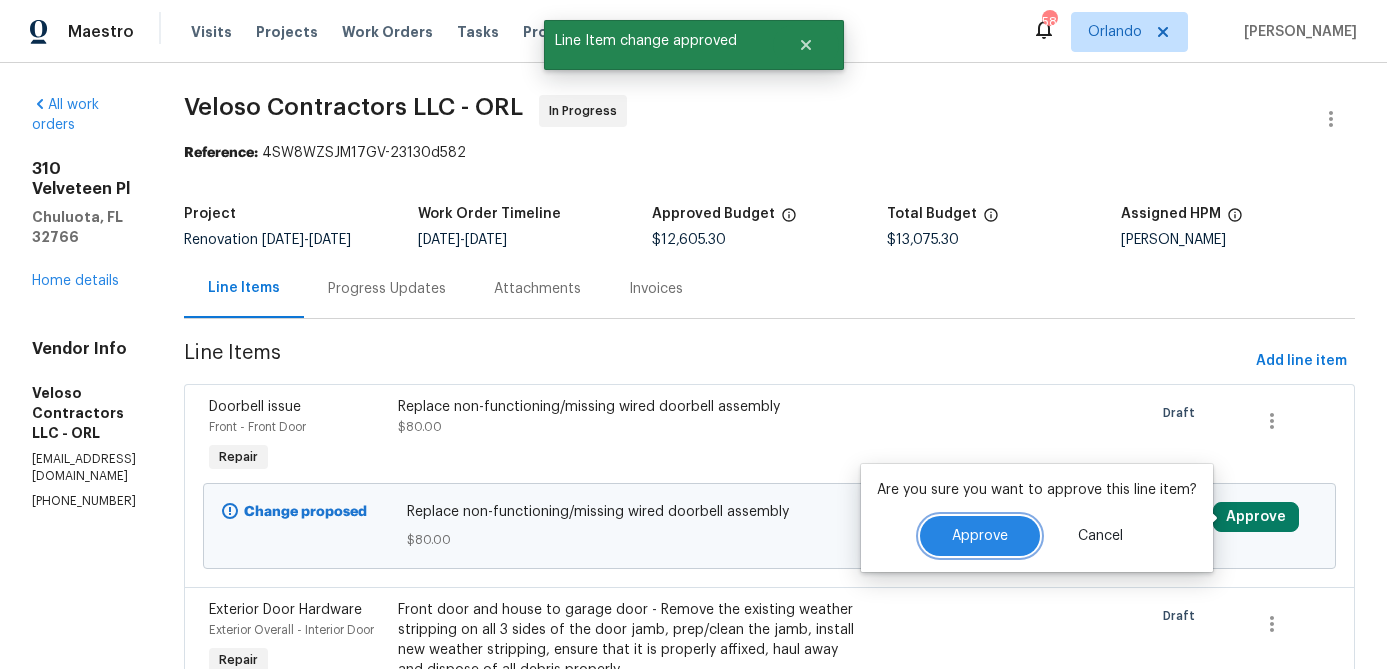 click on "Approve" at bounding box center [980, 536] 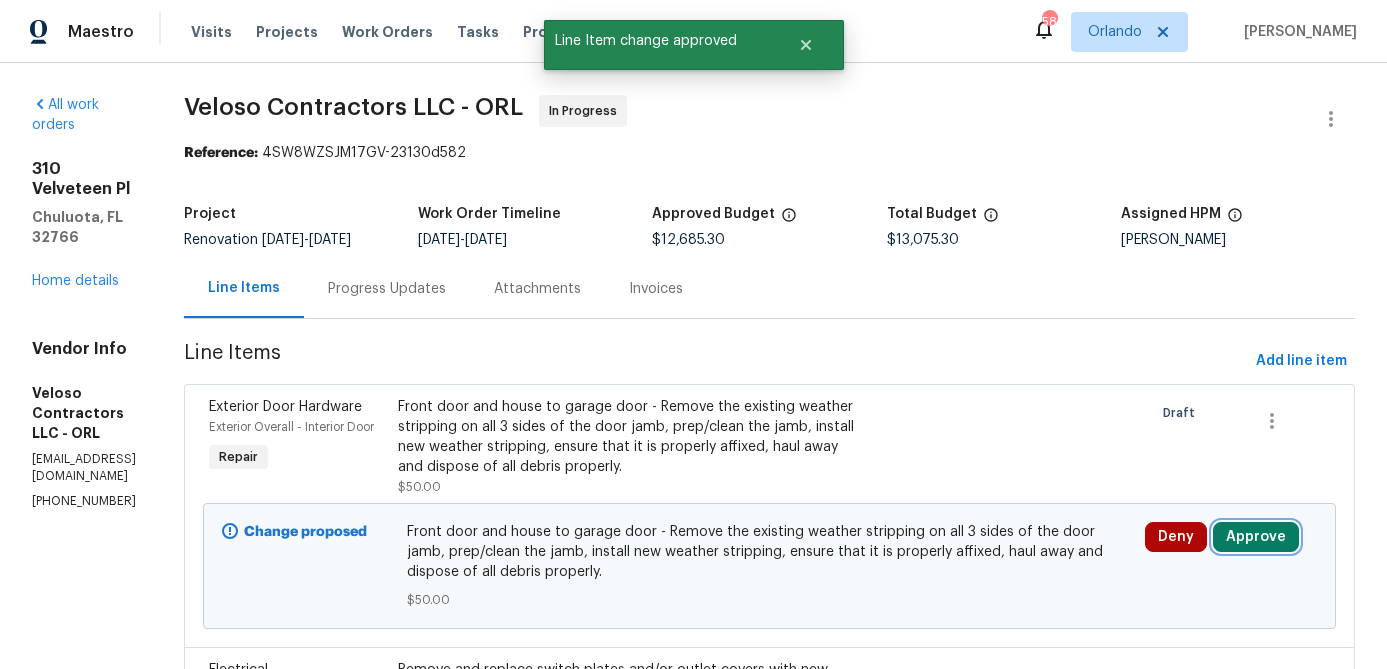 click on "Approve" at bounding box center [1256, 537] 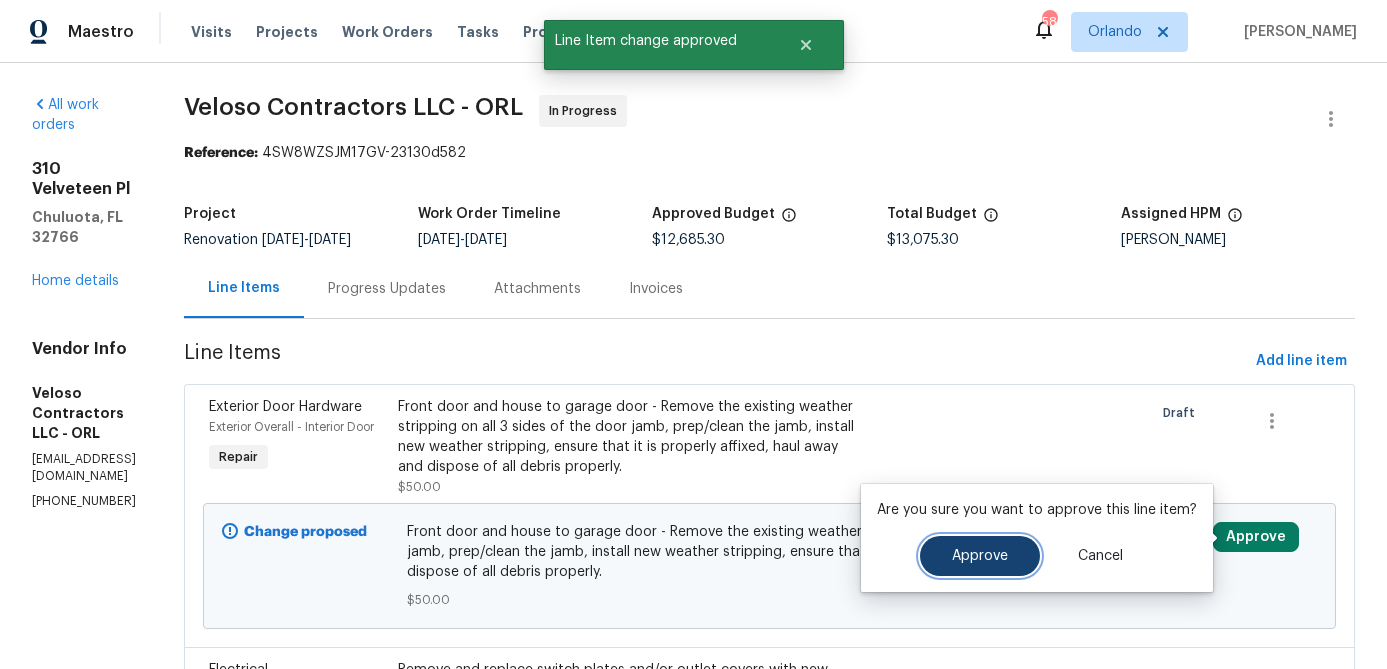 click on "Approve" at bounding box center (980, 556) 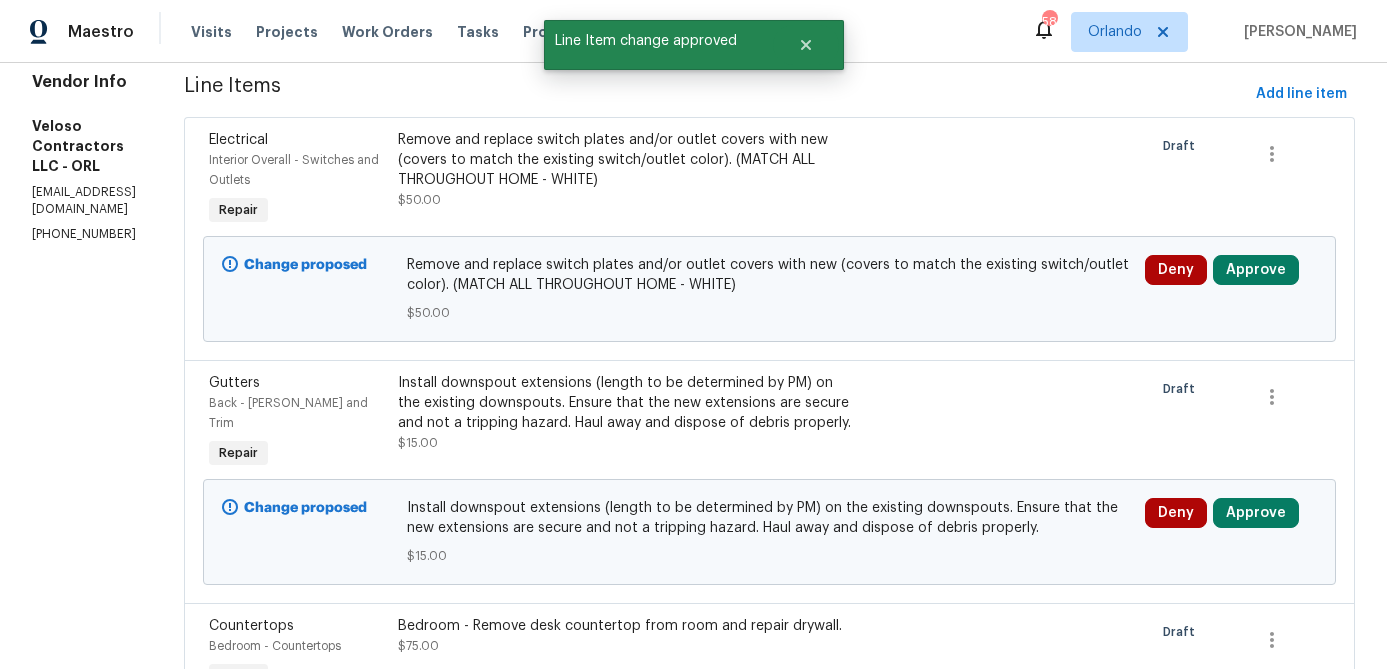 scroll, scrollTop: 0, scrollLeft: 0, axis: both 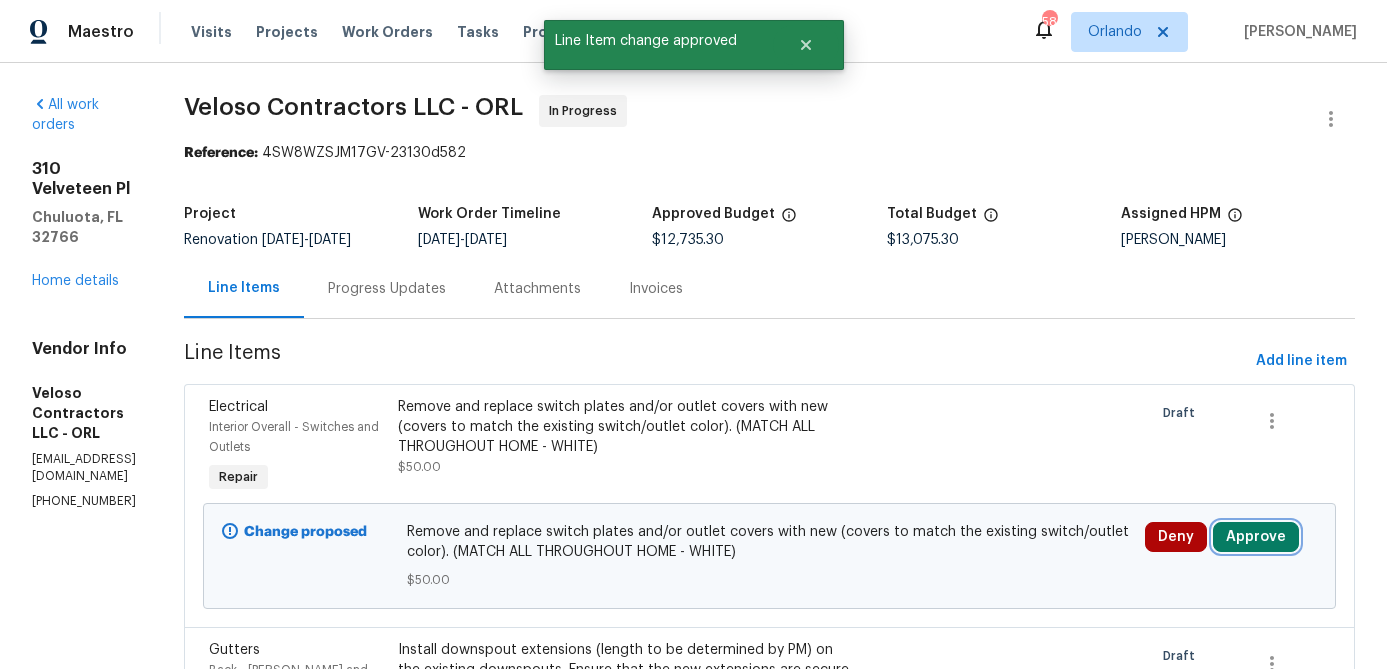click on "Approve" at bounding box center [1256, 537] 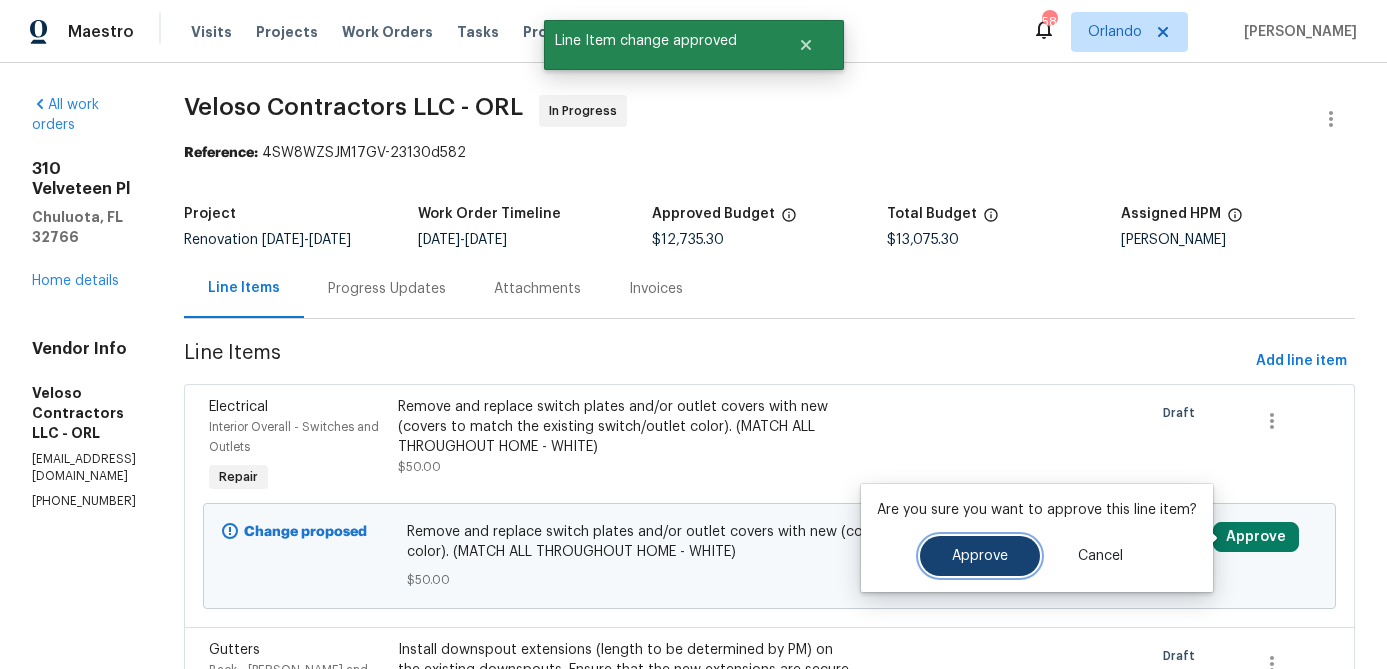 click on "Approve" at bounding box center (980, 556) 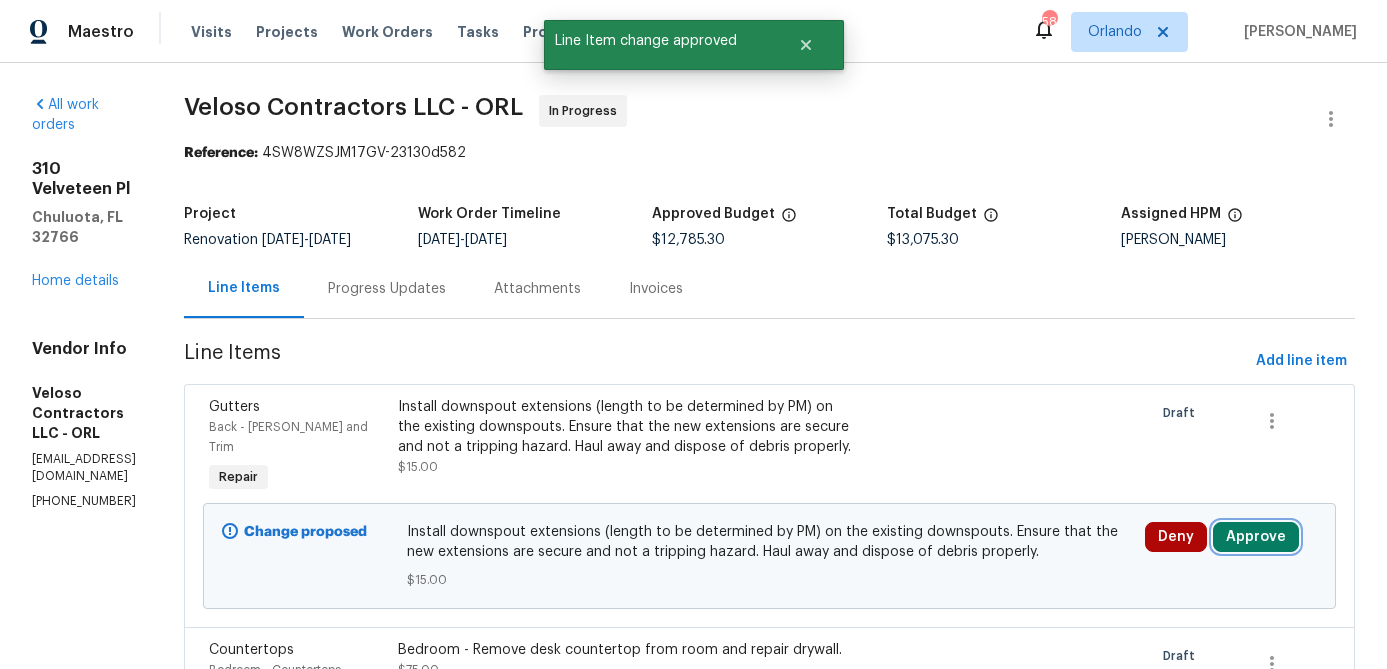 click on "Approve" at bounding box center [1256, 537] 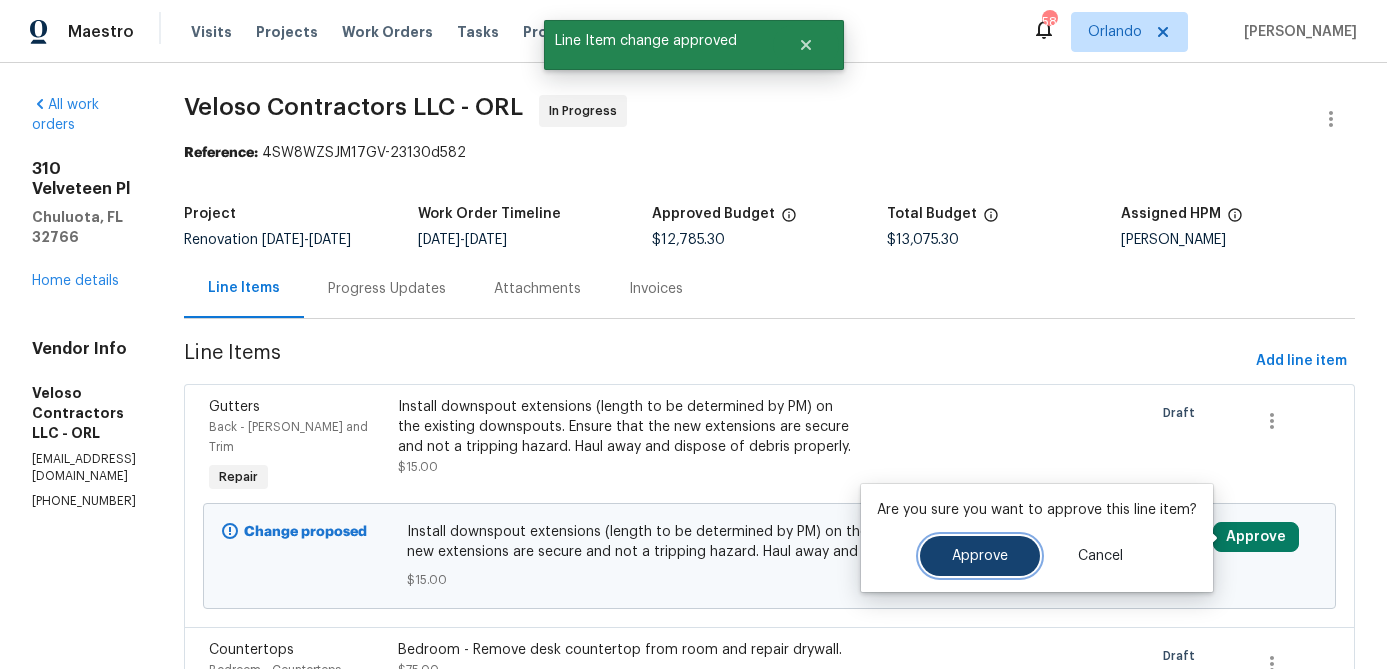 click on "Approve" at bounding box center [980, 556] 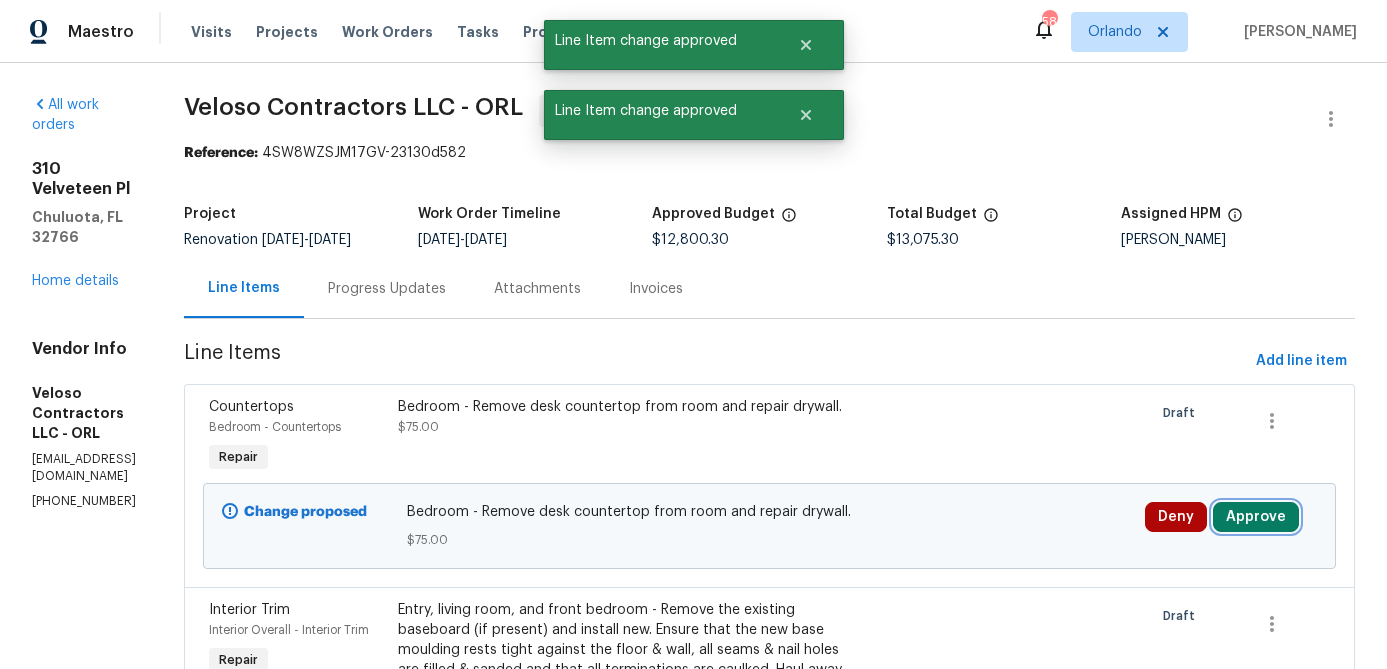 click on "Approve" at bounding box center [1256, 517] 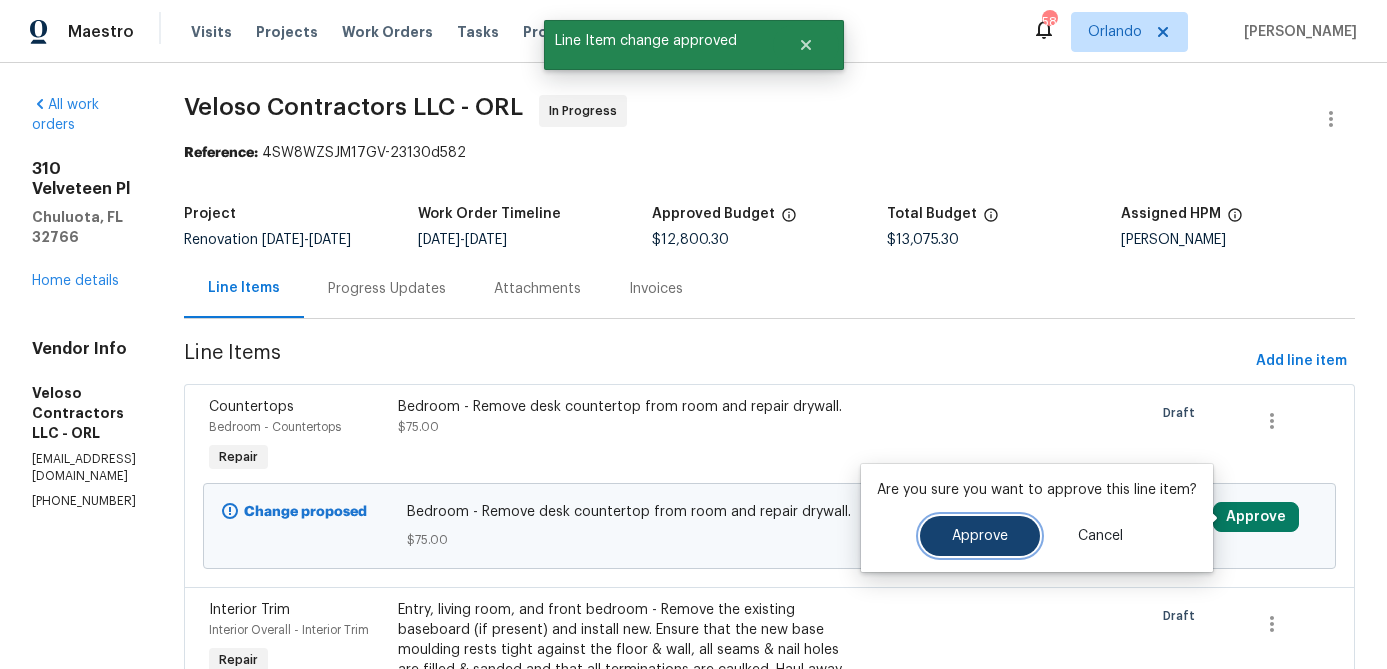 click on "Approve" at bounding box center [980, 536] 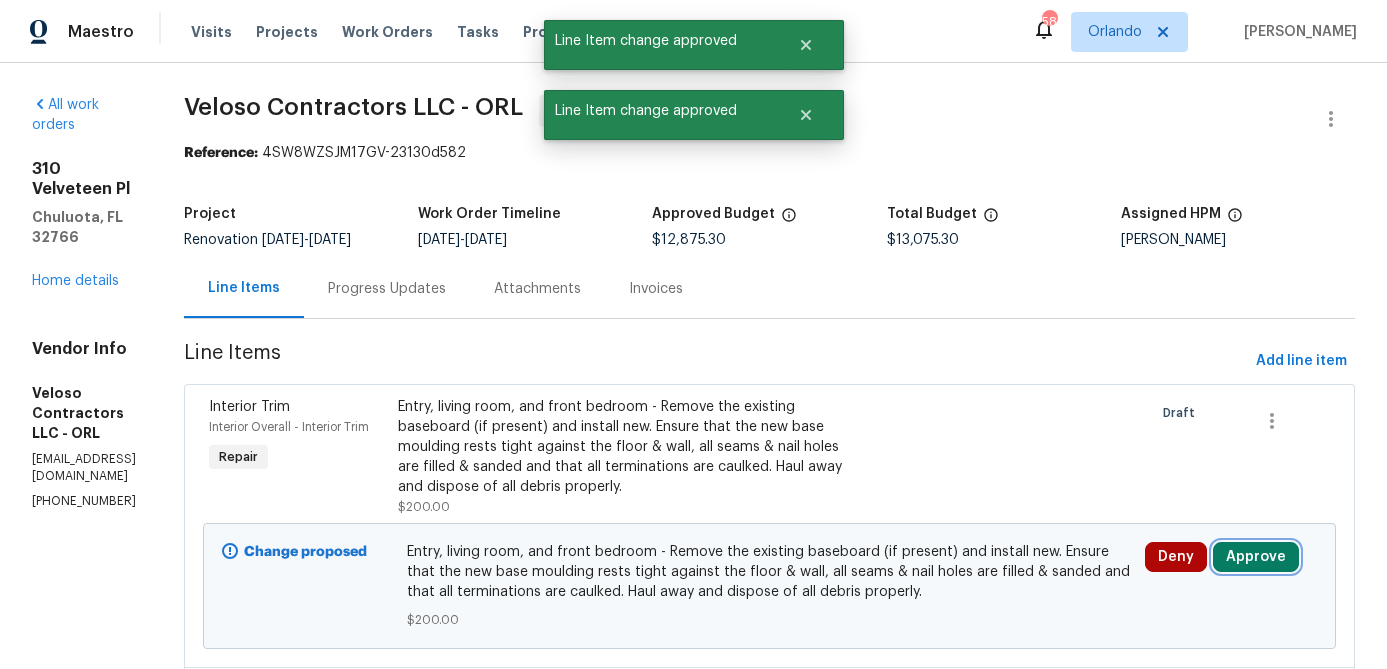 click on "Approve" at bounding box center [1256, 557] 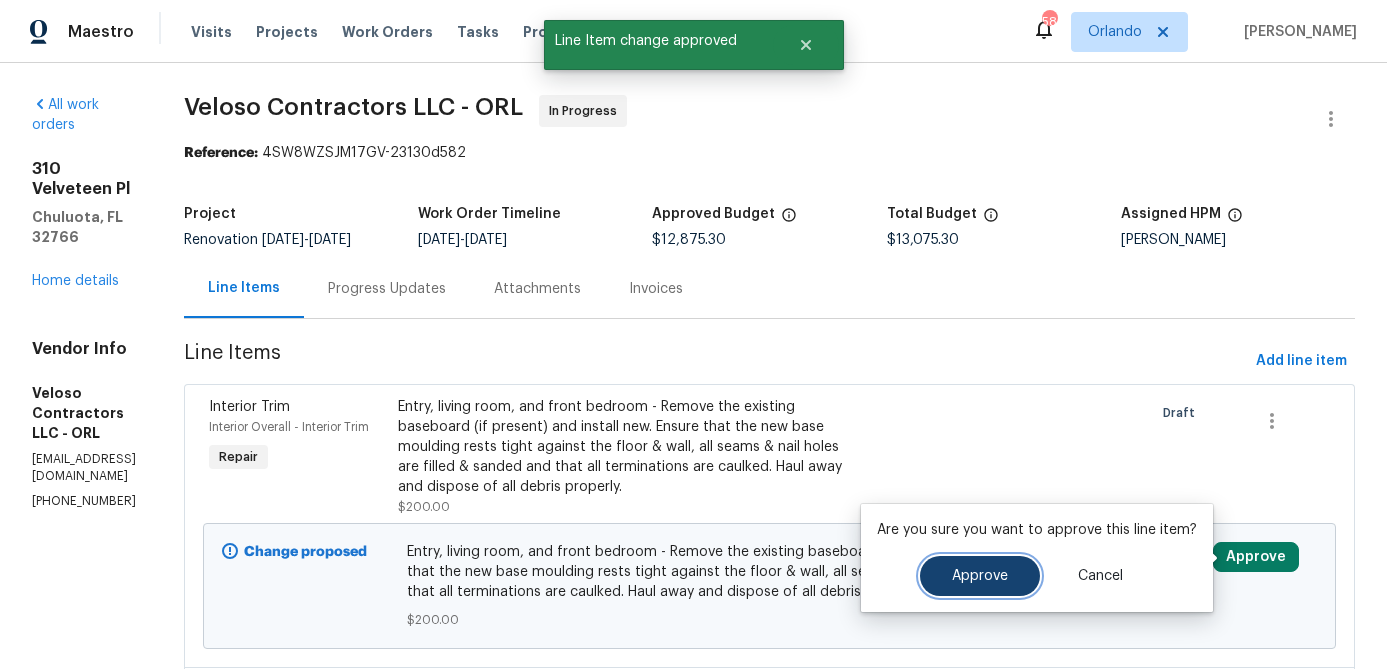 click on "Approve" at bounding box center (980, 576) 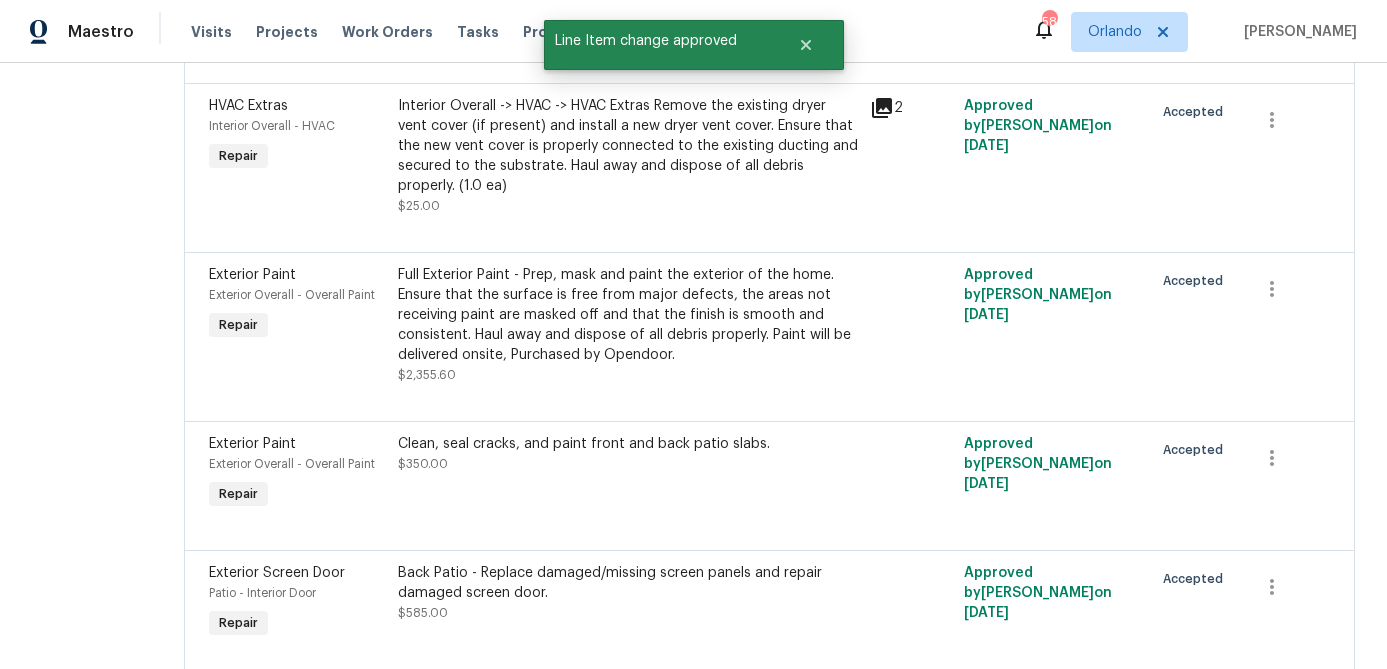 scroll, scrollTop: 164, scrollLeft: 0, axis: vertical 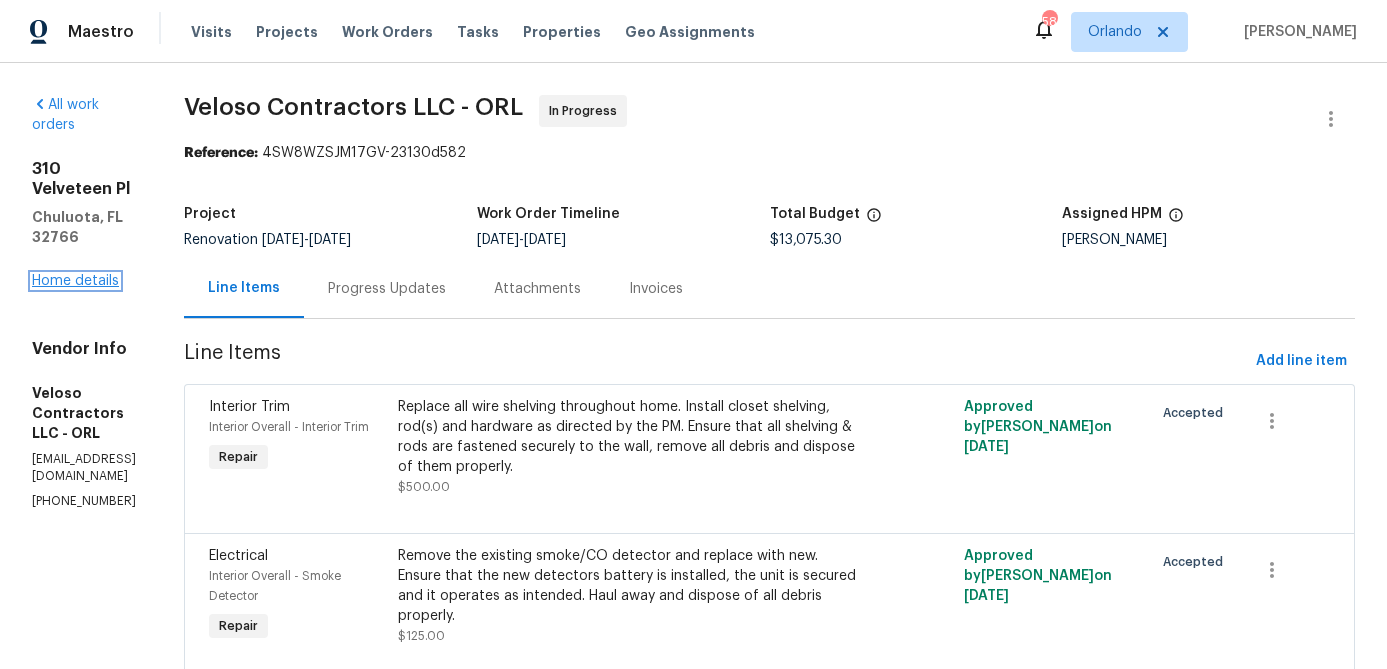 click on "Home details" at bounding box center [75, 281] 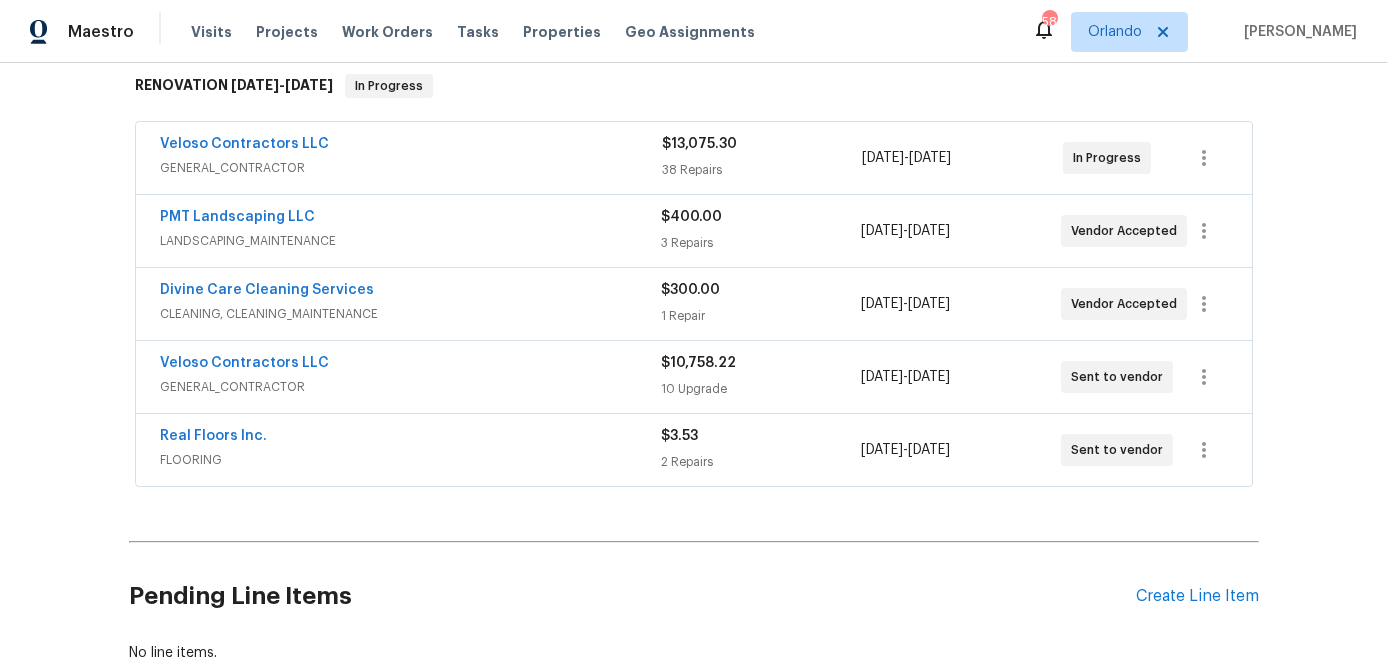 scroll, scrollTop: 338, scrollLeft: 0, axis: vertical 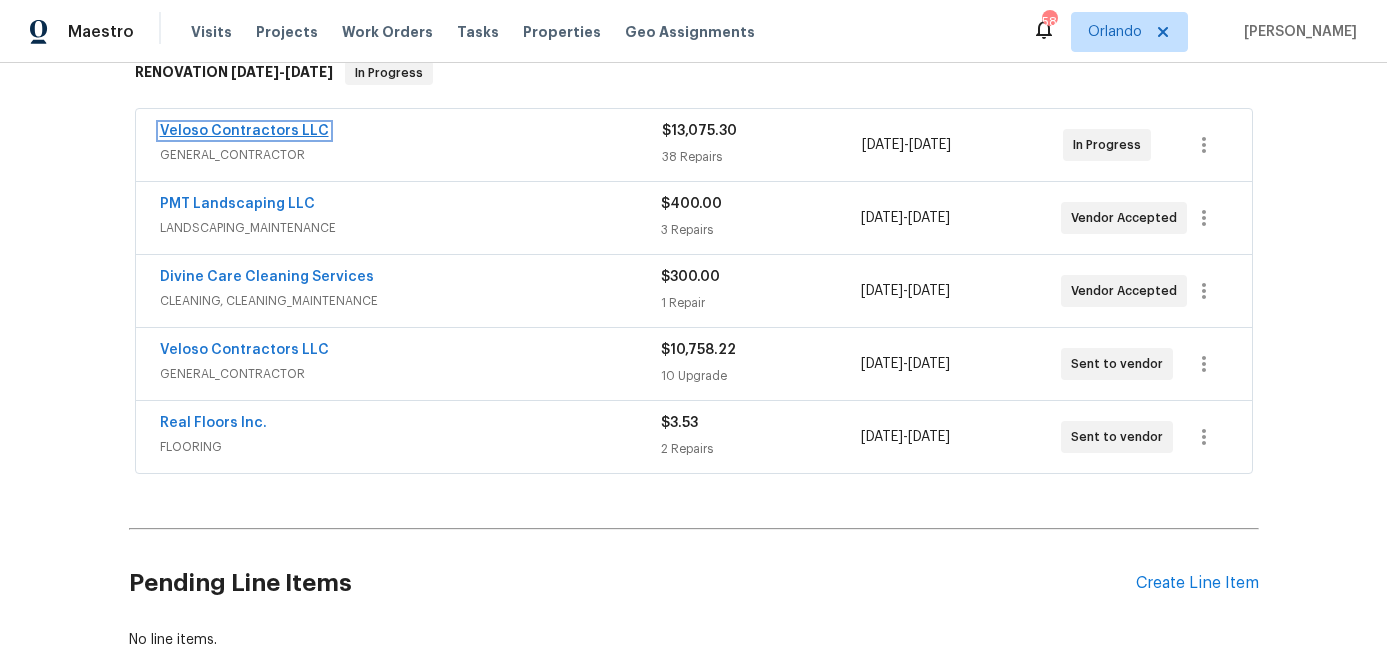 click on "Veloso Contractors LLC" at bounding box center (244, 131) 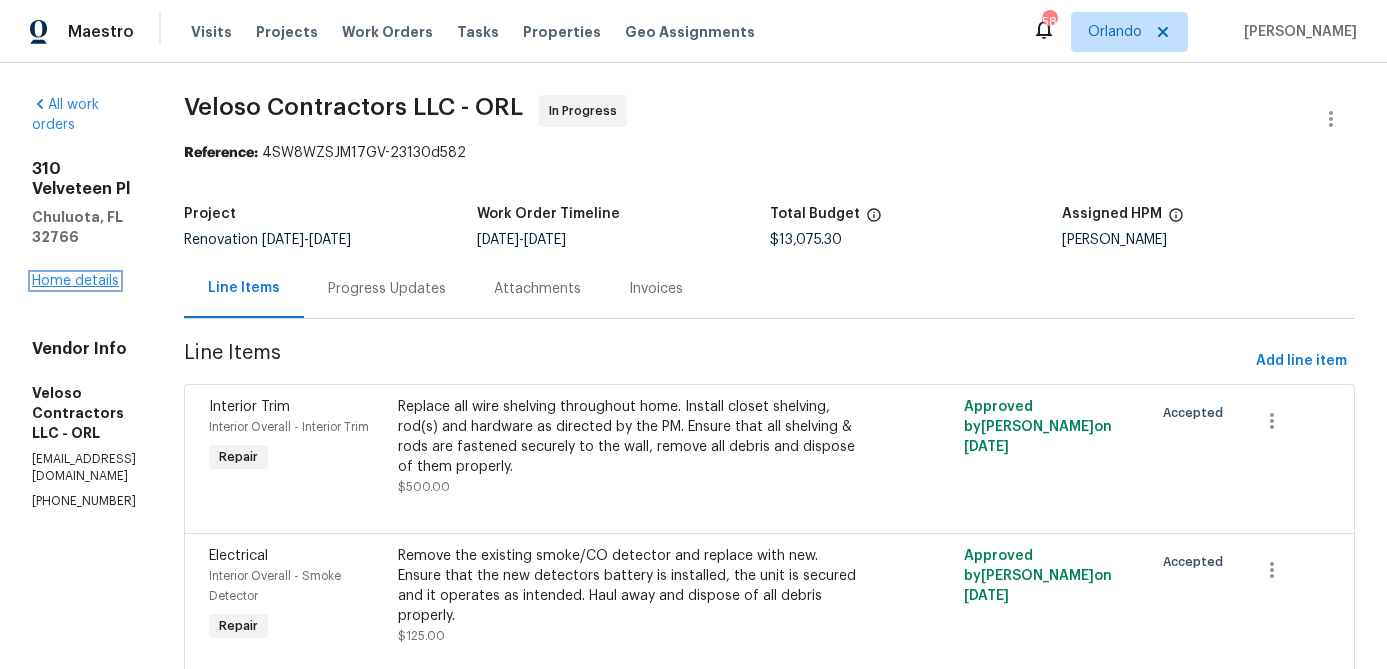 click on "Home details" at bounding box center (75, 281) 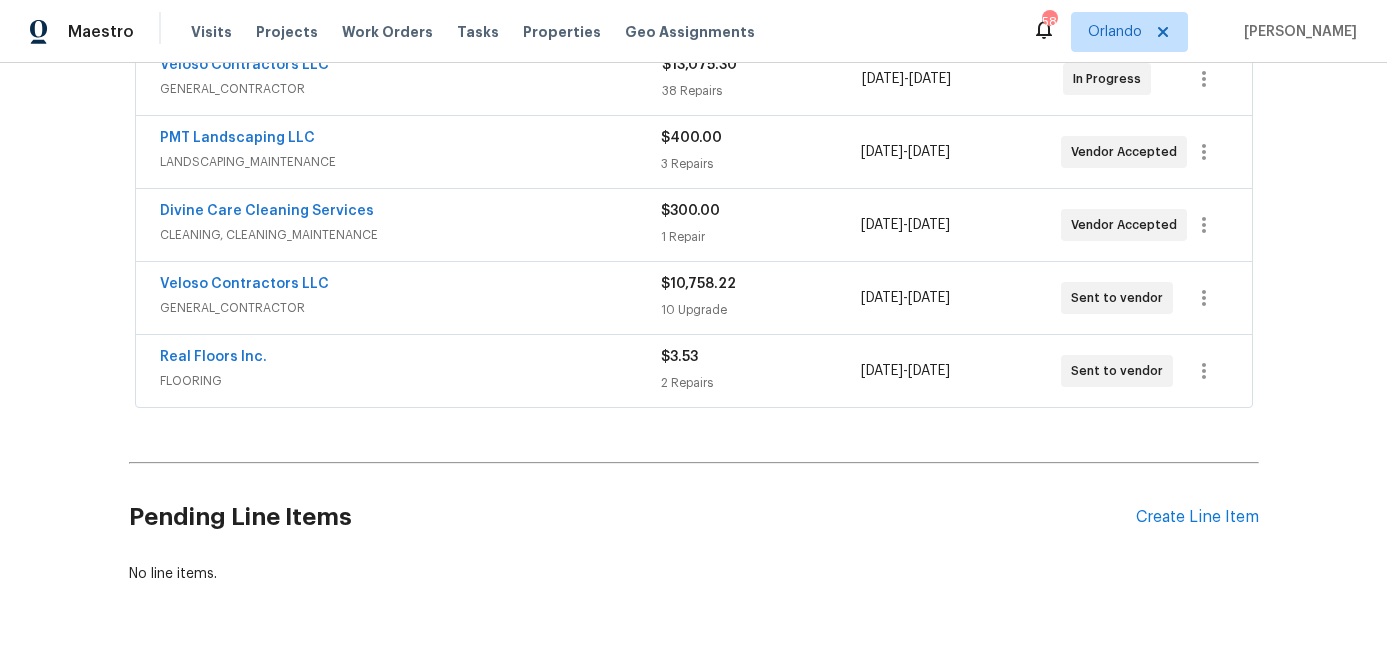 scroll, scrollTop: 403, scrollLeft: 0, axis: vertical 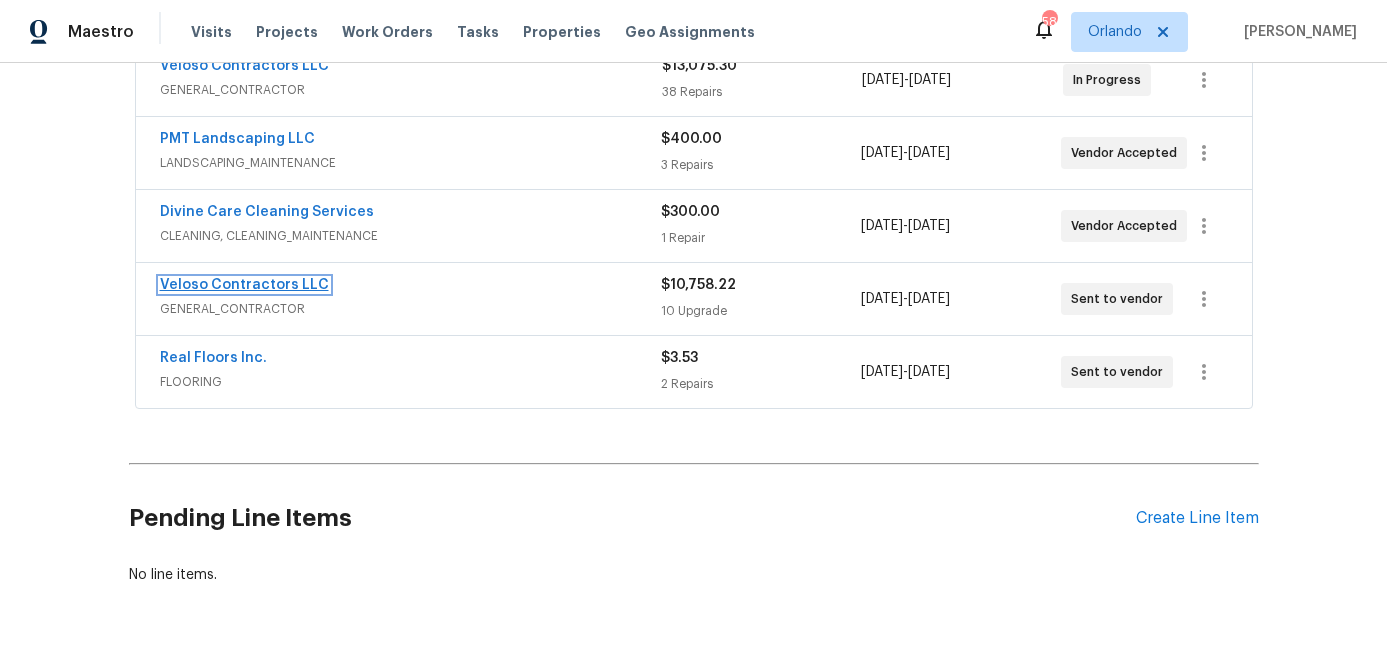 click on "Veloso Contractors LLC" at bounding box center (244, 285) 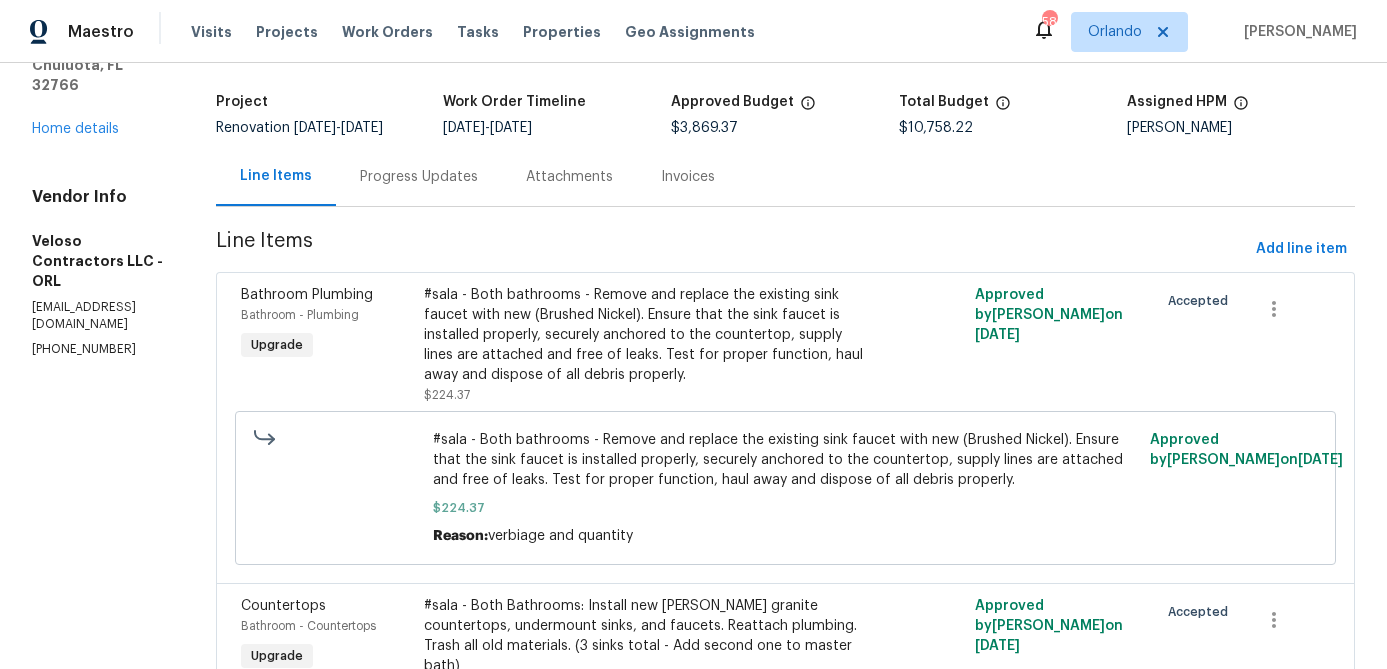 scroll, scrollTop: 0, scrollLeft: 0, axis: both 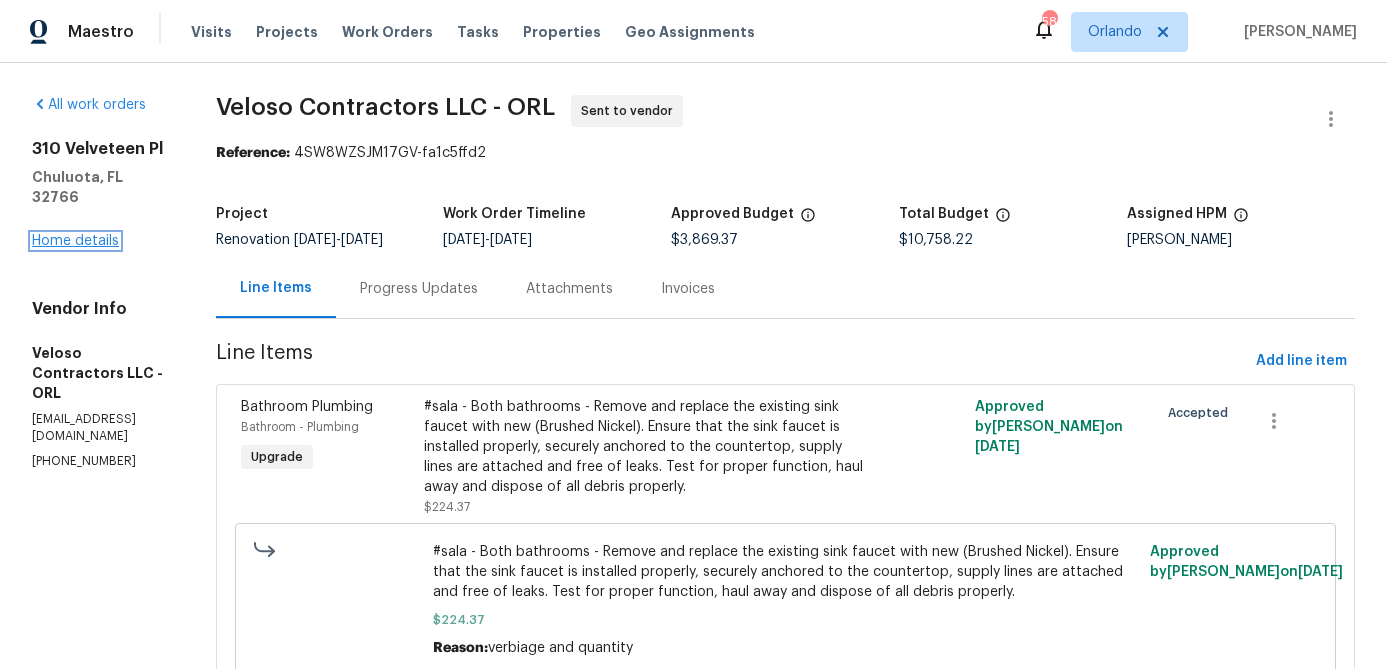 click on "Home details" at bounding box center [75, 241] 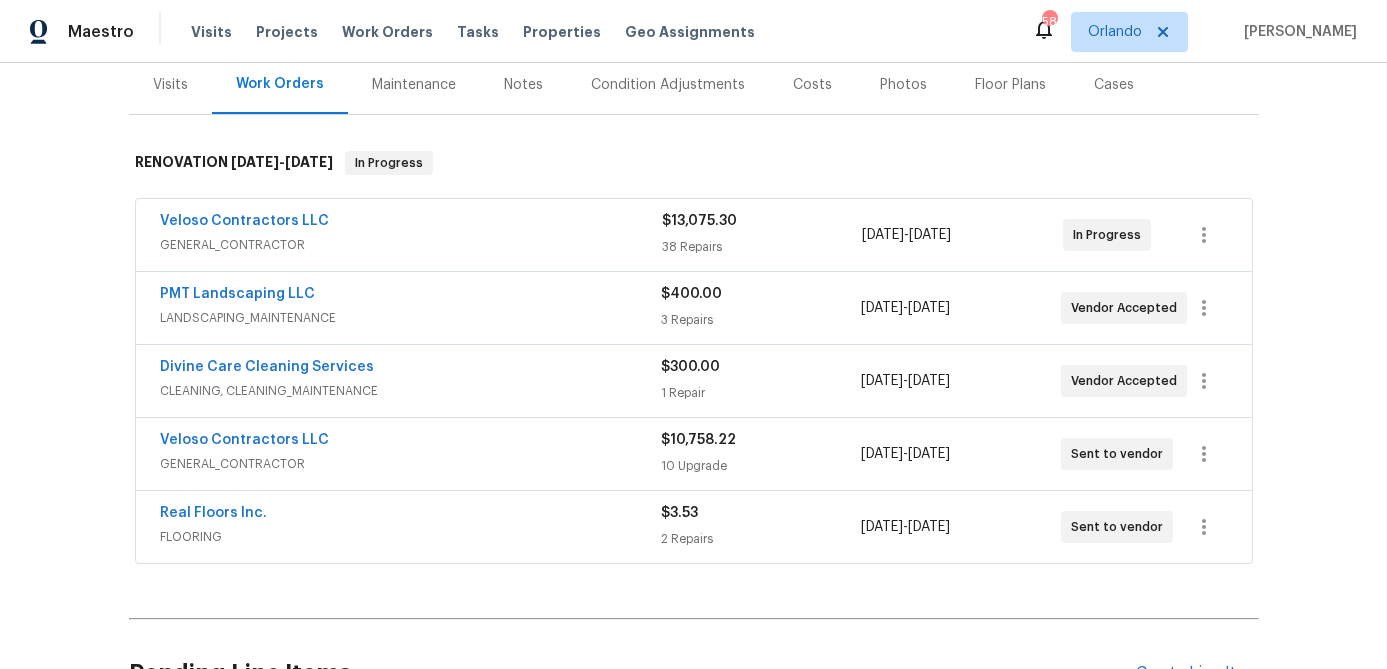 scroll, scrollTop: 291, scrollLeft: 0, axis: vertical 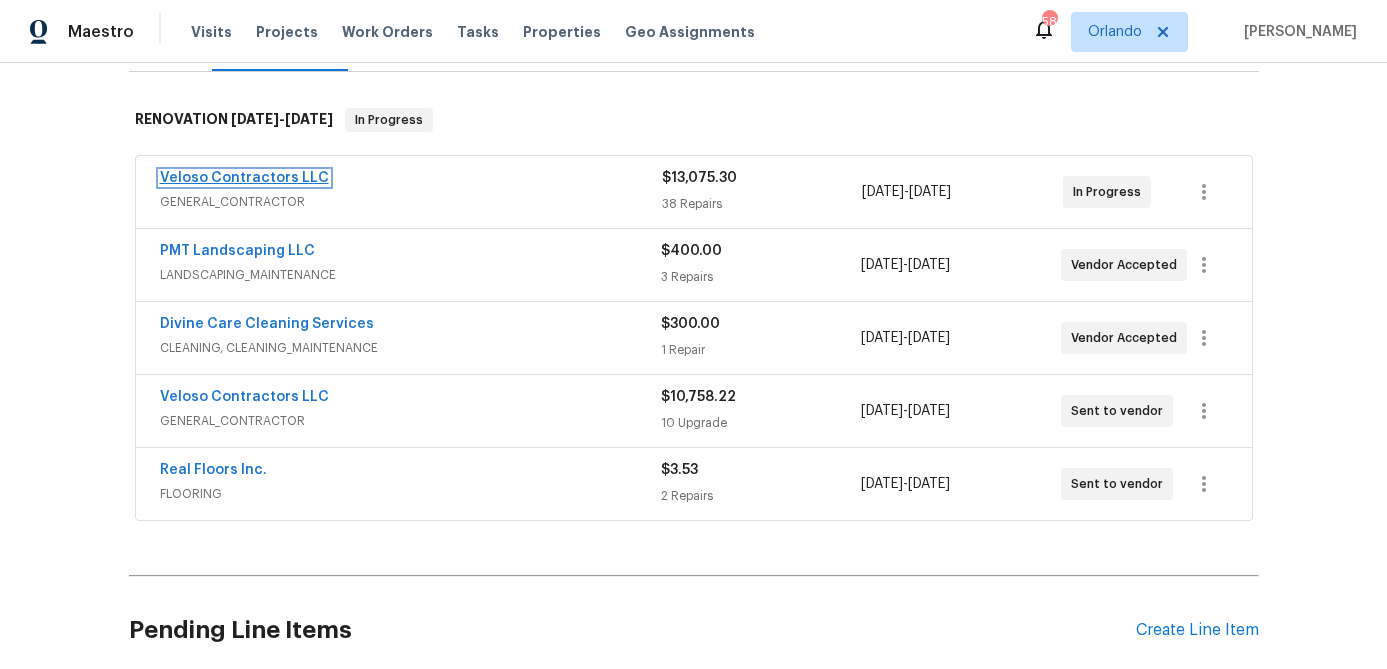 click on "Veloso Contractors LLC" at bounding box center [244, 178] 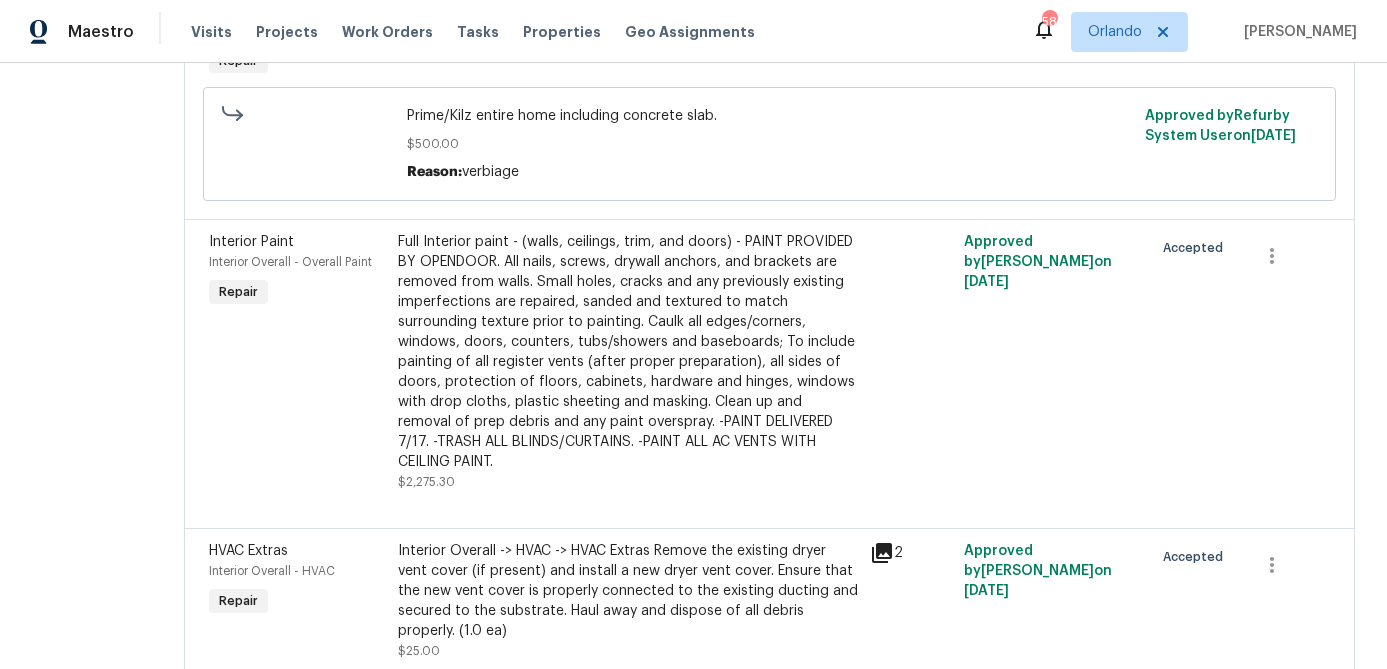 scroll, scrollTop: 1989, scrollLeft: 0, axis: vertical 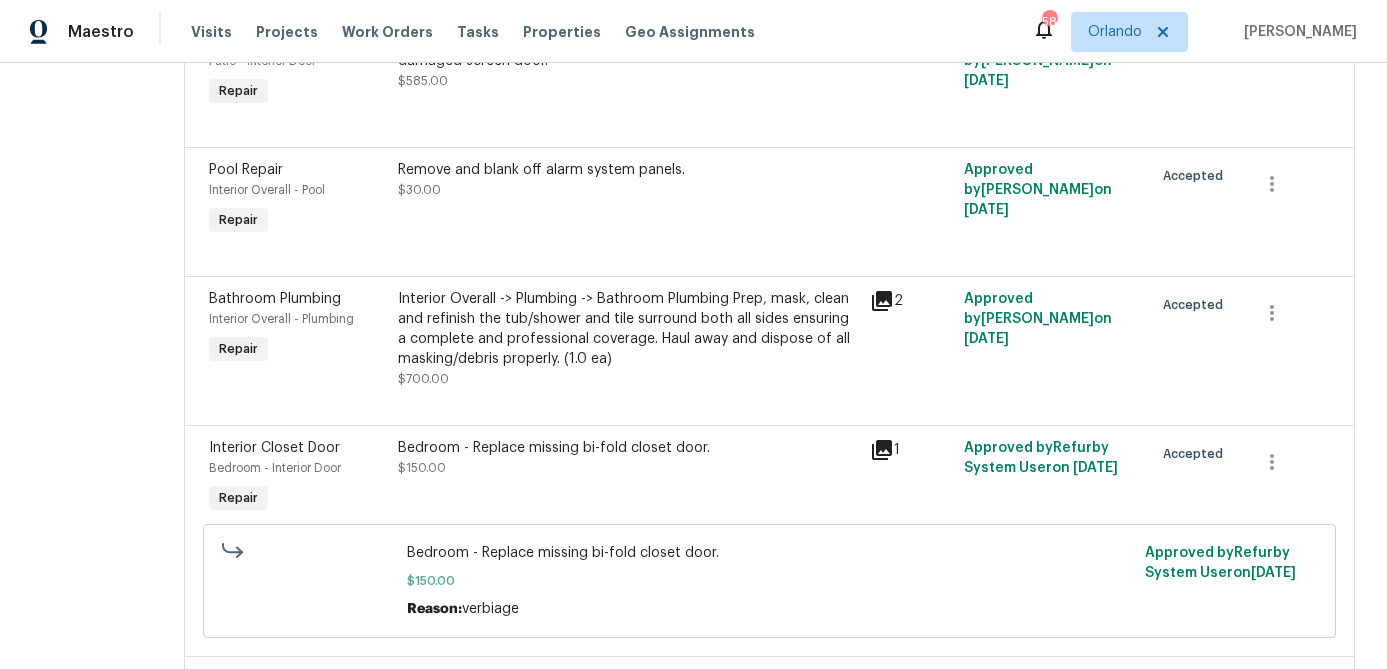 click on "Interior Overall -> Plumbing -> Bathroom Plumbing
Prep, mask, clean and refinish the tub/shower and tile surround both all sides ensuring a complete and professional coverage. Haul away and dispose of all masking/debris properly.
(1.0 ea)" at bounding box center [628, 329] 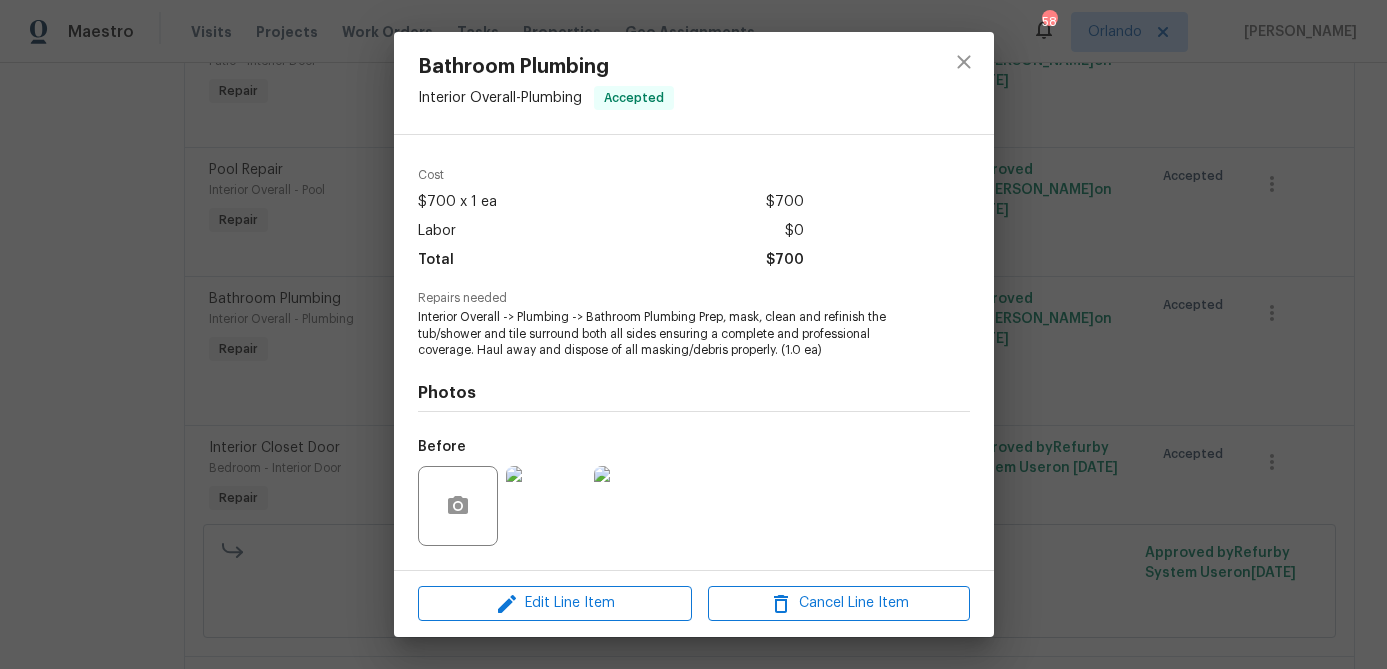 scroll, scrollTop: 185, scrollLeft: 0, axis: vertical 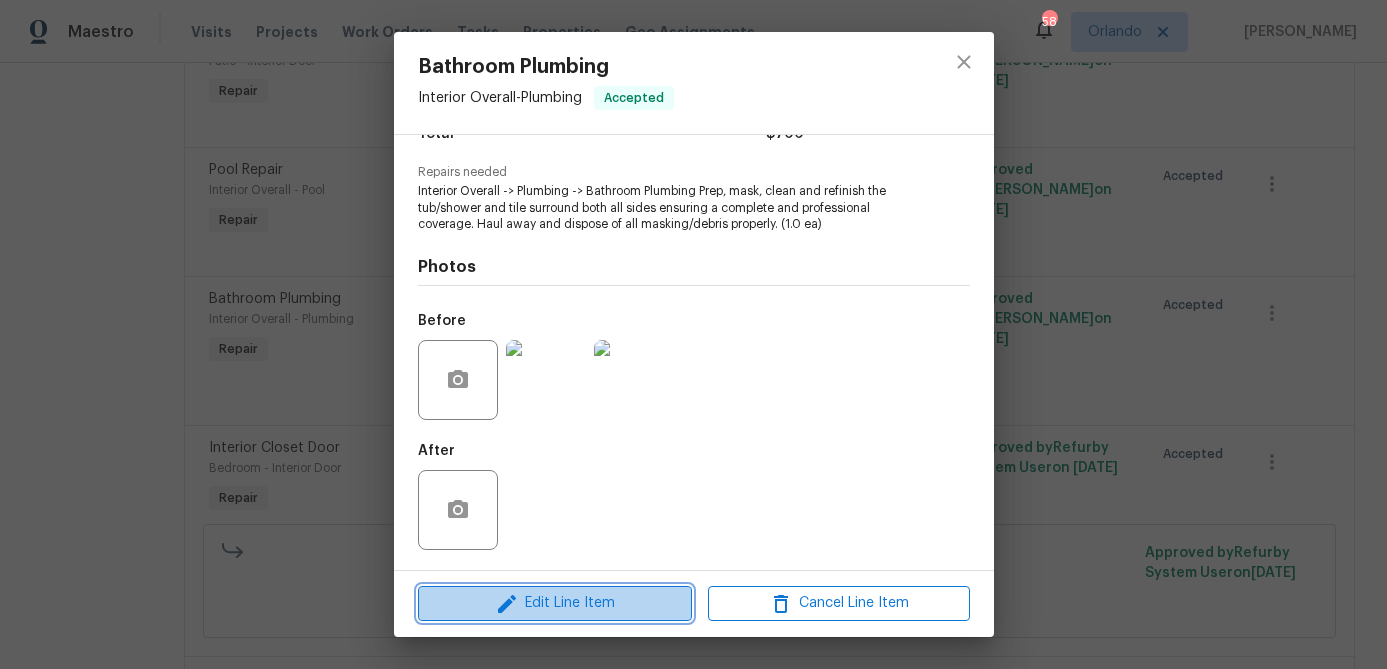 click on "Edit Line Item" at bounding box center (555, 603) 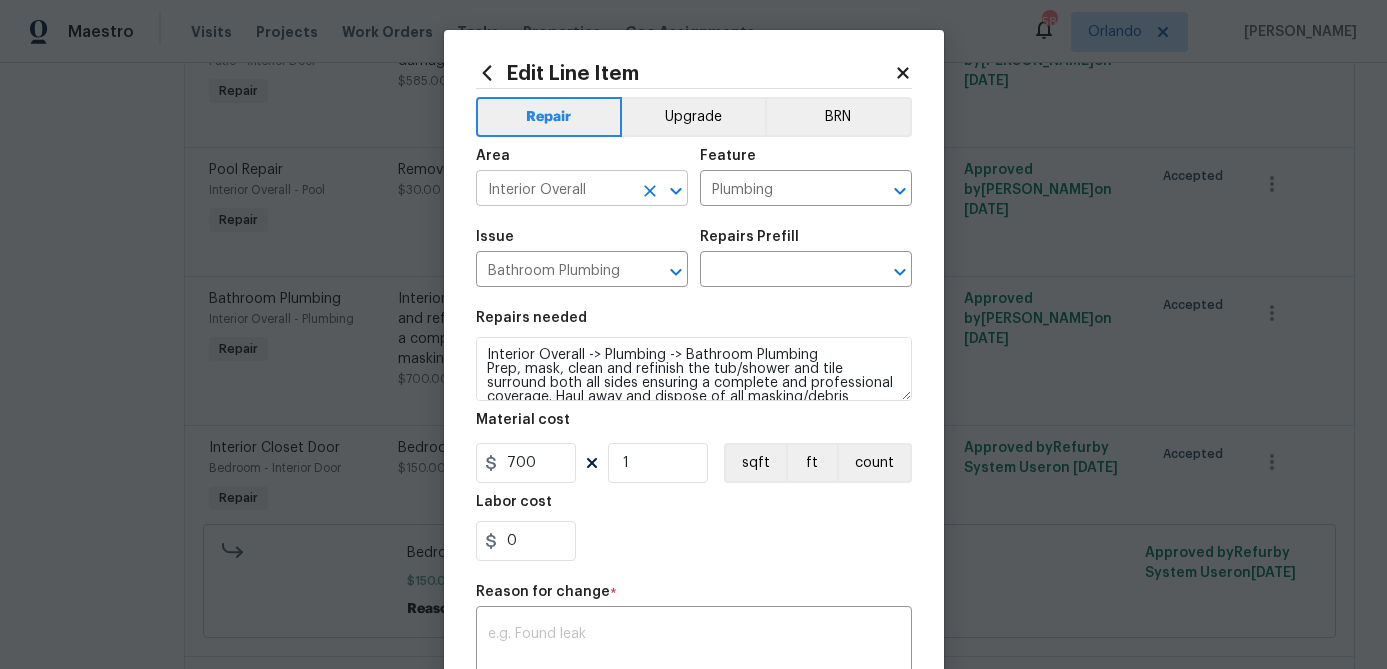 click at bounding box center [662, 191] 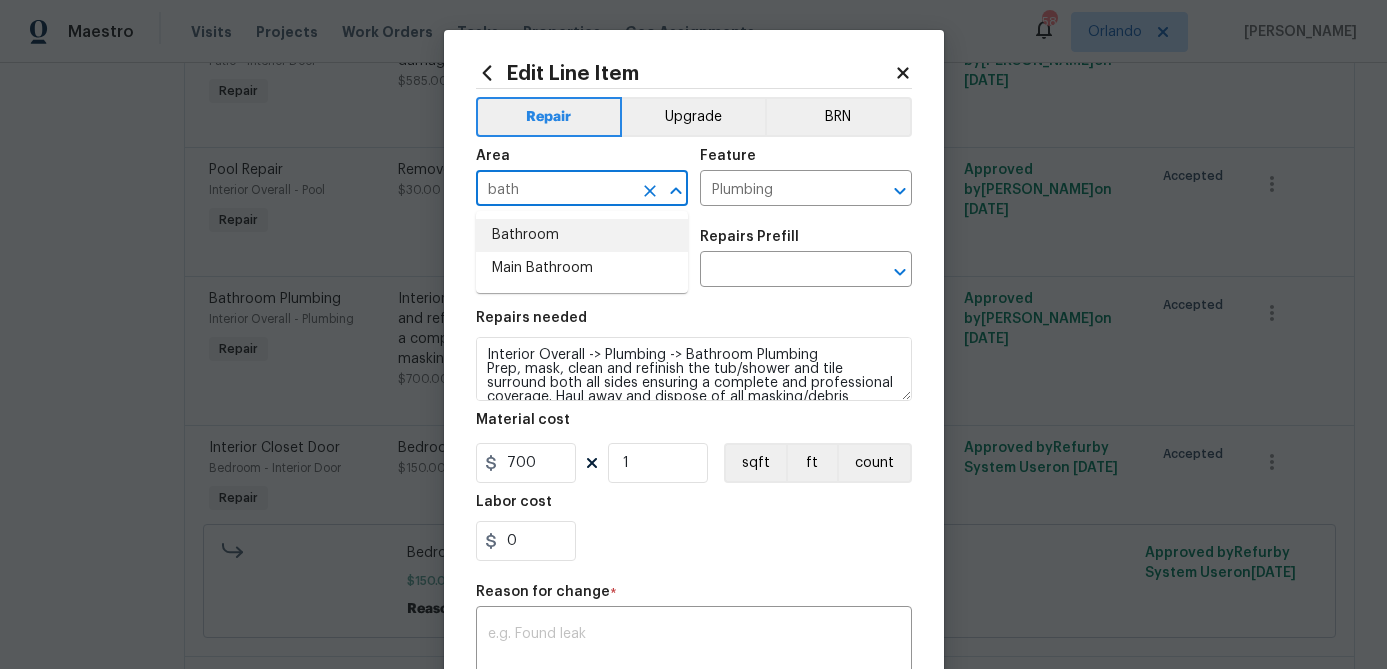 click on "Bathroom" at bounding box center (582, 235) 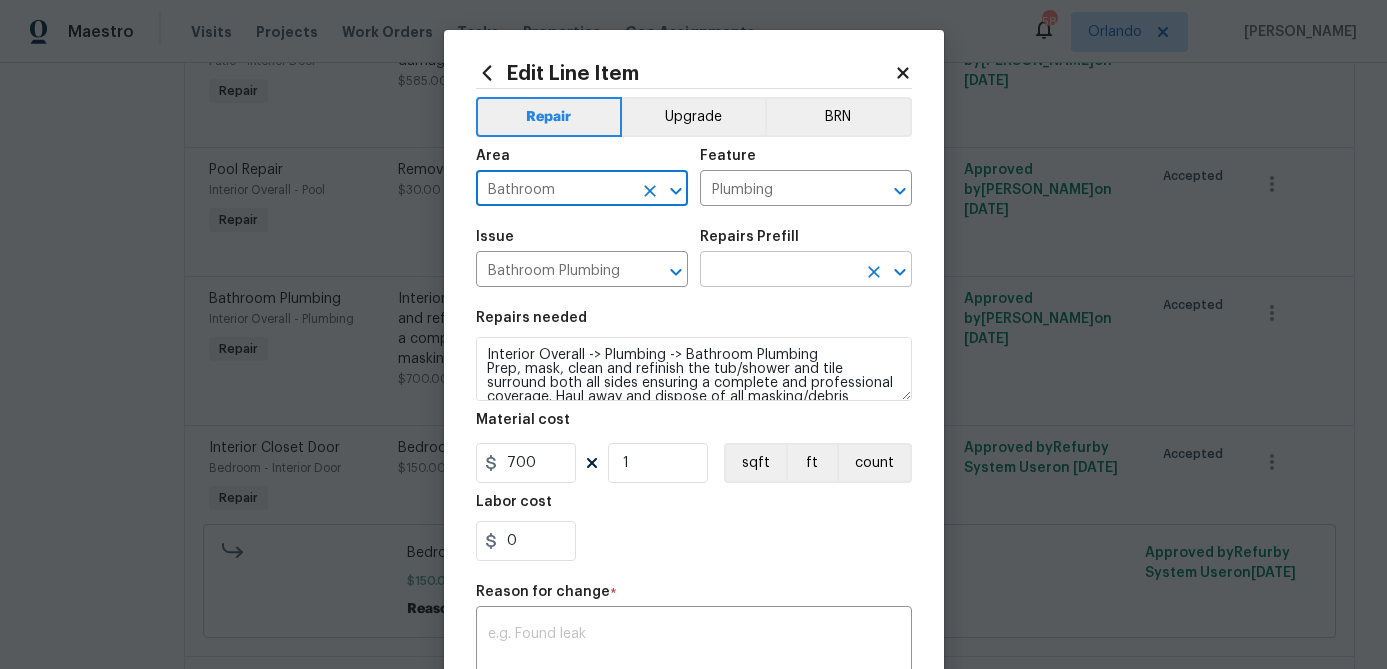 type on "Bathroom" 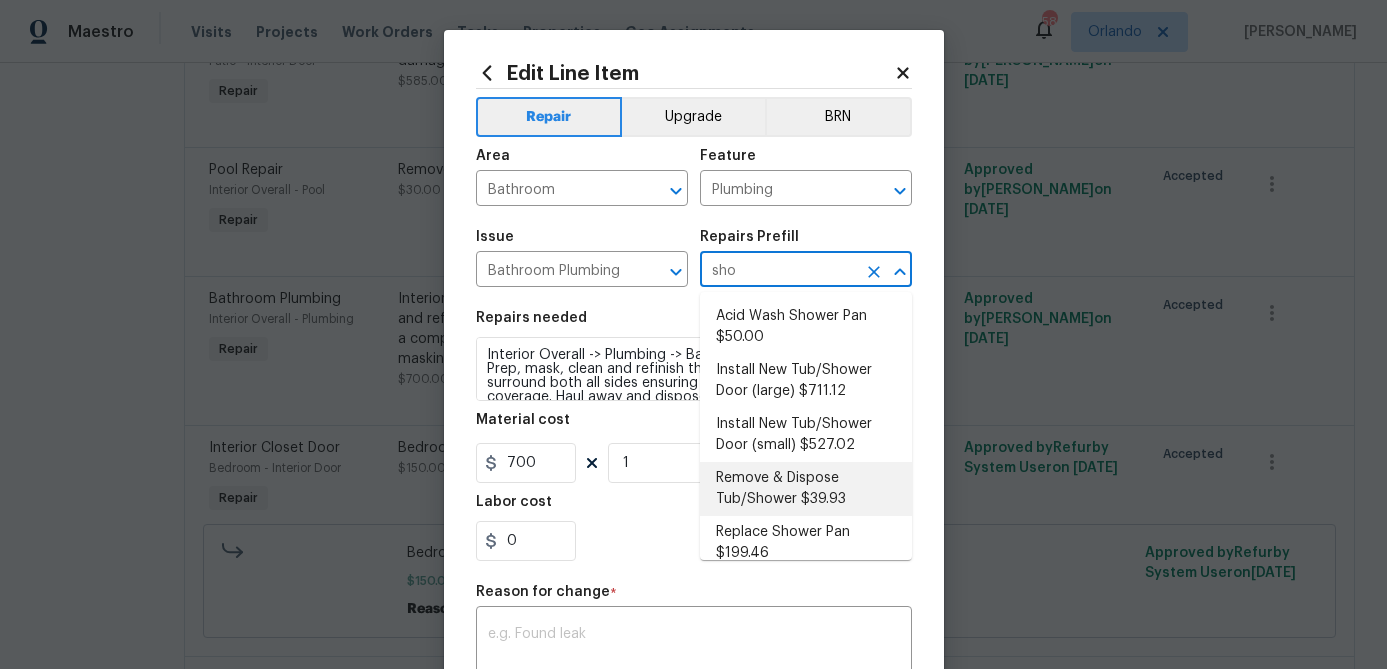 scroll, scrollTop: 9, scrollLeft: 0, axis: vertical 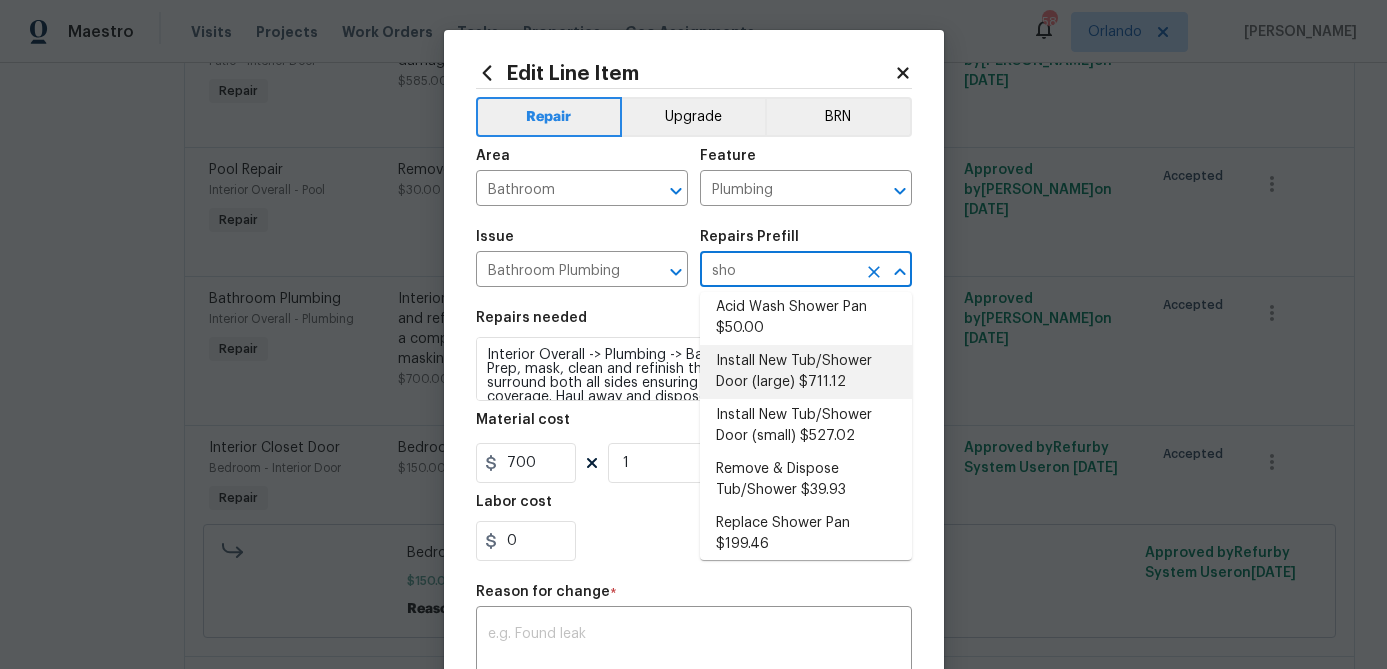 type on "sho" 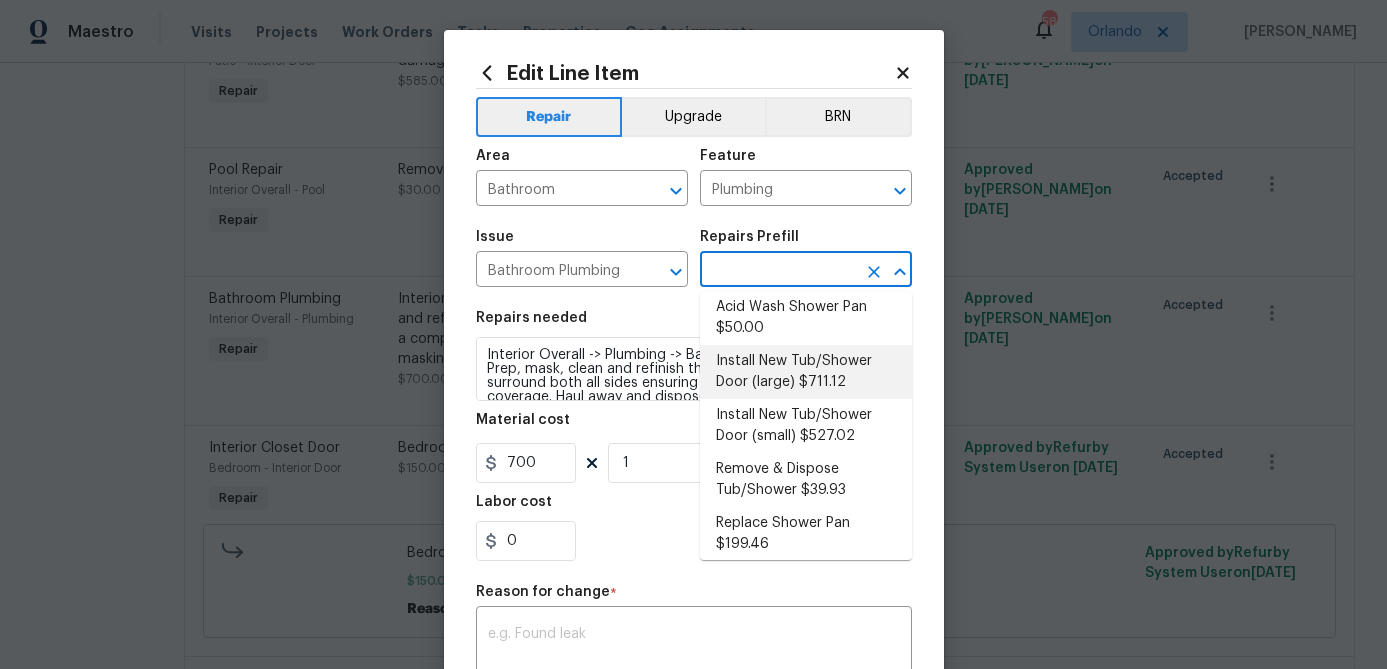 click on "Repairs needed" at bounding box center (694, 324) 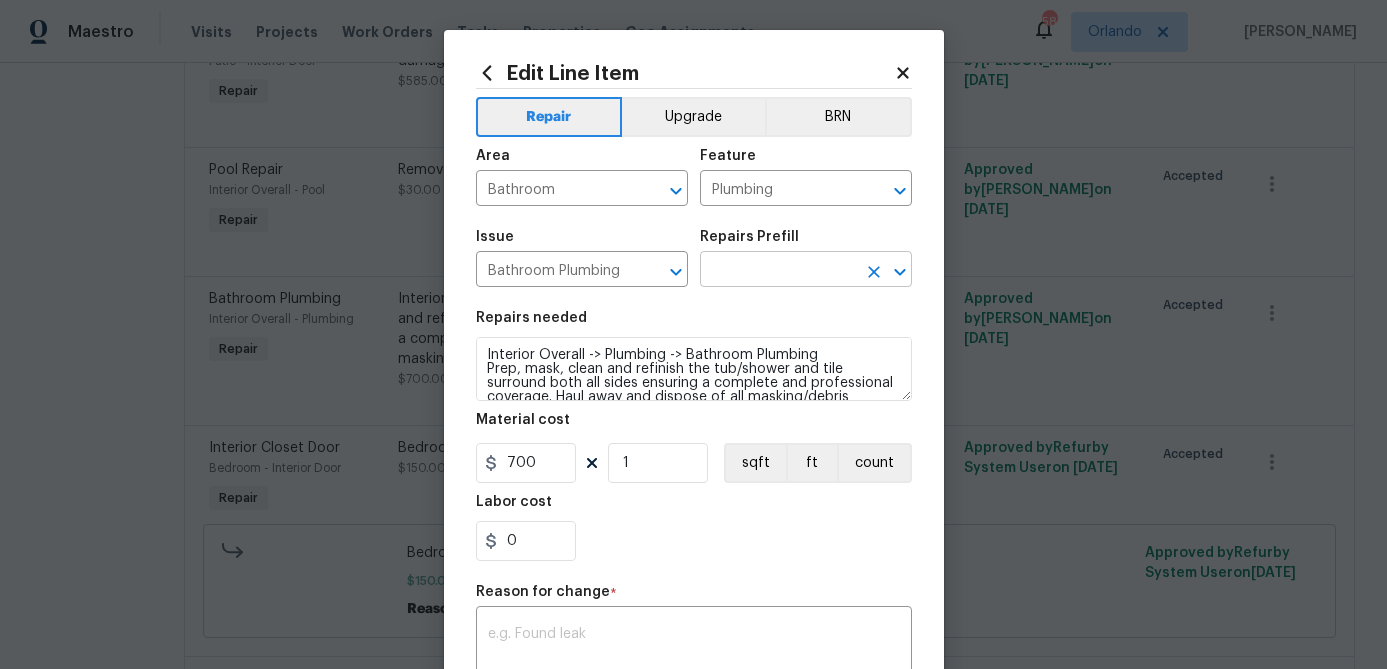 click at bounding box center [778, 271] 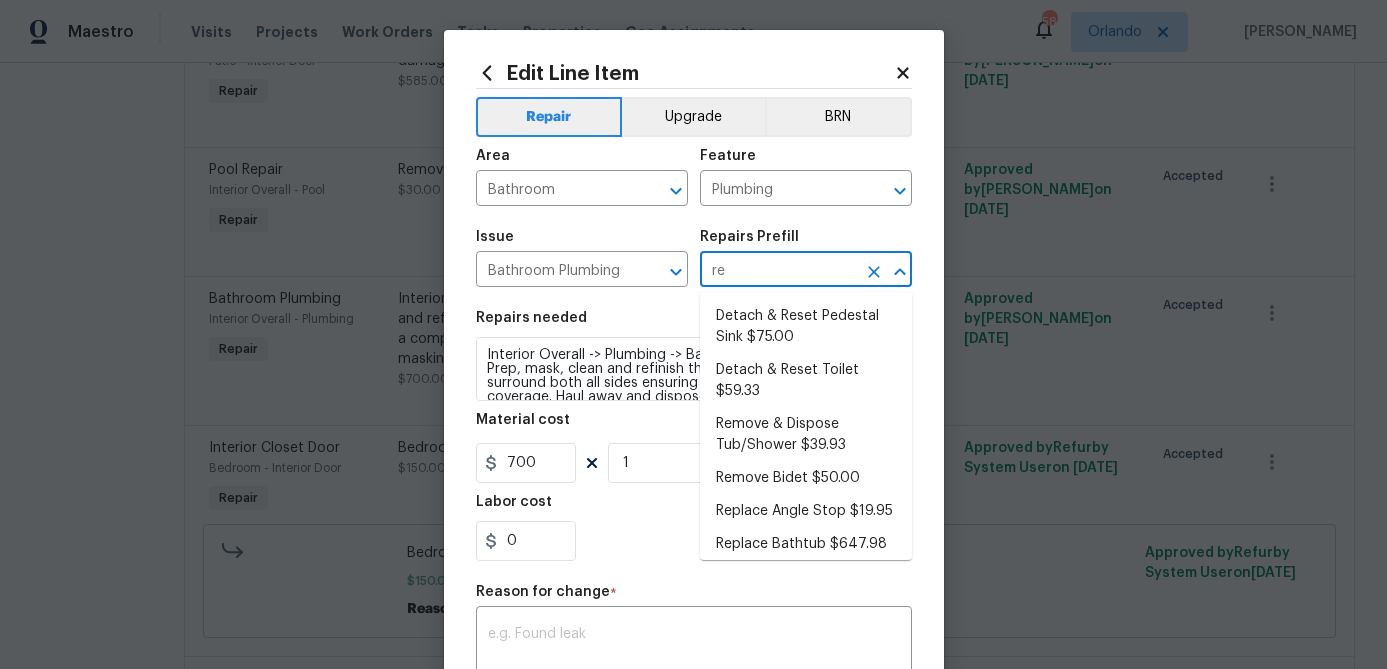 type on "ref" 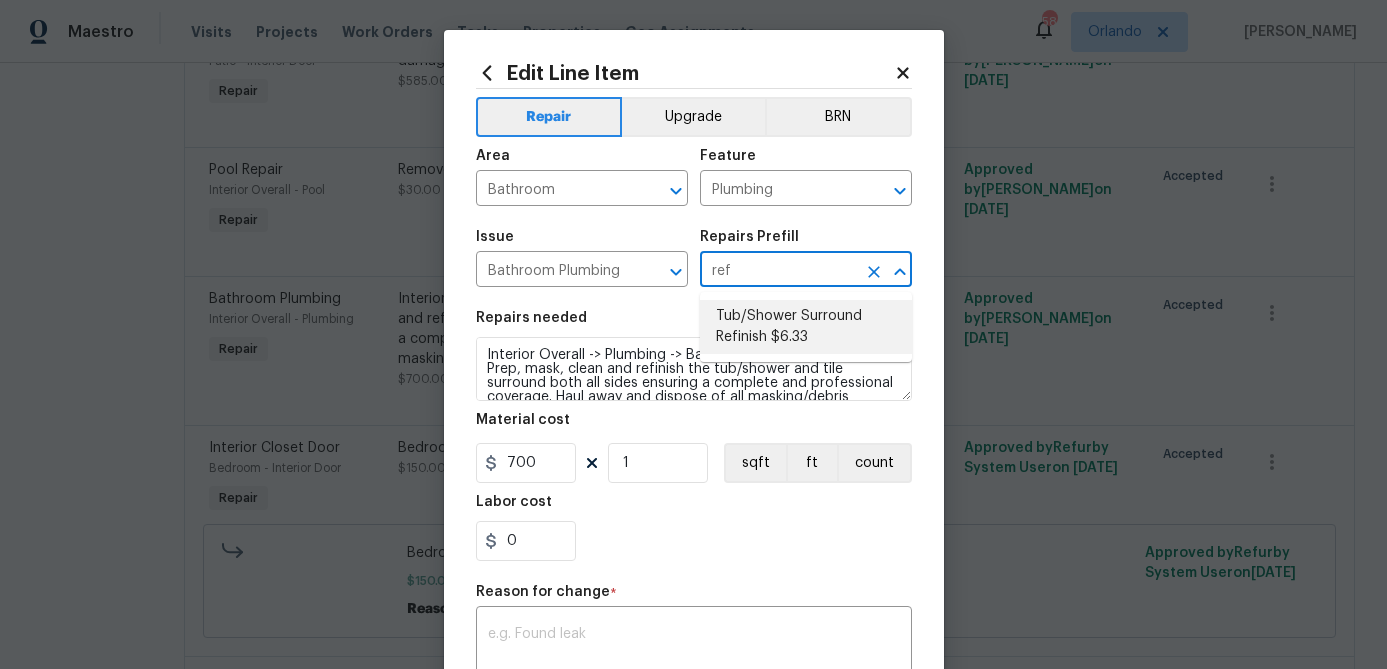 click on "Tub/Shower Surround Refinish $6.33" at bounding box center (806, 327) 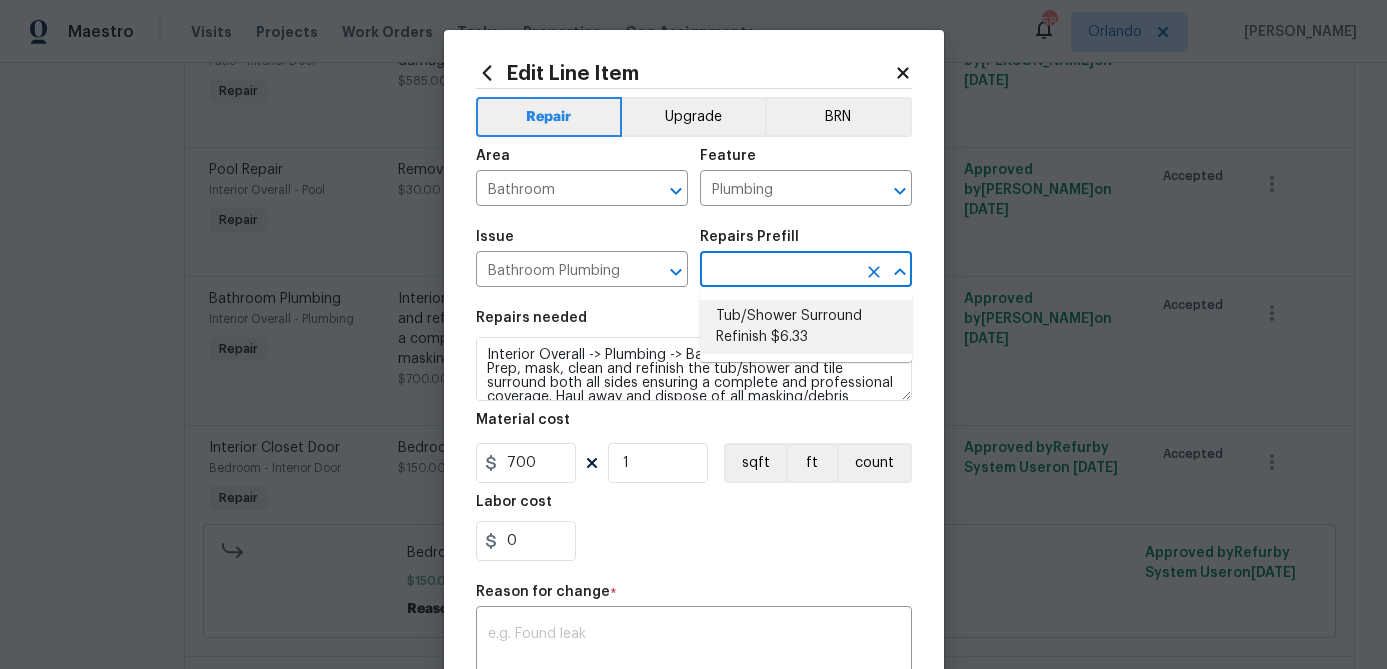 type on "Prep, mask, clean and refinish the tub/shower tile surround both all sides ensuring a complete and professional coverage. Haul away and dispose of all masking/debris properly." 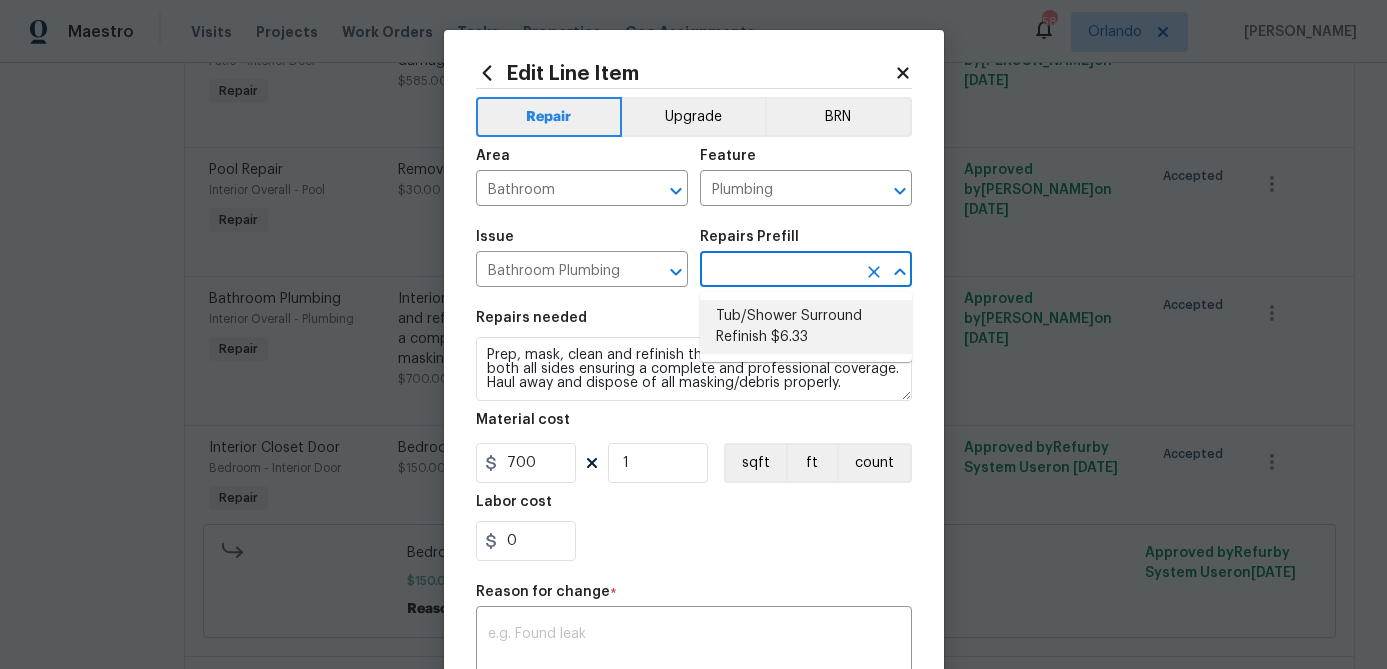 type on "Tub/Shower Surround Refinish $6.33" 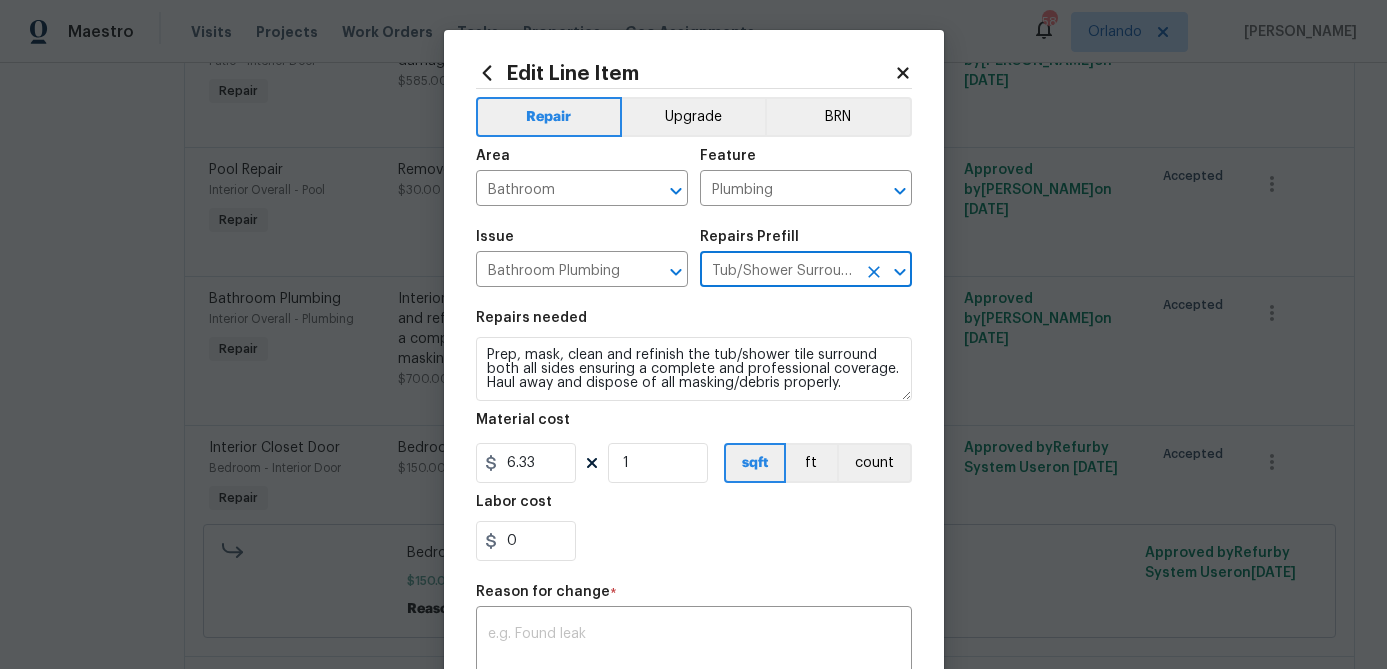 type on "Tub/Shower Surround Refinish $6.33" 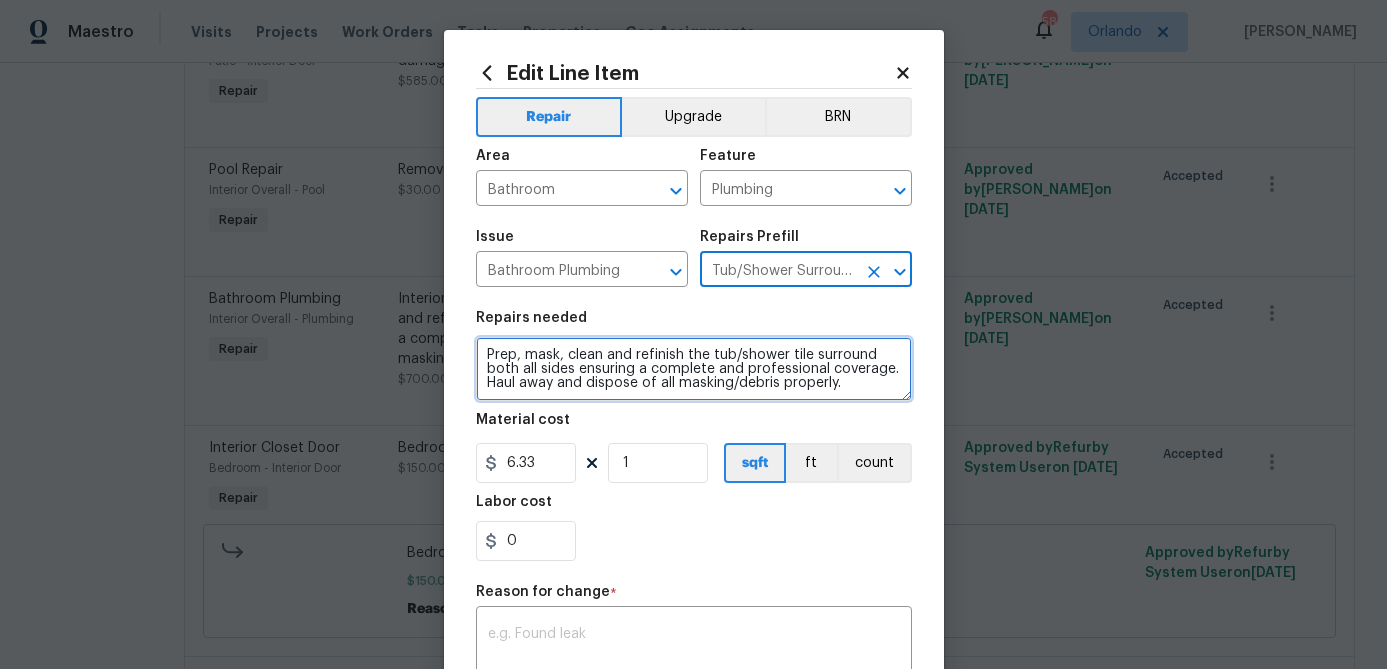 click on "Prep, mask, clean and refinish the tub/shower tile surround both all sides ensuring a complete and professional coverage. Haul away and dispose of all masking/debris properly." at bounding box center (694, 369) 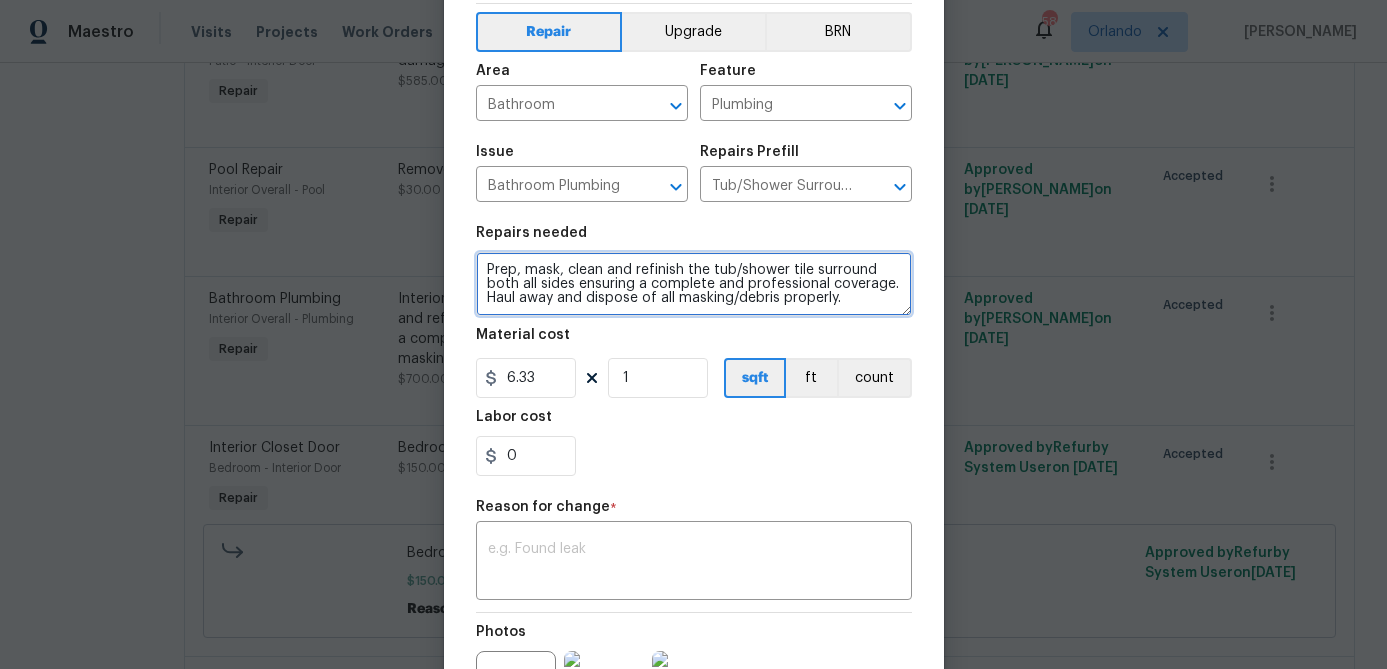 scroll, scrollTop: 0, scrollLeft: 0, axis: both 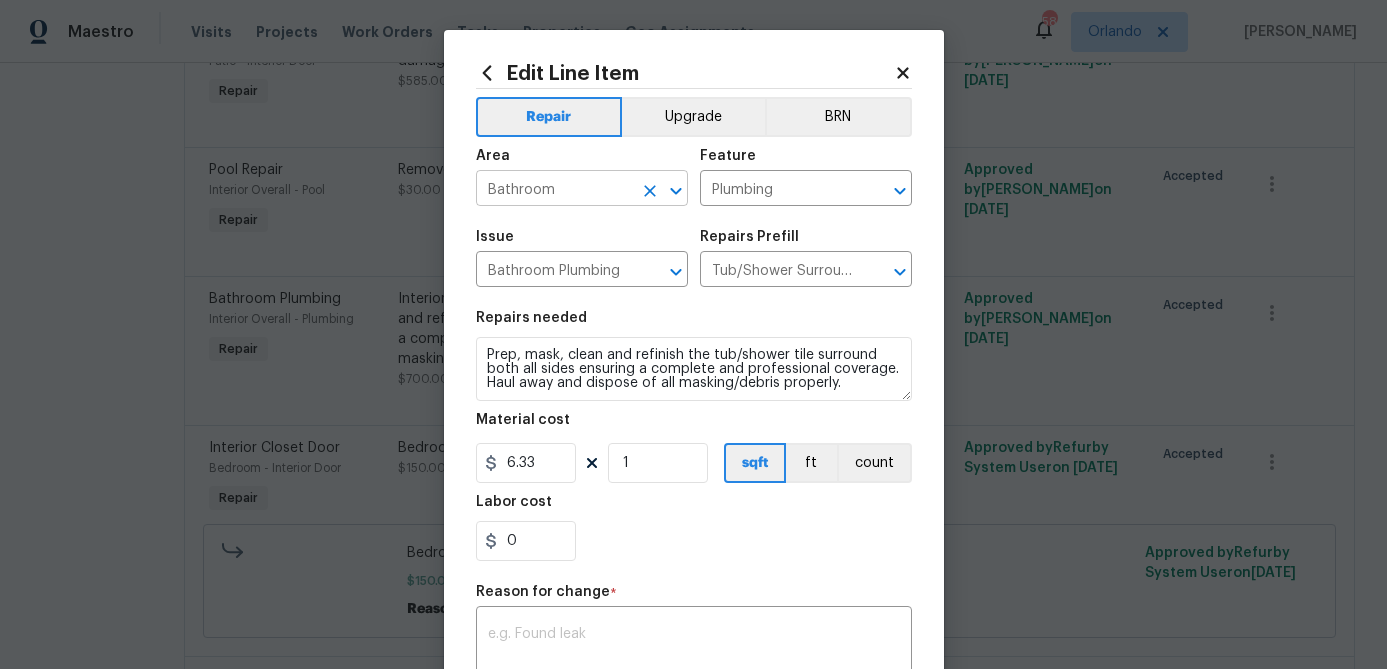 click on "Bathroom" at bounding box center [554, 190] 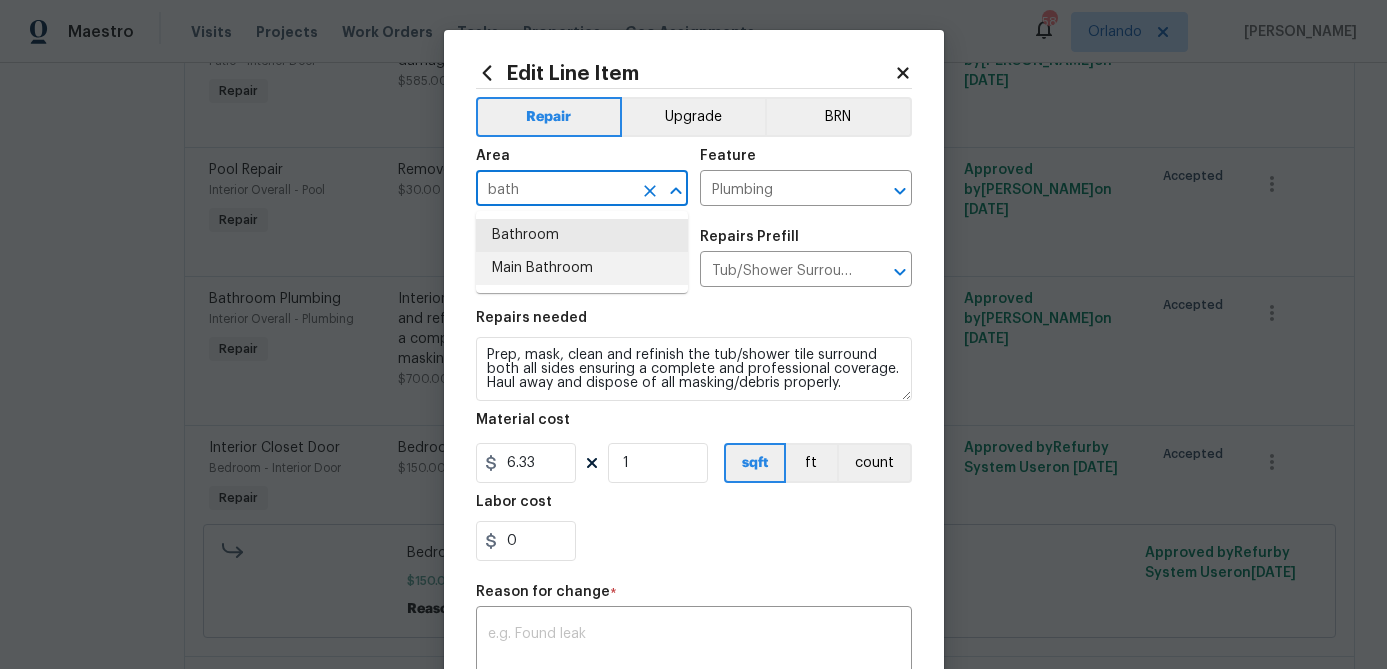 click on "Main Bathroom" at bounding box center [582, 268] 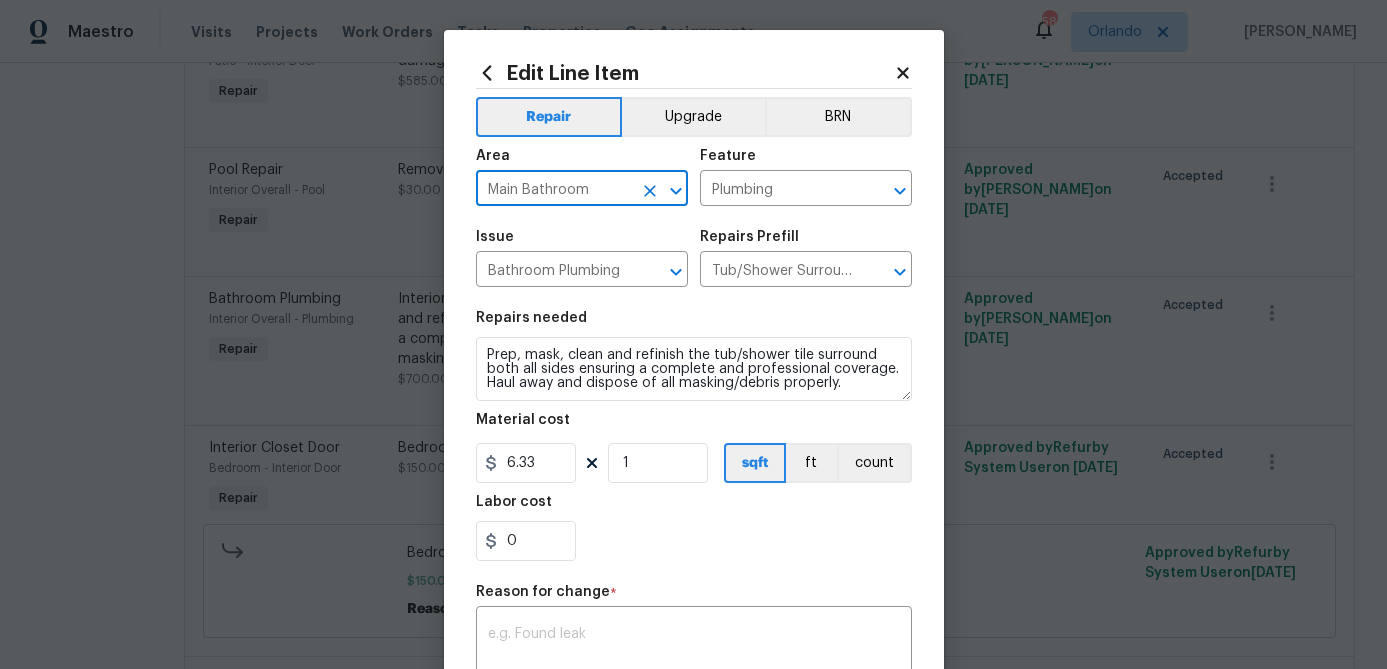 type on "Main Bathroom" 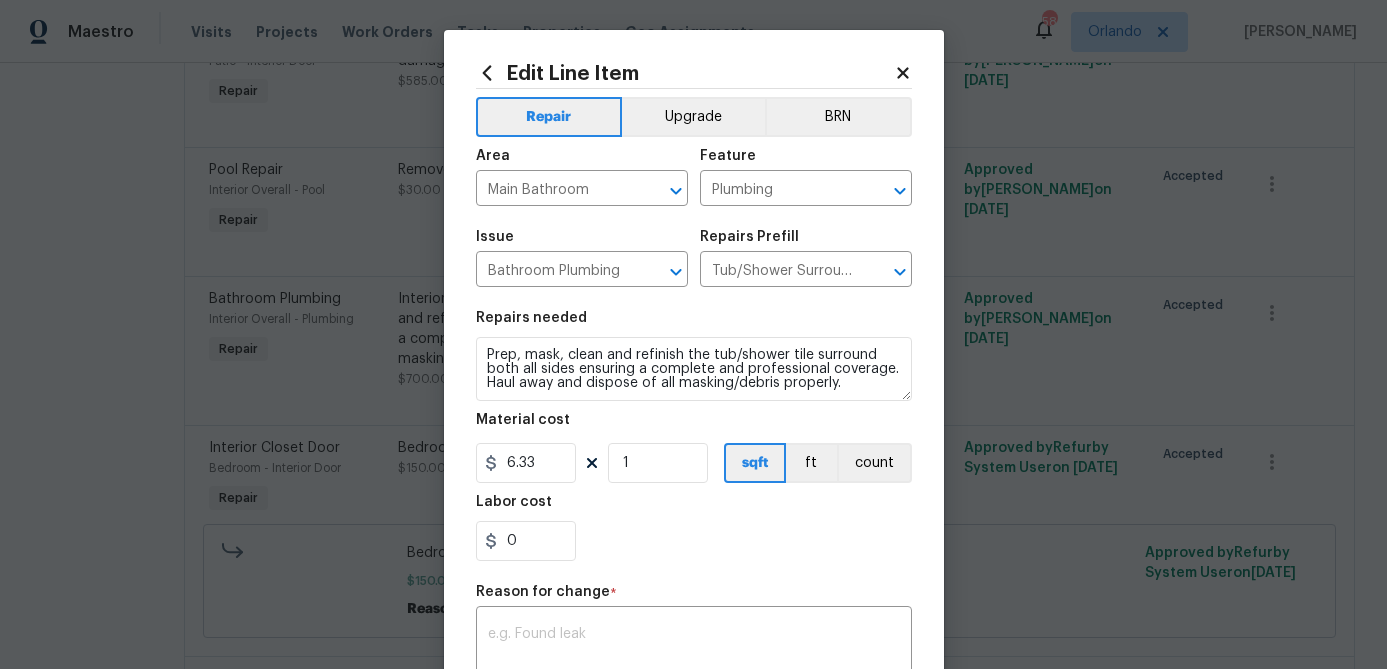 click on "Repairs needed" at bounding box center (694, 324) 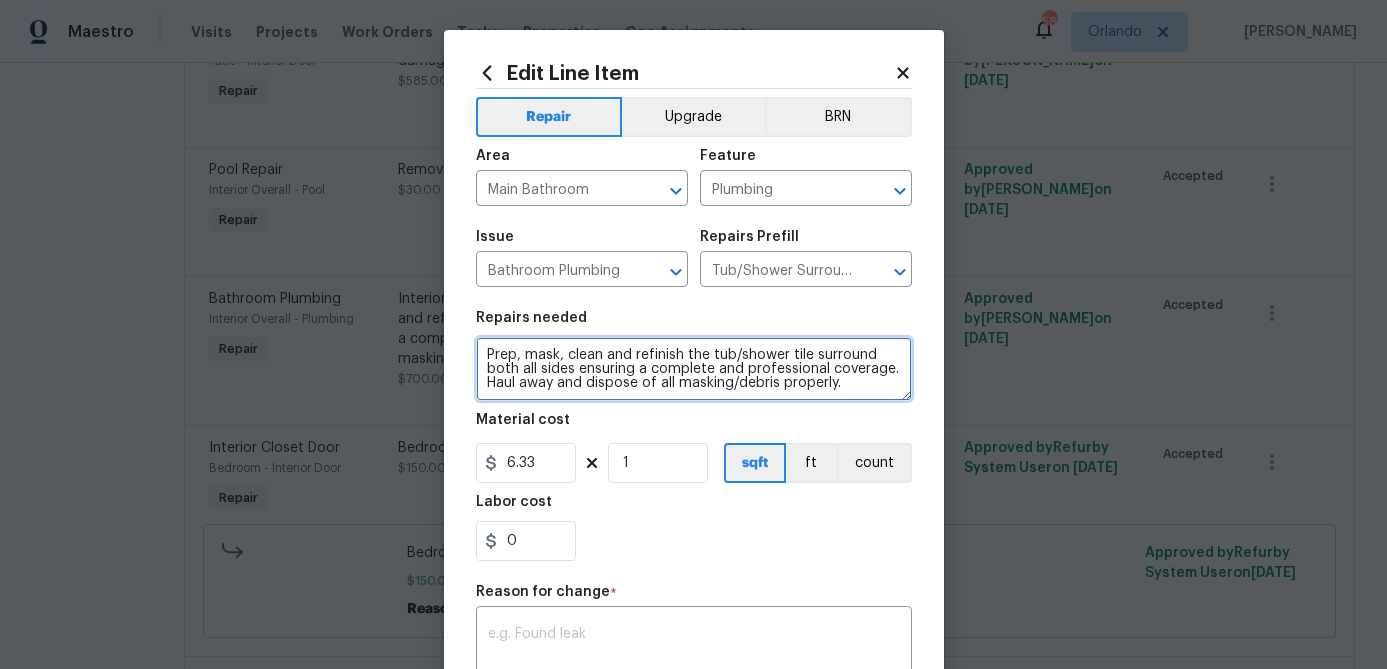 click on "Prep, mask, clean and refinish the tub/shower tile surround both all sides ensuring a complete and professional coverage. Haul away and dispose of all masking/debris properly." at bounding box center (694, 369) 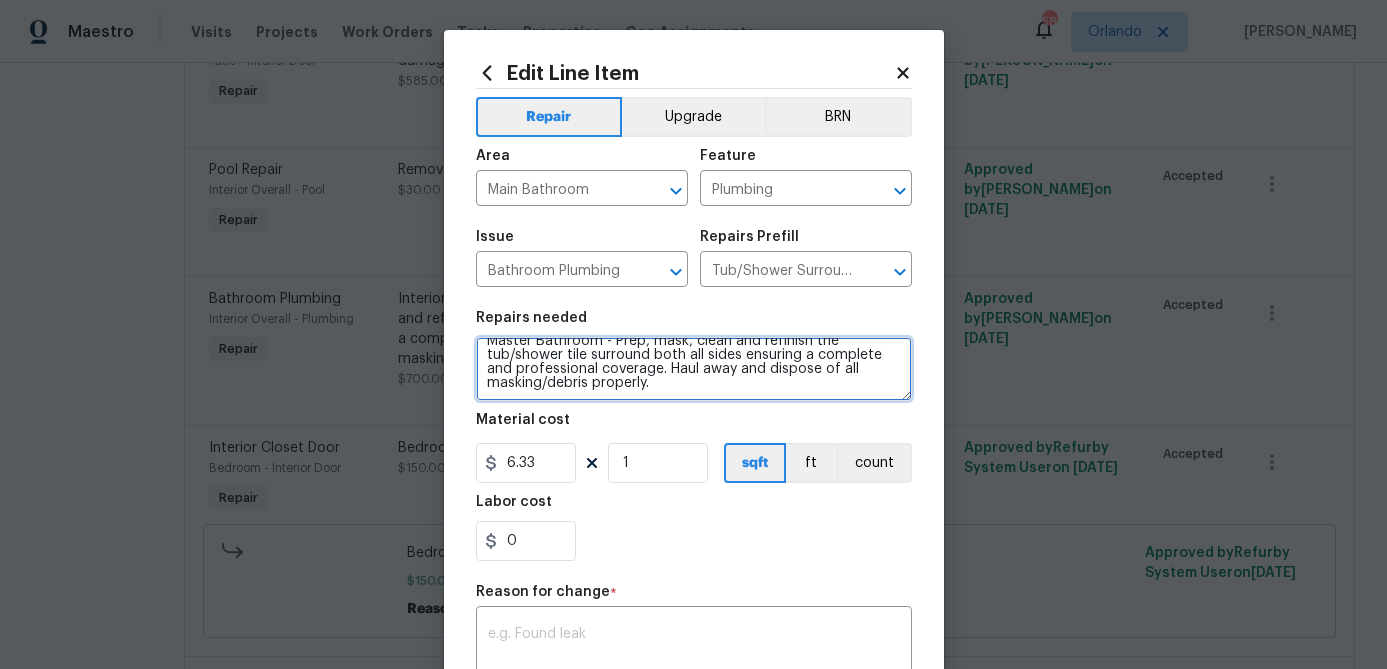 scroll, scrollTop: 0, scrollLeft: 0, axis: both 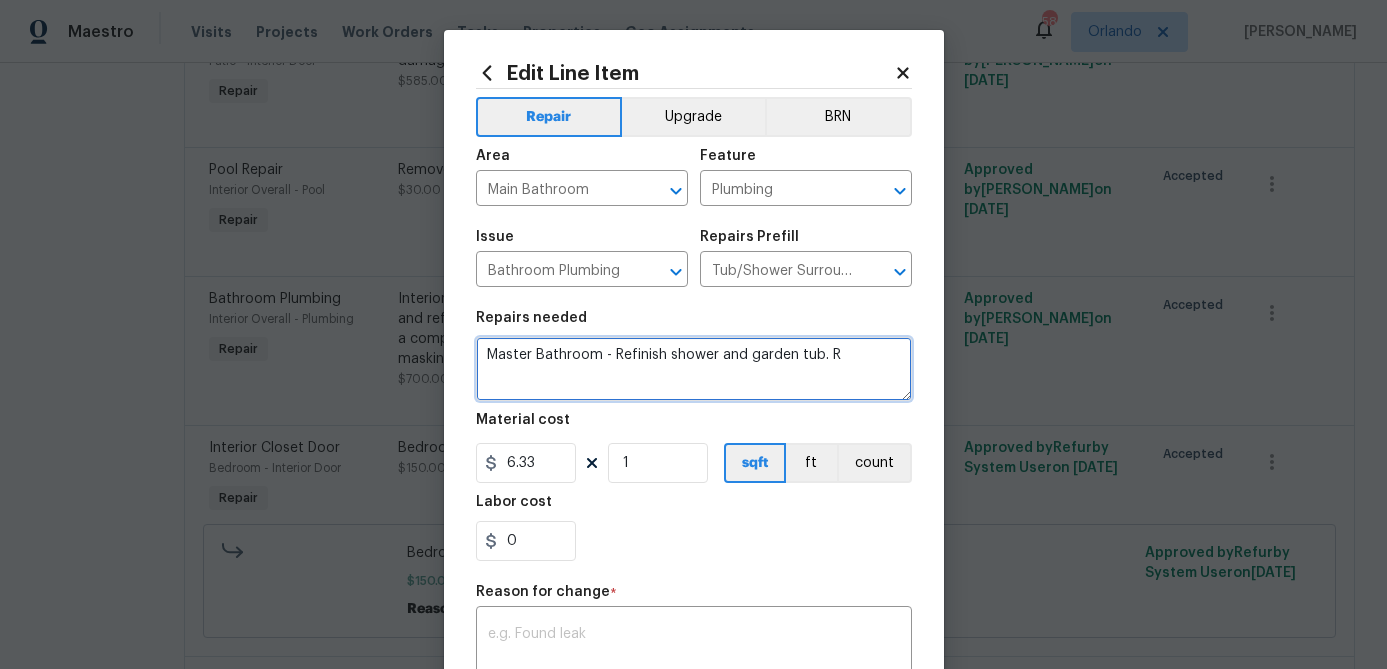 click on "Master Bathroom - Refinish shower and garden tub. R" at bounding box center [694, 369] 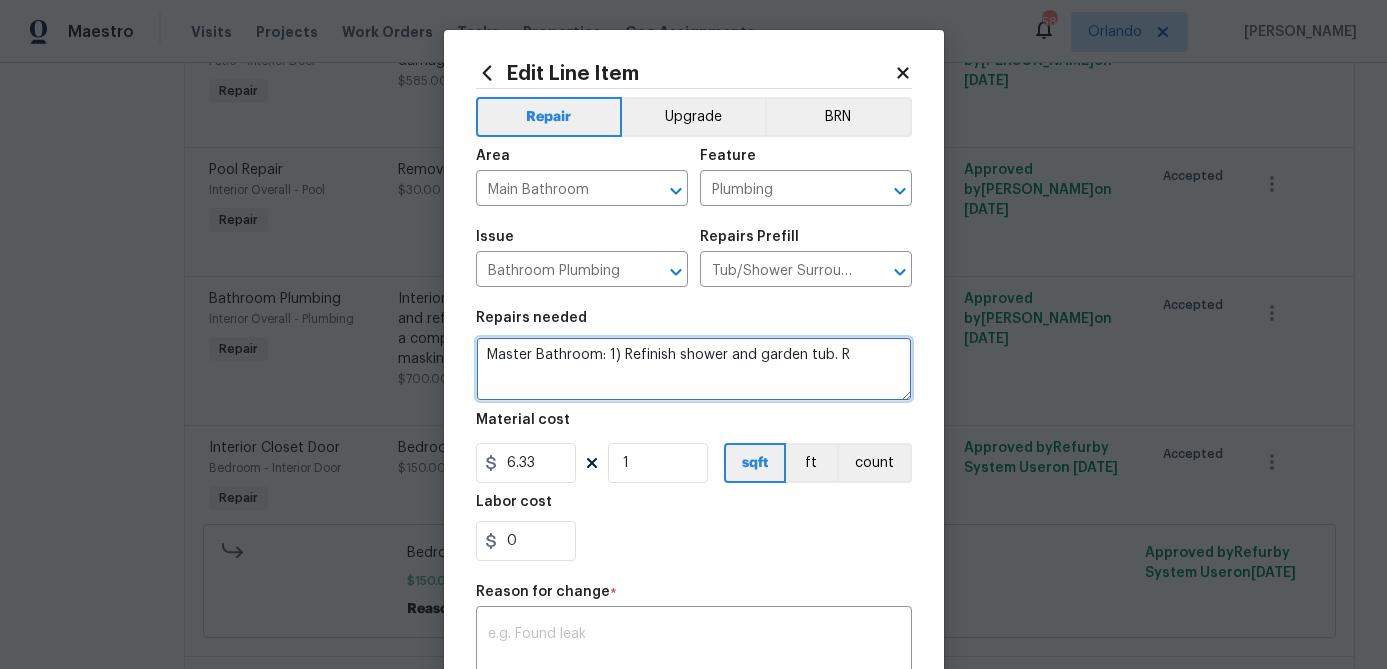 click on "Master Bathroom: 1) Refinish shower and garden tub. R" at bounding box center [694, 369] 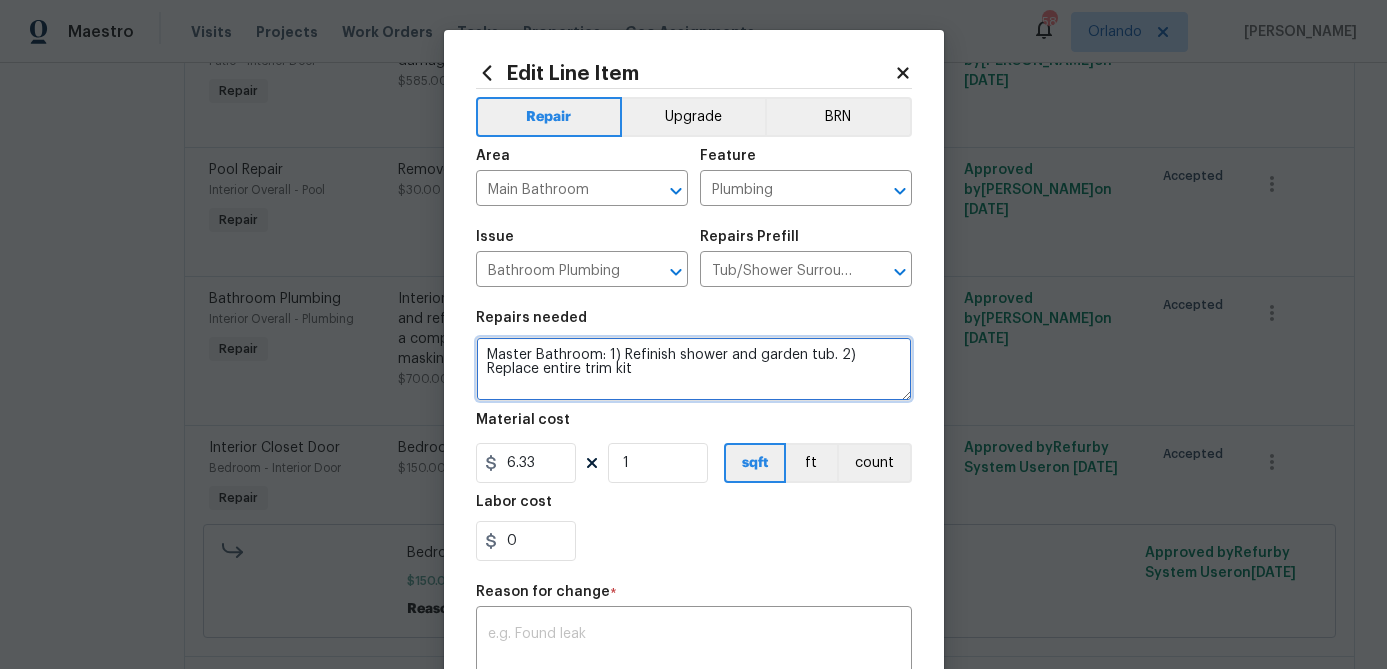 click on "Master Bathroom: 1) Refinish shower and garden tub. 2) Replace entire trim kit" at bounding box center [694, 369] 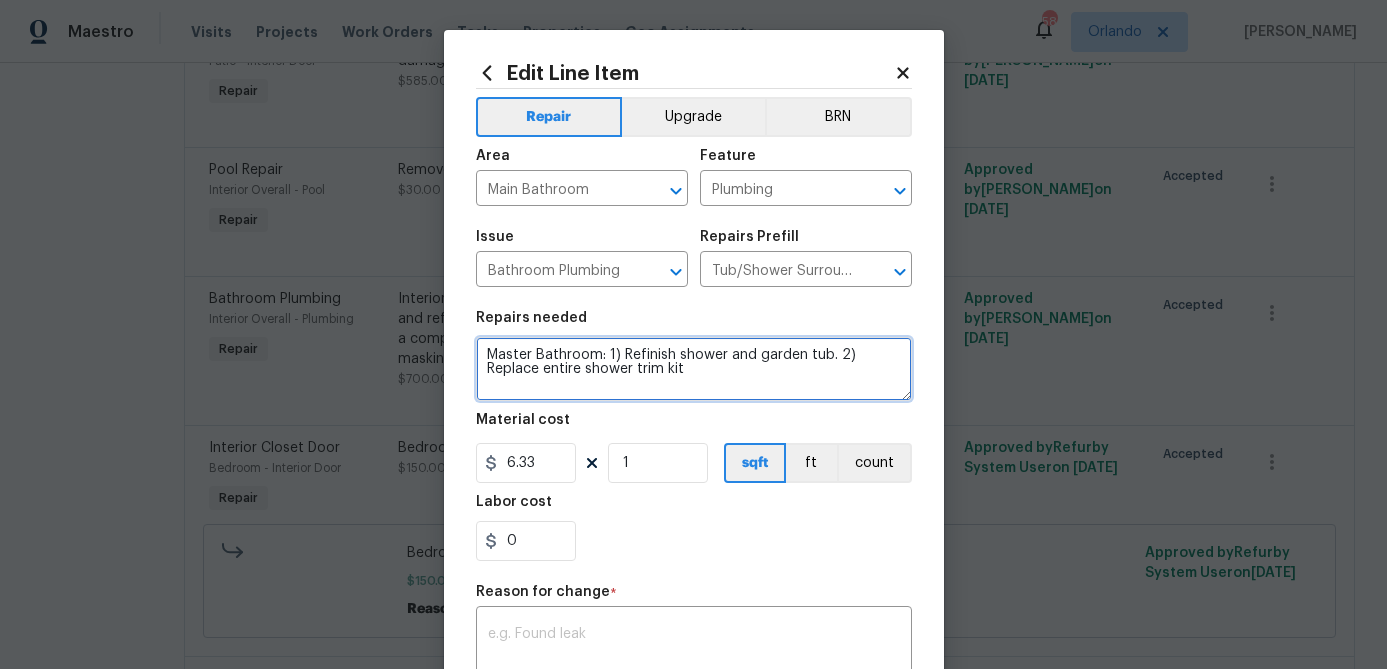 click on "Master Bathroom: 1) Refinish shower and garden tub. 2) Replace entire shower trim kit" at bounding box center [694, 369] 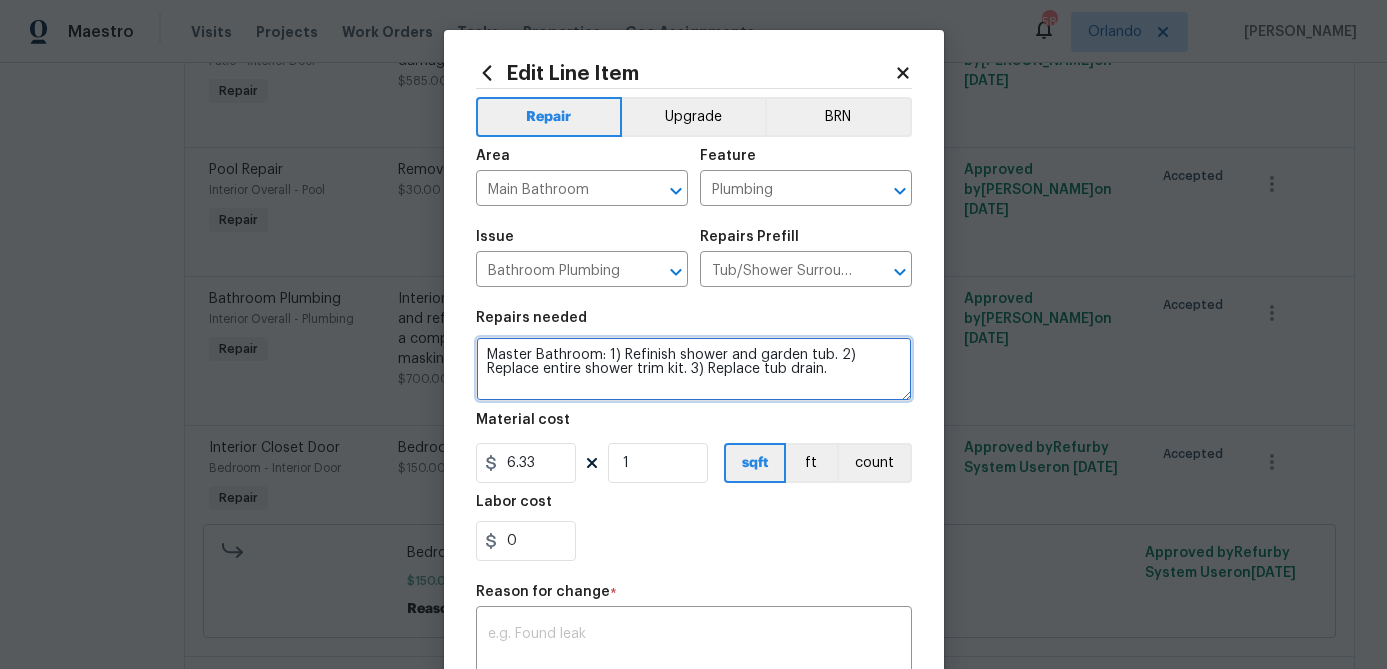 type on "Master Bathroom: 1) Refinish shower and garden tub. 2) Replace entire shower trim kit. 3) Replace tub drain." 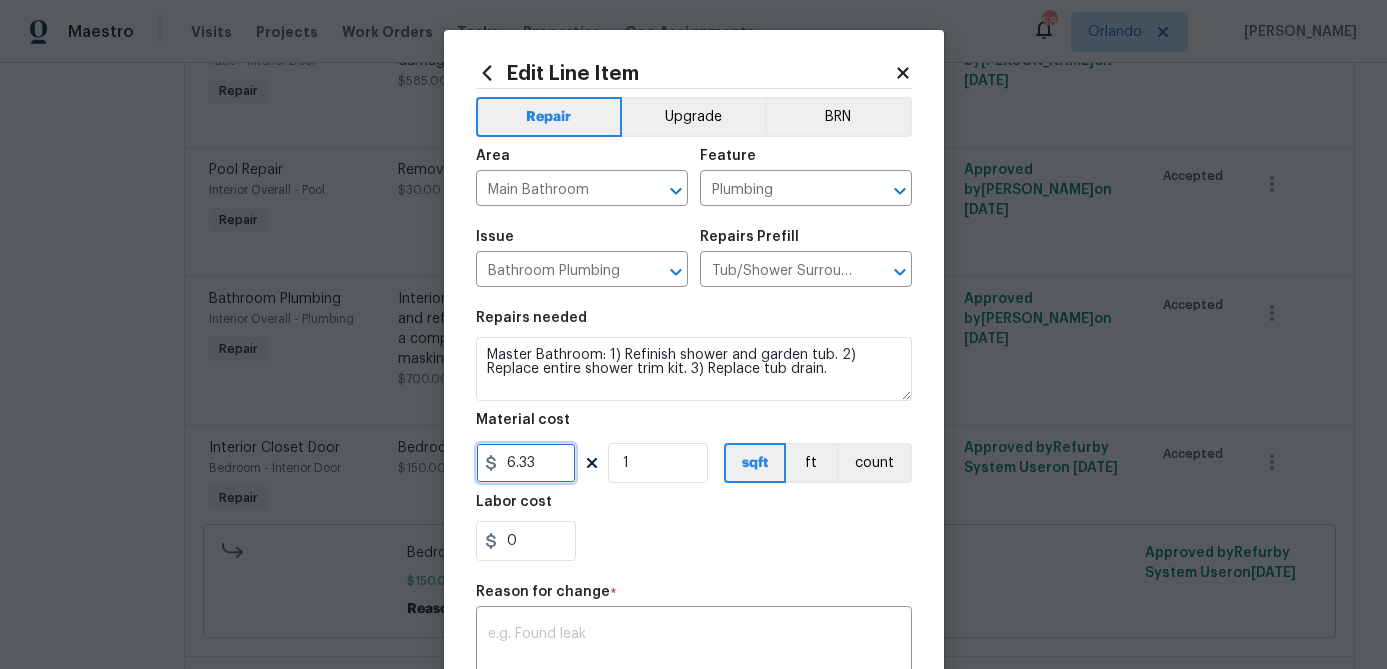 click on "6.33" at bounding box center [526, 463] 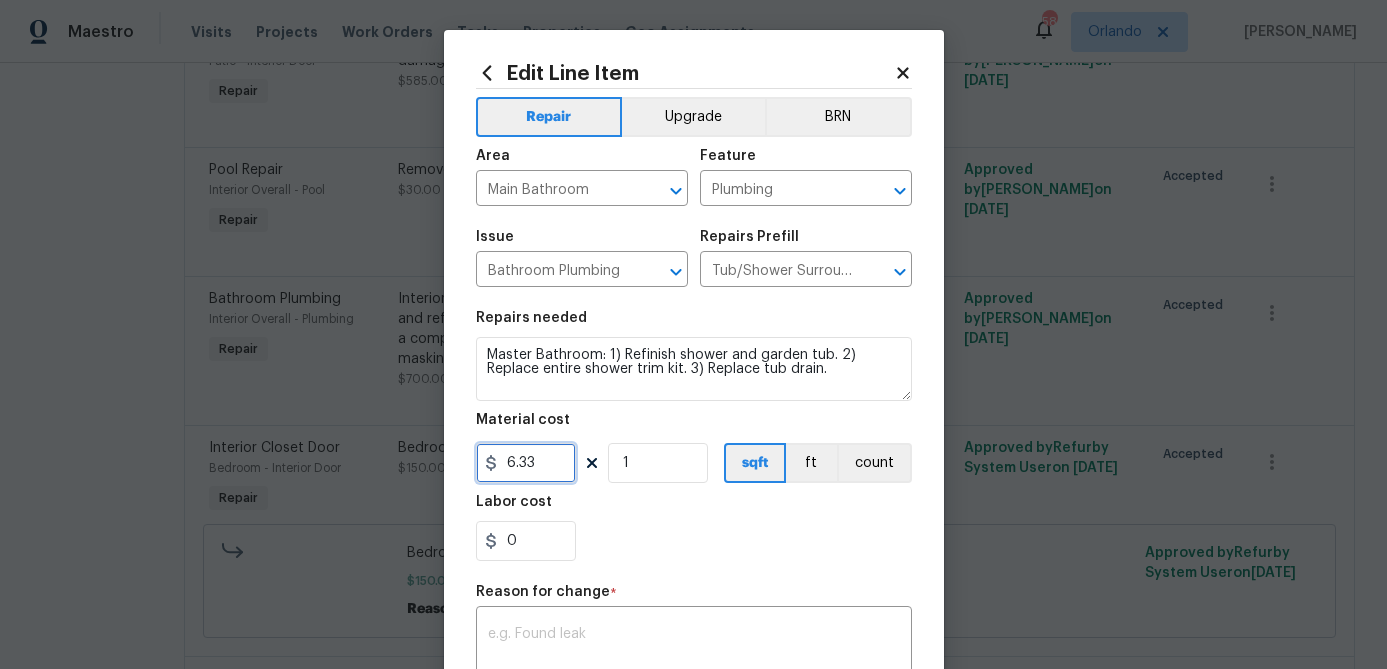 click on "6.33" at bounding box center (526, 463) 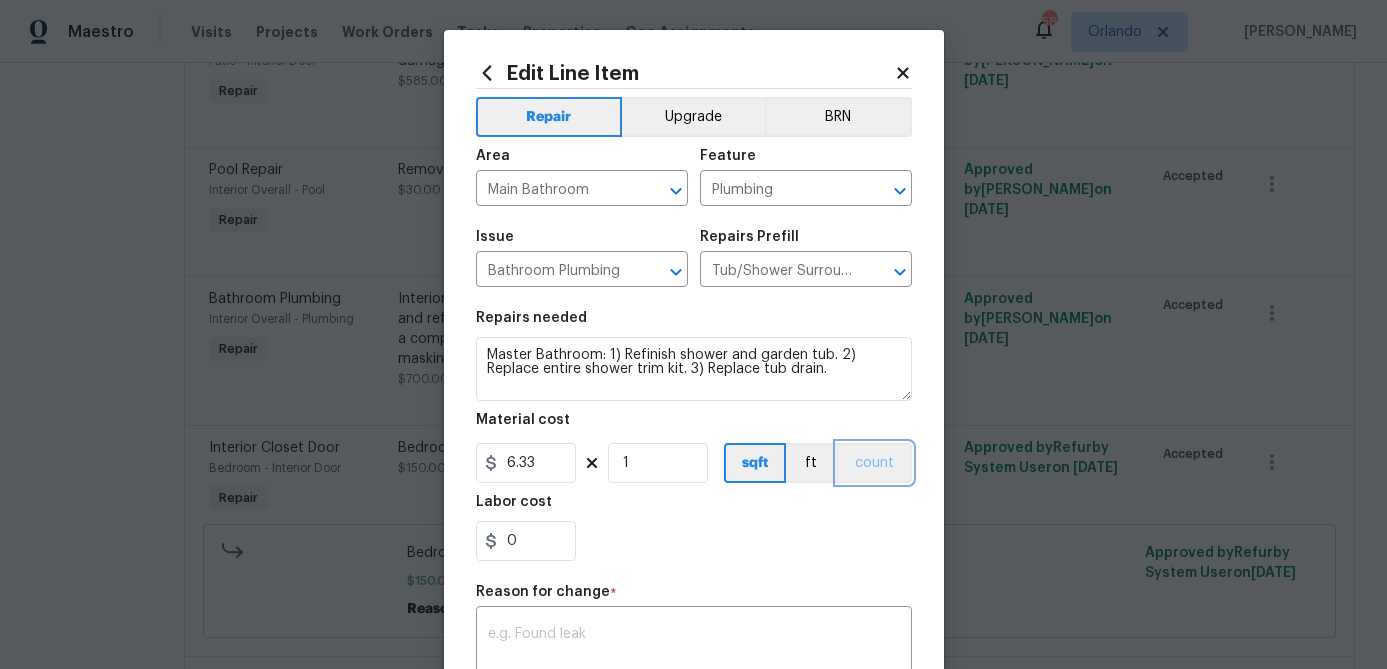 click on "count" at bounding box center (874, 463) 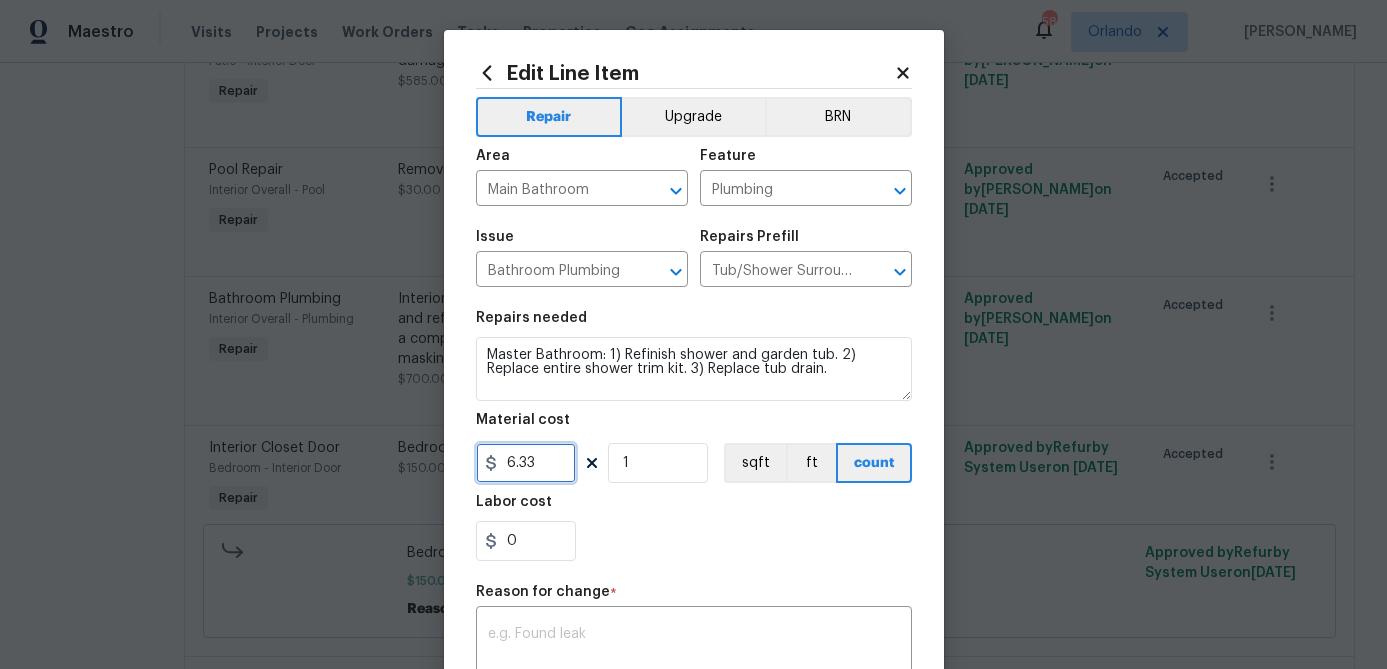 click on "6.33" at bounding box center [526, 463] 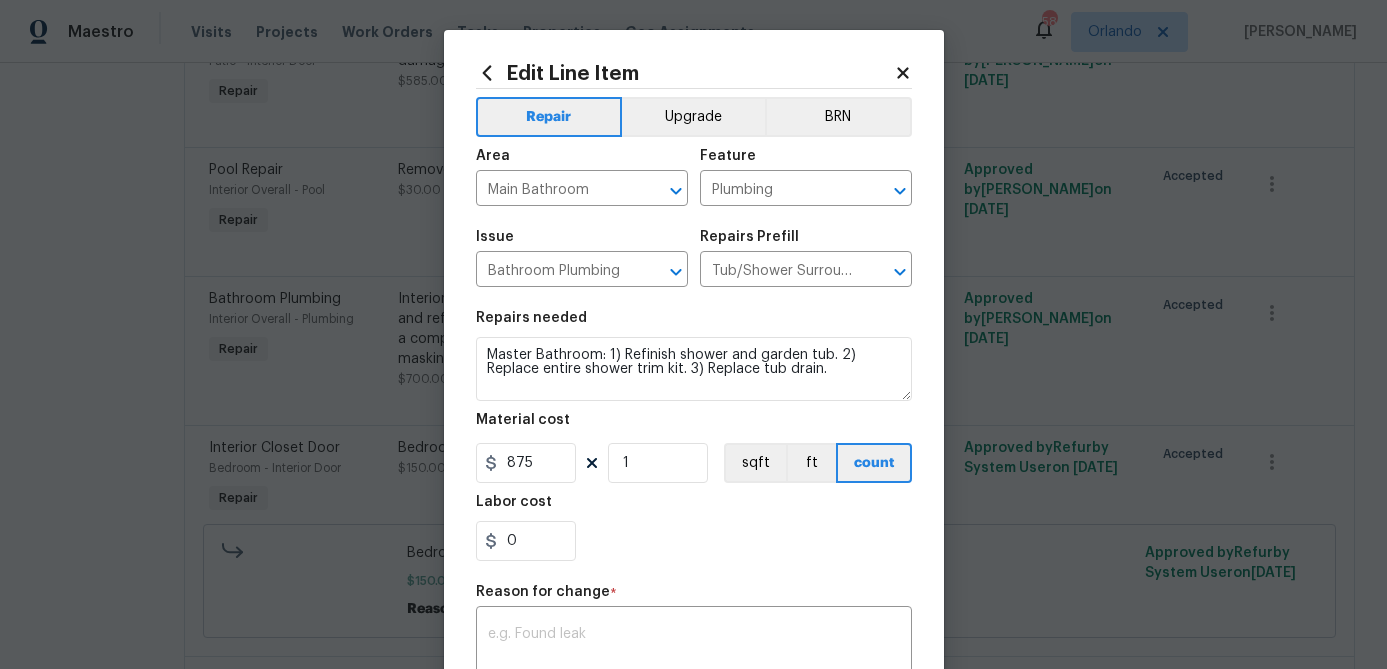 click on "0" at bounding box center [694, 541] 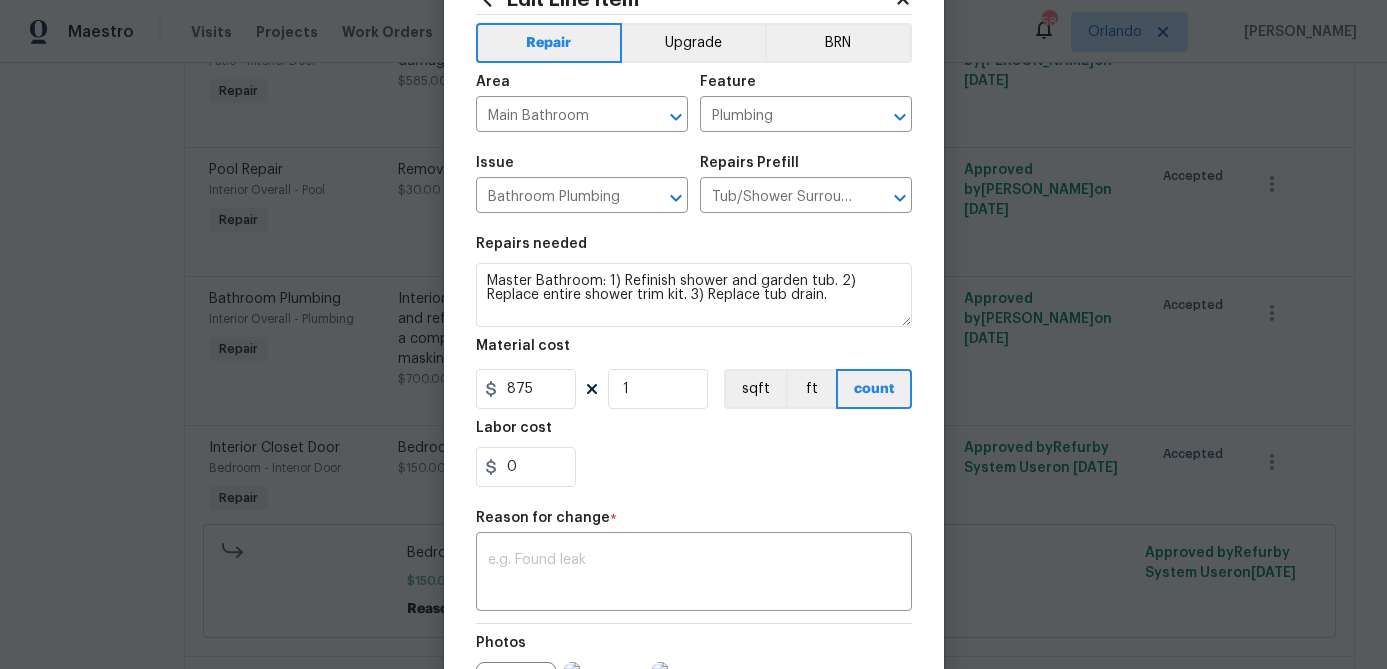 scroll, scrollTop: 137, scrollLeft: 0, axis: vertical 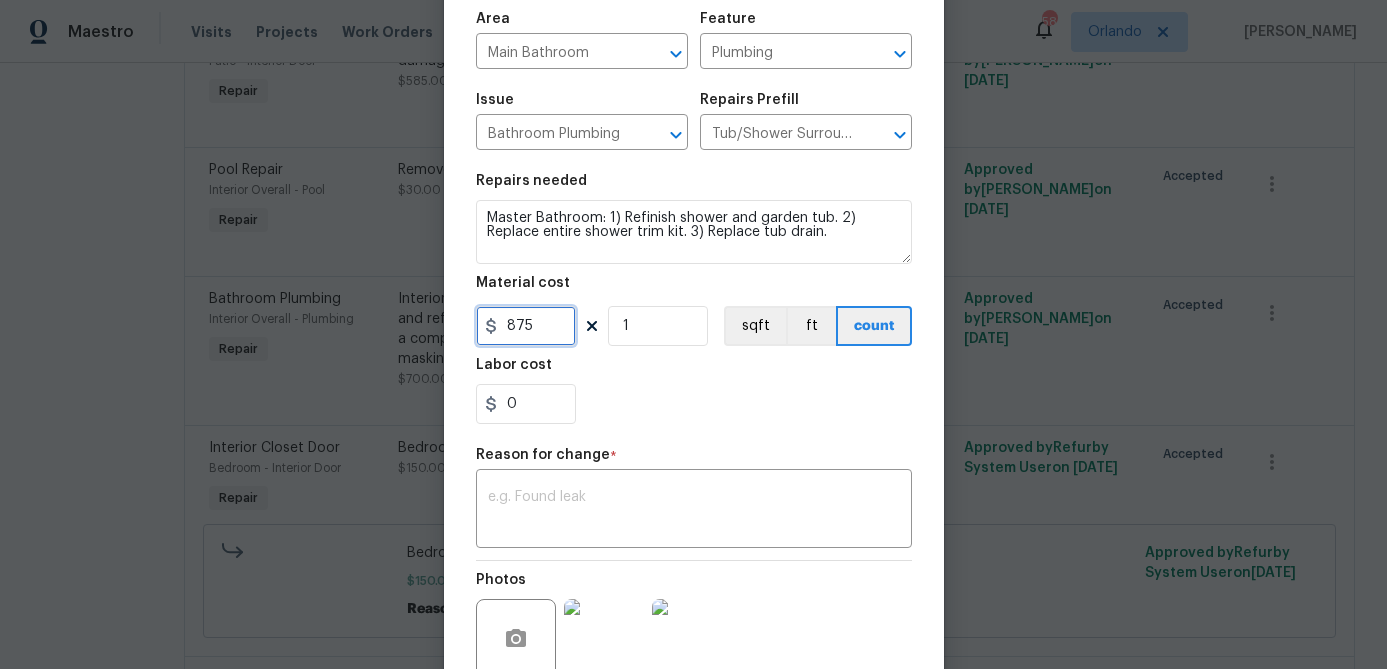 click on "875" at bounding box center [526, 326] 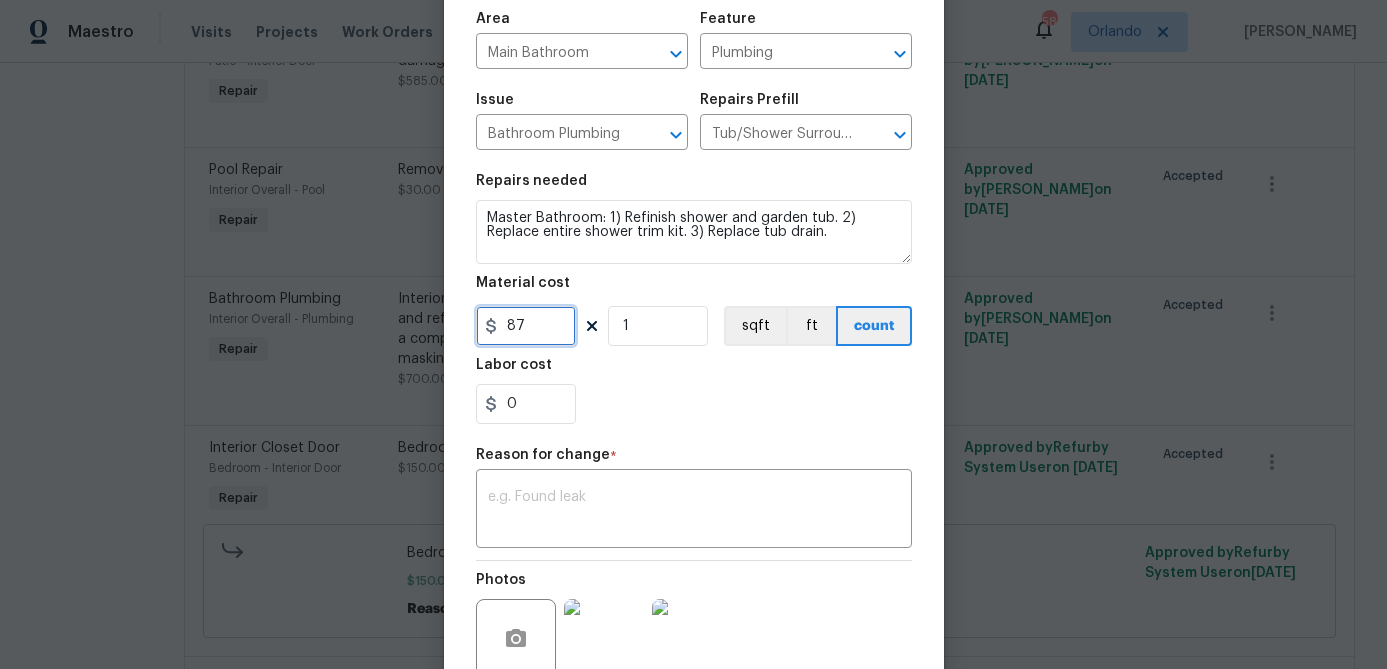 type on "875" 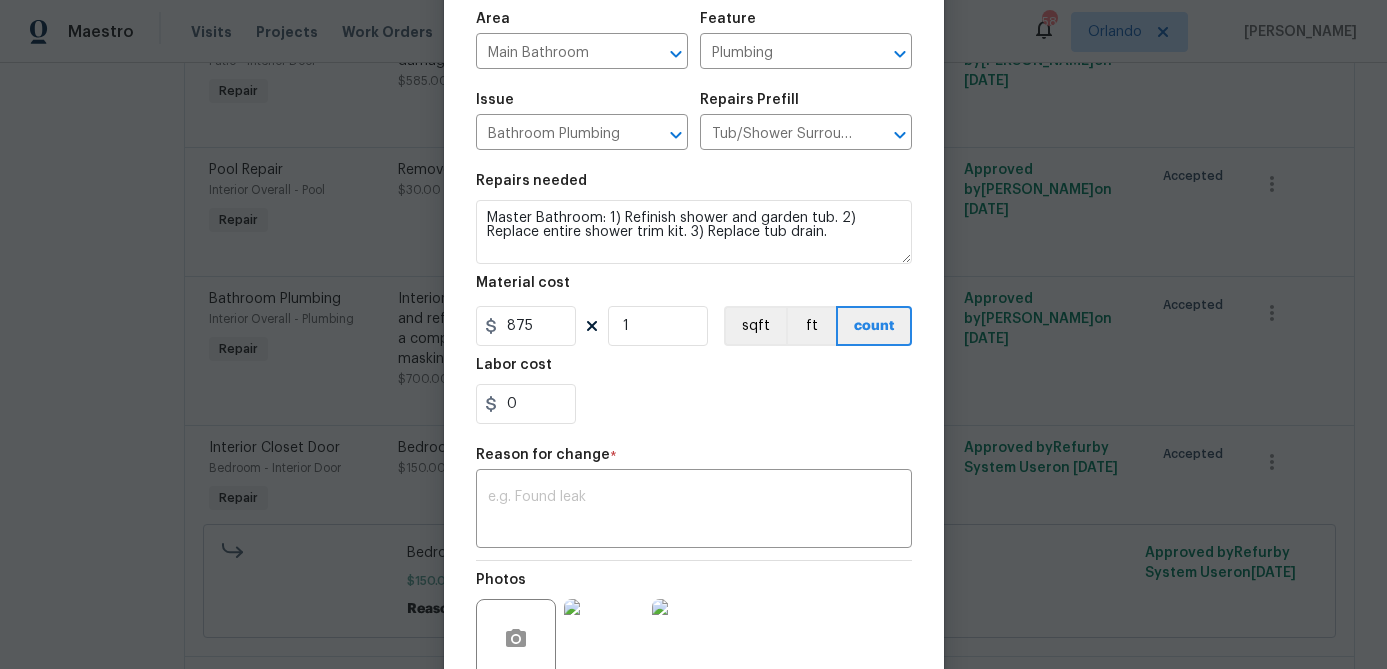 click on "Reason for change *" at bounding box center (694, 461) 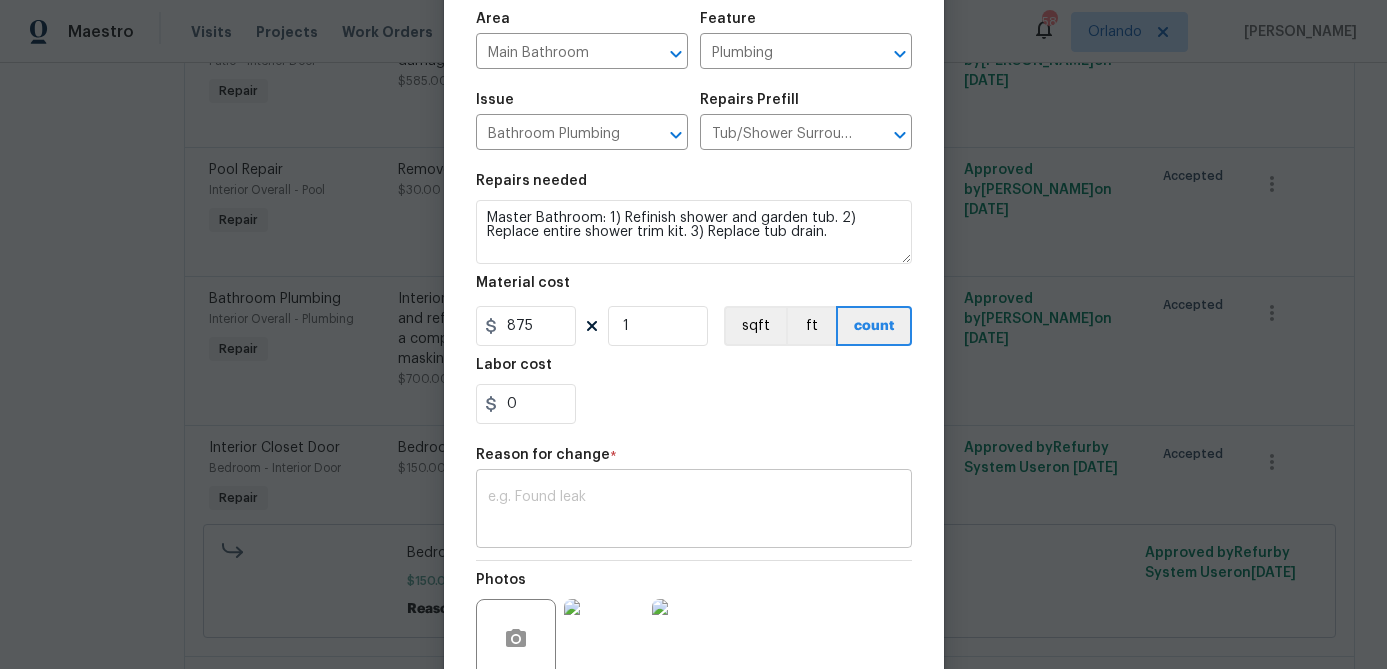 click at bounding box center (694, 511) 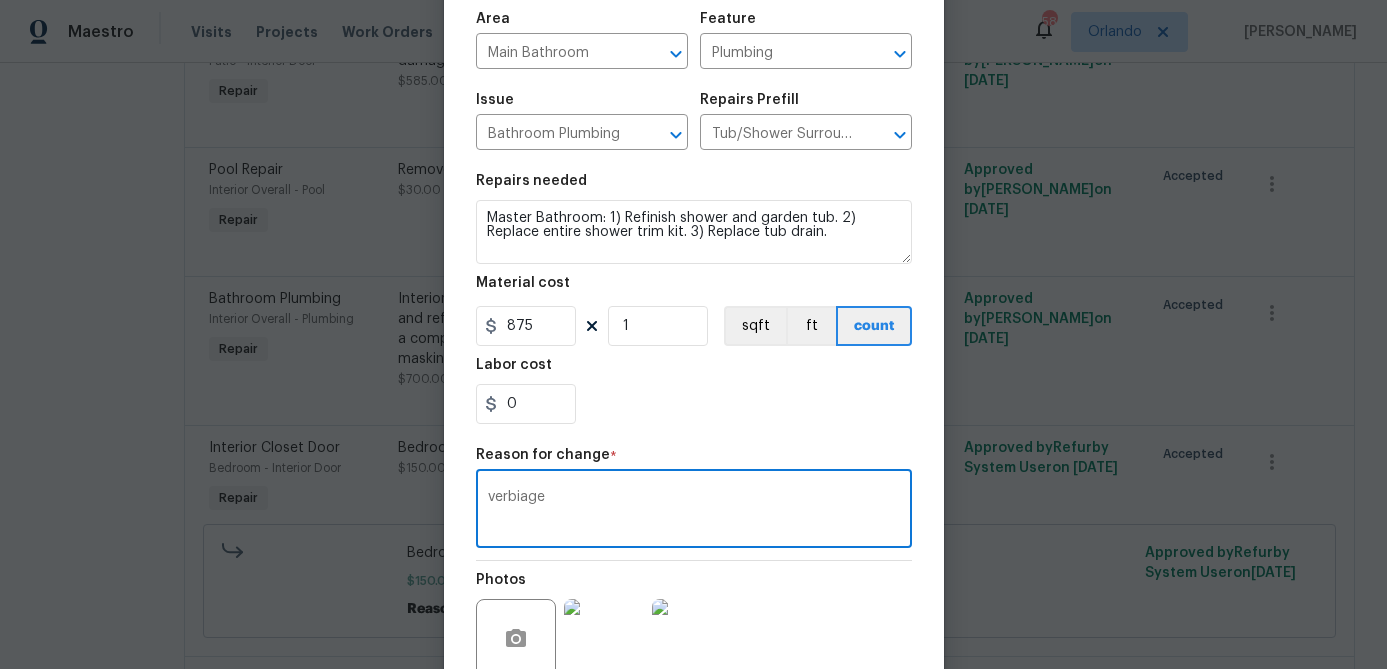 type on "verbiage" 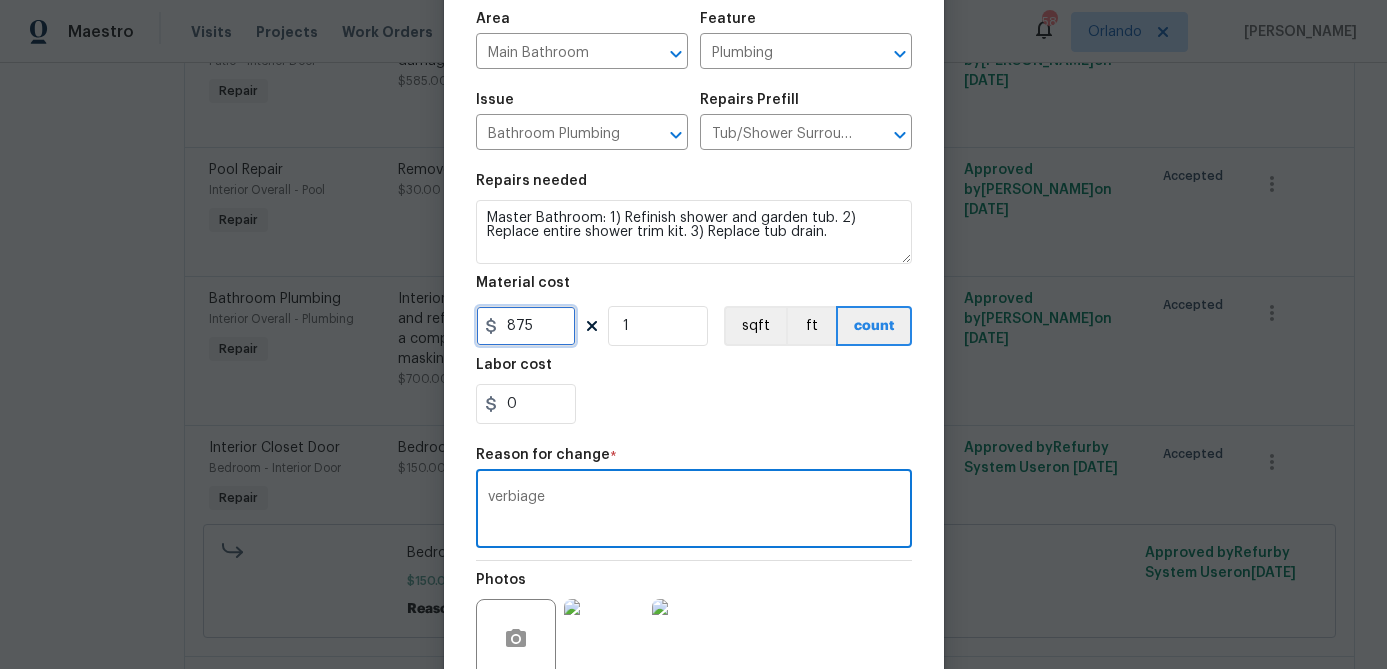click on "875" at bounding box center (526, 326) 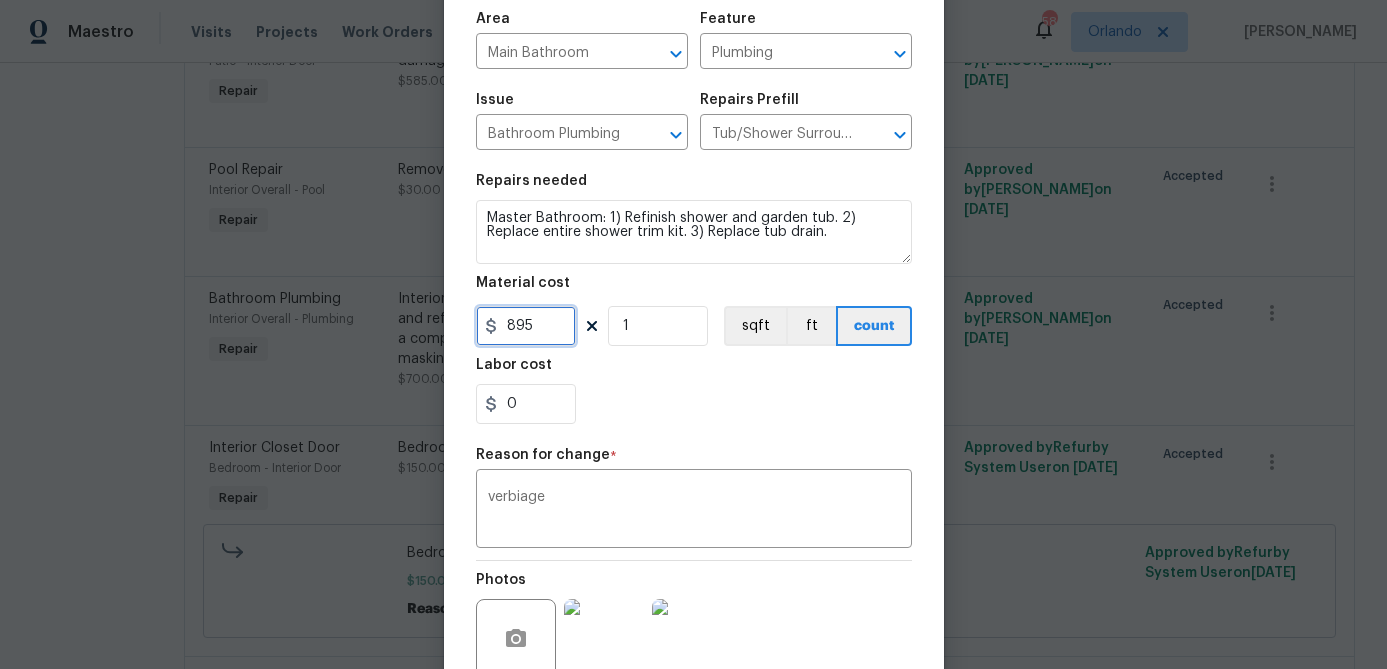 type on "895" 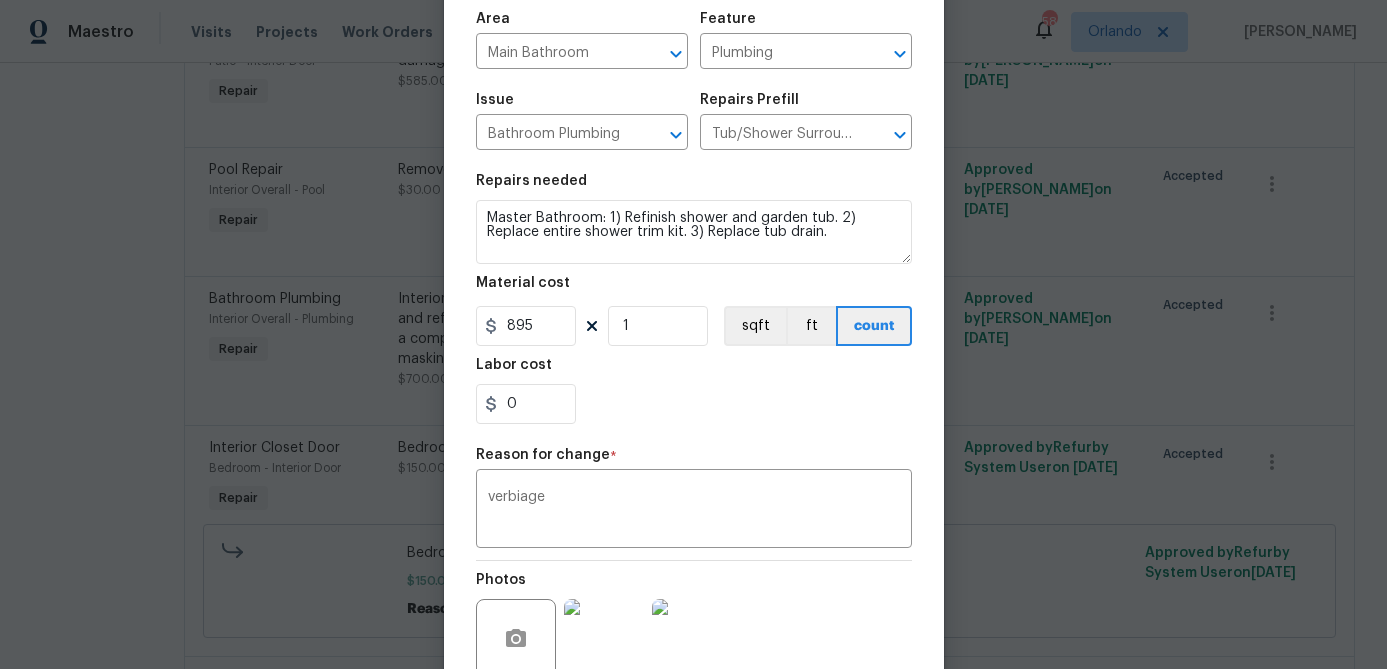 click on "Reason for change *" at bounding box center (694, 461) 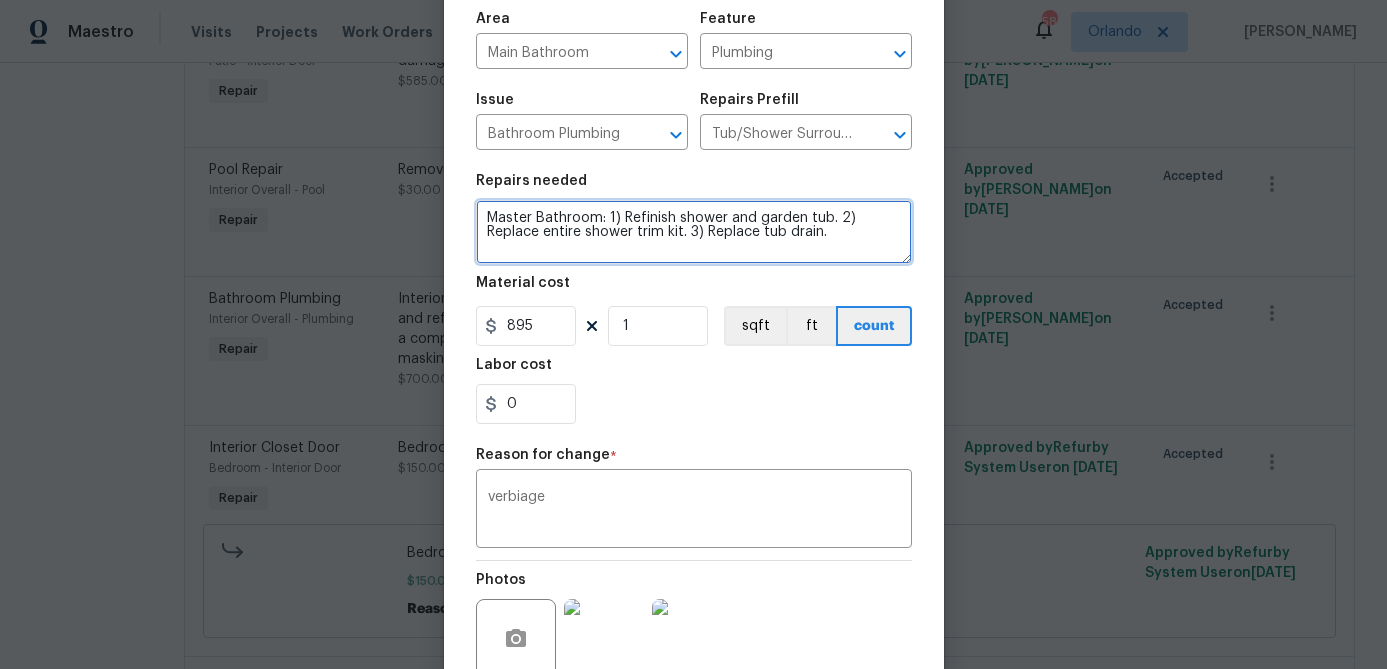 click on "Master Bathroom: 1) Refinish shower and garden tub. 2) Replace entire shower trim kit. 3) Replace tub drain." at bounding box center (694, 232) 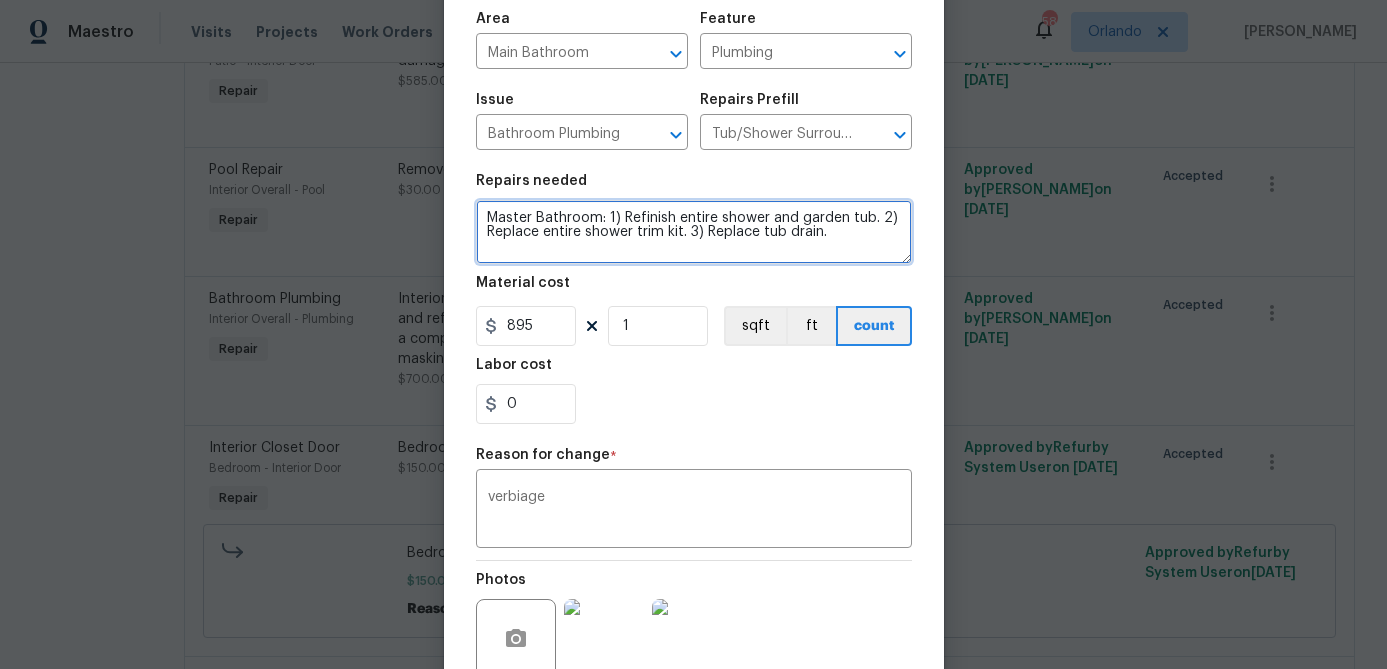 click on "Master Bathroom: 1) Refinish entire shower and garden tub. 2) Replace entire shower trim kit. 3) Replace tub drain." at bounding box center (694, 232) 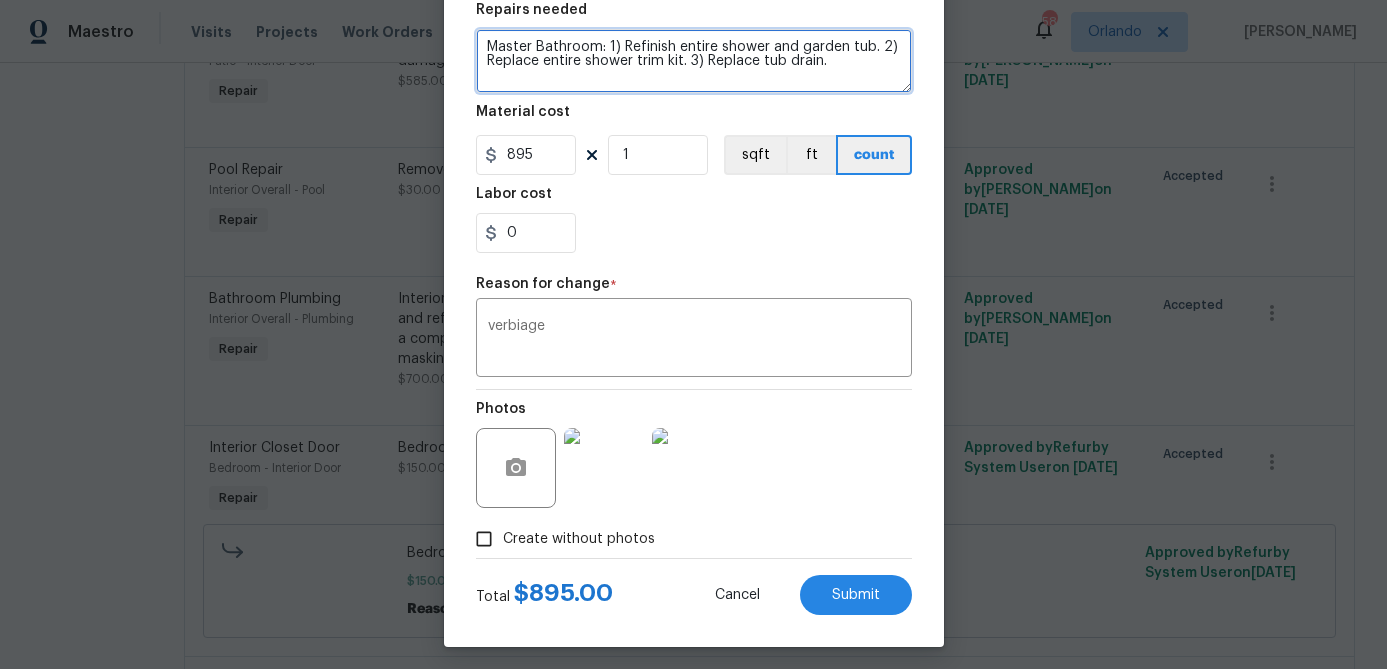 scroll, scrollTop: 317, scrollLeft: 0, axis: vertical 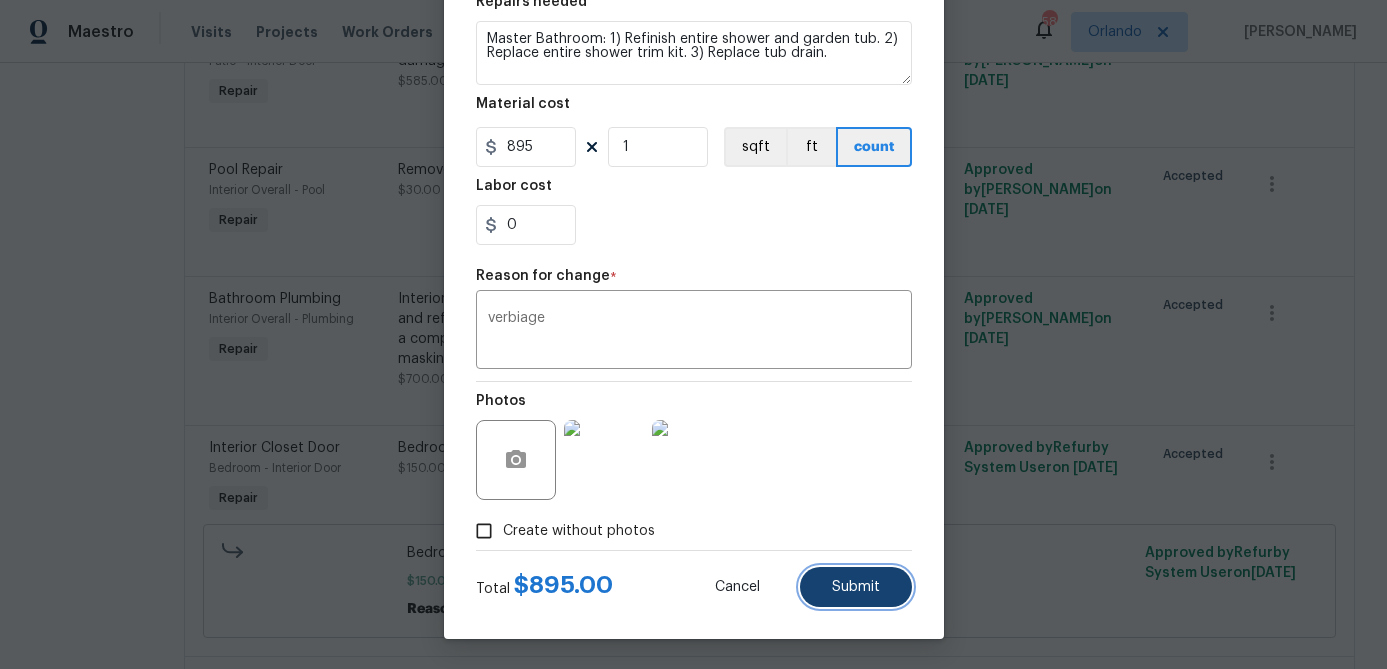 click on "Submit" at bounding box center [856, 587] 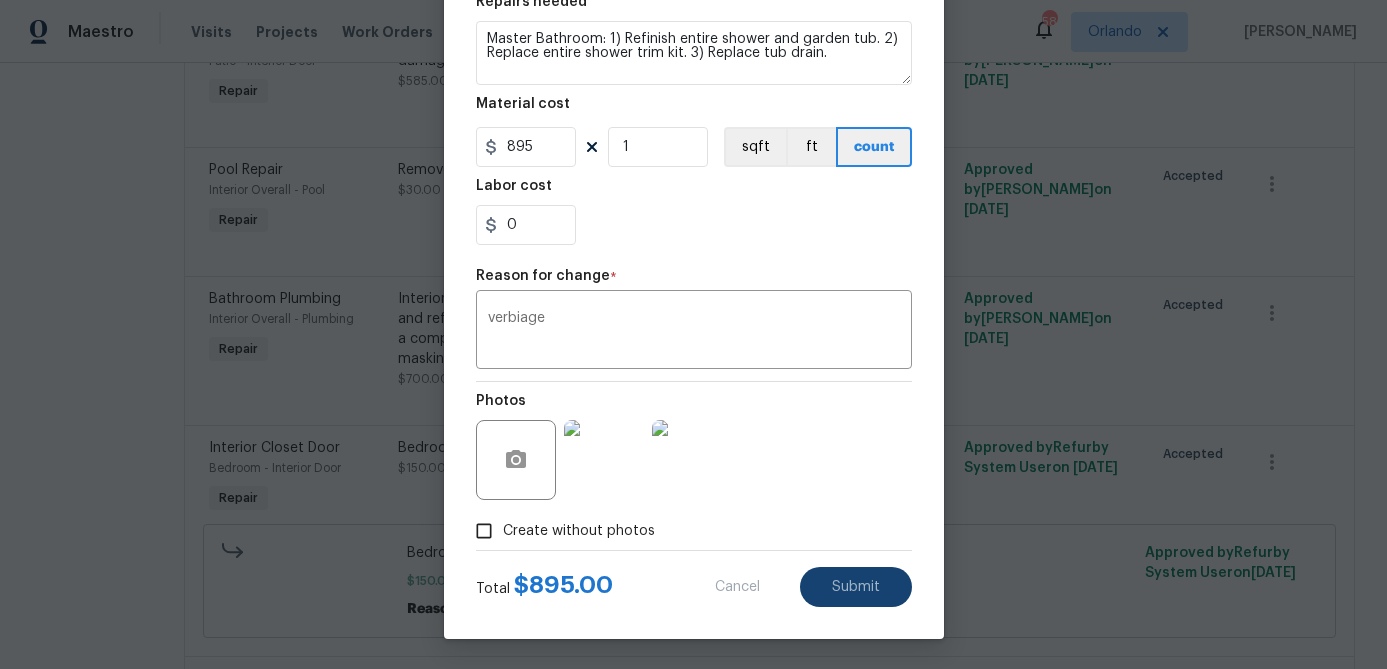 type on "Interior Overall -> Plumbing -> Bathroom Plumbing
Prep, mask, clean and refinish the tub/shower and tile surround both all sides ensuring a complete and professional coverage. Haul away and dispose of all masking/debris properly.
(1.0 ea)" 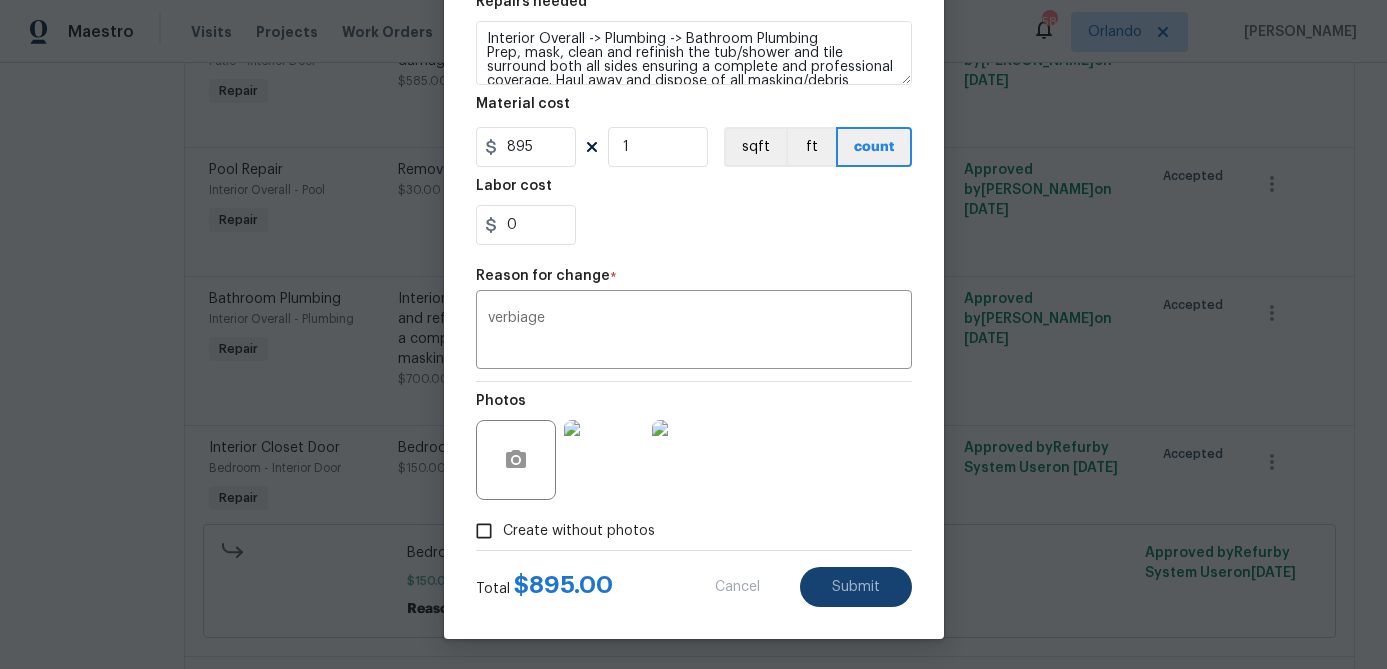 type on "Interior Overall" 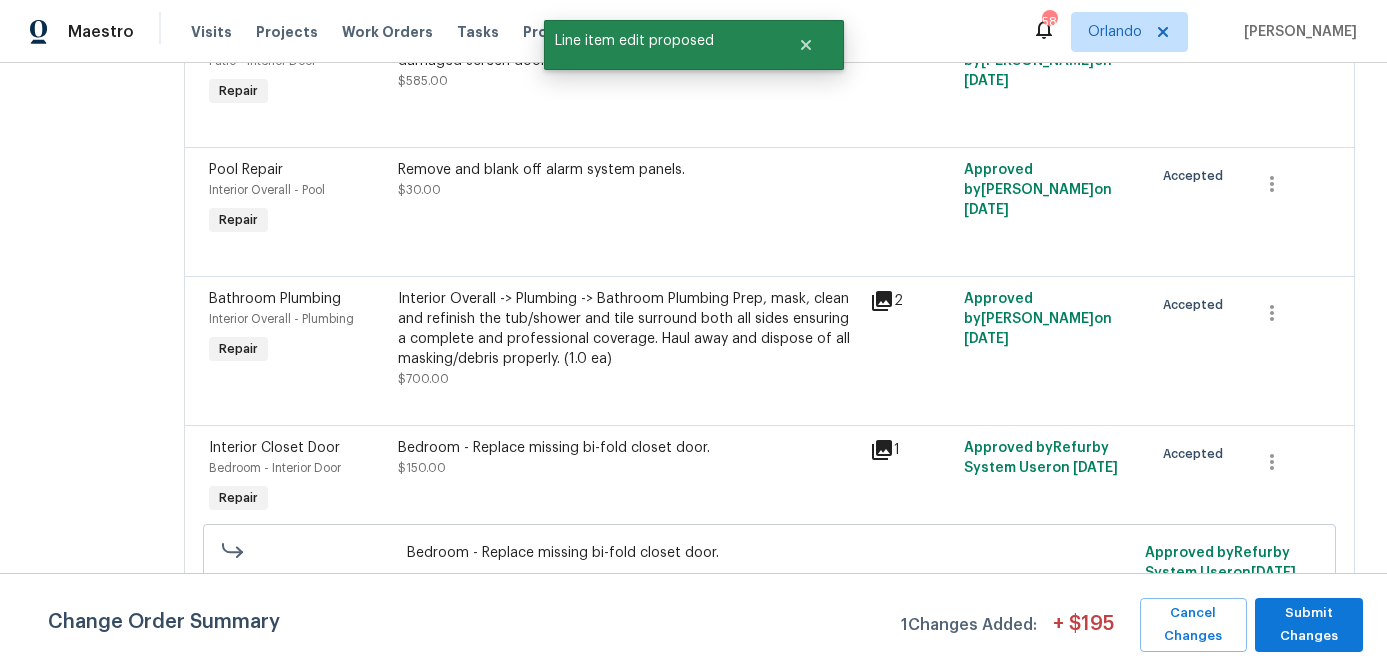 scroll, scrollTop: 0, scrollLeft: 0, axis: both 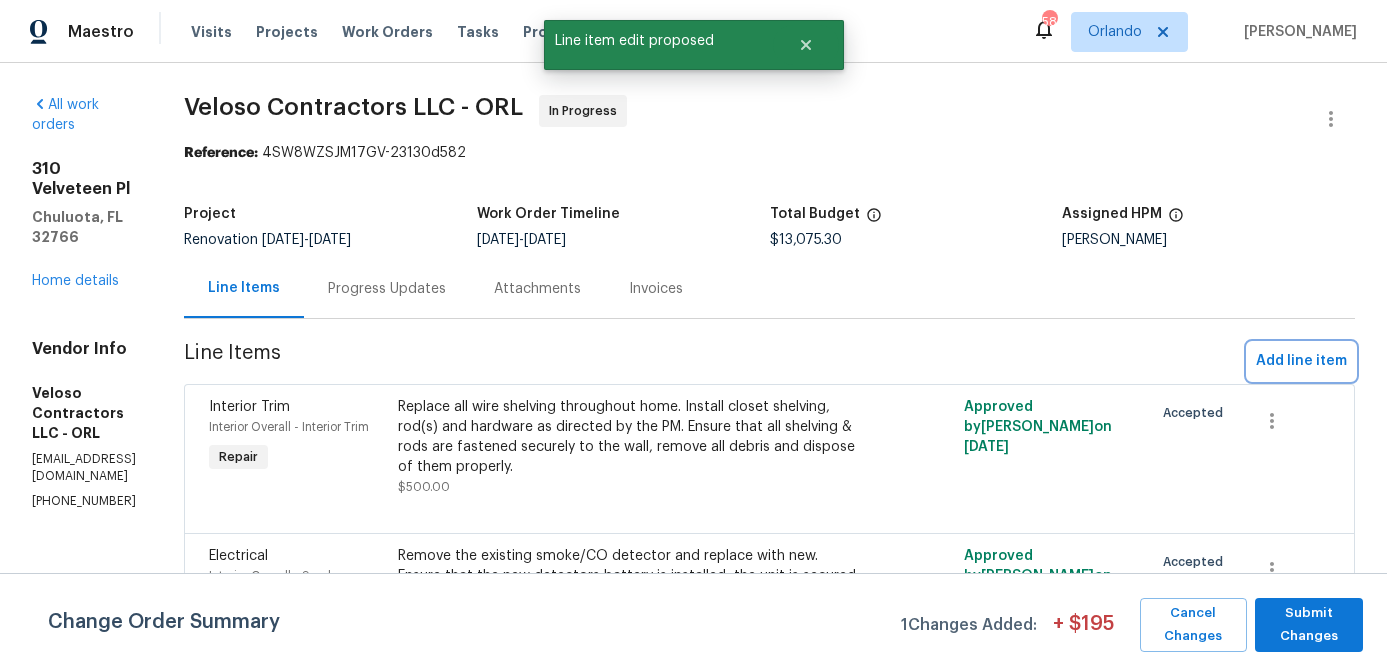 click on "Add line item" at bounding box center (1301, 361) 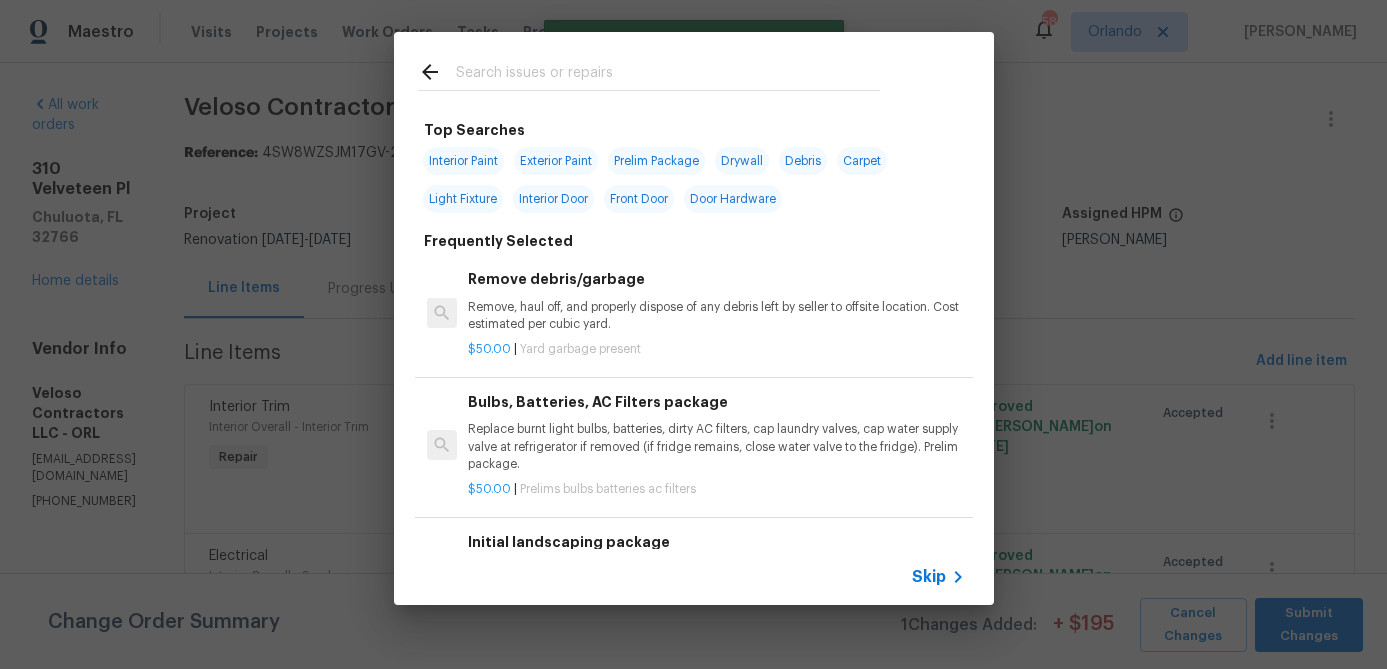 click at bounding box center (668, 75) 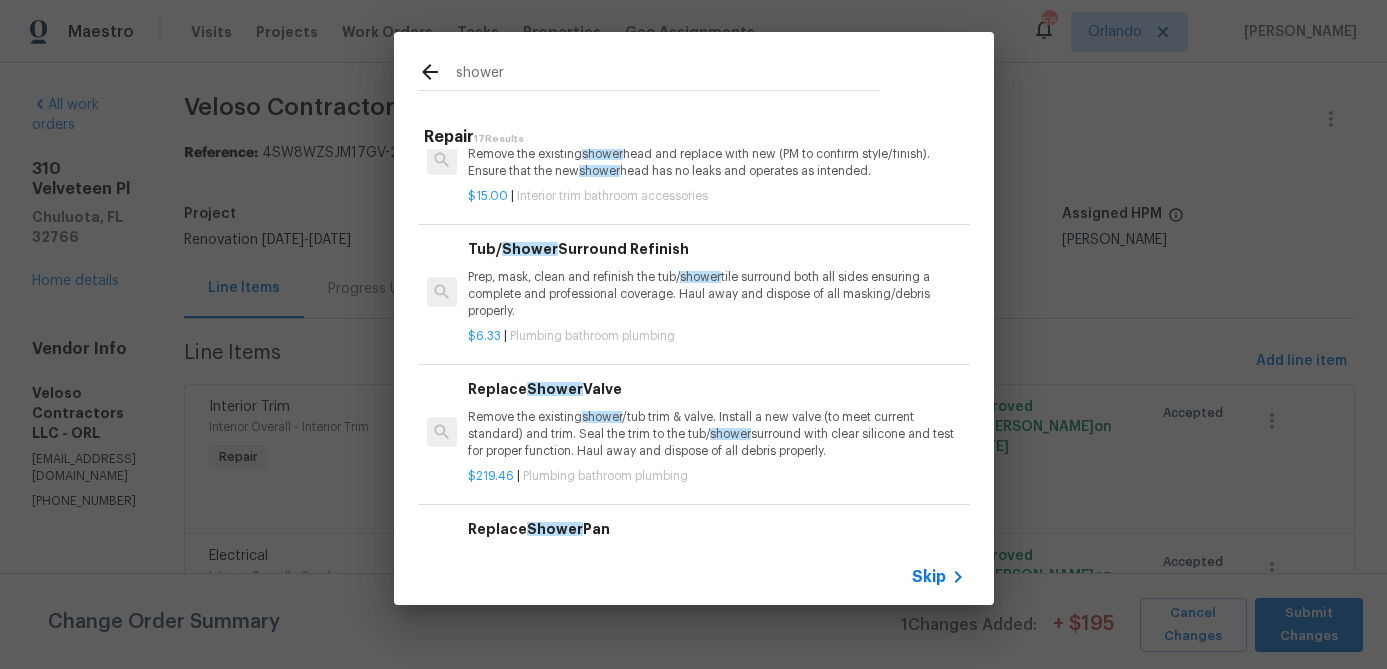 scroll, scrollTop: 279, scrollLeft: 0, axis: vertical 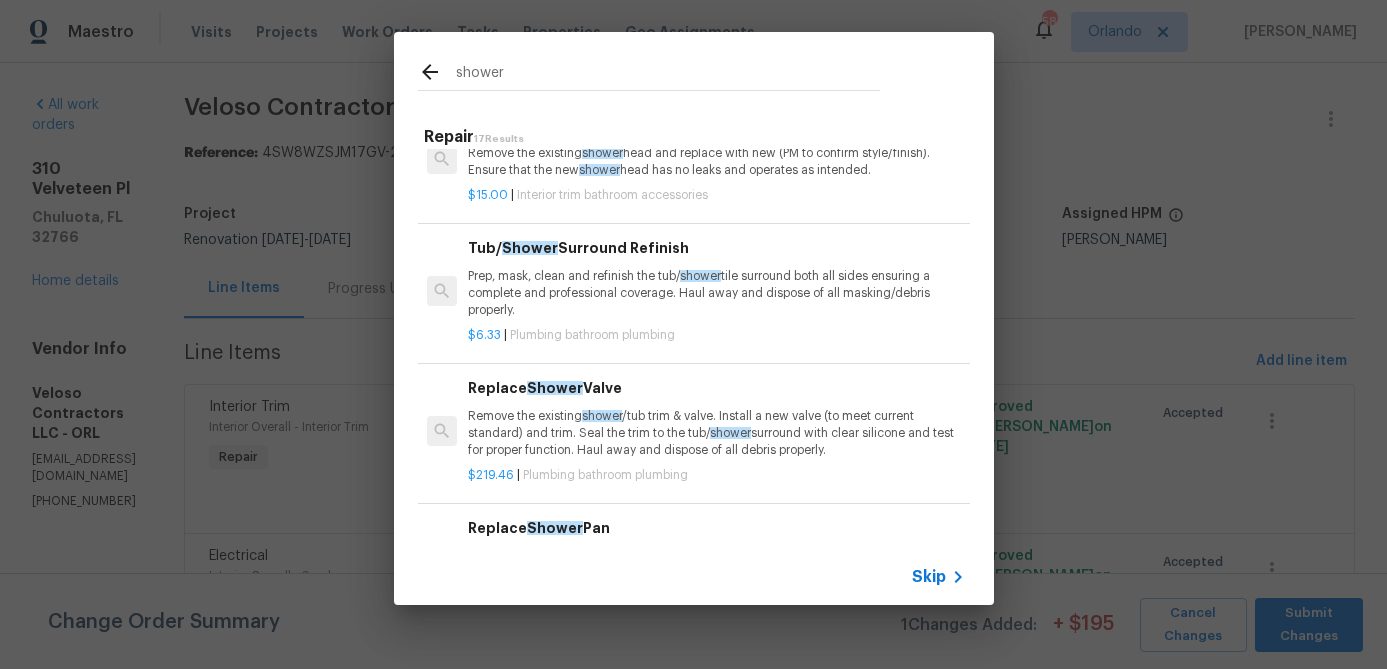 type on "shower" 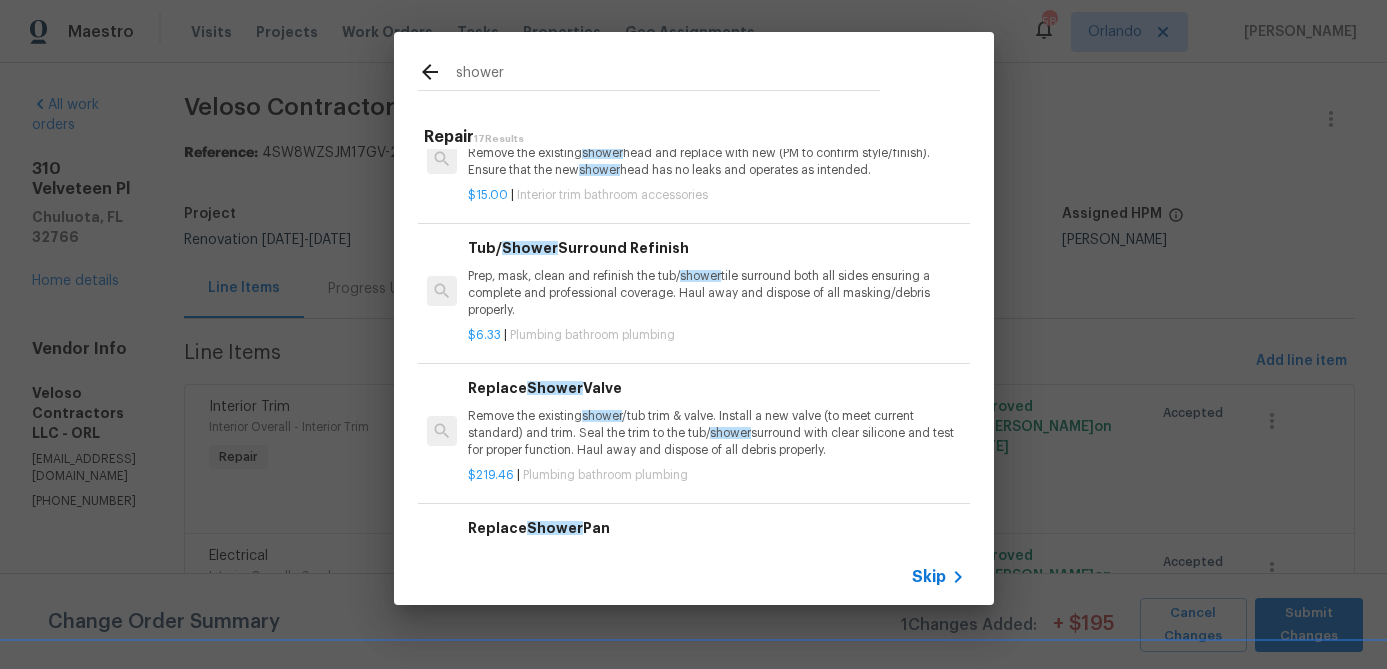 click on "Prep, mask, clean and refinish the tub/ shower  tile surround both all sides ensuring a complete and professional coverage. Haul away and dispose of all masking/debris properly." at bounding box center [716, 293] 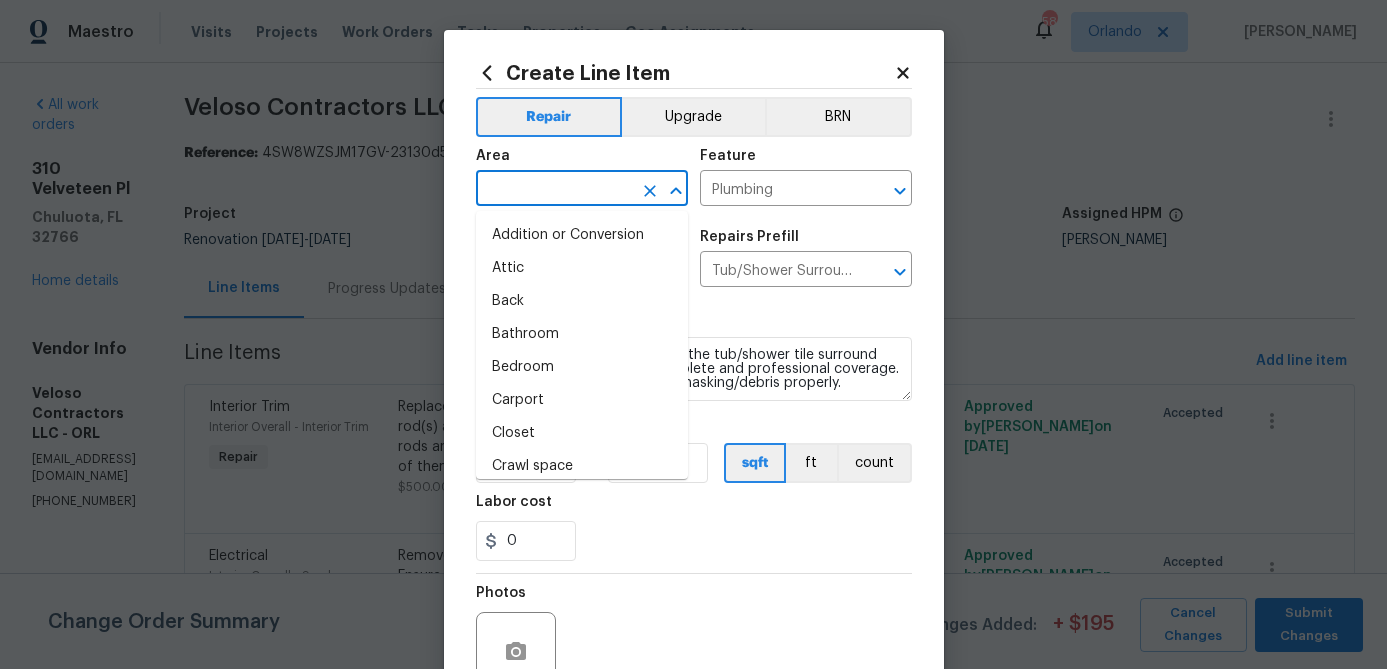 click at bounding box center (554, 190) 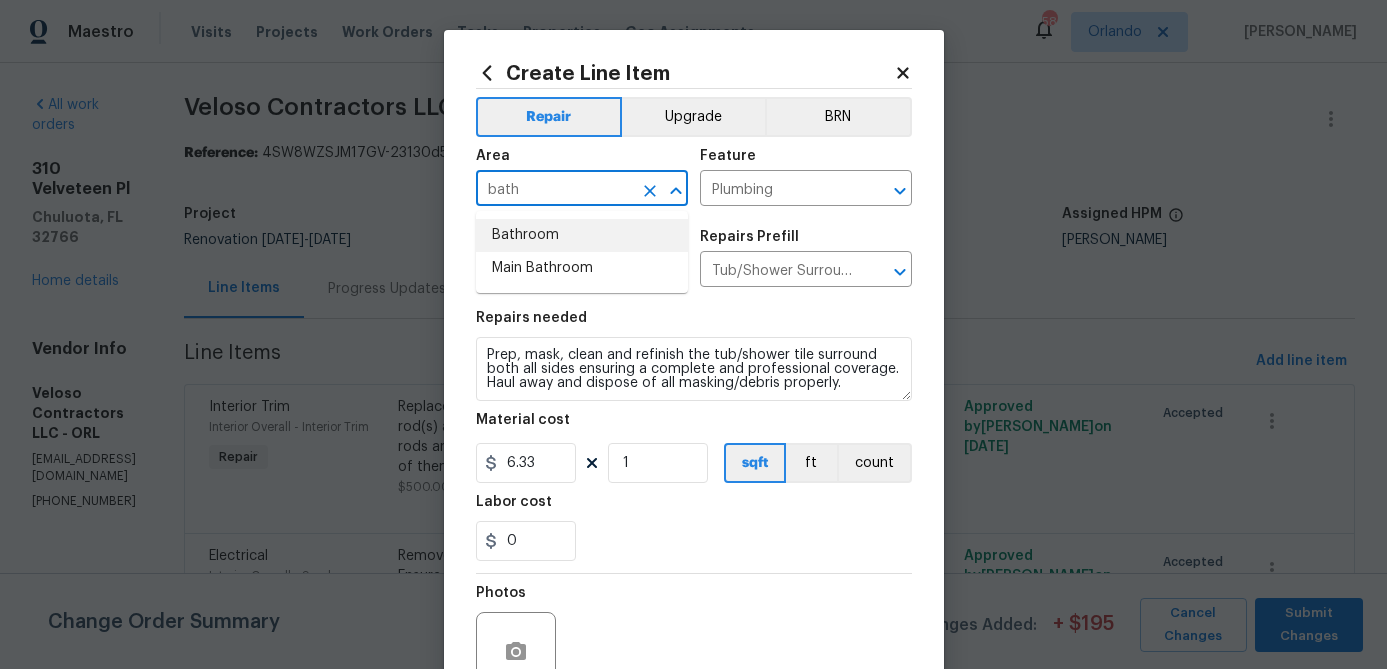 click on "Bathroom" at bounding box center (582, 235) 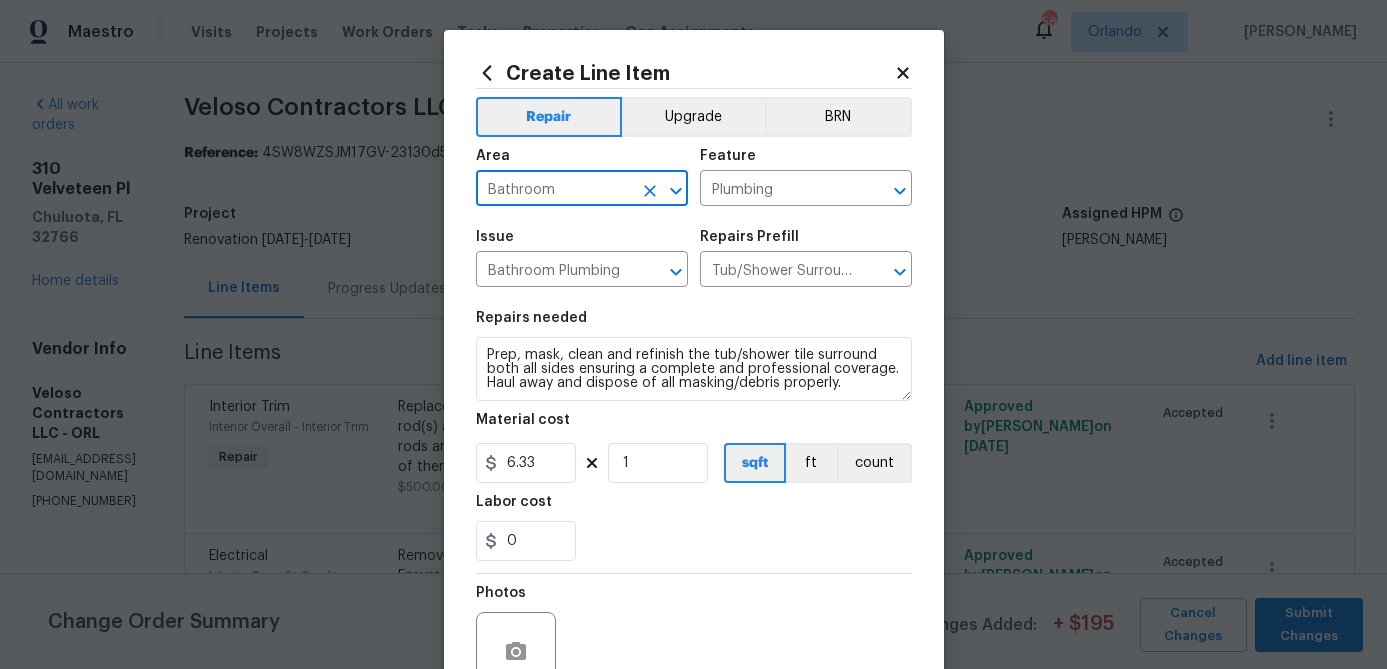 type on "Bathroom" 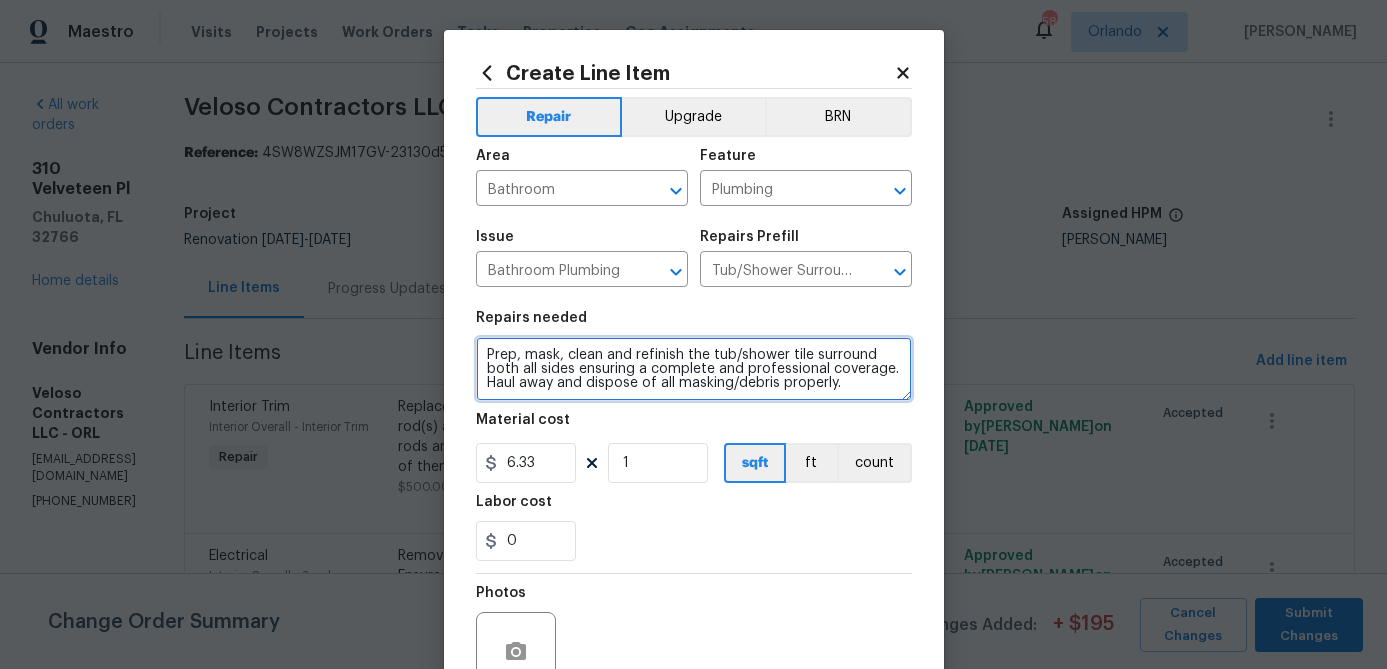 click on "Prep, mask, clean and refinish the tub/shower tile surround both all sides ensuring a complete and professional coverage. Haul away and dispose of all masking/debris properly." at bounding box center [694, 369] 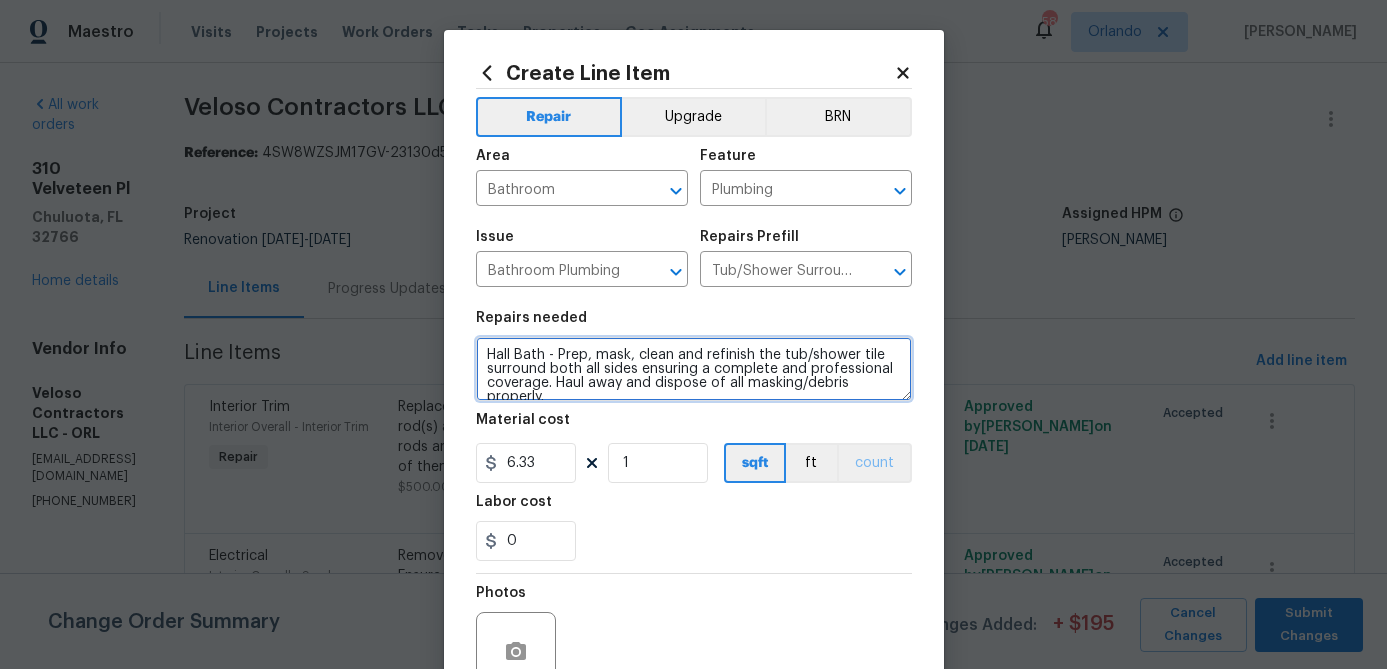 type on "Hall Bath - Prep, mask, clean and refinish the tub/shower tile surround both all sides ensuring a complete and professional coverage. Haul away and dispose of all masking/debris properly." 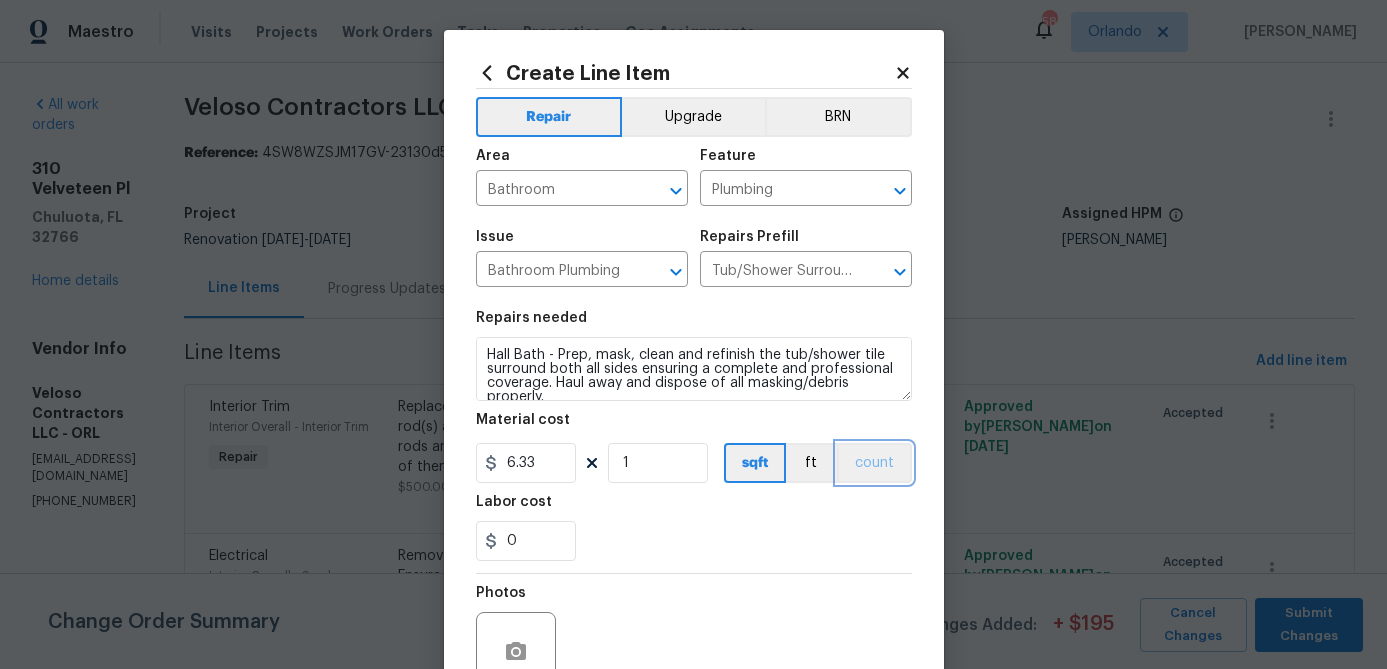 click on "count" at bounding box center [874, 463] 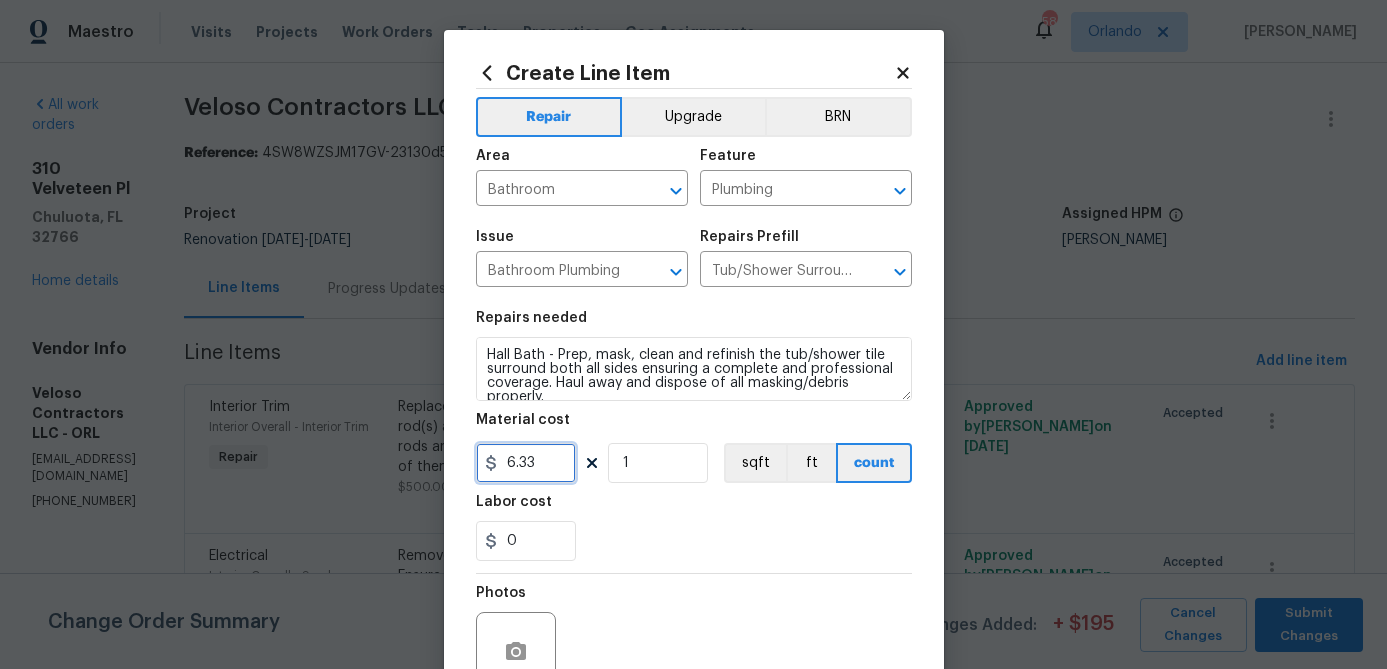 click on "6.33" at bounding box center [526, 463] 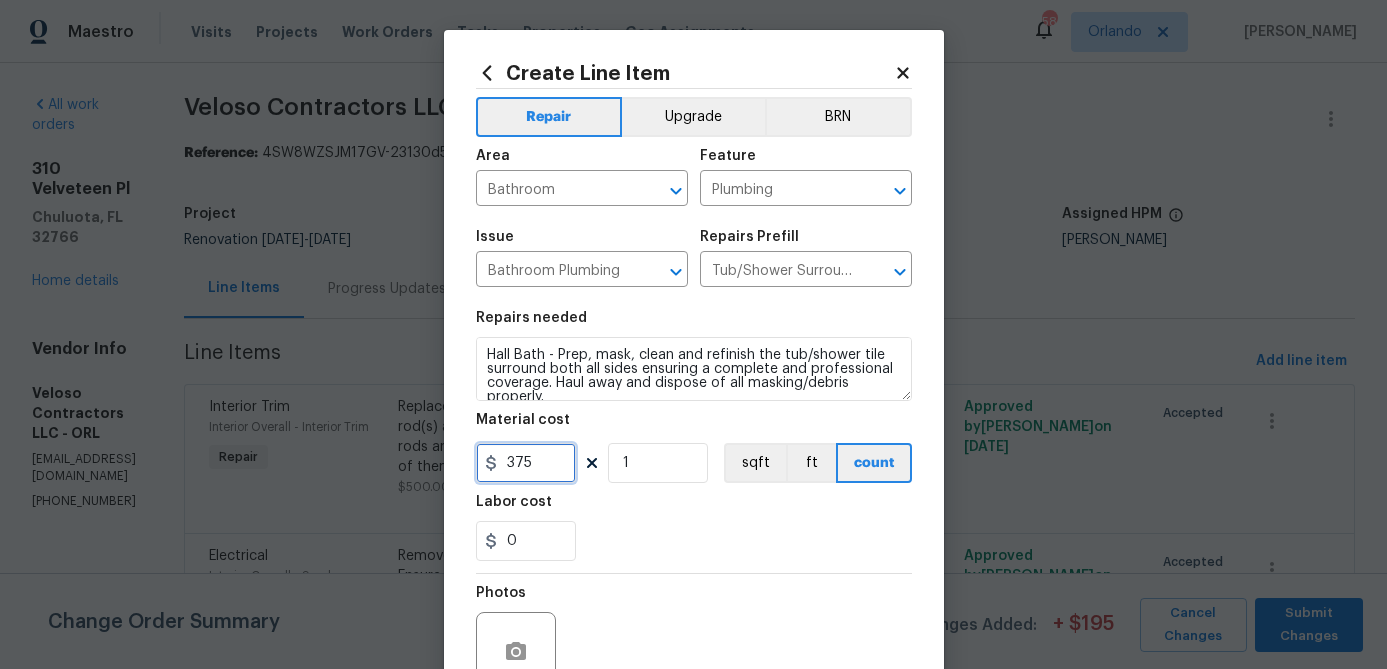 type on "375" 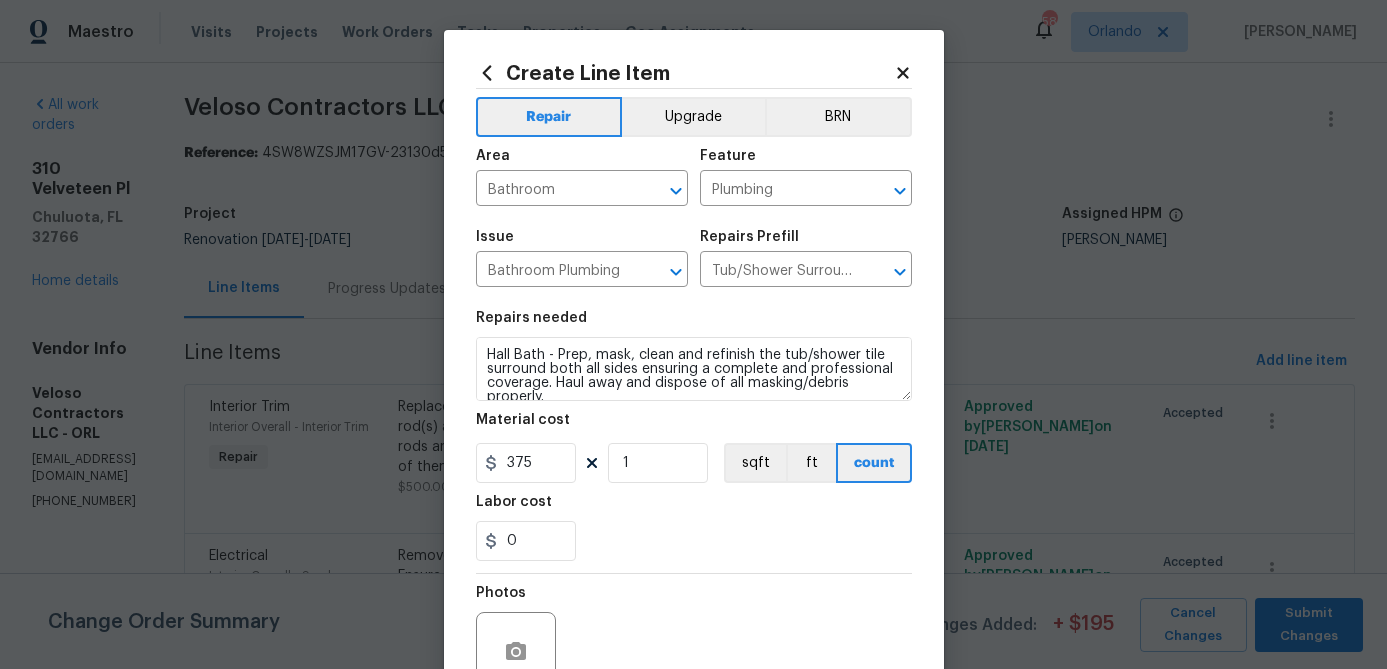 click on "0" at bounding box center (694, 541) 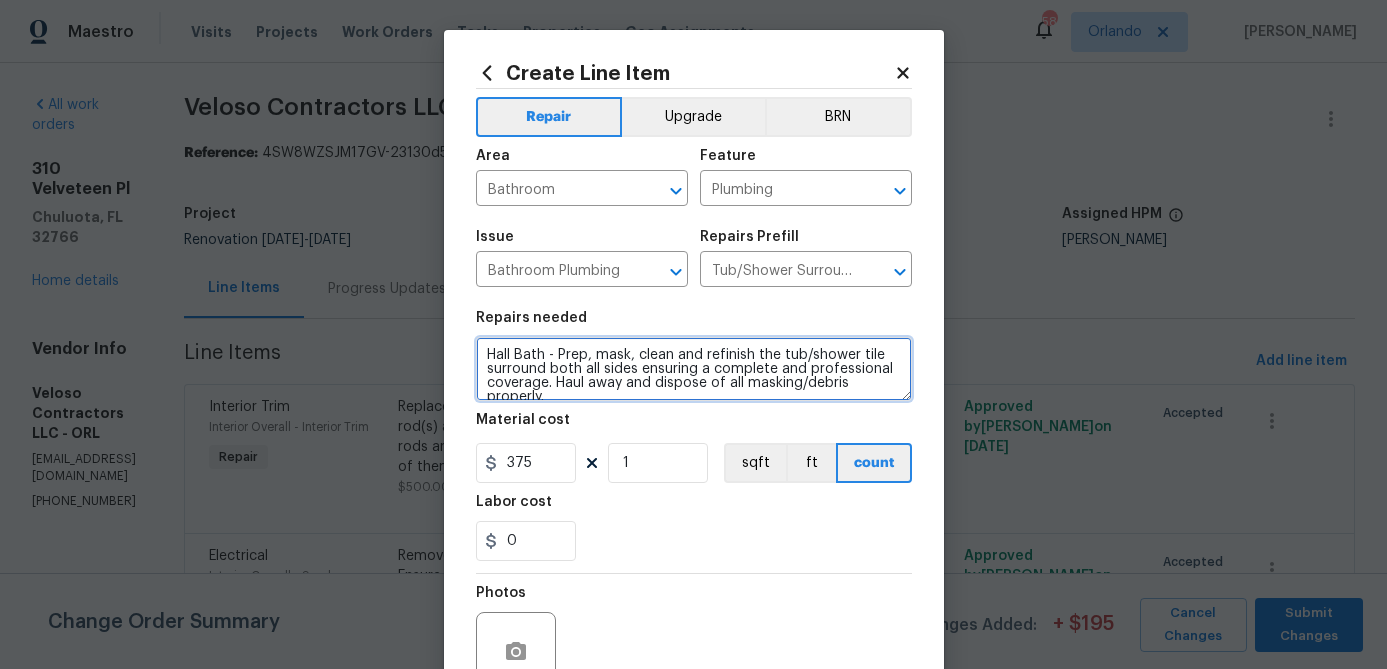scroll, scrollTop: 14, scrollLeft: 0, axis: vertical 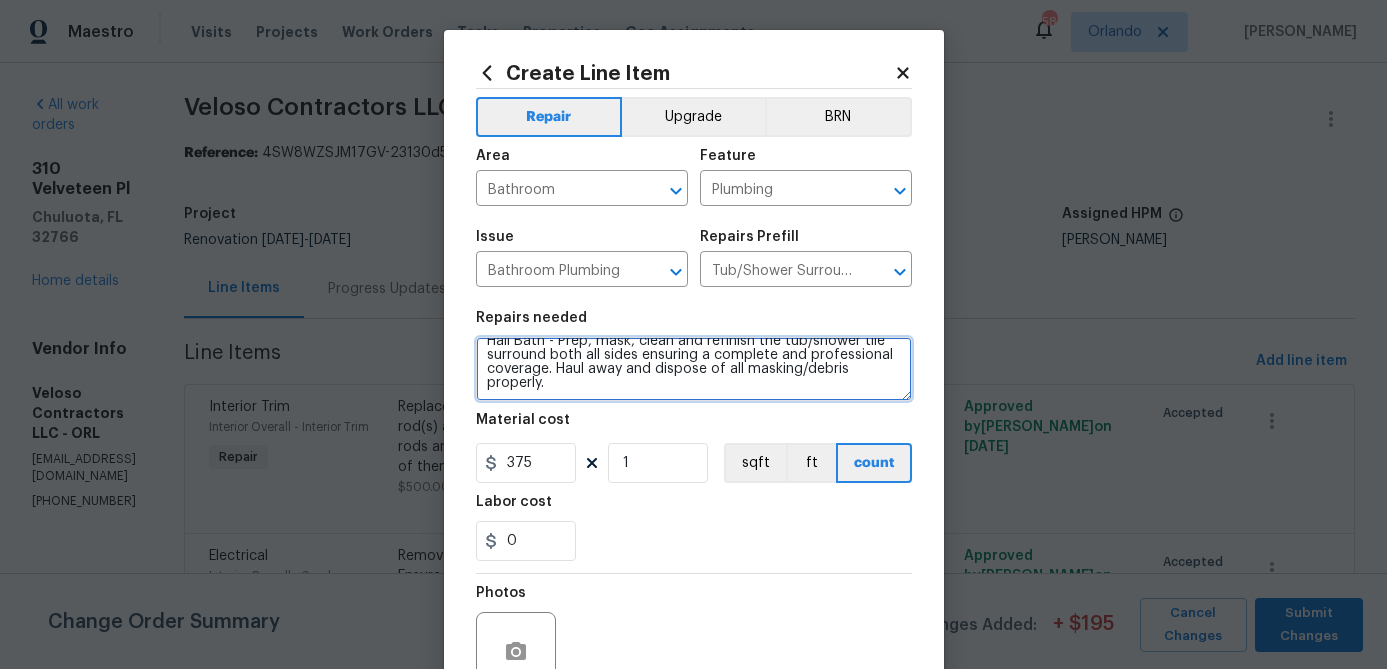 drag, startPoint x: 559, startPoint y: 358, endPoint x: 721, endPoint y: 468, distance: 195.81624 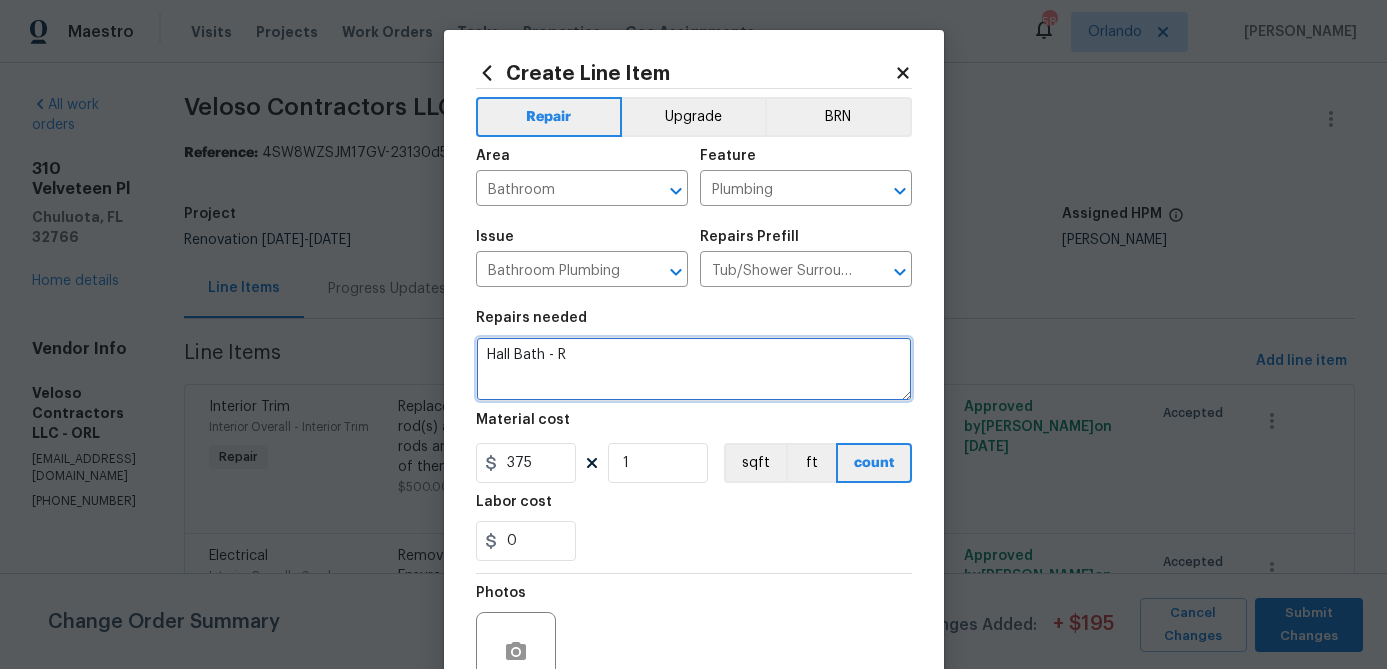 scroll, scrollTop: 0, scrollLeft: 0, axis: both 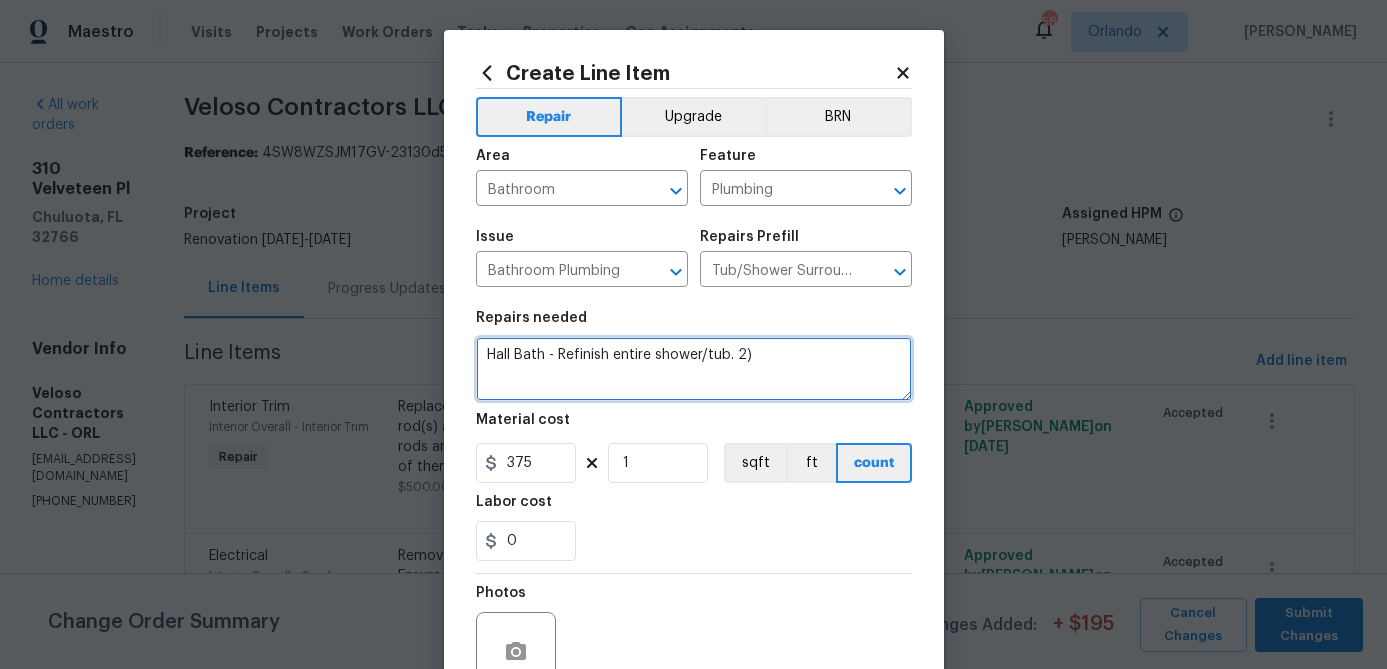 click on "Hall Bath - Refinish entire shower/tub. 2)" at bounding box center (694, 369) 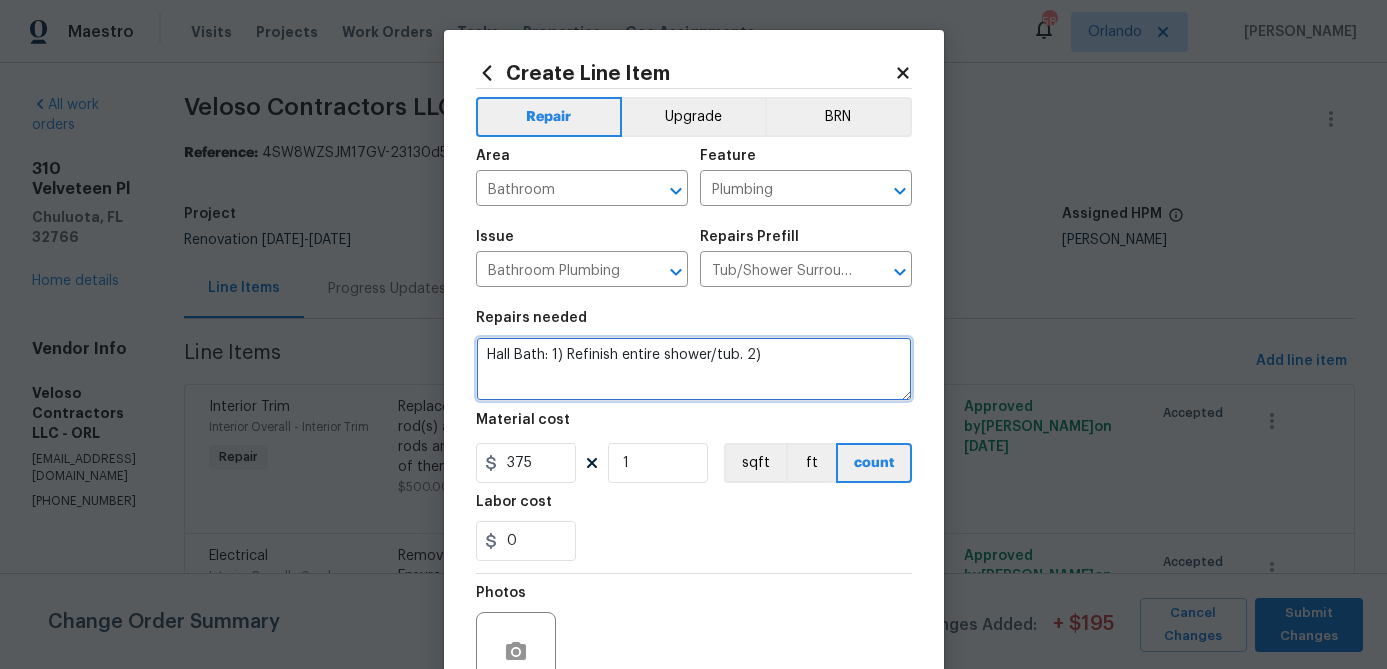 click on "Hall Bath: 1) Refinish entire shower/tub. 2)" at bounding box center (694, 369) 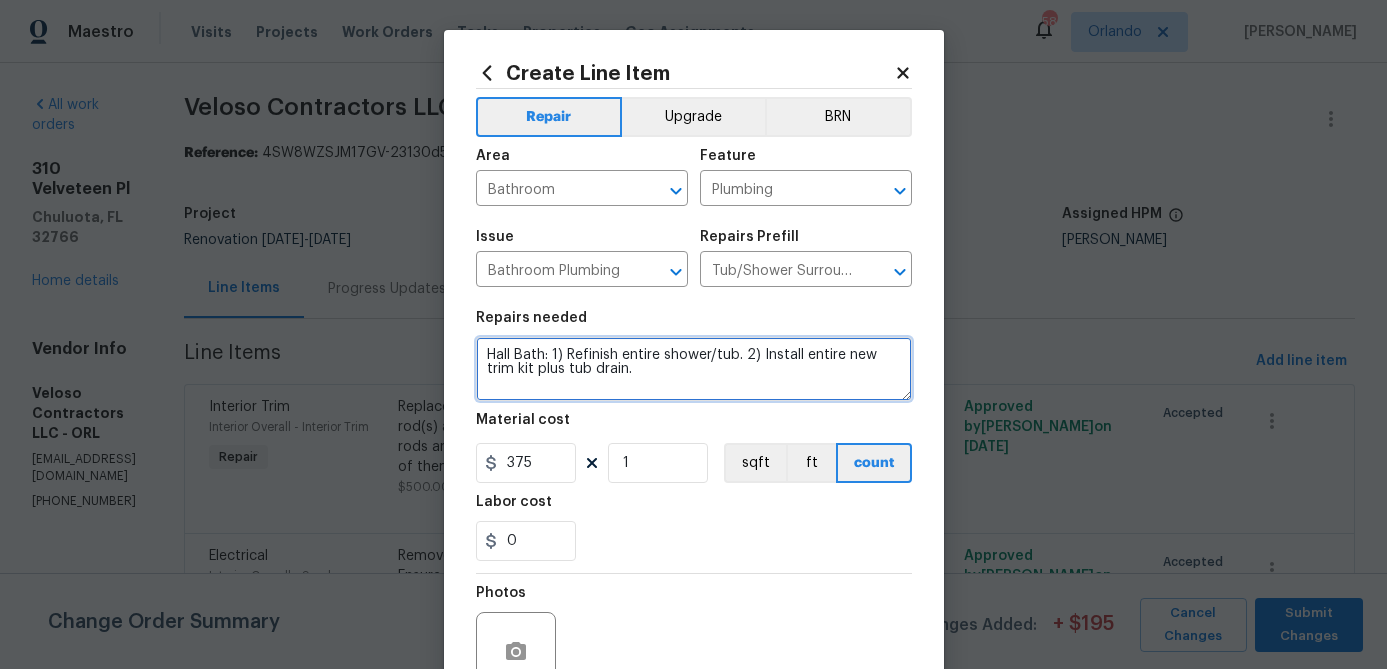 type on "Hall Bath: 1) Refinish entire shower/tub. 2) Install entire new trim kit plus tub drain." 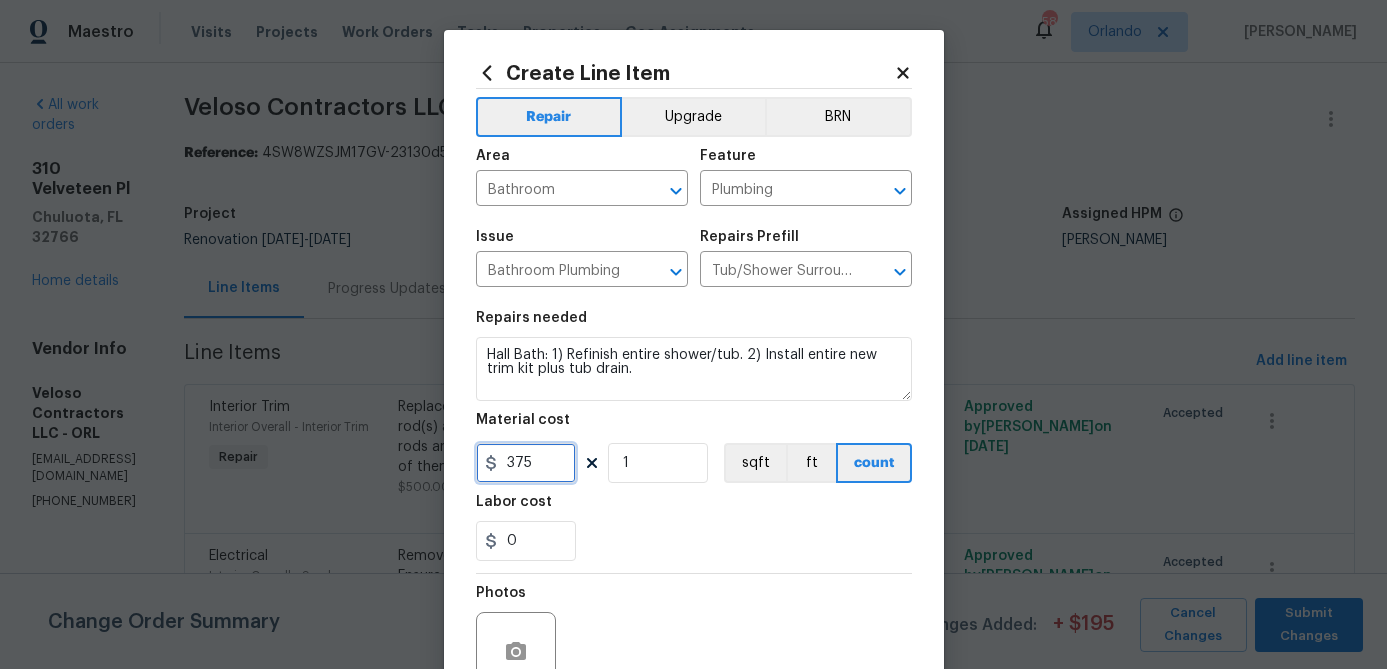 click on "375" at bounding box center (526, 463) 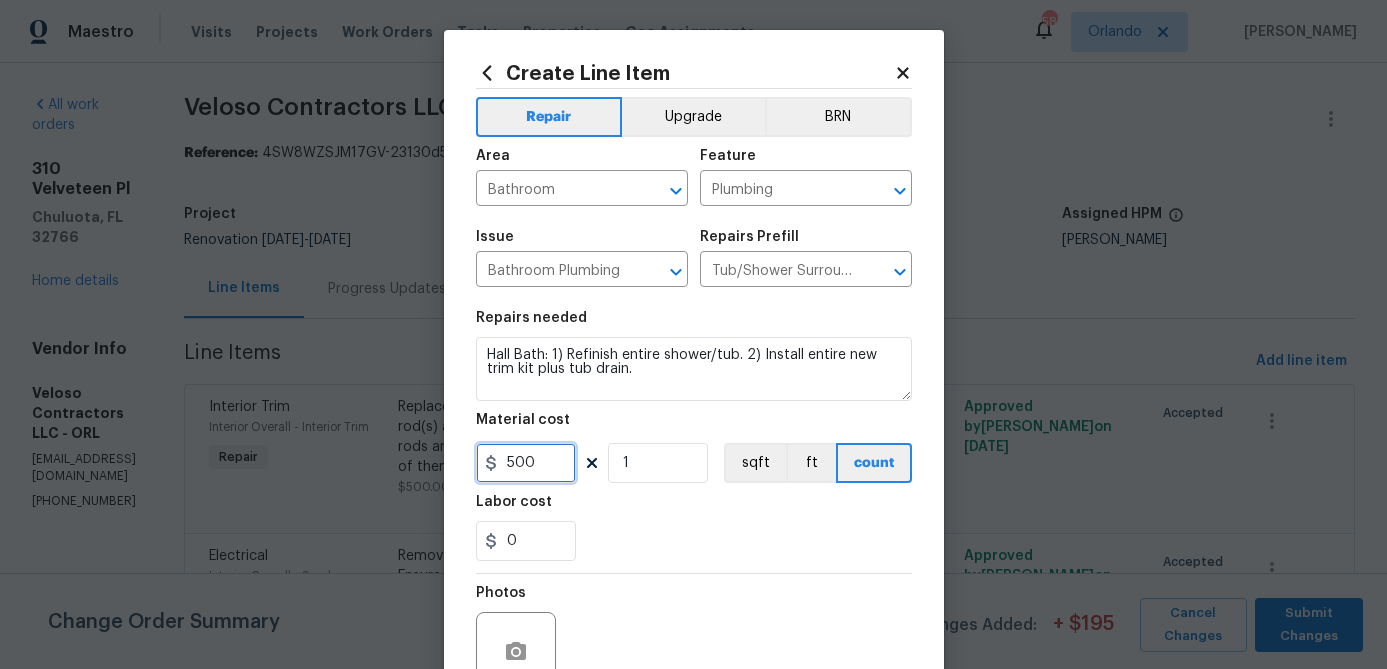 type on "500" 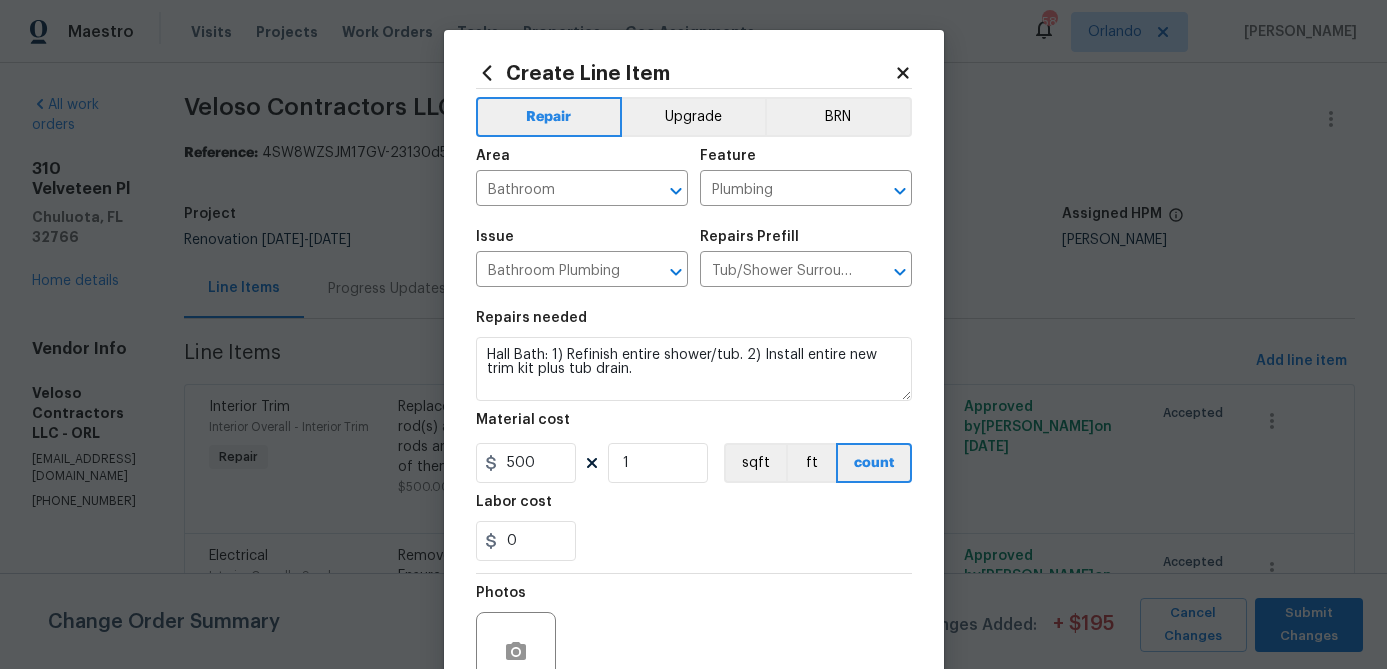click on "0" at bounding box center [694, 541] 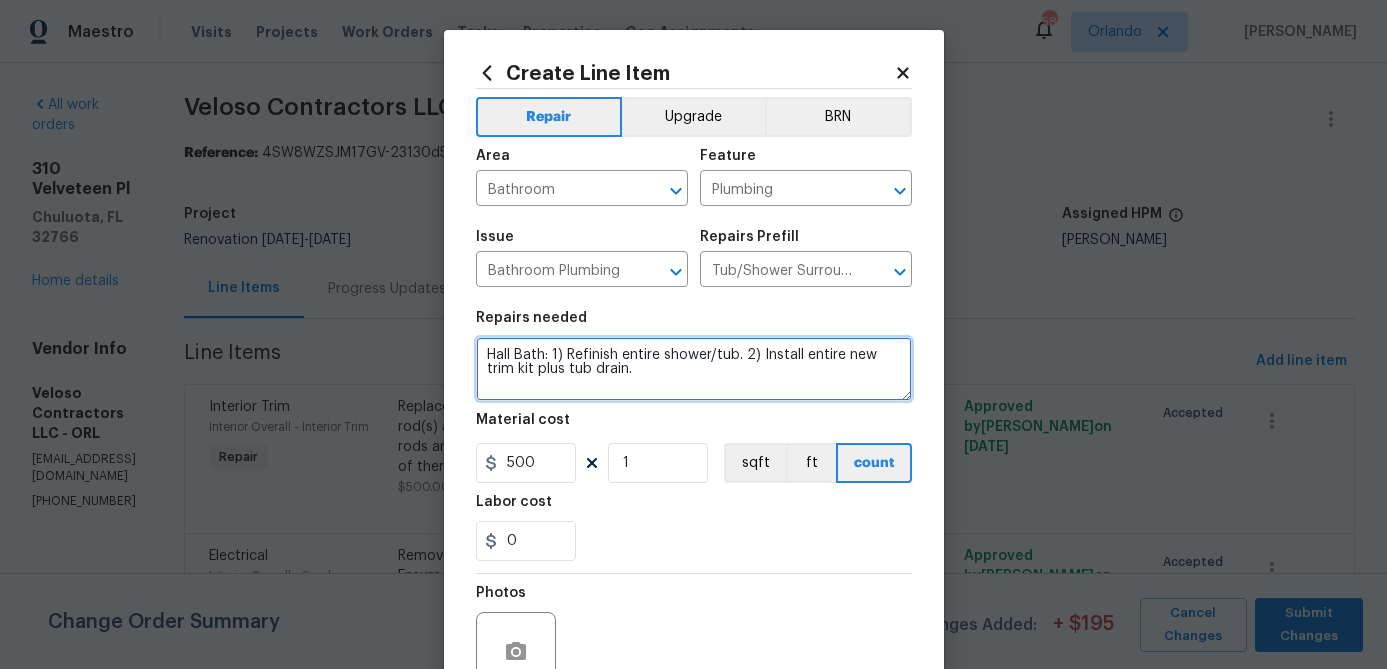 click on "Hall Bath: 1) Refinish entire shower/tub. 2) Install entire new trim kit plus tub drain." at bounding box center (694, 369) 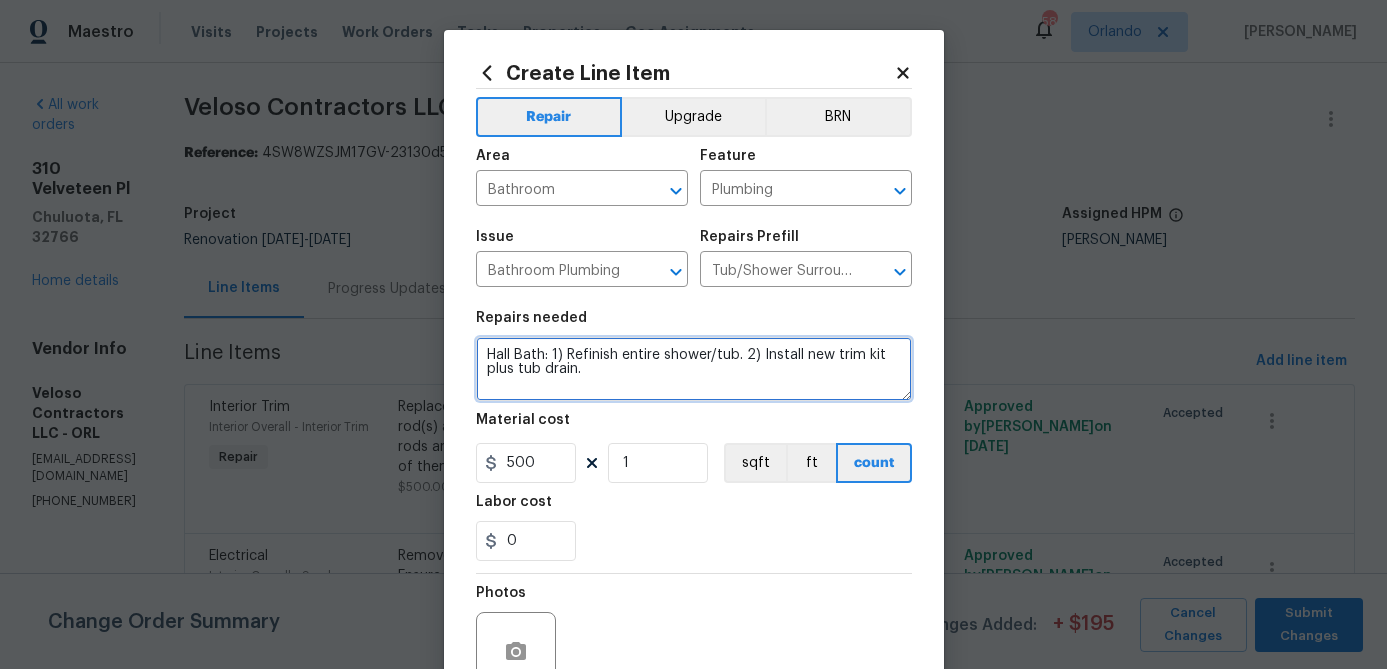 click on "Hall Bath: 1) Refinish entire shower/tub. 2) Install new trim kit plus tub drain." at bounding box center [694, 369] 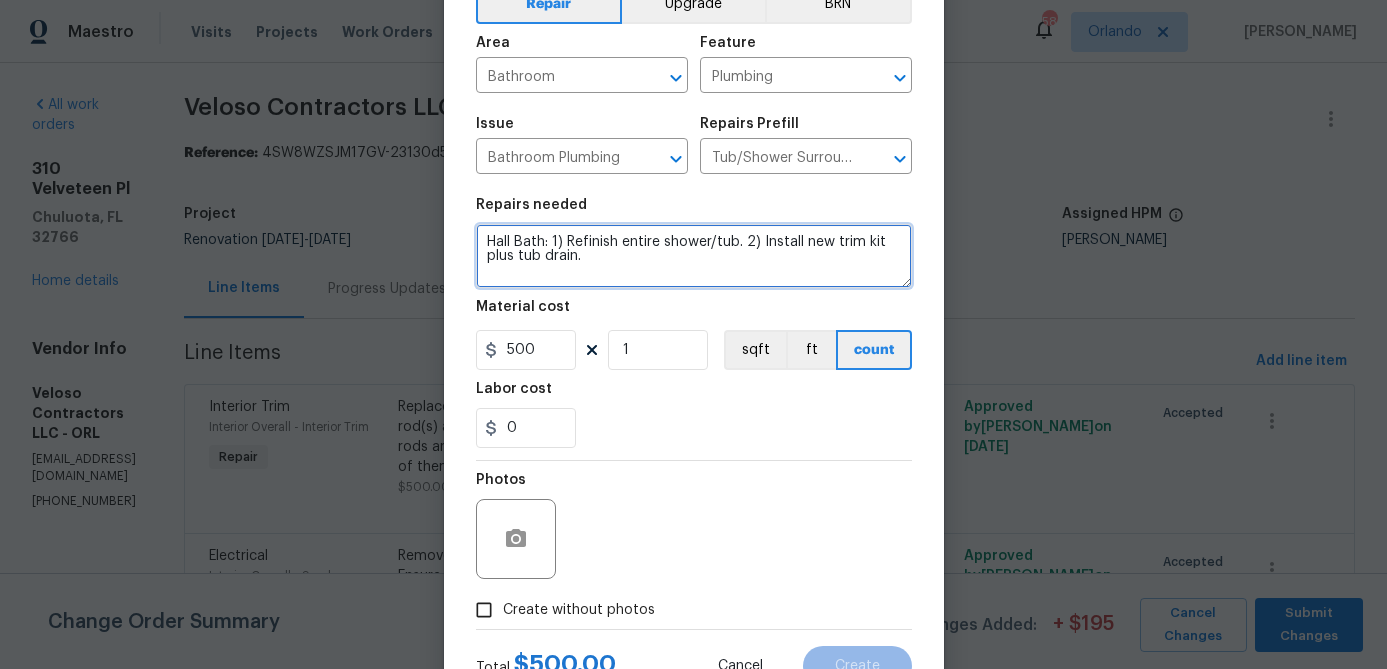 scroll, scrollTop: 191, scrollLeft: 0, axis: vertical 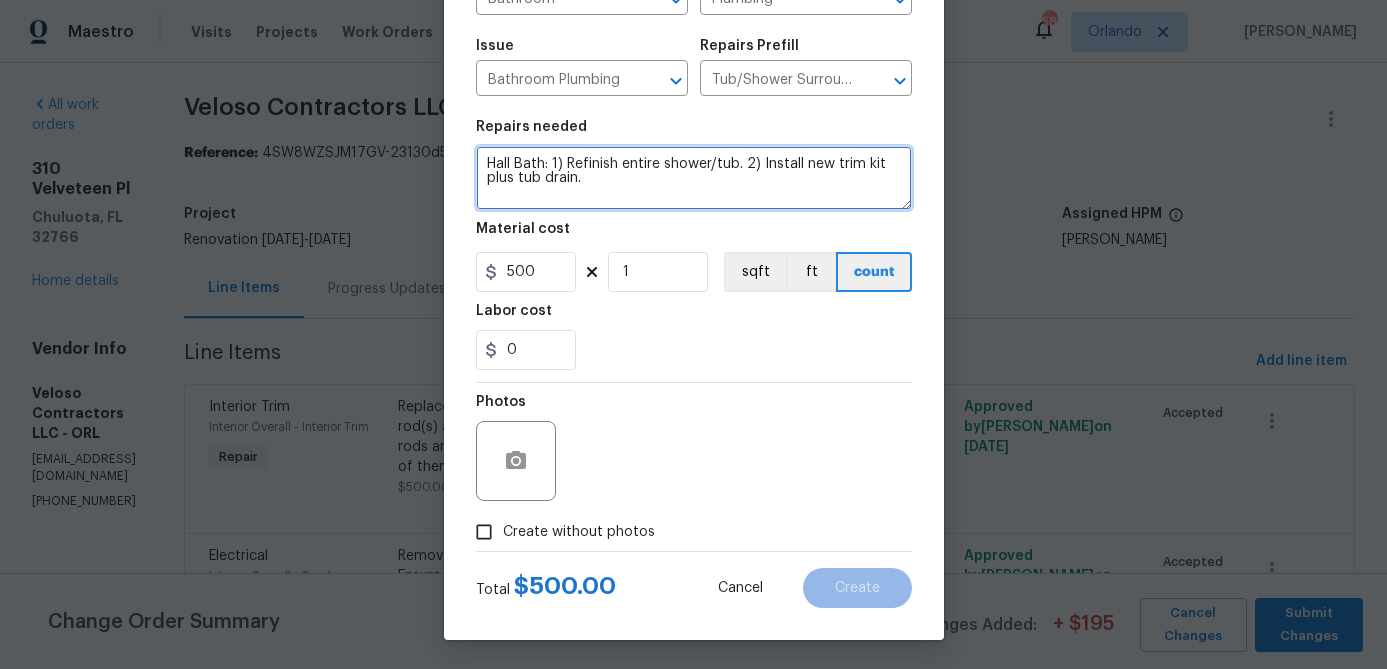 type on "Hall Bath: 1) Refinish entire shower/tub. 2) Install new trim kit plus tub drain." 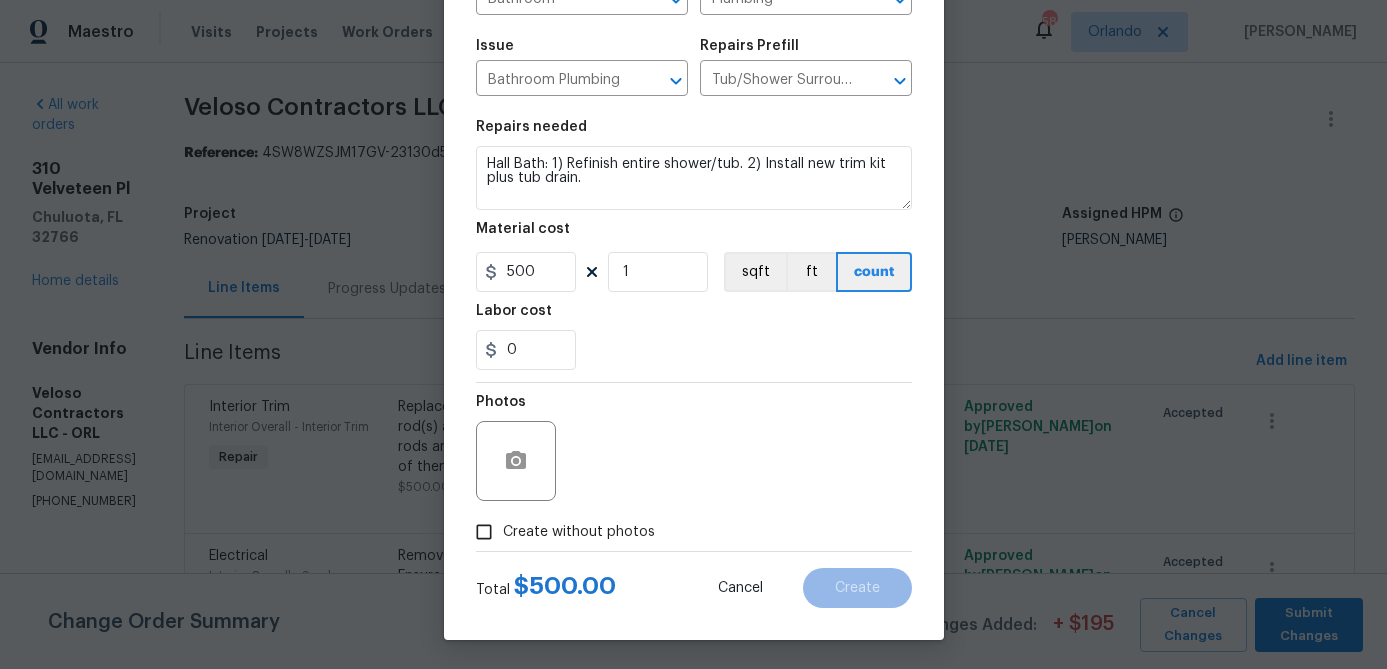 click on "Create without photos" at bounding box center [579, 532] 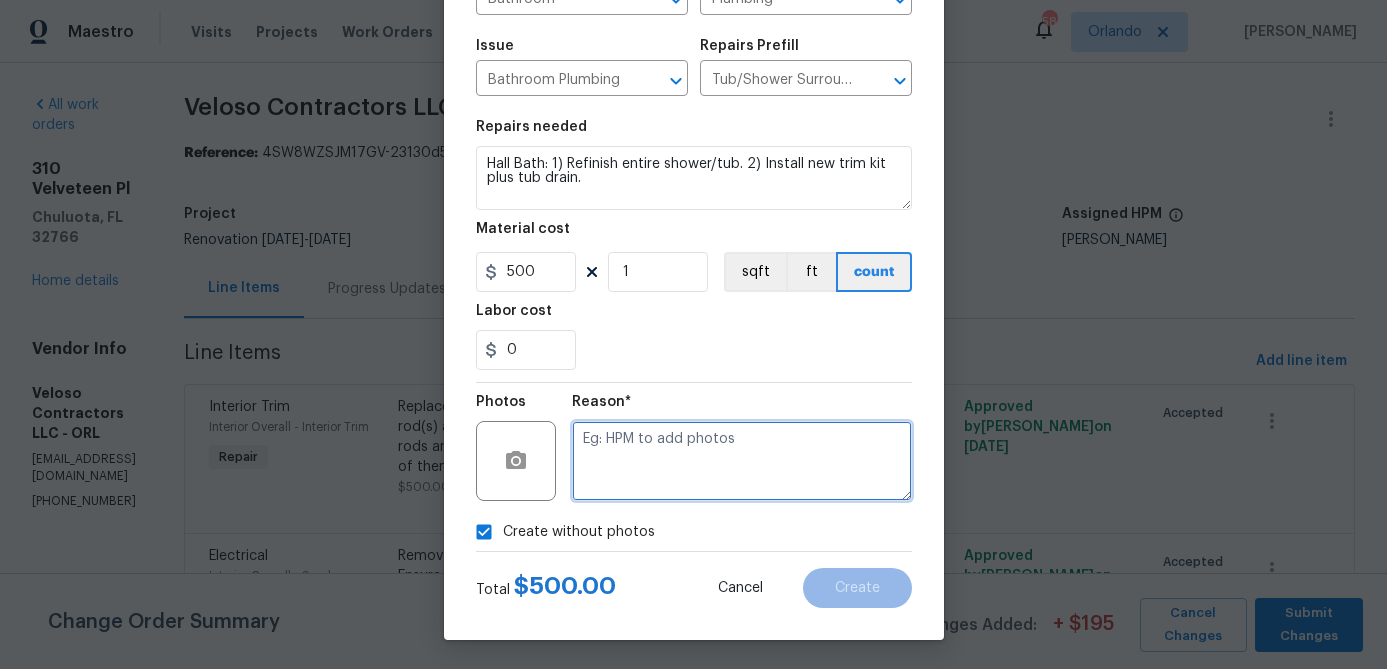 click at bounding box center (742, 461) 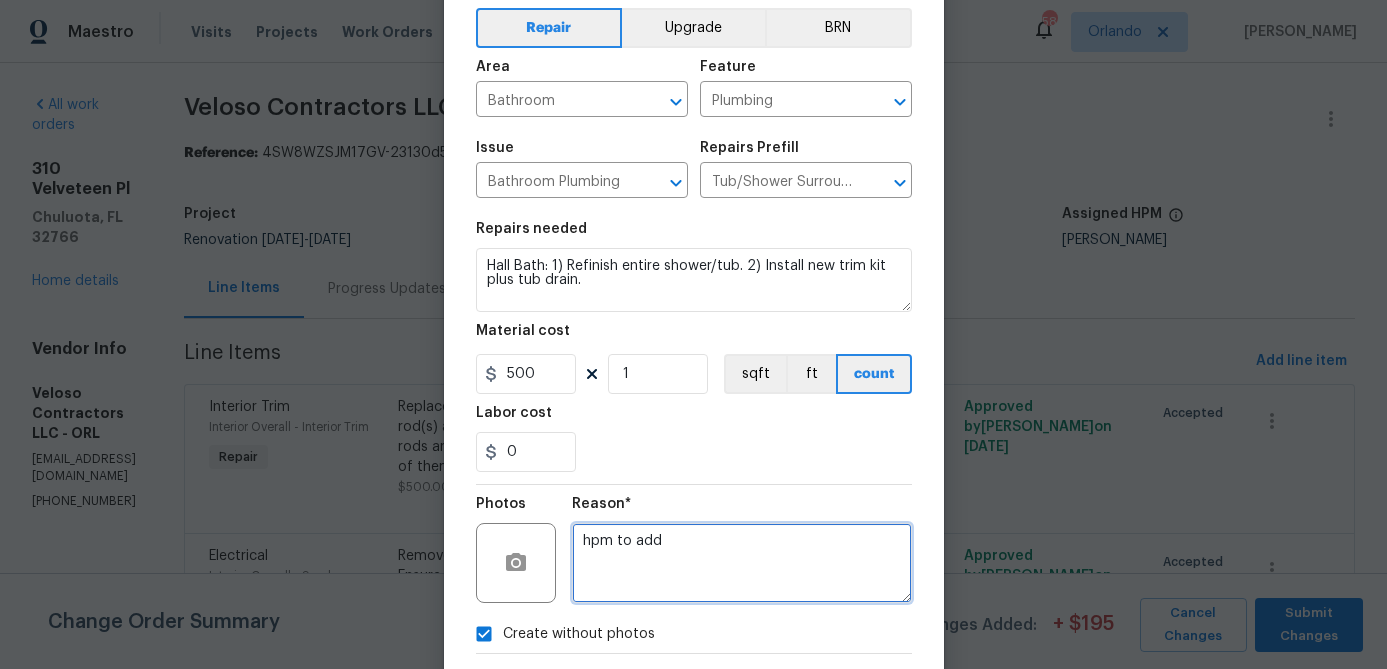 scroll, scrollTop: 193, scrollLeft: 0, axis: vertical 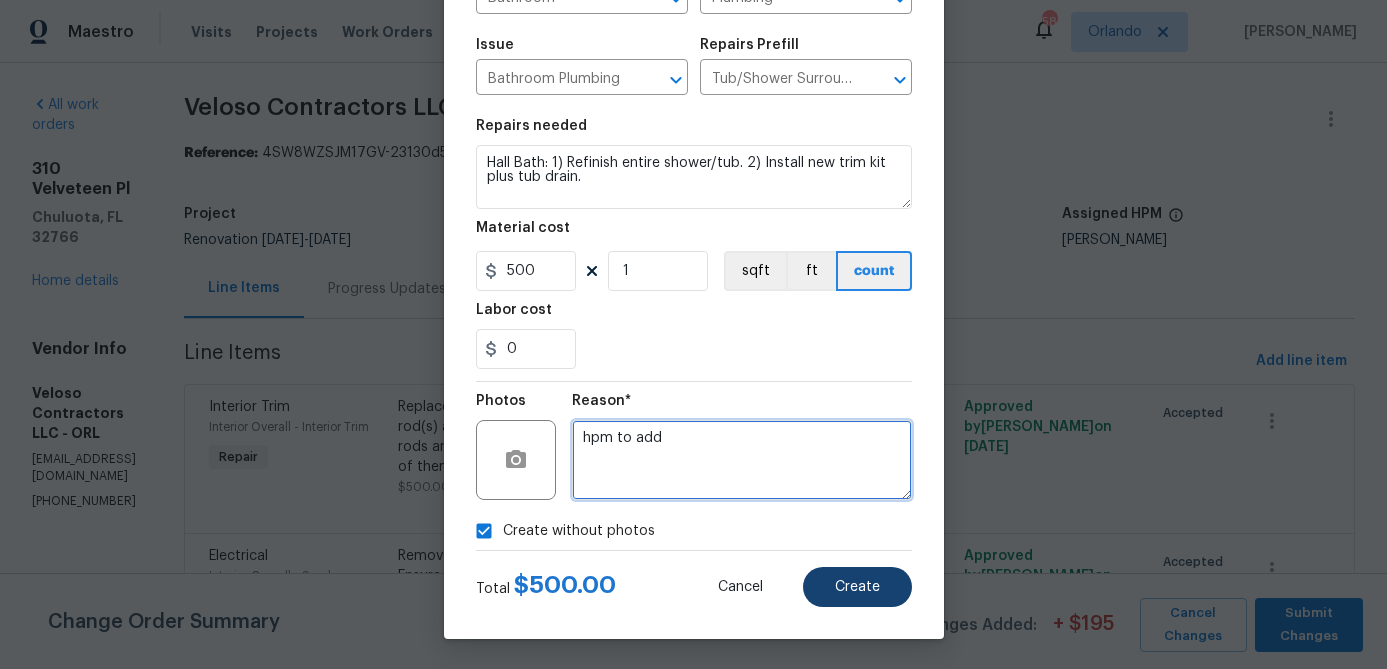 type on "hpm to add" 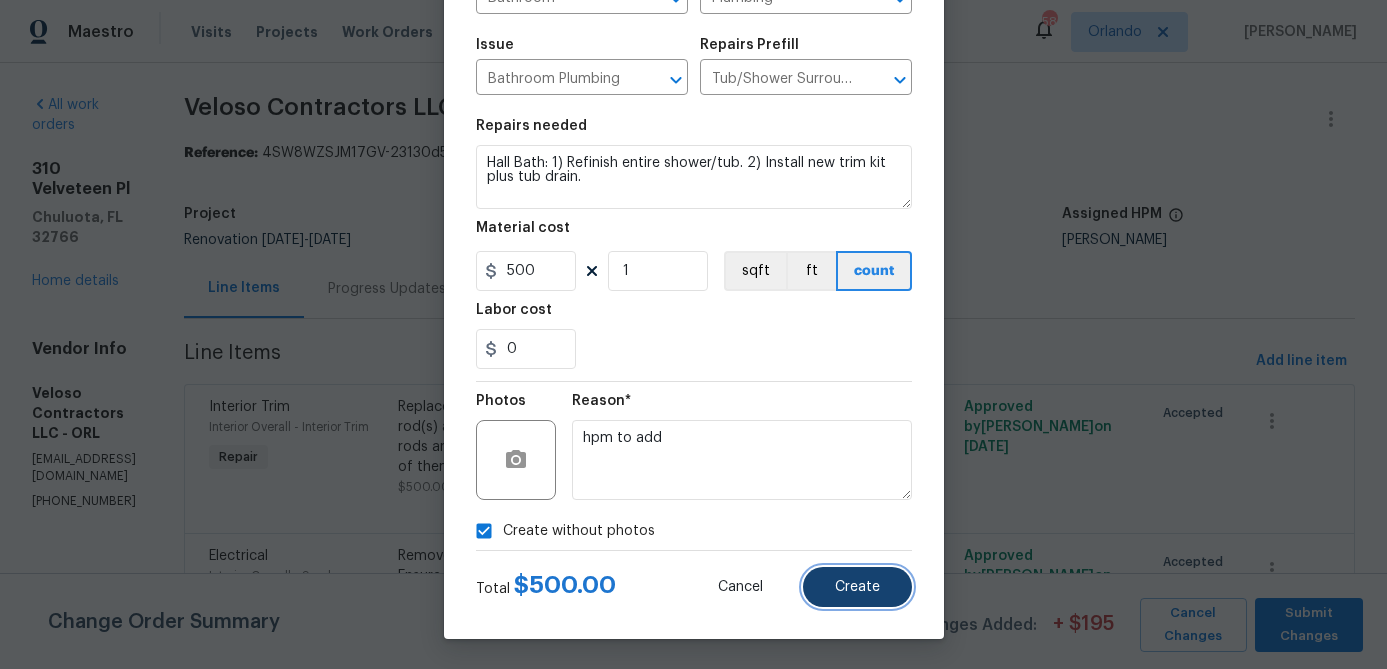 click on "Create" at bounding box center [857, 587] 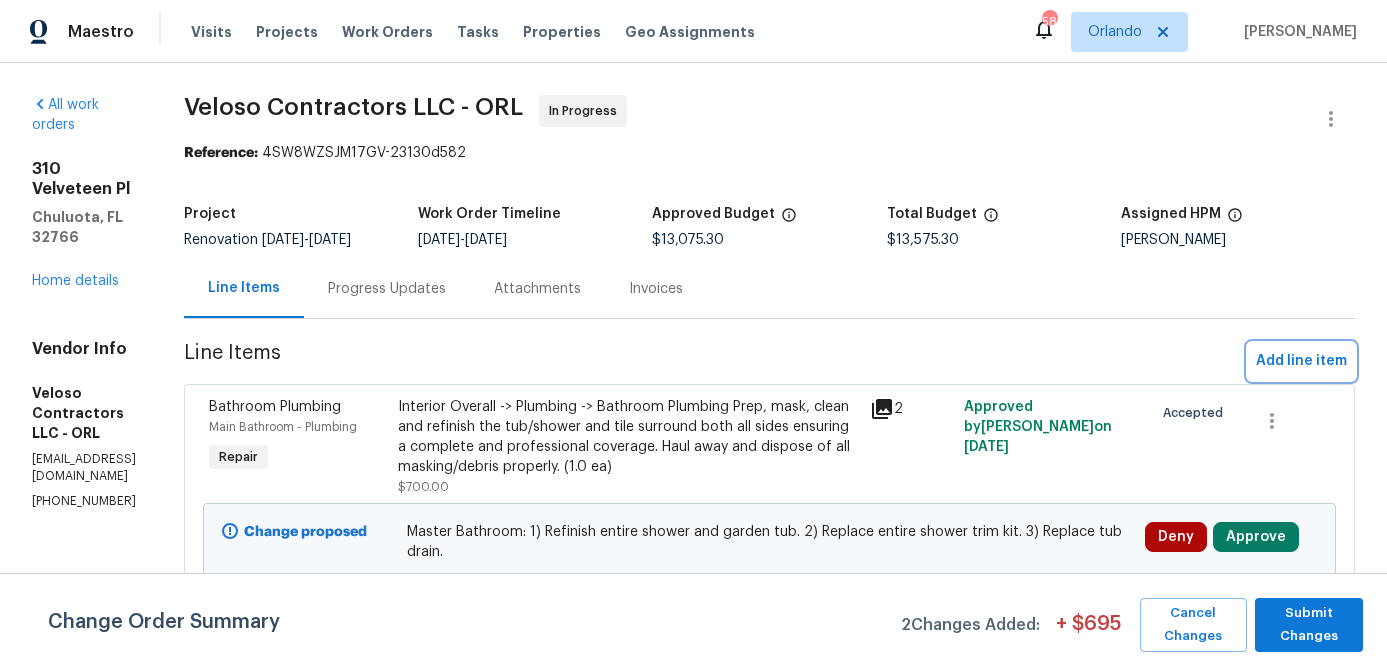 click on "Add line item" at bounding box center [1301, 361] 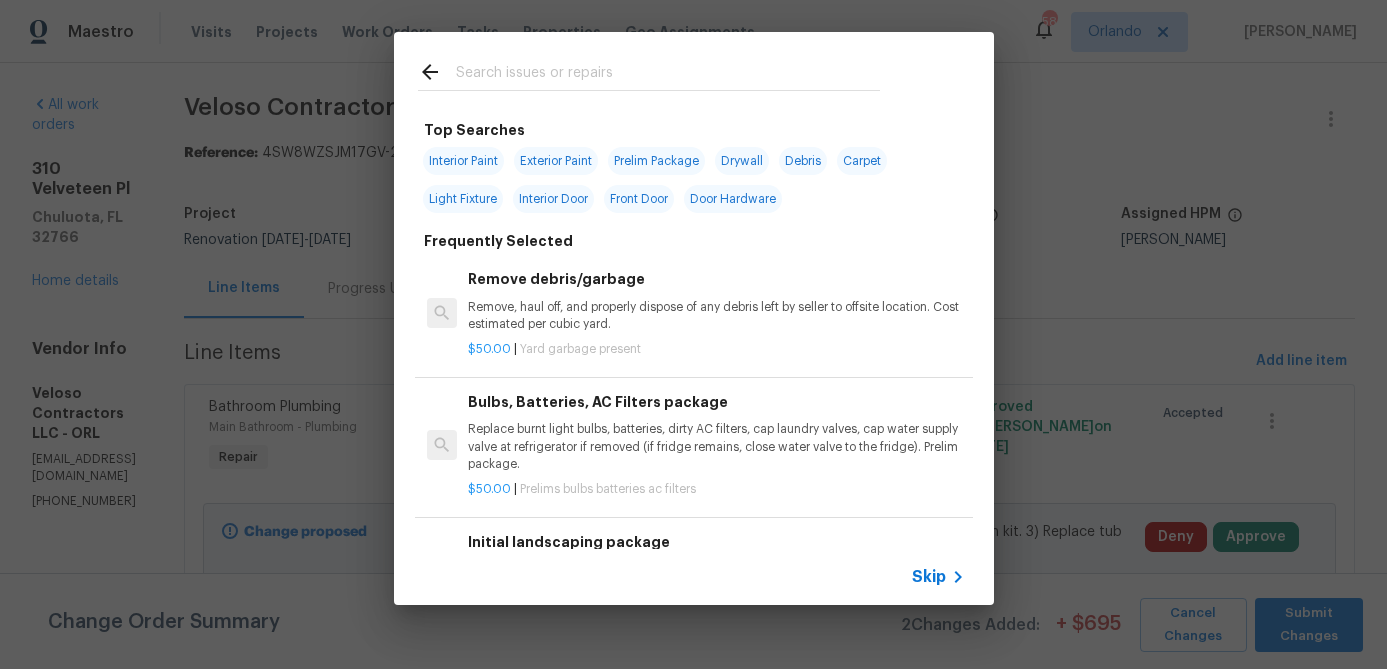 click at bounding box center [668, 75] 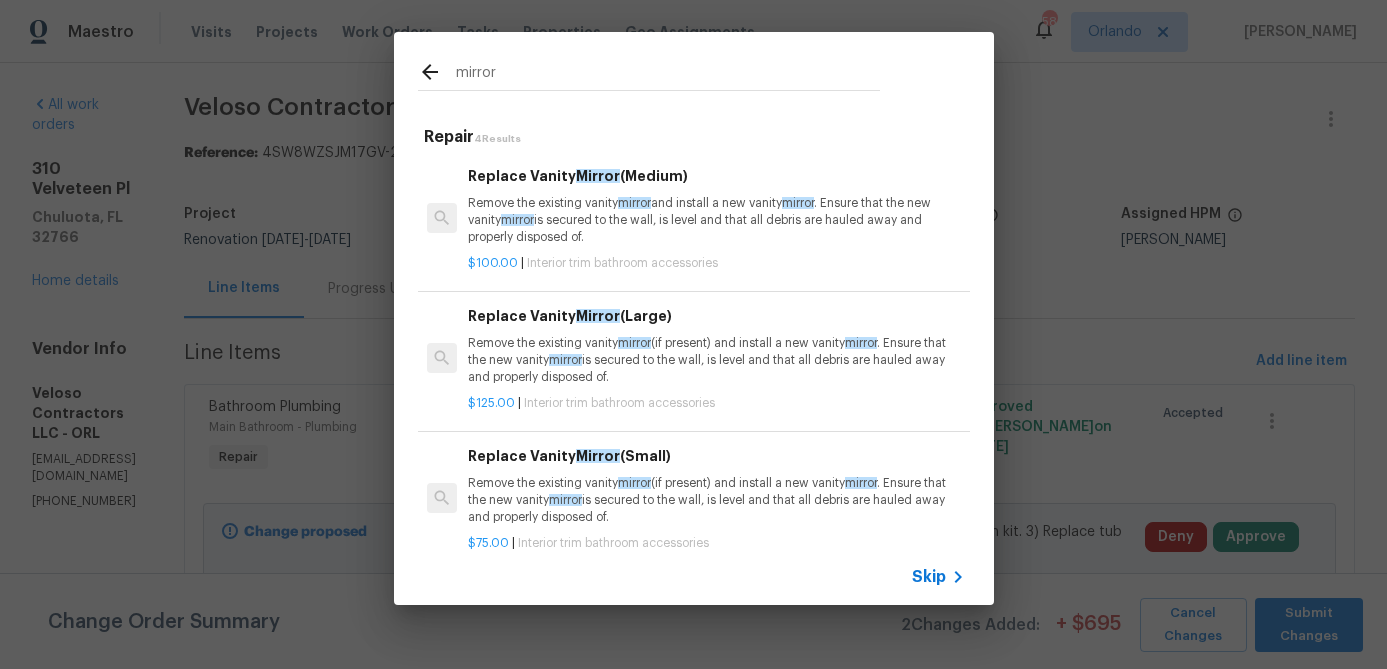 type on "mirror" 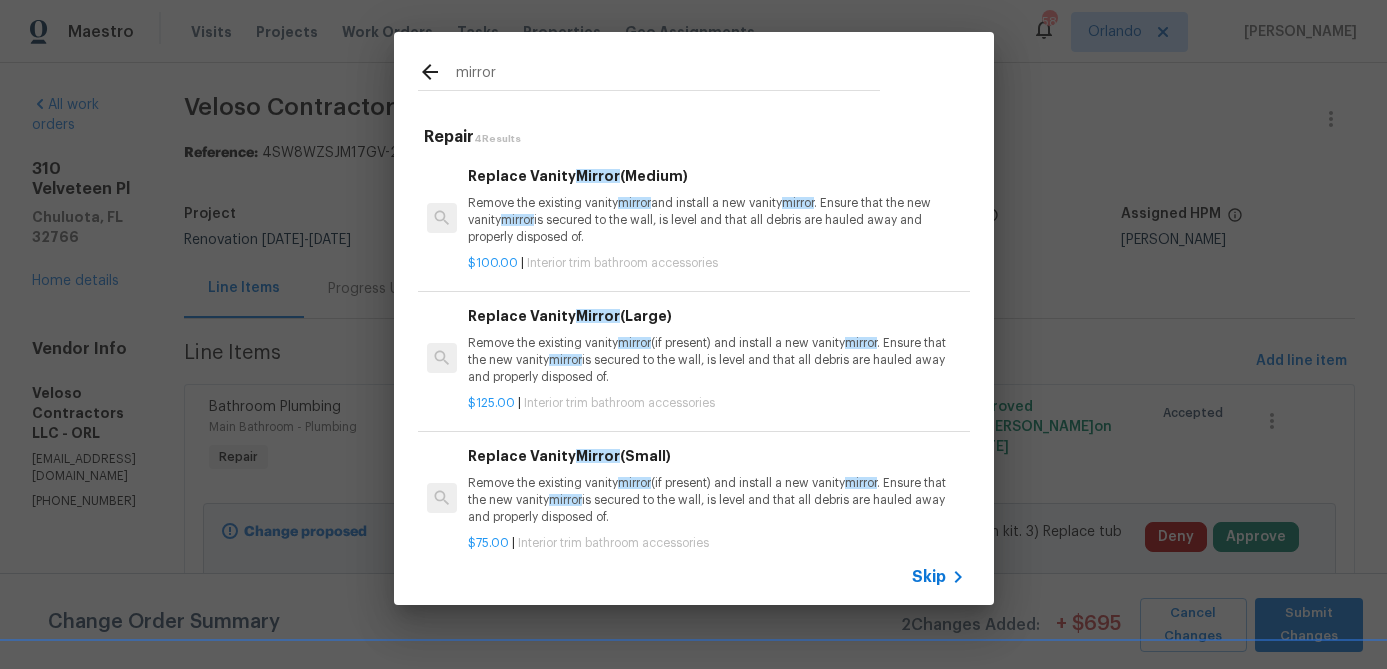 click on "Remove the existing vanity  mirror  and install a new vanity  mirror . Ensure that the new vanity  mirror  is secured to the wall, is level and that all debris are hauled away and properly disposed of." at bounding box center (716, 220) 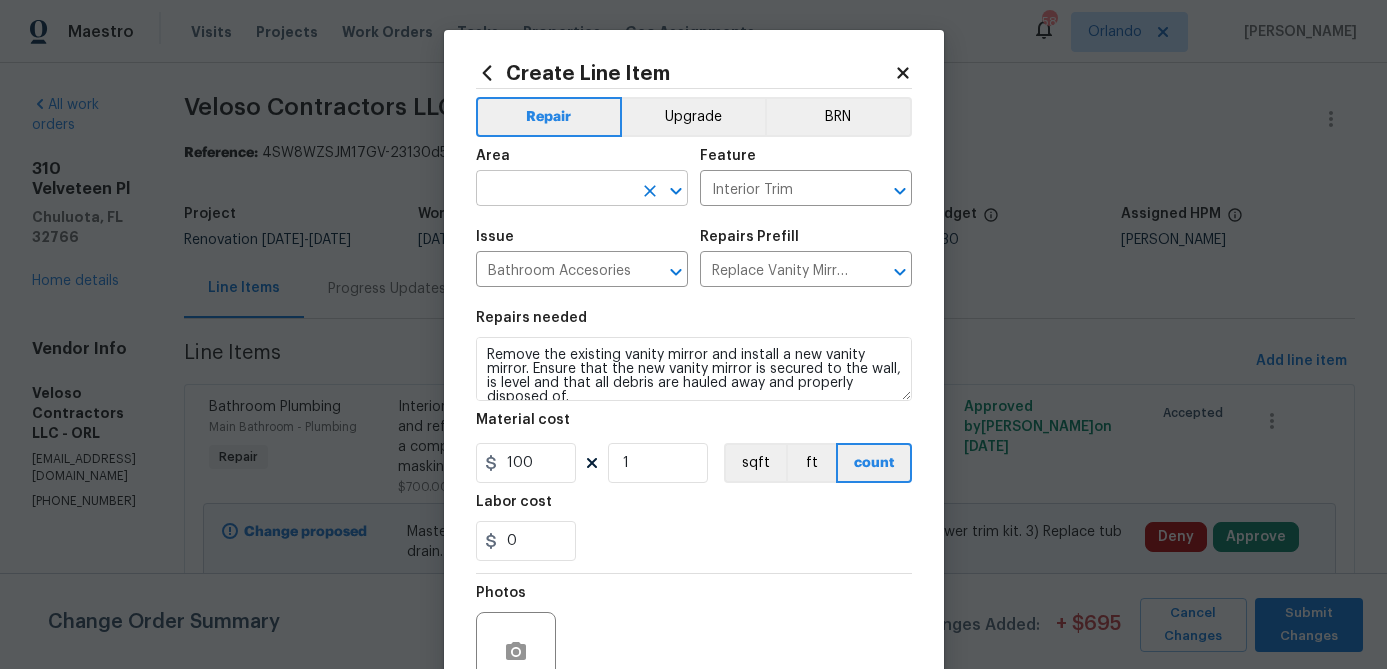 click at bounding box center (554, 190) 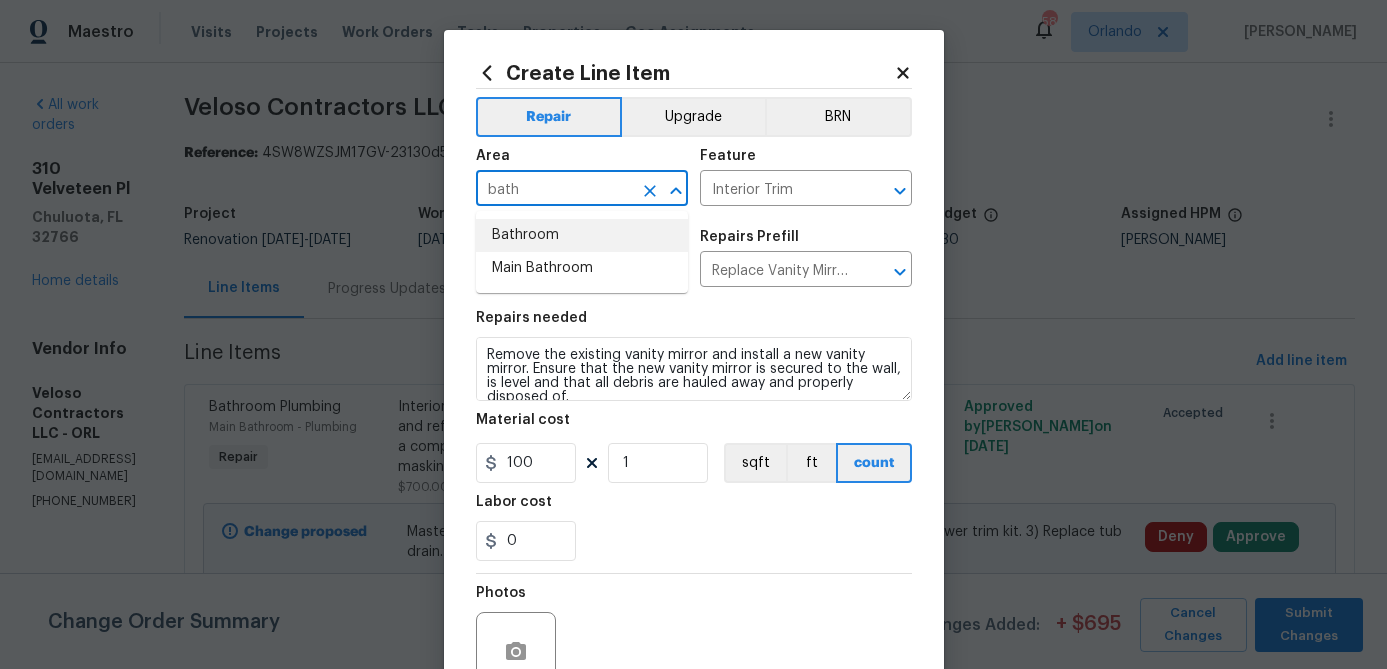 click on "Bathroom" at bounding box center (582, 235) 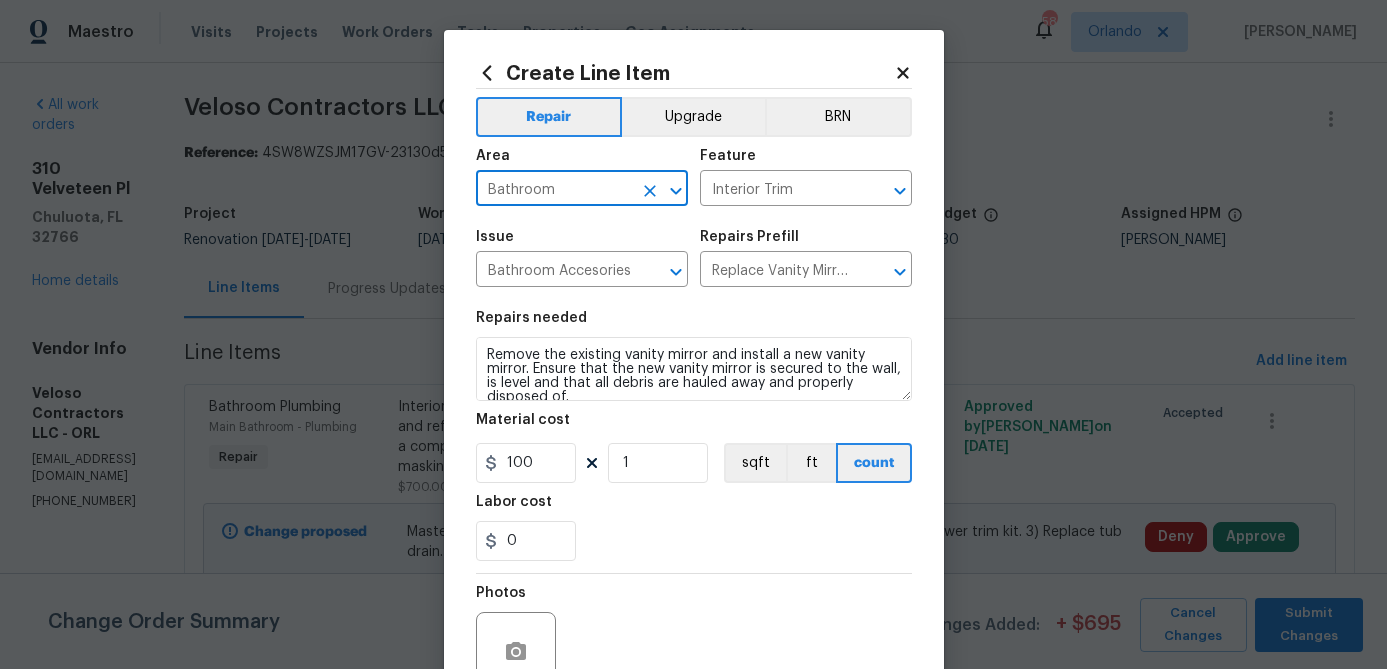 type on "Bathroom" 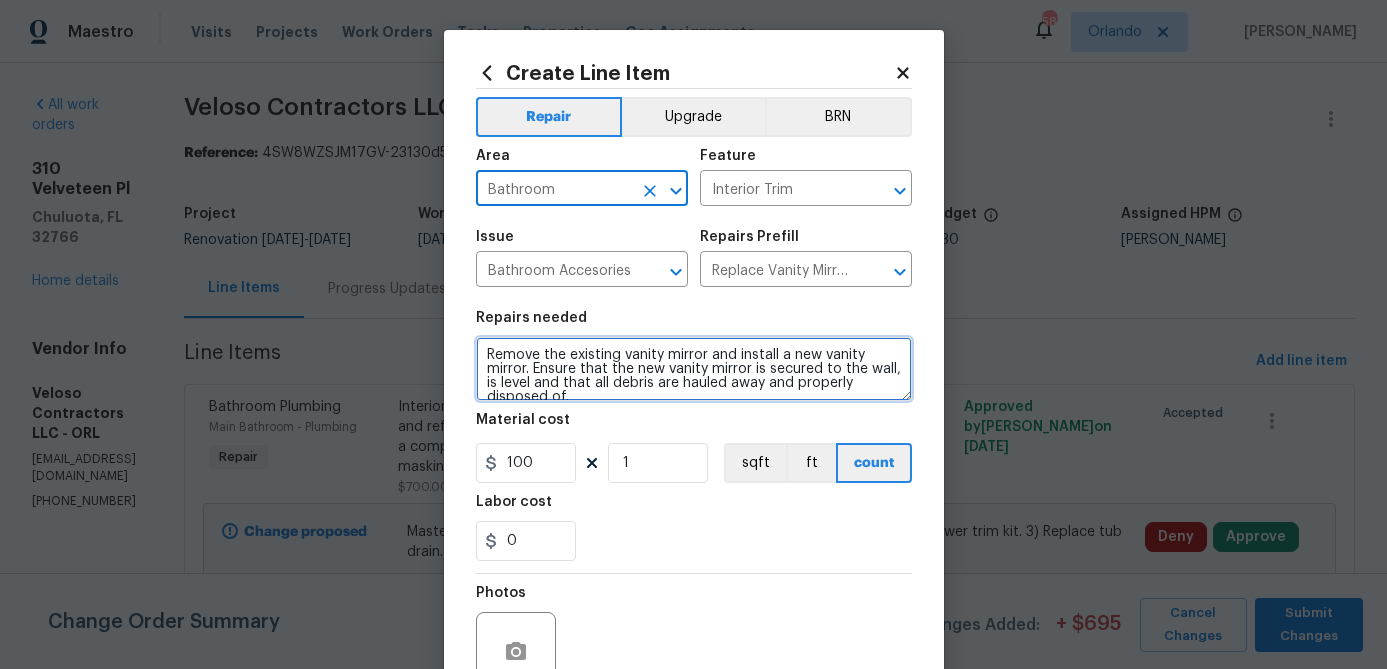 click on "Remove the existing vanity mirror and install a new vanity mirror. Ensure that the new vanity mirror is secured to the wall, is level and that all debris are hauled away and properly disposed of." at bounding box center (694, 369) 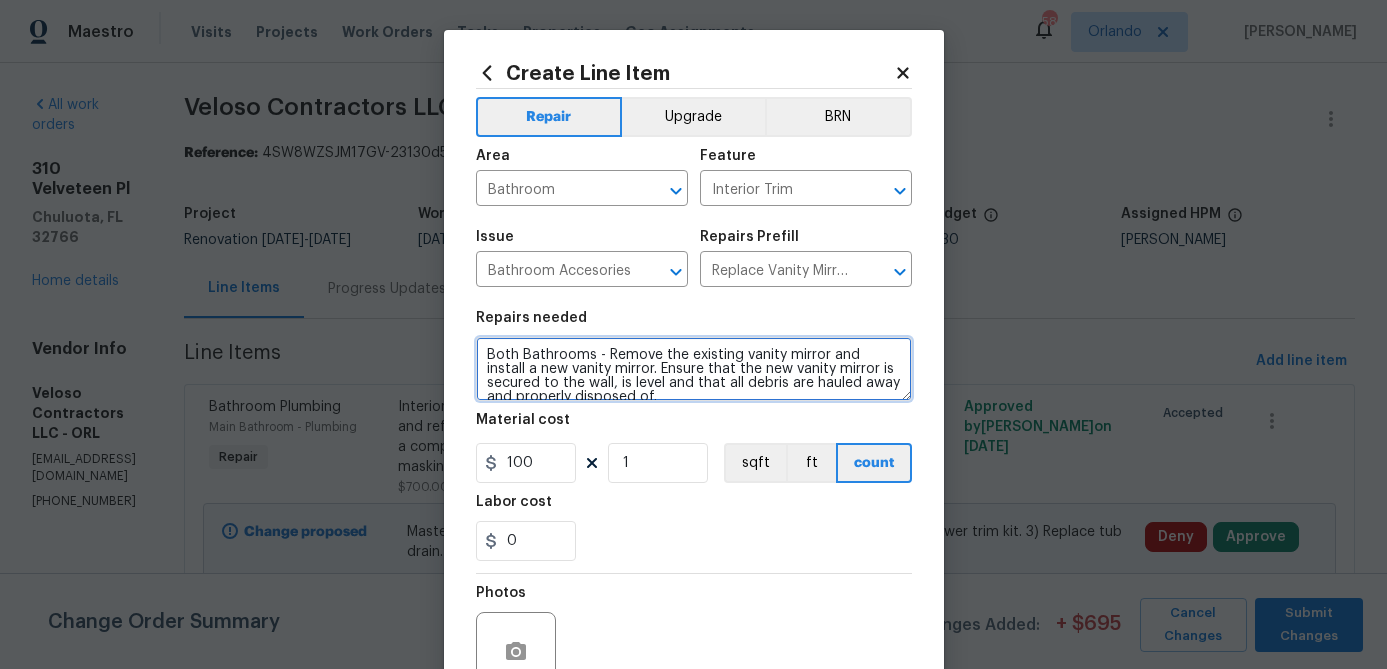 type on "Both Bathrooms - Remove the existing vanity mirror and install a new vanity mirror. Ensure that the new vanity mirror is secured to the wall, is level and that all debris are hauled away and properly disposed of." 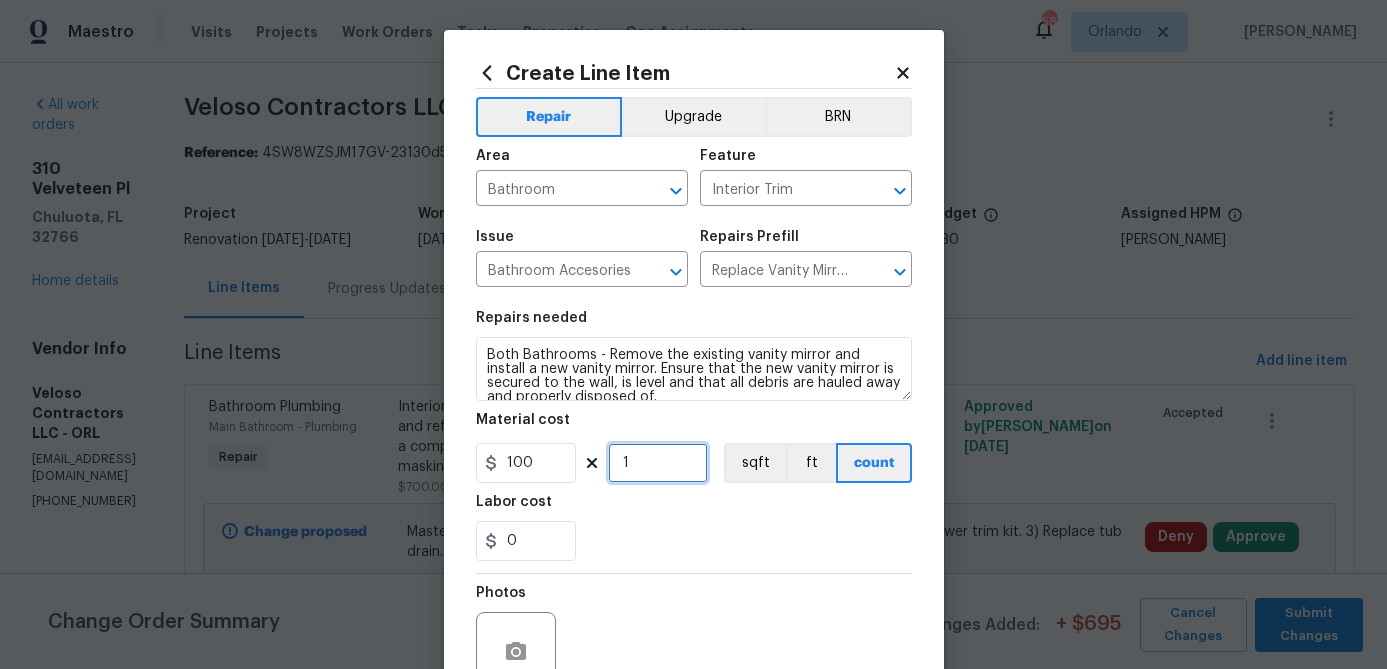 click on "1" at bounding box center (658, 463) 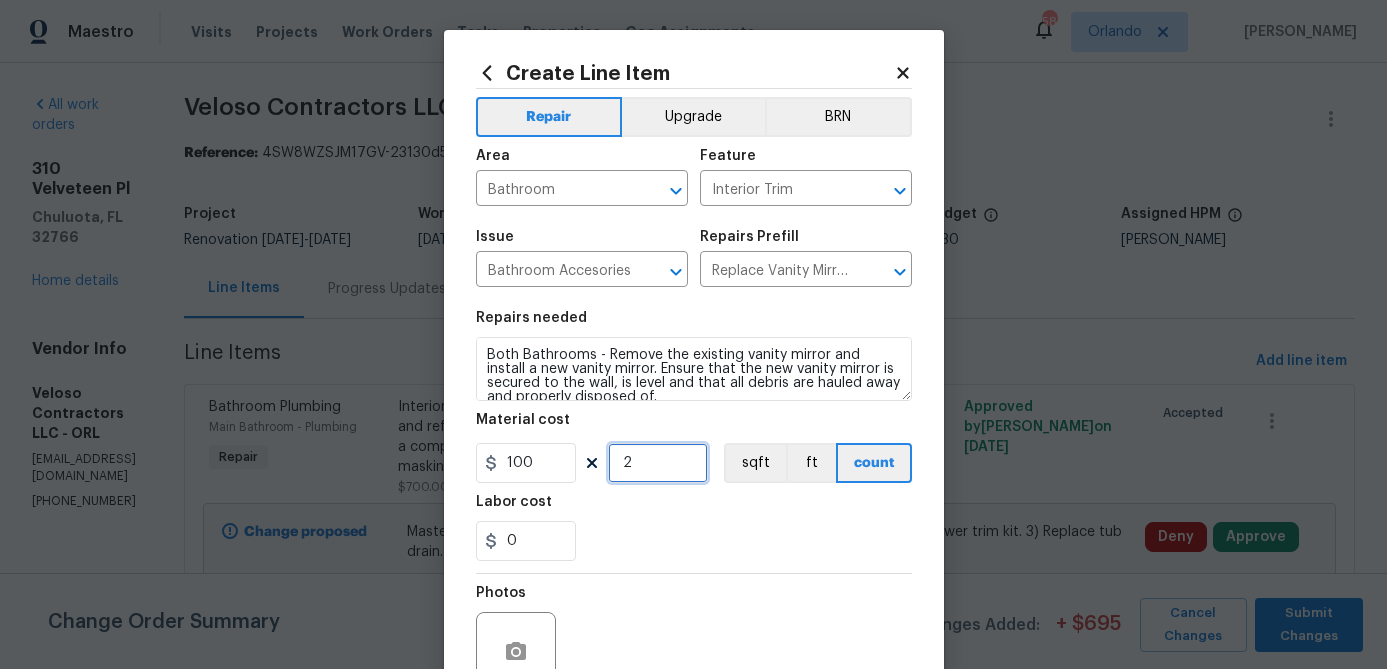 type on "2" 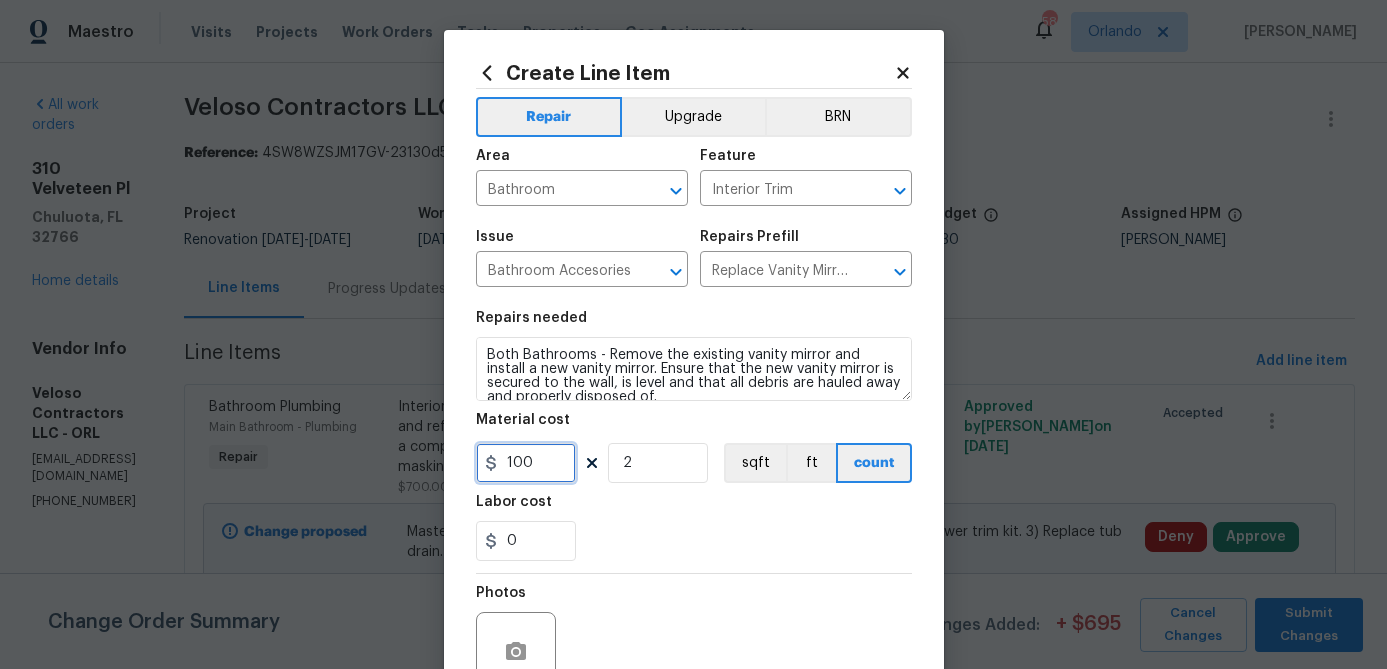 click on "100" at bounding box center [526, 463] 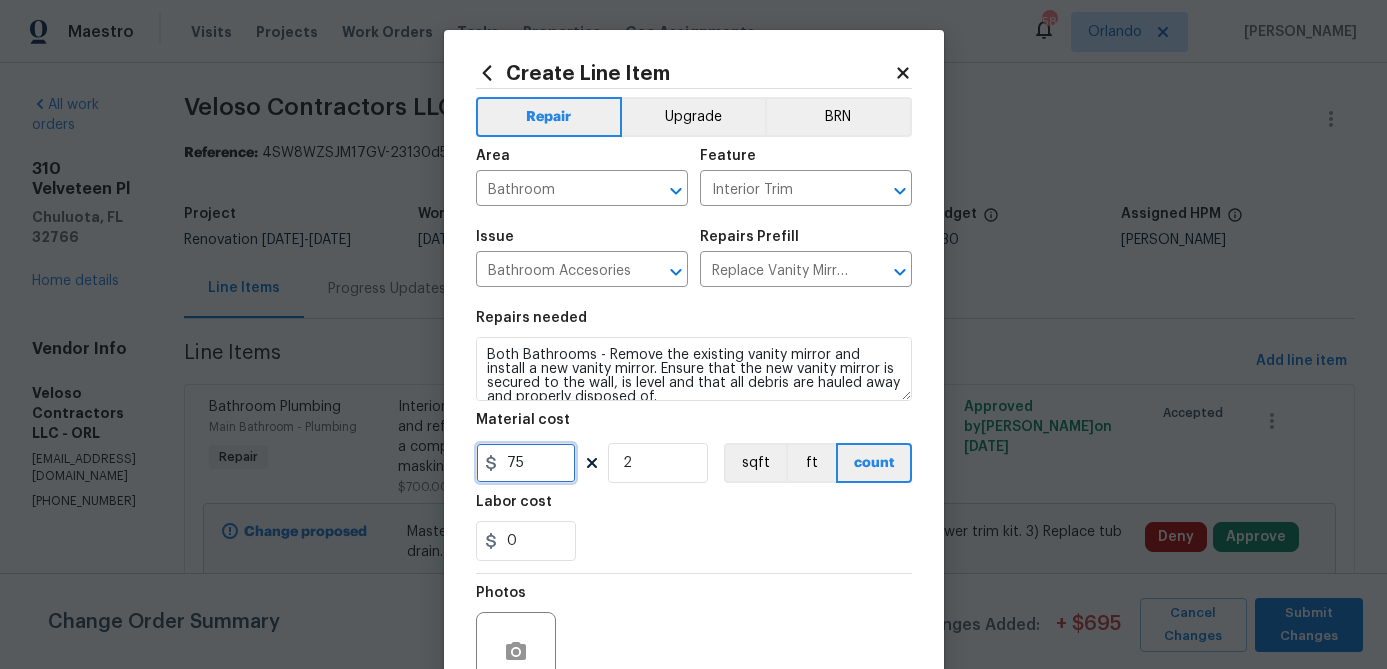 type on "75" 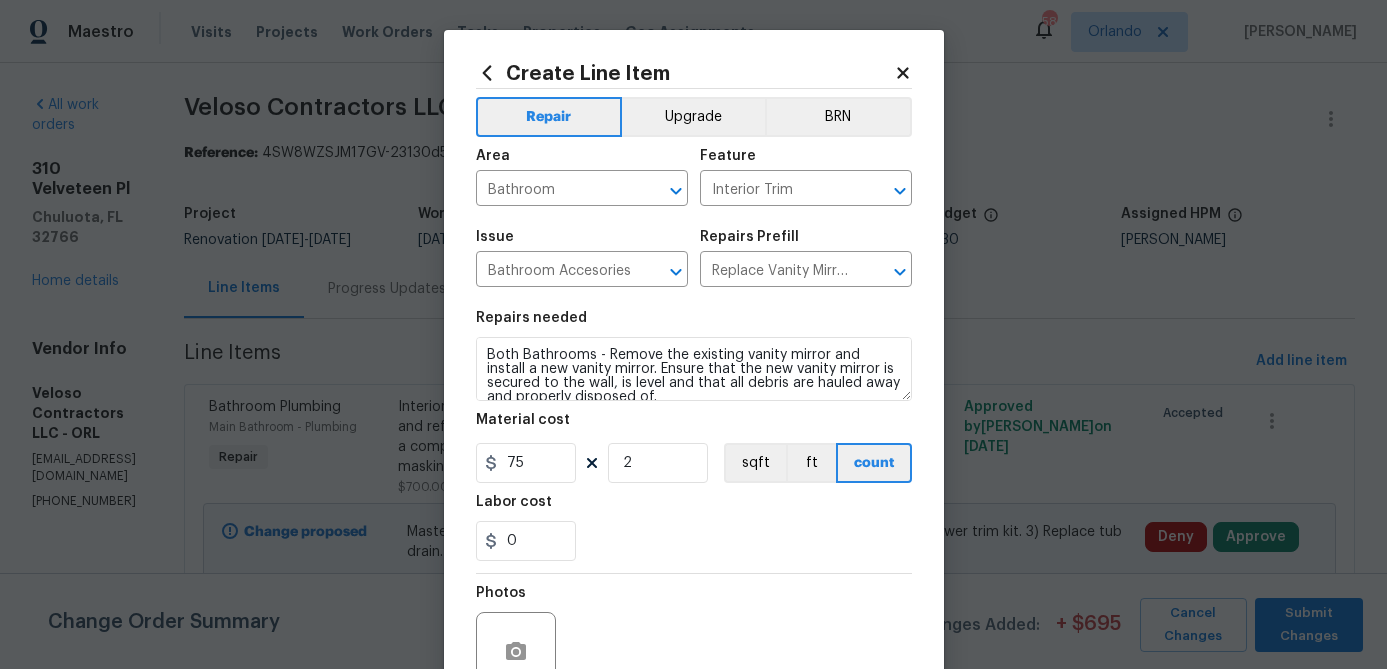 click on "0" at bounding box center (694, 541) 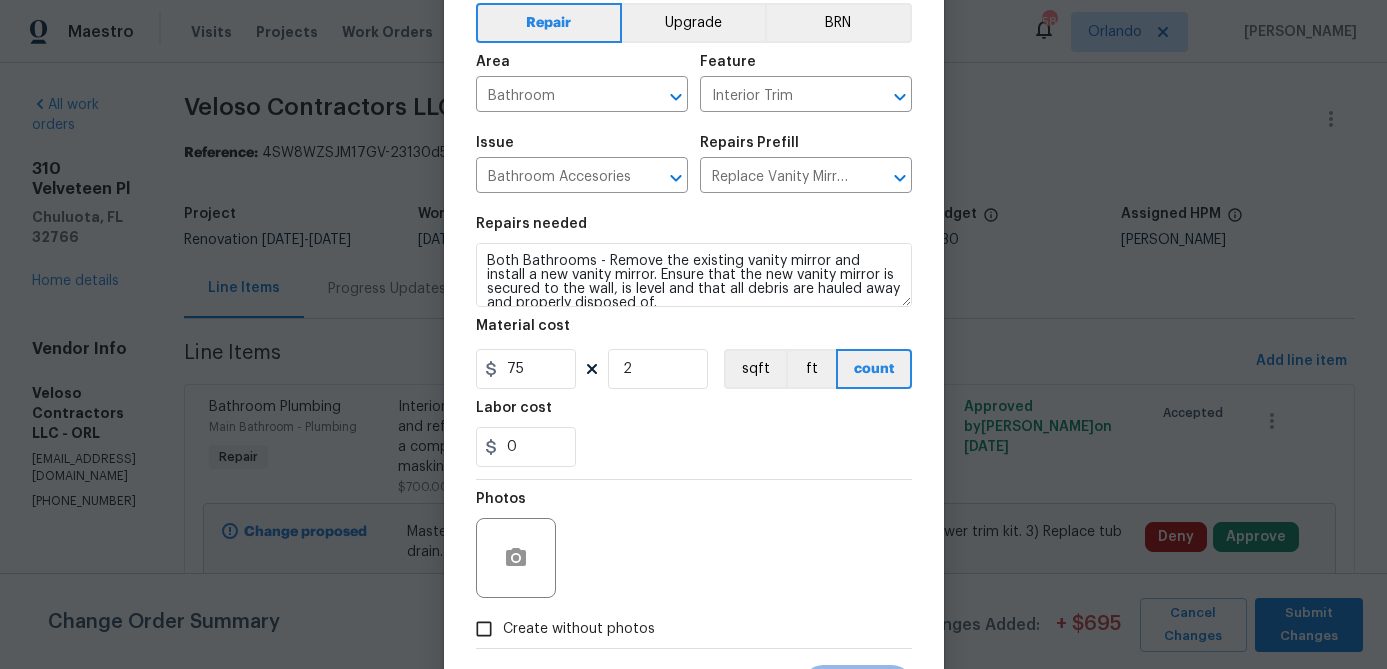 scroll, scrollTop: 193, scrollLeft: 0, axis: vertical 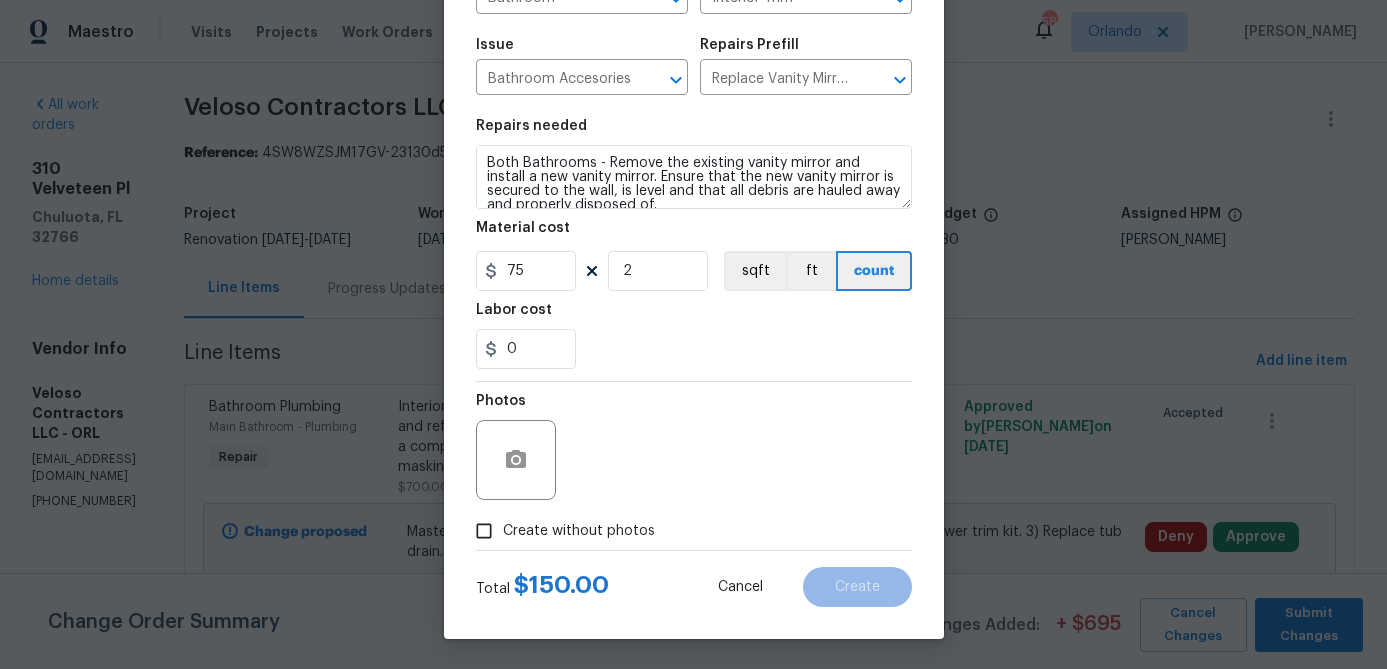 click on "Create without photos" at bounding box center (579, 531) 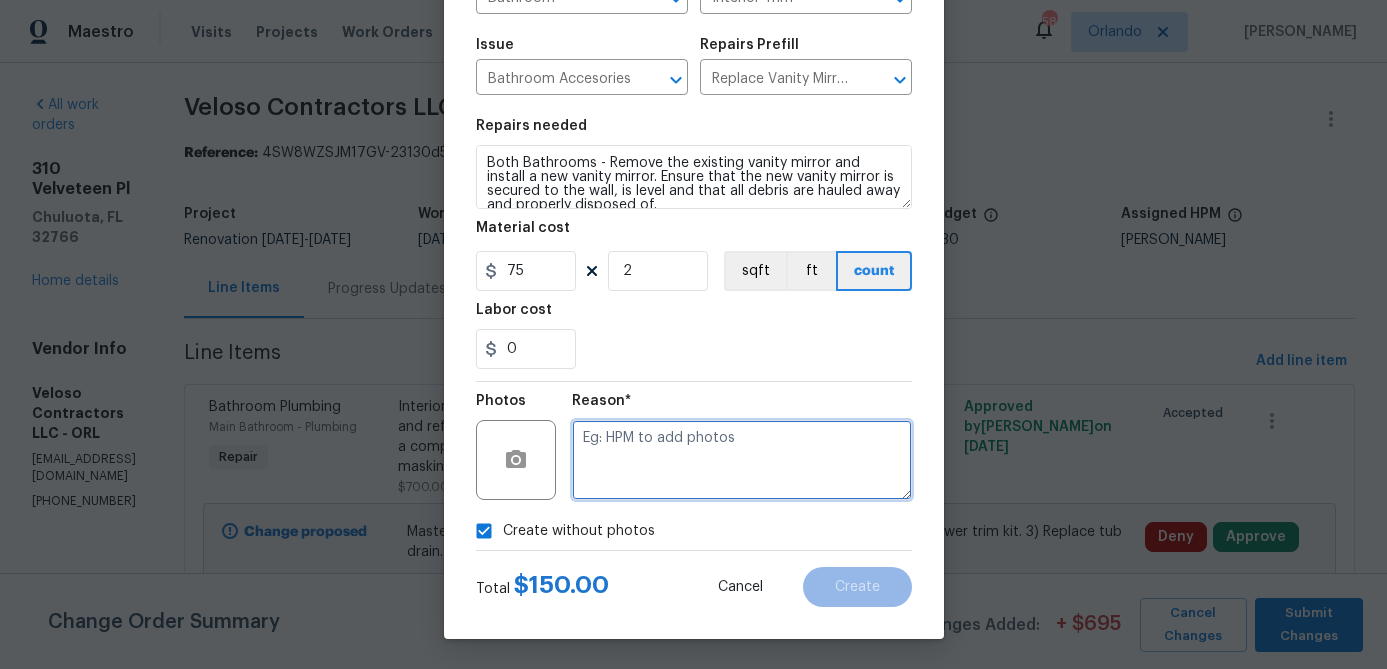 click at bounding box center [742, 460] 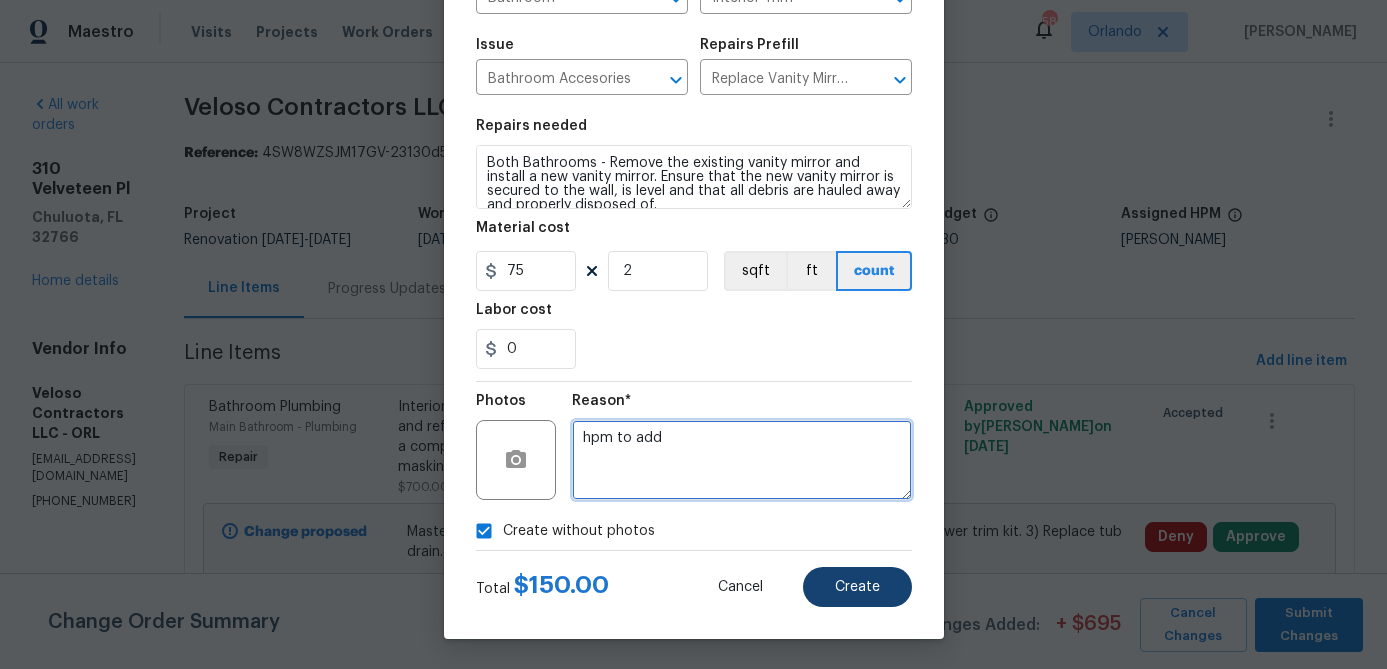 type on "hpm to add" 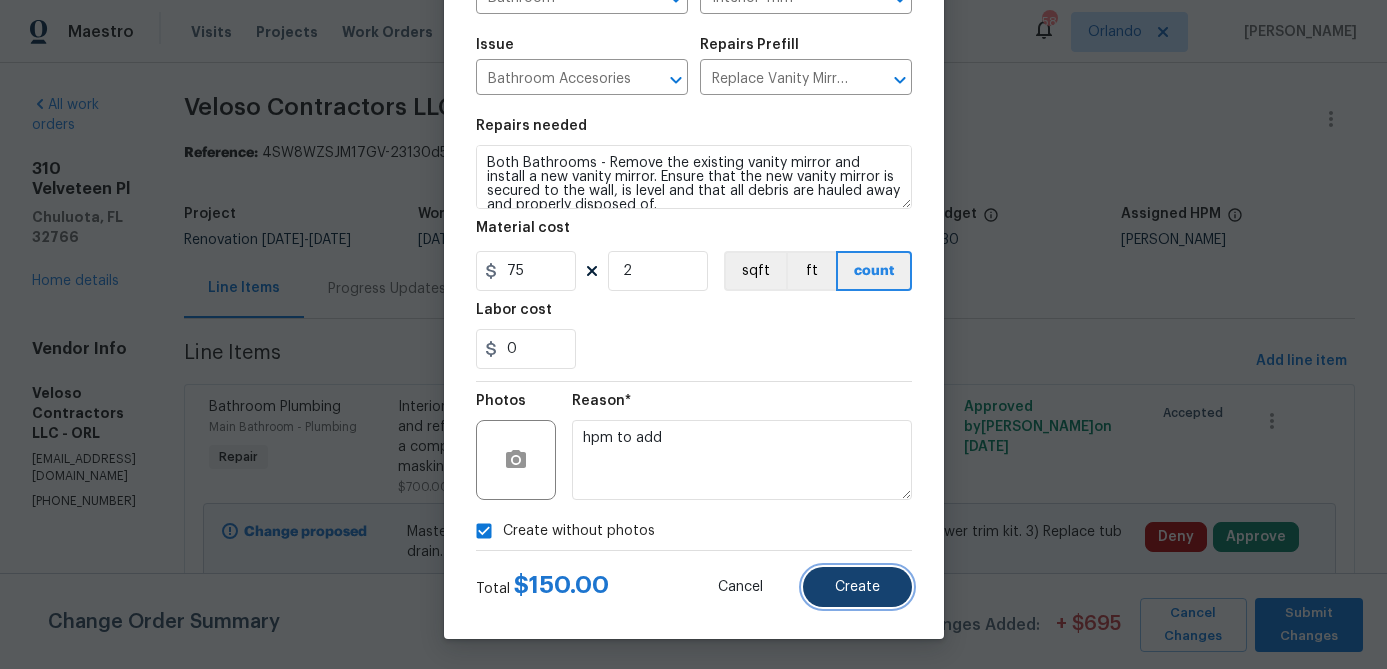 click on "Create" at bounding box center (857, 587) 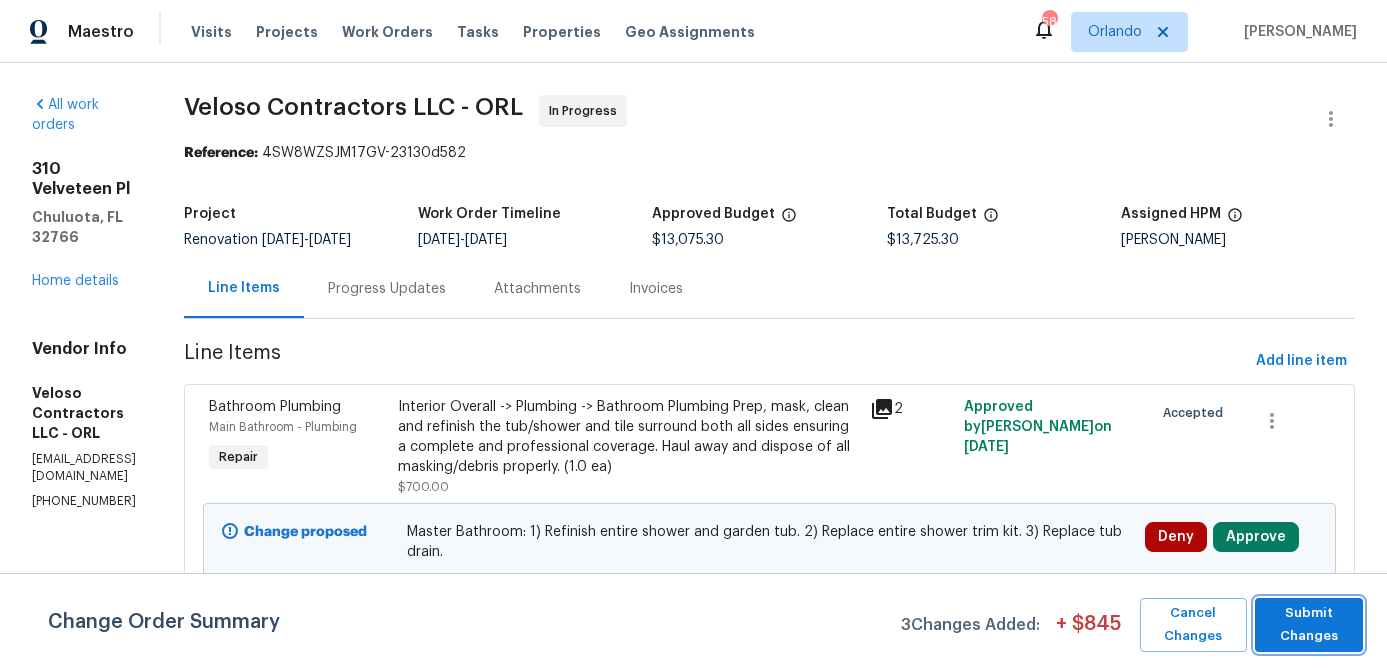 click on "Submit Changes" at bounding box center (1309, 625) 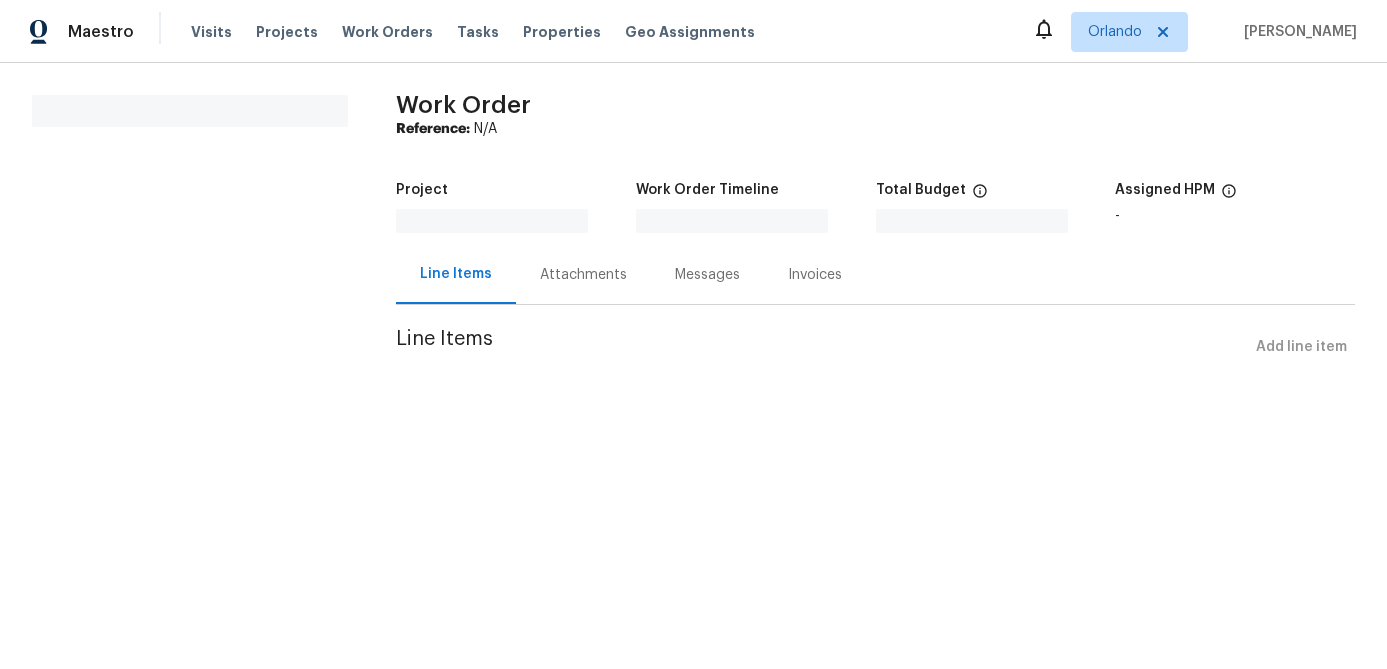 scroll, scrollTop: 0, scrollLeft: 0, axis: both 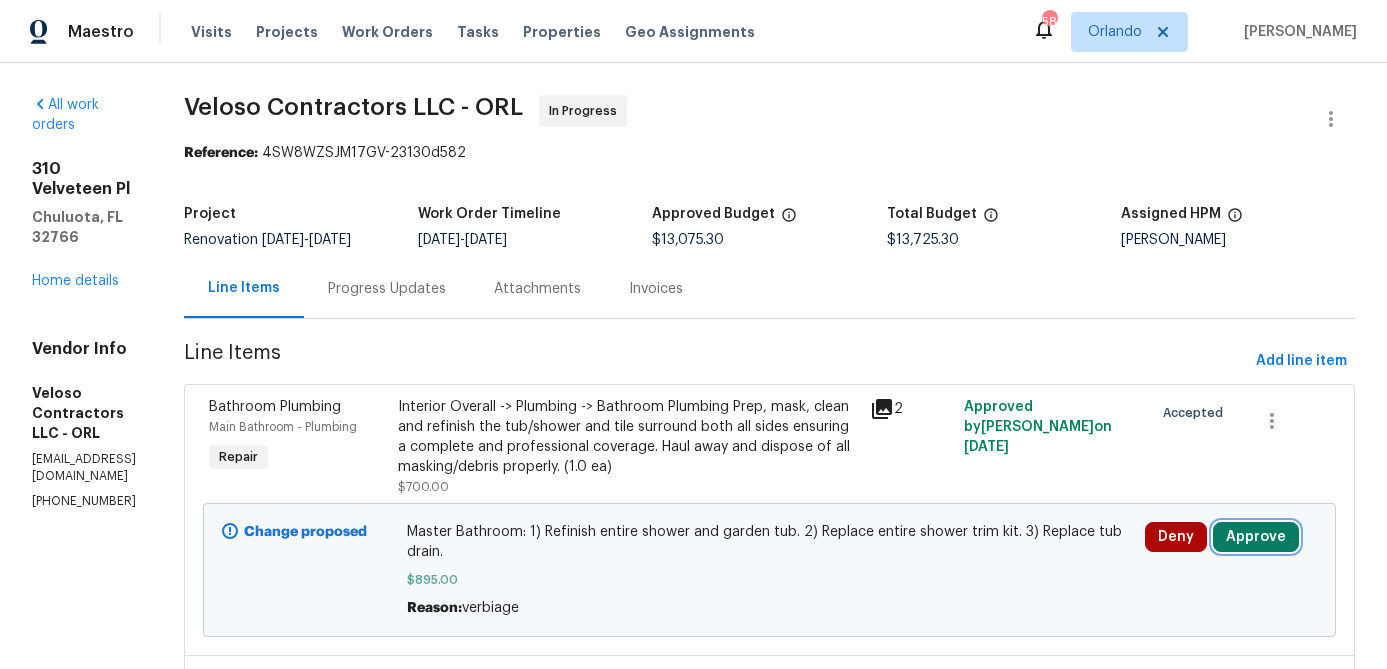 click on "Approve" at bounding box center [1256, 537] 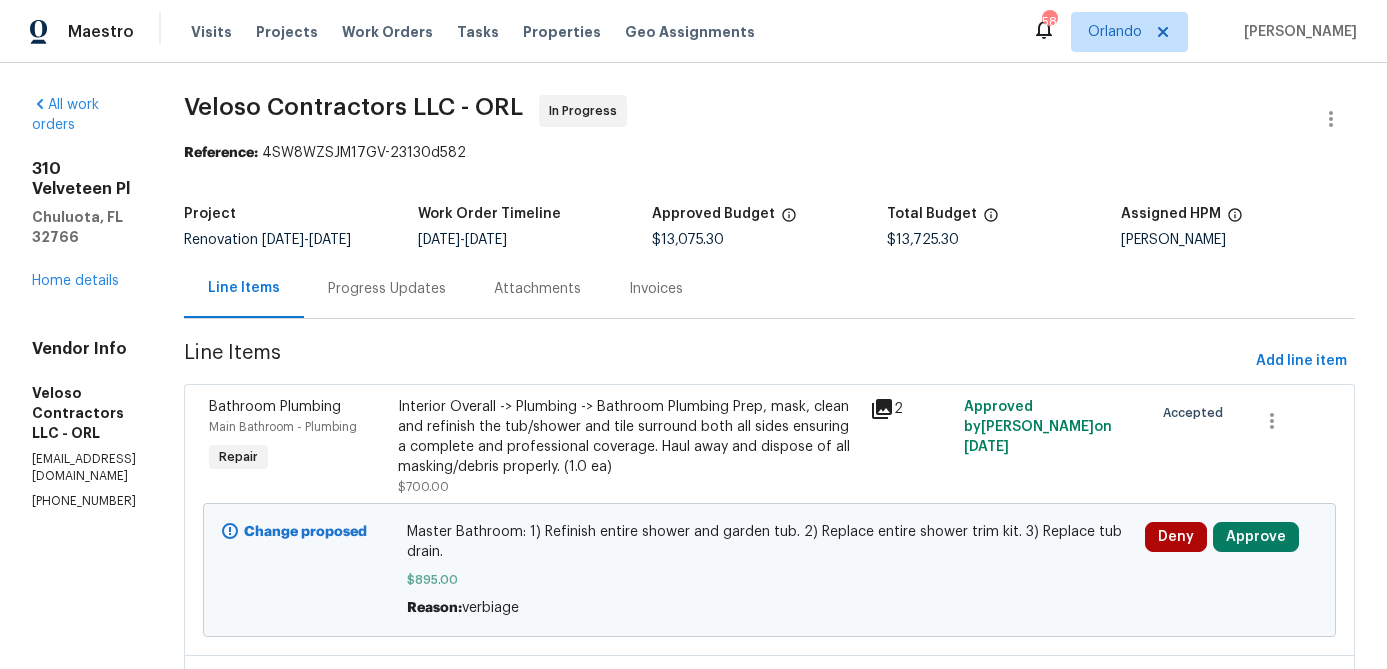 scroll, scrollTop: 0, scrollLeft: 0, axis: both 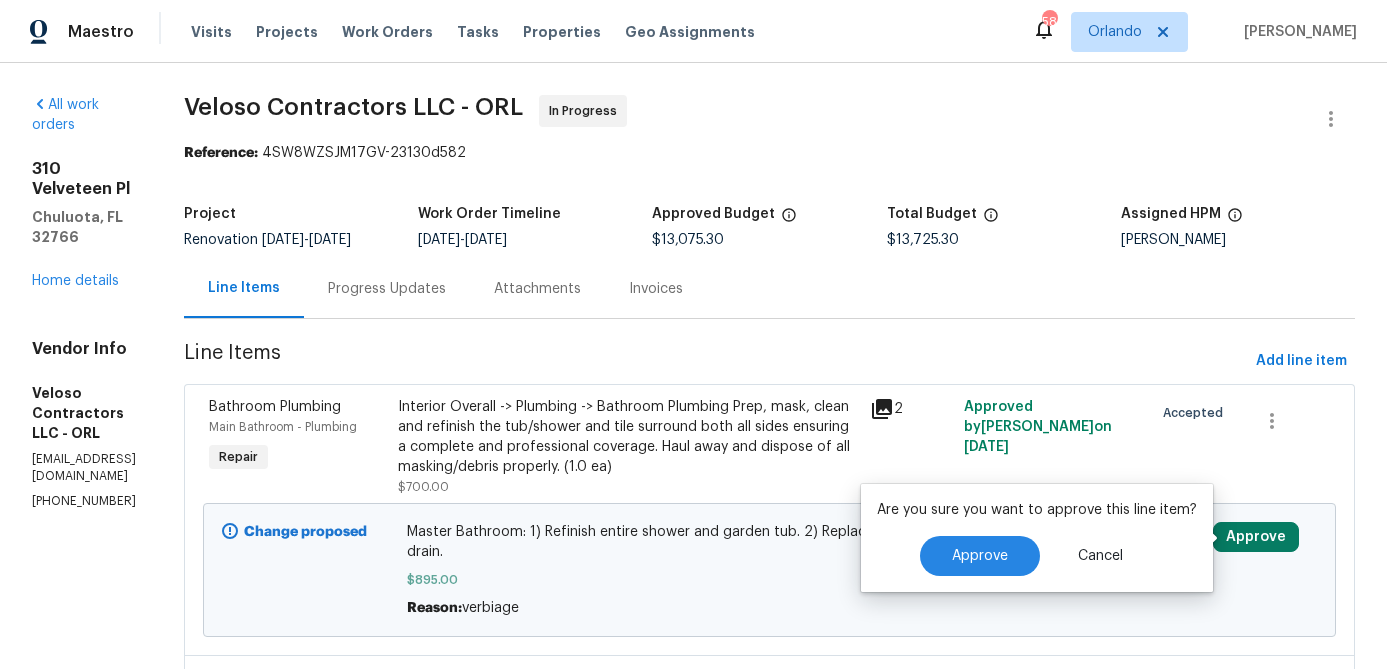click on "Approve" at bounding box center (980, 556) 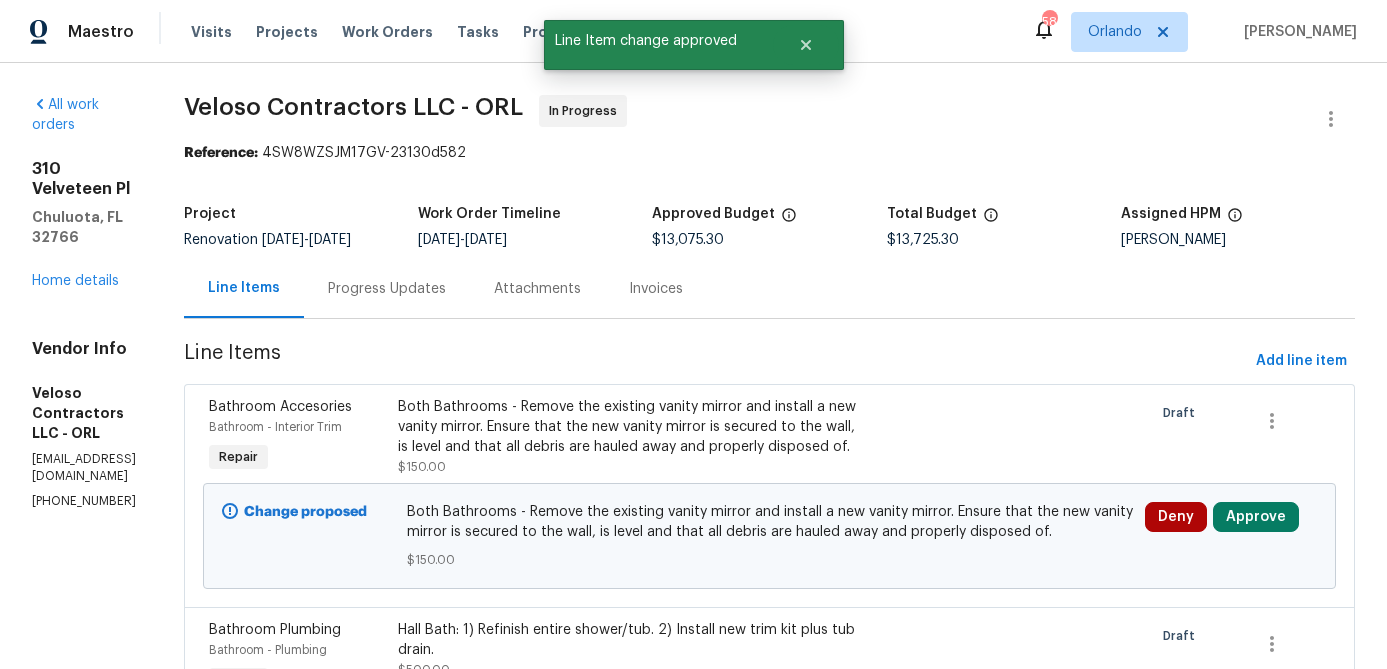 click on "Deny Approve" at bounding box center [1231, 536] 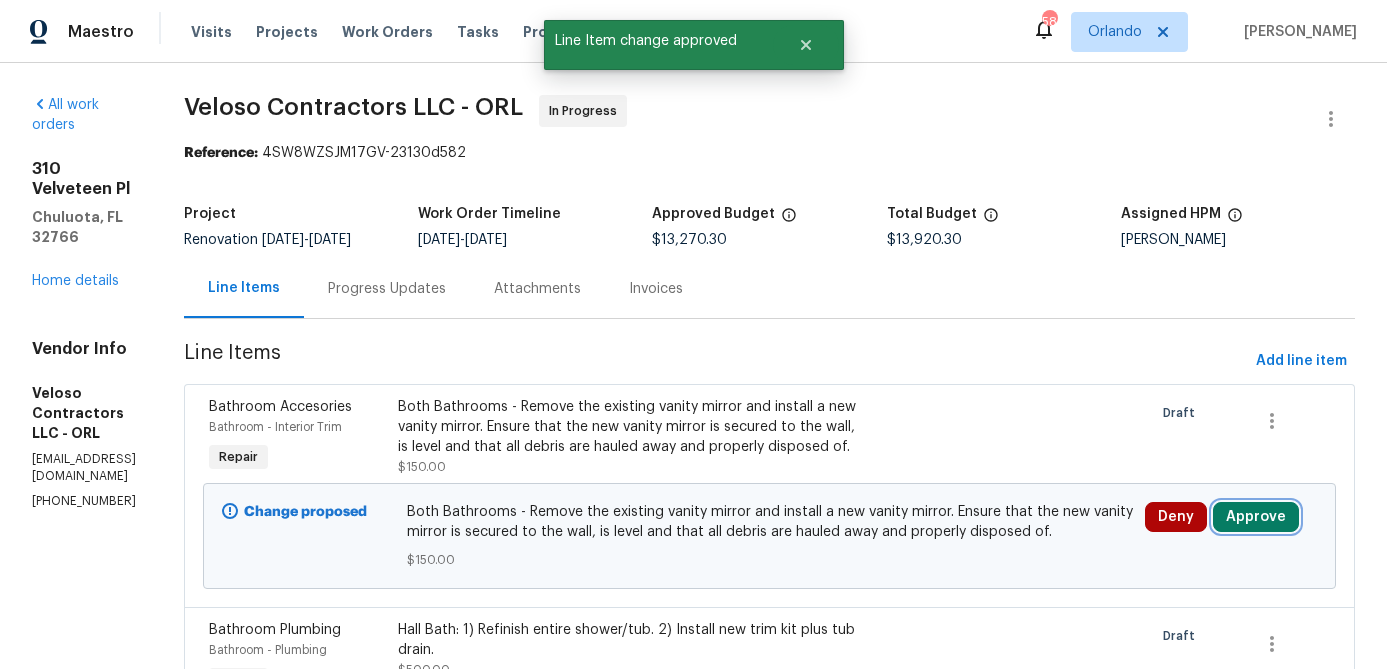 click on "Approve" at bounding box center [1256, 517] 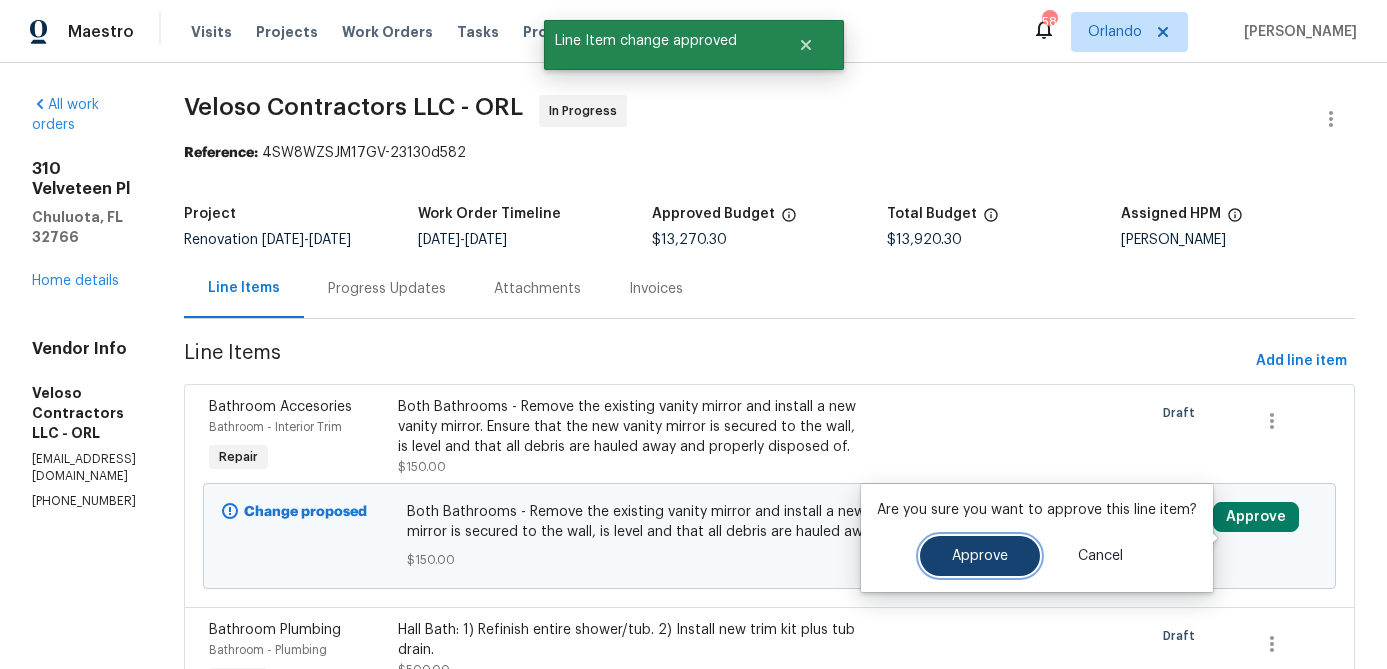 click on "Approve" at bounding box center [980, 556] 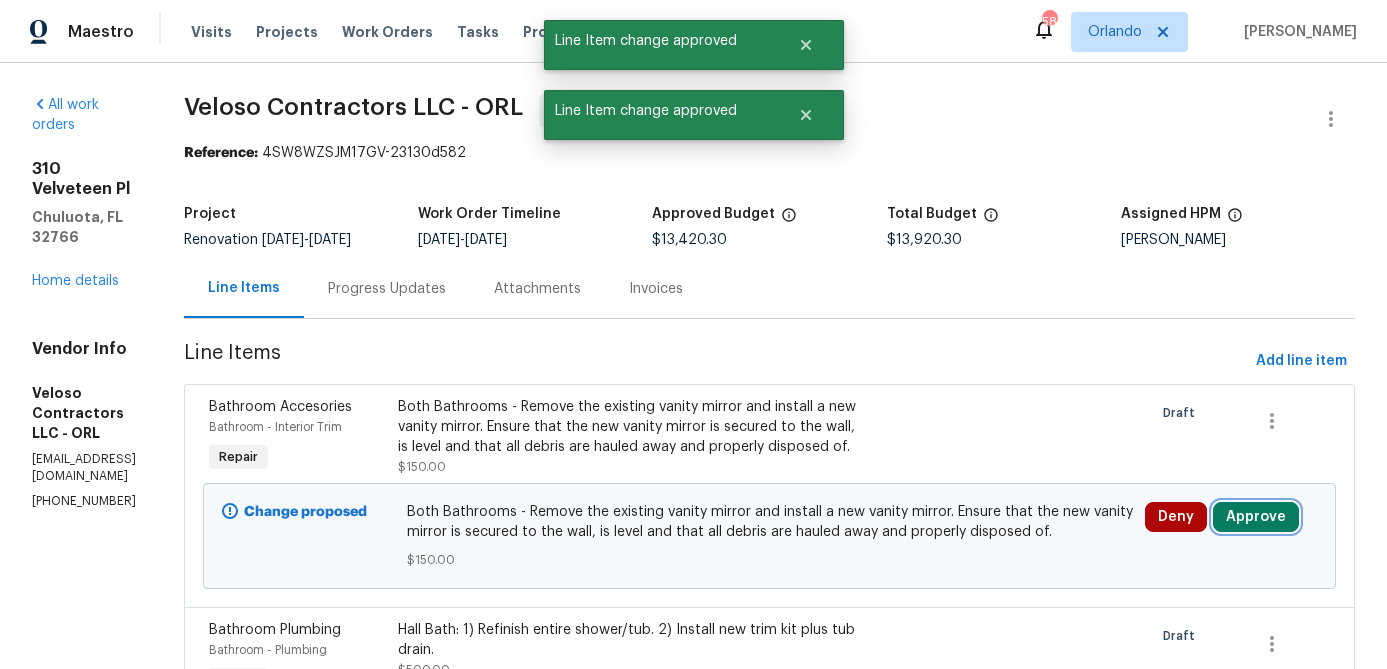 click on "Approve" at bounding box center (1256, 517) 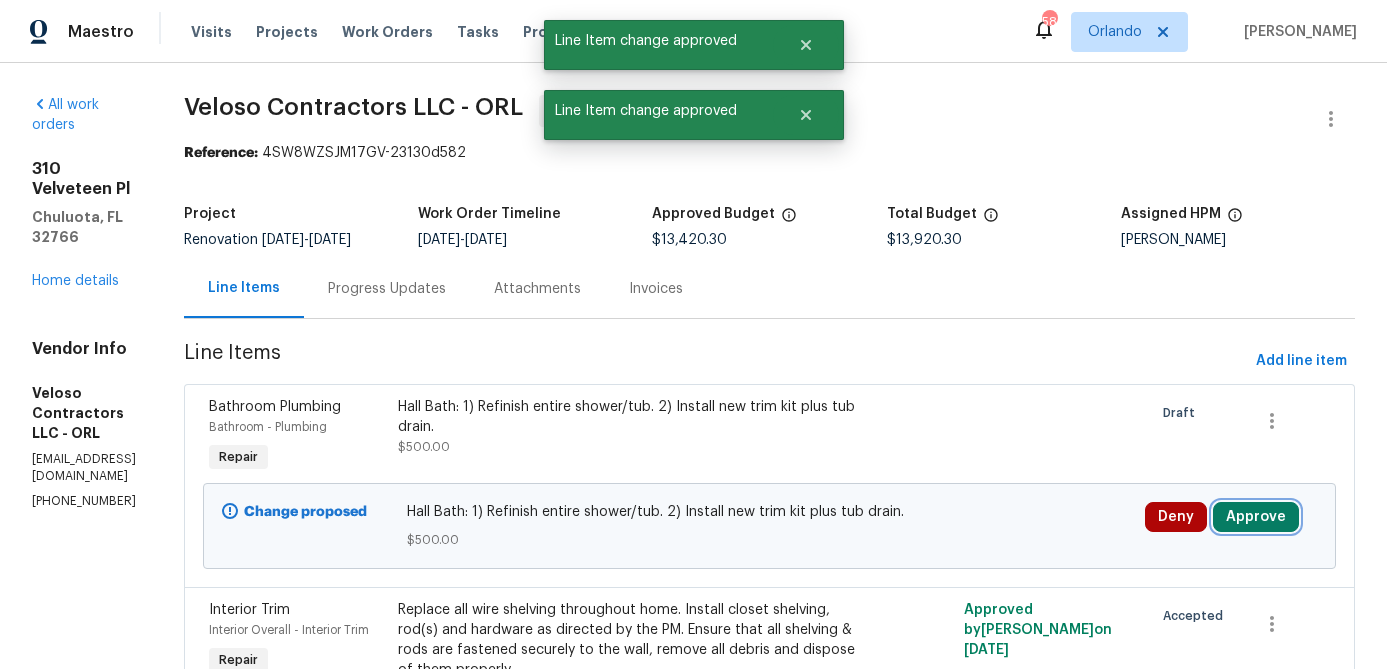click on "Approve" at bounding box center (1256, 517) 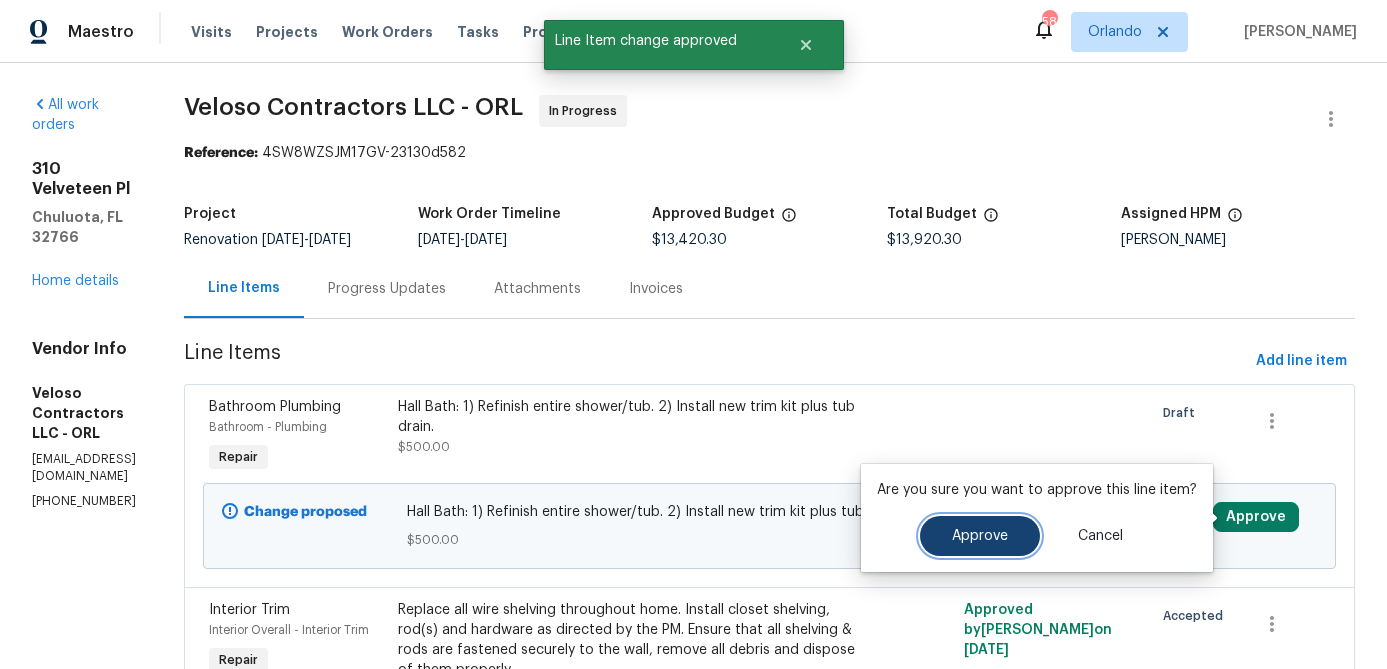 click on "Approve" at bounding box center [980, 536] 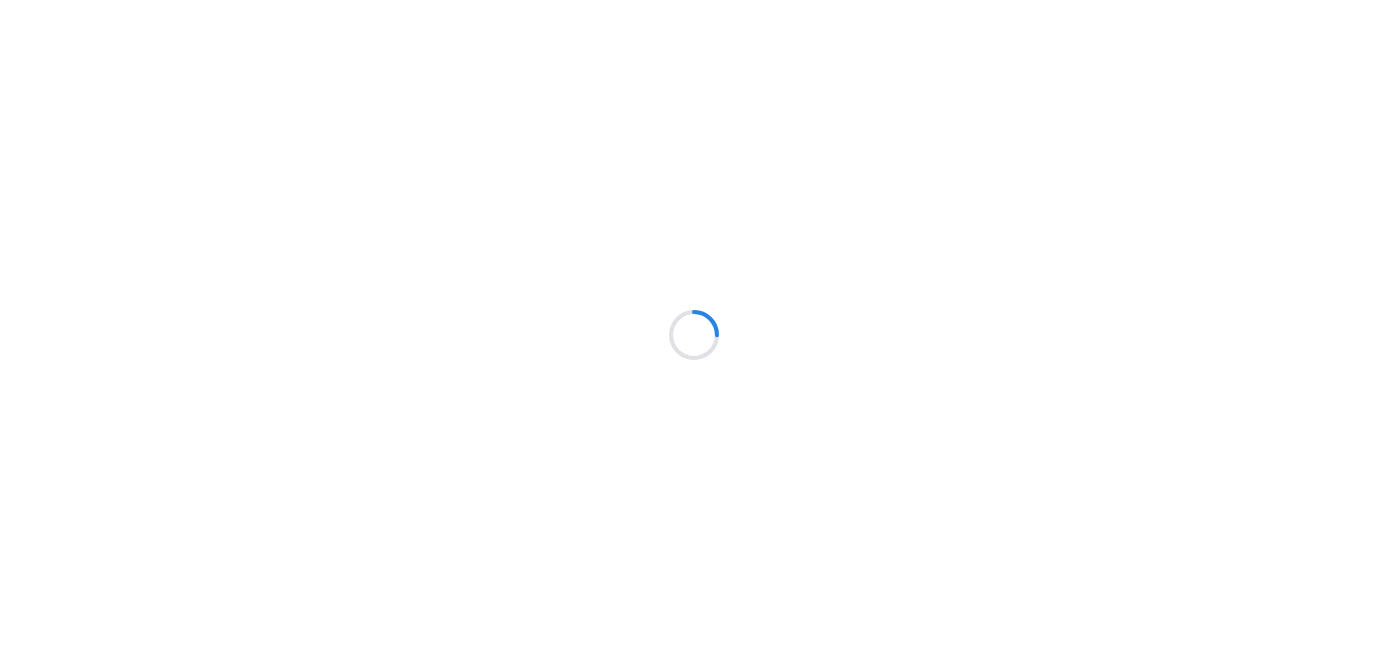 scroll, scrollTop: 0, scrollLeft: 0, axis: both 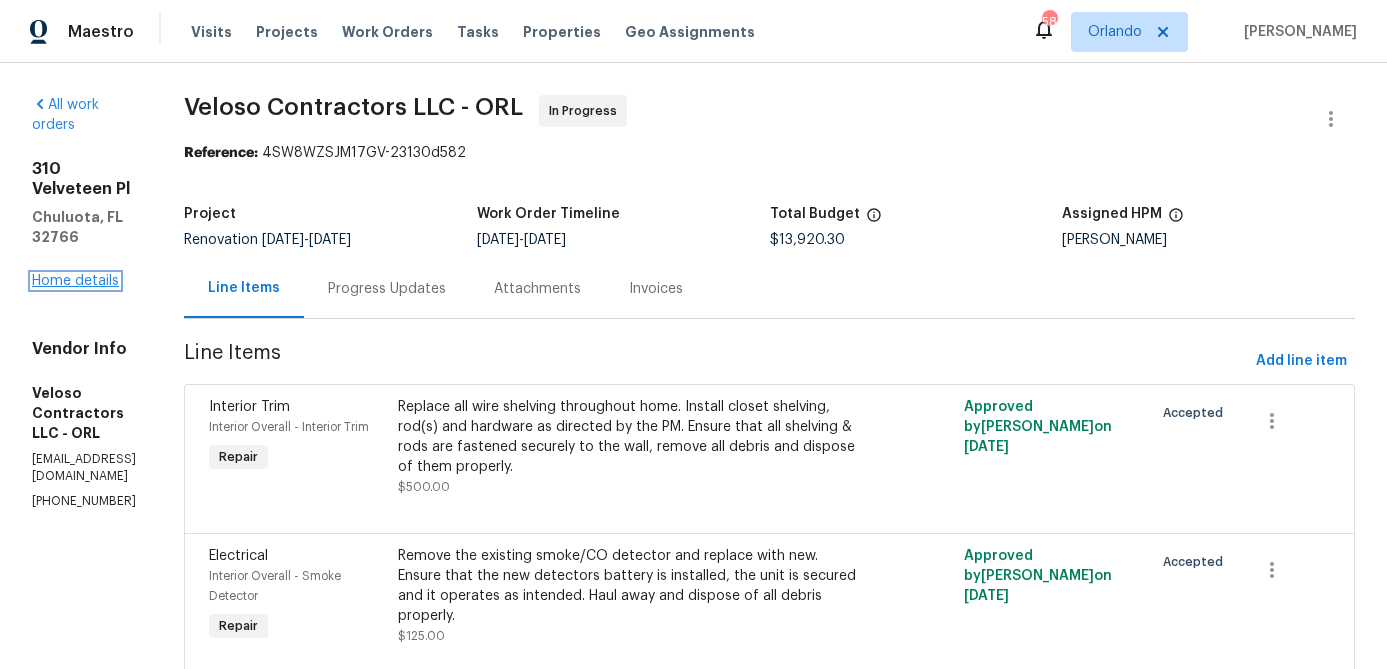 click on "Home details" at bounding box center [75, 281] 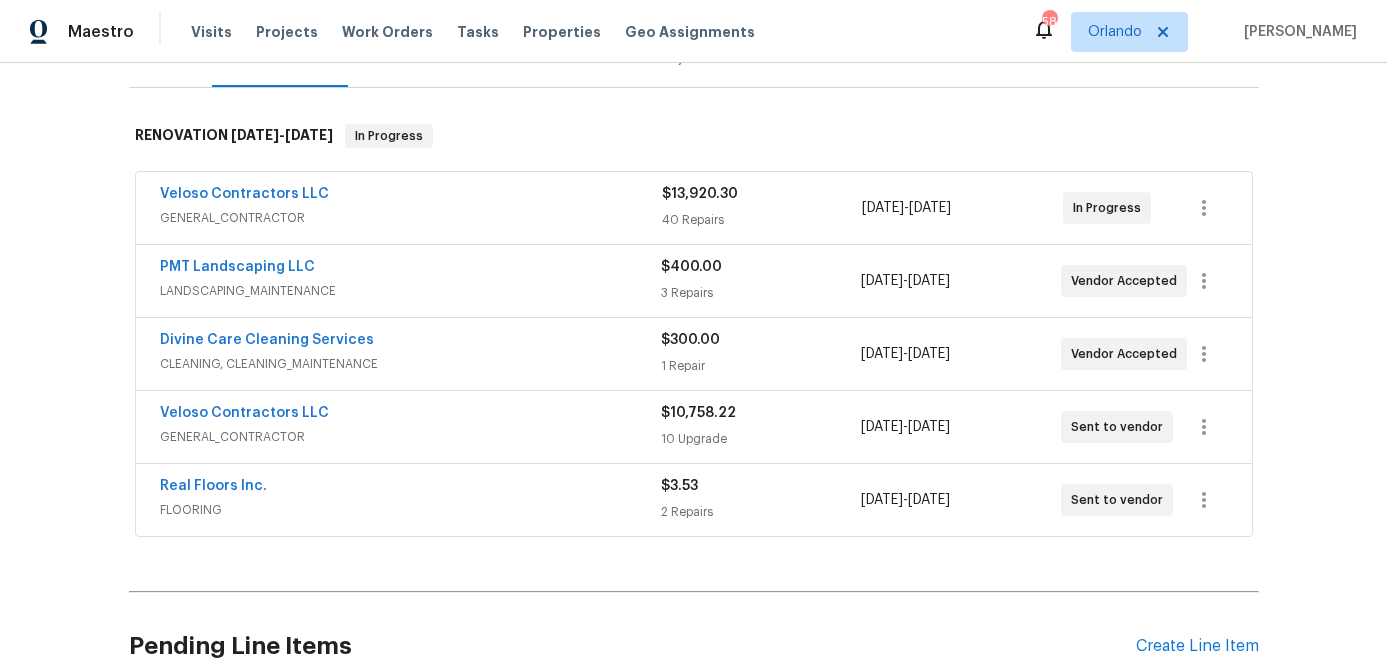 scroll, scrollTop: 294, scrollLeft: 0, axis: vertical 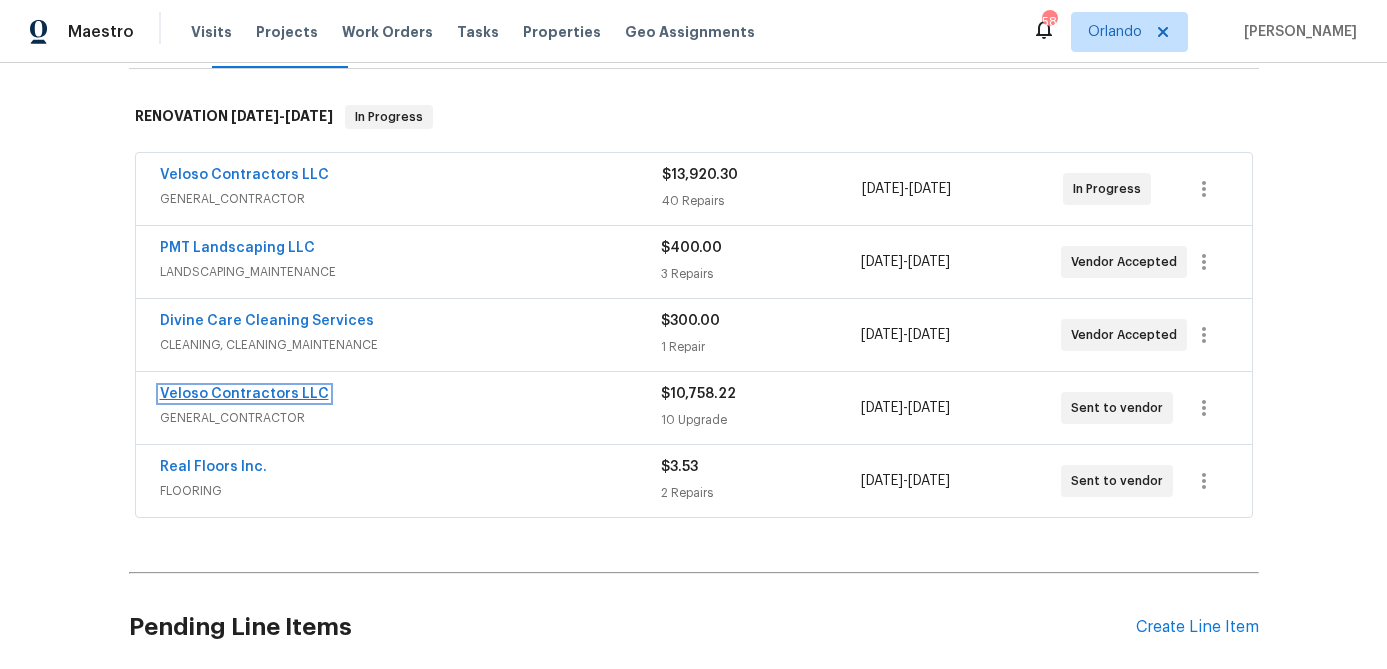 click on "Veloso Contractors LLC" at bounding box center (244, 394) 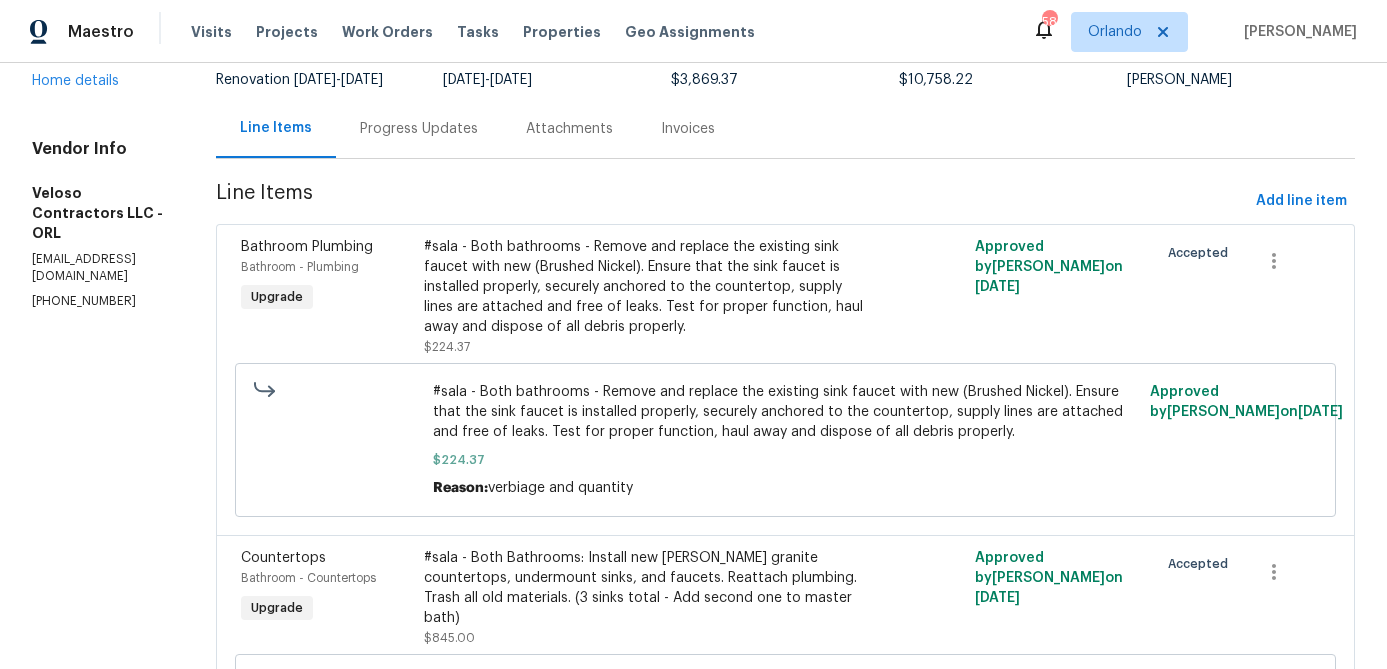 scroll, scrollTop: 199, scrollLeft: 0, axis: vertical 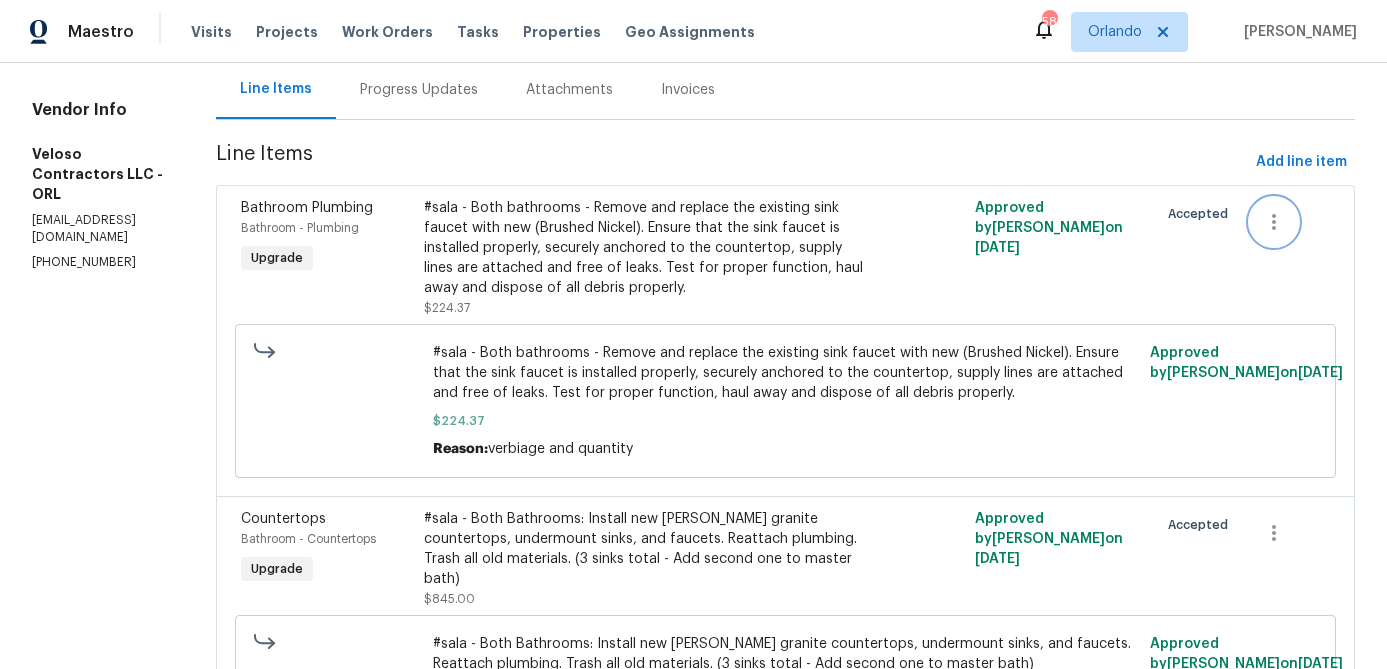 click at bounding box center (1274, 222) 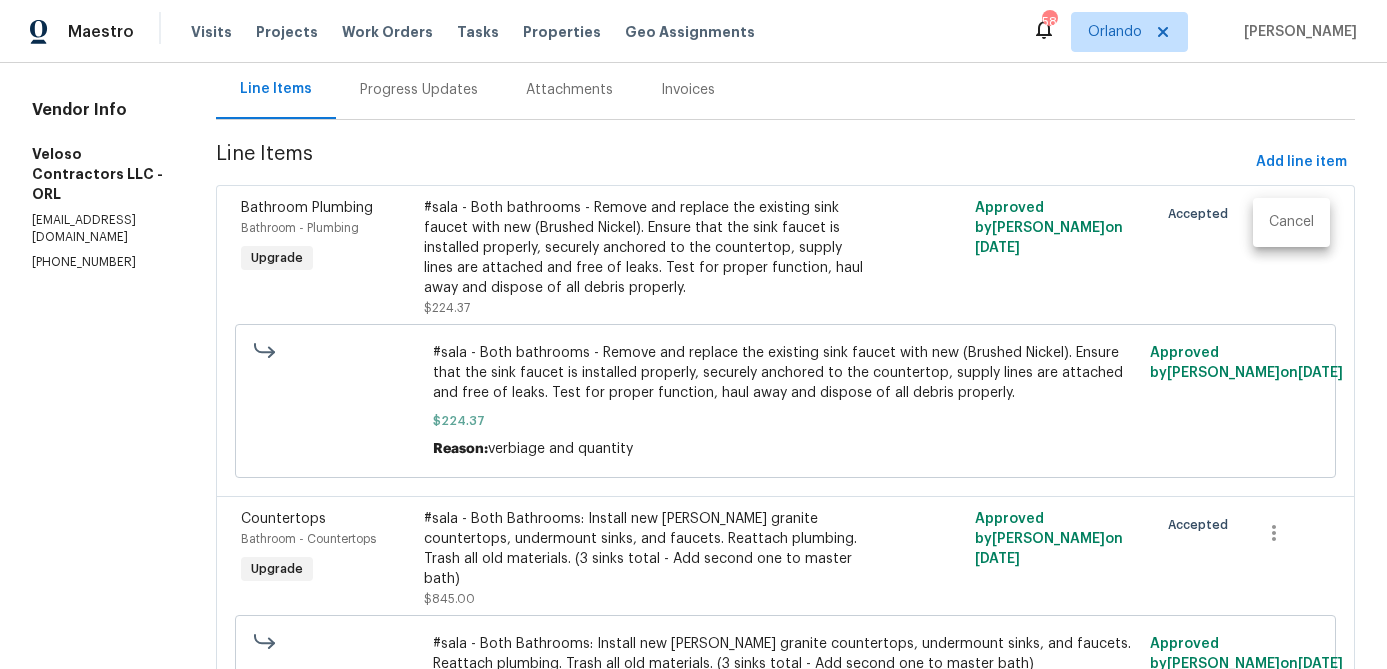 click on "Cancel" at bounding box center [1291, 222] 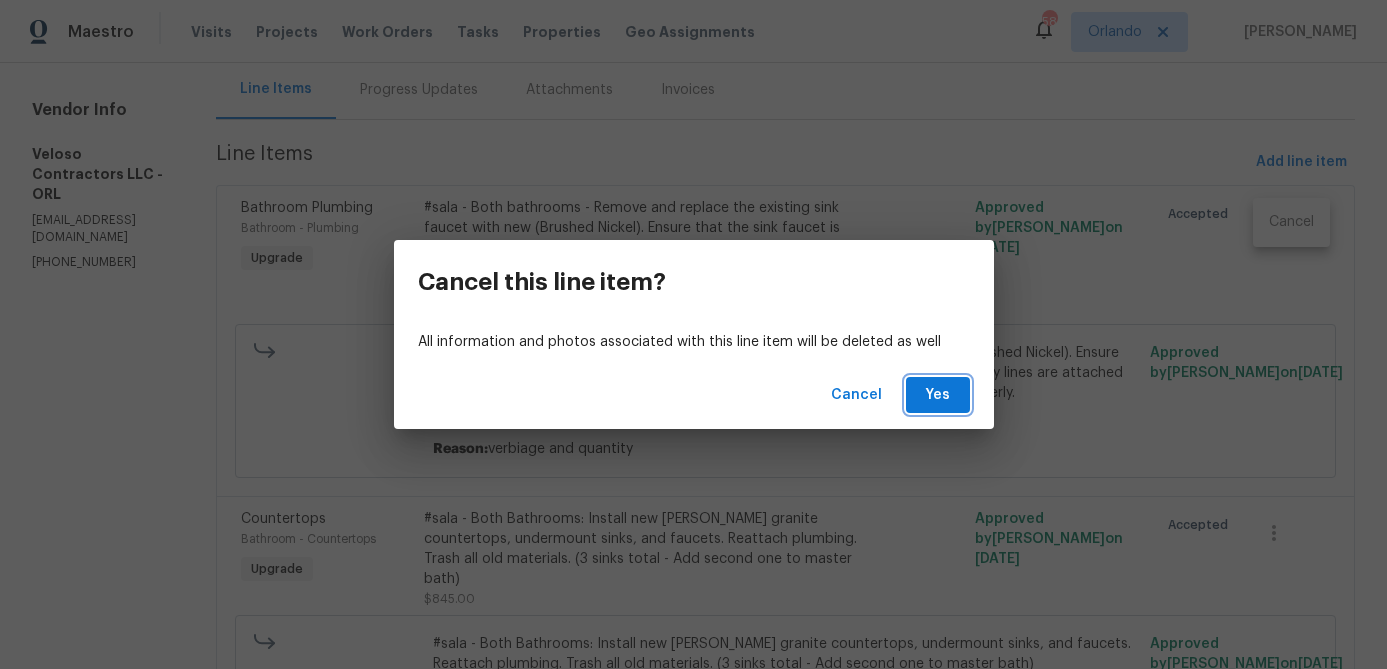 click on "Yes" at bounding box center (938, 395) 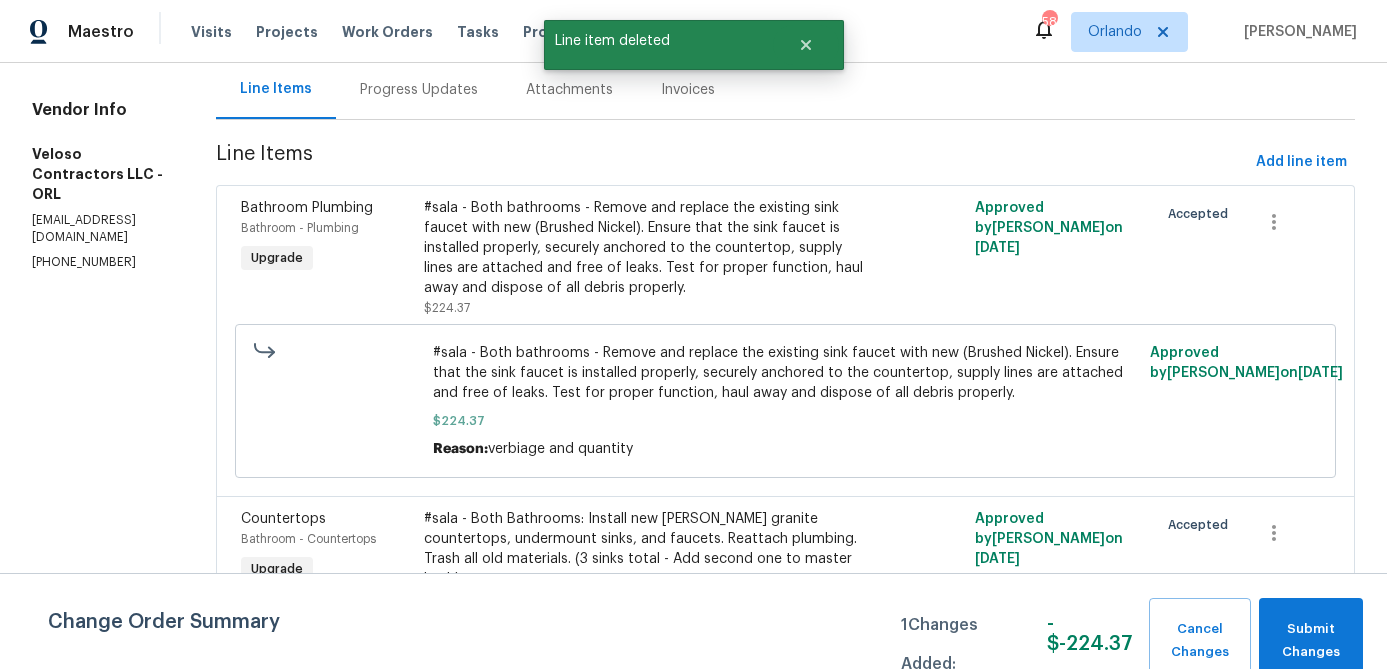 scroll, scrollTop: 0, scrollLeft: 0, axis: both 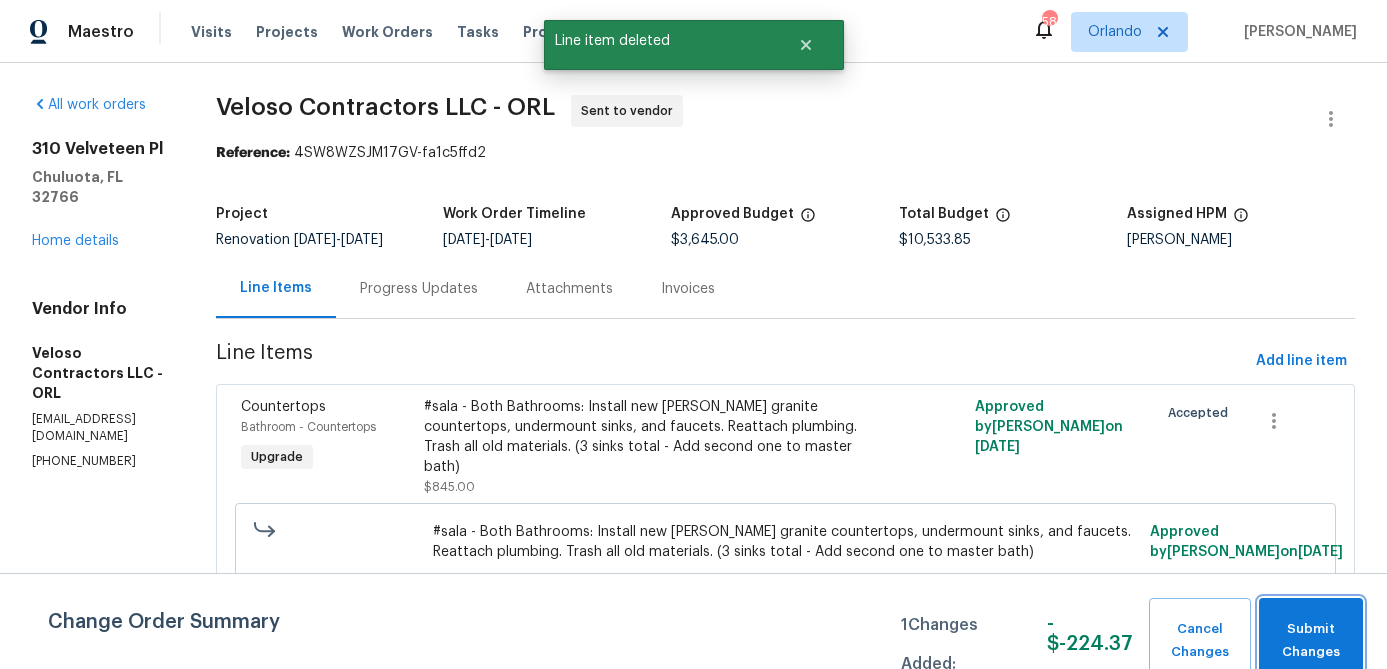 click on "Submit Changes" at bounding box center [1311, 641] 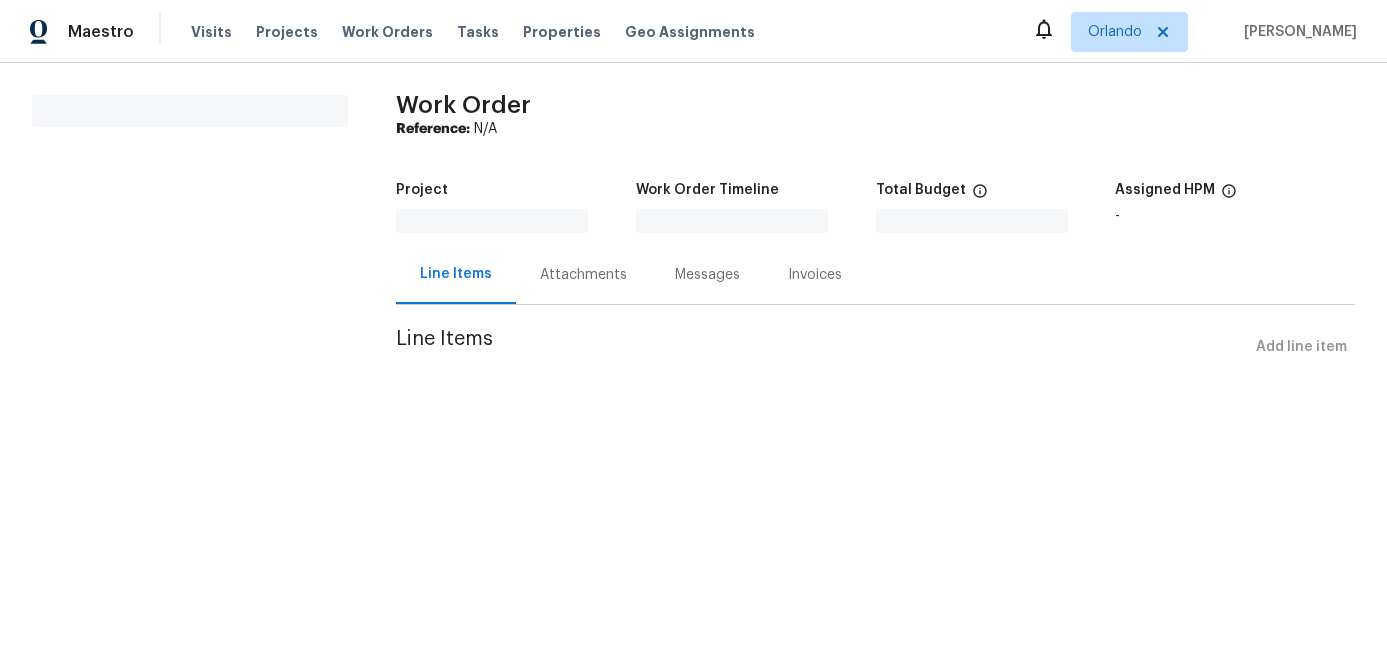 scroll, scrollTop: 0, scrollLeft: 0, axis: both 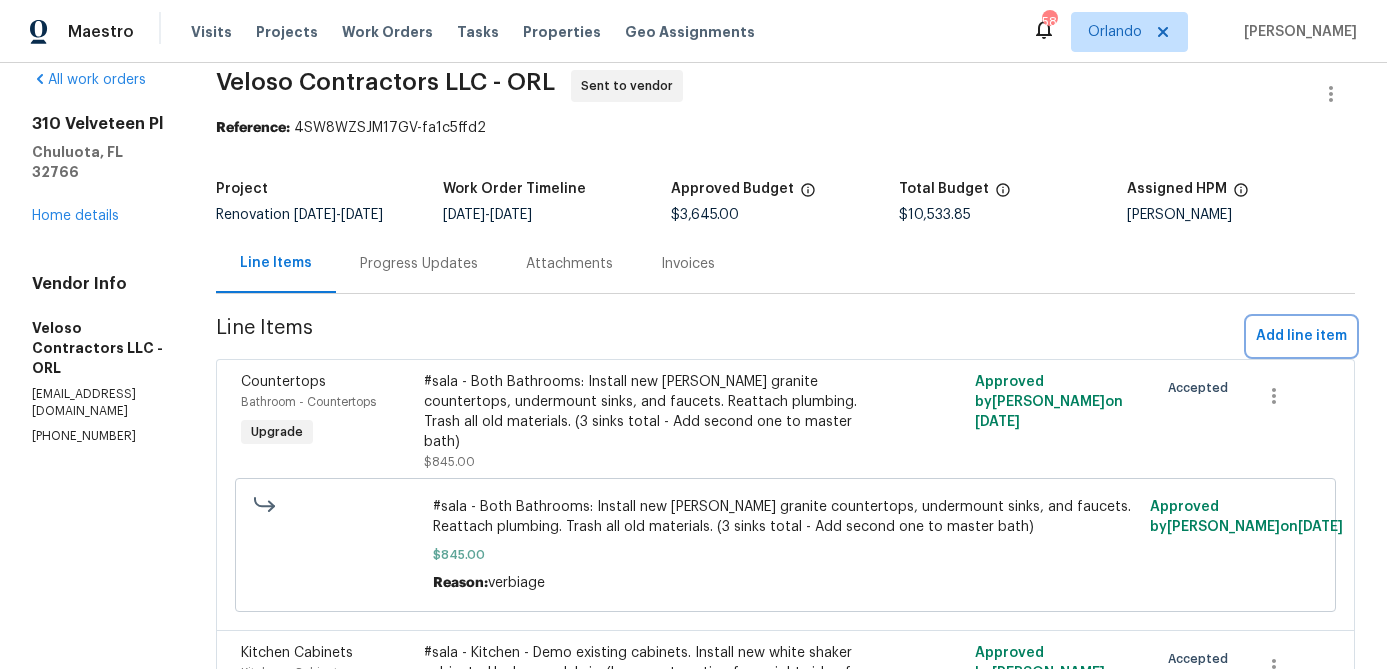 click on "Add line item" at bounding box center [1301, 336] 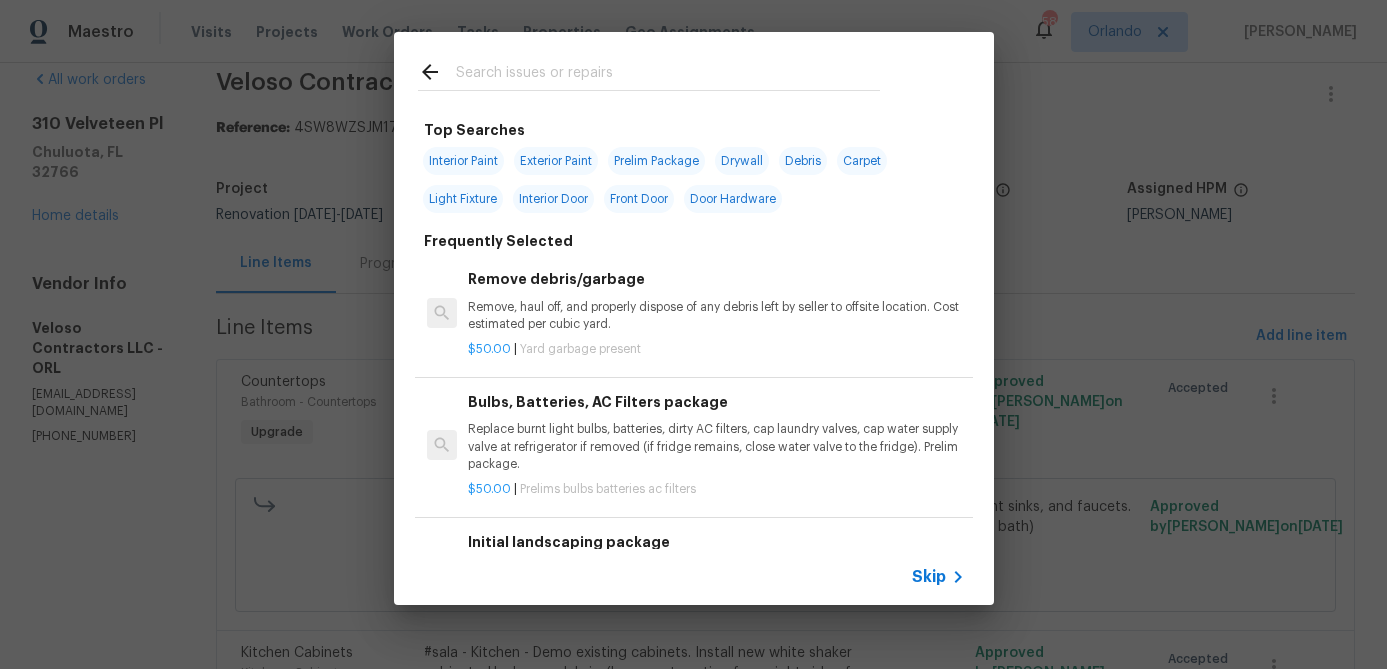 click at bounding box center [668, 75] 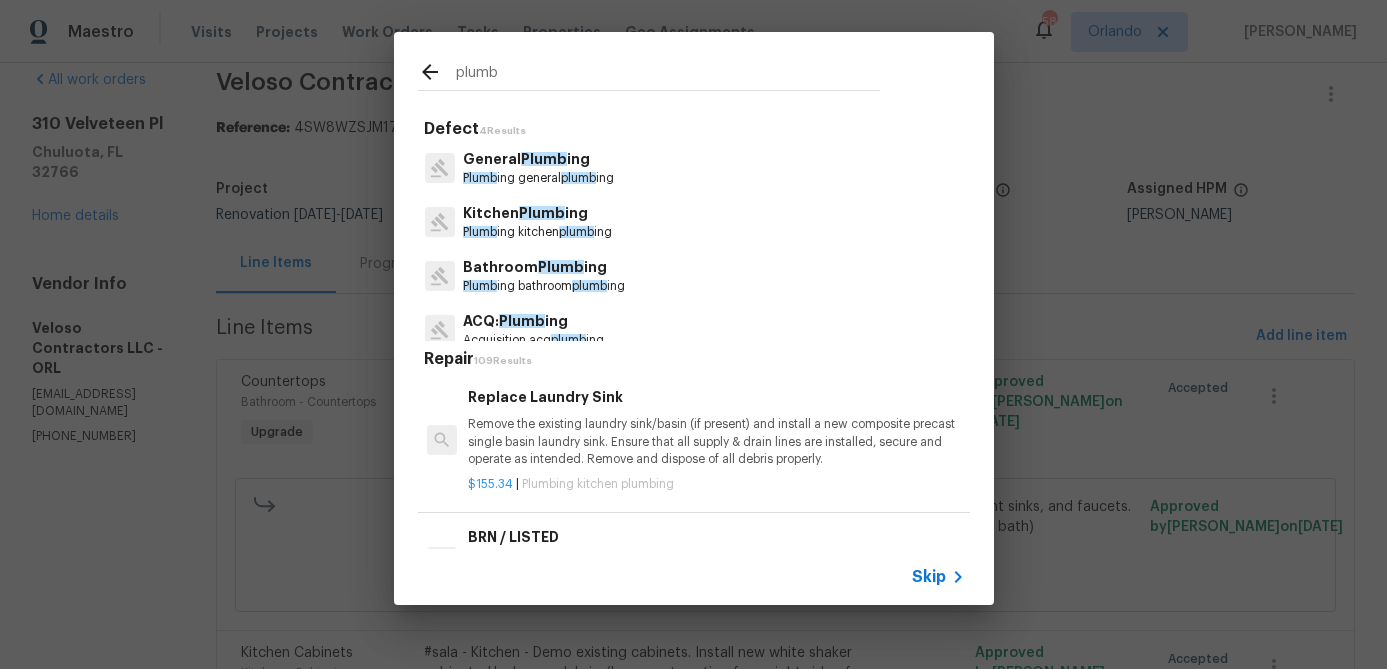 type on "plumb" 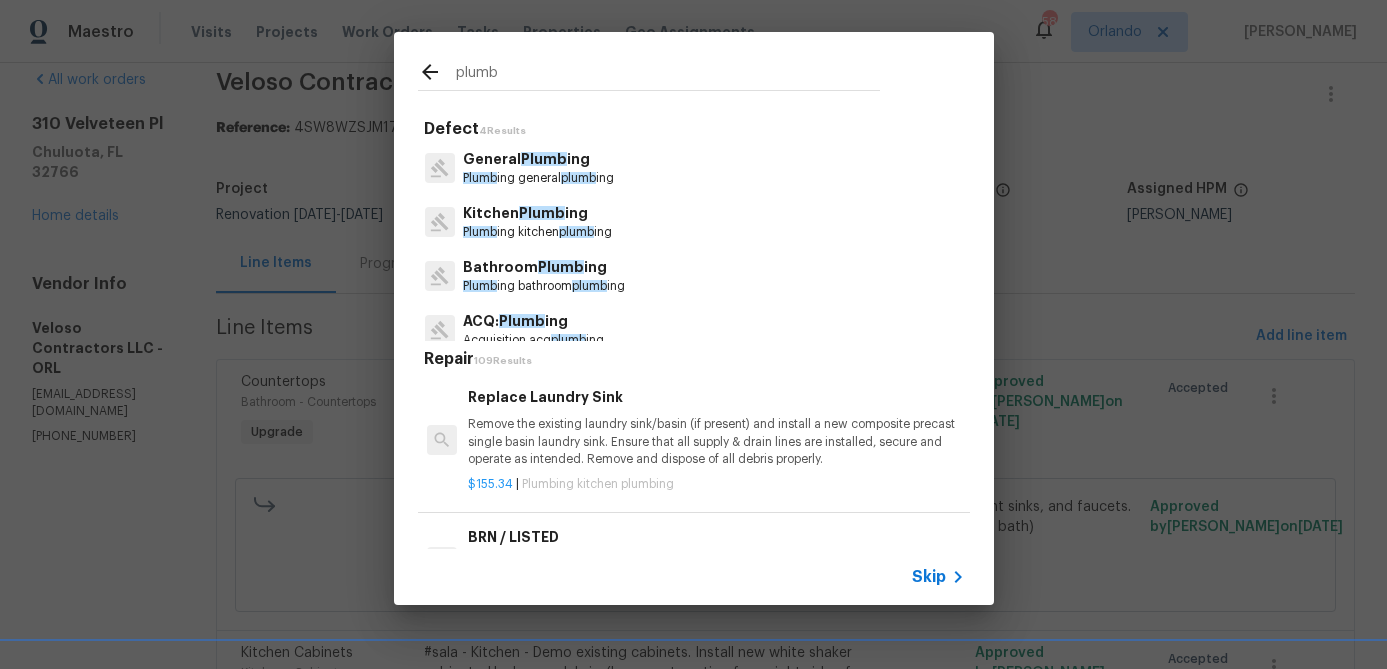 click on "Bathroom  Plumb ing" at bounding box center [544, 267] 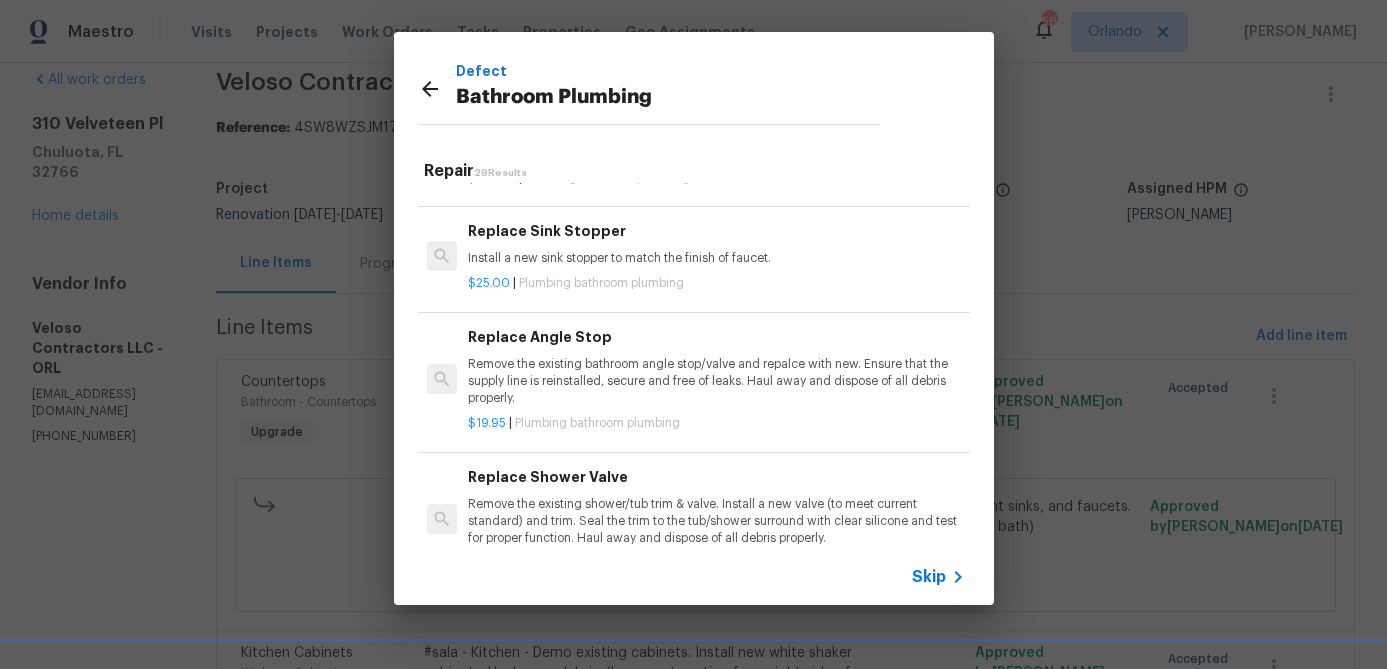 scroll, scrollTop: 1966, scrollLeft: 0, axis: vertical 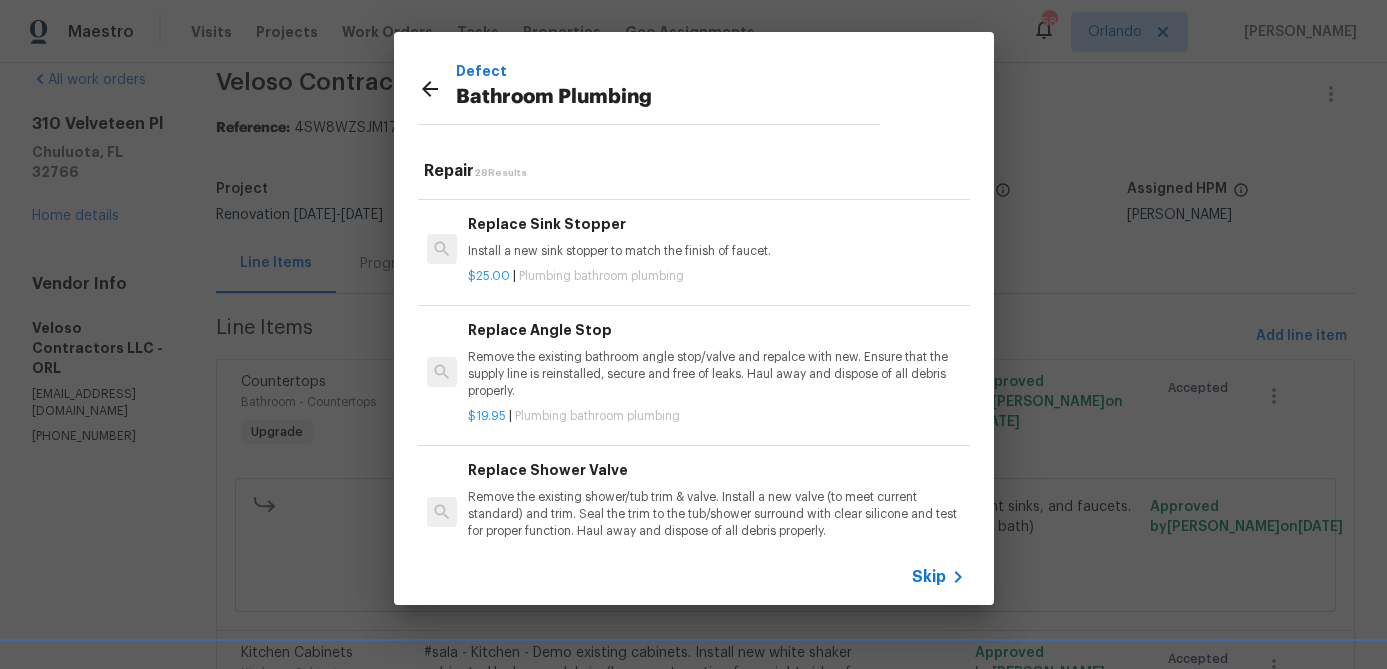 click on "Remove the existing bathroom angle stop/valve and repalce with new. Ensure that the supply line is reinstalled, secure and free of leaks. Haul away and dispose of all debris properly." at bounding box center (716, 374) 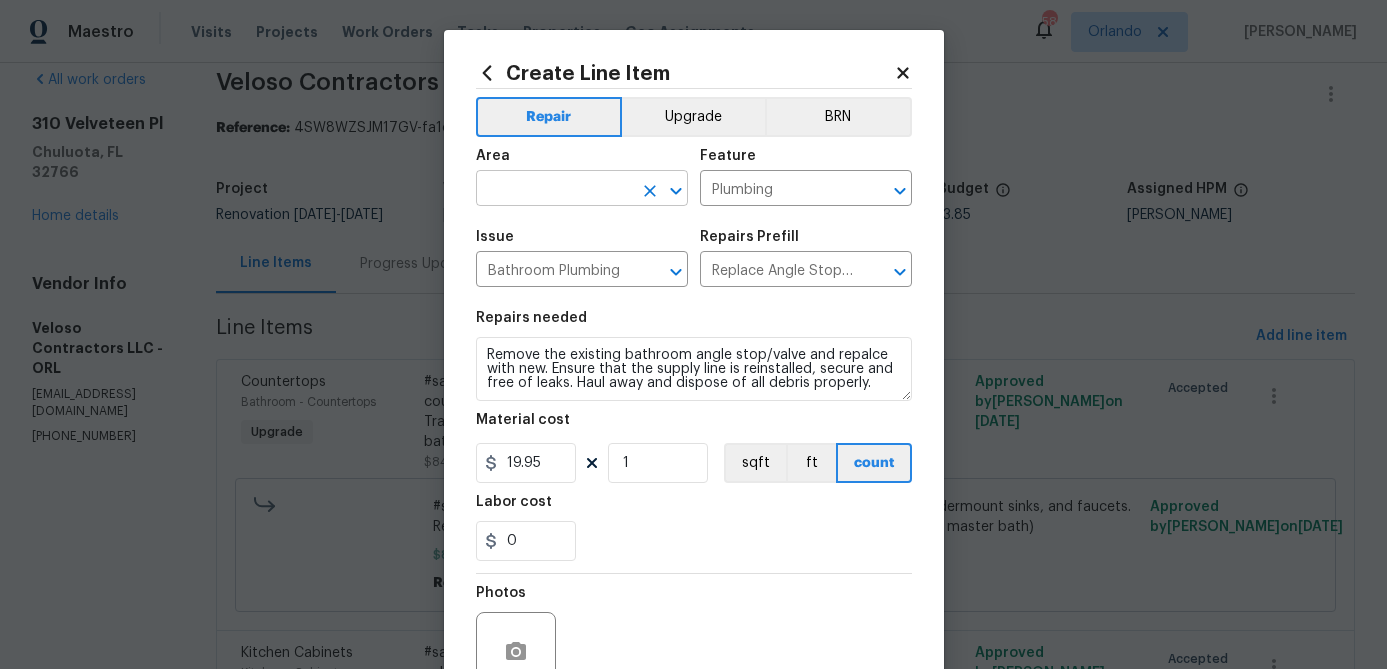 click at bounding box center (554, 190) 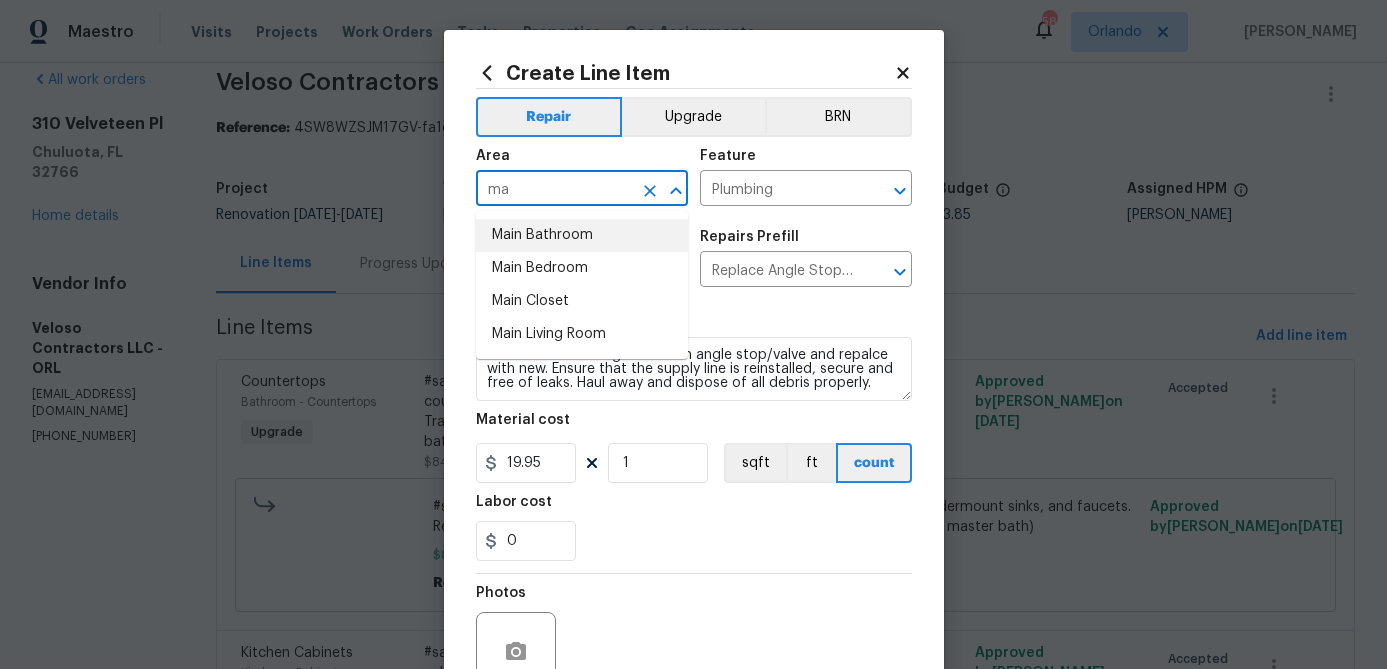 click on "Main Bathroom" at bounding box center (582, 235) 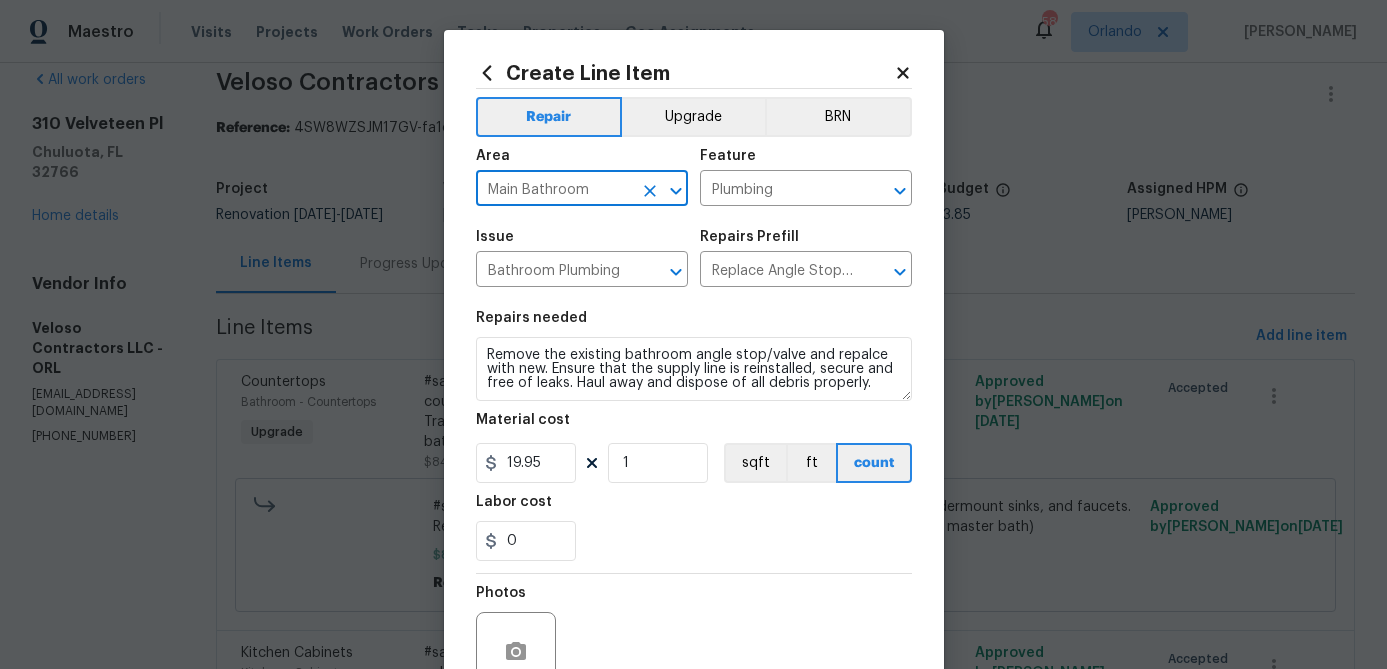 type on "Main Bathroom" 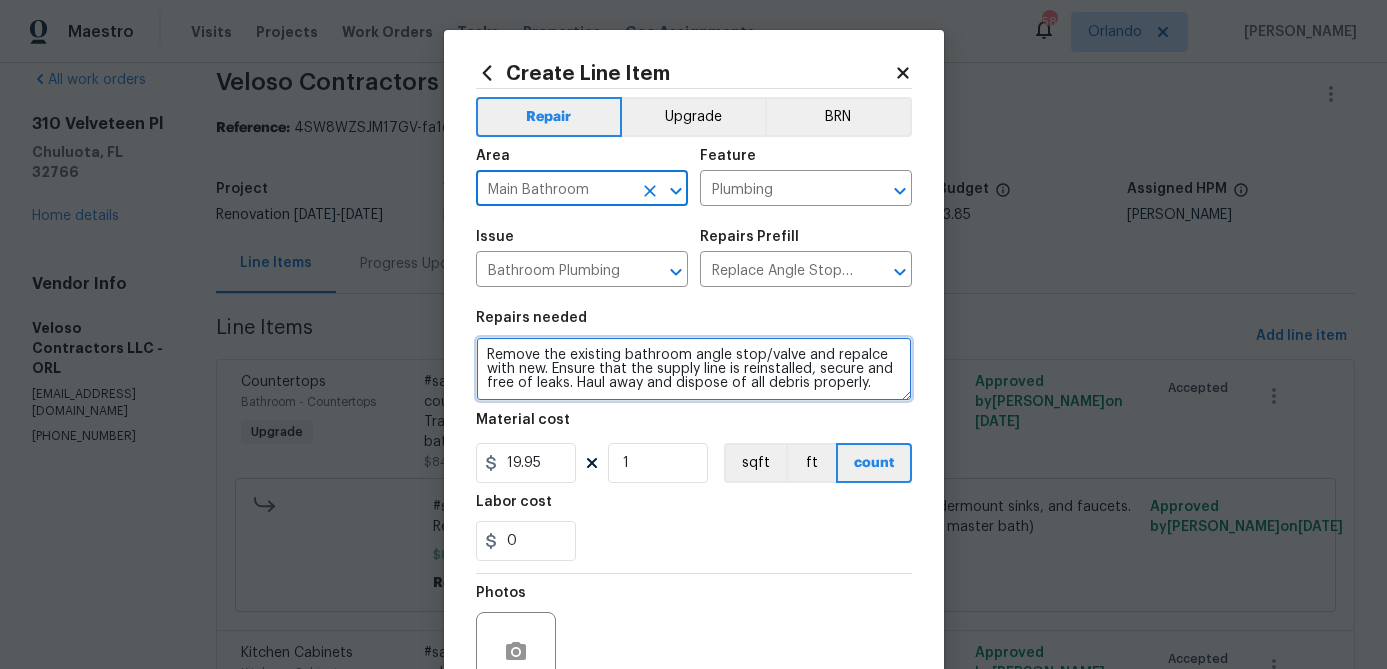 click on "Remove the existing bathroom angle stop/valve and repalce with new. Ensure that the supply line is reinstalled, secure and free of leaks. Haul away and dispose of all debris properly." at bounding box center [694, 369] 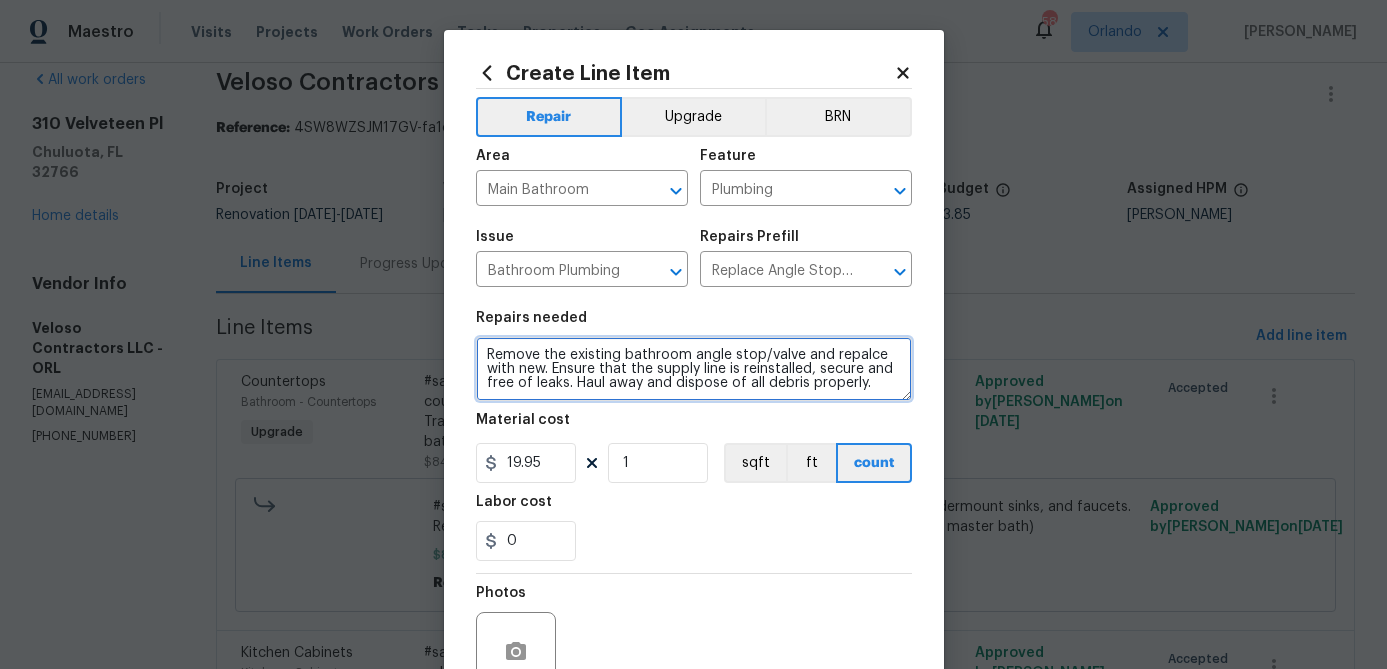 click on "Remove the existing bathroom angle stop/valve and repalce with new. Ensure that the supply line is reinstalled, secure and free of leaks. Haul away and dispose of all debris properly." at bounding box center (694, 369) 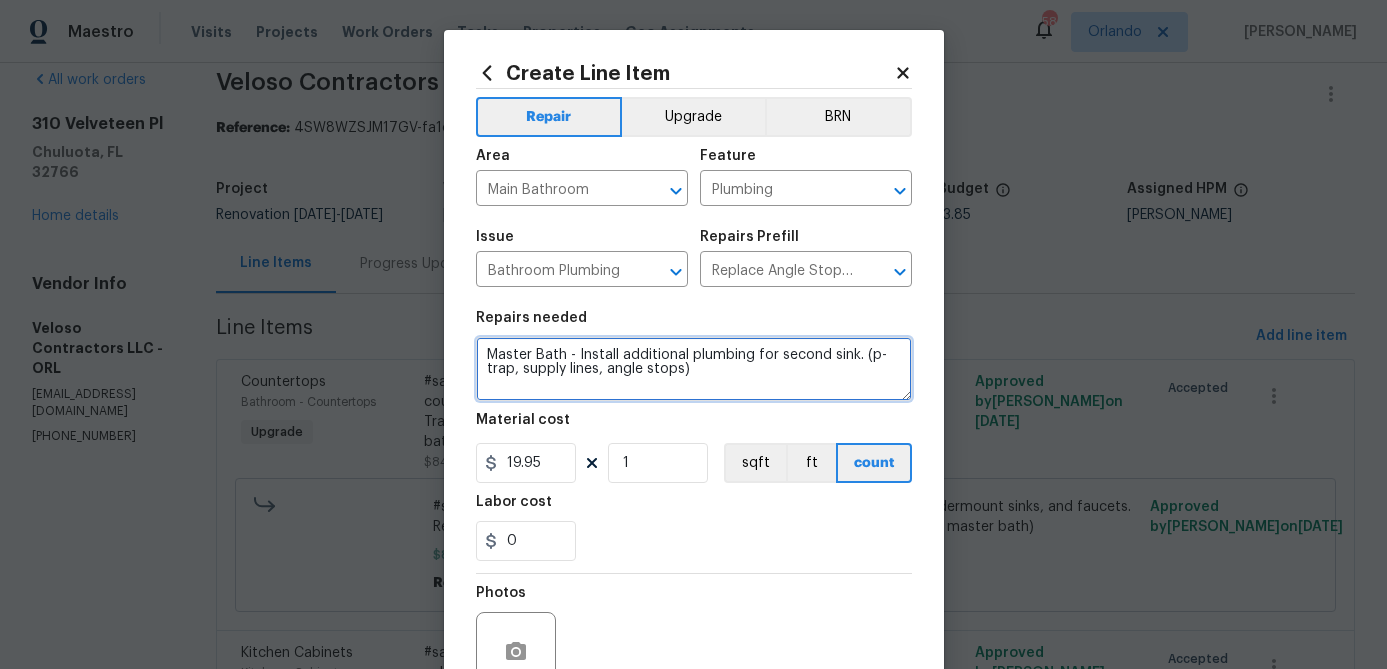 type on "Master Bath - Install additional plumbing for second sink. (p-trap, supply lines, angle stops)" 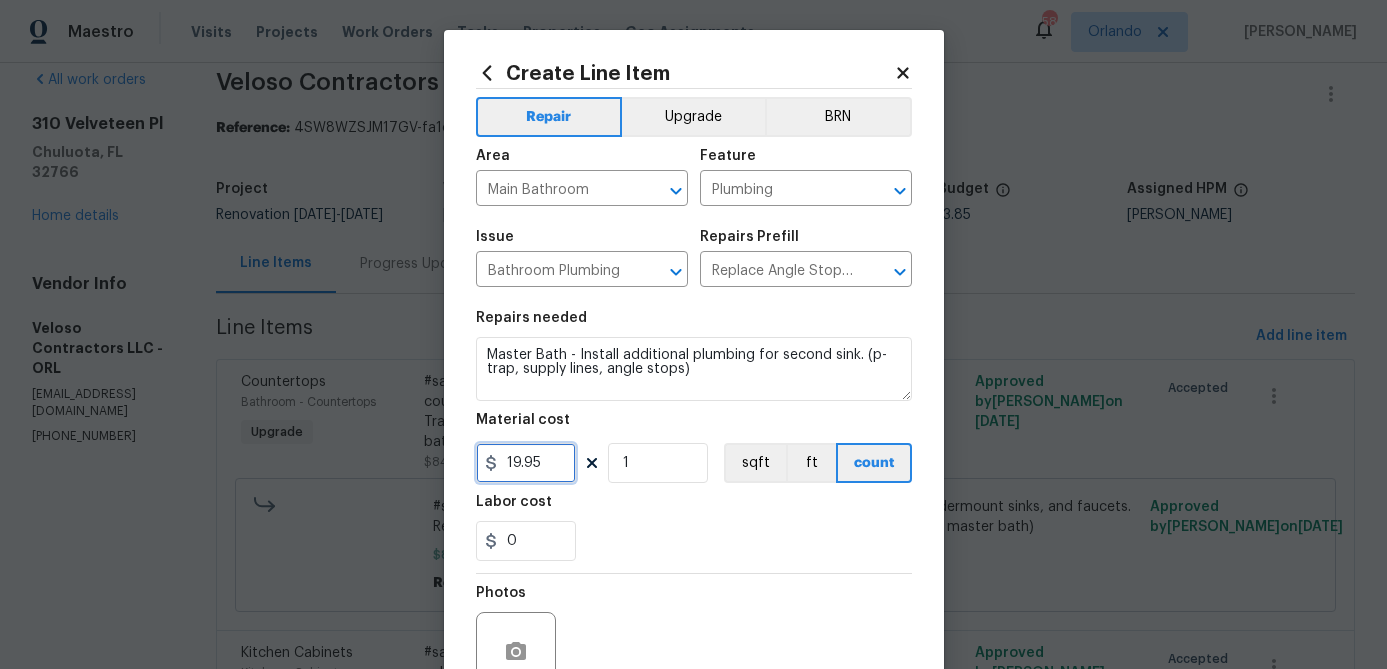 click on "19.95" at bounding box center (526, 463) 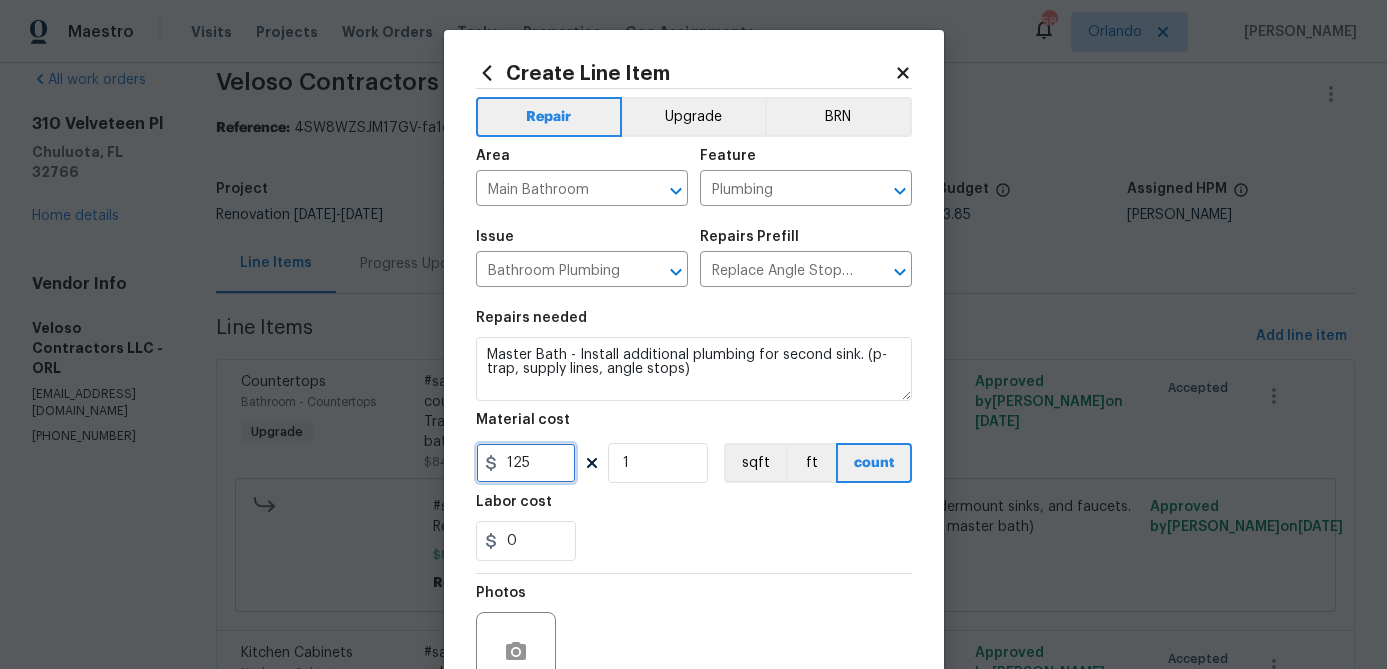 type on "125" 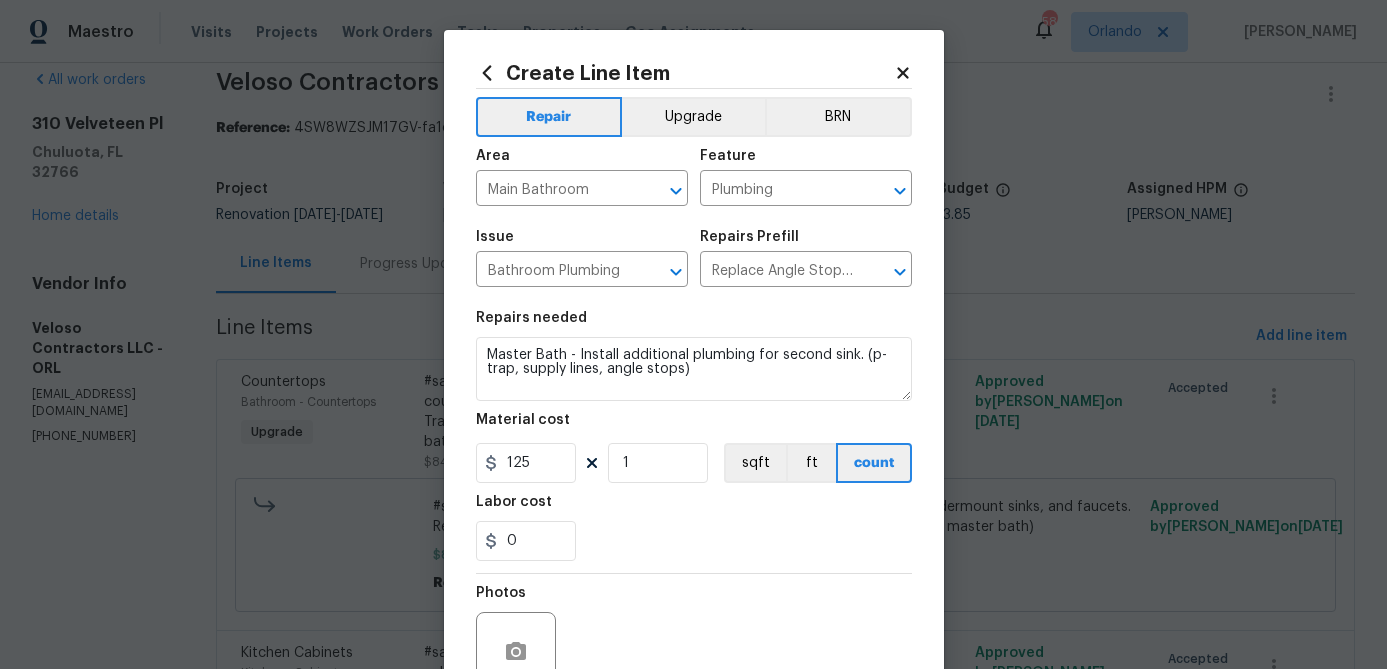 click on "0" at bounding box center [694, 541] 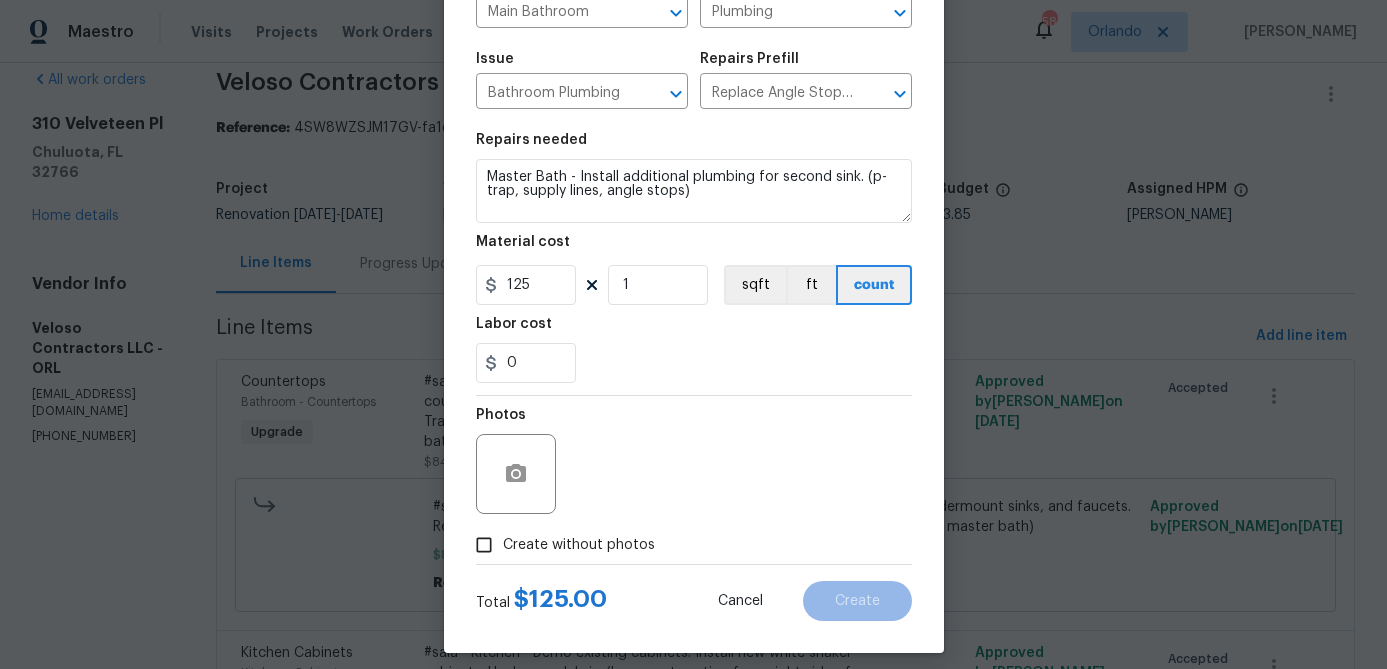 click on "Create without photos" at bounding box center [579, 545] 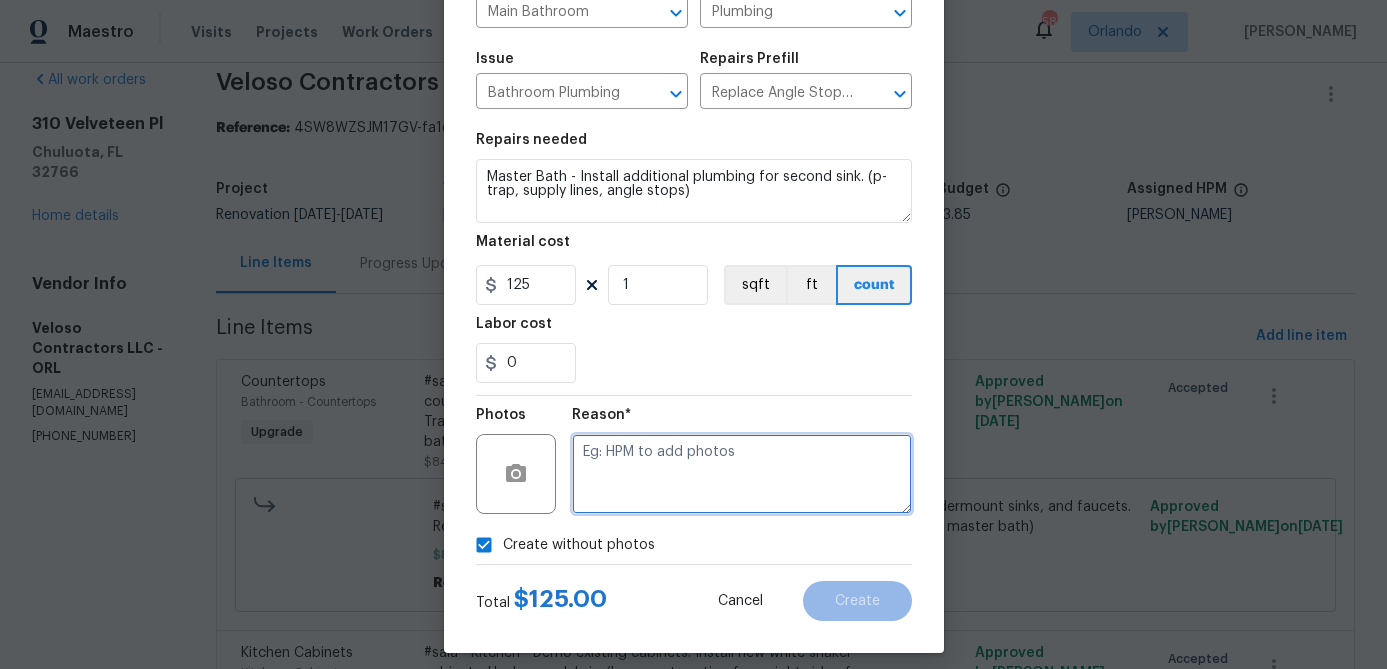 click at bounding box center [742, 474] 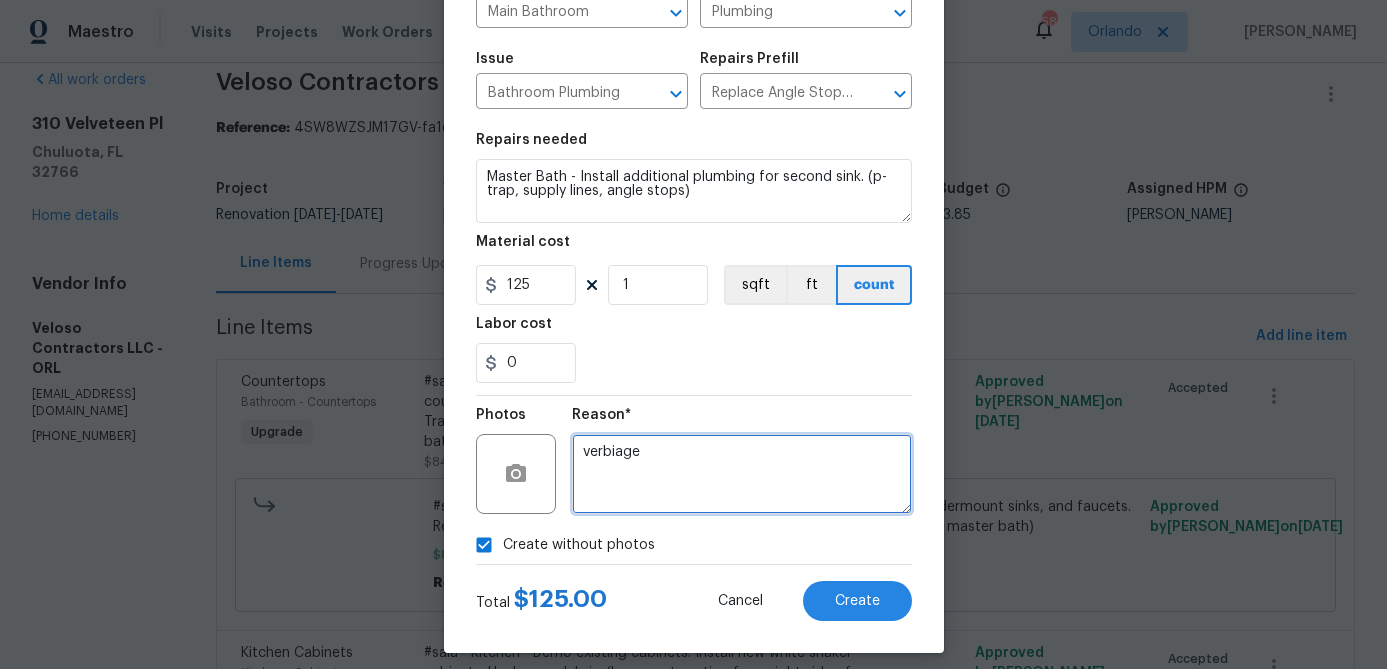 type on "verbiage" 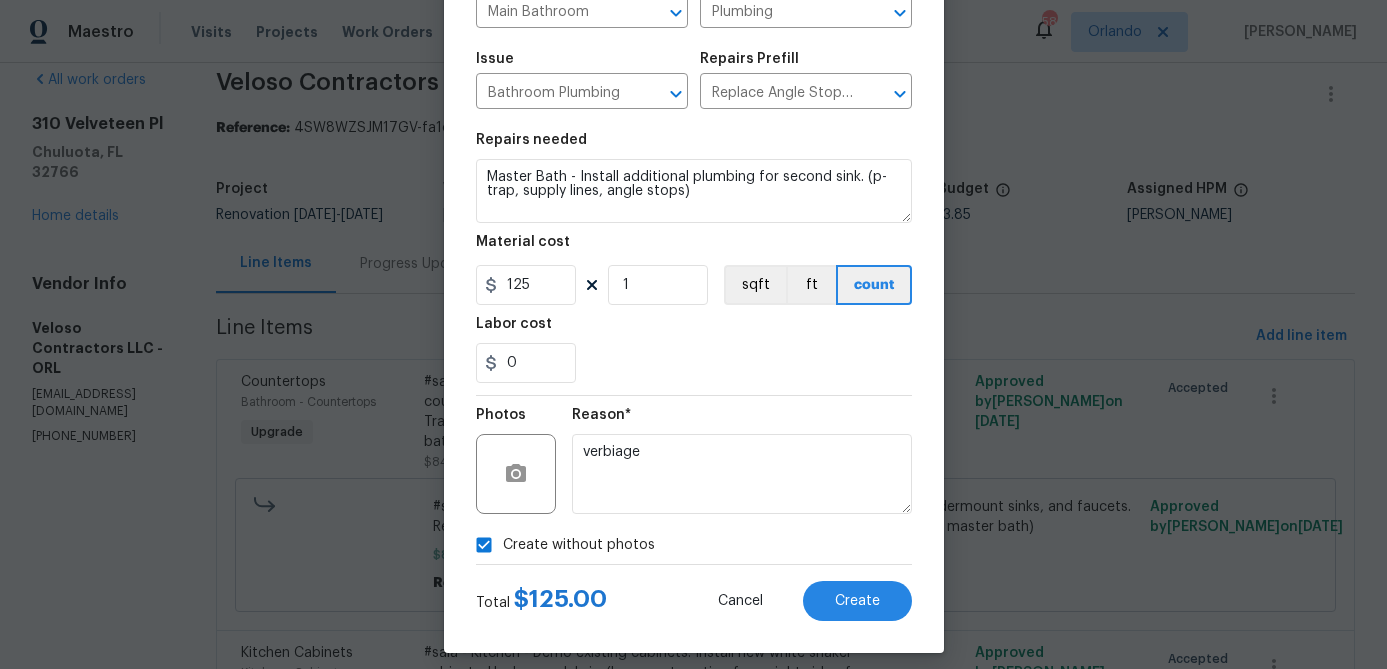 click on "0" at bounding box center (694, 363) 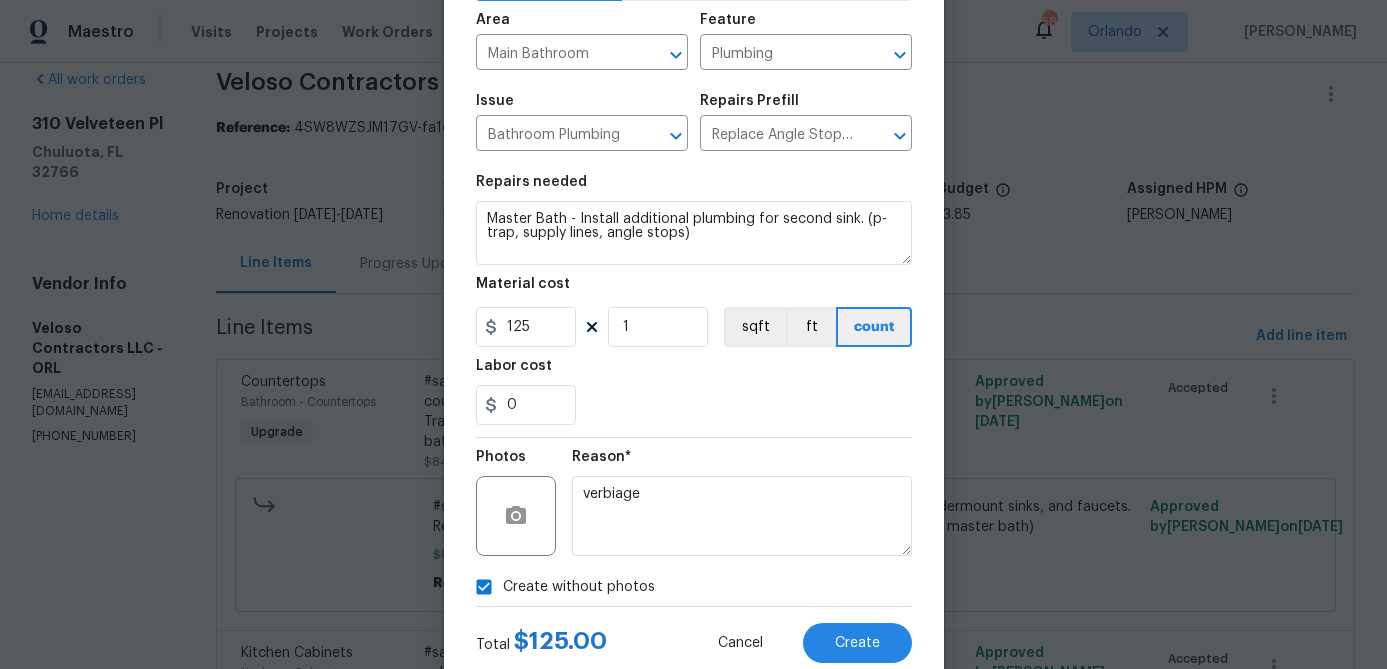 scroll, scrollTop: 129, scrollLeft: 0, axis: vertical 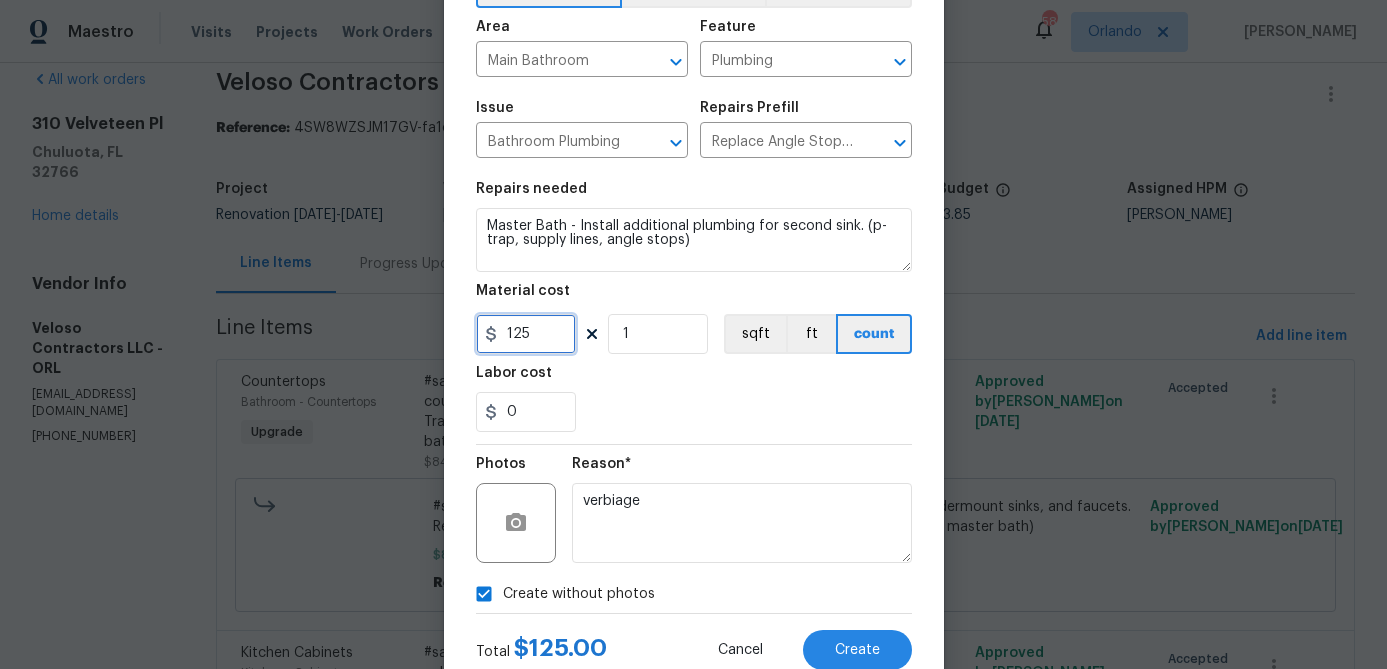 click on "125" at bounding box center (526, 334) 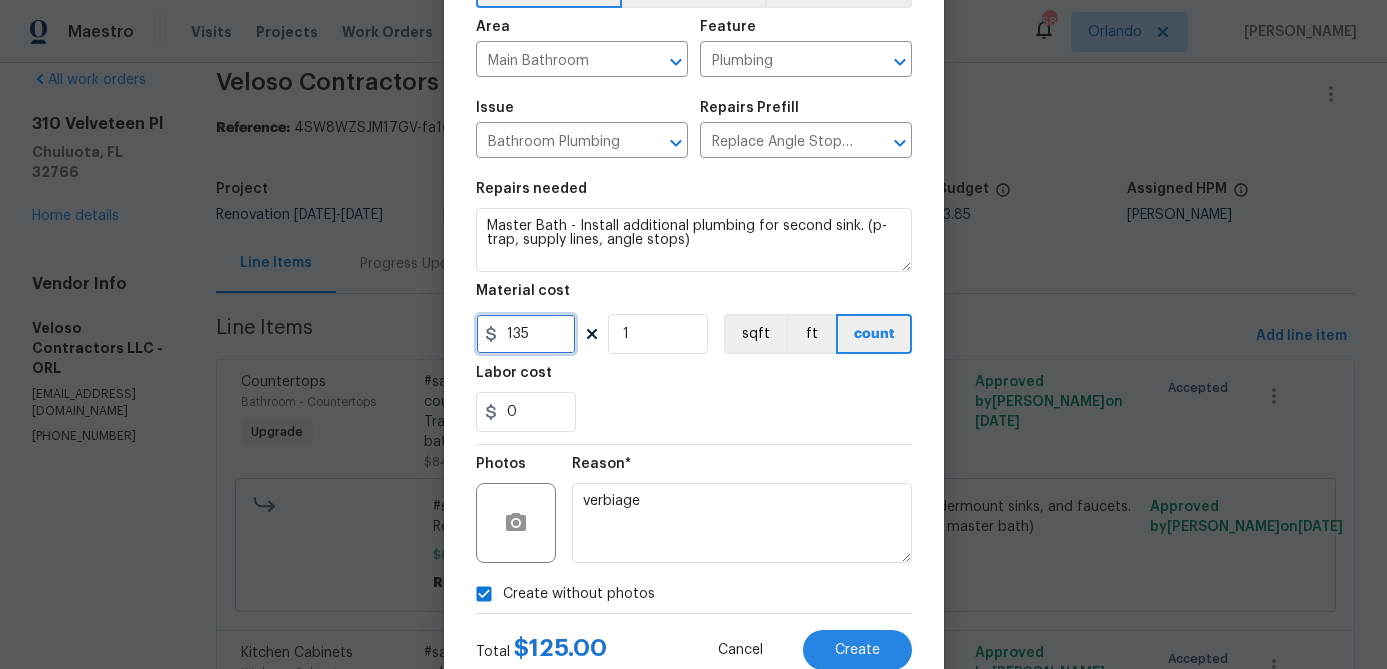 type on "135" 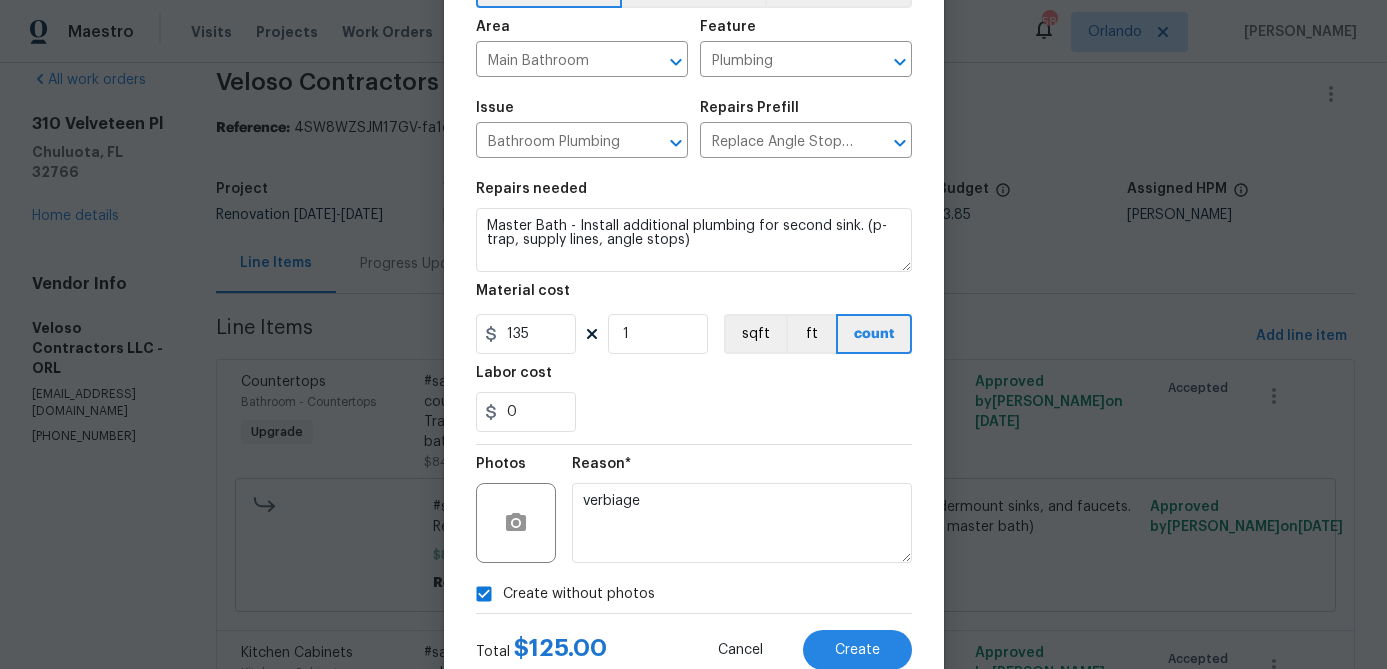 click on "Repairs needed Master Bath - Install additional plumbing for second sink. (p-trap, supply lines, angle stops) Material cost 135 1 sqft ft count Labor cost 0" at bounding box center (694, 307) 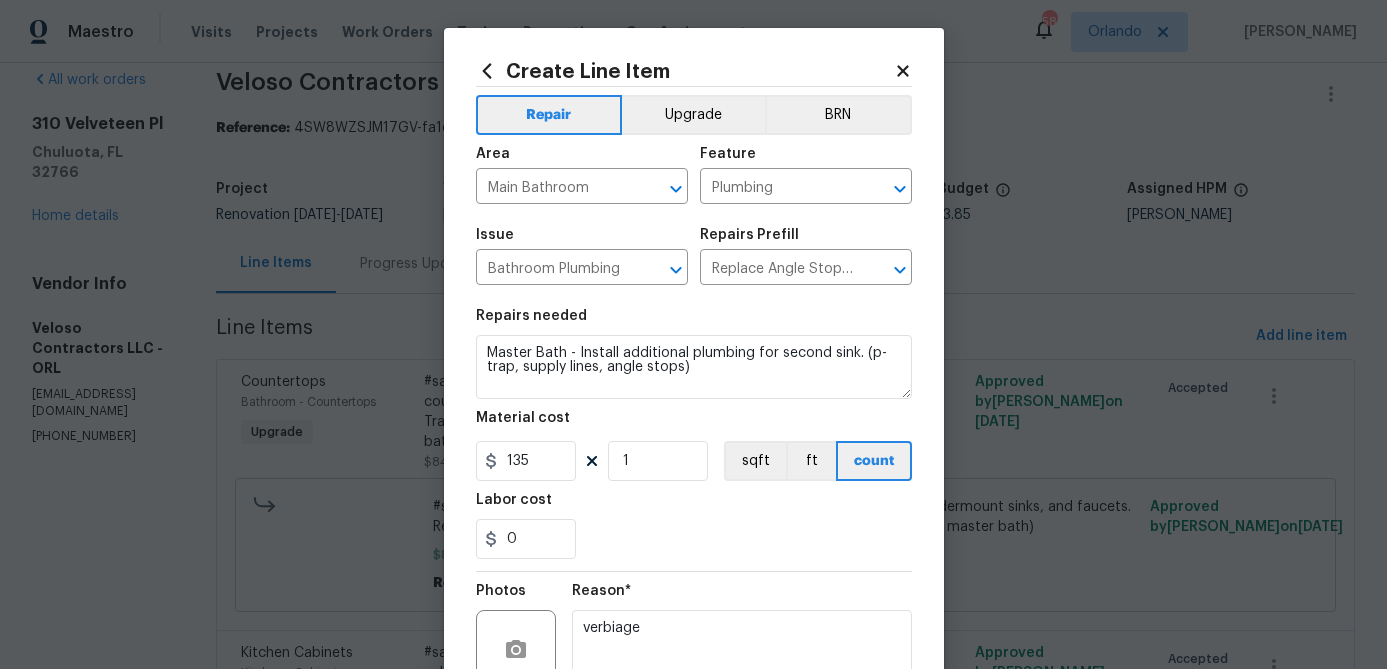 scroll, scrollTop: 0, scrollLeft: 0, axis: both 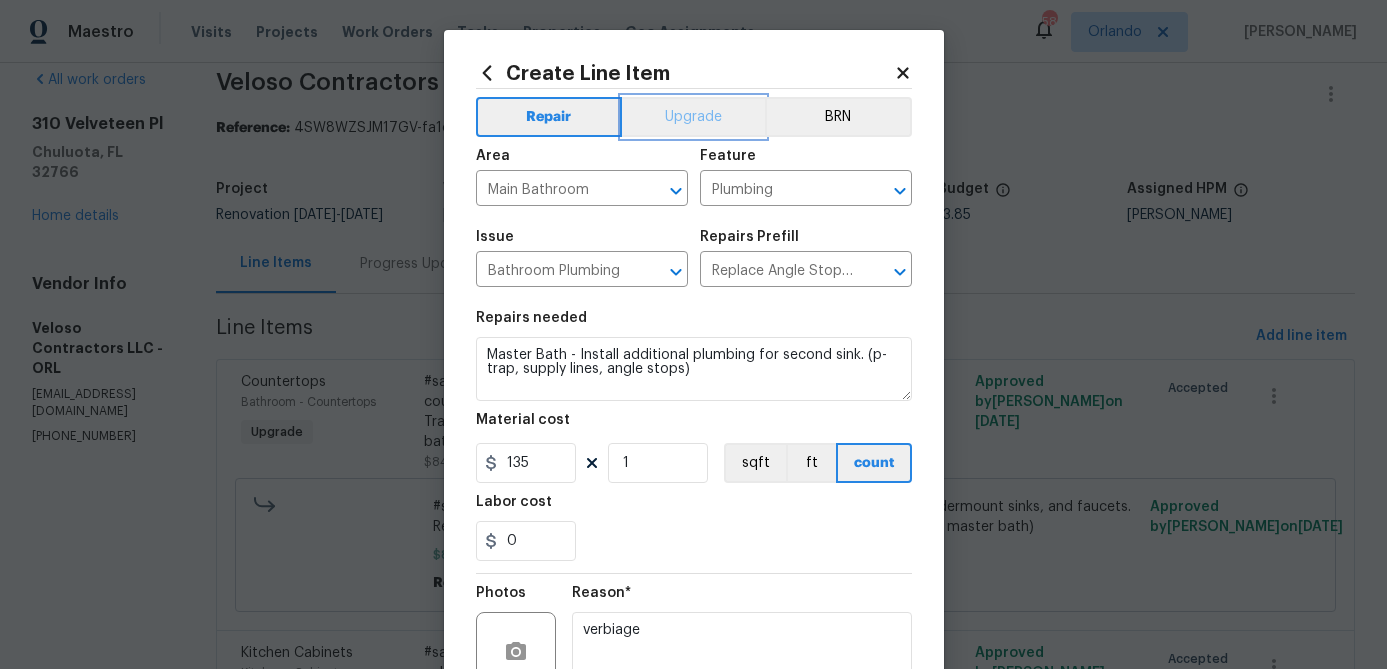 click on "Upgrade" at bounding box center (693, 117) 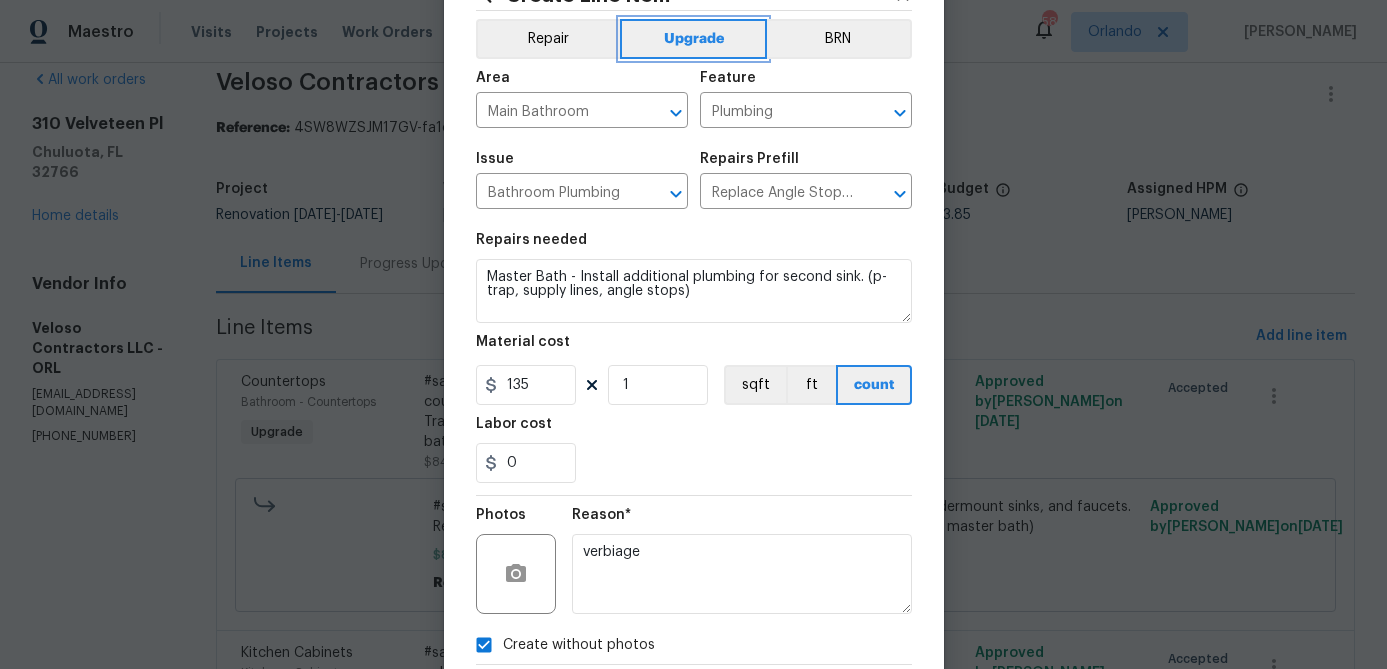 scroll, scrollTop: 96, scrollLeft: 0, axis: vertical 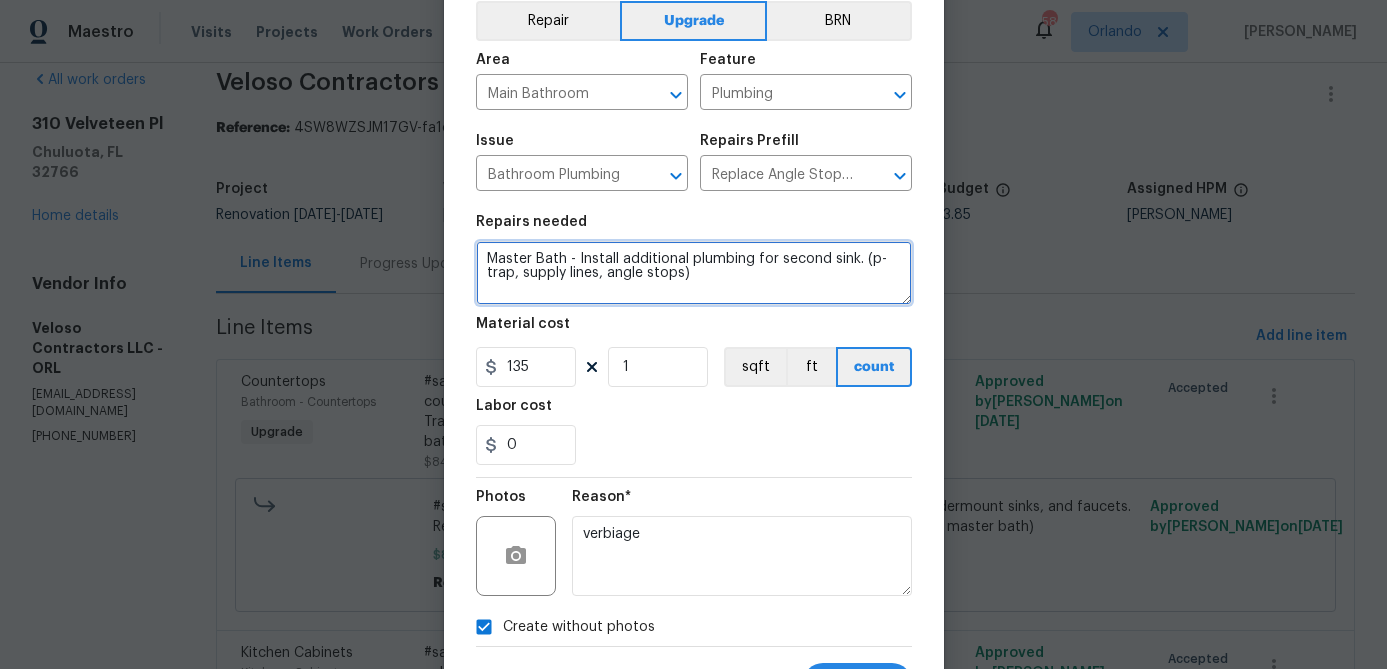 click on "Master Bath - Install additional plumbing for second sink. (p-trap, supply lines, angle stops)" at bounding box center (694, 273) 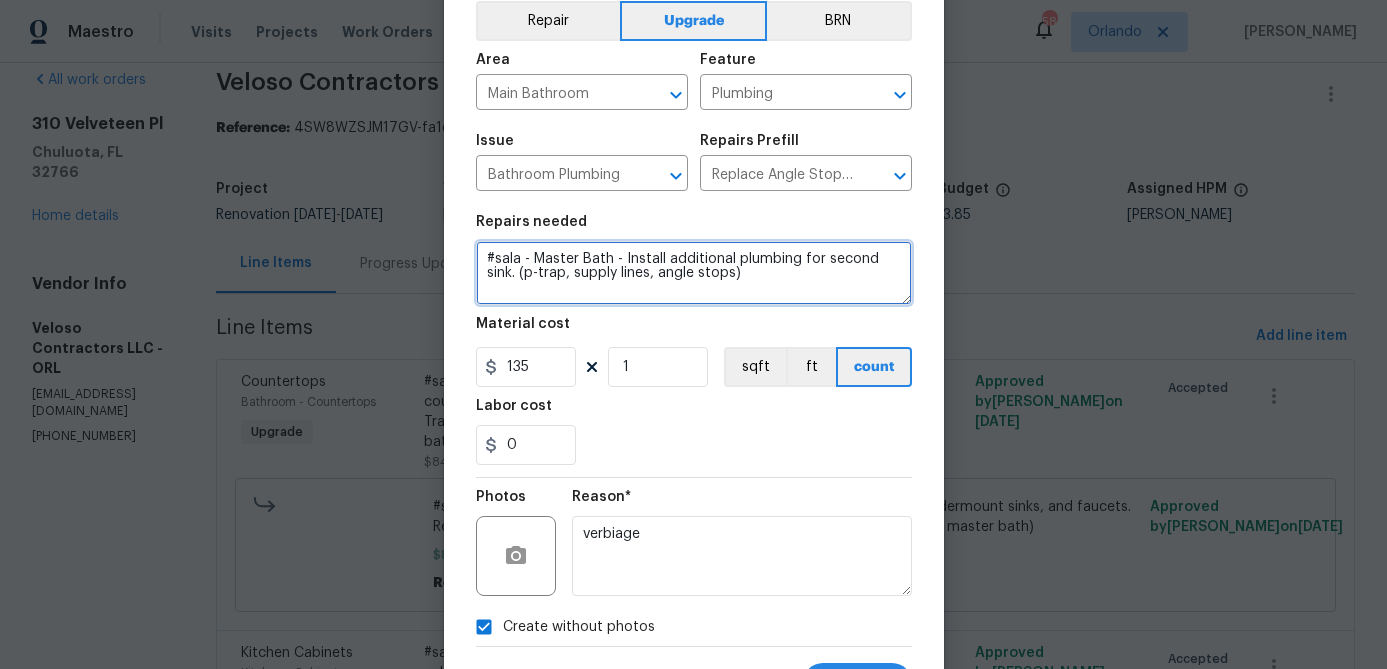 scroll, scrollTop: 193, scrollLeft: 0, axis: vertical 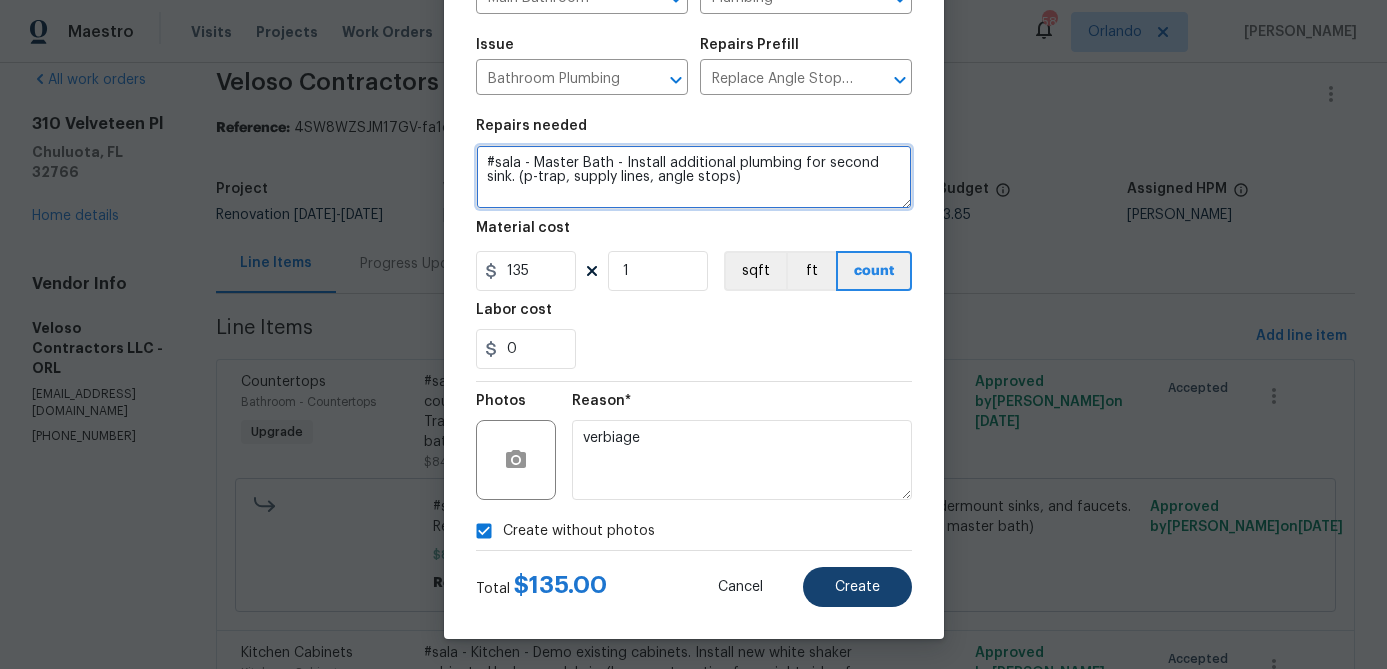 type on "#sala - Master Bath - Install additional plumbing for second sink. (p-trap, supply lines, angle stops)" 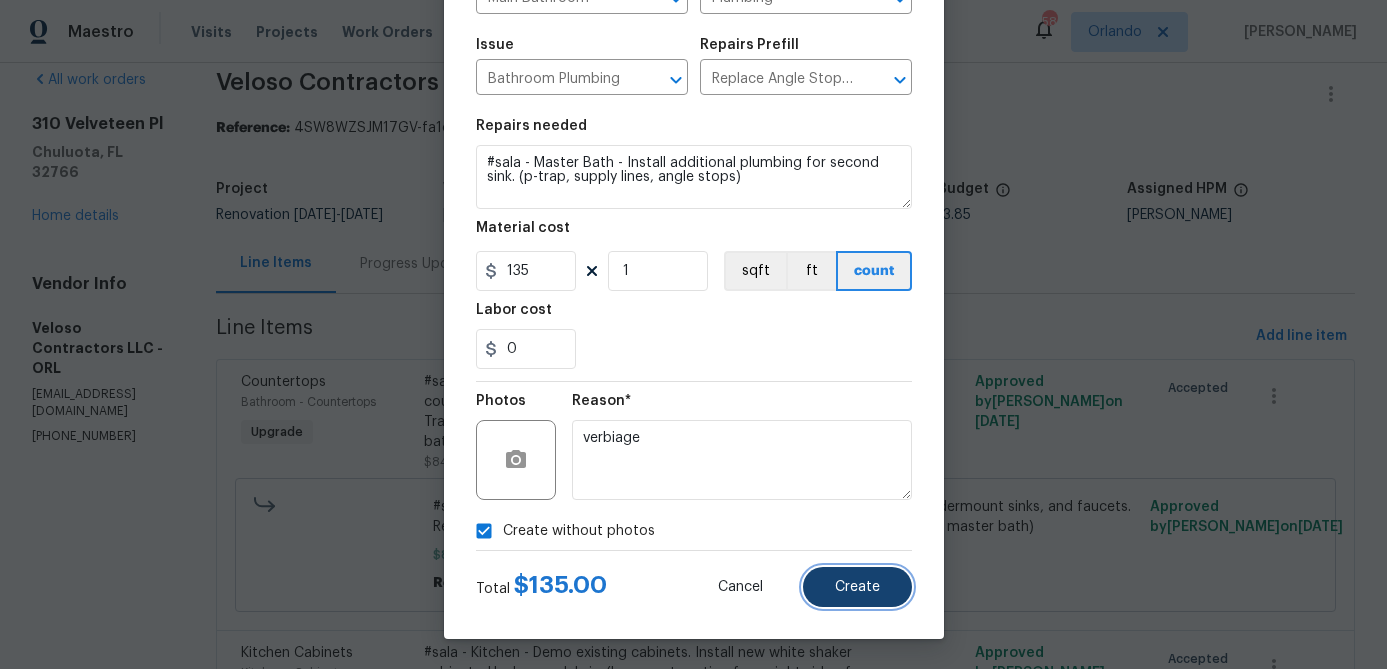click on "Create" at bounding box center [857, 587] 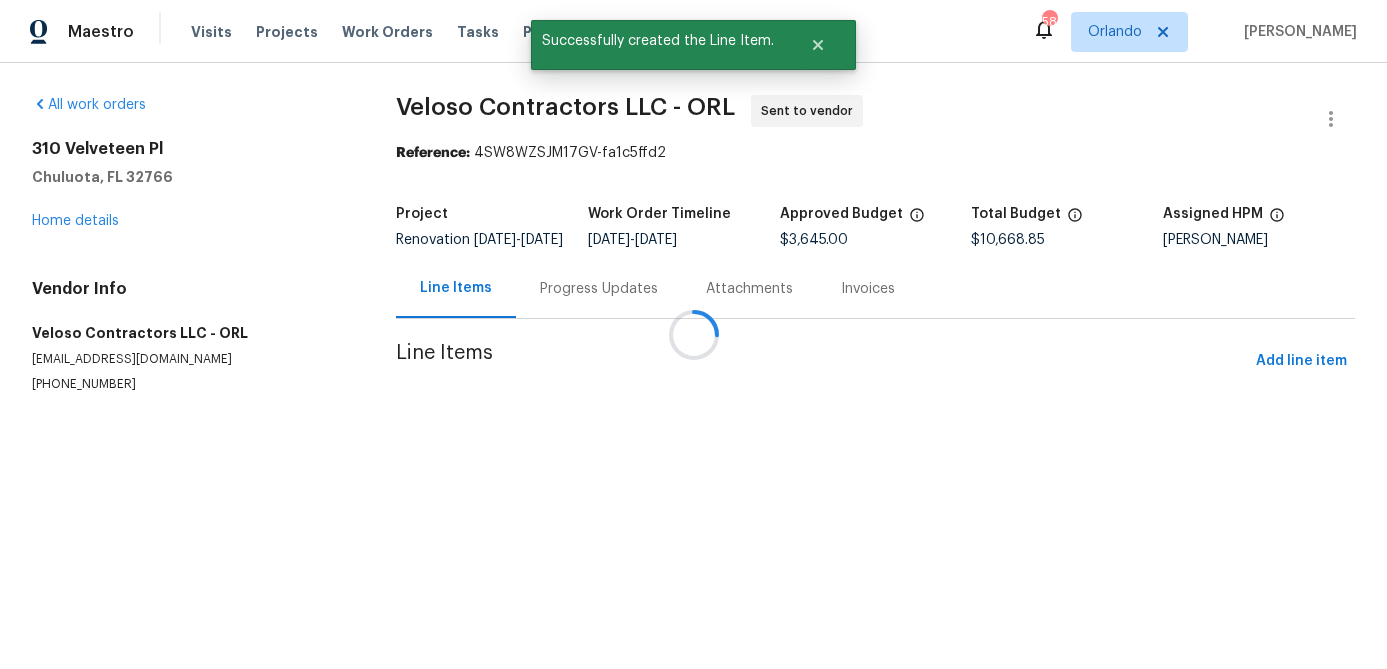 scroll, scrollTop: 0, scrollLeft: 0, axis: both 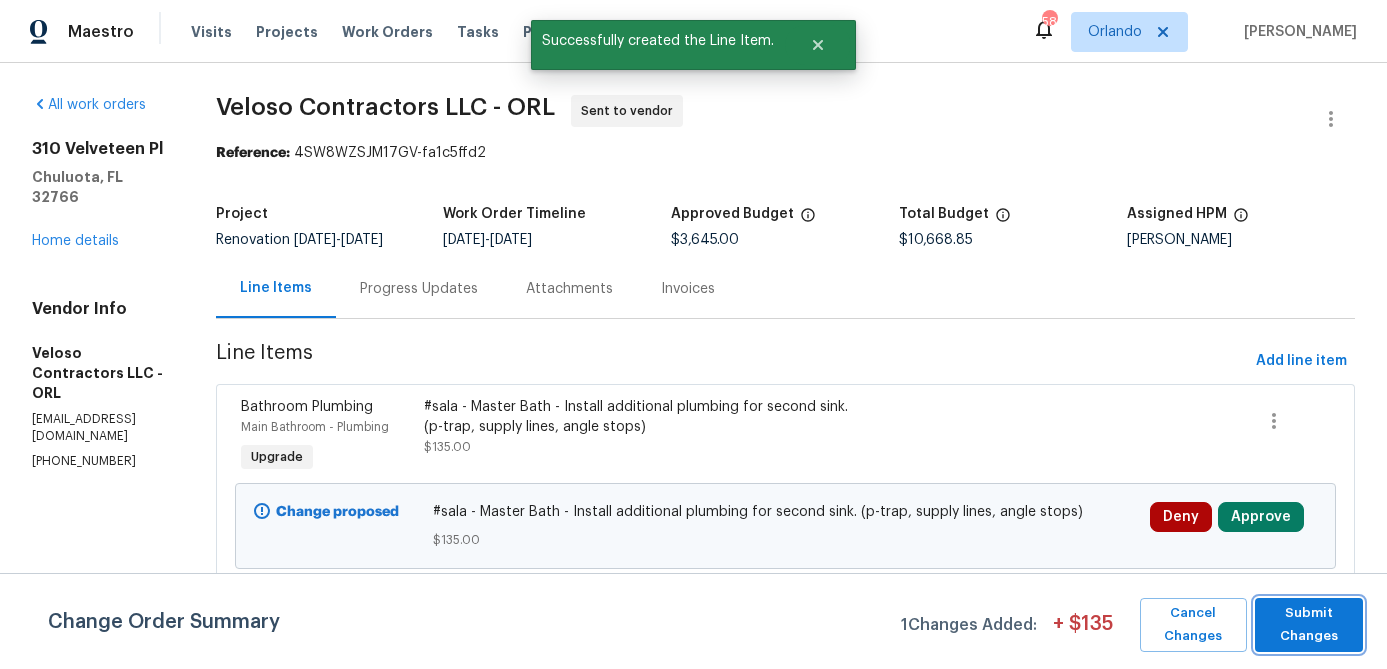 click on "Submit Changes" at bounding box center [1309, 625] 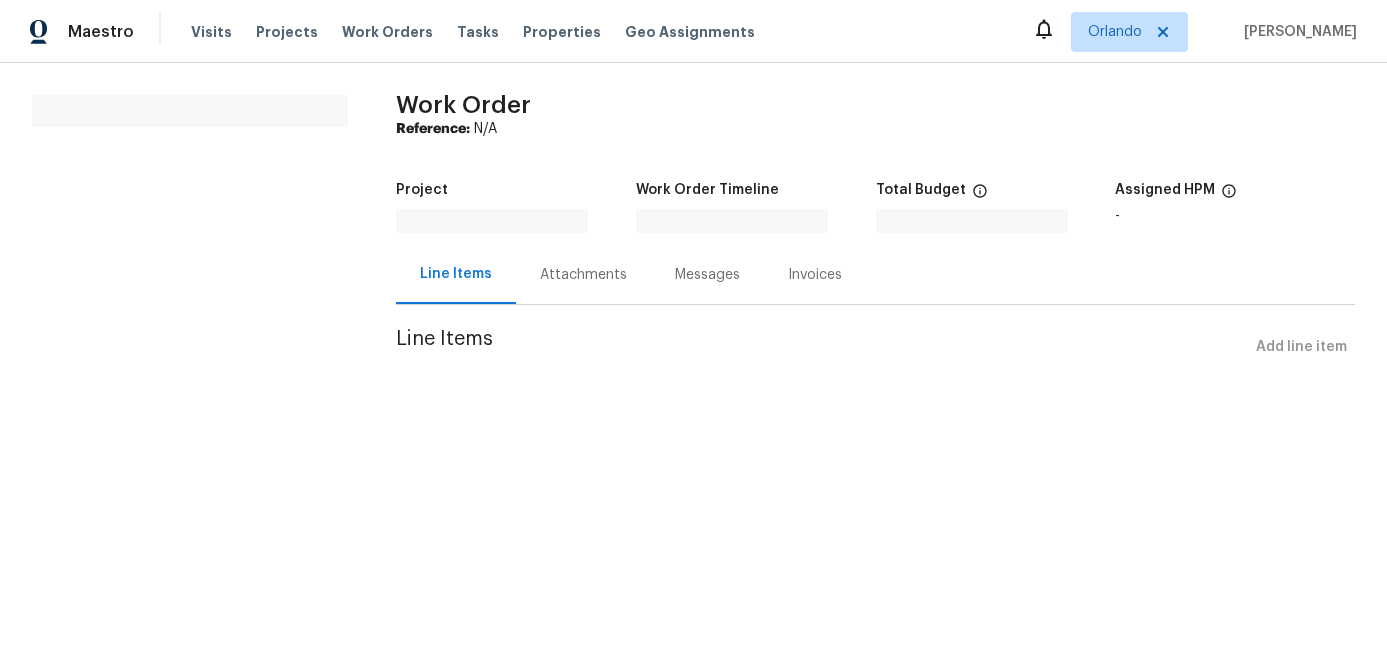 scroll, scrollTop: 0, scrollLeft: 0, axis: both 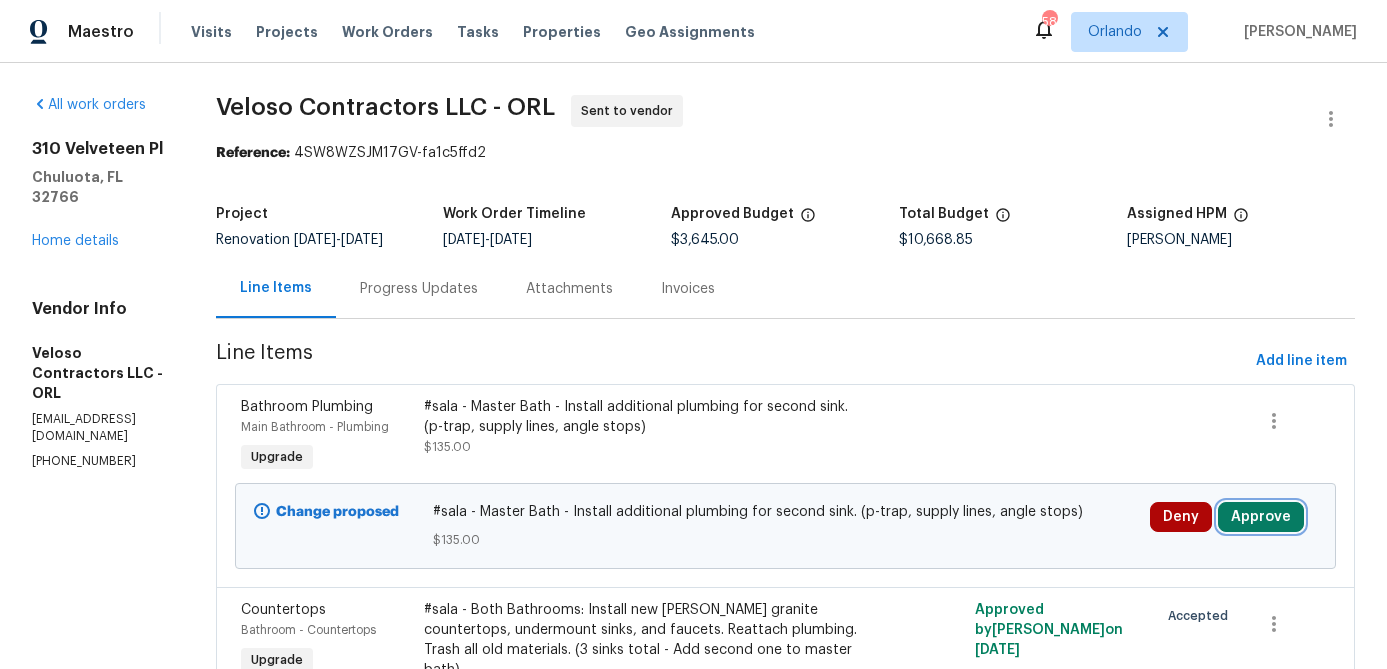 click on "Approve" at bounding box center (1261, 517) 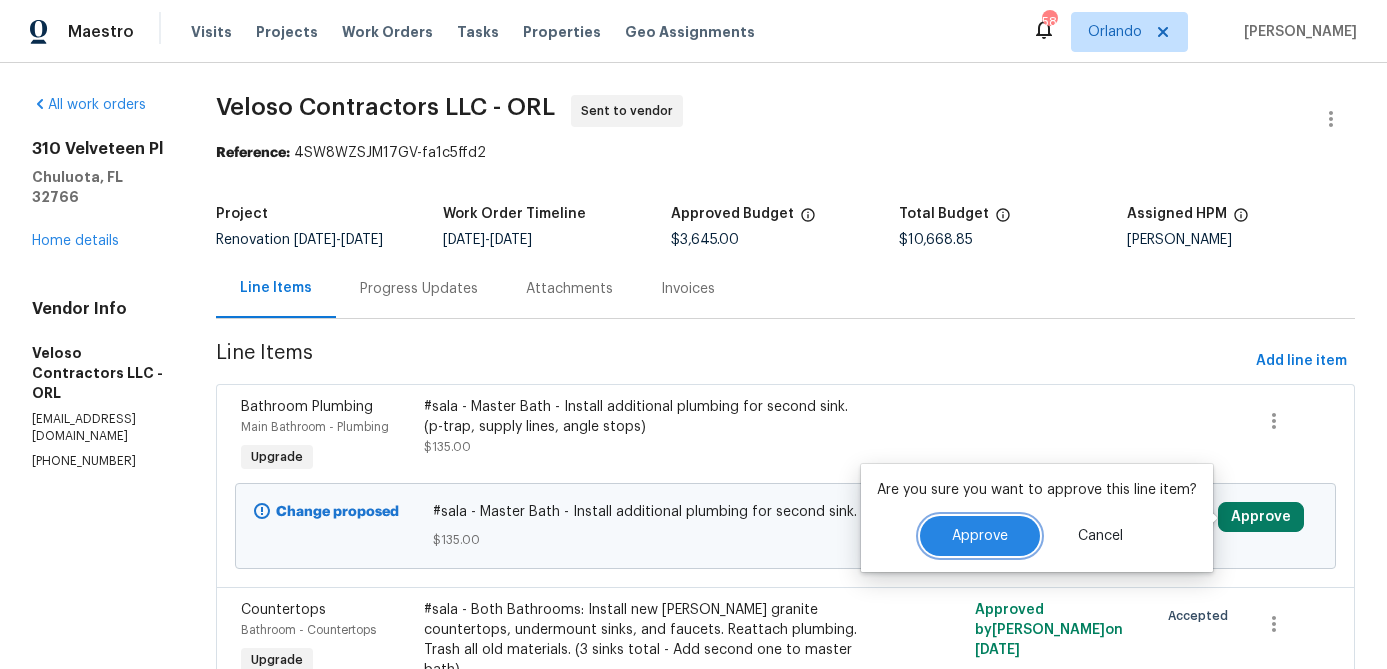 click on "Approve" at bounding box center [980, 536] 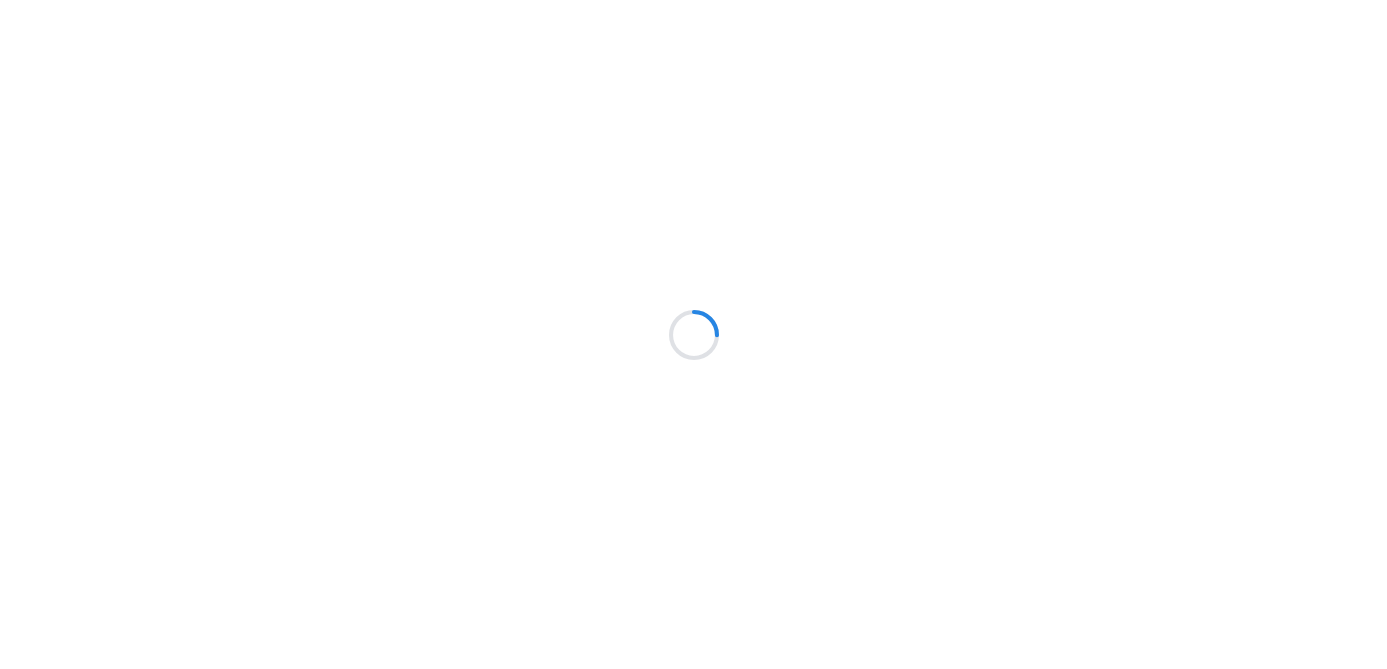 scroll, scrollTop: 0, scrollLeft: 0, axis: both 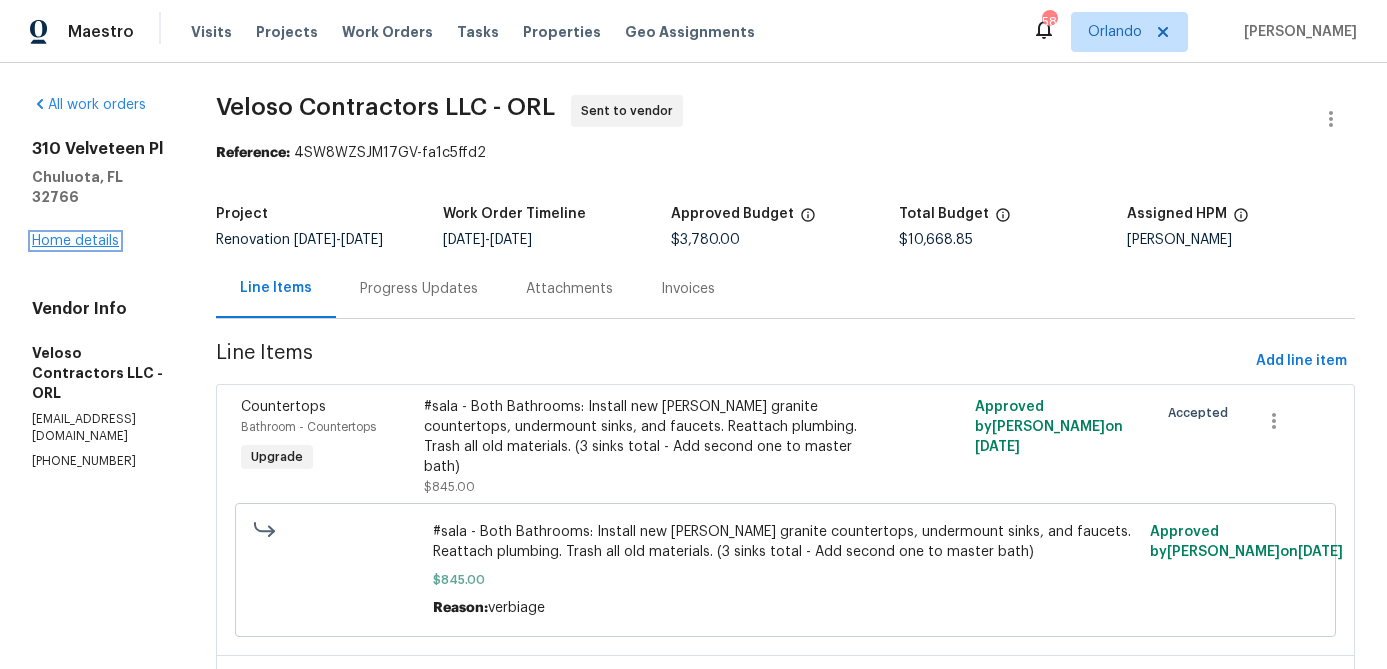 click on "Home details" at bounding box center [75, 241] 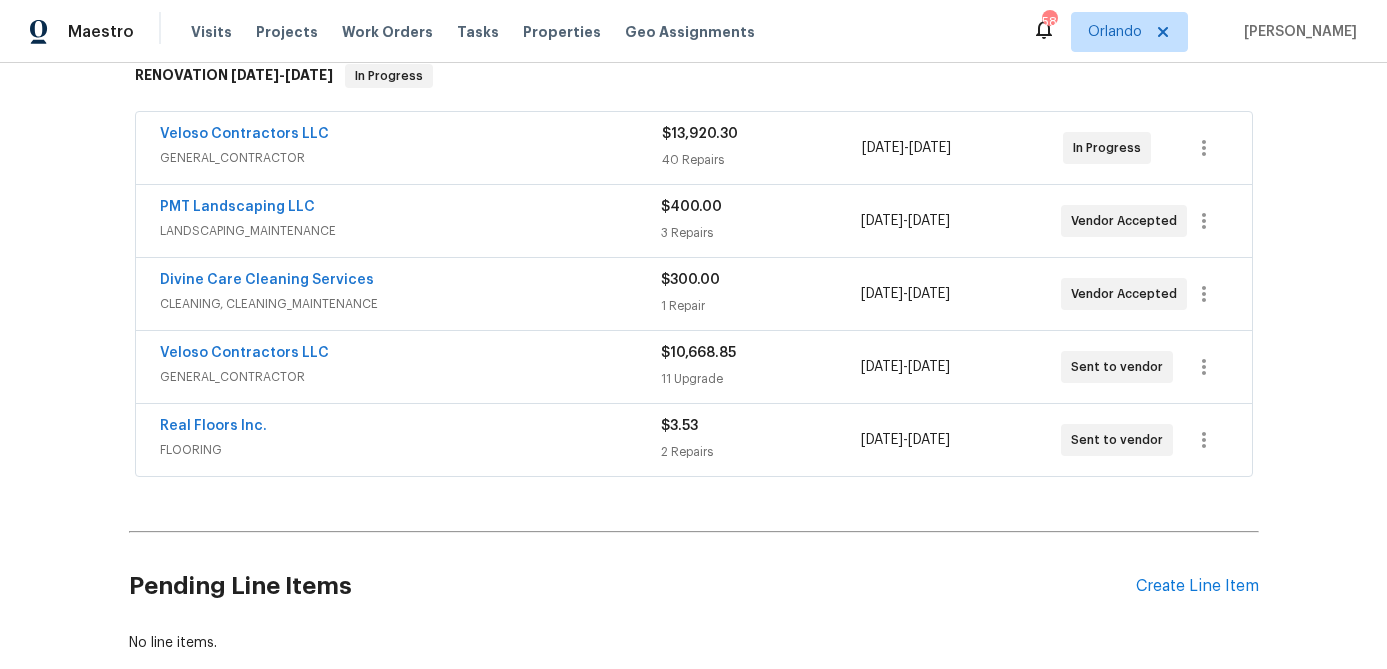 scroll, scrollTop: 342, scrollLeft: 0, axis: vertical 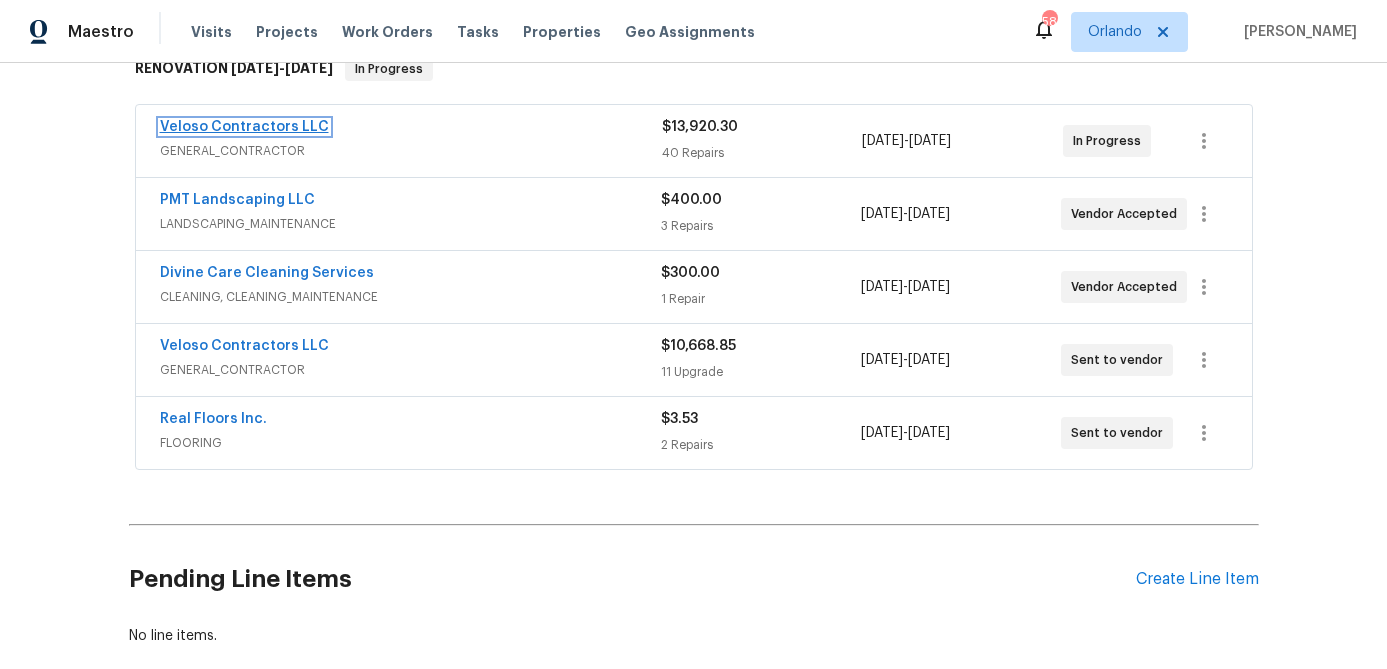 click on "Veloso Contractors LLC" at bounding box center (244, 127) 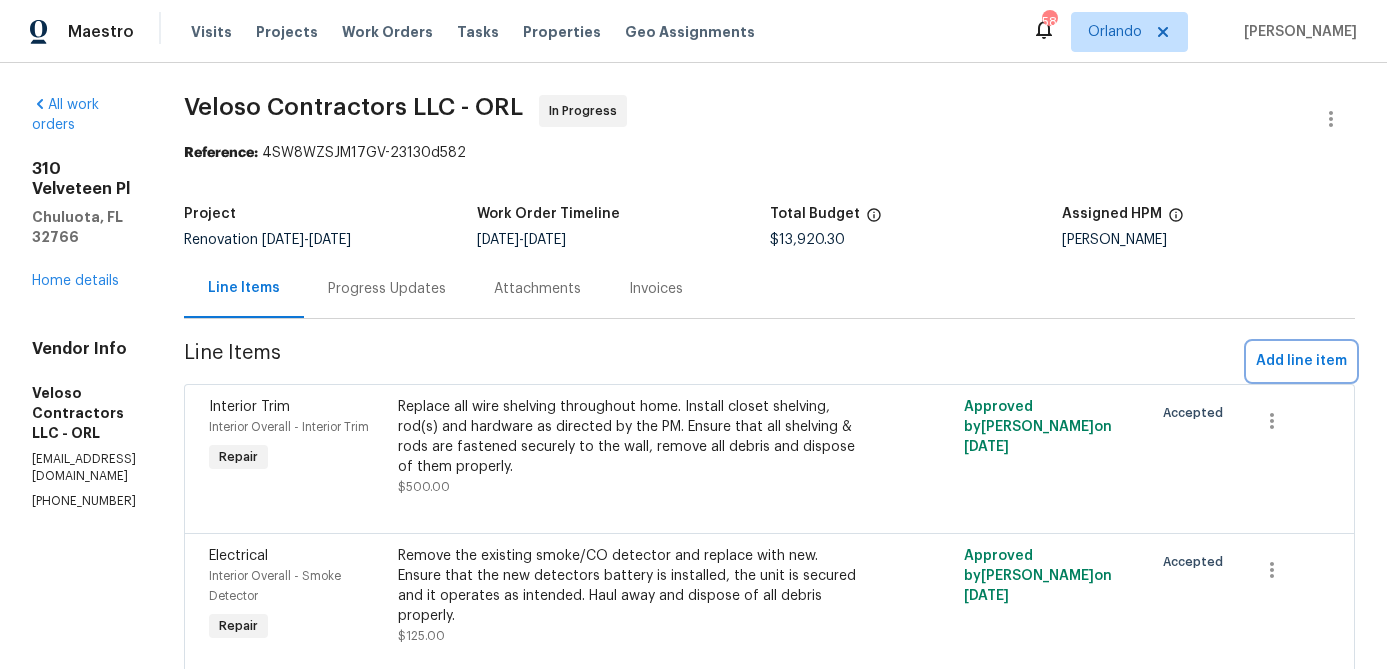 click on "Add line item" at bounding box center [1301, 361] 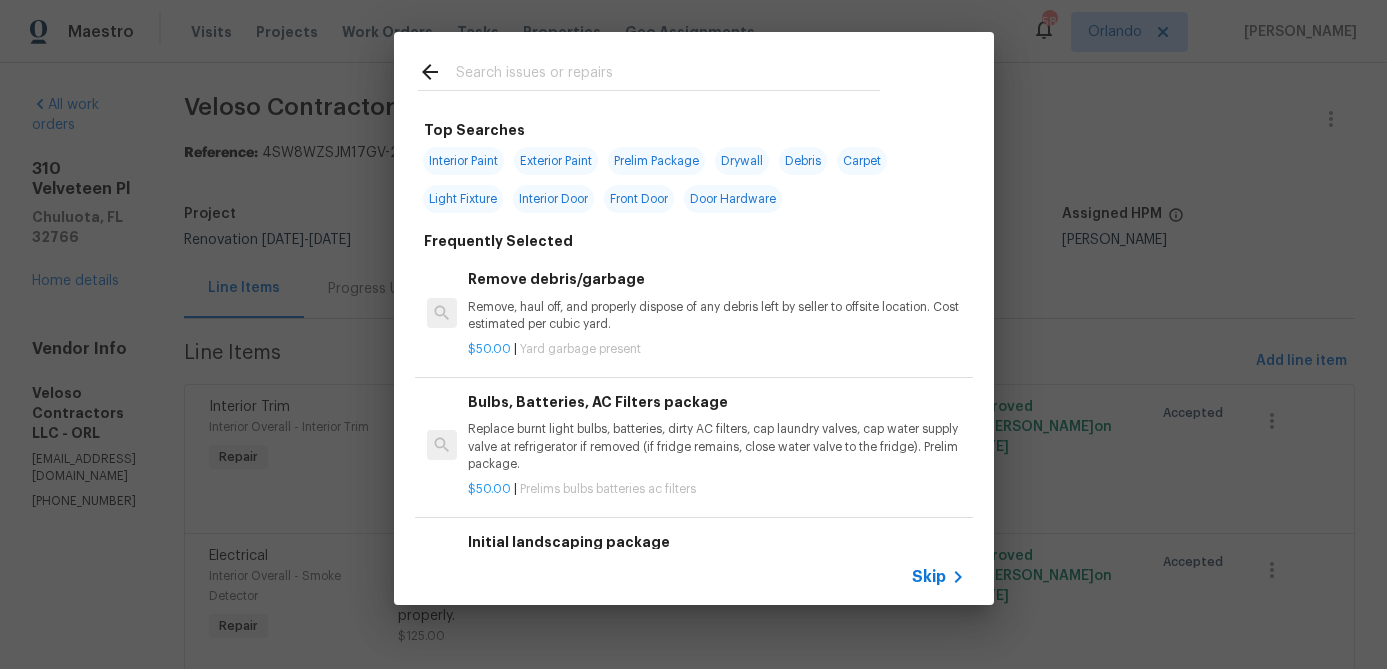 click at bounding box center [668, 75] 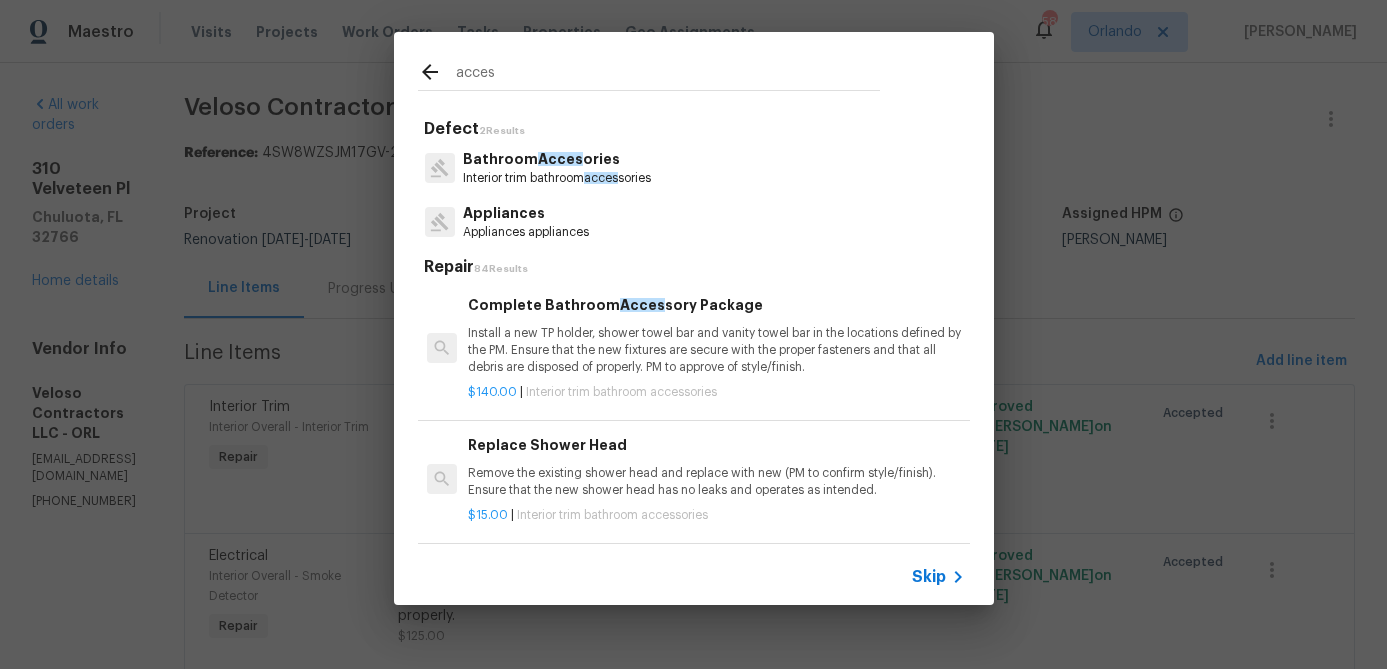 type on "acces" 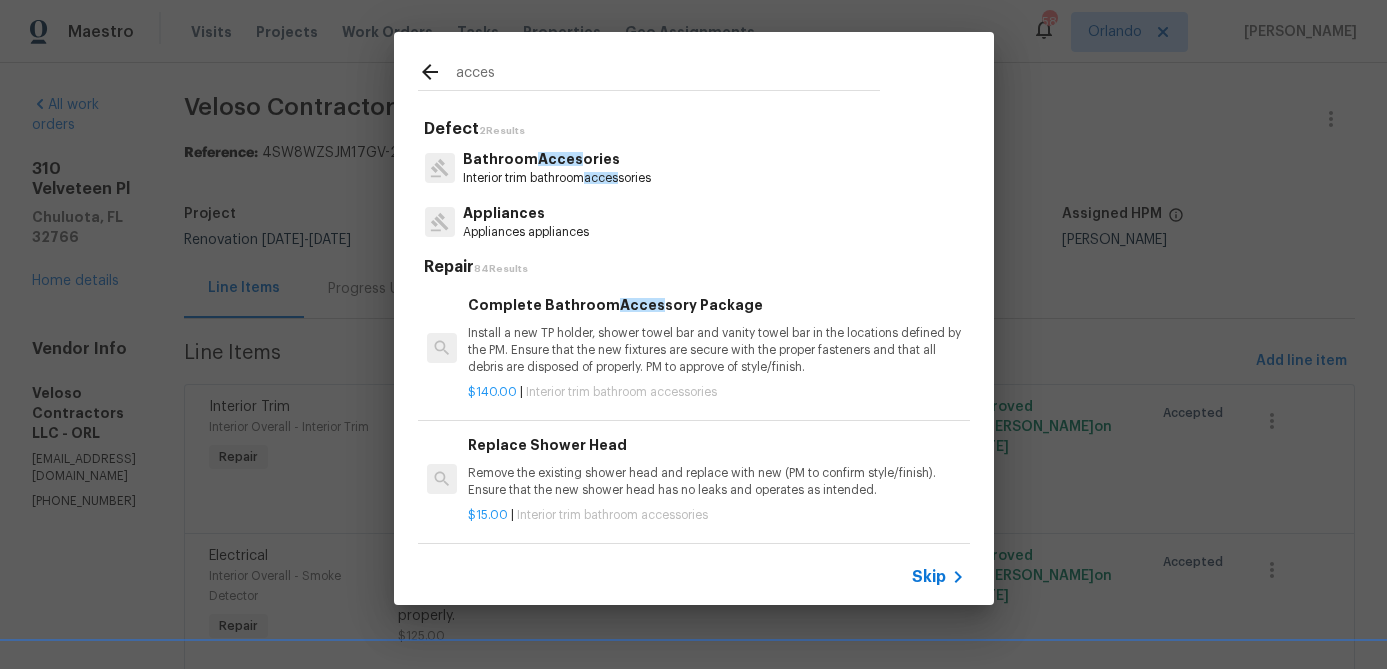click on "Install a new TP holder, shower towel bar and vanity towel bar in the locations defined by the PM. Ensure that the new fixtures are secure with the proper fasteners and that all debris are disposed of properly. PM to approve of style/finish." at bounding box center (716, 350) 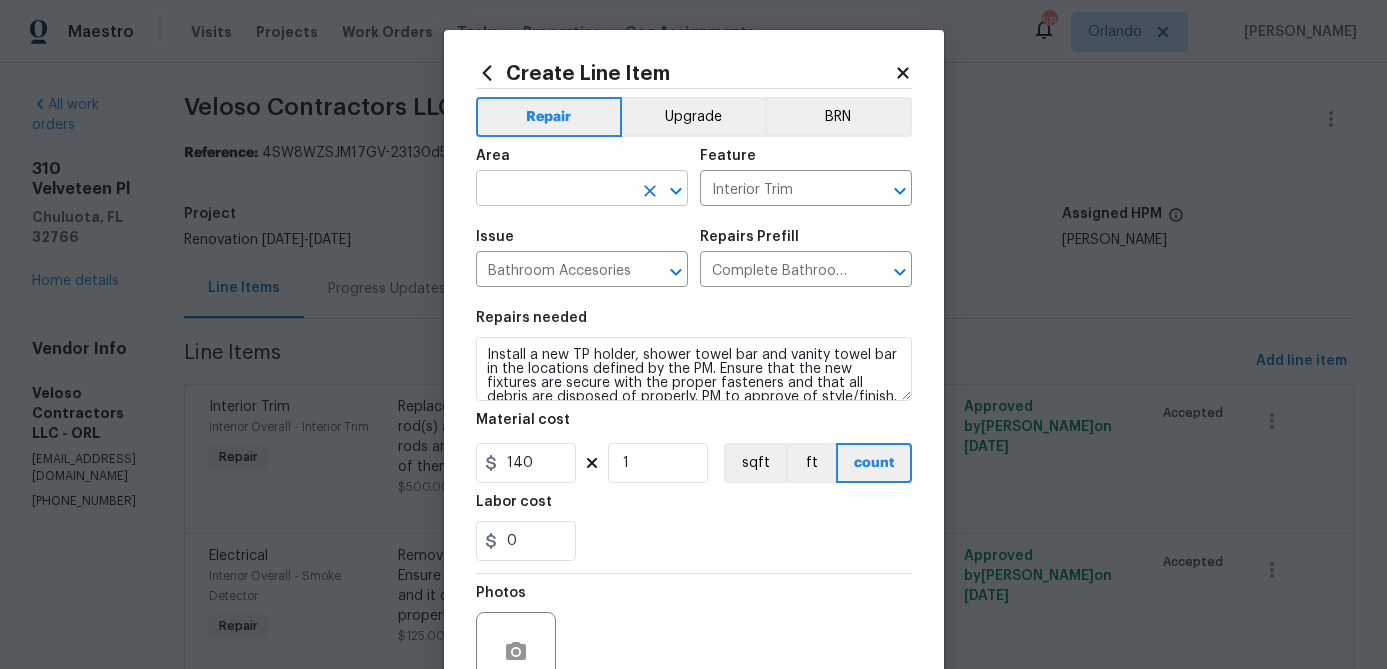 click at bounding box center (554, 190) 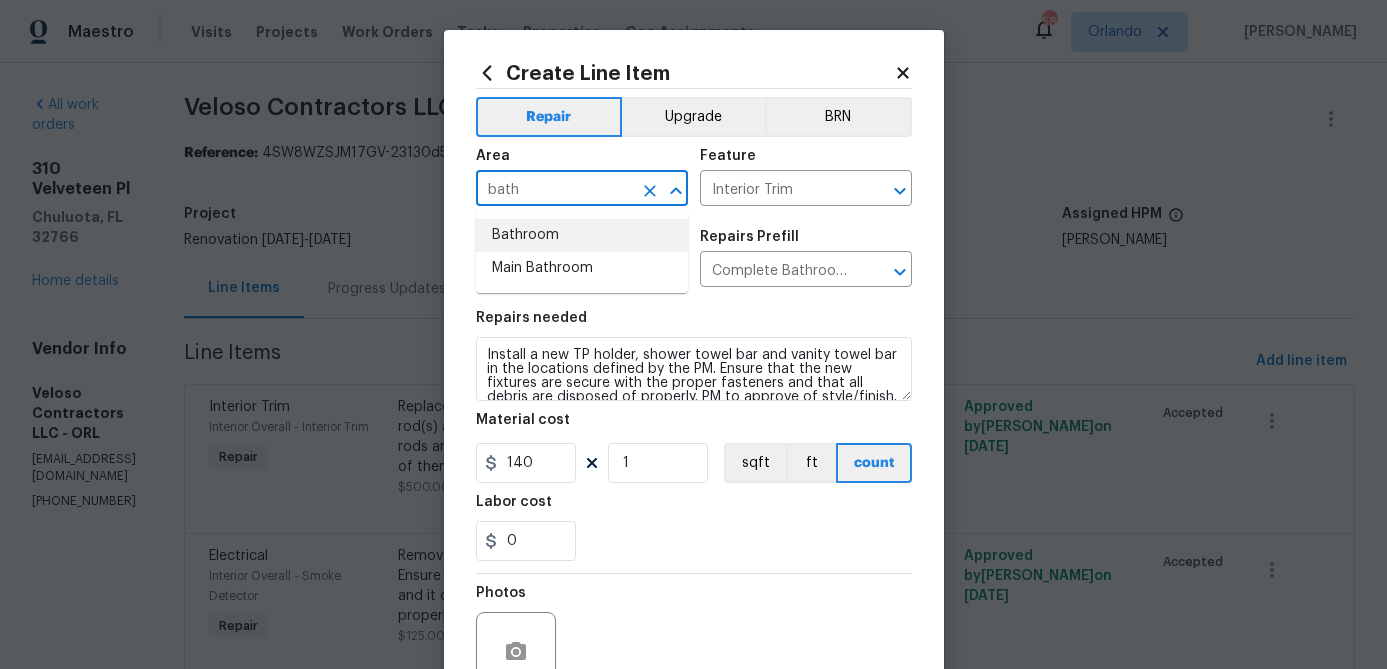 click on "Bathroom" at bounding box center (582, 235) 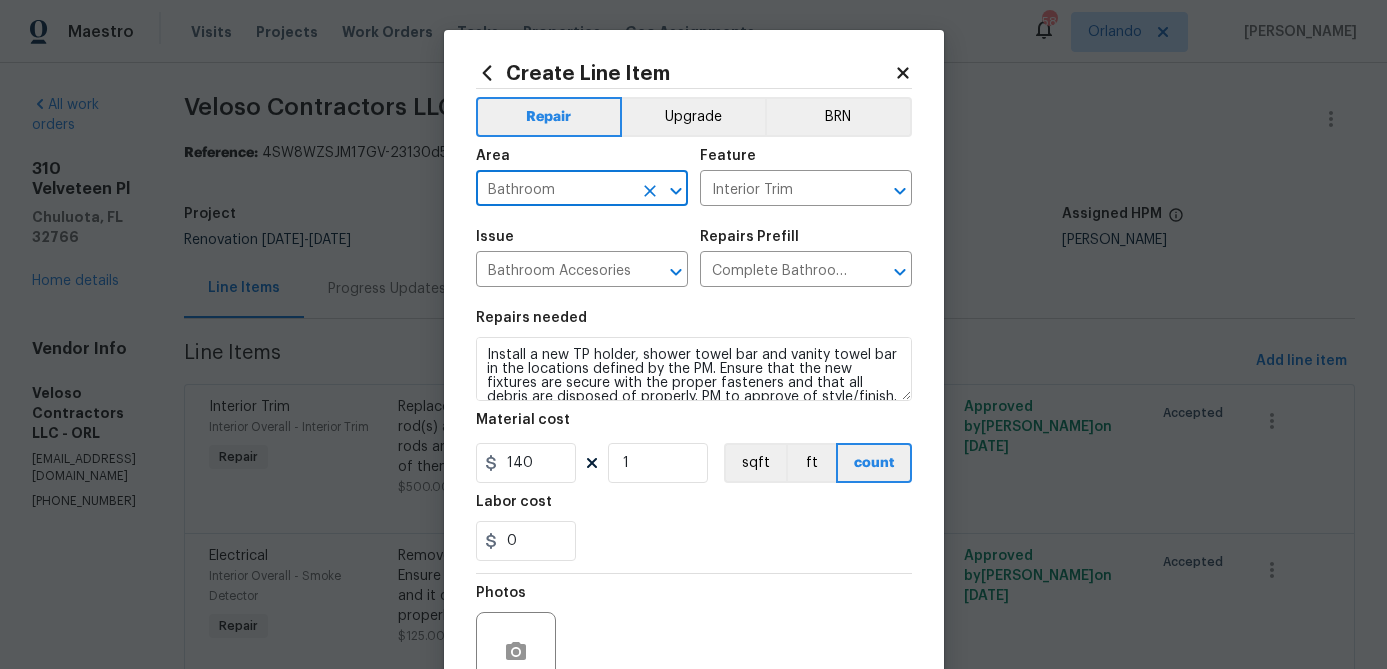 type on "Bathroom" 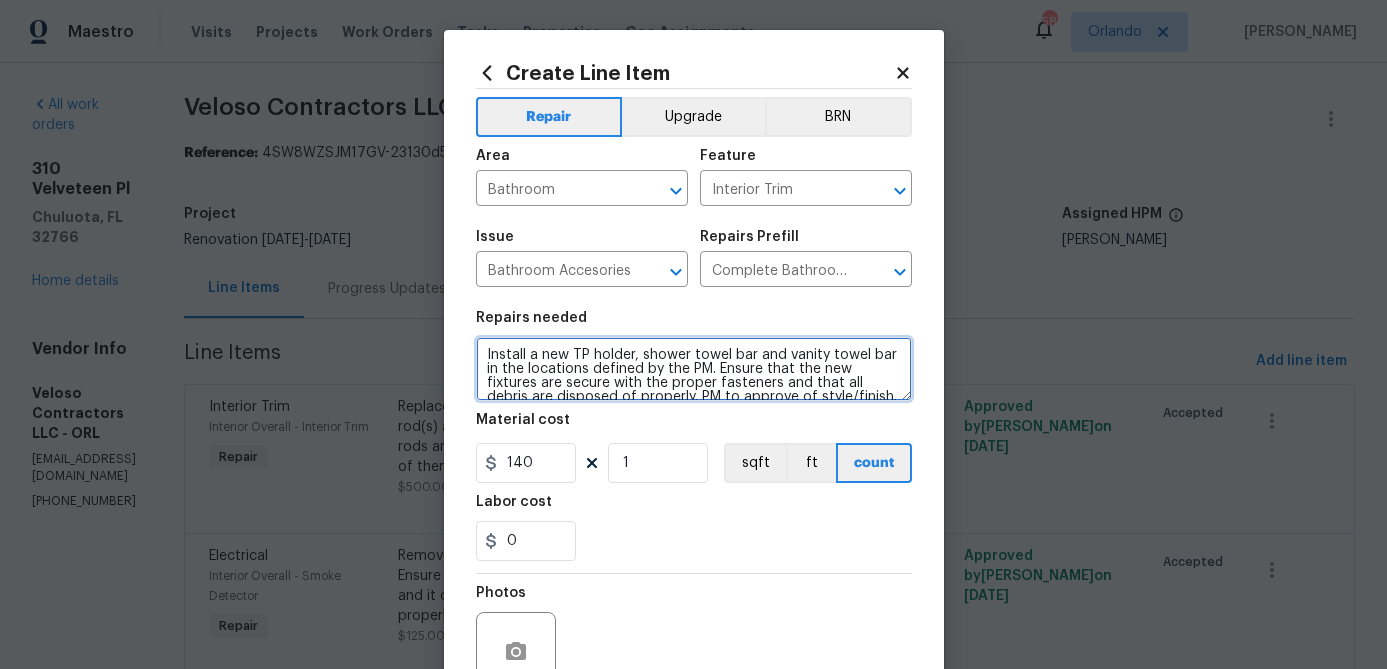 click on "Install a new TP holder, shower towel bar and vanity towel bar in the locations defined by the PM. Ensure that the new fixtures are secure with the proper fasteners and that all debris are disposed of properly. PM to approve of style/finish." at bounding box center (694, 369) 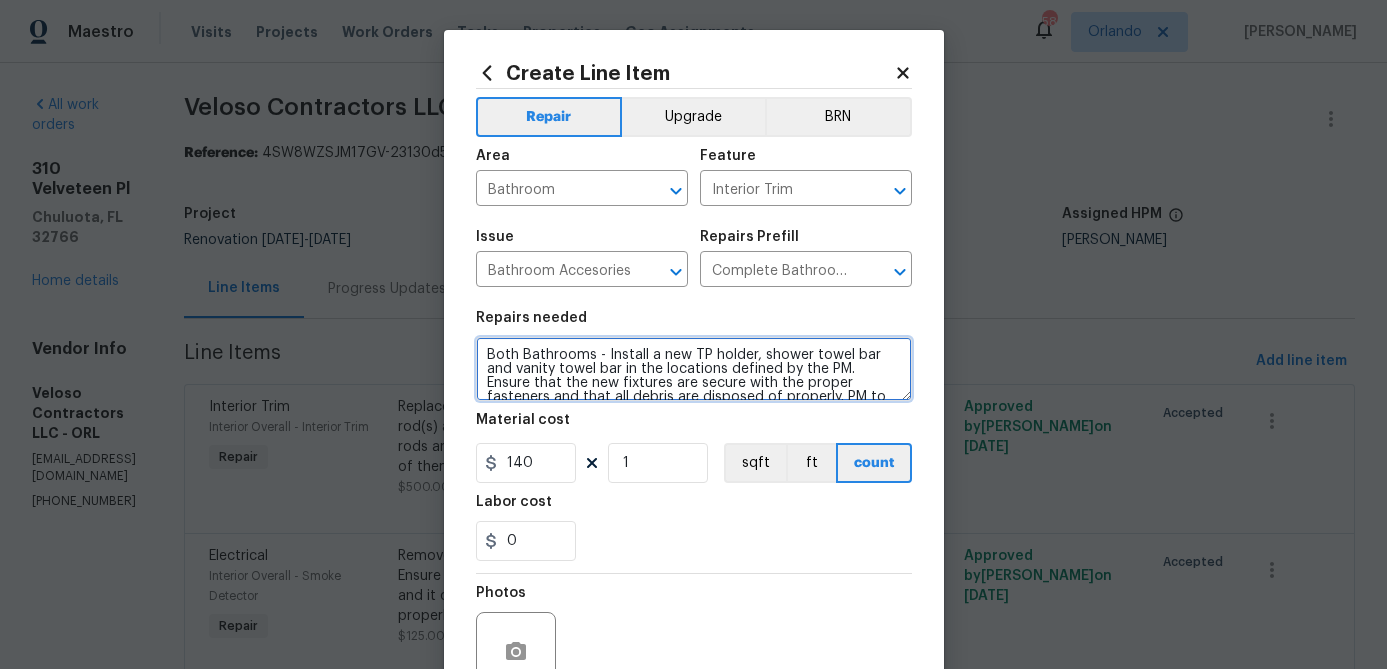 type on "Both Bathrooms - Install a new TP holder, shower towel bar and vanity towel bar in the locations defined by the PM. Ensure that the new fixtures are secure with the proper fasteners and that all debris are disposed of properly. PM to approve of style/finish." 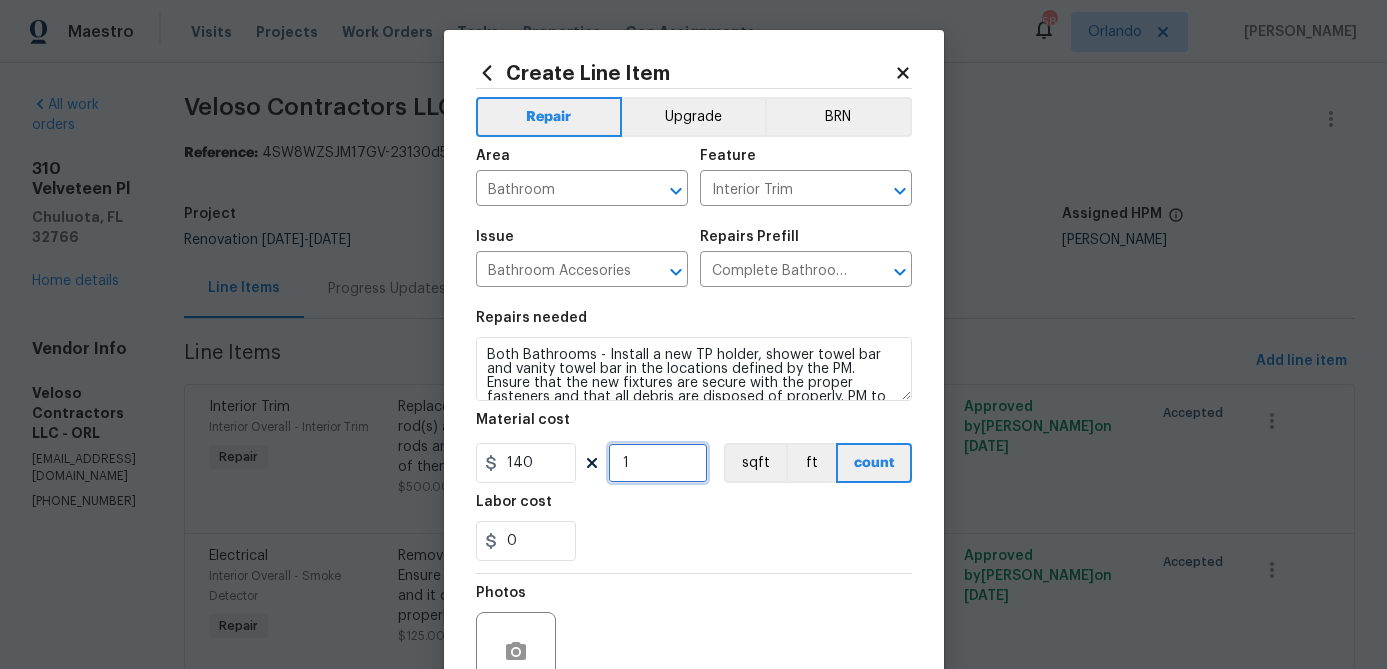 click on "1" at bounding box center (658, 463) 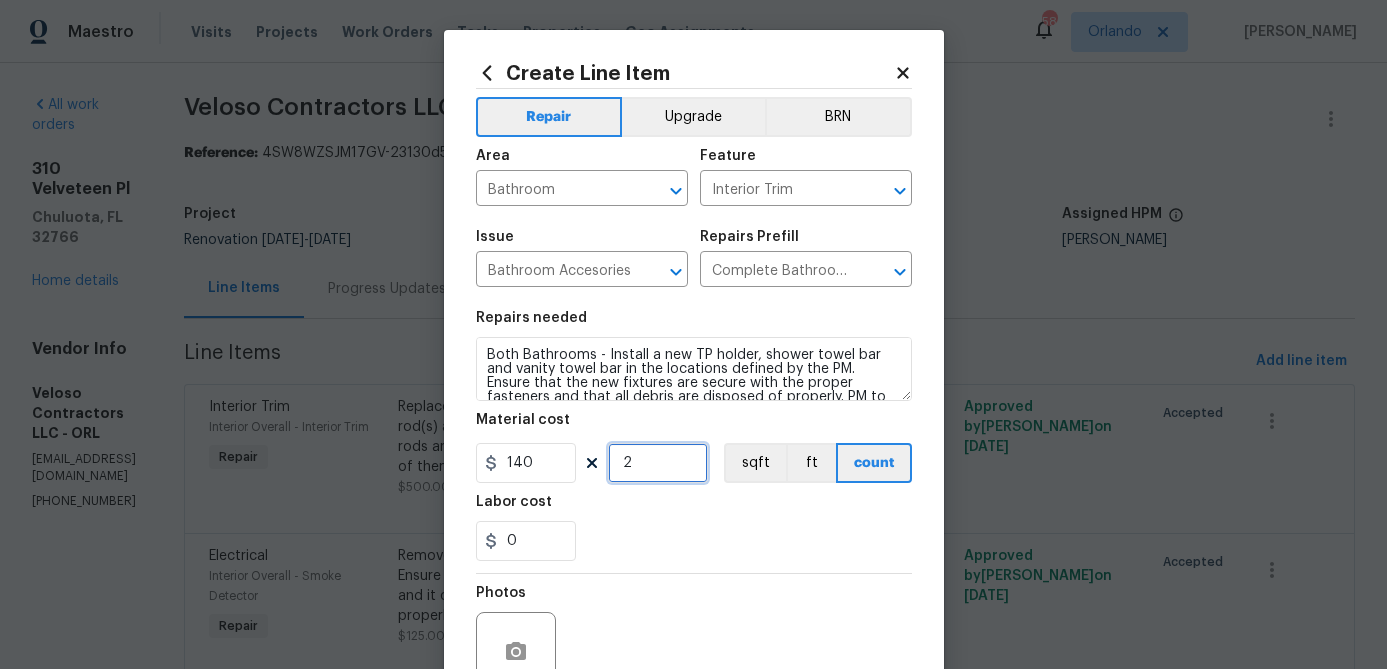 type on "2" 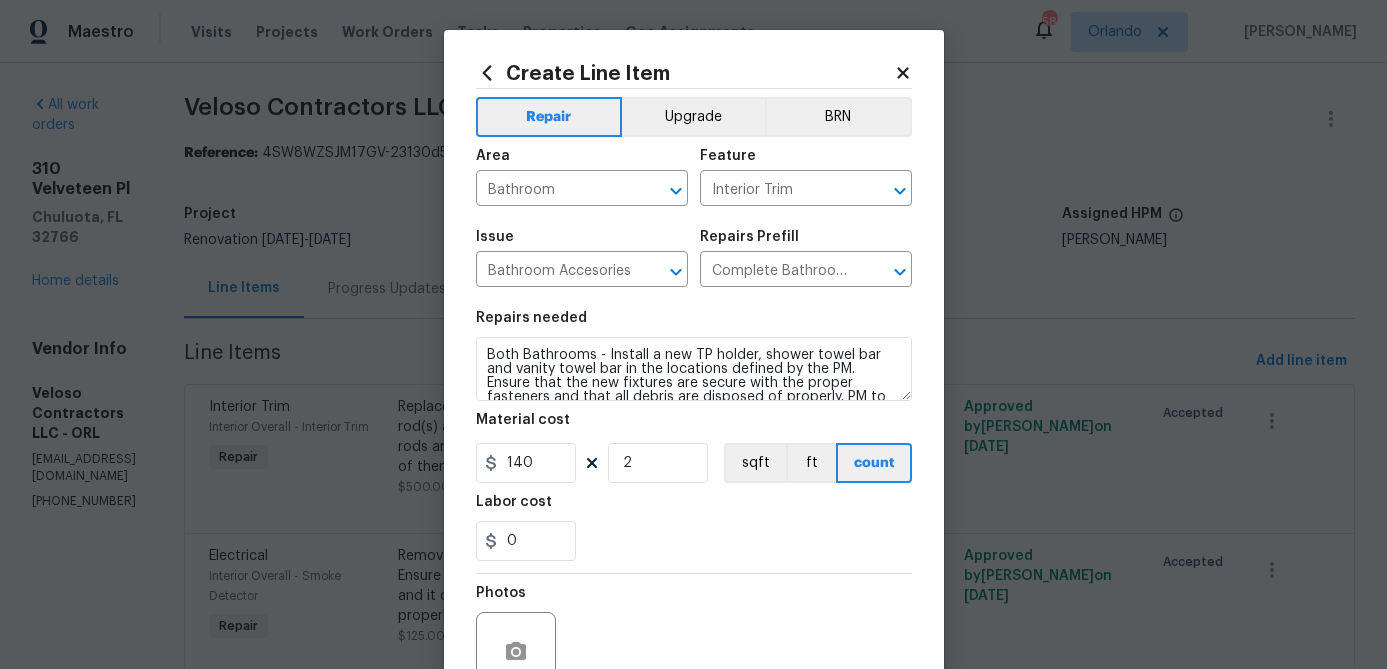 click on "0" at bounding box center (694, 541) 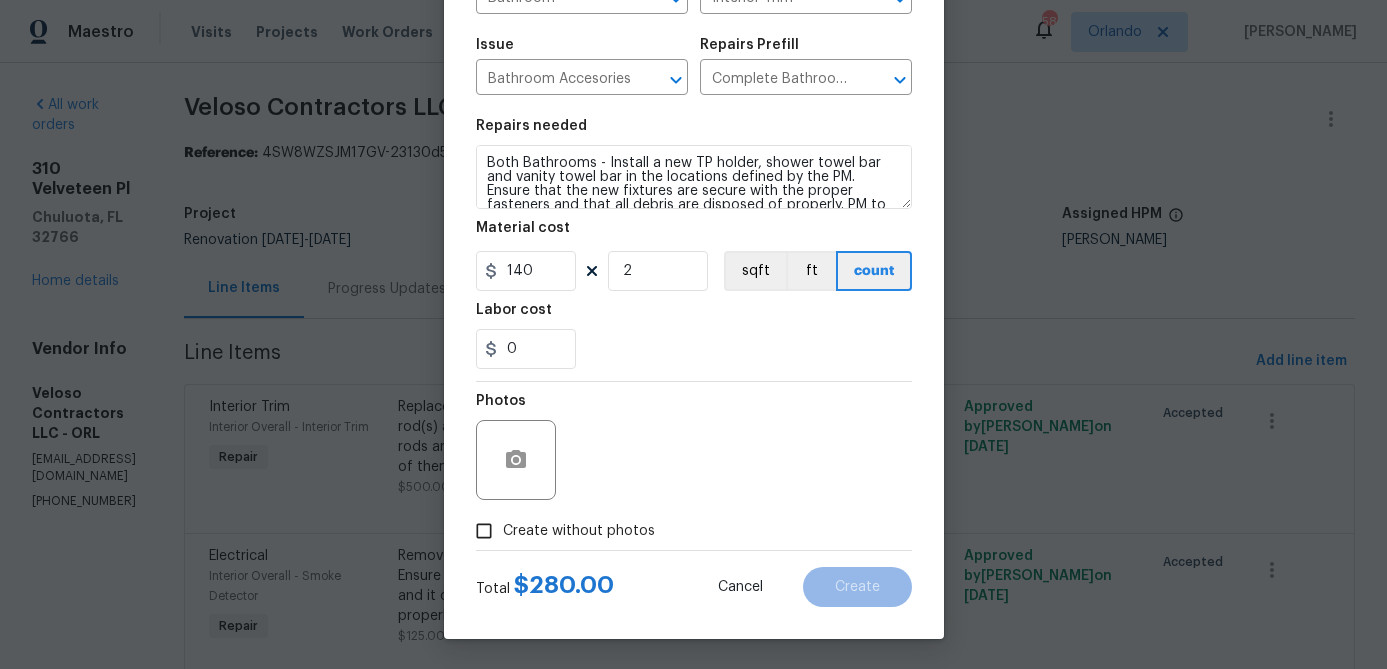click on "Create without photos" at bounding box center (560, 531) 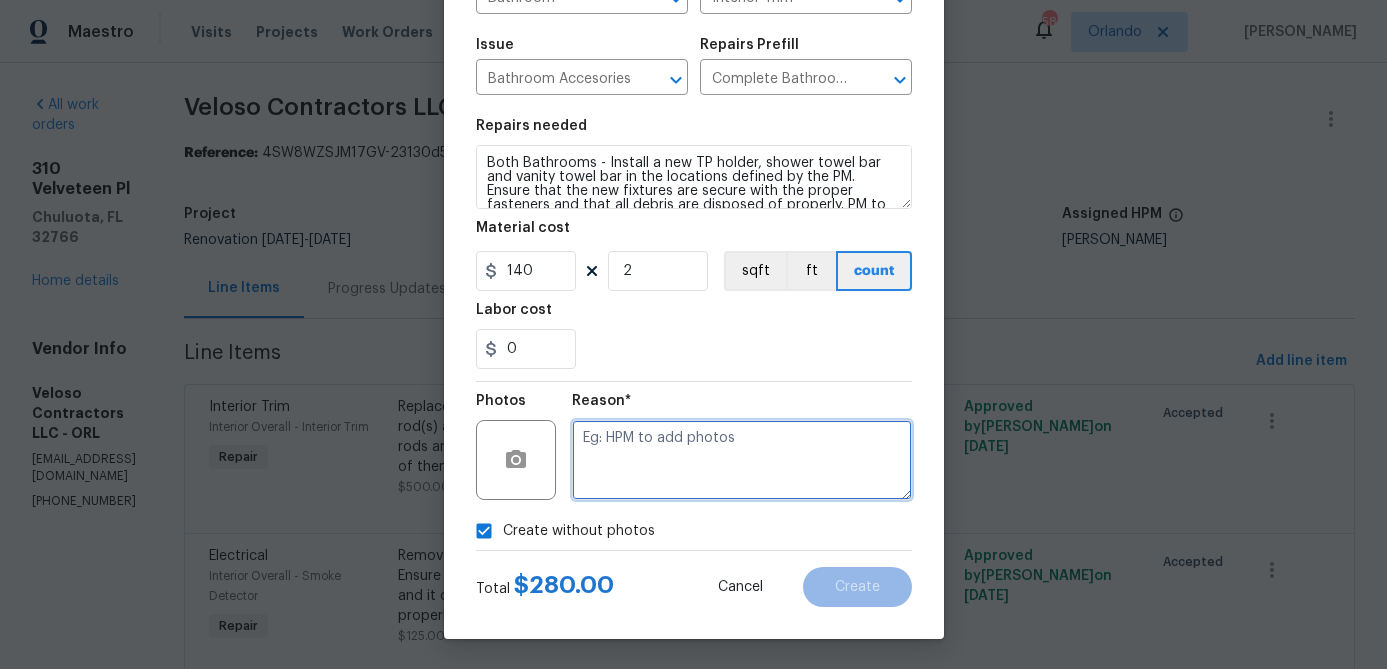 click at bounding box center [742, 460] 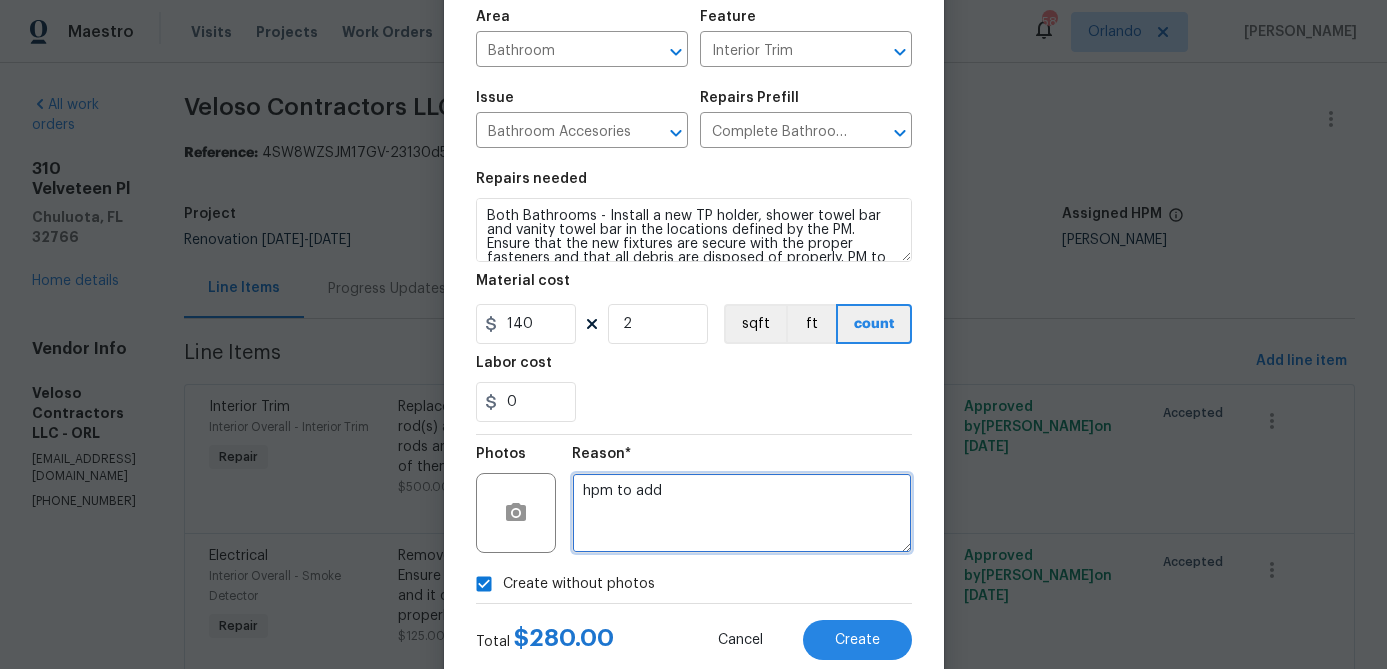 scroll, scrollTop: 149, scrollLeft: 0, axis: vertical 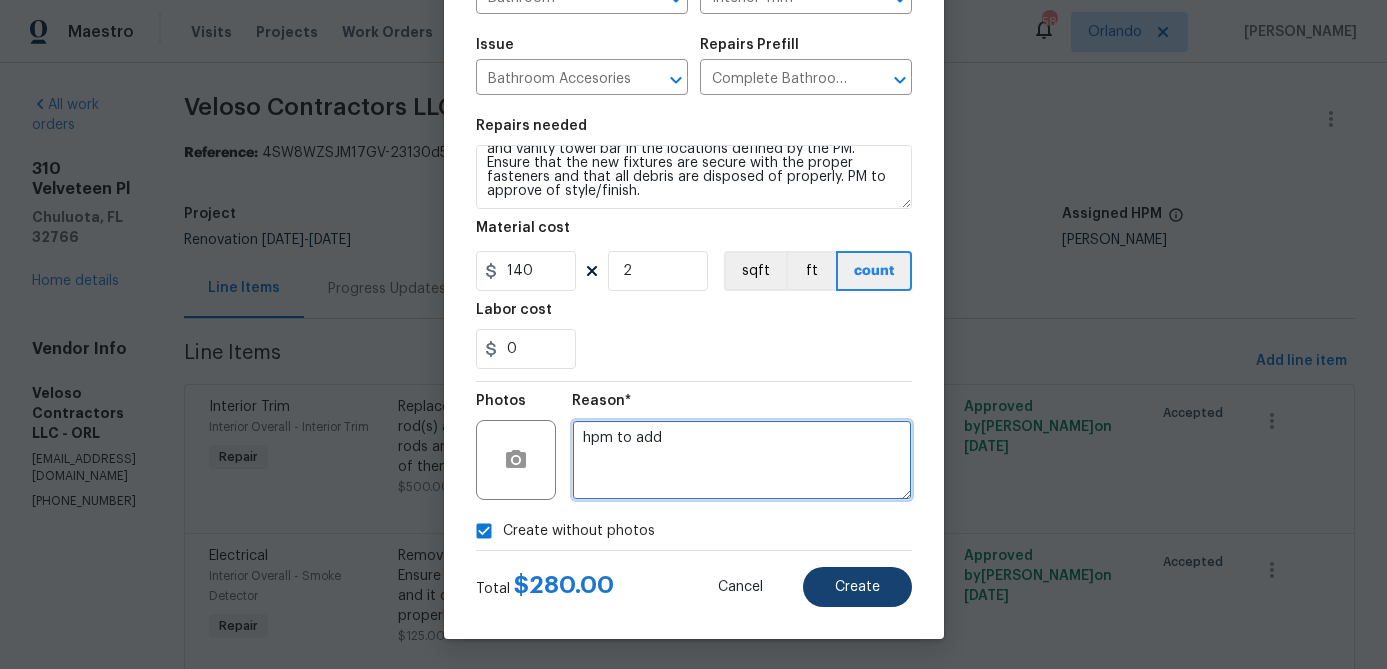 type on "hpm to add" 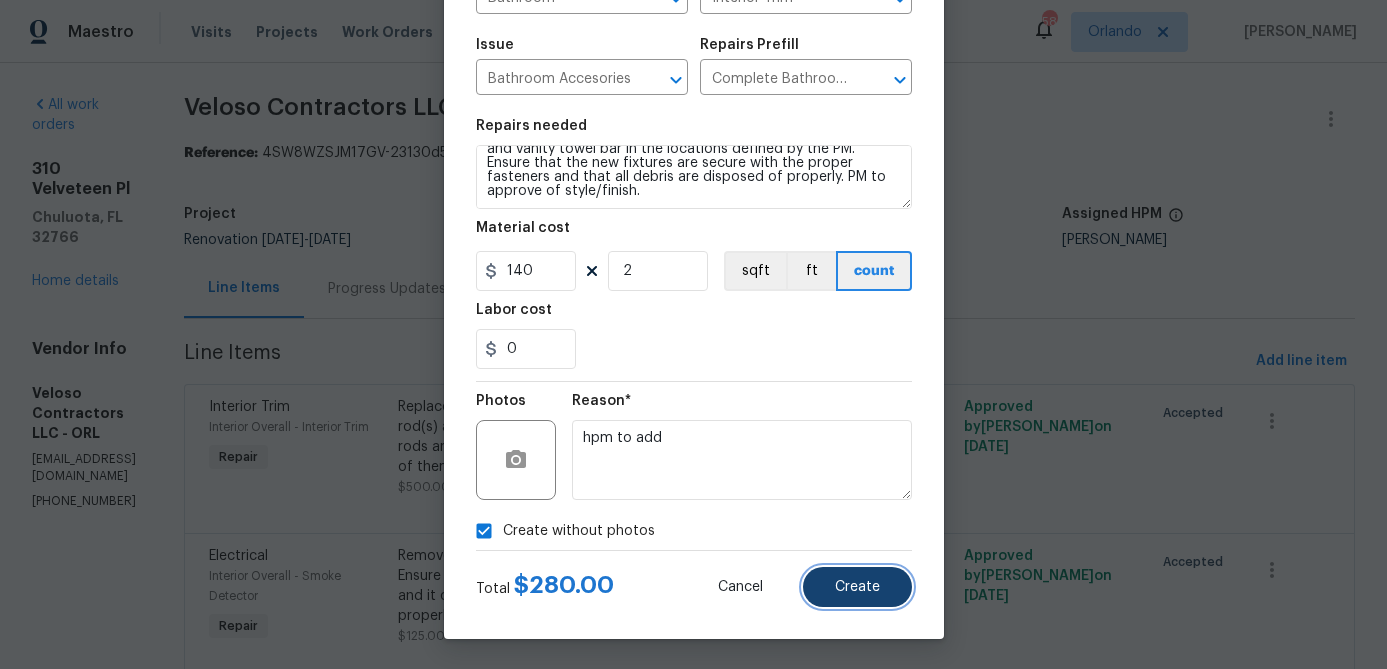 click on "Create" at bounding box center [857, 587] 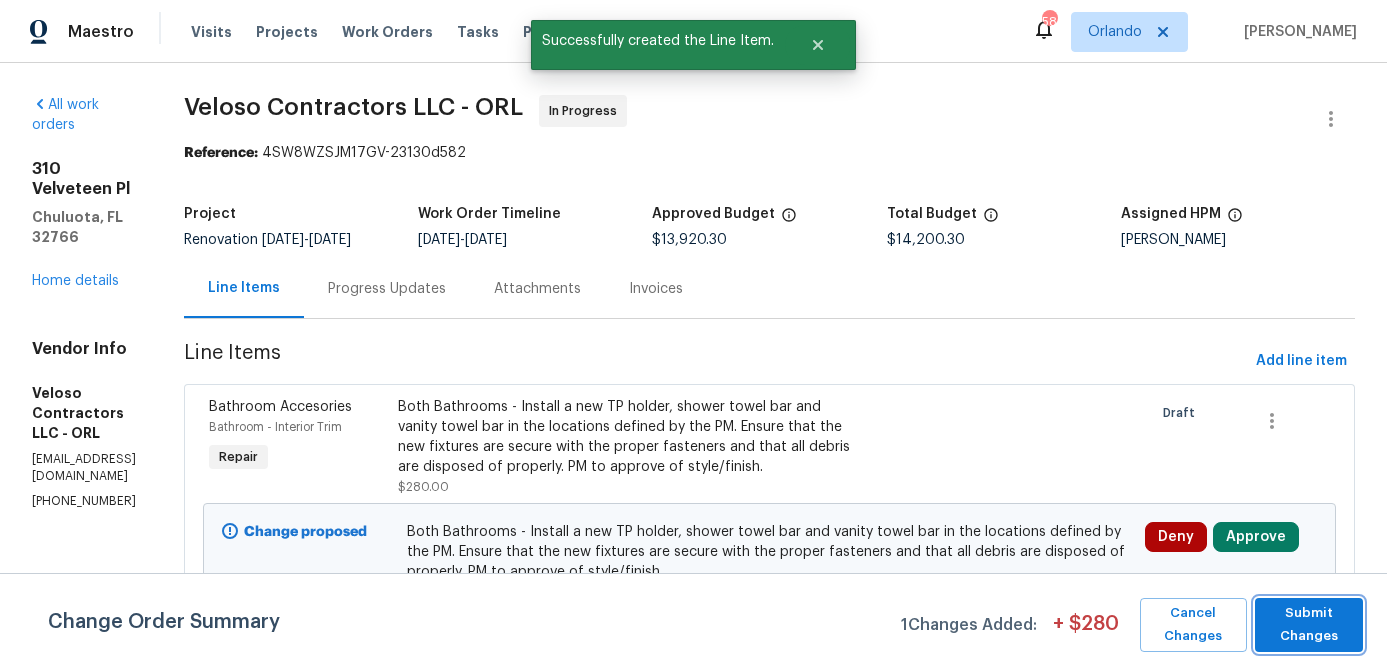 click on "Submit Changes" at bounding box center [1309, 625] 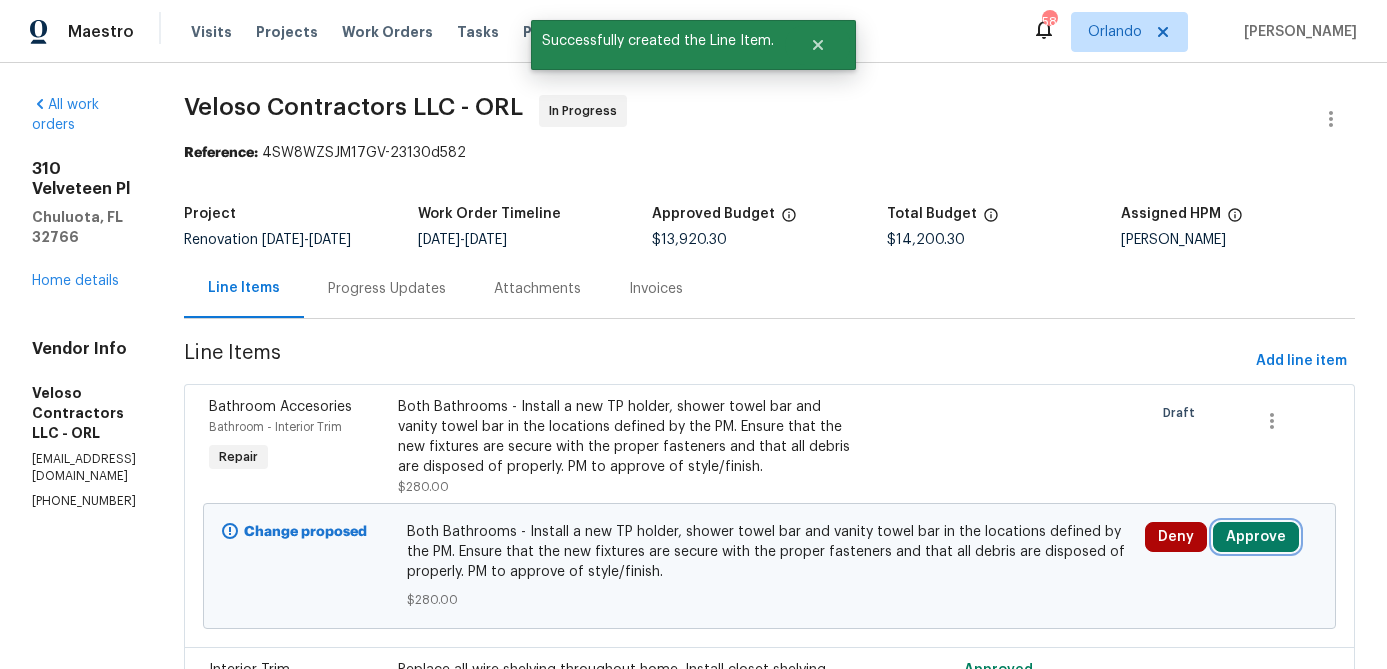 click on "Approve" at bounding box center [1256, 537] 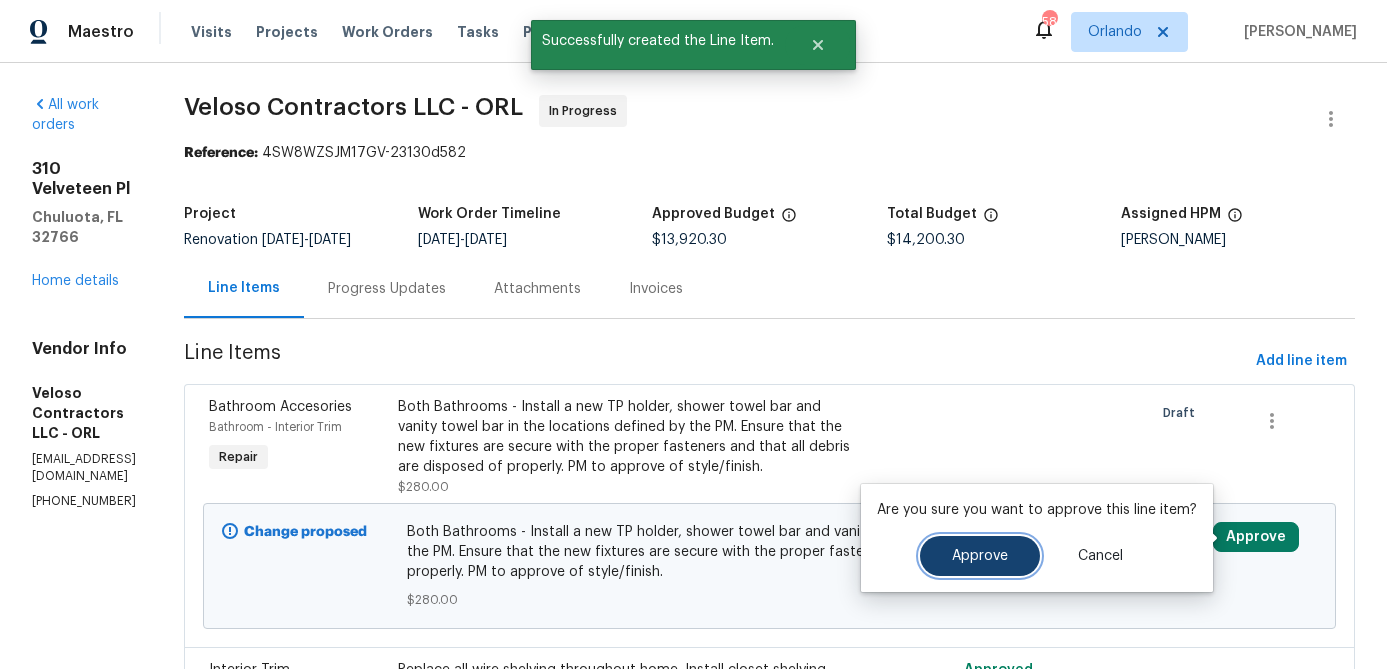 click on "Approve" at bounding box center [980, 556] 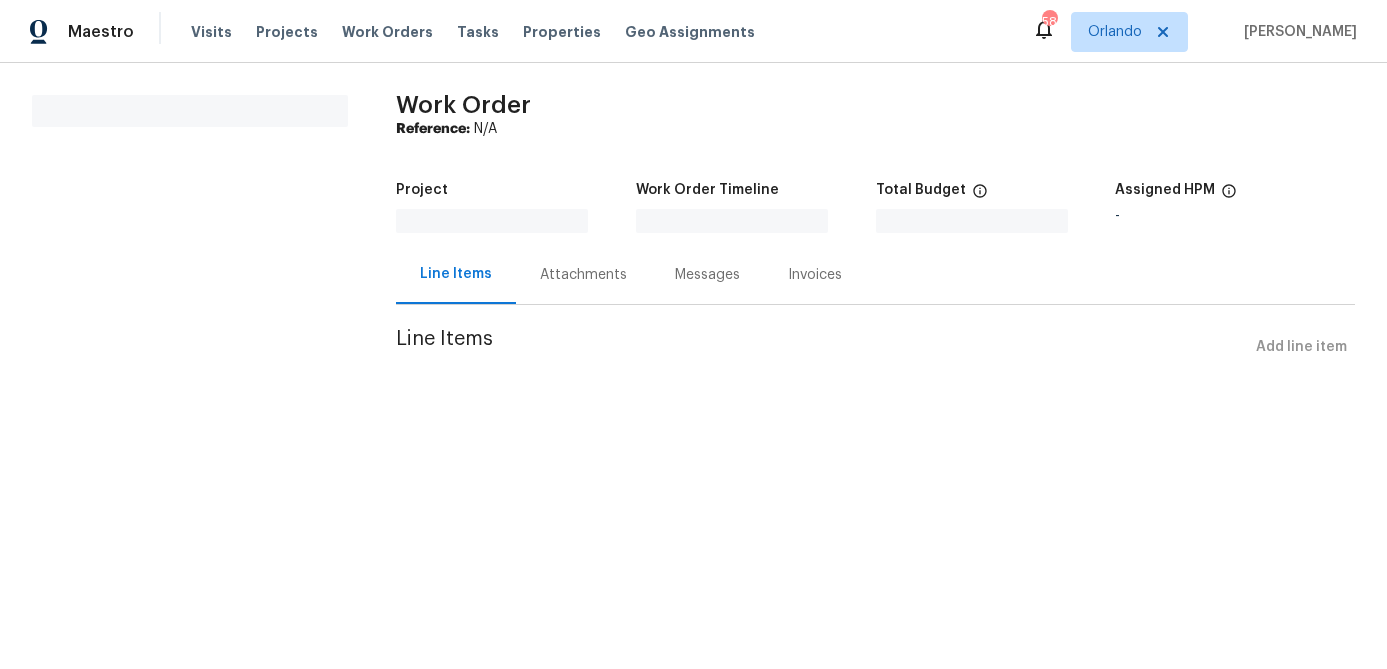 scroll, scrollTop: 0, scrollLeft: 0, axis: both 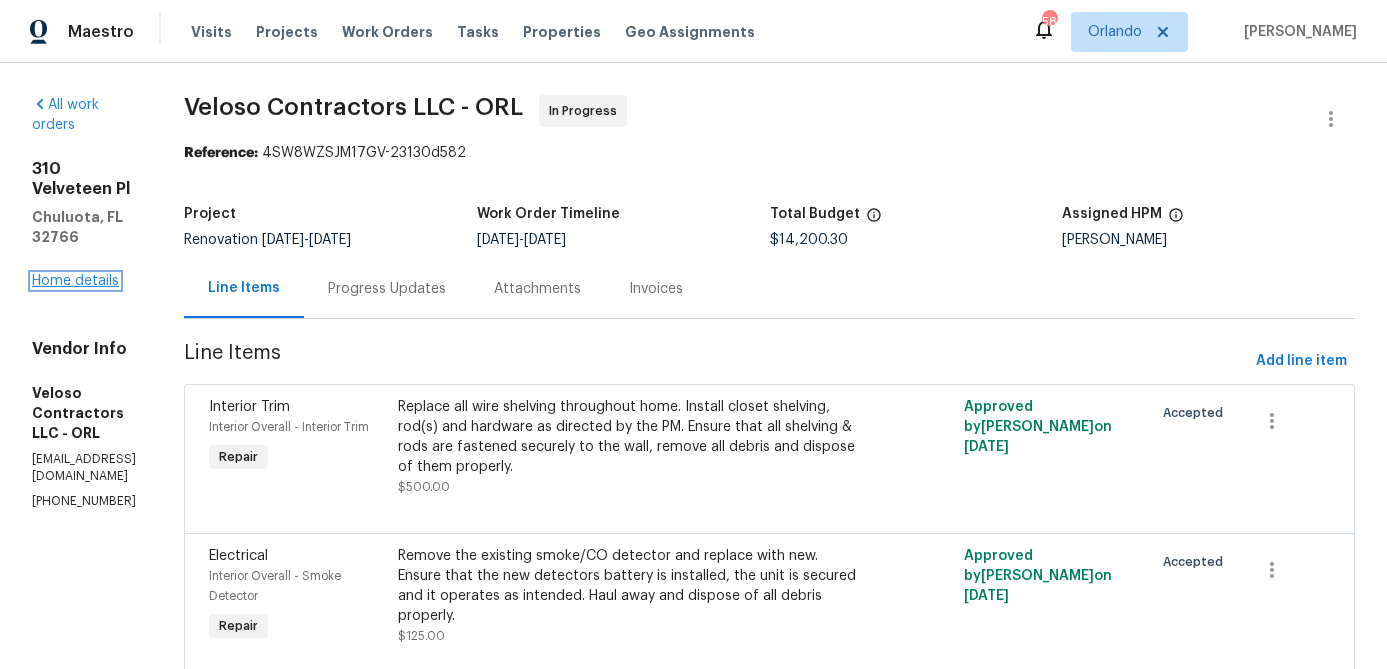 click on "Home details" at bounding box center [75, 281] 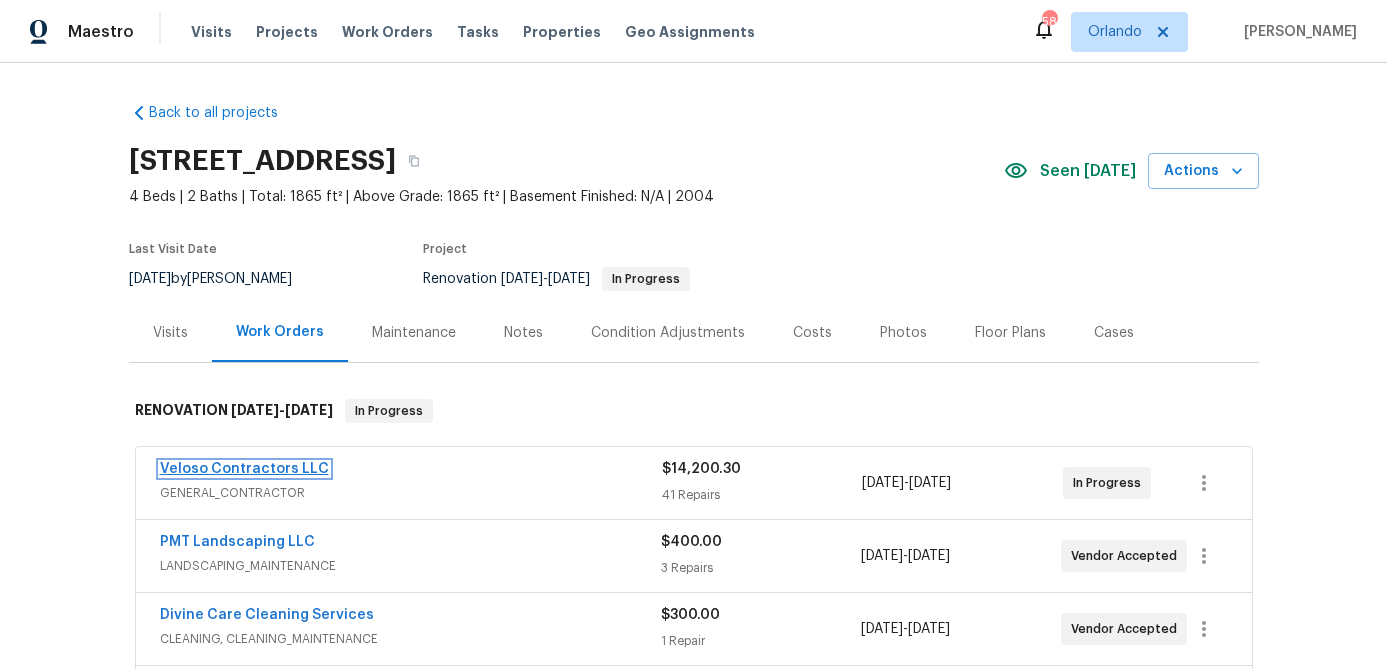 click on "Veloso Contractors LLC" at bounding box center (244, 469) 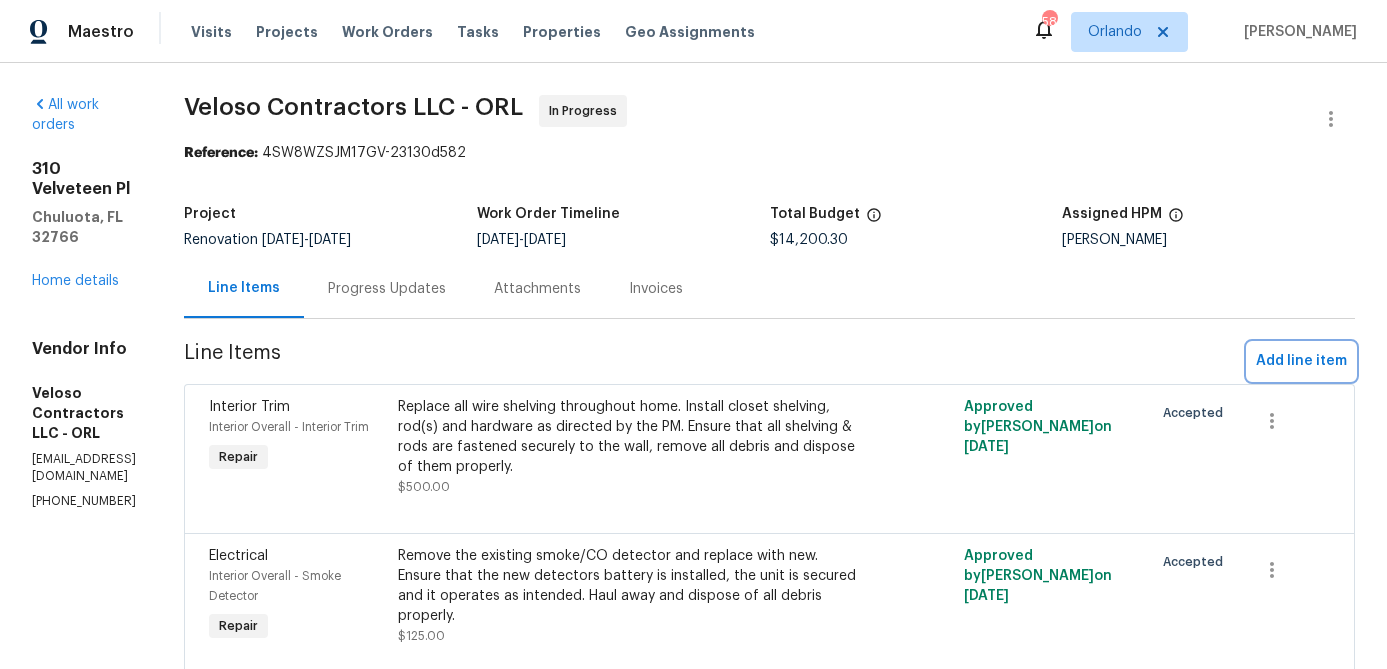 click on "Add line item" at bounding box center [1301, 361] 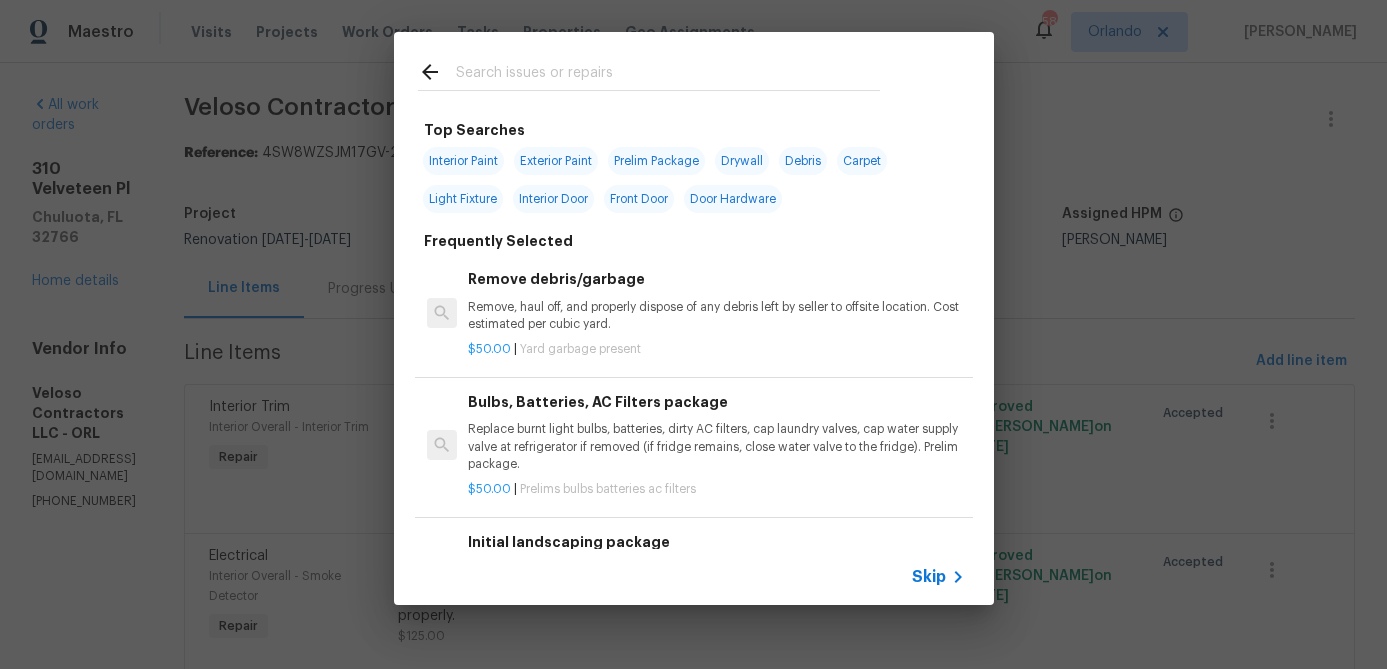 click at bounding box center (668, 75) 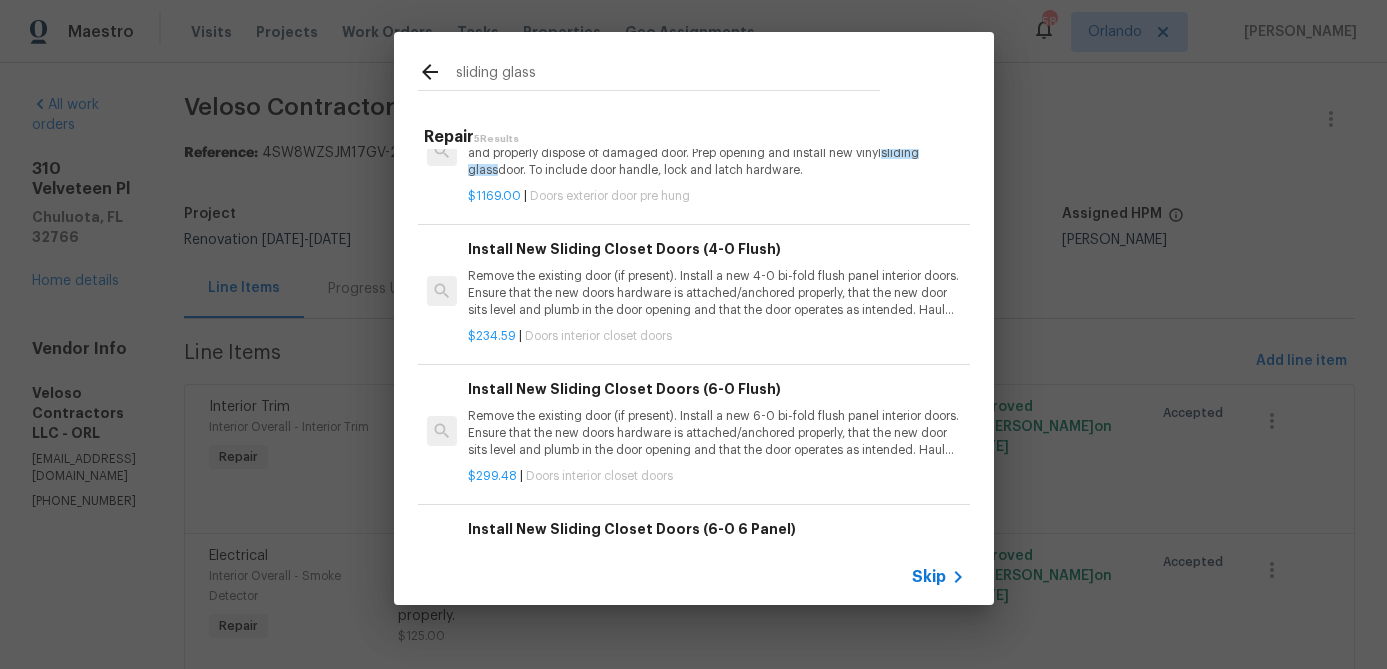 scroll, scrollTop: 0, scrollLeft: 0, axis: both 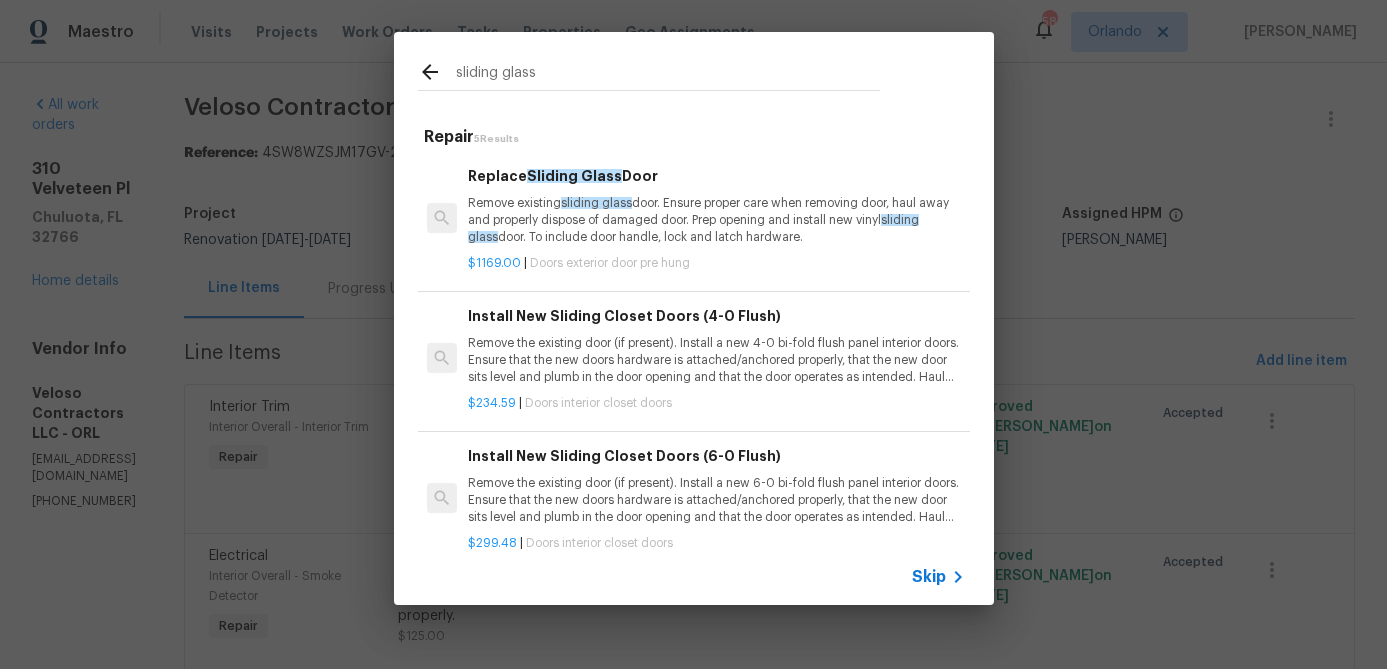 type on "sliding glass" 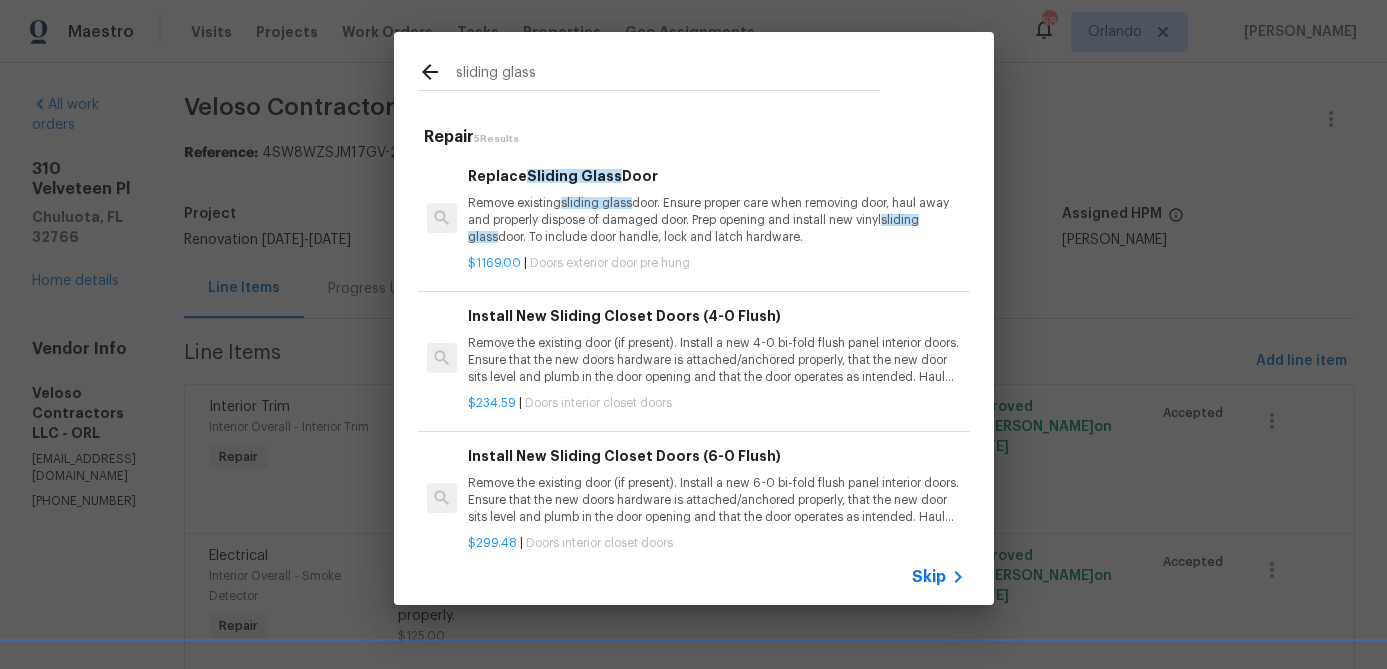 click on "Remove existing  sliding glass  door. Ensure proper care when removing door, haul away and properly dispose of damaged door. Prep opening and install new vinyl  sliding glass  door. To include door handle, lock and latch hardware." at bounding box center [716, 220] 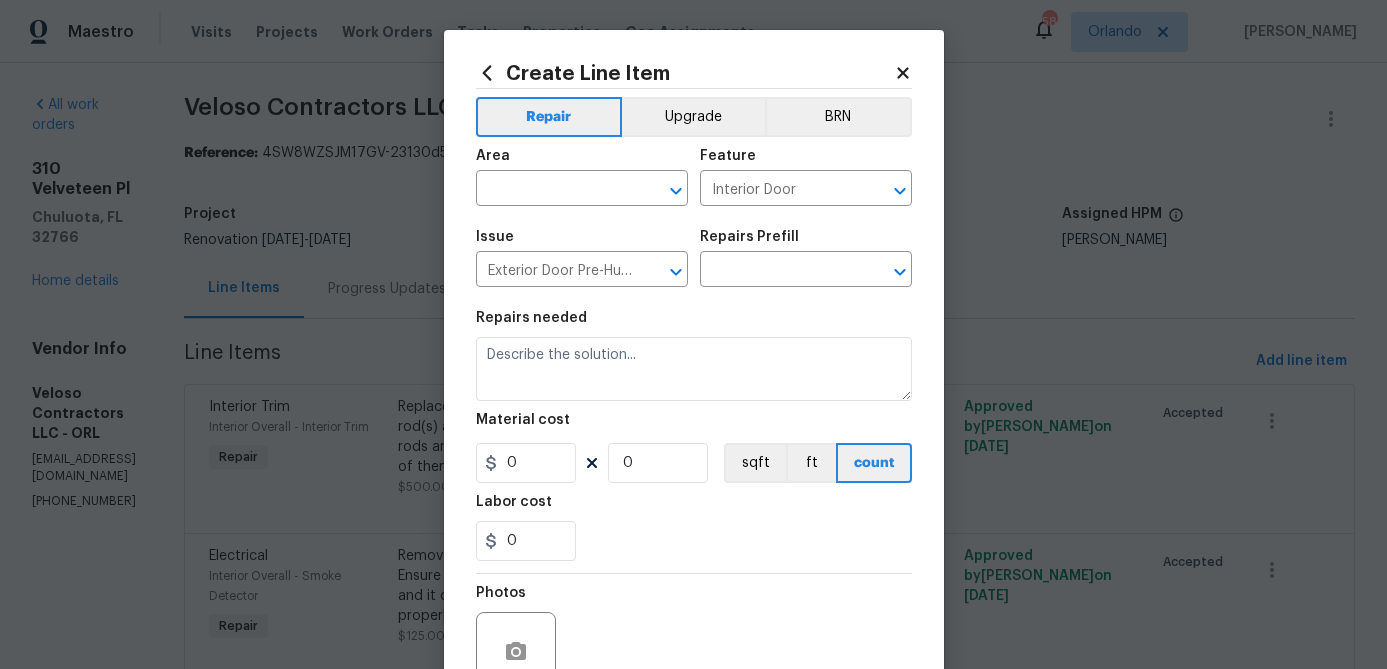 type on "Remove existing sliding glass door. Ensure proper care when removing door, haul away and properly dispose of damaged door. Prep opening and install new vinyl sliding glass door. To include door handle, lock and latch hardware." 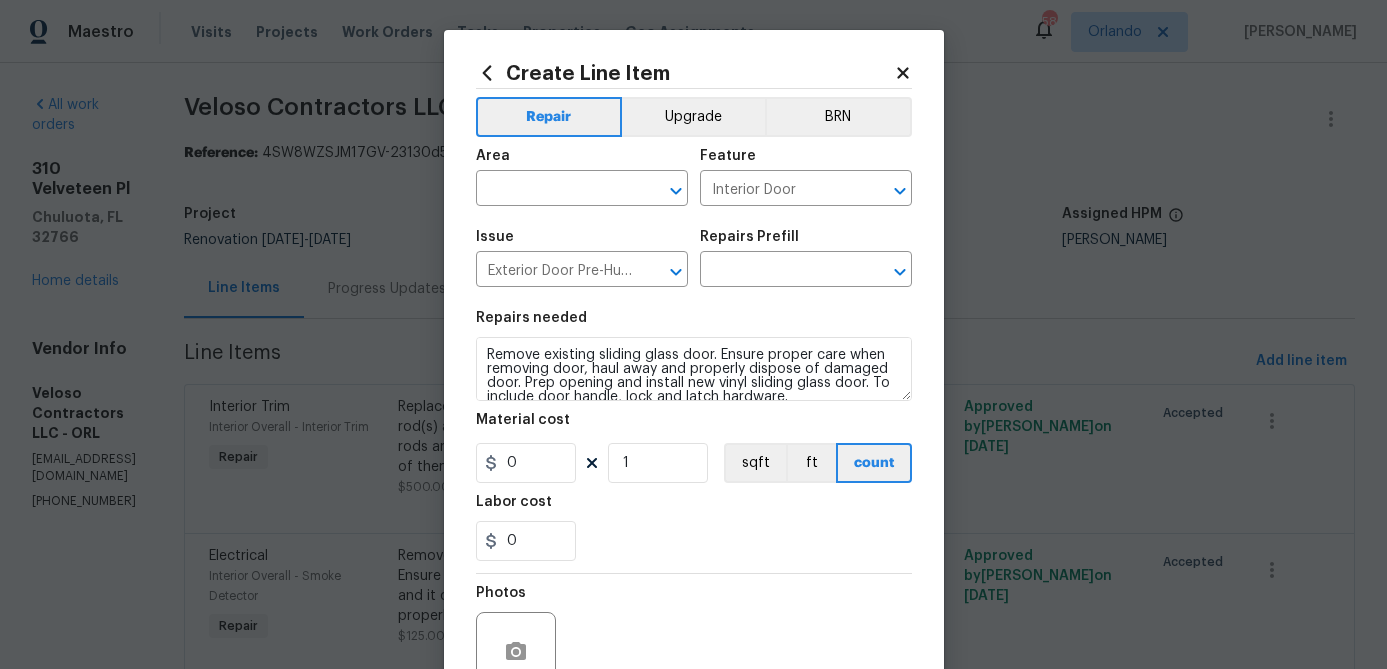 type on "Replace Sliding Glass Door $1,169.00" 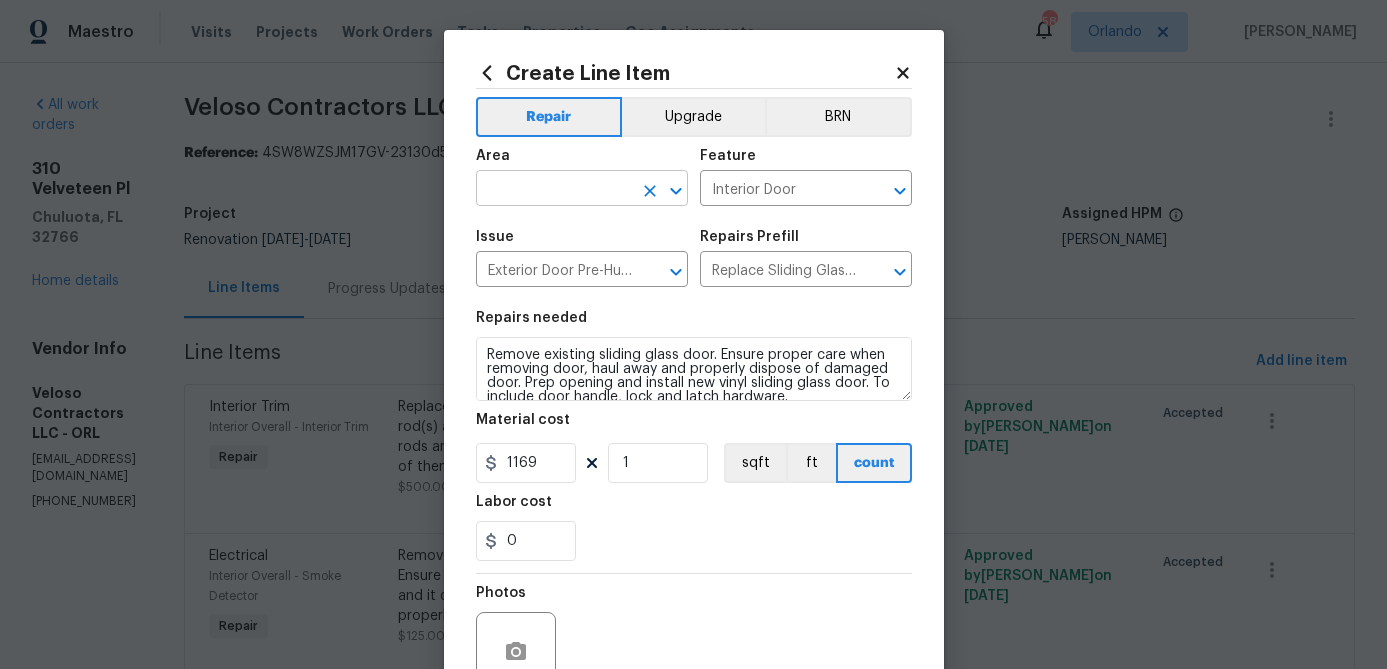 click at bounding box center (554, 190) 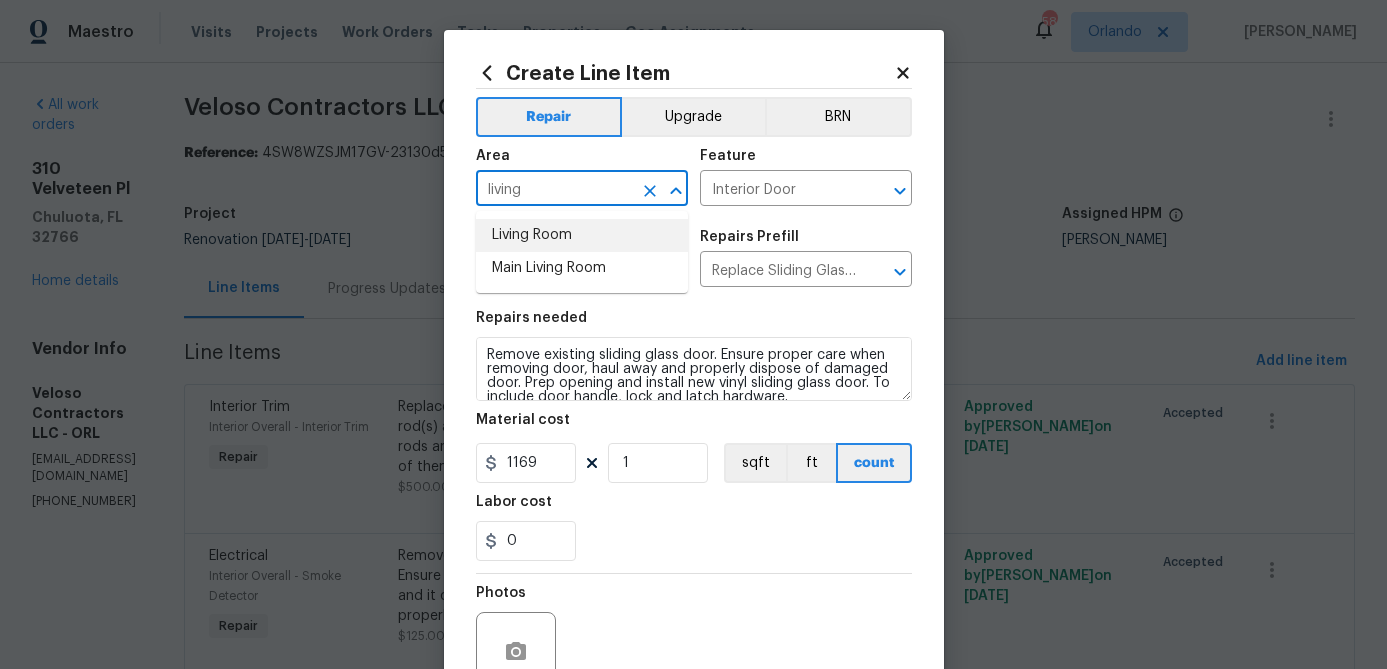 click on "Main Living Room" at bounding box center [582, 268] 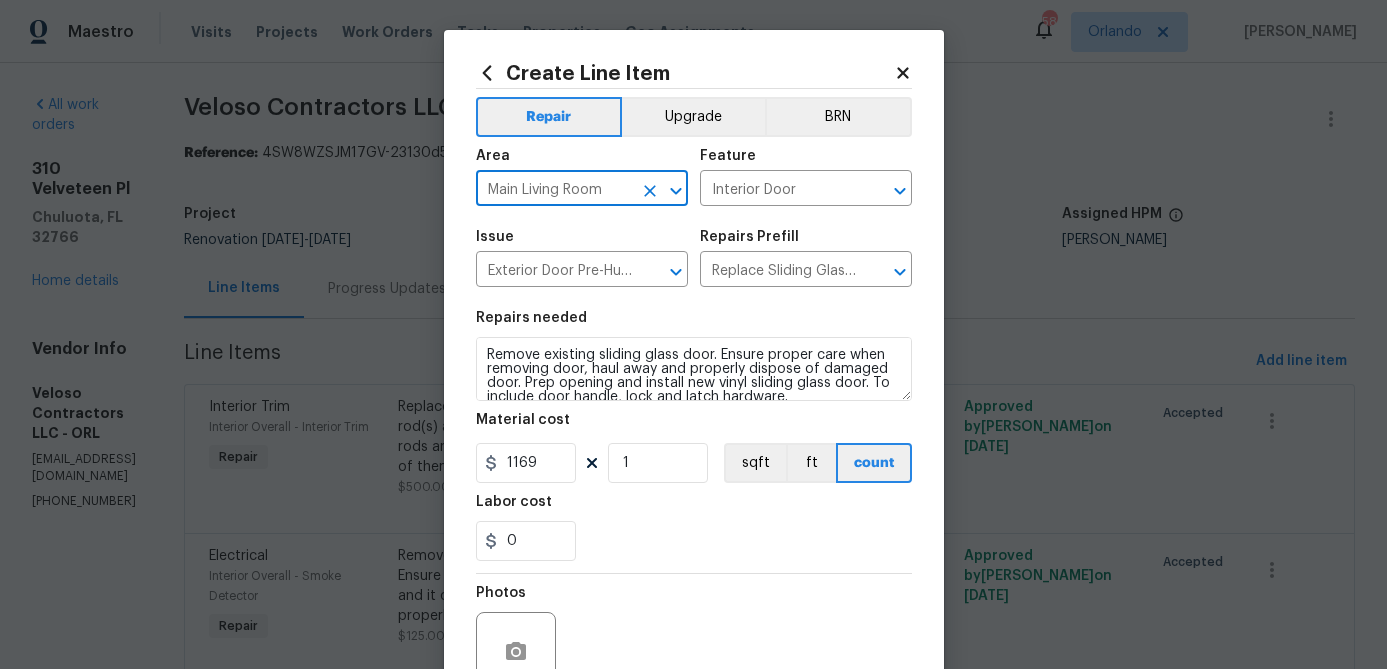 type on "Main Living Room" 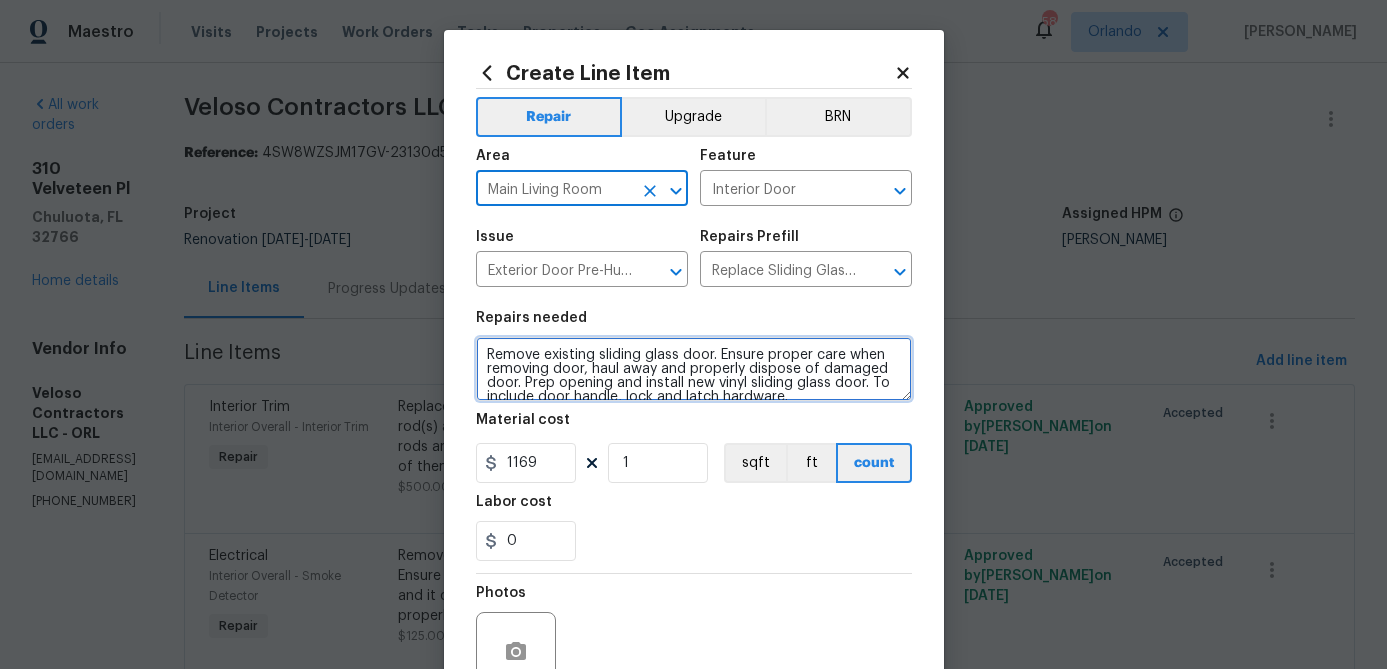 click on "Remove existing sliding glass door. Ensure proper care when removing door, haul away and properly dispose of damaged door. Prep opening and install new vinyl sliding glass door. To include door handle, lock and latch hardware." at bounding box center (694, 369) 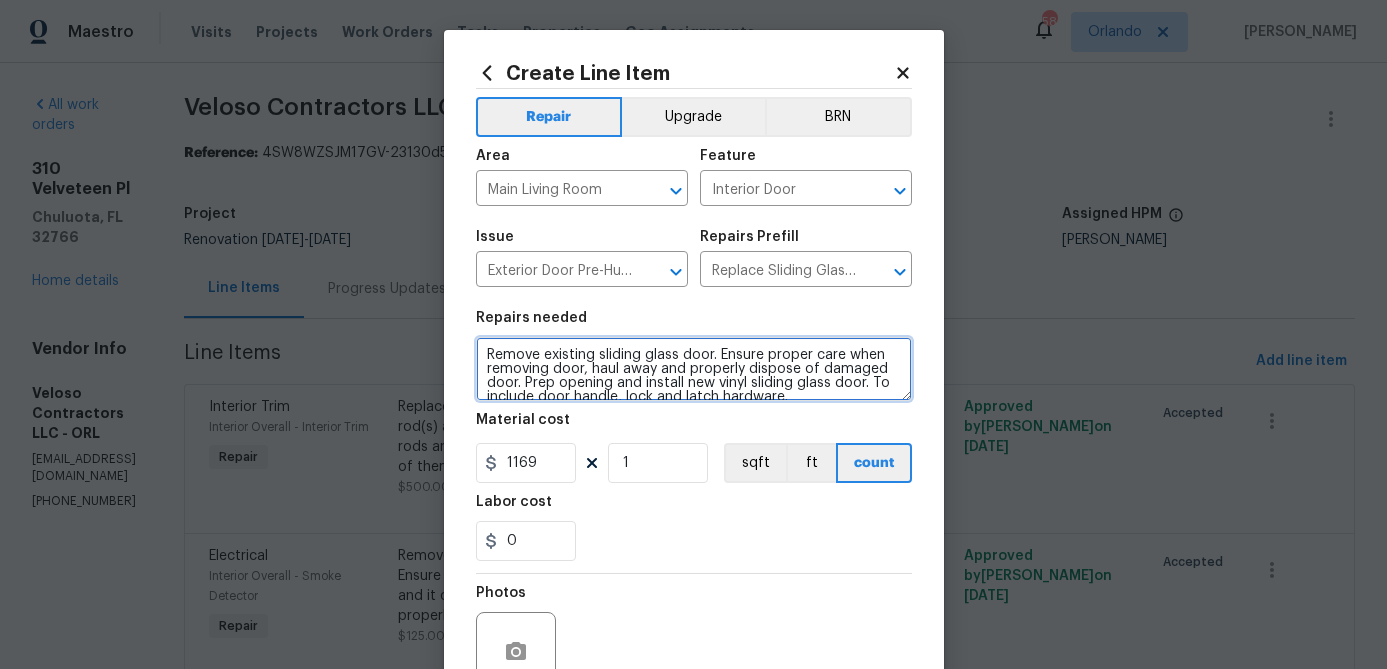 click on "Remove existing sliding glass door. Ensure proper care when removing door, haul away and properly dispose of damaged door. Prep opening and install new vinyl sliding glass door. To include door handle, lock and latch hardware." at bounding box center [694, 369] 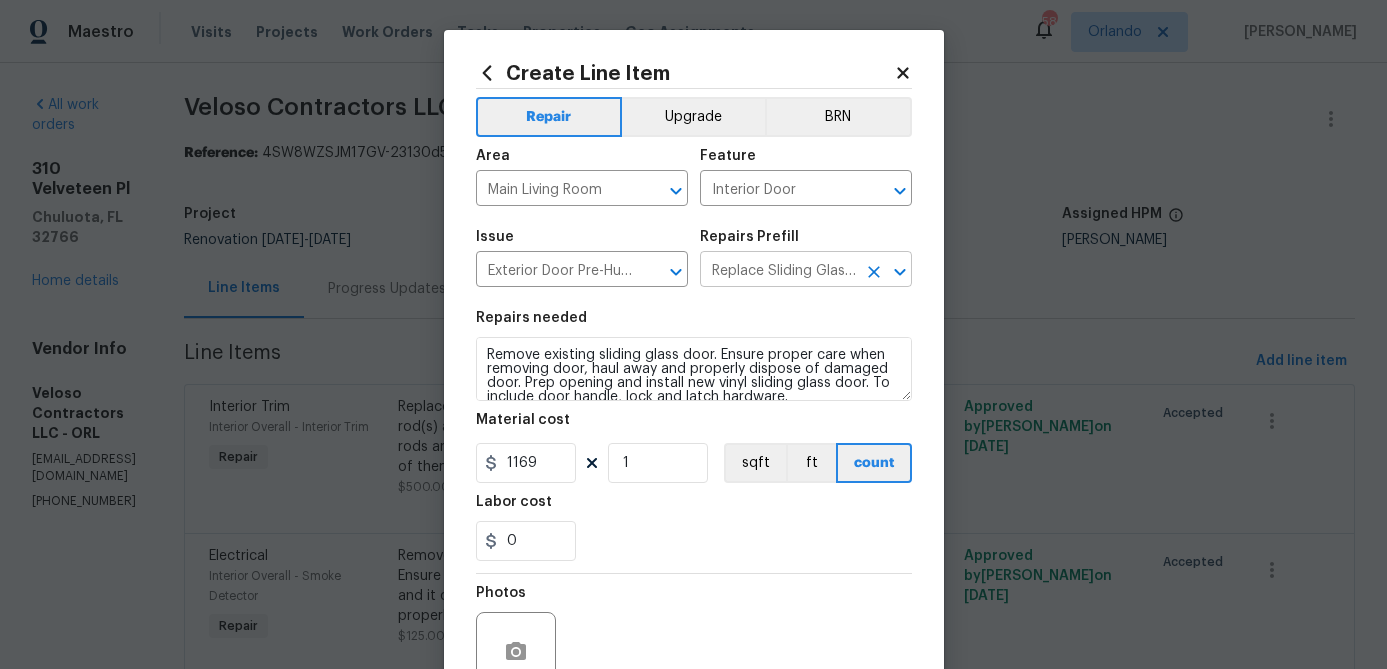 click on "Replace Sliding Glass Door $1,169.00" at bounding box center (778, 271) 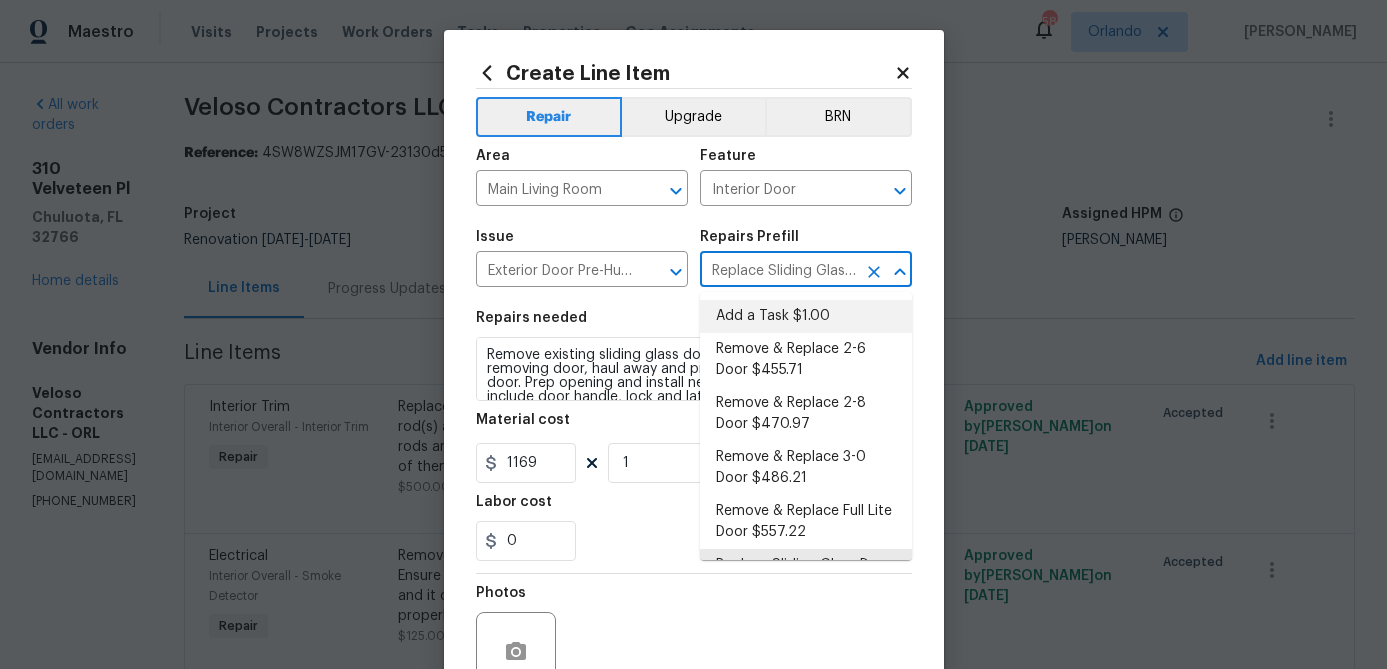 click on "Add a Task $1.00" at bounding box center (806, 316) 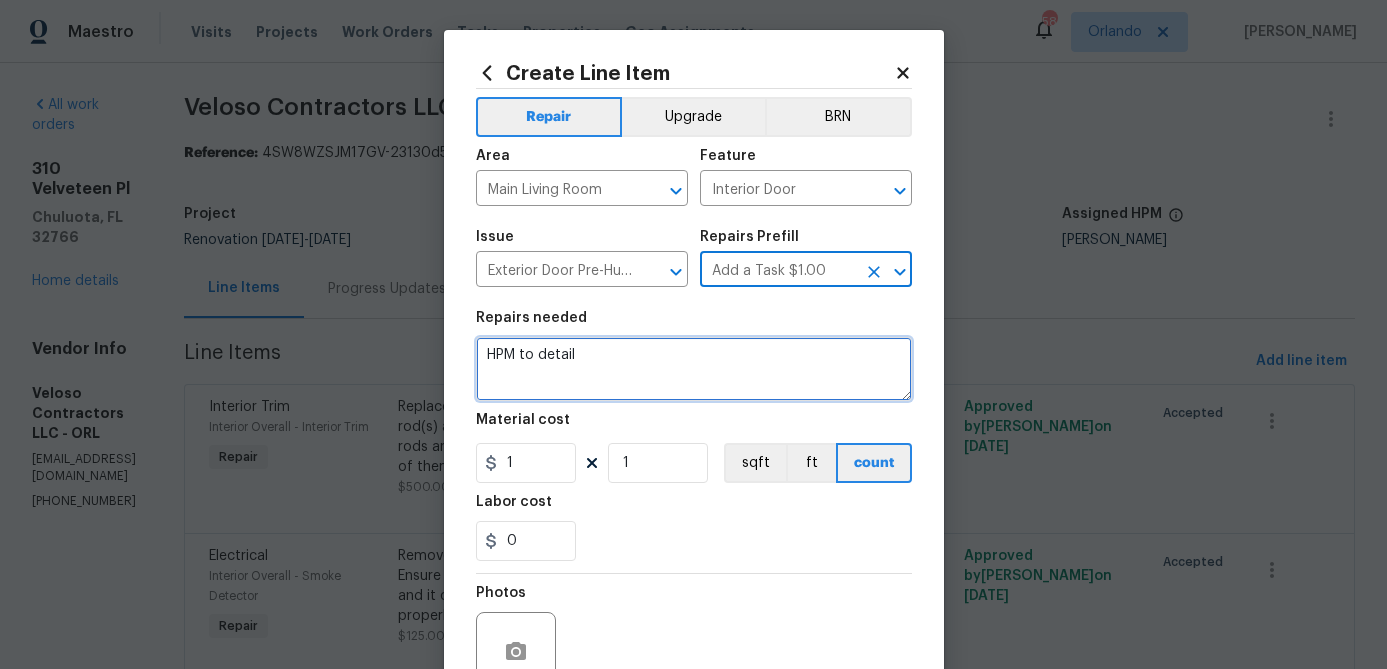click on "HPM to detail" at bounding box center [694, 369] 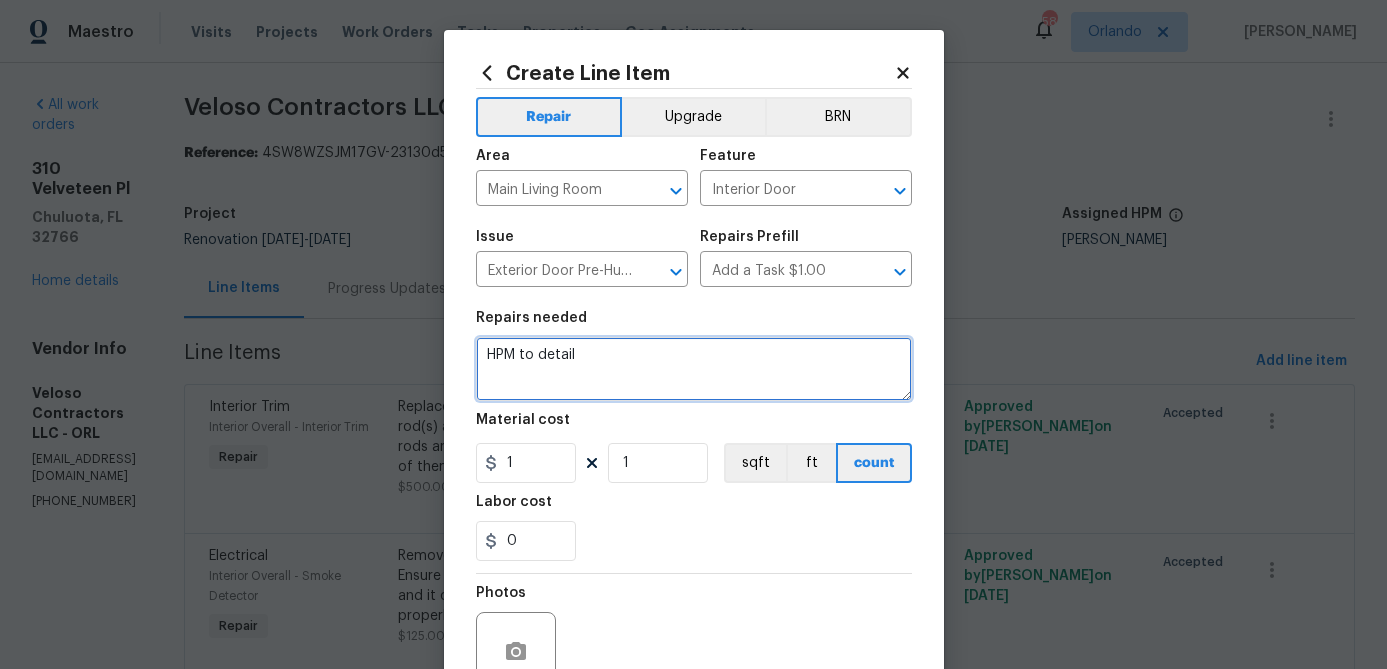 click on "HPM to detail" at bounding box center (694, 369) 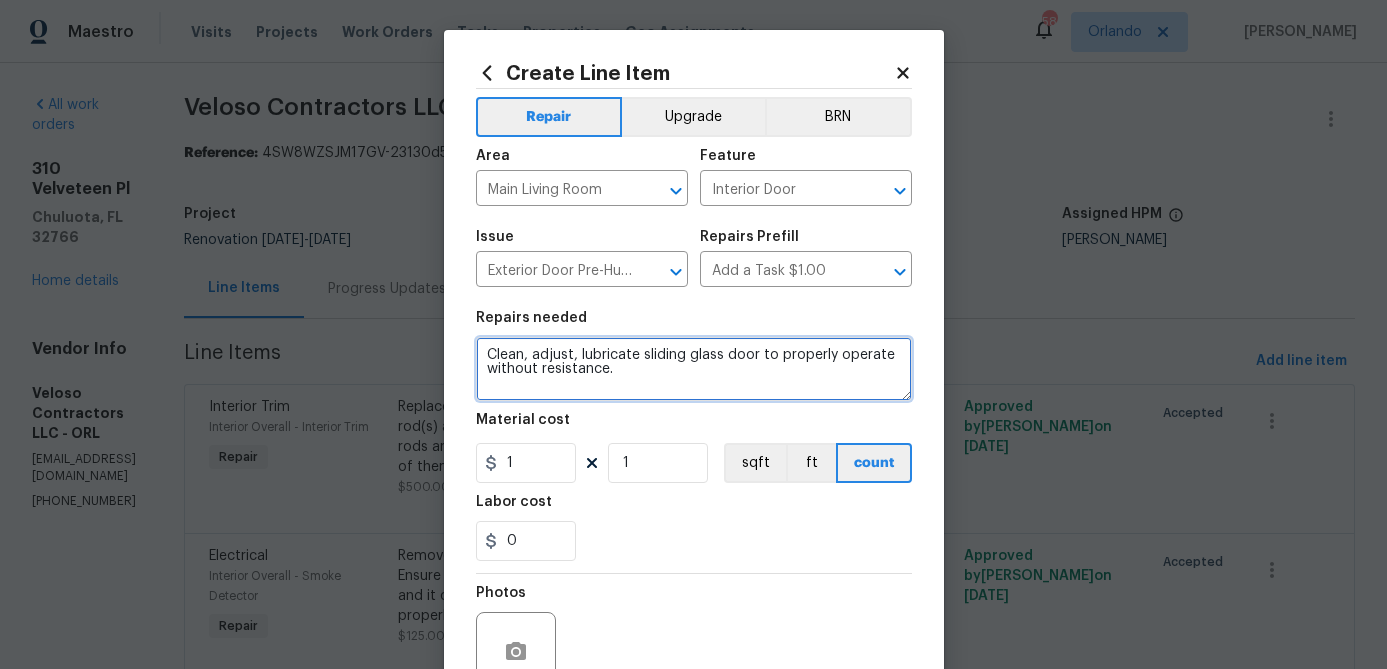 type on "Clean, adjust, lubricate sliding glass door to properly operate without resistance." 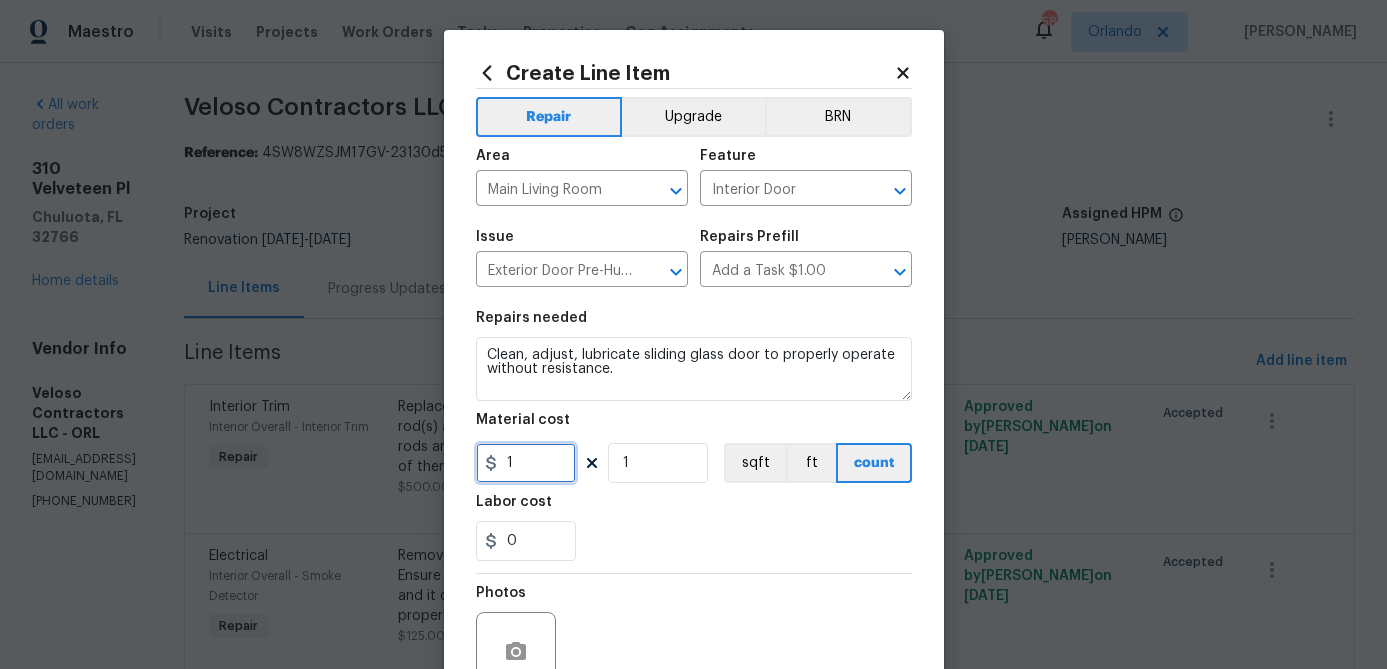 click on "1" at bounding box center (526, 463) 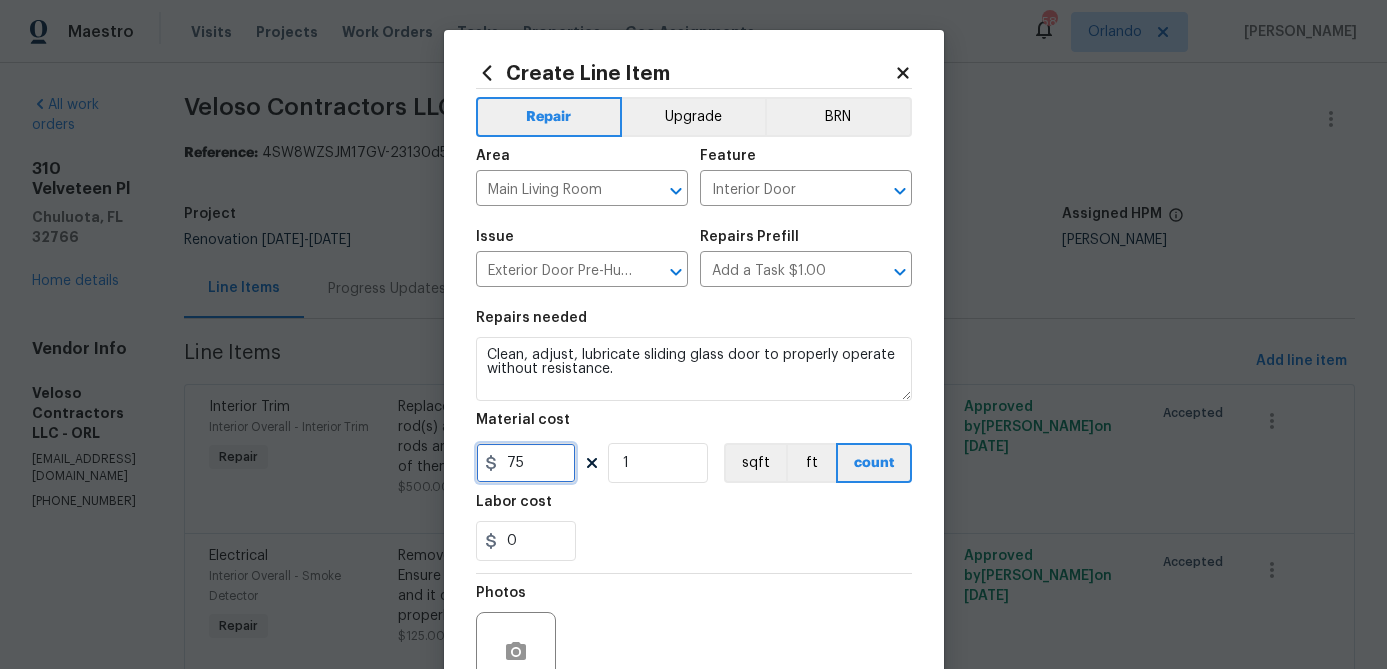 type on "75" 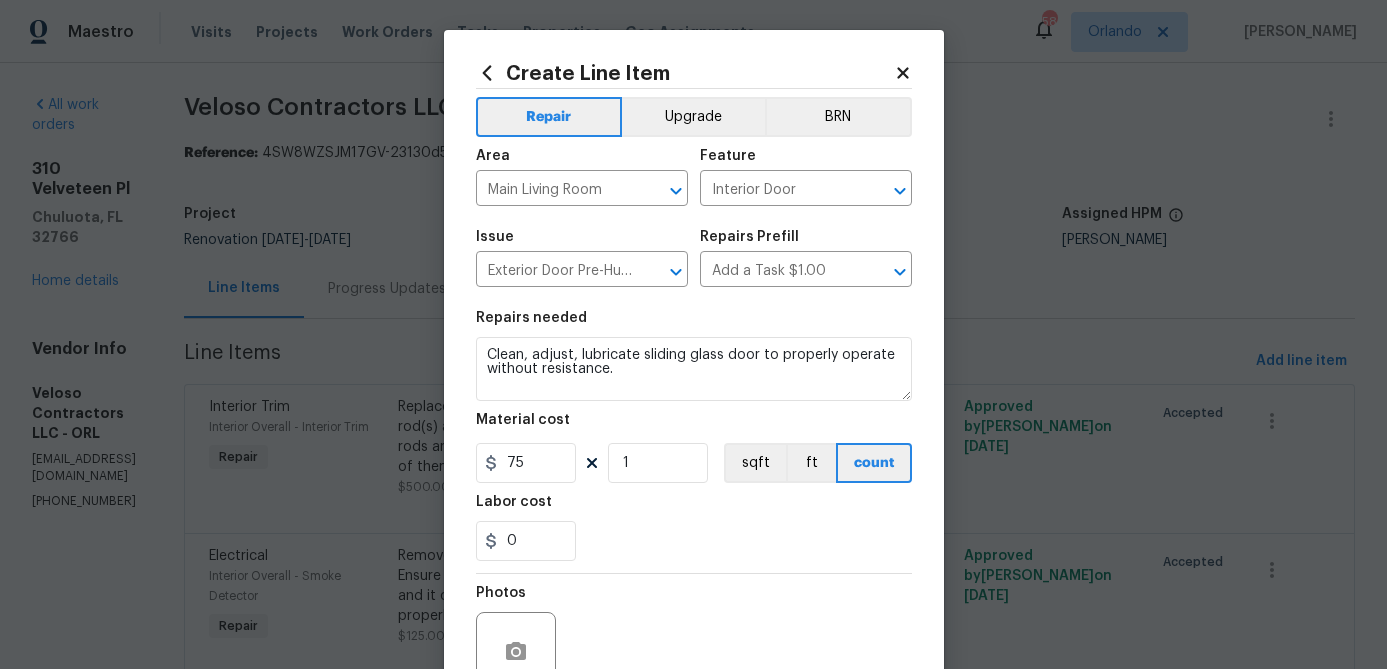 click on "Photos" at bounding box center (694, 639) 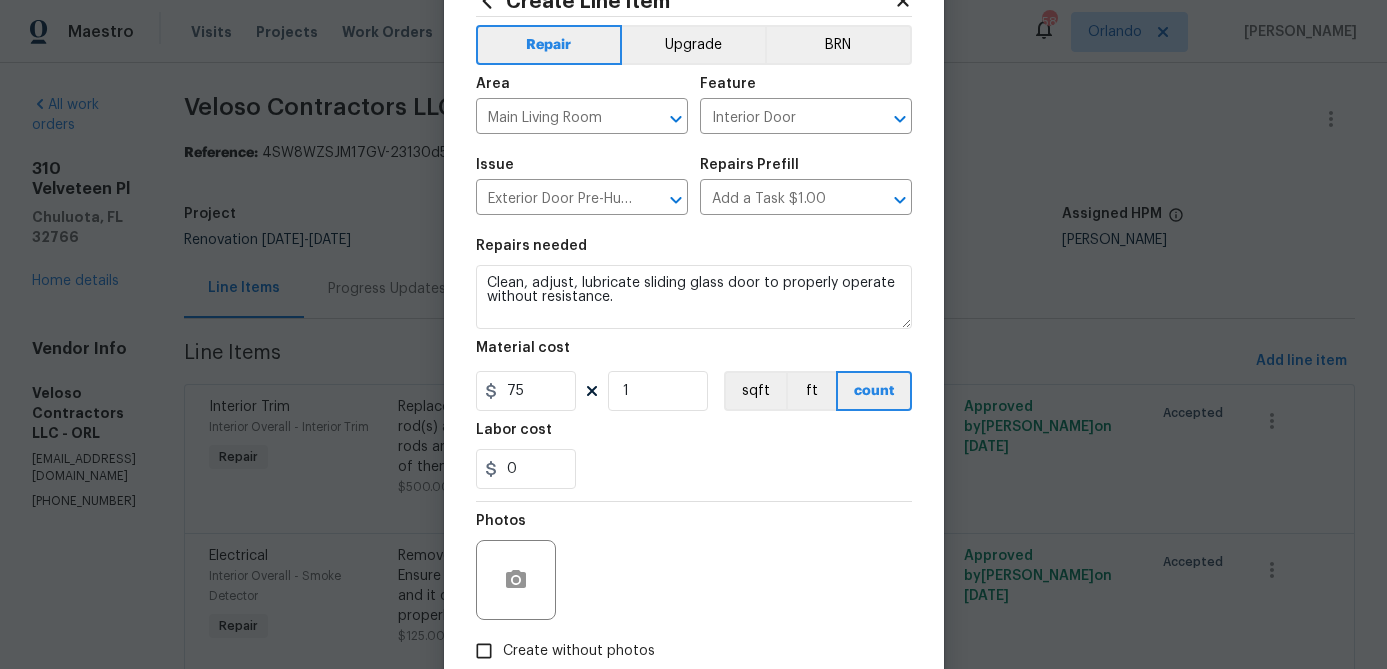 scroll, scrollTop: 193, scrollLeft: 0, axis: vertical 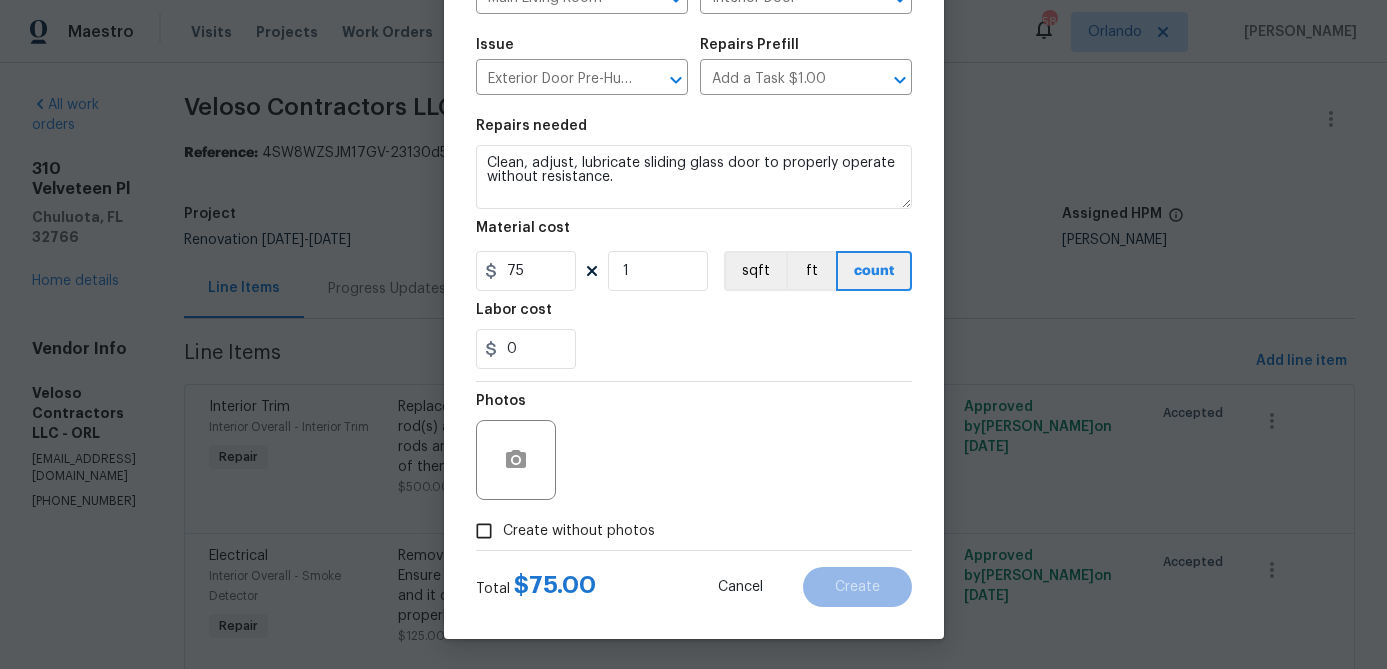 click on "Create without photos" at bounding box center (579, 531) 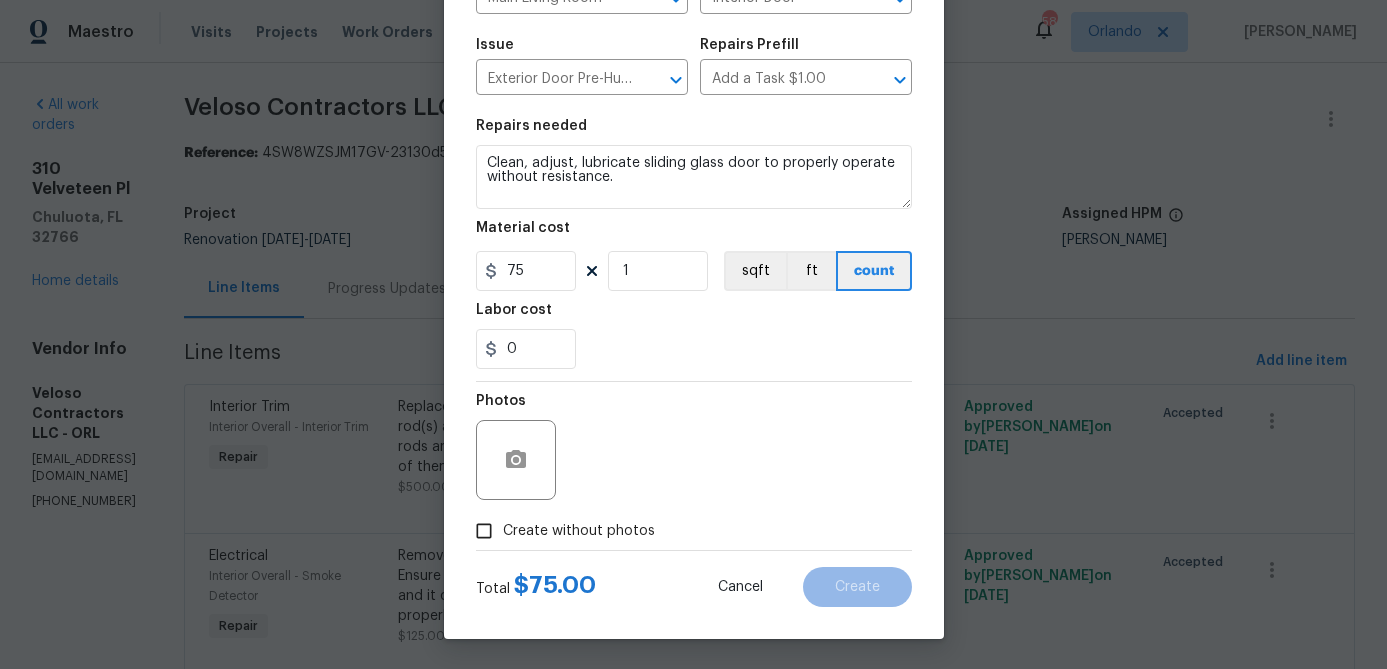 click on "Create without photos" at bounding box center (484, 531) 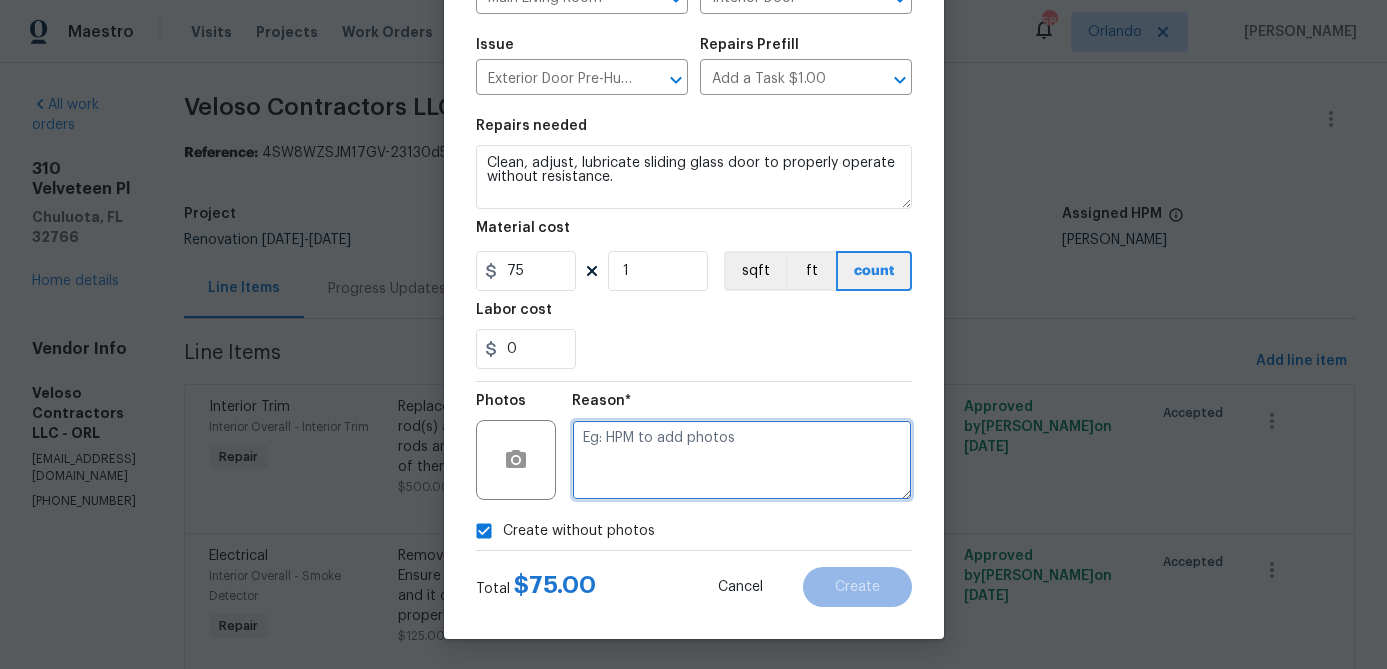 click at bounding box center [742, 460] 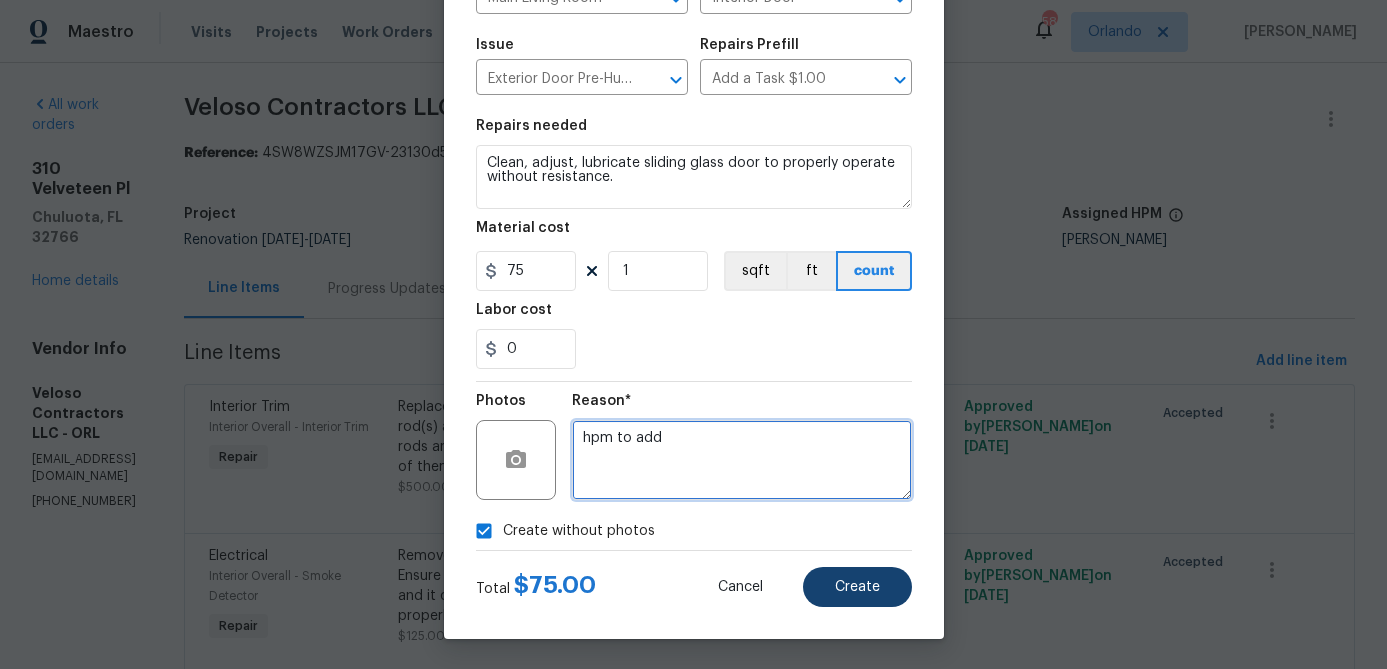 type on "hpm to add" 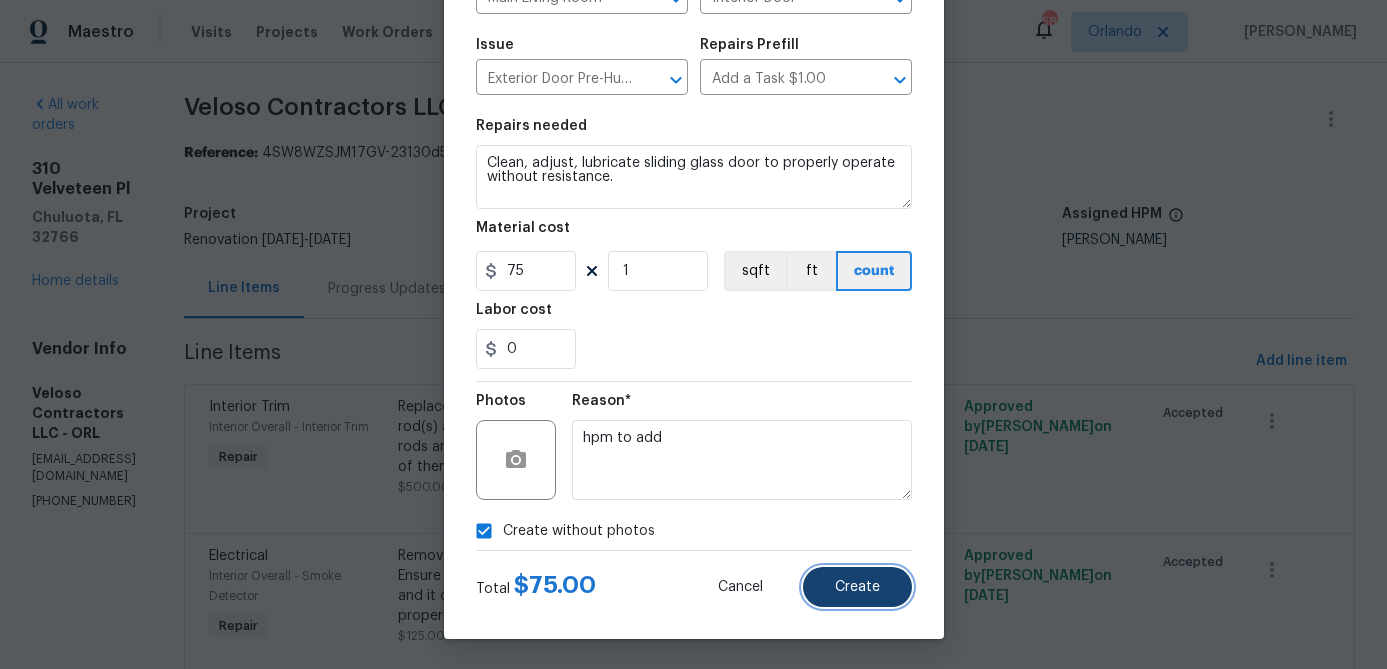 click on "Create" at bounding box center [857, 587] 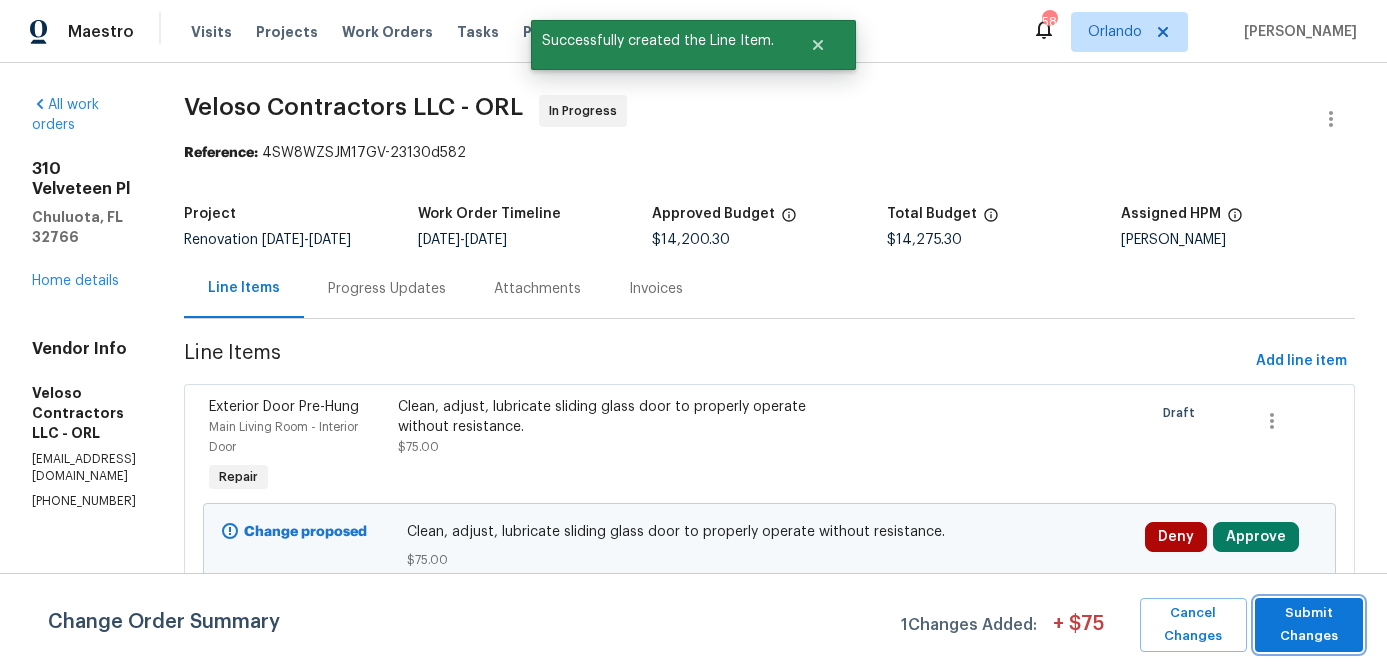 click on "Submit Changes" at bounding box center (1309, 625) 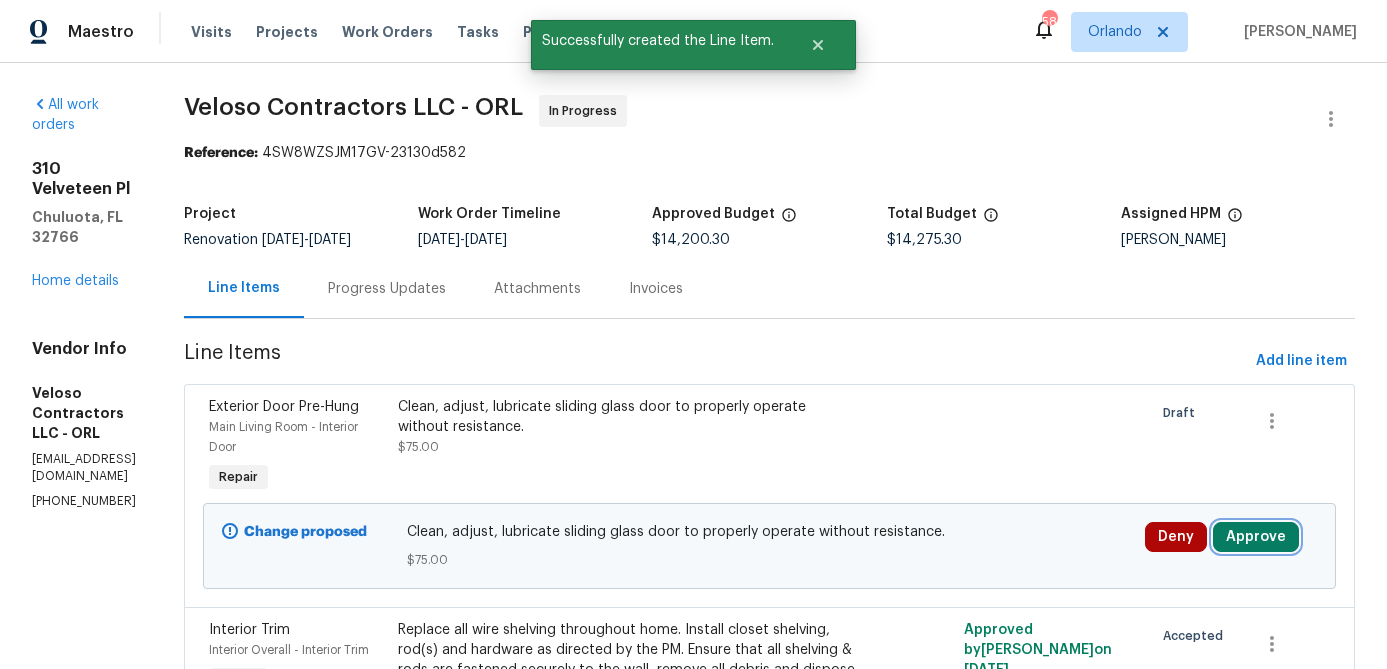 click on "Approve" at bounding box center (1256, 537) 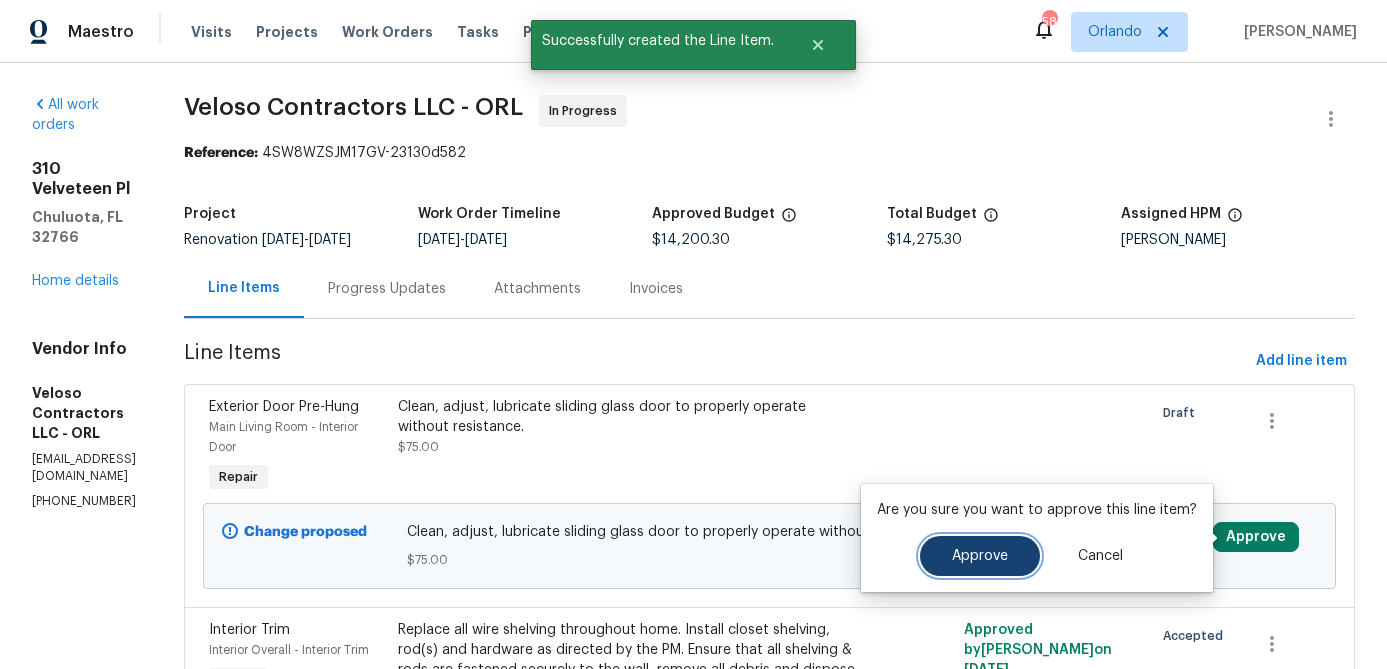 click on "Approve" at bounding box center (980, 556) 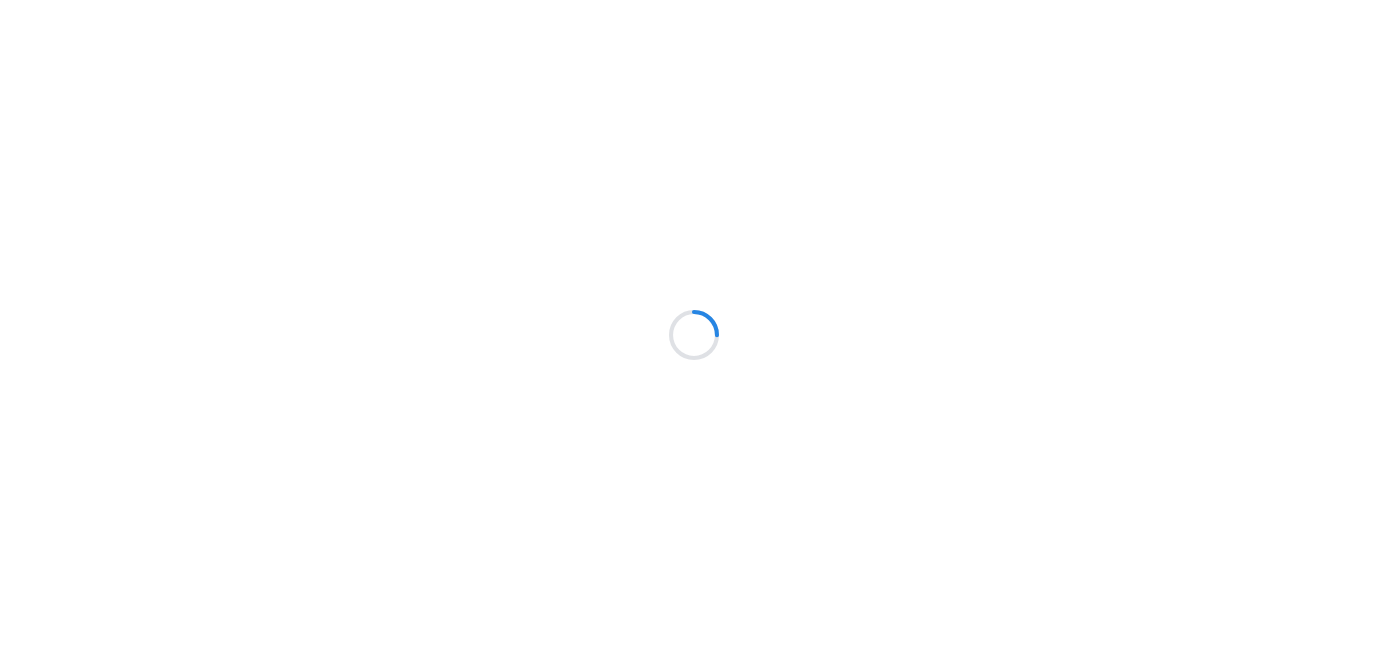 scroll, scrollTop: 0, scrollLeft: 0, axis: both 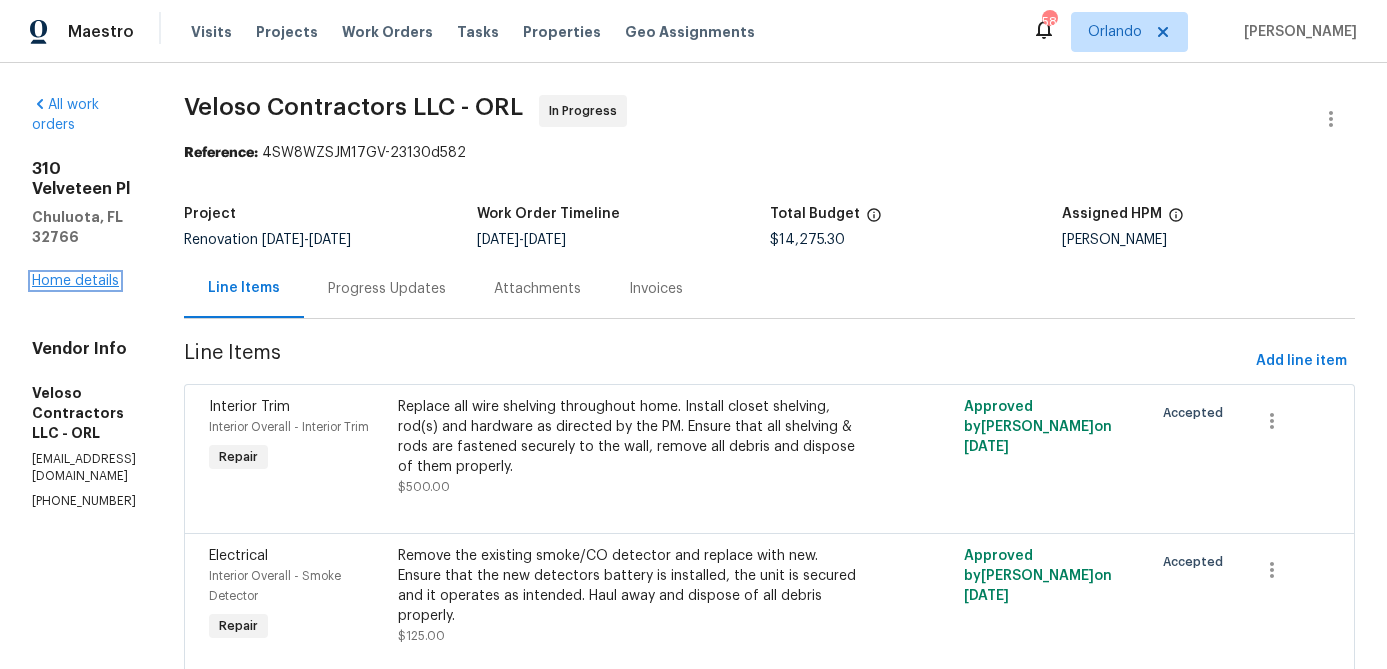 click on "Home details" at bounding box center [75, 281] 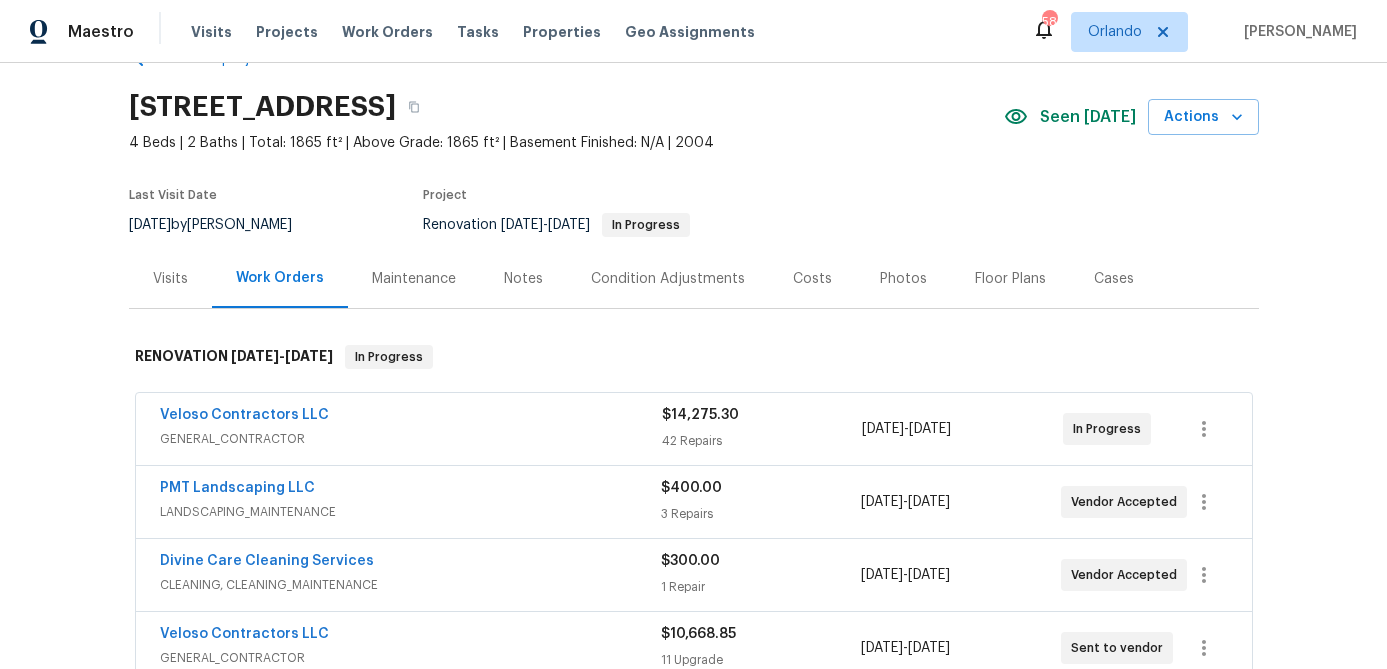 scroll, scrollTop: 83, scrollLeft: 0, axis: vertical 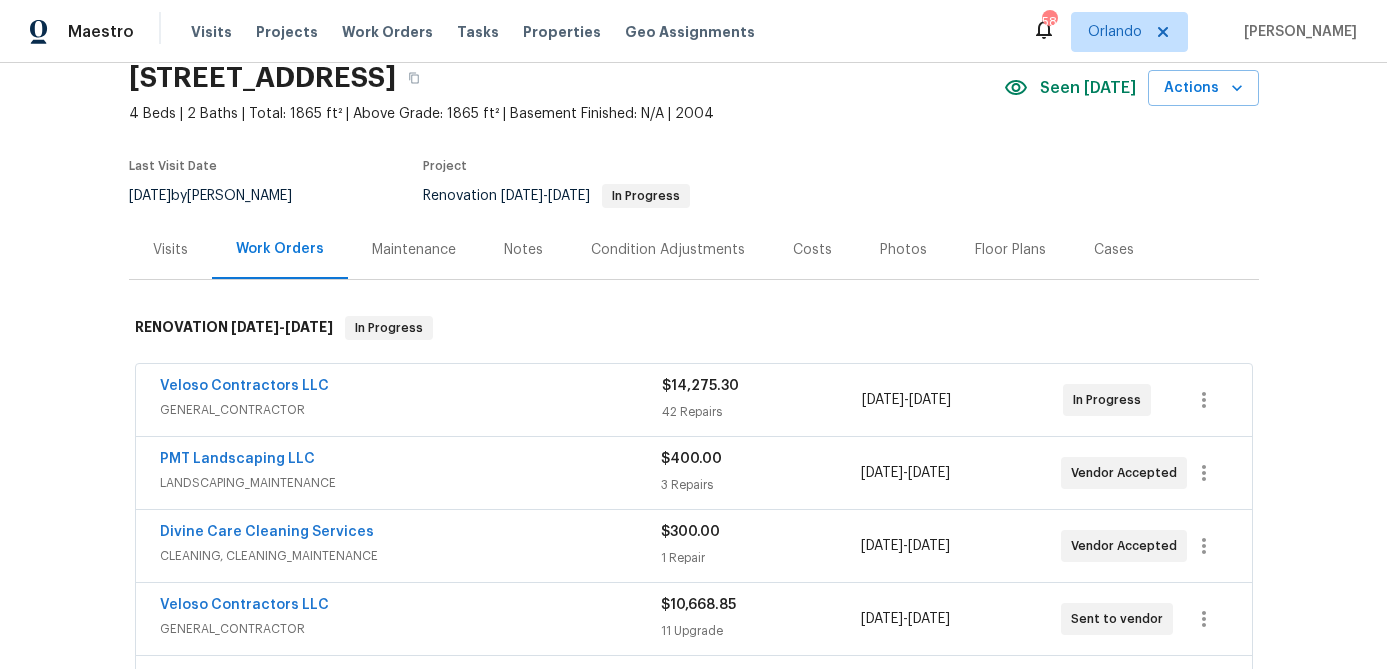 click on "Costs" at bounding box center [812, 250] 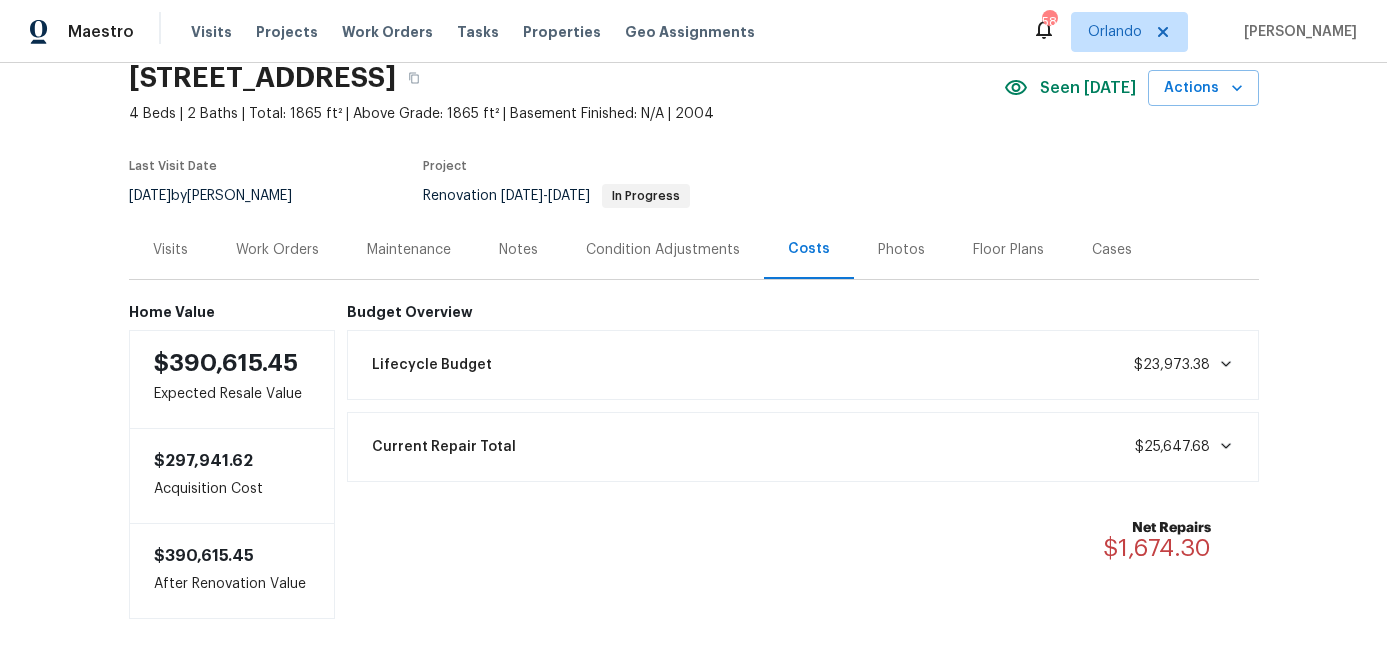 click on "Work Orders" at bounding box center [277, 250] 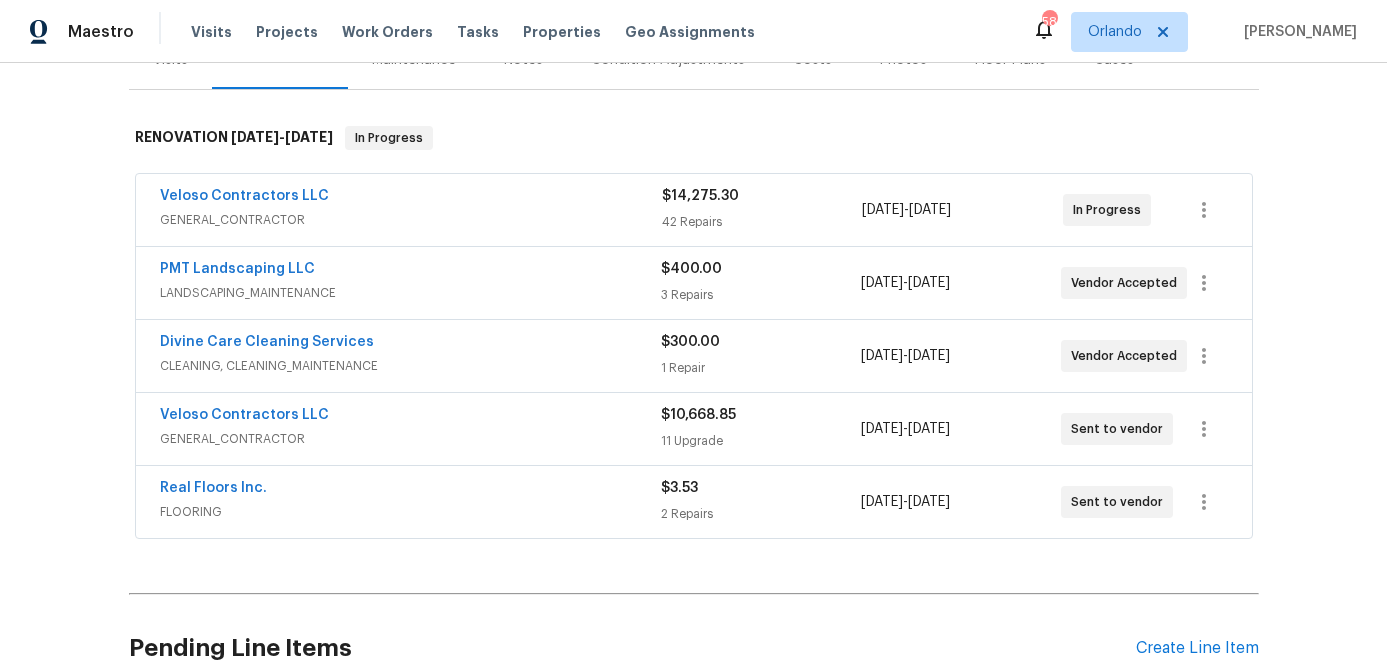 scroll, scrollTop: 274, scrollLeft: 0, axis: vertical 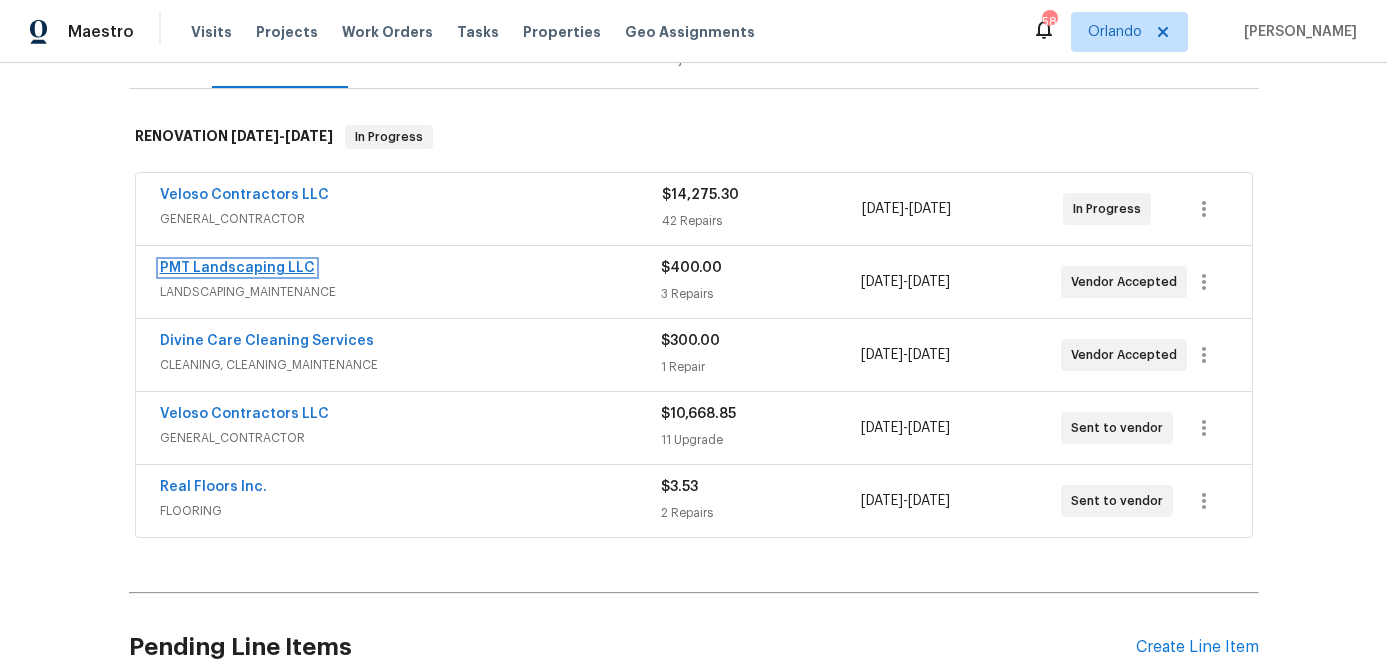 click on "PMT Landscaping LLC" at bounding box center [237, 268] 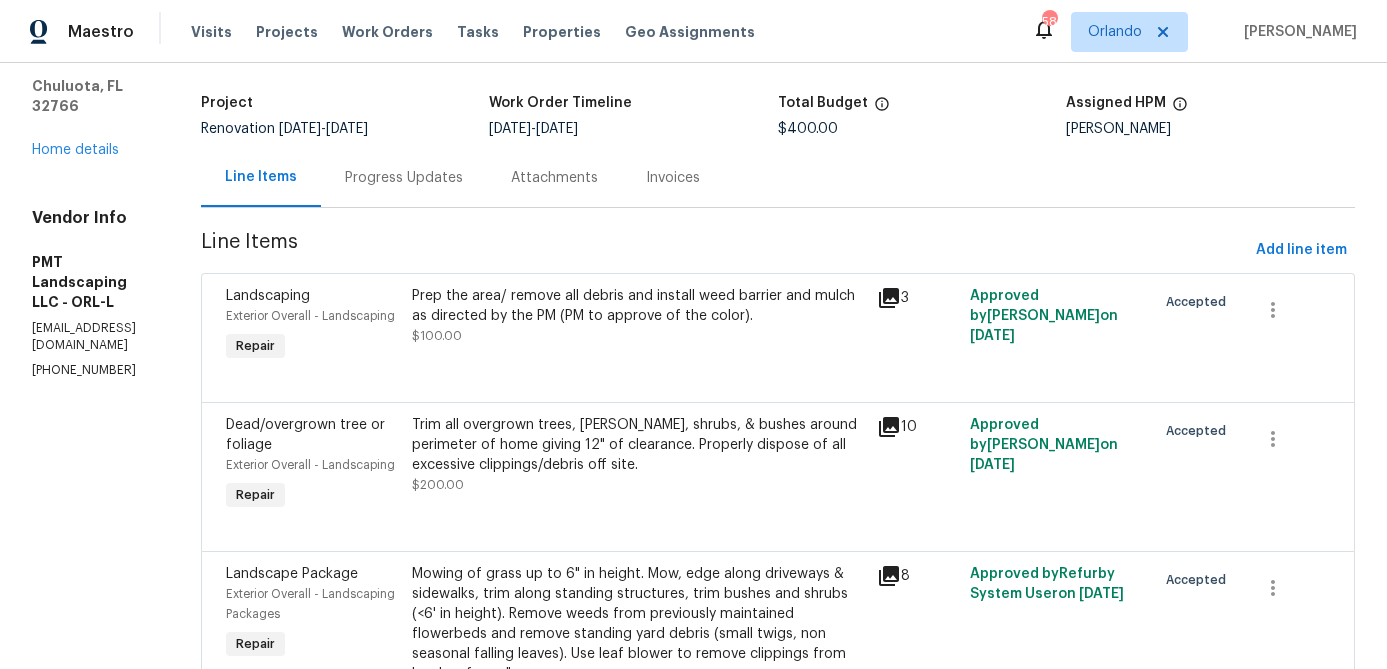 scroll, scrollTop: 0, scrollLeft: 0, axis: both 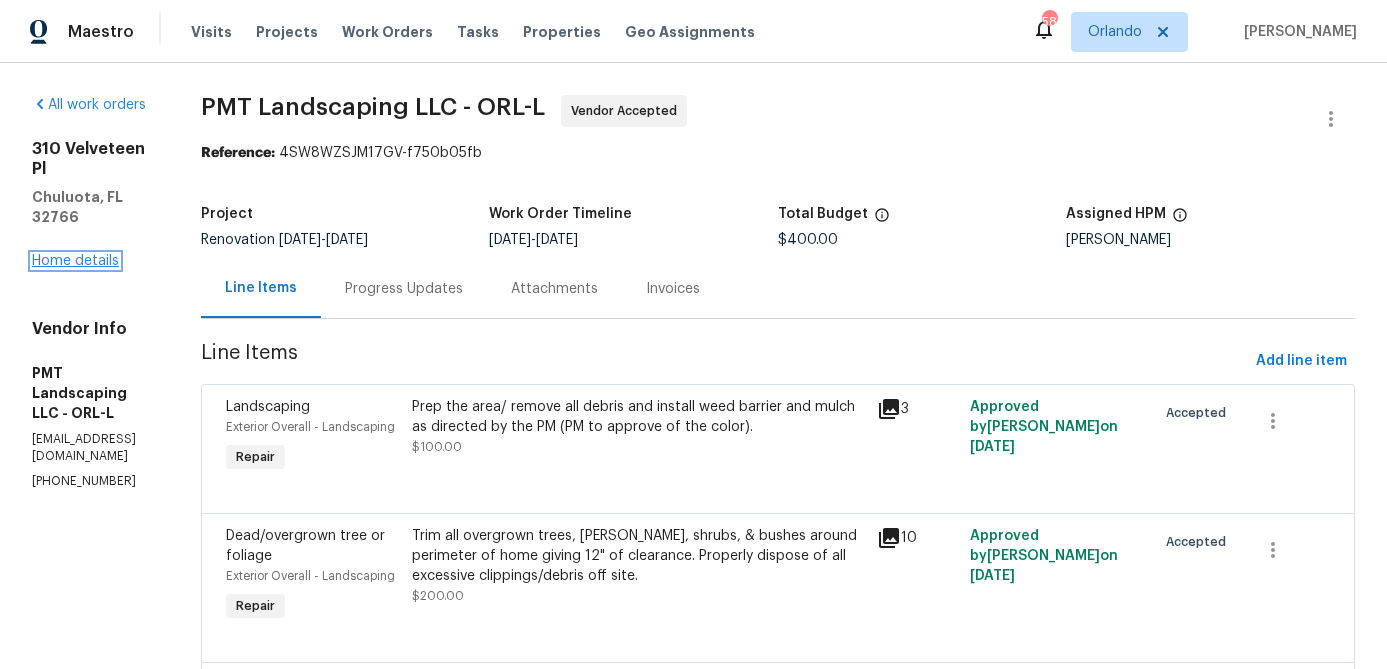 click on "Home details" at bounding box center [75, 261] 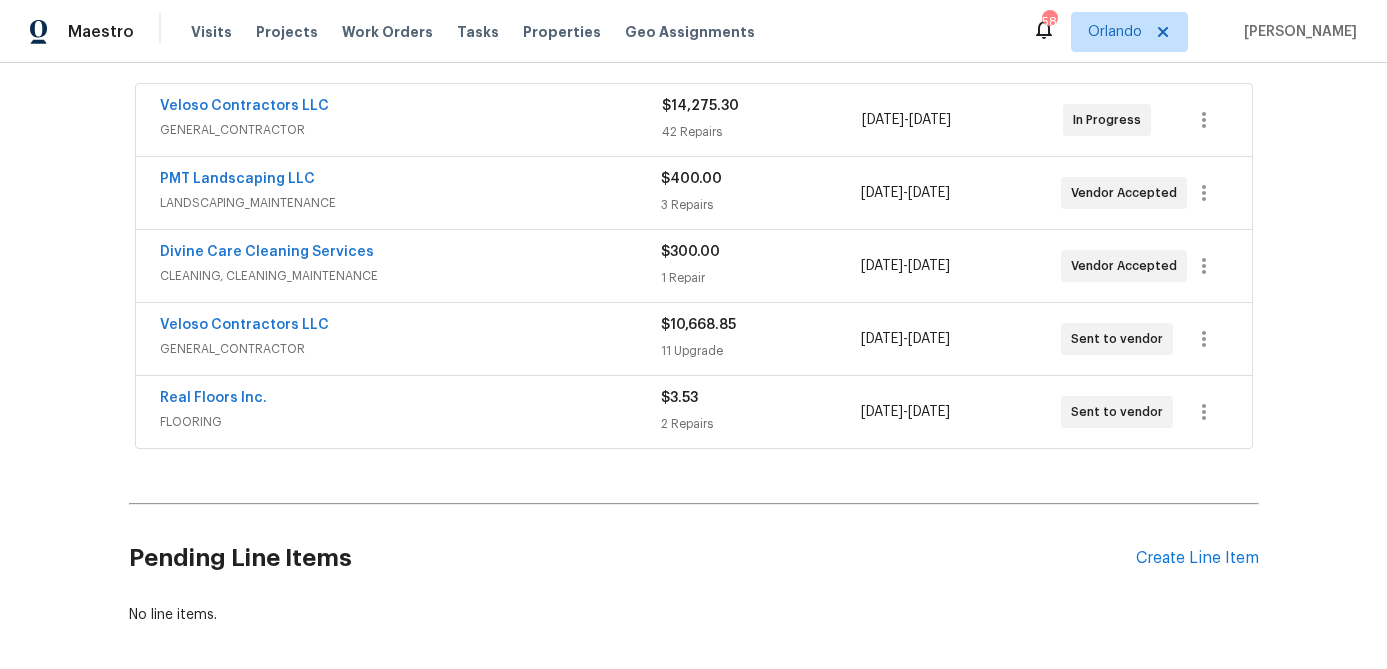 scroll, scrollTop: 361, scrollLeft: 0, axis: vertical 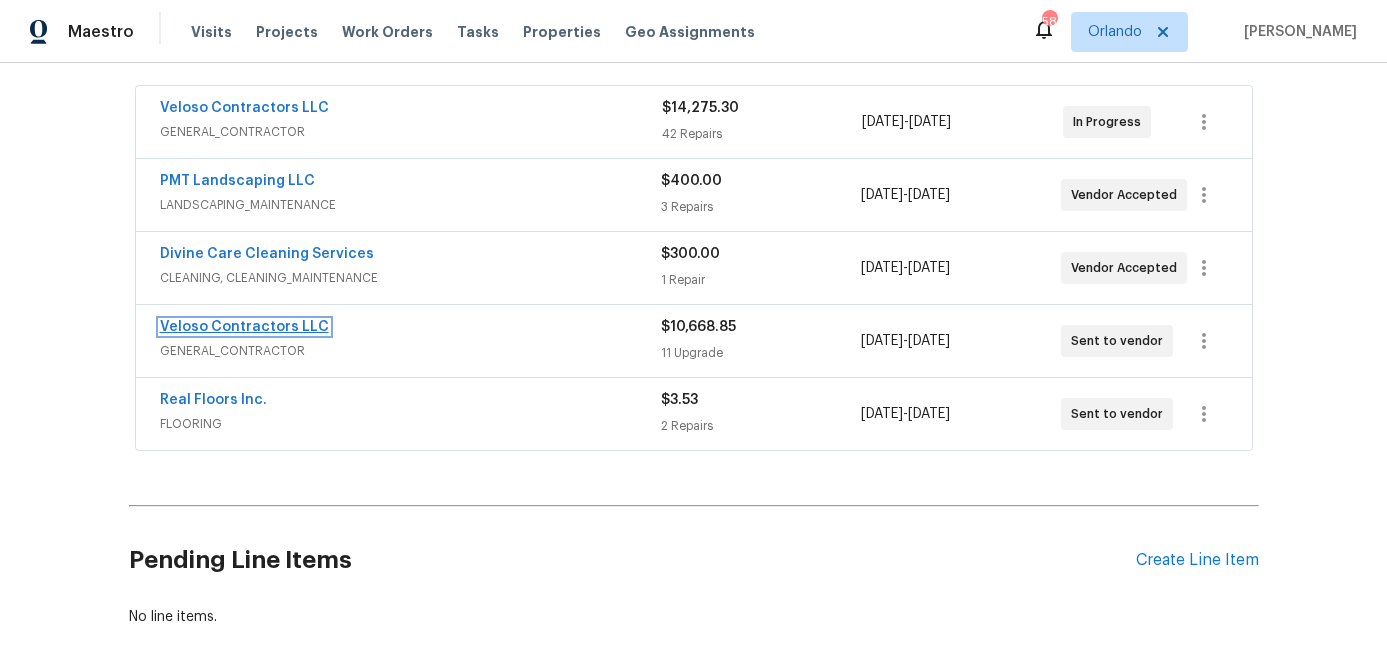 click on "Veloso Contractors LLC" at bounding box center (244, 327) 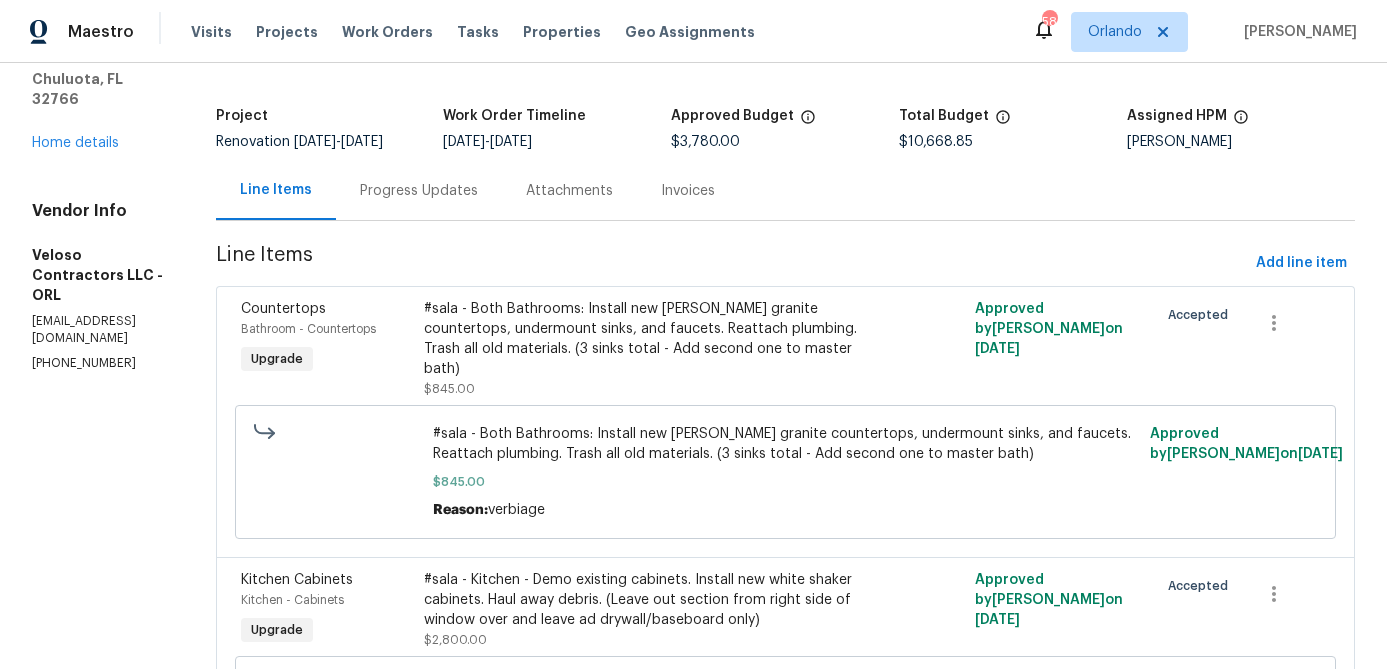 scroll, scrollTop: 0, scrollLeft: 0, axis: both 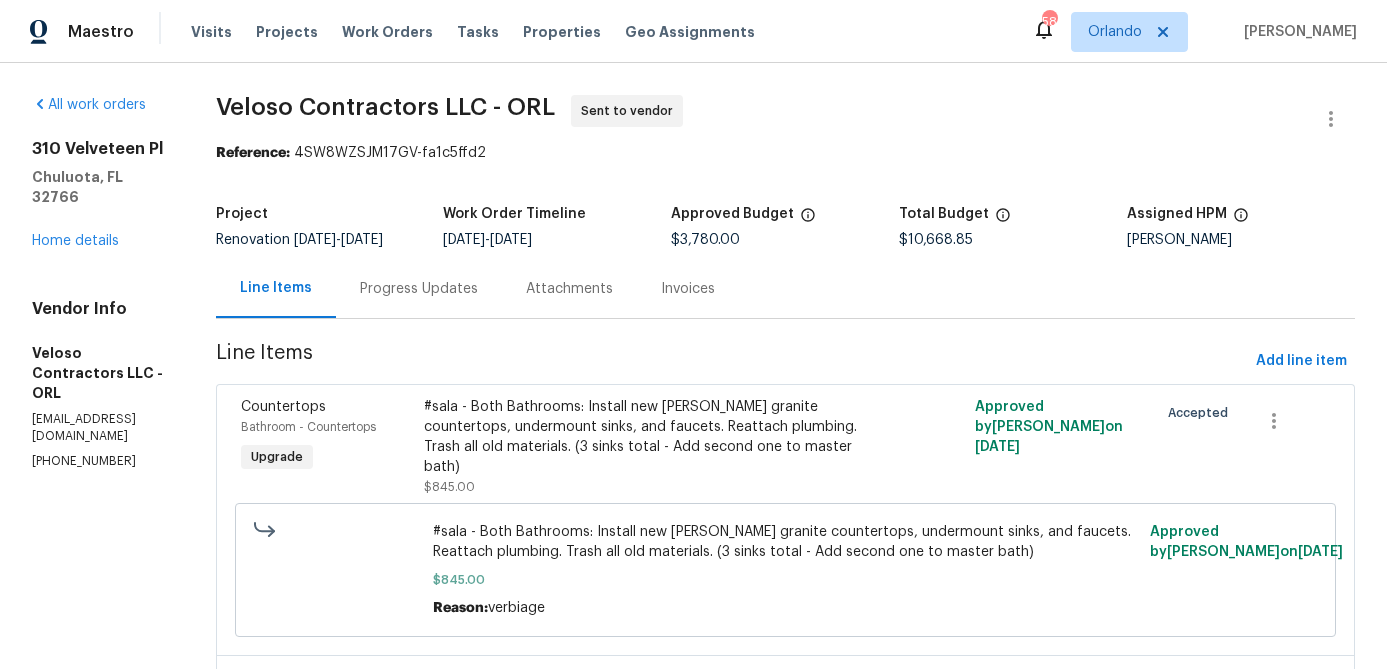 click on "310 Velveteen Pl Chuluota, FL 32766 Home details" at bounding box center (100, 195) 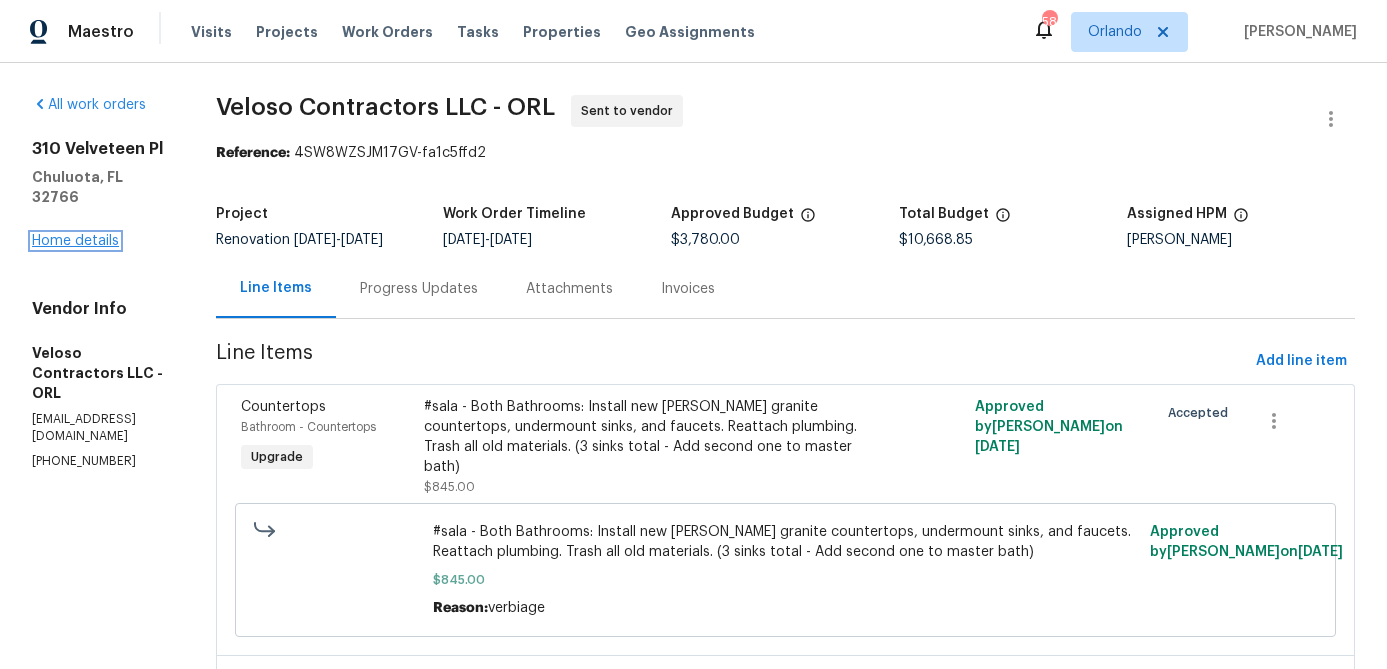 click on "Home details" at bounding box center (75, 241) 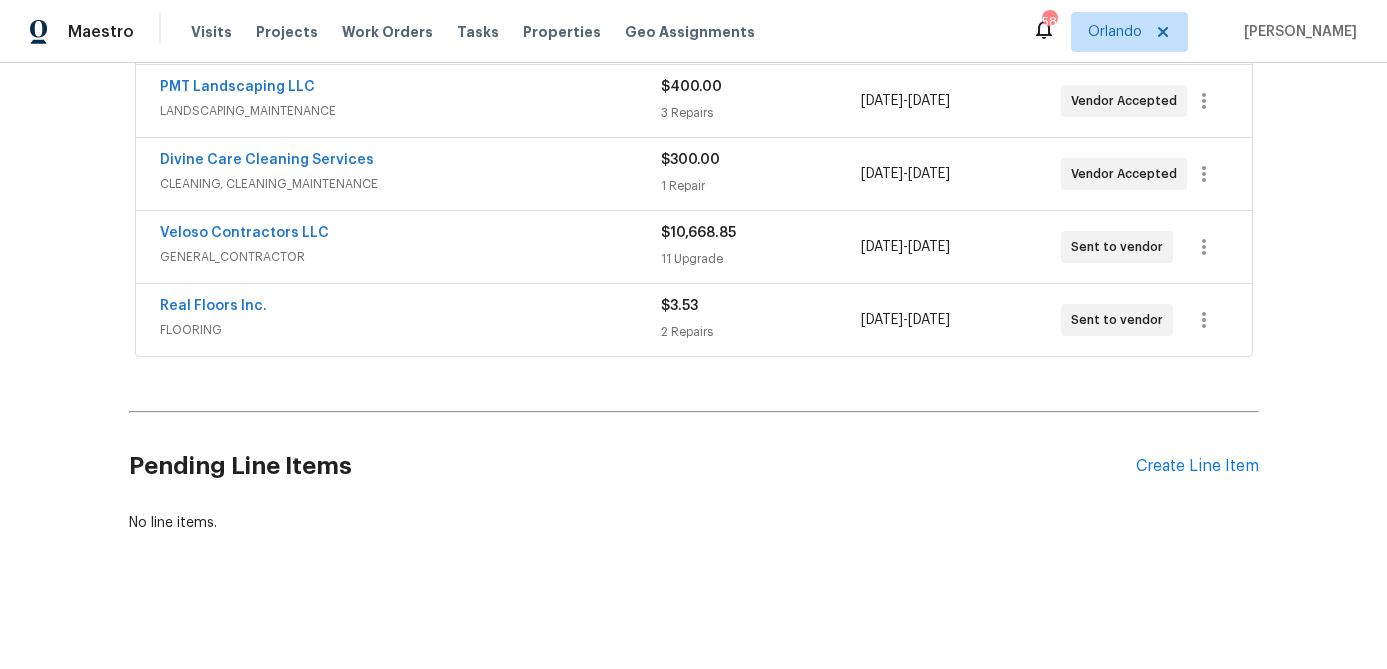scroll, scrollTop: 444, scrollLeft: 0, axis: vertical 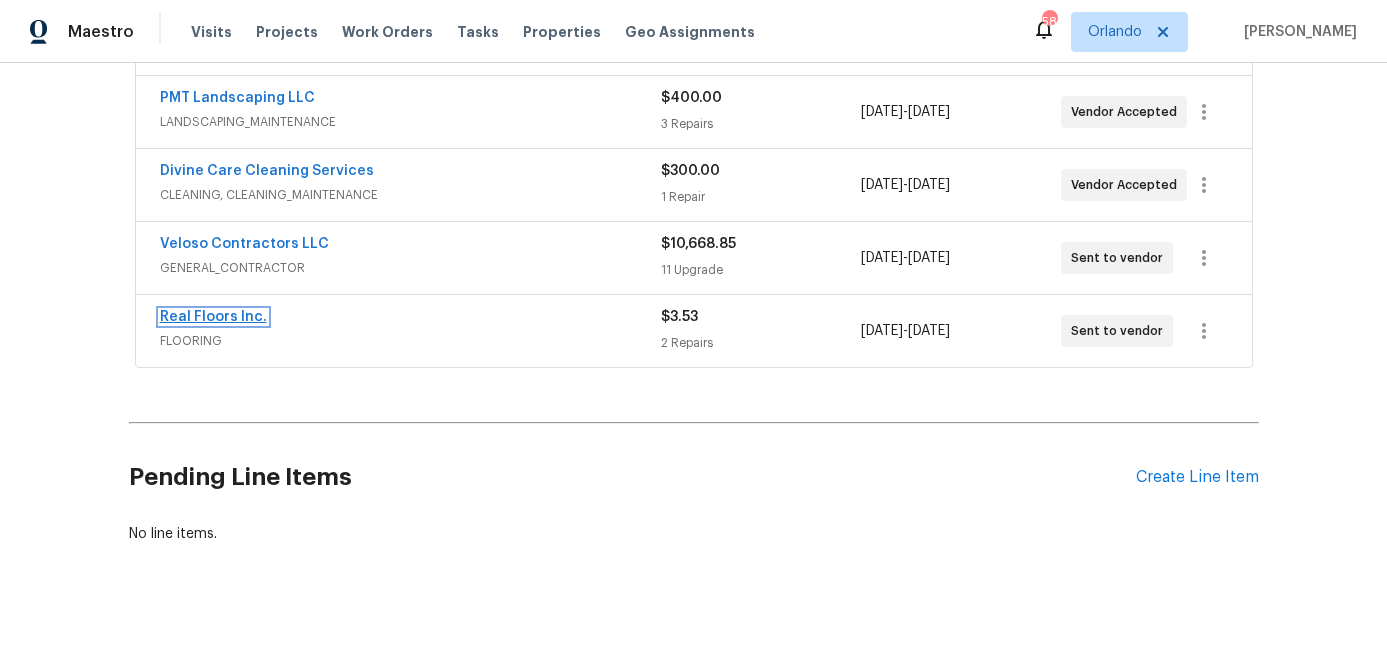 click on "Real Floors Inc." at bounding box center (213, 317) 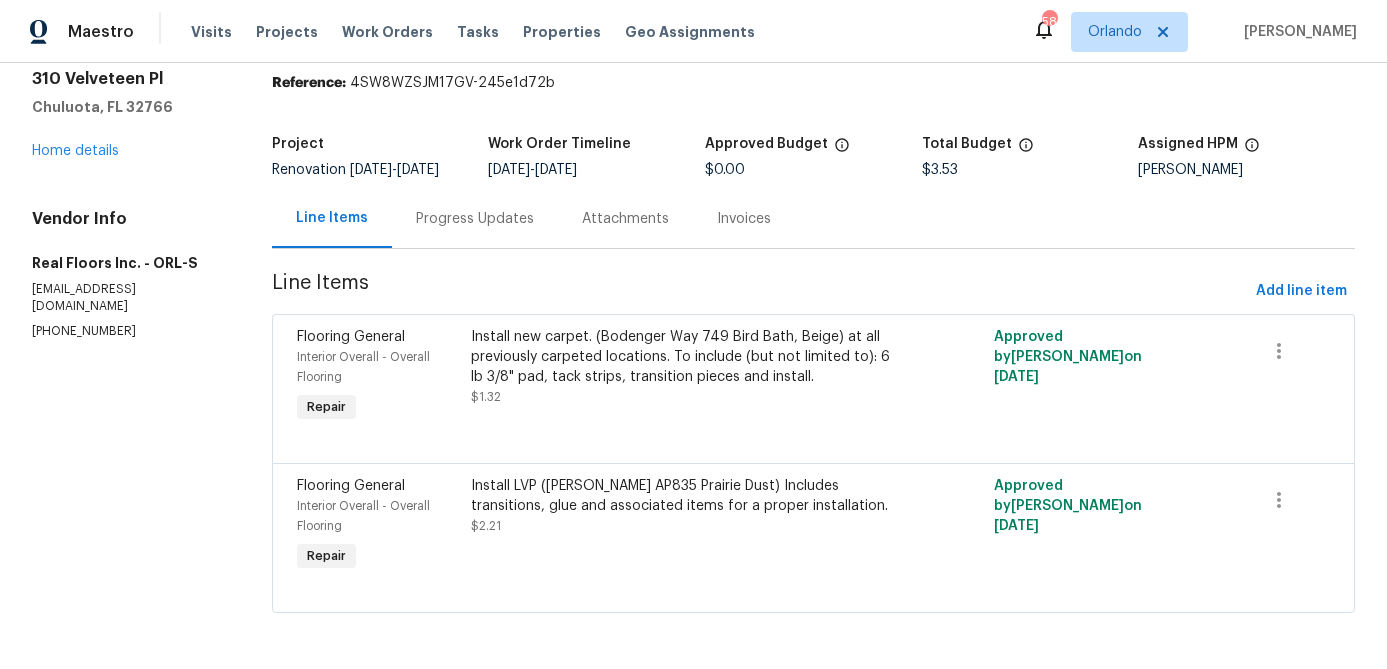 scroll, scrollTop: 0, scrollLeft: 0, axis: both 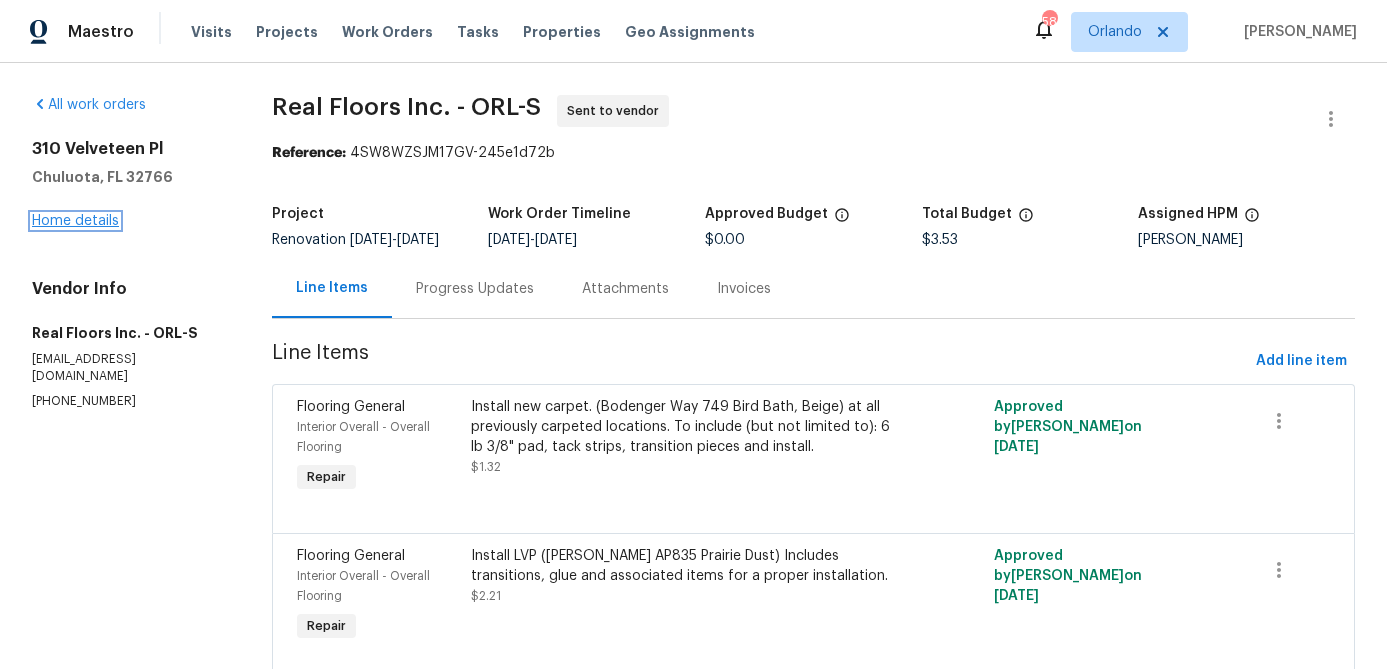 click on "Home details" at bounding box center [75, 221] 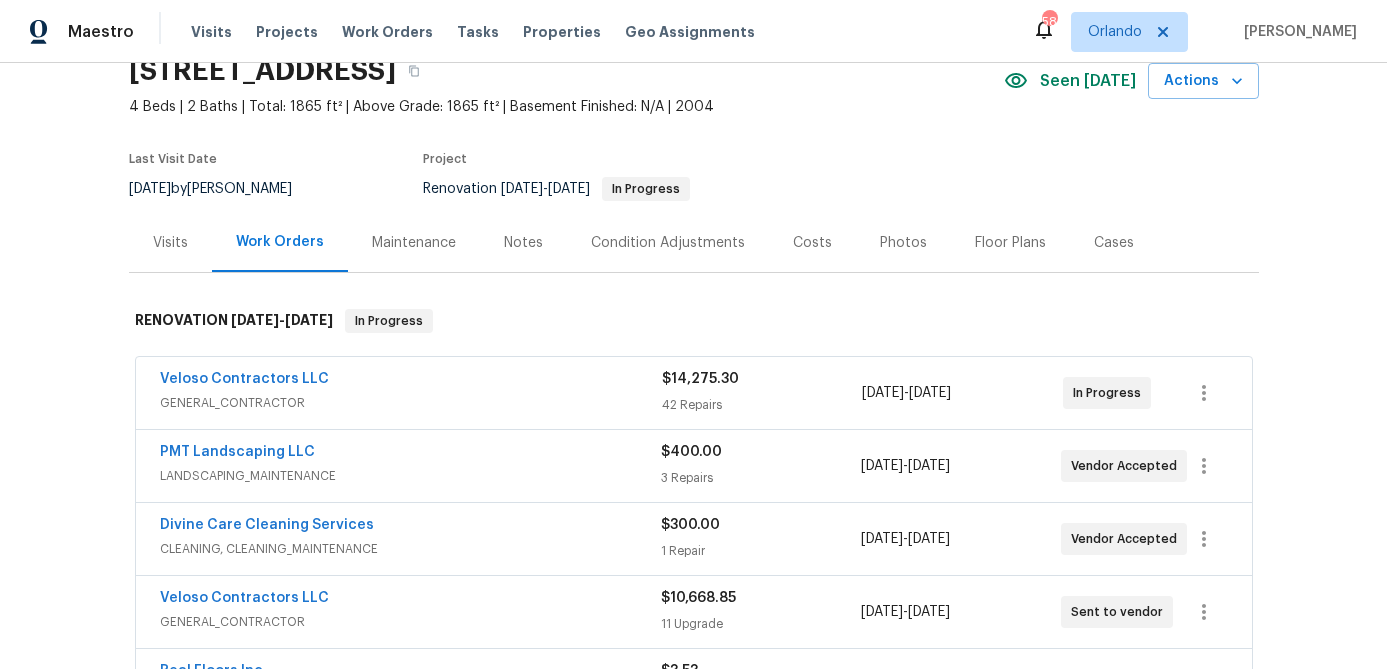 scroll, scrollTop: 0, scrollLeft: 0, axis: both 